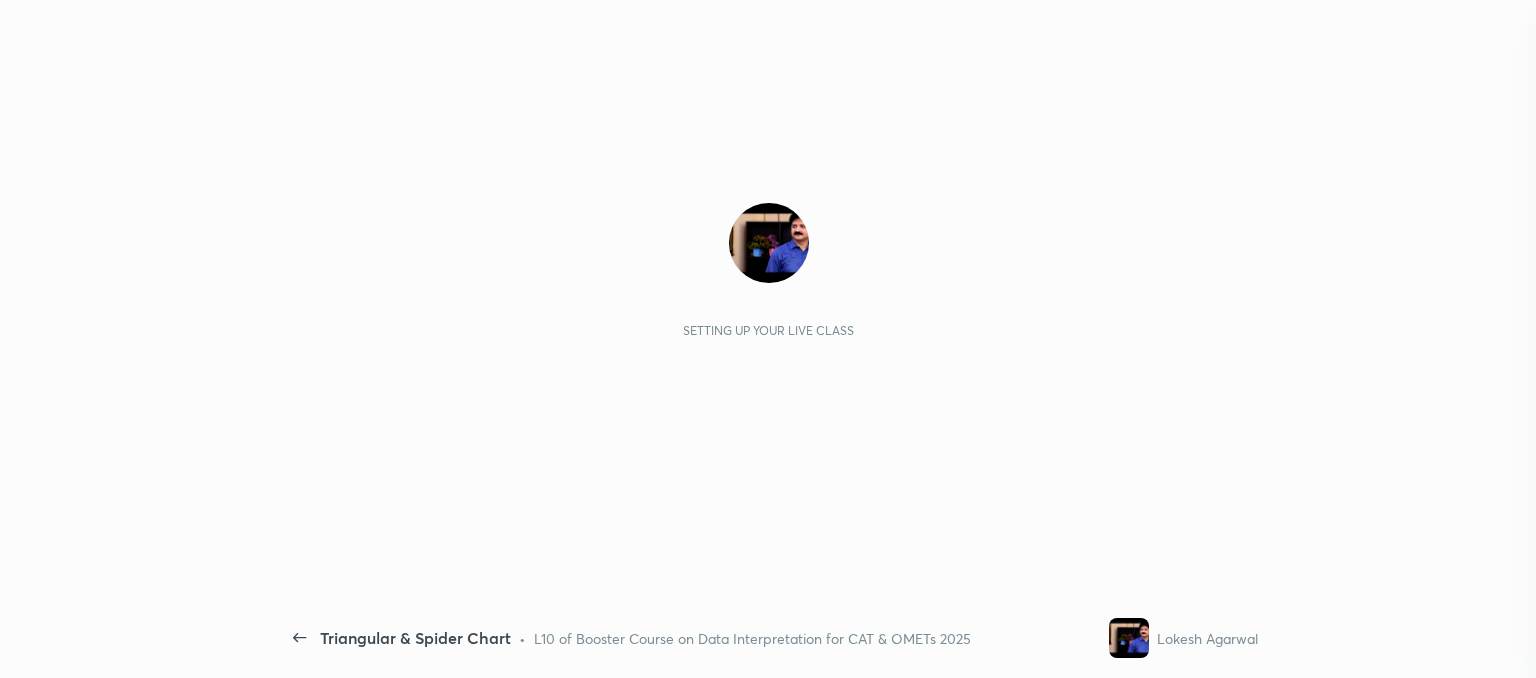 scroll, scrollTop: 0, scrollLeft: 0, axis: both 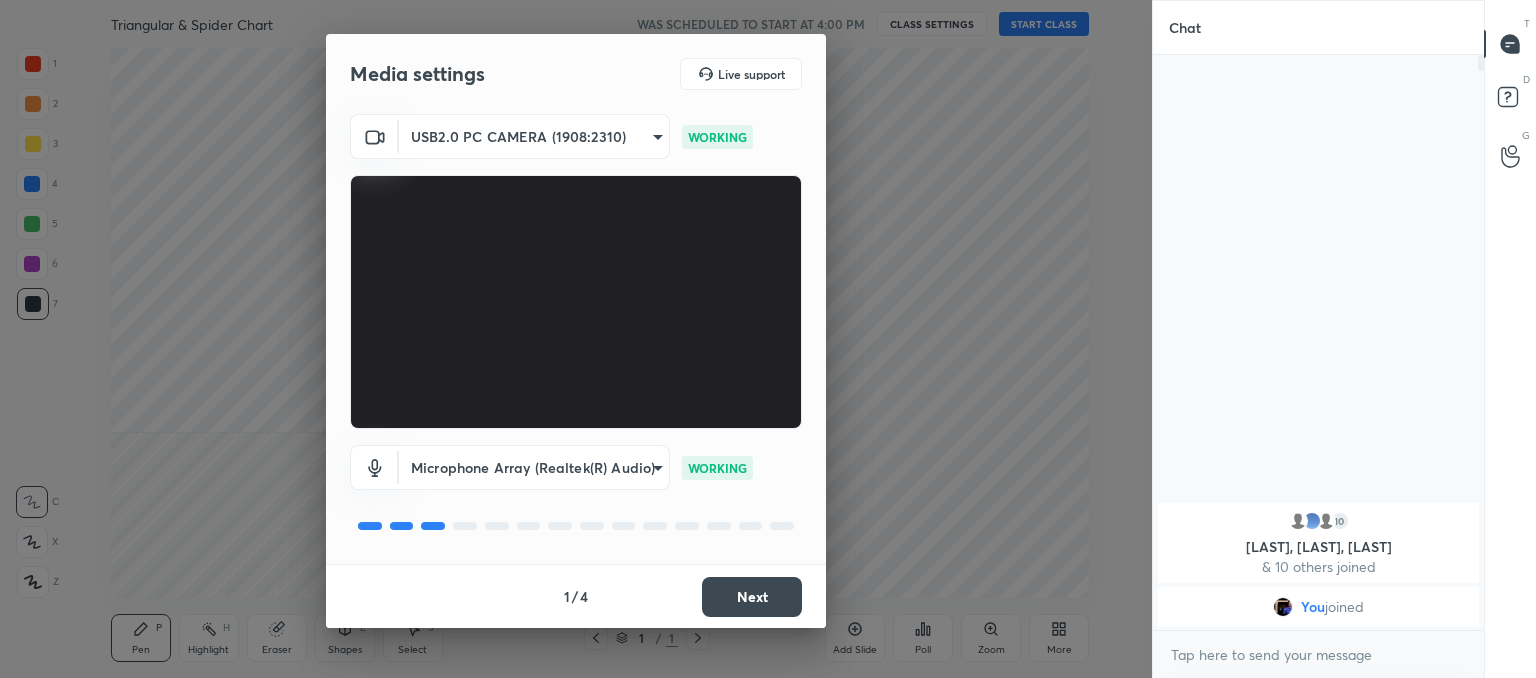 click on "Next" at bounding box center [752, 597] 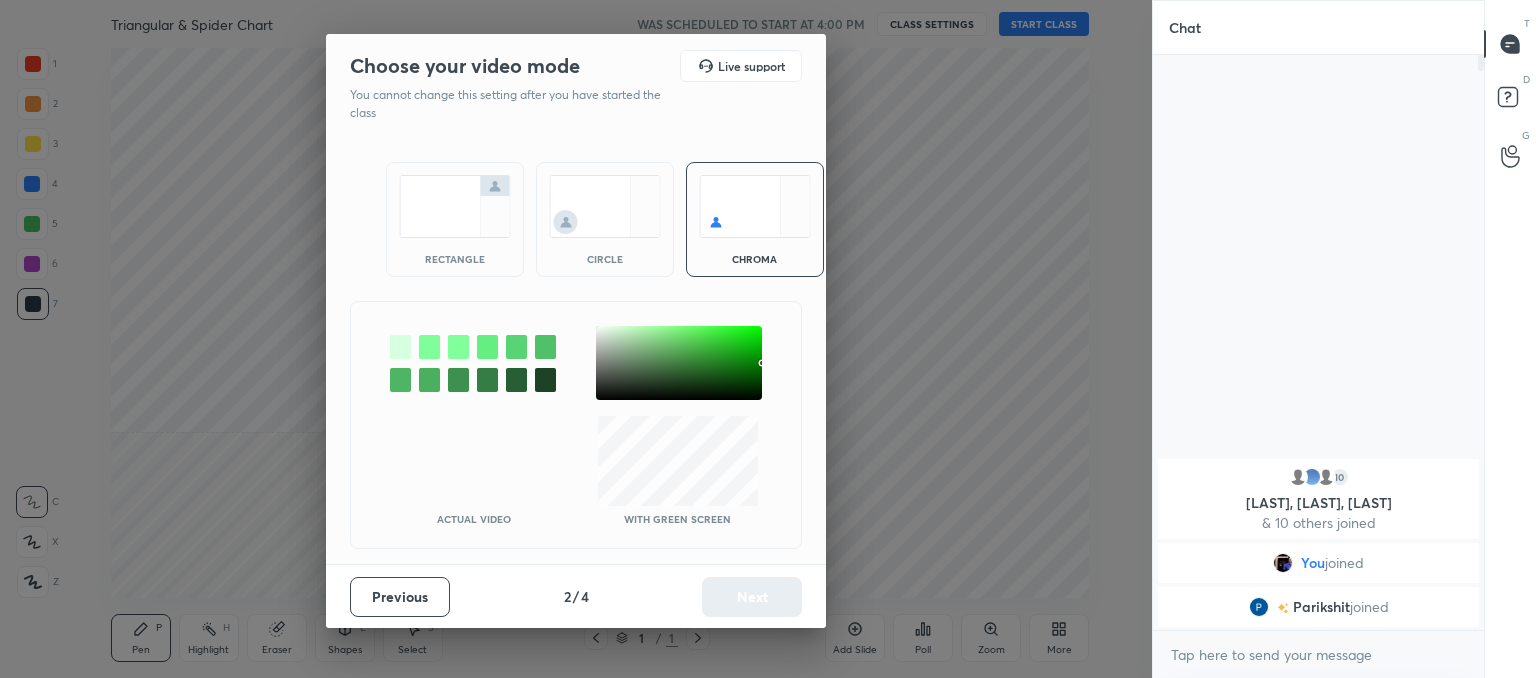 click at bounding box center [605, 206] 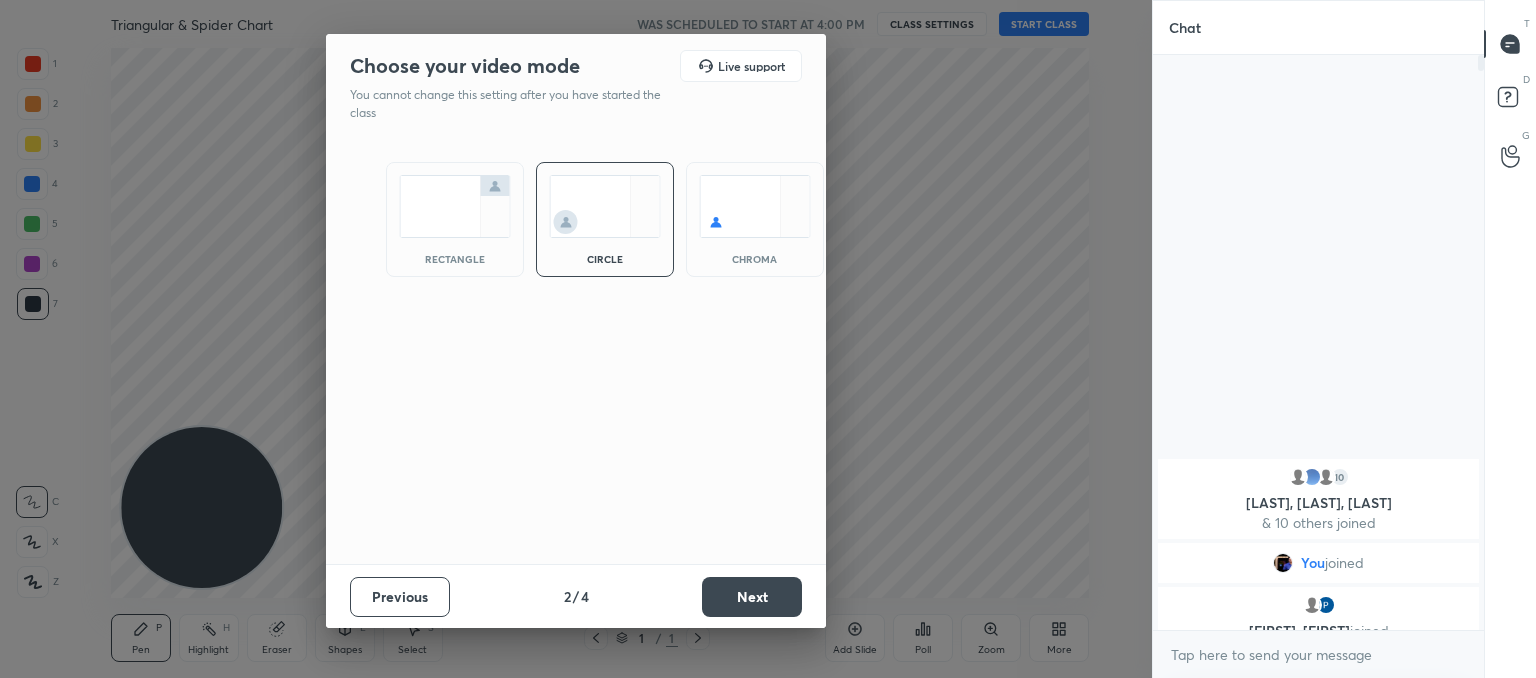 click on "Next" at bounding box center (752, 597) 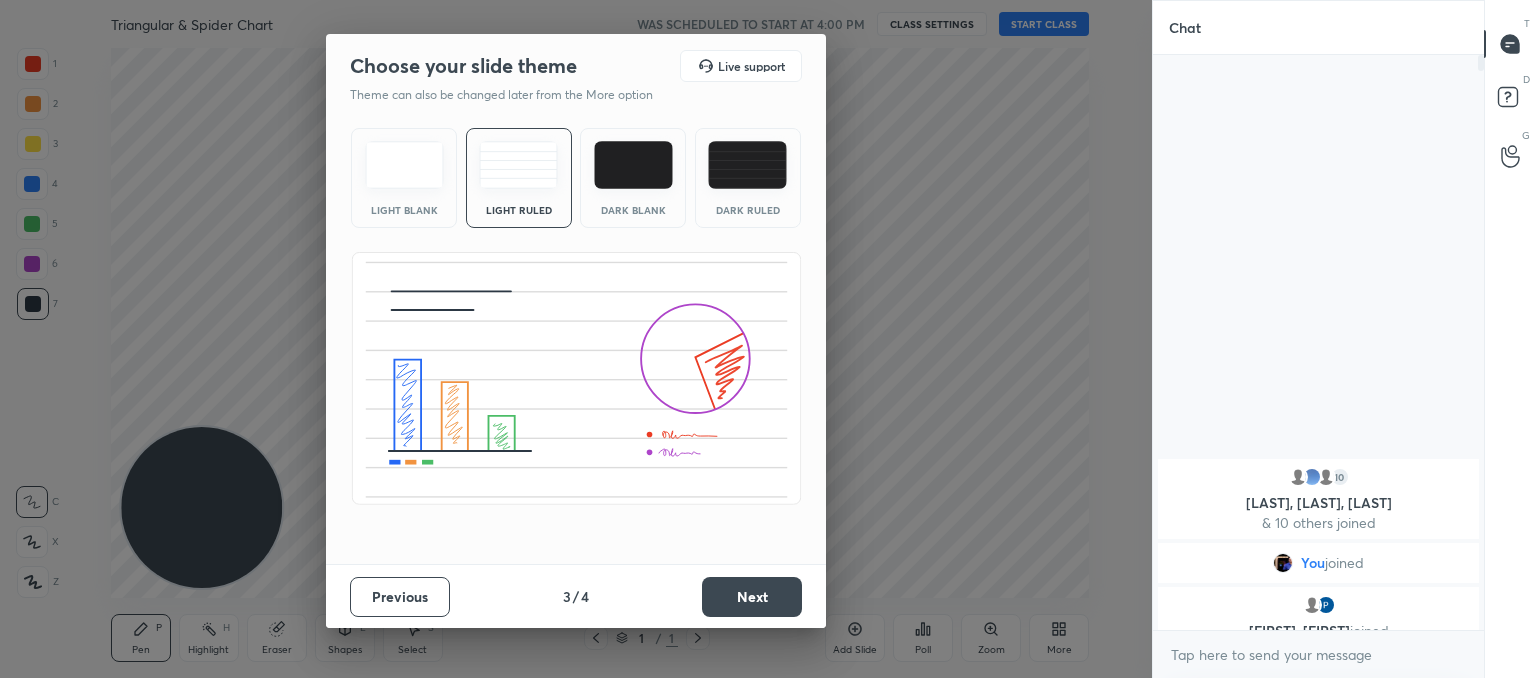 click on "Next" at bounding box center (752, 597) 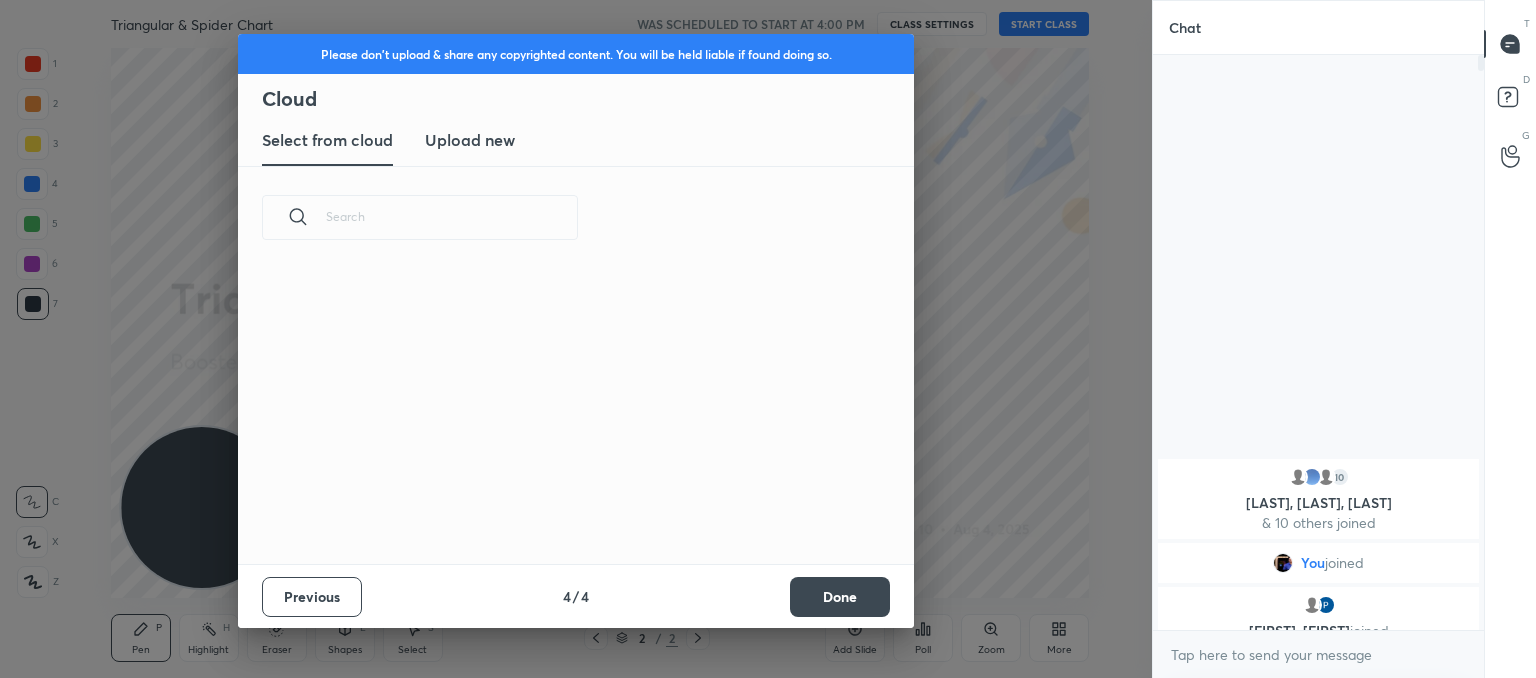 click on "Upload new" at bounding box center [470, 140] 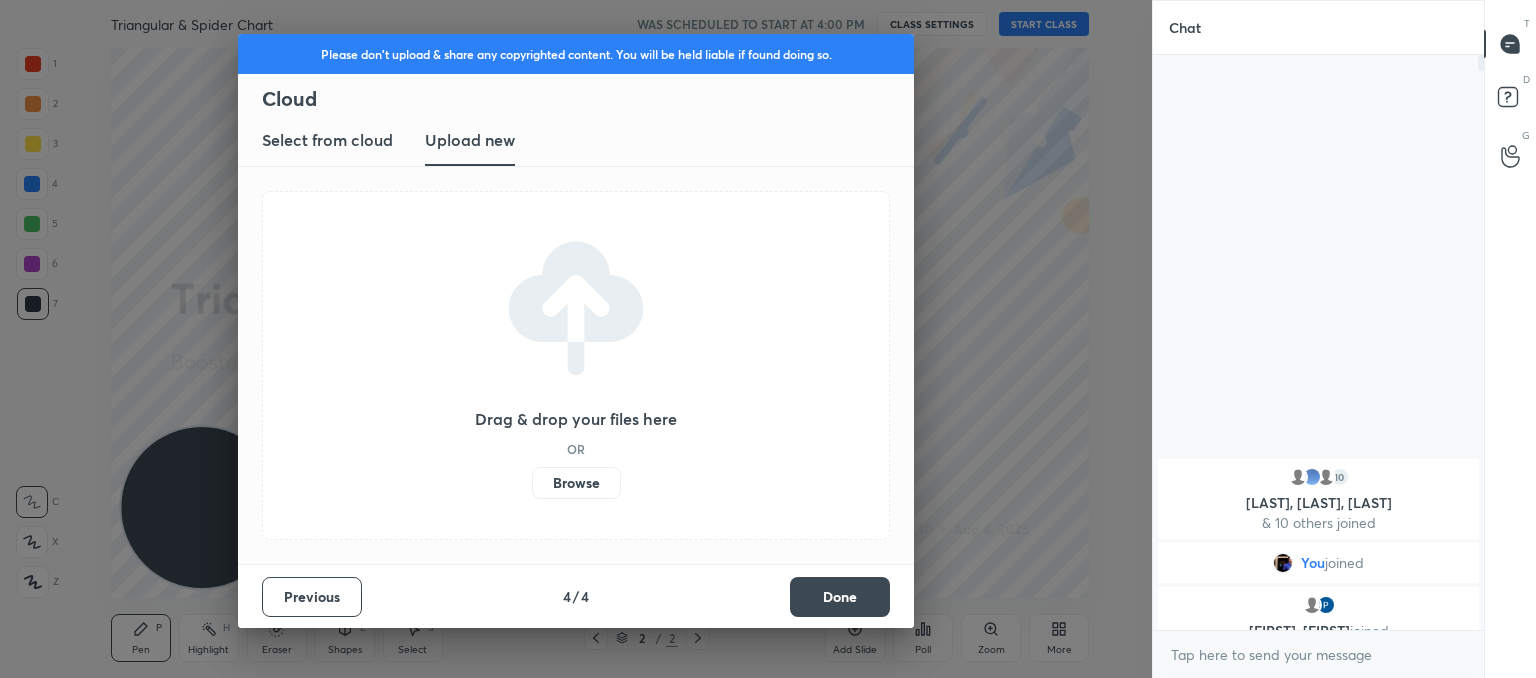 click on "Browse" at bounding box center [576, 483] 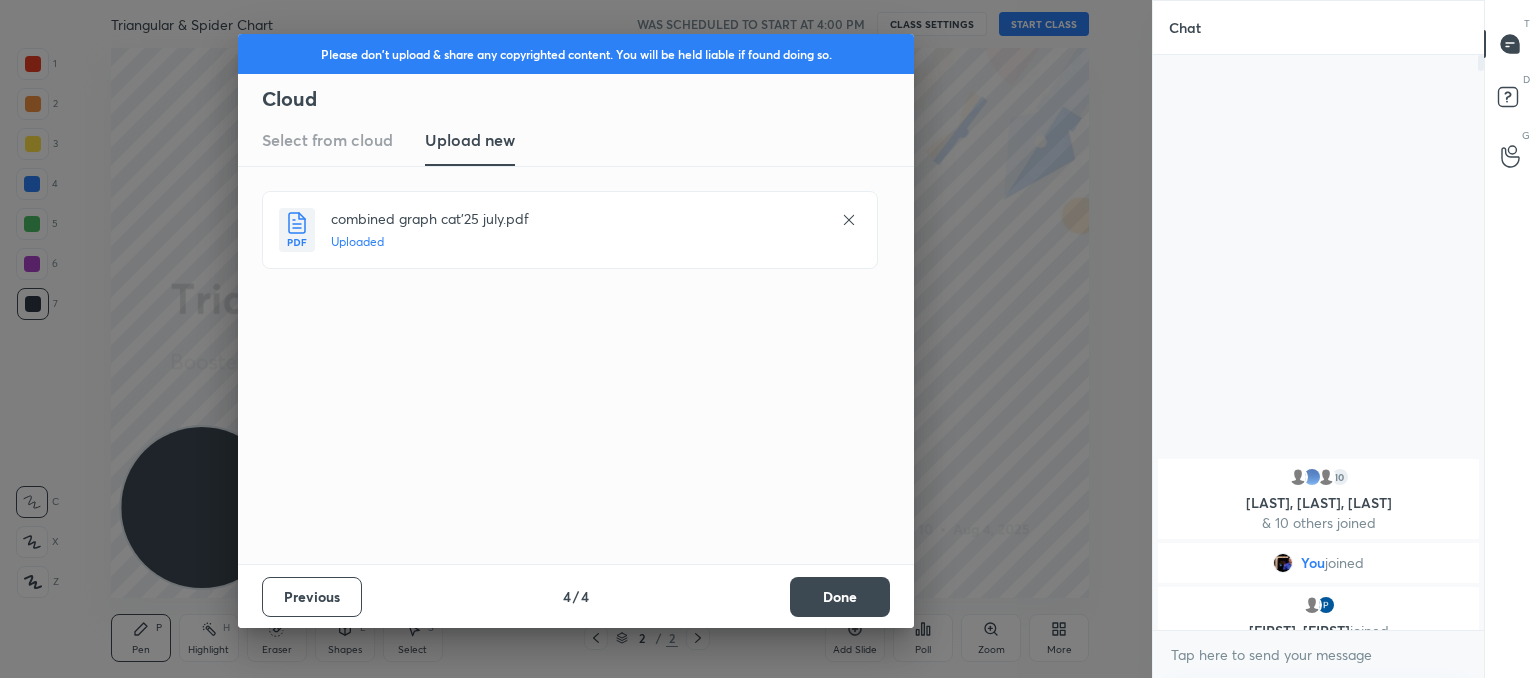 click on "Done" at bounding box center (840, 597) 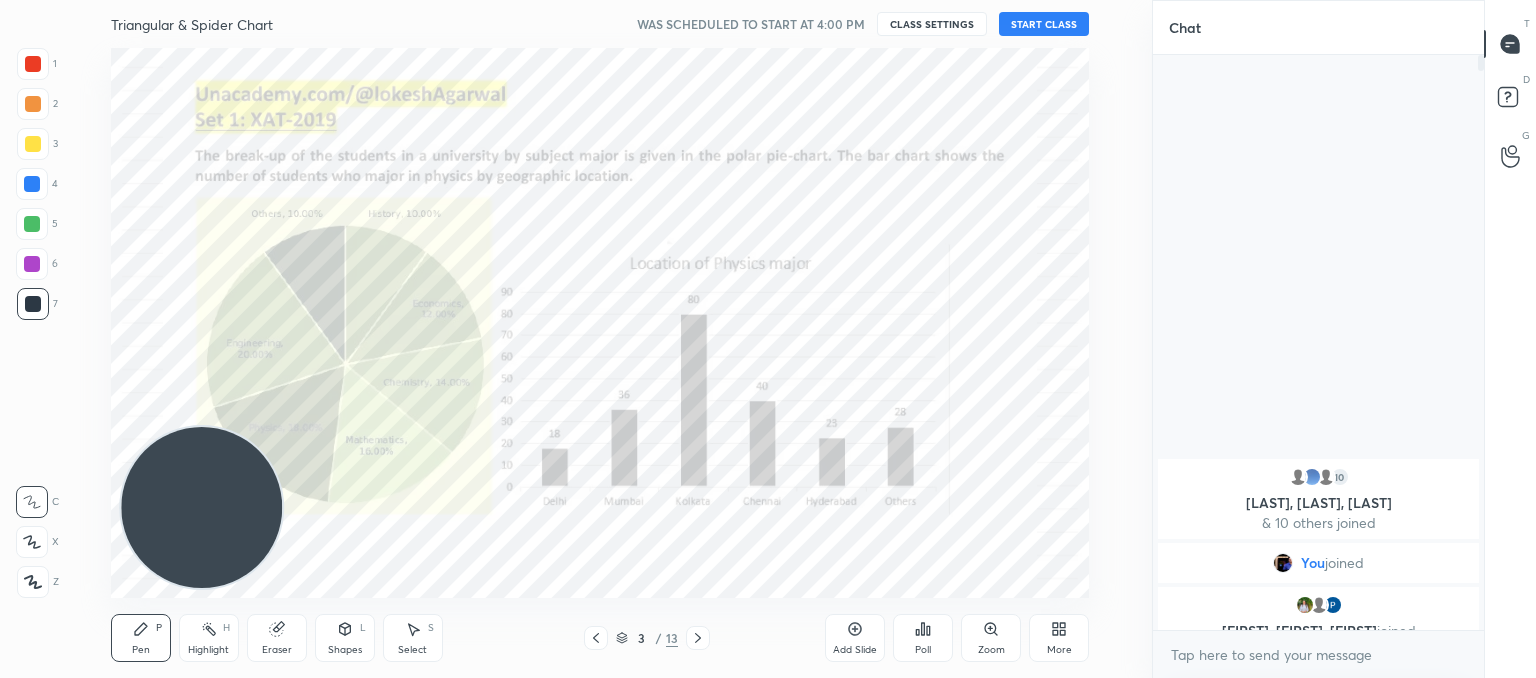 click 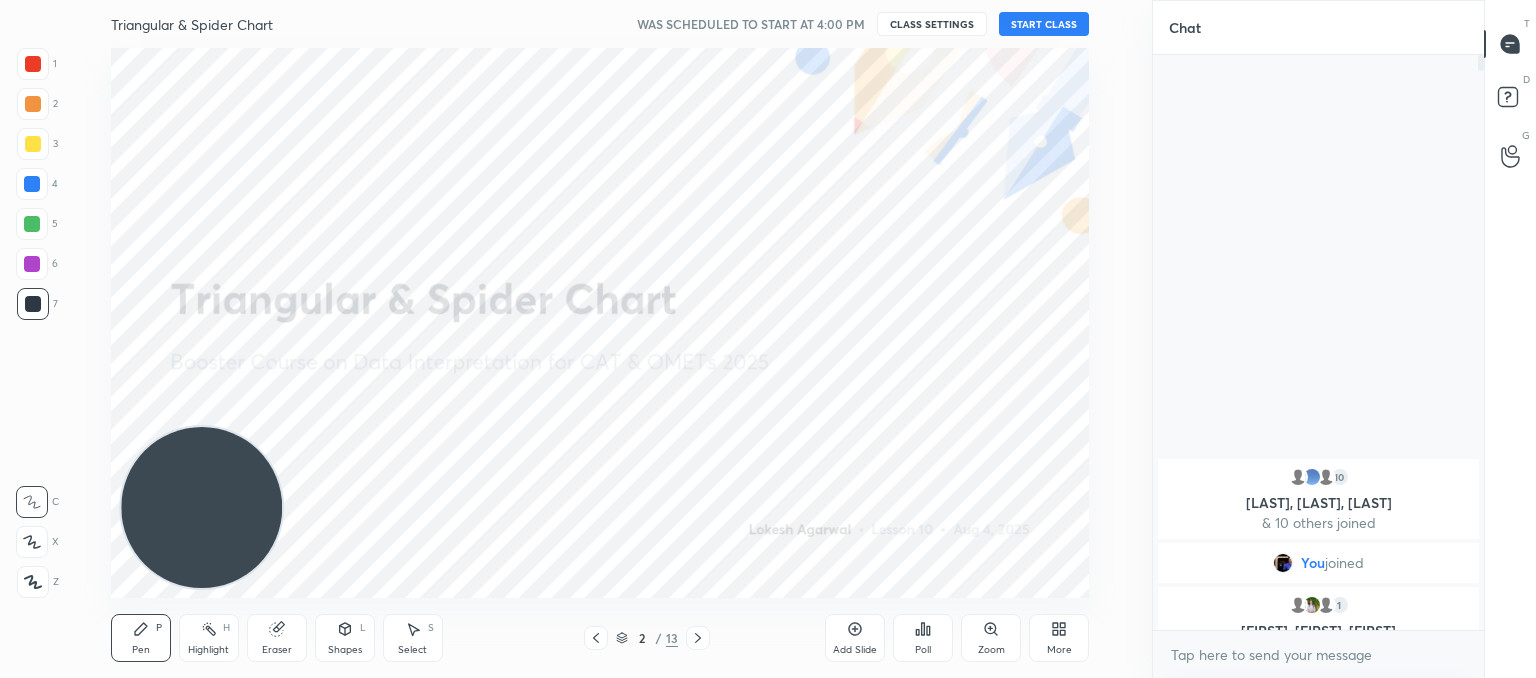 click on "START CLASS" at bounding box center [1044, 24] 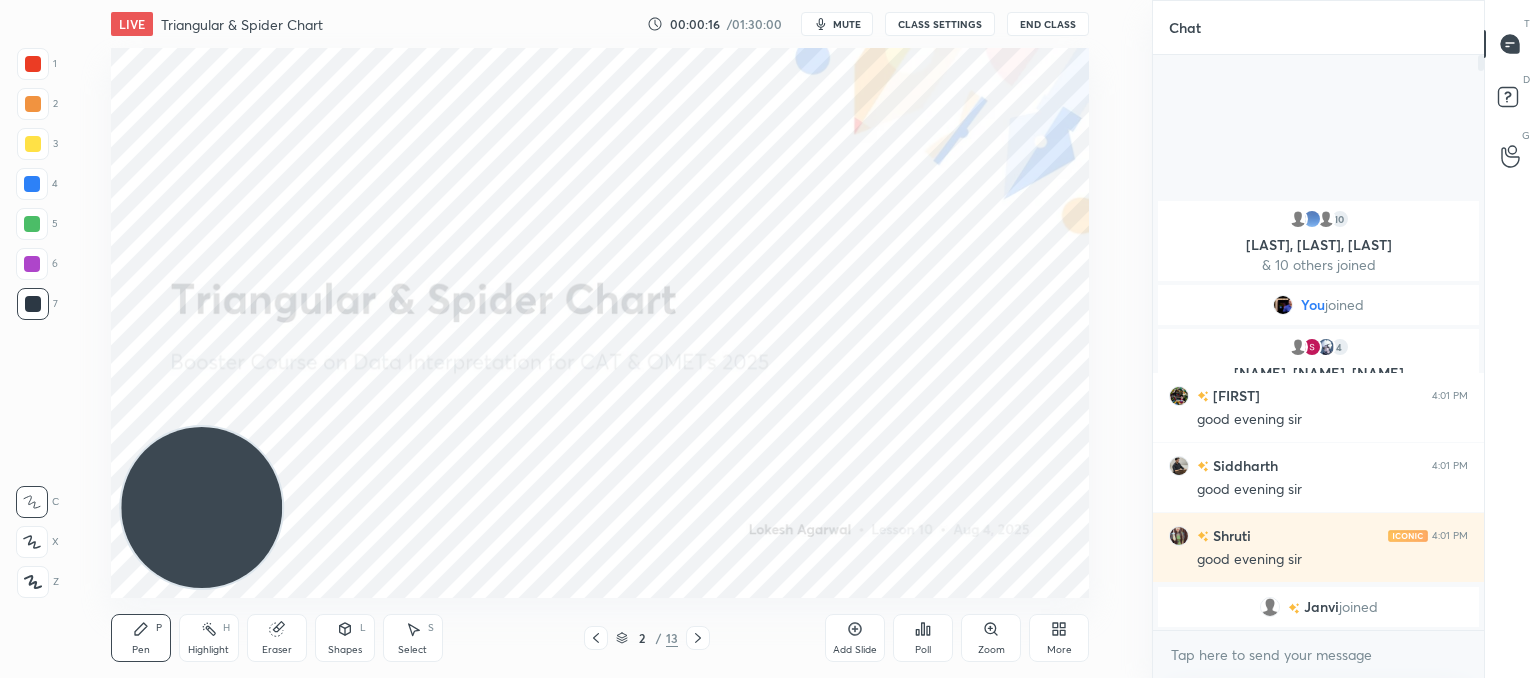 click on "x" at bounding box center [1318, 654] 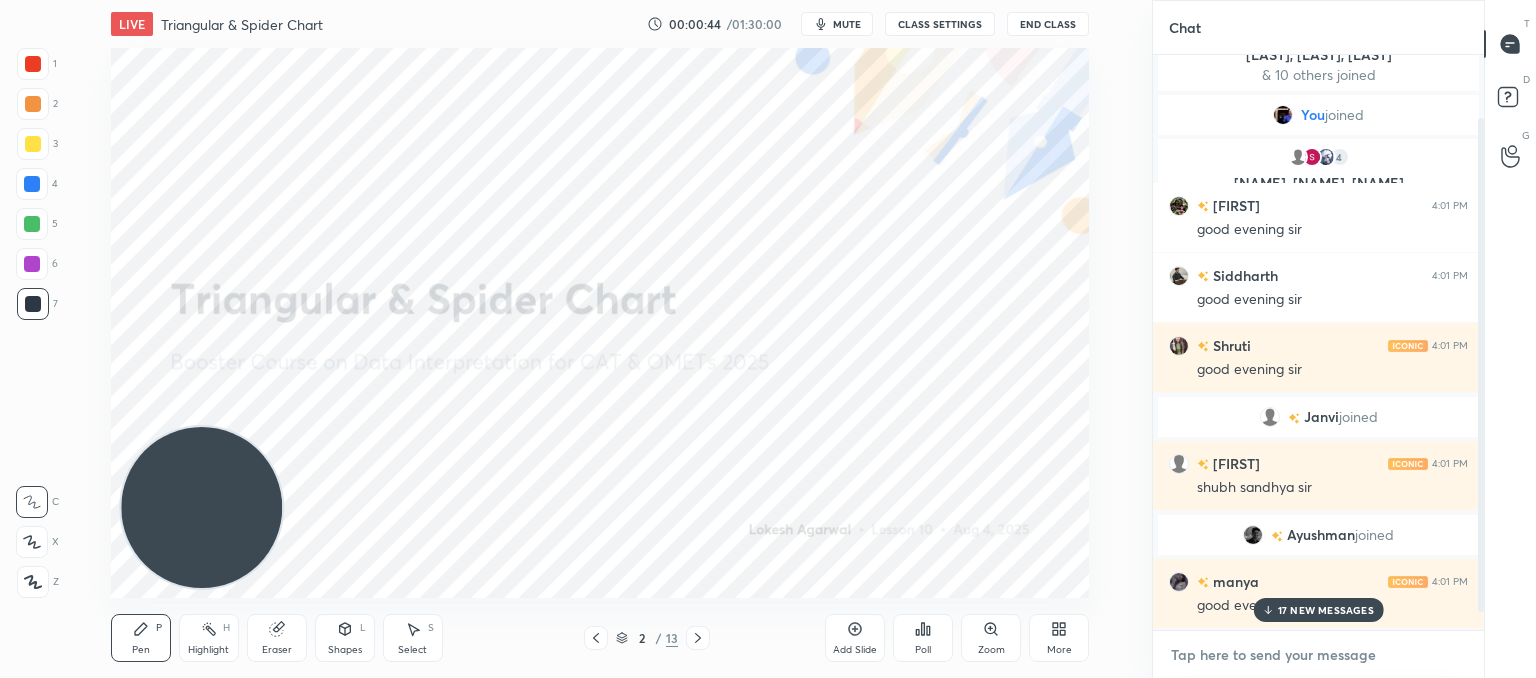 scroll, scrollTop: 94, scrollLeft: 0, axis: vertical 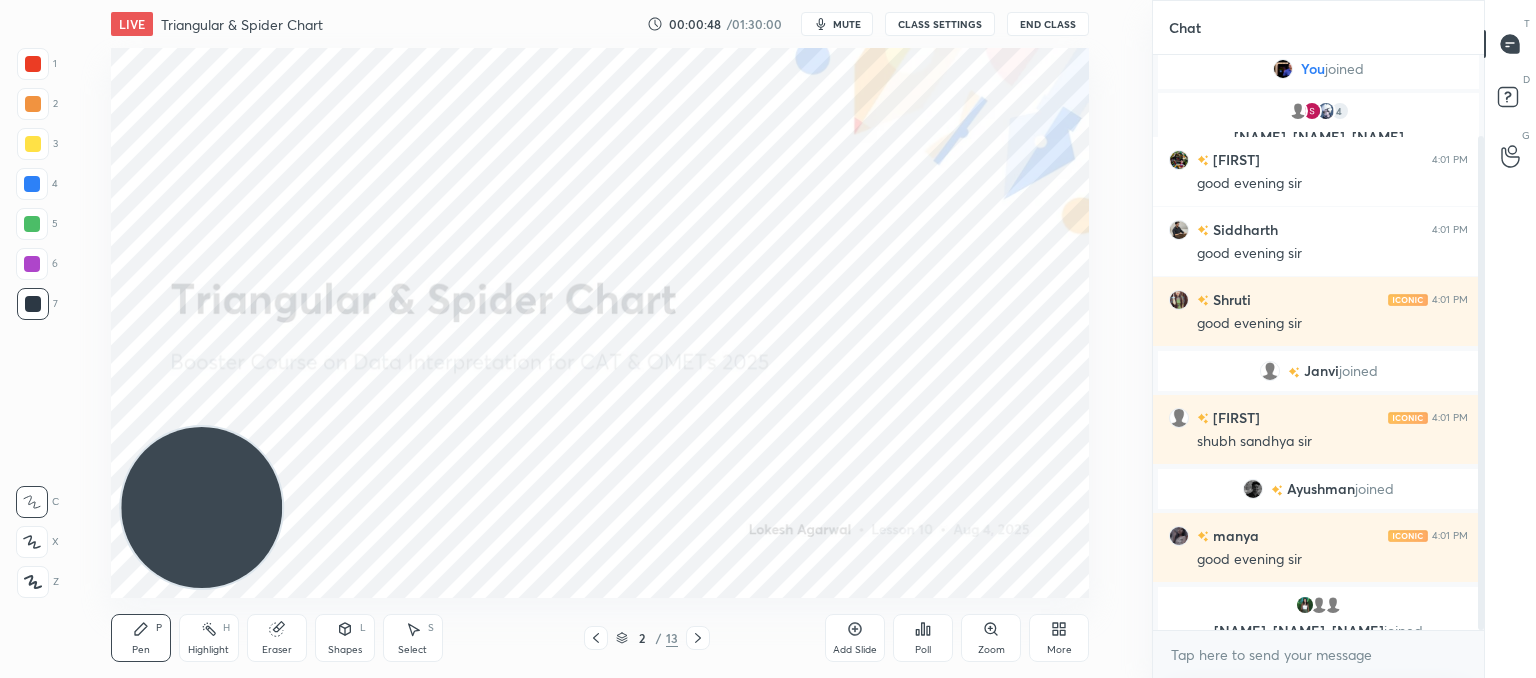 type on "x" 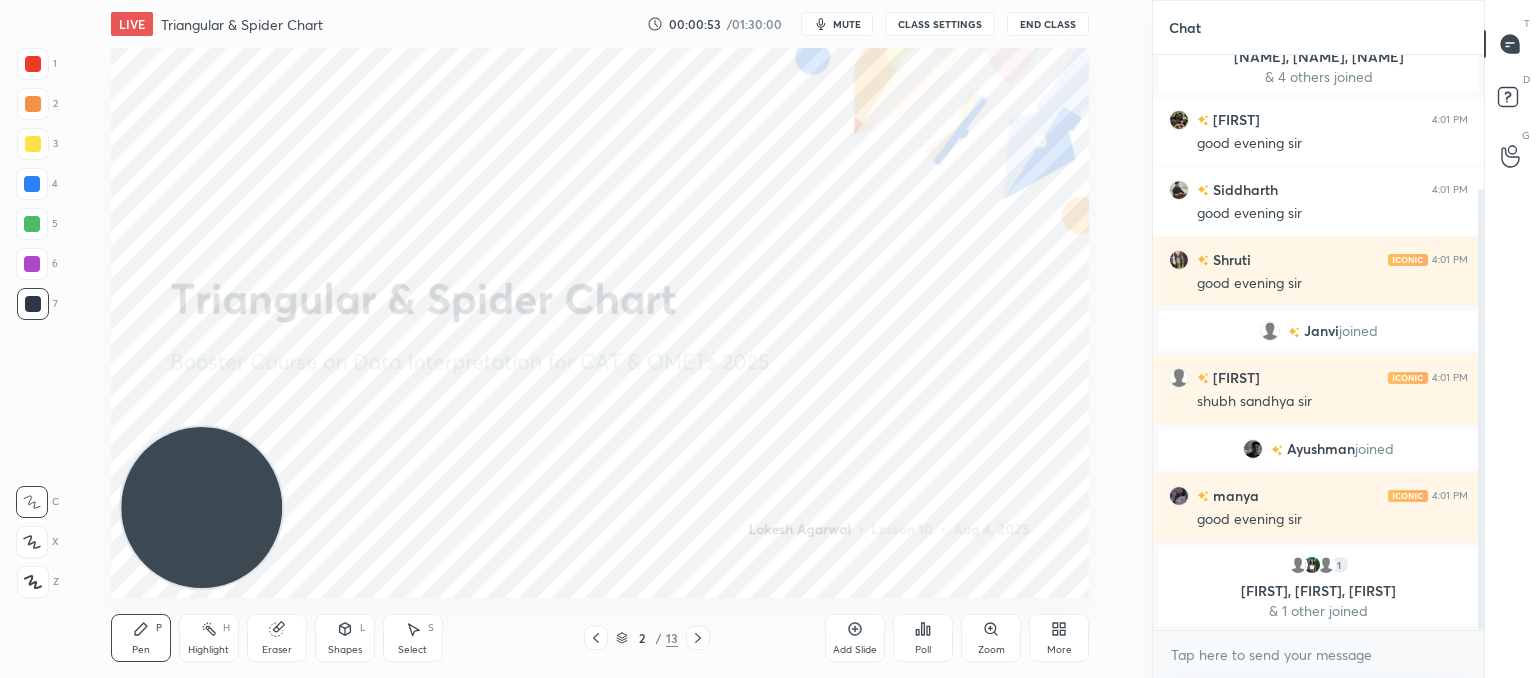 scroll, scrollTop: 244, scrollLeft: 0, axis: vertical 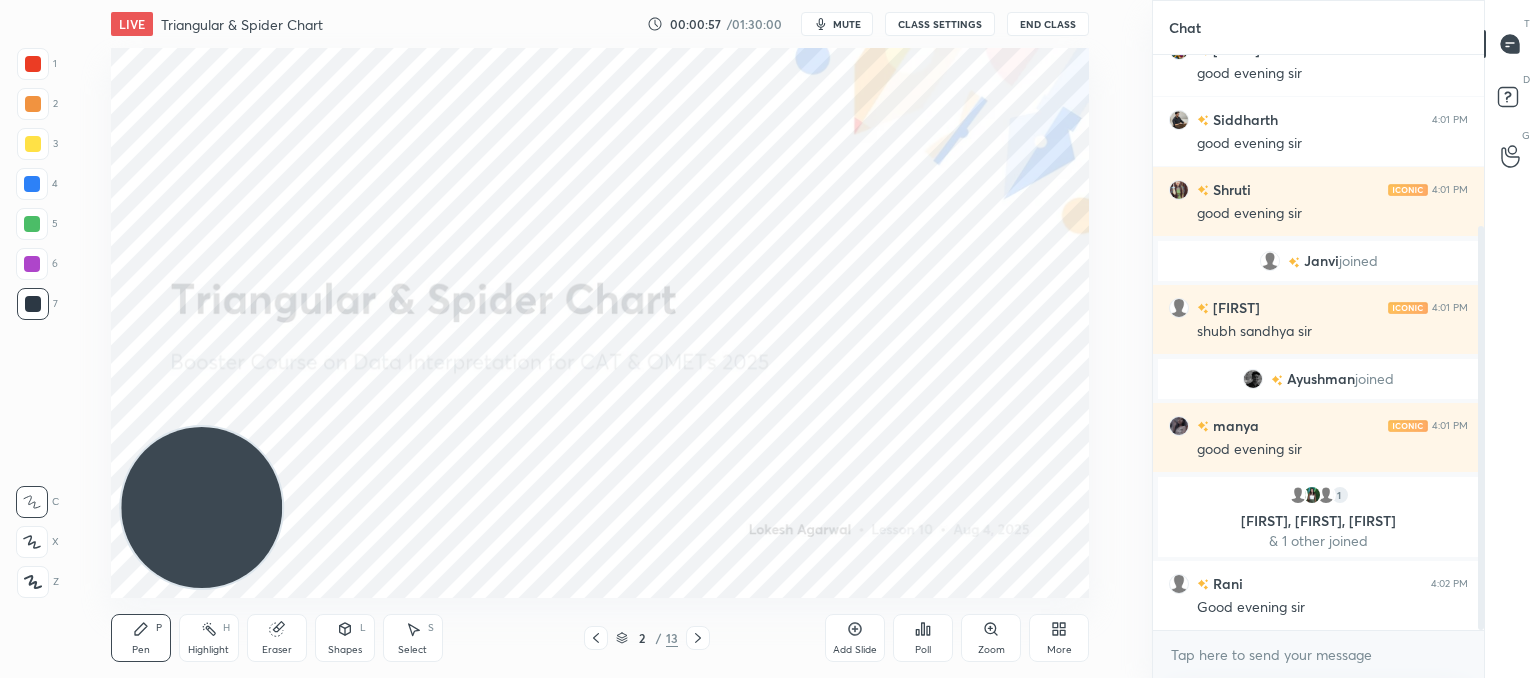click on "CLASS SETTINGS" at bounding box center (940, 24) 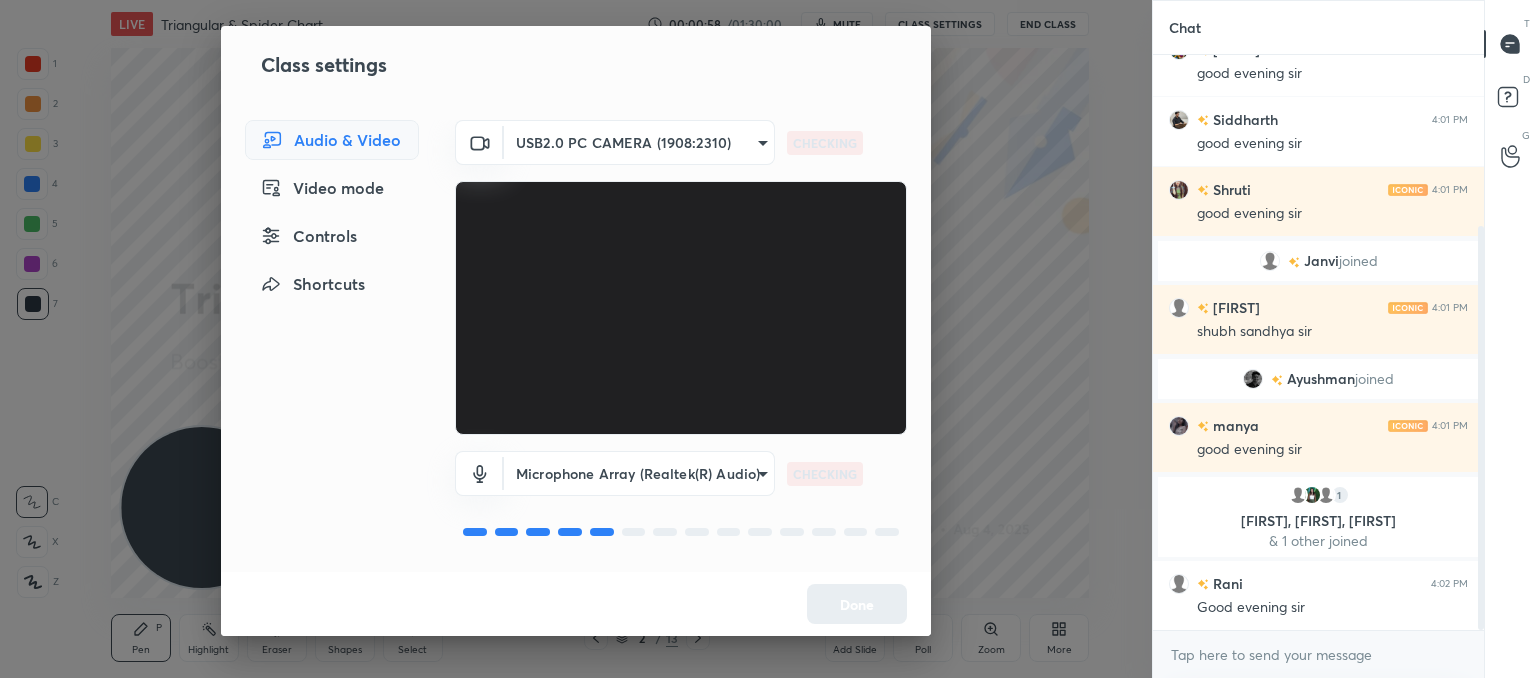 click on "1 2 3 4 5 6 7 C X Z C X Z E E Erase all   H H LIVE Triangular & Spider Chart 00:00:58 /  01:30:00 mute CLASS SETTINGS End Class Setting up your live class Poll for   secs No correct answer Start poll Back Triangular & Spider Chart • L10 of Booster Course on Data Interpretation for CAT & OMETs 2025 Lokesh Agarwal Pen P Highlight H Eraser Shapes L Select S 2 / 13 Add Slide Poll Zoom More Chat 4 Rishi, Shardul, Kapil &  4 others  joined Chandrani 4:01 PM good evening sir Siddharth 4:01 PM good evening sir Shruti 4:01 PM good evening sir Janvi  joined sandeep 4:01 PM shubh sandhya sir Ayushman  joined manya 4:01 PM good evening sir 1 Naitik, Gunjan, Rani &  1 other  joined Rani 4:02 PM Good evening sir JUMP TO LATEST Enable hand raising Enable raise hand to speak to learners. Once enabled, chat will be turned off temporarily. Enable x   introducing Raise a hand with a doubt Now learners can raise their hand along with a doubt  How it works? Doubts asked by learners will show up here NEW DOUBTS ASKED Got it T D" at bounding box center [768, 339] 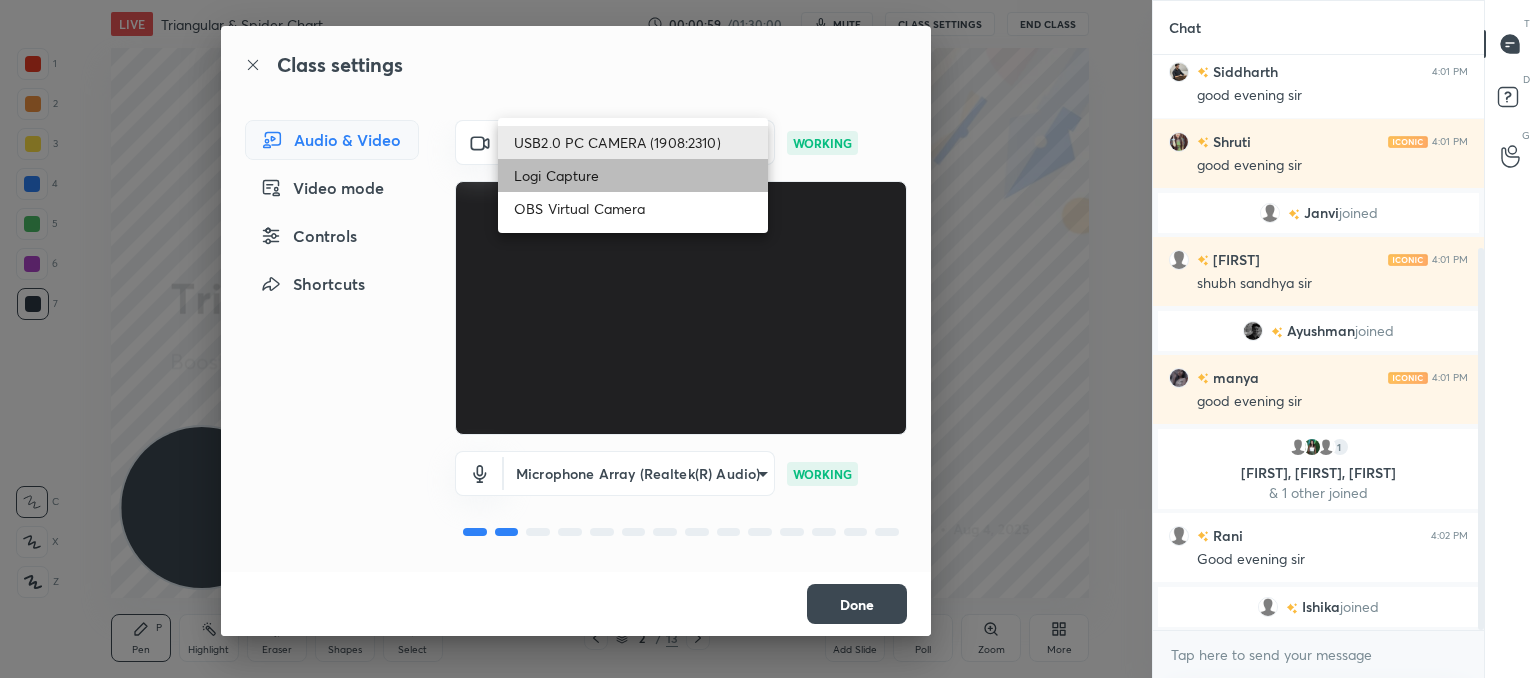 click on "Logi Capture" at bounding box center [633, 175] 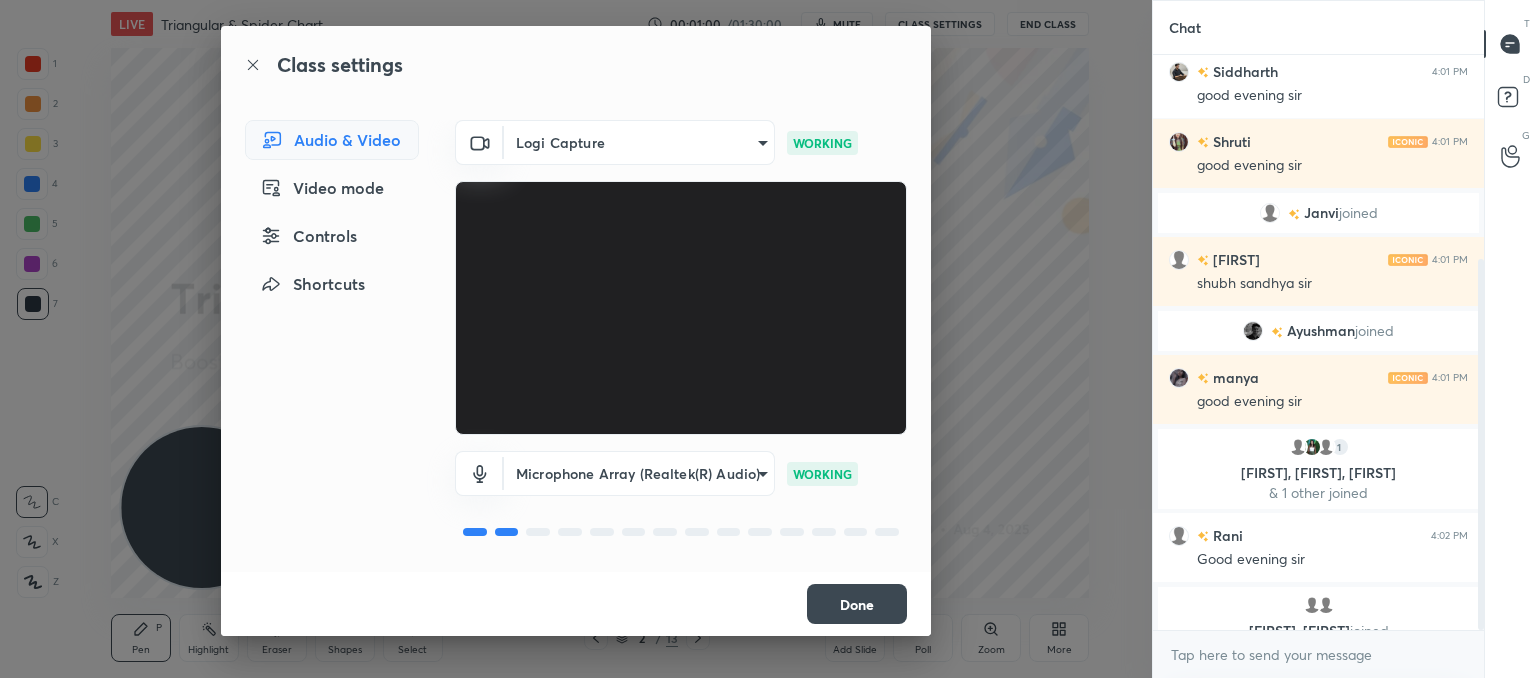 scroll, scrollTop: 316, scrollLeft: 0, axis: vertical 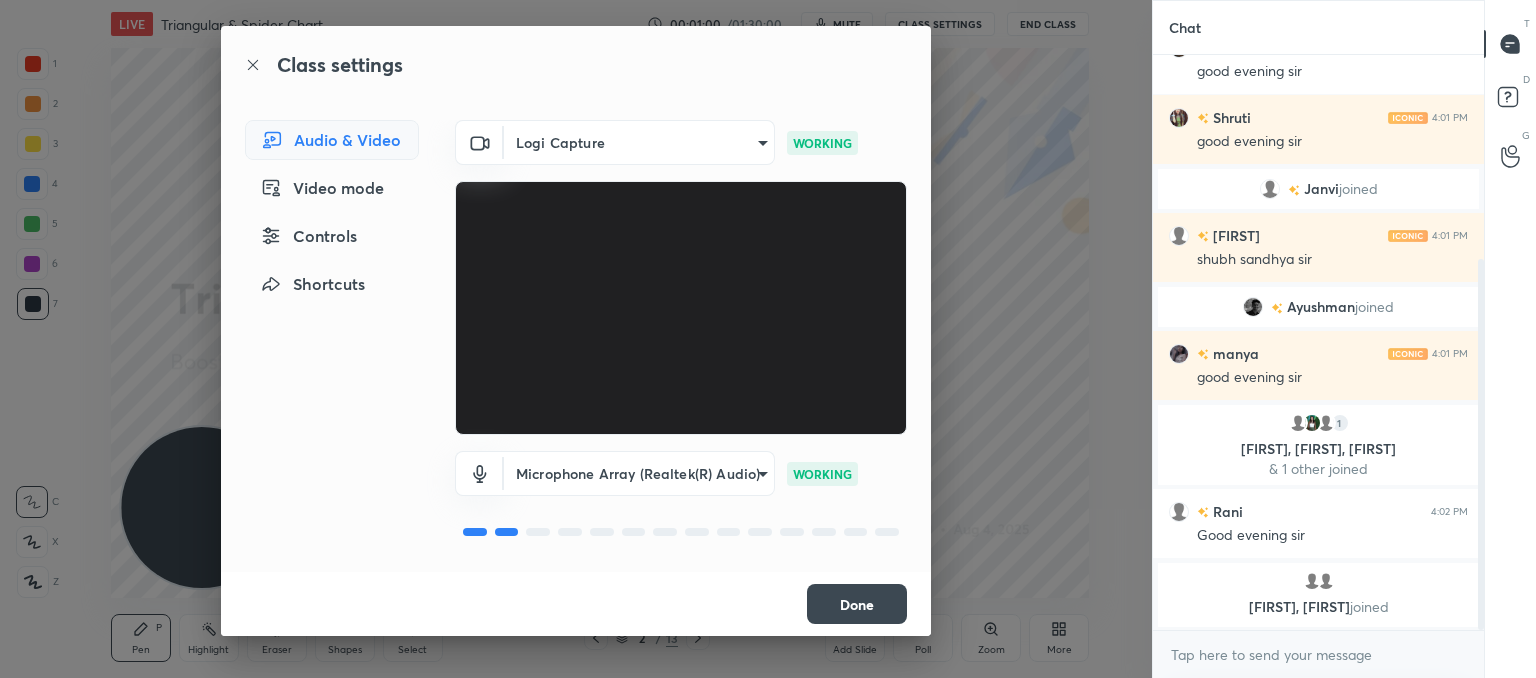 click on "Done" at bounding box center (857, 604) 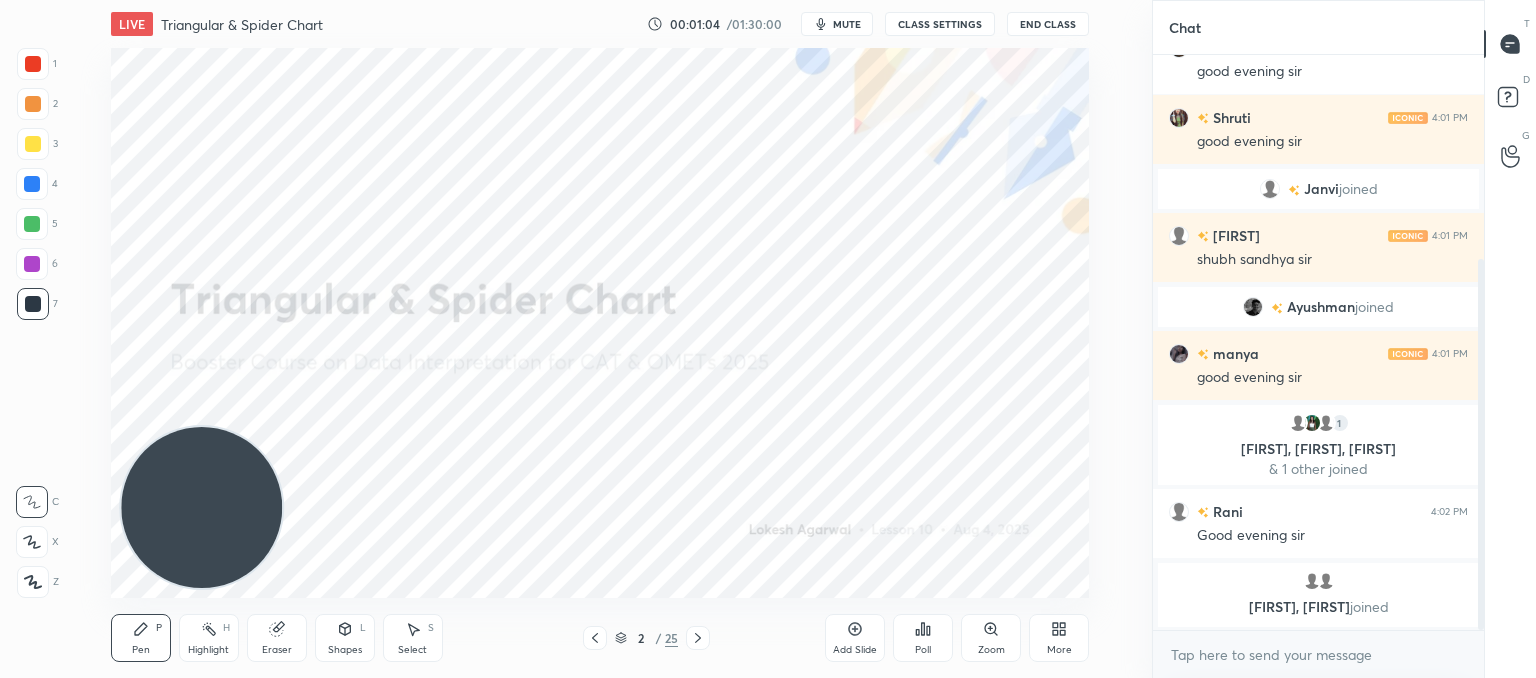 click on "mute" at bounding box center [847, 24] 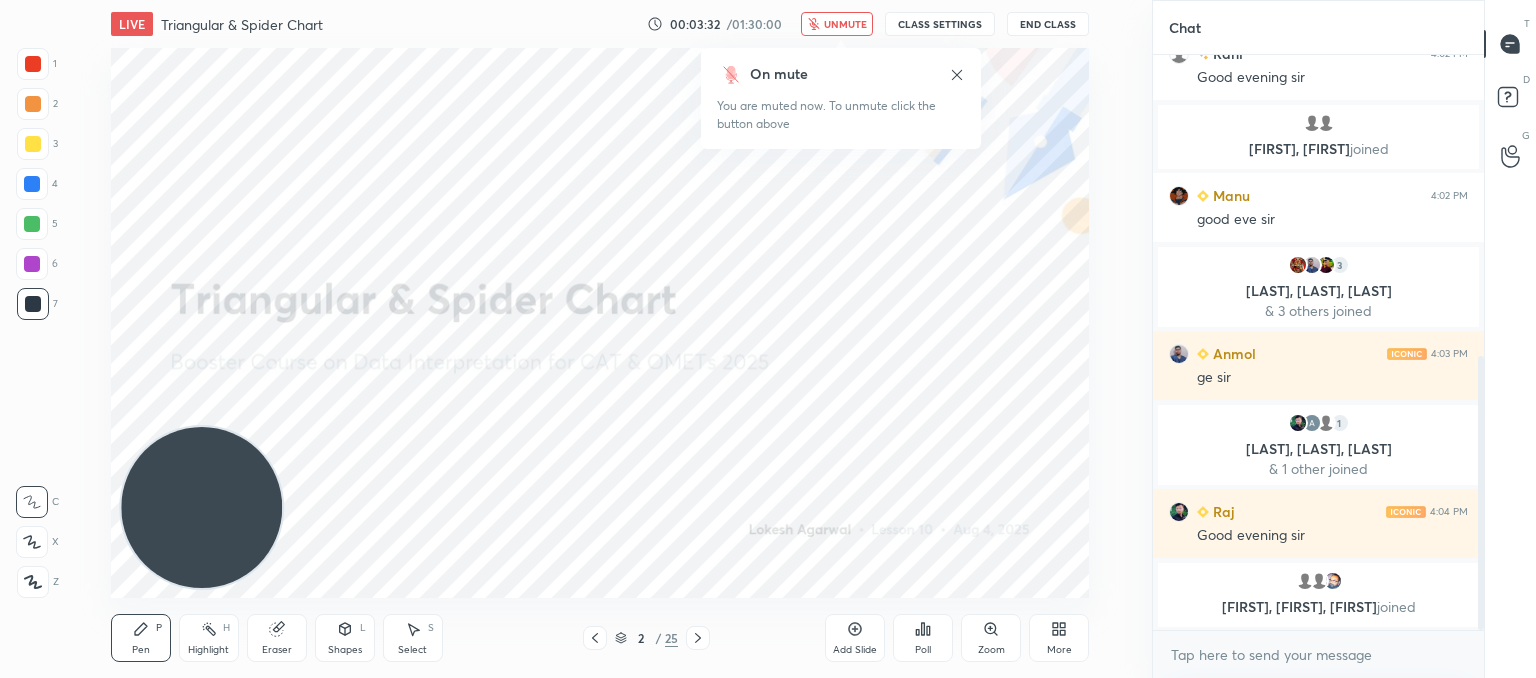 scroll, scrollTop: 646, scrollLeft: 0, axis: vertical 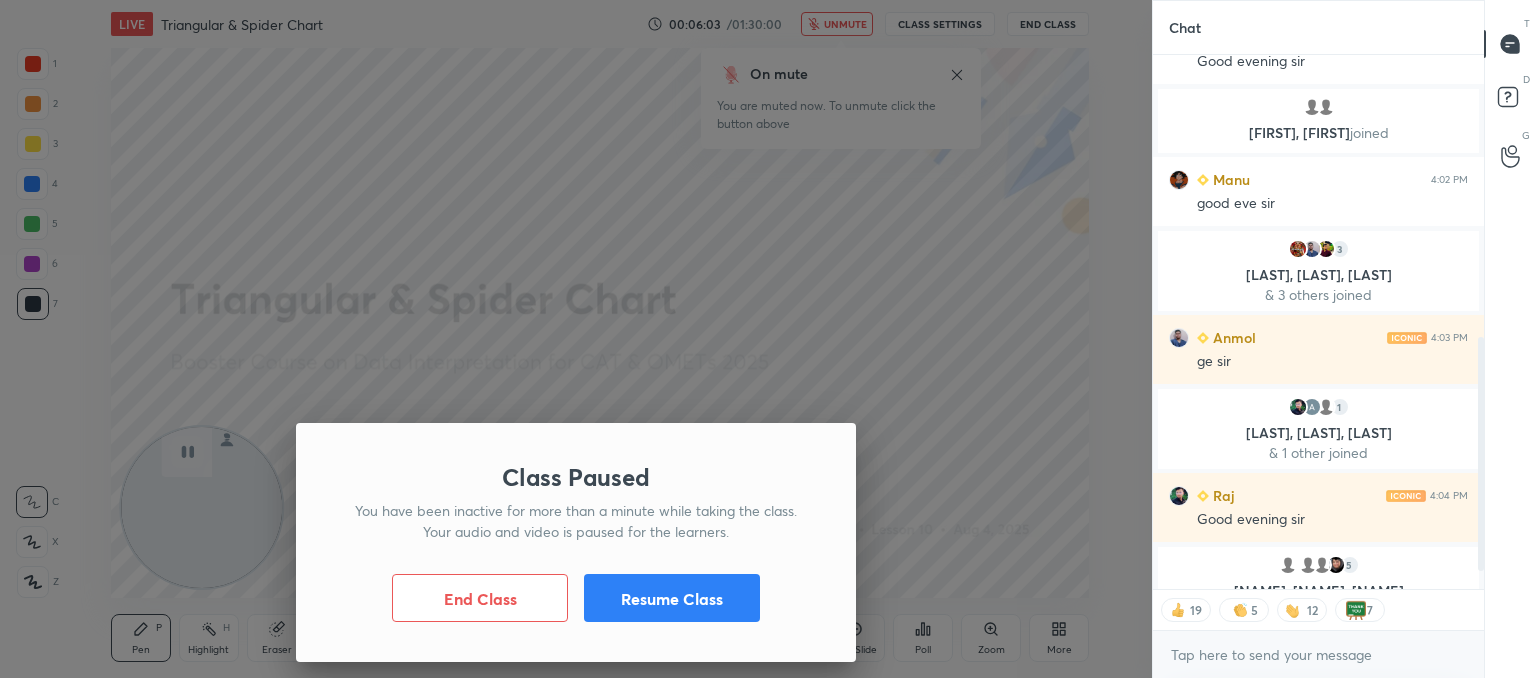 type on "x" 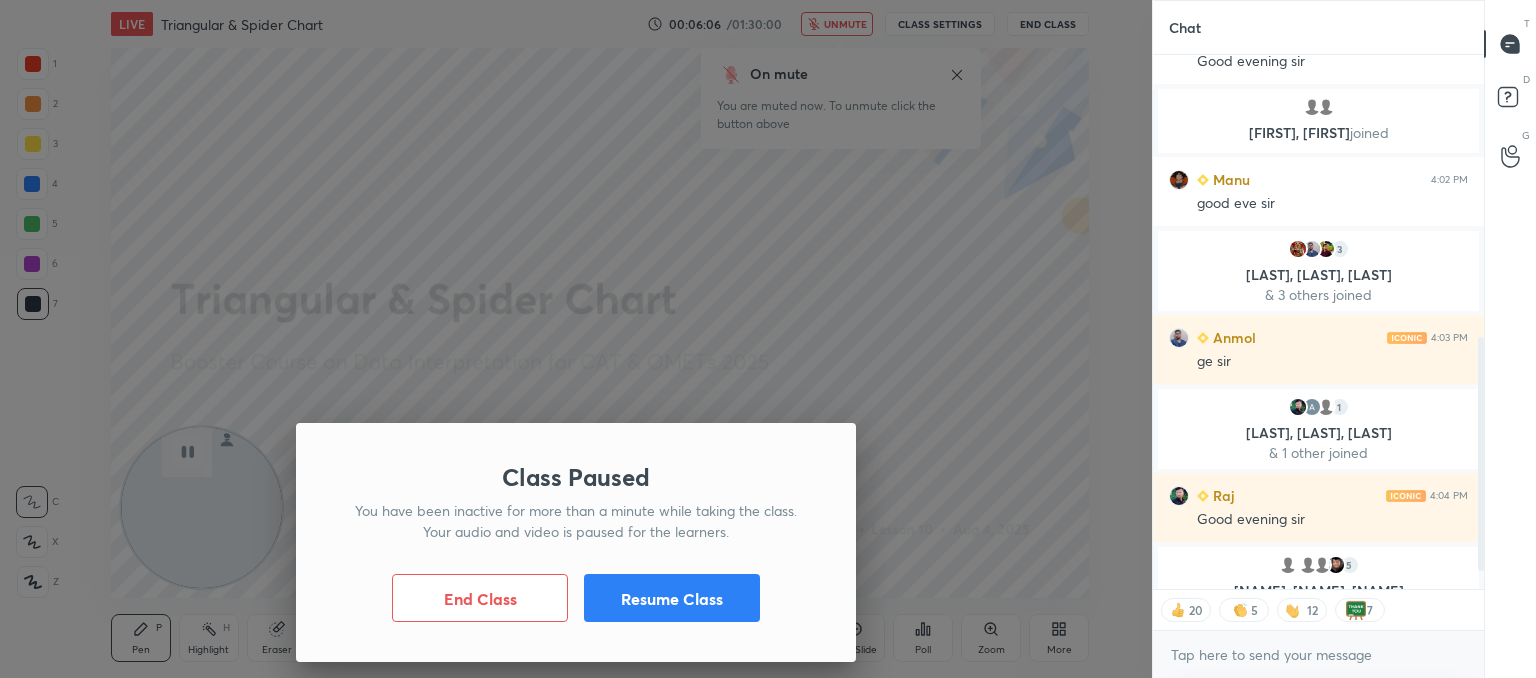 click on "Resume Class" at bounding box center [672, 598] 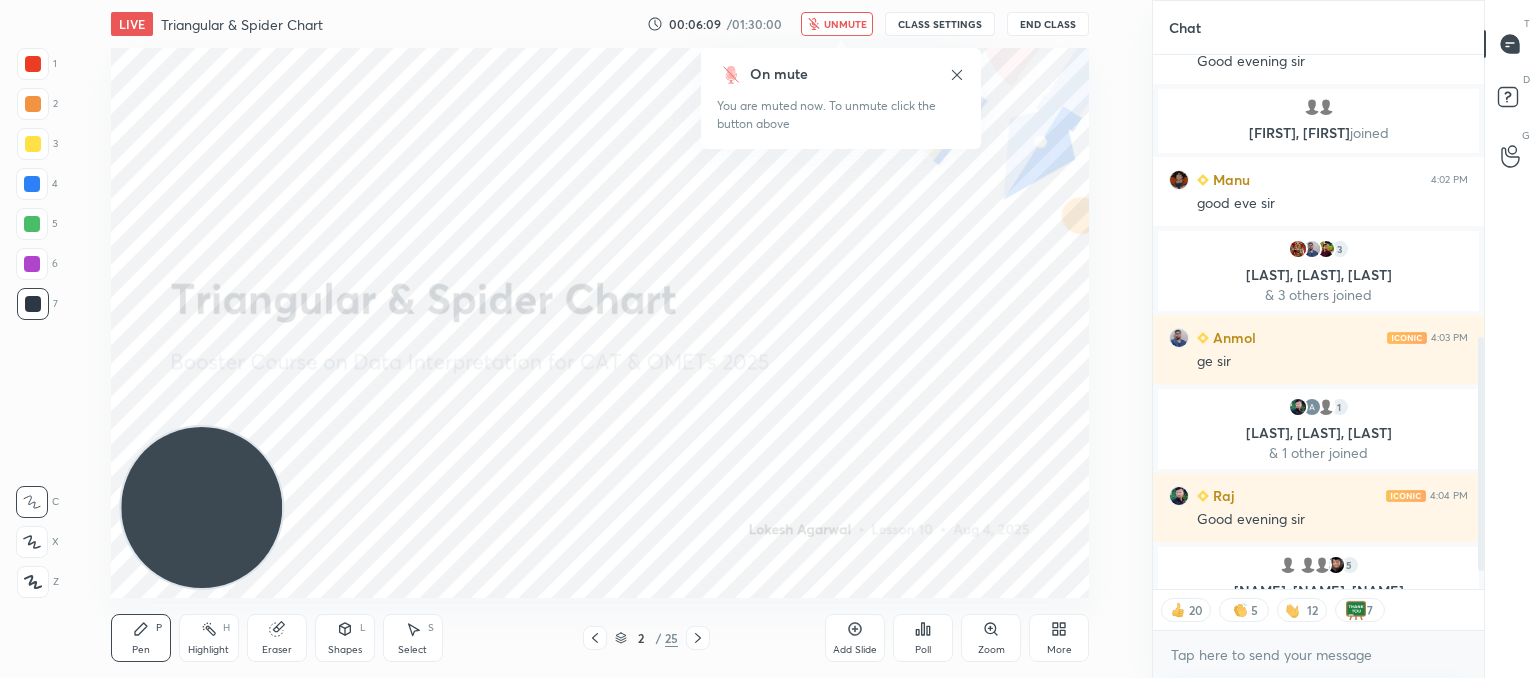 click on "unmute" at bounding box center (845, 24) 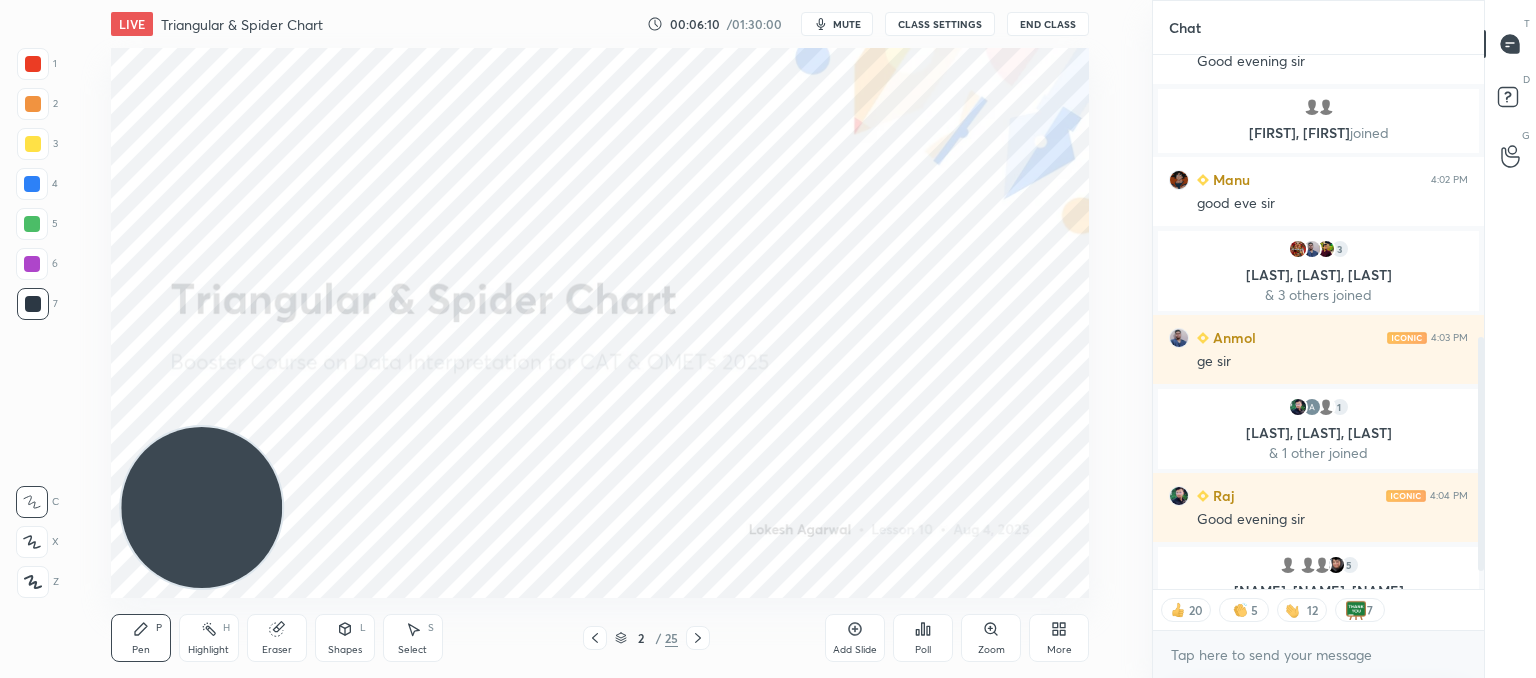 click on "CLASS SETTINGS" at bounding box center [940, 24] 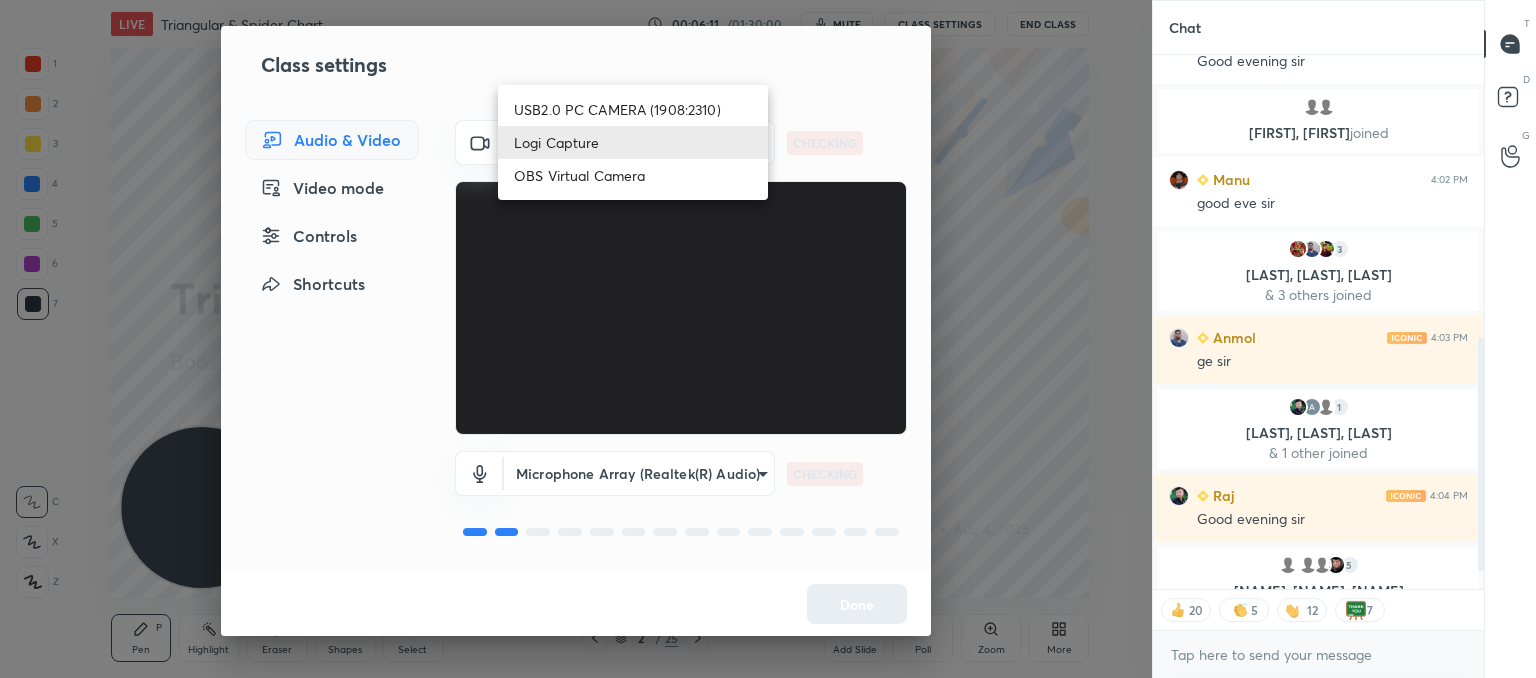 click on "1 2 3 4 5 6 7 C X Z C X Z E E Erase all   H H LIVE Triangular & Spider Chart 00:06:11 /  01:30:00 mute CLASS SETTINGS End Class Setting up your live class Poll for   secs No correct answer Start poll Back Triangular & Spider Chart • L10 of Booster Course on Data Interpretation for CAT & OMETs 2025 Lokesh Agarwal Pen P Highlight H Eraser Shapes L Select S 2 / 25 Add Slide Poll Zoom More Chat 1 Naitik, Gunjan, Rani &  1 other  joined Rani 4:02 PM Good evening sir Dibya, Ishika  joined Manu 4:02 PM good eve sir 3 Suhani, Anmol, Ankush &  3 others  joined Anmol 4:03 PM ge sir 1 Raj, Archana, Bhuvnesh &  1 other  joined Raj 4:04 PM Good evening sir 5 sudeepta, Mohit, Mohit &  5 others  joined 4 NEW MESSAGES 20 5 12 7 Enable hand raising Enable raise hand to speak to learners. Once enabled, chat will be turned off temporarily. Enable x   introducing Raise a hand with a doubt Now learners can raise their hand along with a doubt  How it works? Doubts asked by learners will show up here NEW DOUBTS ASKED Got it T D G" at bounding box center (768, 339) 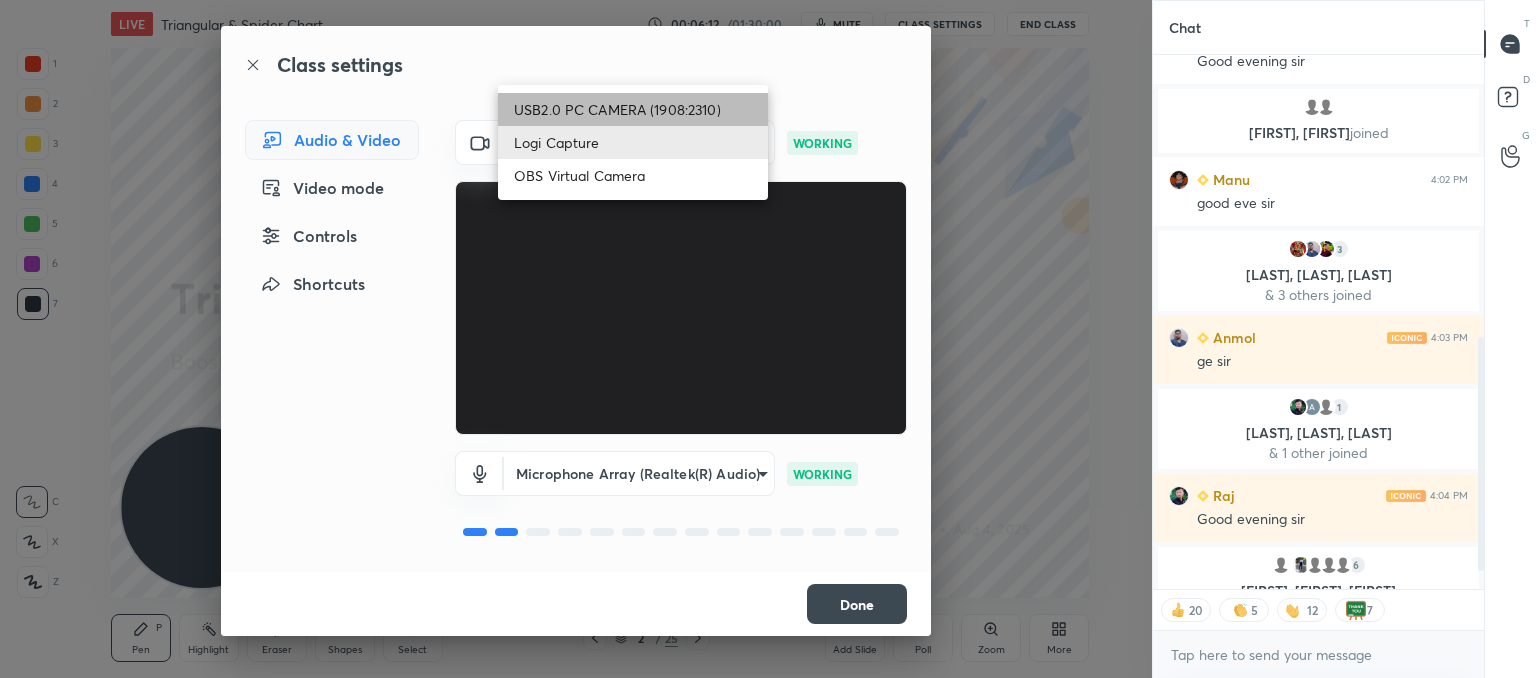 click on "USB2.0 PC CAMERA (1908:2310)" at bounding box center (633, 109) 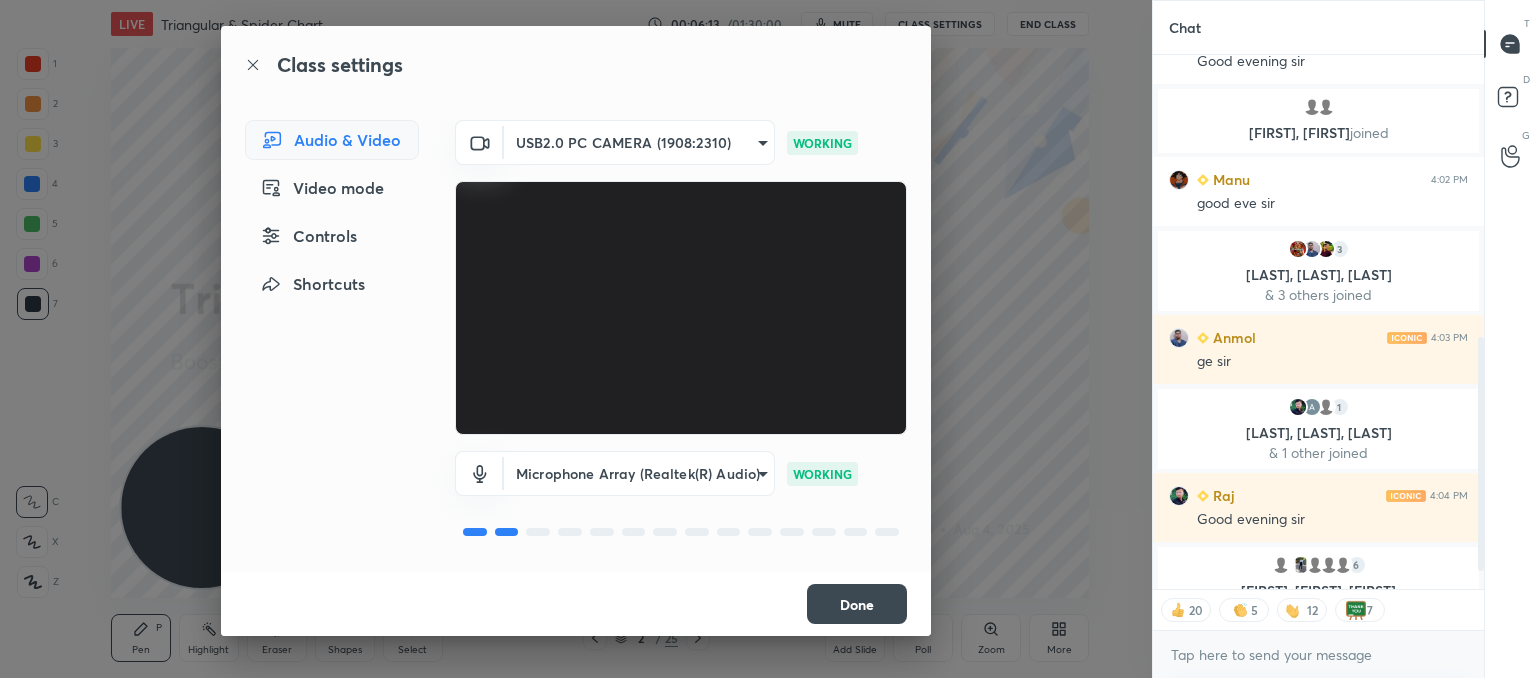 click on "Done" at bounding box center [857, 604] 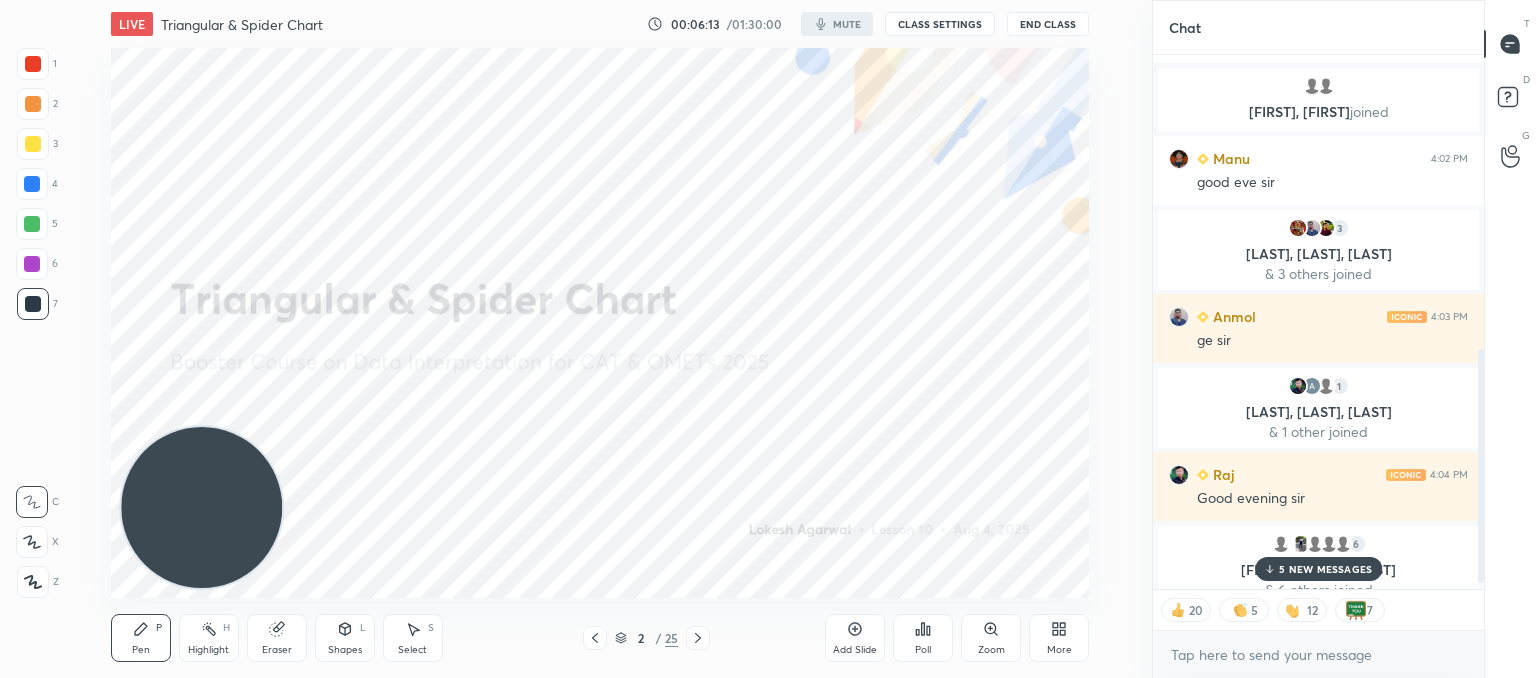 scroll, scrollTop: 687, scrollLeft: 0, axis: vertical 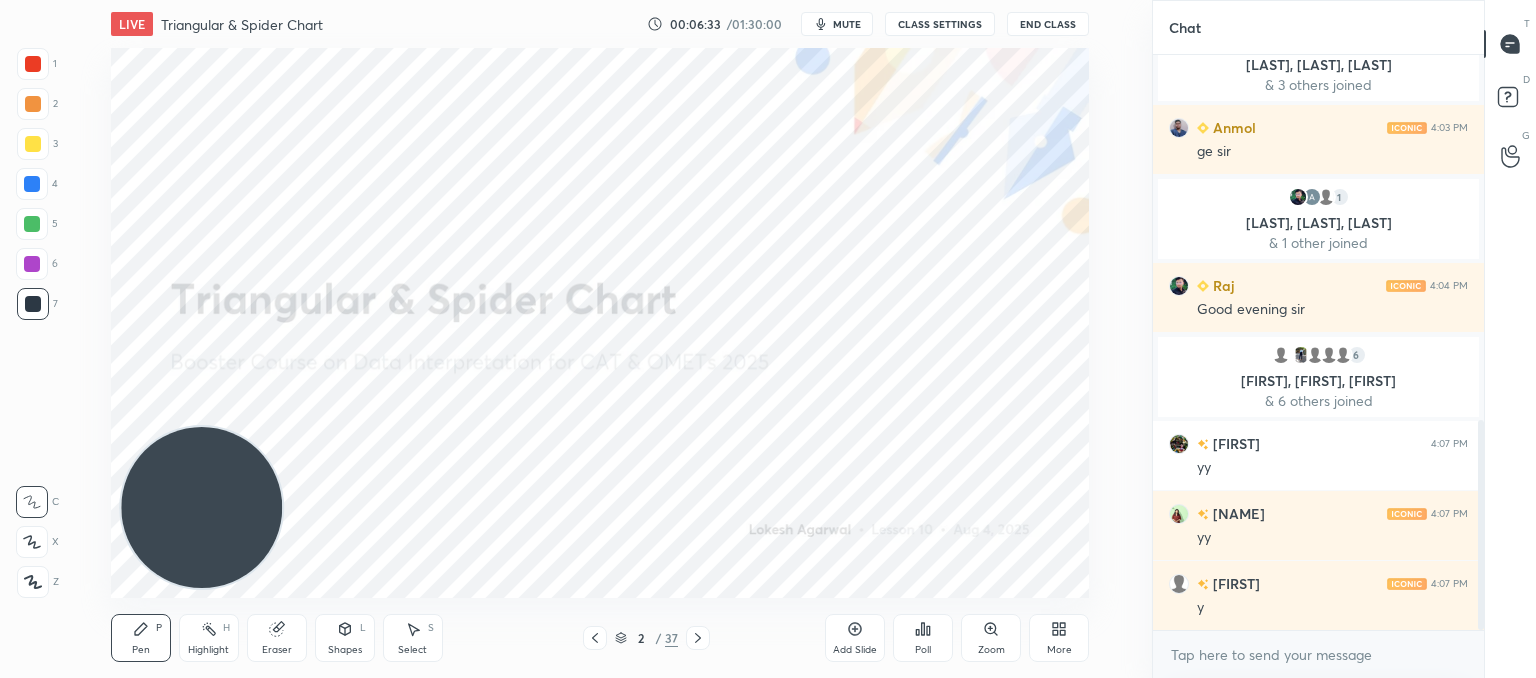 click 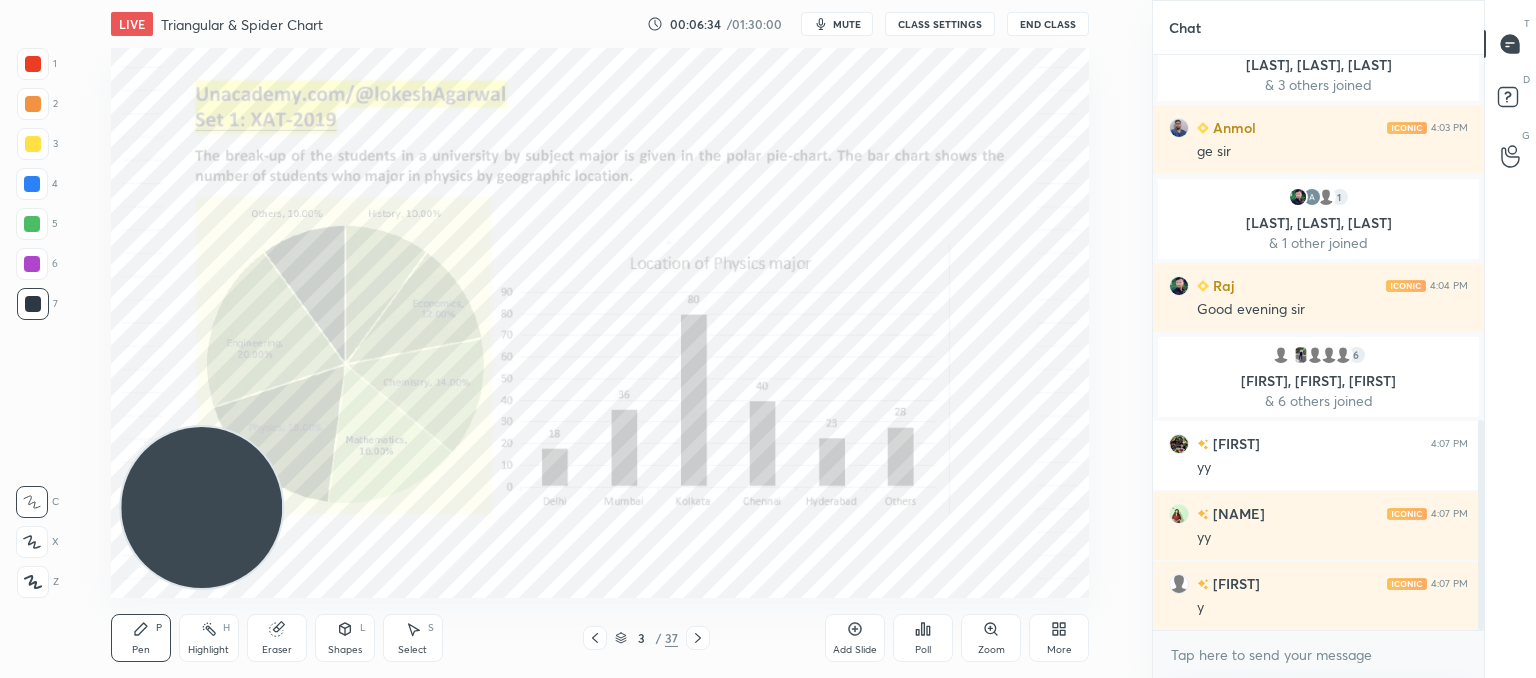 click 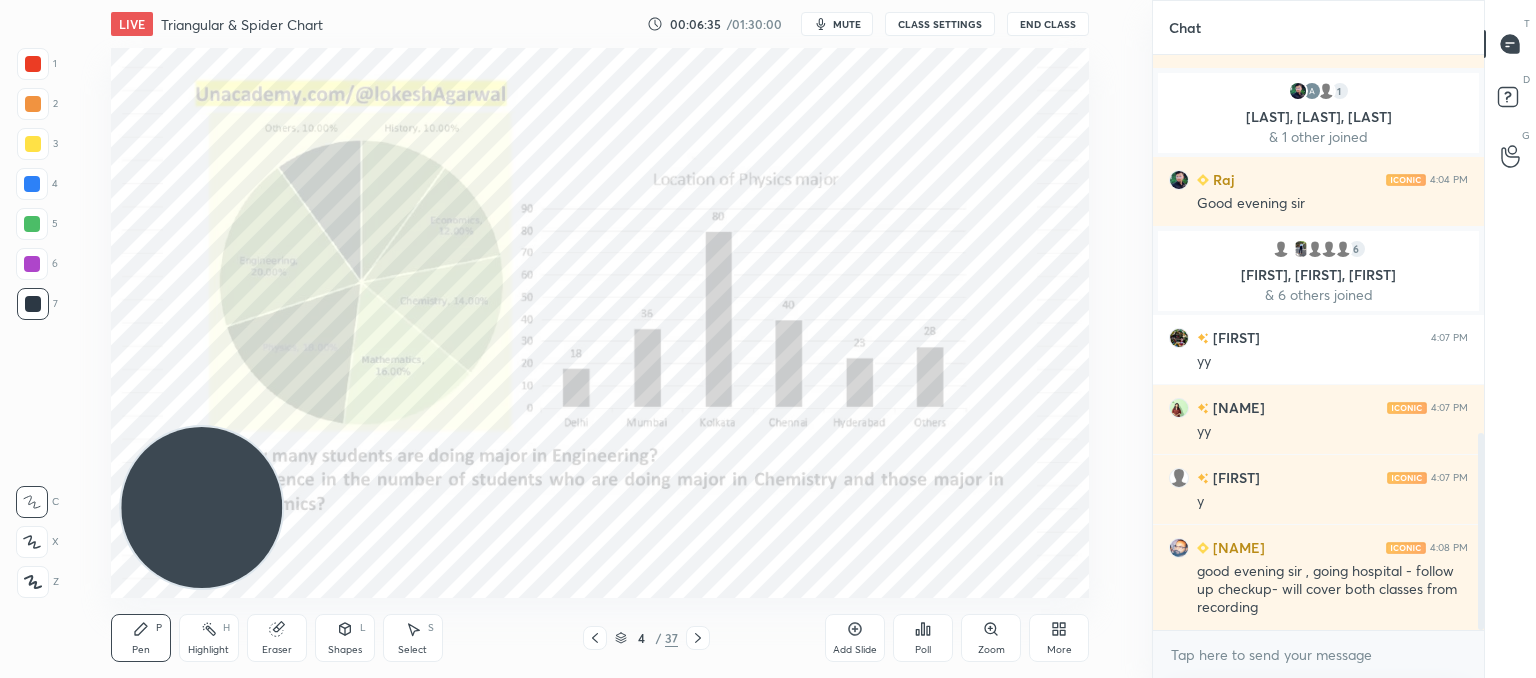click 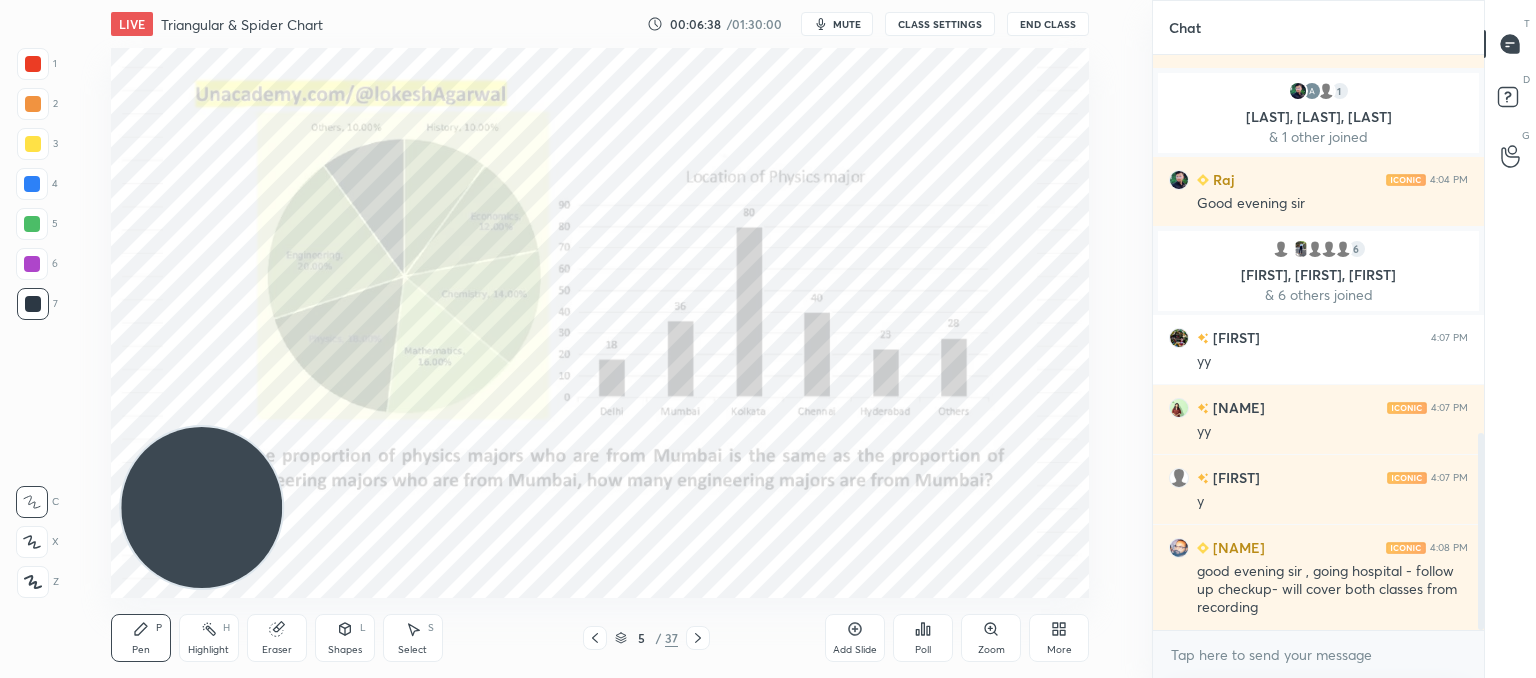 click 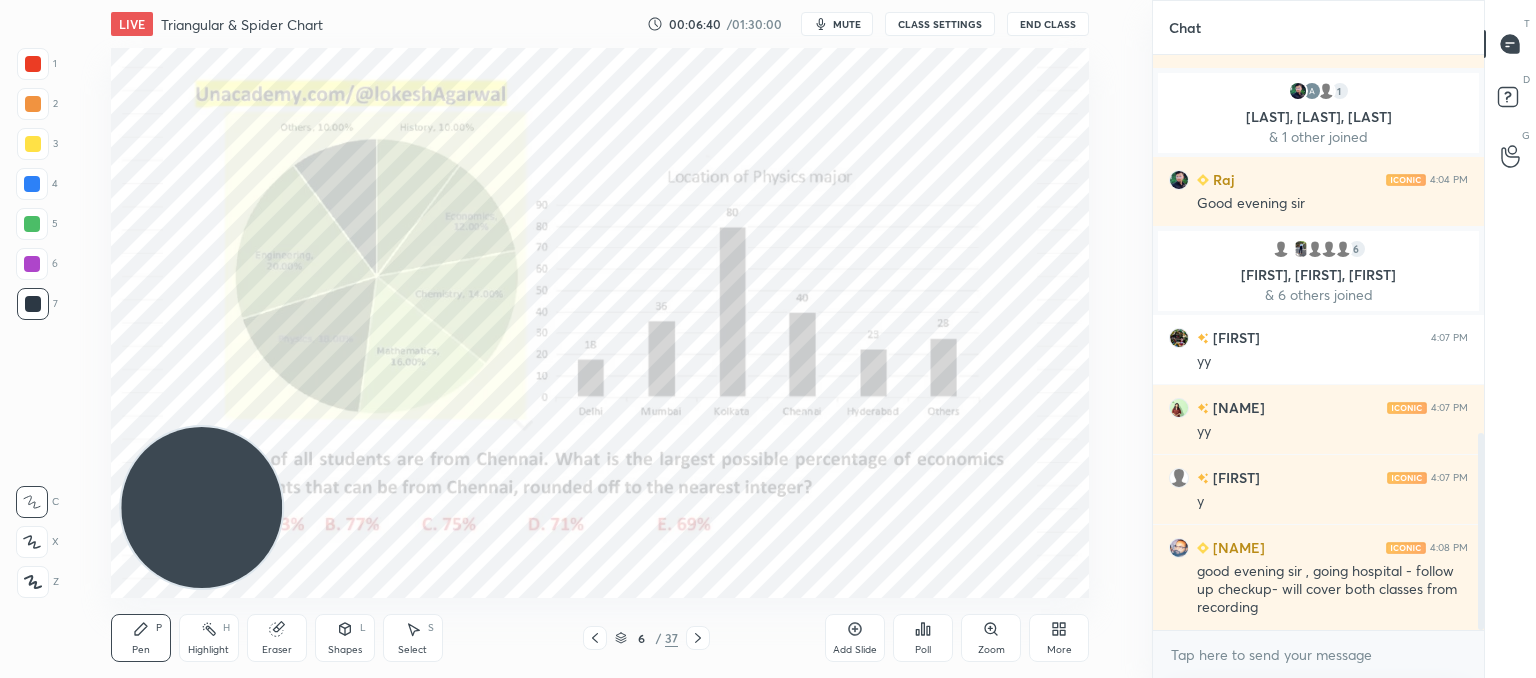 click 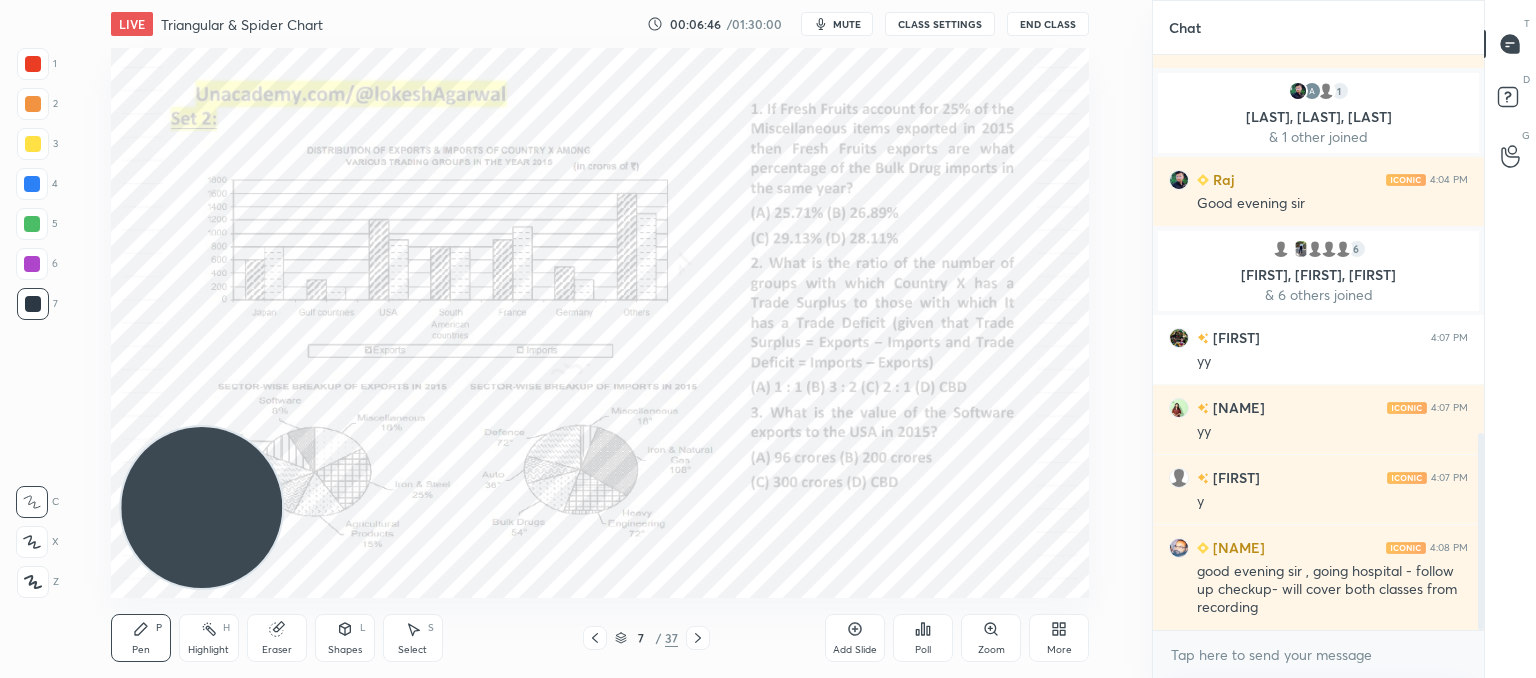 click on "Poll" at bounding box center [923, 638] 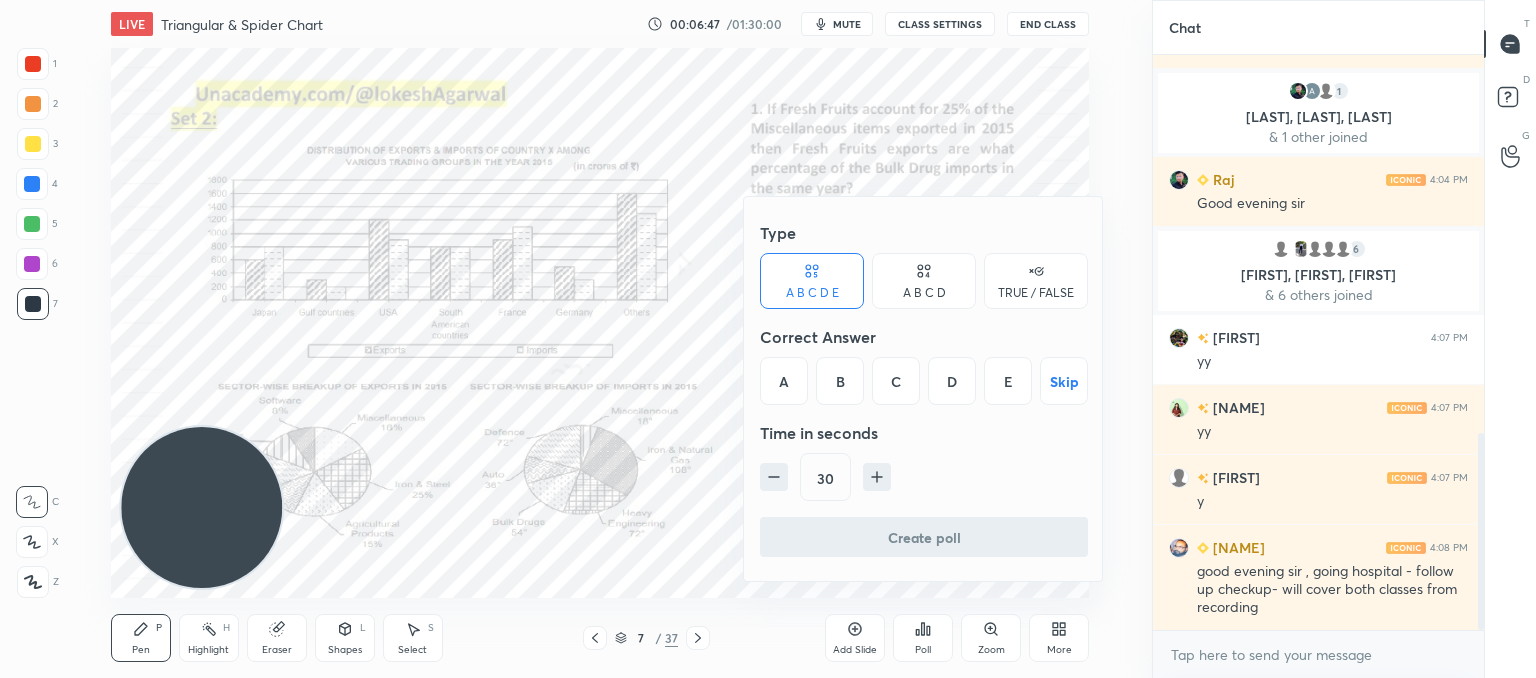 click at bounding box center [768, 339] 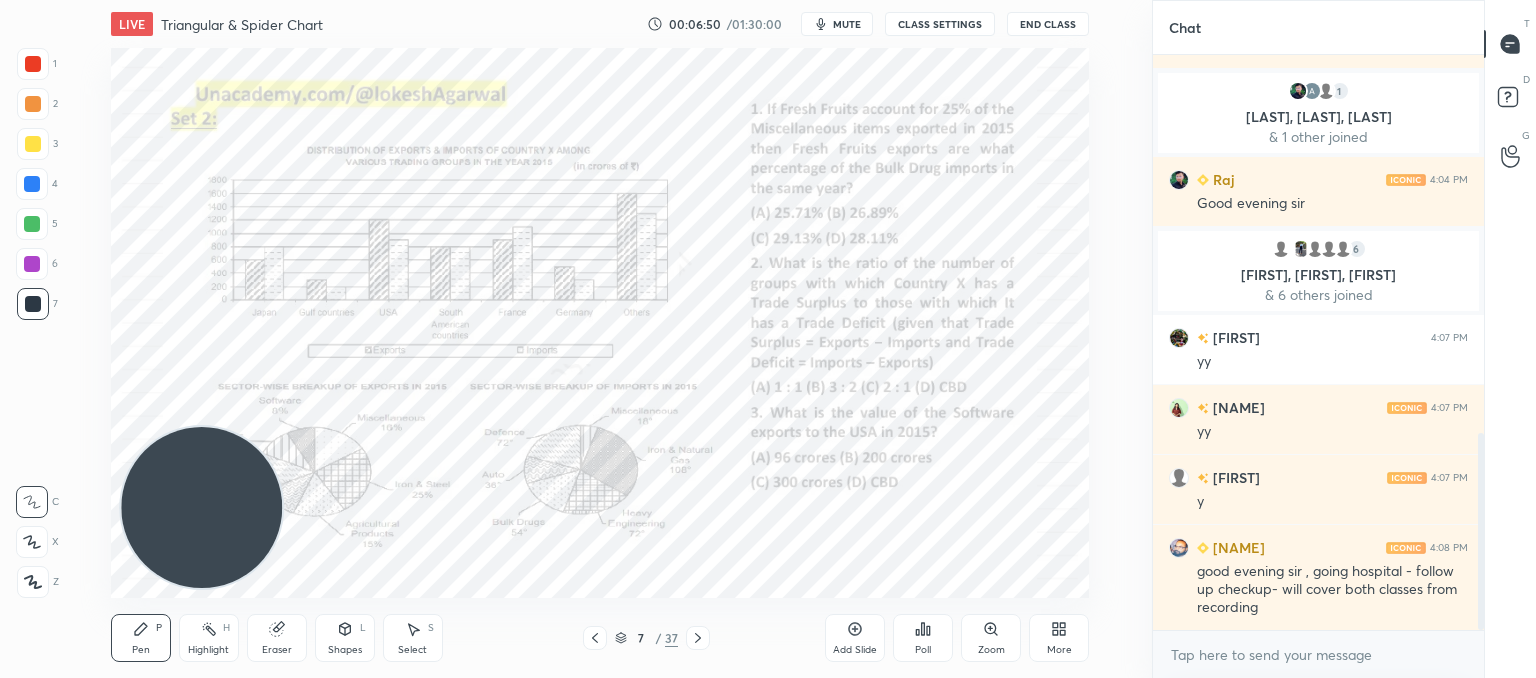 click on "Poll" at bounding box center (923, 638) 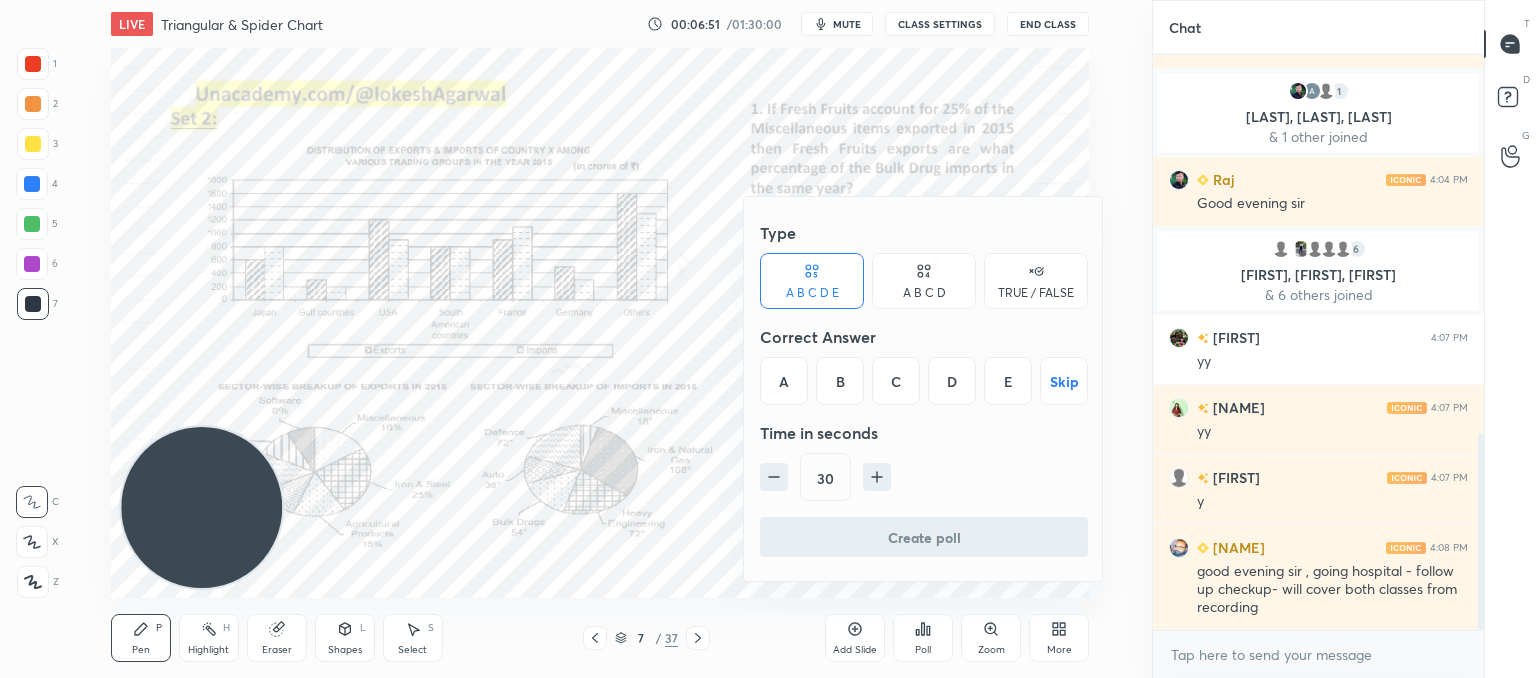 click on "A B C D" at bounding box center [924, 281] 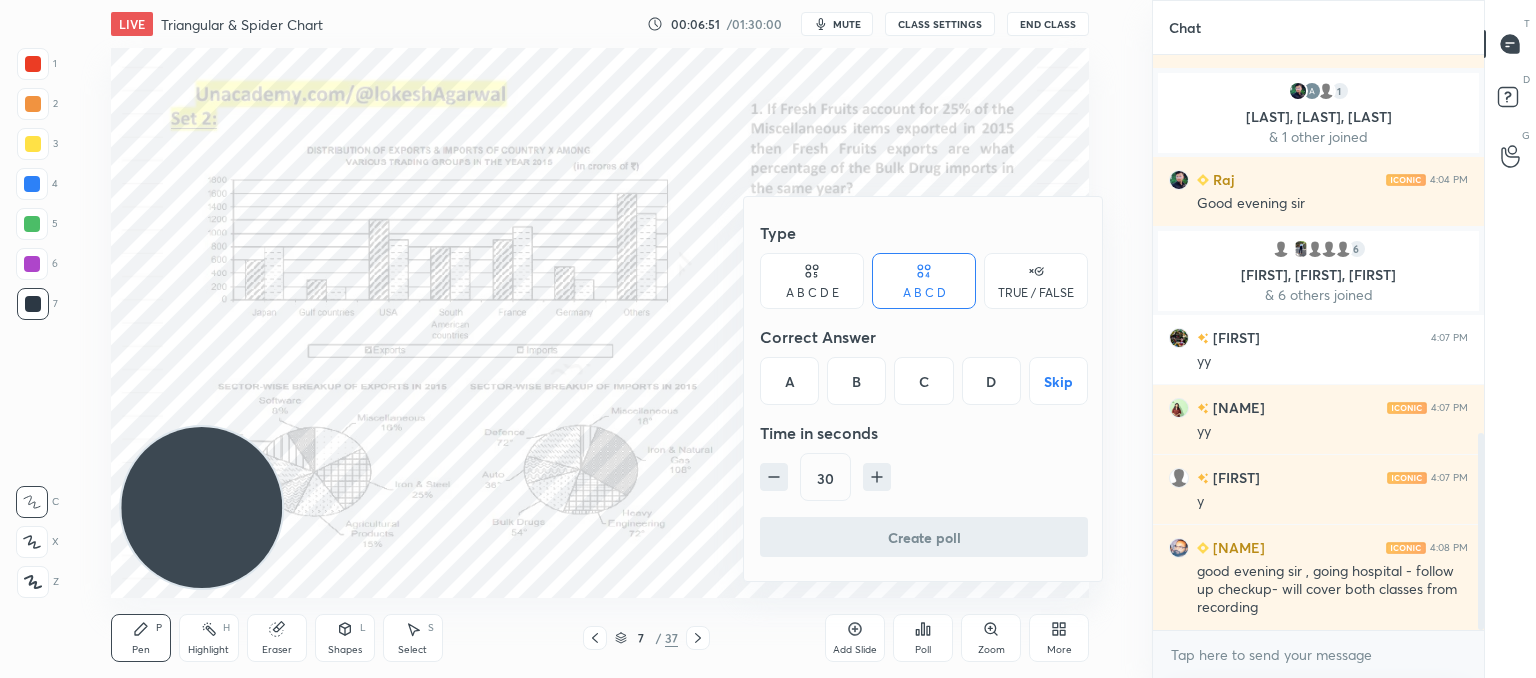 click on "C" at bounding box center [923, 381] 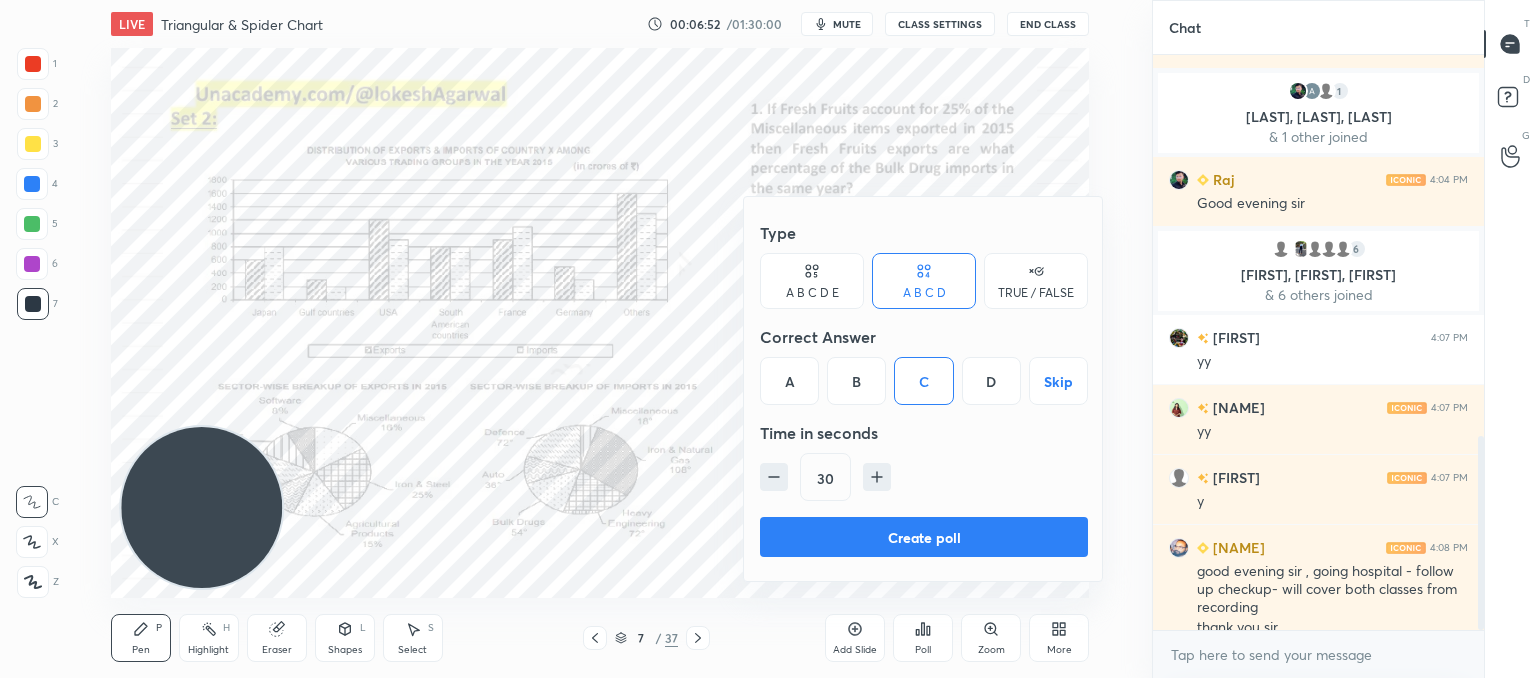 scroll, scrollTop: 1126, scrollLeft: 0, axis: vertical 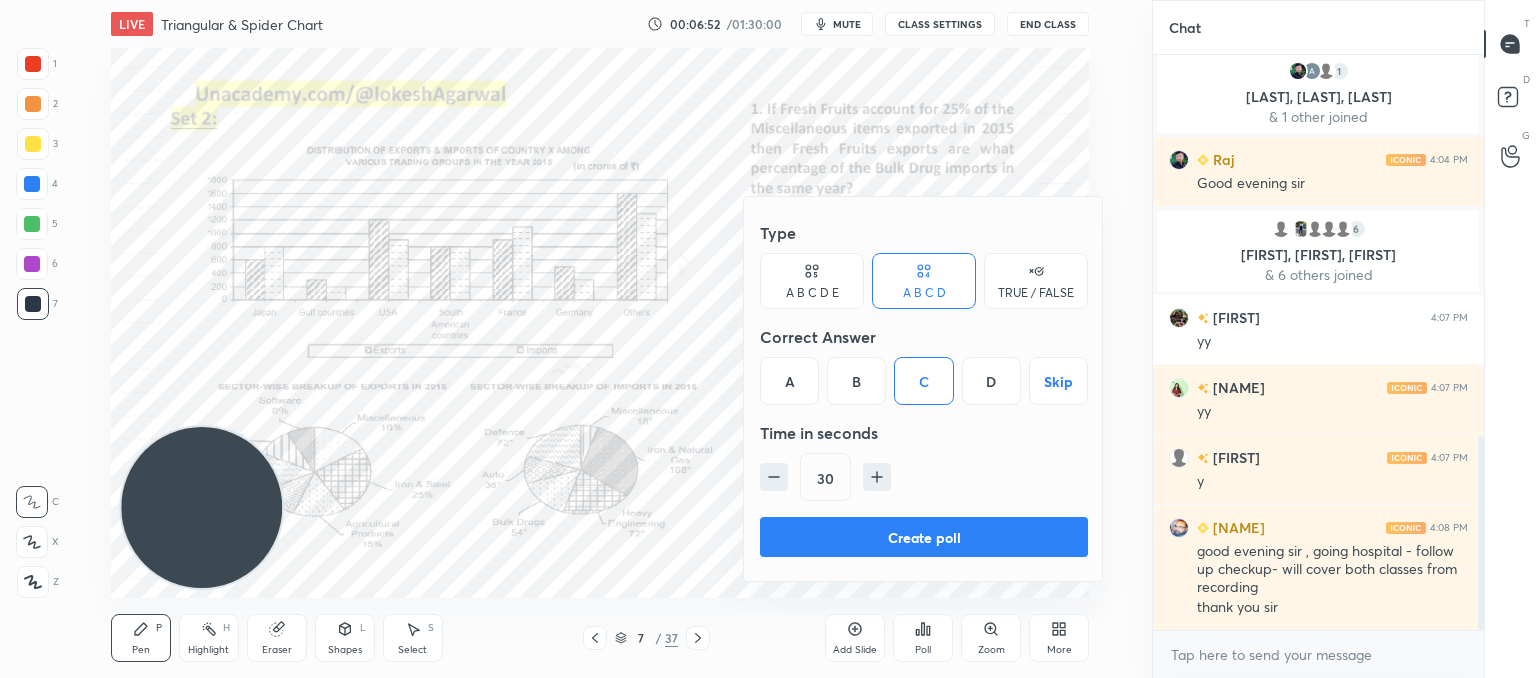 click on "Create poll" at bounding box center (924, 537) 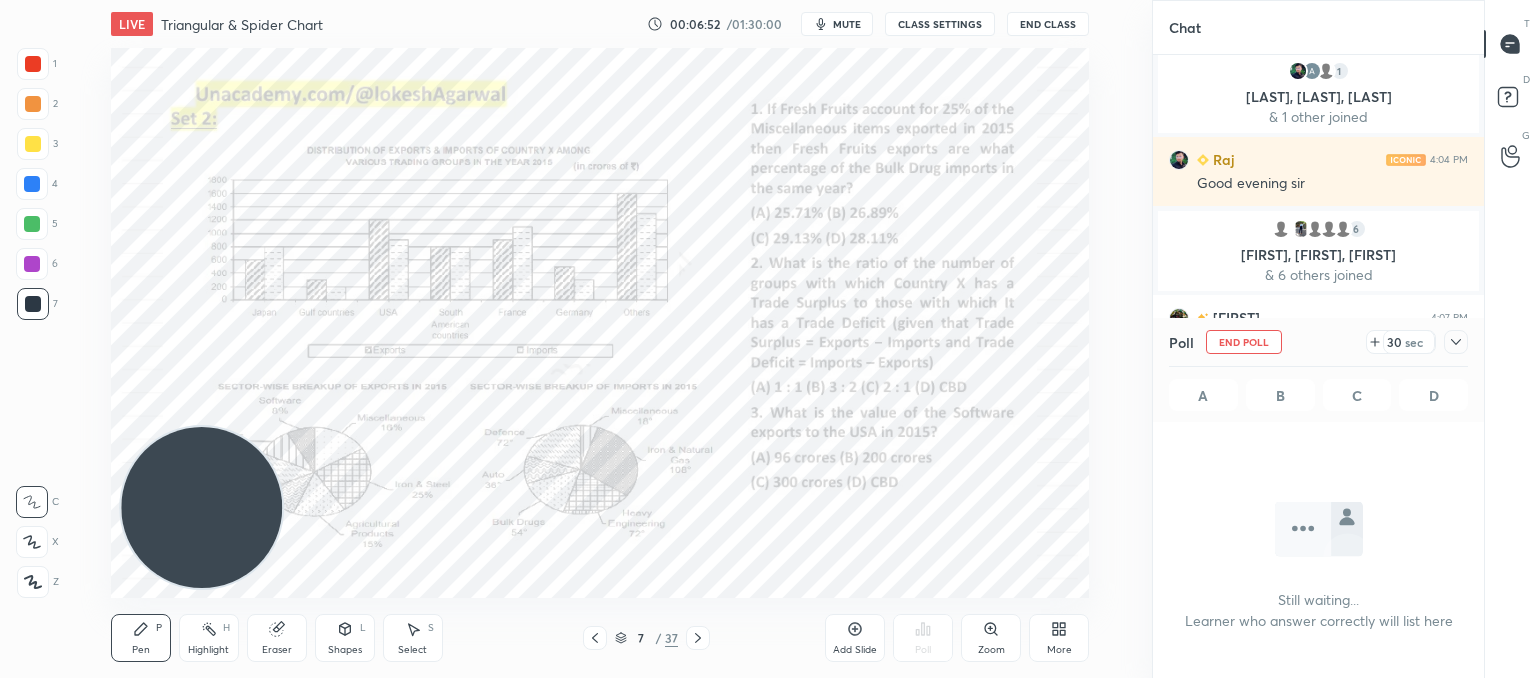 scroll, scrollTop: 472, scrollLeft: 325, axis: both 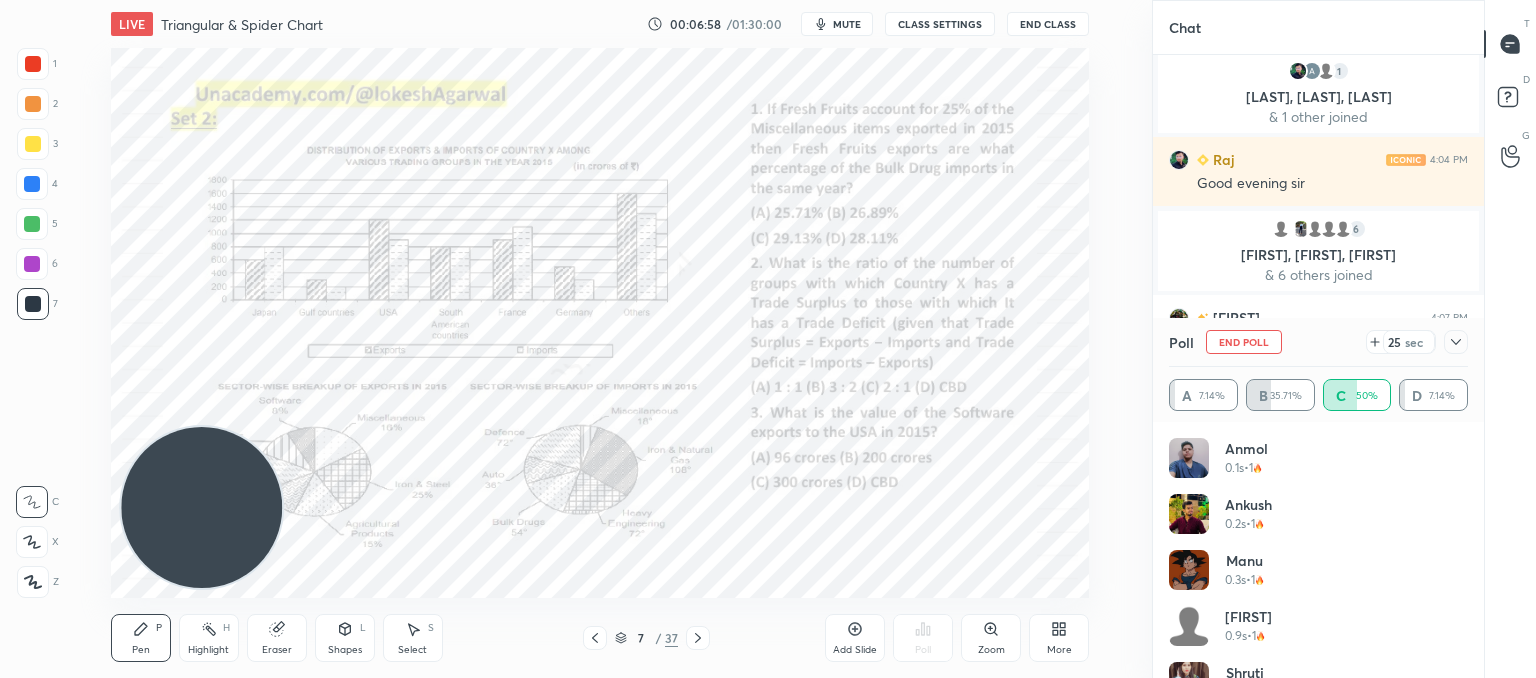 click on "mute" at bounding box center (837, 24) 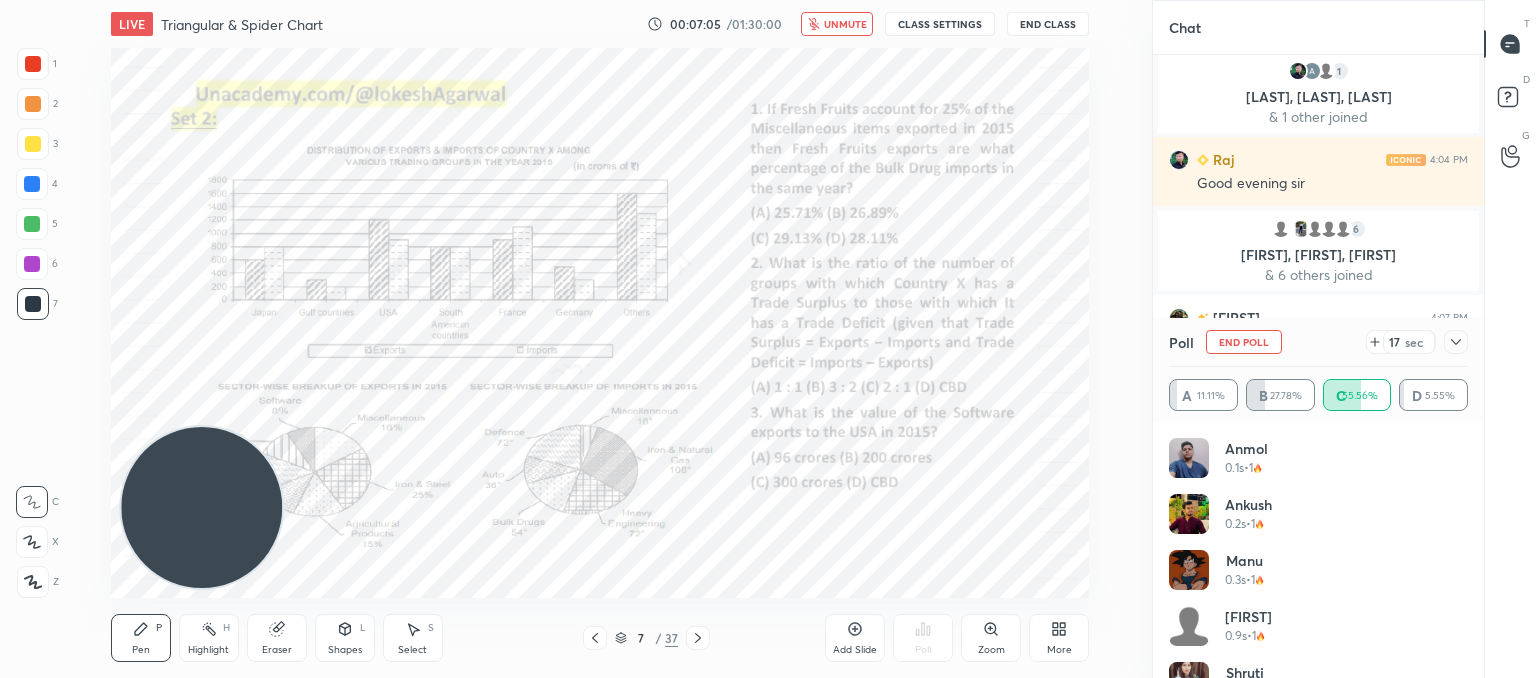 click on "unmute" at bounding box center (845, 24) 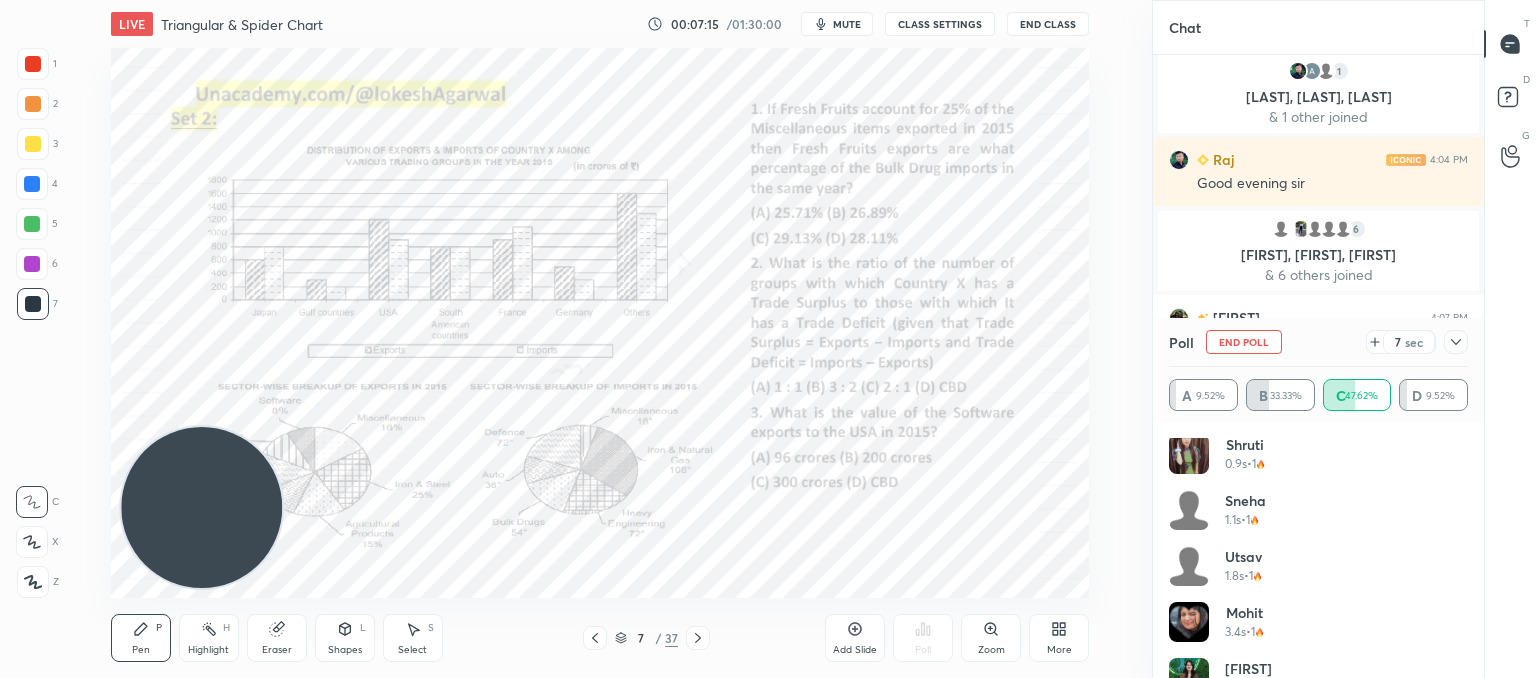 scroll, scrollTop: 320, scrollLeft: 0, axis: vertical 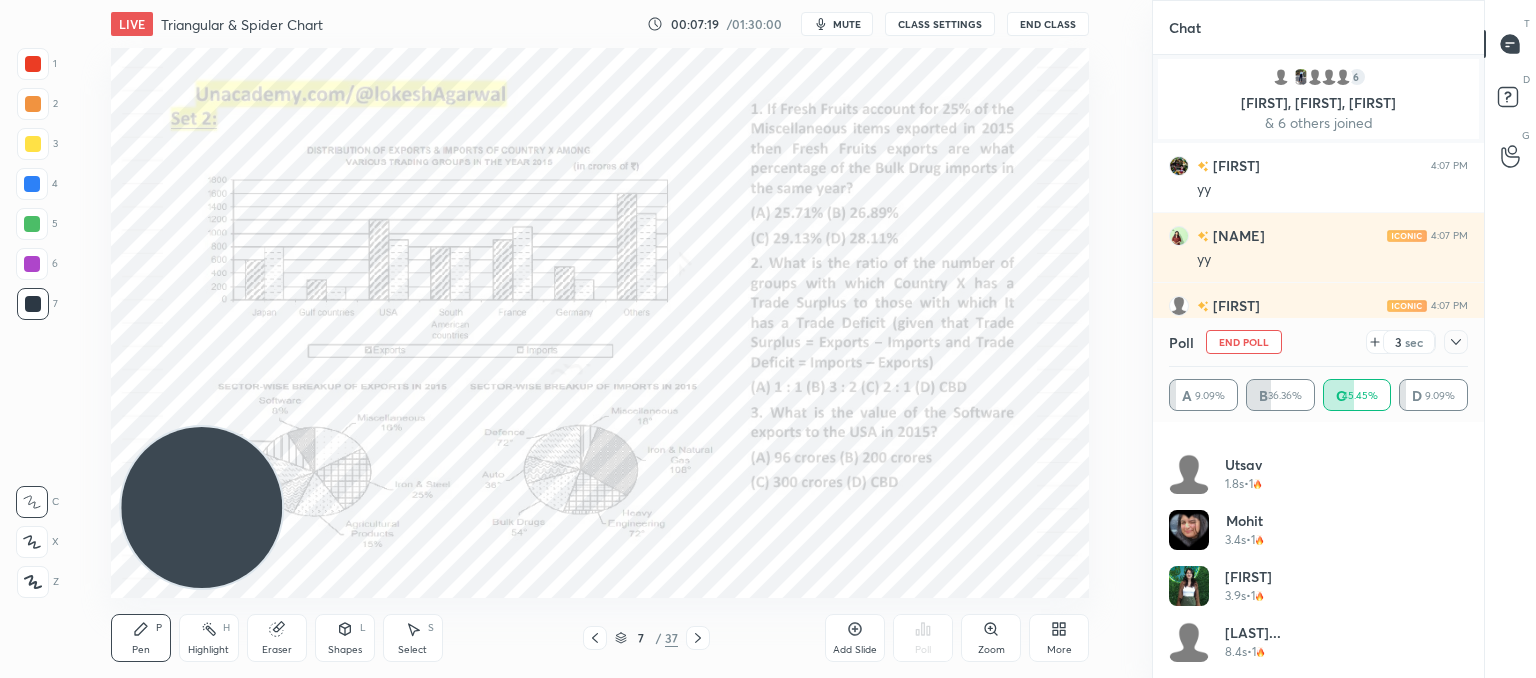 click 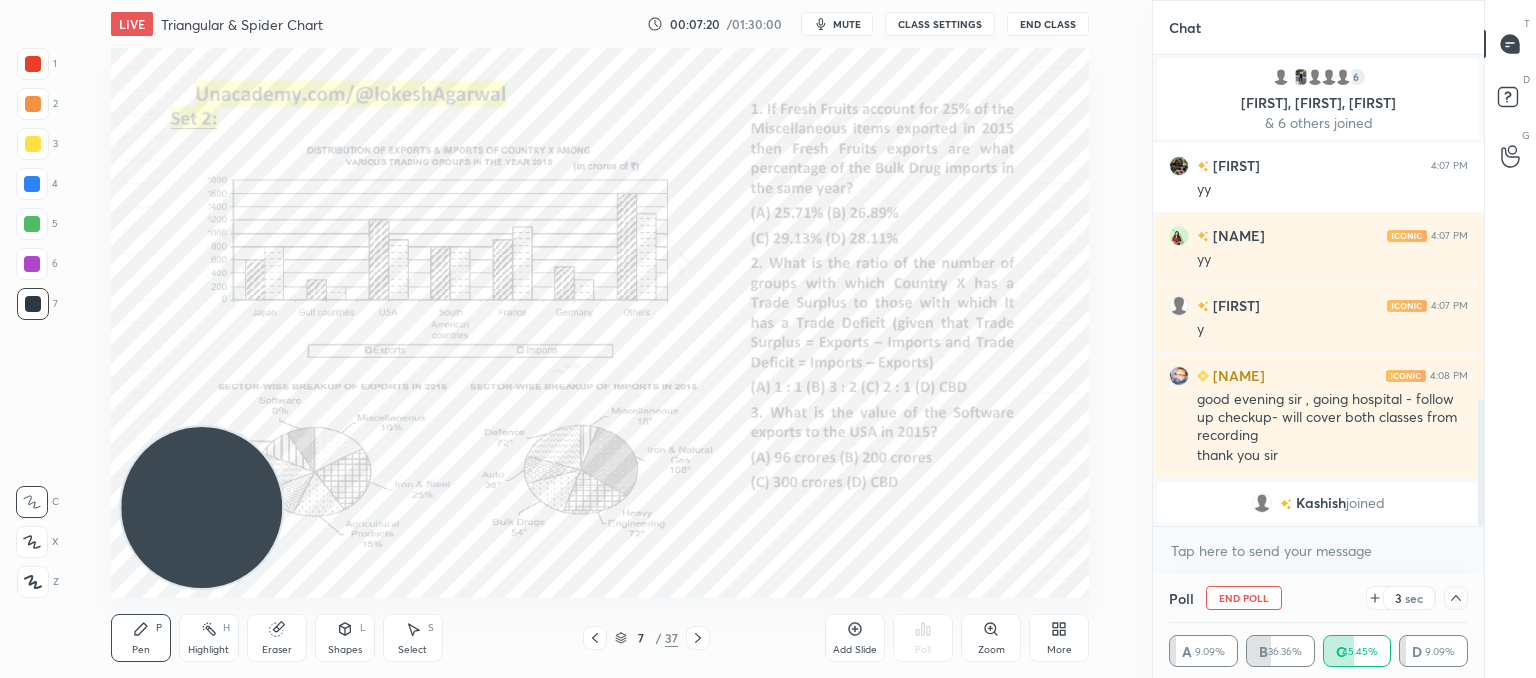 scroll, scrollTop: 38, scrollLeft: 293, axis: both 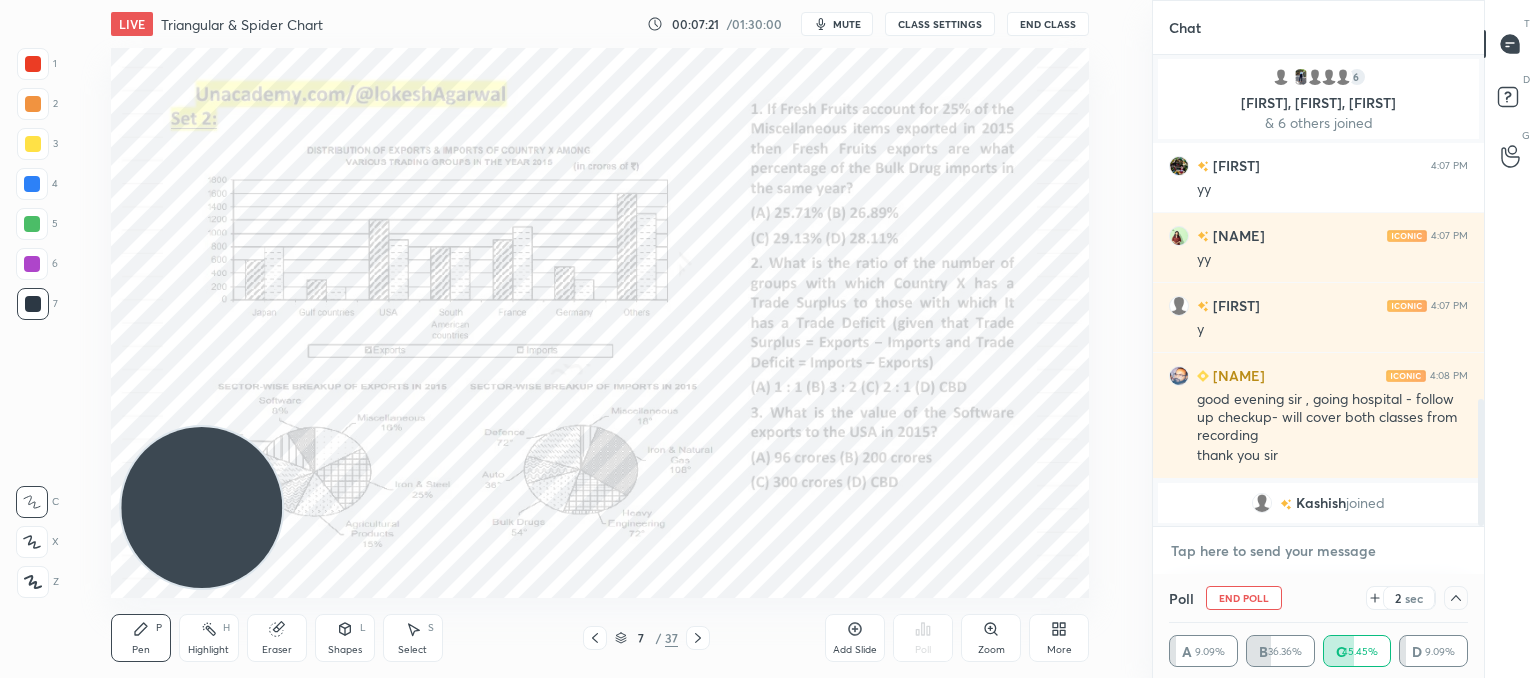 click at bounding box center [1318, 551] 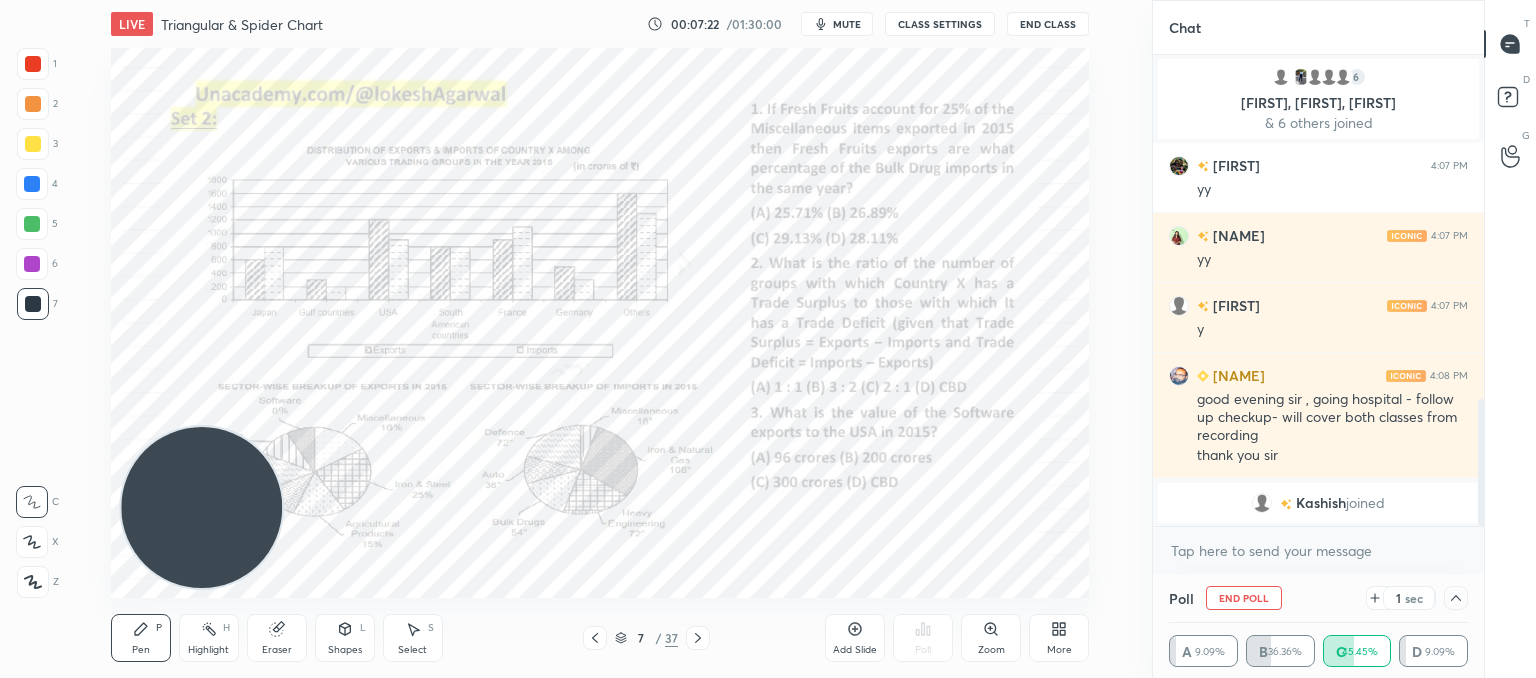 click at bounding box center [1456, 598] 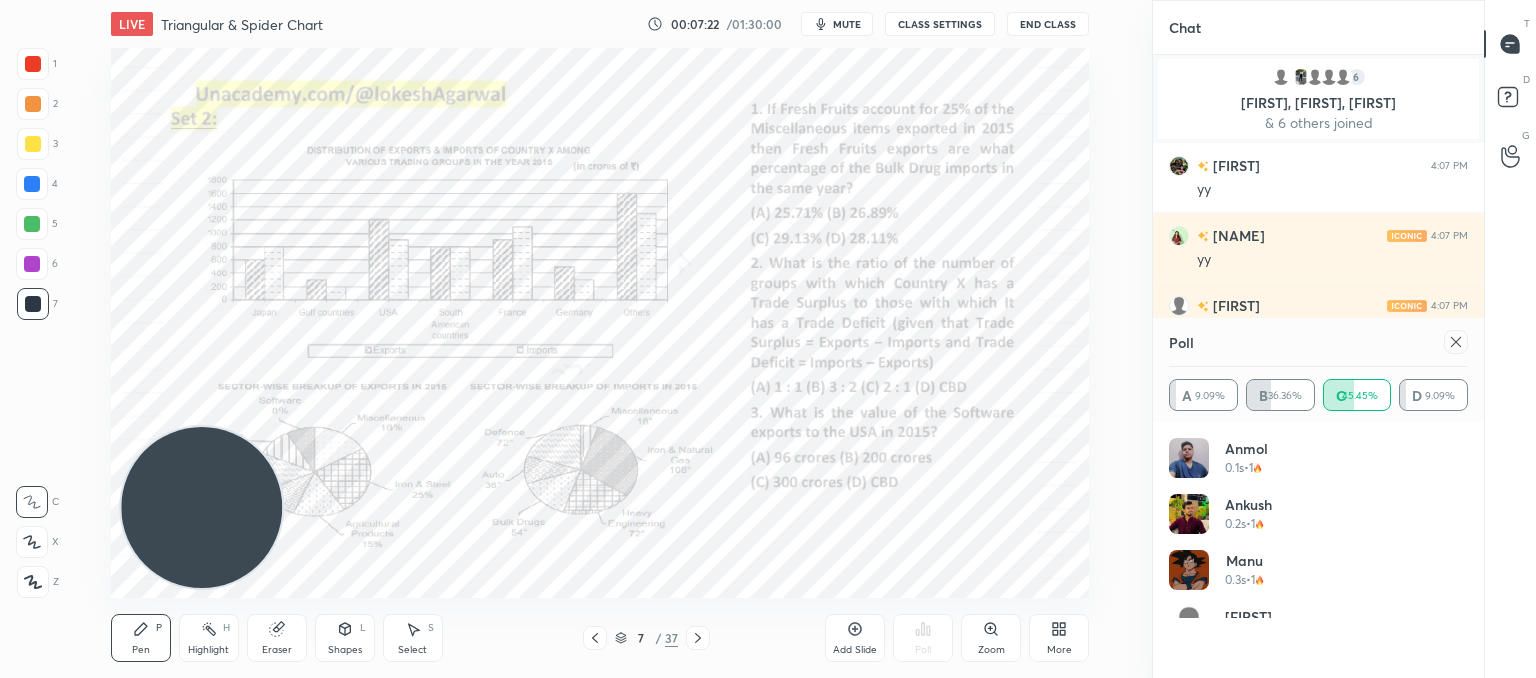 scroll, scrollTop: 7, scrollLeft: 6, axis: both 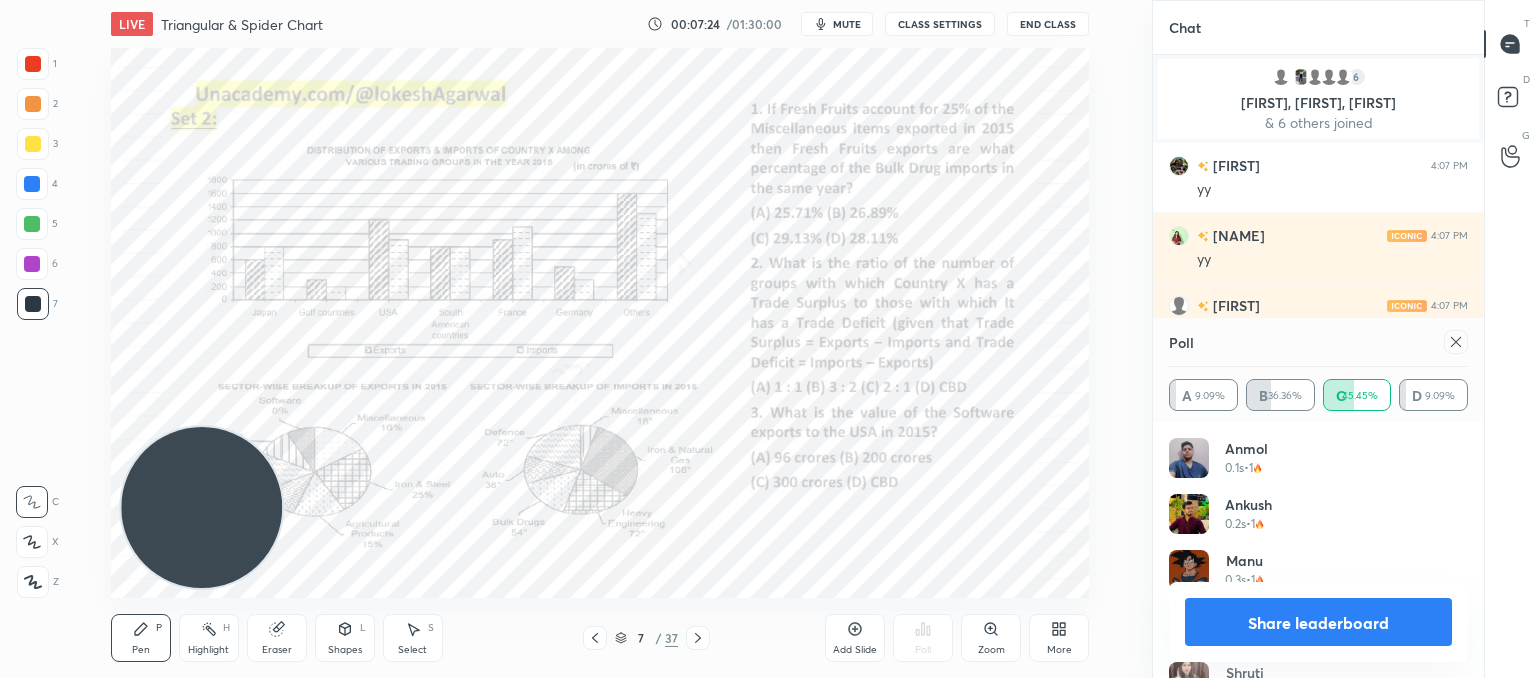 click 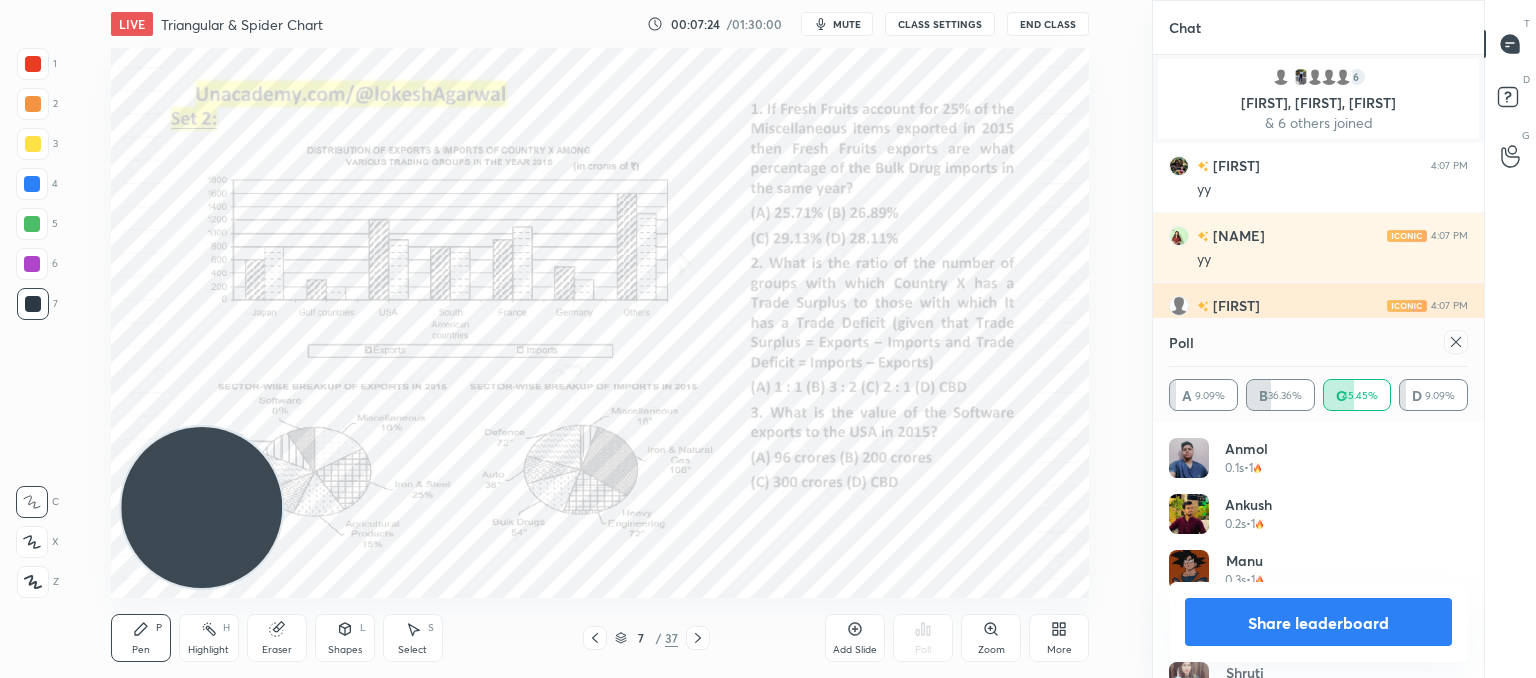 scroll, scrollTop: 121, scrollLeft: 293, axis: both 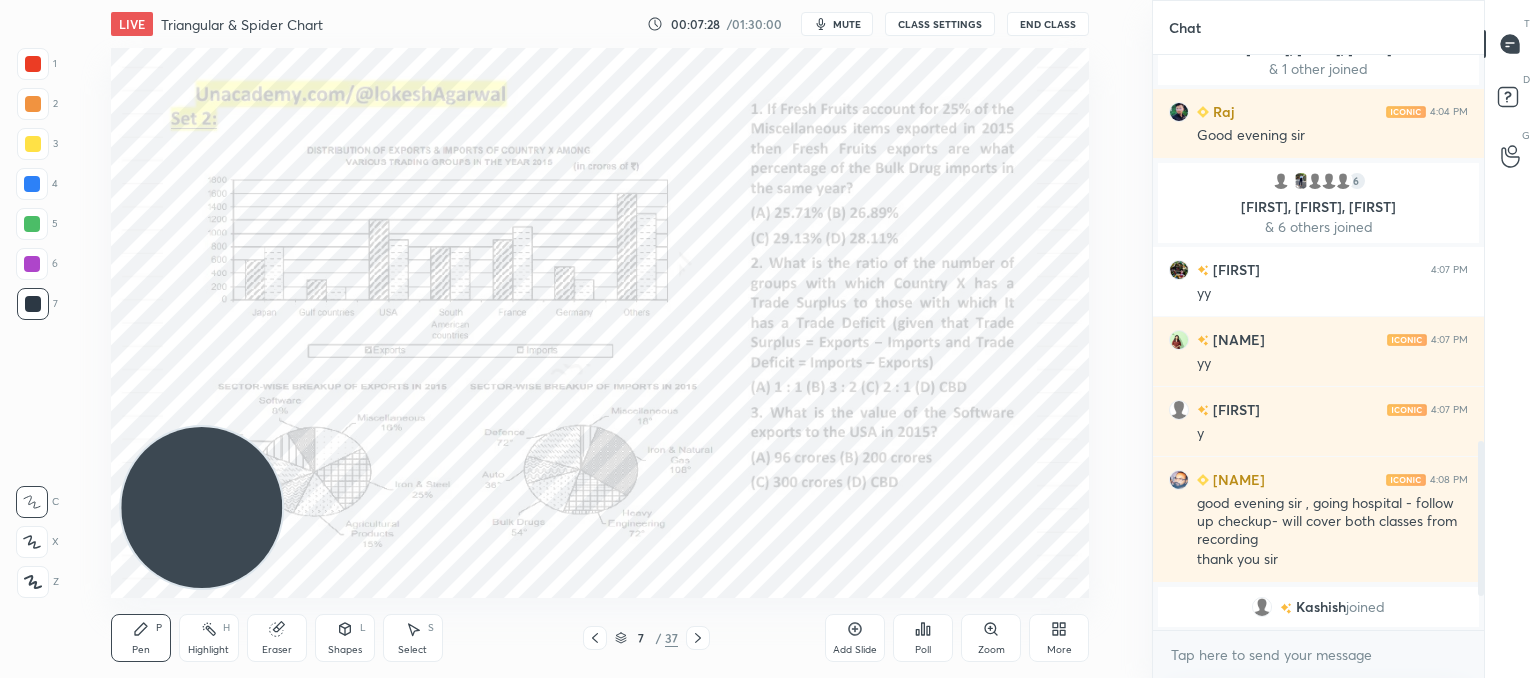 click on "Poll" at bounding box center (923, 638) 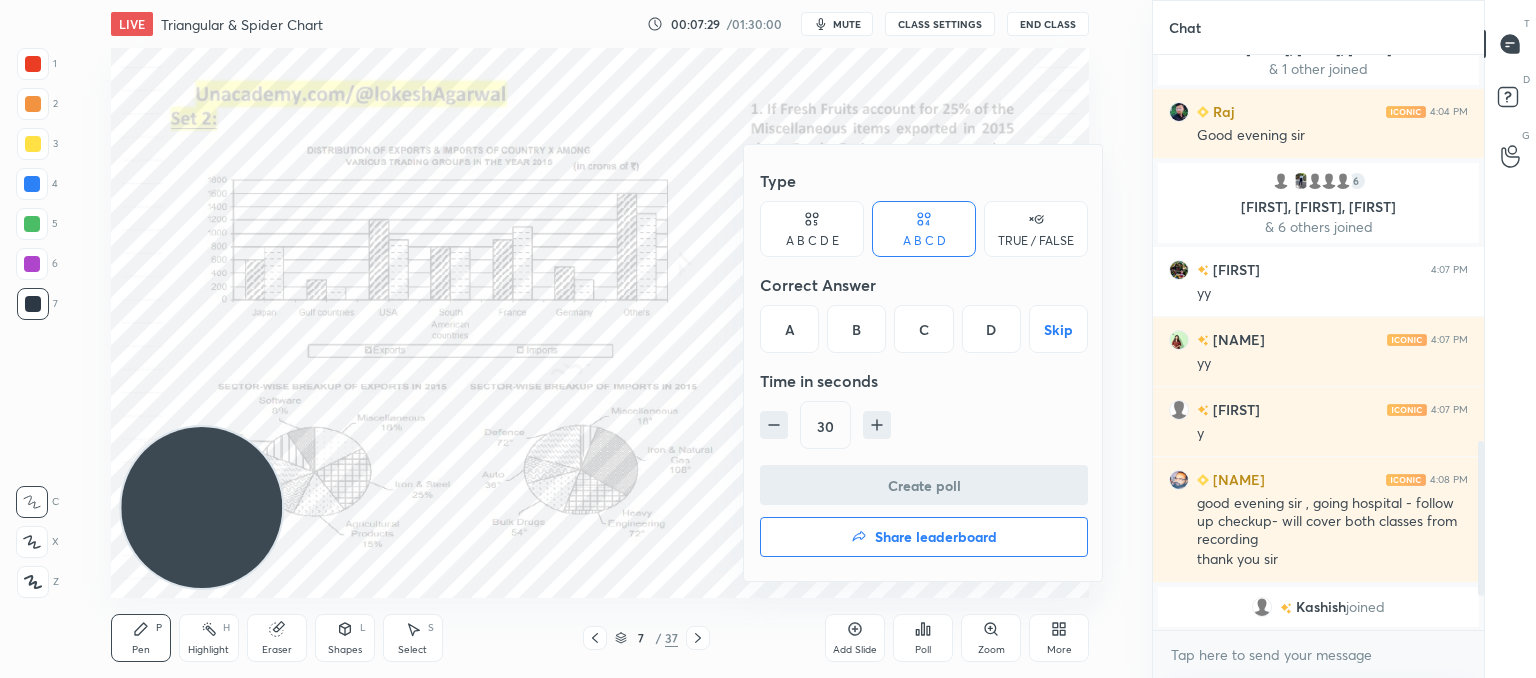 click on "C" at bounding box center [923, 329] 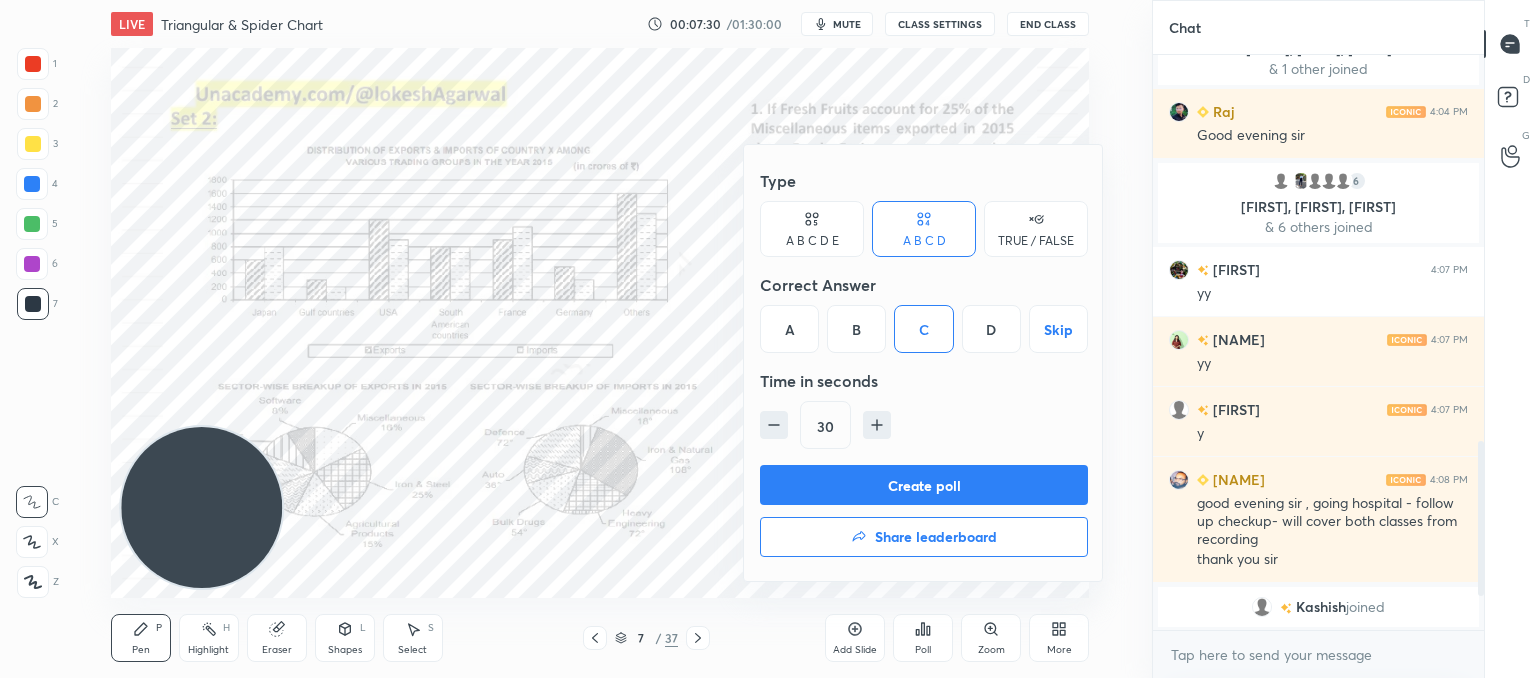 click on "Create poll" at bounding box center (924, 485) 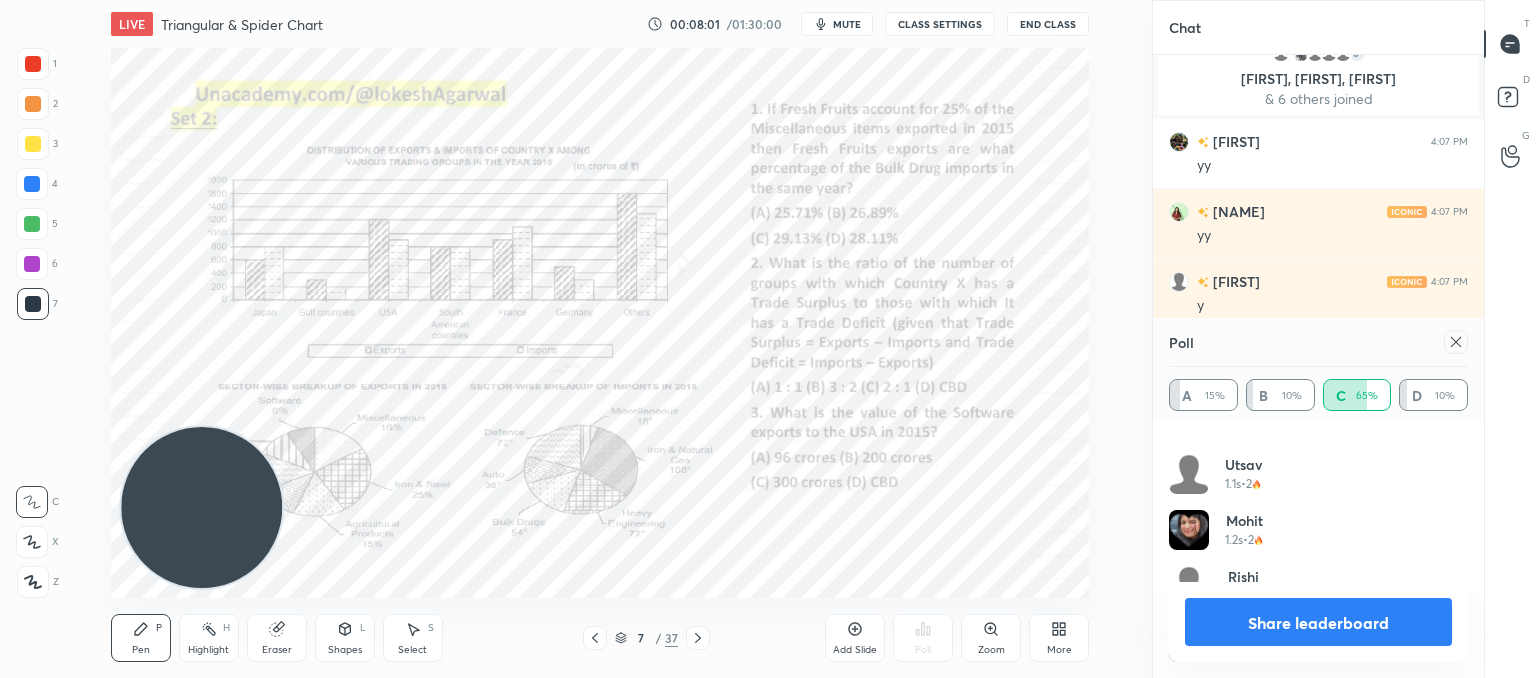 click 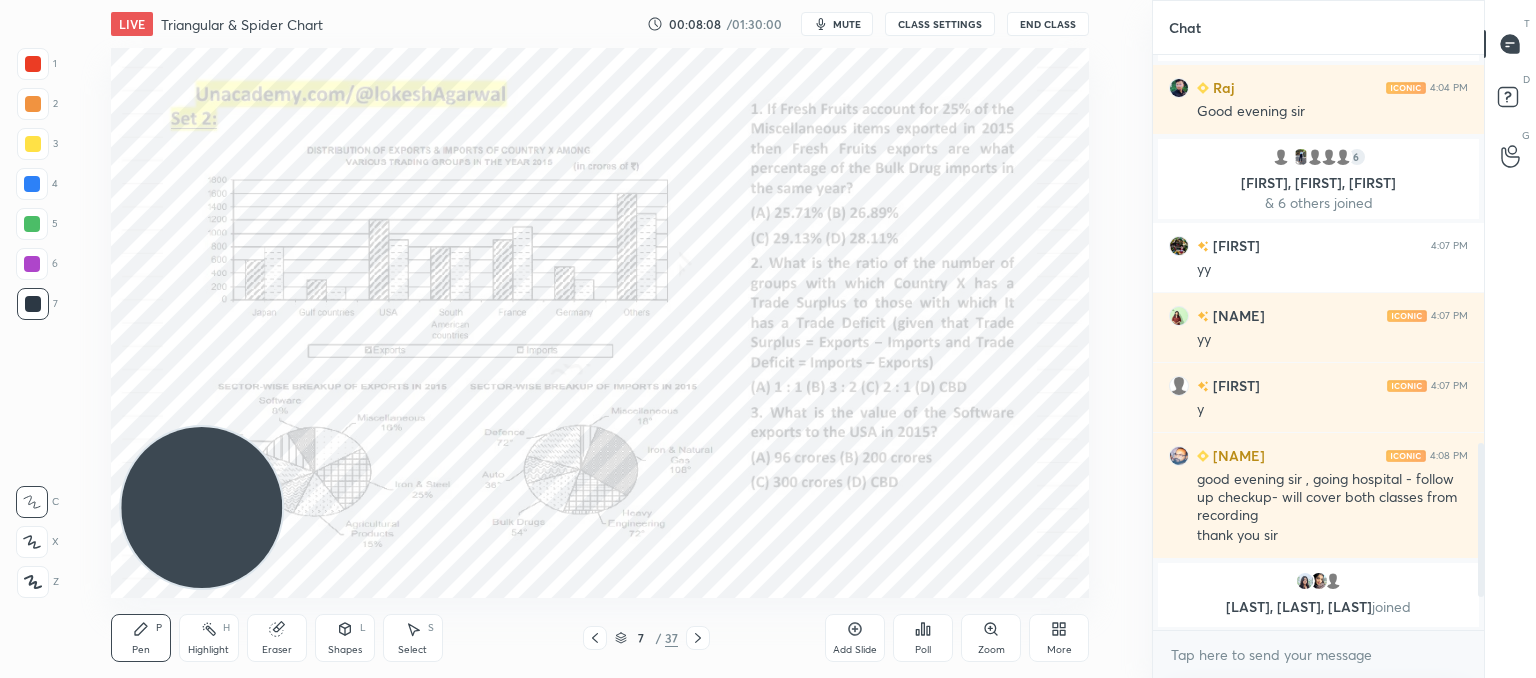 click 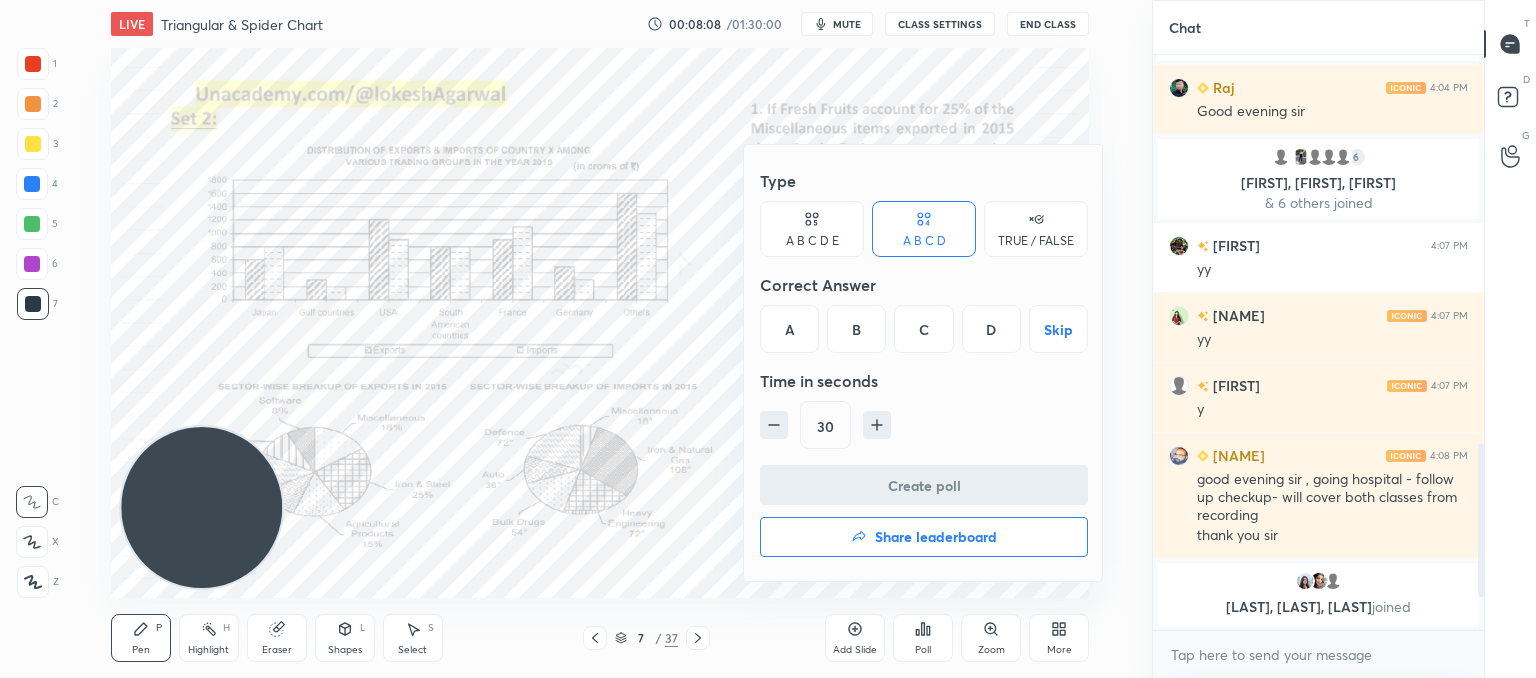 click on "D" at bounding box center (991, 329) 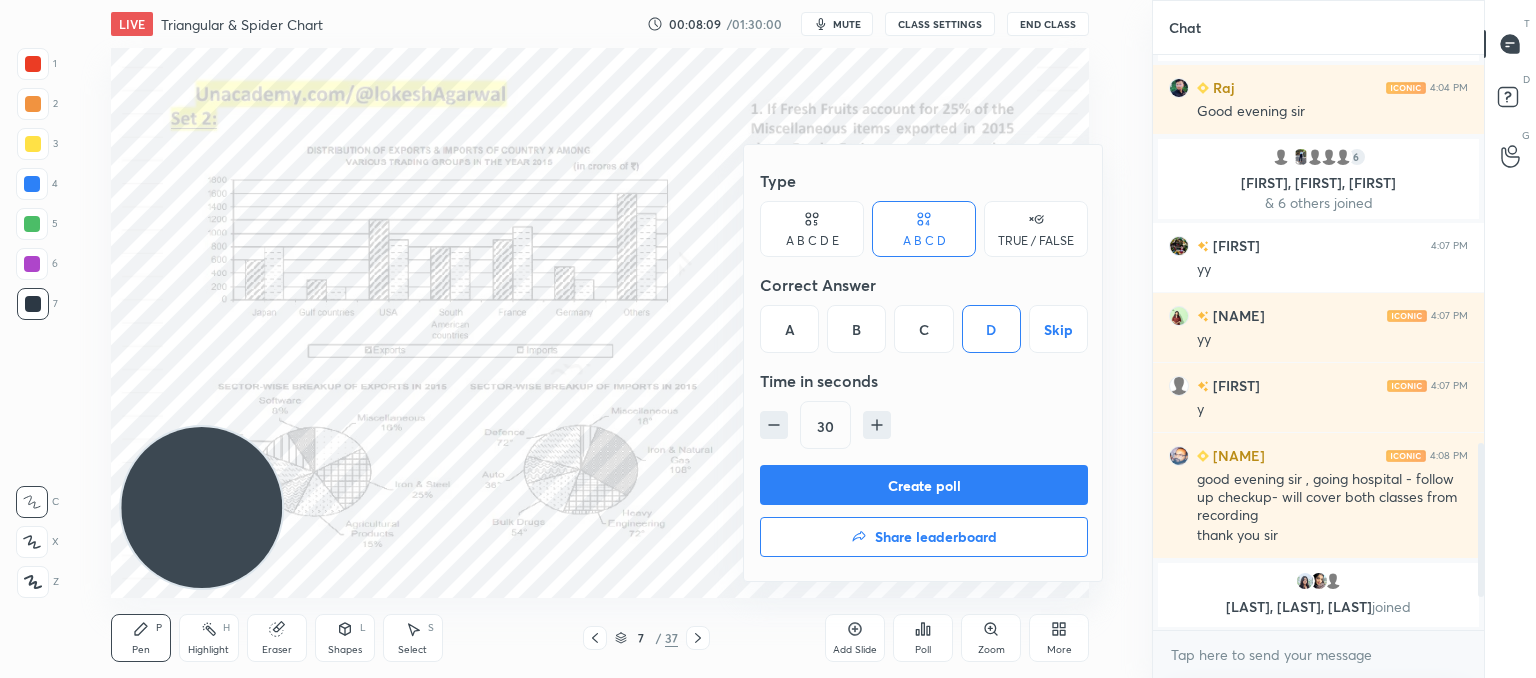 click on "Create poll" at bounding box center (924, 485) 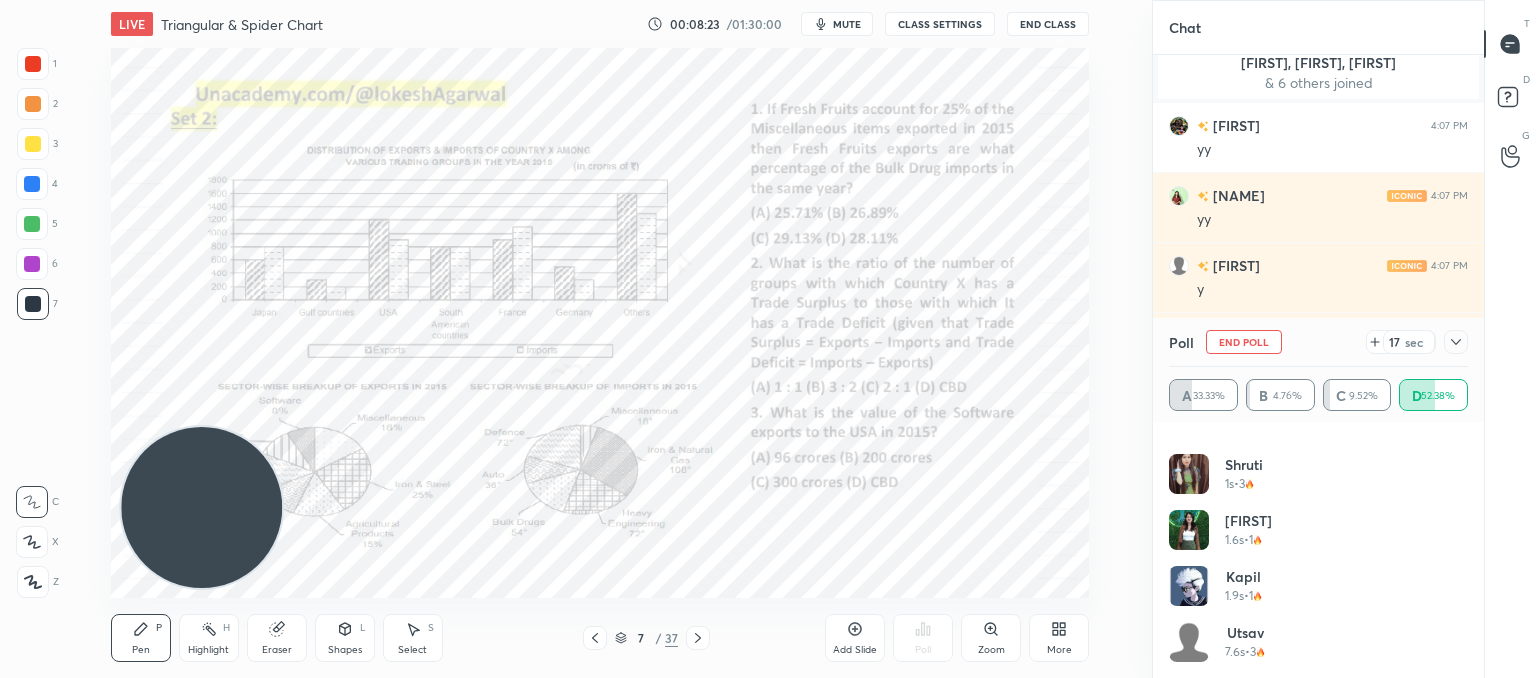 click 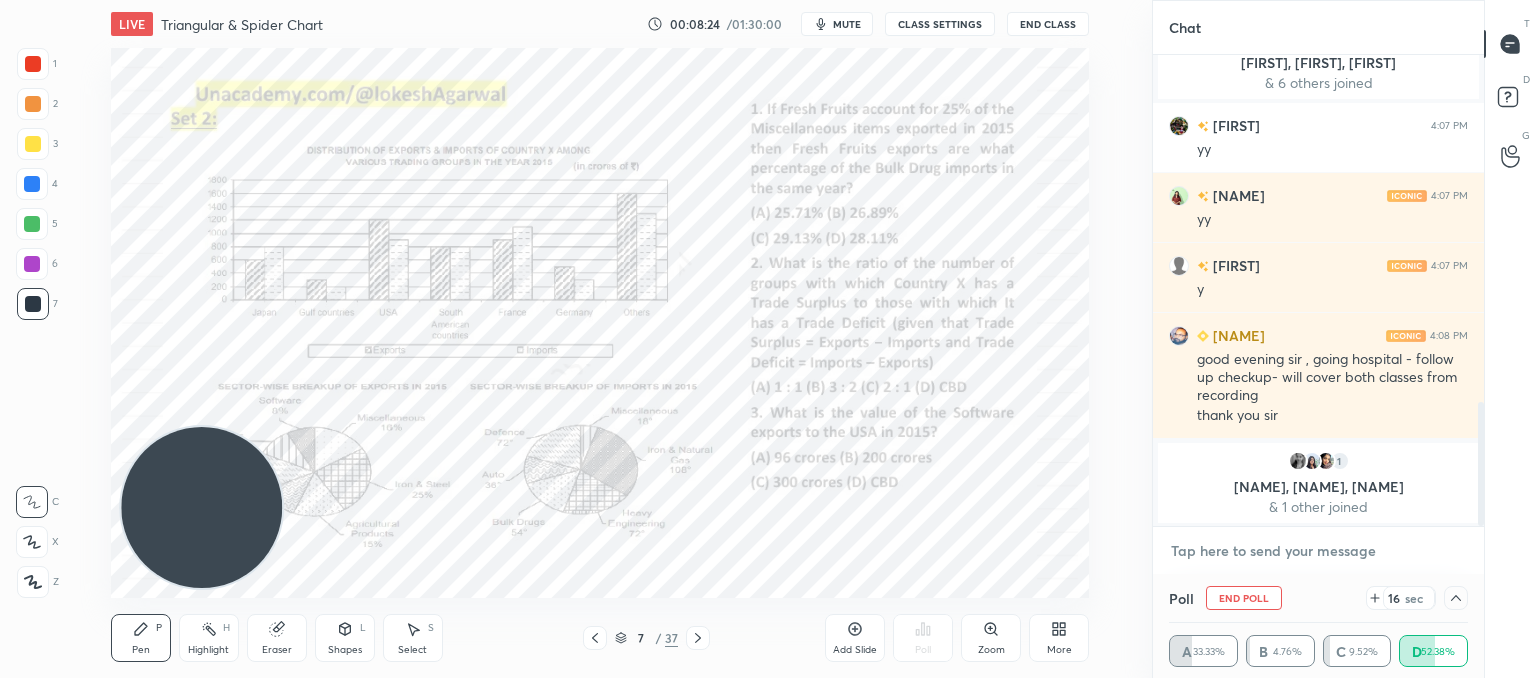 click at bounding box center (1318, 551) 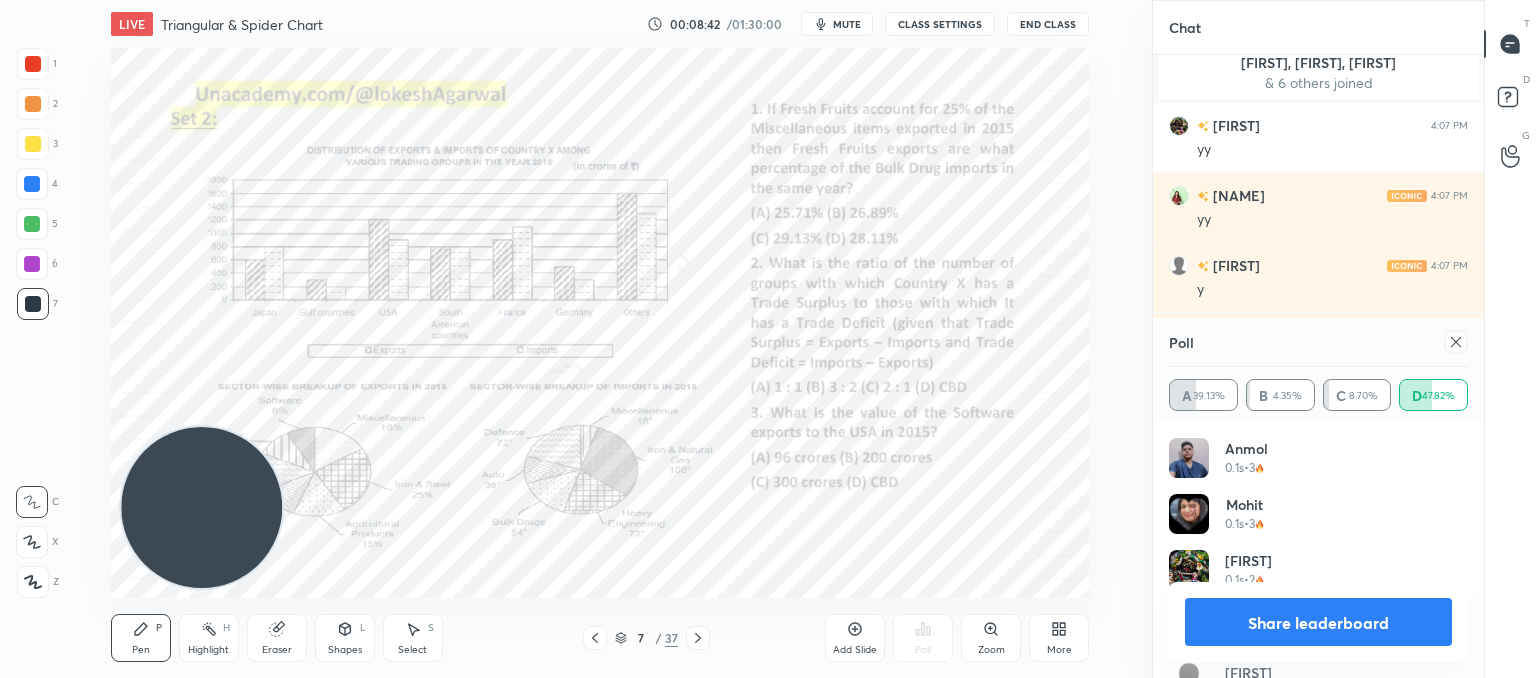click 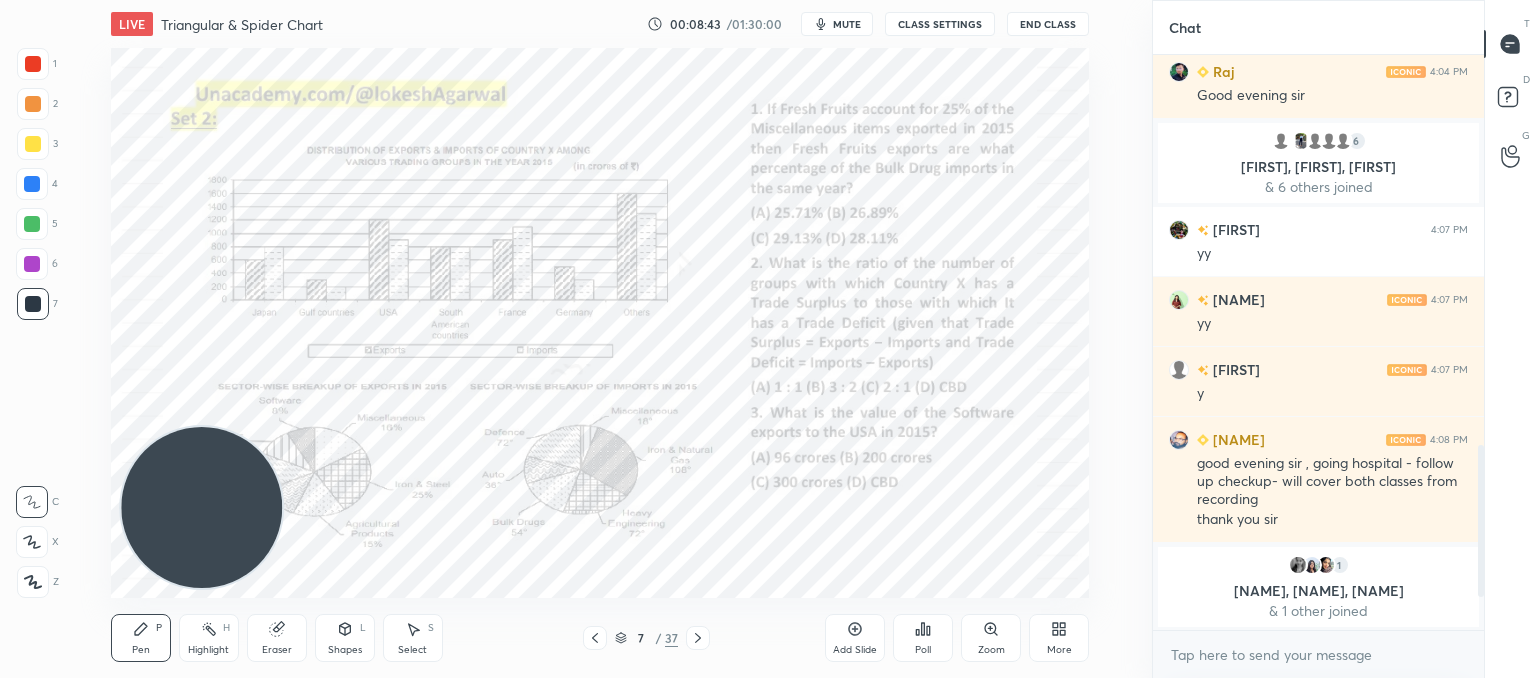 click 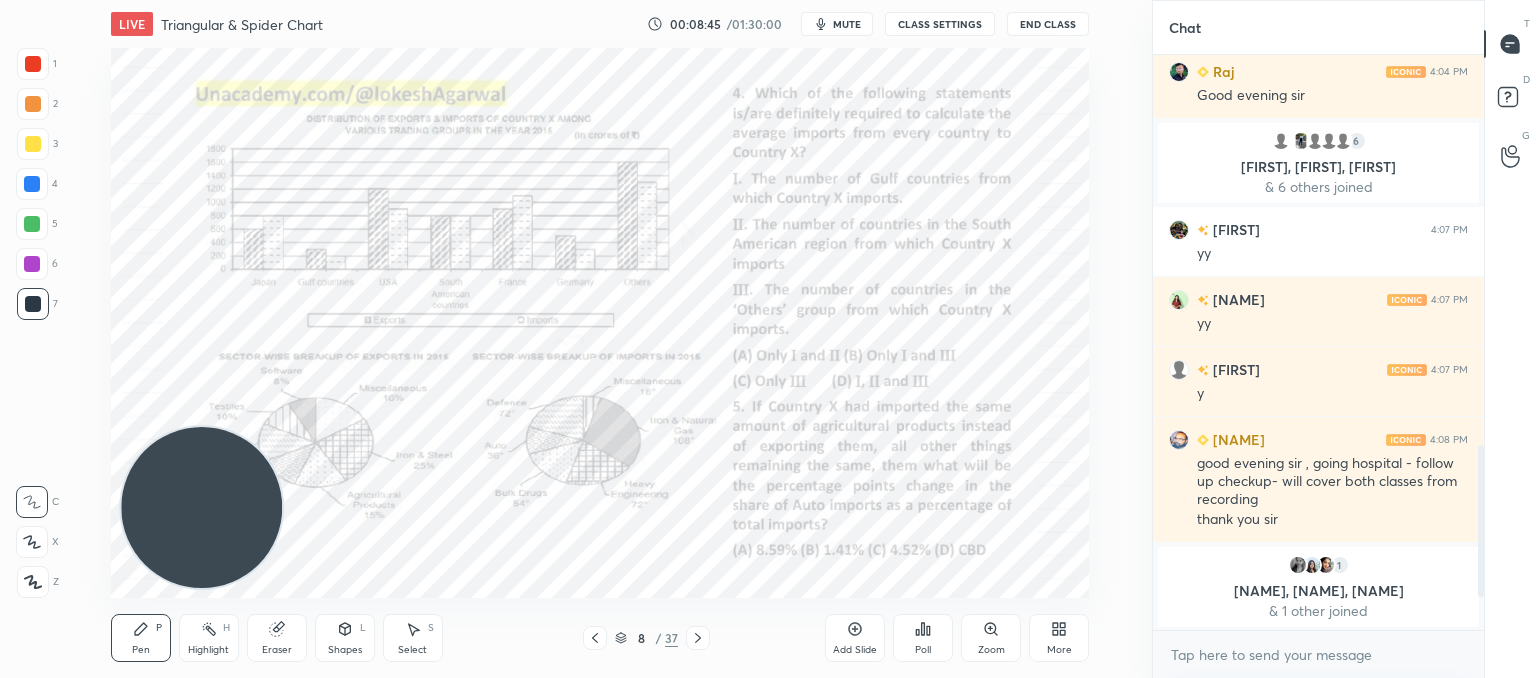 click on "Poll" at bounding box center (923, 650) 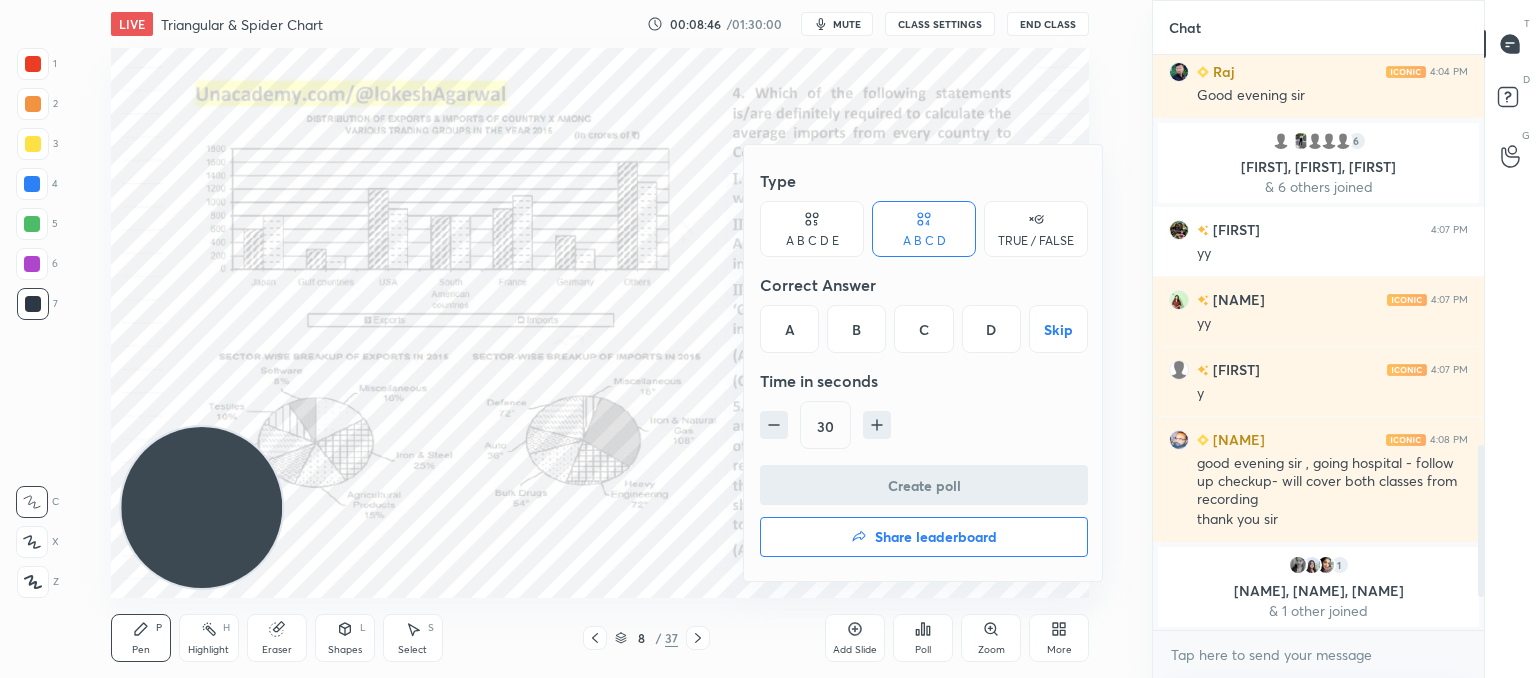 click on "D" at bounding box center [991, 329] 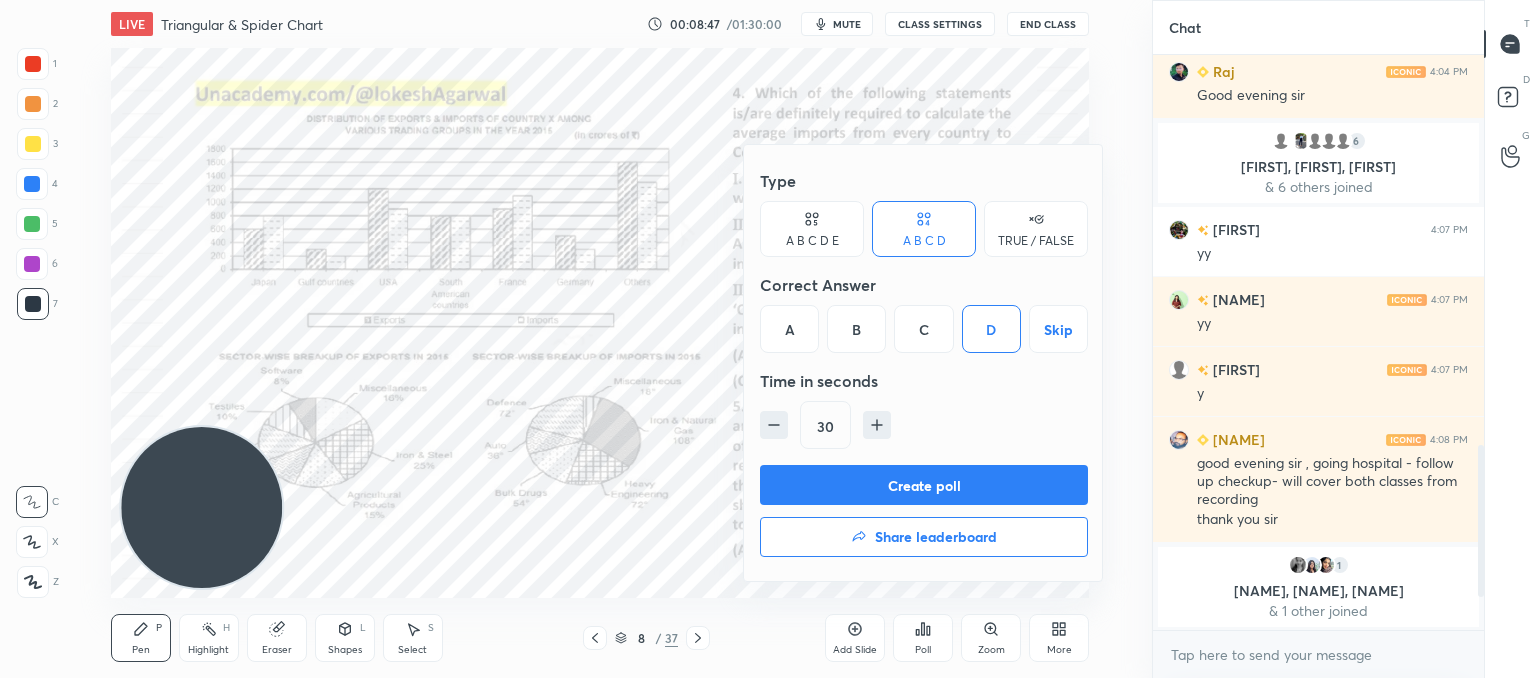 click on "Create poll" at bounding box center [924, 485] 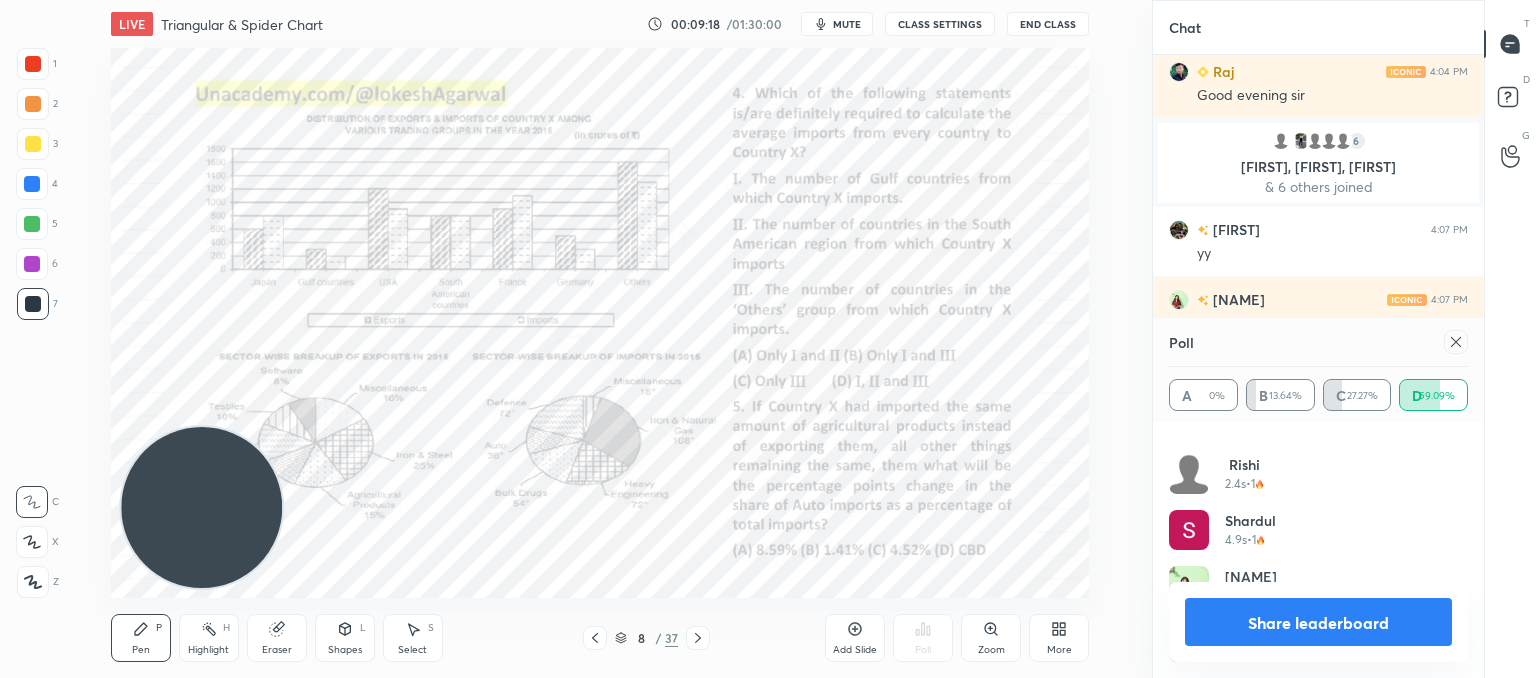 click 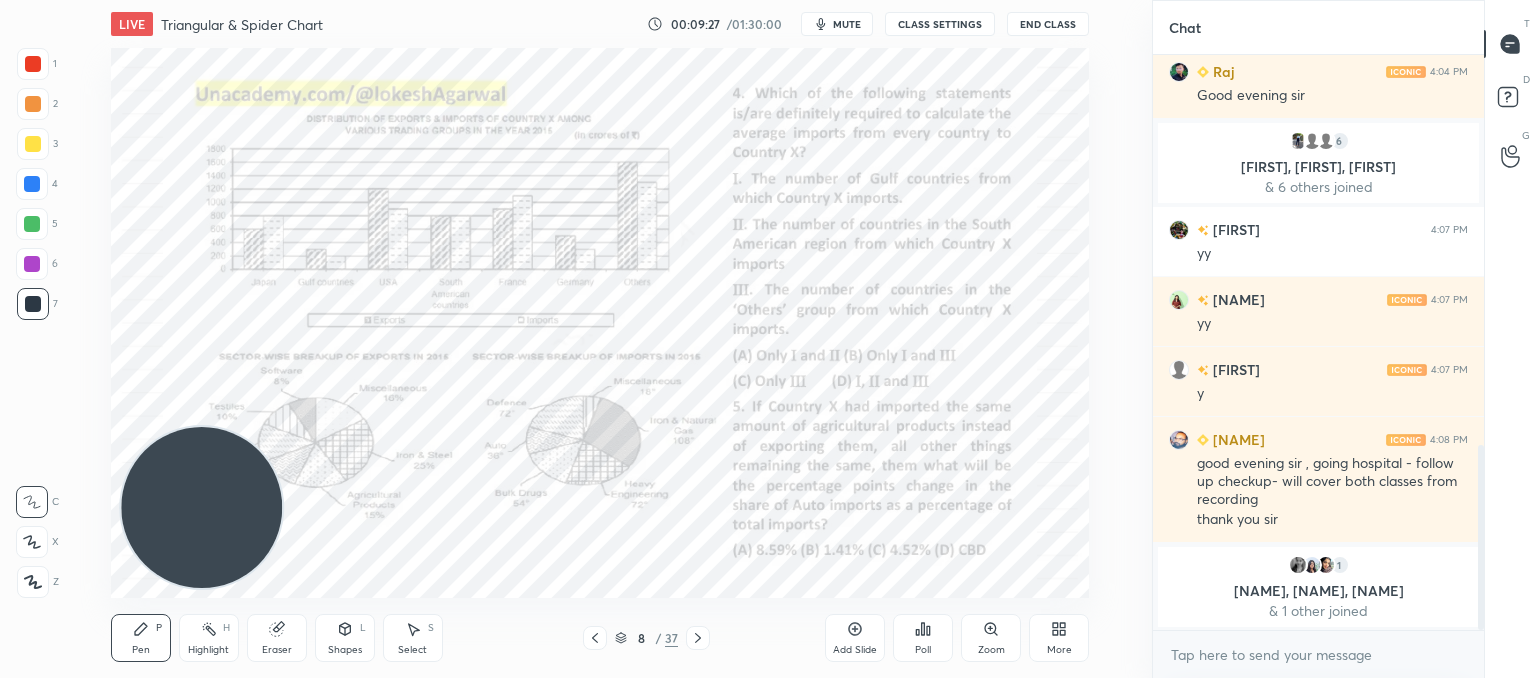 click on "Poll" at bounding box center [923, 638] 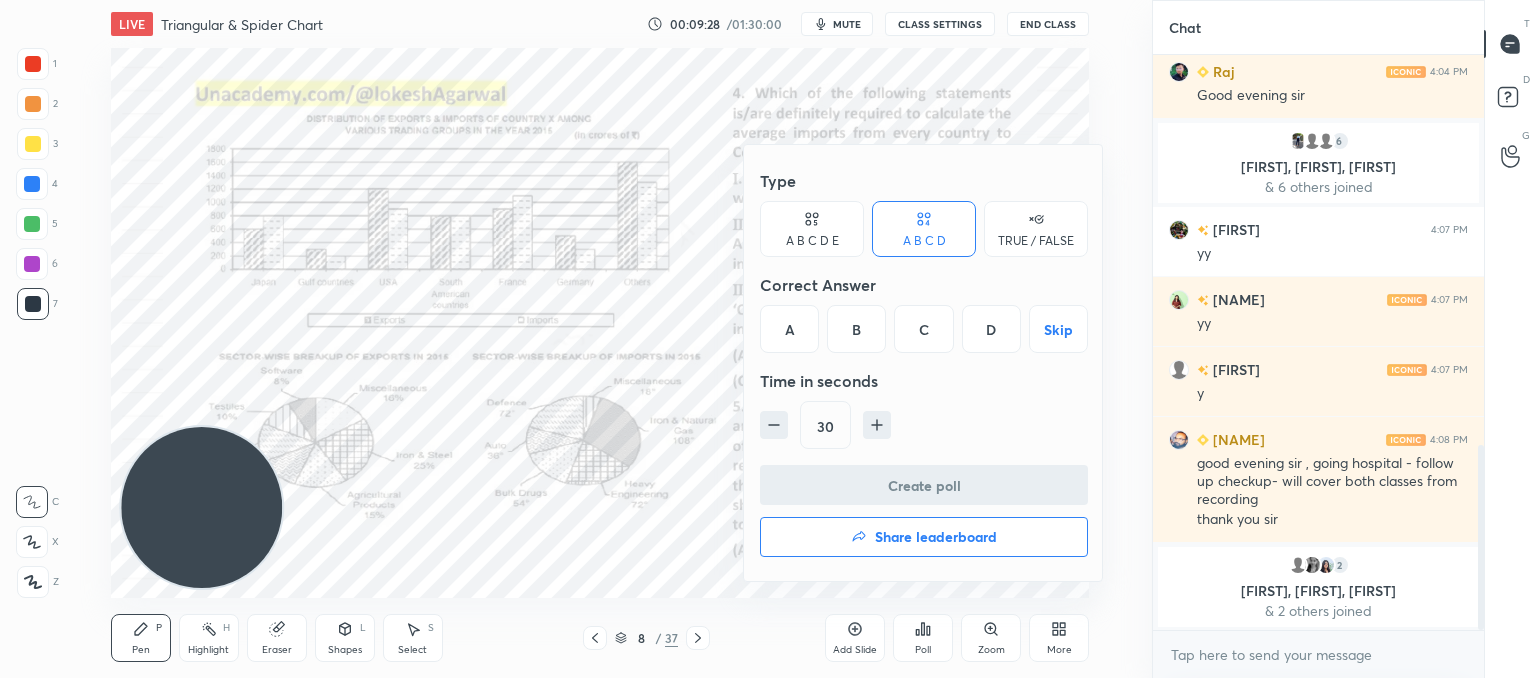 click on "B" at bounding box center (856, 329) 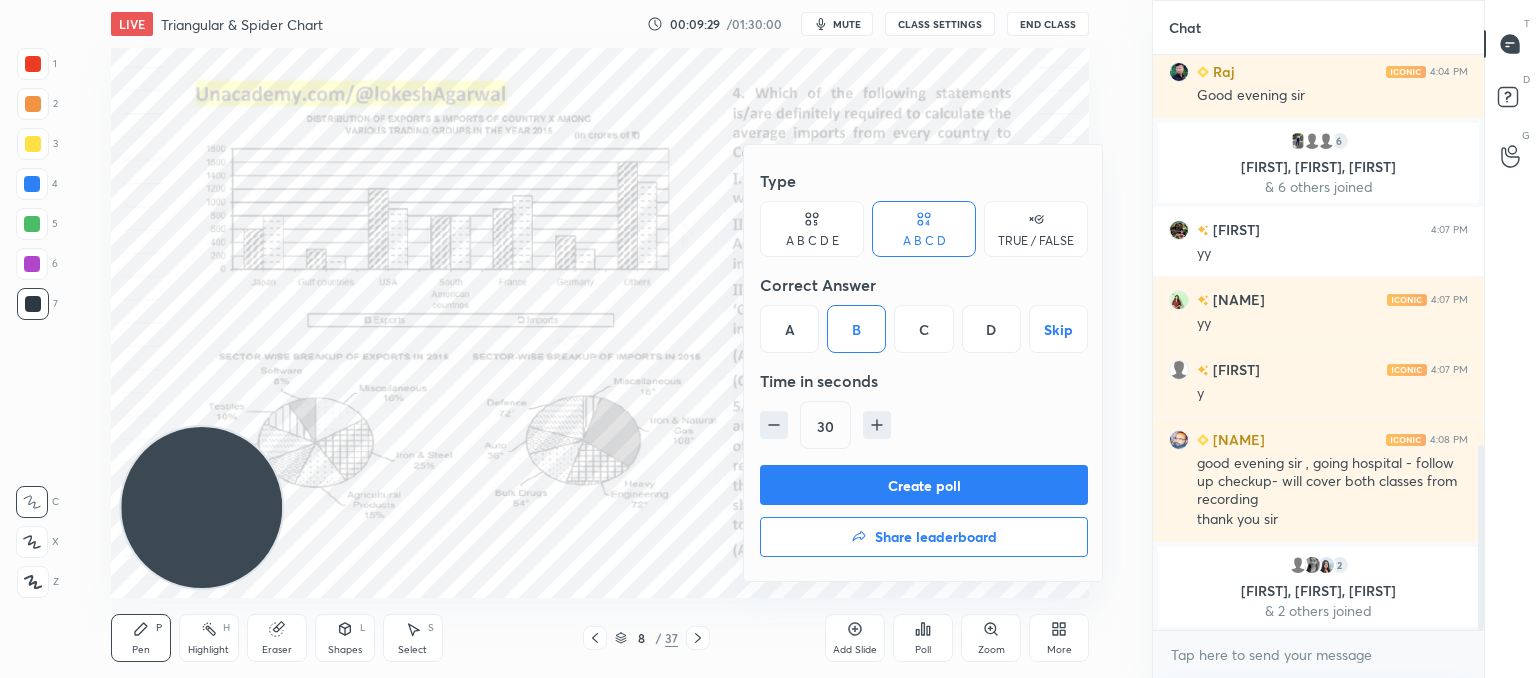click on "Create poll" at bounding box center (924, 485) 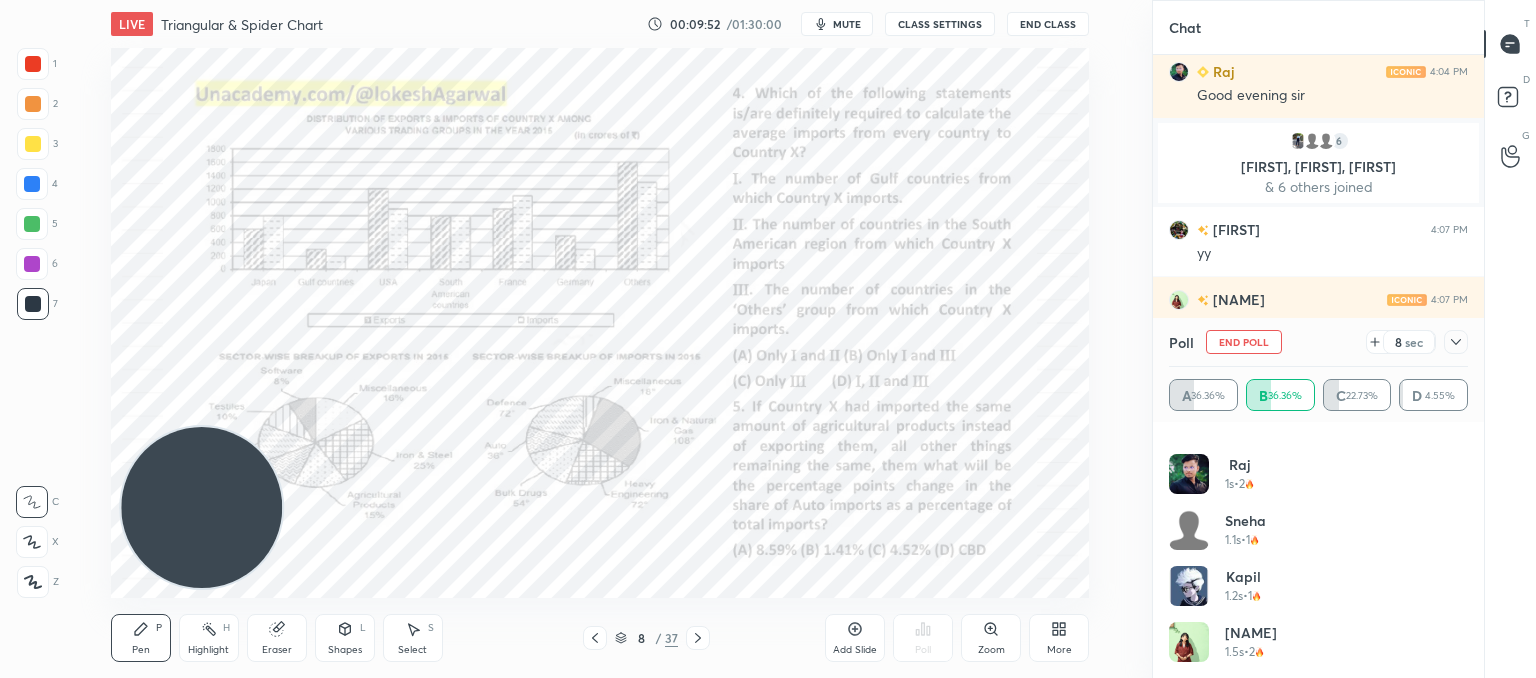click 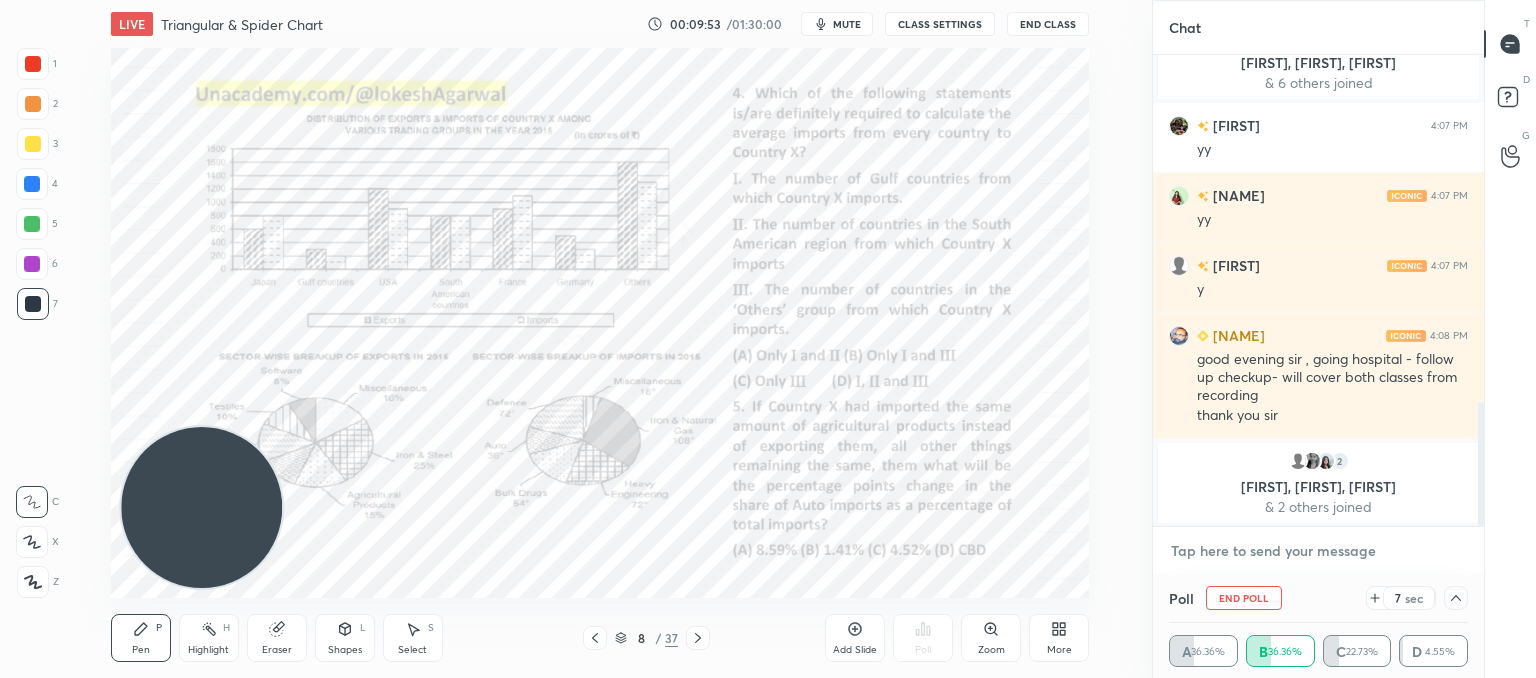 click at bounding box center (1318, 551) 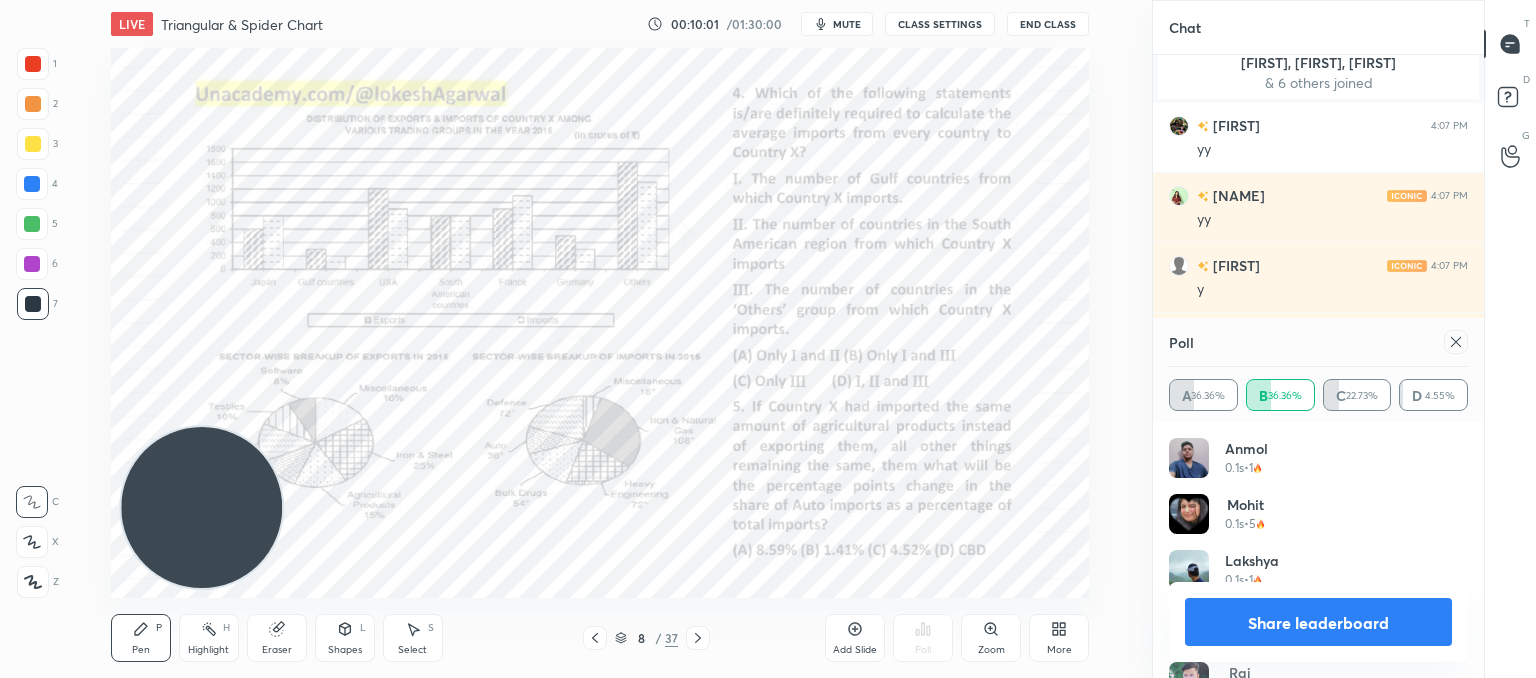 drag, startPoint x: 1455, startPoint y: 337, endPoint x: 1314, endPoint y: 418, distance: 162.60997 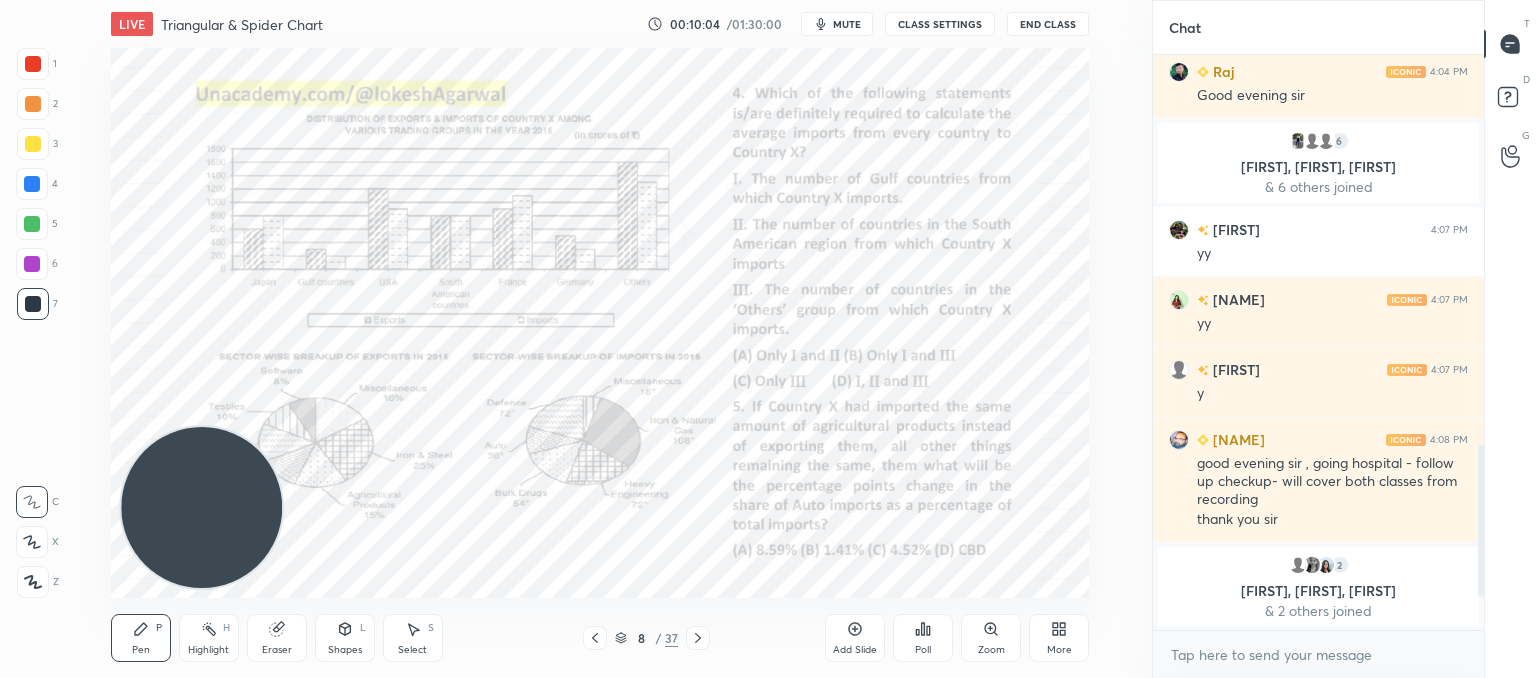 click 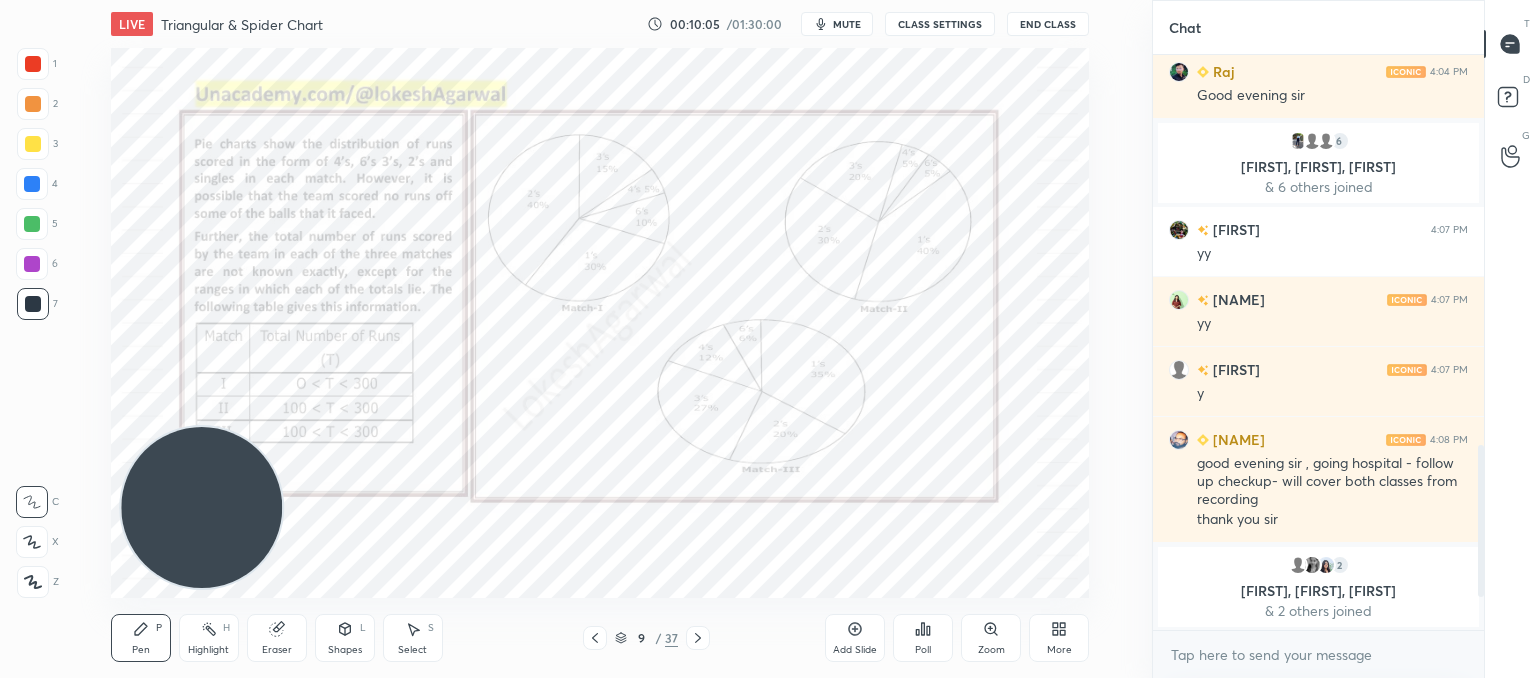 click 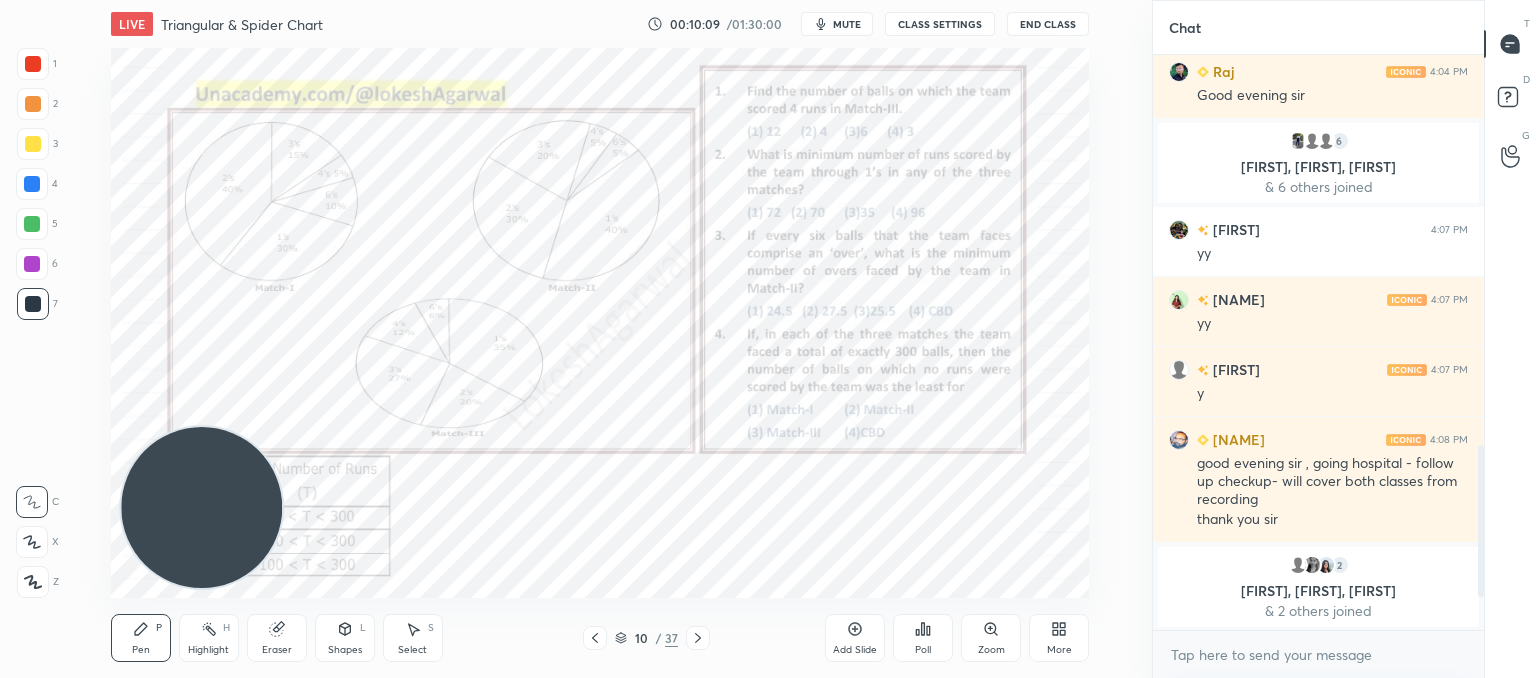 click on "Poll" at bounding box center (923, 638) 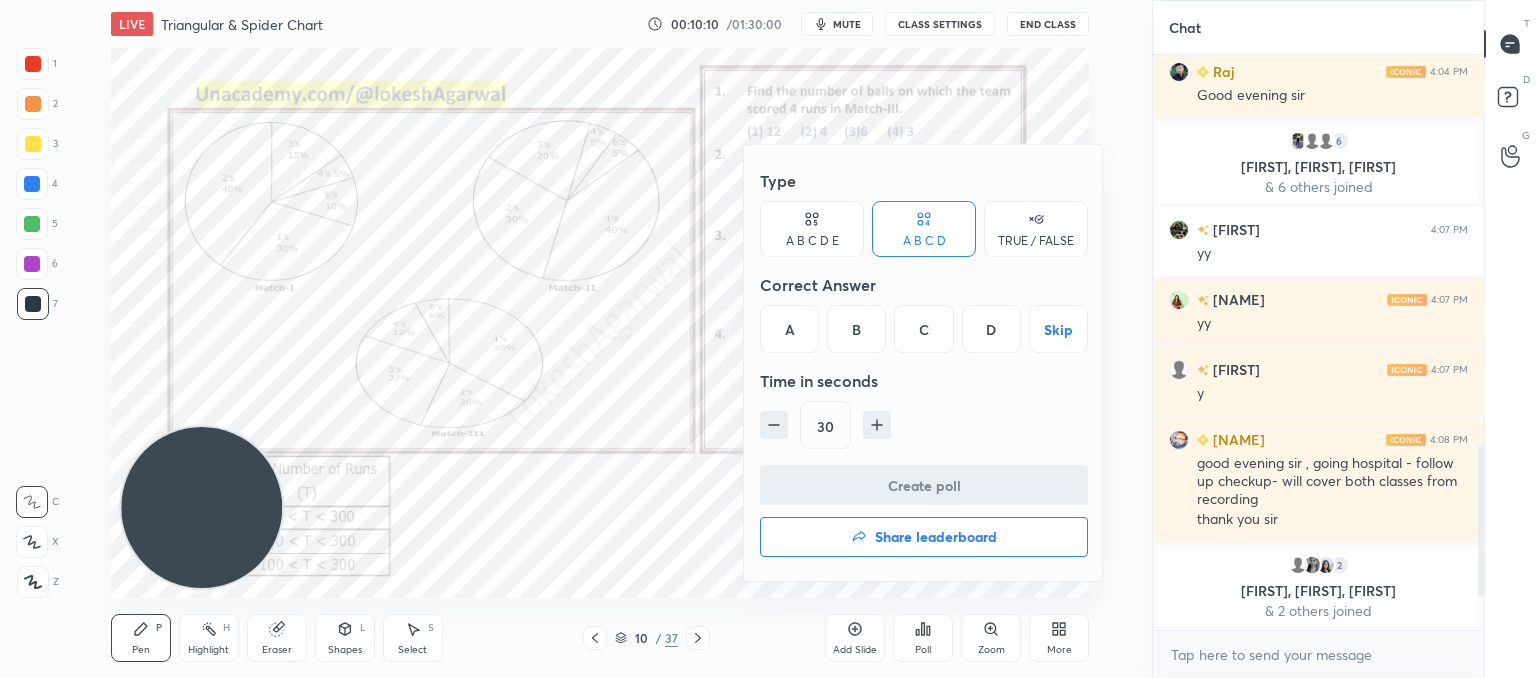 click on "C" at bounding box center [923, 329] 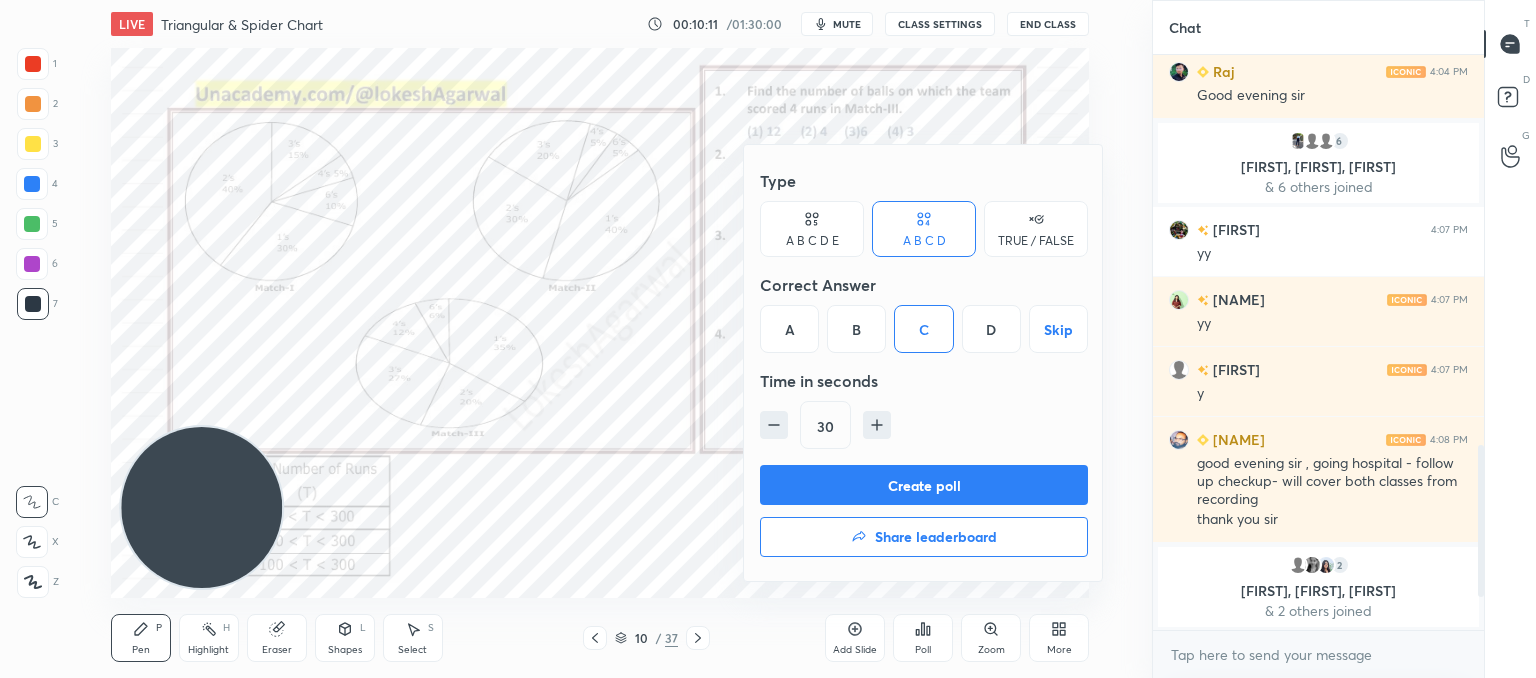 click on "Create poll" at bounding box center (924, 485) 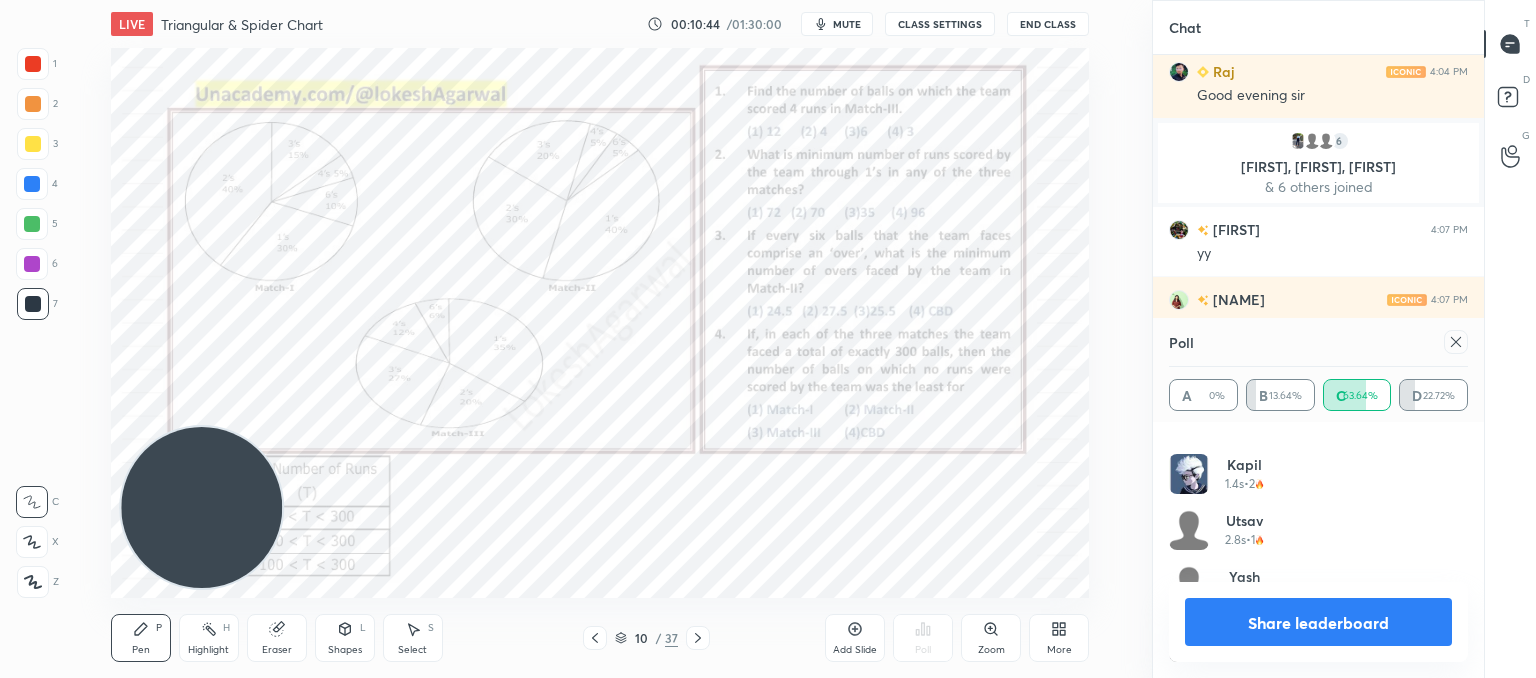 click on "Poll" at bounding box center (1318, 342) 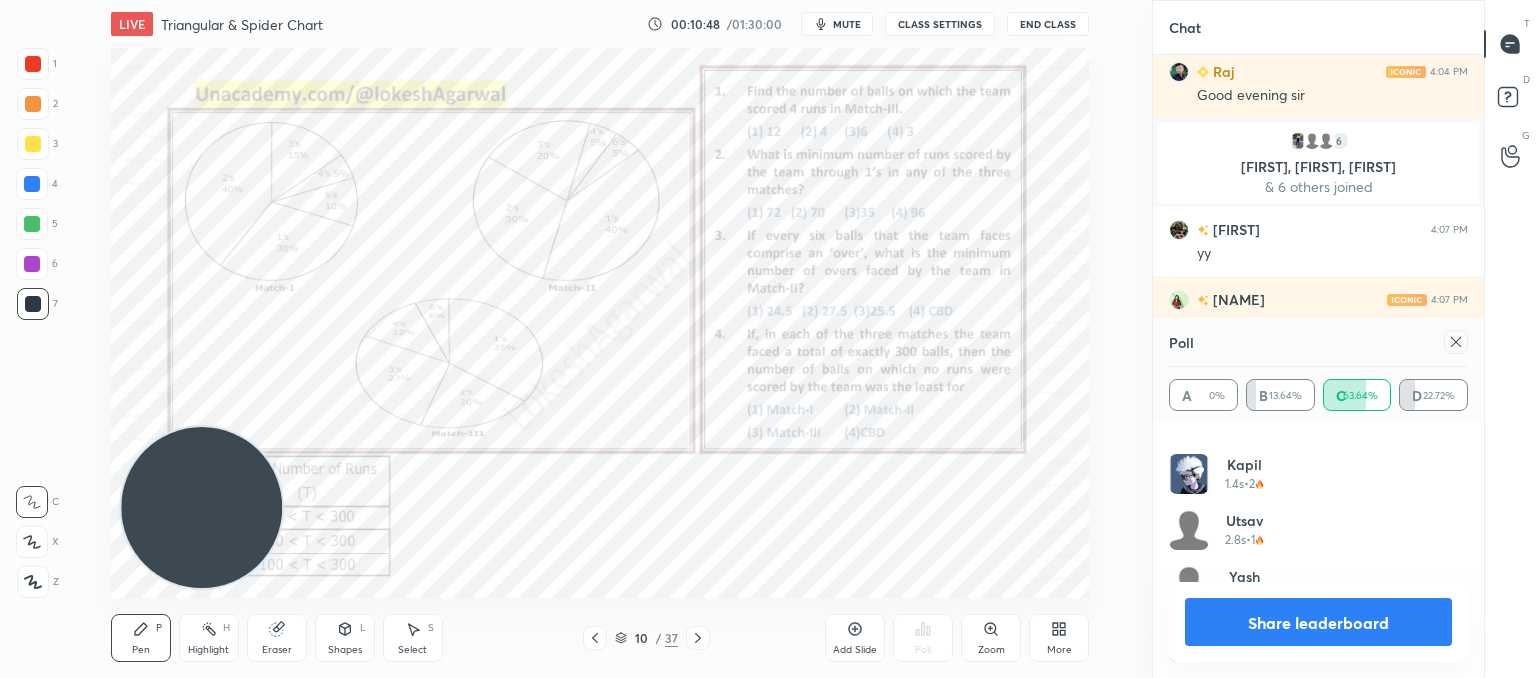 click 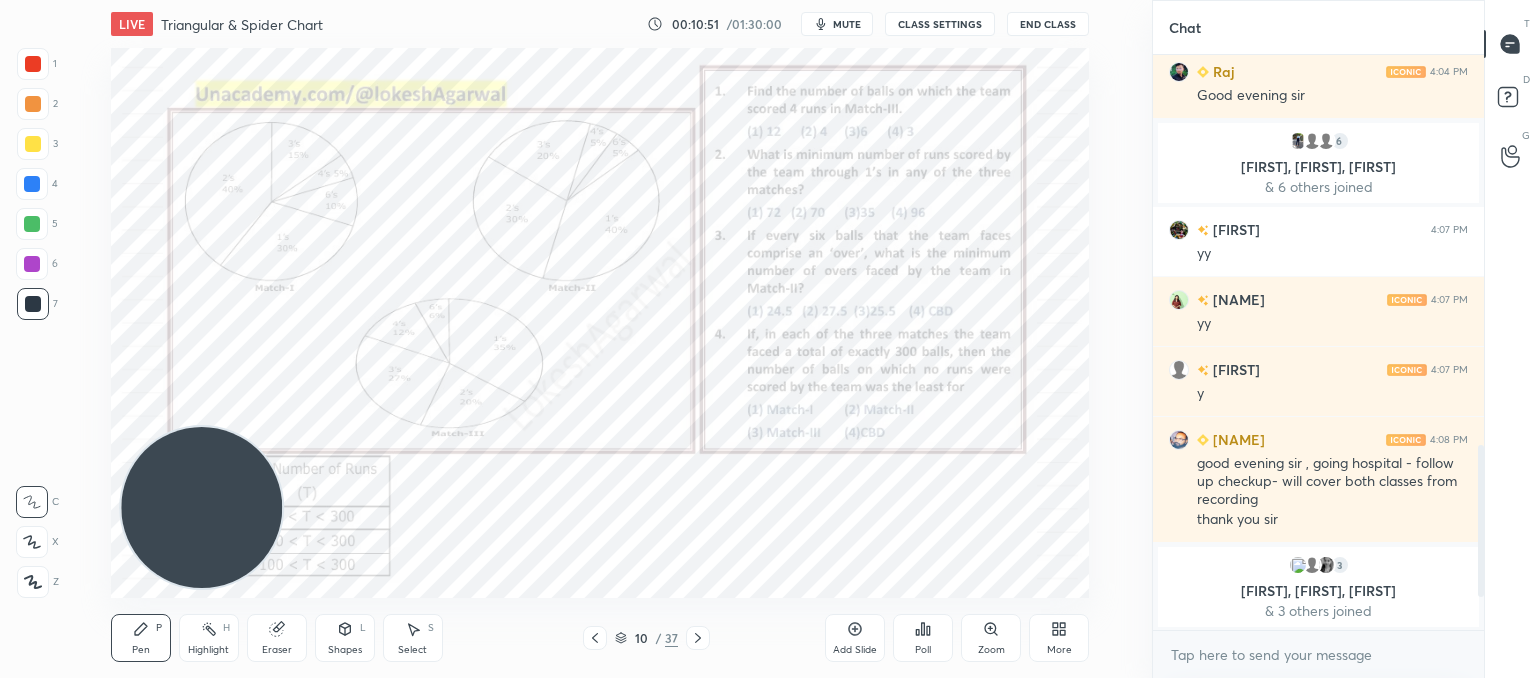click on "Poll" at bounding box center (923, 638) 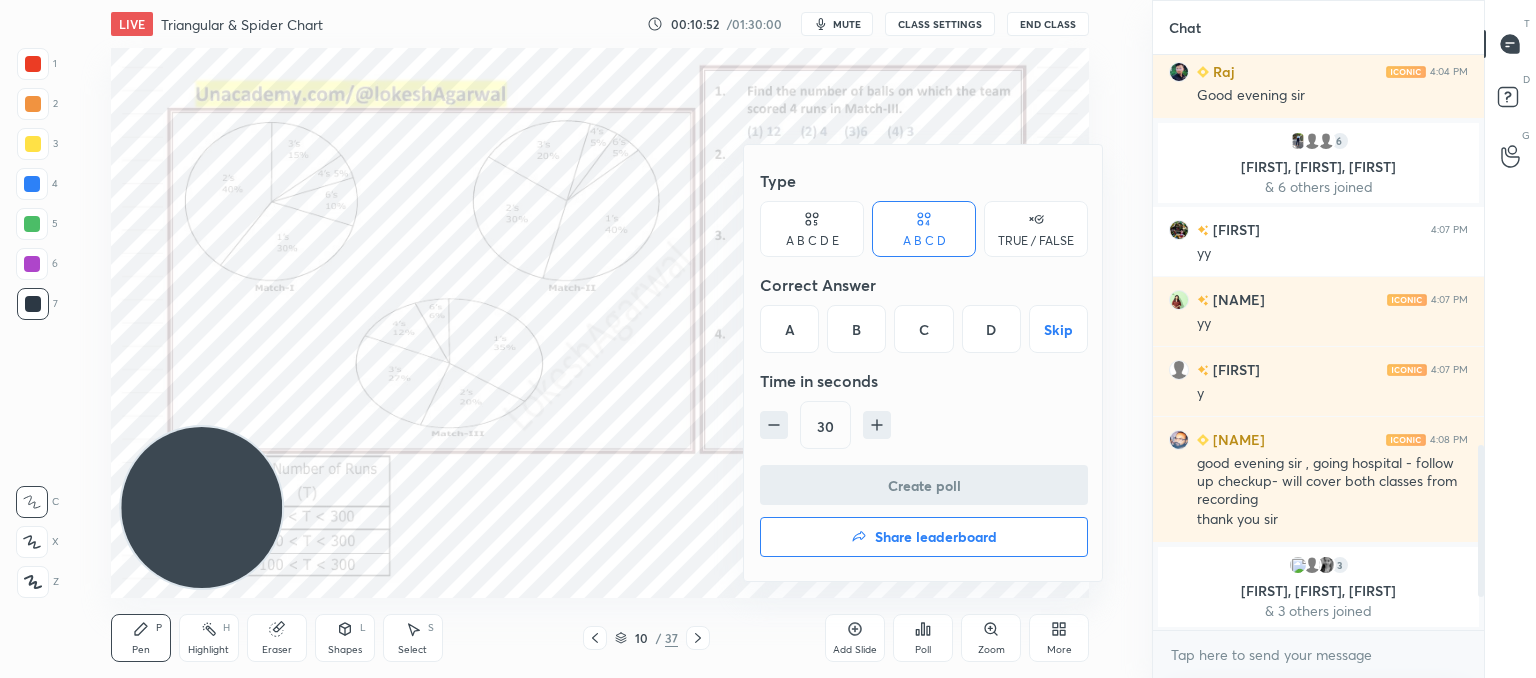 click on "B" at bounding box center (856, 329) 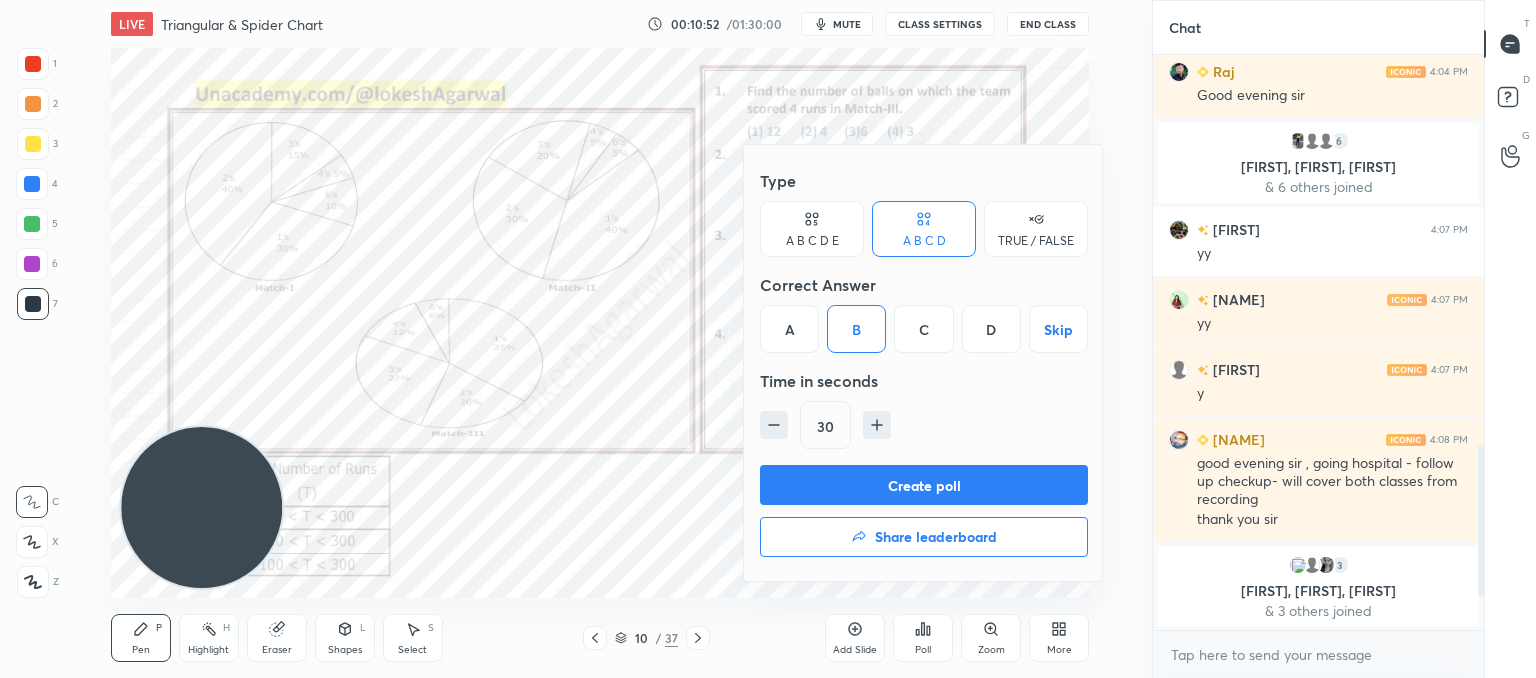 click on "Create poll" at bounding box center (924, 485) 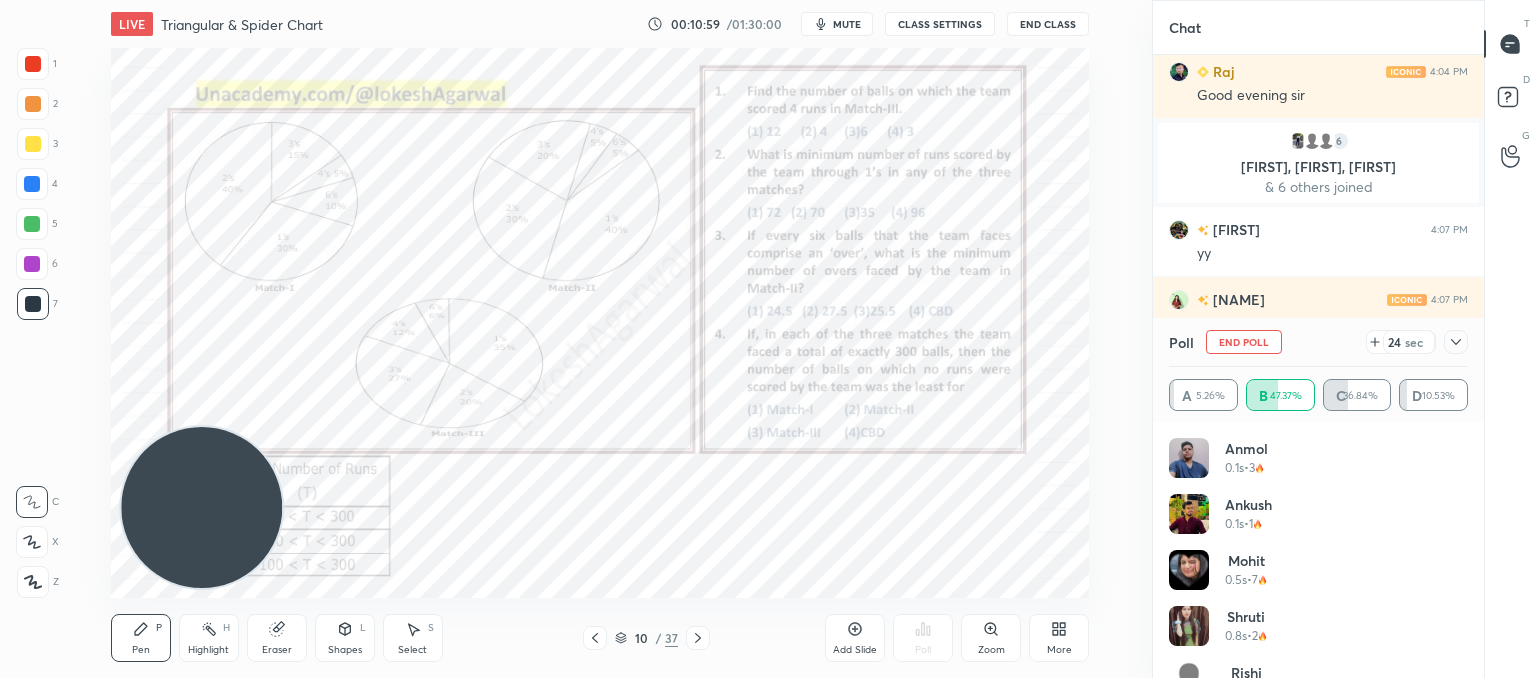 click 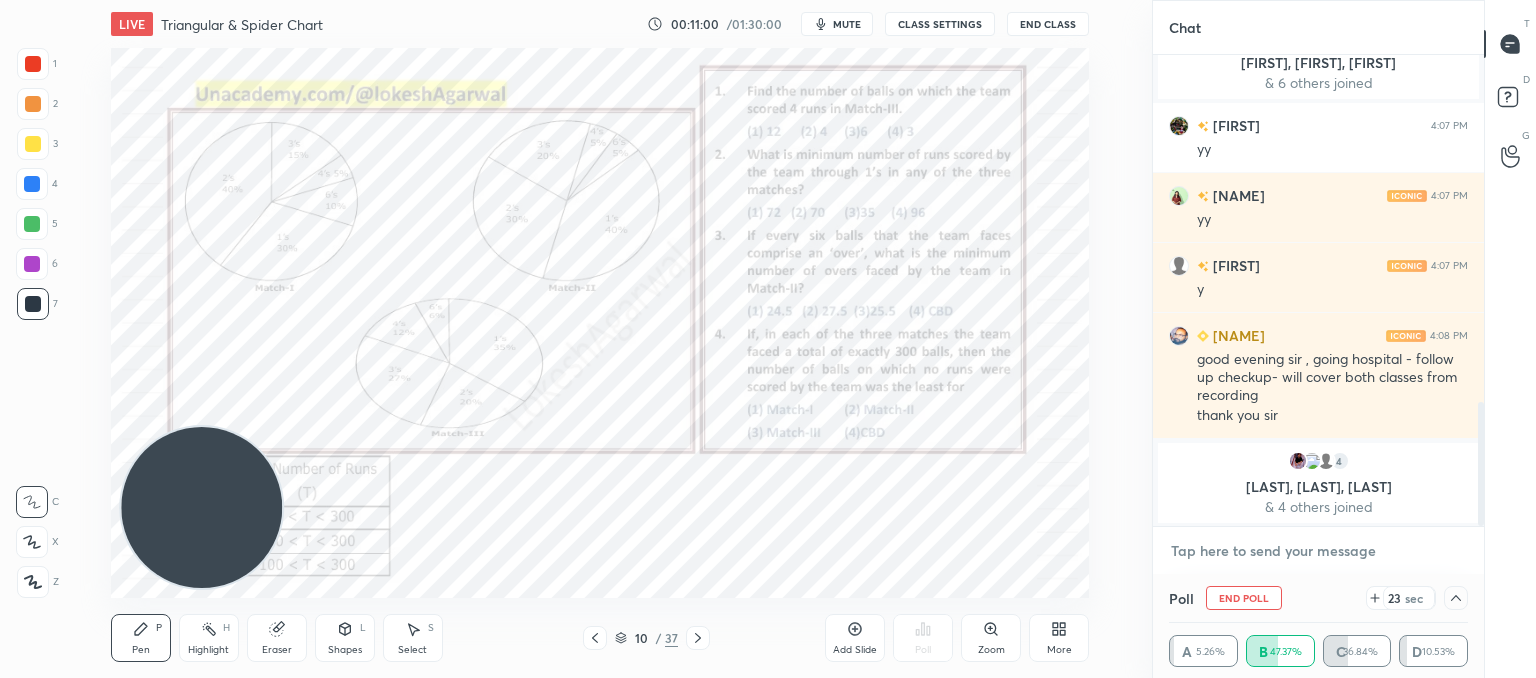 click at bounding box center (1318, 551) 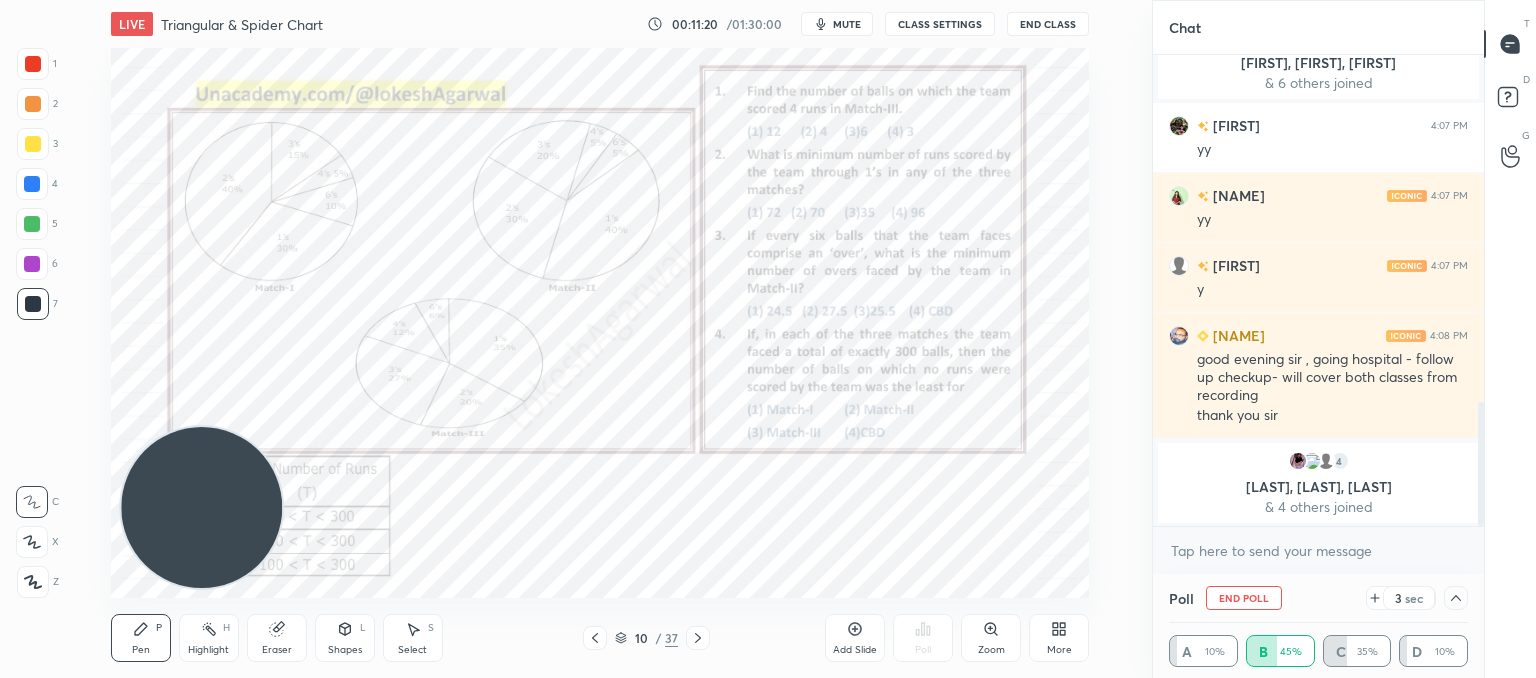 click at bounding box center [1456, 598] 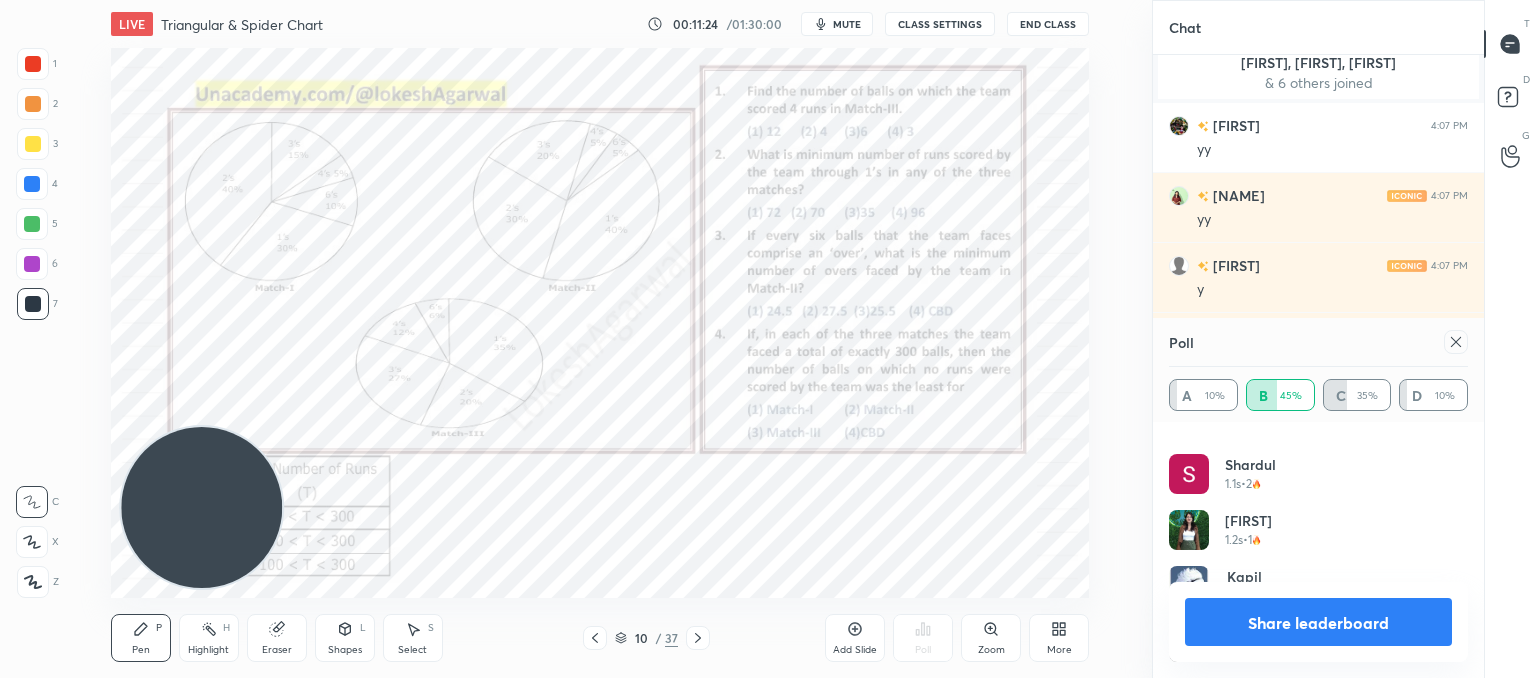 click 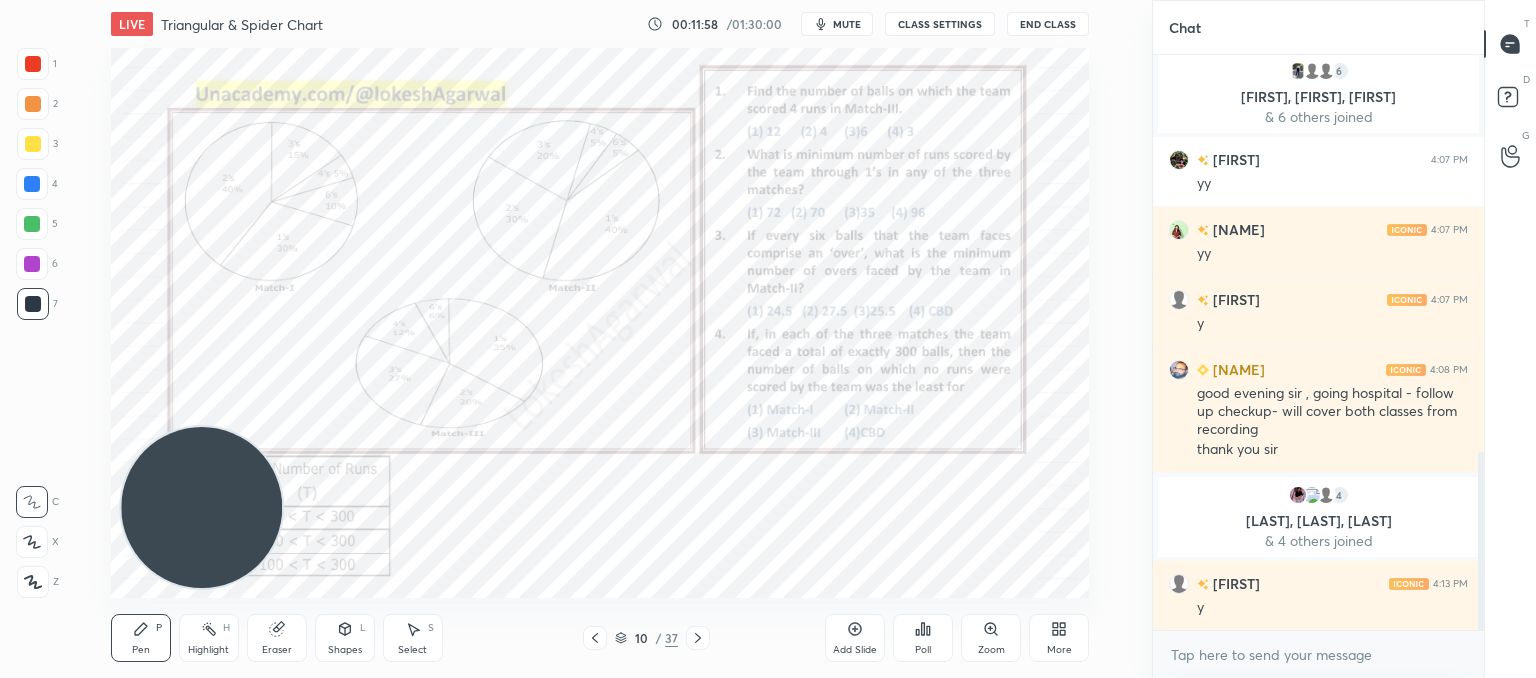 click 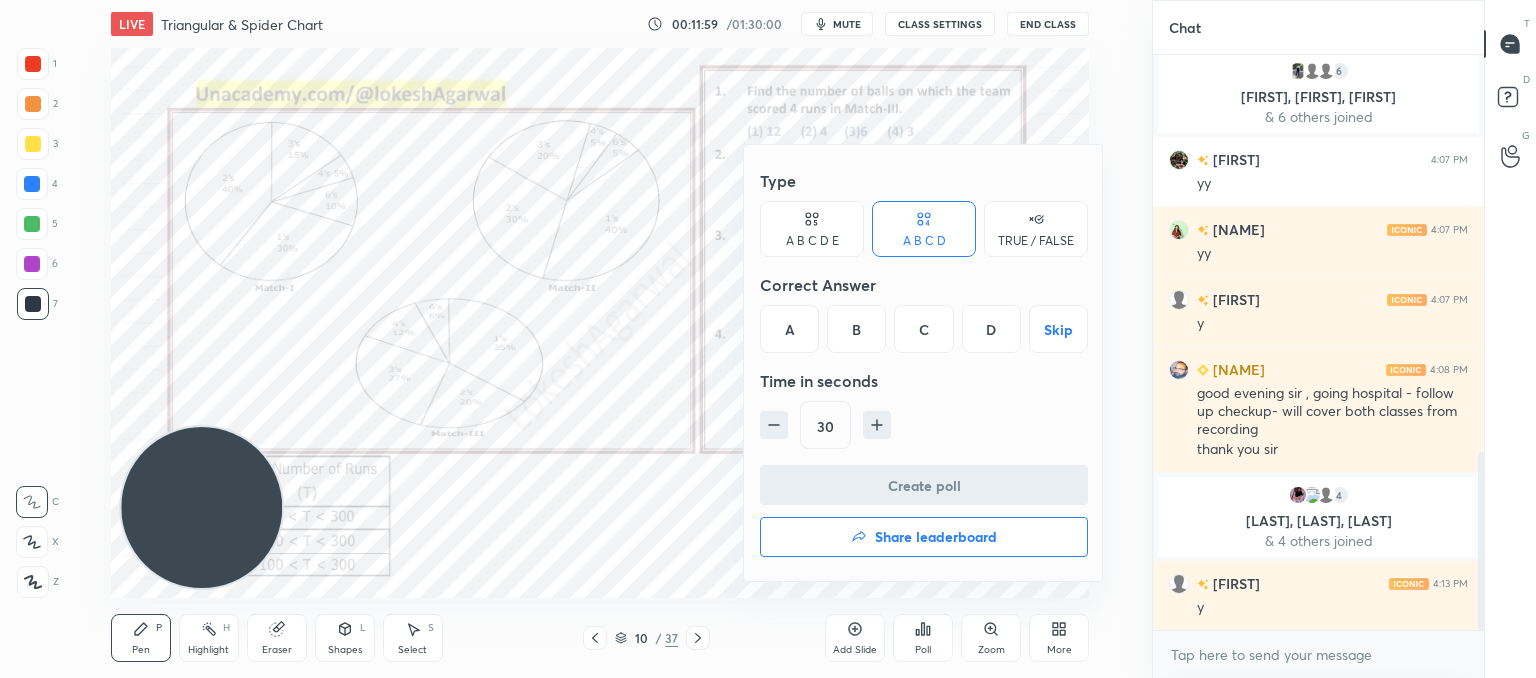 drag, startPoint x: 932, startPoint y: 321, endPoint x: 932, endPoint y: 487, distance: 166 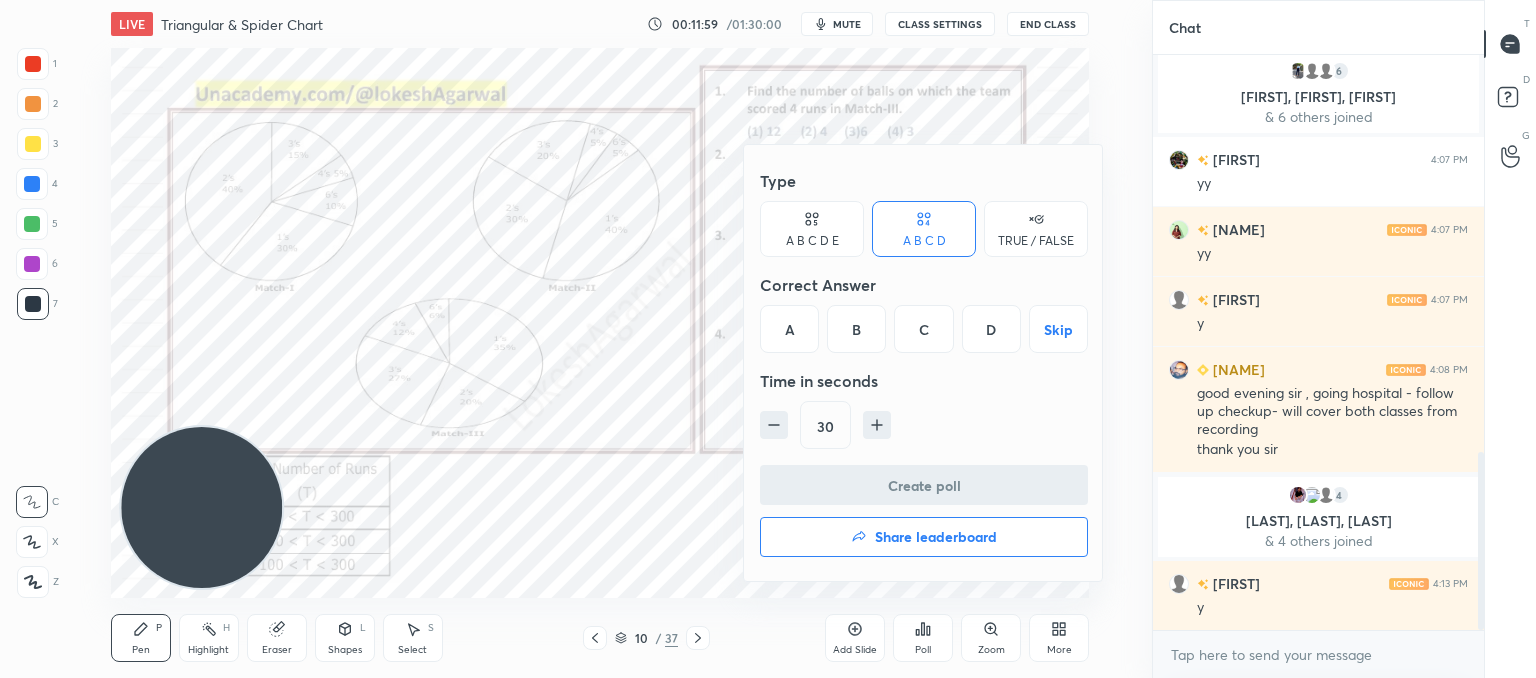 click on "C" at bounding box center (923, 329) 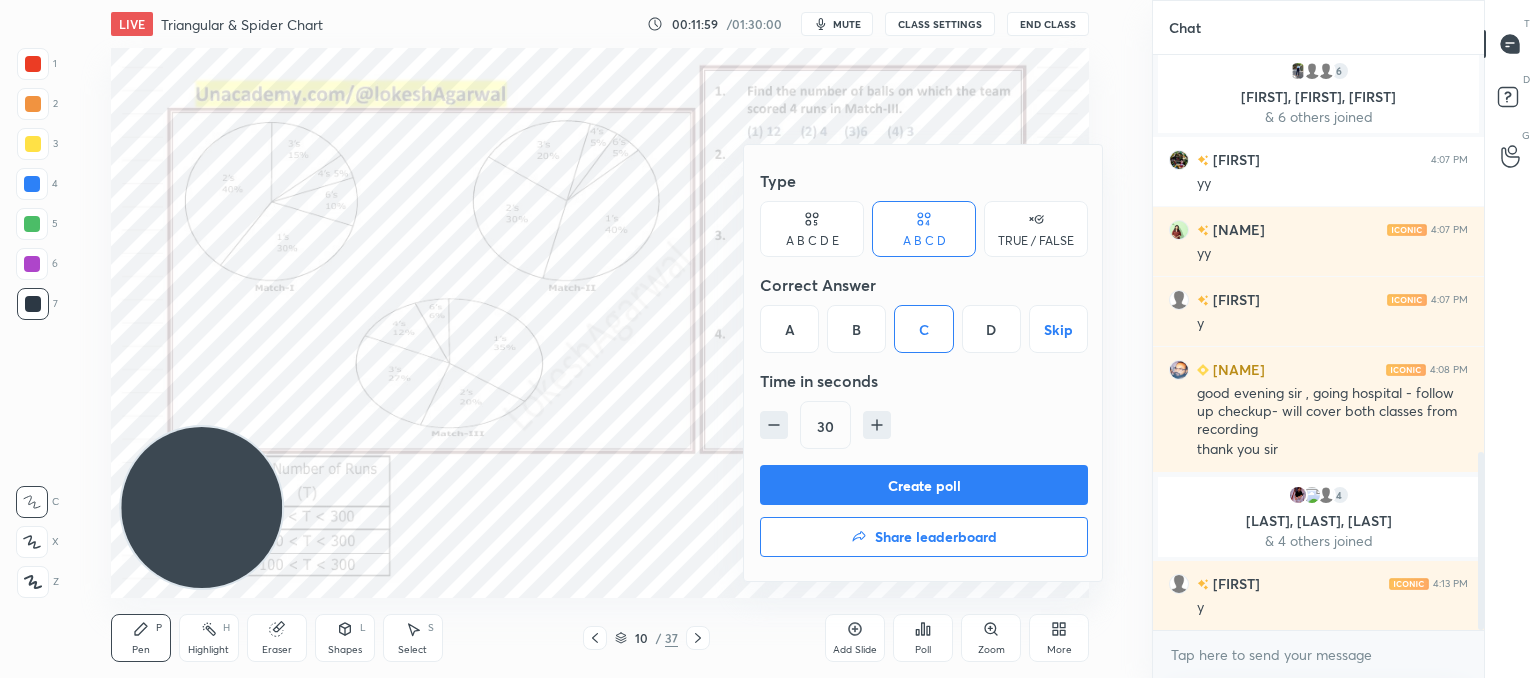 click on "Create poll" at bounding box center (924, 485) 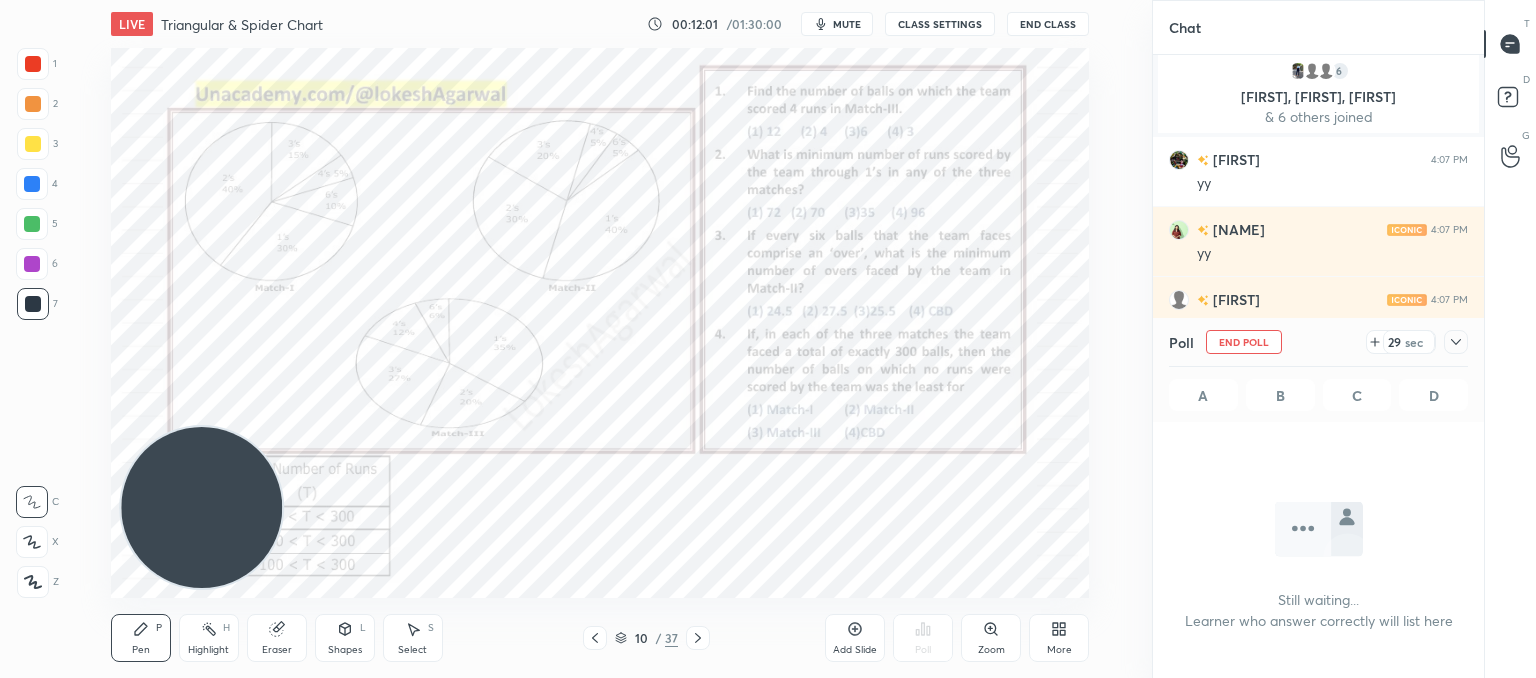 click 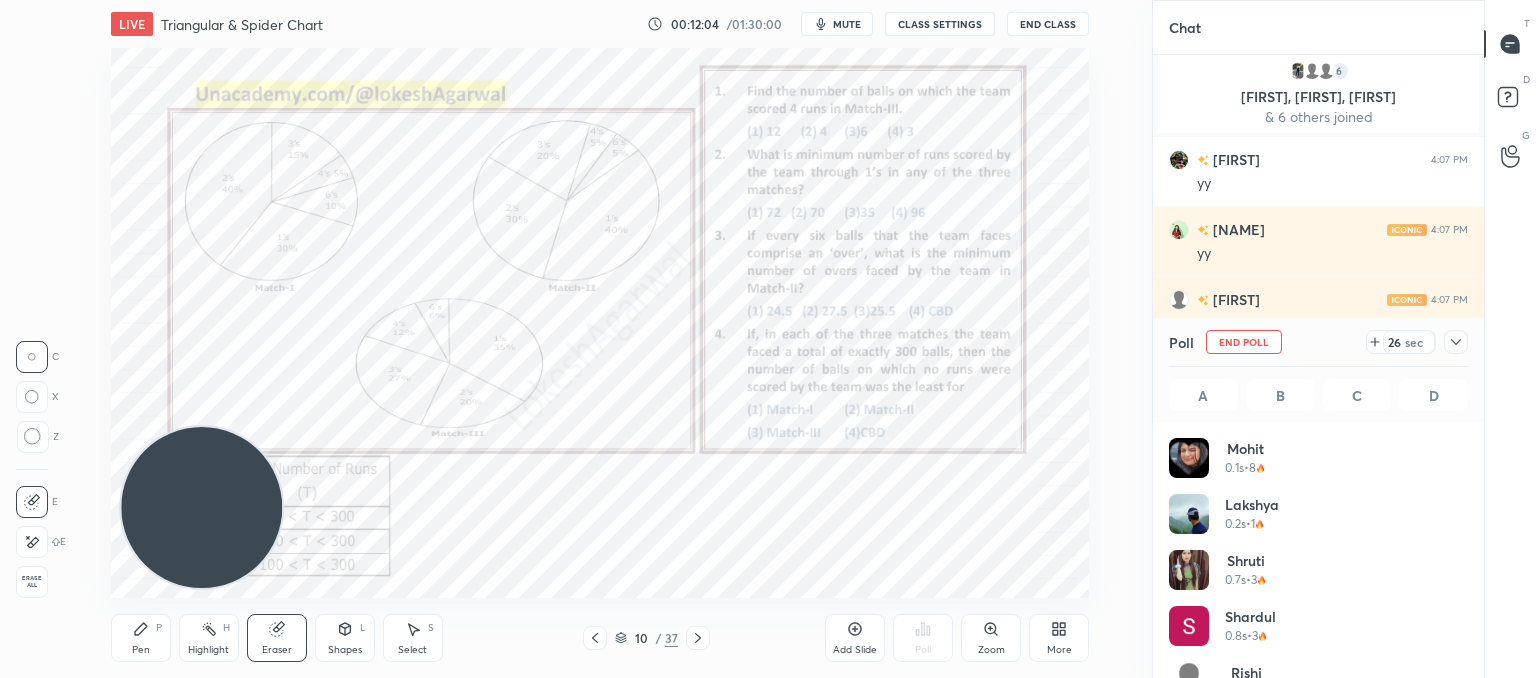 click on "C X Z" at bounding box center [37, 405] 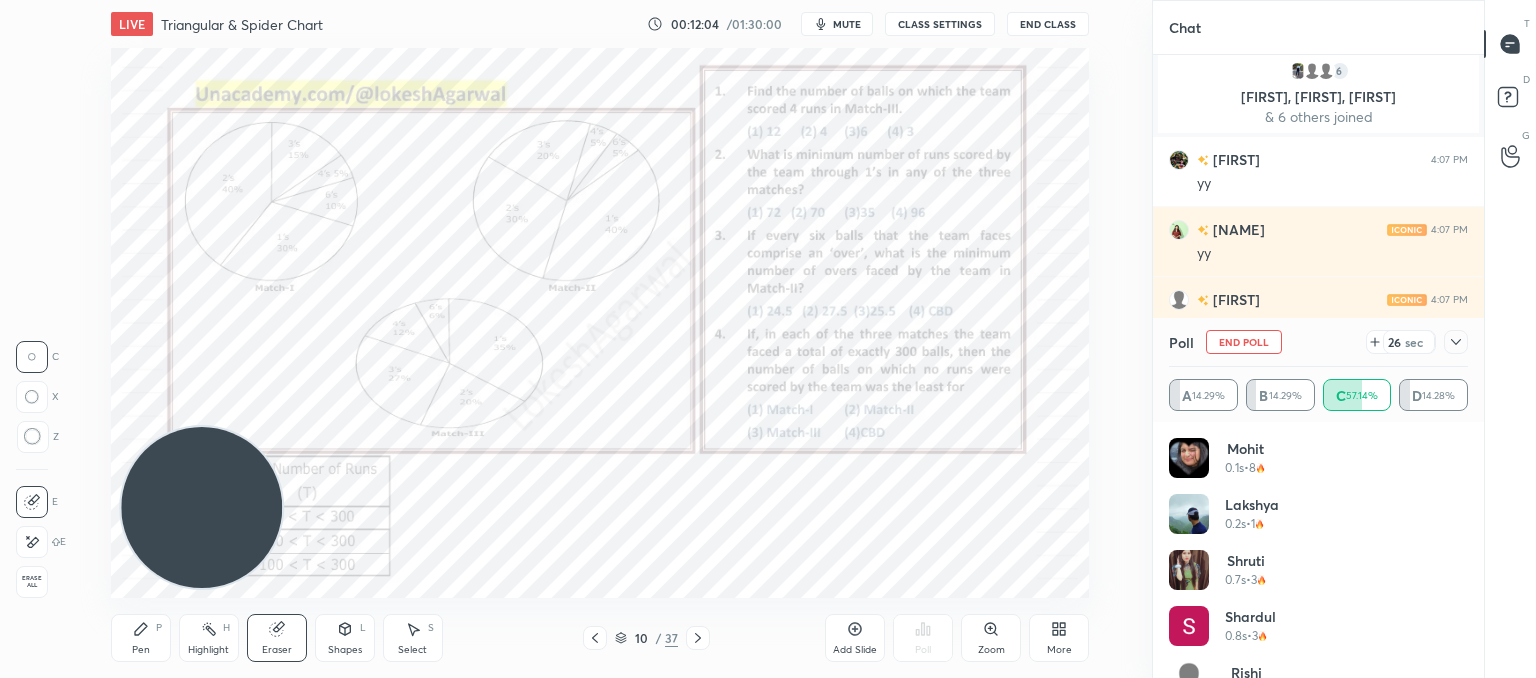 click 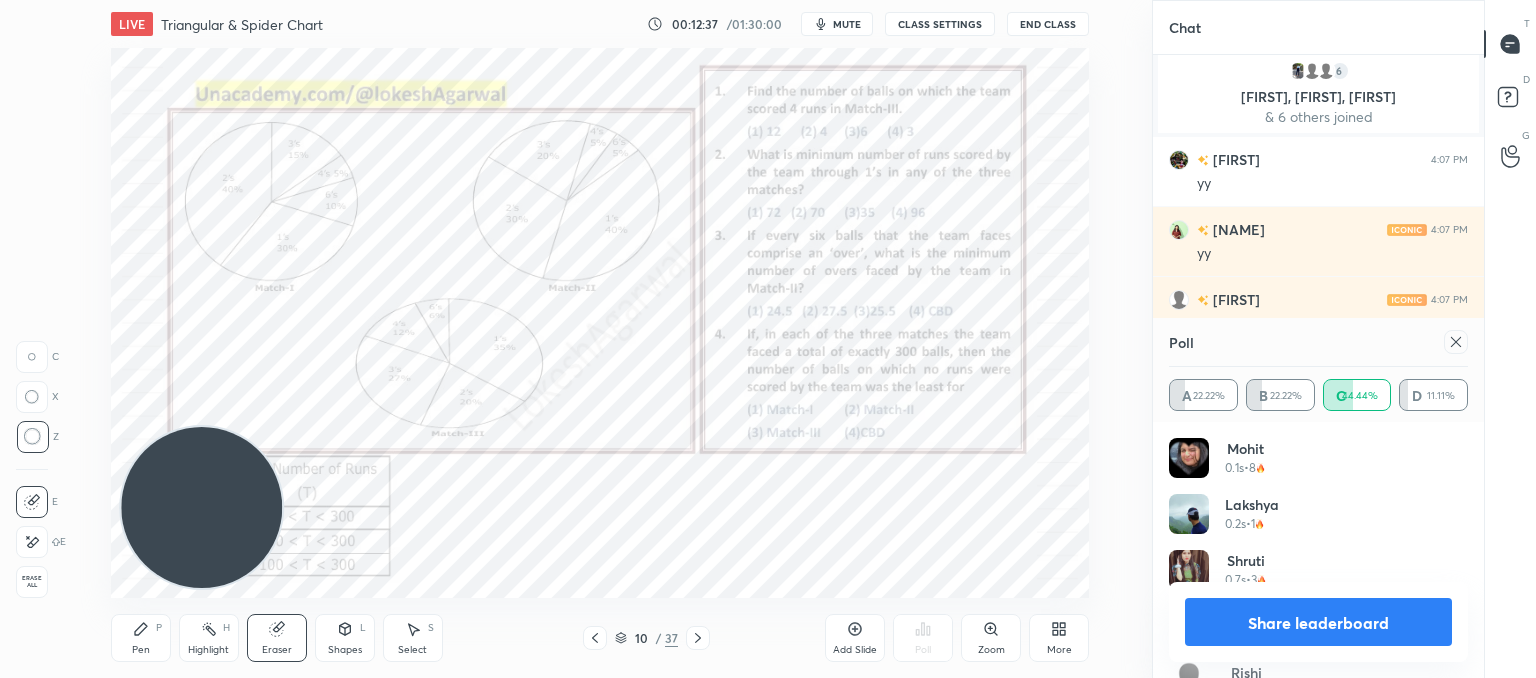 click 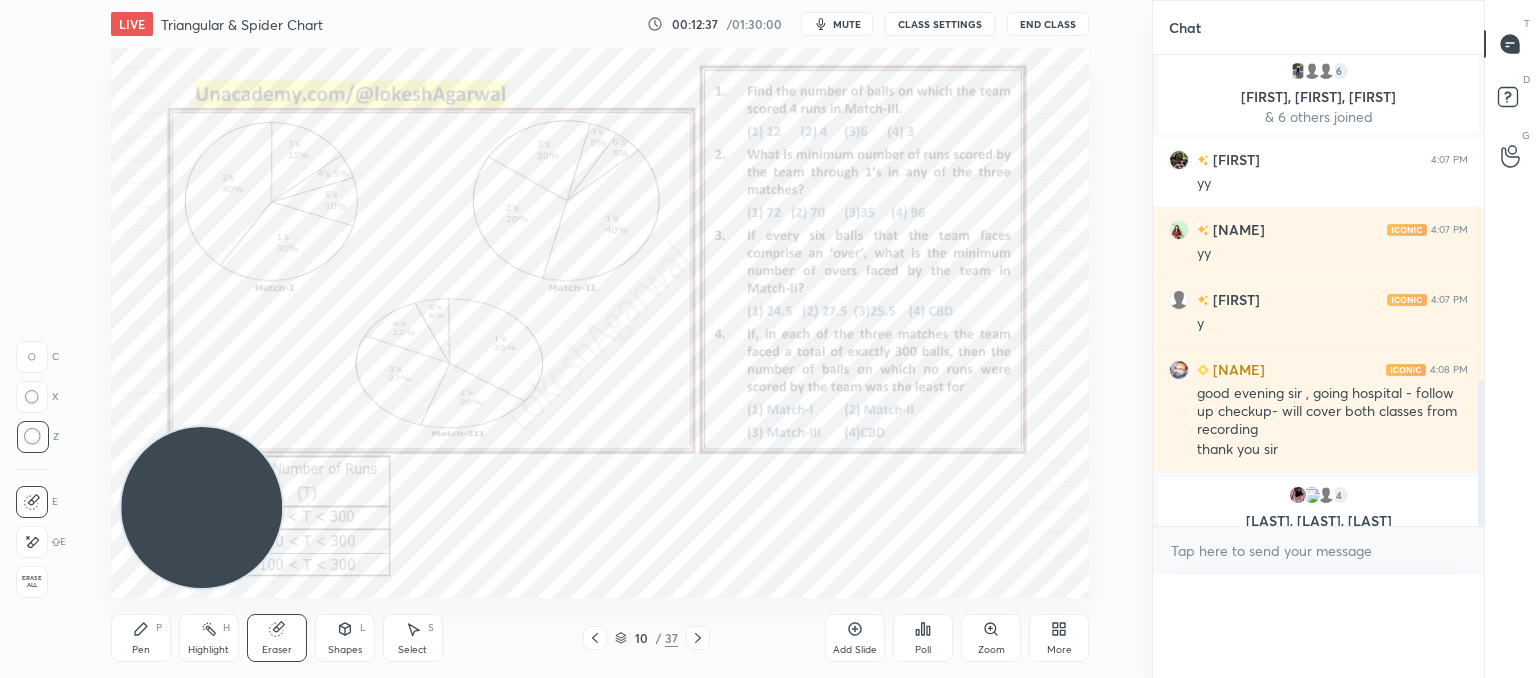 scroll, scrollTop: 0, scrollLeft: 6, axis: horizontal 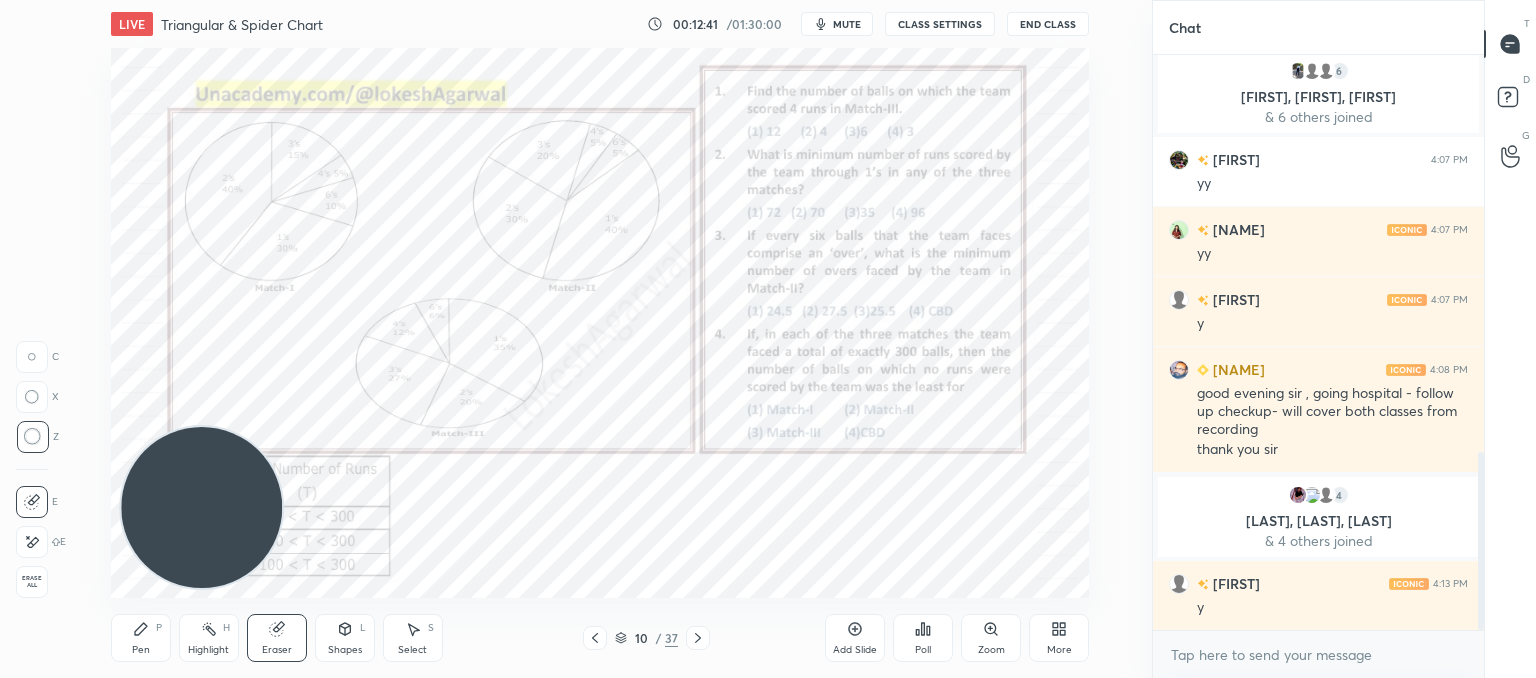 click on "Poll" at bounding box center [923, 638] 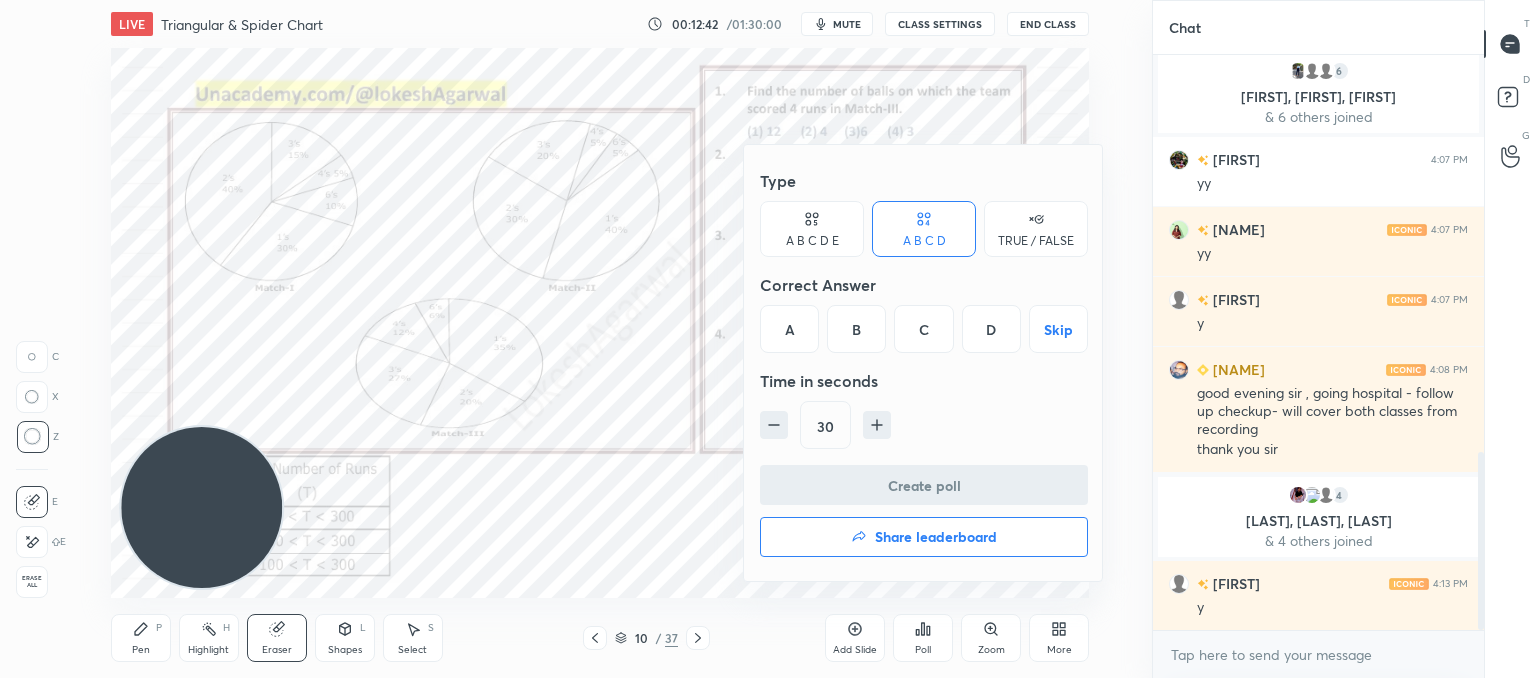 click on "B" at bounding box center (856, 329) 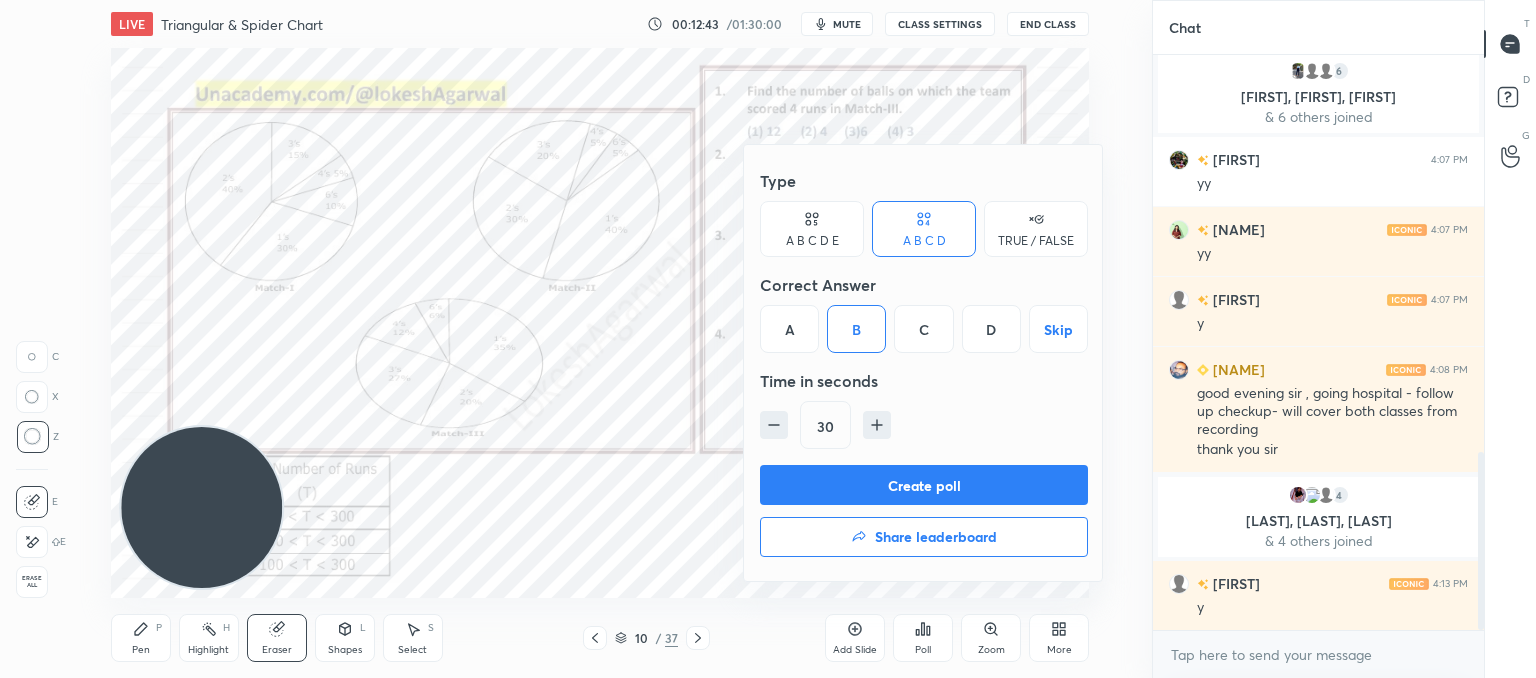 click on "Create poll" at bounding box center [924, 485] 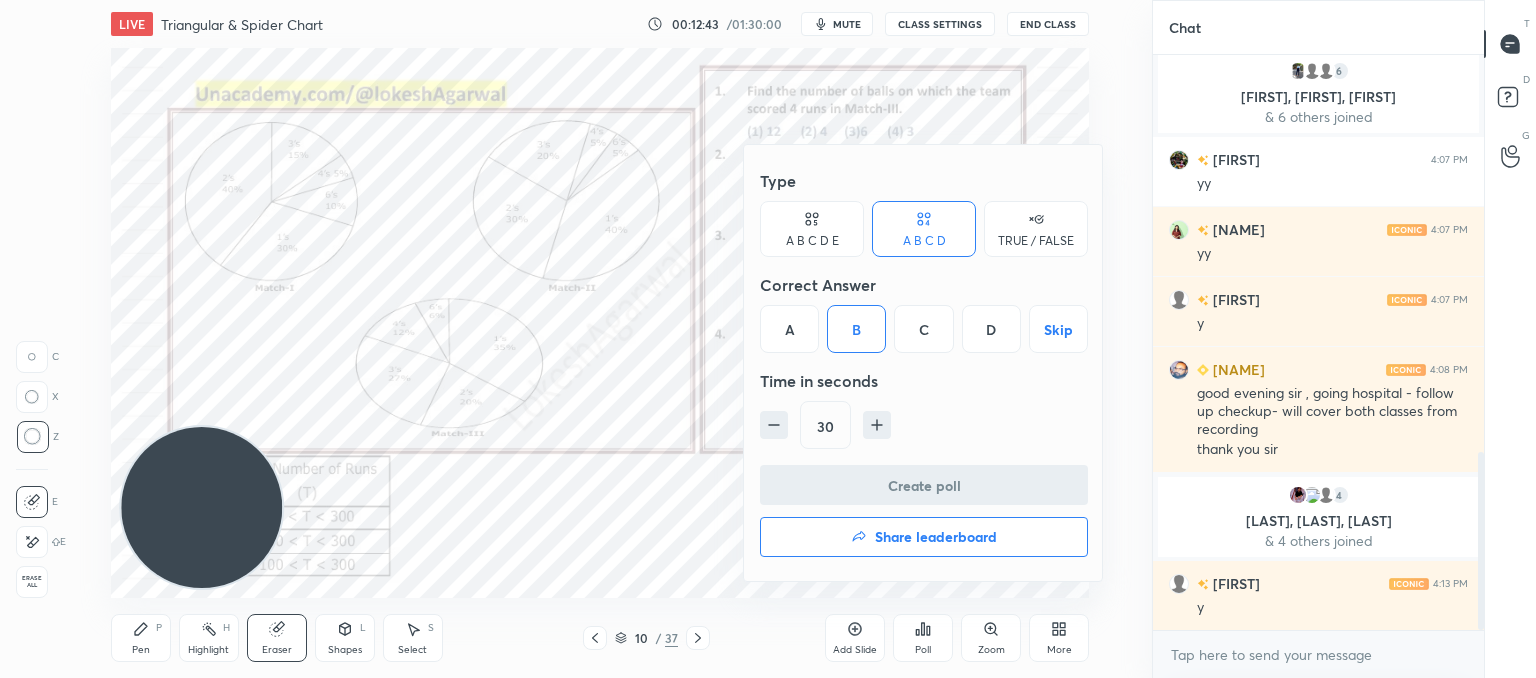 scroll, scrollTop: 528, scrollLeft: 325, axis: both 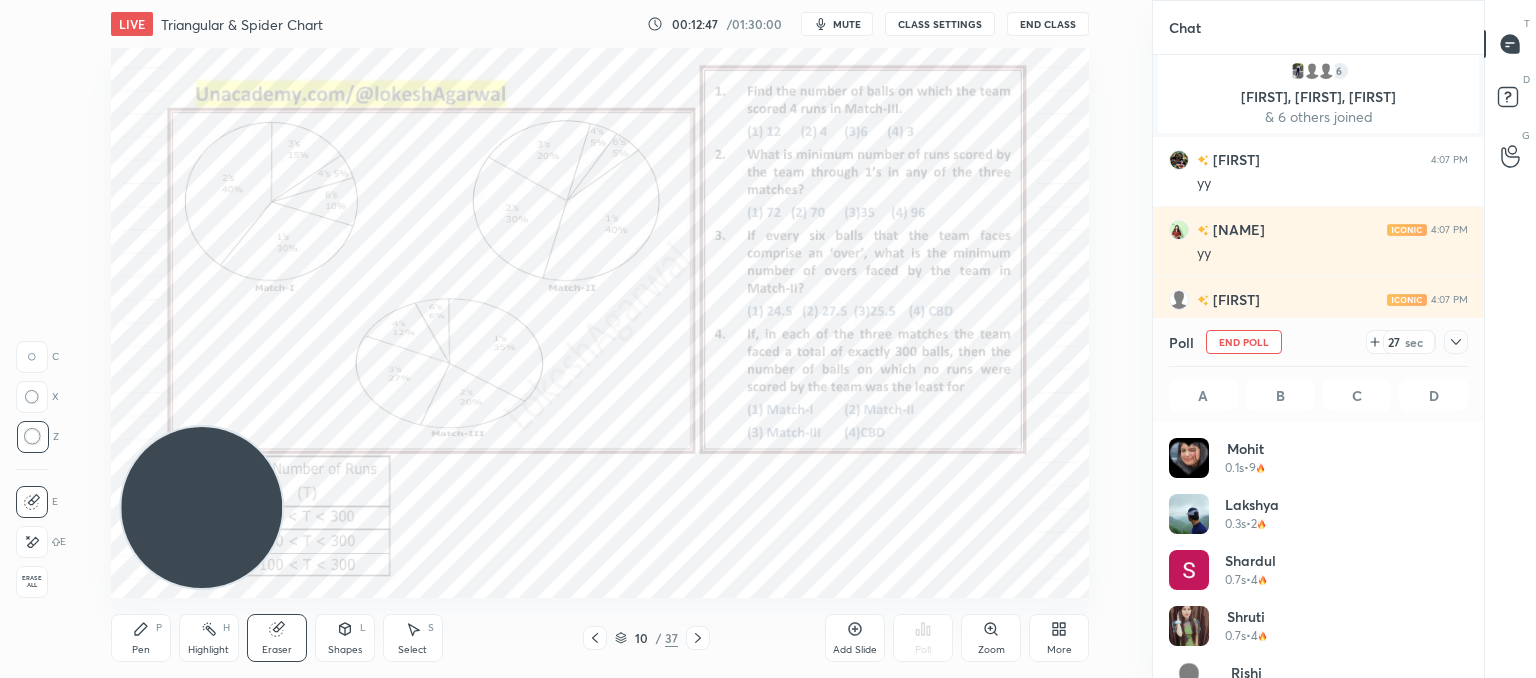 click on "Pen P" at bounding box center [141, 638] 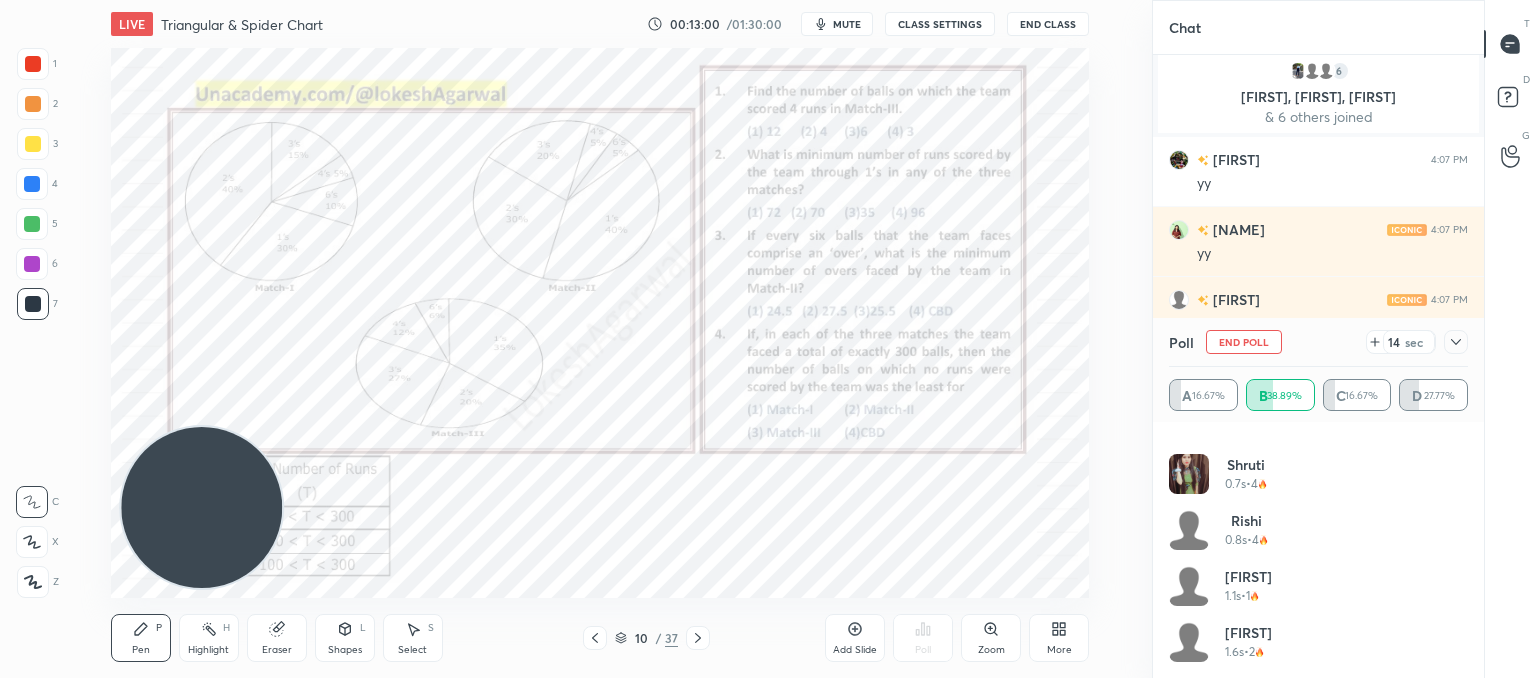 click 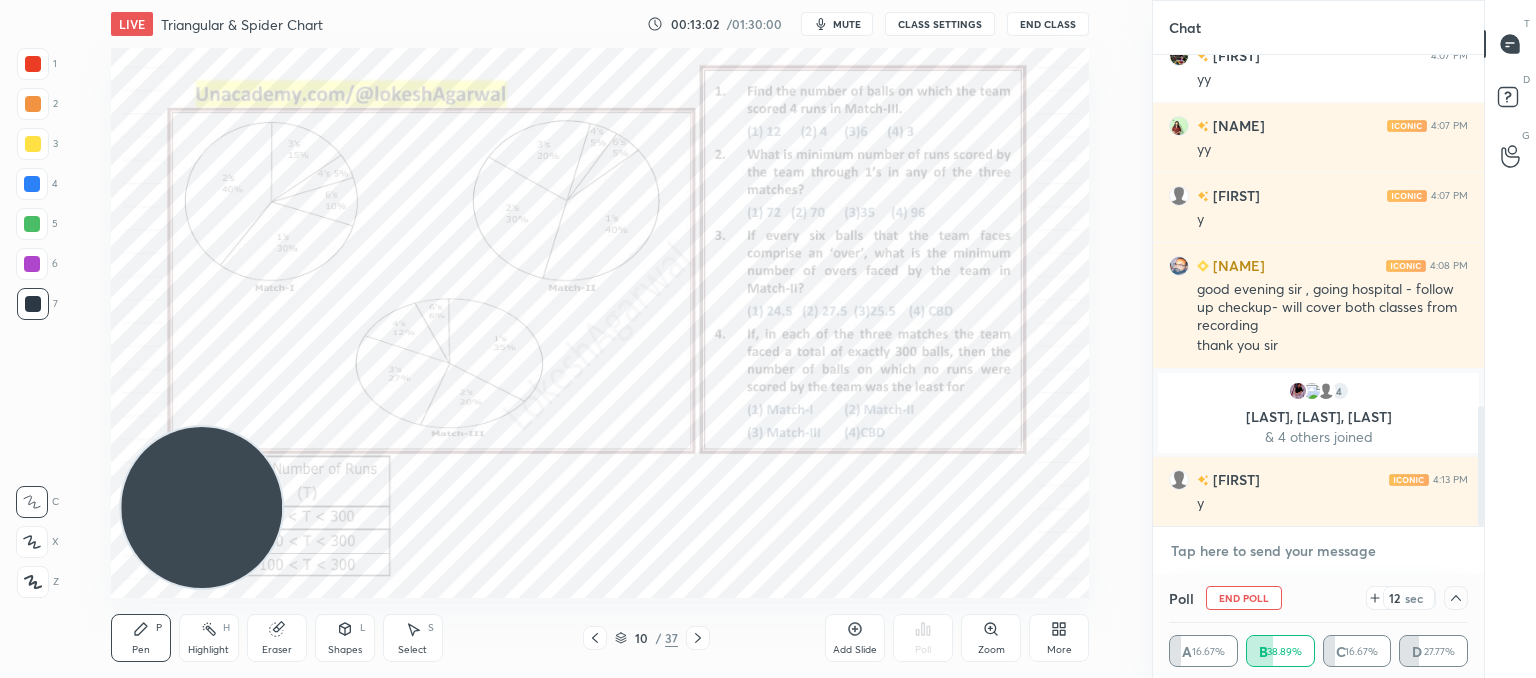 click at bounding box center [1318, 551] 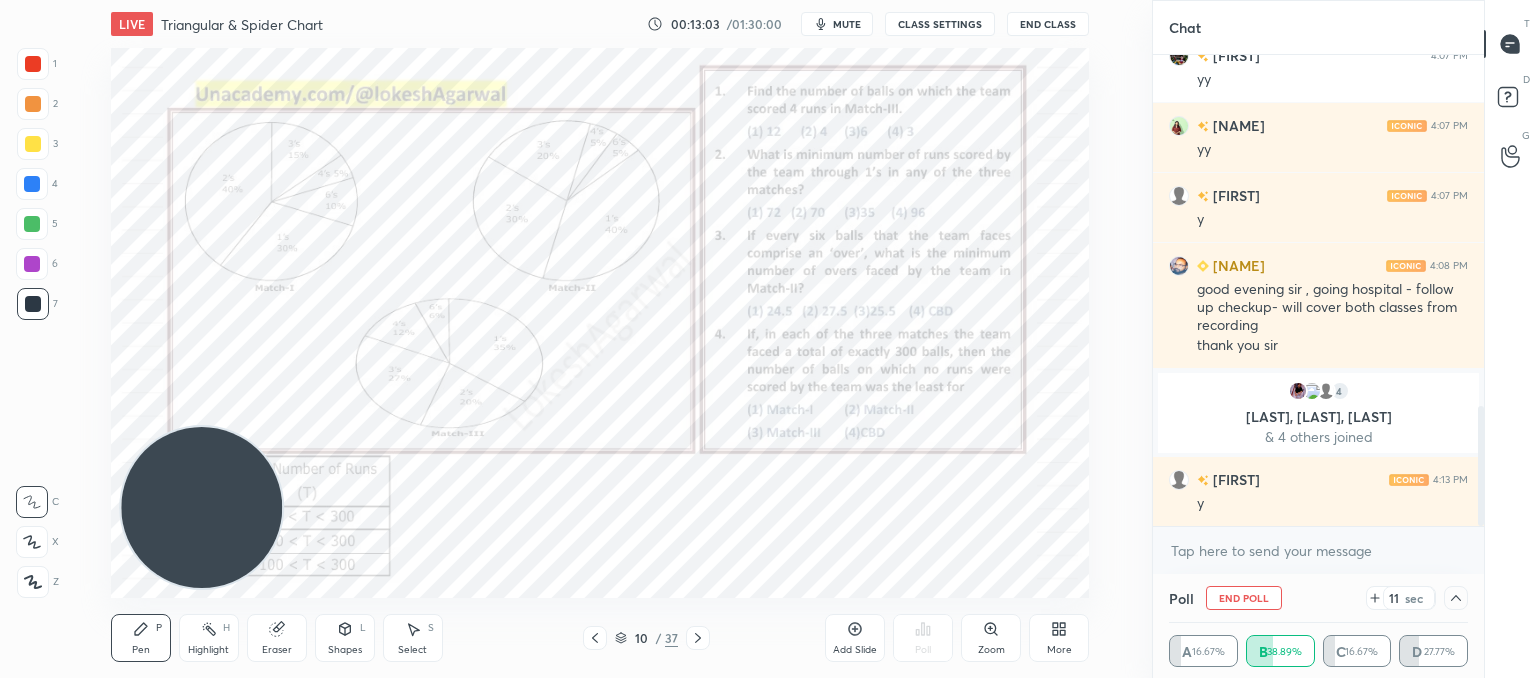 click 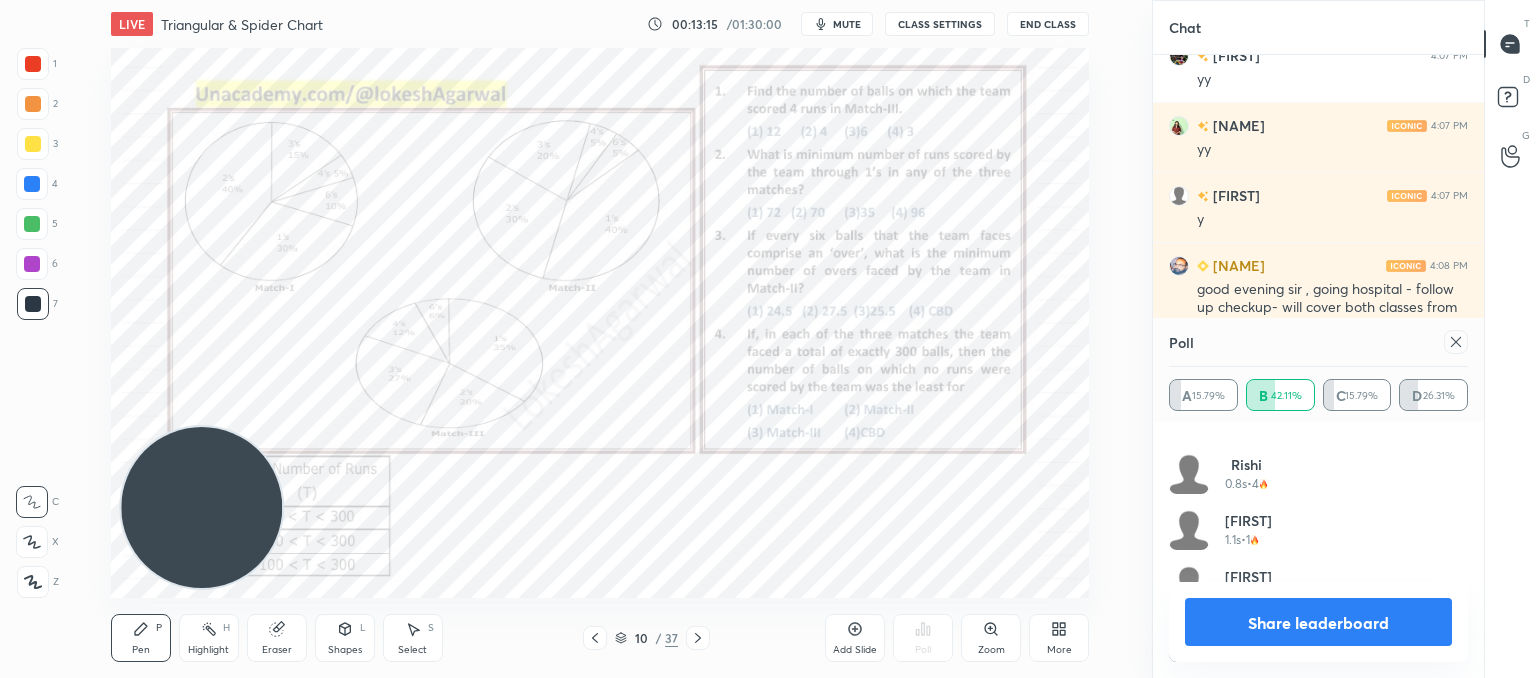 click 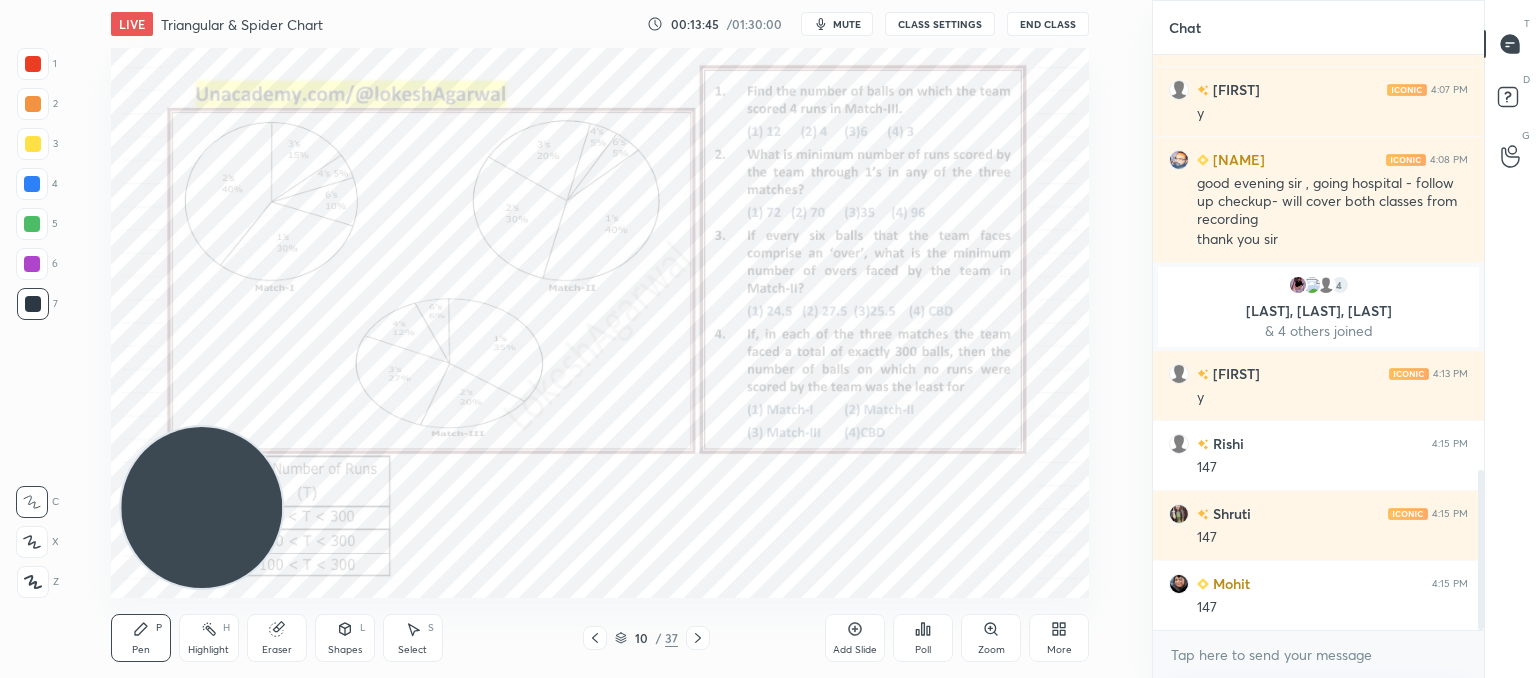 click 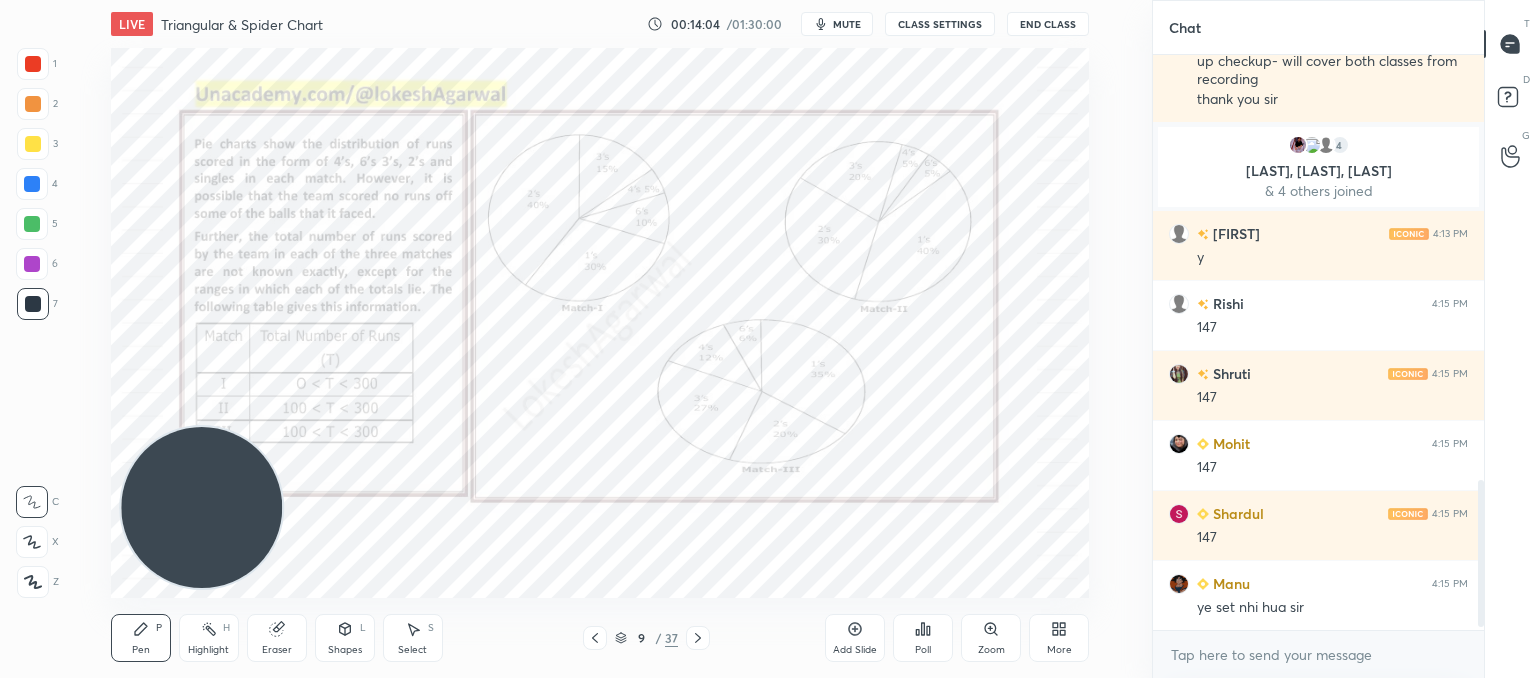 scroll, scrollTop: 1704, scrollLeft: 0, axis: vertical 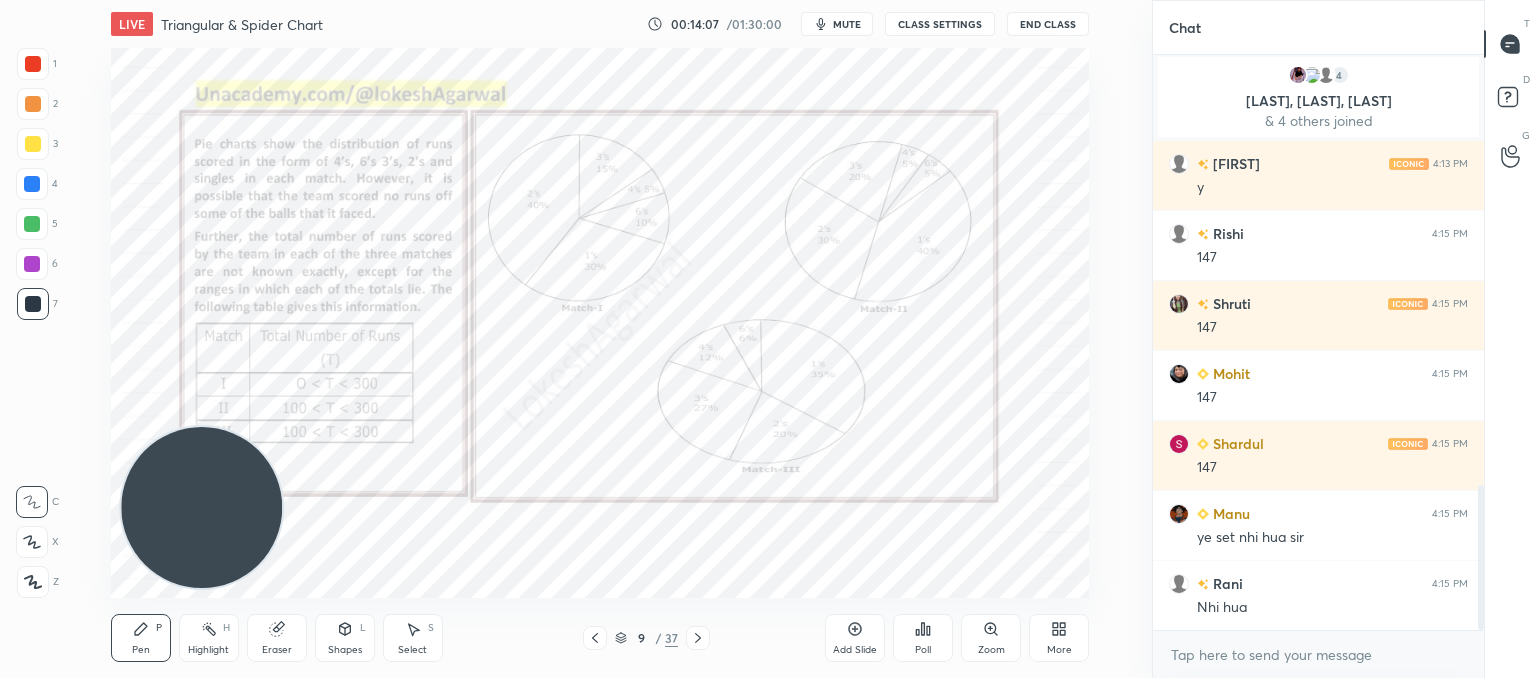 click 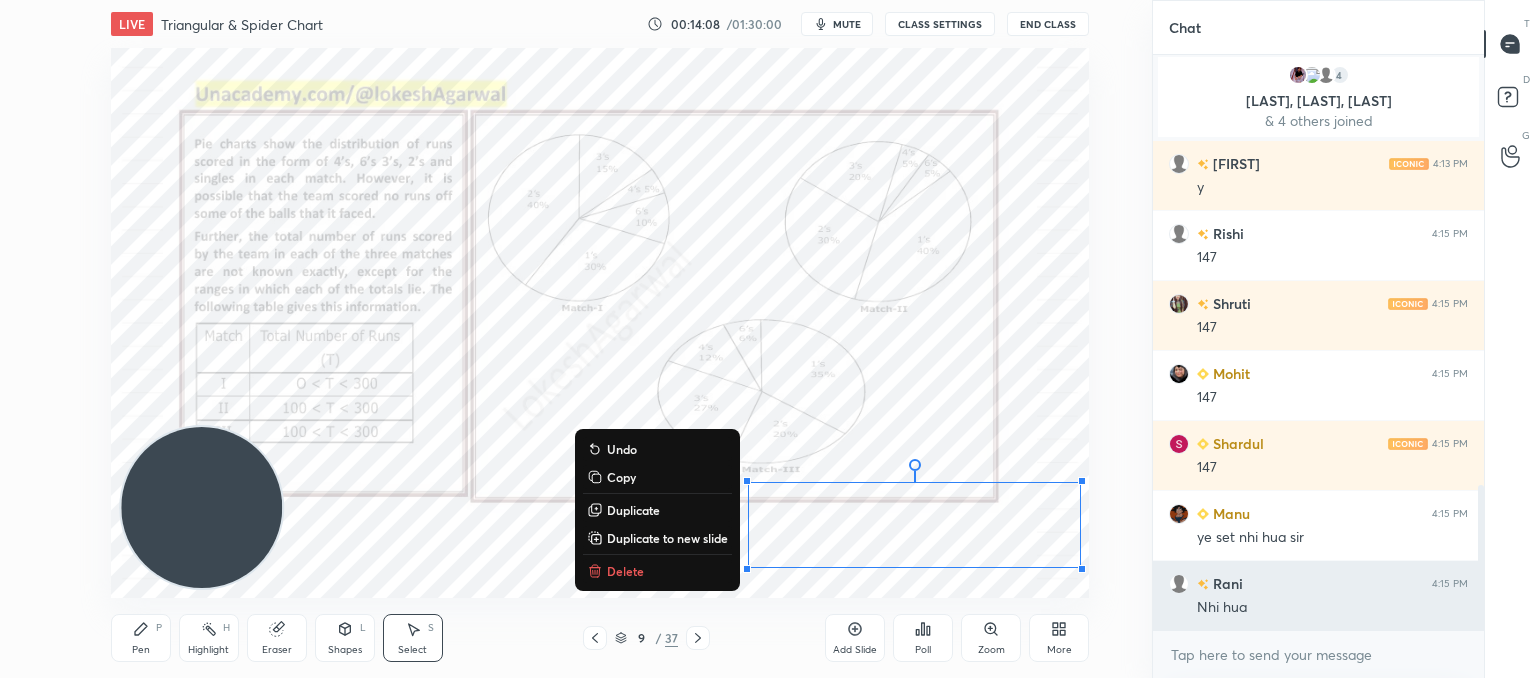 drag, startPoint x: 604, startPoint y: 381, endPoint x: 1170, endPoint y: 598, distance: 606.1724 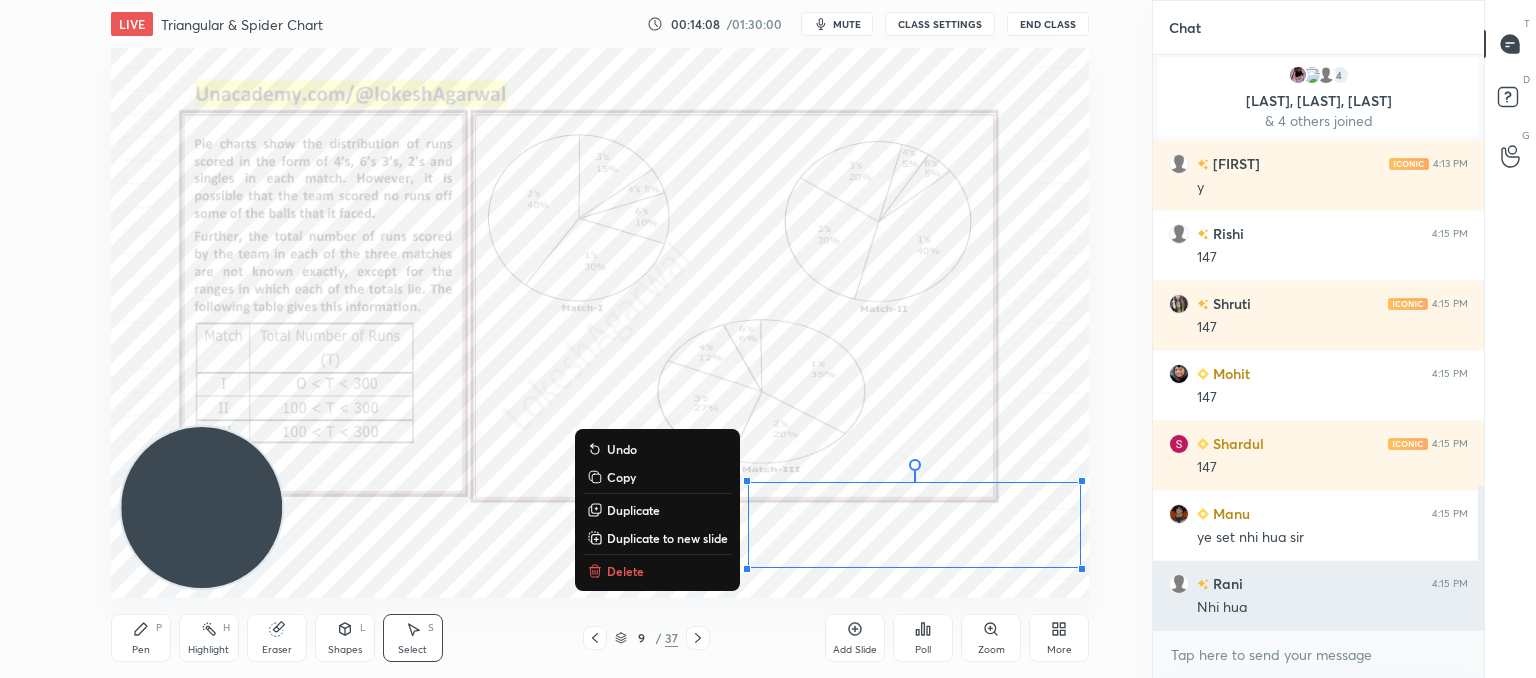 click on "1 2 3 4 5 6 7 C X Z C X Z E E Erase all   H H LIVE Triangular & Spider Chart 00:14:08 /  01:30:00 mute CLASS SETTINGS End Class 0 ° Undo Copy Duplicate Duplicate to new slide Delete Setting up your live class Poll for   secs No correct answer Start poll Back Triangular & Spider Chart • L10 of Booster Course on Data Interpretation for CAT & OMETs 2025 Lokesh Agarwal Pen P Highlight H Eraser Shapes L Select S 9 / 37 Add Slide Poll Zoom More Chat Ankur Kuma... 4:08 PM good evening sir , going hospital - follow up checkup- will cover both classes from recording thank you sir 4 anurag, Shiksha, Shrishty &  4 others  joined sandeep 4:13 PM y Rishi 4:15 PM 147 Shruti 4:15 PM 147 Mohit 4:15 PM 147 Shardul 4:15 PM 147 Manu 4:15 PM ye set nhi hua sir Rani 4:15 PM Nhi hua JUMP TO LATEST Enable hand raising Enable raise hand to speak to learners. Once enabled, chat will be turned off temporarily. Enable x   introducing Raise a hand with a doubt Now learners can raise their hand along with a doubt  How it works? Got it" at bounding box center [768, 339] 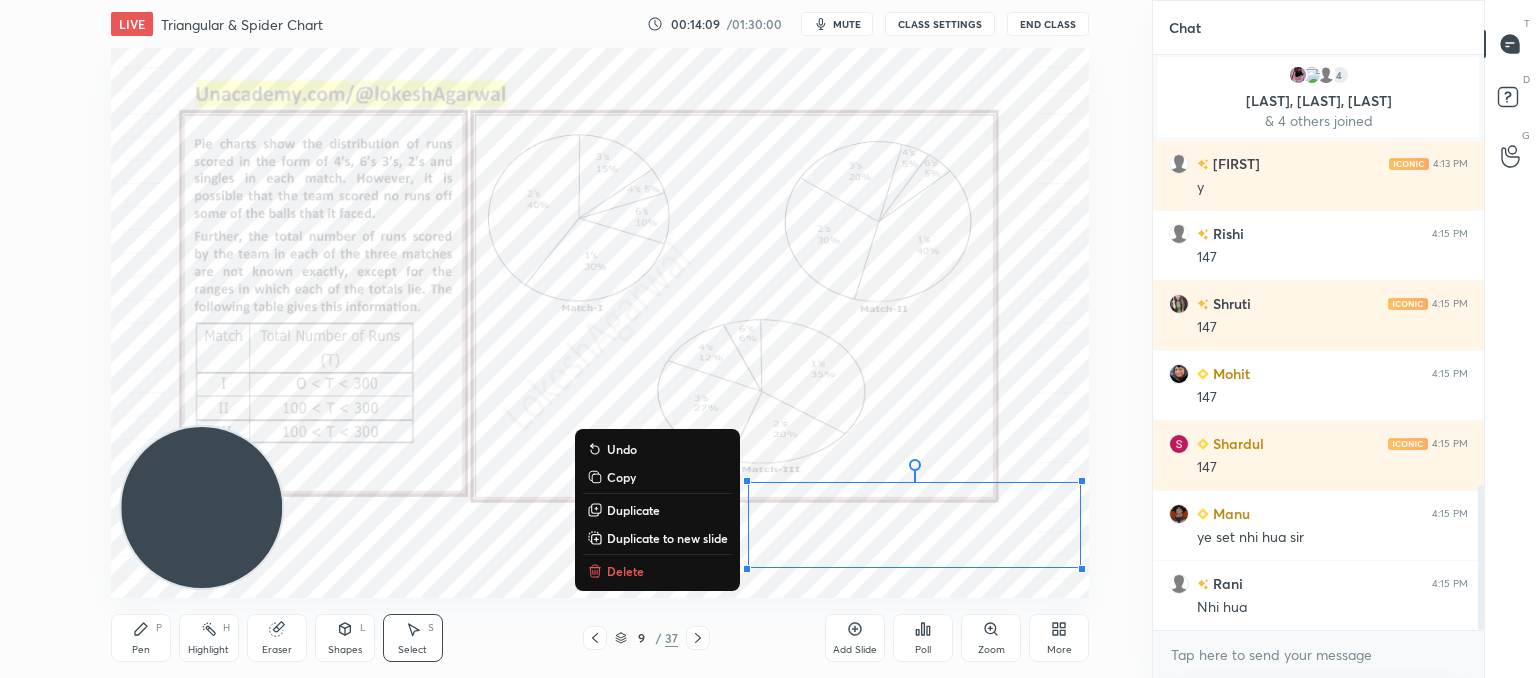 click on "Delete" at bounding box center [625, 571] 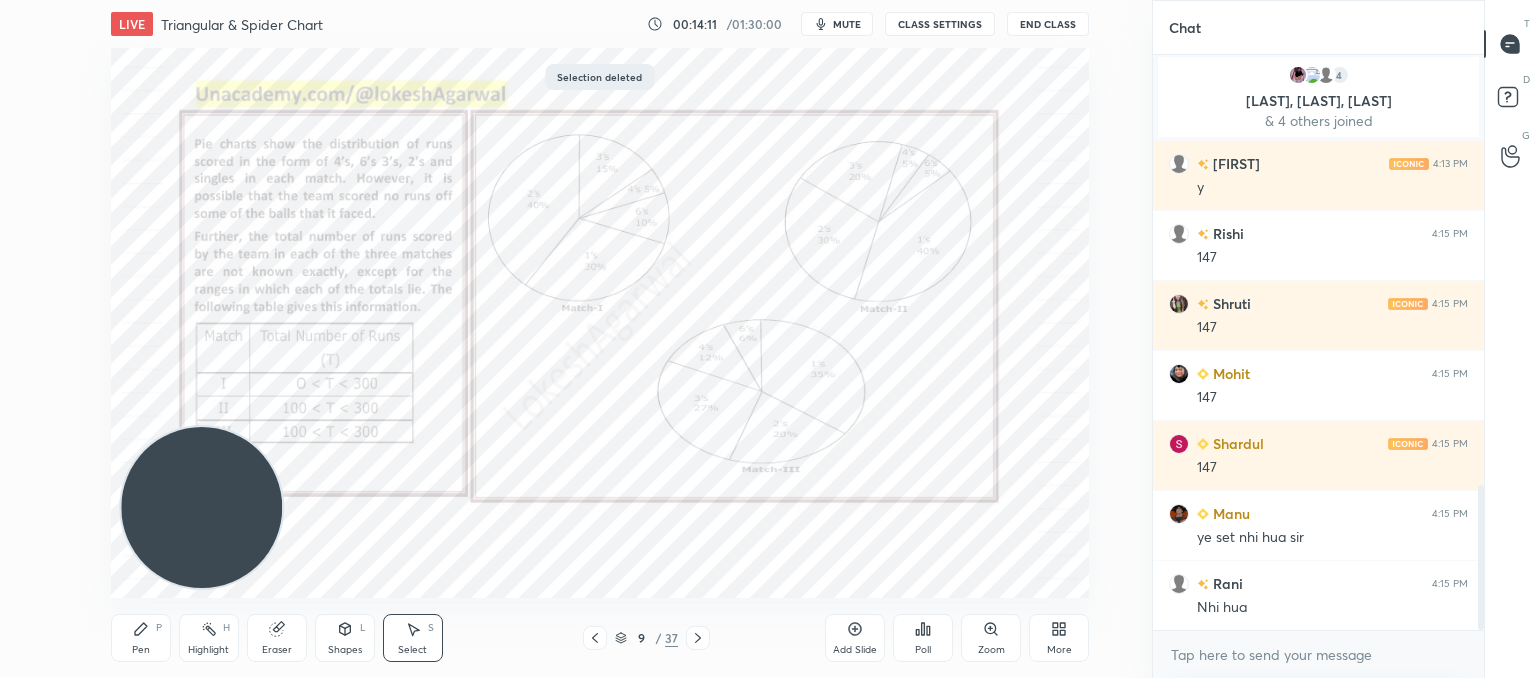 click 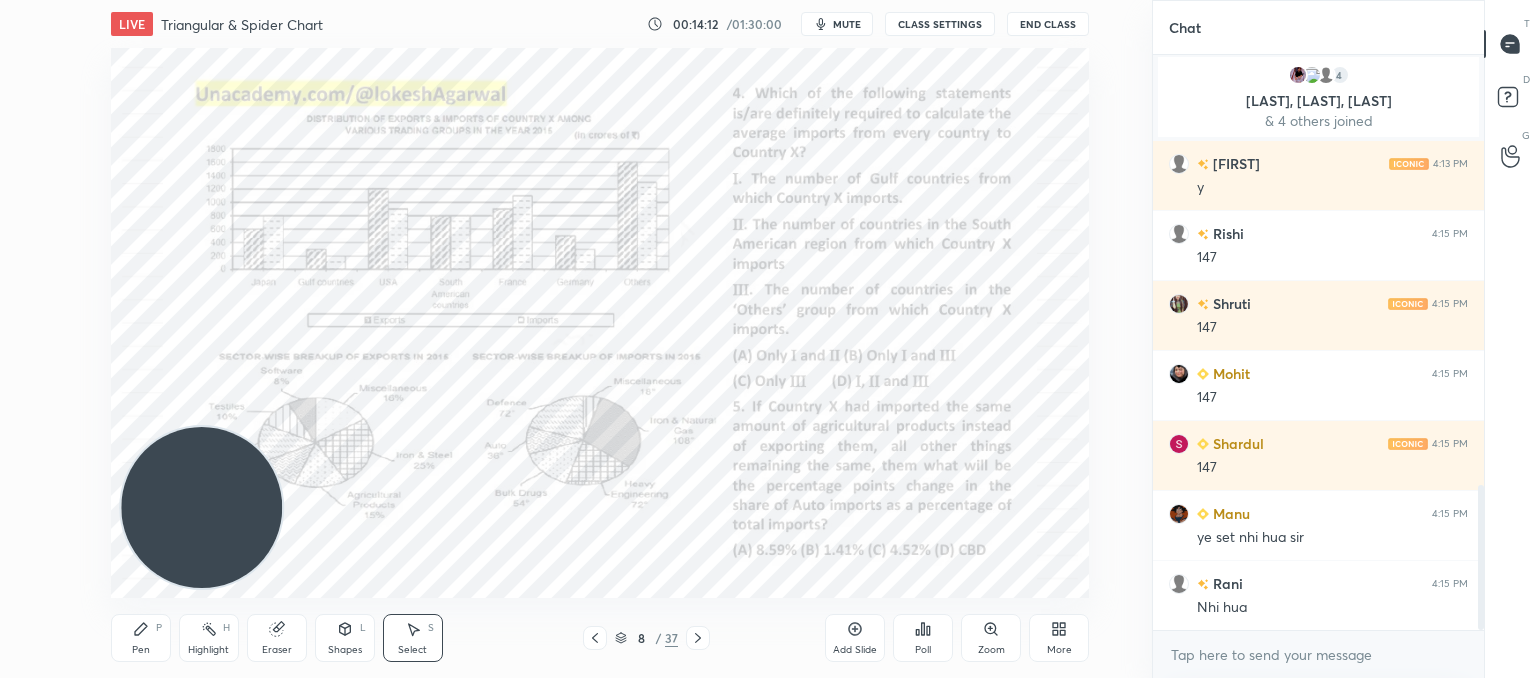 scroll, scrollTop: 1724, scrollLeft: 0, axis: vertical 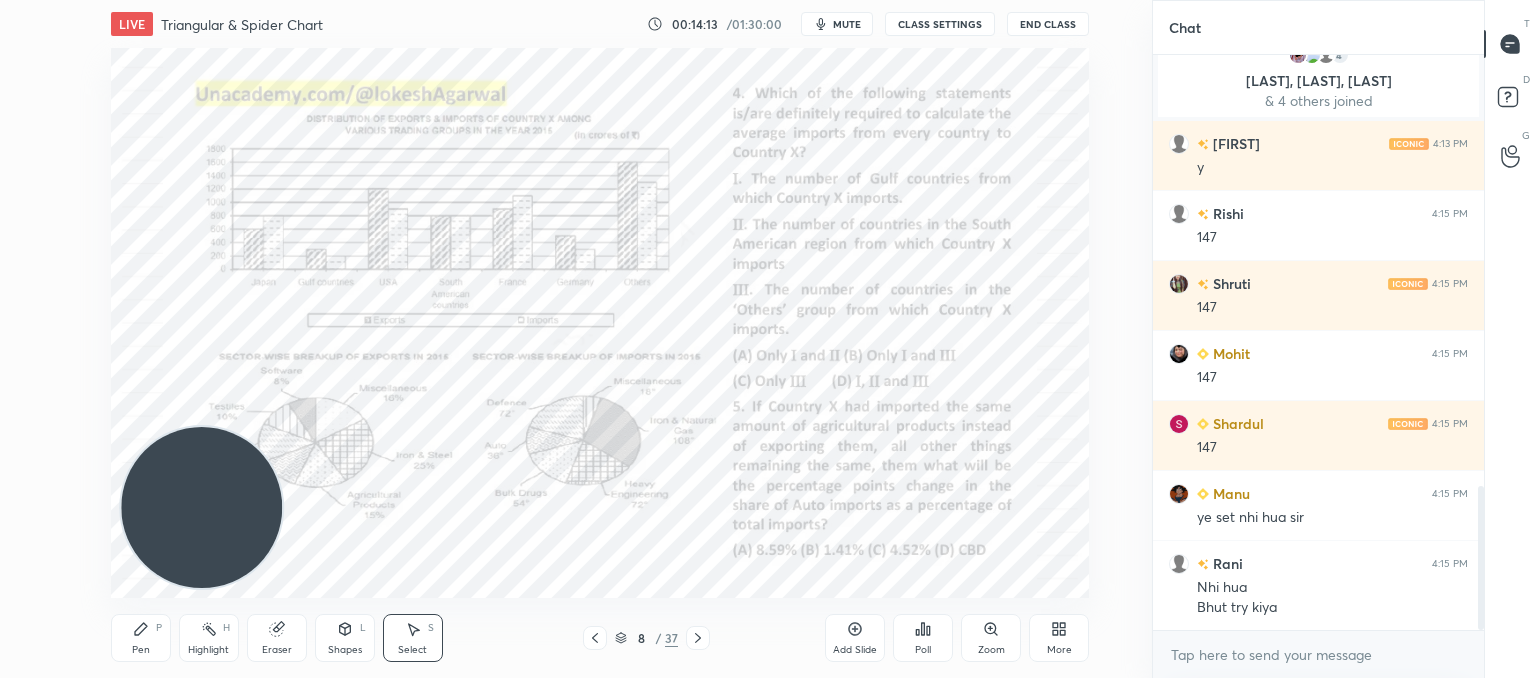 click 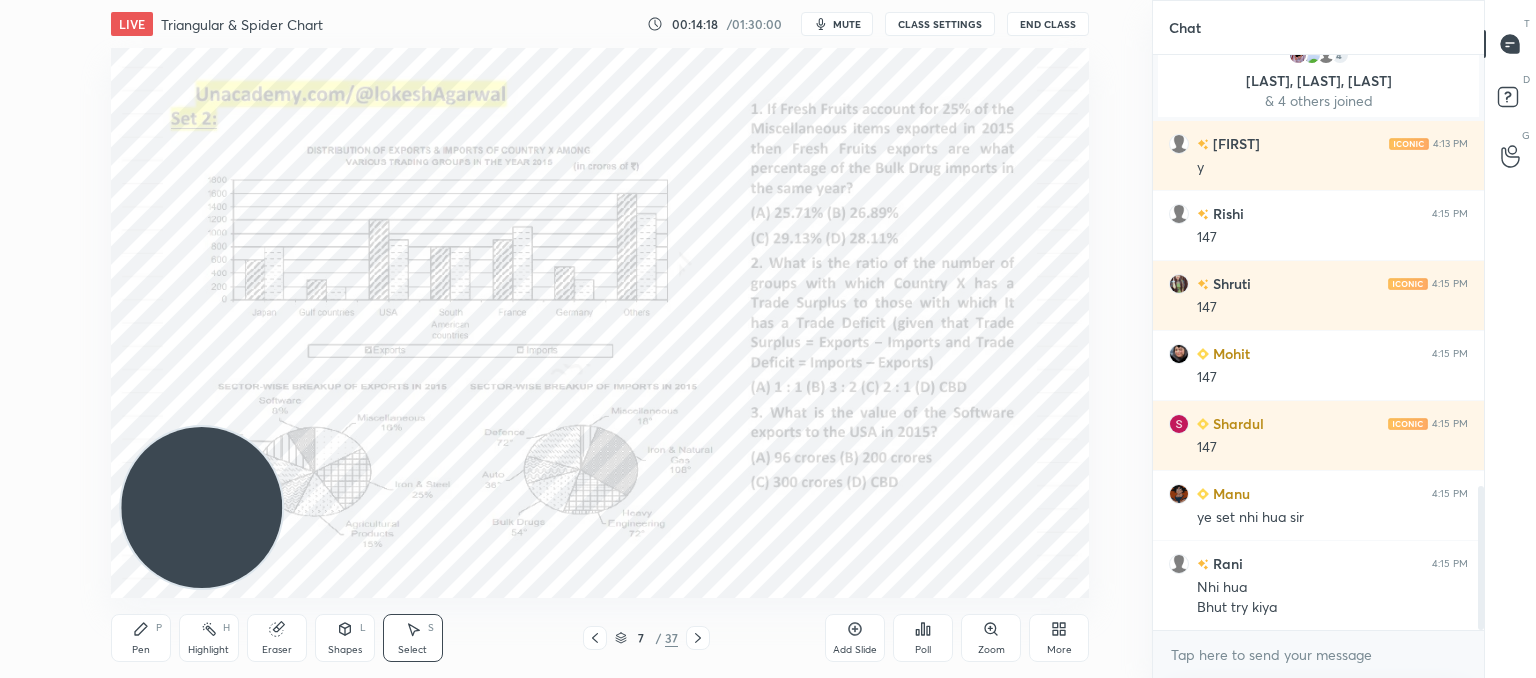 click on "Pen" at bounding box center [141, 650] 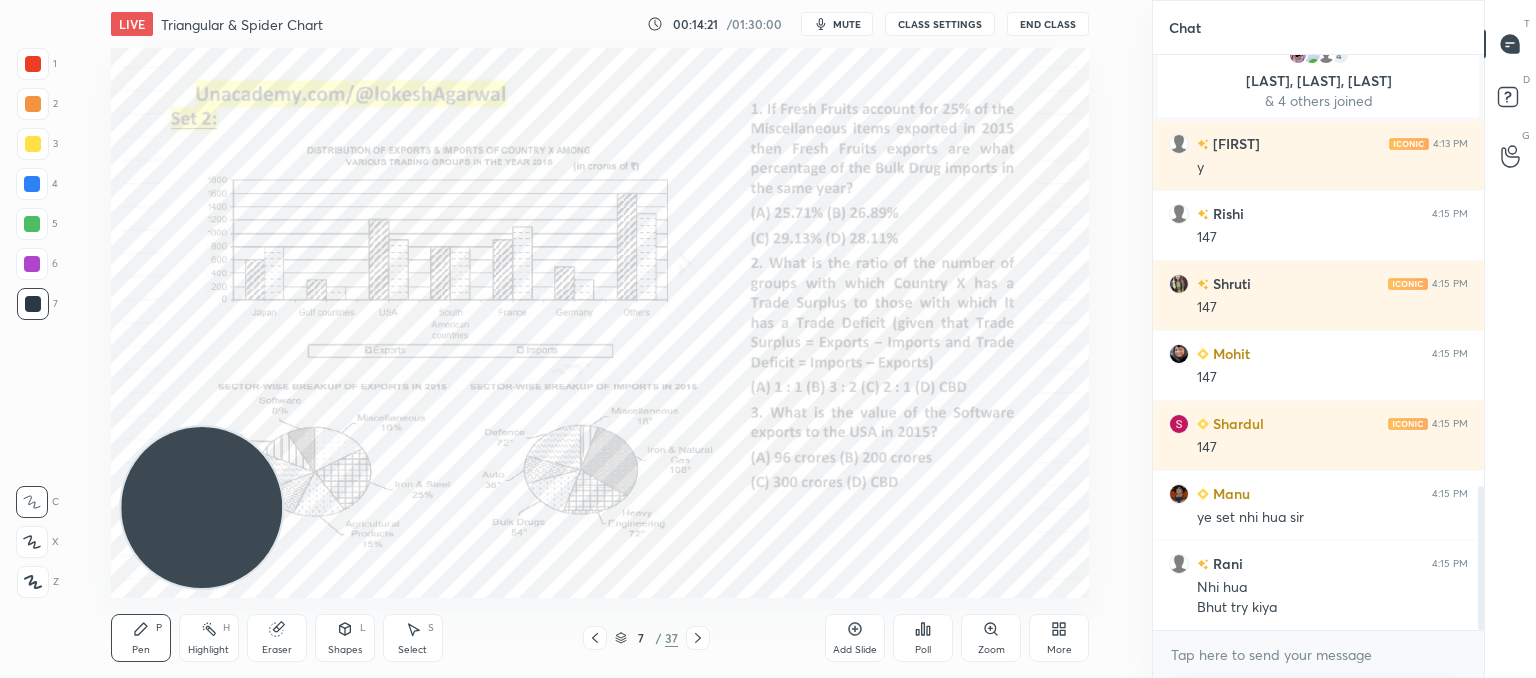 click on "Setting up your live class Poll for   secs No correct answer Start poll" at bounding box center [600, 323] 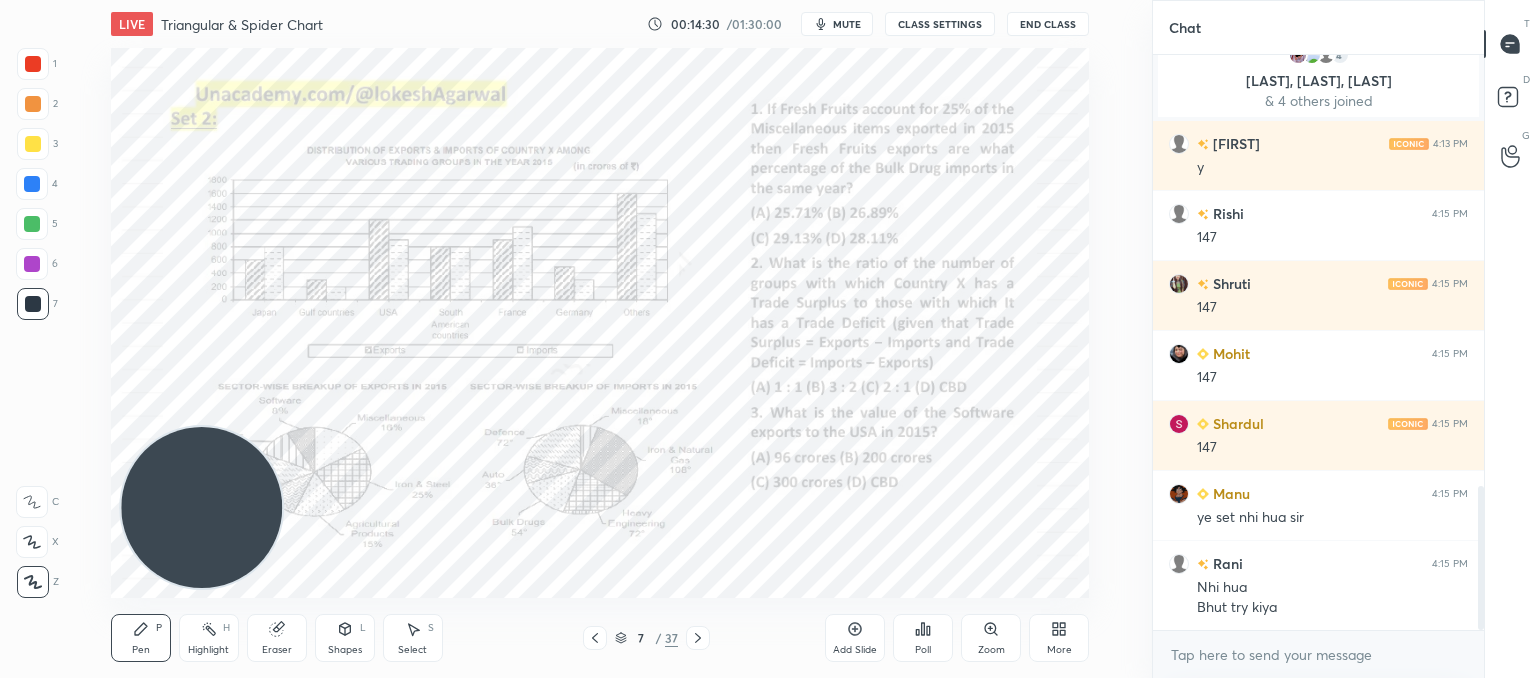click on "Poll" at bounding box center (923, 638) 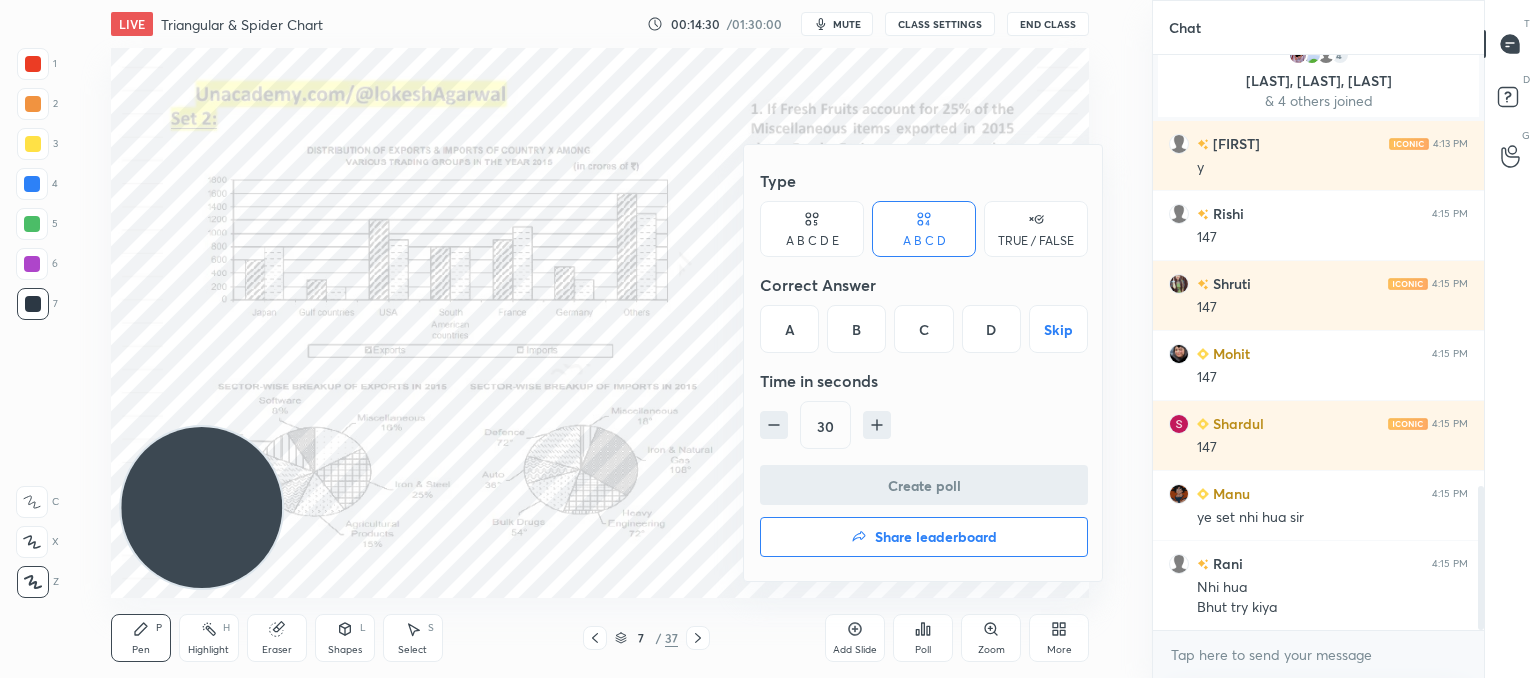 click on "Share leaderboard" at bounding box center (936, 537) 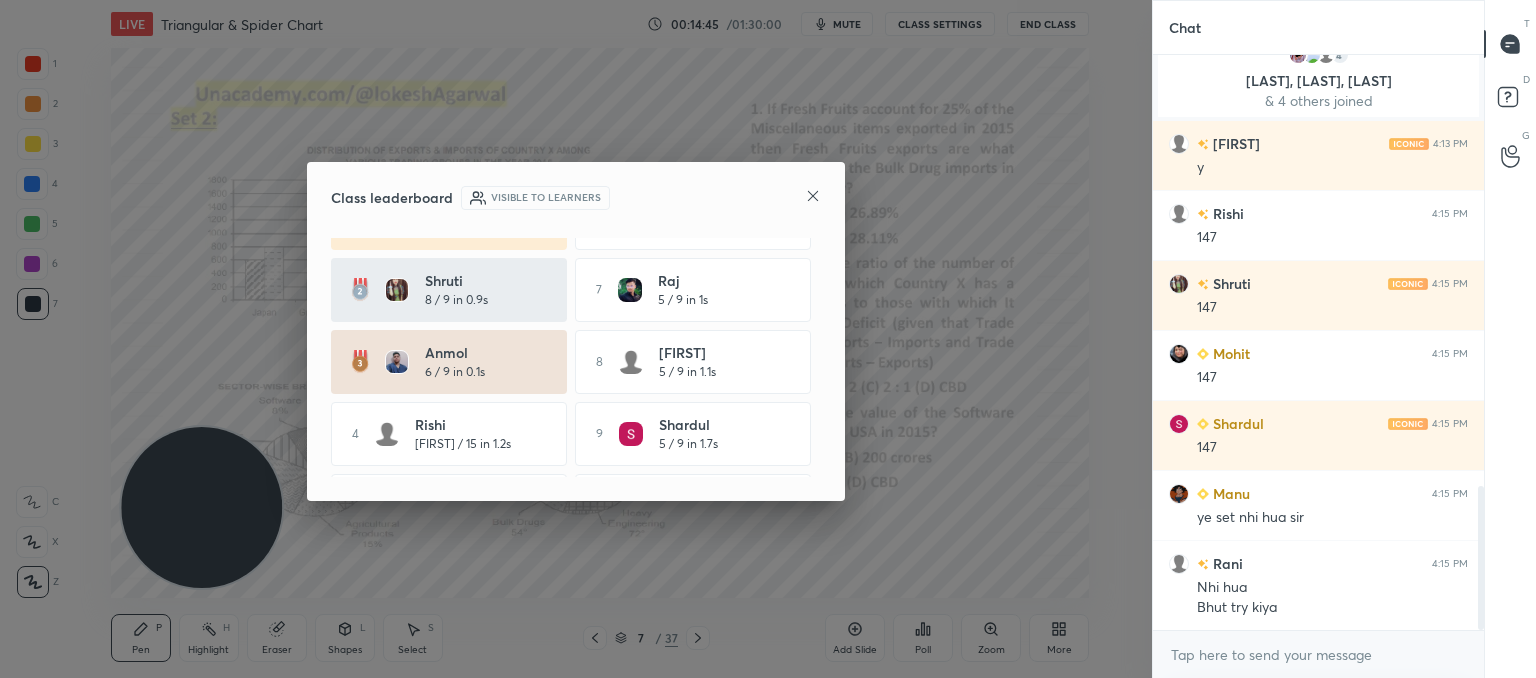scroll, scrollTop: 0, scrollLeft: 0, axis: both 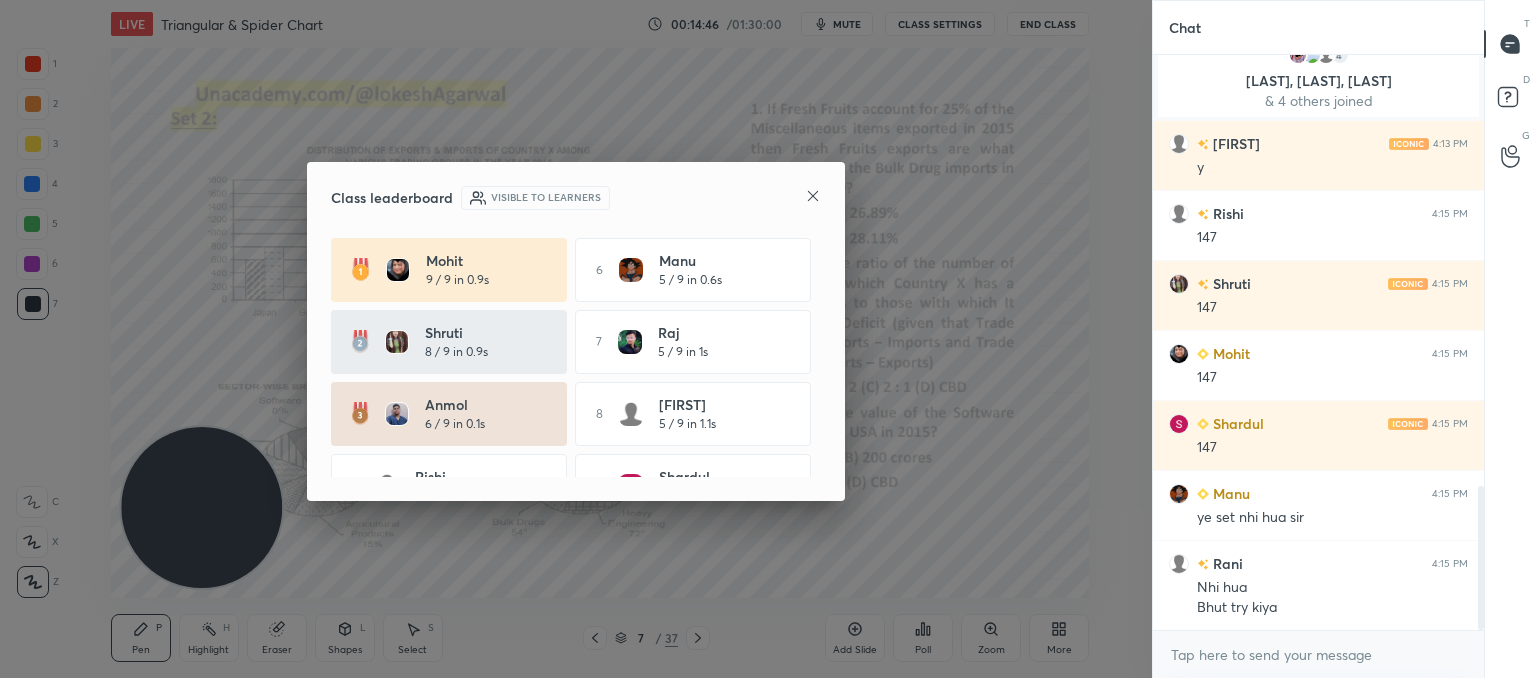 click 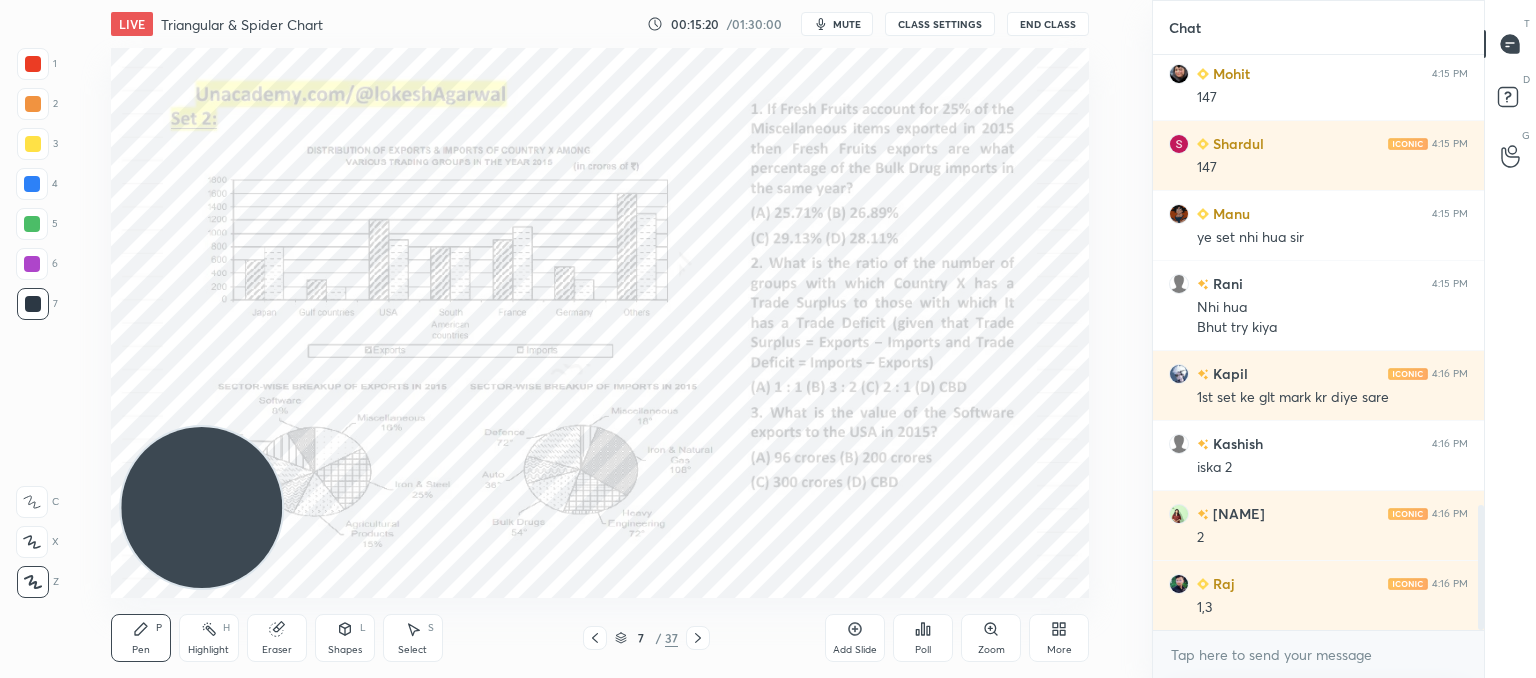 scroll, scrollTop: 2074, scrollLeft: 0, axis: vertical 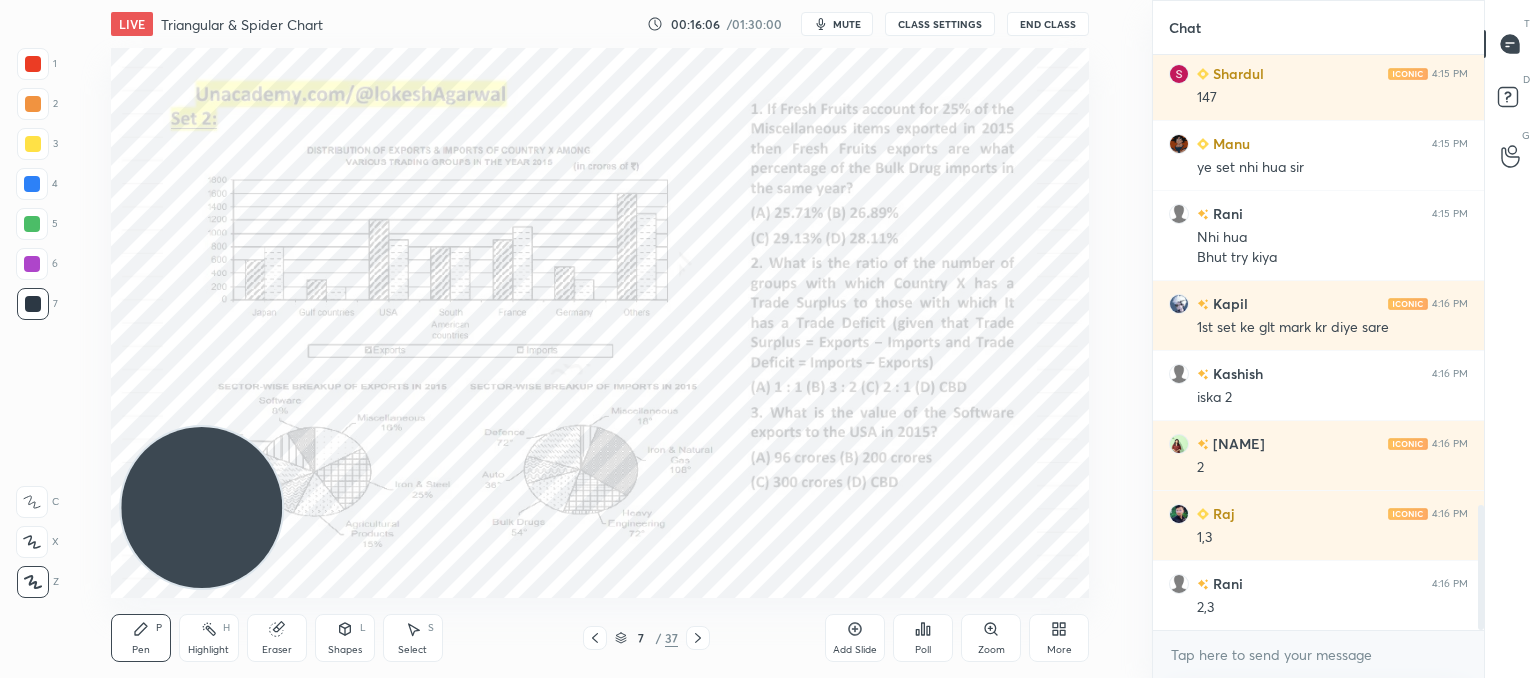 drag, startPoint x: 285, startPoint y: 634, endPoint x: 287, endPoint y: 614, distance: 20.09975 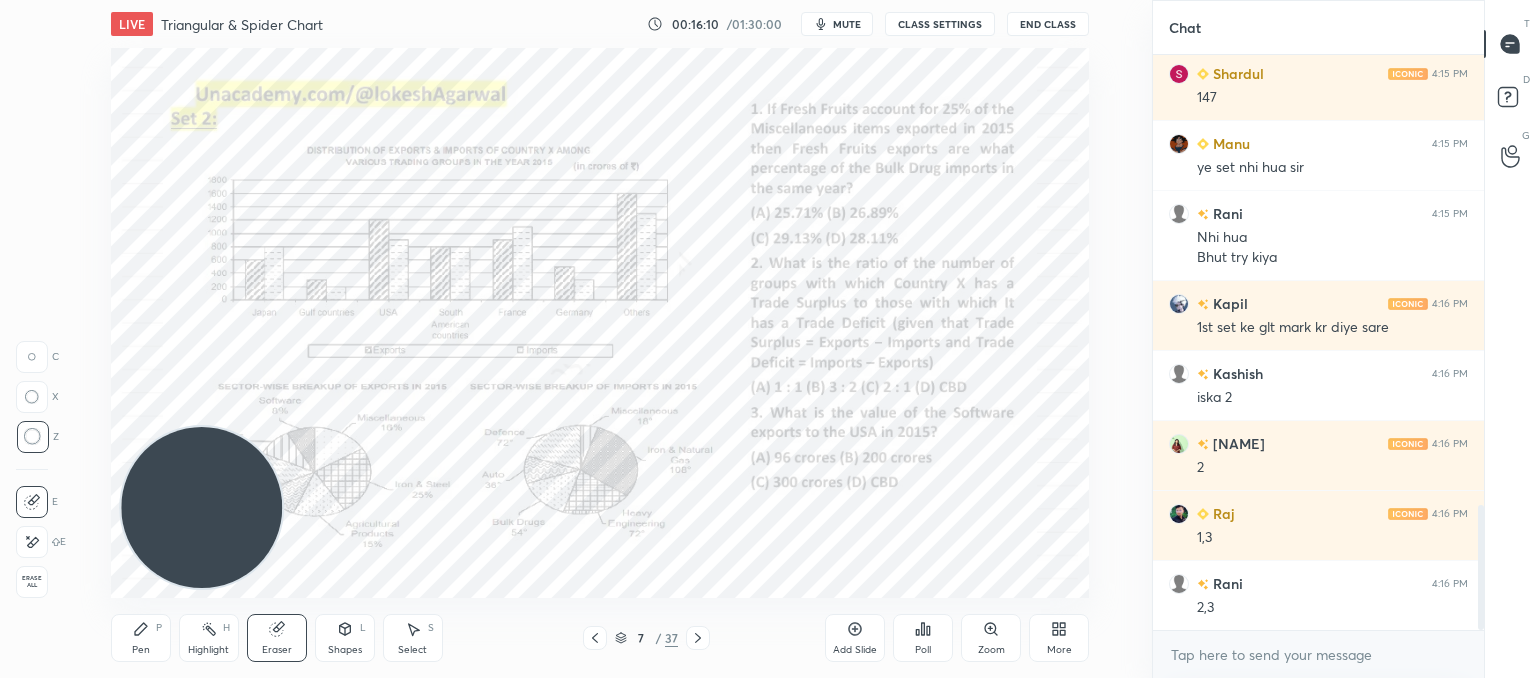 click on "Pen P" at bounding box center [141, 638] 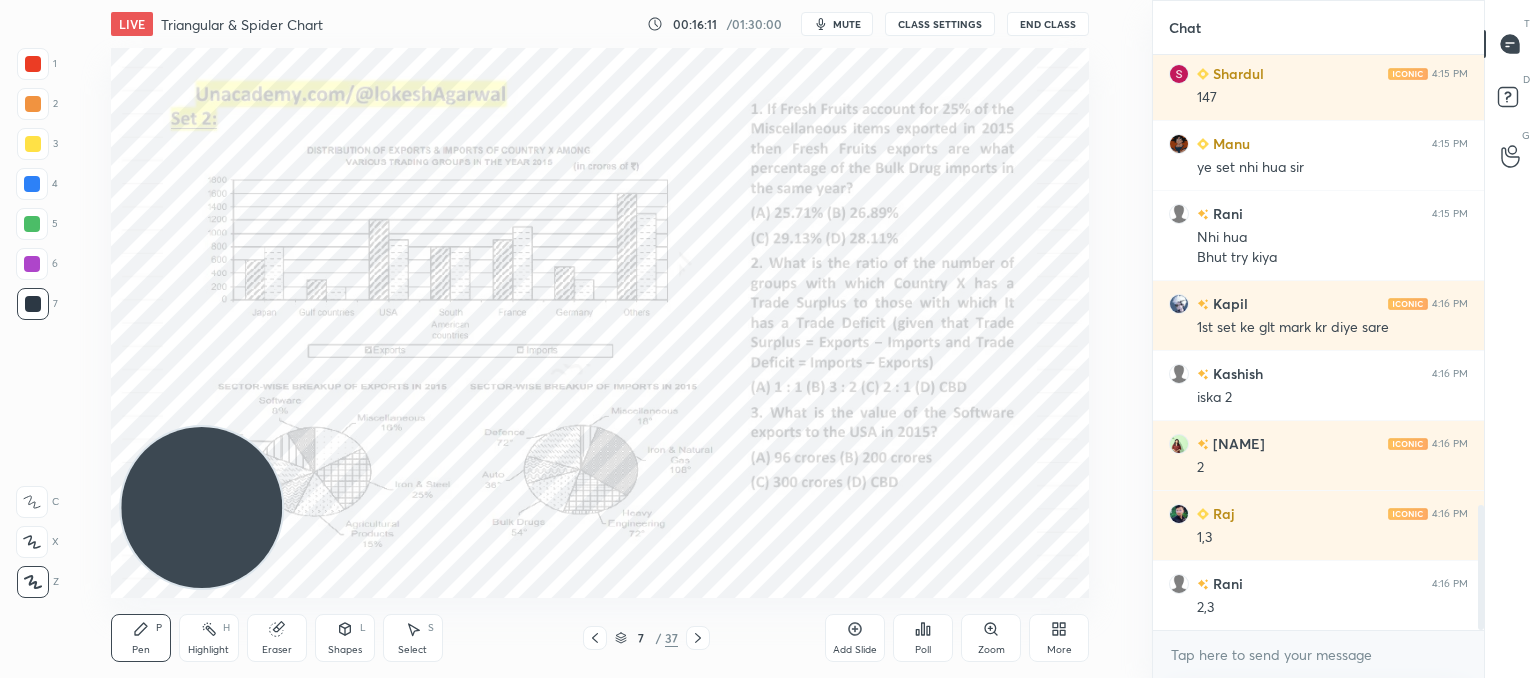 scroll, scrollTop: 2144, scrollLeft: 0, axis: vertical 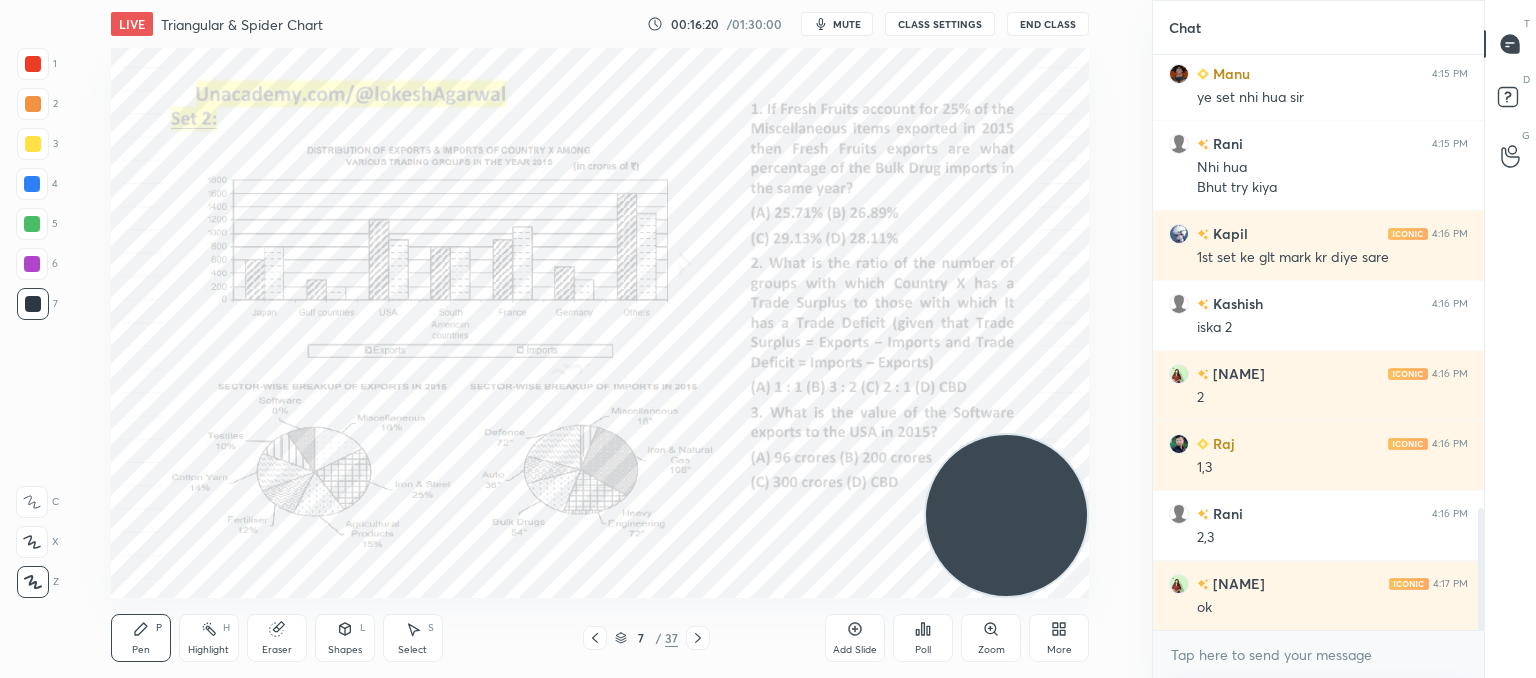 drag, startPoint x: 263, startPoint y: 535, endPoint x: 1085, endPoint y: 606, distance: 825.0606 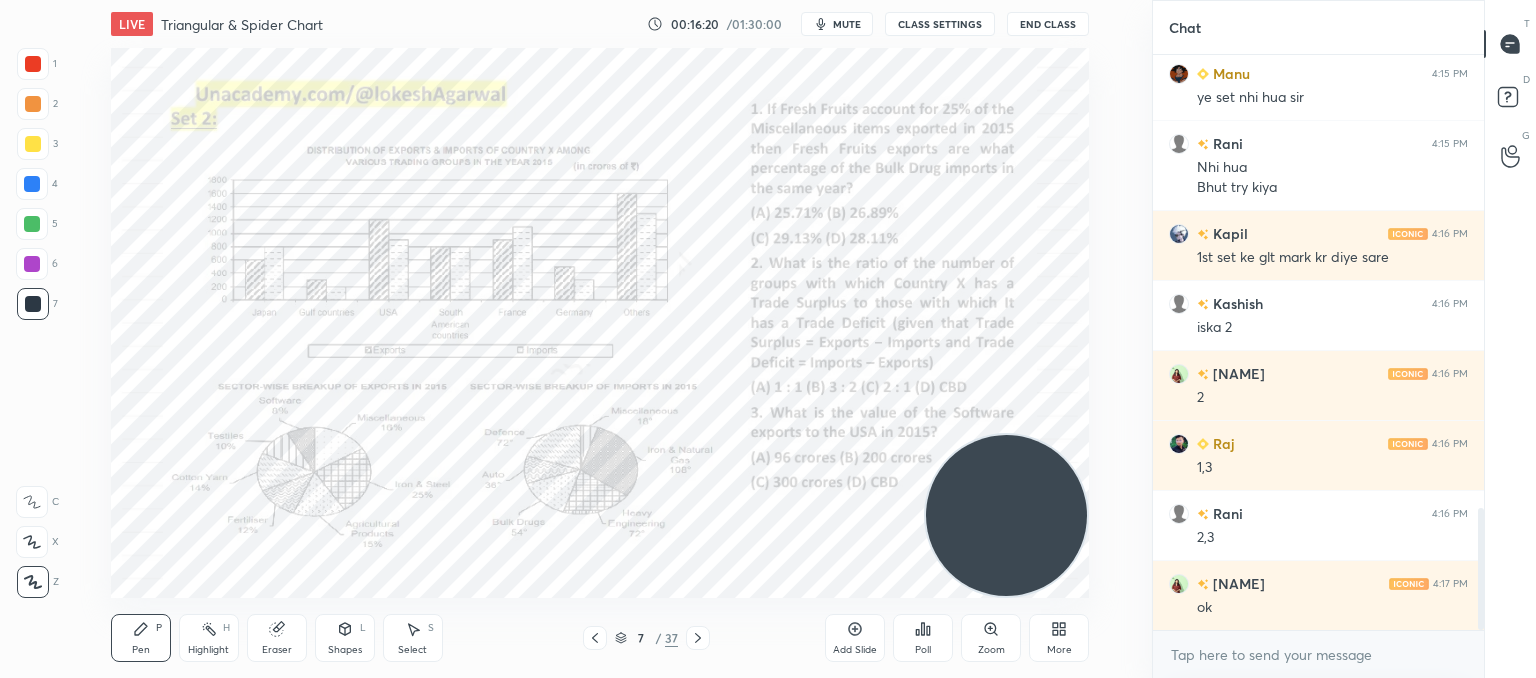 click on "LIVE Triangular & Spider Chart 00:16:20 /  01:30:00 mute CLASS SETTINGS End Class Setting up your live class Poll for   secs No correct answer Start poll Back Triangular & Spider Chart • L10 of Booster Course on Data Interpretation for CAT & OMETs 2025 Lokesh Agarwal Pen P Highlight H Eraser Shapes L Select S 7 / 37 Add Slide Poll Zoom More" at bounding box center [600, 339] 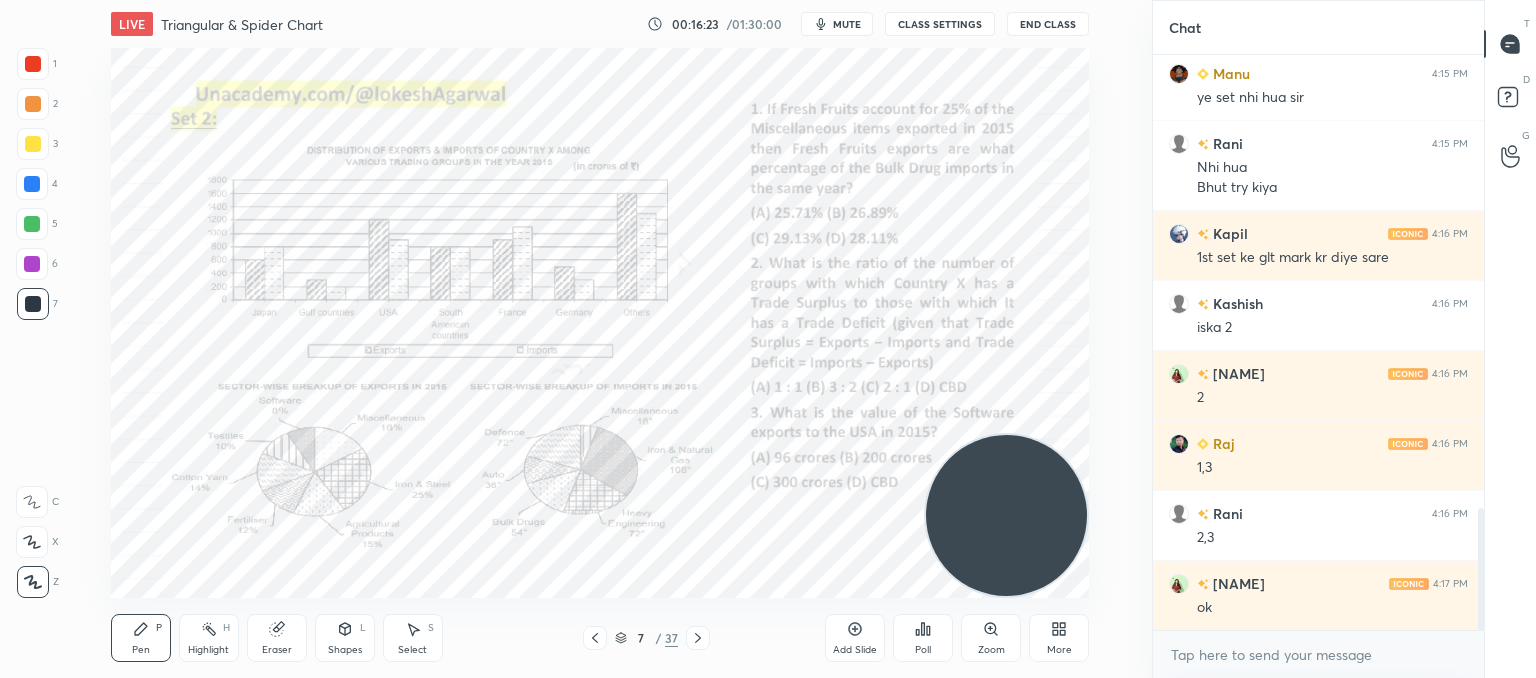 click 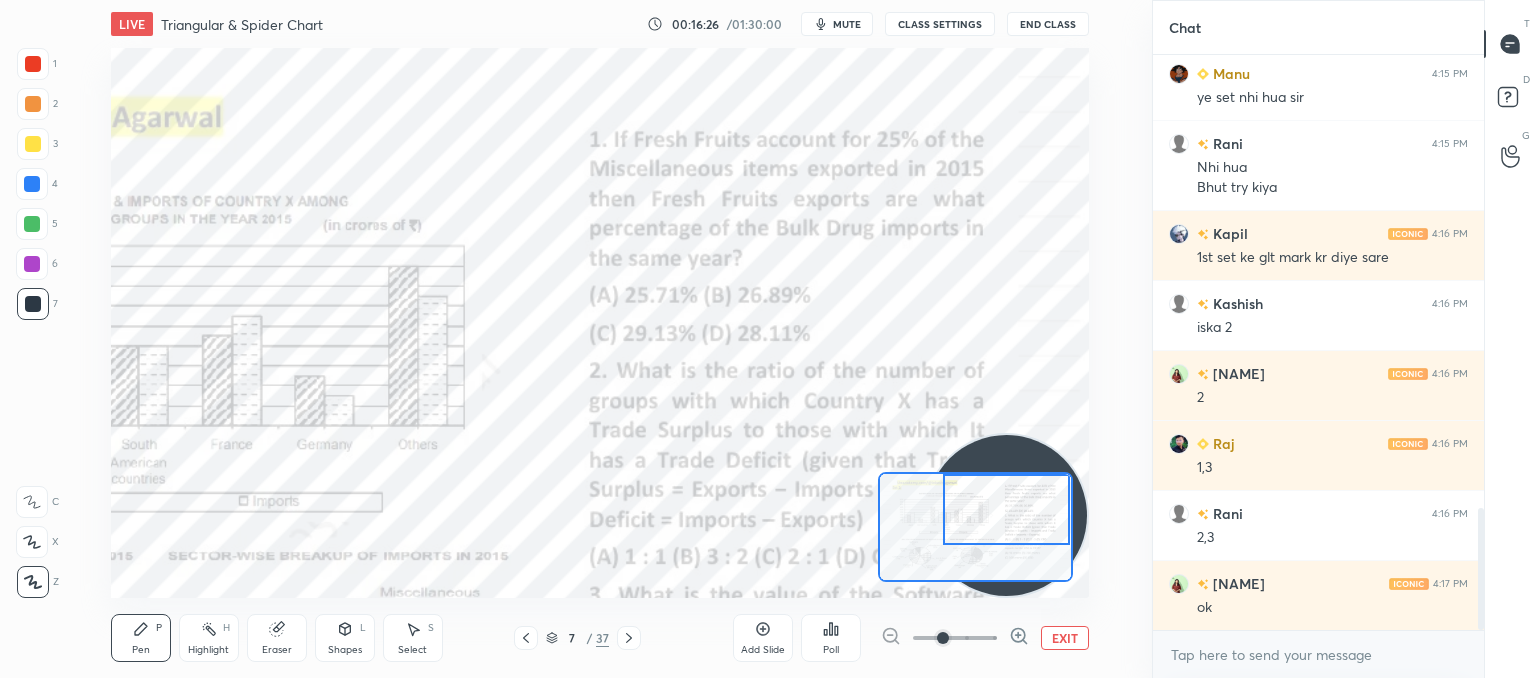 drag, startPoint x: 1022, startPoint y: 531, endPoint x: 1051, endPoint y: 498, distance: 43.931767 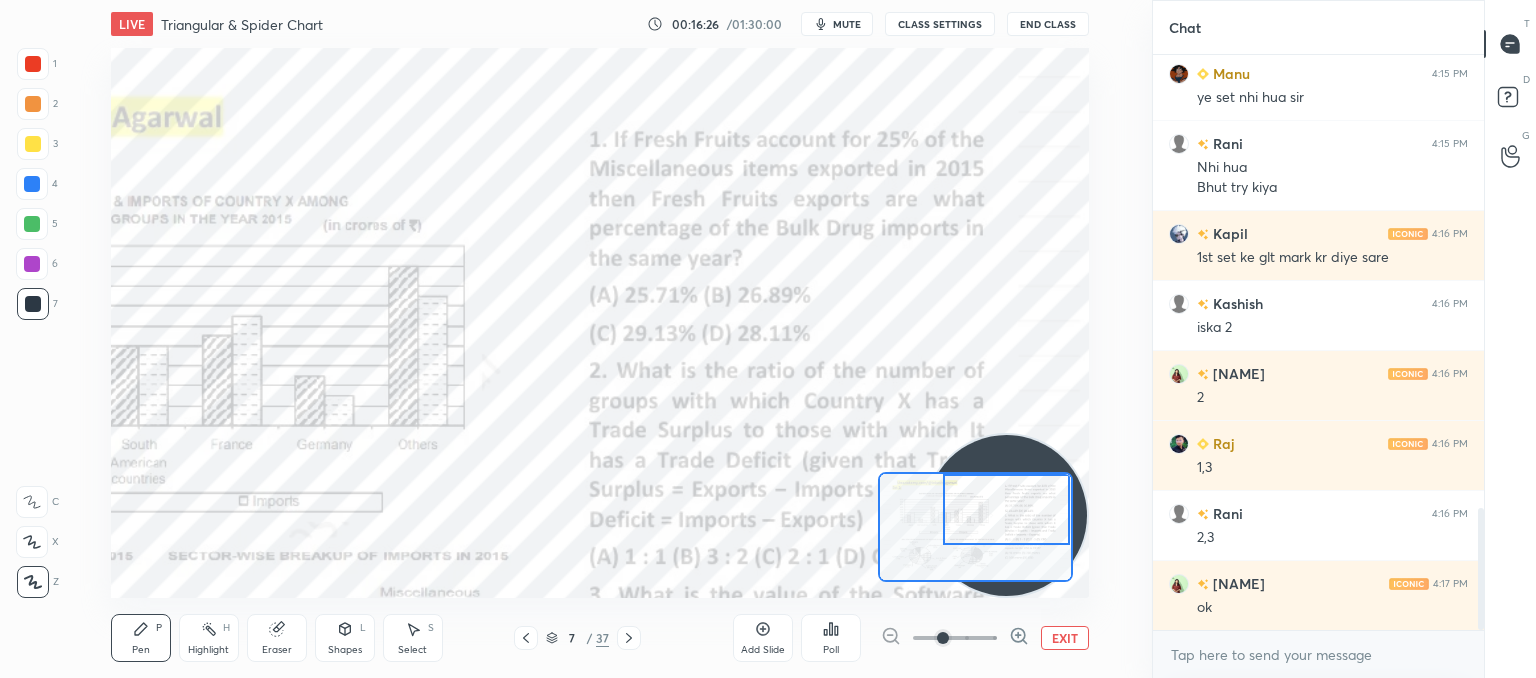 click at bounding box center [1007, 509] 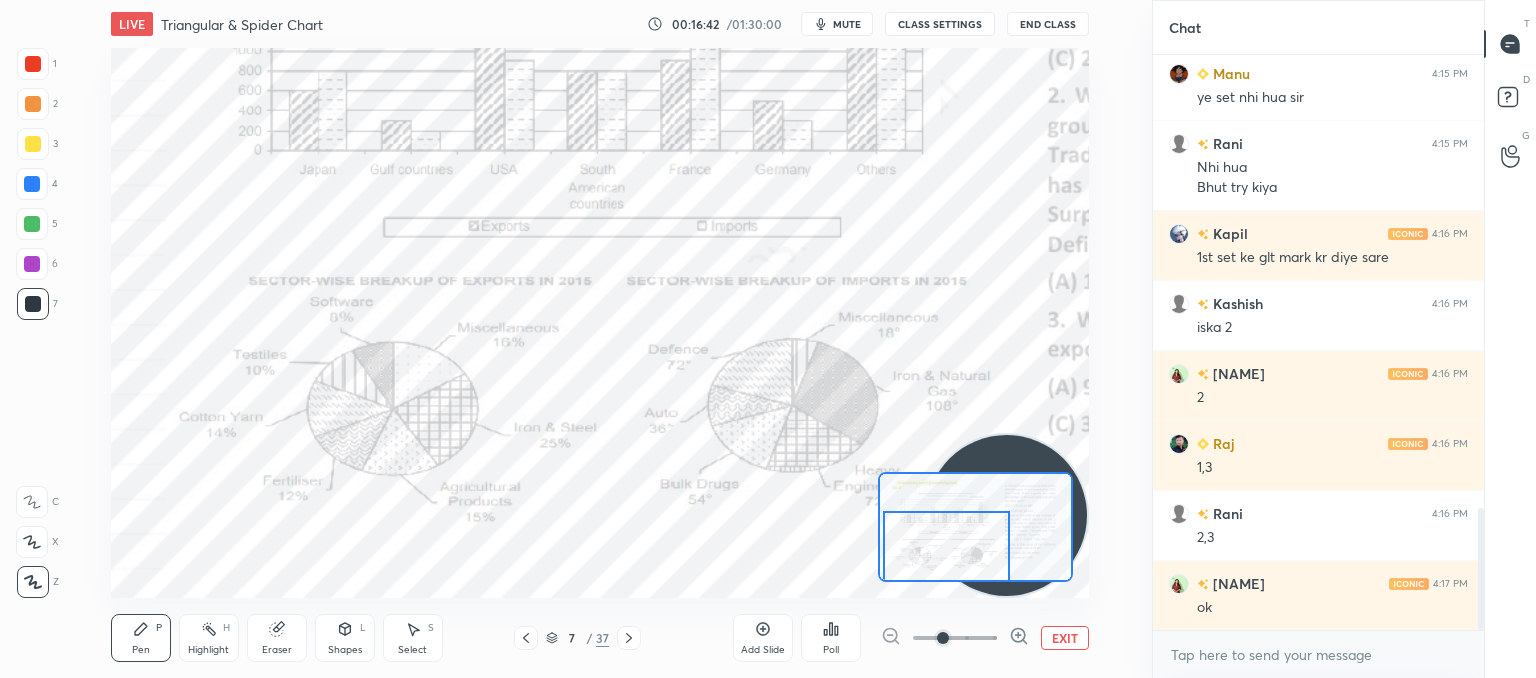 drag, startPoint x: 989, startPoint y: 516, endPoint x: 907, endPoint y: 557, distance: 91.67879 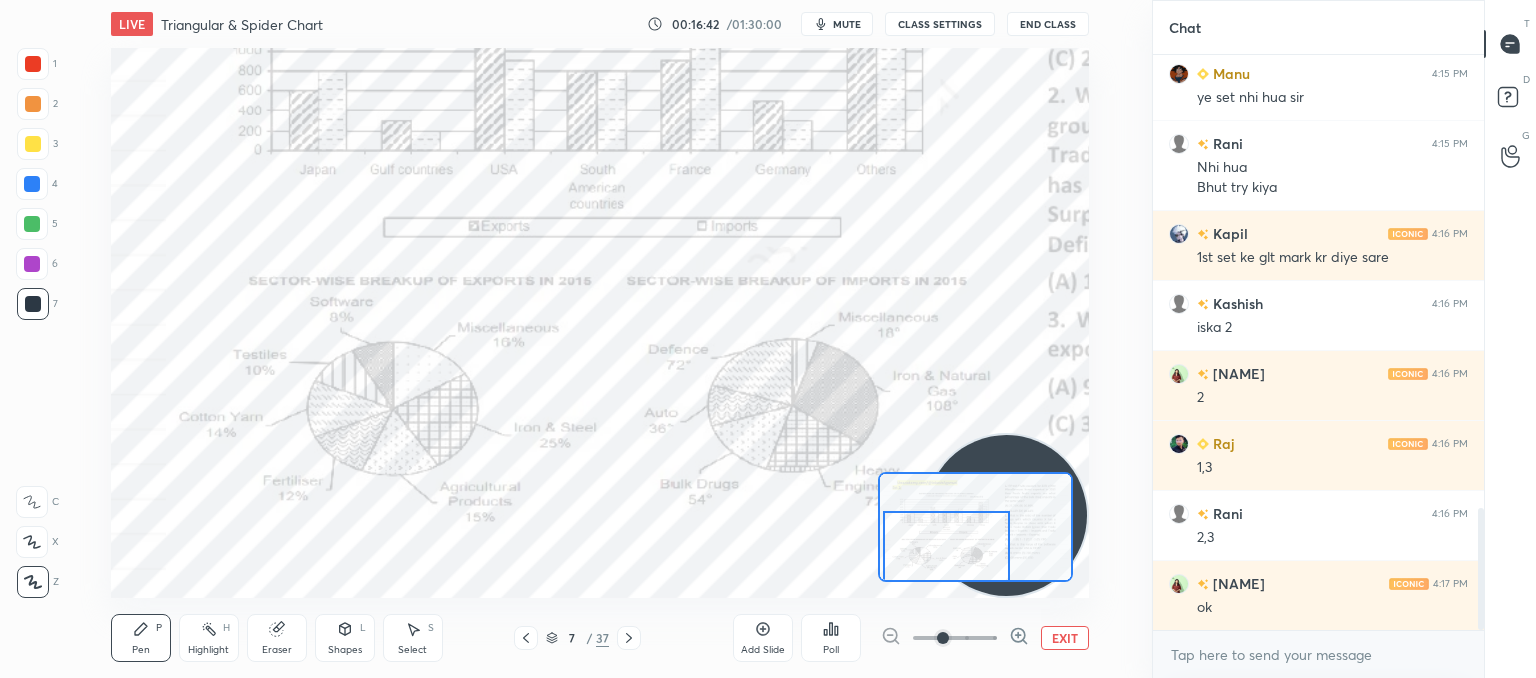 click at bounding box center [947, 546] 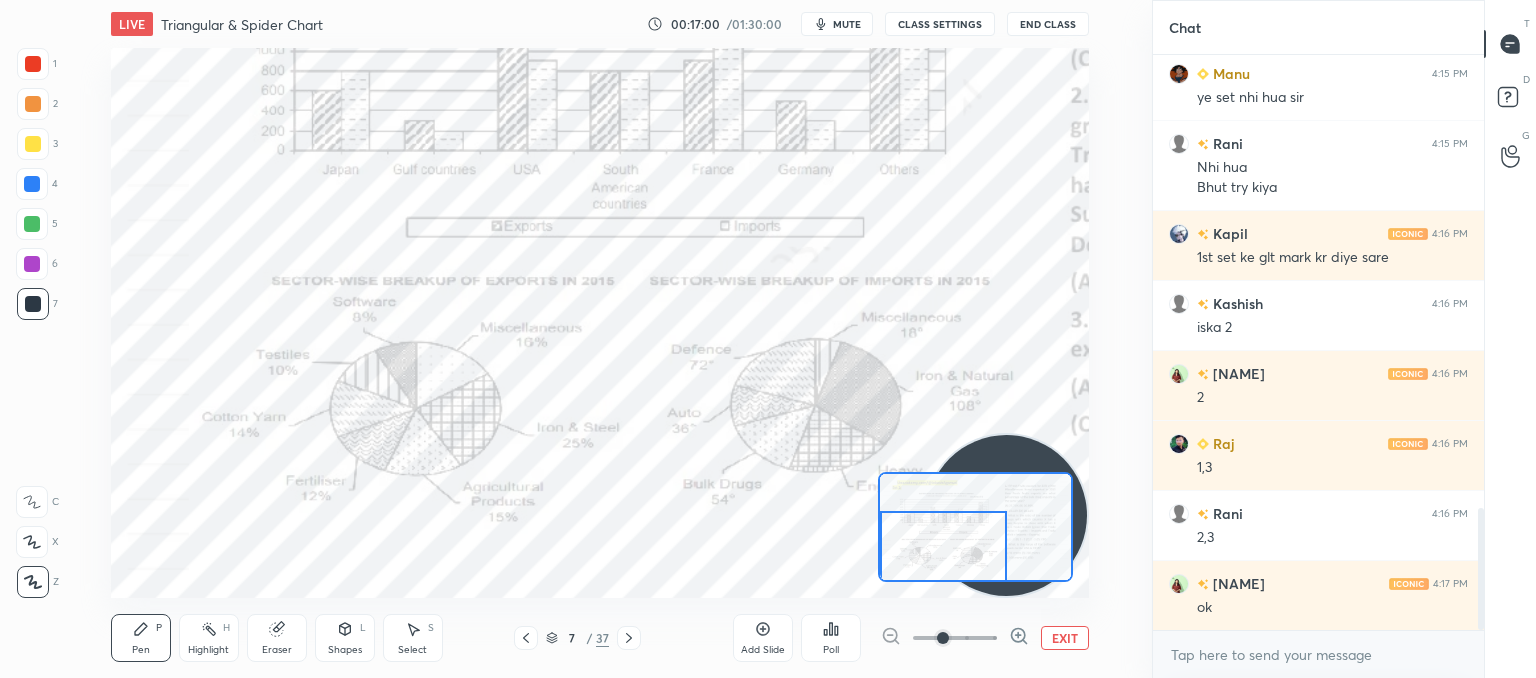 drag, startPoint x: 958, startPoint y: 531, endPoint x: 957, endPoint y: 561, distance: 30.016663 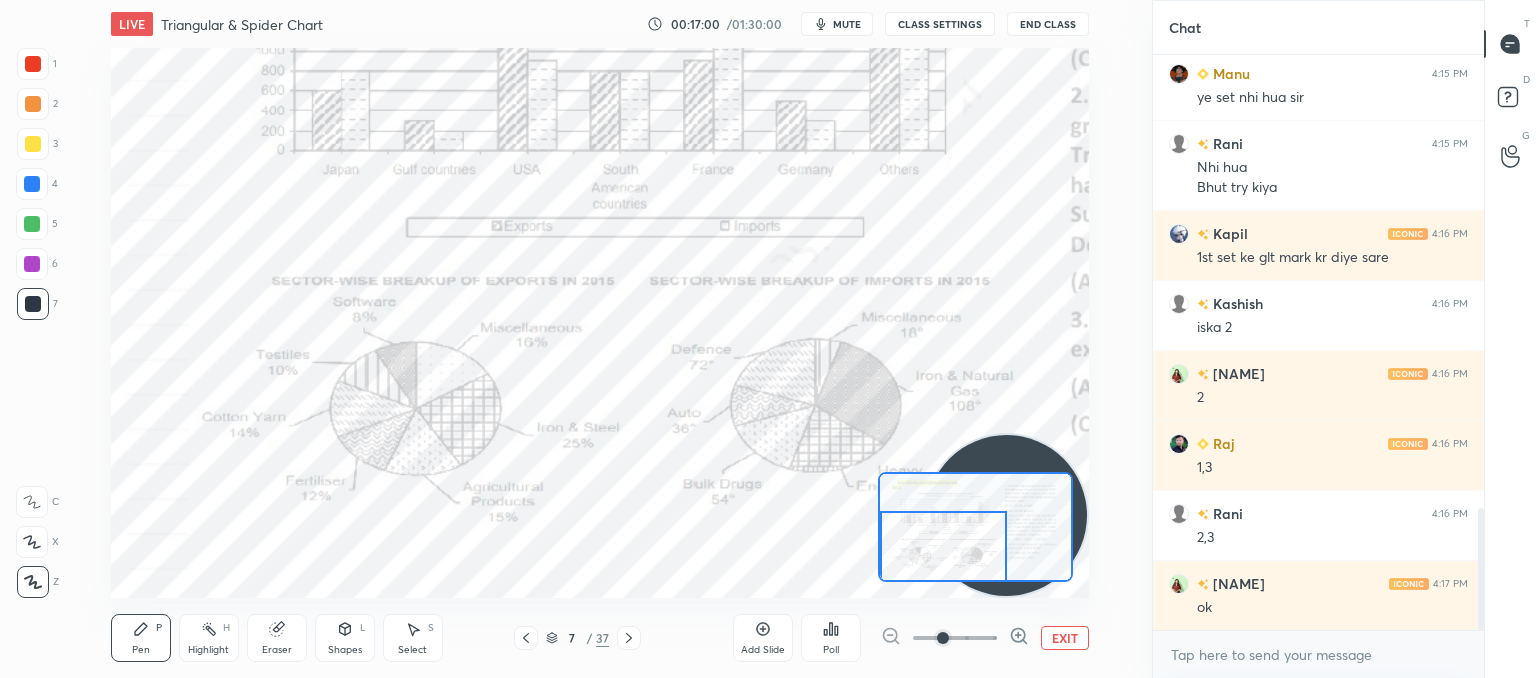 click at bounding box center [944, 546] 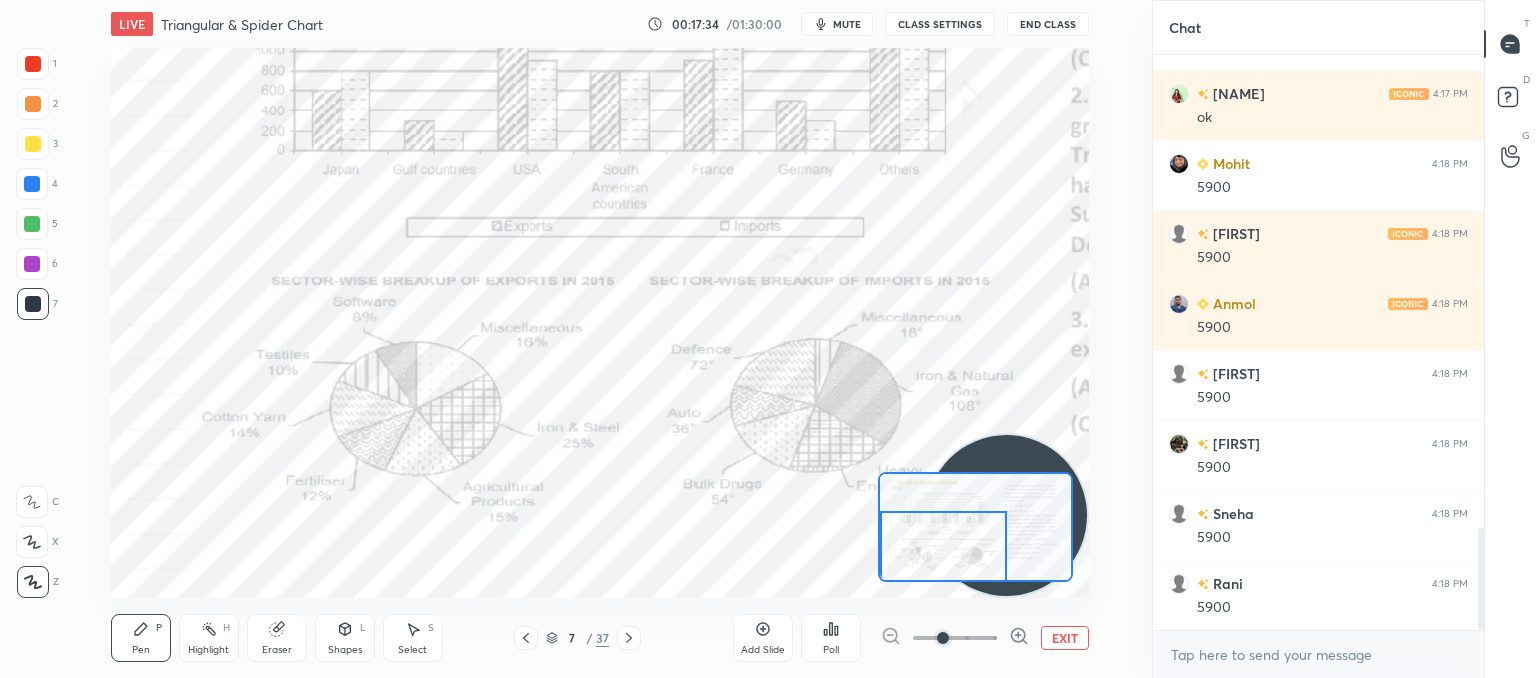 scroll, scrollTop: 2682, scrollLeft: 0, axis: vertical 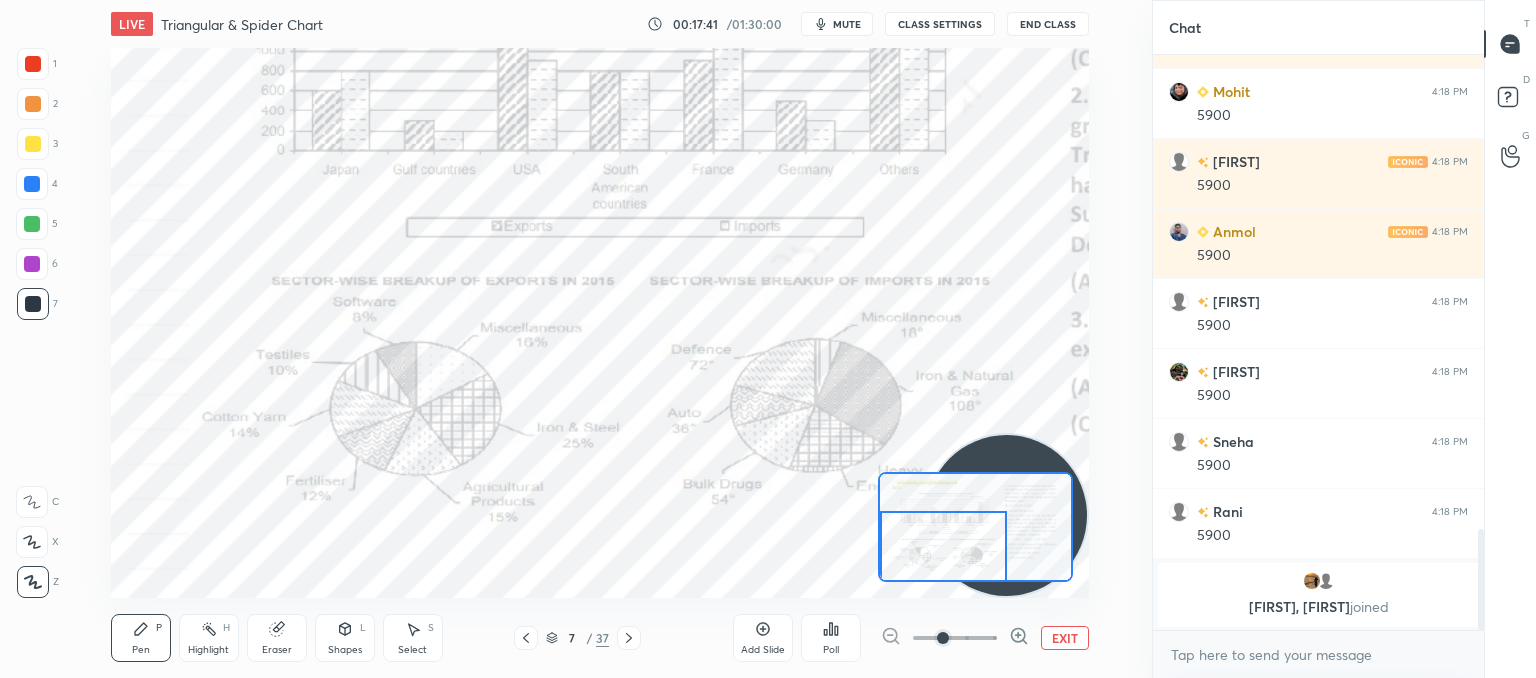 drag, startPoint x: 952, startPoint y: 537, endPoint x: 941, endPoint y: 589, distance: 53.15073 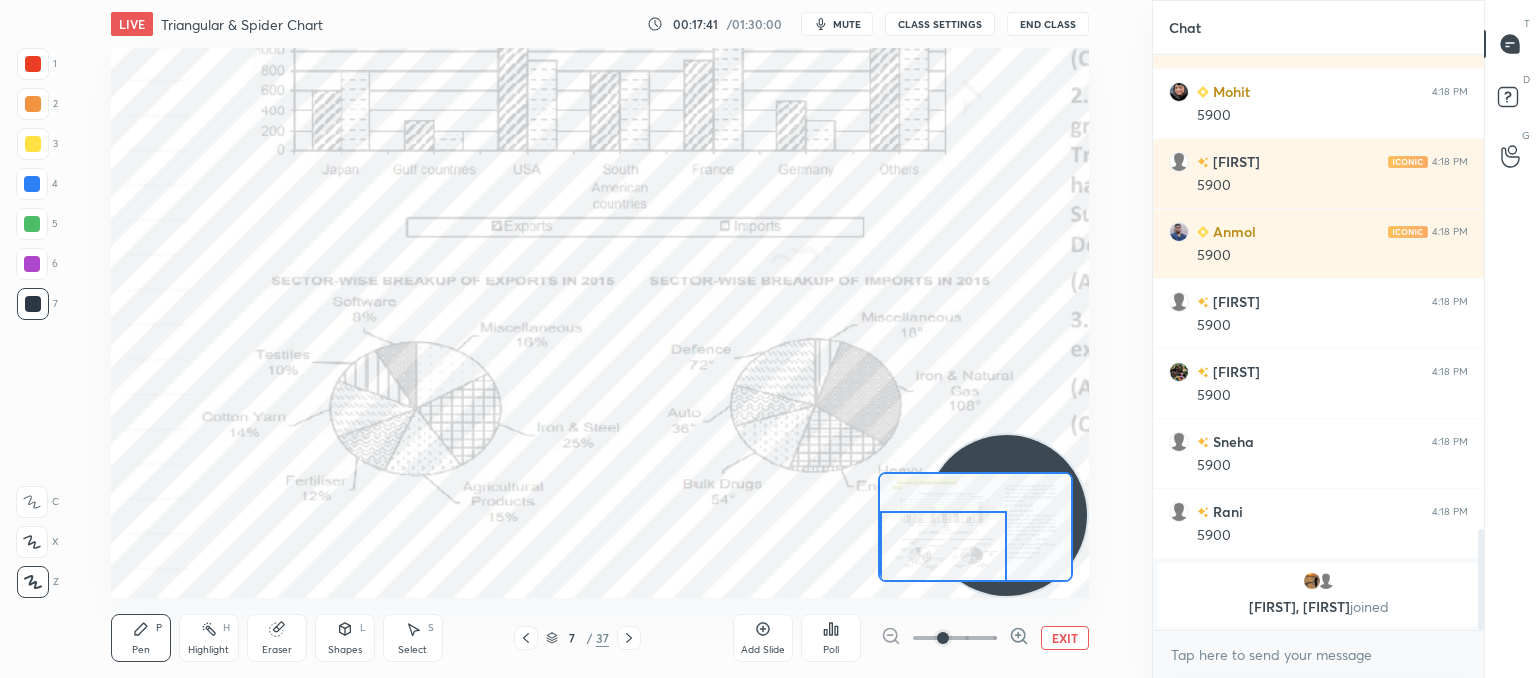 click on "LIVE Triangular & Spider Chart 00:17:41 /  01:30:00 mute CLASS SETTINGS End Class Setting up your live class Poll for   secs No correct answer Start poll Back Triangular & Spider Chart • L10 of Booster Course on Data Interpretation for CAT & OMETs 2025 Lokesh Agarwal Pen P Highlight H Eraser Shapes L Select S 7 / 37 Add Slide Poll EXIT" at bounding box center [600, 339] 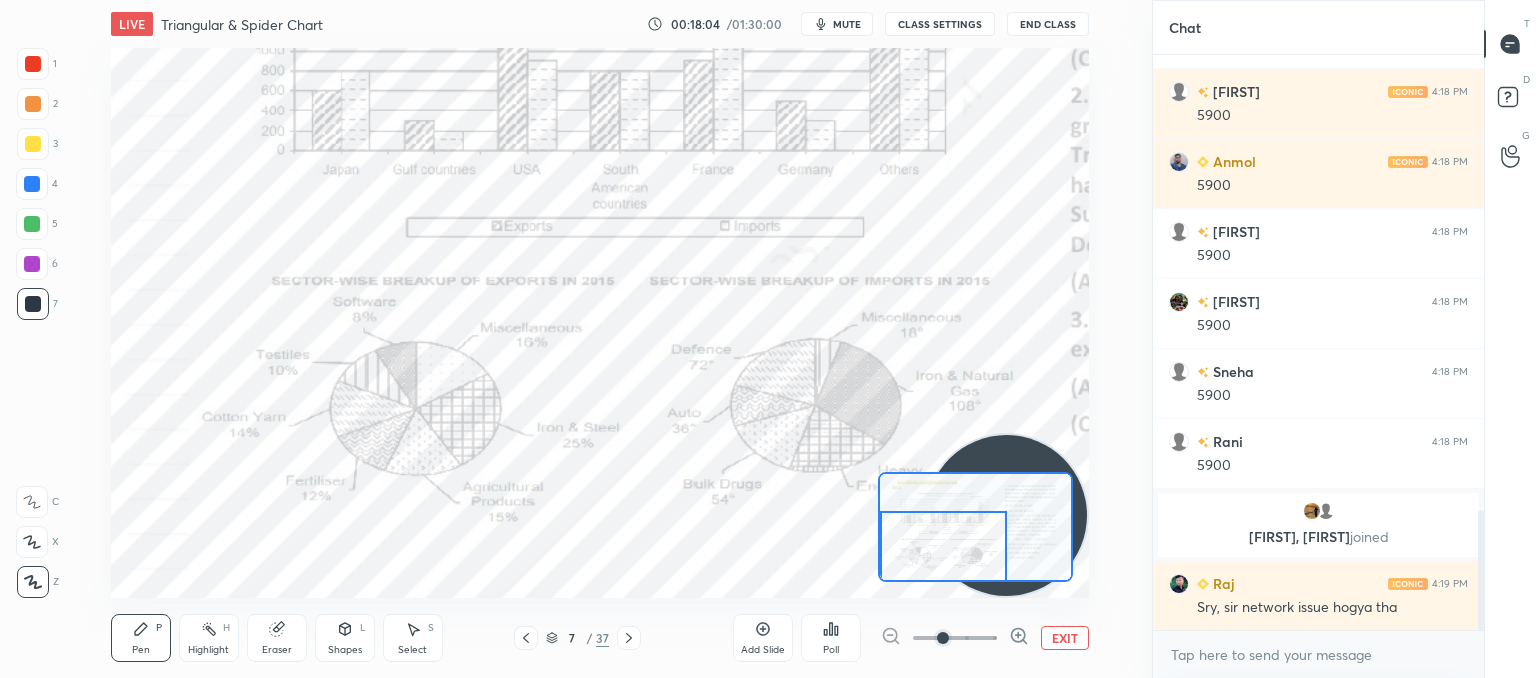scroll, scrollTop: 2234, scrollLeft: 0, axis: vertical 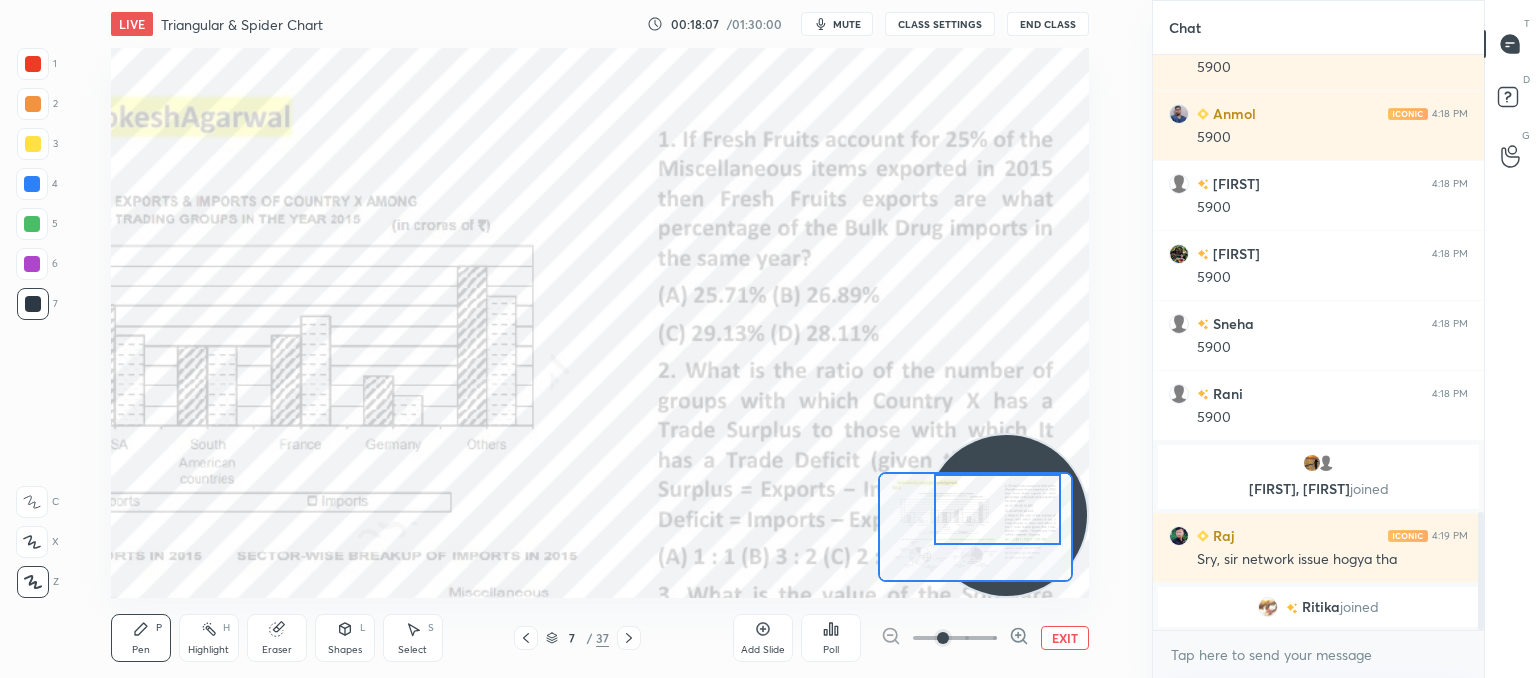 drag, startPoint x: 942, startPoint y: 545, endPoint x: 996, endPoint y: 497, distance: 72.249565 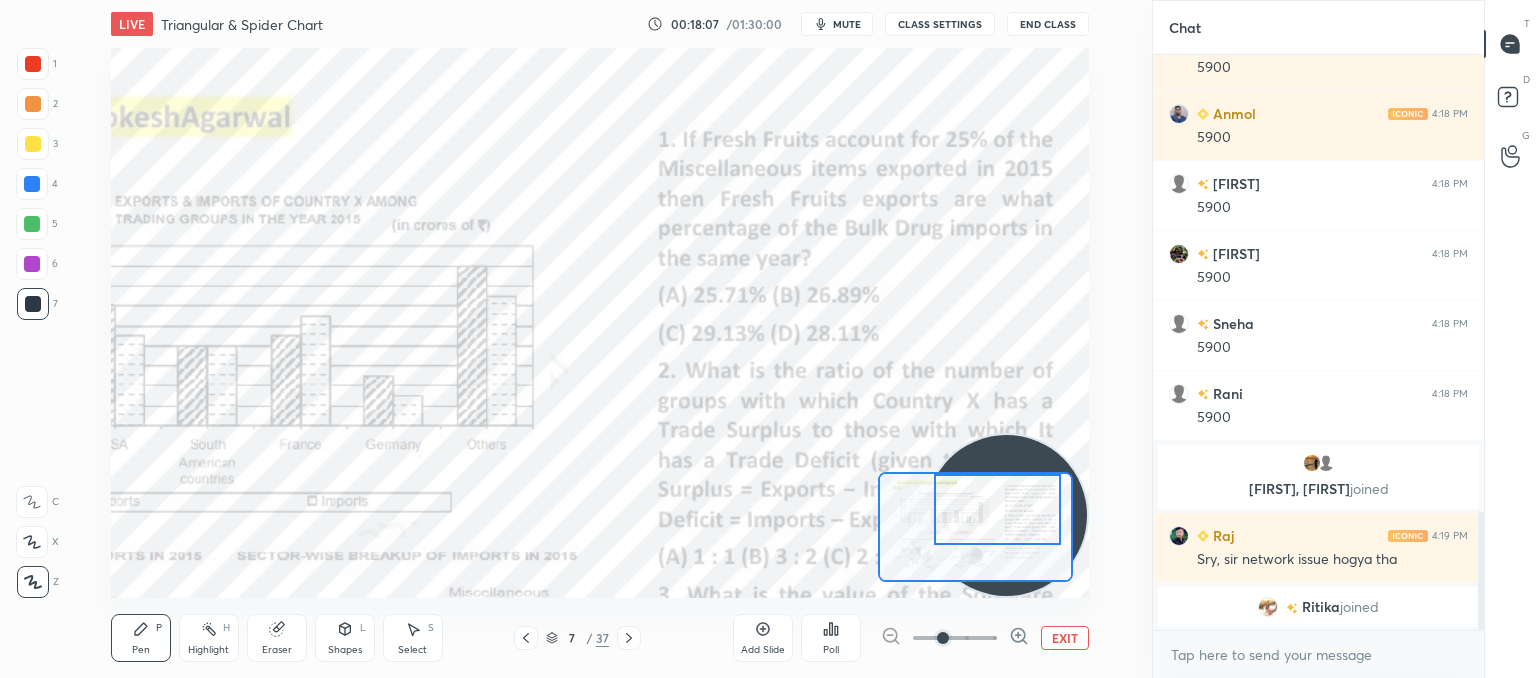 click at bounding box center [998, 509] 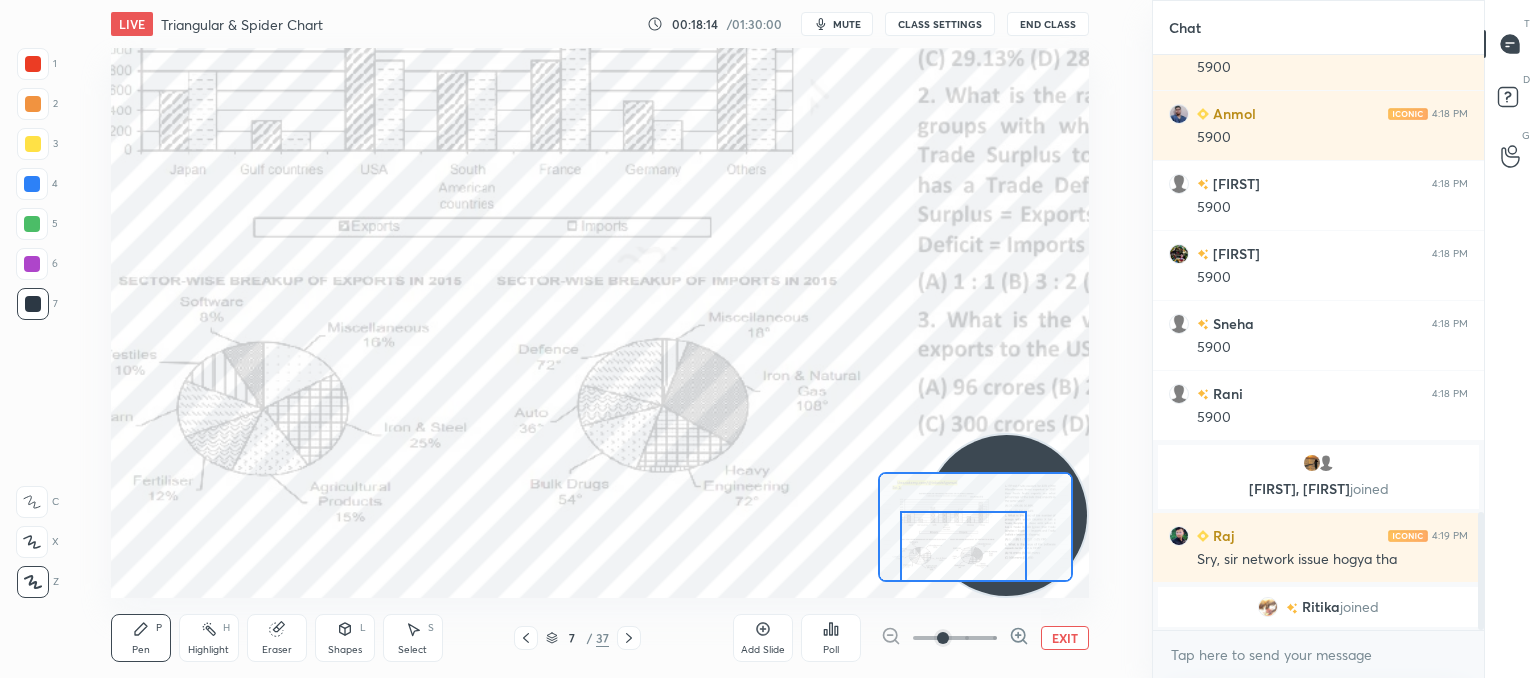 drag, startPoint x: 951, startPoint y: 502, endPoint x: 917, endPoint y: 550, distance: 58.821766 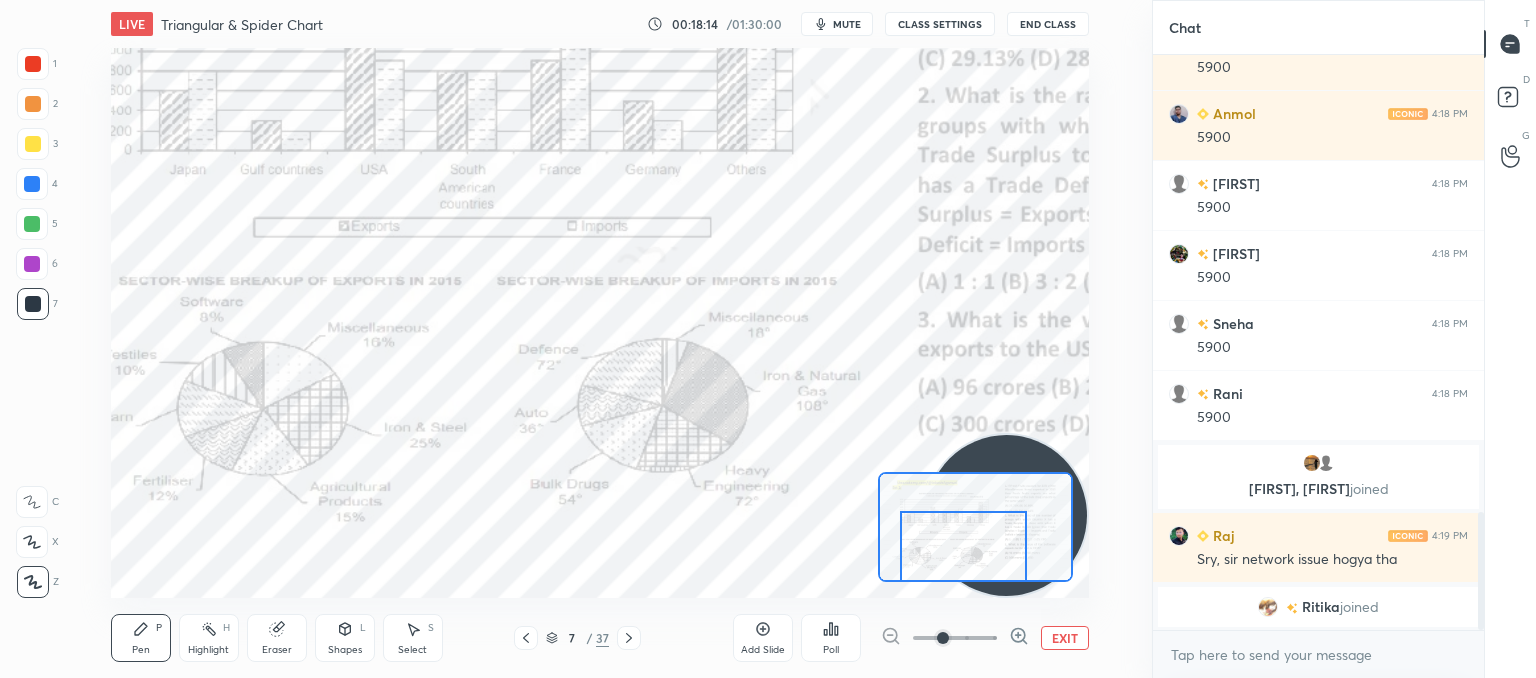 click at bounding box center (964, 546) 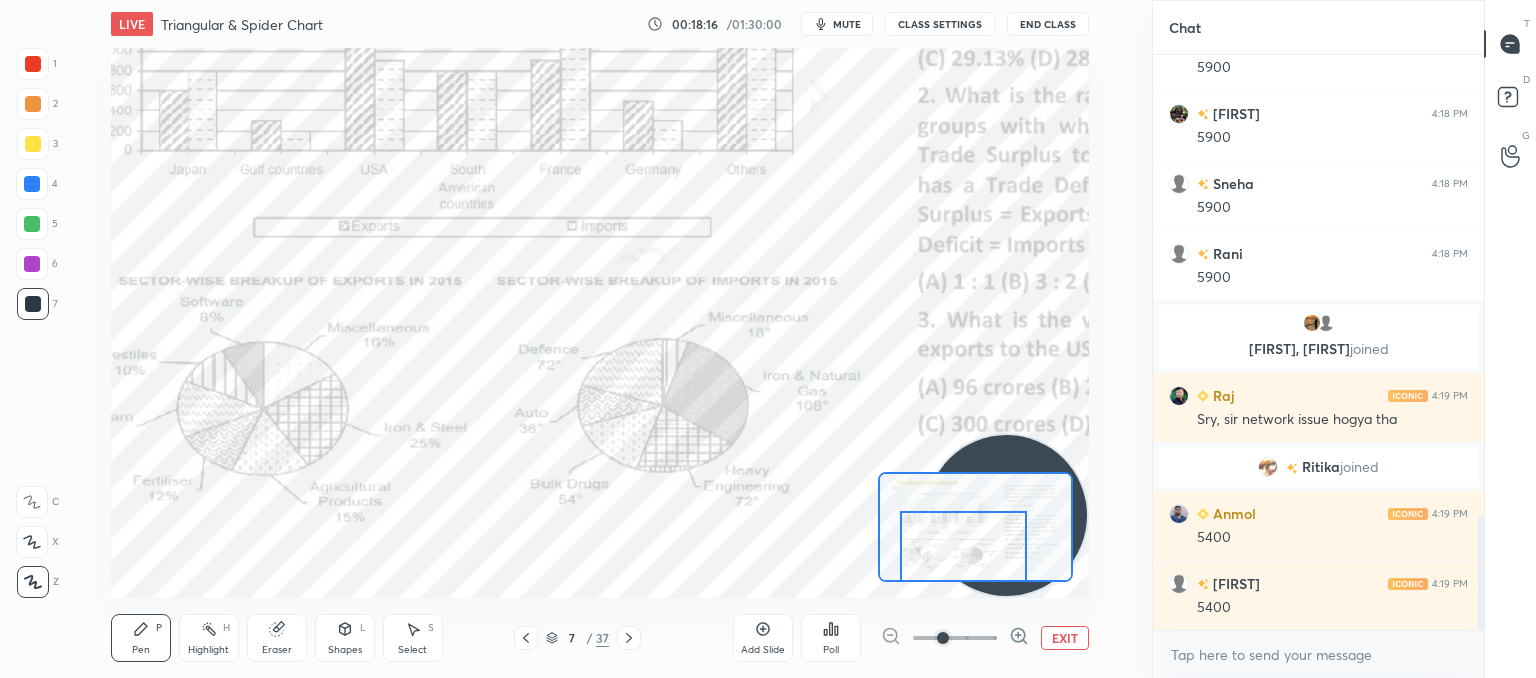 scroll, scrollTop: 2404, scrollLeft: 0, axis: vertical 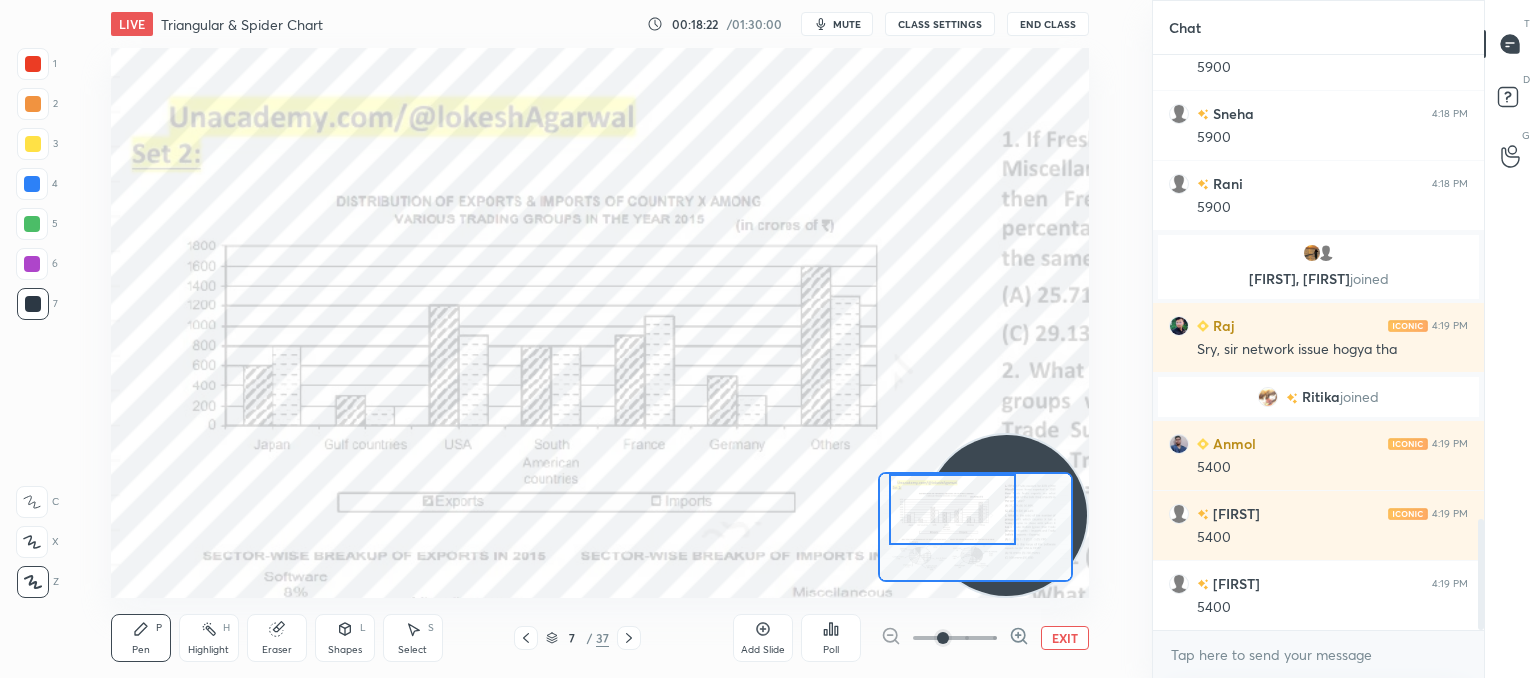 drag, startPoint x: 992, startPoint y: 547, endPoint x: 981, endPoint y: 506, distance: 42.44997 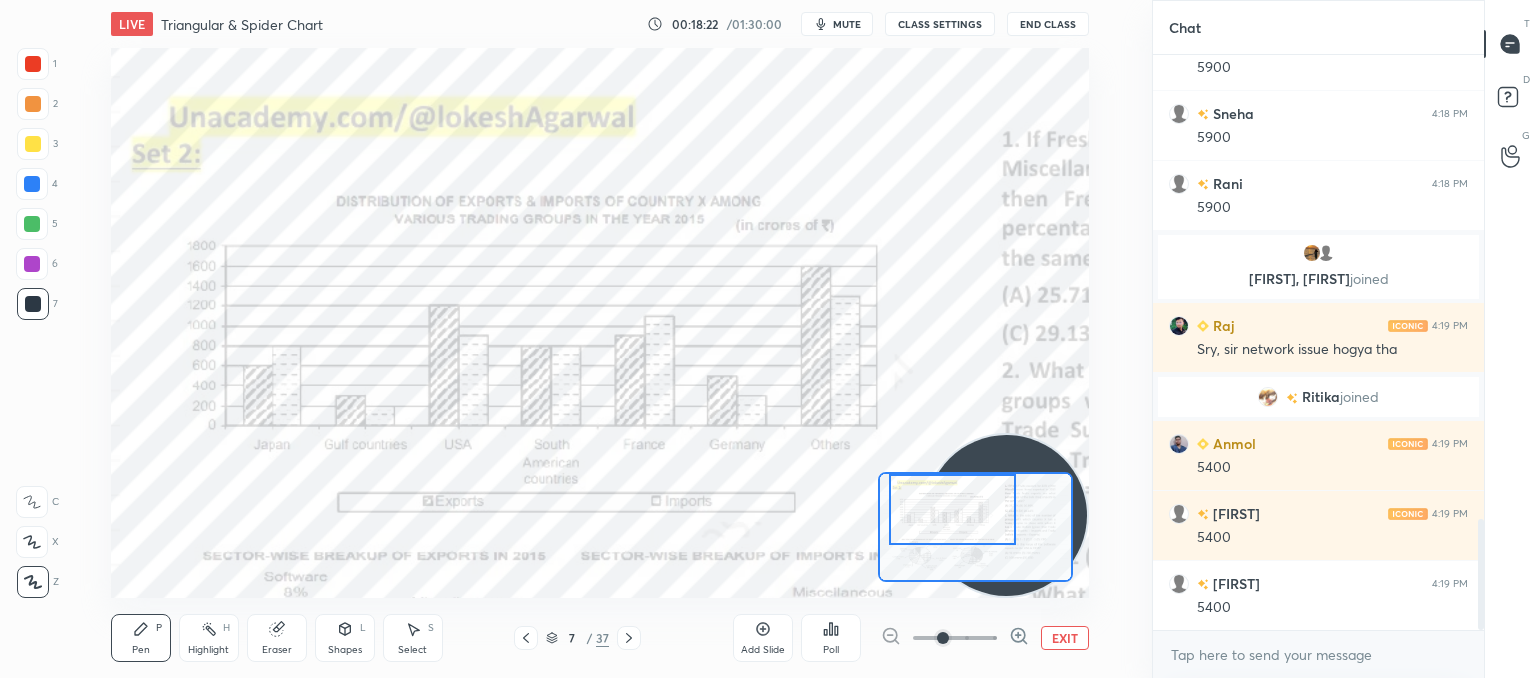 click at bounding box center [953, 509] 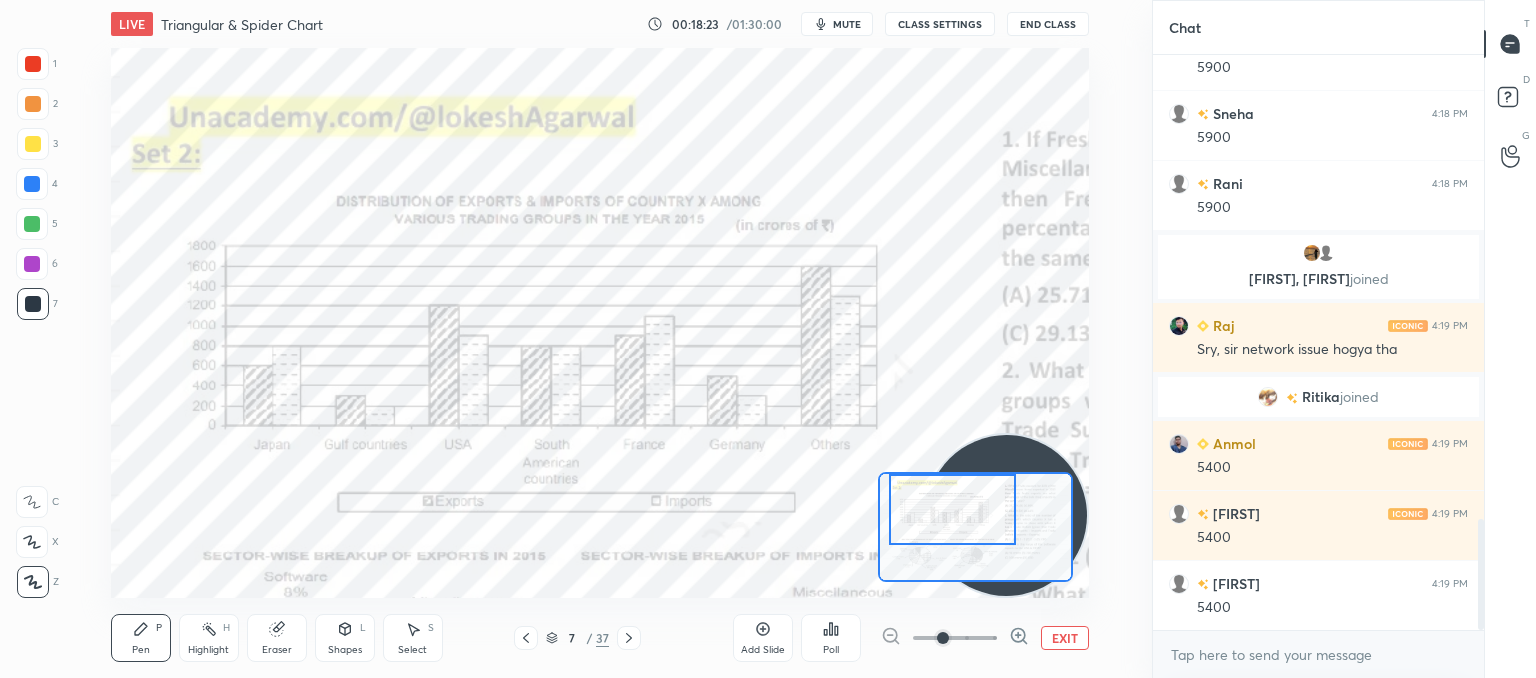 scroll, scrollTop: 2474, scrollLeft: 0, axis: vertical 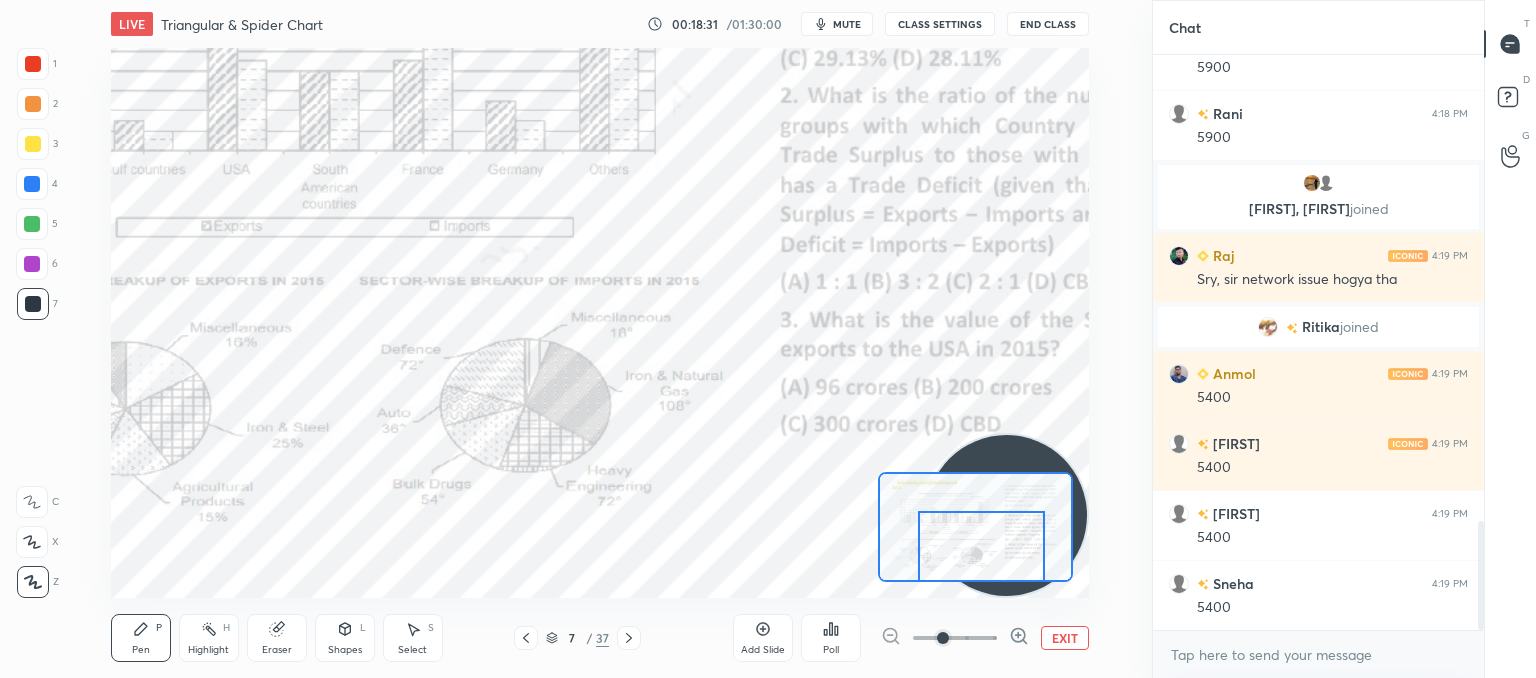 drag, startPoint x: 939, startPoint y: 513, endPoint x: 919, endPoint y: 549, distance: 41.18252 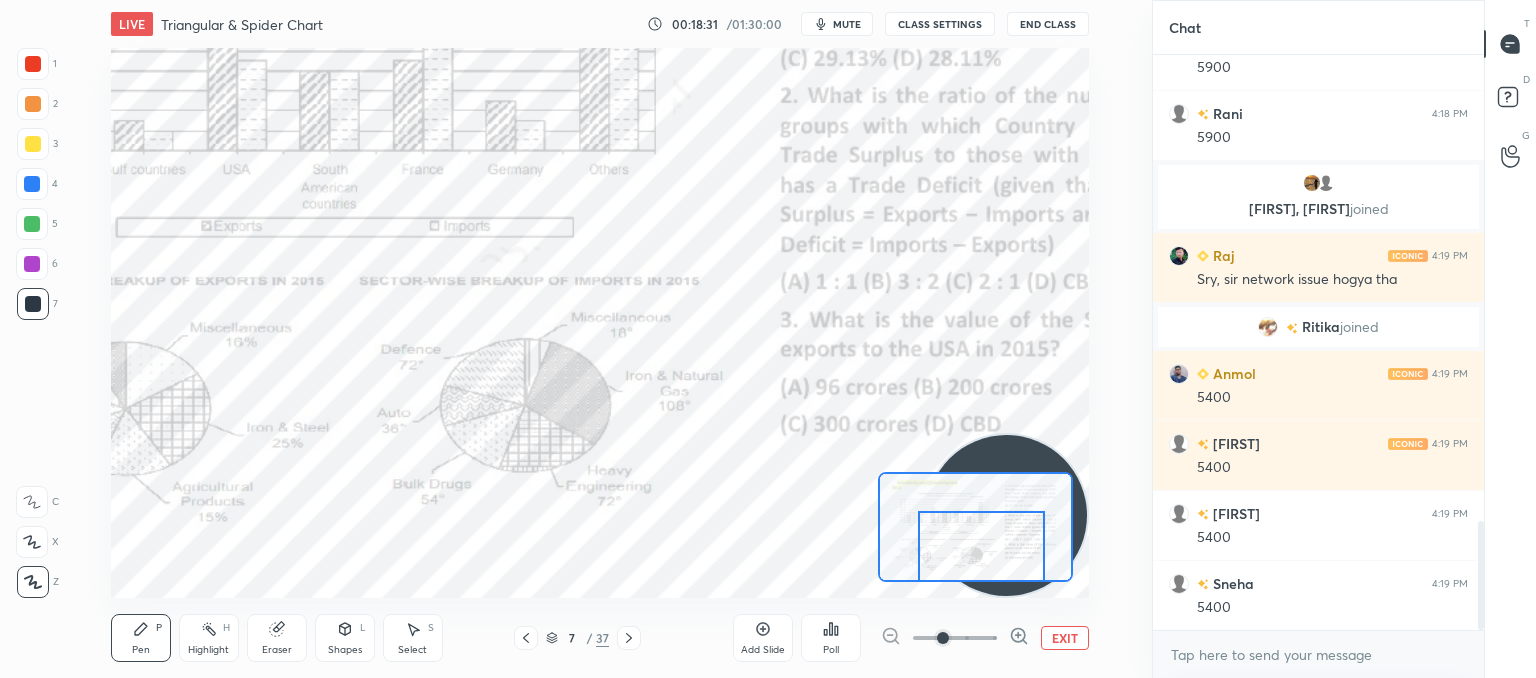 click at bounding box center (982, 546) 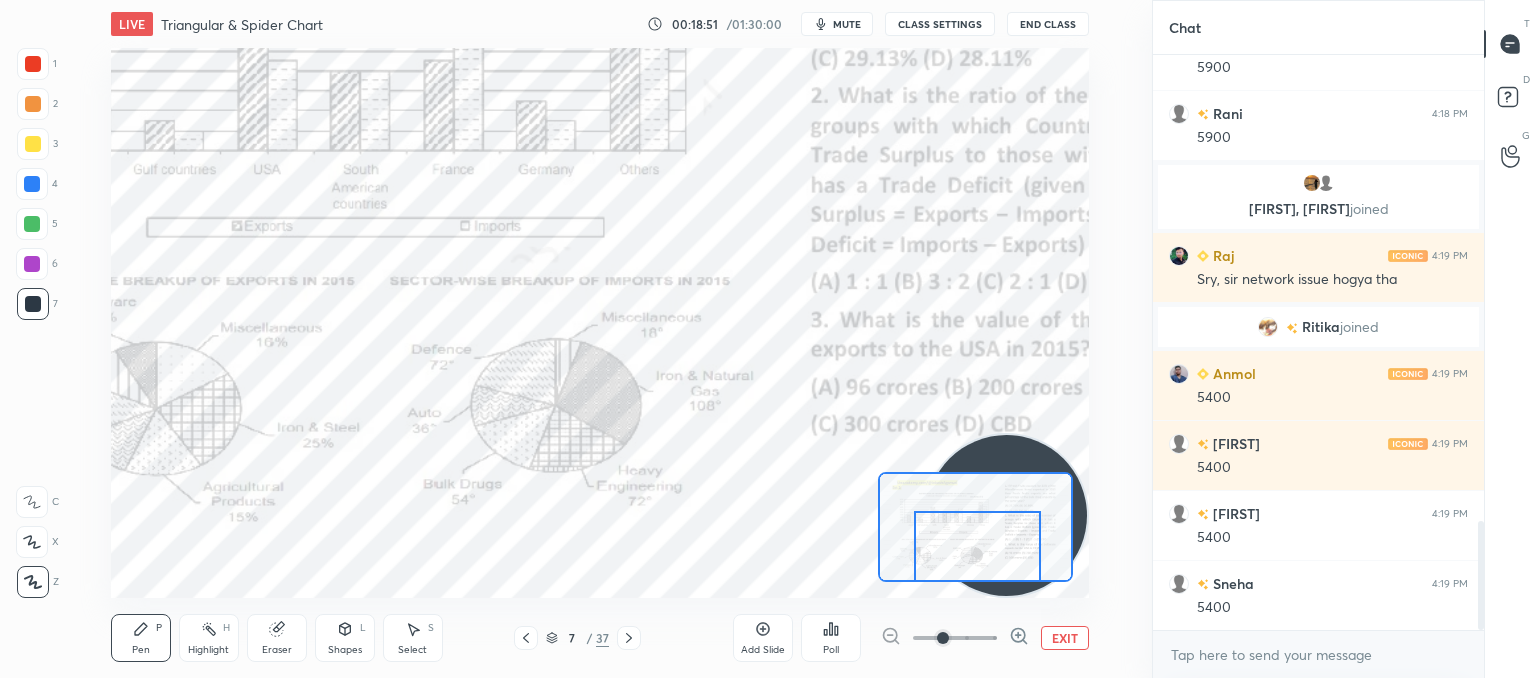 click on "Eraser" at bounding box center (277, 638) 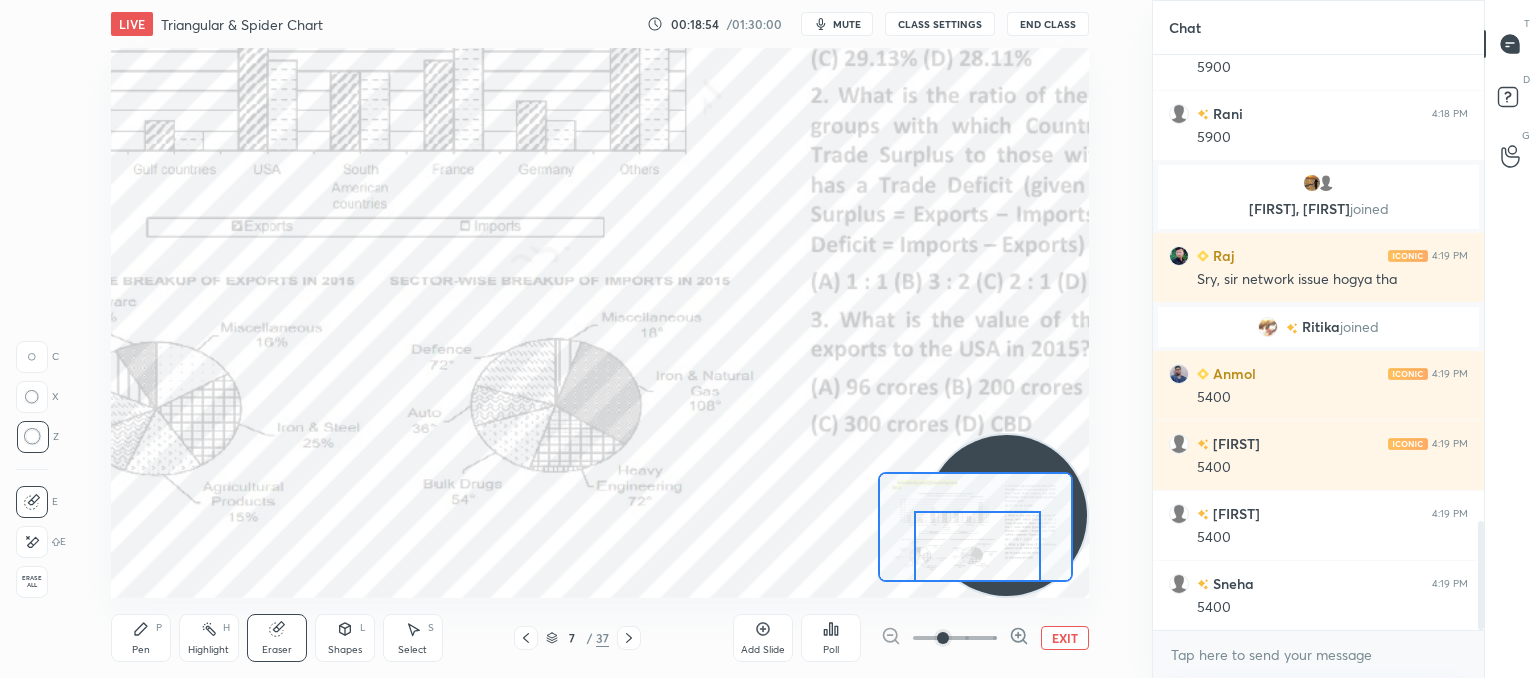 click on "Pen P" at bounding box center (141, 638) 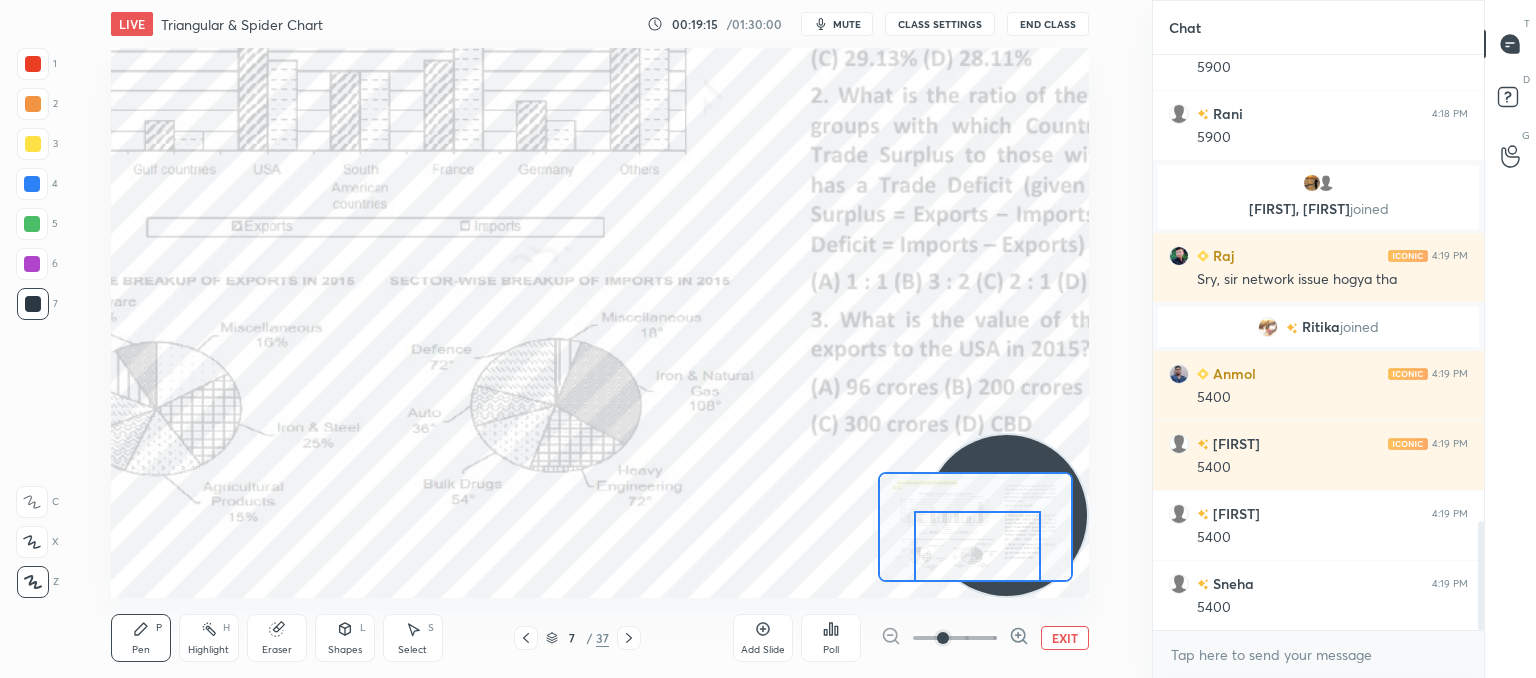 click on "EXIT" at bounding box center [1065, 638] 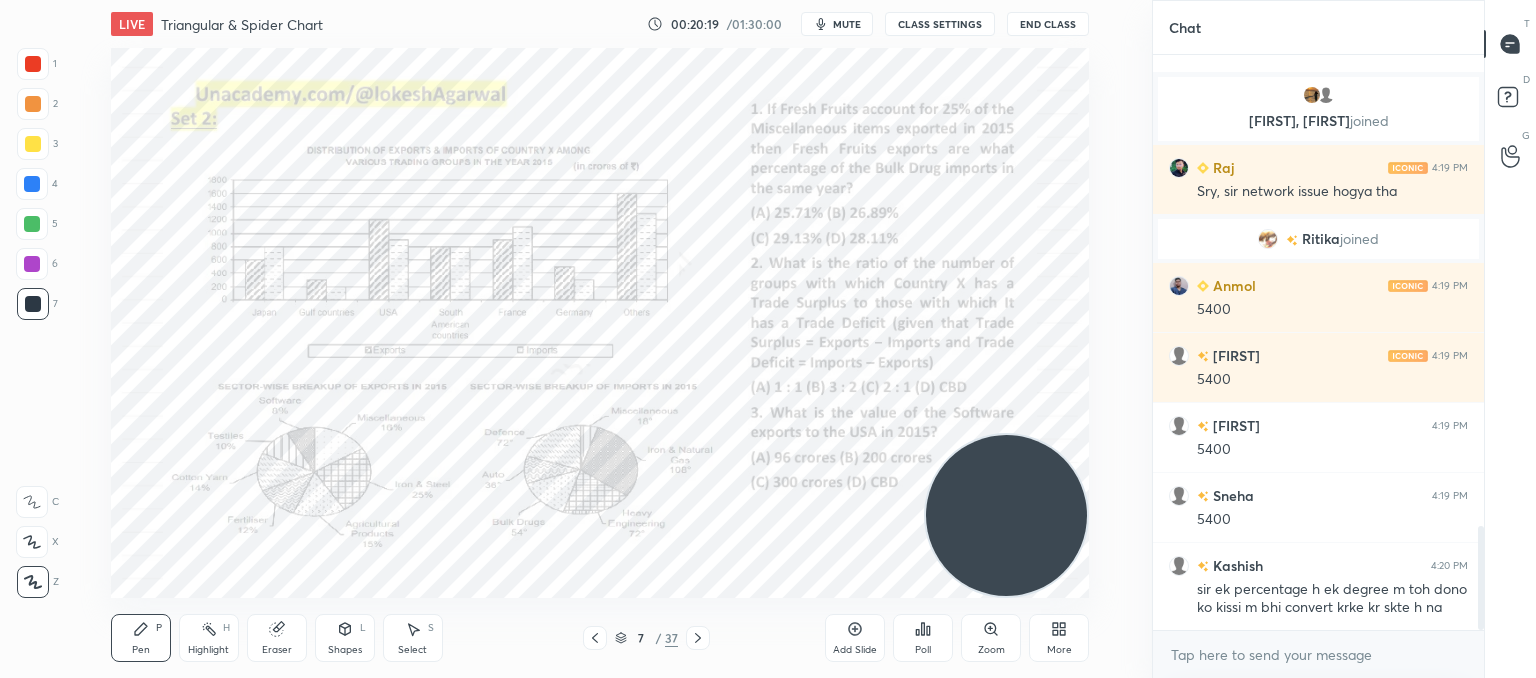 scroll, scrollTop: 2610, scrollLeft: 0, axis: vertical 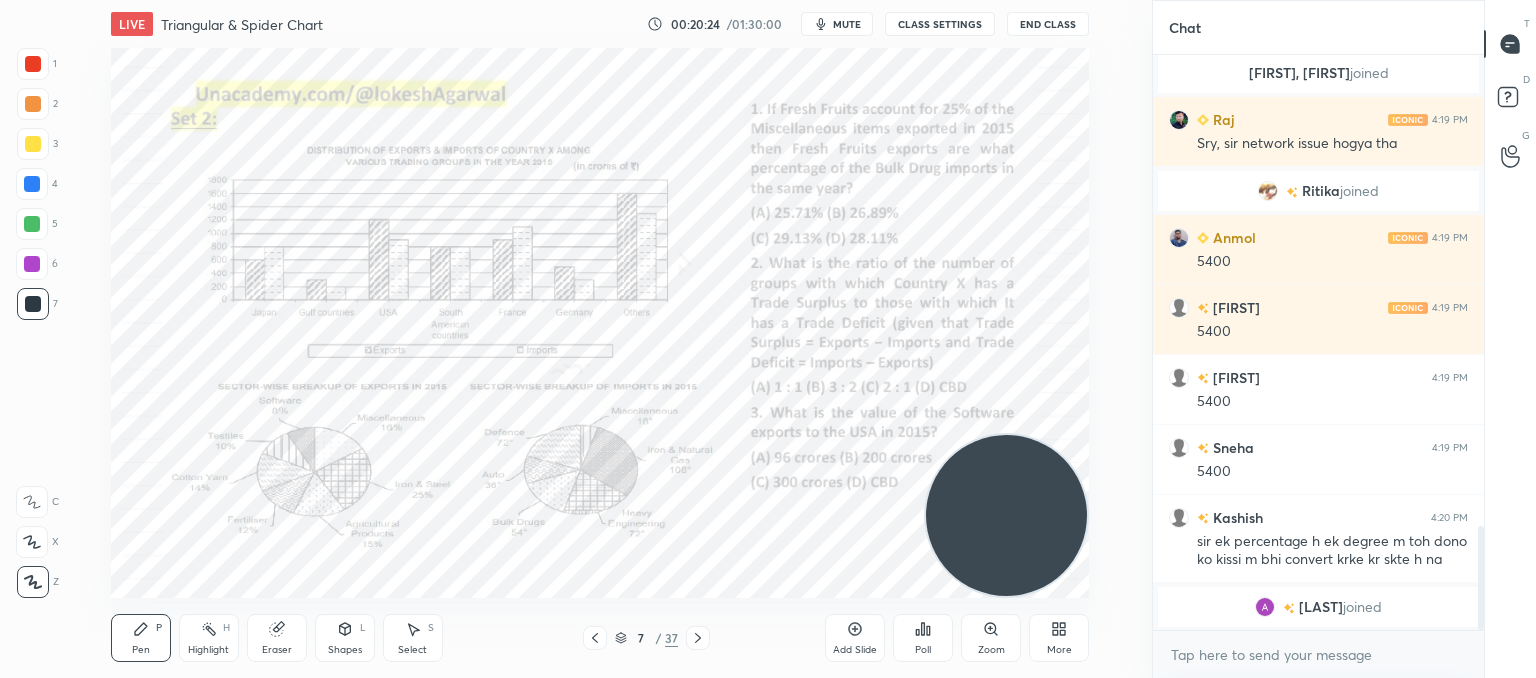drag, startPoint x: 1080, startPoint y: 513, endPoint x: 1044, endPoint y: 515, distance: 36.05551 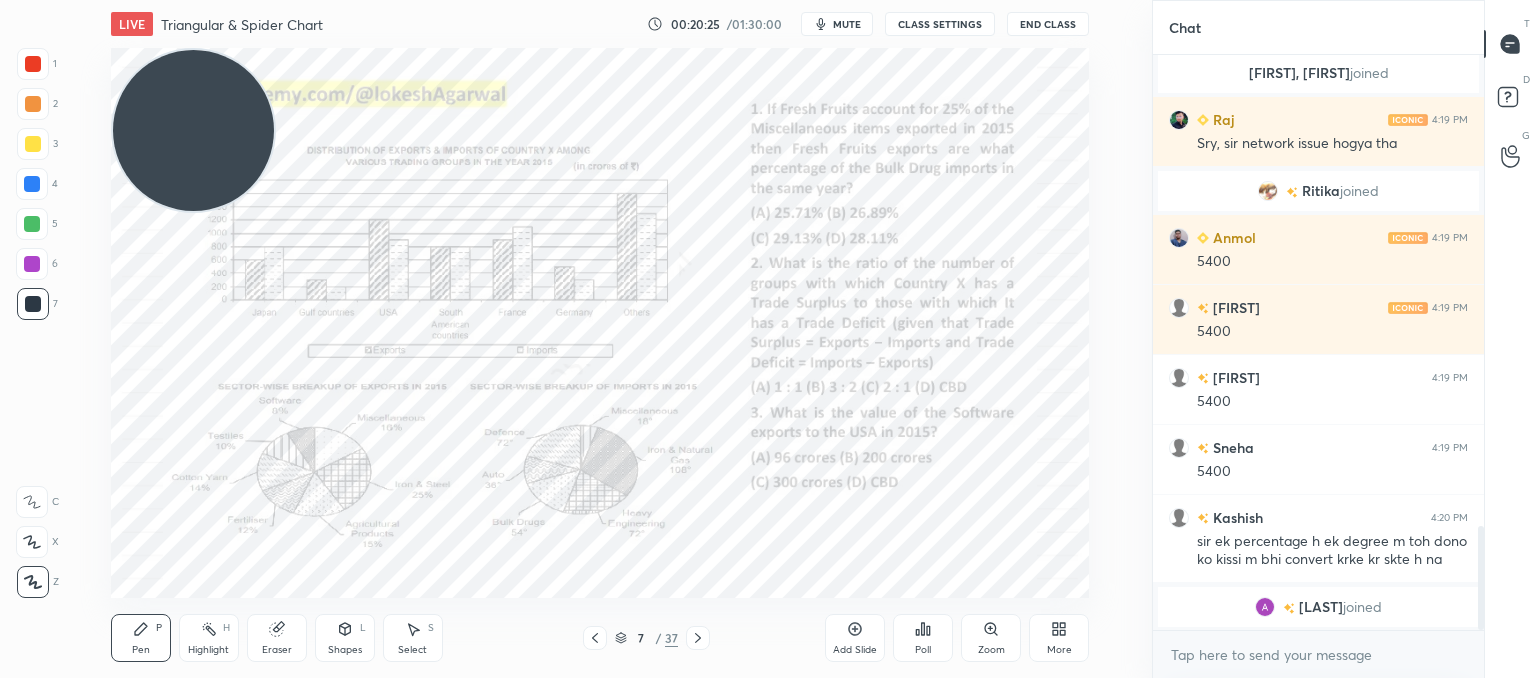 drag, startPoint x: 1013, startPoint y: 524, endPoint x: 24, endPoint y: -89, distance: 1163.5677 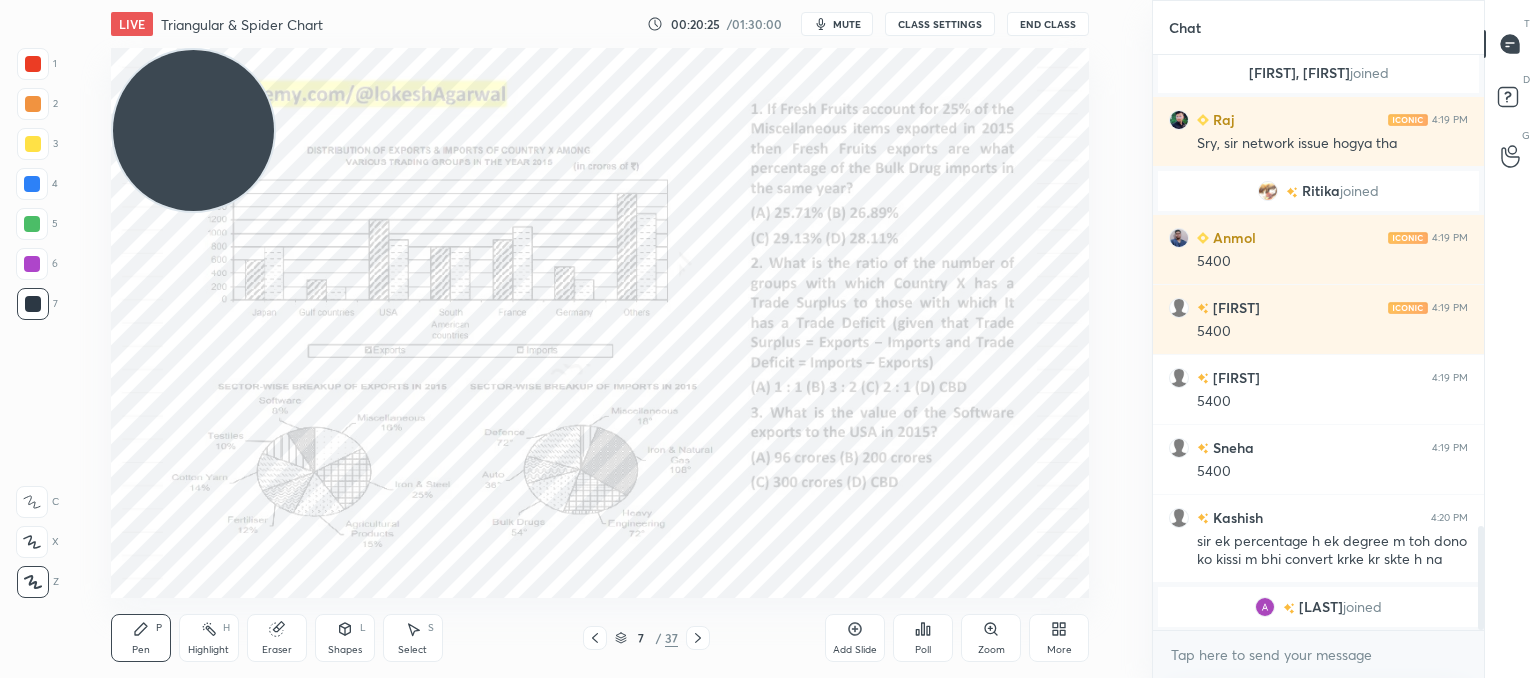 click on "1 2 3 4 5 6 7 C X Z C X Z E E Erase all   H H LIVE Triangular & Spider Chart 00:20:25 /  01:30:00 mute CLASS SETTINGS End Class Setting up your live class Poll for   secs No correct answer Start poll Back Triangular & Spider Chart • L10 of Booster Course on Data Interpretation for CAT & OMETs 2025 Lokesh Agarwal Pen P Highlight H Eraser Shapes L Select S 7 / 37 Add Slide Poll Zoom More Chat Rani 4:18 PM 5900 ms, Arnav  joined Raj 4:19 PM Sry, sir network issue hogya tha Ritika  joined Anmol 4:19 PM 5400 sandeep 4:19 PM 5400 Paridhi 4:19 PM 5400 Sneha 4:19 PM 5400 Kashish 4:20 PM sir ek percentage h ek degree m toh dono ko kissi m bhi convert krke kr skte h na AVISH  joined JUMP TO LATEST Enable hand raising Enable raise hand to speak to learners. Once enabled, chat will be turned off temporarily. Enable x   introducing Raise a hand with a doubt Now learners can raise their hand along with a doubt  How it works? Doubts asked by learners will show up here NEW DOUBTS ASKED No one has raised a hand yet Got it T" at bounding box center (768, 0) 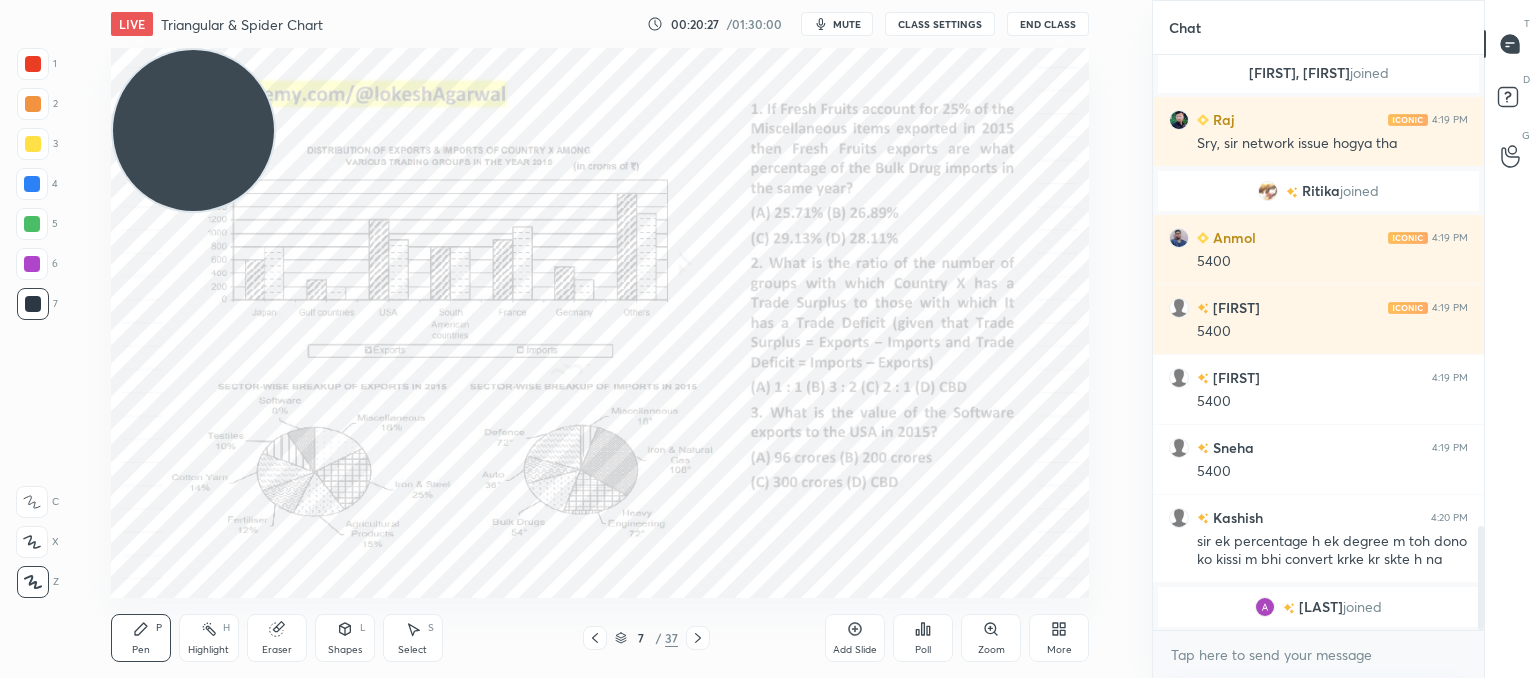 scroll, scrollTop: 2540, scrollLeft: 0, axis: vertical 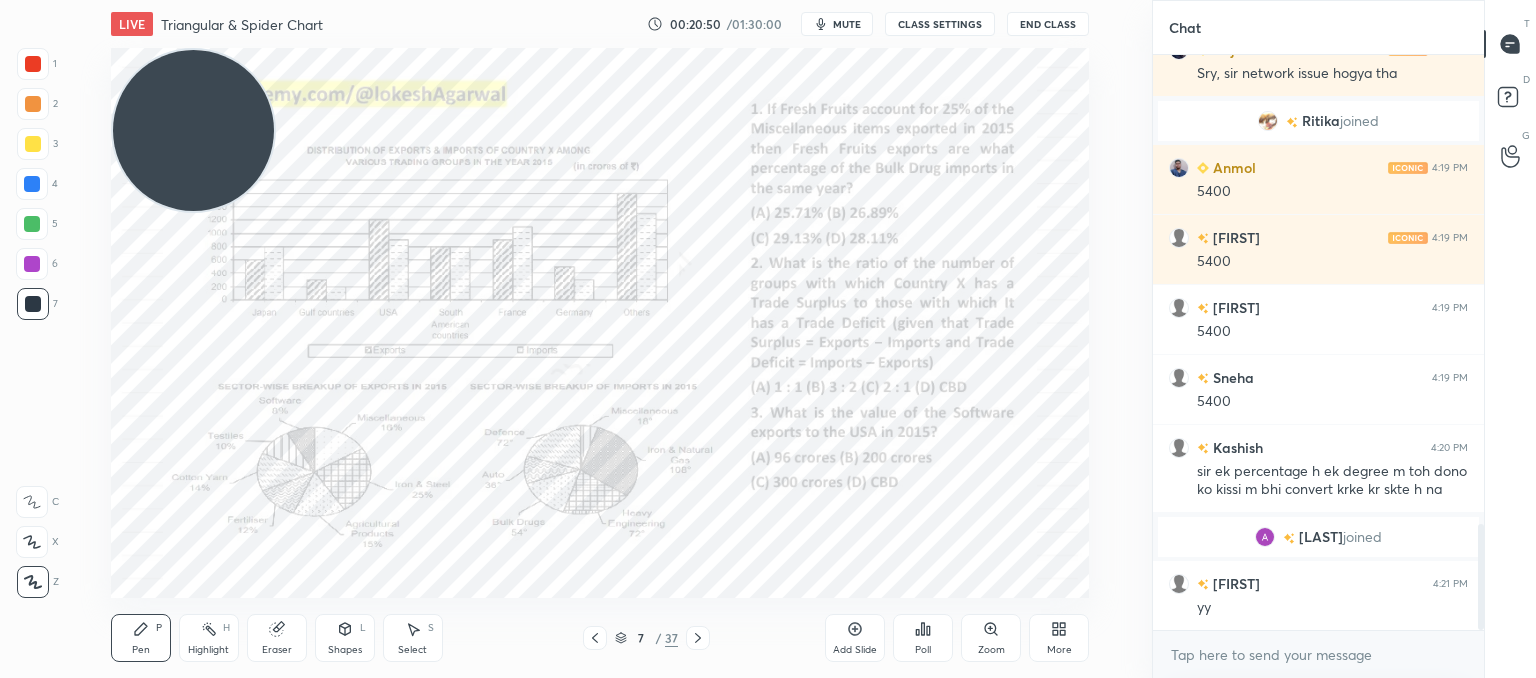 click 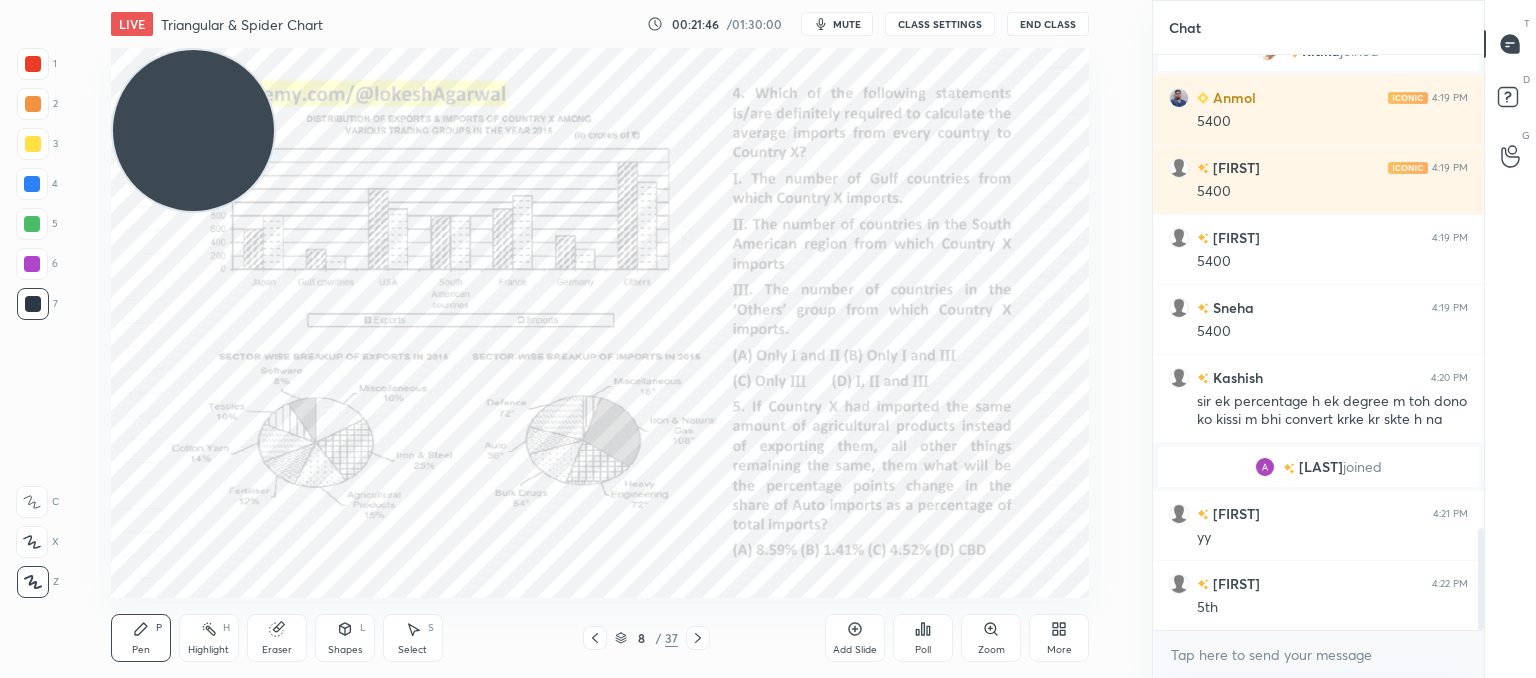 scroll, scrollTop: 2680, scrollLeft: 0, axis: vertical 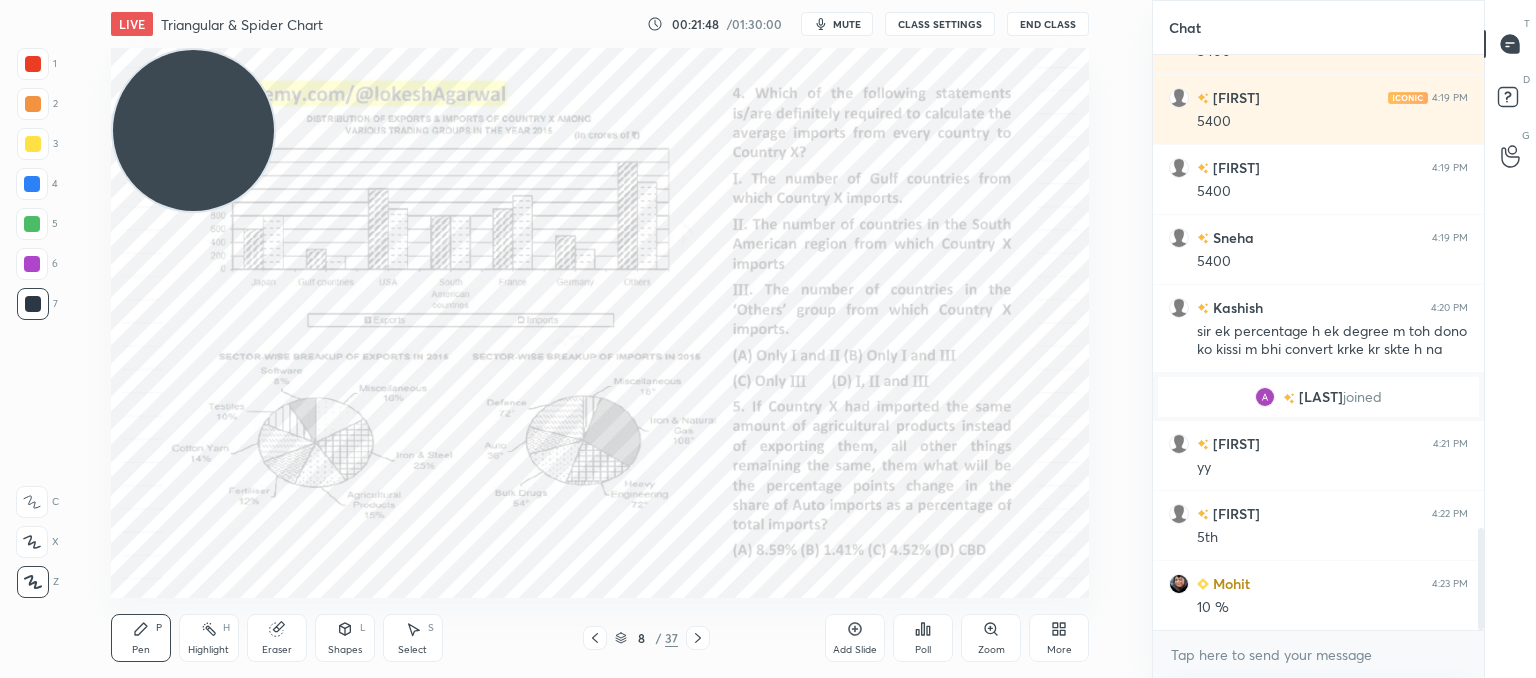 click 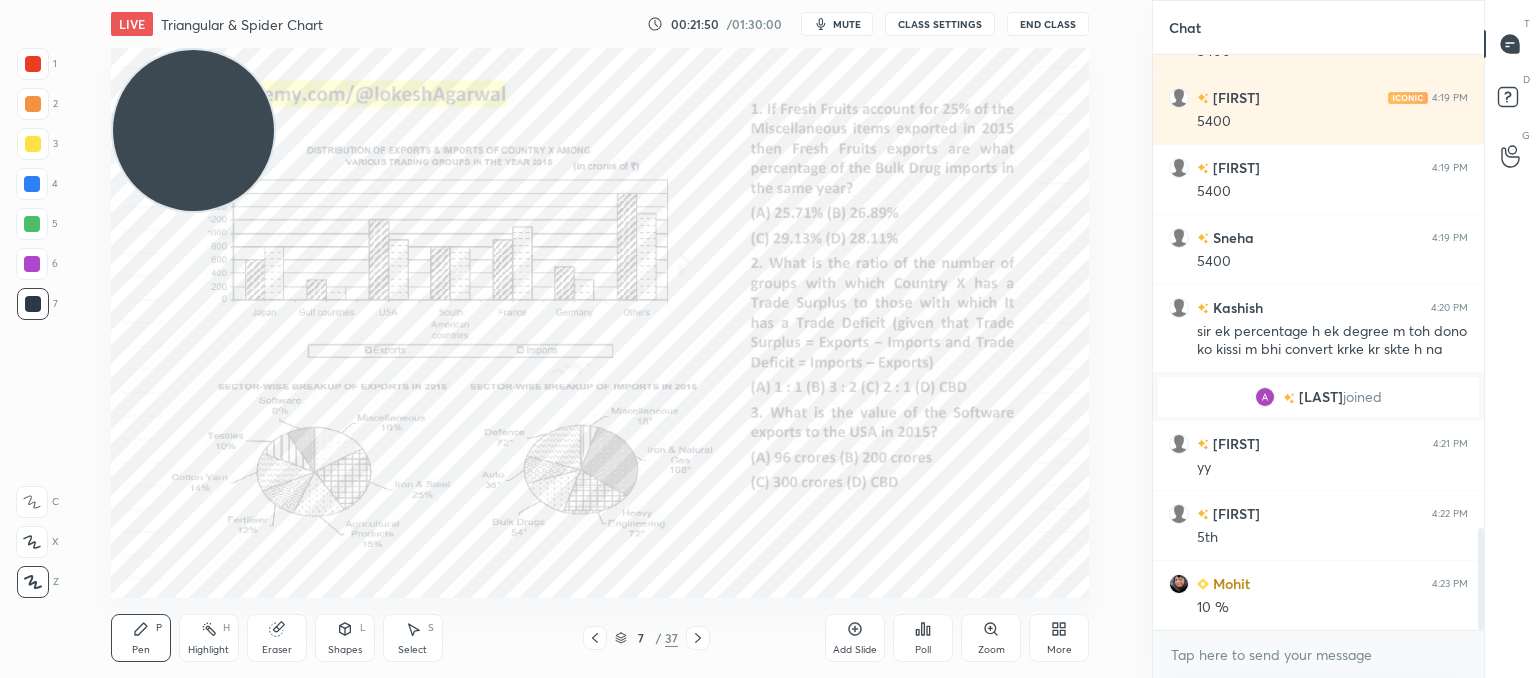 click 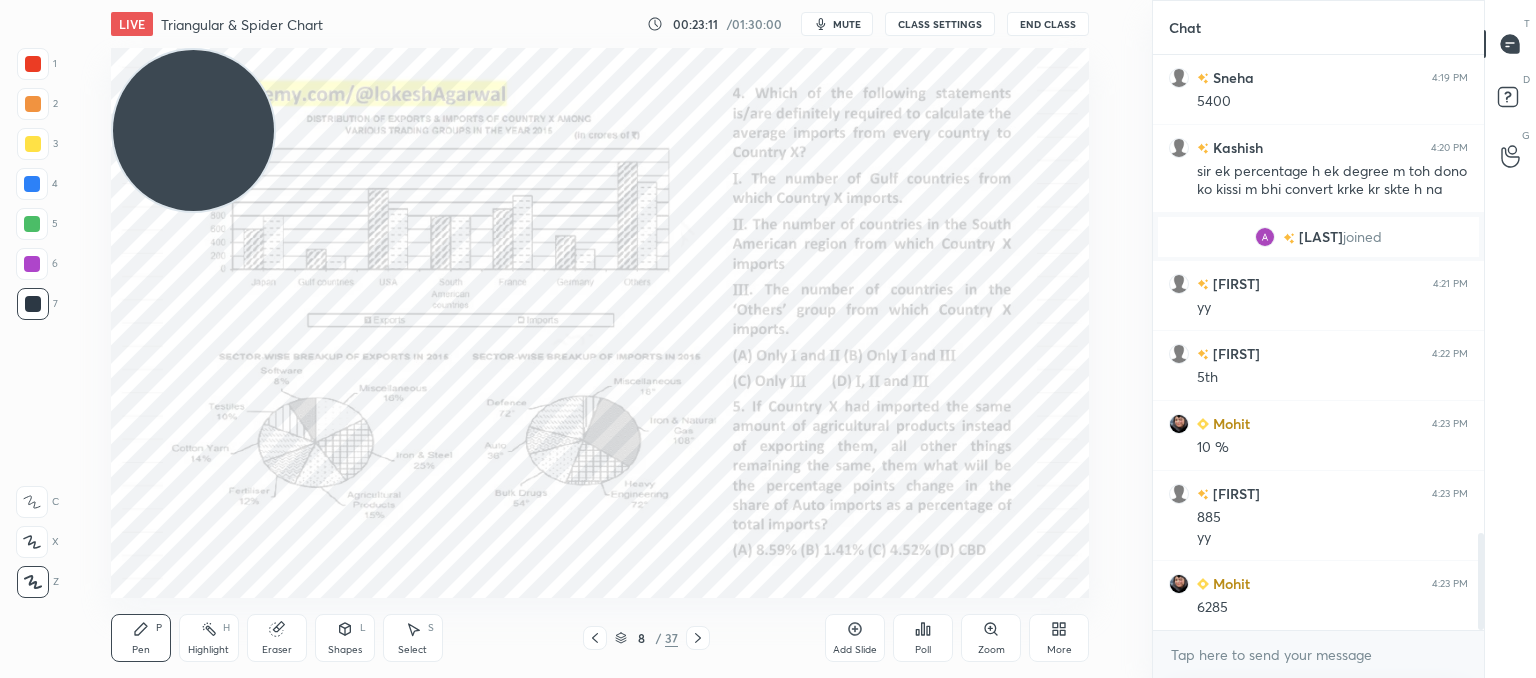 scroll, scrollTop: 2910, scrollLeft: 0, axis: vertical 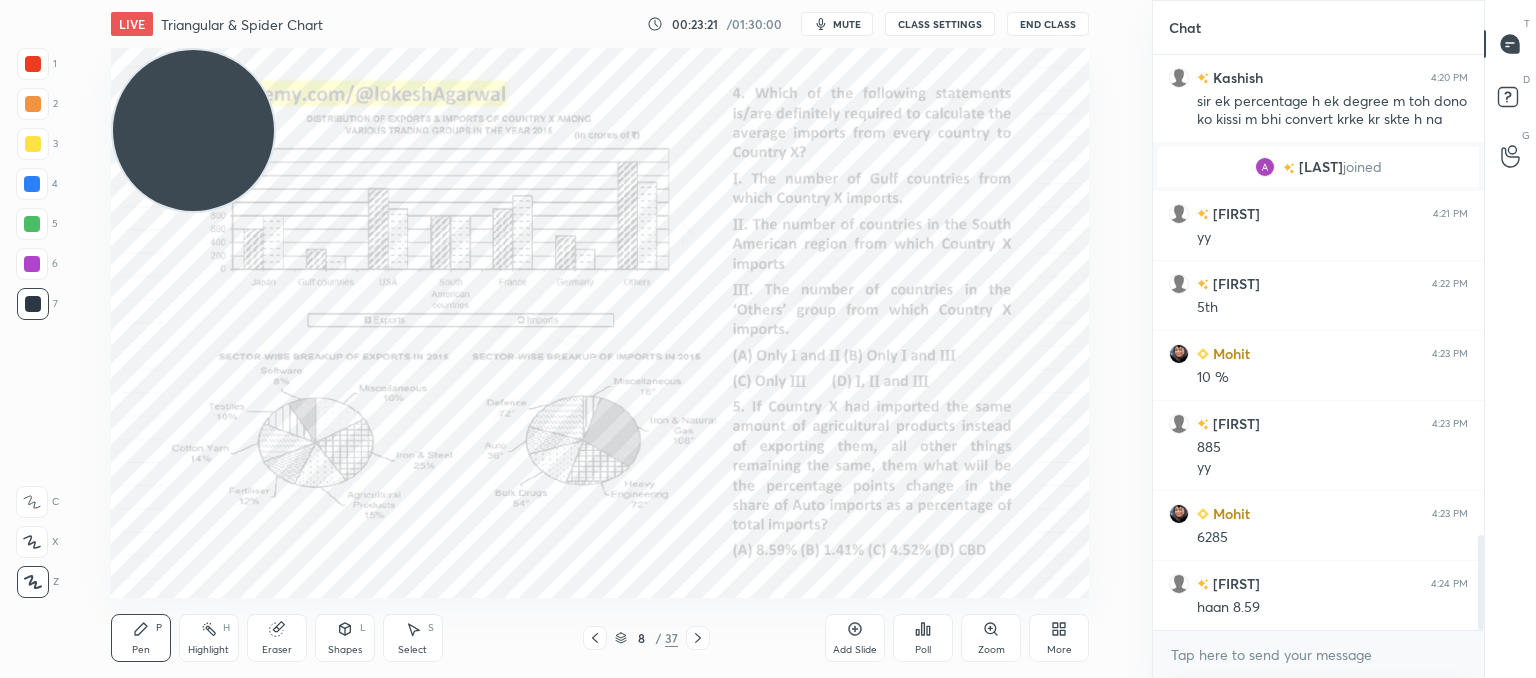 click on "Eraser" at bounding box center [277, 638] 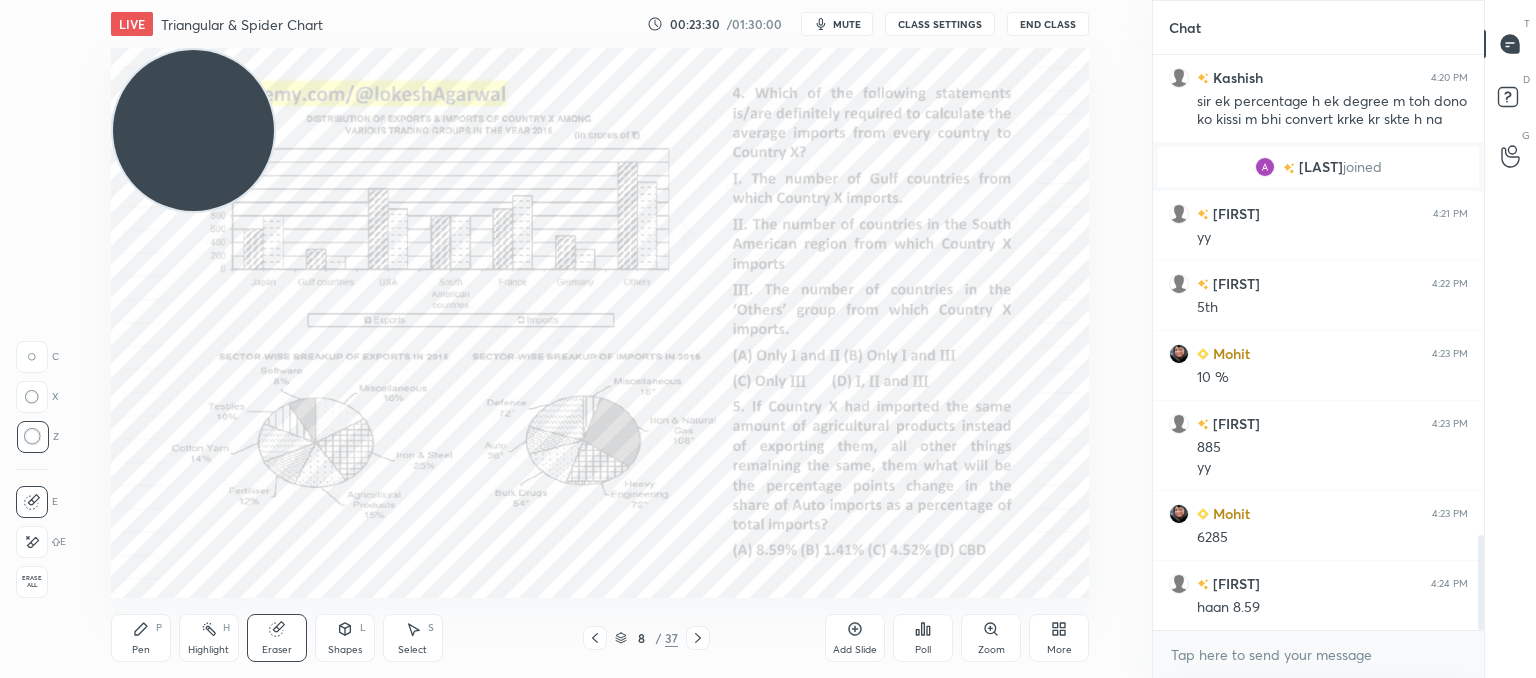 scroll, scrollTop: 2980, scrollLeft: 0, axis: vertical 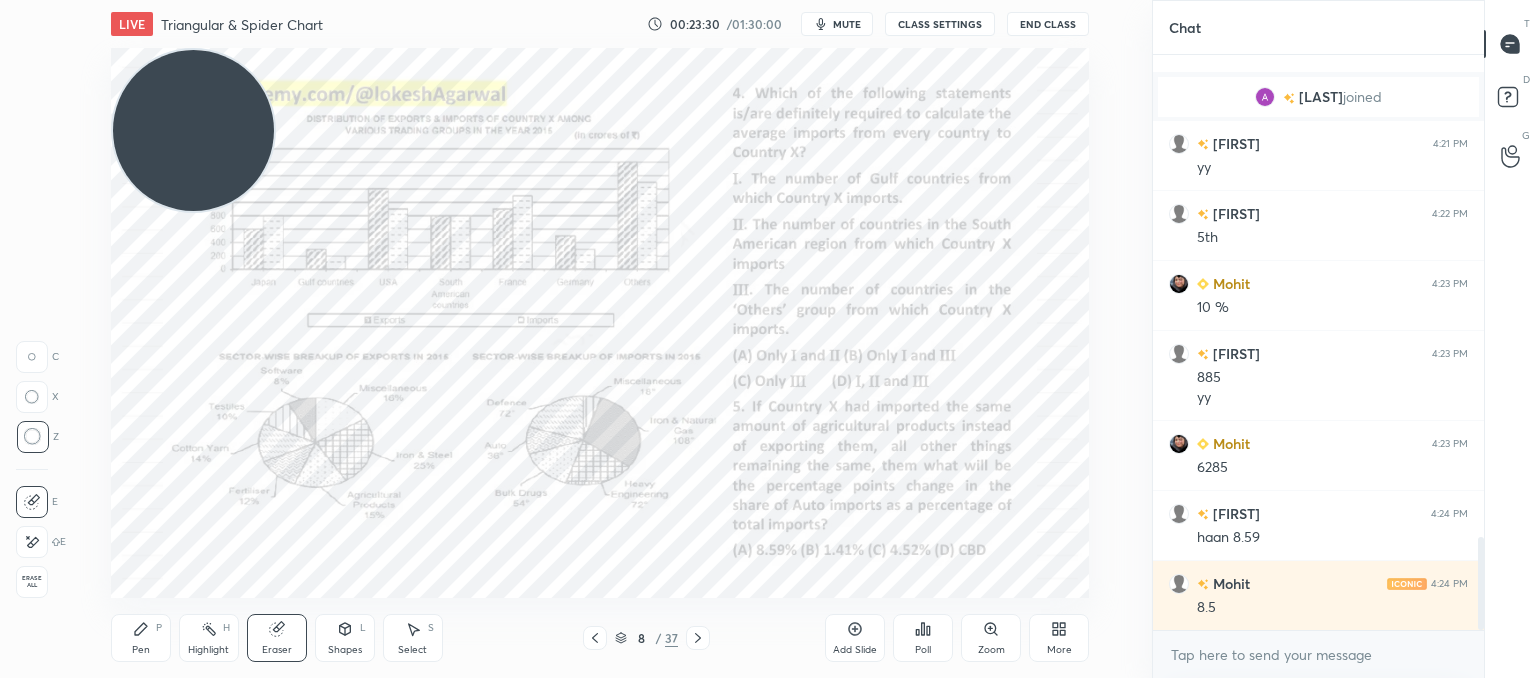 drag, startPoint x: 144, startPoint y: 638, endPoint x: 210, endPoint y: 626, distance: 67.08204 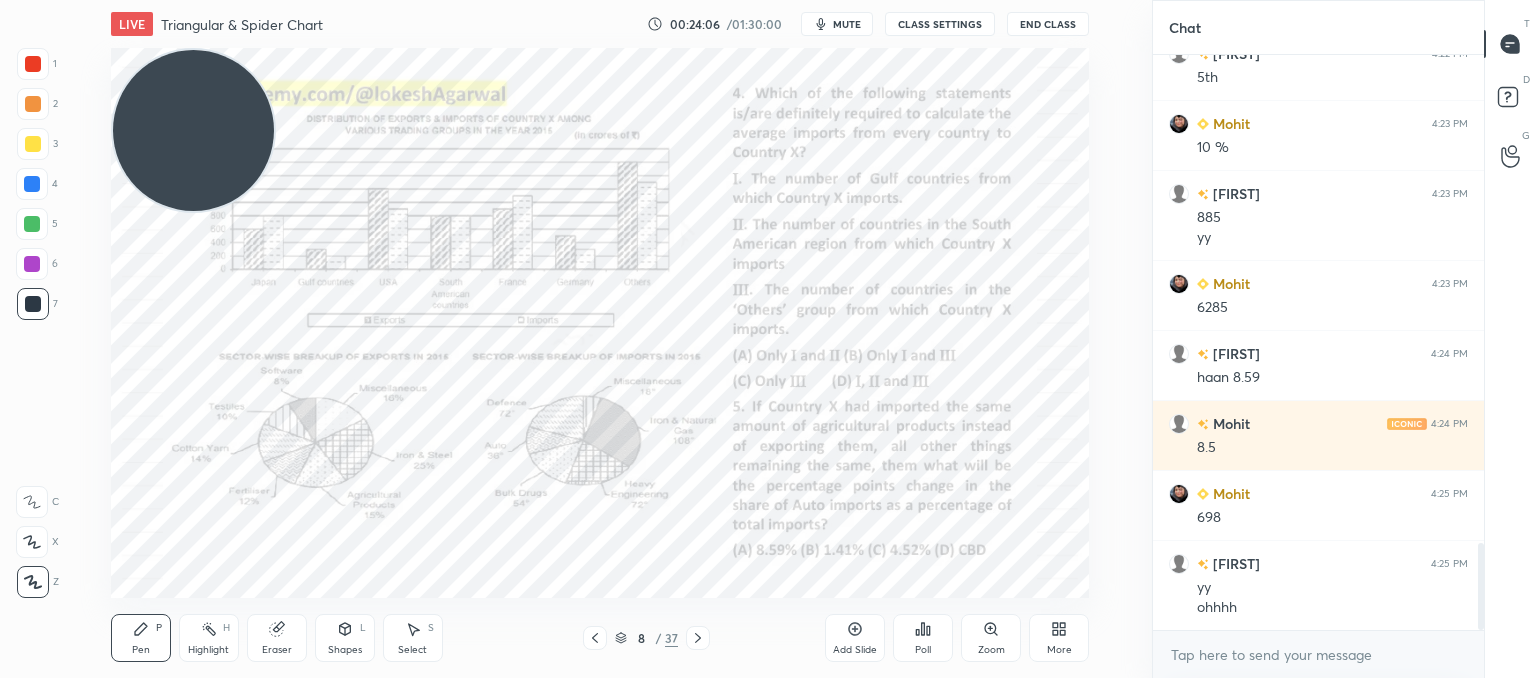 scroll, scrollTop: 3210, scrollLeft: 0, axis: vertical 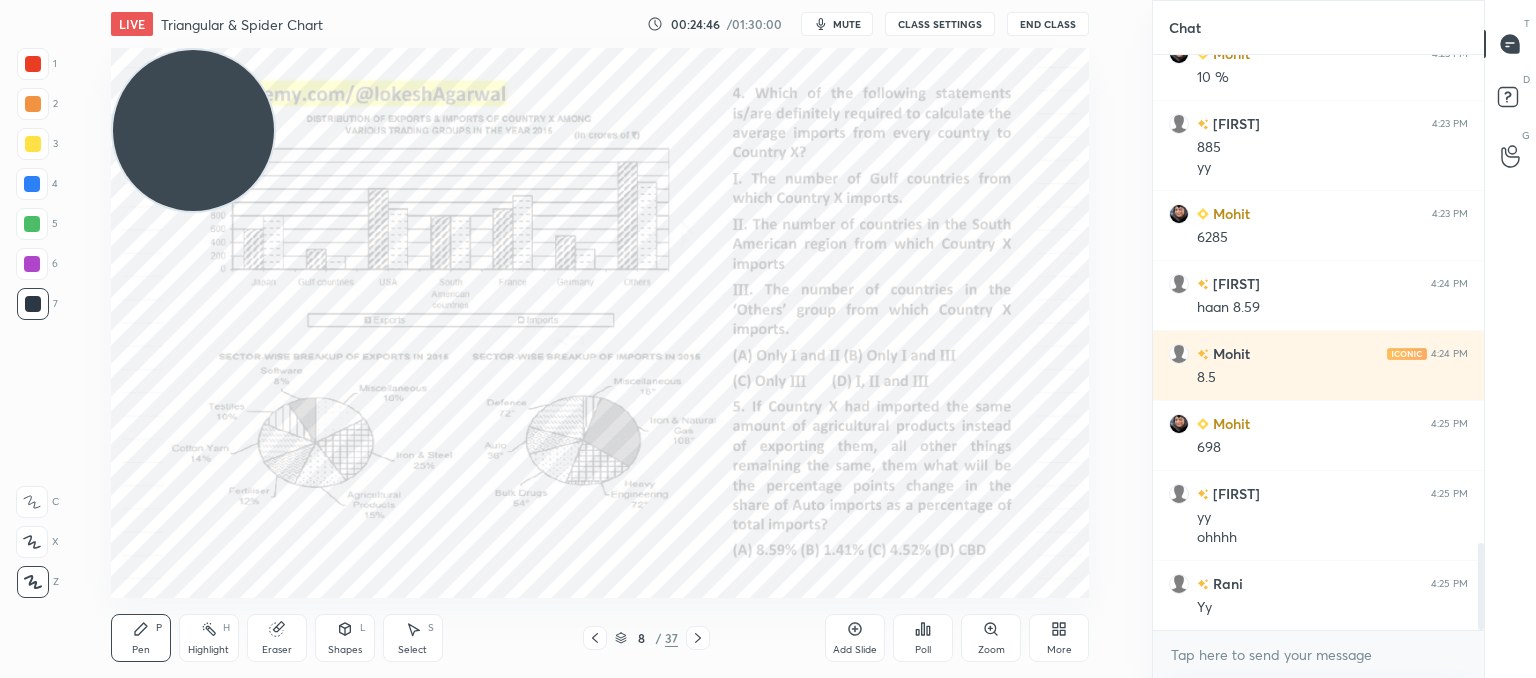 click 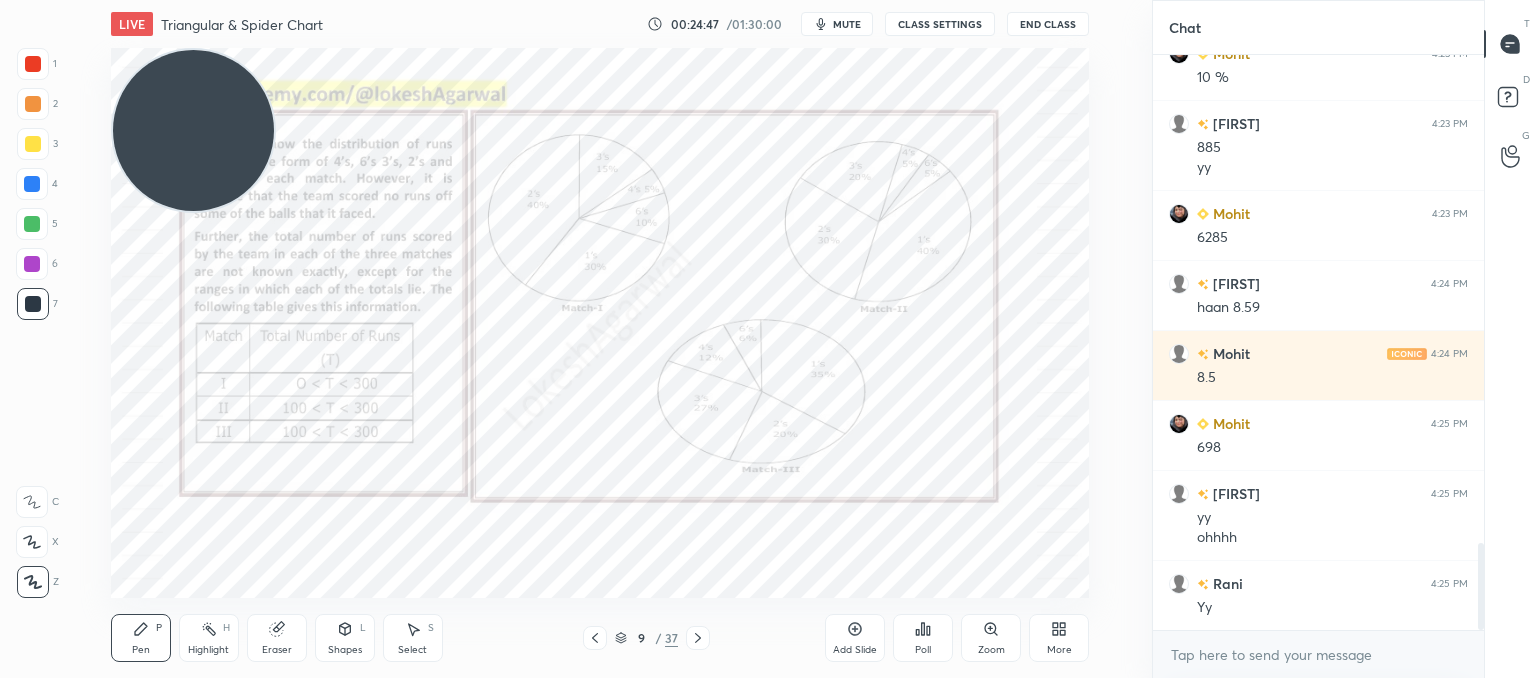 click 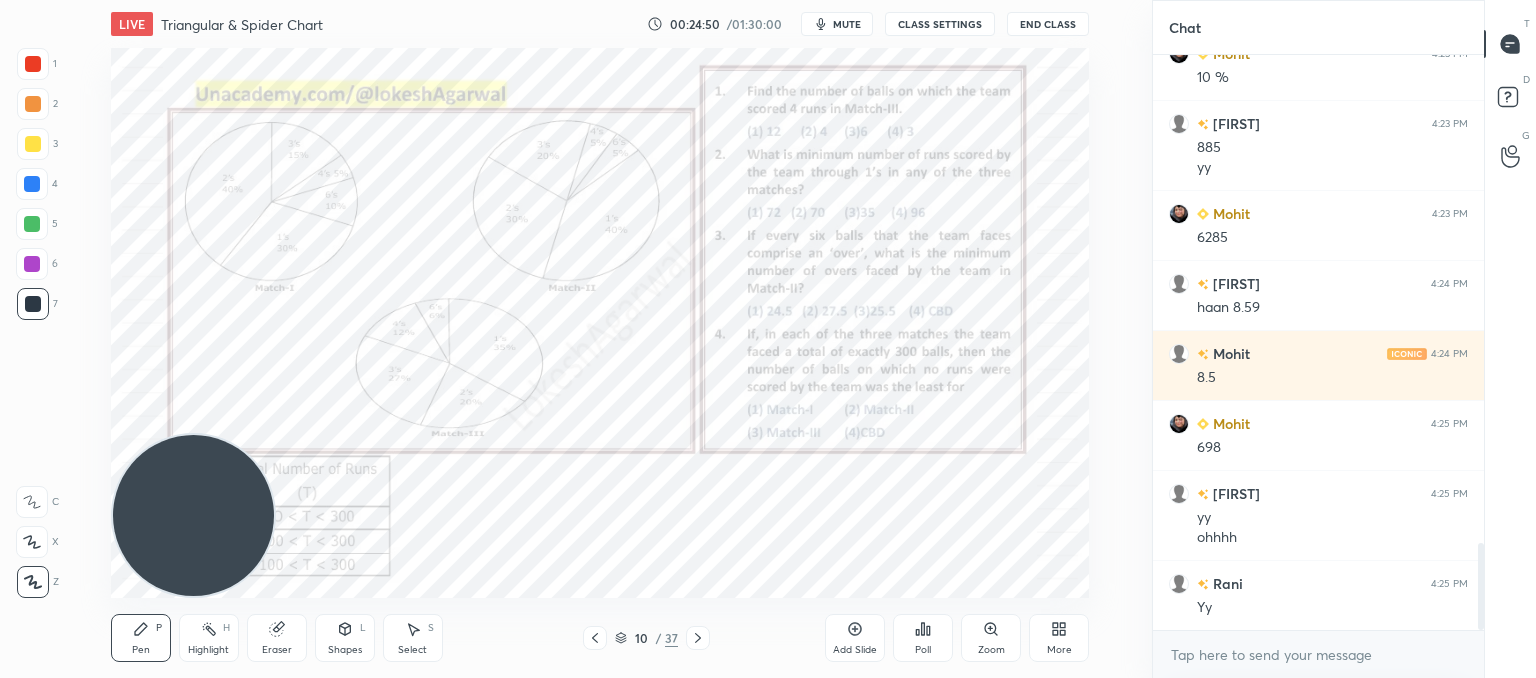 drag, startPoint x: 192, startPoint y: 102, endPoint x: 89, endPoint y: 483, distance: 394.6771 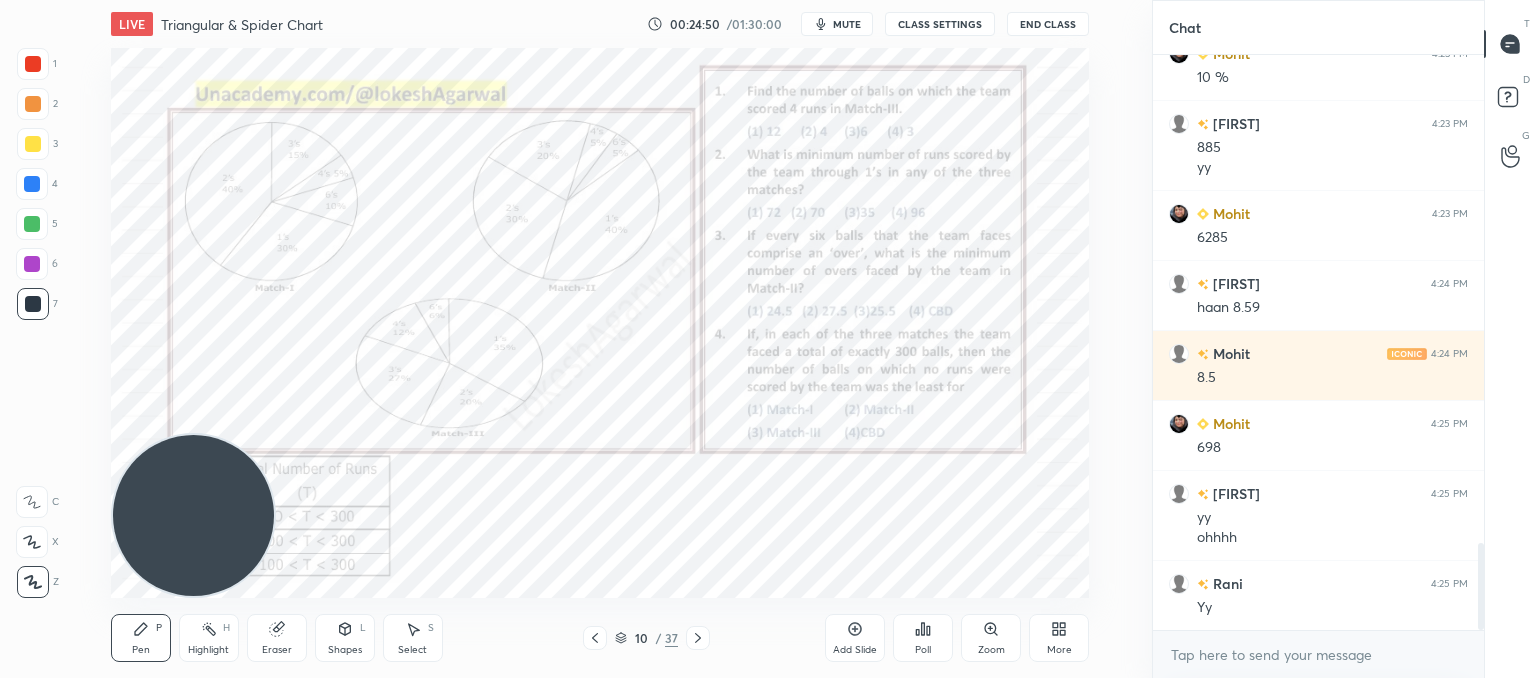 click on "Setting up your live class Poll for   secs No correct answer Start poll" at bounding box center (600, 323) 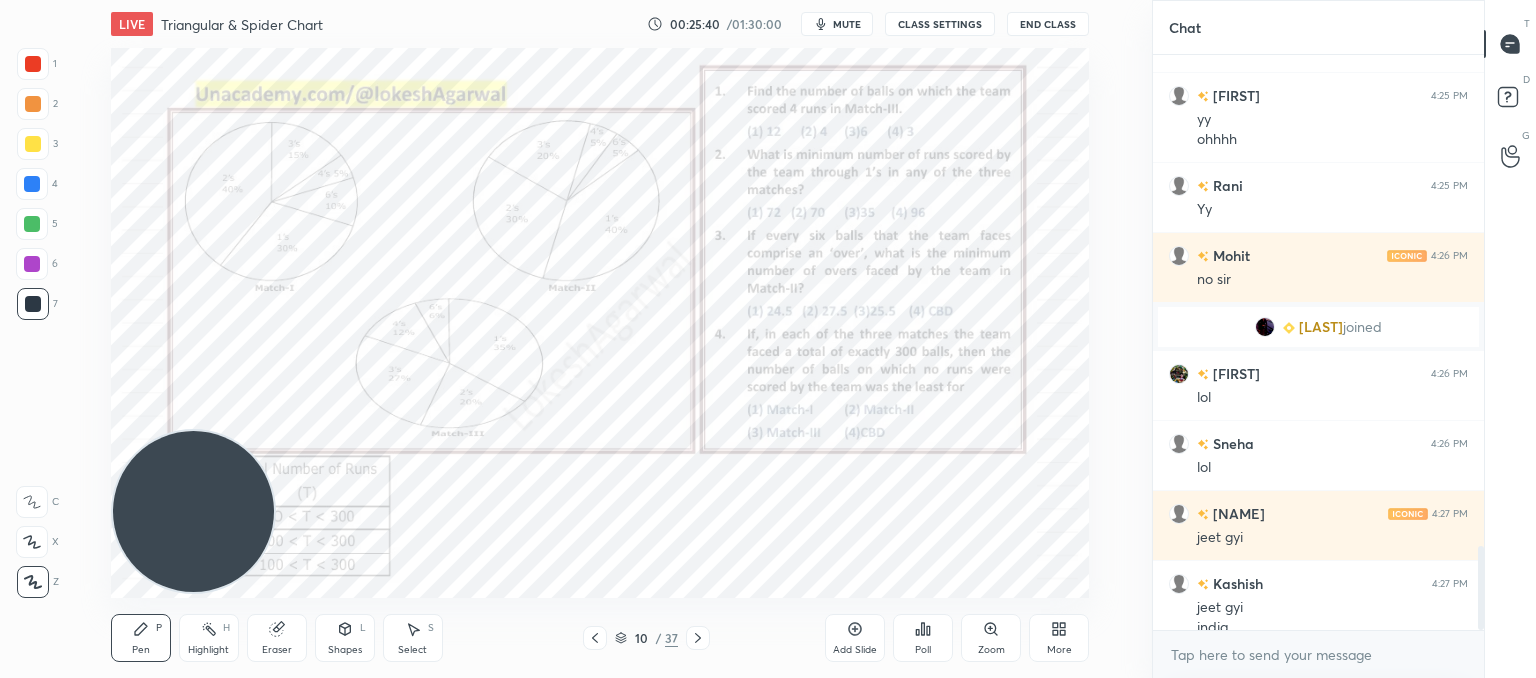 scroll, scrollTop: 3366, scrollLeft: 0, axis: vertical 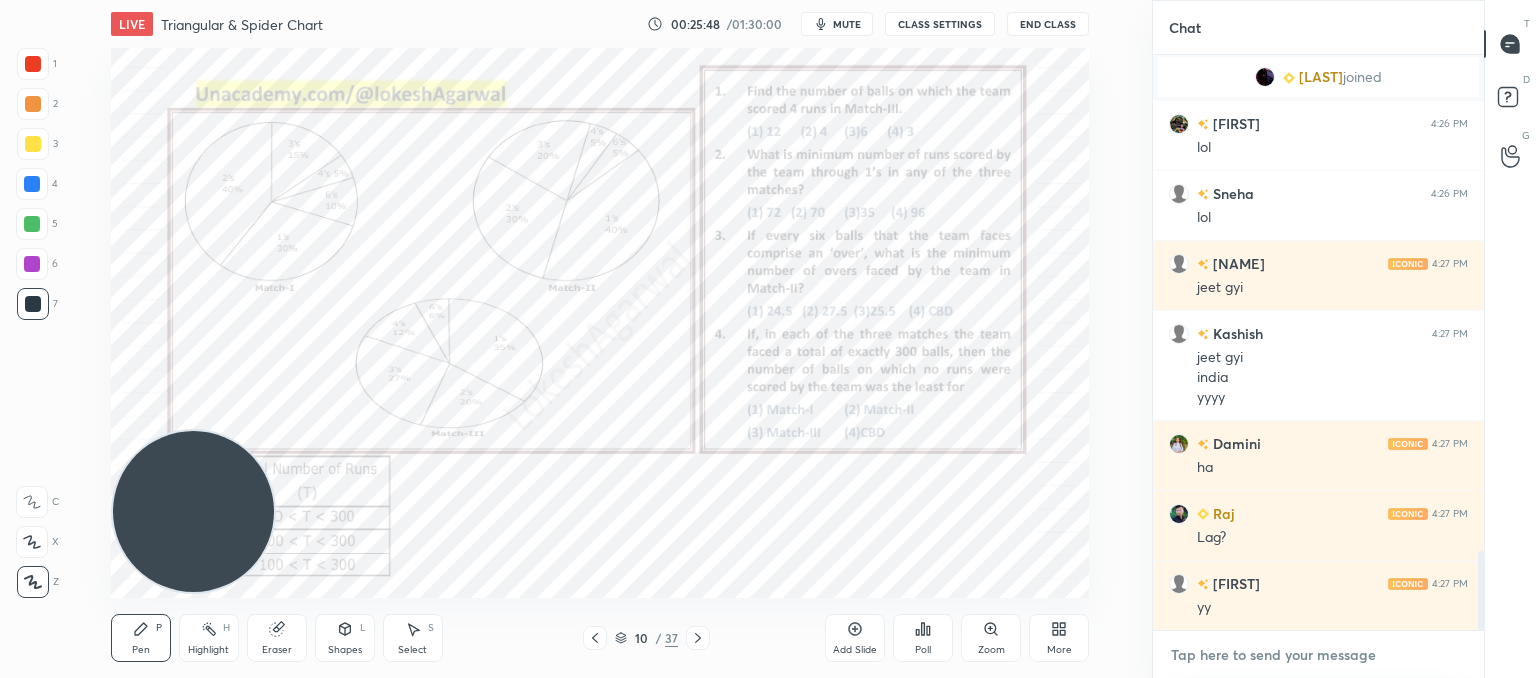 click at bounding box center [1318, 655] 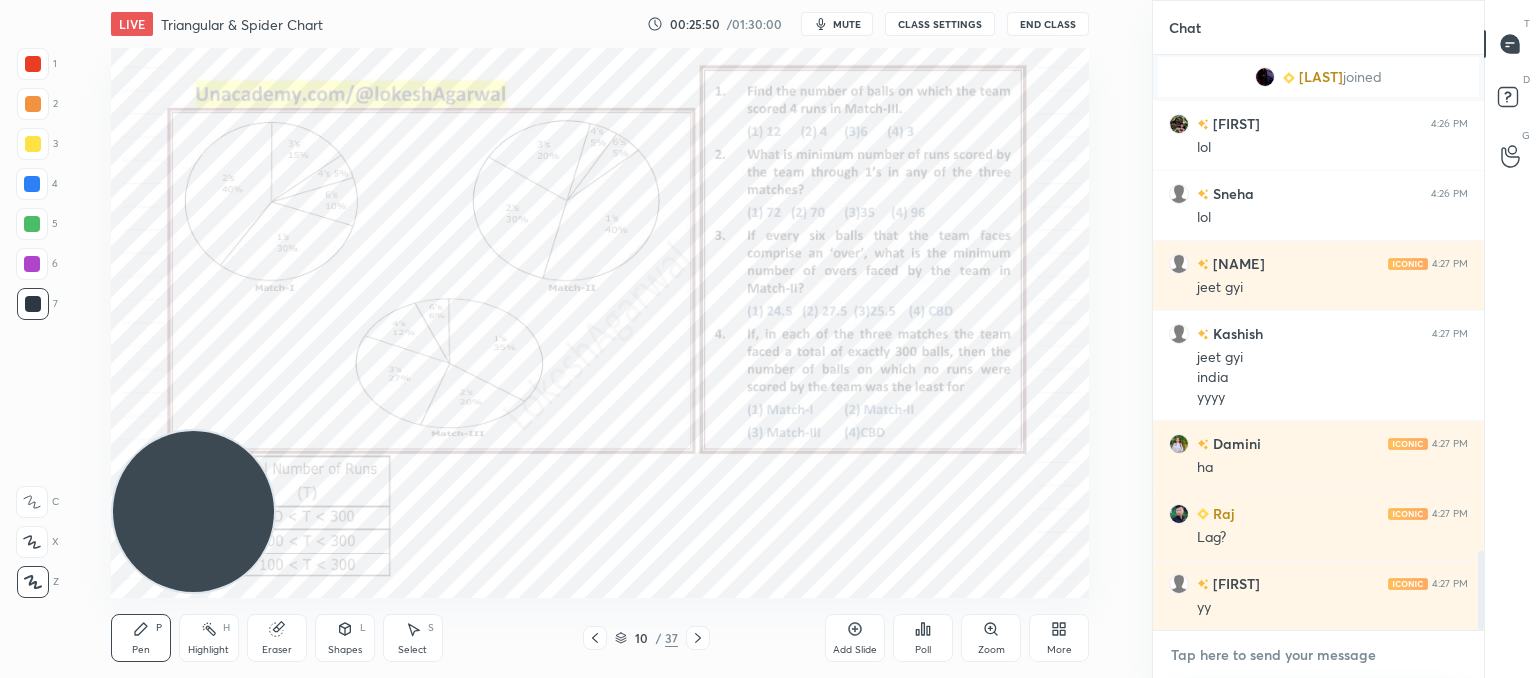 scroll, scrollTop: 3666, scrollLeft: 0, axis: vertical 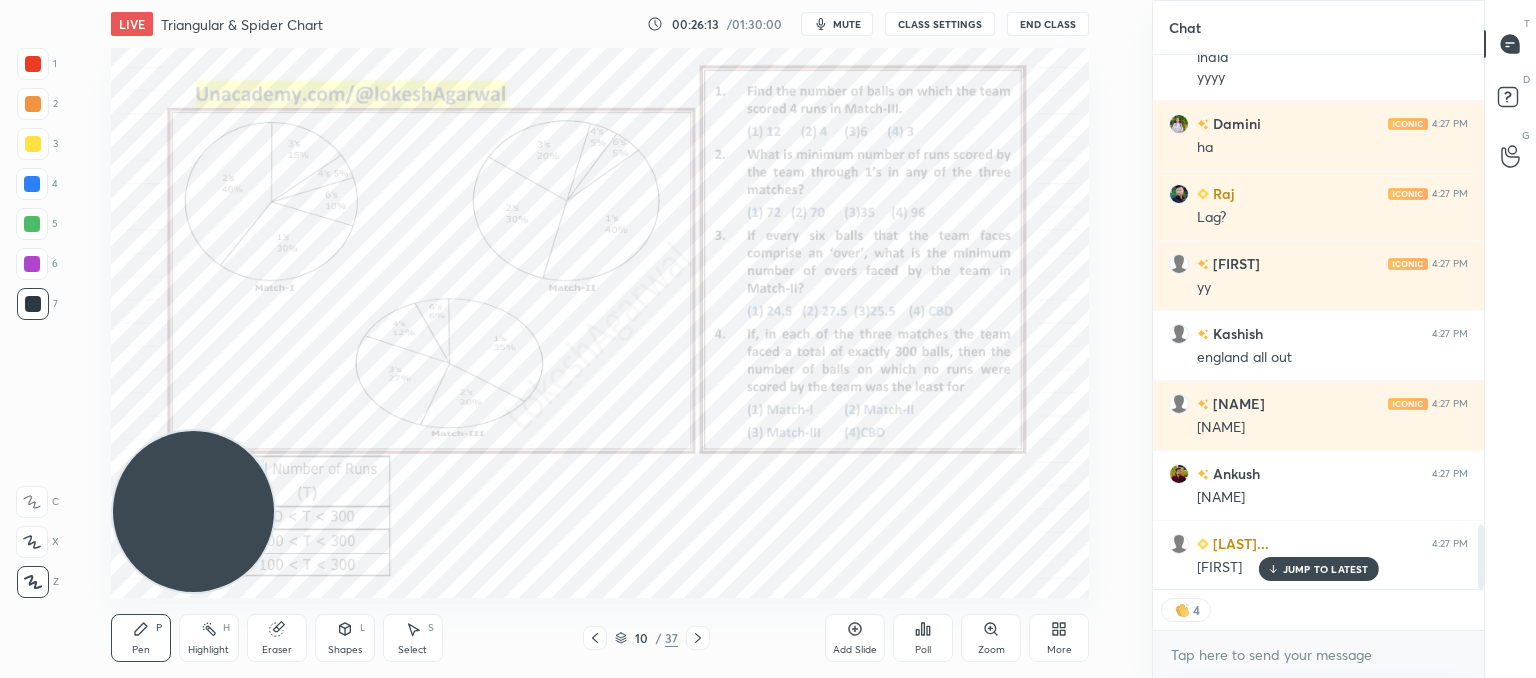 click on "Paridhi 4:24 PM haan 8.59 Mohit 4:24 PM 8.5 Mohit 4:25 PM 698 Paridhi 4:25 PM yy ohhhh Rani 4:25 PM Yy Mohit 4:26 PM no sir kashyap  joined Chandrani 4:26 PM lol Sneha 4:26 PM lol Bhuvnesh 4:27 PM jeet gyi Kashish 4:27 PM jeet gyi india yyyy Damini 4:27 PM ha Raj 4:27 PM Lag? sandeep 4:27 PM yy Kashish 4:27 PM england all out Bhuvnesh 4:27 PM siraj Ankush 4:27 PM siraj PRINCE DAV... 4:27 PM Siraj JUMP TO LATEST" at bounding box center (1318, 322) 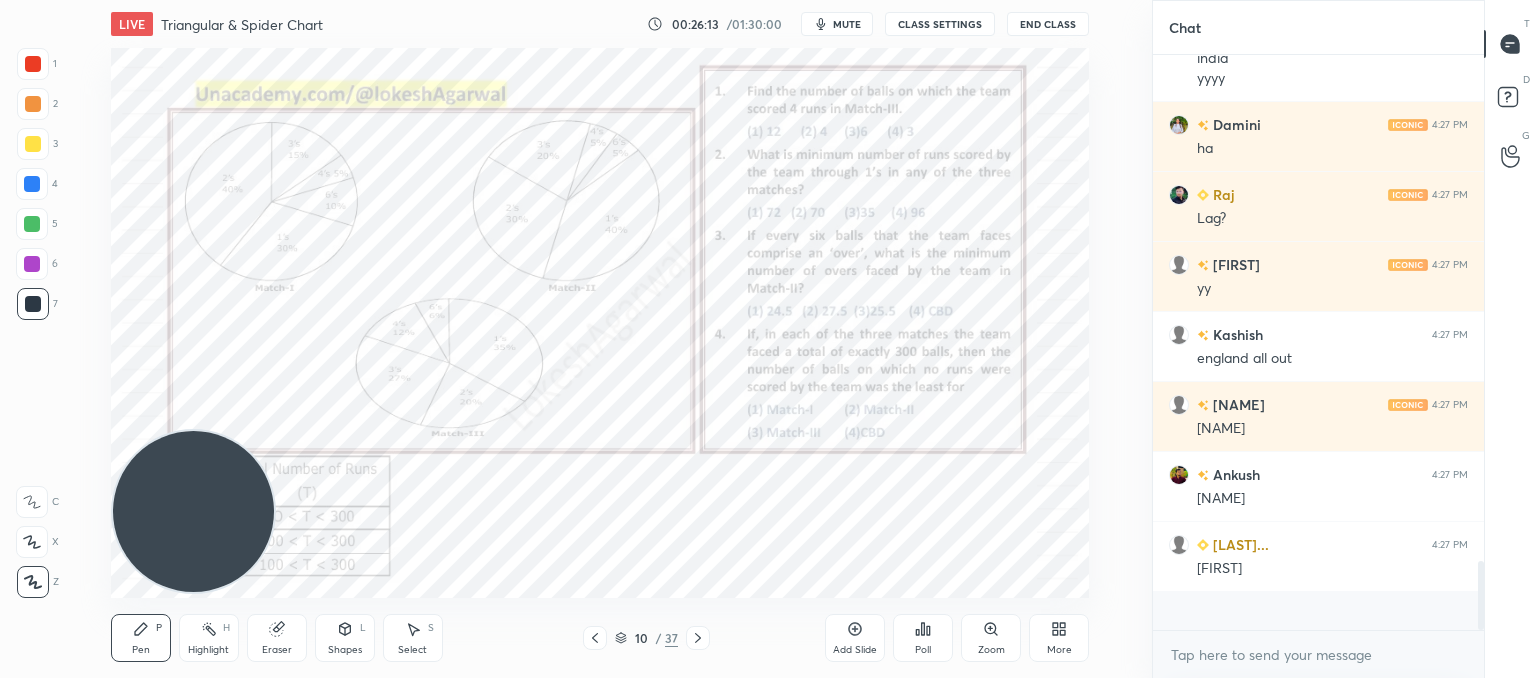 scroll, scrollTop: 6, scrollLeft: 6, axis: both 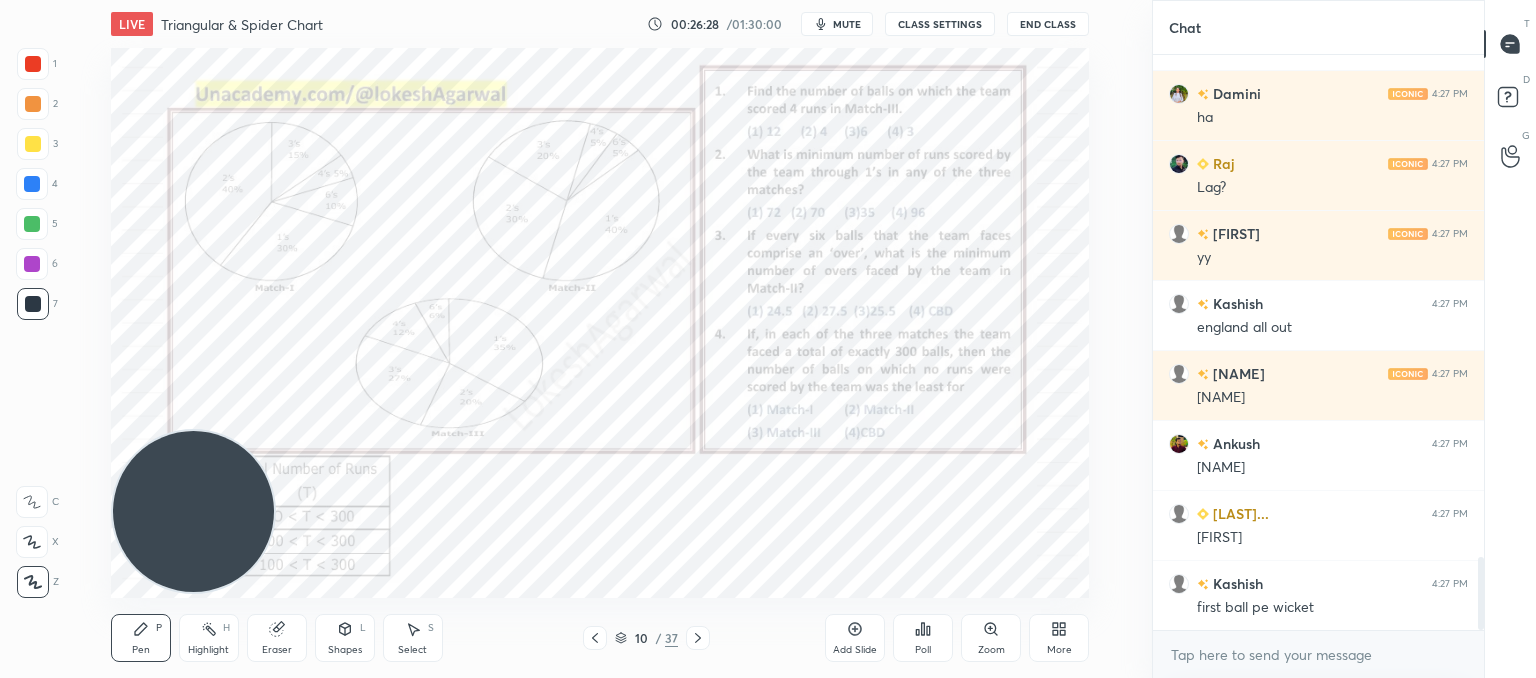 click 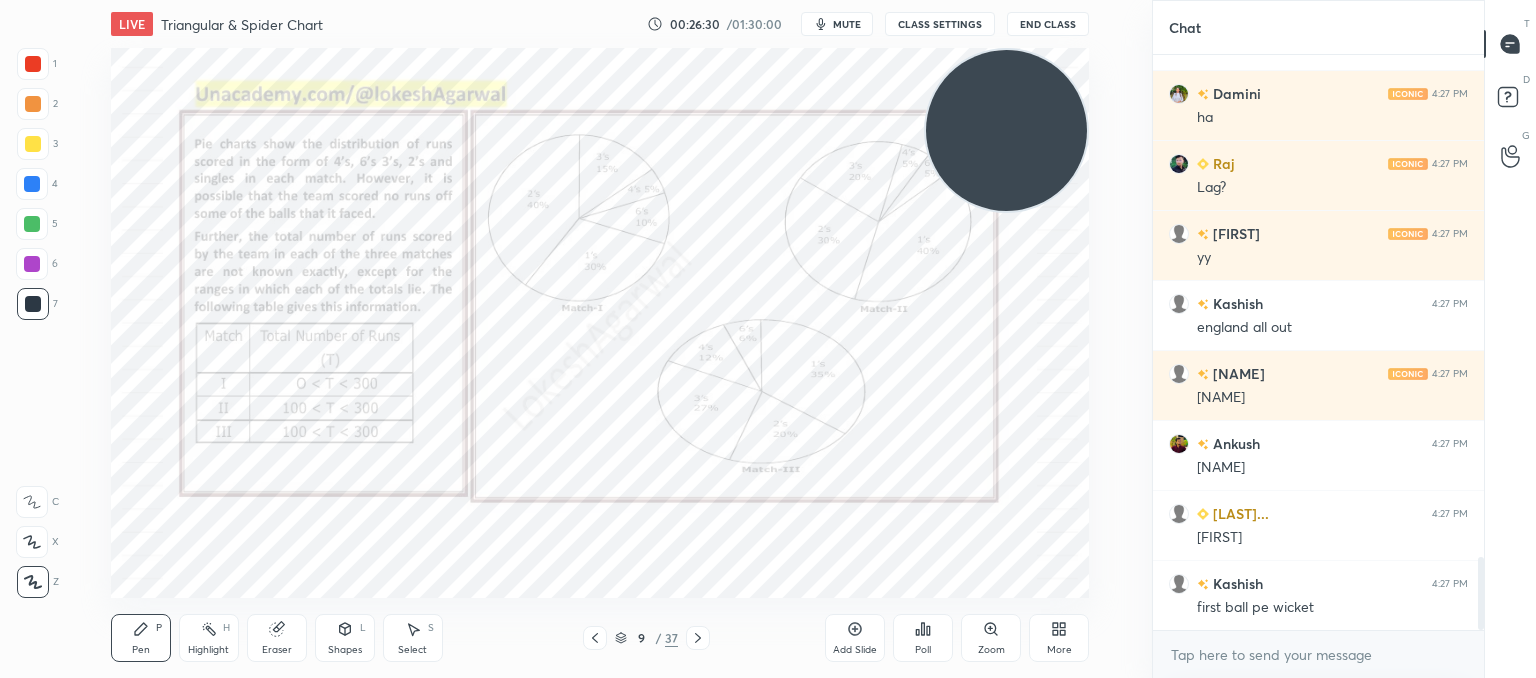 drag, startPoint x: 208, startPoint y: 473, endPoint x: 934, endPoint y: 82, distance: 824.59503 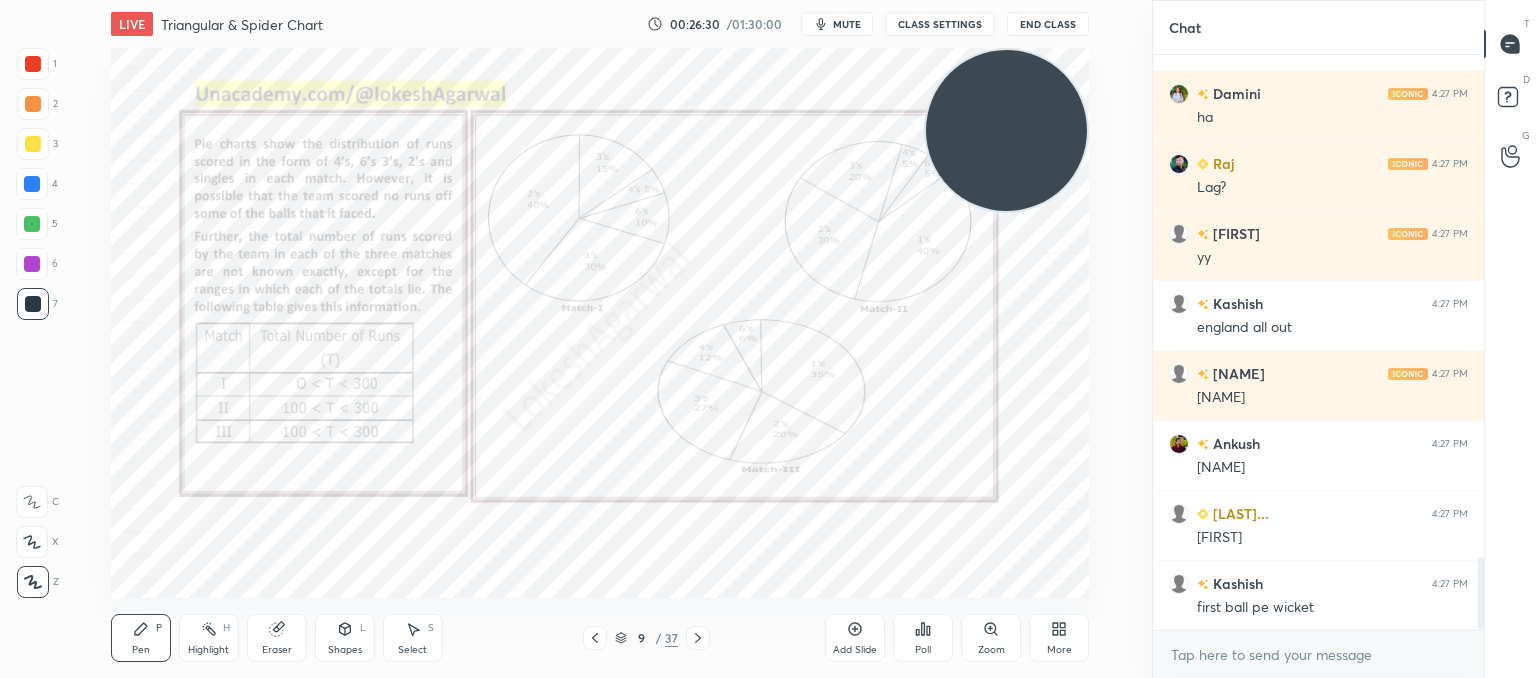 click at bounding box center (1006, 130) 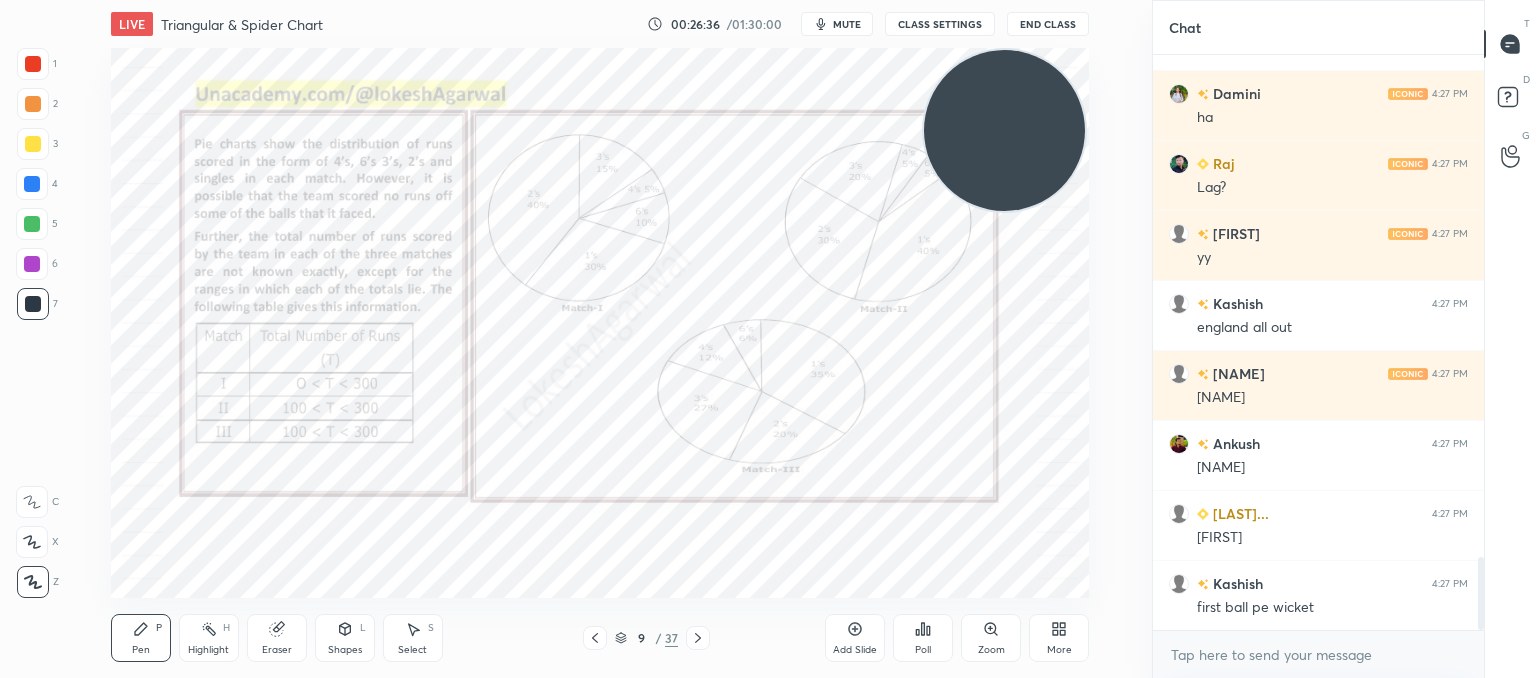 click 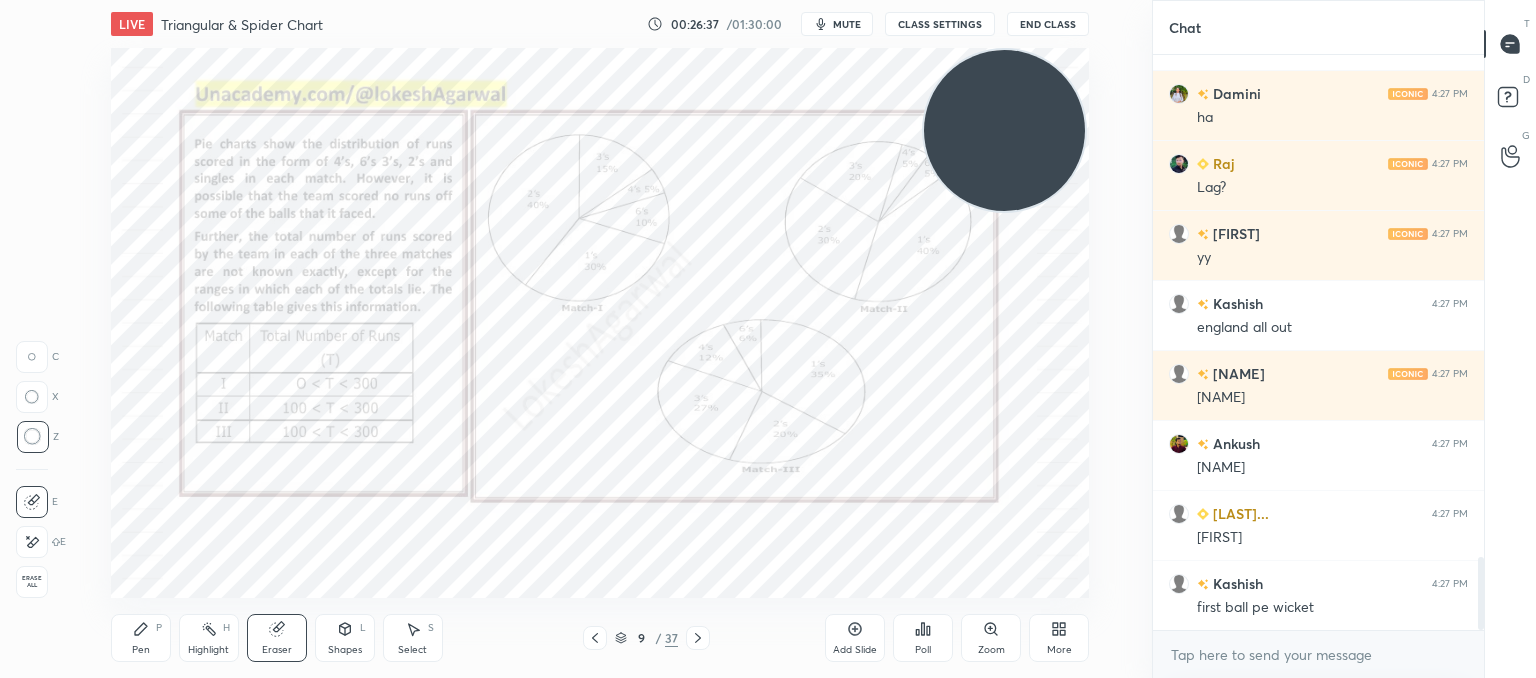 drag, startPoint x: 145, startPoint y: 649, endPoint x: 177, endPoint y: 623, distance: 41.231056 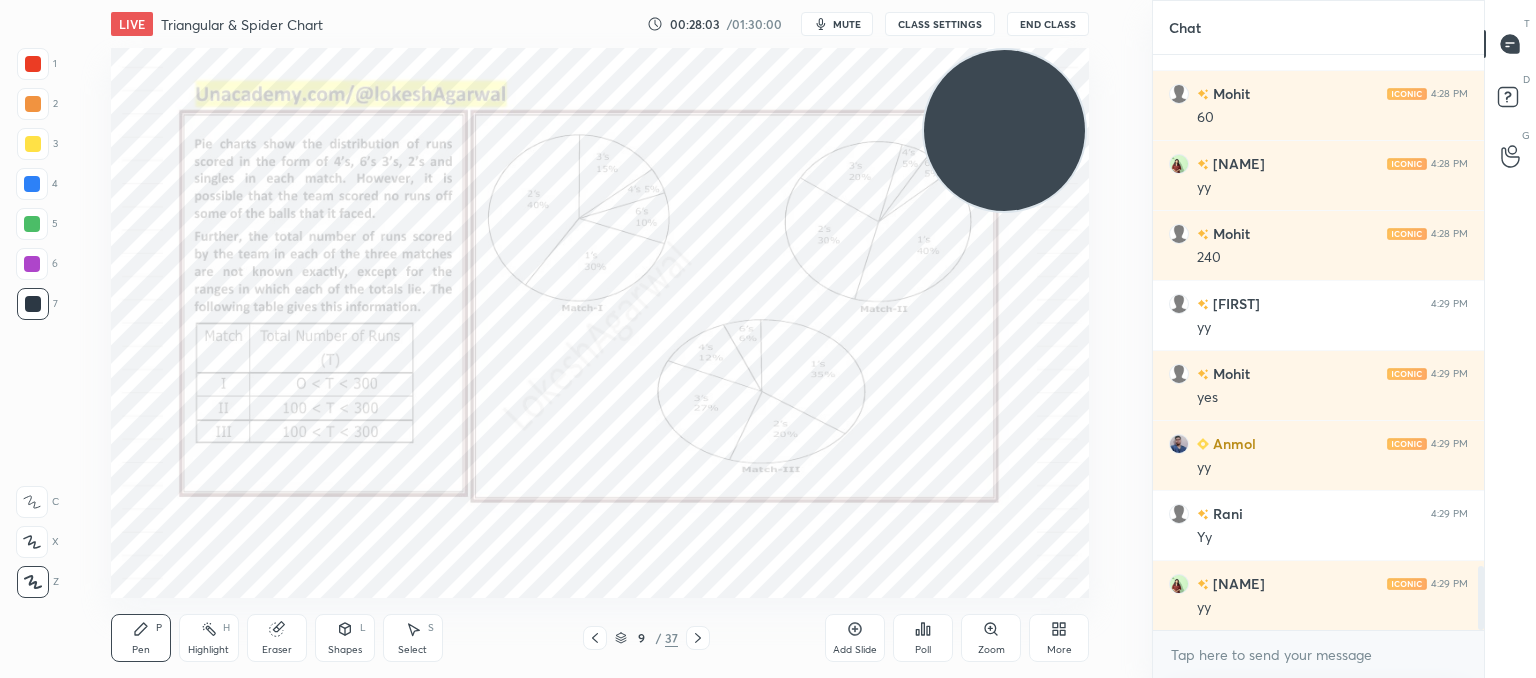 scroll, scrollTop: 4576, scrollLeft: 0, axis: vertical 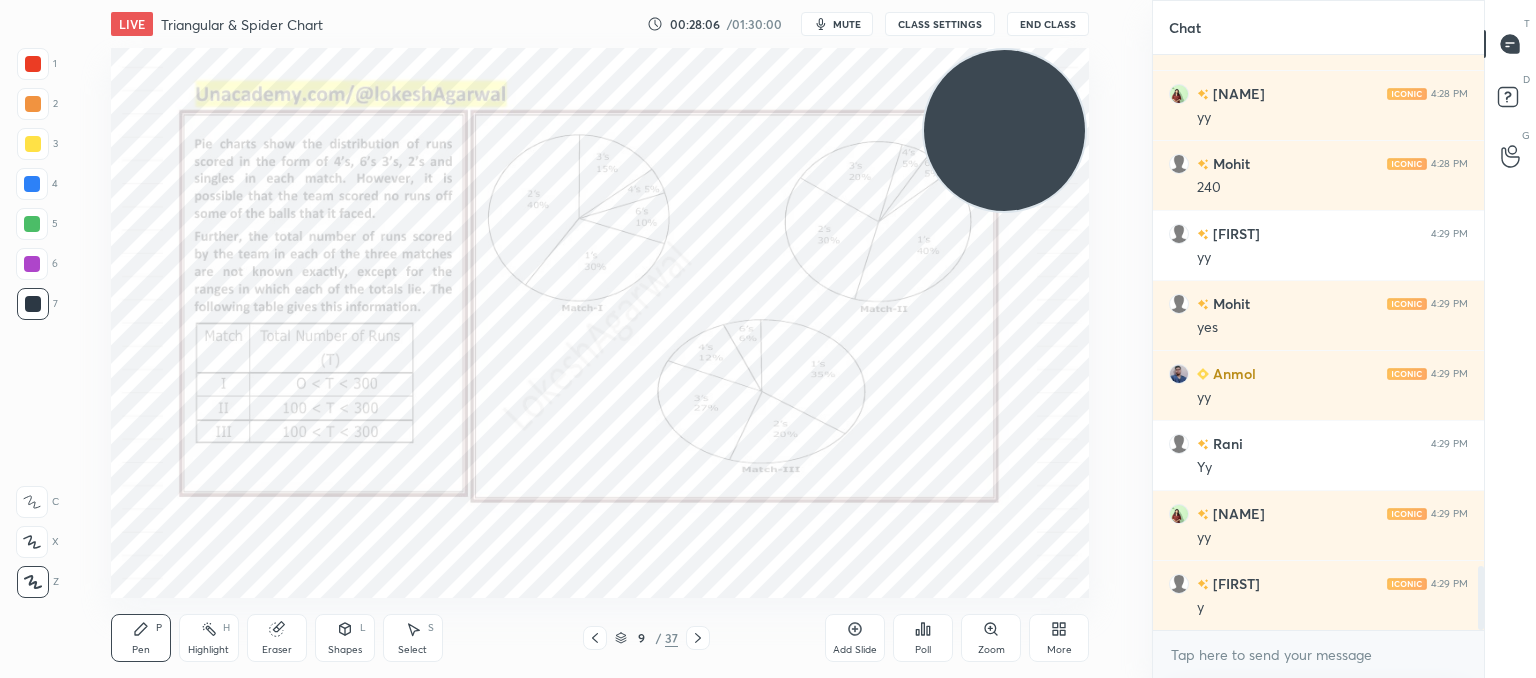 click on "Select S" at bounding box center (413, 638) 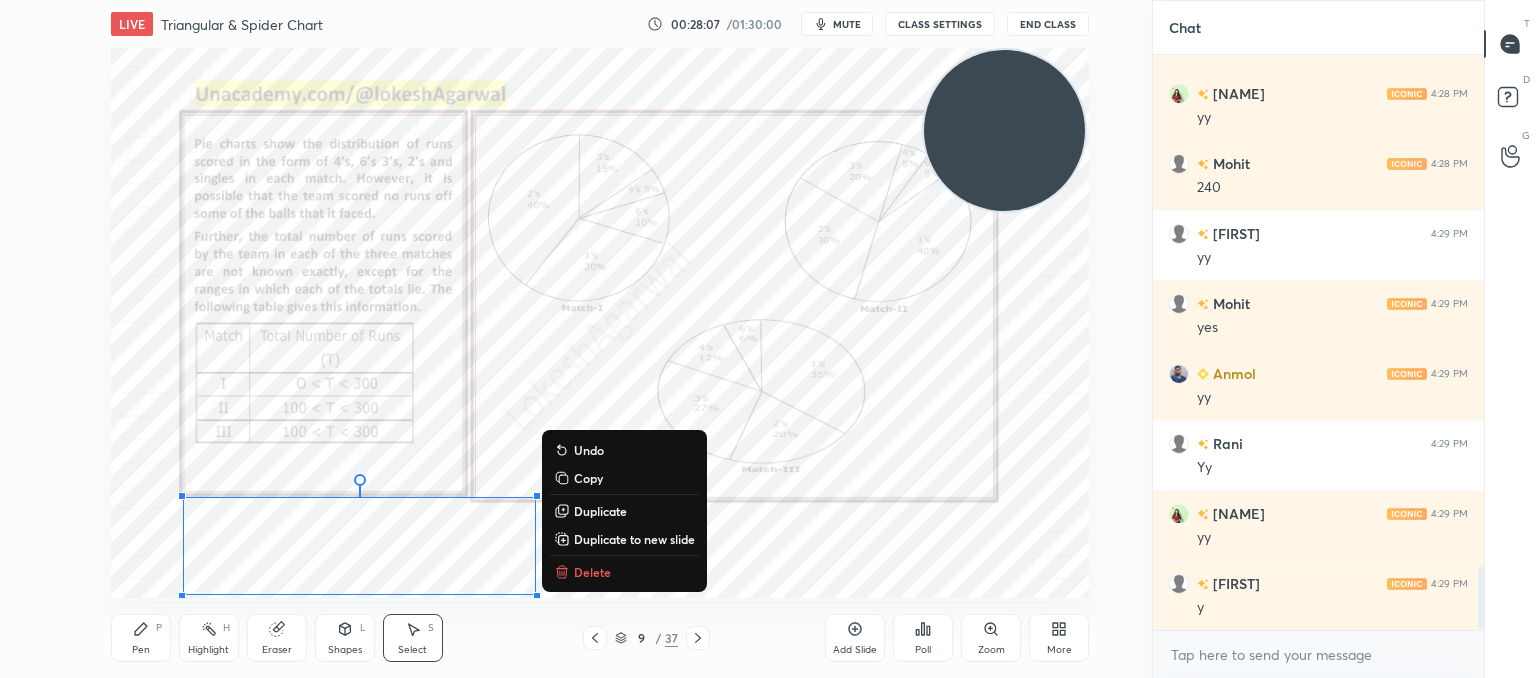 drag, startPoint x: 140, startPoint y: 461, endPoint x: 646, endPoint y: 565, distance: 516.5772 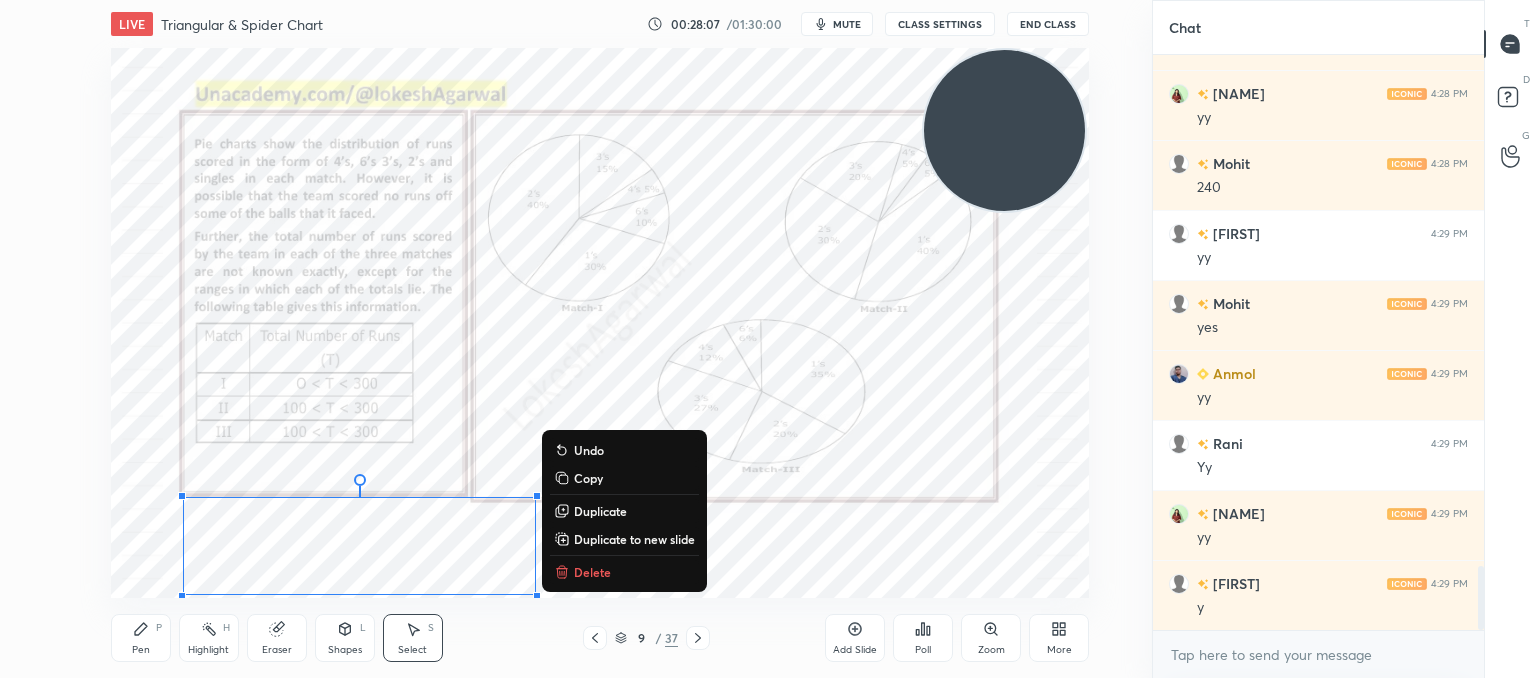 click on "LIVE Triangular & Spider Chart 00:28:07 /  01:30:00 mute CLASS SETTINGS End Class 0 ° Undo Copy Duplicate Duplicate to new slide Delete Setting up your live class Poll for   secs No correct answer Start poll Back Triangular & Spider Chart • L10 of Booster Course on Data Interpretation for CAT & OMETs 2025 Lokesh Agarwal Pen P Highlight H Eraser Shapes L Select S 9 / 37 Add Slide Poll Zoom More" at bounding box center (600, 339) 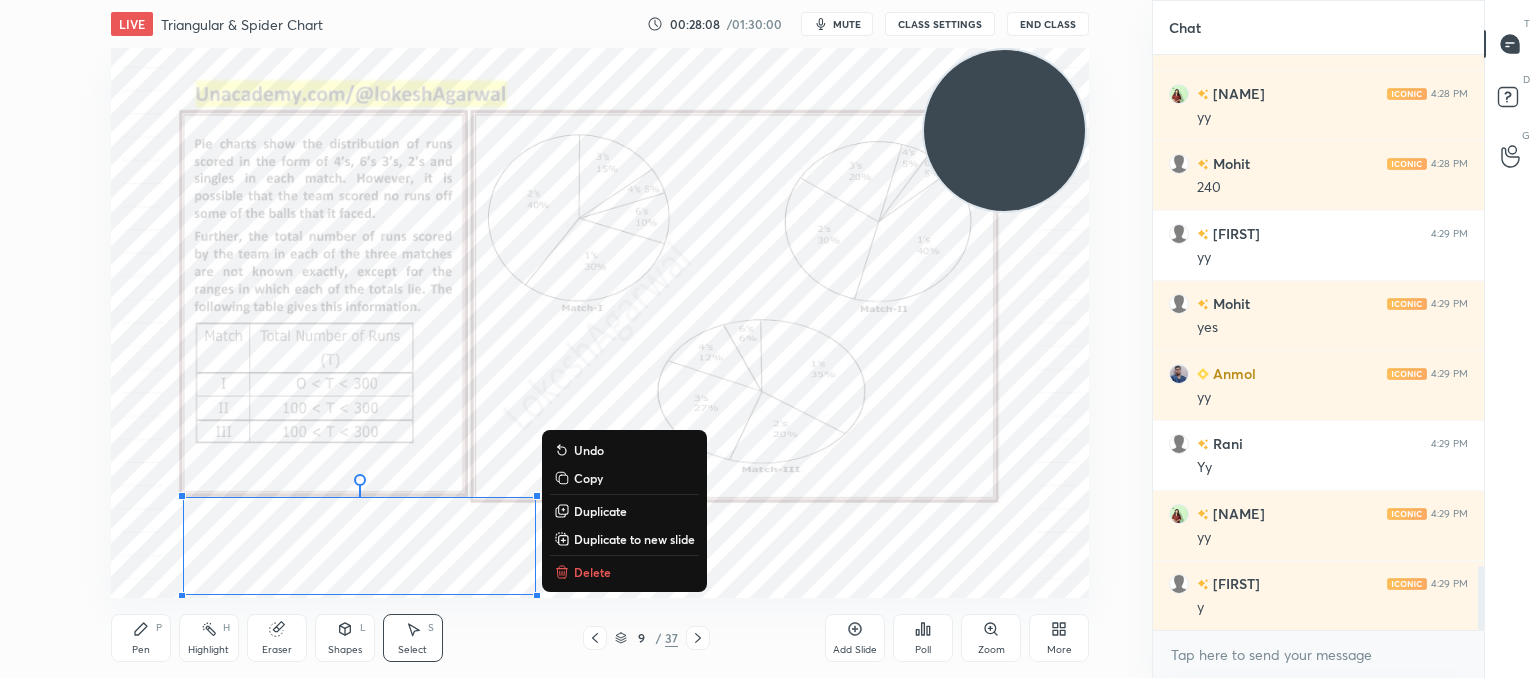click on "Delete" at bounding box center (592, 572) 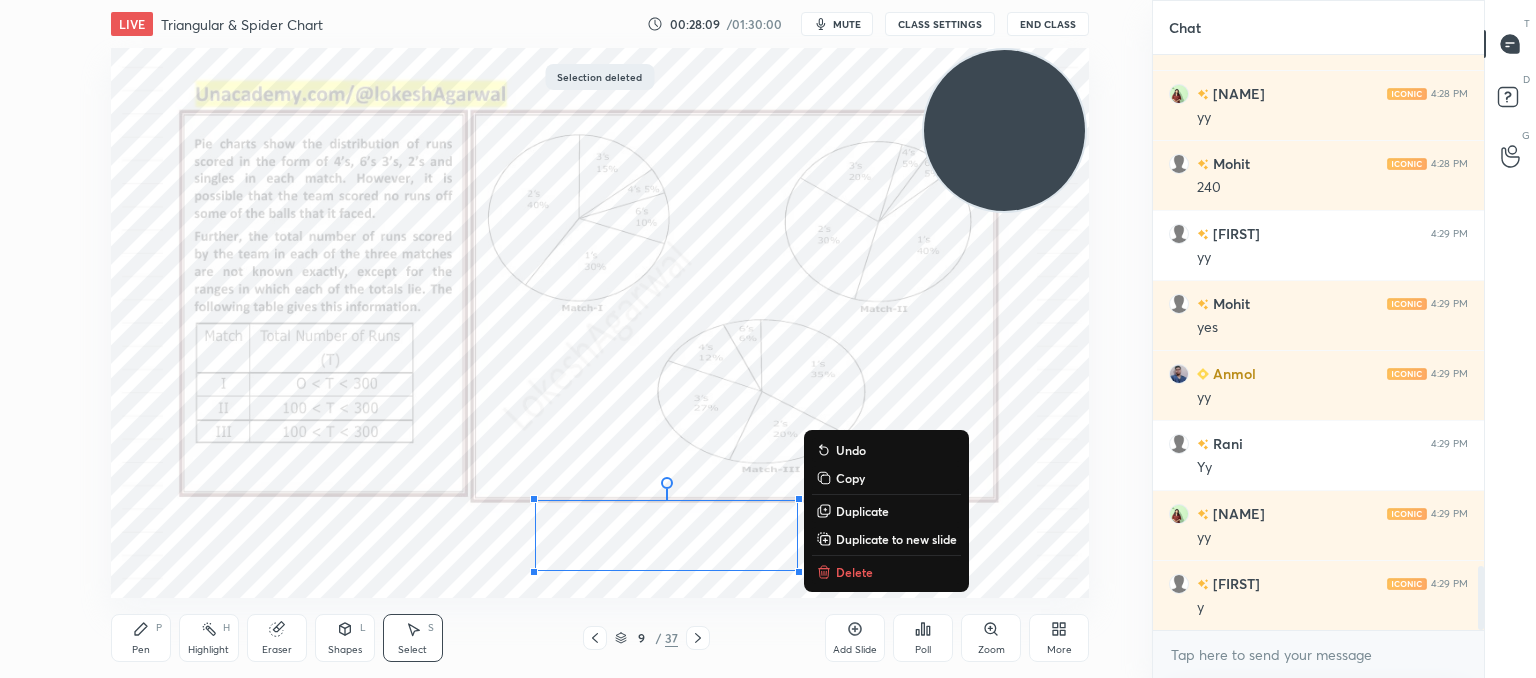 drag, startPoint x: 536, startPoint y: 486, endPoint x: 802, endPoint y: 611, distance: 293.90643 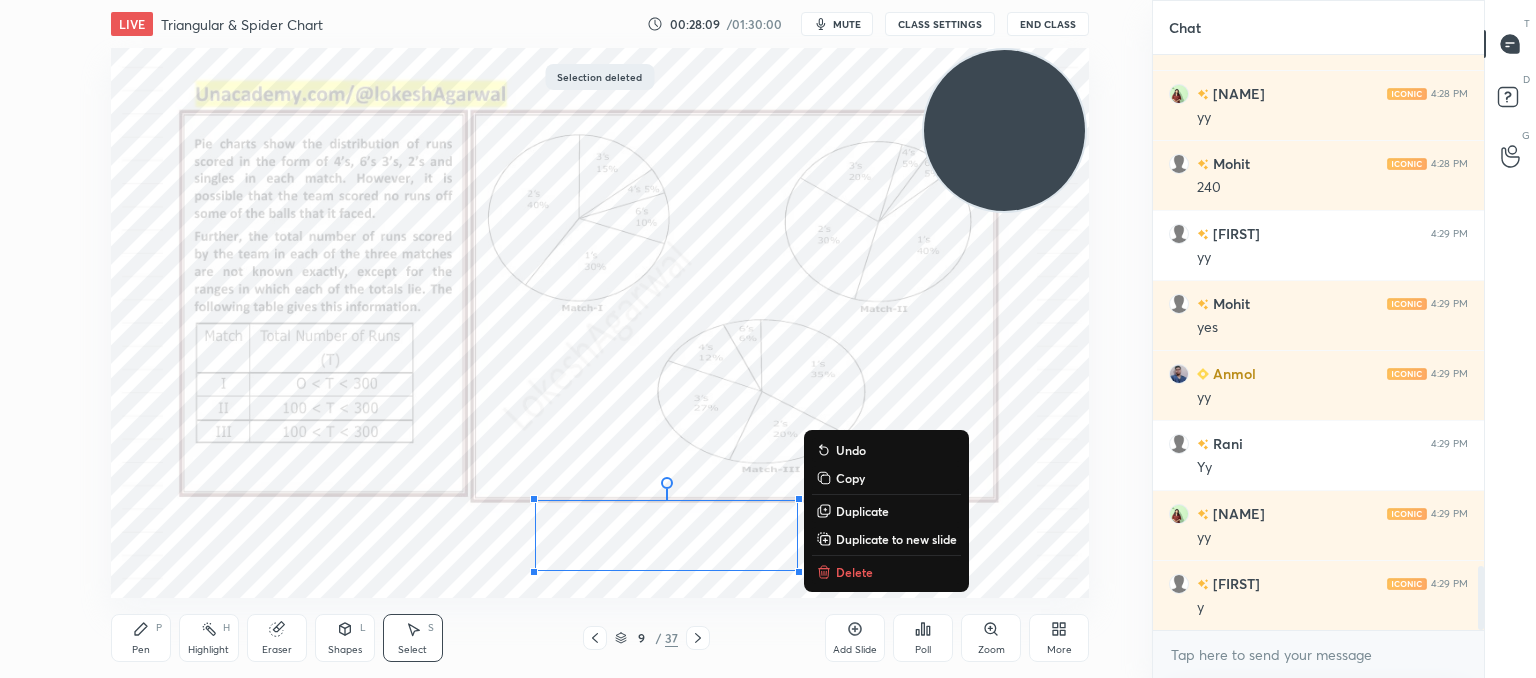 click on "LIVE Triangular & Spider Chart 00:28:09 /  01:30:00 mute CLASS SETTINGS End Class 0 ° Undo Copy Duplicate Duplicate to new slide Delete Selection deleted Setting up your live class Poll for   secs No correct answer Start poll Back Triangular & Spider Chart • L10 of Booster Course on Data Interpretation for CAT & OMETs 2025 Lokesh Agarwal Pen P Highlight H Eraser Shapes L Select S 9 / 37 Add Slide Poll Zoom More" at bounding box center [600, 339] 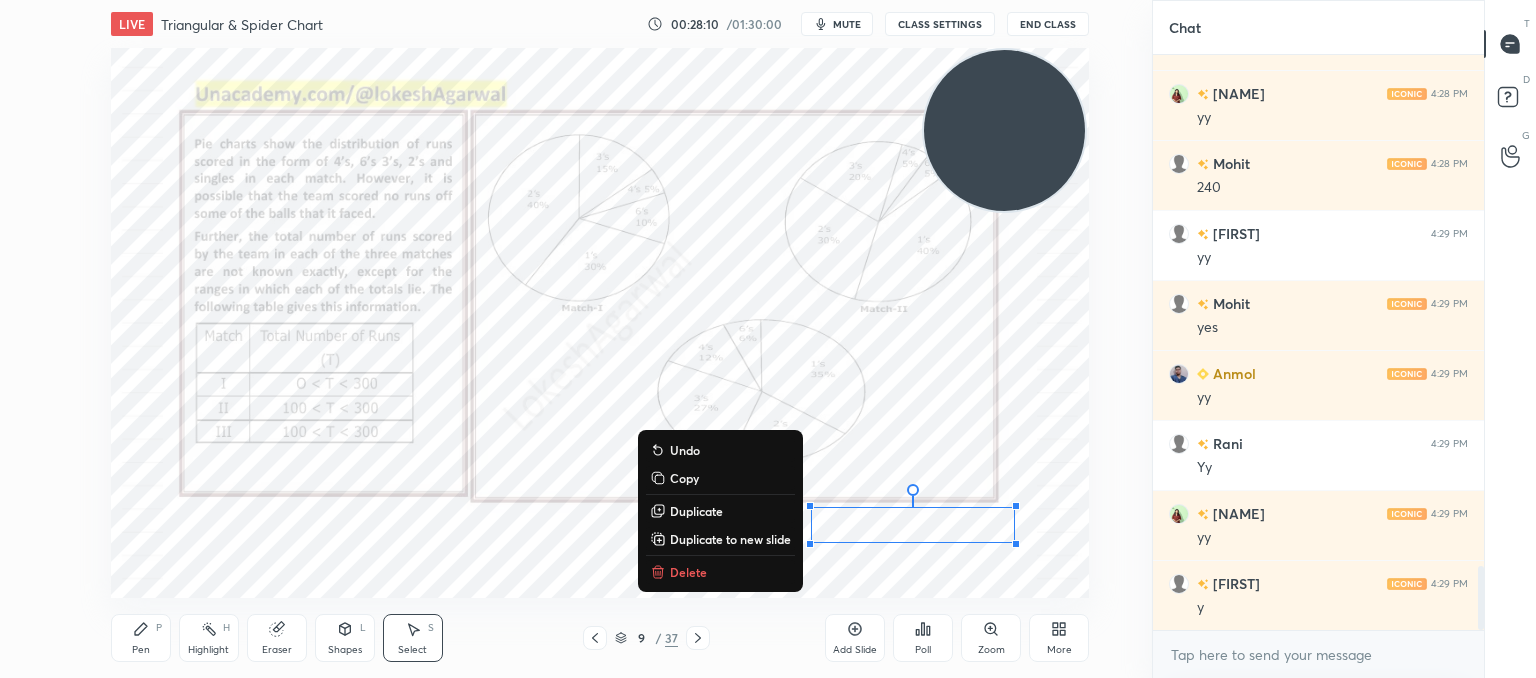 drag, startPoint x: 791, startPoint y: 486, endPoint x: 1026, endPoint y: 591, distance: 257.39075 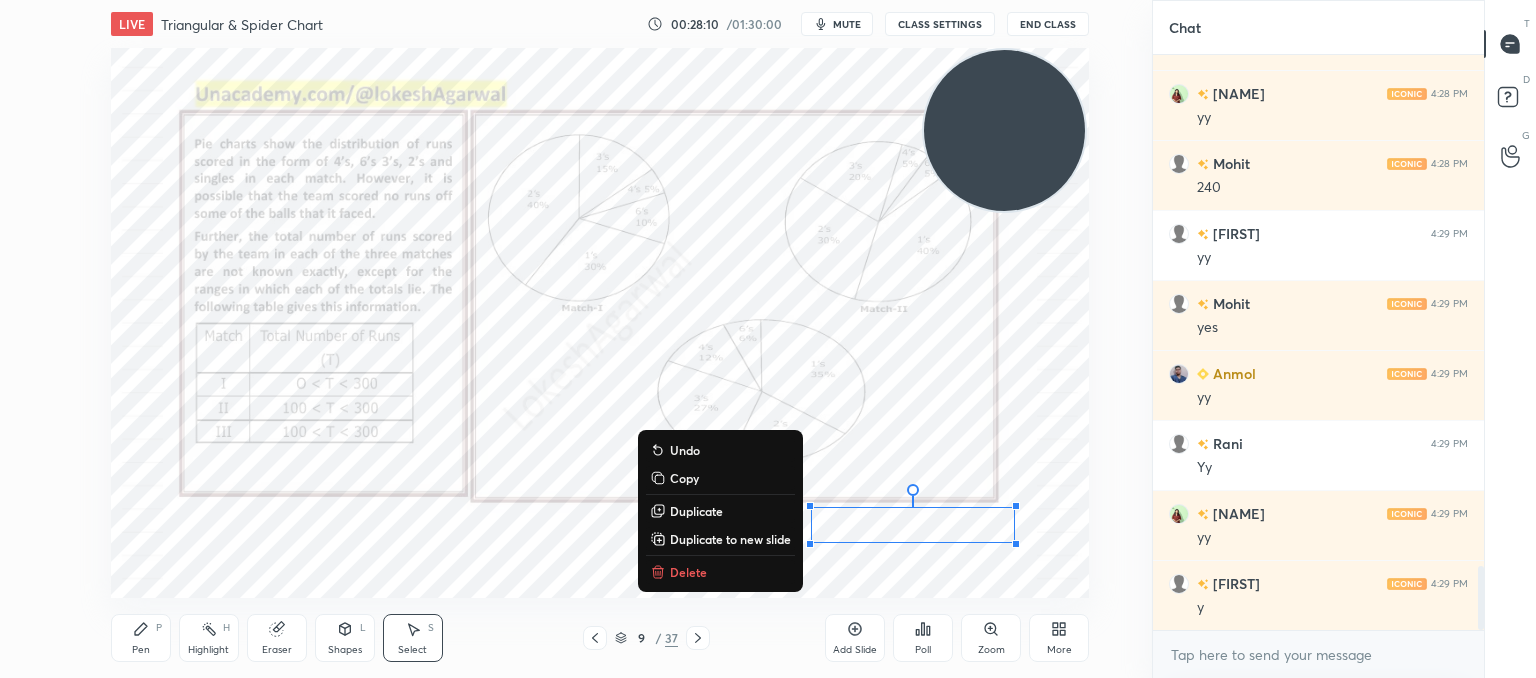 click on "LIVE Triangular & Spider Chart 00:28:10 /  01:30:00 mute CLASS SETTINGS End Class 0 ° Undo Copy Duplicate Duplicate to new slide Delete Setting up your live class Poll for   secs No correct answer Start poll Back Triangular & Spider Chart • L10 of Booster Course on Data Interpretation for CAT & OMETs 2025 Lokesh Agarwal Pen P Highlight H Eraser Shapes L Select S 9 / 37 Add Slide Poll Zoom More" at bounding box center [600, 339] 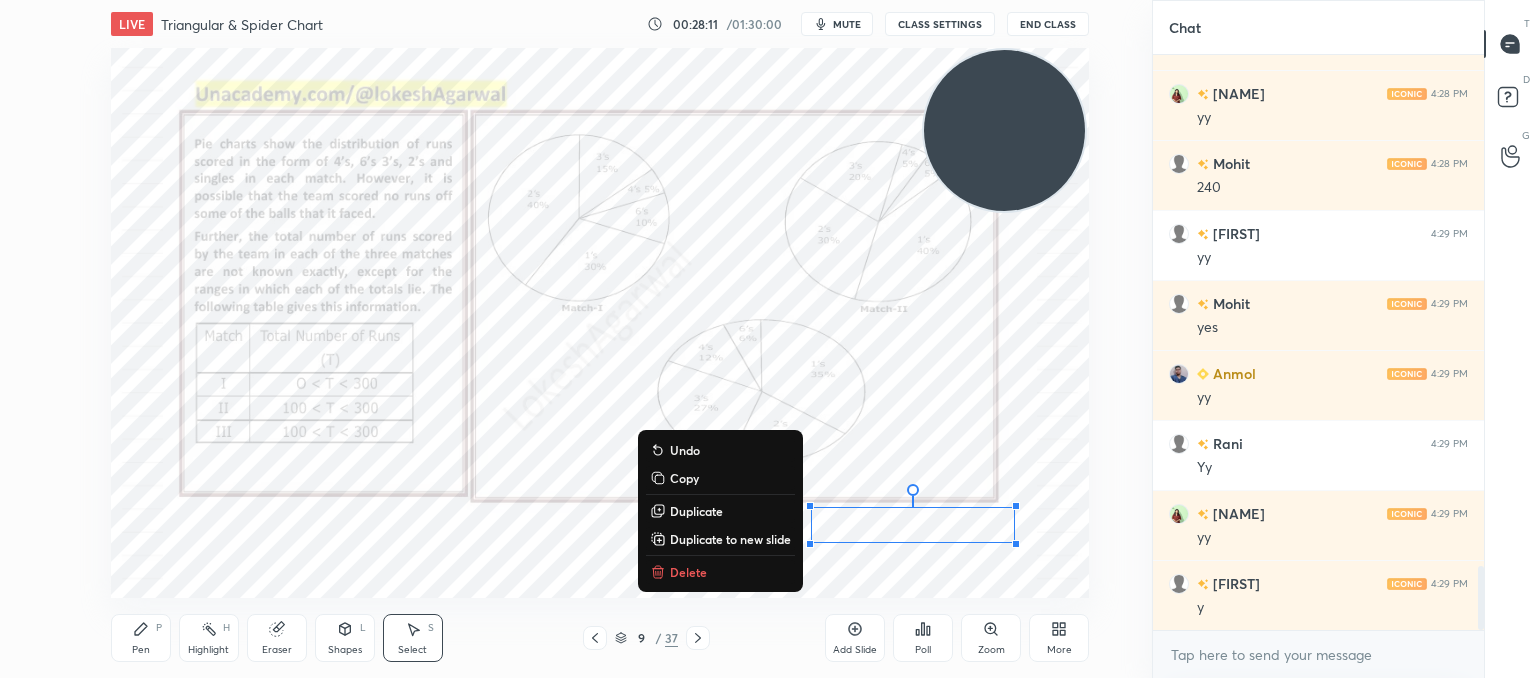 drag, startPoint x: 687, startPoint y: 567, endPoint x: 697, endPoint y: 559, distance: 12.806249 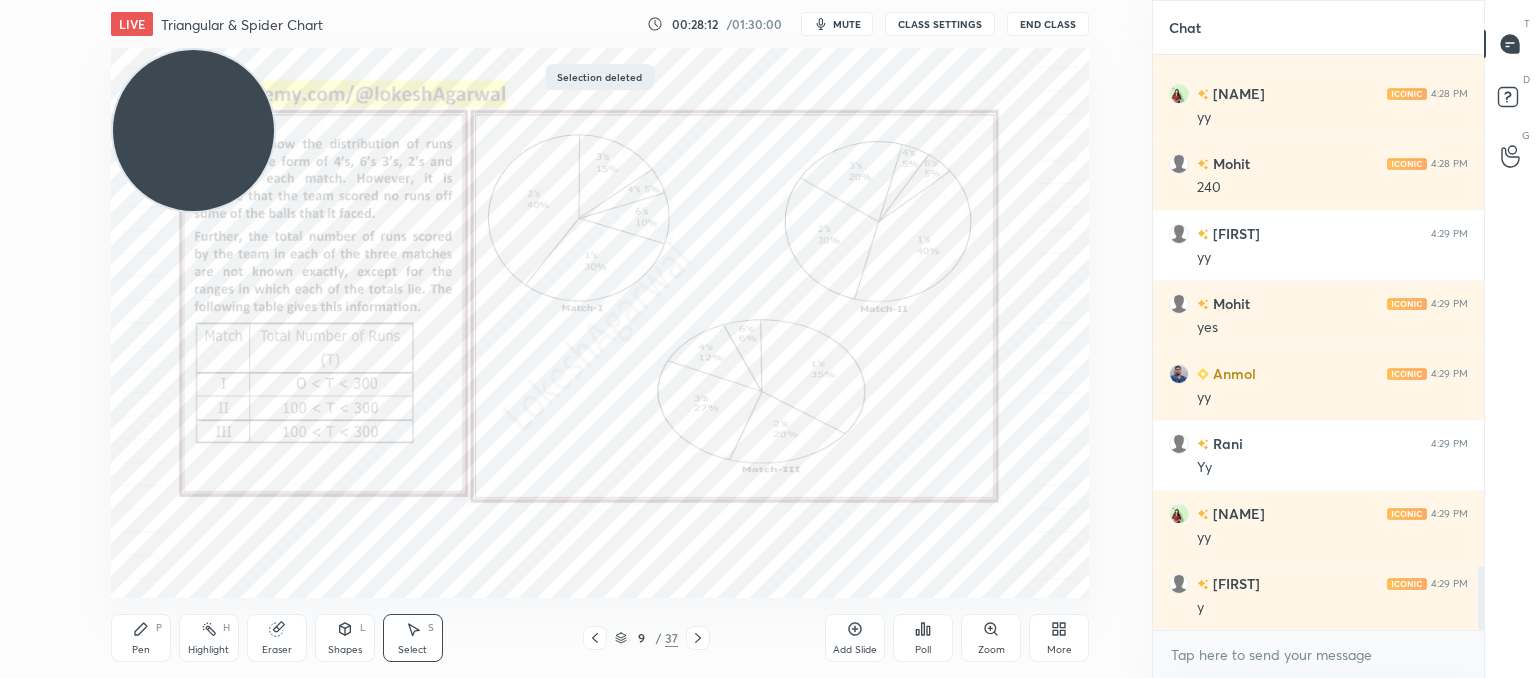 drag, startPoint x: 1012, startPoint y: 142, endPoint x: 512, endPoint y: 157, distance: 500.22495 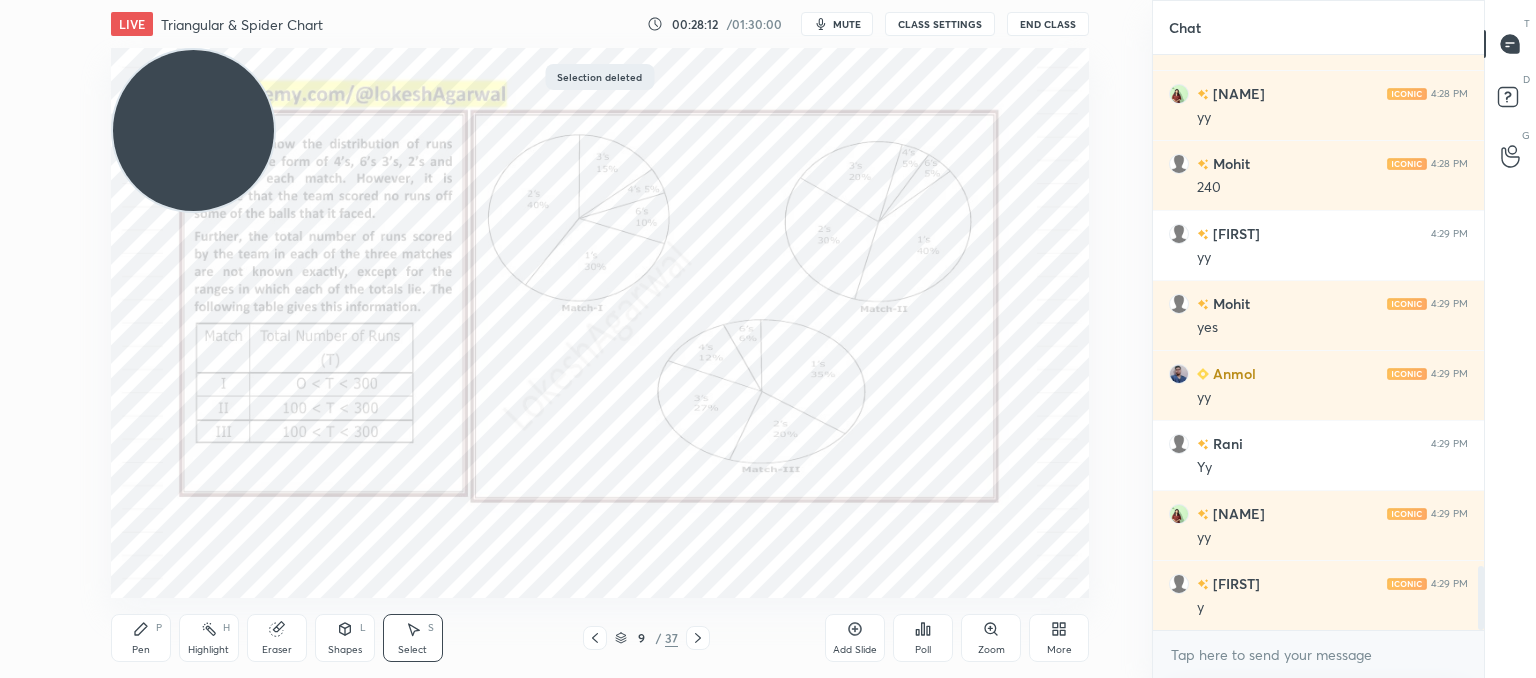 click on "1 2 3 4 5 6 7 C X Z C X Z E E Erase all   H H LIVE Triangular & Spider Chart 00:28:12 /  01:30:00 mute CLASS SETTINGS End Class 0 ° Undo Copy Duplicate Duplicate to new slide Delete Selection deleted Setting up your live class Poll for   secs No correct answer Start poll Back Triangular & Spider Chart • L10 of Booster Course on Data Interpretation for CAT & OMETs 2025 Lokesh Agarwal Pen P Highlight H Eraser Shapes L Select S 9 / 37 Add Slide Poll Zoom More" at bounding box center [568, 339] 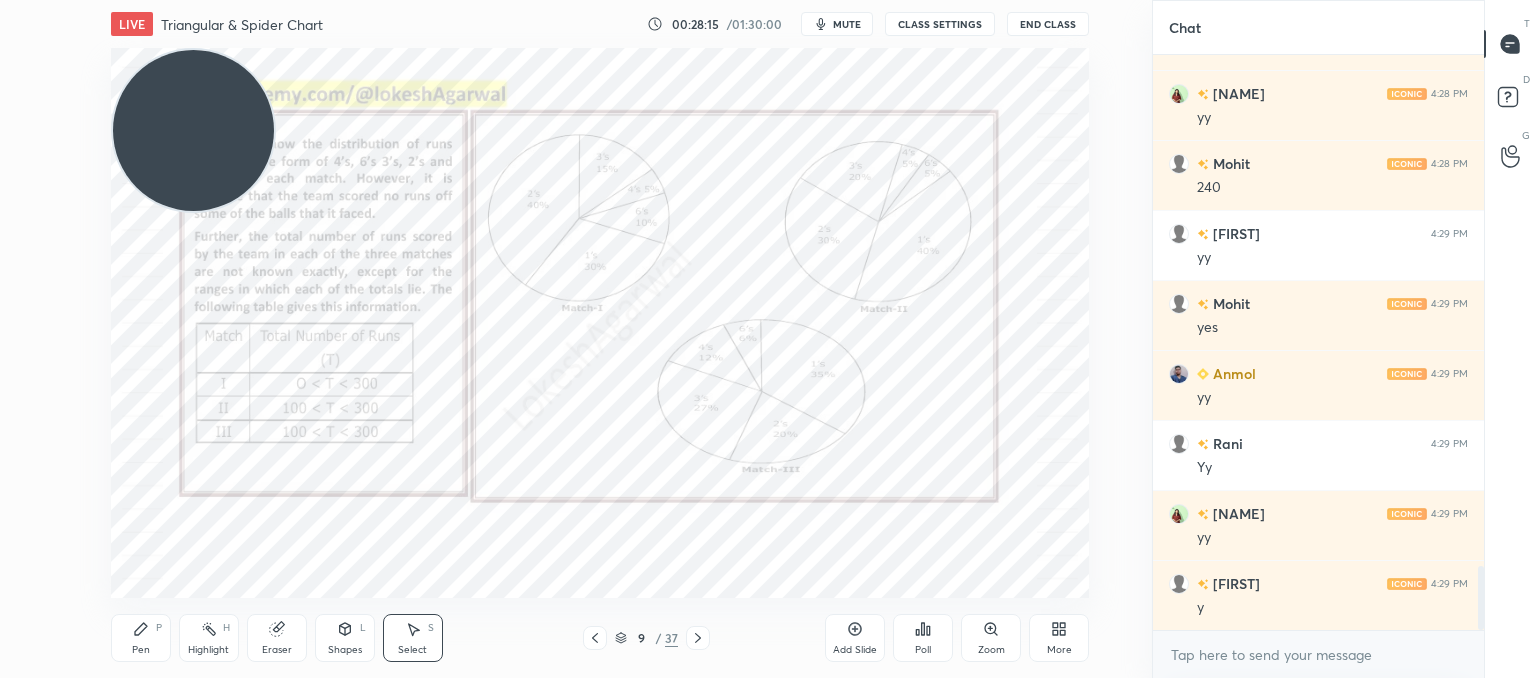 click on "Pen P" at bounding box center [141, 638] 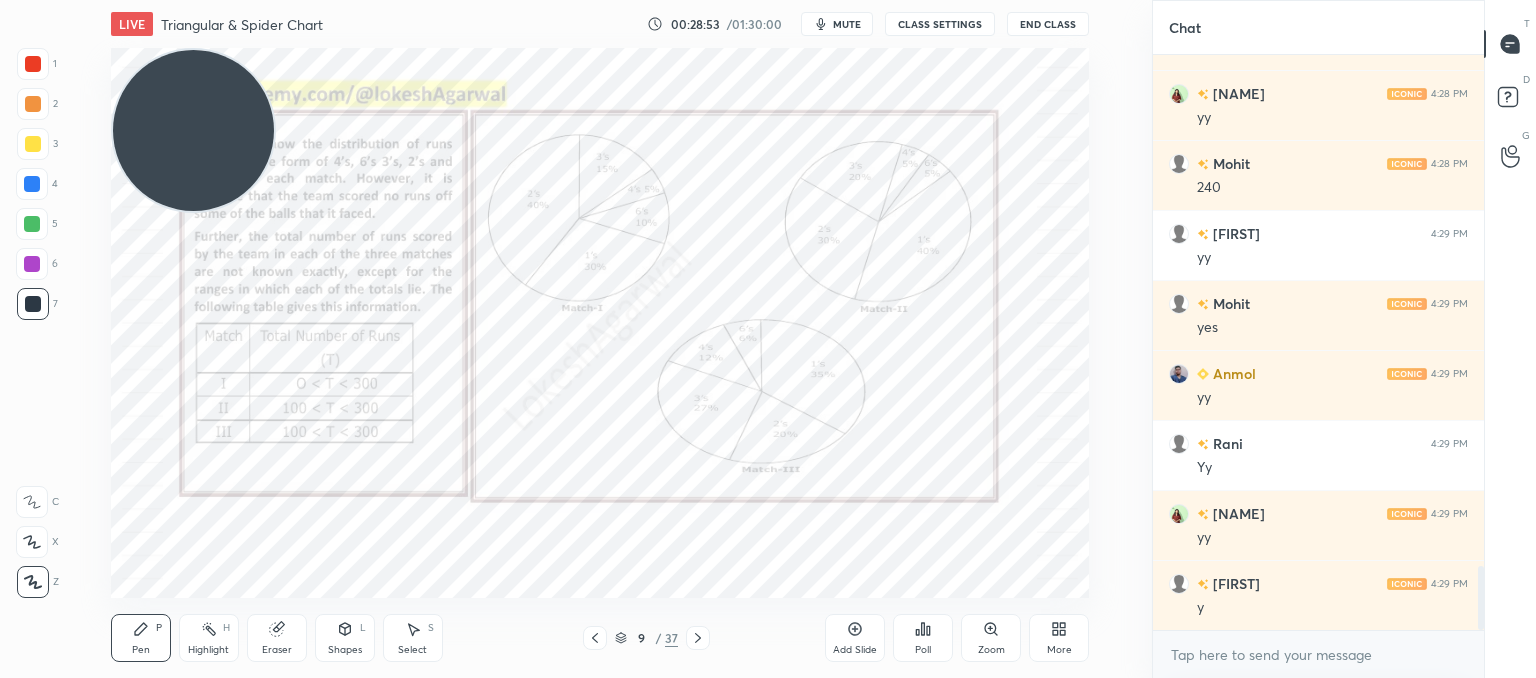 click on "Pen P Highlight H Eraser Shapes L Select S 9 / 37 Add Slide Poll Zoom More" at bounding box center [600, 638] 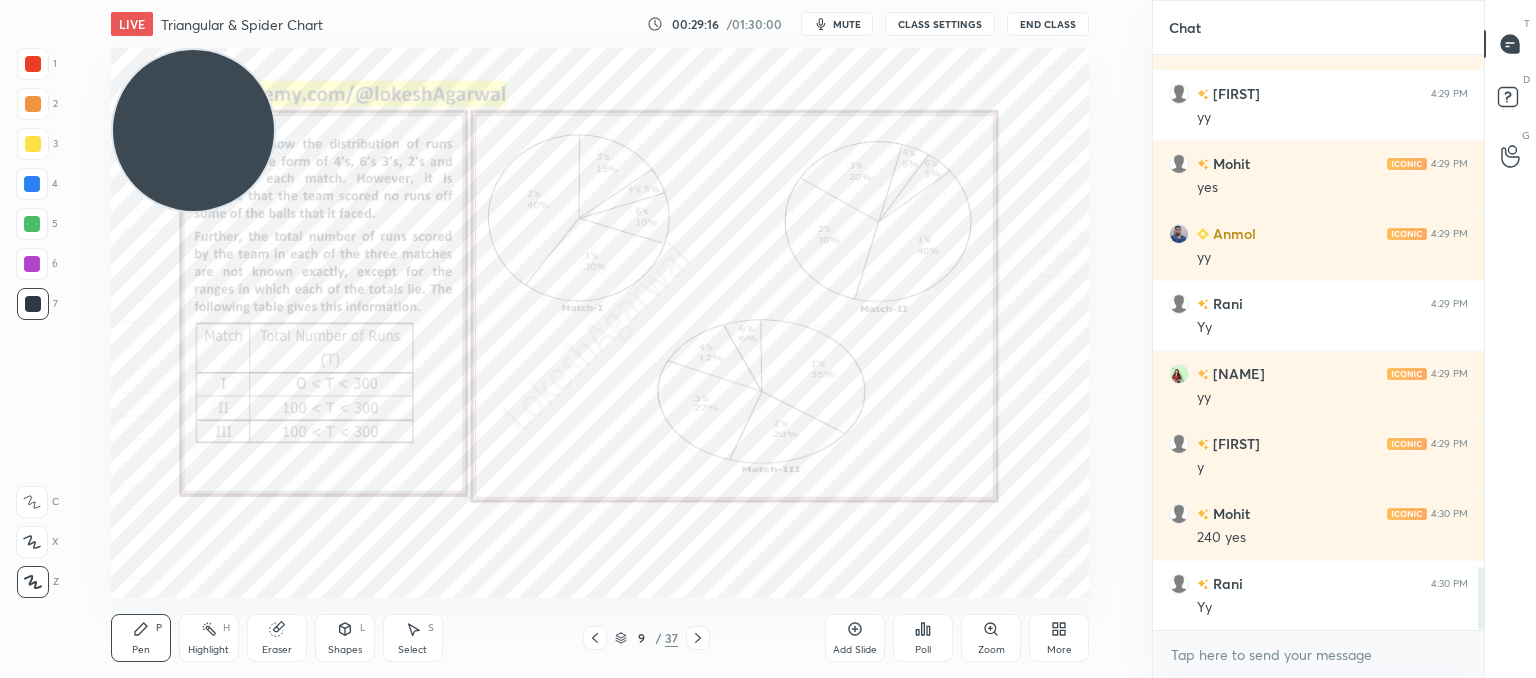 scroll, scrollTop: 4786, scrollLeft: 0, axis: vertical 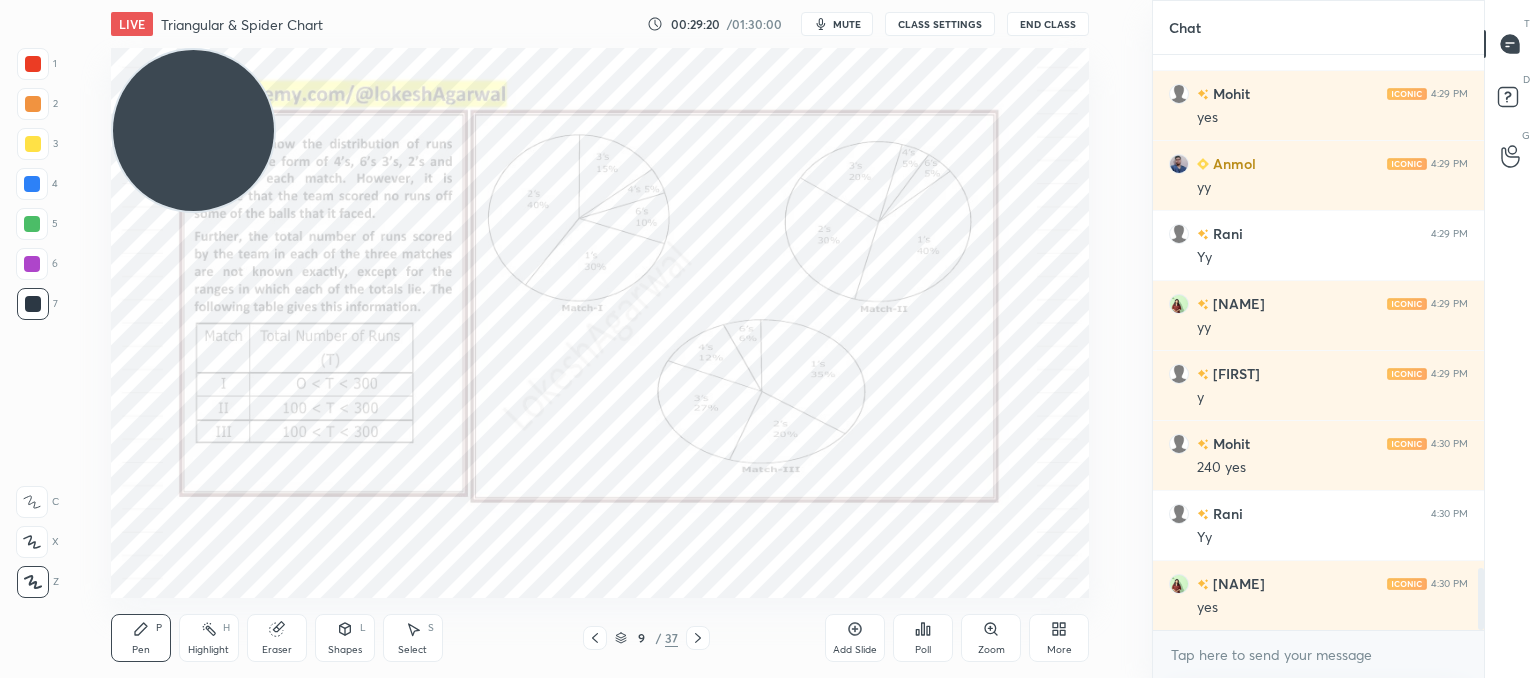 click on "Select S" at bounding box center [413, 638] 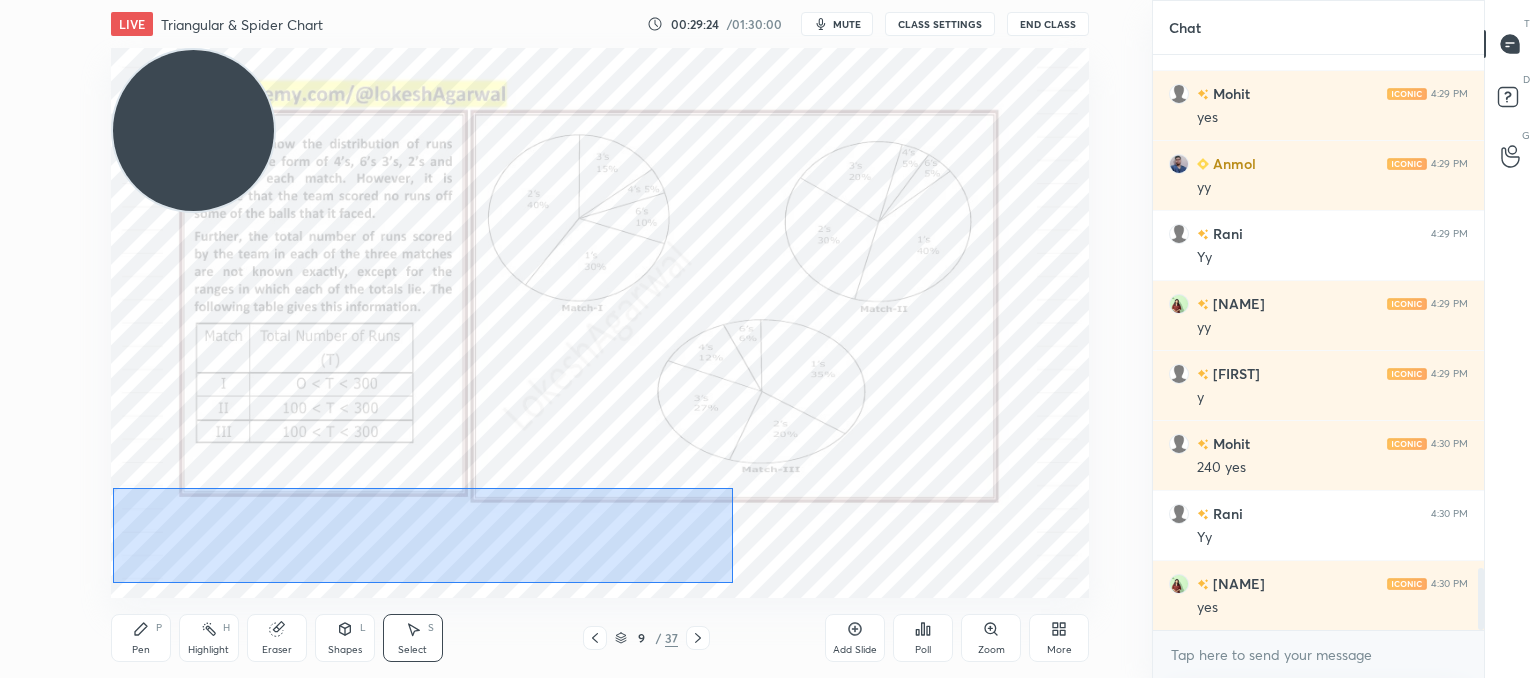 drag, startPoint x: 731, startPoint y: 583, endPoint x: 316, endPoint y: 512, distance: 421.0297 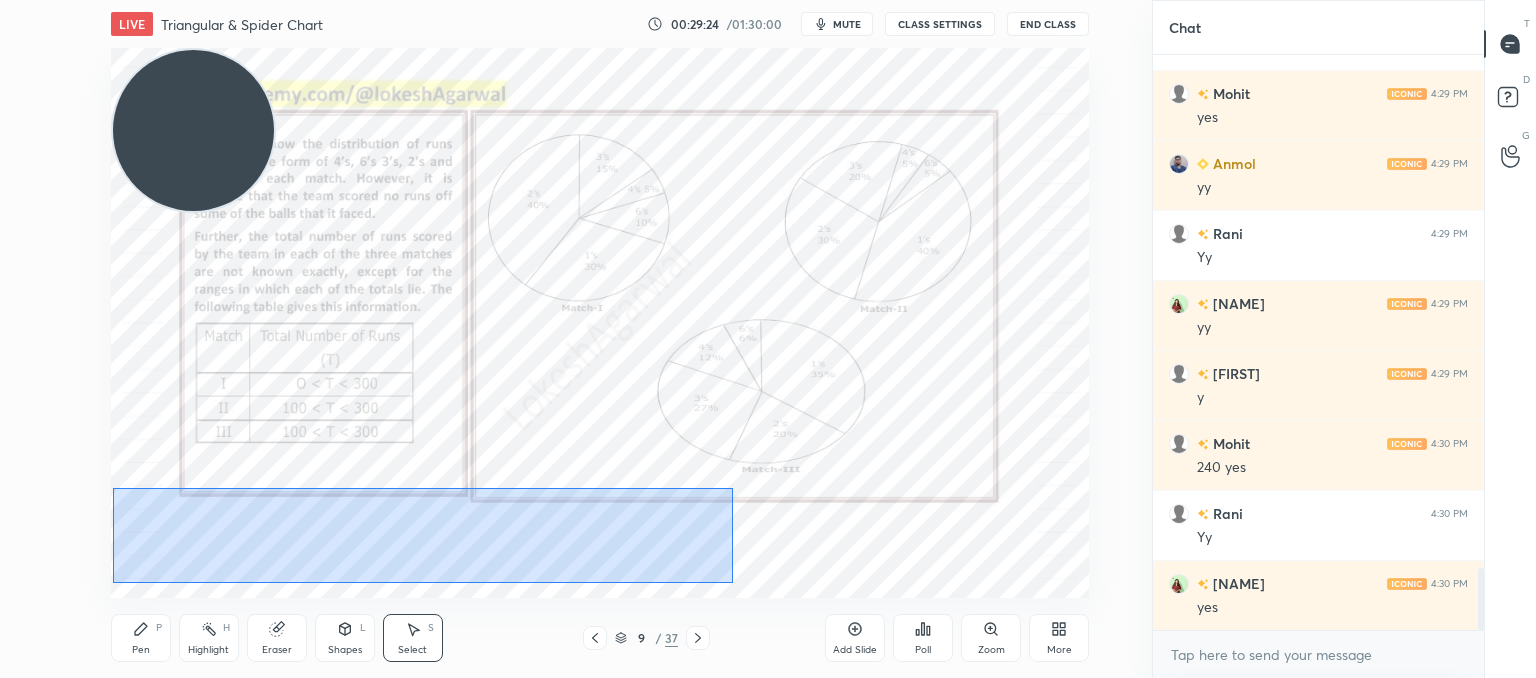 click on "0 ° Undo Copy Duplicate Duplicate to new slide Delete" at bounding box center [600, 323] 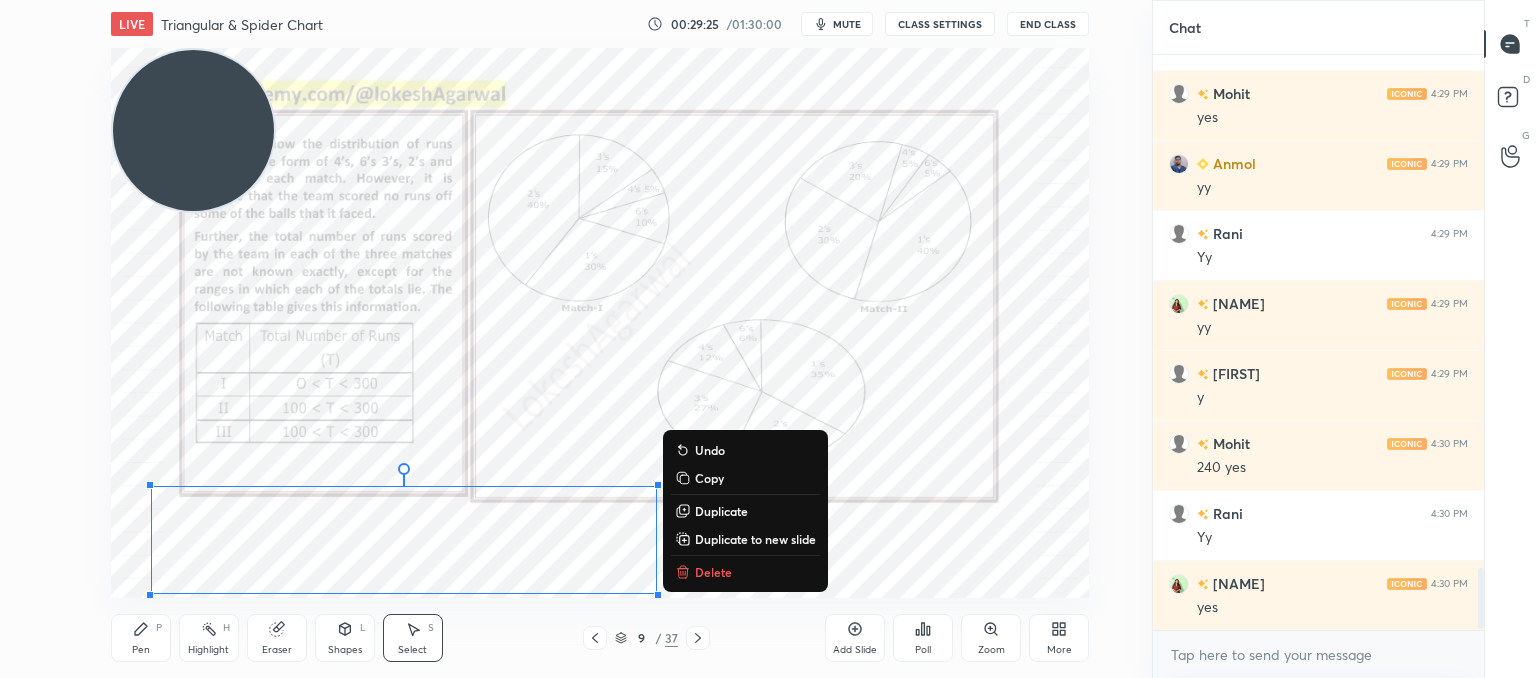scroll, scrollTop: 4856, scrollLeft: 0, axis: vertical 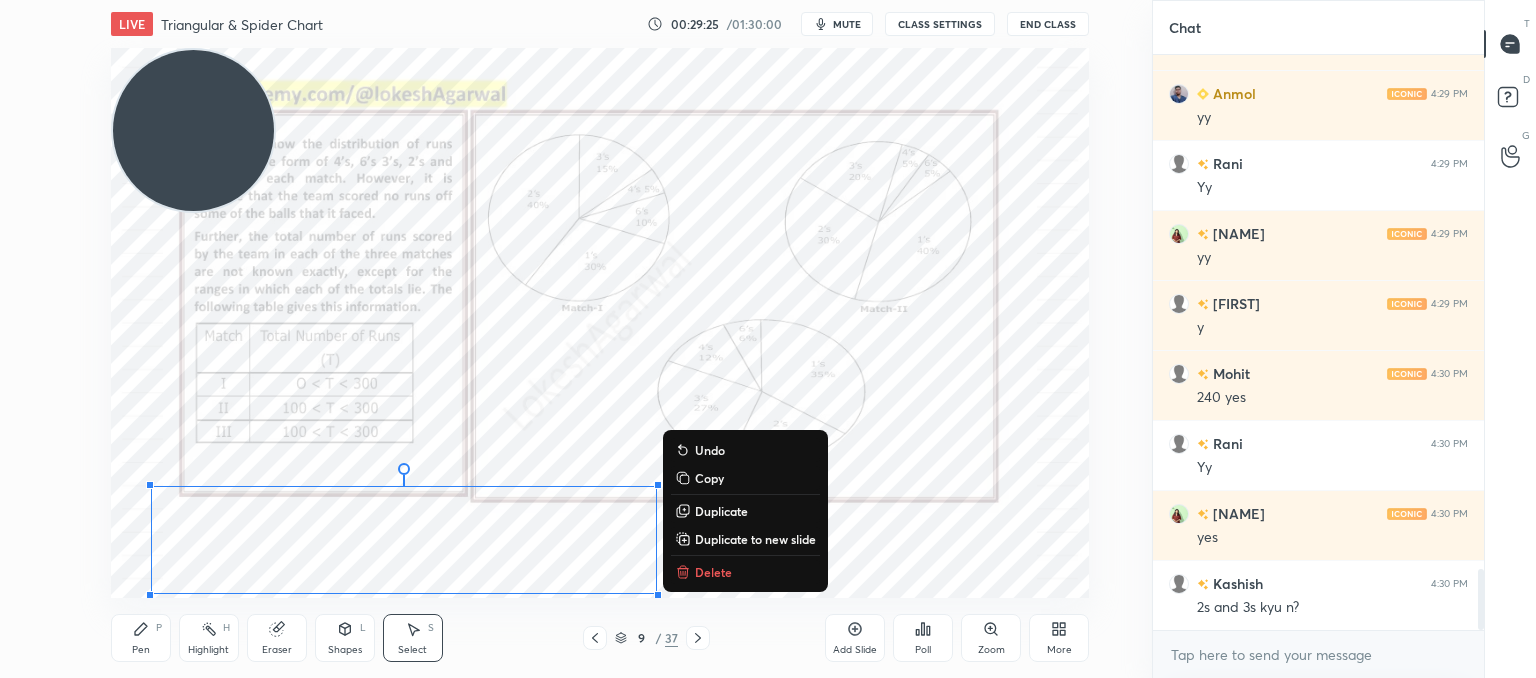 click on "Delete" at bounding box center [745, 572] 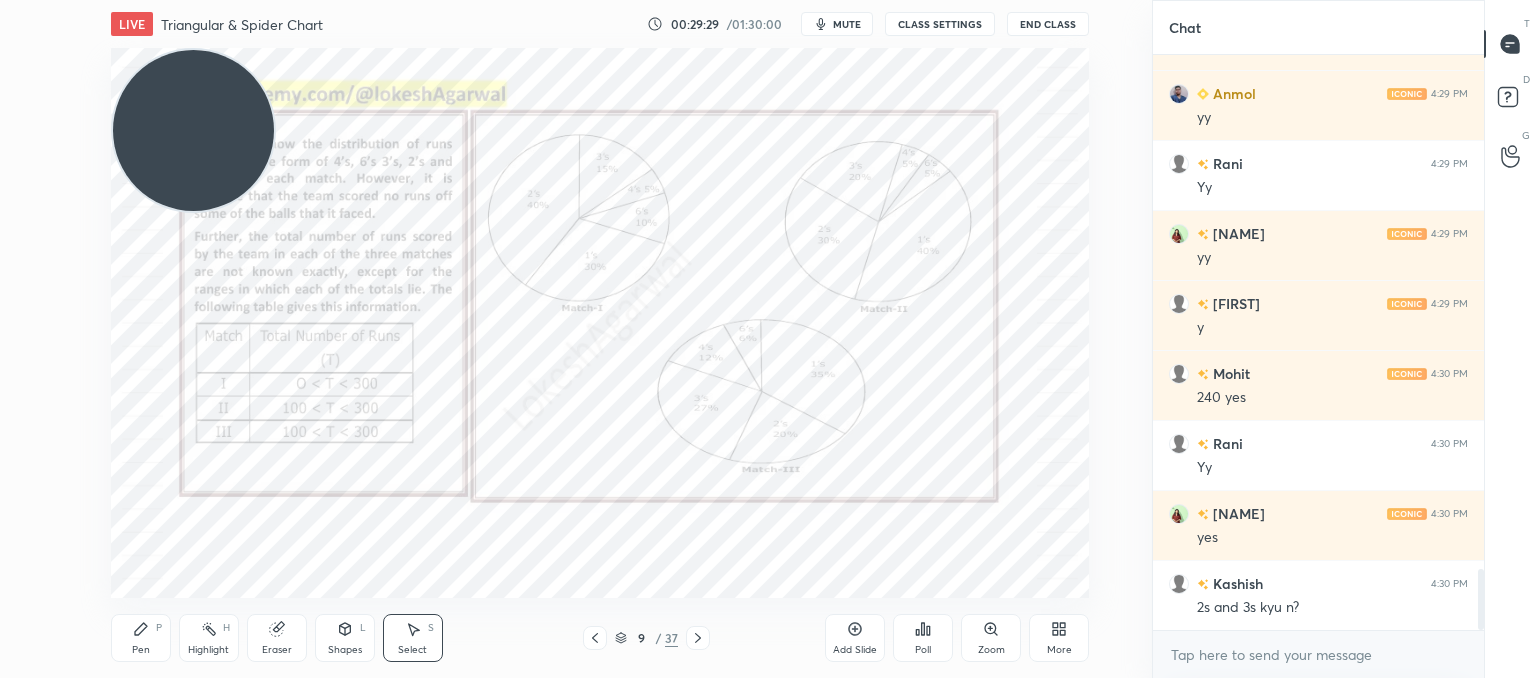 click 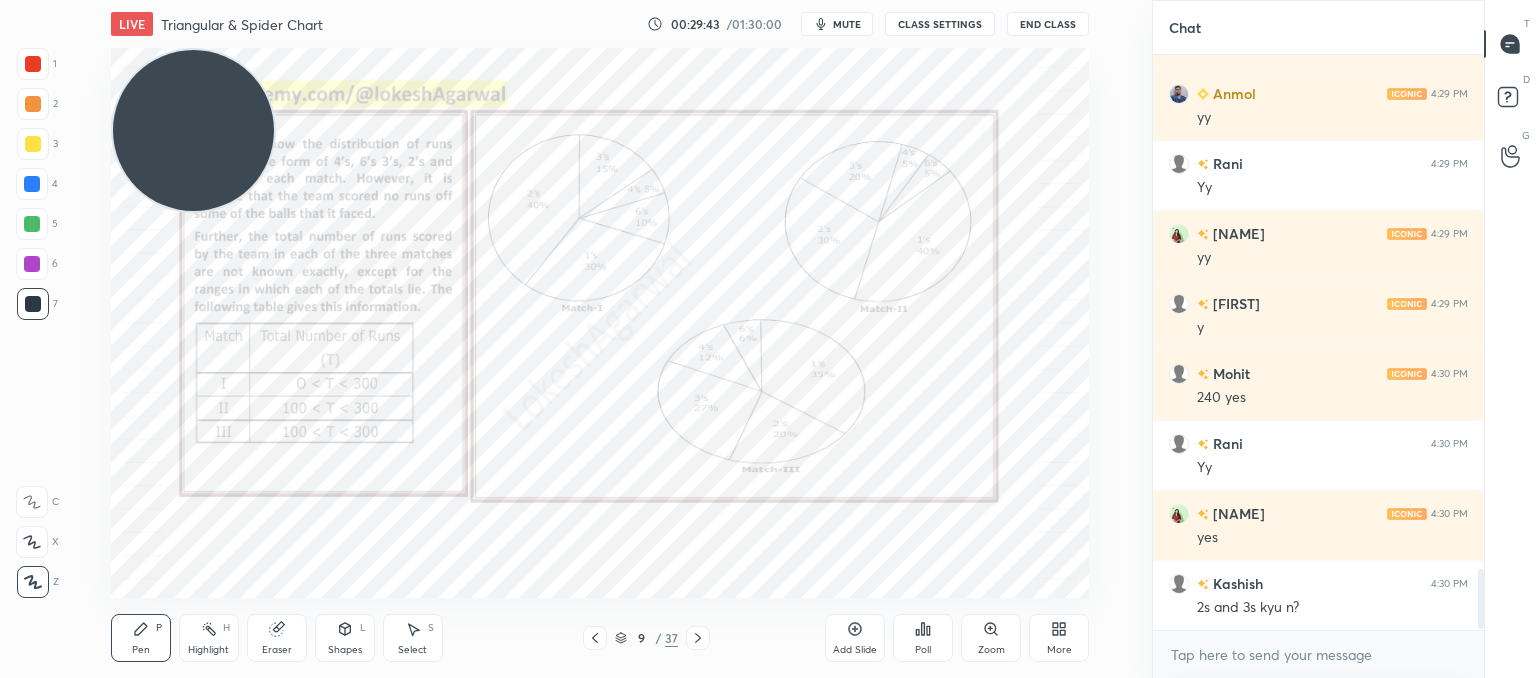 scroll, scrollTop: 4904, scrollLeft: 0, axis: vertical 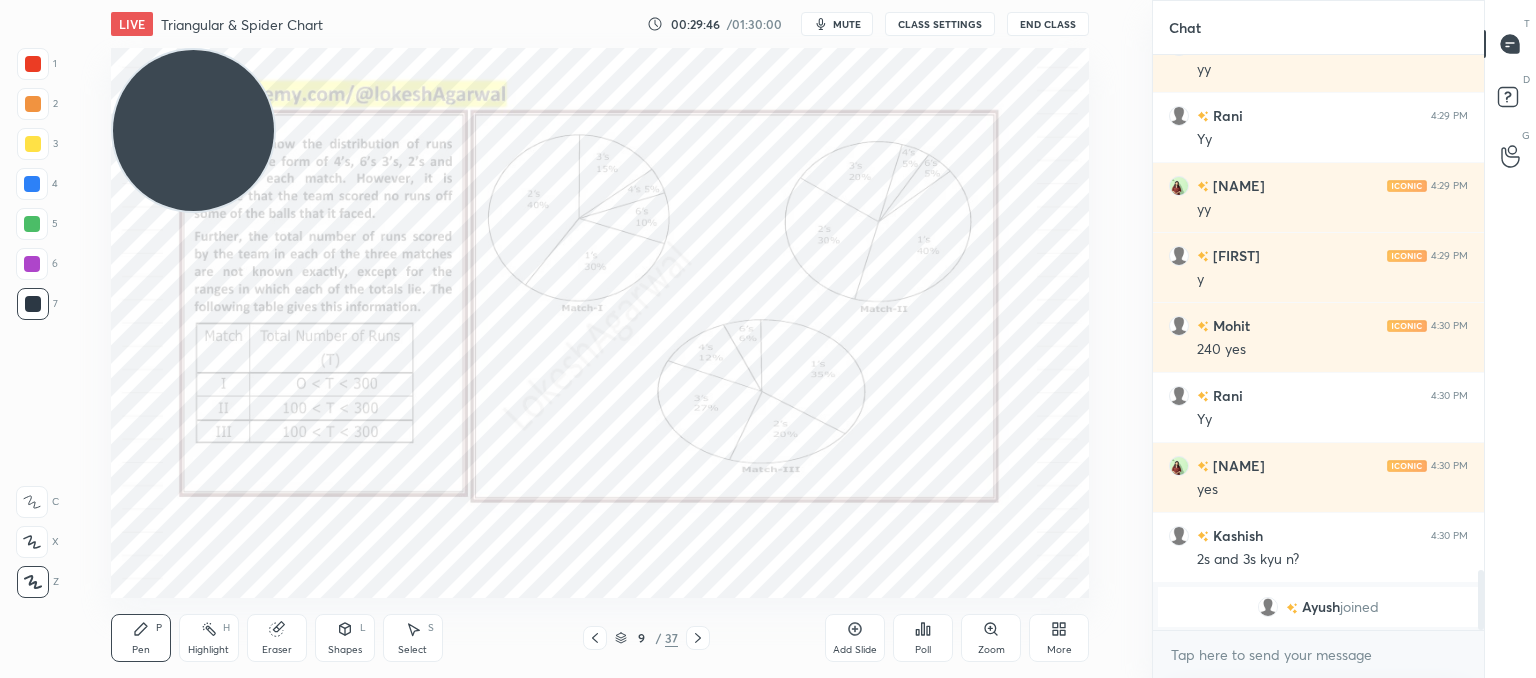 click 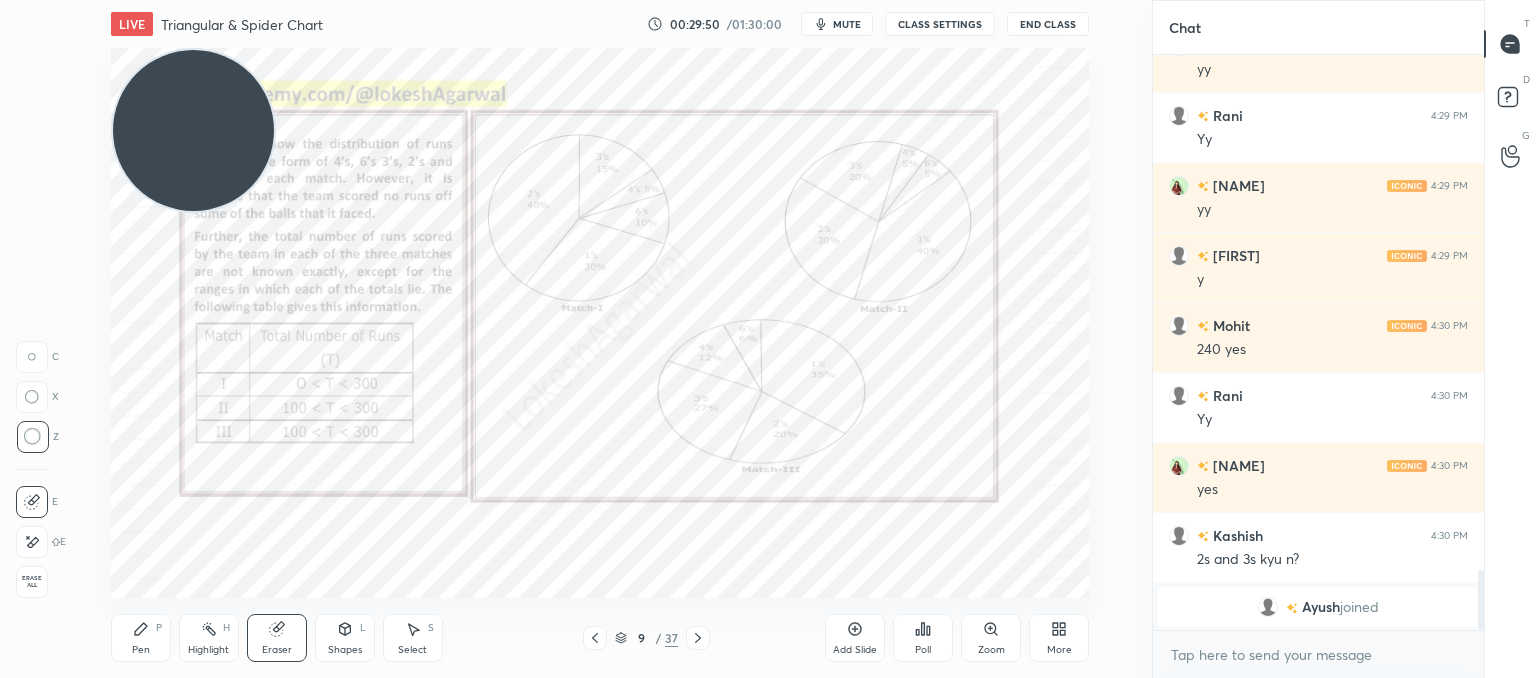 drag, startPoint x: 130, startPoint y: 643, endPoint x: 267, endPoint y: 599, distance: 143.89232 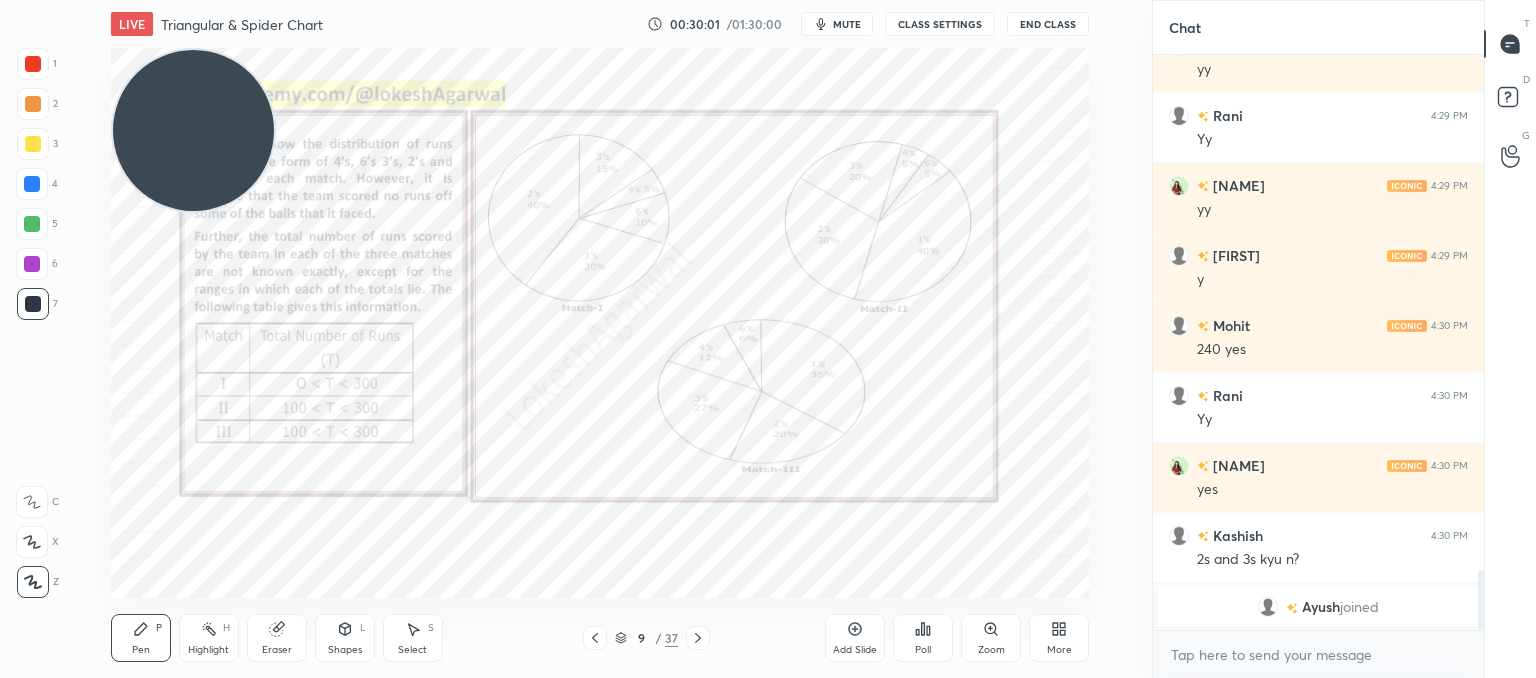 drag, startPoint x: 416, startPoint y: 640, endPoint x: 488, endPoint y: 629, distance: 72.835434 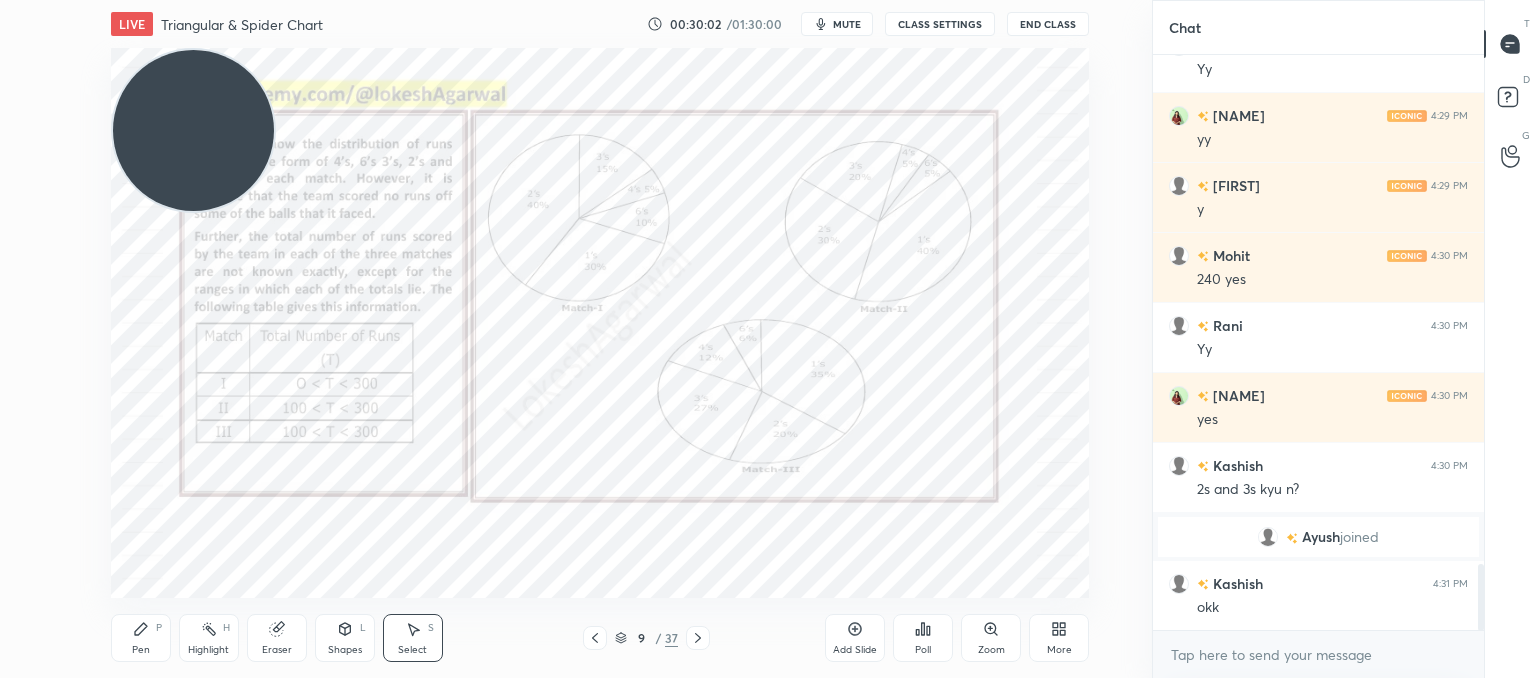 scroll, scrollTop: 4442, scrollLeft: 0, axis: vertical 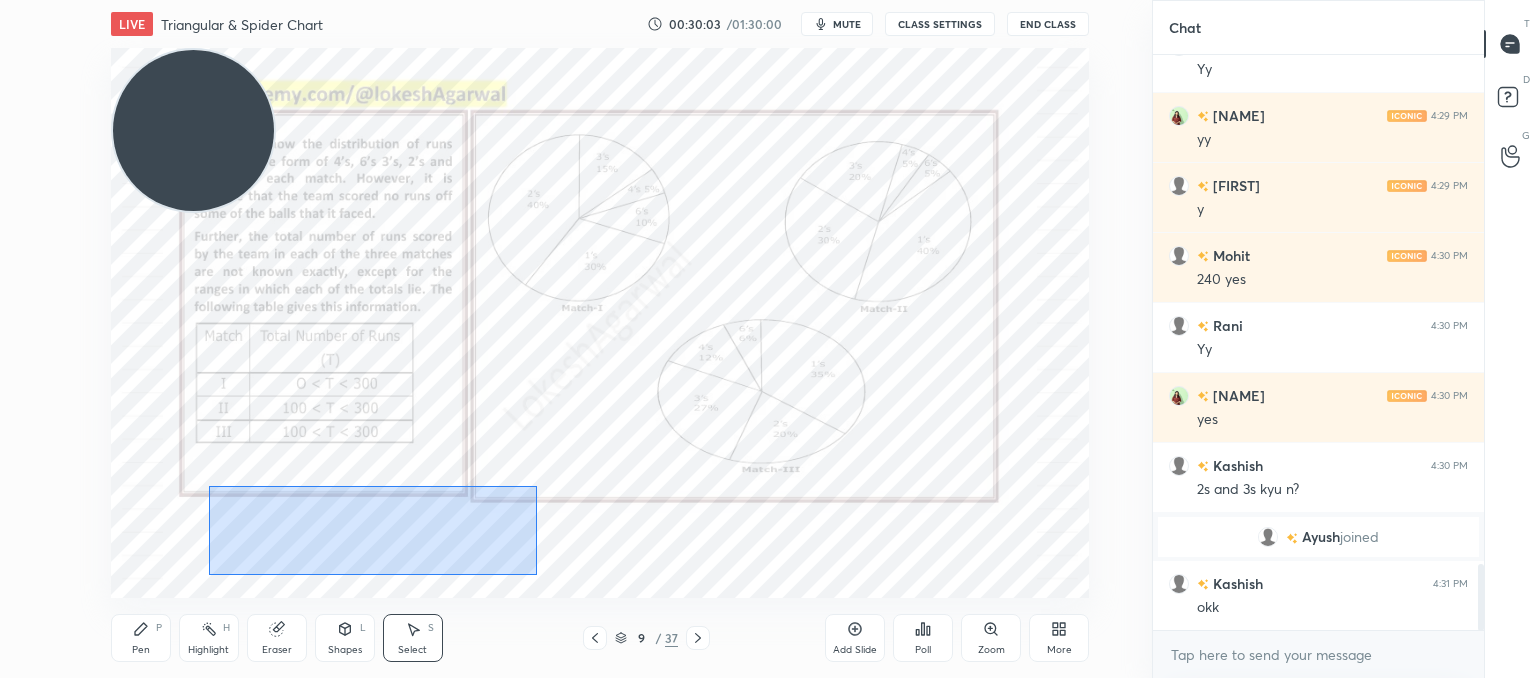 drag, startPoint x: 536, startPoint y: 575, endPoint x: 232, endPoint y: 485, distance: 317.04257 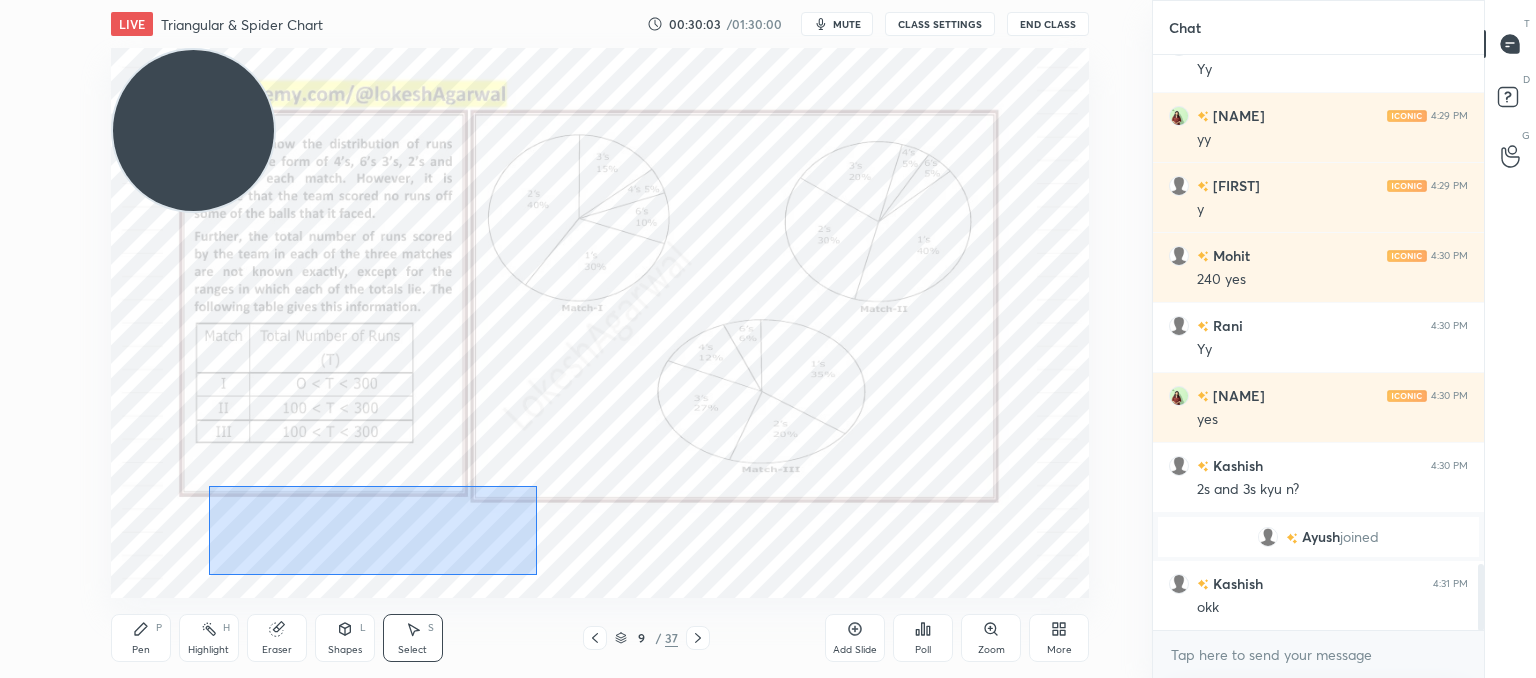 click on "0 ° Undo Copy Duplicate Duplicate to new slide Delete" at bounding box center (600, 323) 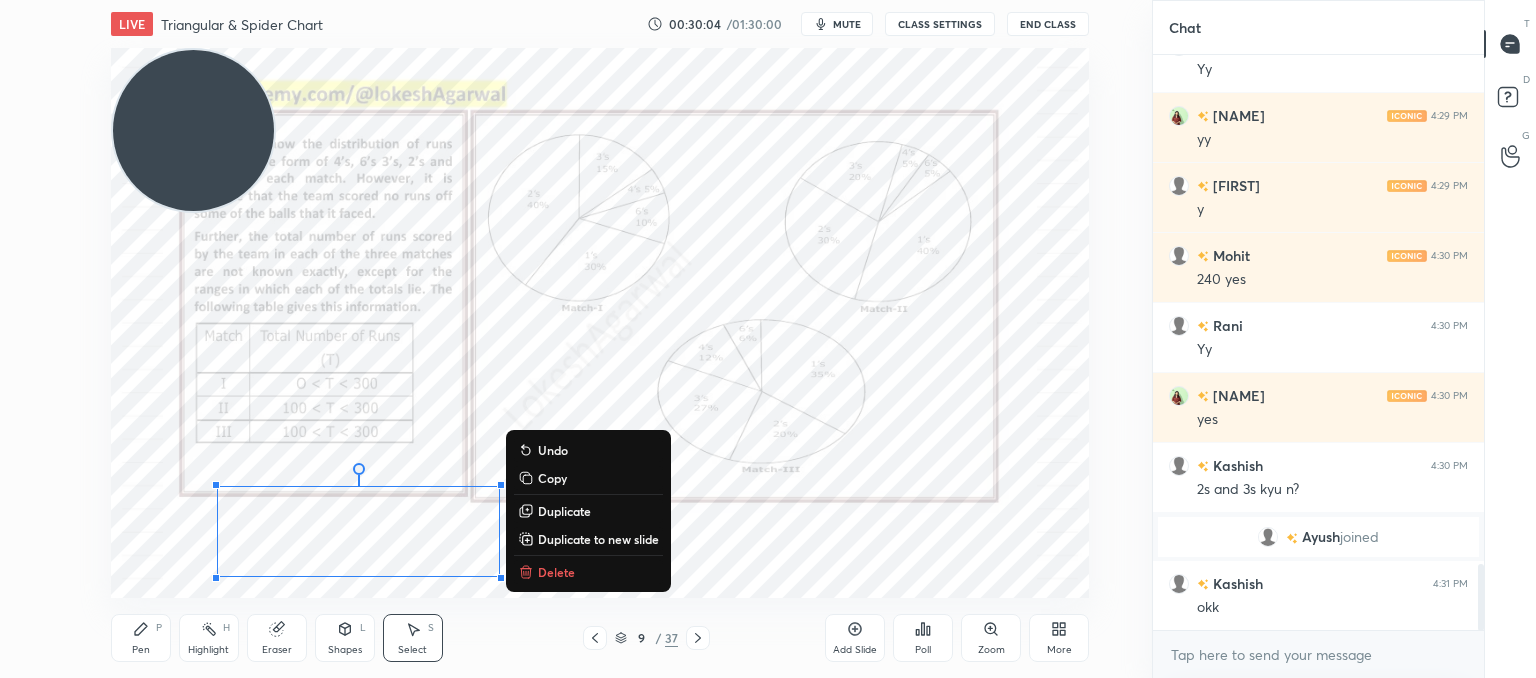drag, startPoint x: 554, startPoint y: 572, endPoint x: 597, endPoint y: 473, distance: 107.935165 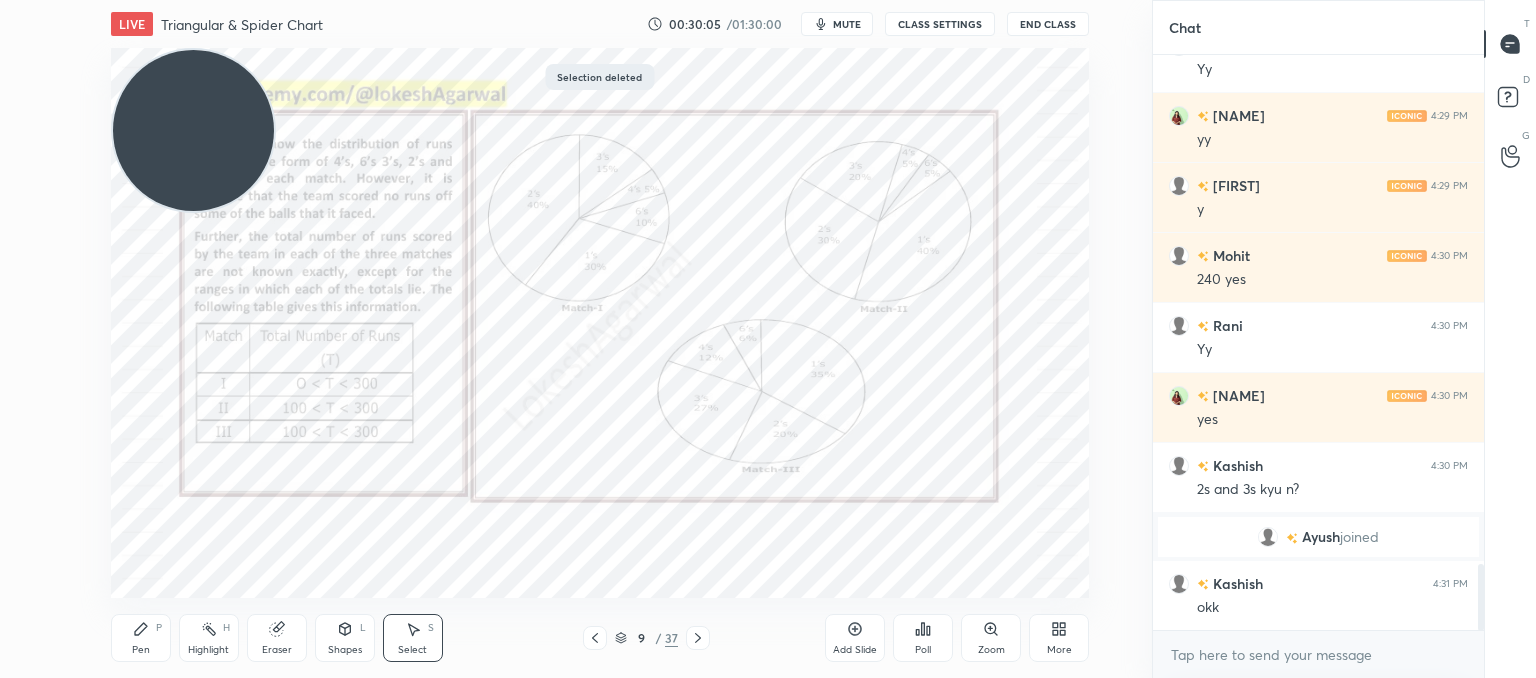 drag, startPoint x: 204, startPoint y: 565, endPoint x: 243, endPoint y: 584, distance: 43.382023 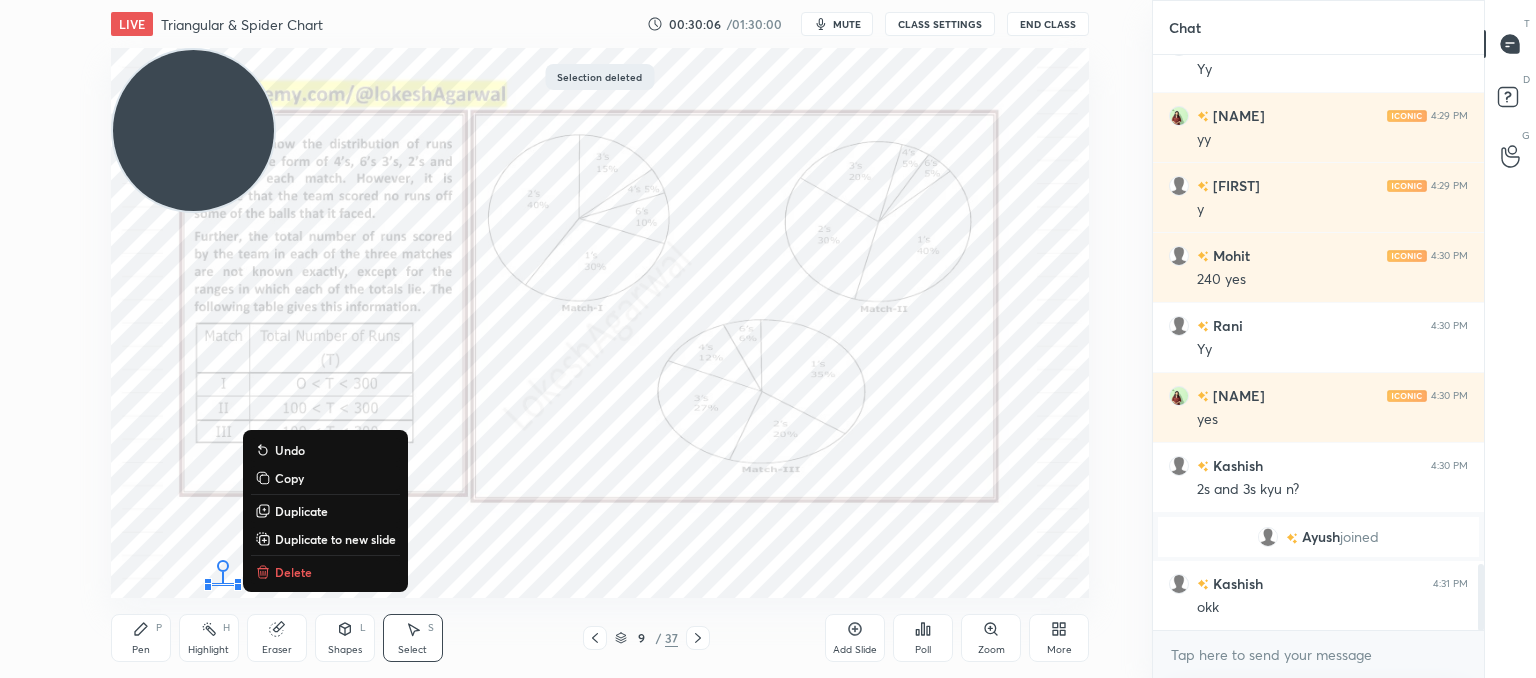 drag, startPoint x: 243, startPoint y: 584, endPoint x: 432, endPoint y: 599, distance: 189.5943 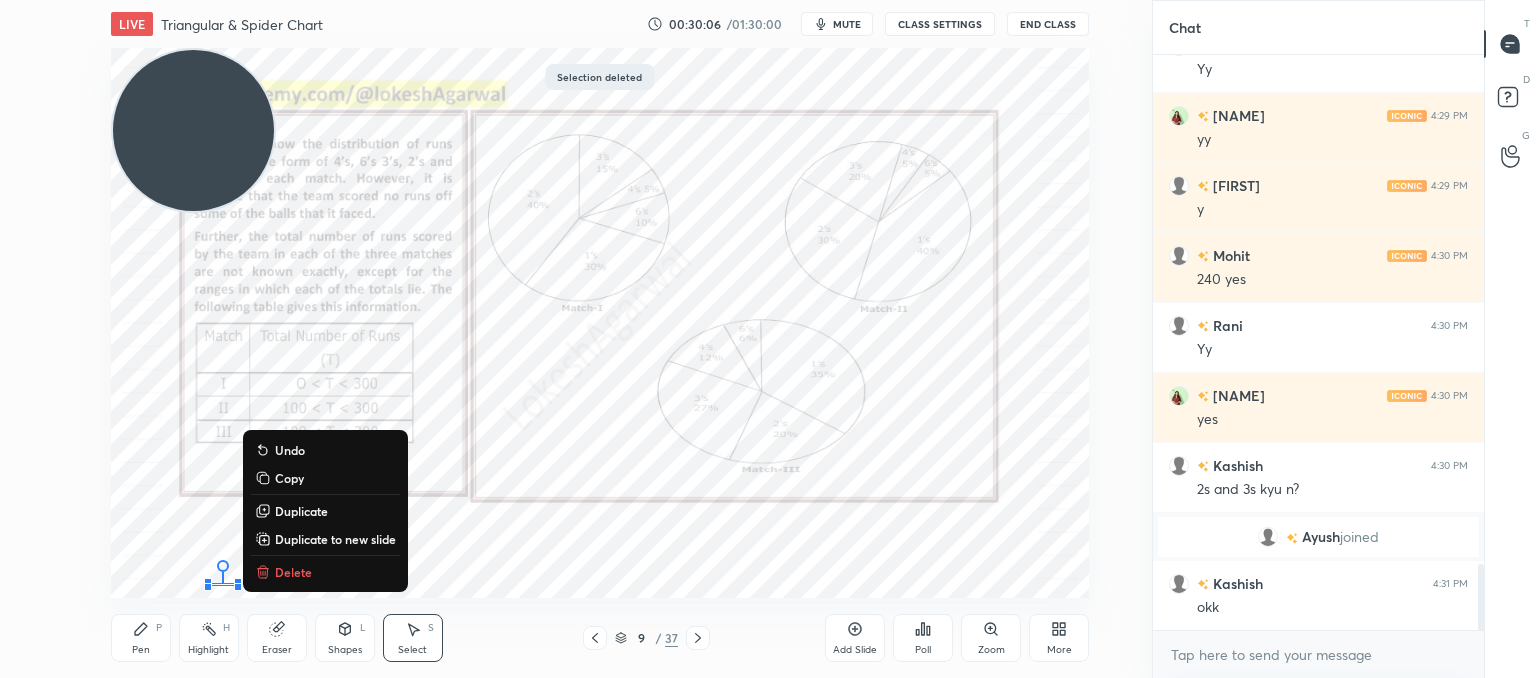 click on "LIVE Triangular & Spider Chart 00:30:06 /  01:30:00 mute CLASS SETTINGS End Class 0 ° Undo Copy Duplicate Duplicate to new slide Delete Selection deleted Setting up your live class Poll for   secs No correct answer Start poll Back Triangular & Spider Chart • L10 of Booster Course on Data Interpretation for CAT & OMETs 2025 Lokesh Agarwal Pen P Highlight H Eraser Shapes L Select S 9 / 37 Add Slide Poll Zoom More" at bounding box center (600, 339) 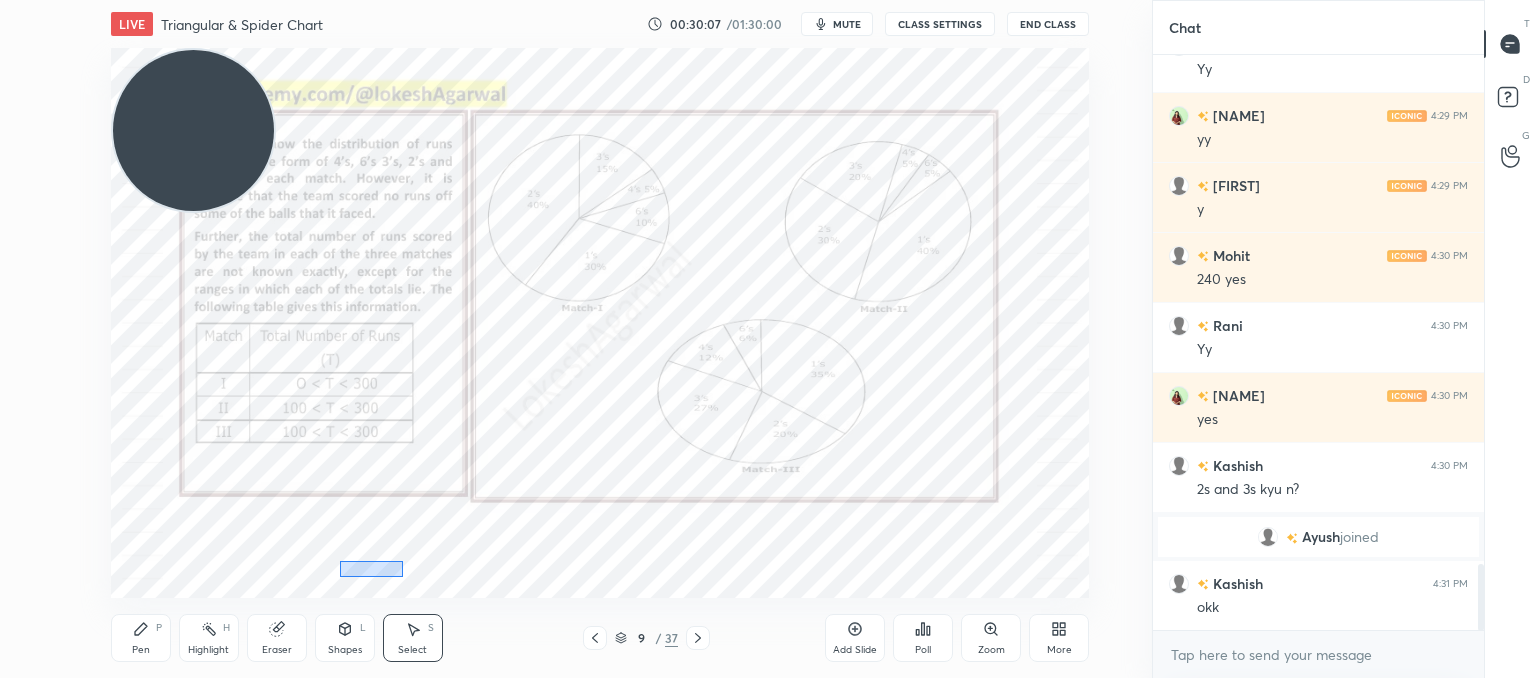 drag, startPoint x: 344, startPoint y: 562, endPoint x: 511, endPoint y: 604, distance: 172.20047 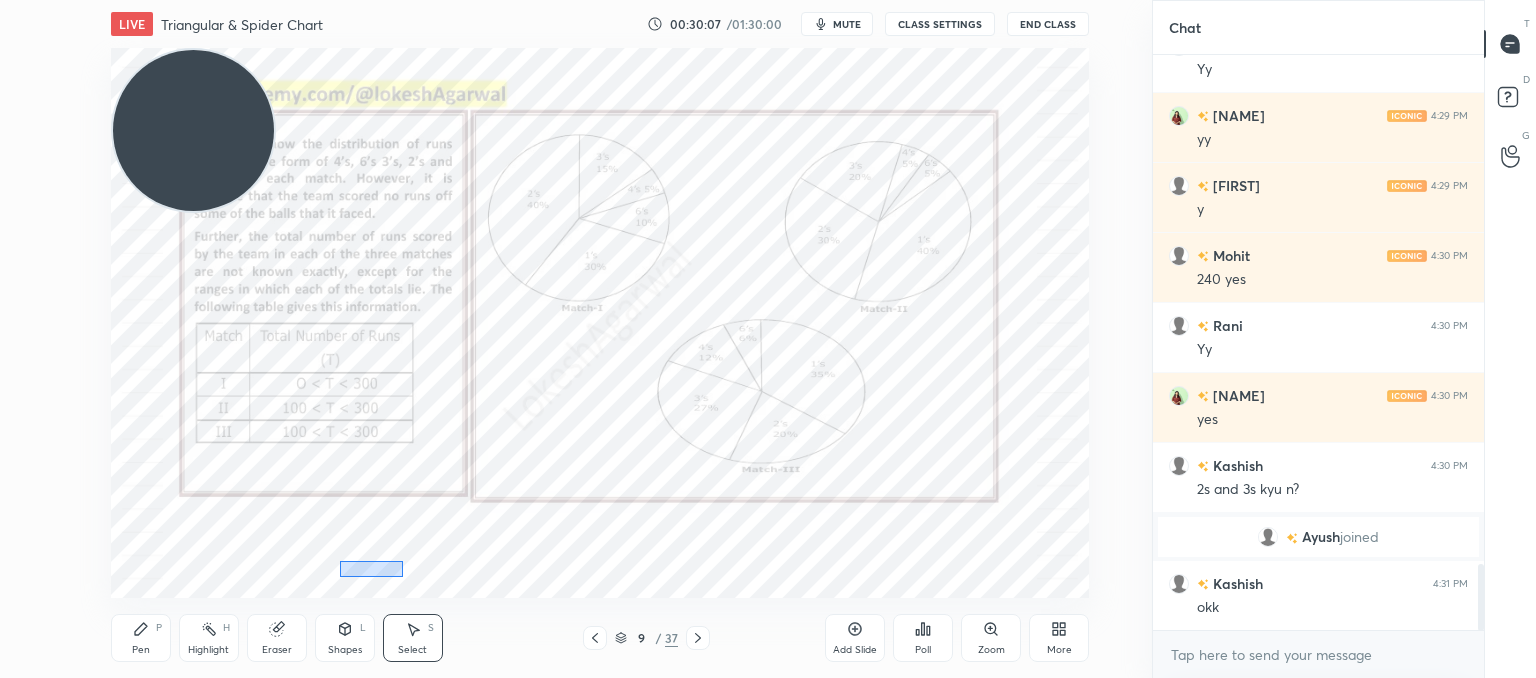 click on "LIVE Triangular & Spider Chart 00:30:07 /  01:30:00 mute CLASS SETTINGS End Class 0 ° Undo Copy Duplicate Duplicate to new slide Delete Setting up your live class Poll for   secs No correct answer Start poll Back Triangular & Spider Chart • L10 of Booster Course on Data Interpretation for CAT & OMETs 2025 Lokesh Agarwal Pen P Highlight H Eraser Shapes L Select S 9 / 37 Add Slide Poll Zoom More" at bounding box center (600, 339) 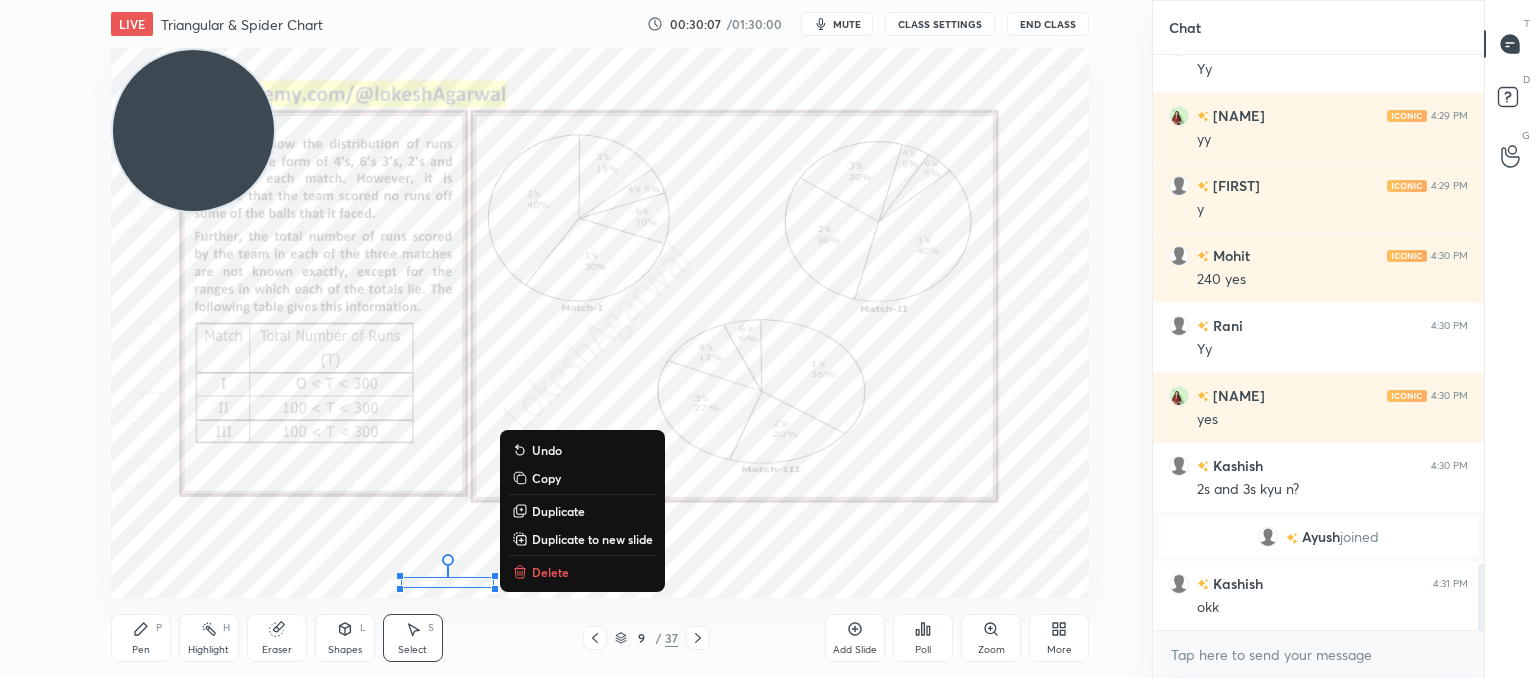 click on "Delete" at bounding box center (582, 572) 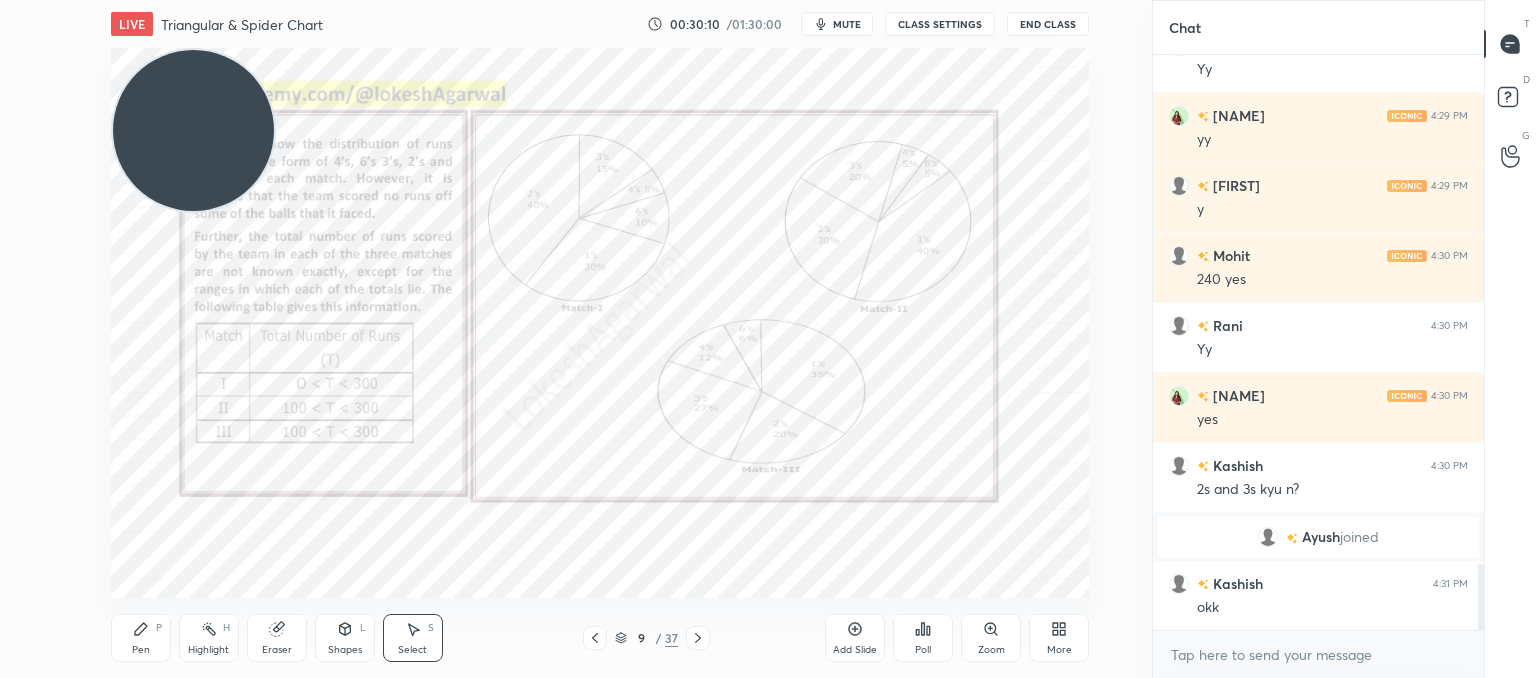 click on "Pen P" at bounding box center [141, 638] 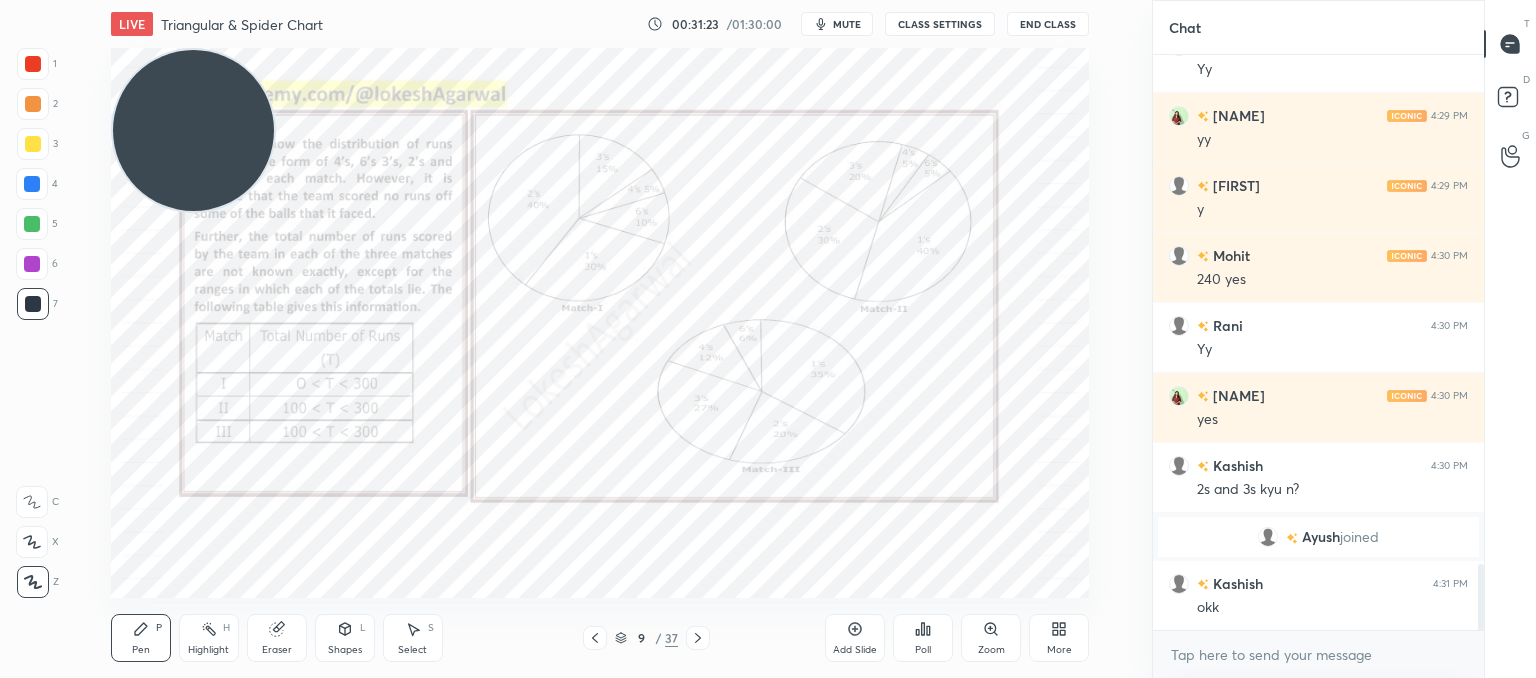 click on "Eraser" at bounding box center (277, 638) 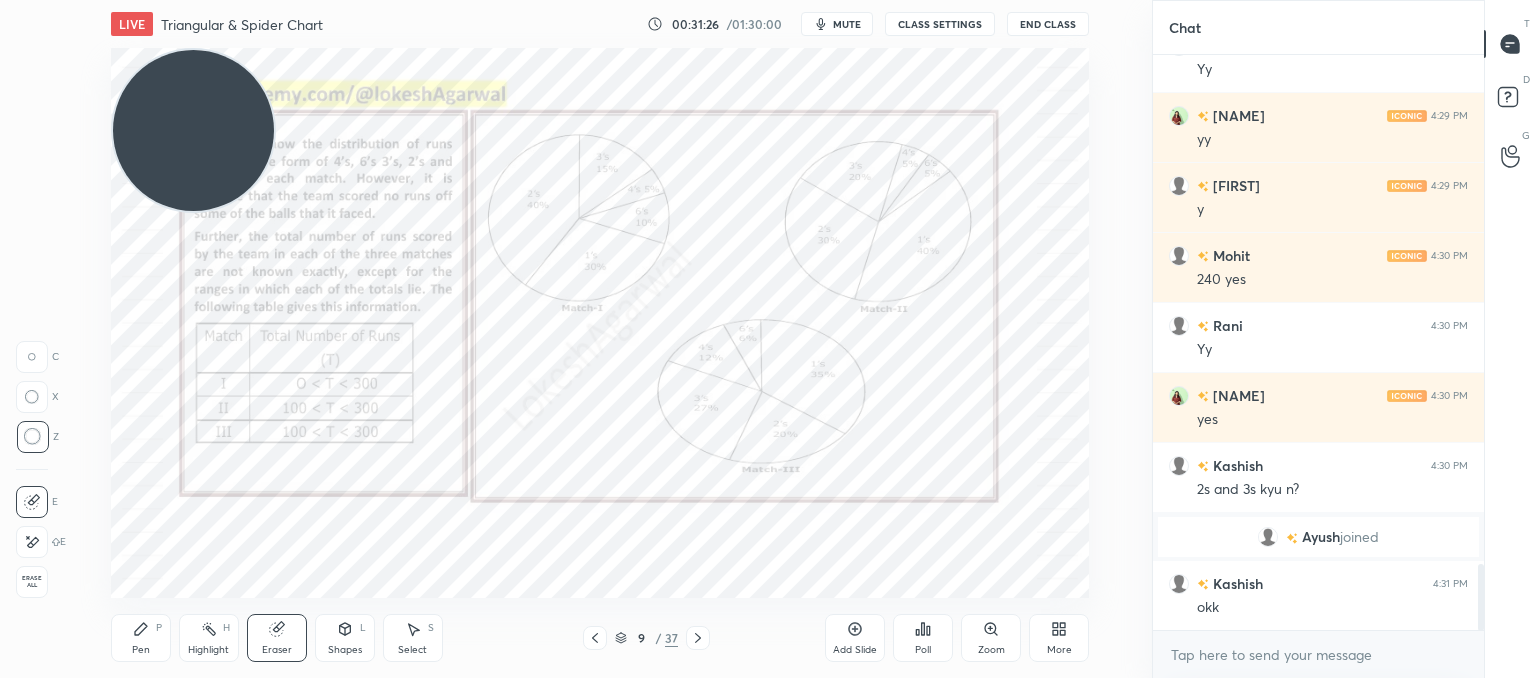 click on "P" at bounding box center [159, 628] 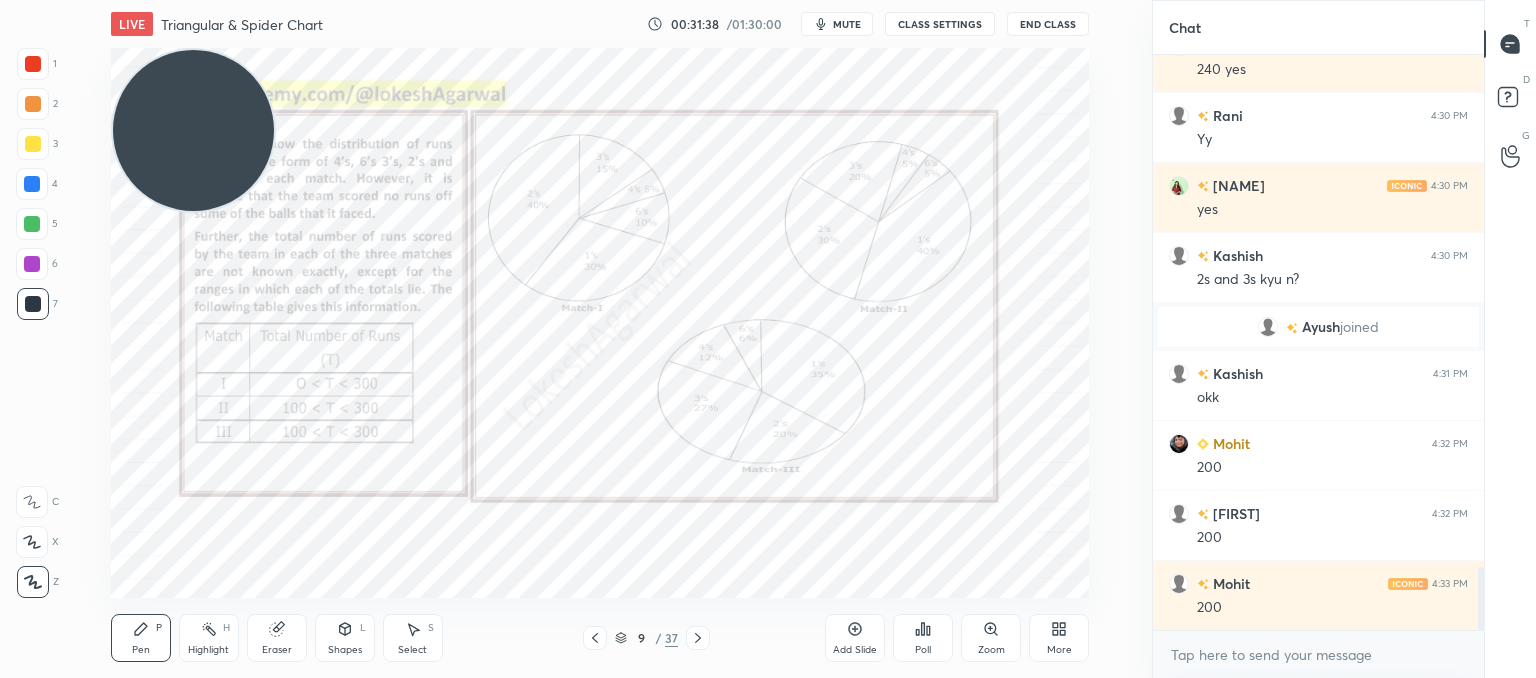 scroll, scrollTop: 4722, scrollLeft: 0, axis: vertical 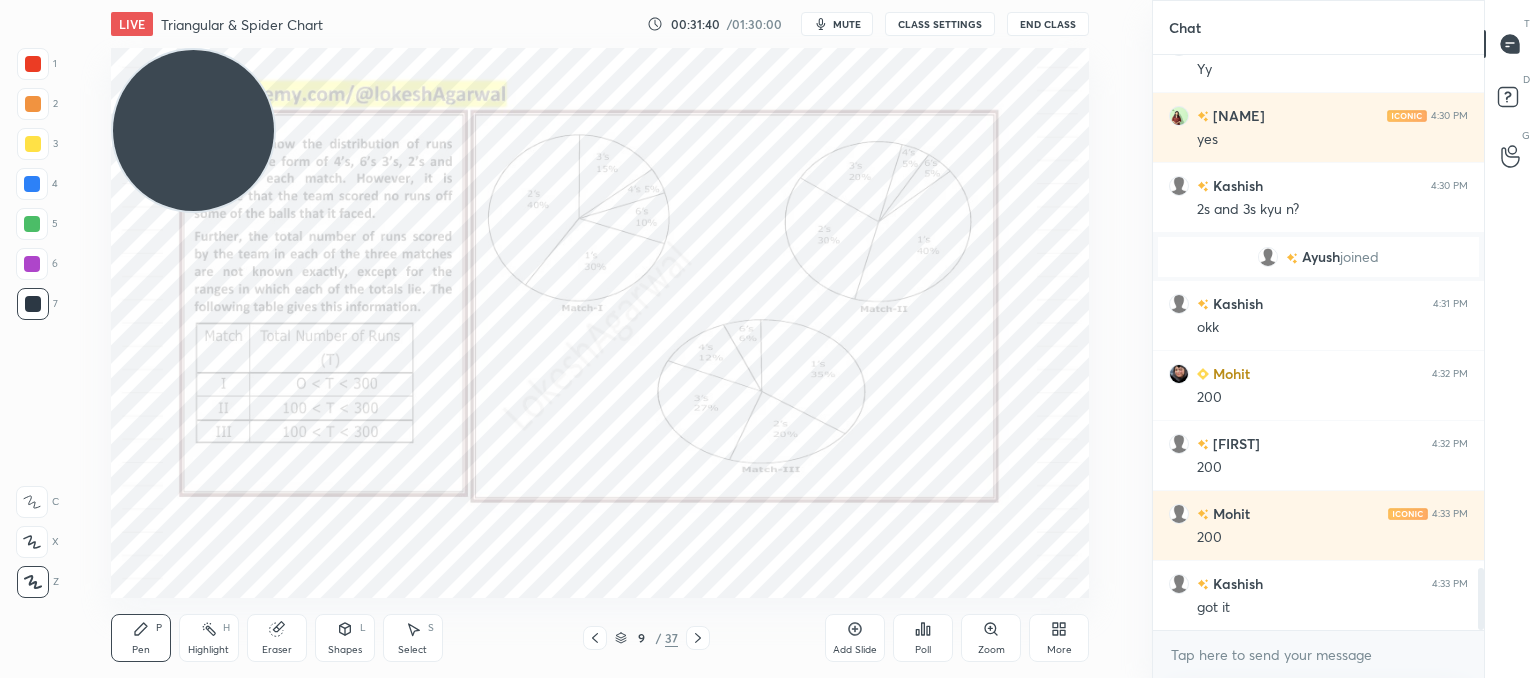 click on "Select" at bounding box center [412, 650] 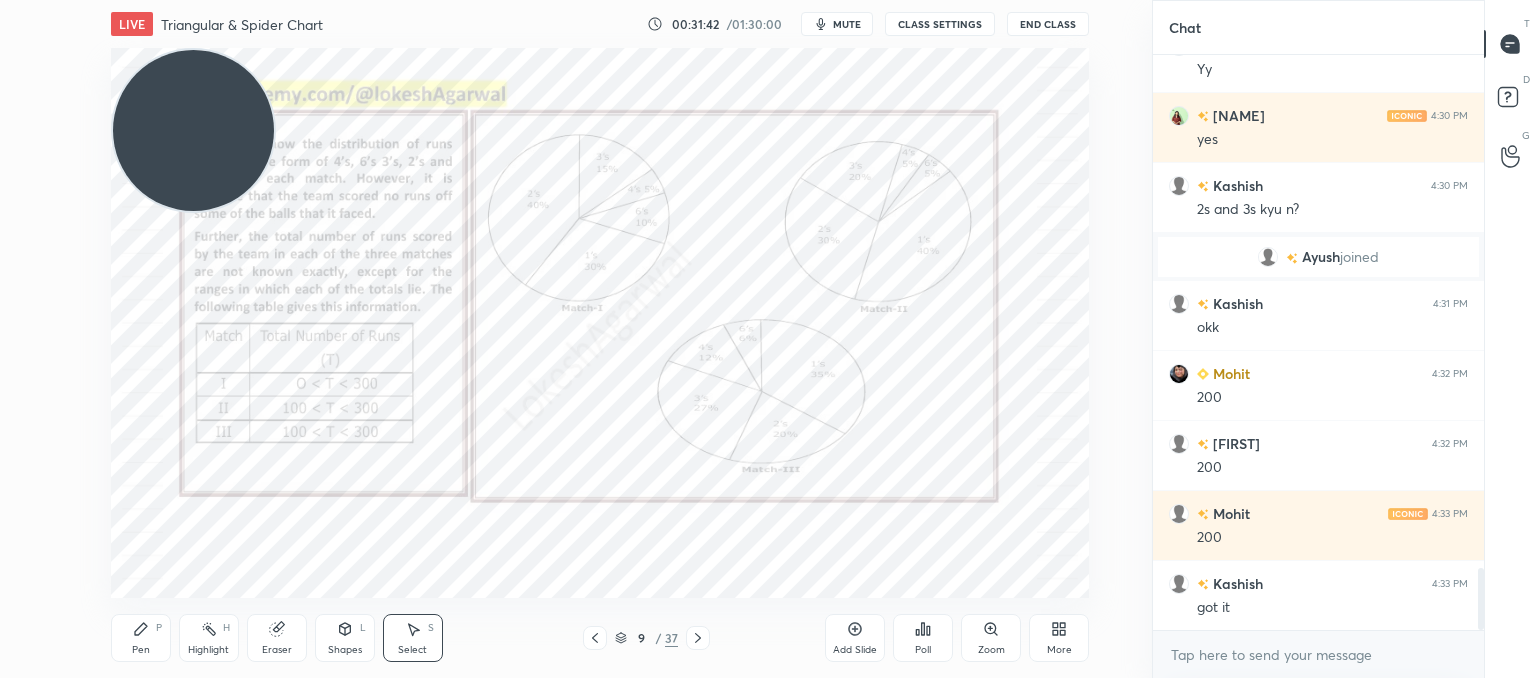 drag, startPoint x: 1008, startPoint y: 571, endPoint x: 234, endPoint y: 505, distance: 776.80884 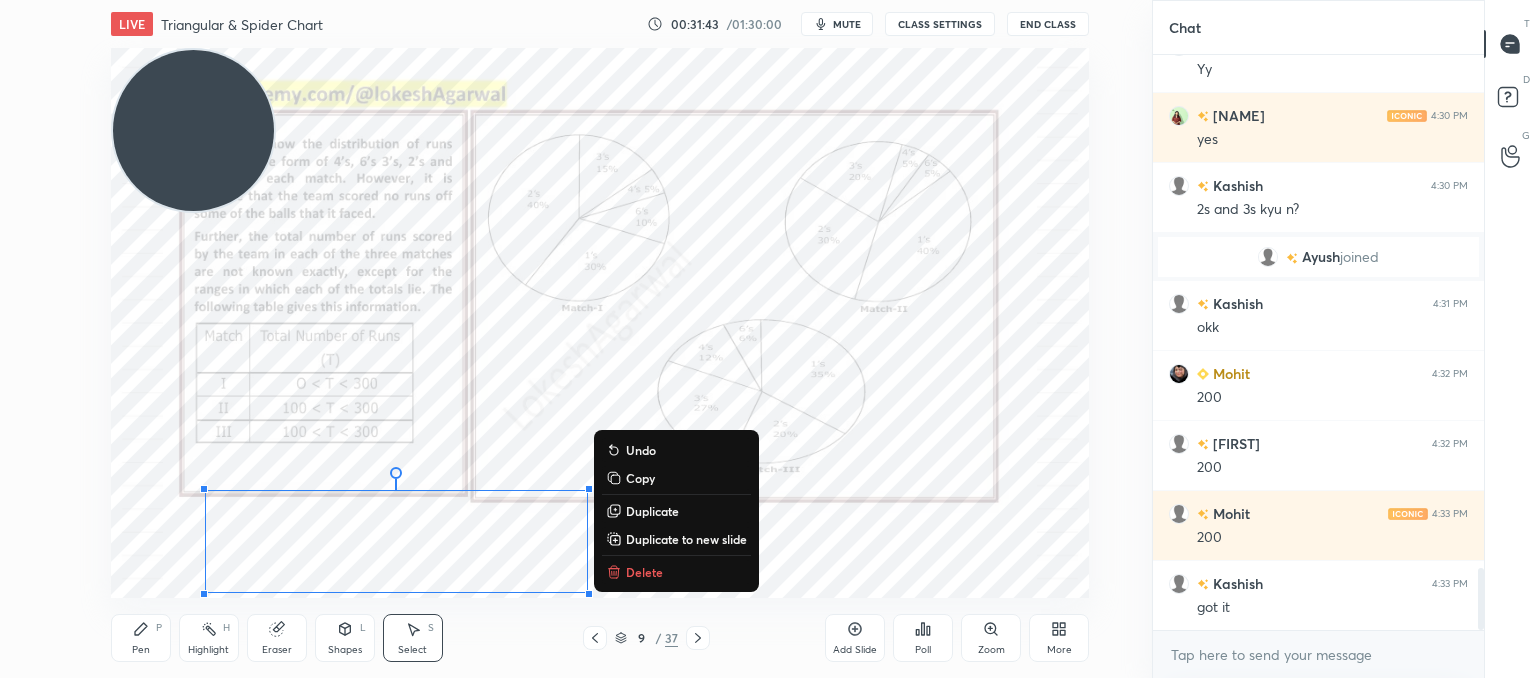drag, startPoint x: 188, startPoint y: 486, endPoint x: 638, endPoint y: 554, distance: 455.10876 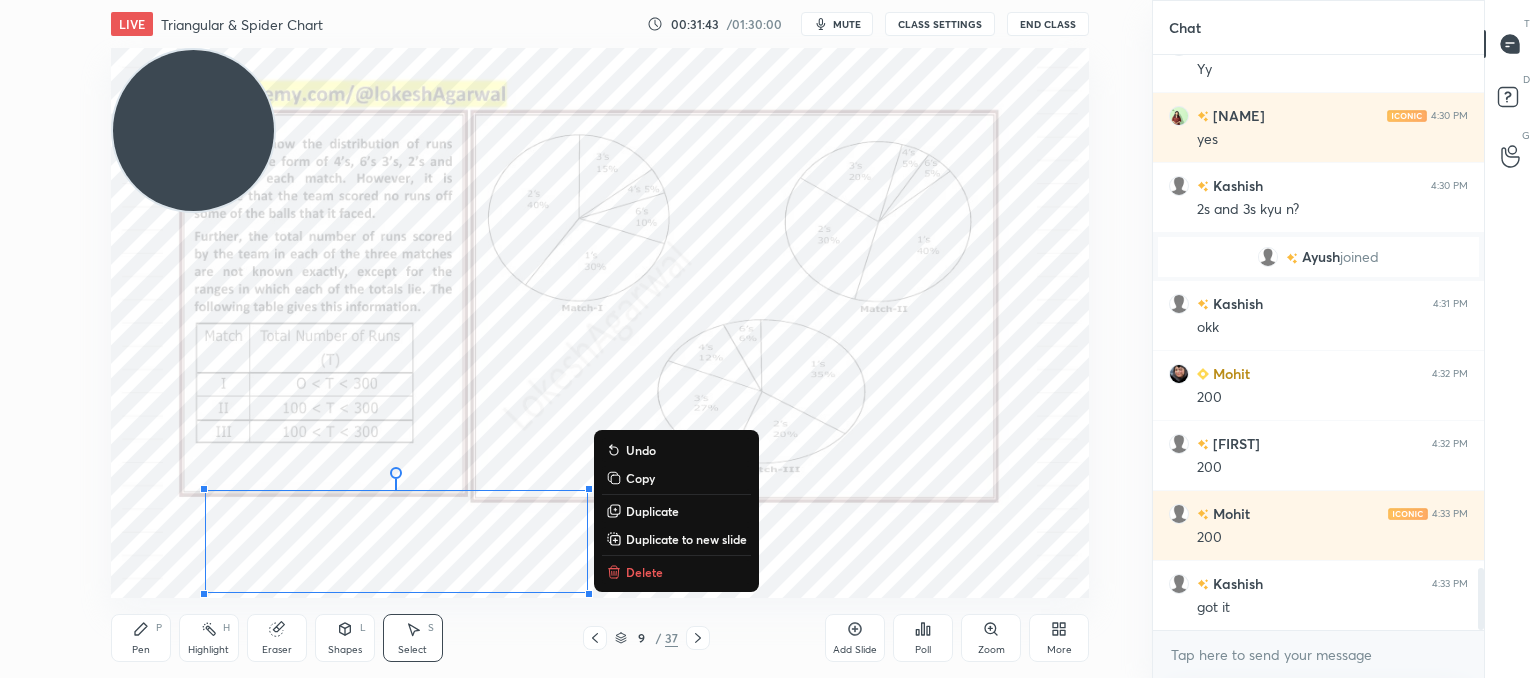 click on "LIVE Triangular & Spider Chart 00:31:43 /  01:30:00 mute CLASS SETTINGS End Class 0 ° Undo Copy Duplicate Duplicate to new slide Delete Setting up your live class Poll for   secs No correct answer Start poll Back Triangular & Spider Chart • L10 of Booster Course on Data Interpretation for CAT & OMETs 2025 Lokesh Agarwal Pen P Highlight H Eraser Shapes L Select S 9 / 37 Add Slide Poll Zoom More" at bounding box center (600, 339) 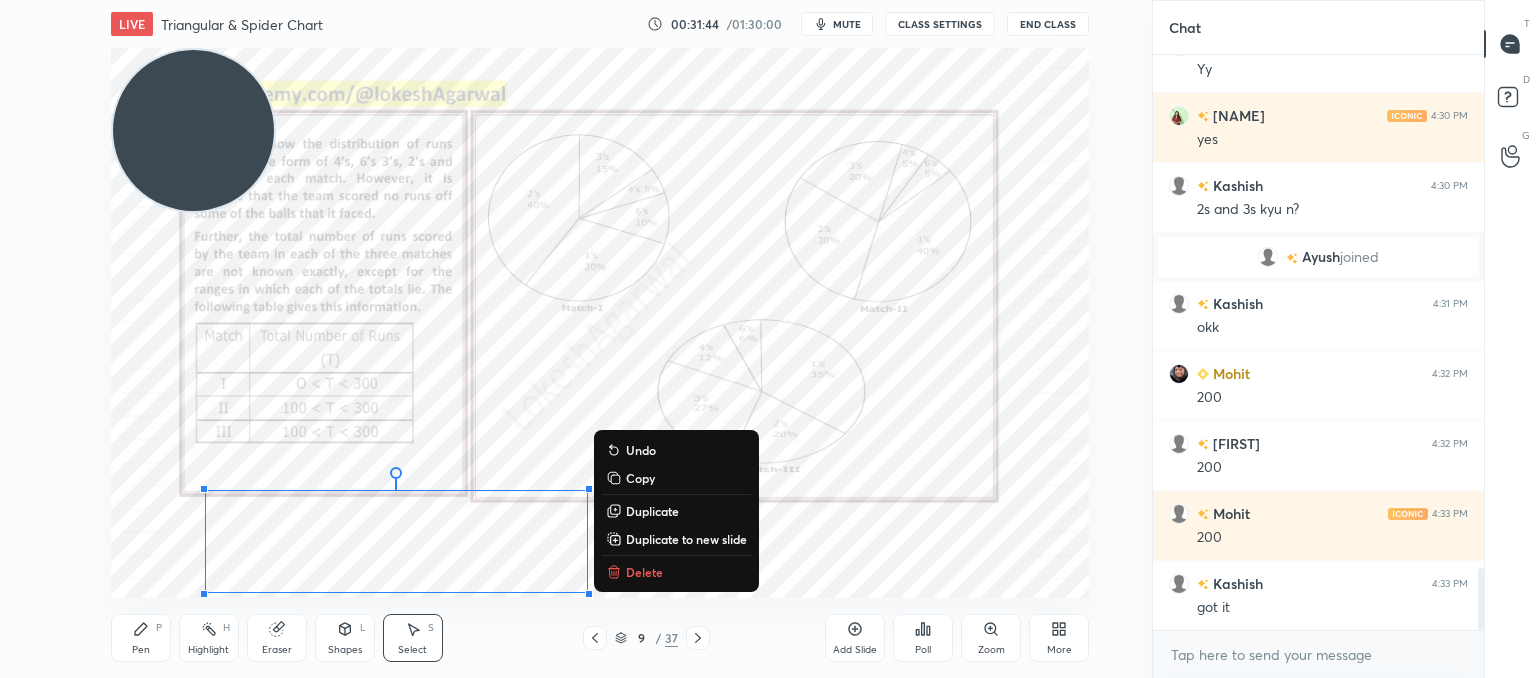click on "Delete" at bounding box center (644, 572) 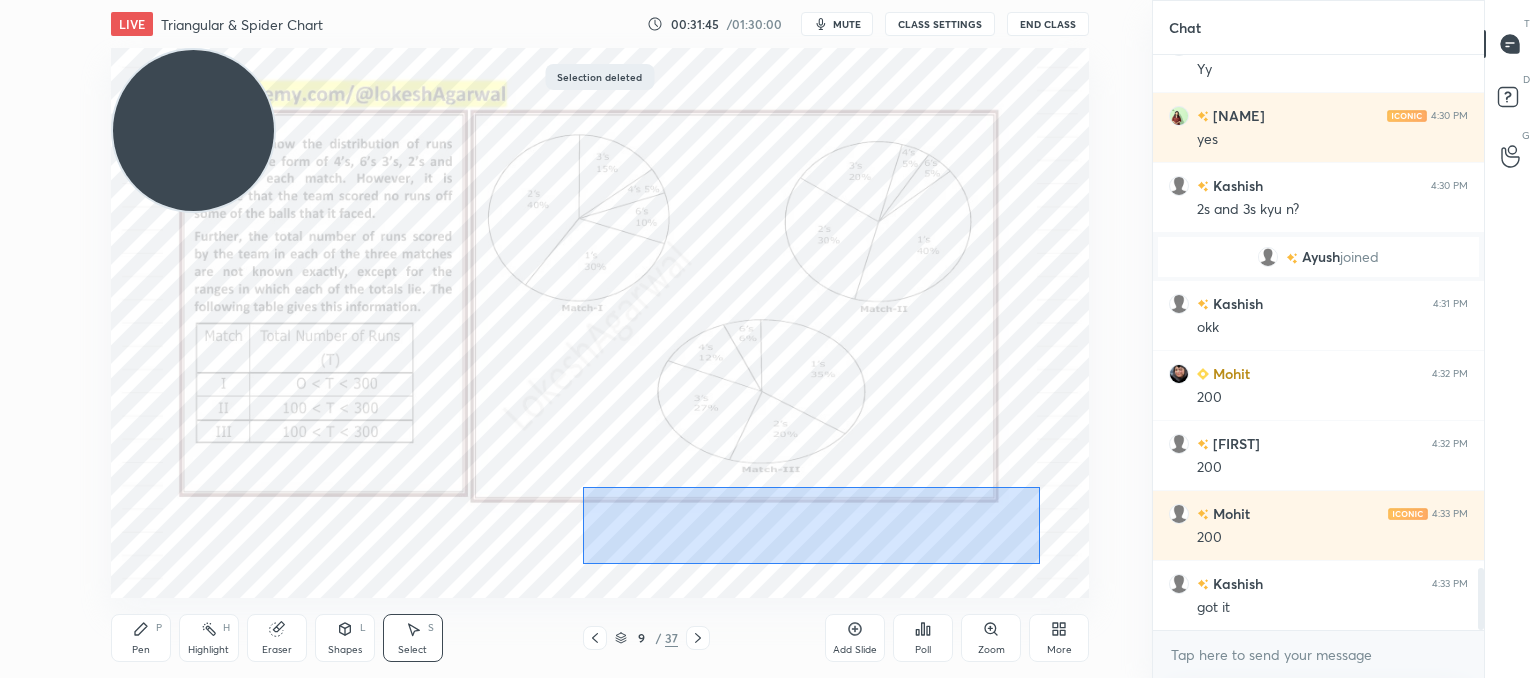 drag, startPoint x: 583, startPoint y: 487, endPoint x: 948, endPoint y: 566, distance: 373.45148 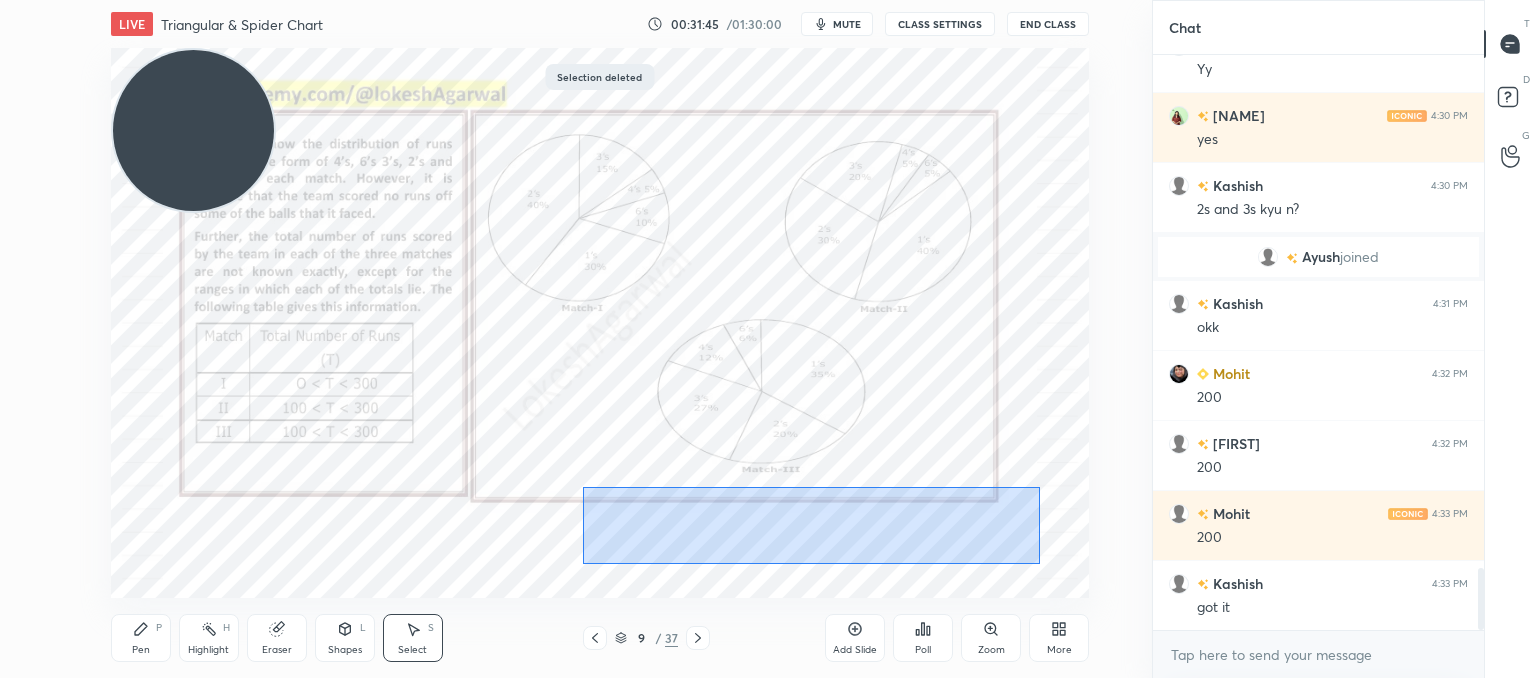 click on "0 ° Undo Copy Duplicate Duplicate to new slide Delete" at bounding box center [600, 323] 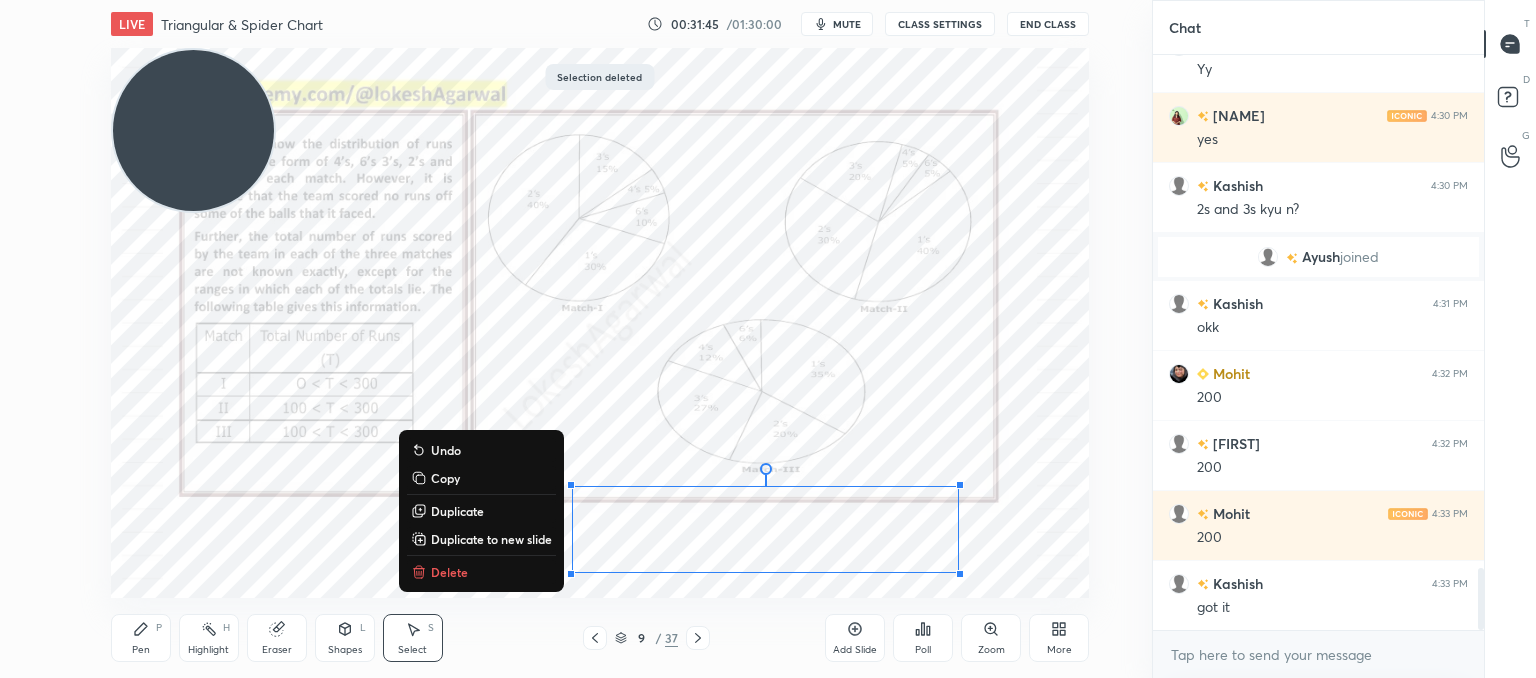 click on "Delete" at bounding box center [449, 572] 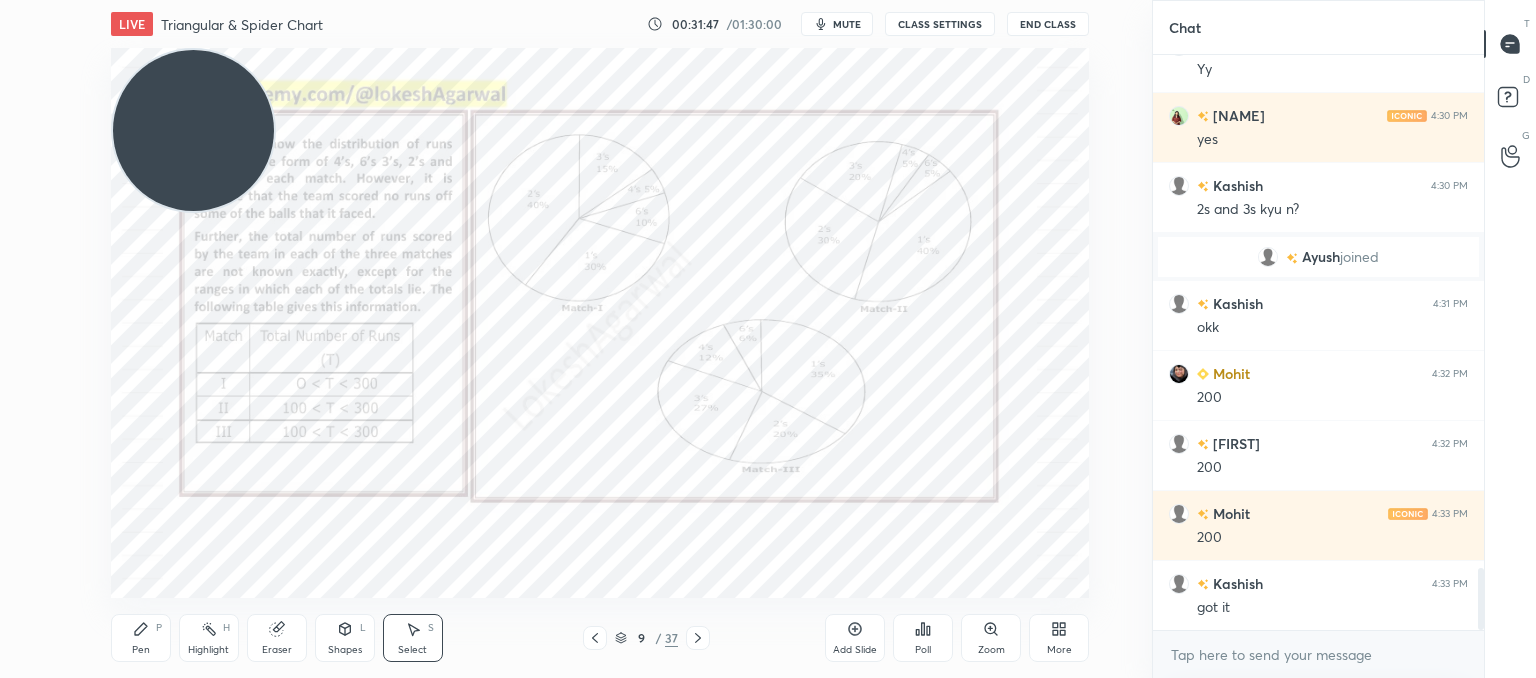 click 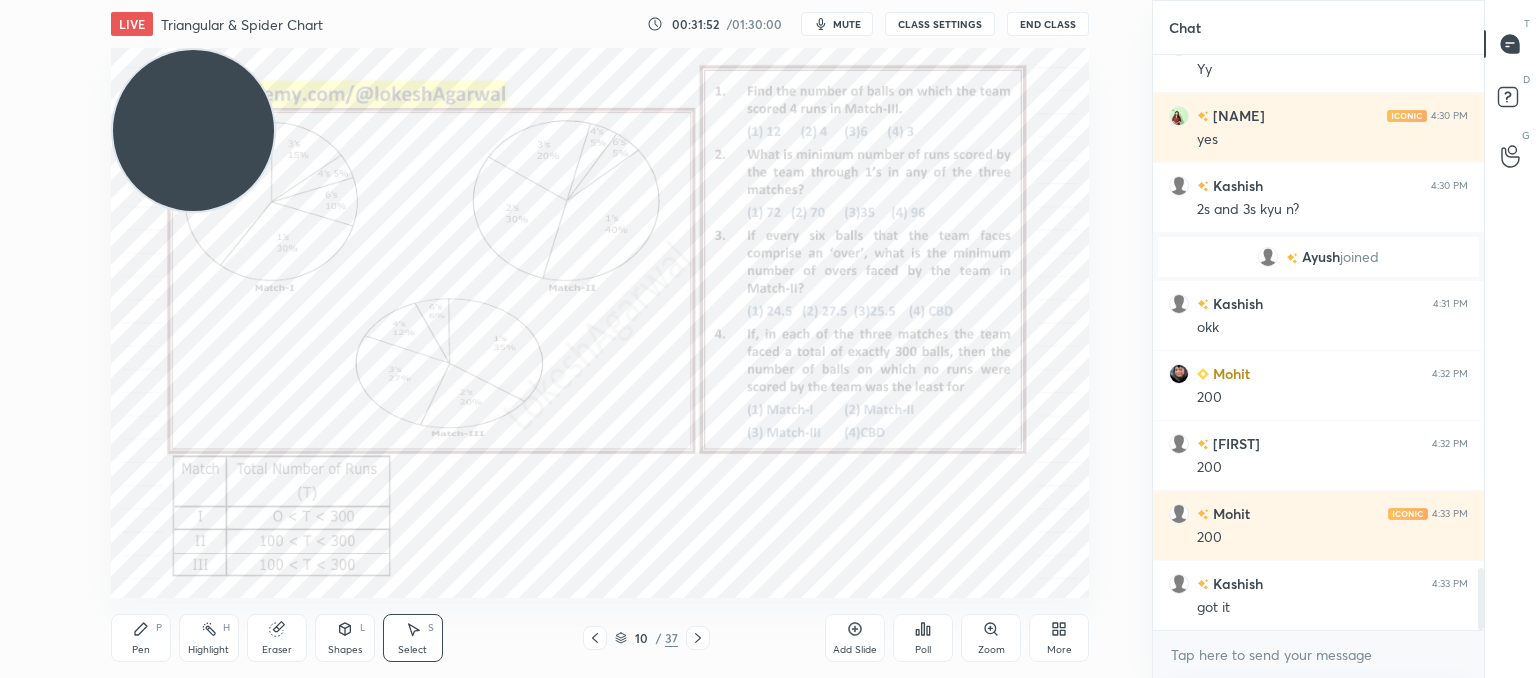 click 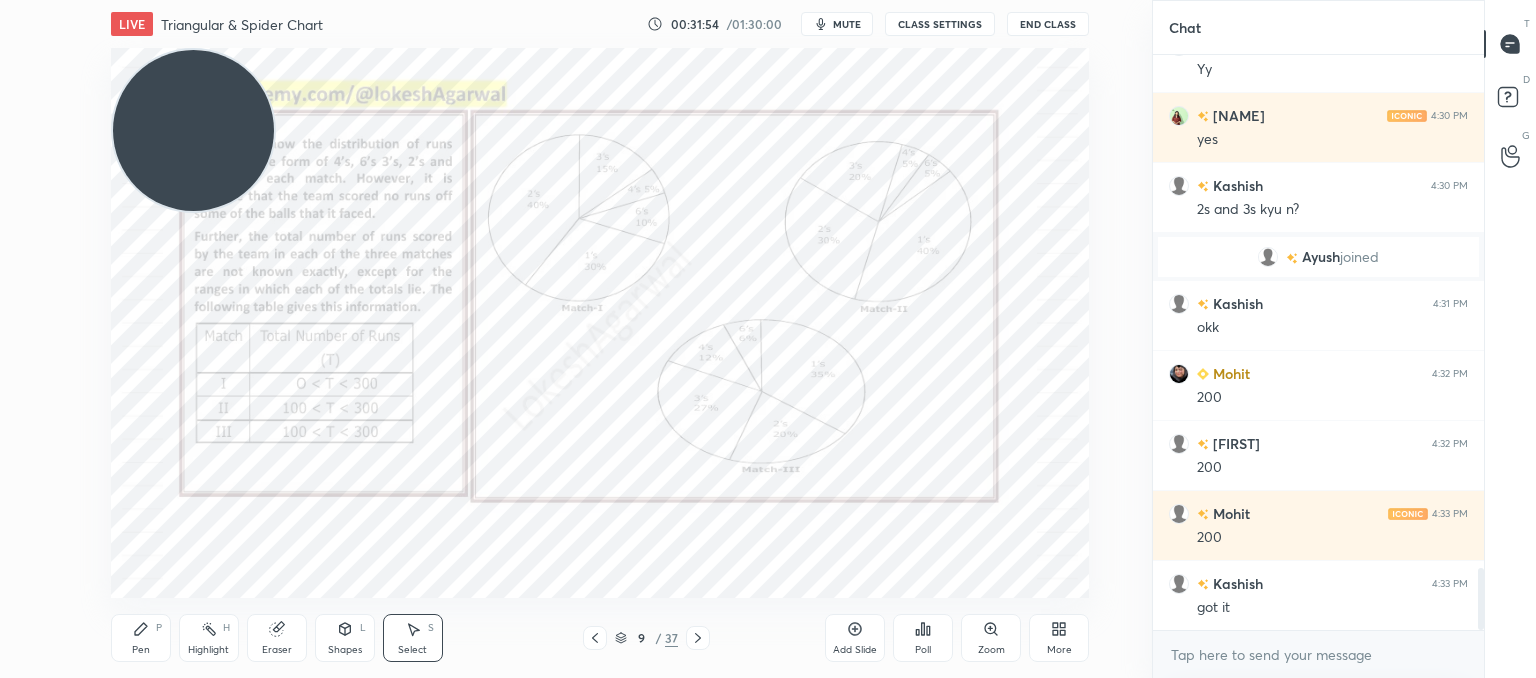 click on "Pen P" at bounding box center (141, 638) 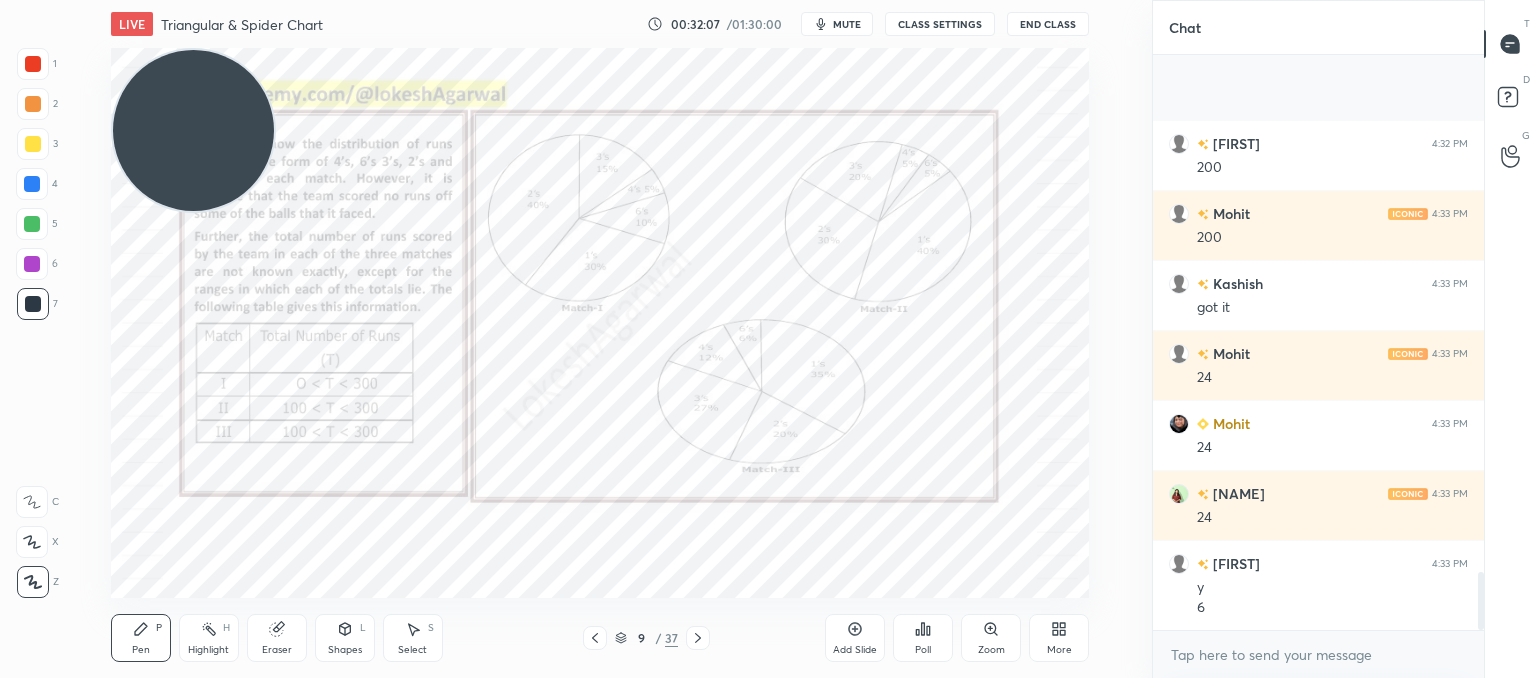 scroll, scrollTop: 5162, scrollLeft: 0, axis: vertical 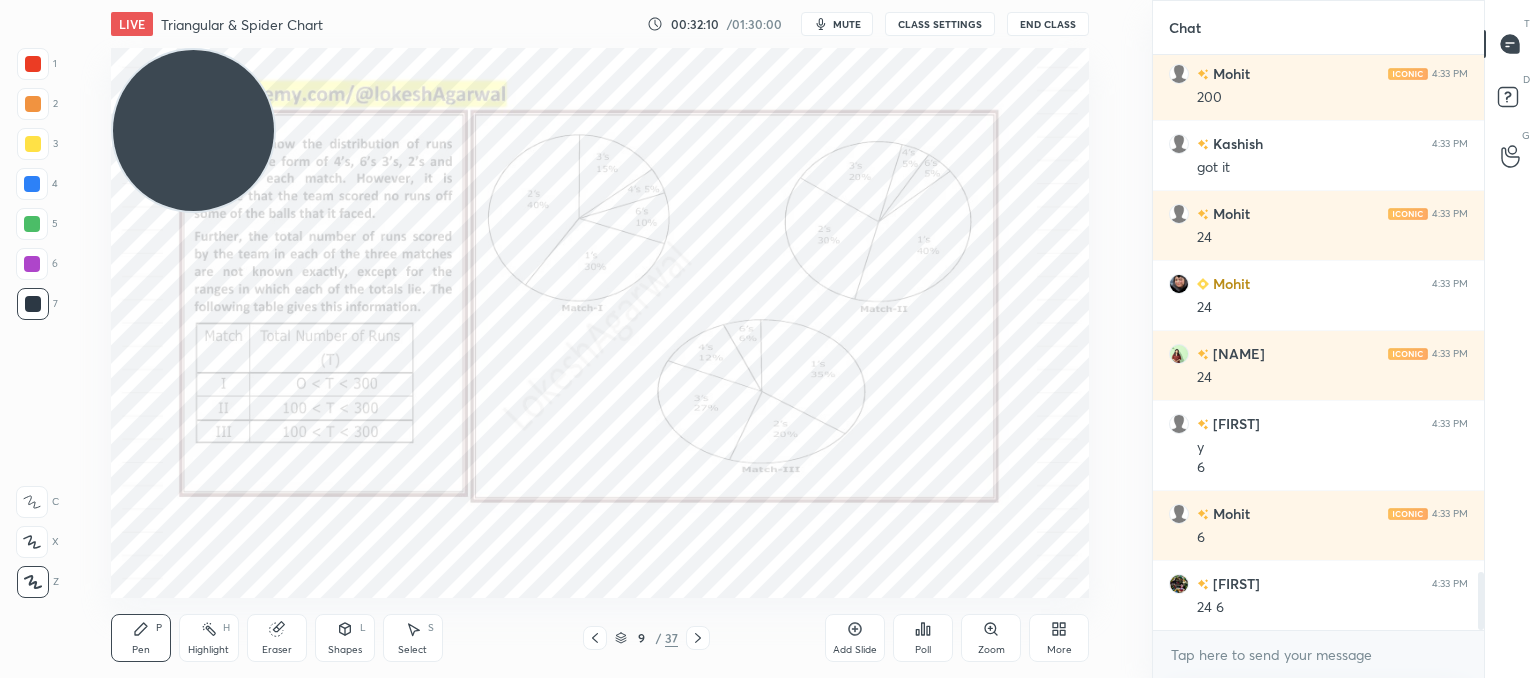 click at bounding box center (698, 638) 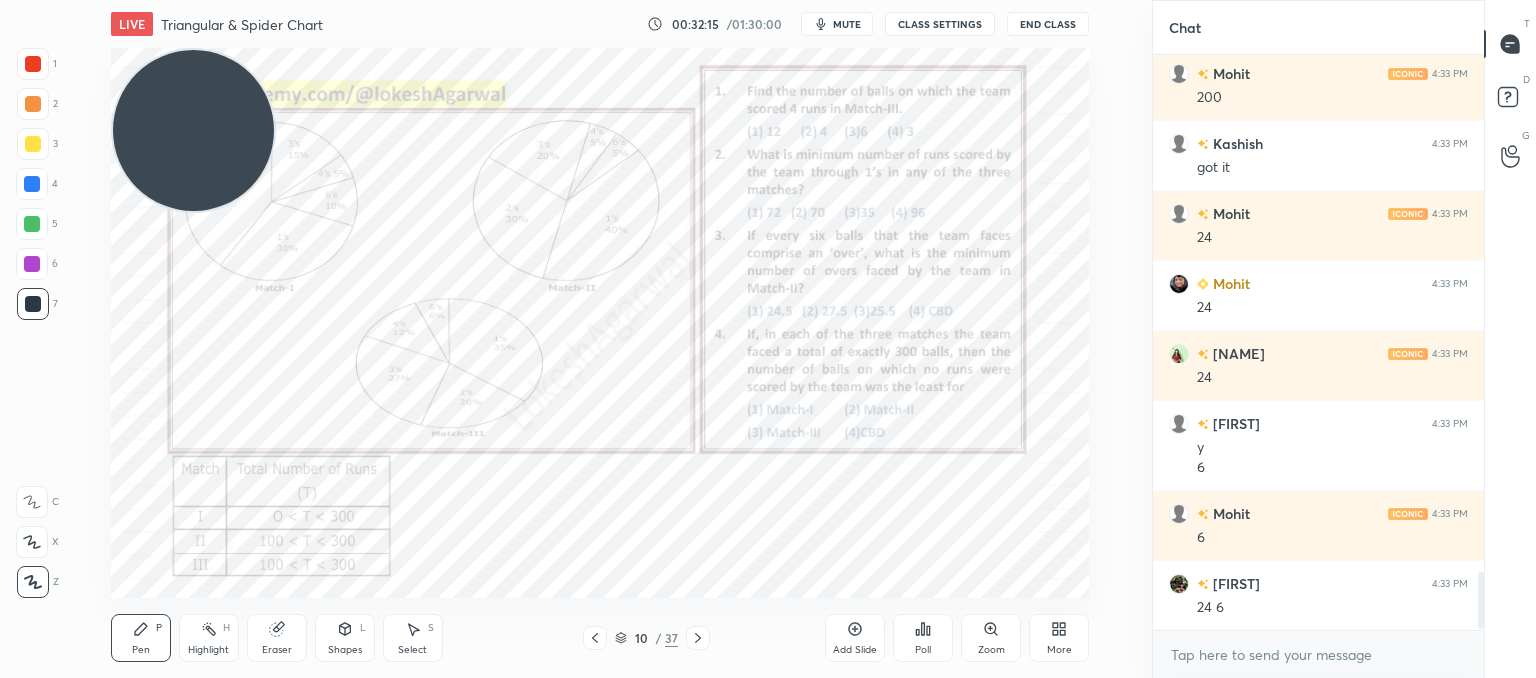 scroll, scrollTop: 5232, scrollLeft: 0, axis: vertical 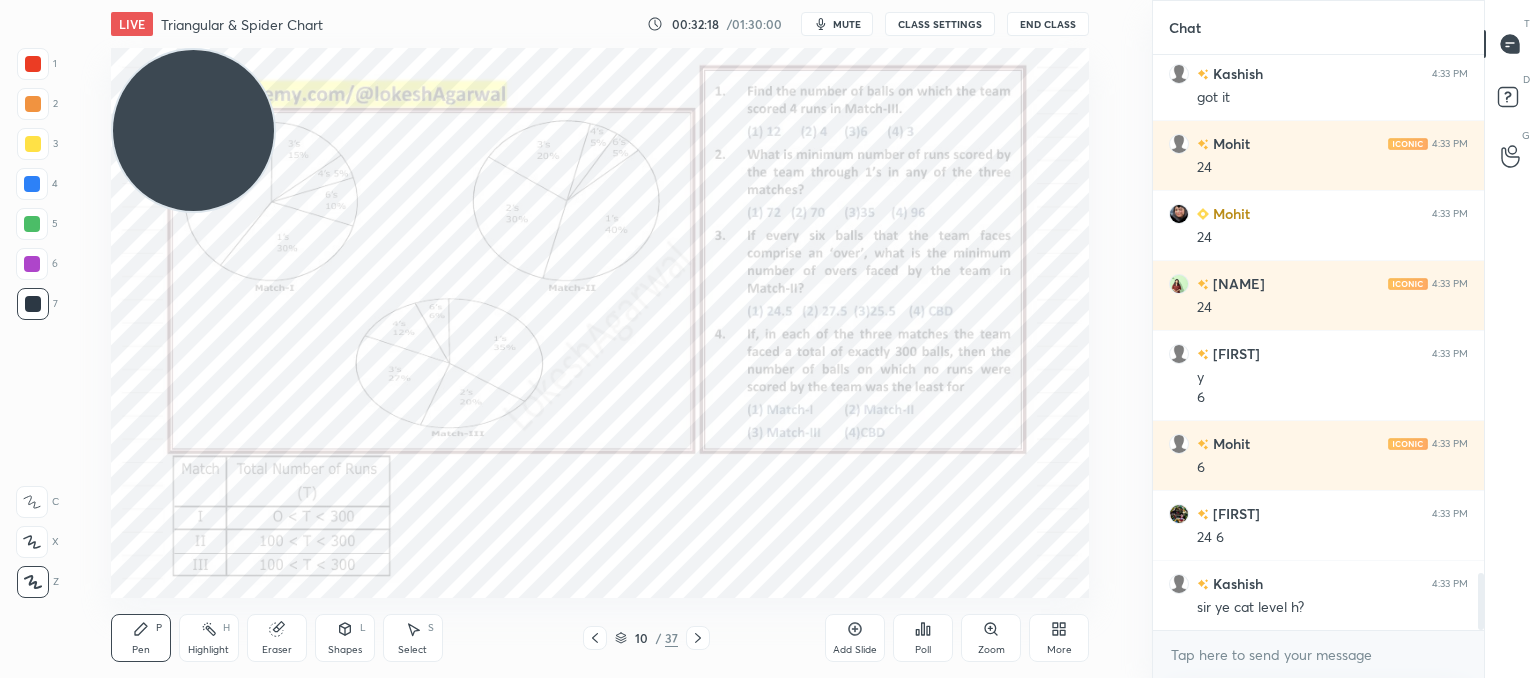 drag, startPoint x: 257, startPoint y: 637, endPoint x: 281, endPoint y: 609, distance: 36.878178 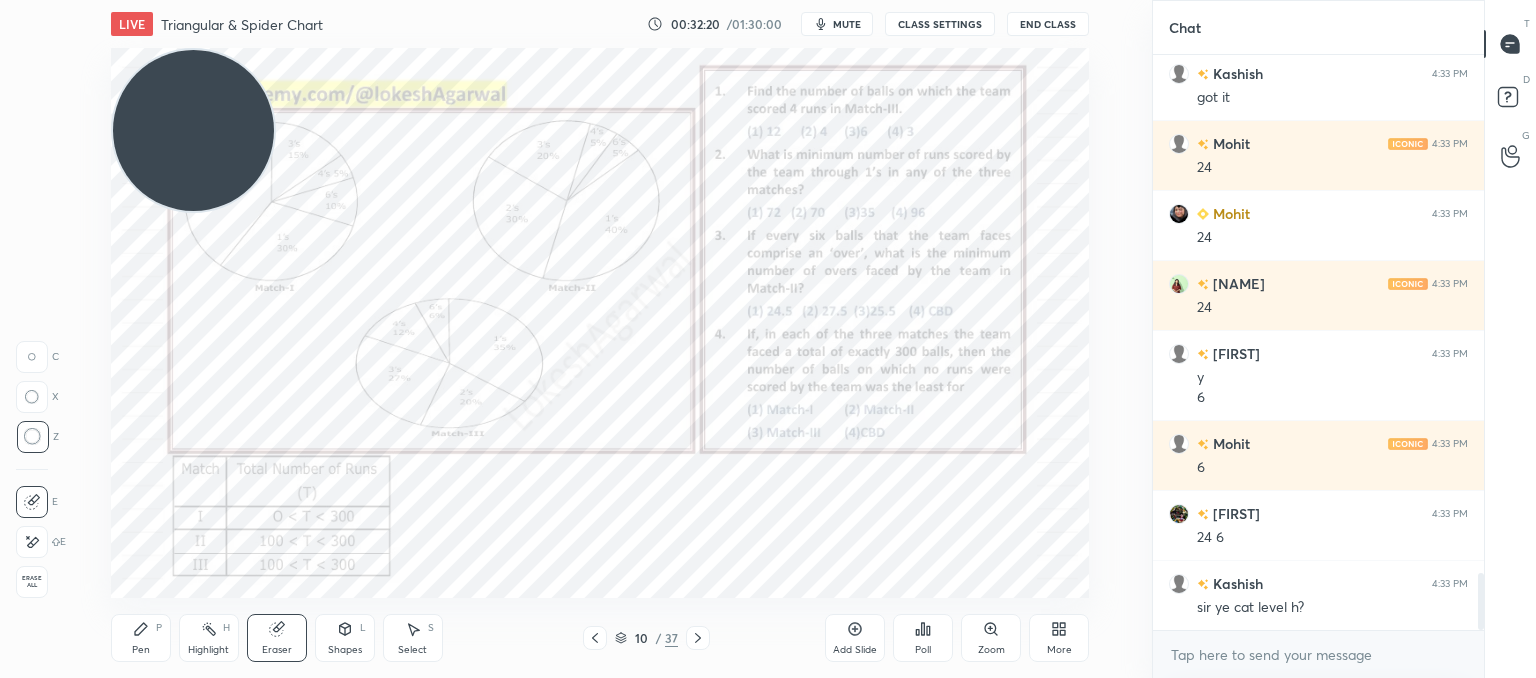 click on "Pen P" at bounding box center (141, 638) 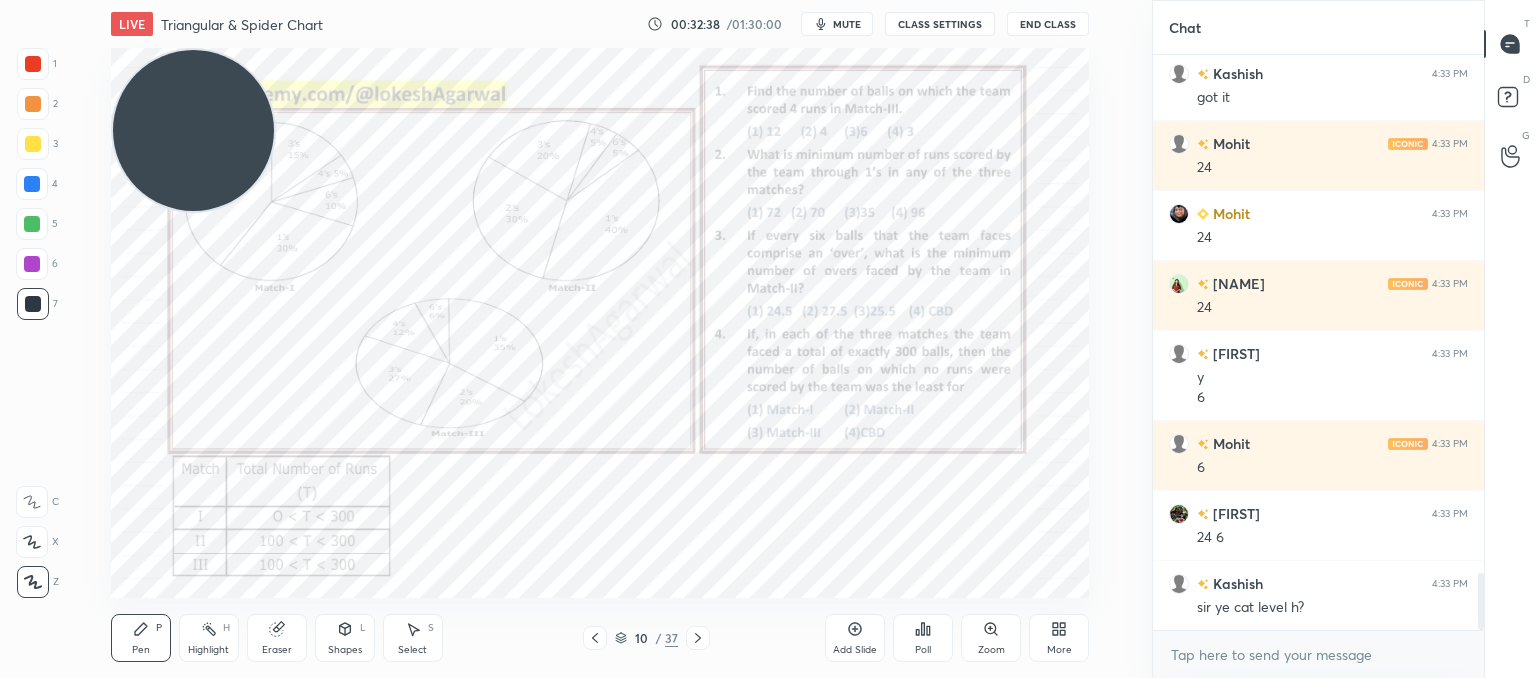 click at bounding box center (595, 638) 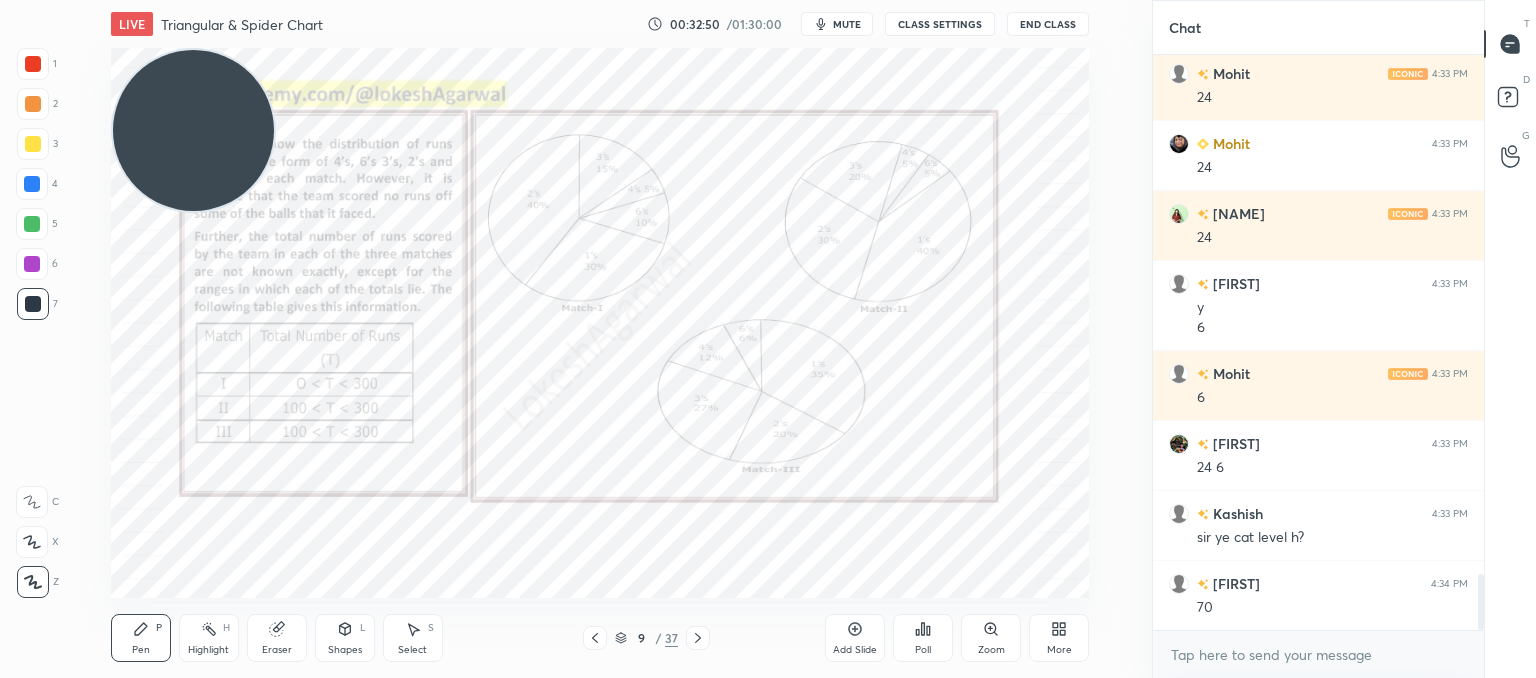 scroll, scrollTop: 5372, scrollLeft: 0, axis: vertical 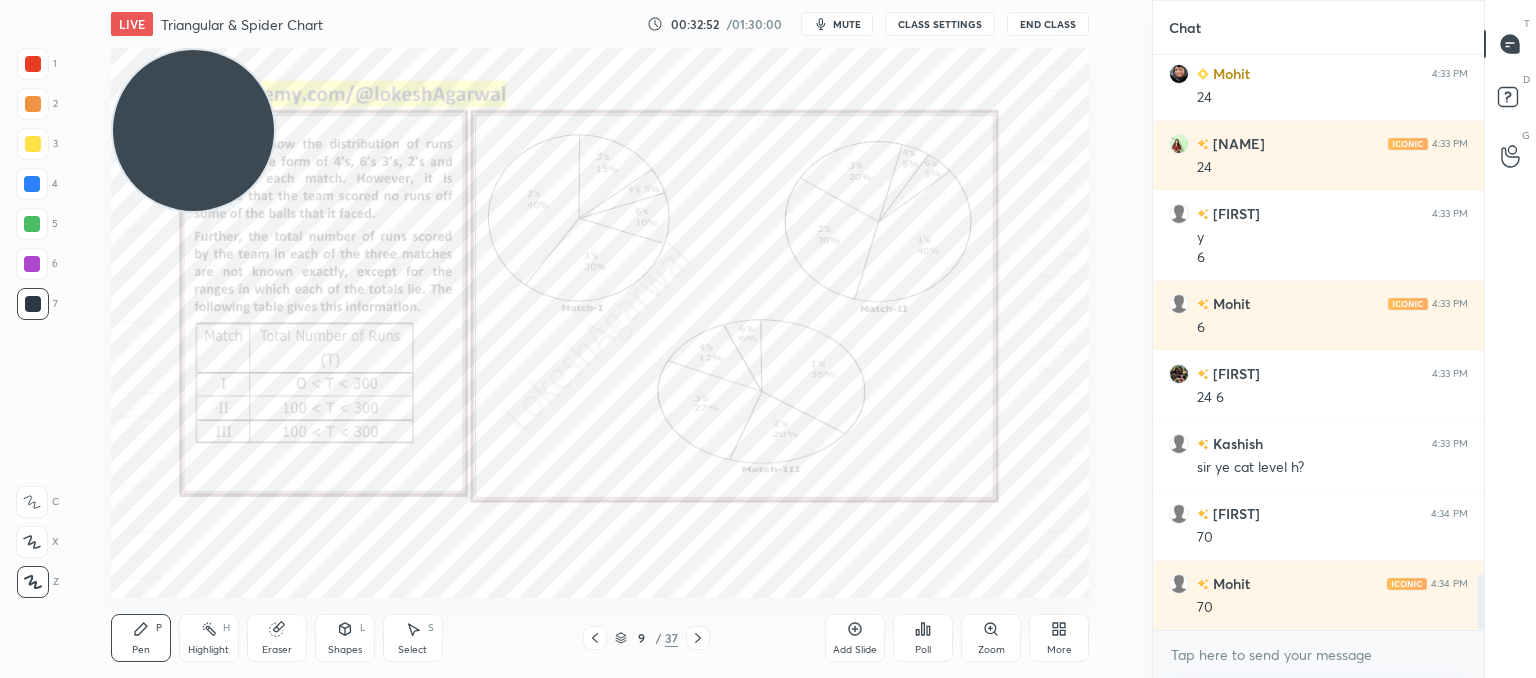 click 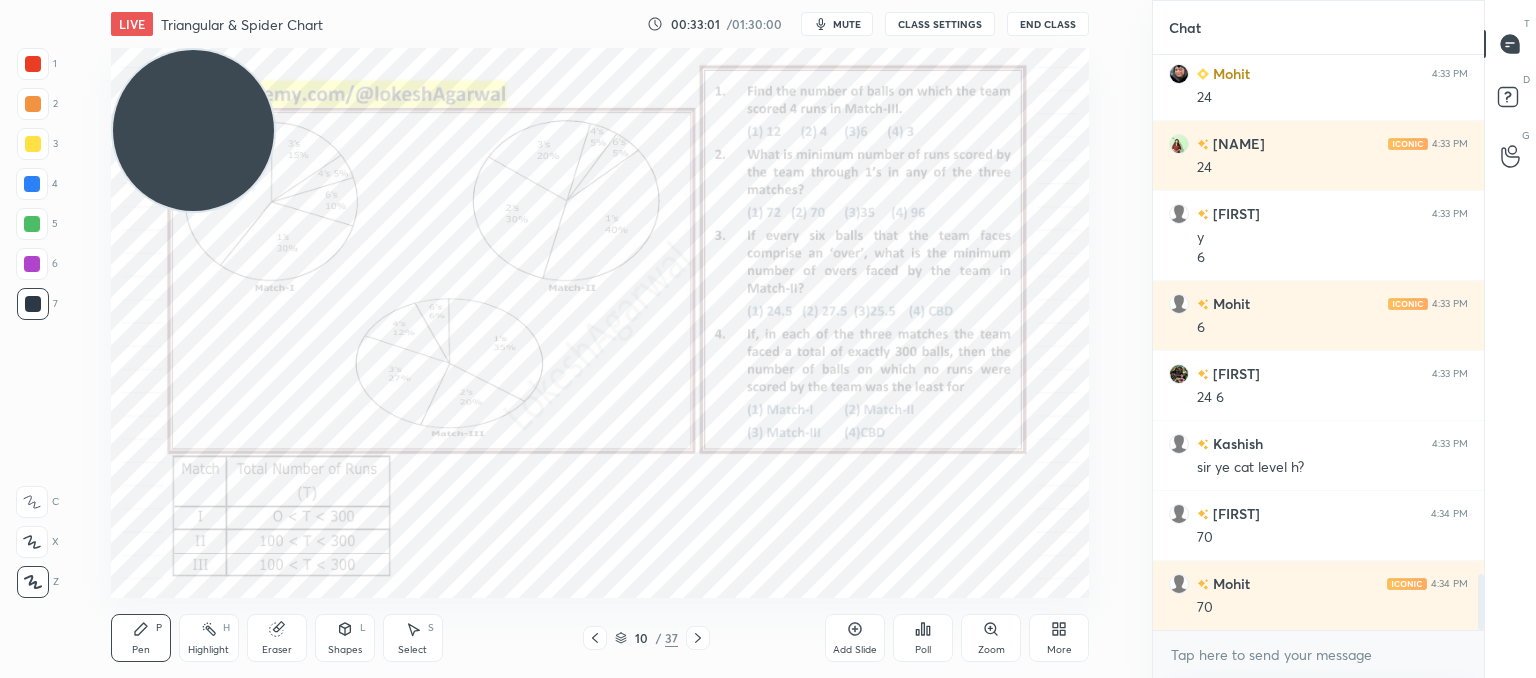 click 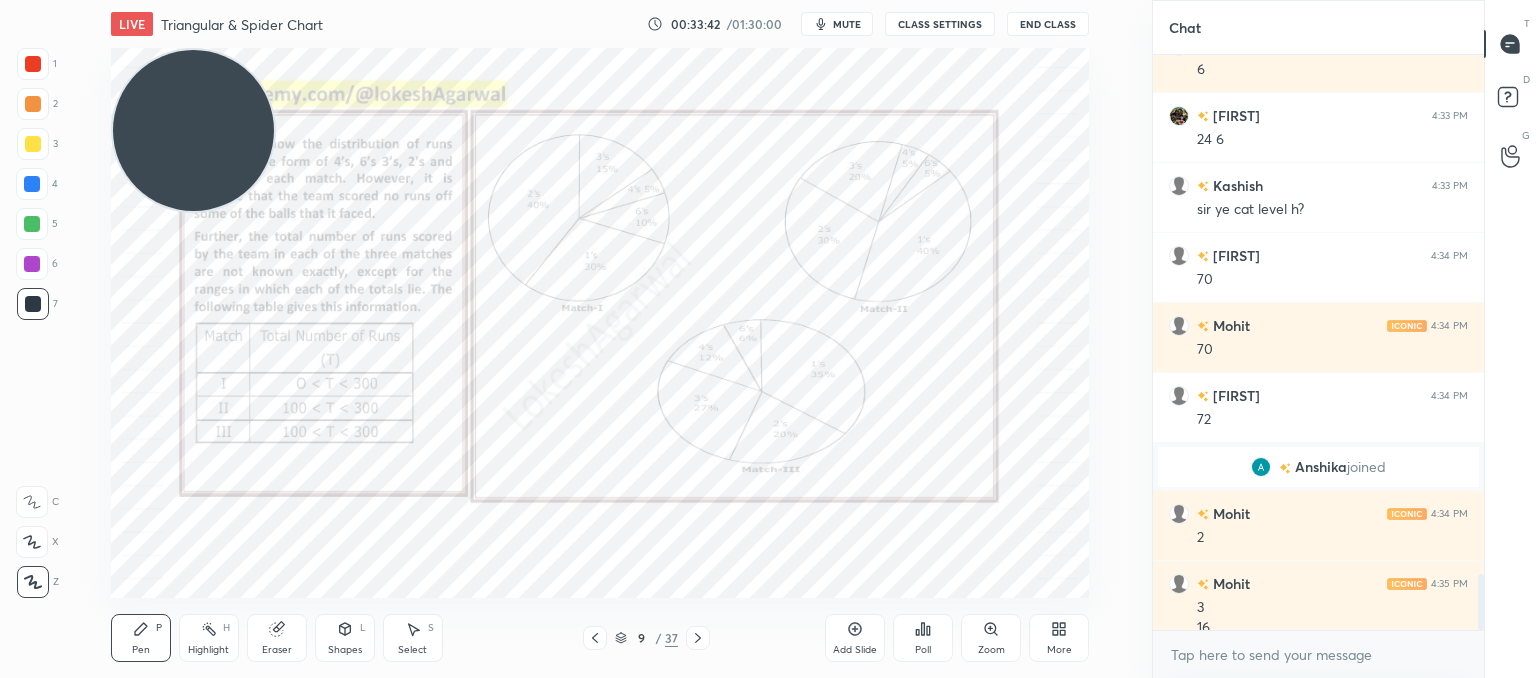 scroll, scrollTop: 5330, scrollLeft: 0, axis: vertical 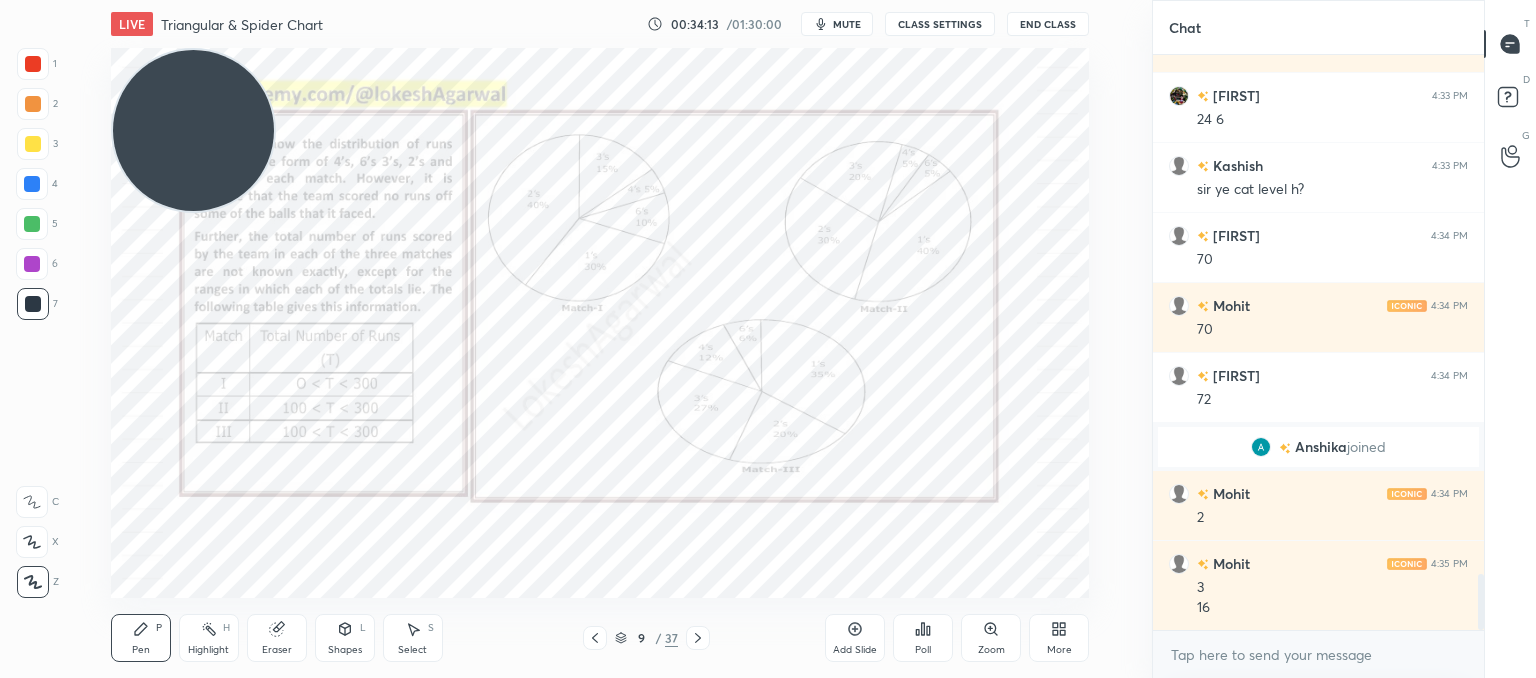 click on "Pen P Highlight H Eraser Shapes L Select S 9 / 37 Add Slide Poll Zoom More" at bounding box center (600, 638) 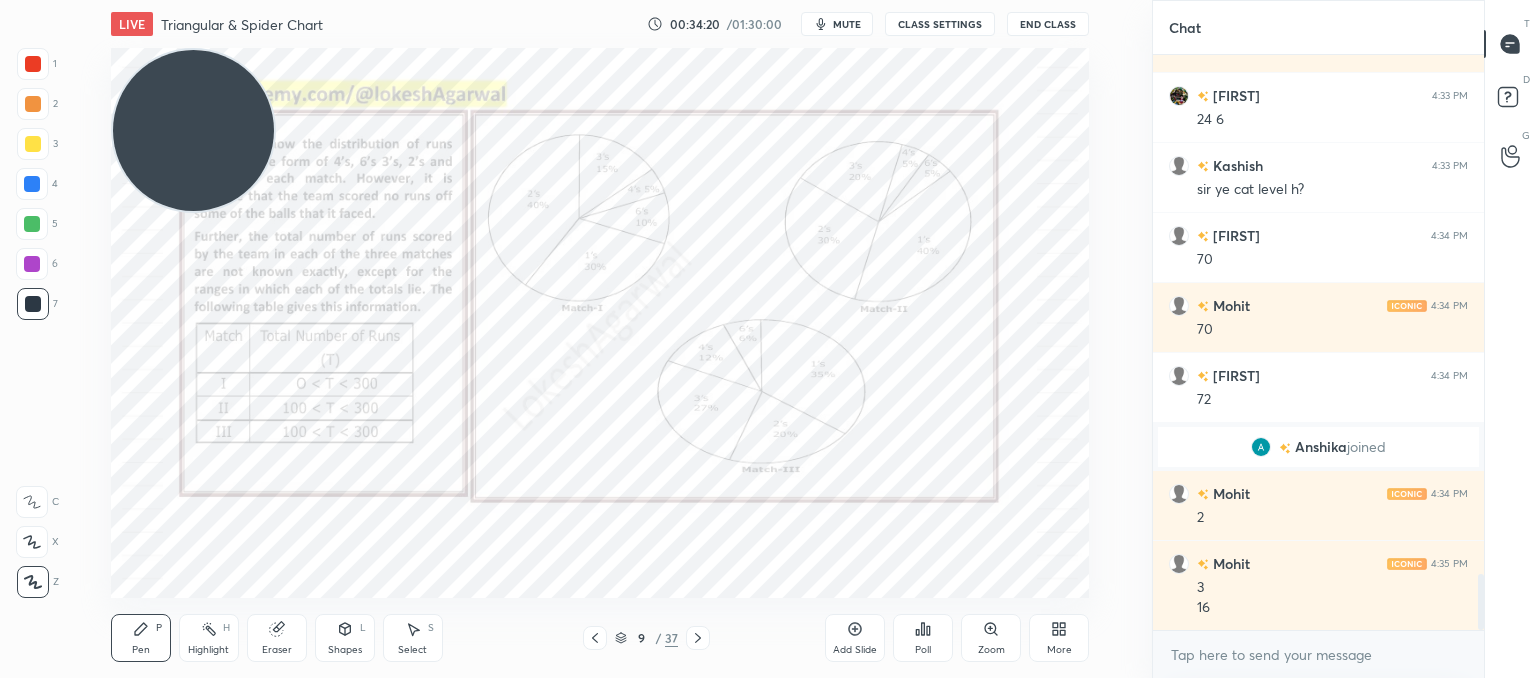 click 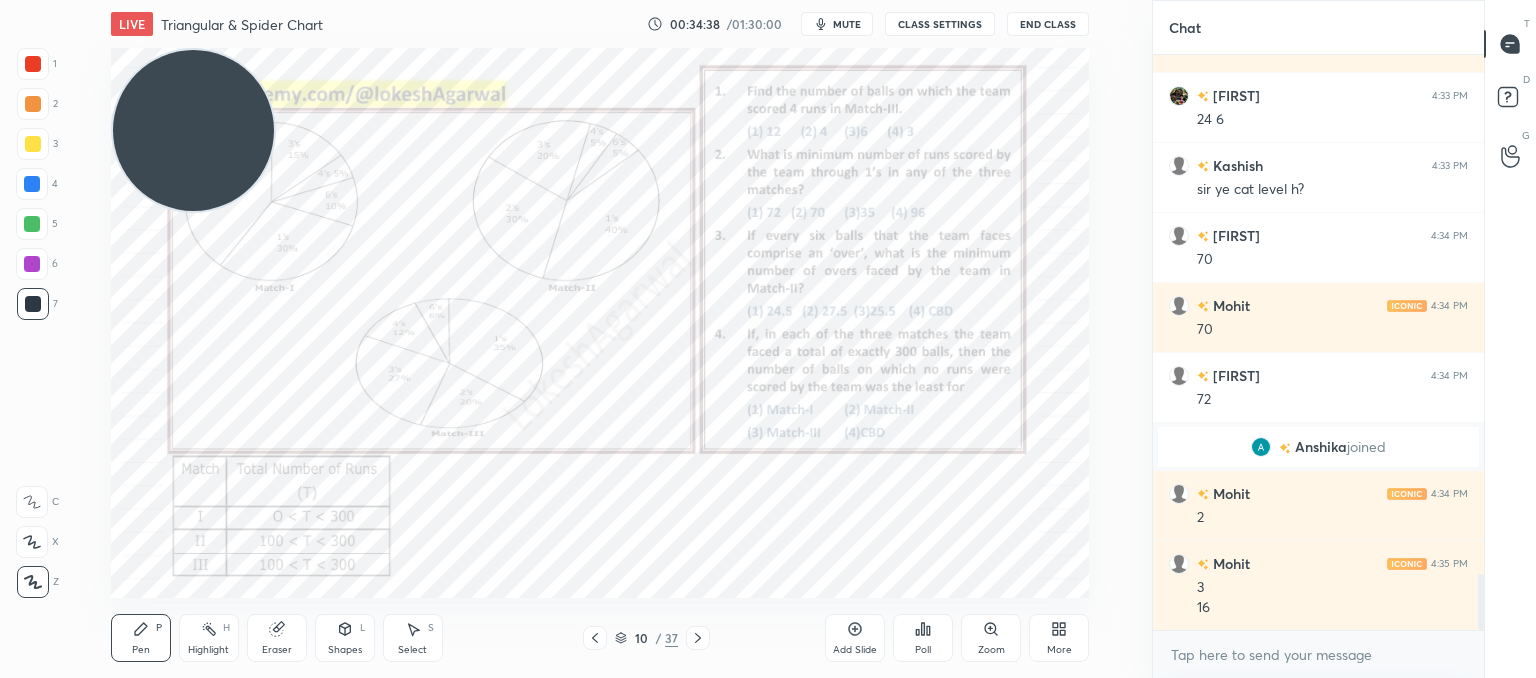 click 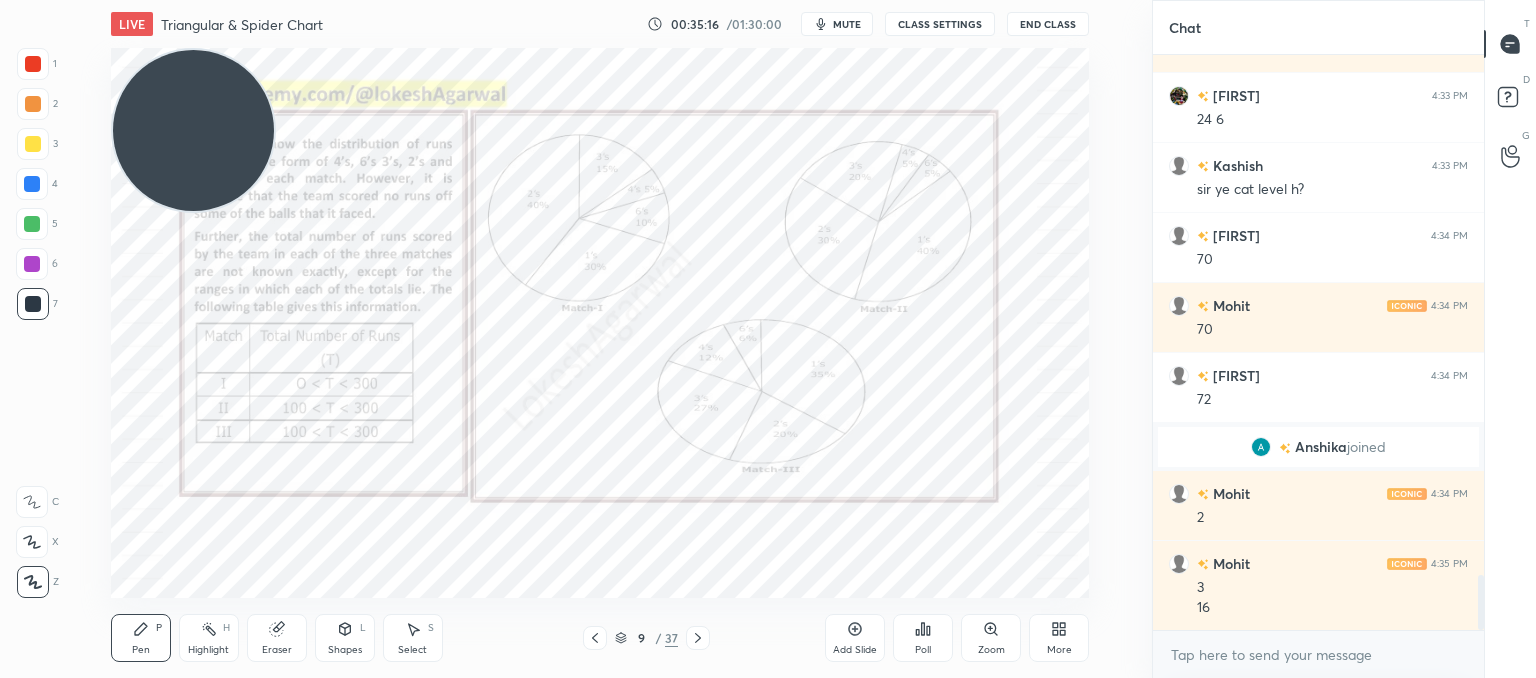 scroll, scrollTop: 5400, scrollLeft: 0, axis: vertical 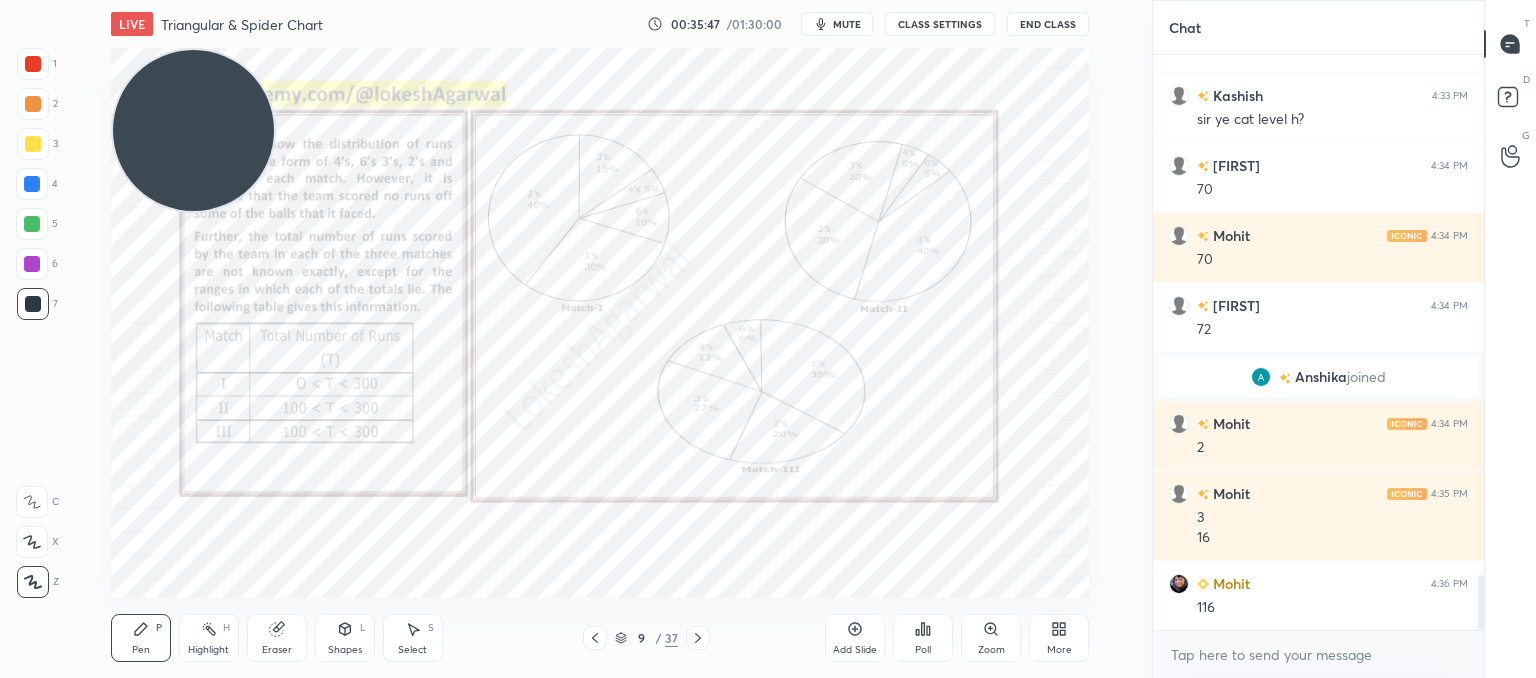click 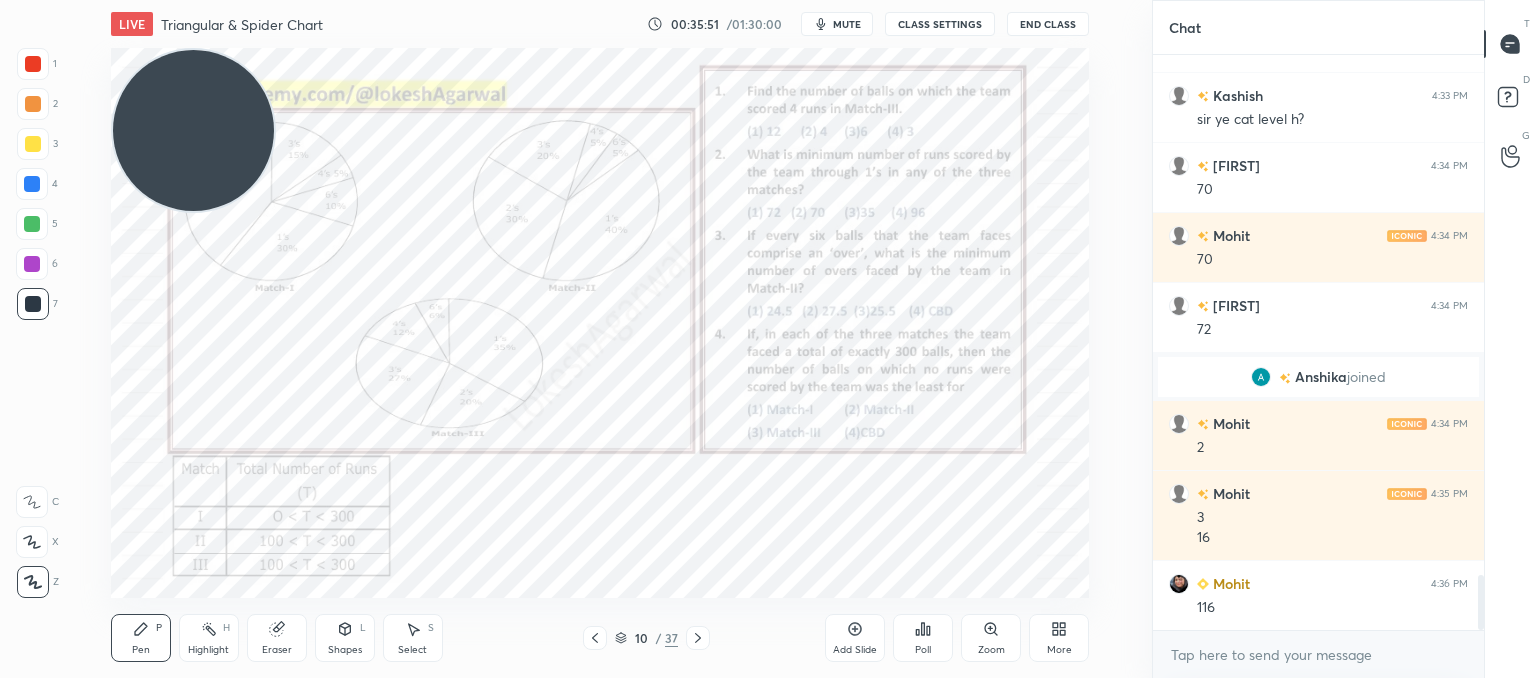 click 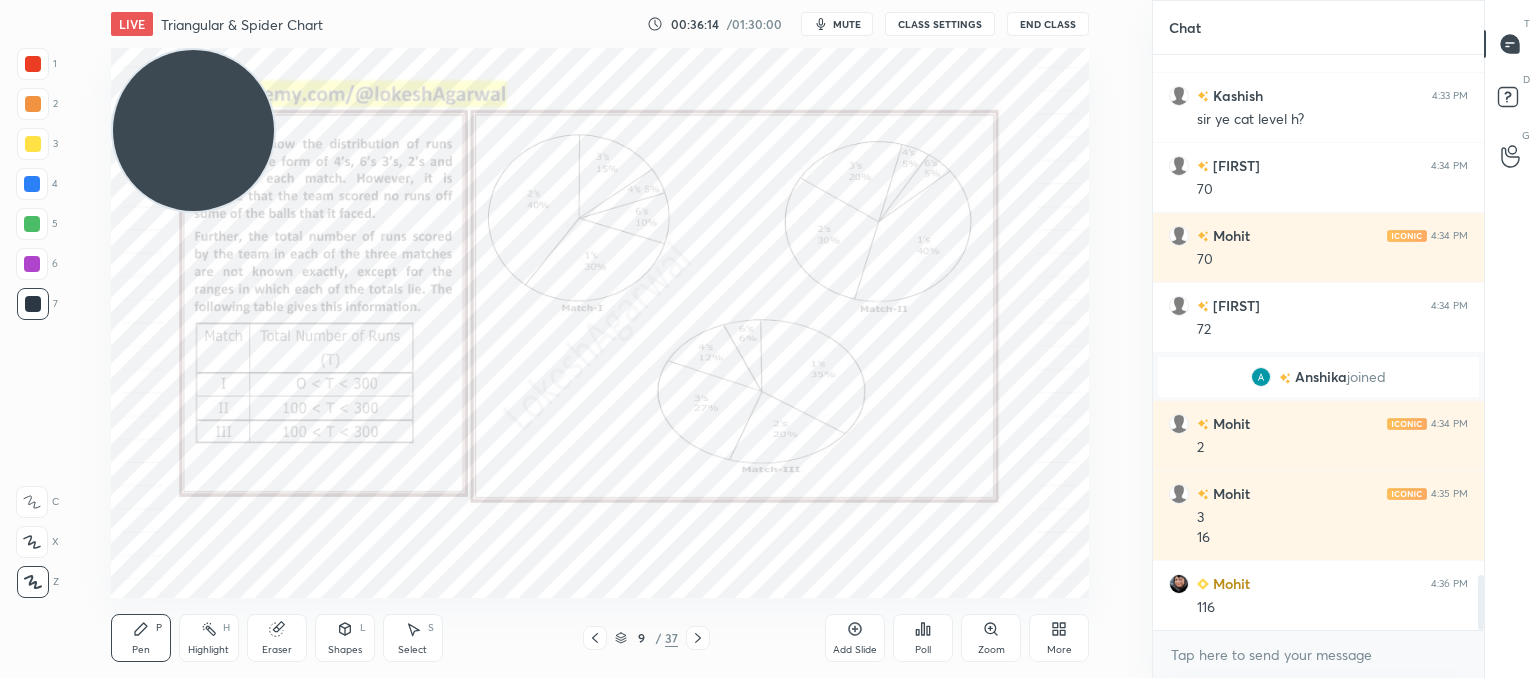 click 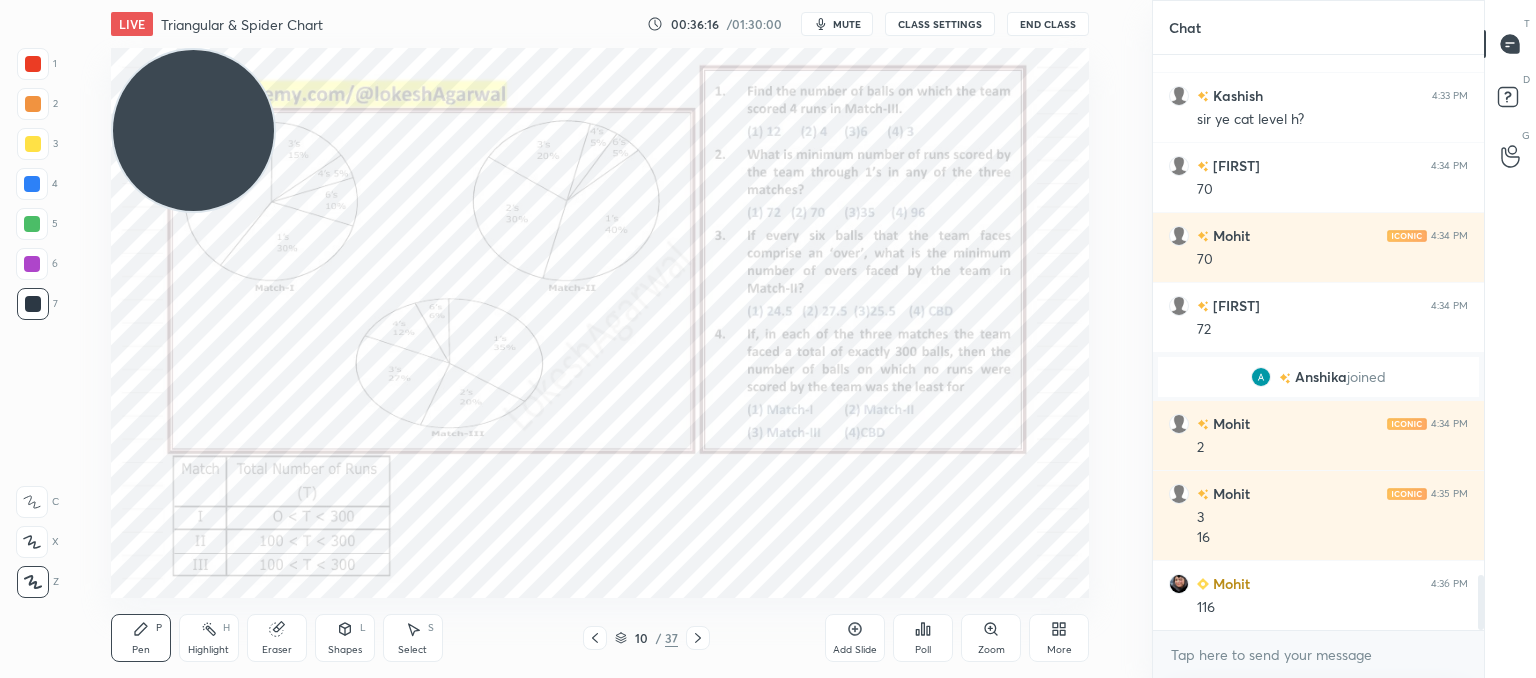 scroll, scrollTop: 5470, scrollLeft: 0, axis: vertical 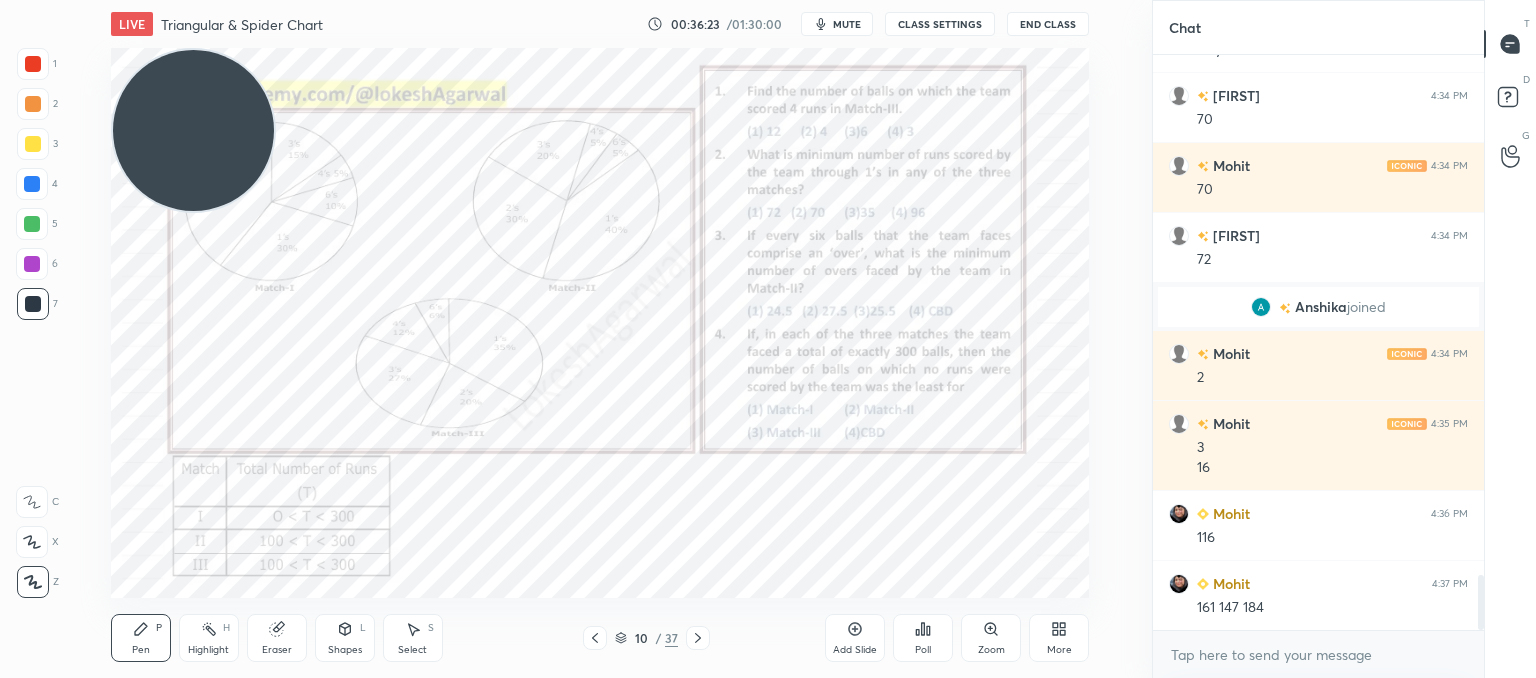 click 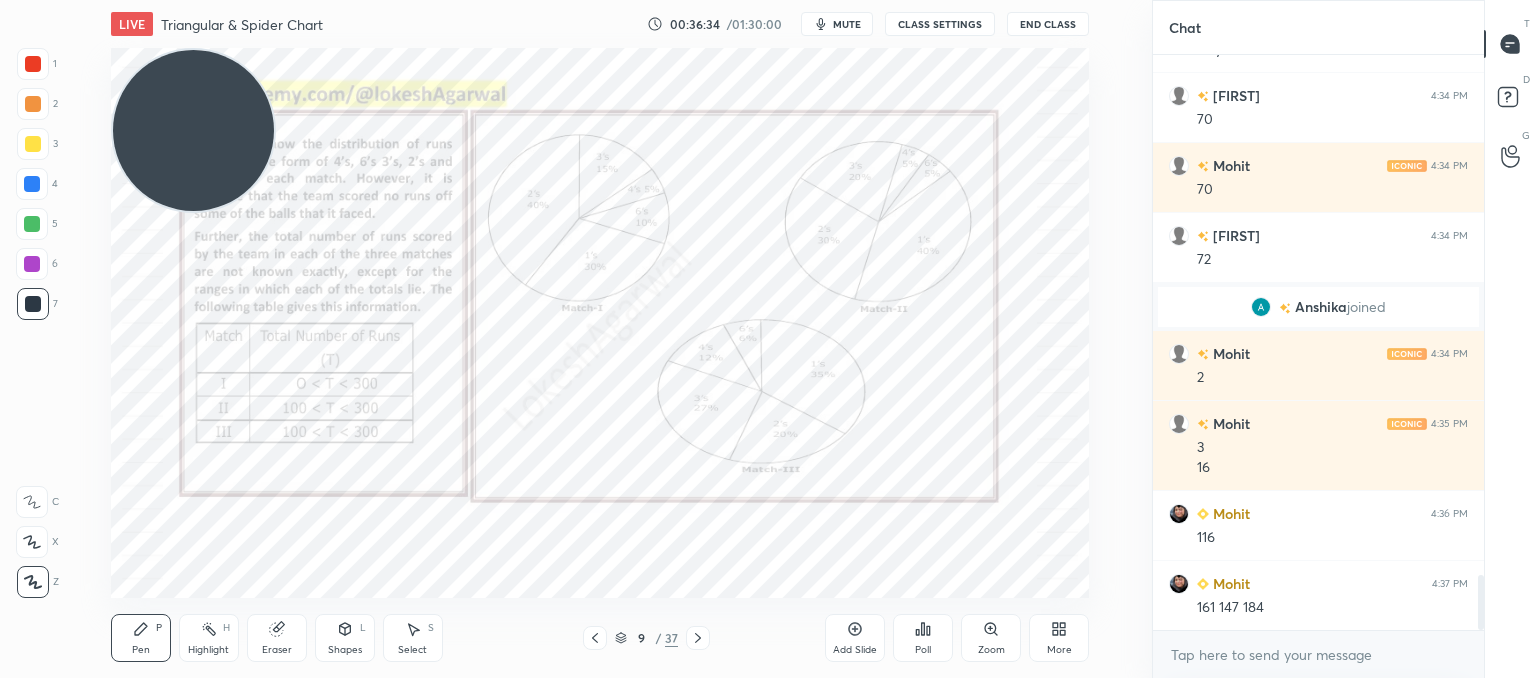 click 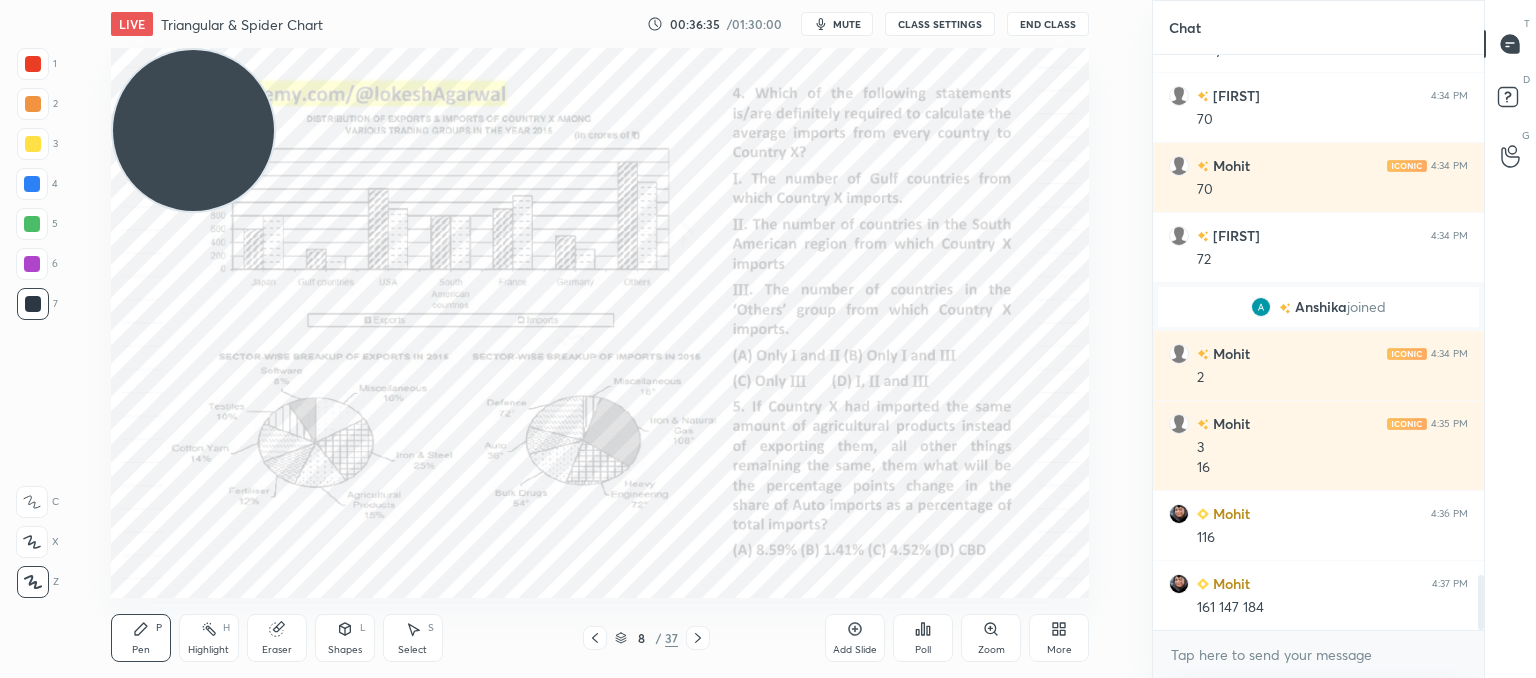 click 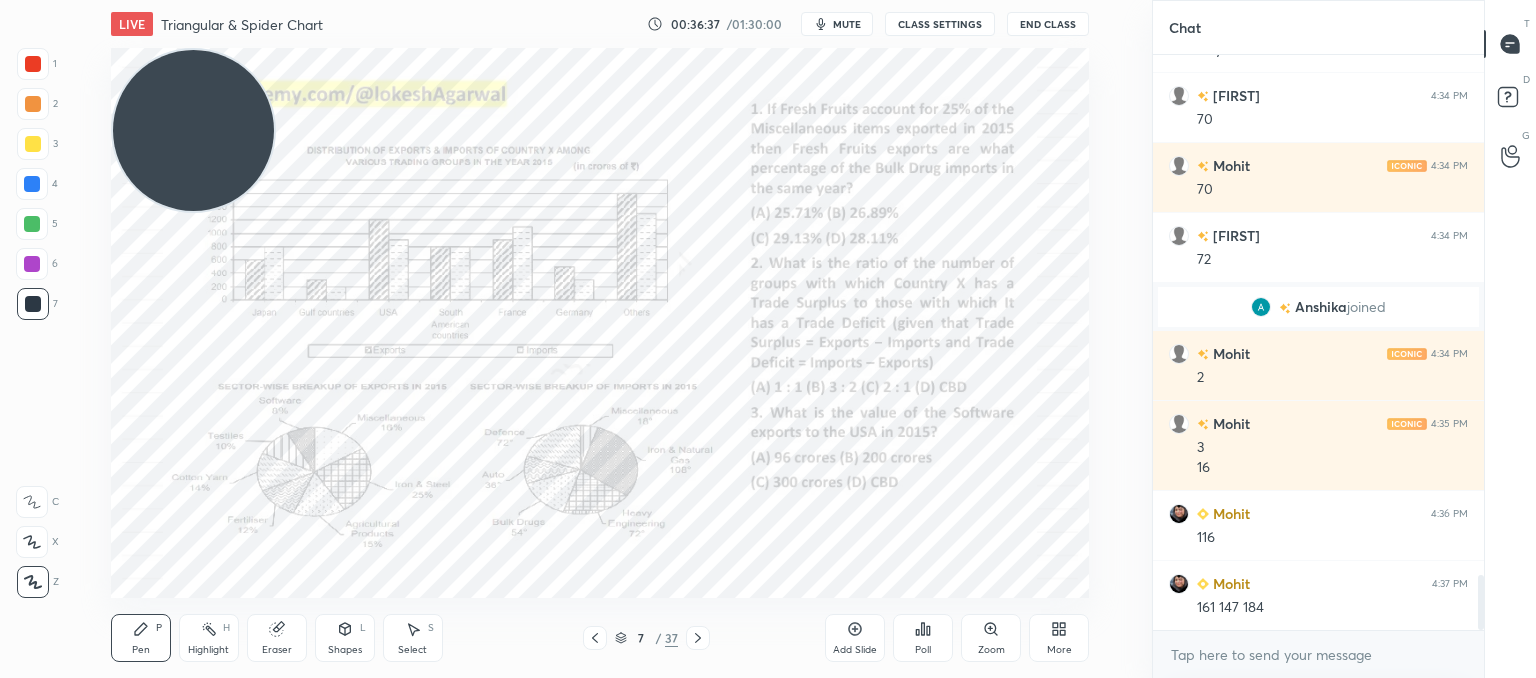 click 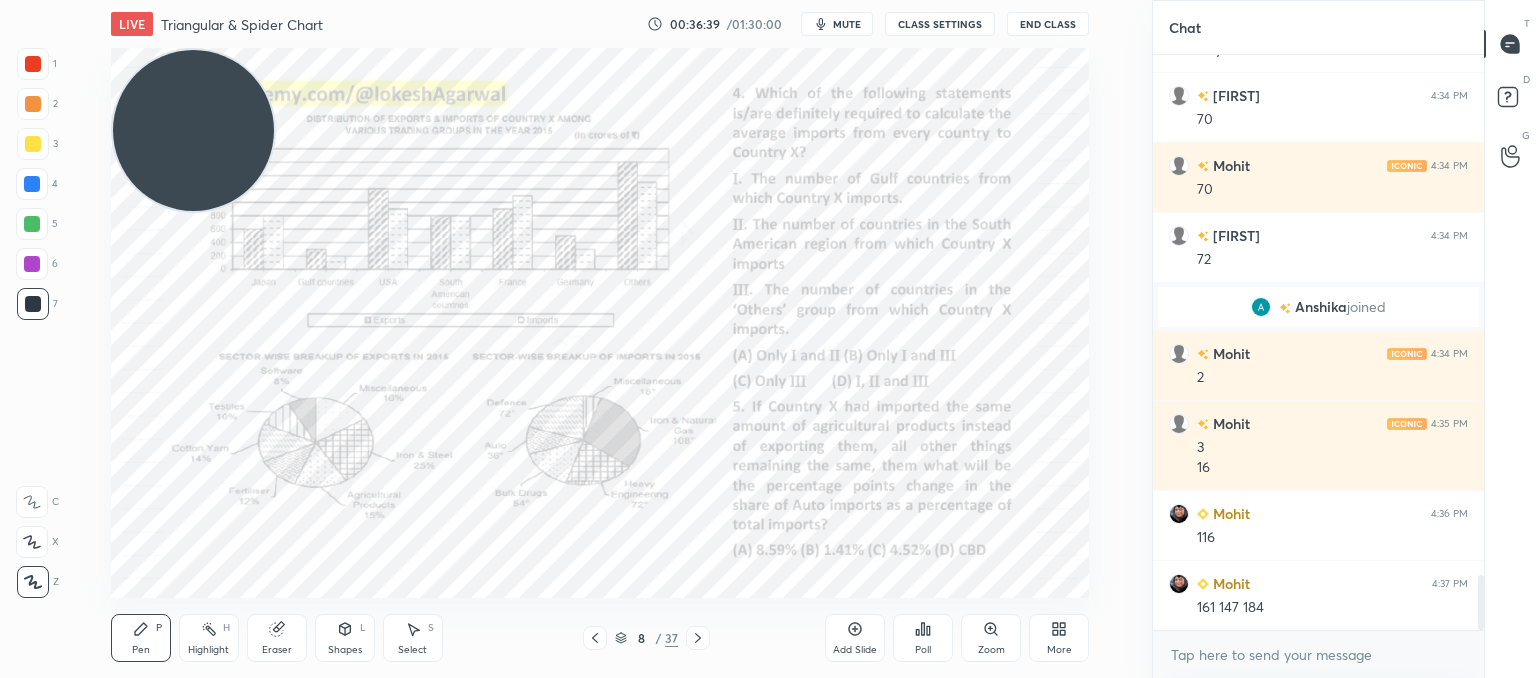 click at bounding box center (698, 638) 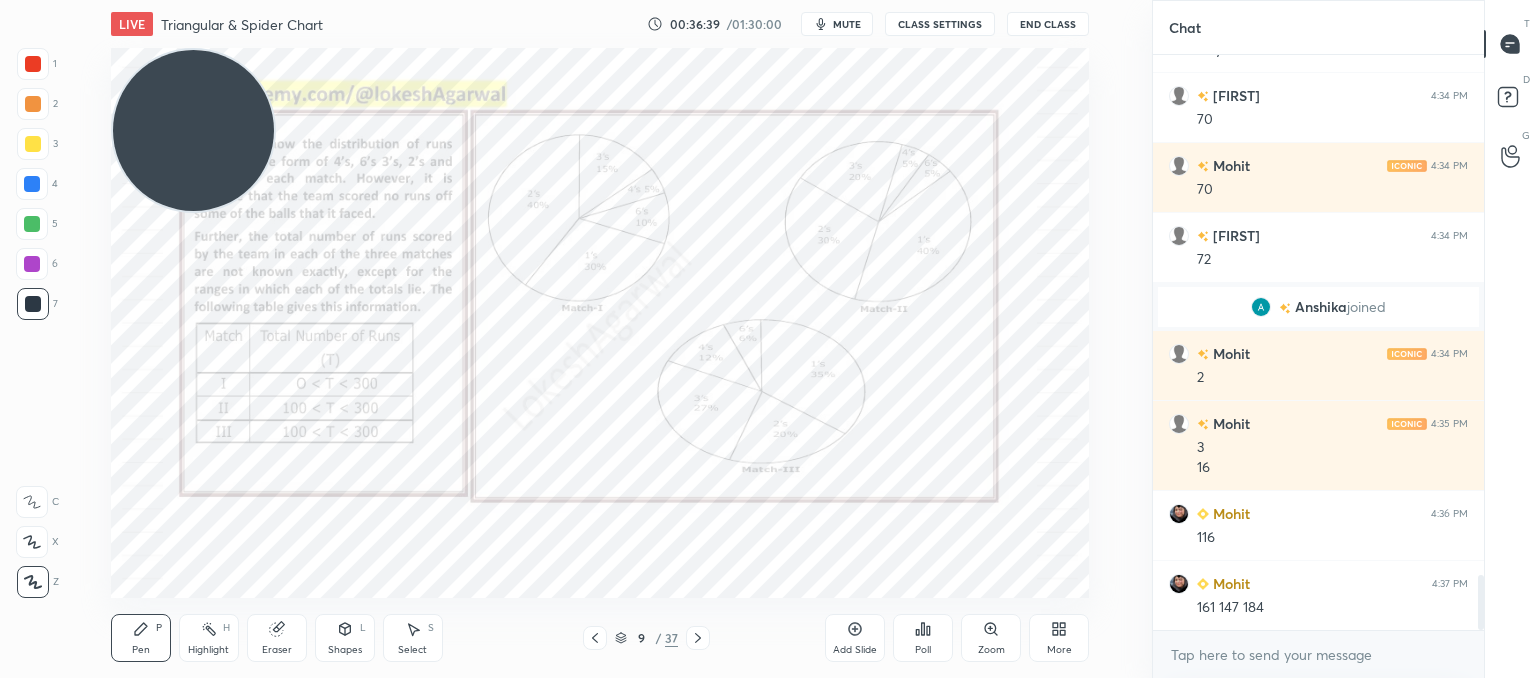 click at bounding box center (698, 638) 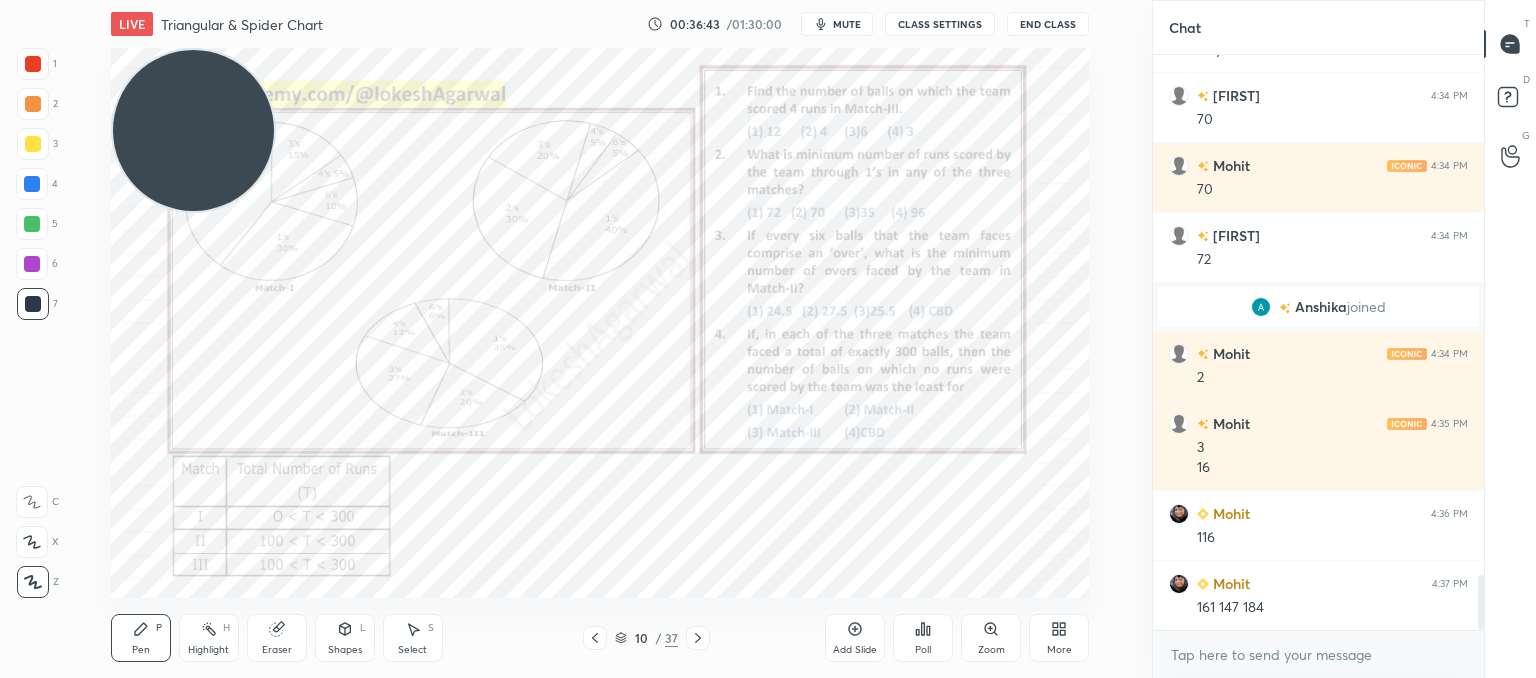 click 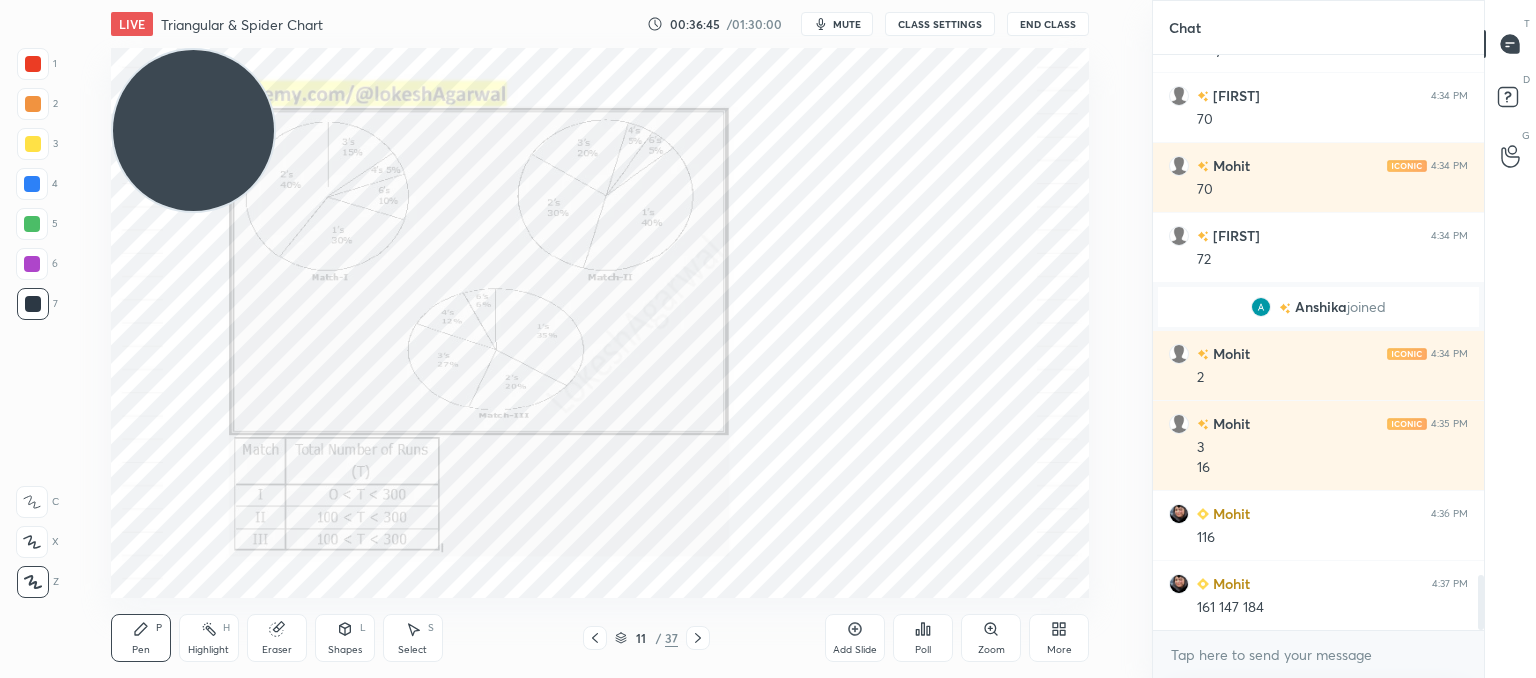 click 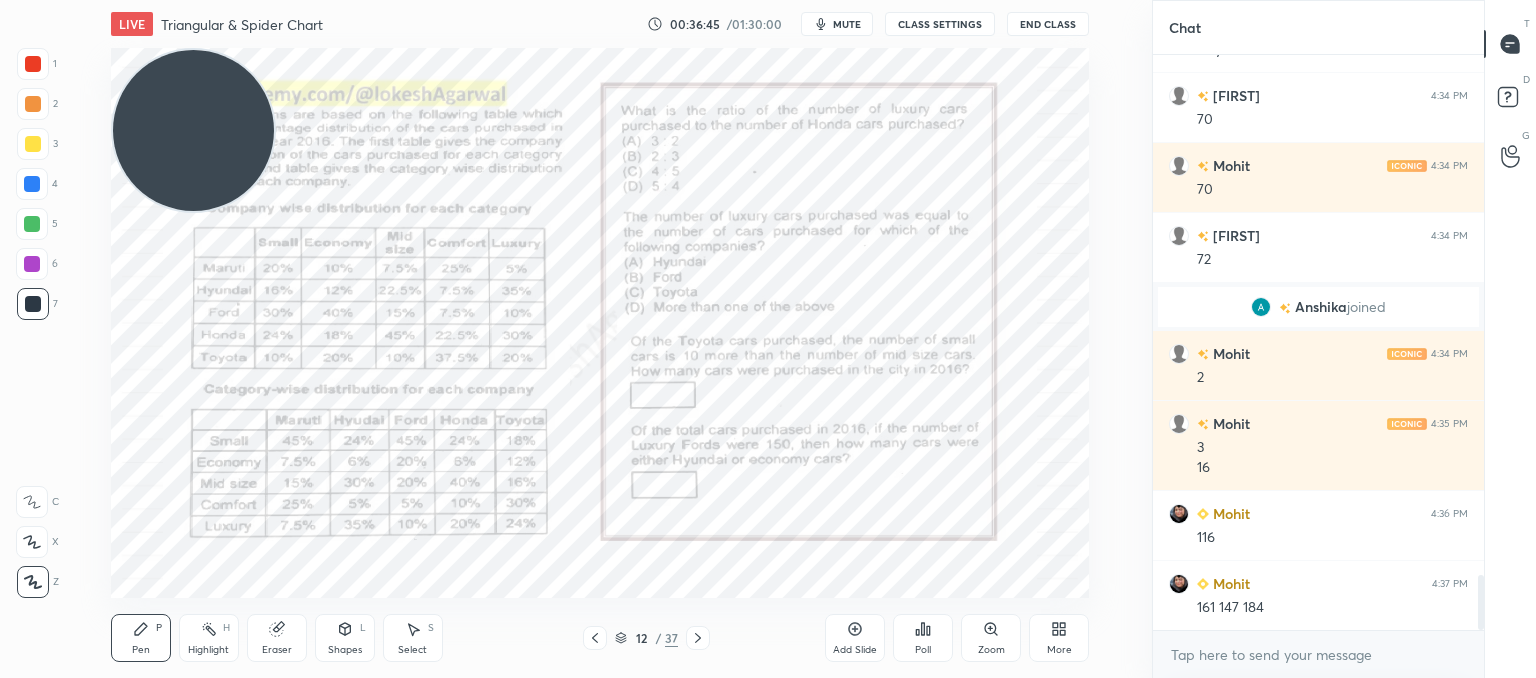 click 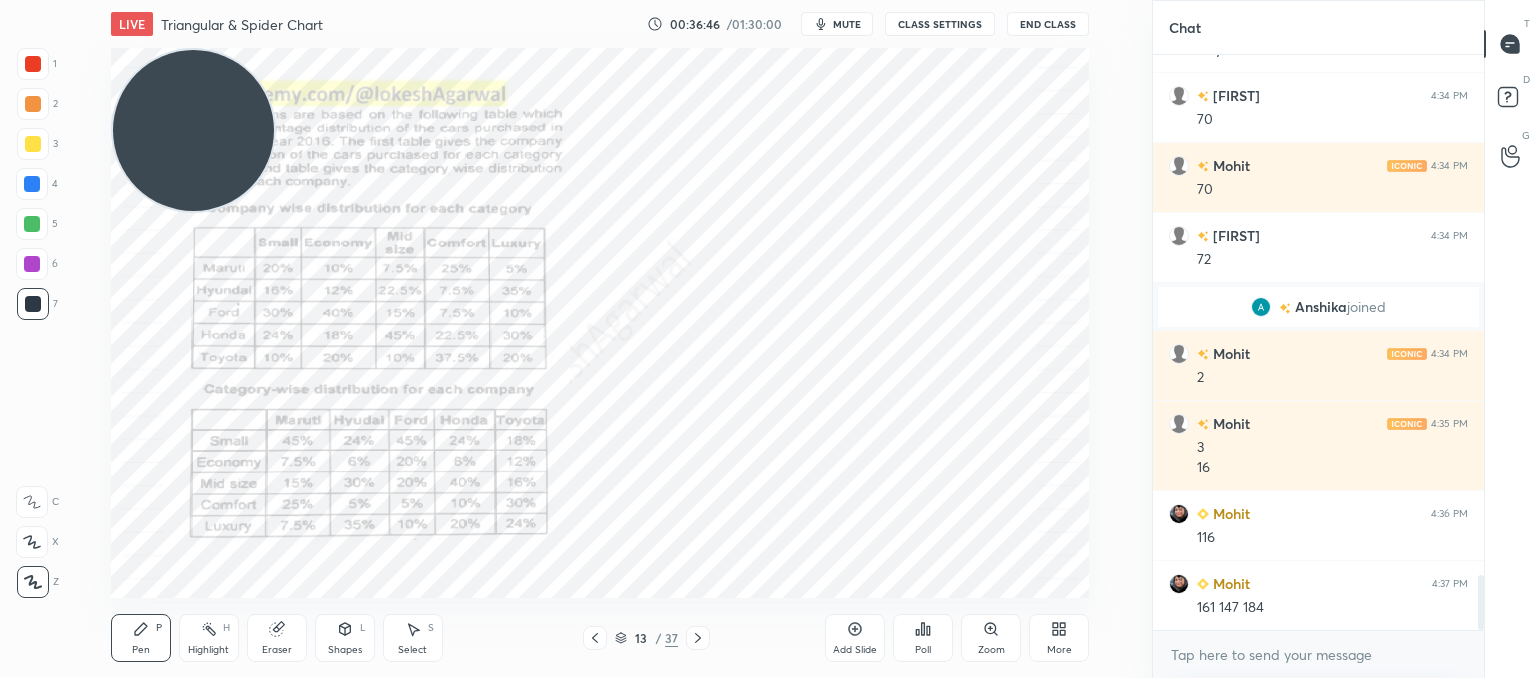 click 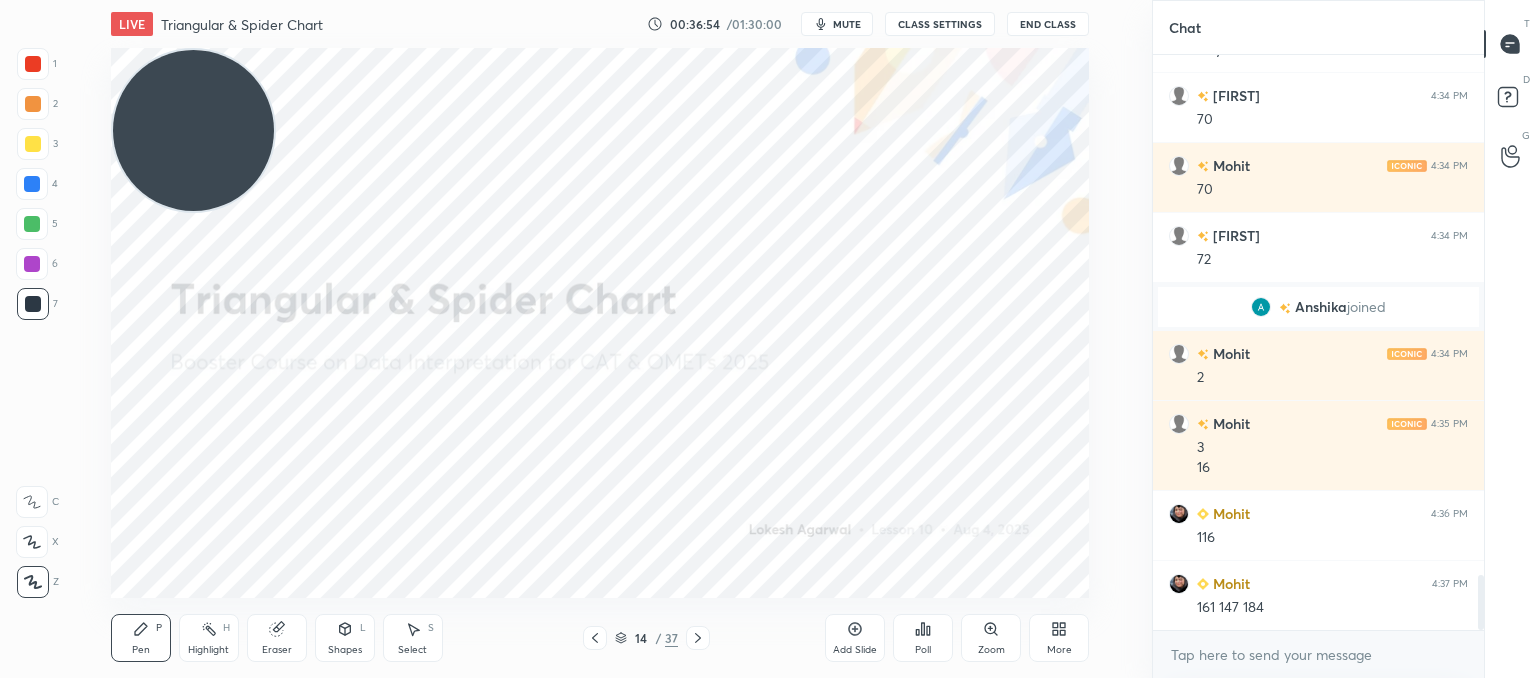 click on "More" at bounding box center (1059, 638) 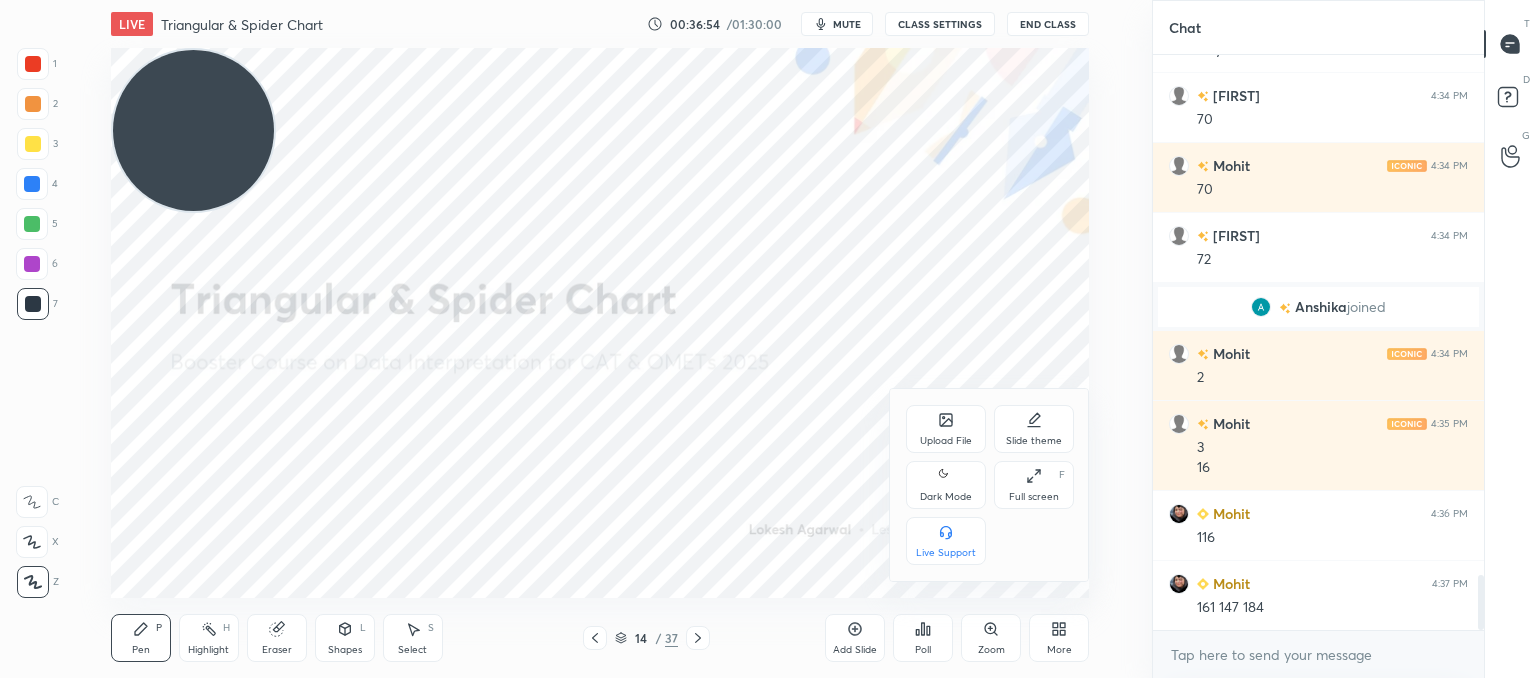 click 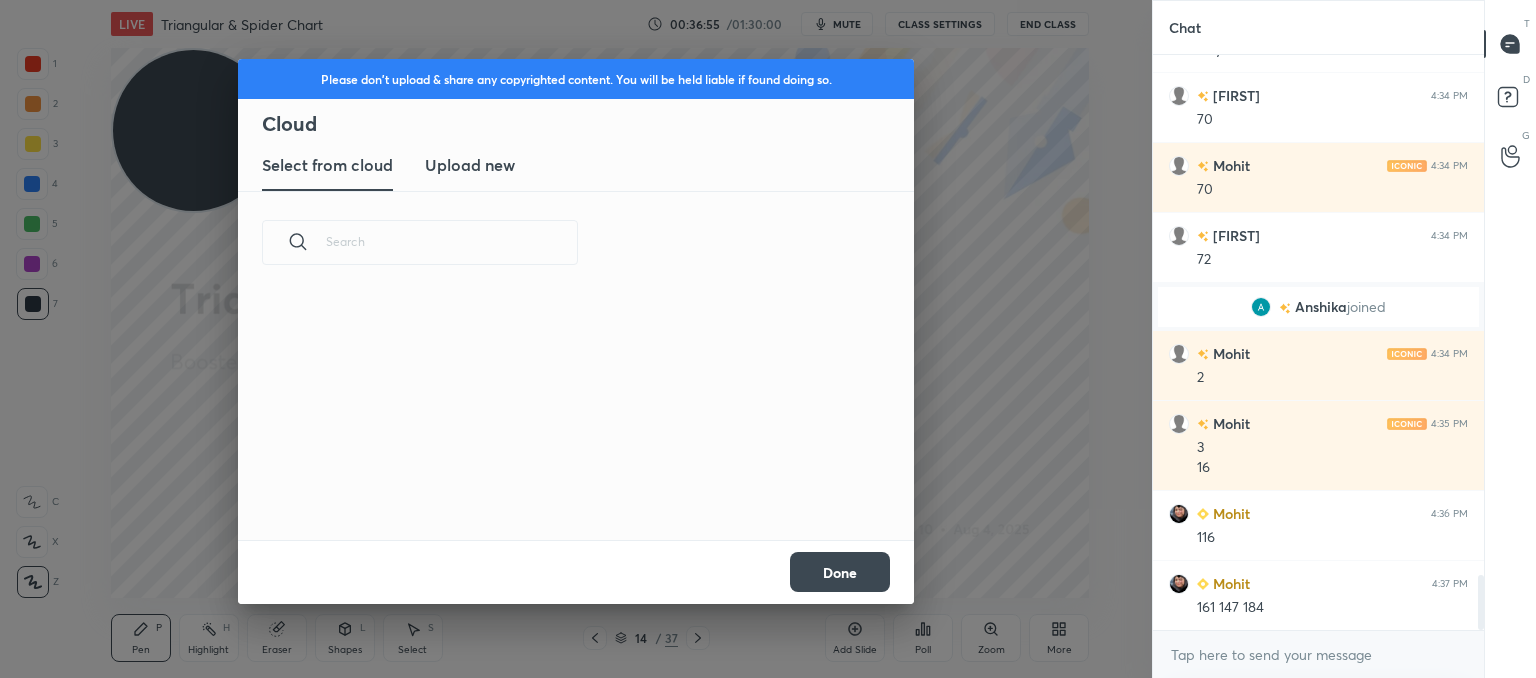 scroll, scrollTop: 246, scrollLeft: 642, axis: both 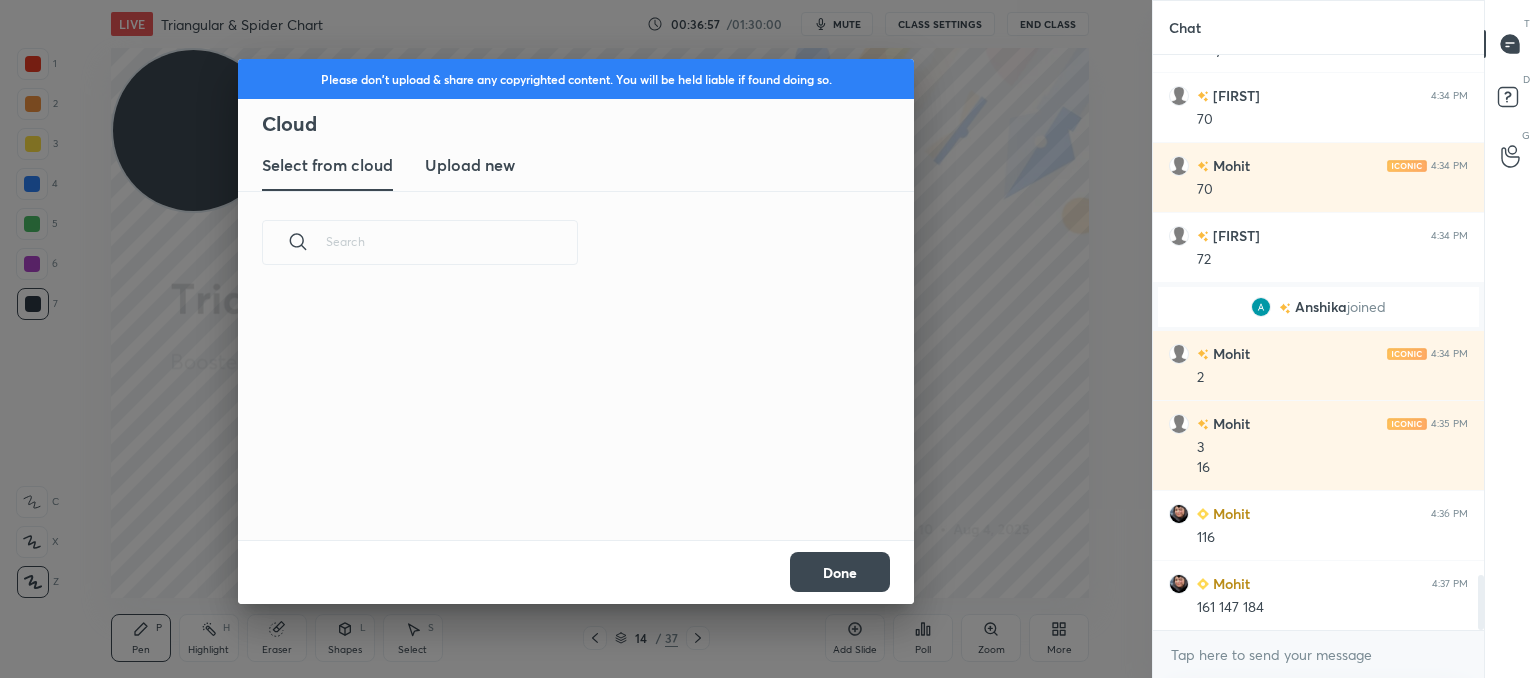 click on "Please don't upload & share any copyrighted content. You will be held liable if found doing so. Cloud Select from cloud Upload new ​ Done" at bounding box center (576, 339) 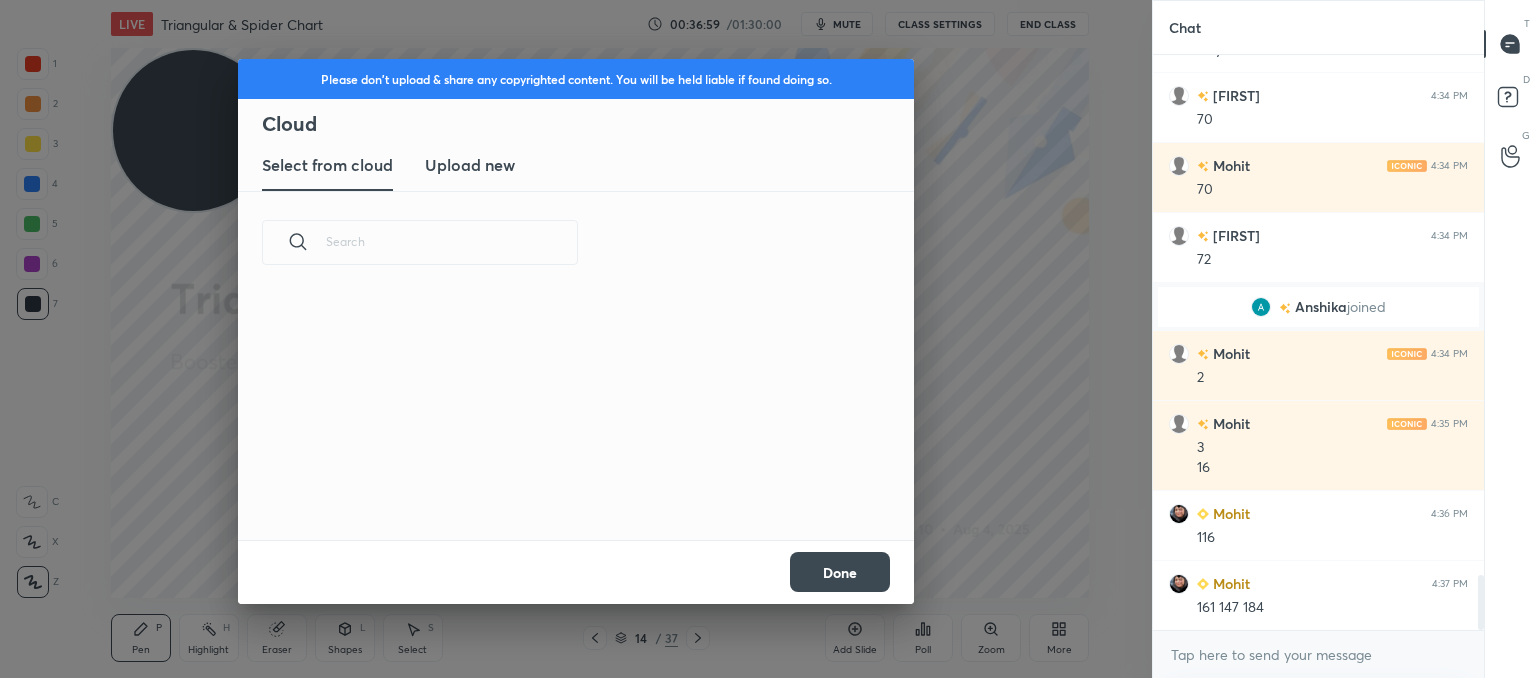 click on "Done" at bounding box center [840, 572] 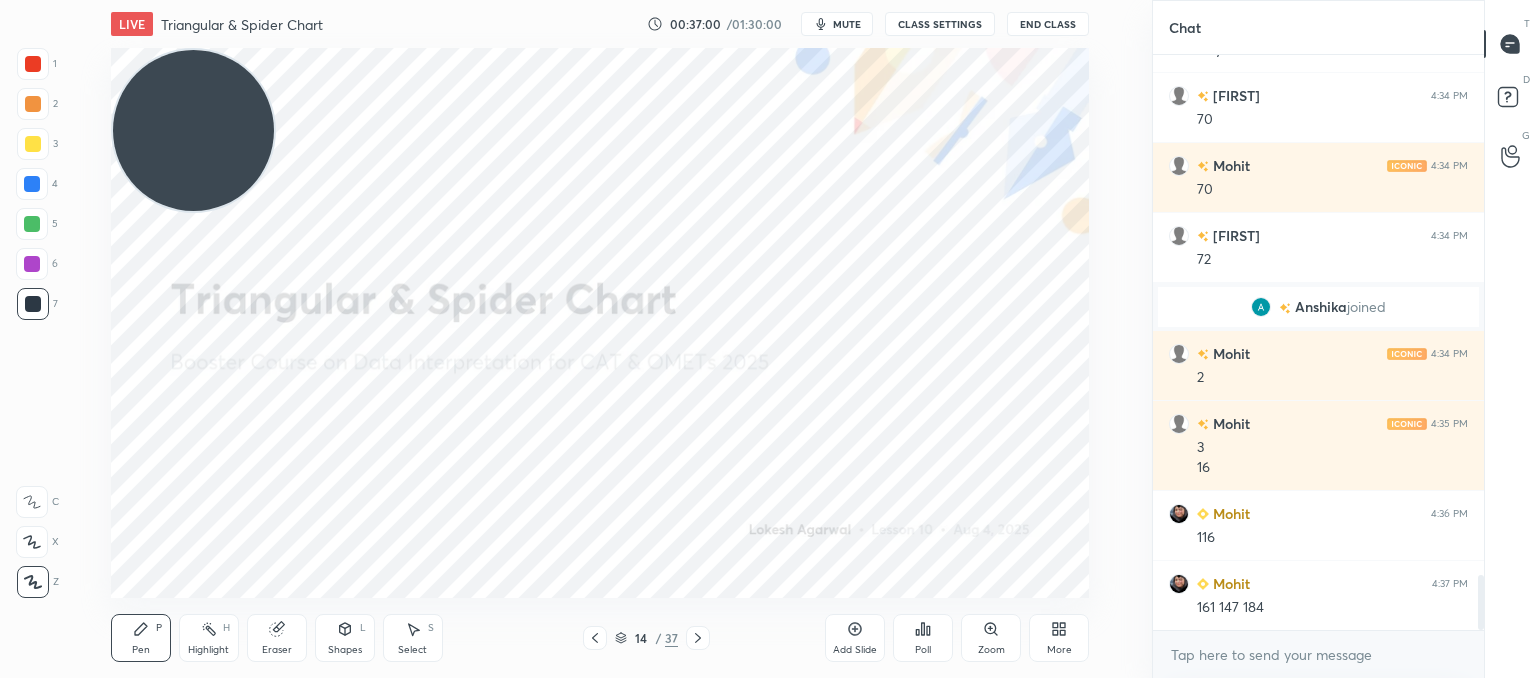 click on "14 / 37" at bounding box center [646, 638] 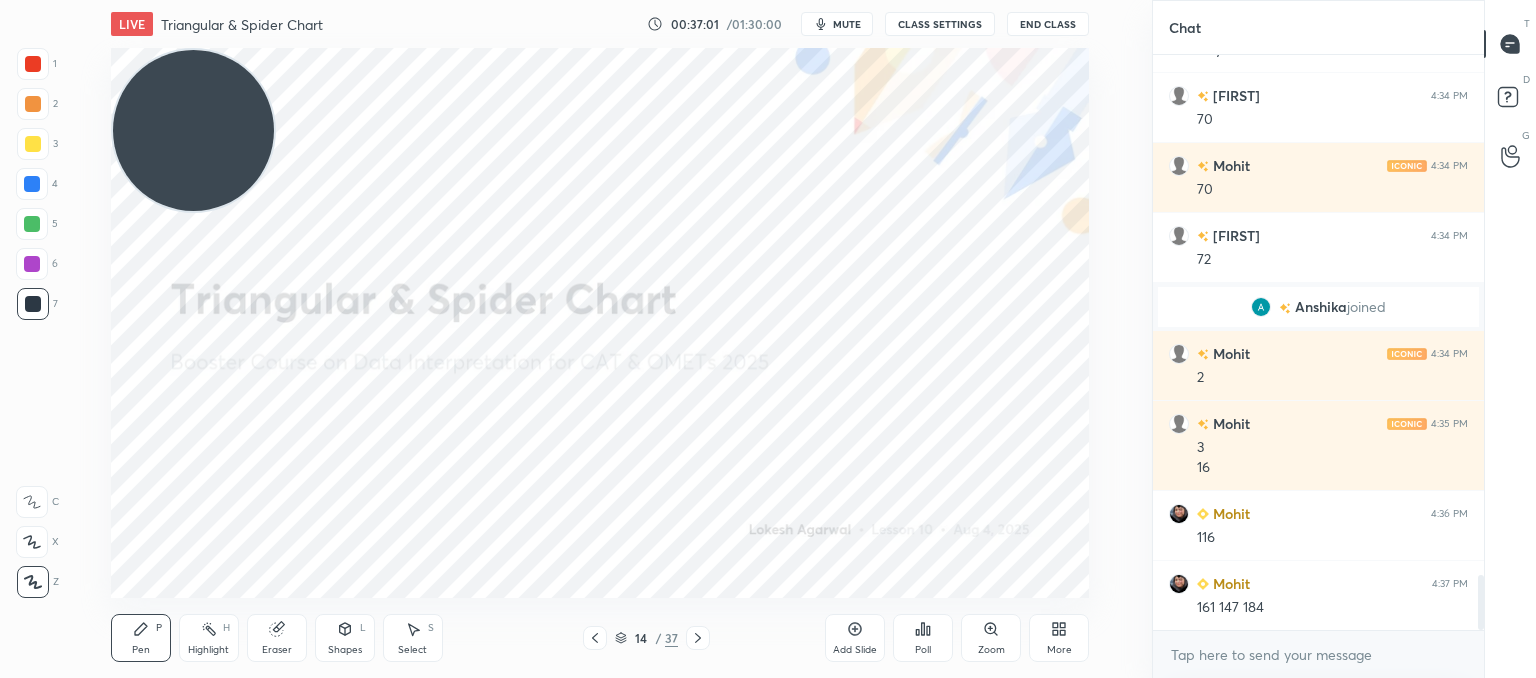 click 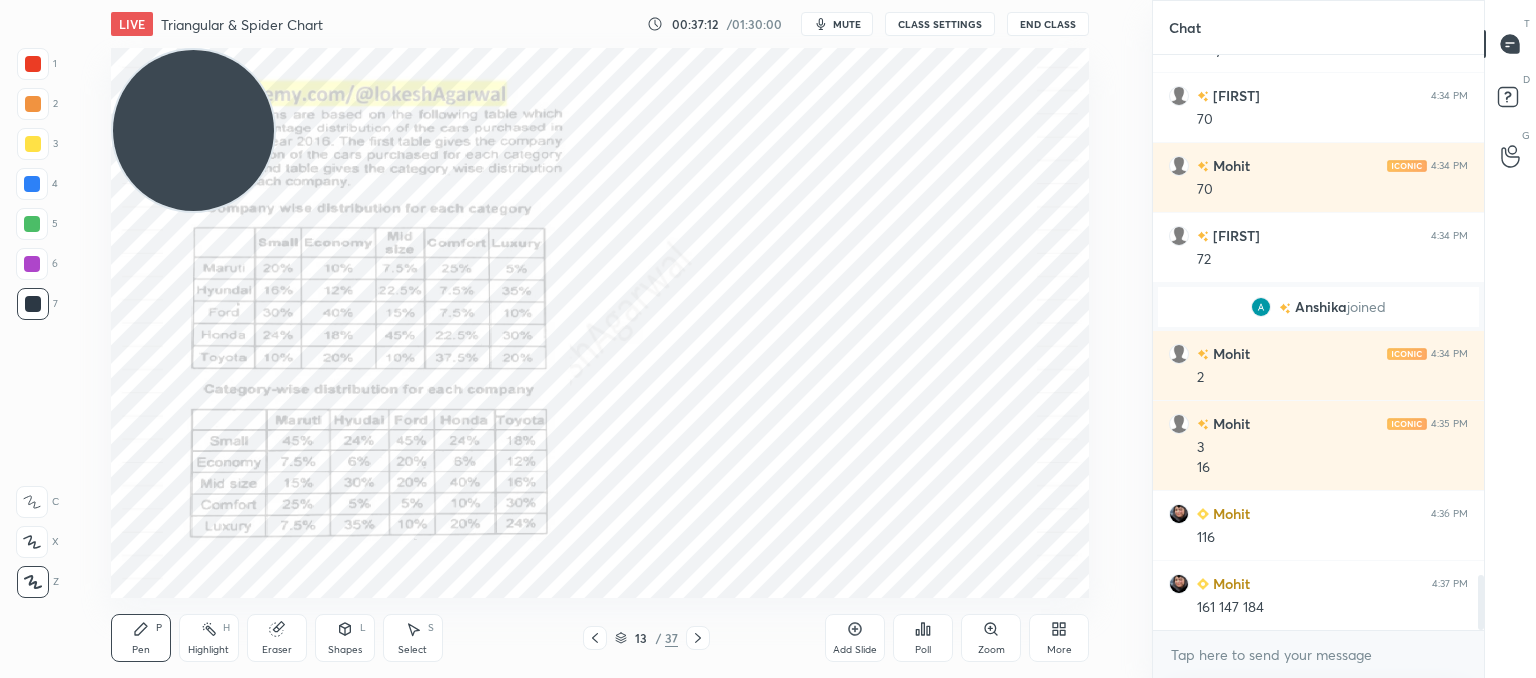 click on "More" at bounding box center [1059, 638] 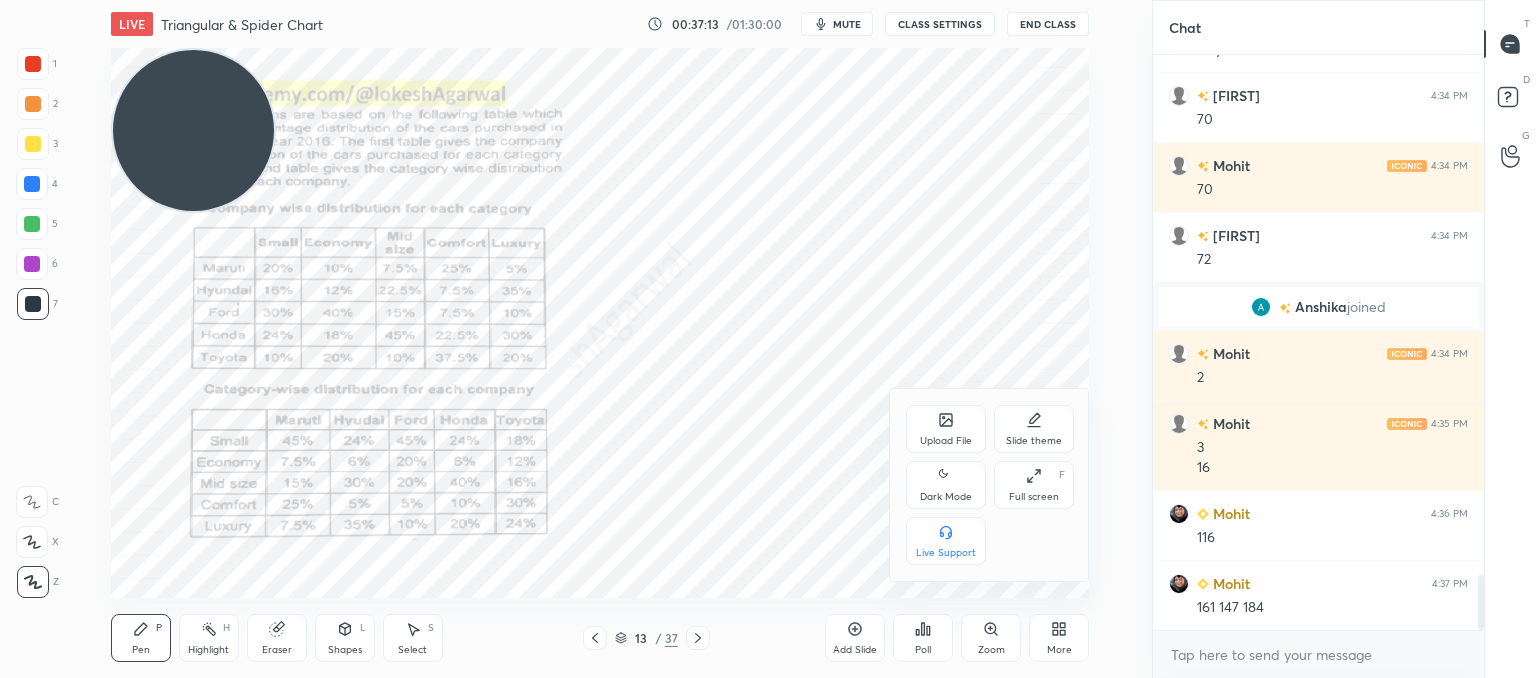 click on "Upload File" at bounding box center [946, 429] 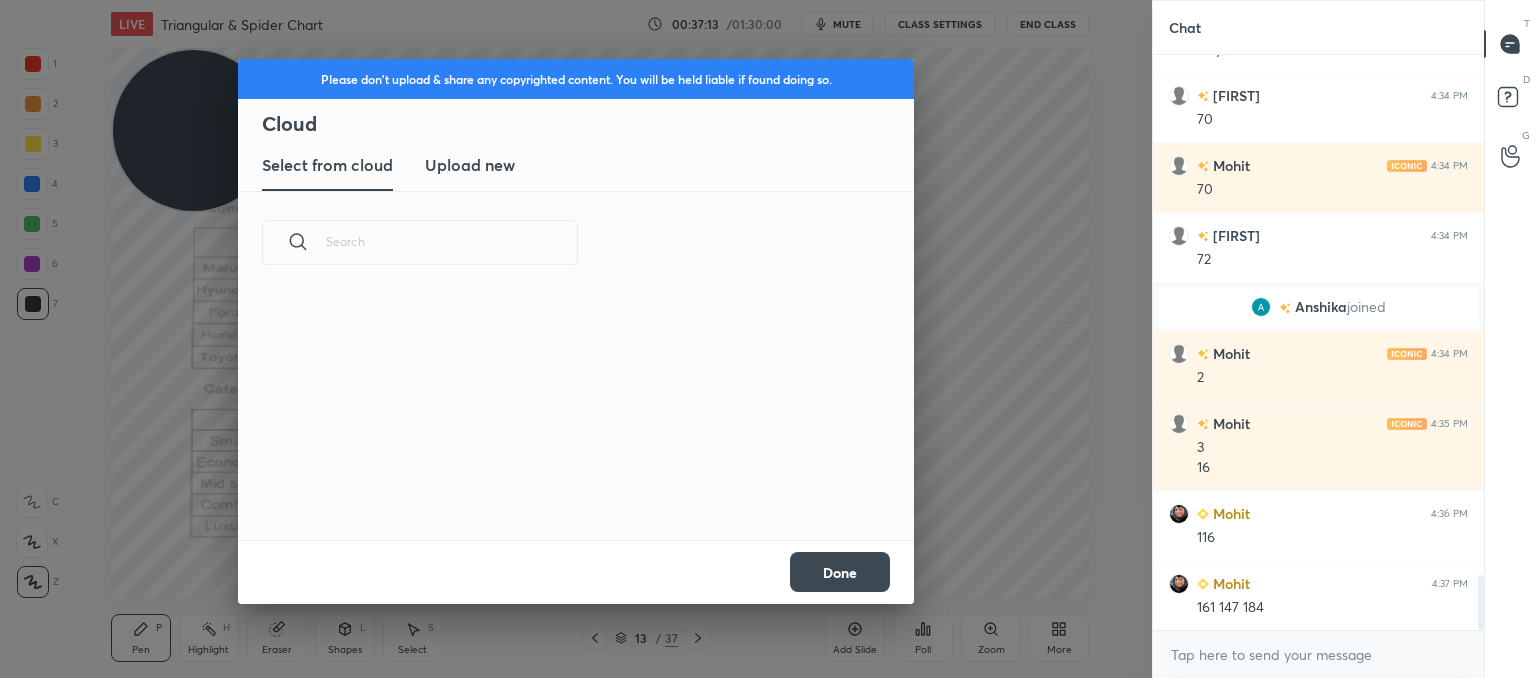 scroll, scrollTop: 5, scrollLeft: 10, axis: both 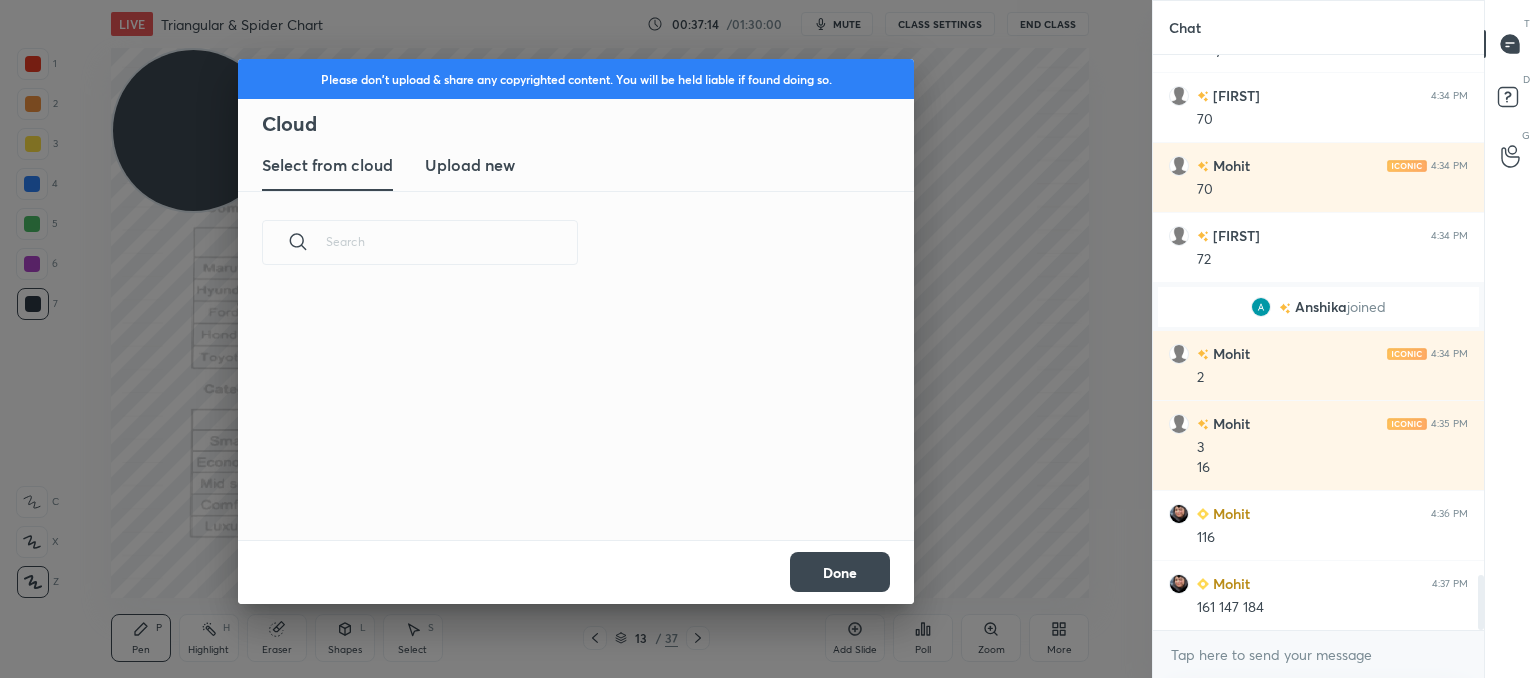 click on "Upload new" at bounding box center [470, 165] 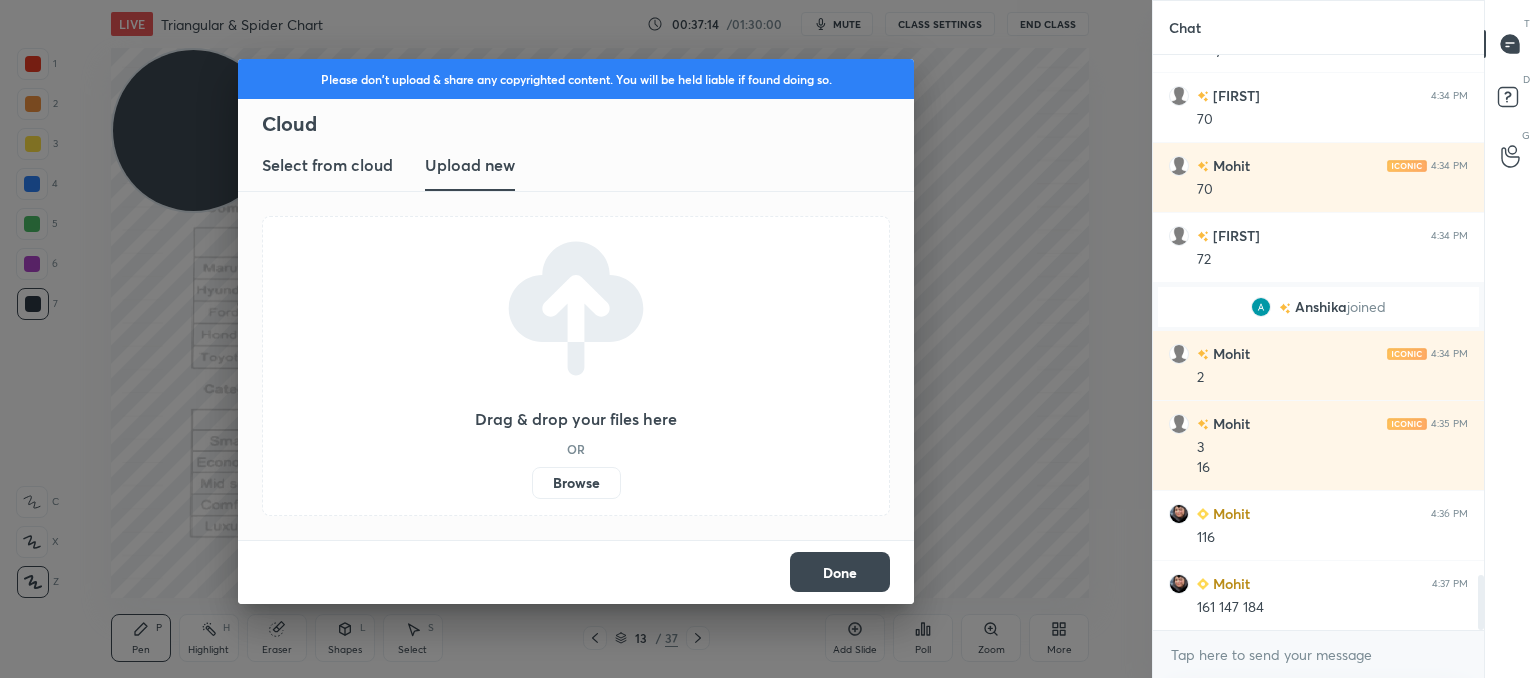click on "Browse" at bounding box center (576, 483) 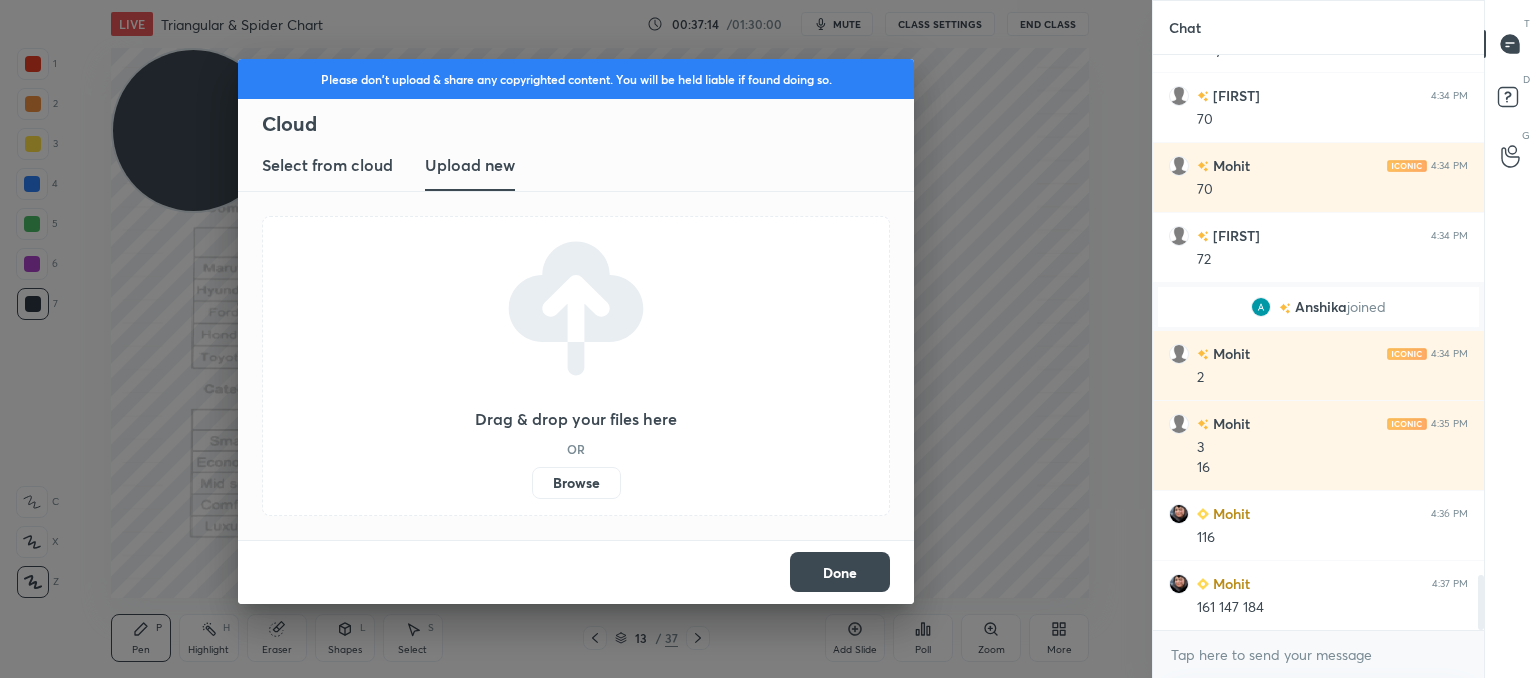 click on "Browse" at bounding box center (532, 483) 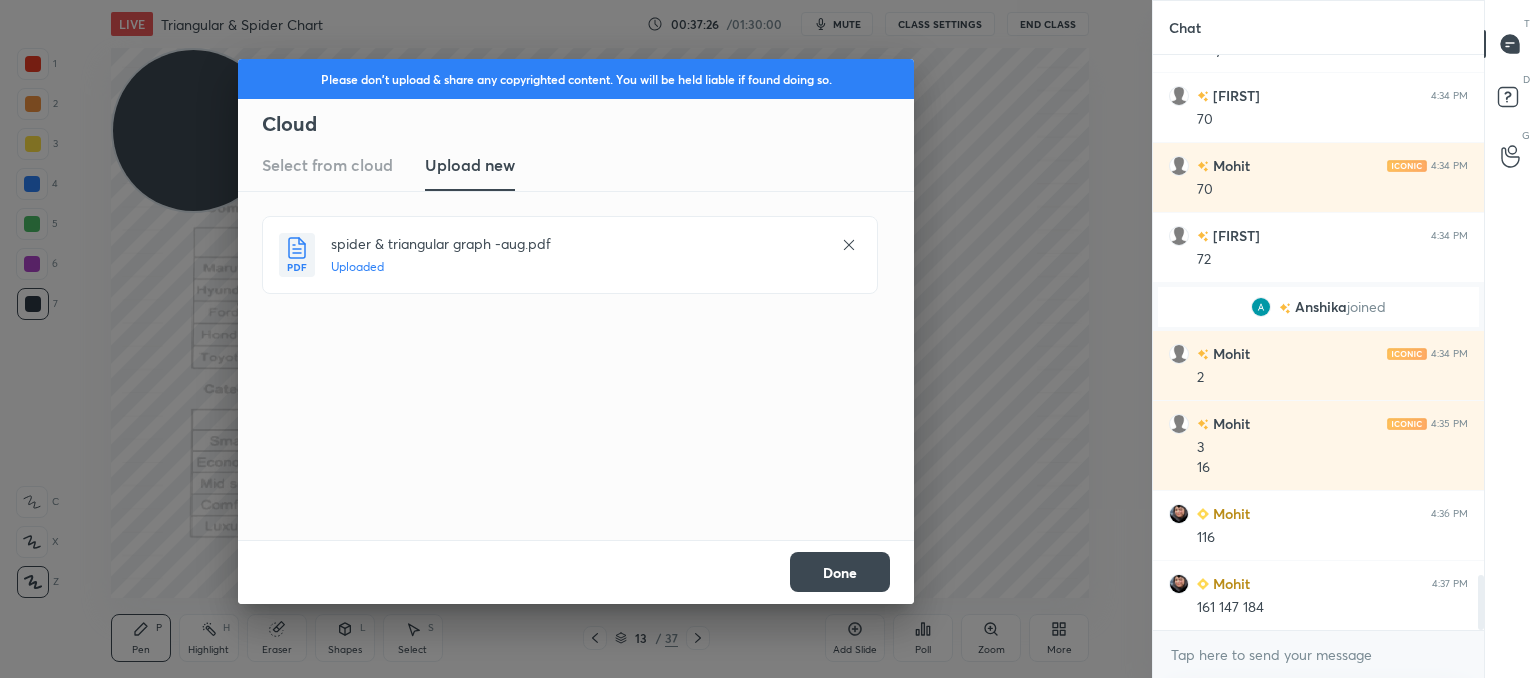 click on "Done" at bounding box center [840, 572] 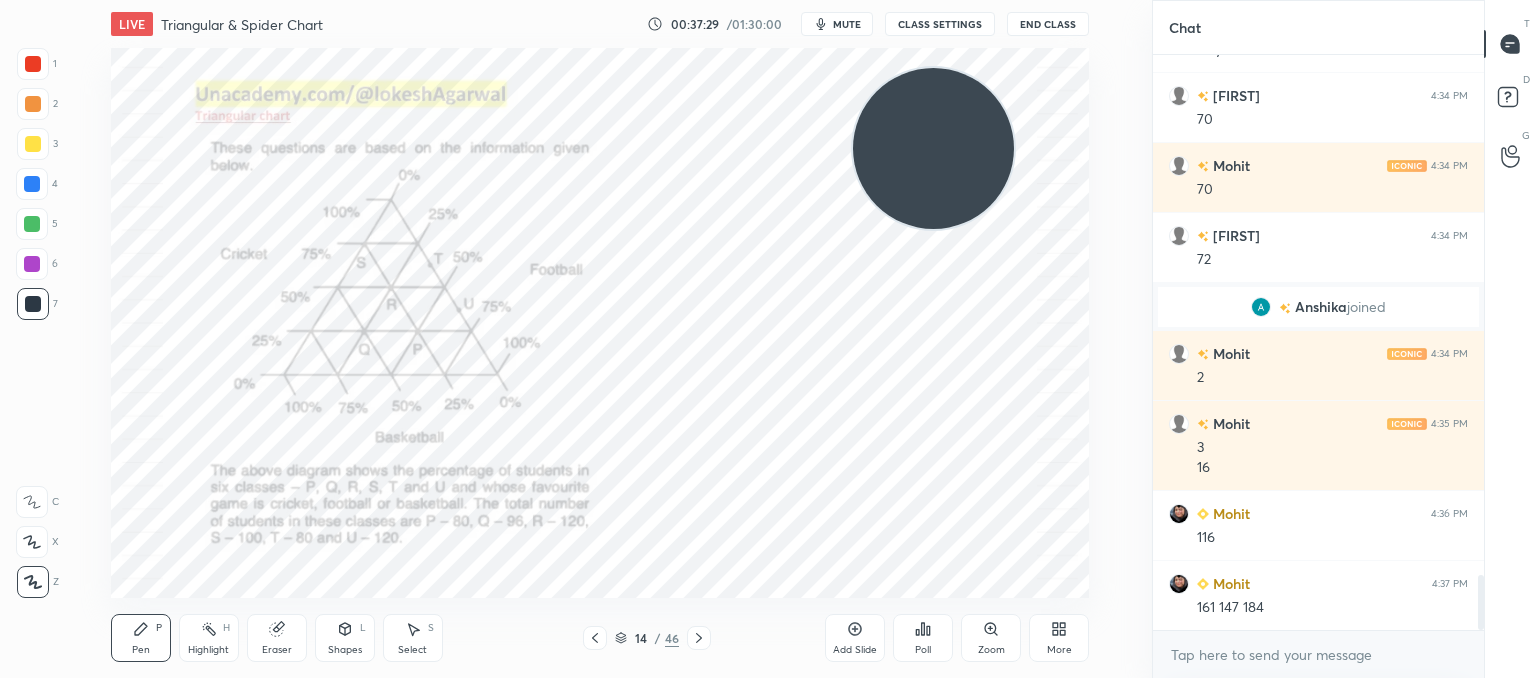 drag, startPoint x: 224, startPoint y: 153, endPoint x: 964, endPoint y: 171, distance: 740.2189 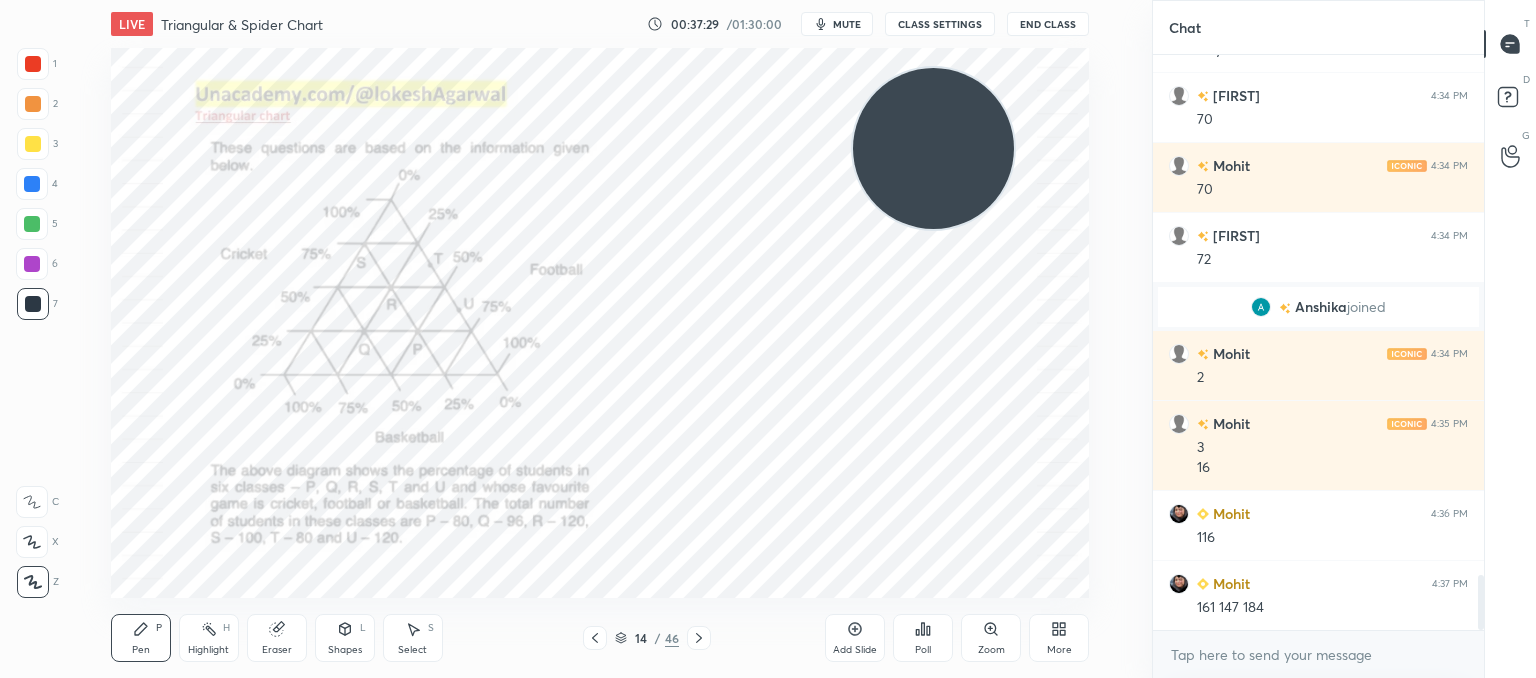click at bounding box center [933, 148] 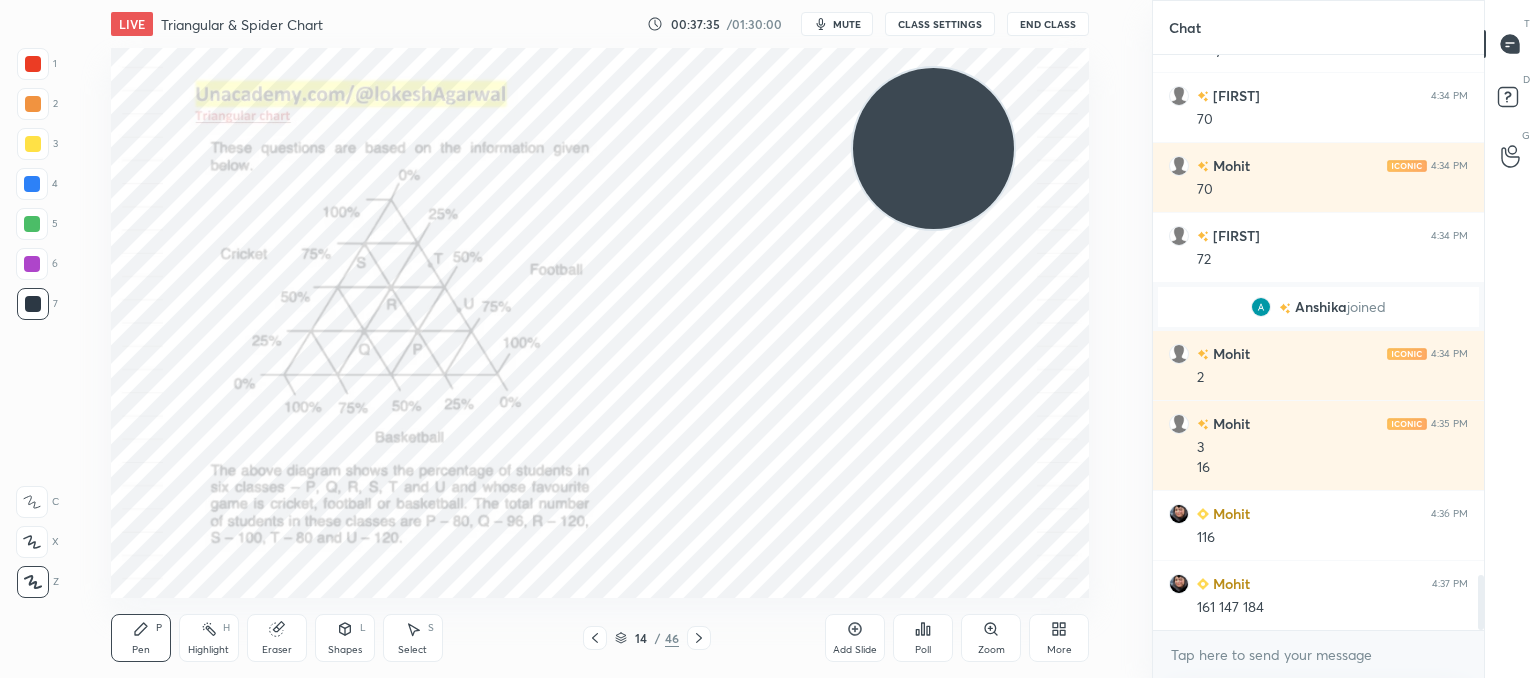 scroll, scrollTop: 5540, scrollLeft: 0, axis: vertical 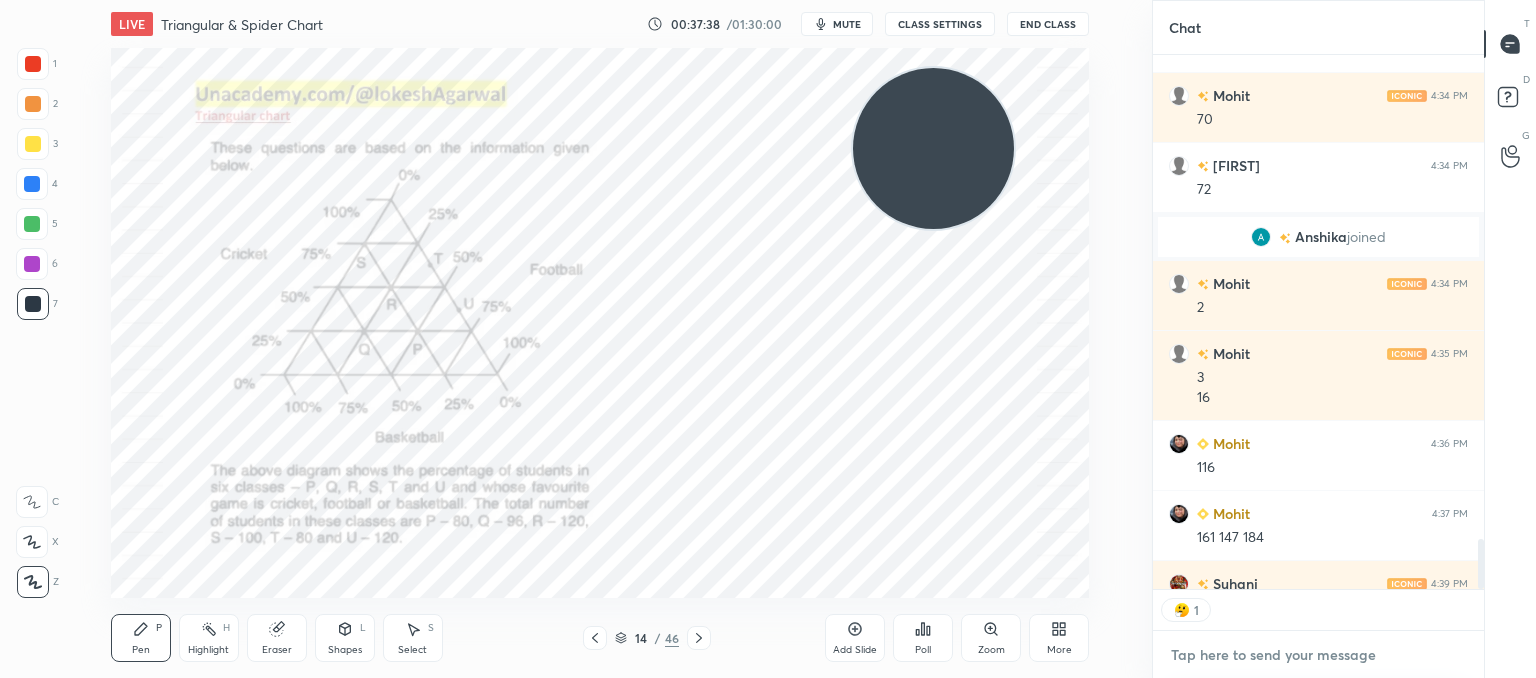 click at bounding box center (1318, 655) 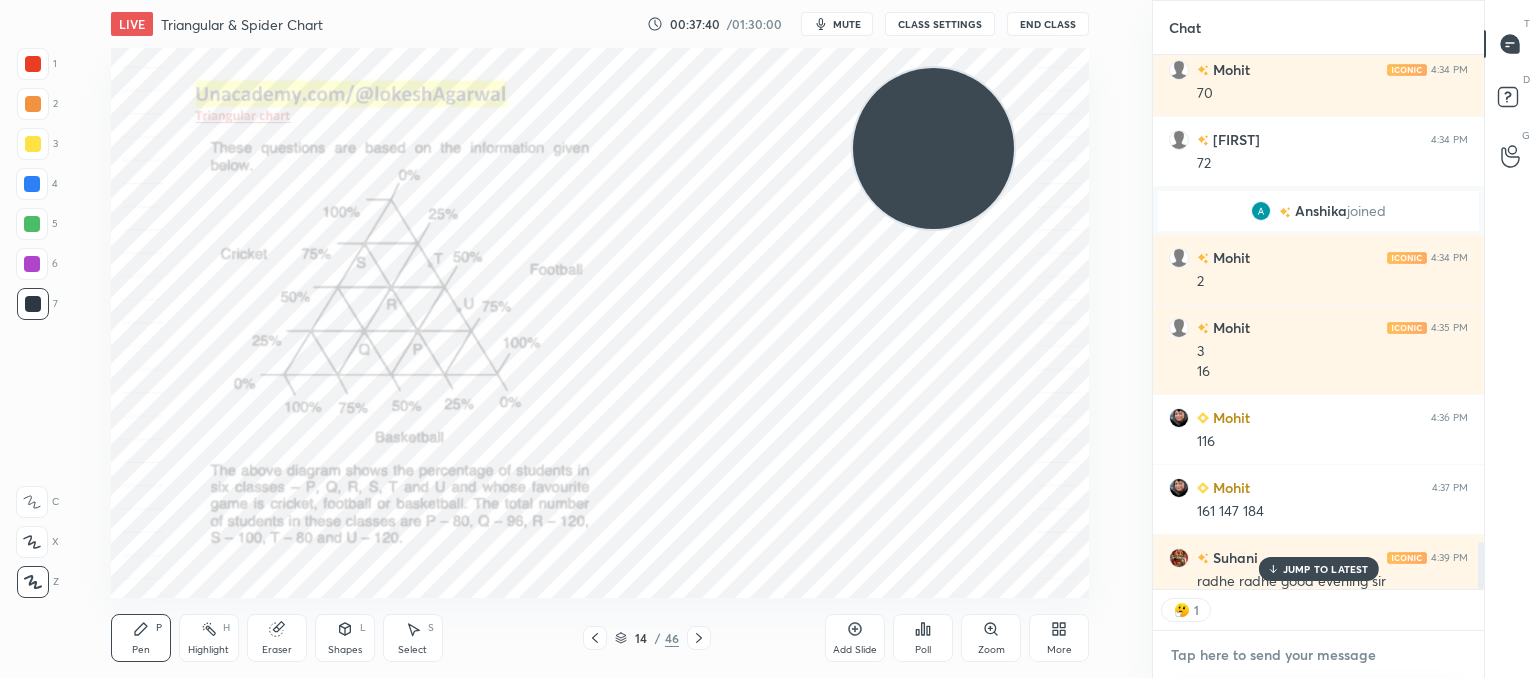 scroll, scrollTop: 5580, scrollLeft: 0, axis: vertical 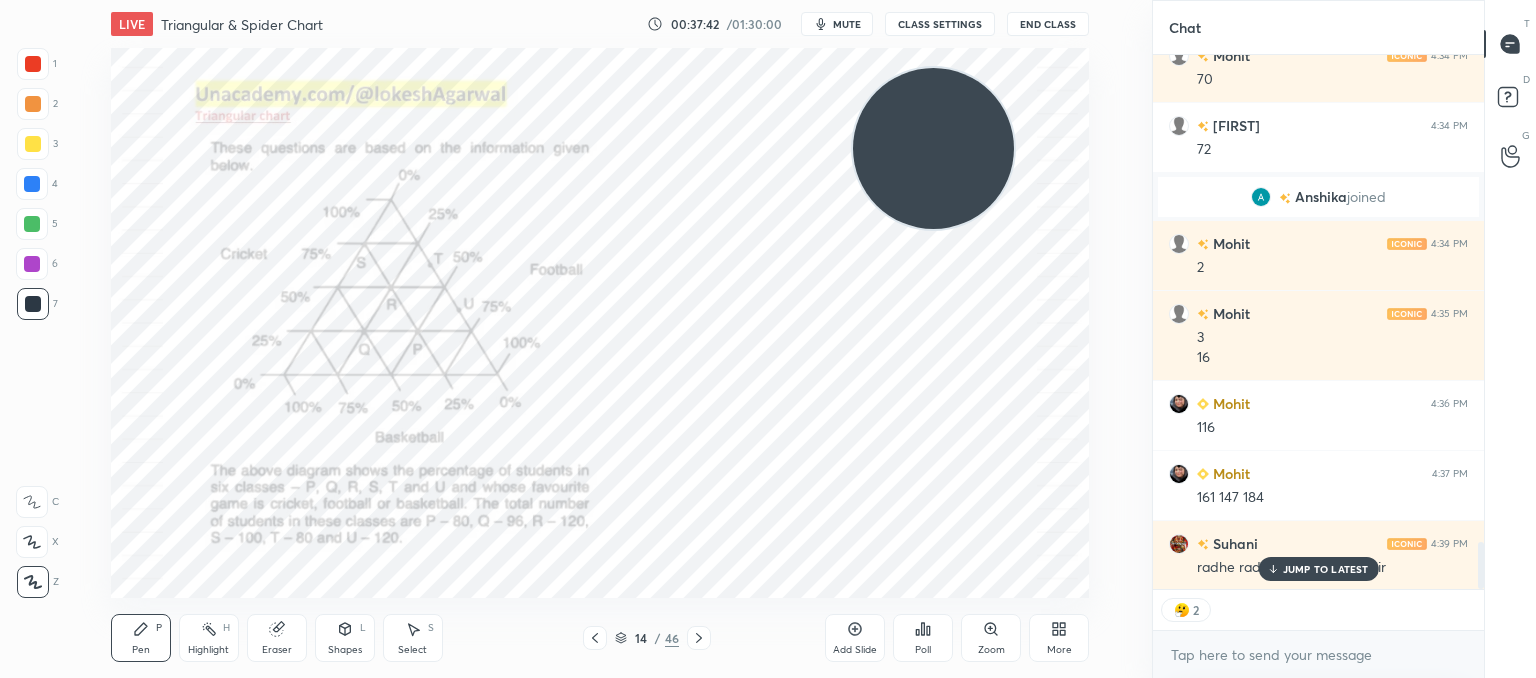 click on "JUMP TO LATEST" at bounding box center [1326, 569] 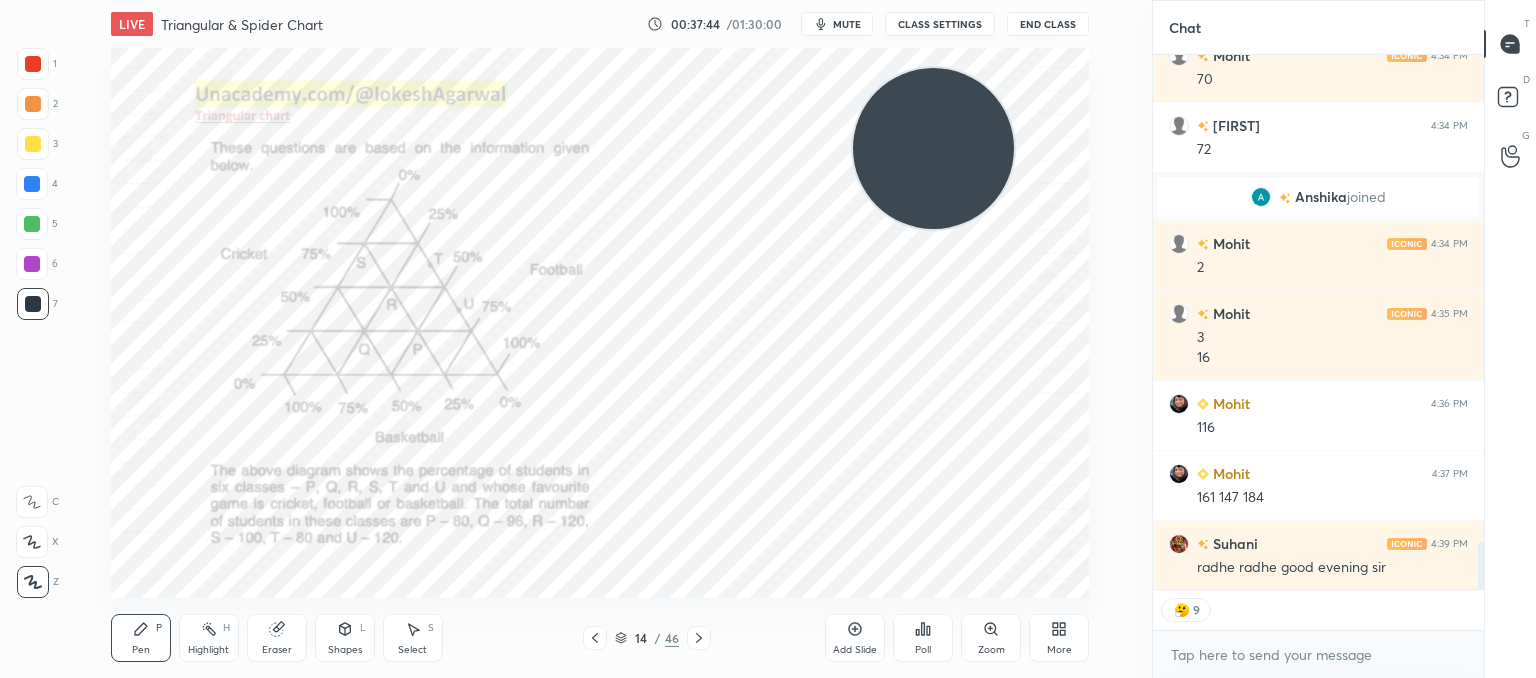 click on "CLASS SETTINGS" at bounding box center (940, 24) 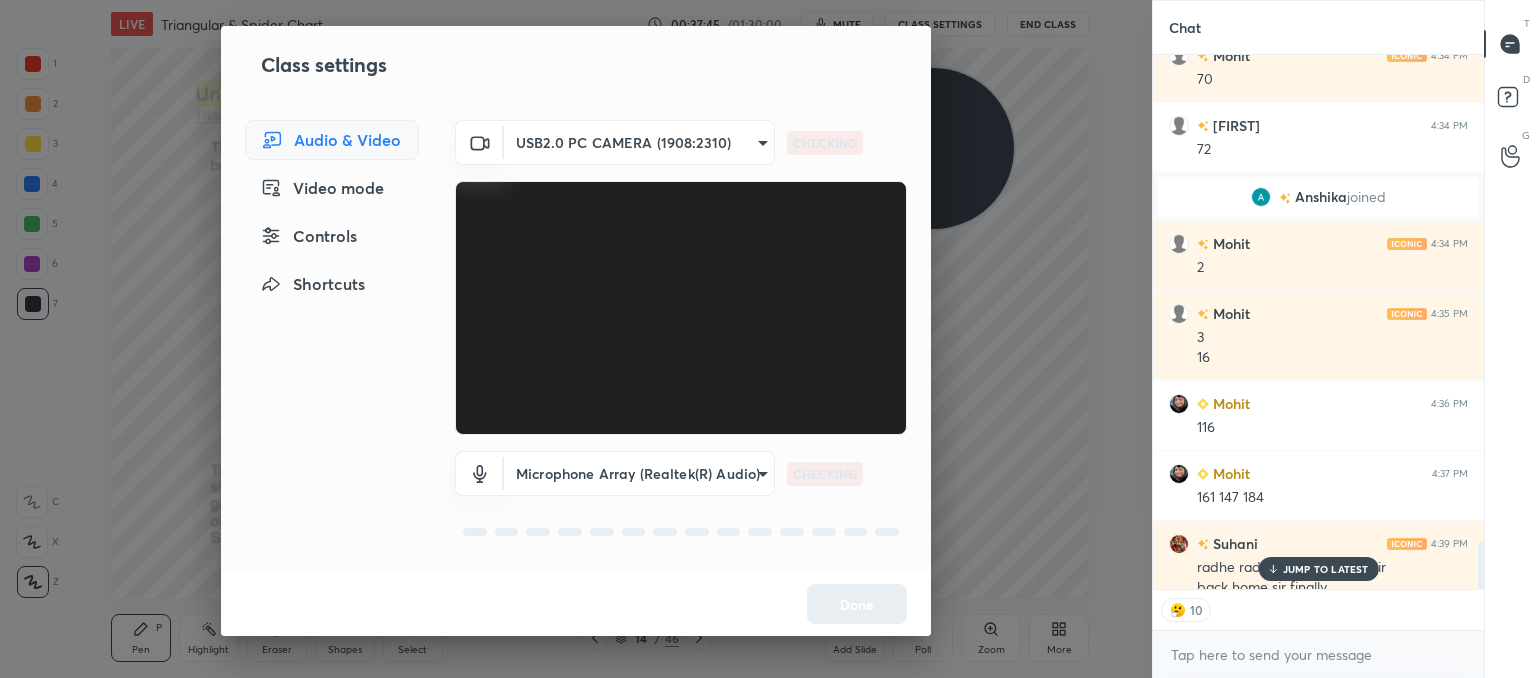 scroll, scrollTop: 5600, scrollLeft: 0, axis: vertical 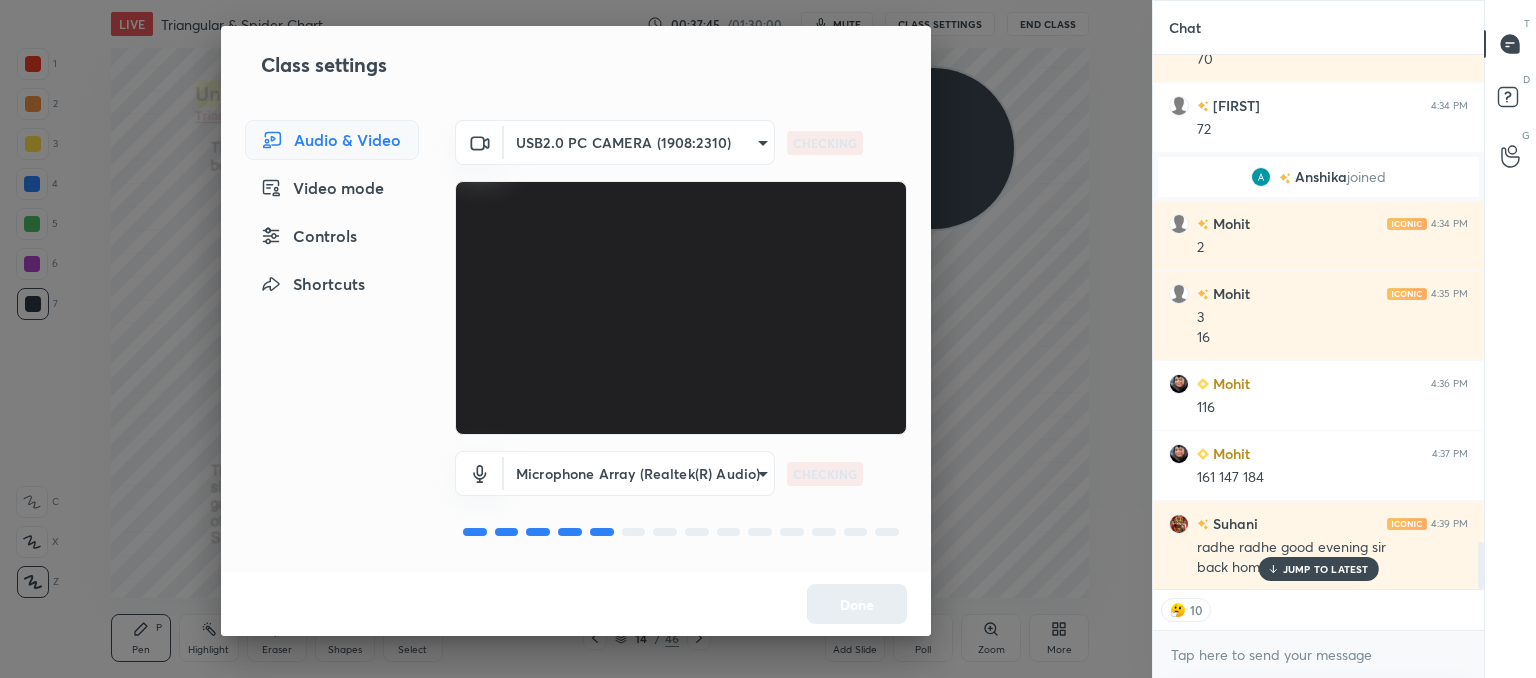 click on "Controls" at bounding box center [332, 236] 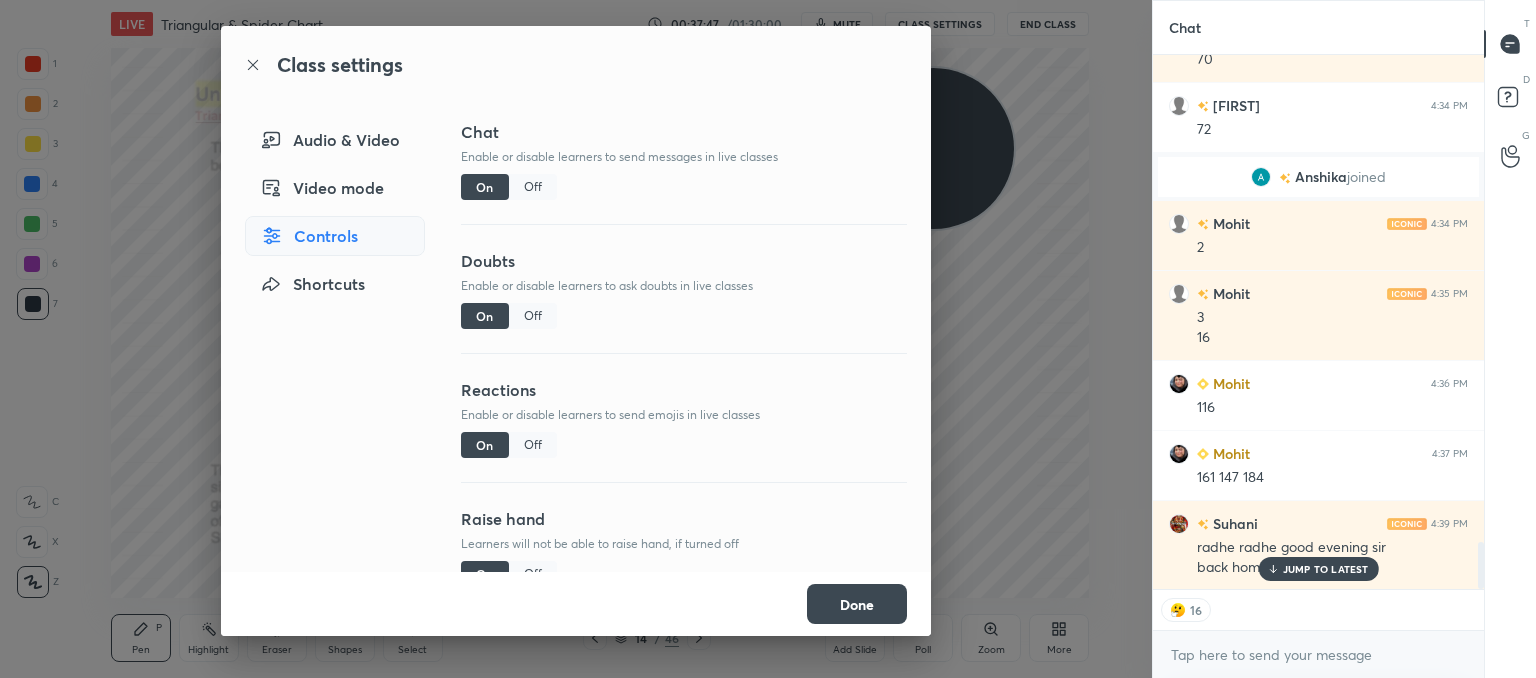 type on "x" 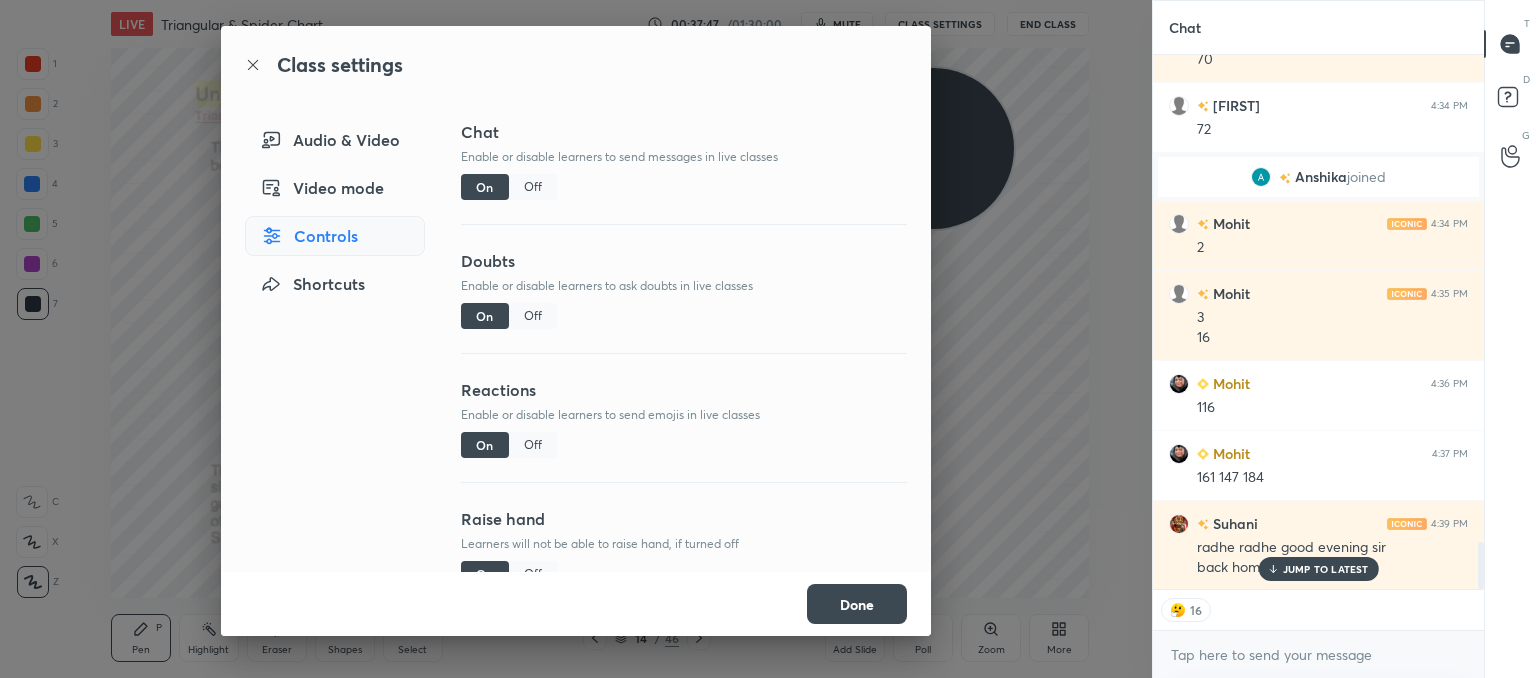 drag, startPoint x: 534, startPoint y: 449, endPoint x: 545, endPoint y: 460, distance: 15.556349 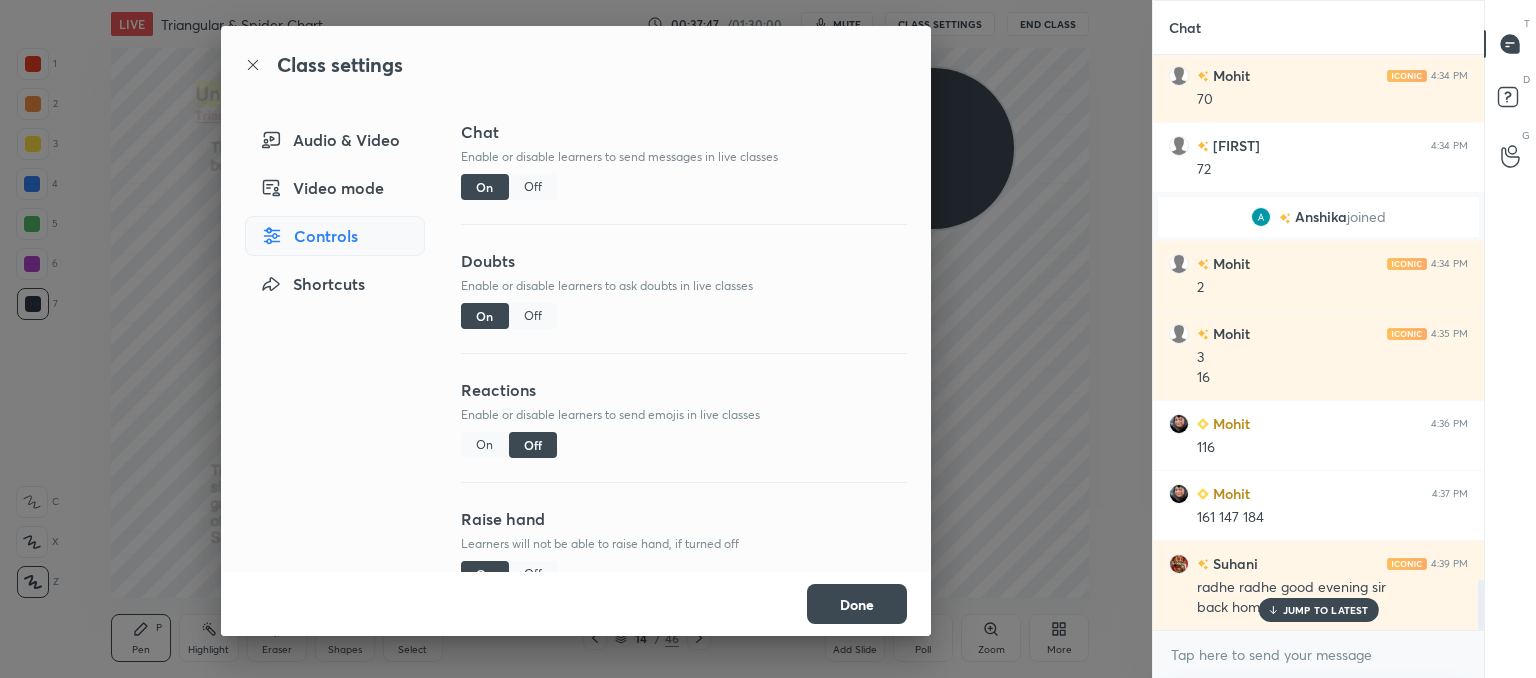 scroll, scrollTop: 6, scrollLeft: 6, axis: both 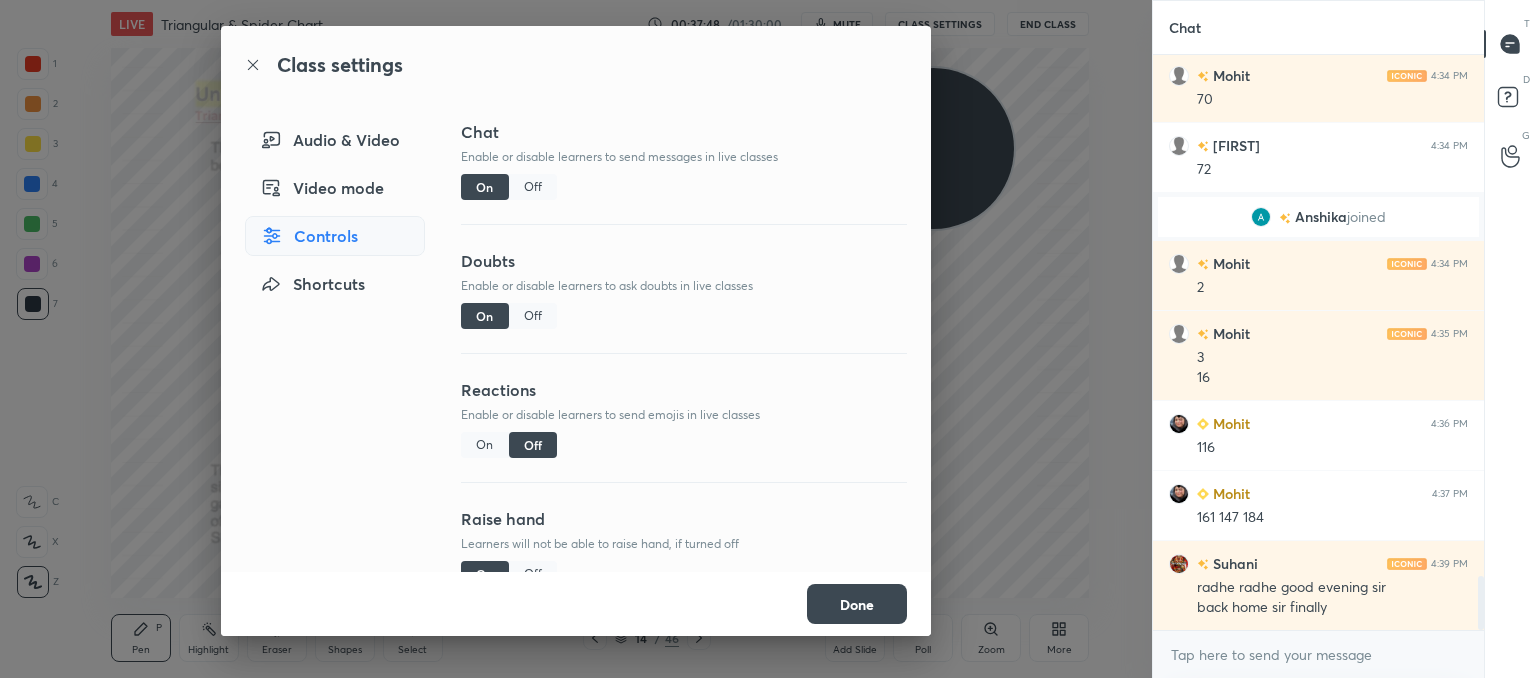 drag, startPoint x: 841, startPoint y: 589, endPoint x: 824, endPoint y: 596, distance: 18.384777 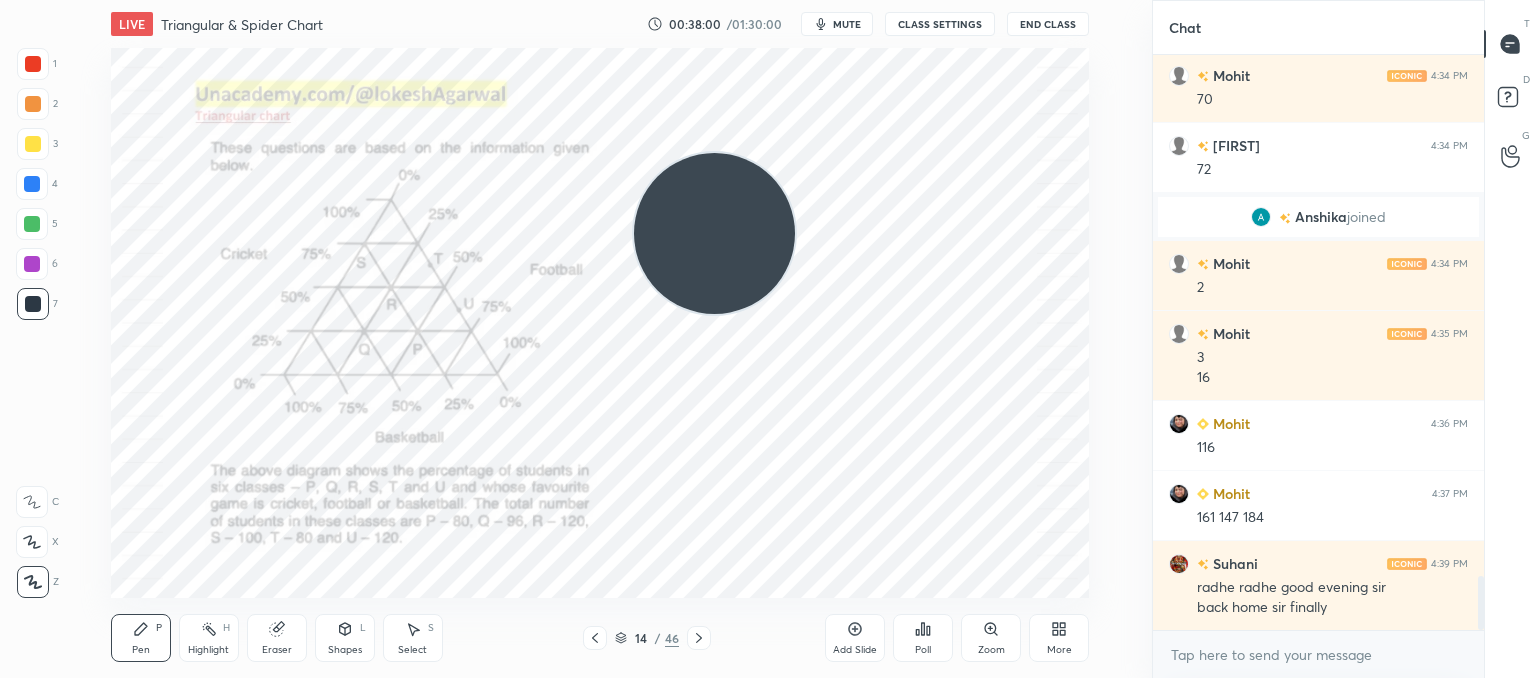 drag, startPoint x: 756, startPoint y: 232, endPoint x: 0, endPoint y: 724, distance: 901.9978 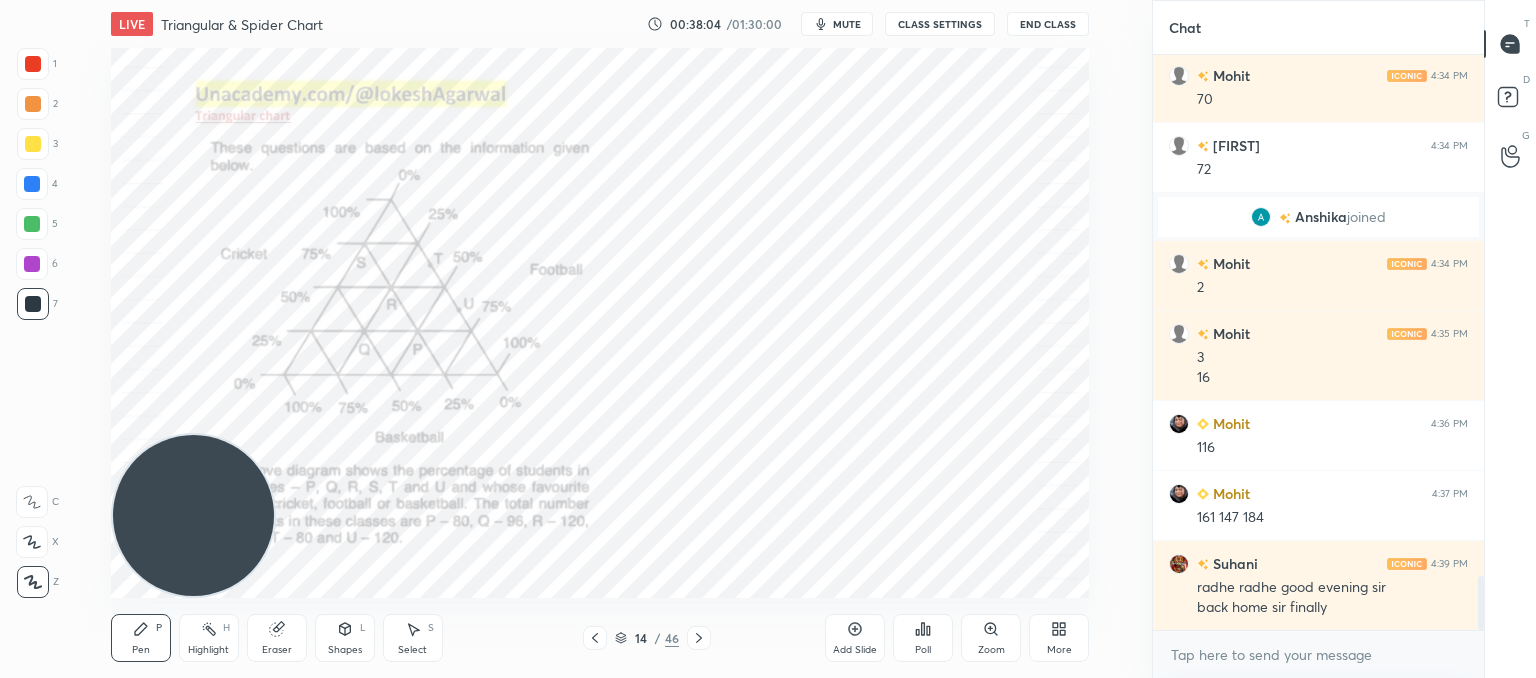scroll, scrollTop: 5630, scrollLeft: 0, axis: vertical 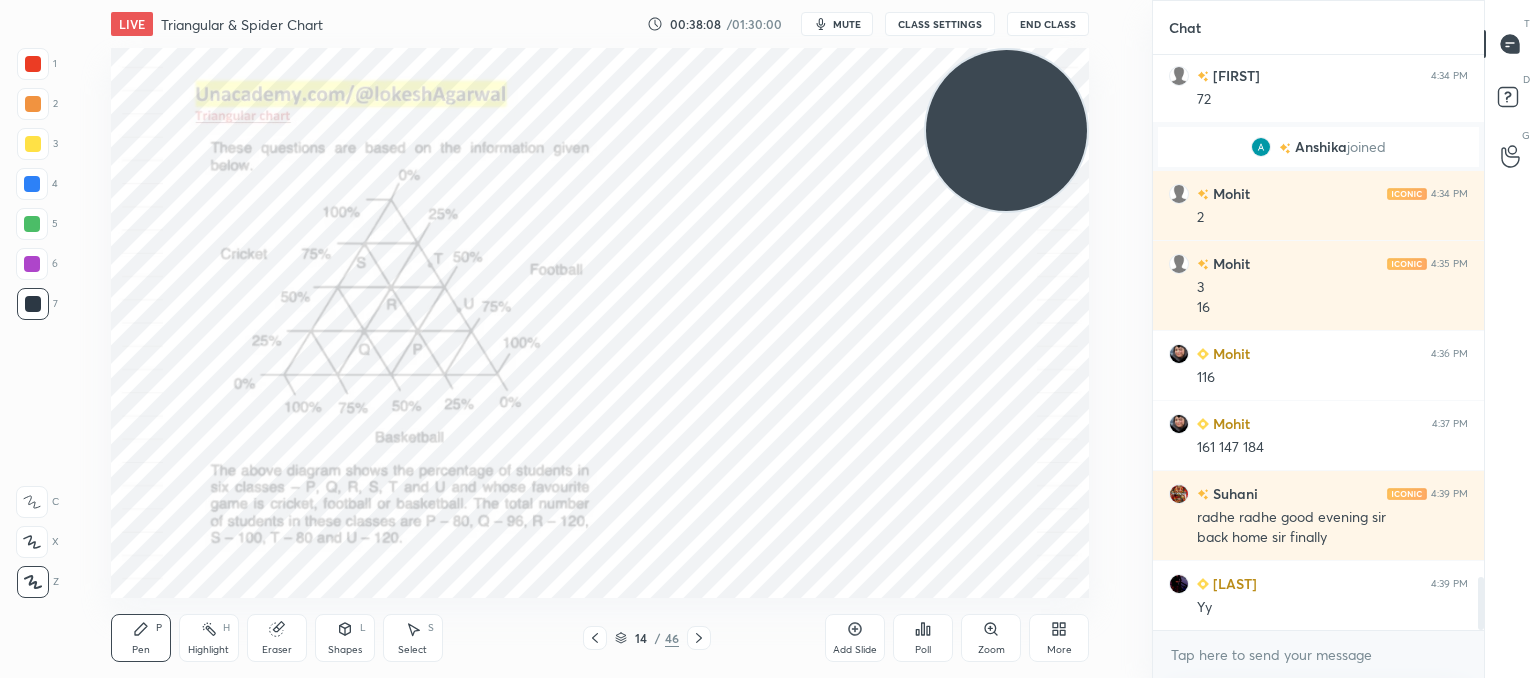 drag, startPoint x: 242, startPoint y: 487, endPoint x: 1032, endPoint y: 33, distance: 911.16187 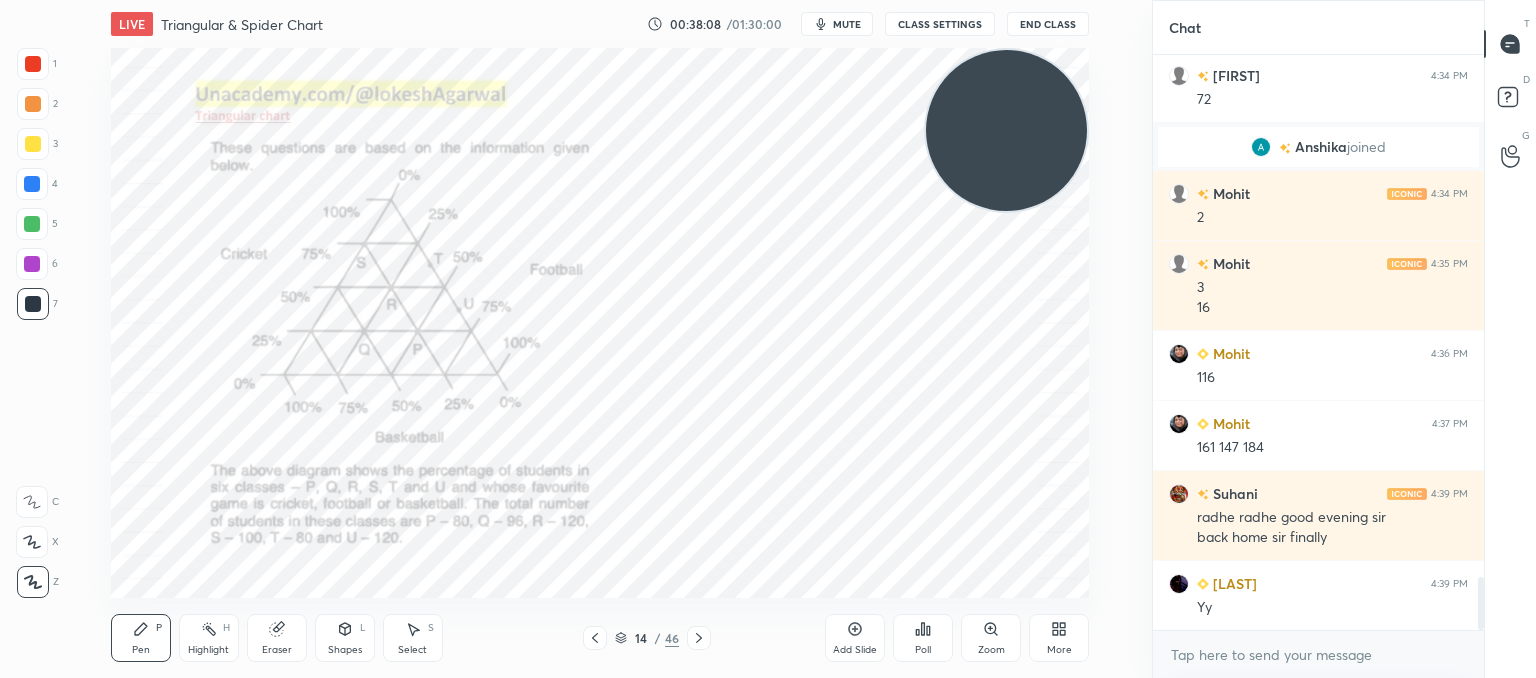 click on "LIVE Triangular & Spider Chart 00:38:08 /  01:30:00 mute CLASS SETTINGS End Class Setting up your live class Poll for   secs No correct answer Start poll Back Triangular & Spider Chart • L10 of Booster Course on Data Interpretation for CAT & OMETs 2025 Lokesh Agarwal Pen P Highlight H Eraser Shapes L Select S 14 / 46 Add Slide Poll Zoom More" at bounding box center [600, 339] 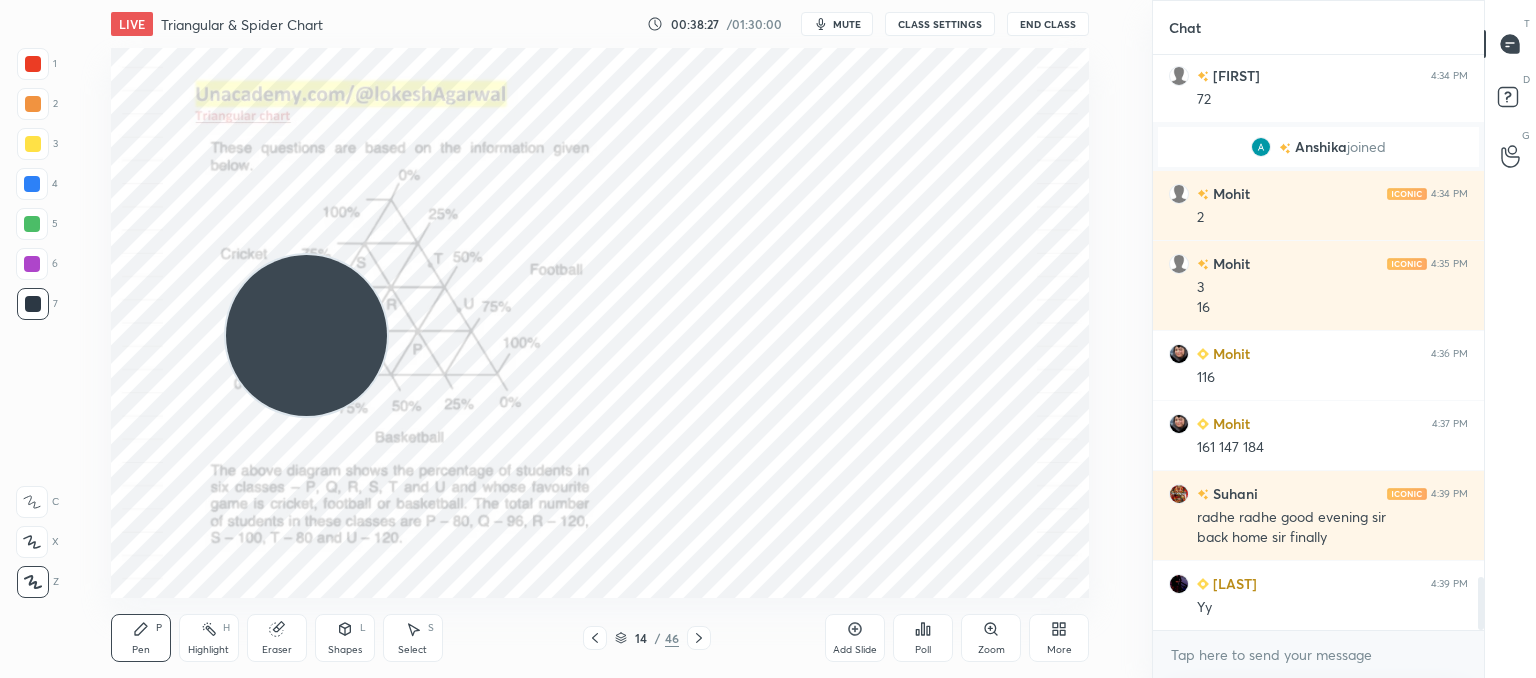 drag, startPoint x: 984, startPoint y: 81, endPoint x: 34, endPoint y: 195, distance: 956.81555 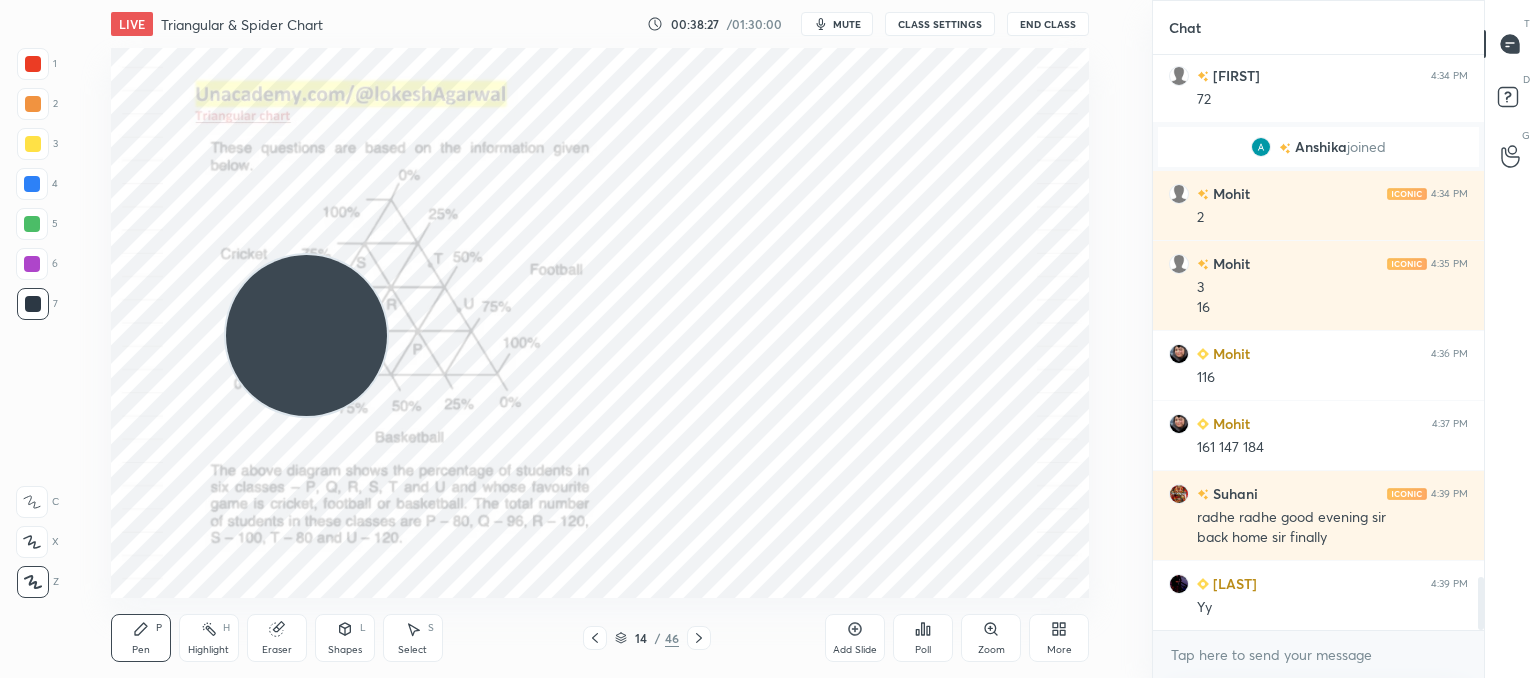 click on "1 2 3 4 5 6 7 C X Z C X Z E E Erase all   H H LIVE Triangular & Spider Chart 00:38:27 /  01:30:00 mute CLASS SETTINGS End Class Setting up your live class Poll for   secs No correct answer Start poll Back Triangular & Spider Chart • L10 of Booster Course on Data Interpretation for CAT & OMETs 2025 Lokesh Agarwal Pen P Highlight H Eraser Shapes L Select S 14 / 46 Add Slide Poll Zoom More" at bounding box center (568, 339) 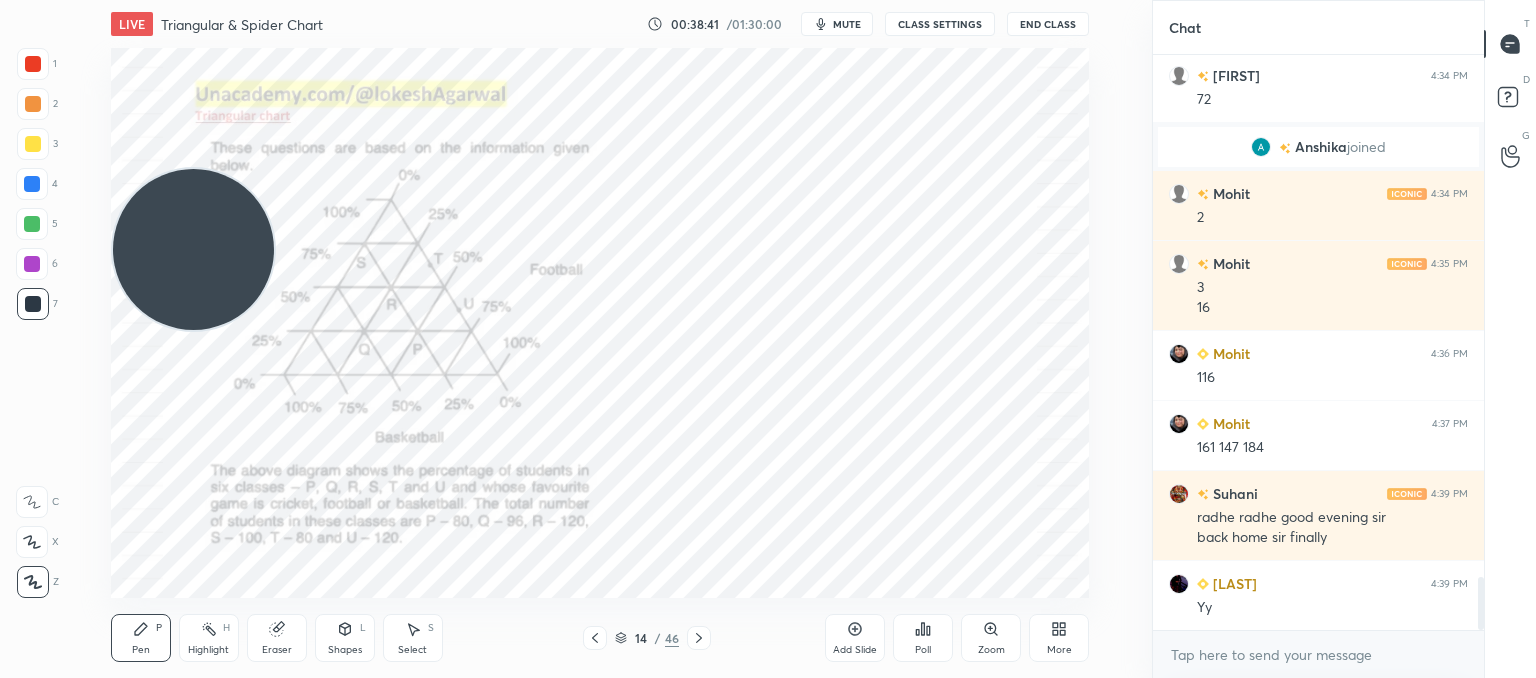 click on "Eraser" at bounding box center [277, 650] 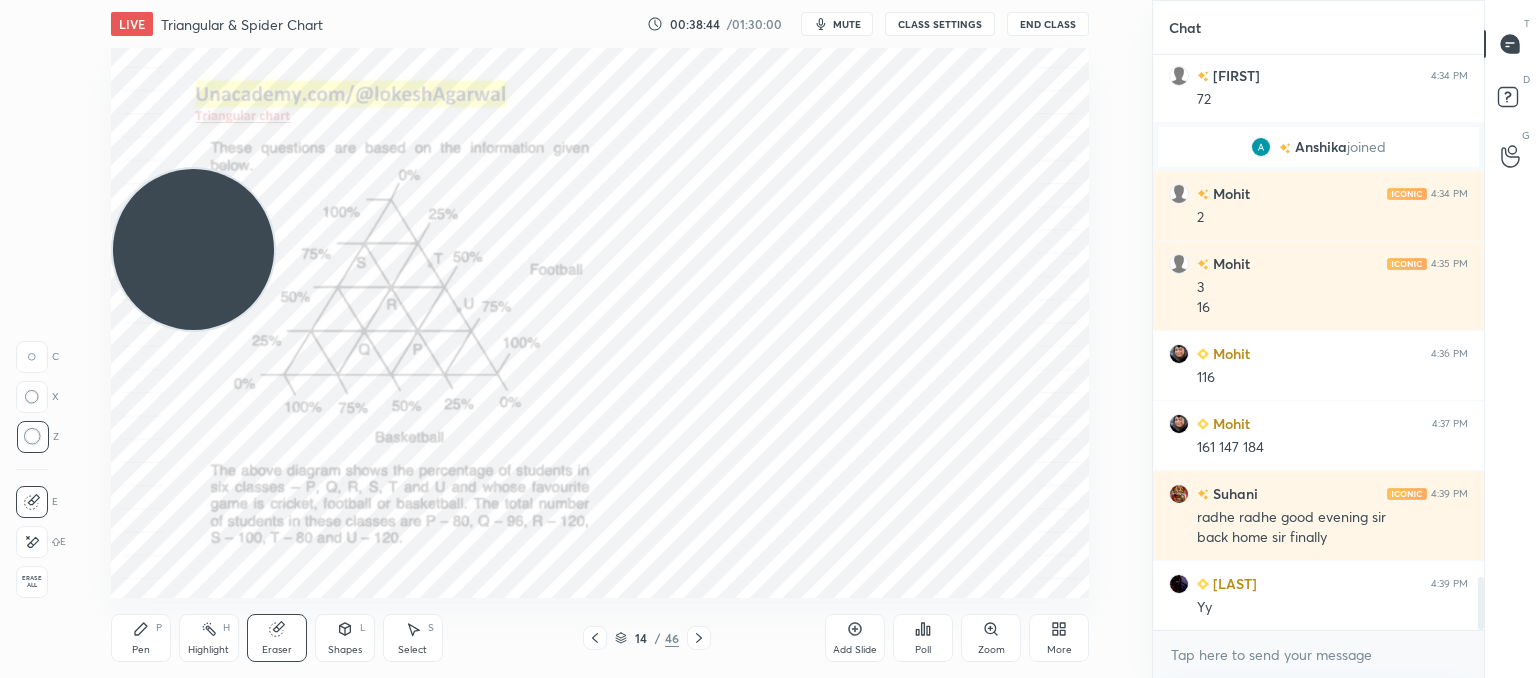 drag, startPoint x: 144, startPoint y: 629, endPoint x: 156, endPoint y: 615, distance: 18.439089 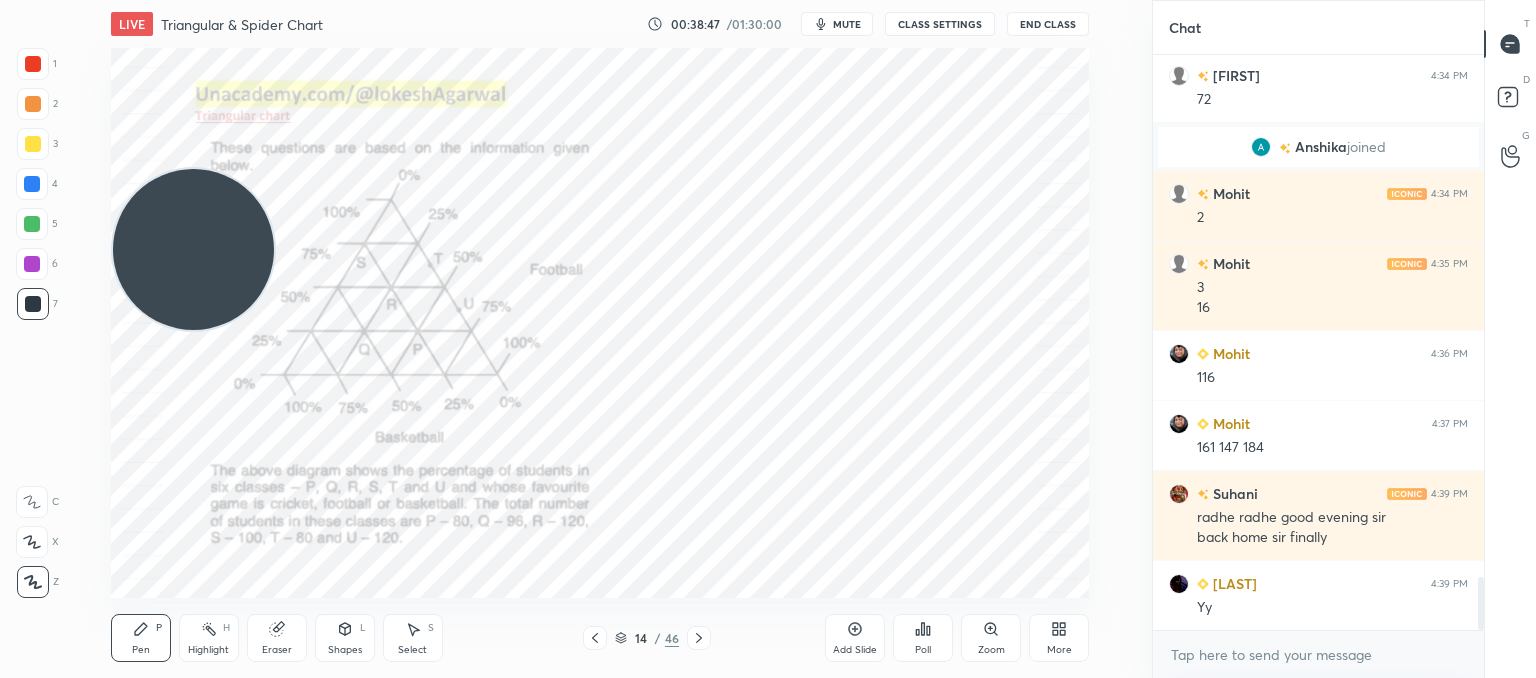drag, startPoint x: 346, startPoint y: 638, endPoint x: 340, endPoint y: 625, distance: 14.3178215 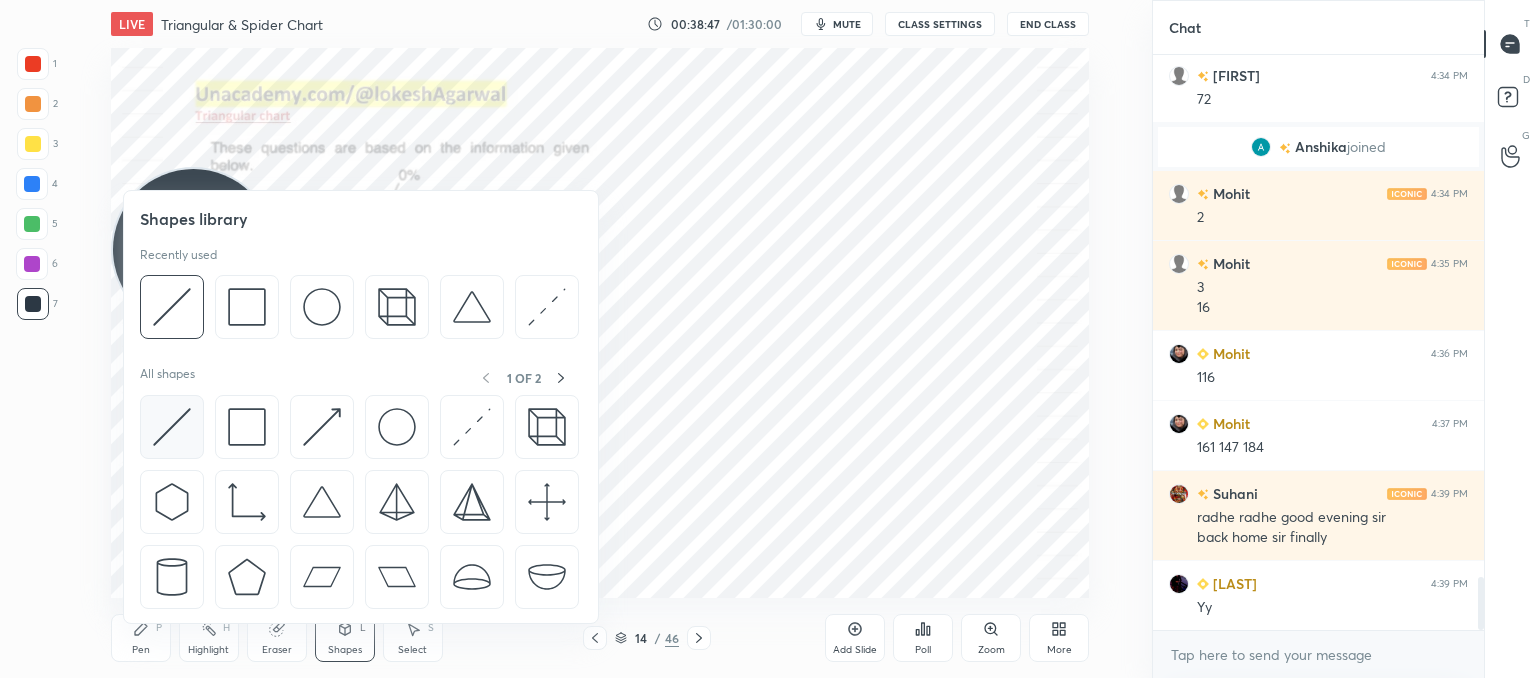 click at bounding box center [172, 427] 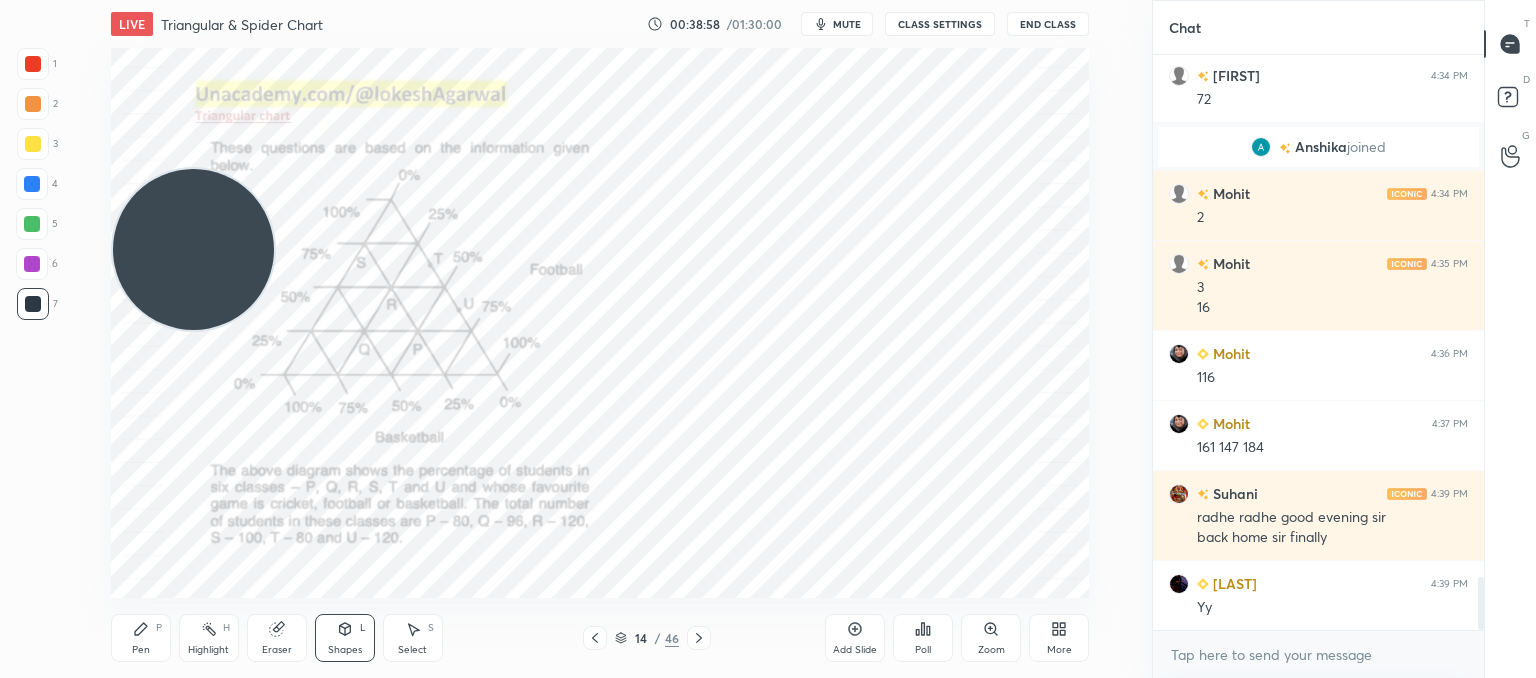 click on "mute" at bounding box center [847, 24] 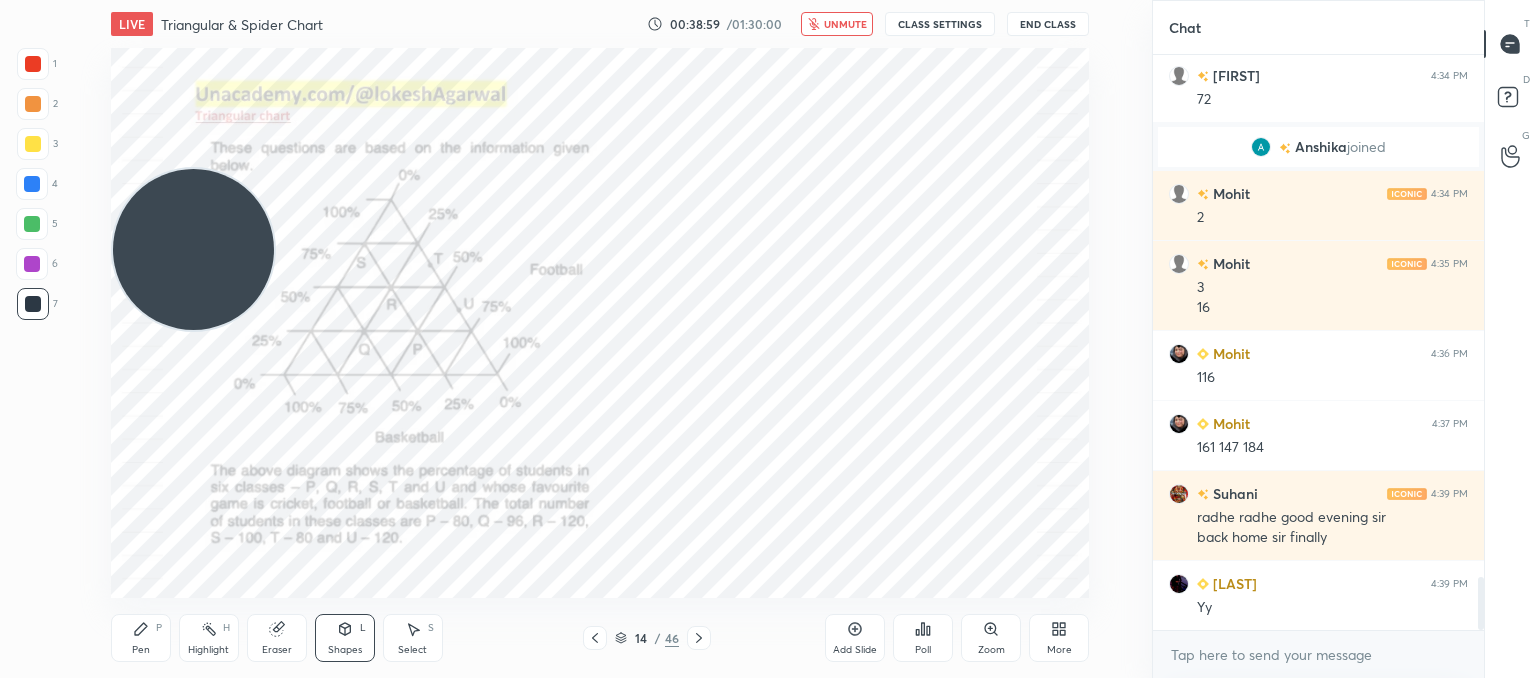 click on "CLASS SETTINGS" at bounding box center [940, 24] 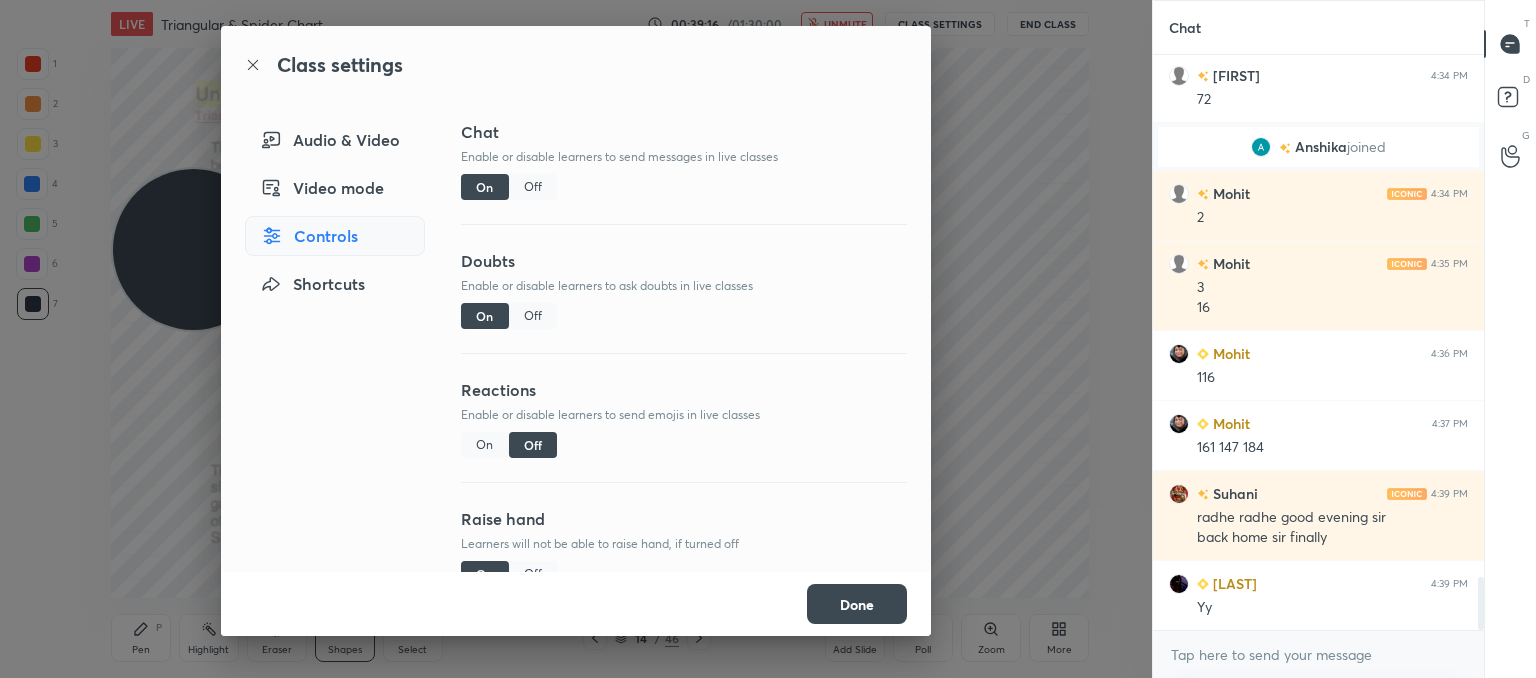 click on "Audio & Video" at bounding box center [335, 140] 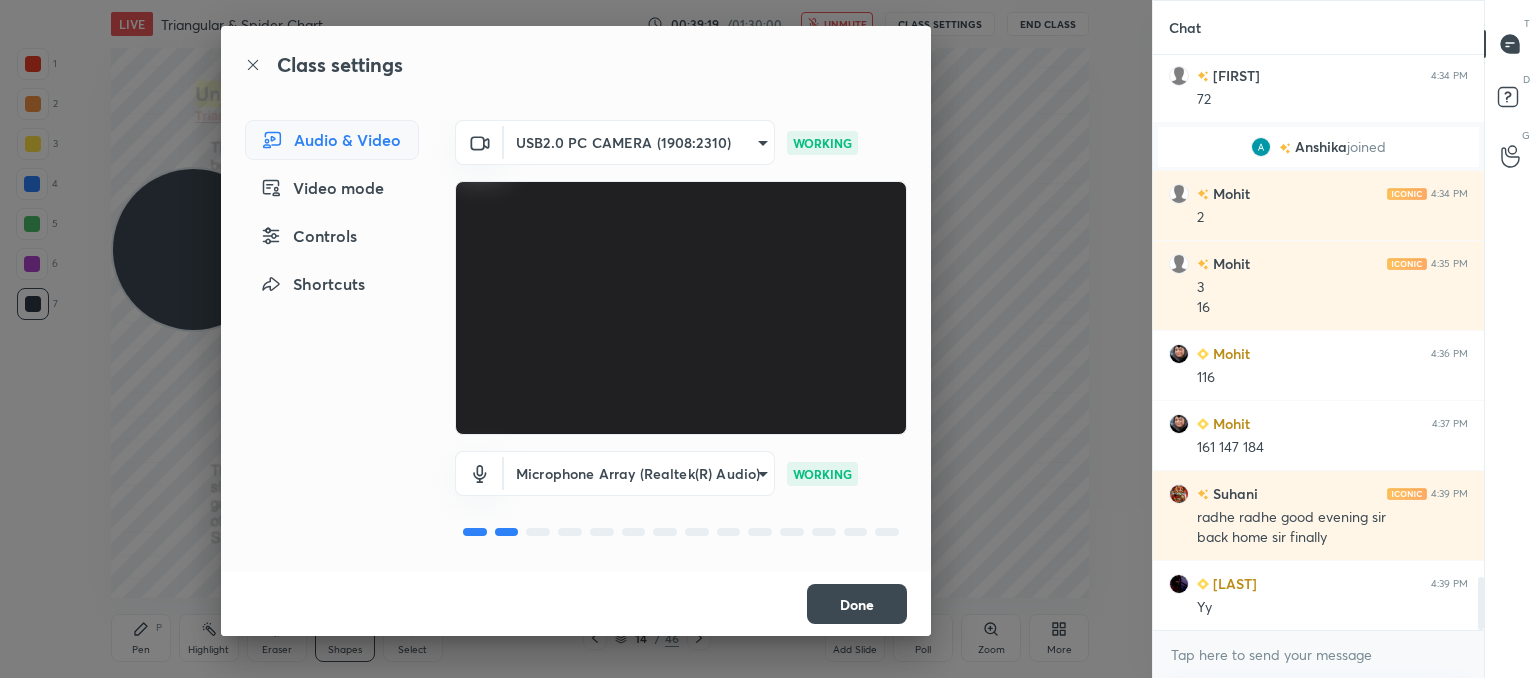 click on "Class settings Audio & Video Video mode Controls Shortcuts USB2.0 PC CAMERA (1908:2310) 62328bde16c2eb6b809700ae3aa143175df95563a0c43655eb0931a24075825d WORKING Microphone Array (Realtek(R) Audio) 600f8c380bd6eb7b330bcfb14b3be9a9014028193bda36a2926d7b22e6c56c31 WORKING Done" at bounding box center (576, 339) 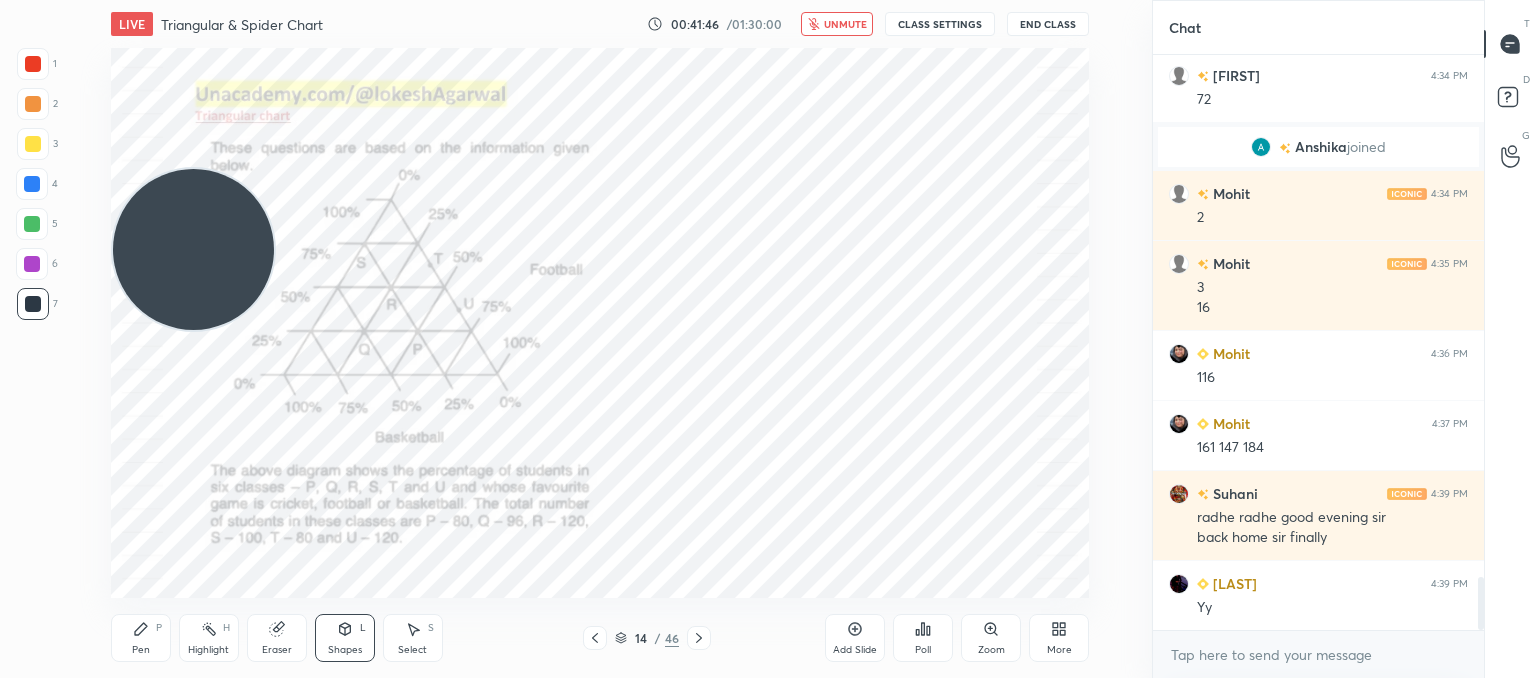 click on "unmute" at bounding box center [837, 24] 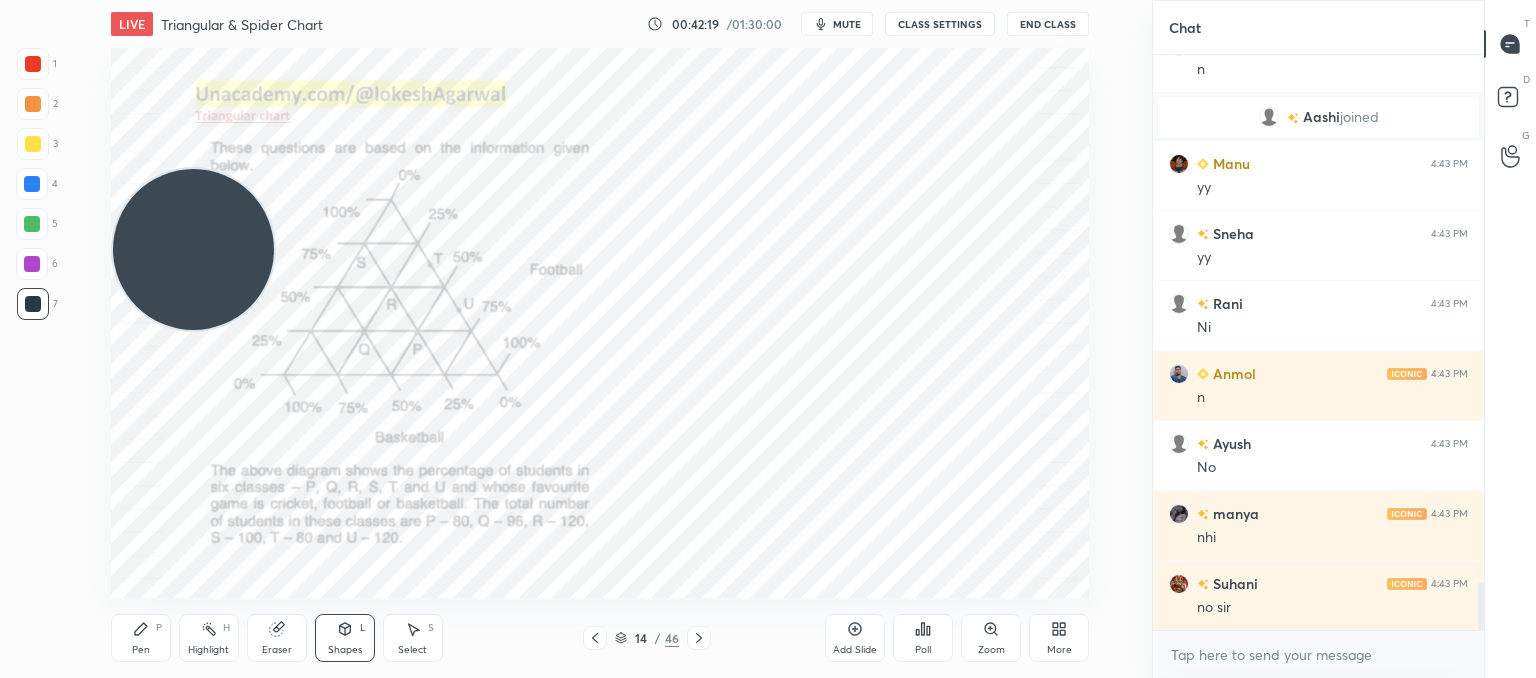 scroll, scrollTop: 6320, scrollLeft: 0, axis: vertical 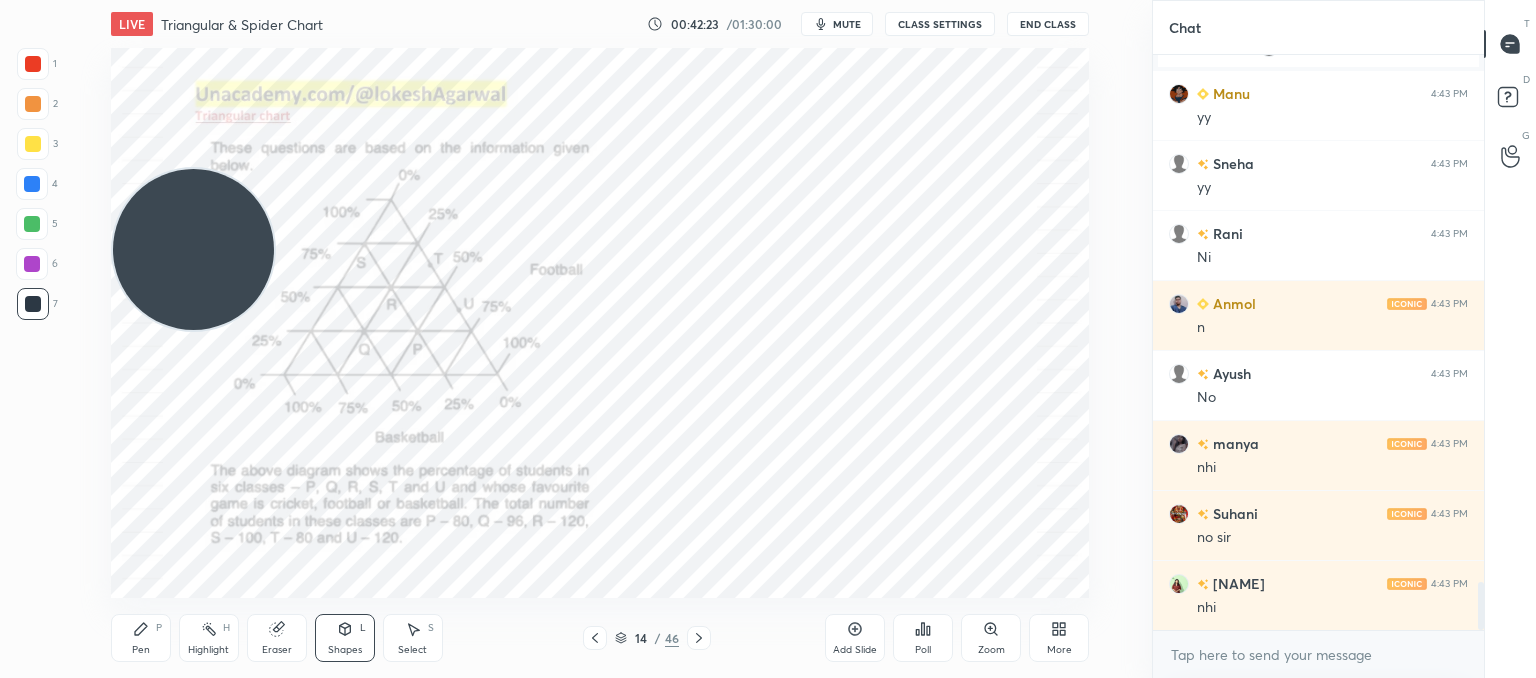 click on "Pen P" at bounding box center [141, 638] 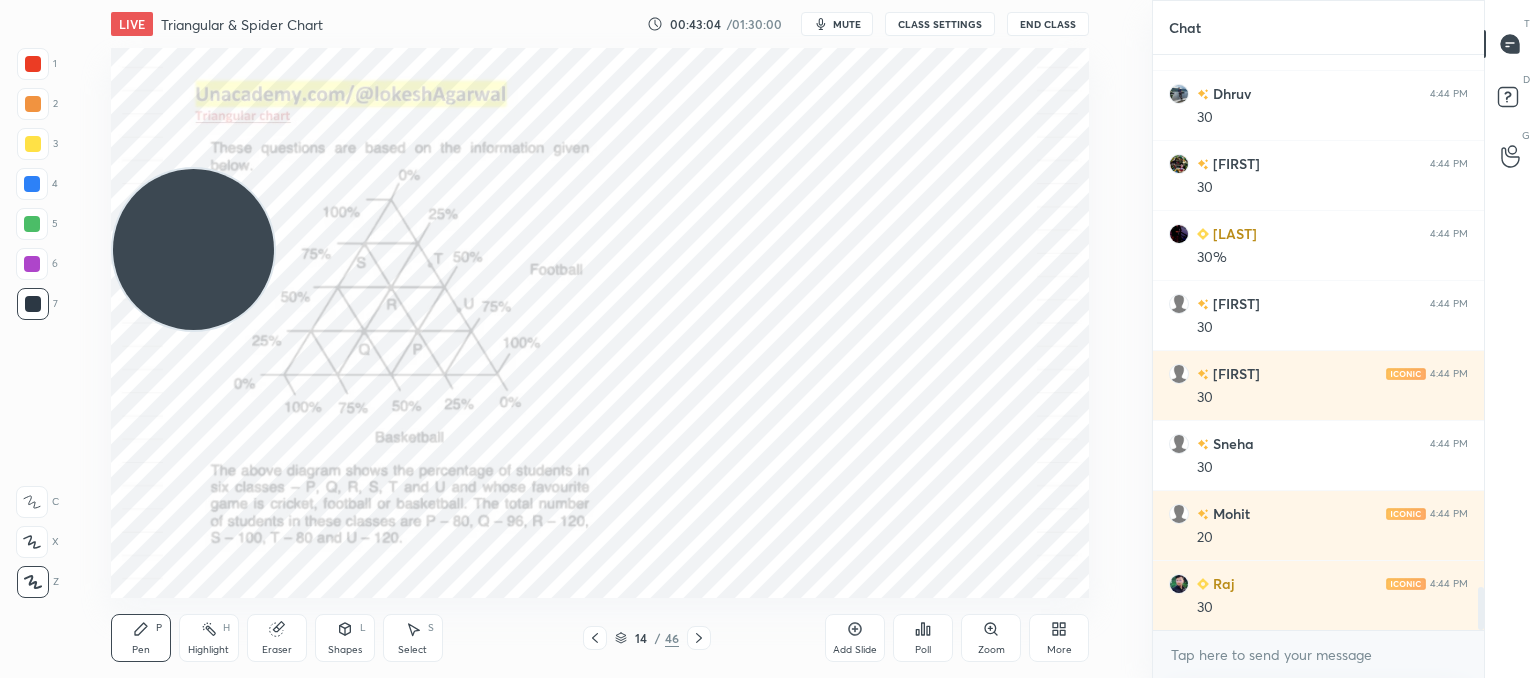 scroll, scrollTop: 7090, scrollLeft: 0, axis: vertical 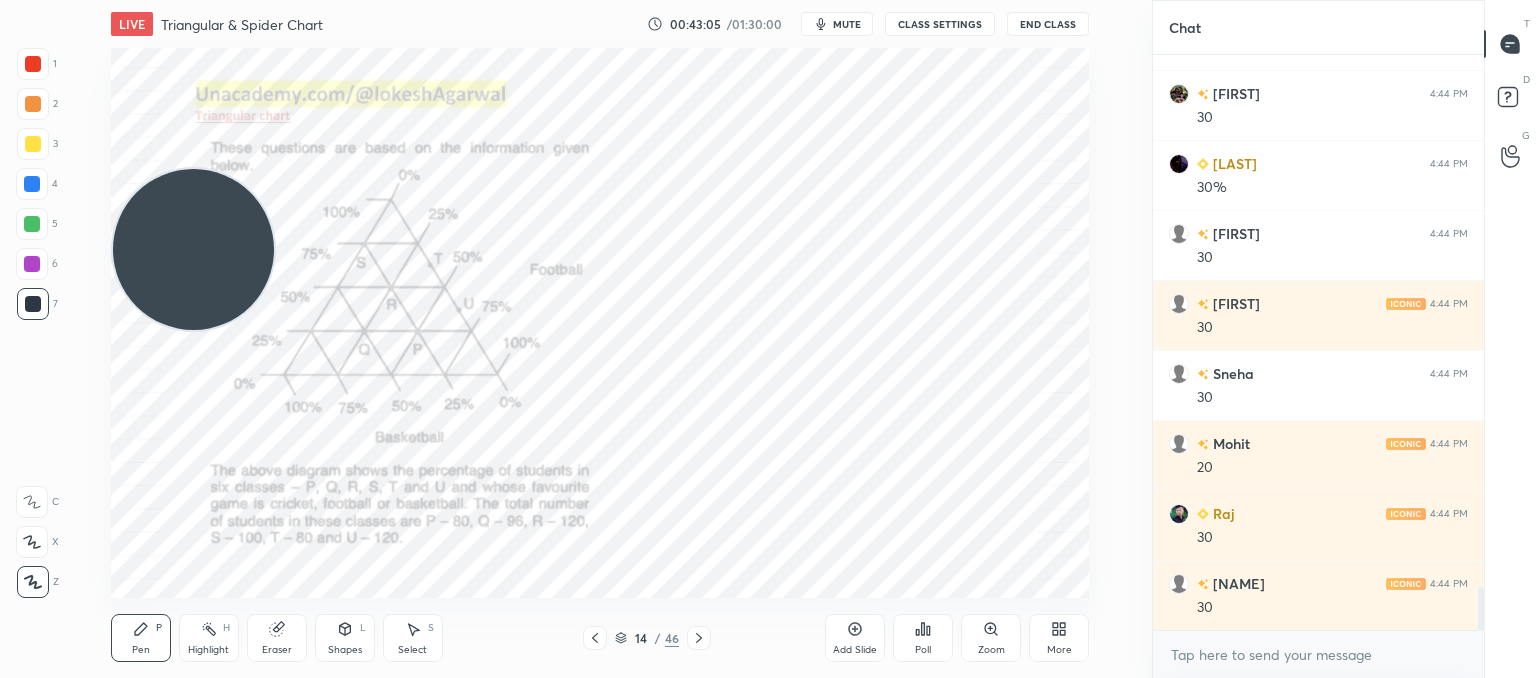 drag, startPoint x: 284, startPoint y: 633, endPoint x: 295, endPoint y: 620, distance: 17.029387 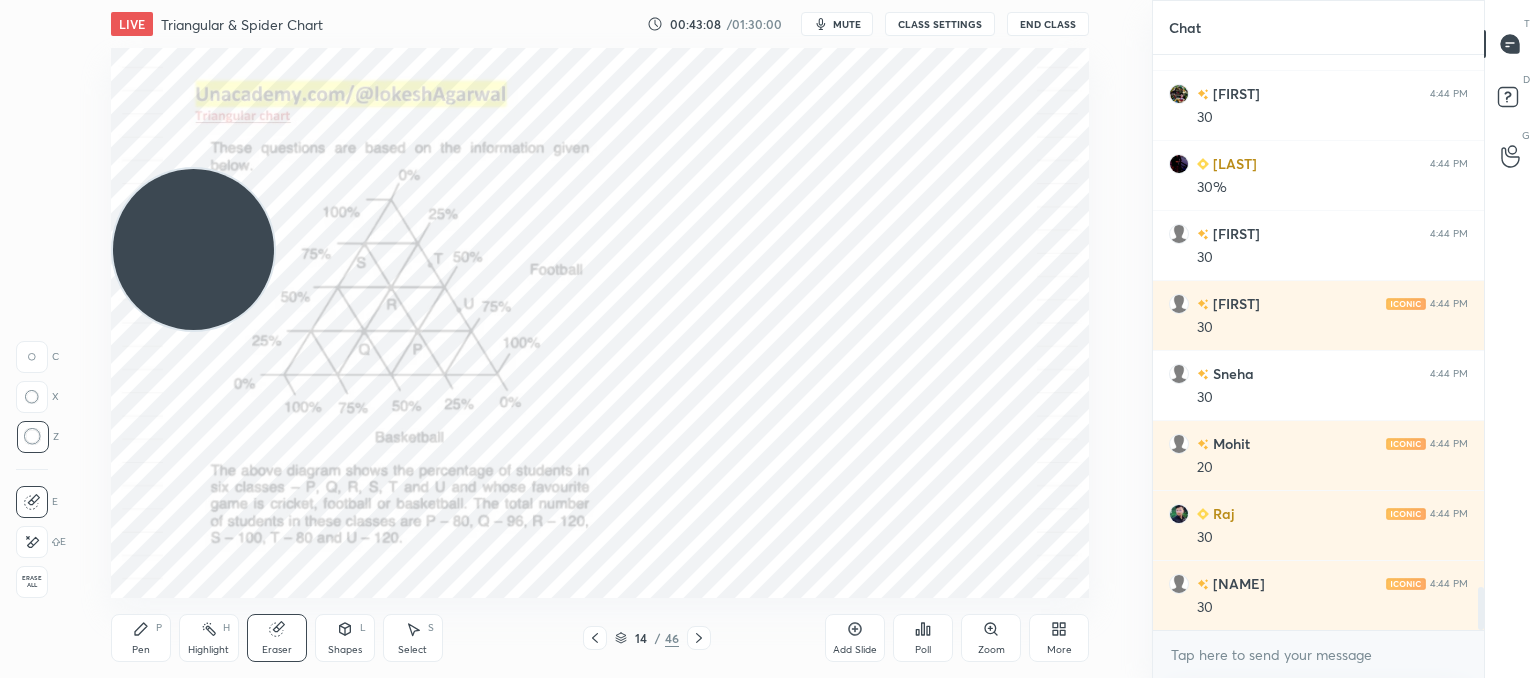 scroll, scrollTop: 7160, scrollLeft: 0, axis: vertical 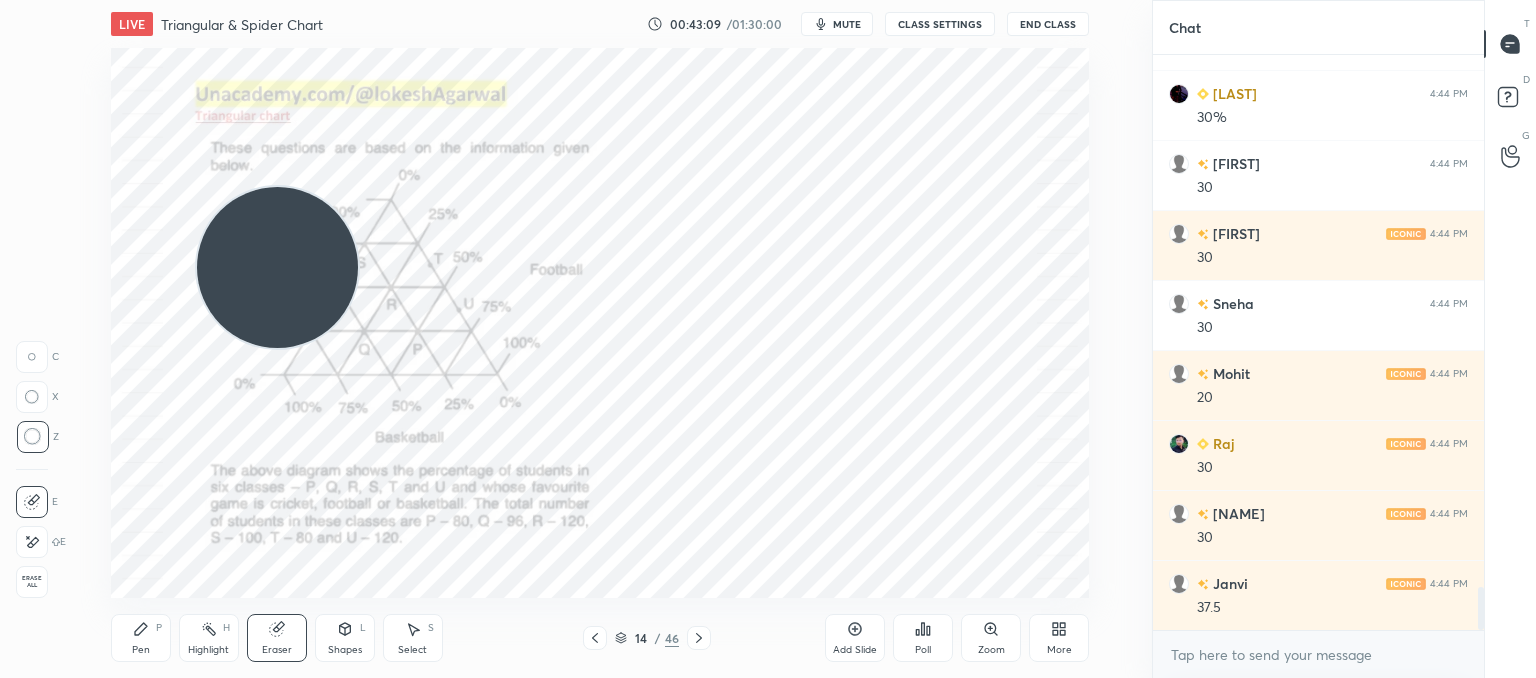 drag, startPoint x: 256, startPoint y: 247, endPoint x: 1121, endPoint y: 582, distance: 927.60443 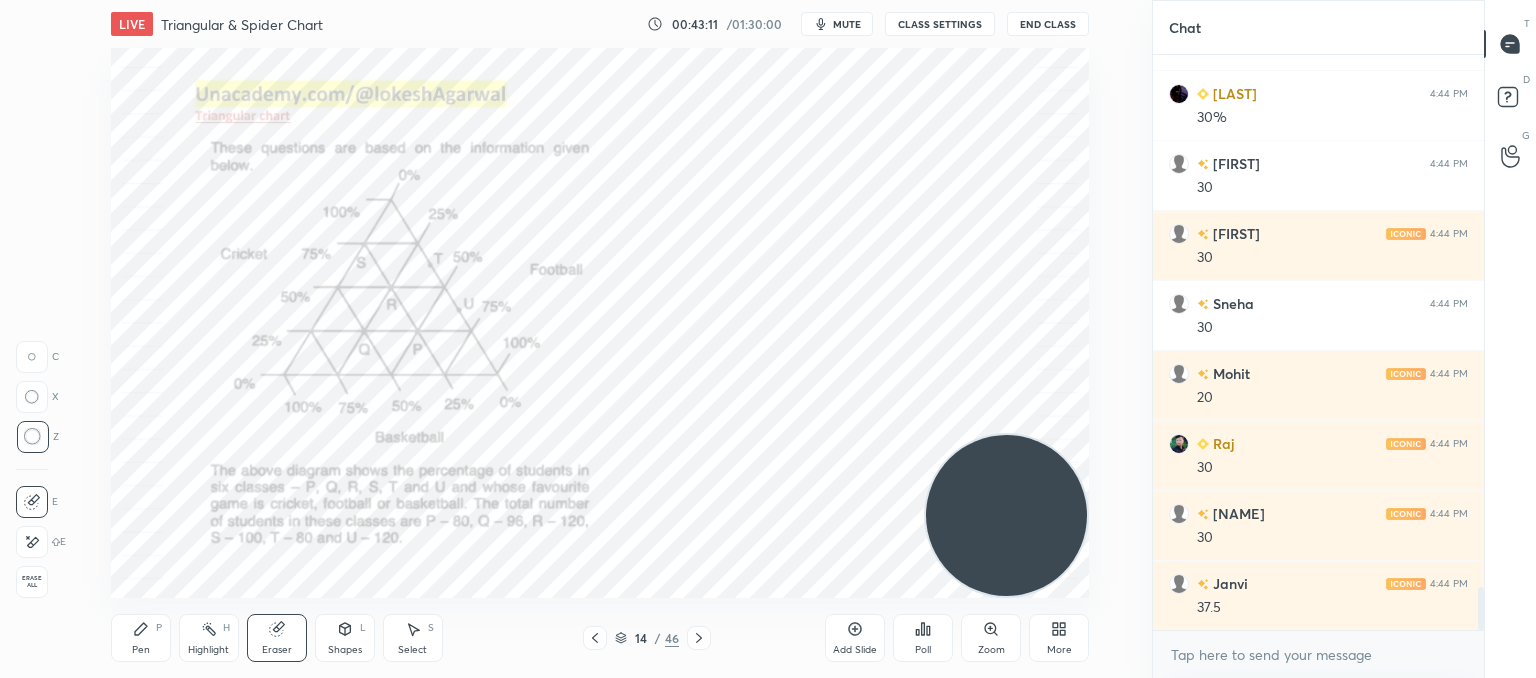drag, startPoint x: 131, startPoint y: 645, endPoint x: 133, endPoint y: 624, distance: 21.095022 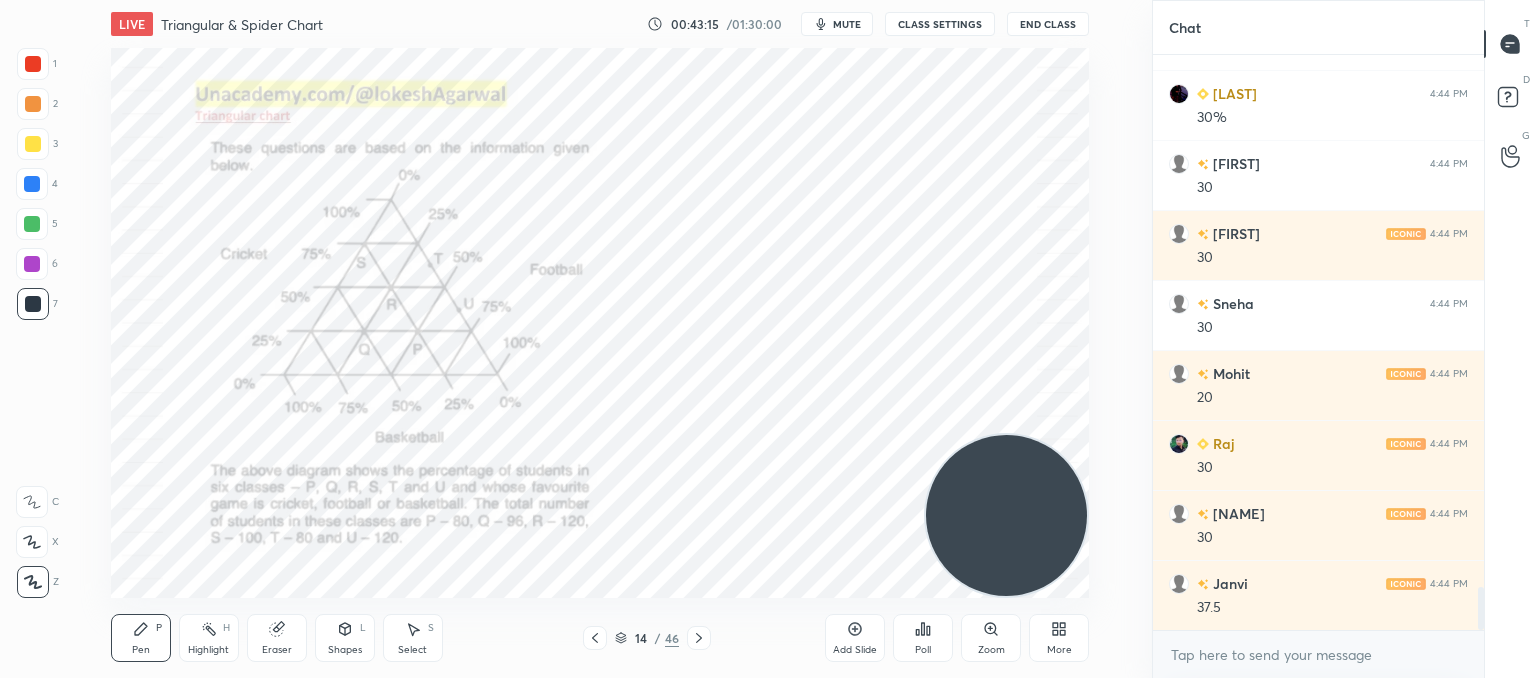 scroll, scrollTop: 7230, scrollLeft: 0, axis: vertical 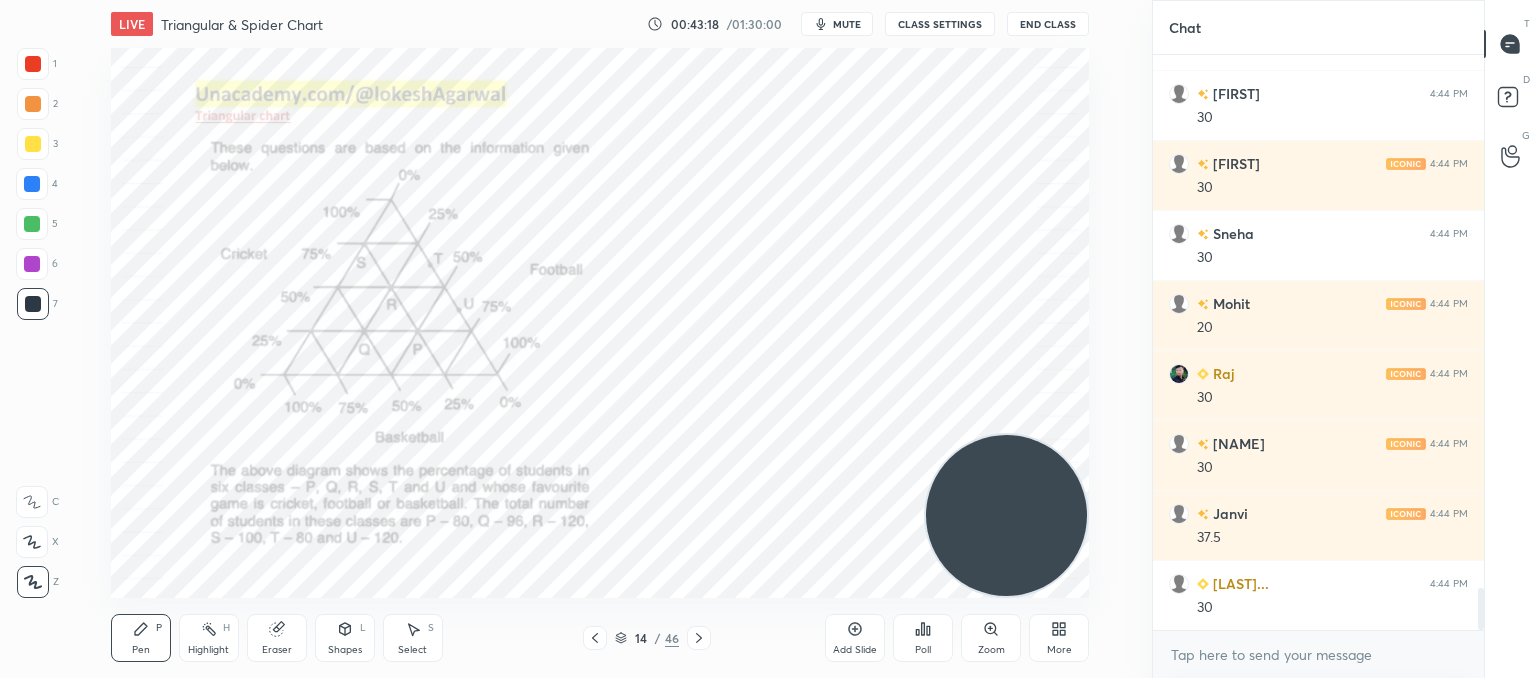 click on "Shapes L" at bounding box center [345, 638] 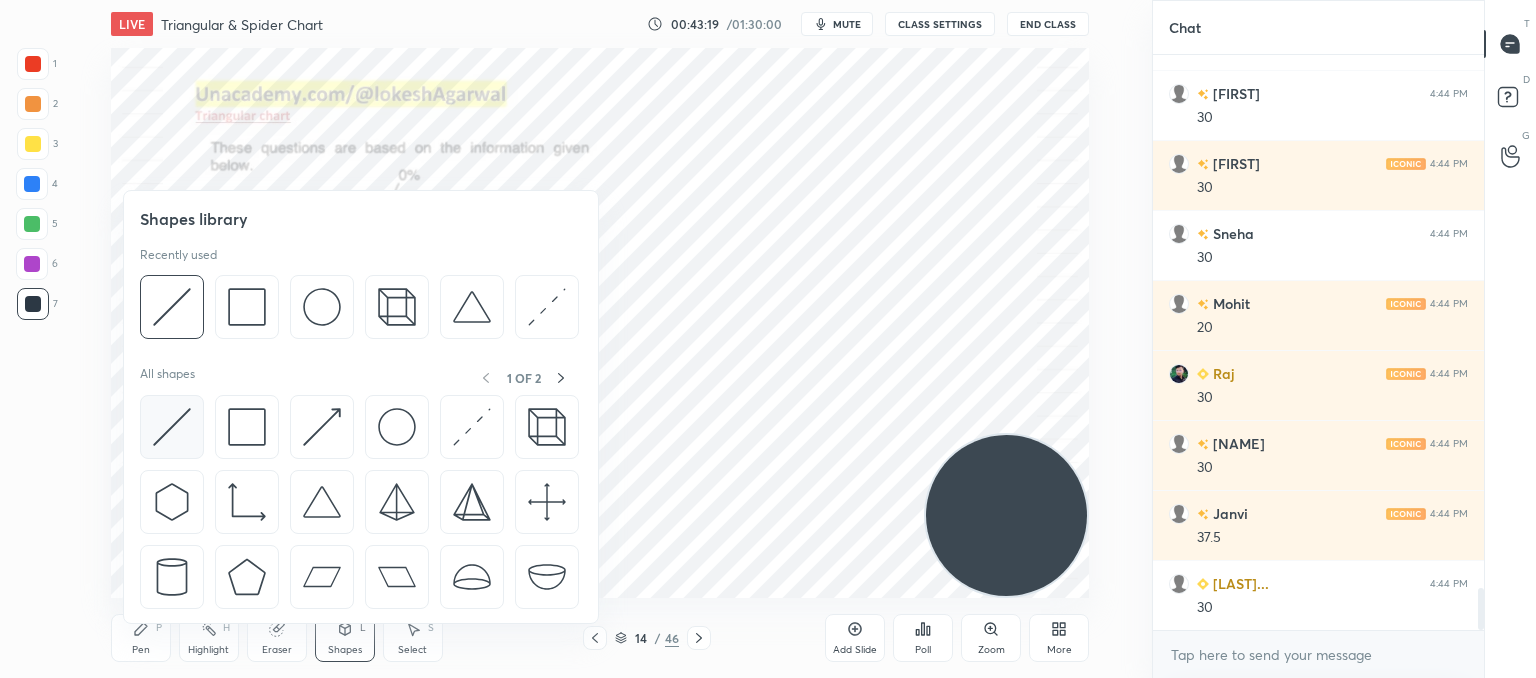 click at bounding box center (172, 427) 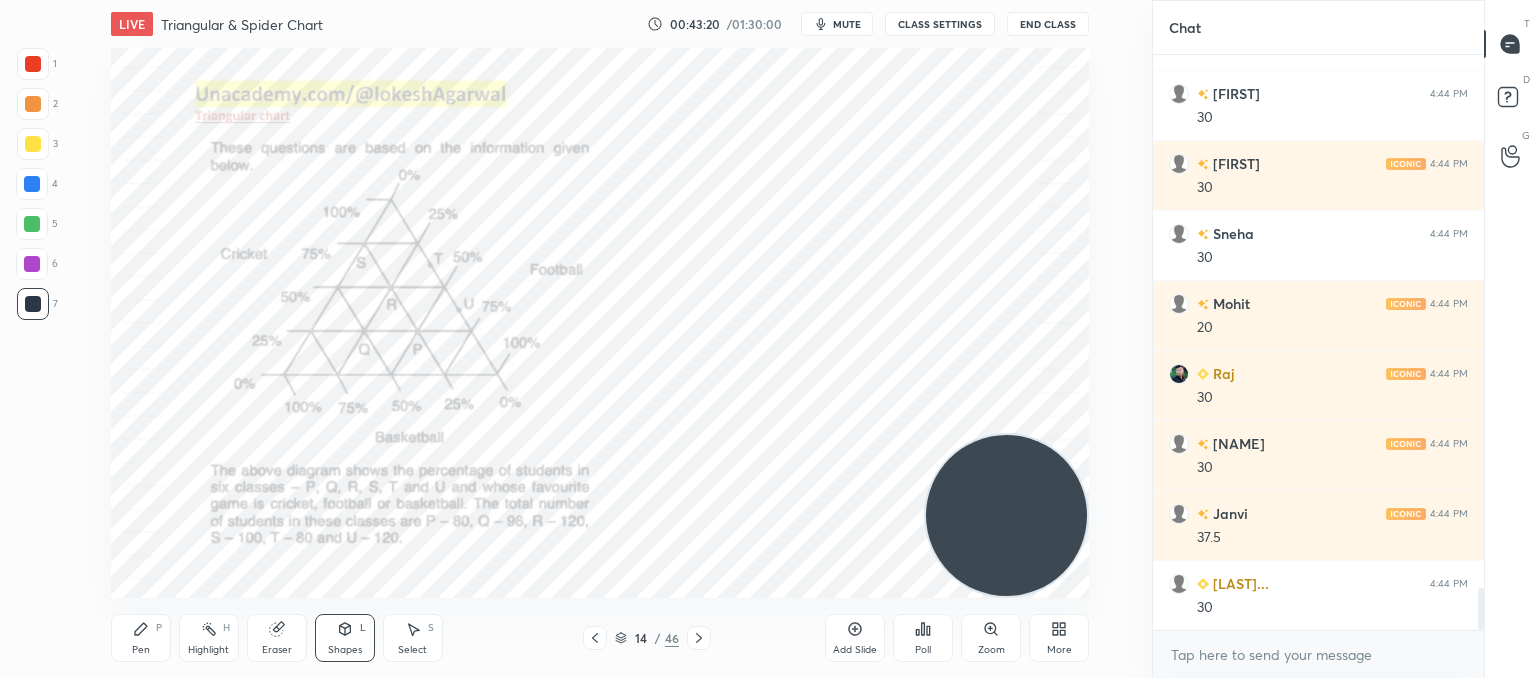 click at bounding box center [33, 64] 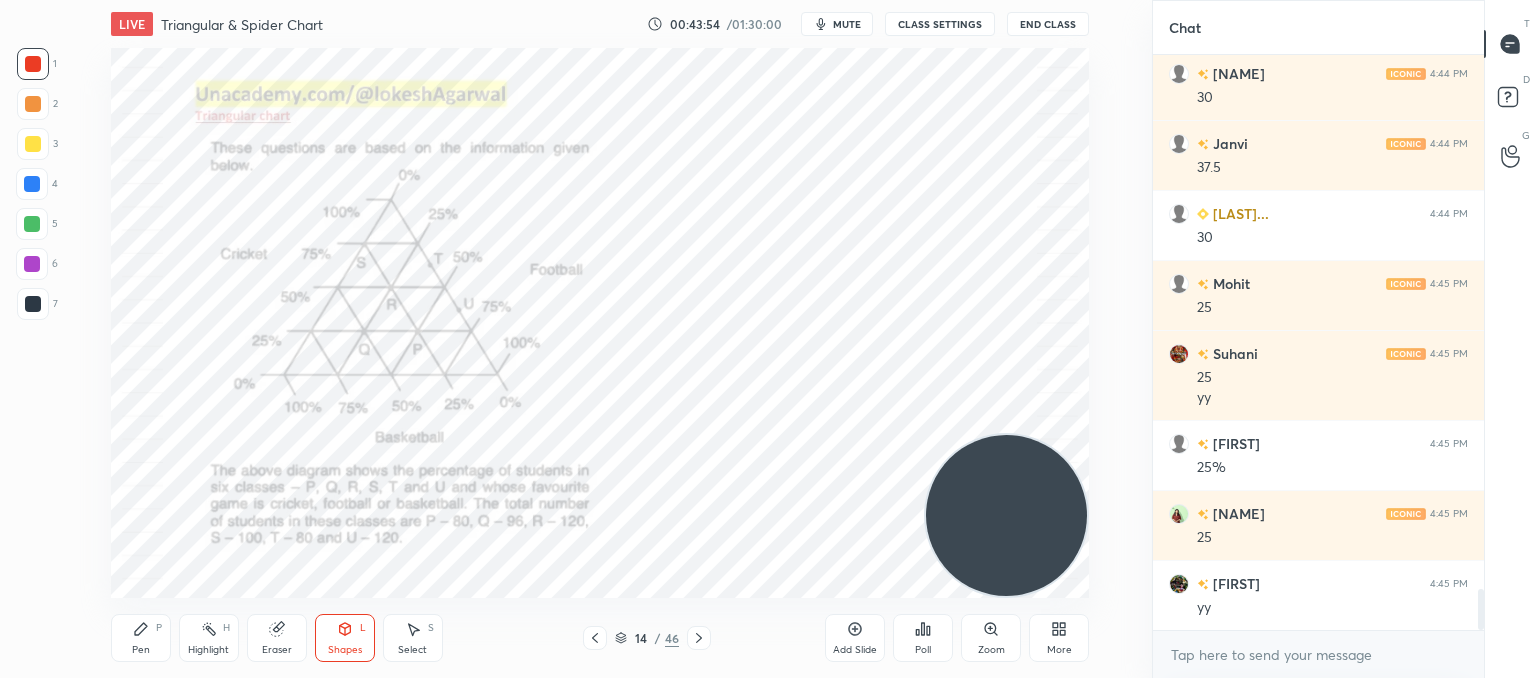 scroll, scrollTop: 7670, scrollLeft: 0, axis: vertical 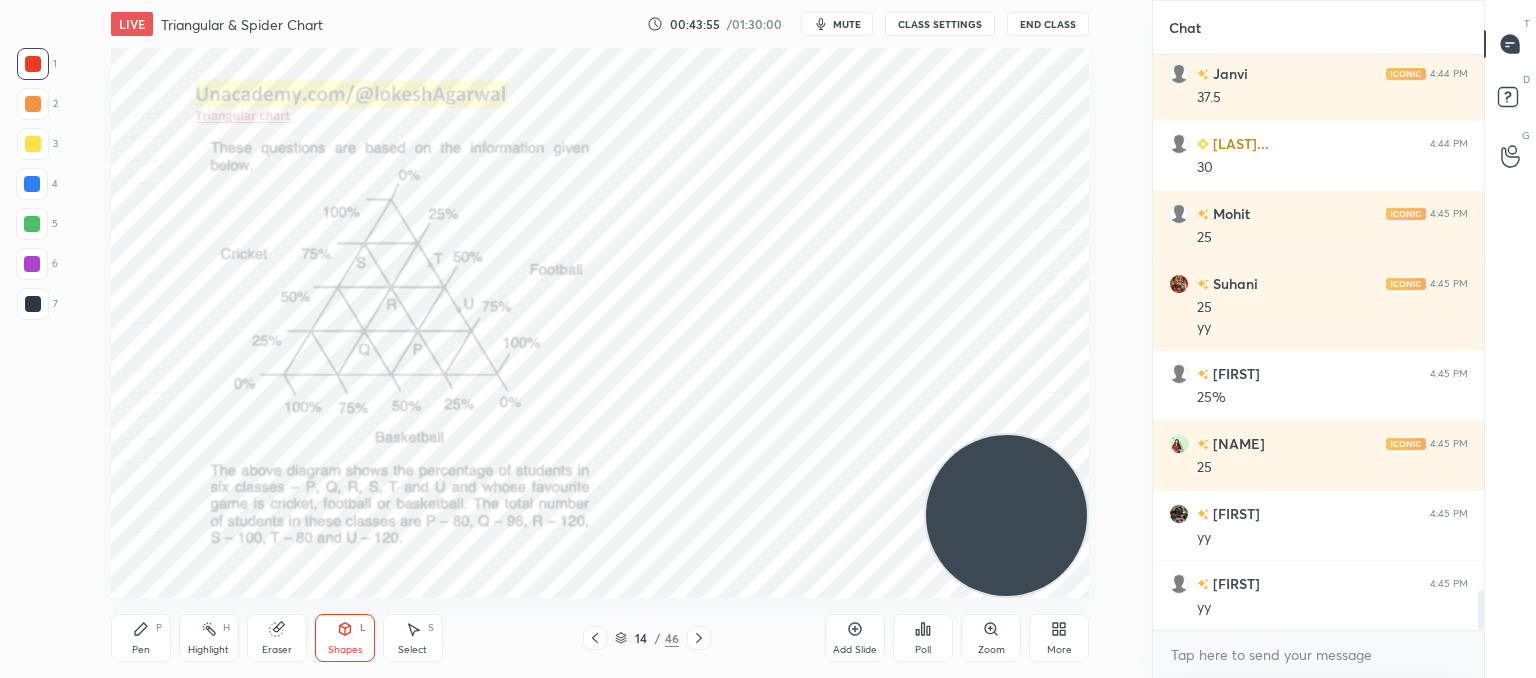 drag, startPoint x: 125, startPoint y: 641, endPoint x: 133, endPoint y: 611, distance: 31.04835 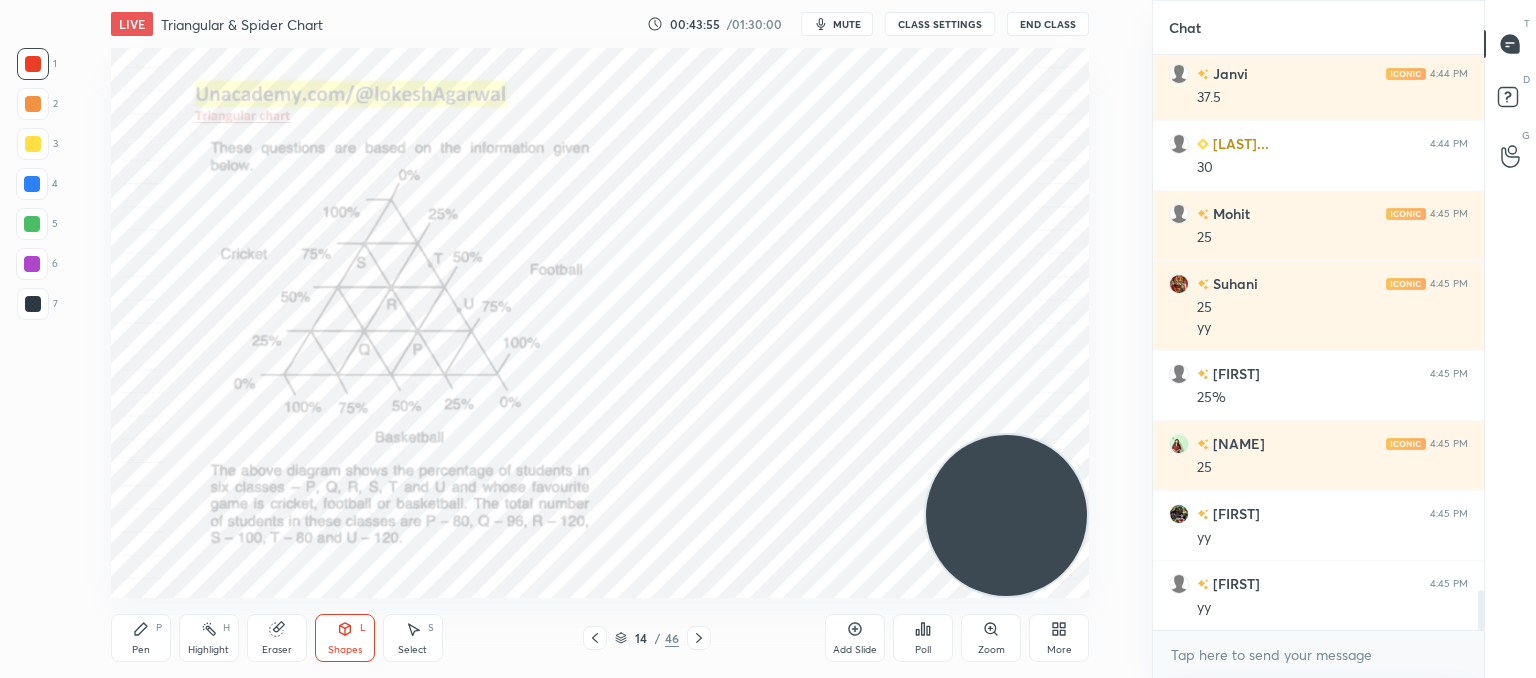 click on "Pen P" at bounding box center [141, 638] 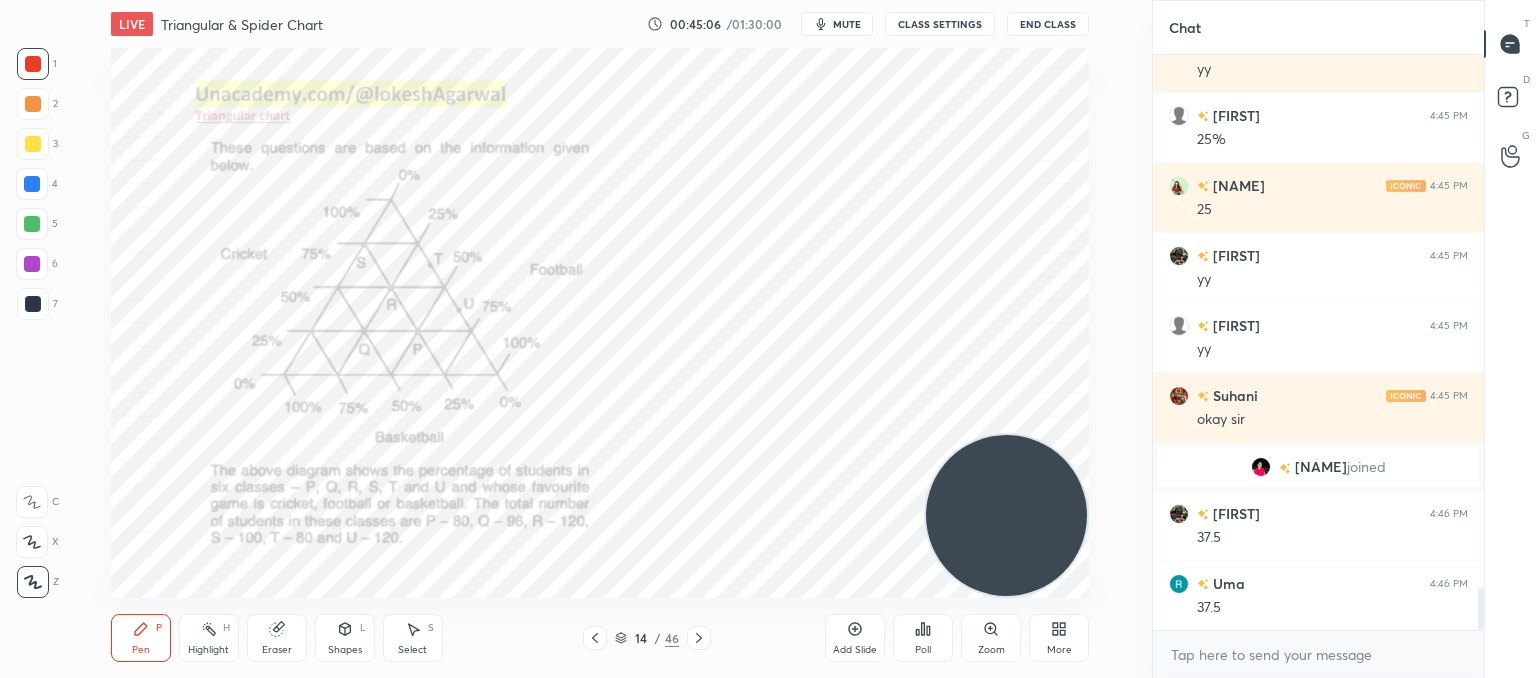 scroll, scrollTop: 7402, scrollLeft: 0, axis: vertical 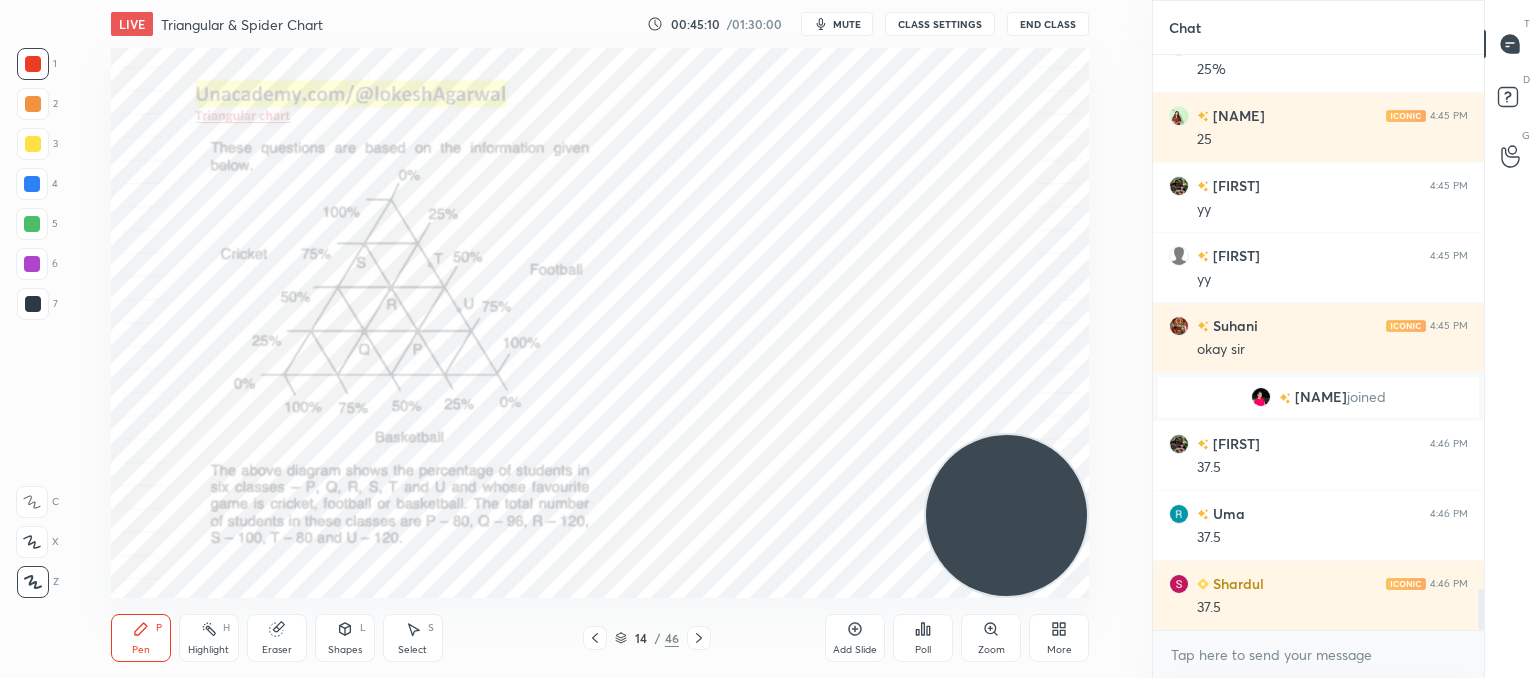 drag, startPoint x: 280, startPoint y: 625, endPoint x: 288, endPoint y: 604, distance: 22.472204 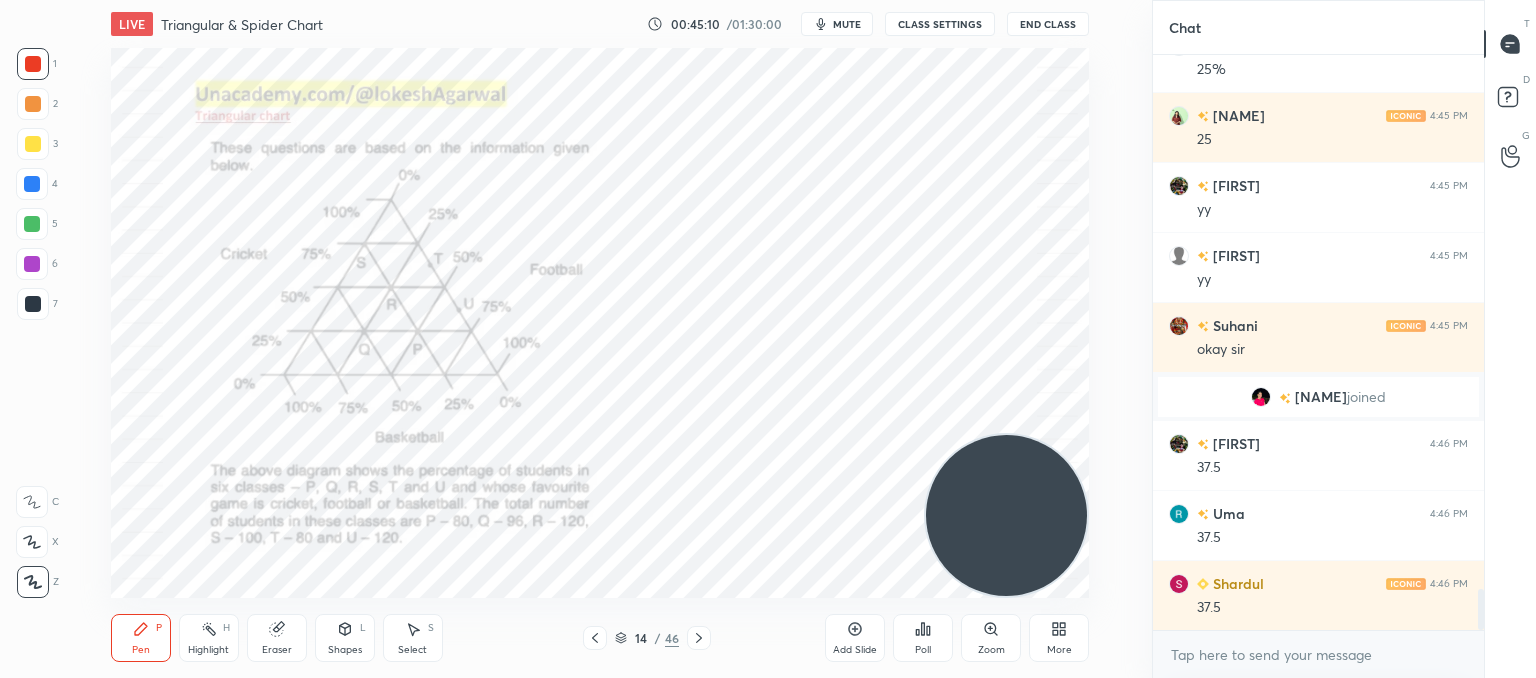 click 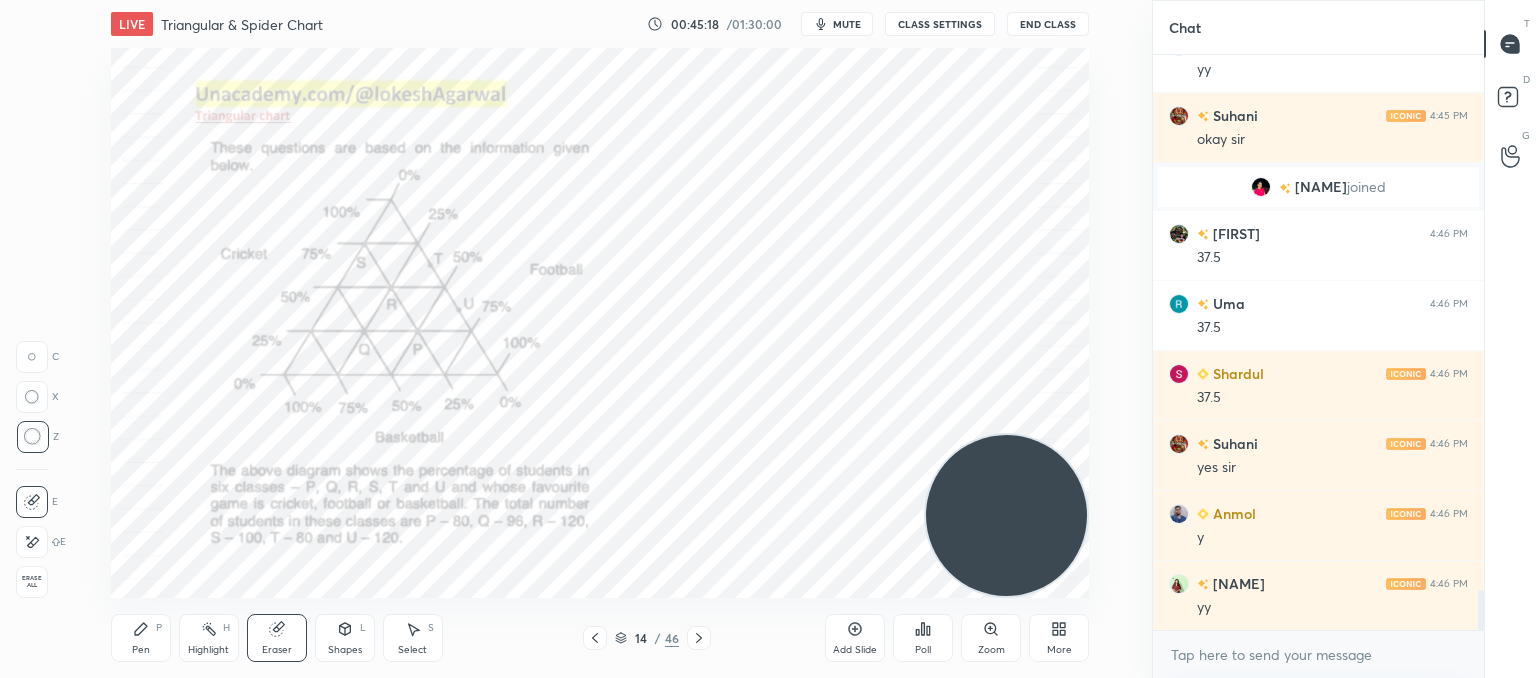 scroll, scrollTop: 7682, scrollLeft: 0, axis: vertical 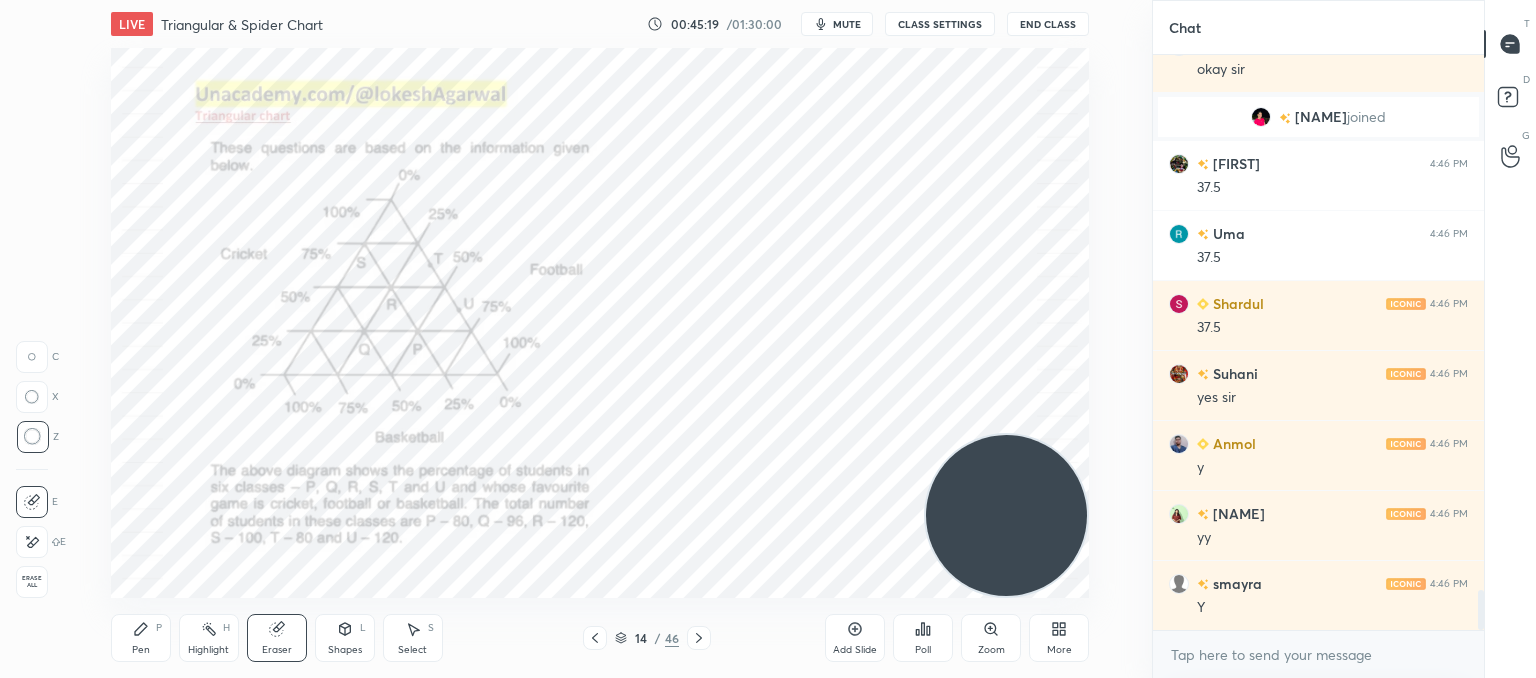 drag, startPoint x: 140, startPoint y: 638, endPoint x: 167, endPoint y: 618, distance: 33.600594 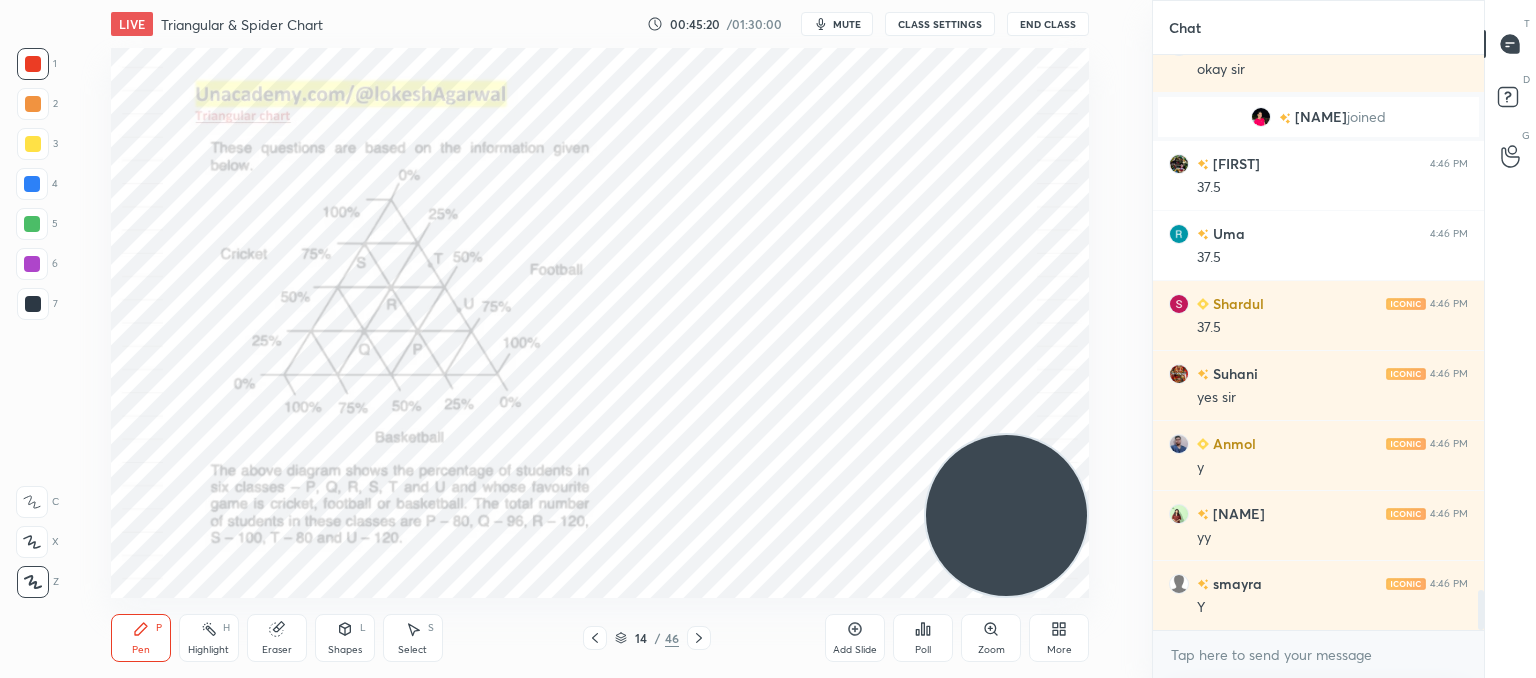 scroll, scrollTop: 7752, scrollLeft: 0, axis: vertical 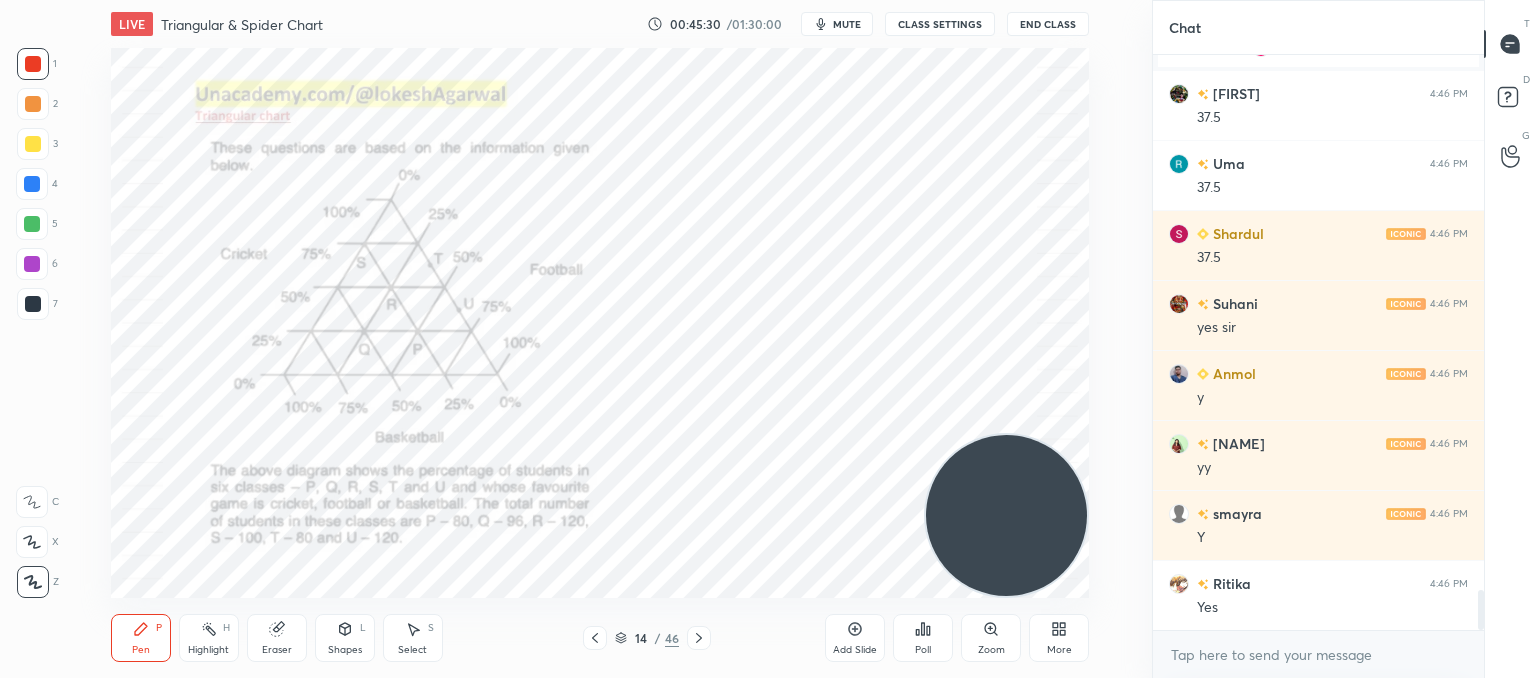 click on "Shapes L" at bounding box center [345, 638] 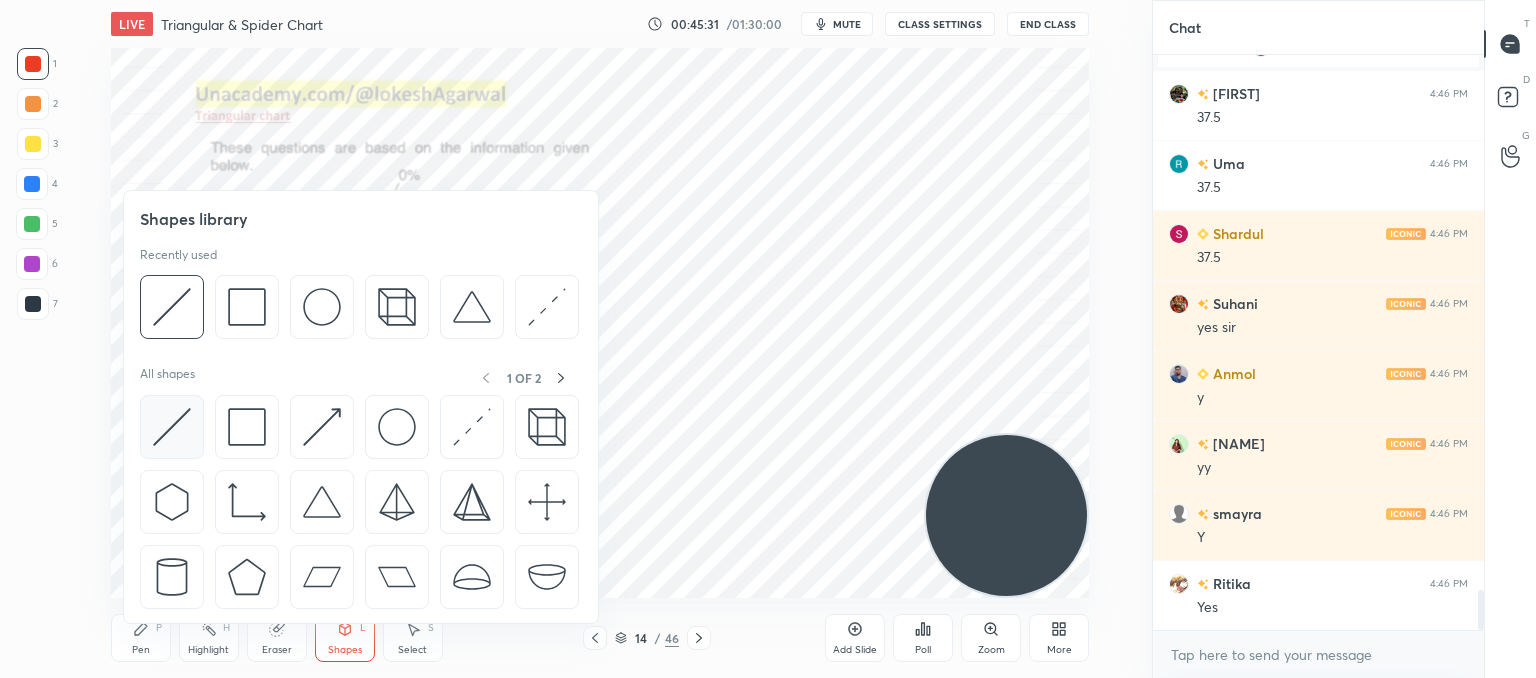 click at bounding box center [172, 427] 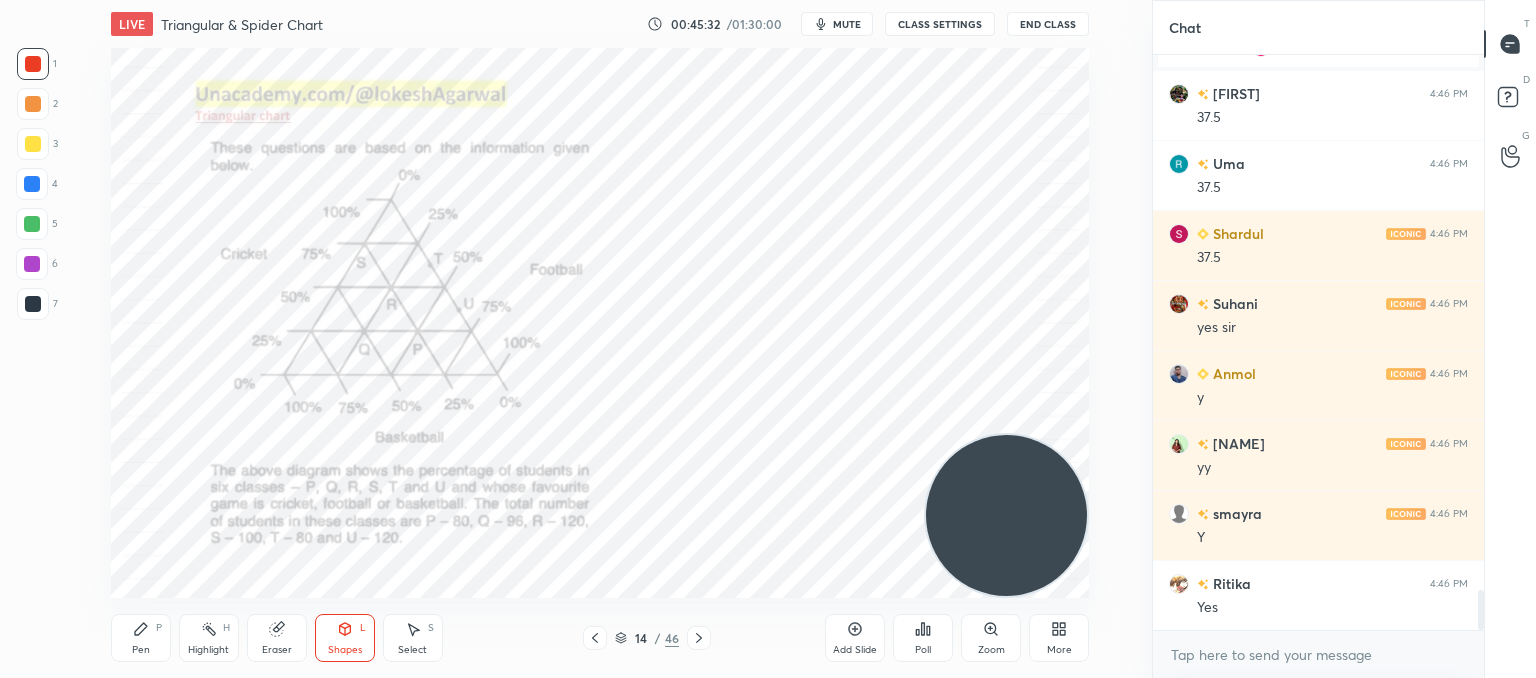 click at bounding box center [32, 224] 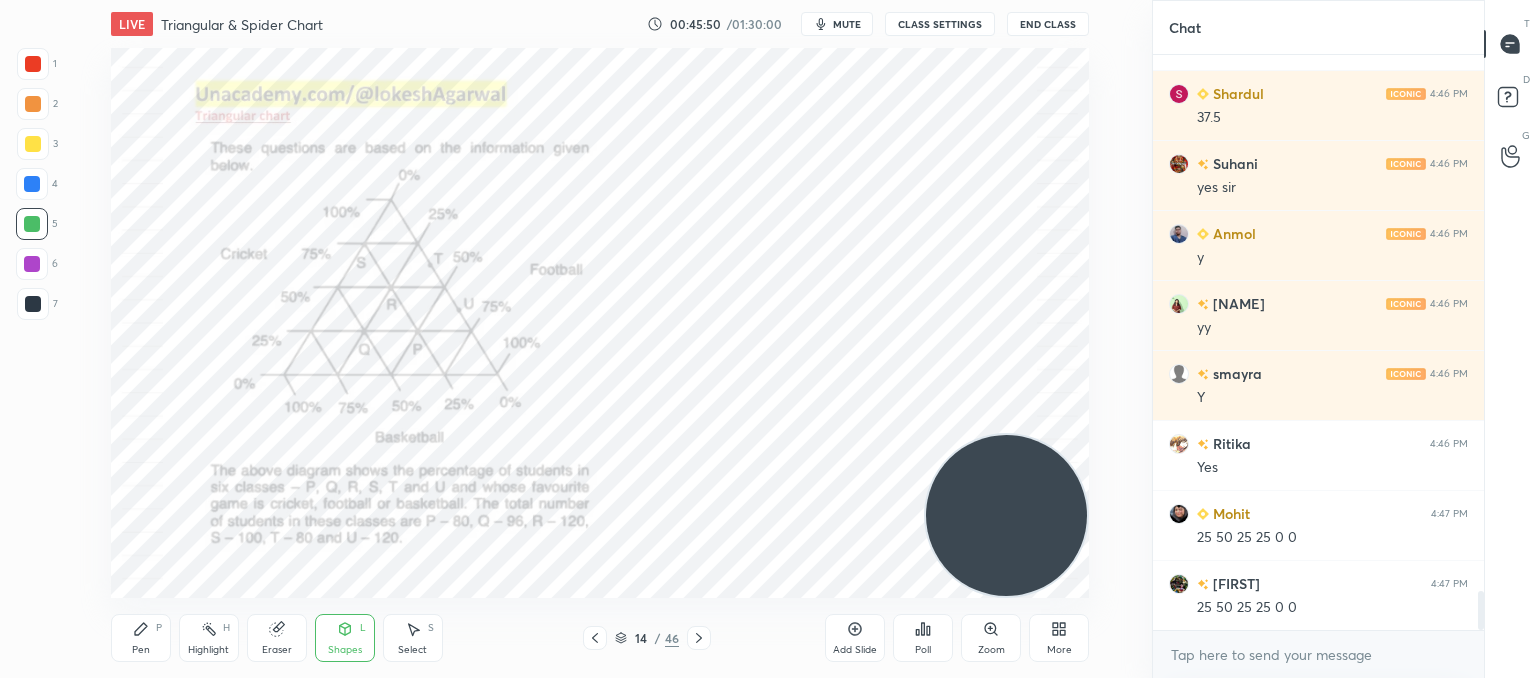 scroll, scrollTop: 7962, scrollLeft: 0, axis: vertical 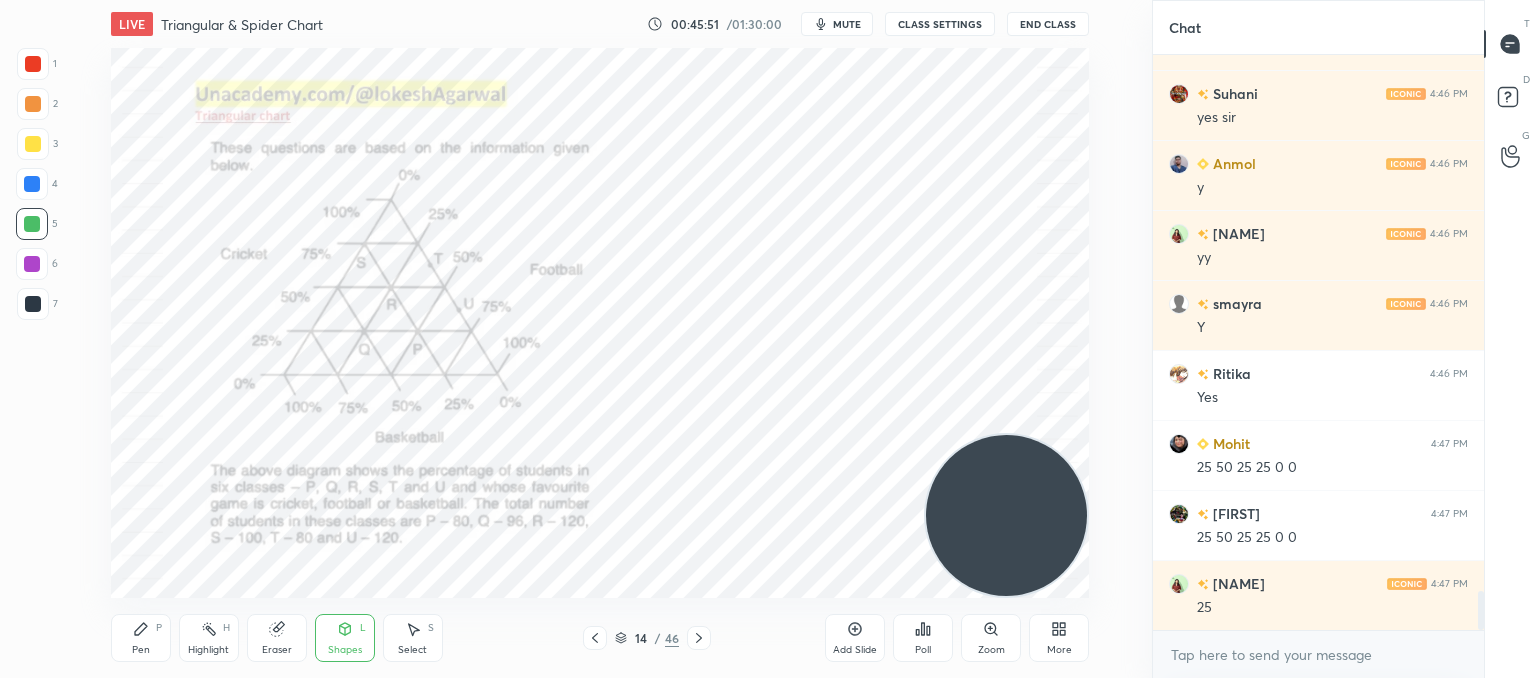 drag, startPoint x: 135, startPoint y: 635, endPoint x: 168, endPoint y: 601, distance: 47.38143 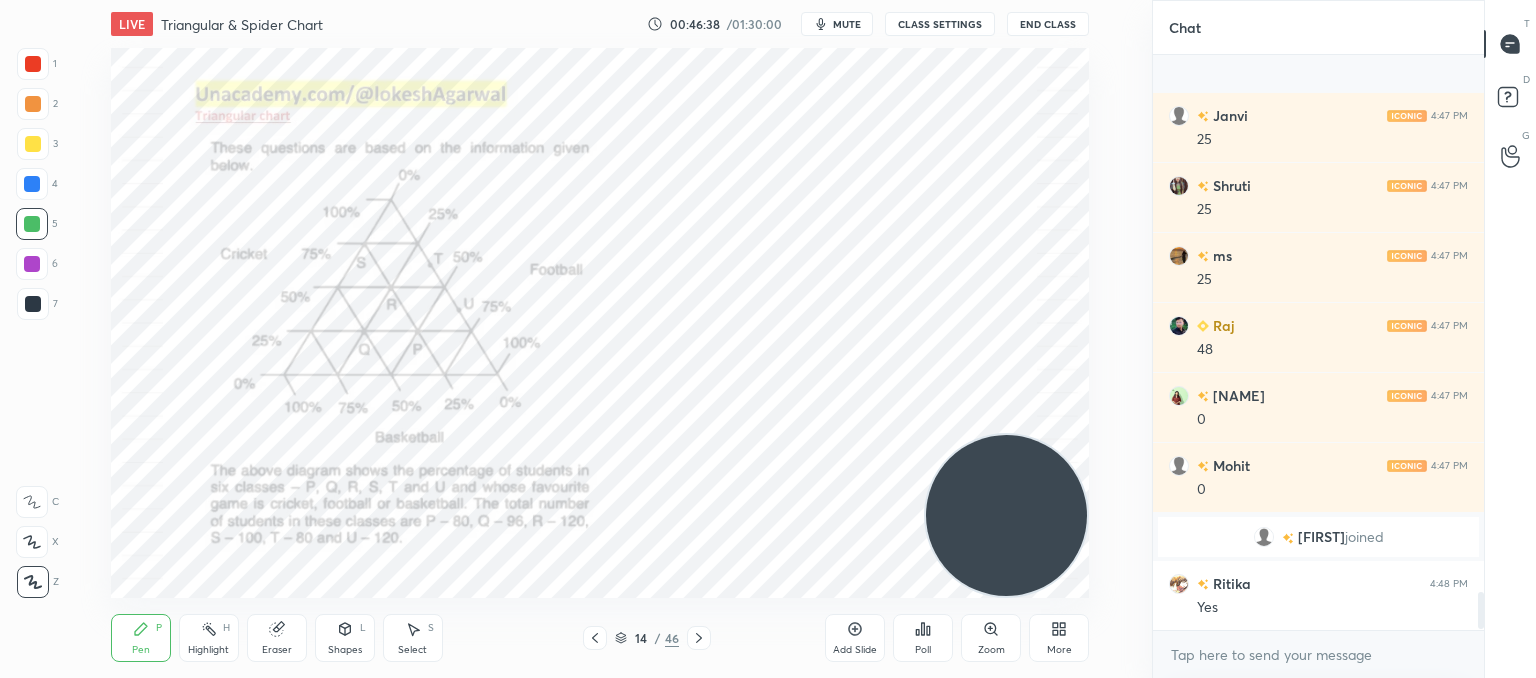 scroll, scrollTop: 8290, scrollLeft: 0, axis: vertical 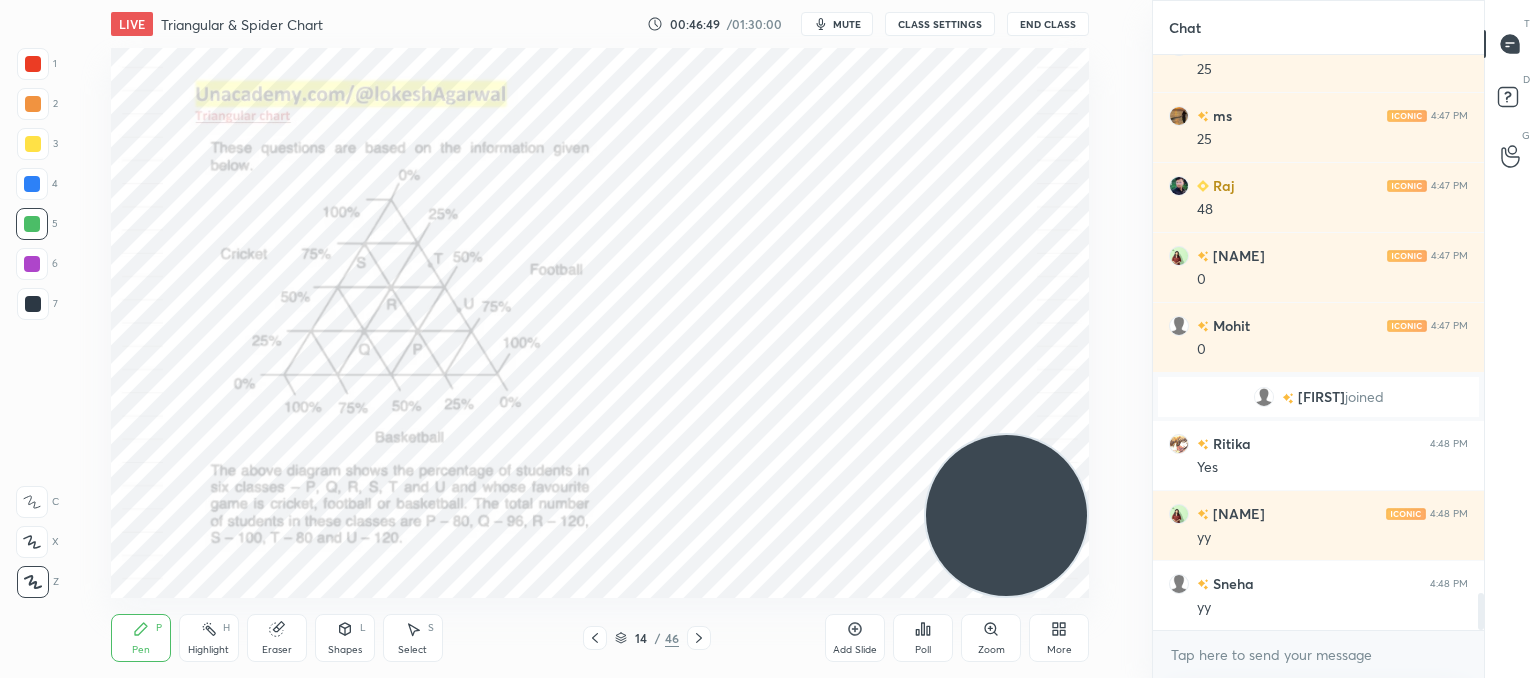 click at bounding box center [32, 184] 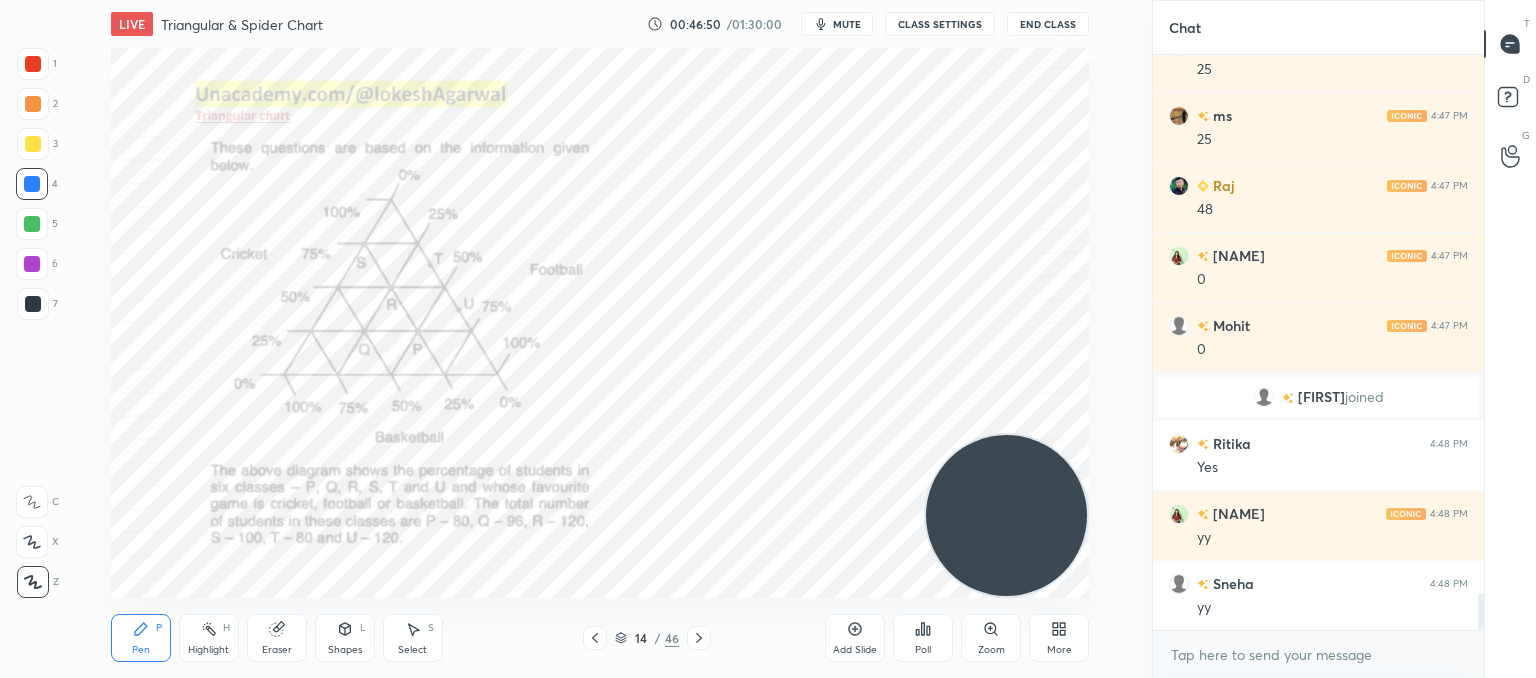 click 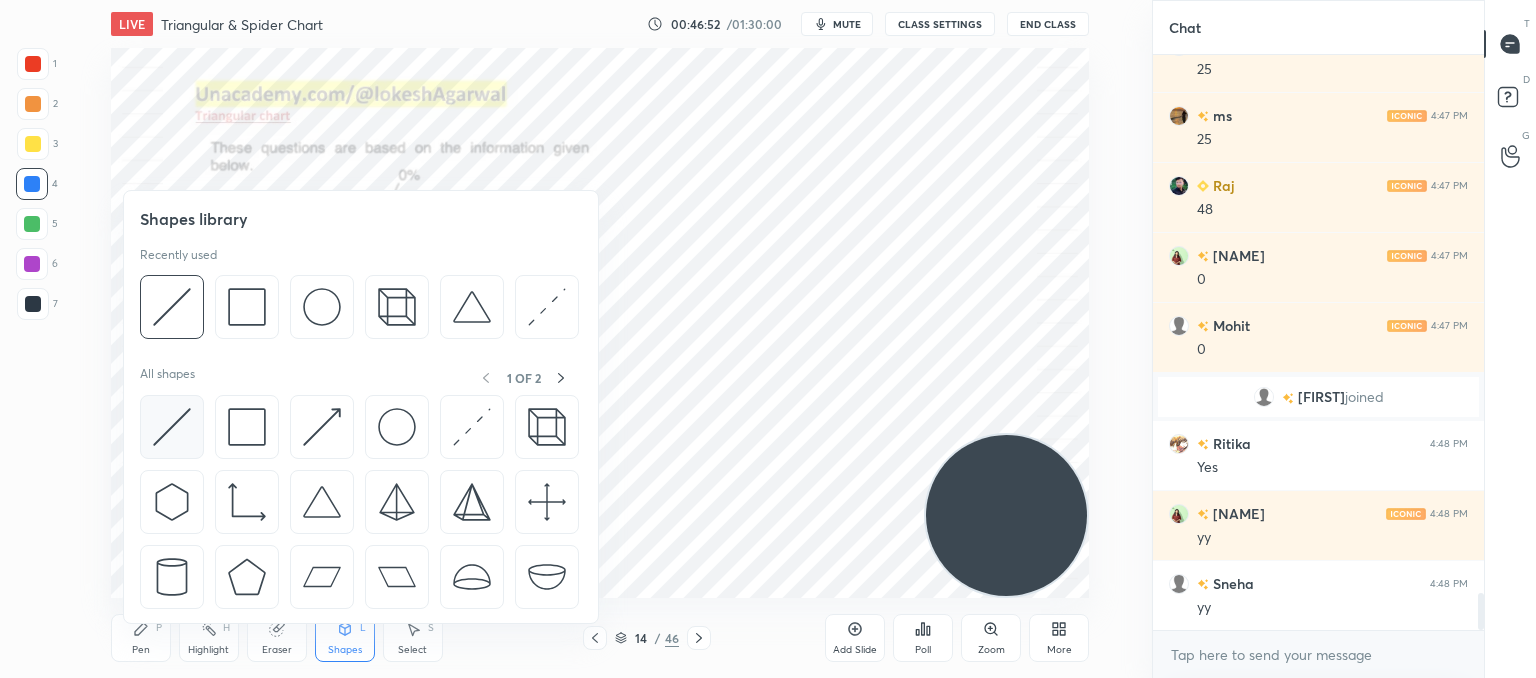 click at bounding box center [172, 427] 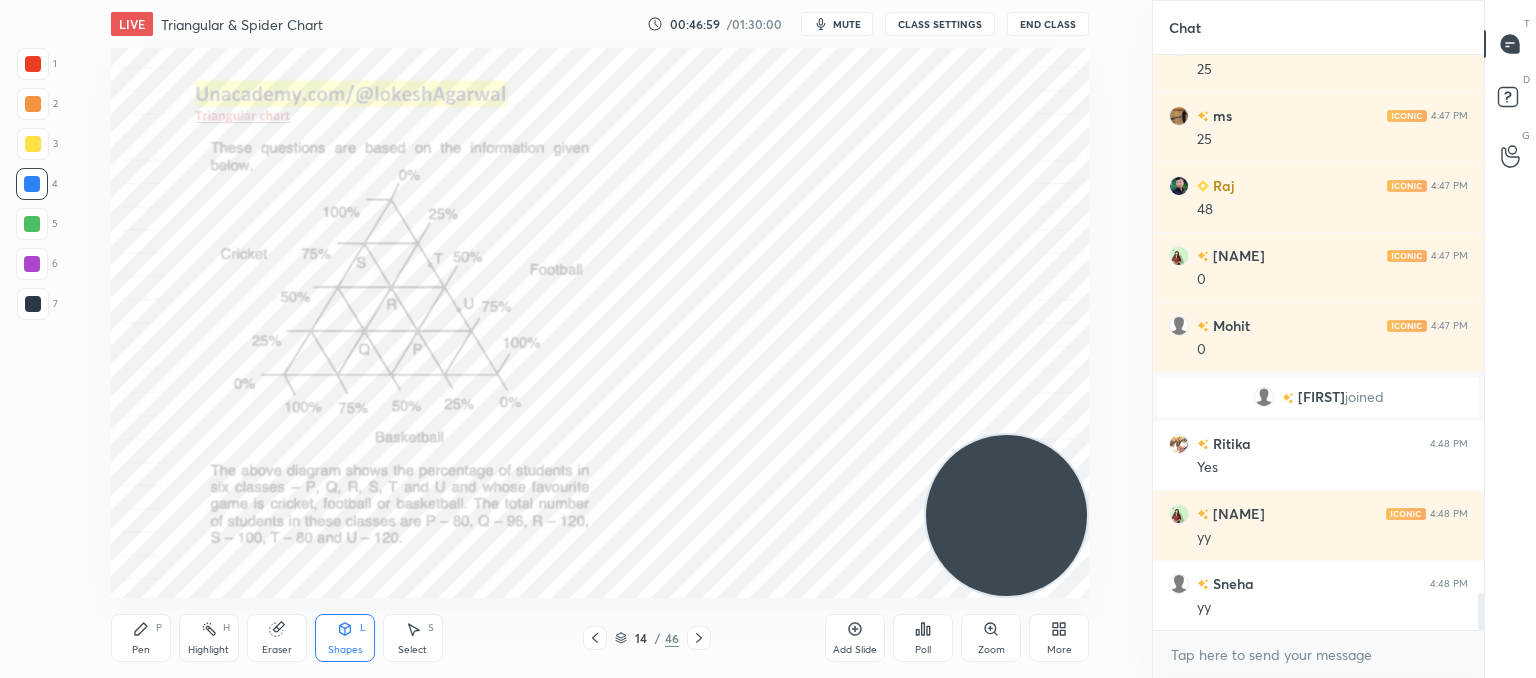 scroll, scrollTop: 8360, scrollLeft: 0, axis: vertical 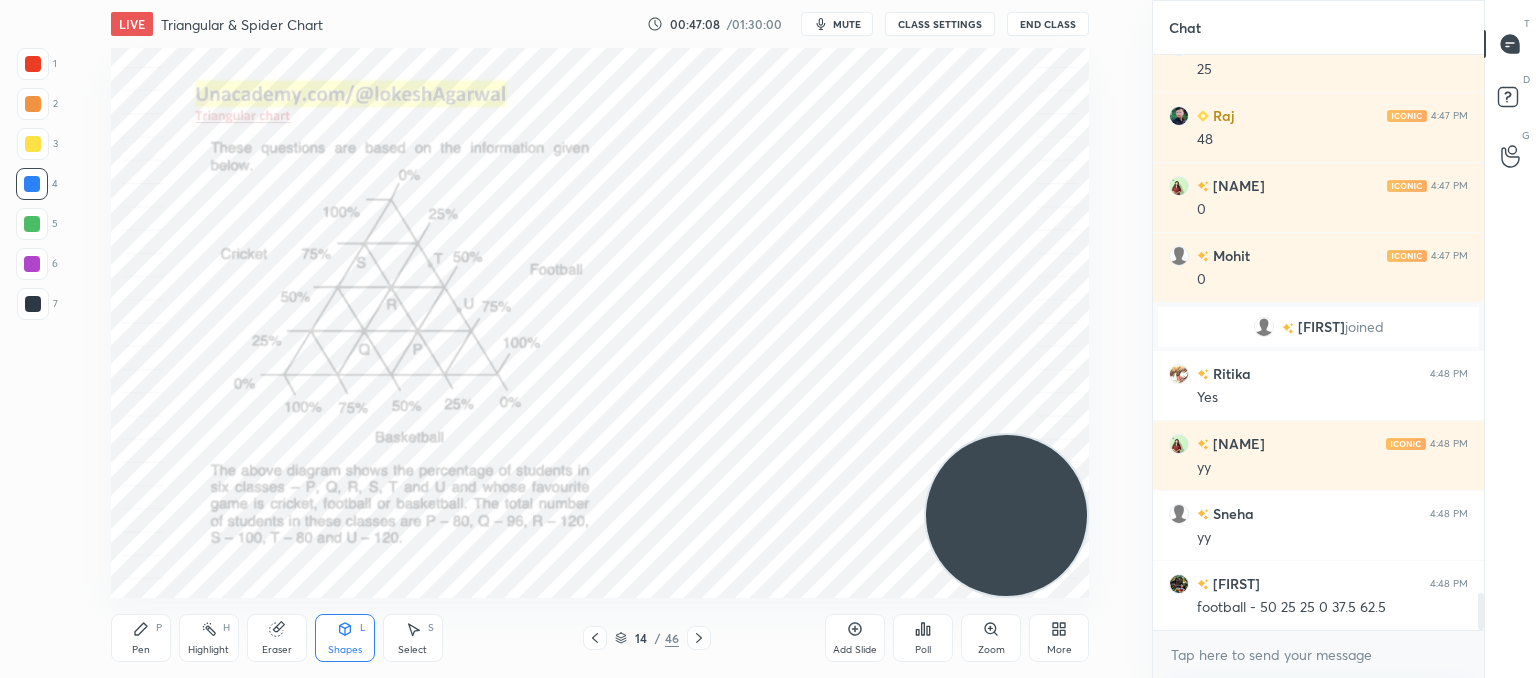 drag, startPoint x: 133, startPoint y: 635, endPoint x: 150, endPoint y: 623, distance: 20.808653 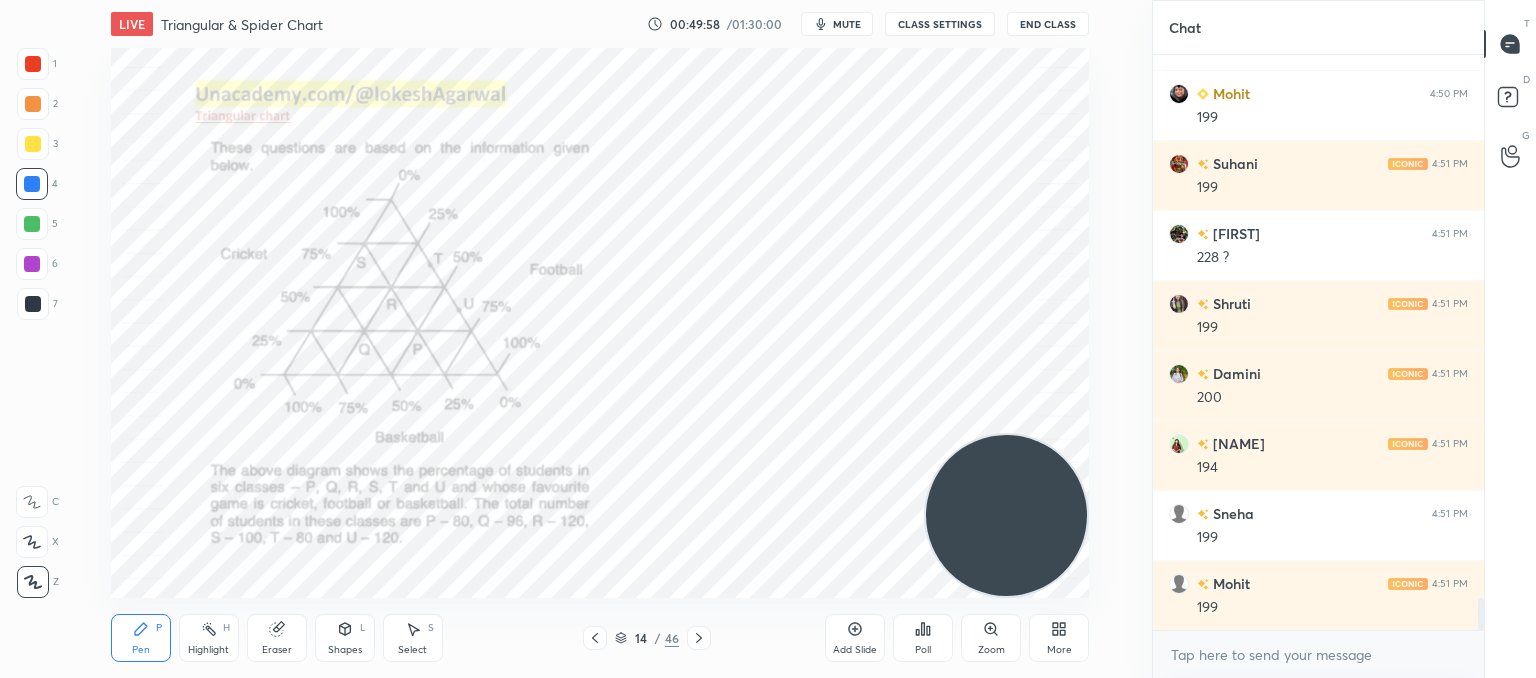 scroll, scrollTop: 9970, scrollLeft: 0, axis: vertical 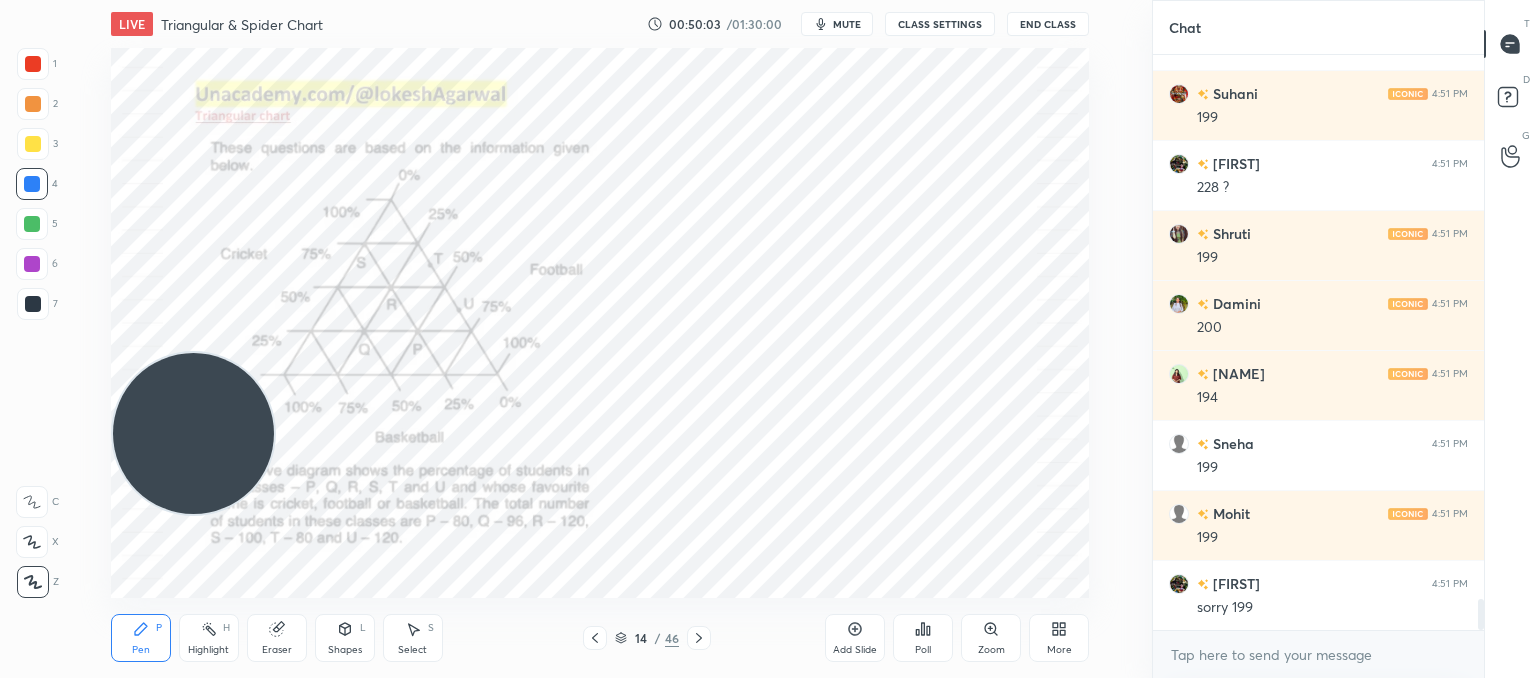 drag, startPoint x: 997, startPoint y: 497, endPoint x: 237, endPoint y: 369, distance: 770.70355 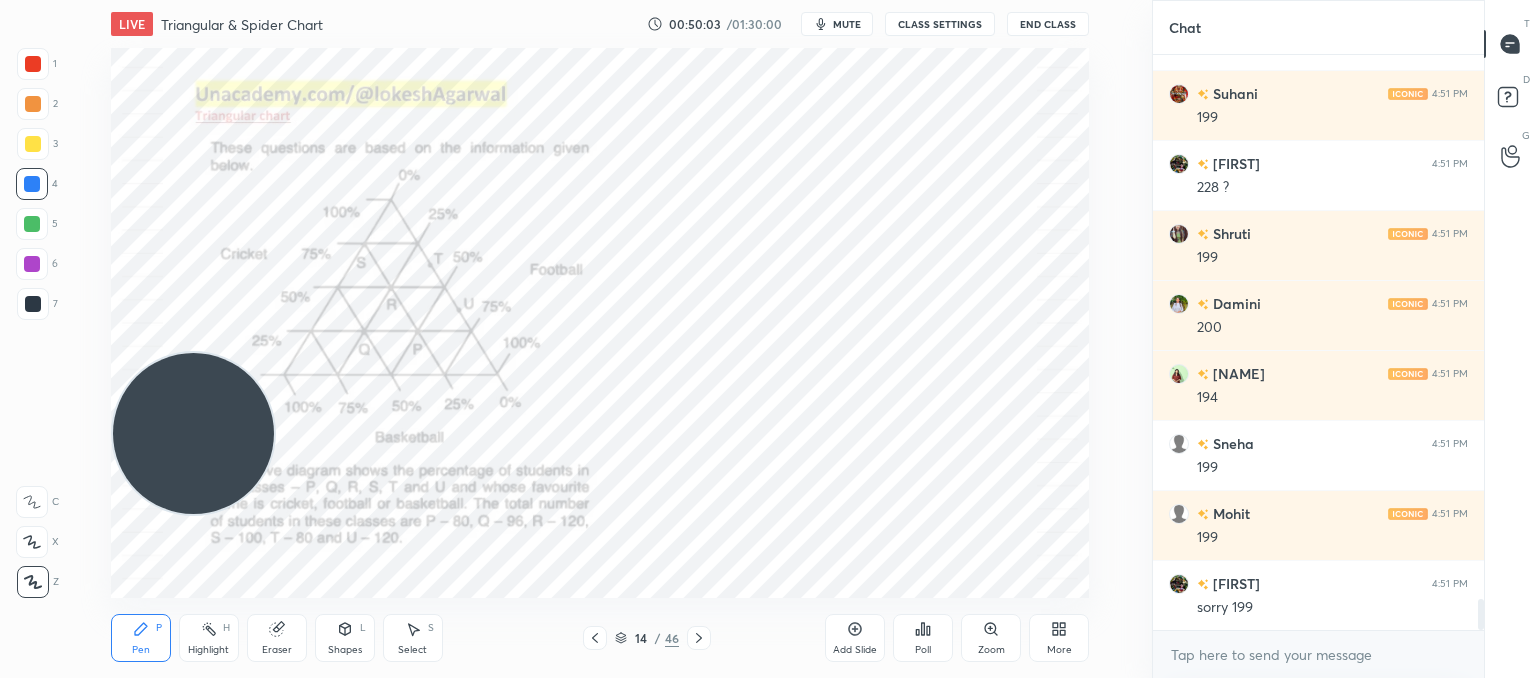 click on "1 2 3 4 5 6 7 C X Z C X Z E E Erase all   H H LIVE Triangular & Spider Chart 00:50:03 /  01:30:00 mute CLASS SETTINGS End Class Setting up your live class Poll for   secs No correct answer Start poll Back Triangular & Spider Chart • L10 of Booster Course on Data Interpretation for CAT & OMETs 2025 Lokesh Agarwal Pen P Highlight H Eraser Shapes L Select S 14 / 46 Add Slide Poll Zoom More" at bounding box center [568, 339] 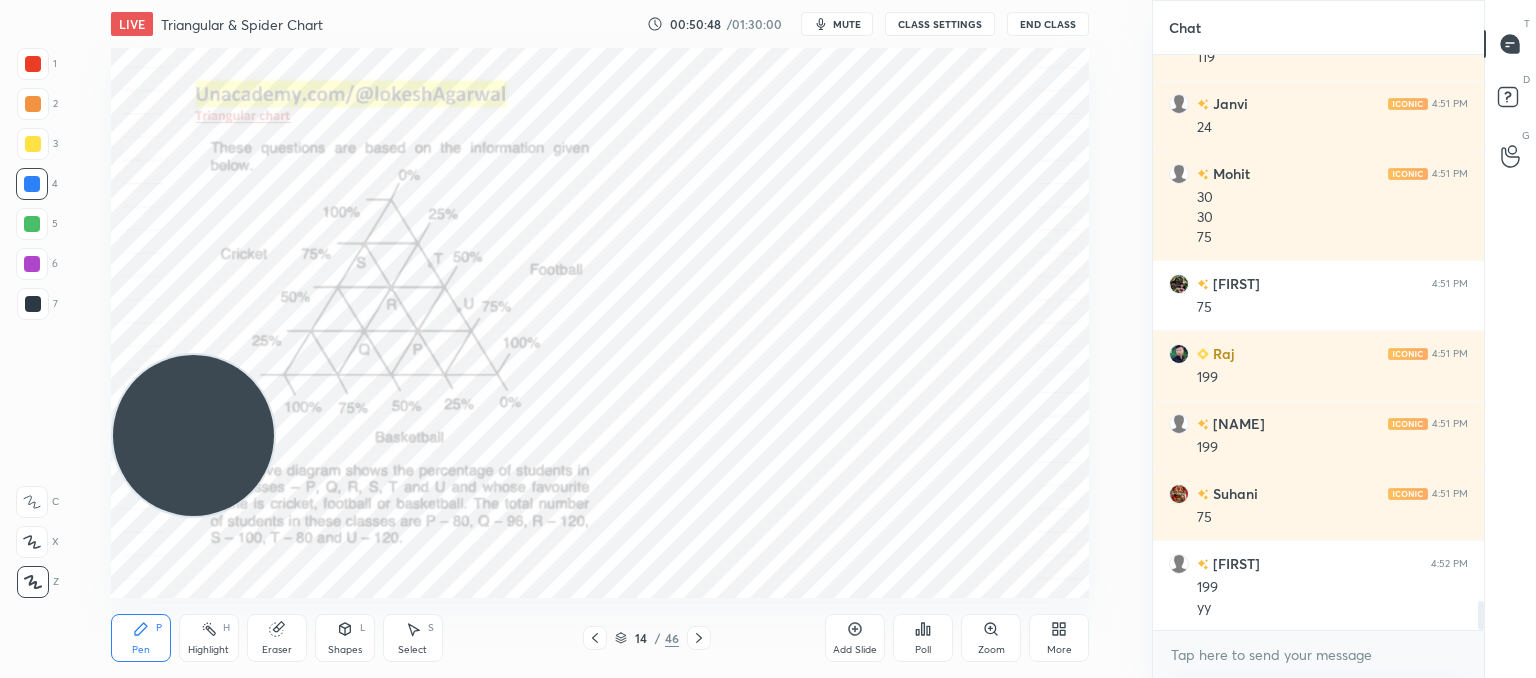 scroll, scrollTop: 10940, scrollLeft: 0, axis: vertical 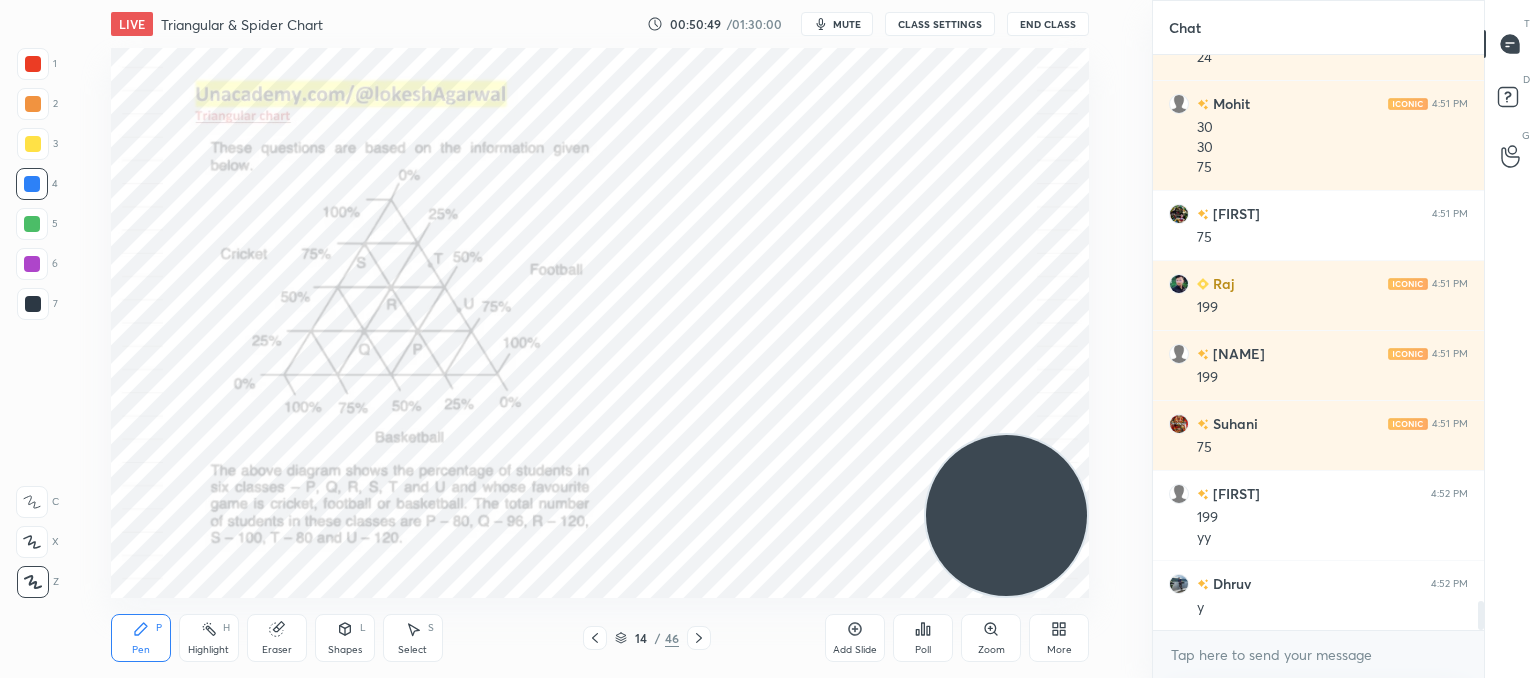 drag, startPoint x: 195, startPoint y: 421, endPoint x: 1050, endPoint y: 568, distance: 867.5448 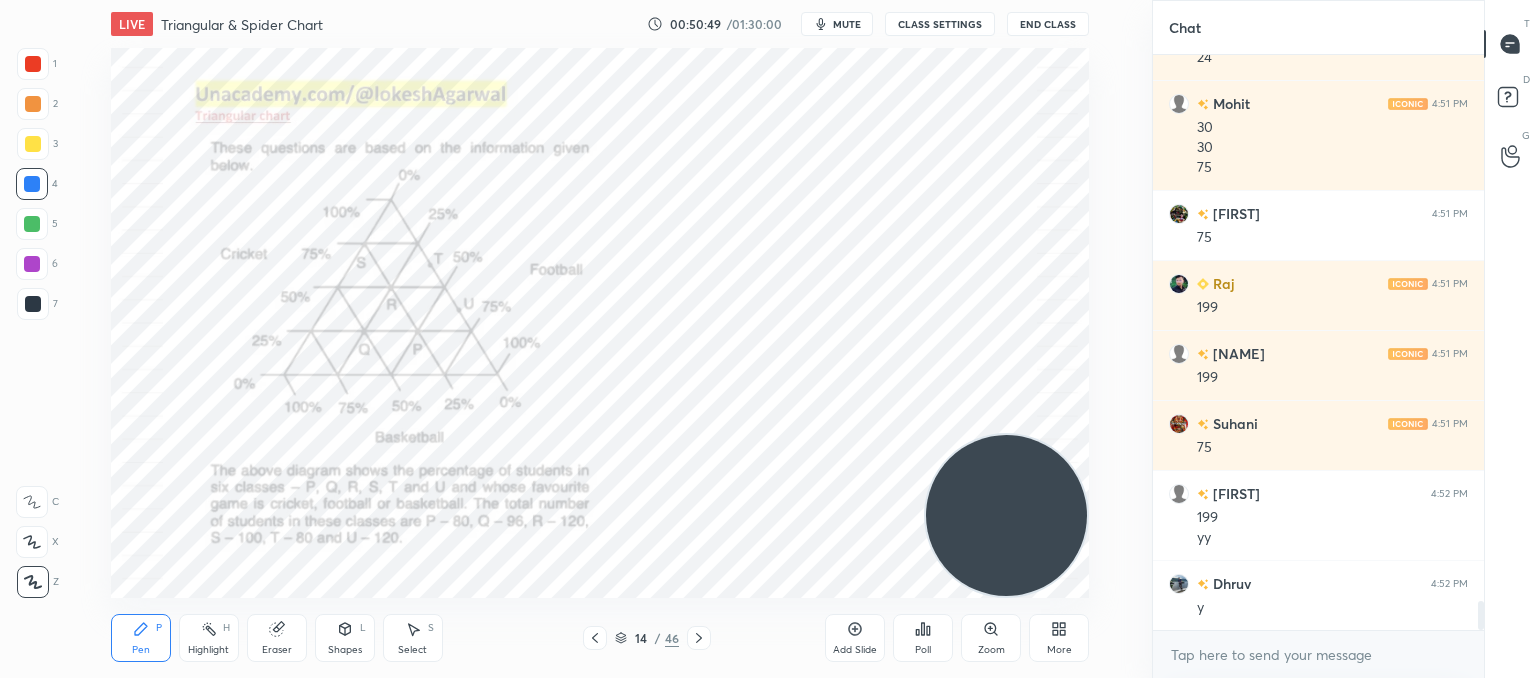 click at bounding box center [1006, 515] 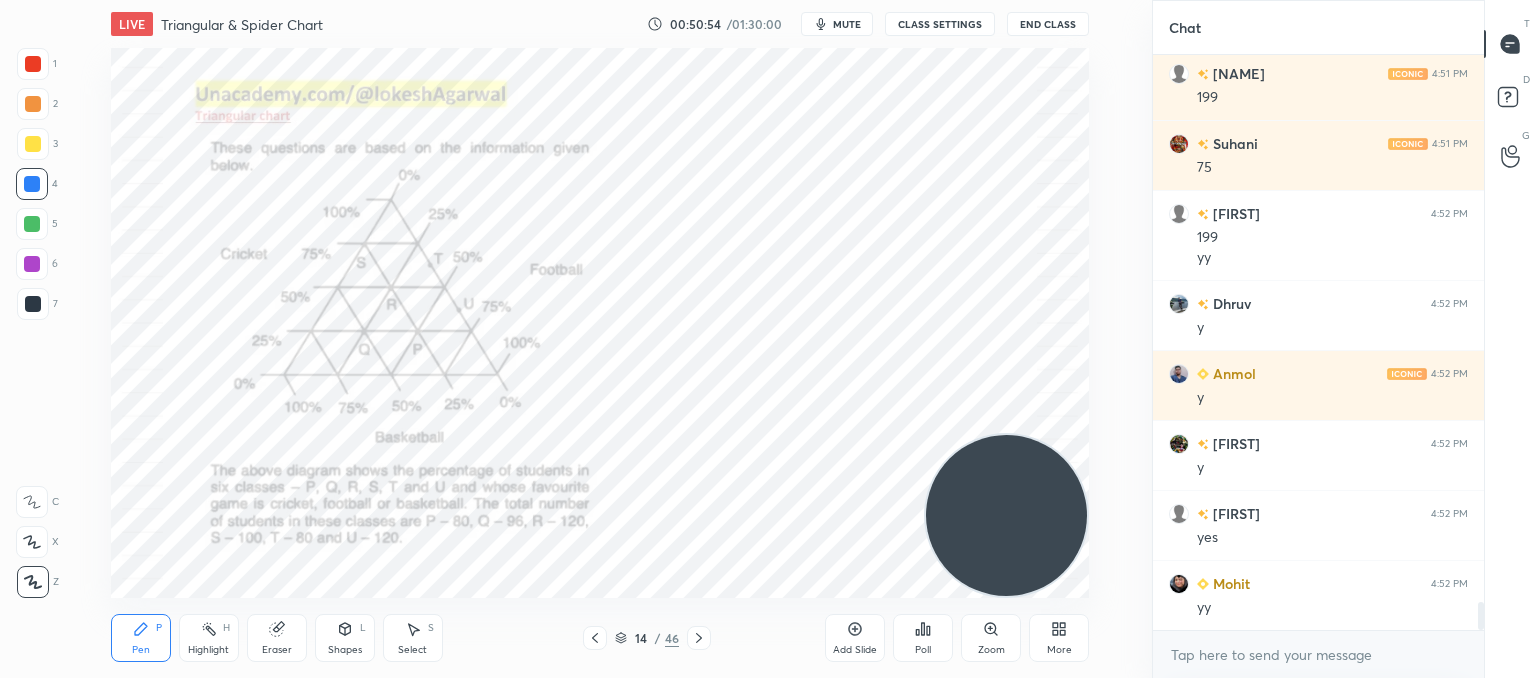 scroll, scrollTop: 11290, scrollLeft: 0, axis: vertical 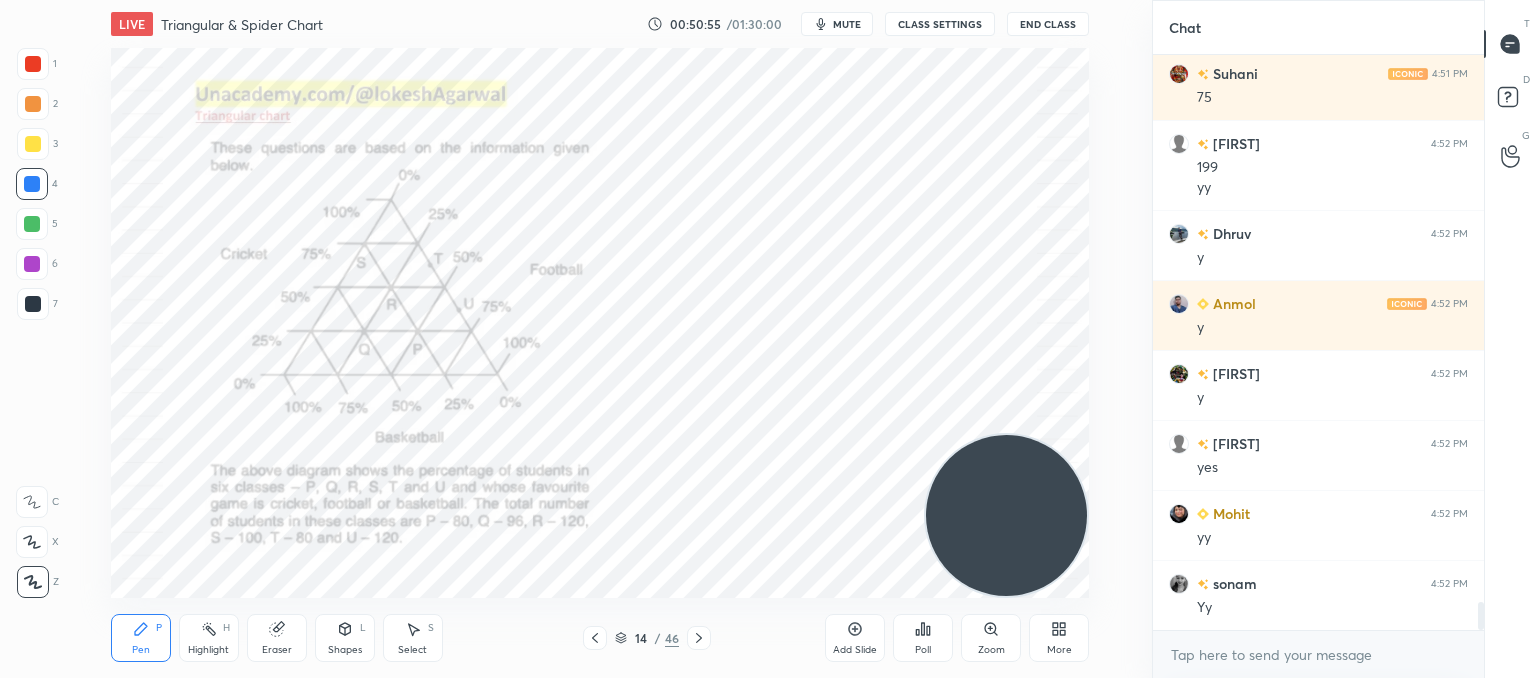 click at bounding box center (699, 638) 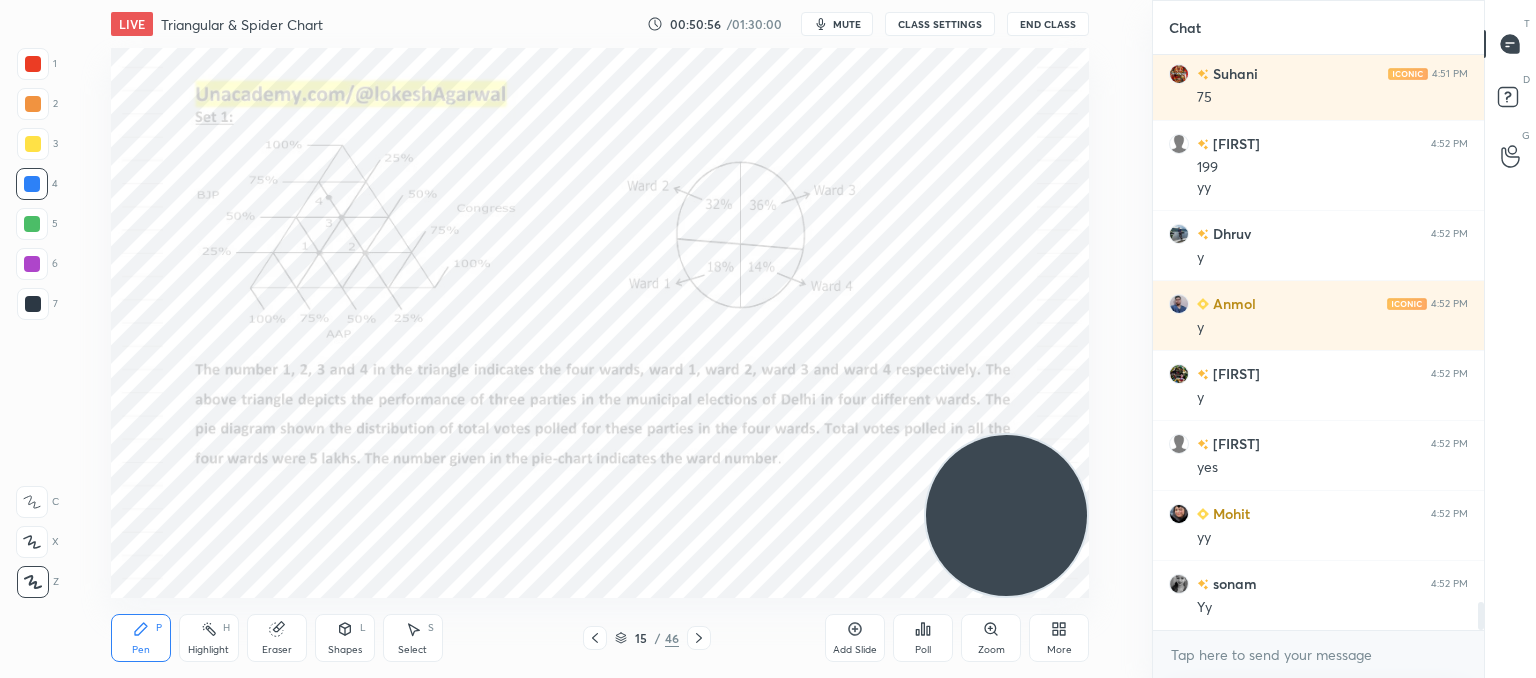 click at bounding box center (699, 638) 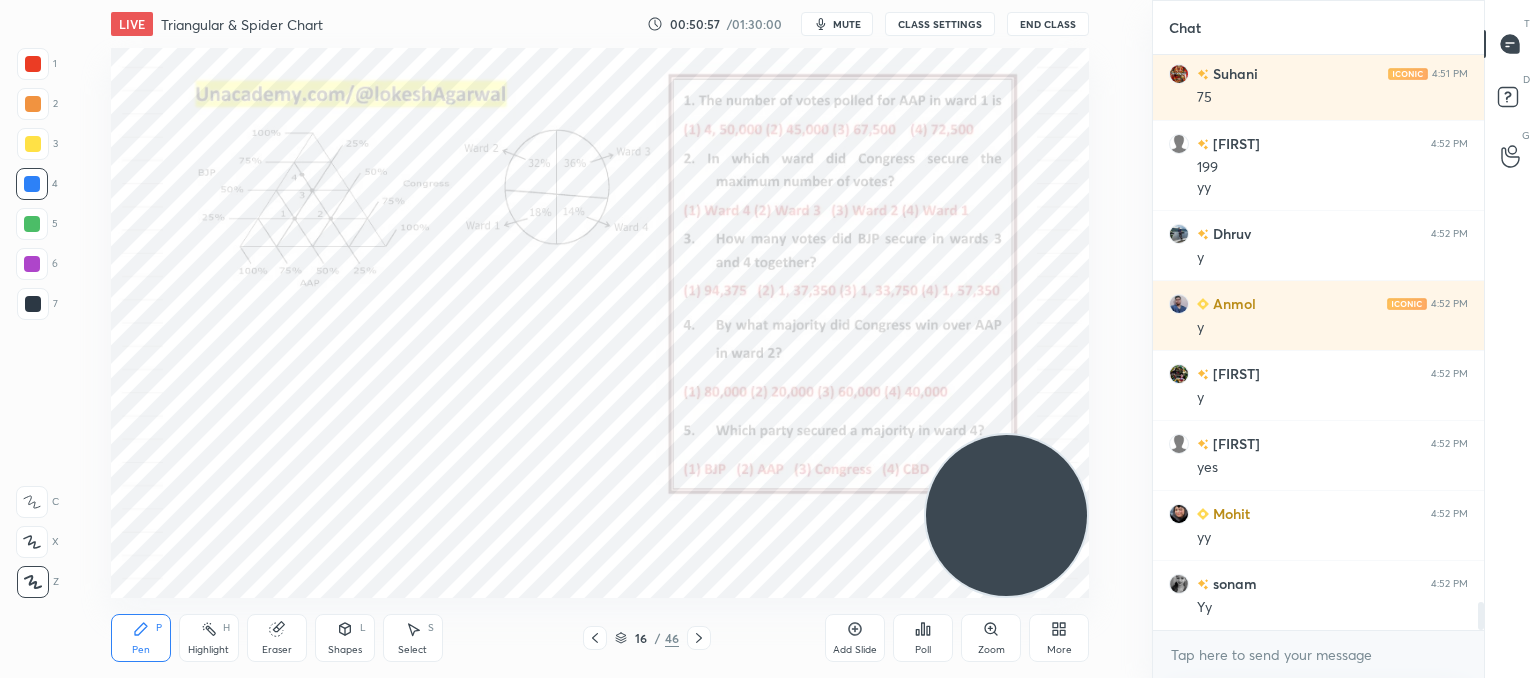 click at bounding box center [699, 638] 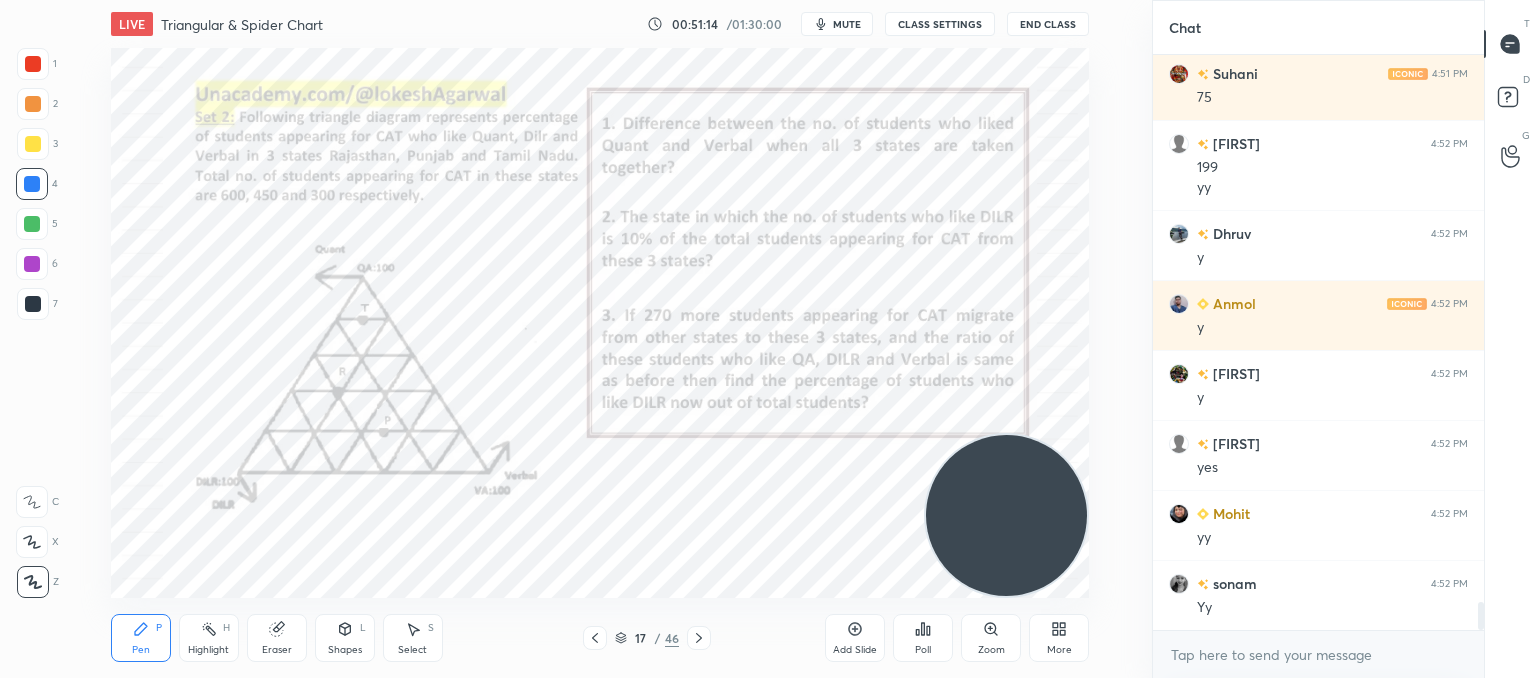scroll, scrollTop: 11360, scrollLeft: 0, axis: vertical 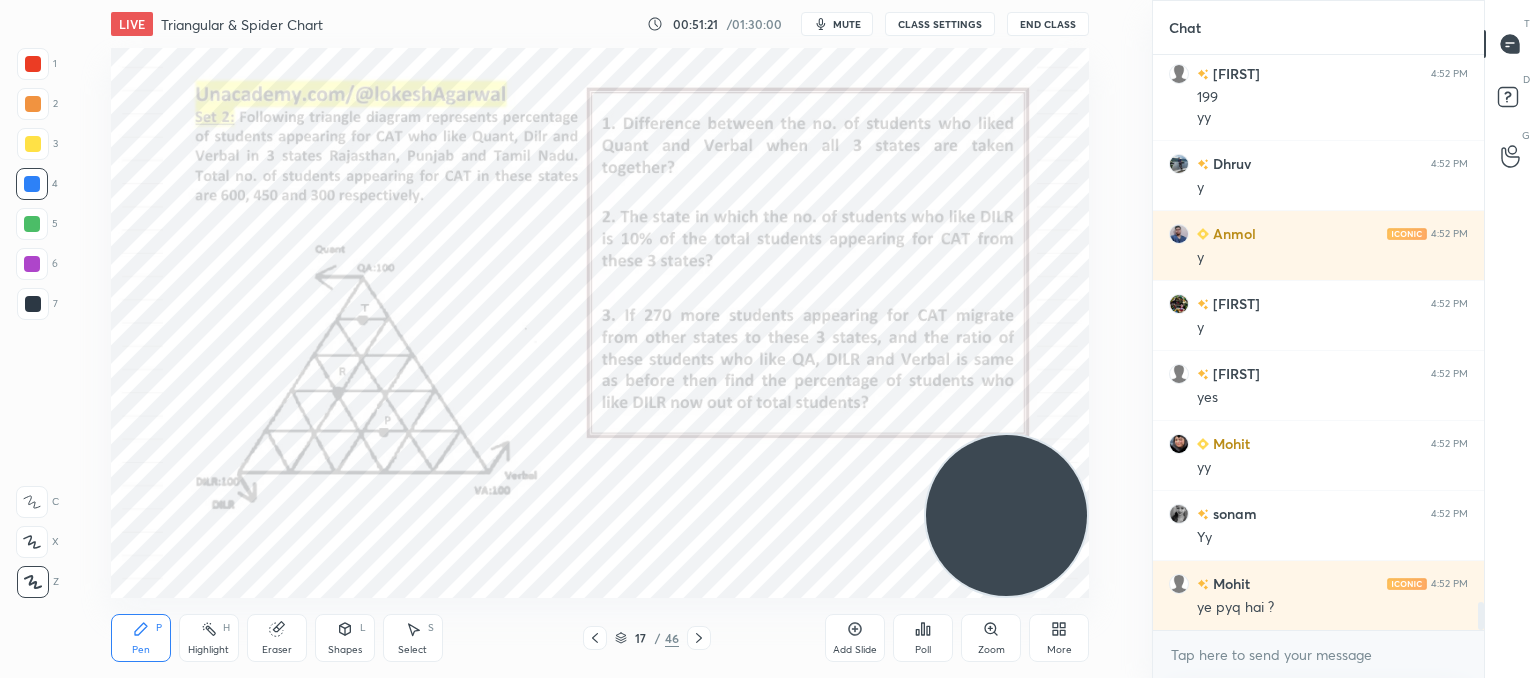 click on "mute" at bounding box center (847, 24) 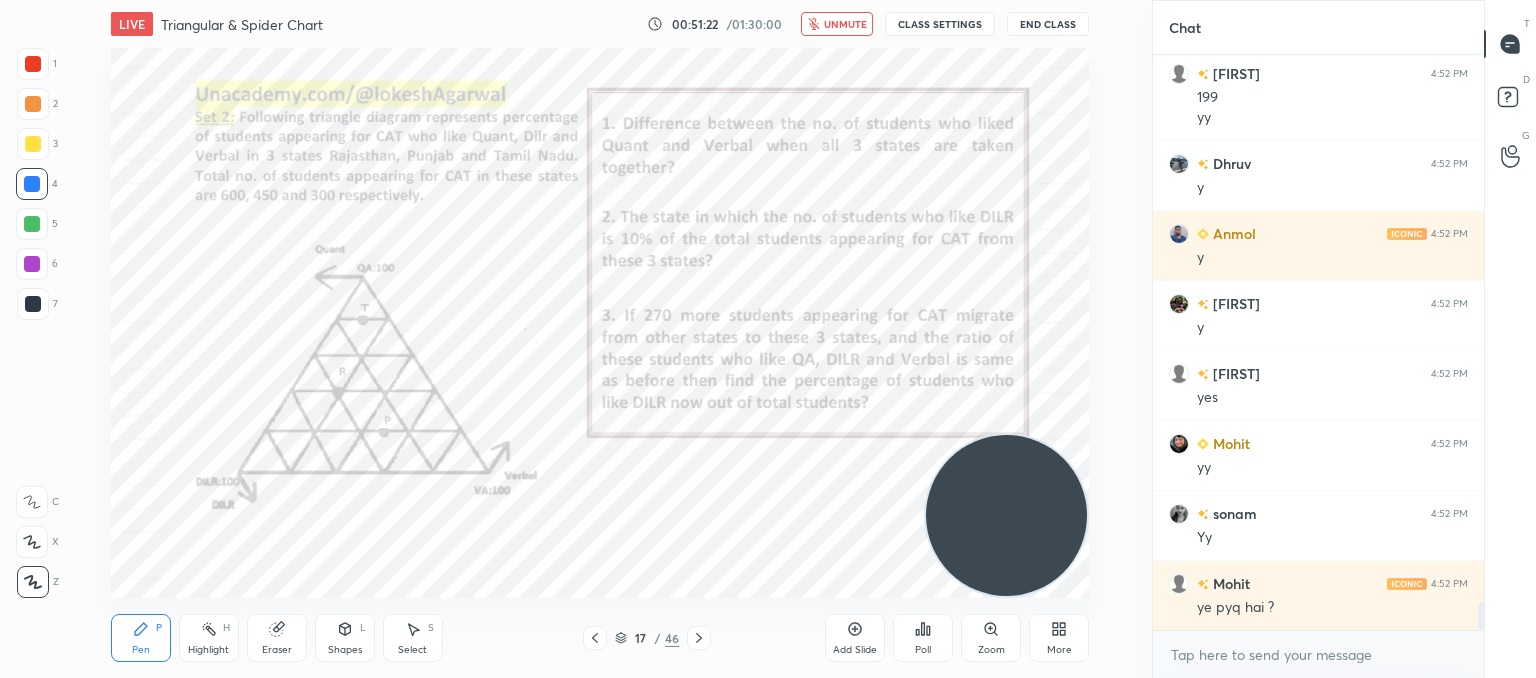 click on "CLASS SETTINGS" at bounding box center [940, 24] 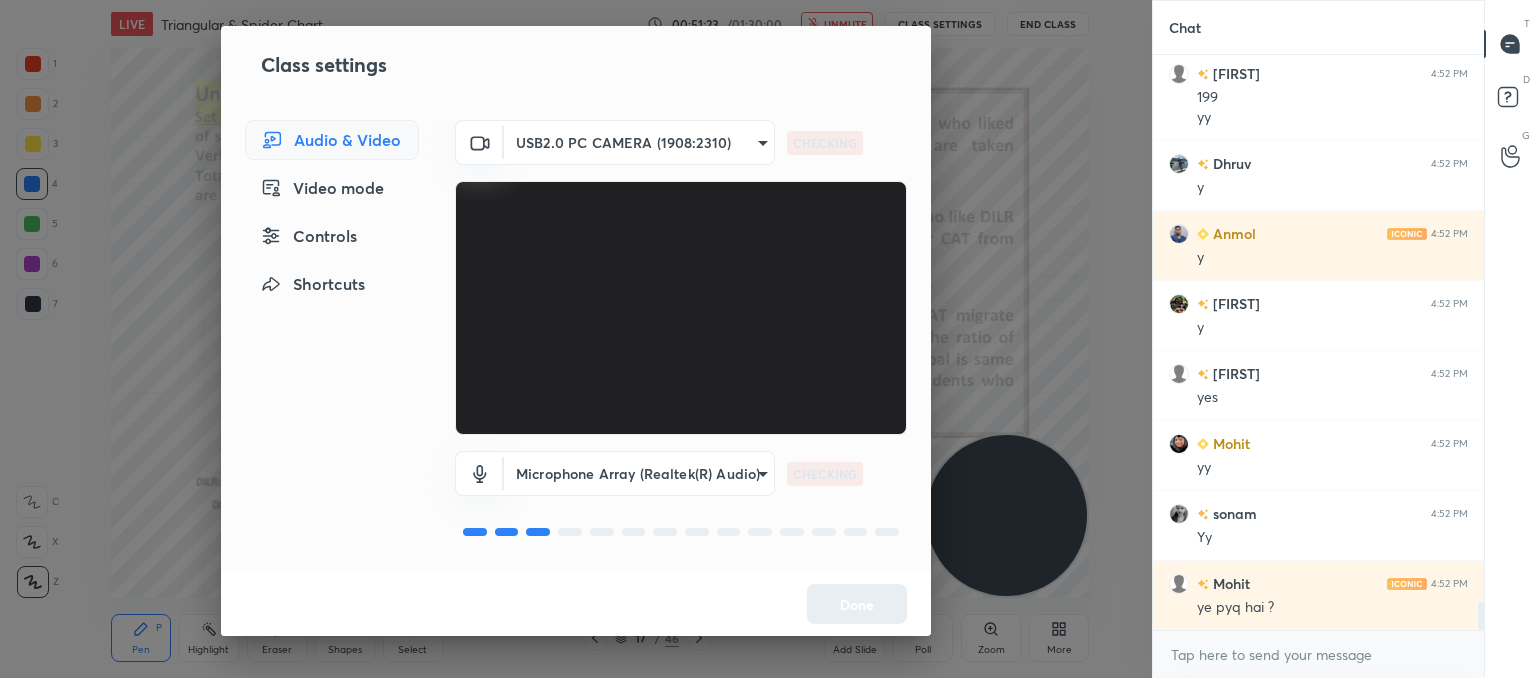 click on "1 2 3 4 5 6 7 C X Z C X Z E E Erase all   H H LIVE Triangular & Spider Chart 00:51:23 /  01:30:00 unmute CLASS SETTINGS End Class Setting up your live class Poll for   secs No correct answer Start poll Back Triangular & Spider Chart • L10 of Booster Course on Data Interpretation for CAT & OMETs 2025 Lokesh Agarwal Pen P Highlight H Eraser Shapes L Select S 17 / 46 Add Slide Poll Zoom More Chat Suhani 4:51 PM 75 Paridhi 4:52 PM 199 yy Dhruv 4:52 PM y Anmol 4:52 PM y Chandrani 4:52 PM y Paridhi 4:52 PM yes Mohit 4:52 PM yy sonam 4:52 PM Yy Mohit 4:52 PM ye pyq hai ? JUMP TO LATEST Enable hand raising Enable raise hand to speak to learners. Once enabled, chat will be turned off temporarily. Enable x   introducing Raise a hand with a doubt Now learners can raise their hand along with a doubt  How it works? Doubts asked by learners will show up here NEW DOUBTS ASKED No one has raised a hand yet Can't raise hand Looks like educator just invited you to speak. Please wait before you can raise your hand again. T D G" at bounding box center [768, 339] 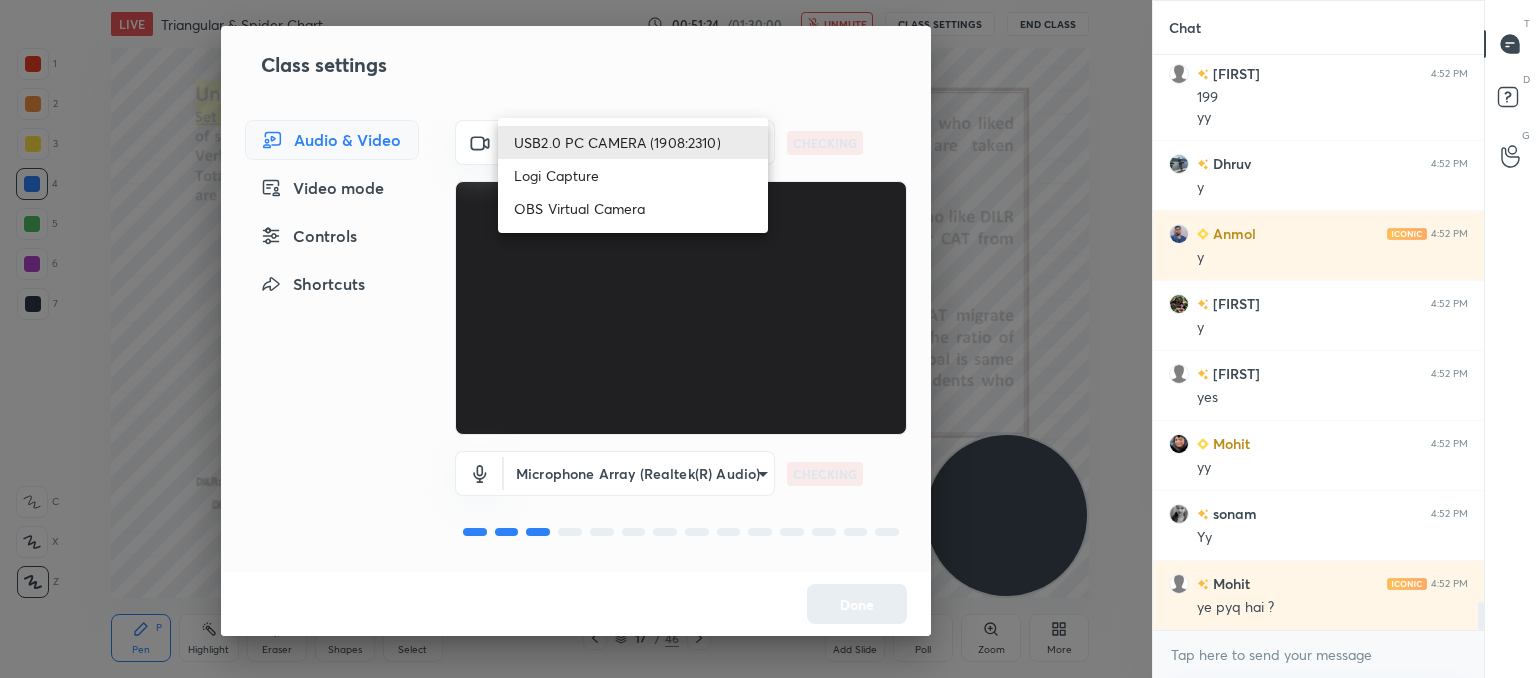 click on "Logi Capture" at bounding box center (633, 175) 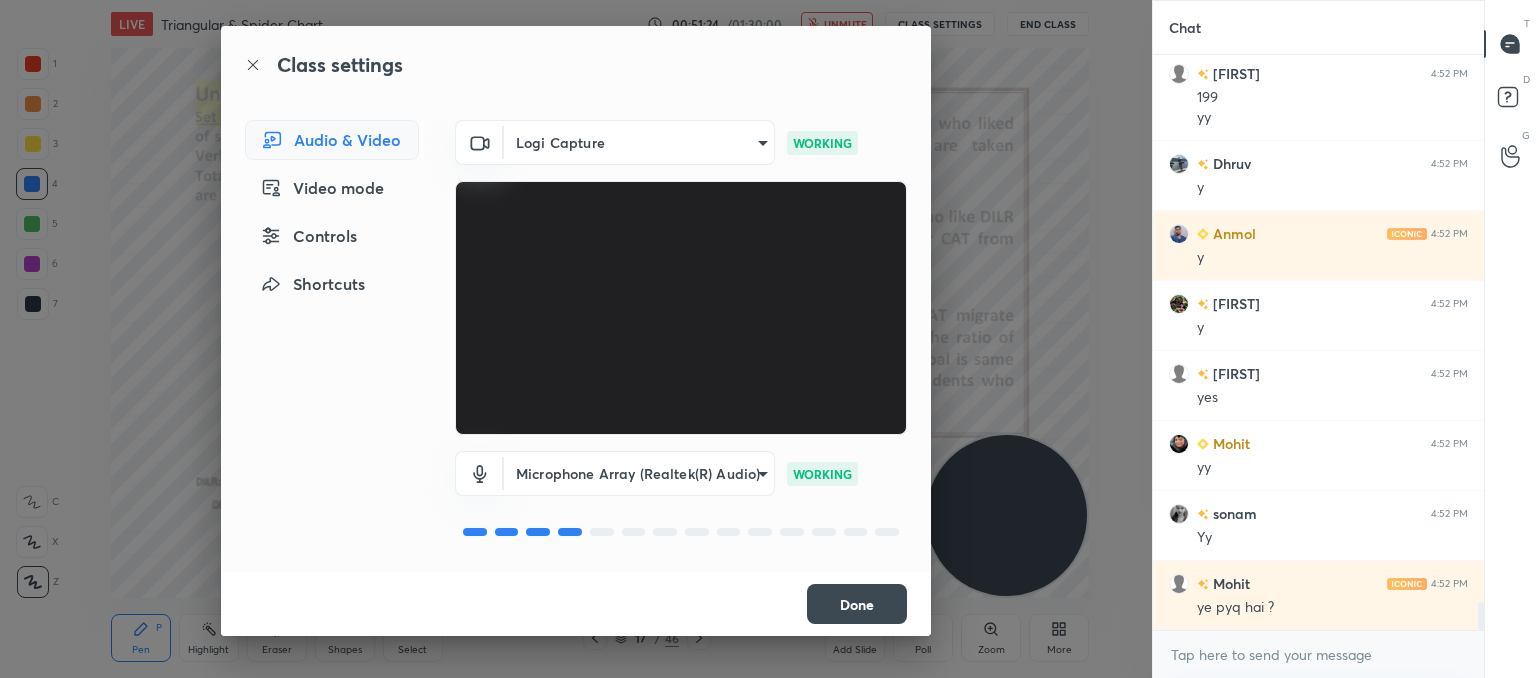 type on "0a9628aa4e5b736caf19a63ecbcafc598e106c09586b0aa59a4f183c7985d501" 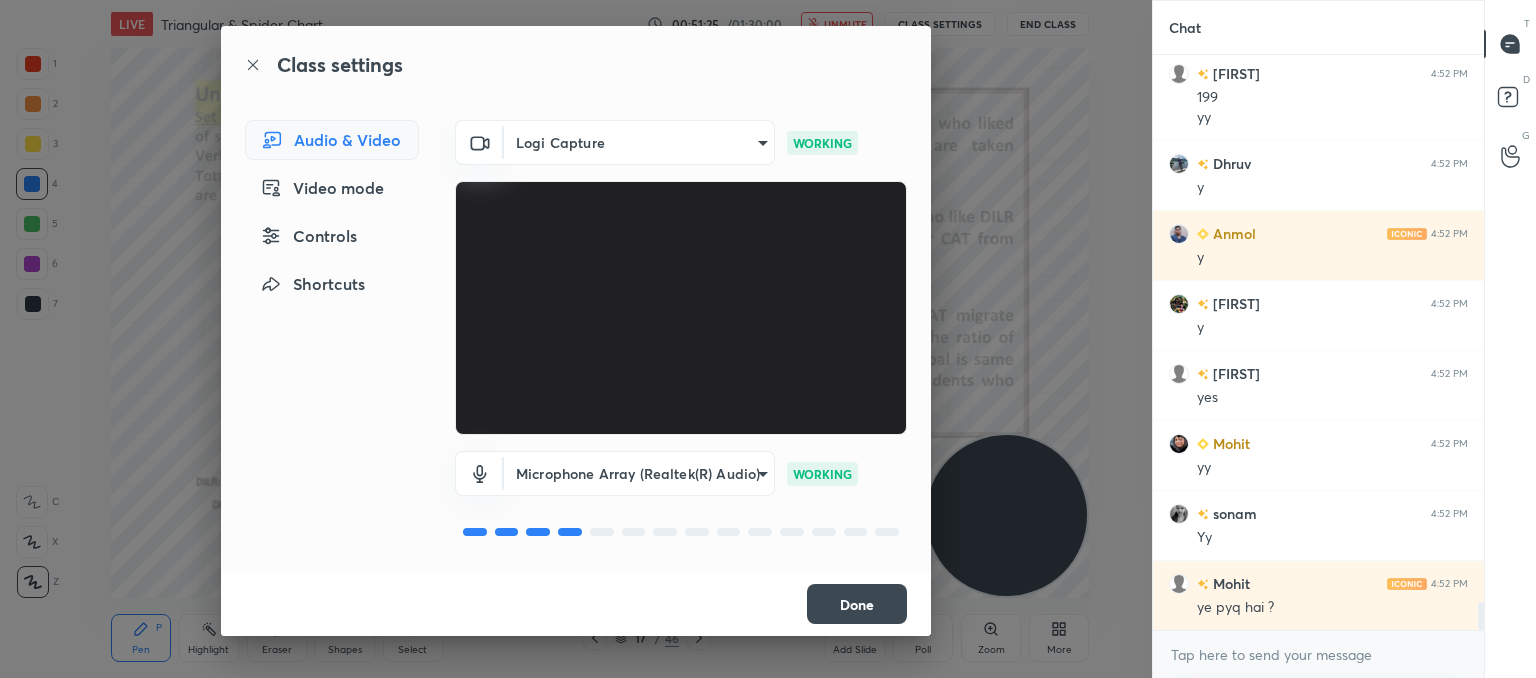 click on "Done" at bounding box center (857, 604) 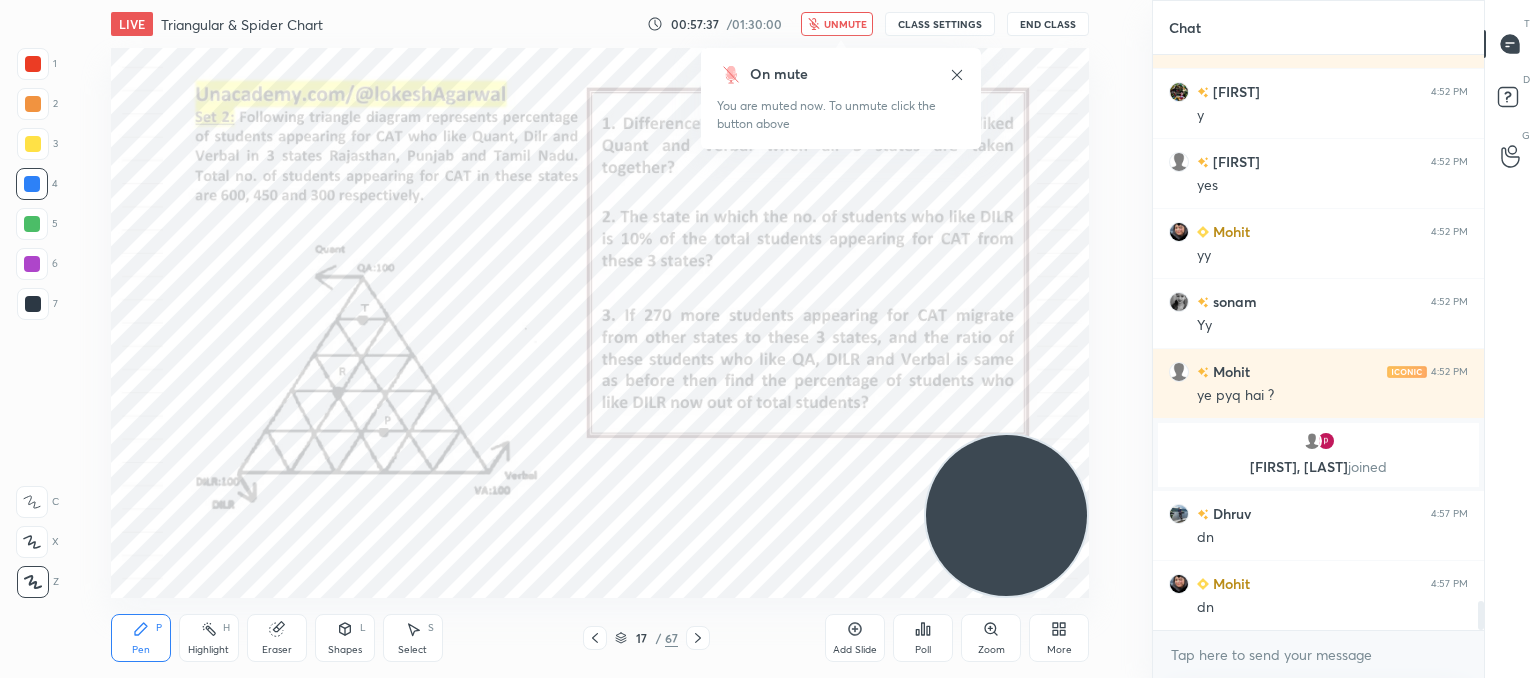 scroll, scrollTop: 10676, scrollLeft: 0, axis: vertical 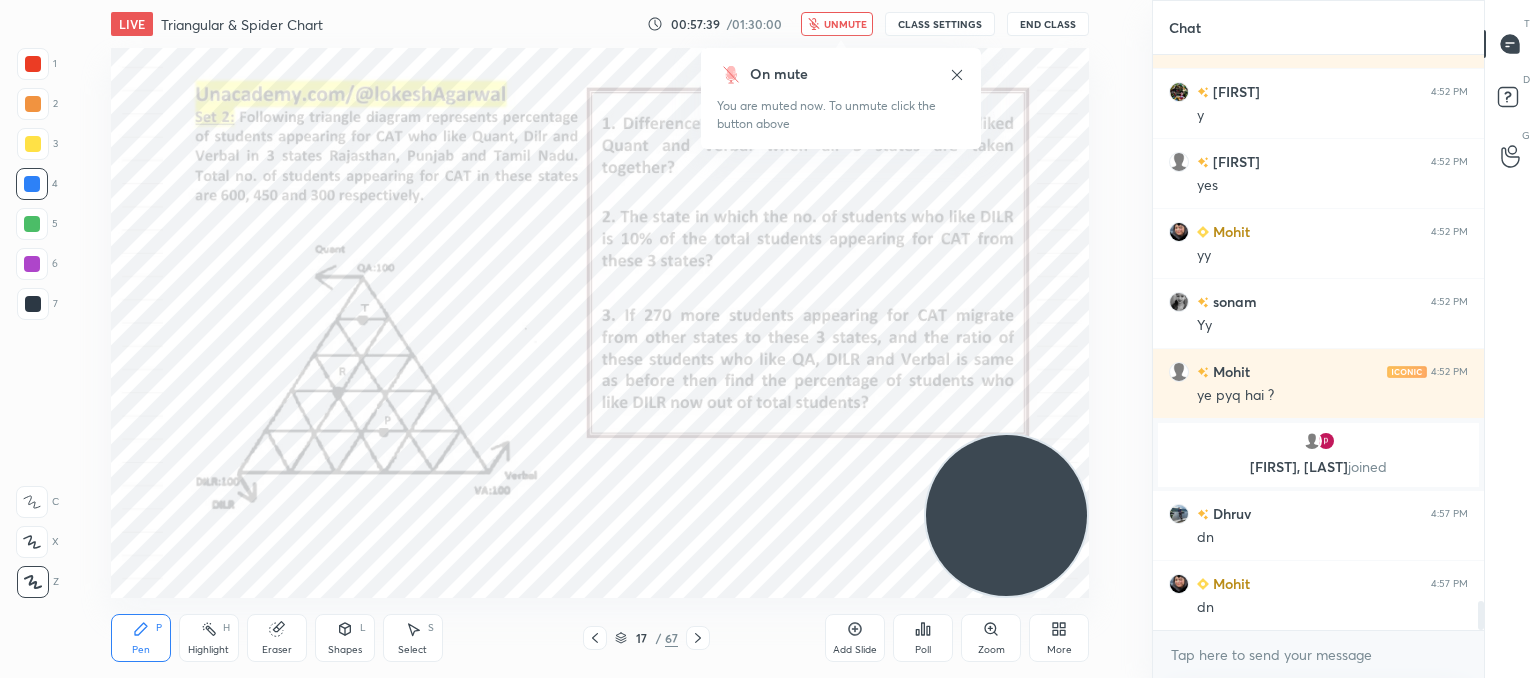 click on "unmute" at bounding box center [845, 24] 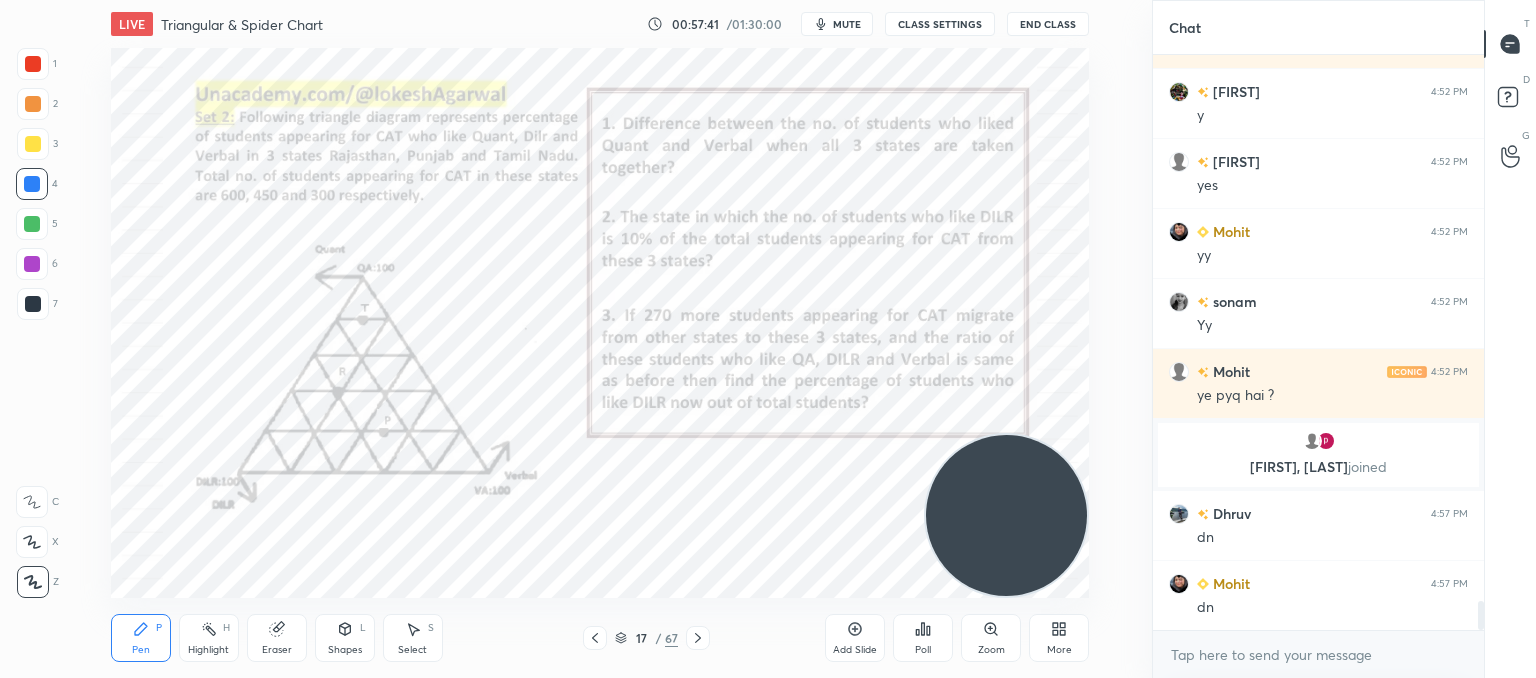click on "CLASS SETTINGS" at bounding box center [940, 24] 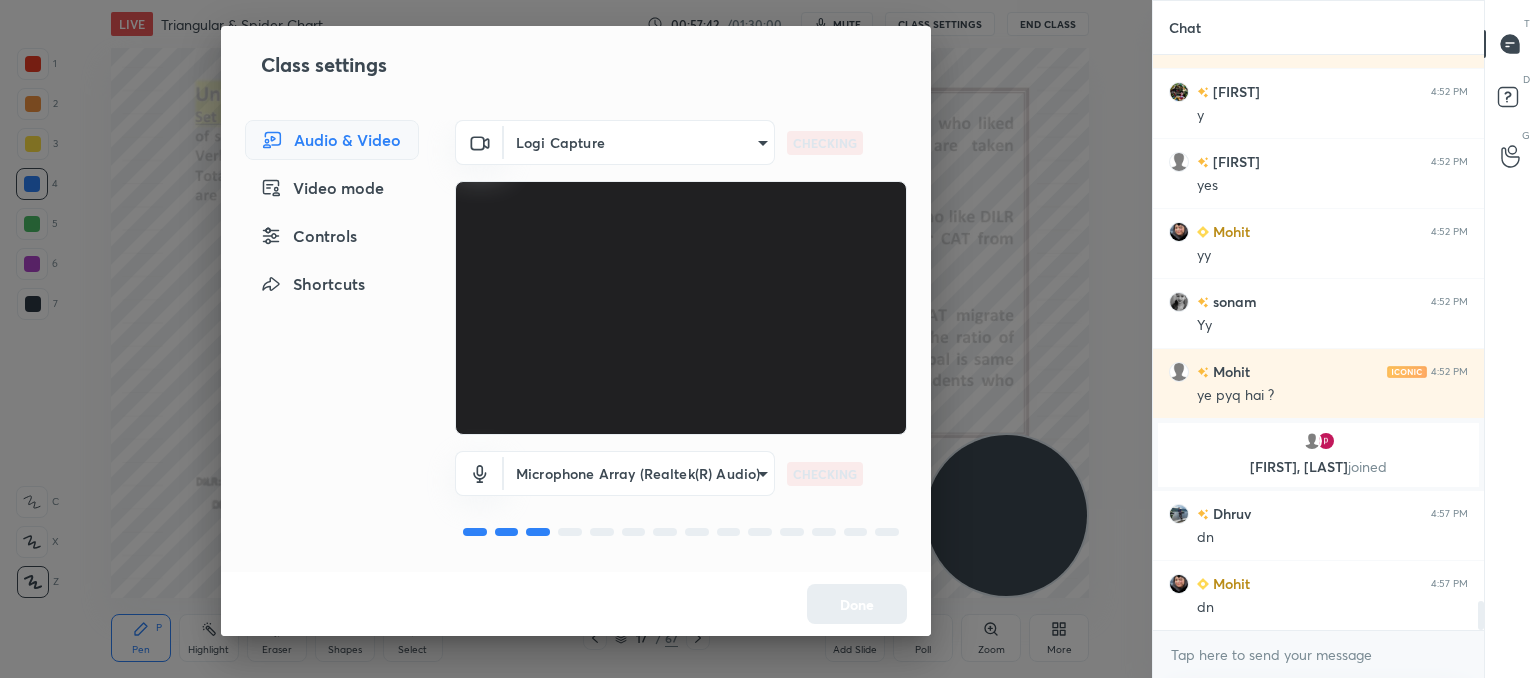 click on "1 2 3 4 5 6 7 C X Z C X Z E E Erase all   H H LIVE Triangular & Spider Chart 00:57:42 /  01:30:00 mute CLASS SETTINGS End Class Setting up your live class Poll for   secs No correct answer Start poll Back Triangular & Spider Chart • L10 of Booster Course on Data Interpretation for CAT & OMETs 2025 Lokesh Agarwal Pen P Highlight H Eraser Shapes L Select S 17 / 67 Add Slide Poll Zoom More Chat Dhruv 4:52 PM y Anmol 4:52 PM y Chandrani 4:52 PM y Paridhi 4:52 PM yes Mohit 4:52 PM yy sonam 4:52 PM Yy Mohit 4:52 PM ye pyq hai ? Madhura, Piyush  joined Dhruv 4:57 PM dn Mohit 4:57 PM dn JUMP TO LATEST Enable hand raising Enable raise hand to speak to learners. Once enabled, chat will be turned off temporarily. Enable x   introducing Raise a hand with a doubt Now learners can raise their hand along with a doubt  How it works? Doubts asked by learners will show up here NEW DOUBTS ASKED No one has raised a hand yet Can't raise hand Got it T Messages (T) D Doubts (D) G Raise Hand (G) Report an issue Buffering ​ Done" at bounding box center (768, 339) 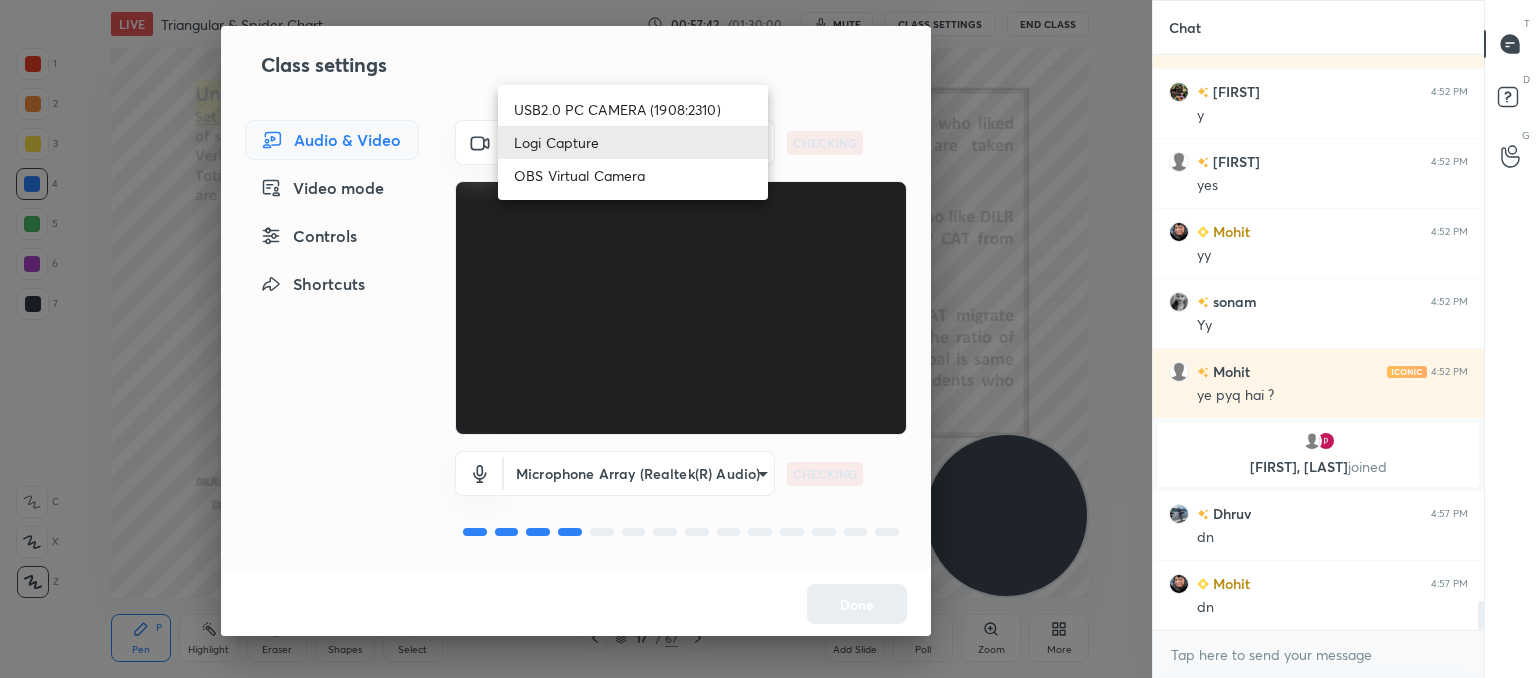 click on "USB2.0 PC CAMERA (1908:2310)" at bounding box center [633, 109] 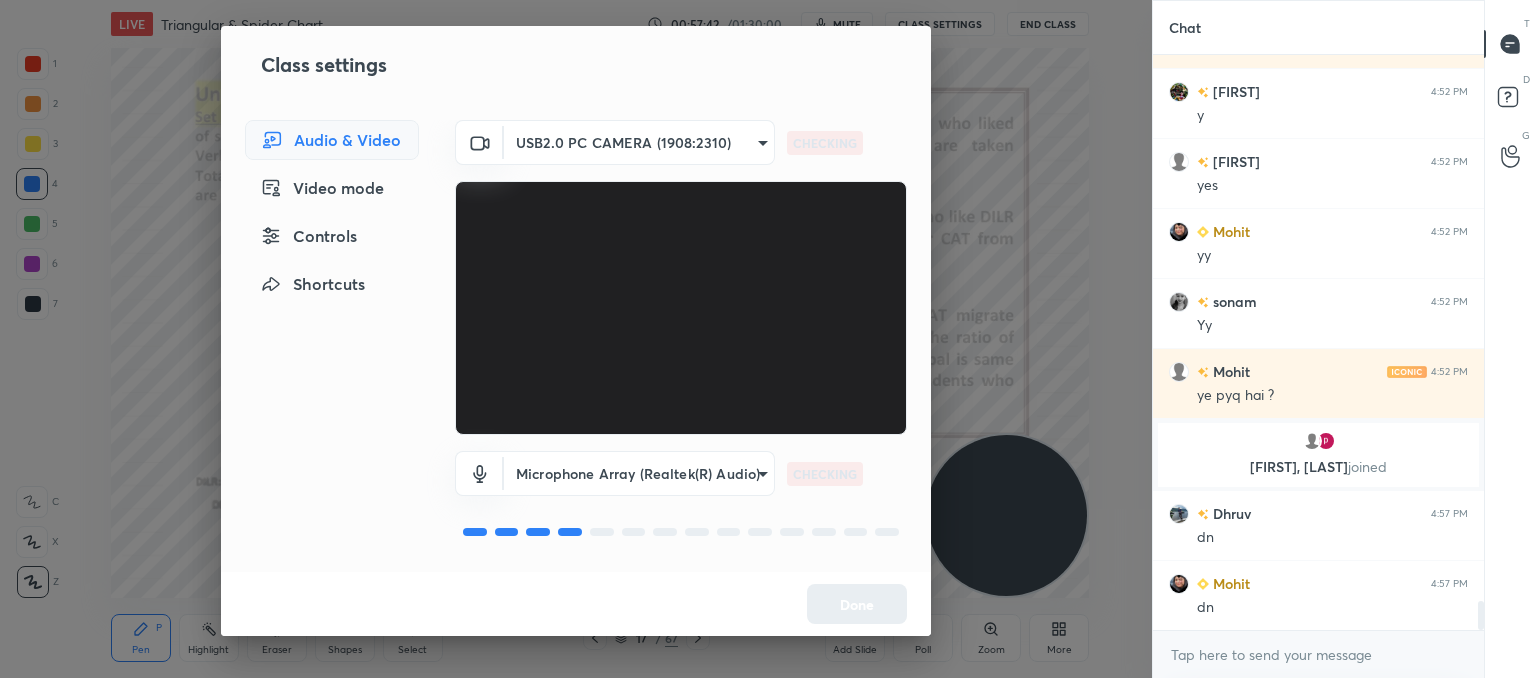 type on "62328bde16c2eb6b809700ae3aa143175df95563a0c43655eb0931a24075825d" 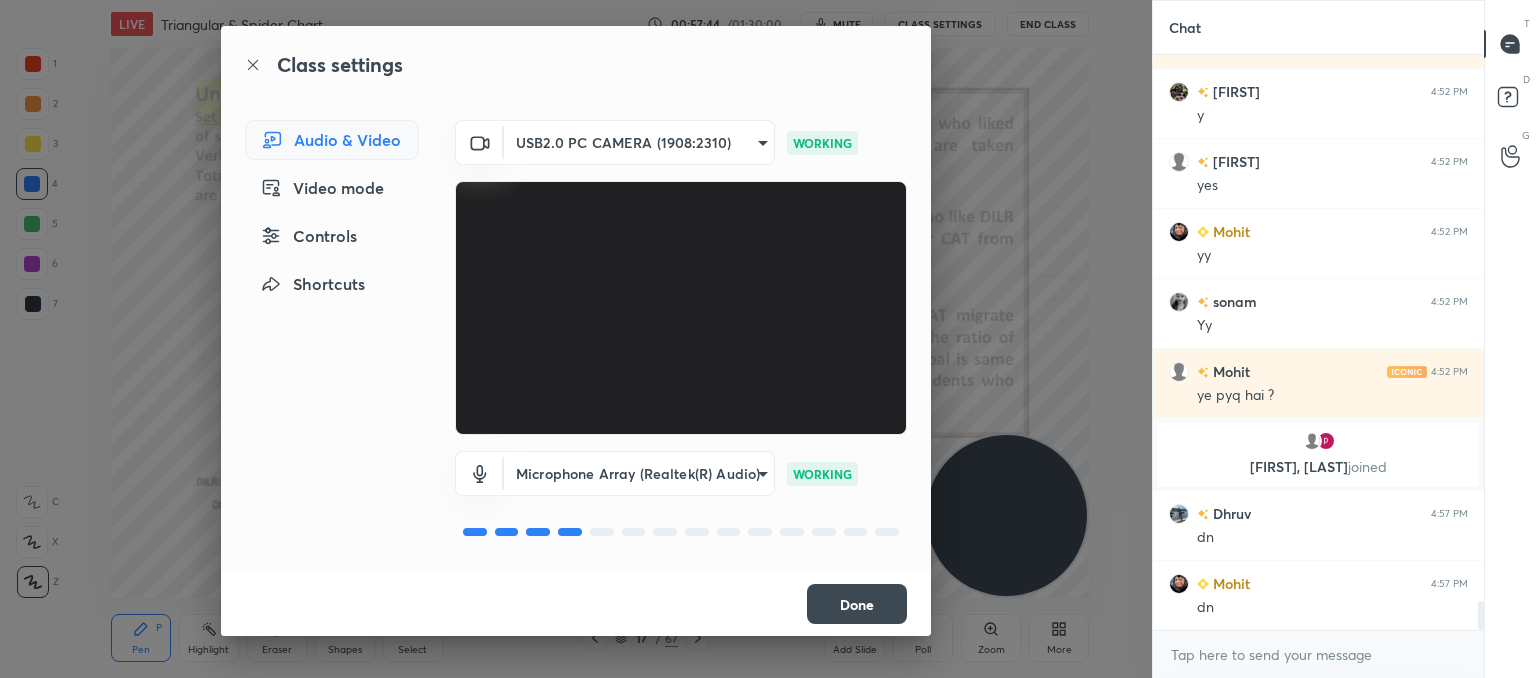 click on "Done" at bounding box center (857, 604) 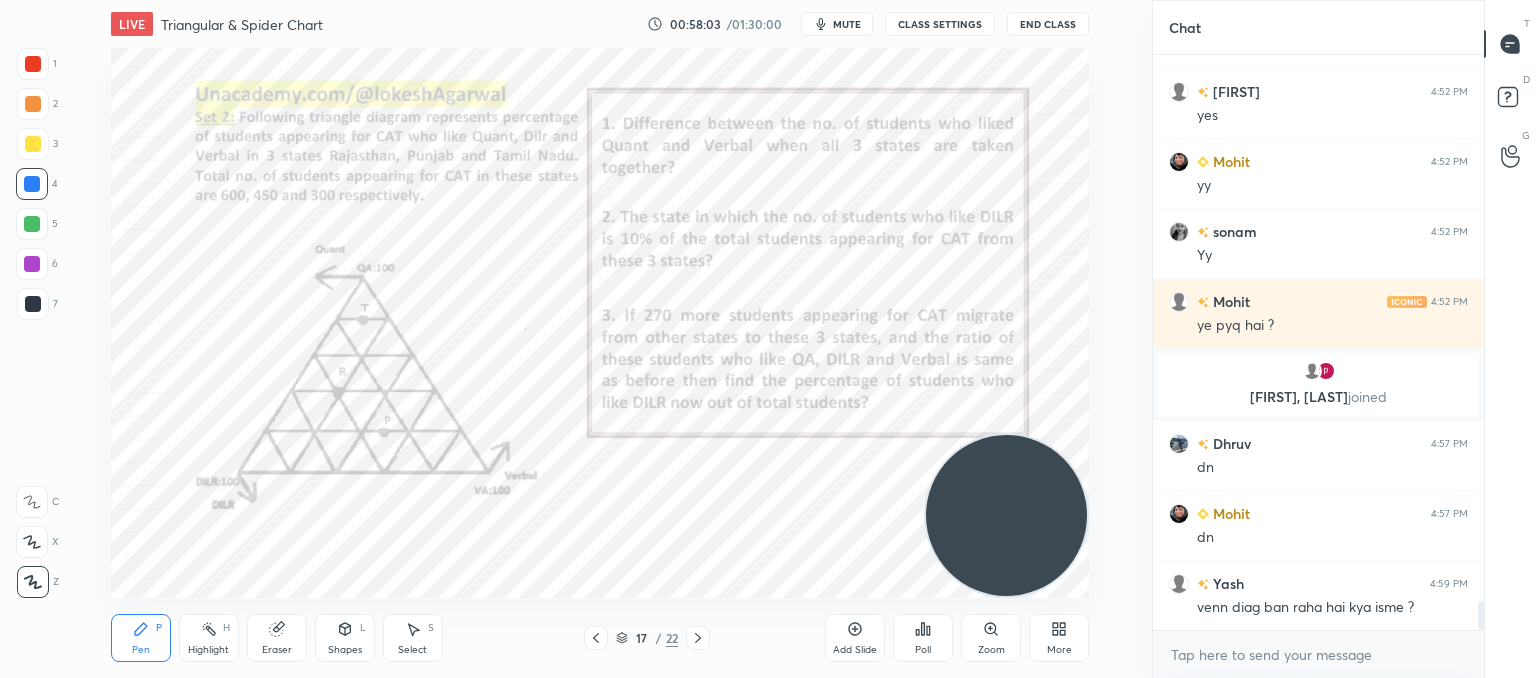 scroll, scrollTop: 10816, scrollLeft: 0, axis: vertical 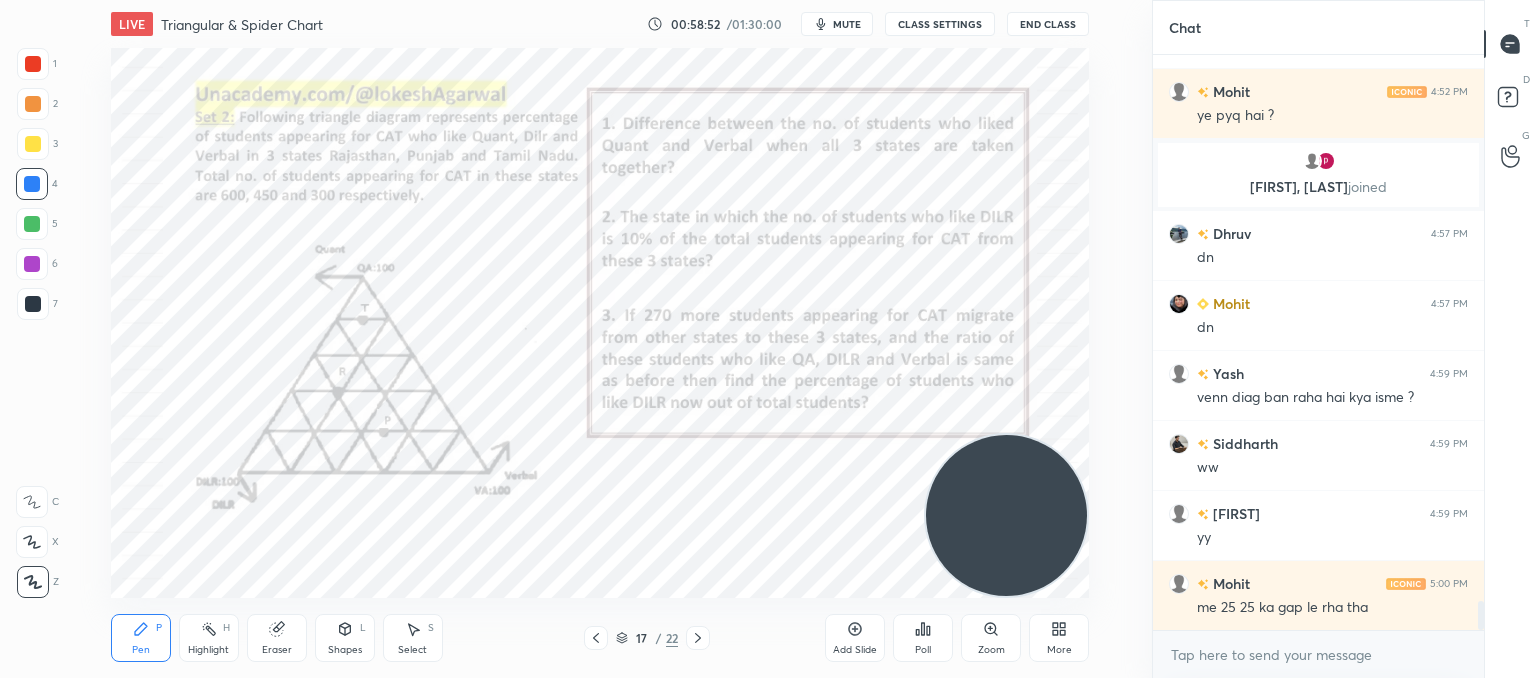 click 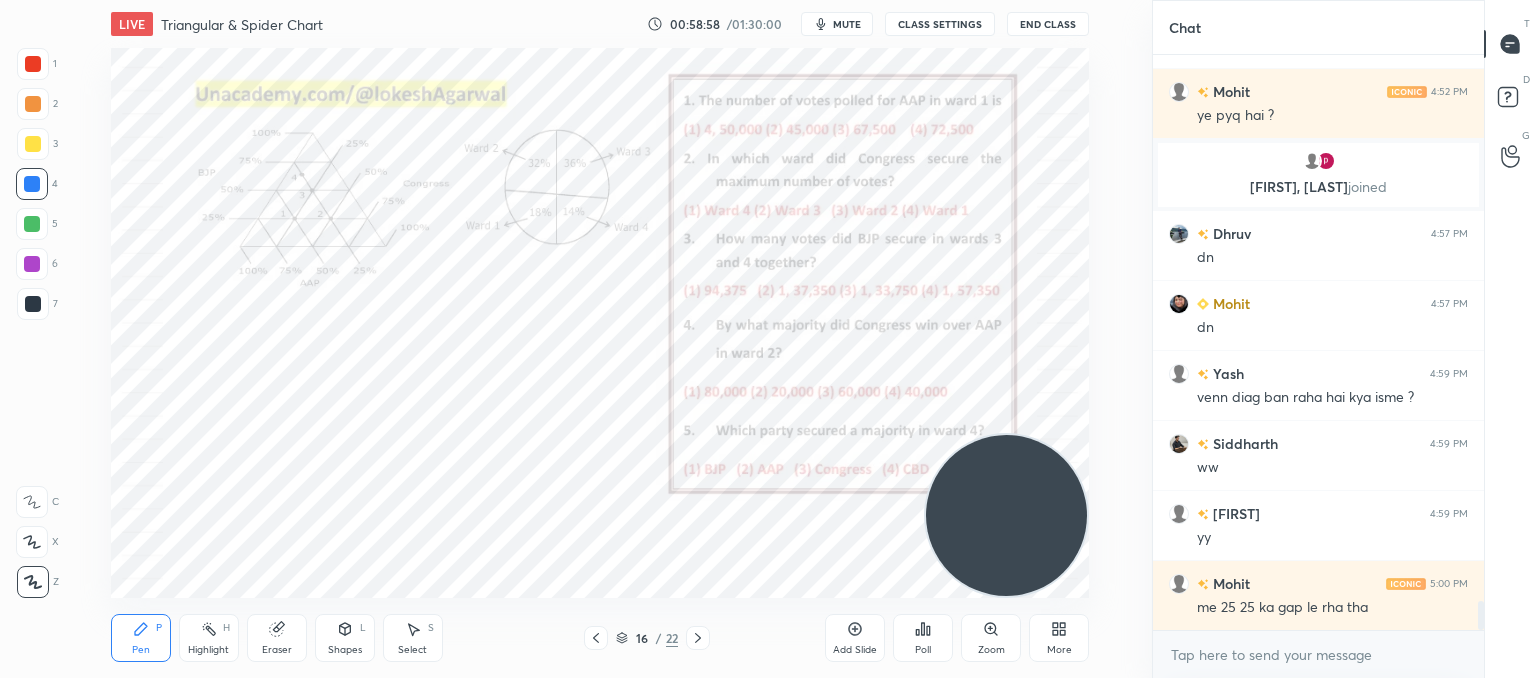 click 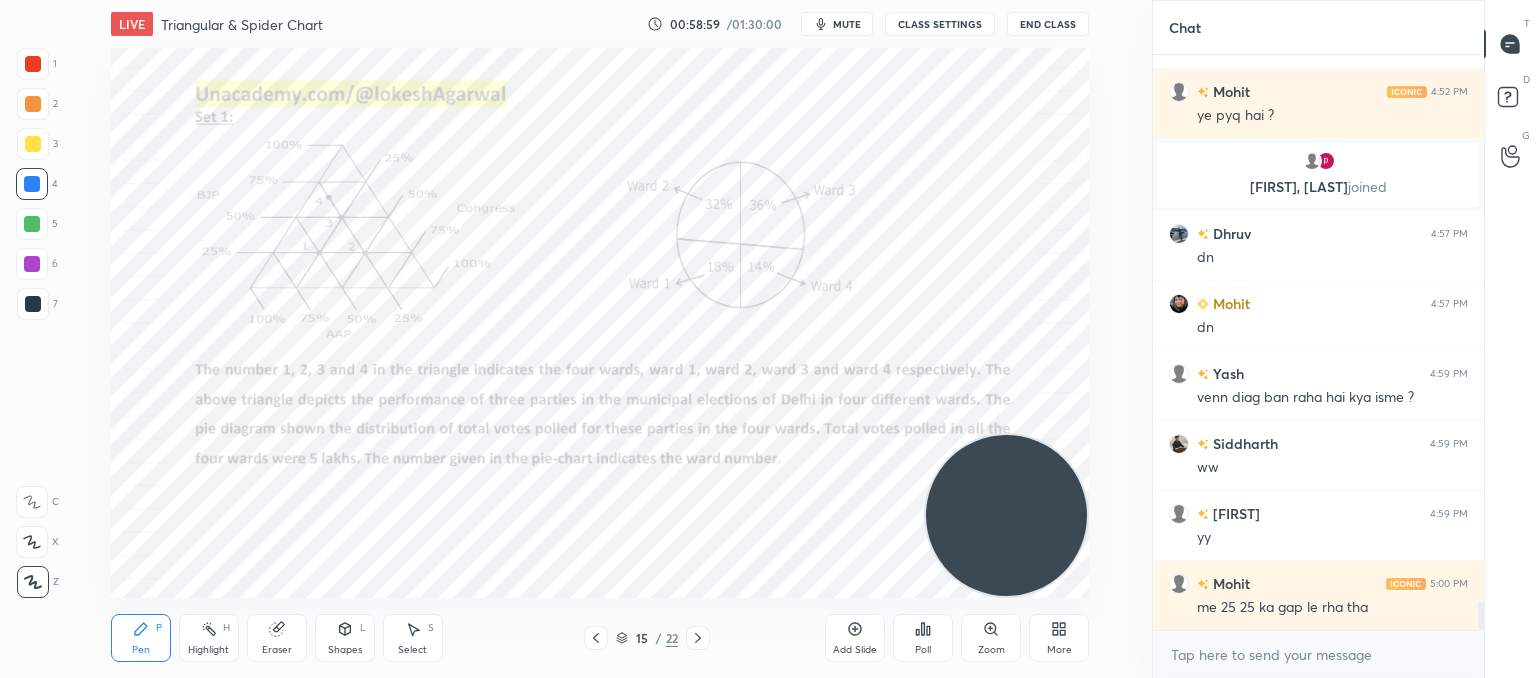 click 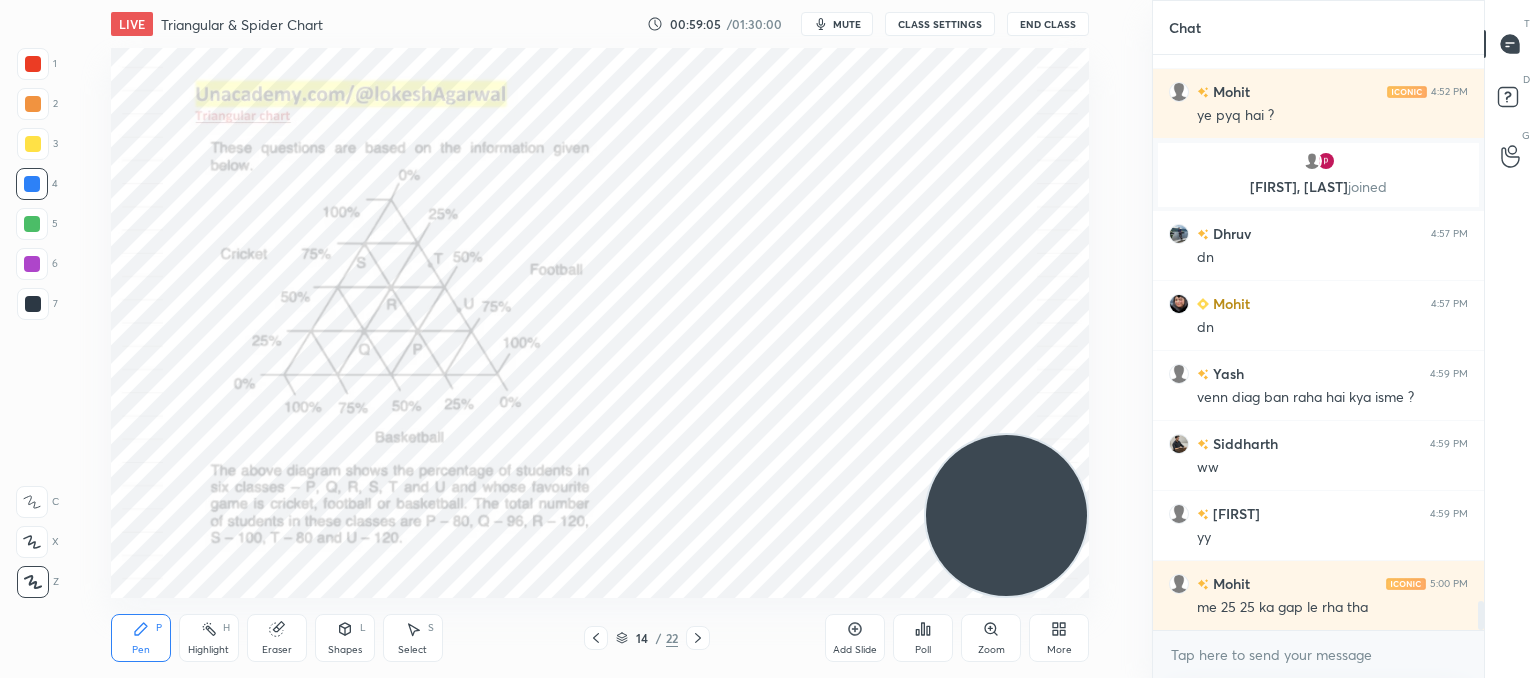 click 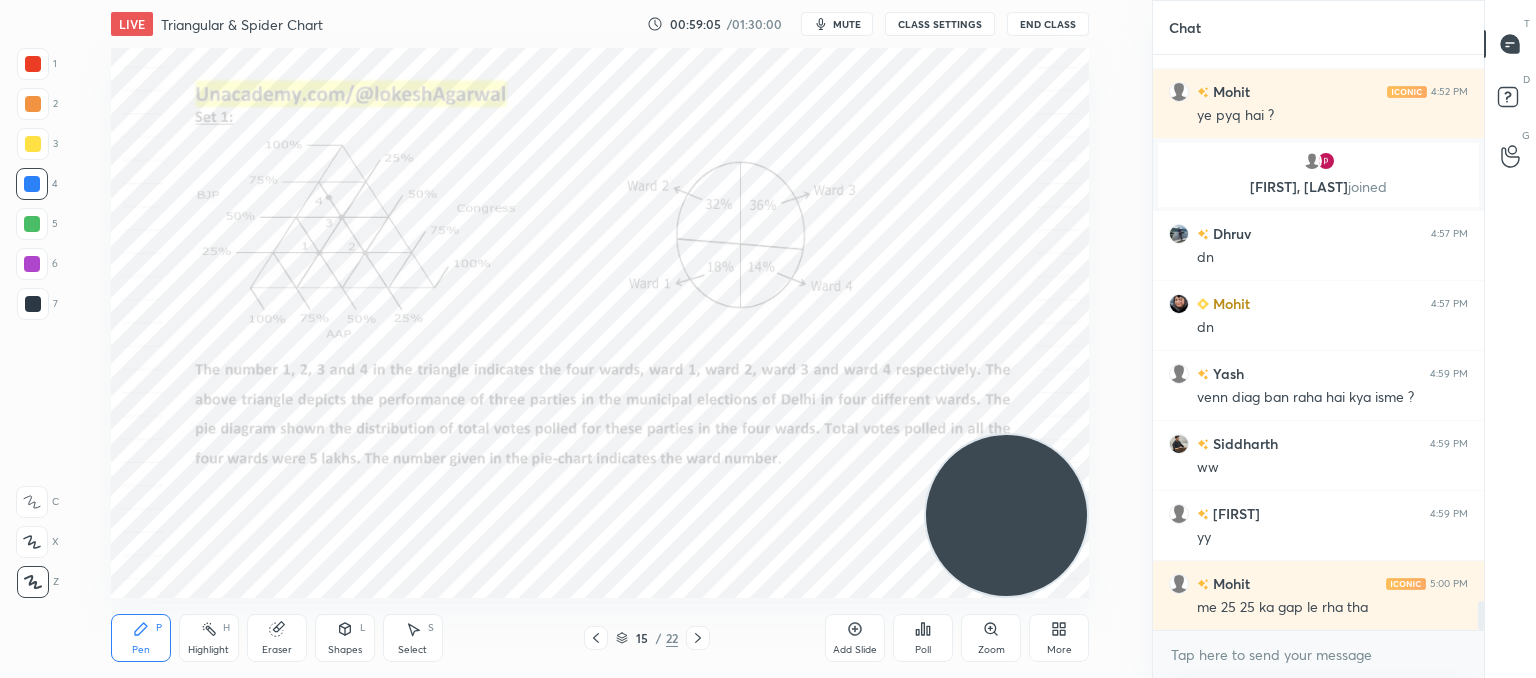 scroll, scrollTop: 11026, scrollLeft: 0, axis: vertical 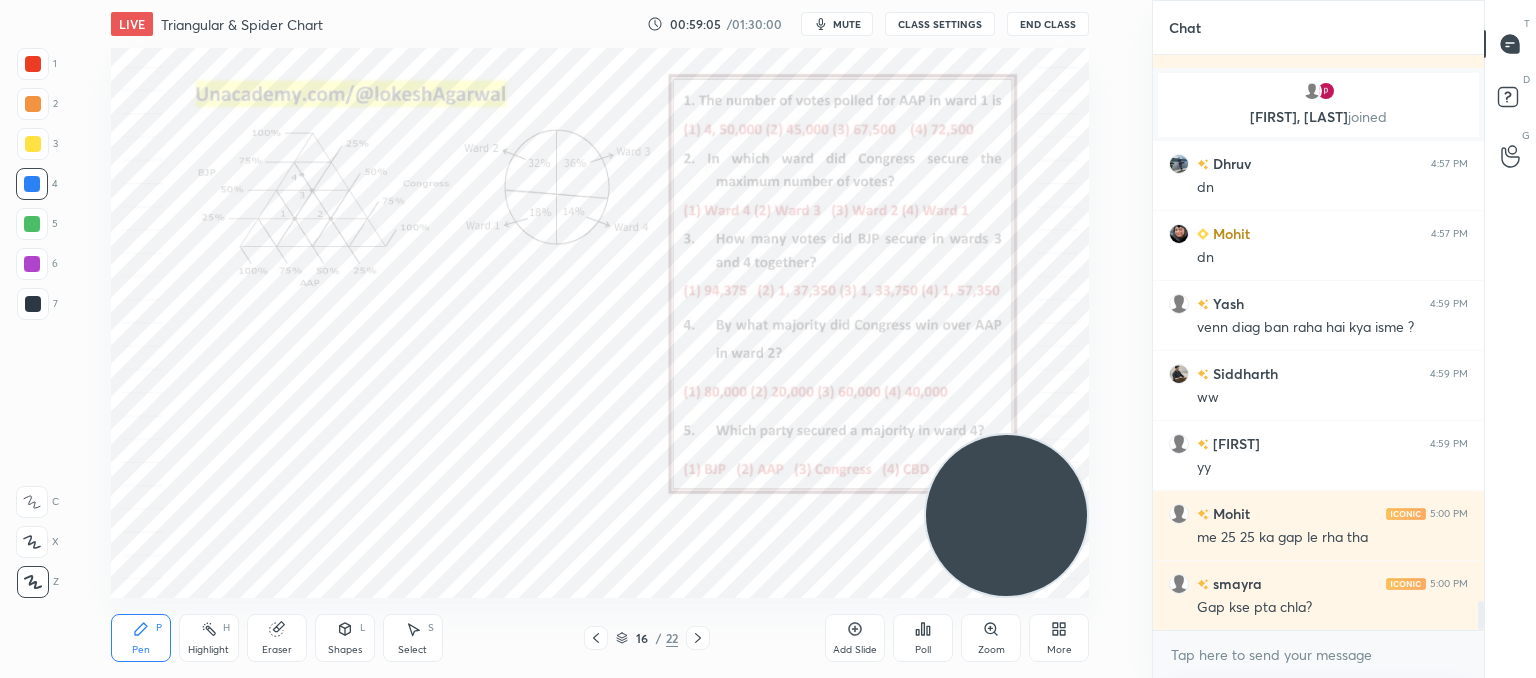 click 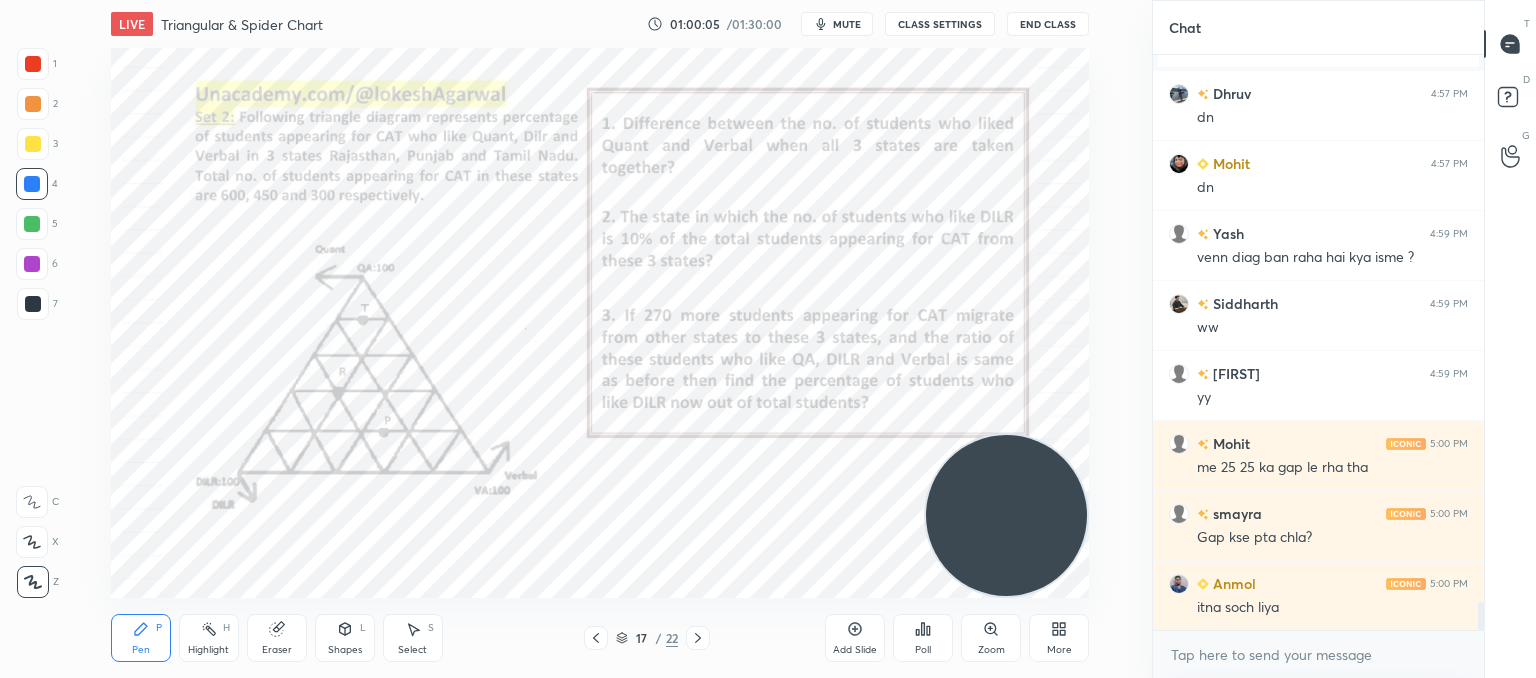 scroll, scrollTop: 11166, scrollLeft: 0, axis: vertical 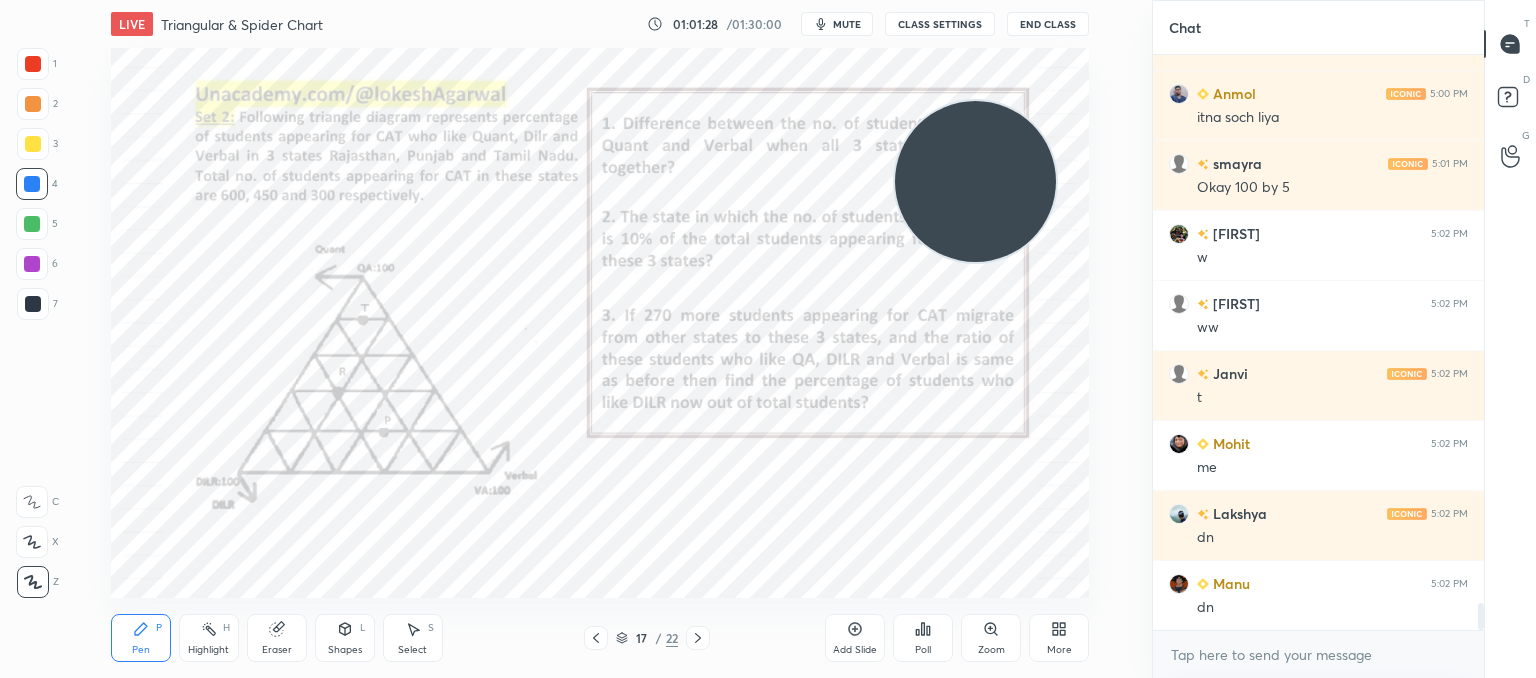 drag, startPoint x: 975, startPoint y: 445, endPoint x: 936, endPoint y: 180, distance: 267.85443 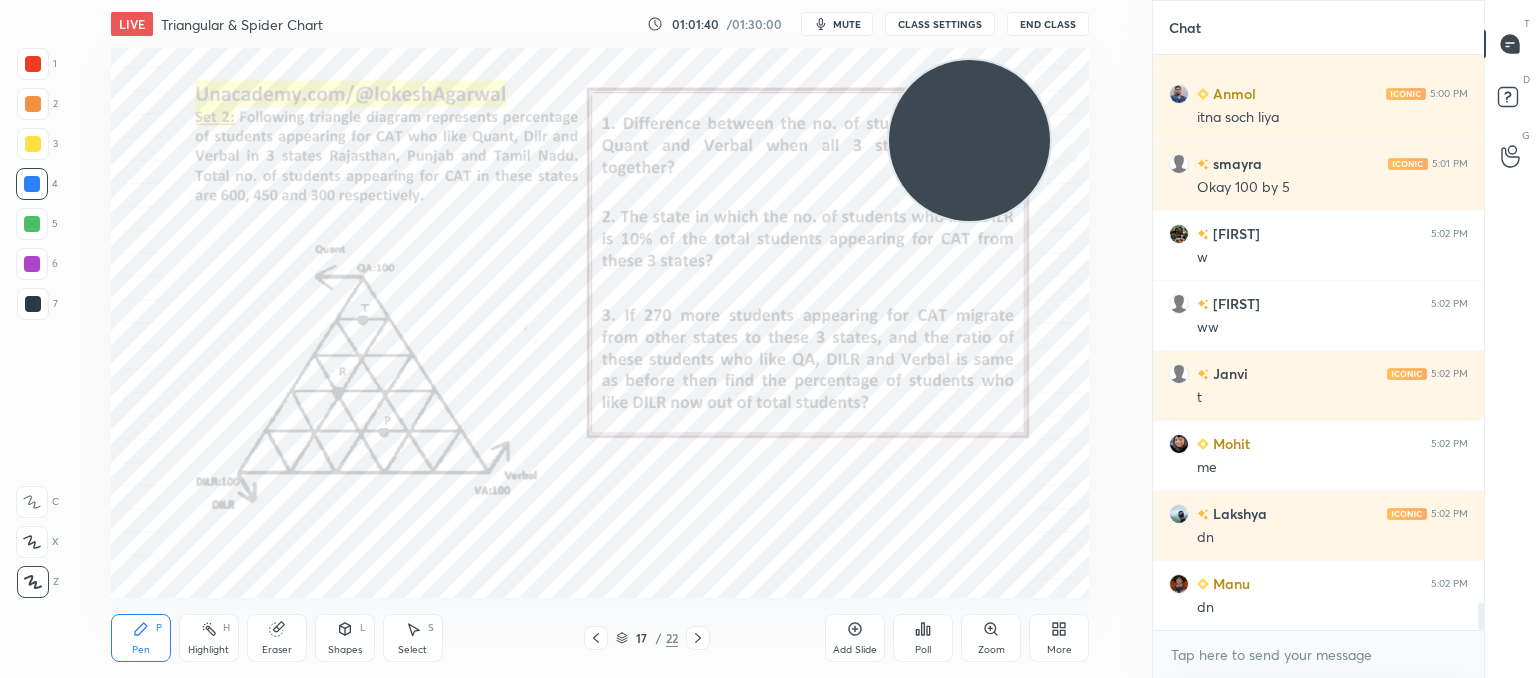 scroll, scrollTop: 11656, scrollLeft: 0, axis: vertical 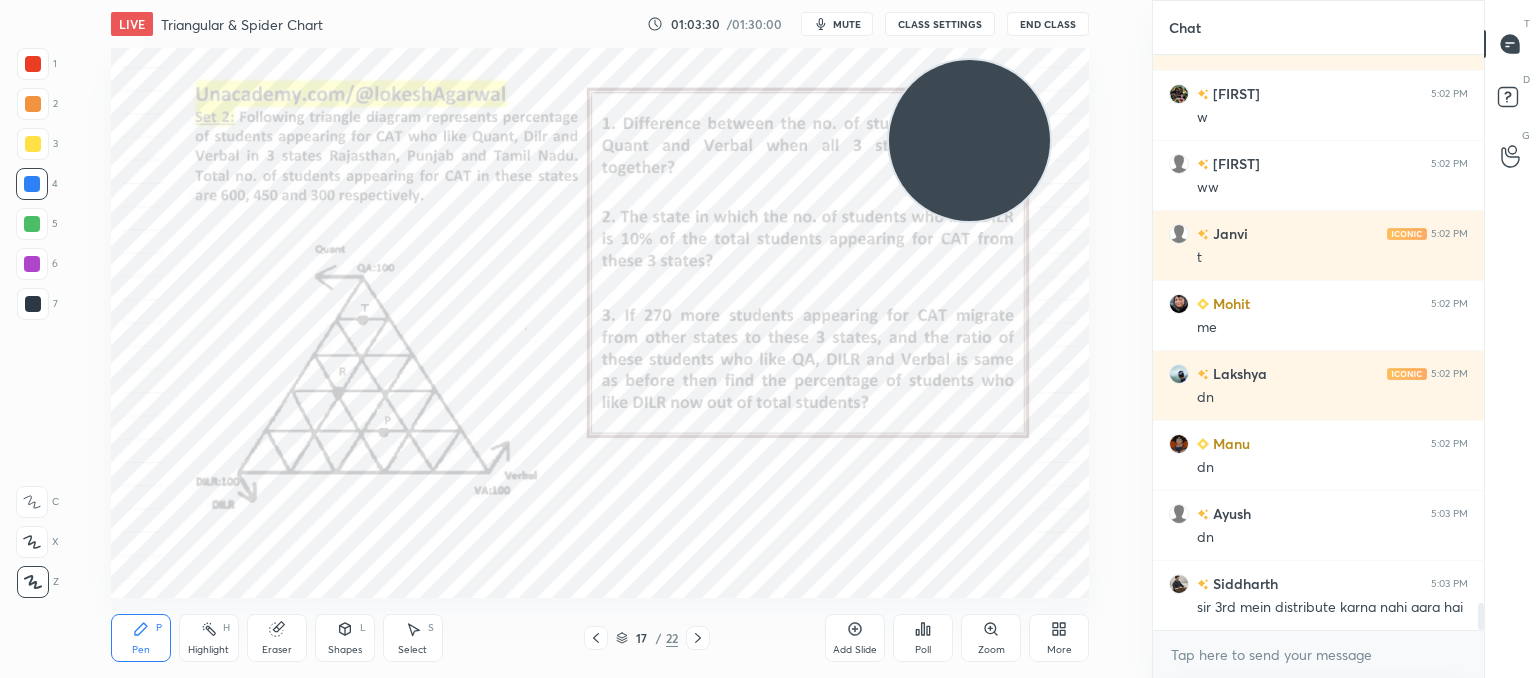 click on "Eraser" at bounding box center (277, 638) 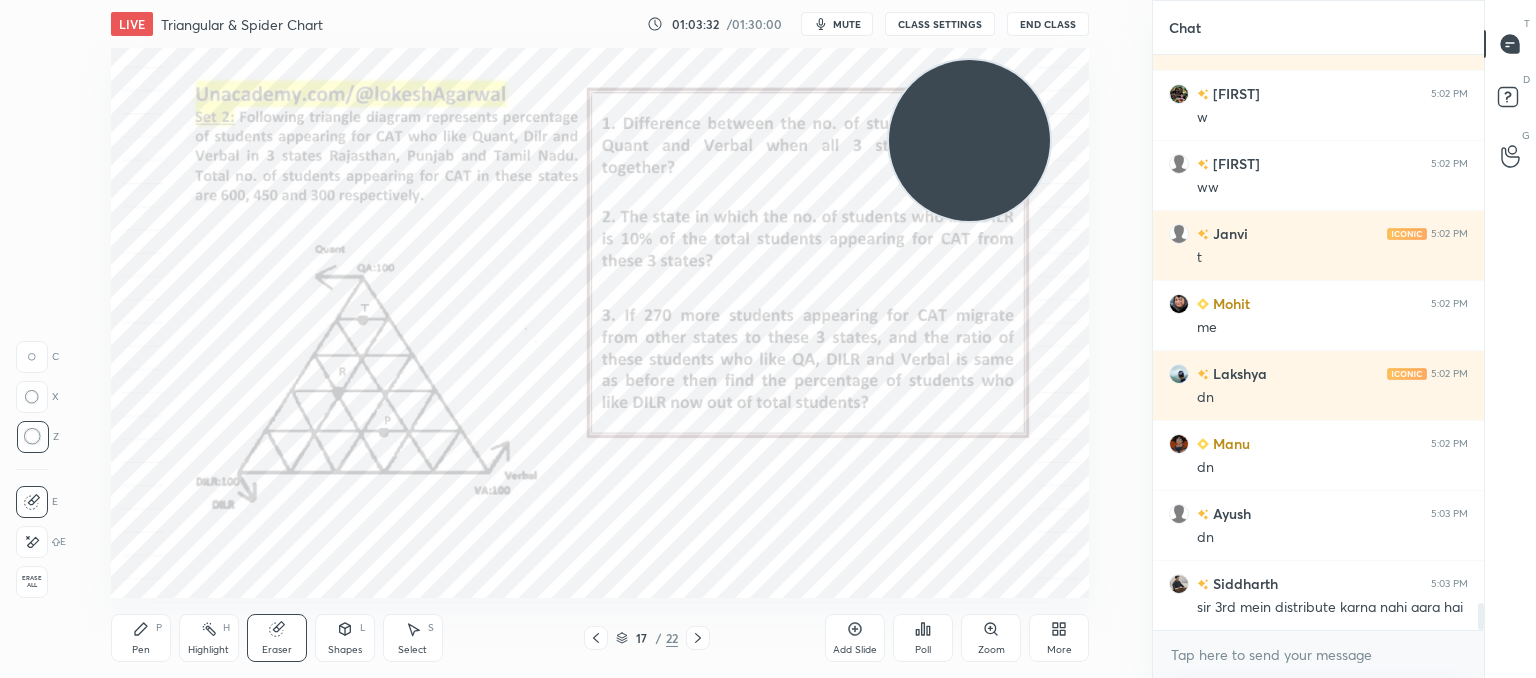 click 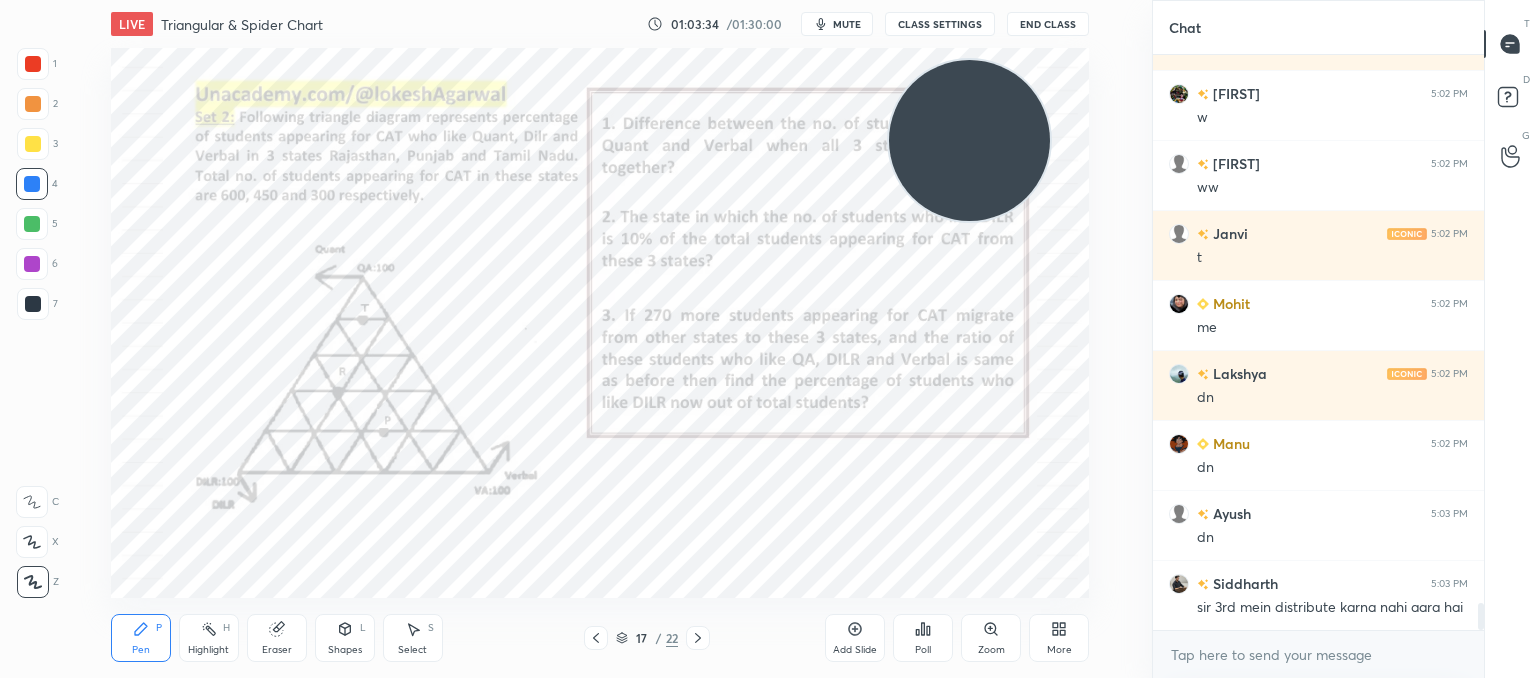 click at bounding box center [33, 304] 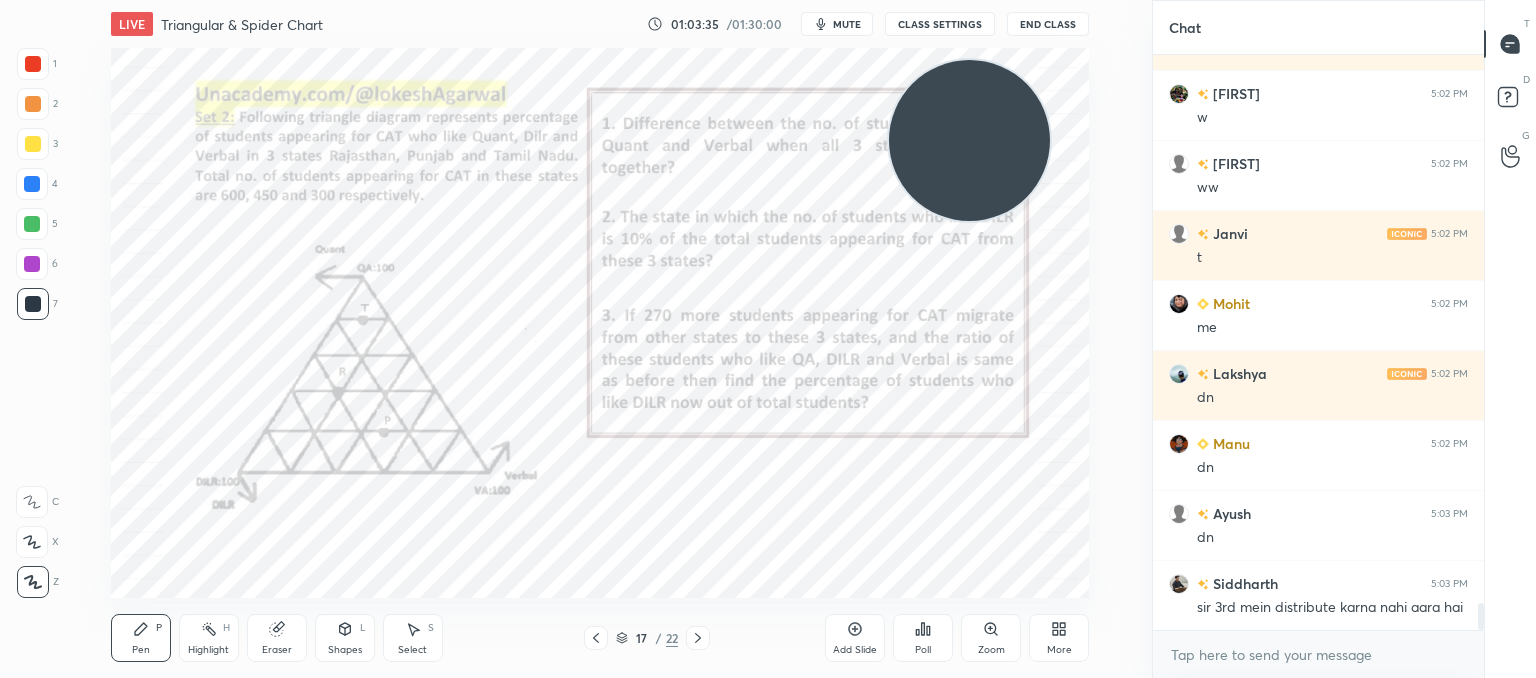 click on "Eraser" at bounding box center (277, 650) 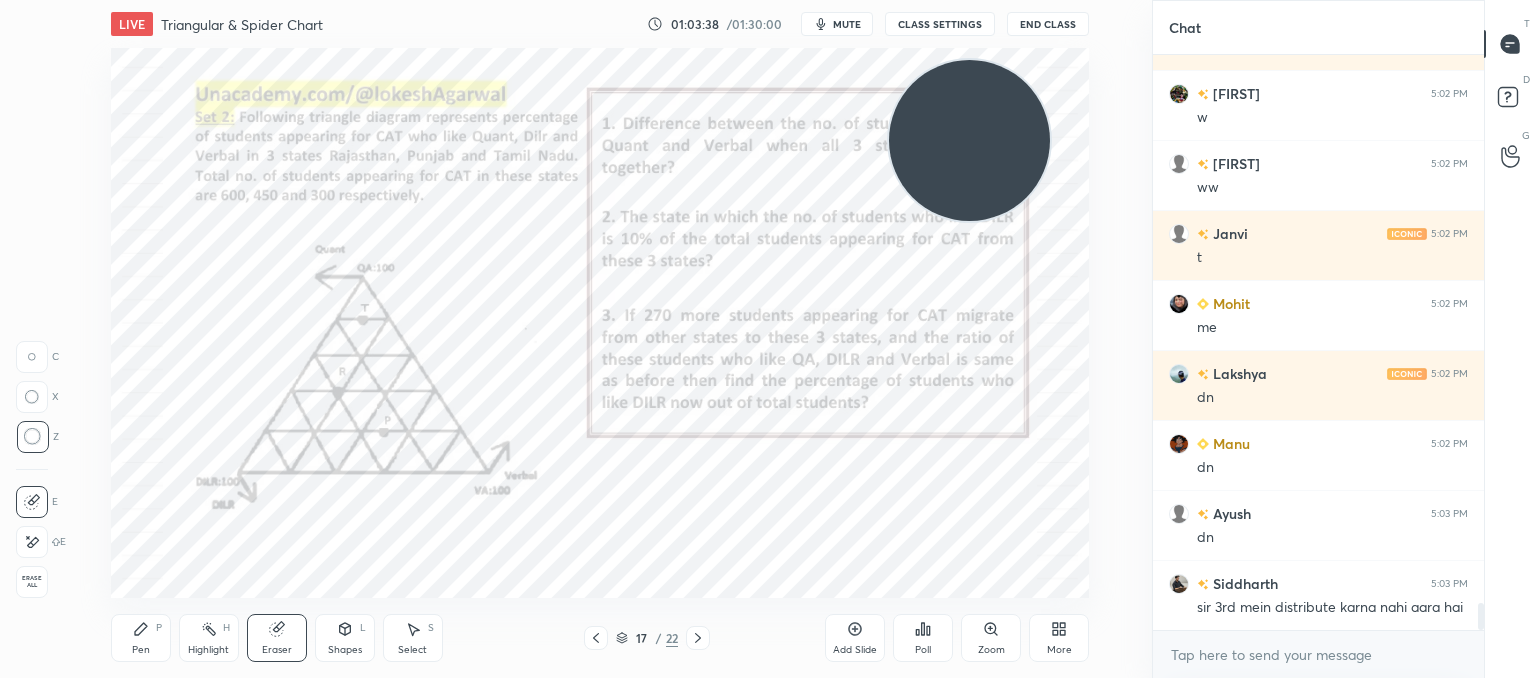 scroll, scrollTop: 11796, scrollLeft: 0, axis: vertical 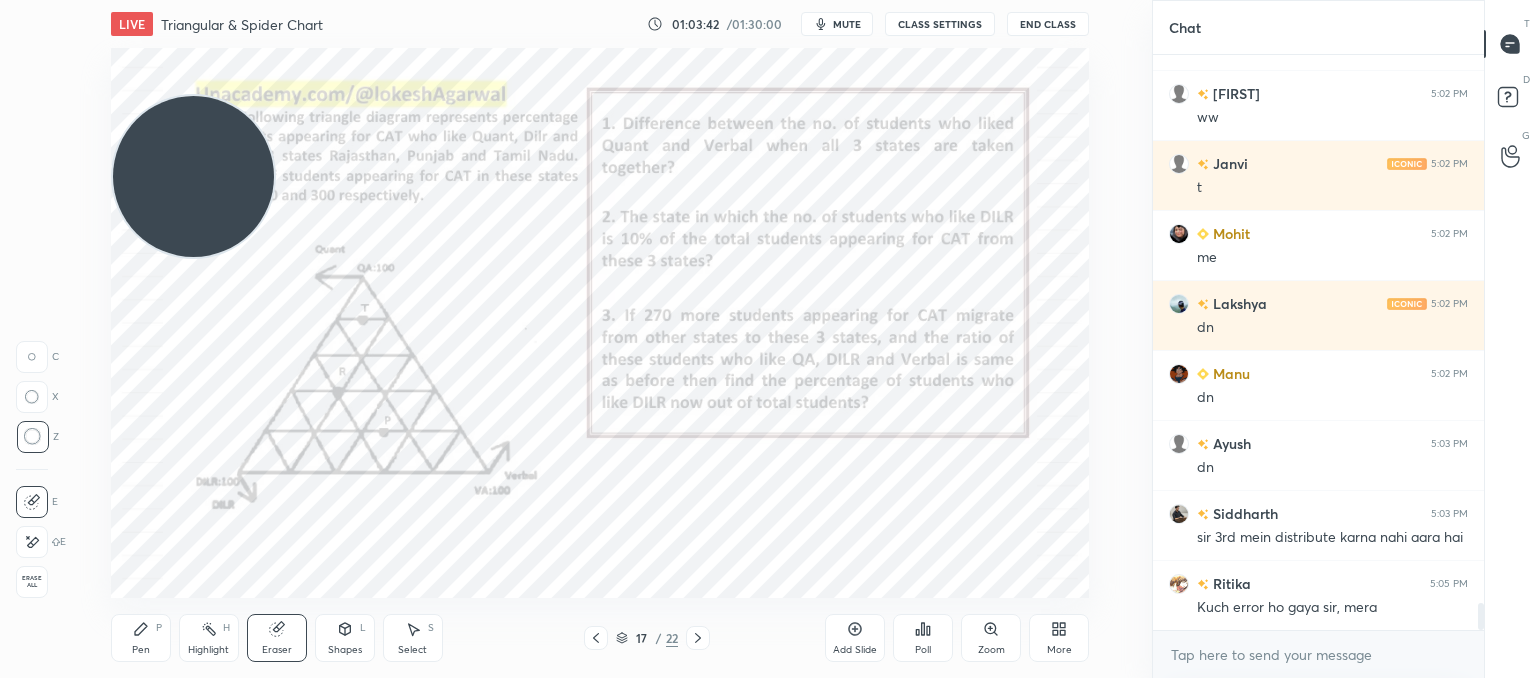drag, startPoint x: 1013, startPoint y: 185, endPoint x: 251, endPoint y: 240, distance: 763.9823 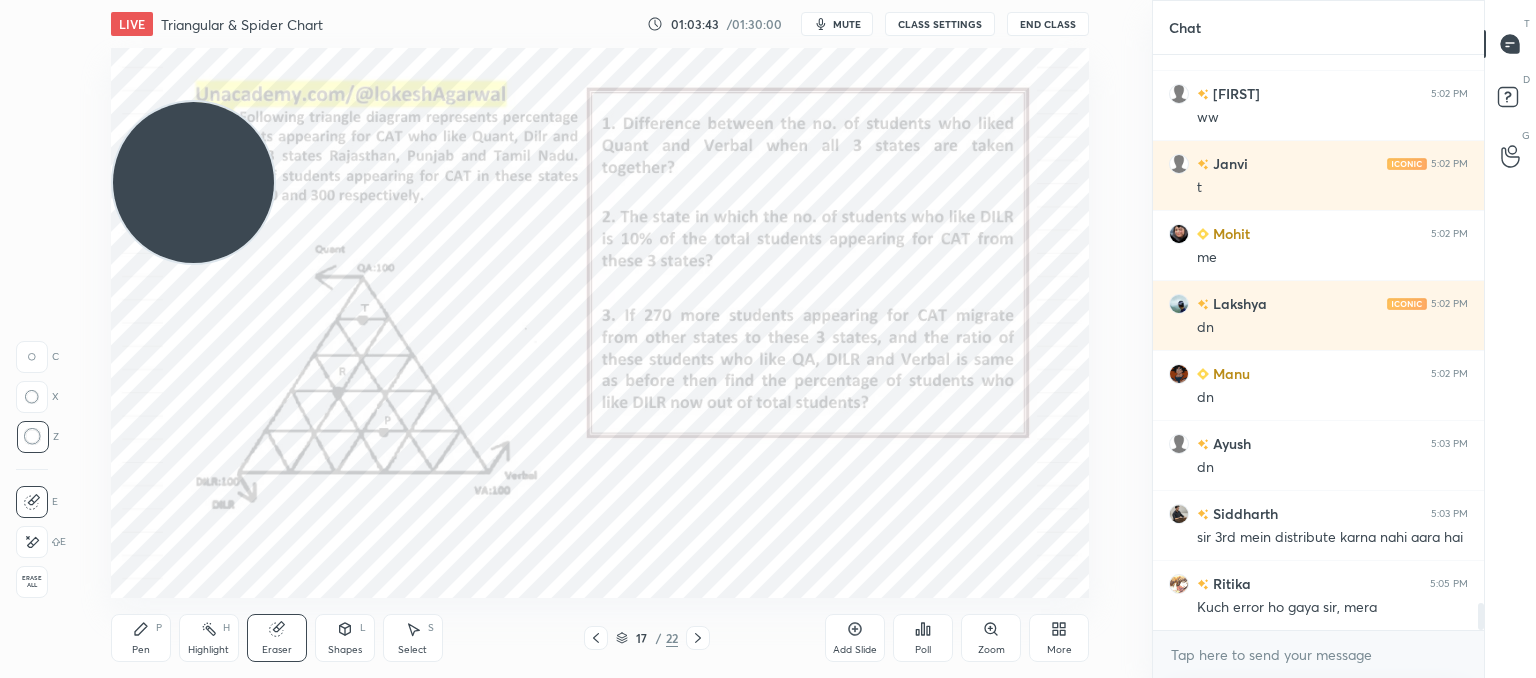 click on "Select" at bounding box center [412, 650] 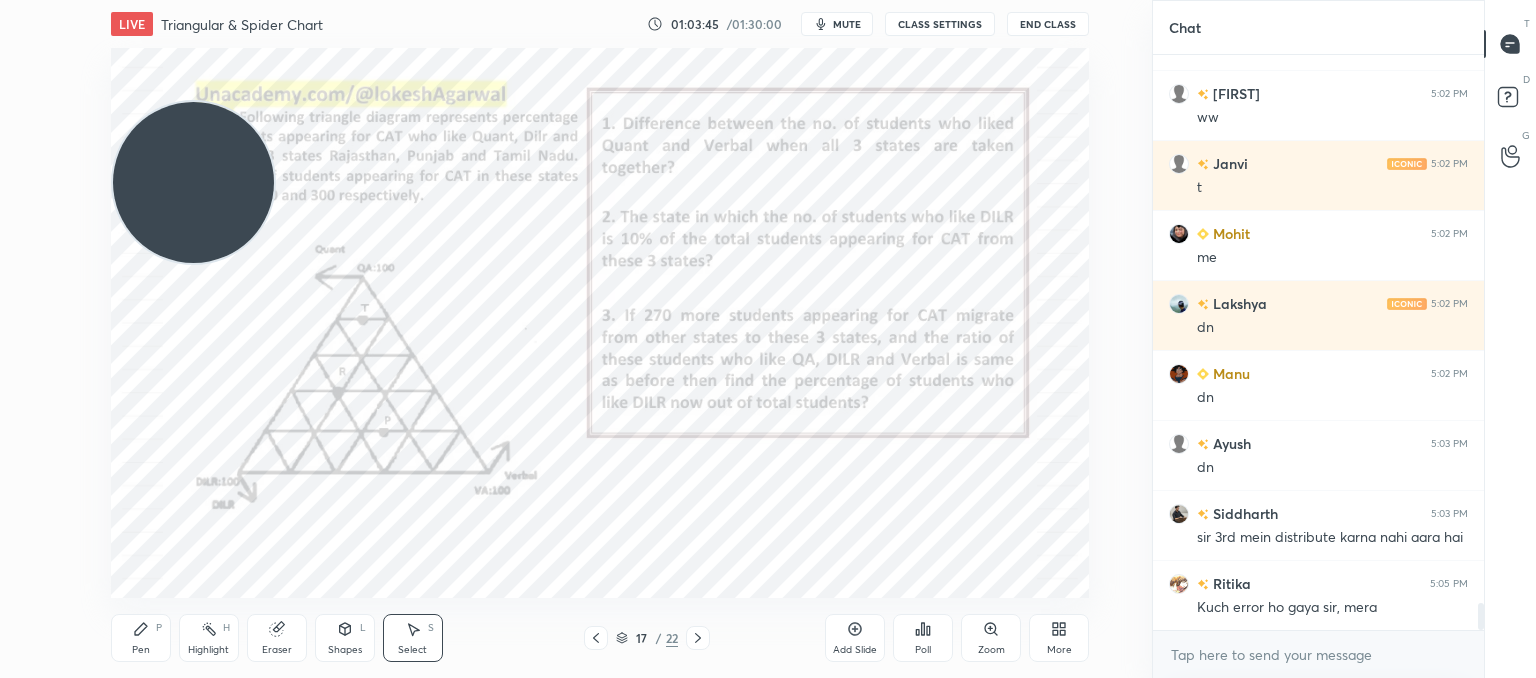 click on "Poll" at bounding box center (923, 638) 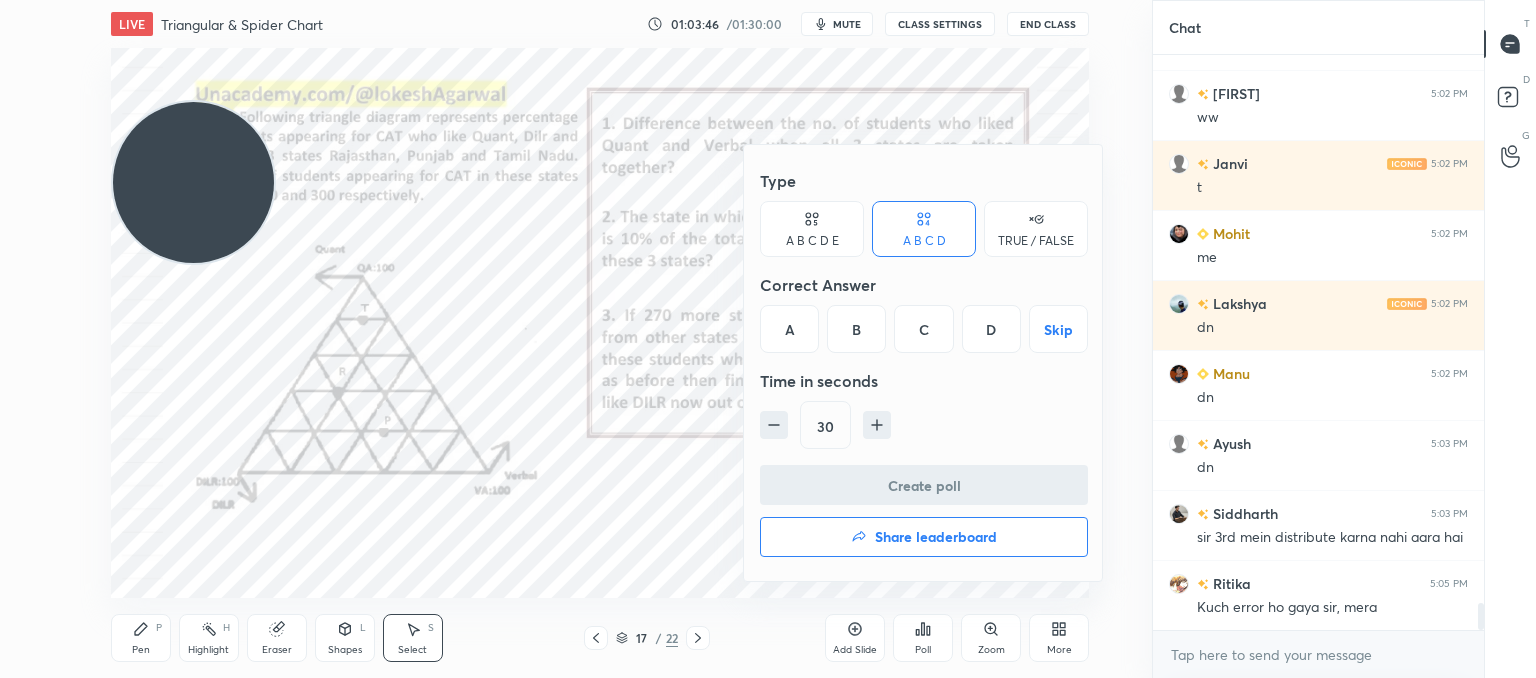 click 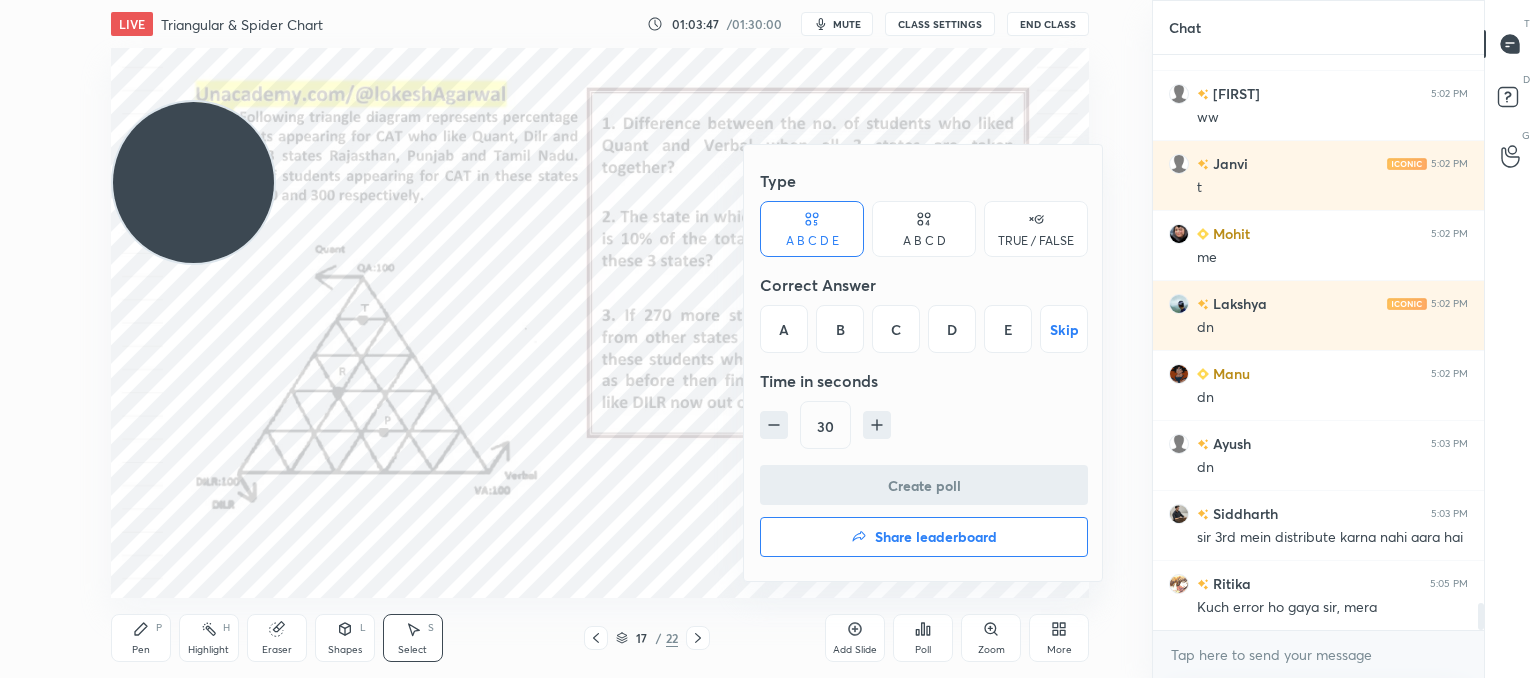 click on "B" at bounding box center [840, 329] 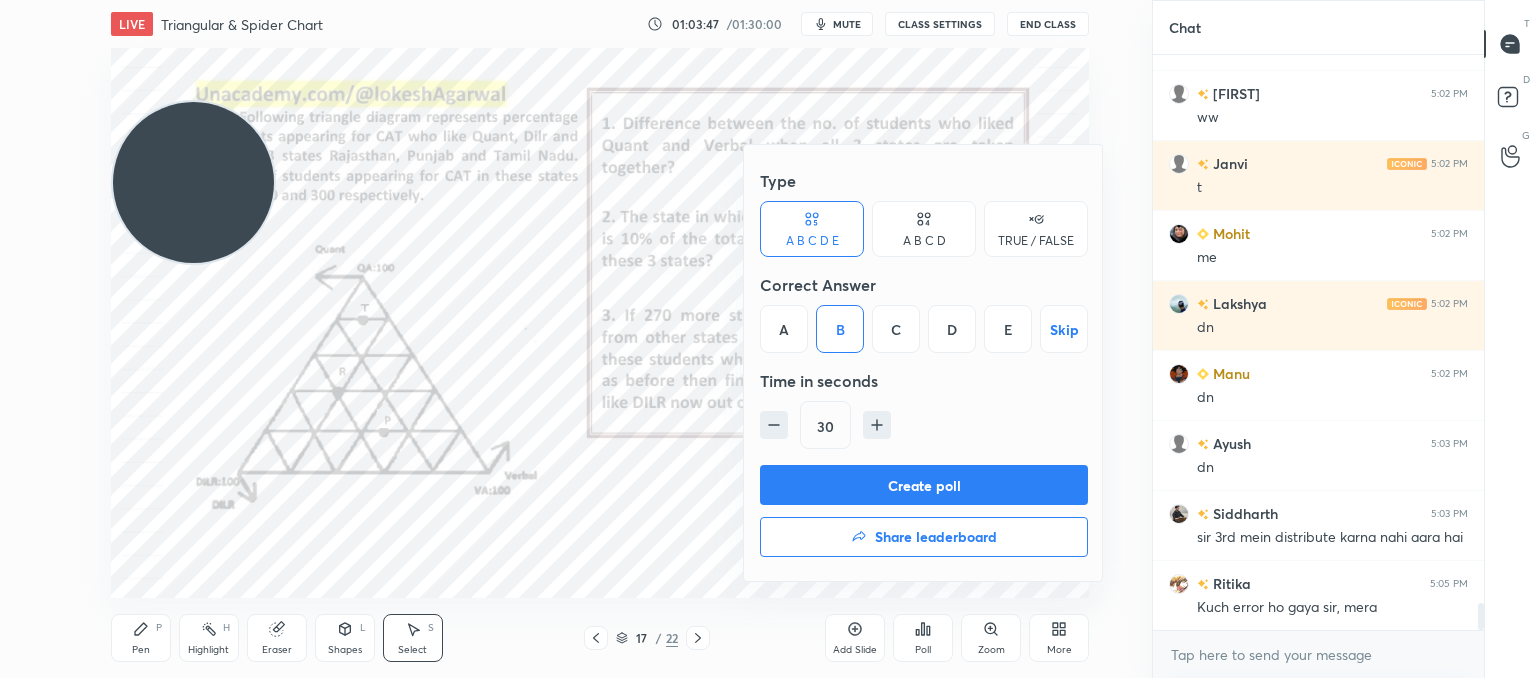 scroll, scrollTop: 11866, scrollLeft: 0, axis: vertical 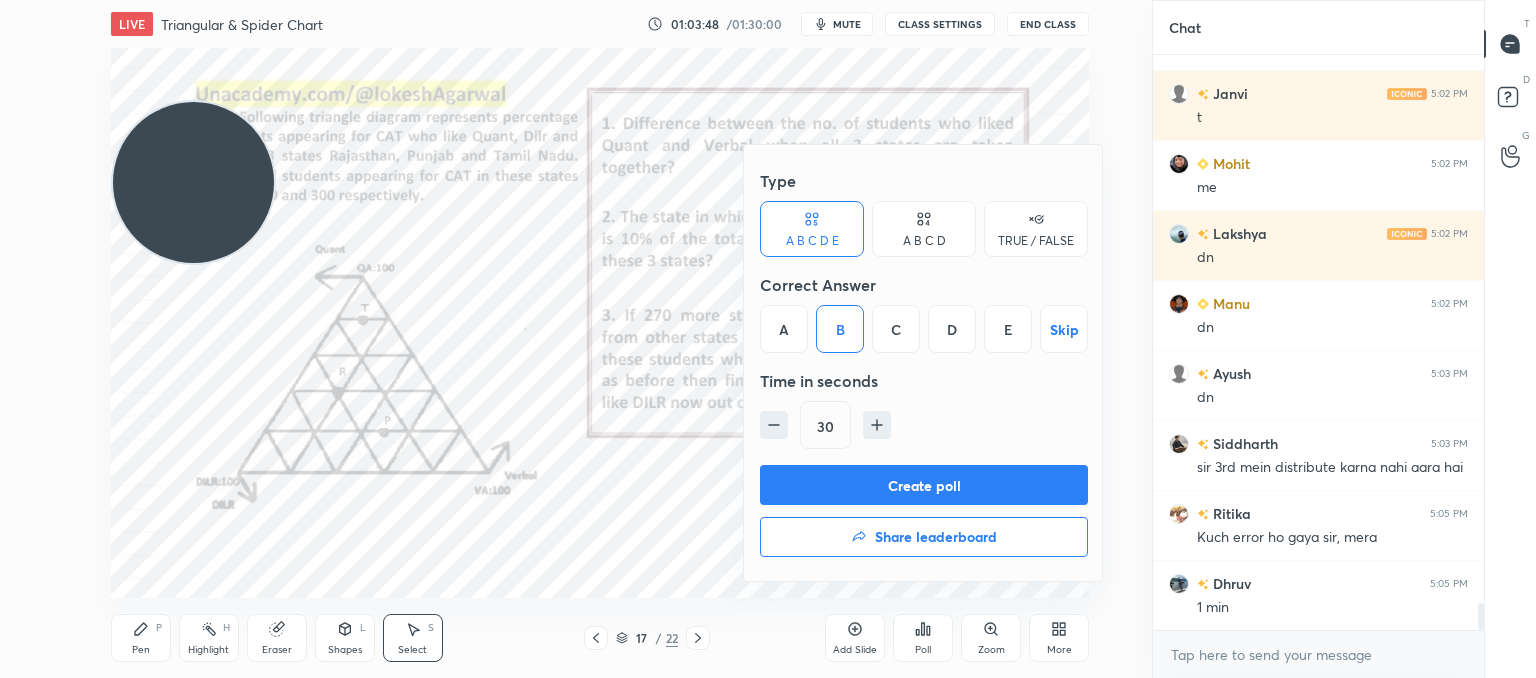 click on "Create poll" at bounding box center [924, 485] 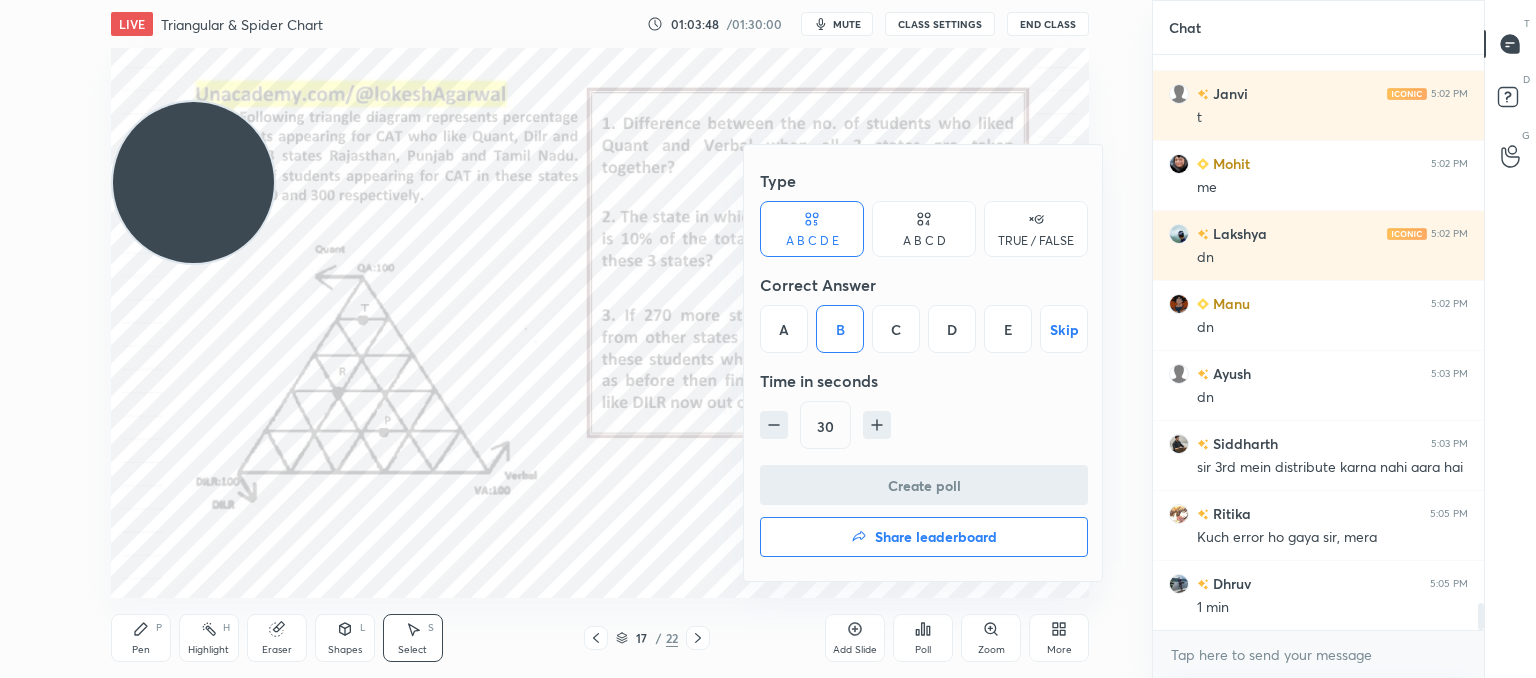 scroll, scrollTop: 536, scrollLeft: 325, axis: both 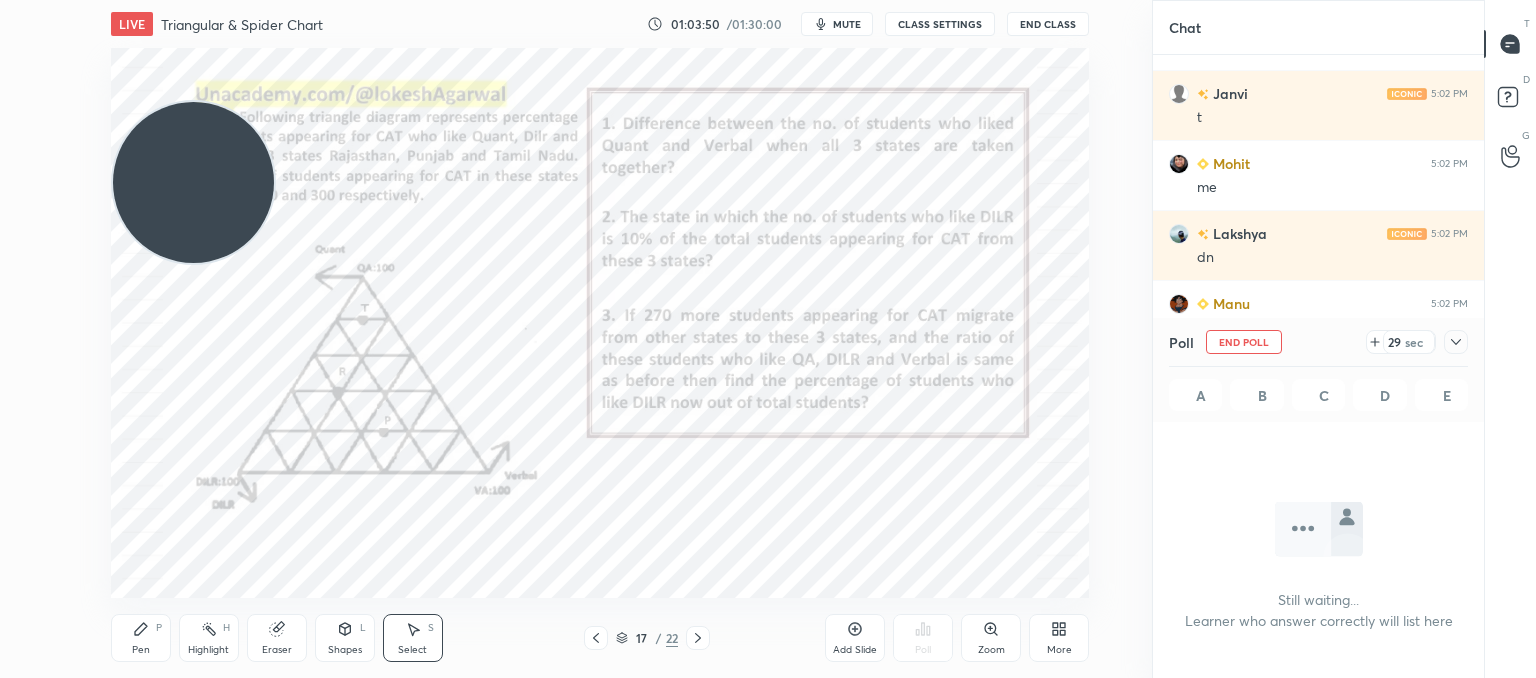 drag, startPoint x: 122, startPoint y: 633, endPoint x: 133, endPoint y: 623, distance: 14.866069 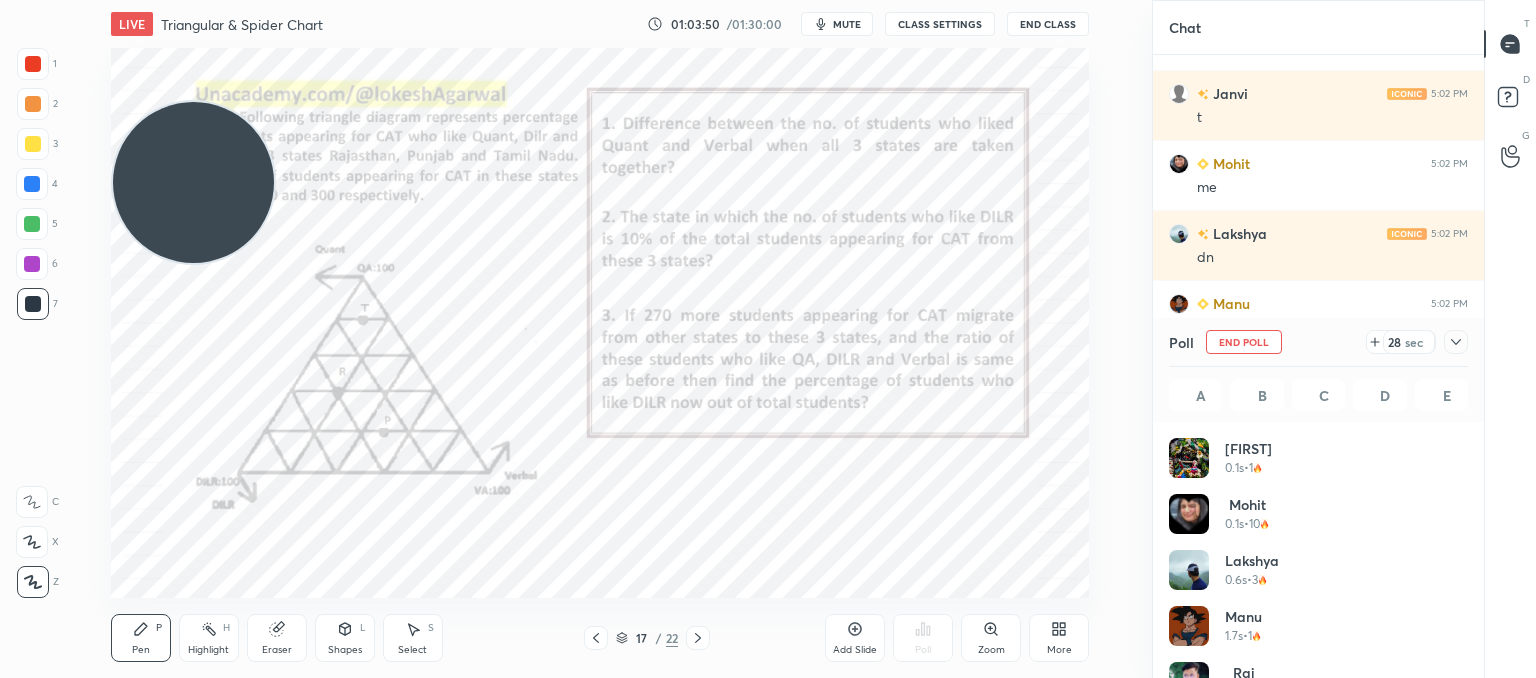 scroll, scrollTop: 6, scrollLeft: 6, axis: both 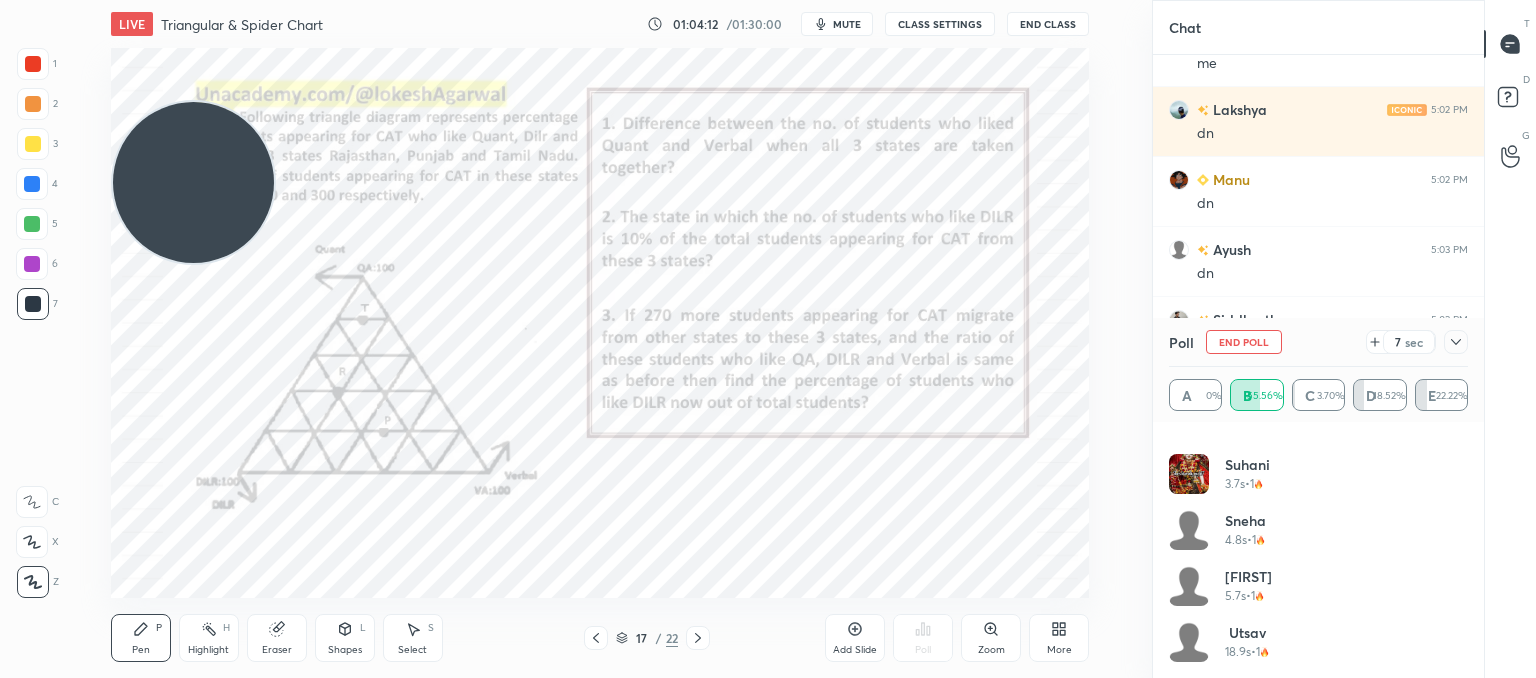 click 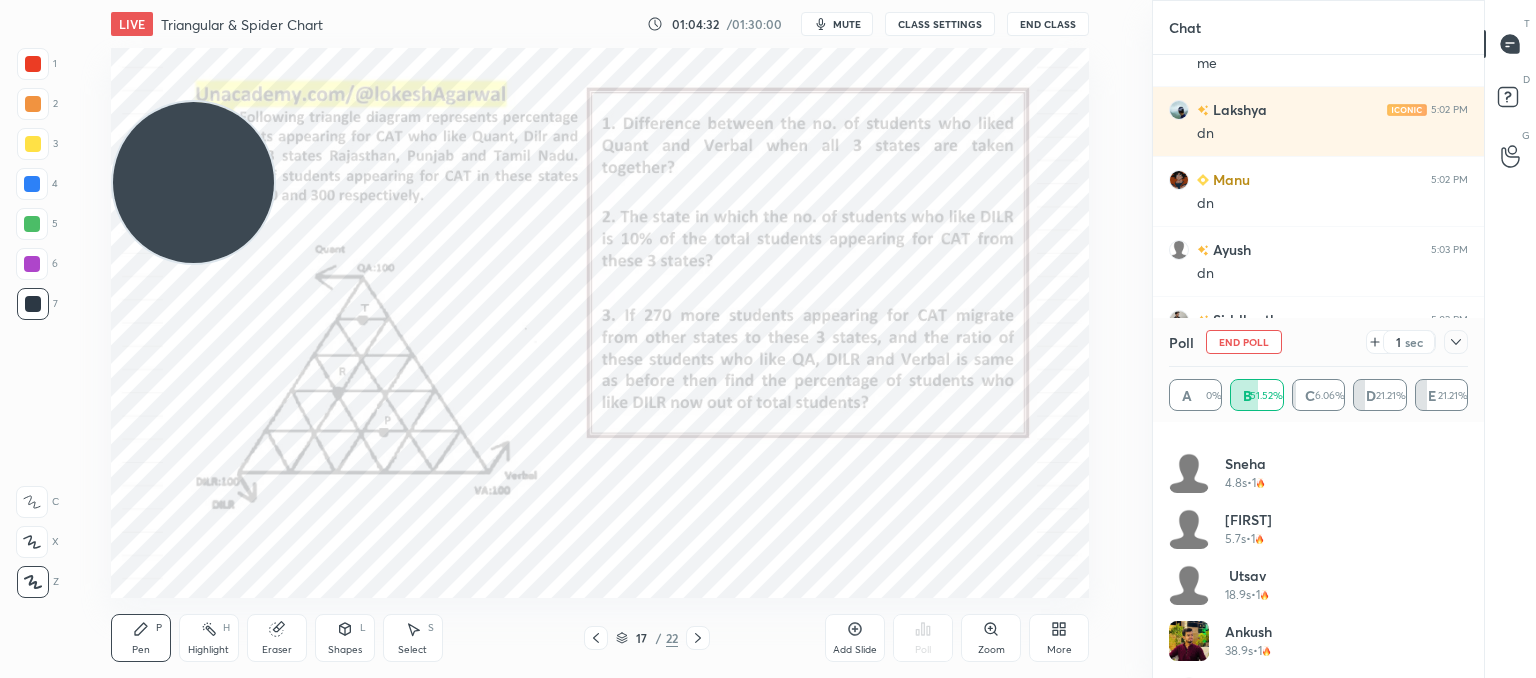 scroll, scrollTop: 712, scrollLeft: 0, axis: vertical 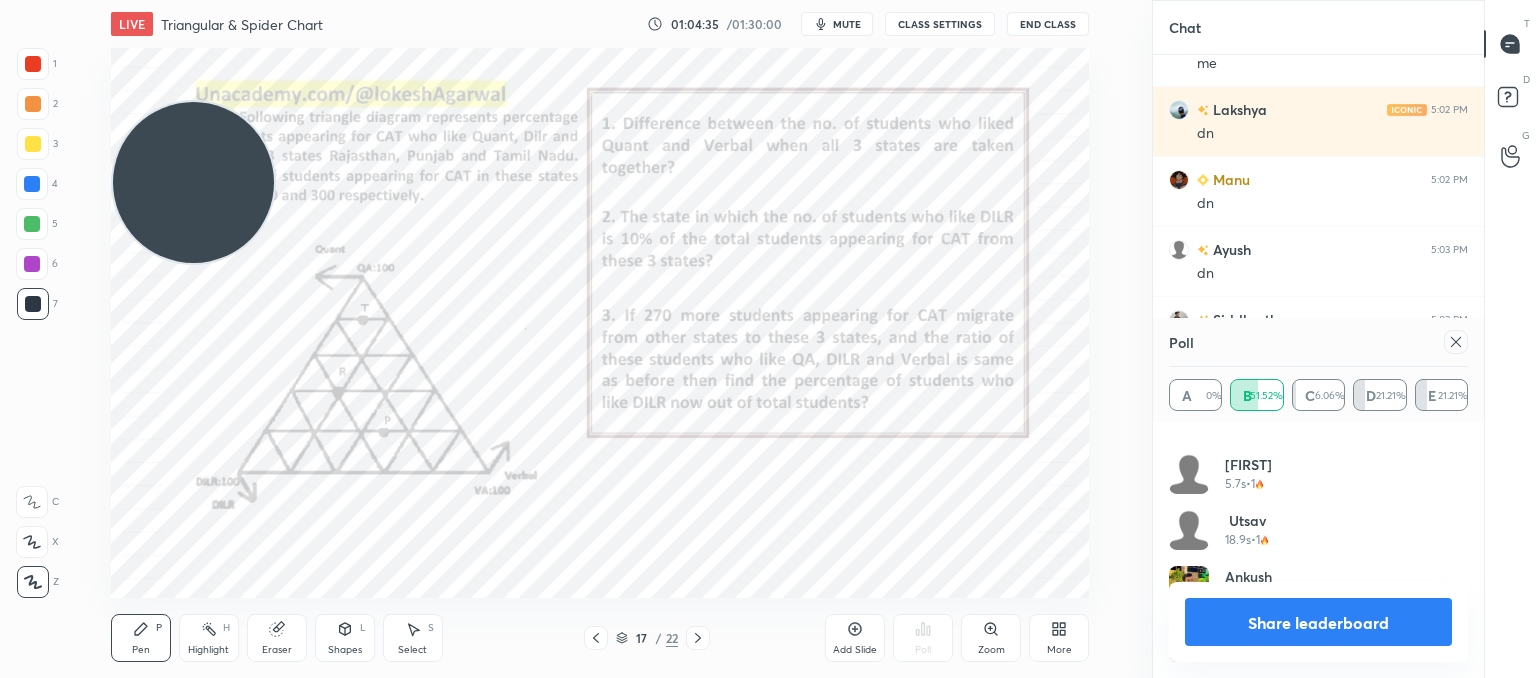 click at bounding box center [1456, 342] 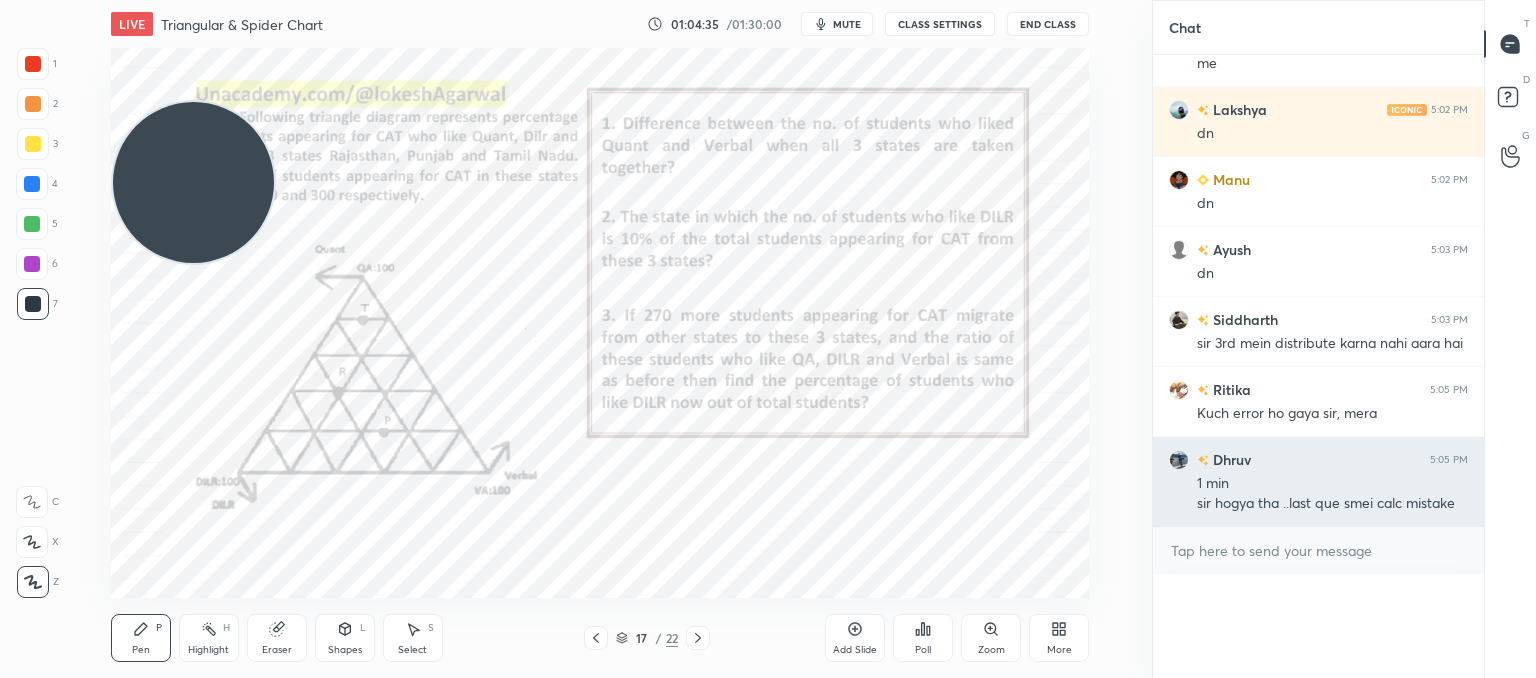 scroll, scrollTop: 0, scrollLeft: 0, axis: both 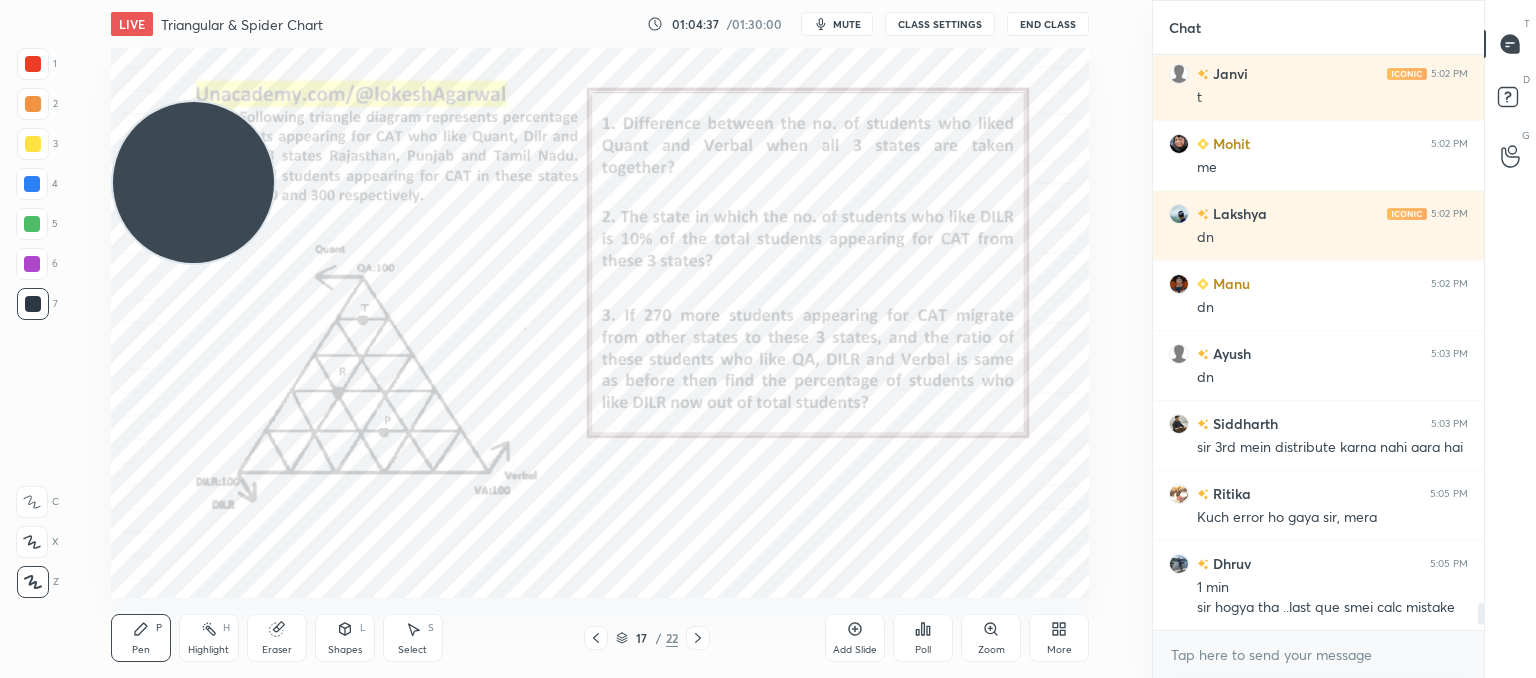 click 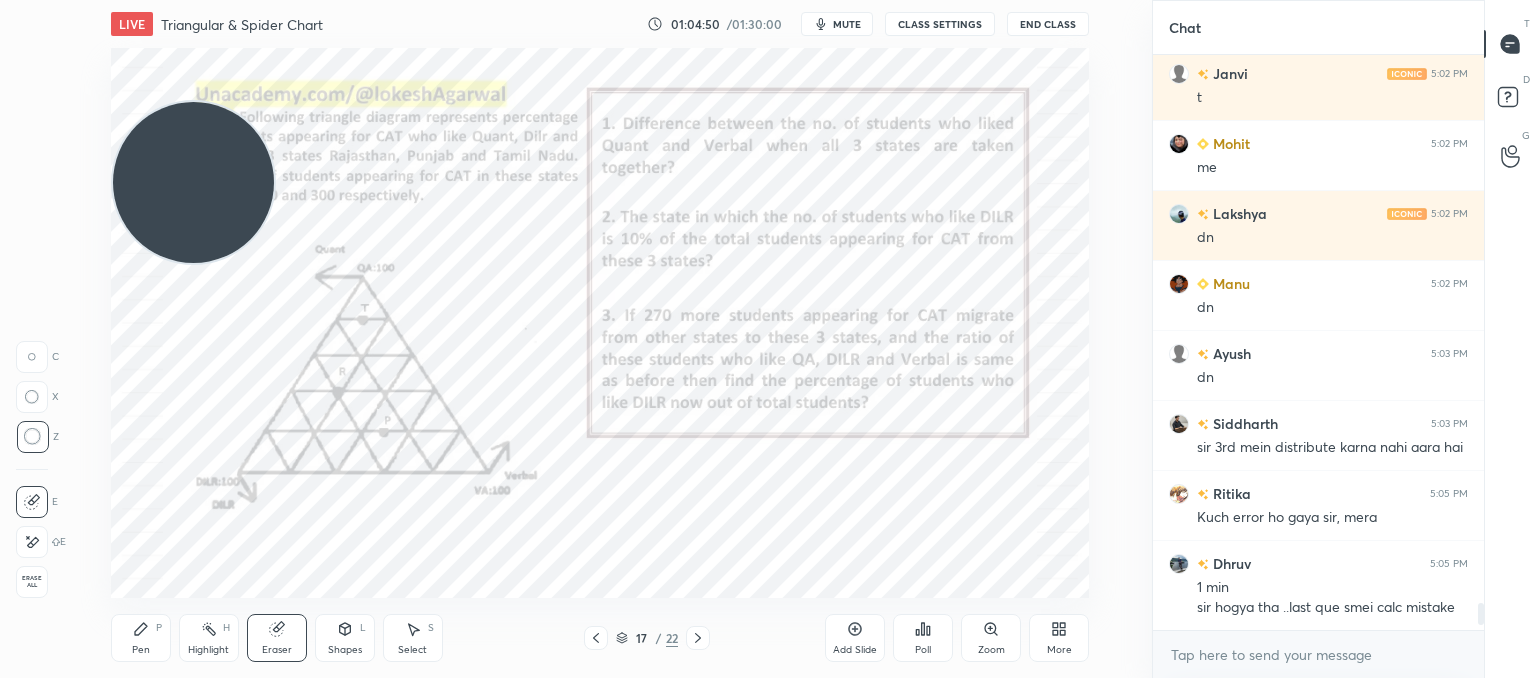 click on "Poll" at bounding box center [923, 650] 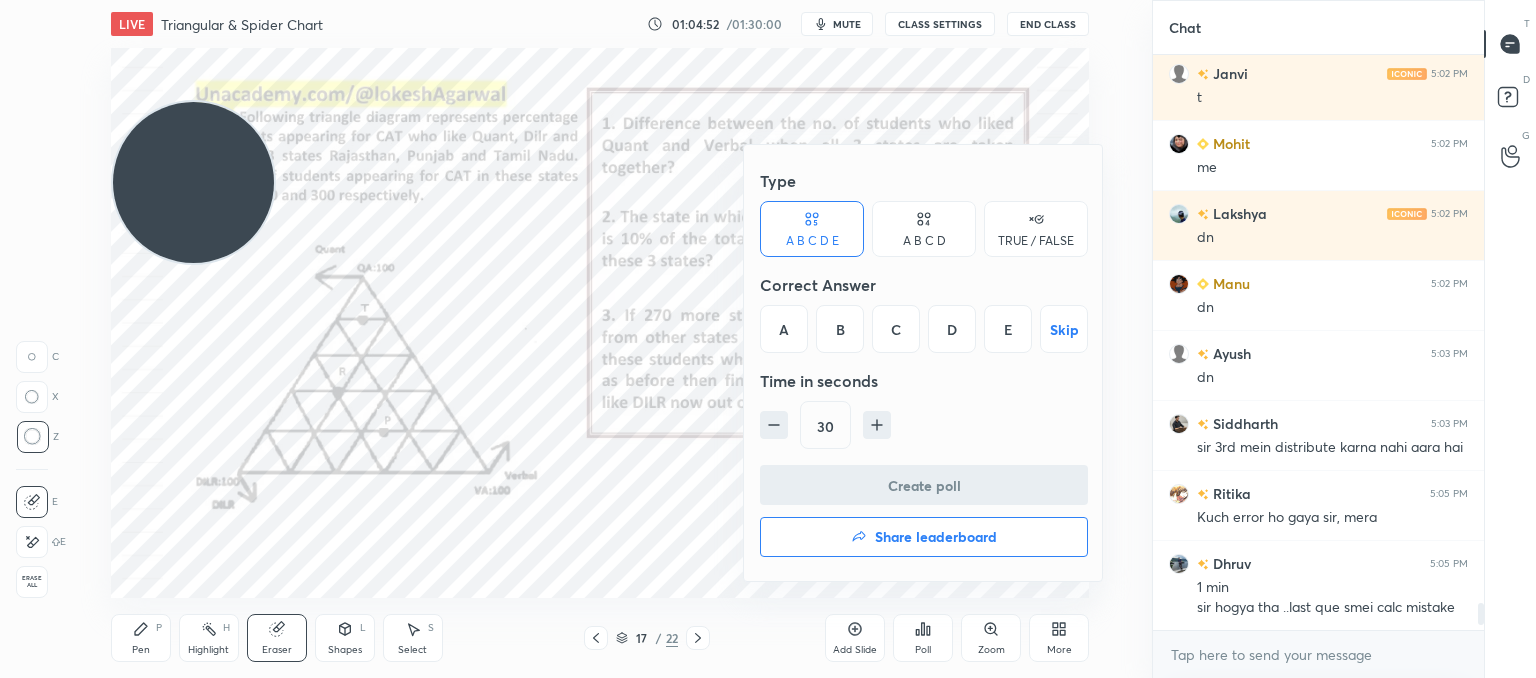 click on "A B C D" at bounding box center [924, 229] 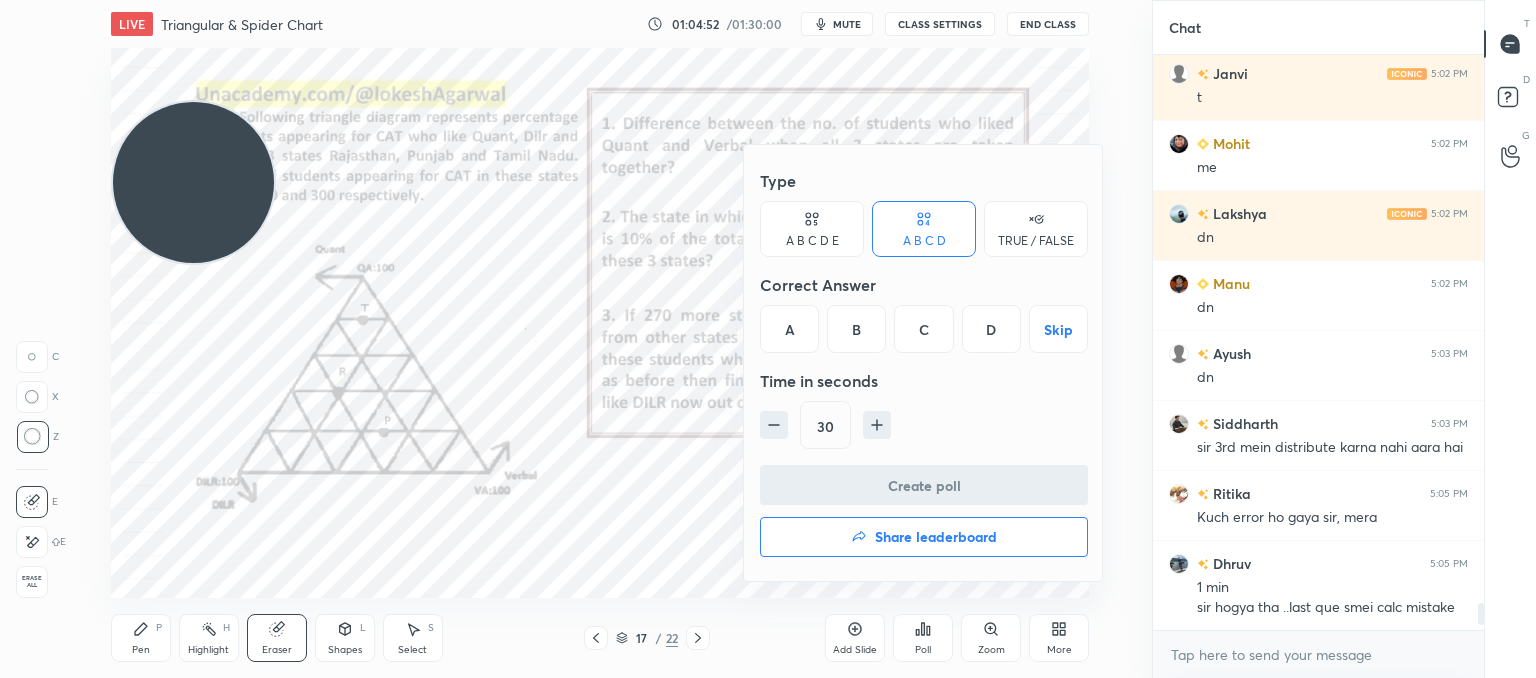 click on "A" at bounding box center (789, 329) 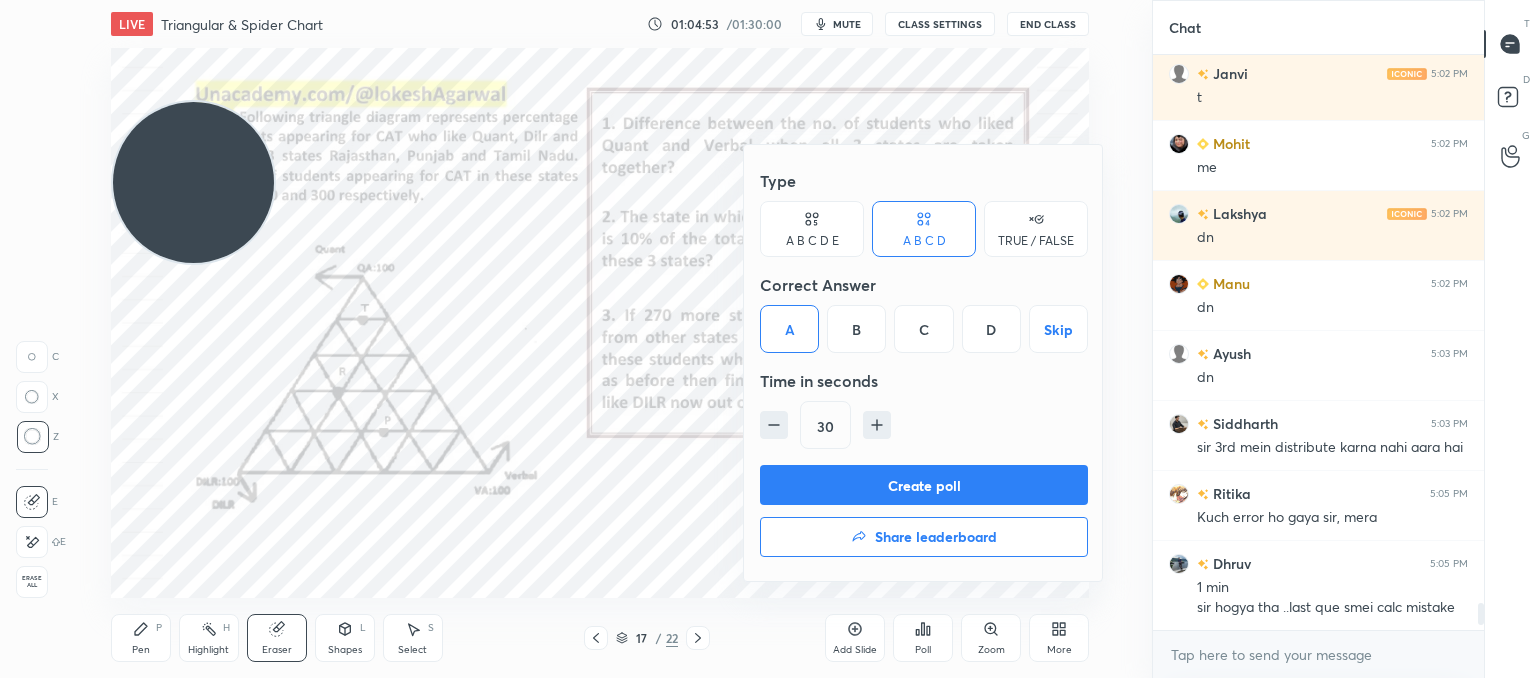 click on "Create poll" at bounding box center [924, 485] 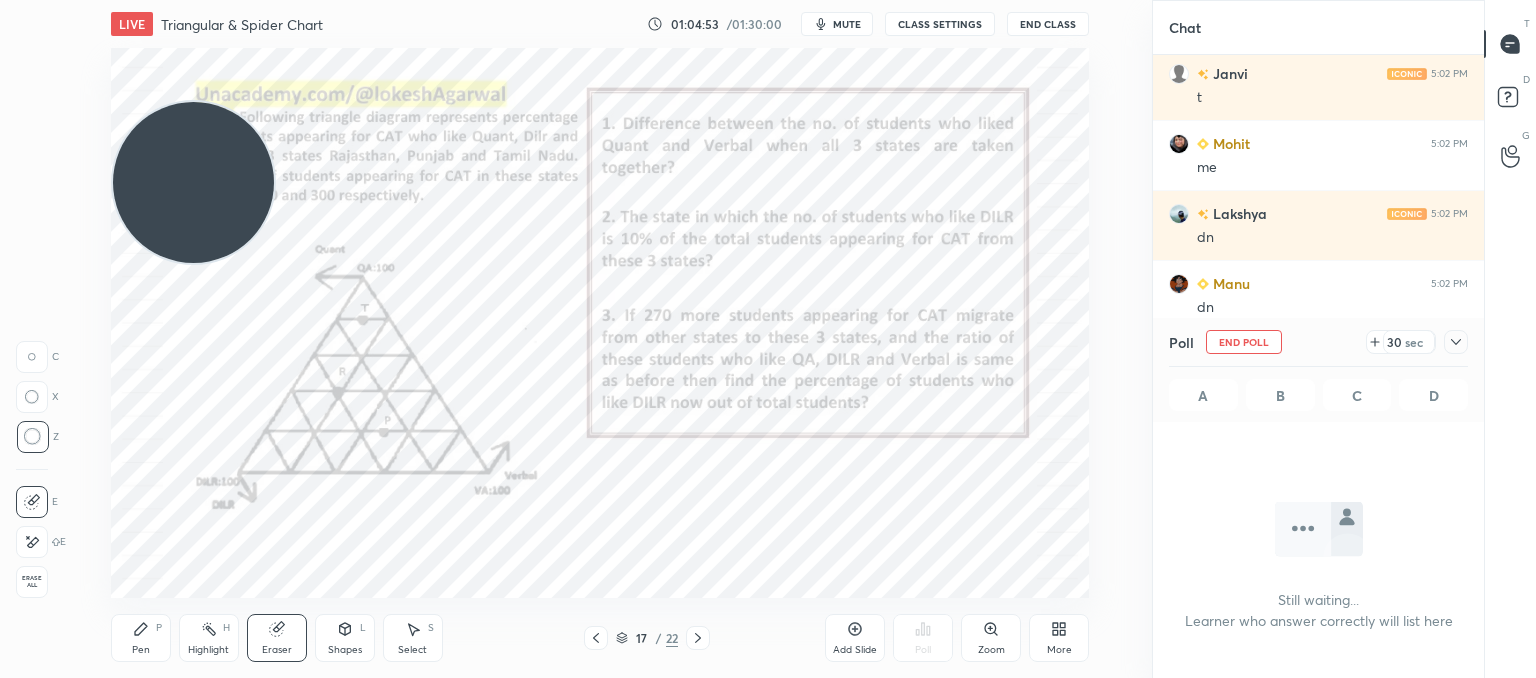 scroll, scrollTop: 517, scrollLeft: 325, axis: both 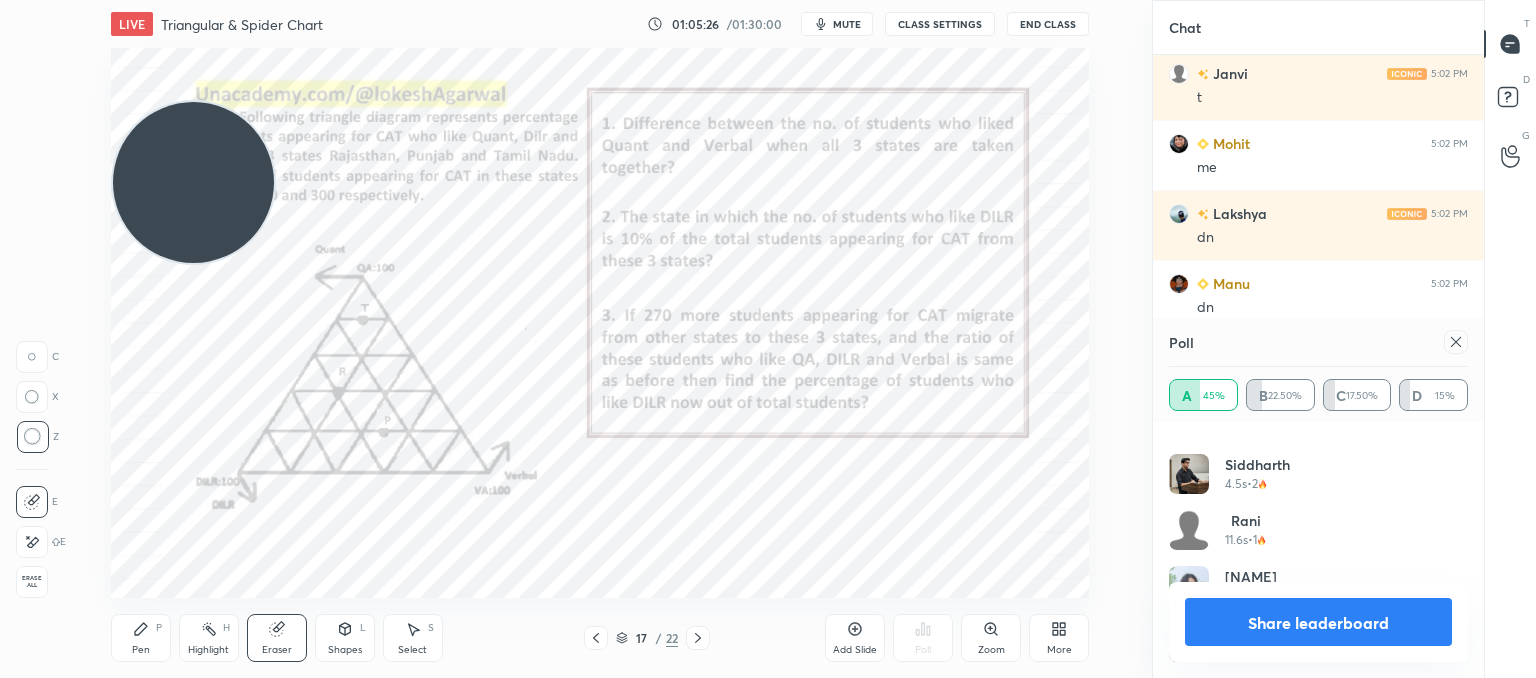 click 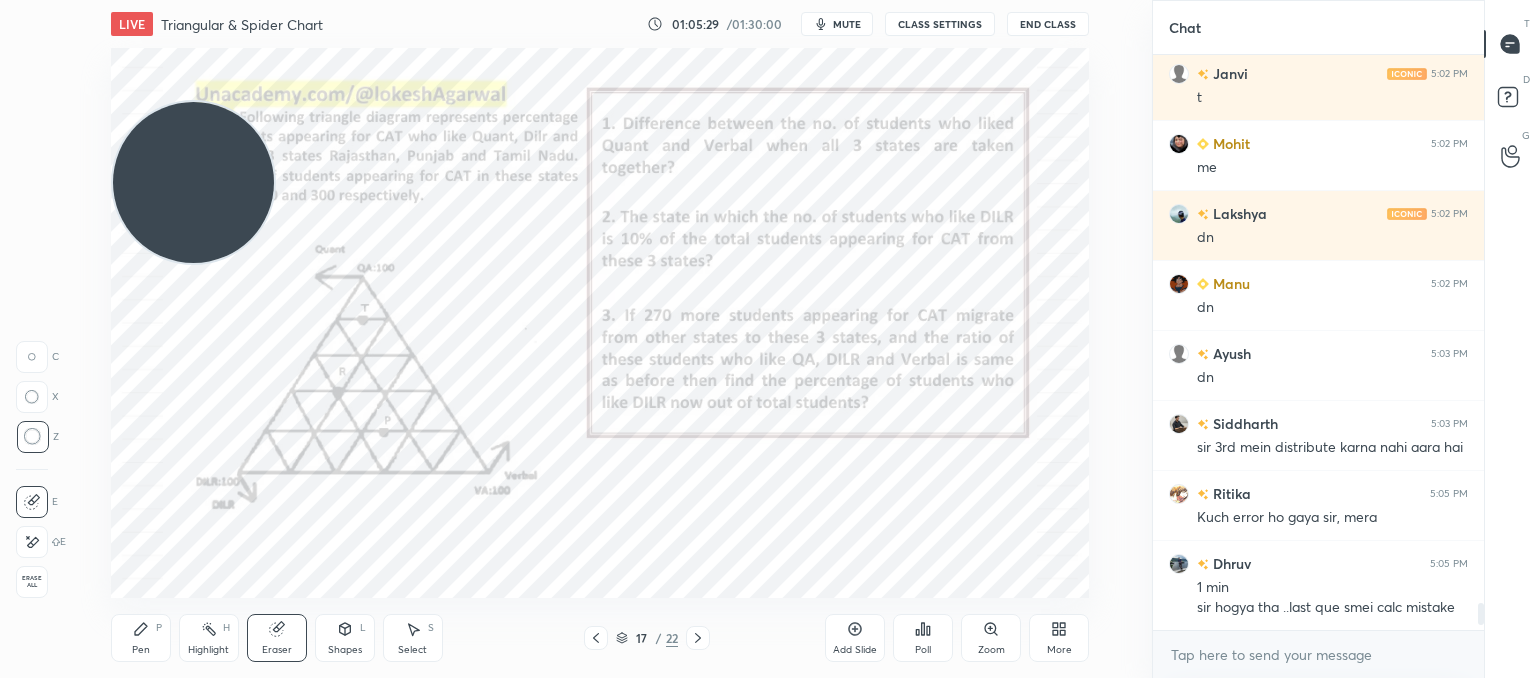 click on "Poll" at bounding box center [923, 638] 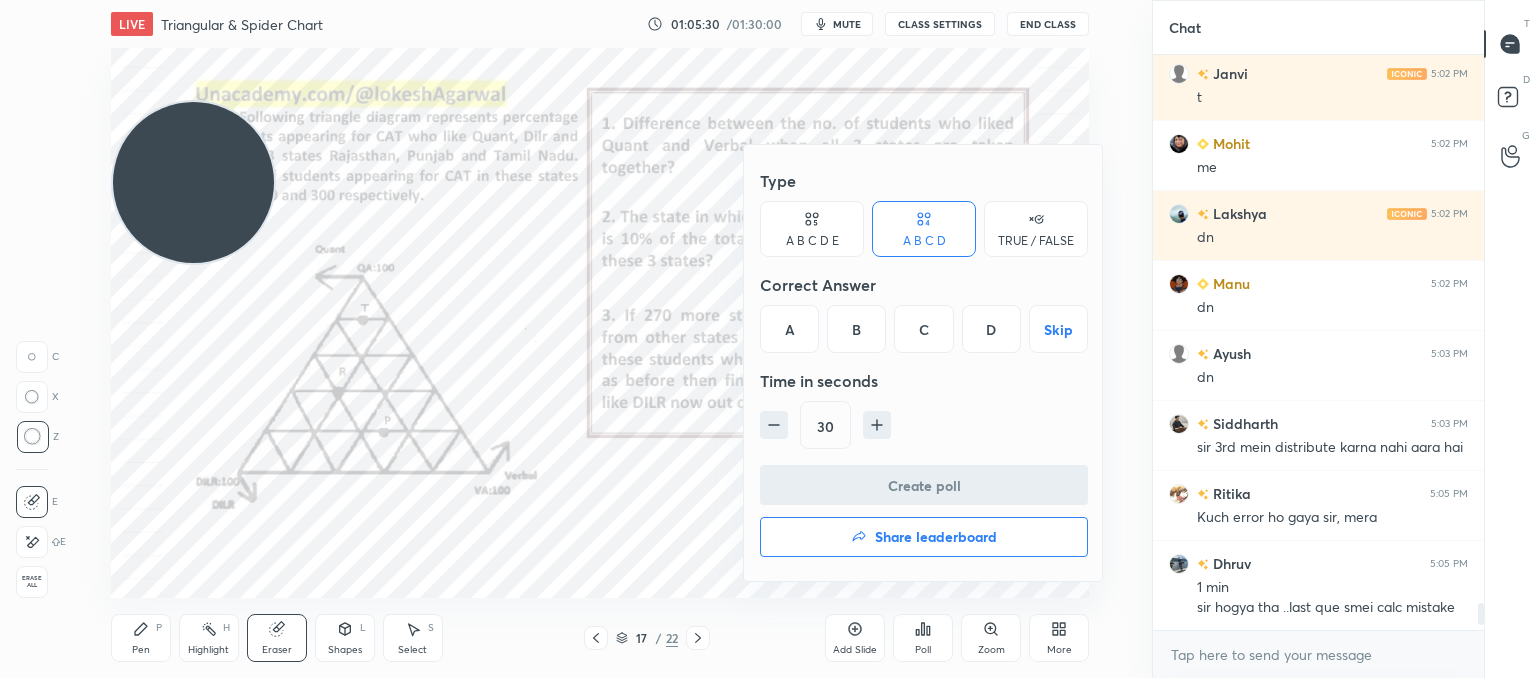click on "A" at bounding box center (789, 329) 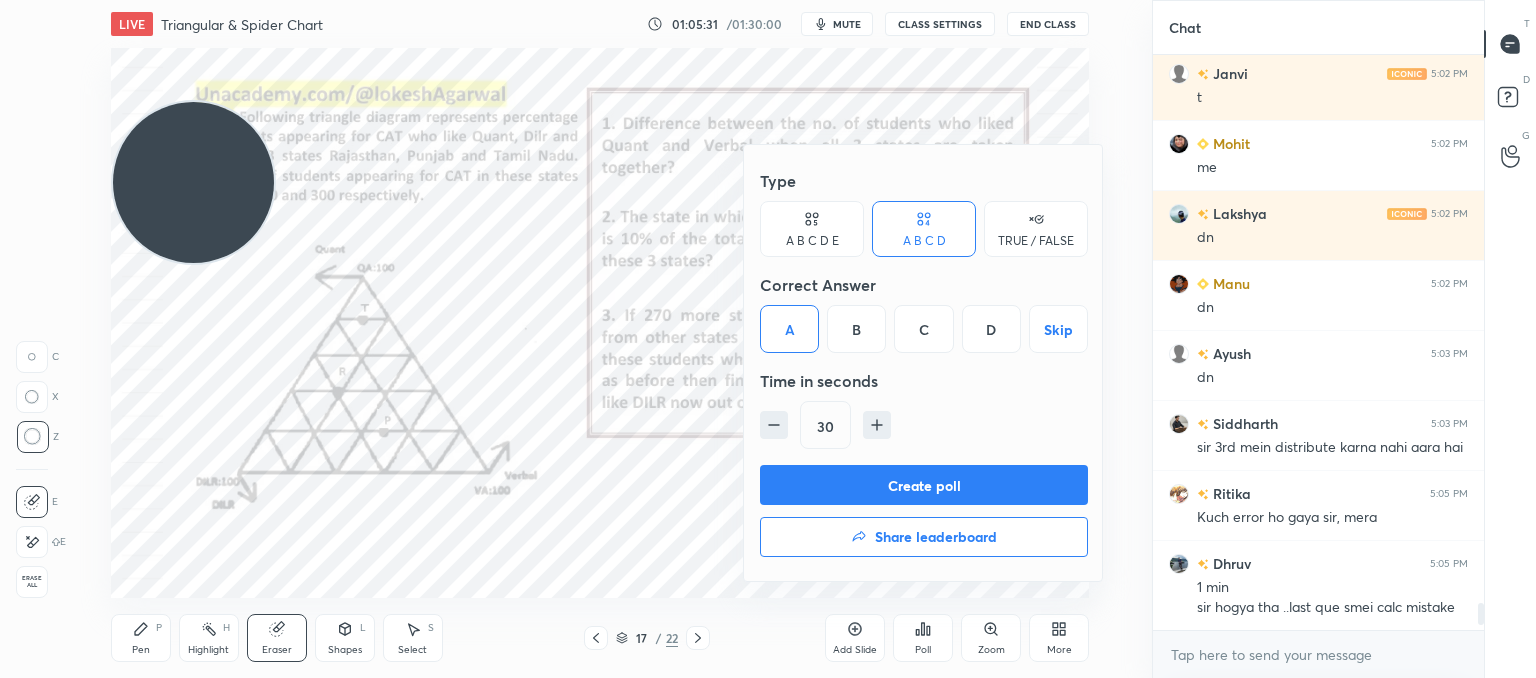 click on "Create poll" at bounding box center (924, 485) 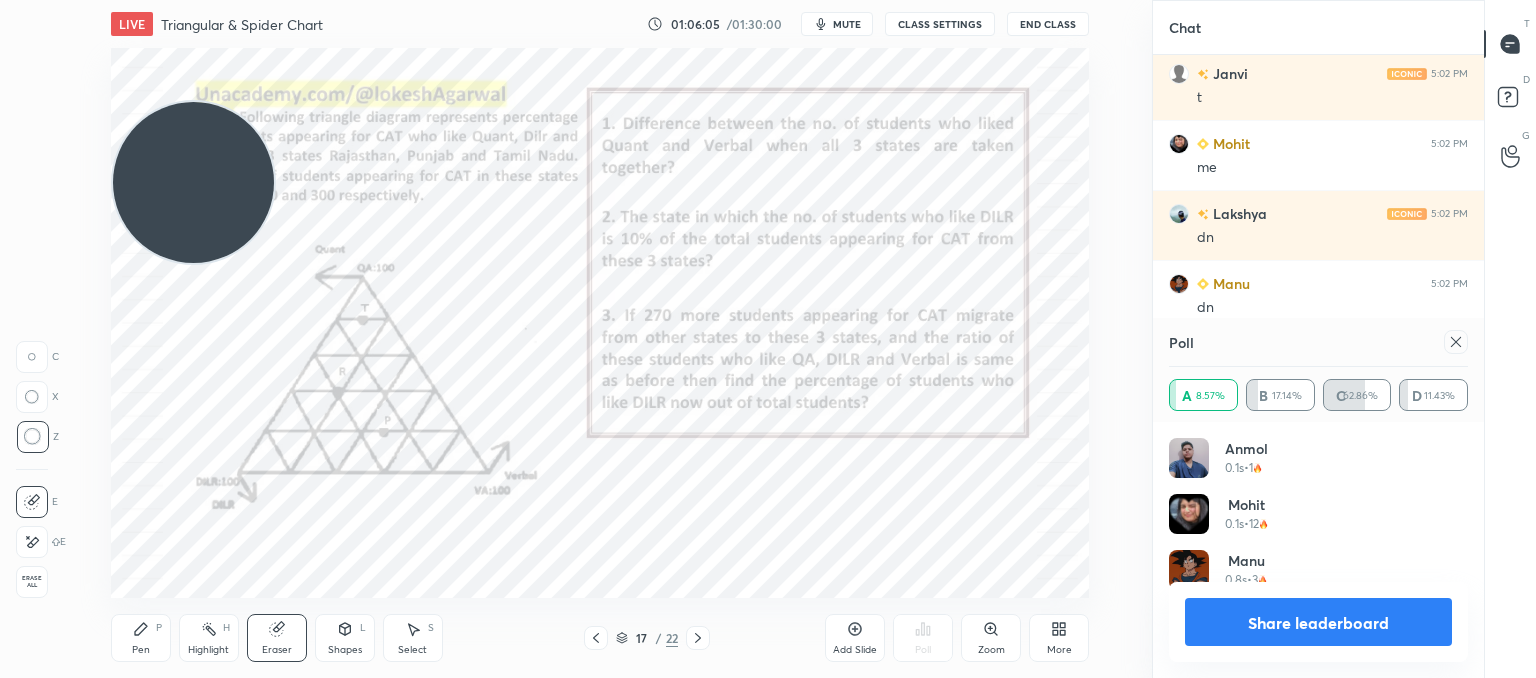 click 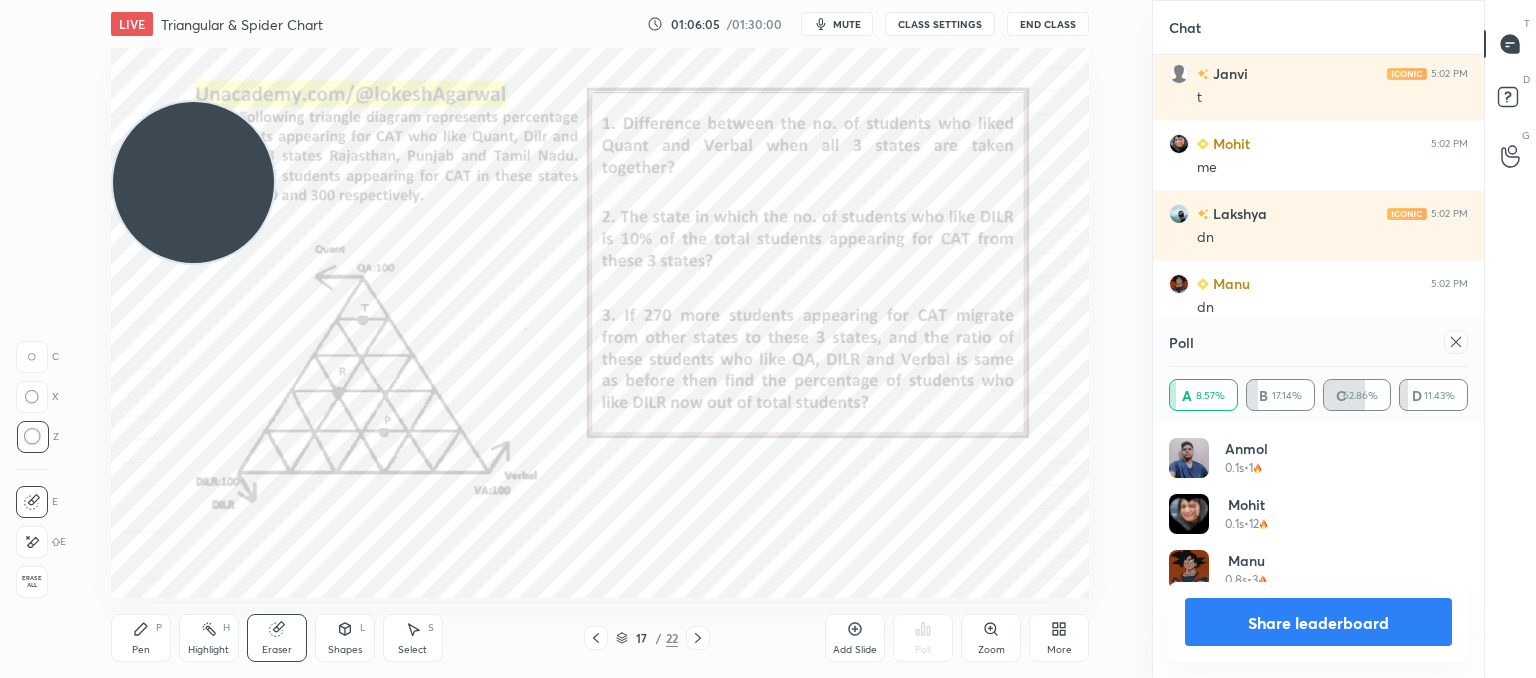 scroll, scrollTop: 88, scrollLeft: 293, axis: both 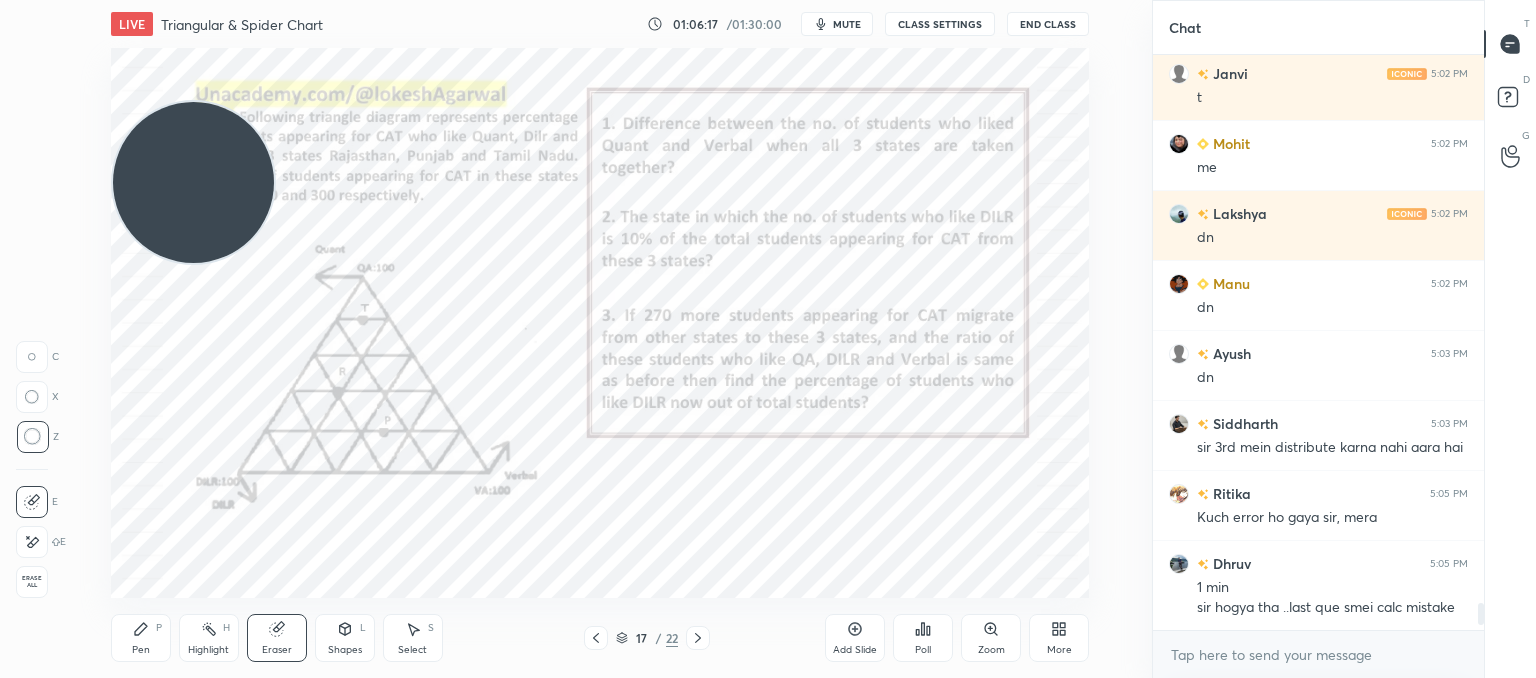 click 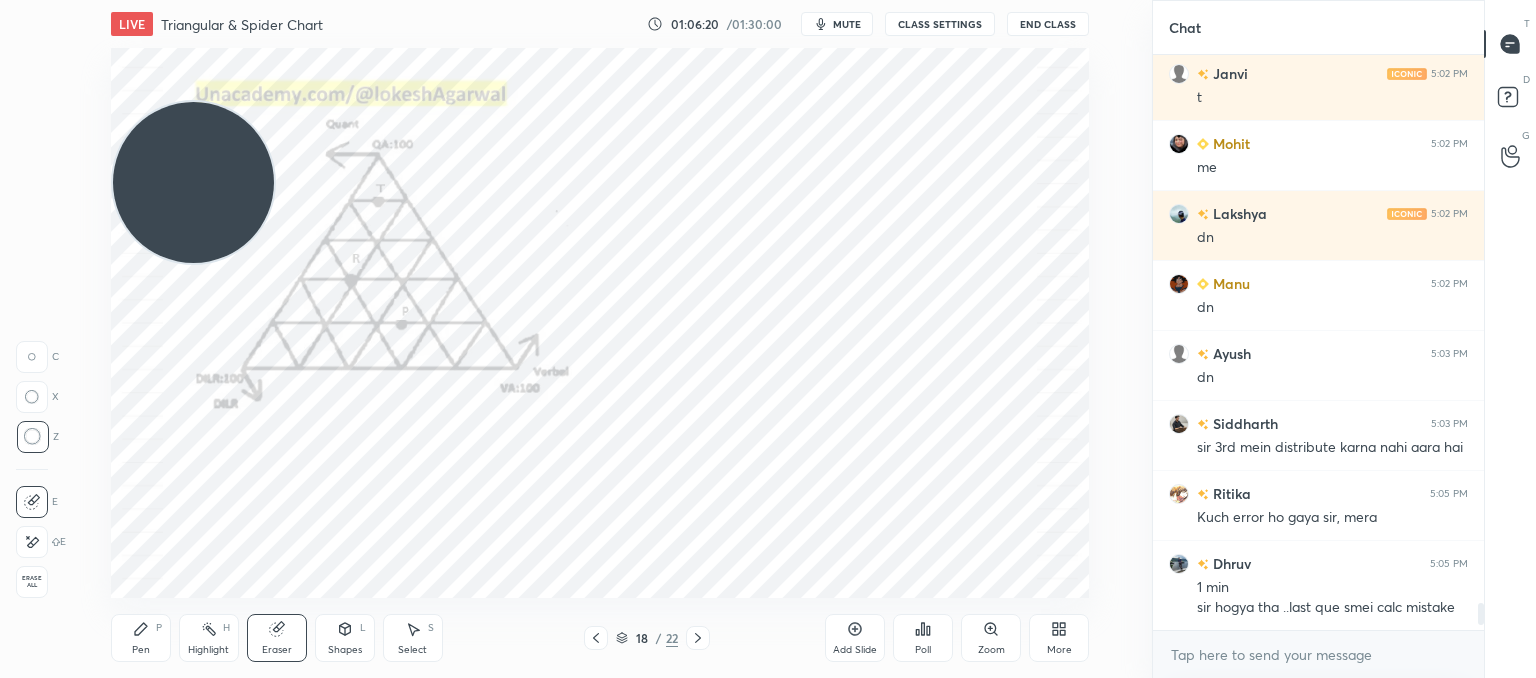 click on "1 2 3 4 5 6 7 C X Z C X Z E E Erase all   H H LIVE Triangular & Spider Chart 01:06:20 /  01:30:00 mute CLASS SETTINGS End Class Setting up your live class Poll for   secs No correct answer Start poll Back Triangular & Spider Chart • L10 of Booster Course on Data Interpretation for CAT & OMETs 2025 Lokesh Agarwal Pen P Highlight H Eraser Shapes L Select S 18 / 22 Add Slide Poll Zoom More Chat Mohit 4:57 PM dn Yash 4:59 PM venn diag ban raha hai kya isme ? Siddharth 4:59 PM ww Paridhi 4:59 PM yy Mohit 5:00 PM me 25 25 ka gap le rha tha smayra 5:00 PM Gap kse pta chla? Anmol 5:00 PM itna soch liya smayra 5:01 PM Okay 100 by 5 Chandrani 5:02 PM w Paridhi 5:02 PM ww Janvi 5:02 PM t Mohit 5:02 PM me Lakshya 5:02 PM dn Manu 5:02 PM dn Ayush 5:03 PM dn Siddharth 5:03 PM sir 3rd mein distribute karna nahi aara hai Ritika 5:05 PM Kuch error ho gaya sir, mera Dhruv 5:05 PM 1 min sir hogya tha ..last que smei calc mistake JUMP TO LATEST Enable hand raising Enable x   introducing Raise a hand with a doubt How it works?" at bounding box center [768, 0] 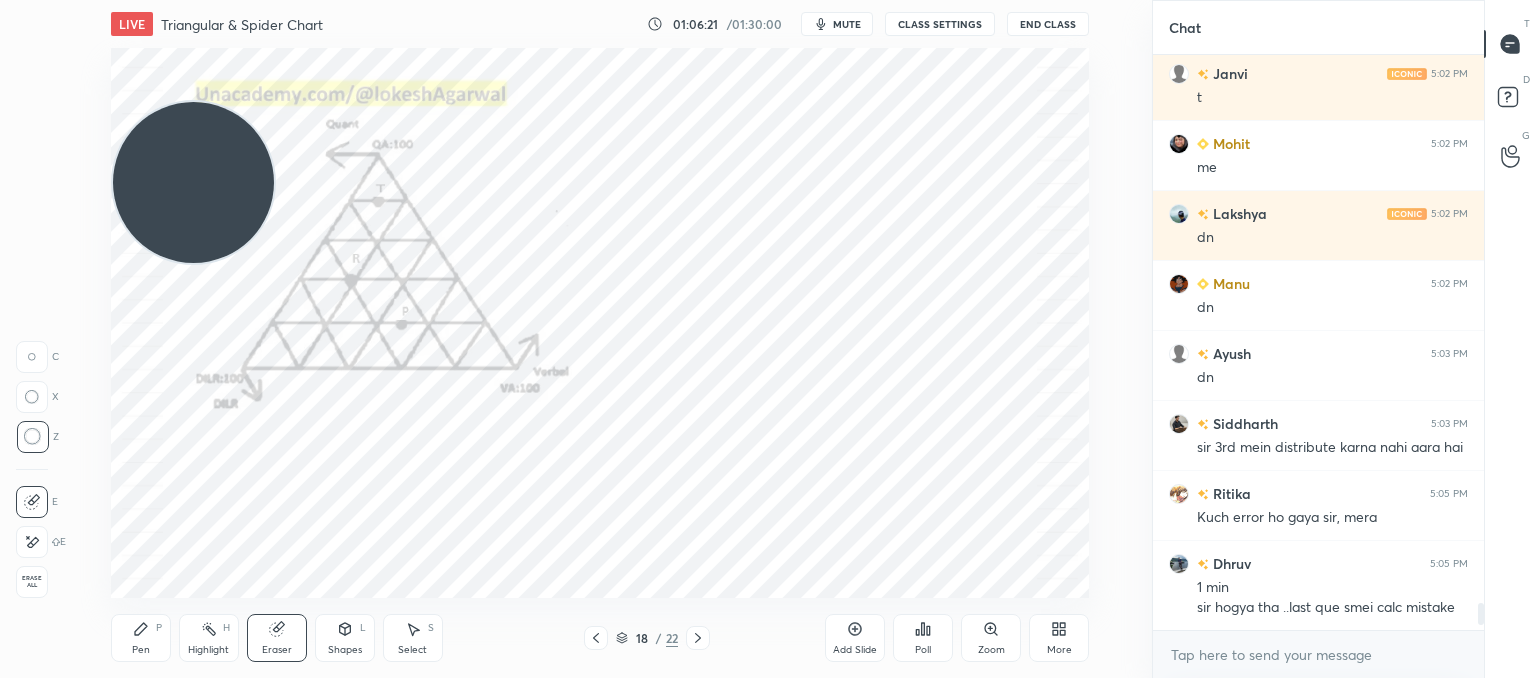 click on "Shapes L" at bounding box center [345, 638] 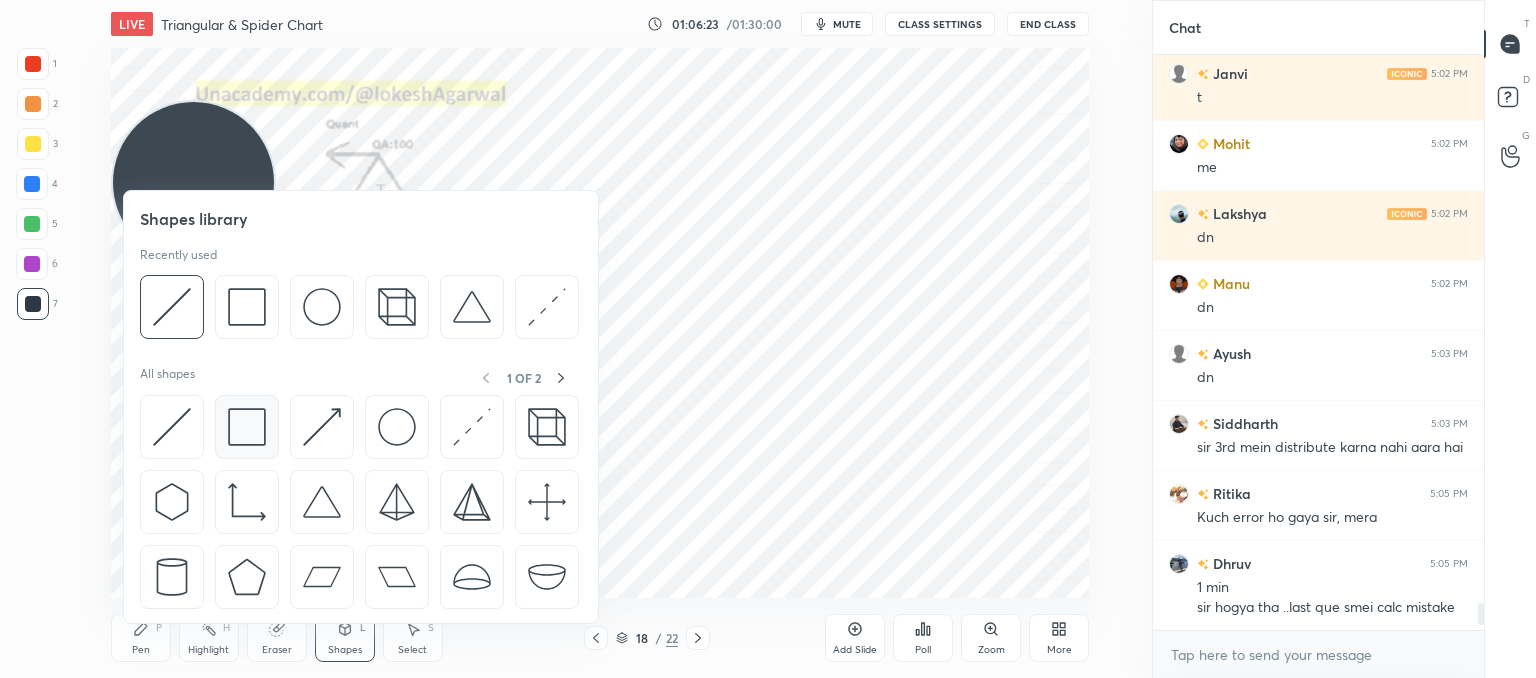 click at bounding box center (247, 427) 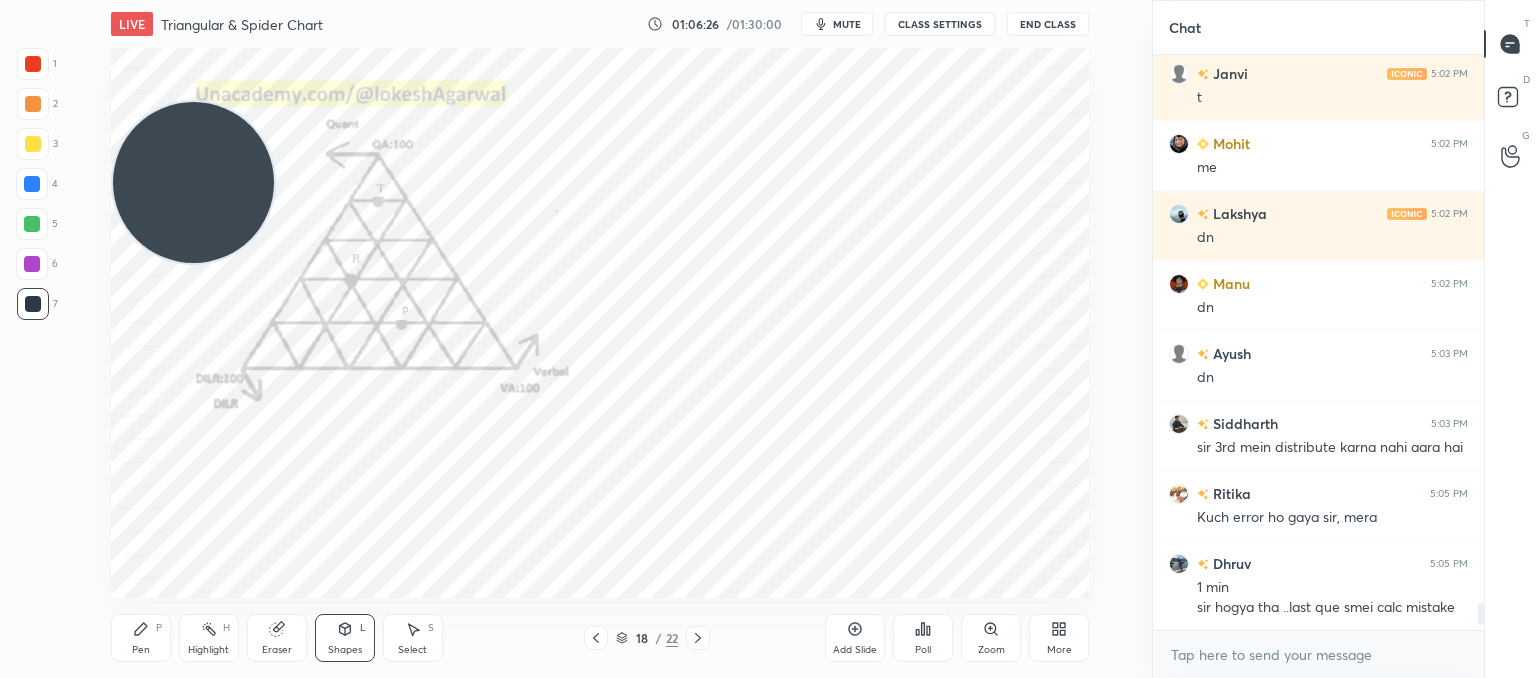 click on "Shapes L" at bounding box center [345, 638] 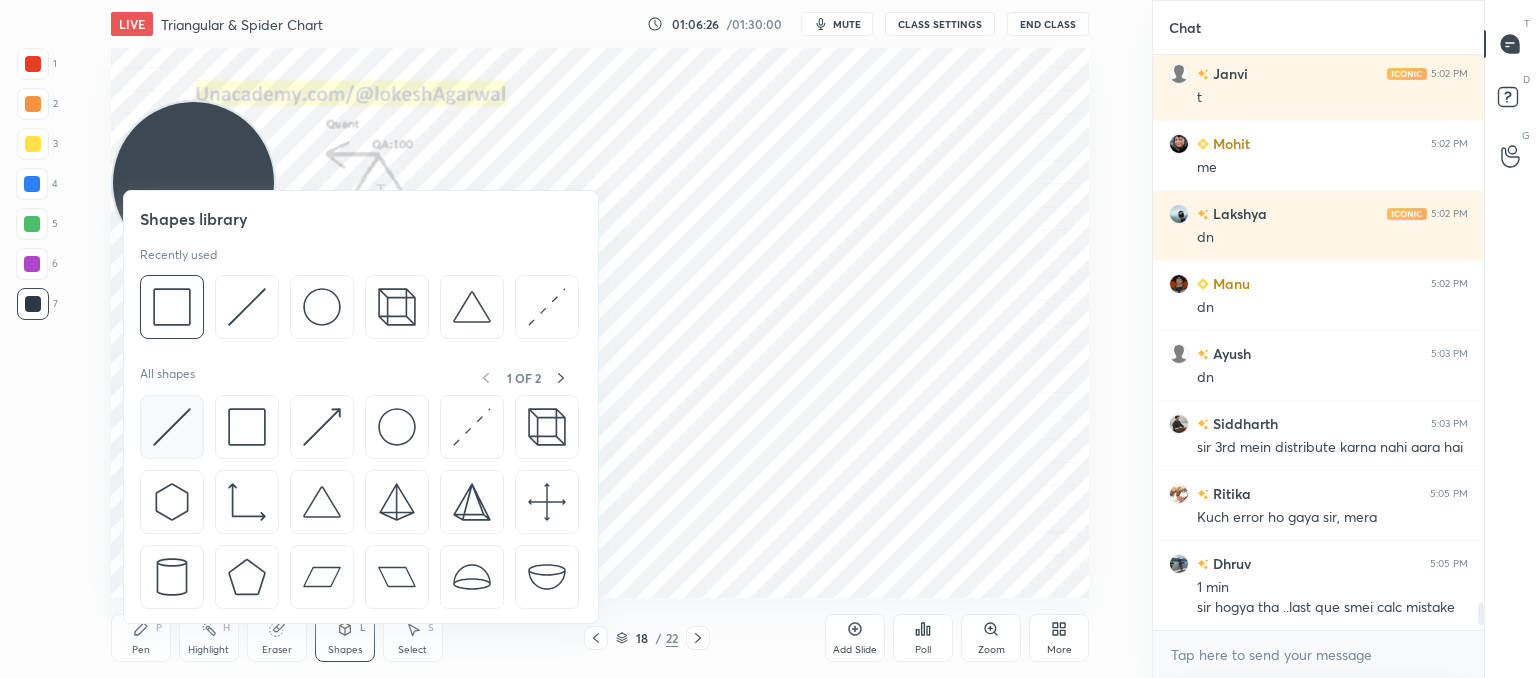click at bounding box center [172, 427] 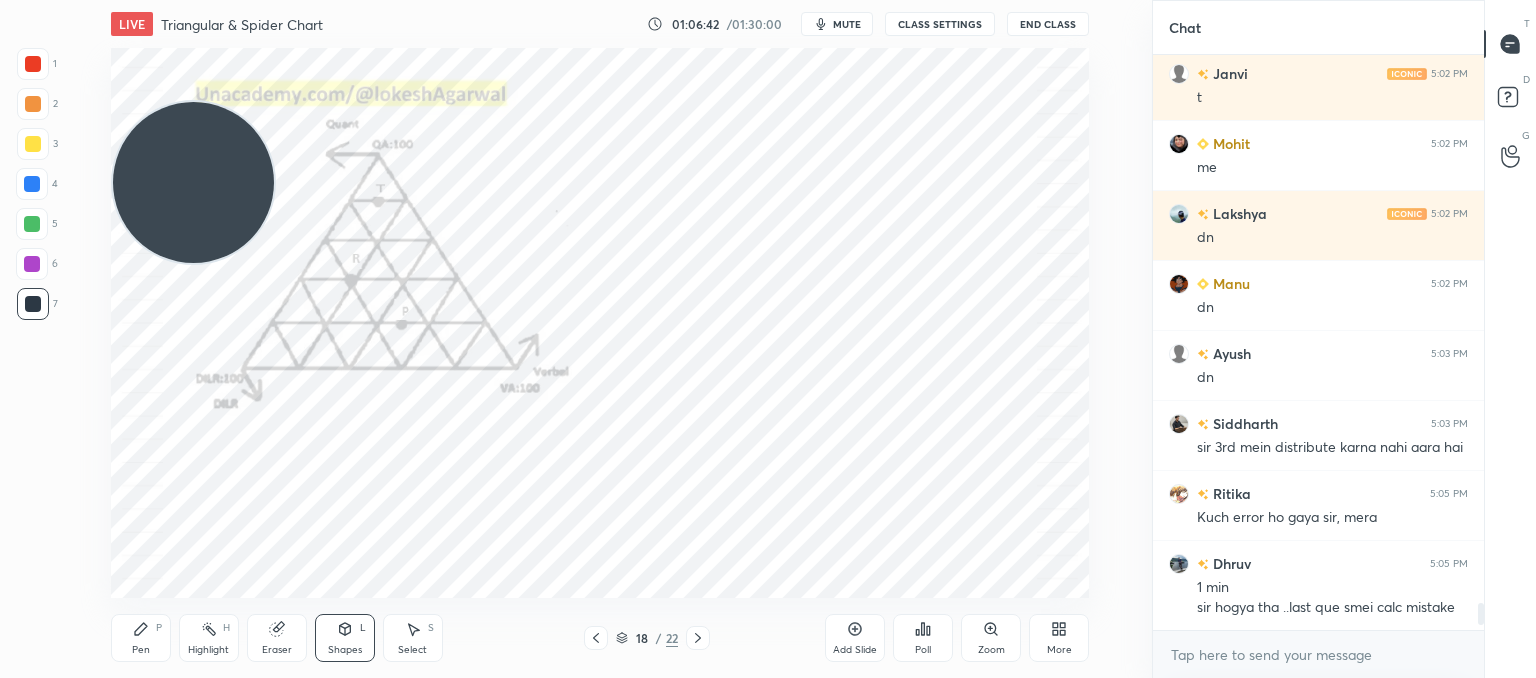 click on "Pen P" at bounding box center (141, 638) 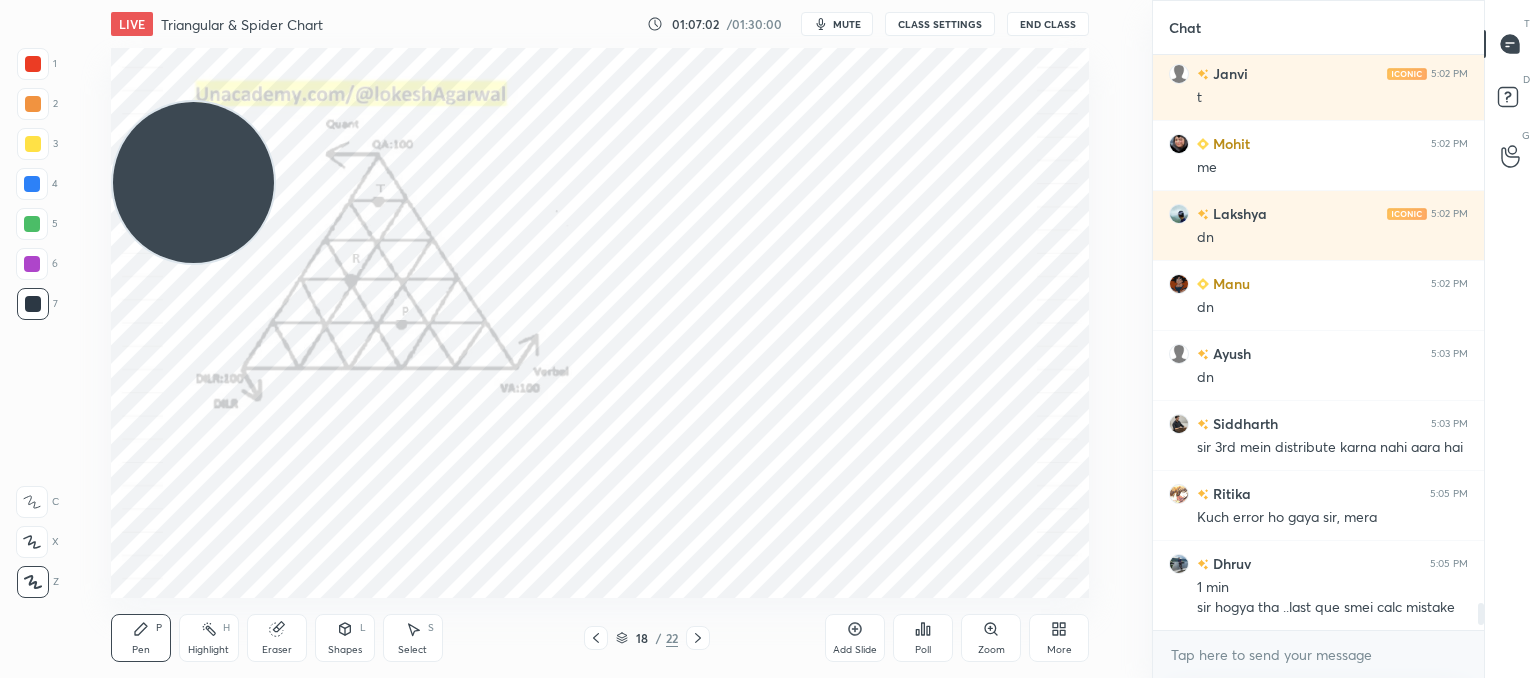 click 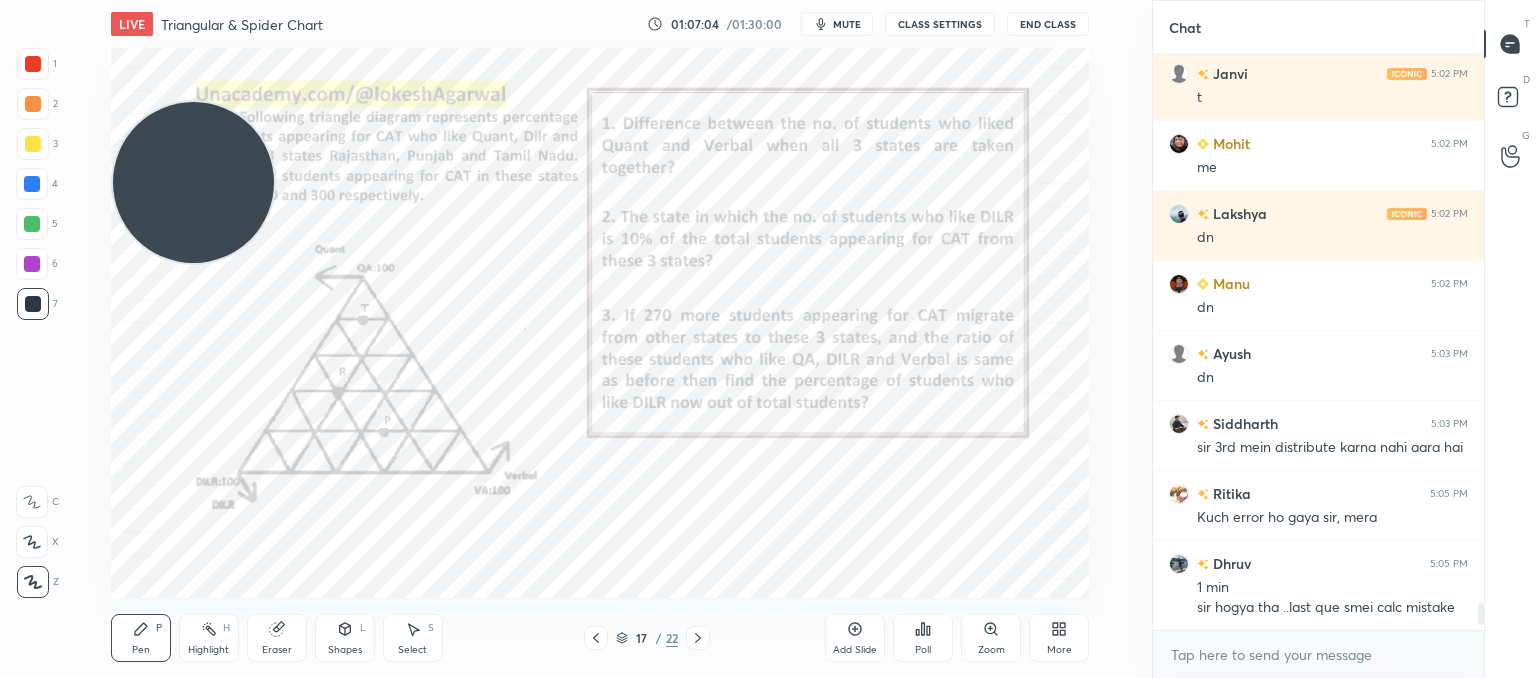 drag, startPoint x: 116, startPoint y: 627, endPoint x: 128, endPoint y: 591, distance: 37.94733 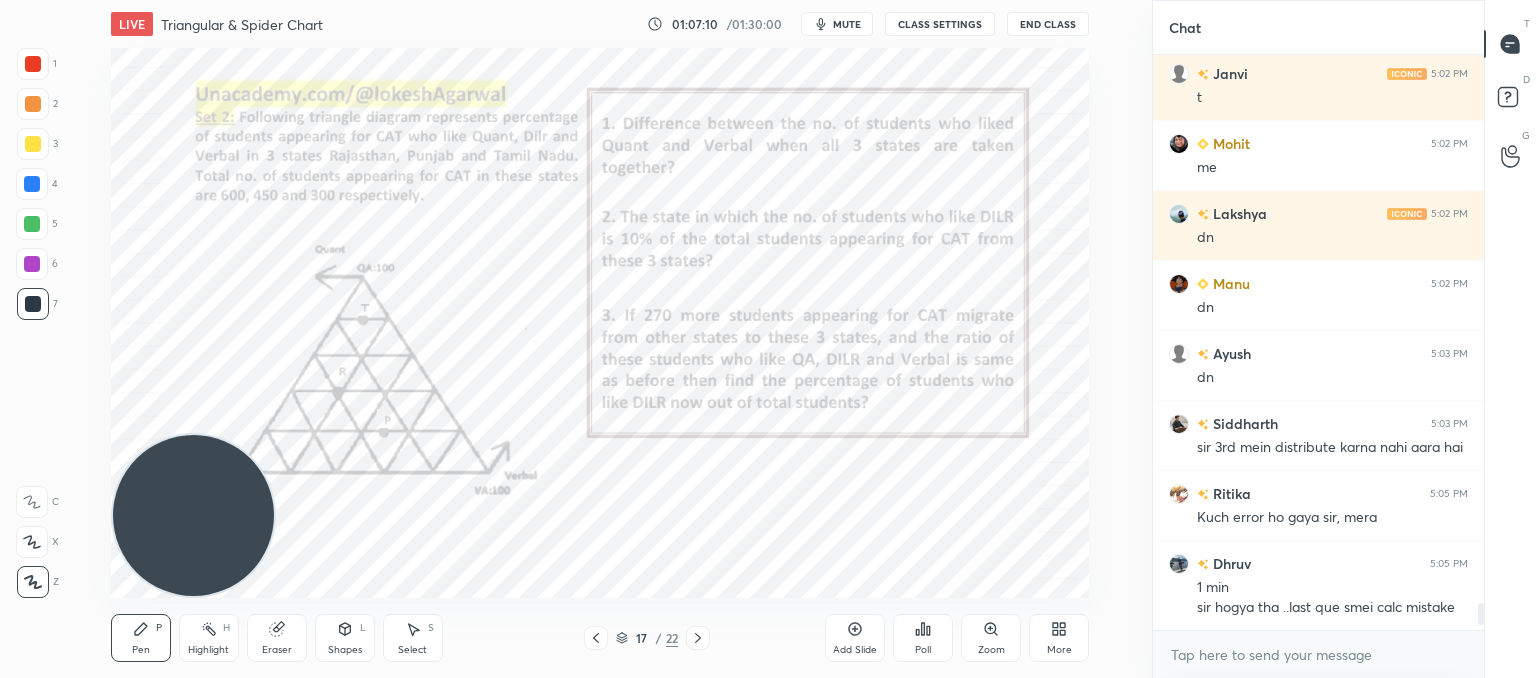 click 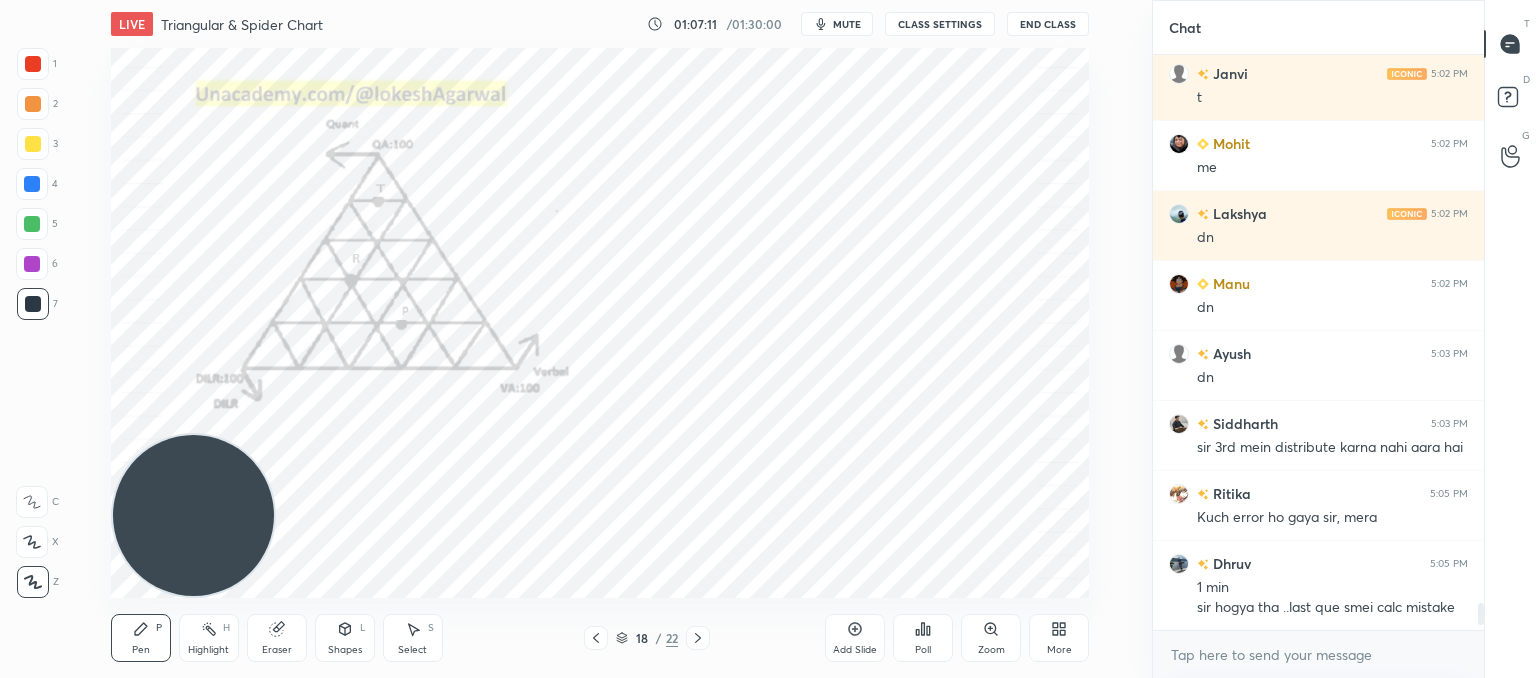 click 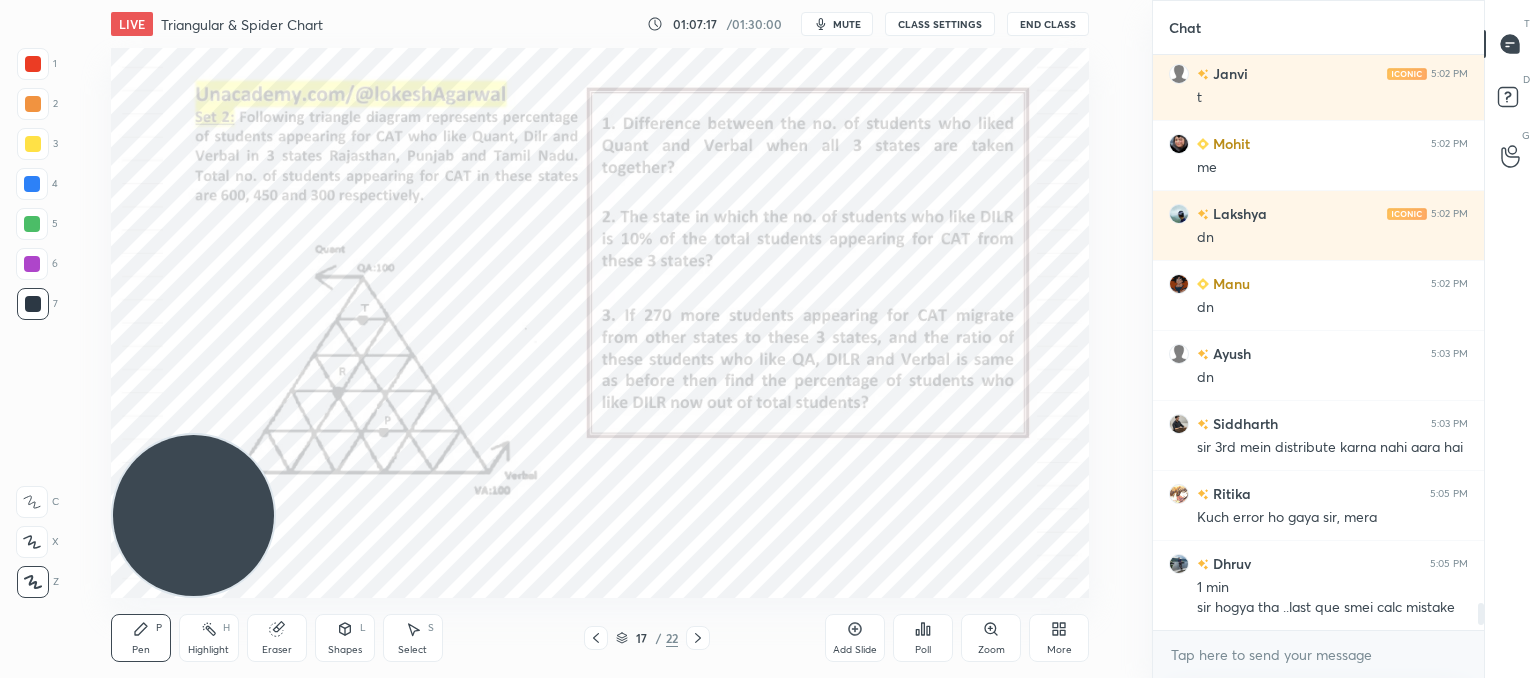 drag, startPoint x: 698, startPoint y: 636, endPoint x: 691, endPoint y: 625, distance: 13.038404 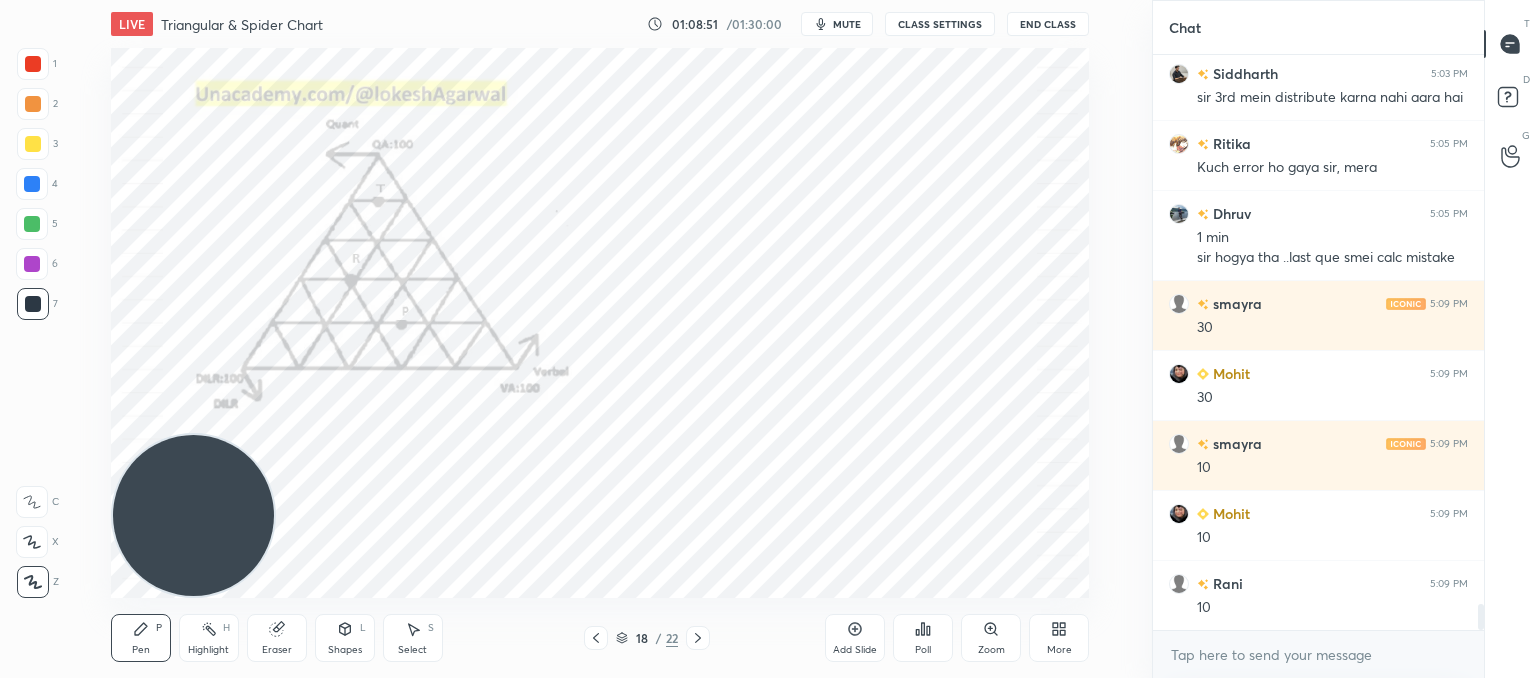 scroll, scrollTop: 12306, scrollLeft: 0, axis: vertical 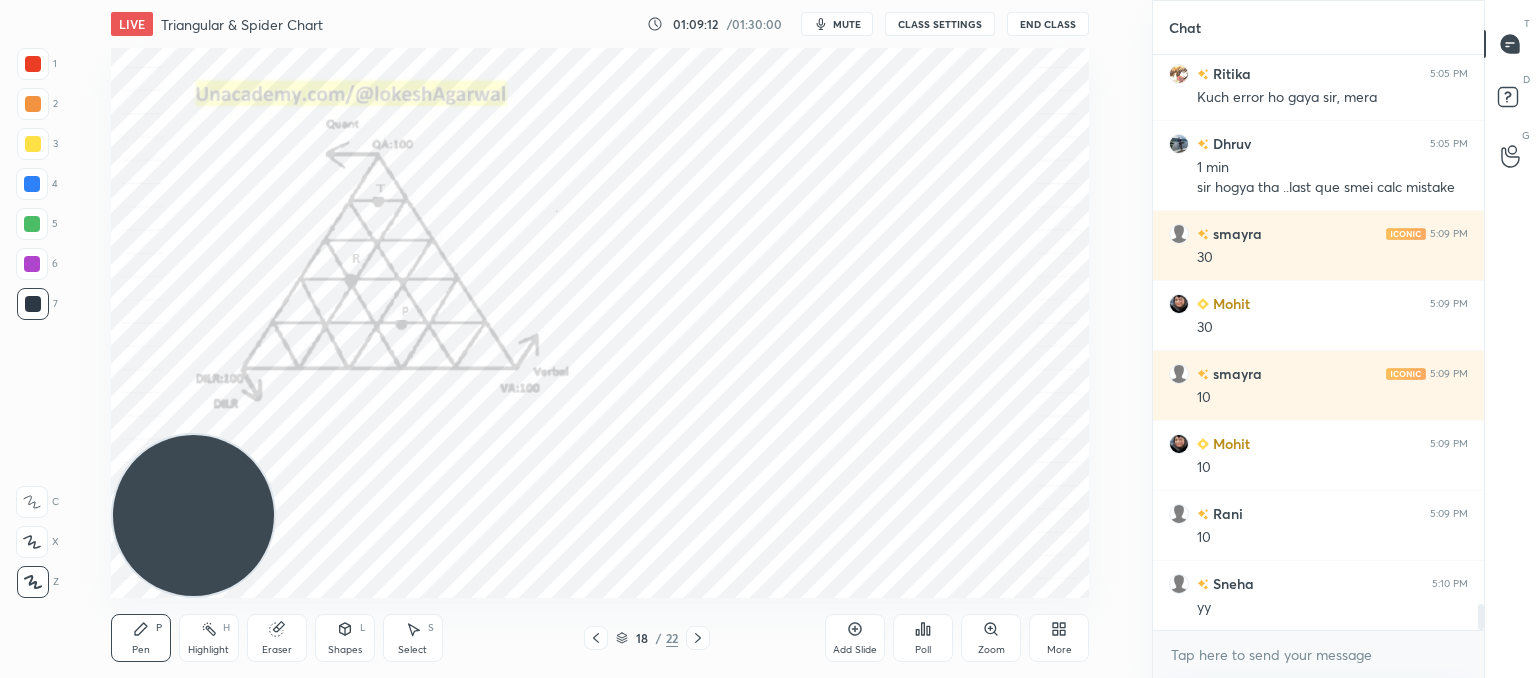 drag, startPoint x: 25, startPoint y: 65, endPoint x: 104, endPoint y: 52, distance: 80.06248 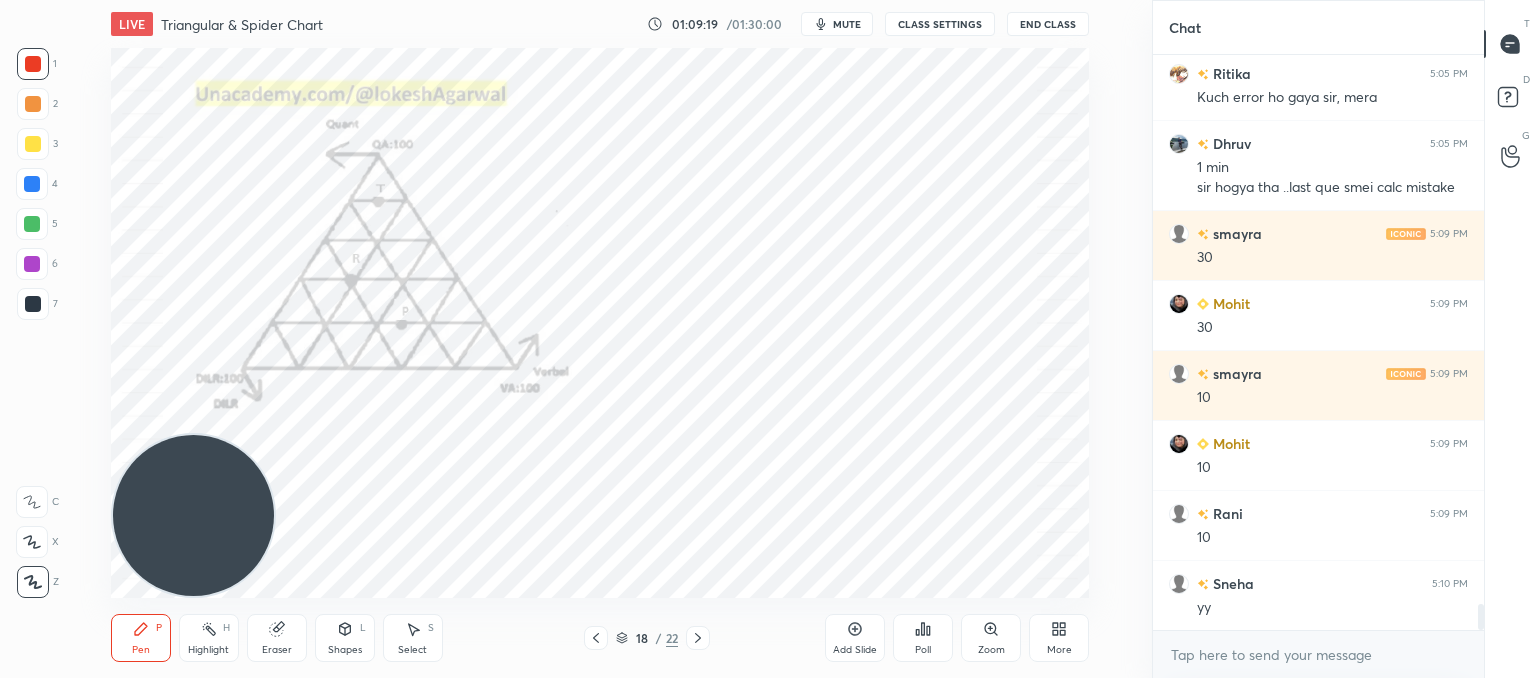 scroll, scrollTop: 12376, scrollLeft: 0, axis: vertical 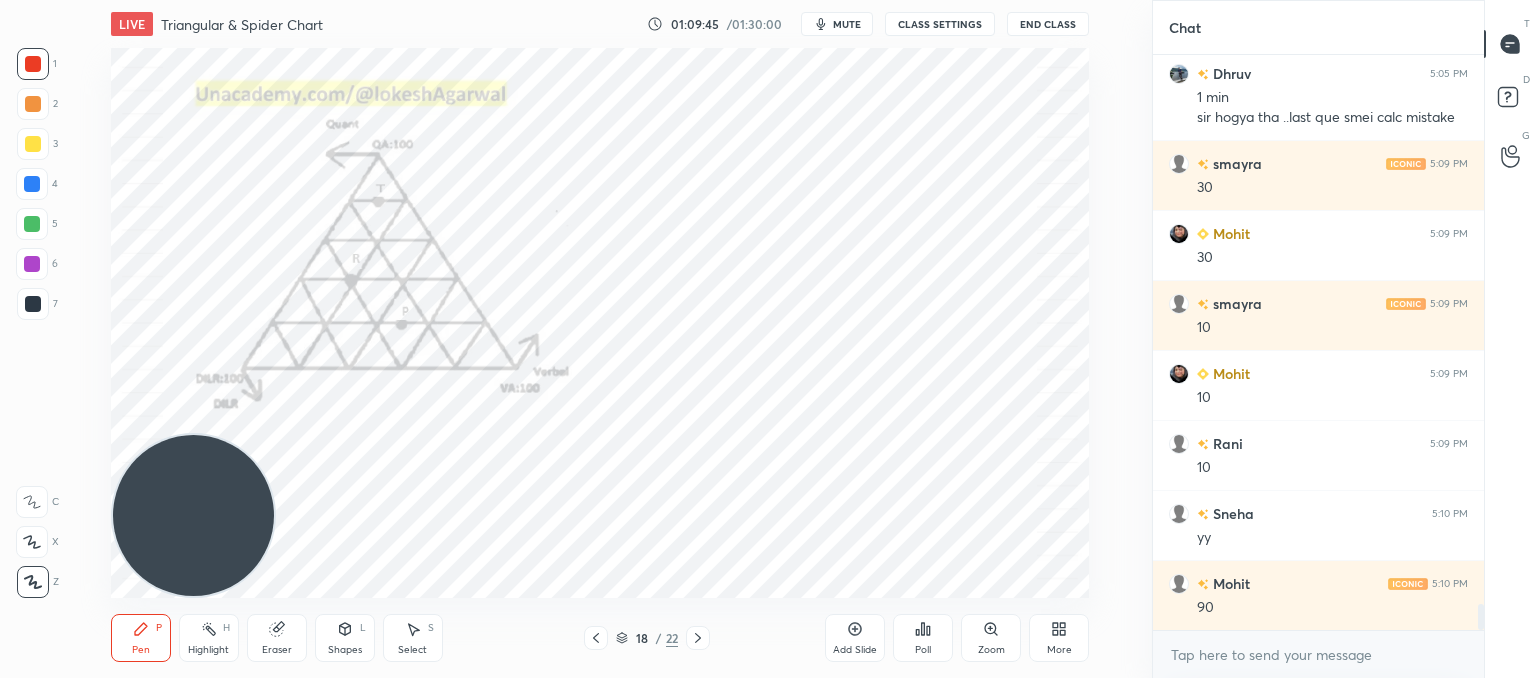 click 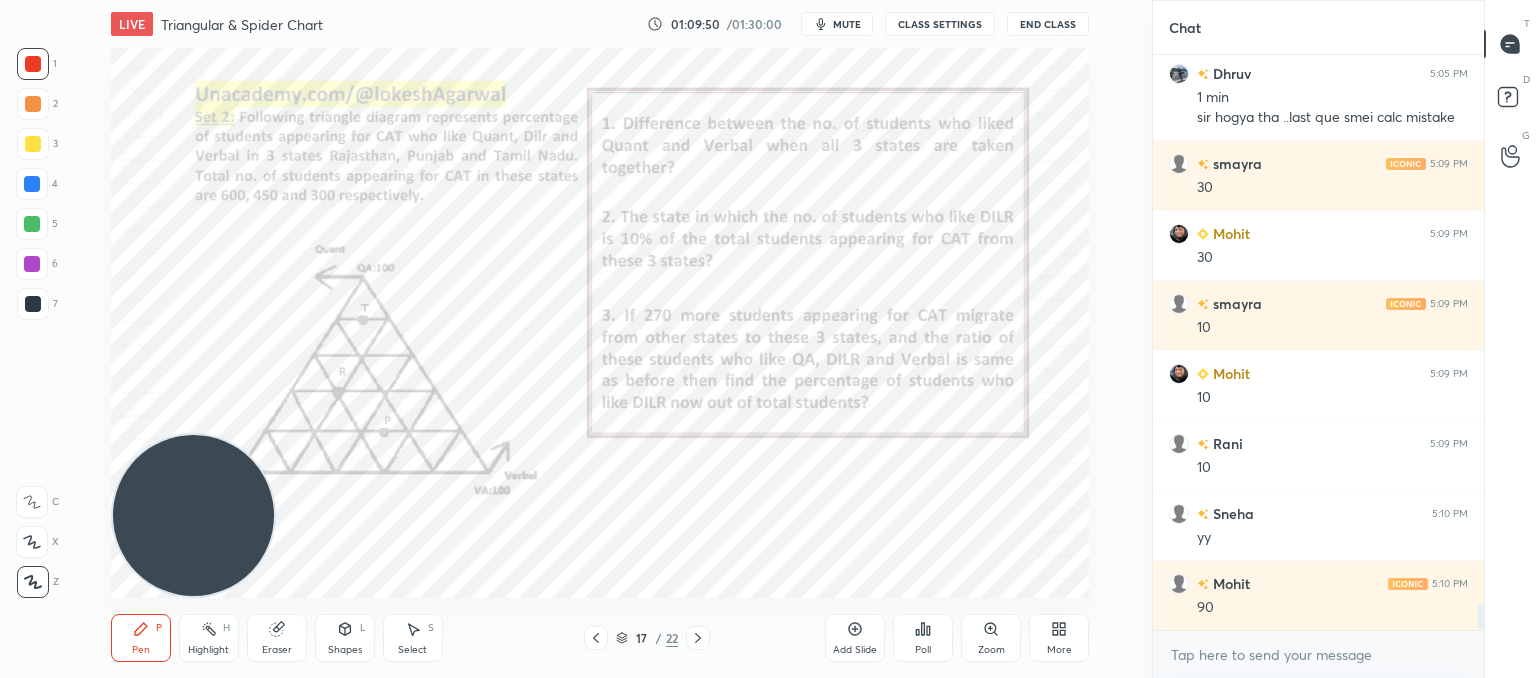 click 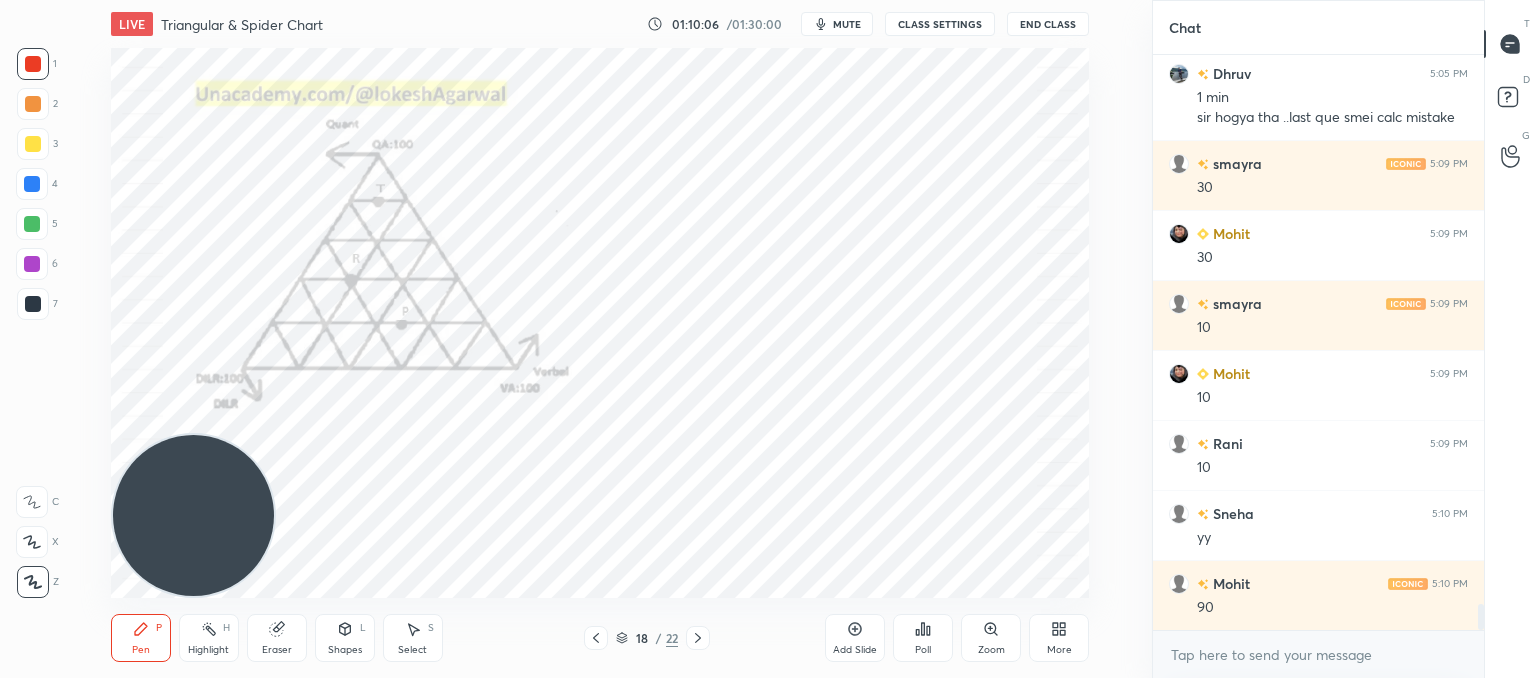 drag, startPoint x: 598, startPoint y: 633, endPoint x: 606, endPoint y: 614, distance: 20.615528 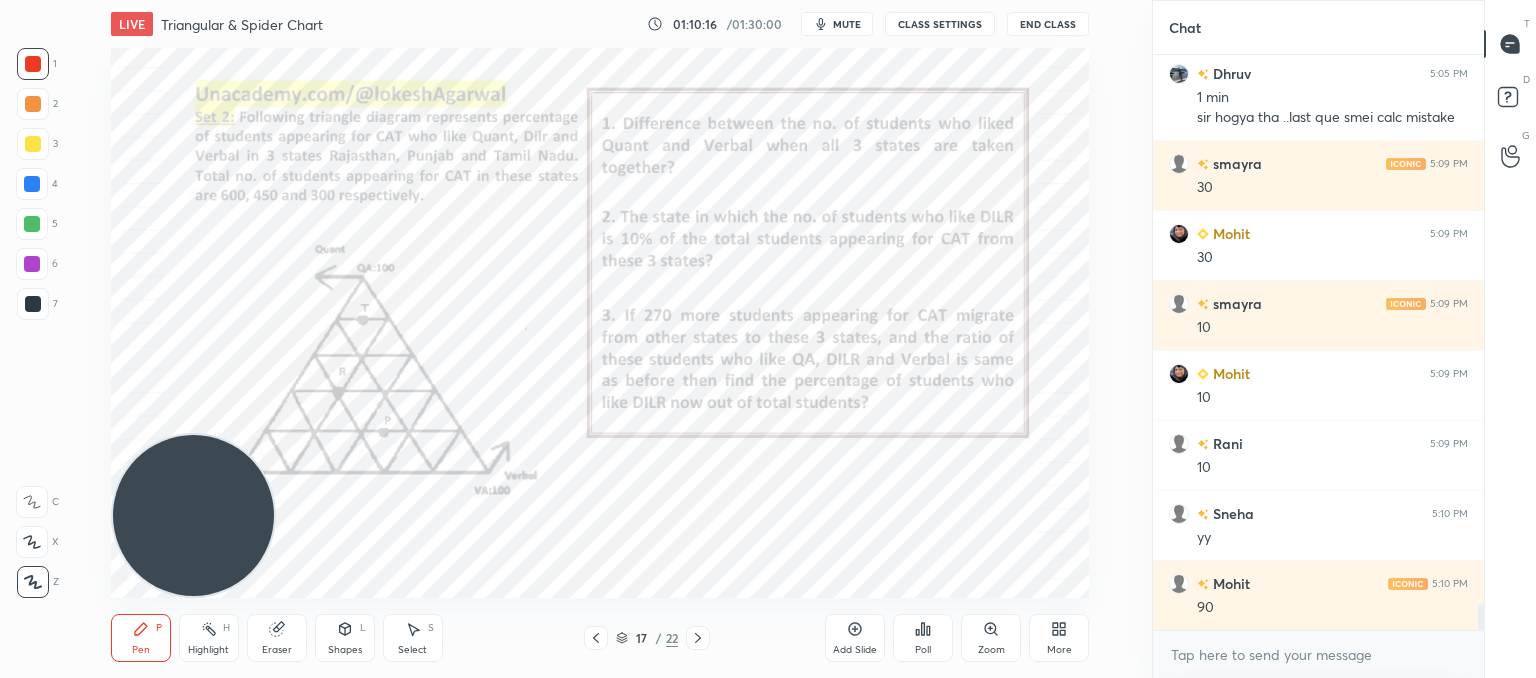 click on "Pen P Highlight H Eraser Shapes L Select S 17 / 22 Add Slide Poll Zoom More" at bounding box center (600, 638) 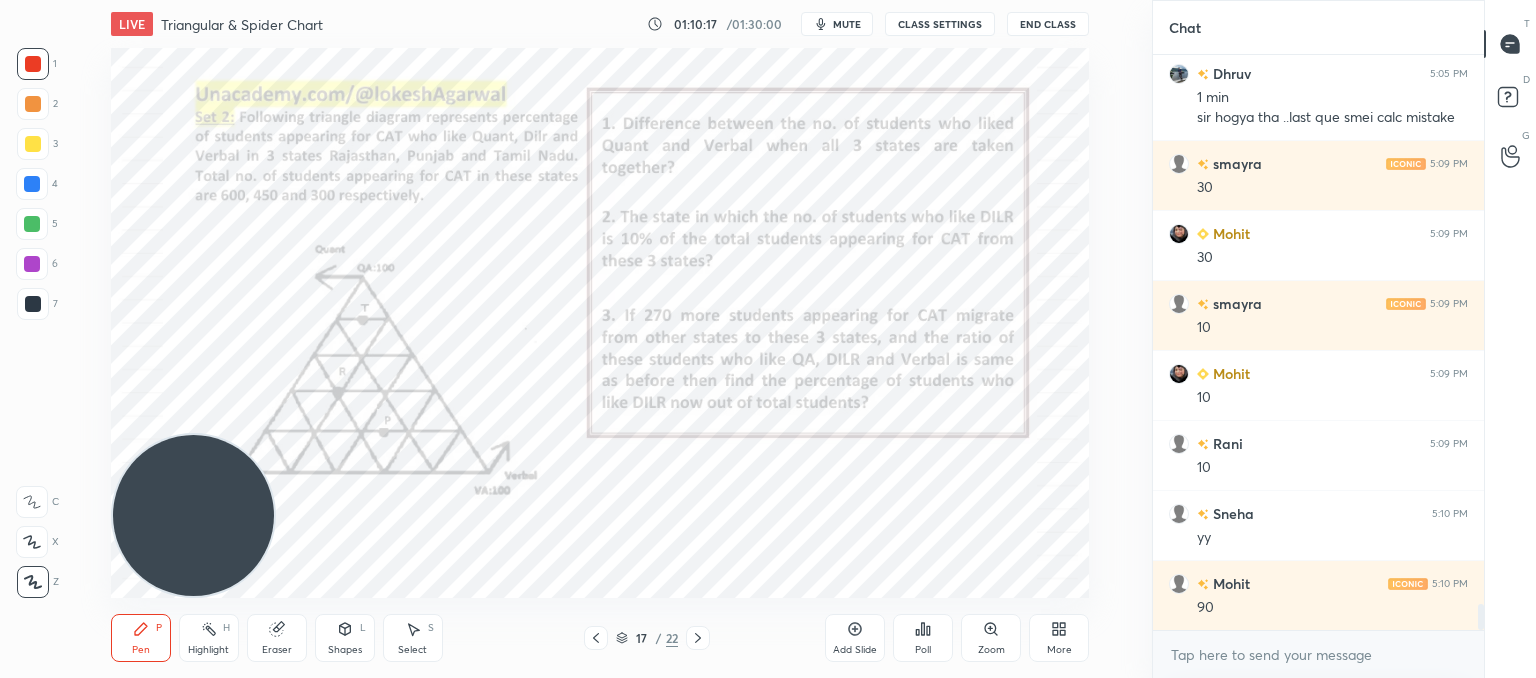 click 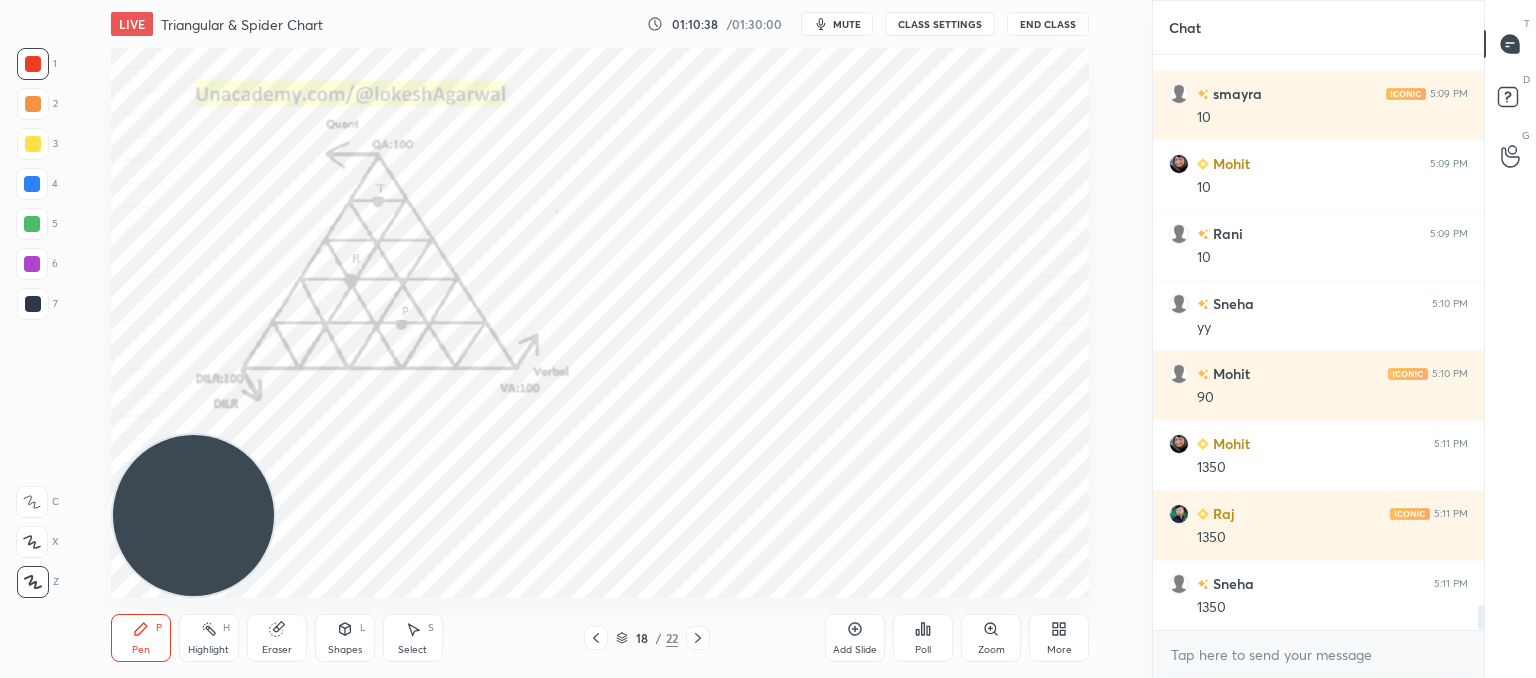 scroll, scrollTop: 12656, scrollLeft: 0, axis: vertical 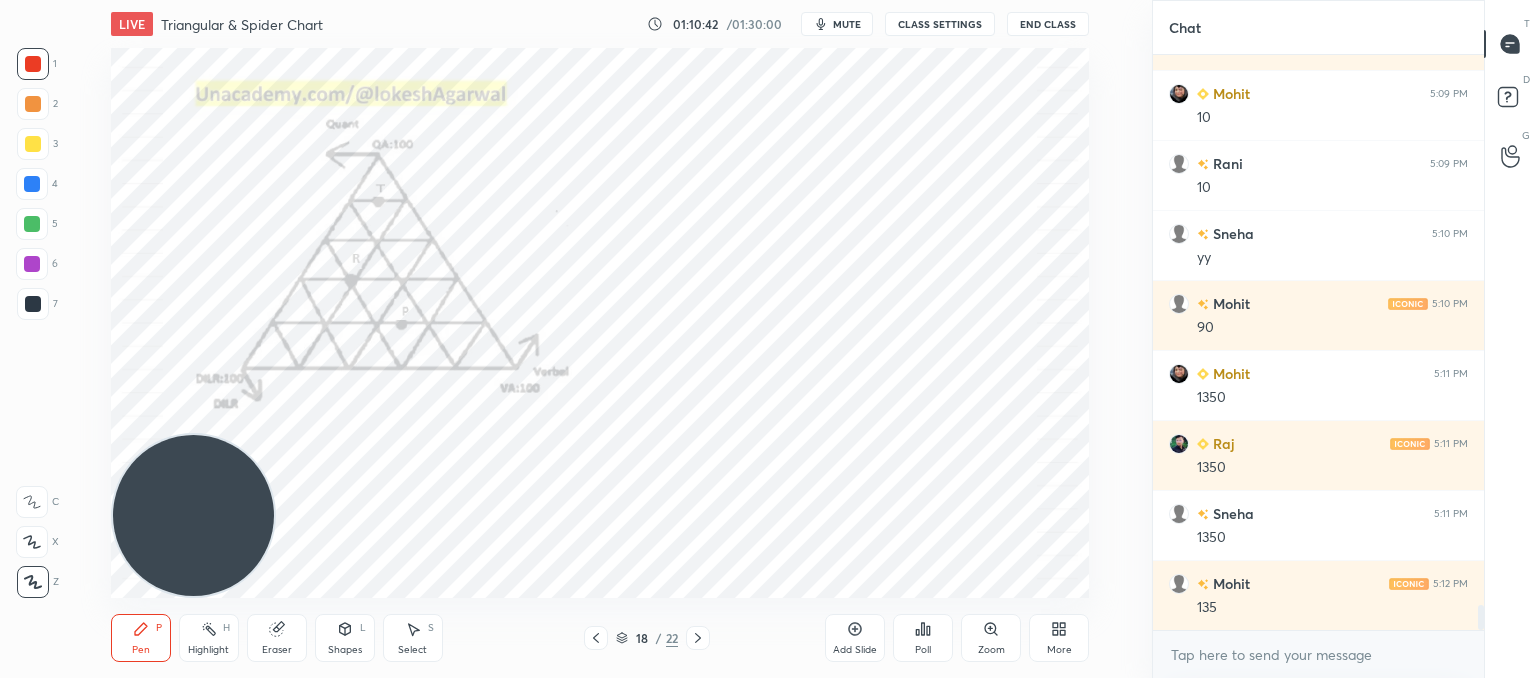 click at bounding box center (596, 638) 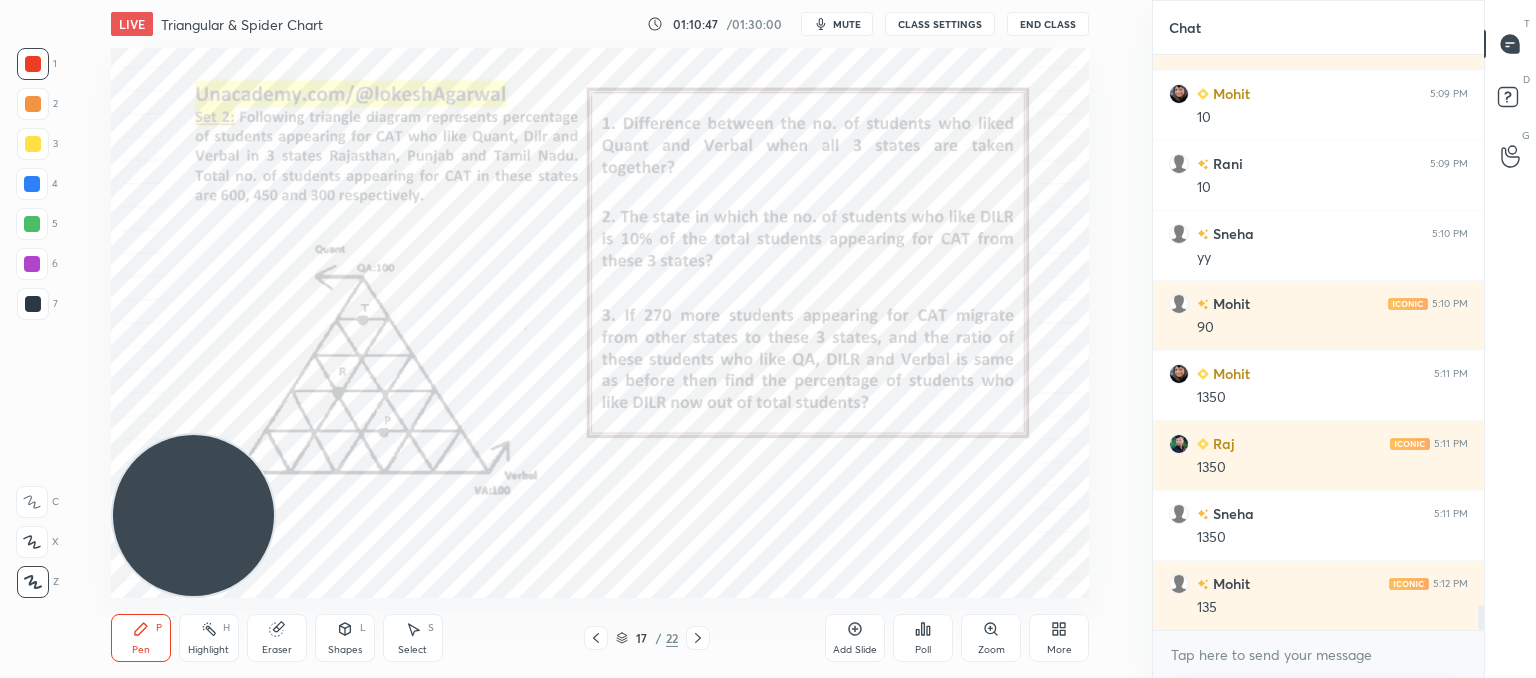 click 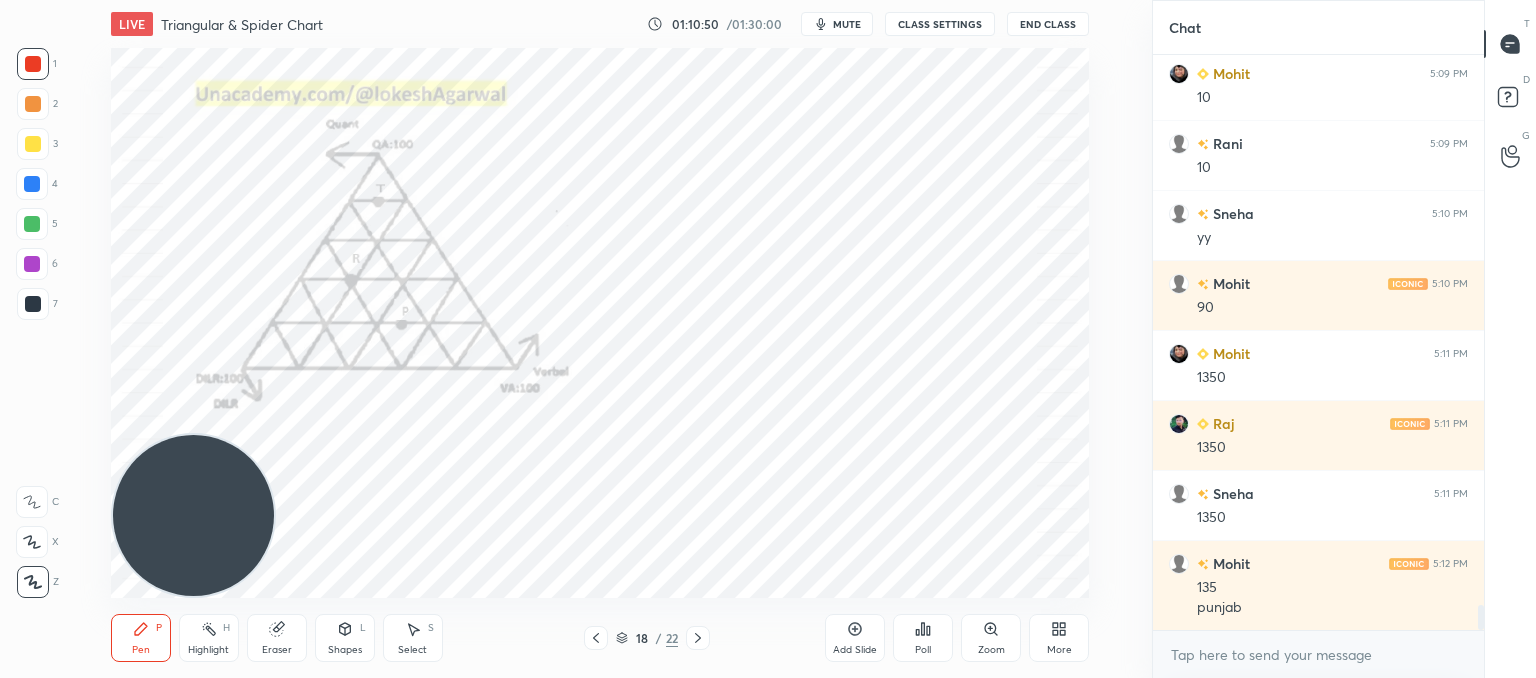 scroll, scrollTop: 12746, scrollLeft: 0, axis: vertical 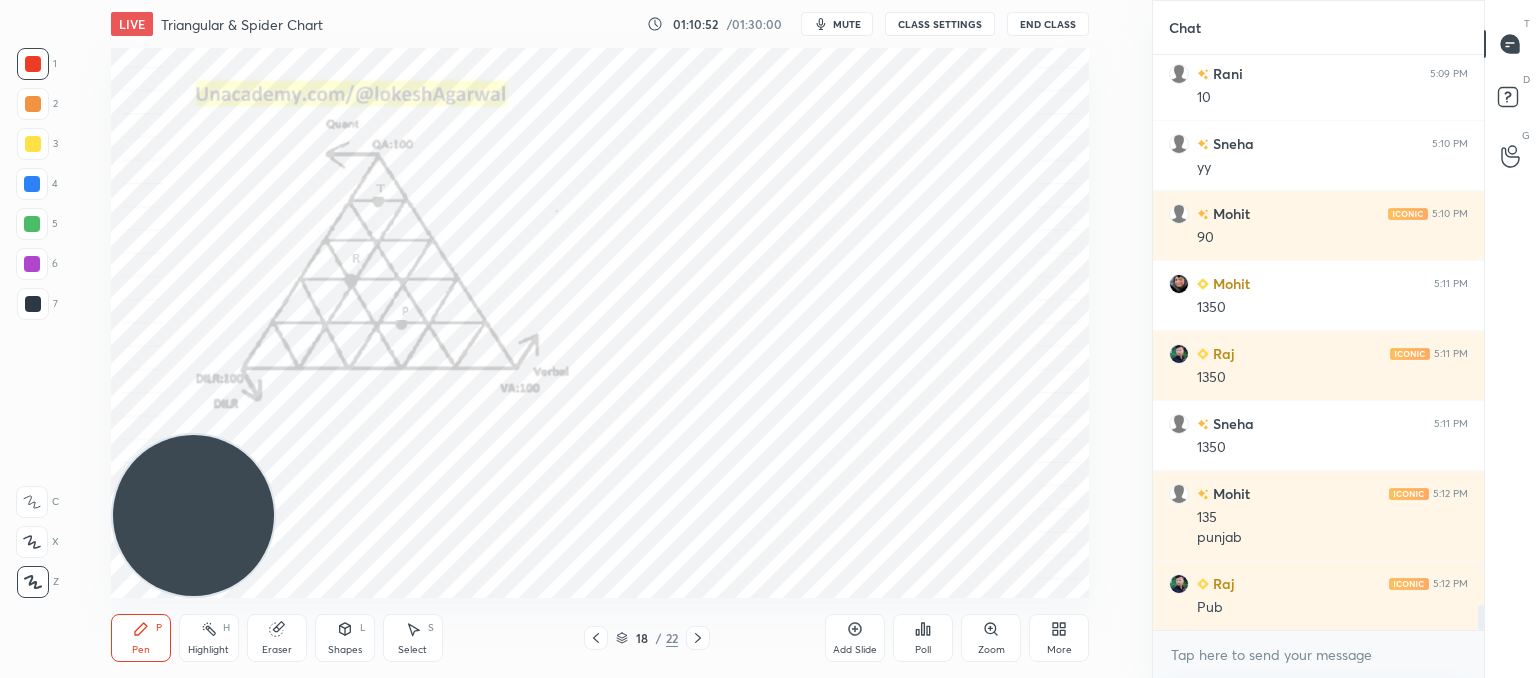 click 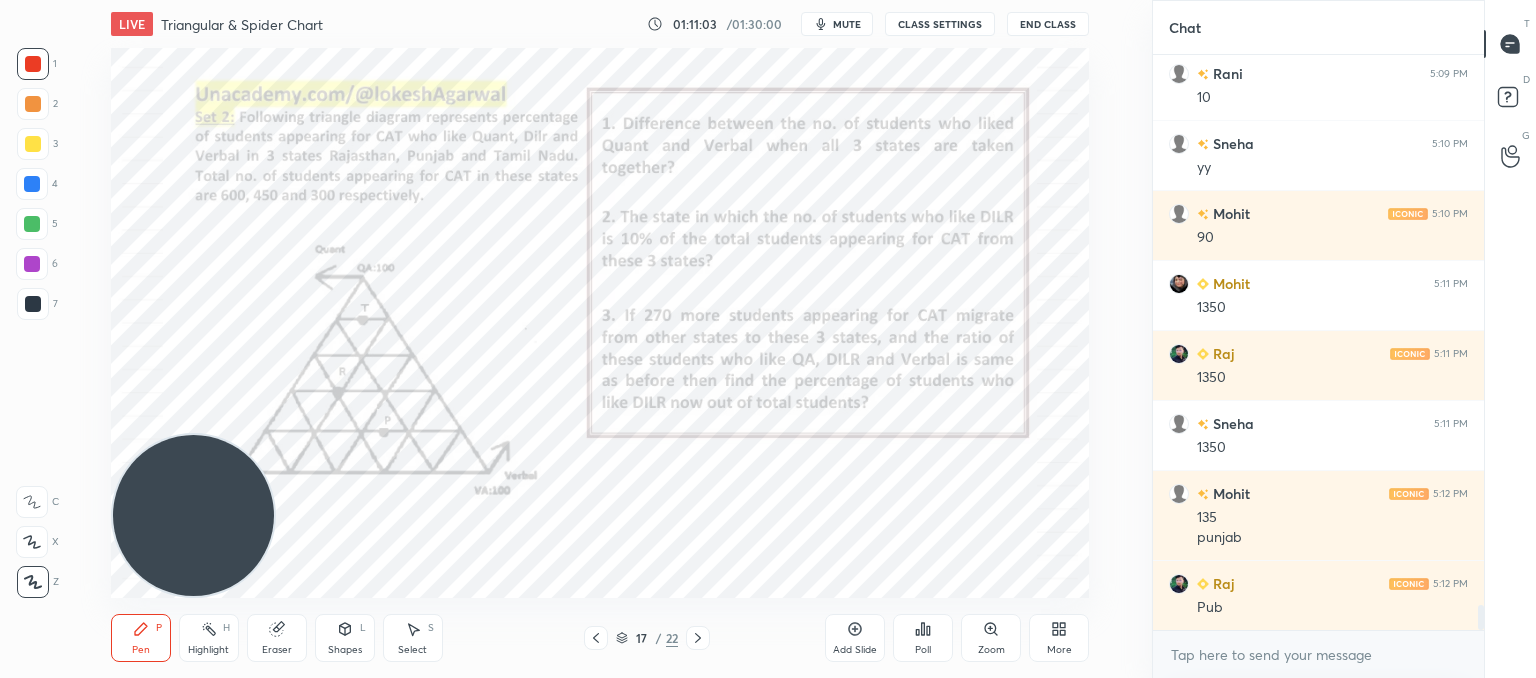 scroll, scrollTop: 12816, scrollLeft: 0, axis: vertical 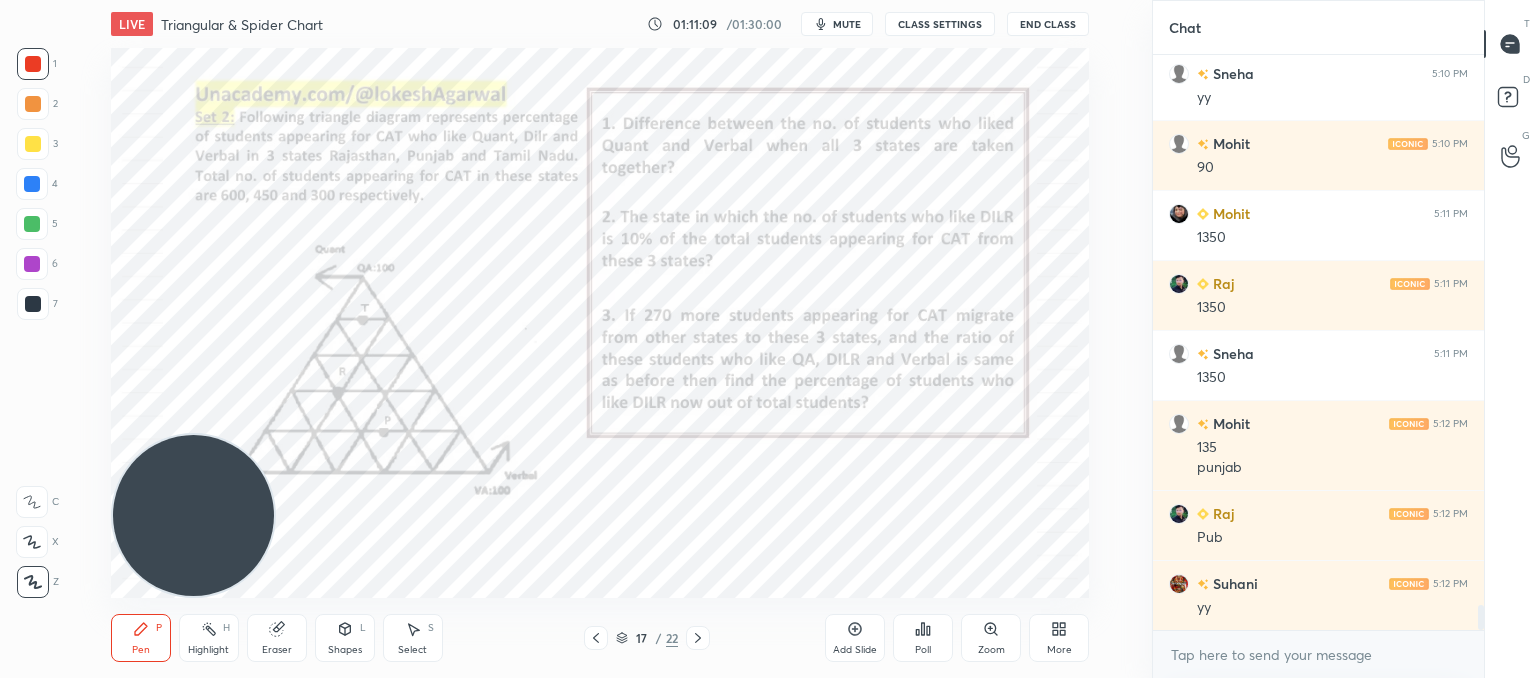 click 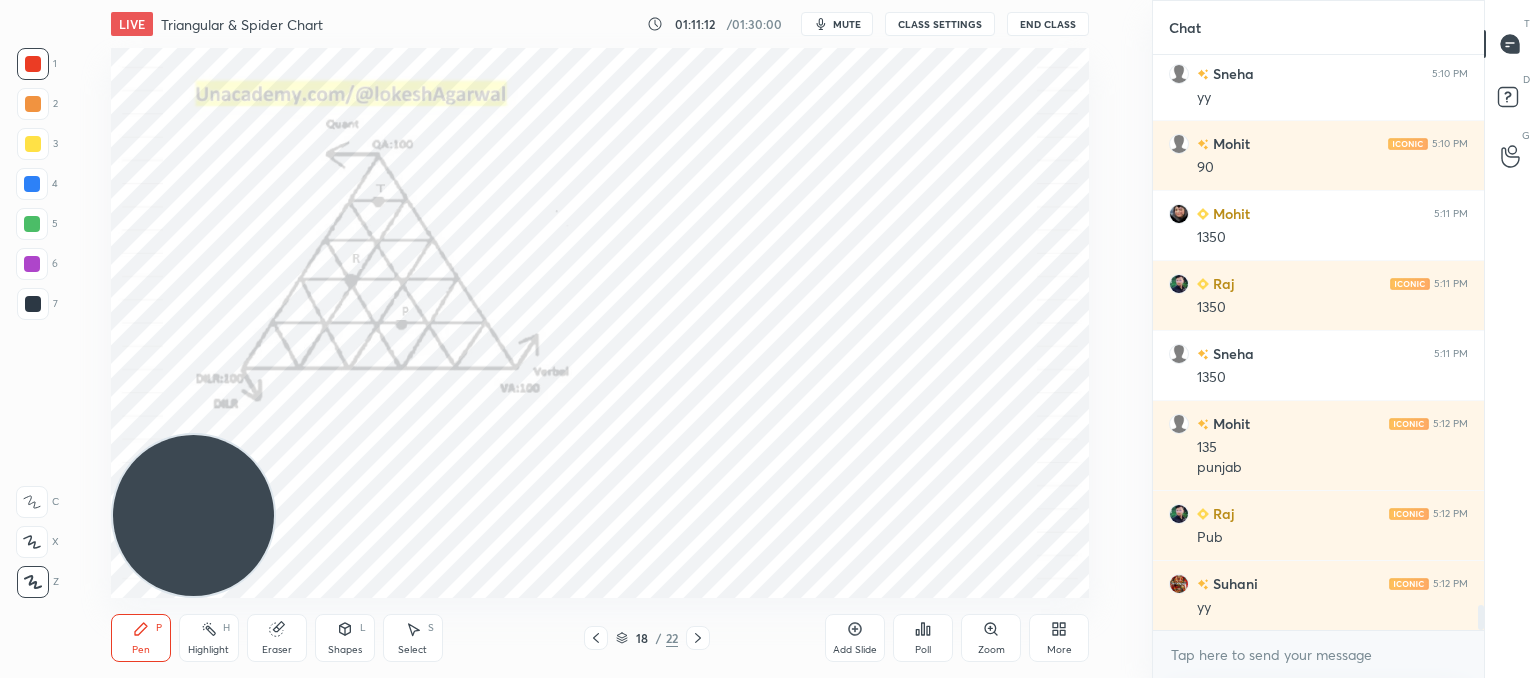 drag, startPoint x: 278, startPoint y: 634, endPoint x: 341, endPoint y: 610, distance: 67.41662 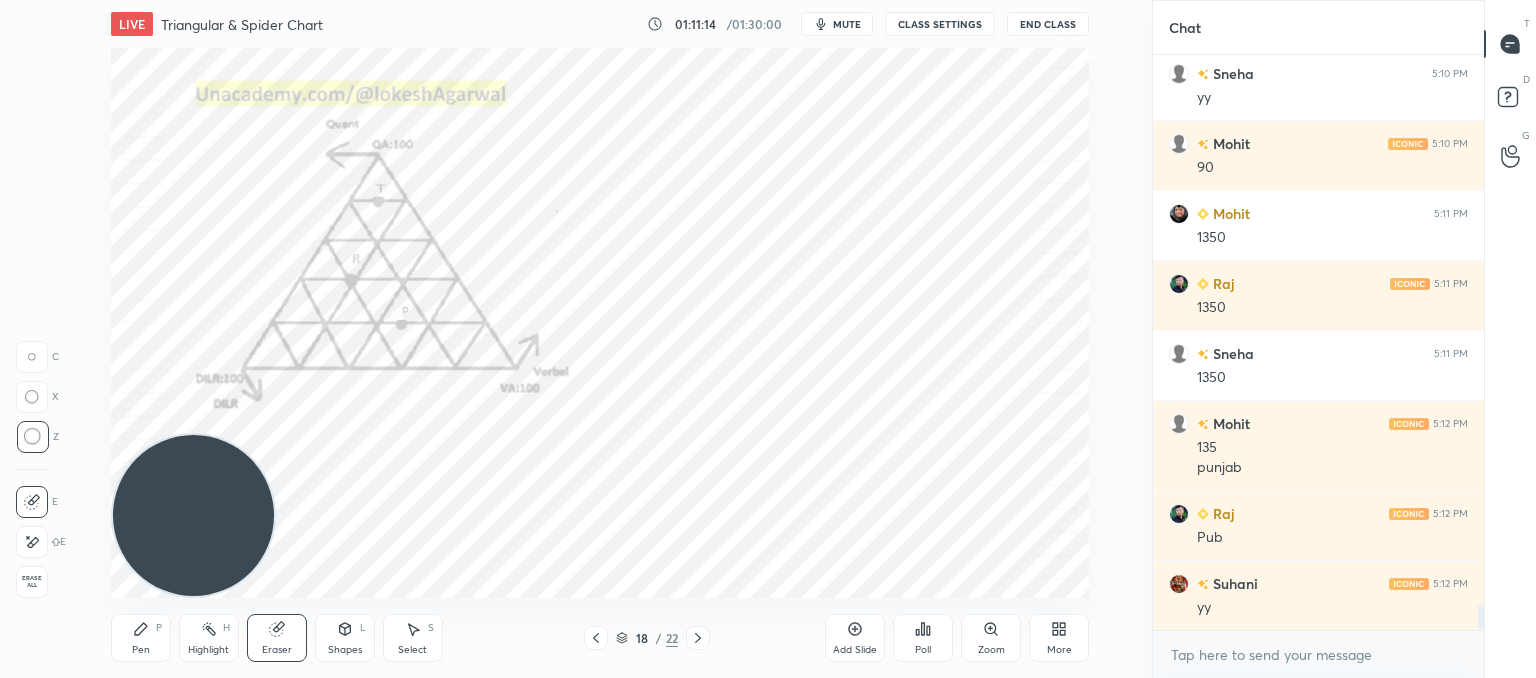 click on "Pen P" at bounding box center (141, 638) 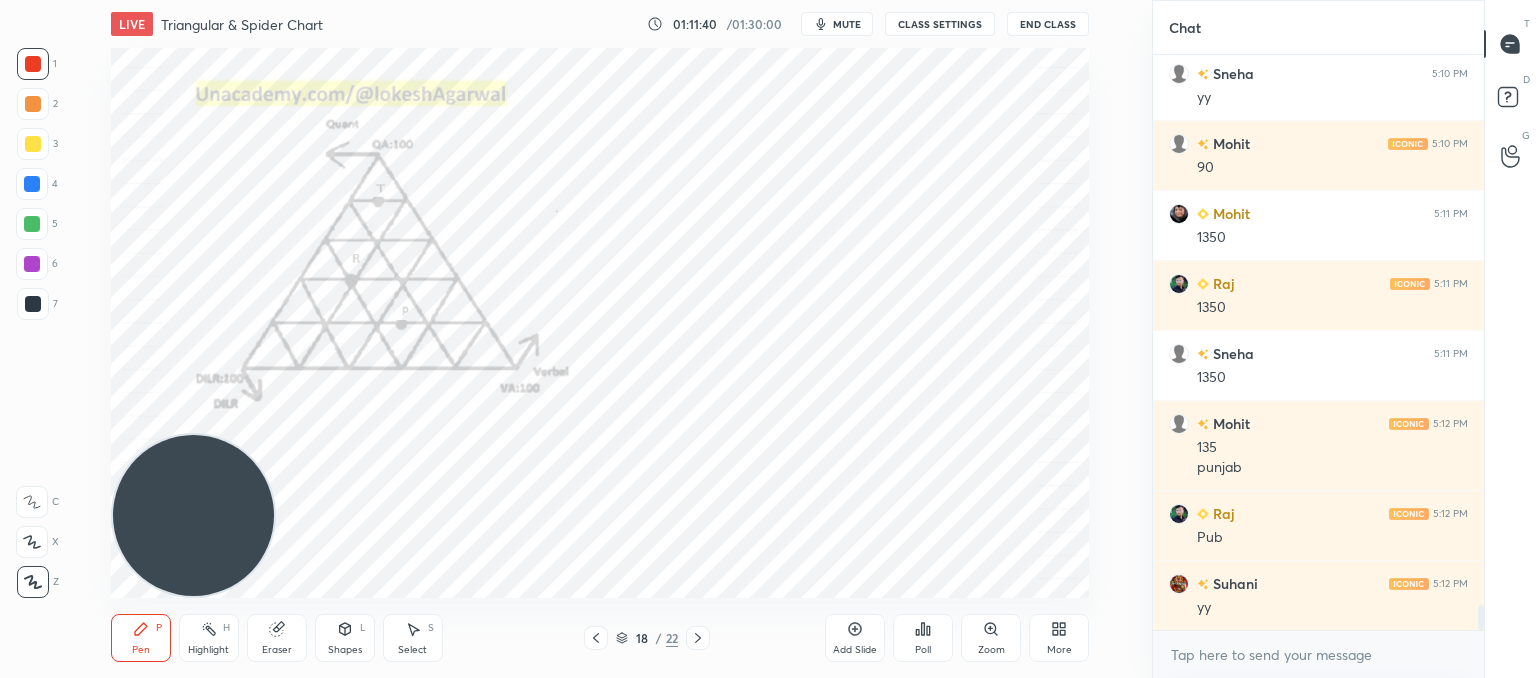 scroll, scrollTop: 12886, scrollLeft: 0, axis: vertical 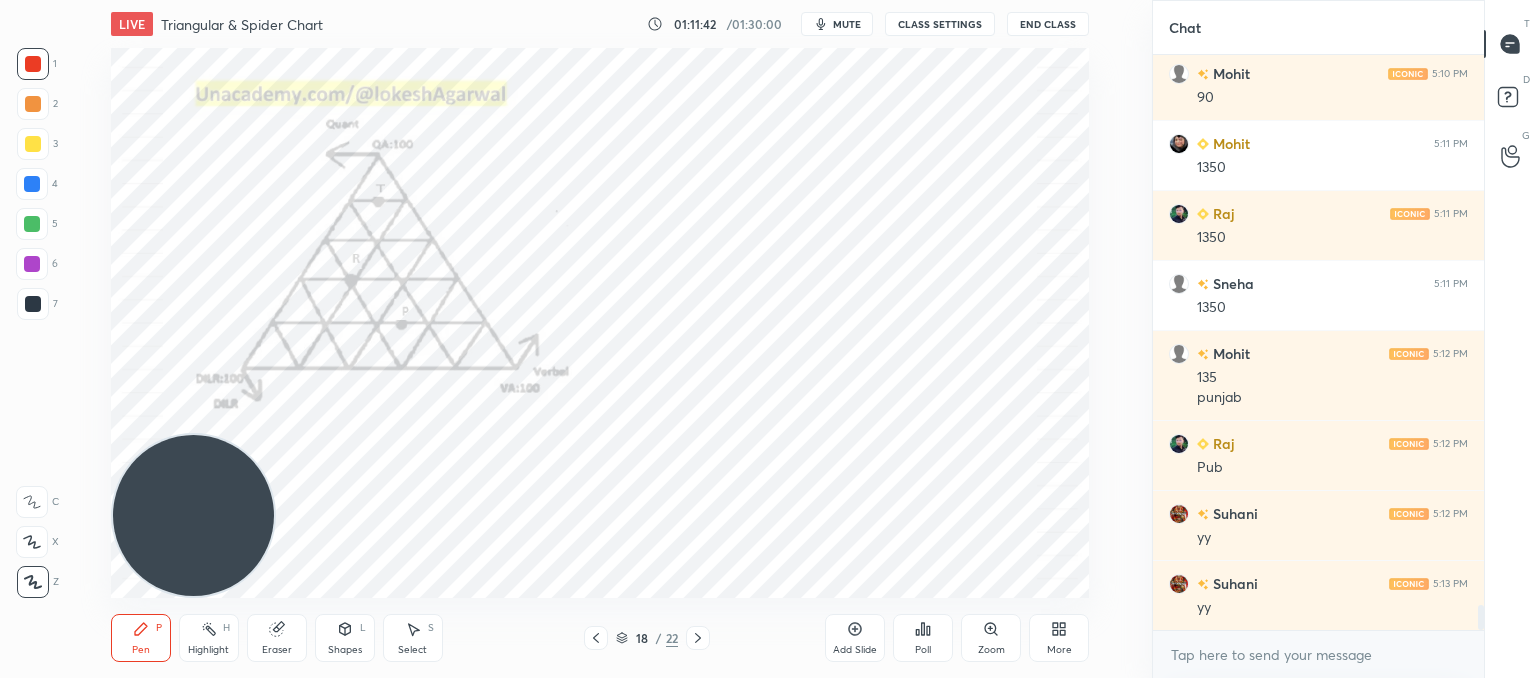 click 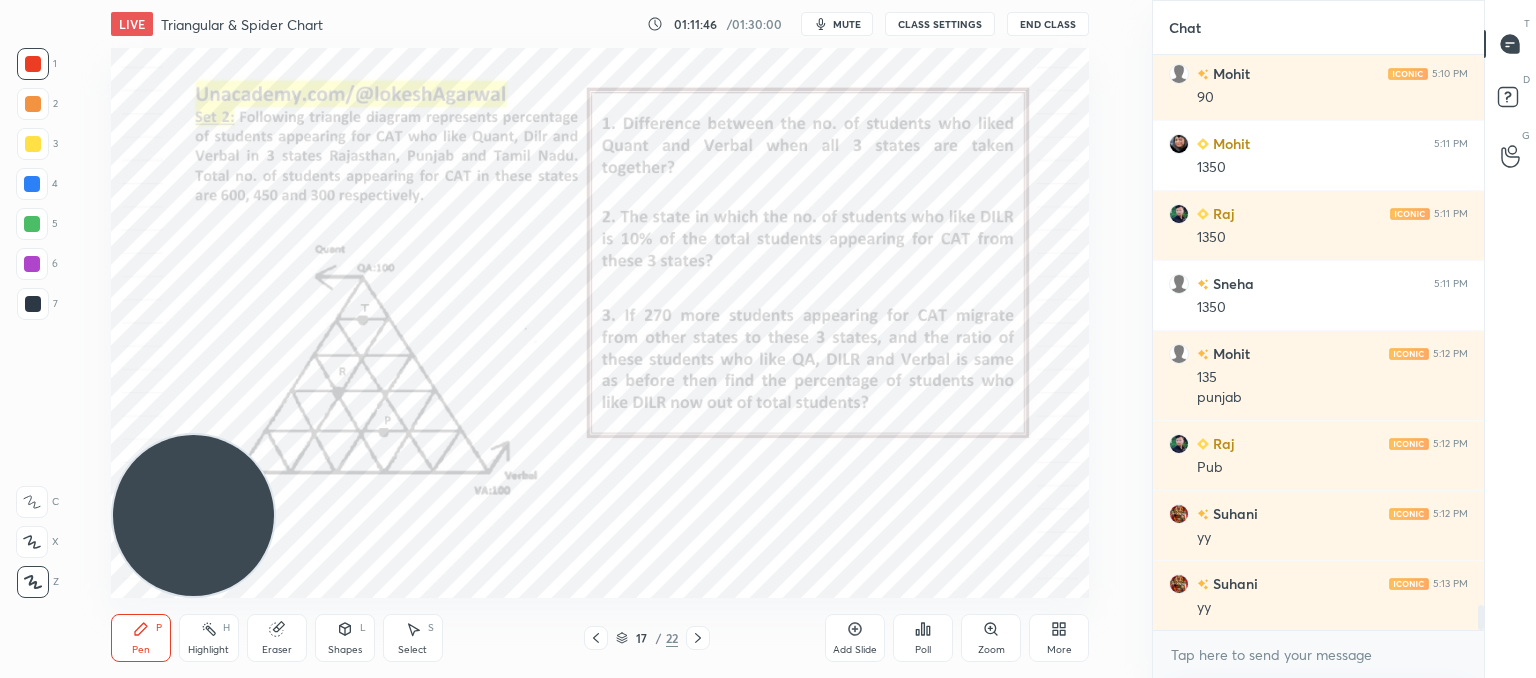 drag, startPoint x: 698, startPoint y: 634, endPoint x: 720, endPoint y: 604, distance: 37.202152 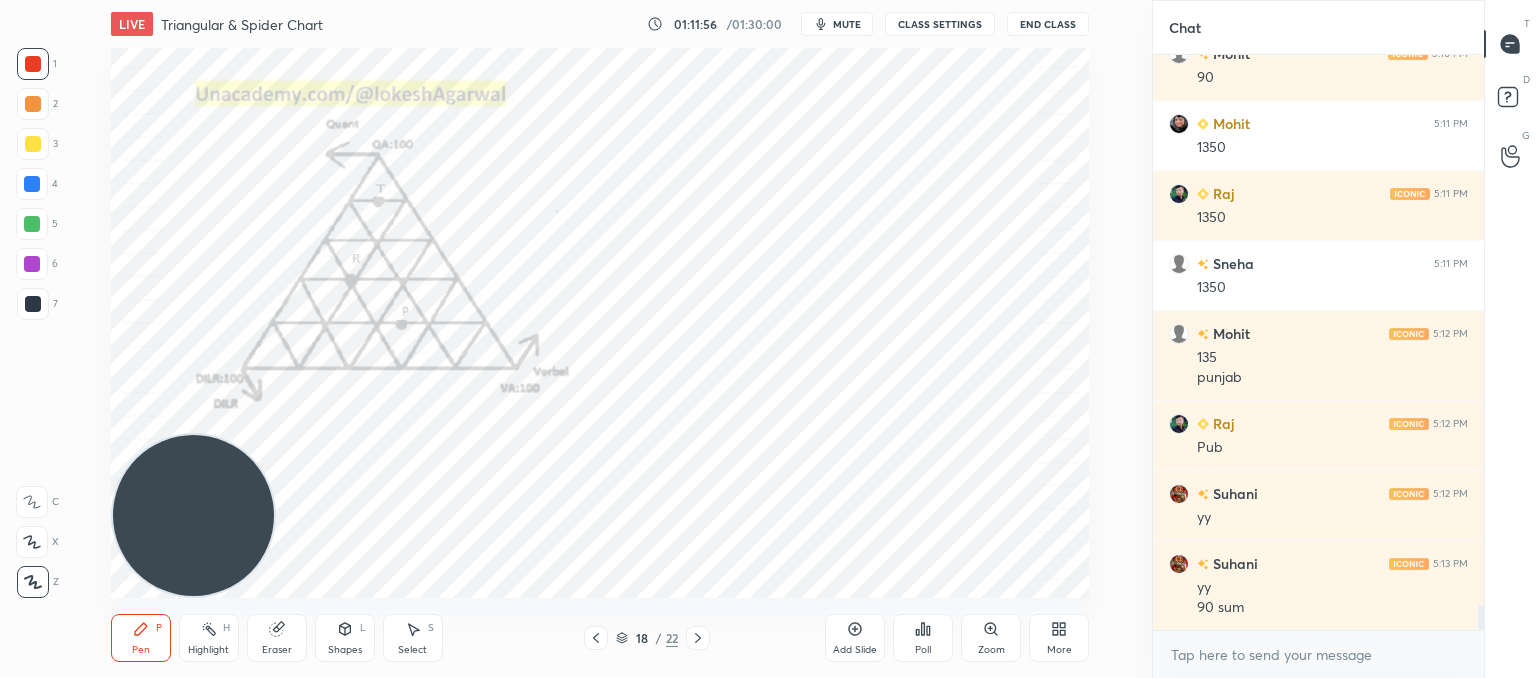 scroll, scrollTop: 12976, scrollLeft: 0, axis: vertical 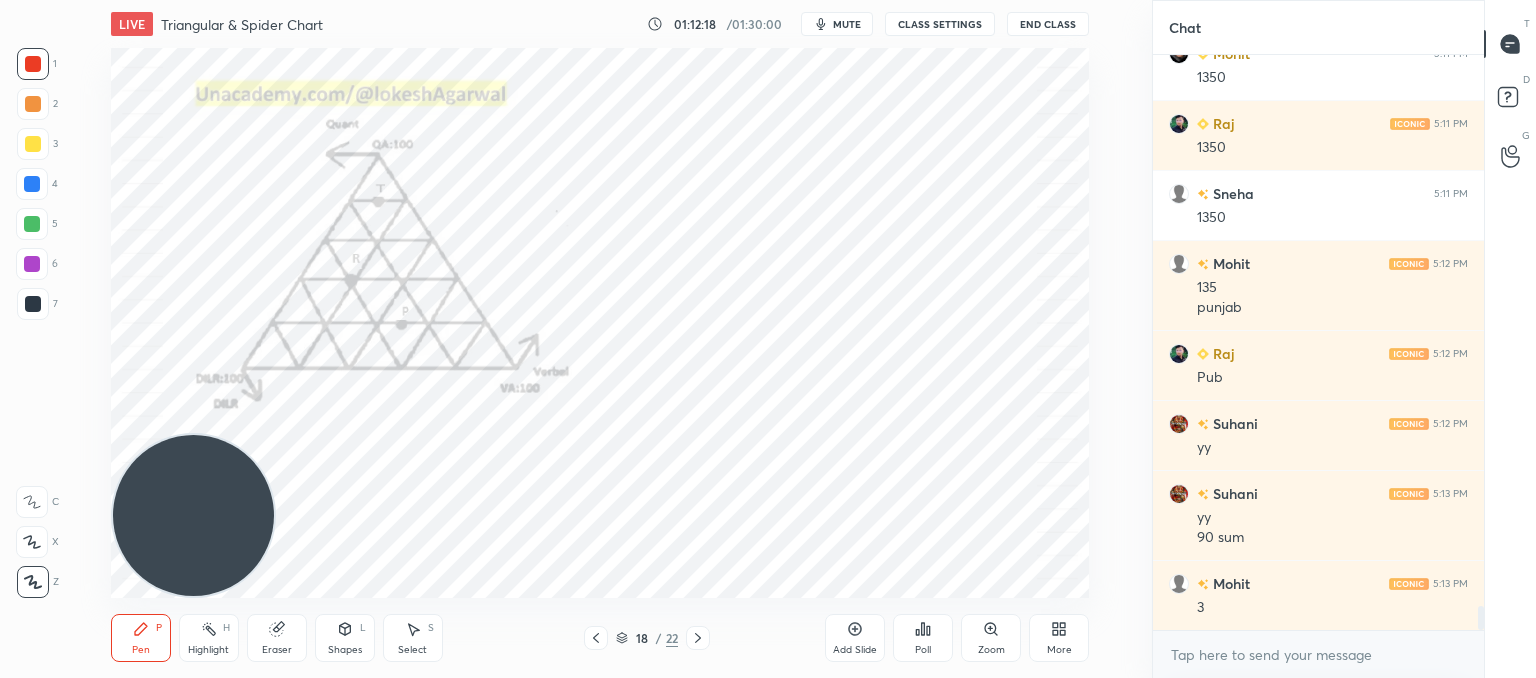 click on "LIVE Triangular & Spider Chart 01:12:18 /  01:30:00 mute CLASS SETTINGS End Class Setting up your live class Poll for   secs No correct answer Start poll Back Triangular & Spider Chart • L10 of Booster Course on Data Interpretation for CAT & OMETs 2025 Lokesh Agarwal Pen P Highlight H Eraser Shapes L Select S 18 / 22 Add Slide Poll Zoom More" at bounding box center [600, 339] 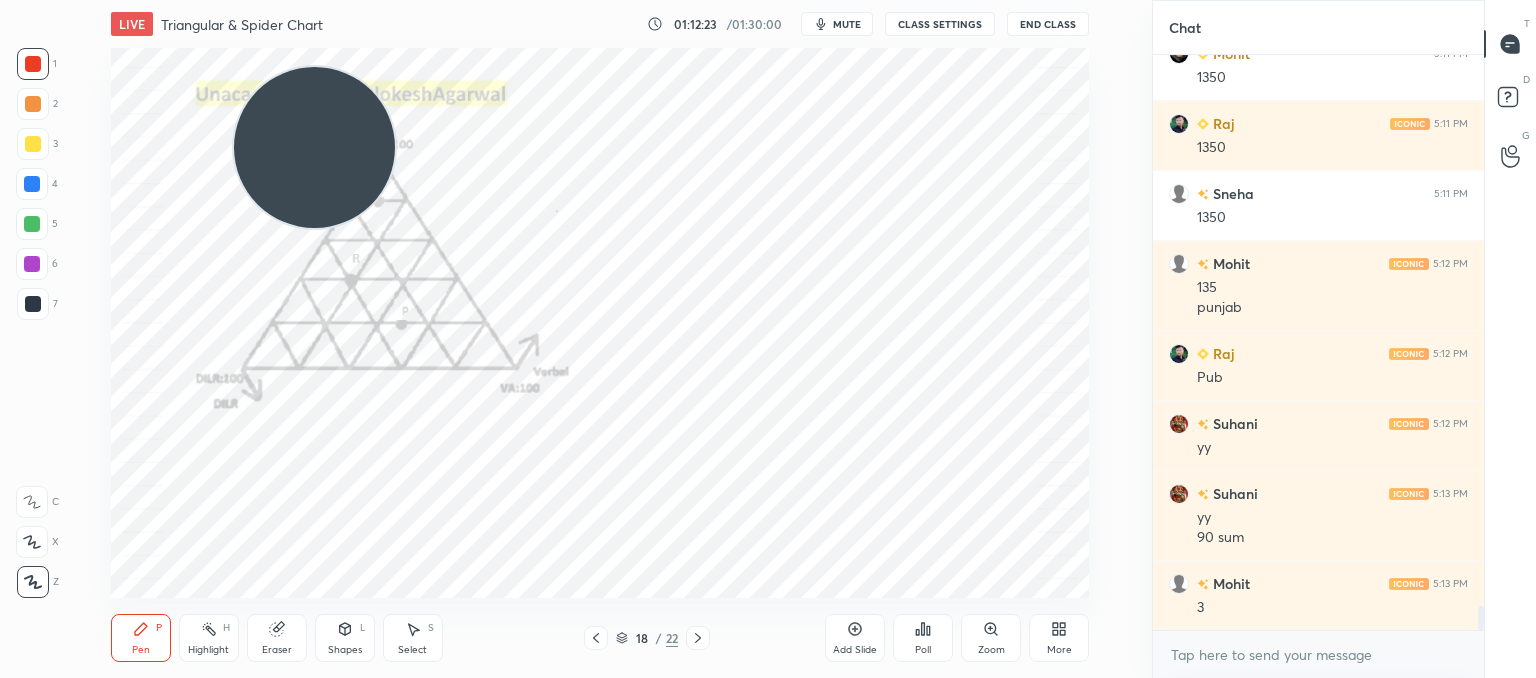 drag, startPoint x: 248, startPoint y: 470, endPoint x: 420, endPoint y: -76, distance: 572.45087 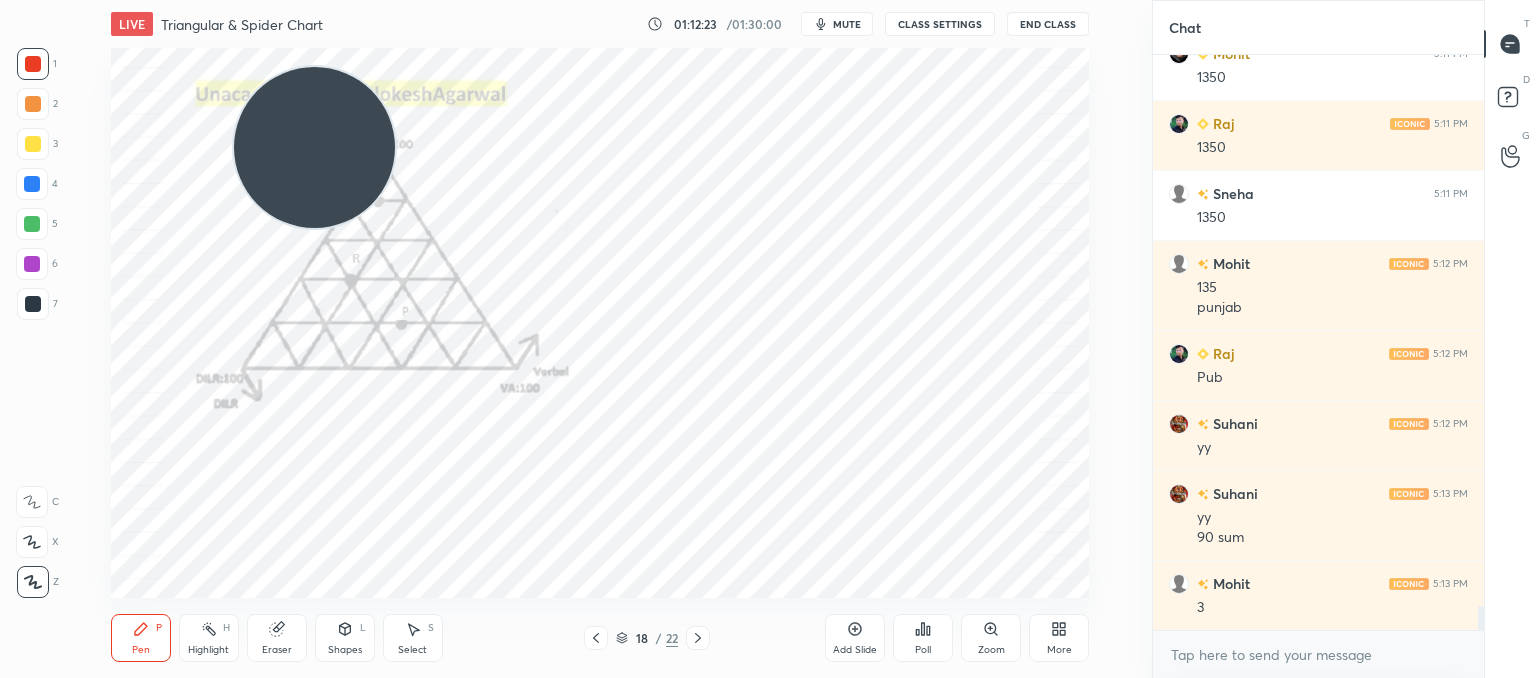 click on "1 2 3 4 5 6 7 C X Z C X Z E E Erase all   H H LIVE Triangular & Spider Chart 01:12:23 /  01:30:00 mute CLASS SETTINGS End Class Setting up your live class Poll for   secs No correct answer Start poll Back Triangular & Spider Chart • L10 of Booster Course on Data Interpretation for CAT & OMETs 2025 Lokesh Agarwal Pen P Highlight H Eraser Shapes L Select S 18 / 22 Add Slide Poll Zoom More Chat Mohit 5:10 PM 90 Mohit 5:11 PM 1350 Raj 5:11 PM 1350 Sneha 5:11 PM 1350 Mohit 5:12 PM 135 punjab Raj 5:12 PM Pub Suhani 5:12 PM yy Suhani 5:13 PM yy 90 sum Mohit 5:13 PM 3 JUMP TO LATEST Enable hand raising Enable raise hand to speak to learners. Once enabled, chat will be turned off temporarily. Enable x   introducing Raise a hand with a doubt Now learners can raise their hand along with a doubt  How it works? Doubts asked by learners will show up here NEW DOUBTS ASKED No one has raised a hand yet Can't raise hand Looks like educator just invited you to speak. Please wait before you can raise your hand again. Got it T" at bounding box center [768, 0] 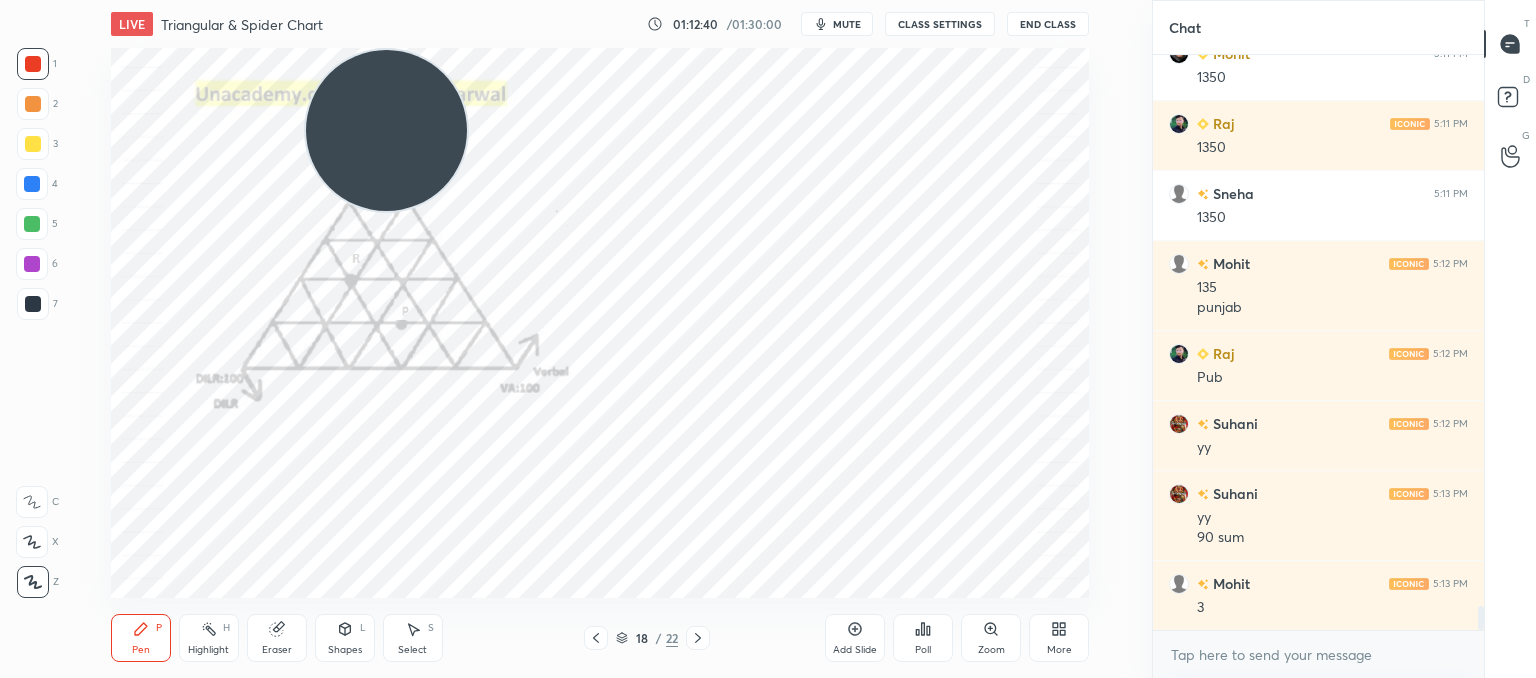 click 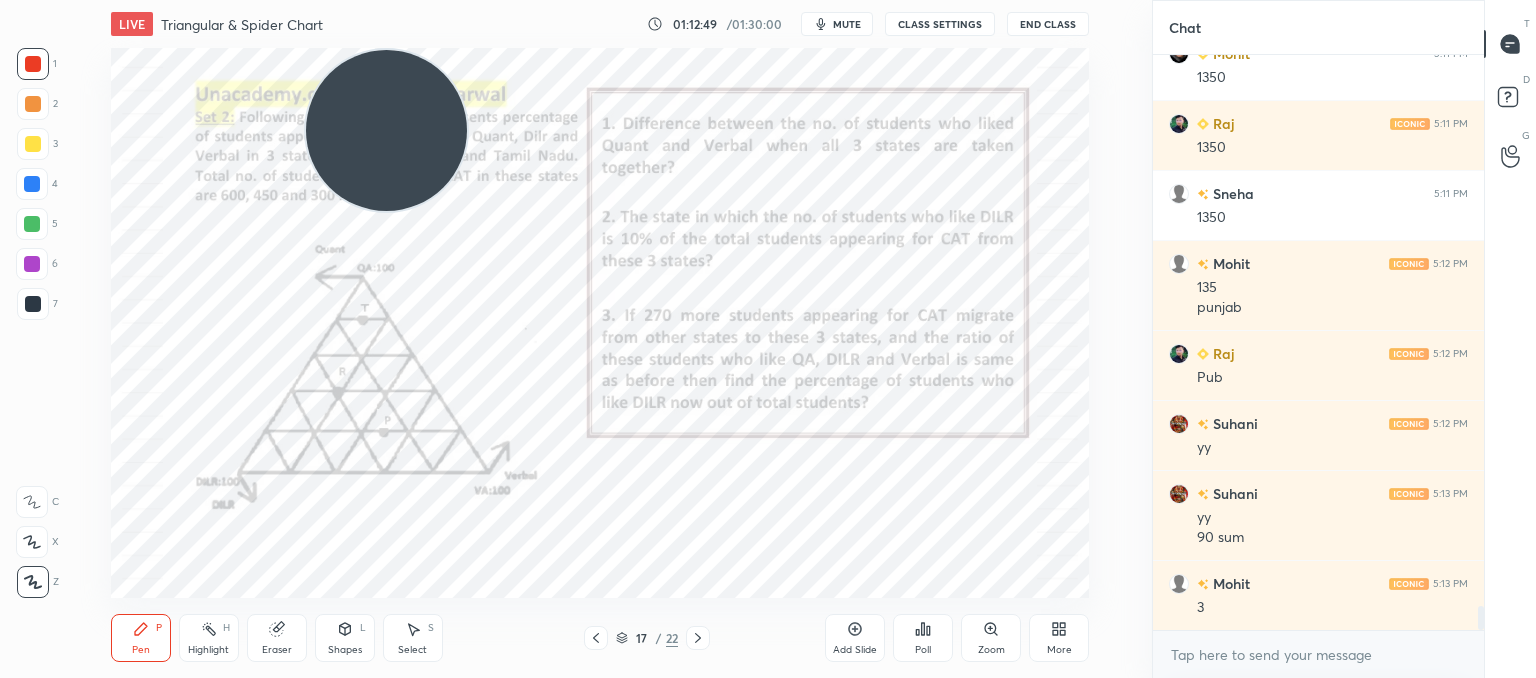 click 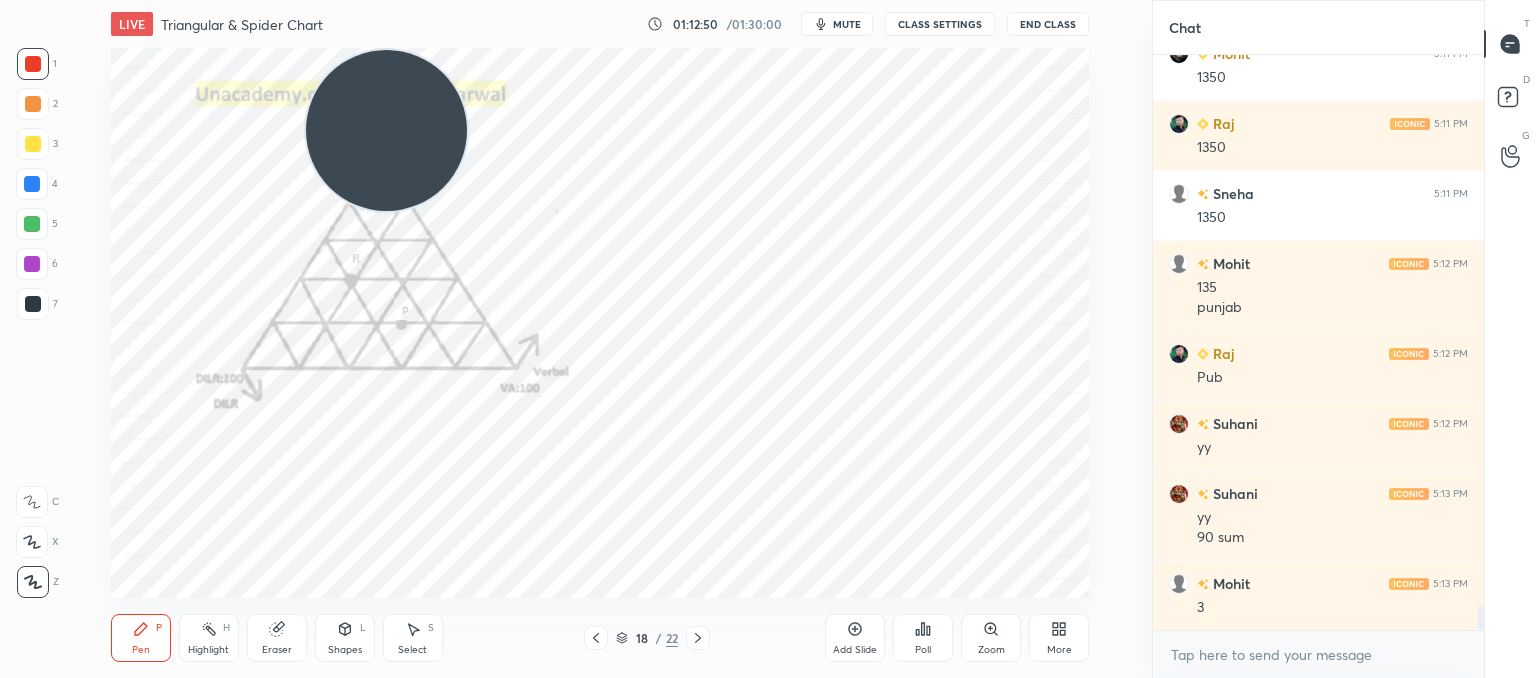 scroll, scrollTop: 13046, scrollLeft: 0, axis: vertical 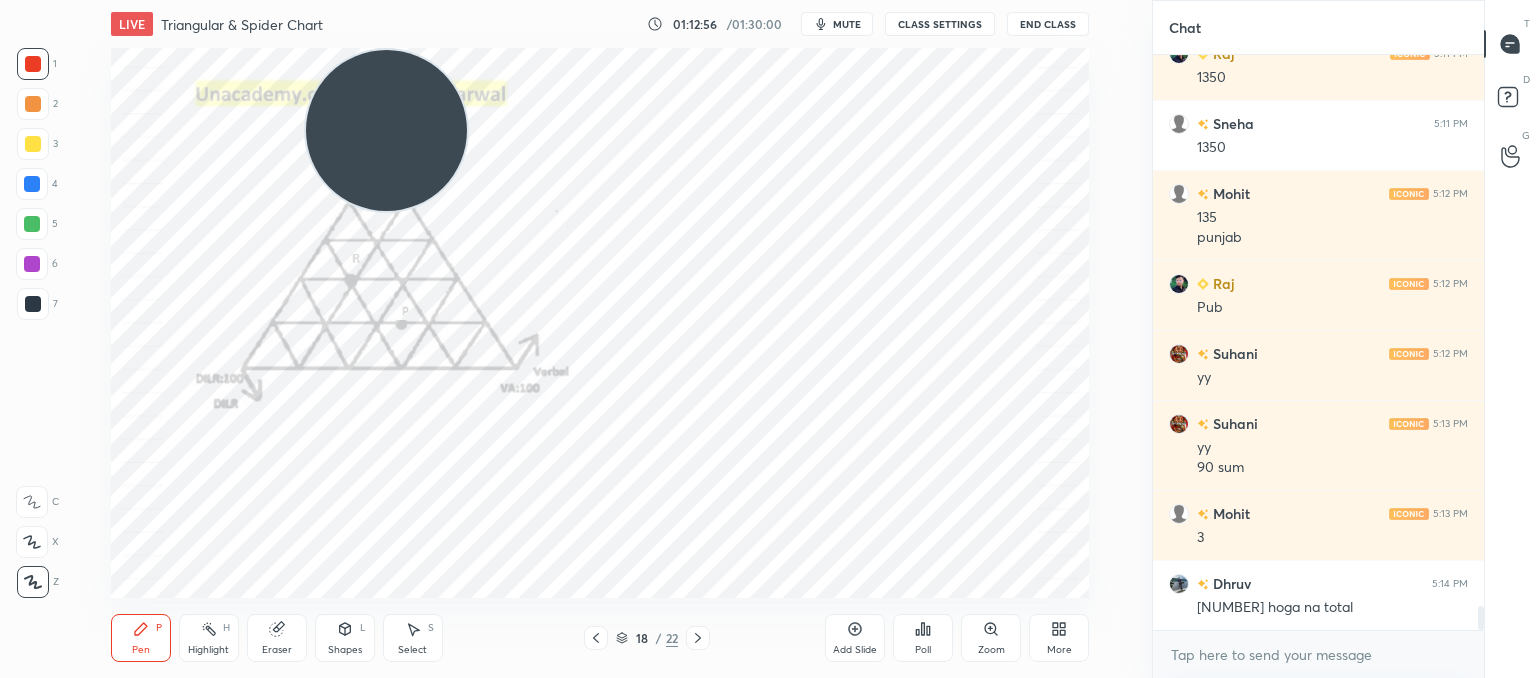 click 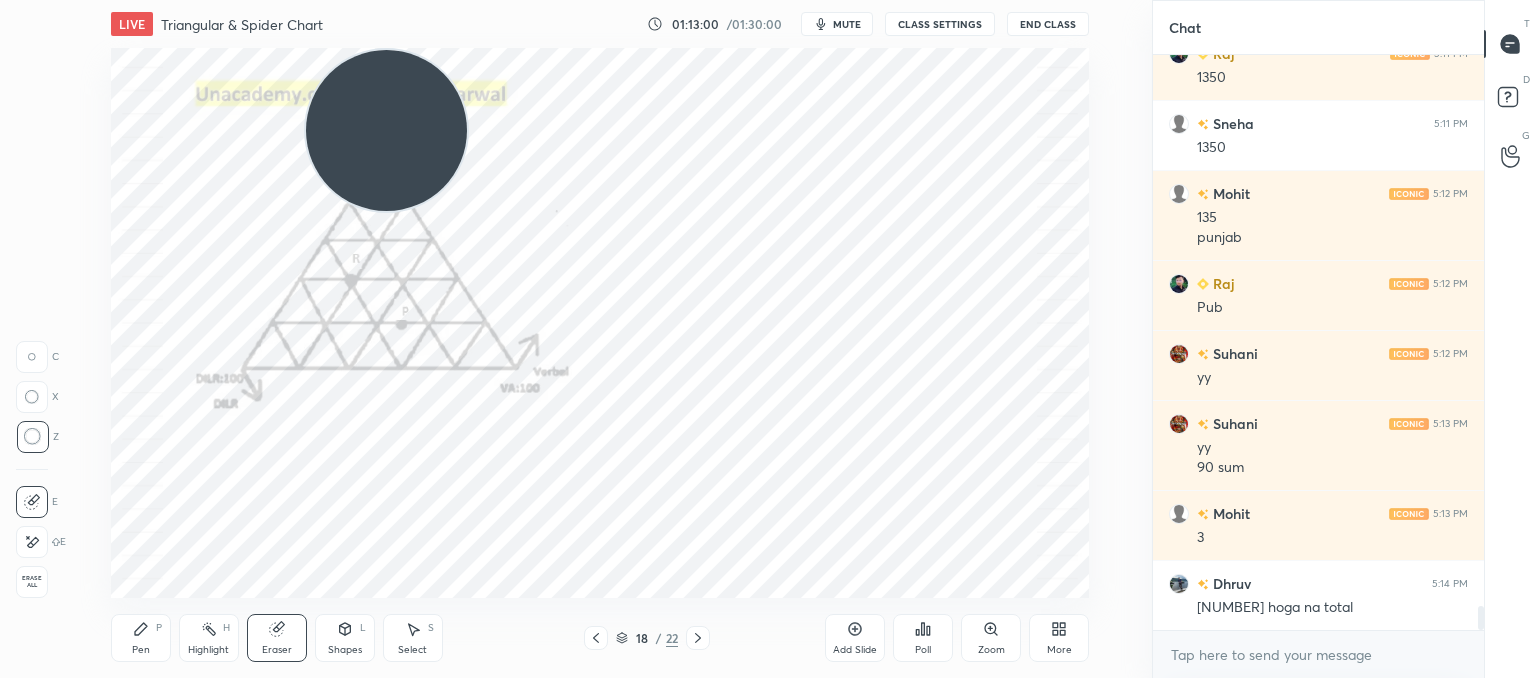 click 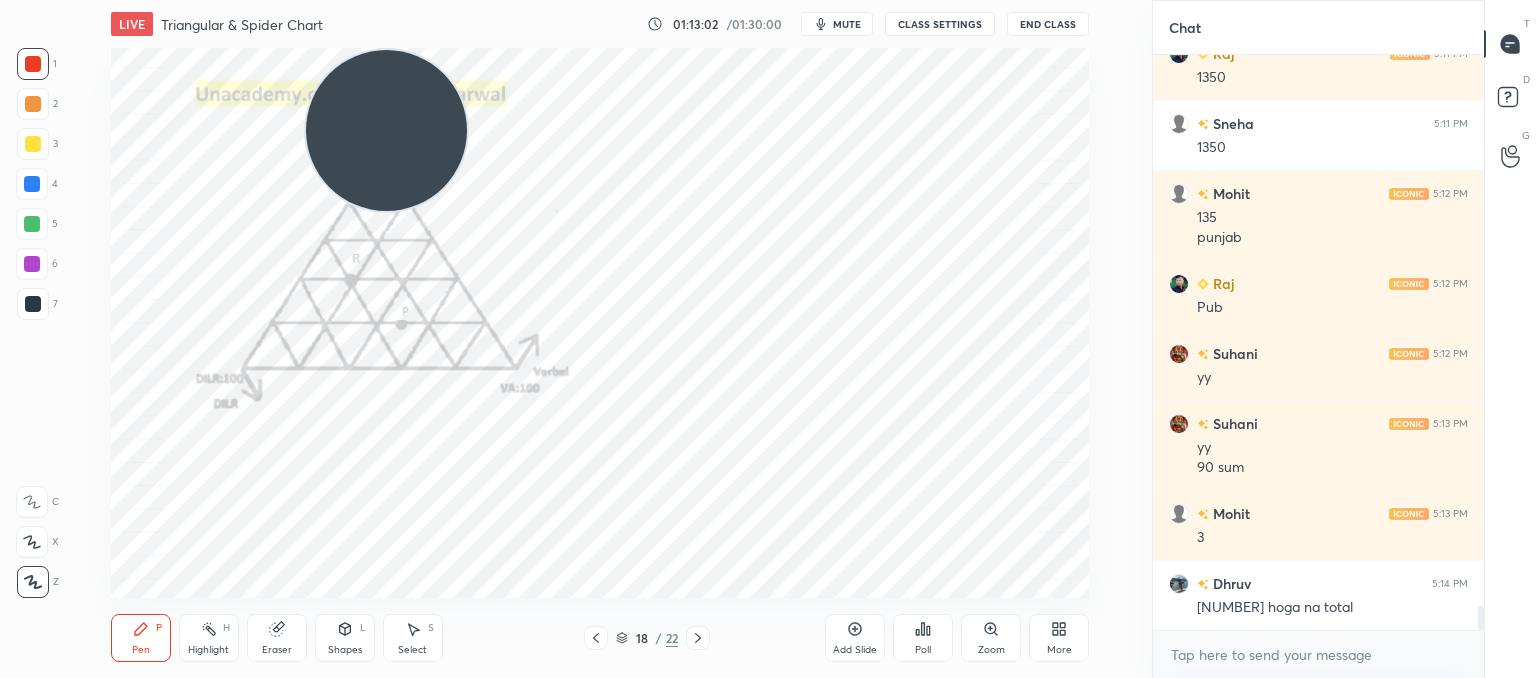 click on "LIVE Triangular & Spider Chart 01:13:02 /  01:30:00 mute CLASS SETTINGS End Class Setting up your live class Poll for   secs No correct answer Start poll Back Triangular & Spider Chart • L10 of Booster Course on Data Interpretation for CAT & OMETs 2025 Lokesh Agarwal Pen P Highlight H Eraser Shapes L Select S 18 / 22 Add Slide Poll Zoom More" at bounding box center (600, 339) 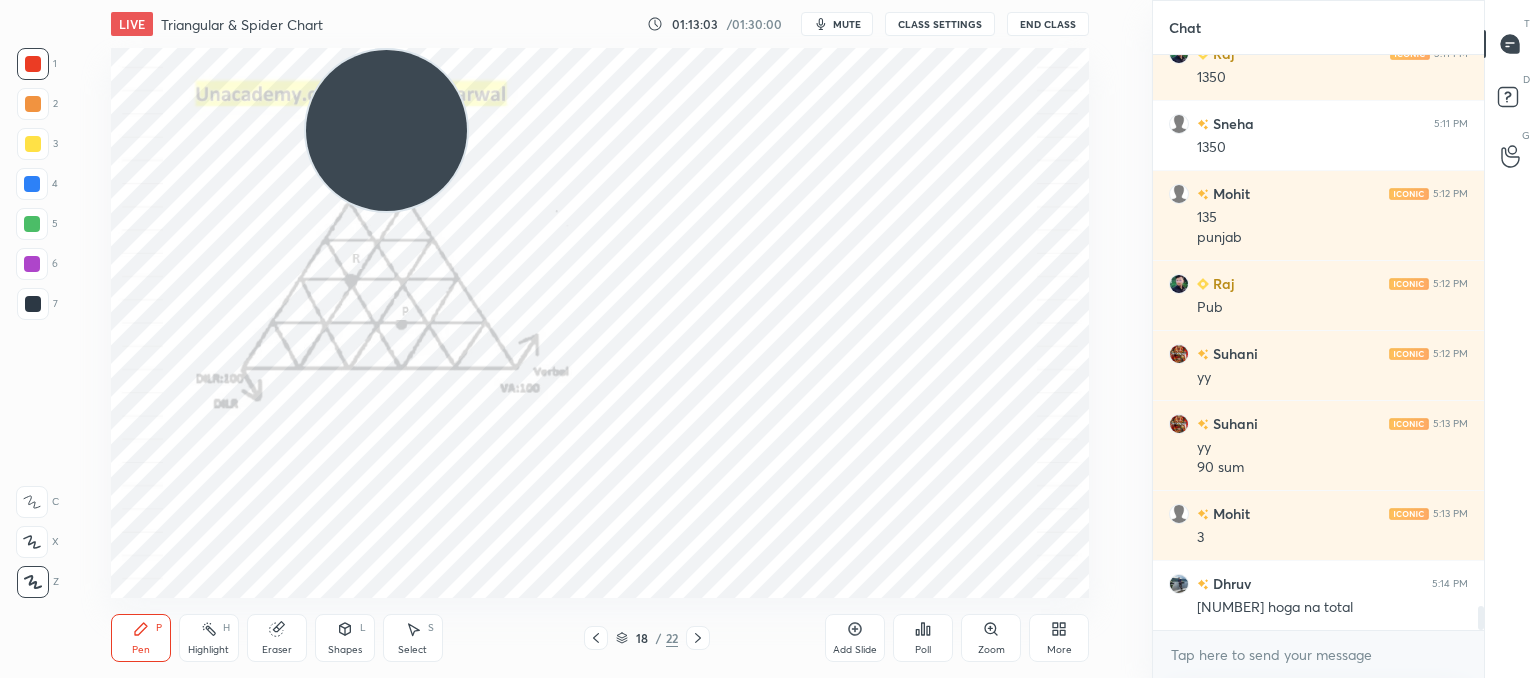 scroll, scrollTop: 13116, scrollLeft: 0, axis: vertical 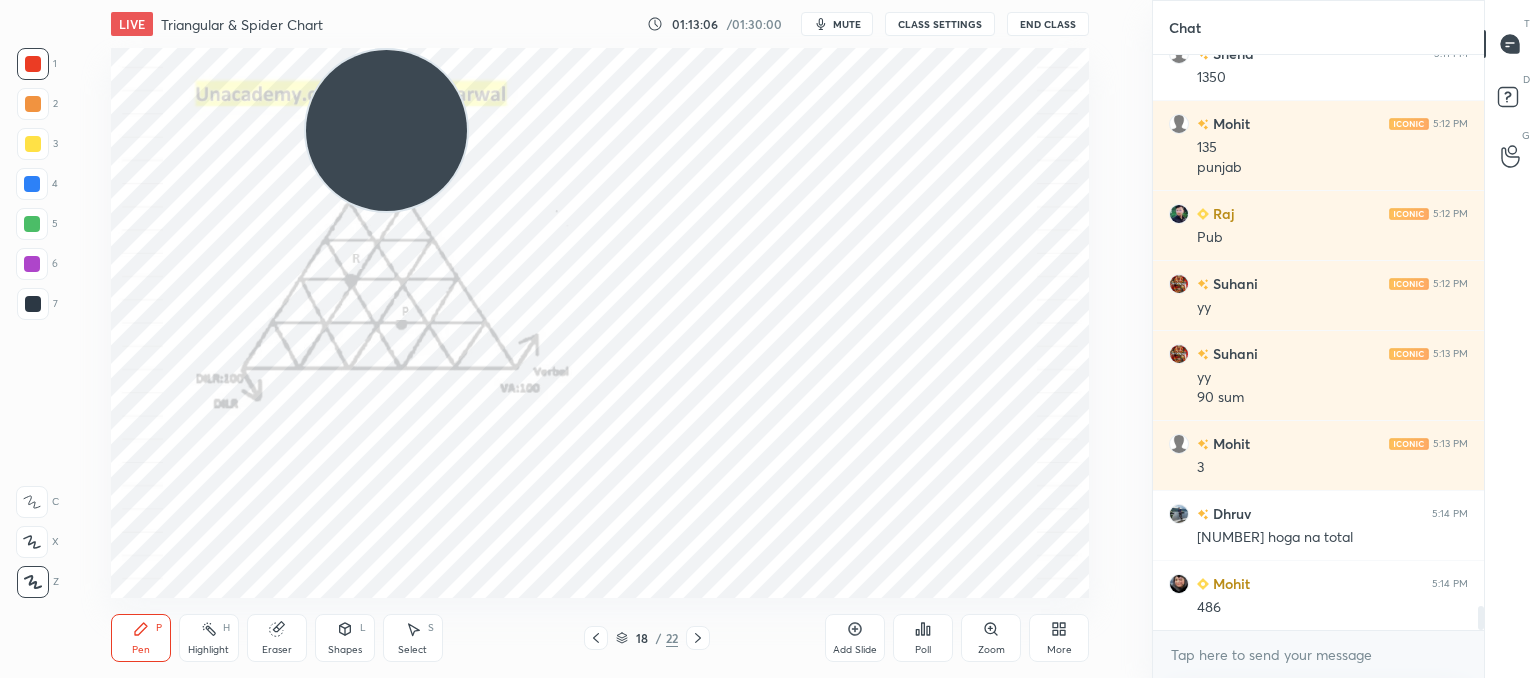 click on "Eraser" at bounding box center (277, 638) 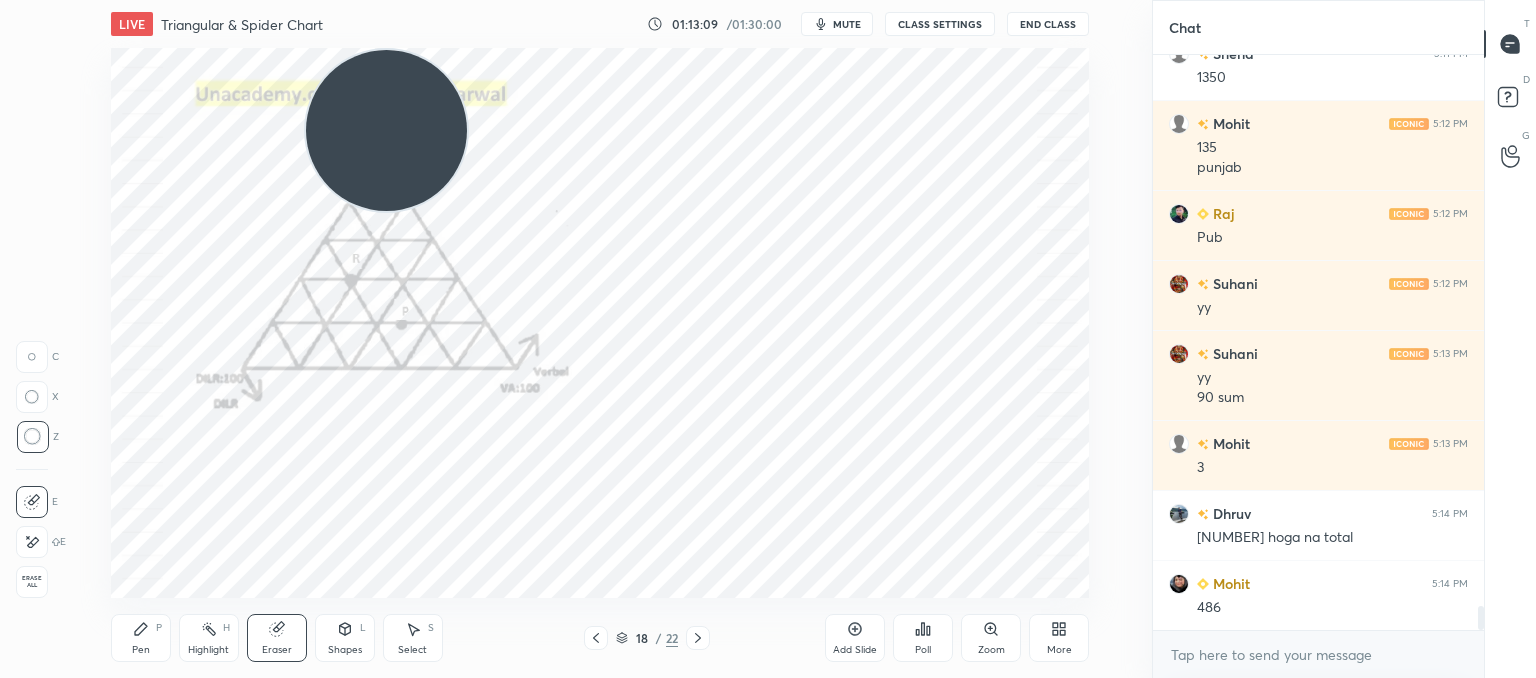 click on "Pen P" at bounding box center [141, 638] 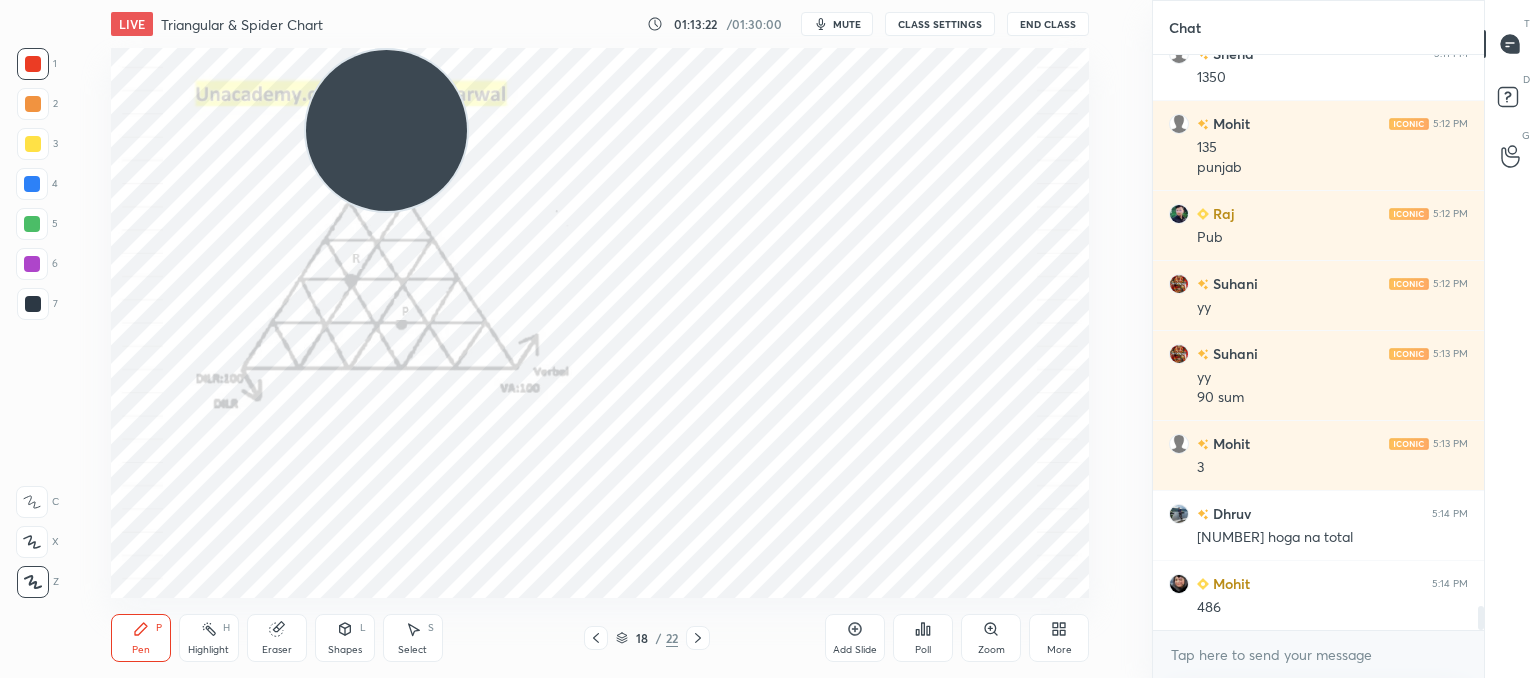 click 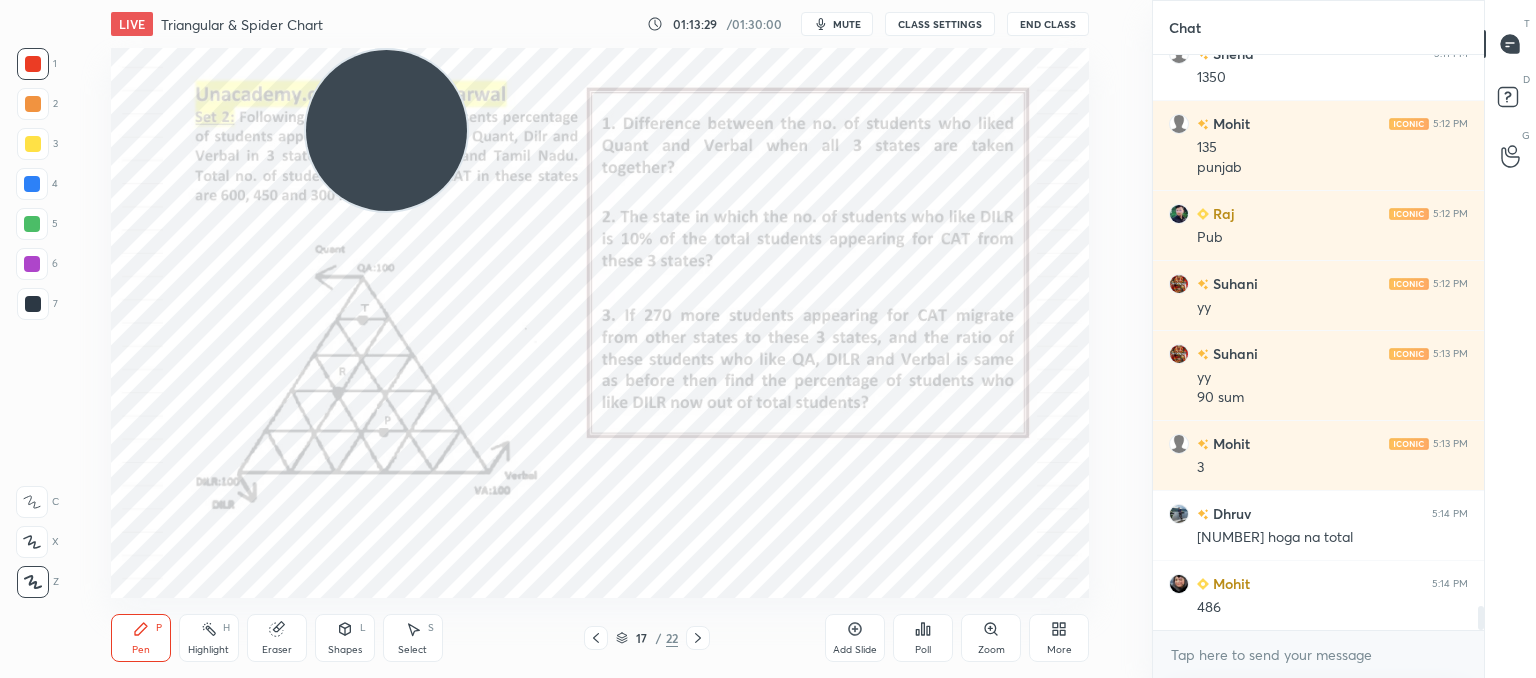 click 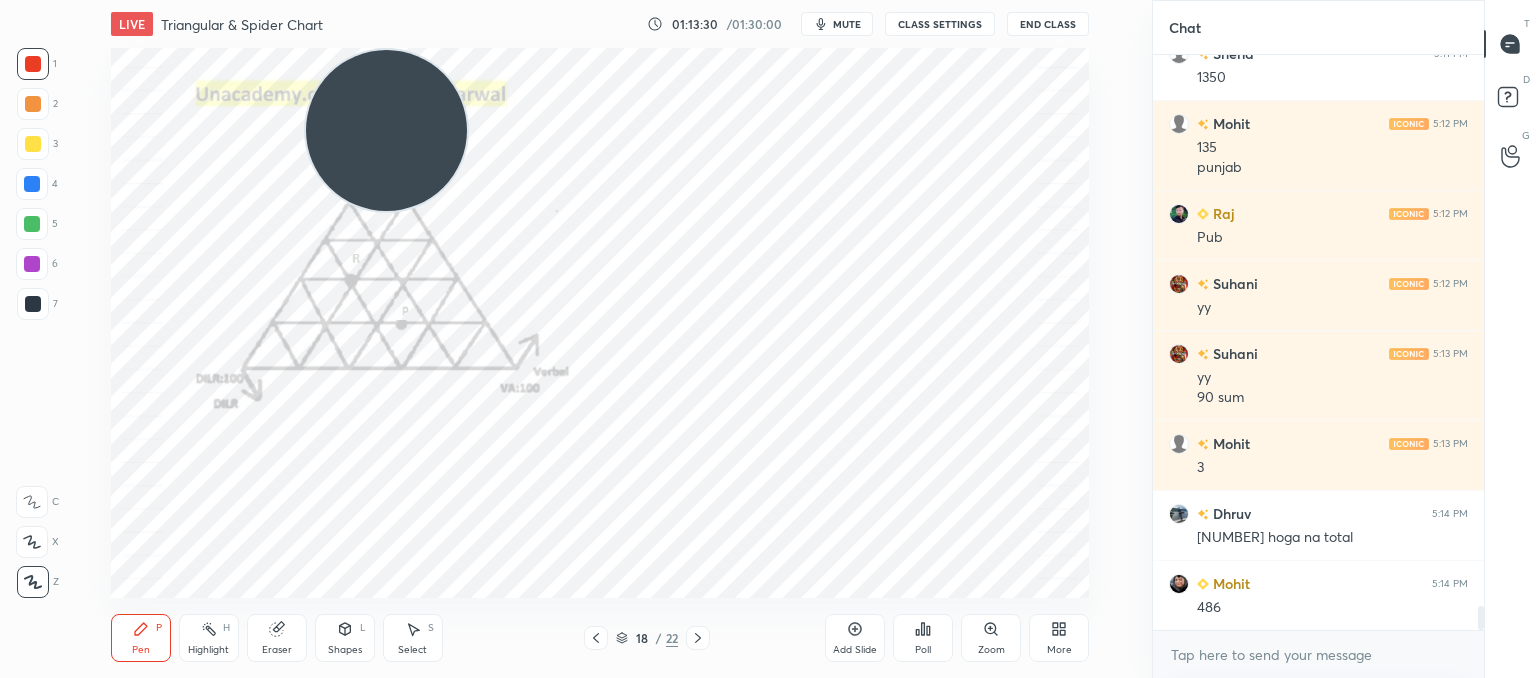 scroll, scrollTop: 13186, scrollLeft: 0, axis: vertical 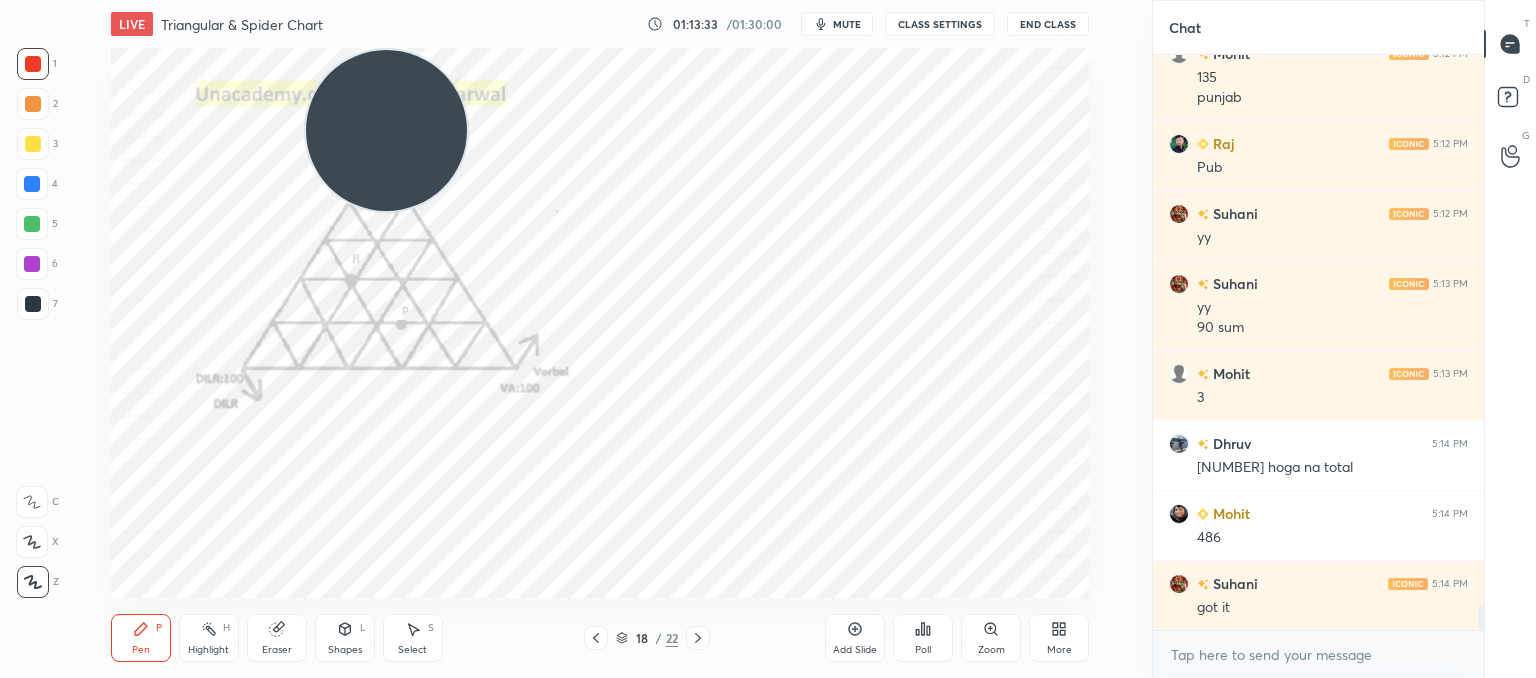 click at bounding box center [698, 638] 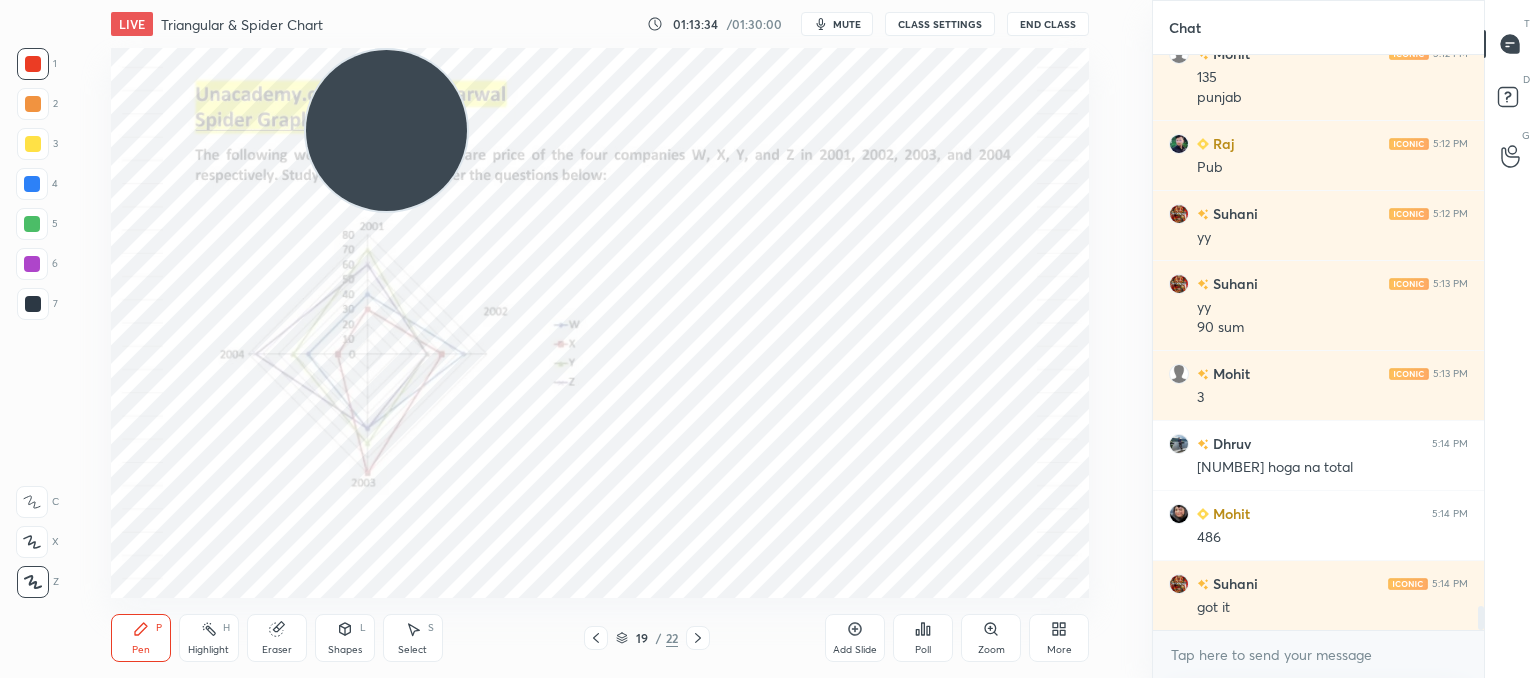 scroll, scrollTop: 13256, scrollLeft: 0, axis: vertical 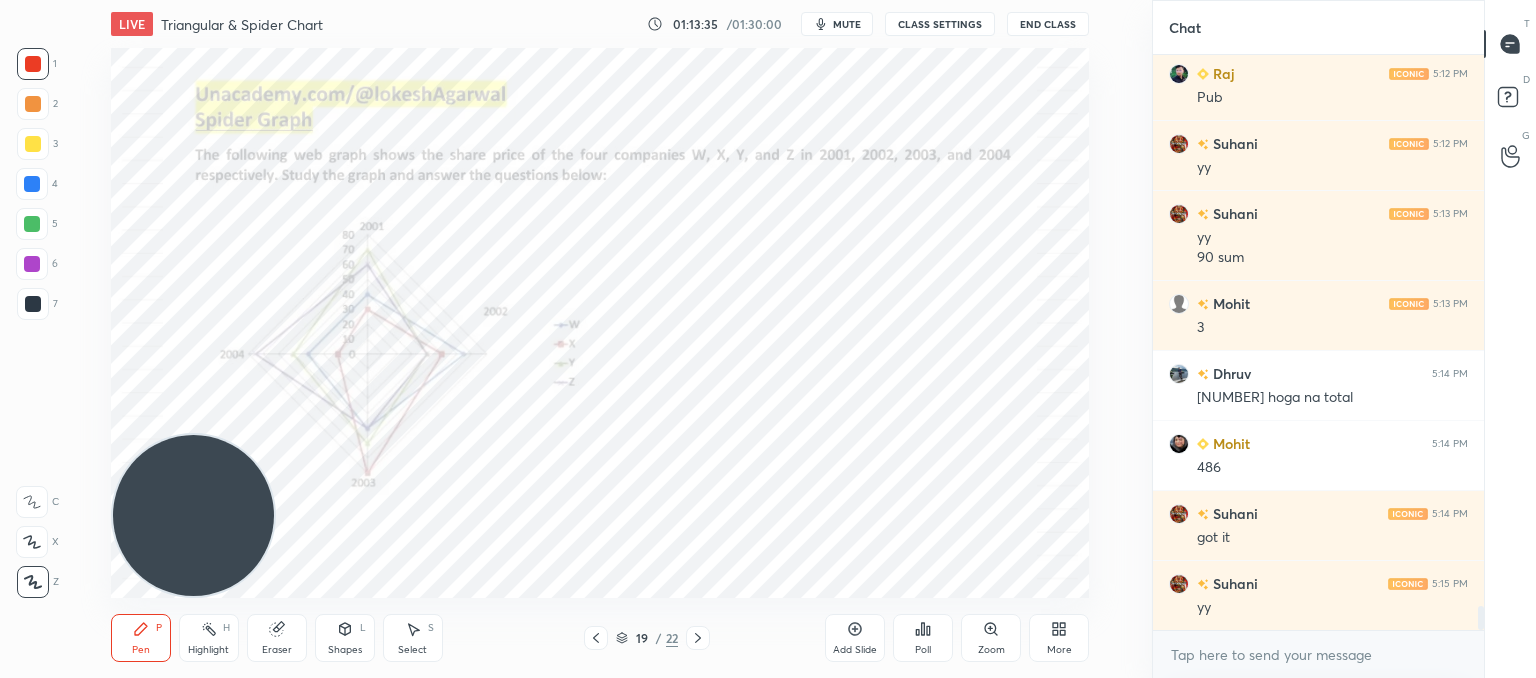 drag, startPoint x: 419, startPoint y: 118, endPoint x: 64, endPoint y: 573, distance: 577.10486 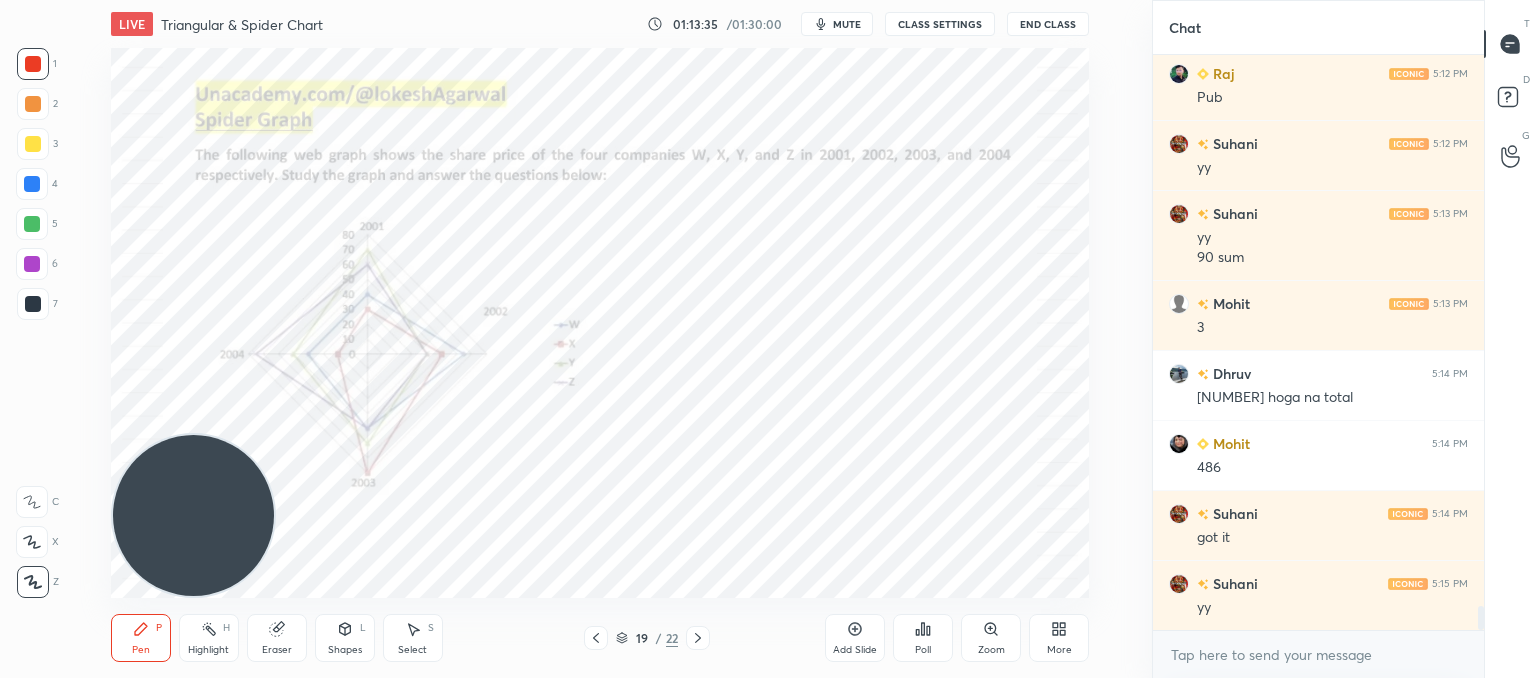 click on "Setting up your live class Poll for   secs No correct answer Start poll" at bounding box center (600, 323) 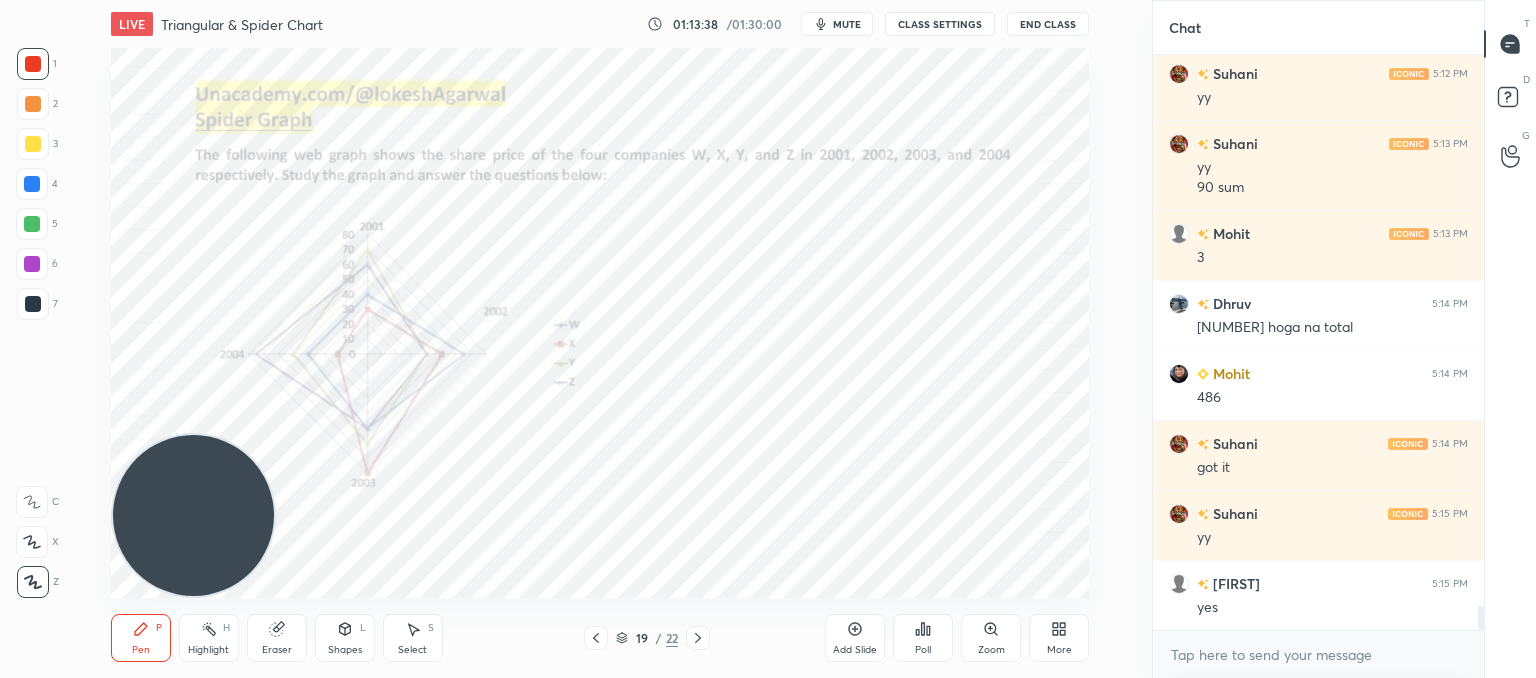 click on "Zoom" at bounding box center (991, 638) 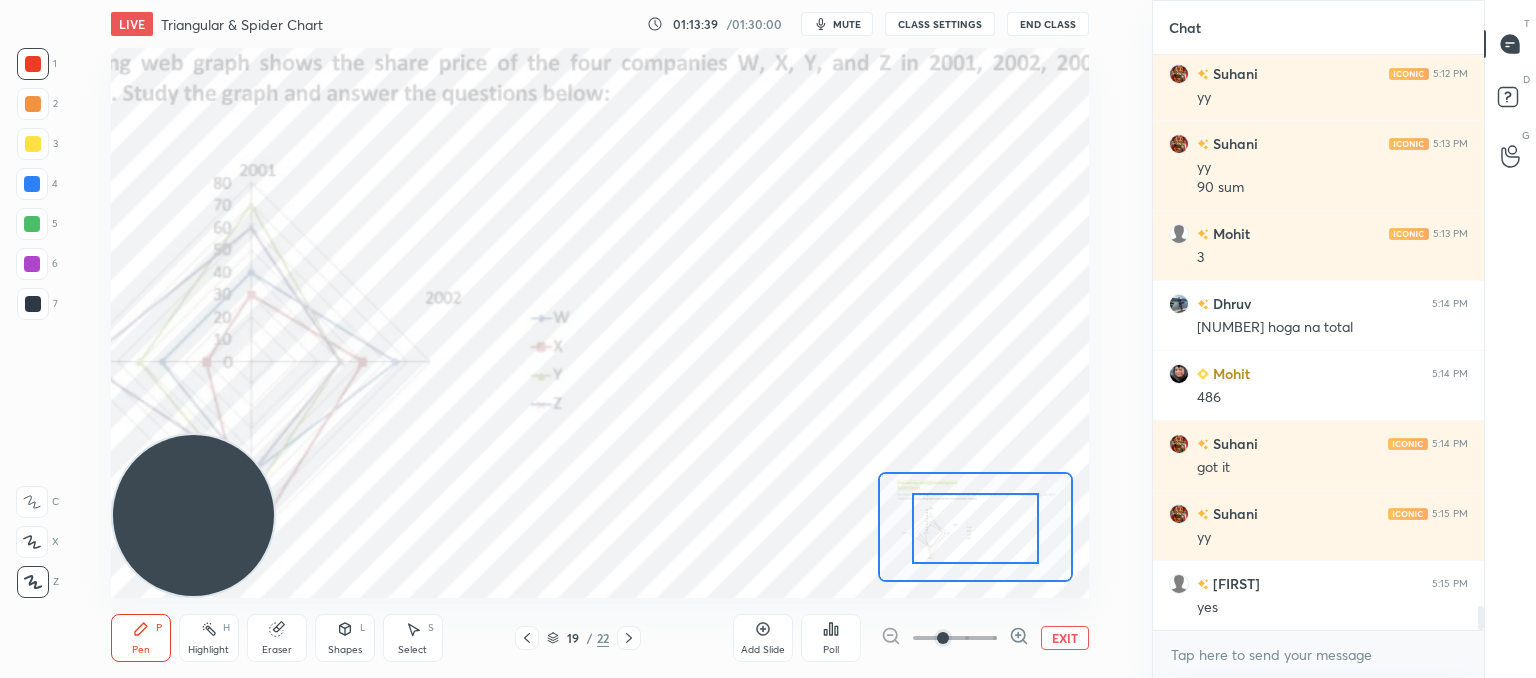 drag, startPoint x: 987, startPoint y: 543, endPoint x: 1012, endPoint y: 549, distance: 25.70992 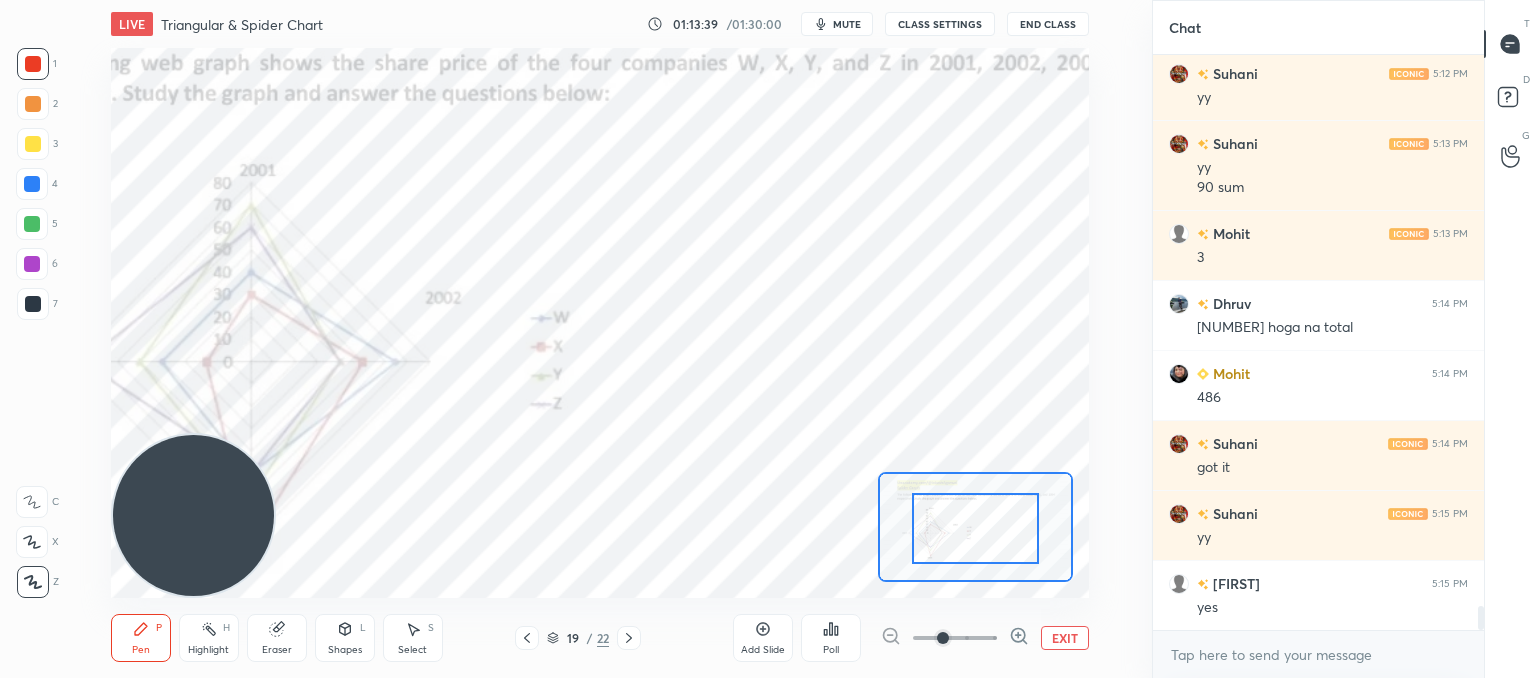 drag, startPoint x: 1004, startPoint y: 550, endPoint x: 963, endPoint y: 543, distance: 41.59327 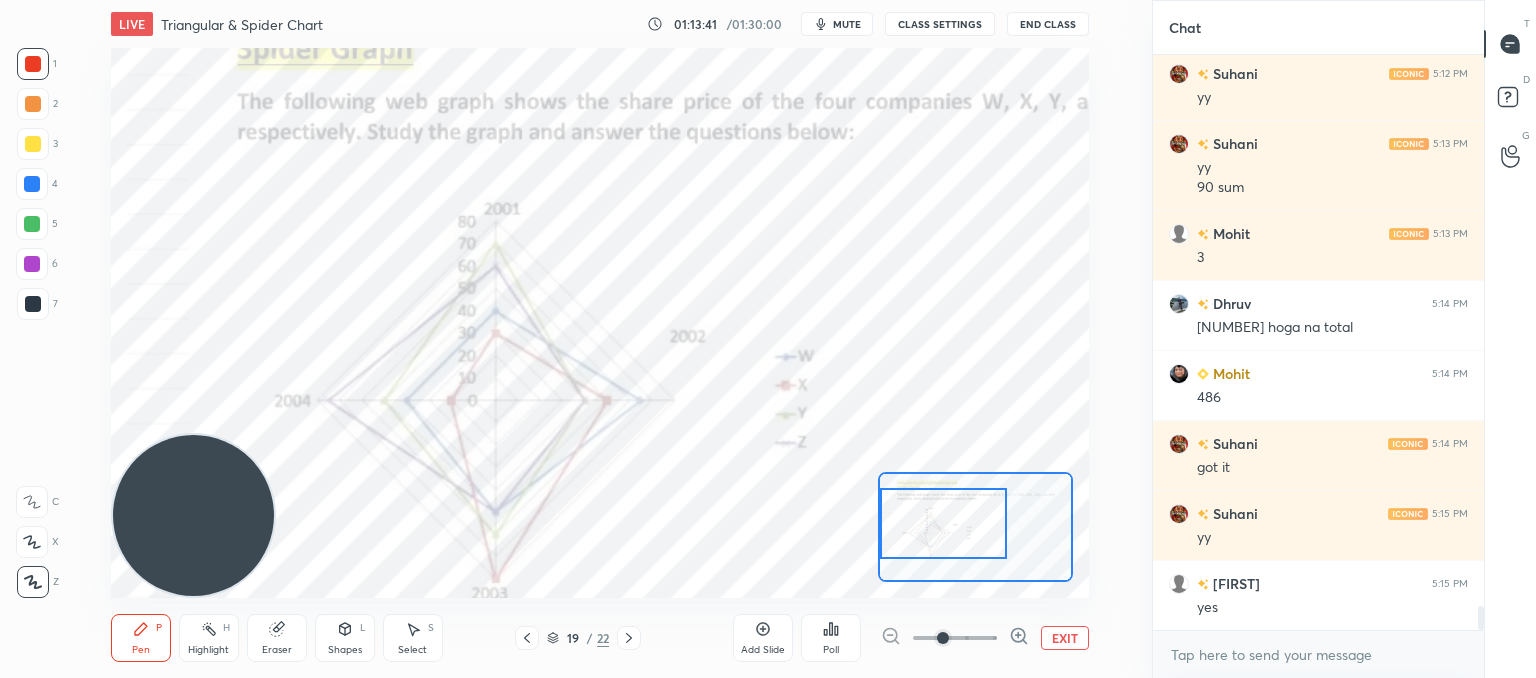 drag, startPoint x: 989, startPoint y: 543, endPoint x: 946, endPoint y: 539, distance: 43.185646 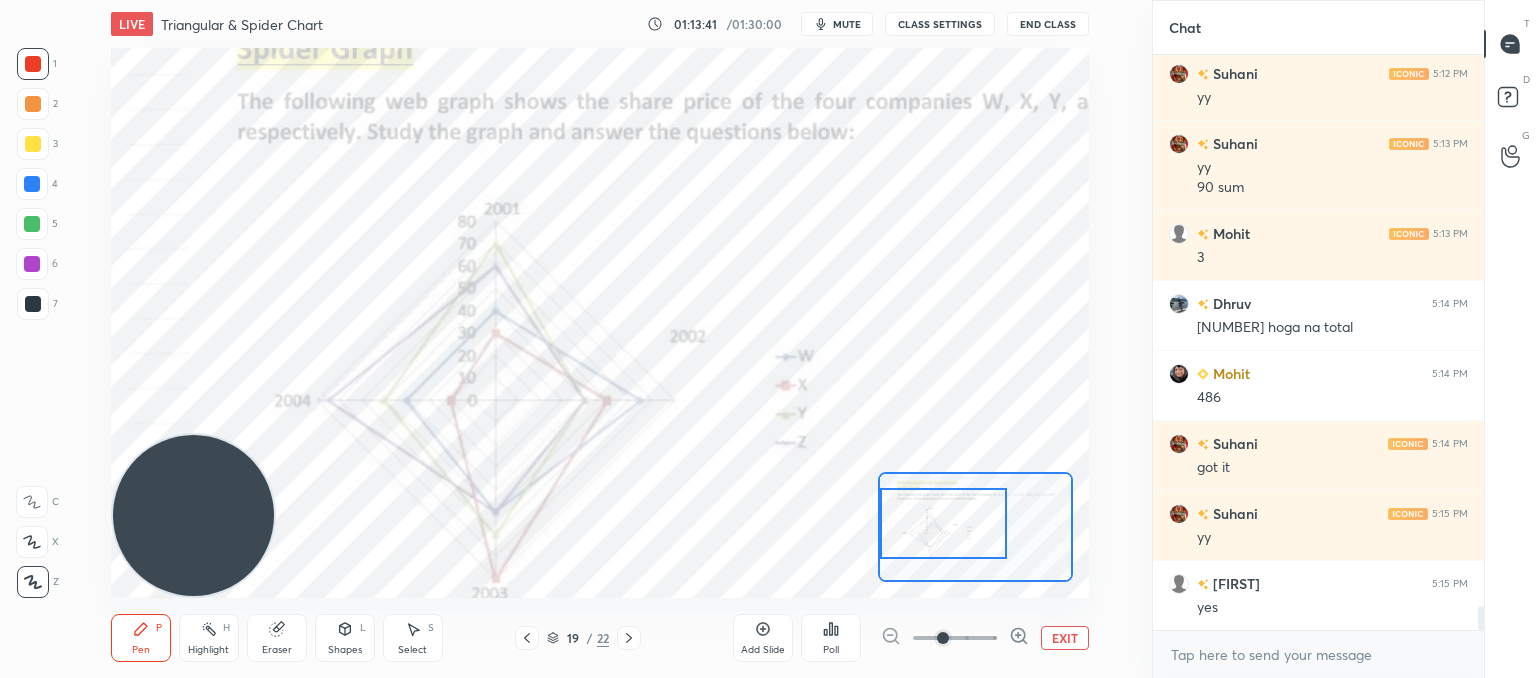 click at bounding box center (944, 523) 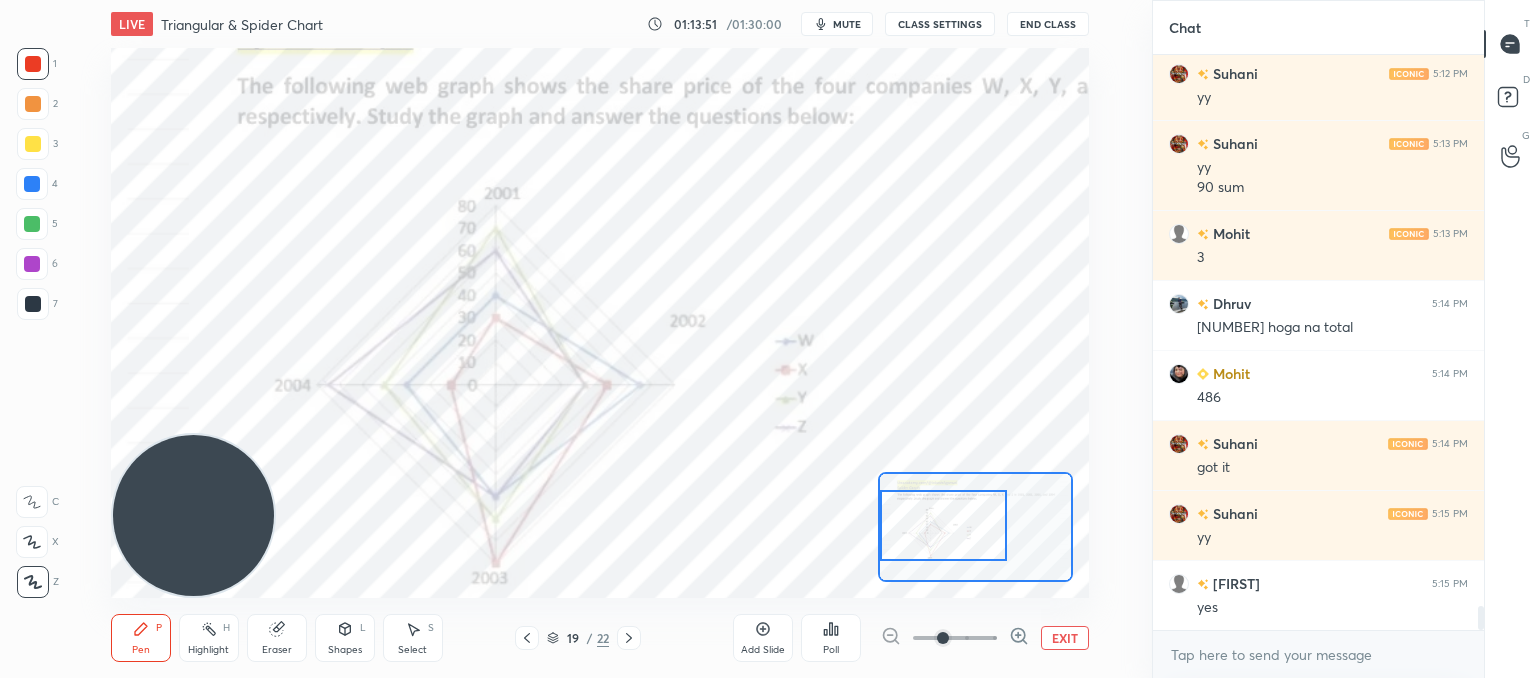 click at bounding box center [944, 525] 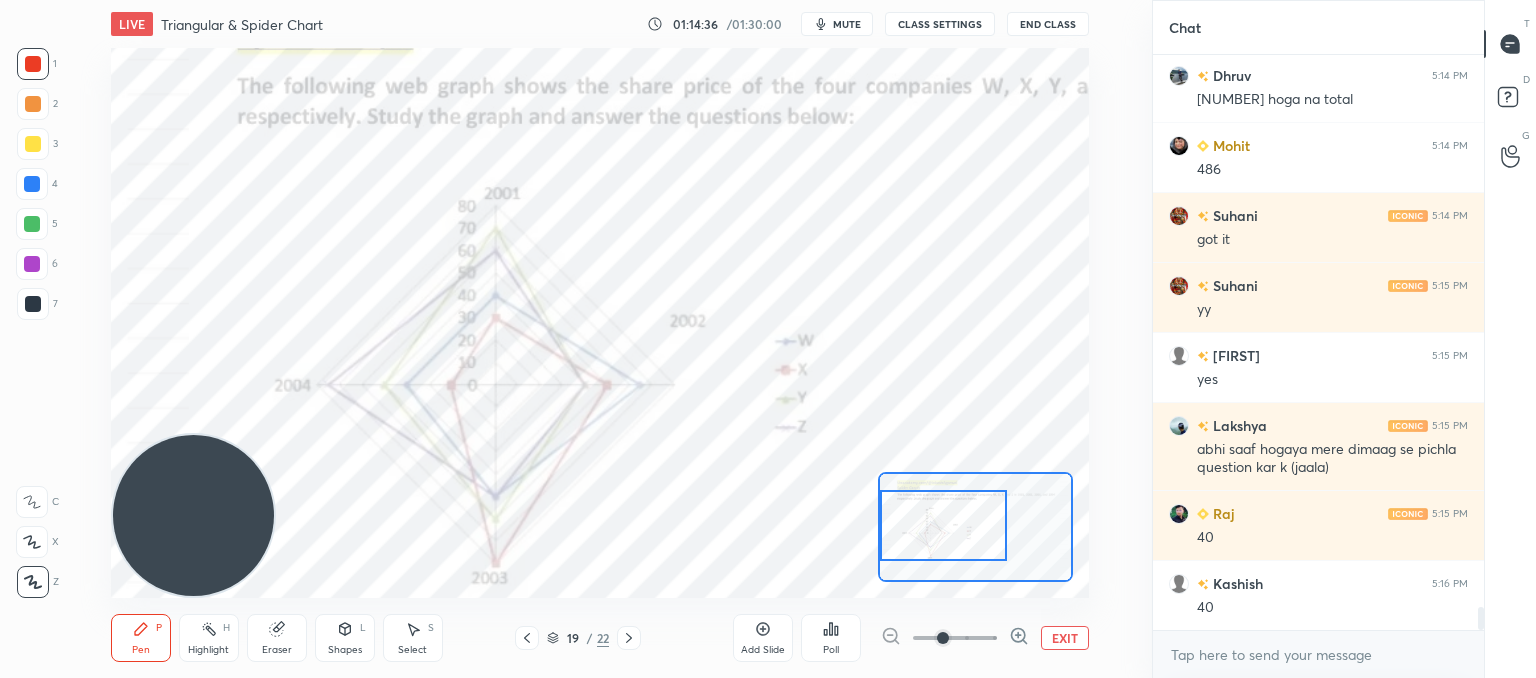 scroll, scrollTop: 13624, scrollLeft: 0, axis: vertical 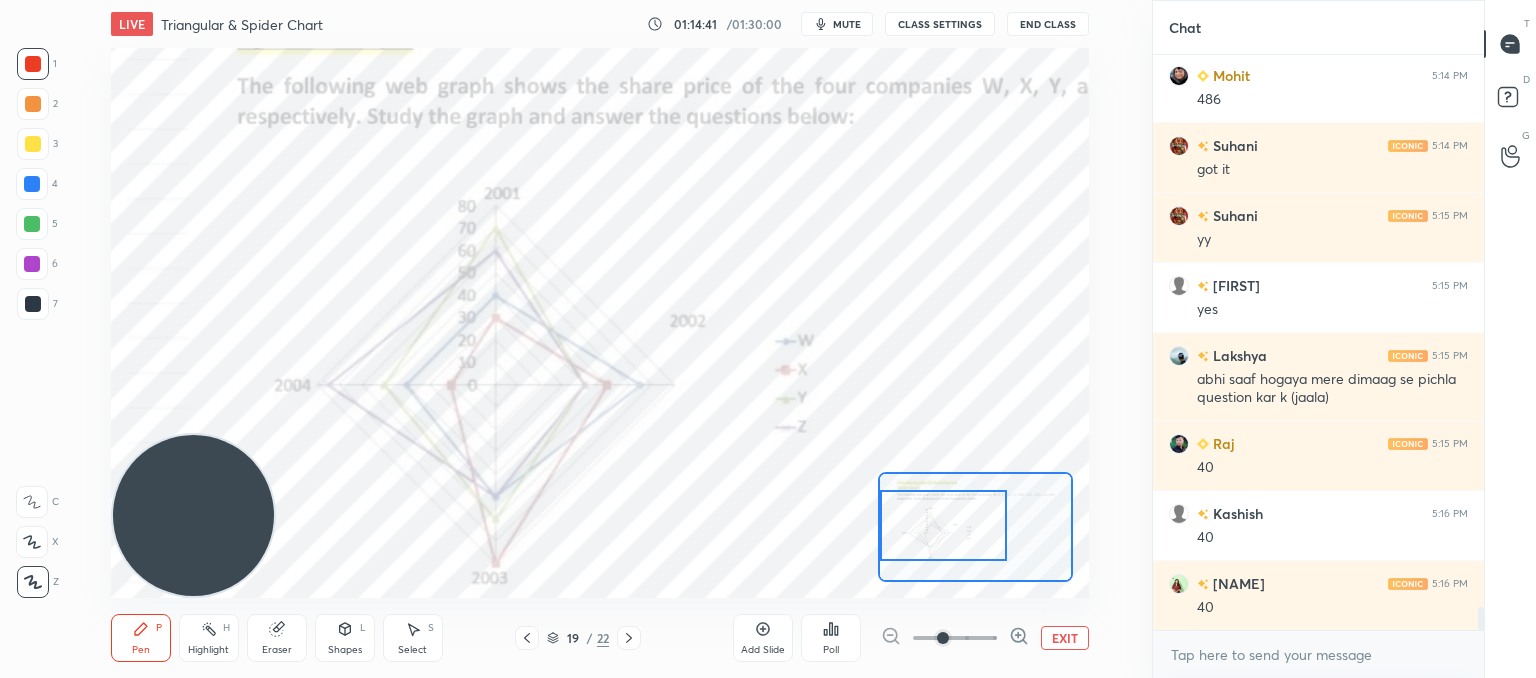 drag, startPoint x: 286, startPoint y: 642, endPoint x: 296, endPoint y: 636, distance: 11.661903 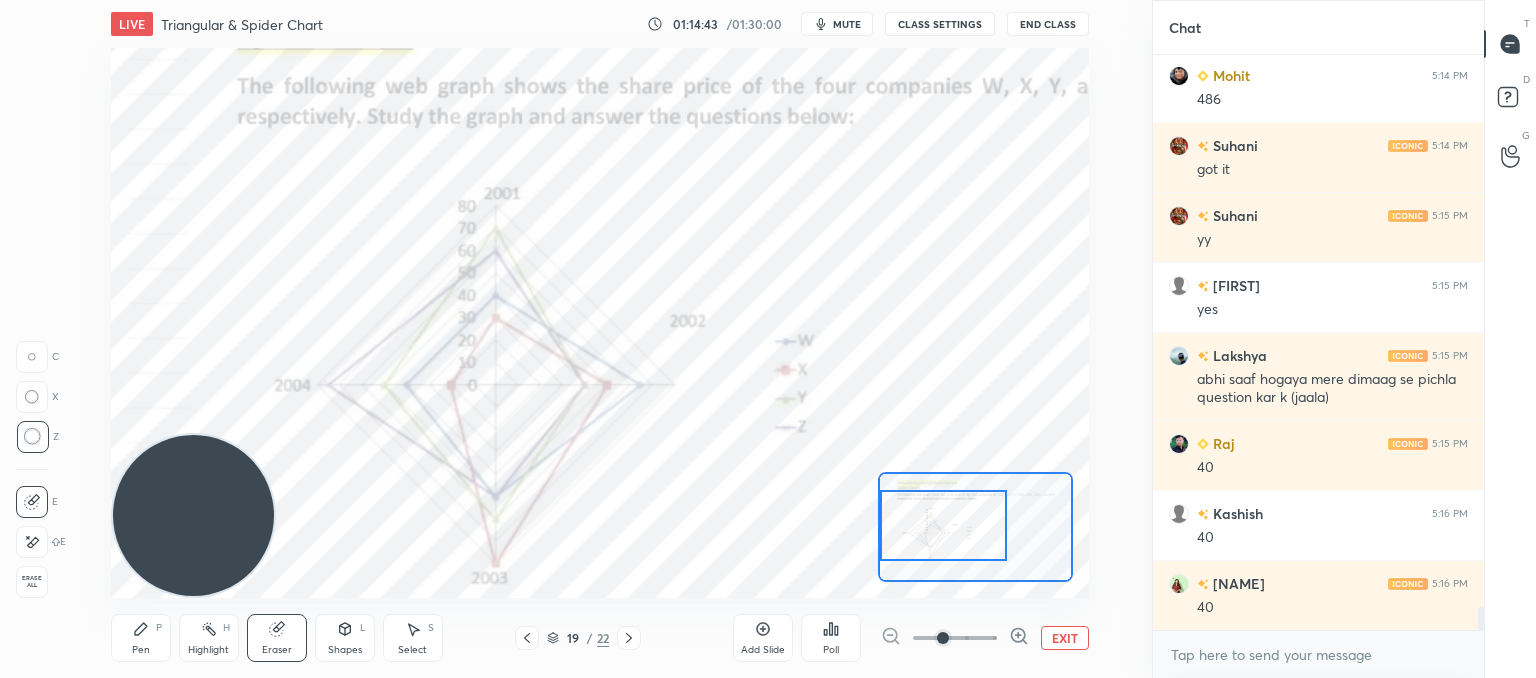 scroll, scrollTop: 13694, scrollLeft: 0, axis: vertical 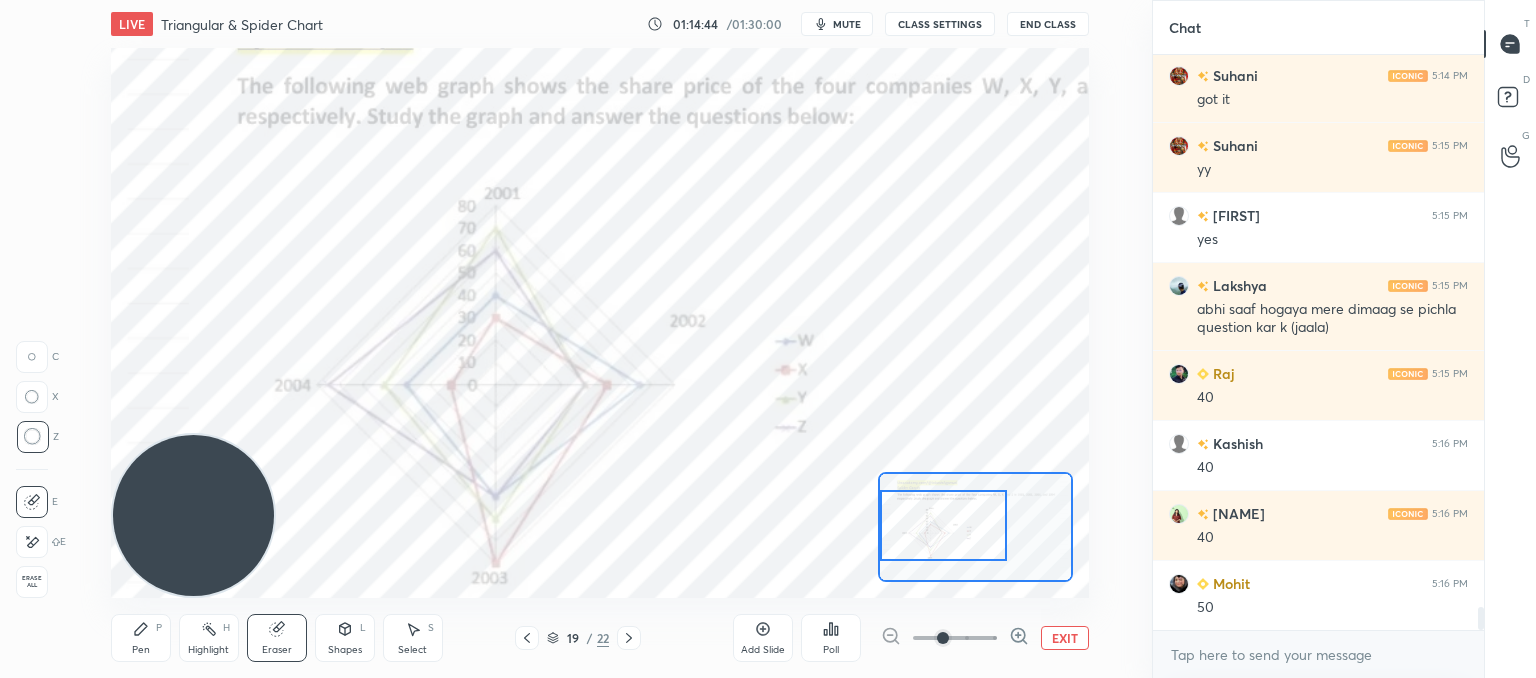 drag, startPoint x: 144, startPoint y: 638, endPoint x: 228, endPoint y: 588, distance: 97.7548 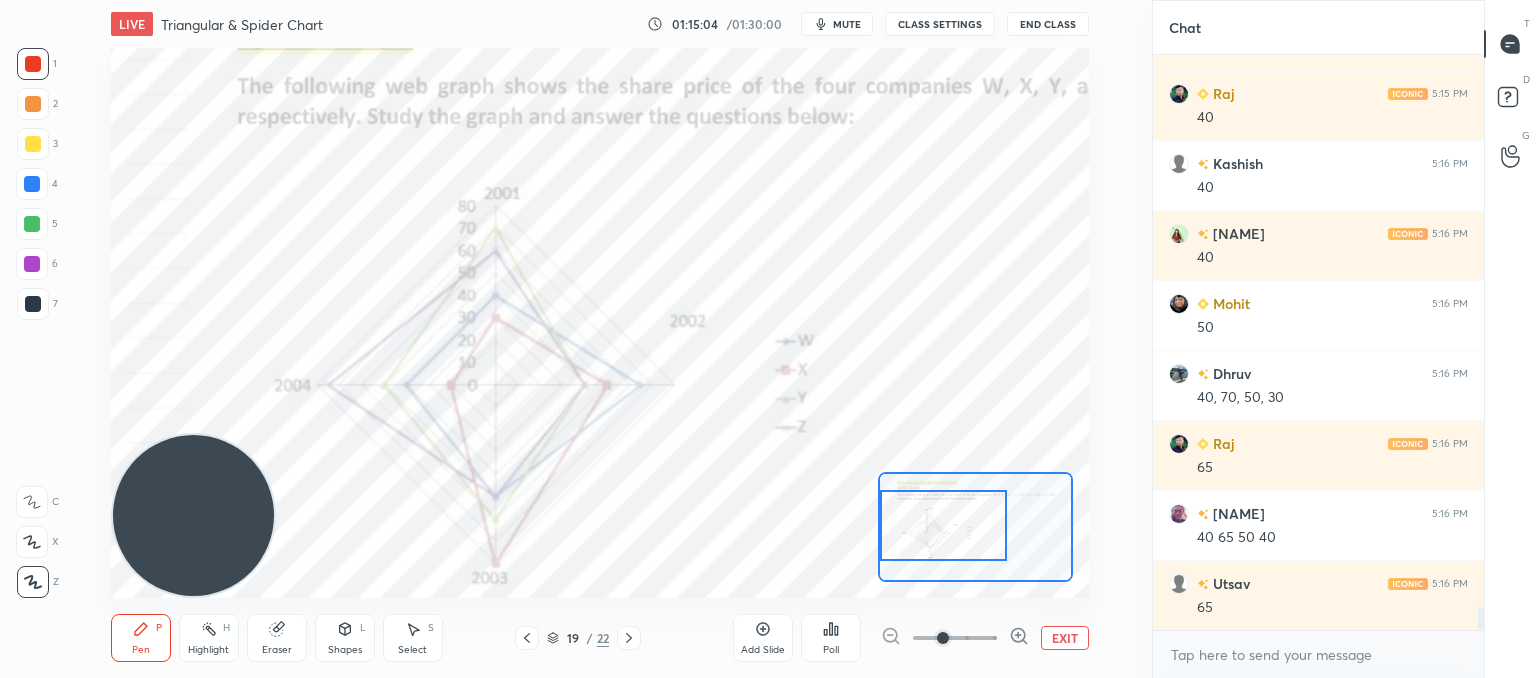 scroll, scrollTop: 14044, scrollLeft: 0, axis: vertical 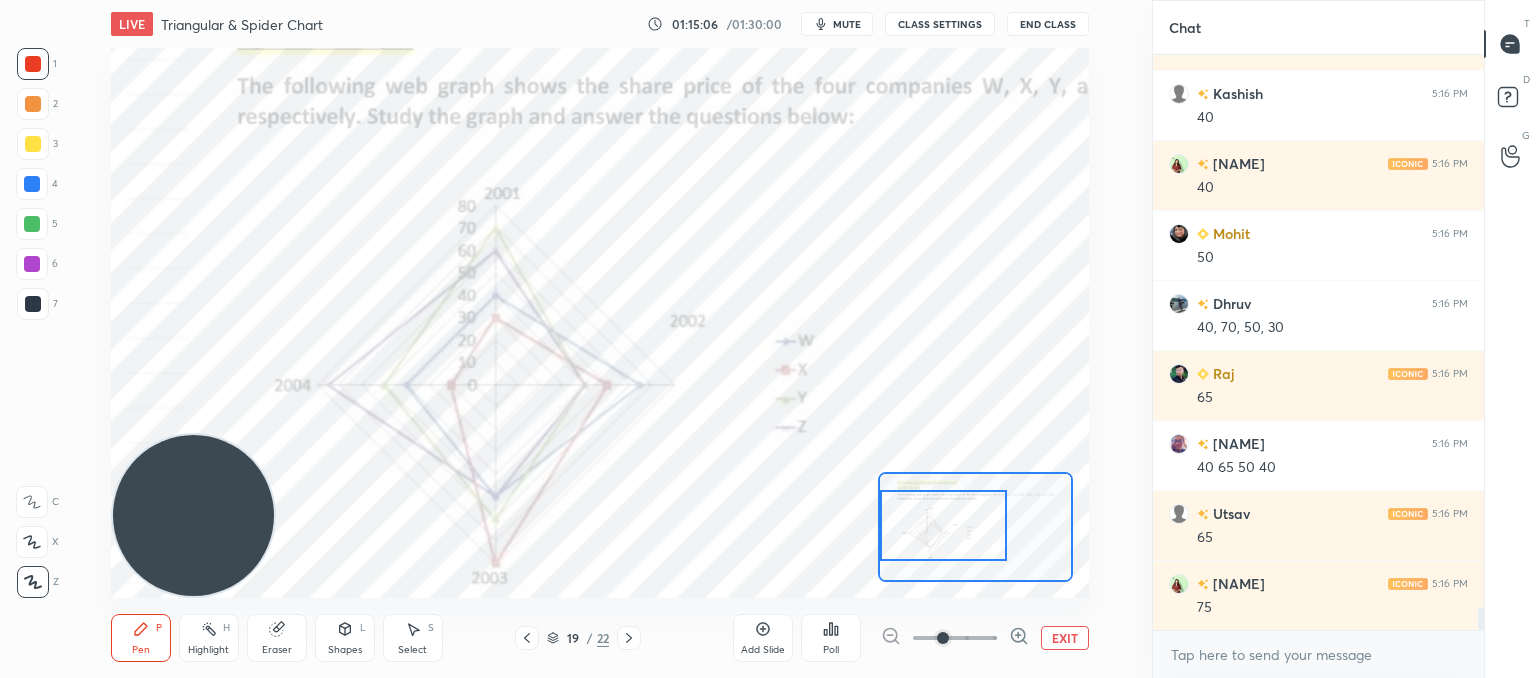 drag, startPoint x: 288, startPoint y: 641, endPoint x: 309, endPoint y: 601, distance: 45.17743 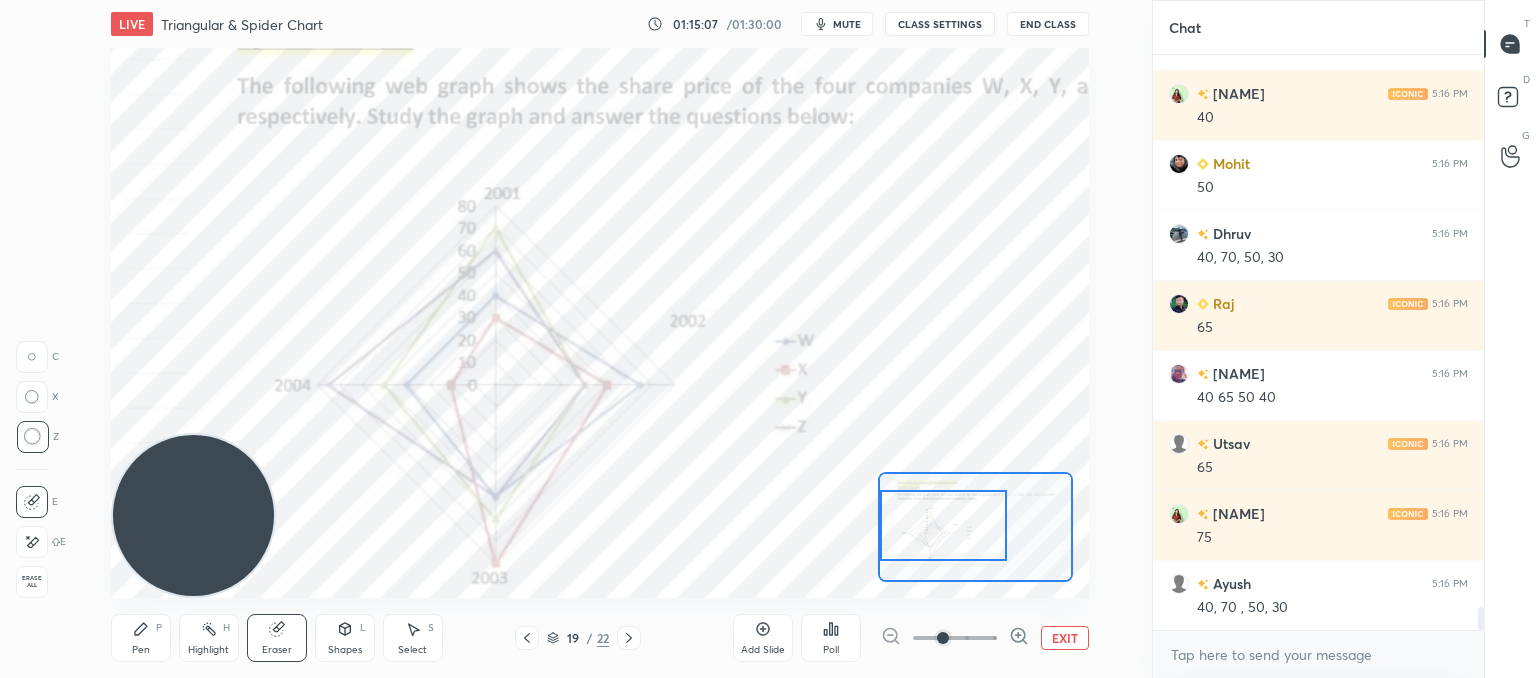 scroll, scrollTop: 14184, scrollLeft: 0, axis: vertical 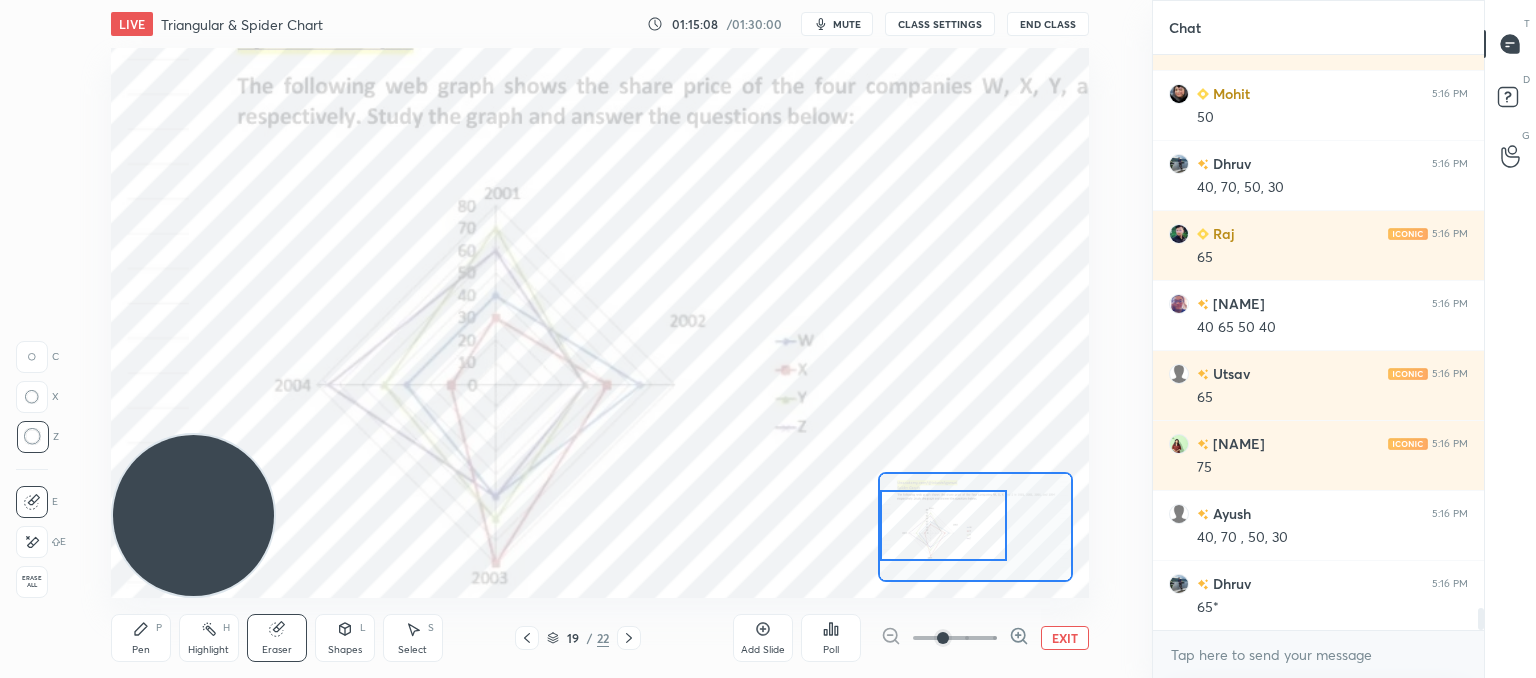click on "Pen" at bounding box center (141, 650) 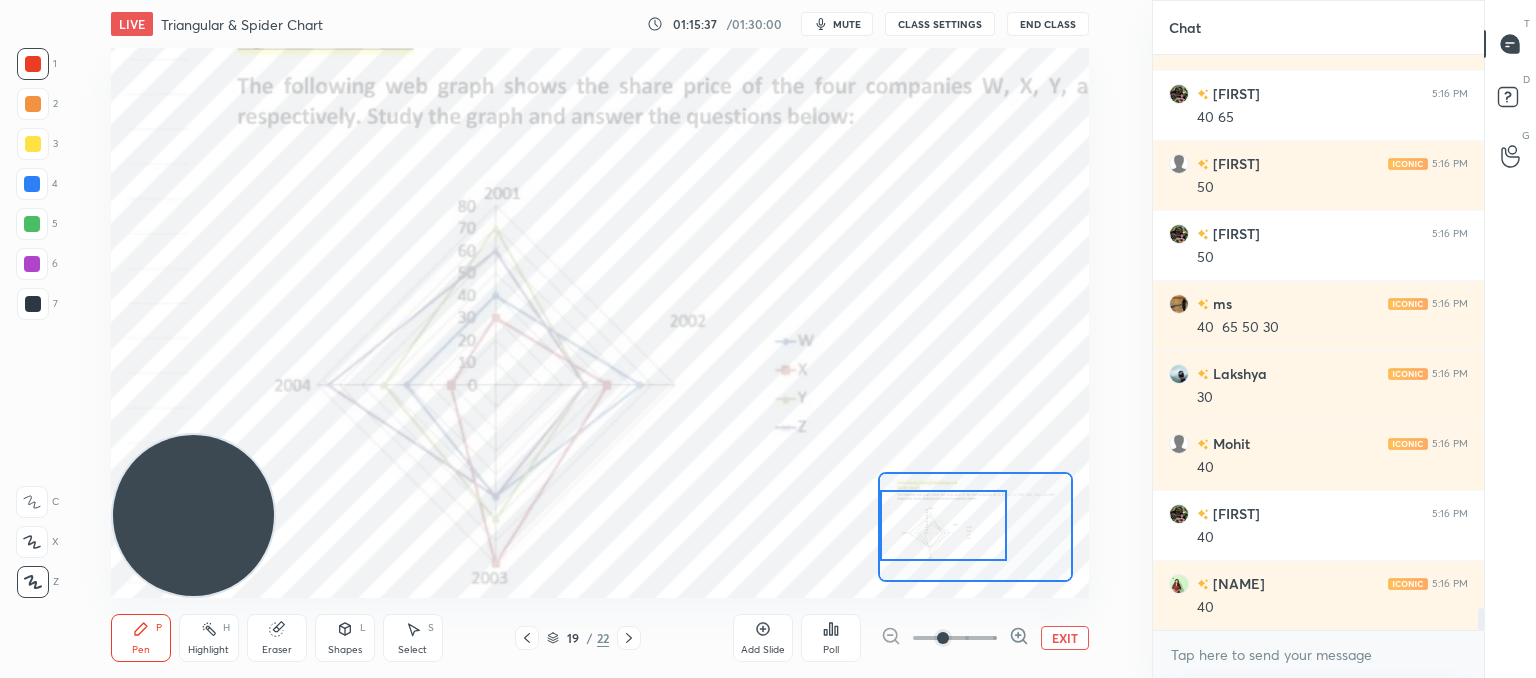 scroll, scrollTop: 14884, scrollLeft: 0, axis: vertical 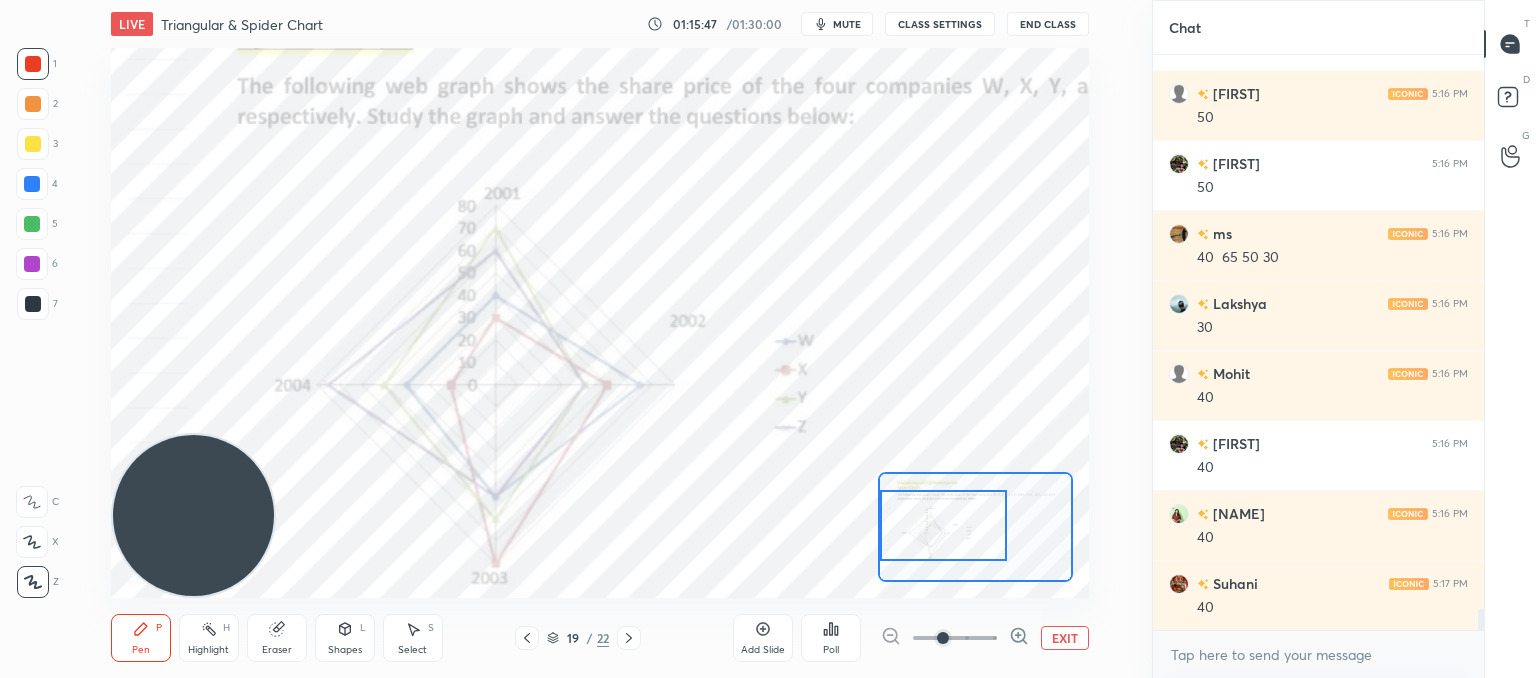 drag, startPoint x: 32, startPoint y: 294, endPoint x: 52, endPoint y: 287, distance: 21.189621 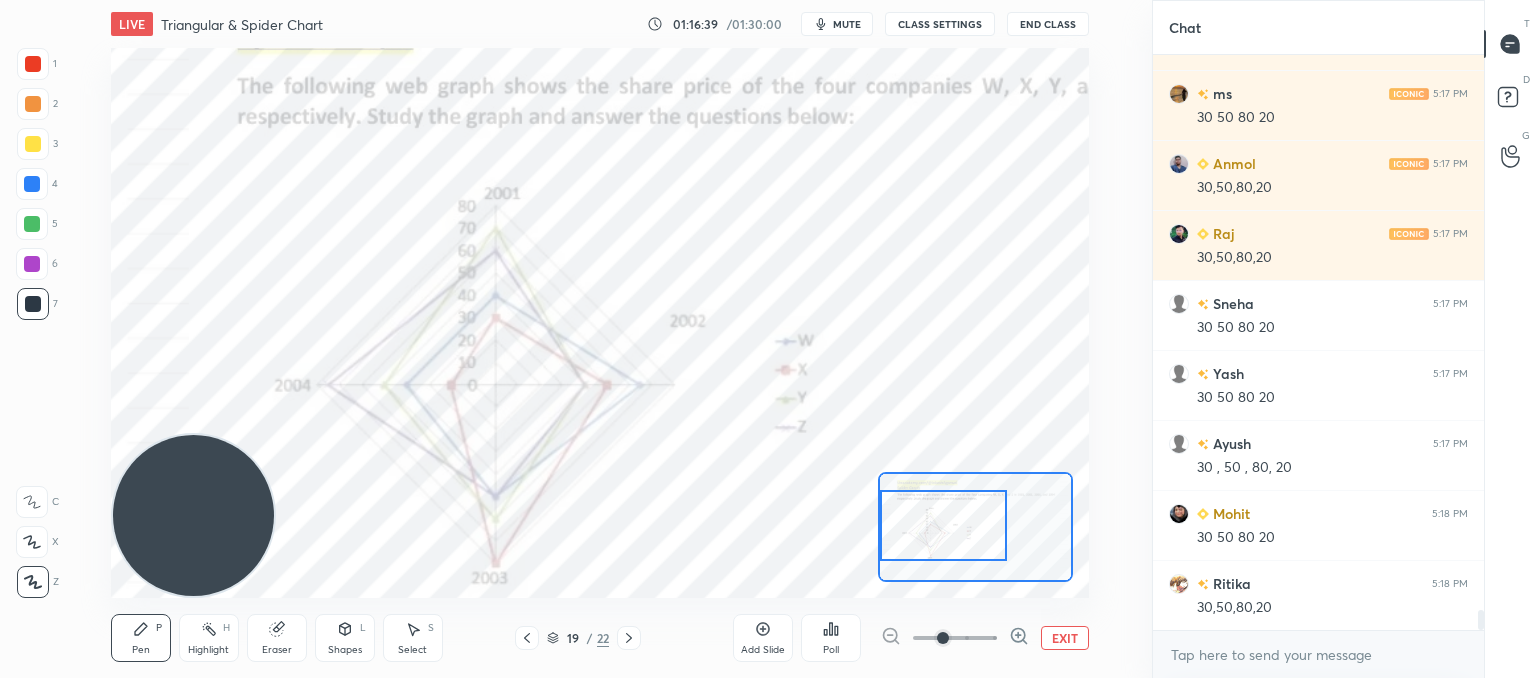 scroll, scrollTop: 16198, scrollLeft: 0, axis: vertical 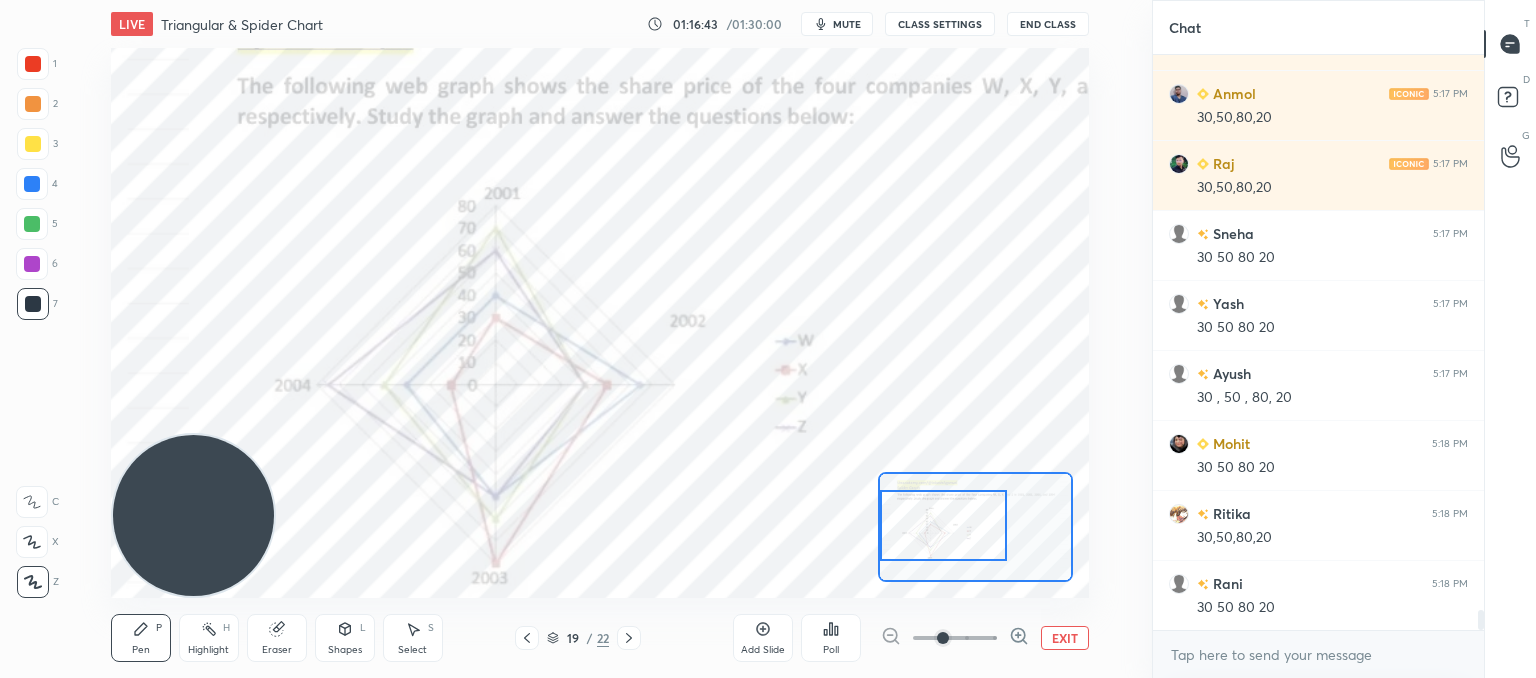 click at bounding box center [32, 184] 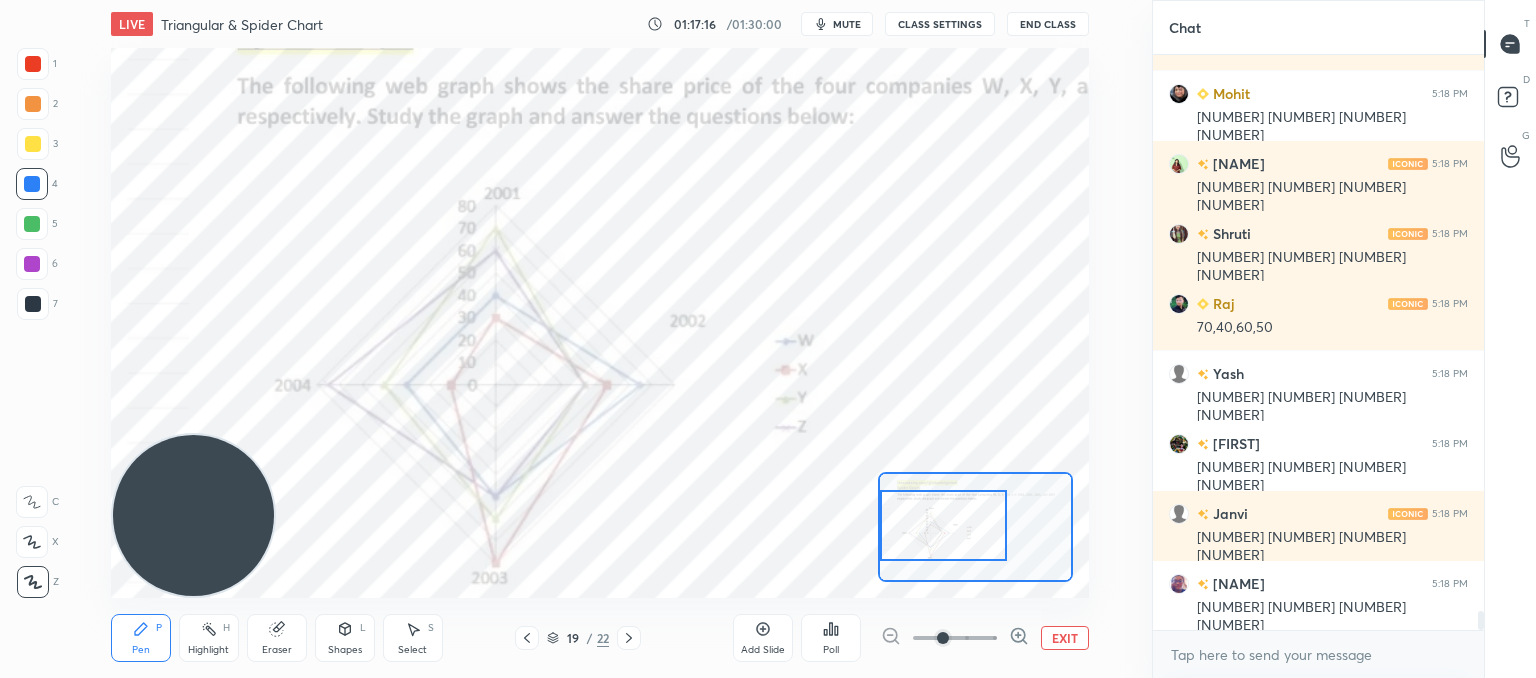 scroll, scrollTop: 17372, scrollLeft: 0, axis: vertical 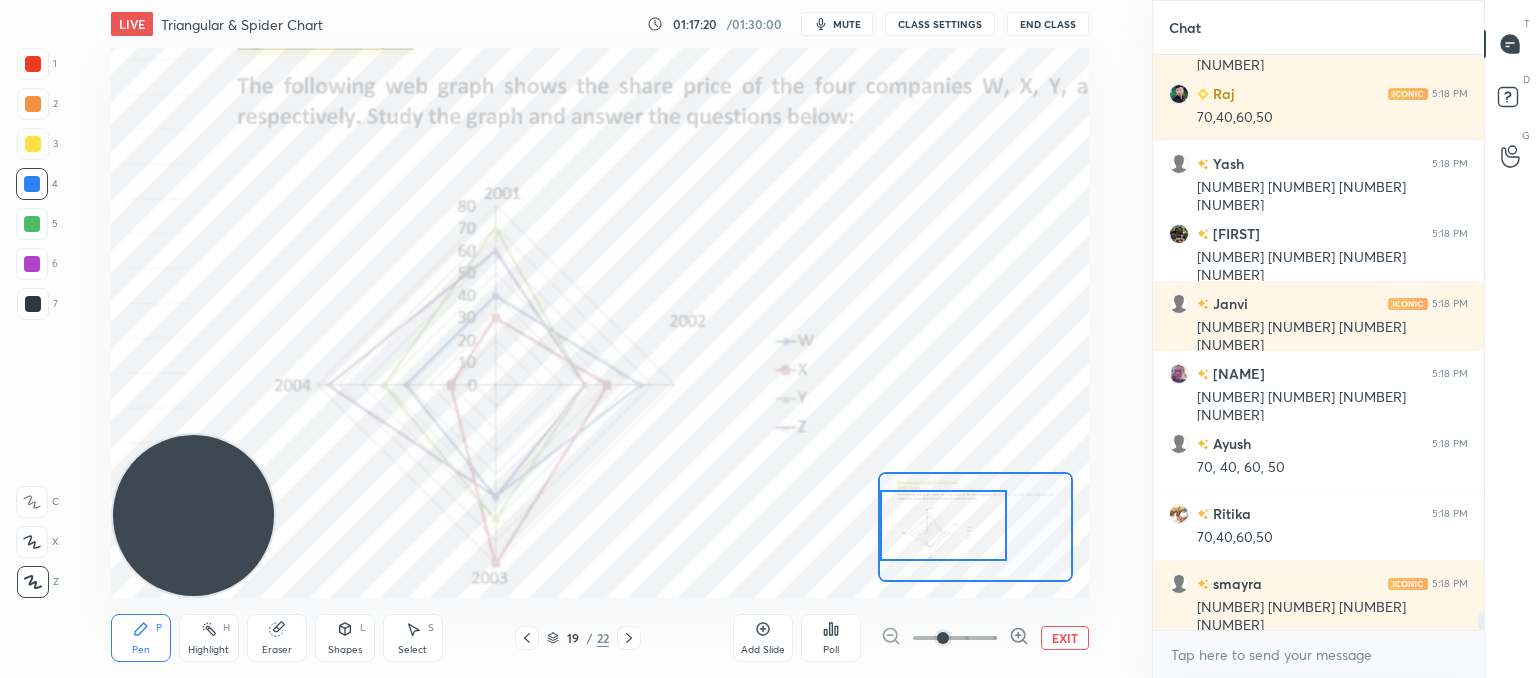 drag, startPoint x: 36, startPoint y: 264, endPoint x: 51, endPoint y: 256, distance: 17 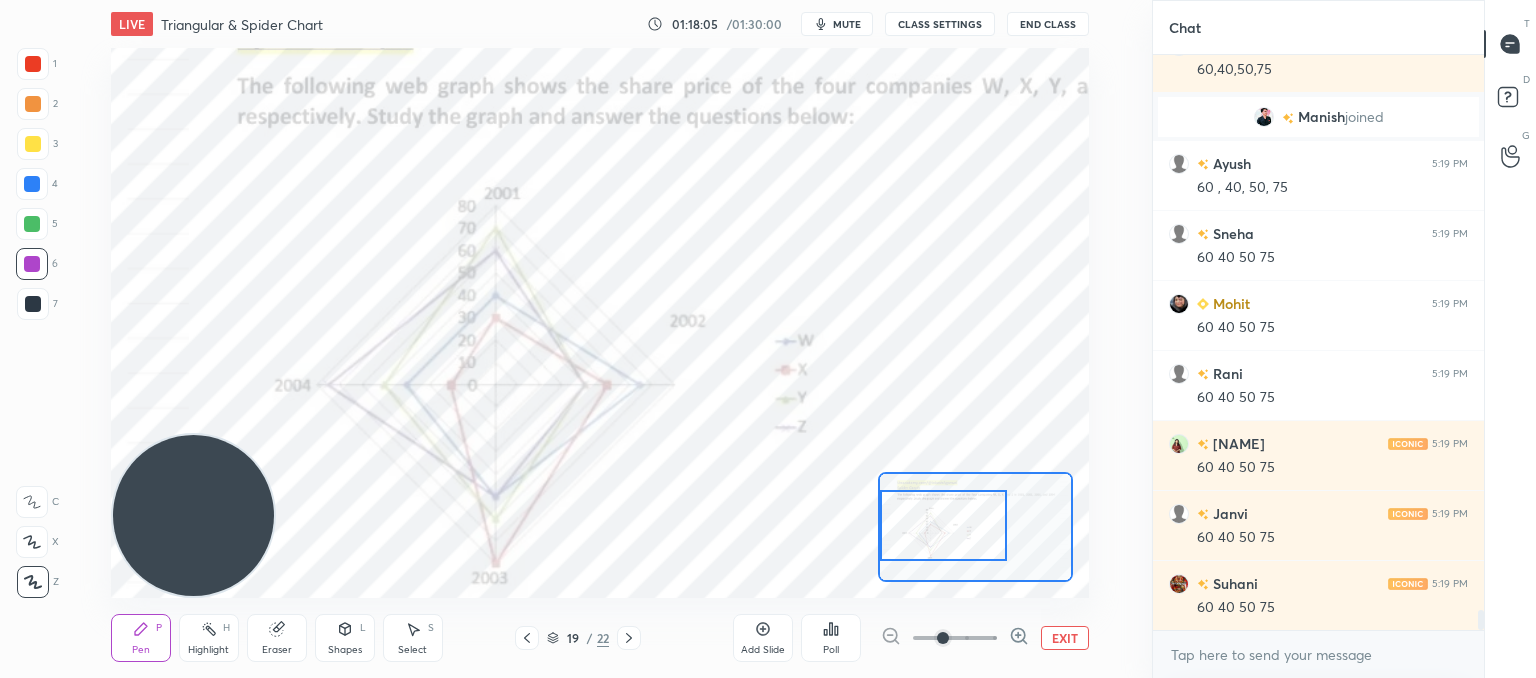 scroll, scrollTop: 16416, scrollLeft: 0, axis: vertical 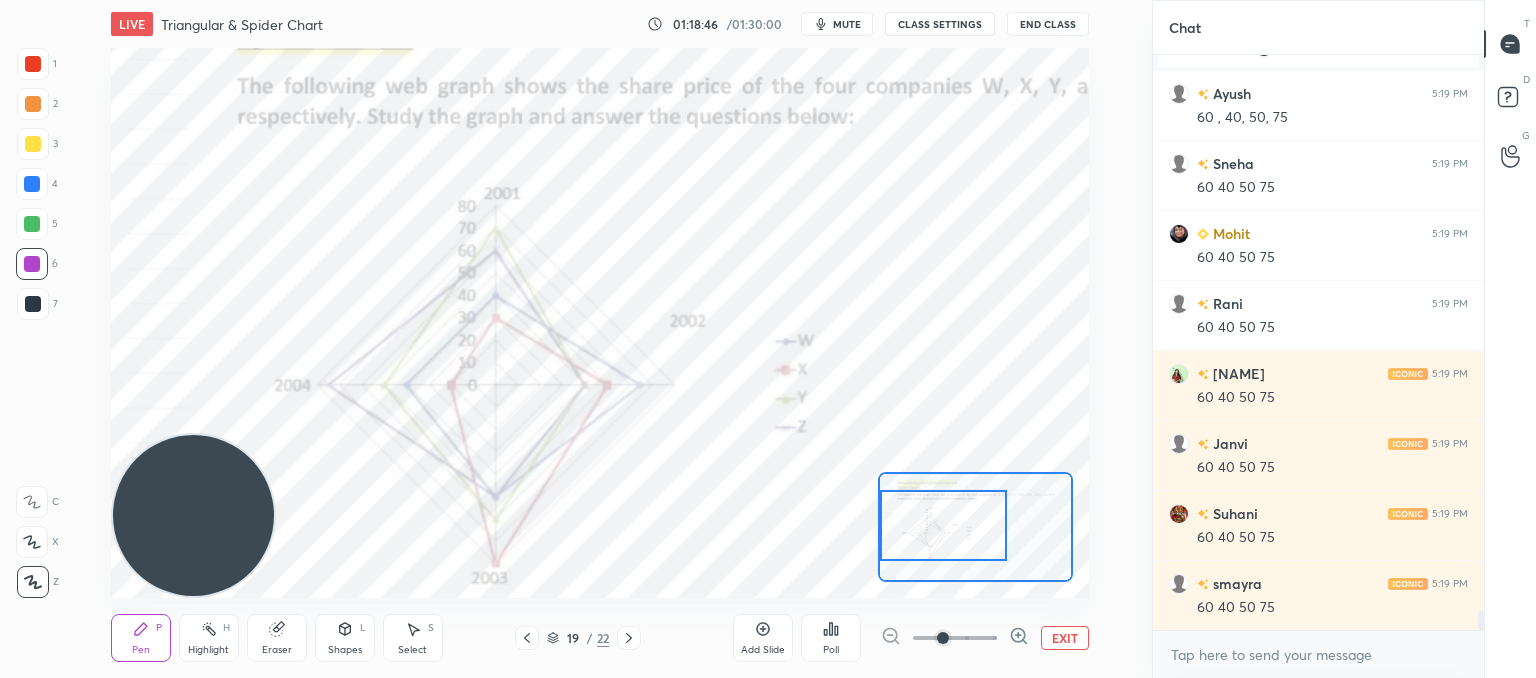 click 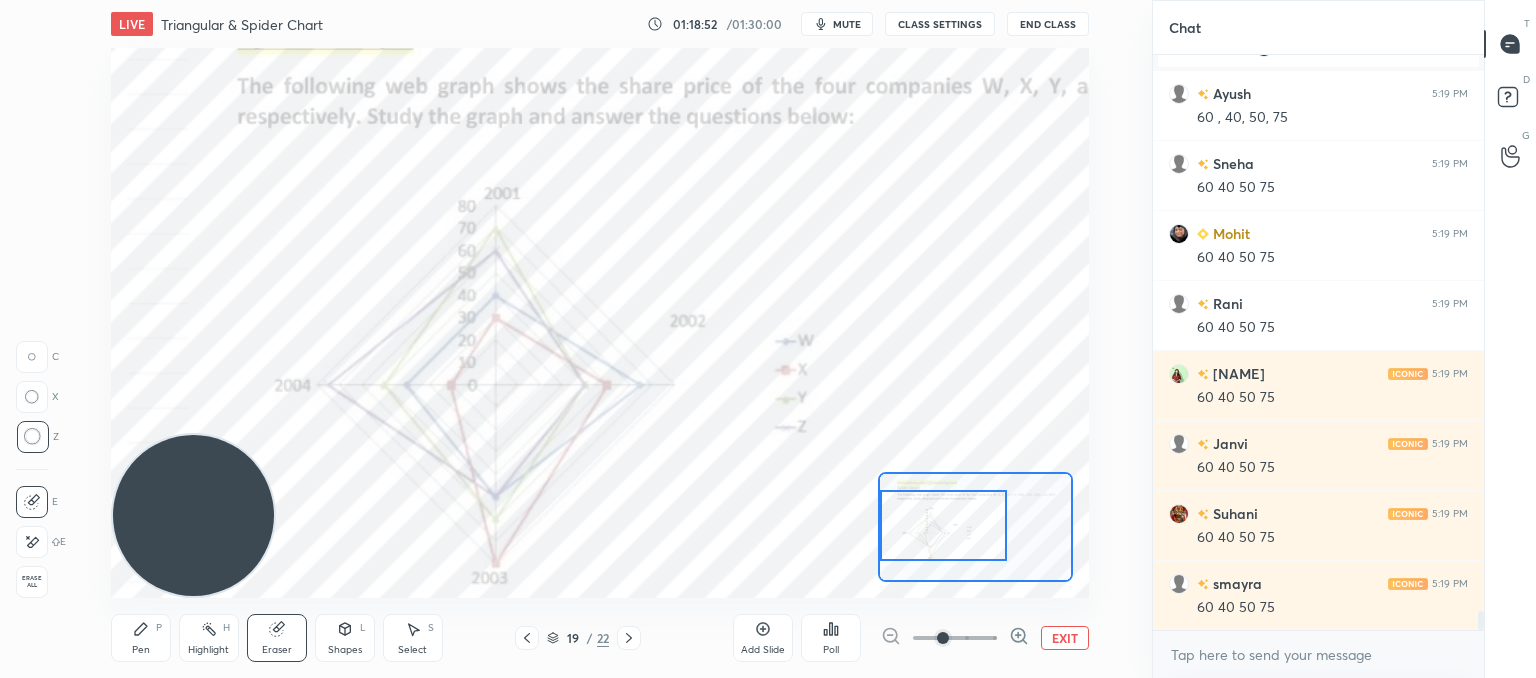 click at bounding box center [629, 638] 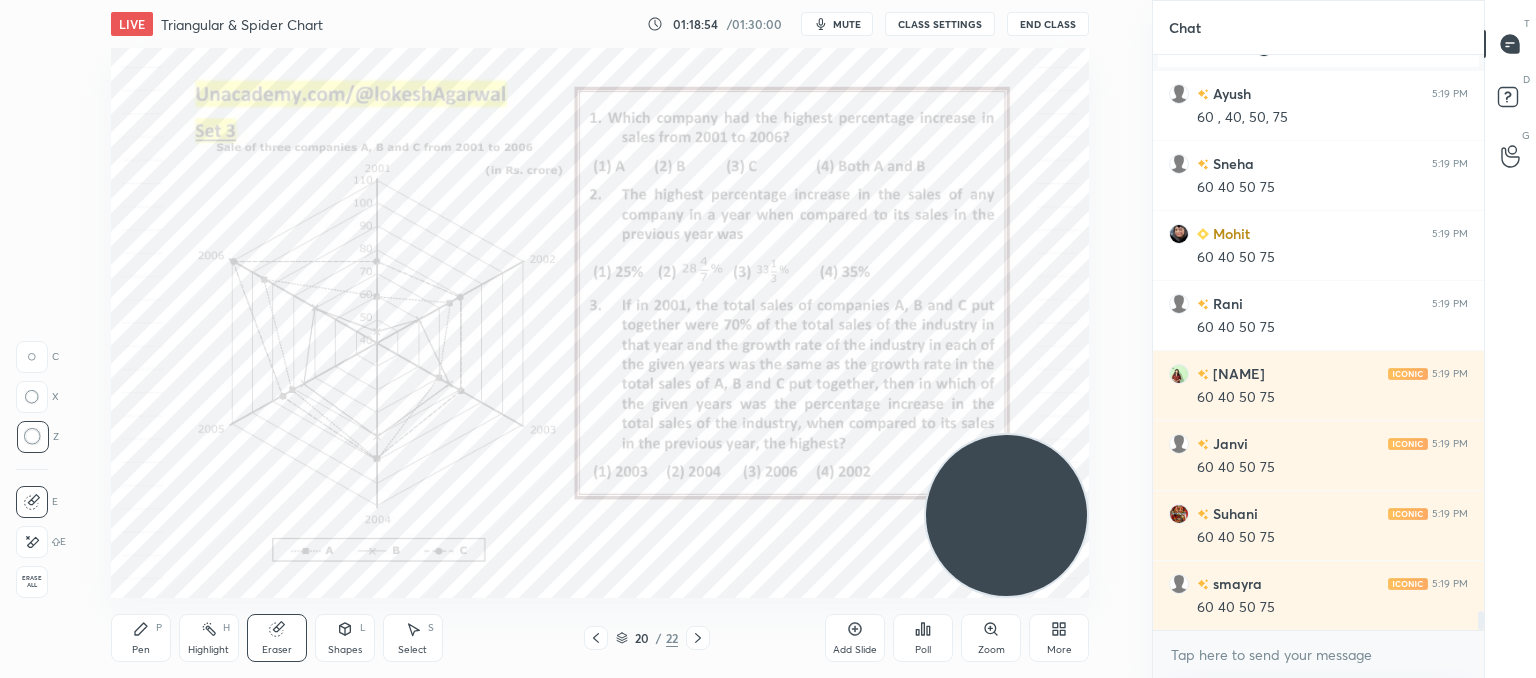 drag, startPoint x: 276, startPoint y: 529, endPoint x: 1094, endPoint y: 652, distance: 827.19586 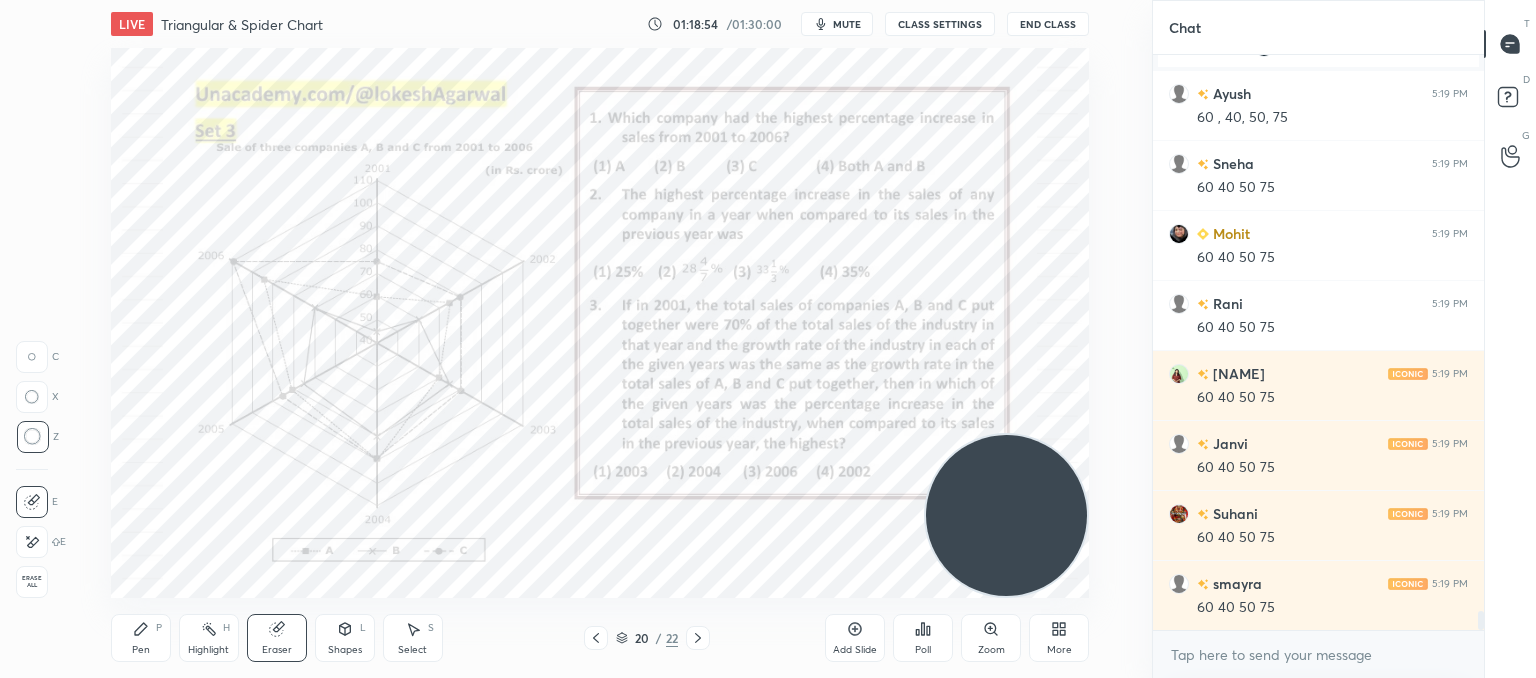 click on "LIVE Triangular & Spider Chart 01:18:54 /  01:30:00 mute CLASS SETTINGS End Class Setting up your live class Poll for   secs No correct answer Start poll Back Triangular & Spider Chart • L10 of Booster Course on Data Interpretation for CAT & OMETs 2025 Lokesh Agarwal Pen P Highlight H Eraser Shapes L Select S 20 / 22 Add Slide Poll Zoom More" at bounding box center (600, 339) 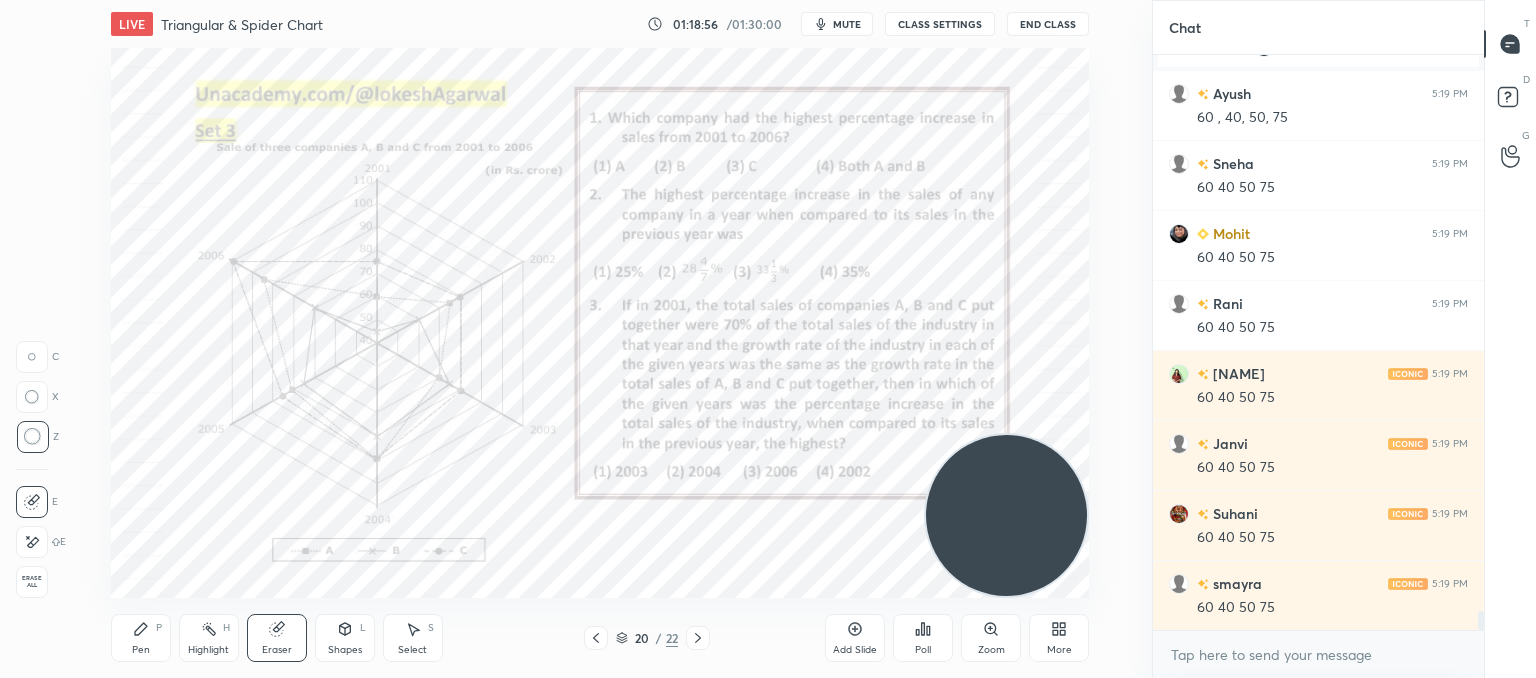 drag, startPoint x: 125, startPoint y: 650, endPoint x: 132, endPoint y: 635, distance: 16.552946 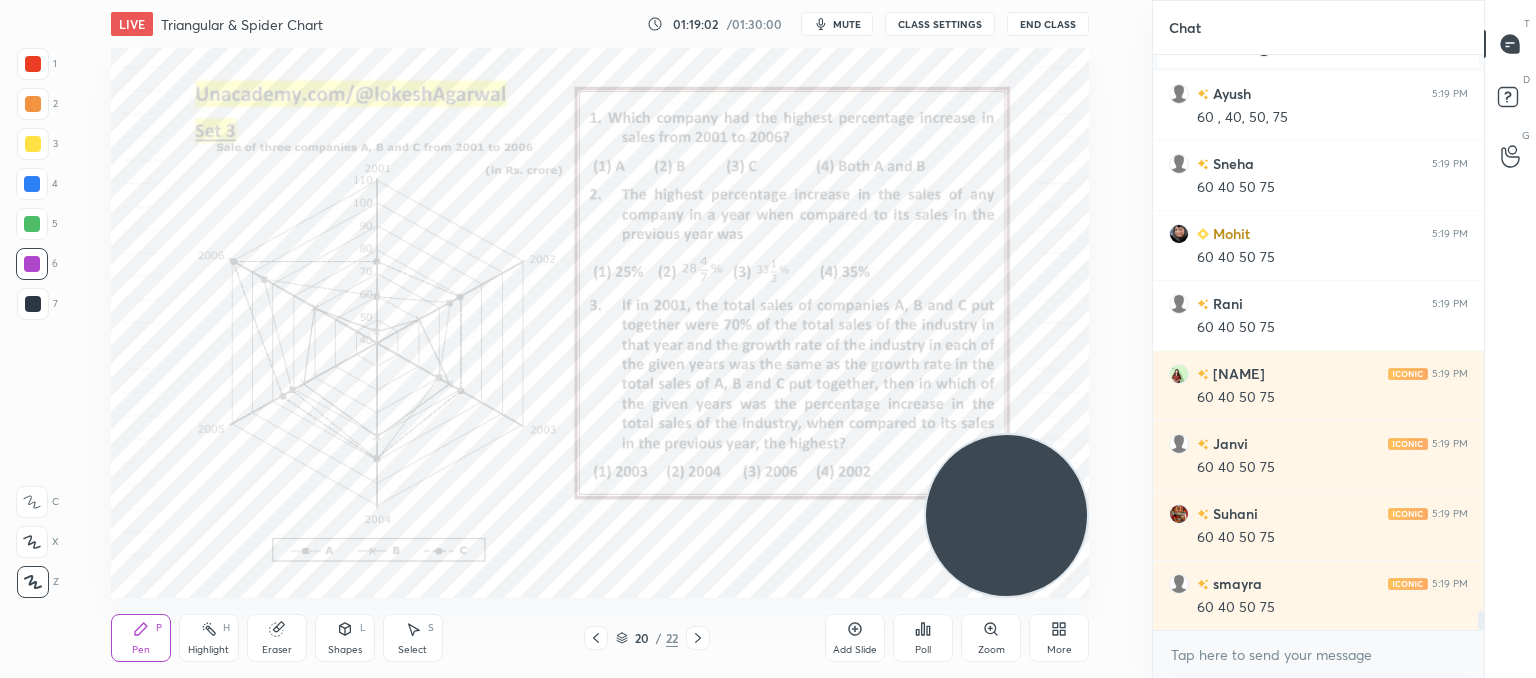scroll, scrollTop: 16464, scrollLeft: 0, axis: vertical 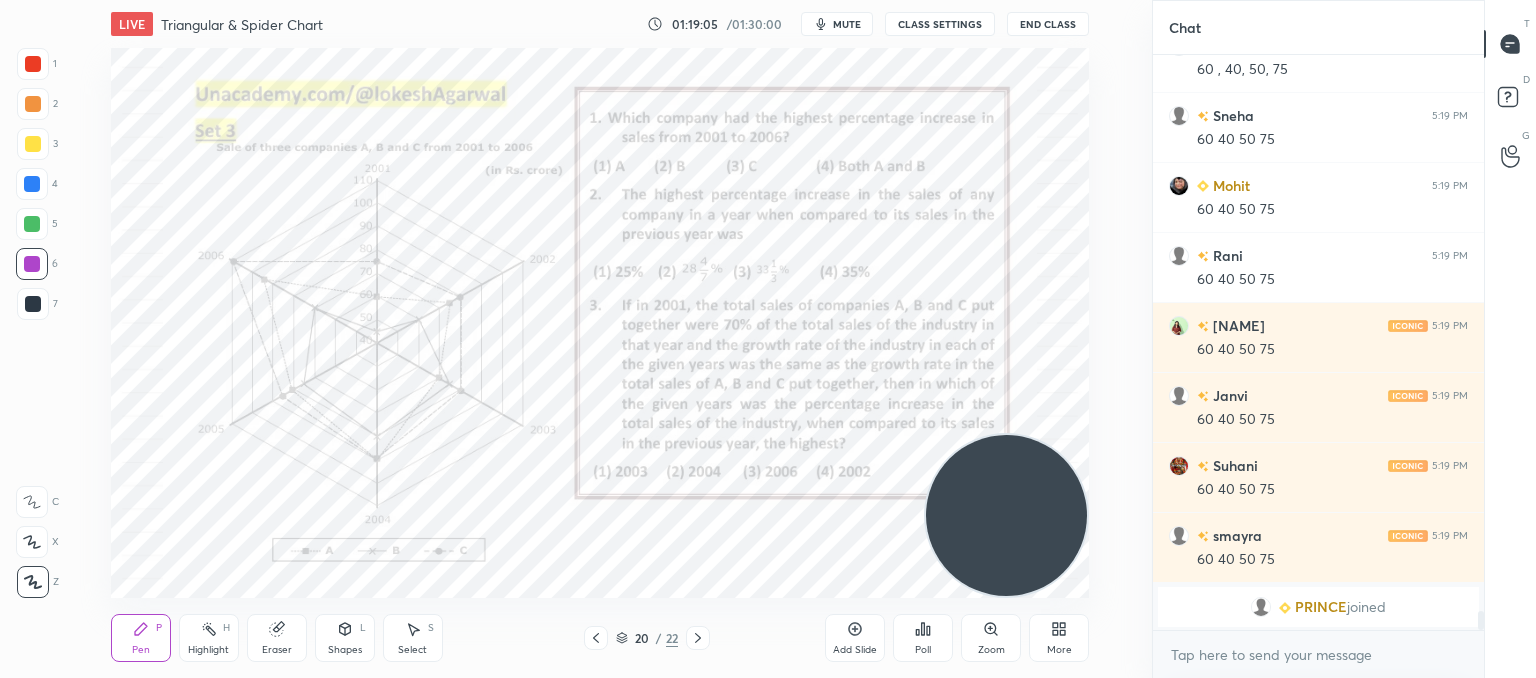 click on "mute" at bounding box center [847, 24] 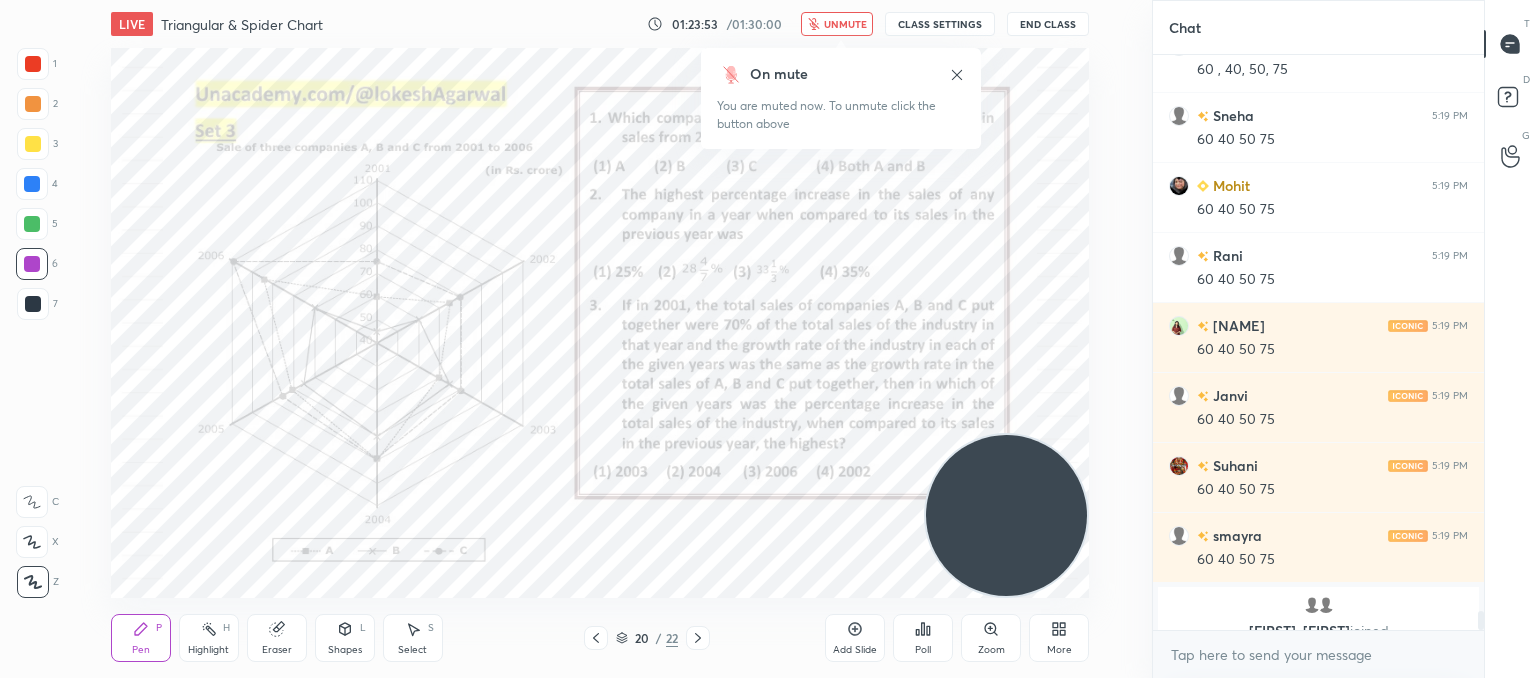 scroll, scrollTop: 16488, scrollLeft: 0, axis: vertical 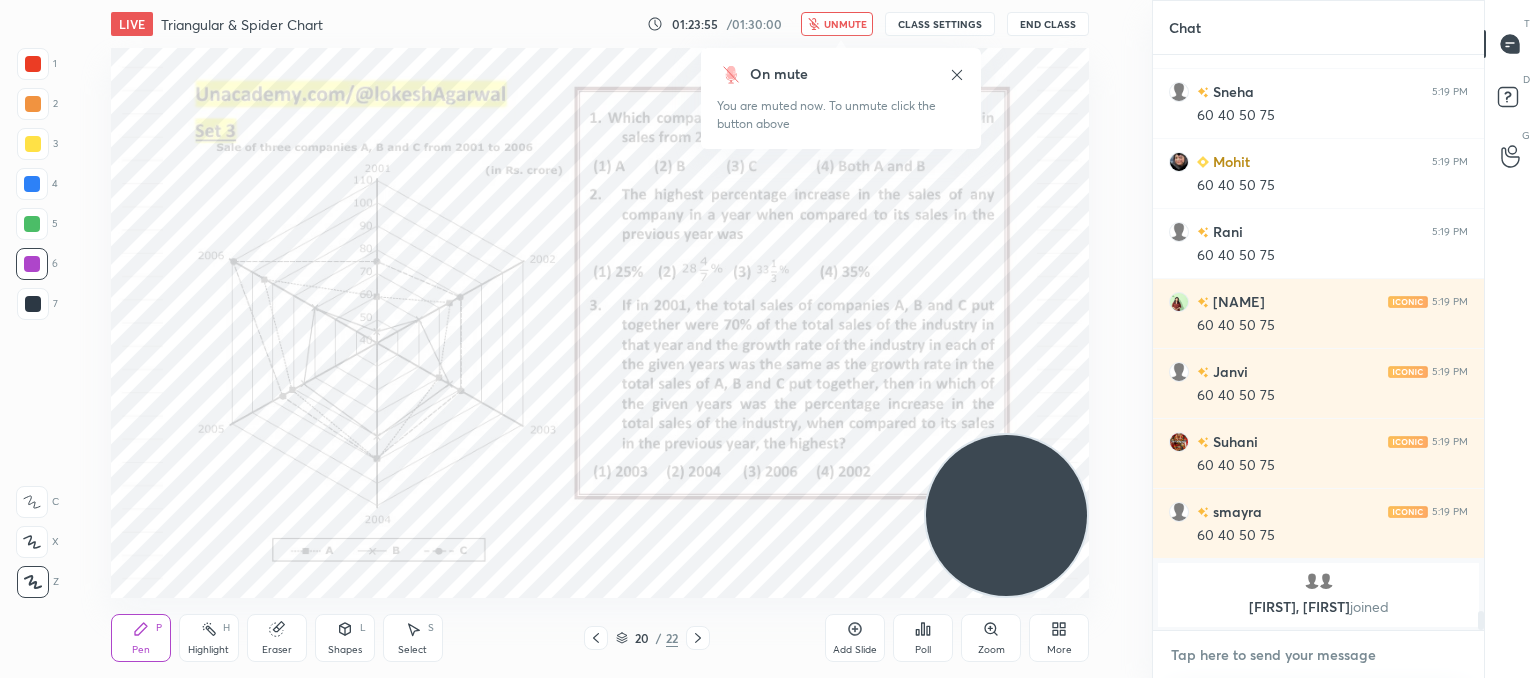 click at bounding box center (1318, 655) 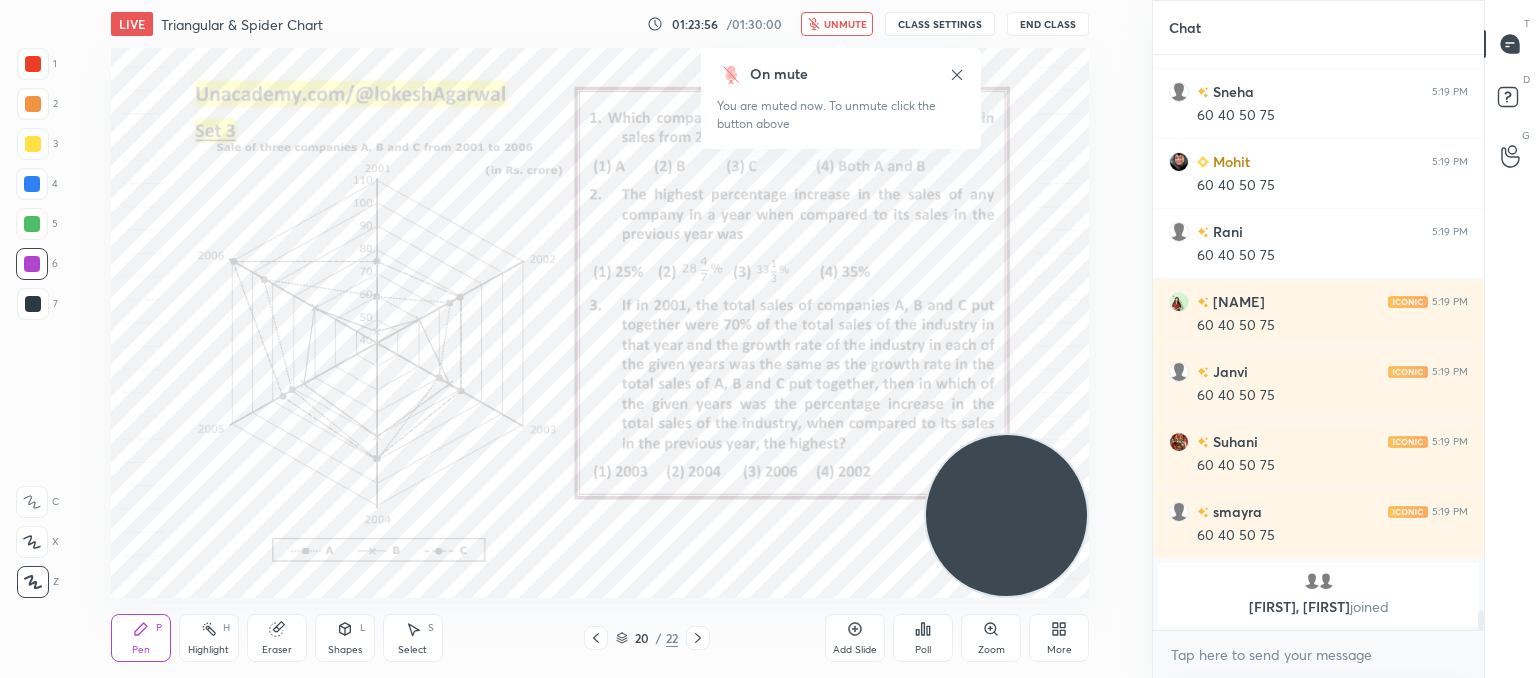 type on "x" 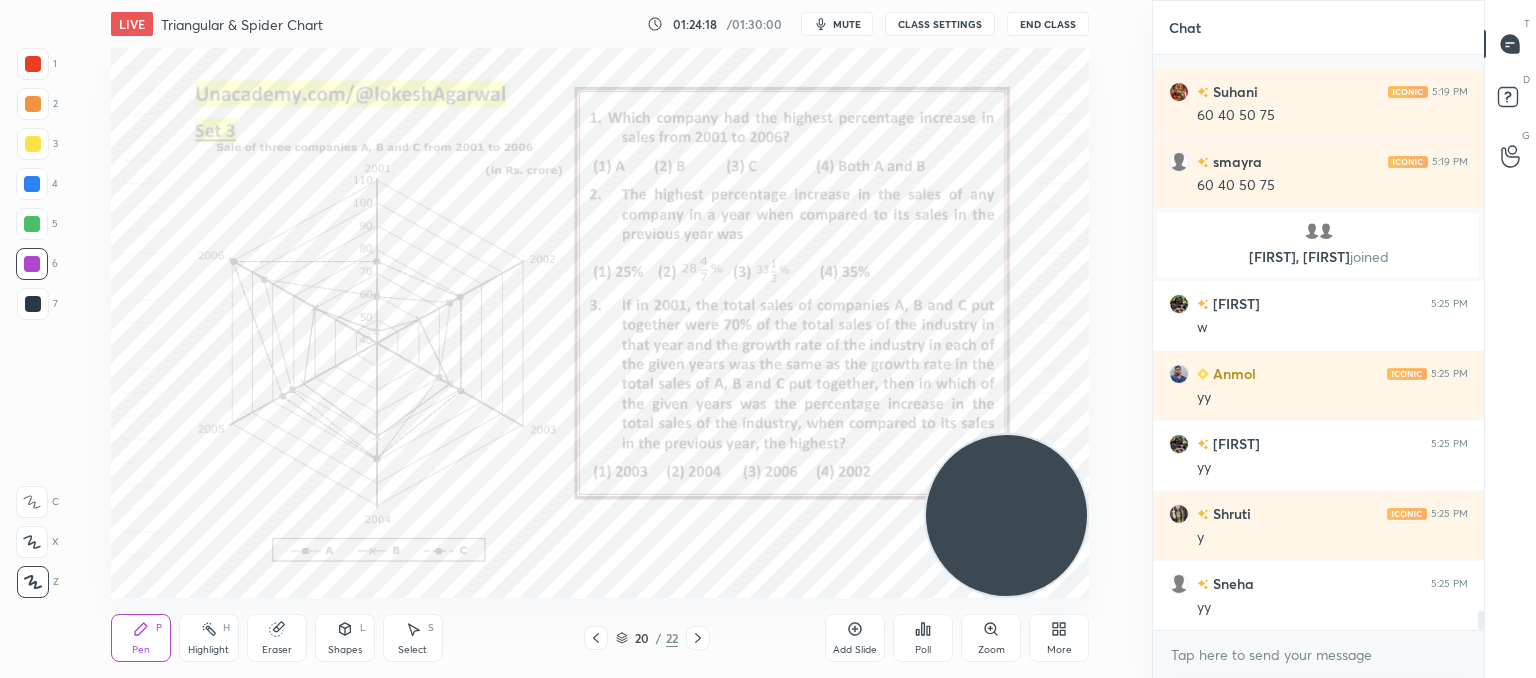 scroll, scrollTop: 16838, scrollLeft: 0, axis: vertical 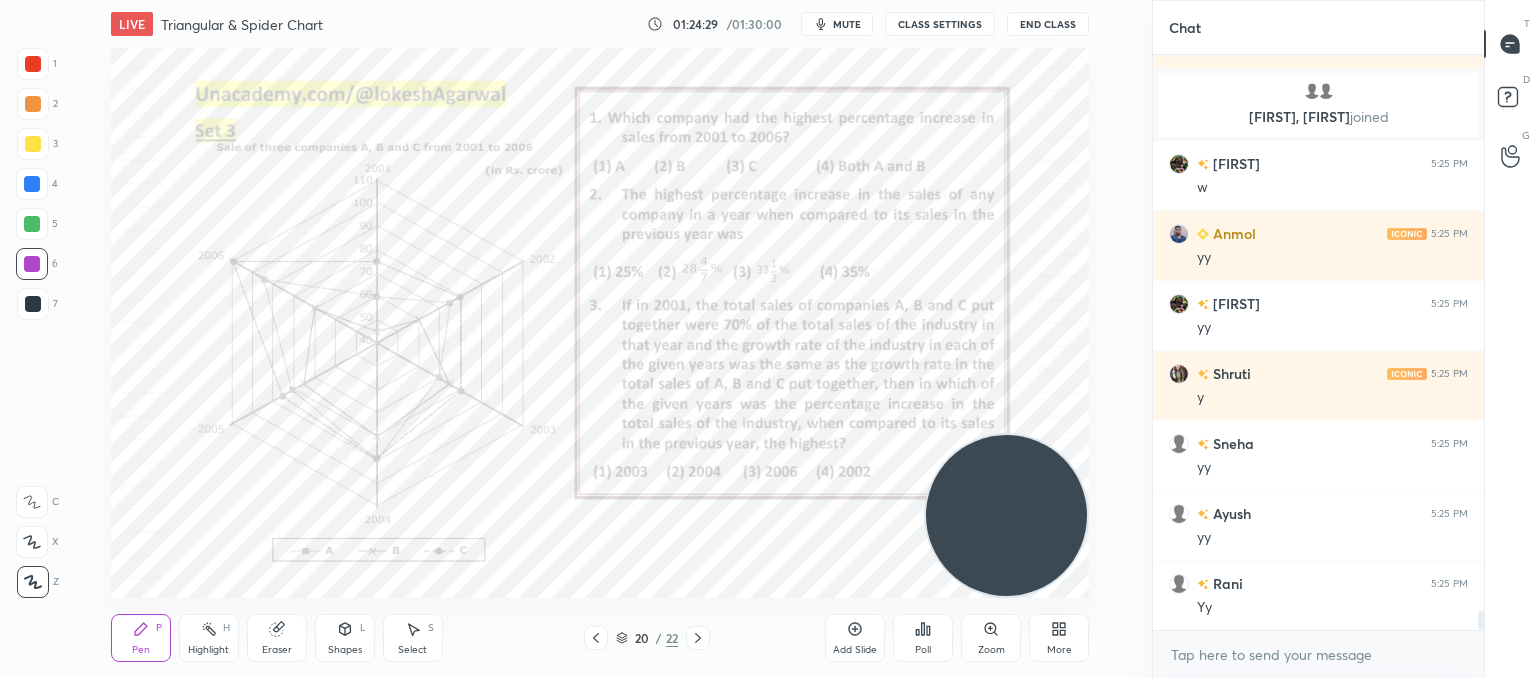 click on "CLASS SETTINGS" at bounding box center [940, 24] 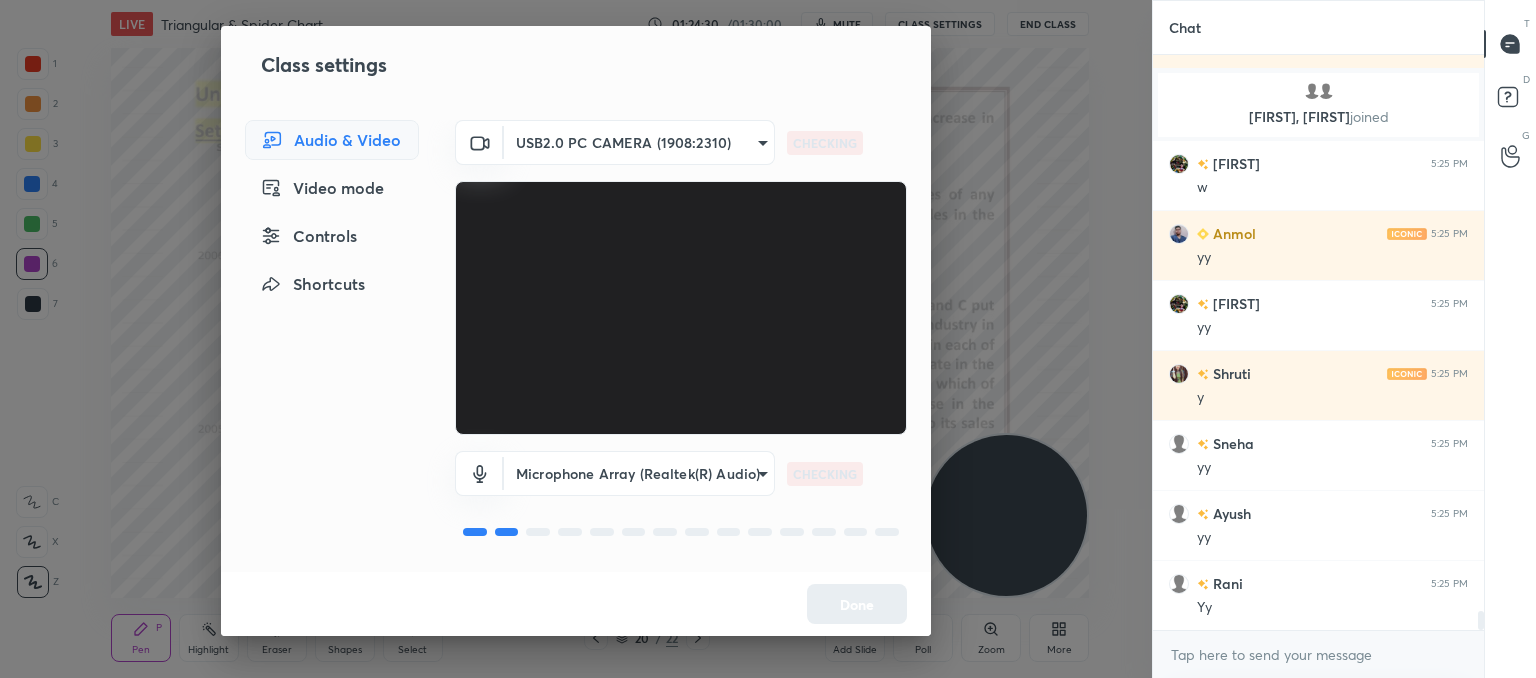 click on "1 2 3 4 5 6 7 C X Z C X Z E E Erase all   H H LIVE Triangular & Spider Chart 01:24:30 /  01:30:00 mute CLASS SETTINGS End Class Setting up your live class Poll for   secs No correct answer Start poll Back Triangular & Spider Chart • L10 of Booster Course on Data Interpretation for CAT & OMETs 2025 Lokesh Agarwal Pen P Highlight H Eraser Shapes L Select S 20 / 22 Add Slide Poll Zoom More Chat Suhani 5:19 PM 60 40 50 75 smayra 5:19 PM 60 40 50 75 Arnav, PRINCE  joined Chandrani 5:25 PM w Anmol 5:25 PM yy Chandrani 5:25 PM yy Shruti 5:25 PM y Sneha 5:25 PM yy Ayush 5:25 PM yy Rani 5:25 PM Yy JUMP TO LATEST Enable hand raising Enable raise hand to speak to learners. Once enabled, chat will be turned off temporarily. Enable x   introducing Raise a hand with a doubt Now learners can raise their hand along with a doubt  How it works? Doubts asked by learners will show up here NEW DOUBTS ASKED No one has raised a hand yet Can't raise hand Got it T Messages (T) D Doubts (D) G Raise Hand (G) Report an issue Buffering" at bounding box center (768, 339) 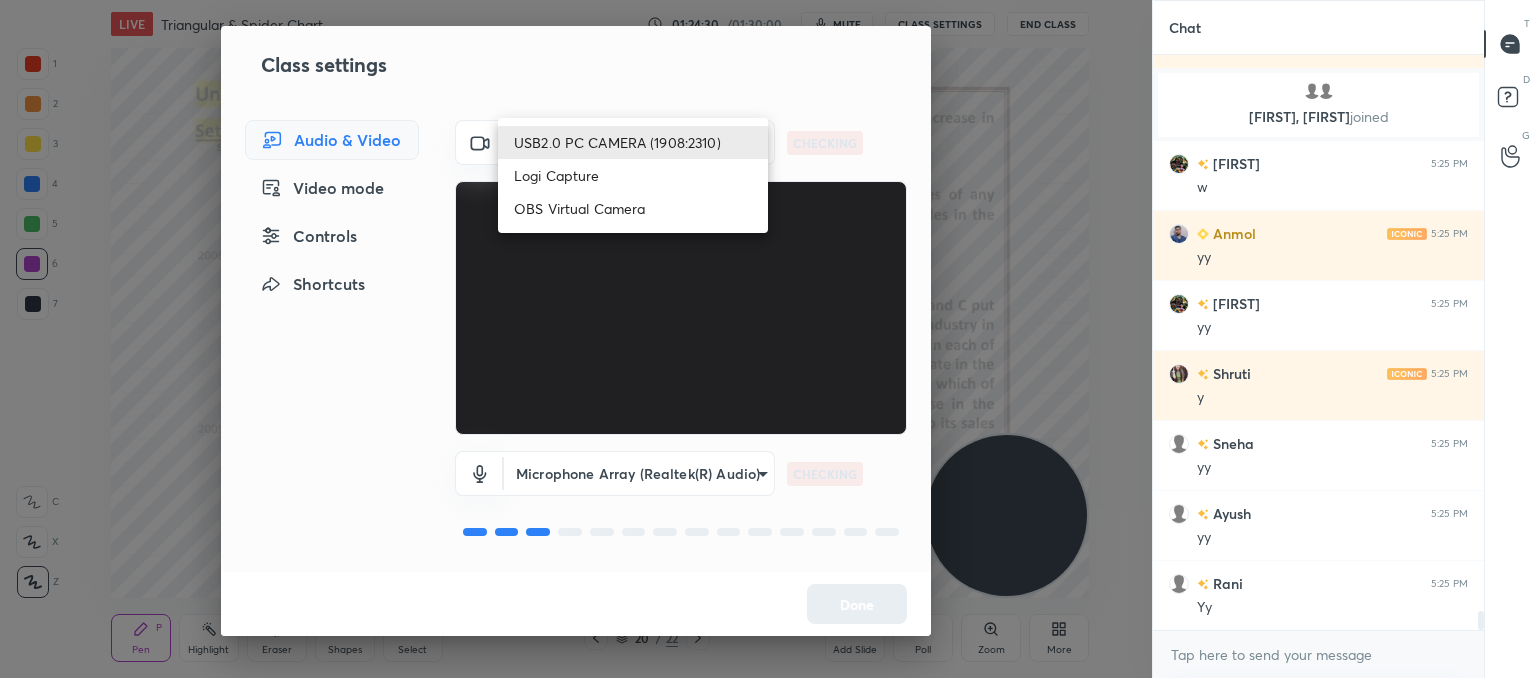 click on "Logi Capture" at bounding box center (633, 175) 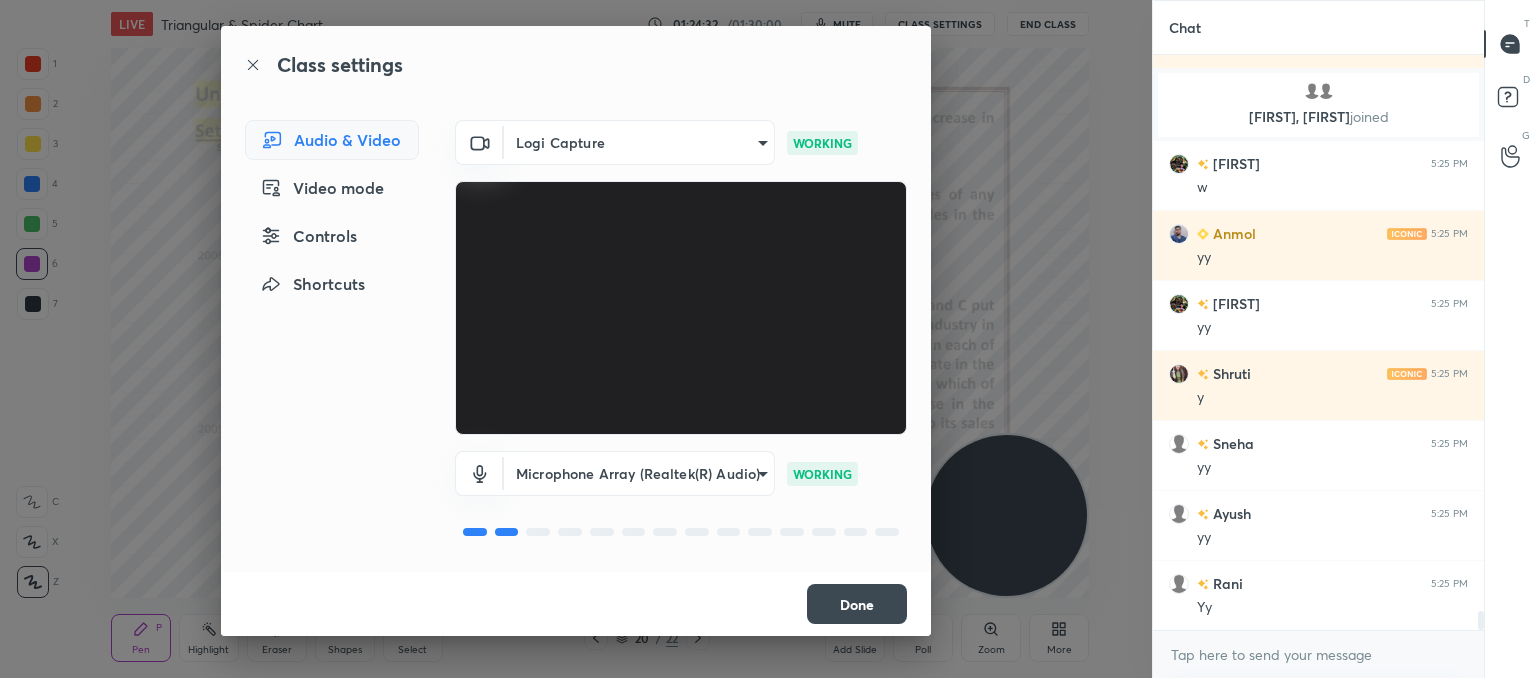 drag, startPoint x: 871, startPoint y: 617, endPoint x: 870, endPoint y: 545, distance: 72.00694 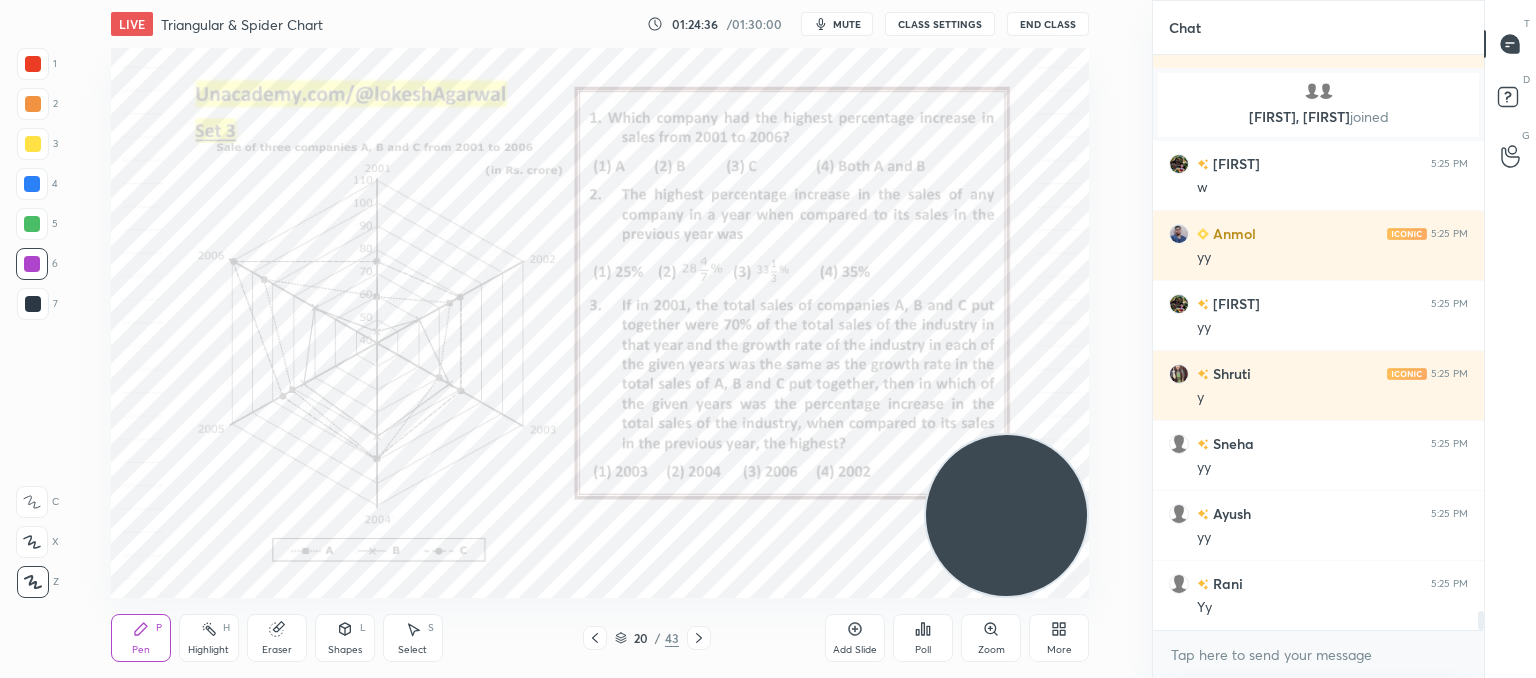 click on "mute" at bounding box center (847, 24) 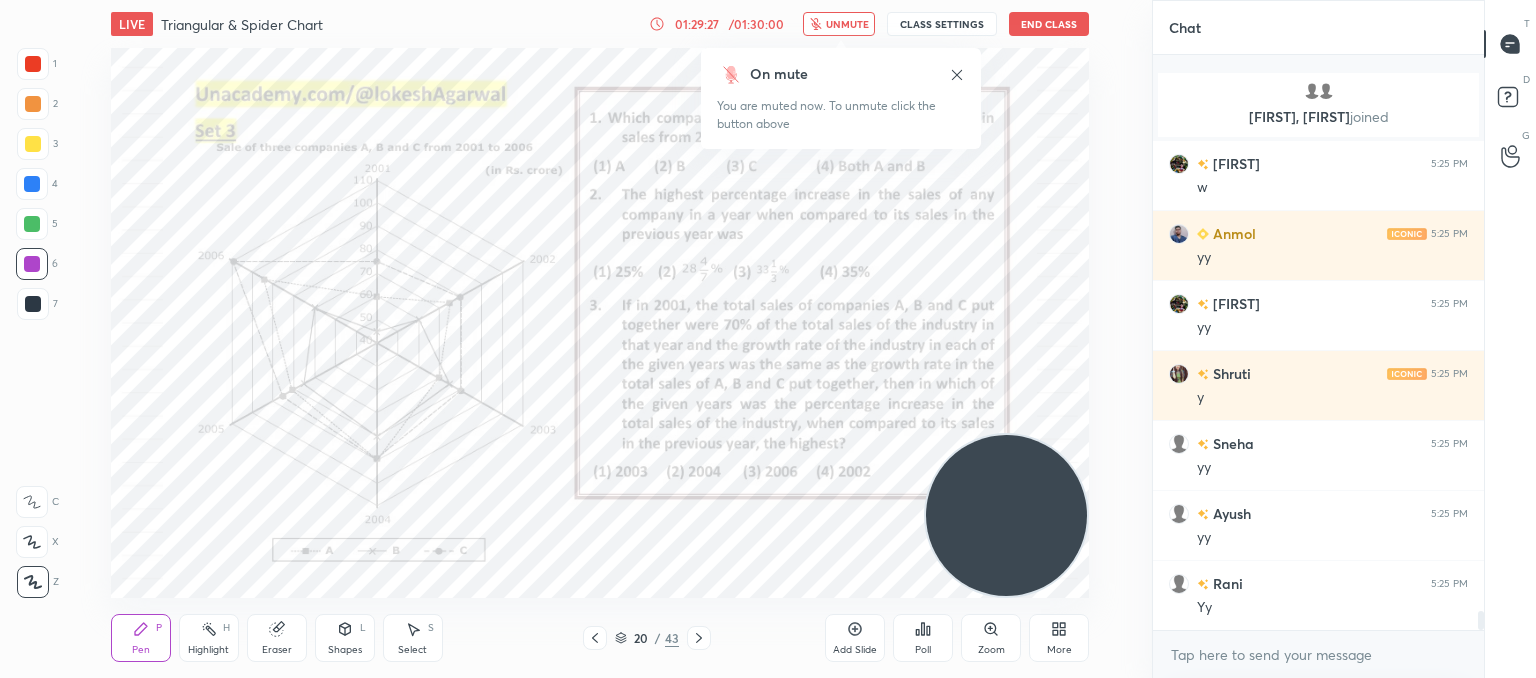 scroll, scrollTop: 16978, scrollLeft: 0, axis: vertical 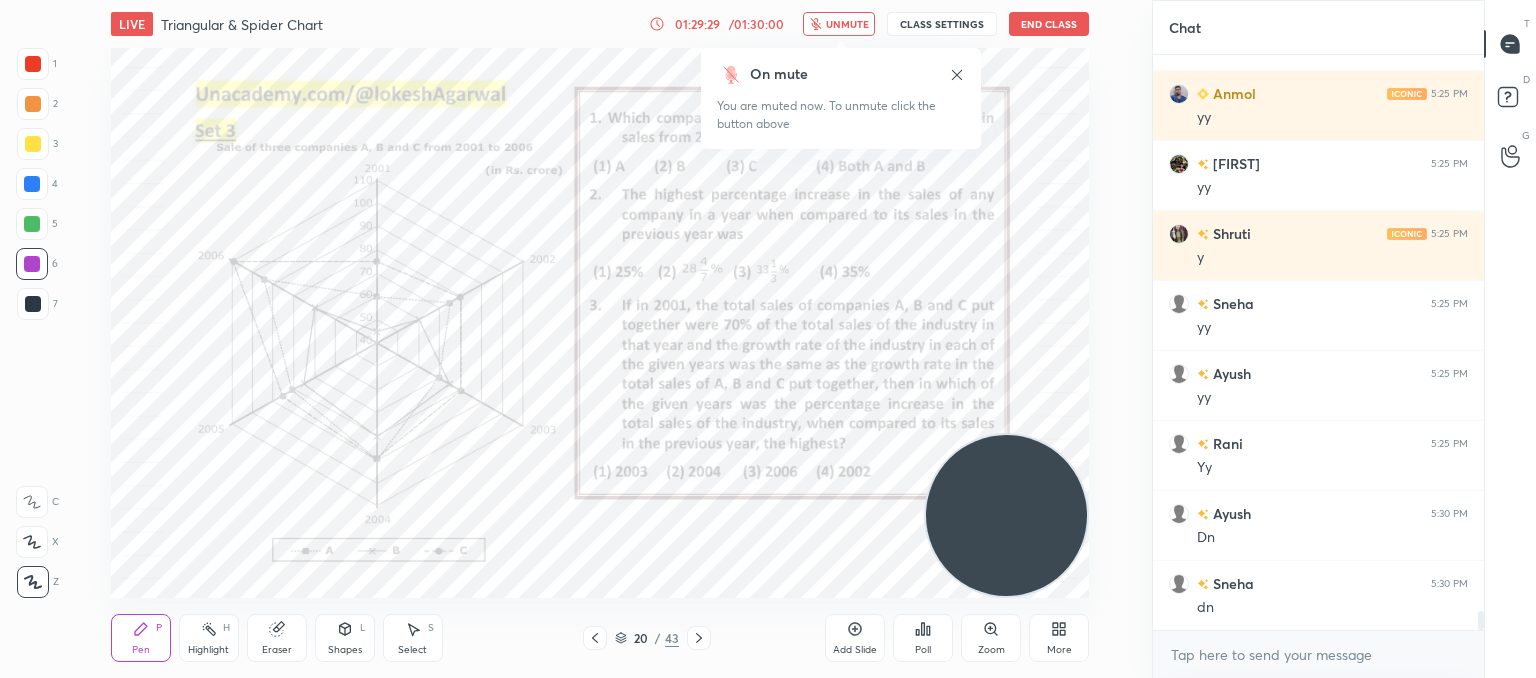 click on "unmute" at bounding box center [847, 24] 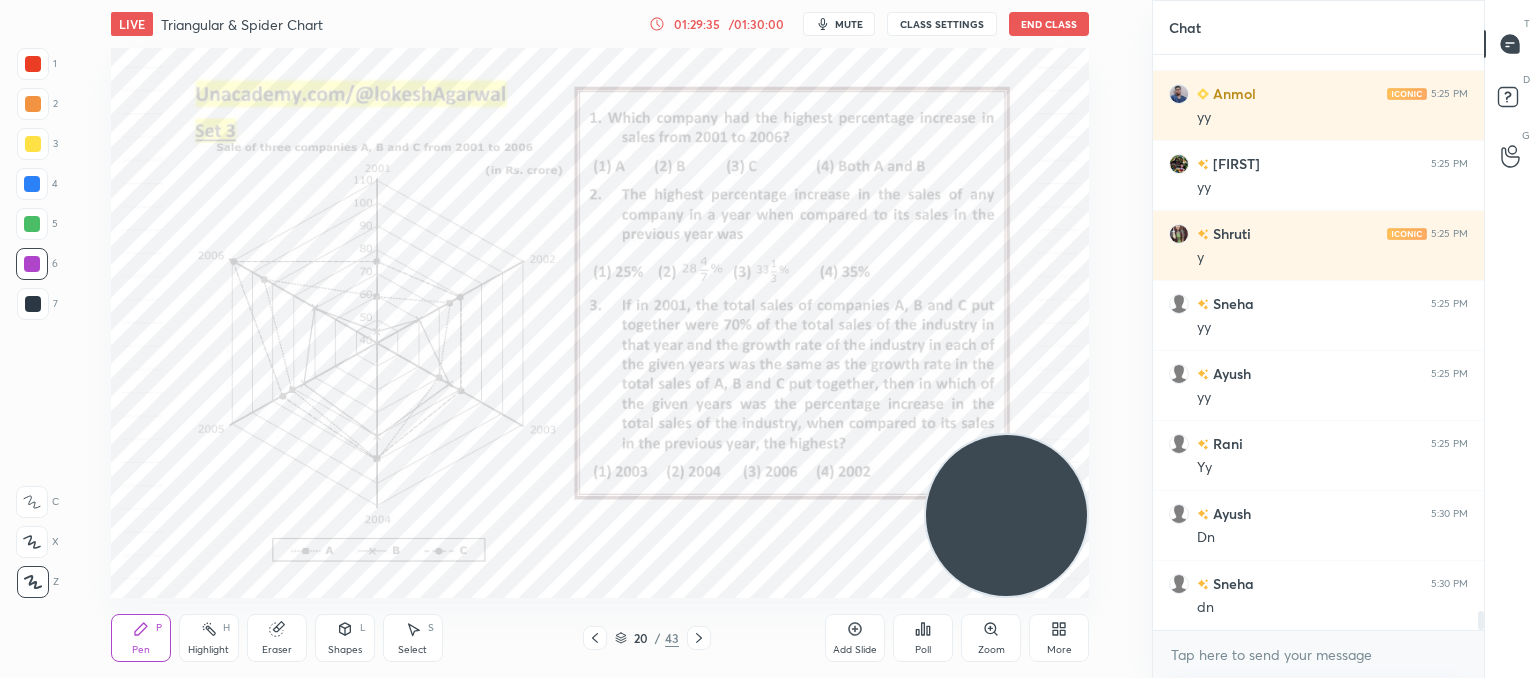 click 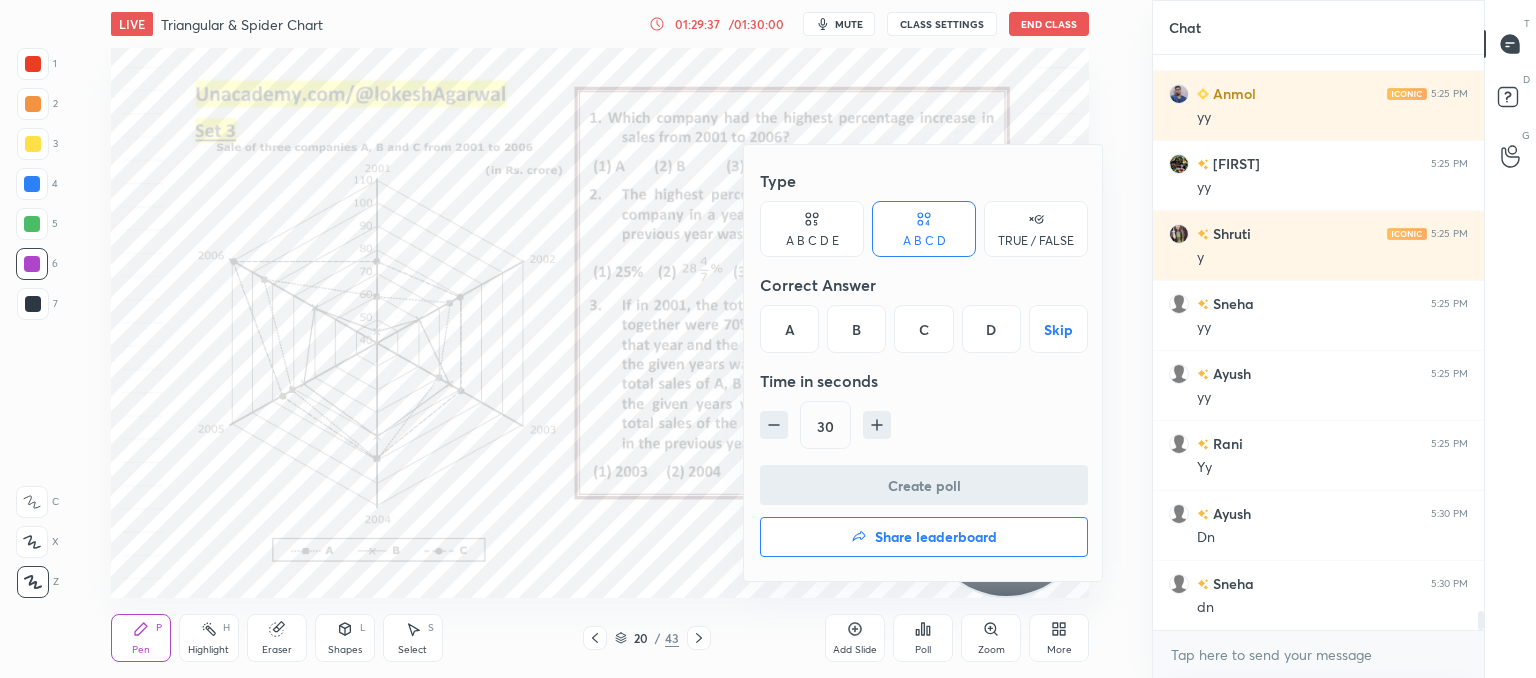 click on "A" at bounding box center (789, 329) 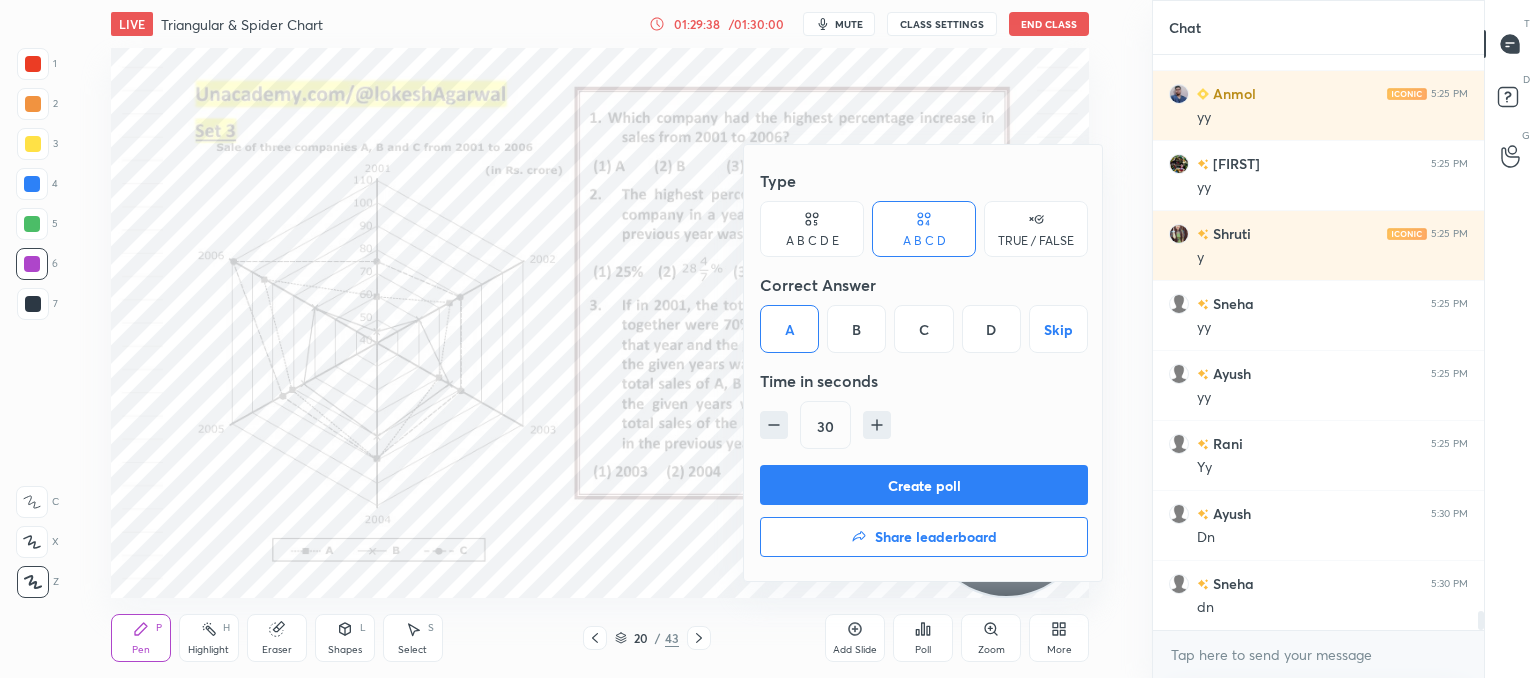 click on "Create poll" at bounding box center [924, 485] 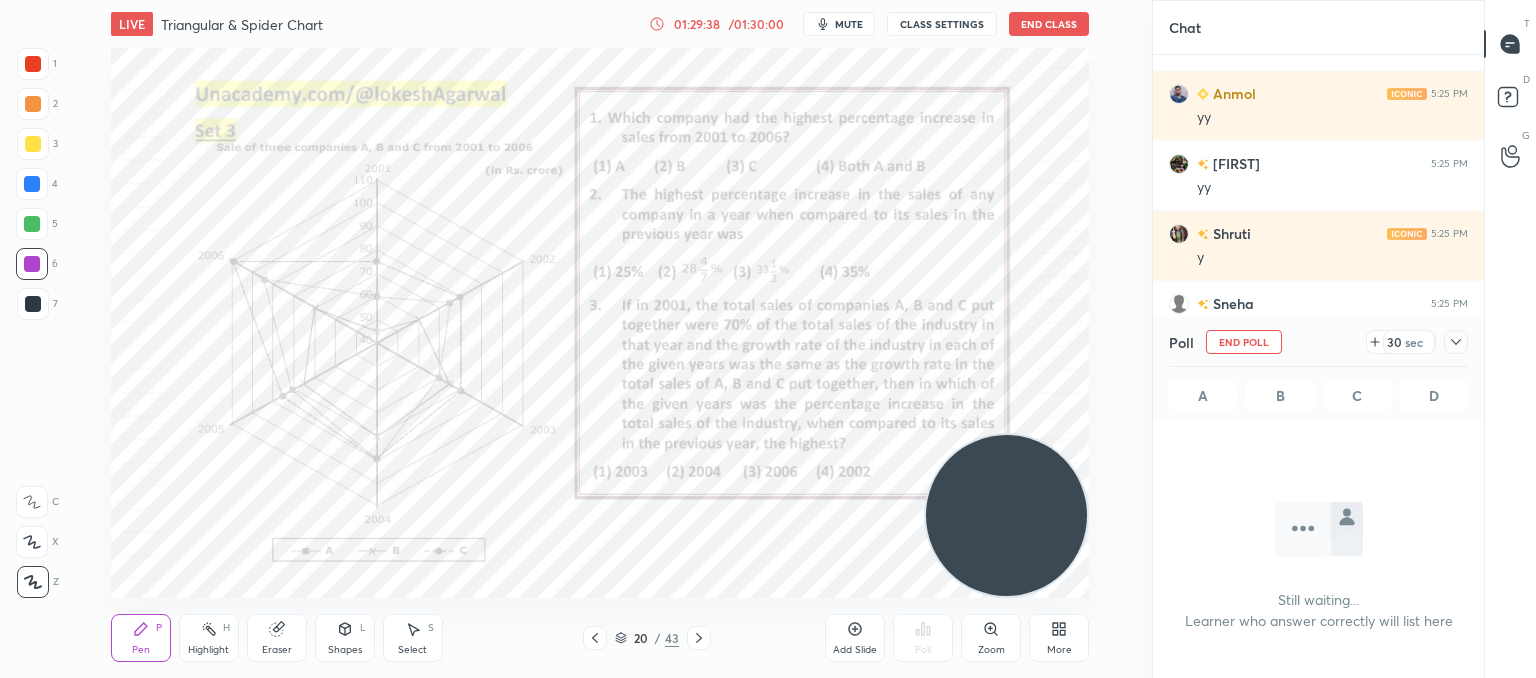scroll, scrollTop: 528, scrollLeft: 325, axis: both 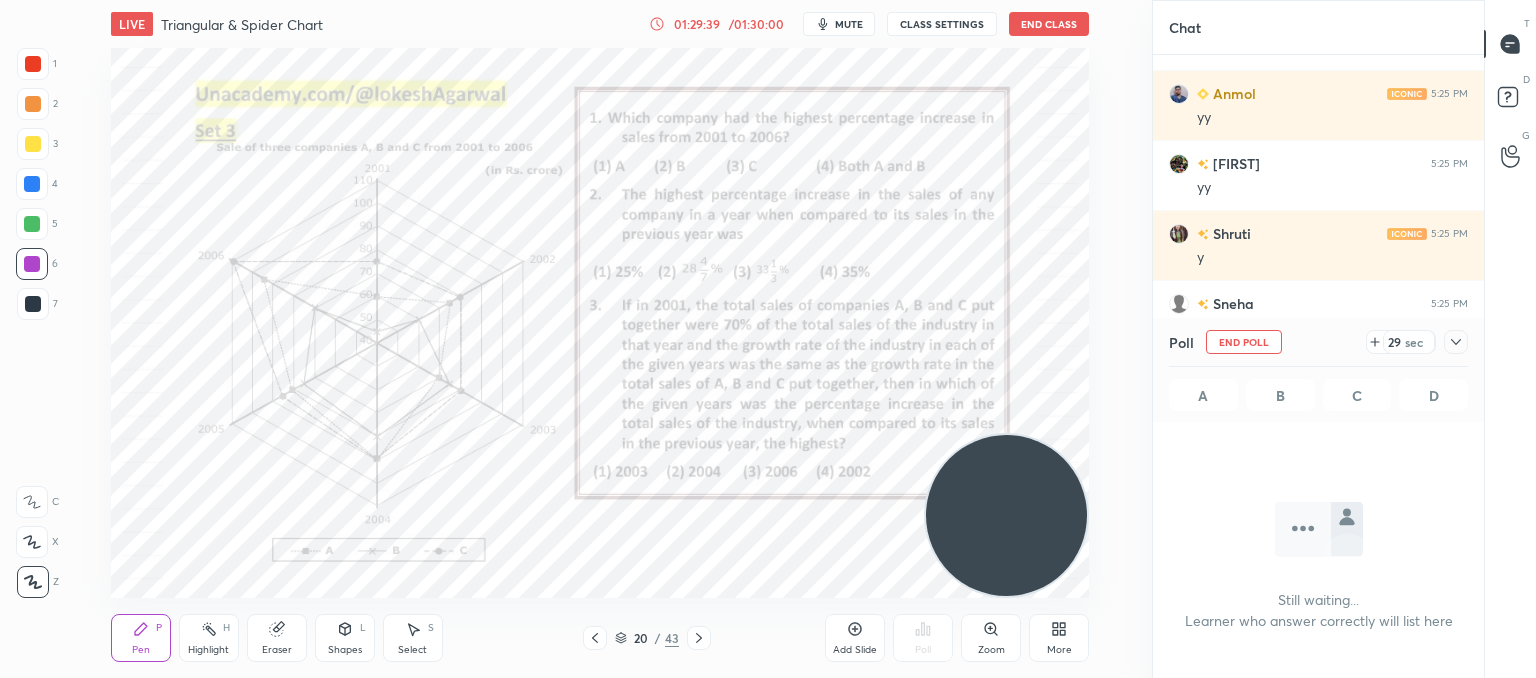 click on "CLASS SETTINGS" at bounding box center [942, 24] 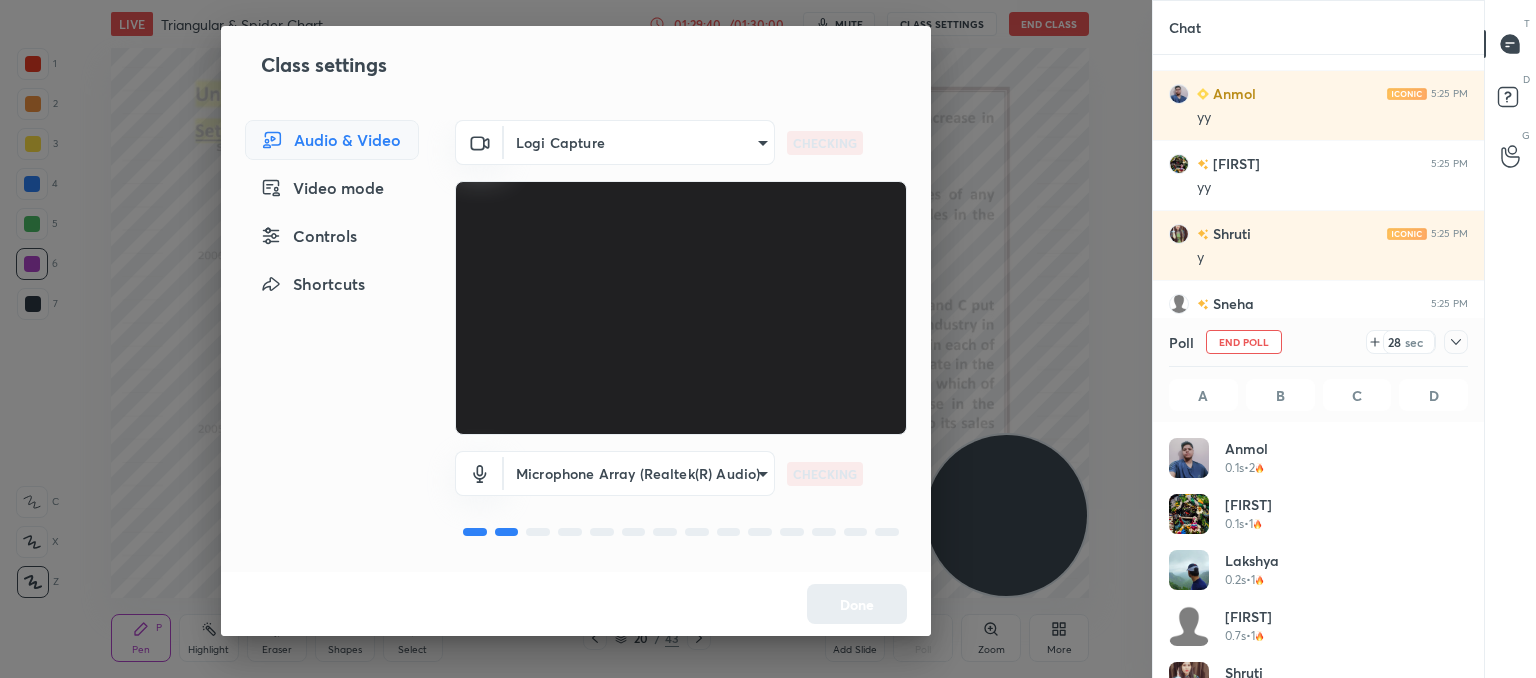 click on "1 2 3 4 5 6 7 C X Z C X Z E E Erase all   H H LIVE Triangular & Spider Chart 01:29:40 /  01:30:00 mute CLASS SETTINGS End Class Setting up your live class Poll for   secs No correct answer Start poll Back Triangular & Spider Chart • L10 of Booster Course on Data Interpretation for CAT & OMETs 2025 Lokesh Agarwal Pen P Highlight H Eraser Shapes L Select S 20 / 43 Add Slide Poll Zoom More Chat Arnav, PRINCE  joined Chandrani 5:25 PM w Anmol 5:25 PM yy Chandrani 5:25 PM yy Shruti 5:25 PM y Sneha 5:25 PM yy Ayush 5:25 PM yy Rani 5:25 PM Yy Ayush 5:30 PM Dn Sneha 5:30 PM dn JUMP TO LATEST Enable hand raising Enable raise hand to speak to learners. Once enabled, chat will be turned off temporarily. Enable x   introducing Raise a hand with a doubt Now learners can raise their hand along with a doubt  How it works? Doubts asked by learners will show up here NEW DOUBTS ASKED No one has raised a hand yet Can't raise hand Looks like educator just invited you to speak. Please wait before you can raise your hand again." at bounding box center (768, 339) 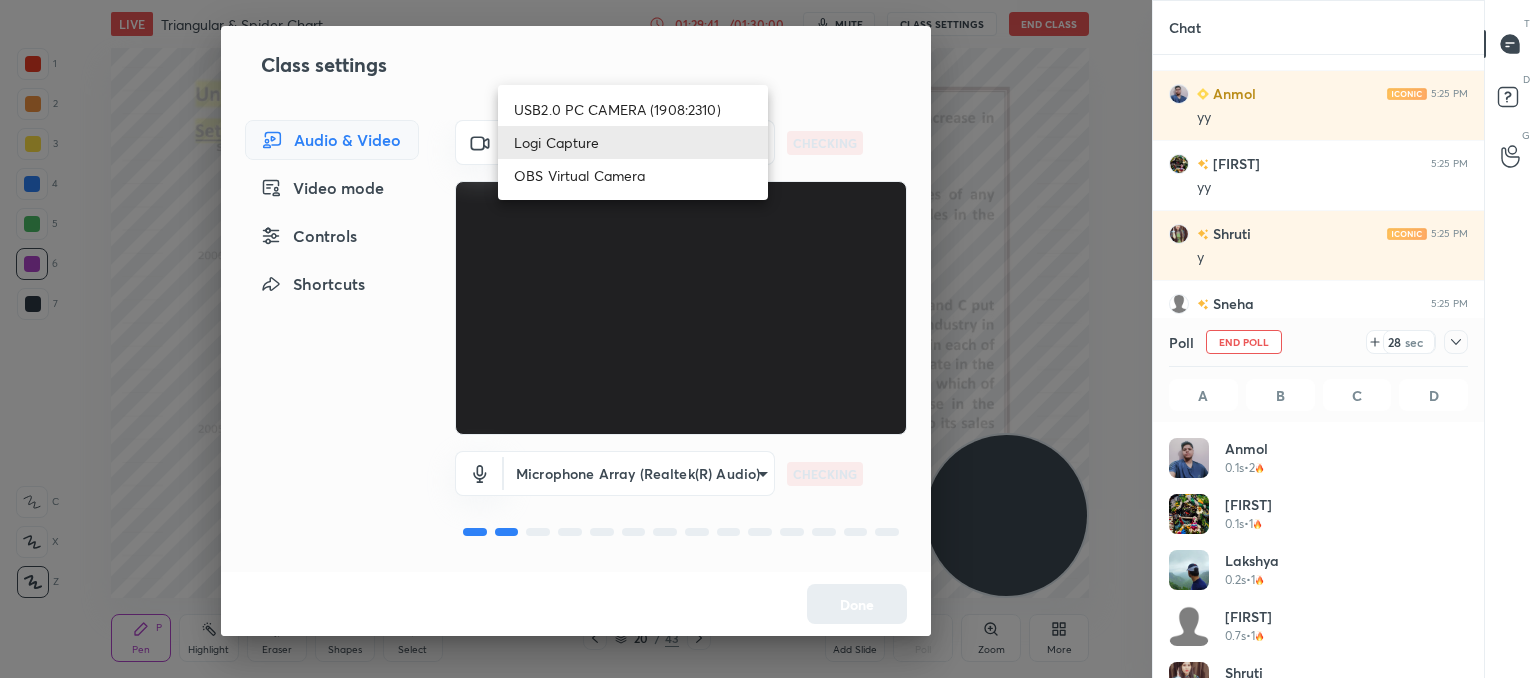 click on "USB2.0 PC CAMERA (1908:2310)" at bounding box center (633, 109) 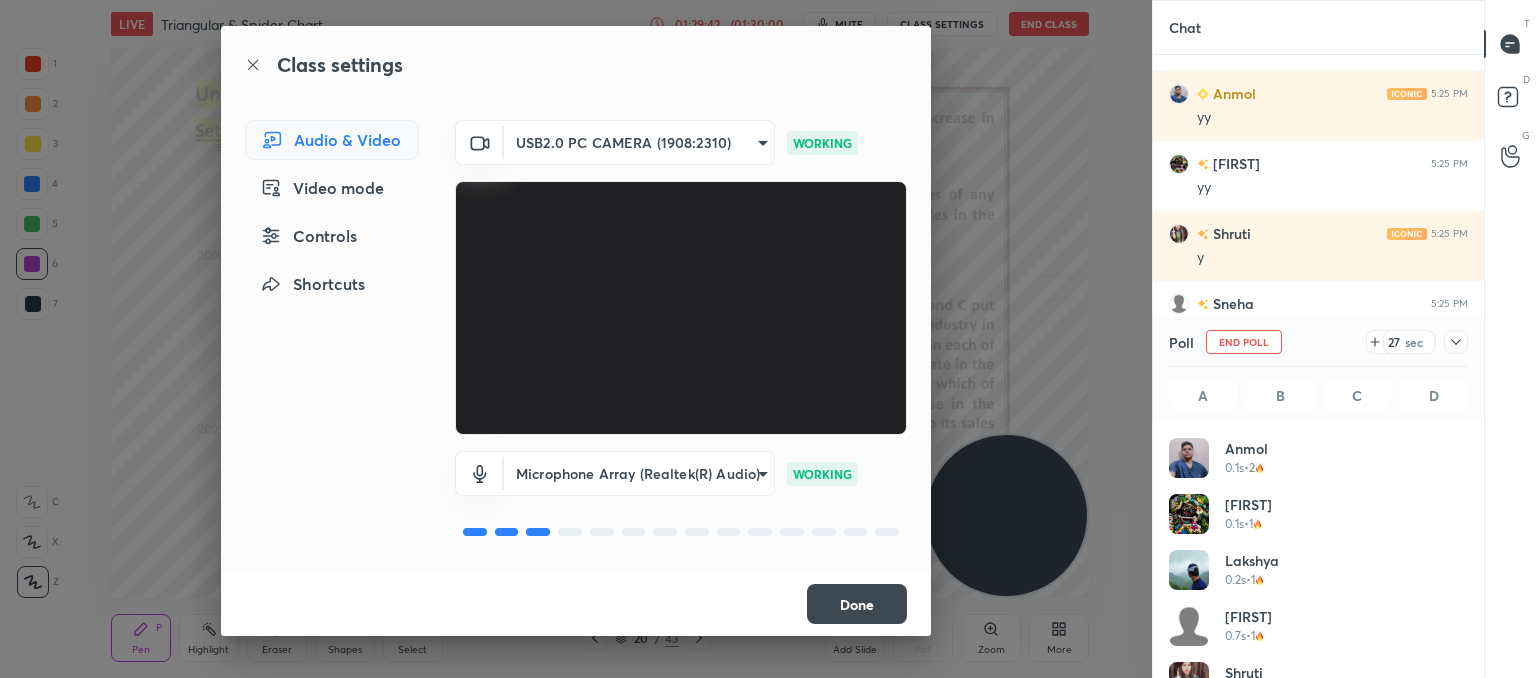 click on "Done" at bounding box center (857, 604) 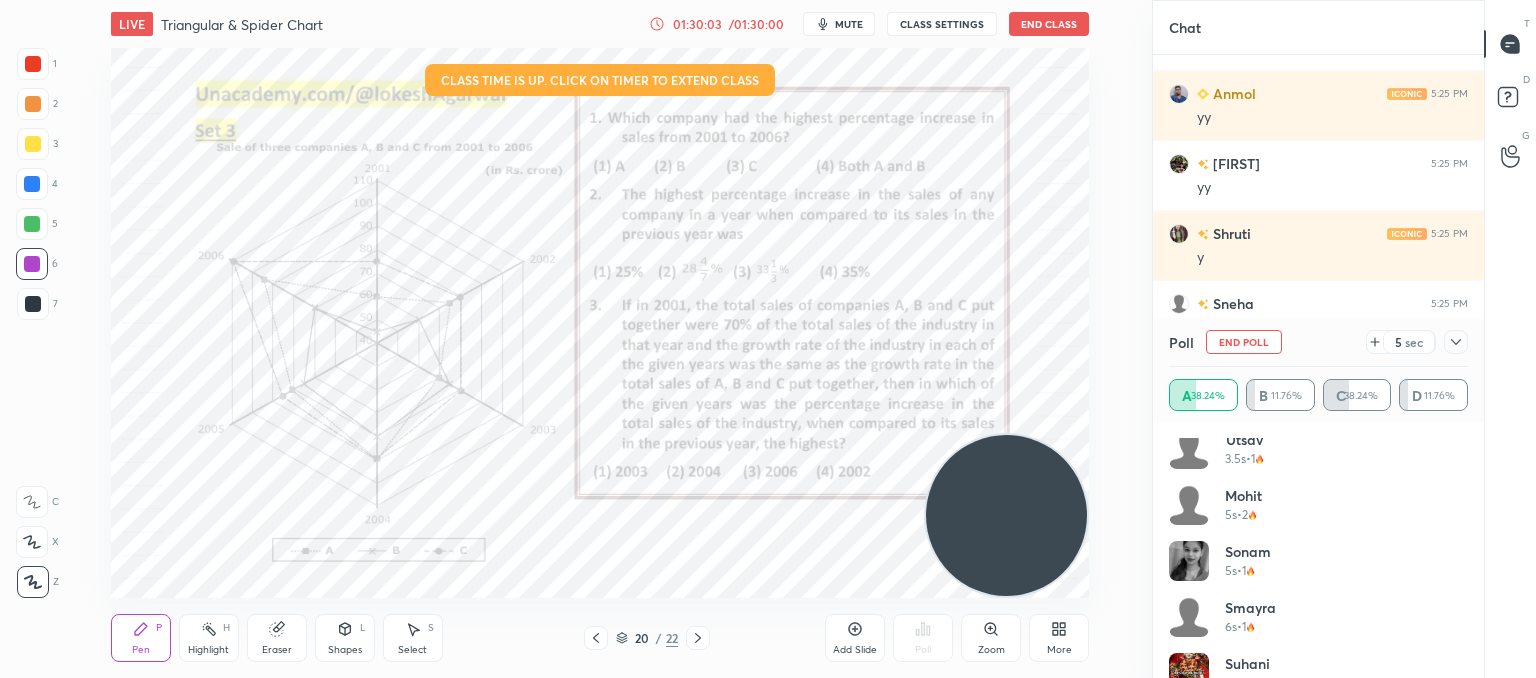 scroll, scrollTop: 488, scrollLeft: 0, axis: vertical 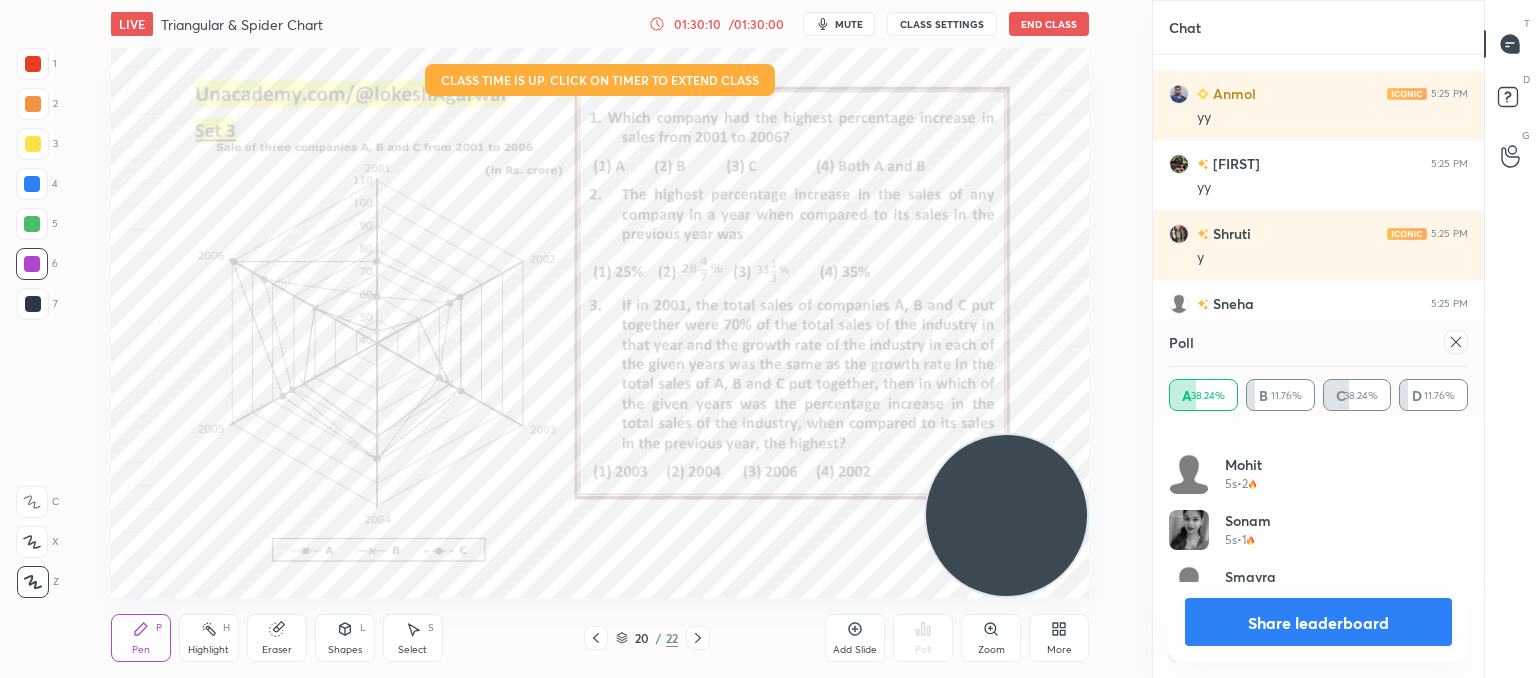 click 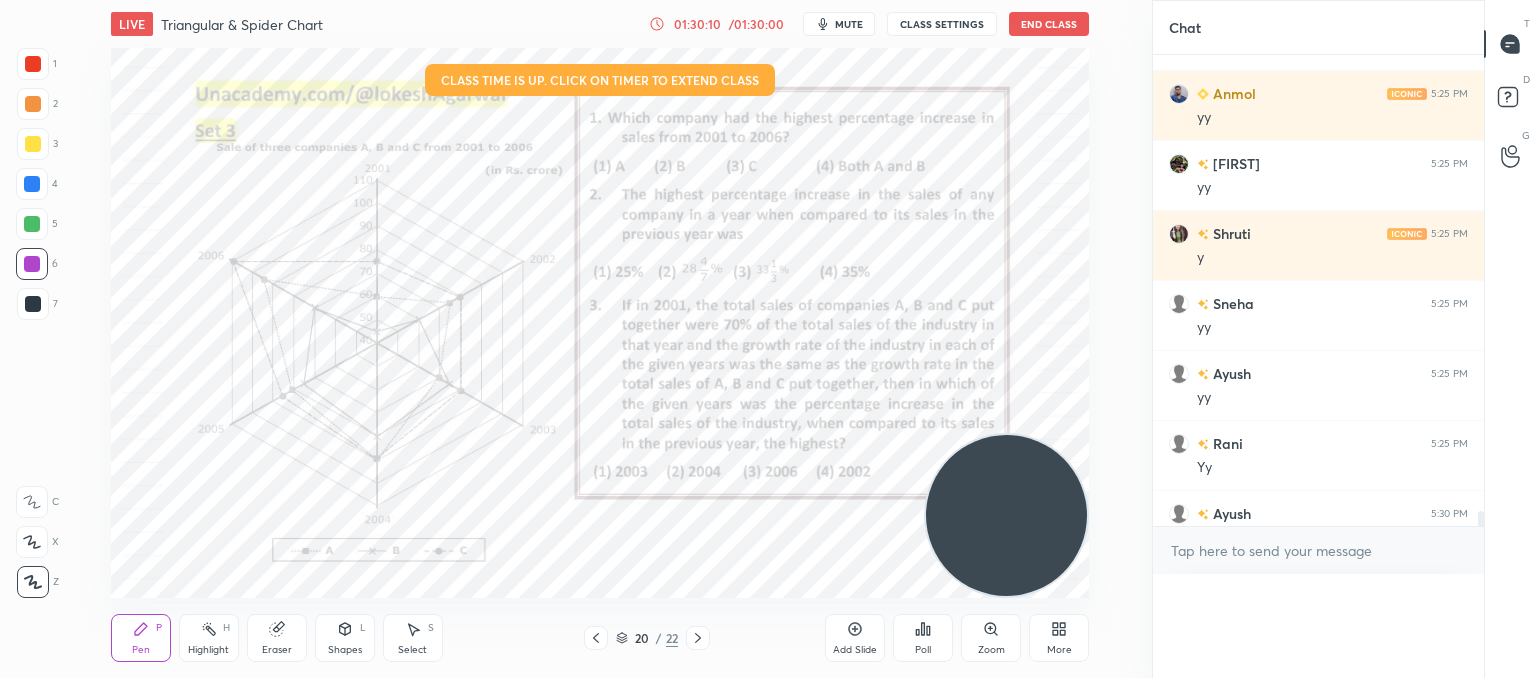 scroll, scrollTop: 0, scrollLeft: 0, axis: both 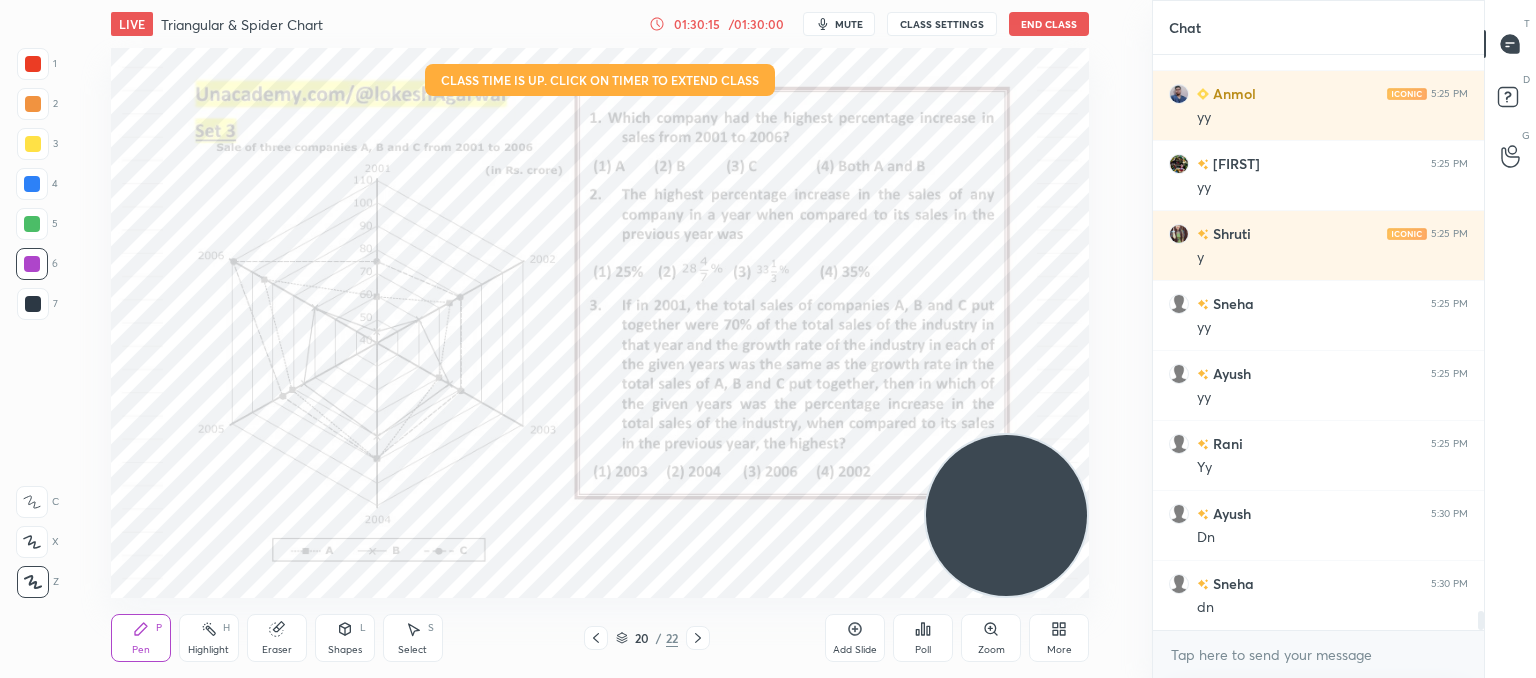 click on "Poll" at bounding box center (923, 638) 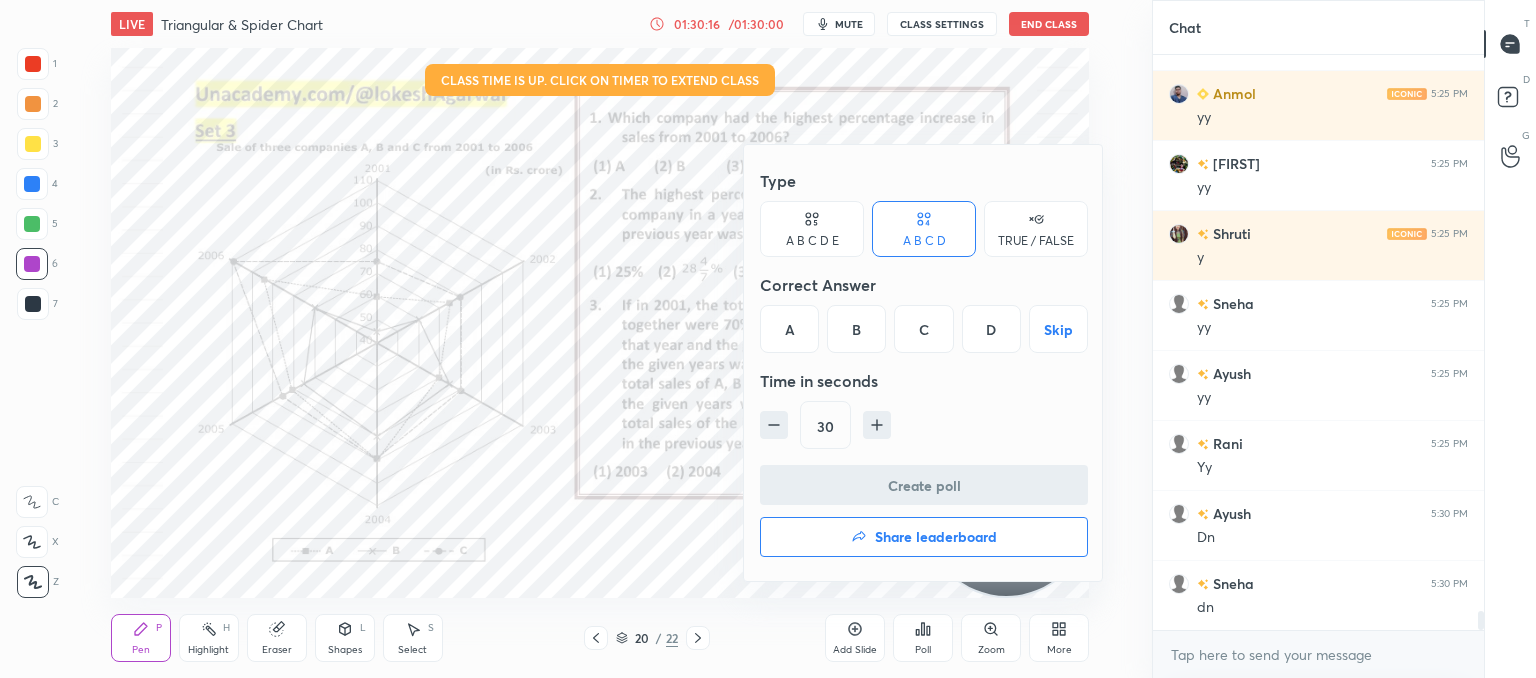 click on "C" at bounding box center (923, 329) 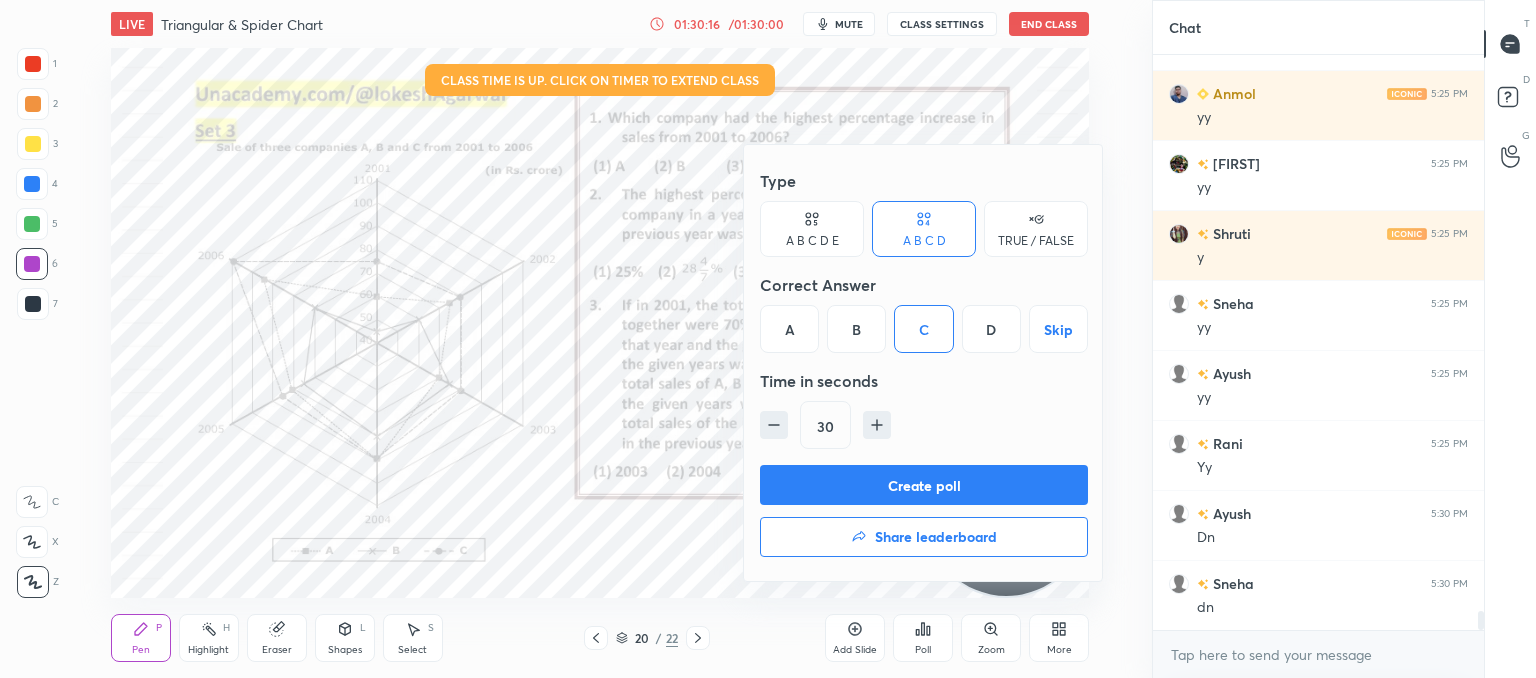 click on "Create poll" at bounding box center [924, 485] 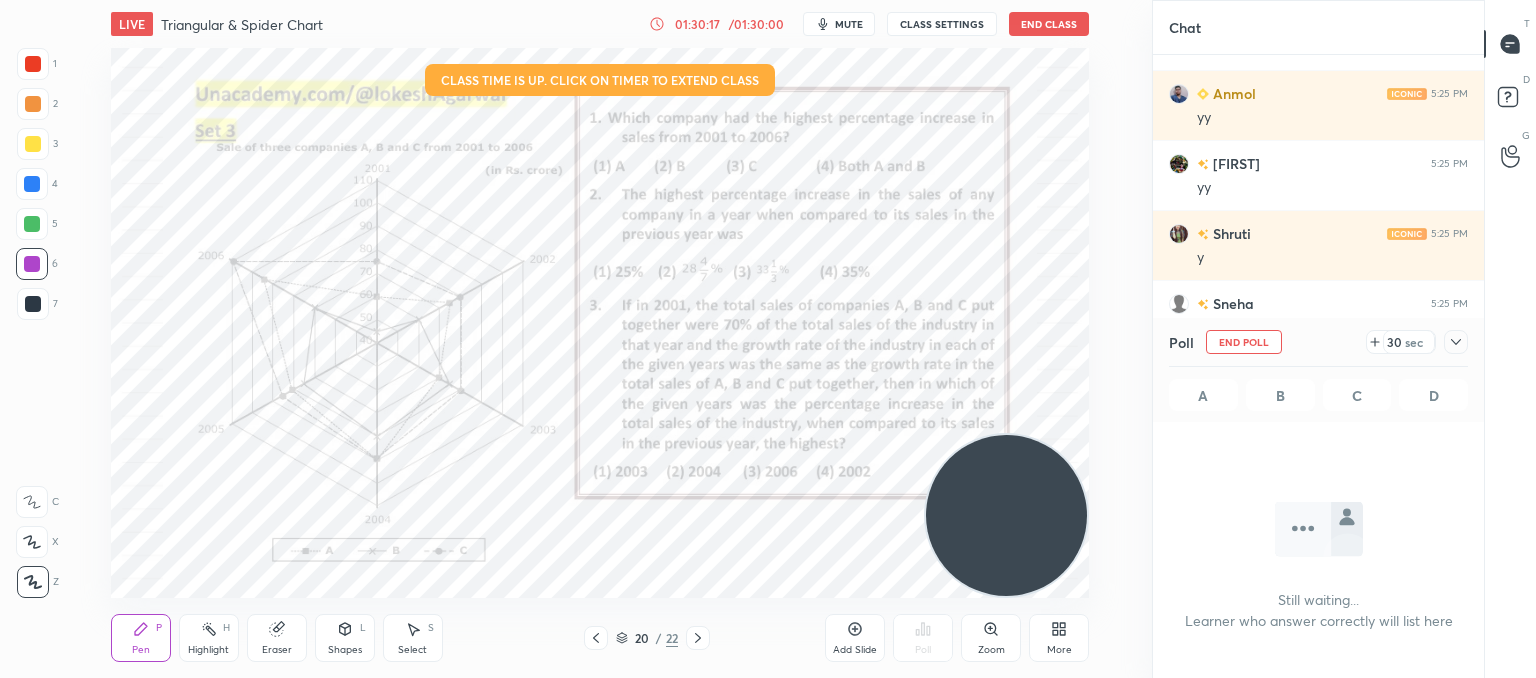 scroll, scrollTop: 476, scrollLeft: 325, axis: both 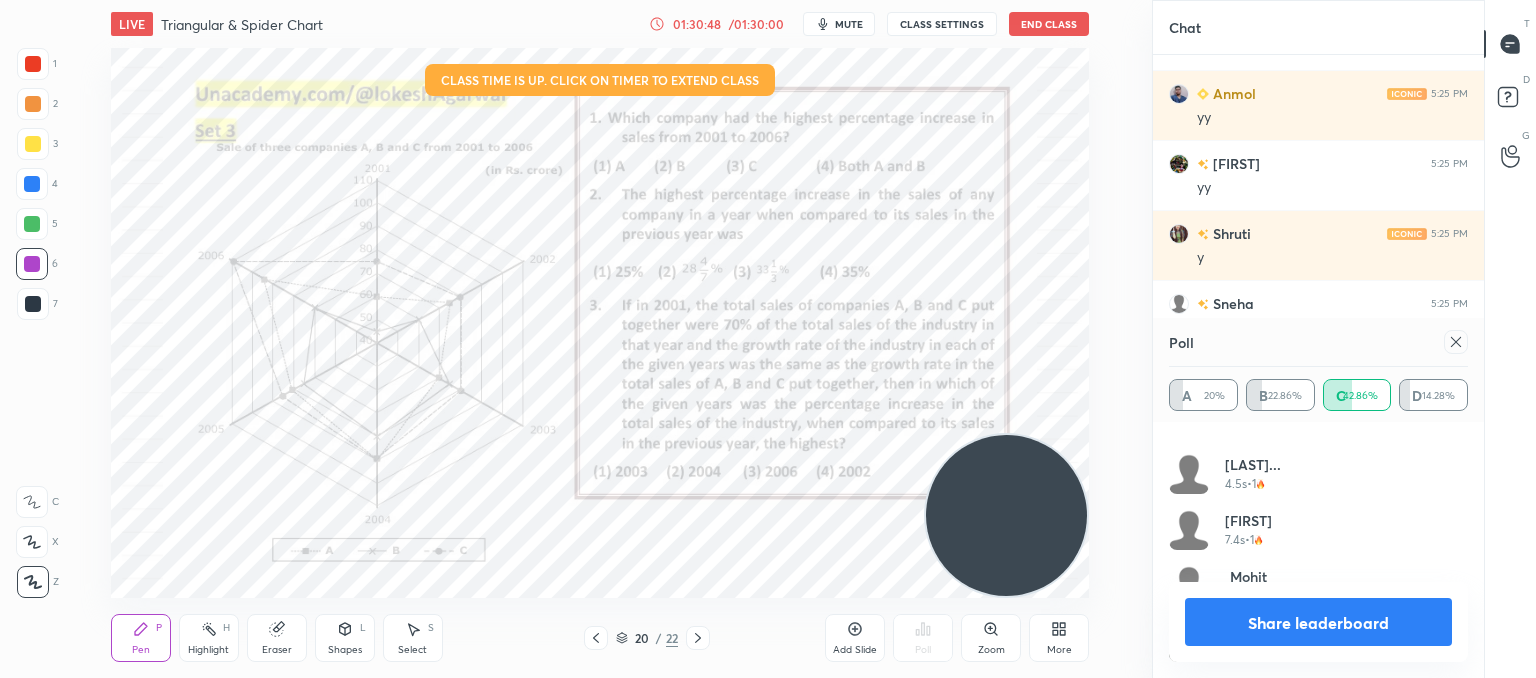 click 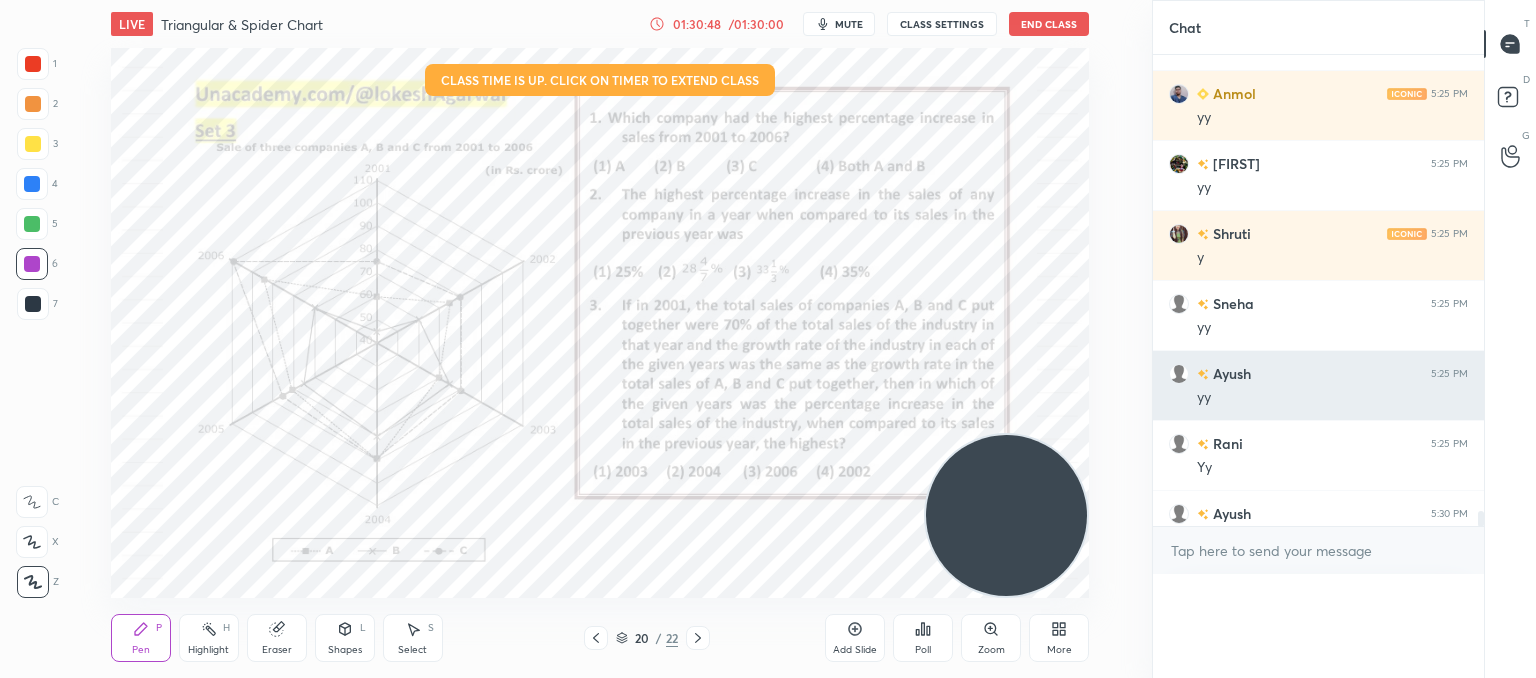 scroll, scrollTop: 120, scrollLeft: 293, axis: both 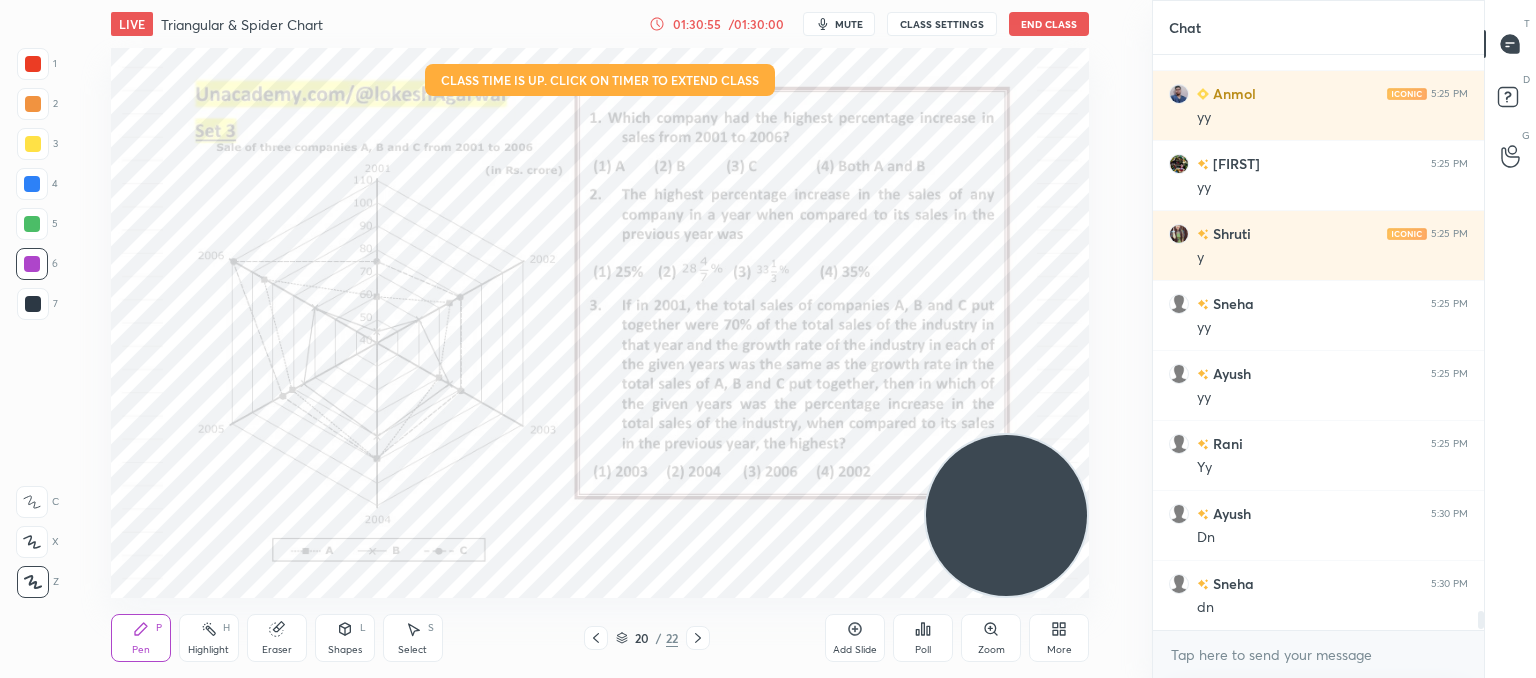 click on "Poll" at bounding box center (923, 638) 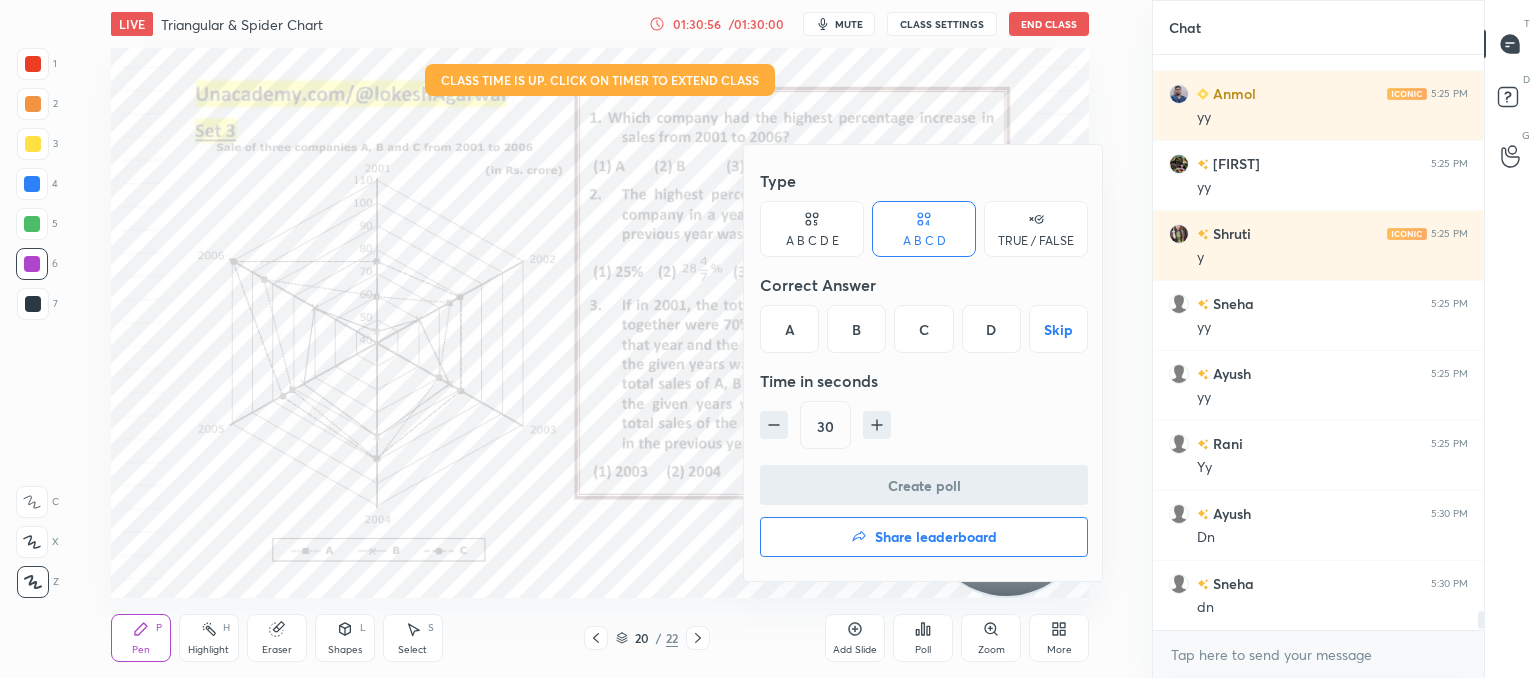 click on "D" at bounding box center [991, 329] 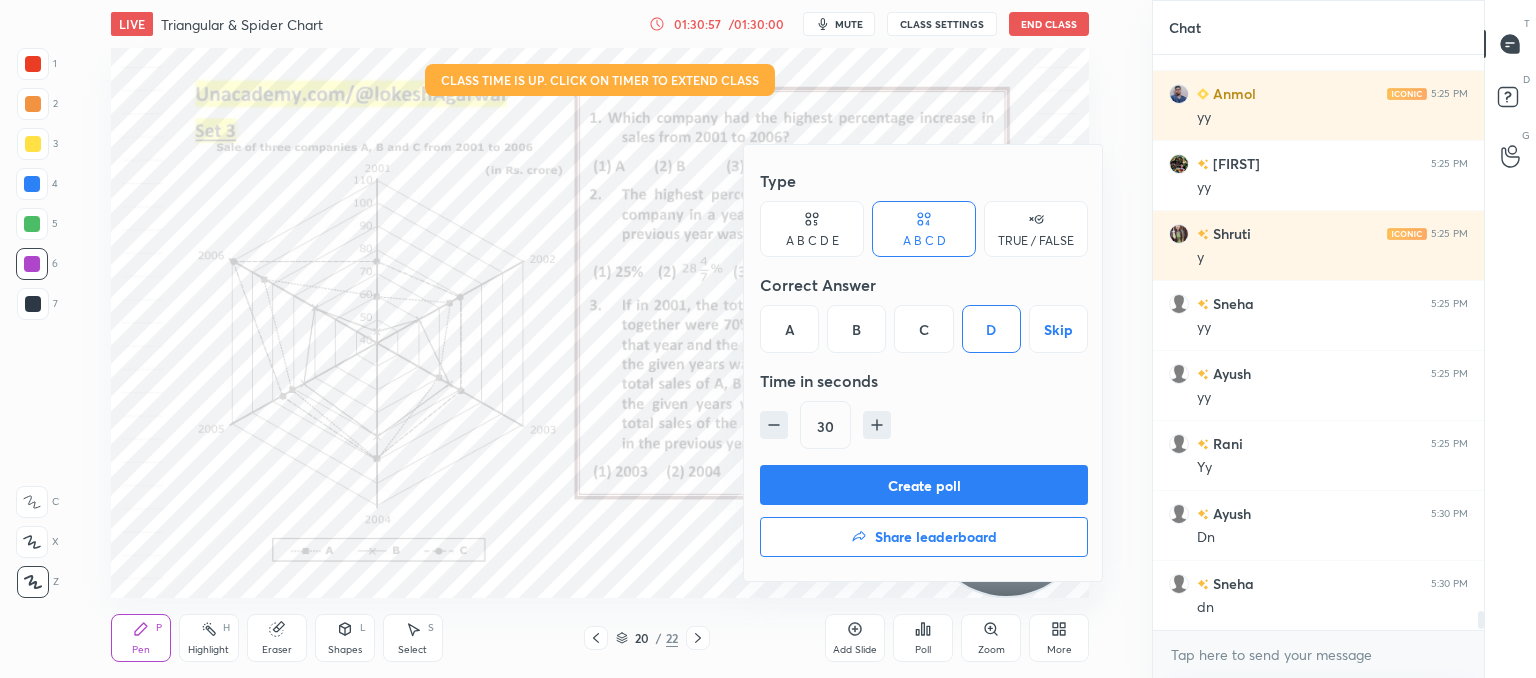 click on "Create poll" at bounding box center [924, 485] 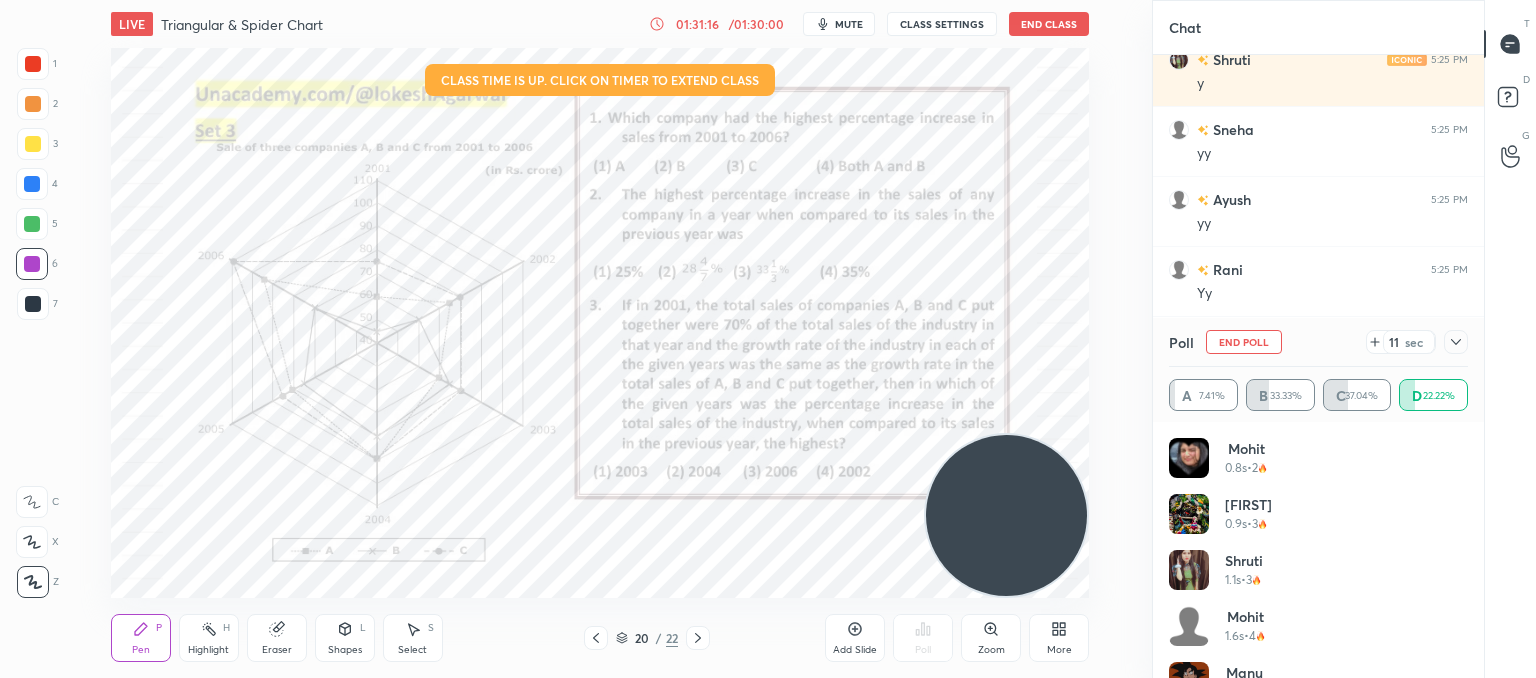 click 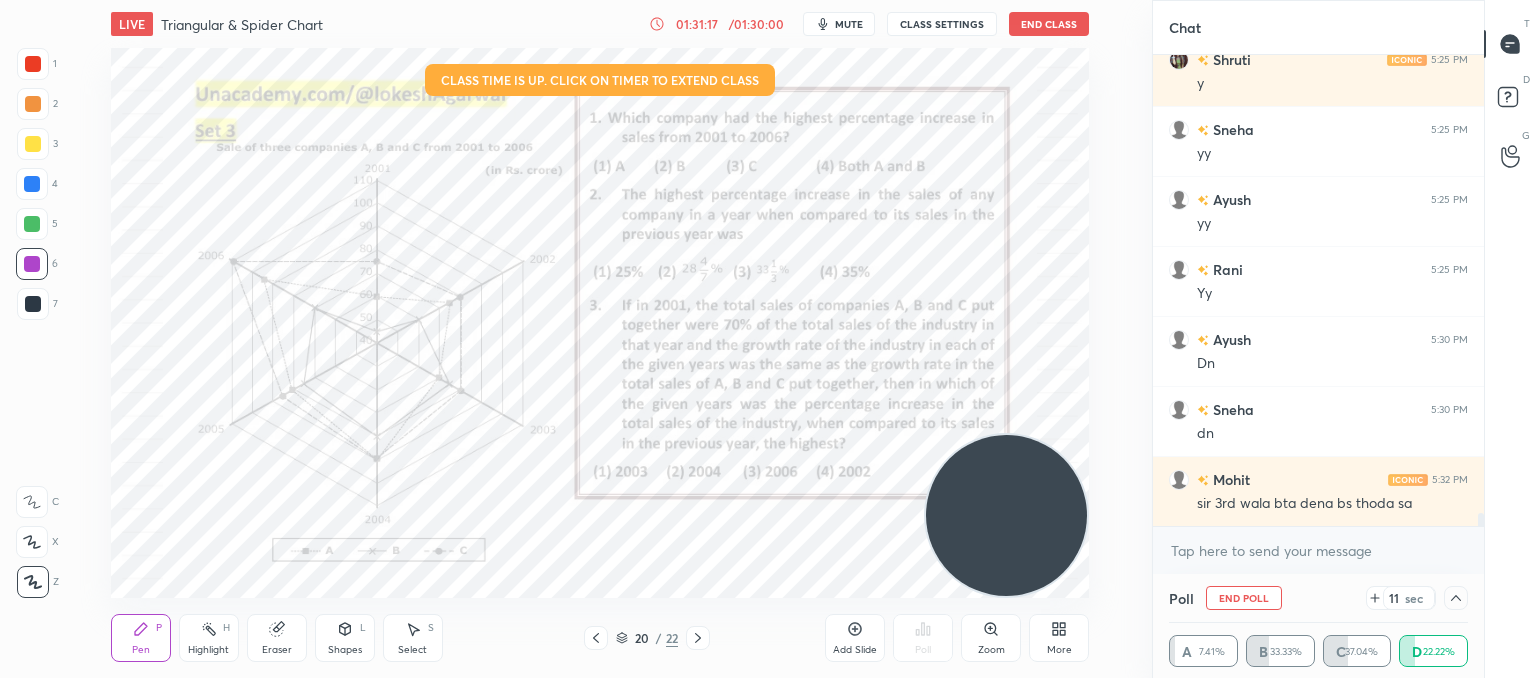 scroll, scrollTop: 0, scrollLeft: 0, axis: both 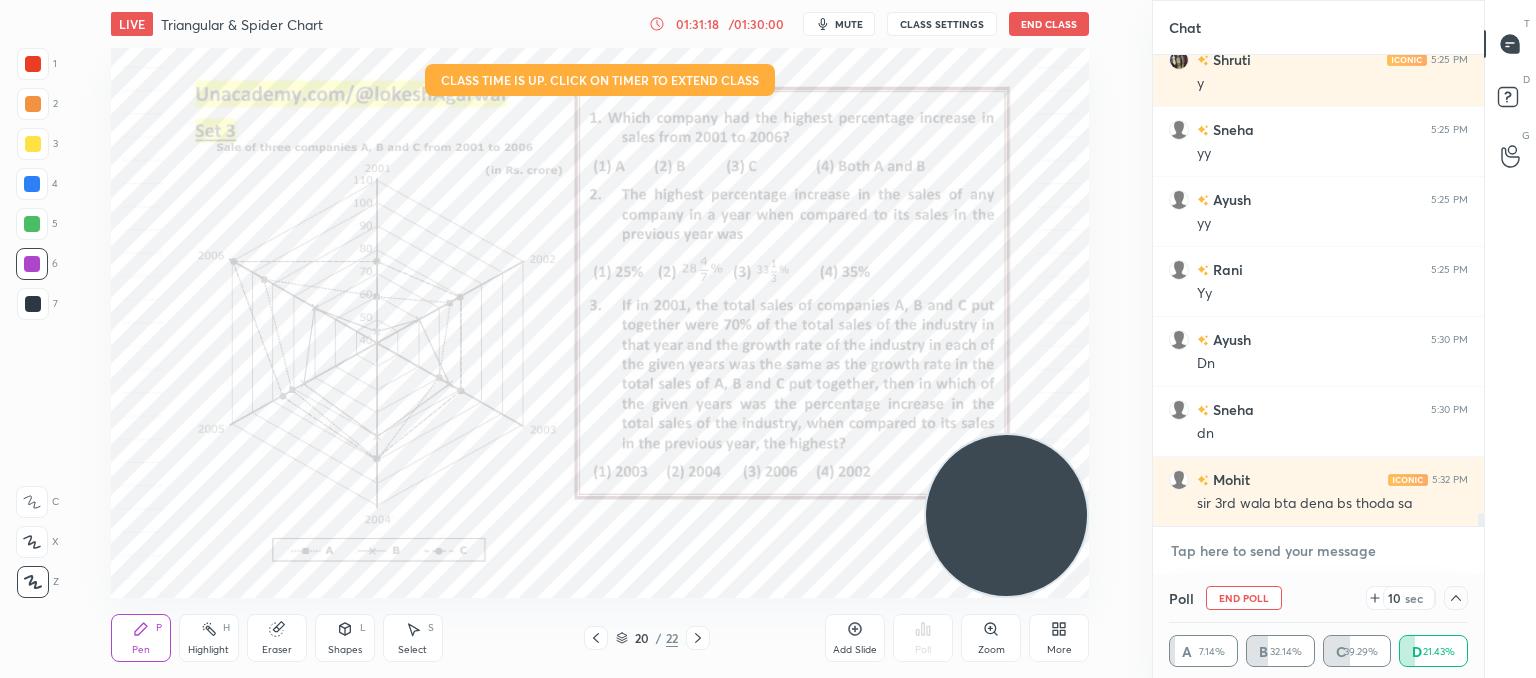 click at bounding box center [1318, 551] 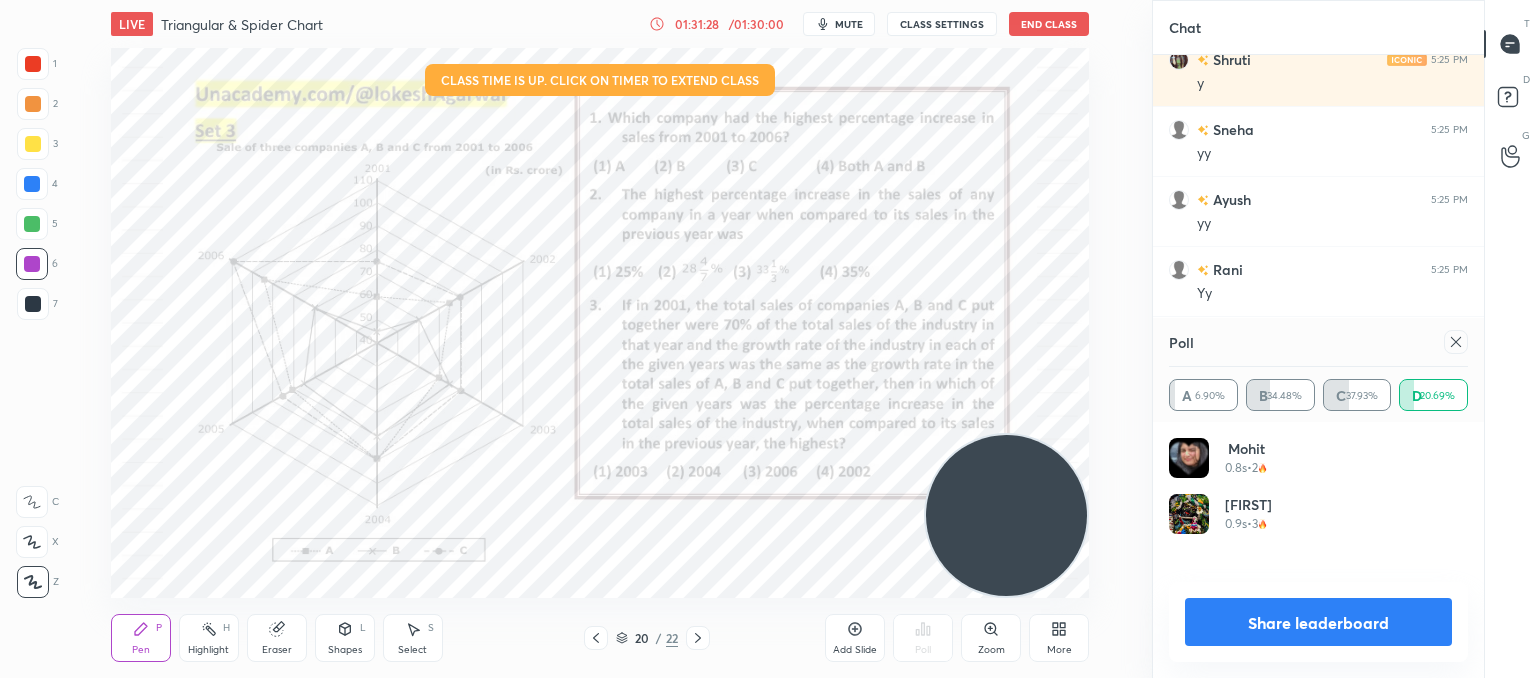 scroll, scrollTop: 6, scrollLeft: 6, axis: both 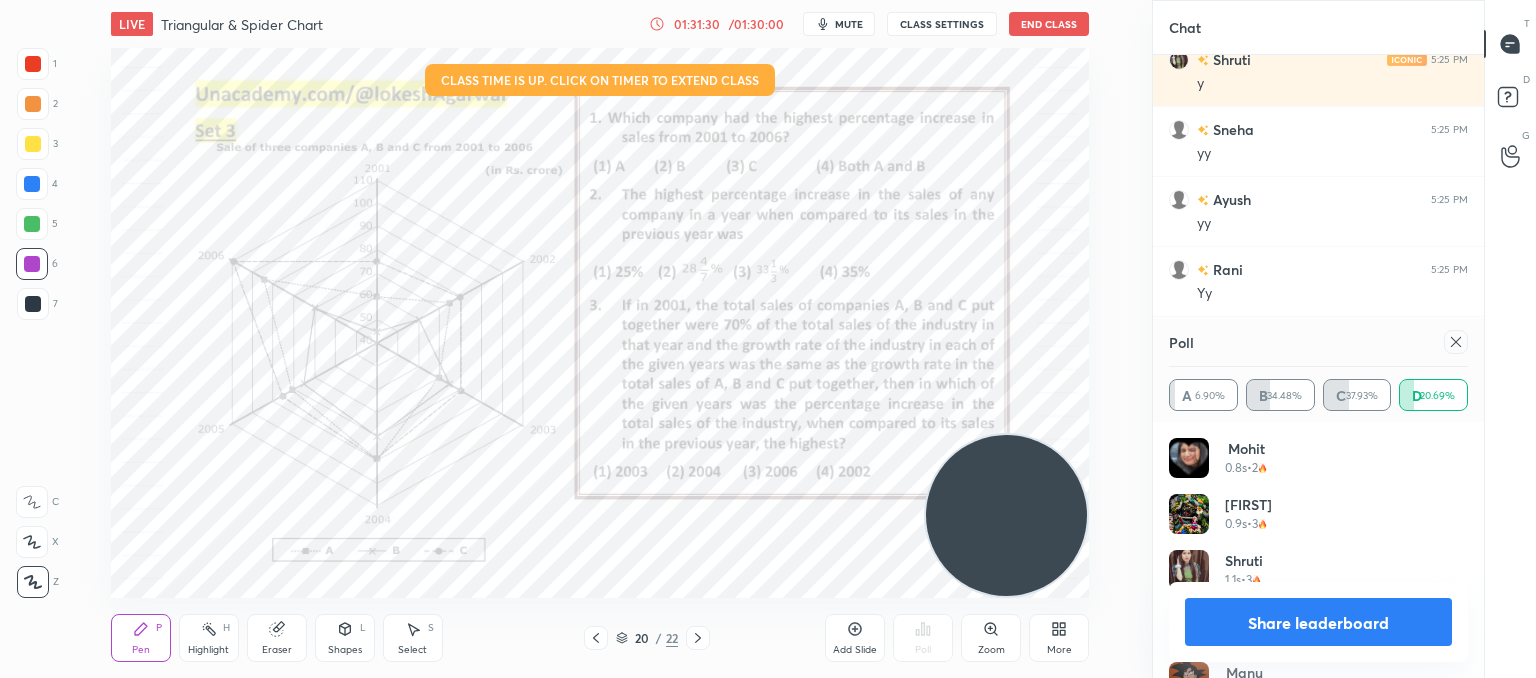 drag, startPoint x: 1462, startPoint y: 334, endPoint x: 1387, endPoint y: 373, distance: 84.53402 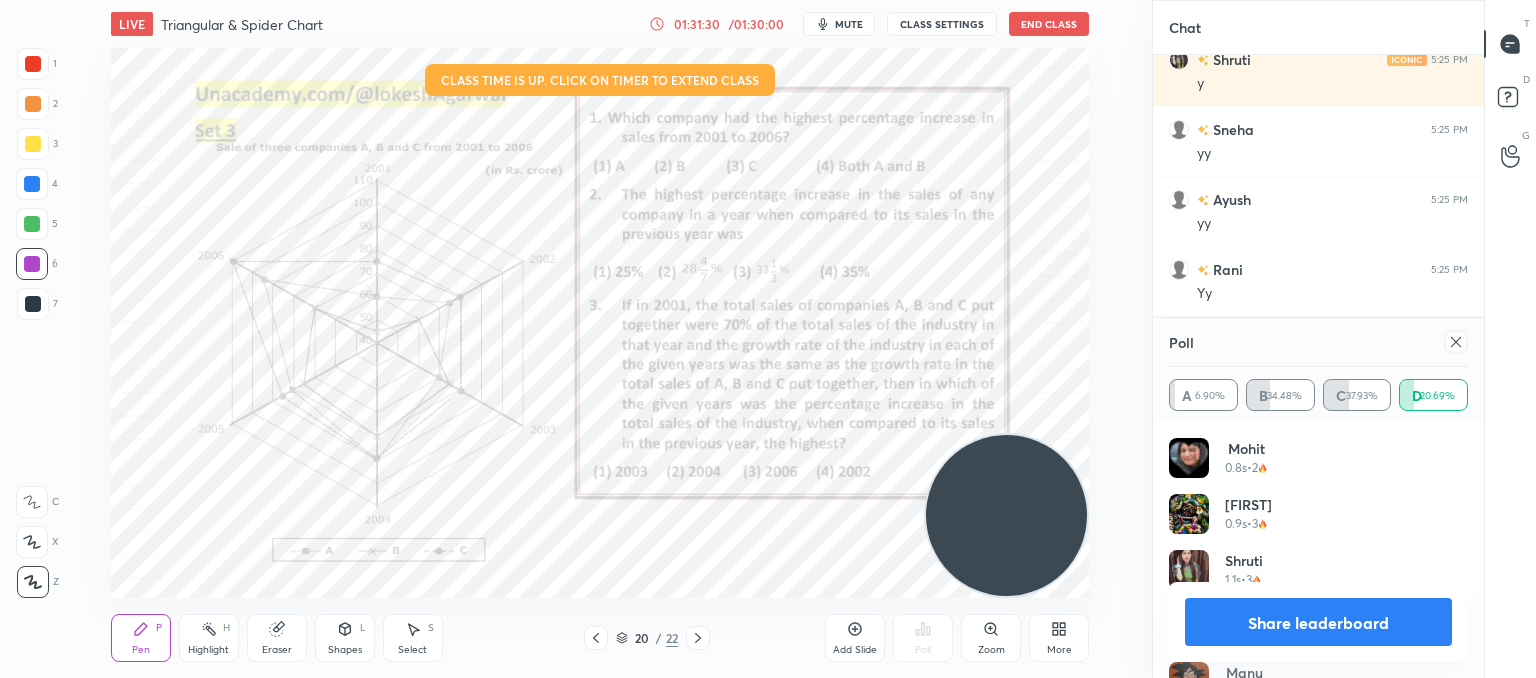 click 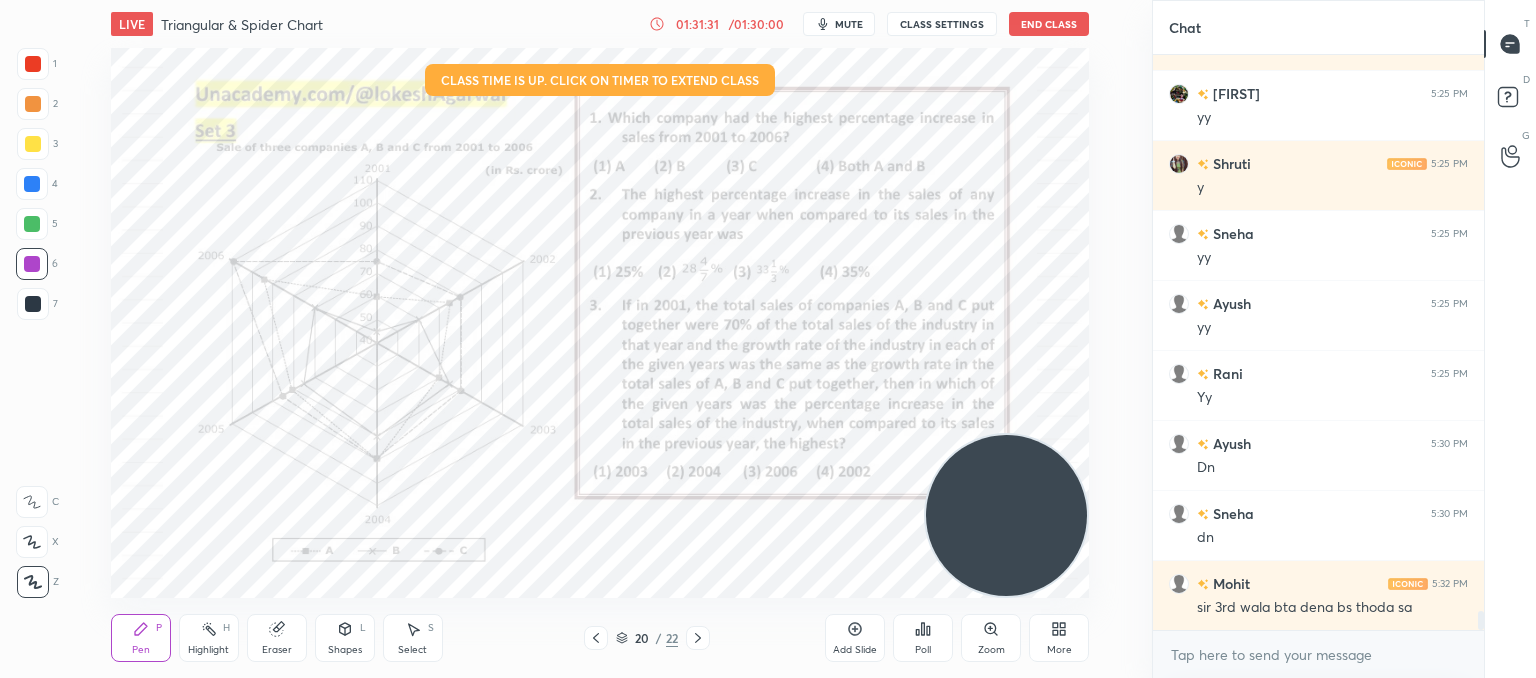 click 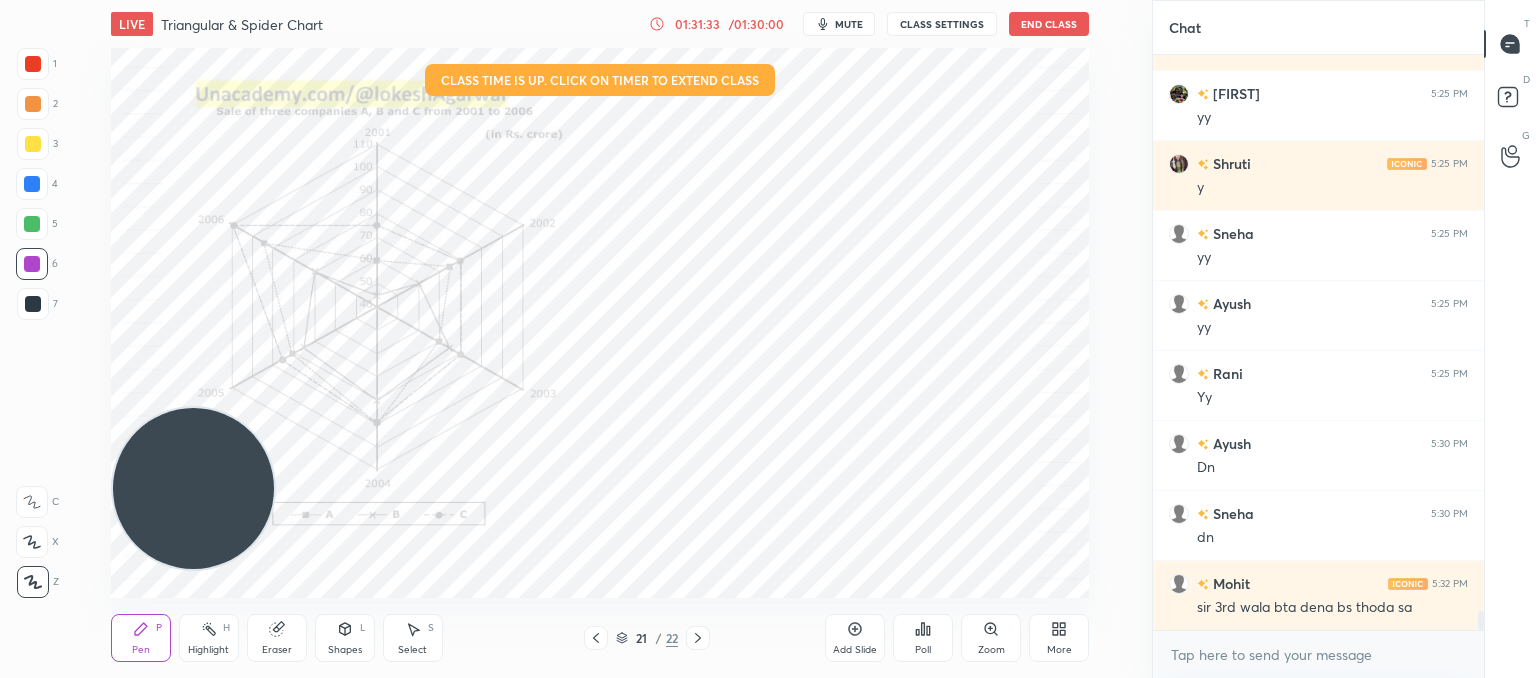 drag, startPoint x: 992, startPoint y: 509, endPoint x: 0, endPoint y: 482, distance: 992.3674 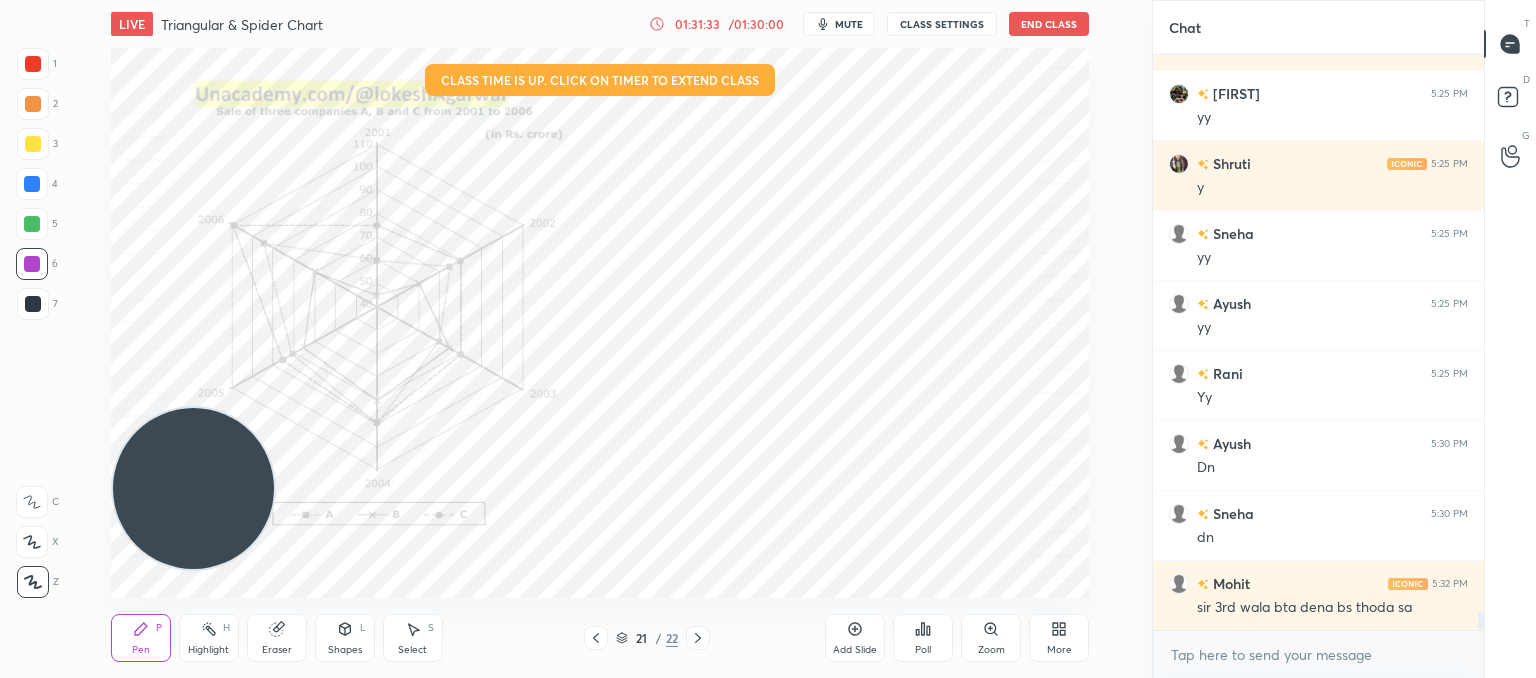 click on "1 2 3 4 5 6 7 C X Z C X Z E E Erase all   H H LIVE Triangular & Spider Chart 01:31:33 /  01:30:00 mute CLASS SETTINGS End Class Setting up your live class Class time is up.  Click on timer to extend class Poll for   secs No correct answer Start poll Back Triangular & Spider Chart • L10 of Booster Course on Data Interpretation for CAT & OMETs 2025 Lokesh Agarwal Pen P Highlight H Eraser Shapes L Select S 21 / 22 Add Slide Poll Zoom More" at bounding box center [568, 339] 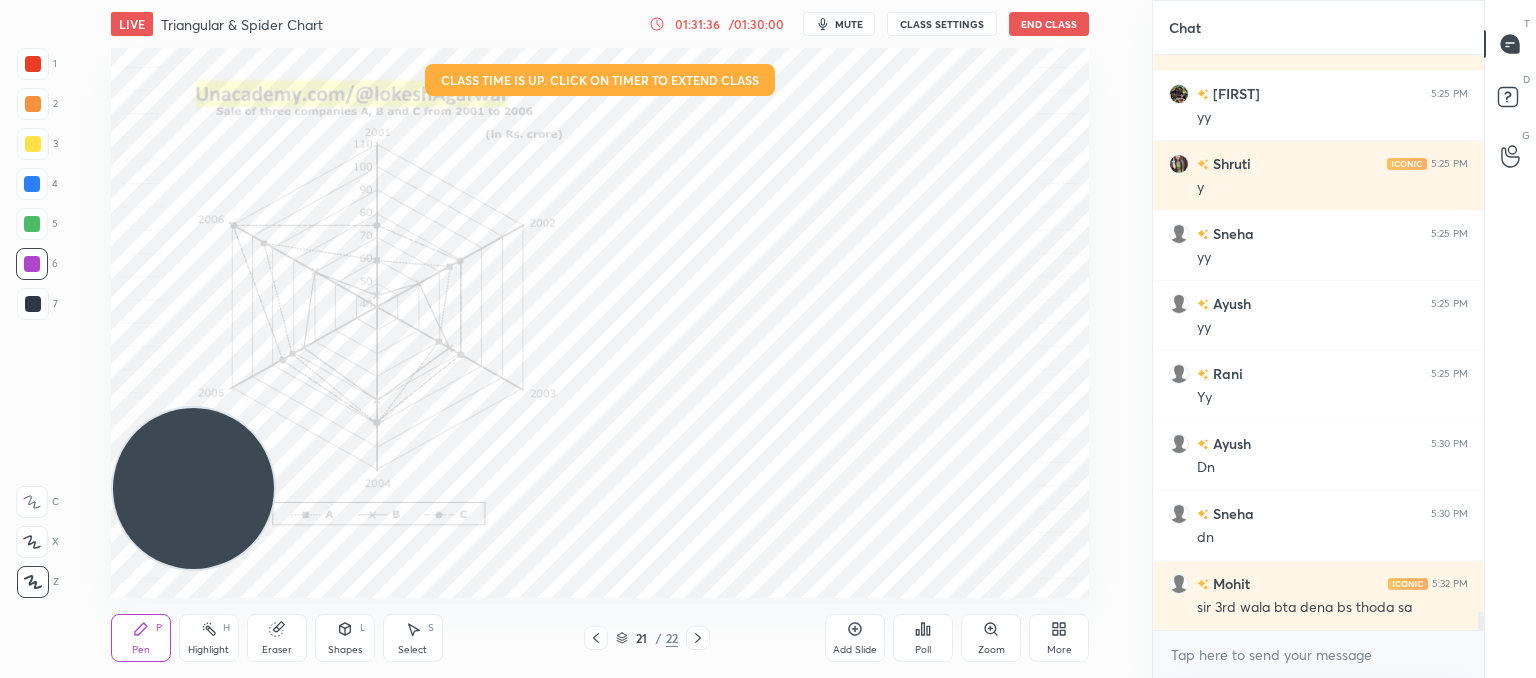 drag, startPoint x: 344, startPoint y: 643, endPoint x: 334, endPoint y: 636, distance: 12.206555 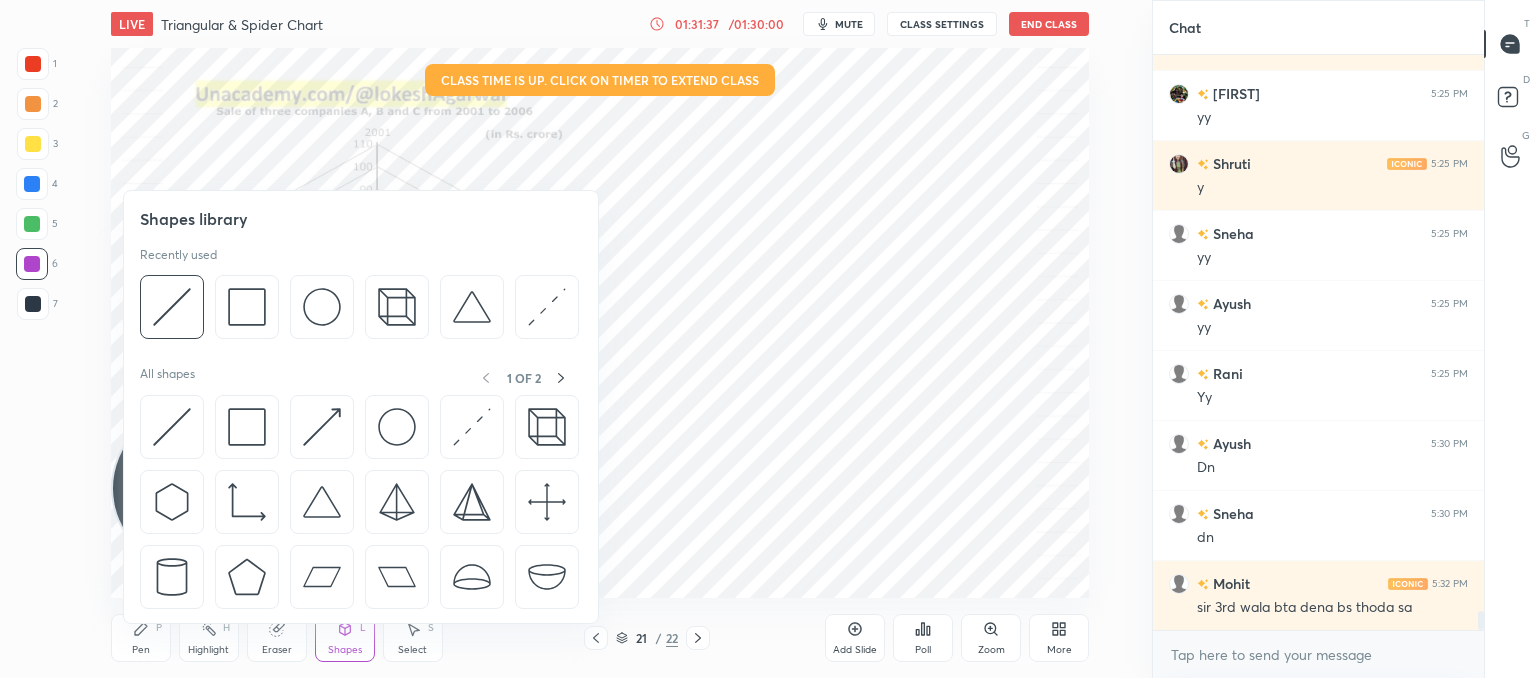 click at bounding box center (247, 427) 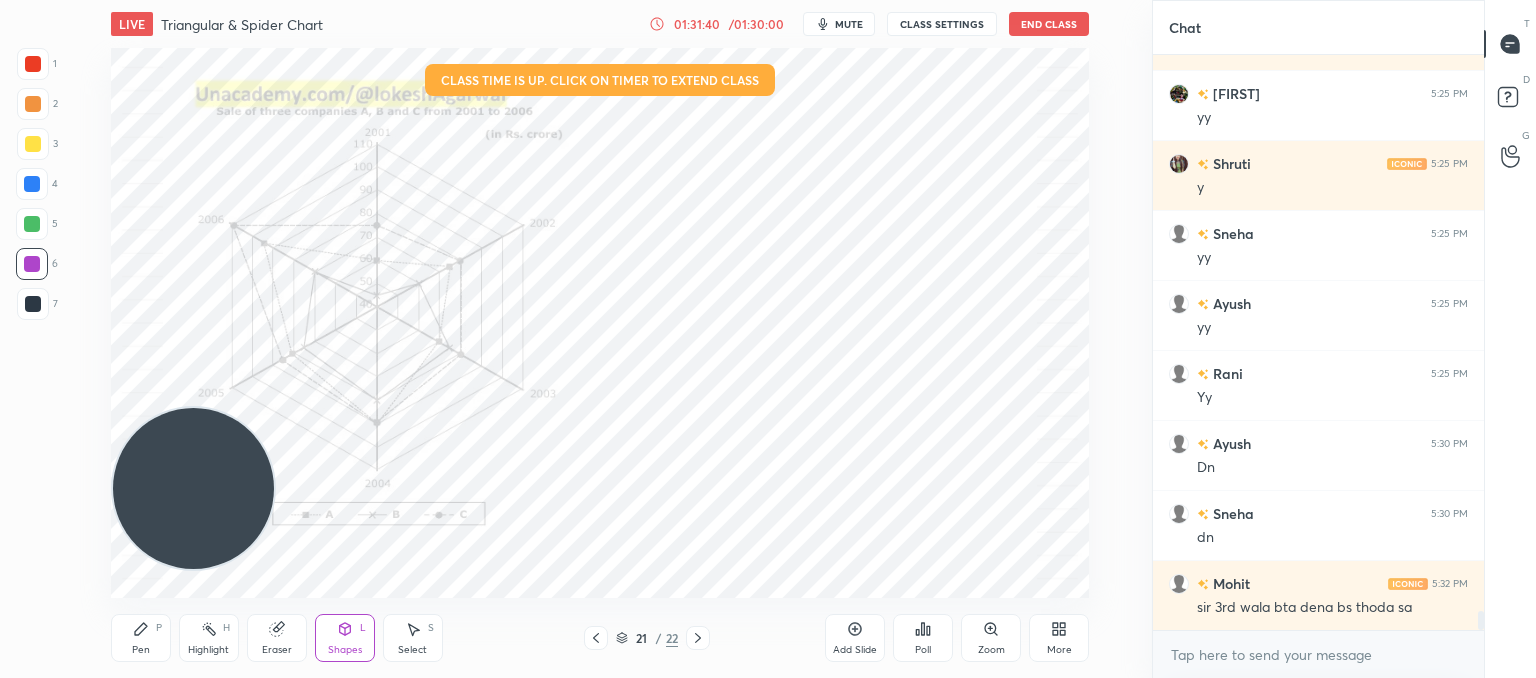 click 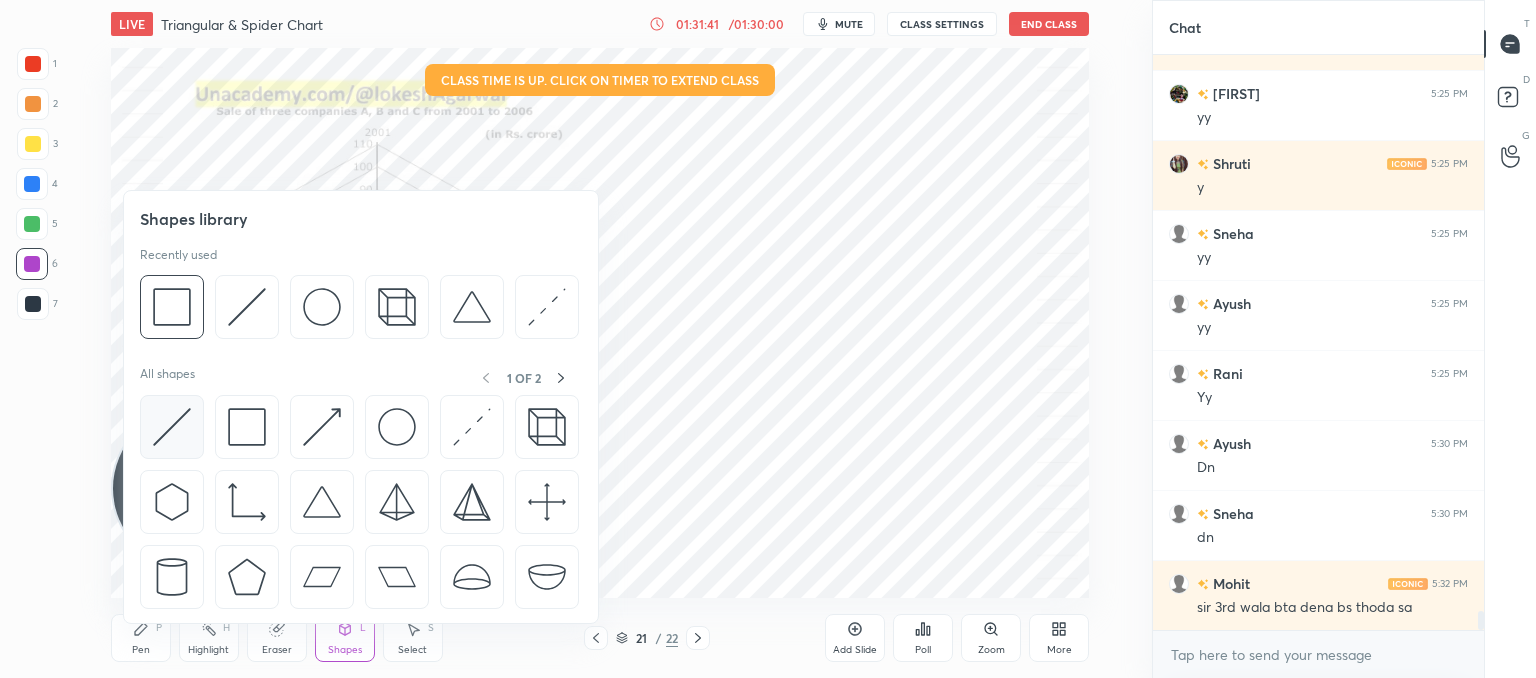click at bounding box center (172, 427) 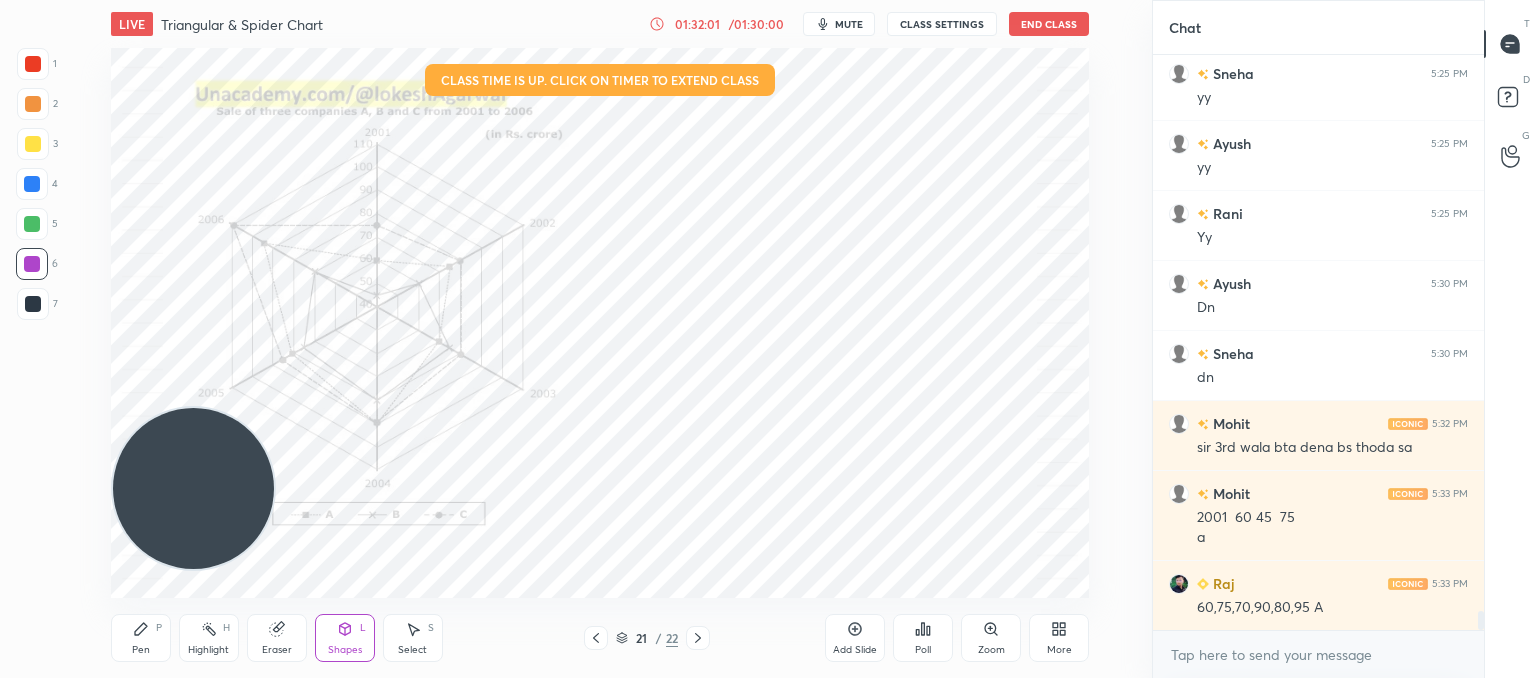 scroll, scrollTop: 17278, scrollLeft: 0, axis: vertical 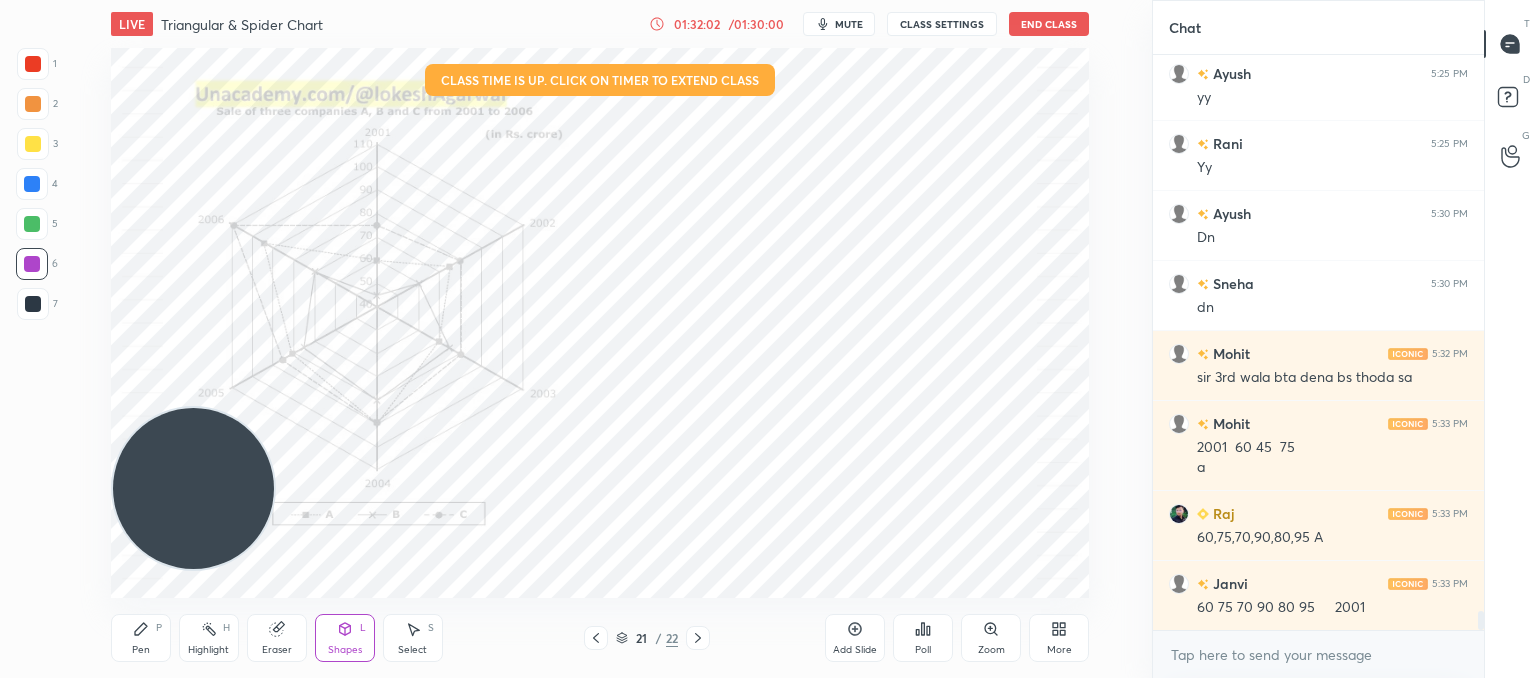 drag, startPoint x: 132, startPoint y: 633, endPoint x: 140, endPoint y: 617, distance: 17.888544 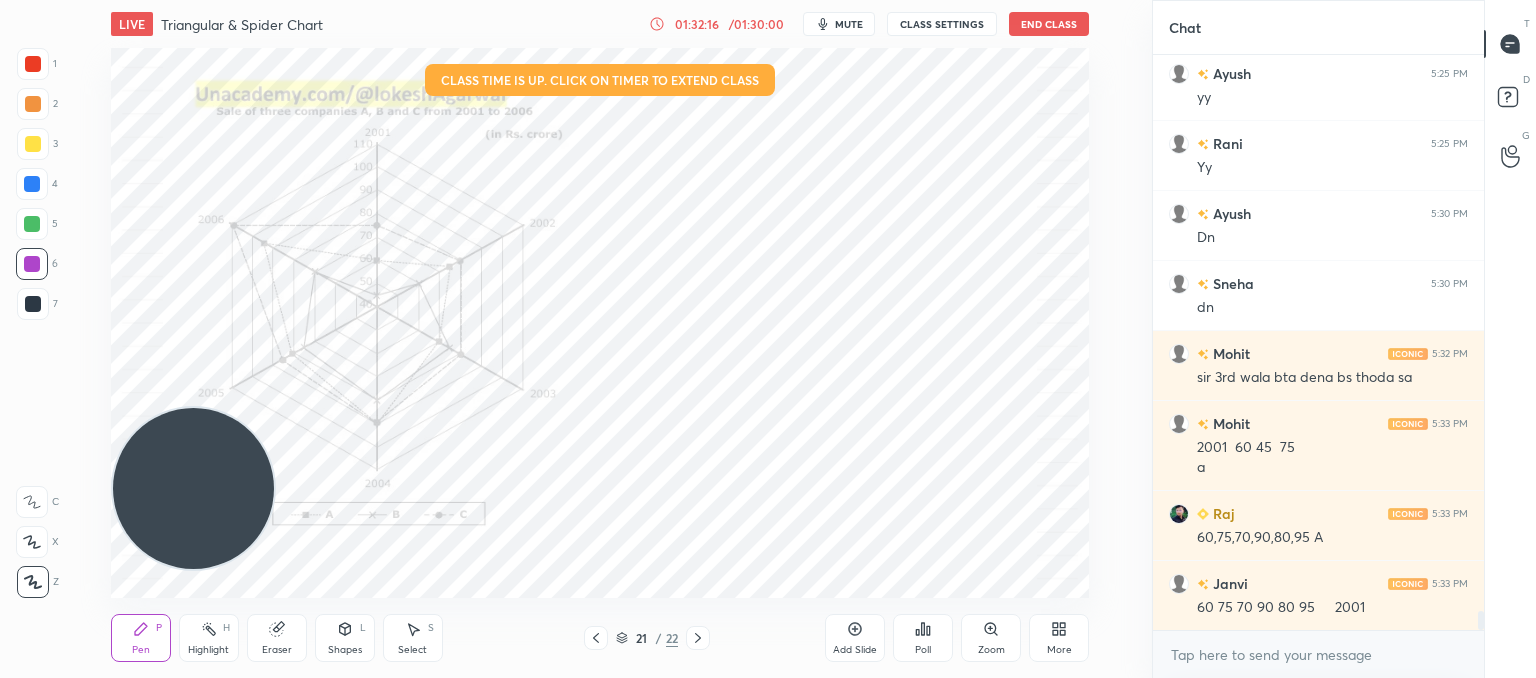 drag, startPoint x: 27, startPoint y: 301, endPoint x: 109, endPoint y: 279, distance: 84.89994 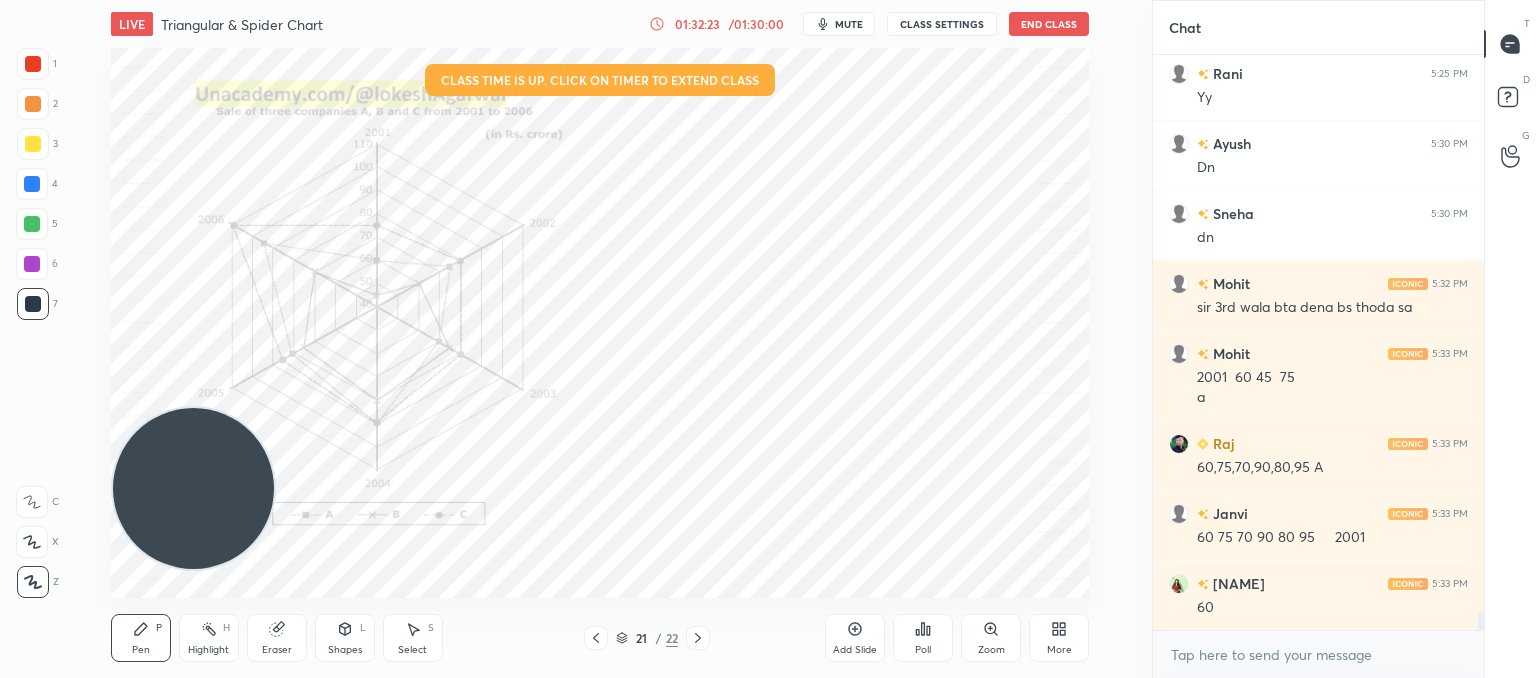 scroll, scrollTop: 17418, scrollLeft: 0, axis: vertical 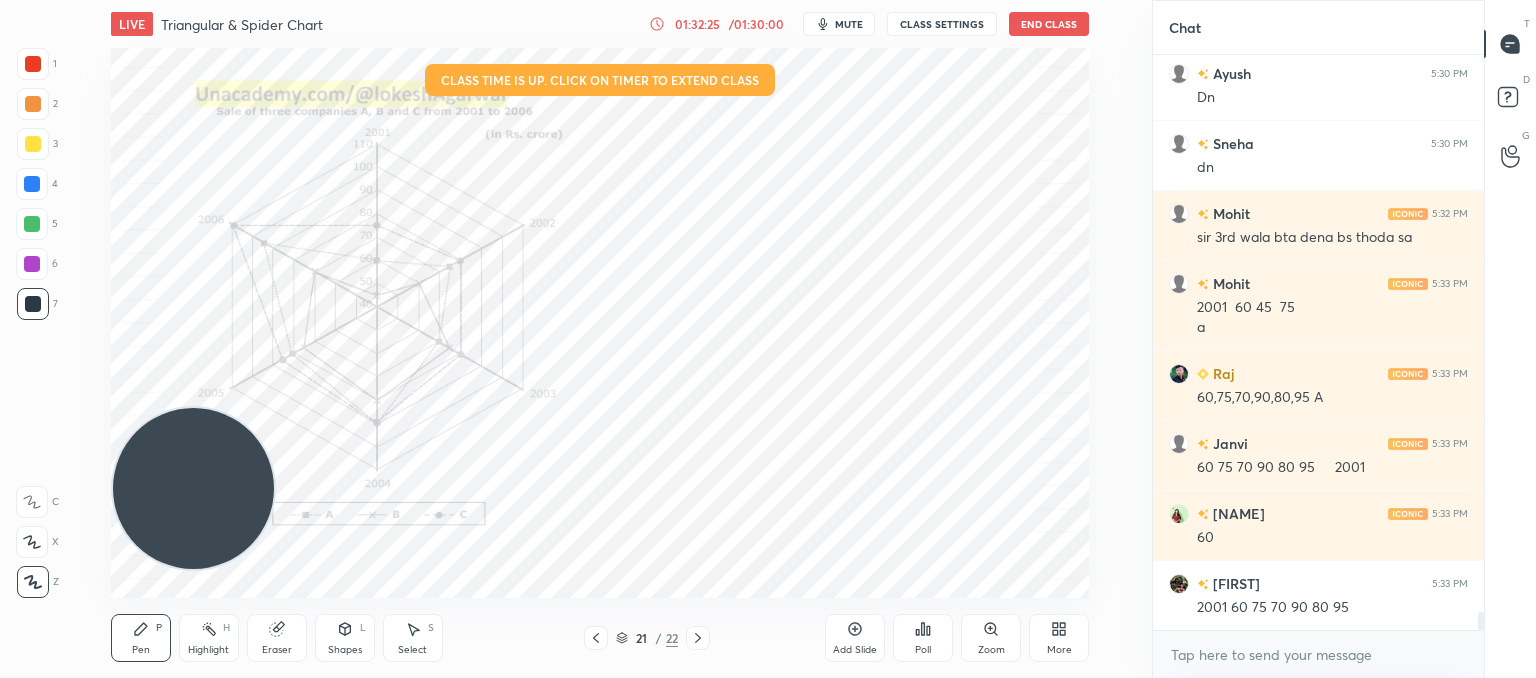 click on "Eraser" at bounding box center (277, 638) 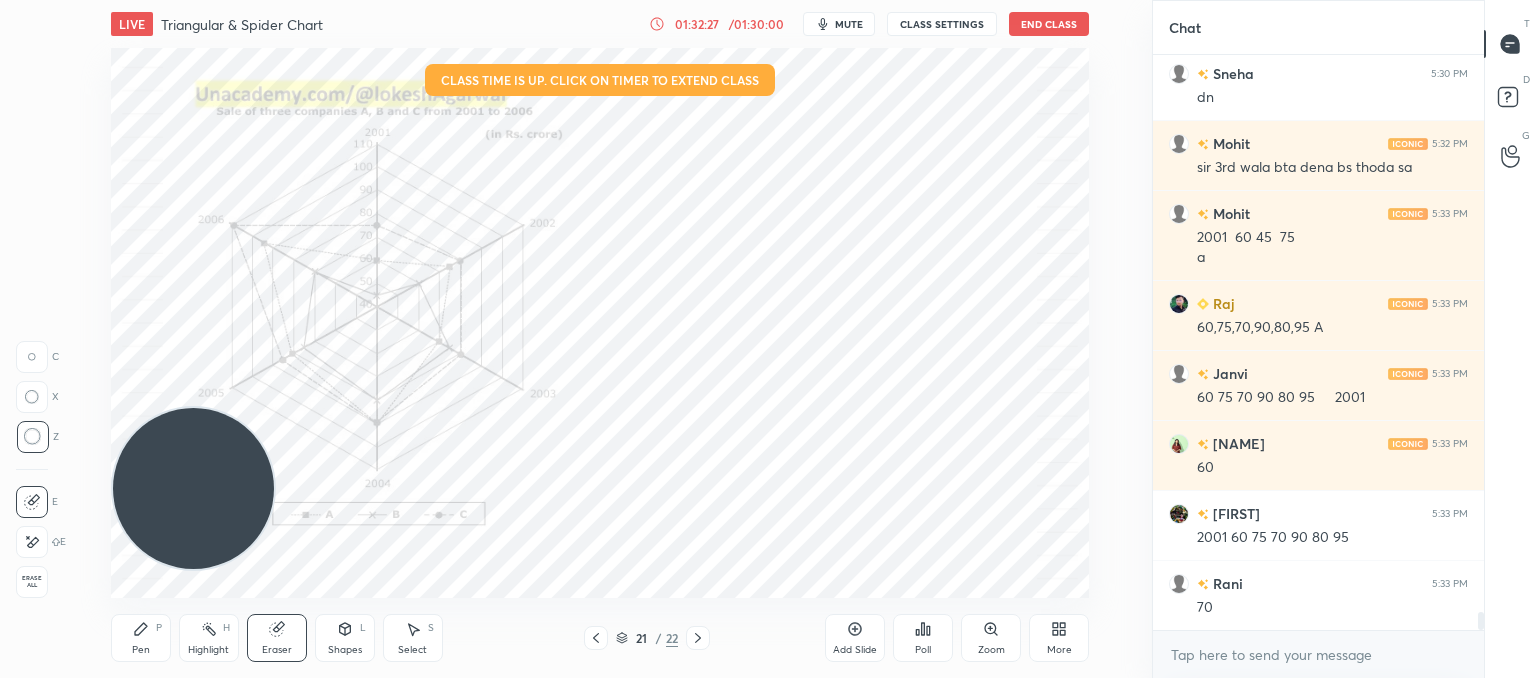 scroll, scrollTop: 17558, scrollLeft: 0, axis: vertical 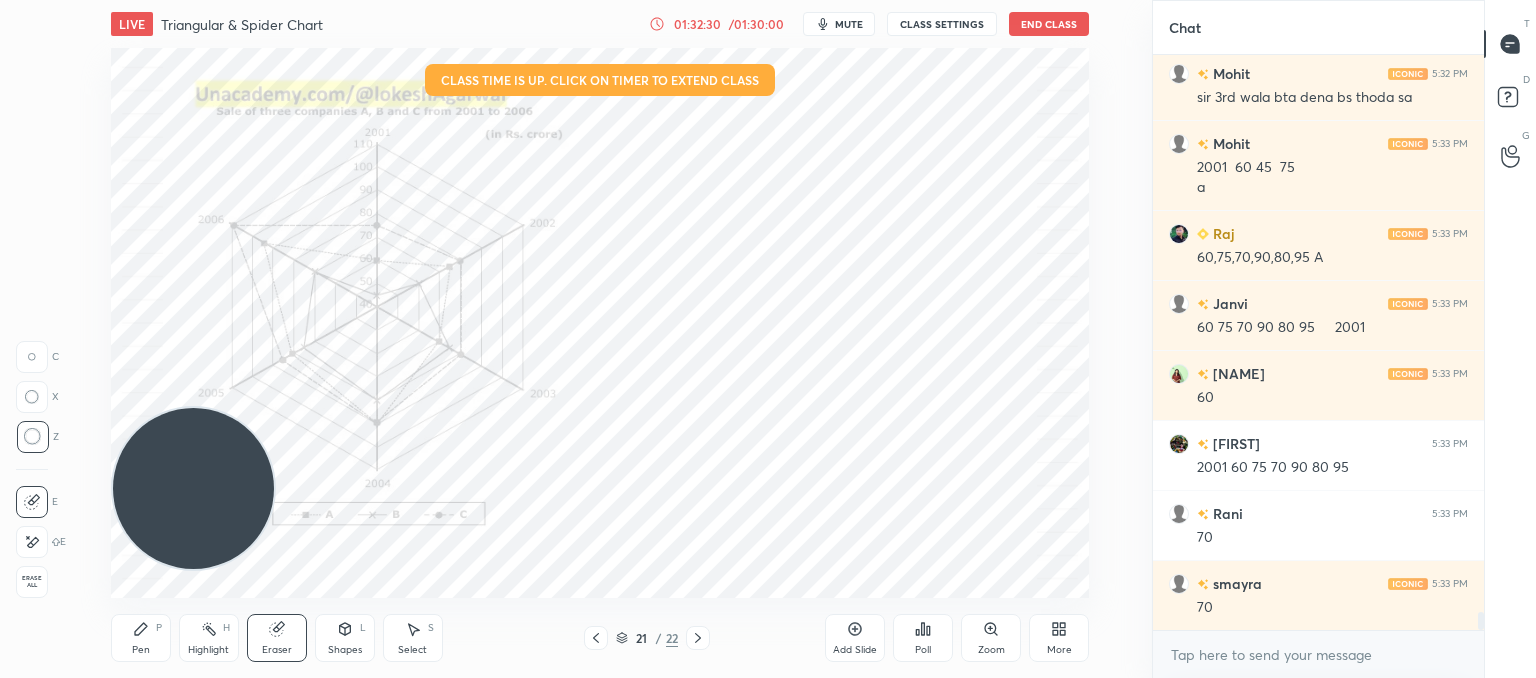 drag, startPoint x: 144, startPoint y: 638, endPoint x: 153, endPoint y: 631, distance: 11.401754 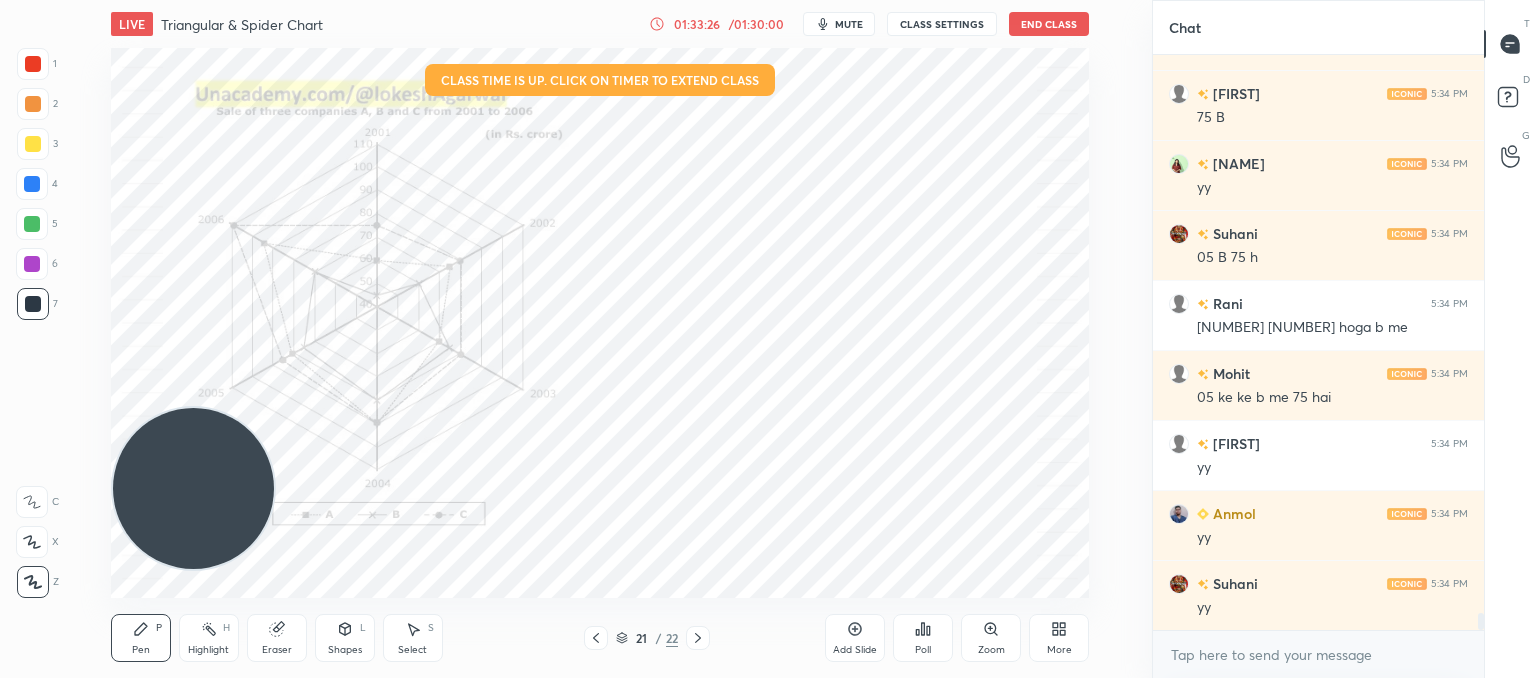 scroll, scrollTop: 19238, scrollLeft: 0, axis: vertical 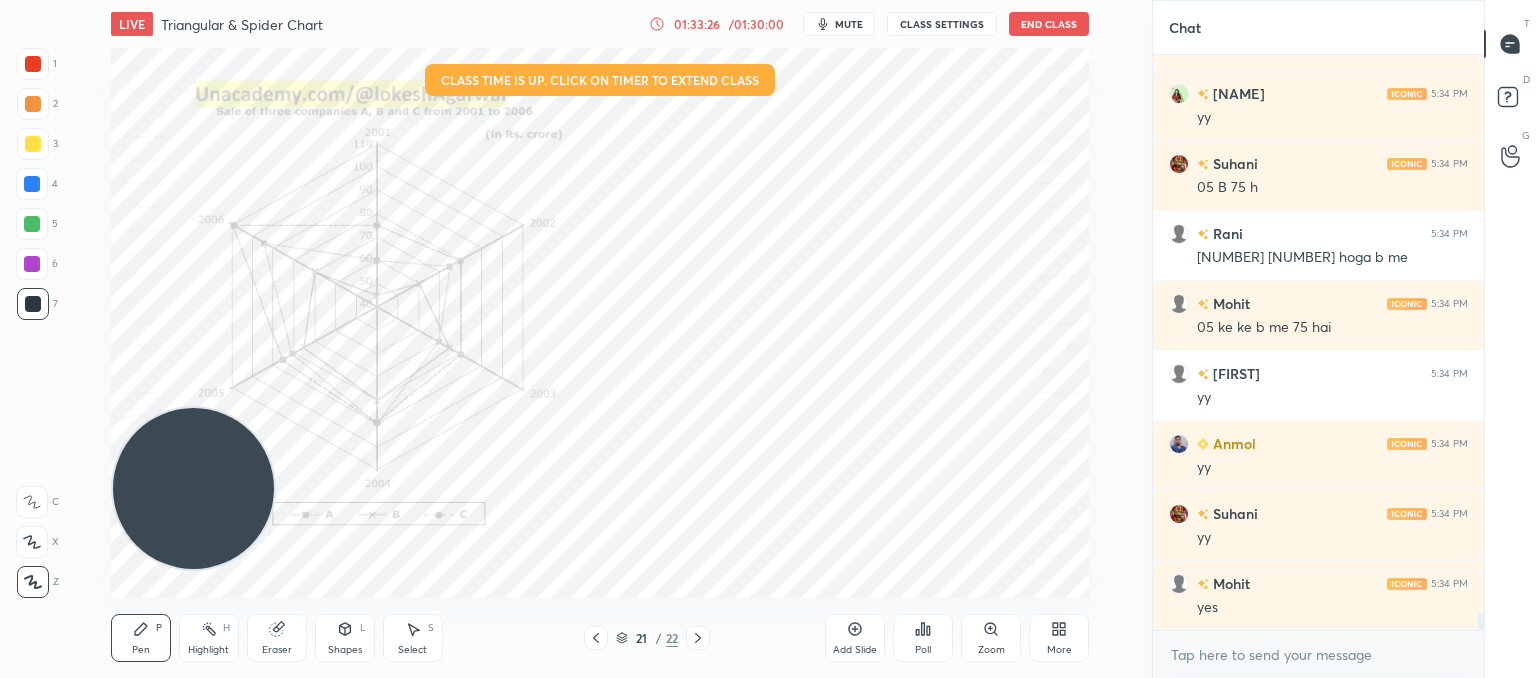 click 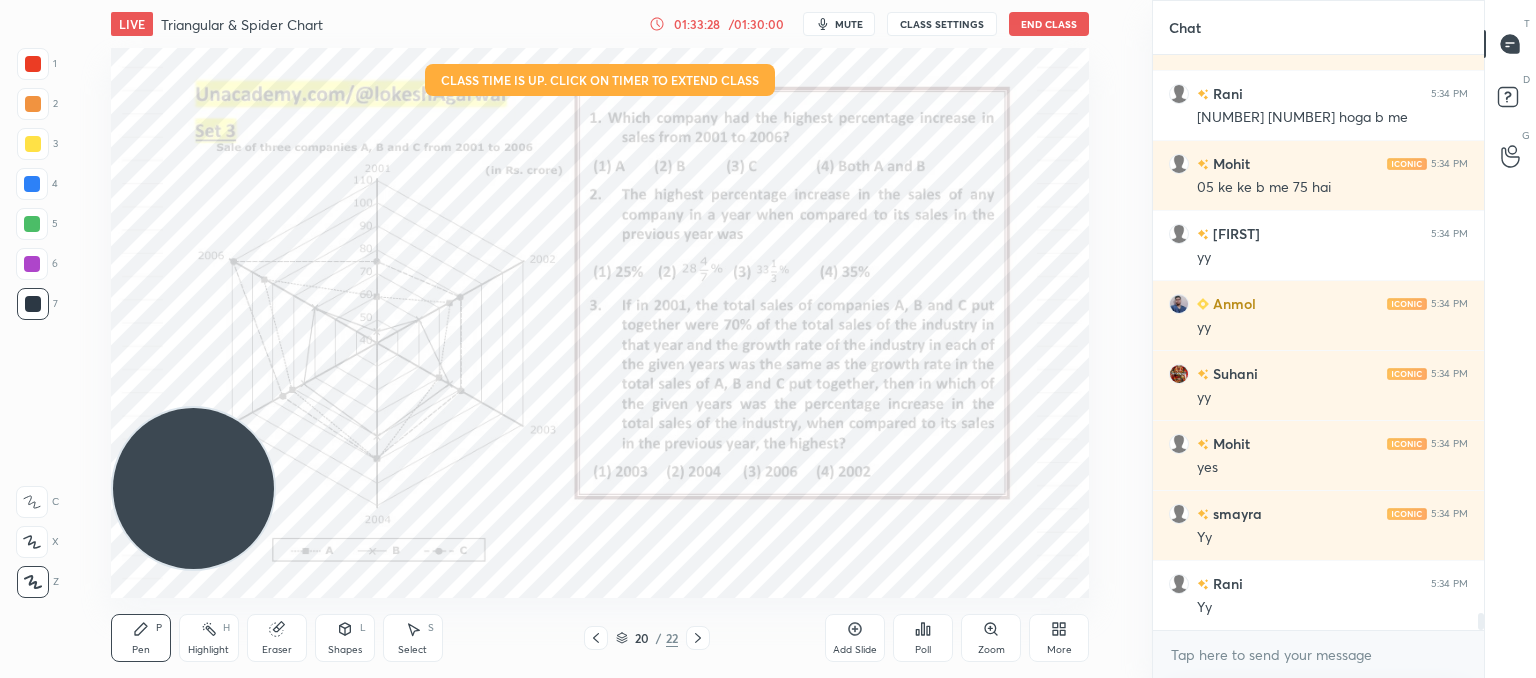 scroll, scrollTop: 19448, scrollLeft: 0, axis: vertical 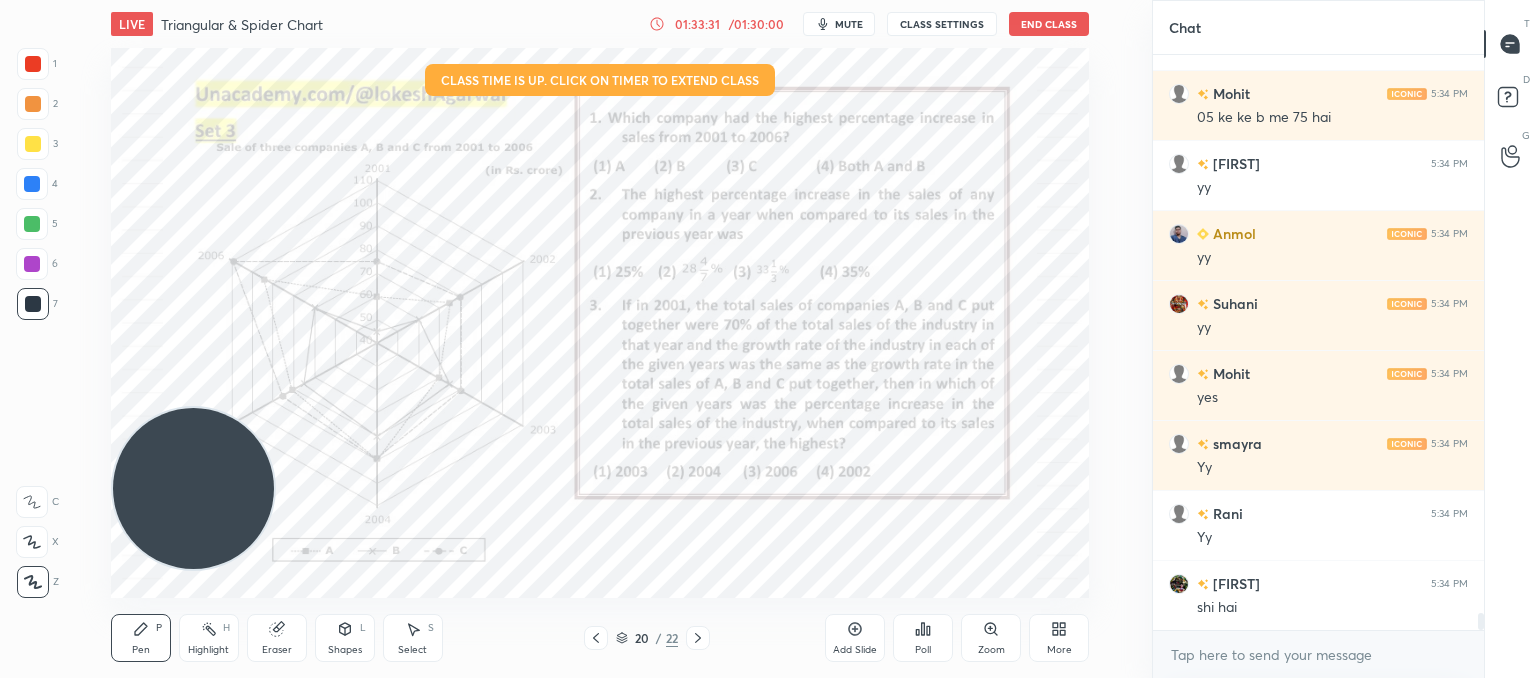 click 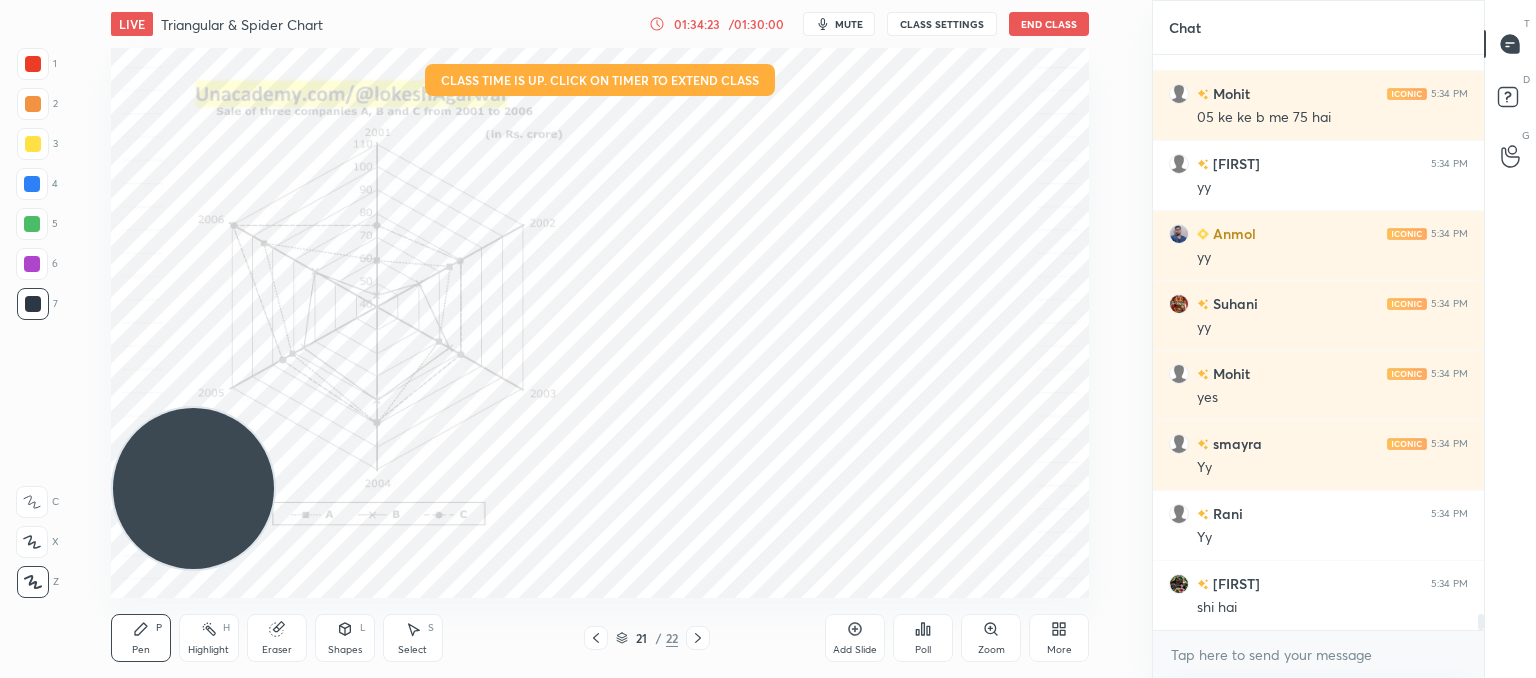 scroll, scrollTop: 19518, scrollLeft: 0, axis: vertical 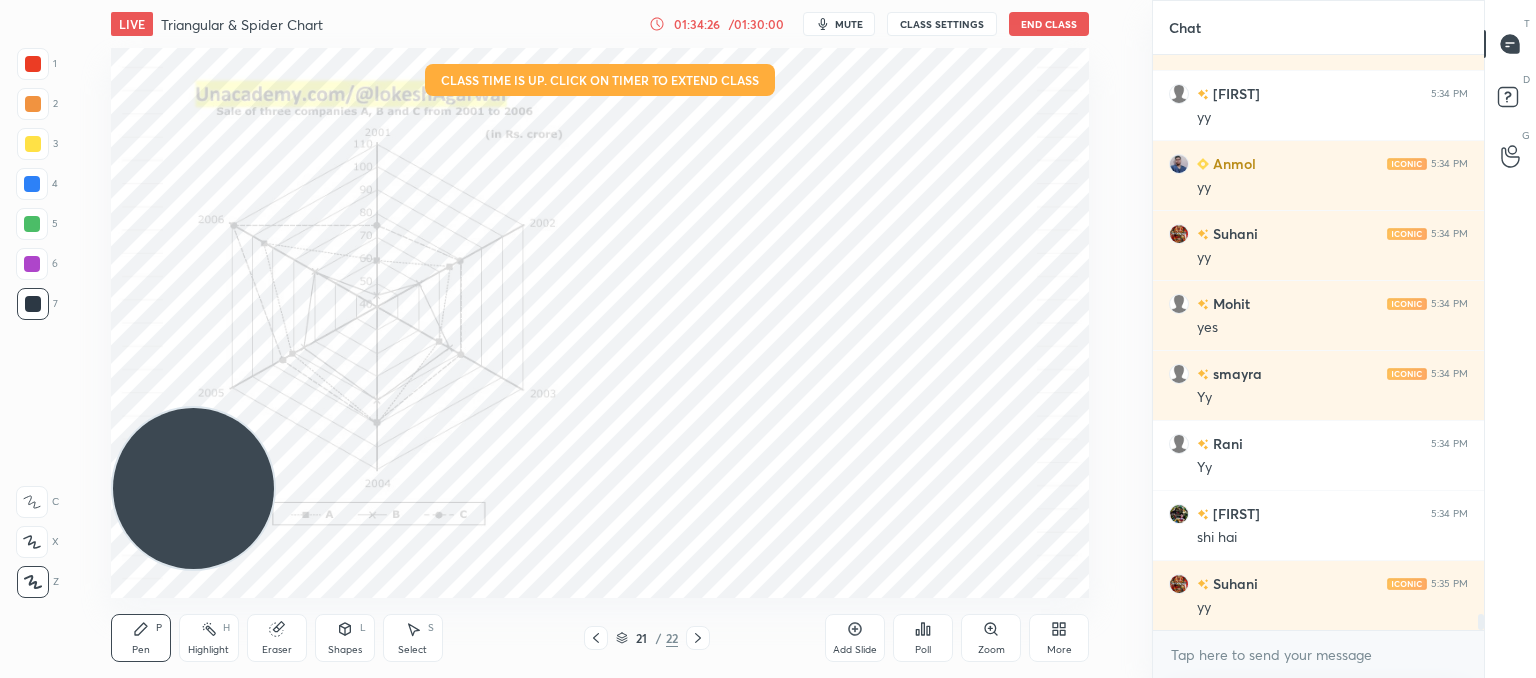drag, startPoint x: 597, startPoint y: 638, endPoint x: 611, endPoint y: 608, distance: 33.105892 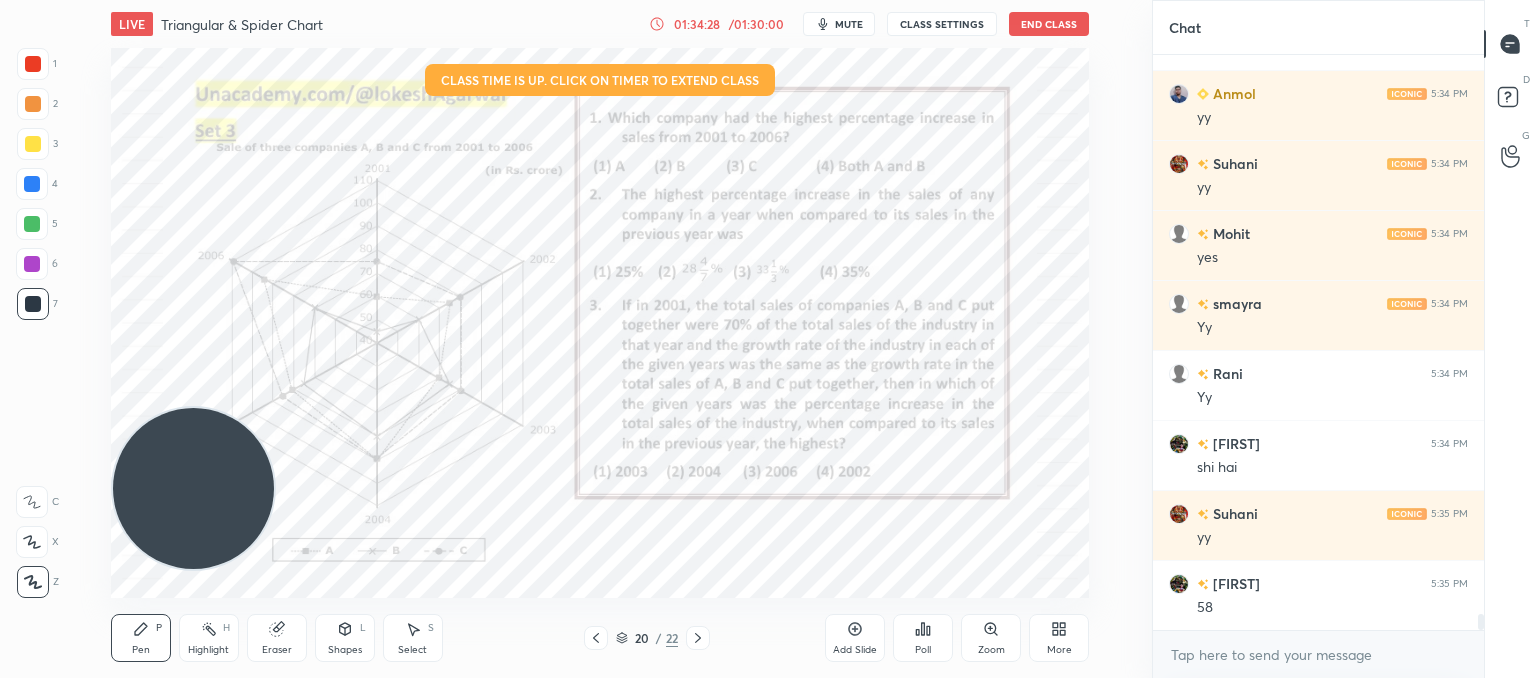 drag, startPoint x: 696, startPoint y: 634, endPoint x: 698, endPoint y: 618, distance: 16.124516 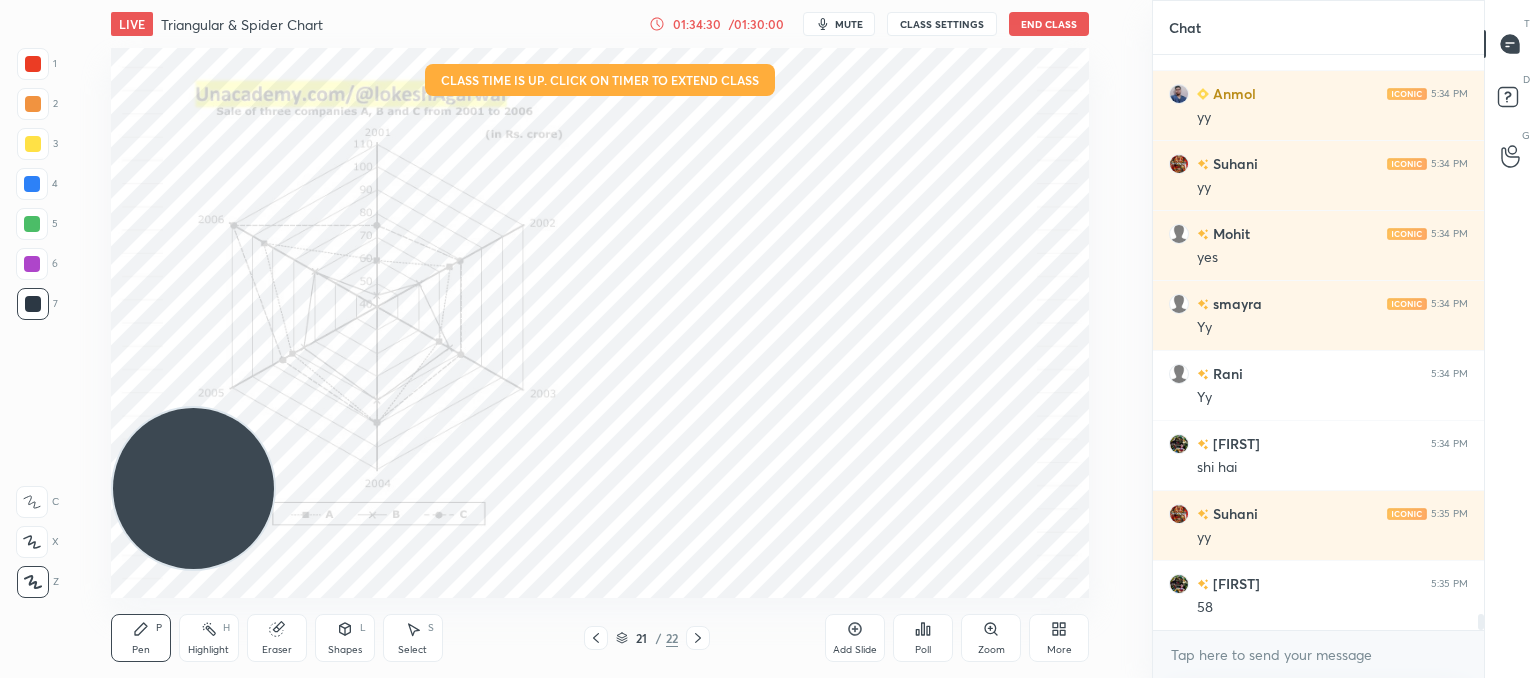 click 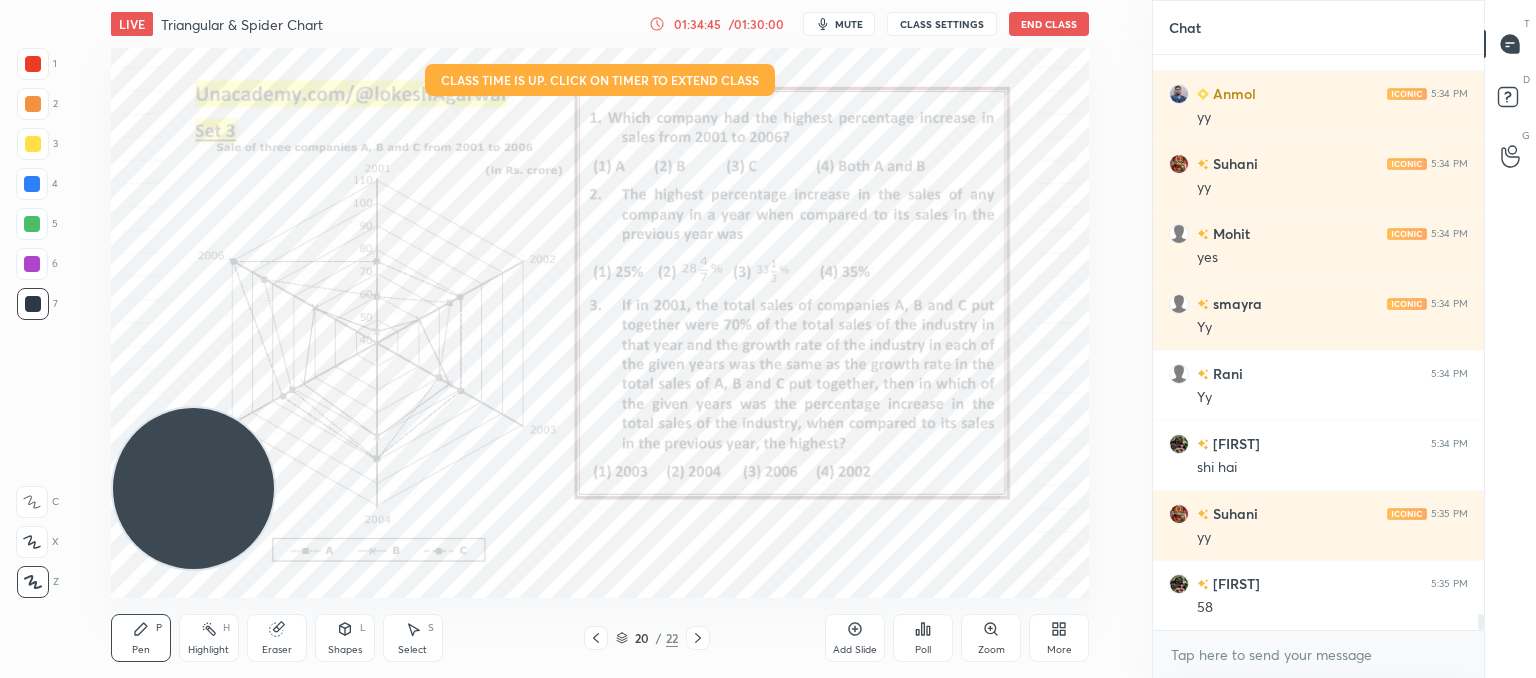 drag, startPoint x: 697, startPoint y: 632, endPoint x: 695, endPoint y: 605, distance: 27.073973 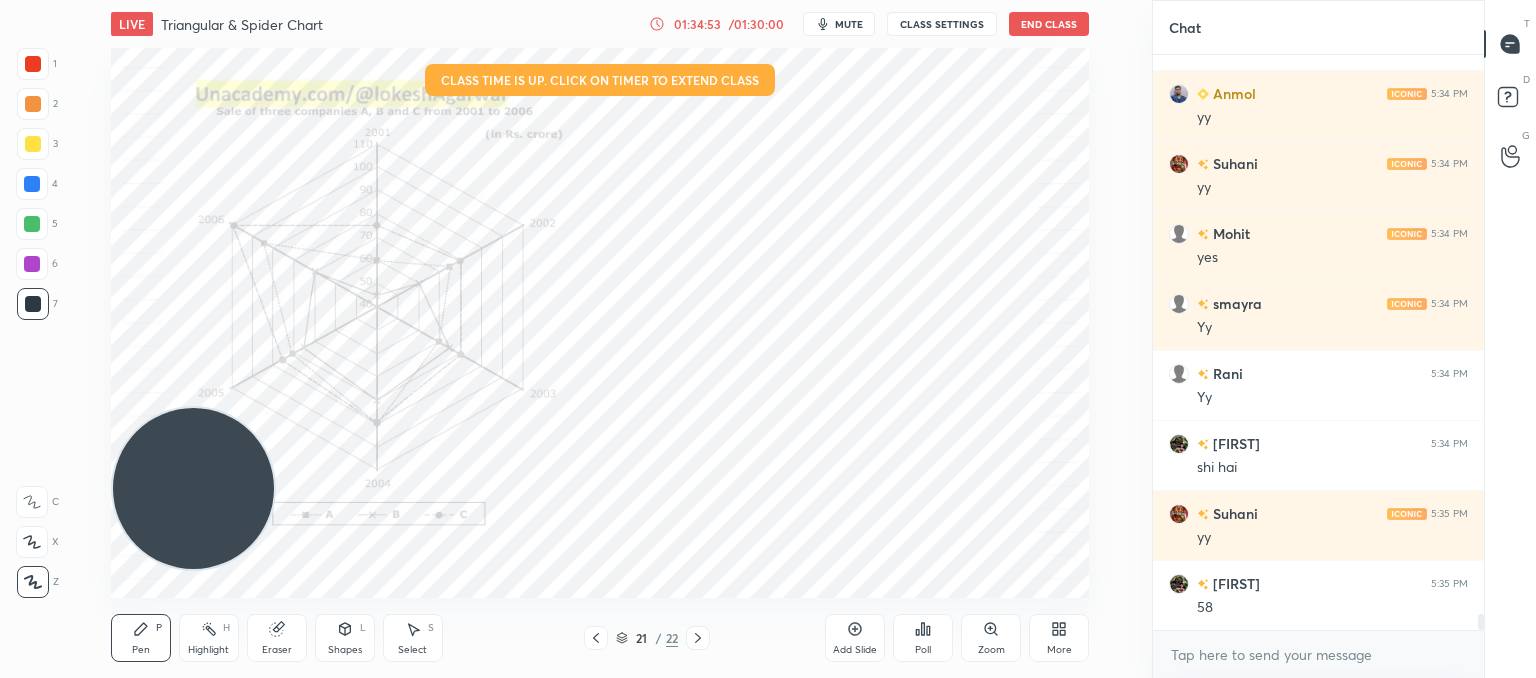 scroll, scrollTop: 19658, scrollLeft: 0, axis: vertical 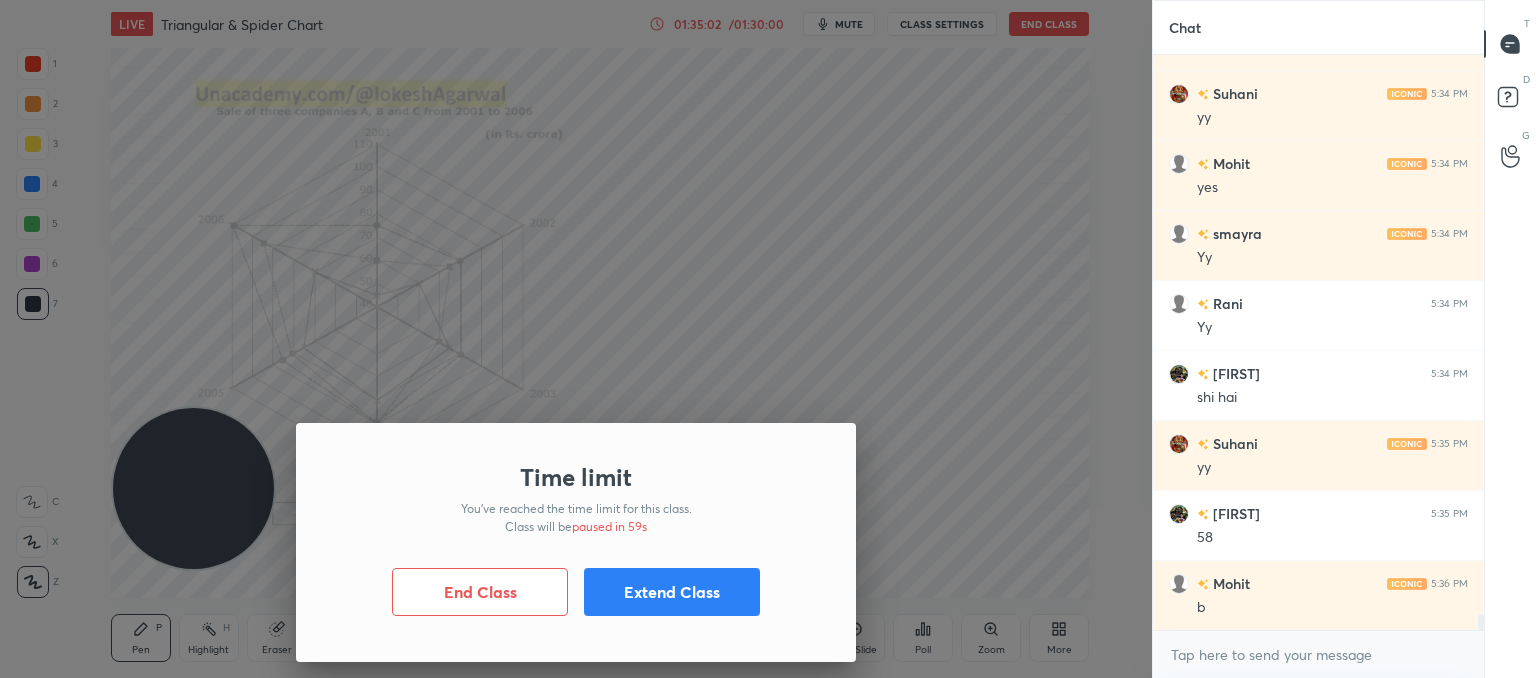 click on "Extend Class" at bounding box center [672, 592] 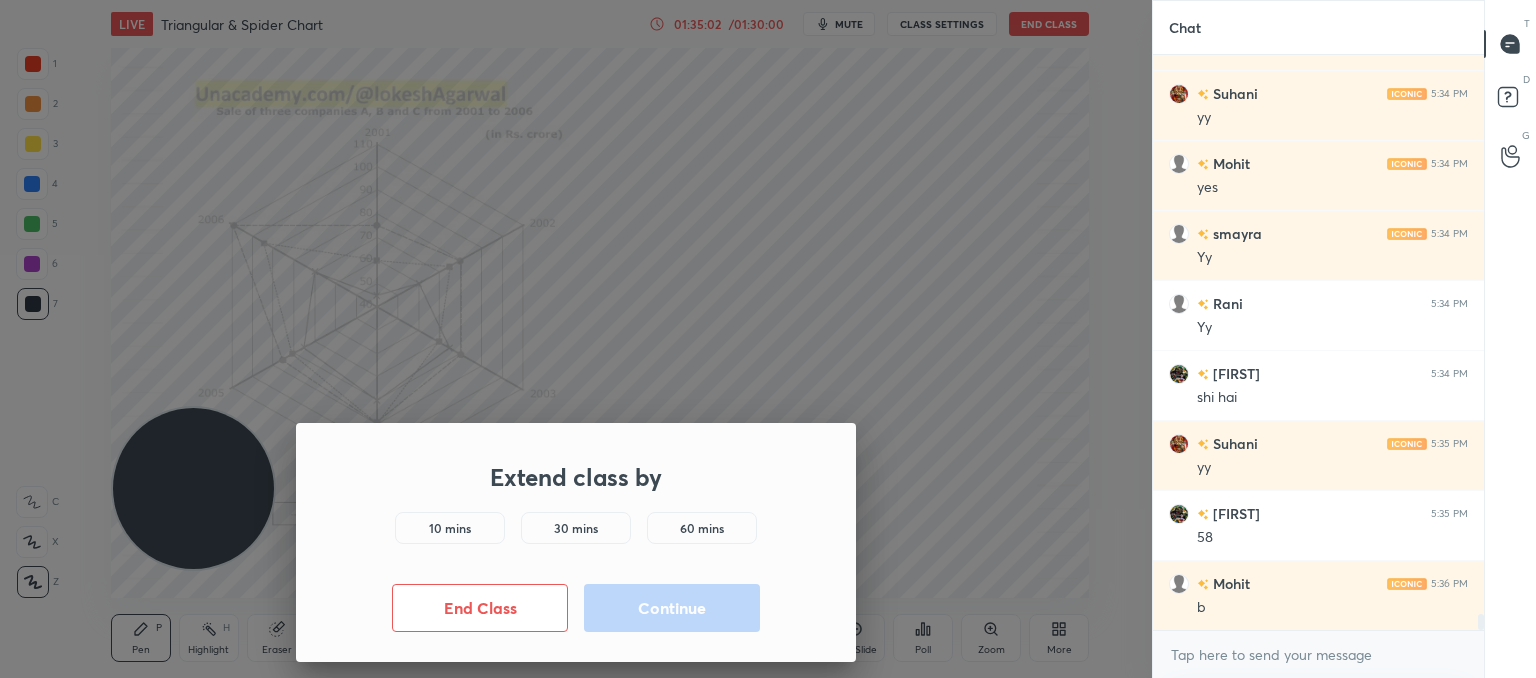 click on "10 mins" at bounding box center [450, 528] 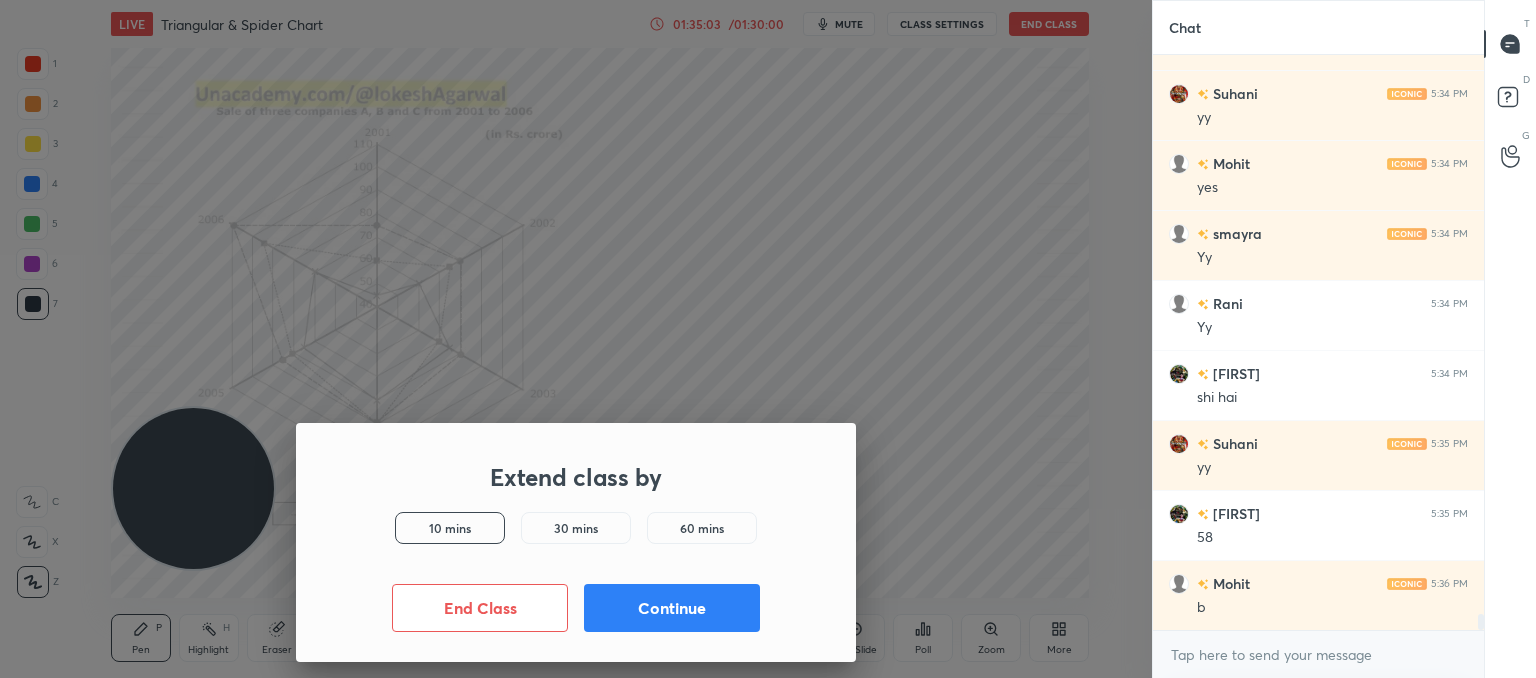 click on "Continue" at bounding box center [672, 608] 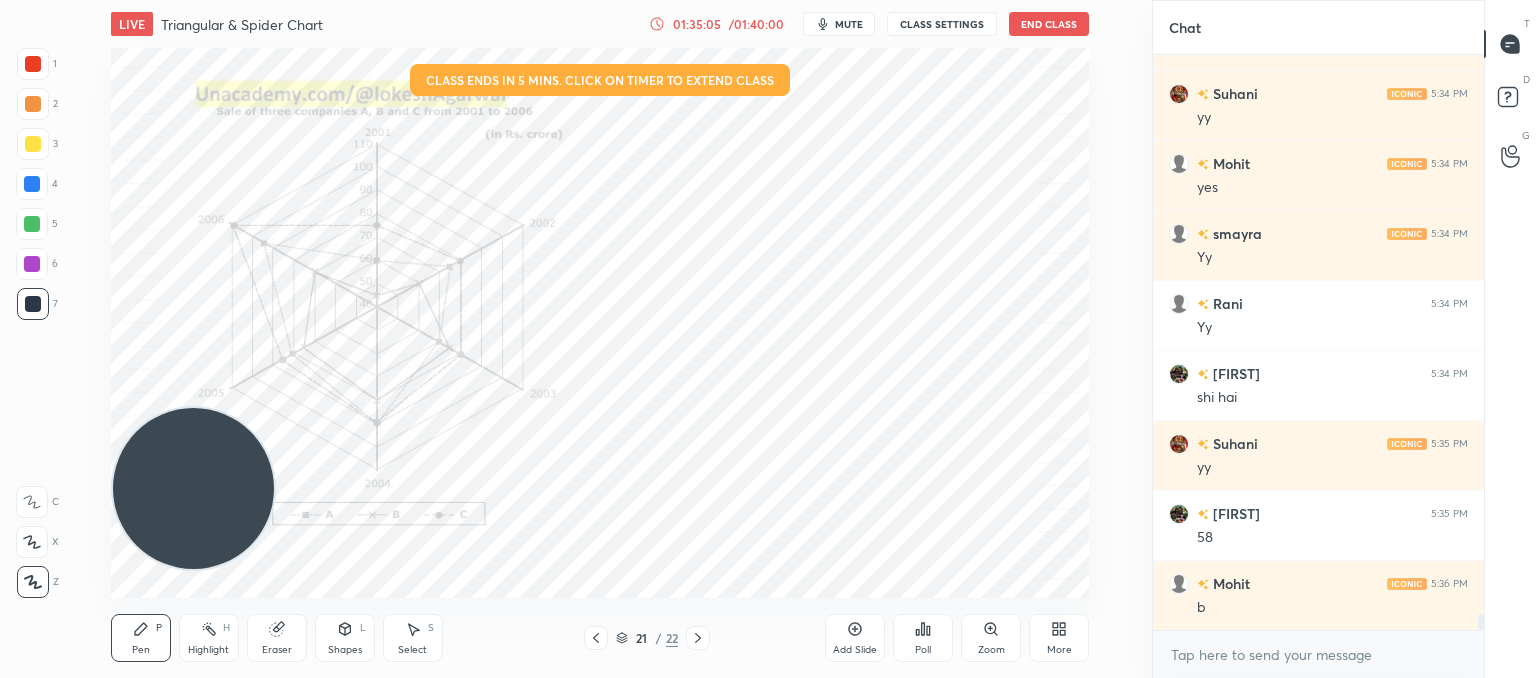 click 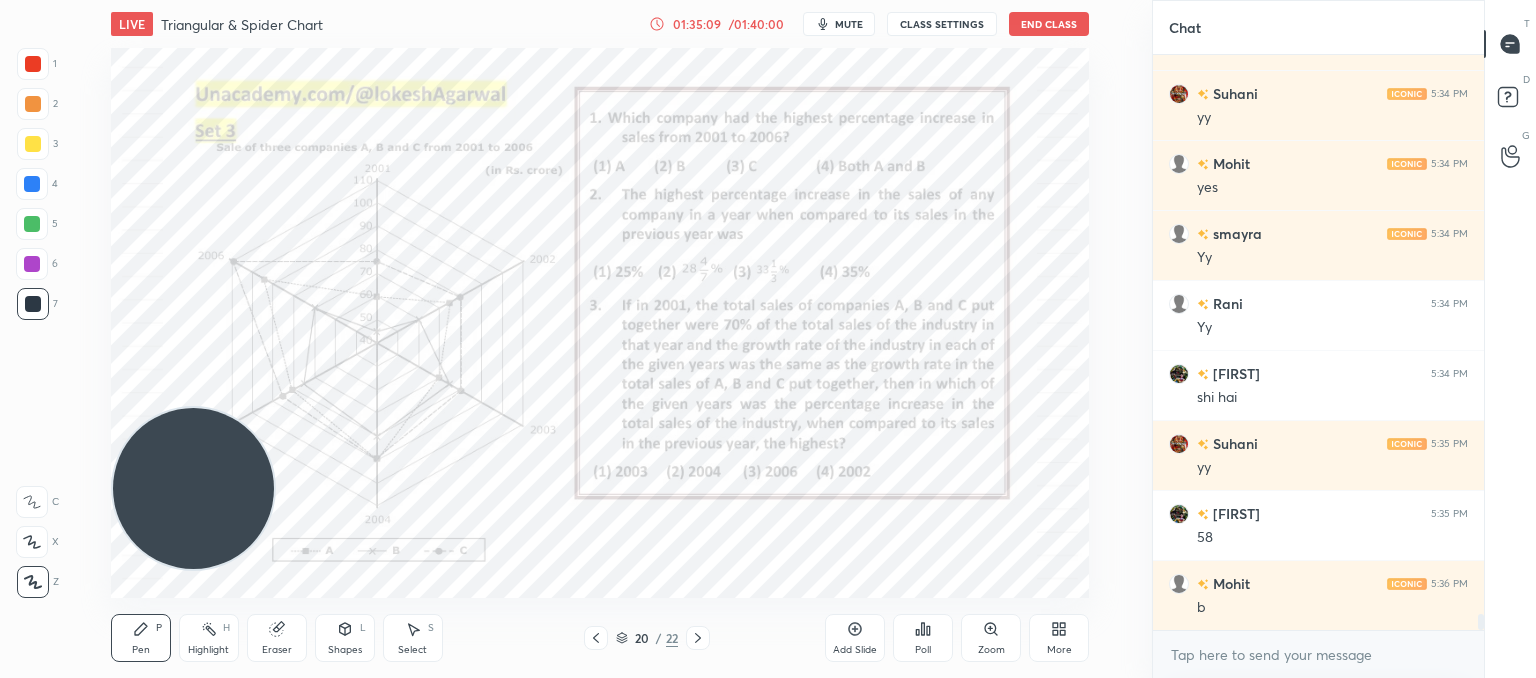 click 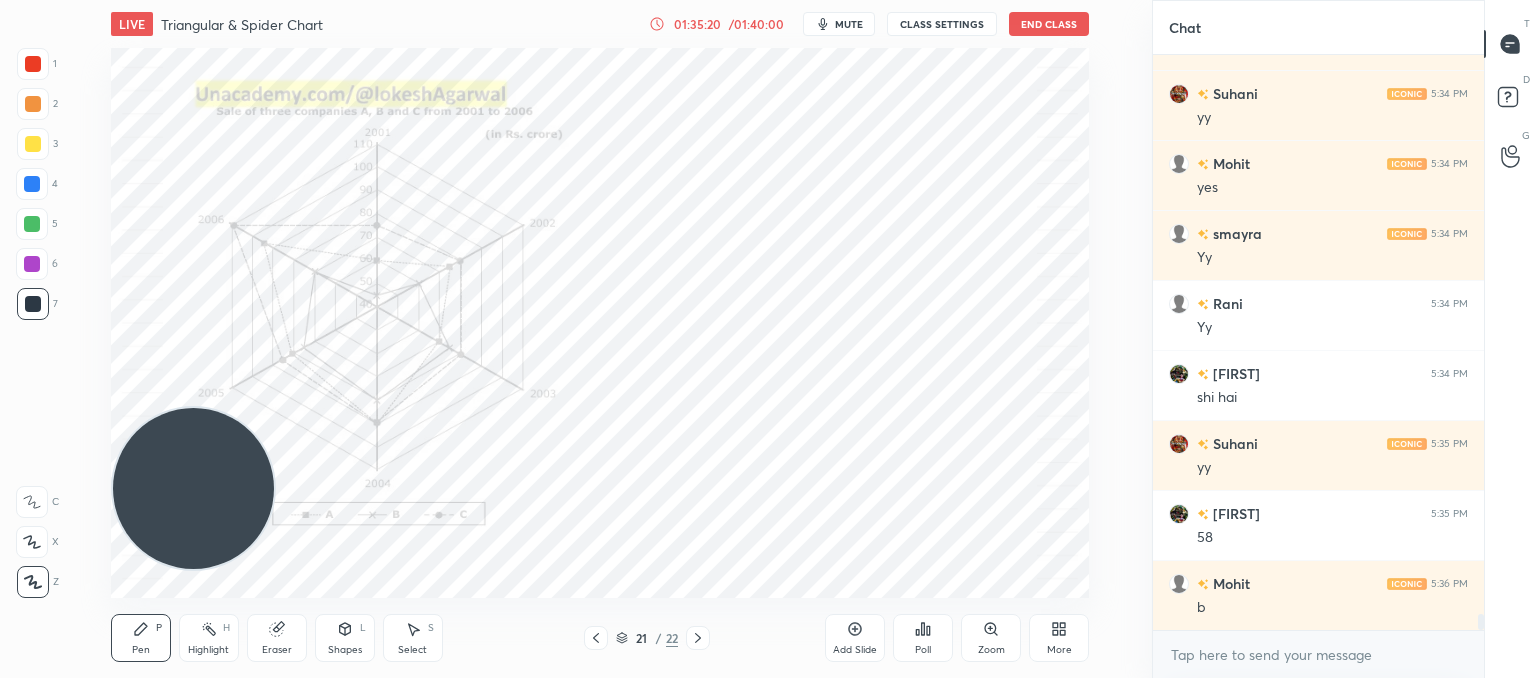 scroll, scrollTop: 19728, scrollLeft: 0, axis: vertical 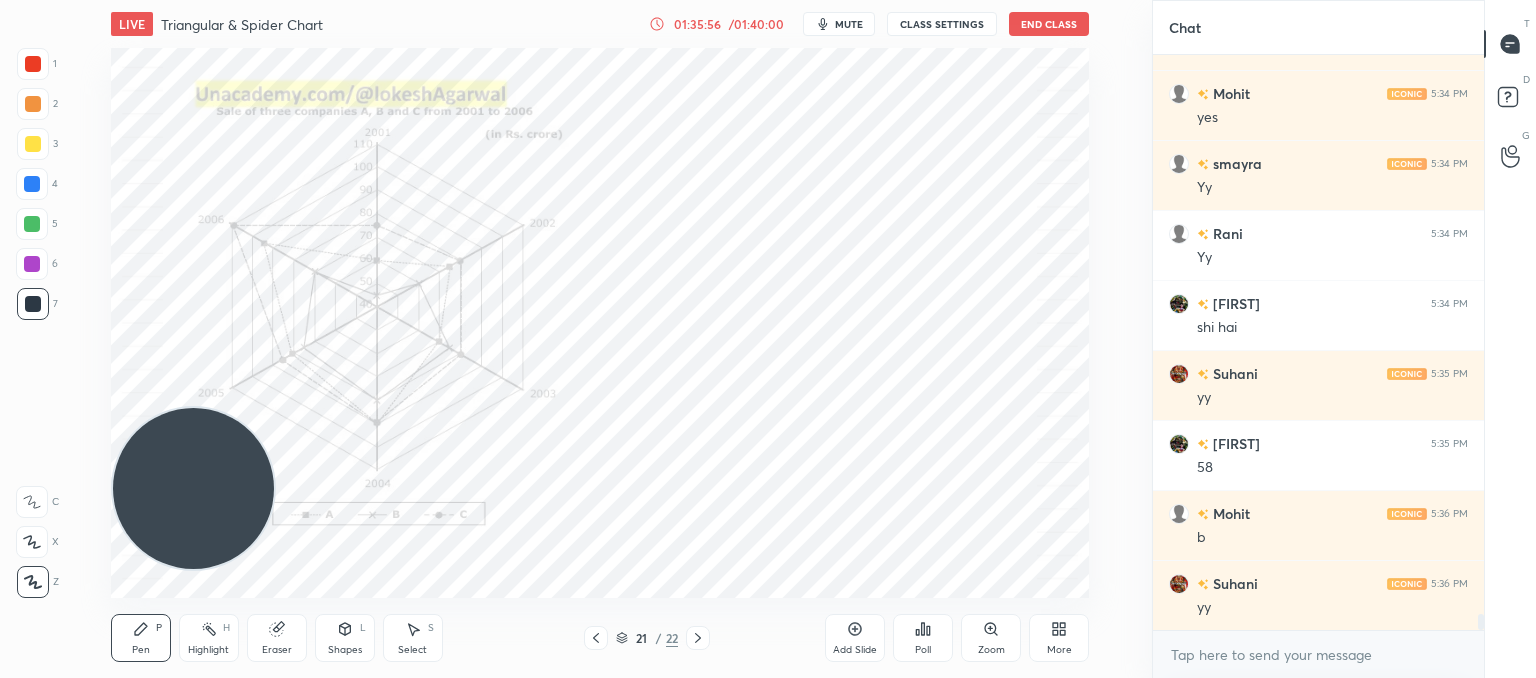 click 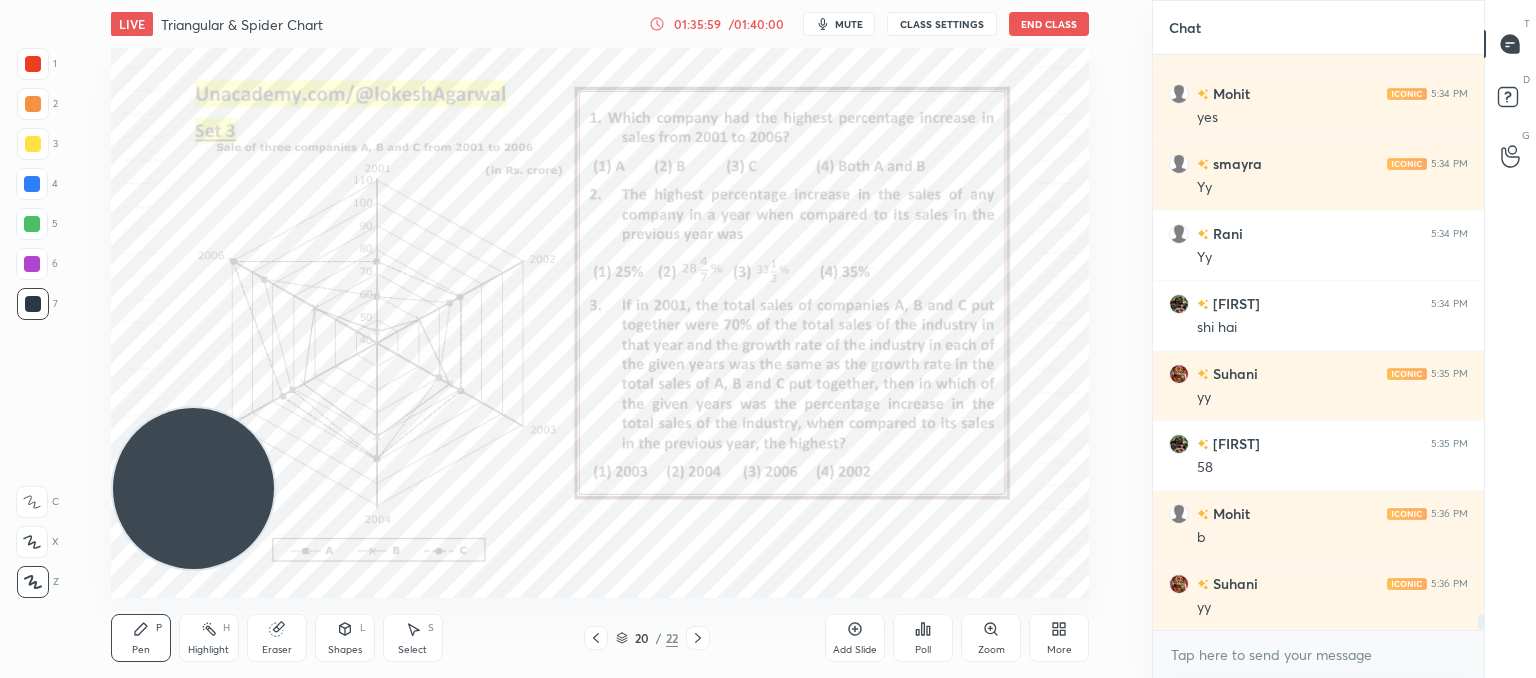 click 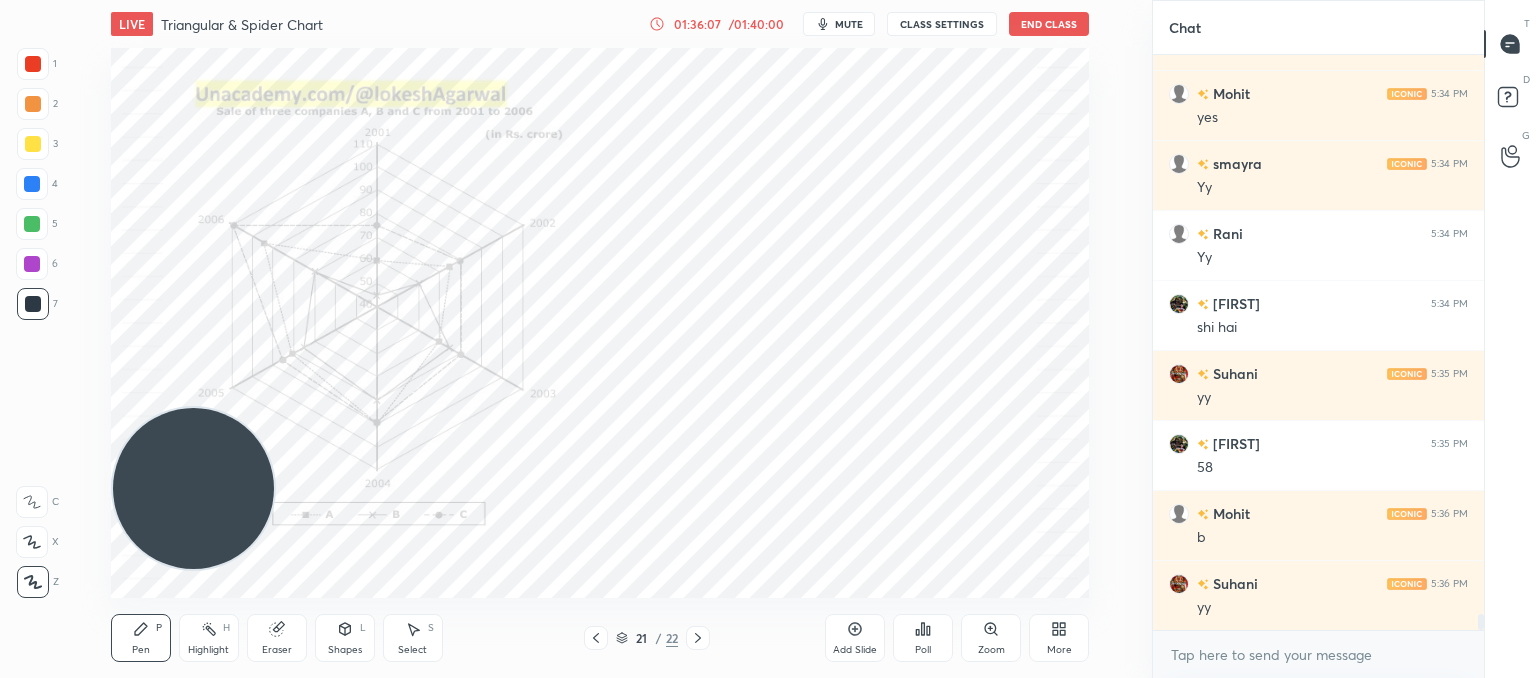 click 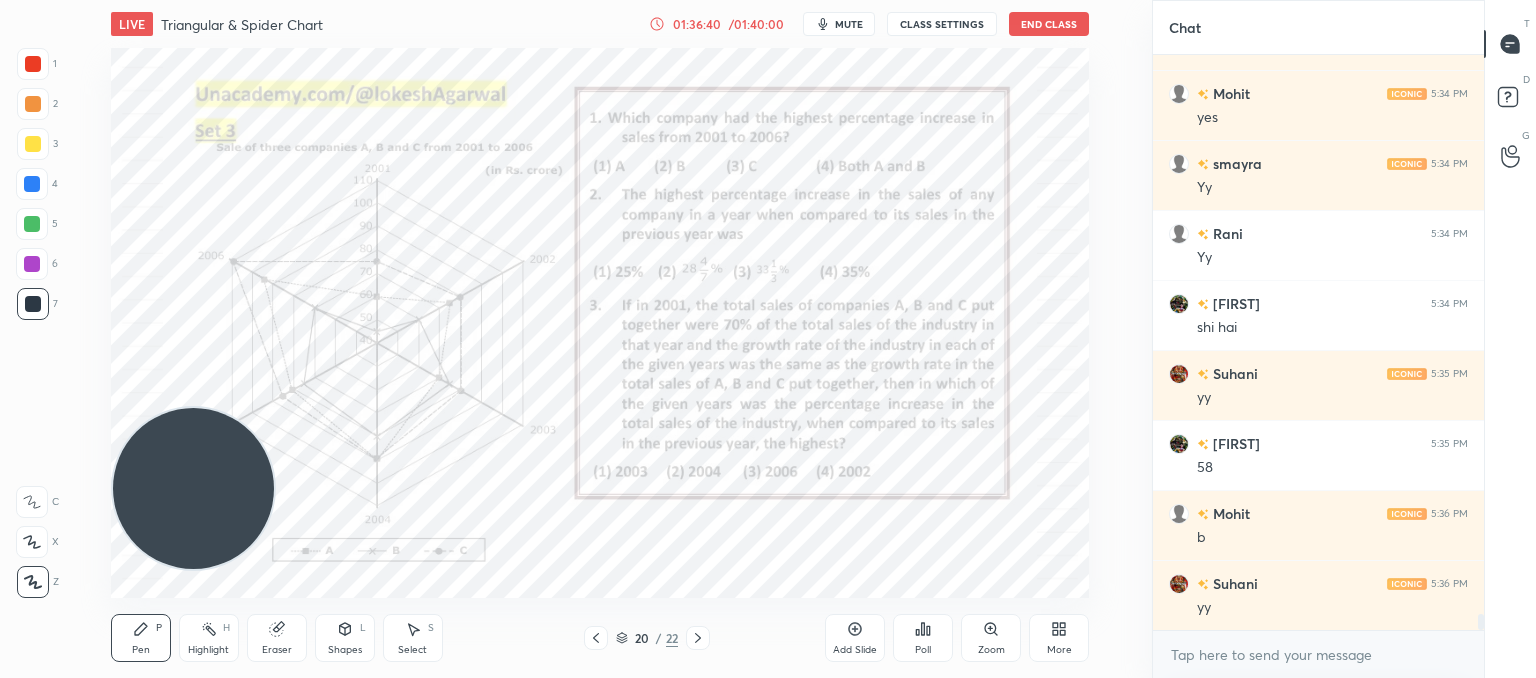 drag, startPoint x: 858, startPoint y: 641, endPoint x: 848, endPoint y: 626, distance: 18.027756 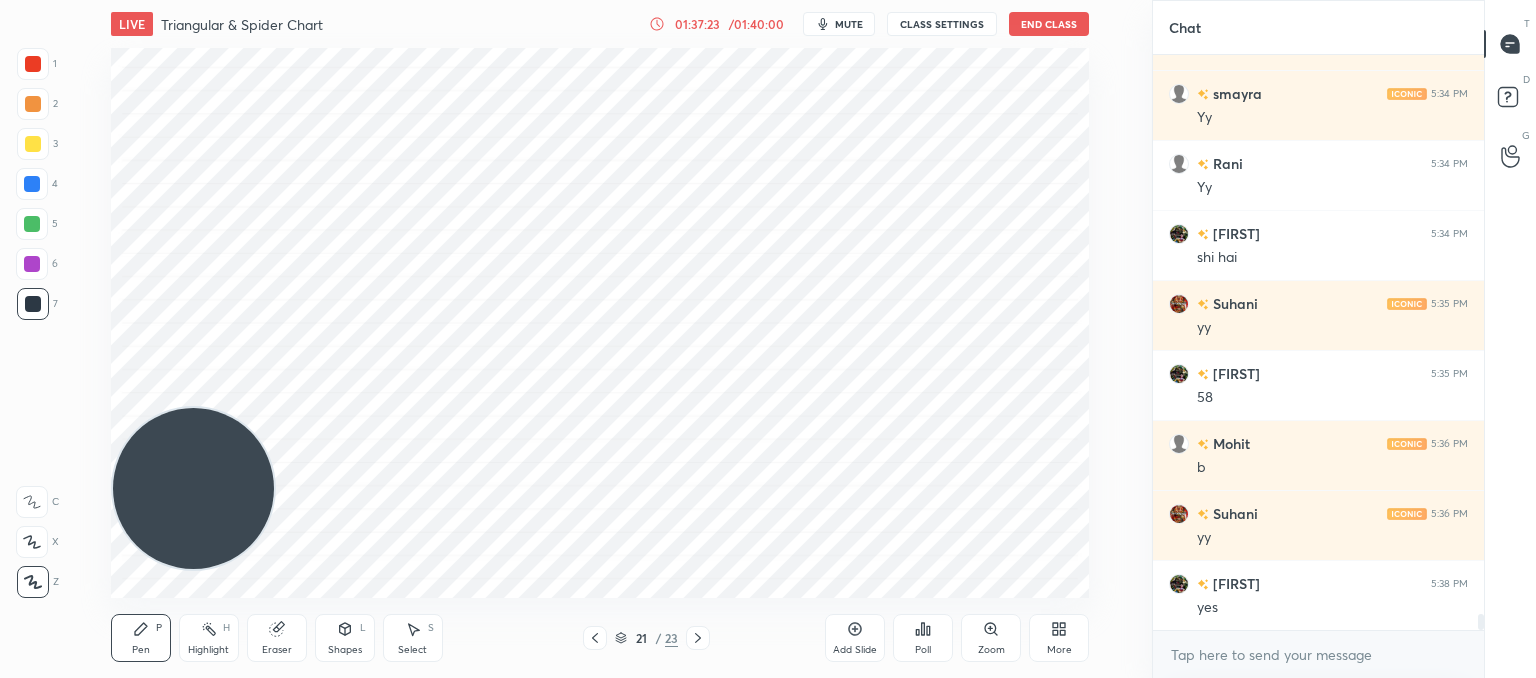 scroll, scrollTop: 19868, scrollLeft: 0, axis: vertical 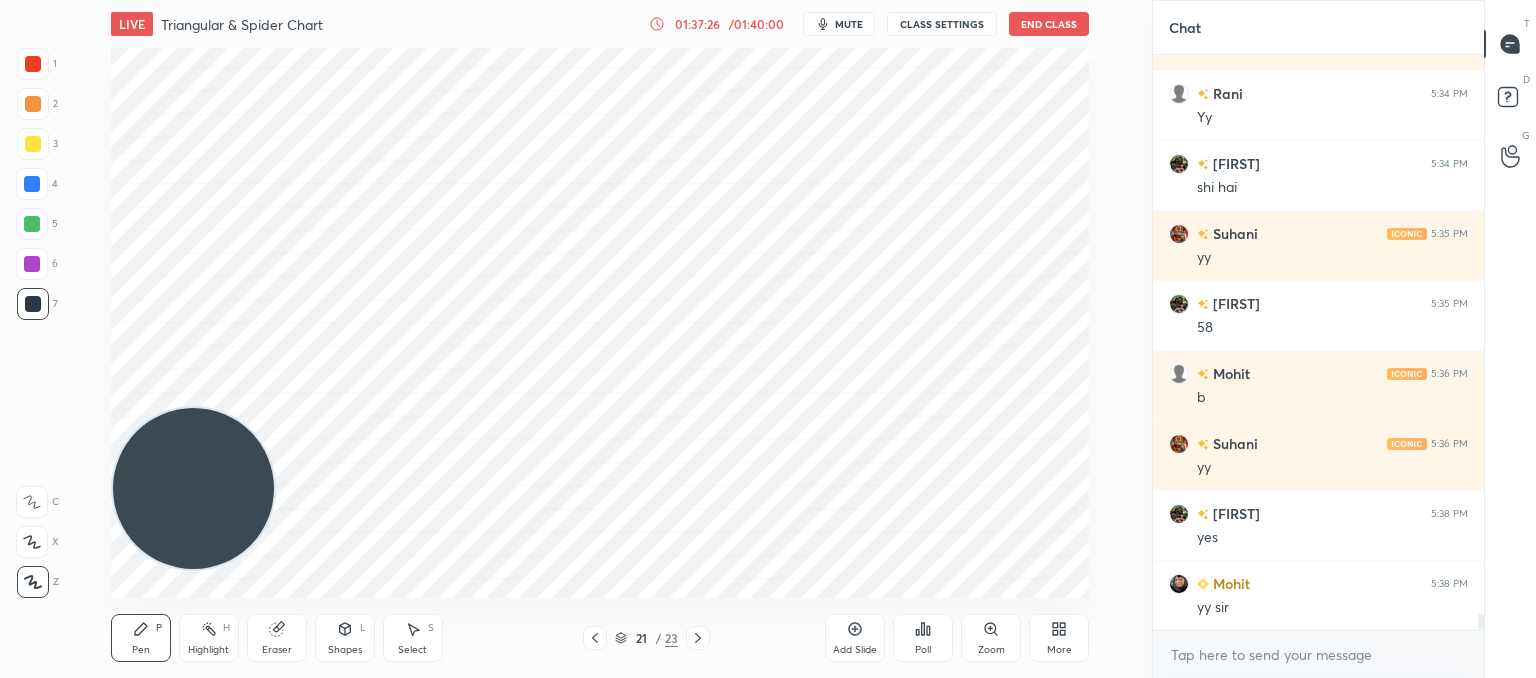 click on "Select S" at bounding box center (413, 638) 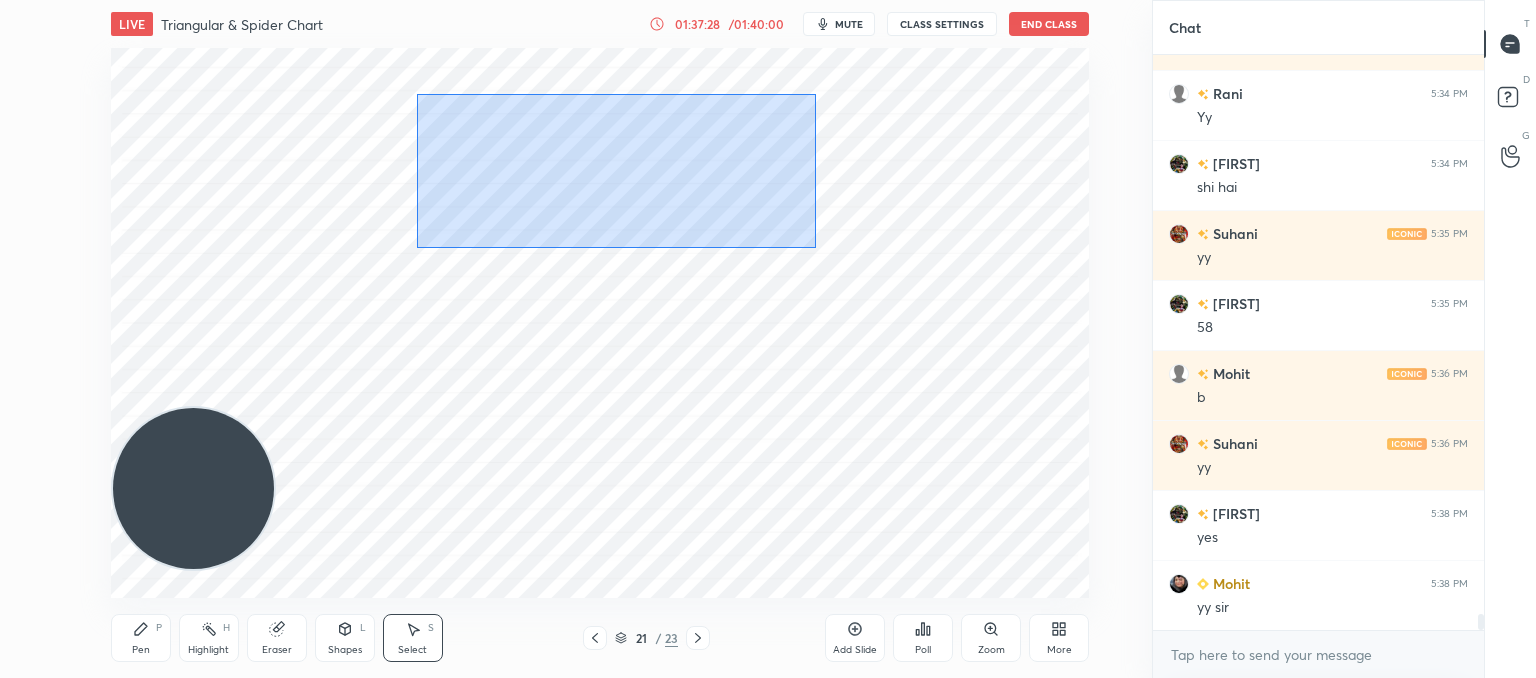 drag, startPoint x: 416, startPoint y: 83, endPoint x: 1014, endPoint y: 511, distance: 735.3829 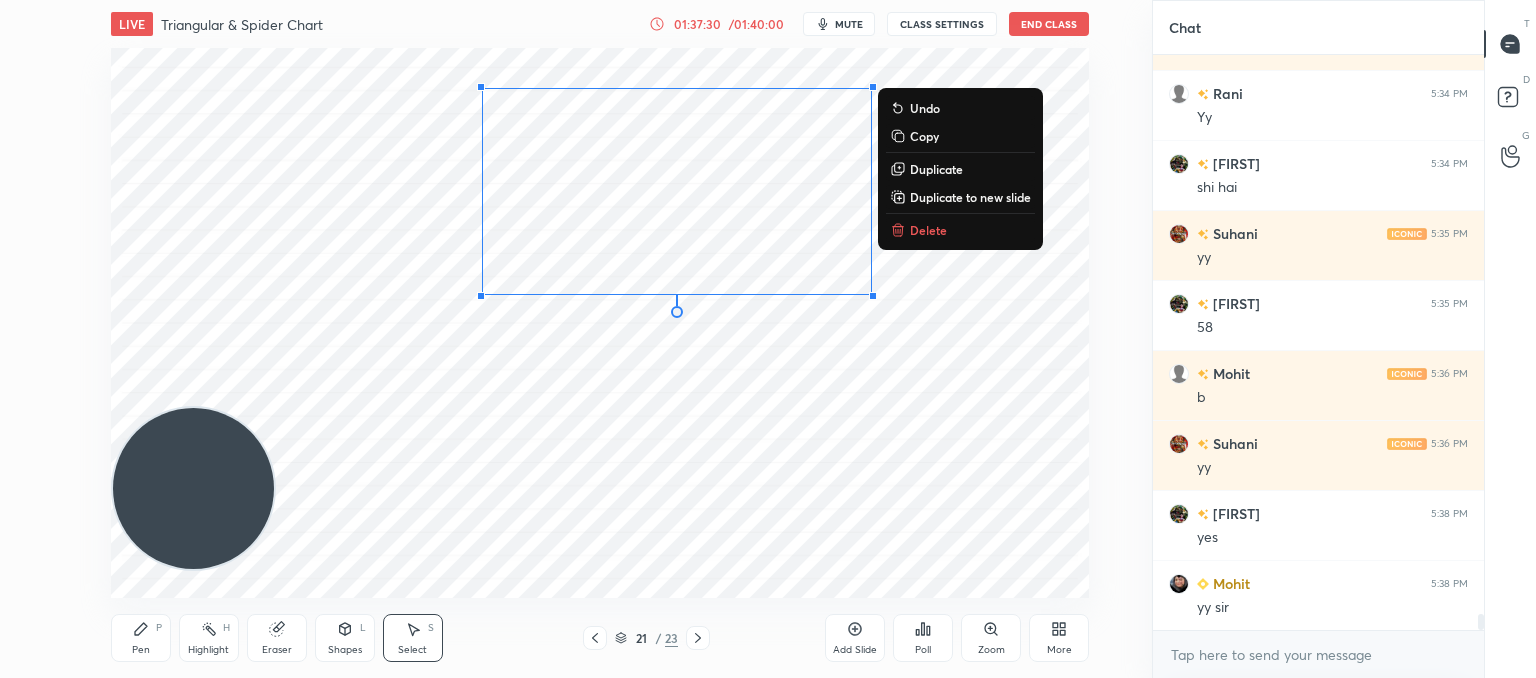 click on "Delete" at bounding box center (928, 230) 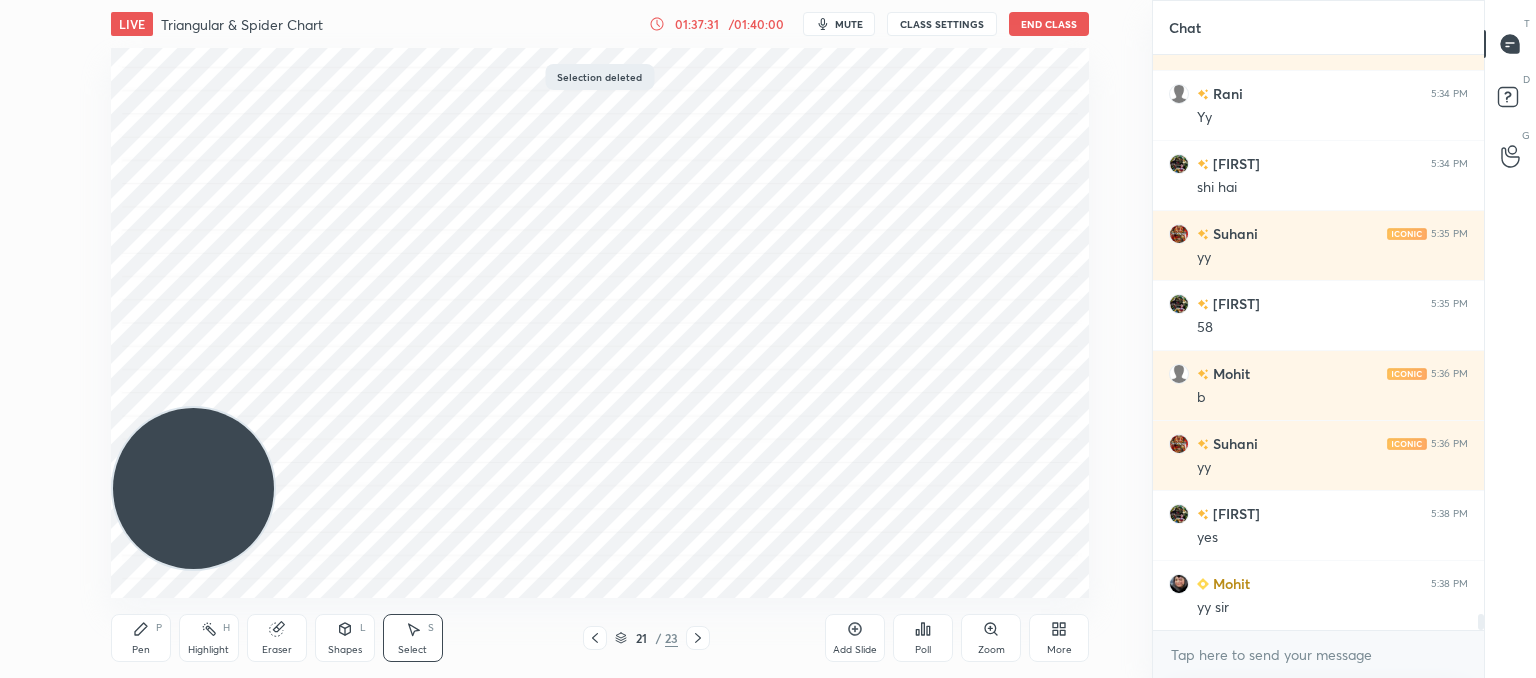 scroll, scrollTop: 19938, scrollLeft: 0, axis: vertical 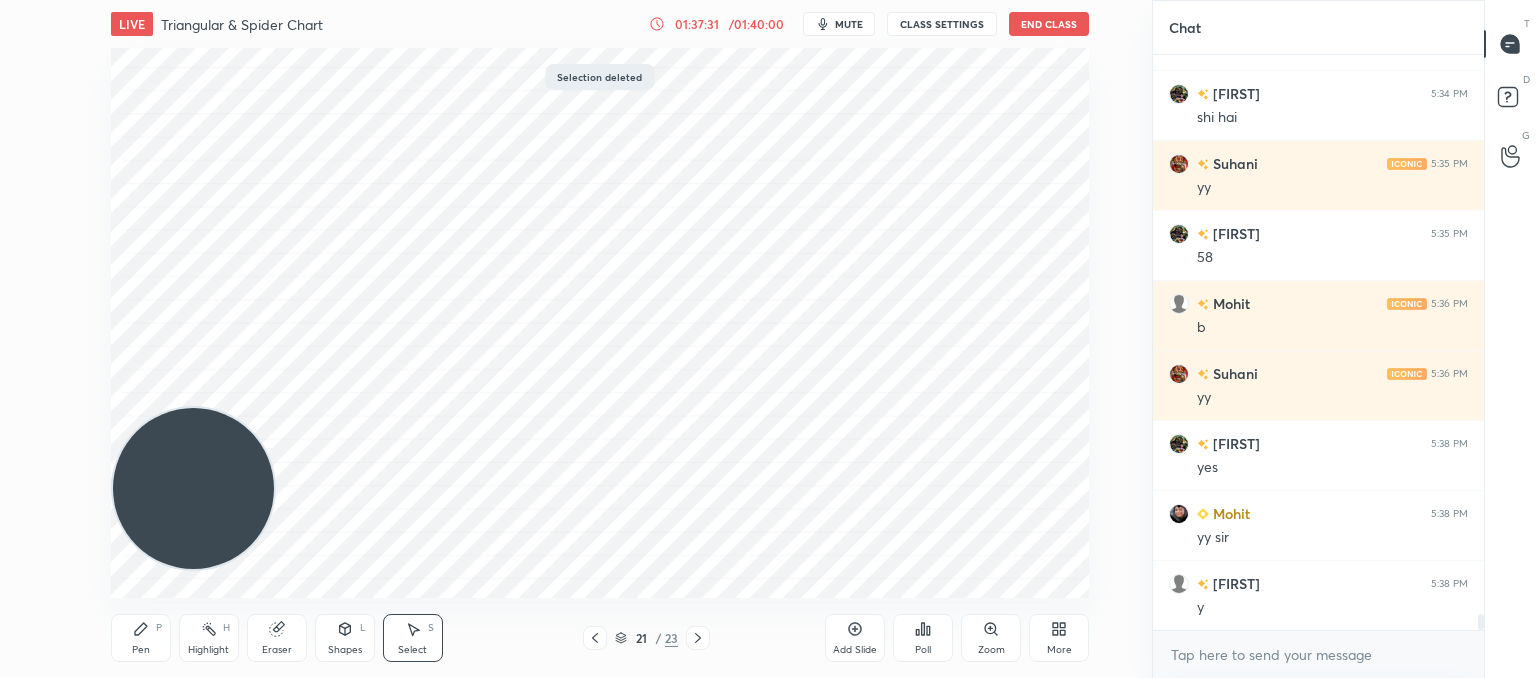 drag, startPoint x: 582, startPoint y: 641, endPoint x: 601, endPoint y: 632, distance: 21.023796 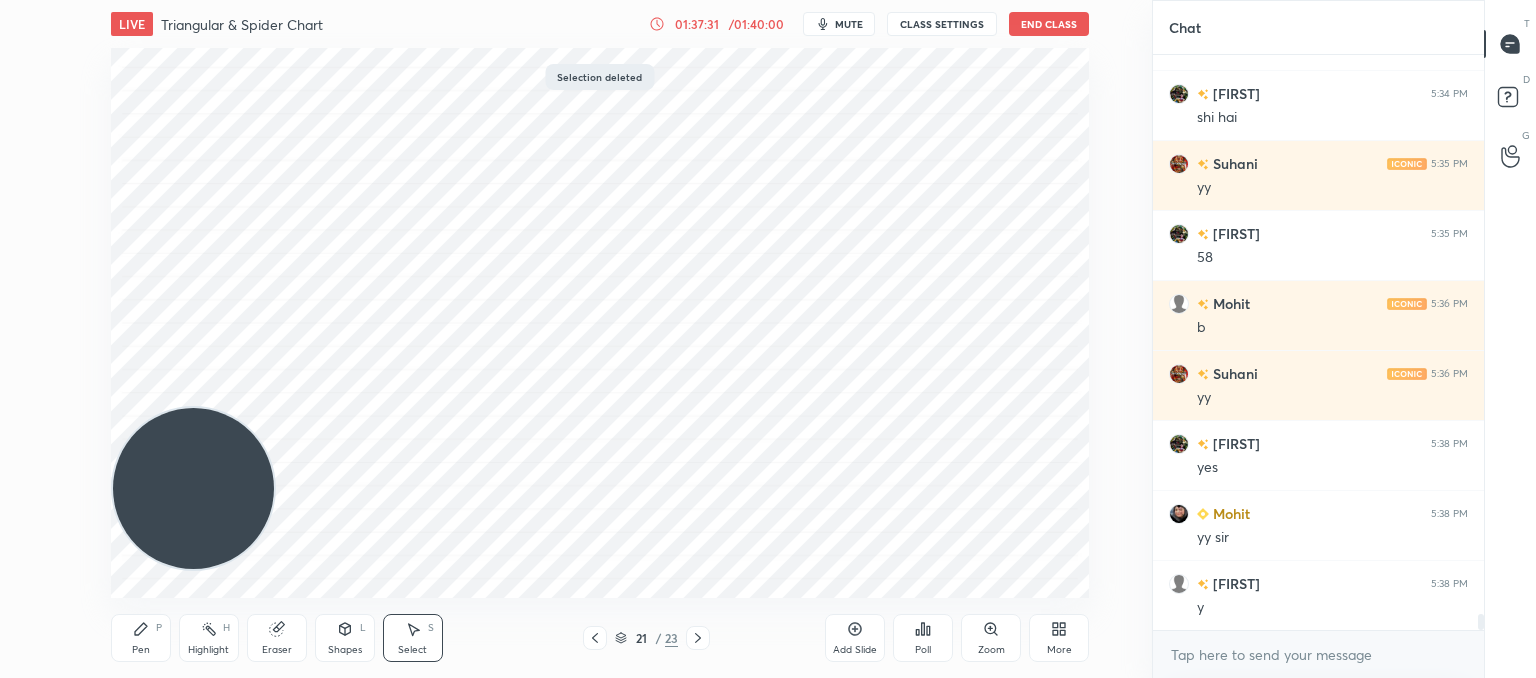 click at bounding box center (595, 638) 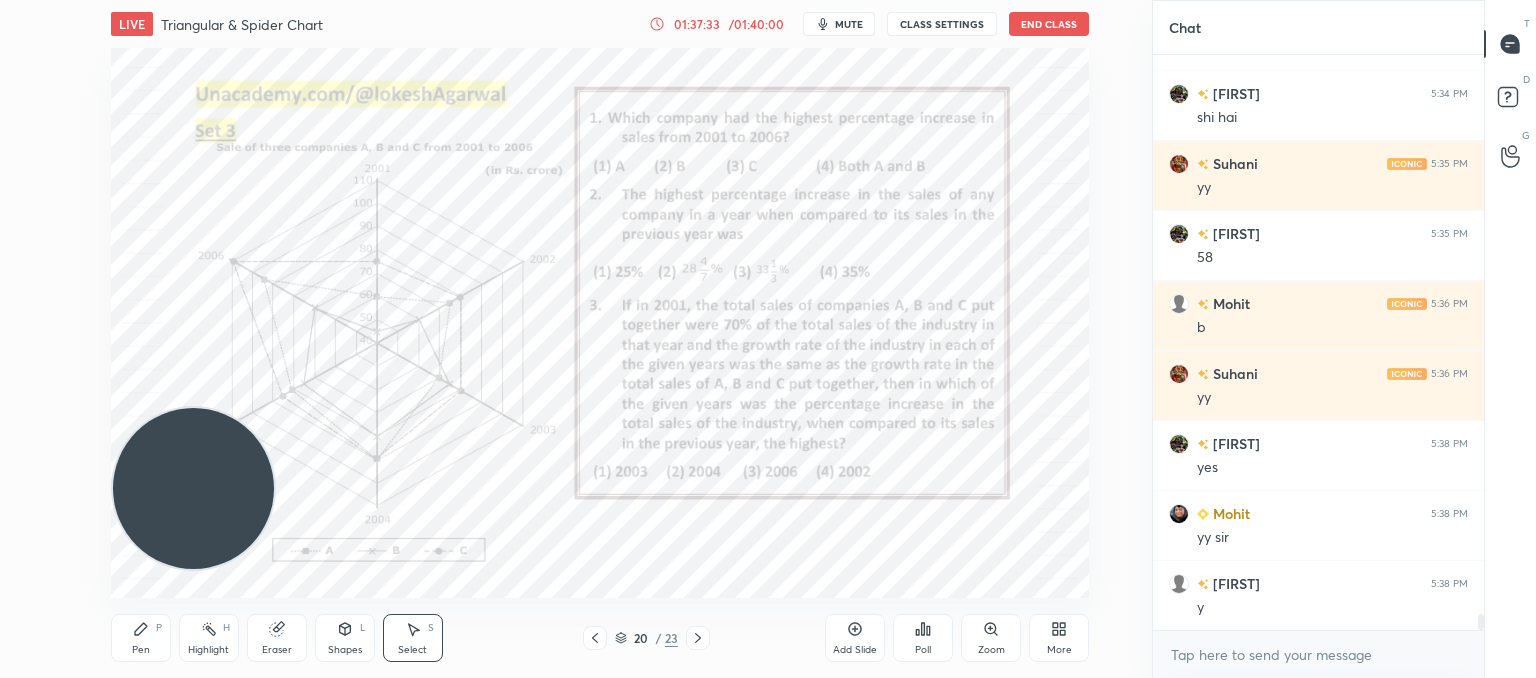 click 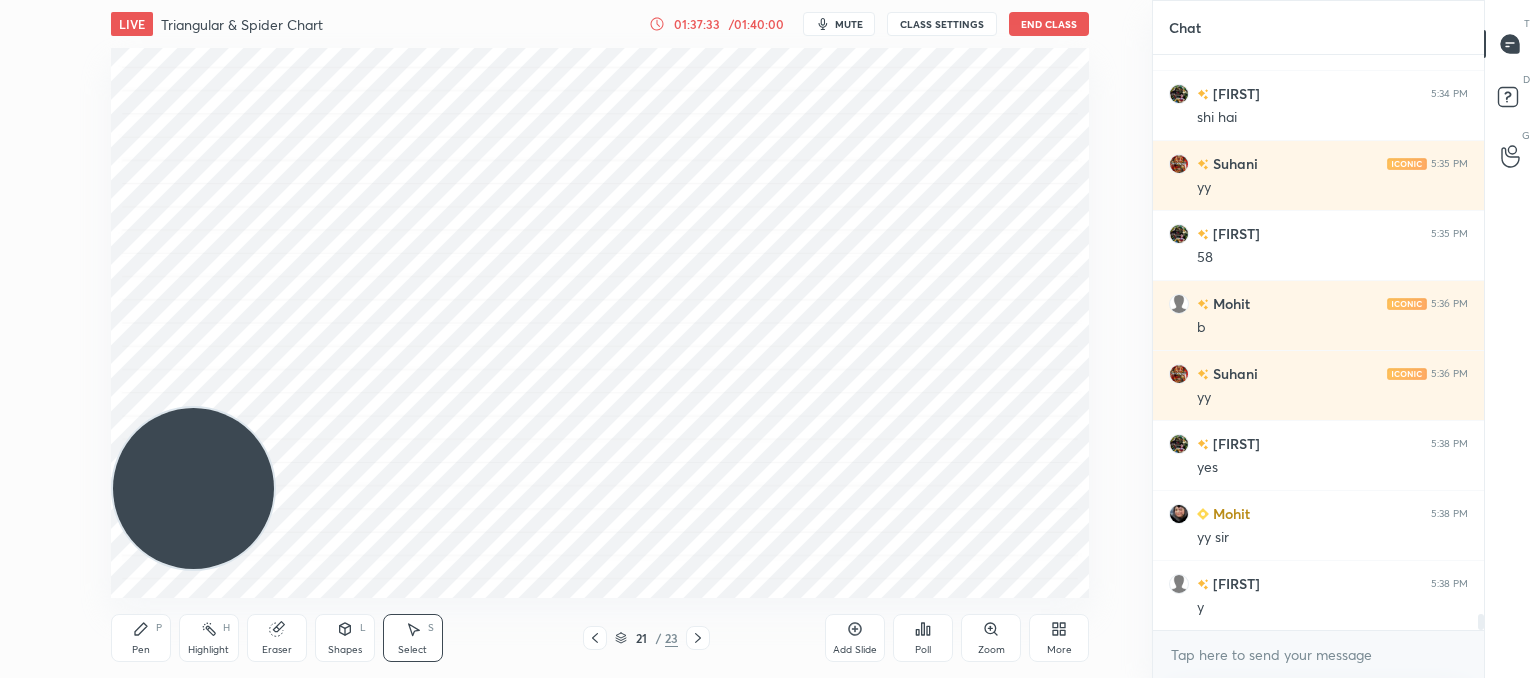 click 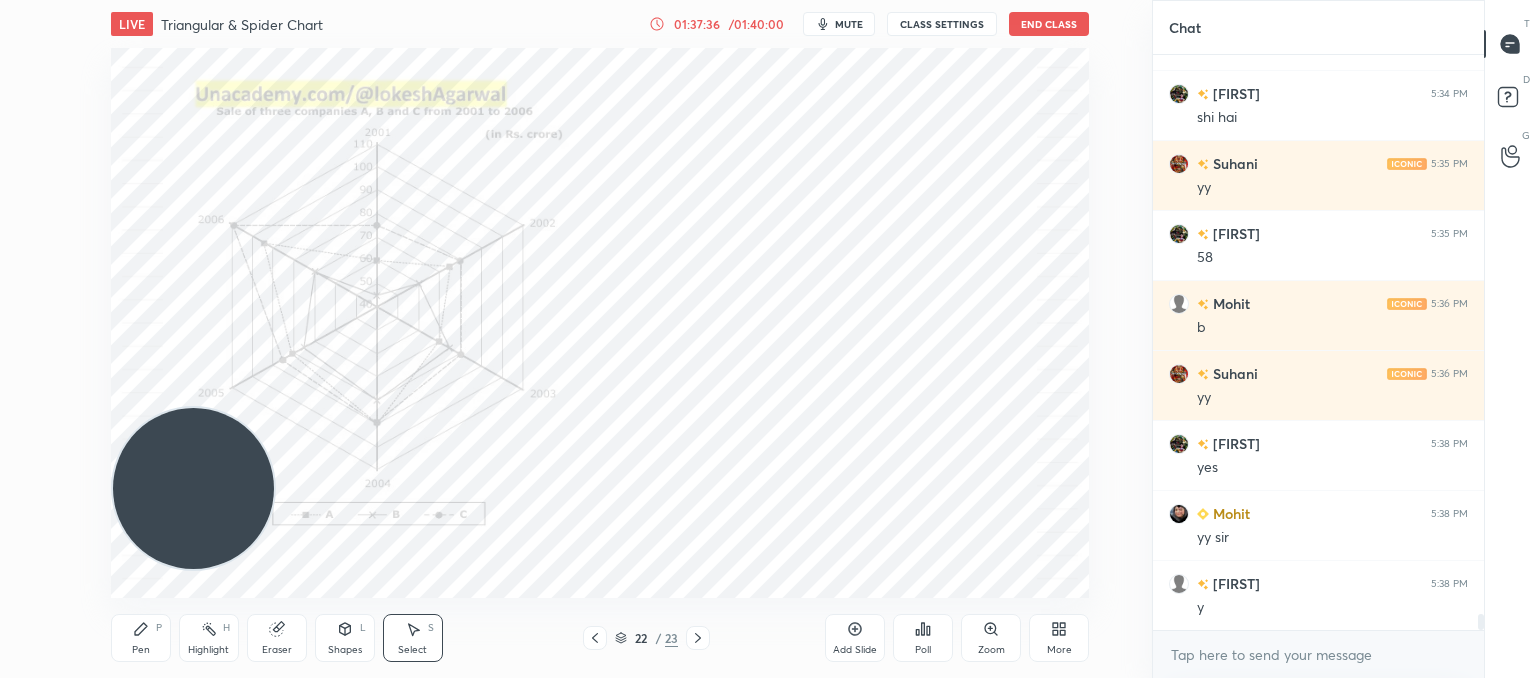 drag, startPoint x: 331, startPoint y: 635, endPoint x: 308, endPoint y: 625, distance: 25.079872 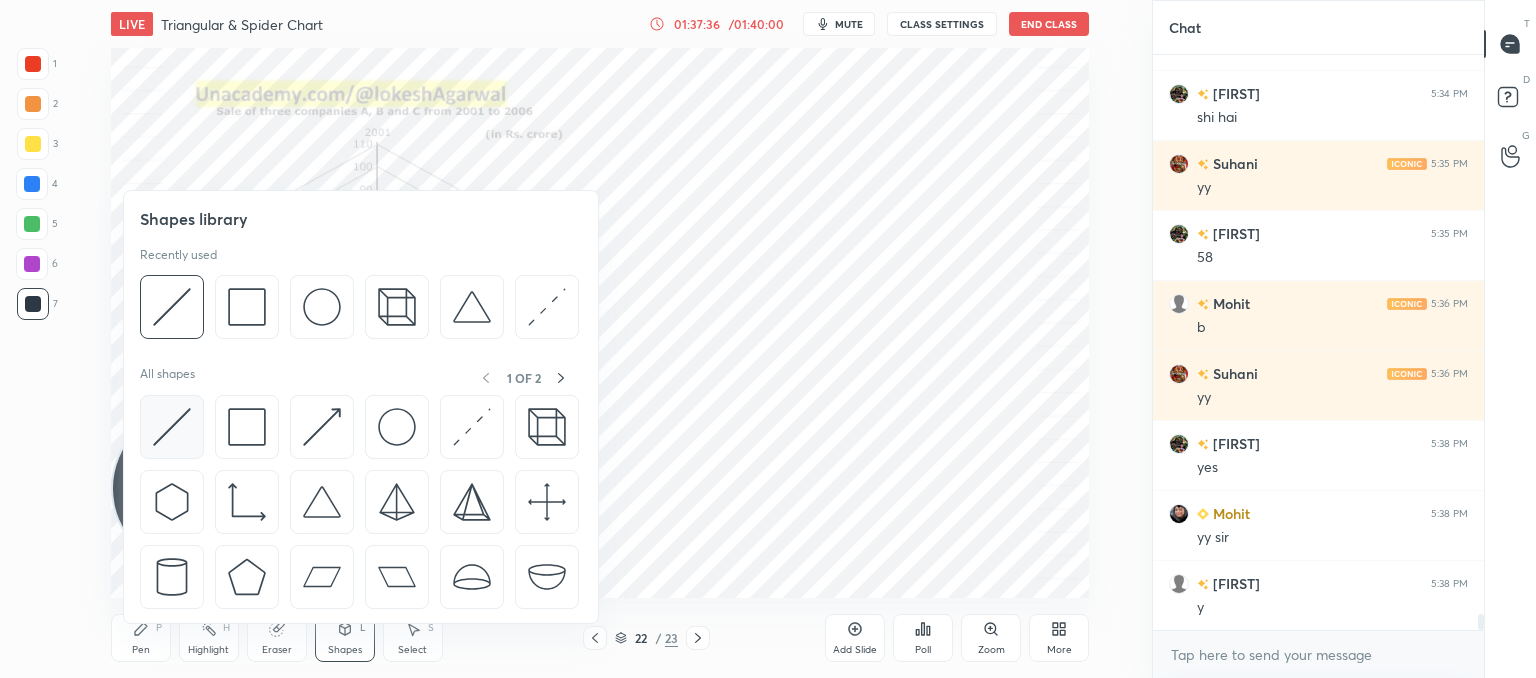 click at bounding box center [172, 427] 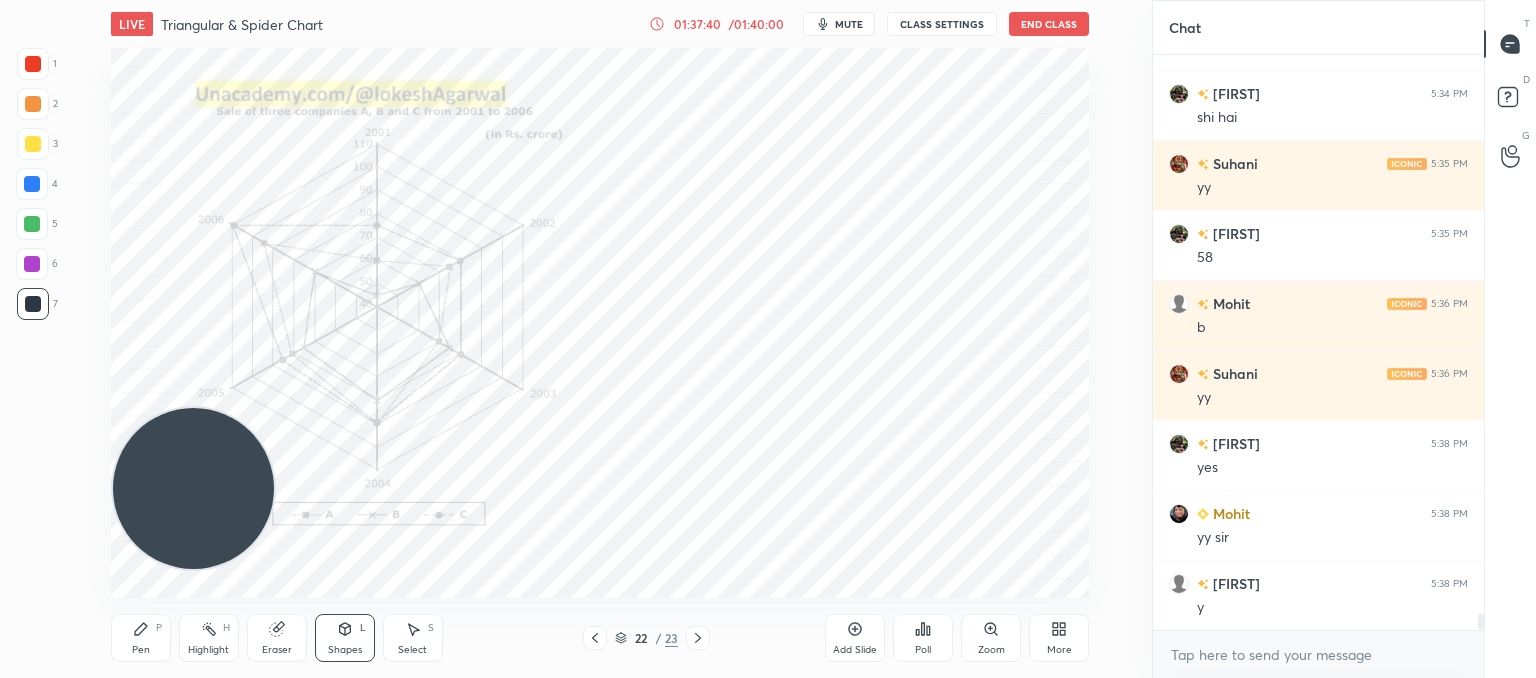 click on "Pen P" at bounding box center [141, 638] 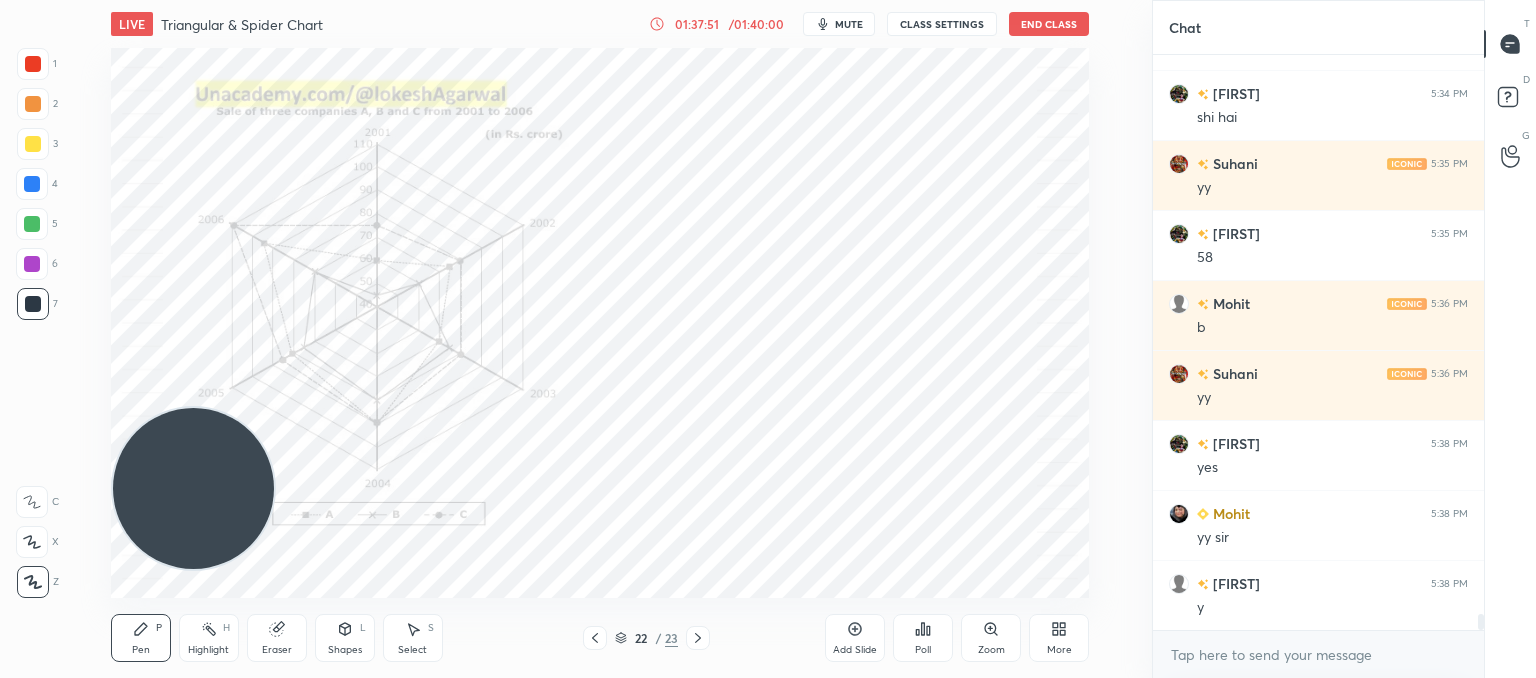 scroll, scrollTop: 20008, scrollLeft: 0, axis: vertical 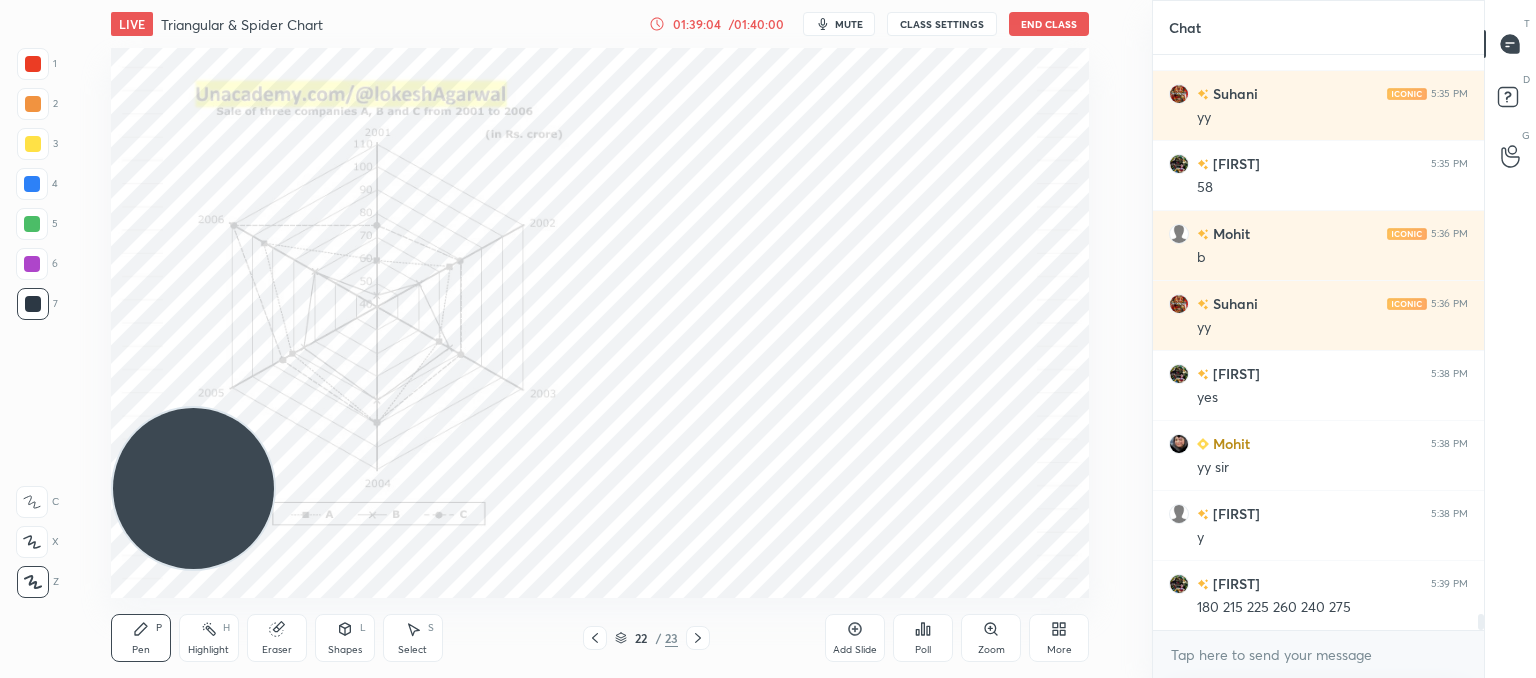 click 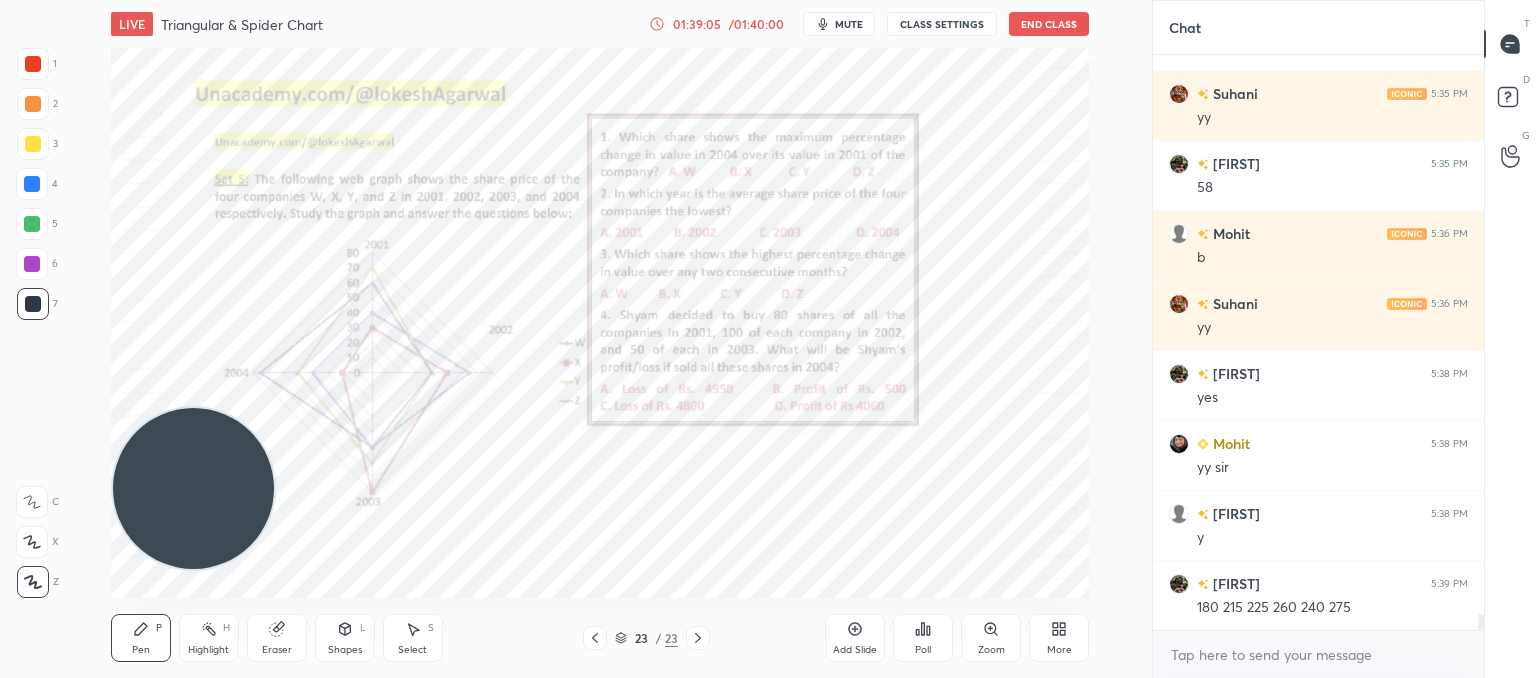click 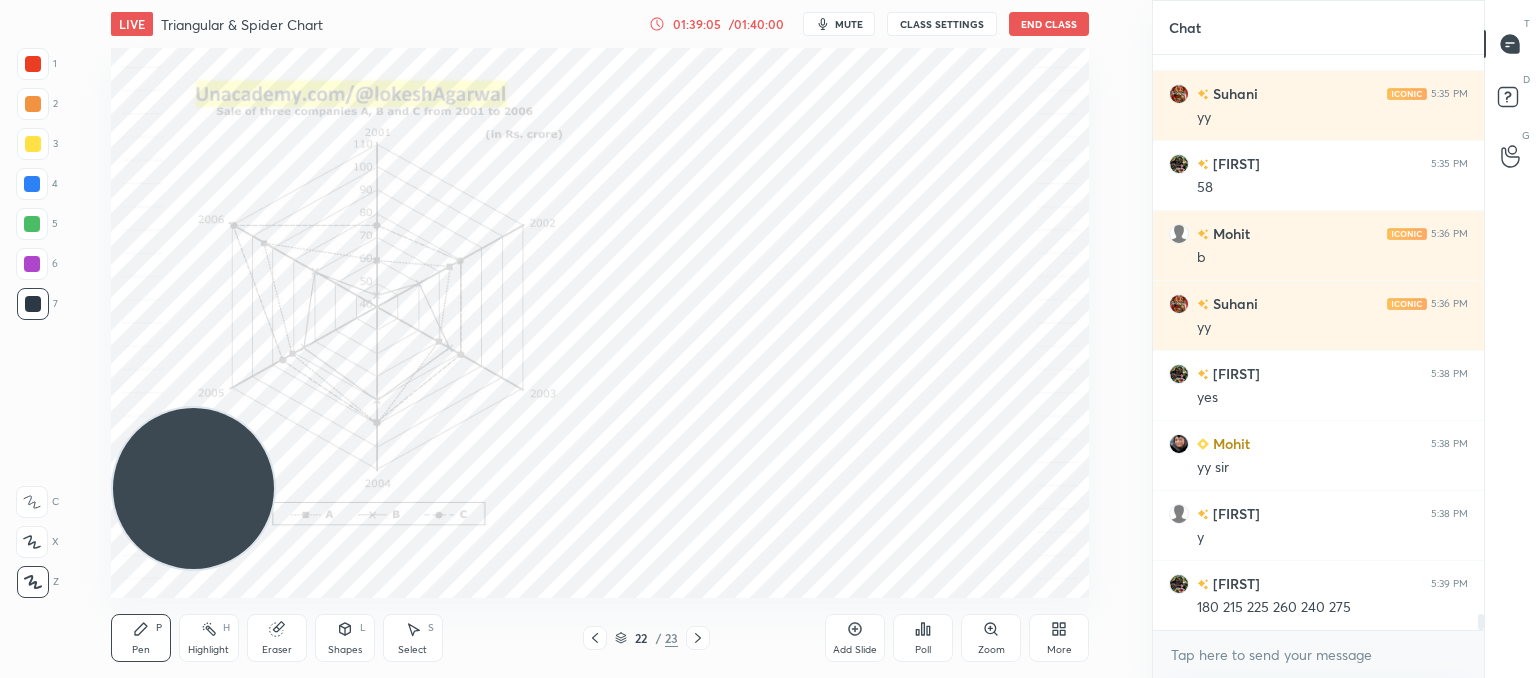 click 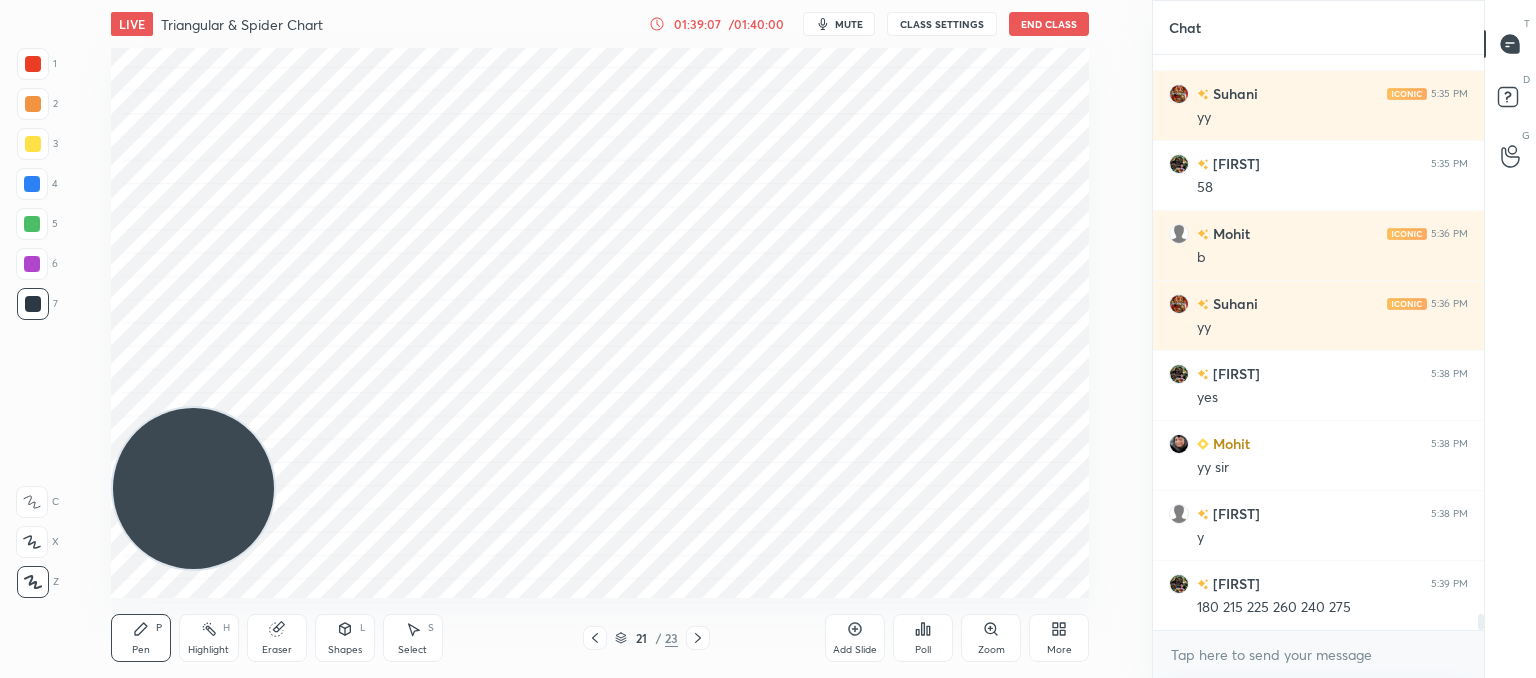 click 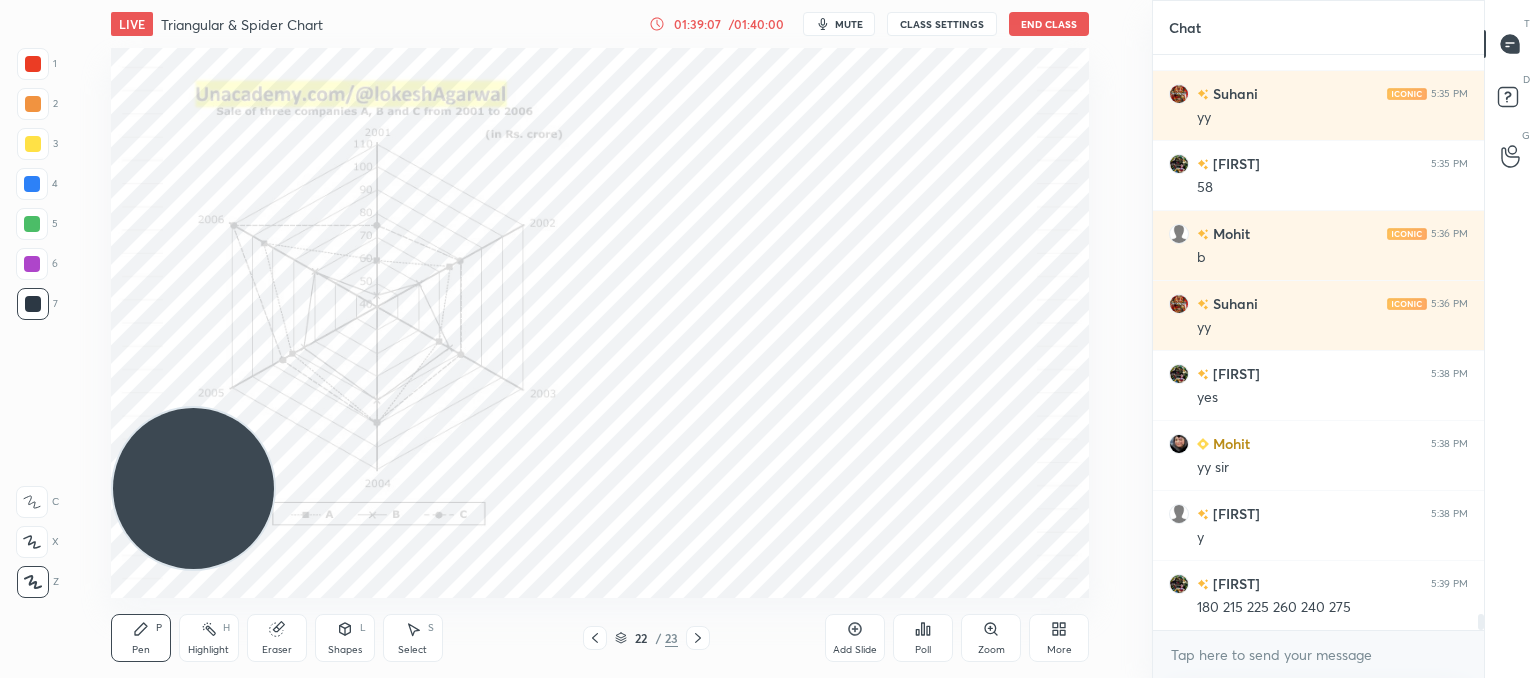 click 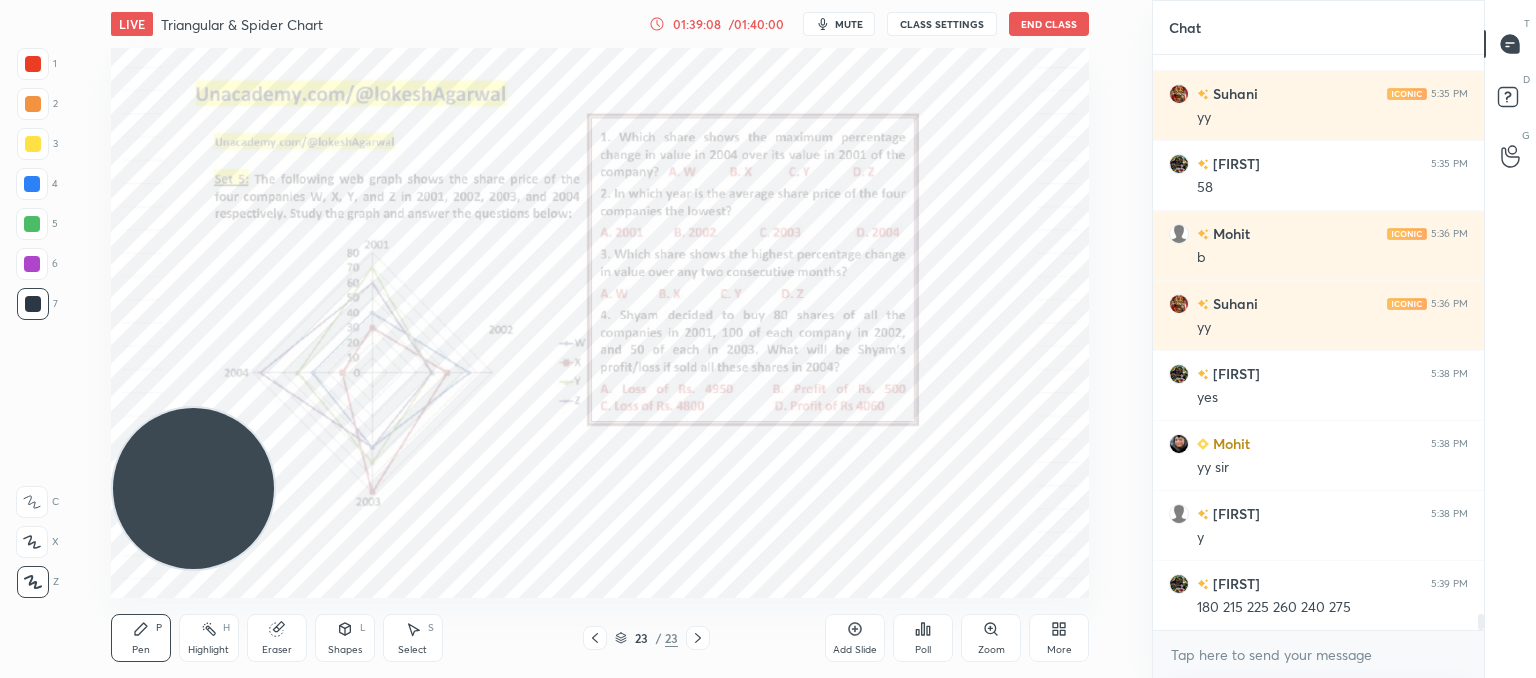 click 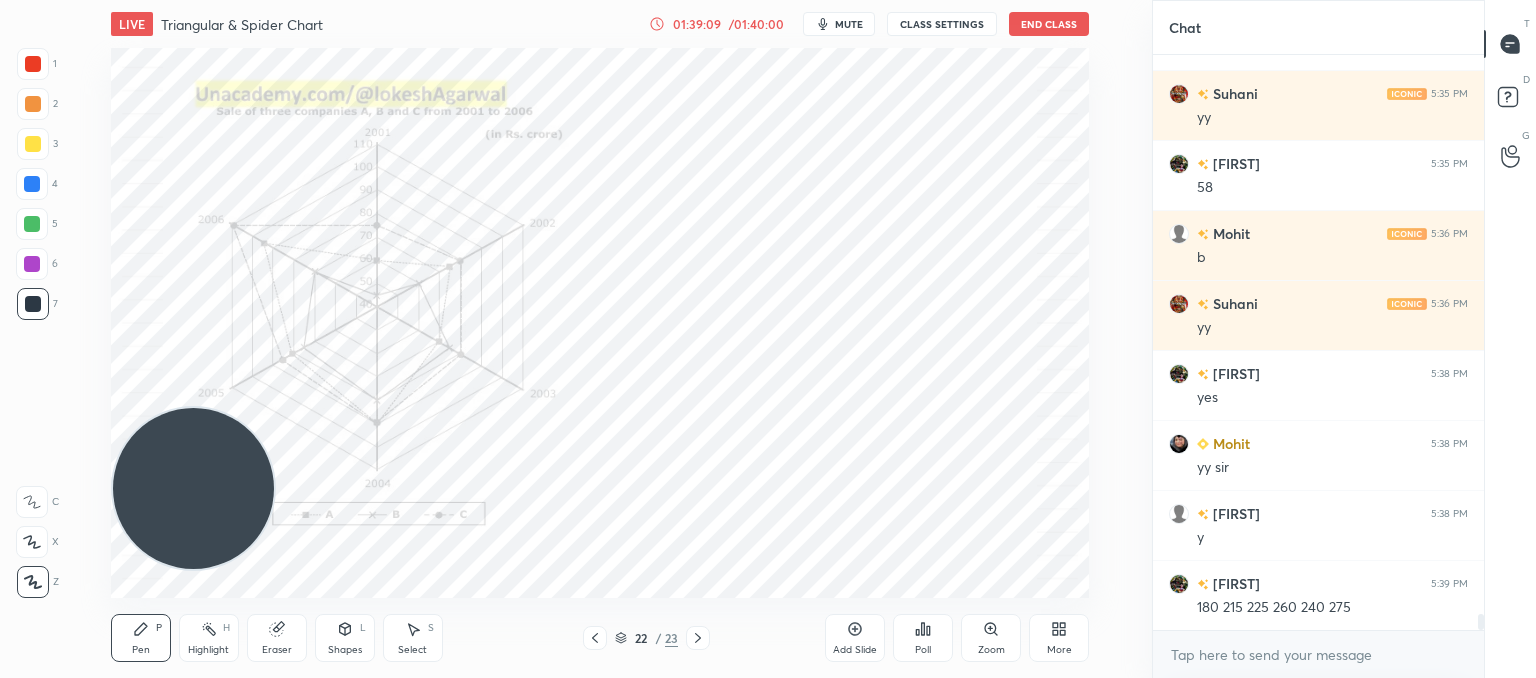 click 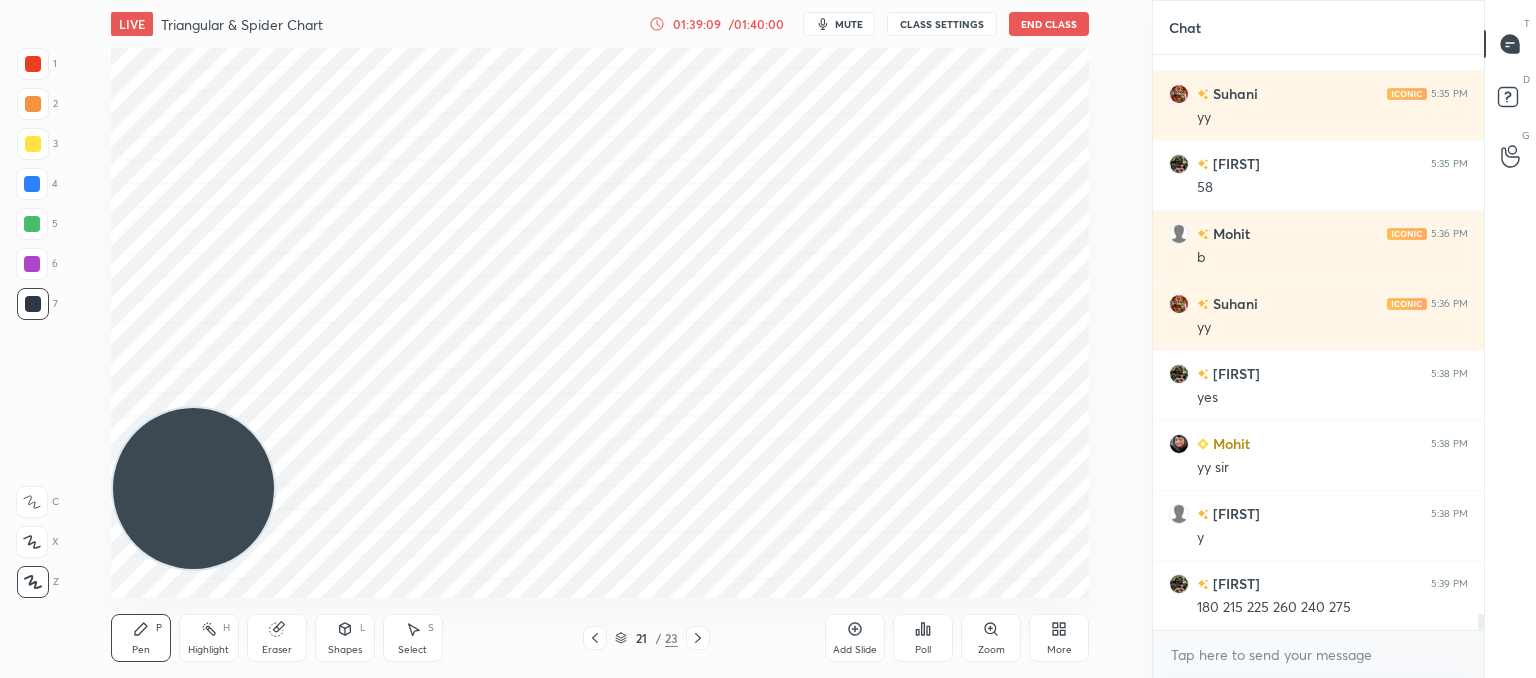 click 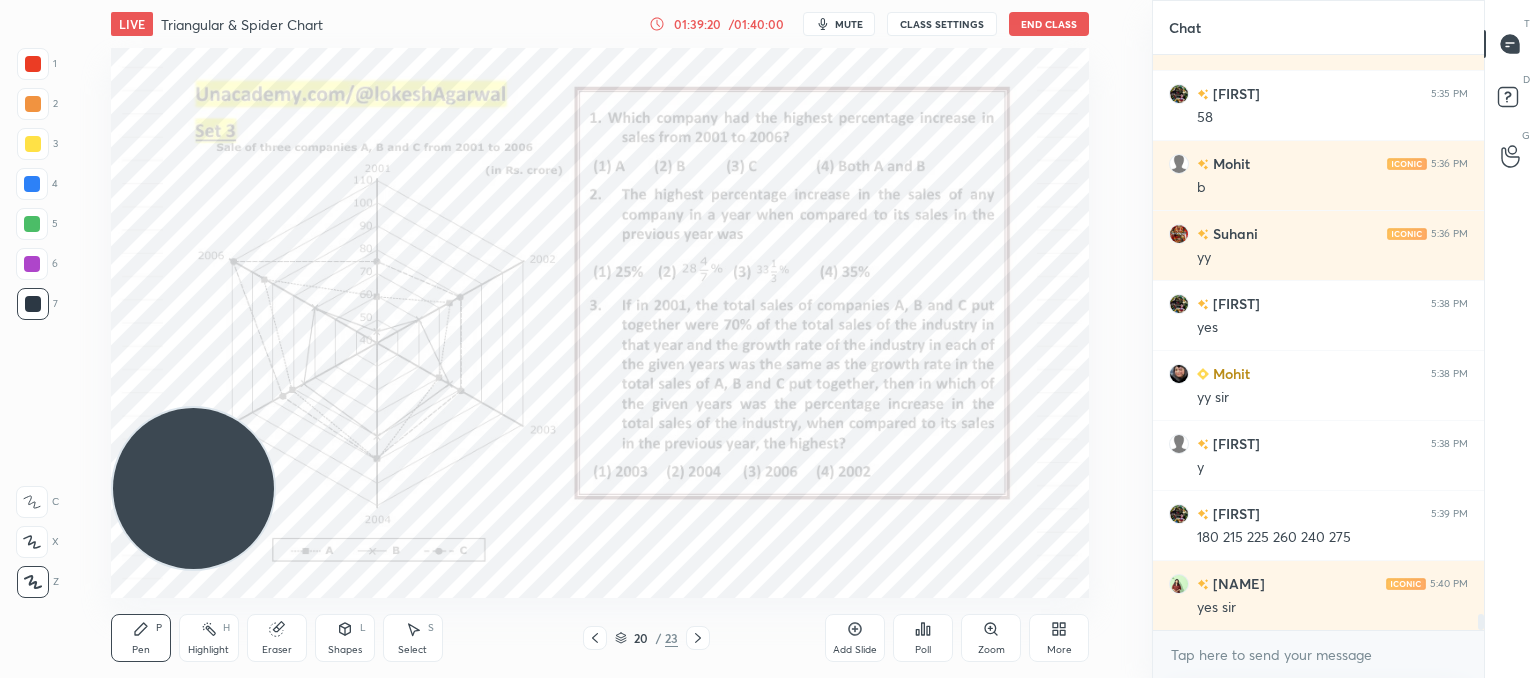 scroll, scrollTop: 20148, scrollLeft: 0, axis: vertical 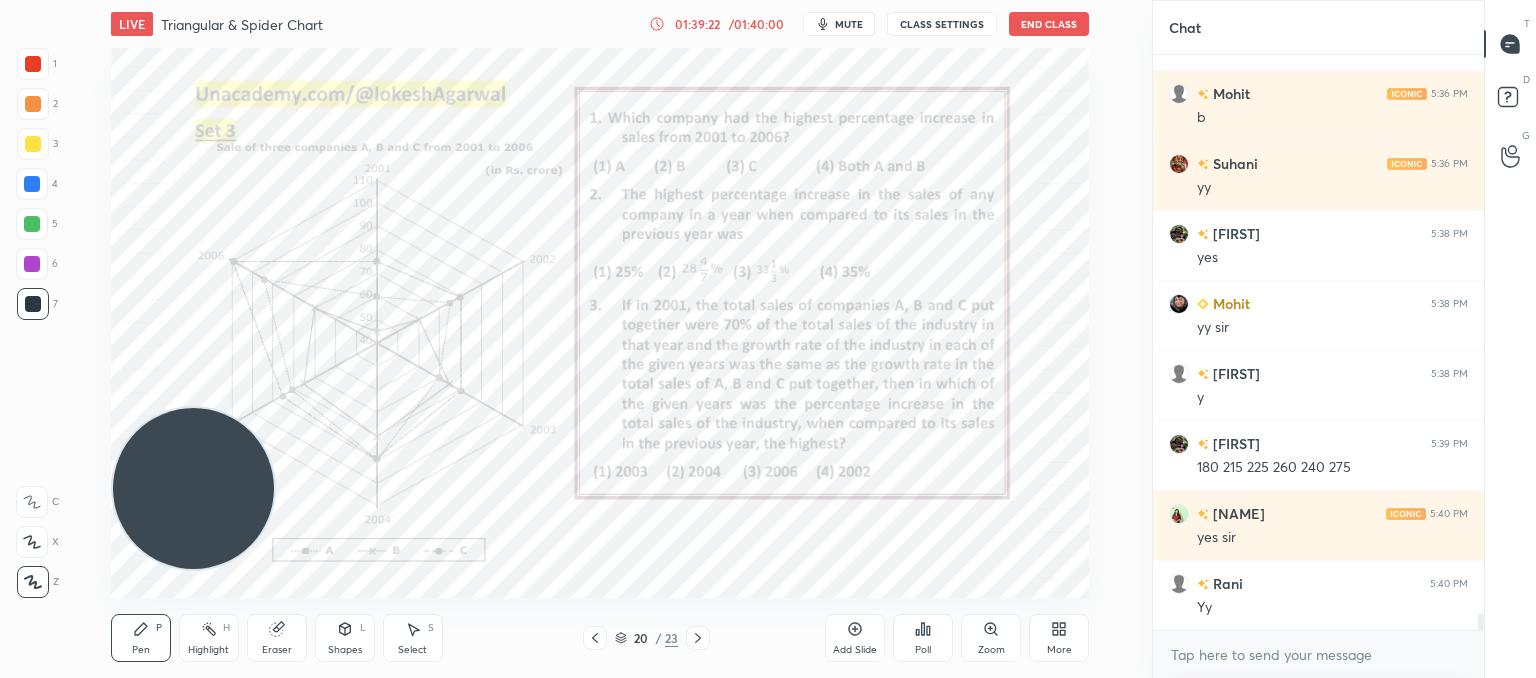 click 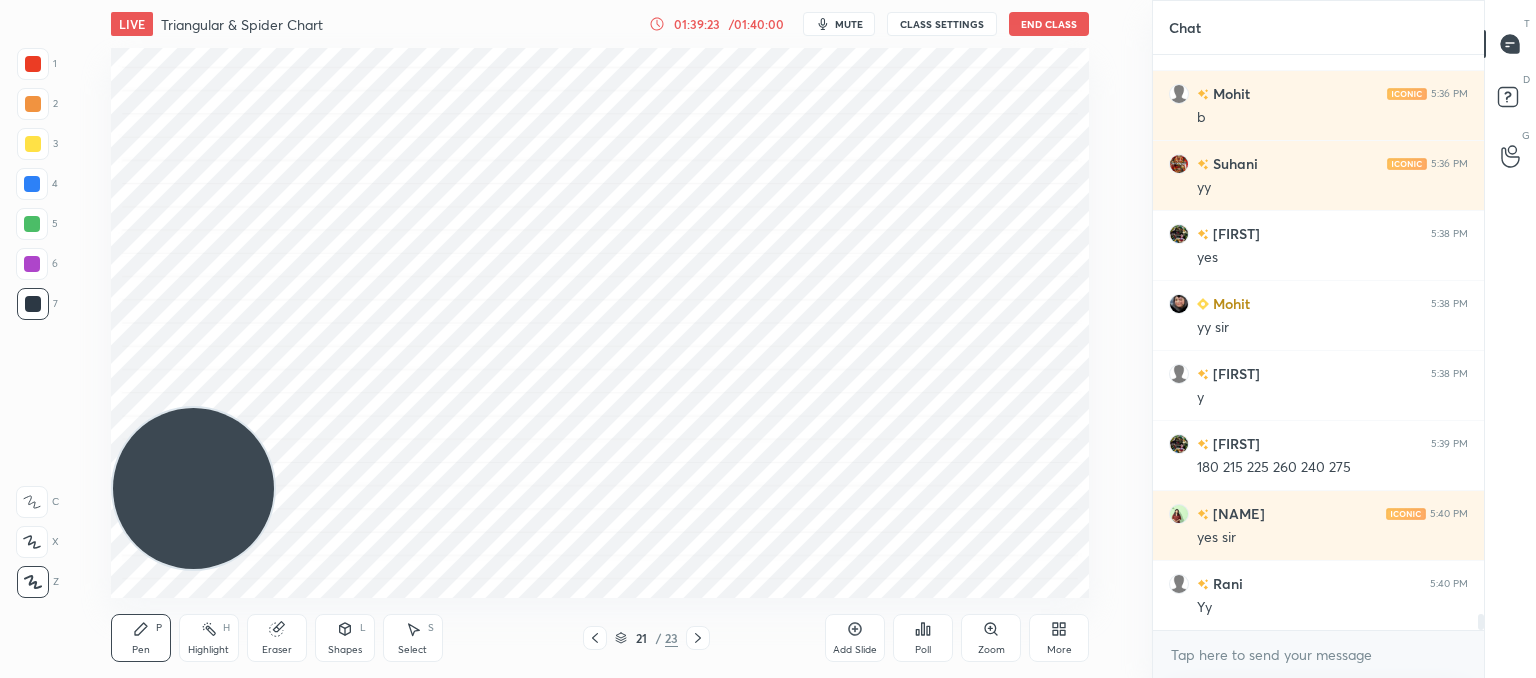 click 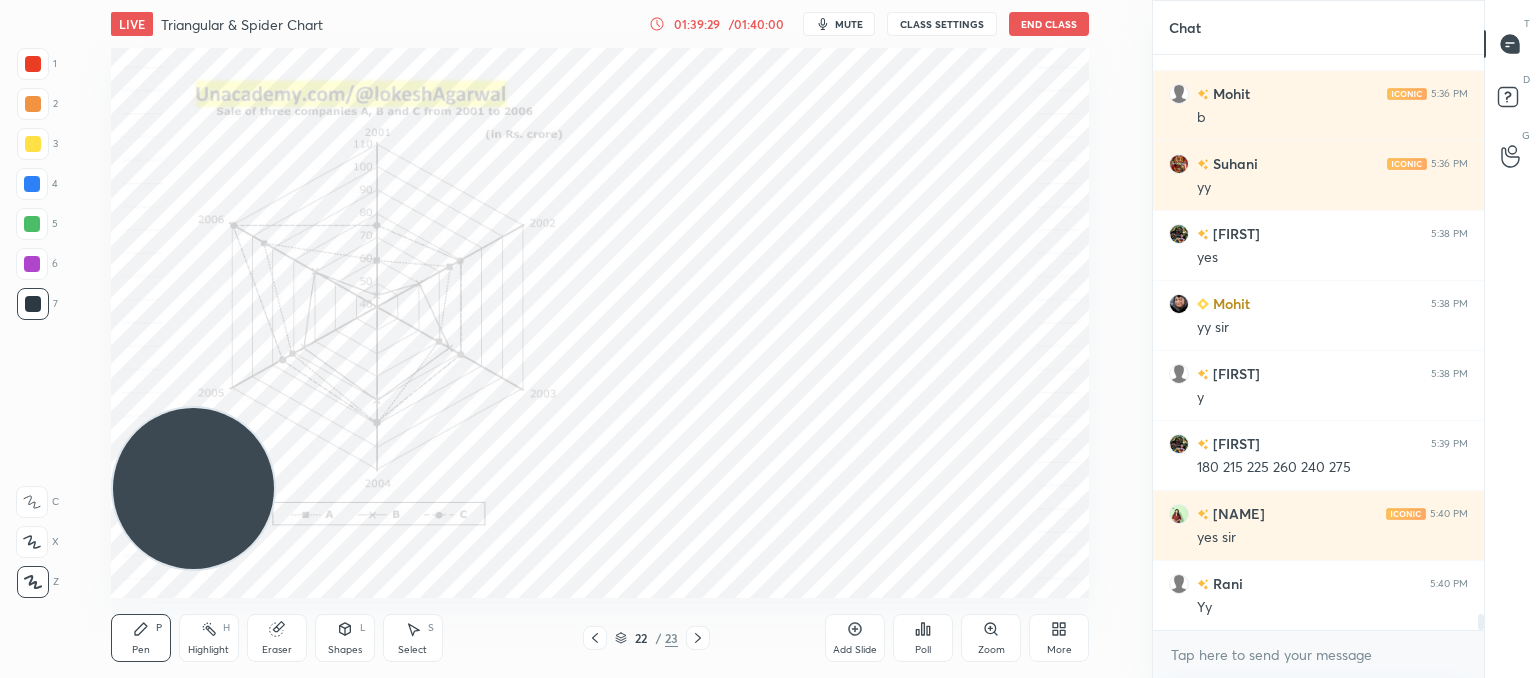 scroll, scrollTop: 20218, scrollLeft: 0, axis: vertical 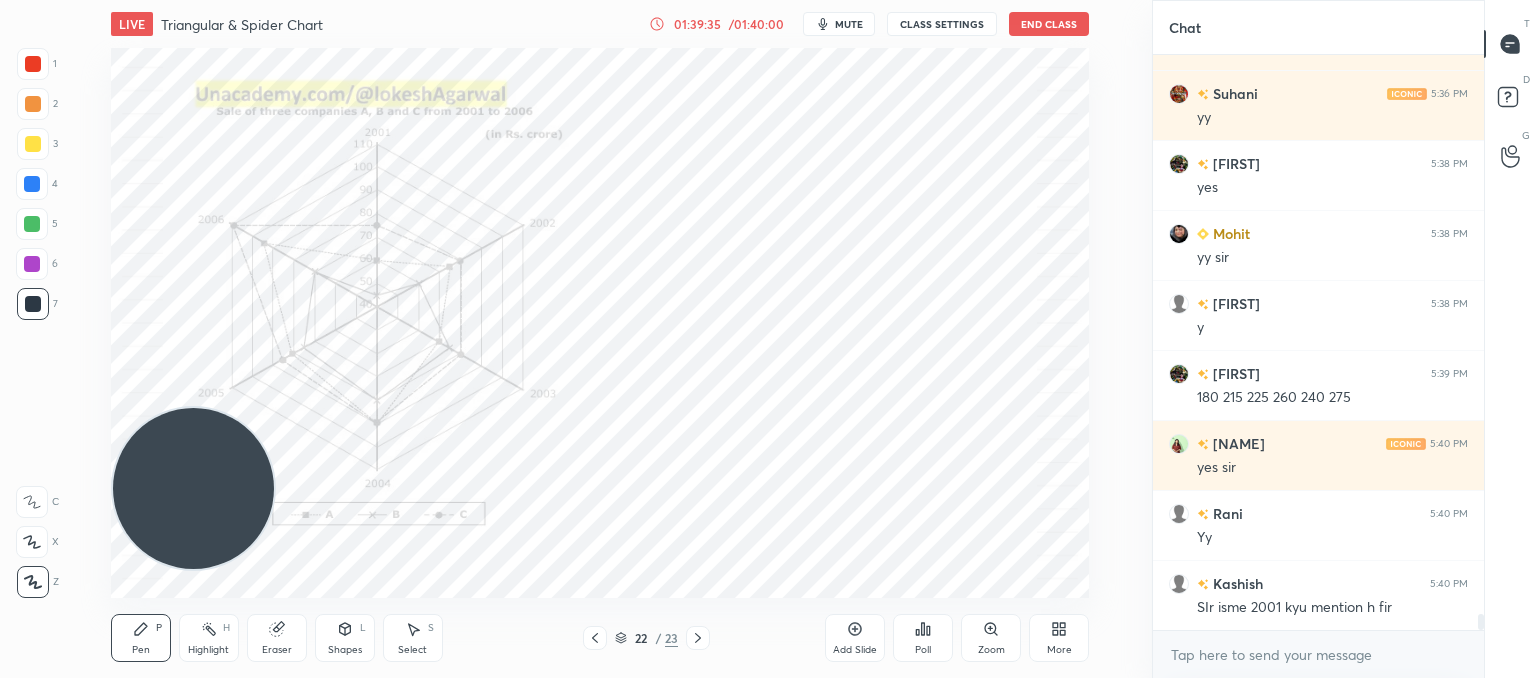click 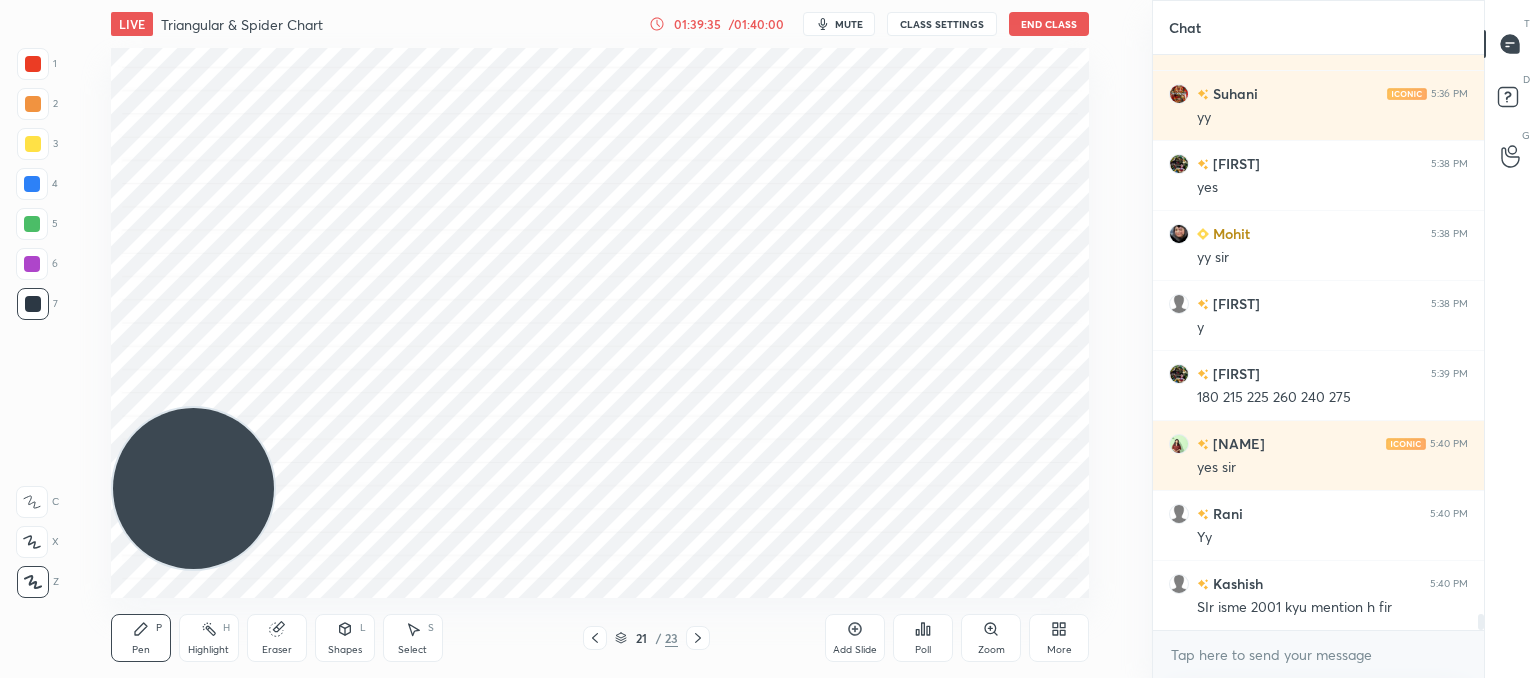 click 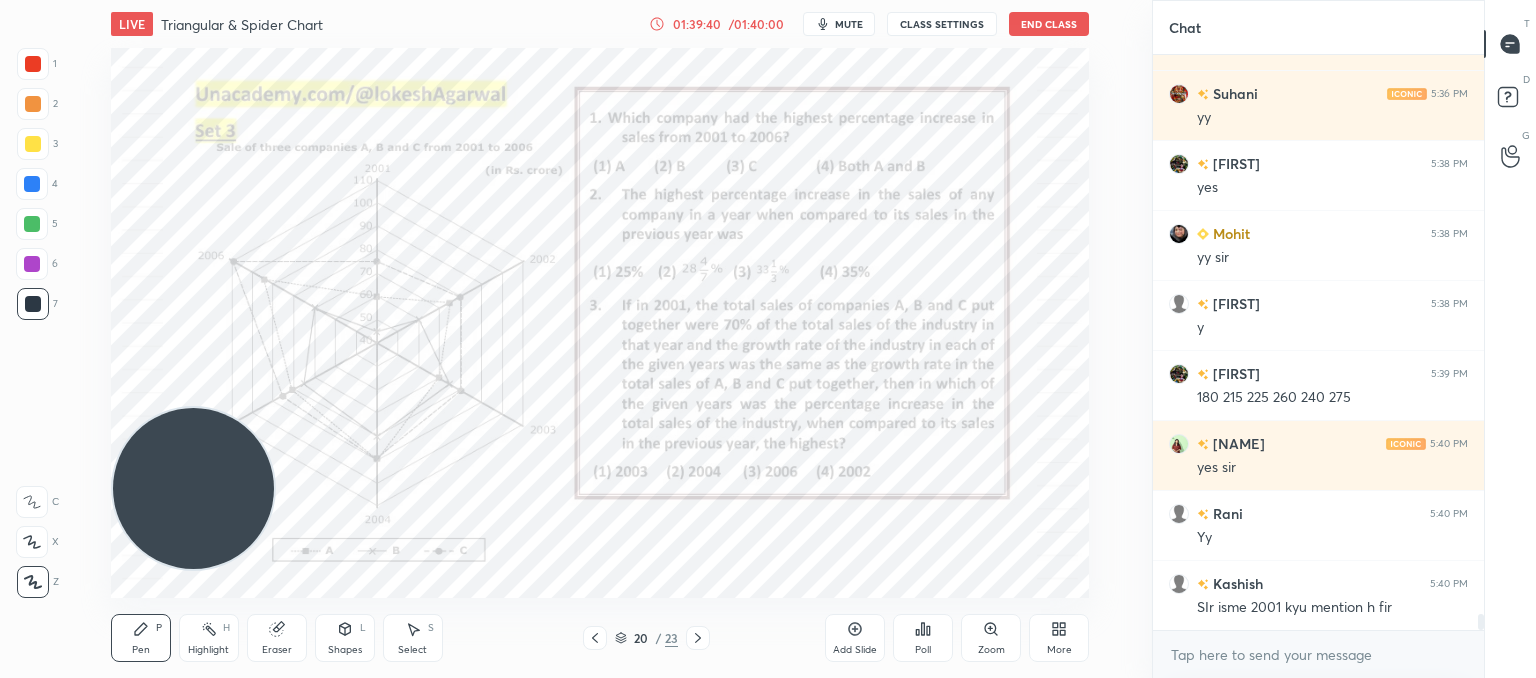 scroll, scrollTop: 20288, scrollLeft: 0, axis: vertical 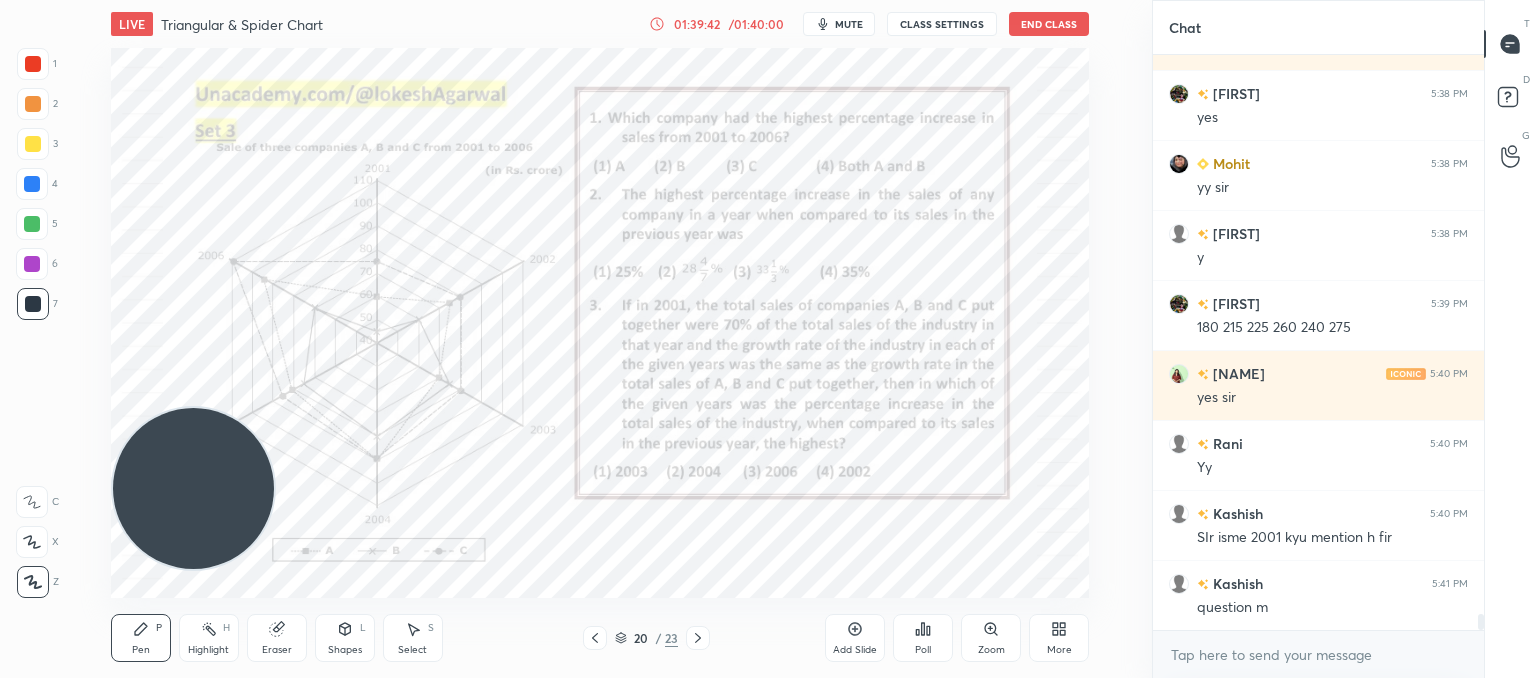 click 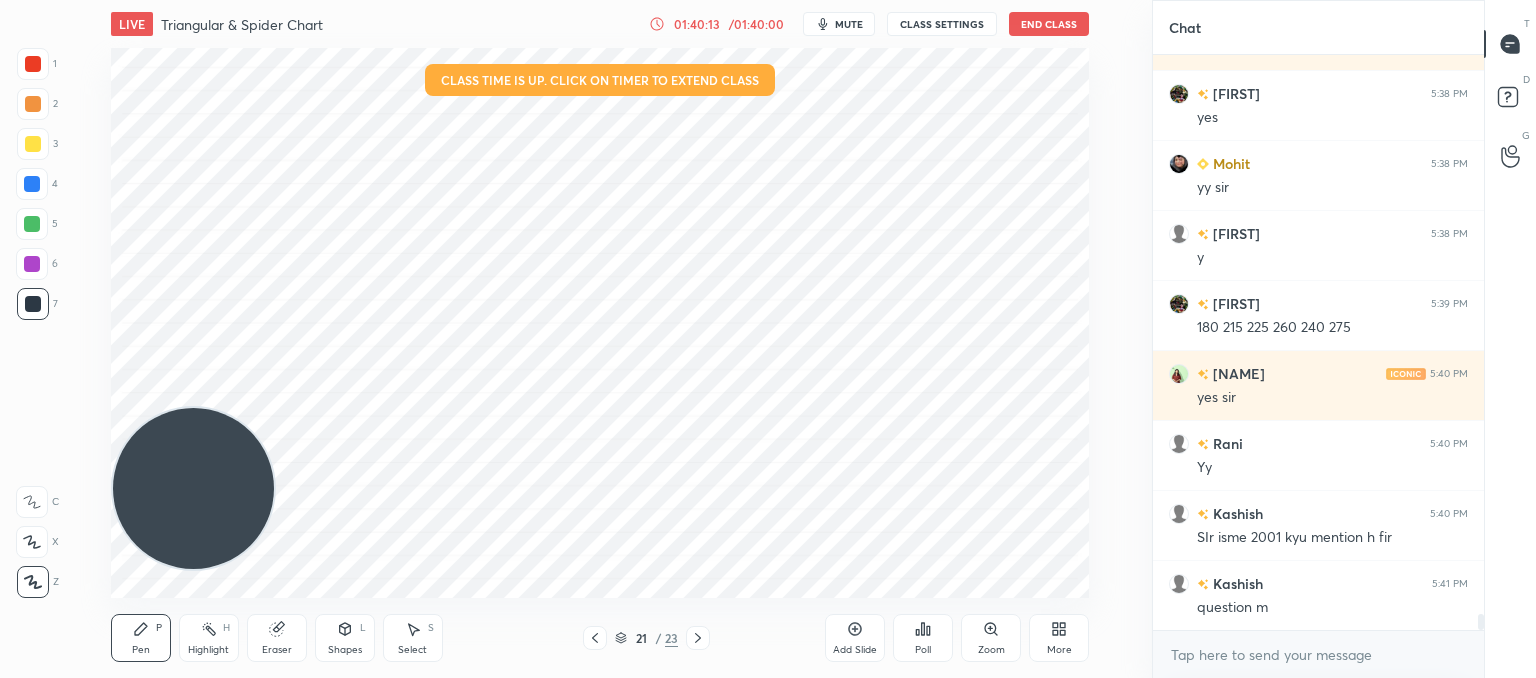 click on "Pen P Highlight H Eraser Shapes L Select S 21 / 23 Add Slide Poll Zoom More" at bounding box center [600, 638] 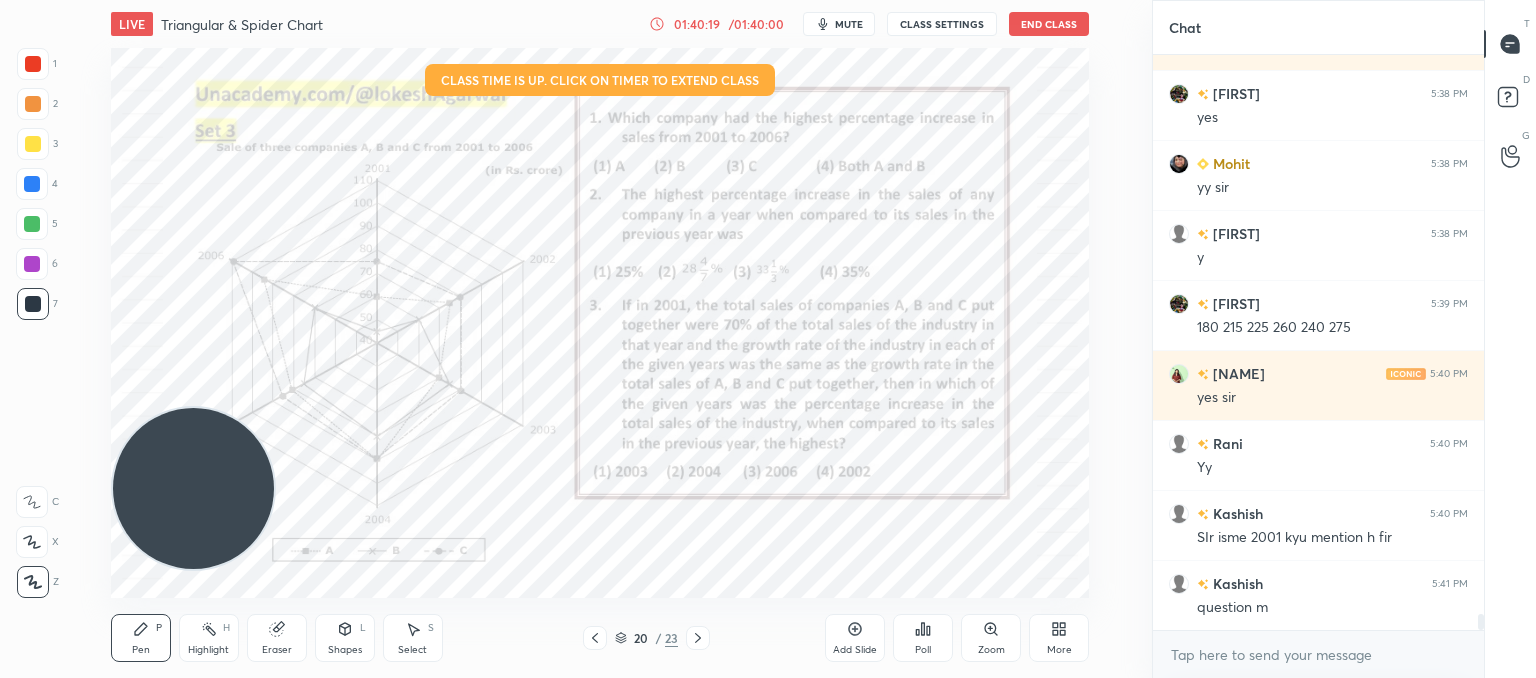 click 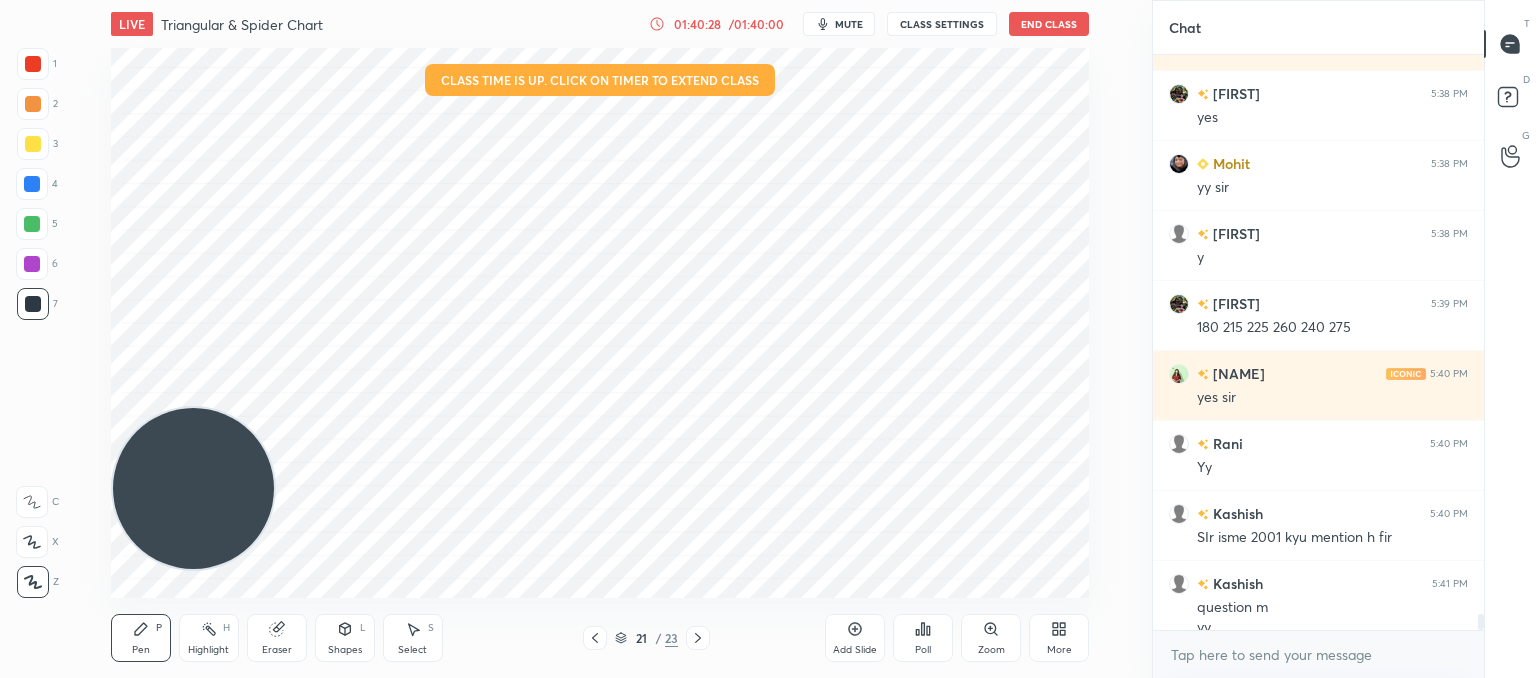scroll, scrollTop: 20308, scrollLeft: 0, axis: vertical 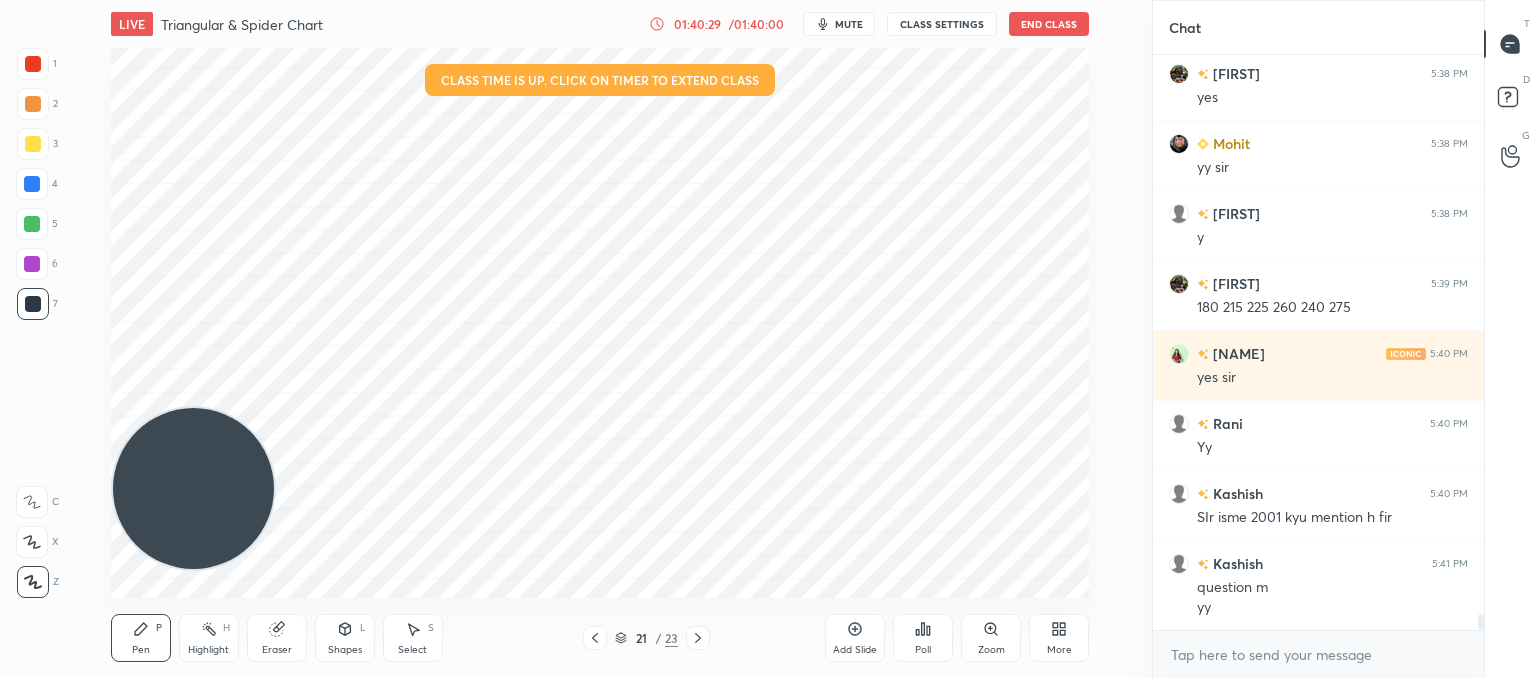 drag, startPoint x: 407, startPoint y: 629, endPoint x: 479, endPoint y: 613, distance: 73.756355 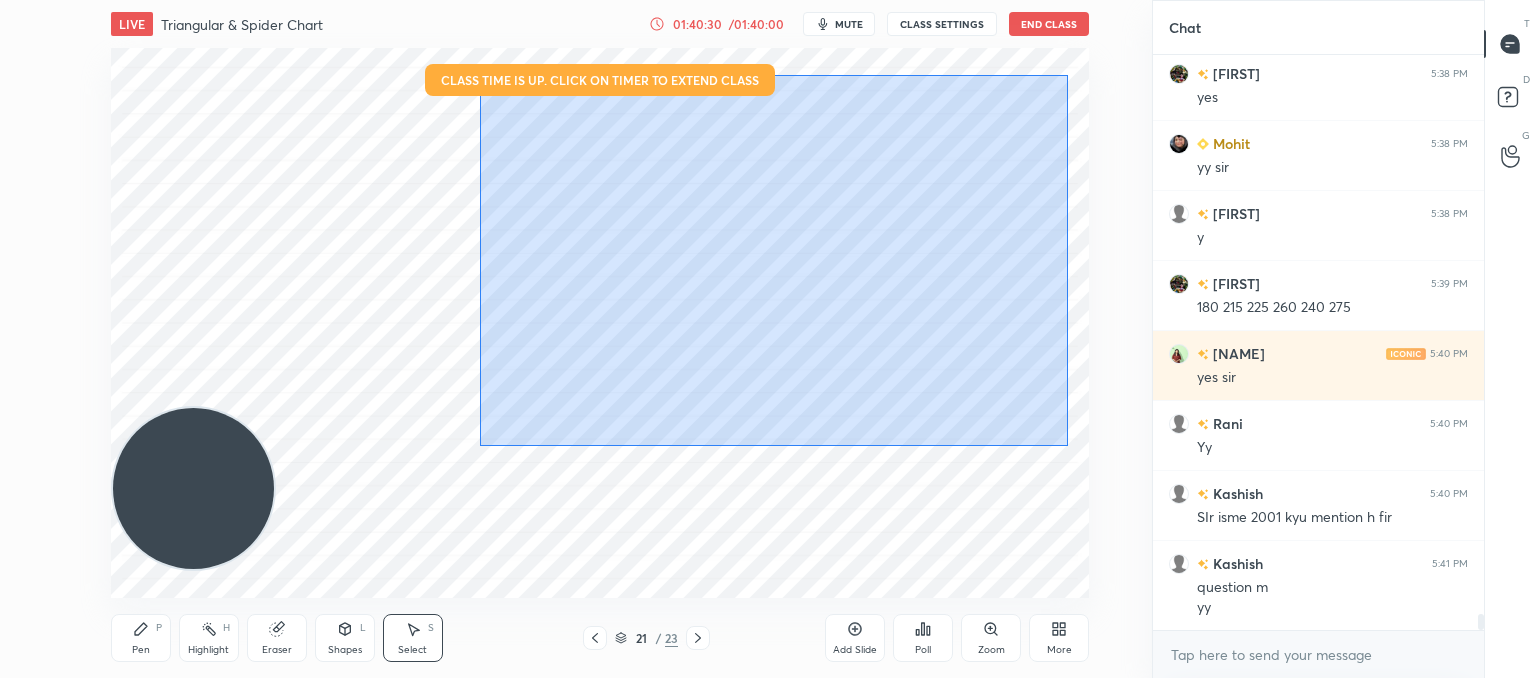 drag, startPoint x: 868, startPoint y: 228, endPoint x: 404, endPoint y: 84, distance: 485.83124 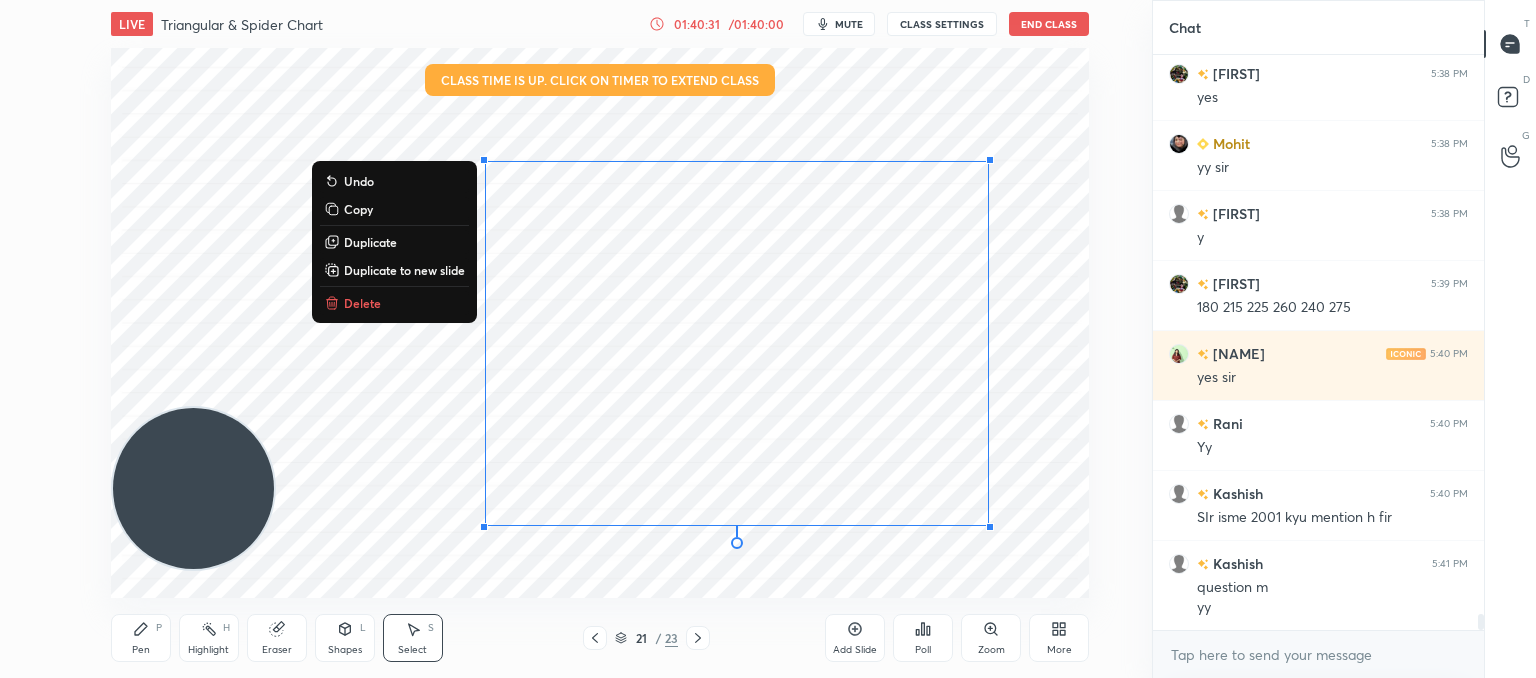 drag, startPoint x: 340, startPoint y: 305, endPoint x: 352, endPoint y: 302, distance: 12.369317 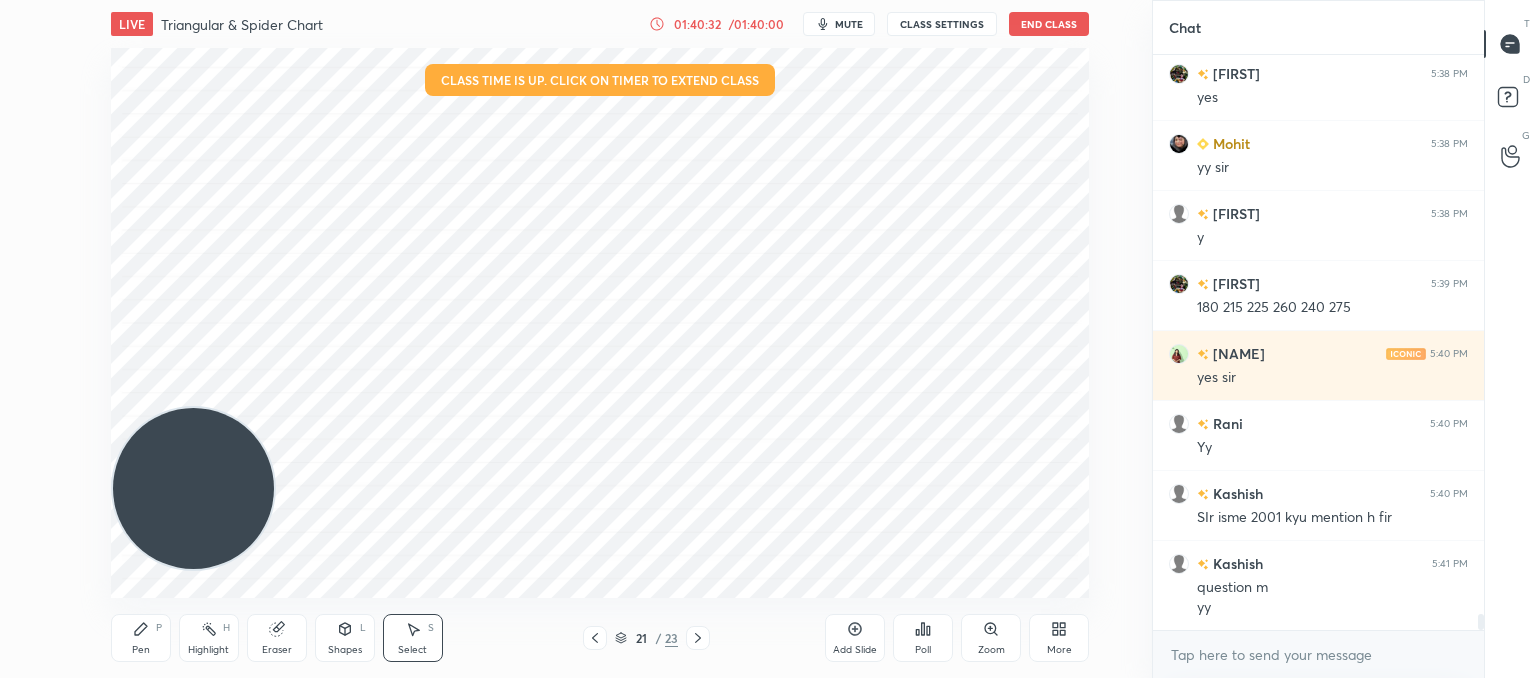 click on "0 ° Undo Copy Duplicate Duplicate to new slide Delete" at bounding box center (600, 323) 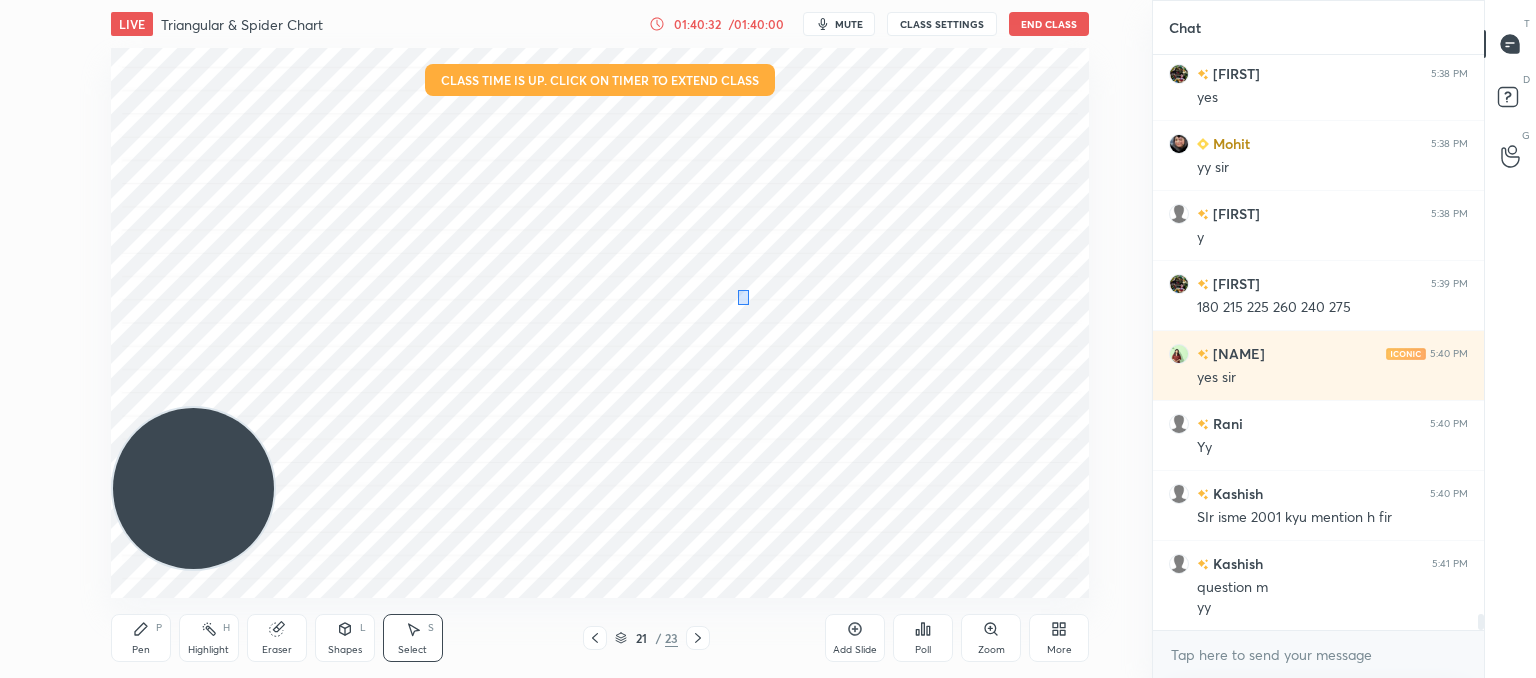drag, startPoint x: 738, startPoint y: 289, endPoint x: 716, endPoint y: 395, distance: 108.25895 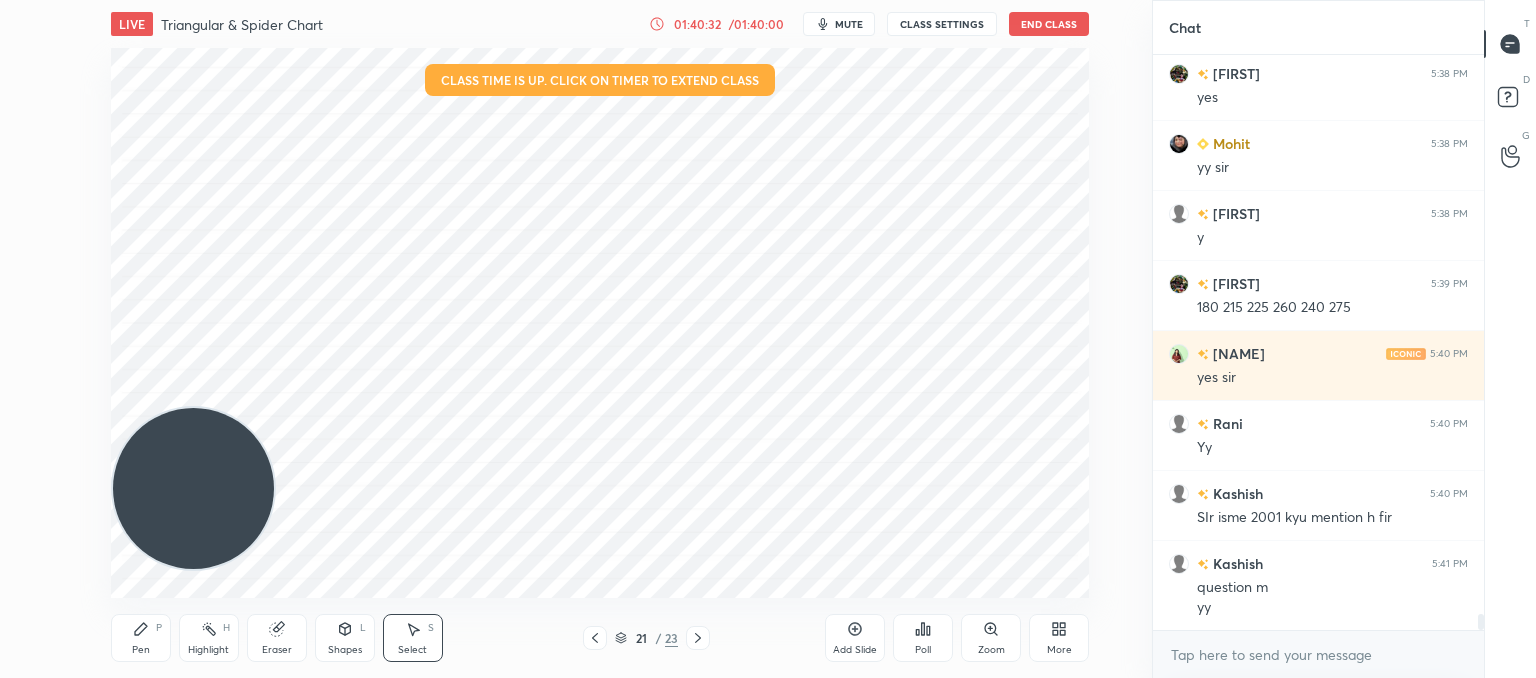 click on "0 ° Undo Copy Duplicate Duplicate to new slide Delete" at bounding box center (600, 323) 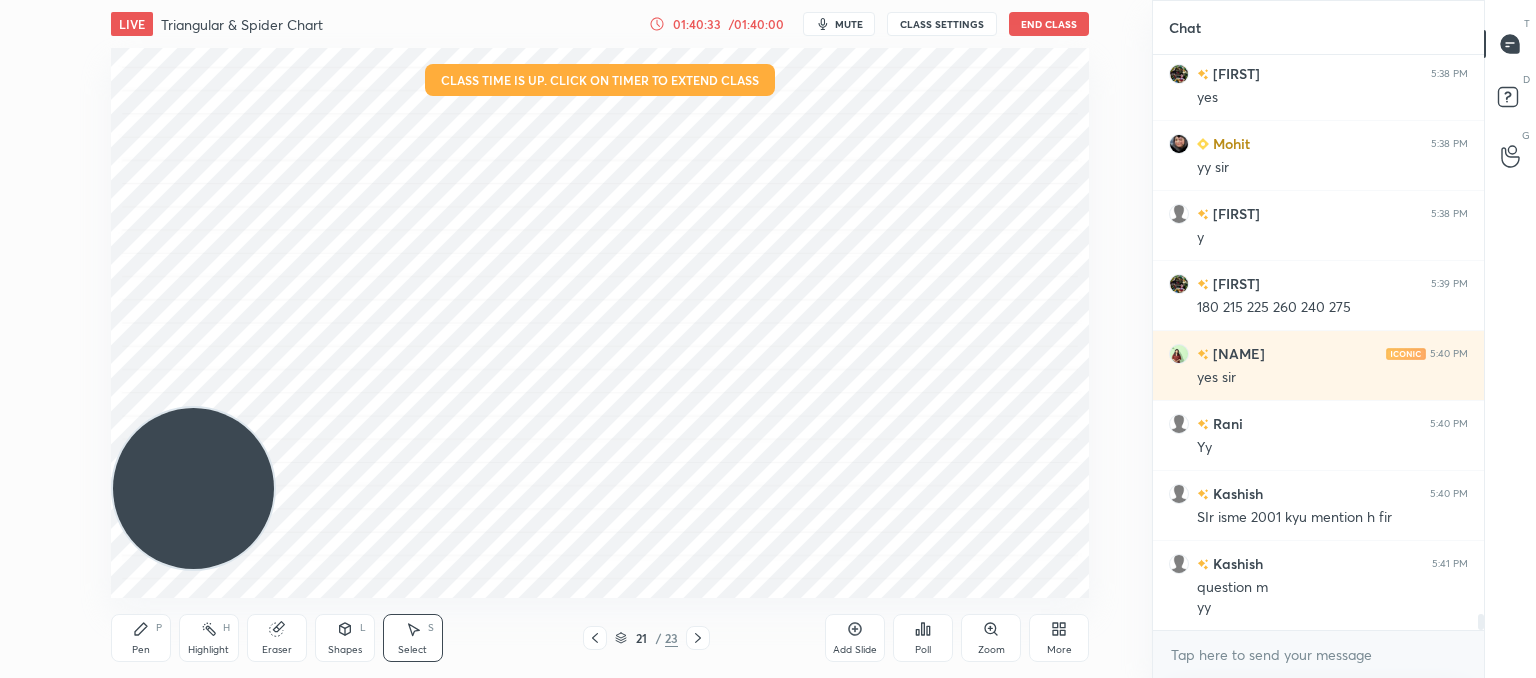 click at bounding box center [595, 638] 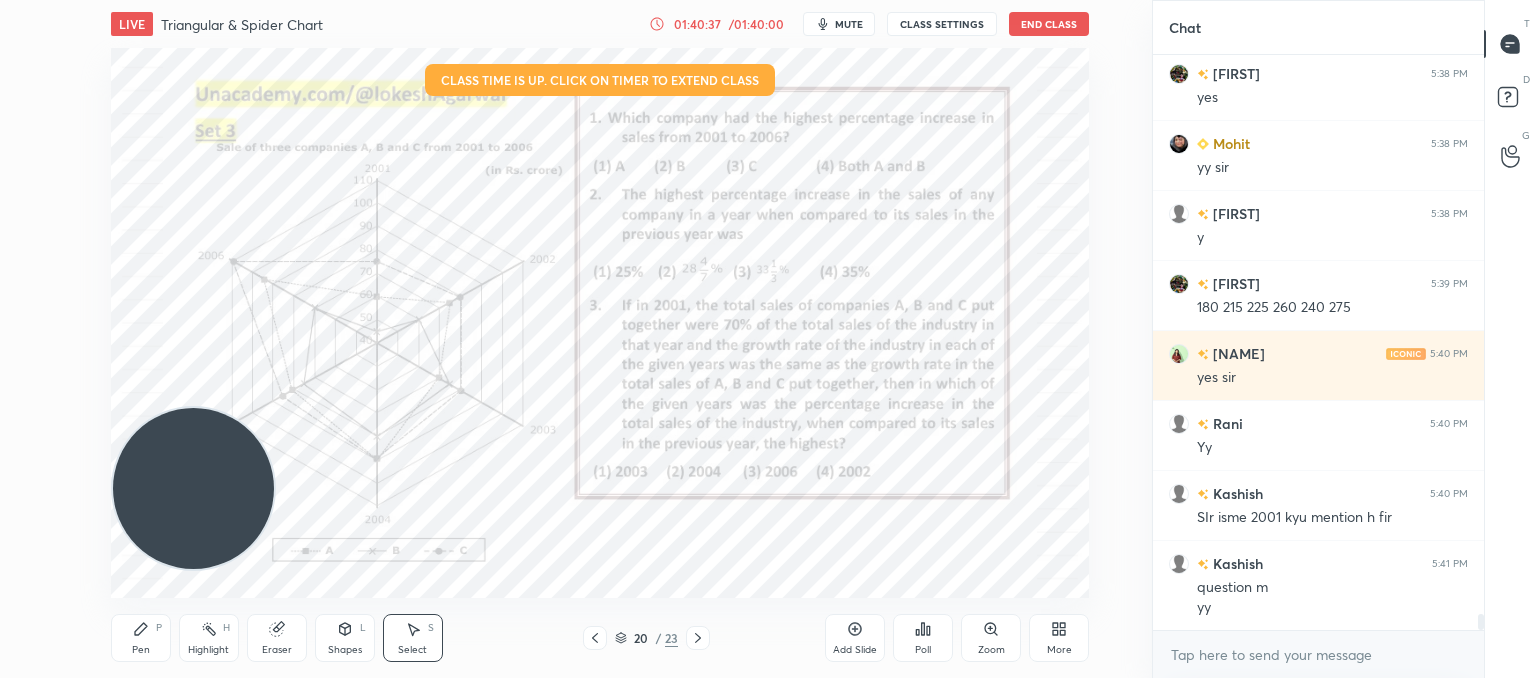 drag, startPoint x: 276, startPoint y: 642, endPoint x: 283, endPoint y: 632, distance: 12.206555 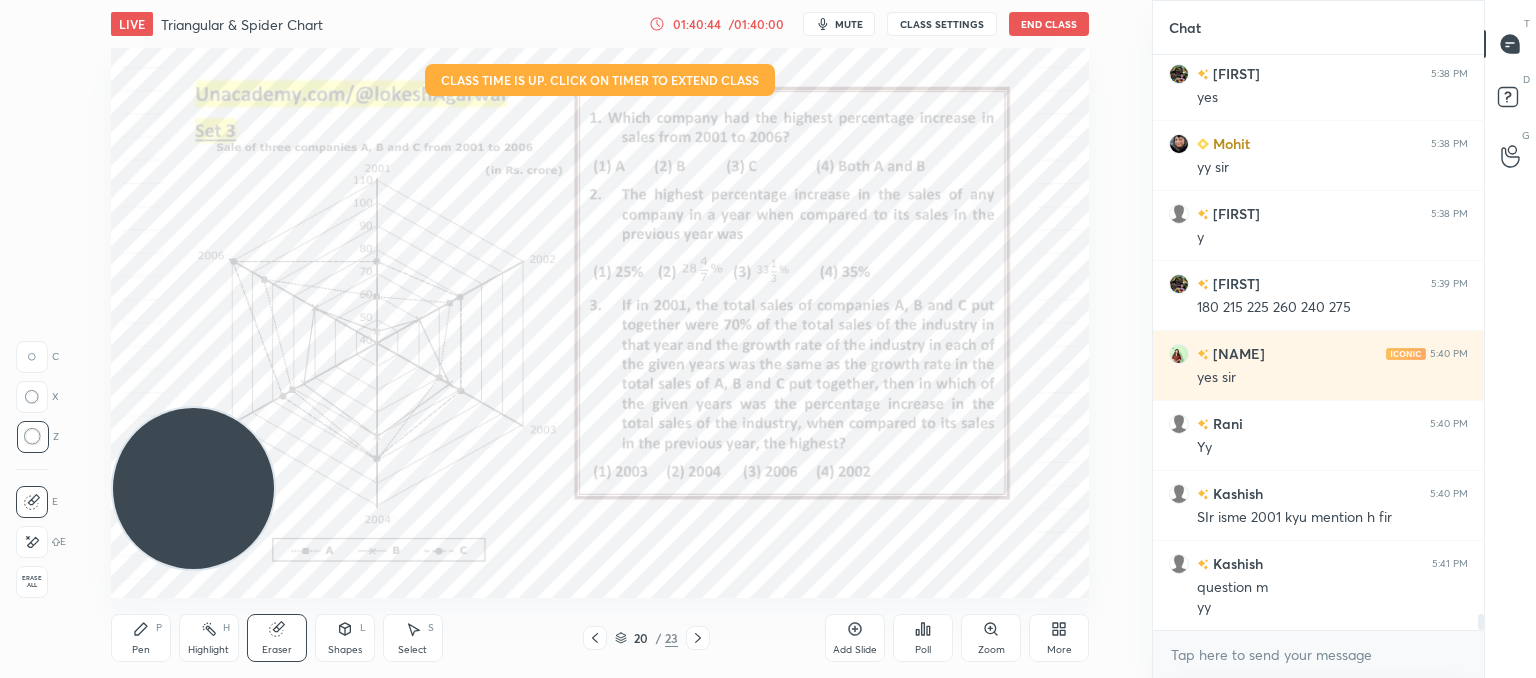 click 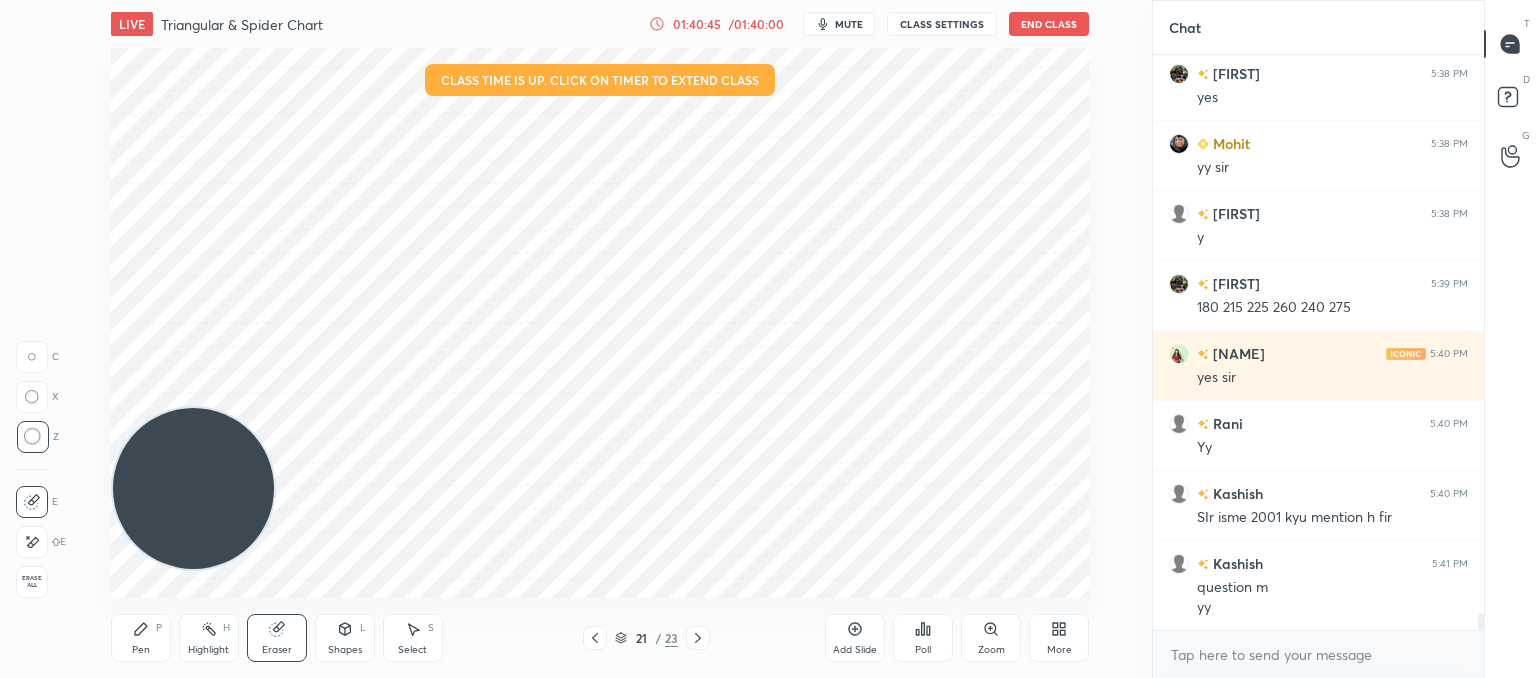 click 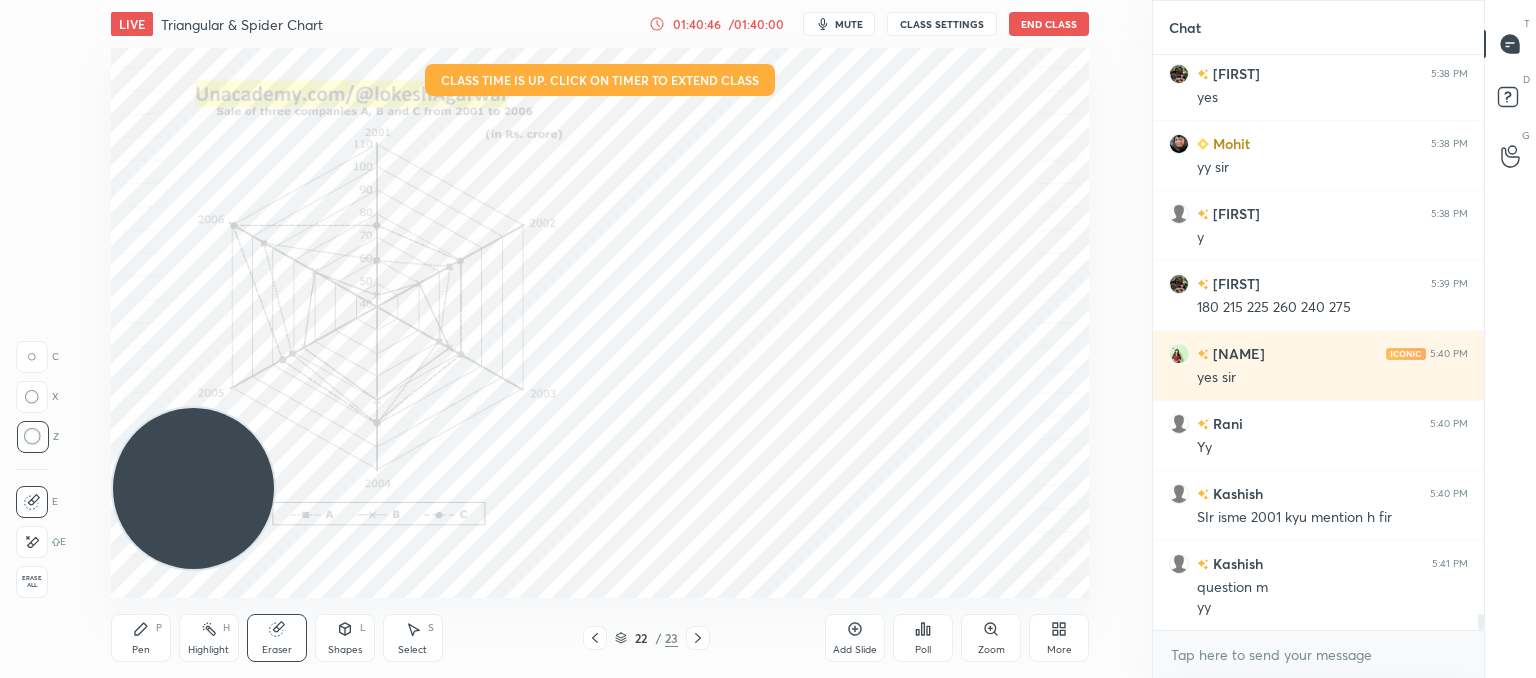 click 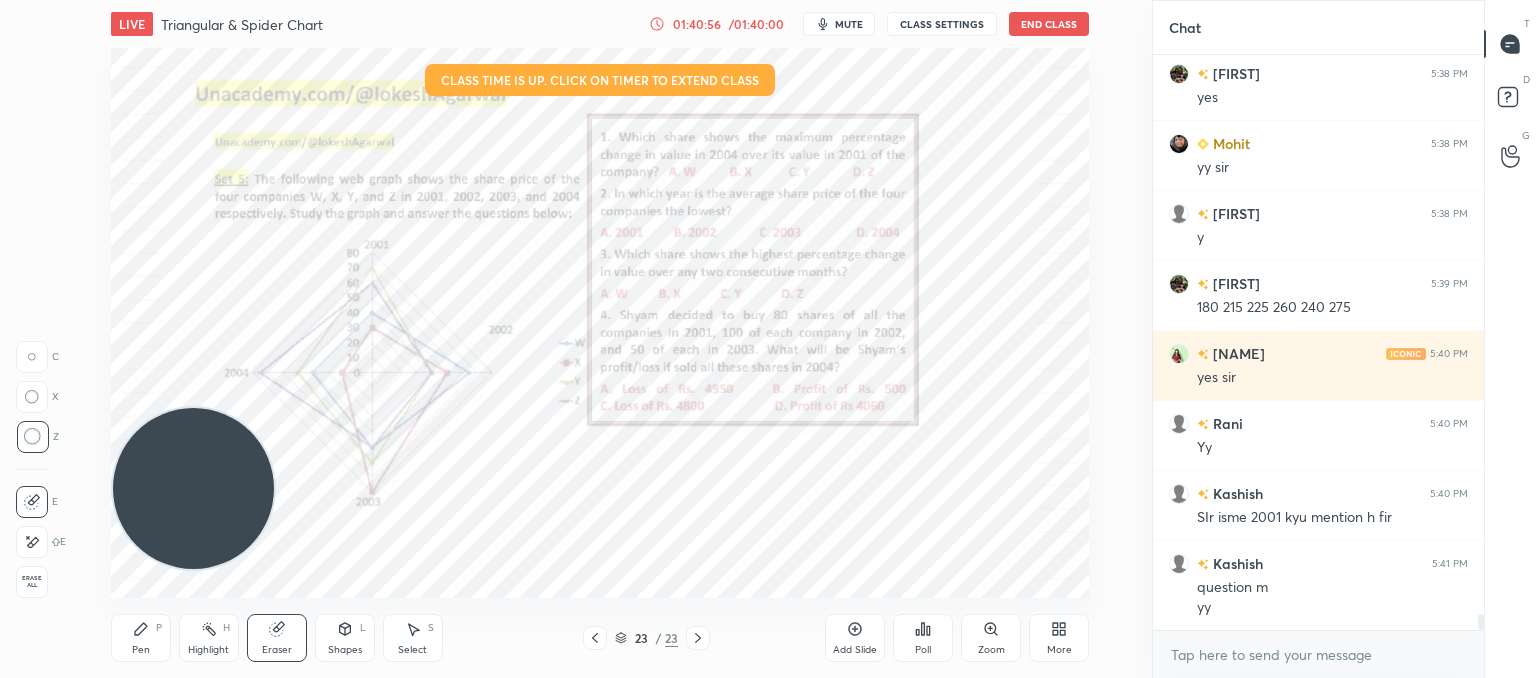 click on "Pen P" at bounding box center (141, 638) 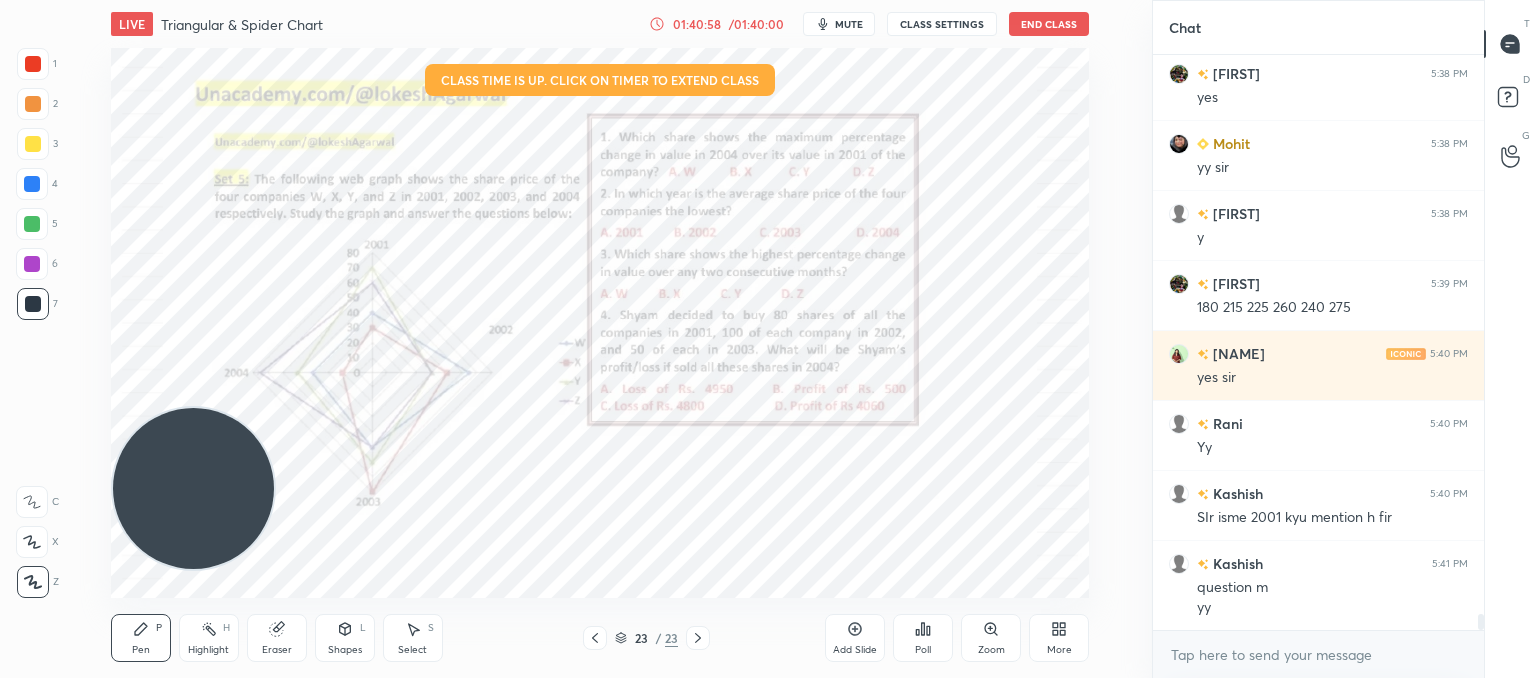 click 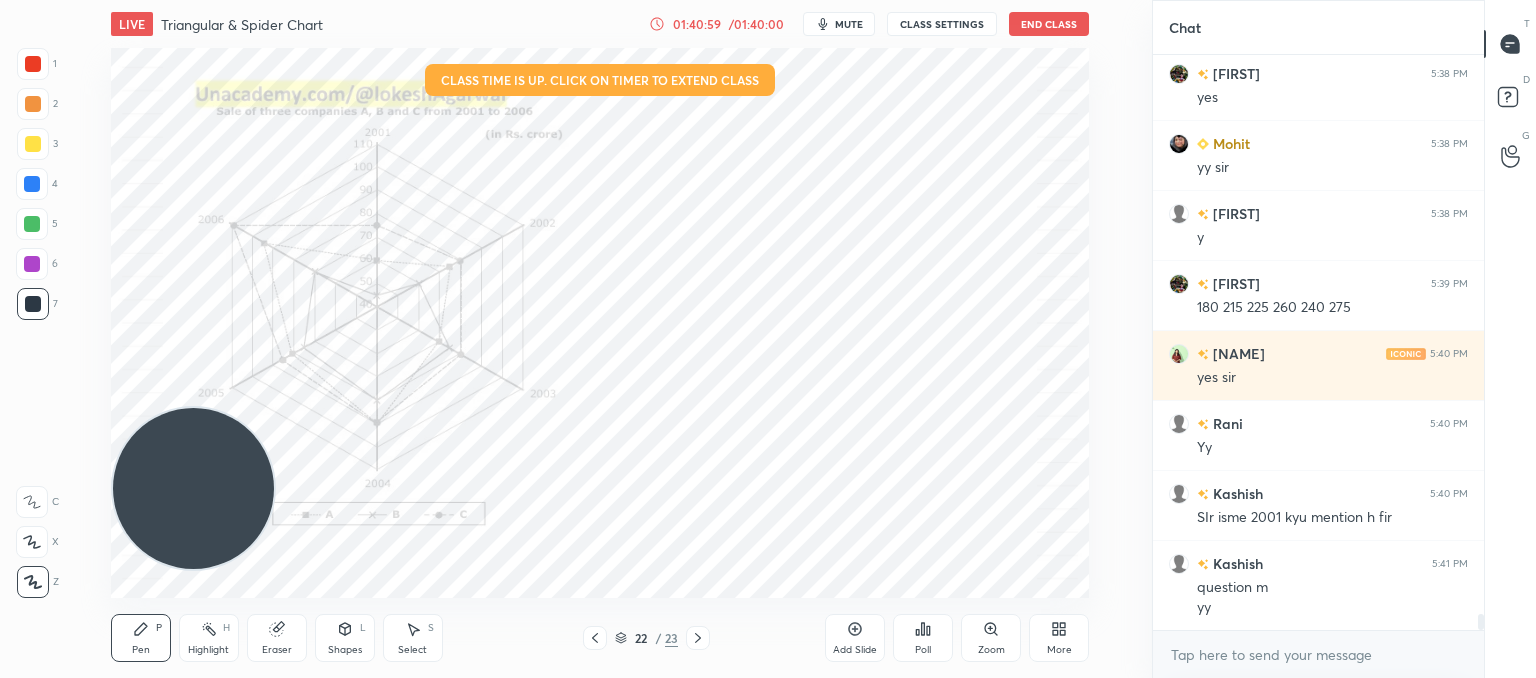 click 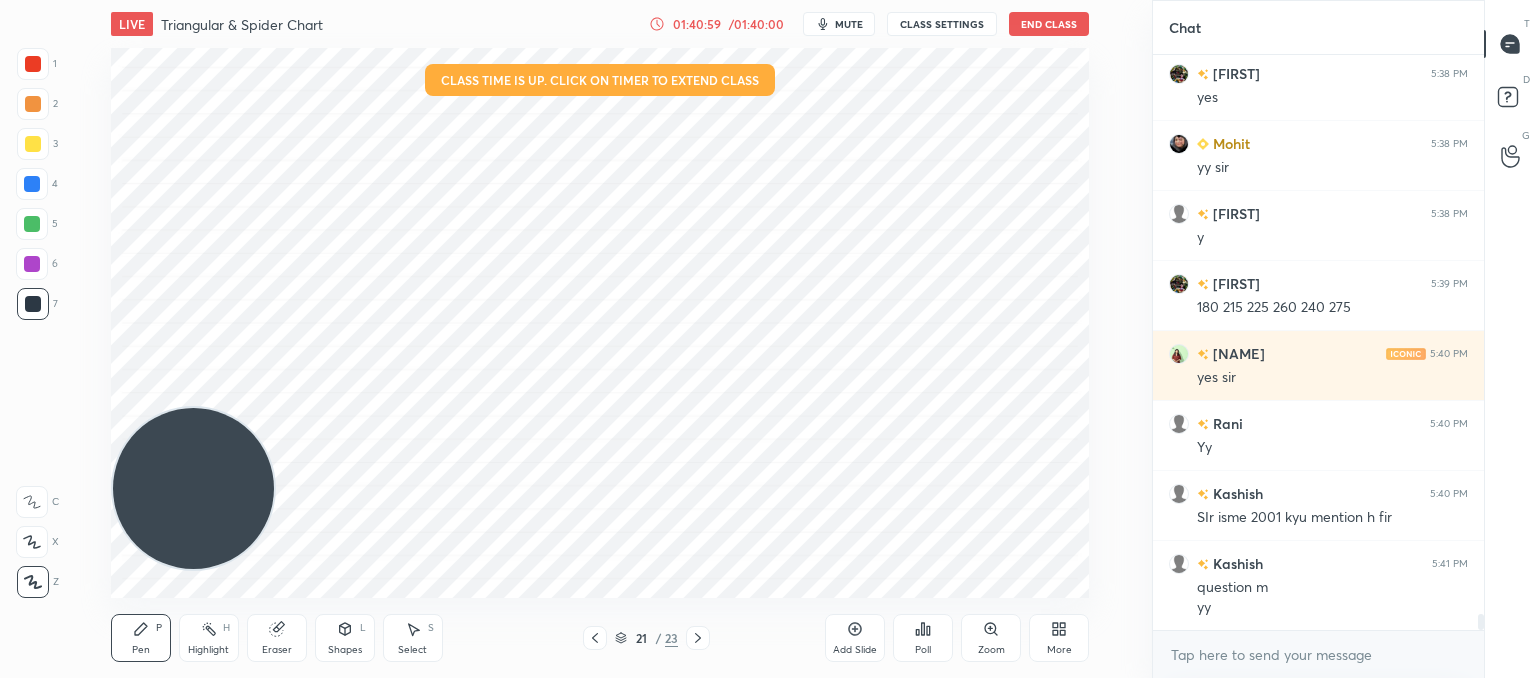 click 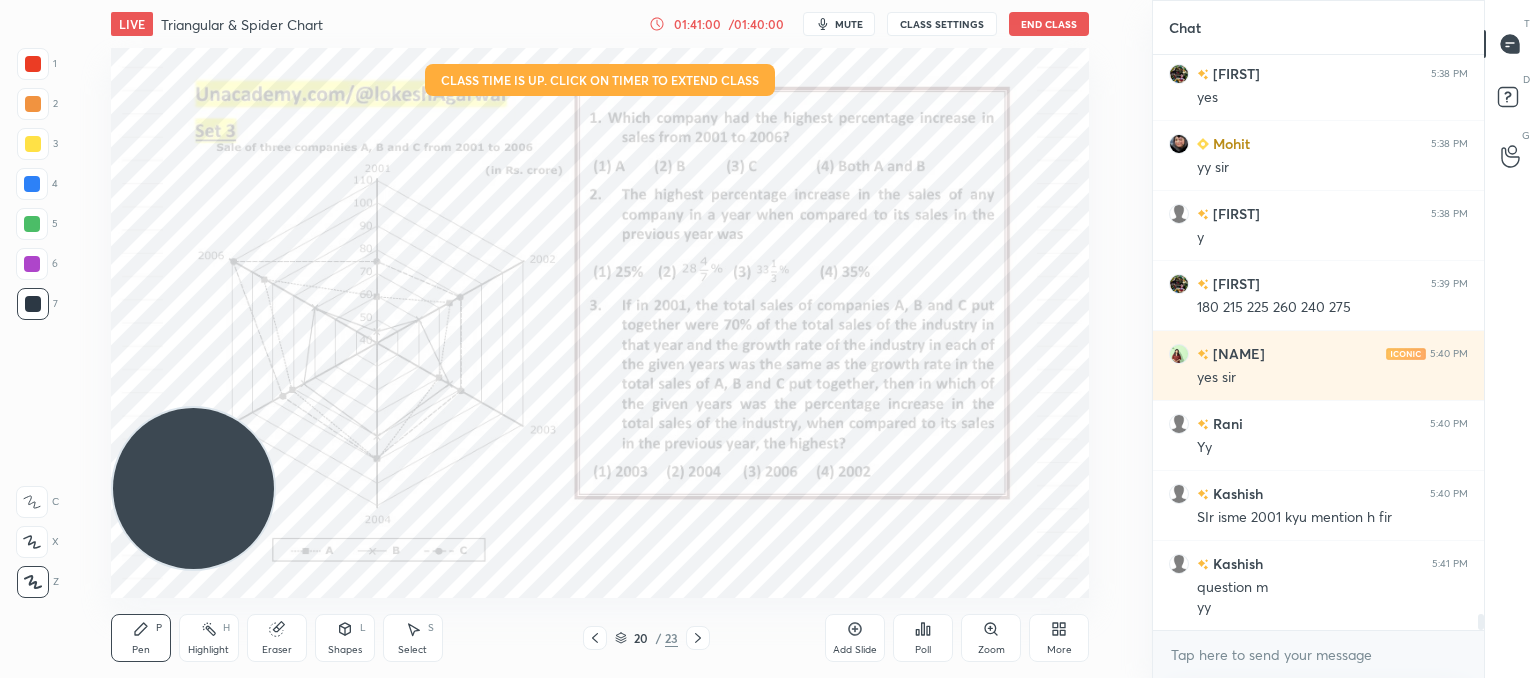 click 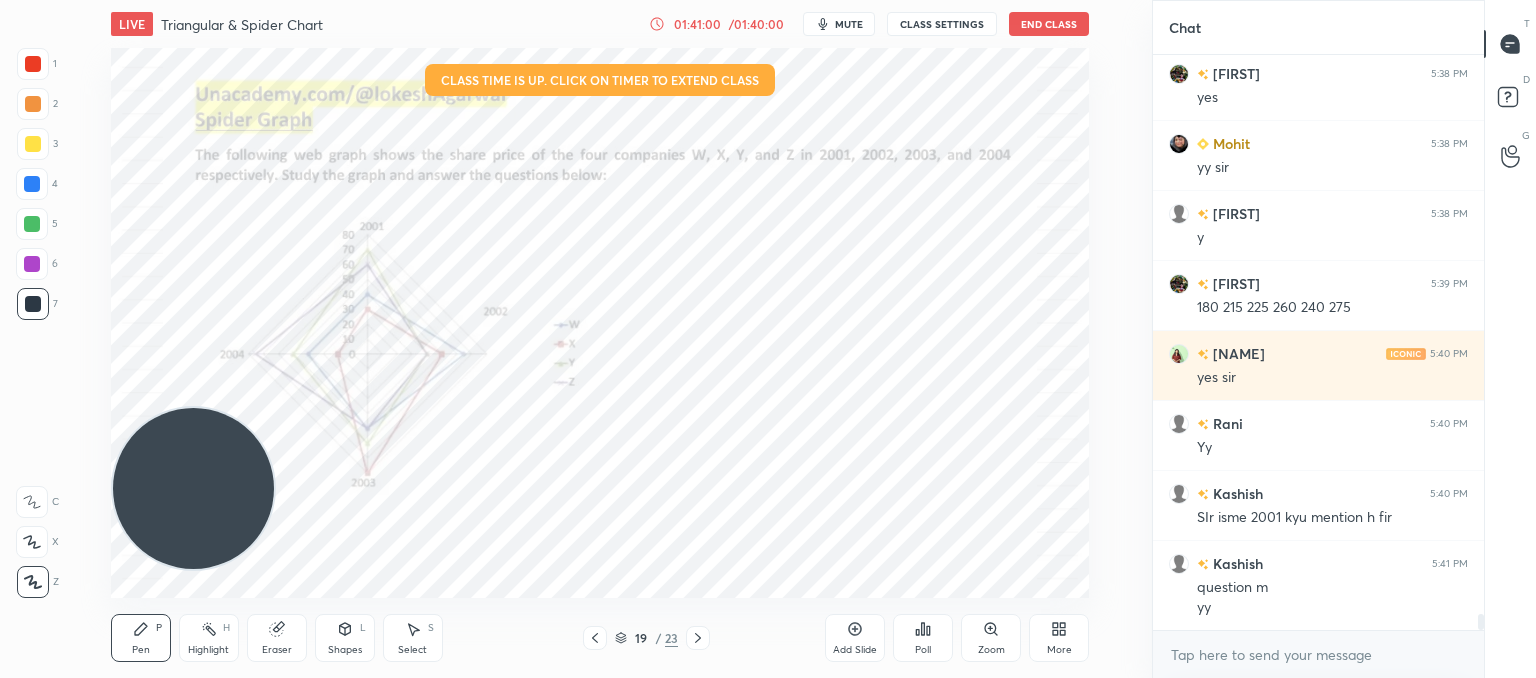 scroll, scrollTop: 20378, scrollLeft: 0, axis: vertical 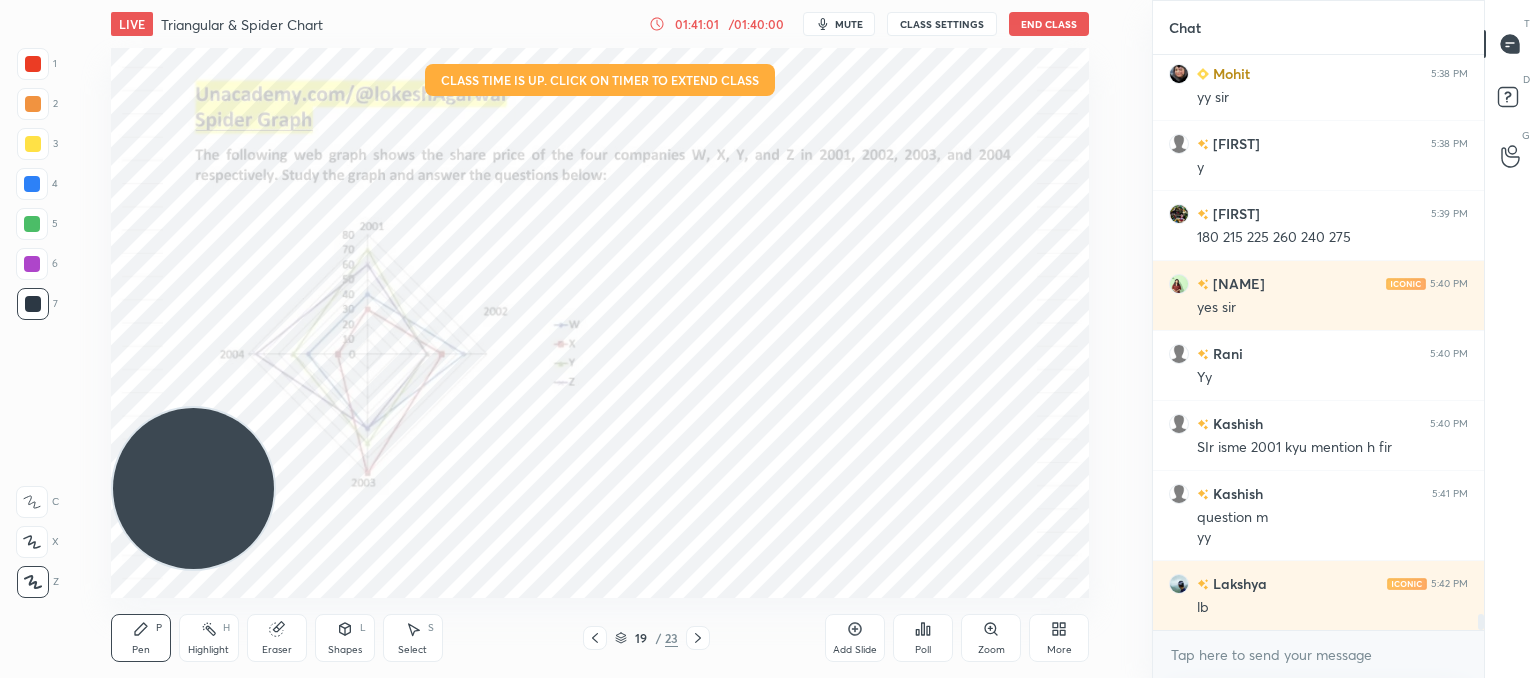 click 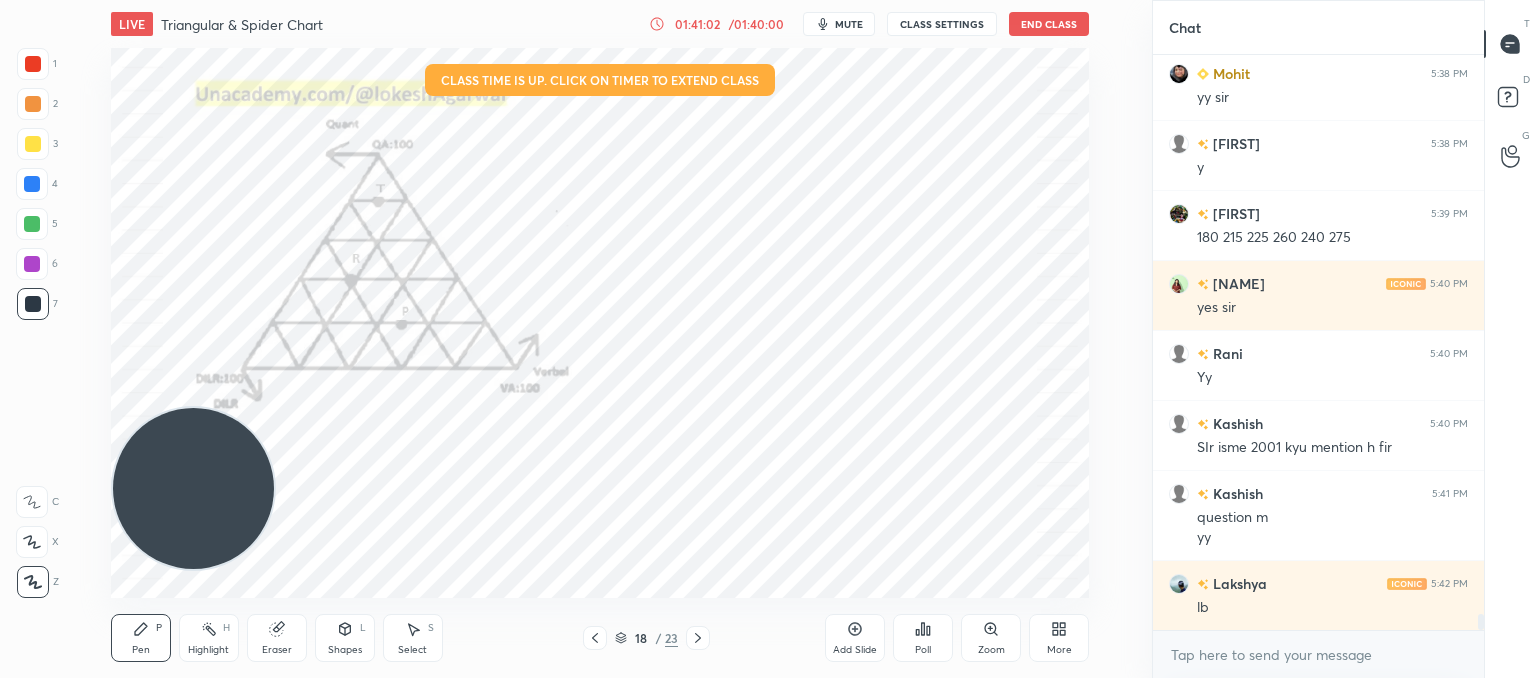 click 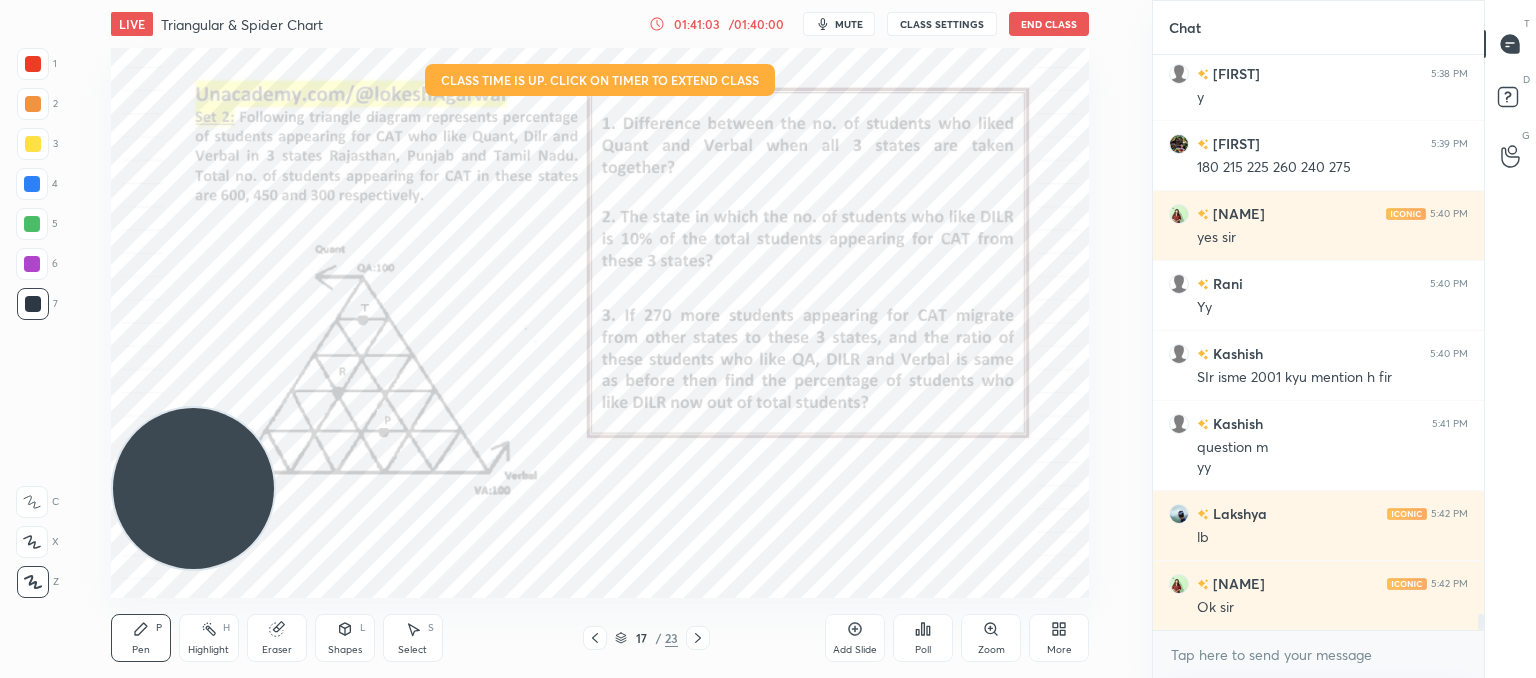 scroll, scrollTop: 20518, scrollLeft: 0, axis: vertical 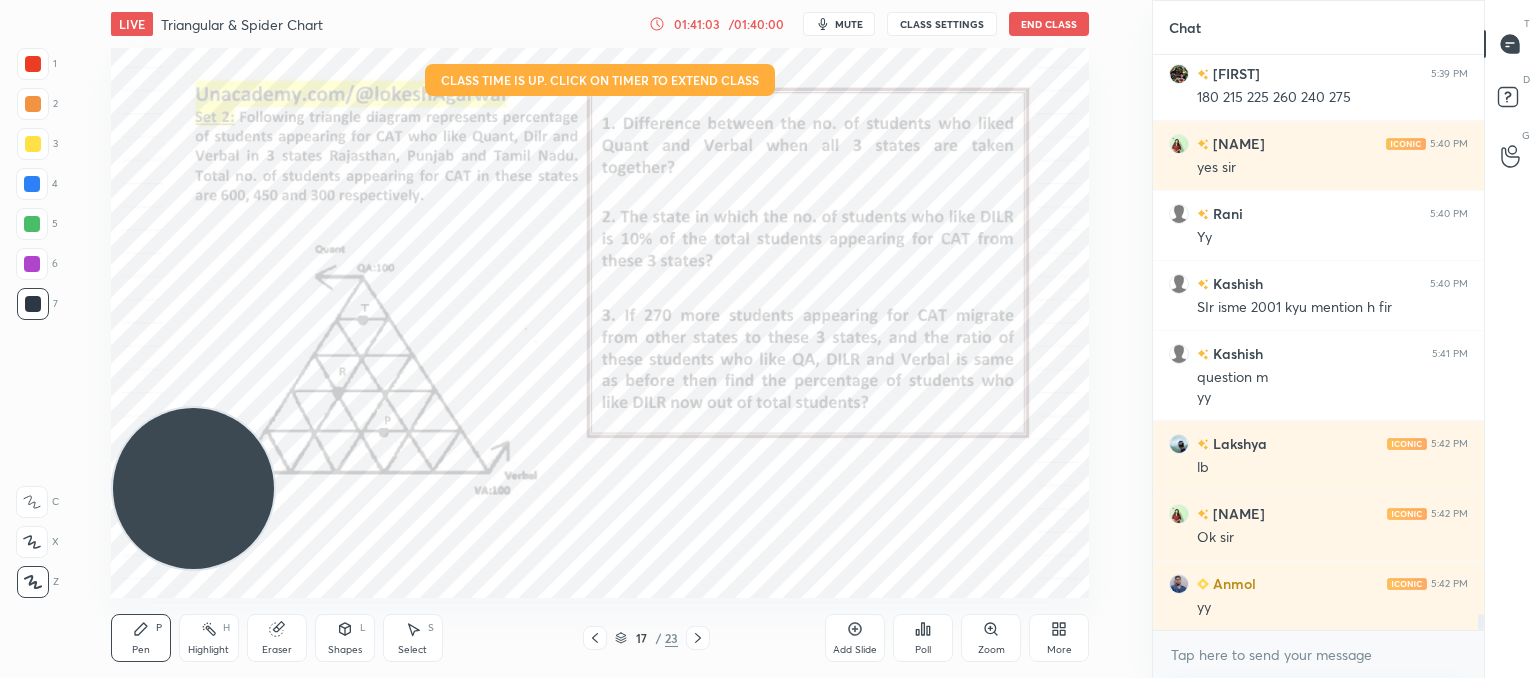 click 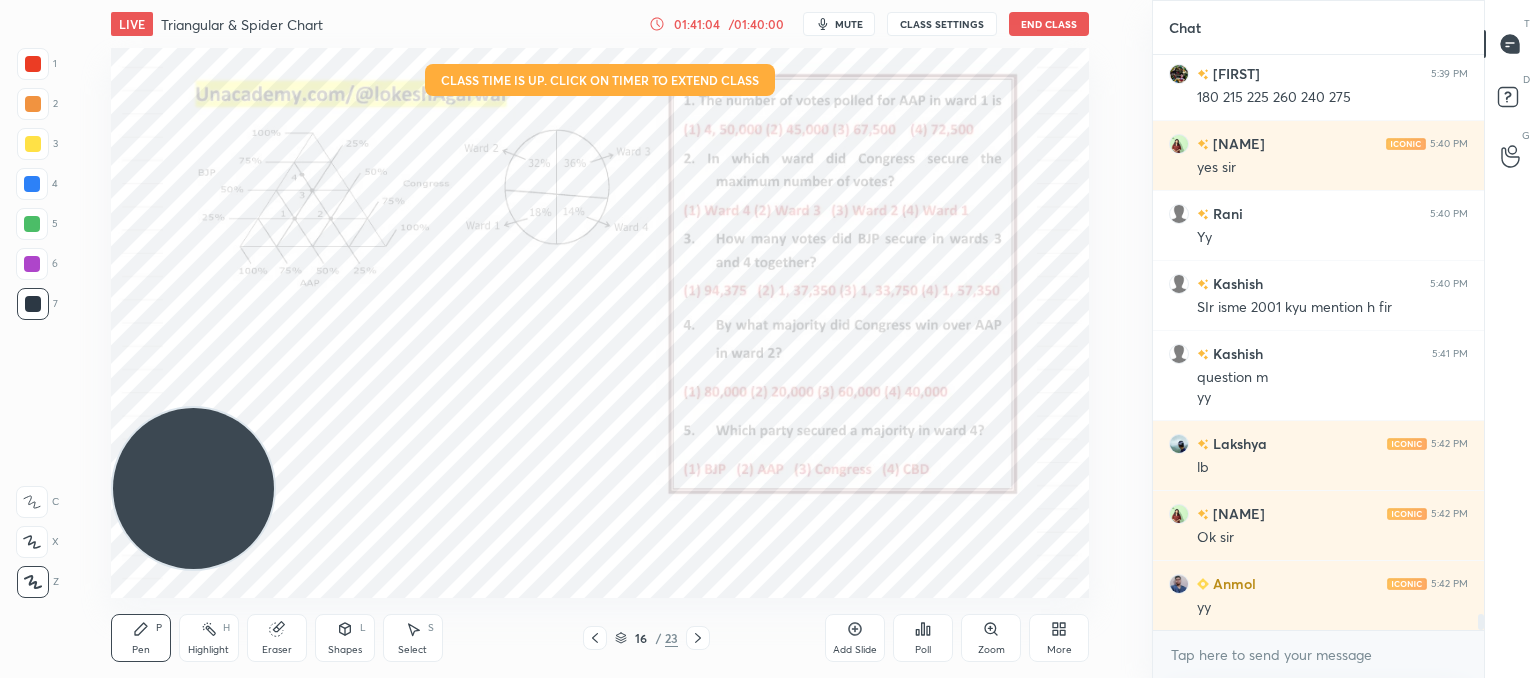 scroll, scrollTop: 20588, scrollLeft: 0, axis: vertical 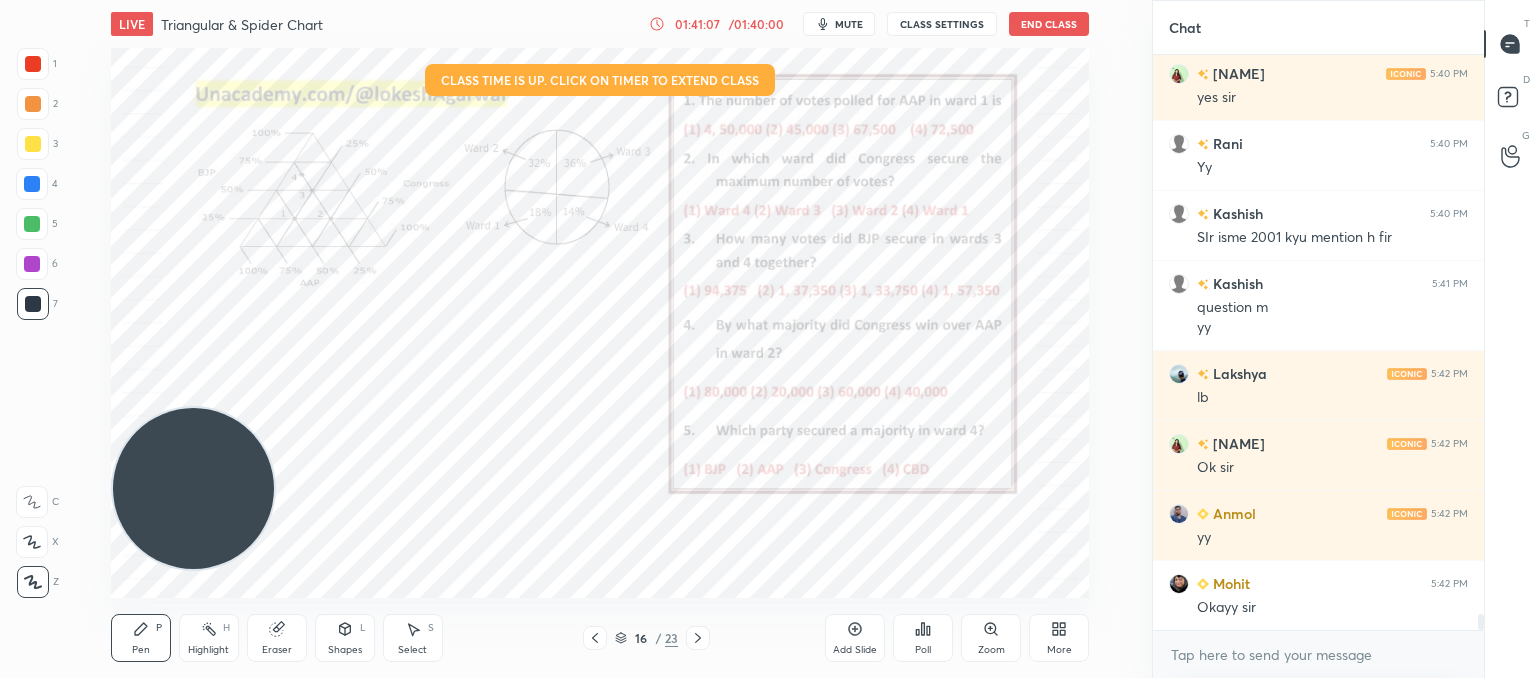 click on "Poll" at bounding box center (923, 638) 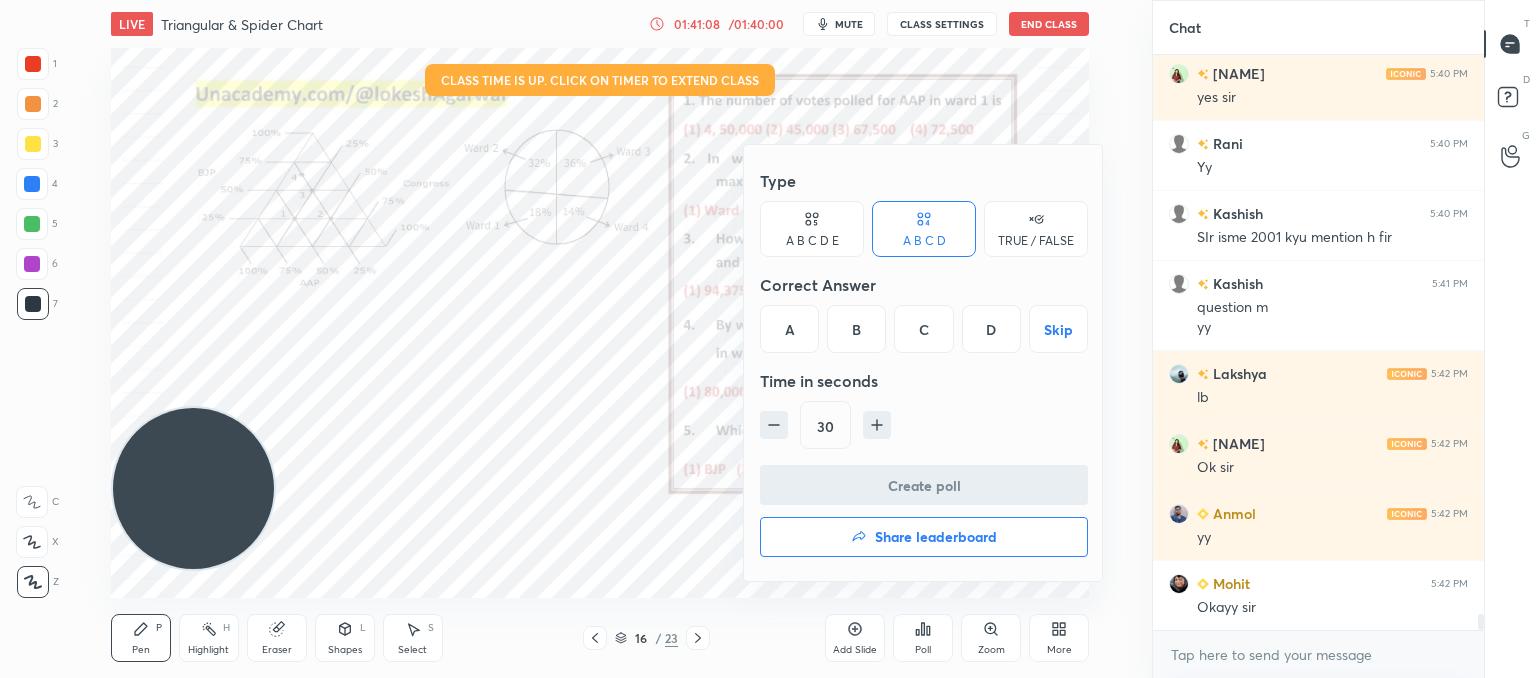 click on "Share leaderboard" at bounding box center [936, 537] 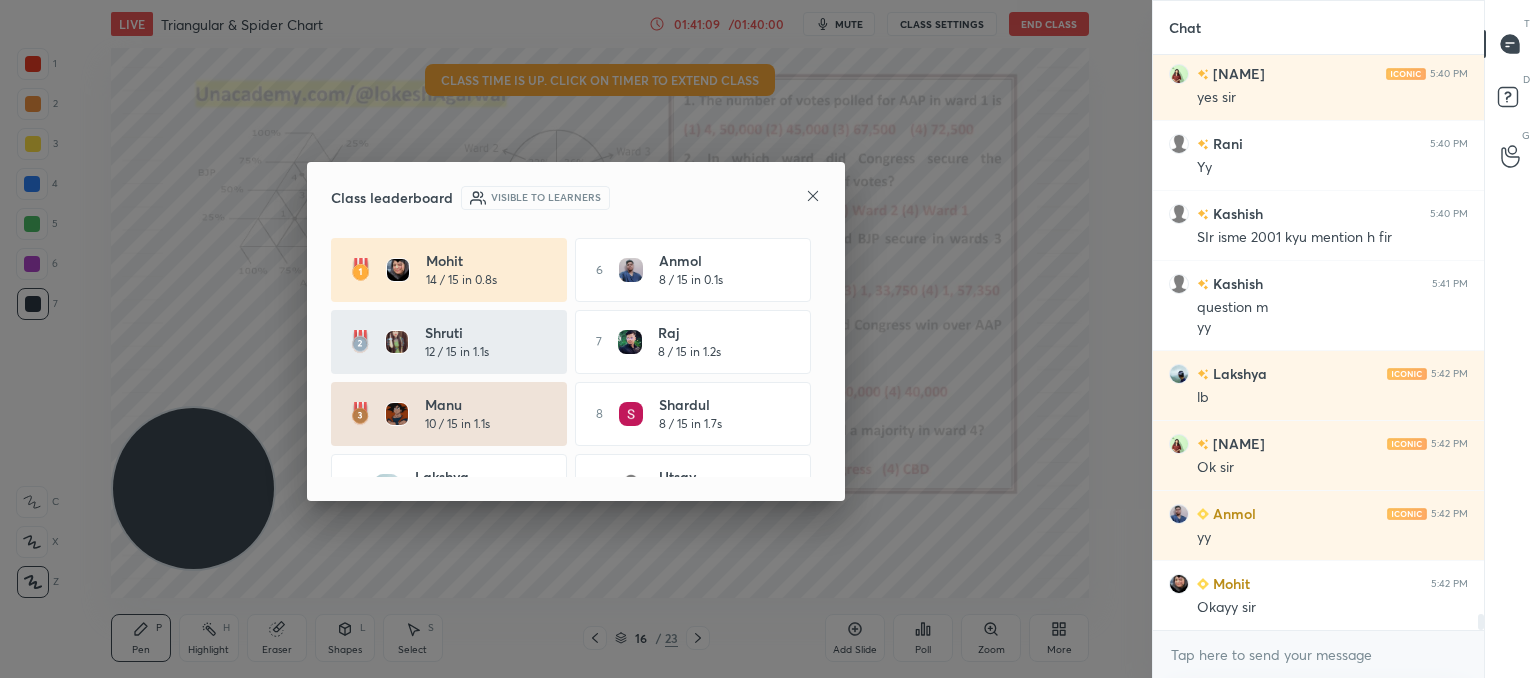 scroll, scrollTop: 20658, scrollLeft: 0, axis: vertical 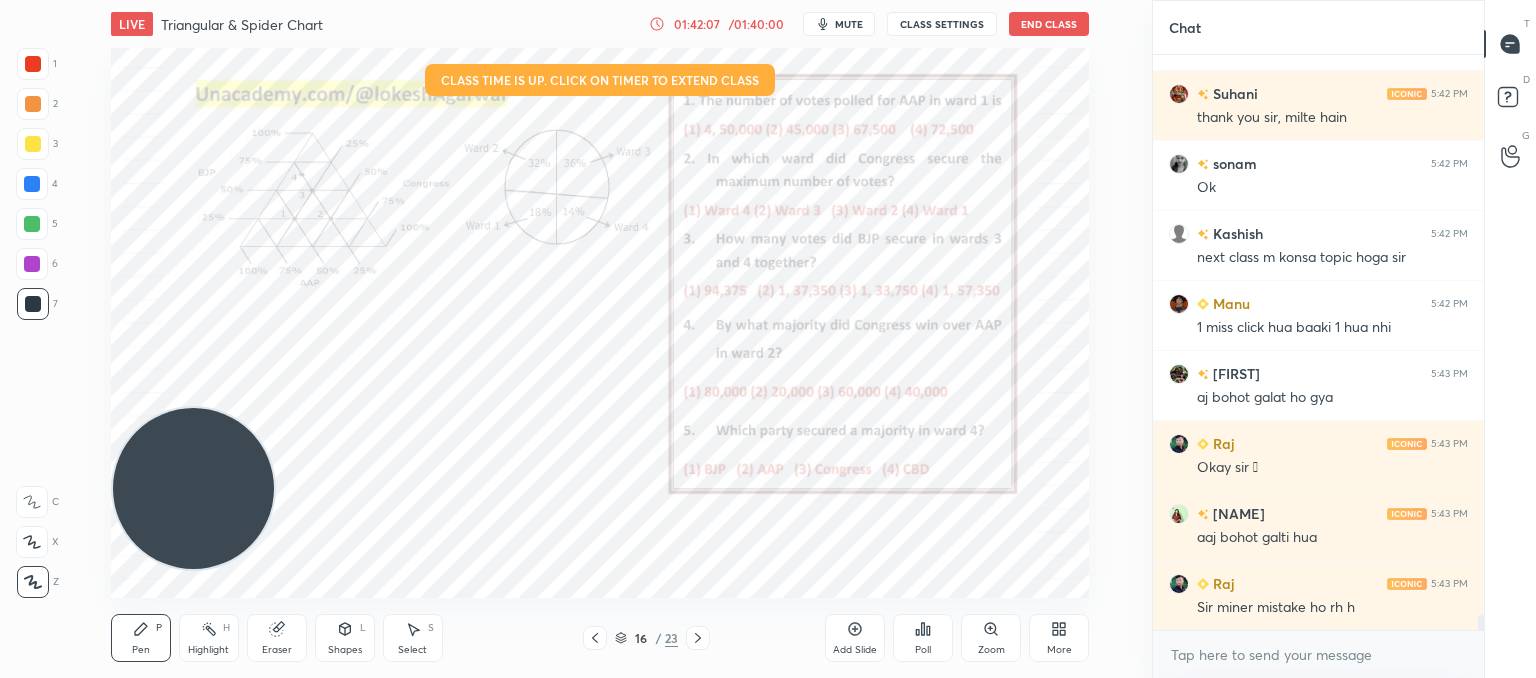 click 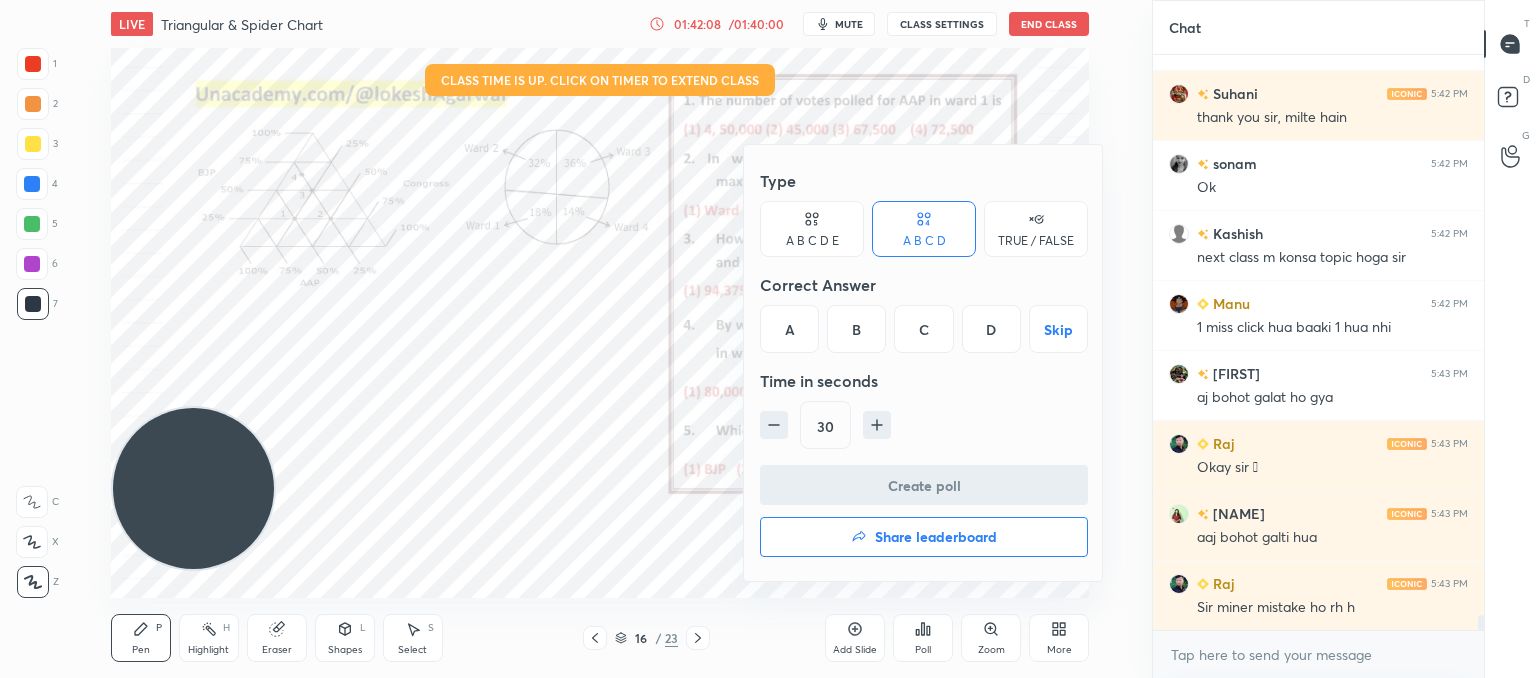 click on "Share leaderboard" at bounding box center [924, 537] 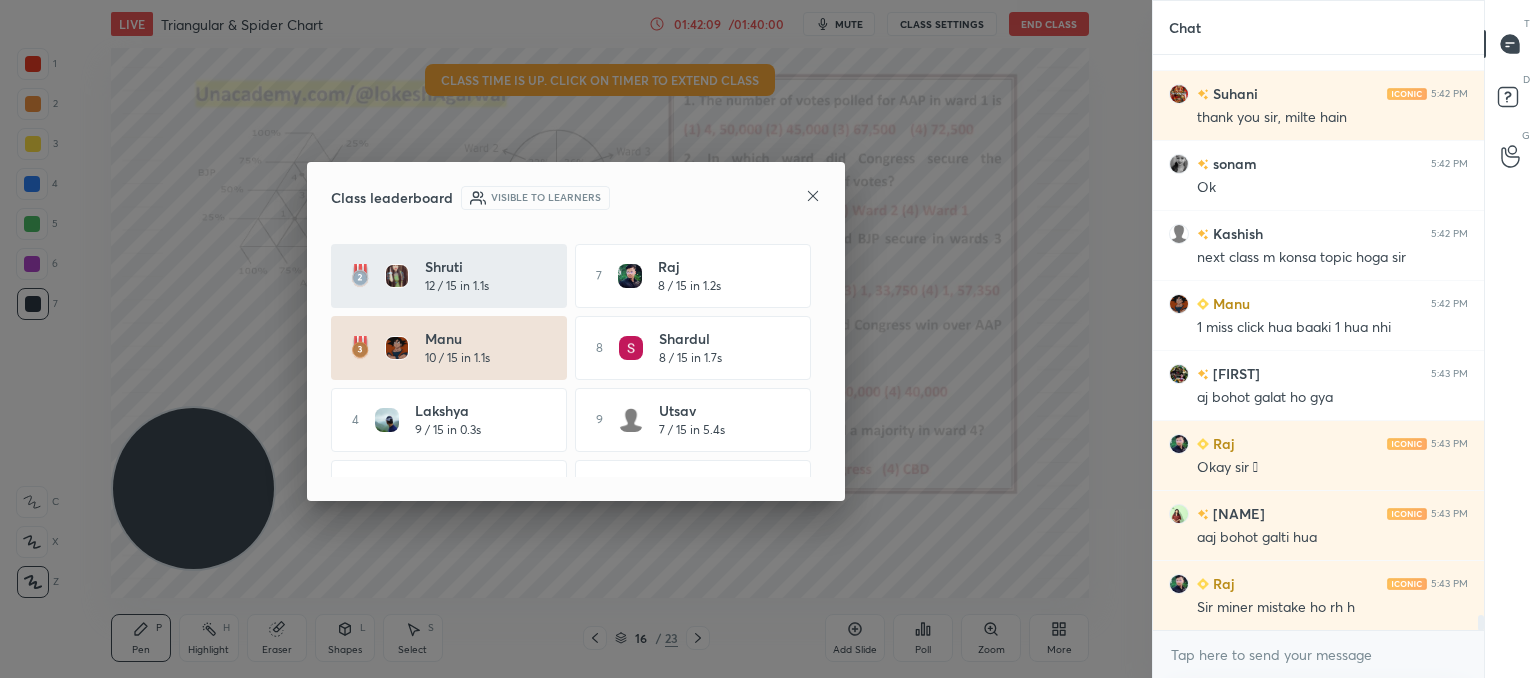 scroll, scrollTop: 118, scrollLeft: 0, axis: vertical 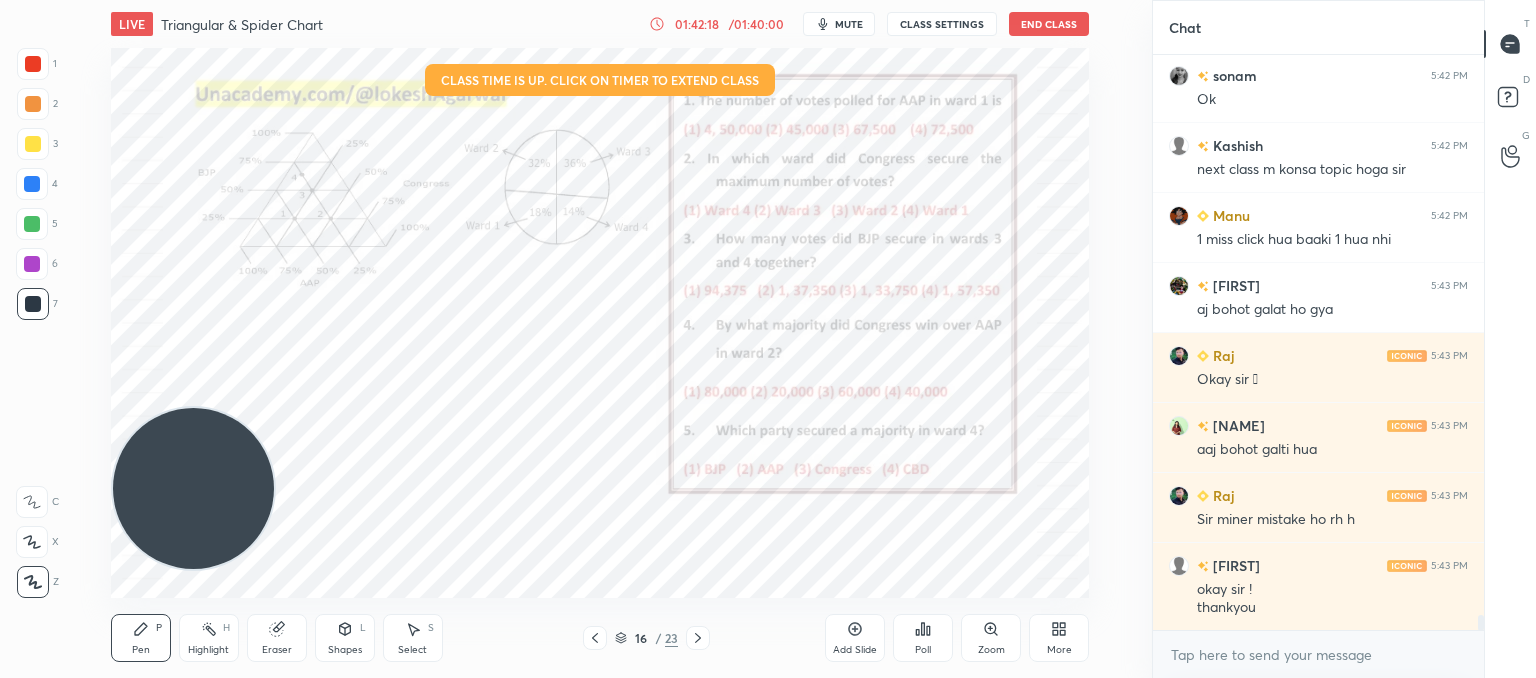 click on "End Class" at bounding box center [1049, 24] 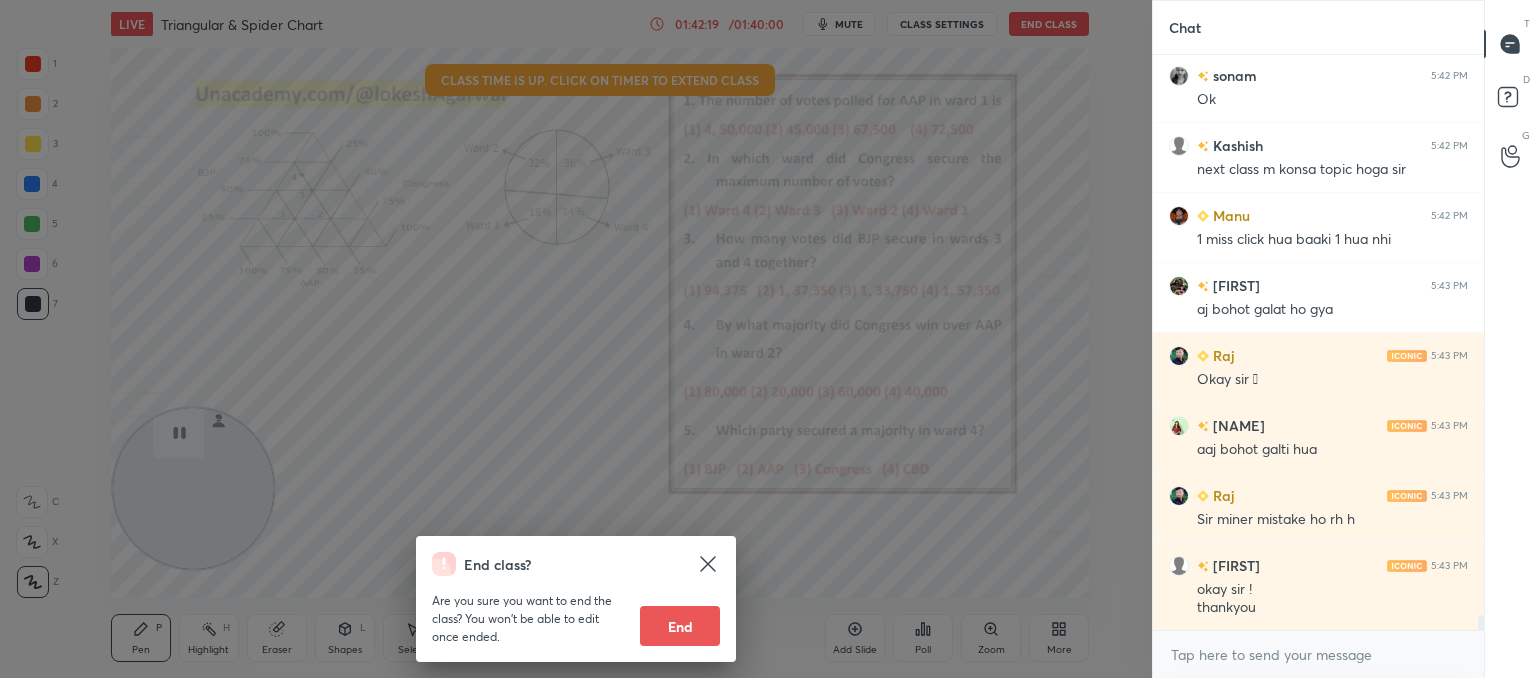 click on "End" at bounding box center (680, 626) 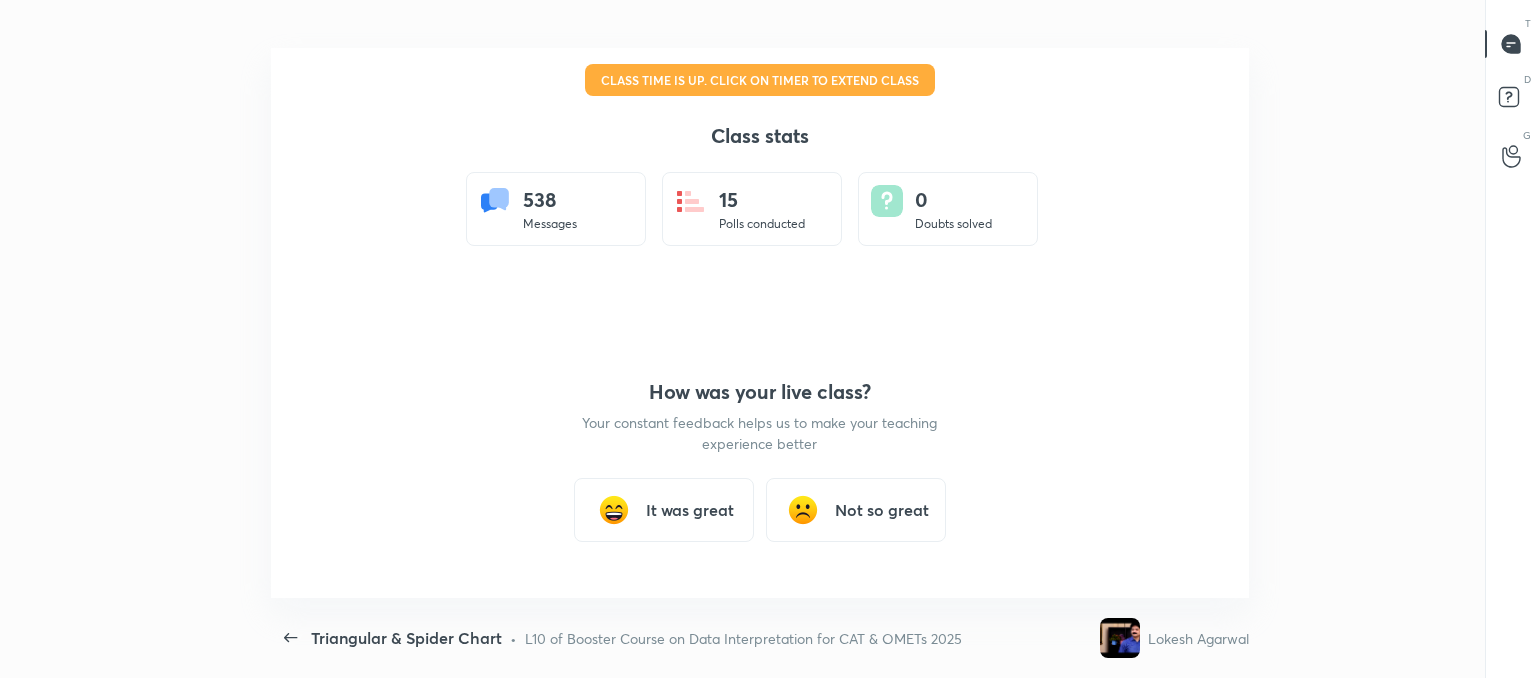 scroll, scrollTop: 99449, scrollLeft: 98608, axis: both 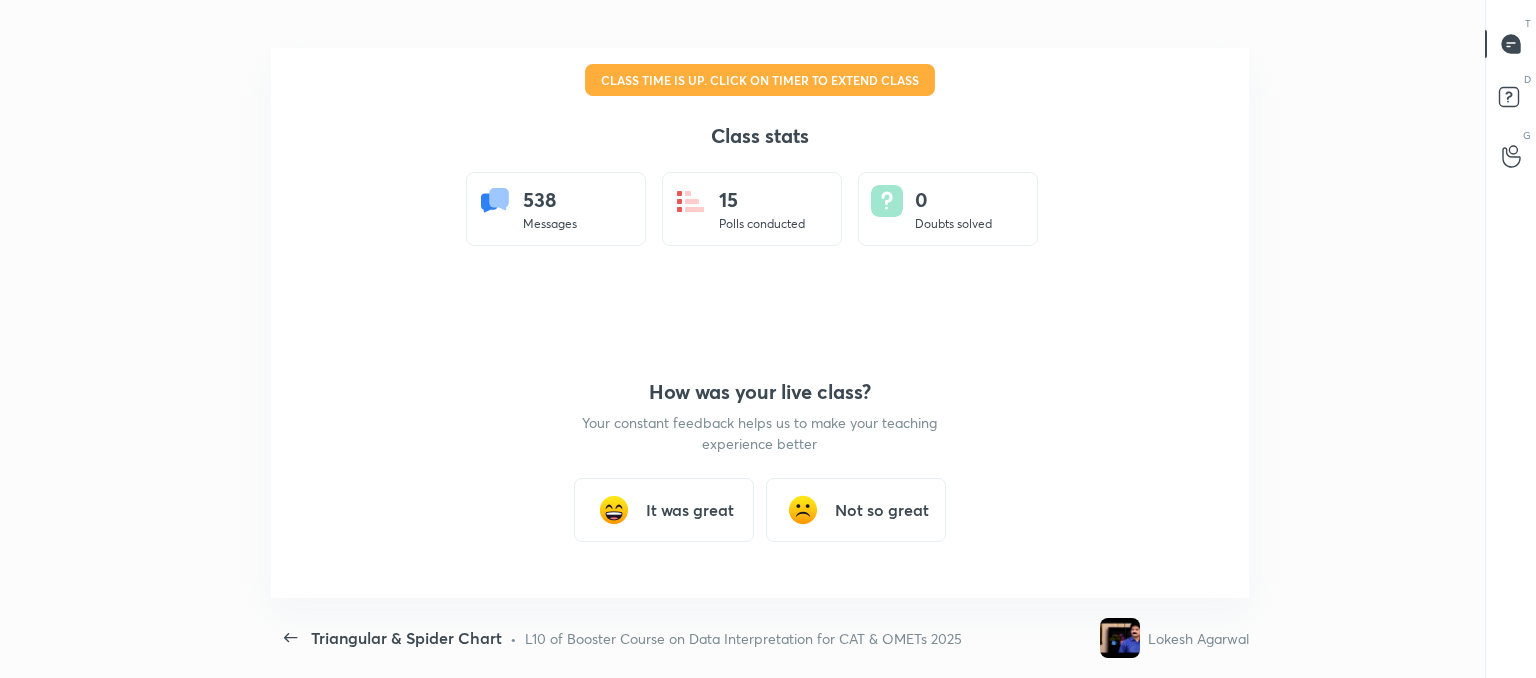 click on "It was great" at bounding box center [690, 510] 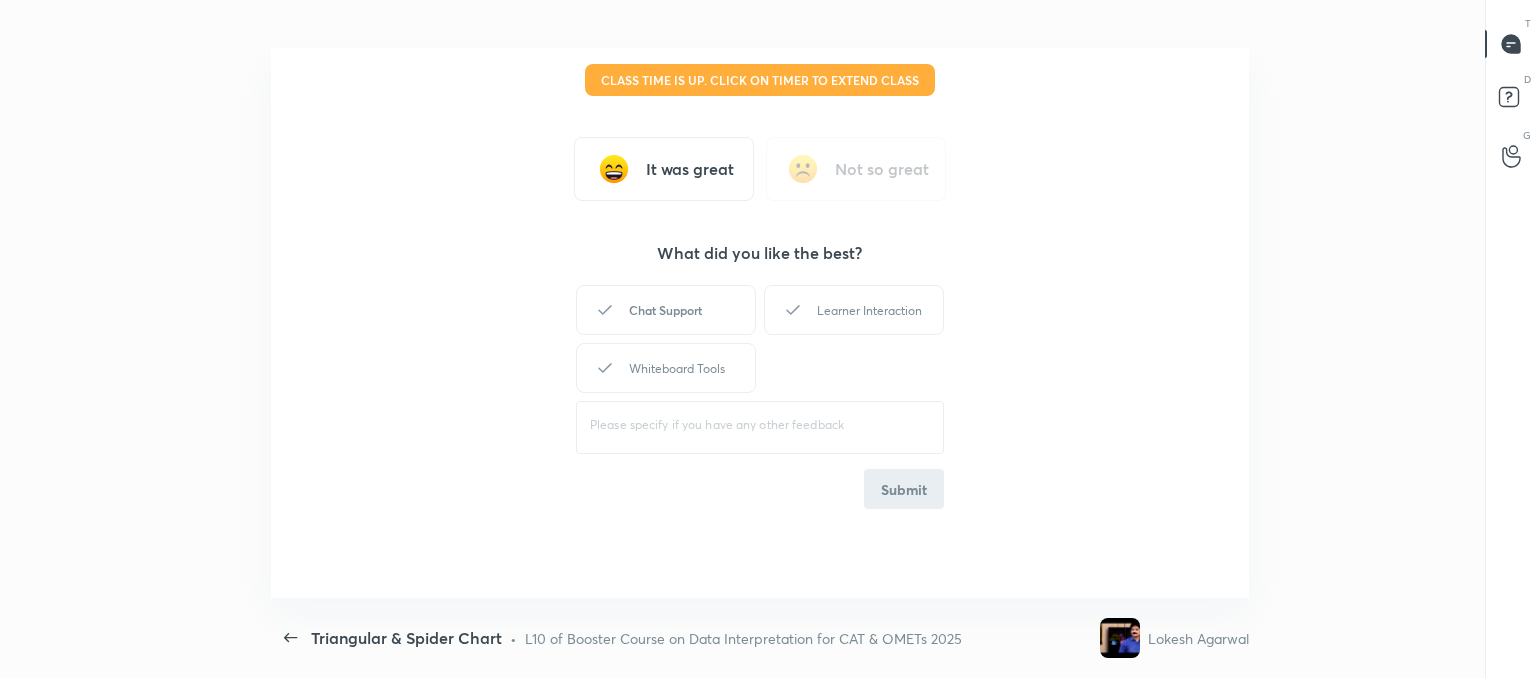 drag, startPoint x: 680, startPoint y: 309, endPoint x: 701, endPoint y: 312, distance: 21.213203 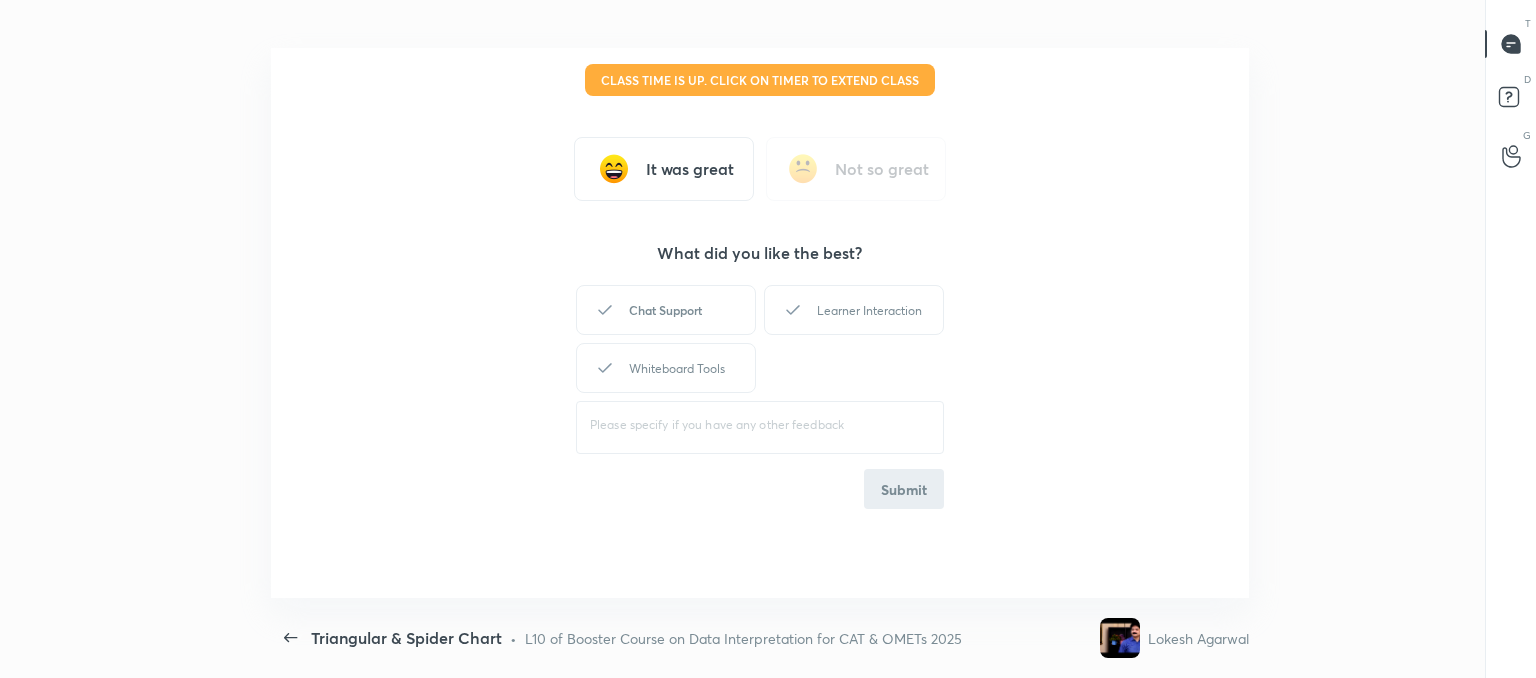 click on "Chat Support" at bounding box center [666, 310] 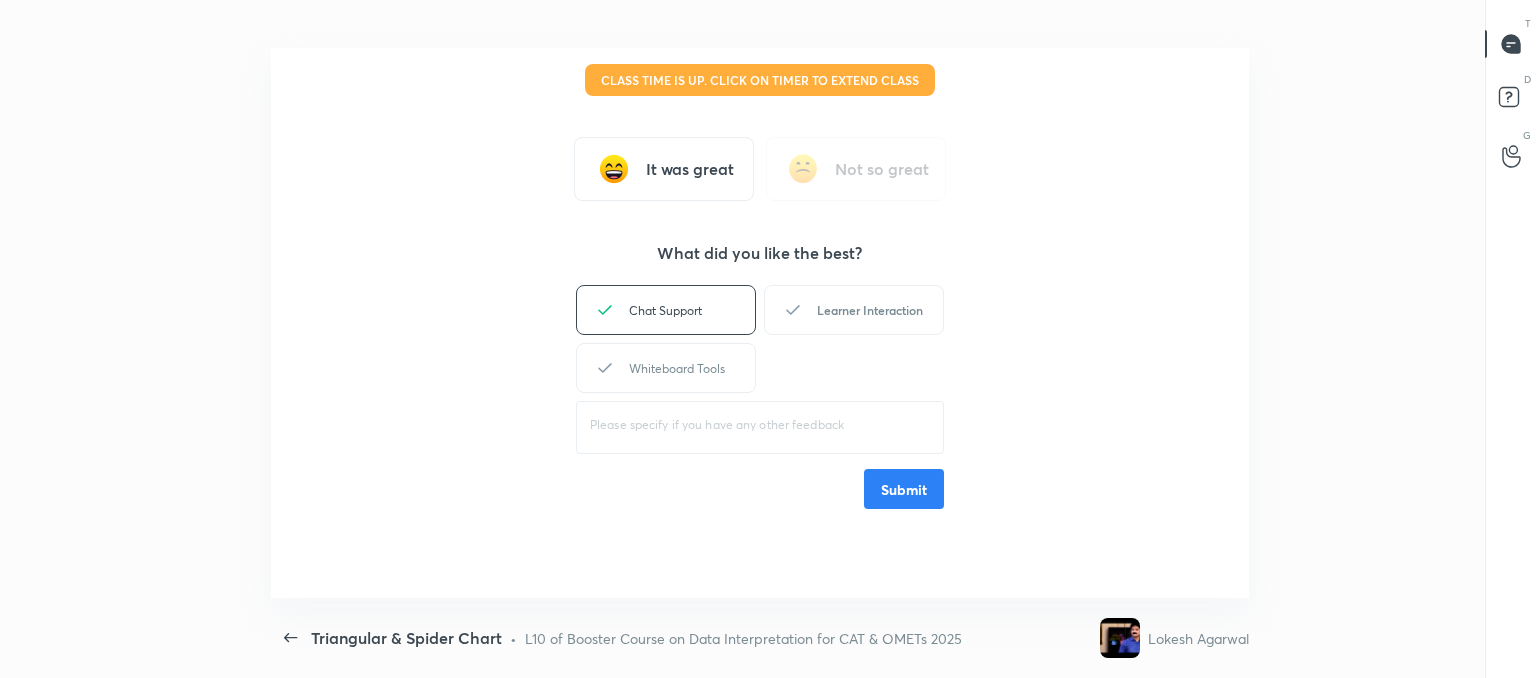 click on "Learner Interaction" at bounding box center [854, 310] 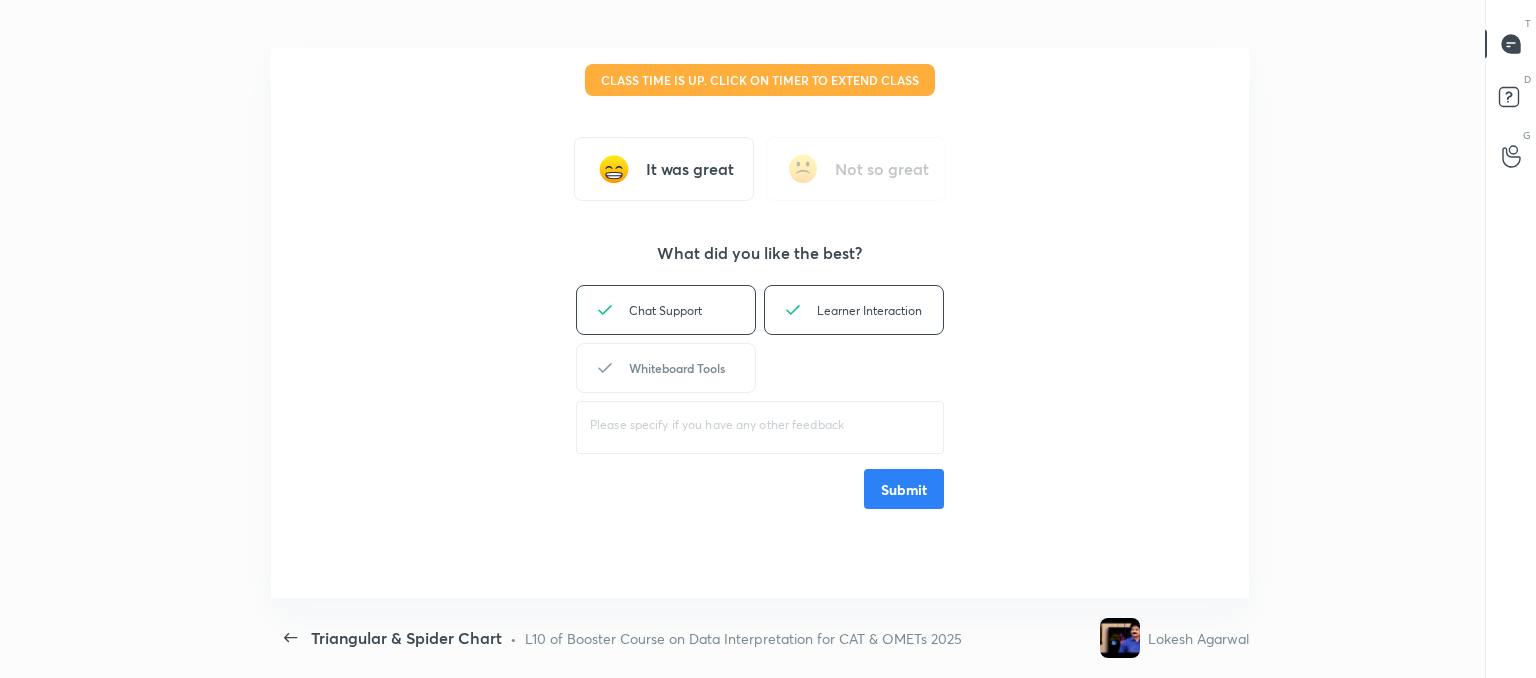 click on "Whiteboard Tools" at bounding box center [666, 368] 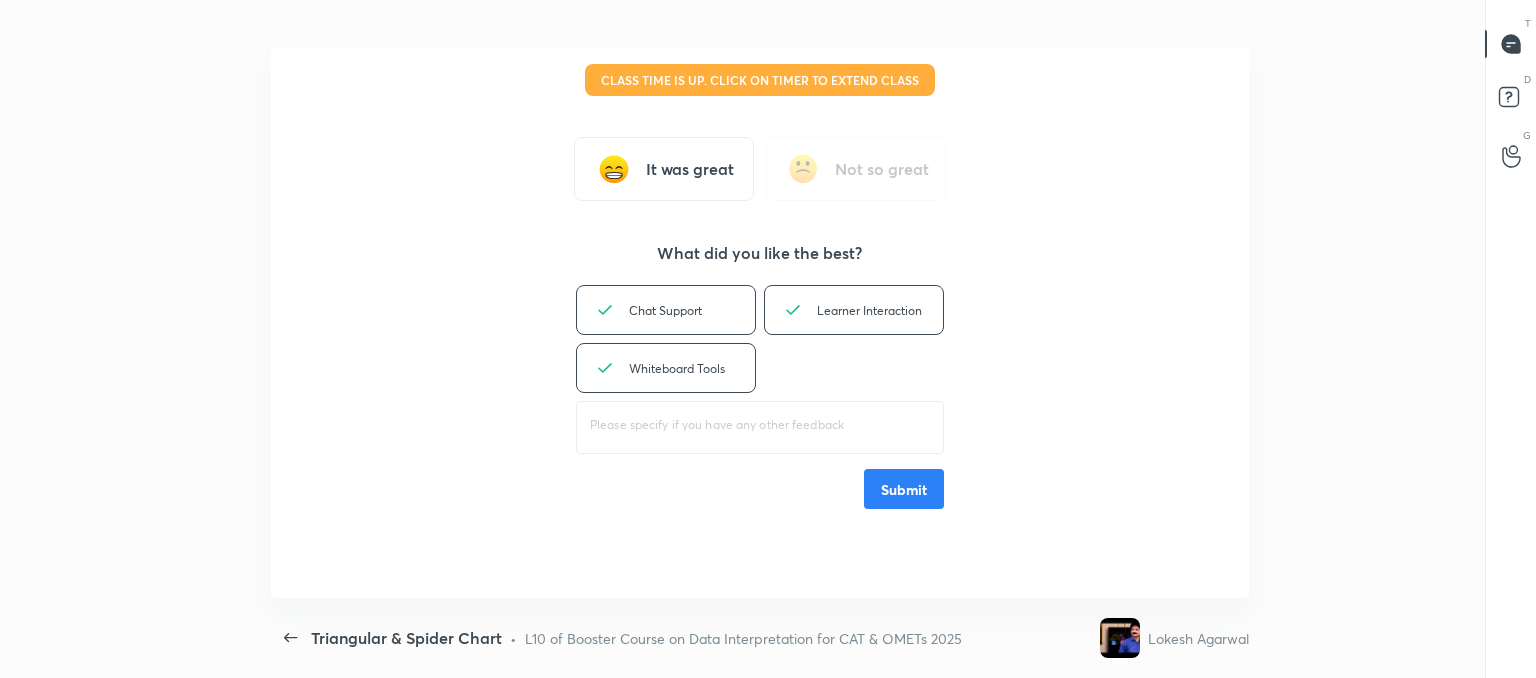 click on "Submit" at bounding box center [904, 489] 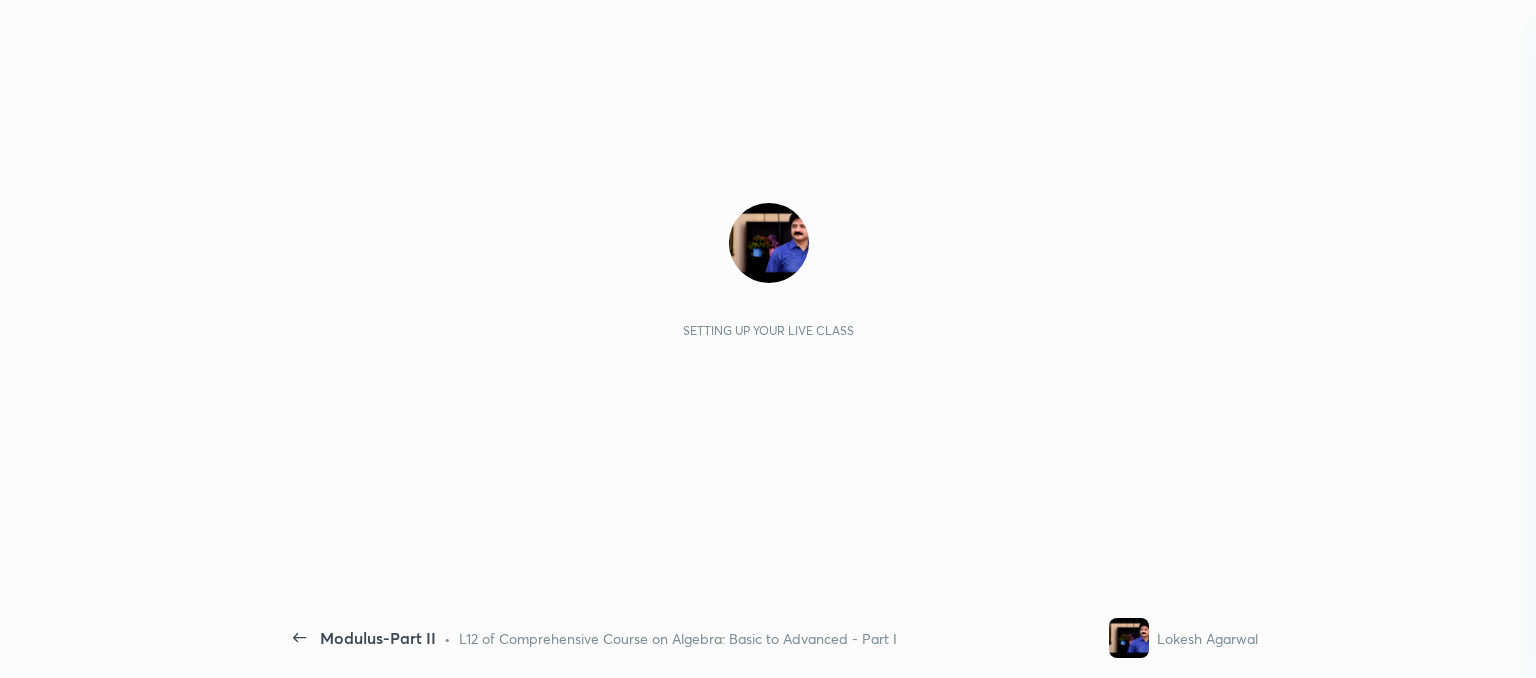 scroll, scrollTop: 0, scrollLeft: 0, axis: both 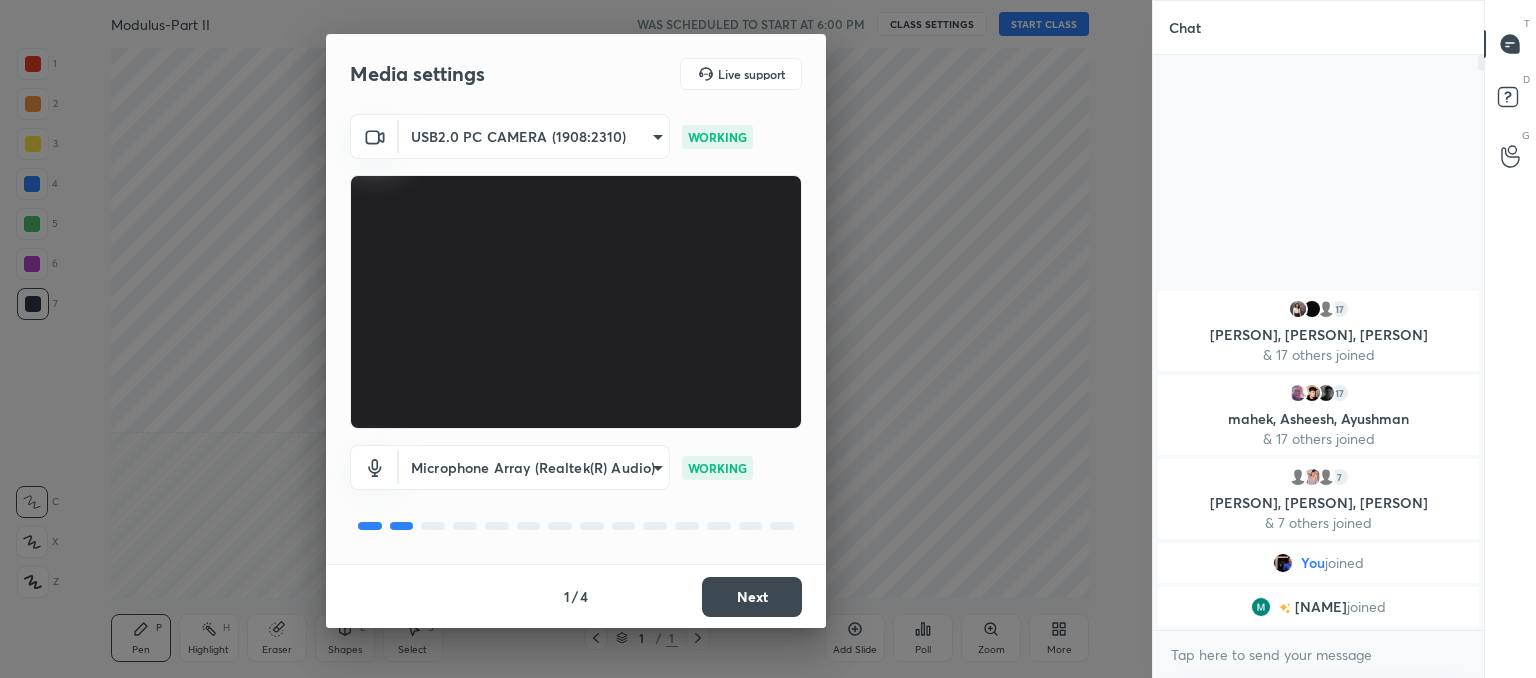 click on "Next" at bounding box center (752, 597) 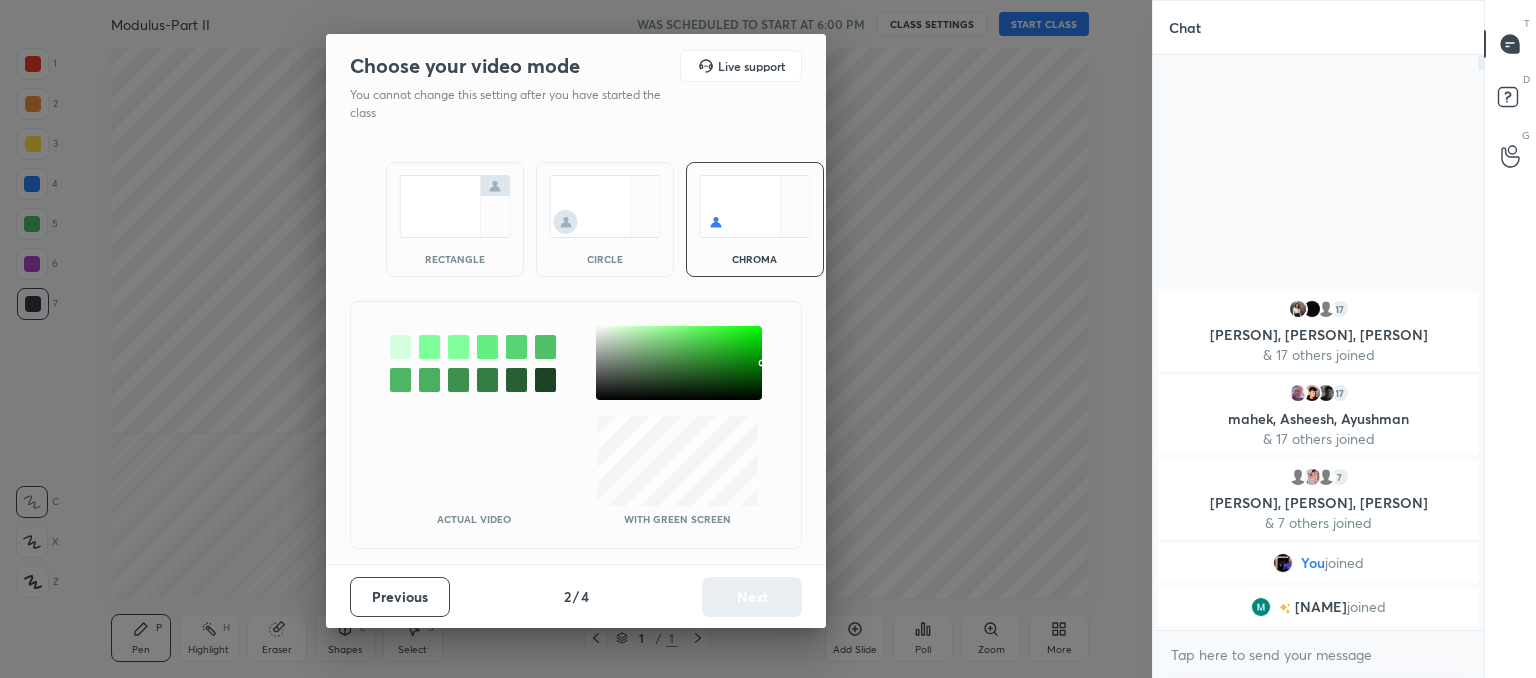 click at bounding box center [605, 206] 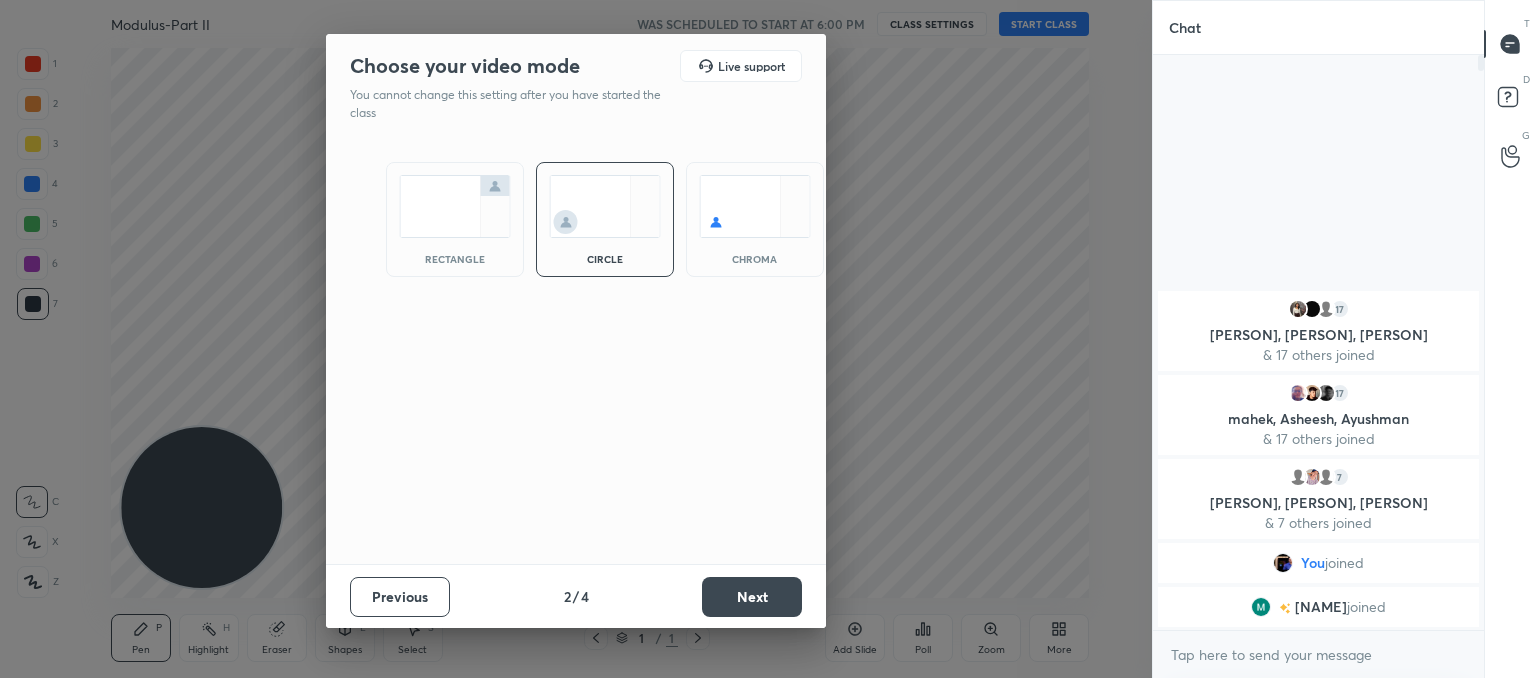click on "Next" at bounding box center (752, 597) 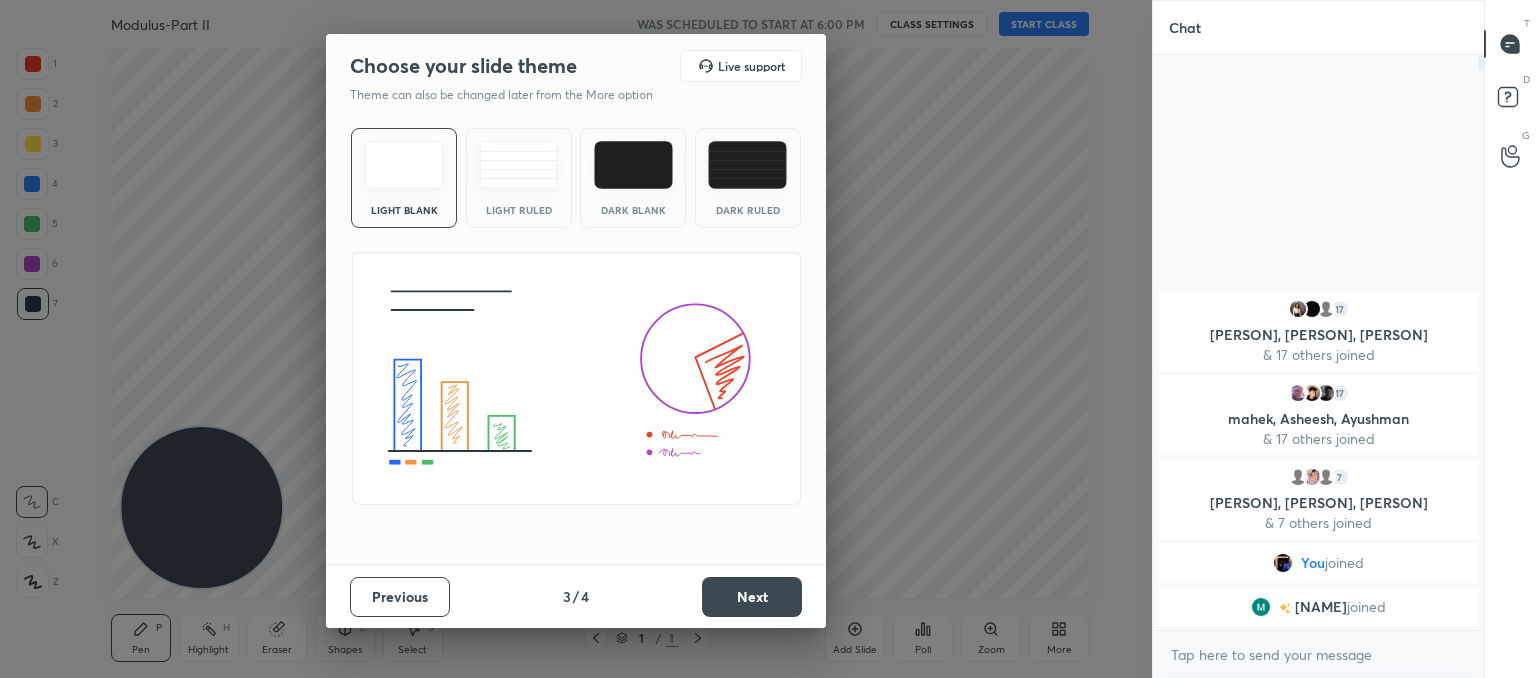 click on "Light Ruled" at bounding box center [519, 178] 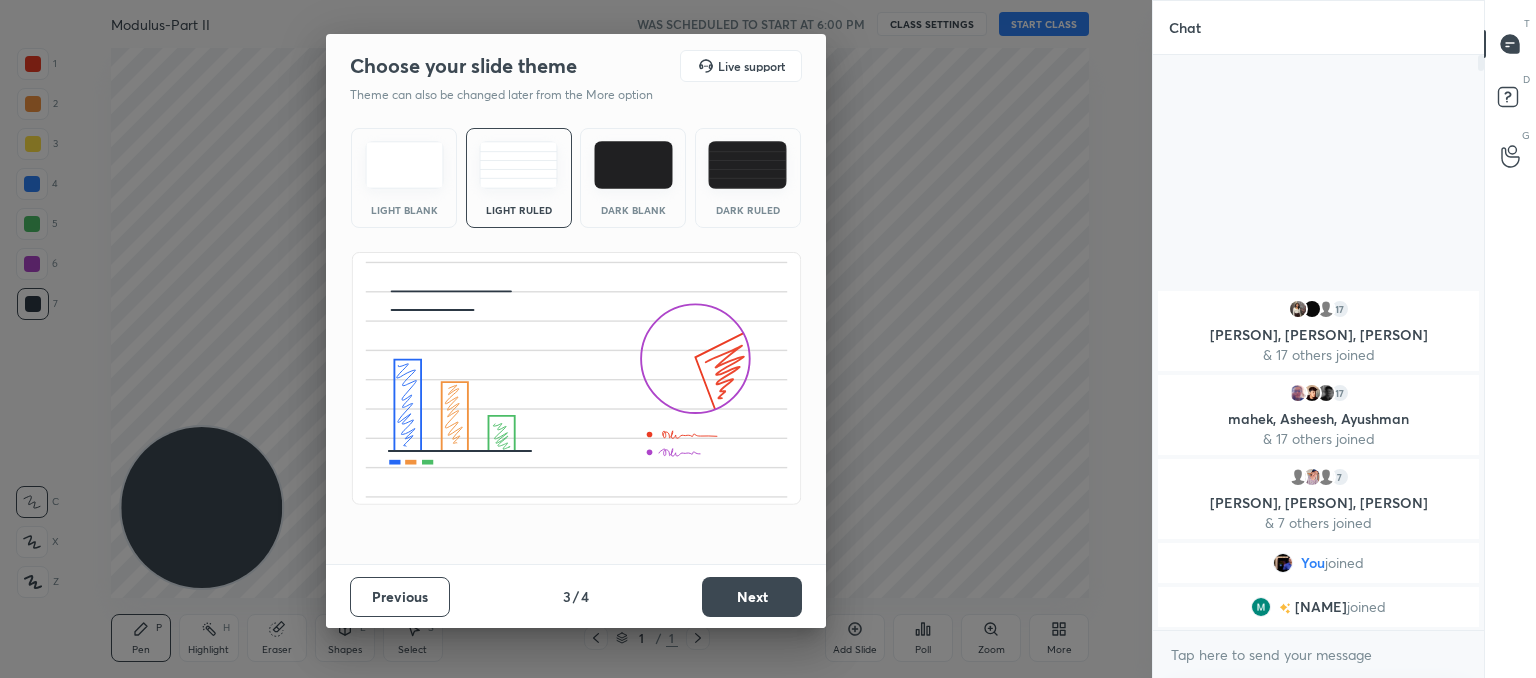 click on "Next" at bounding box center [752, 597] 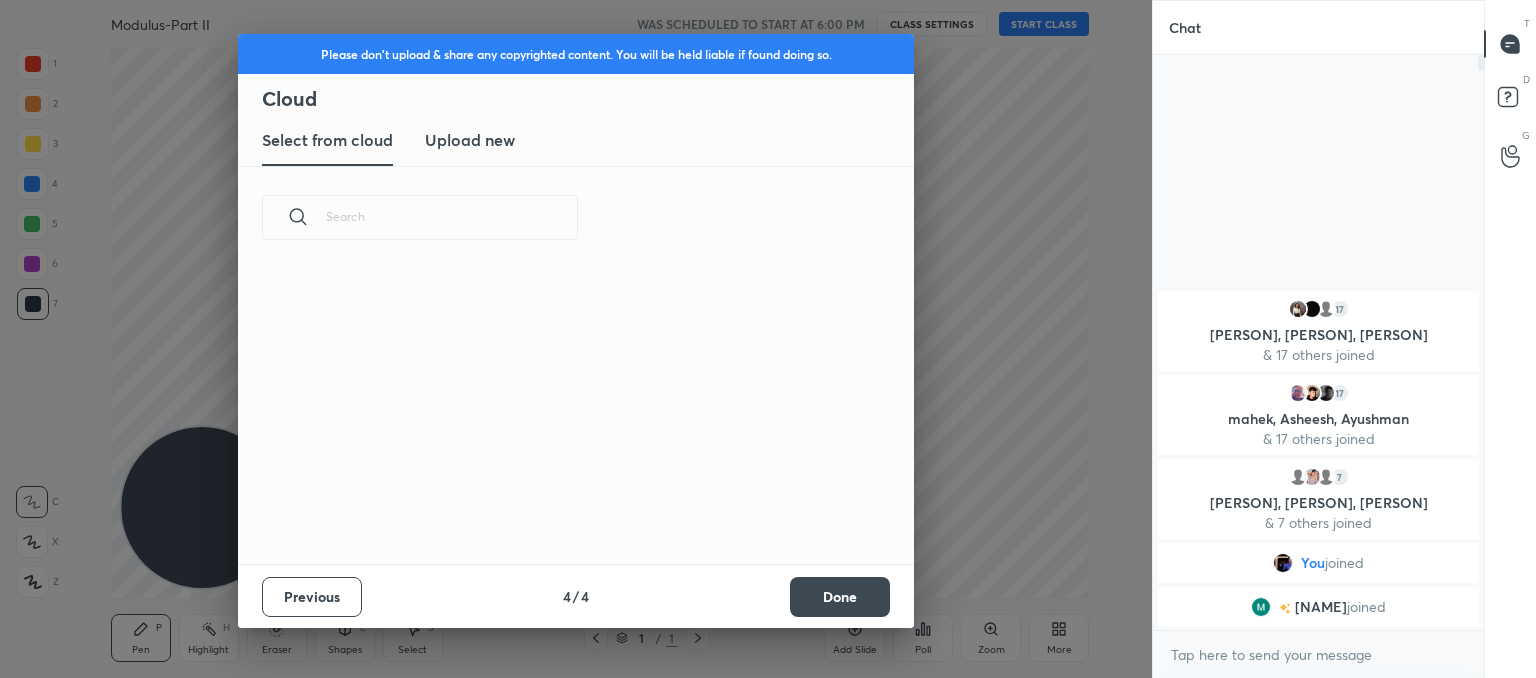 scroll, scrollTop: 6, scrollLeft: 10, axis: both 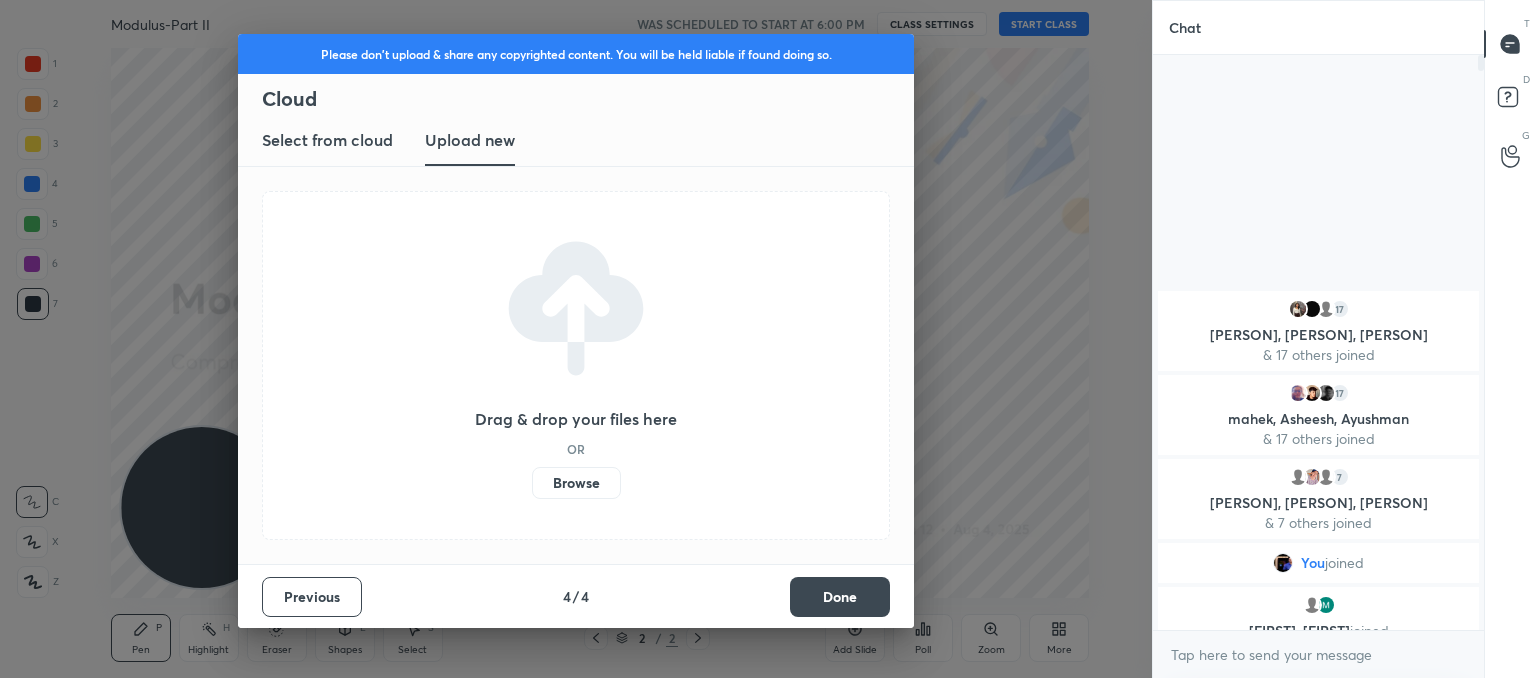 click on "Browse" at bounding box center [576, 483] 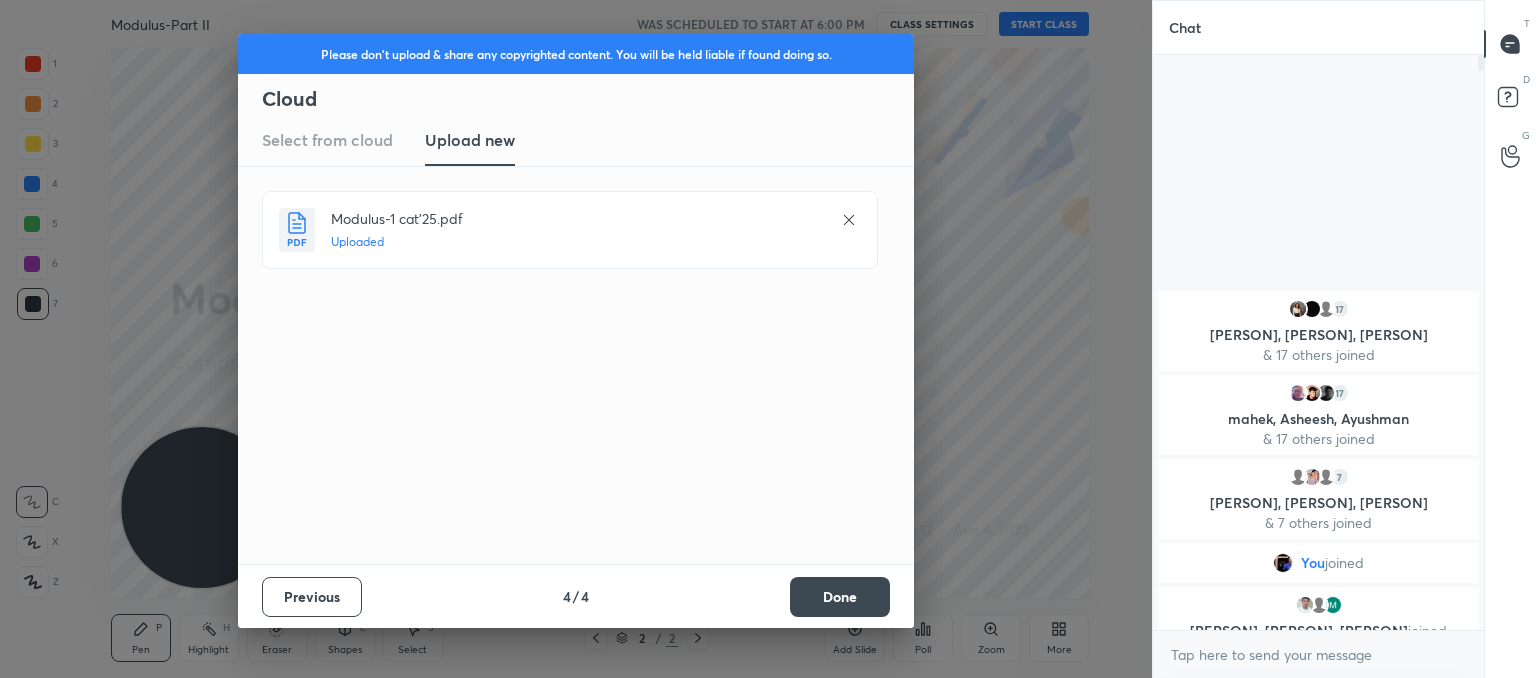 click on "Done" at bounding box center [840, 597] 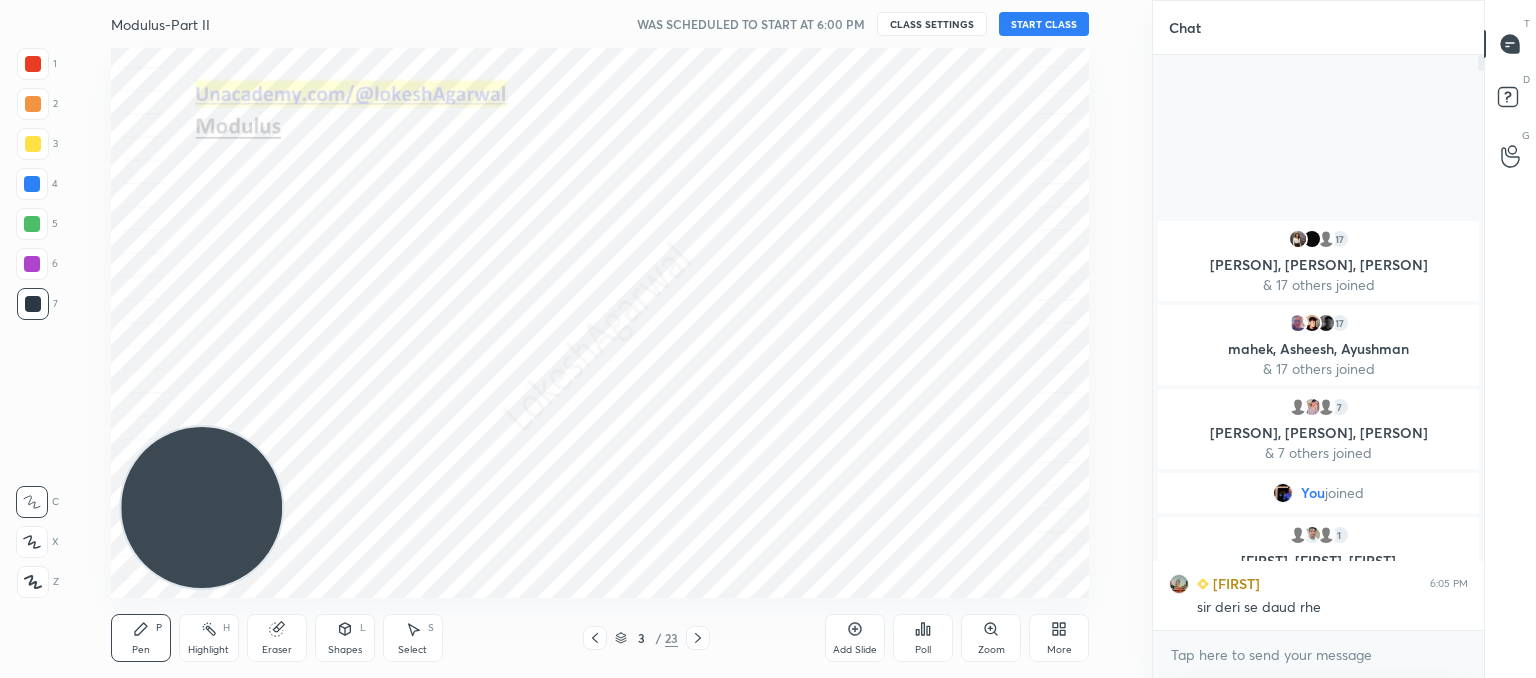click 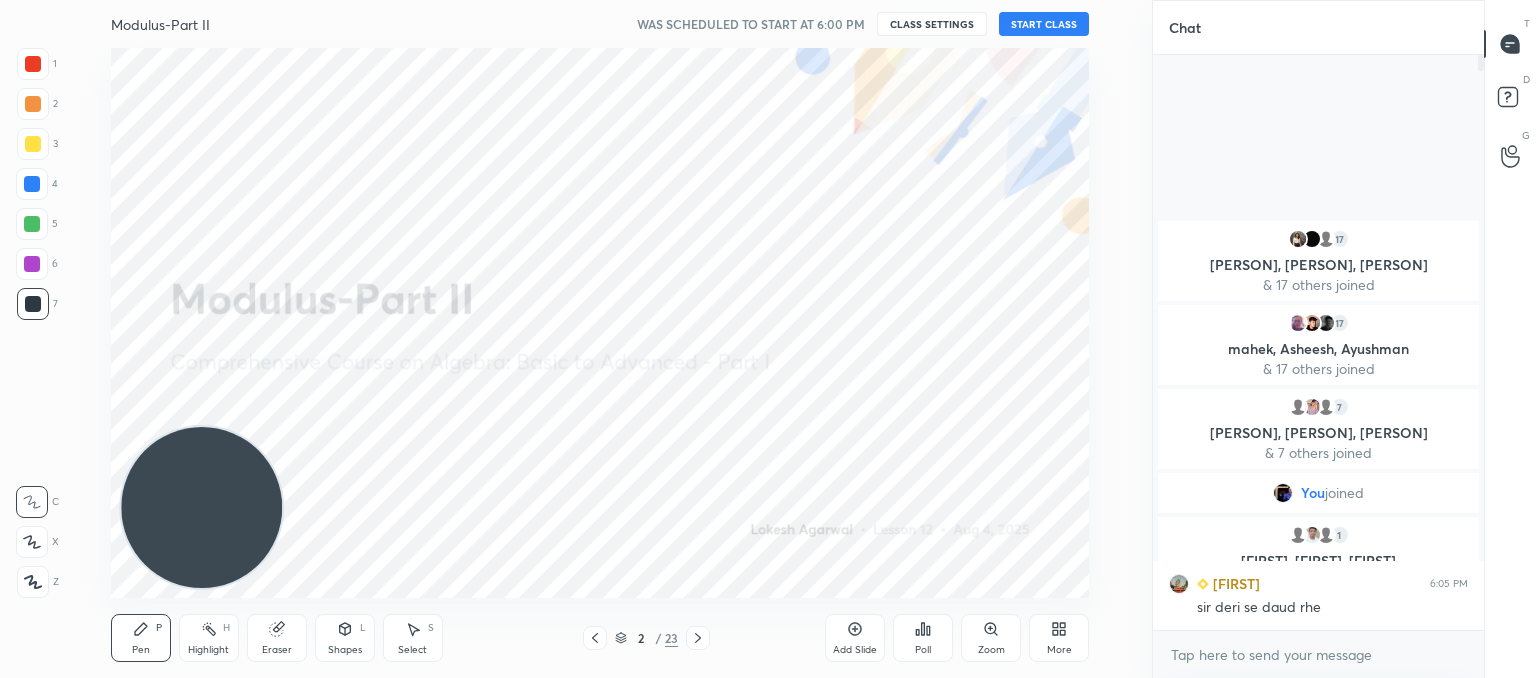 click on "START CLASS" at bounding box center (1044, 24) 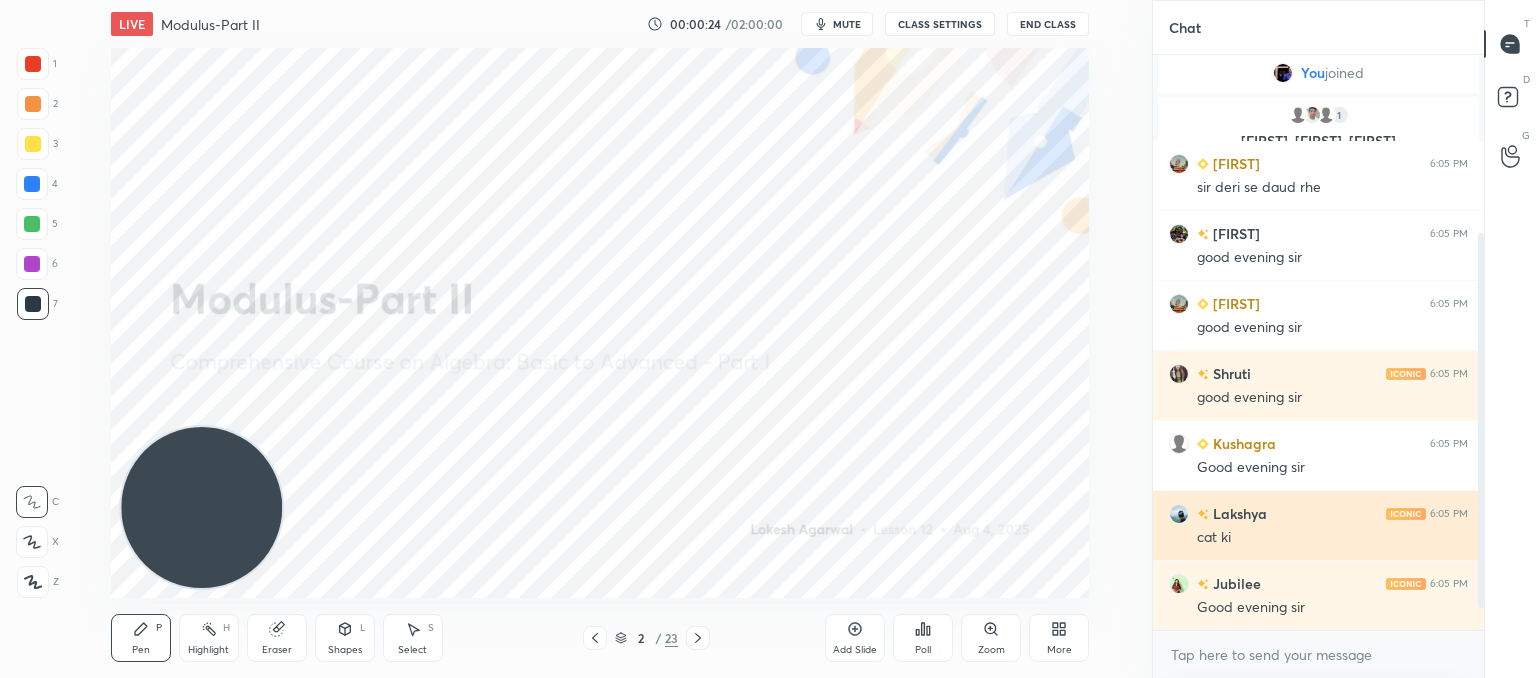 scroll, scrollTop: 328, scrollLeft: 0, axis: vertical 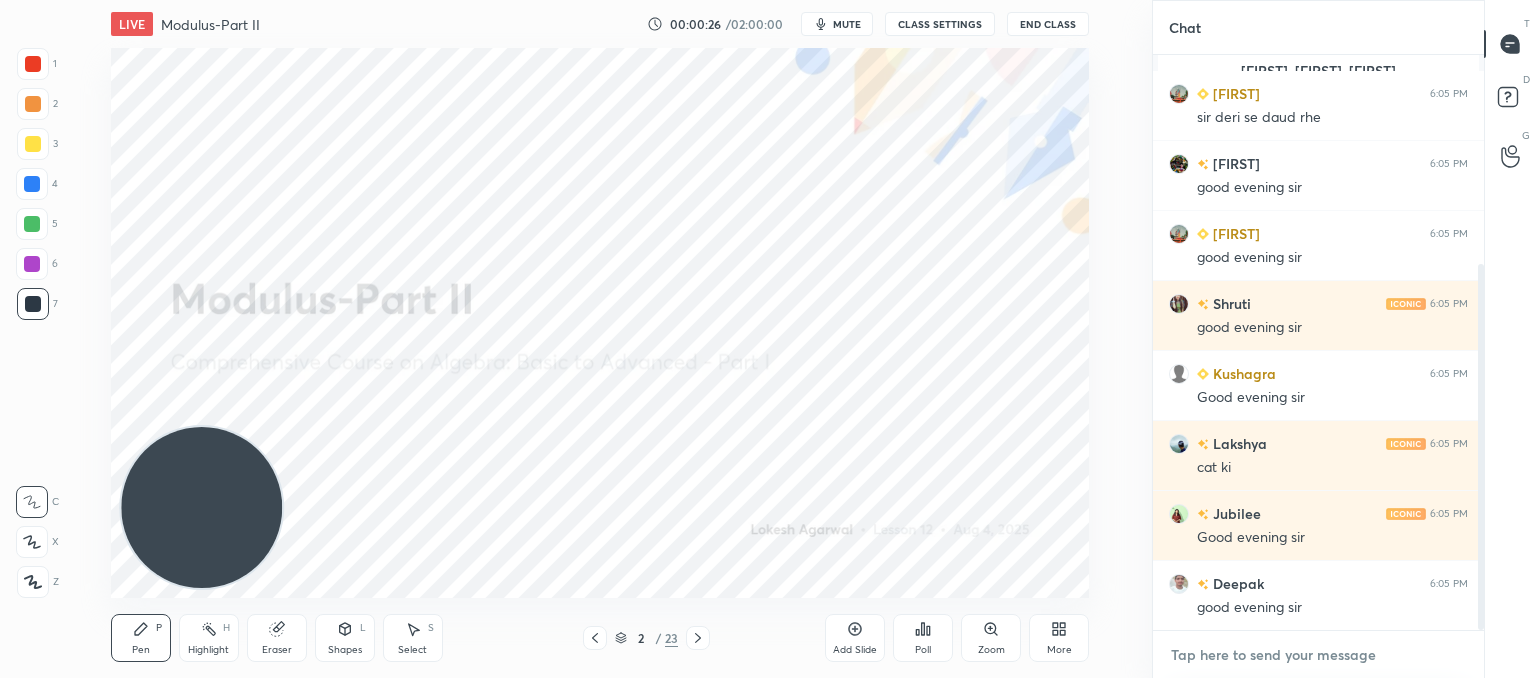 click at bounding box center [1318, 655] 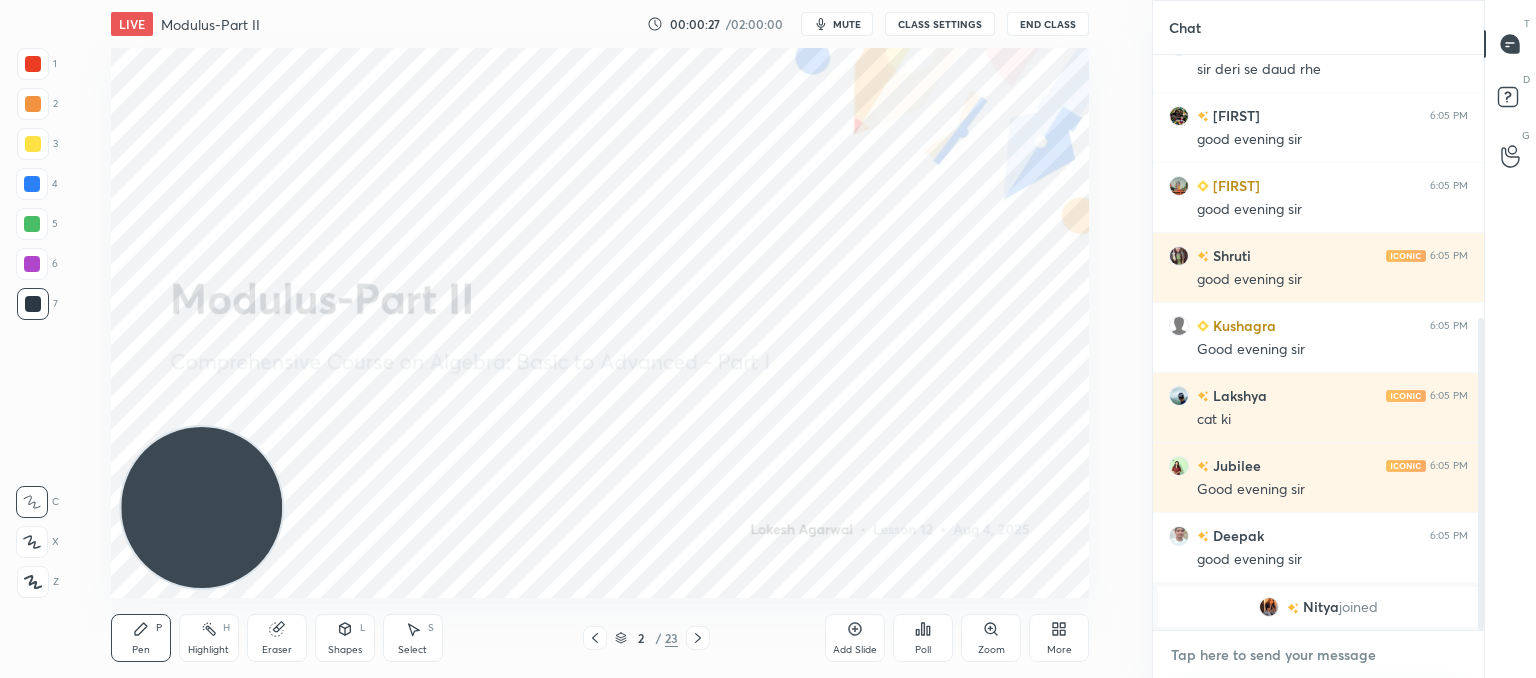 scroll, scrollTop: 486, scrollLeft: 0, axis: vertical 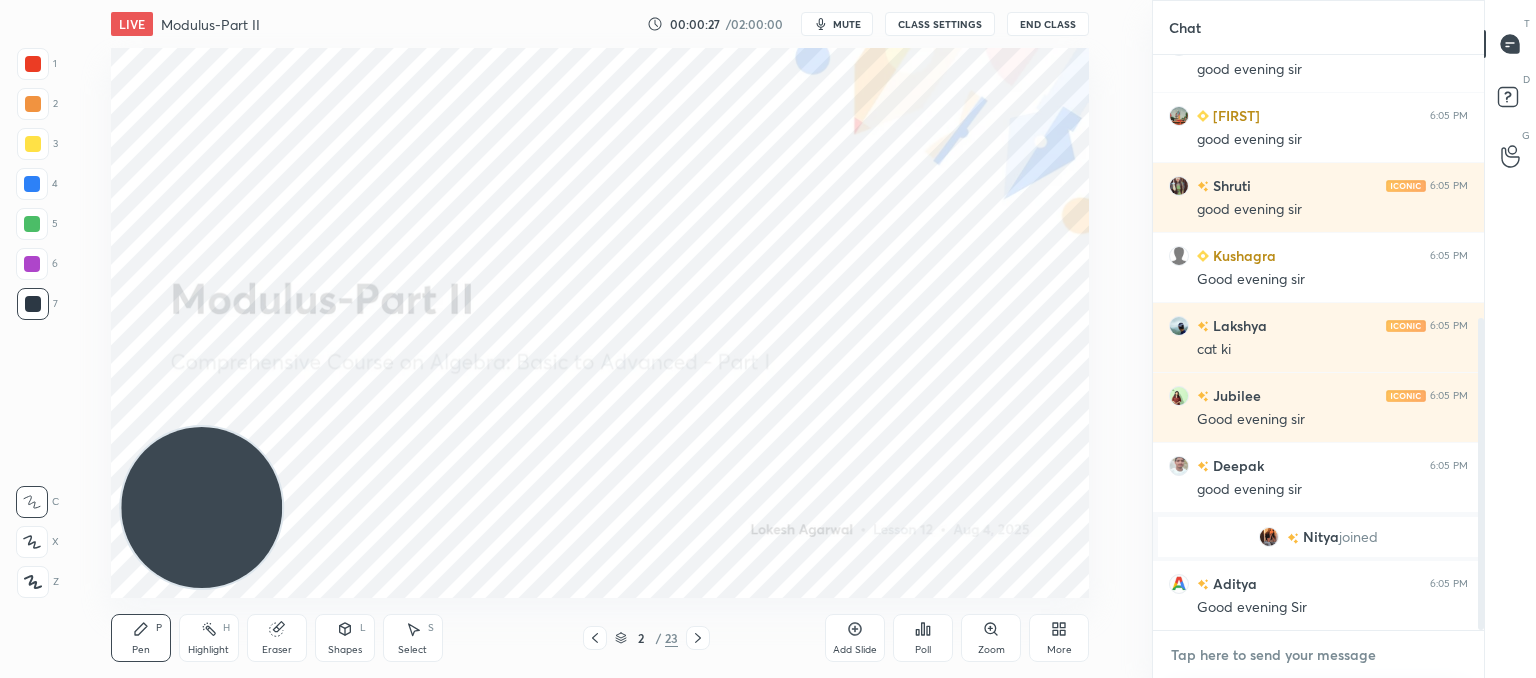 click at bounding box center [1318, 655] 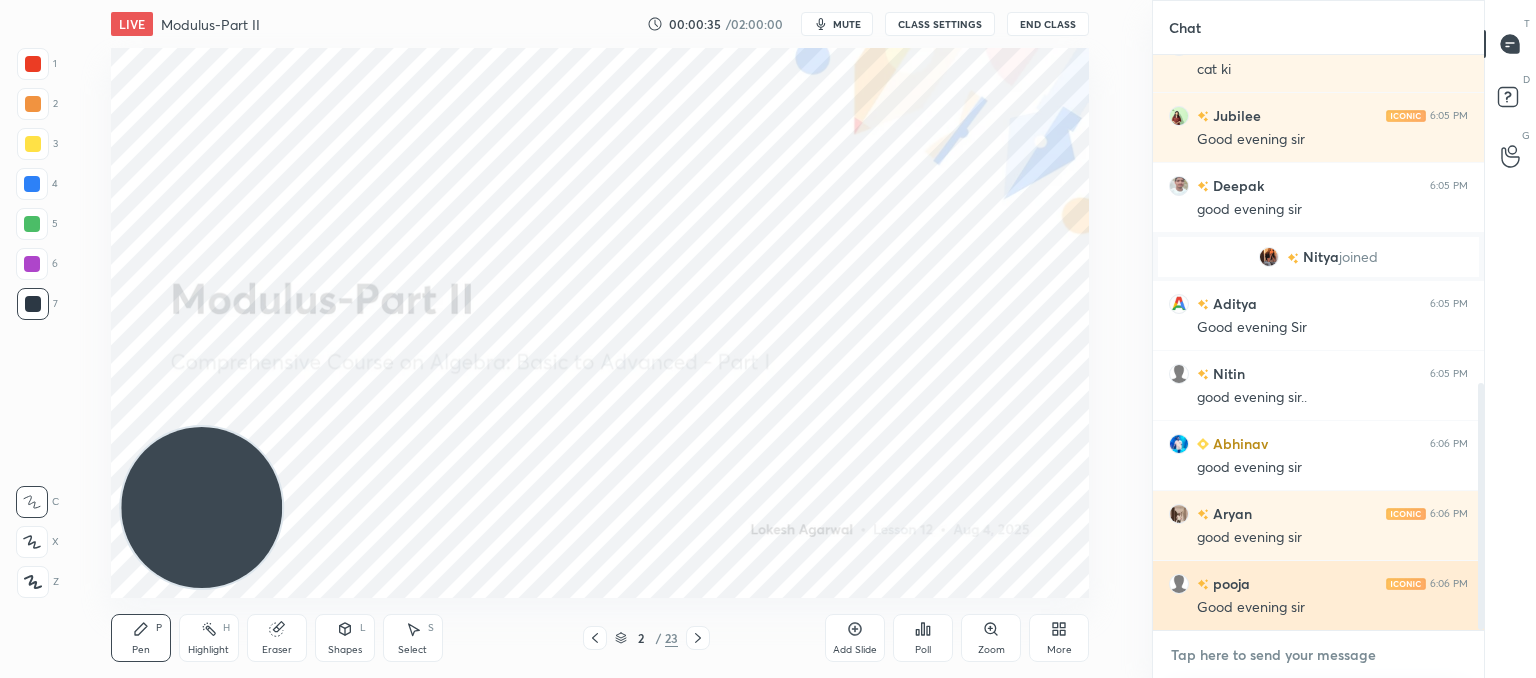 scroll, scrollTop: 836, scrollLeft: 0, axis: vertical 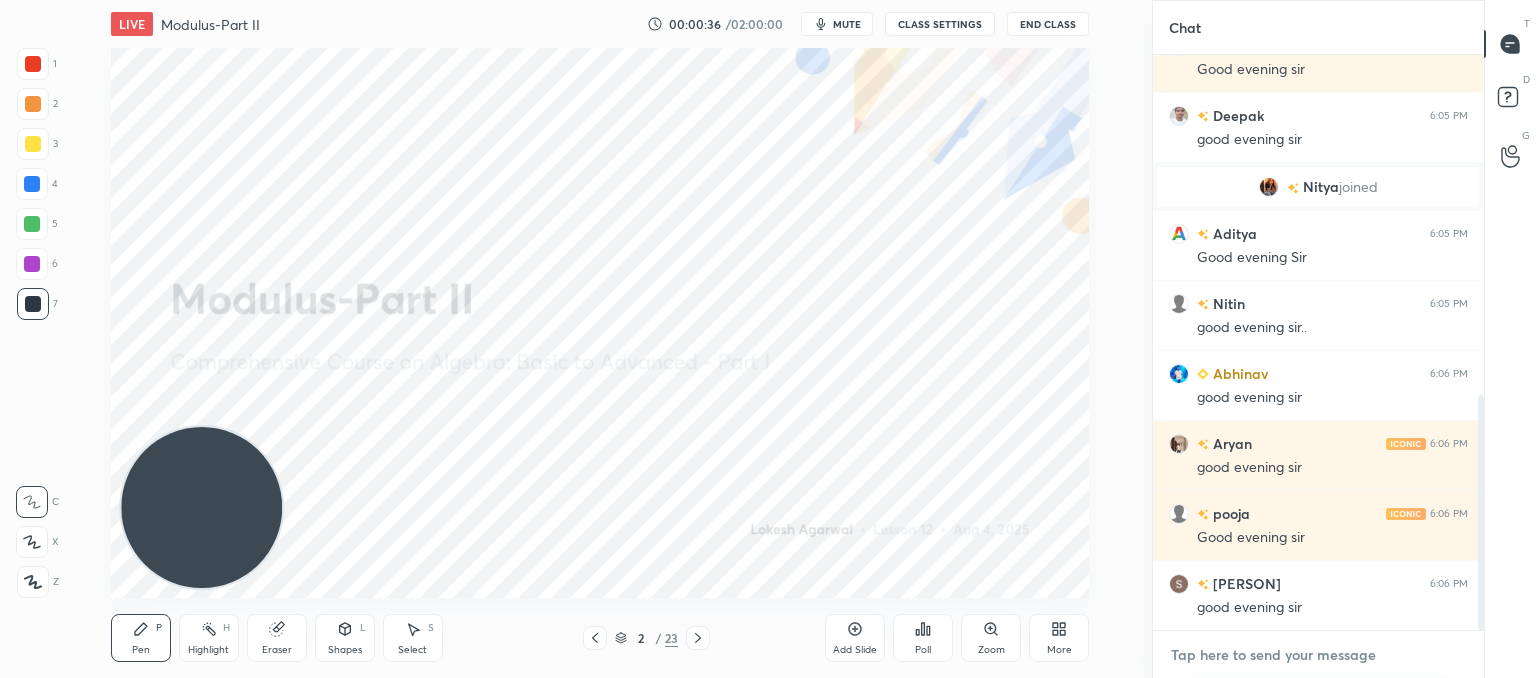 click at bounding box center (1318, 655) 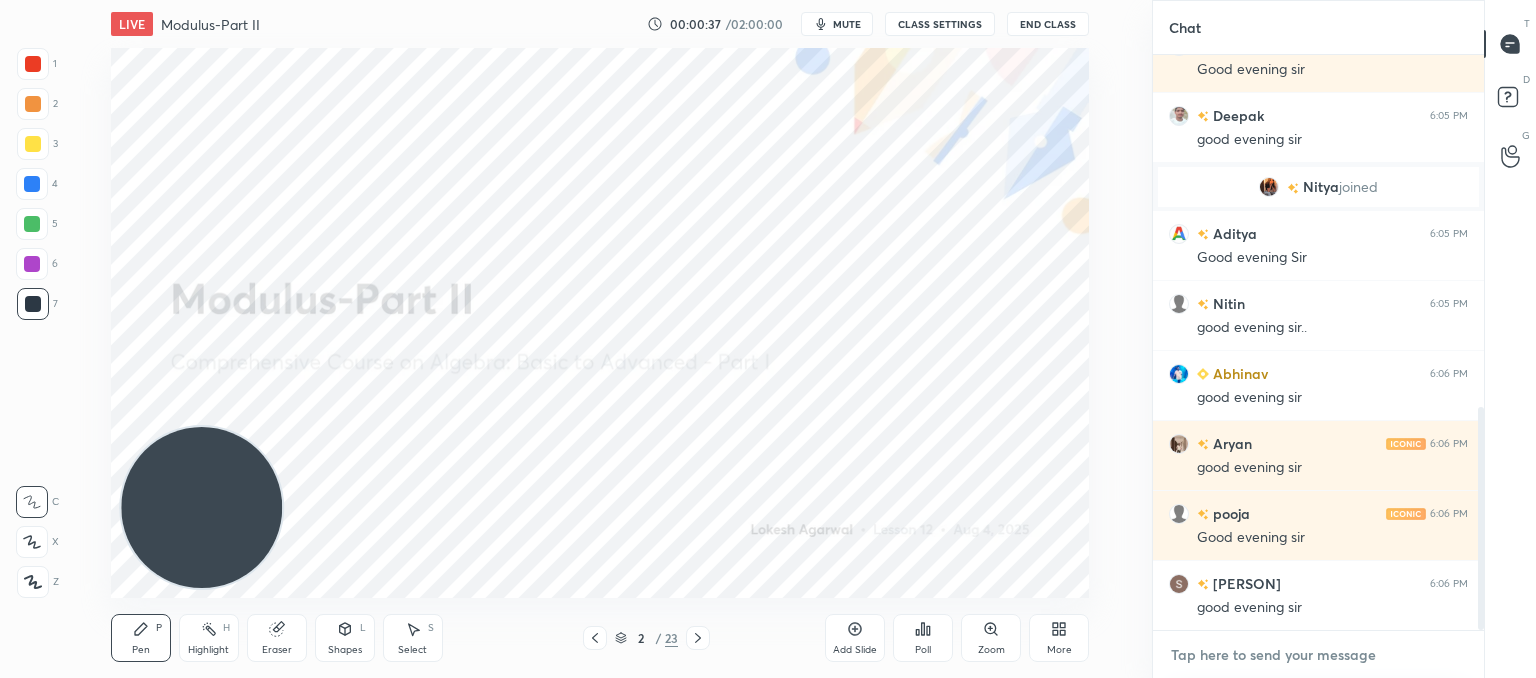 scroll, scrollTop: 906, scrollLeft: 0, axis: vertical 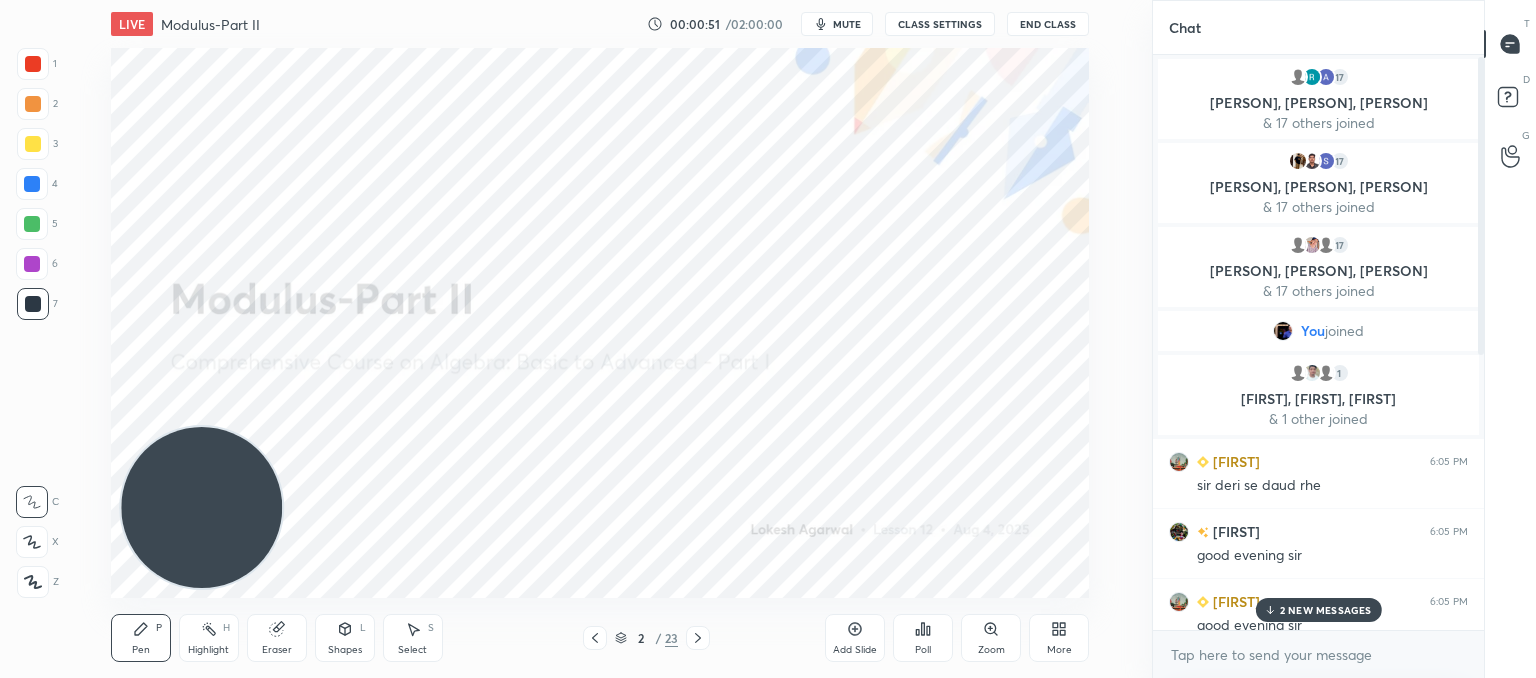 click on "2 NEW MESSAGES" at bounding box center [1318, 610] 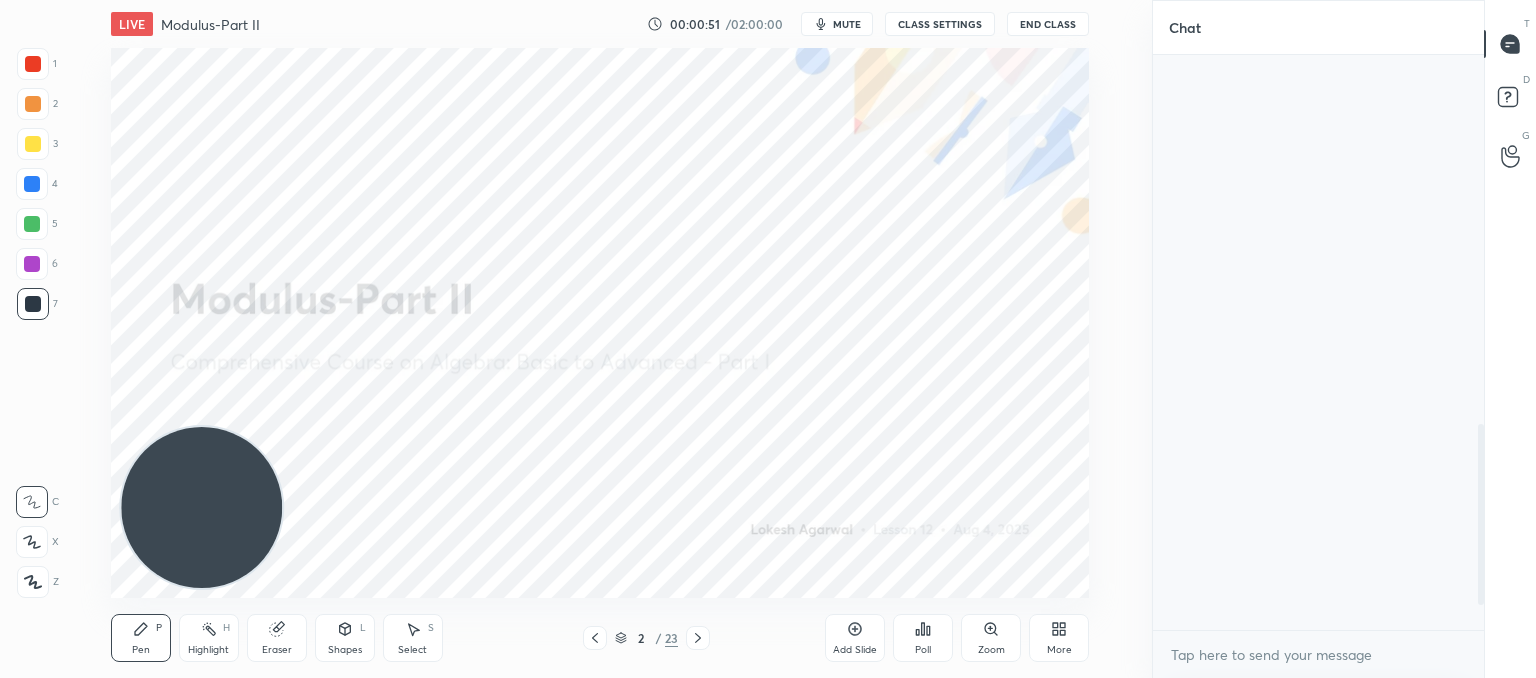 scroll, scrollTop: 1256, scrollLeft: 0, axis: vertical 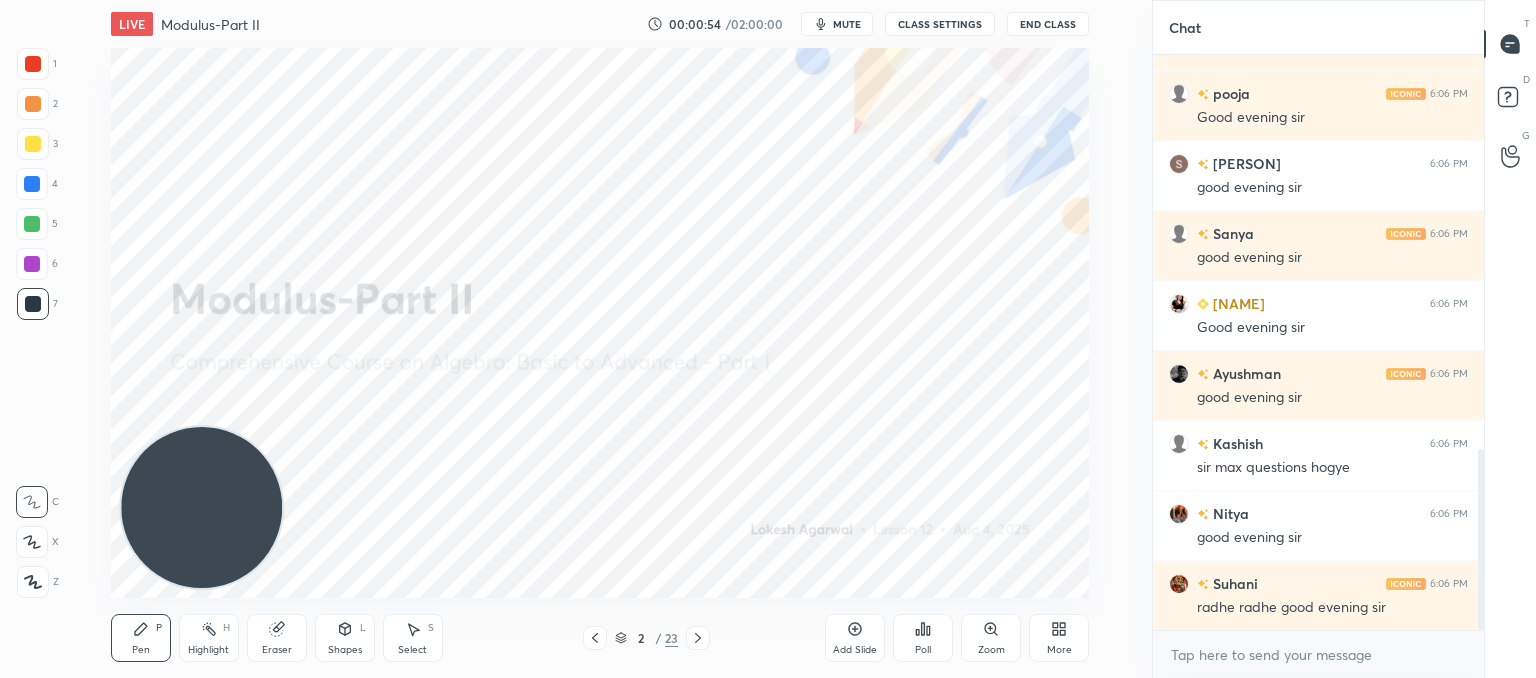 drag, startPoint x: 389, startPoint y: 624, endPoint x: 382, endPoint y: 632, distance: 10.630146 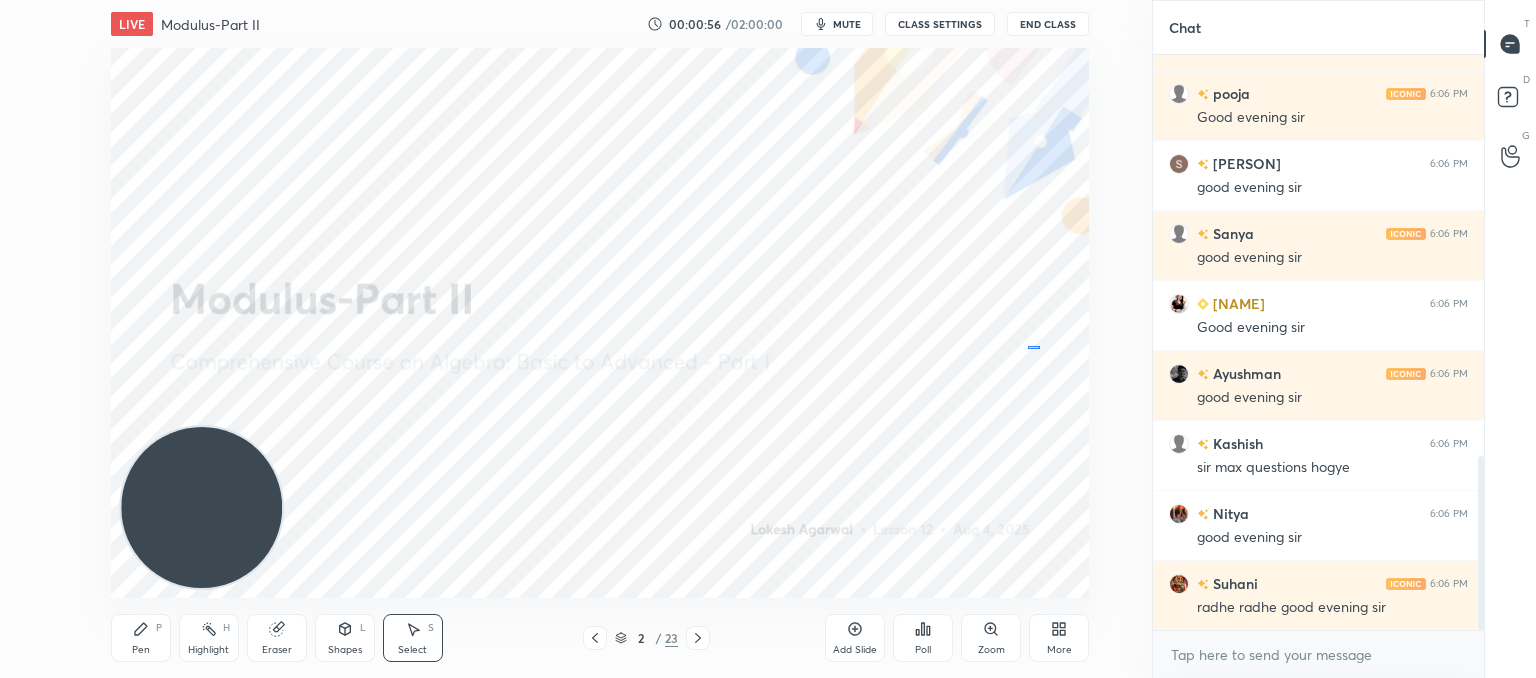 scroll, scrollTop: 1326, scrollLeft: 0, axis: vertical 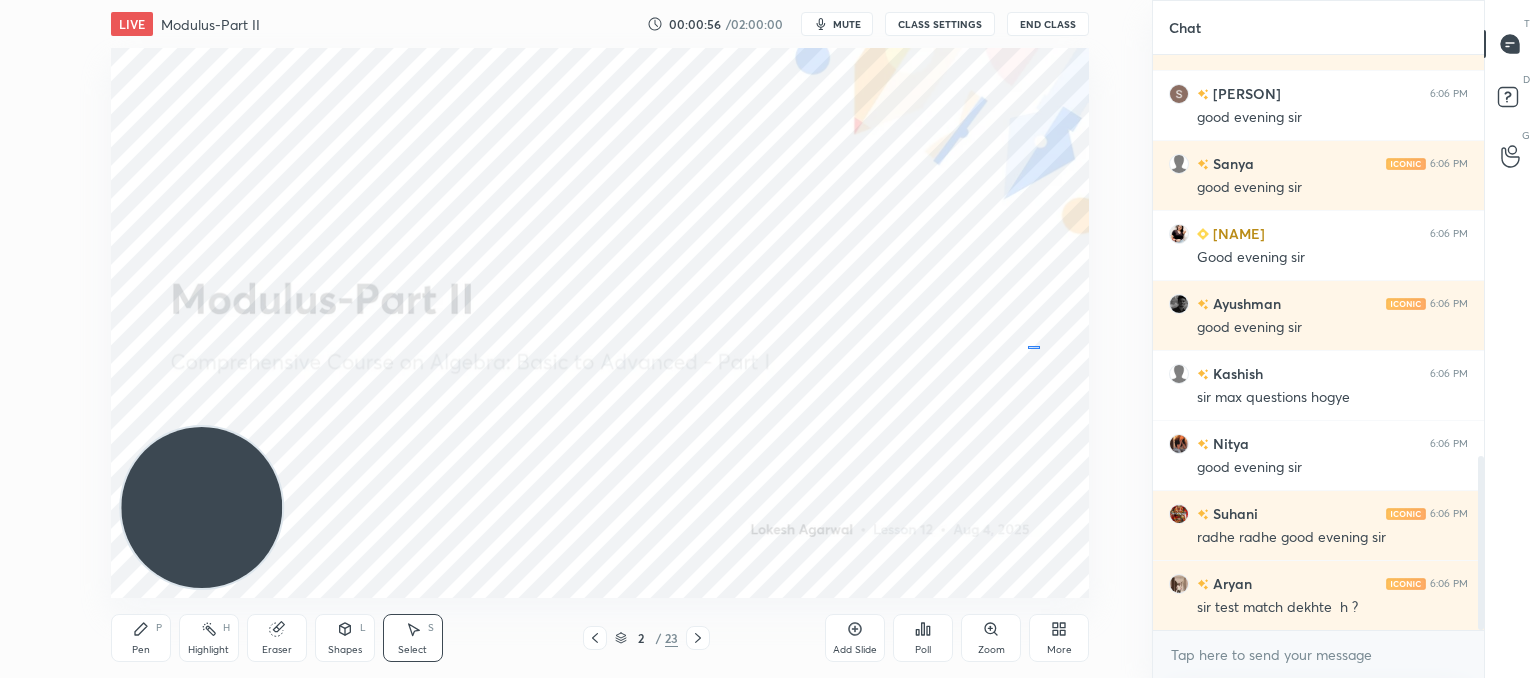 drag, startPoint x: 1028, startPoint y: 346, endPoint x: 306, endPoint y: 221, distance: 732.7407 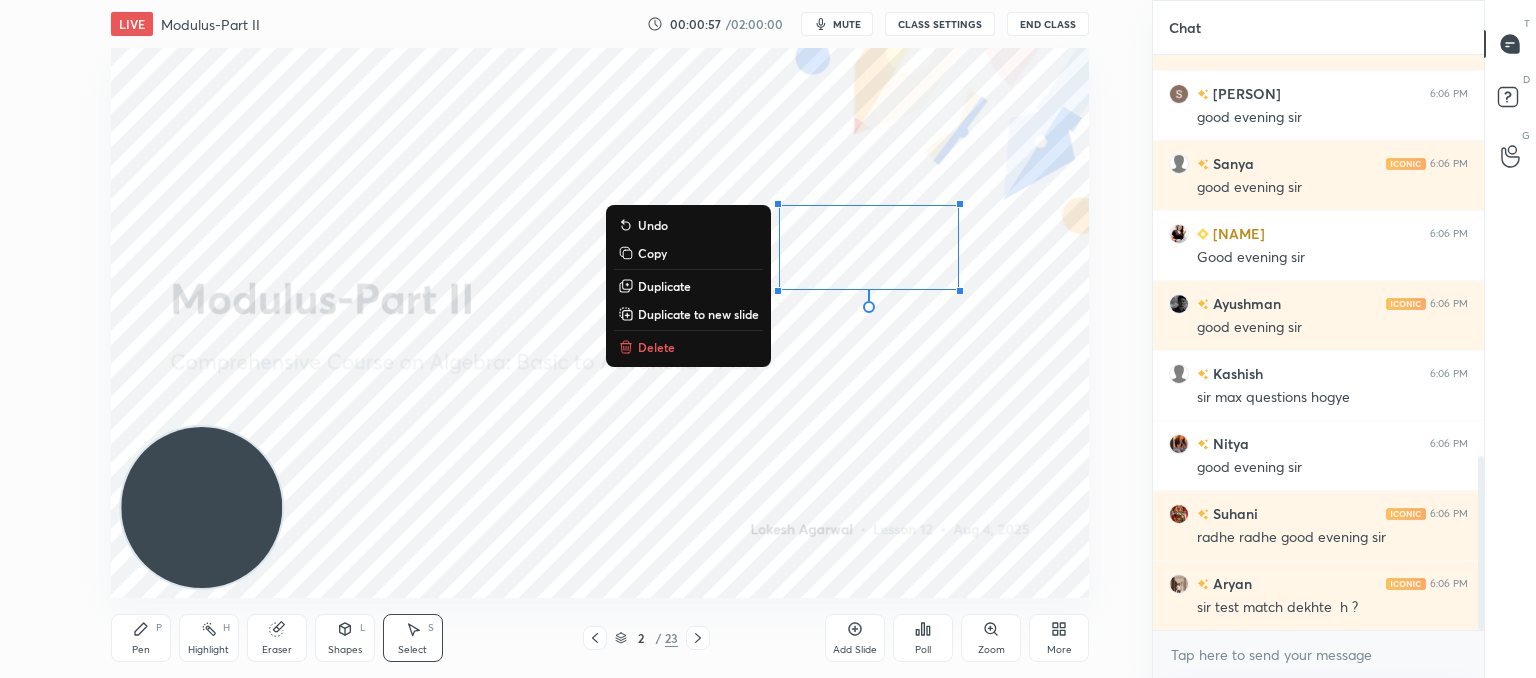 scroll, scrollTop: 1396, scrollLeft: 0, axis: vertical 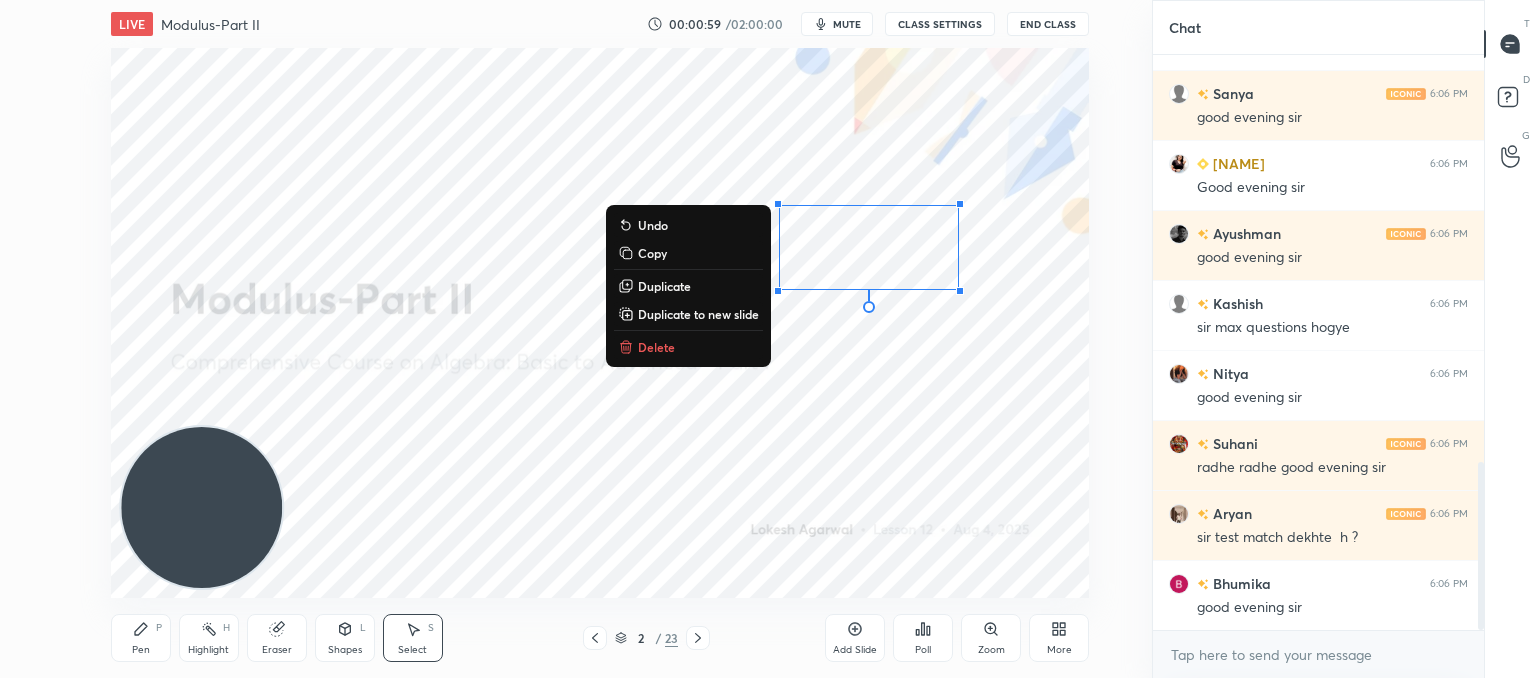 click on "Delete" at bounding box center [656, 347] 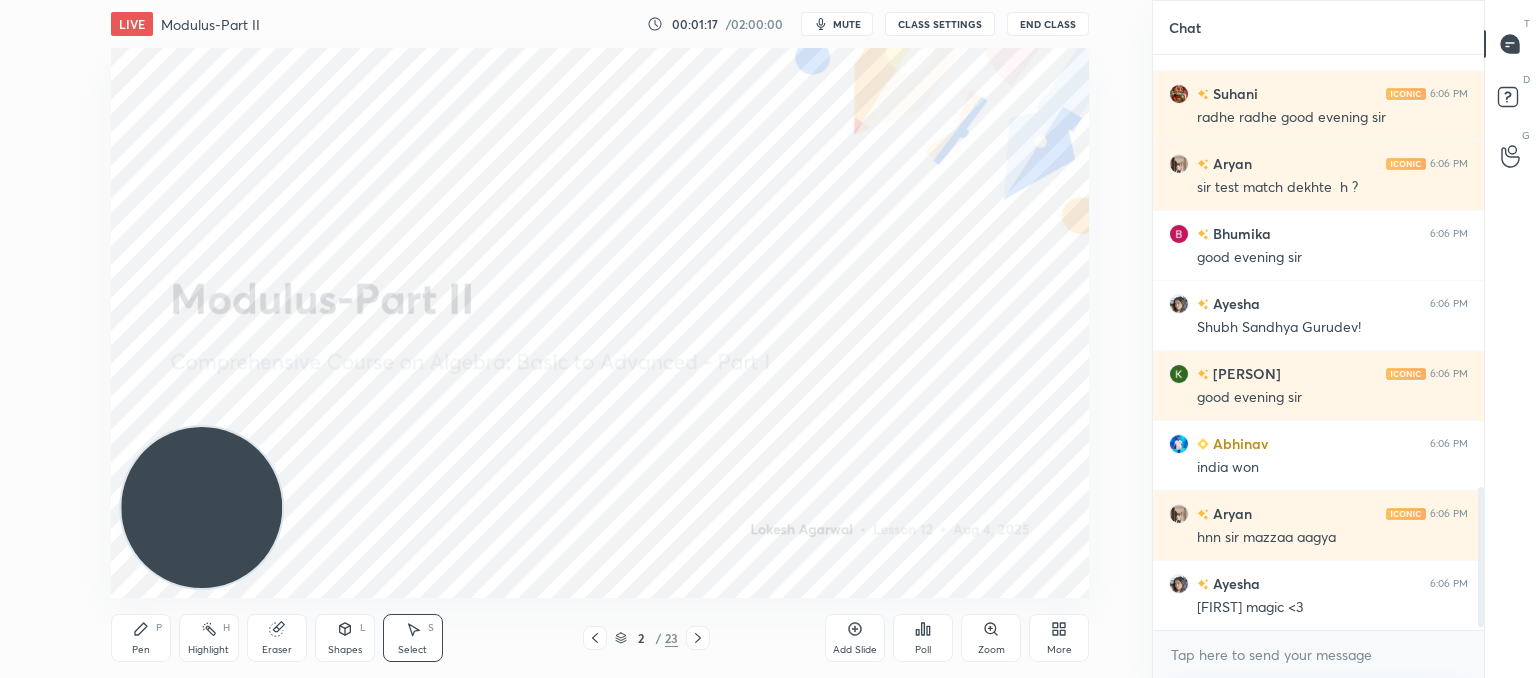 scroll, scrollTop: 1816, scrollLeft: 0, axis: vertical 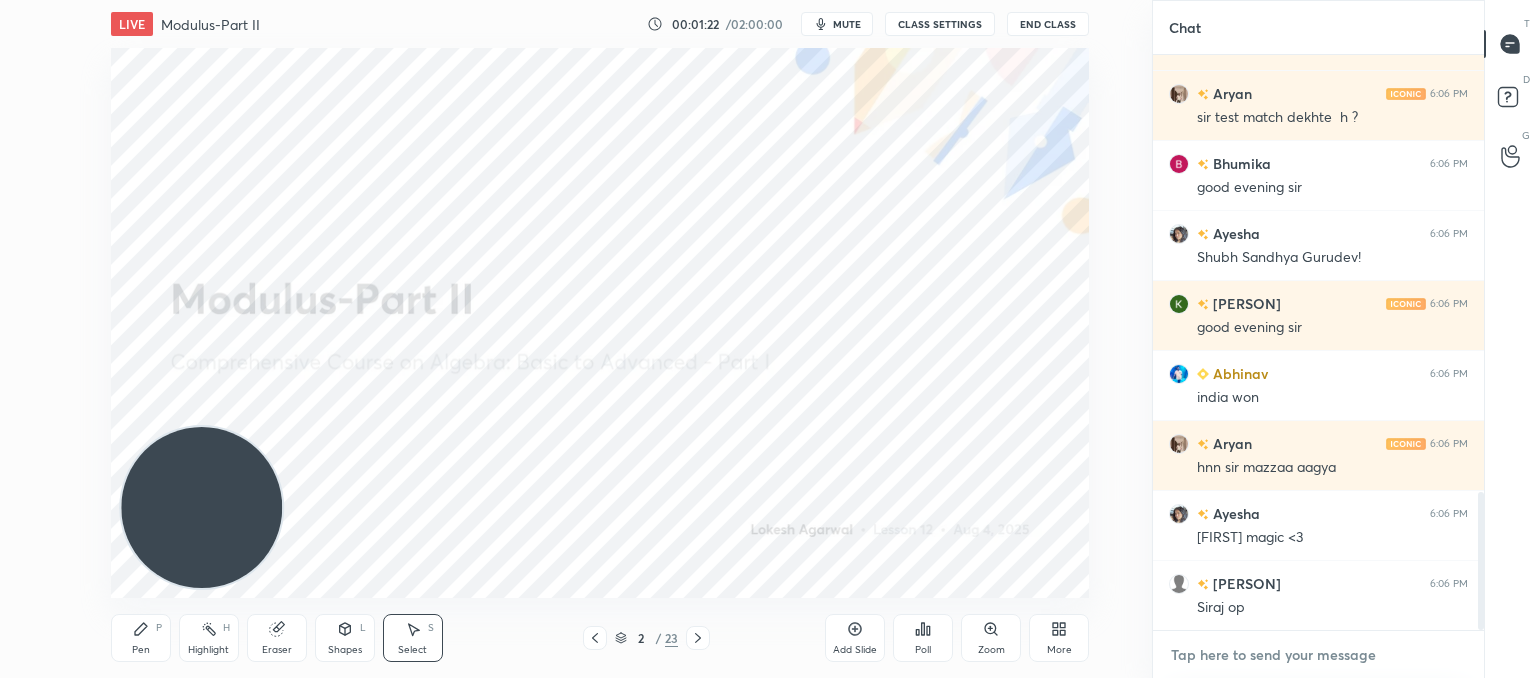 click at bounding box center [1318, 655] 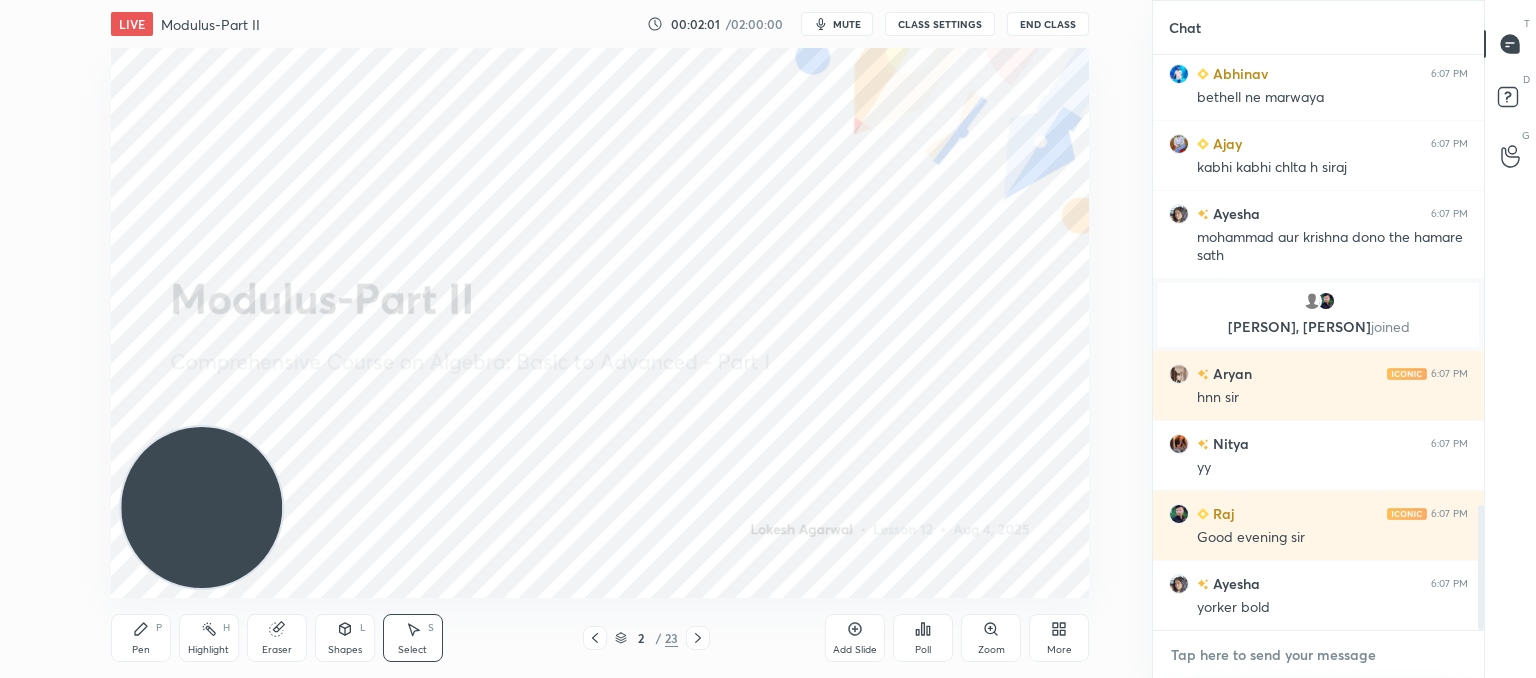 scroll, scrollTop: 2142, scrollLeft: 0, axis: vertical 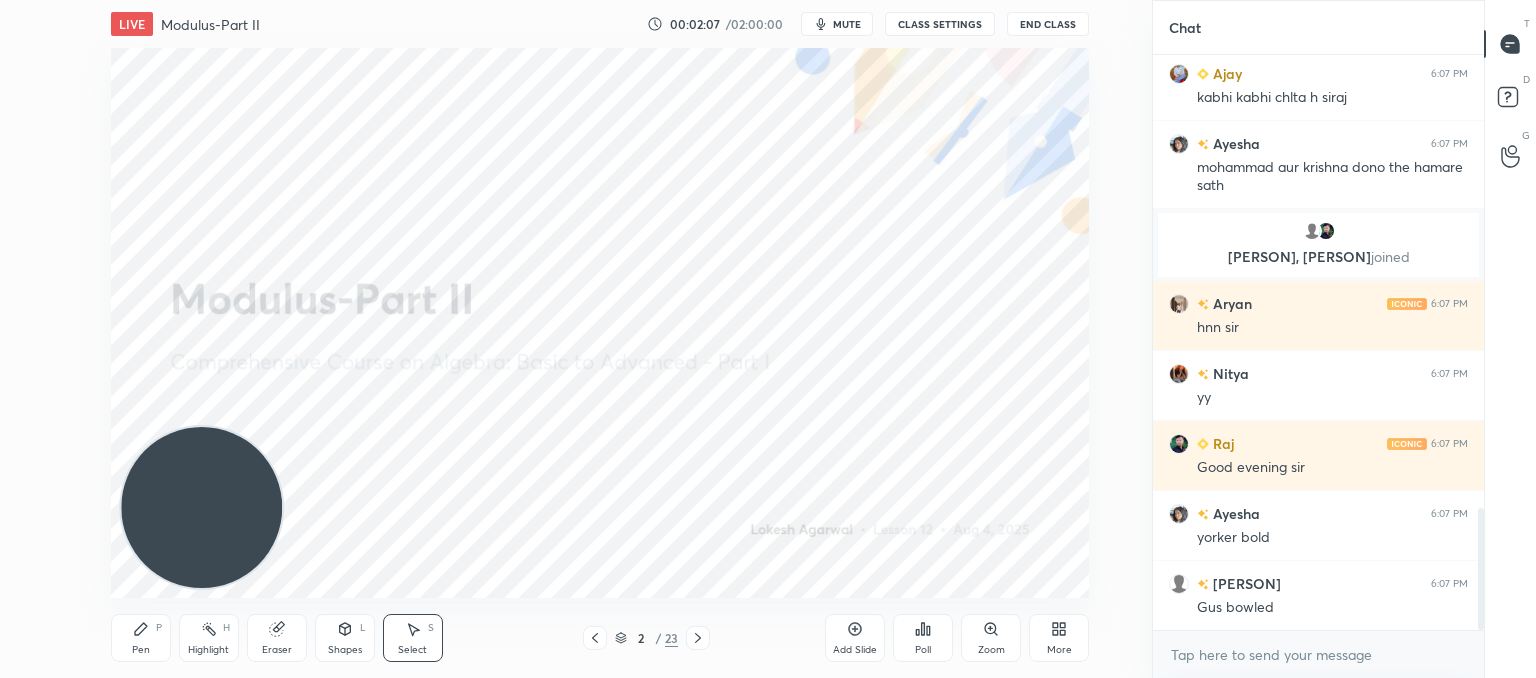 click at bounding box center (698, 638) 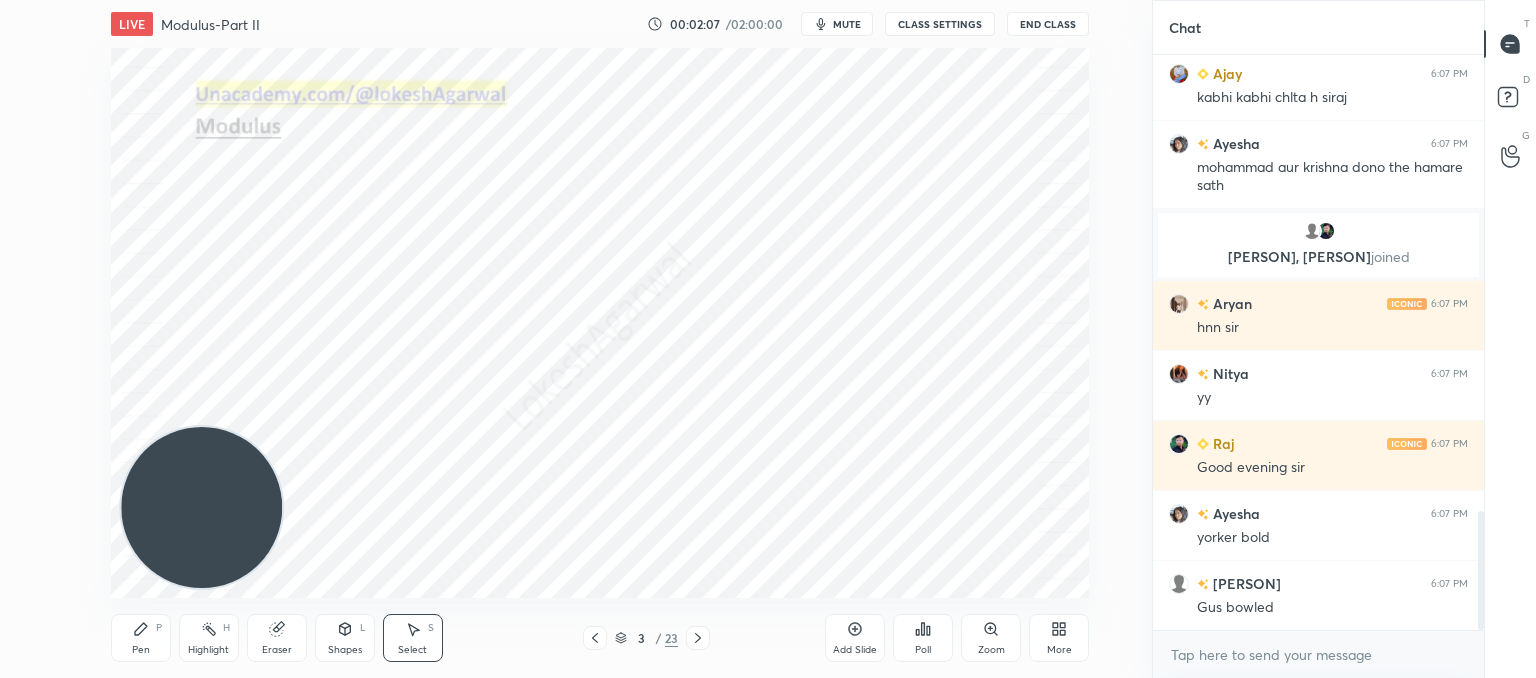 scroll, scrollTop: 2212, scrollLeft: 0, axis: vertical 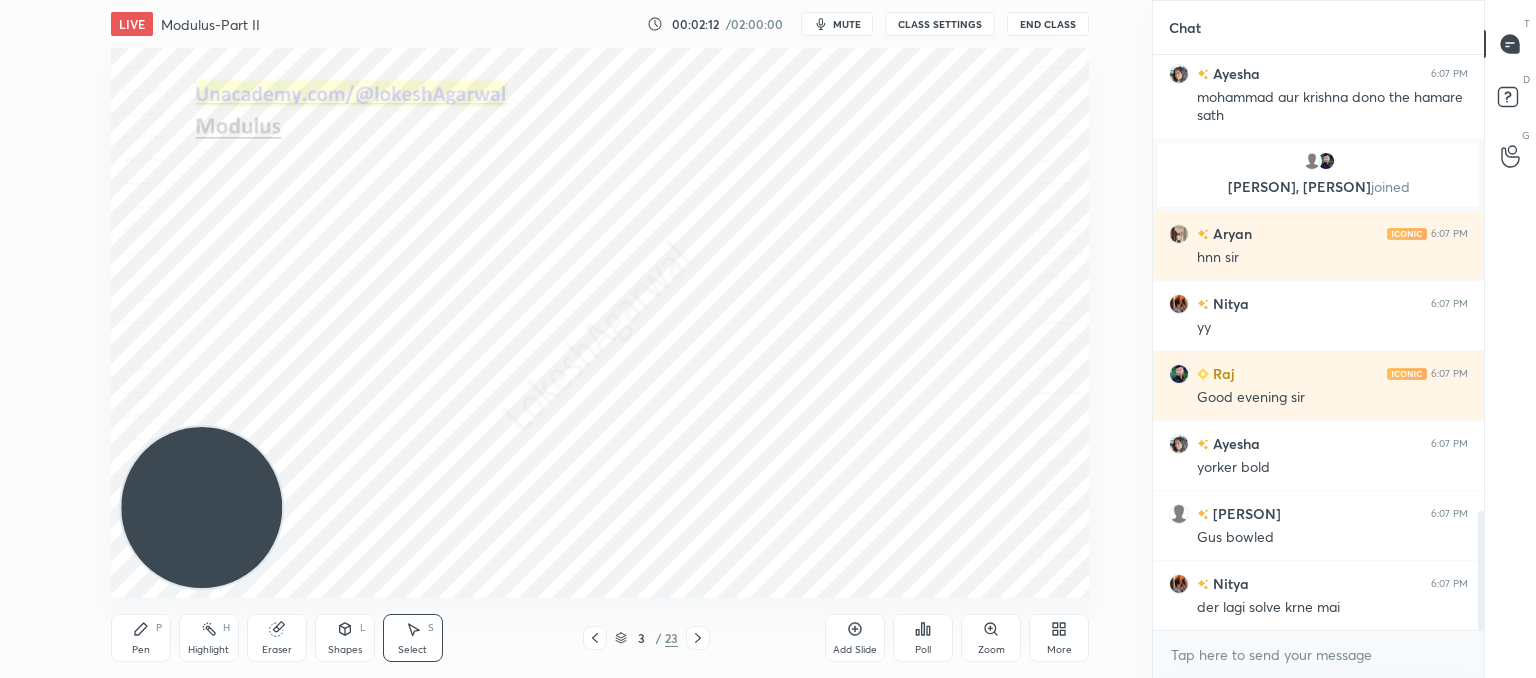 click at bounding box center (698, 638) 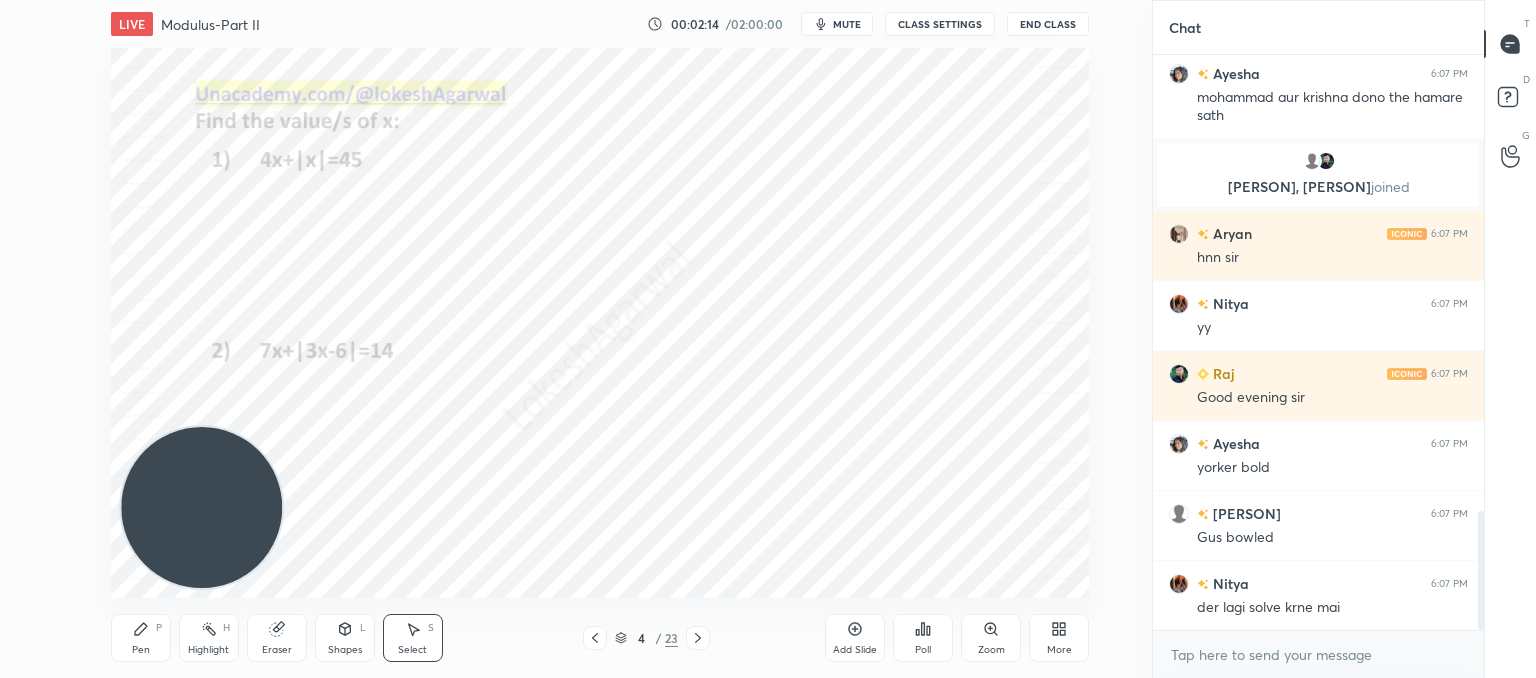 click at bounding box center (698, 638) 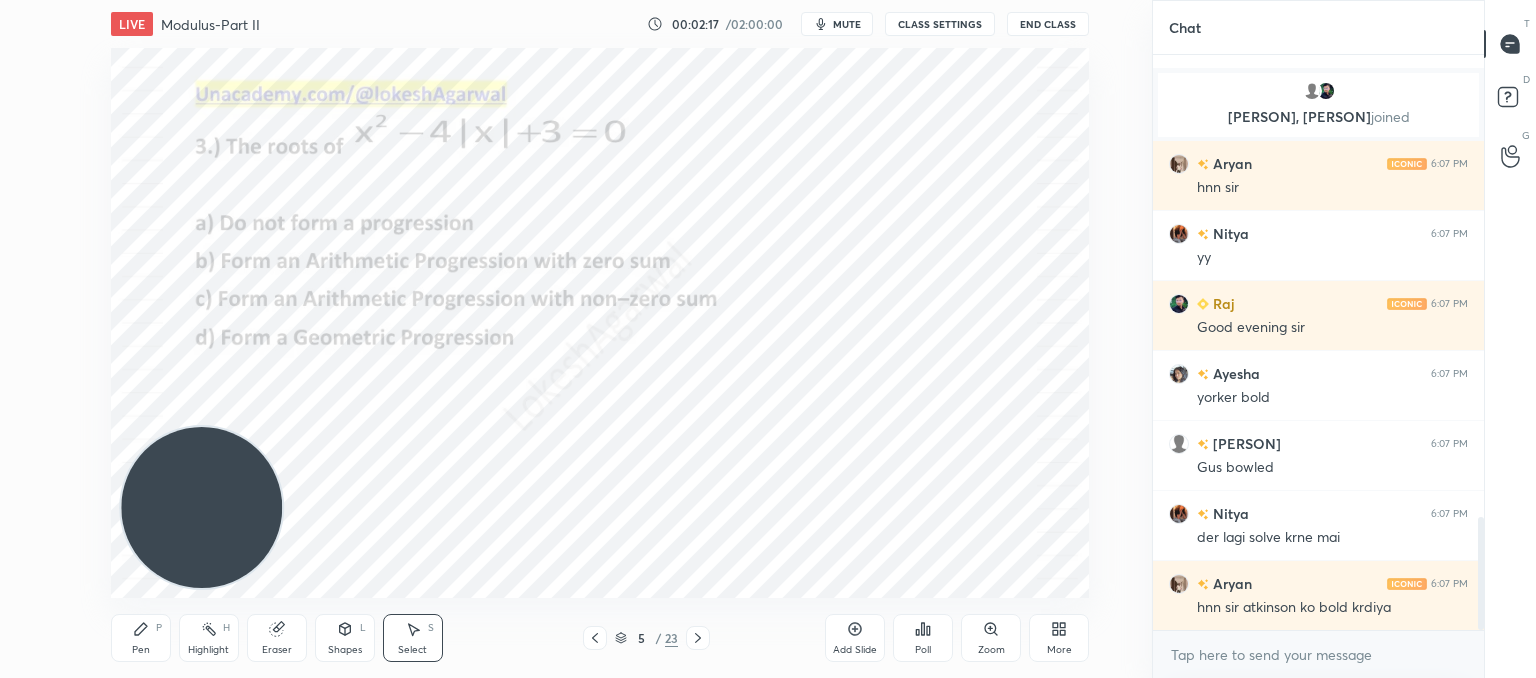 scroll, scrollTop: 2352, scrollLeft: 0, axis: vertical 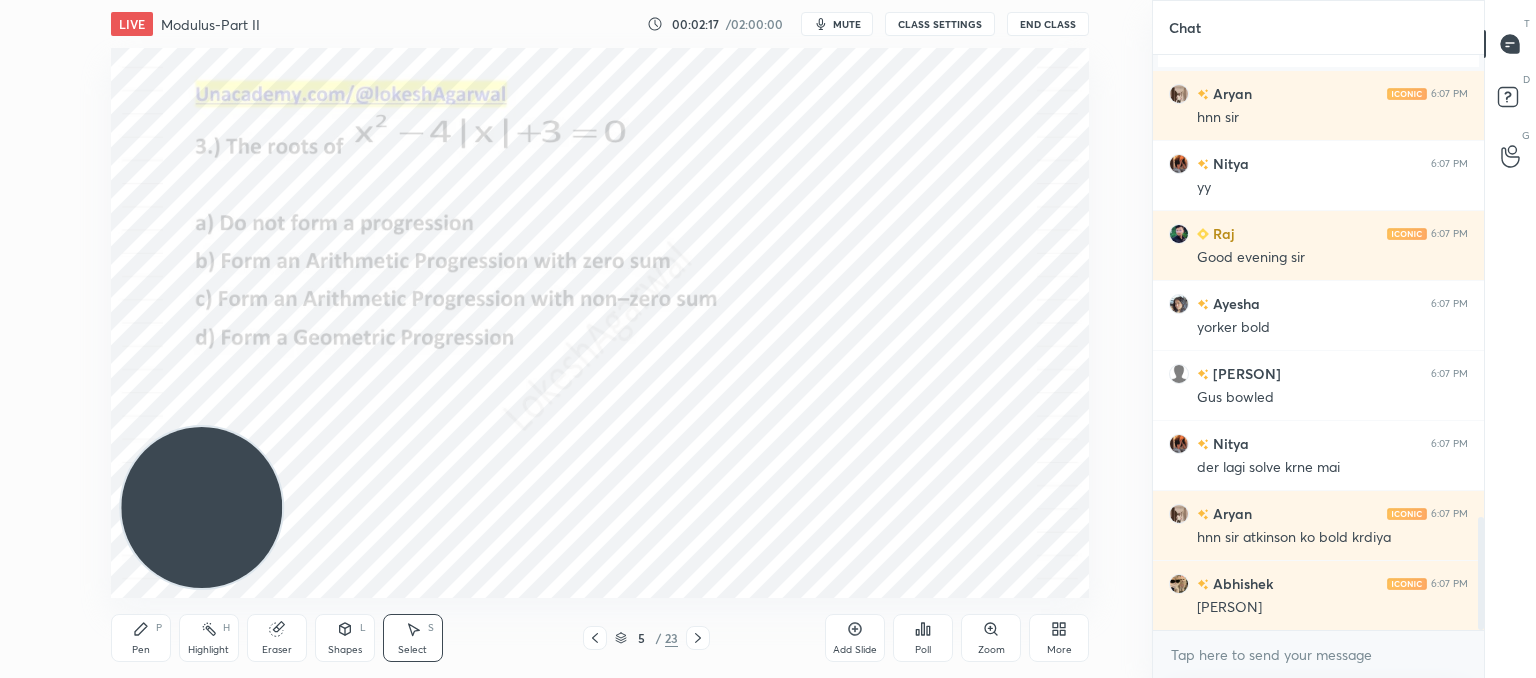click at bounding box center (698, 638) 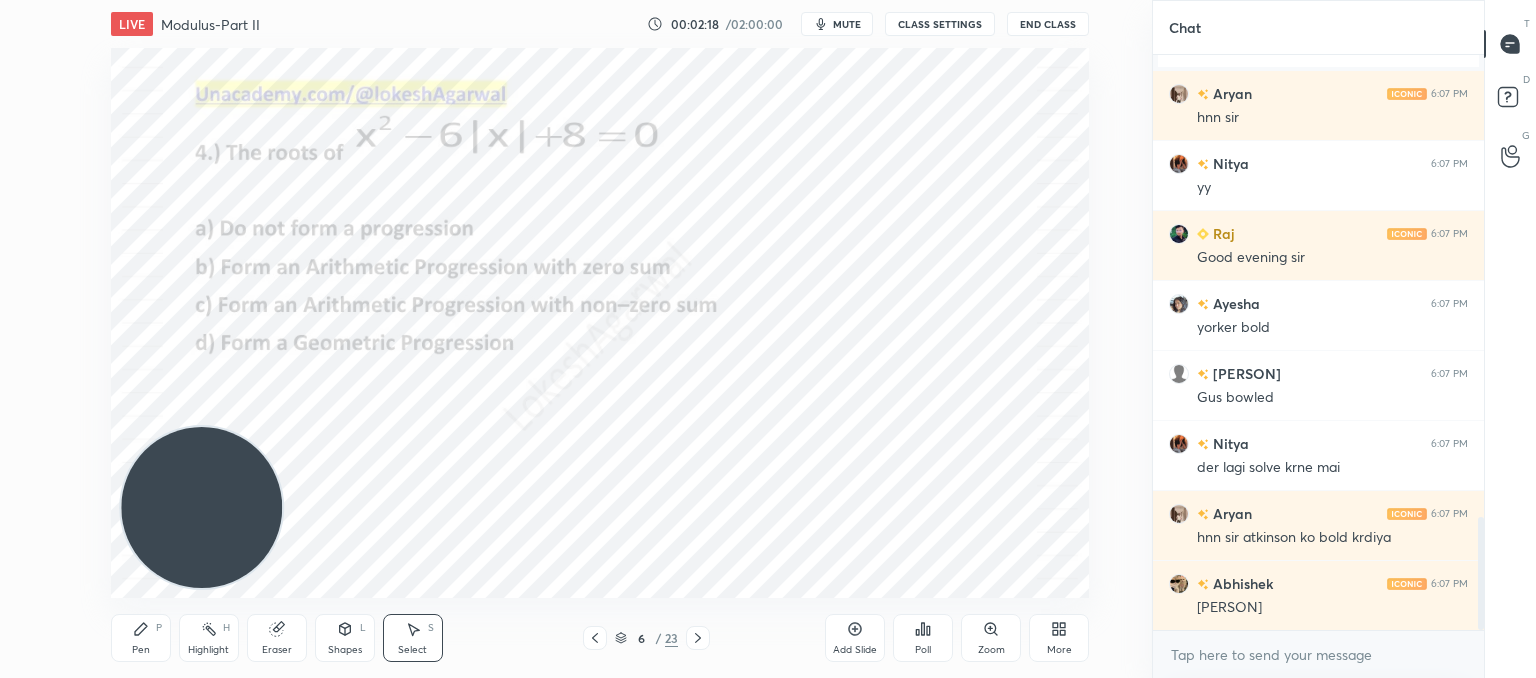 scroll, scrollTop: 2400, scrollLeft: 0, axis: vertical 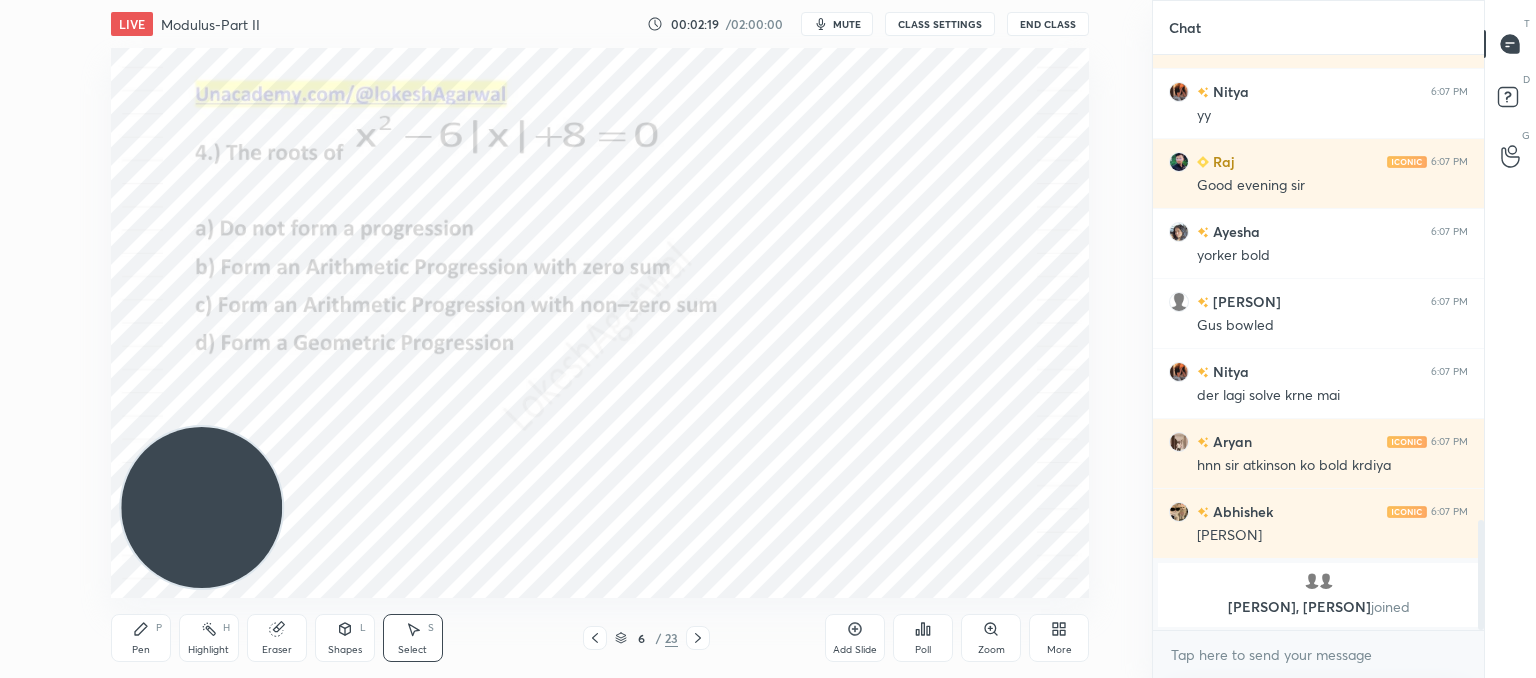 click on "Poll" at bounding box center (923, 638) 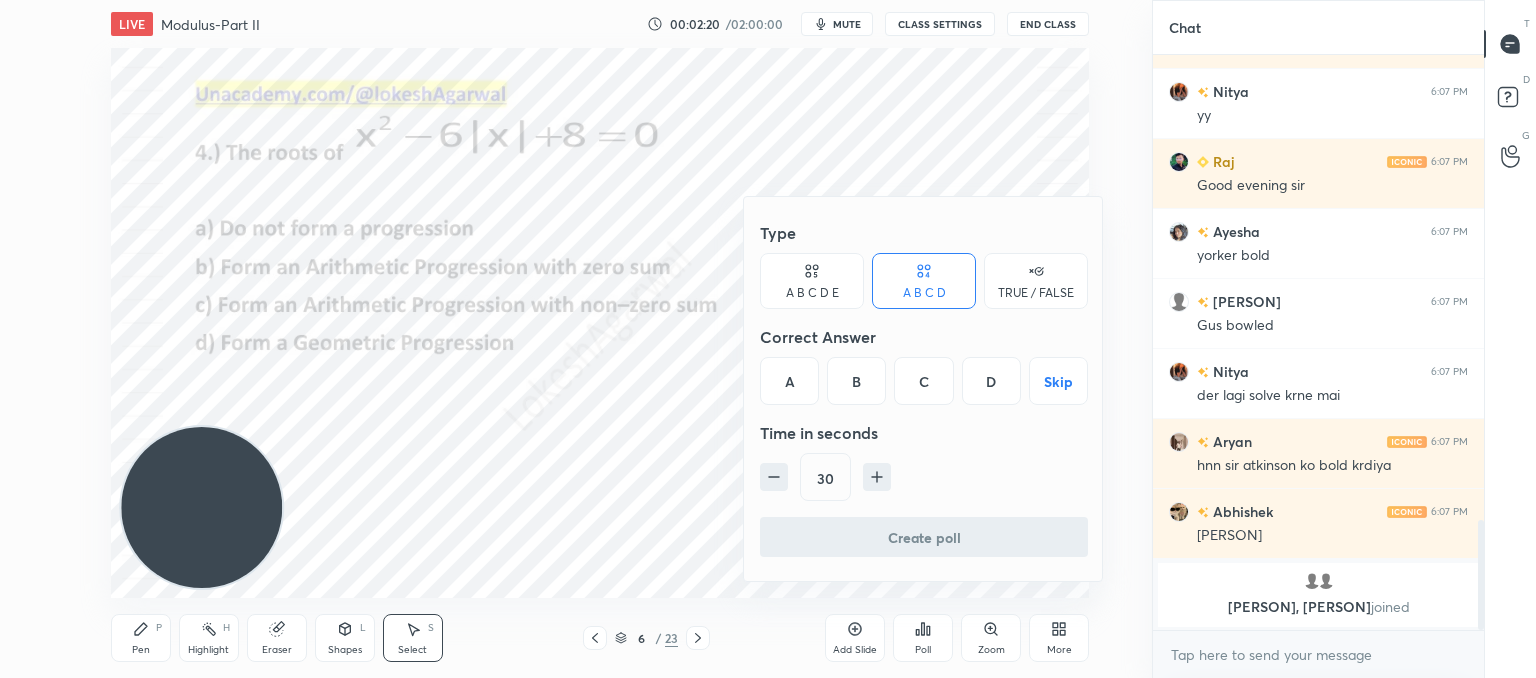 click on "A" at bounding box center [789, 381] 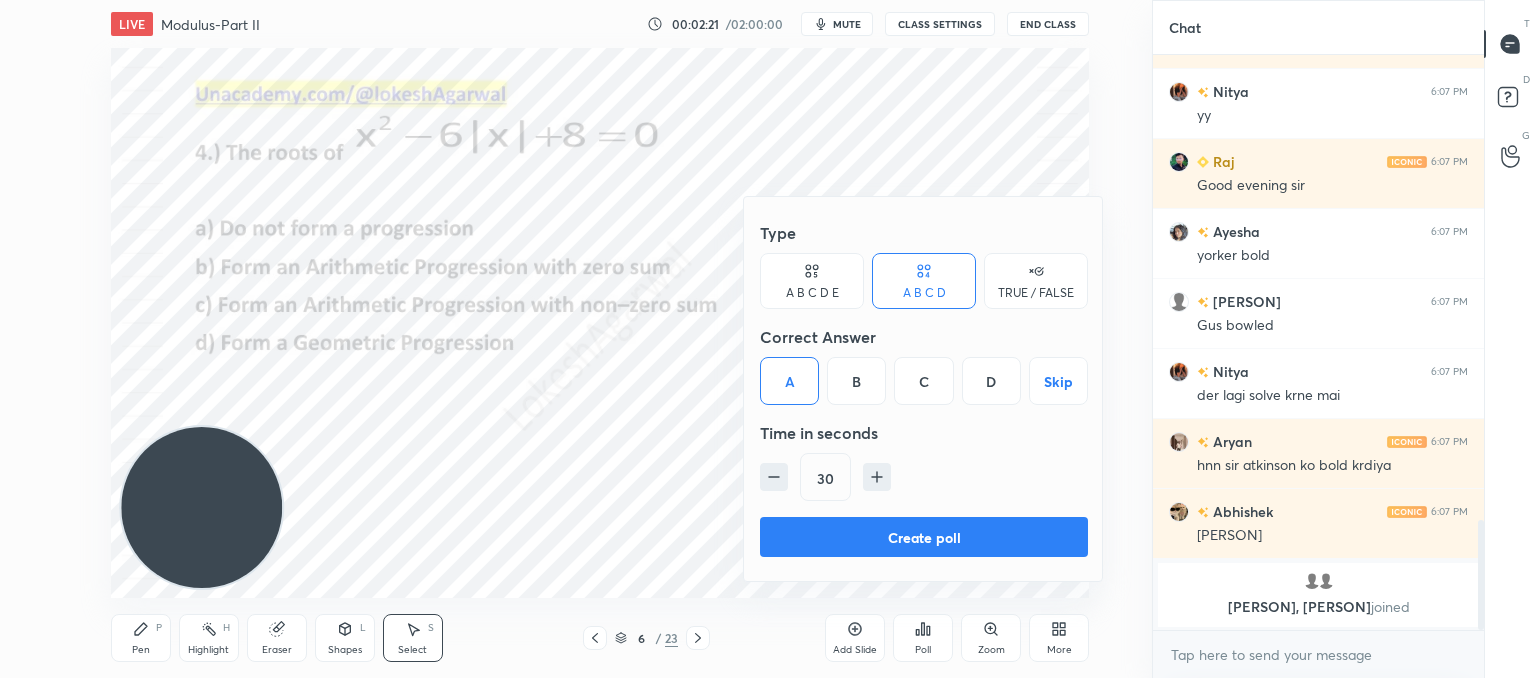 click on "Create poll" at bounding box center (924, 537) 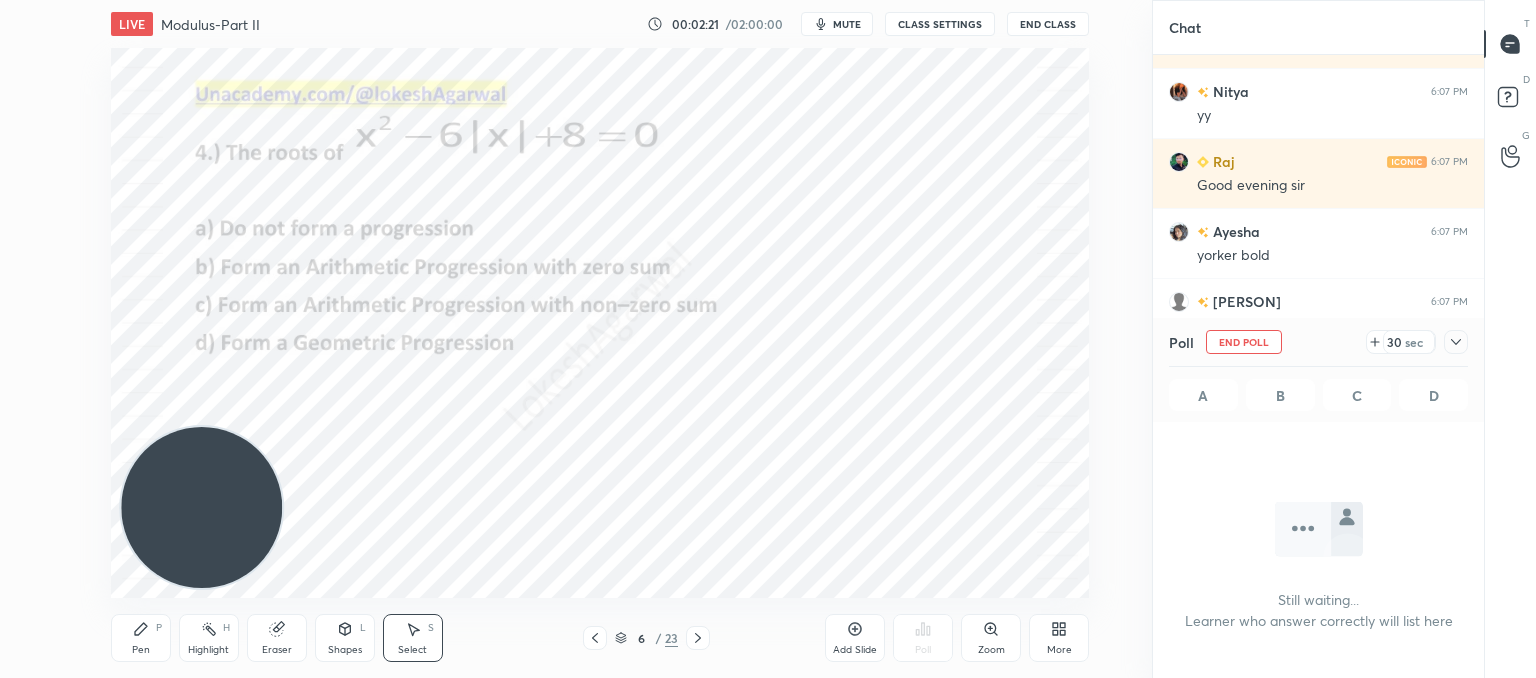 scroll, scrollTop: 536, scrollLeft: 325, axis: both 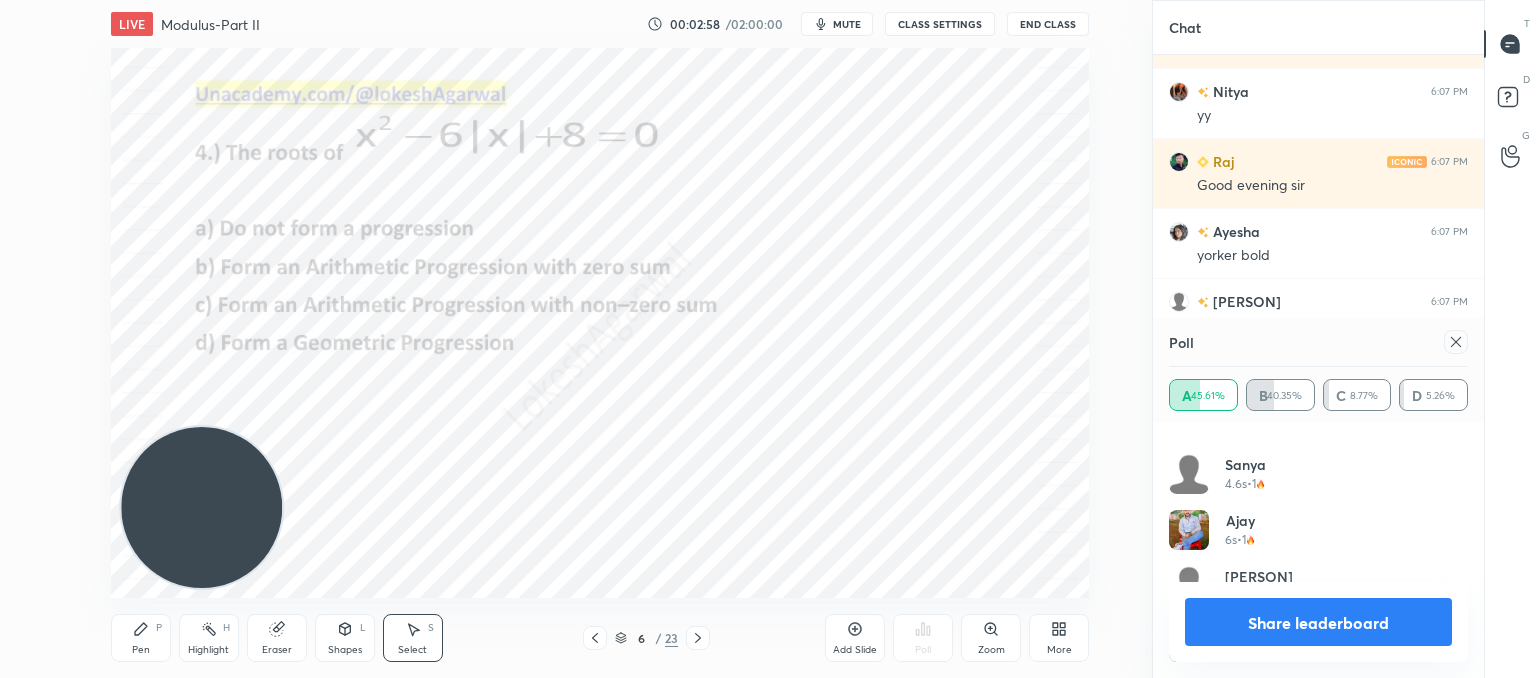 click 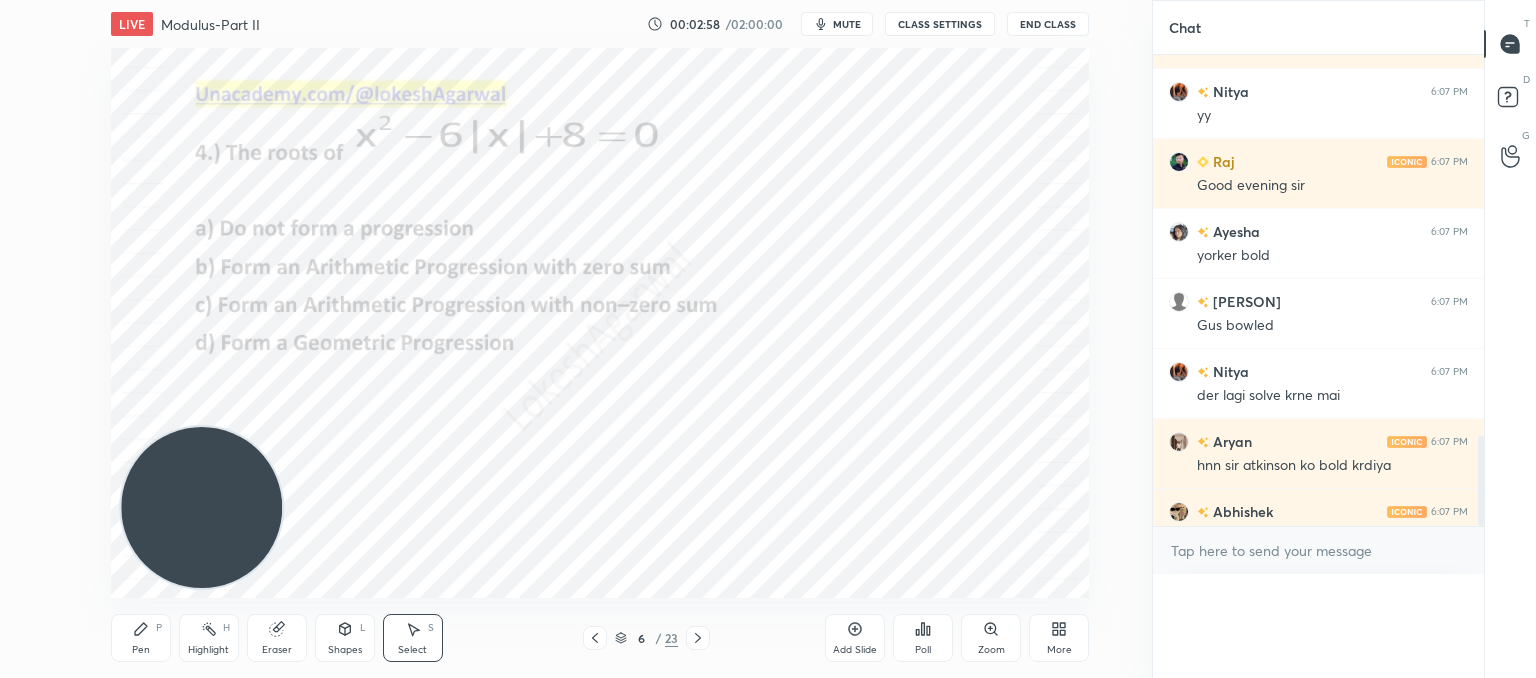 scroll, scrollTop: 0, scrollLeft: 6, axis: horizontal 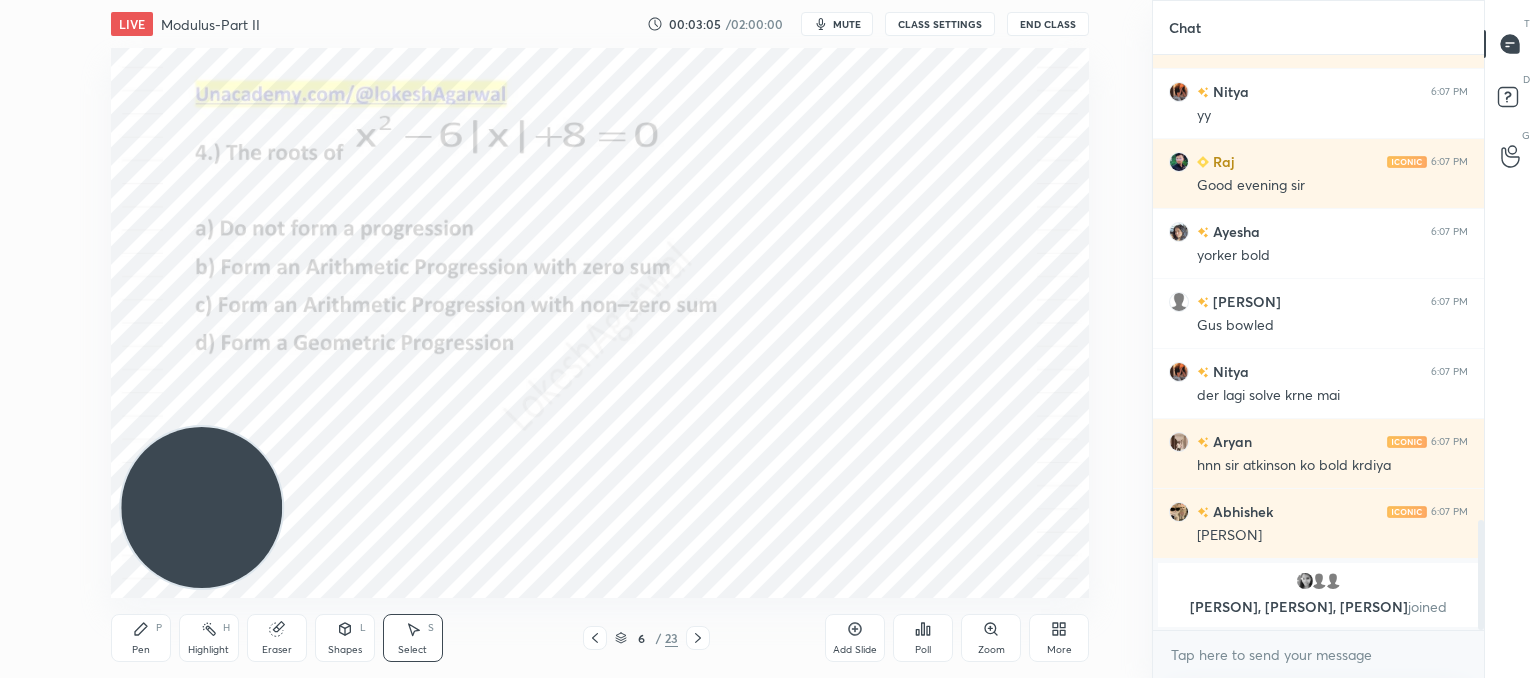 drag, startPoint x: 151, startPoint y: 644, endPoint x: 212, endPoint y: 579, distance: 89.140335 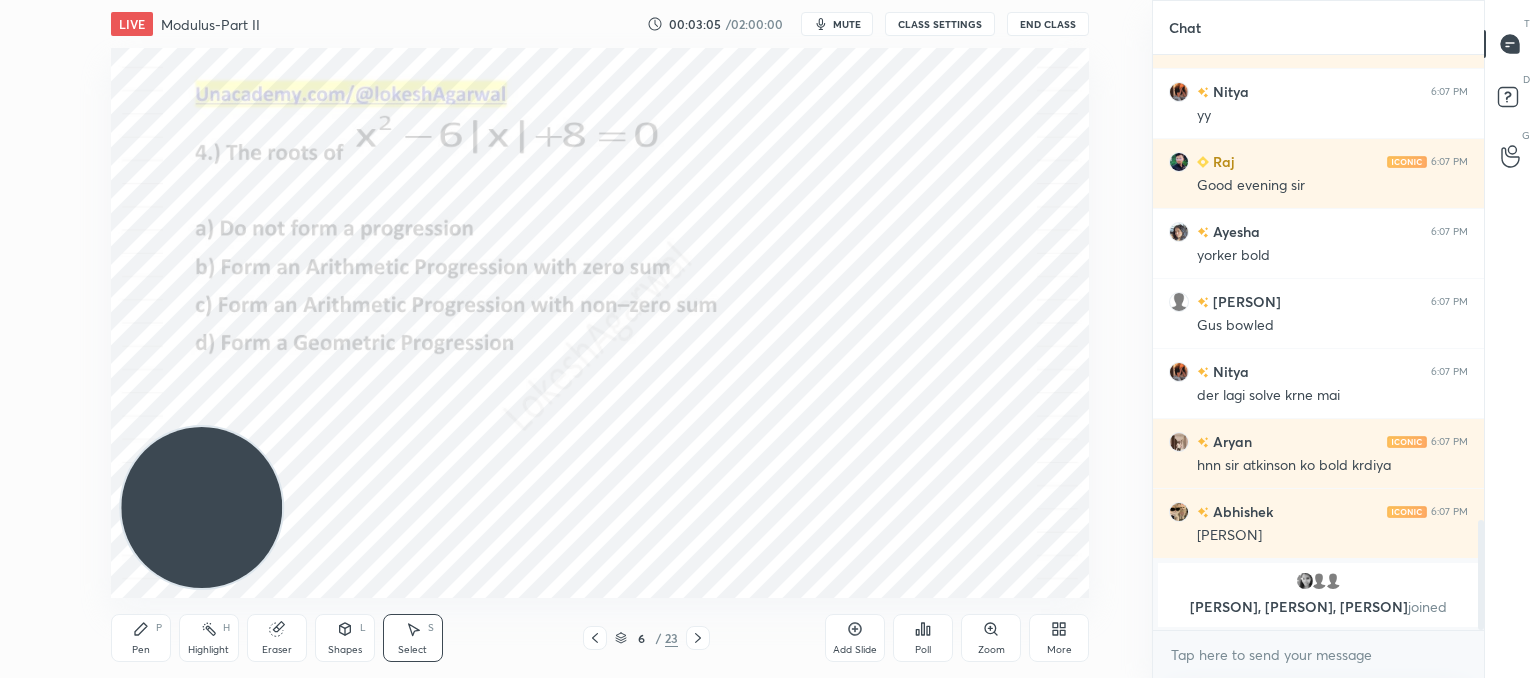 click on "Pen P" at bounding box center (141, 638) 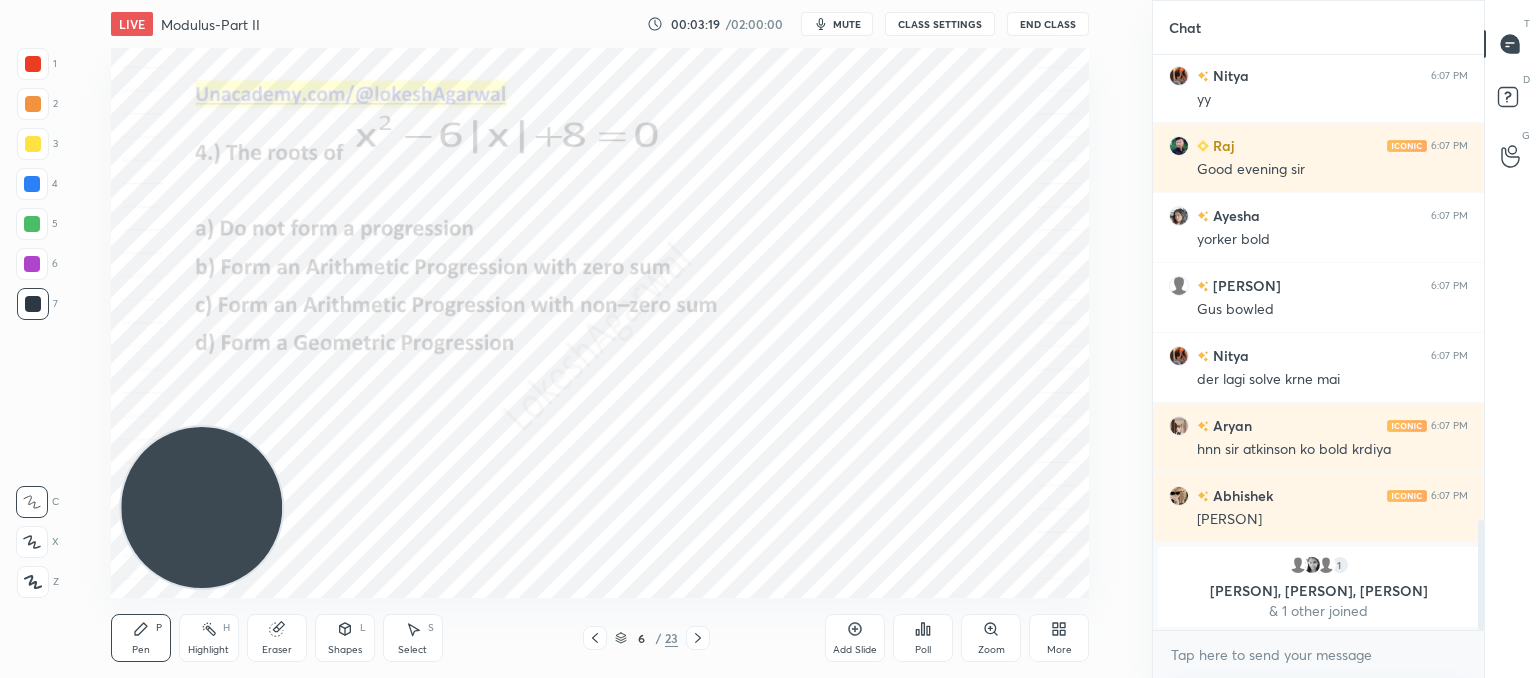 click 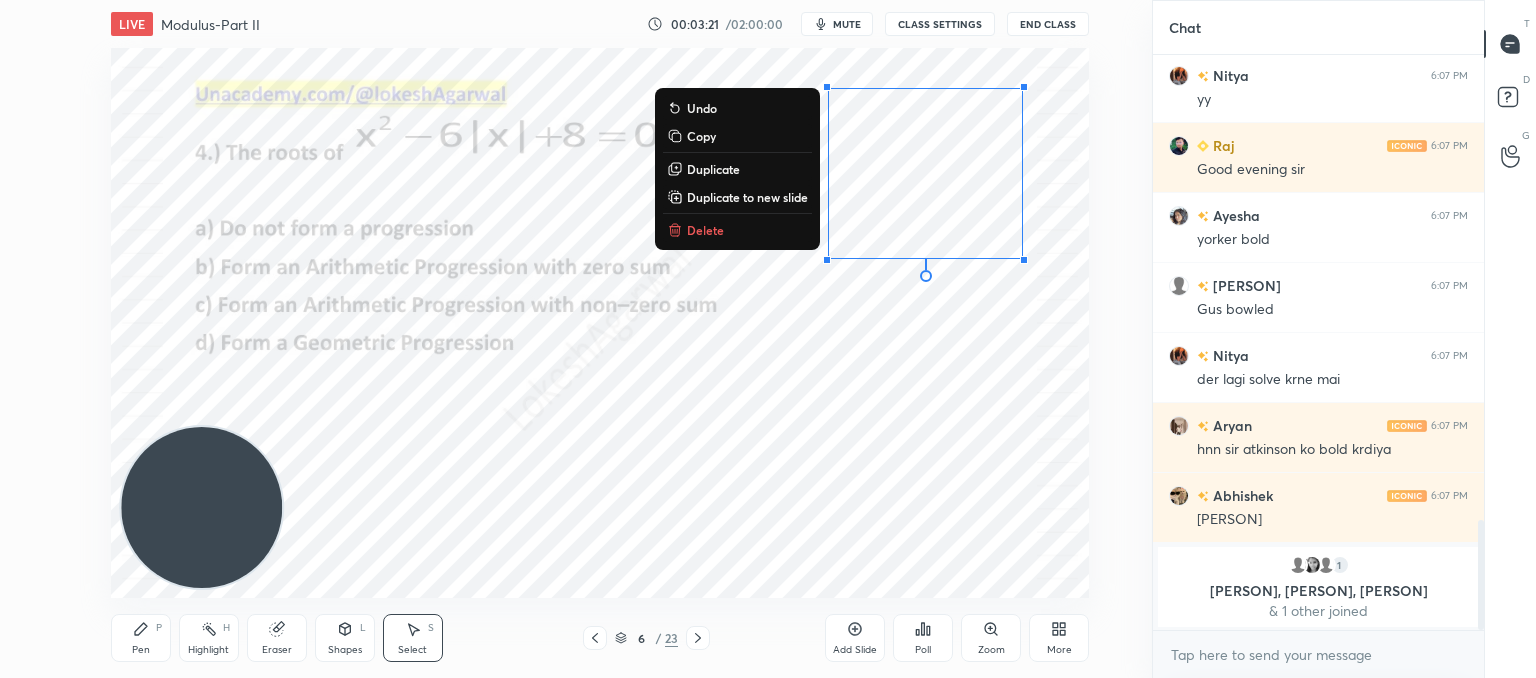 drag, startPoint x: 1042, startPoint y: 269, endPoint x: 620, endPoint y: 44, distance: 478.2353 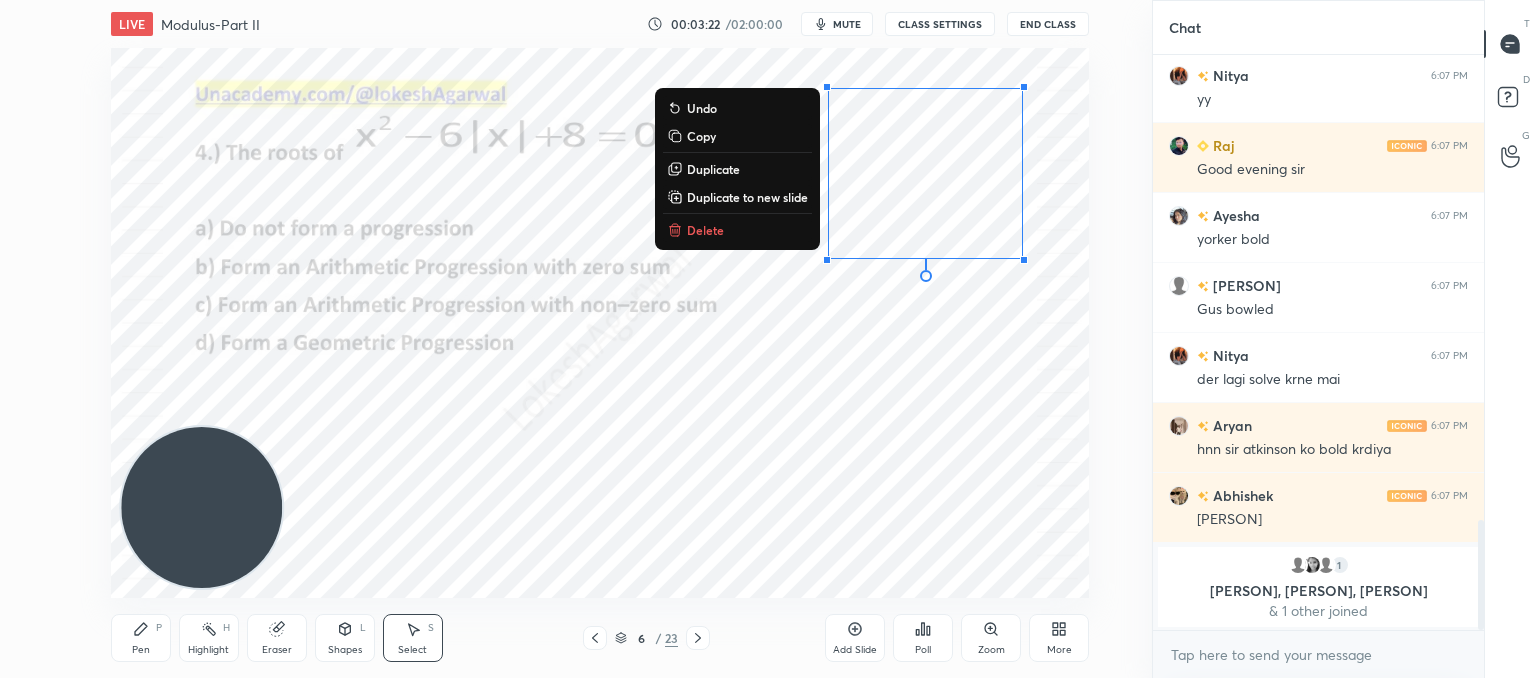 drag, startPoint x: 700, startPoint y: 234, endPoint x: 764, endPoint y: 218, distance: 65.96969 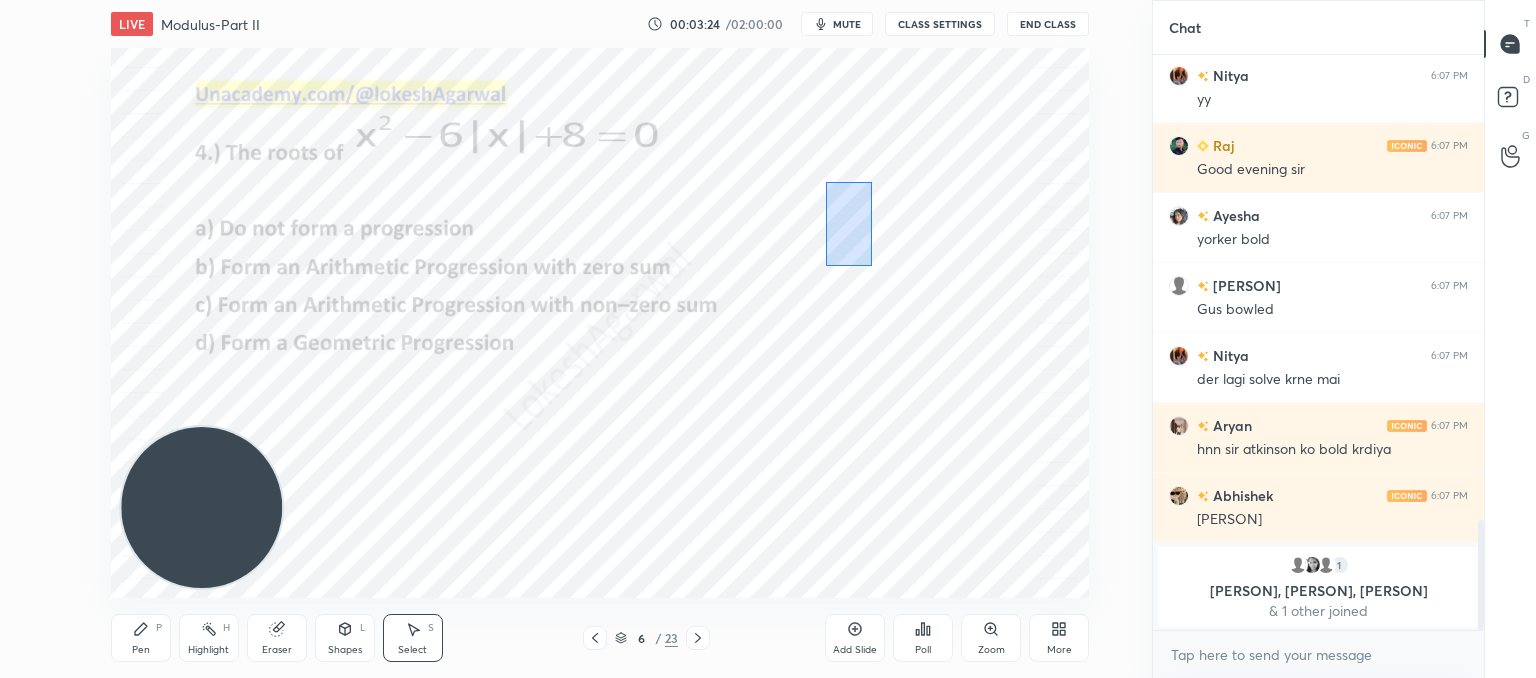 drag, startPoint x: 825, startPoint y: 182, endPoint x: 791, endPoint y: 145, distance: 50.24938 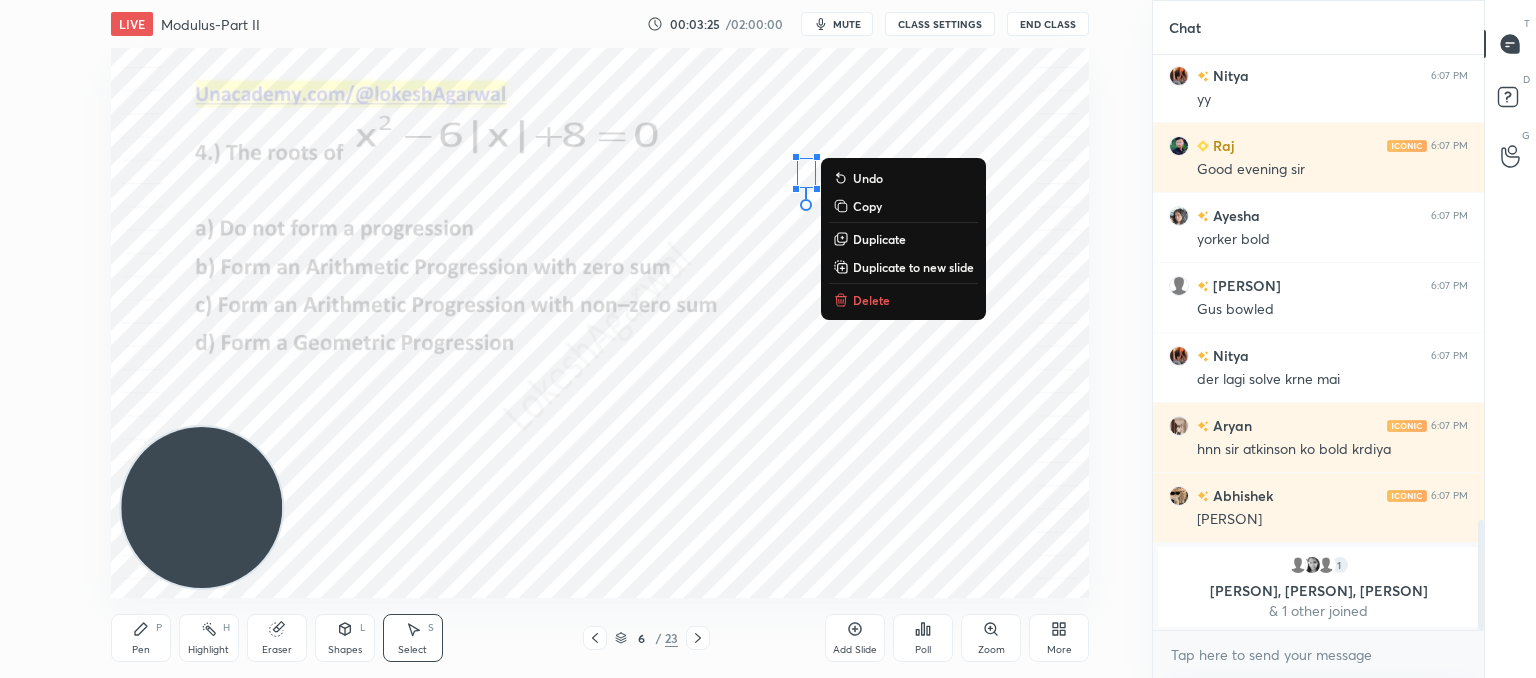 click on "Delete" at bounding box center [903, 300] 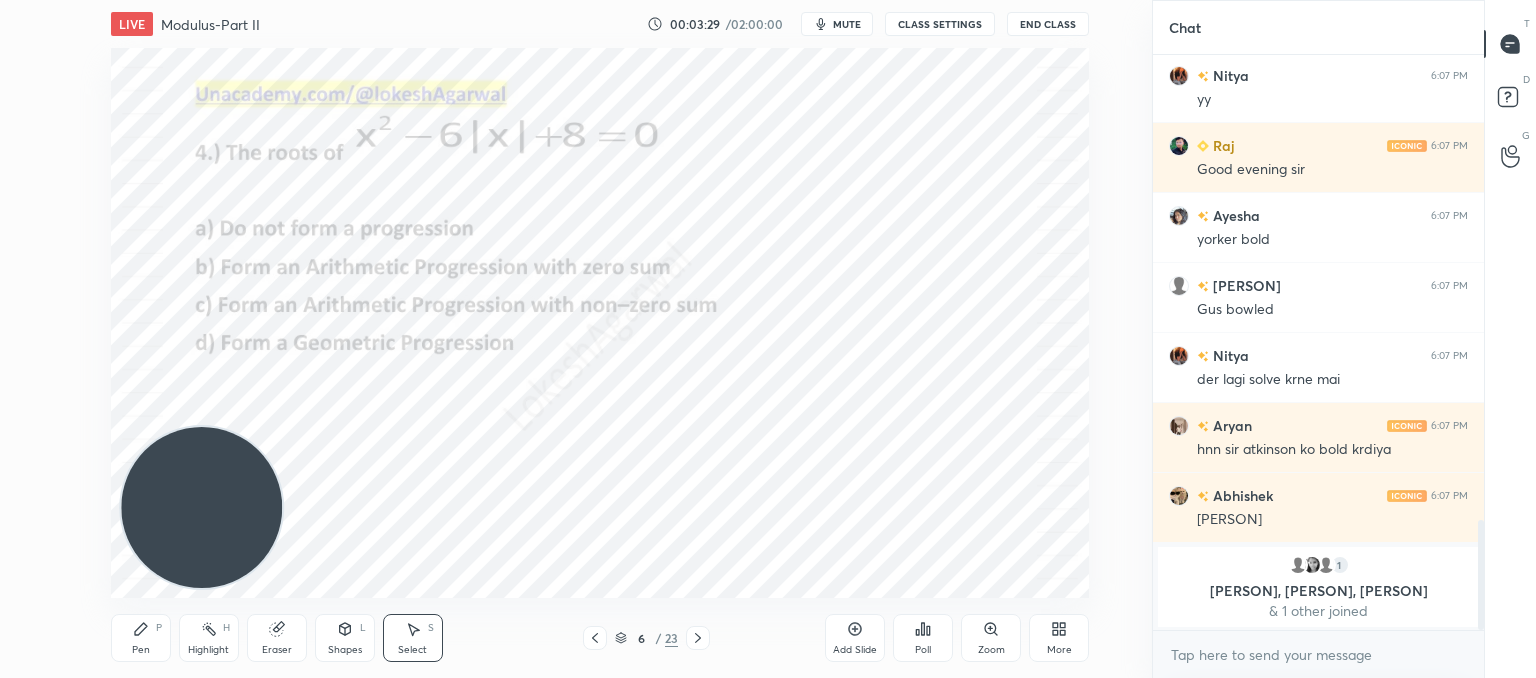 click 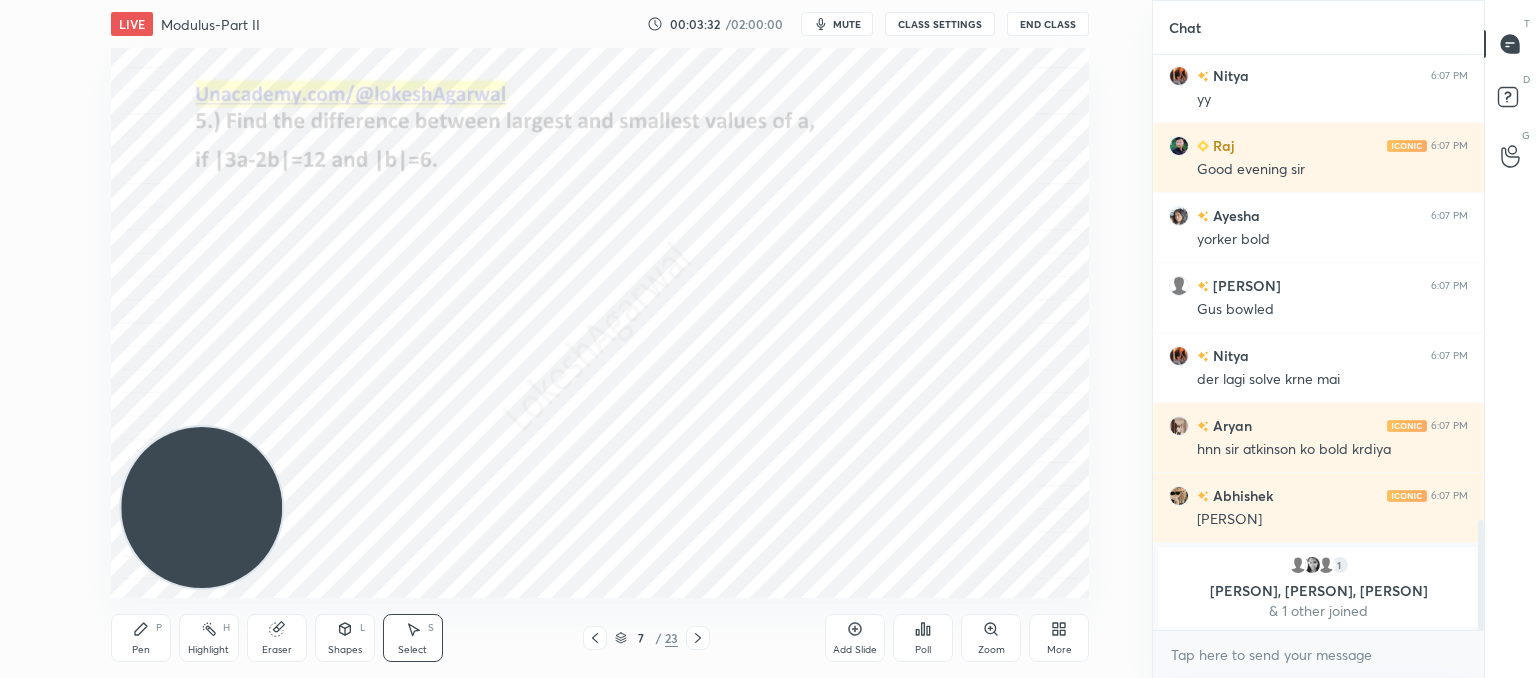 click at bounding box center [698, 638] 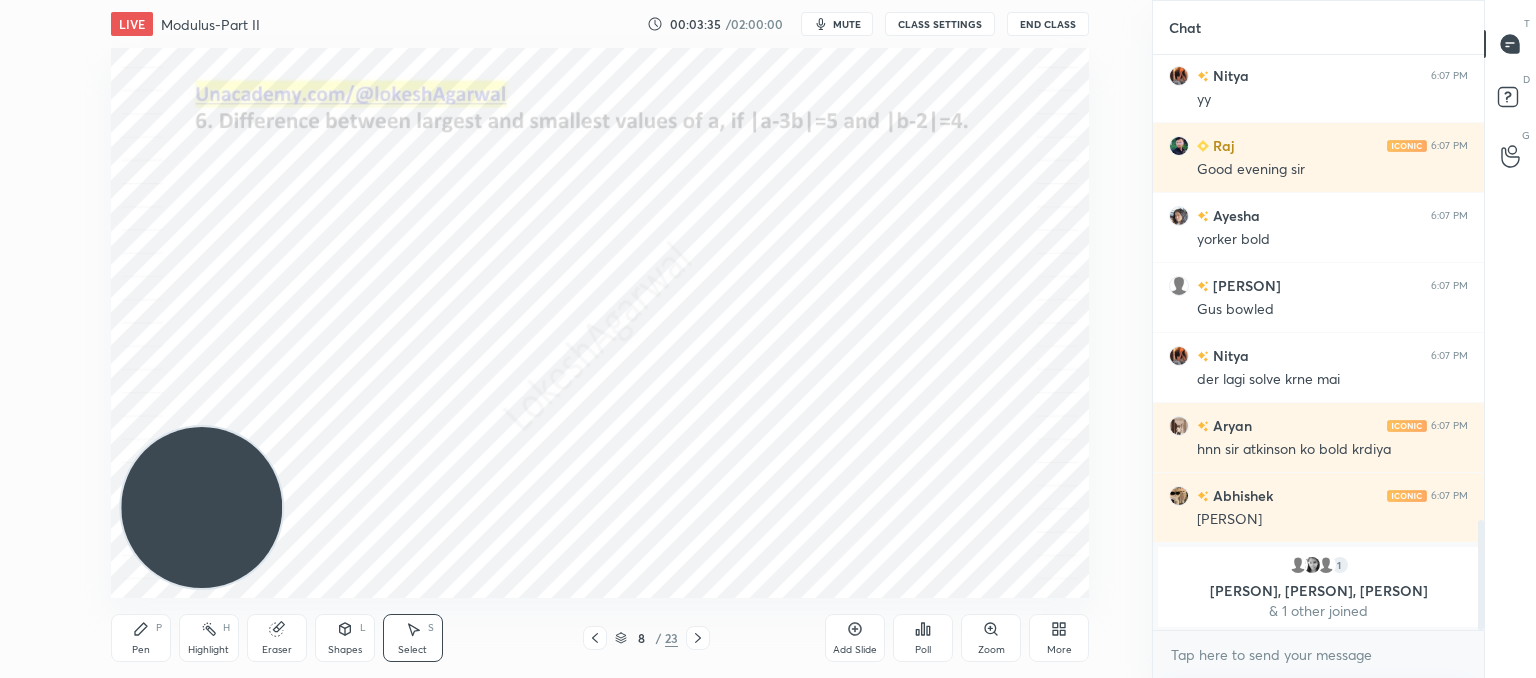 drag, startPoint x: 121, startPoint y: 650, endPoint x: 173, endPoint y: 609, distance: 66.21933 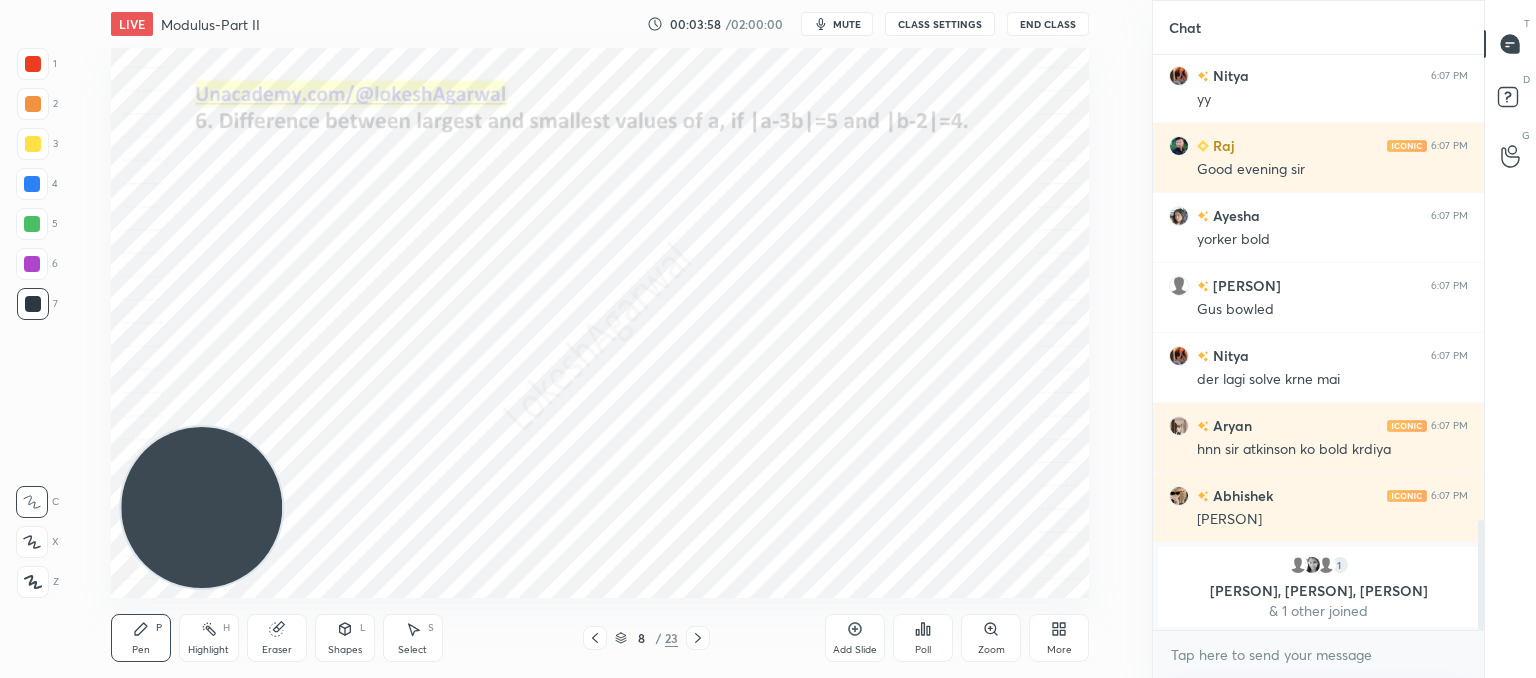 click on "Poll" at bounding box center [923, 638] 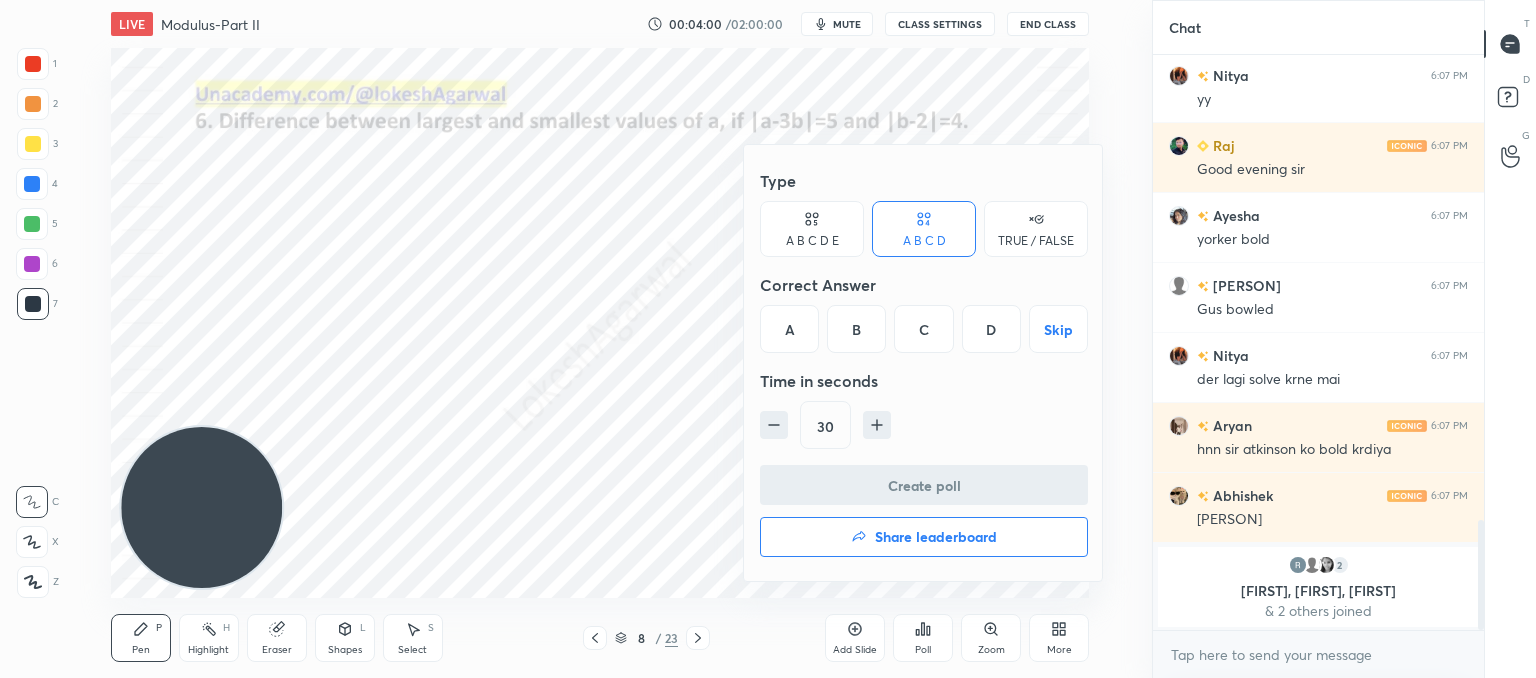 click at bounding box center [768, 339] 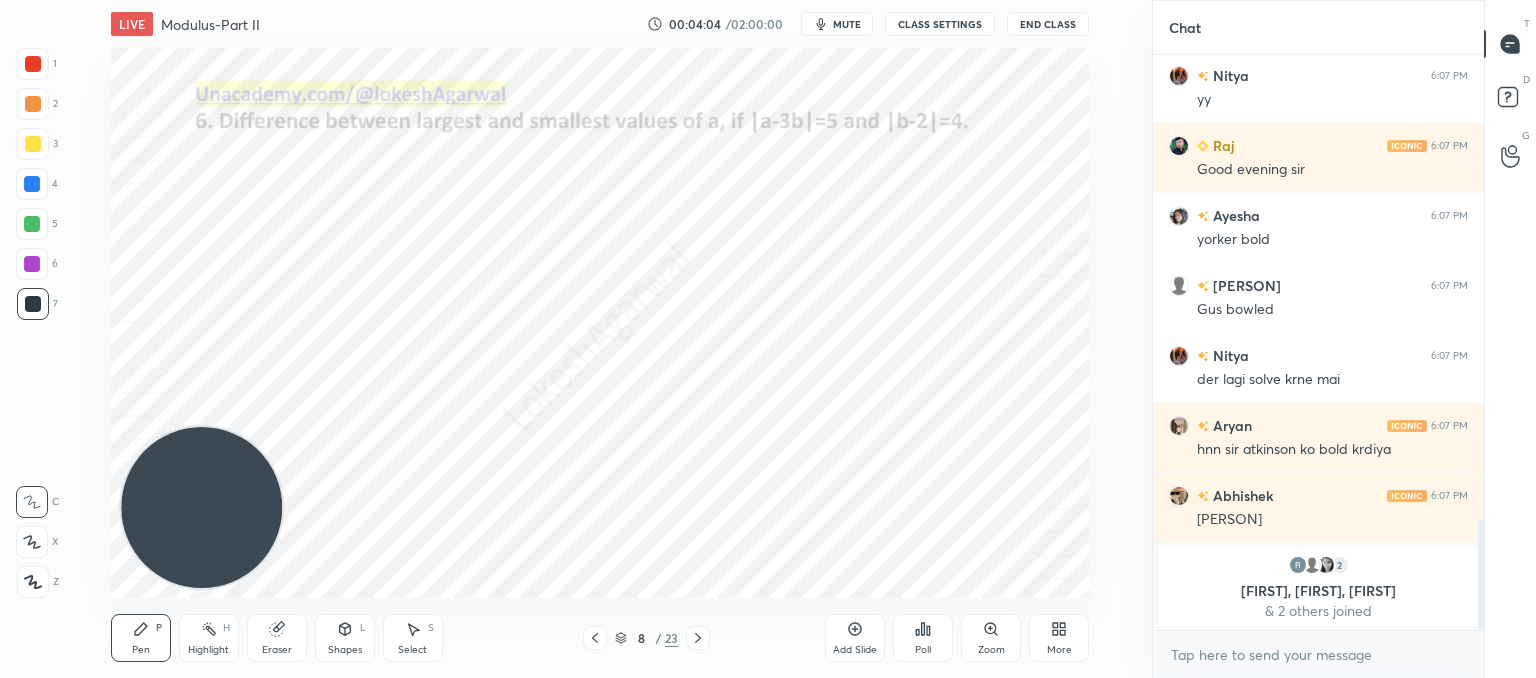 click 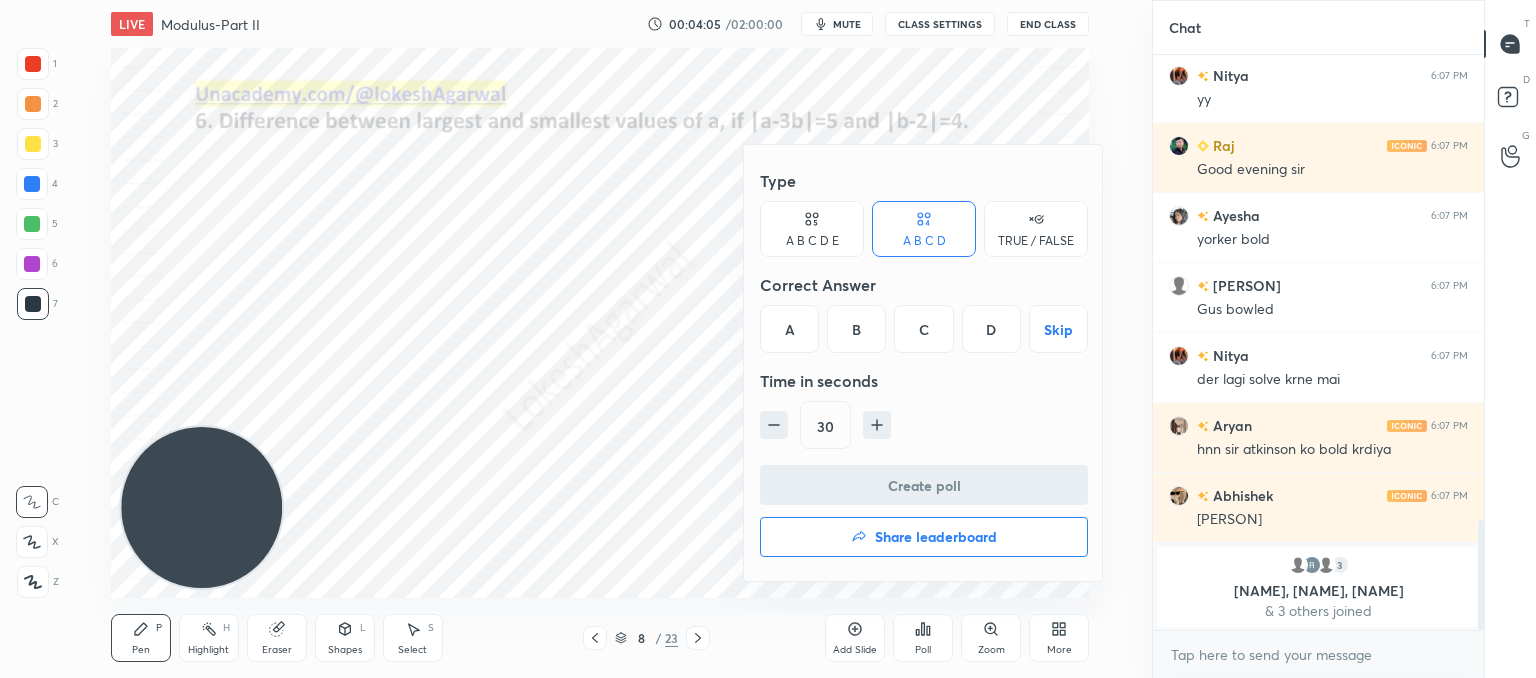 click on "A B C D E" at bounding box center [812, 241] 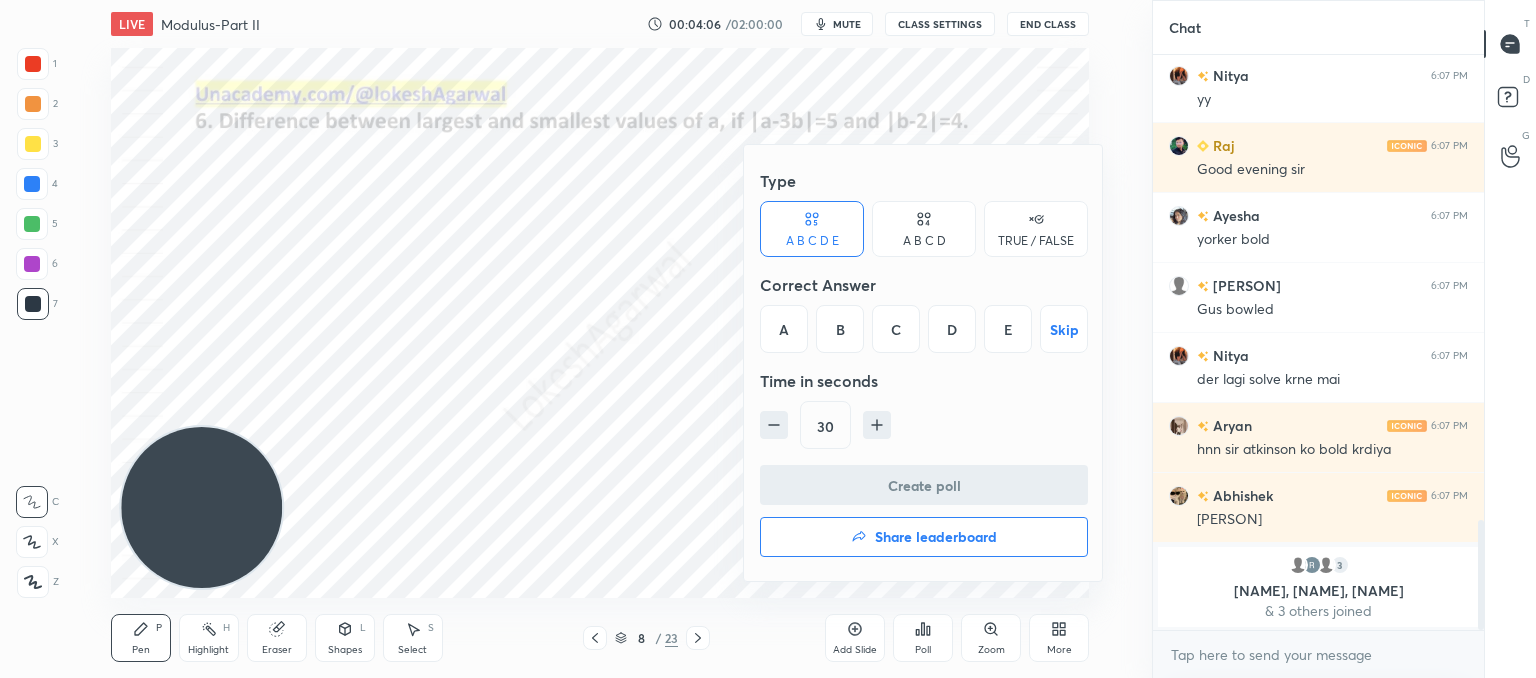 click on "D" at bounding box center (952, 329) 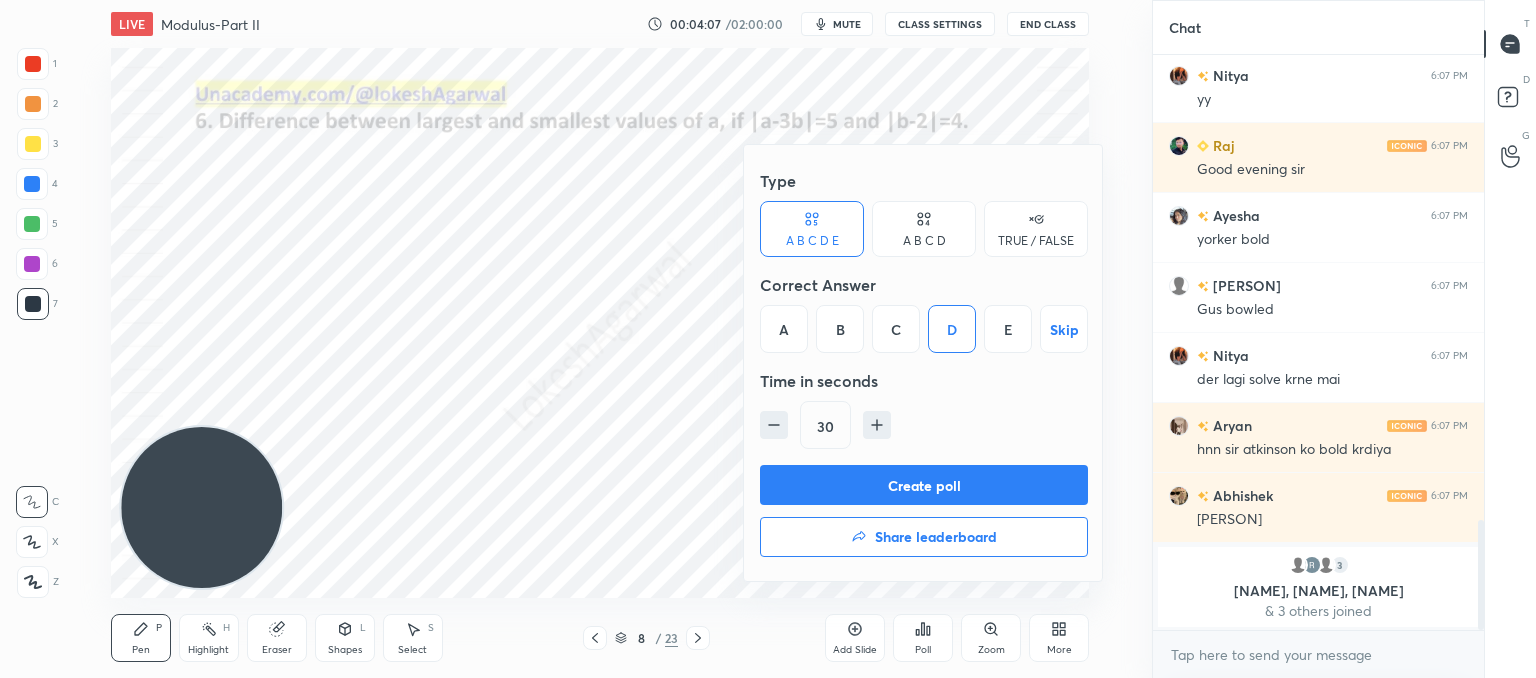 click on "Create poll" at bounding box center [924, 485] 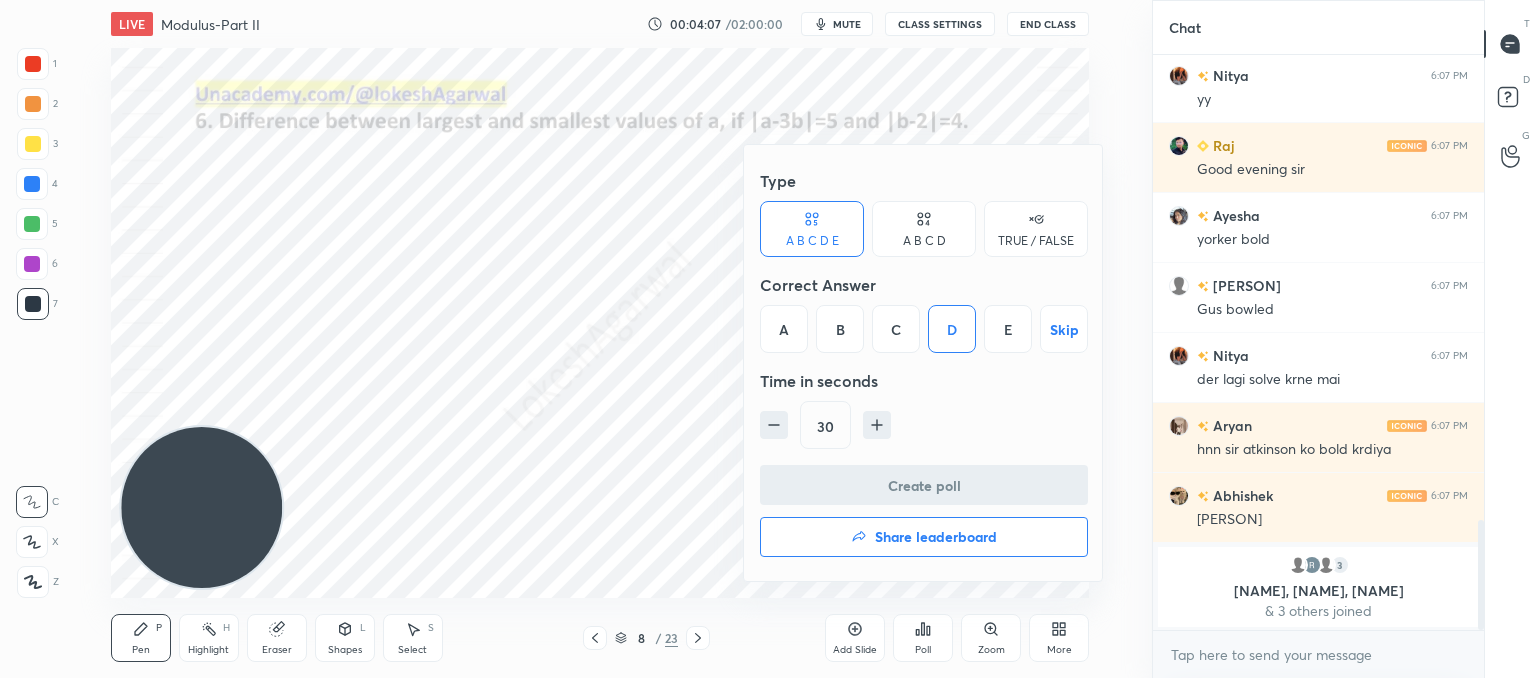 scroll, scrollTop: 536, scrollLeft: 325, axis: both 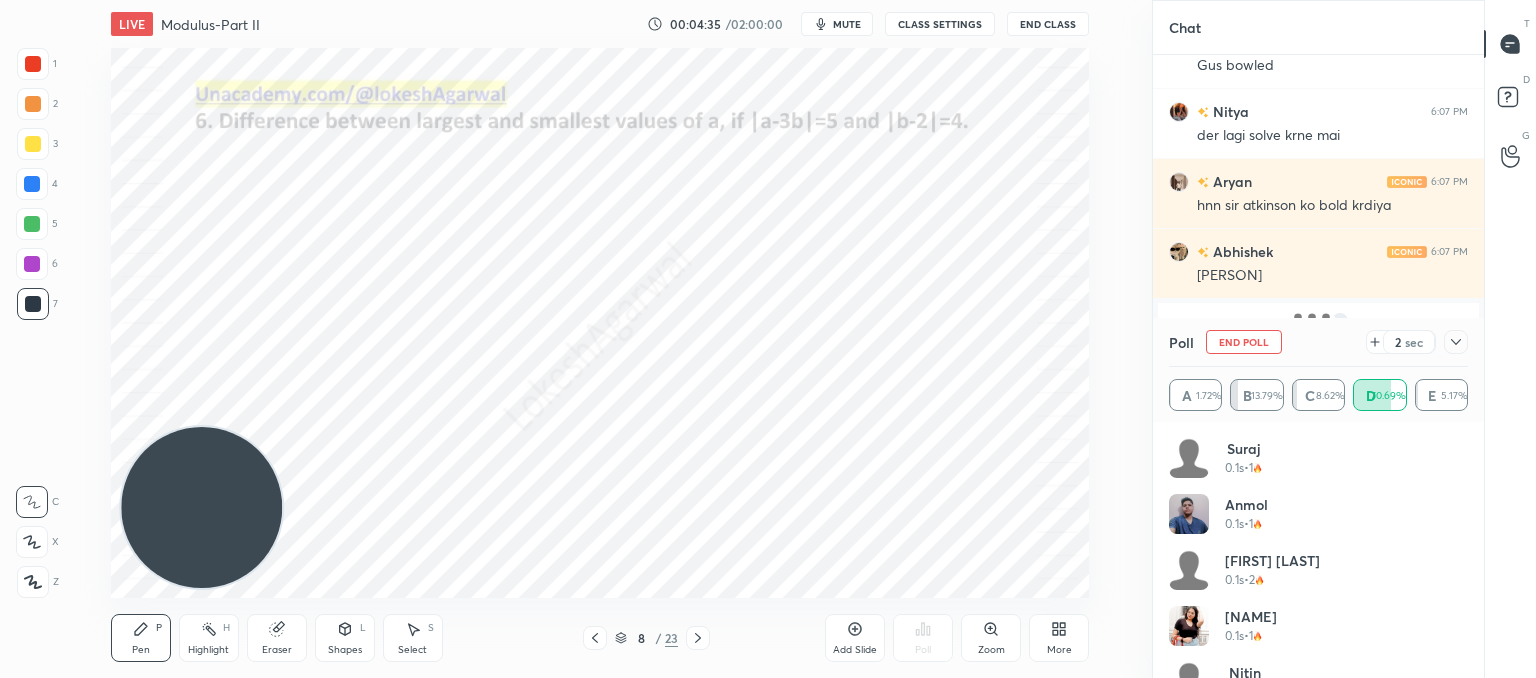 click 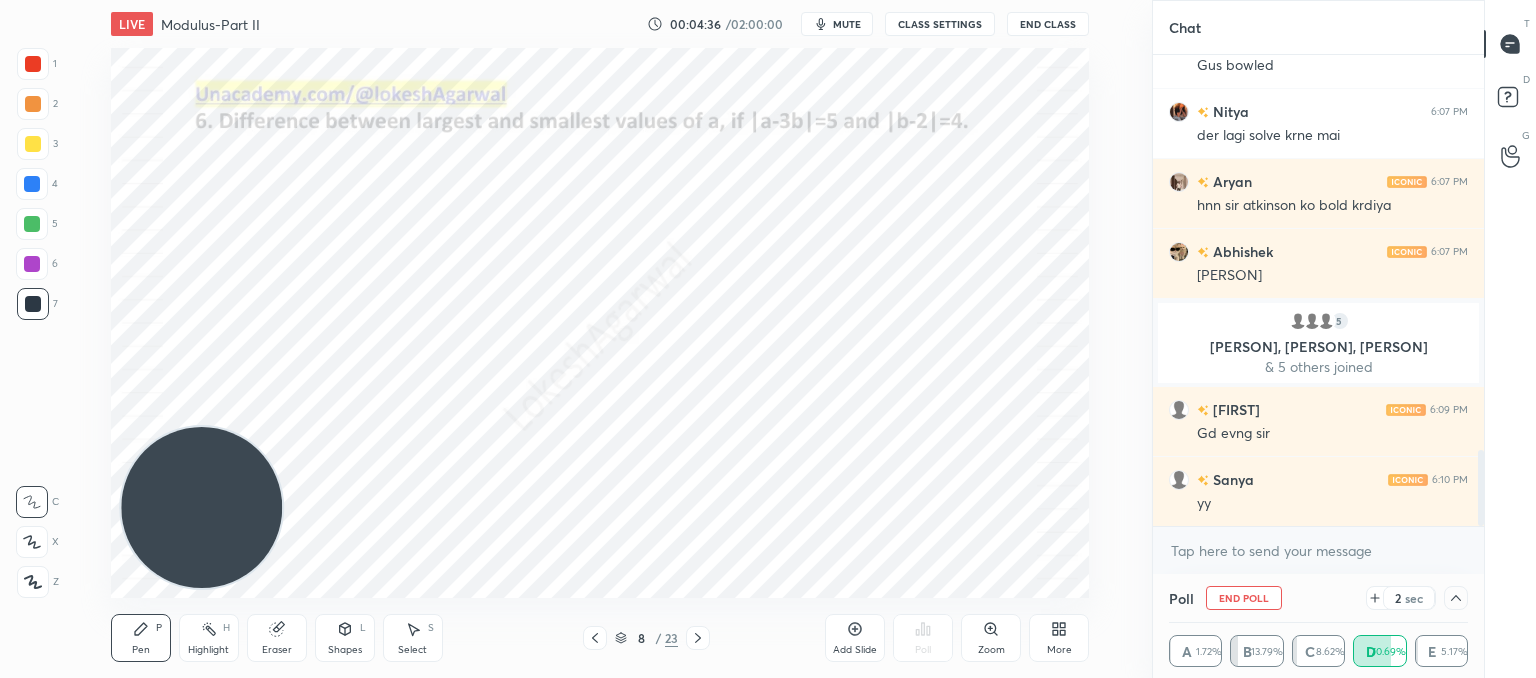 scroll, scrollTop: 154, scrollLeft: 293, axis: both 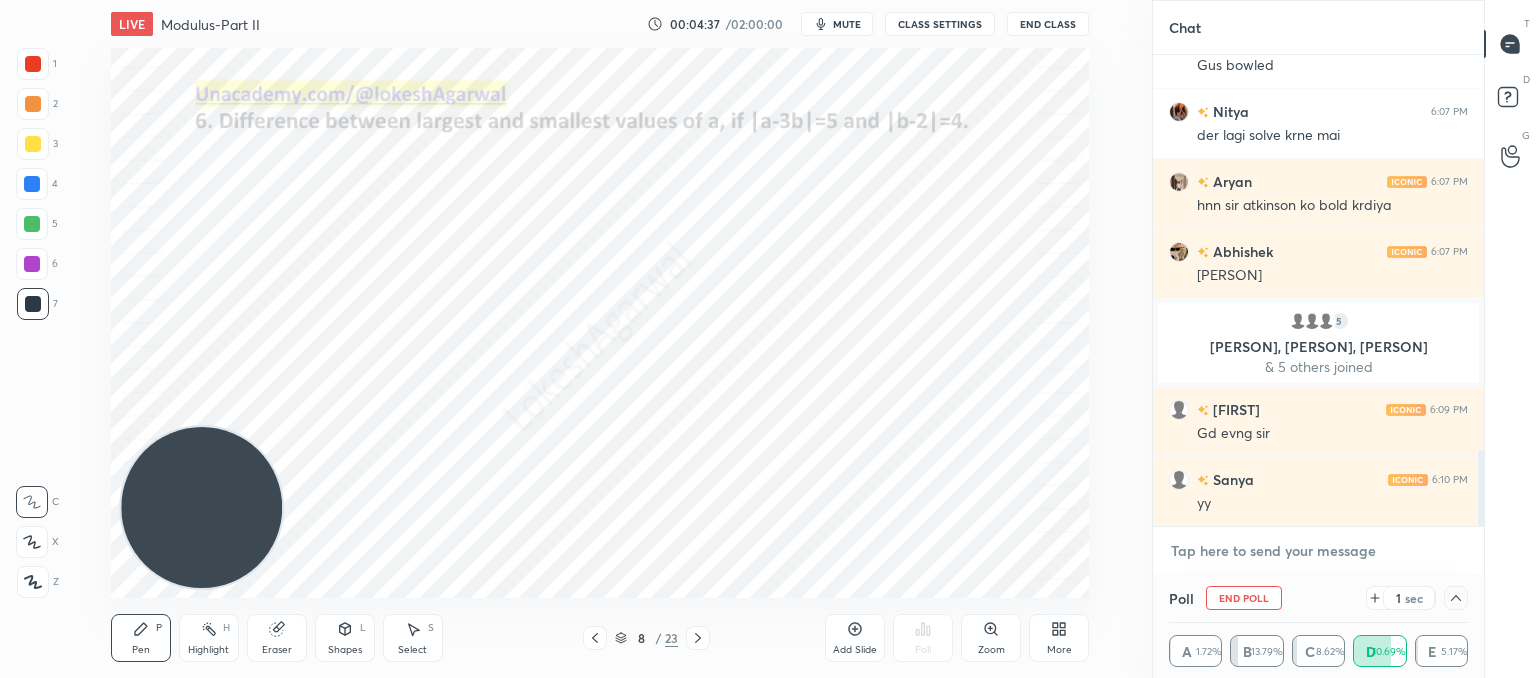 click at bounding box center [1318, 551] 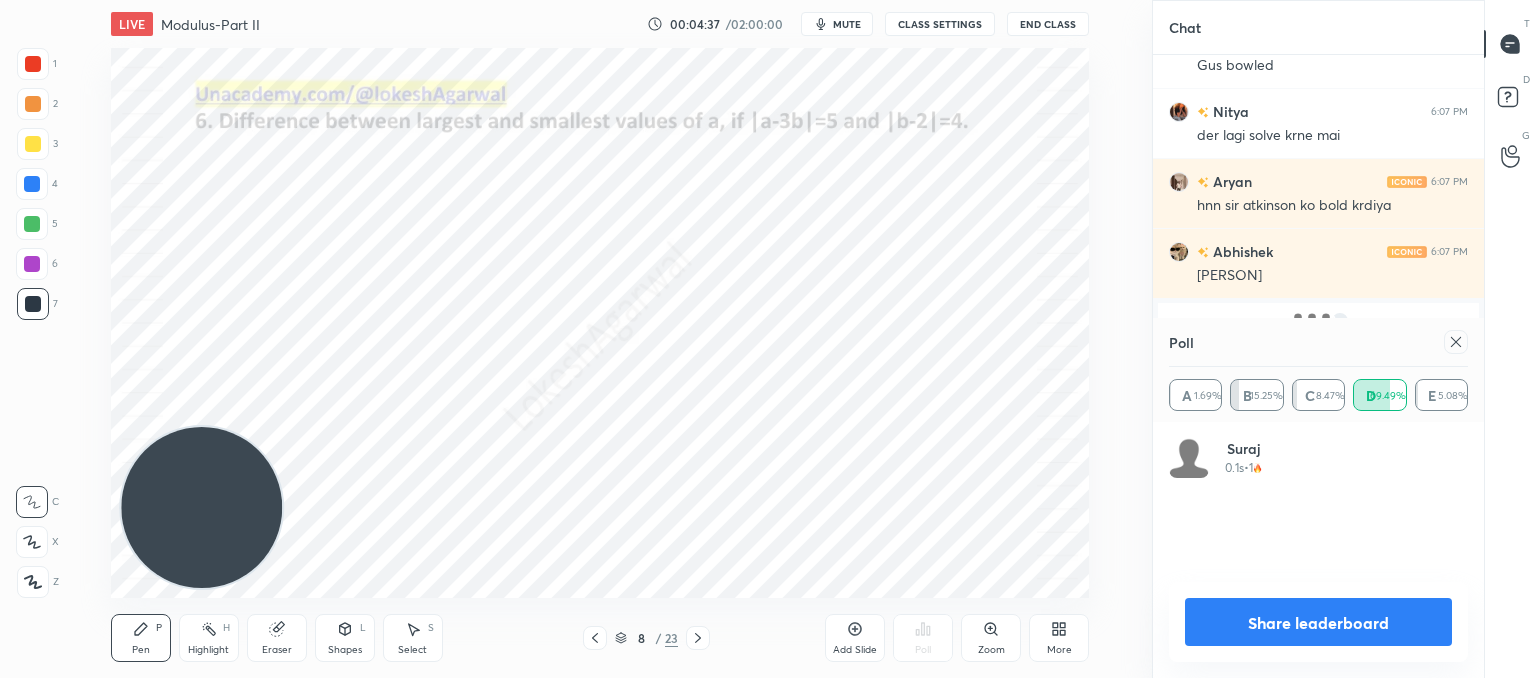 scroll, scrollTop: 7, scrollLeft: 6, axis: both 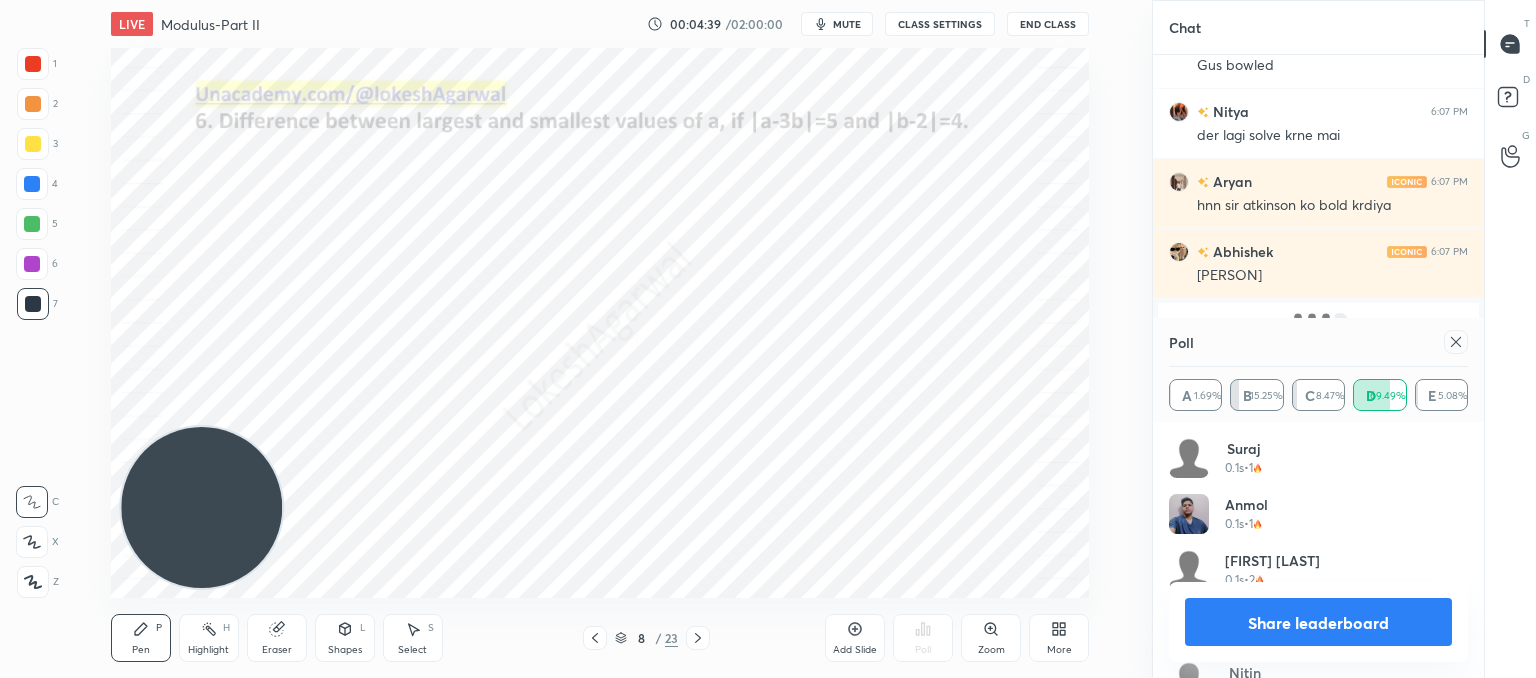 click at bounding box center (1456, 342) 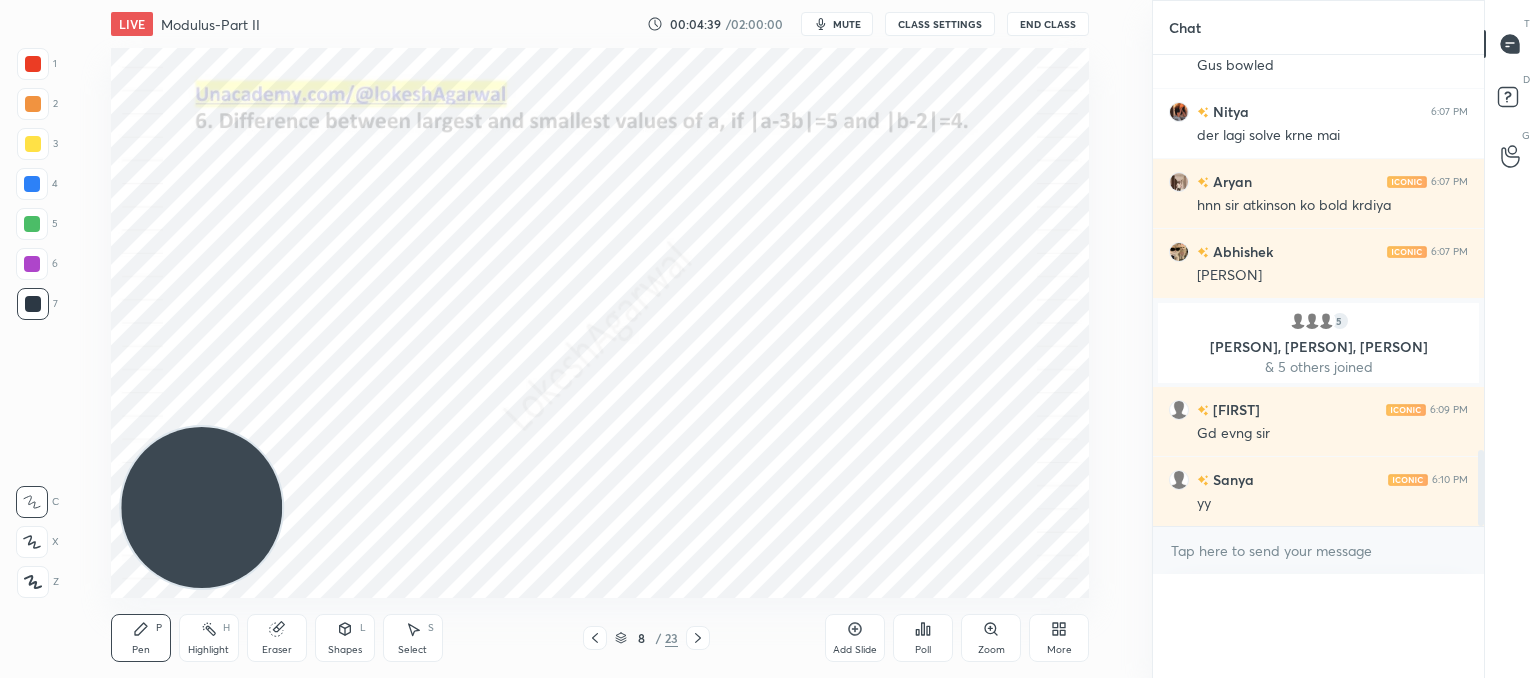 scroll, scrollTop: 0, scrollLeft: 0, axis: both 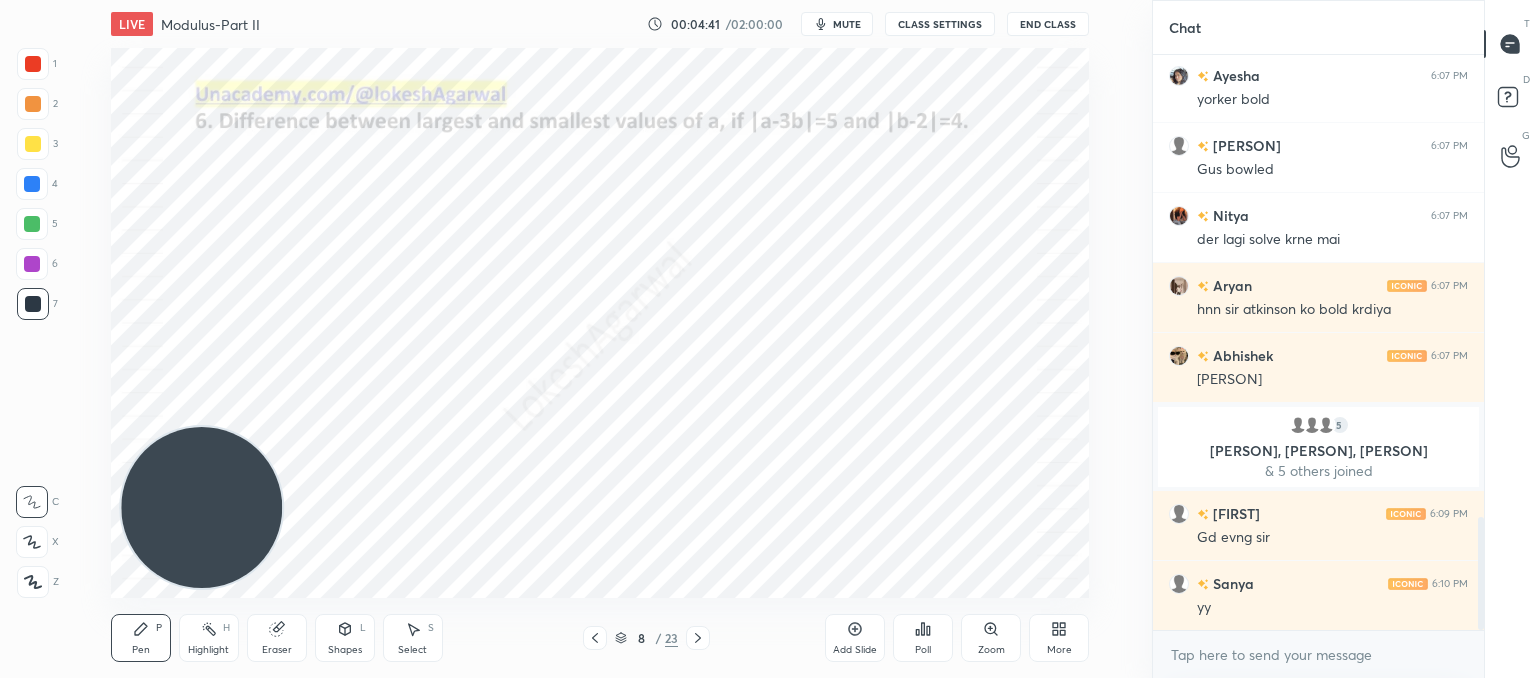 click 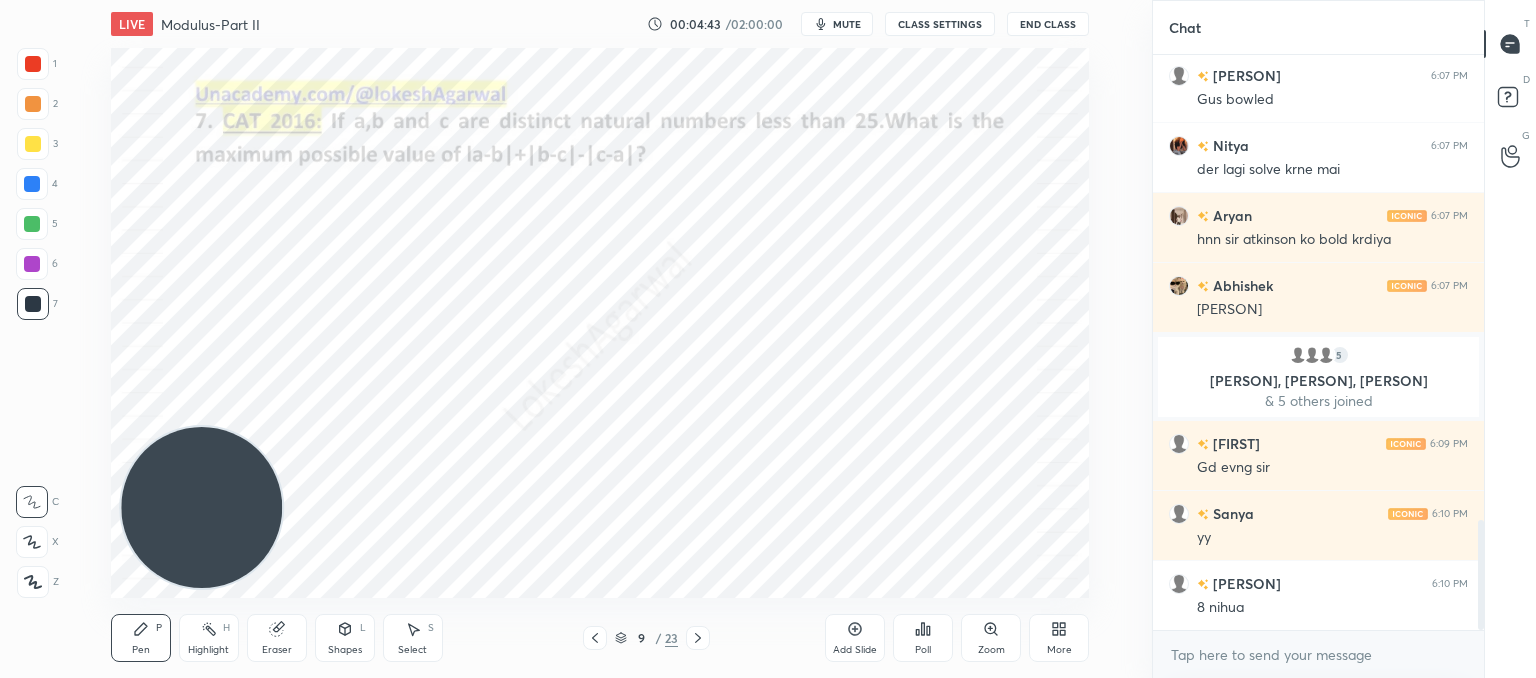 click 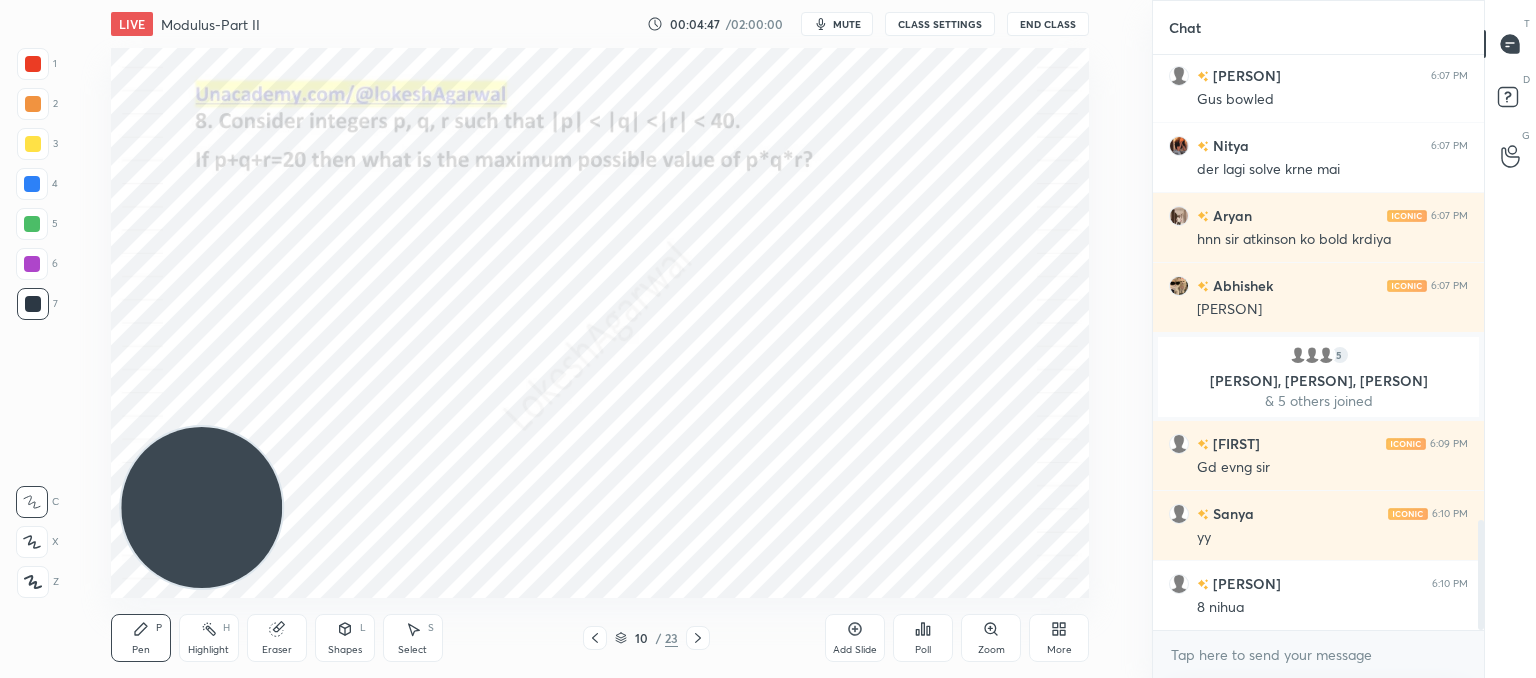 drag, startPoint x: 145, startPoint y: 638, endPoint x: 217, endPoint y: 579, distance: 93.08598 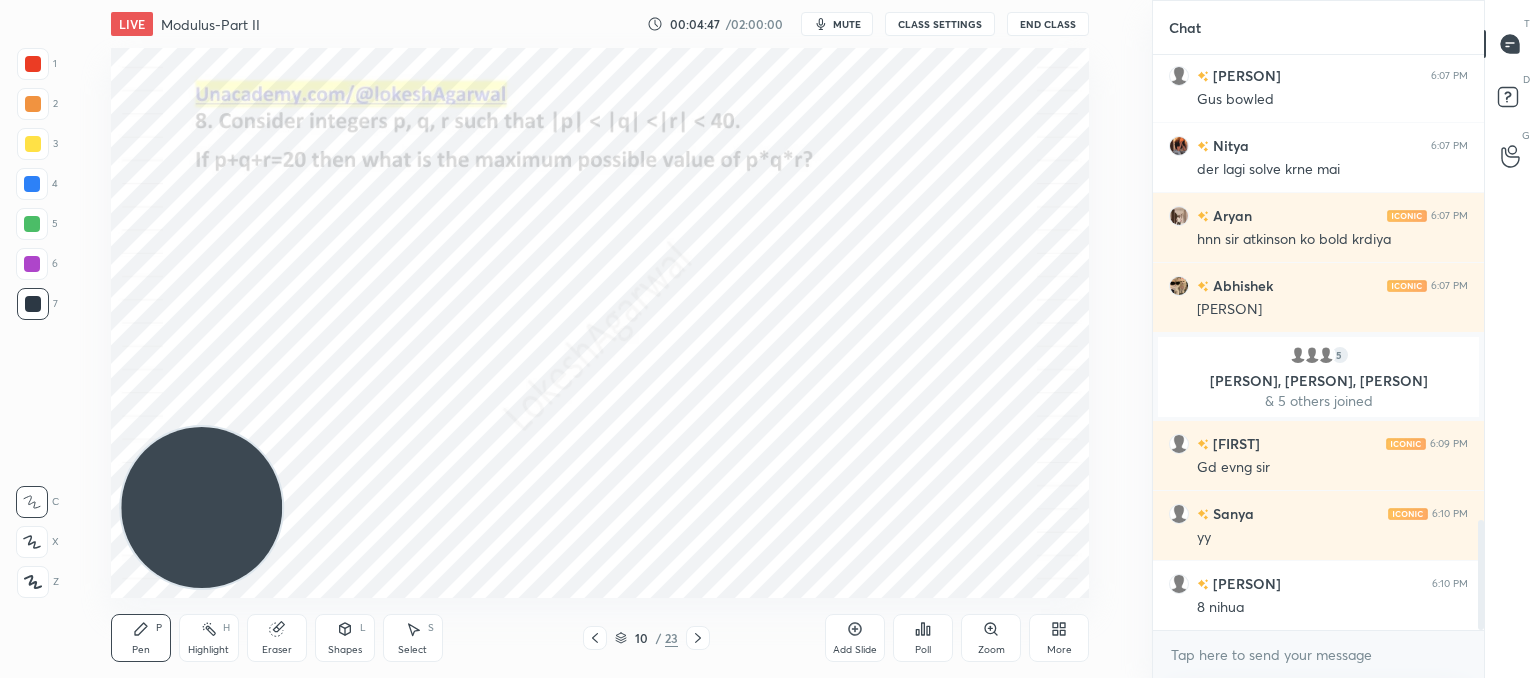click on "Pen P" at bounding box center (141, 638) 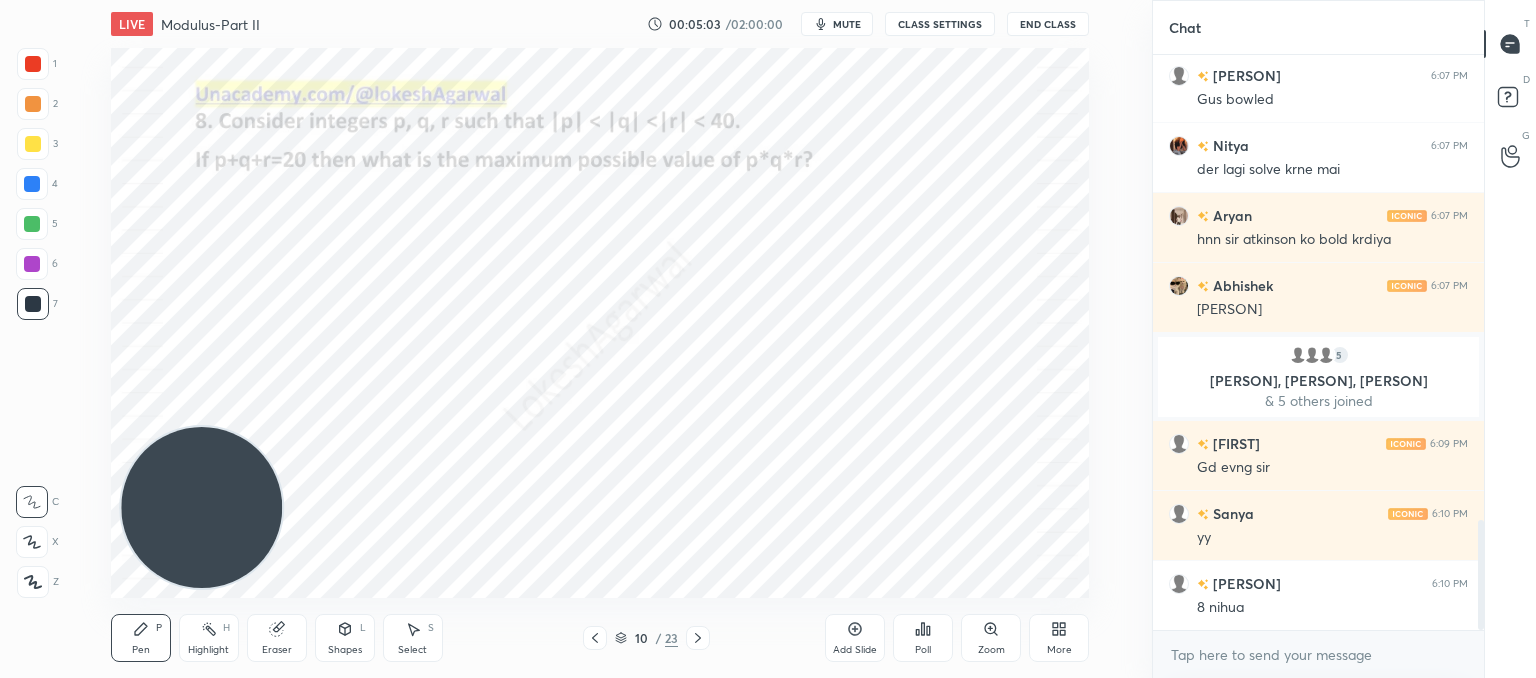 click on "Poll" at bounding box center [923, 638] 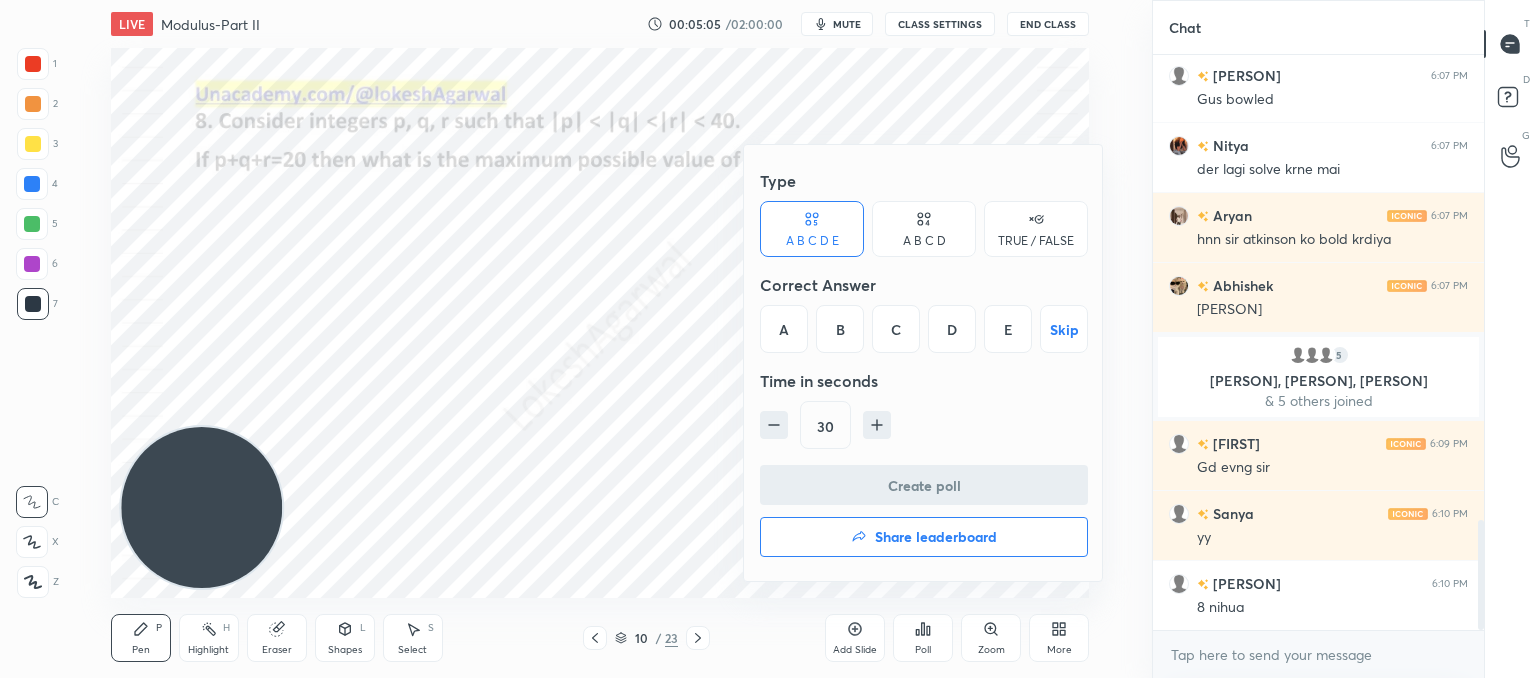 click on "A B C D" at bounding box center [924, 241] 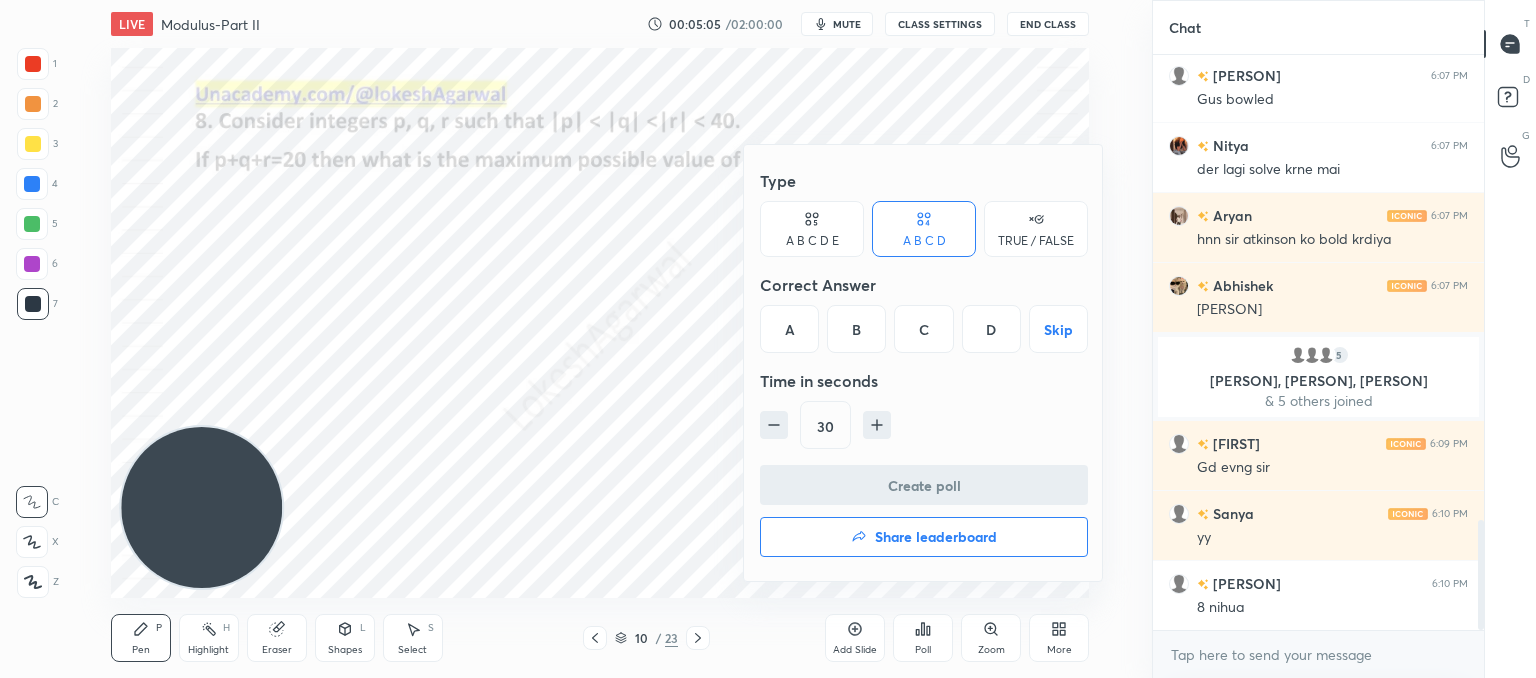 click on "D" at bounding box center [991, 329] 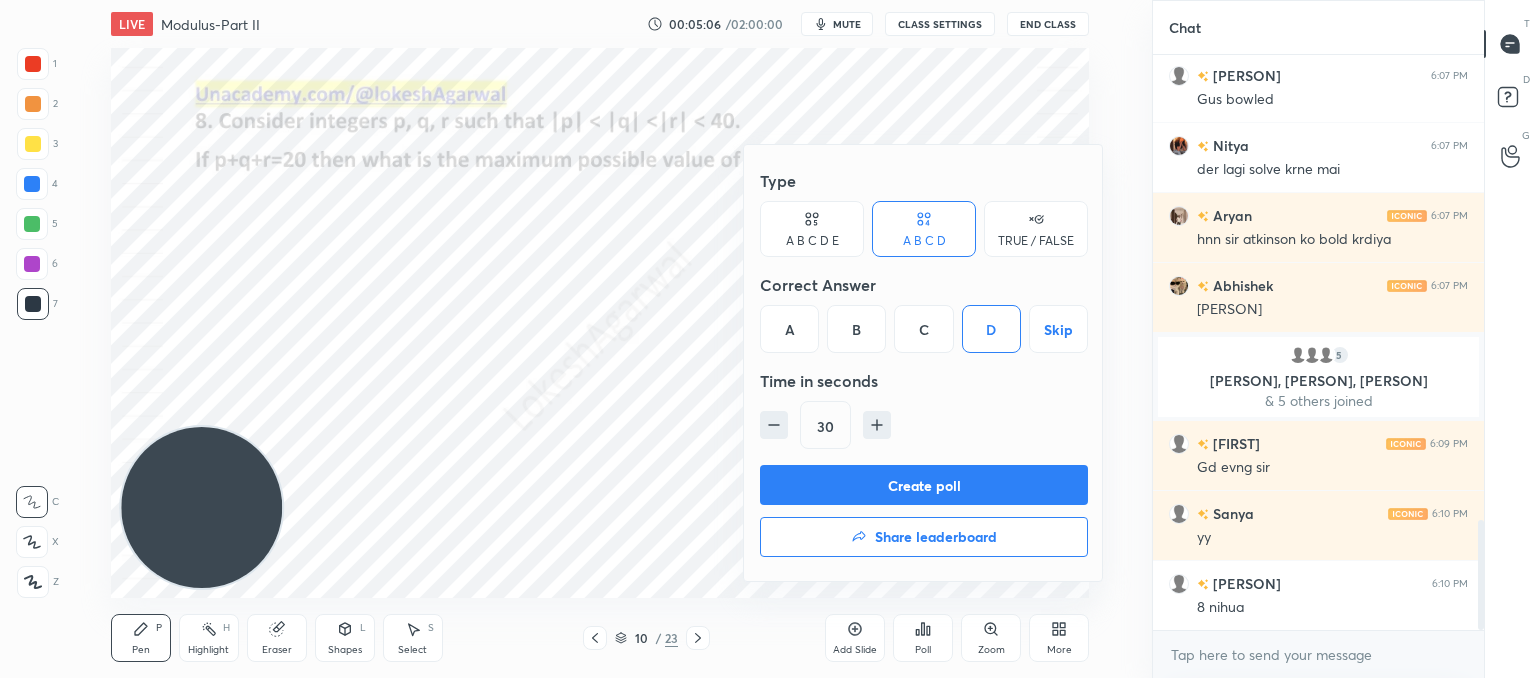 click on "Create poll" at bounding box center [924, 485] 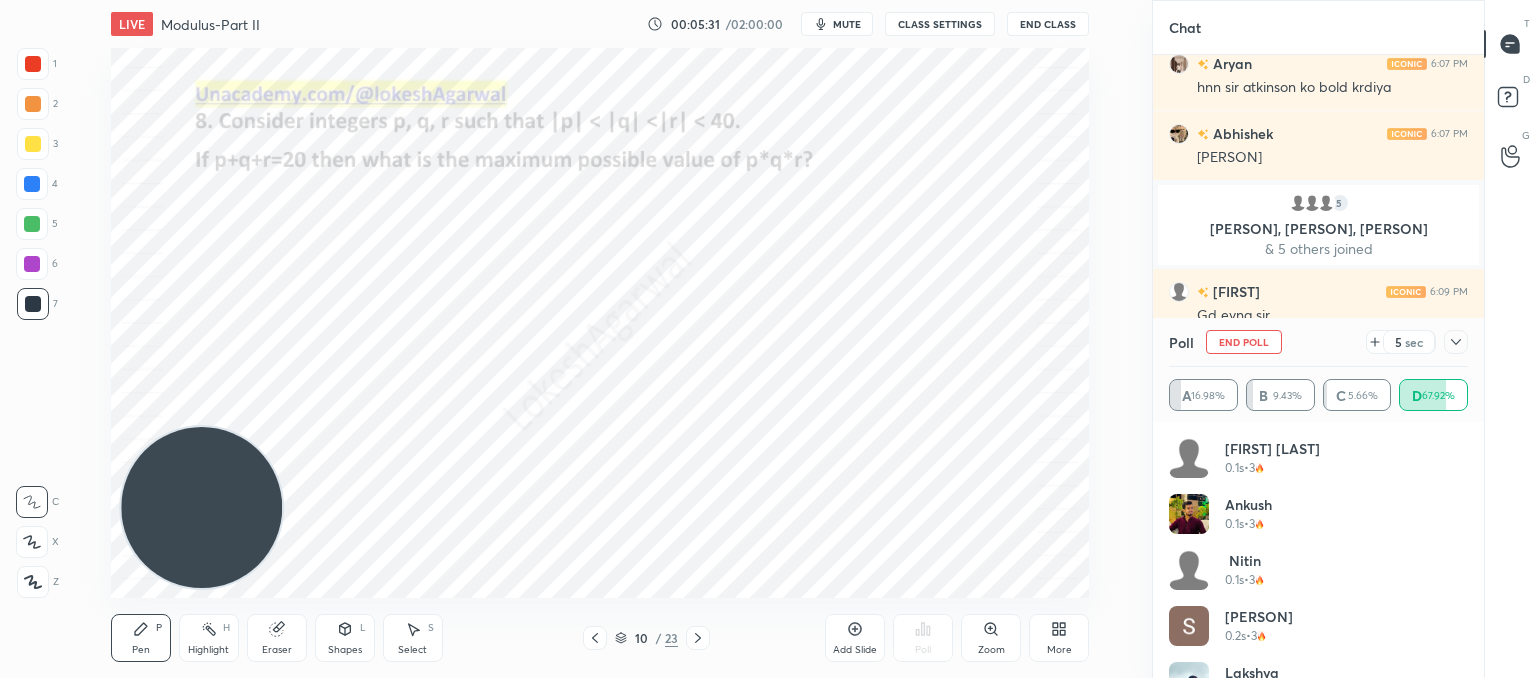 click 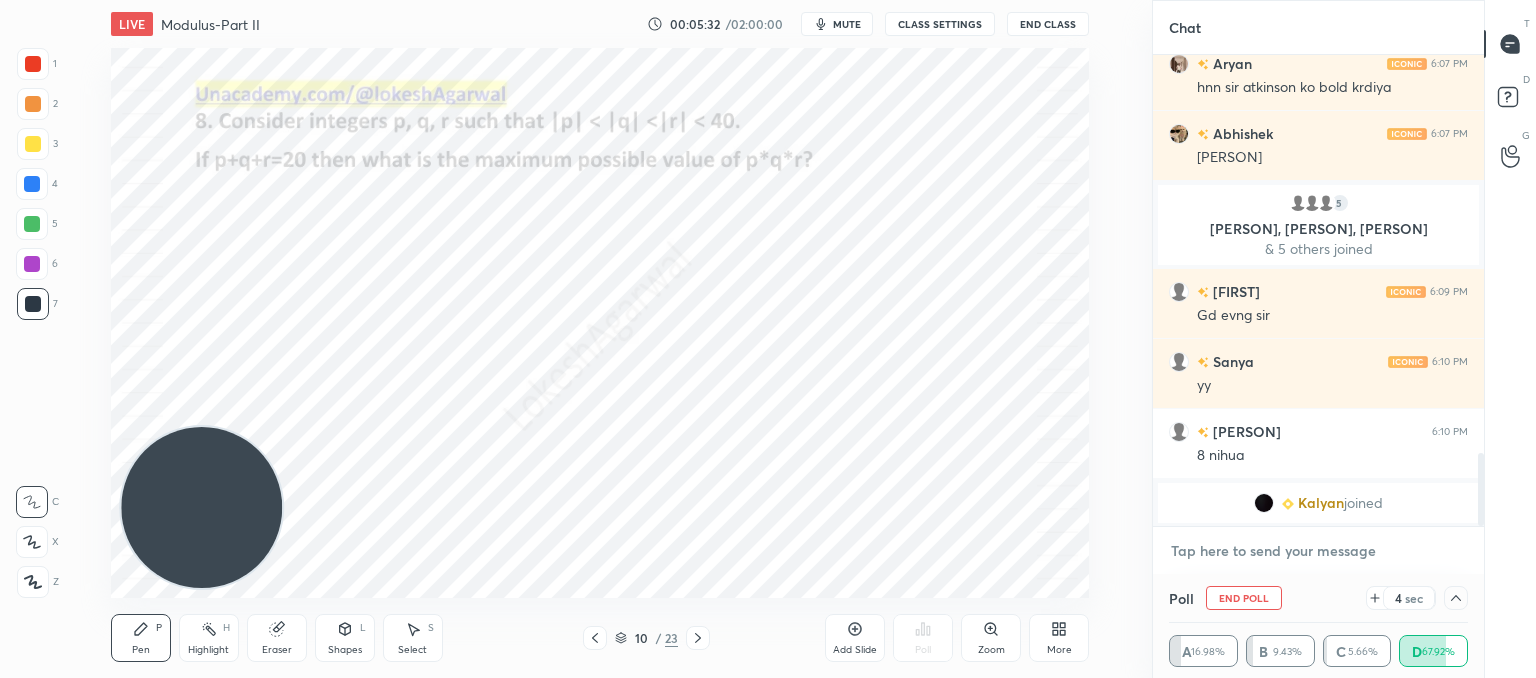 click at bounding box center [1318, 551] 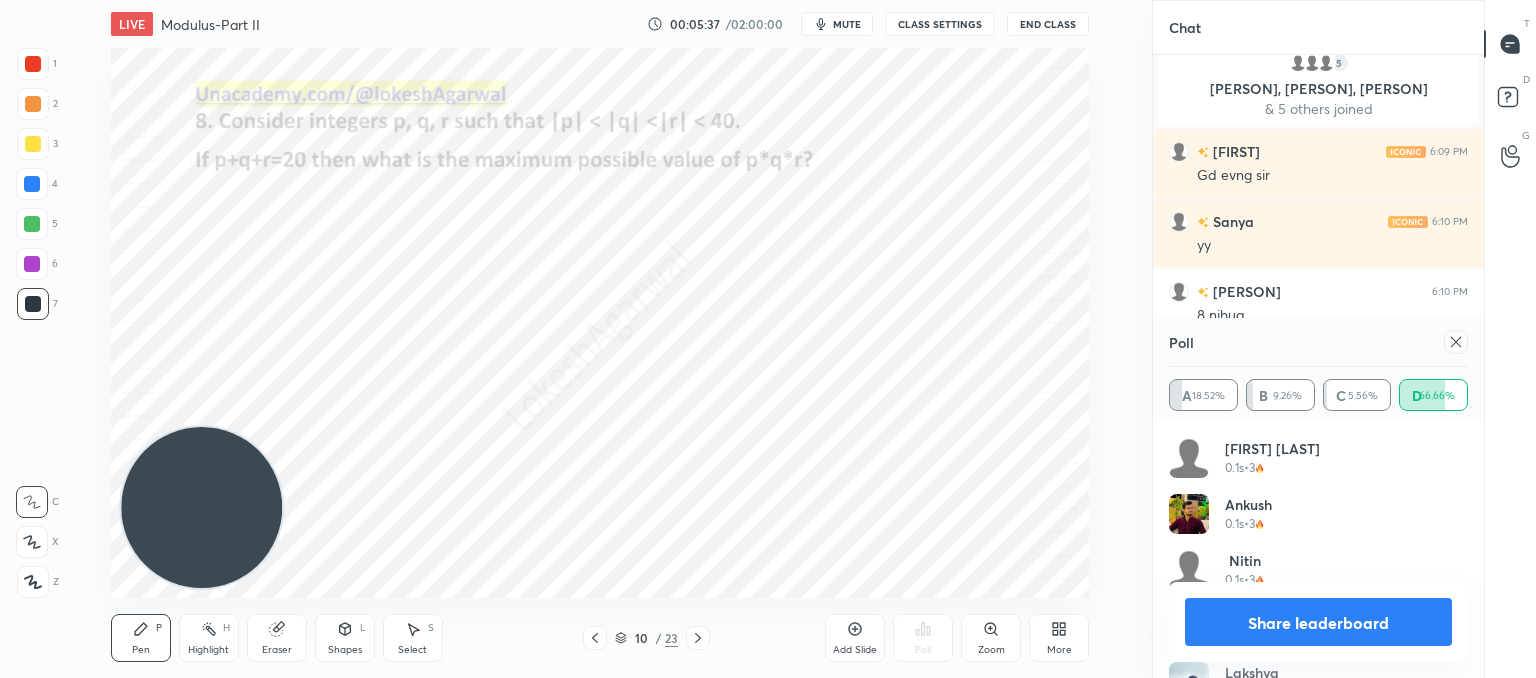 click at bounding box center [1456, 342] 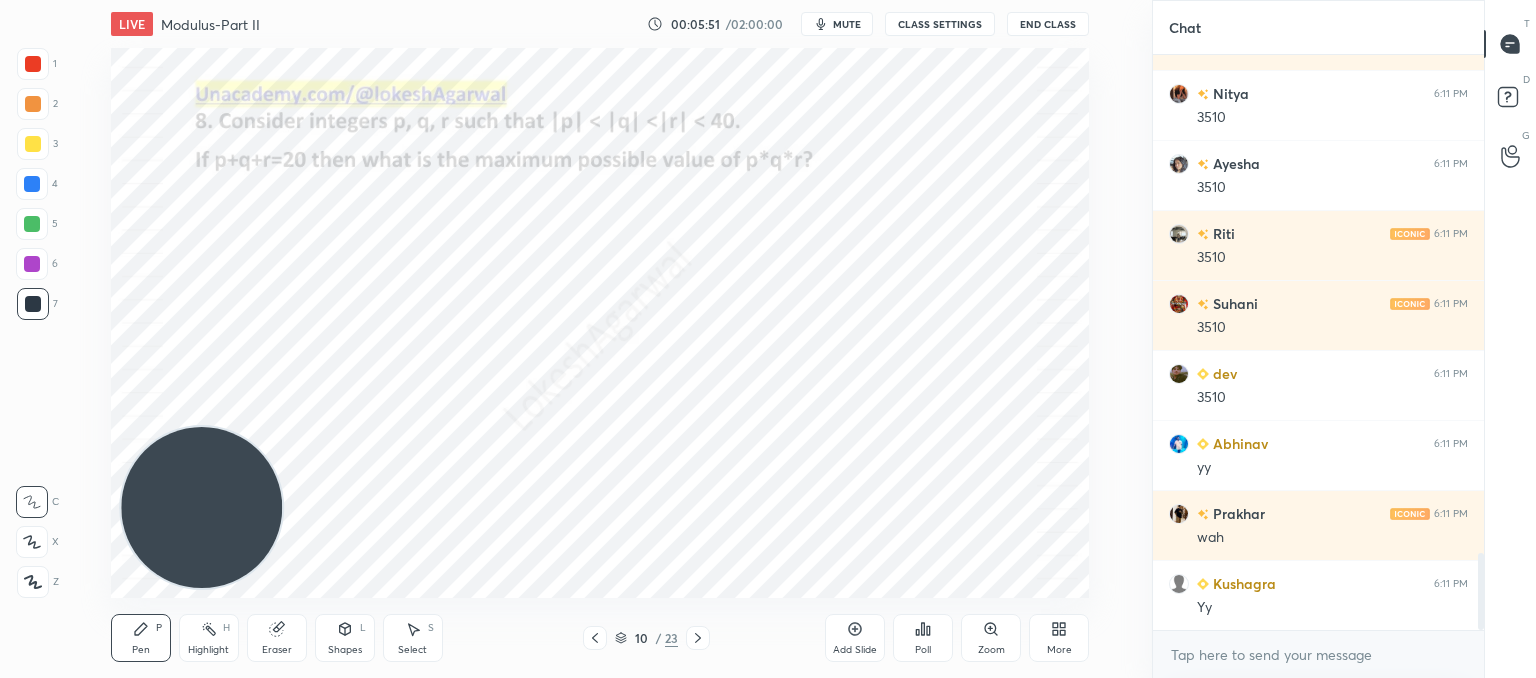 click 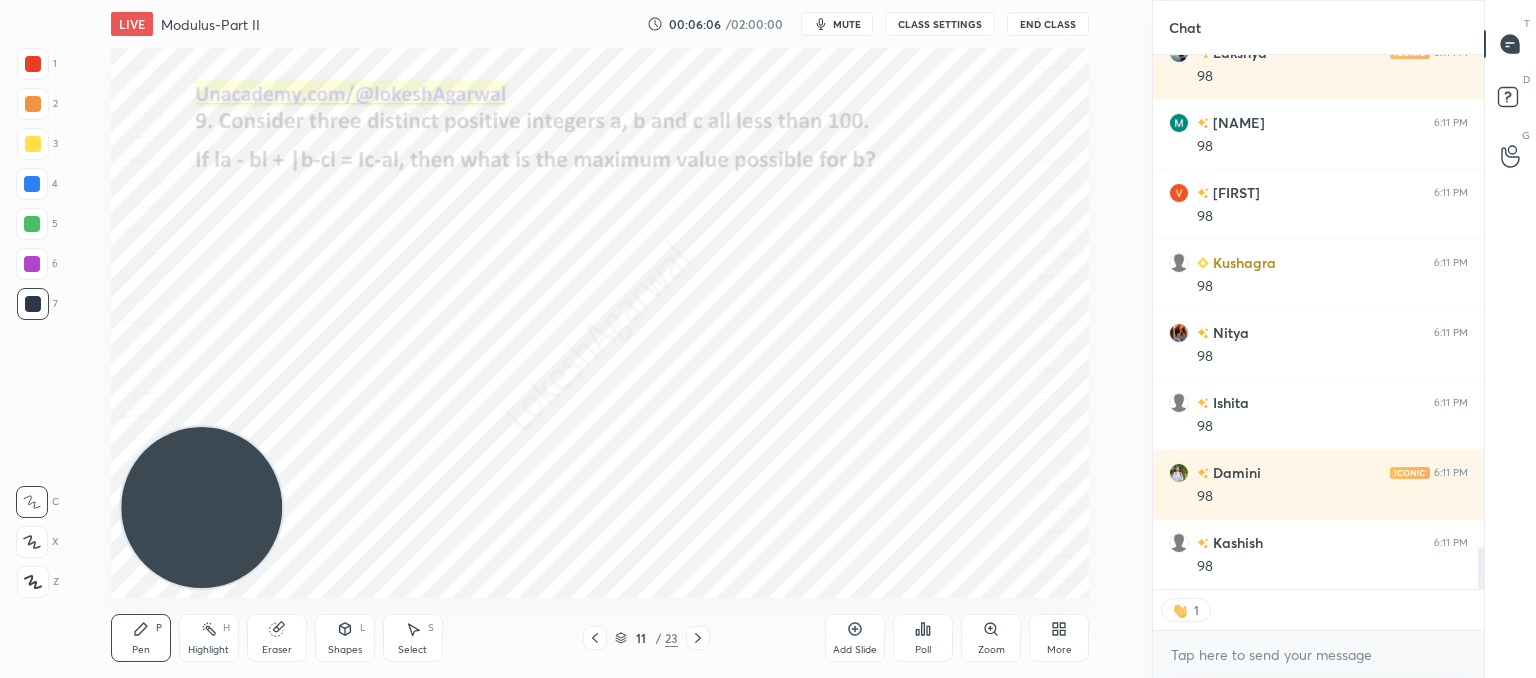 click 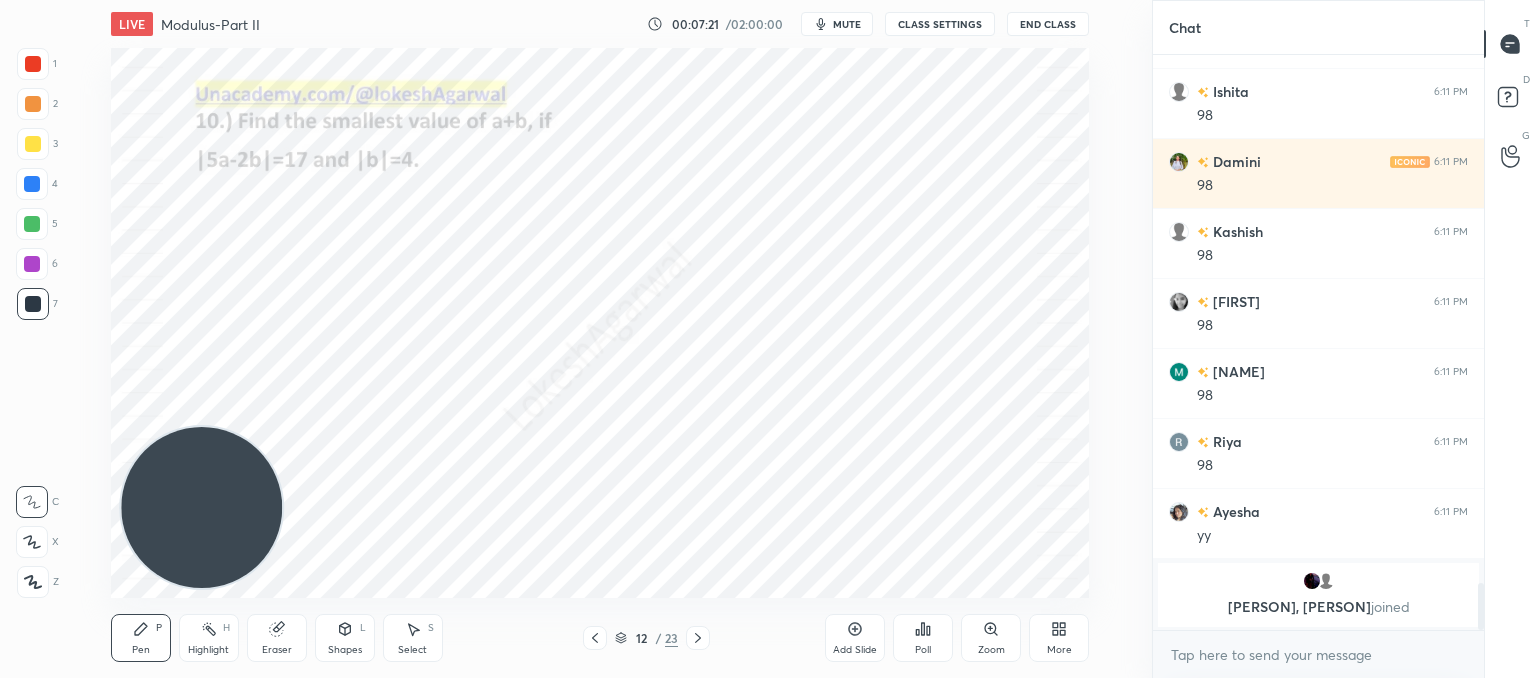 click on "Poll" at bounding box center [923, 638] 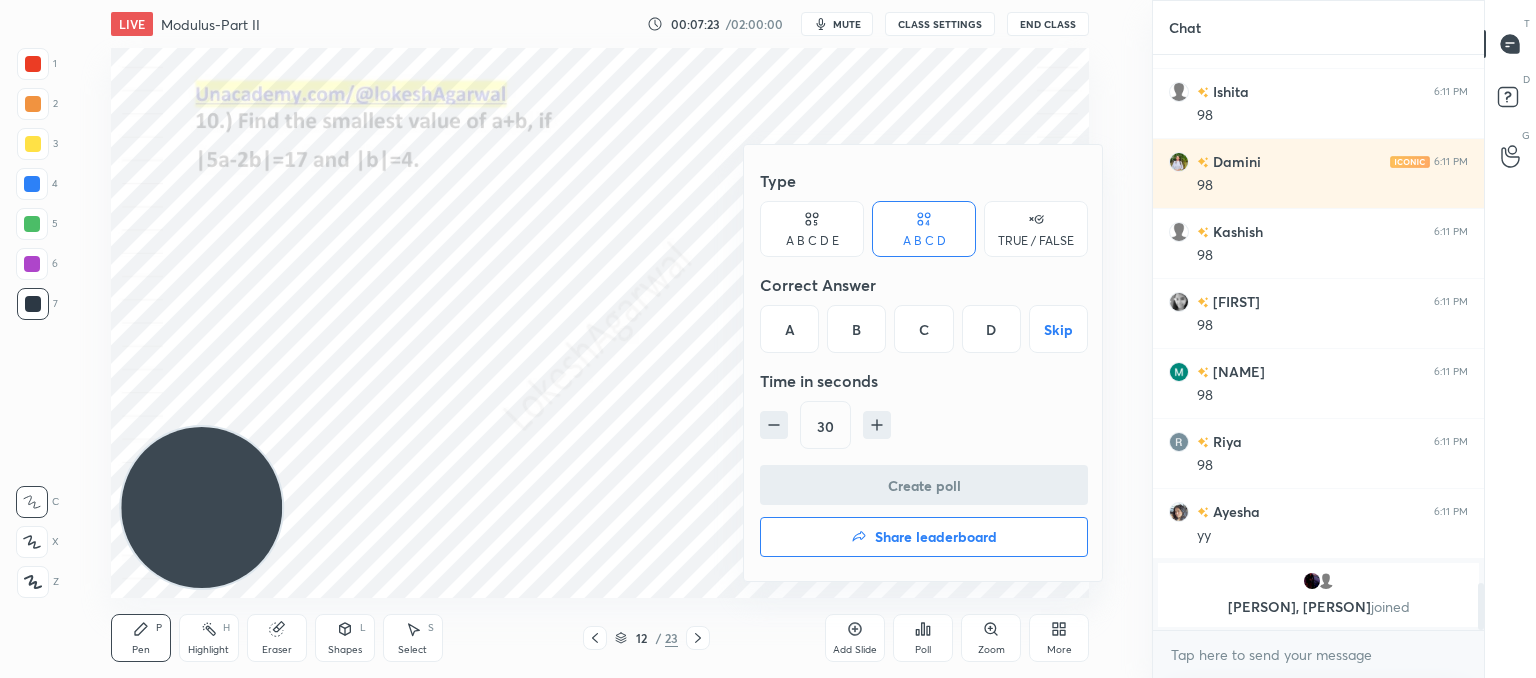 click on "A B C D E" at bounding box center (812, 229) 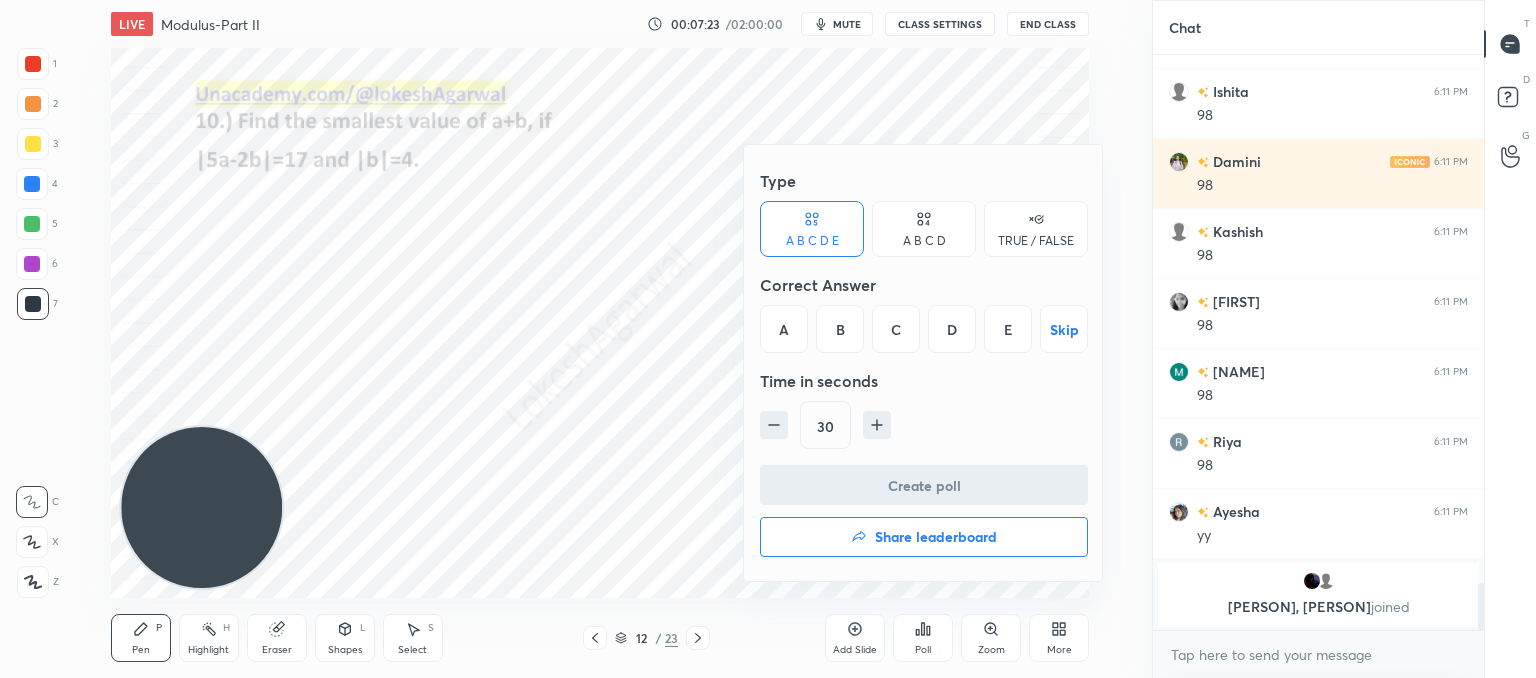 click on "D" at bounding box center [952, 329] 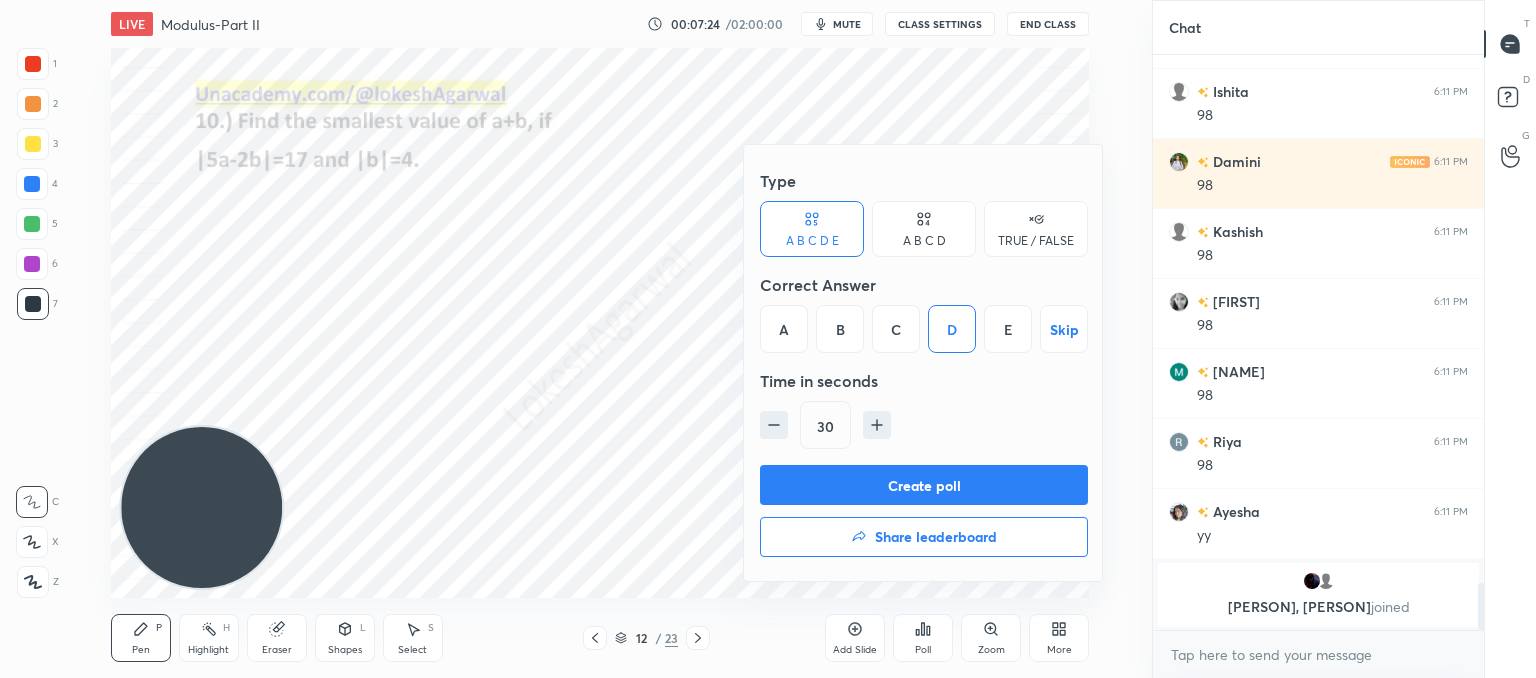click on "Create poll" at bounding box center [924, 485] 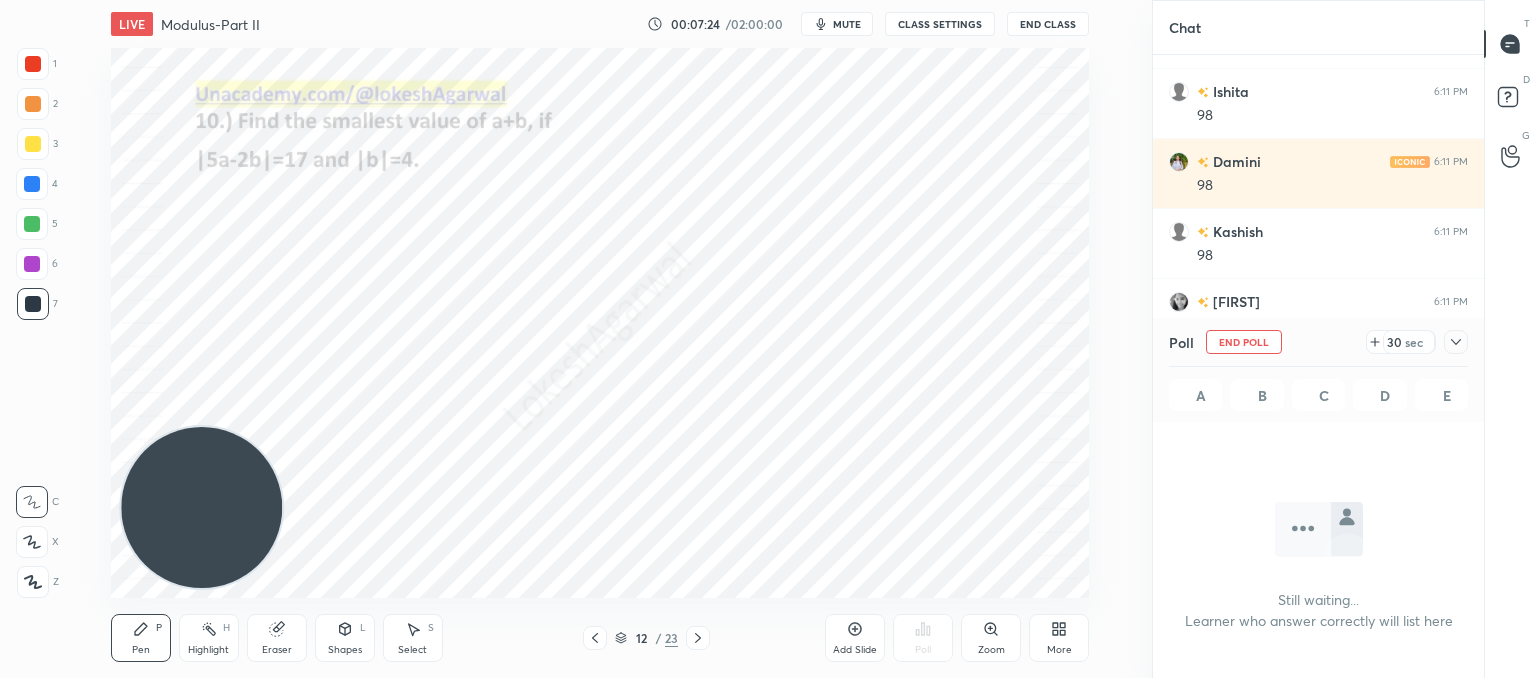 scroll, scrollTop: 476, scrollLeft: 325, axis: both 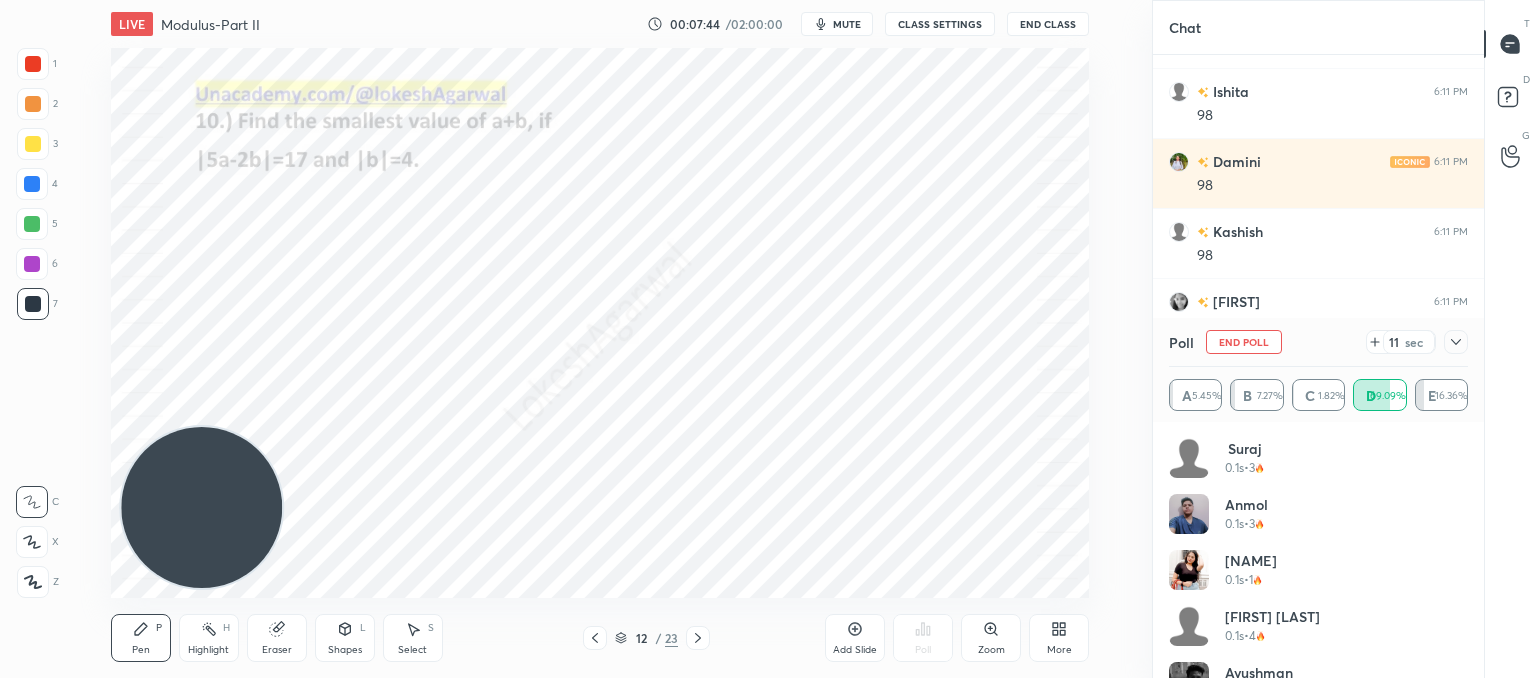 click 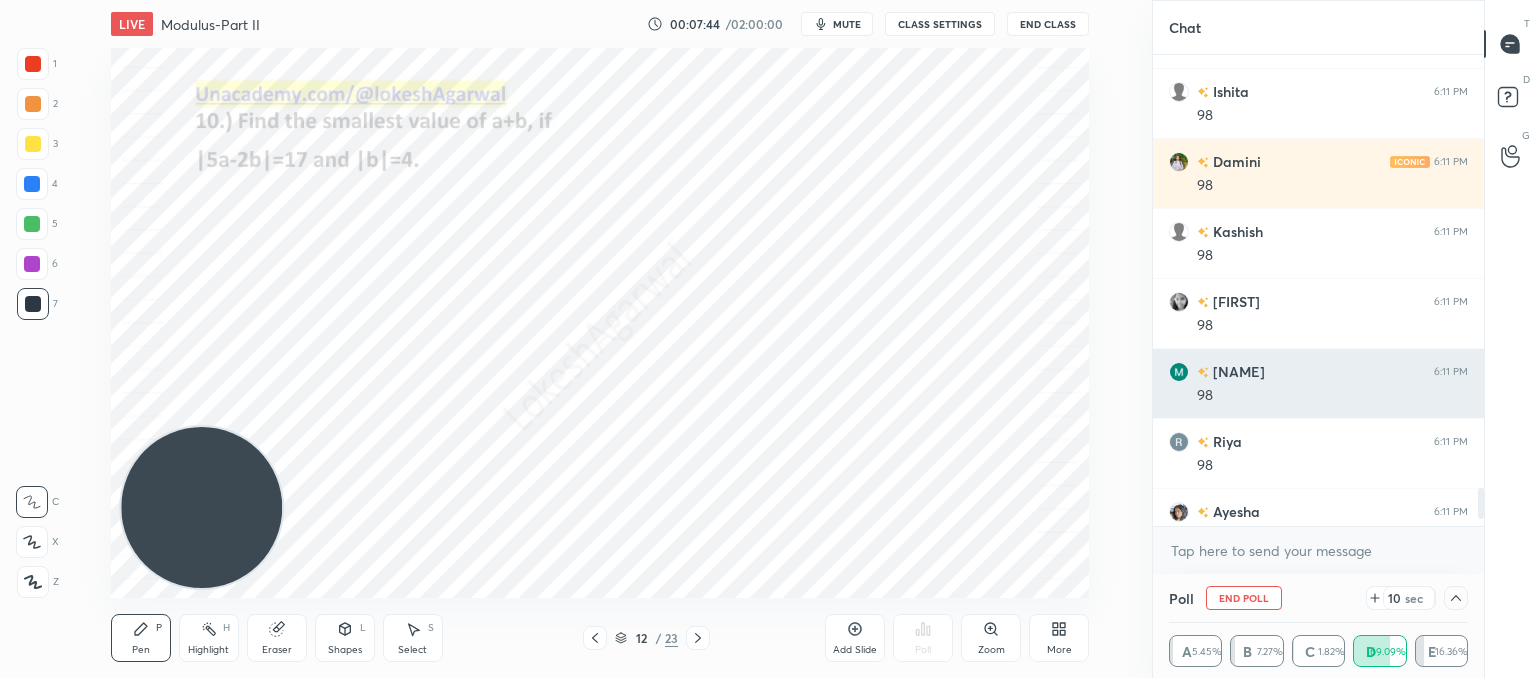 scroll, scrollTop: 7, scrollLeft: 6, axis: both 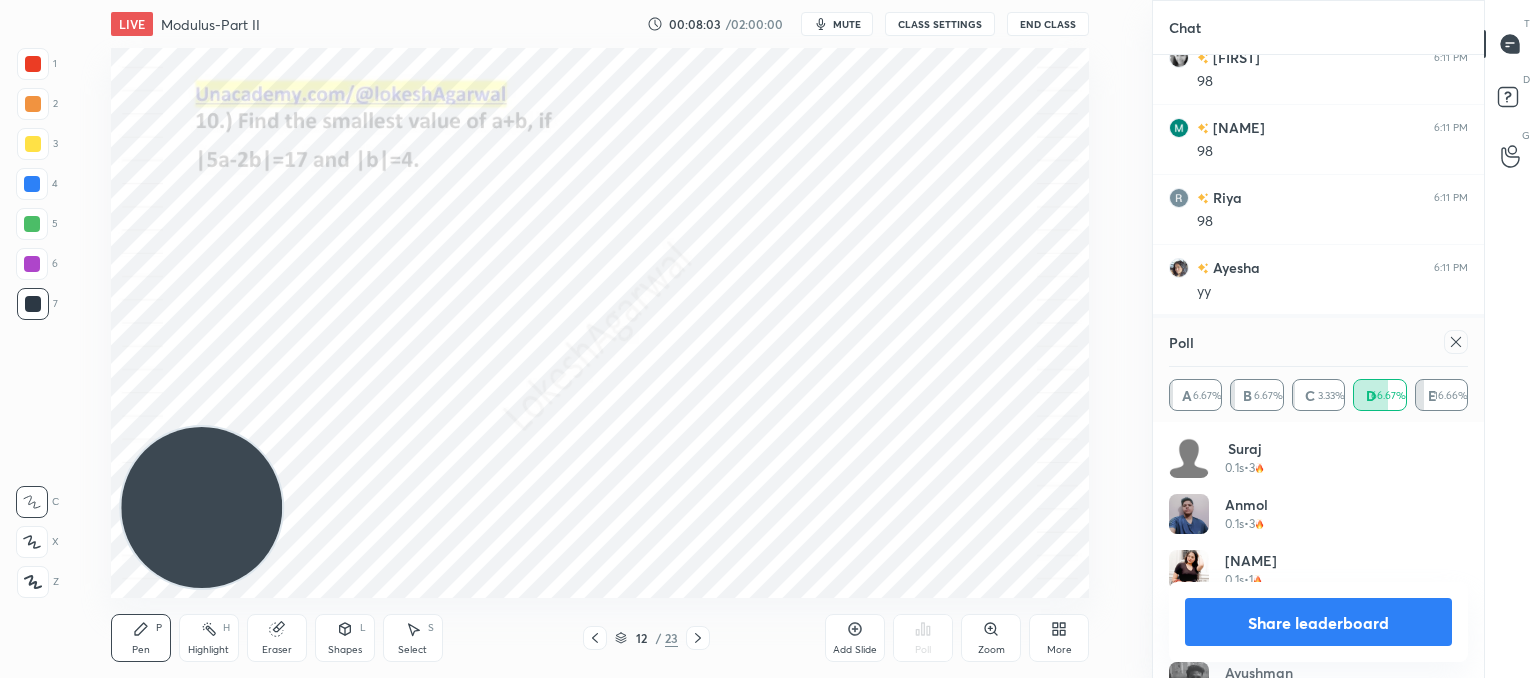 click 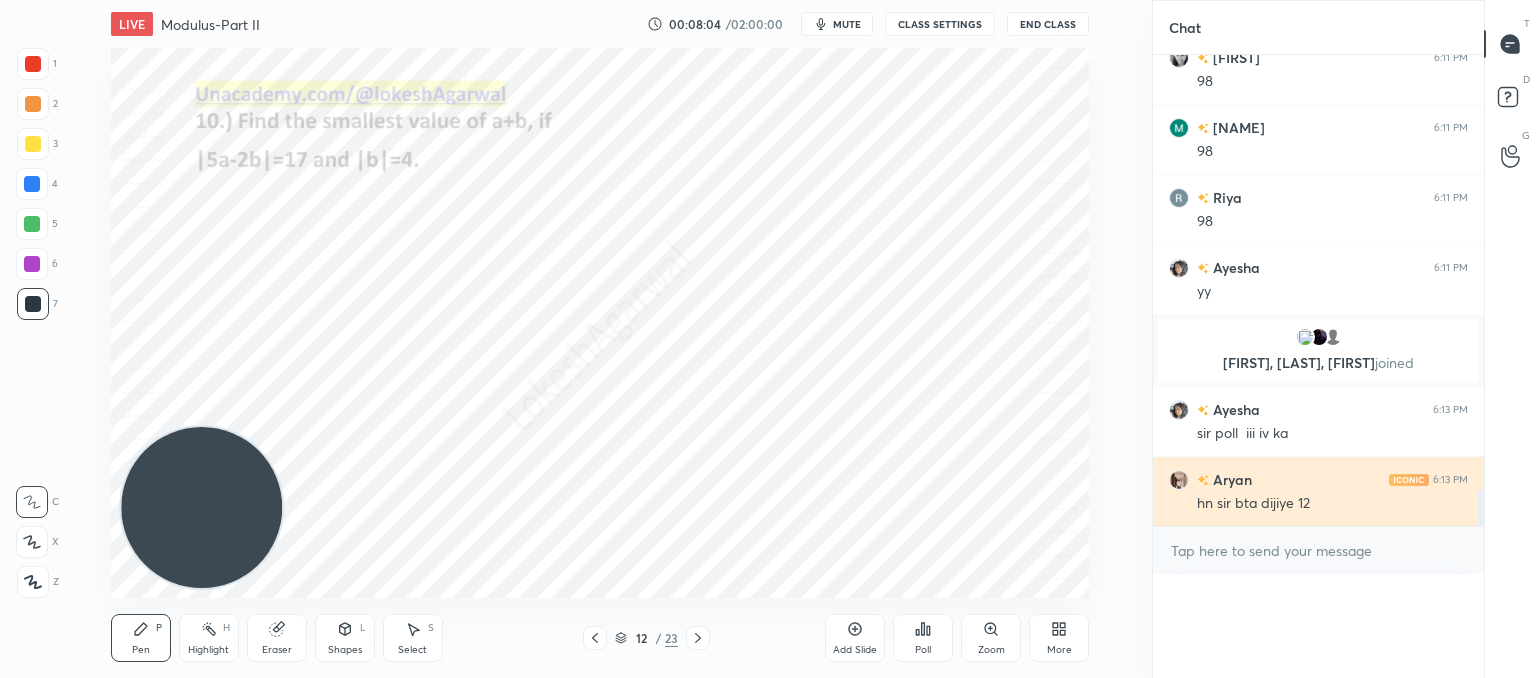 scroll, scrollTop: 0, scrollLeft: 6, axis: horizontal 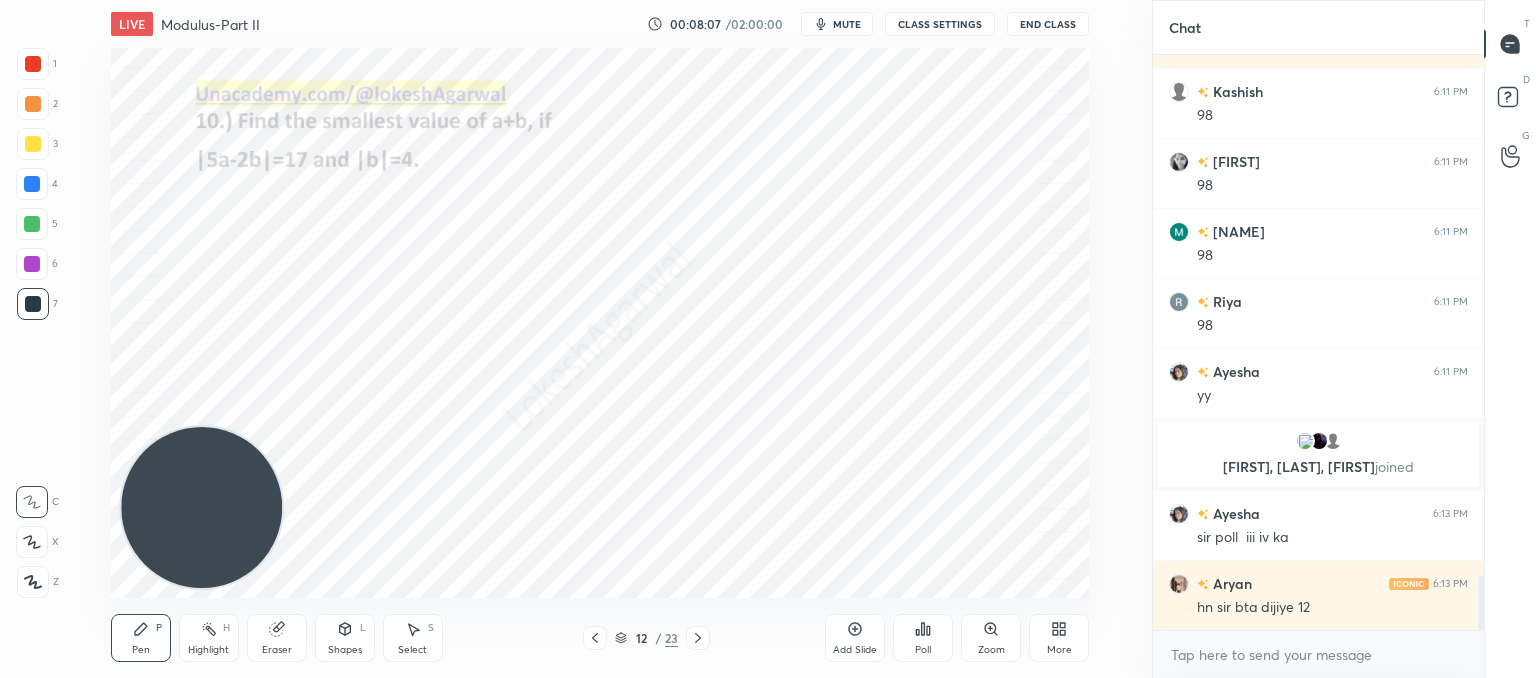 click 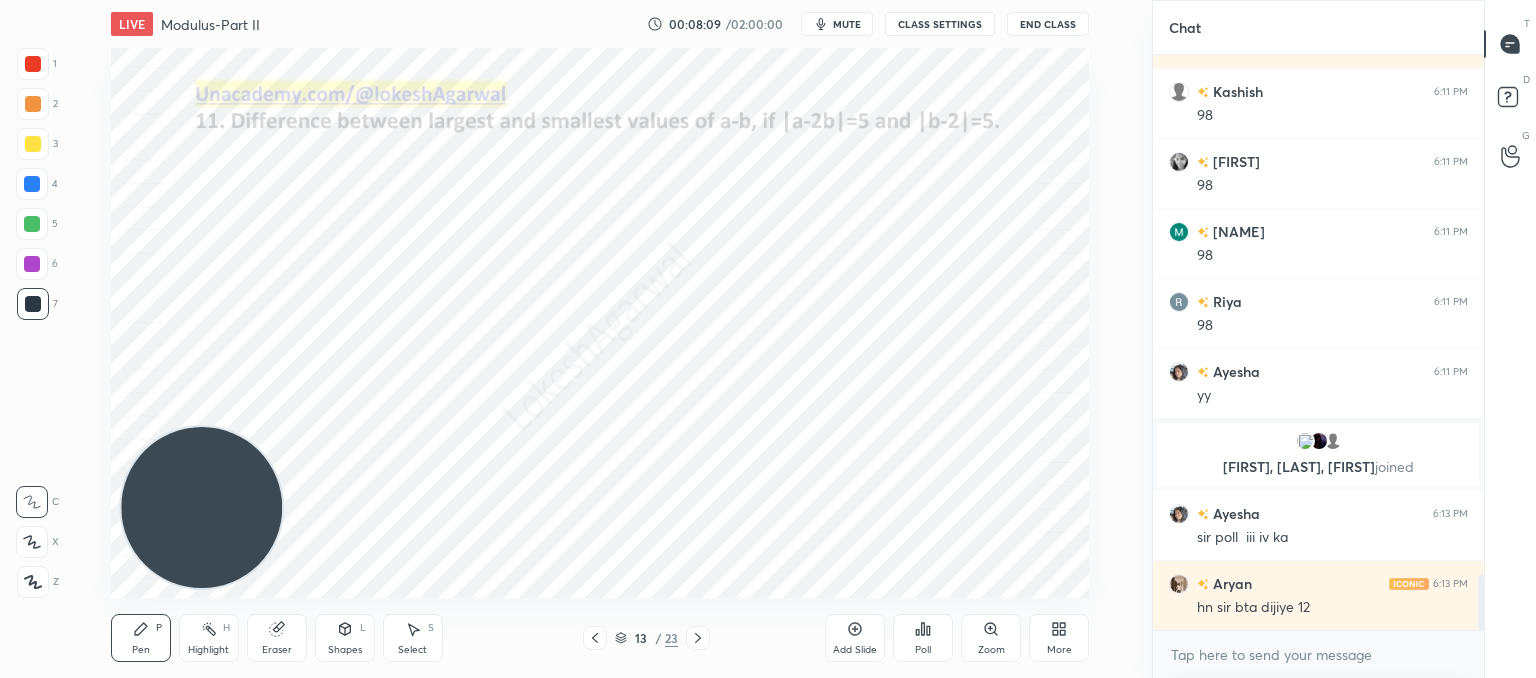 click 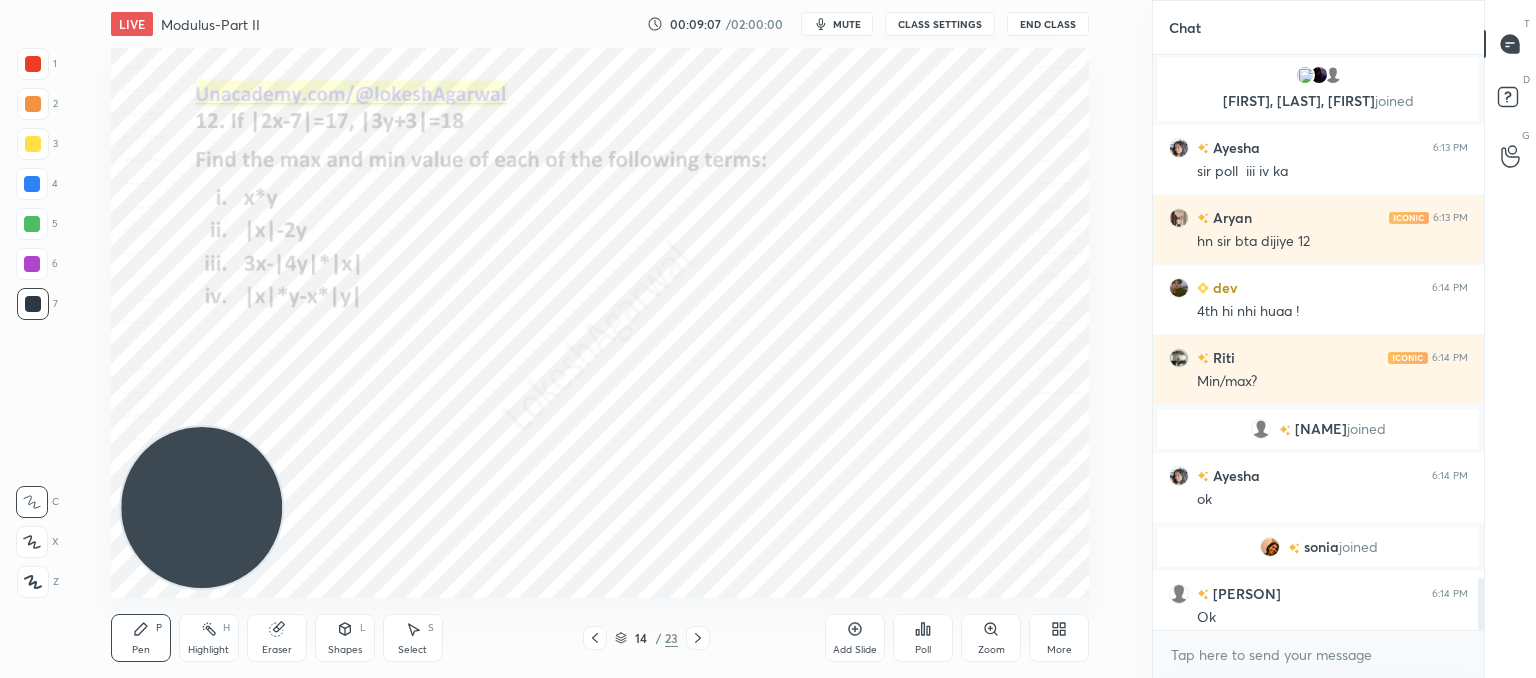 scroll, scrollTop: 5752, scrollLeft: 0, axis: vertical 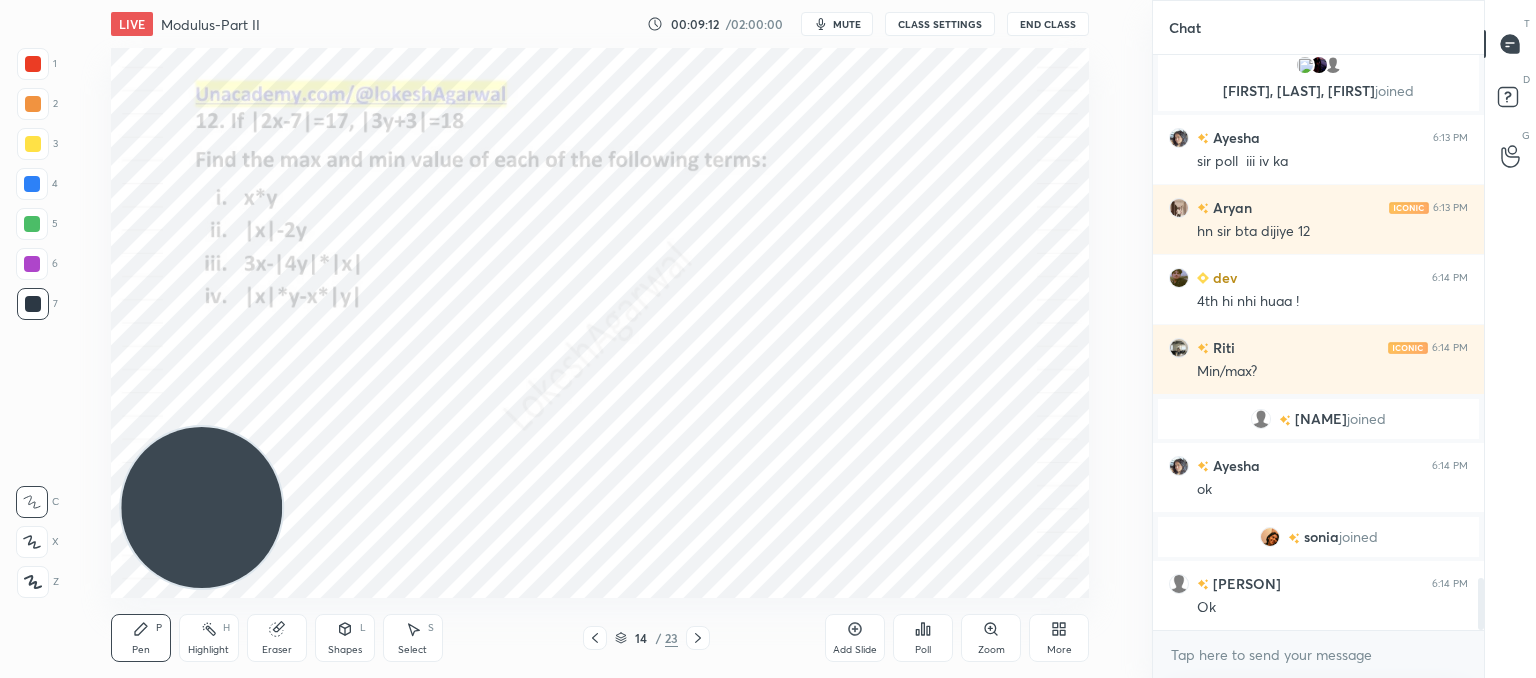 click on "Poll" at bounding box center [923, 638] 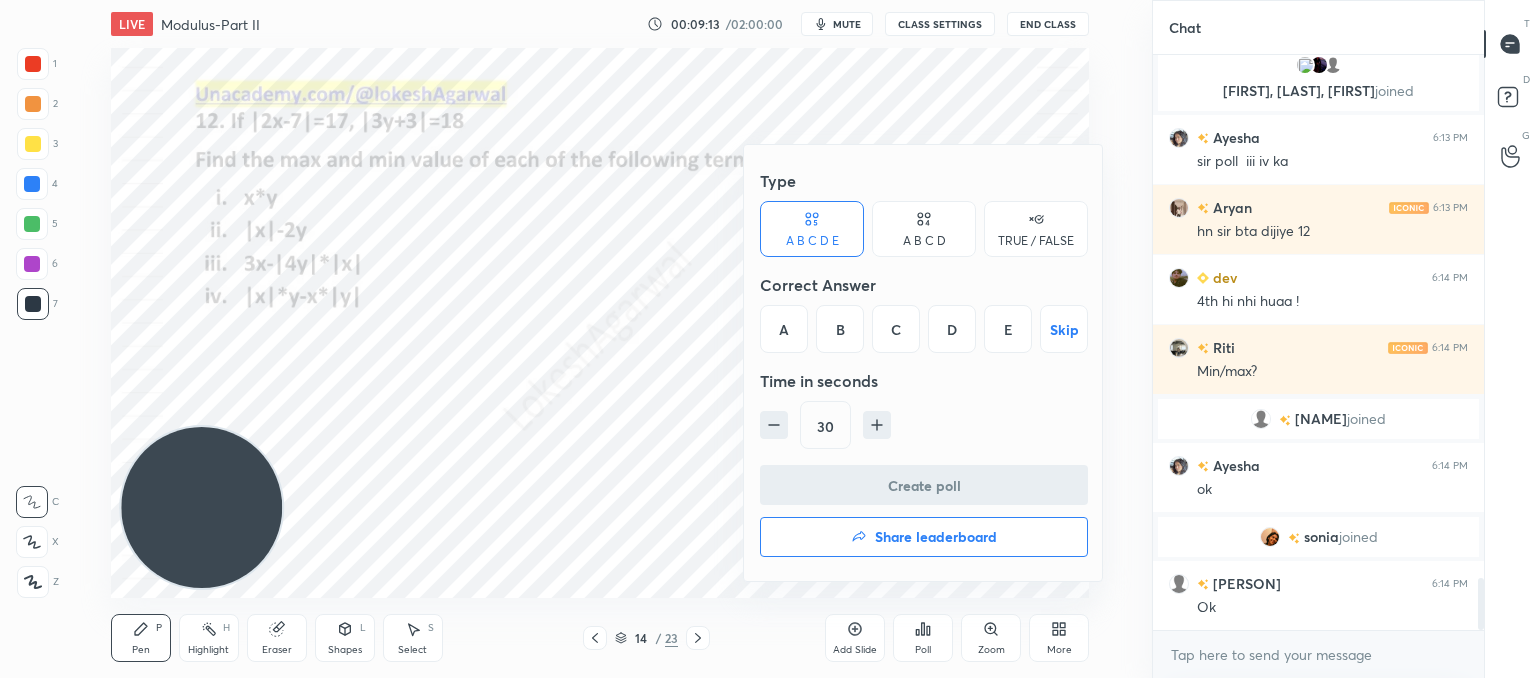 click on "D" at bounding box center (952, 329) 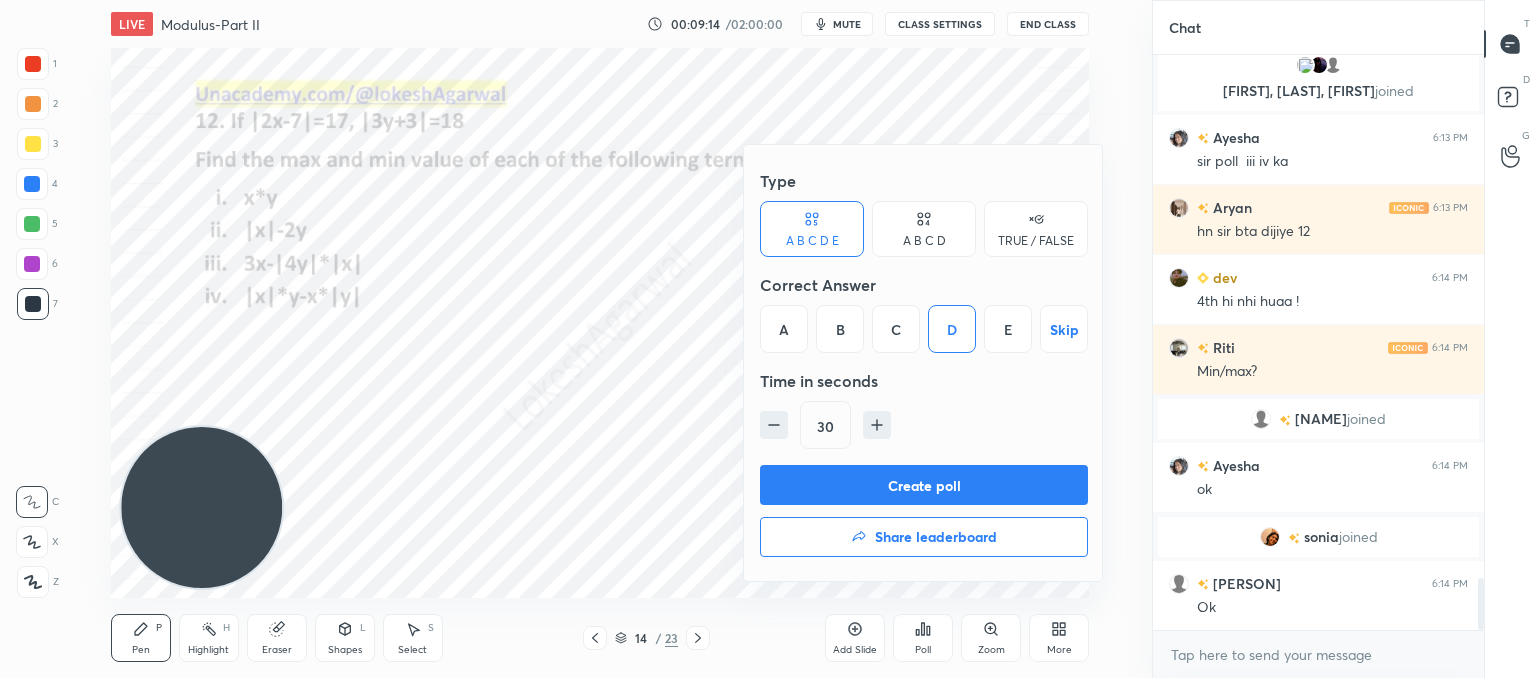 click on "Create poll" at bounding box center [924, 485] 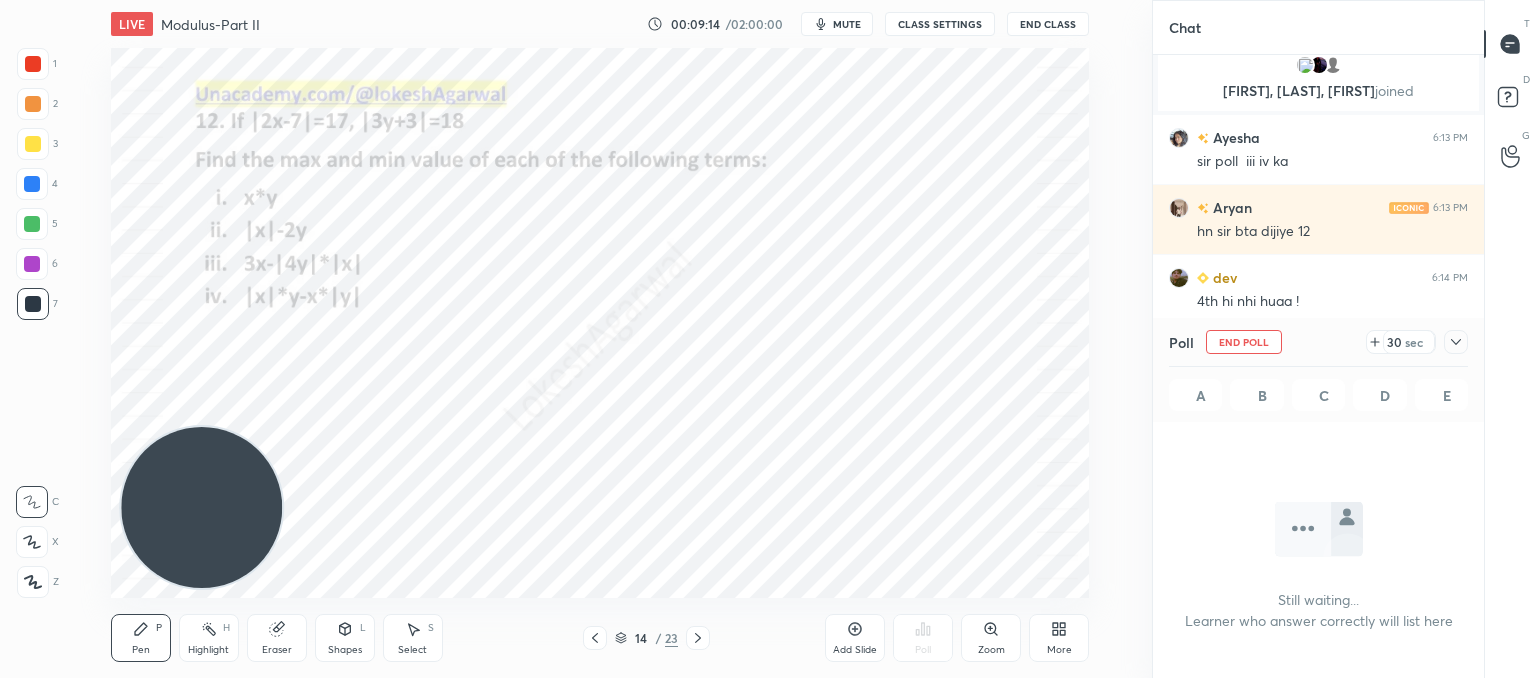 scroll, scrollTop: 476, scrollLeft: 325, axis: both 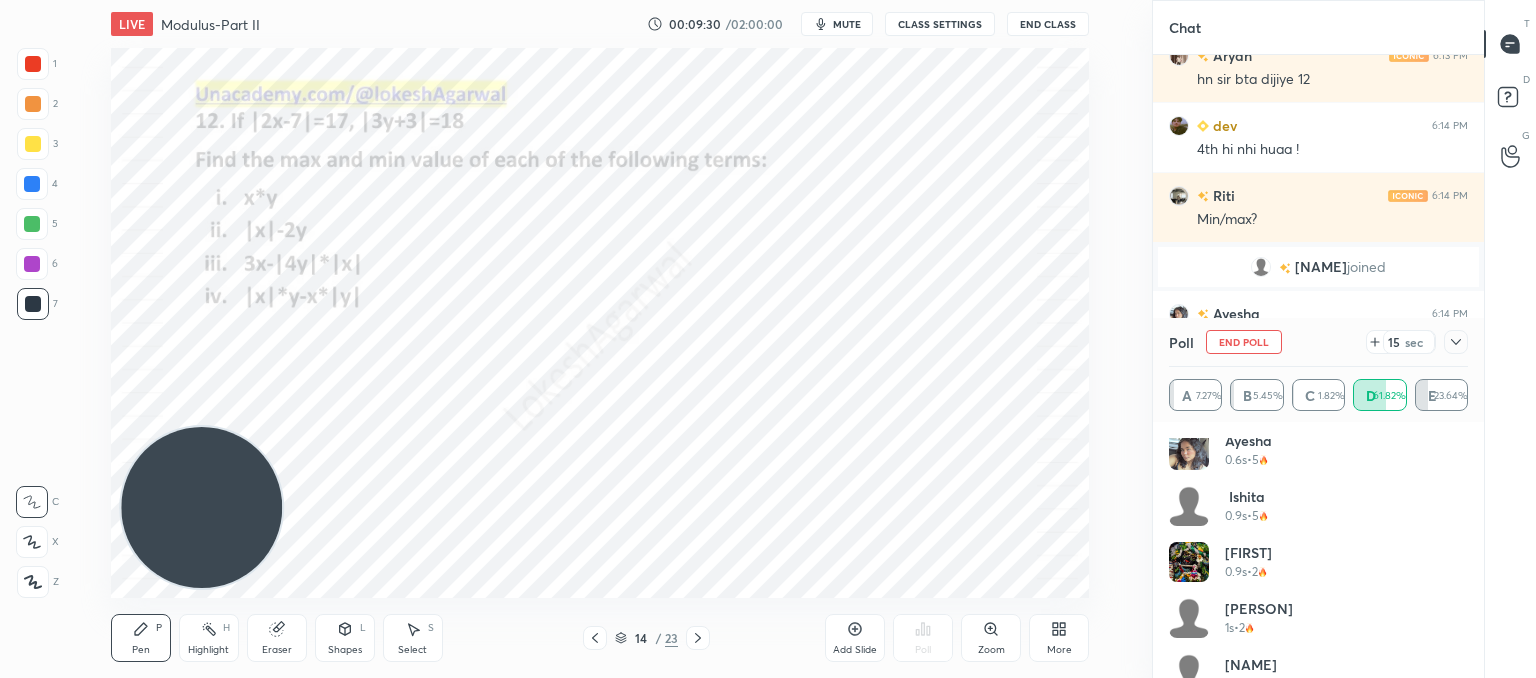 click 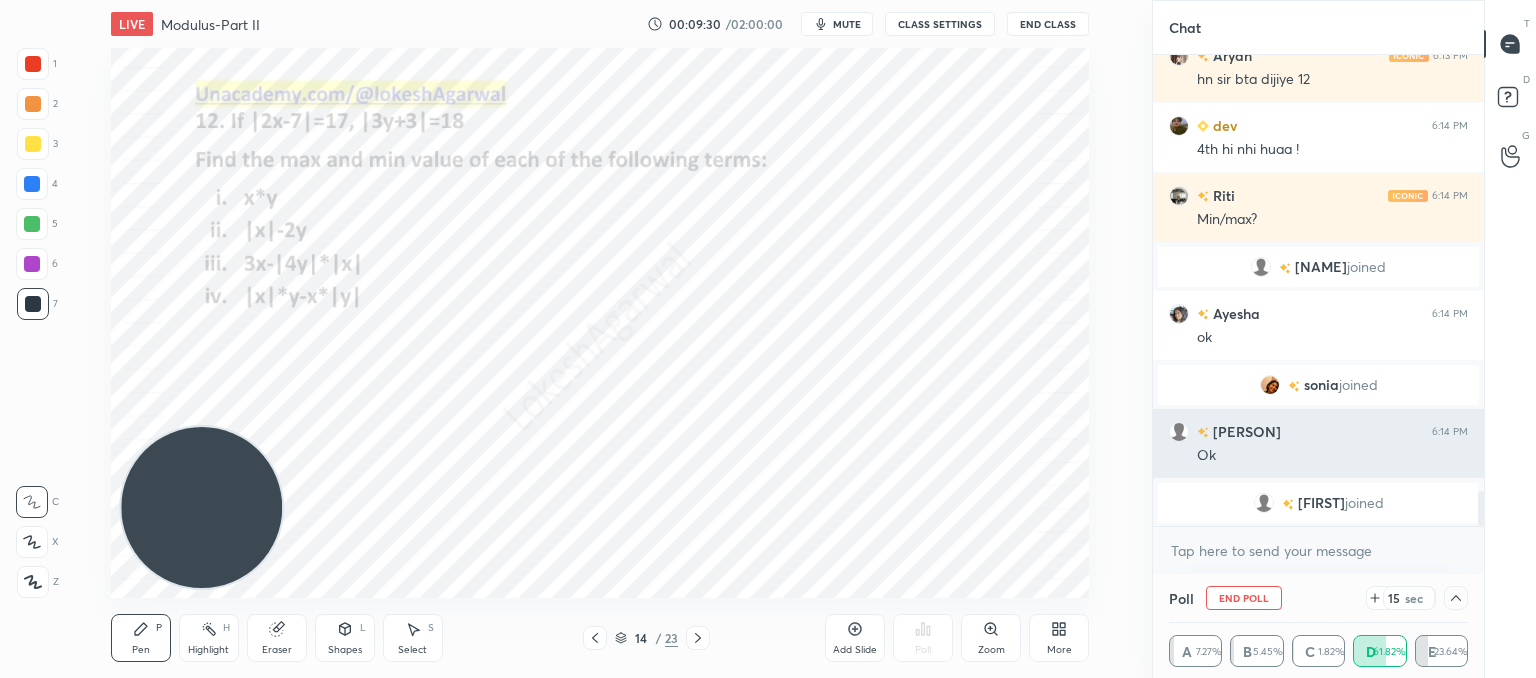 scroll, scrollTop: 4, scrollLeft: 293, axis: both 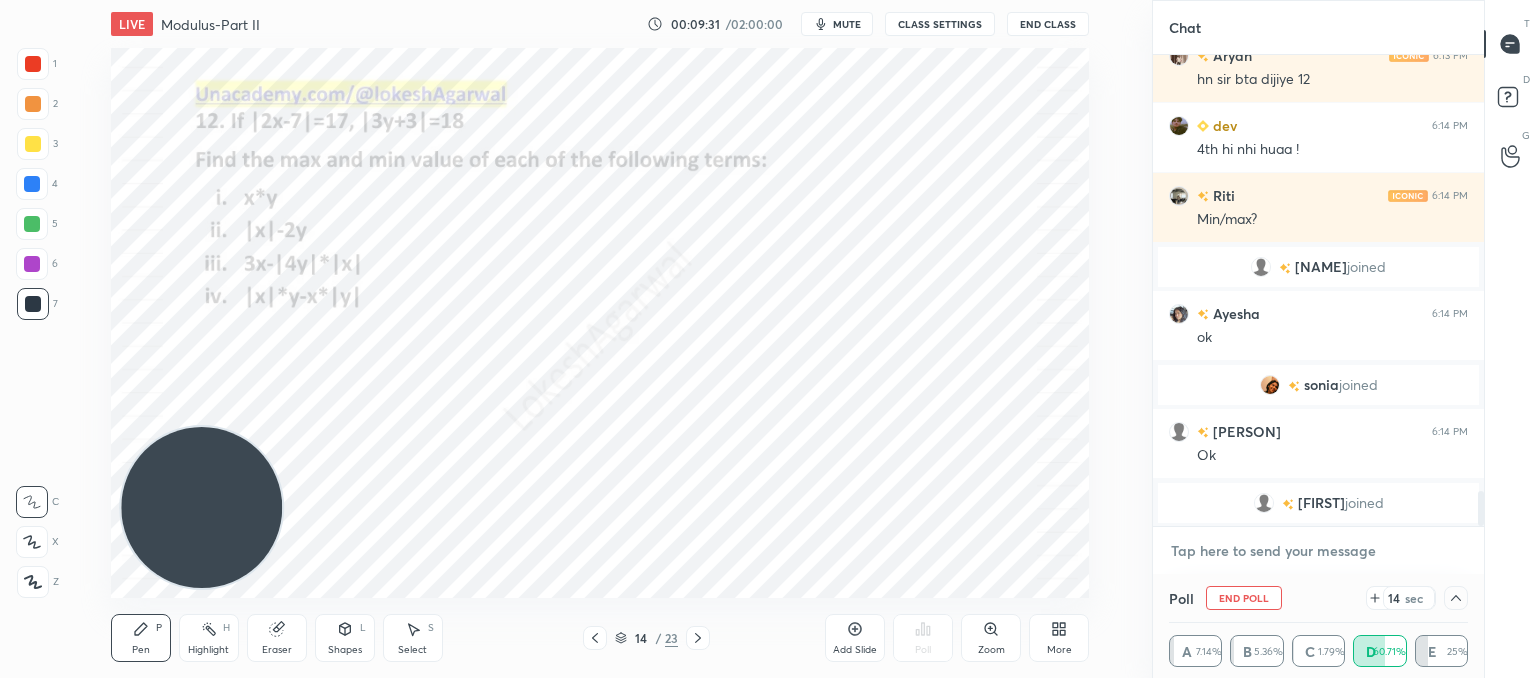 click at bounding box center [1318, 551] 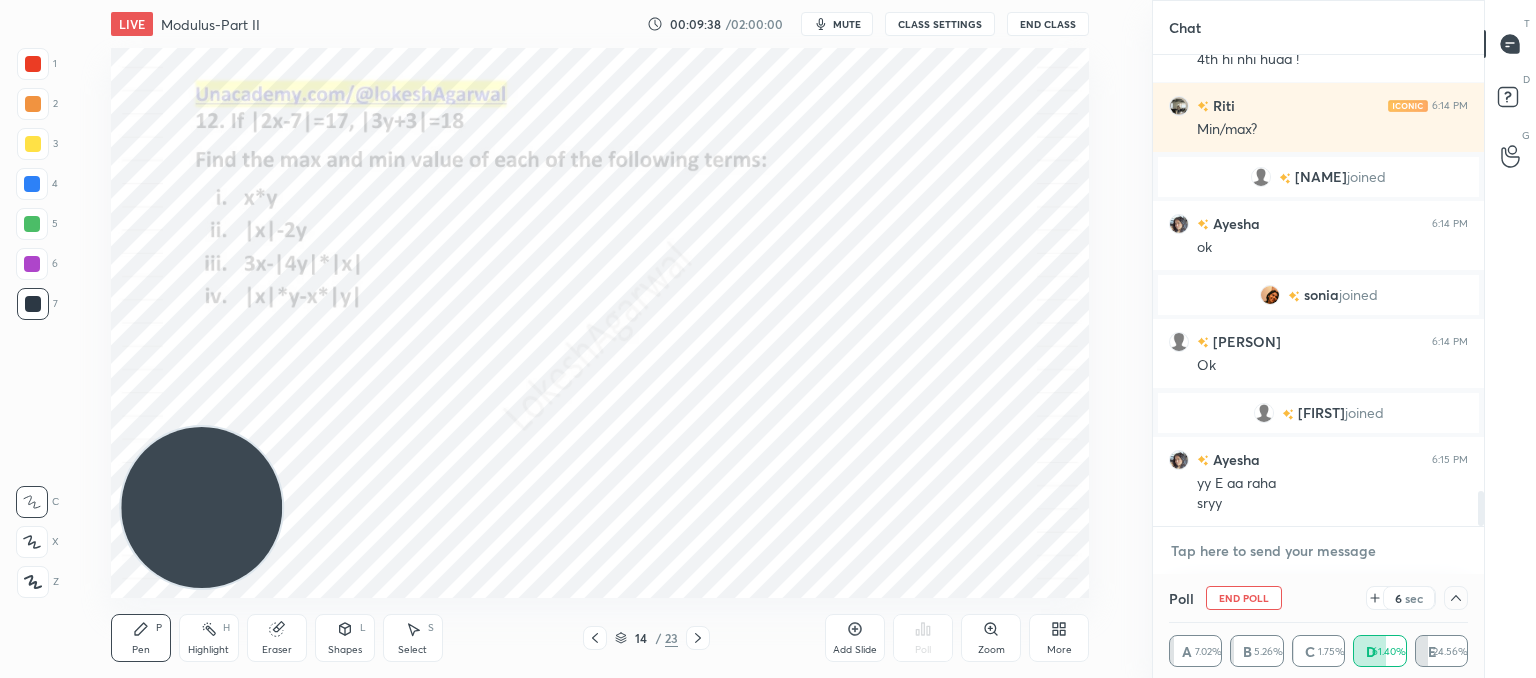 scroll, scrollTop: 6004, scrollLeft: 0, axis: vertical 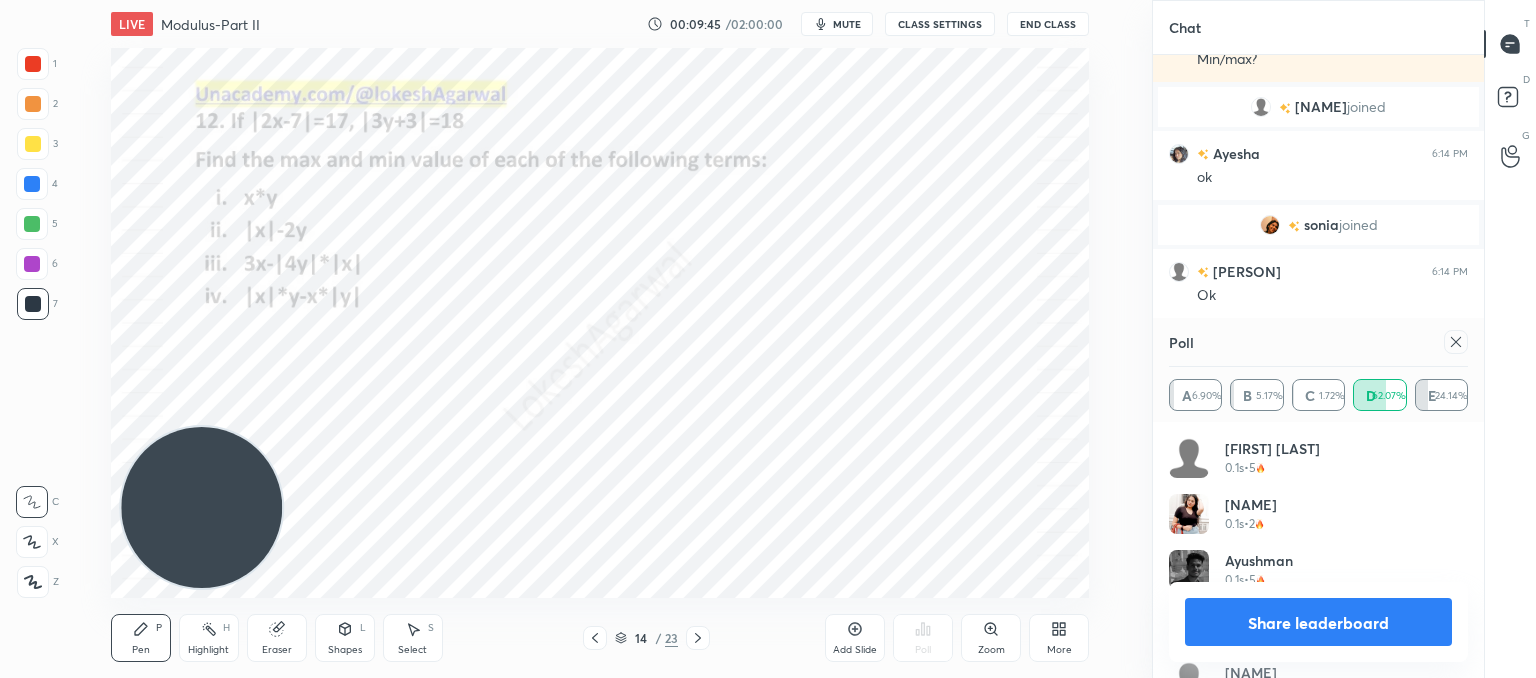 click 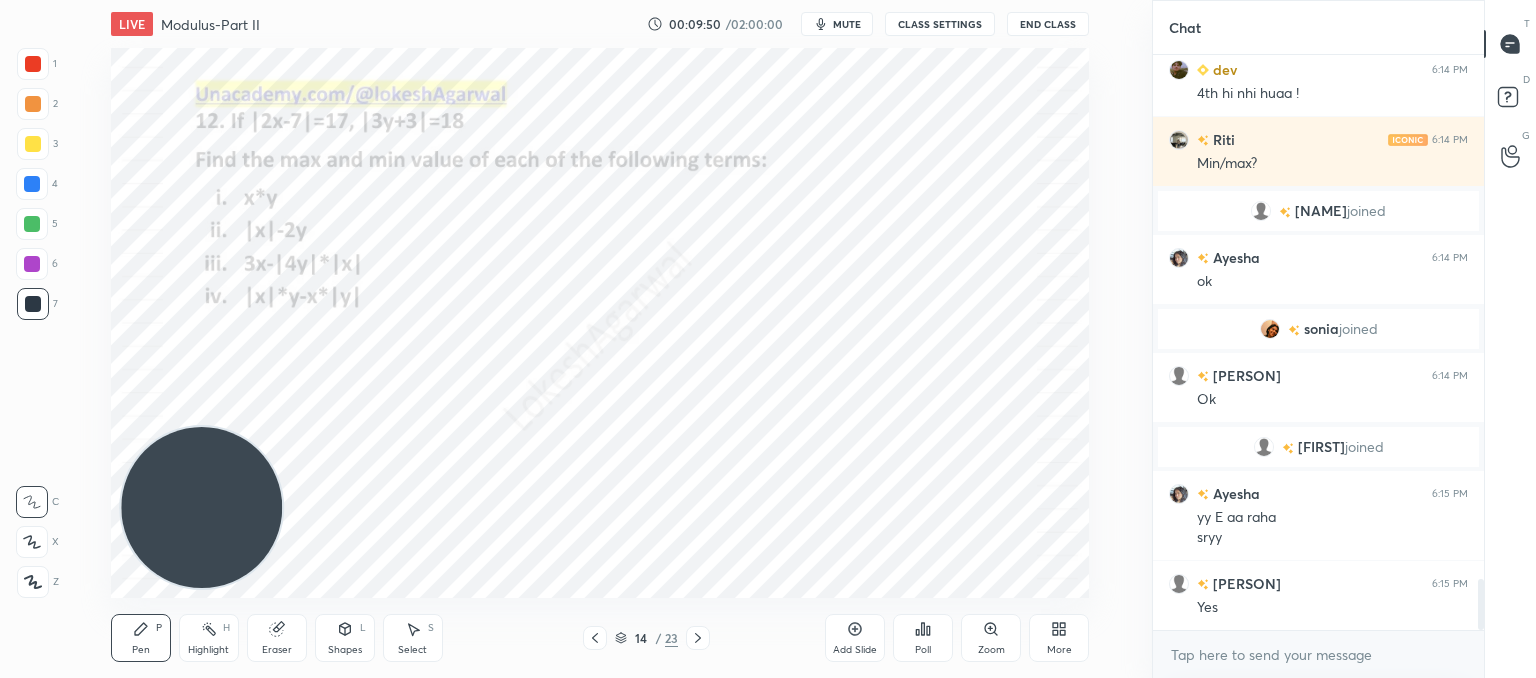 click on "Poll" at bounding box center [923, 638] 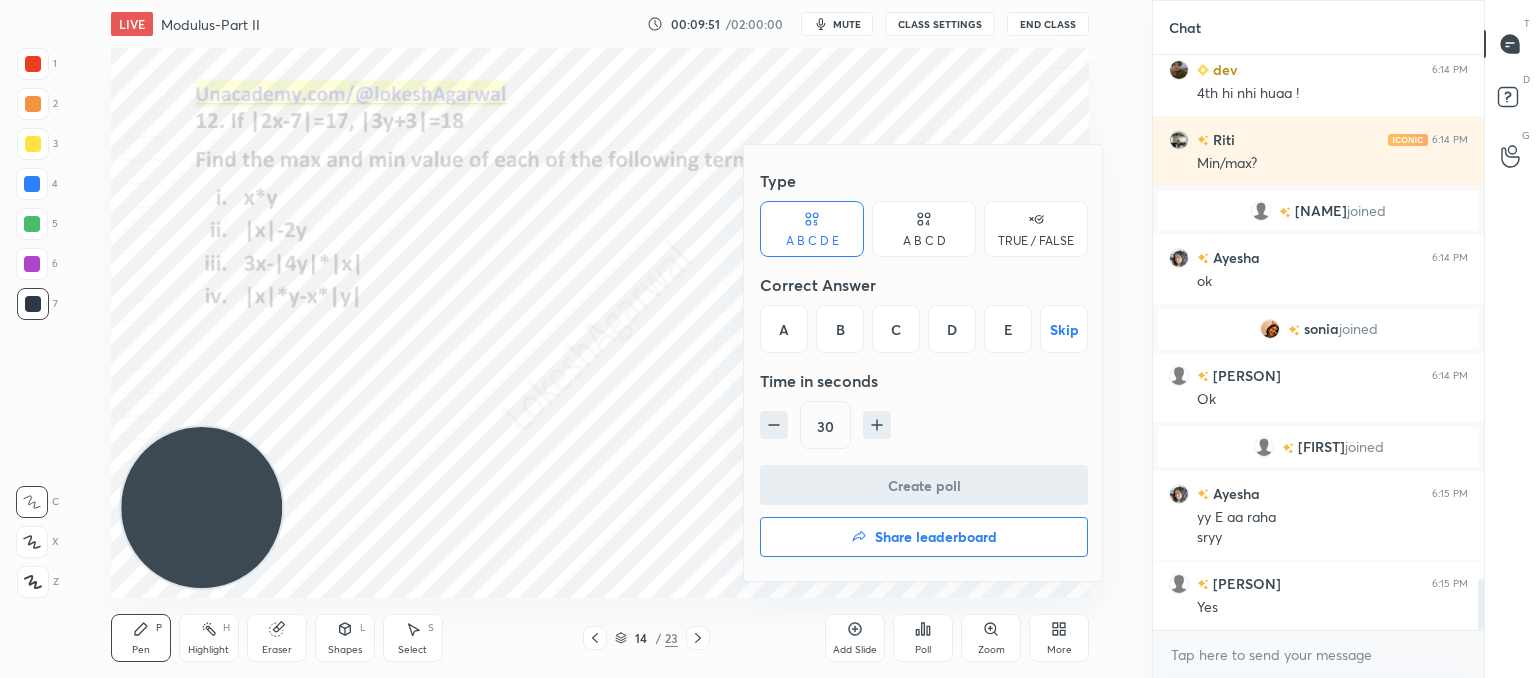 click on "A" at bounding box center [784, 329] 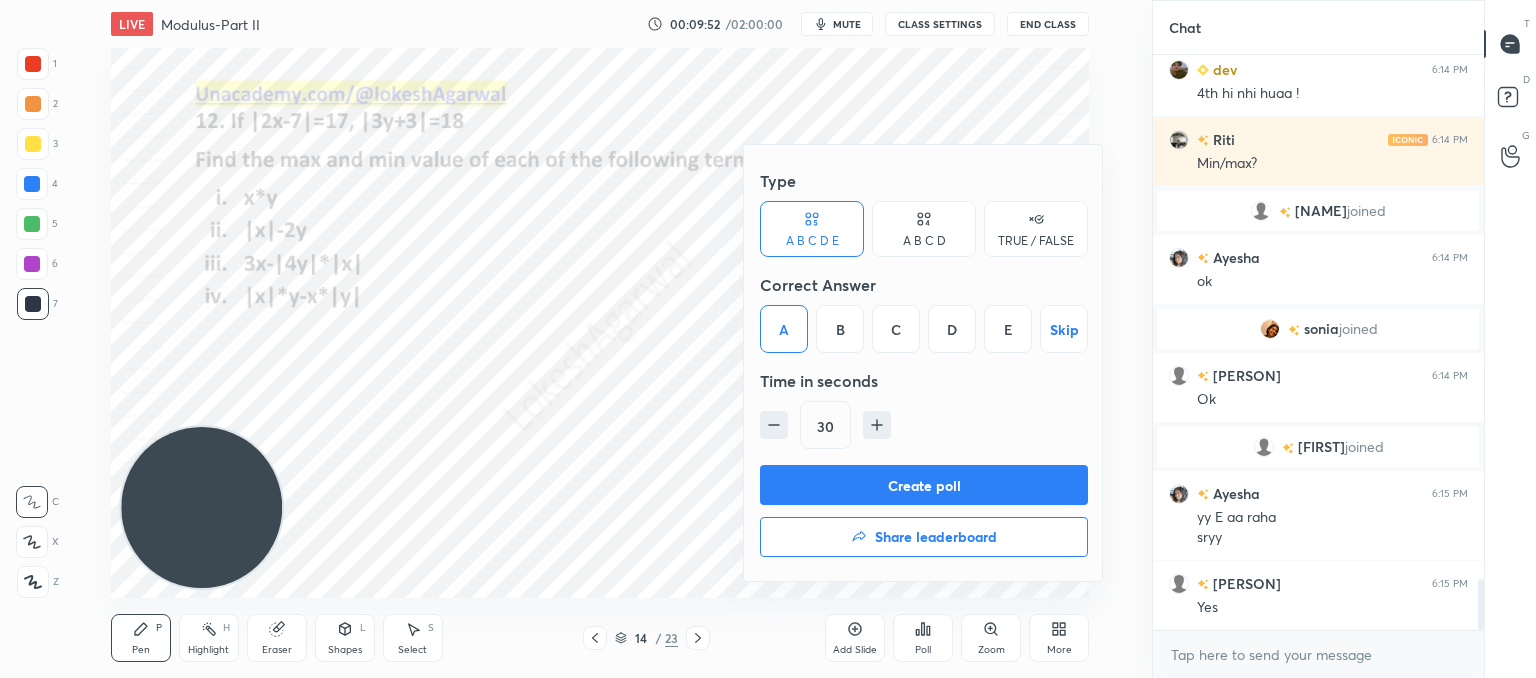 click on "Create poll" at bounding box center (924, 485) 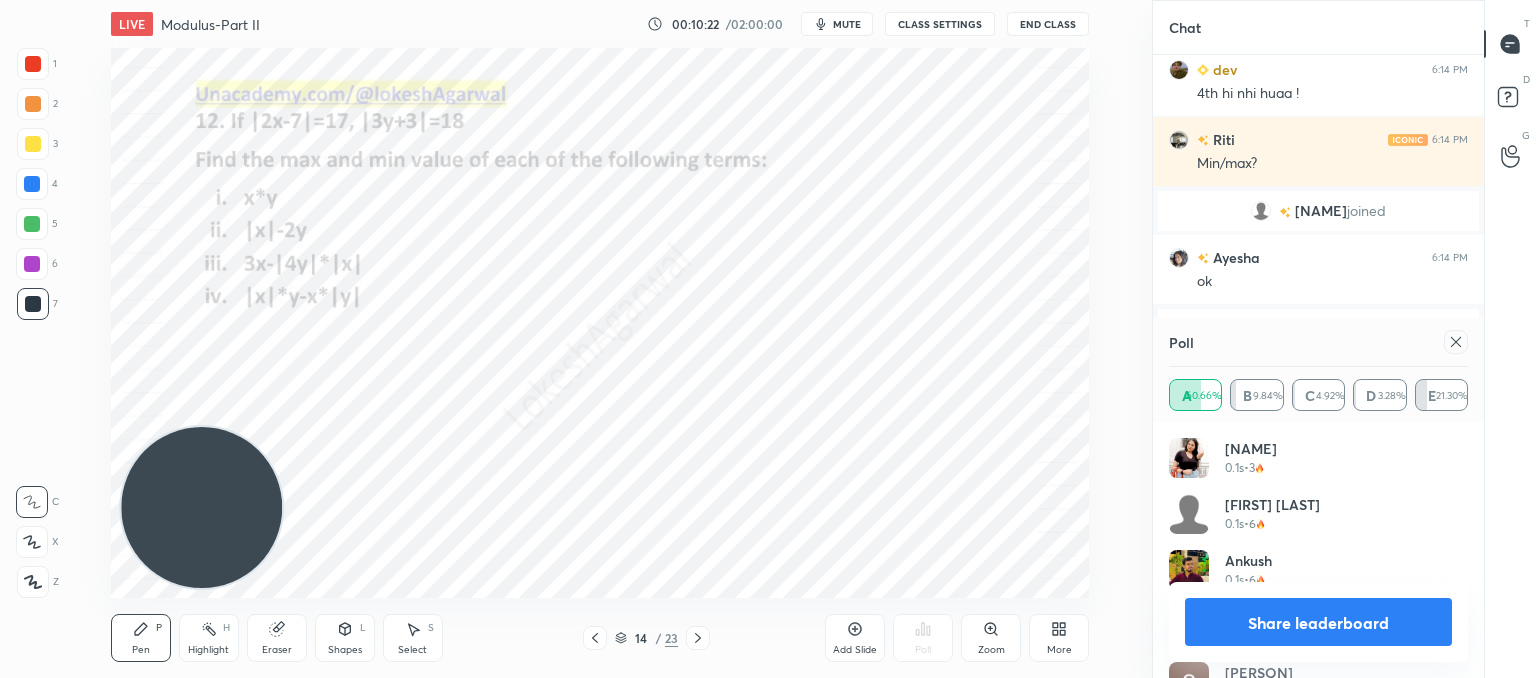 click 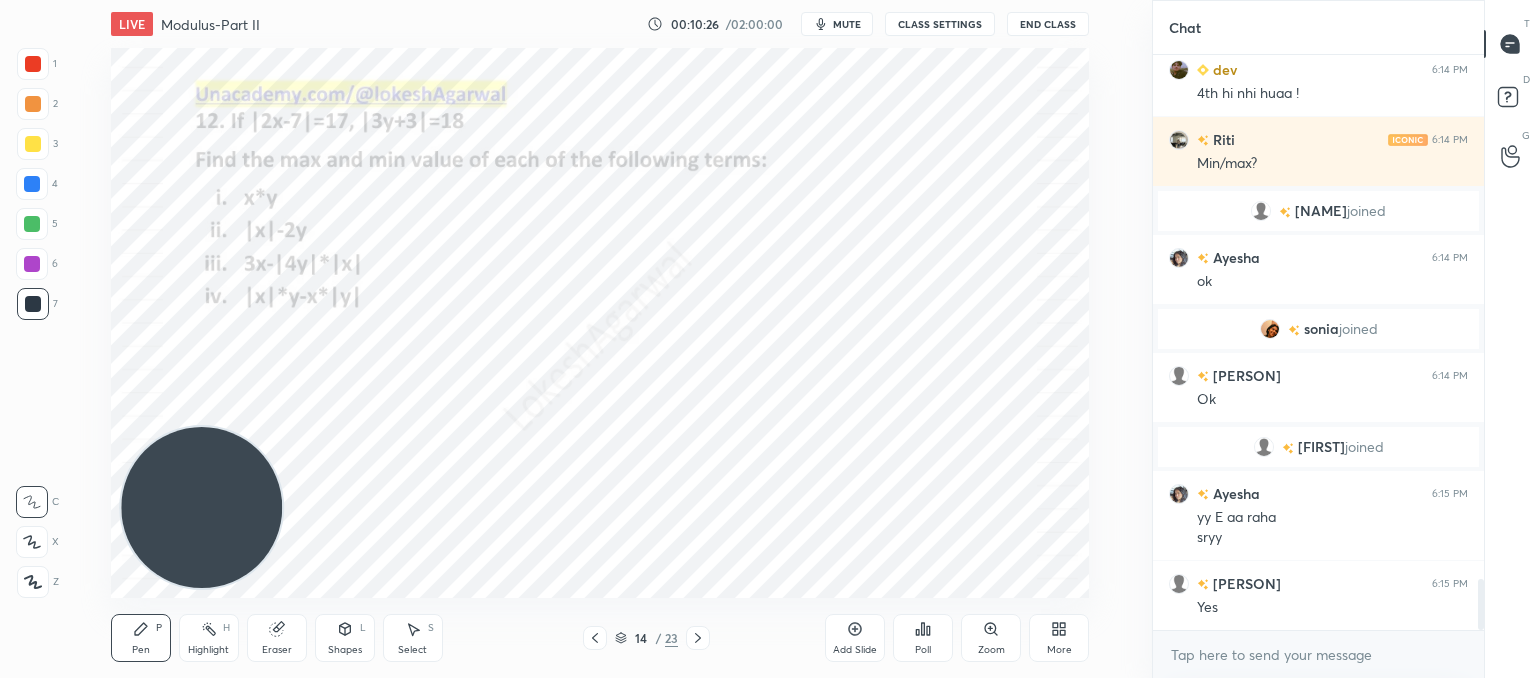 click on "Poll" at bounding box center (923, 638) 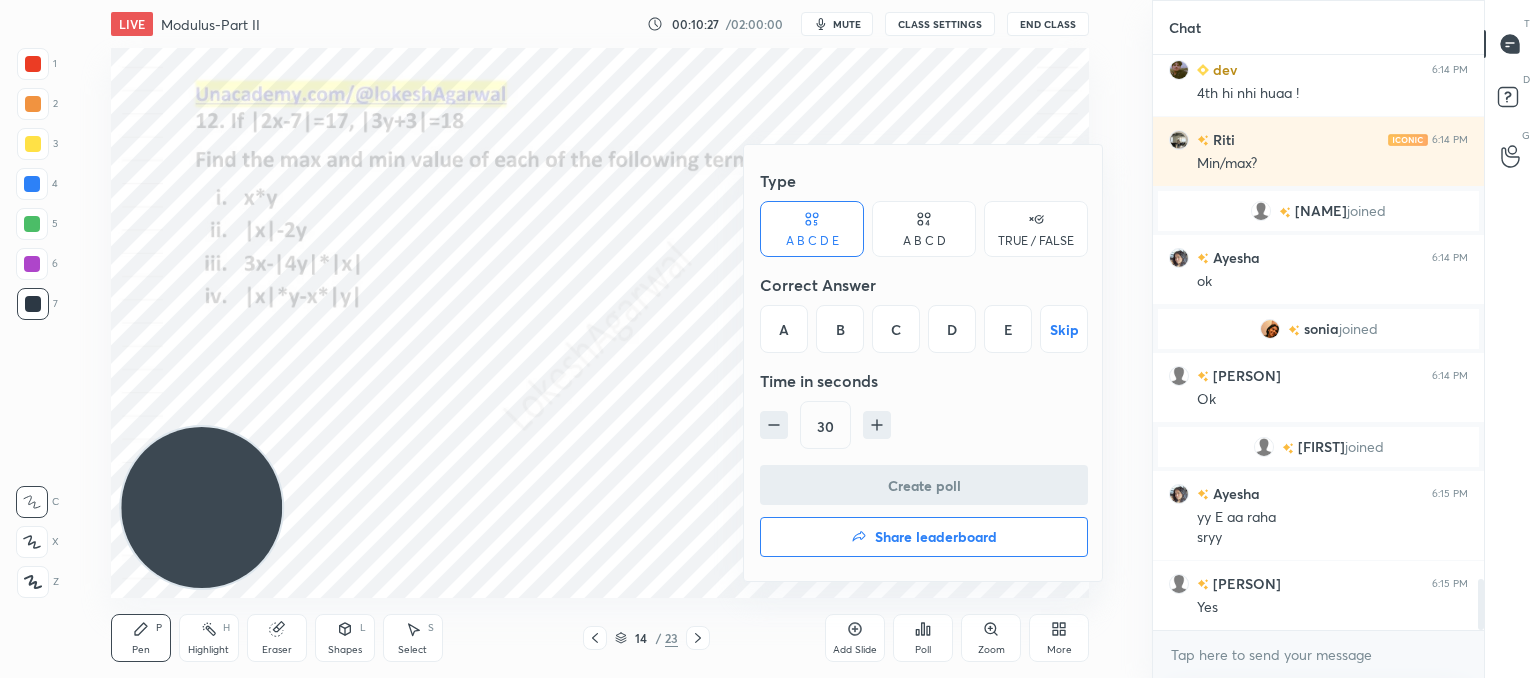 click on "C" at bounding box center (896, 329) 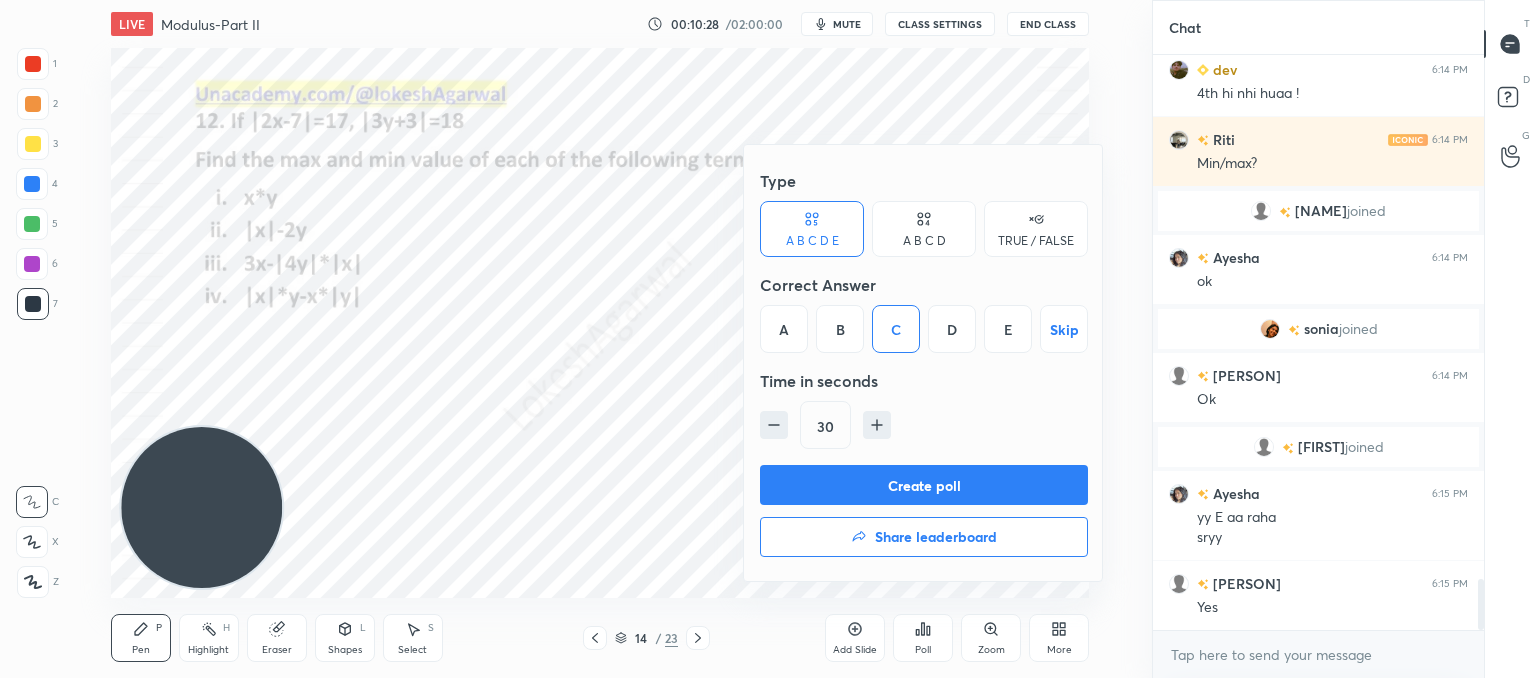 click 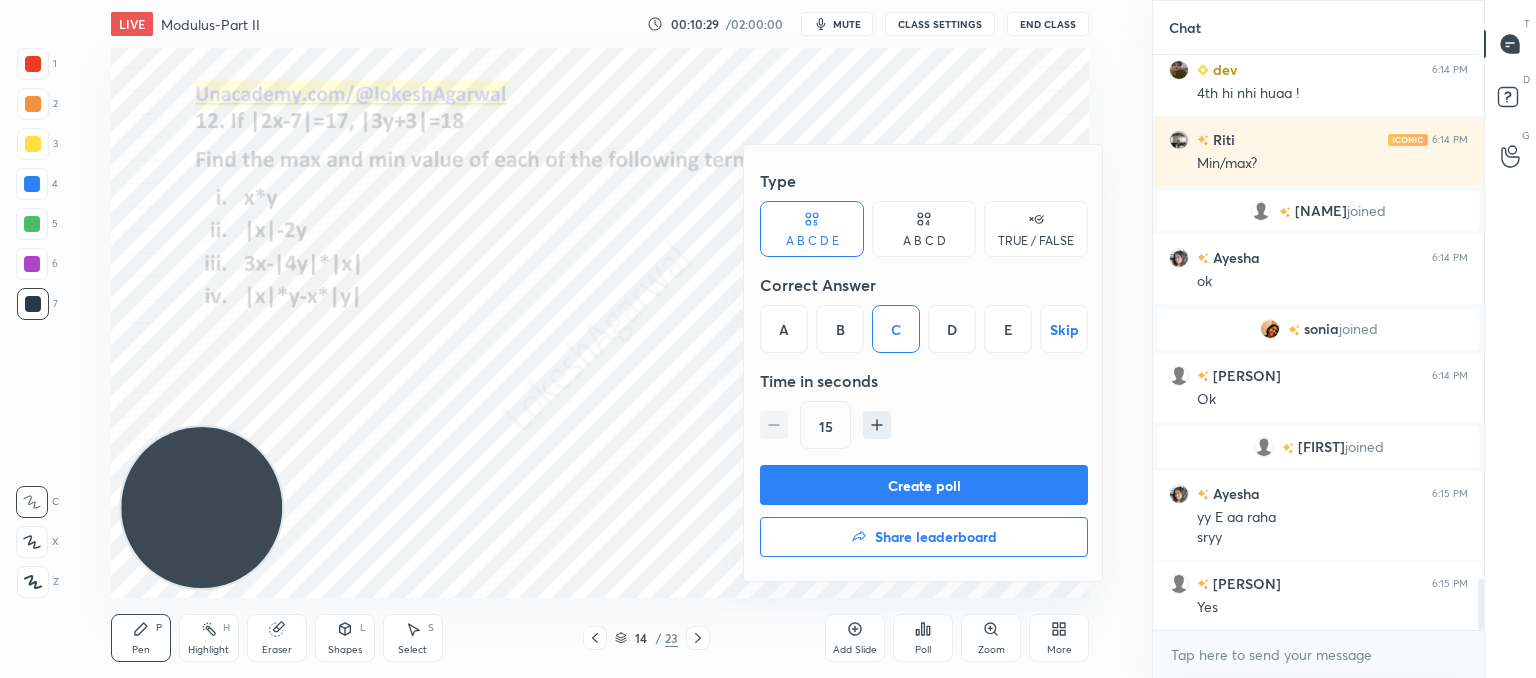 click on "Create poll" at bounding box center (924, 485) 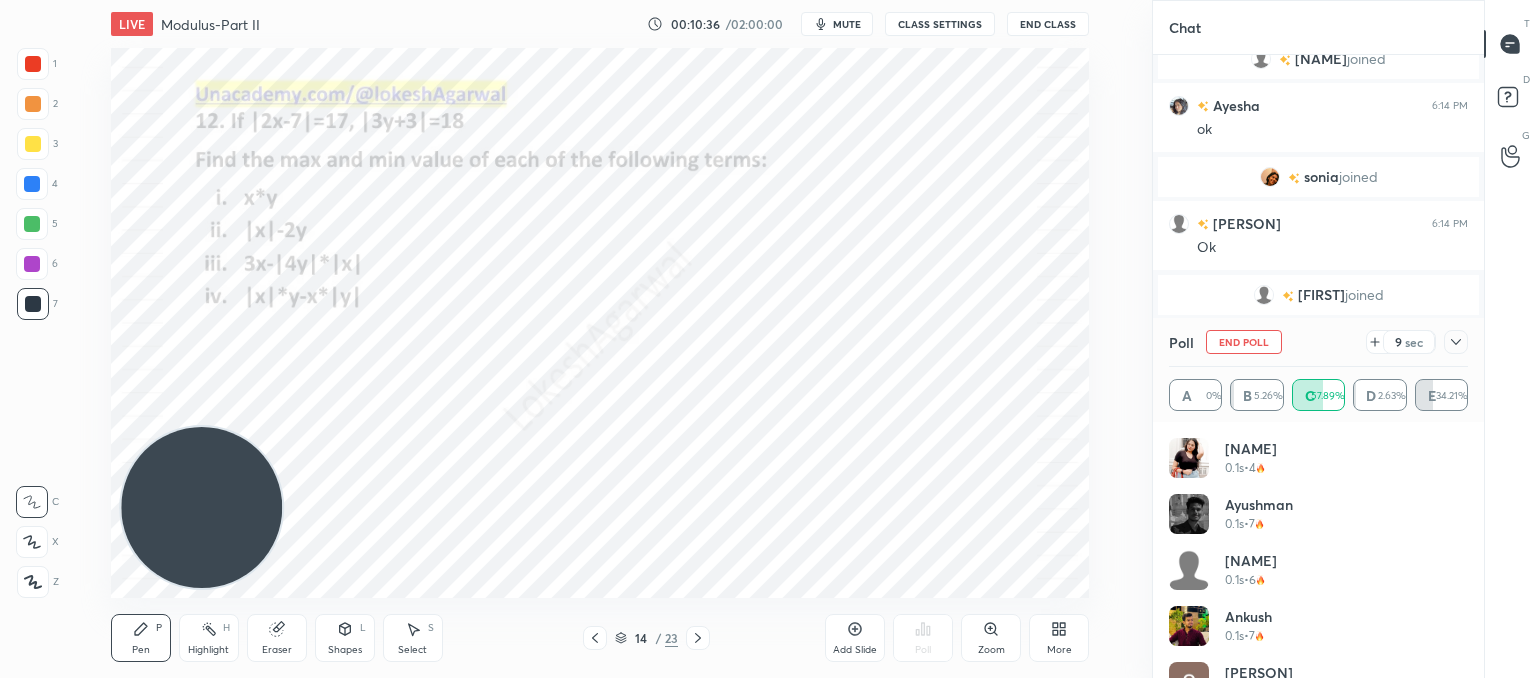 click at bounding box center (1456, 342) 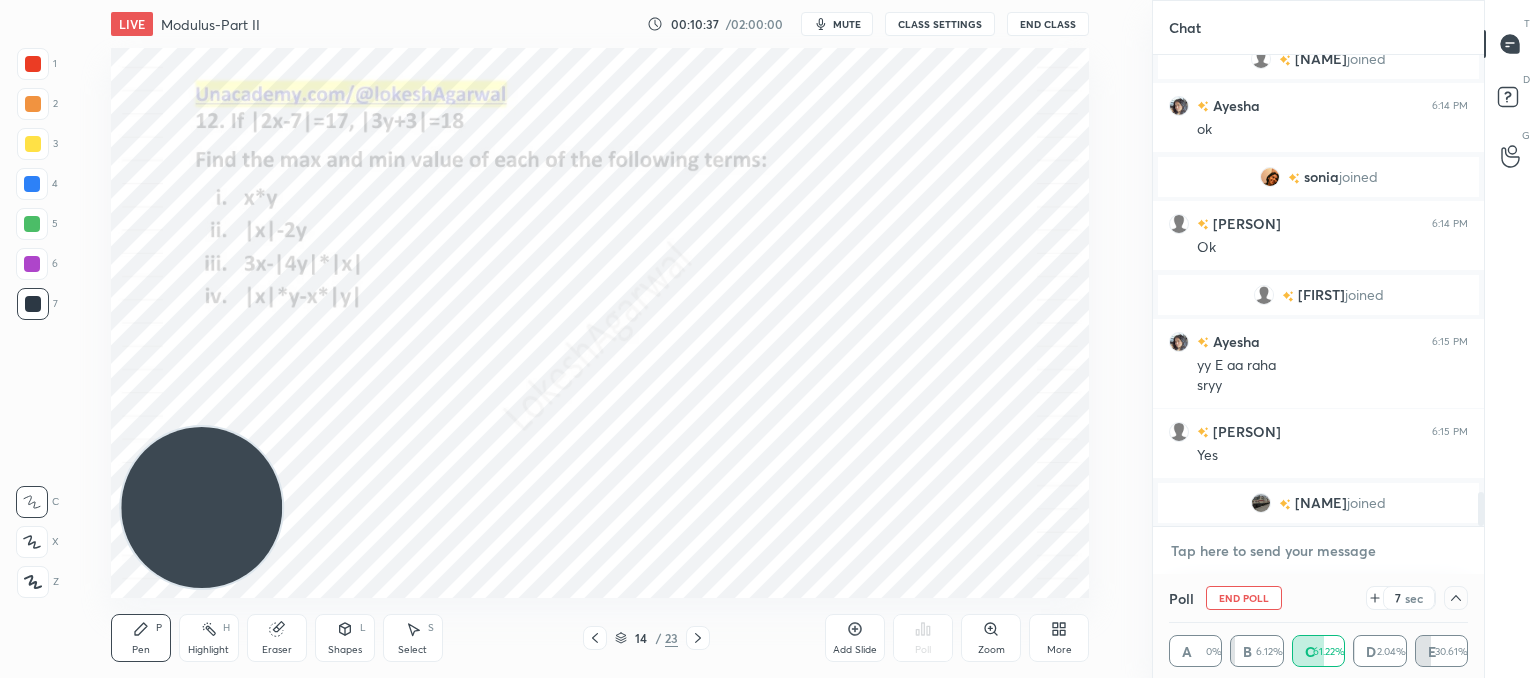 click at bounding box center [1318, 551] 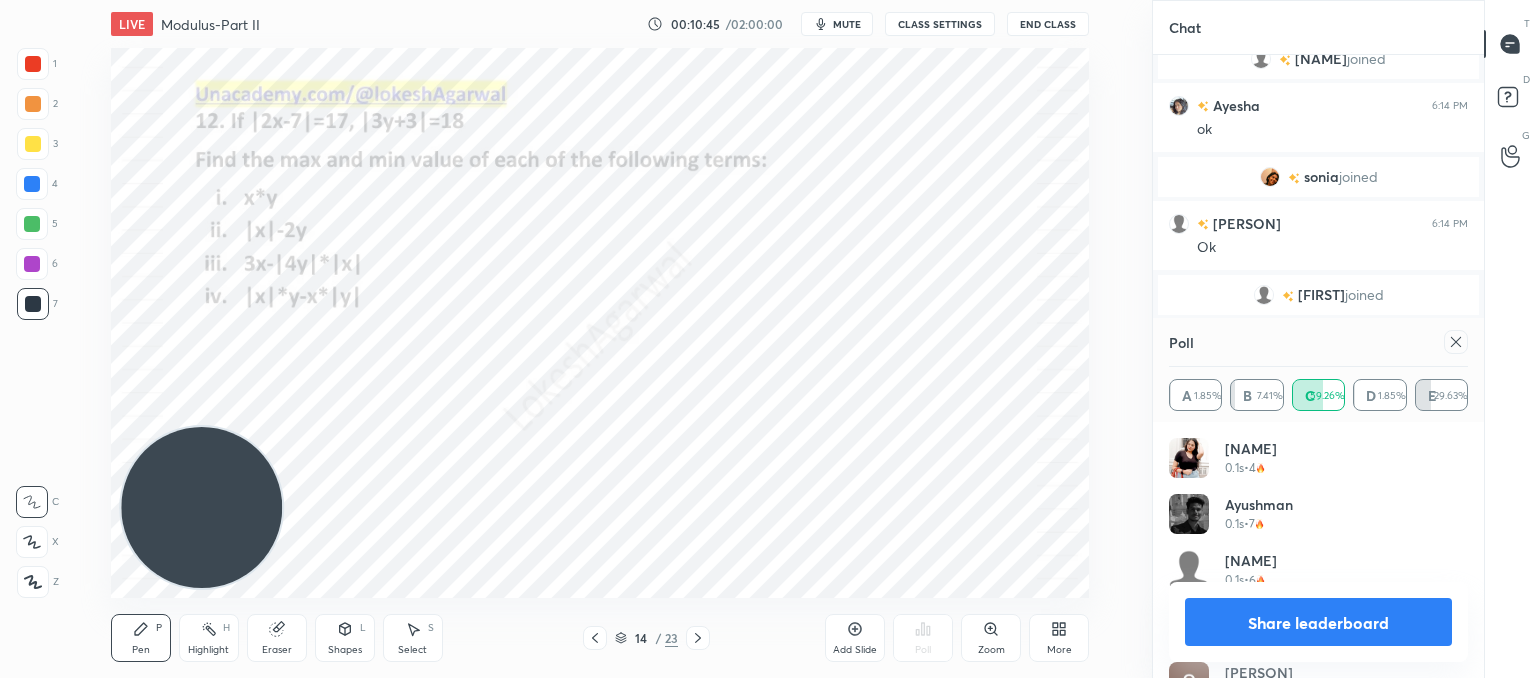 click 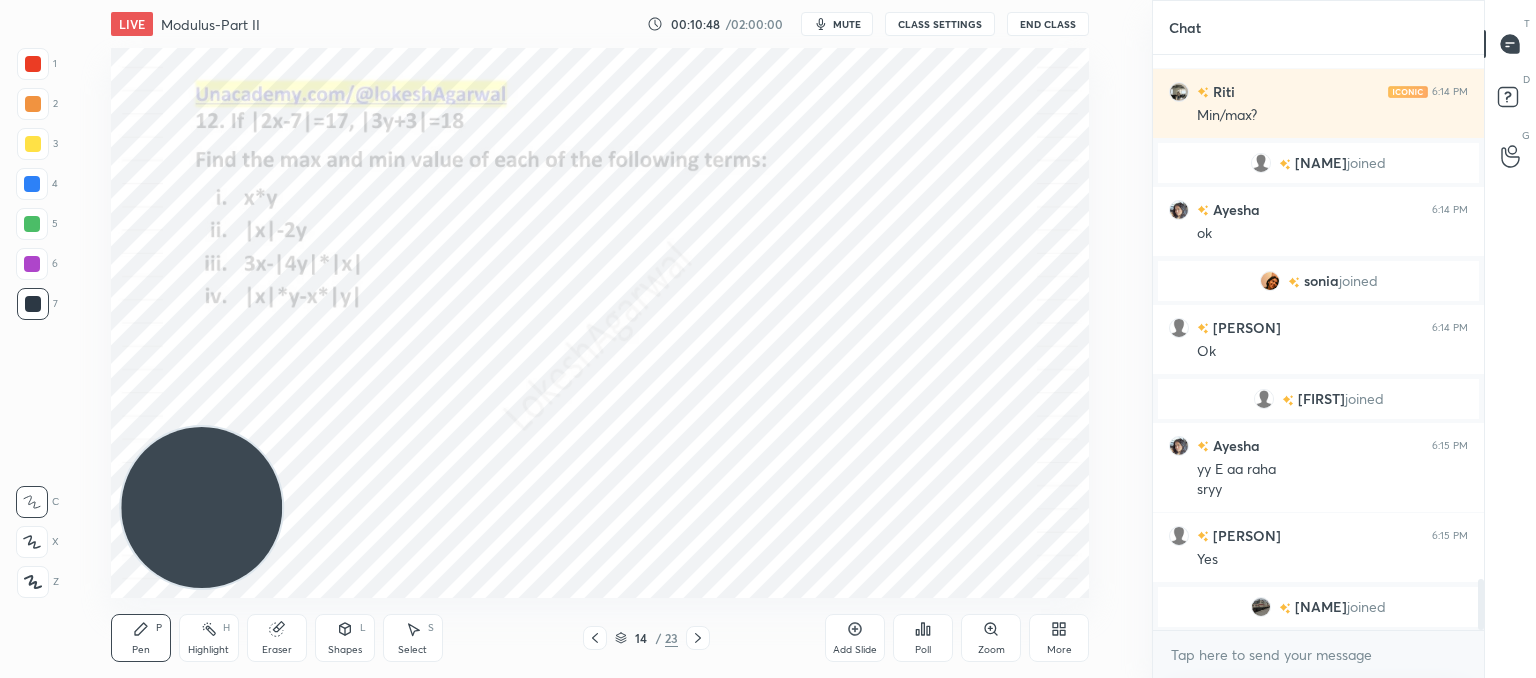 click on "Poll" at bounding box center [923, 638] 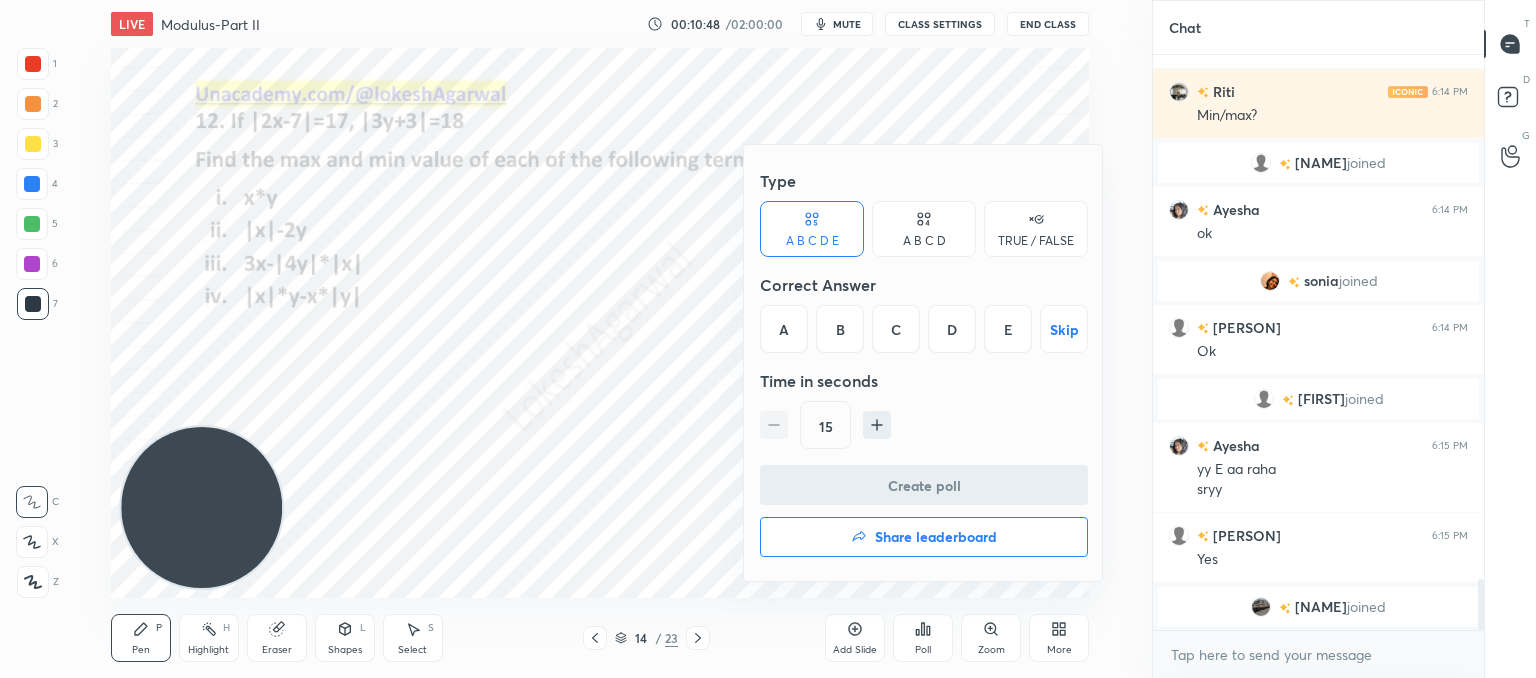 click on "D" at bounding box center [952, 329] 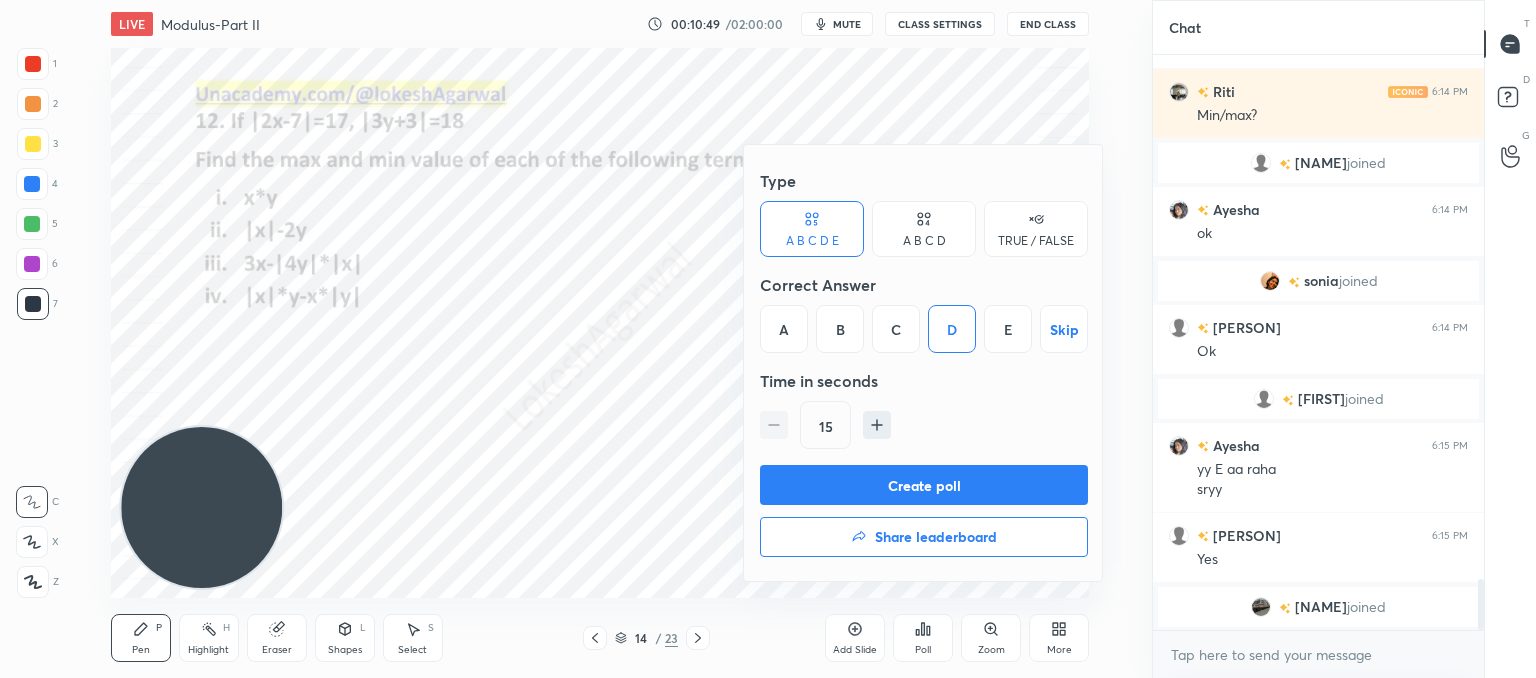 click on "Create poll" at bounding box center (924, 485) 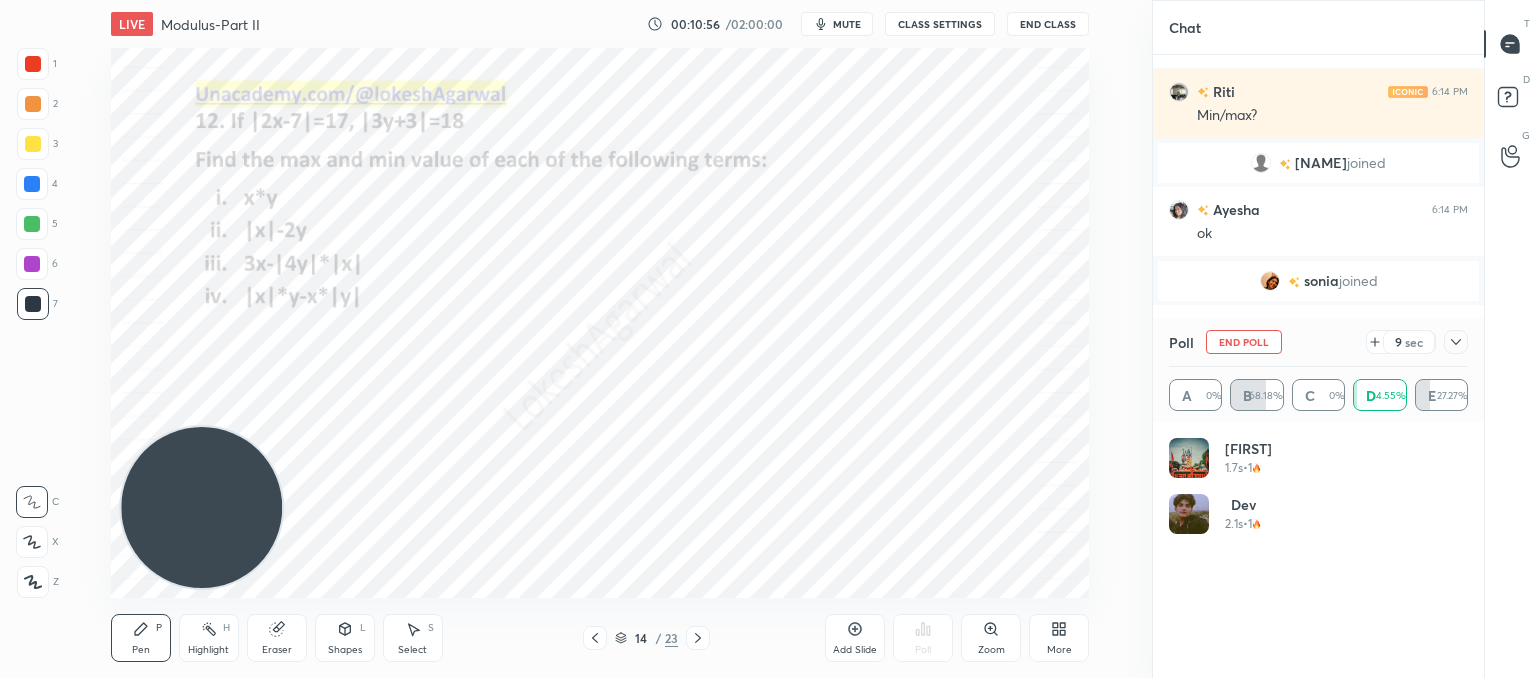 click on "End Poll" at bounding box center (1244, 342) 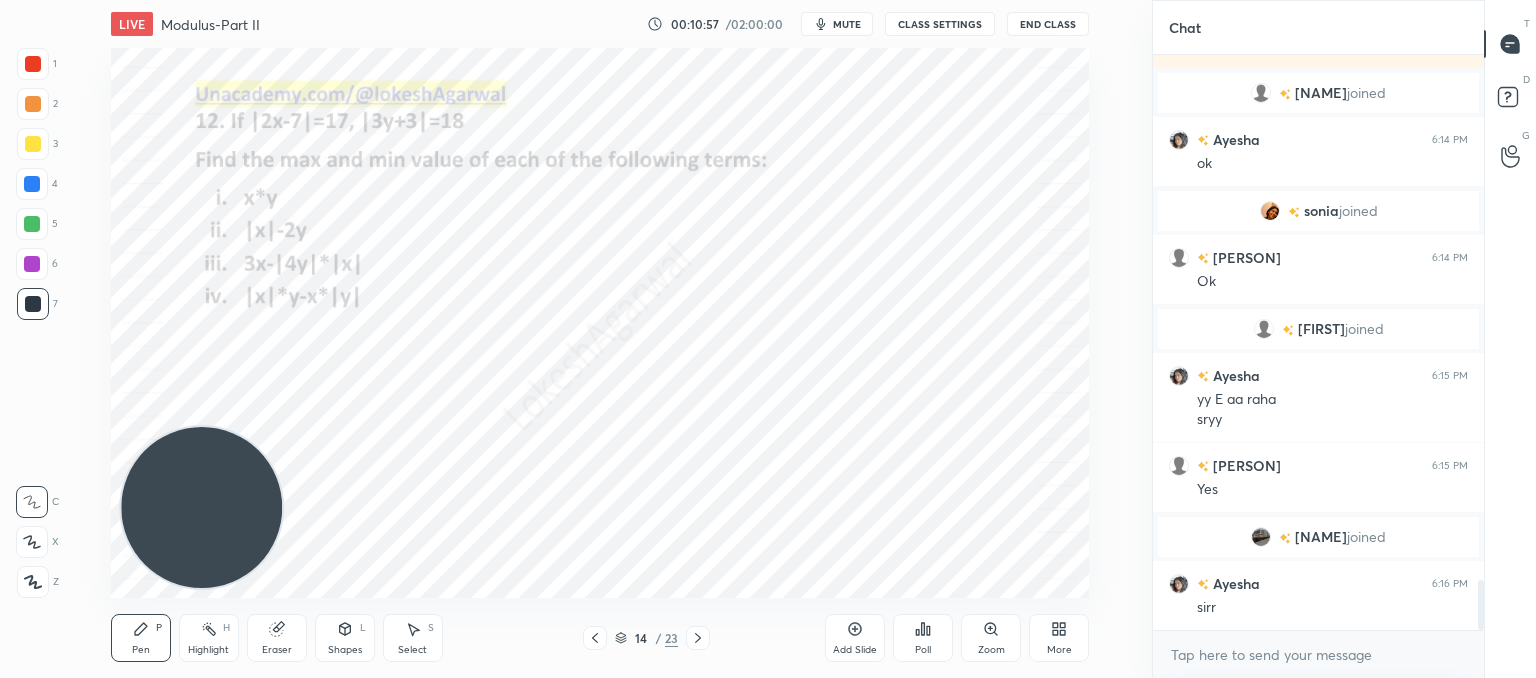 click on "Poll" at bounding box center (923, 650) 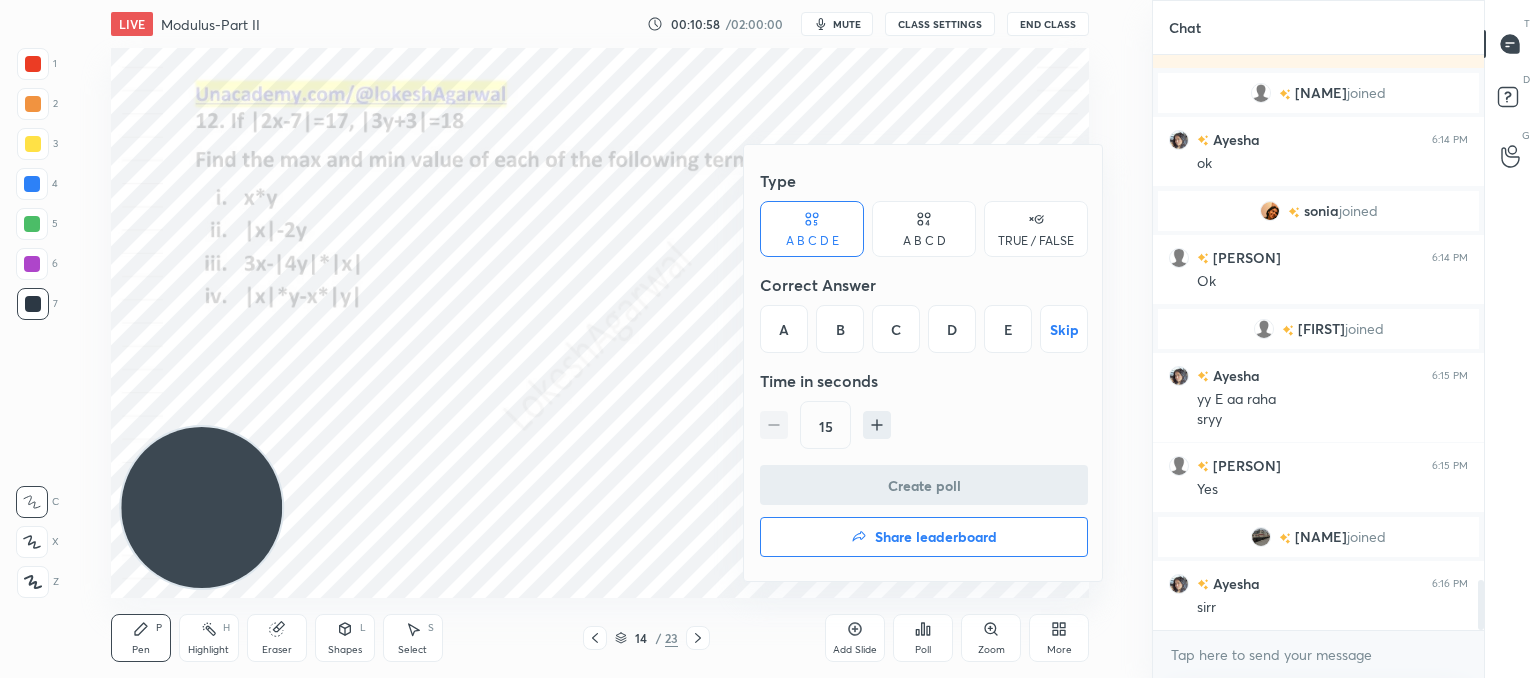 click on "B" at bounding box center [840, 329] 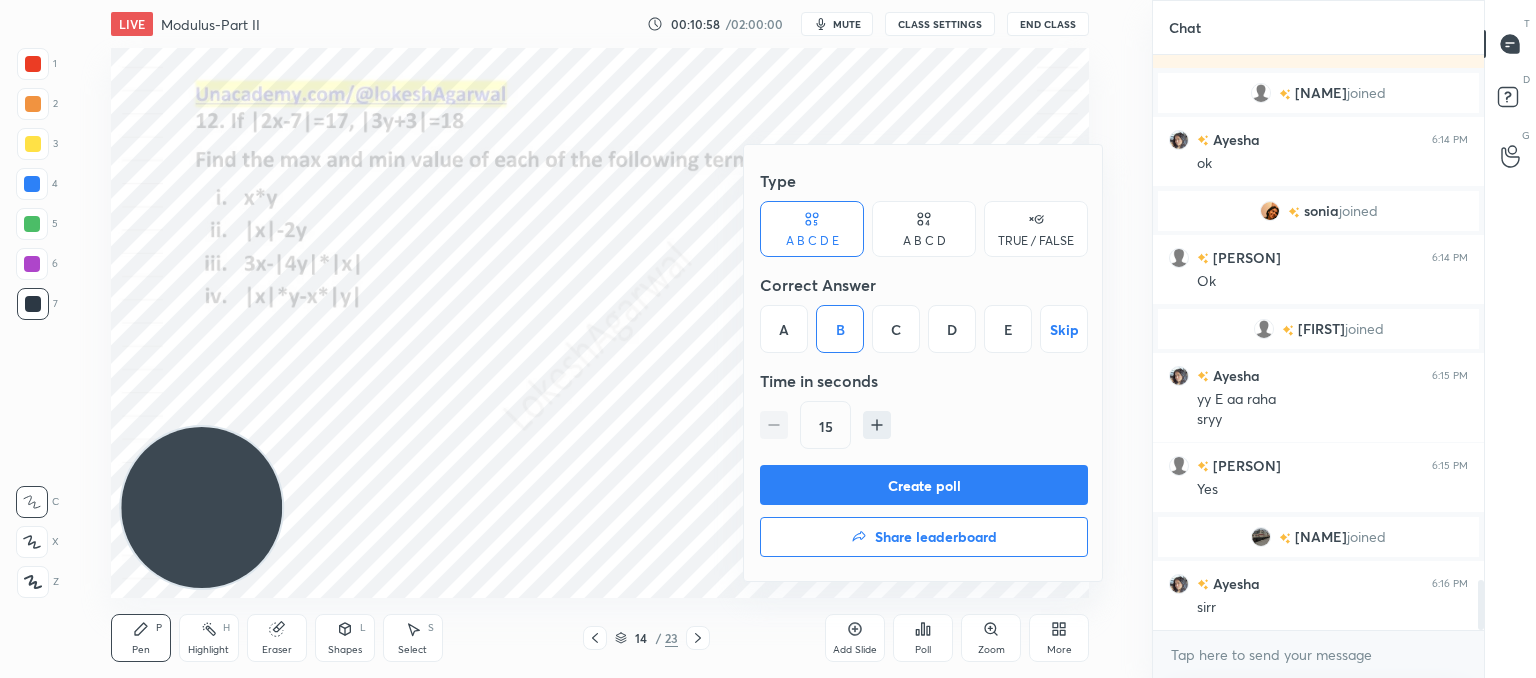 click on "Create poll" at bounding box center [924, 485] 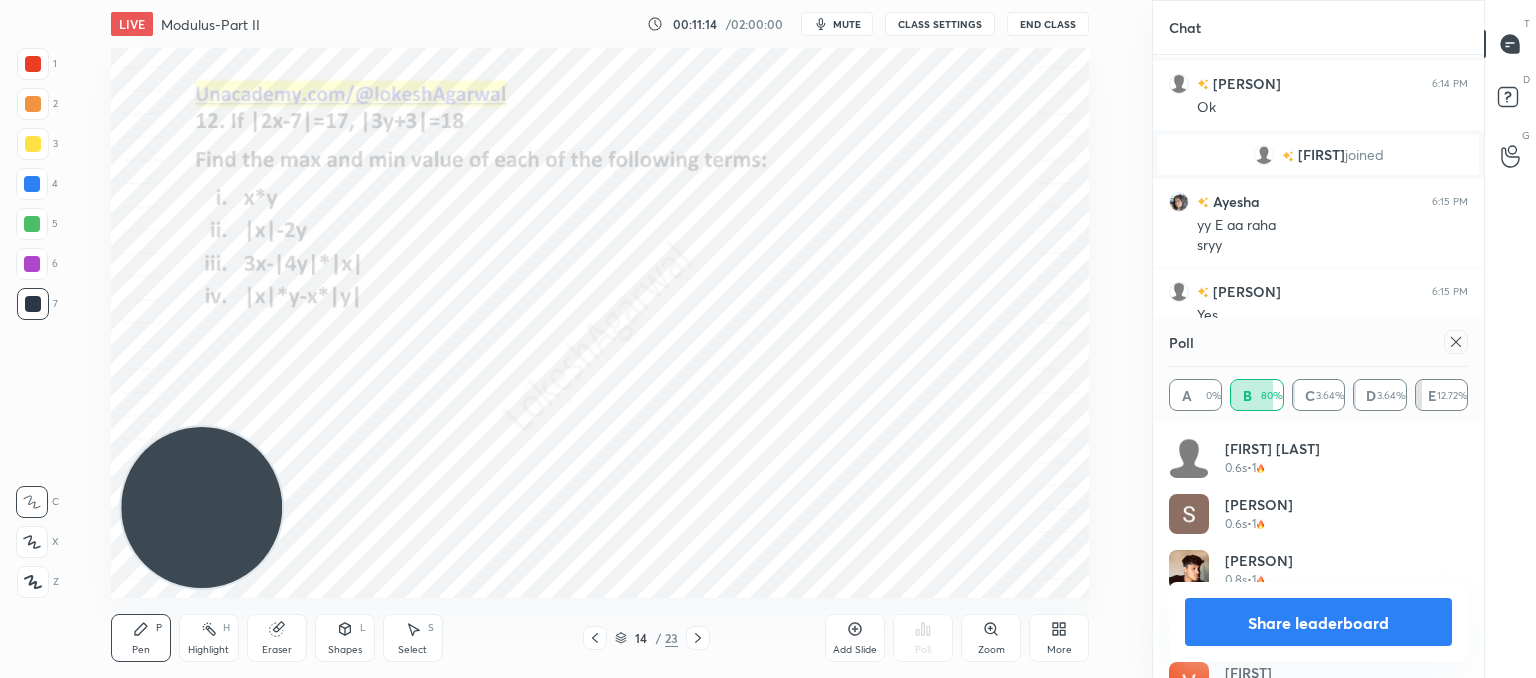 click at bounding box center [1456, 342] 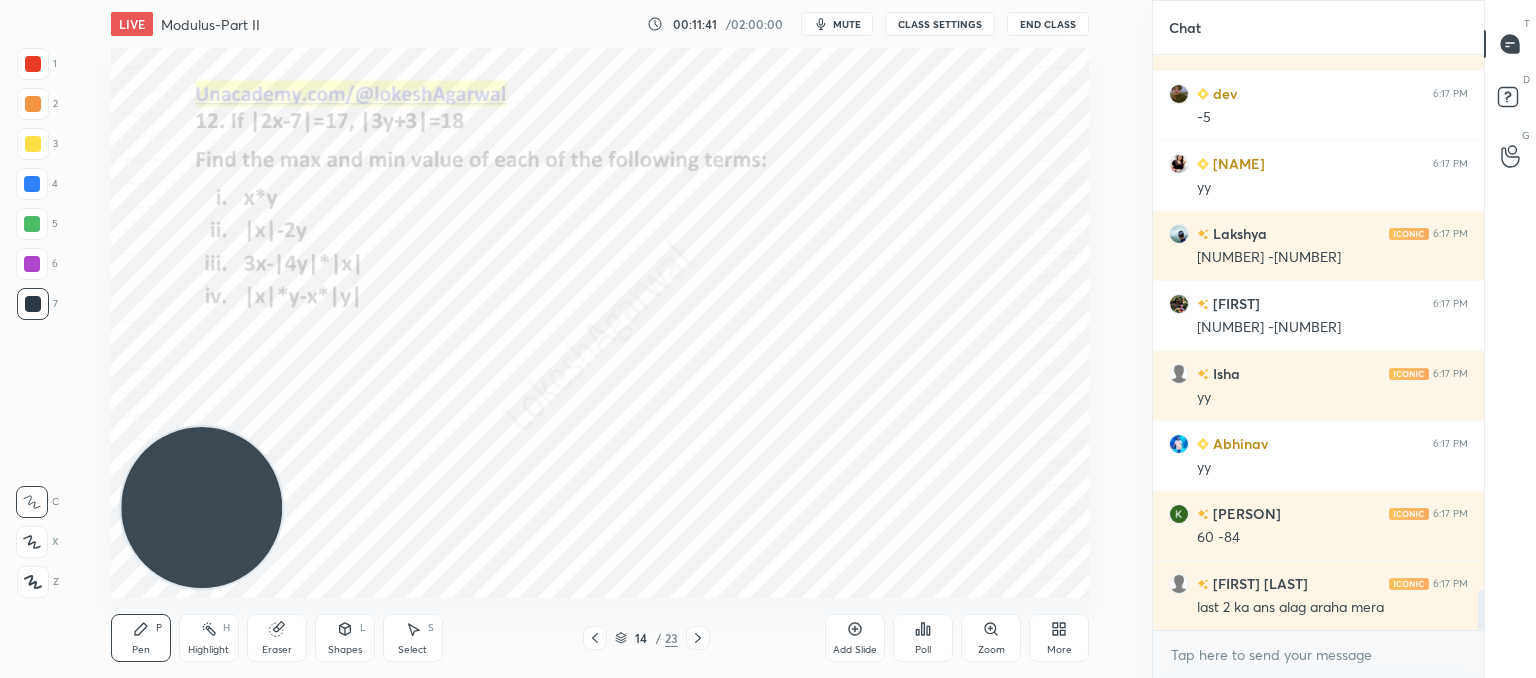 click 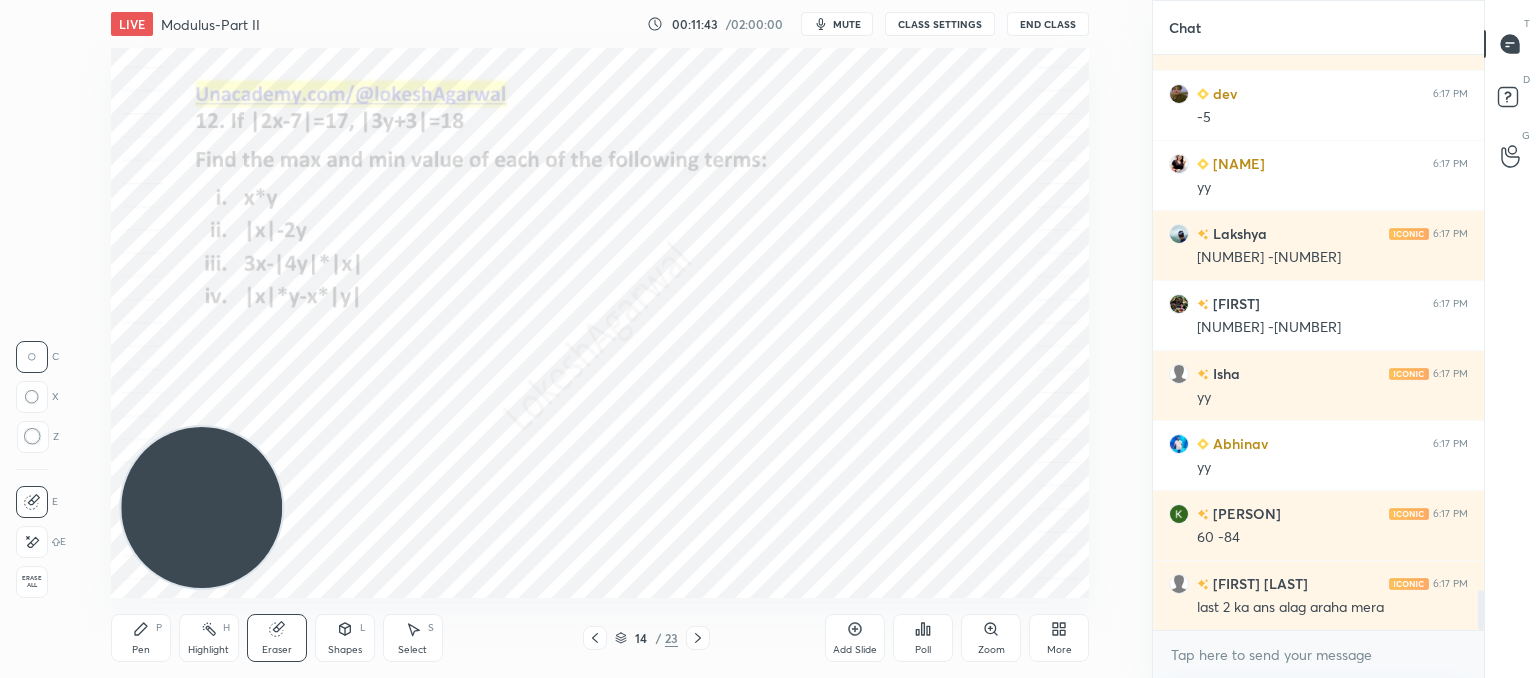 drag, startPoint x: 34, startPoint y: 422, endPoint x: 73, endPoint y: 414, distance: 39.812057 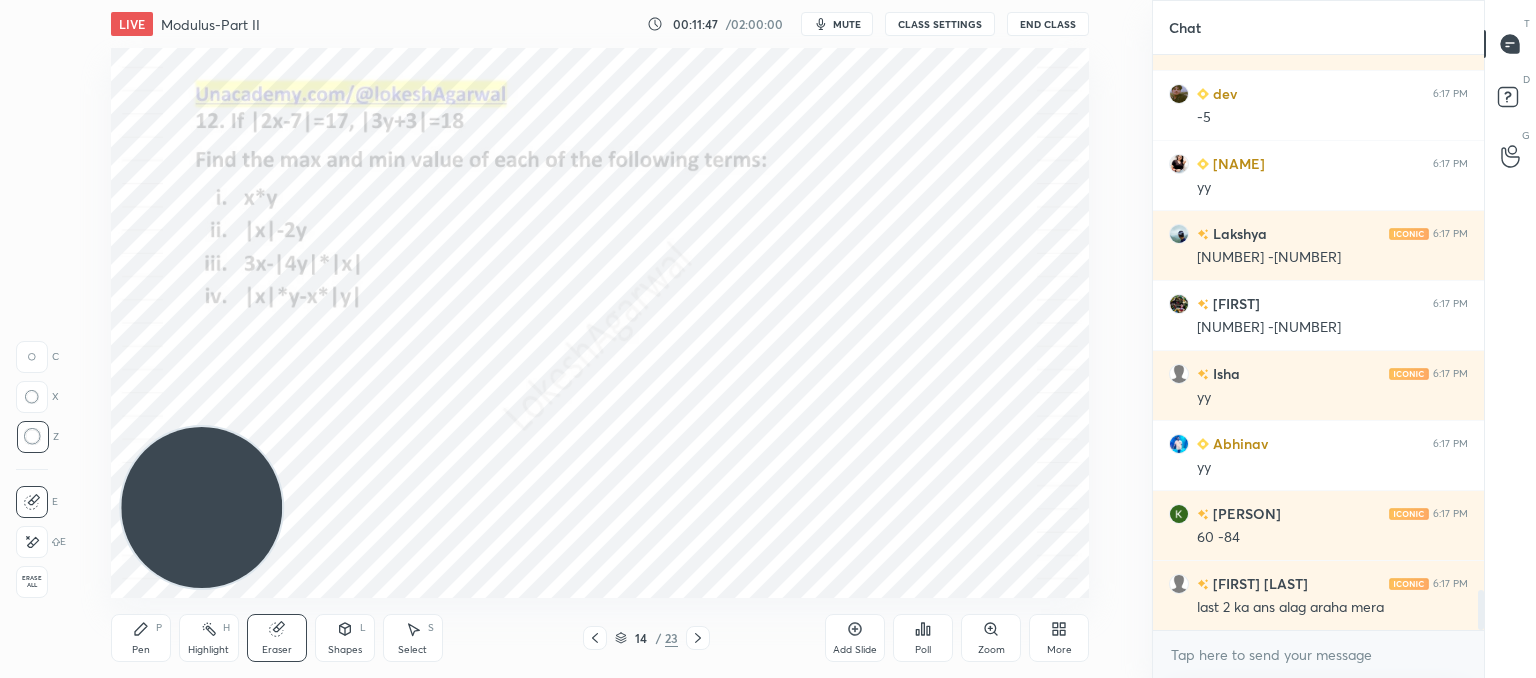 drag, startPoint x: 145, startPoint y: 641, endPoint x: 152, endPoint y: 627, distance: 15.652476 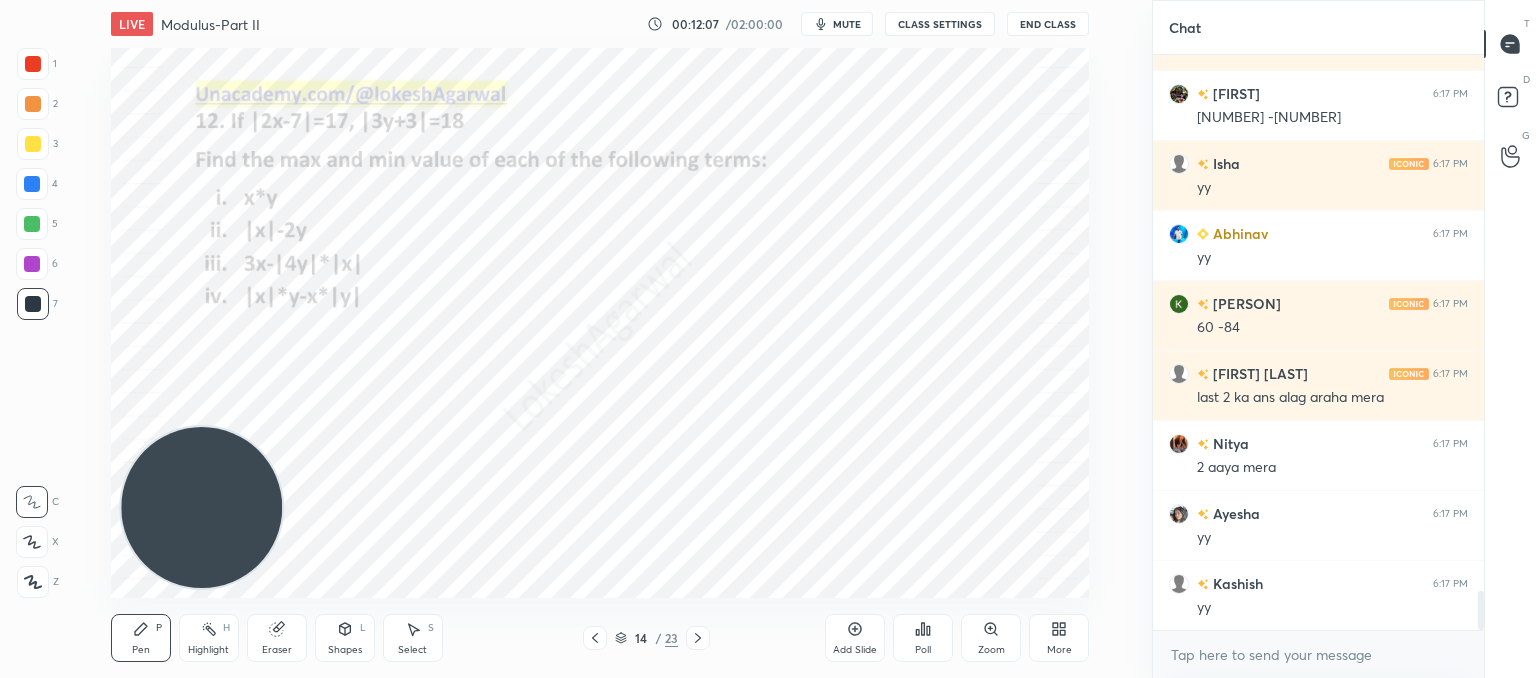 click on "Select" at bounding box center (412, 650) 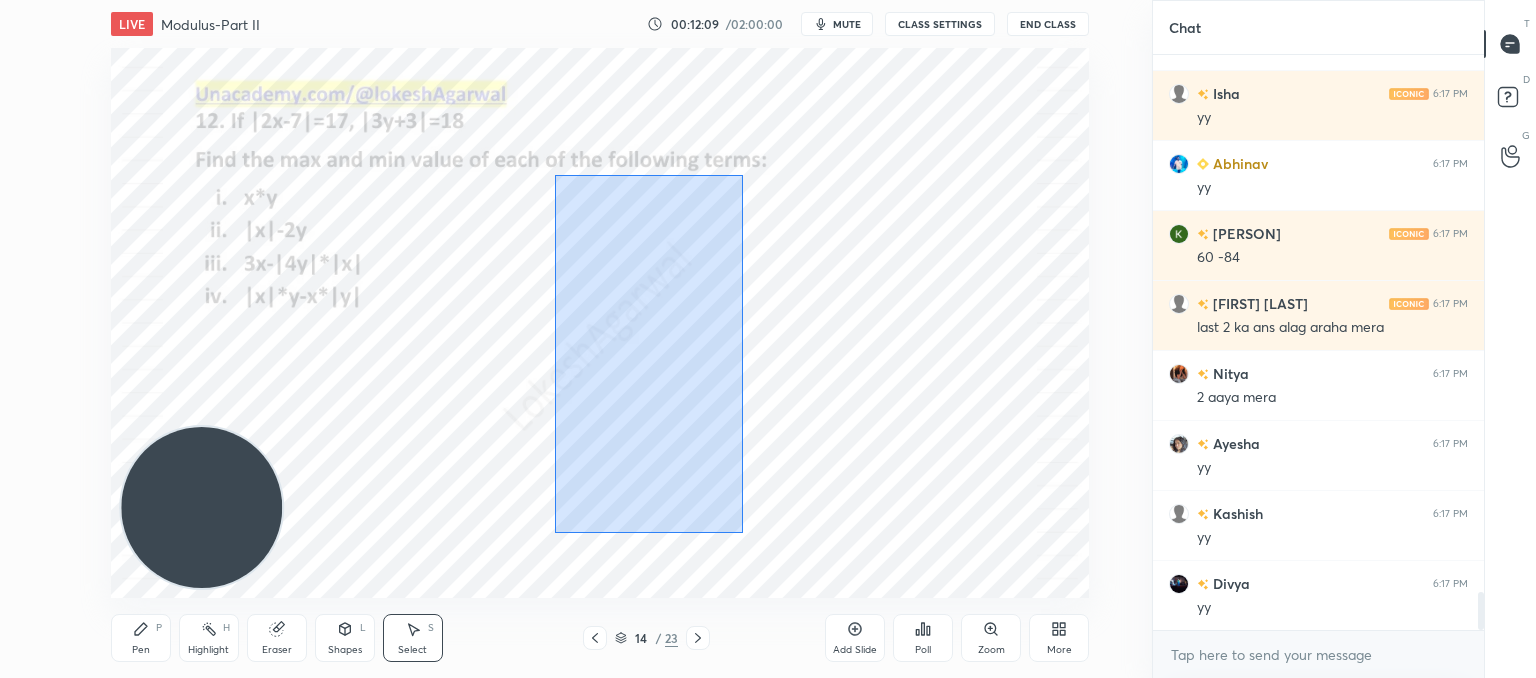 drag, startPoint x: 743, startPoint y: 533, endPoint x: 554, endPoint y: 176, distance: 403.94305 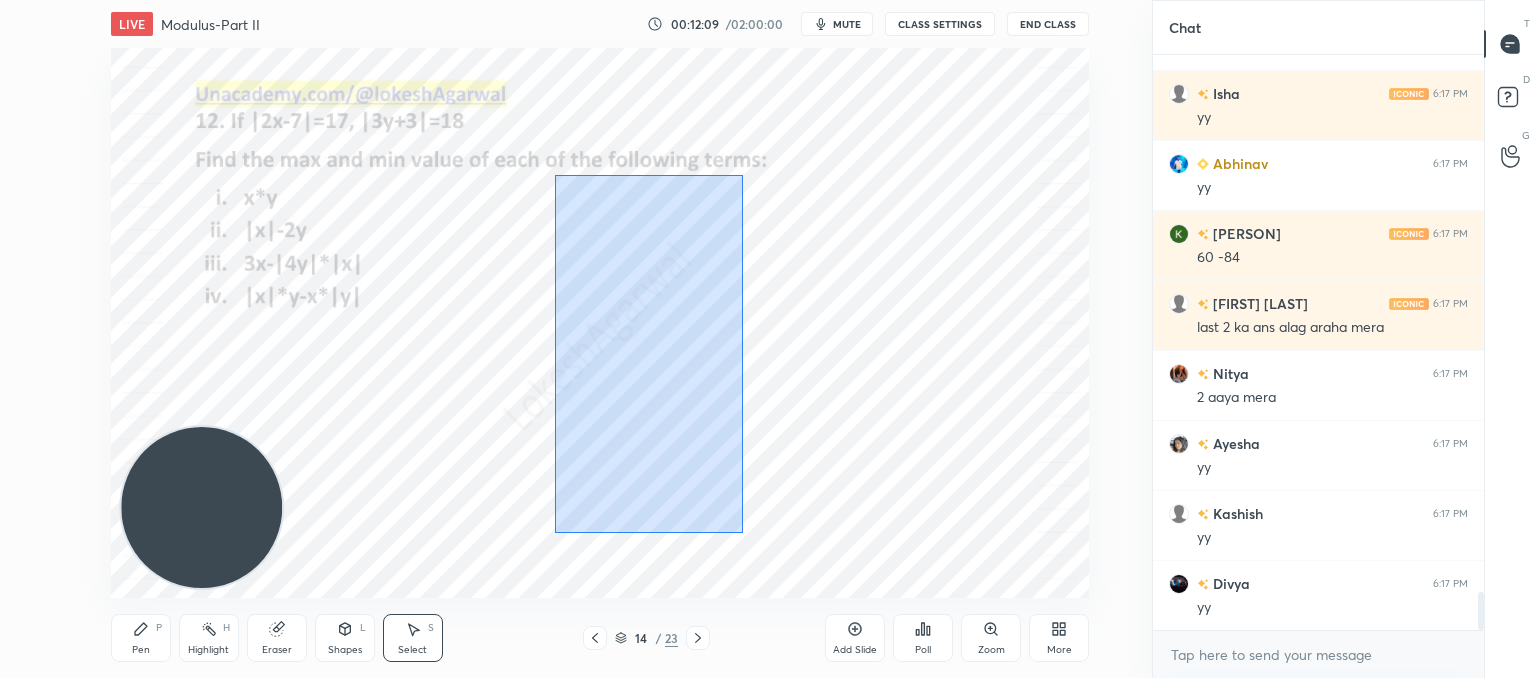 click on "0 ° Undo Copy Duplicate Duplicate to new slide Delete" at bounding box center (600, 323) 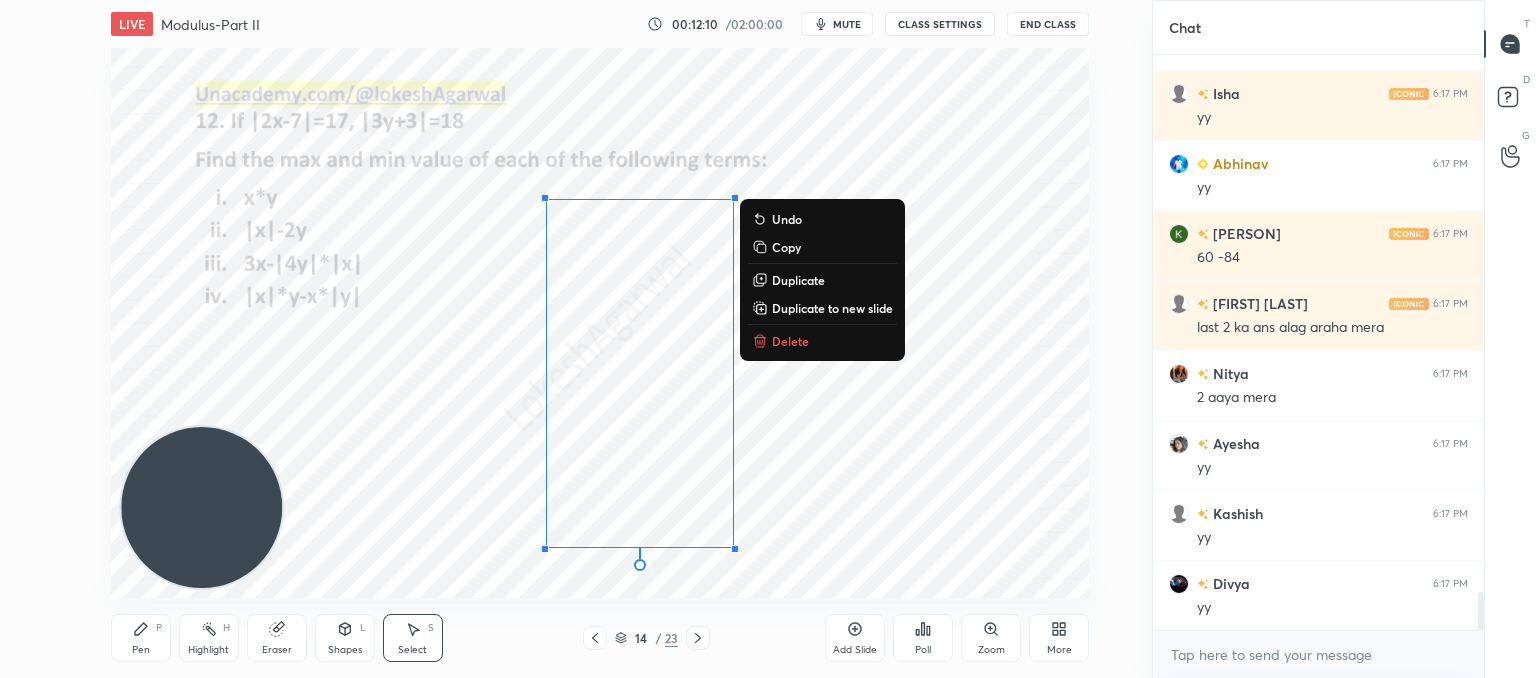 click on "Delete" at bounding box center (790, 341) 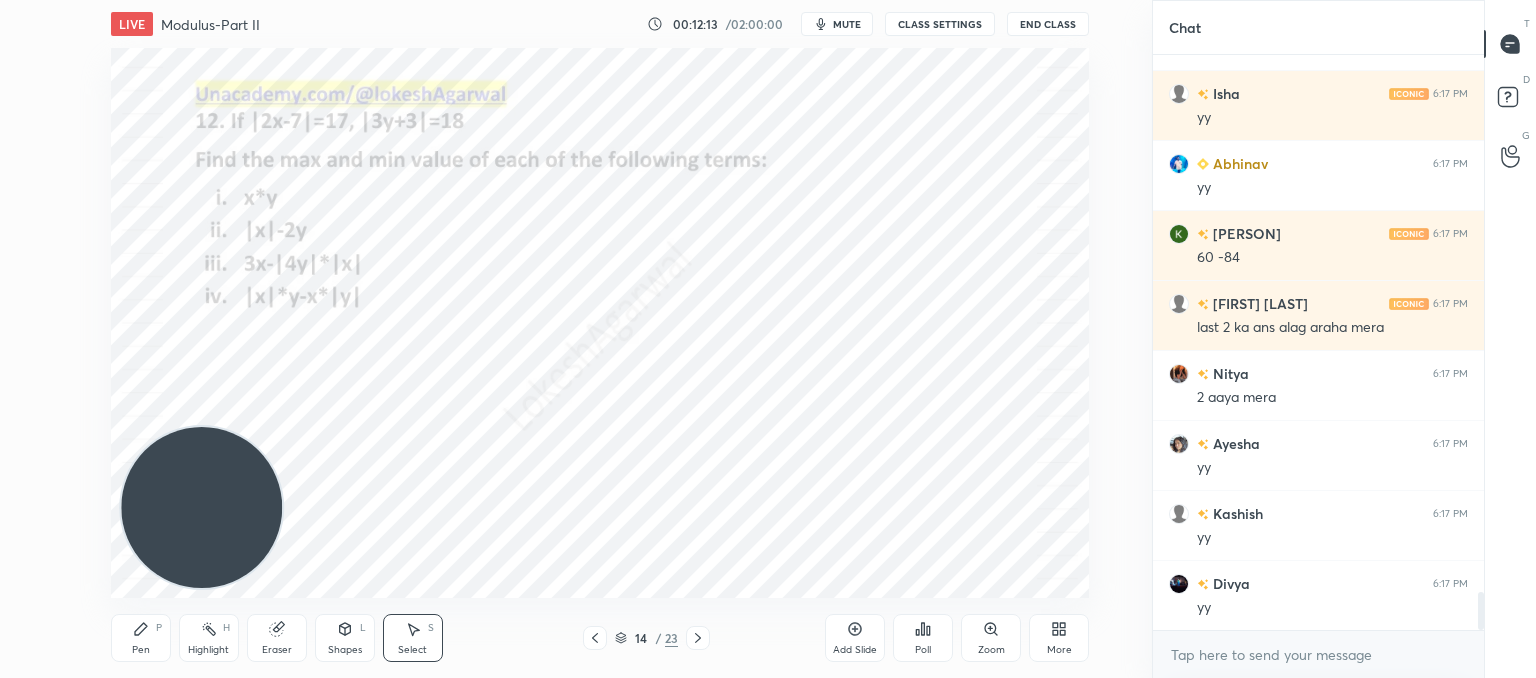 click 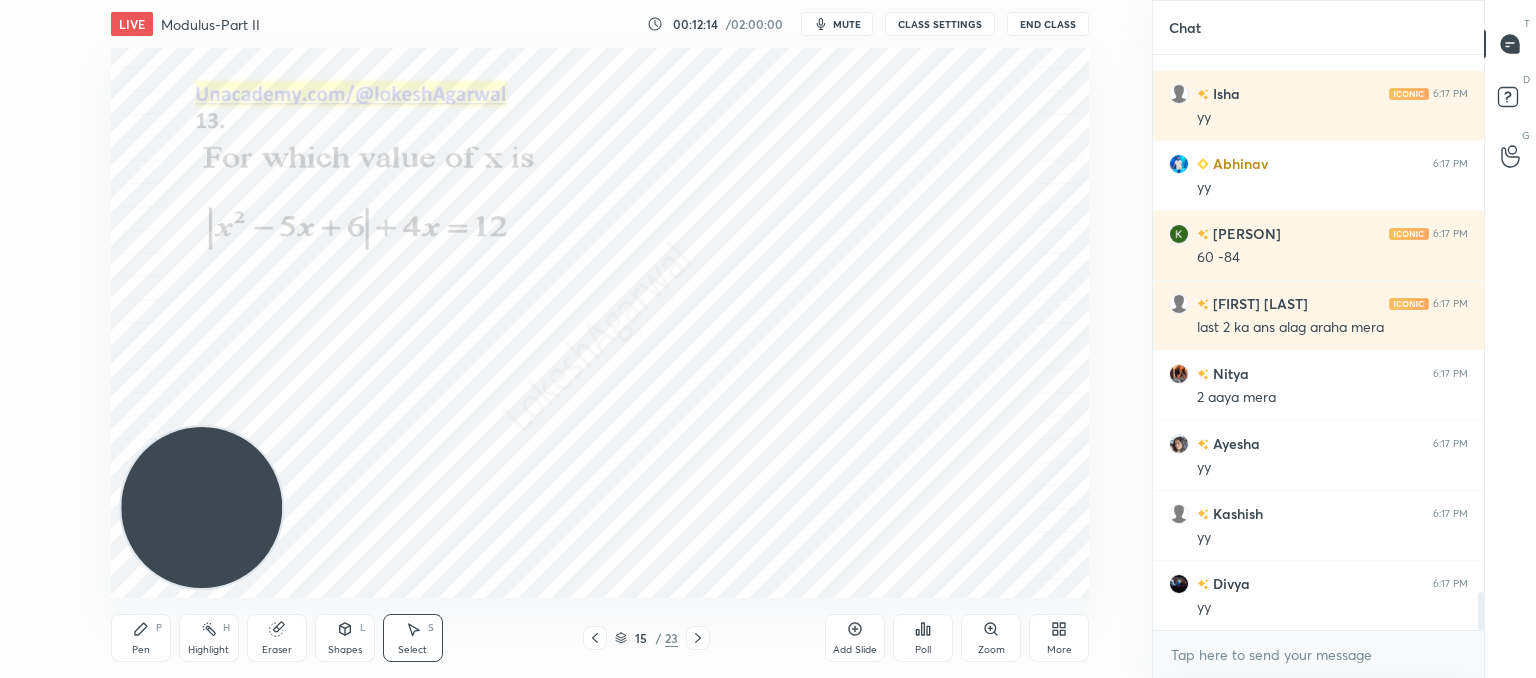 click 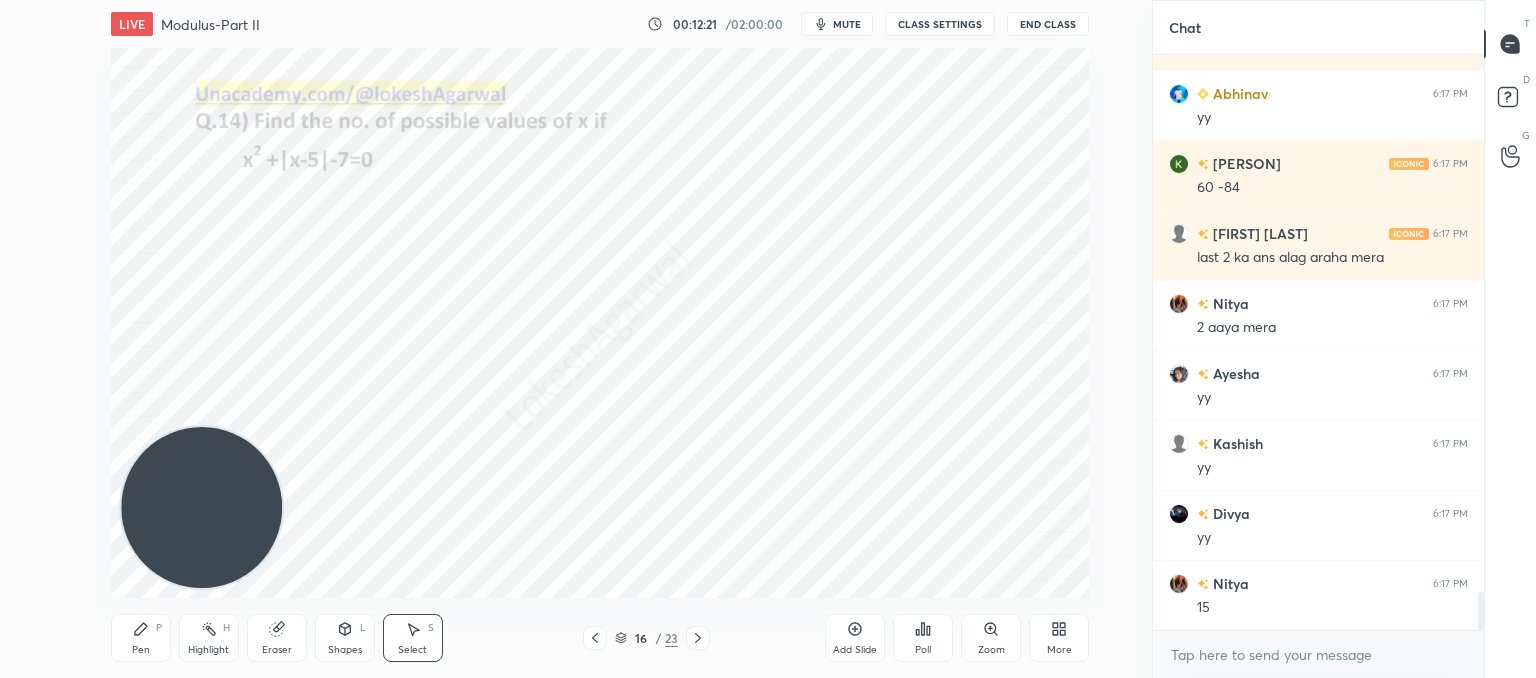 drag, startPoint x: 151, startPoint y: 645, endPoint x: 161, endPoint y: 621, distance: 26 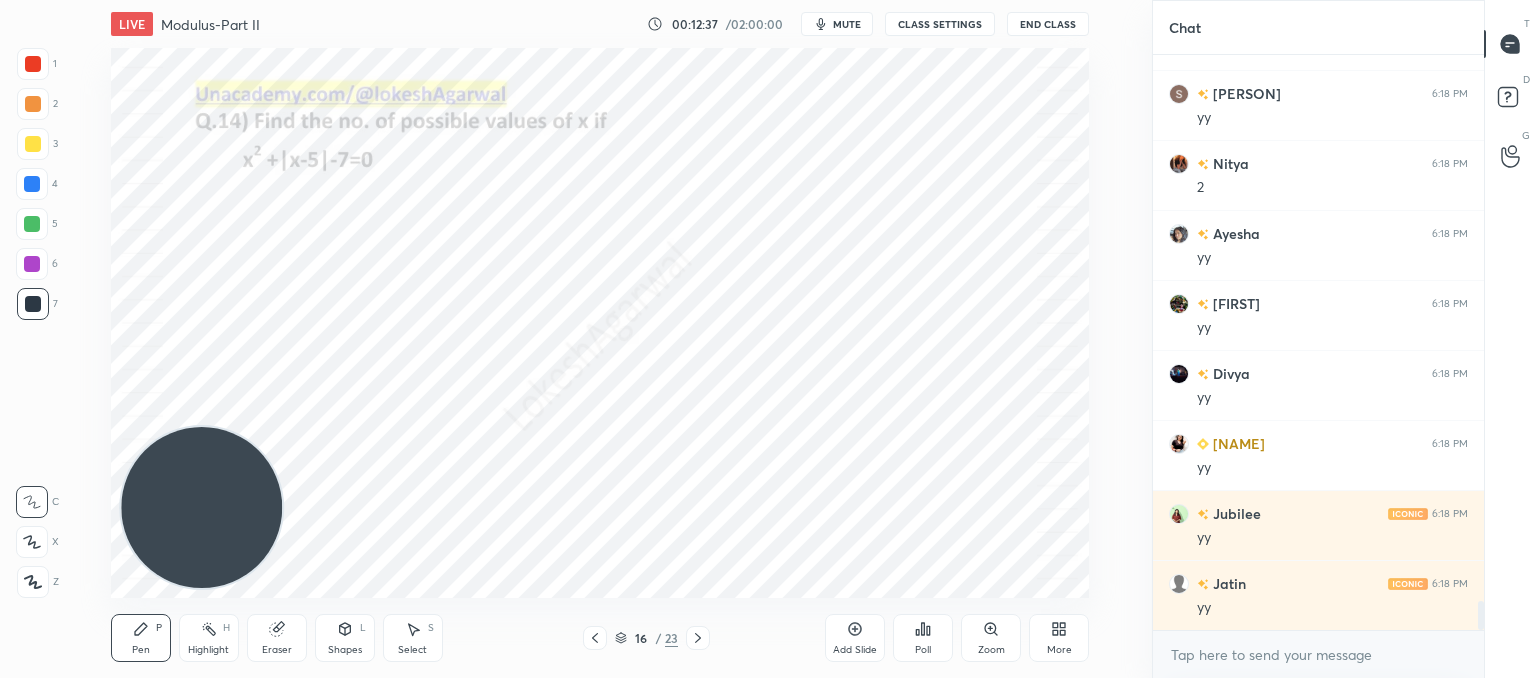 scroll, scrollTop: 10738, scrollLeft: 0, axis: vertical 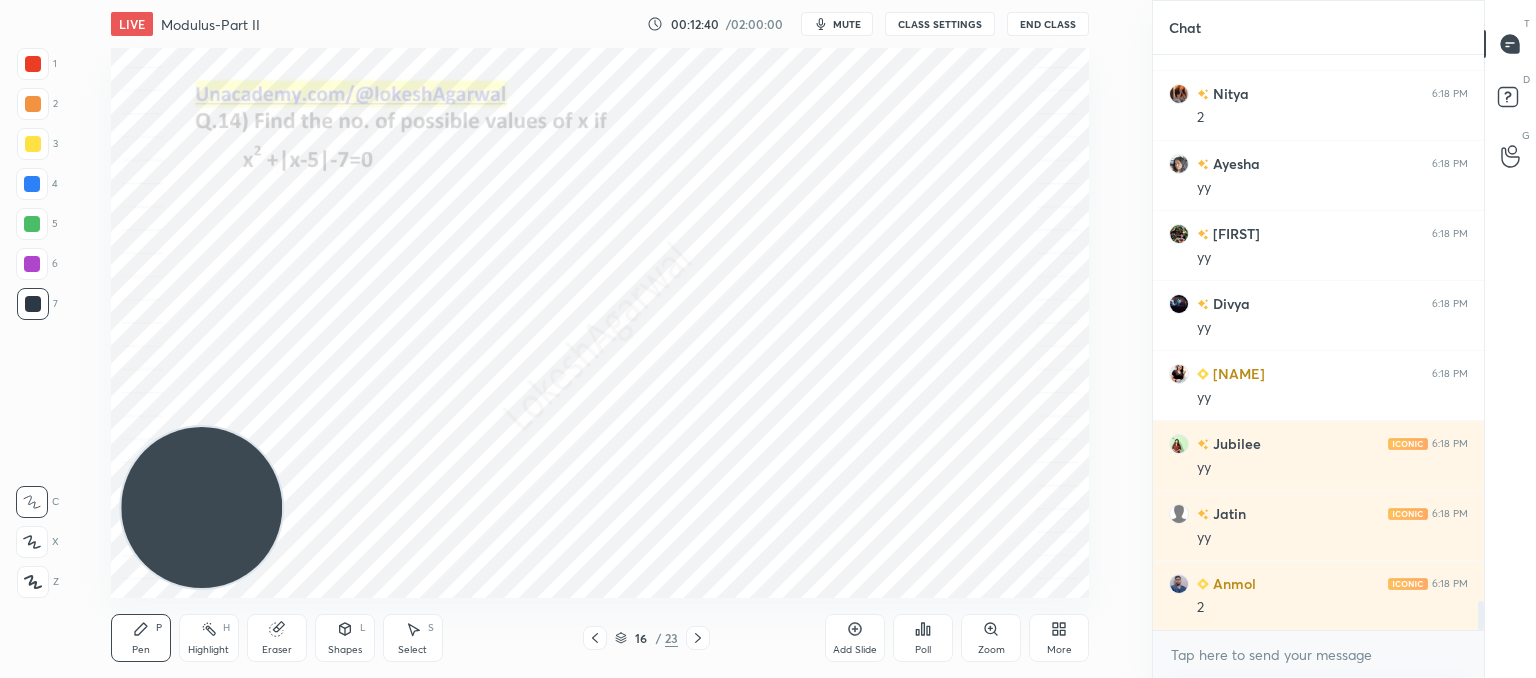 click 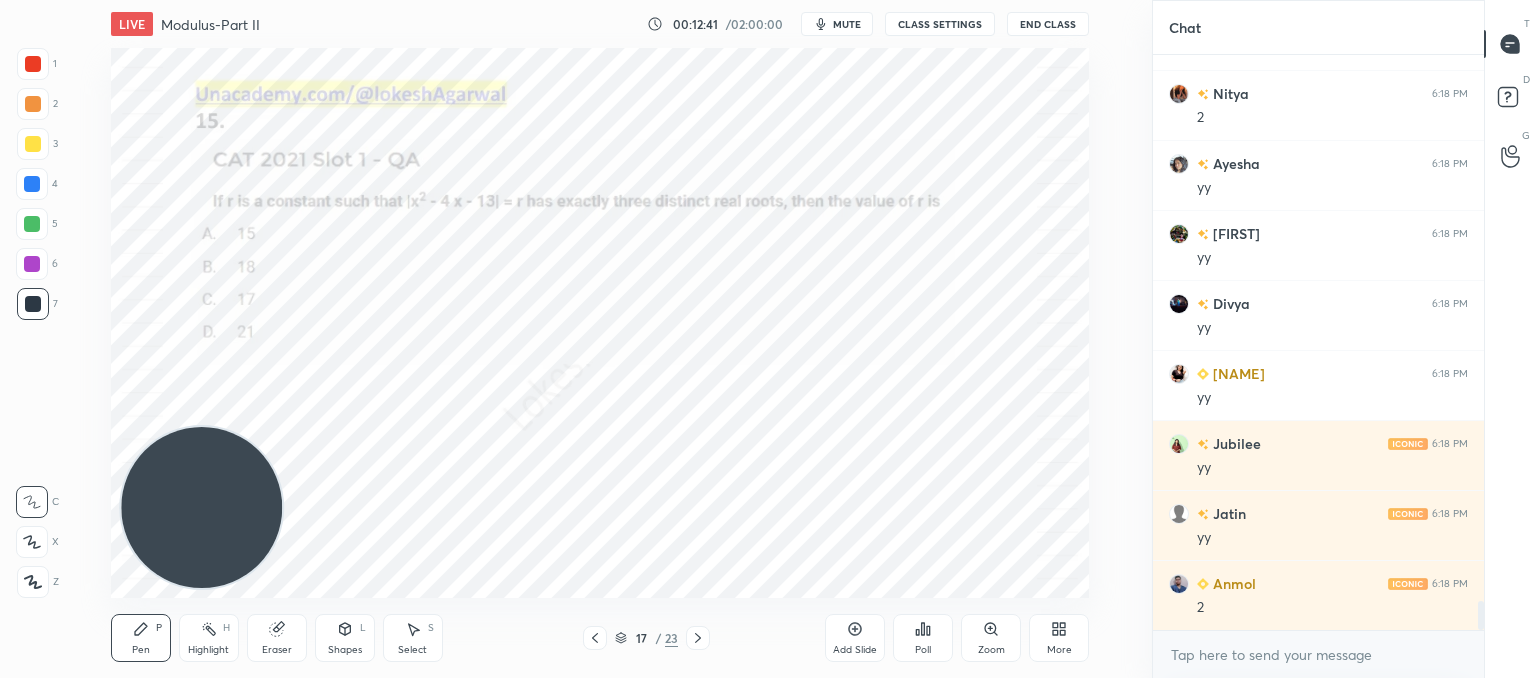 scroll, scrollTop: 10808, scrollLeft: 0, axis: vertical 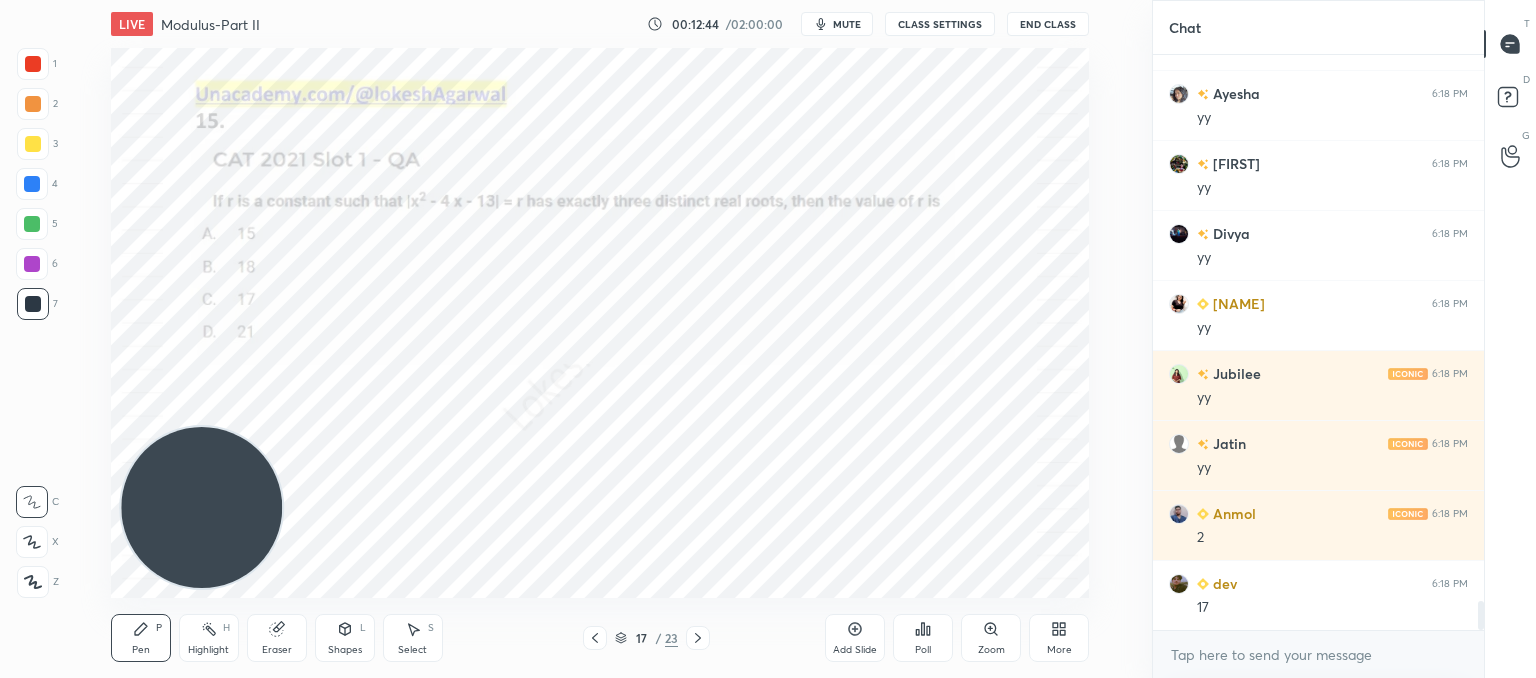 click on "Poll" at bounding box center (923, 638) 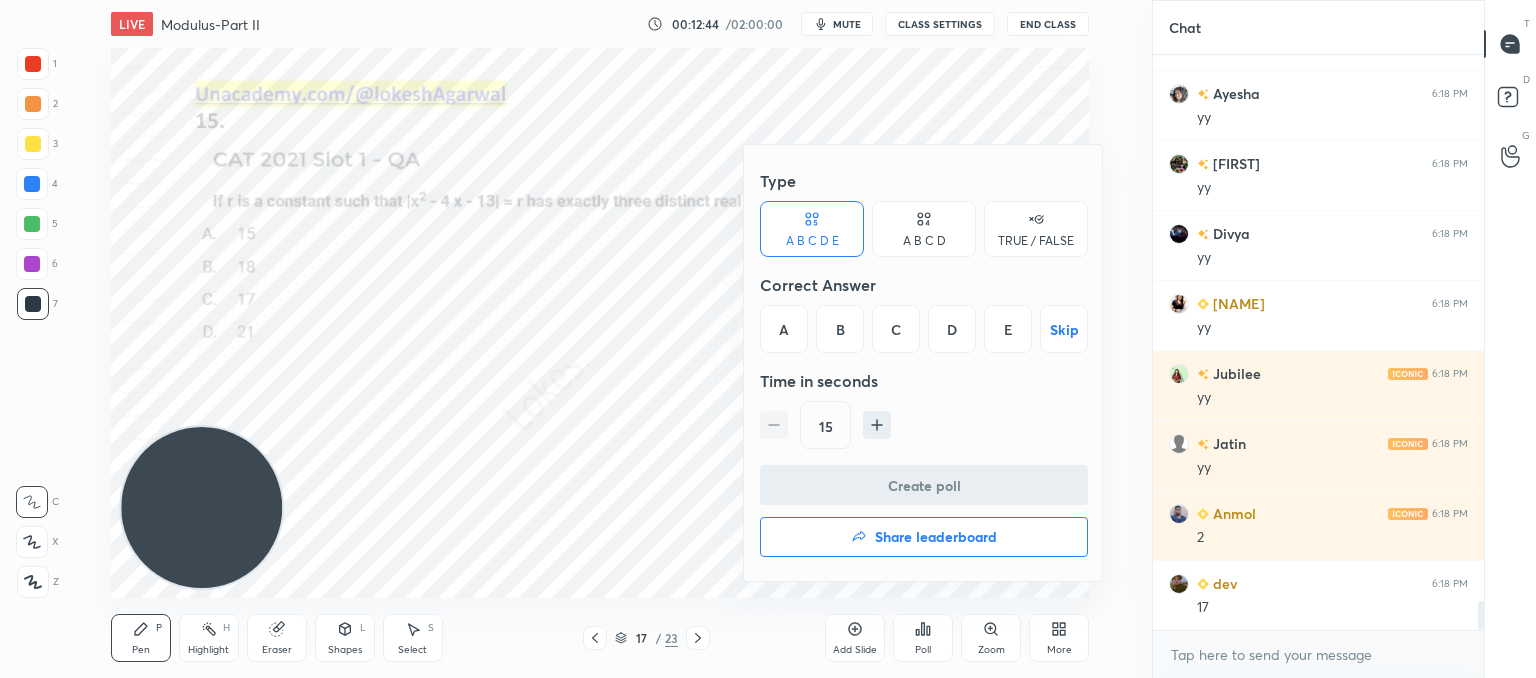 click on "C" at bounding box center (896, 329) 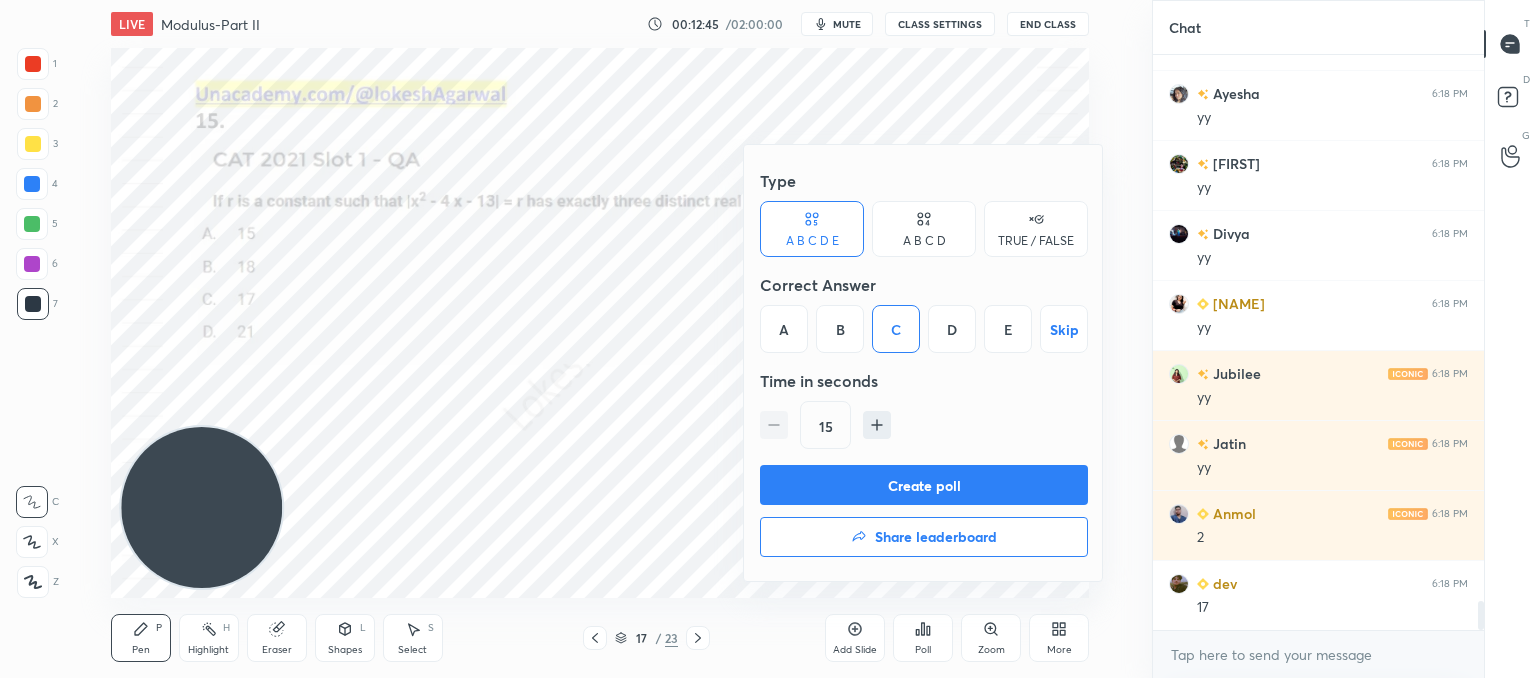 click on "A B C D" at bounding box center (924, 229) 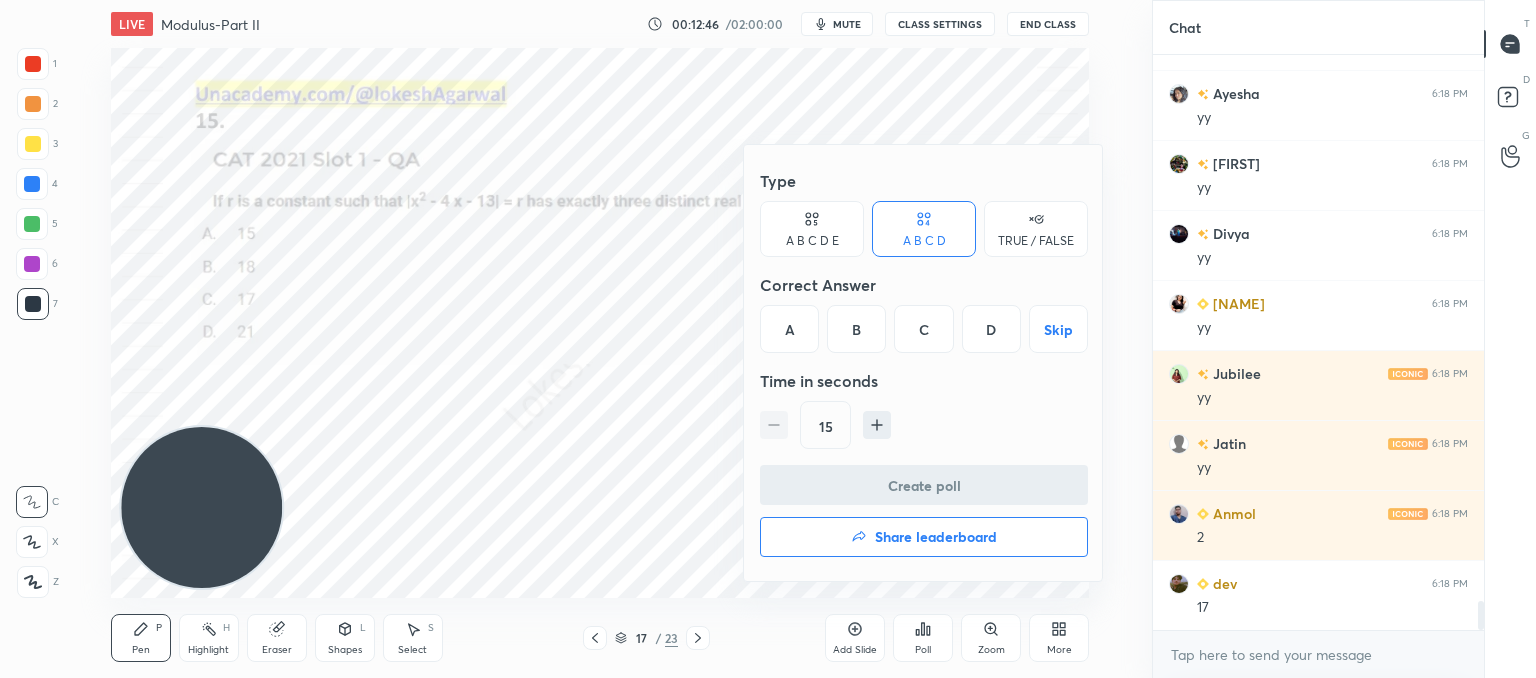 click on "C" at bounding box center (923, 329) 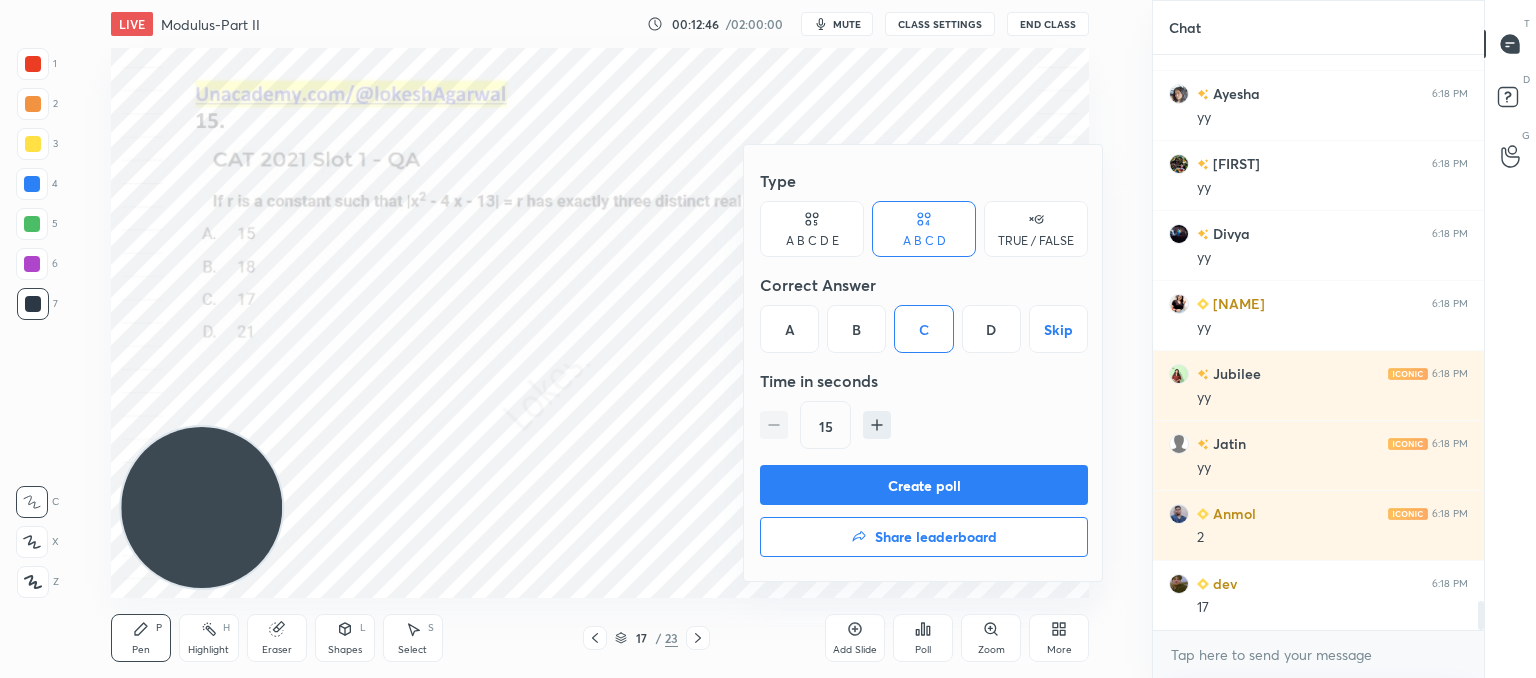 click on "Create poll" at bounding box center [924, 485] 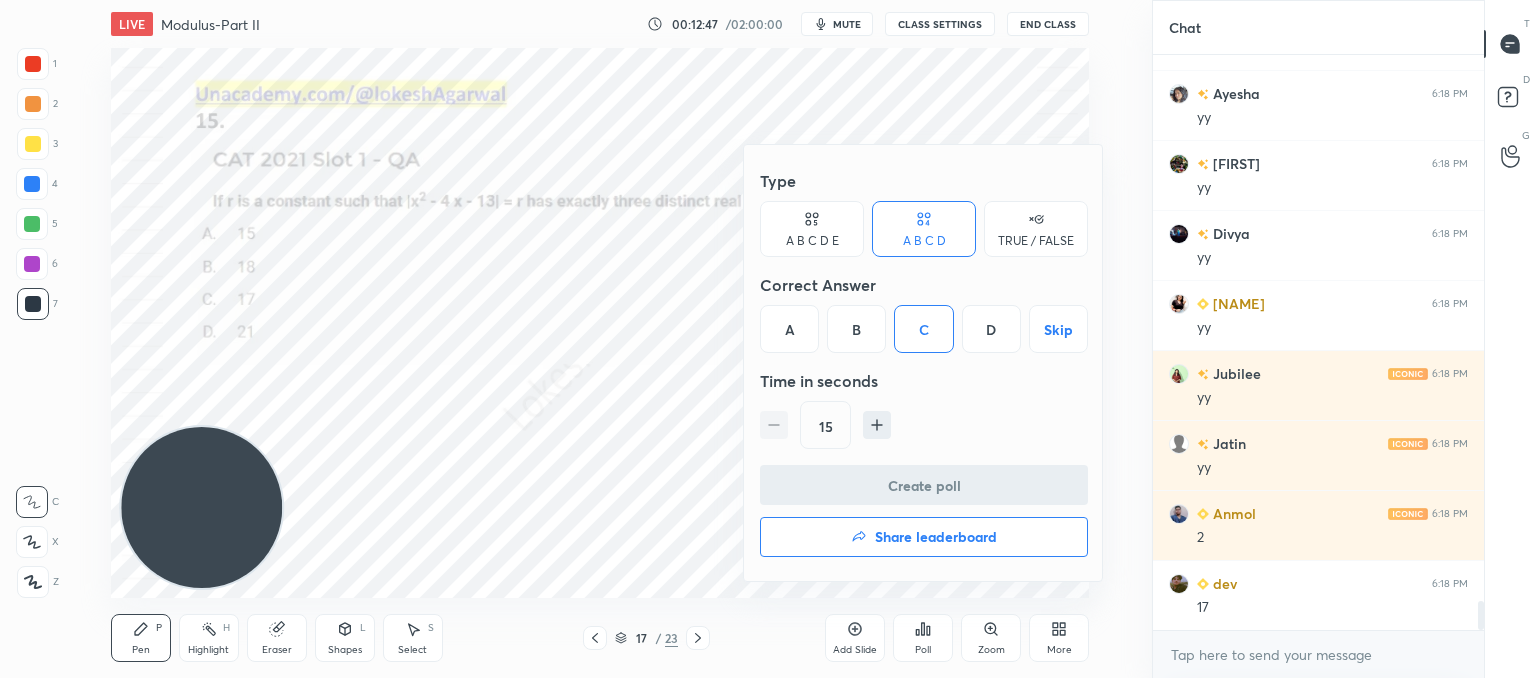 scroll, scrollTop: 517, scrollLeft: 325, axis: both 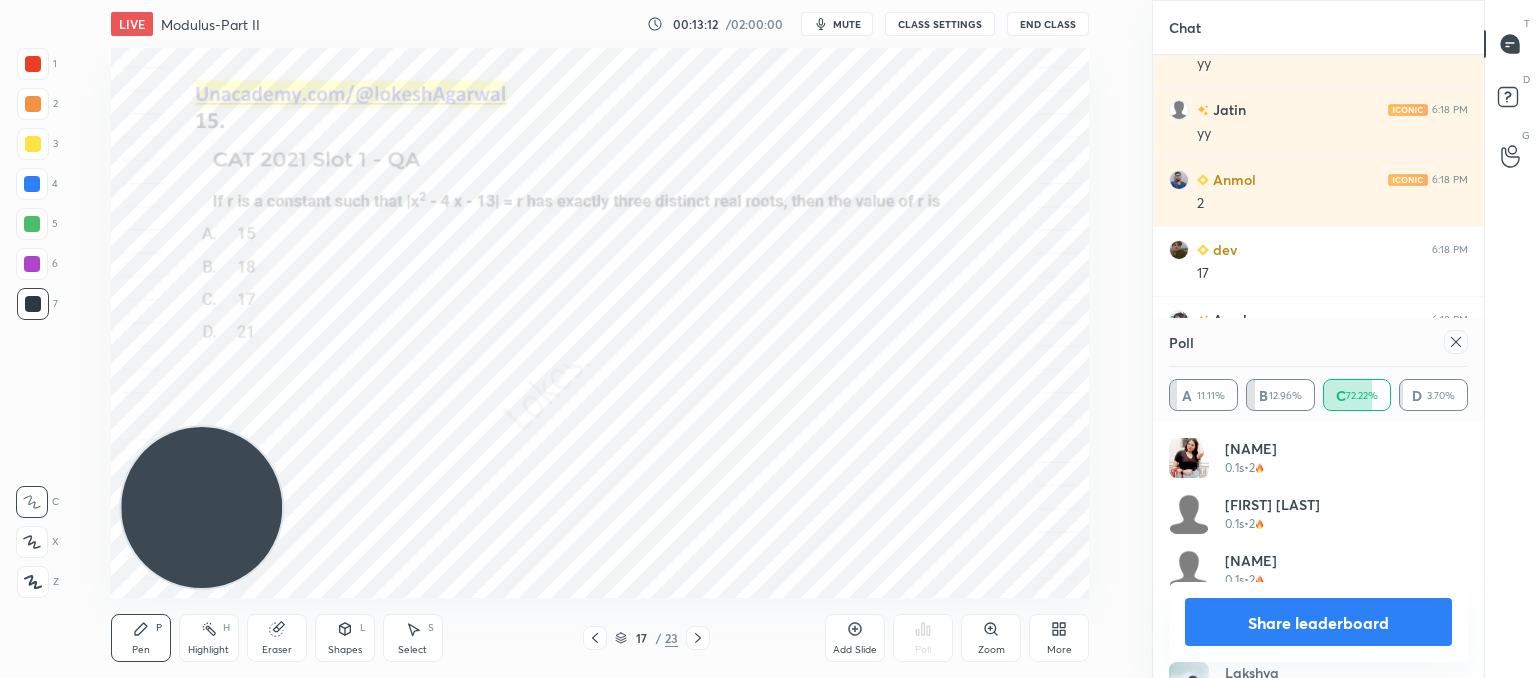 click 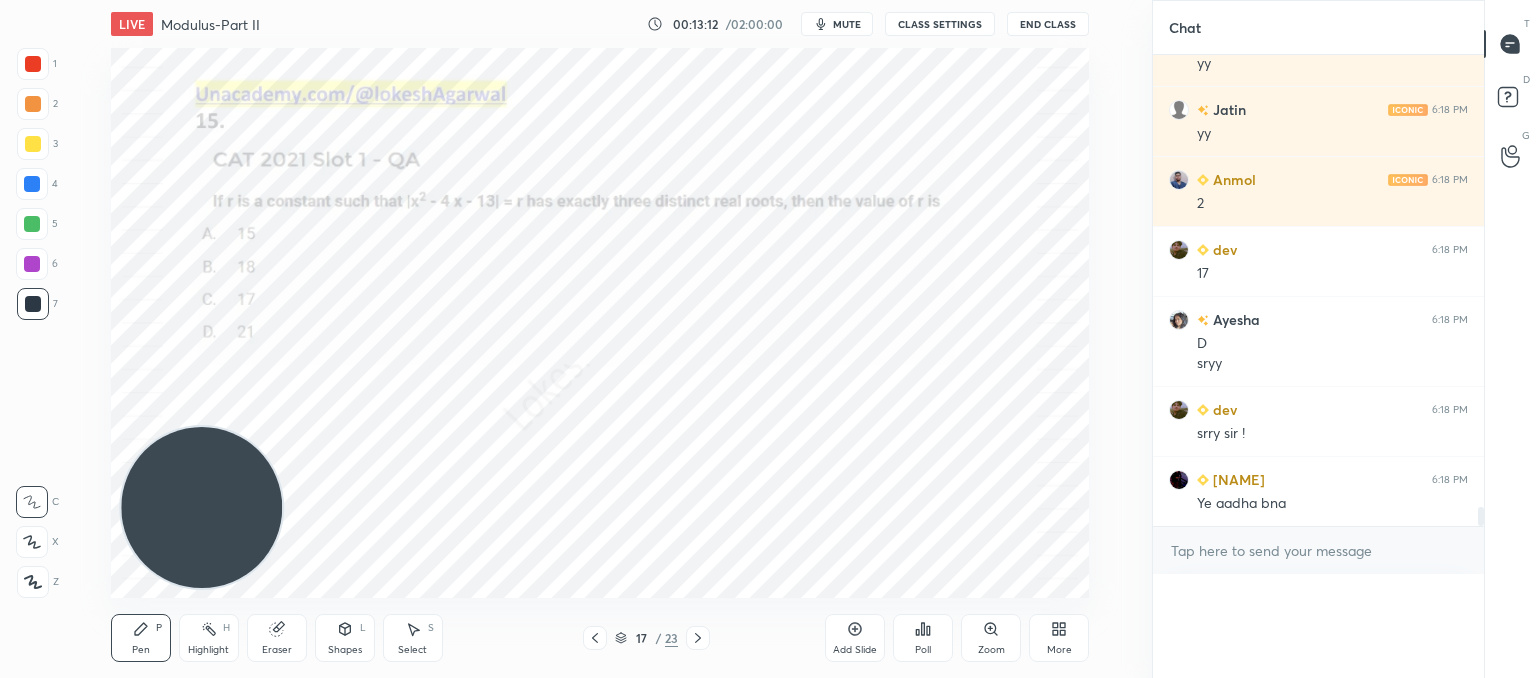 scroll, scrollTop: 121, scrollLeft: 293, axis: both 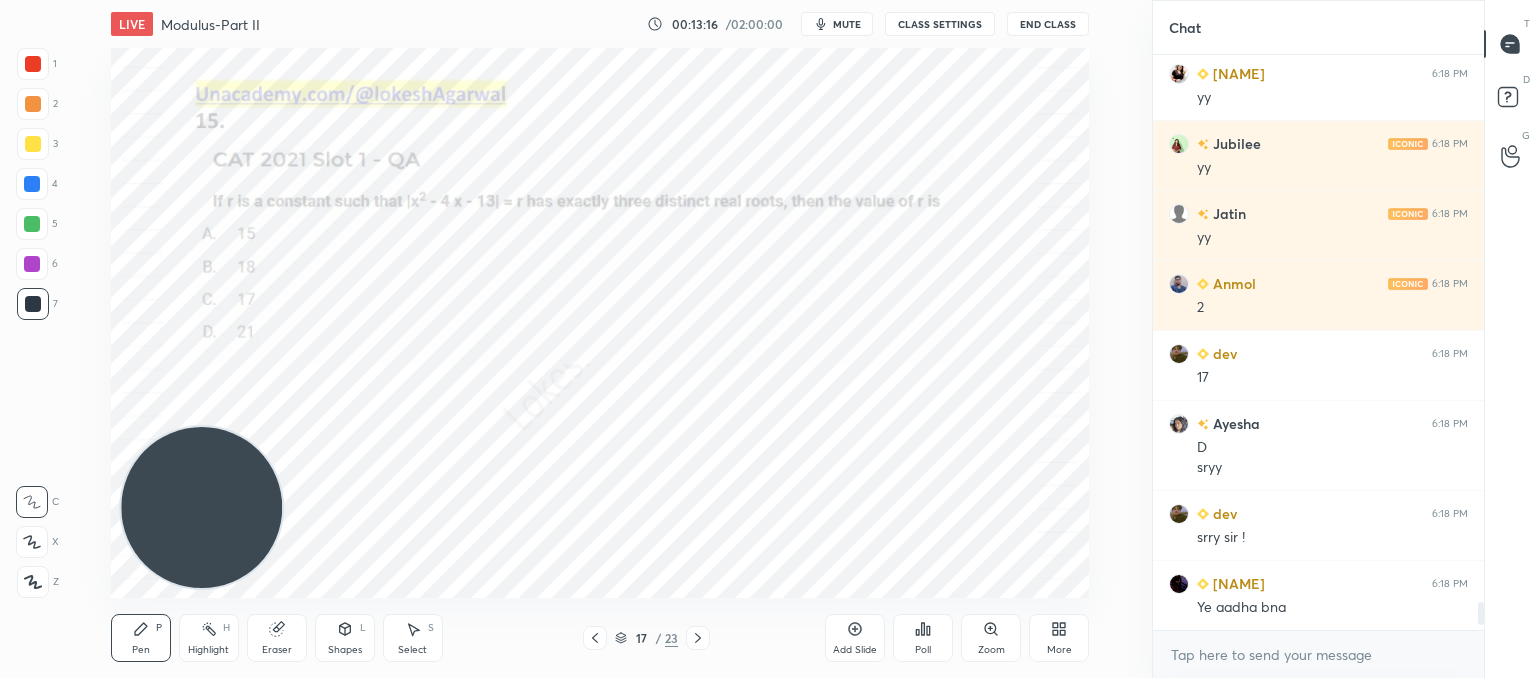 click 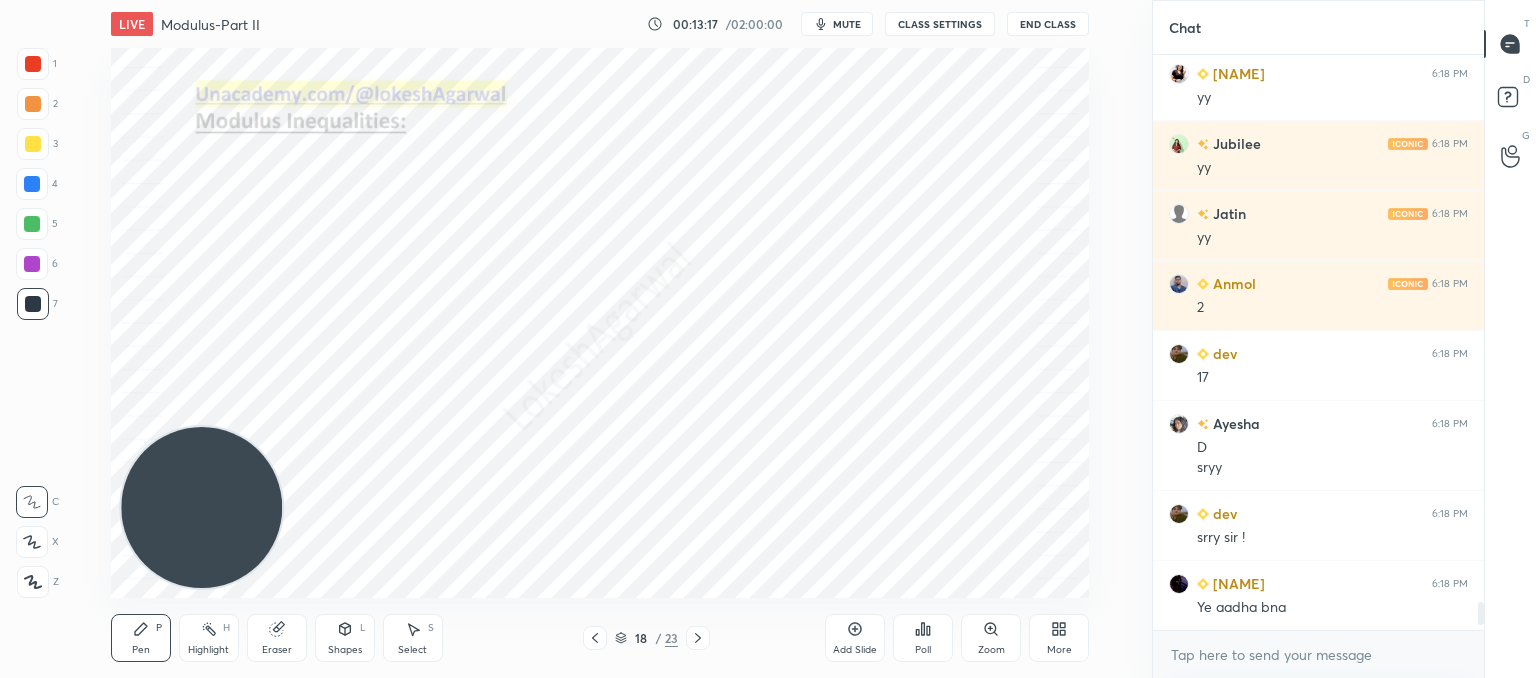 click 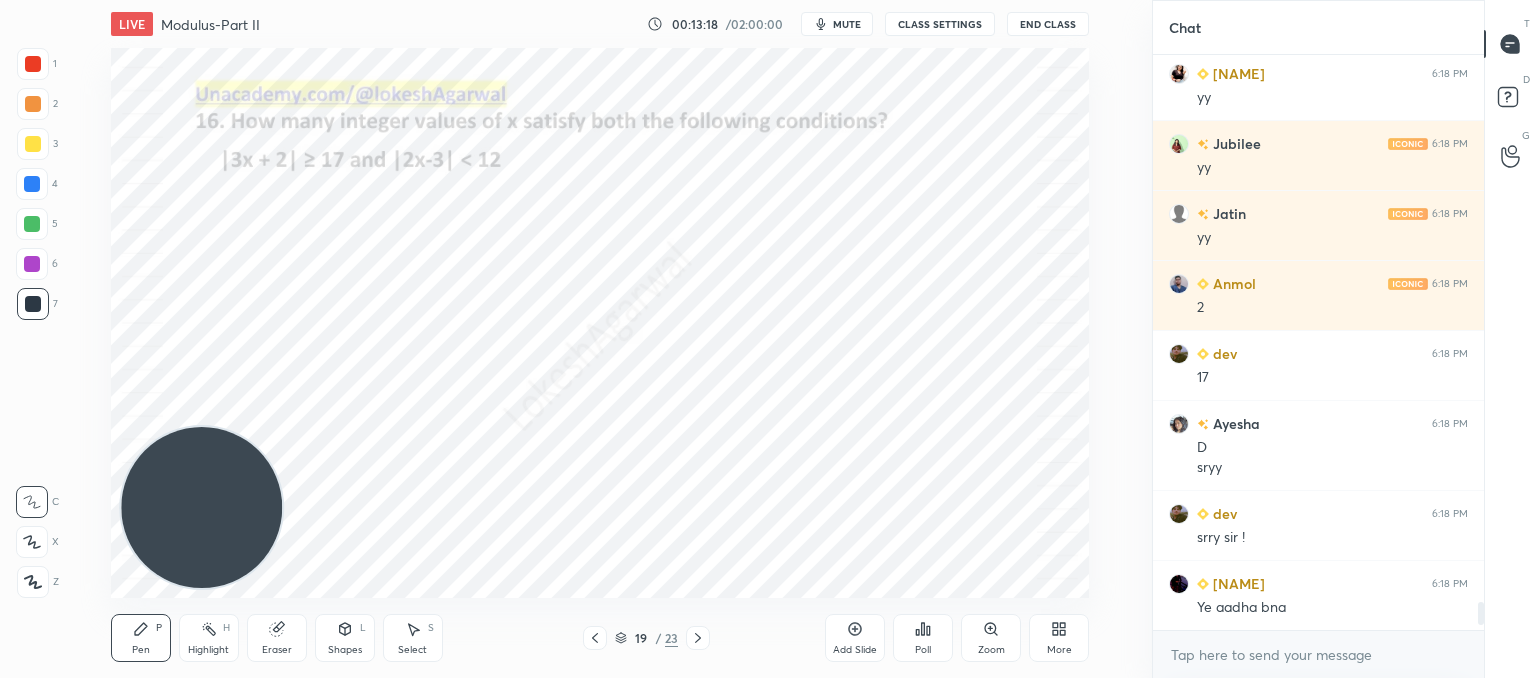 click 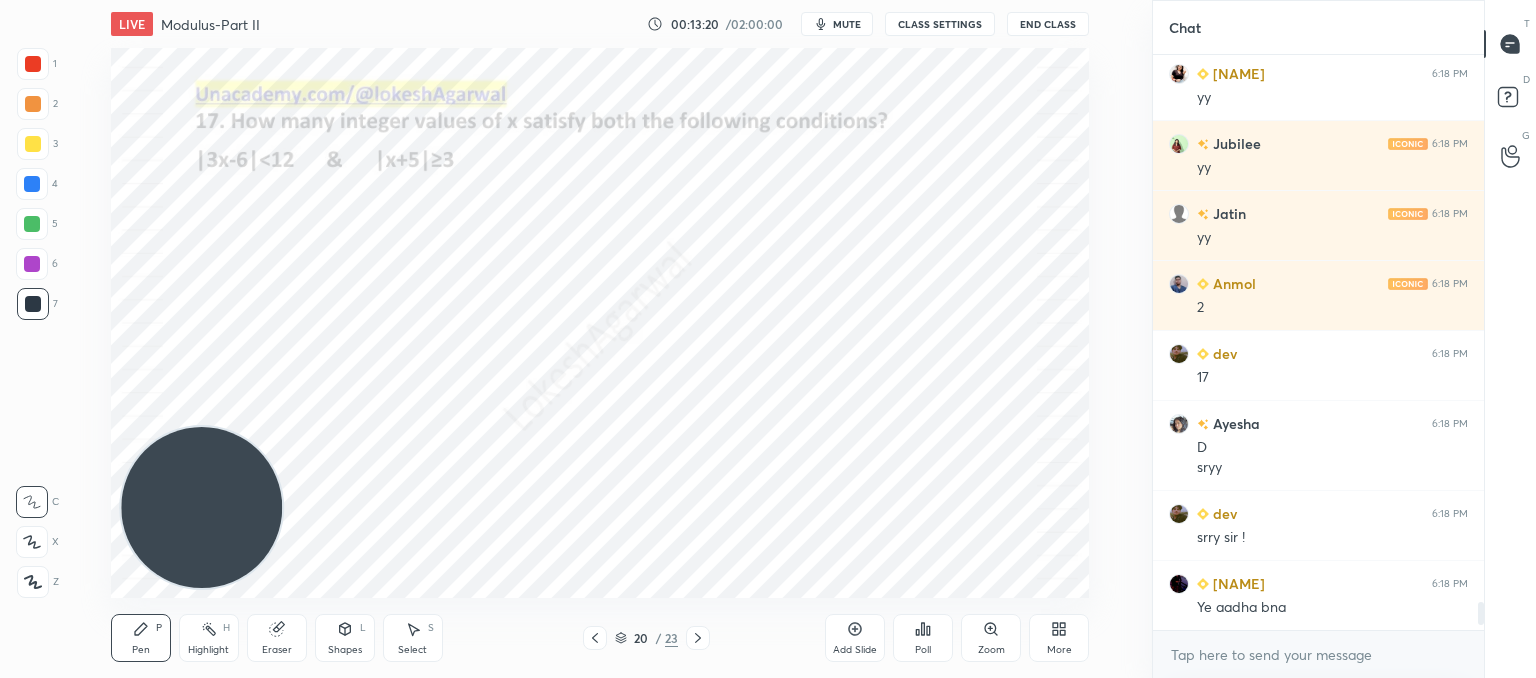 click 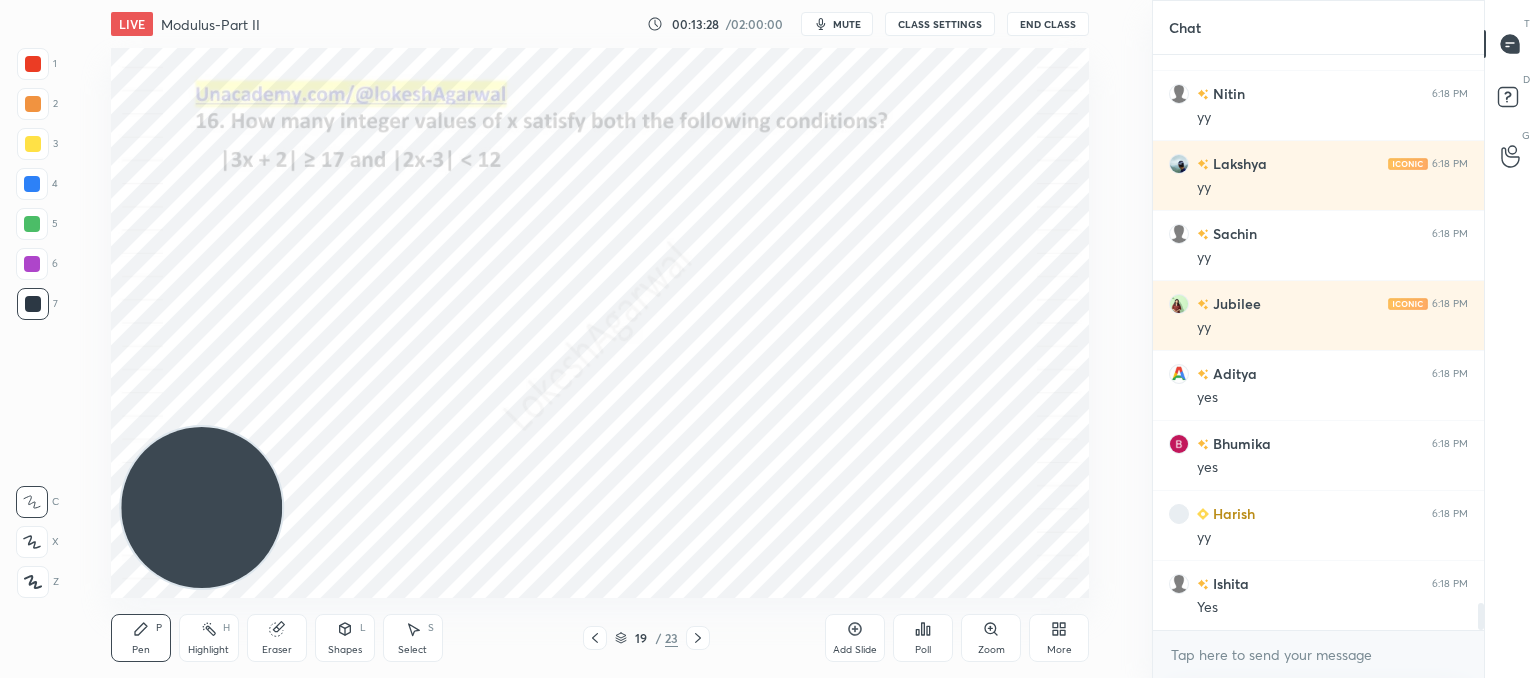 click 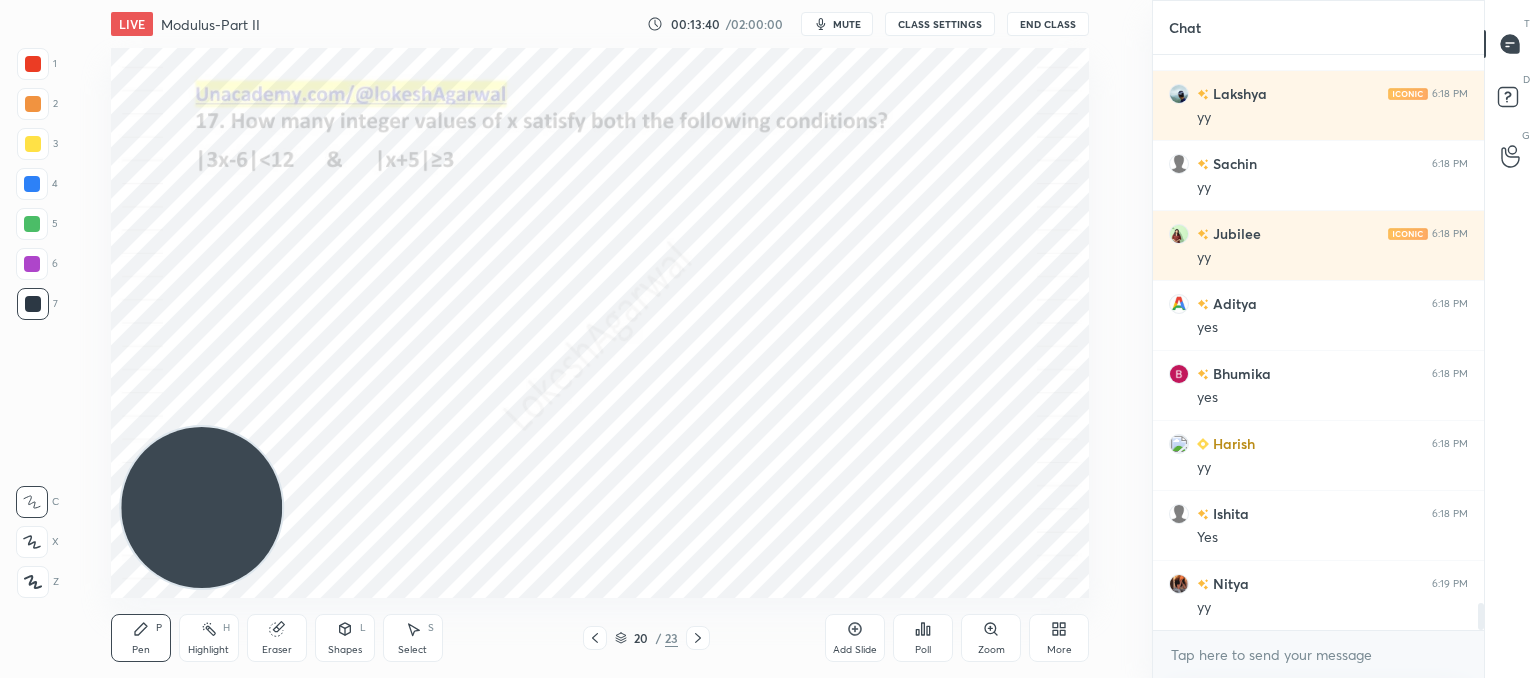 click on "Poll" at bounding box center [923, 638] 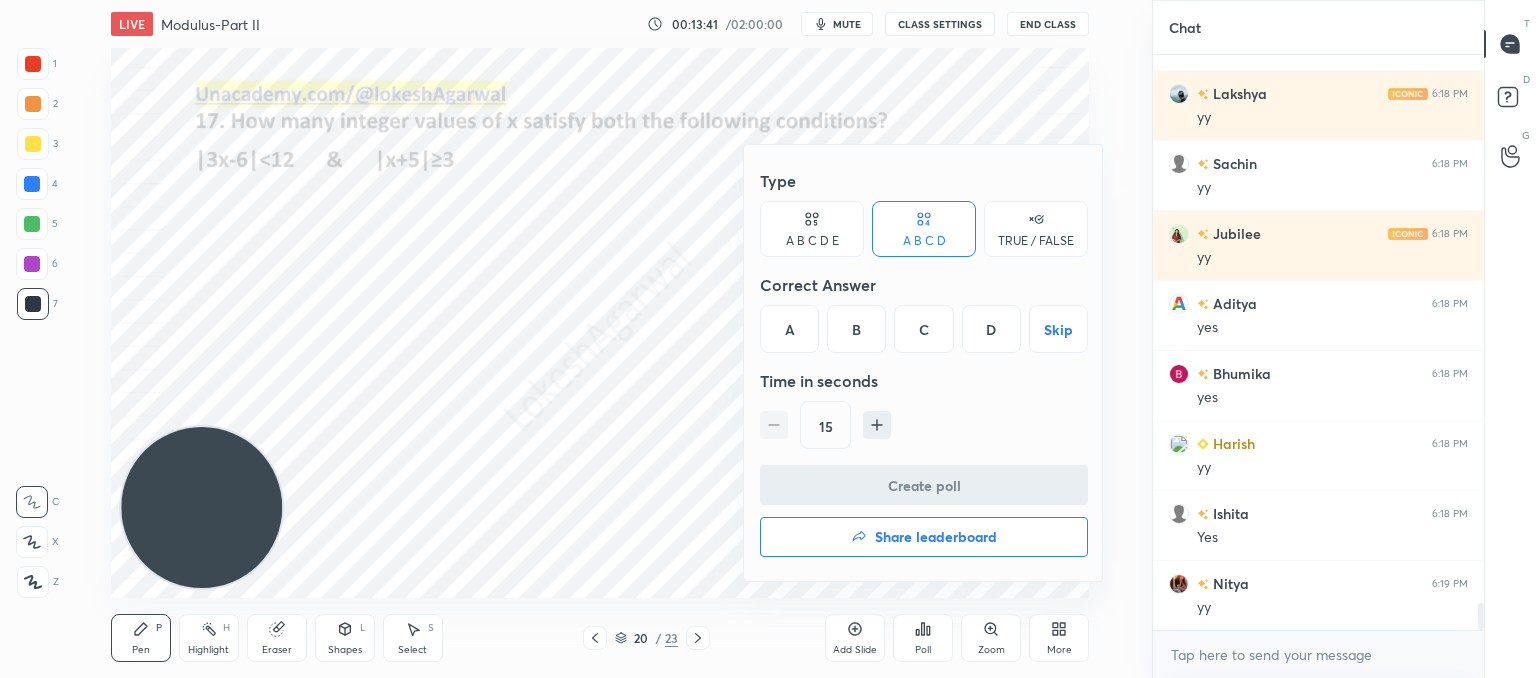 click 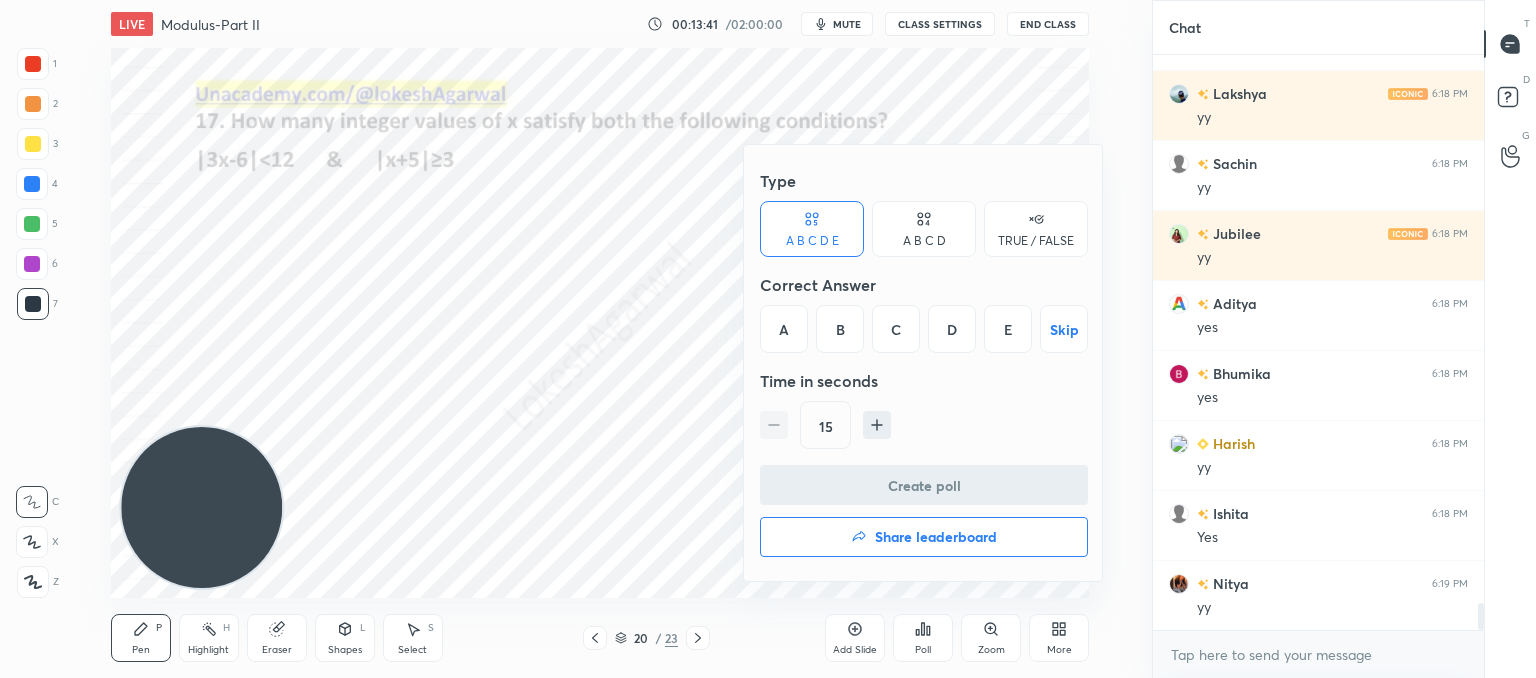 click on "C" at bounding box center (896, 329) 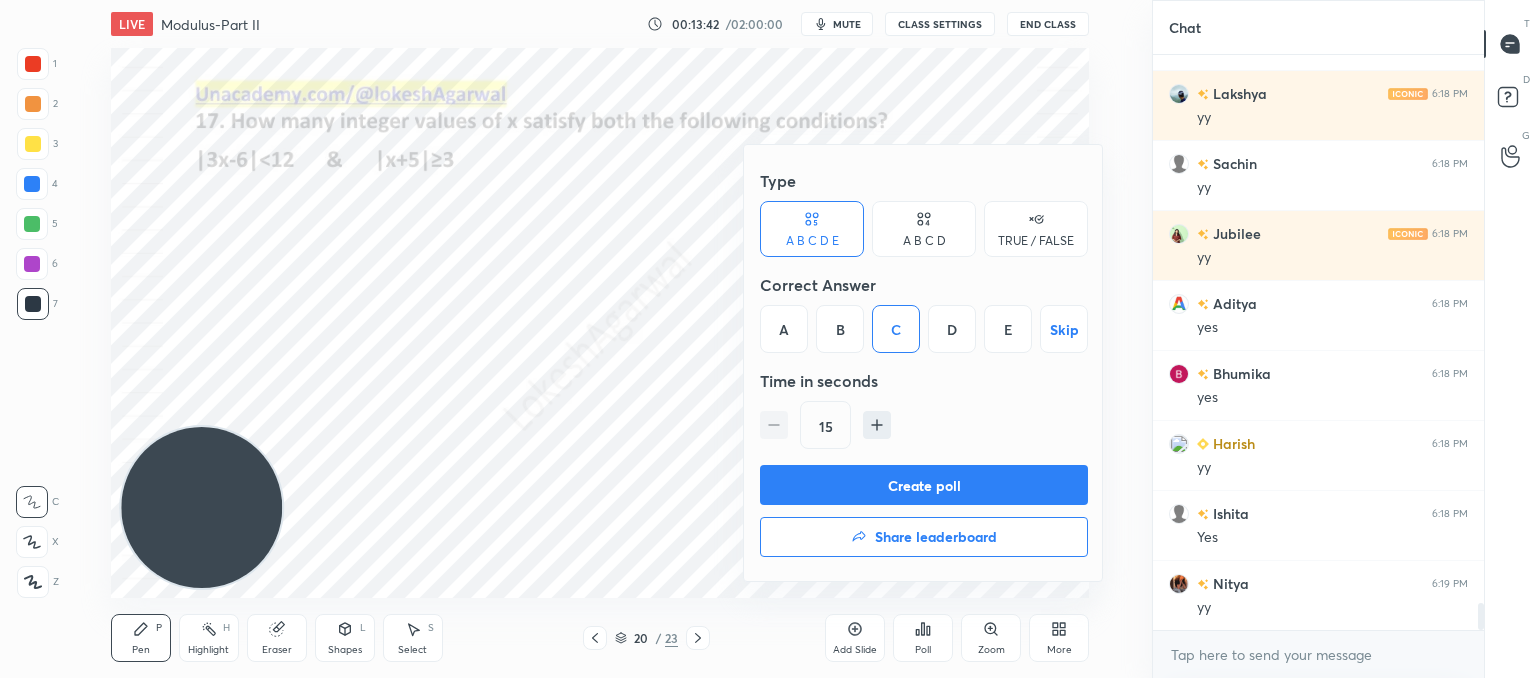click on "Create poll" at bounding box center (924, 485) 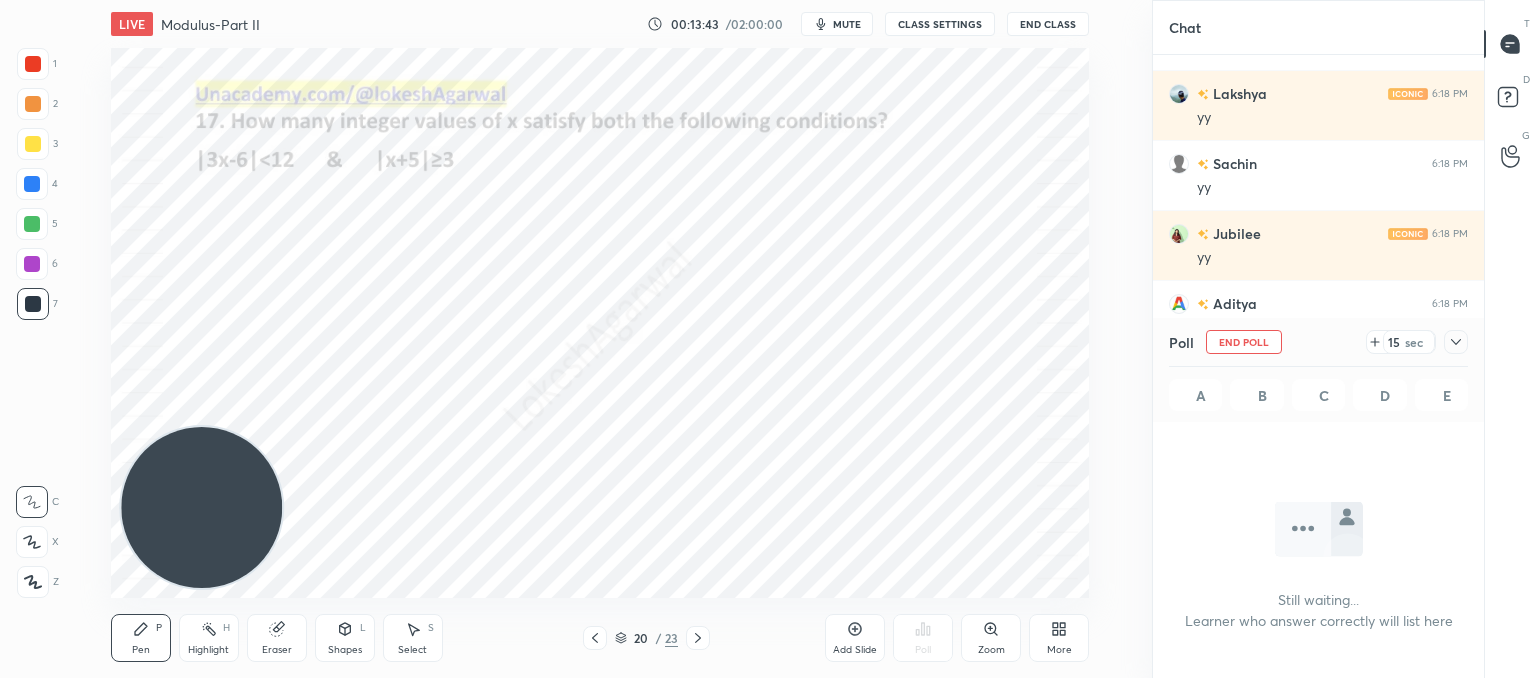 click on "Select S" at bounding box center (413, 638) 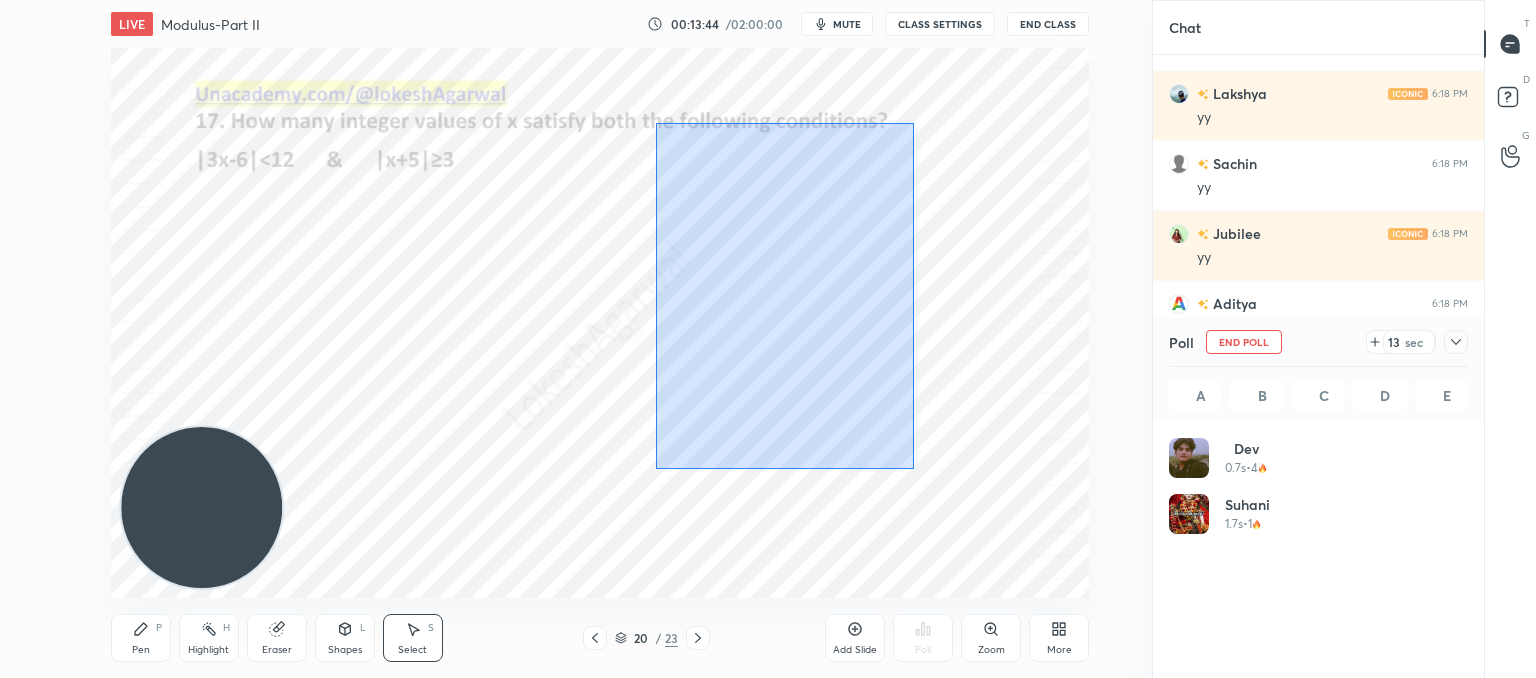 drag, startPoint x: 914, startPoint y: 469, endPoint x: 656, endPoint y: 123, distance: 431.60165 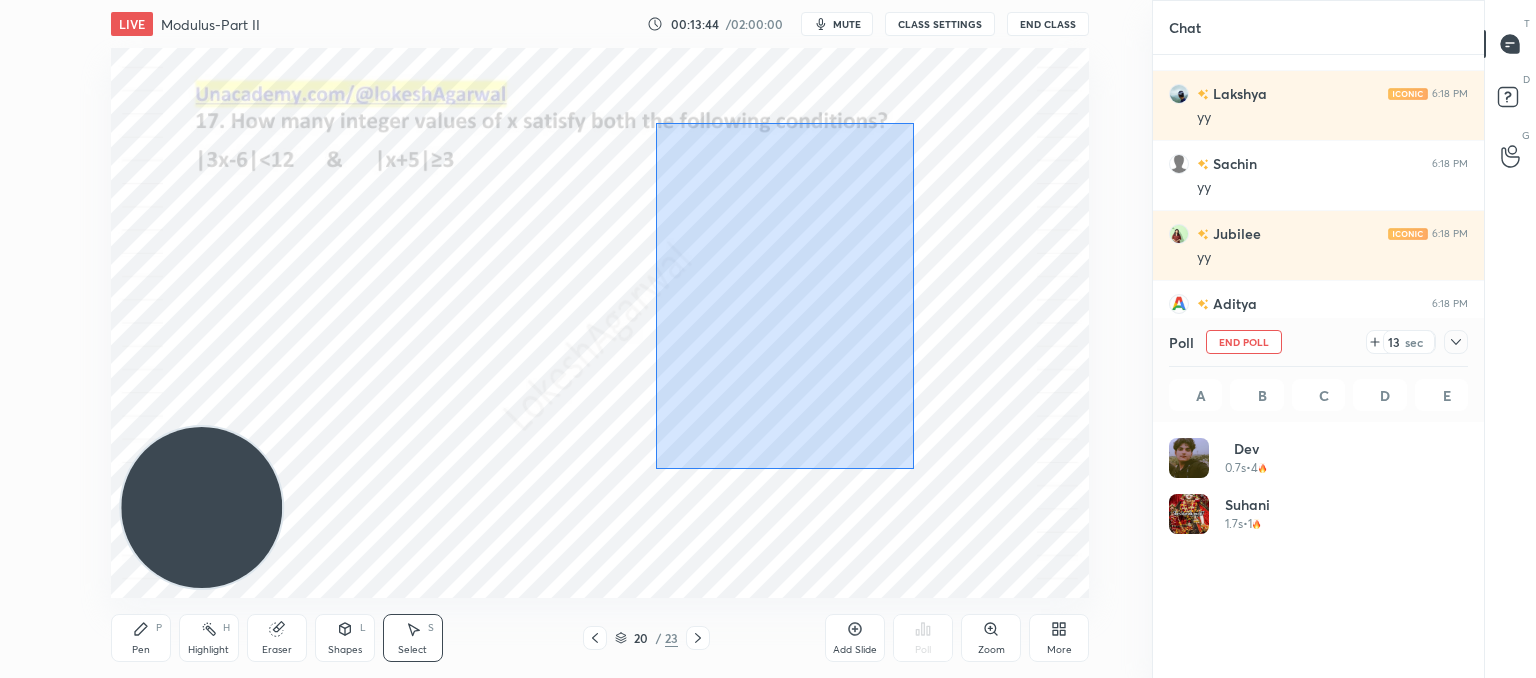 click on "0 ° Undo Copy Duplicate Duplicate to new slide Delete" at bounding box center [600, 323] 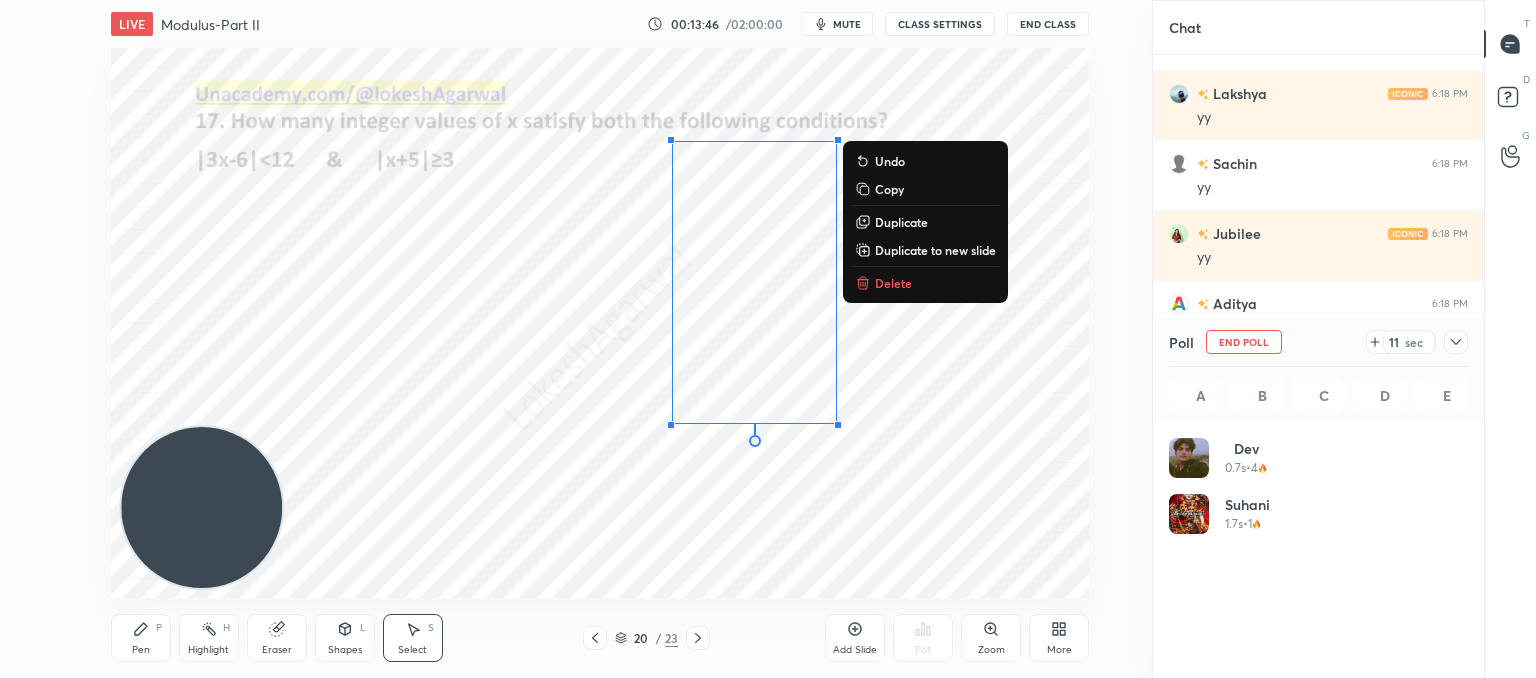 click on "Copy" at bounding box center (889, 189) 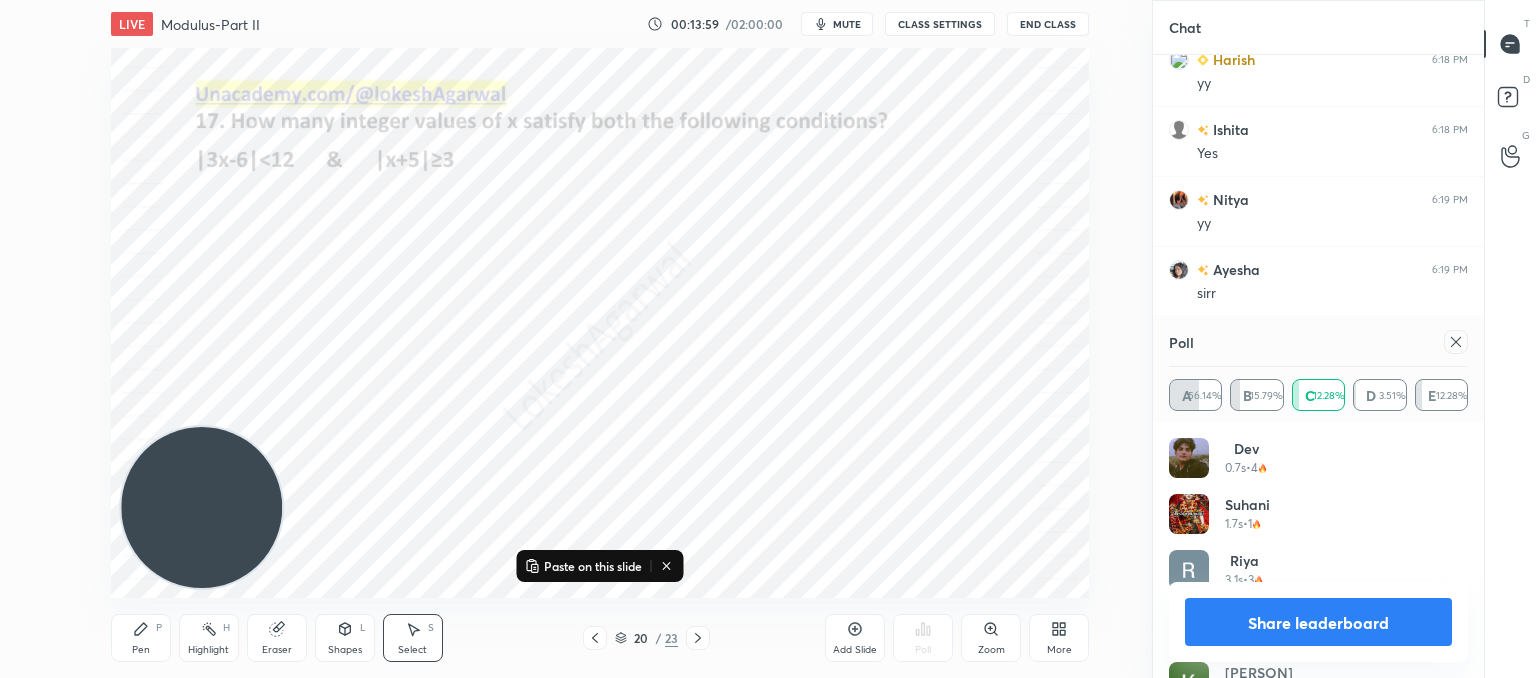 click 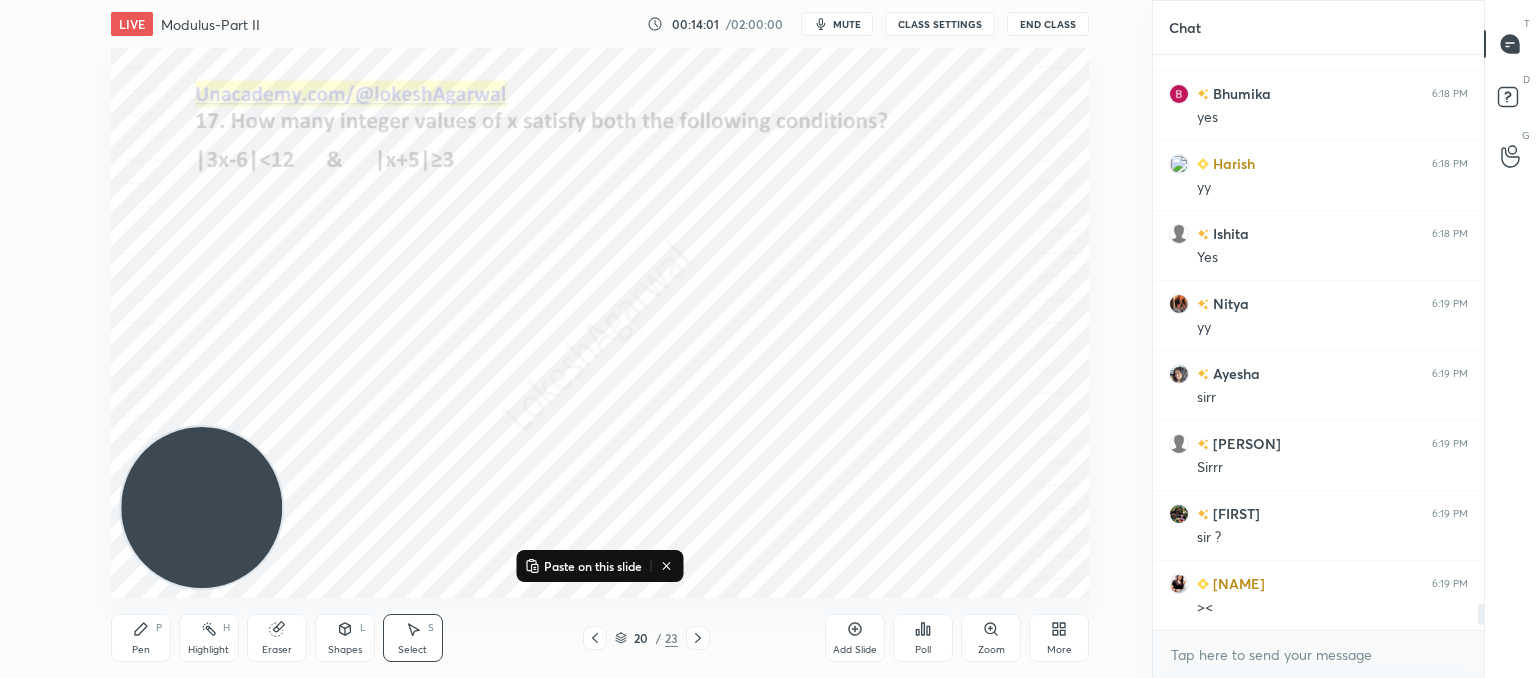 click 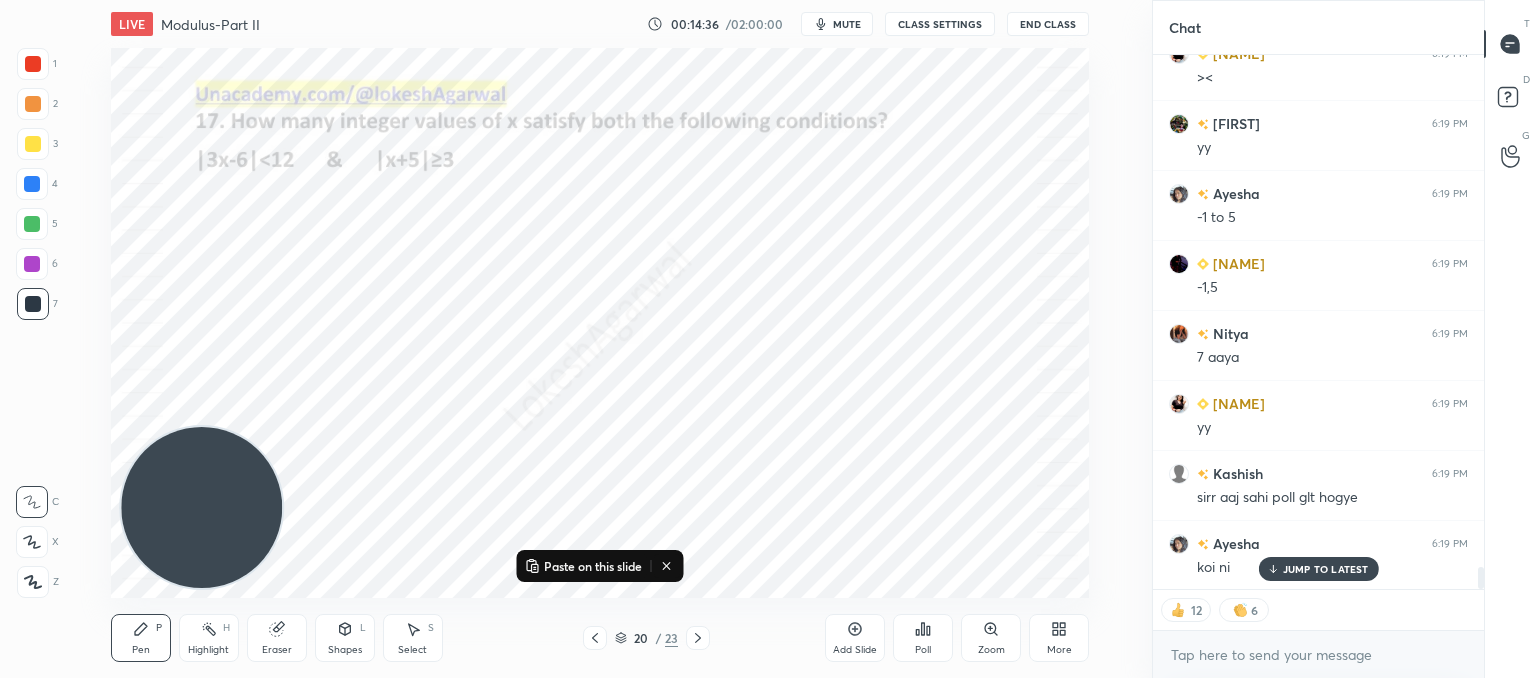 click 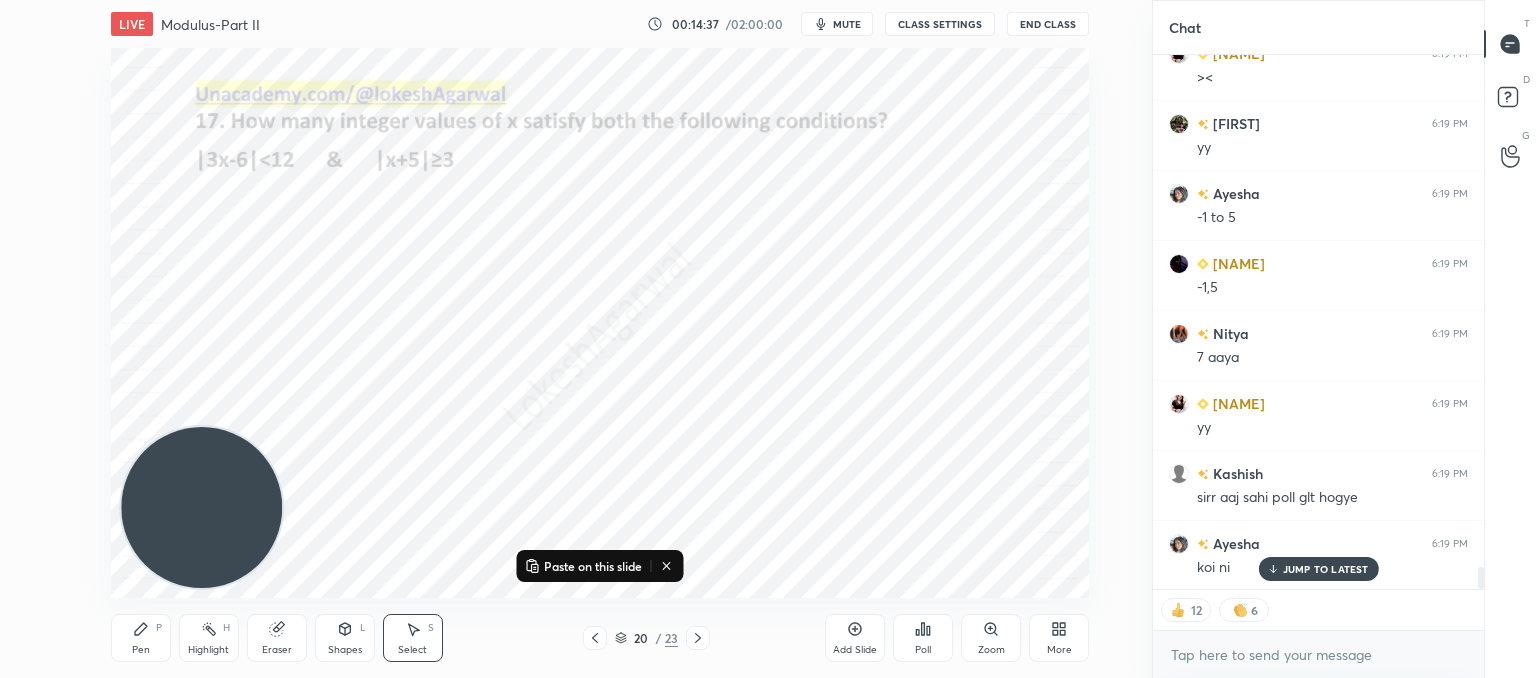 click 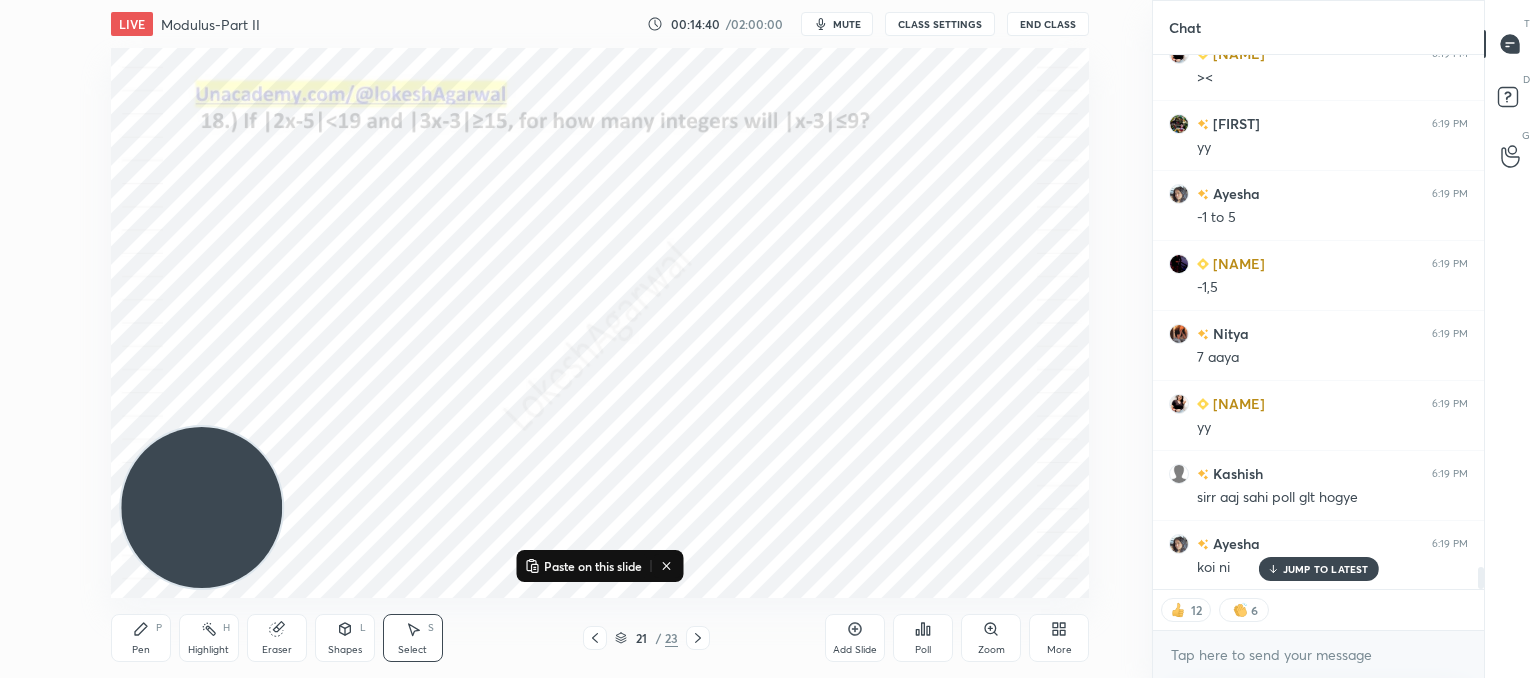 drag, startPoint x: 1334, startPoint y: 575, endPoint x: 1008, endPoint y: 433, distance: 355.584 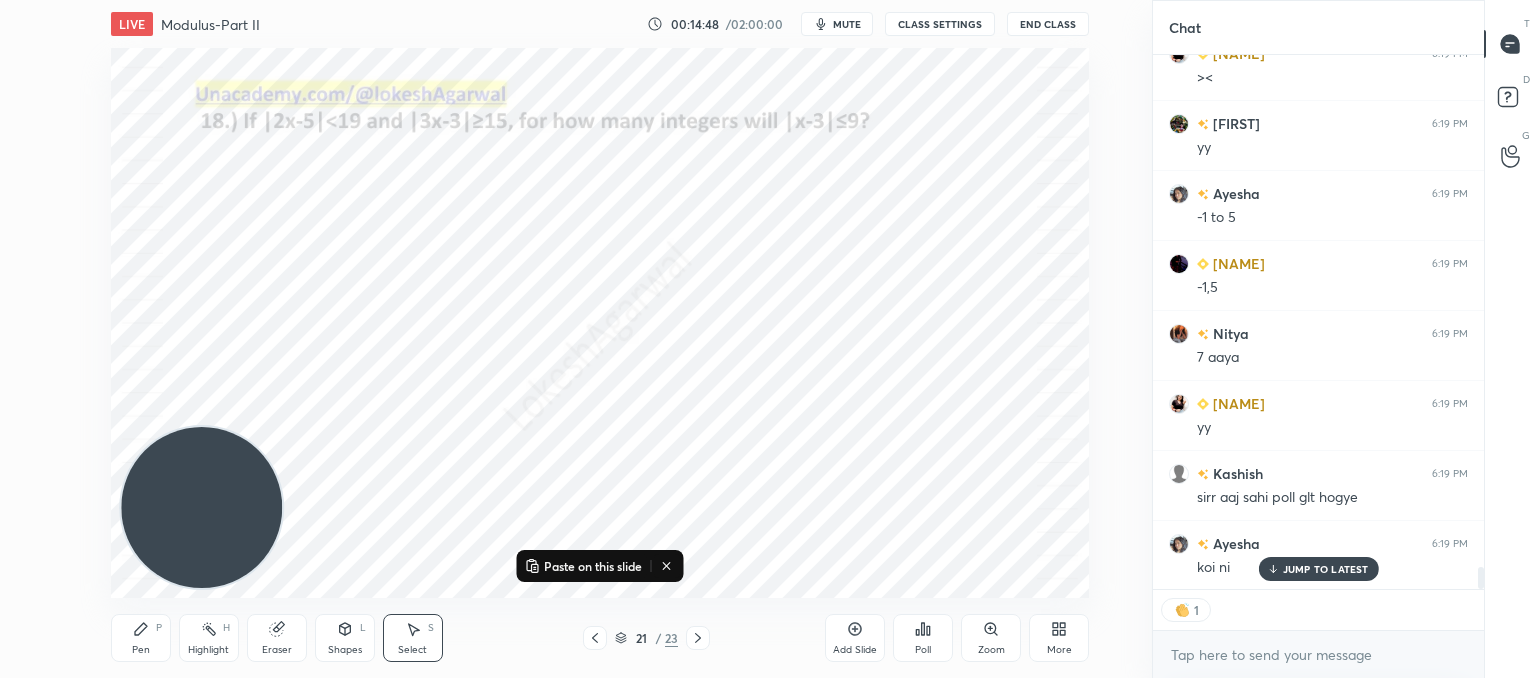 click 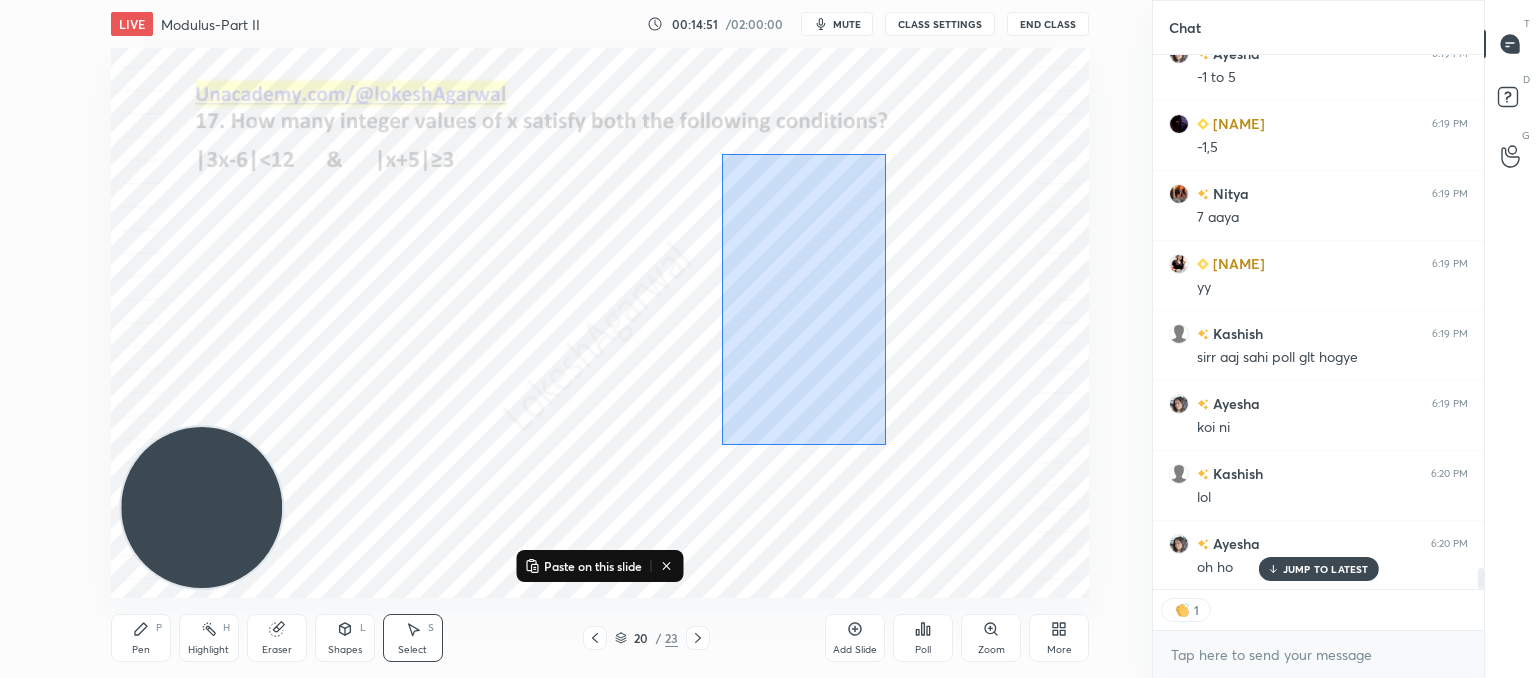 drag, startPoint x: 883, startPoint y: 445, endPoint x: 722, endPoint y: 153, distance: 333.44415 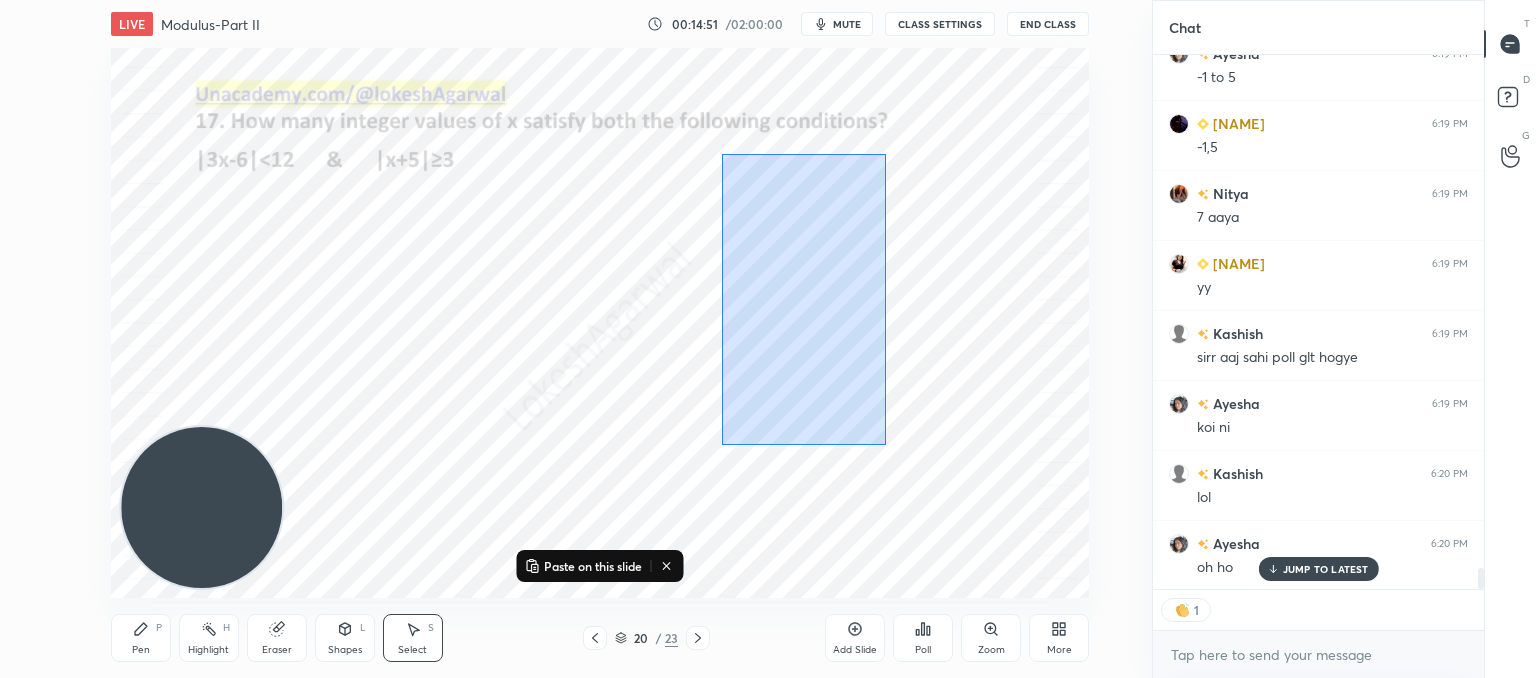 click on "0 ° Undo Copy Paste here Duplicate Duplicate to new slide Delete" at bounding box center [600, 323] 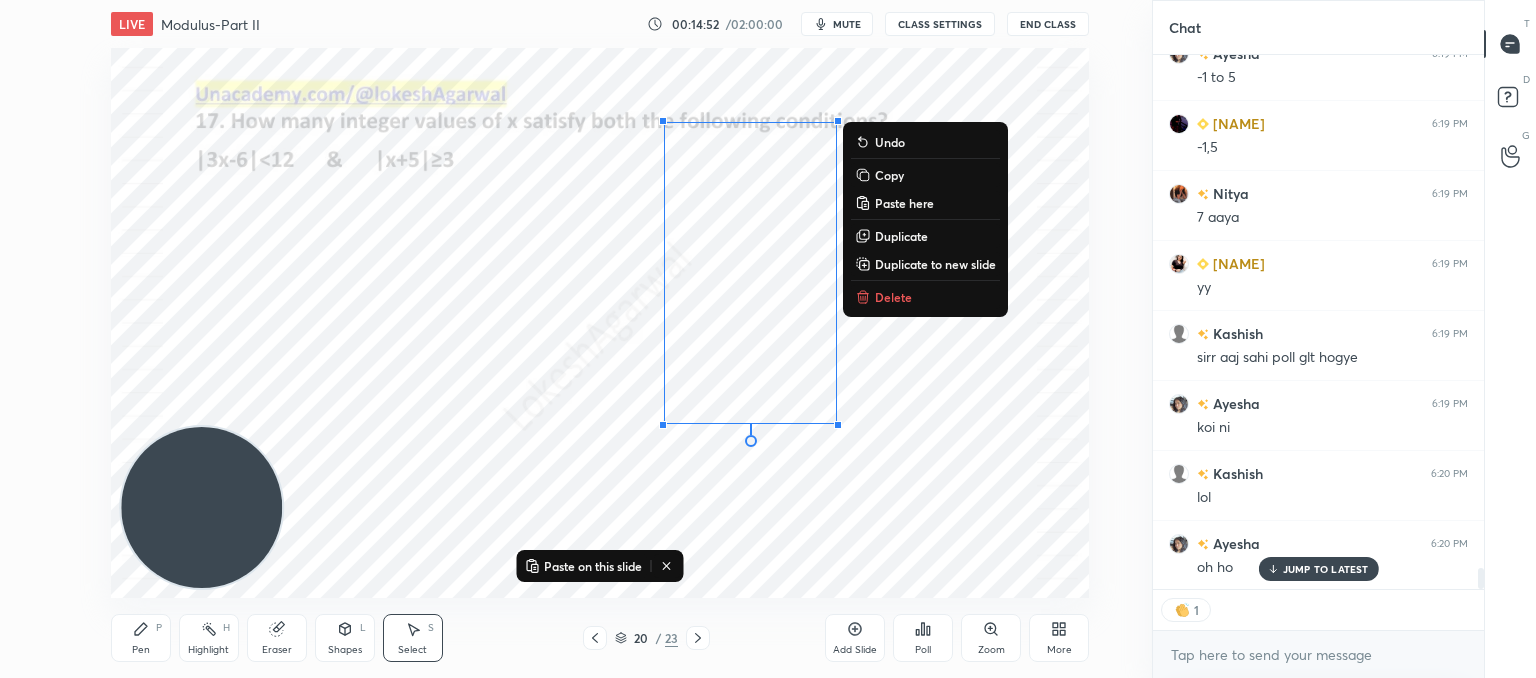 drag, startPoint x: 892, startPoint y: 170, endPoint x: 858, endPoint y: 293, distance: 127.61269 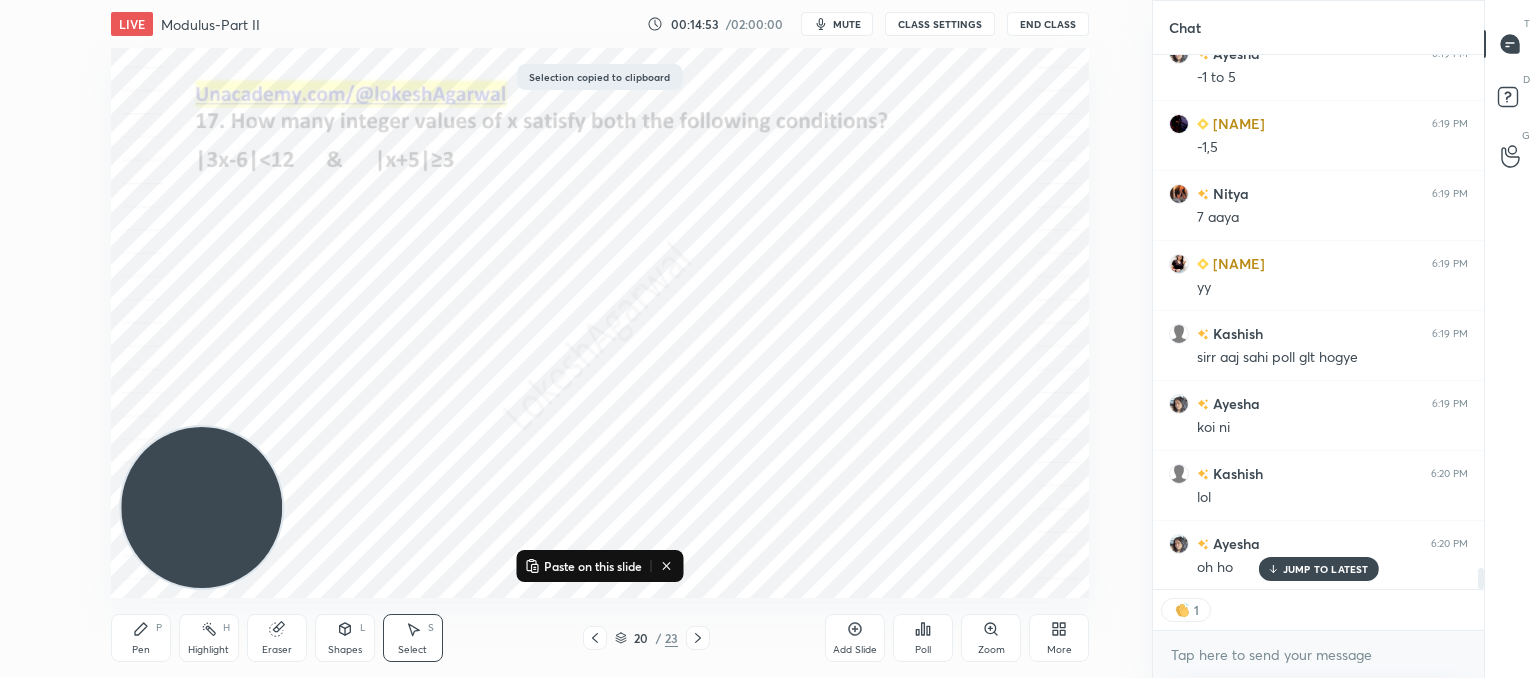 click on "Pen P Highlight H Eraser Shapes L Select S 20 / 23 Add Slide Poll Zoom More" at bounding box center [600, 638] 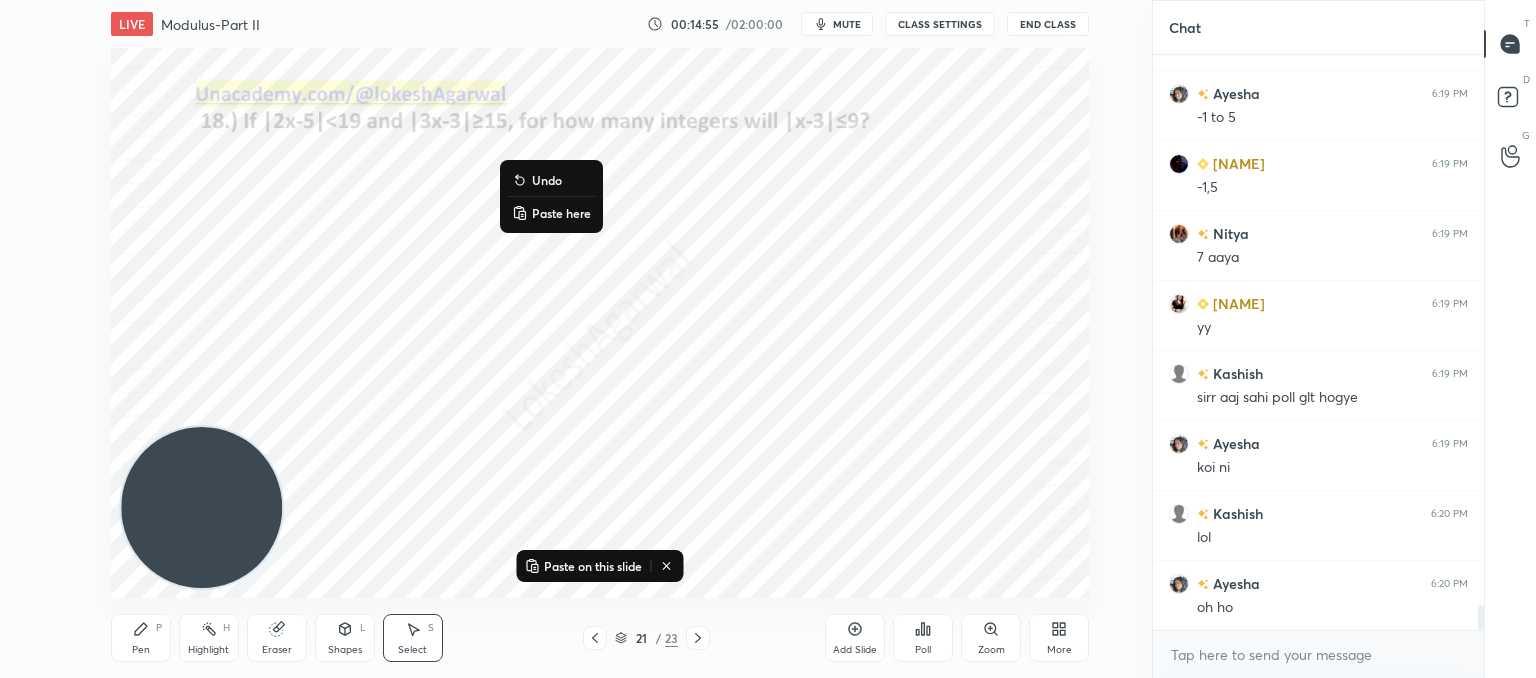 click on "Paste here" at bounding box center [561, 213] 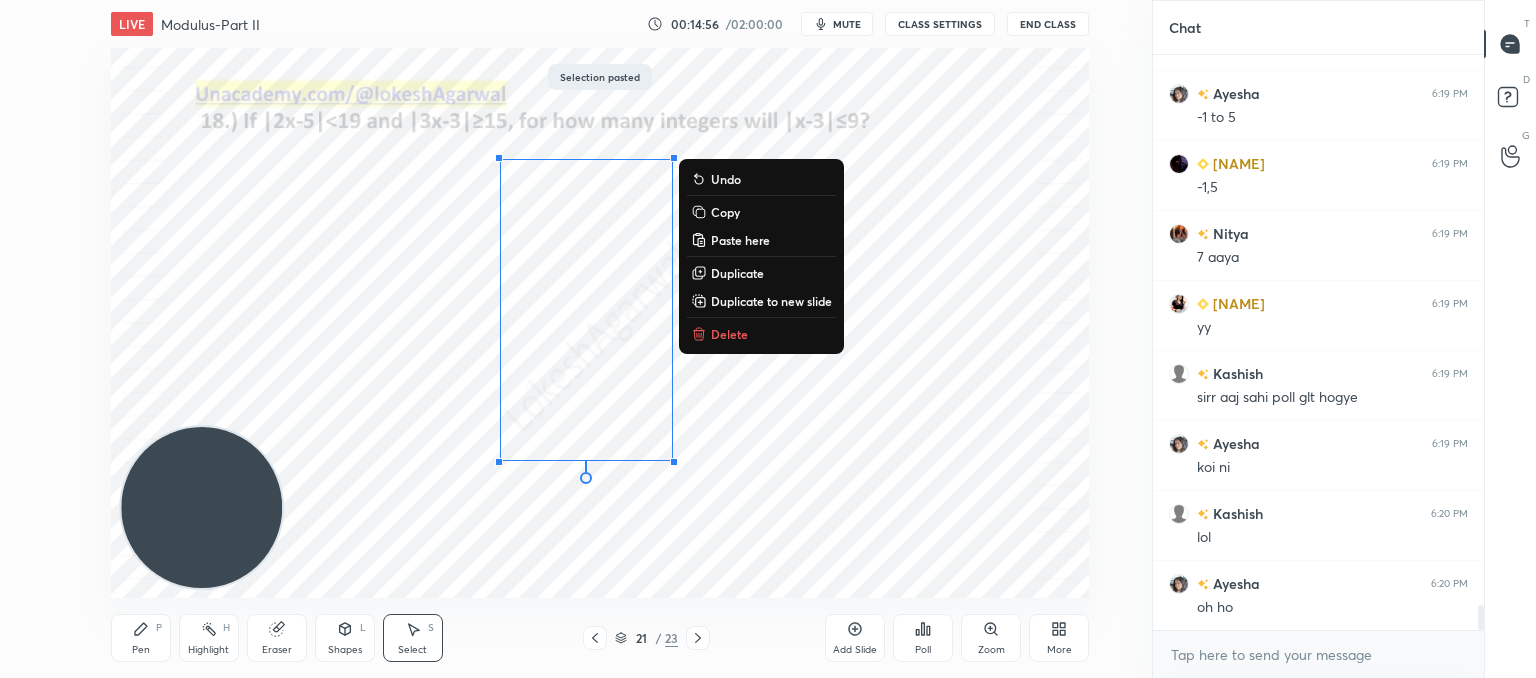 click on "0 ° Undo Copy Paste here Duplicate Duplicate to new slide Delete" at bounding box center (600, 323) 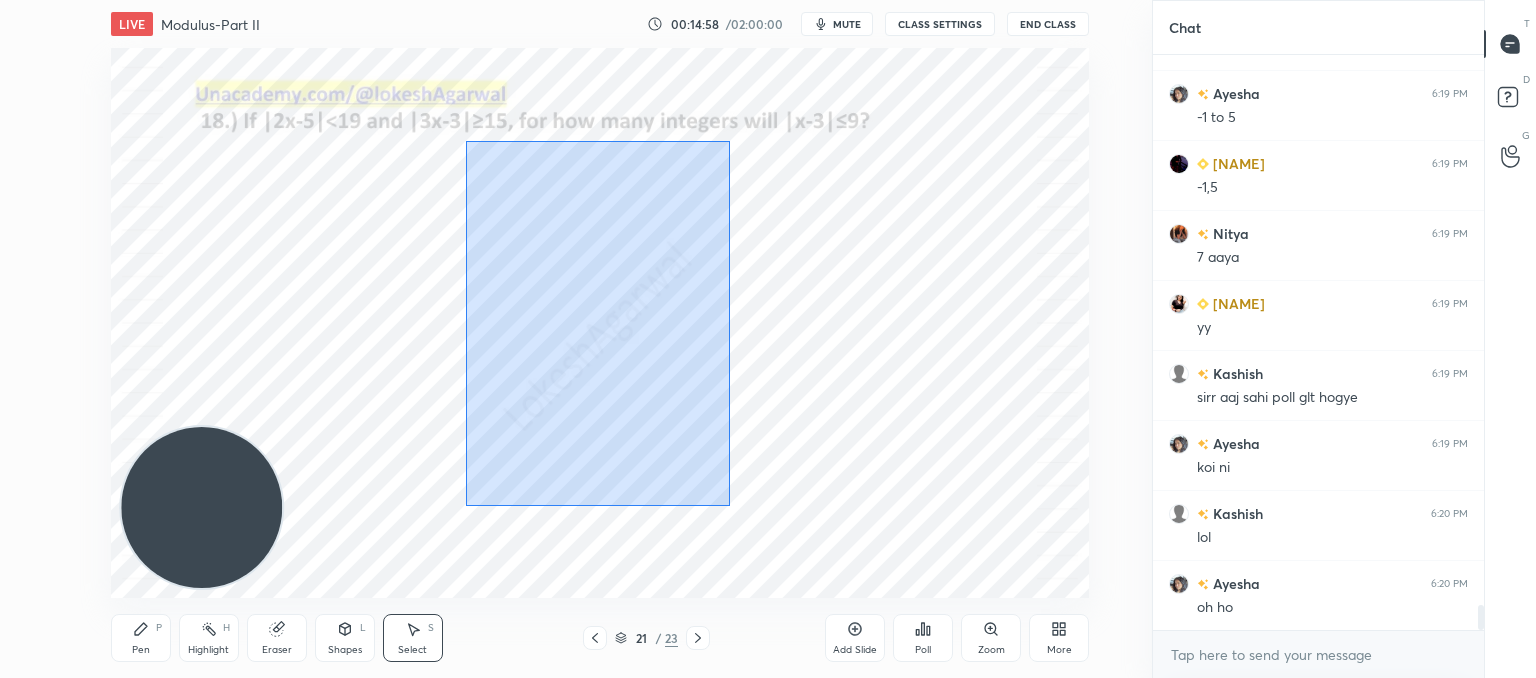 drag, startPoint x: 729, startPoint y: 505, endPoint x: 465, endPoint y: 141, distance: 449.65765 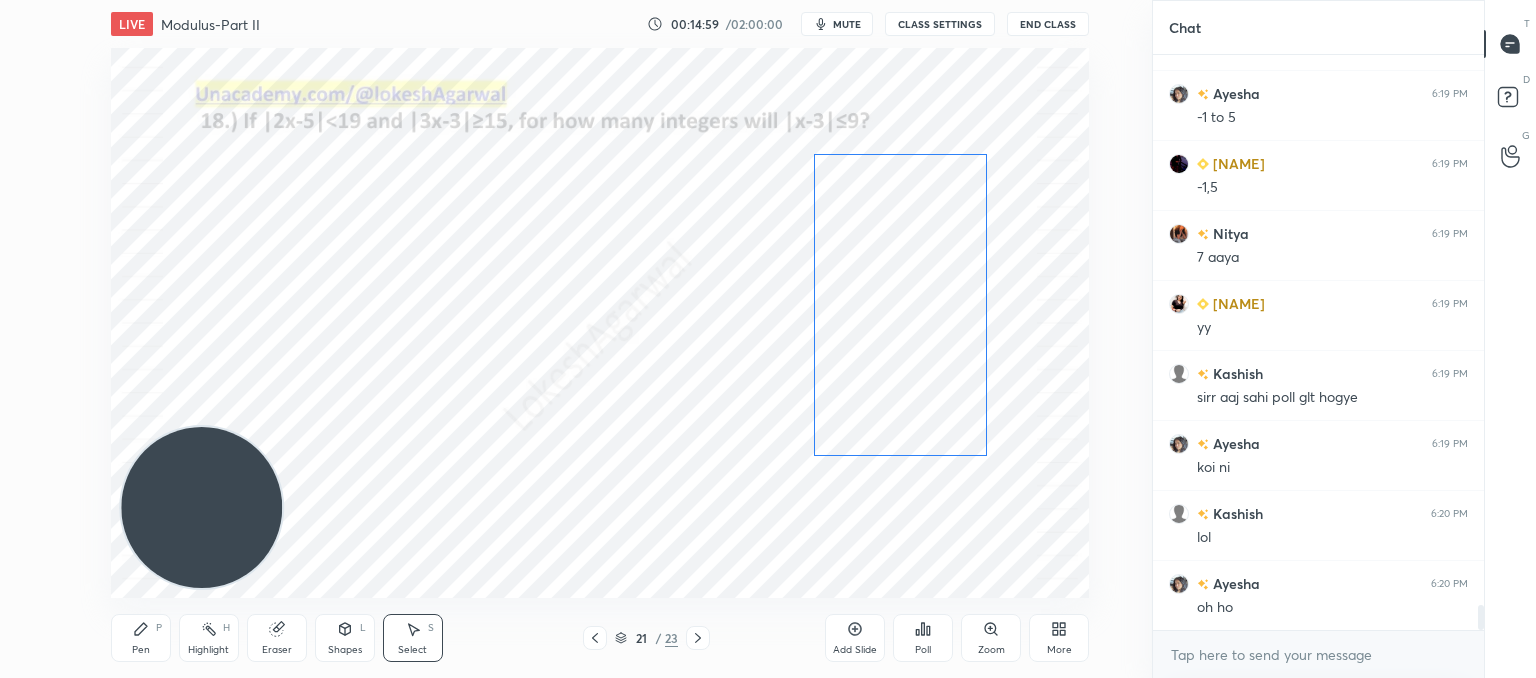 drag, startPoint x: 546, startPoint y: 248, endPoint x: 860, endPoint y: 242, distance: 314.0573 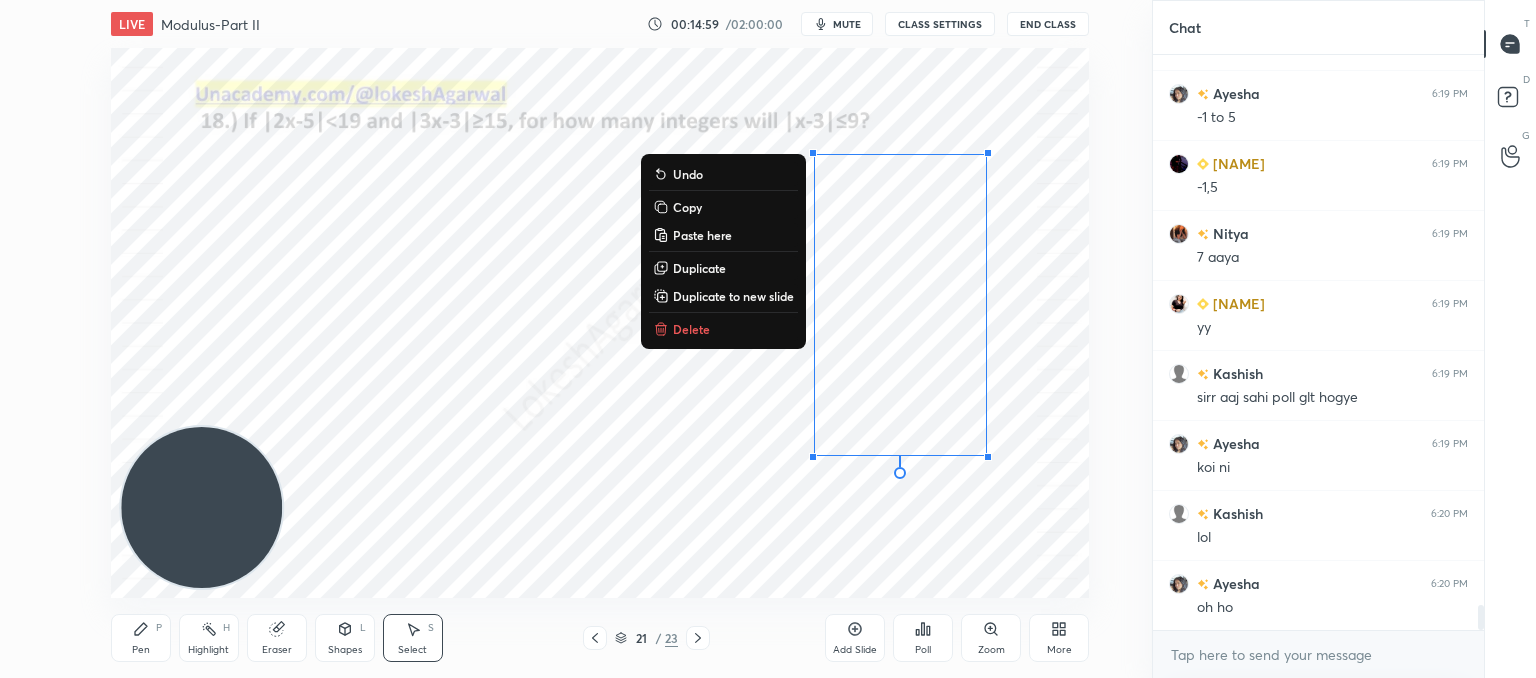 click on "0 ° Undo Copy Paste here Duplicate Duplicate to new slide Delete" at bounding box center (600, 323) 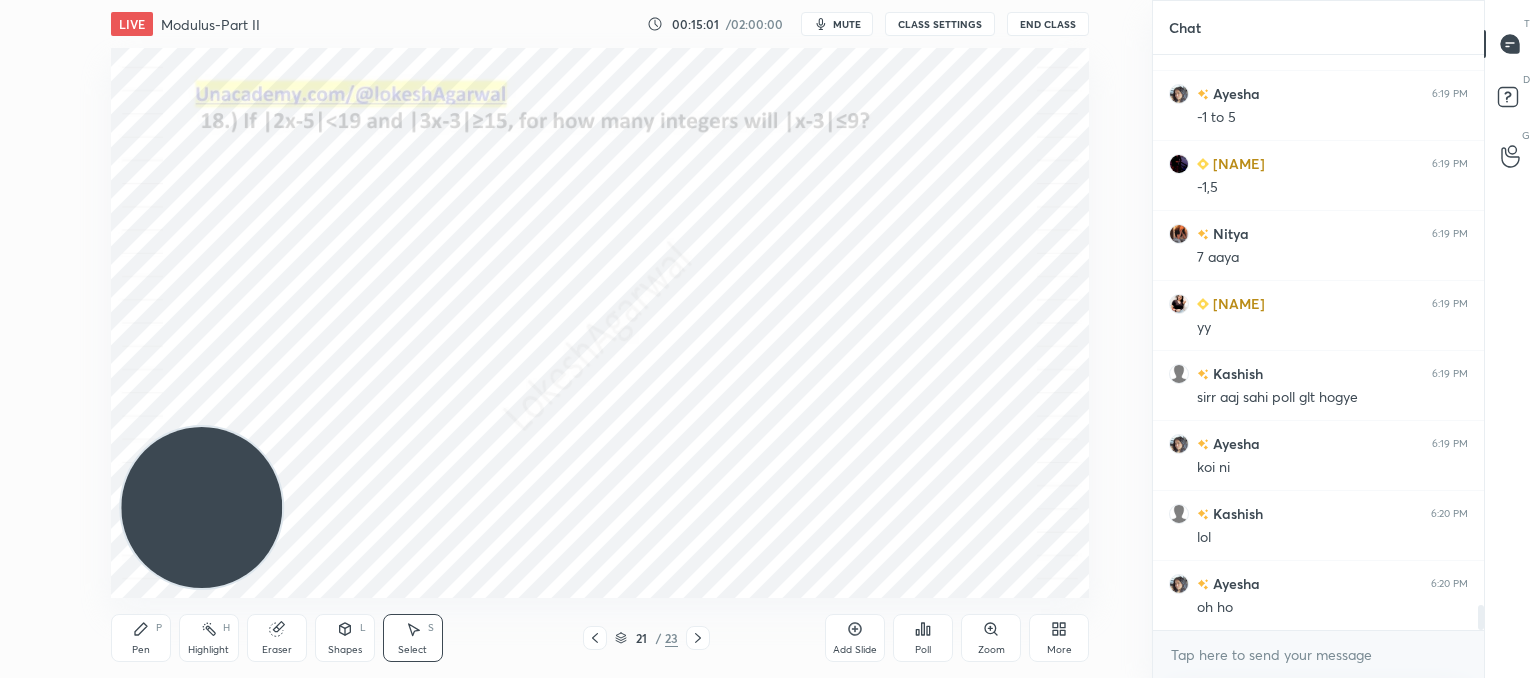 drag, startPoint x: 151, startPoint y: 645, endPoint x: 177, endPoint y: 624, distance: 33.42155 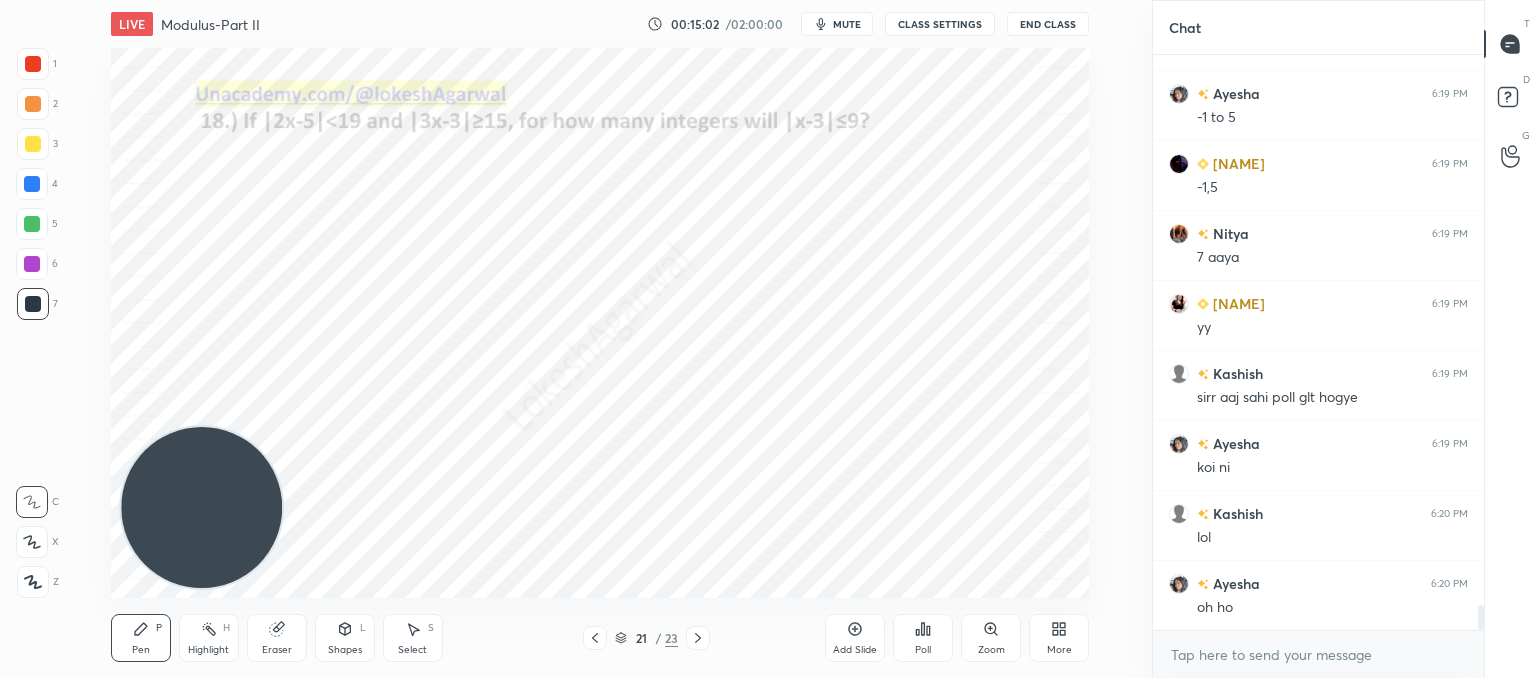 click 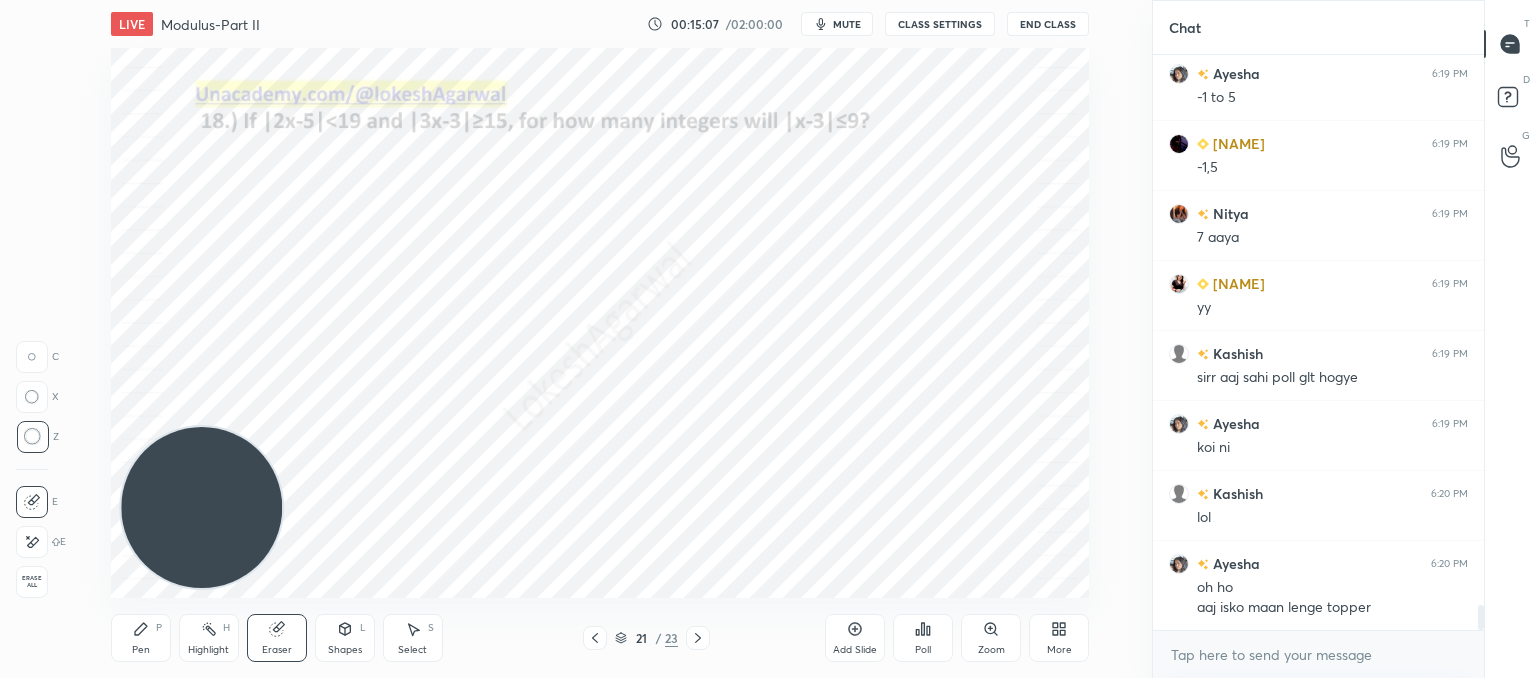 drag, startPoint x: 145, startPoint y: 633, endPoint x: 225, endPoint y: 584, distance: 93.813644 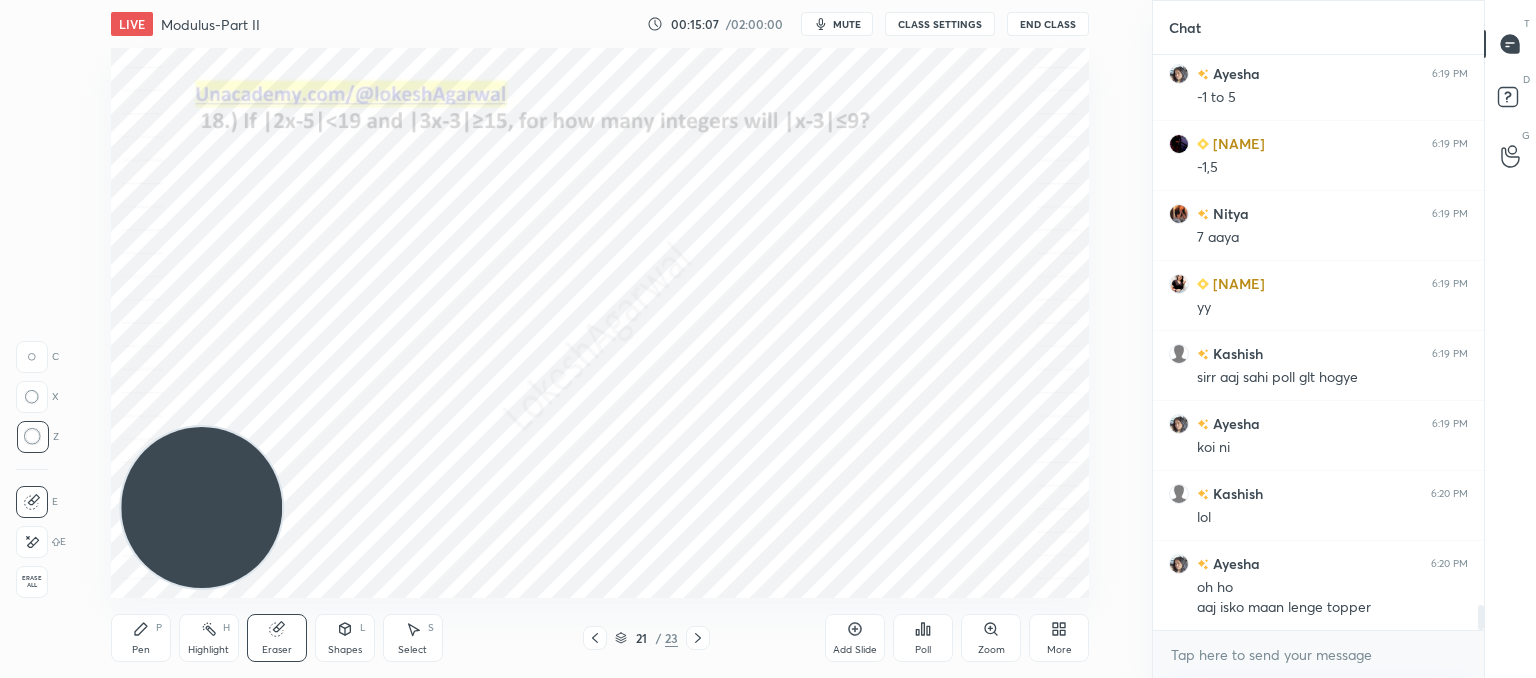 click on "Pen P" at bounding box center [141, 638] 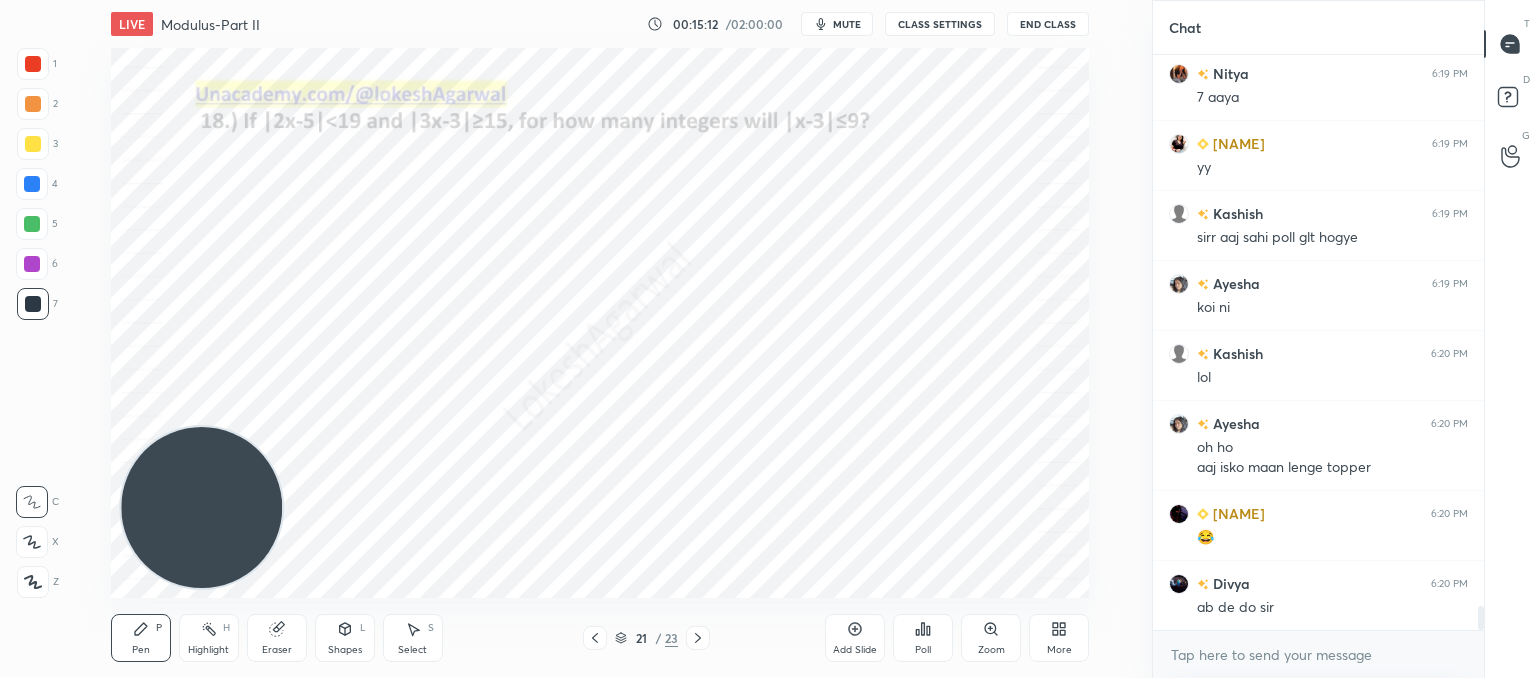 scroll, scrollTop: 13018, scrollLeft: 0, axis: vertical 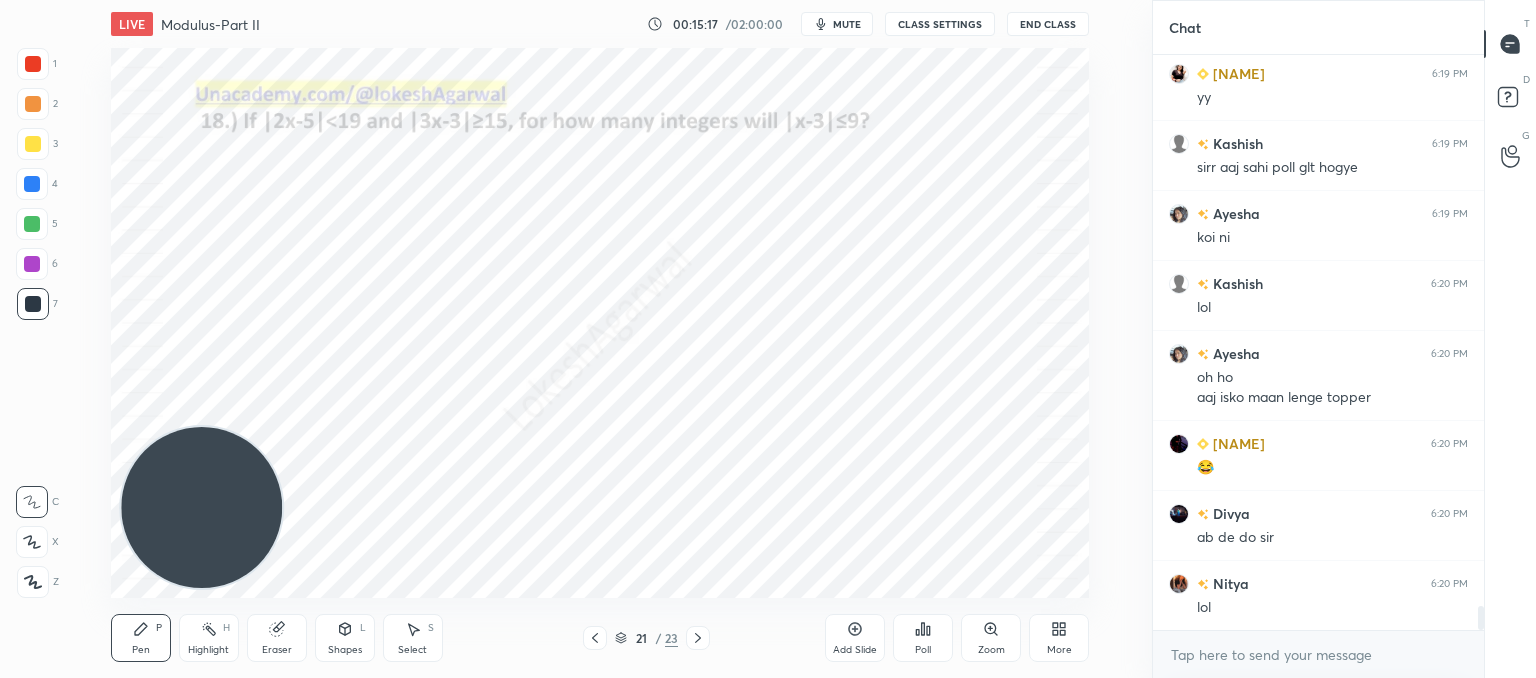 click on "Poll" at bounding box center (923, 638) 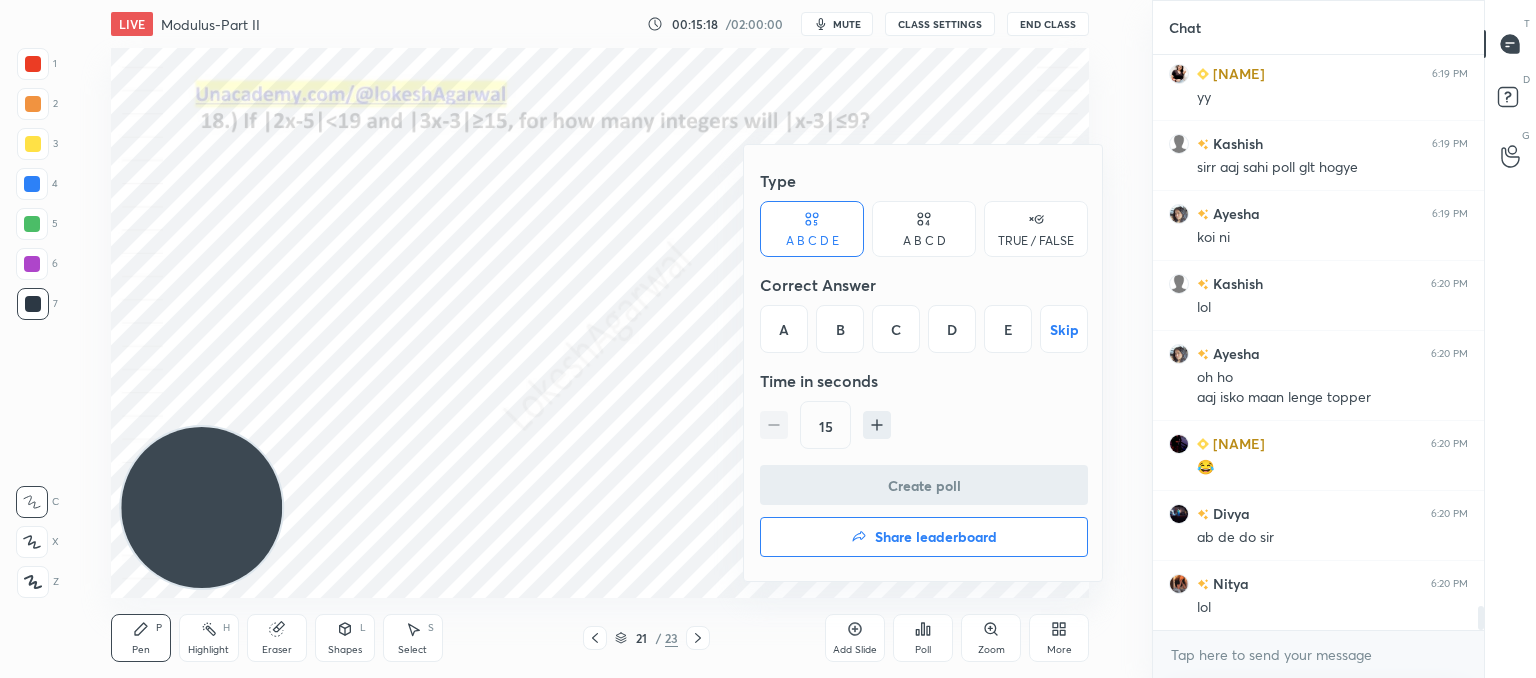 click on "C" at bounding box center [896, 329] 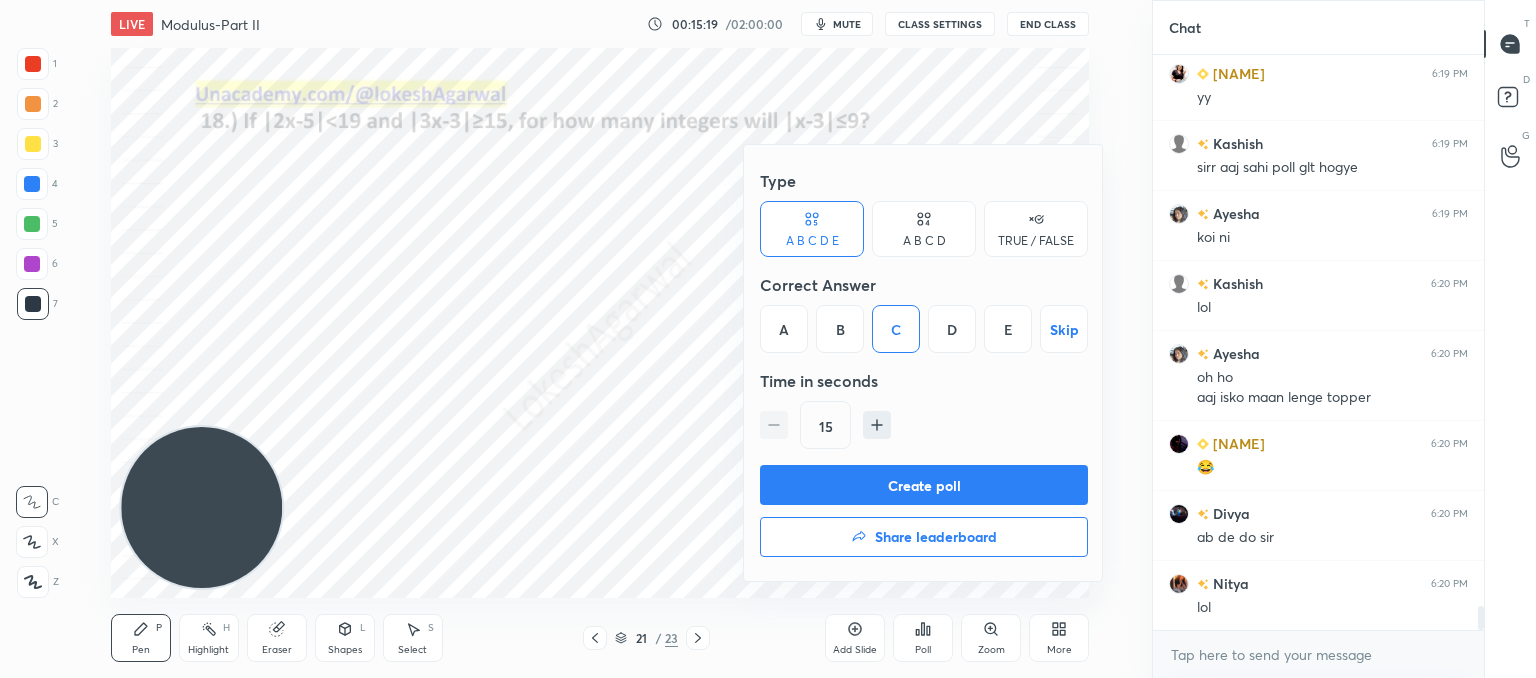 click on "Create poll" at bounding box center [924, 485] 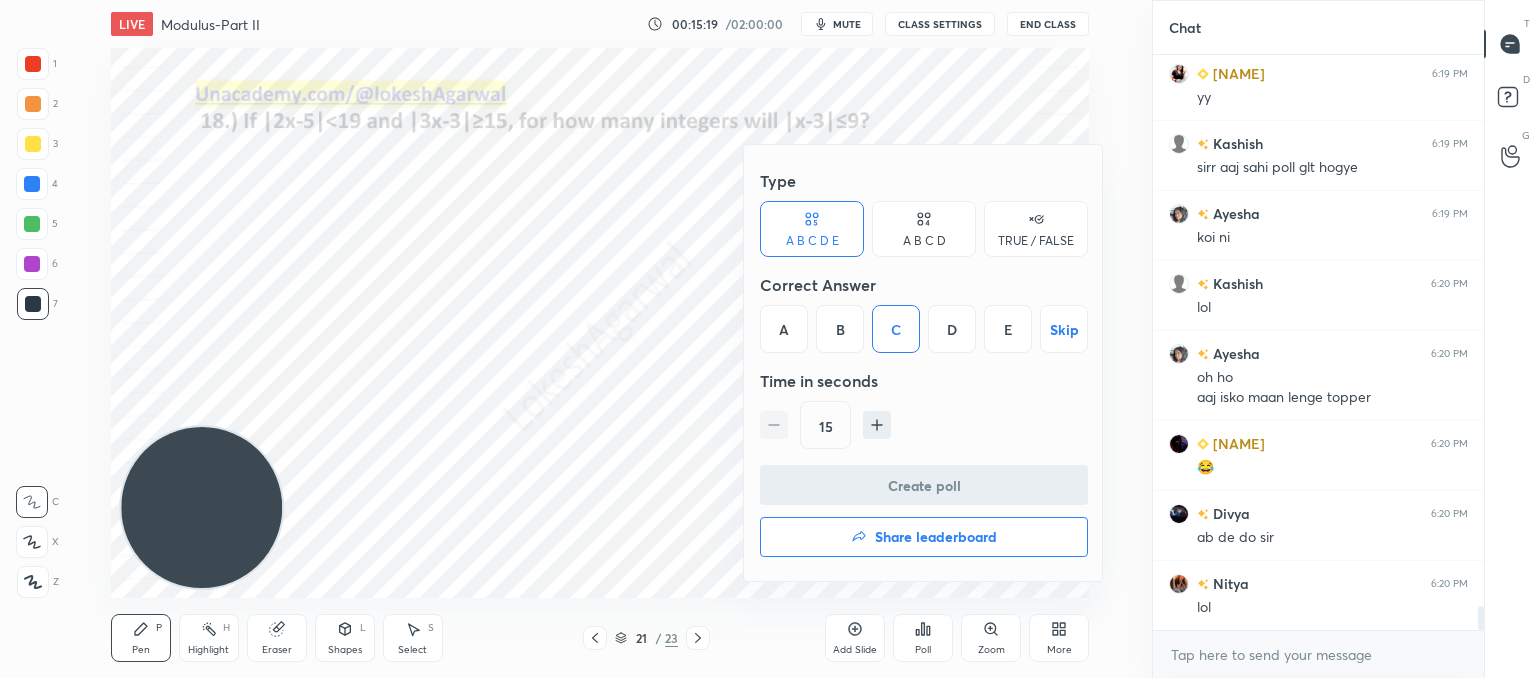 scroll, scrollTop: 13088, scrollLeft: 0, axis: vertical 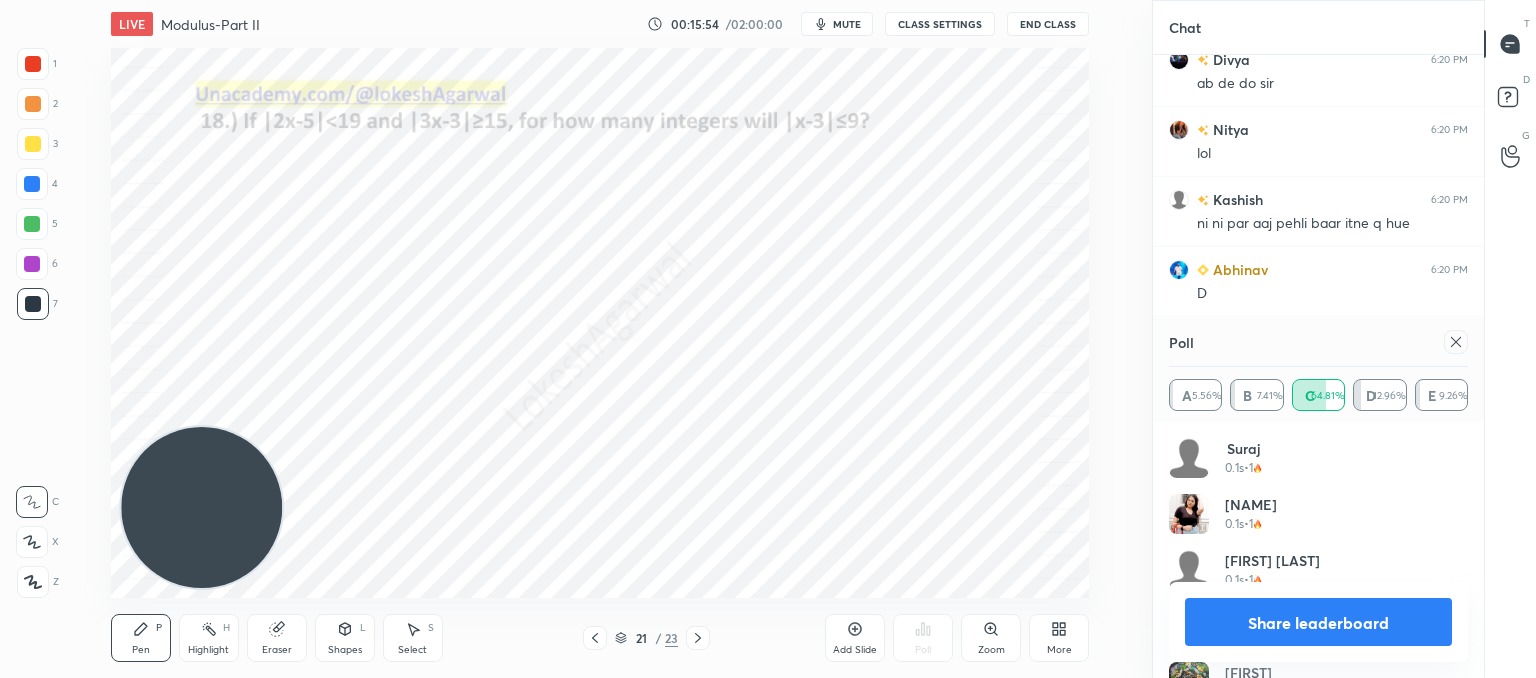 click at bounding box center (1456, 342) 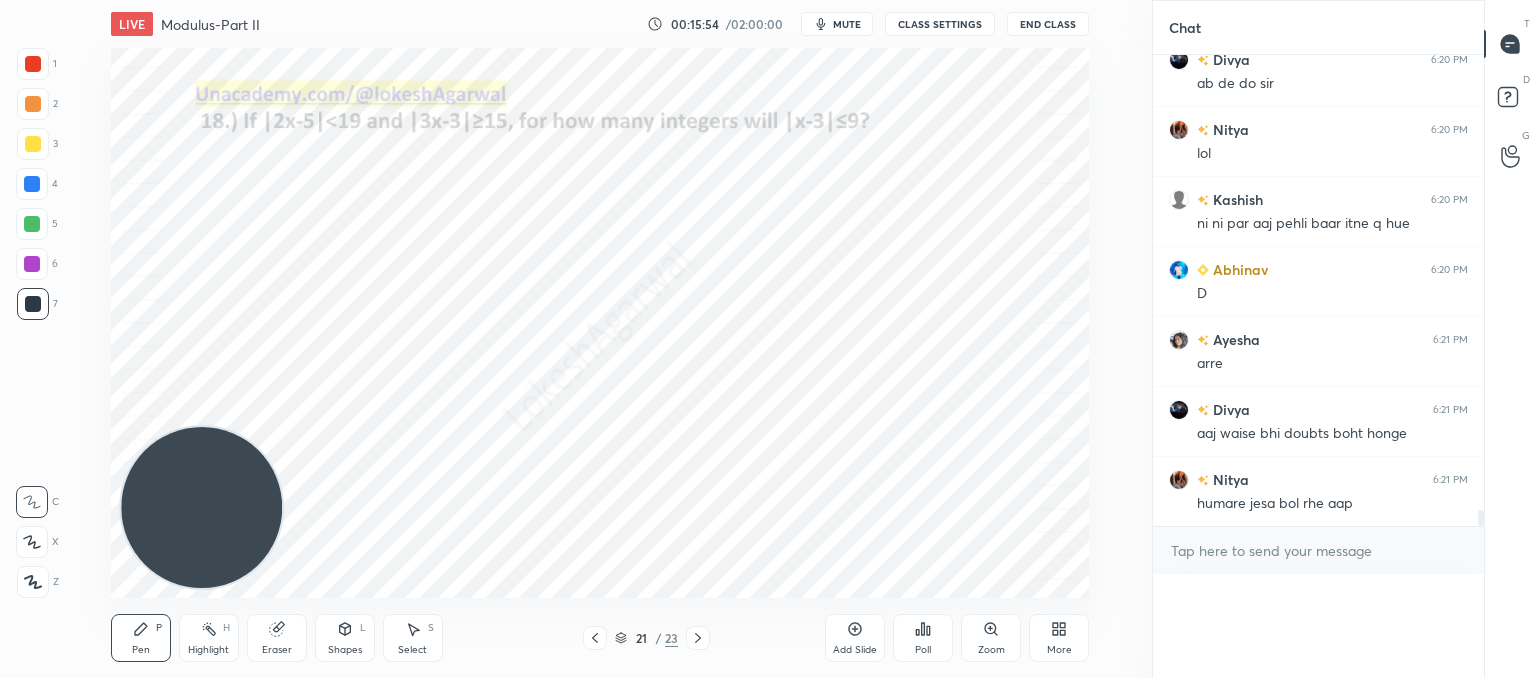 scroll, scrollTop: 0, scrollLeft: 6, axis: horizontal 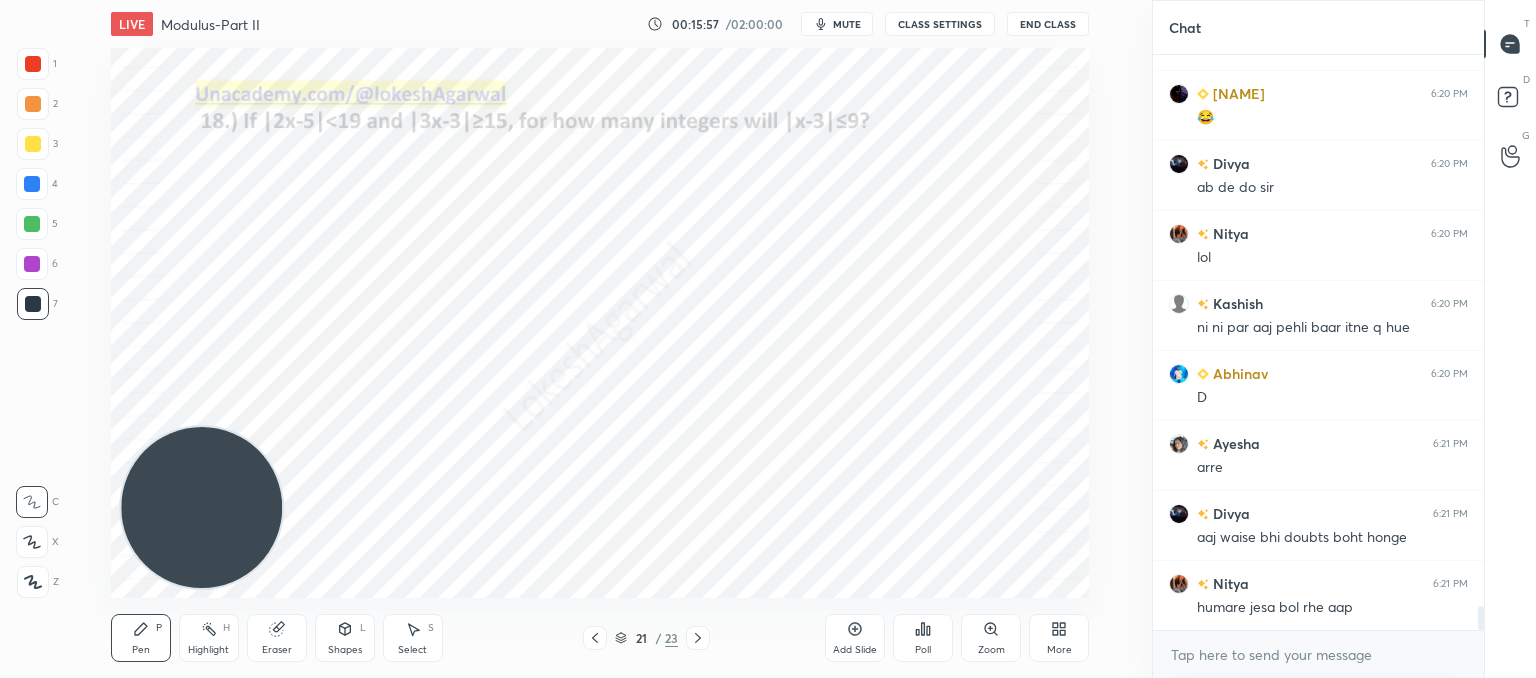 click 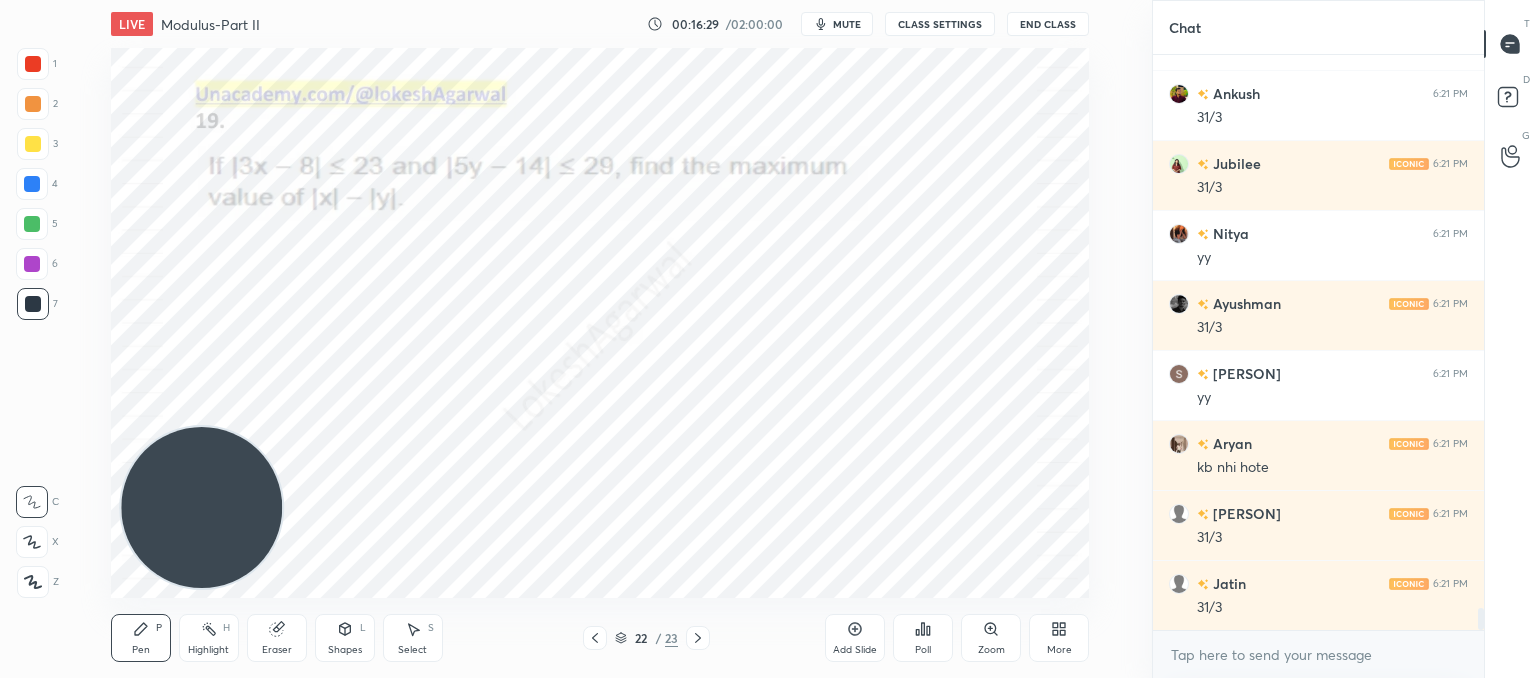 click on "Select S" at bounding box center [413, 638] 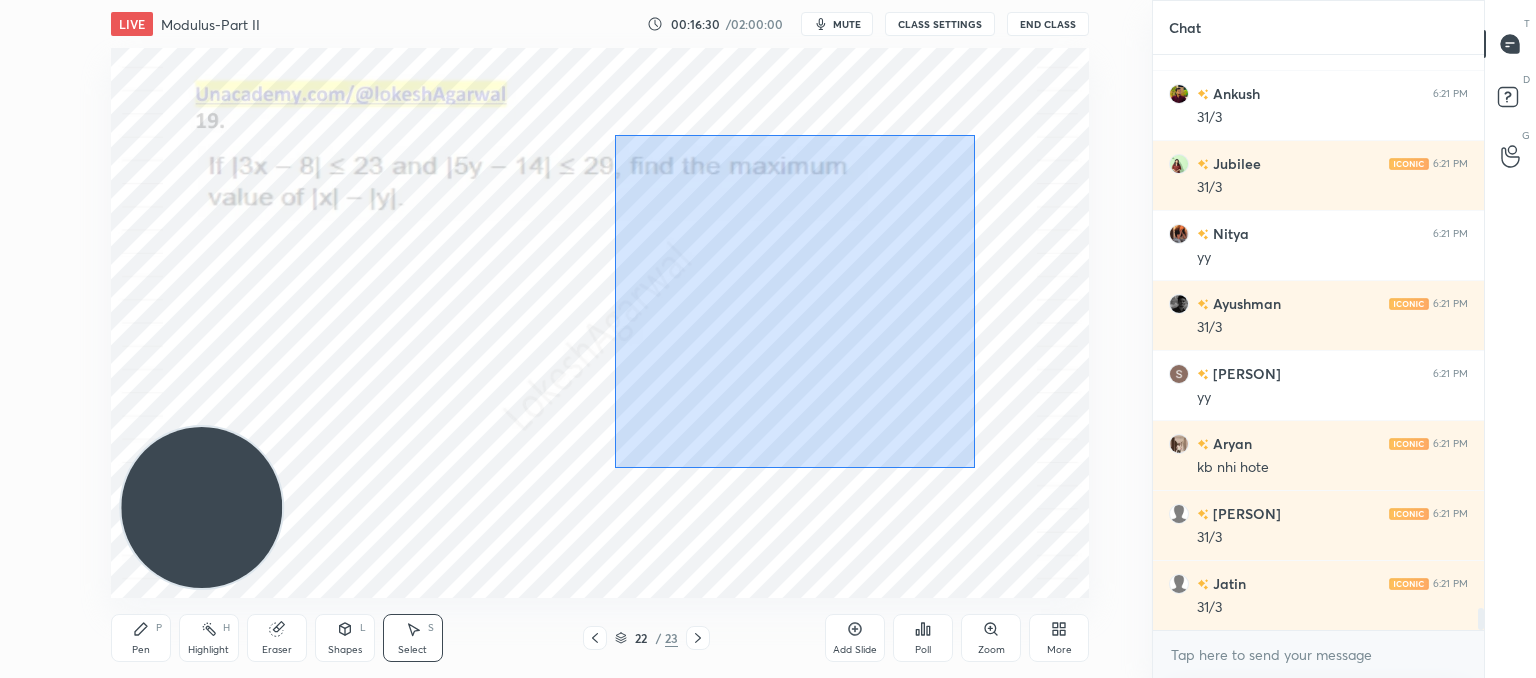 drag, startPoint x: 975, startPoint y: 468, endPoint x: 663, endPoint y: 137, distance: 454.8681 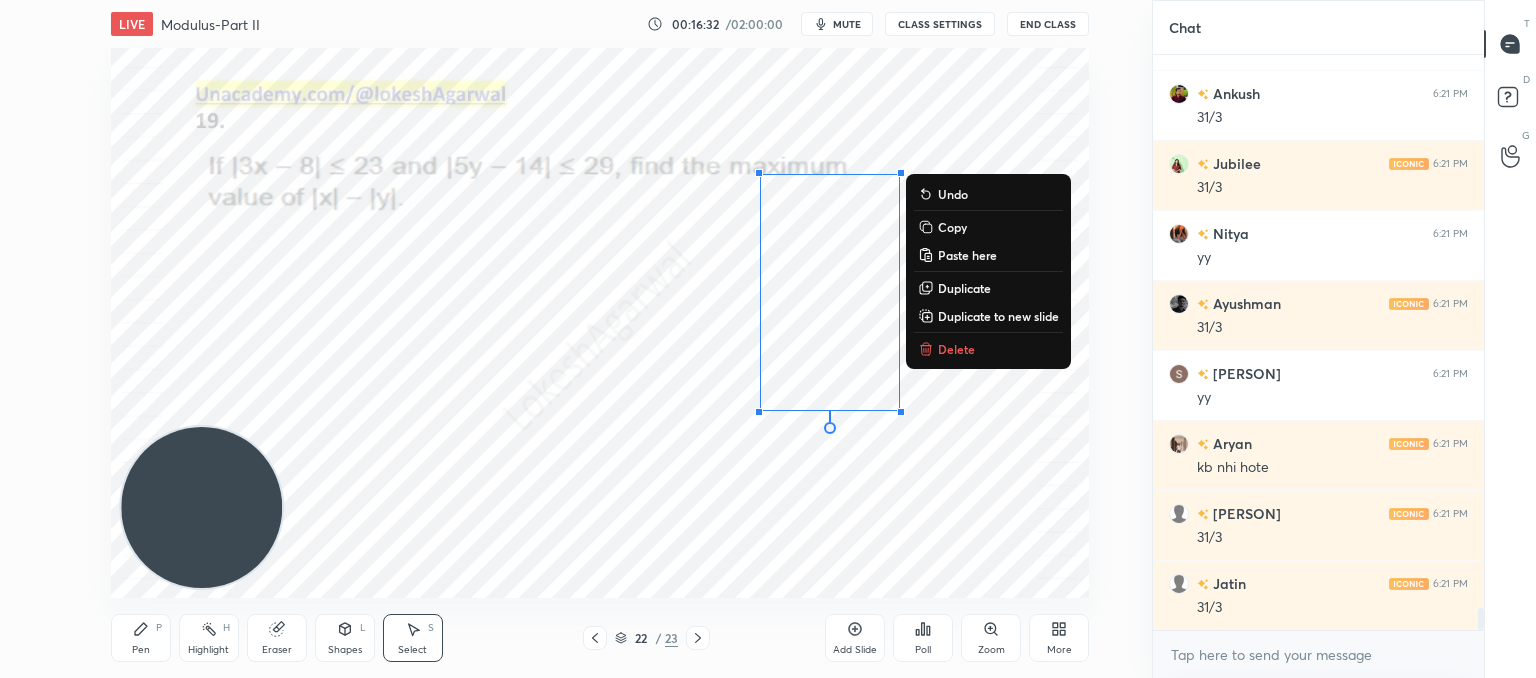 click on "Delete" at bounding box center (956, 349) 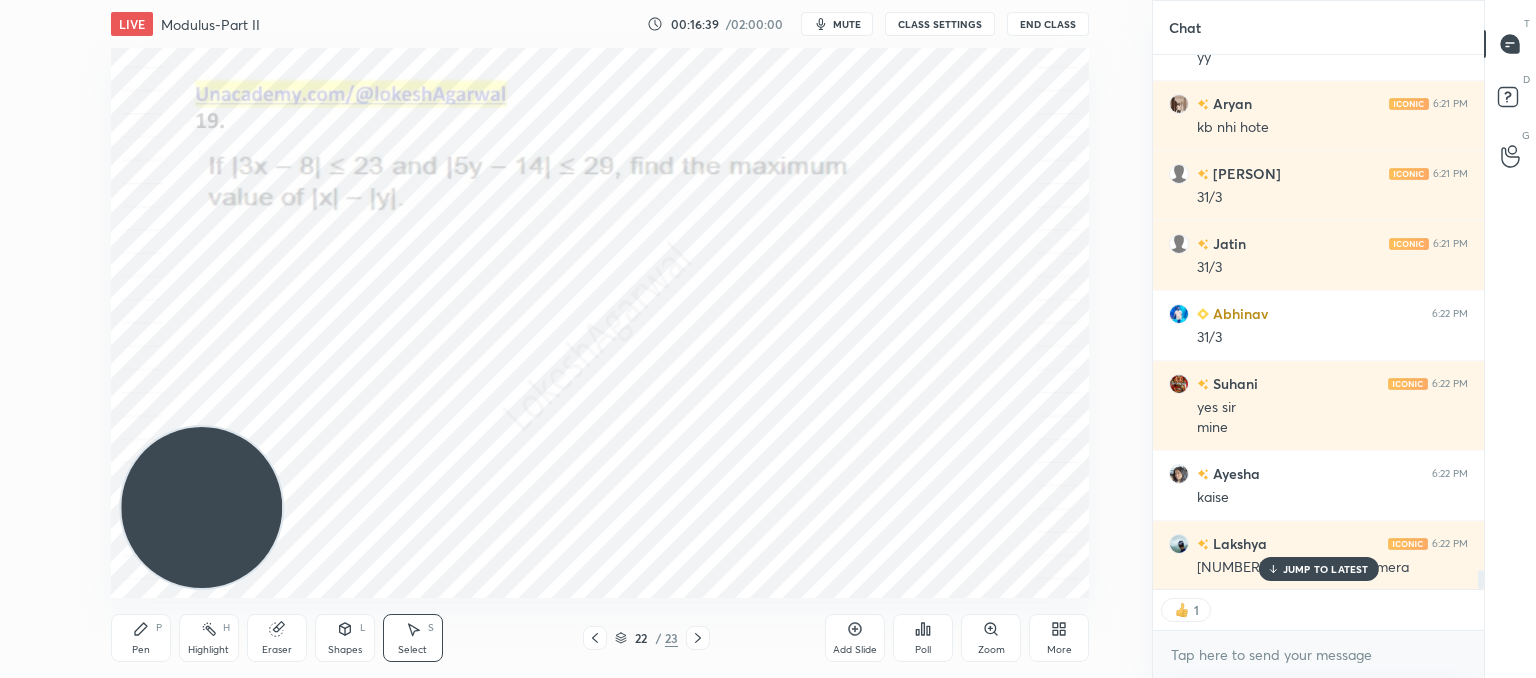 click at bounding box center (698, 638) 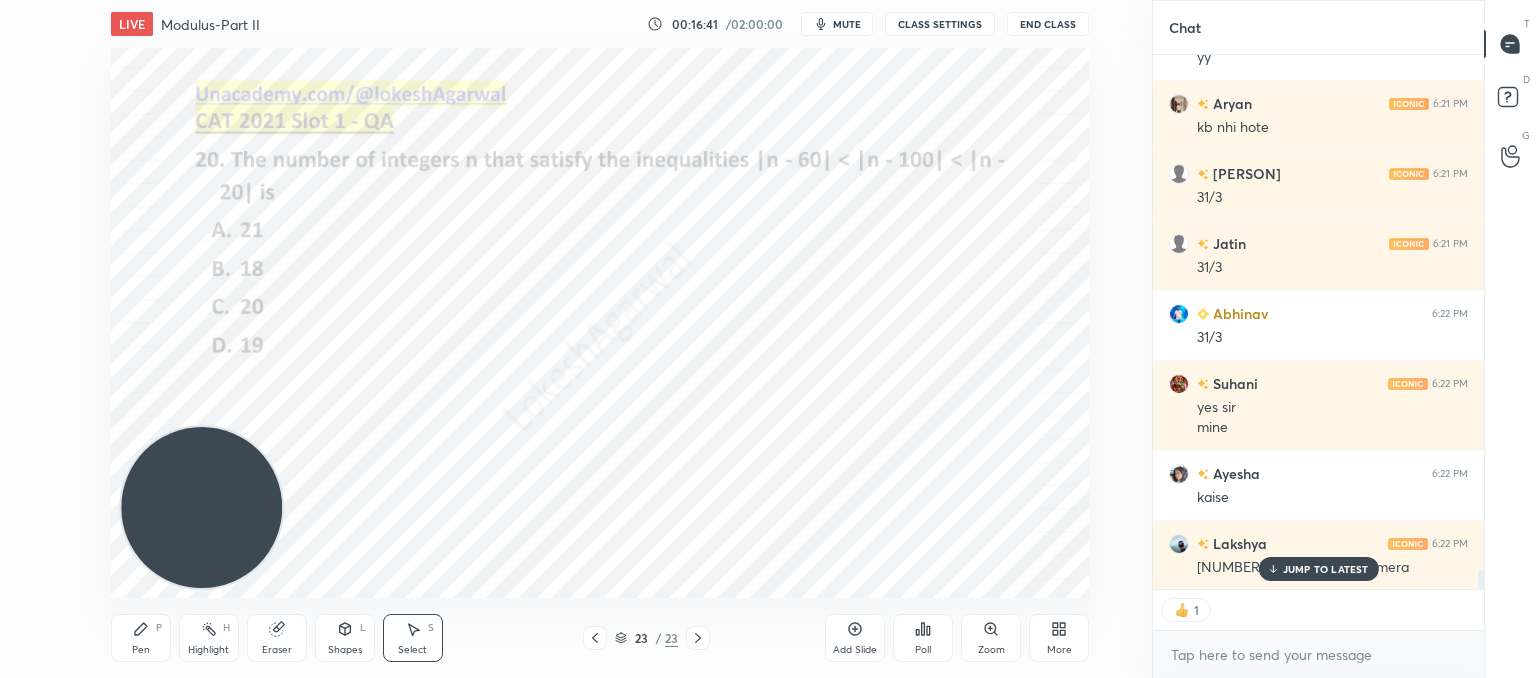 click on "JUMP TO LATEST" at bounding box center [1326, 569] 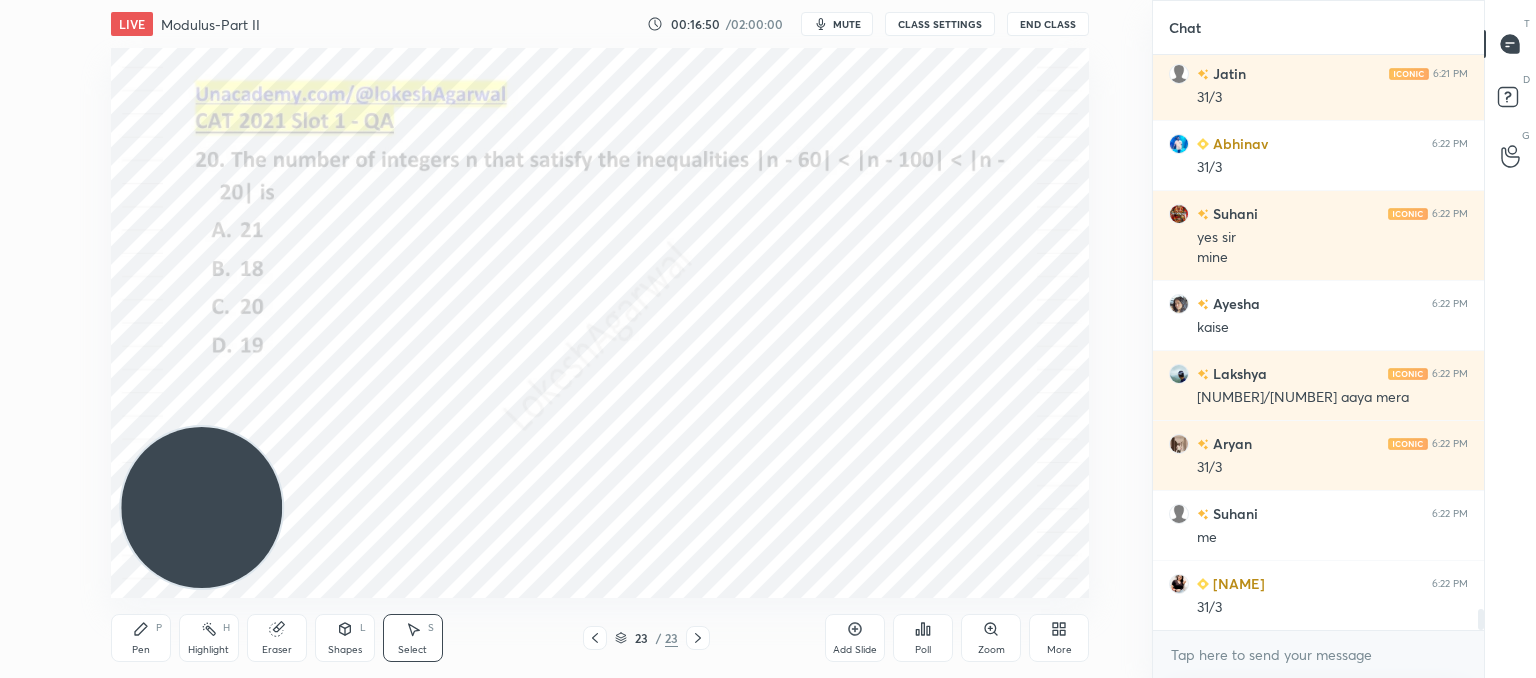 click on "Poll" at bounding box center (923, 638) 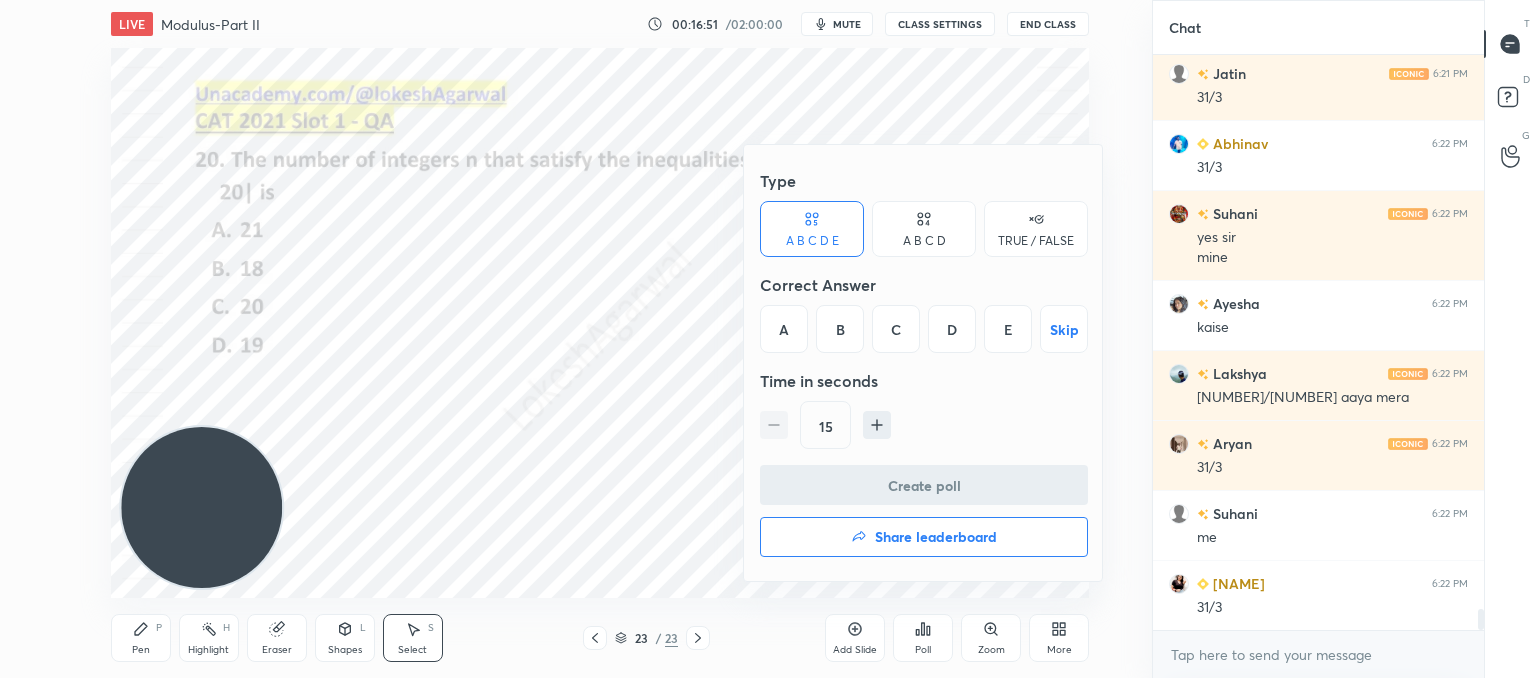 drag, startPoint x: 930, startPoint y: 238, endPoint x: 982, endPoint y: 274, distance: 63.245552 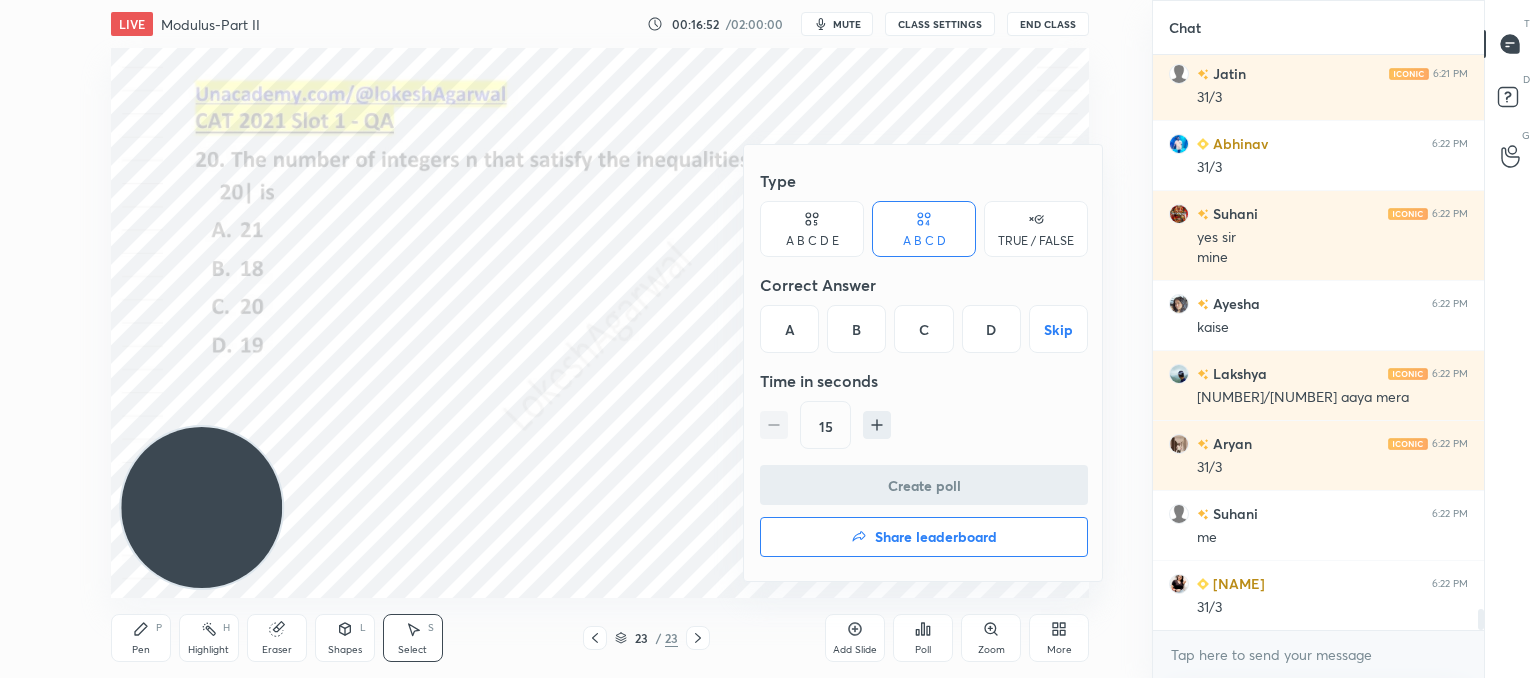 click on "D" at bounding box center (991, 329) 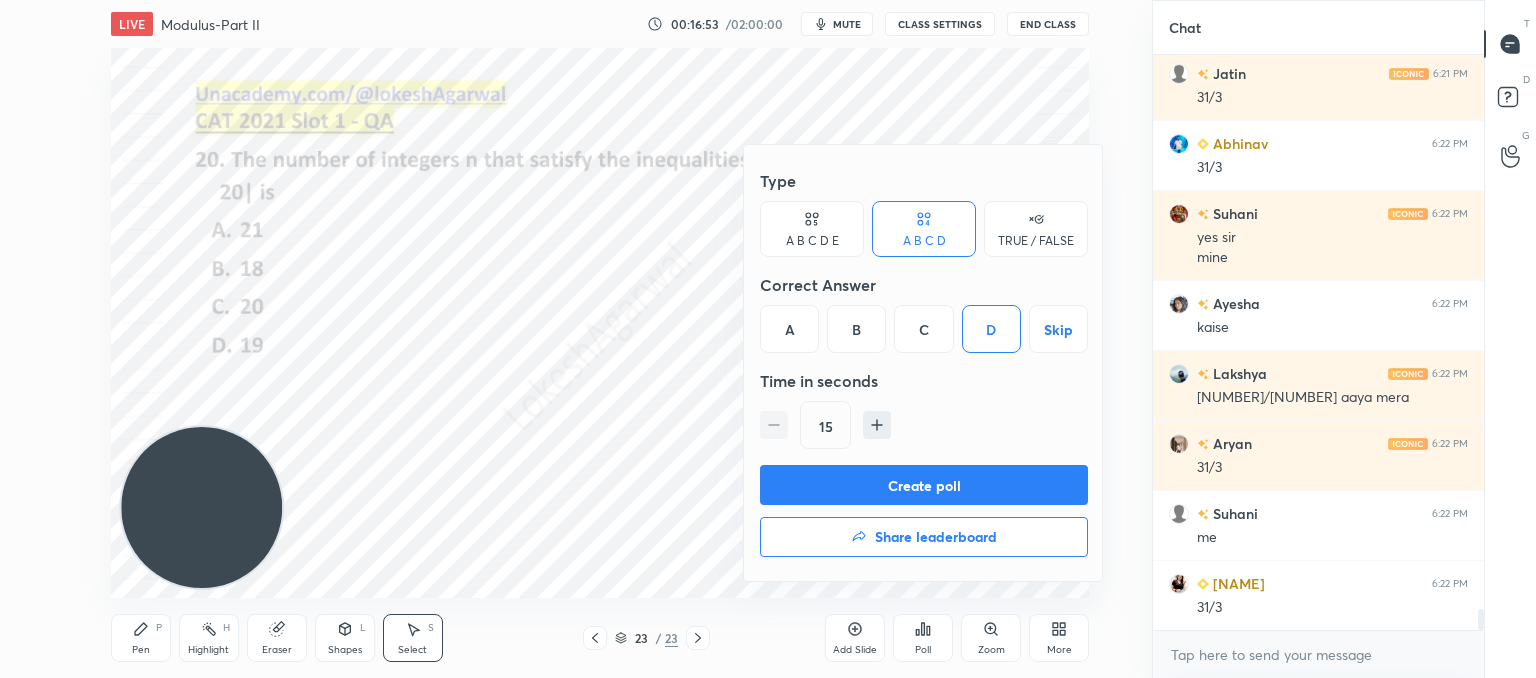 click on "Create poll" at bounding box center [924, 485] 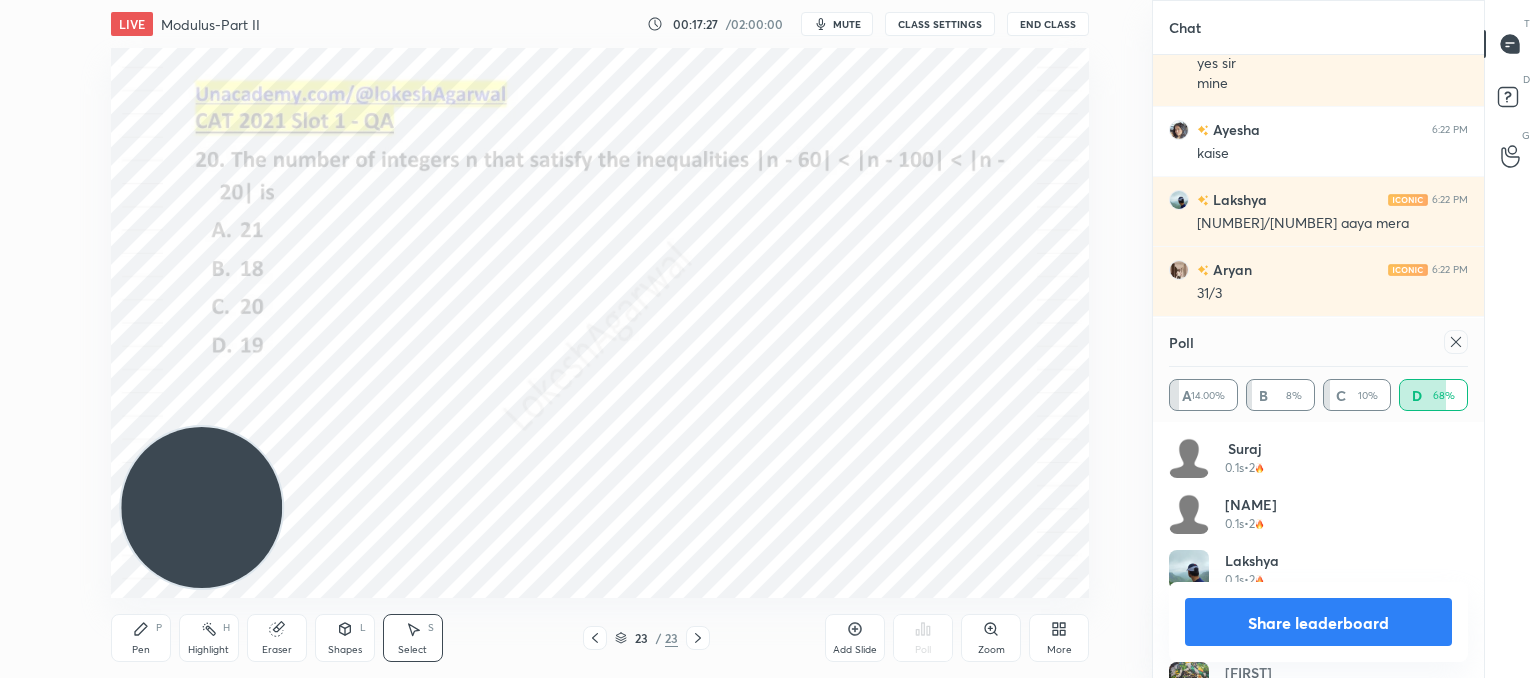 click on "Share leaderboard" at bounding box center (1318, 622) 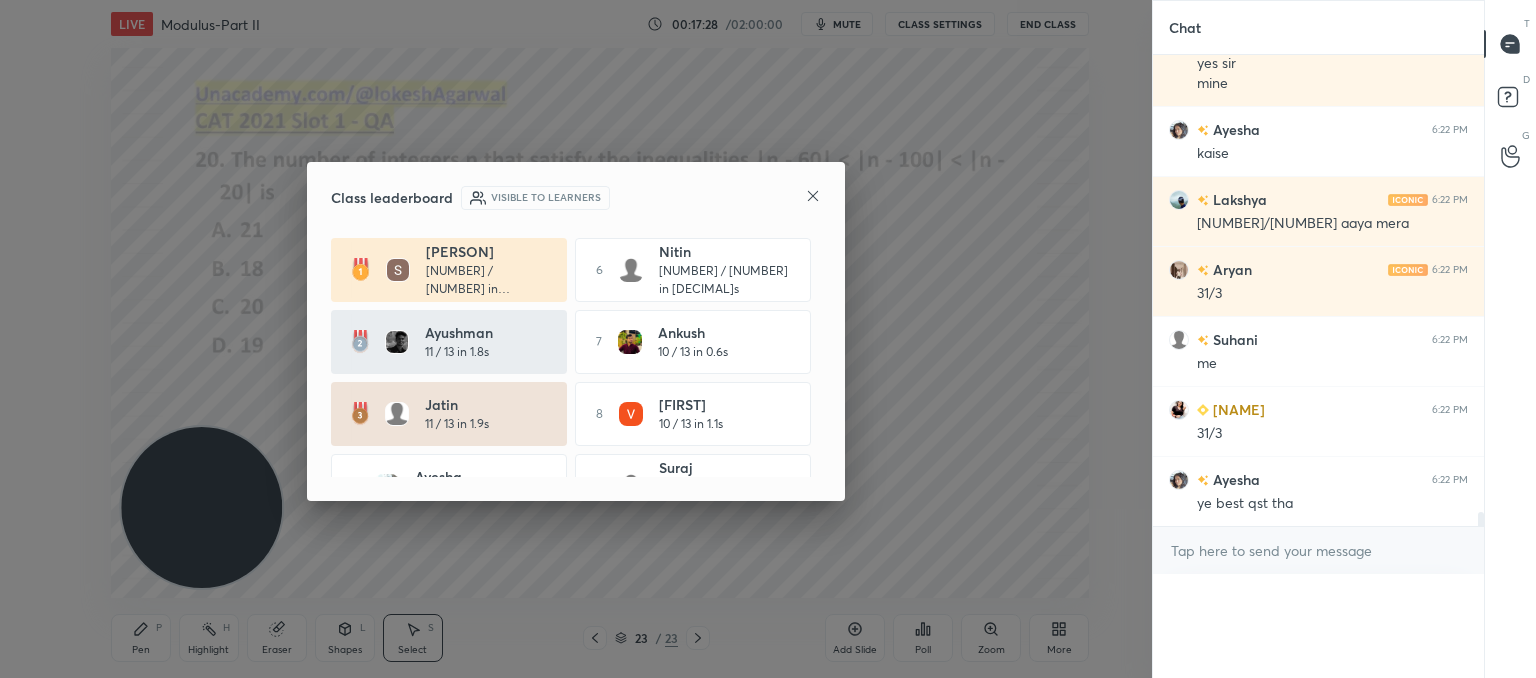 scroll, scrollTop: 121, scrollLeft: 293, axis: both 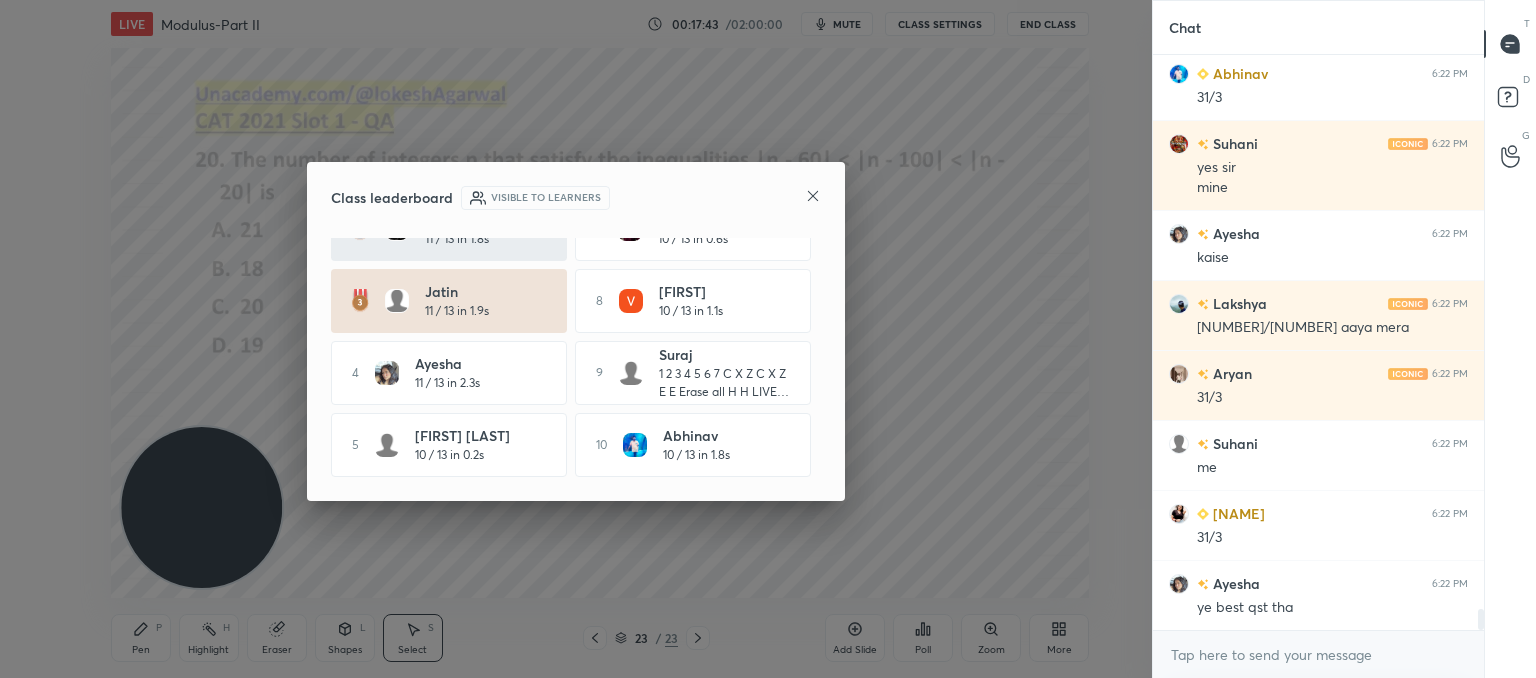 click 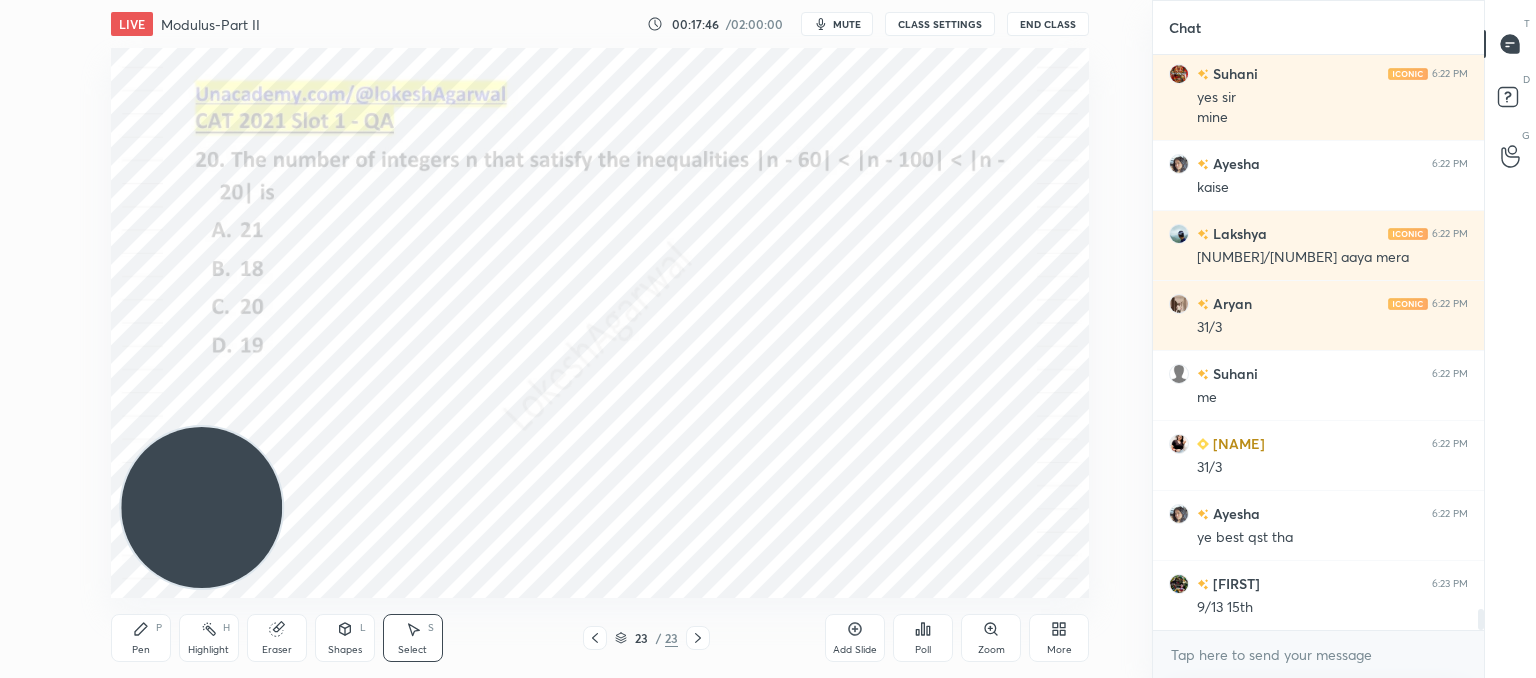 click at bounding box center [595, 638] 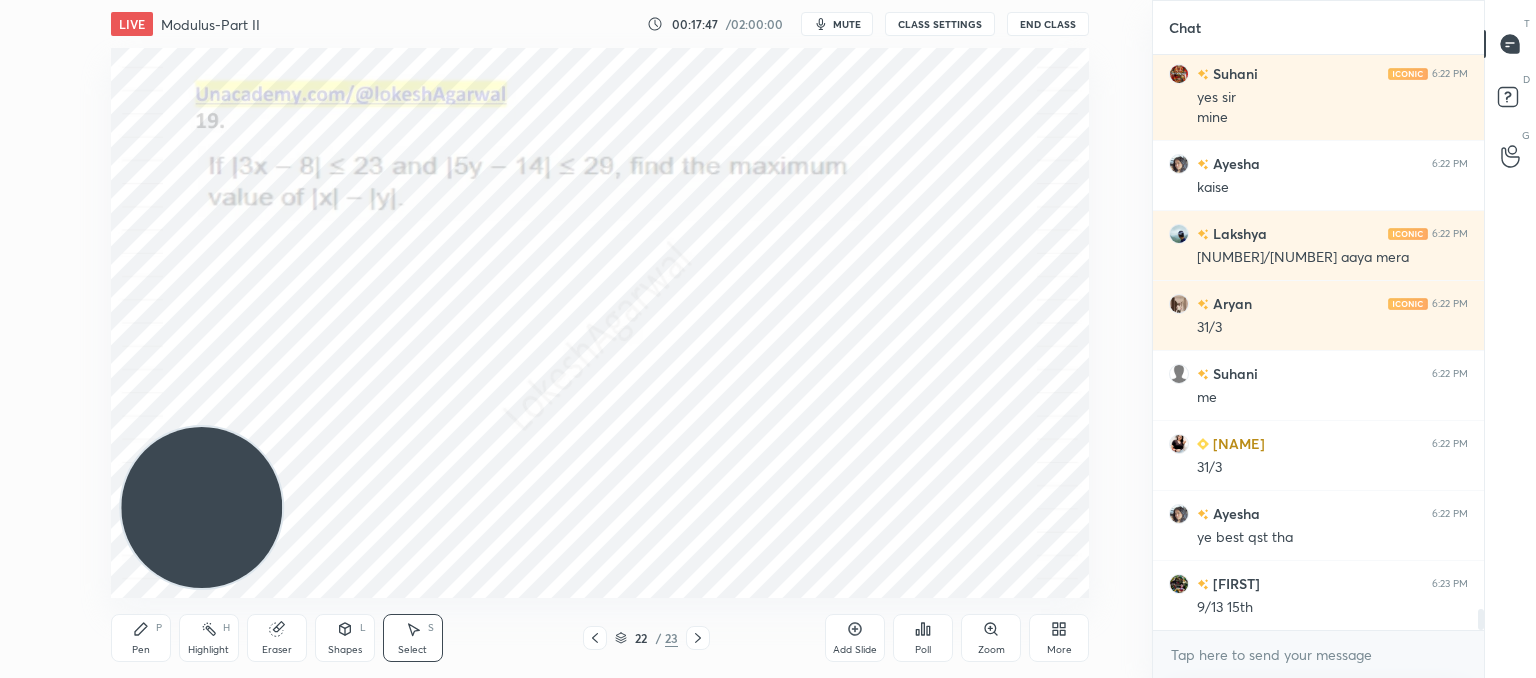 click 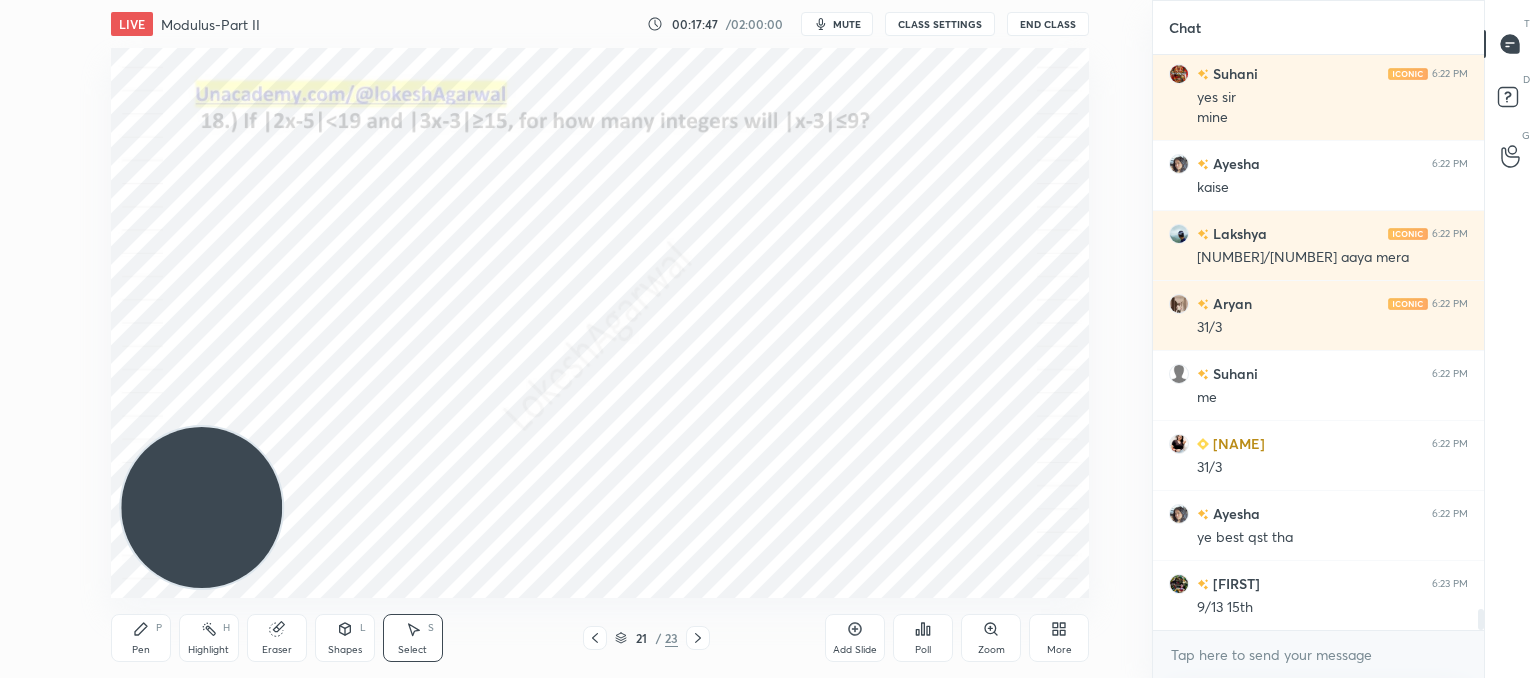 click 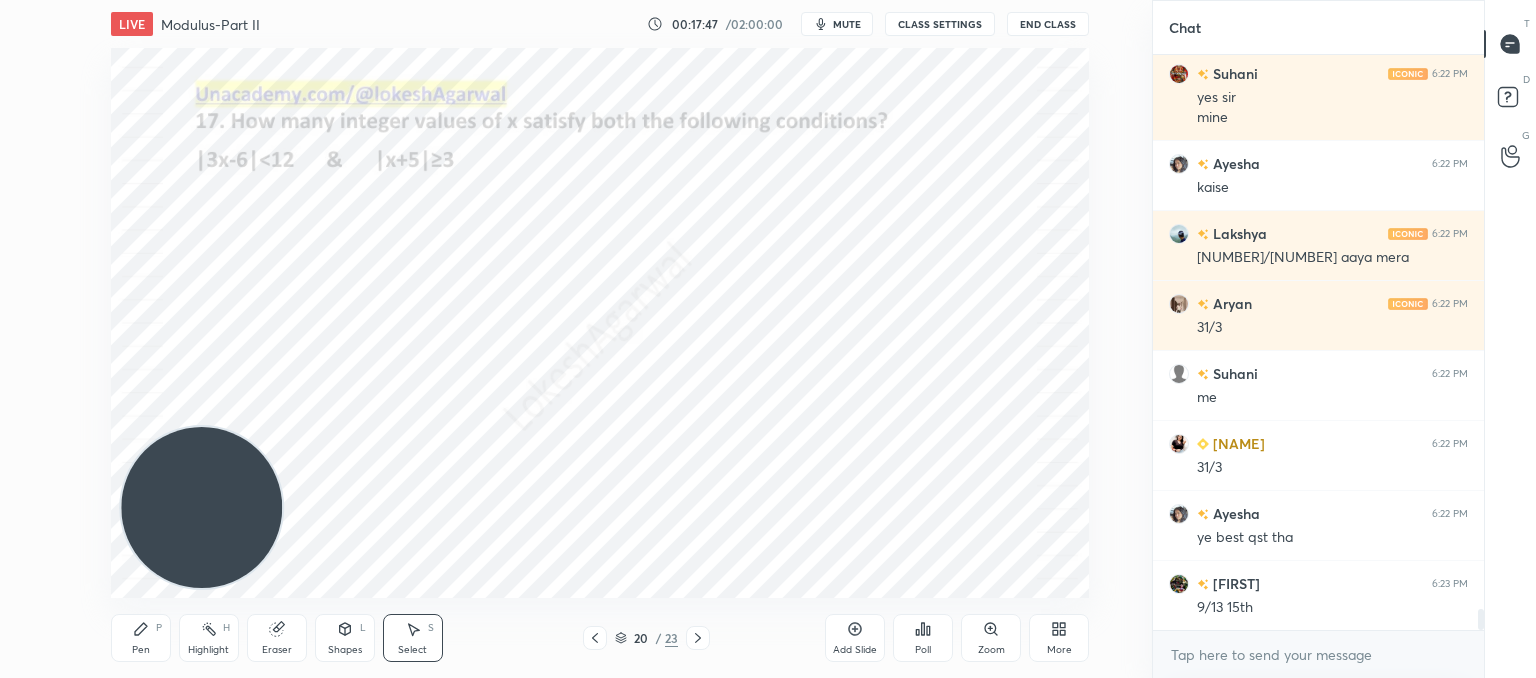 click 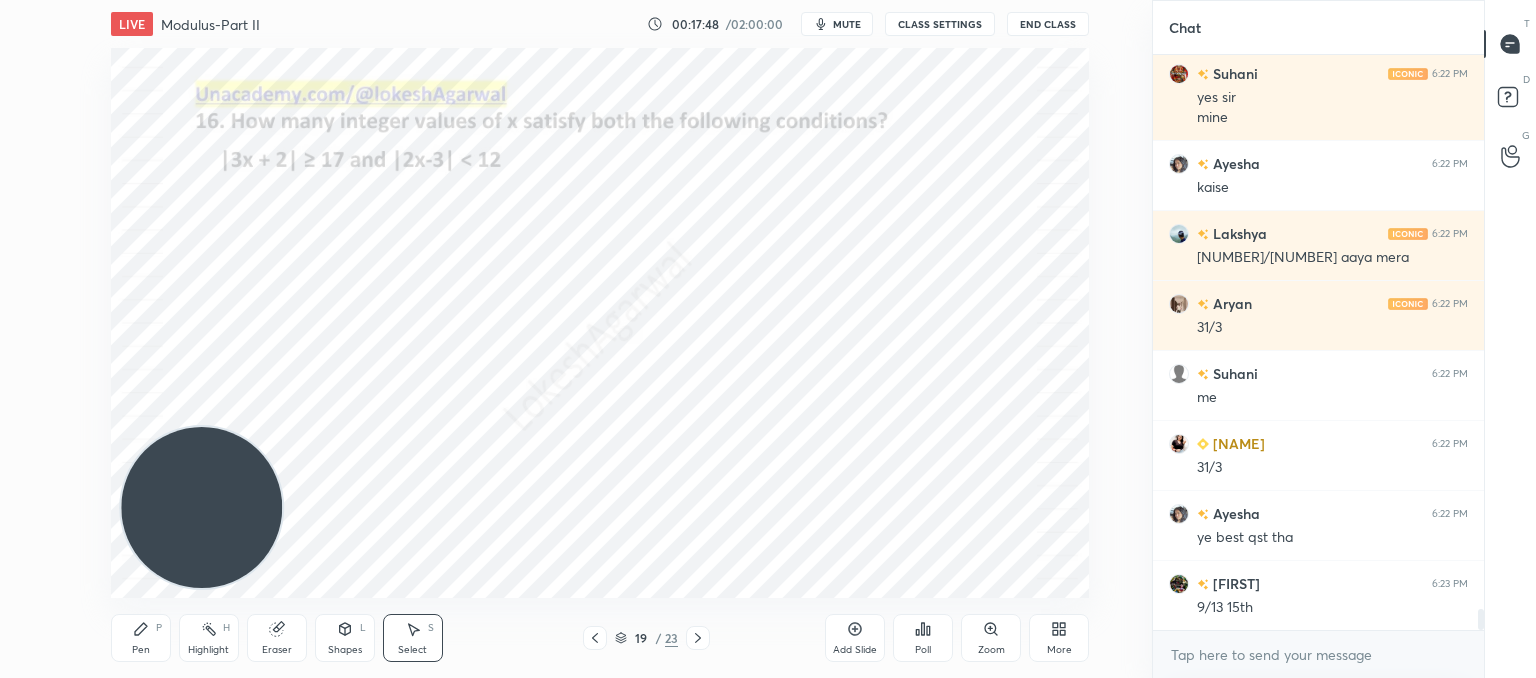 click 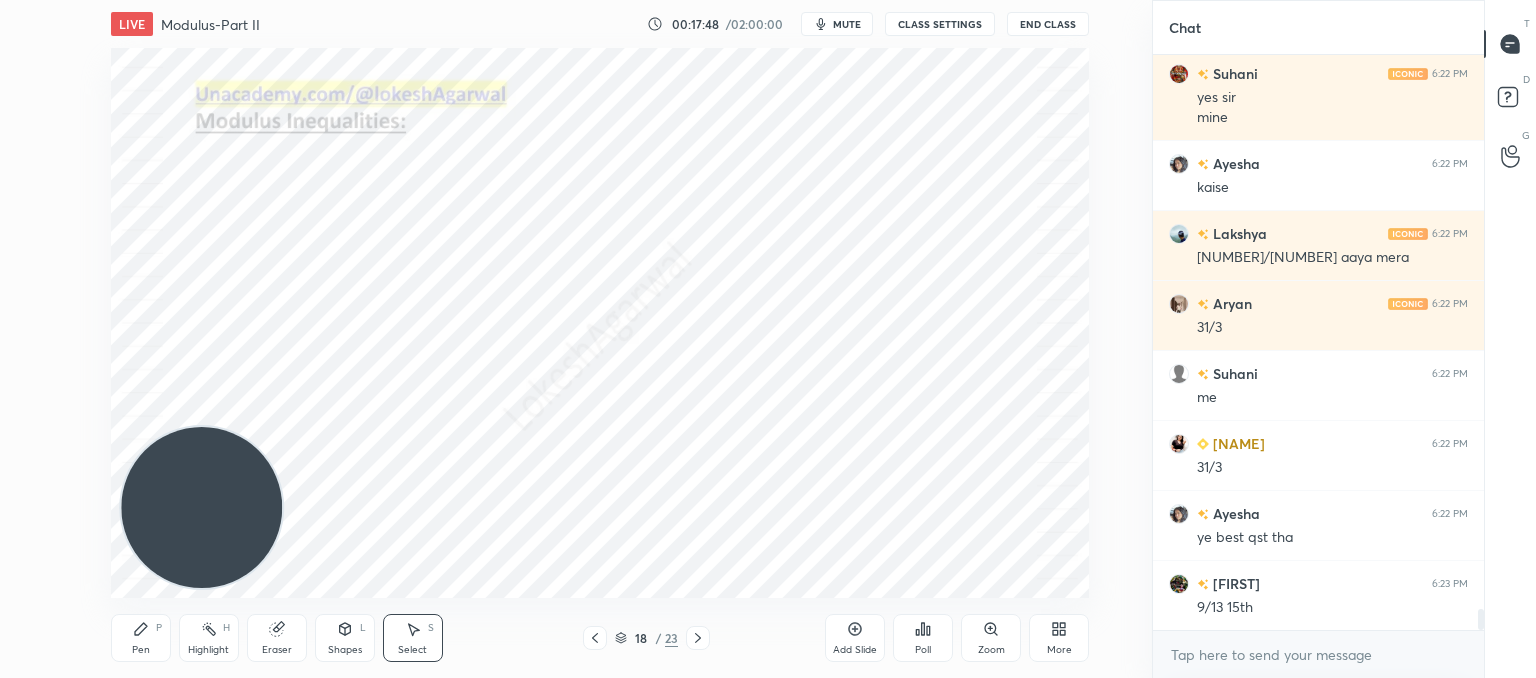 click at bounding box center (595, 638) 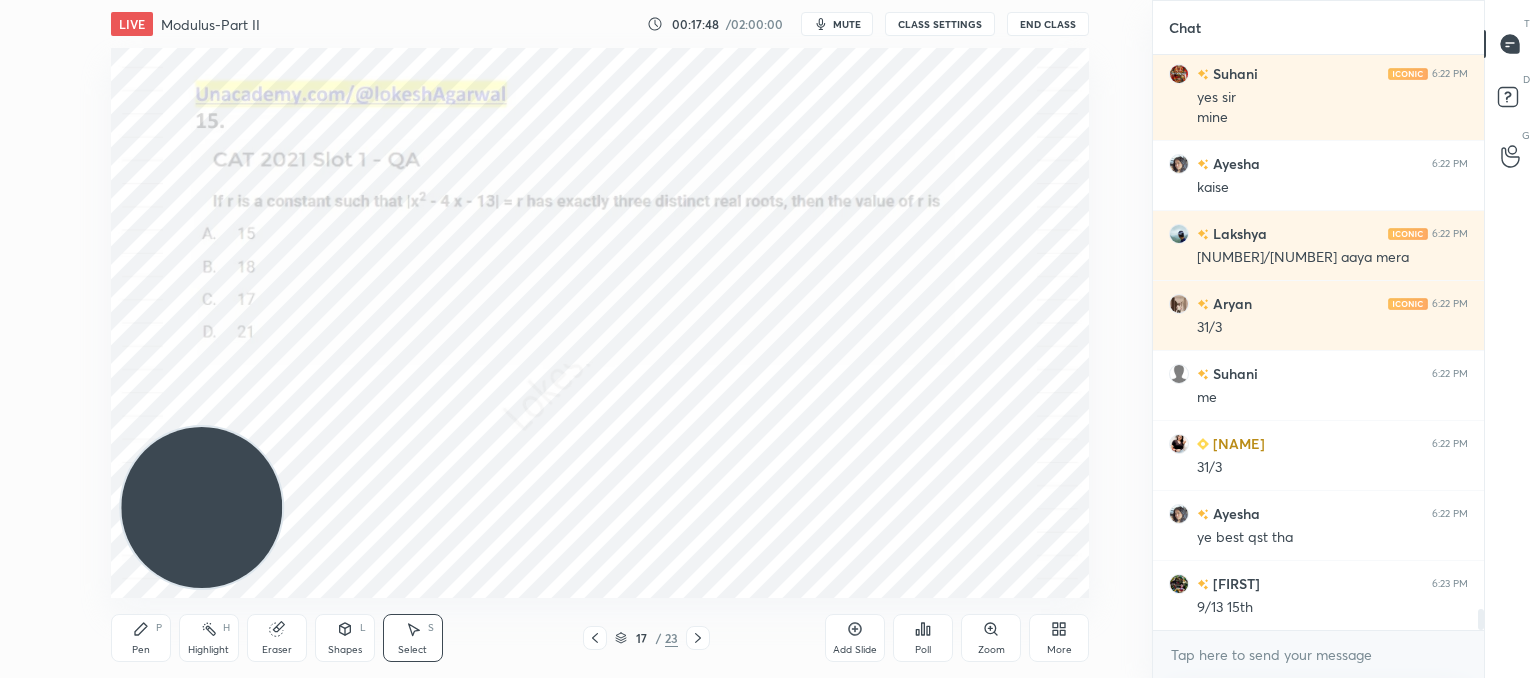 click at bounding box center [595, 638] 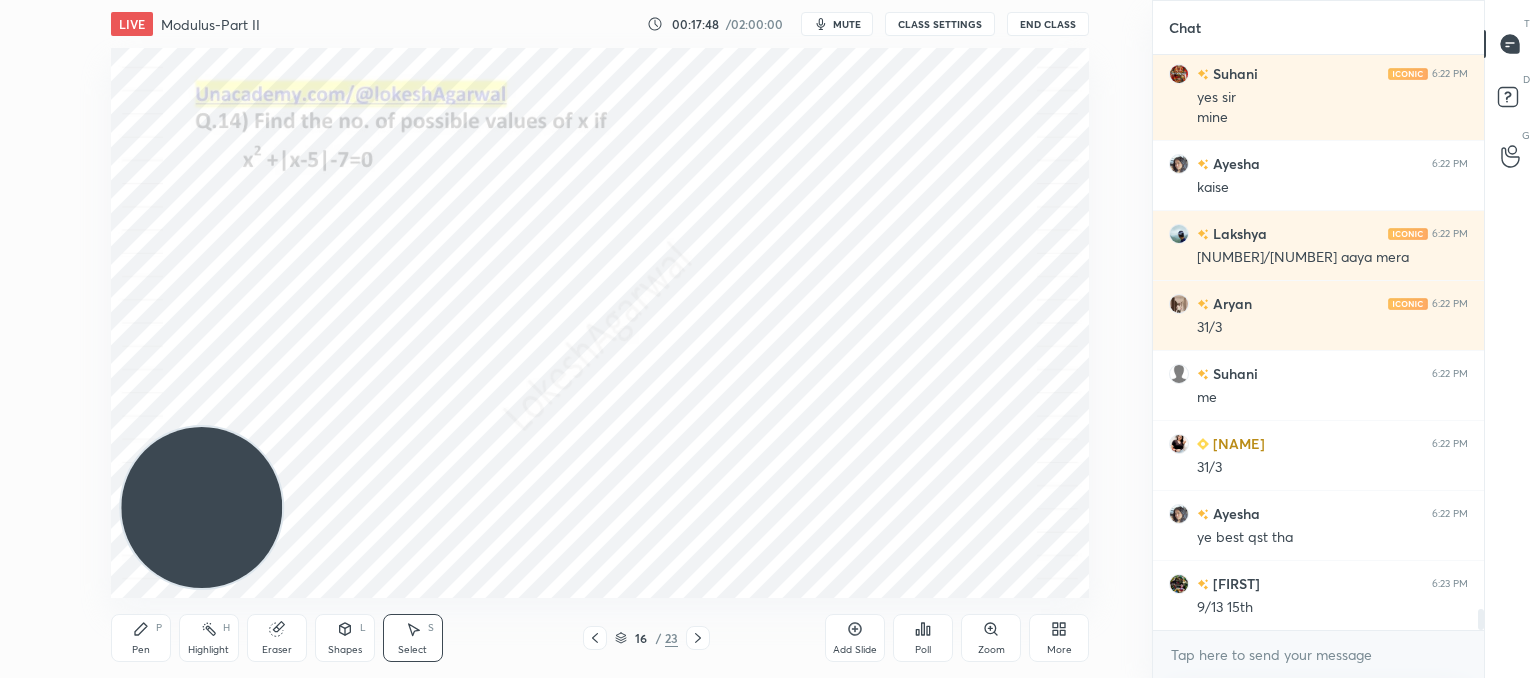 click on "Pen P Highlight H Eraser Shapes L Select S 16 / 23 Add Slide Poll Zoom More" at bounding box center (600, 638) 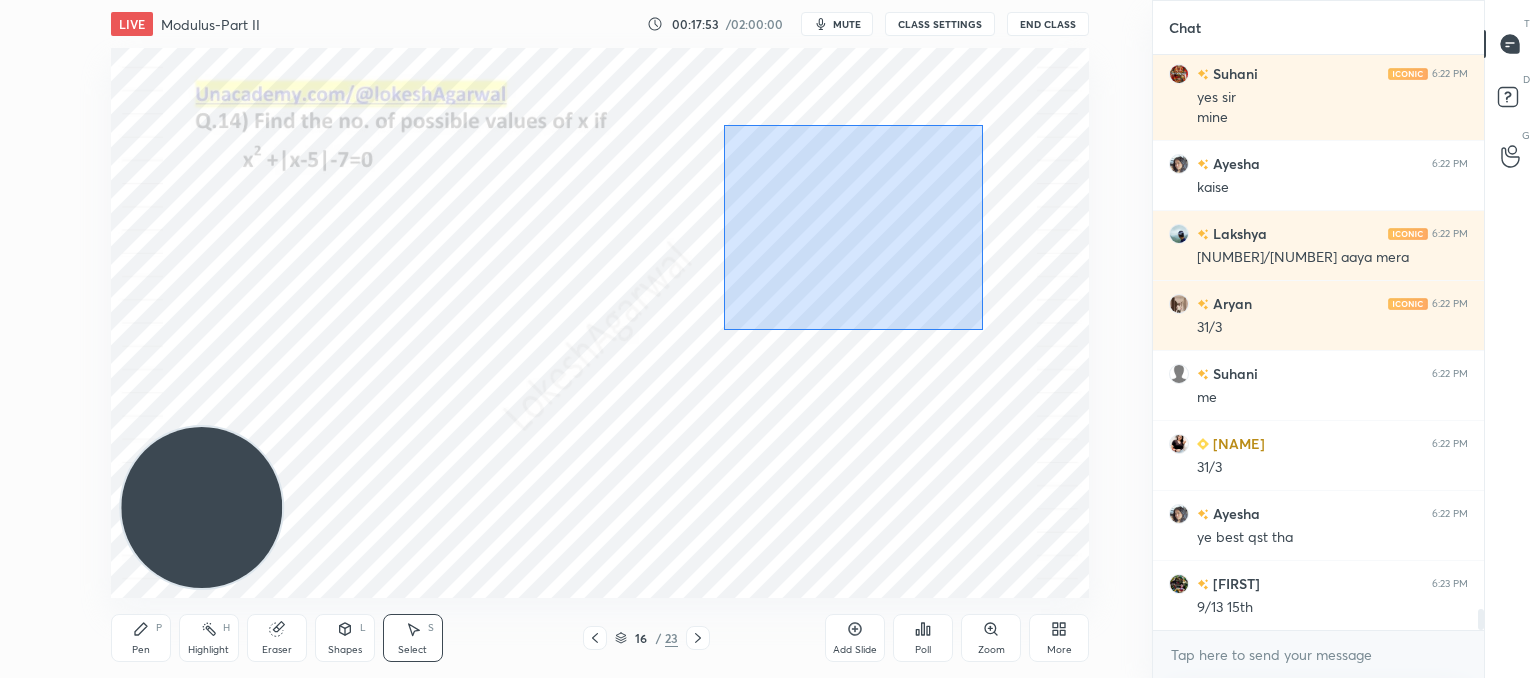 drag, startPoint x: 949, startPoint y: 276, endPoint x: 532, endPoint y: 25, distance: 486.71347 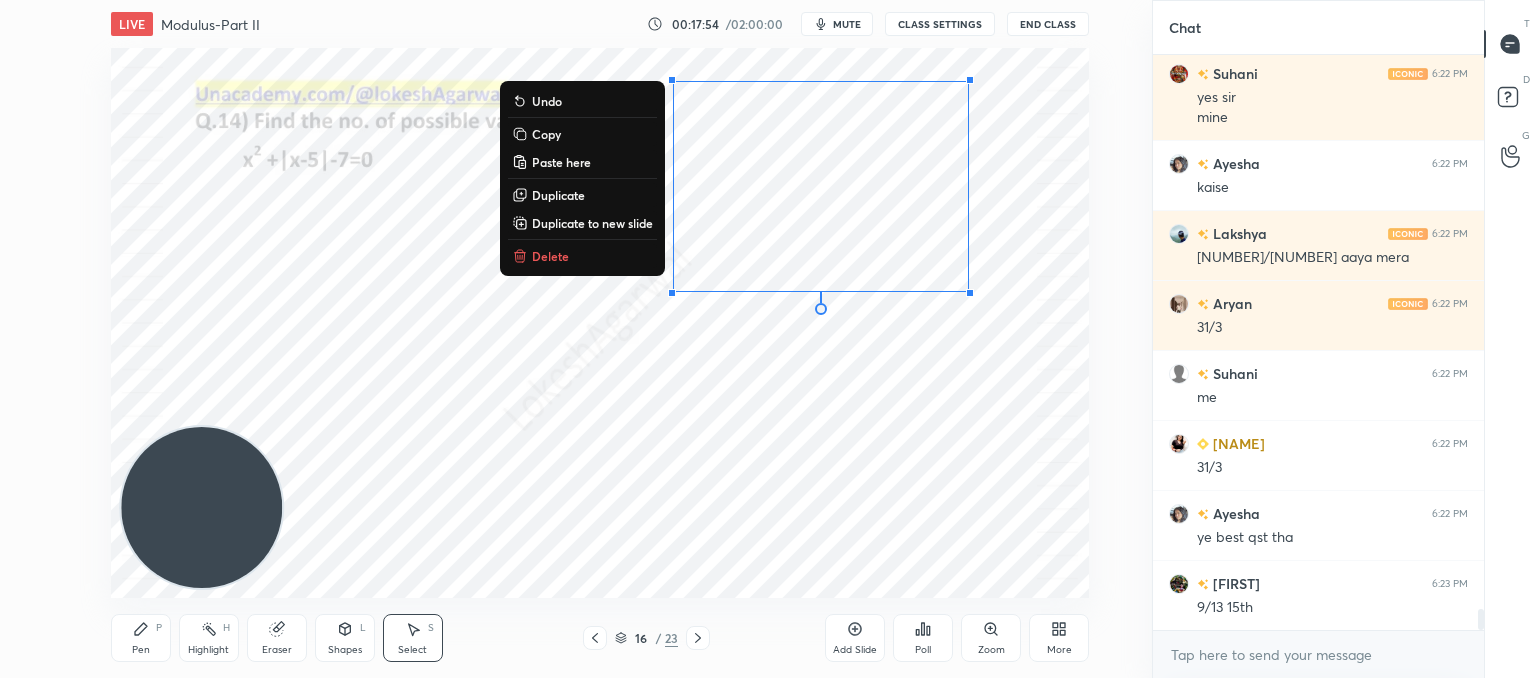 click on "Delete" at bounding box center (550, 256) 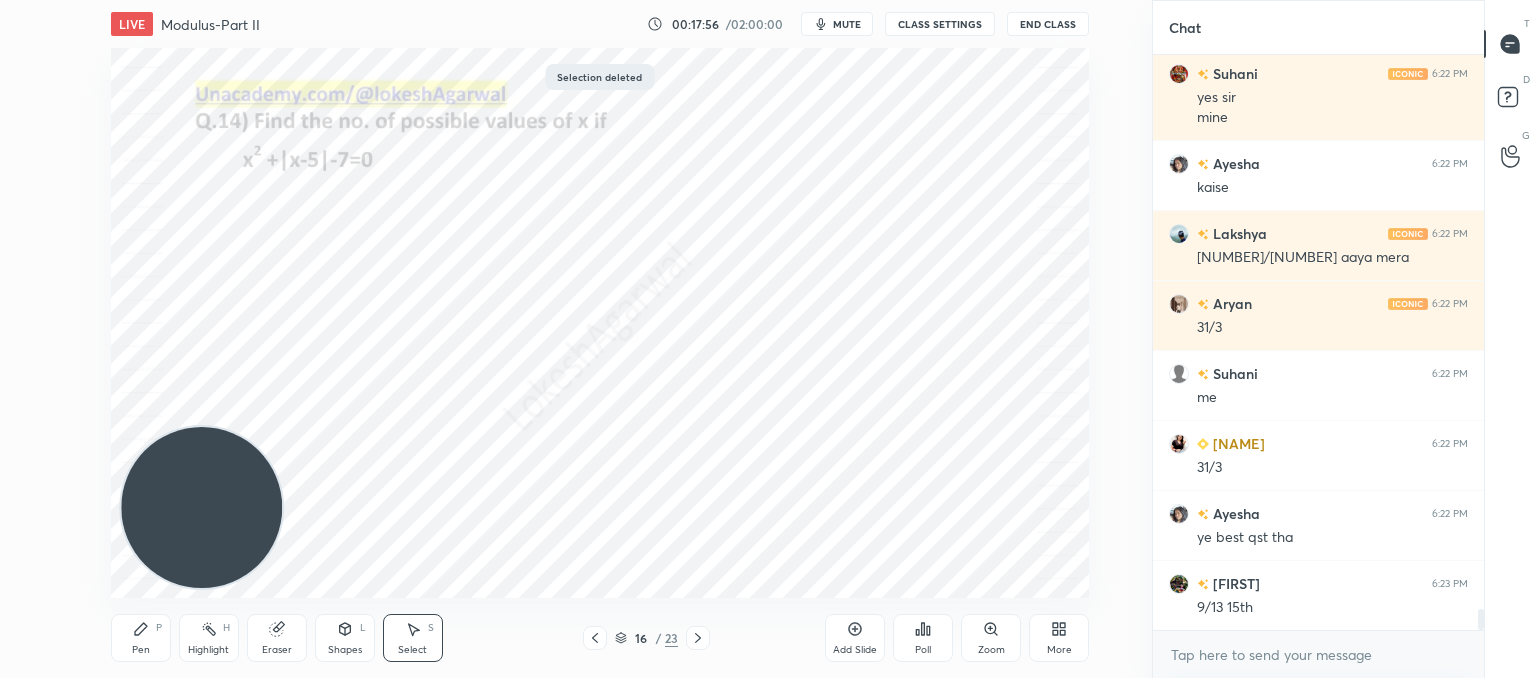 click 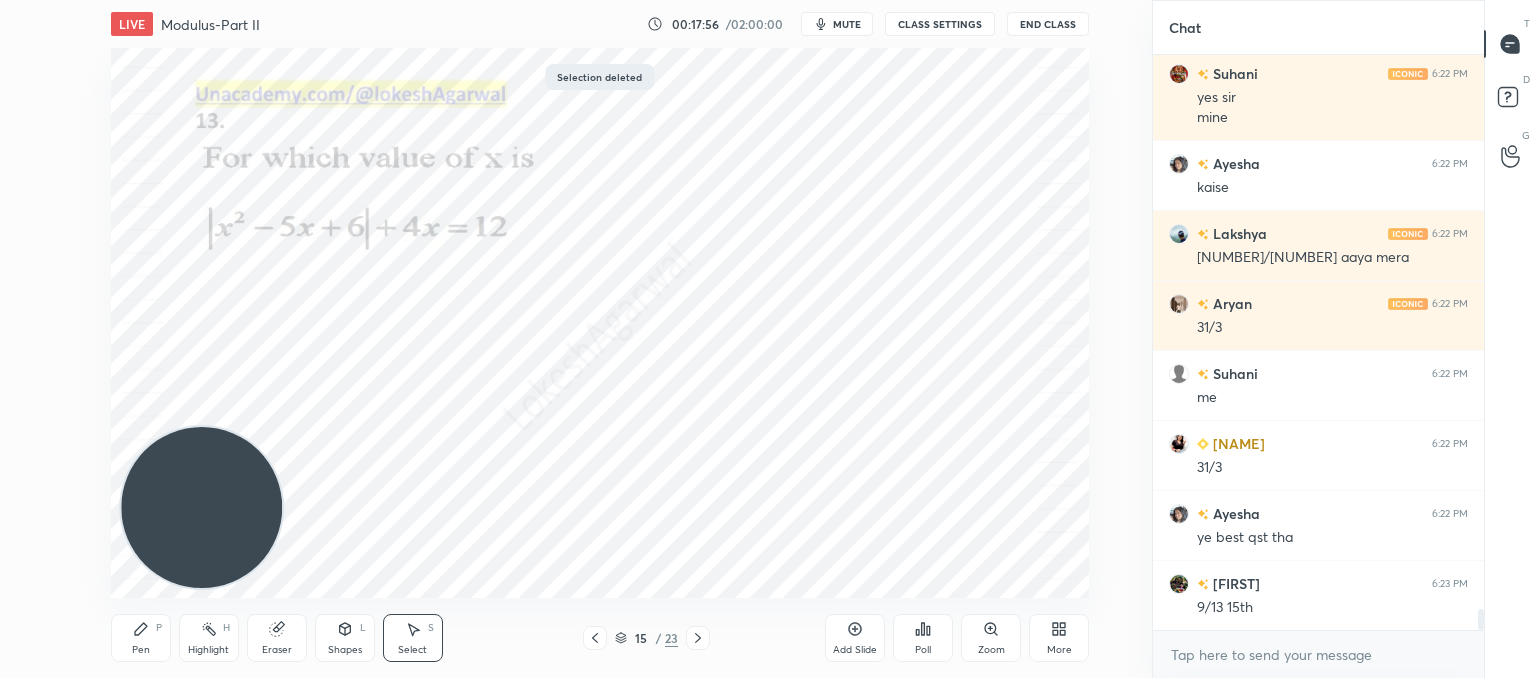 click 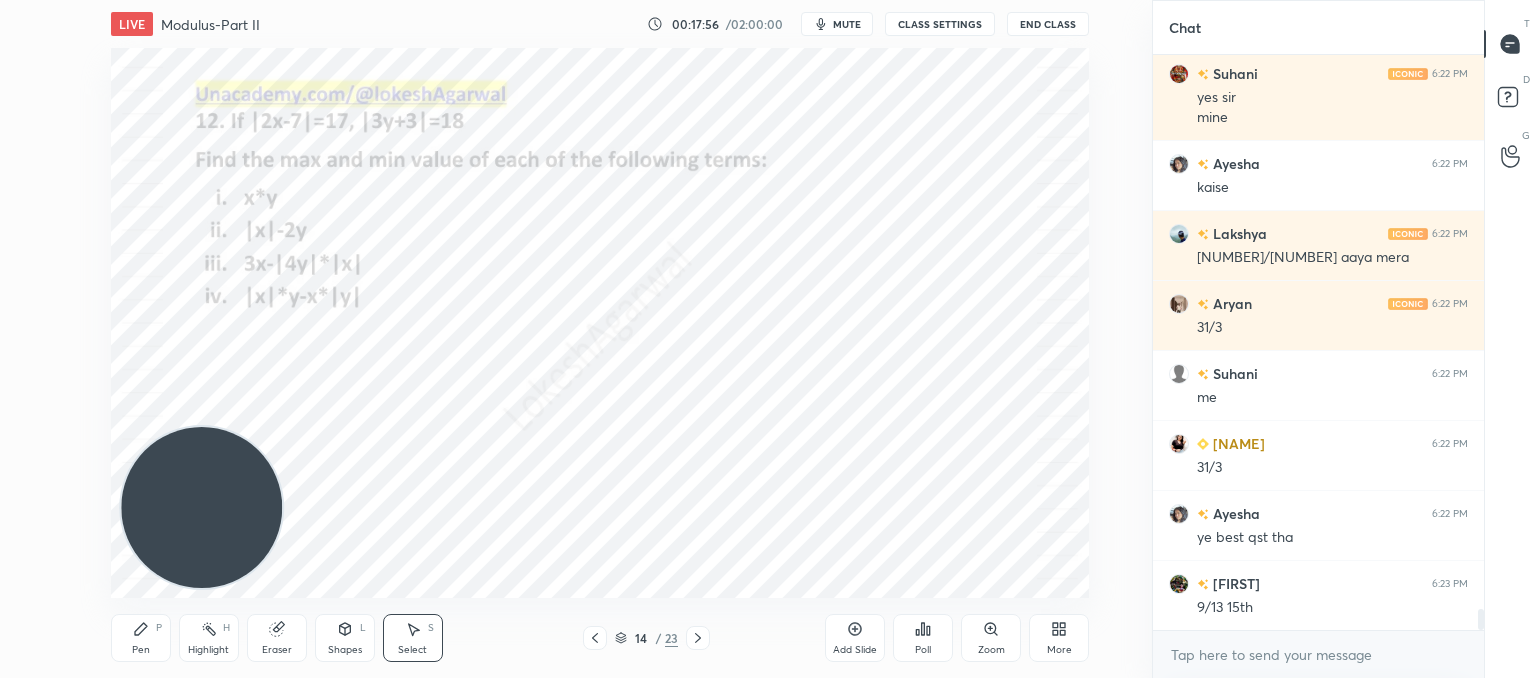 click 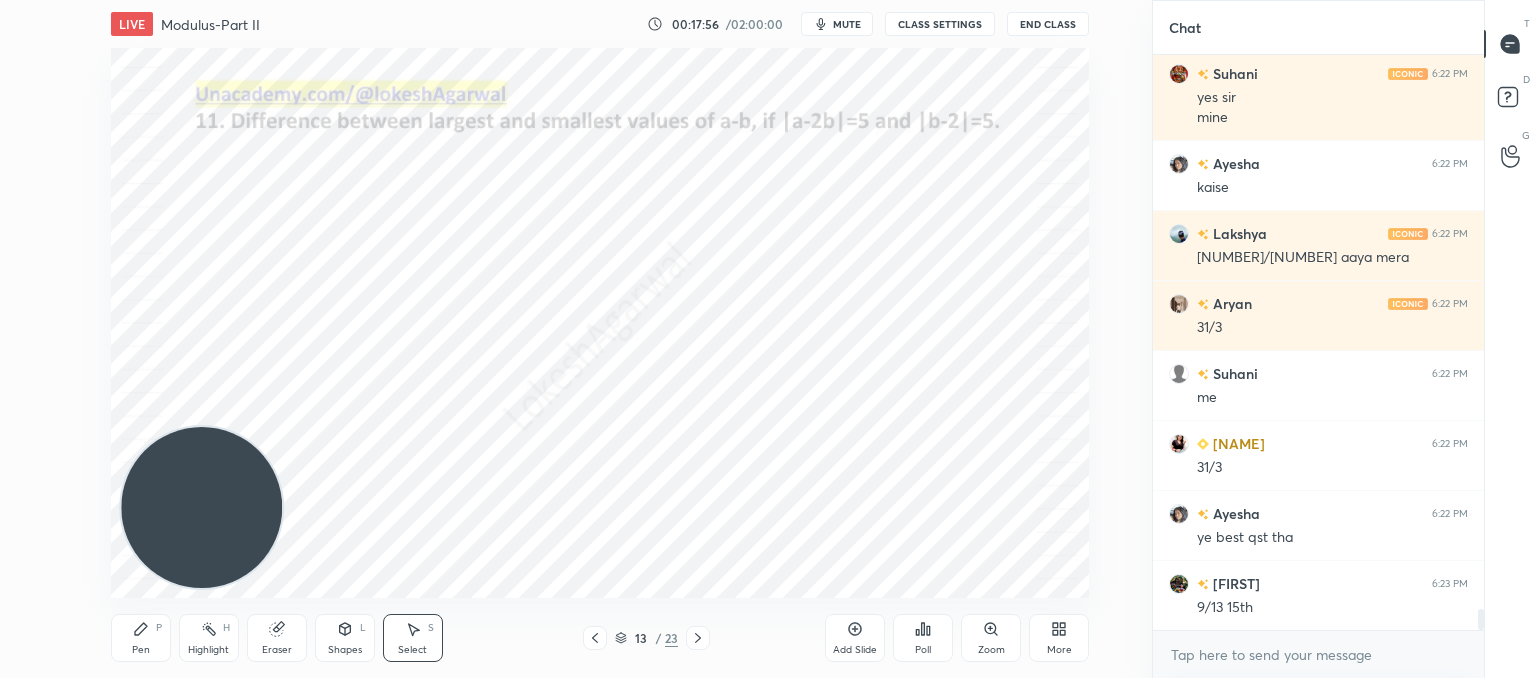 click 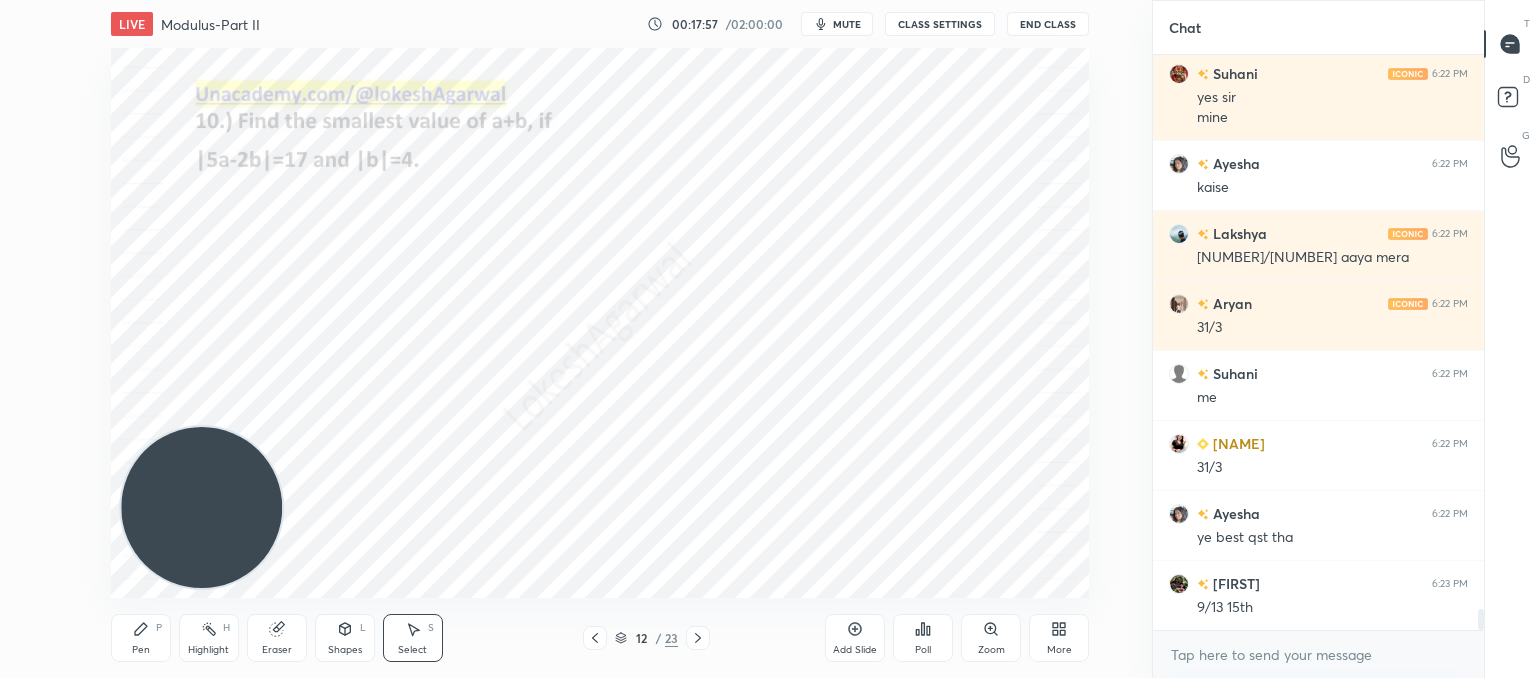 click 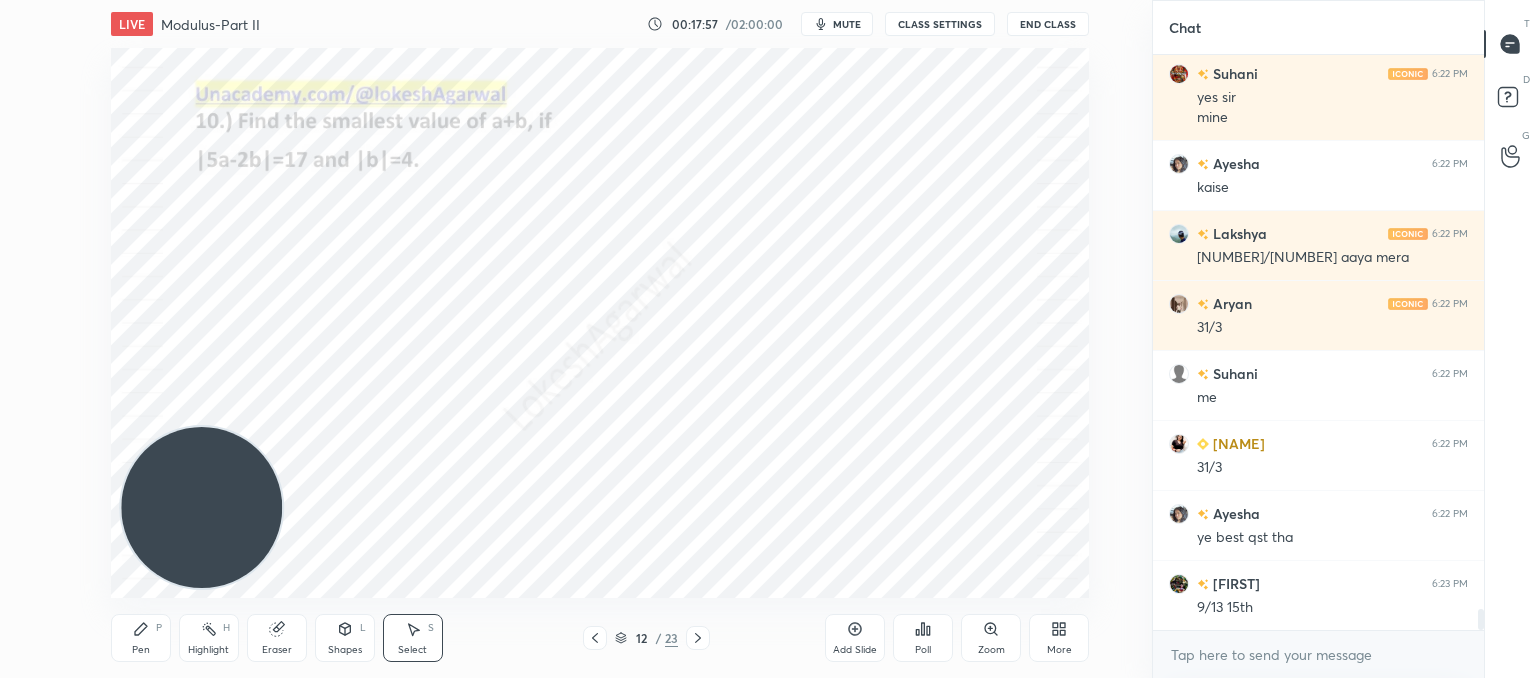 click 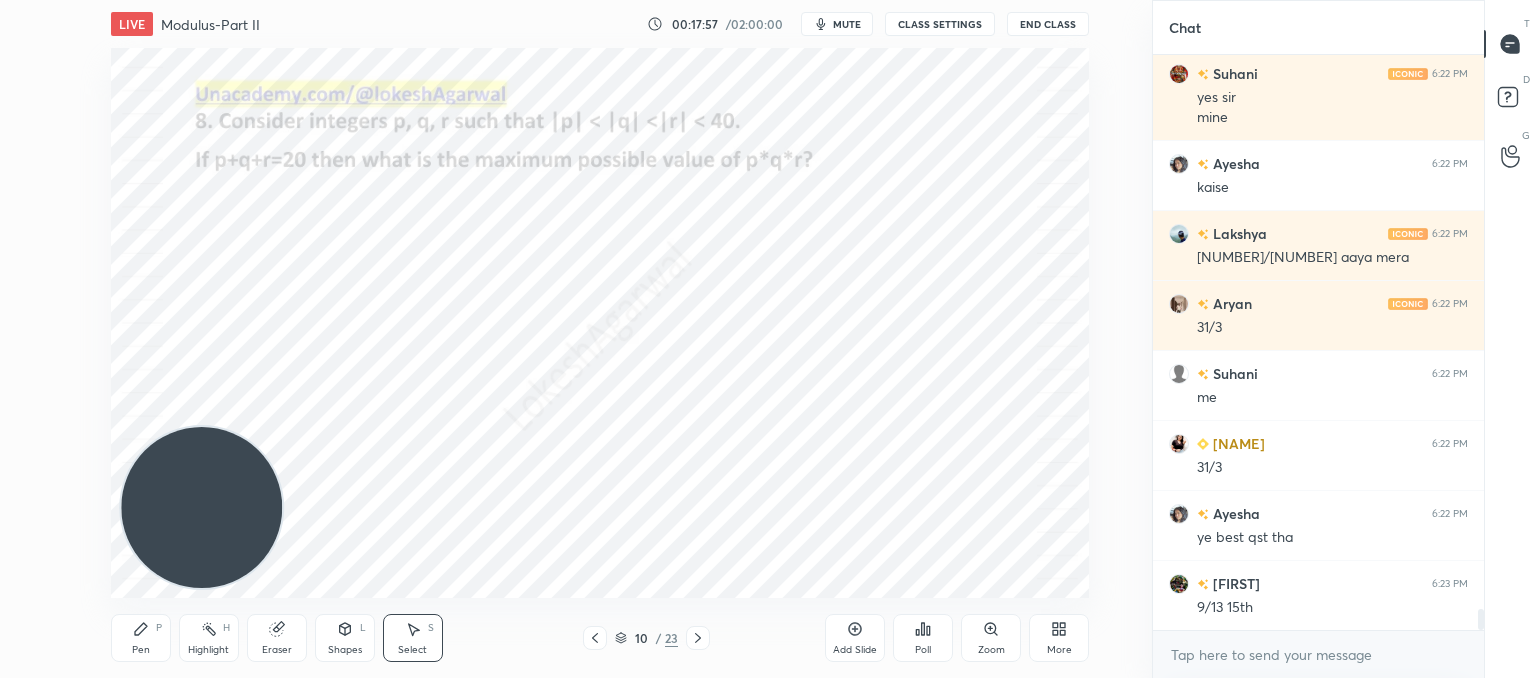 click at bounding box center [595, 638] 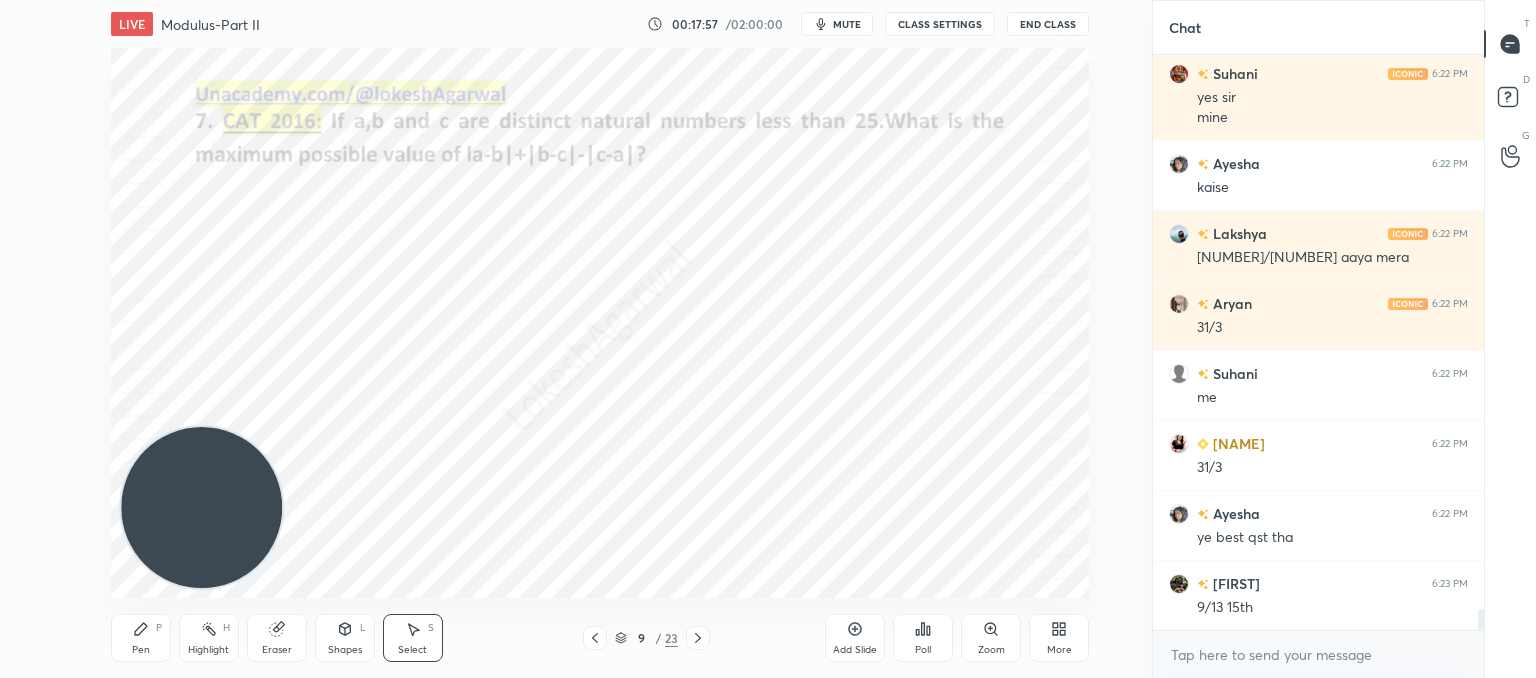 click at bounding box center [595, 638] 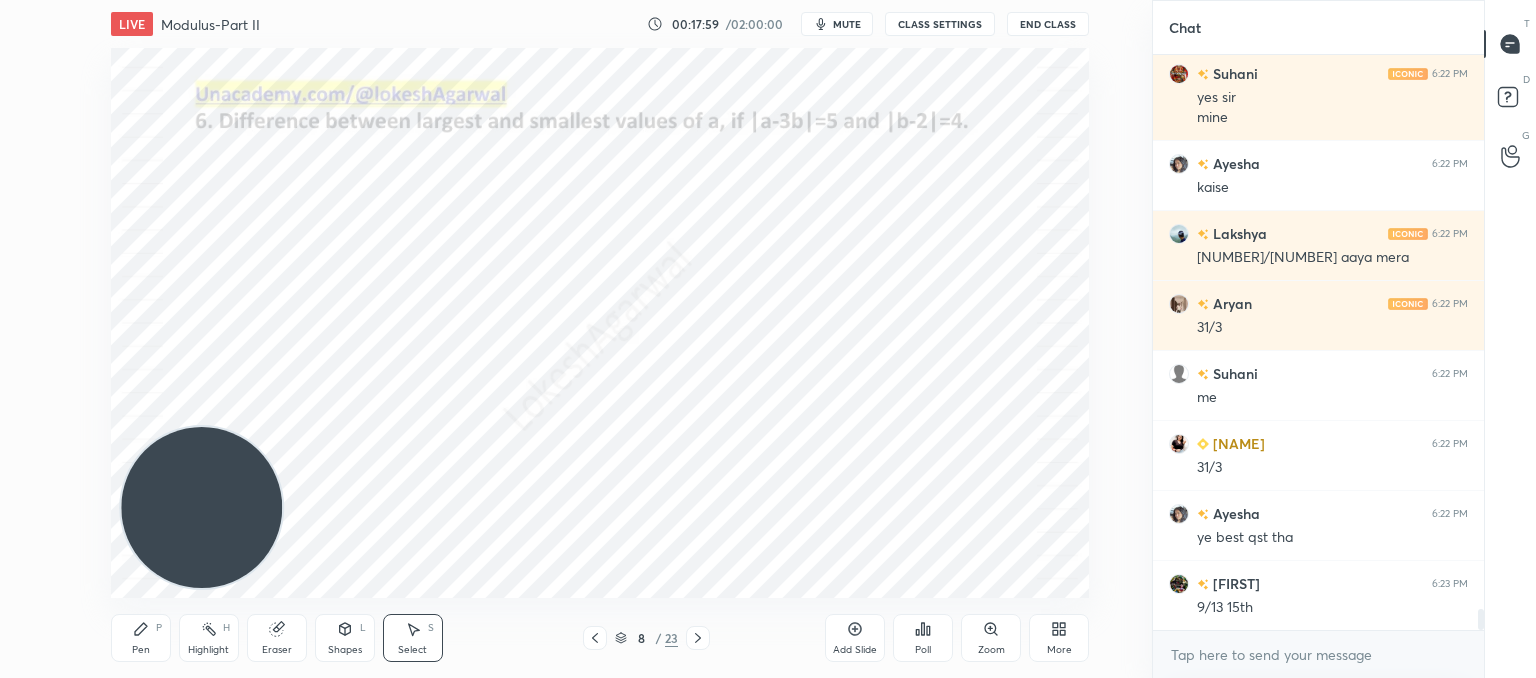 click 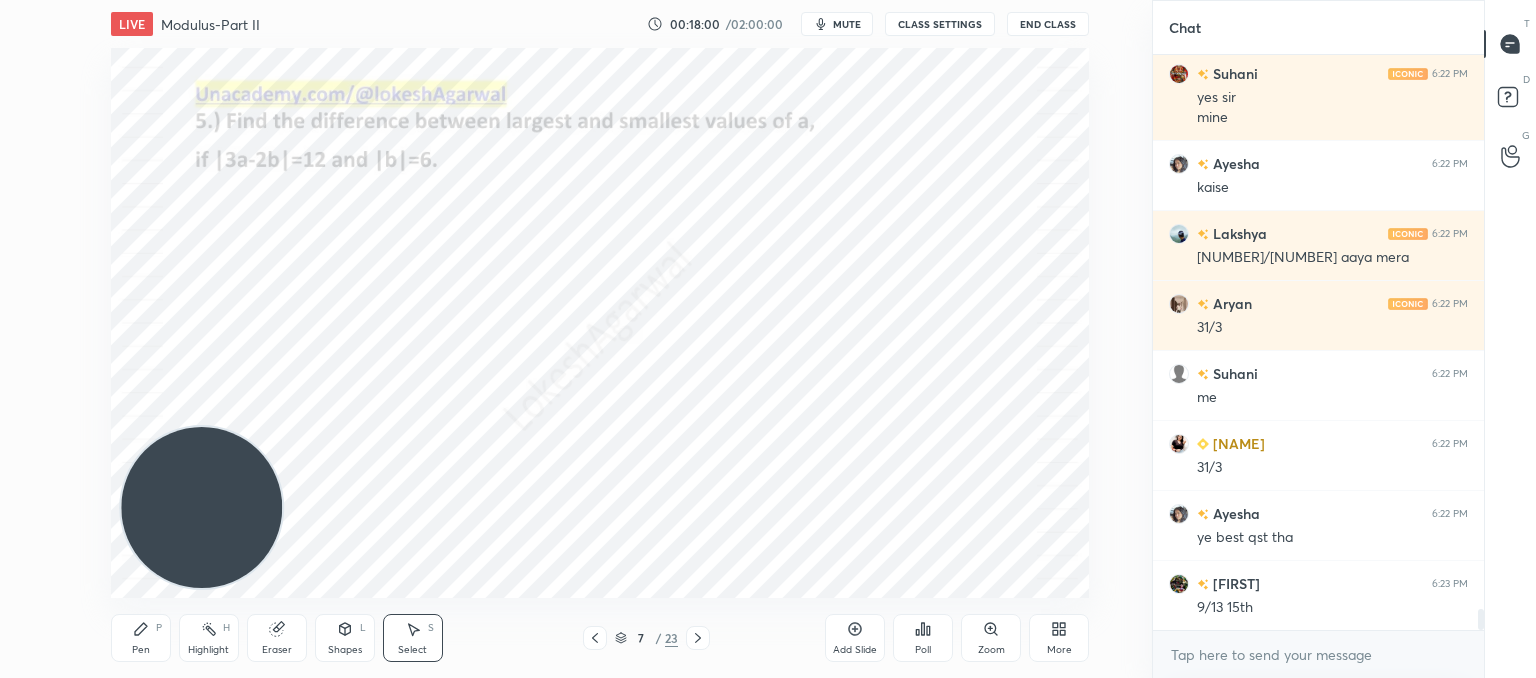 click 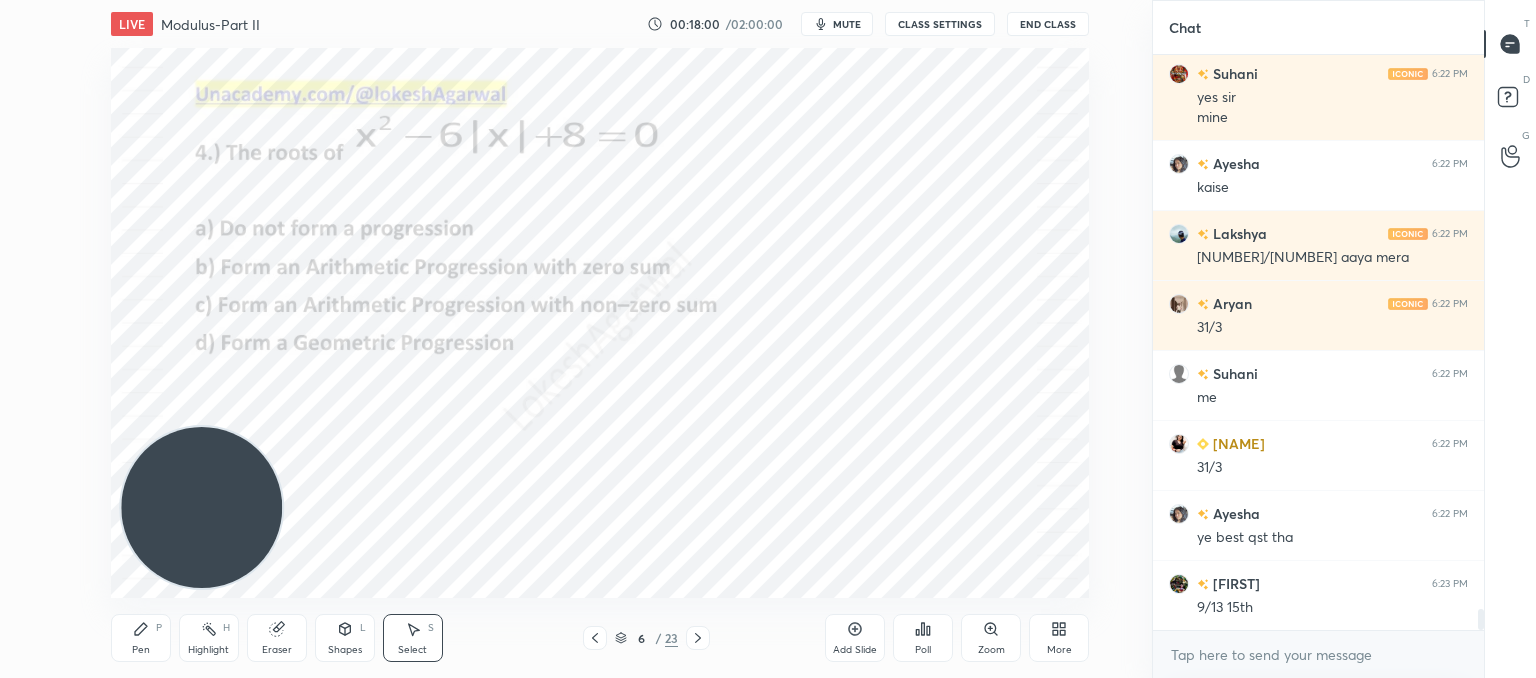 click at bounding box center (595, 638) 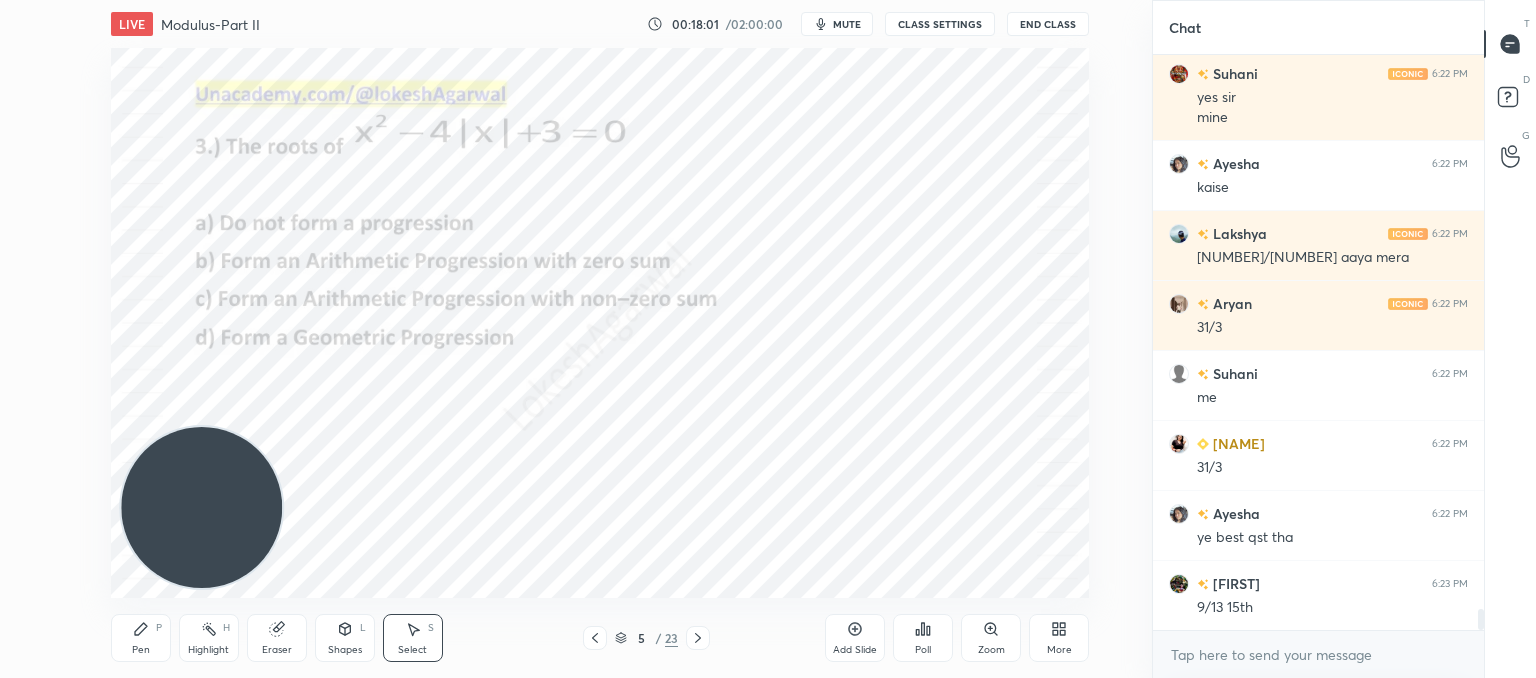 click on "5 / 23" at bounding box center [646, 638] 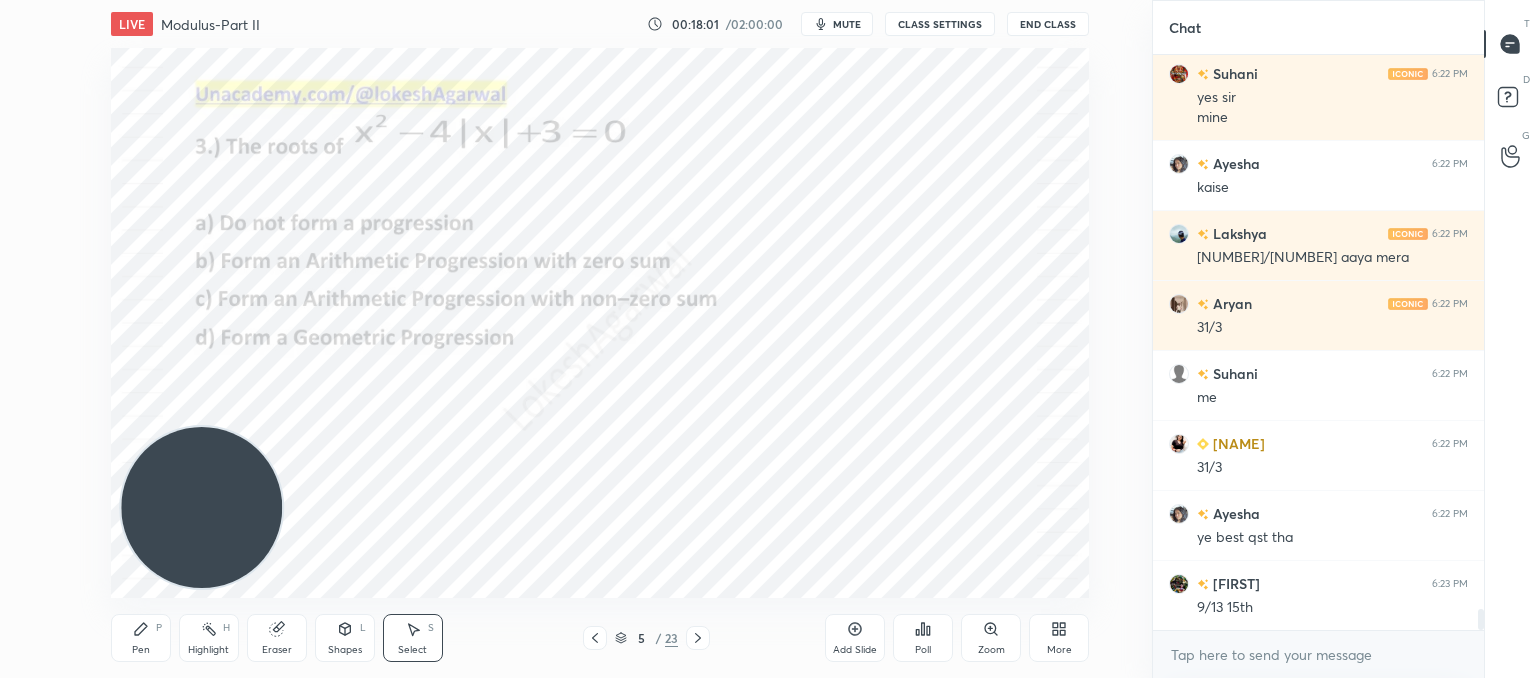scroll, scrollTop: 15208, scrollLeft: 0, axis: vertical 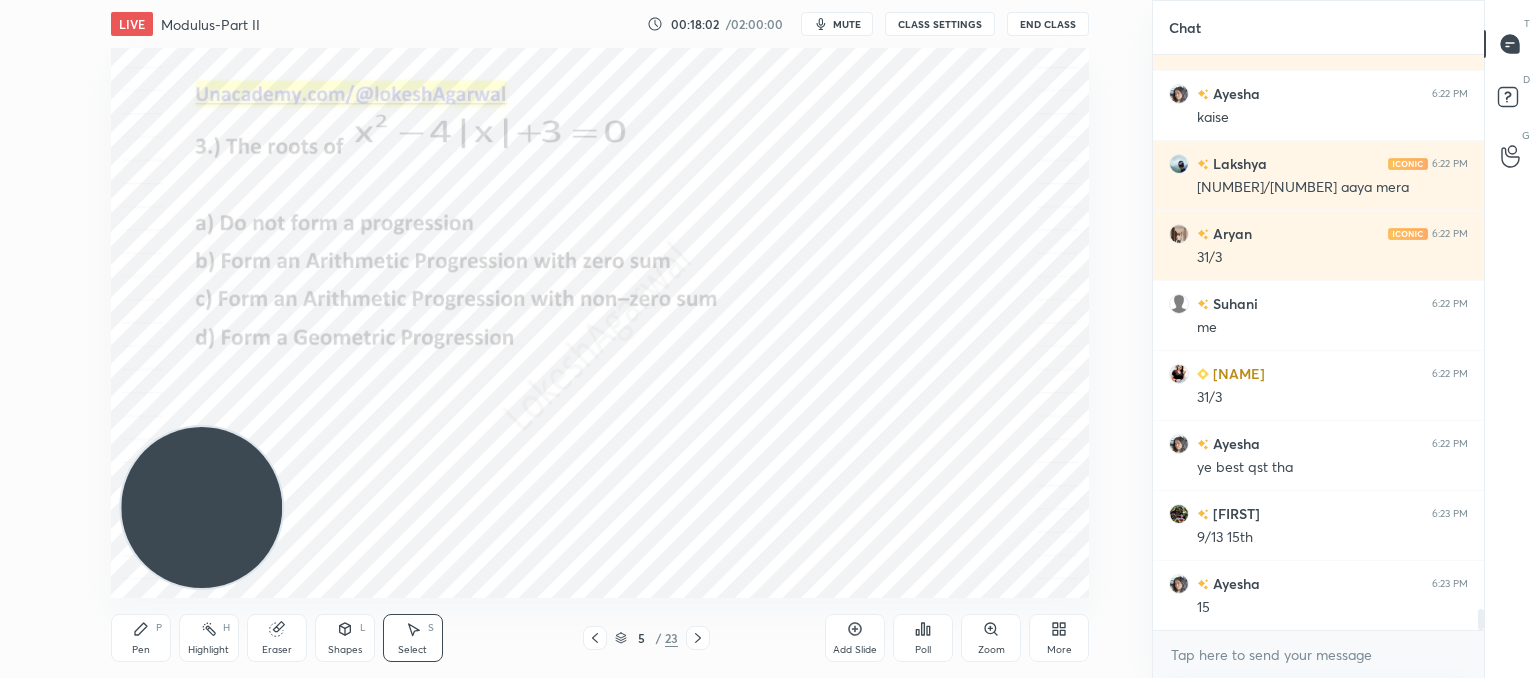 click 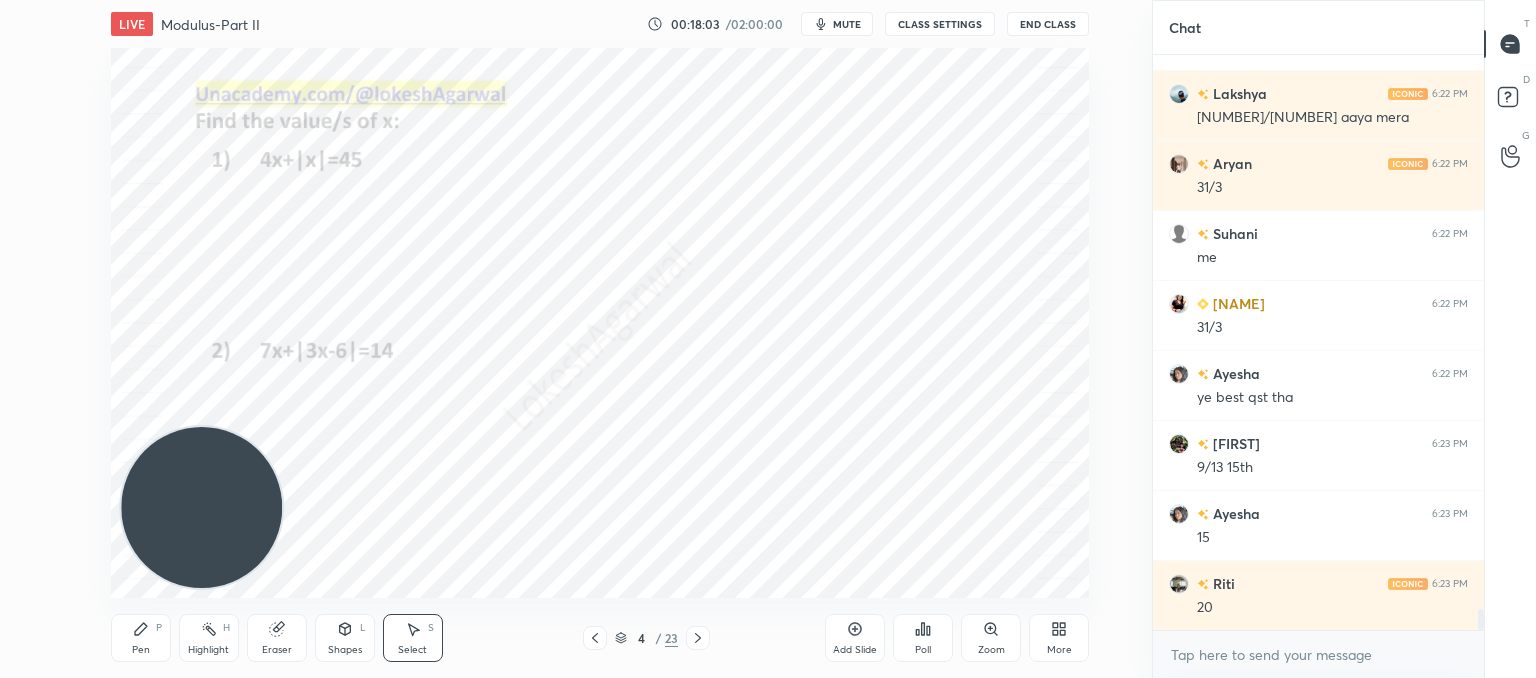 click 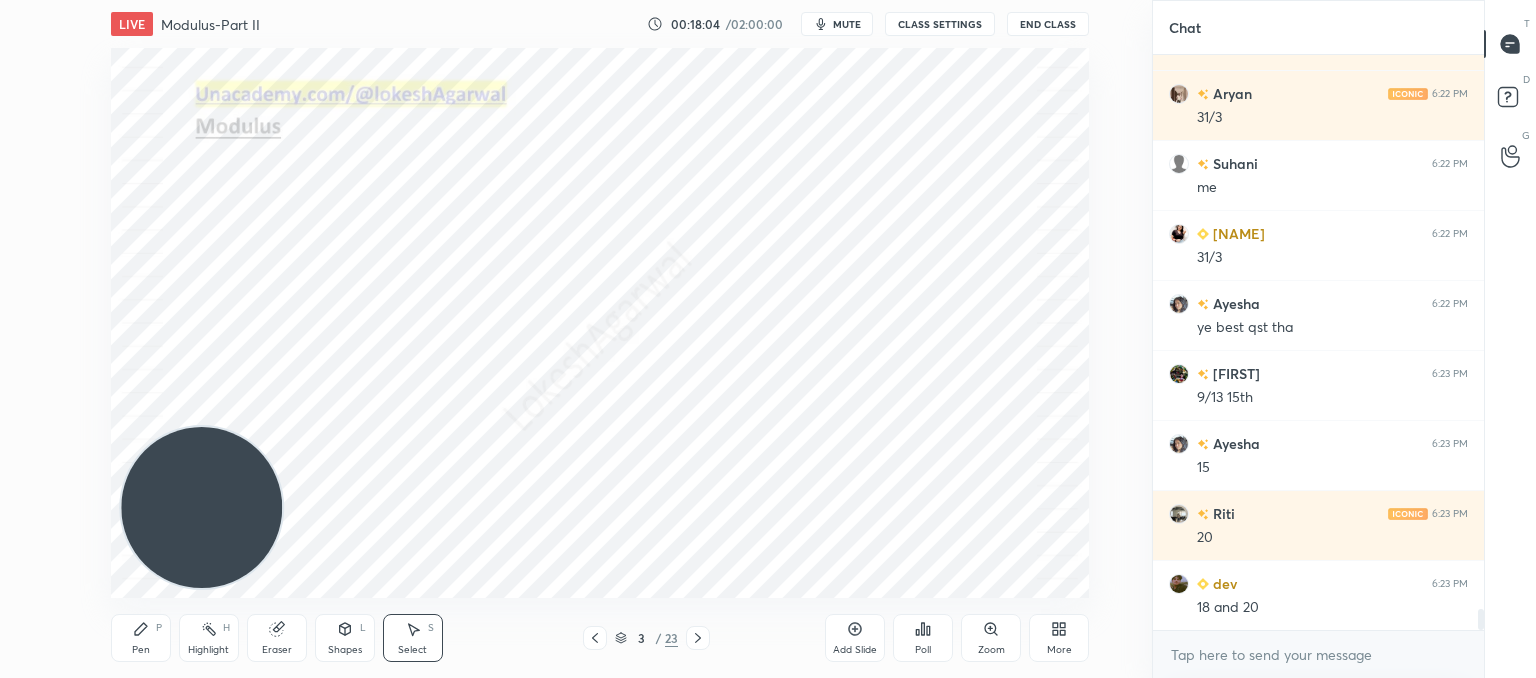 scroll, scrollTop: 15418, scrollLeft: 0, axis: vertical 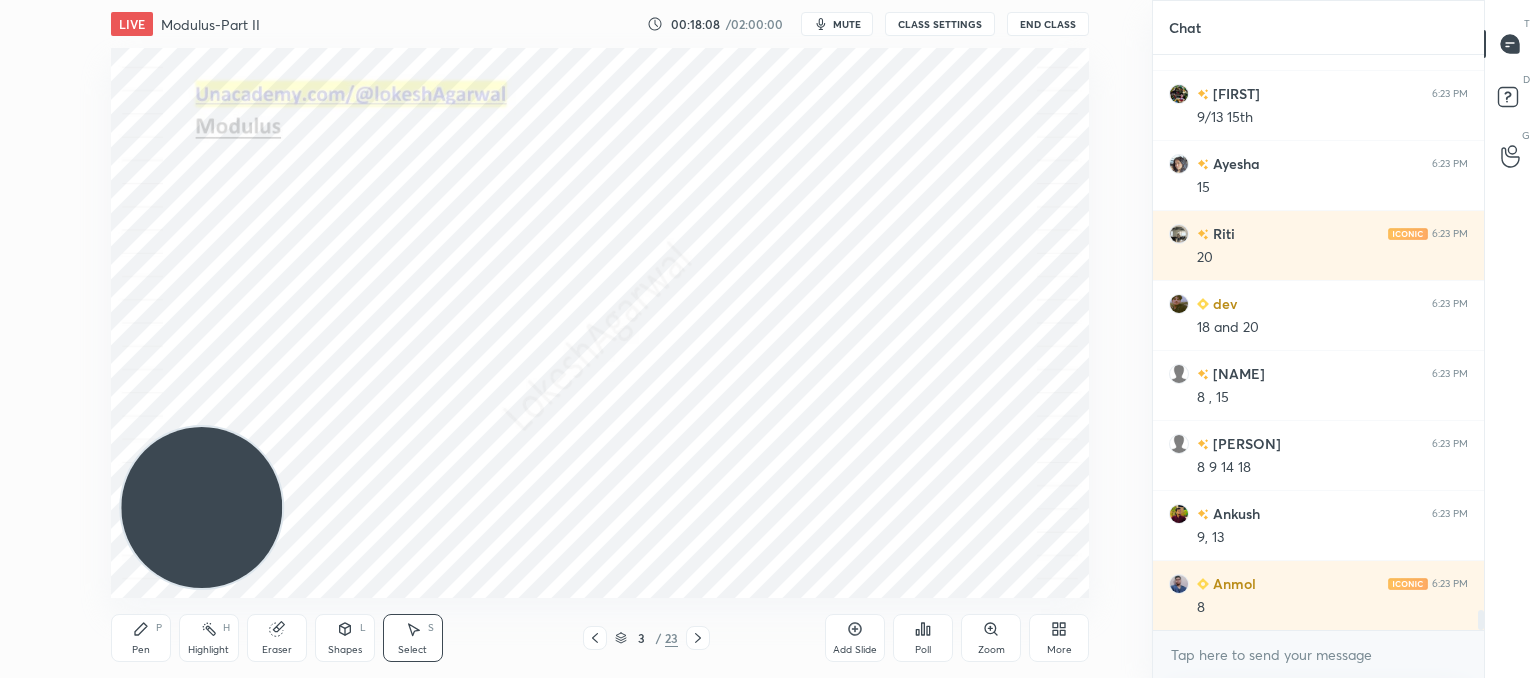 drag, startPoint x: 148, startPoint y: 636, endPoint x: 260, endPoint y: 576, distance: 127.059044 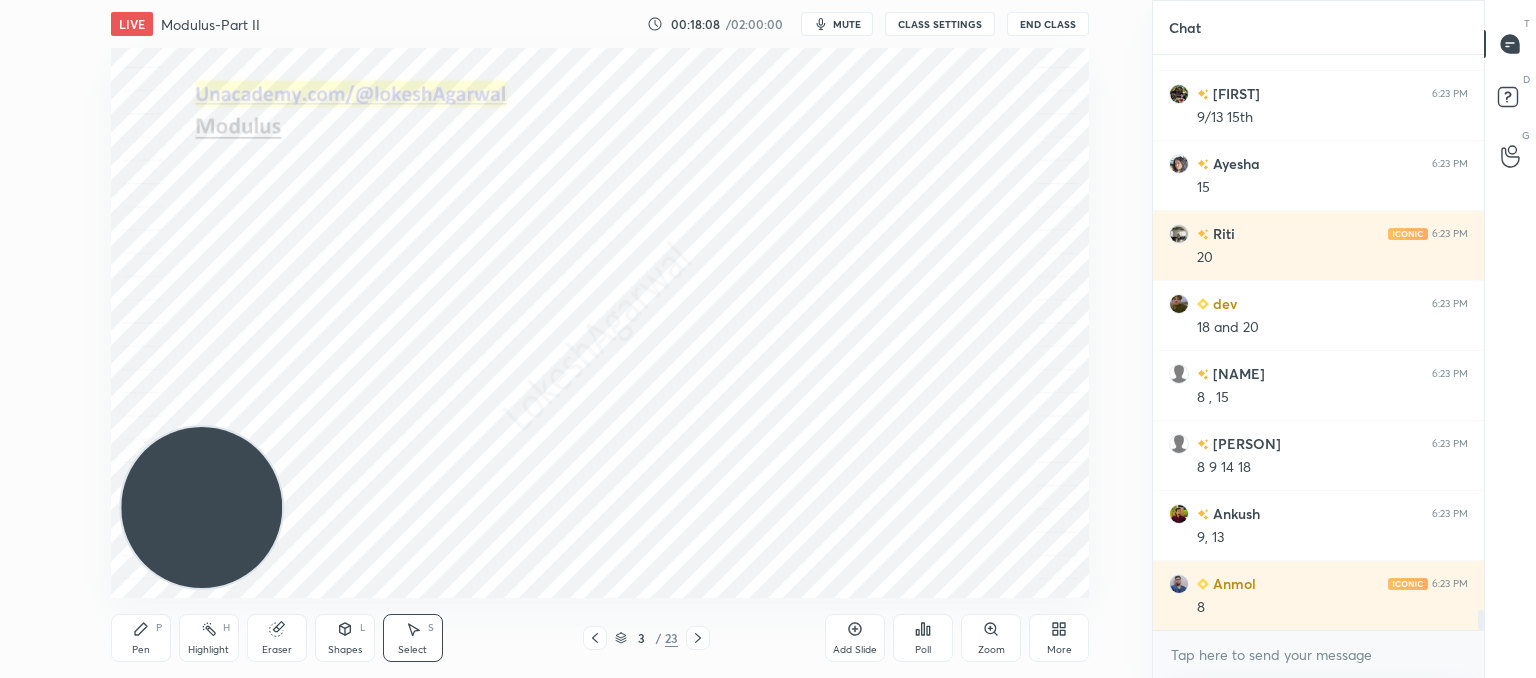 click on "Pen P" at bounding box center [141, 638] 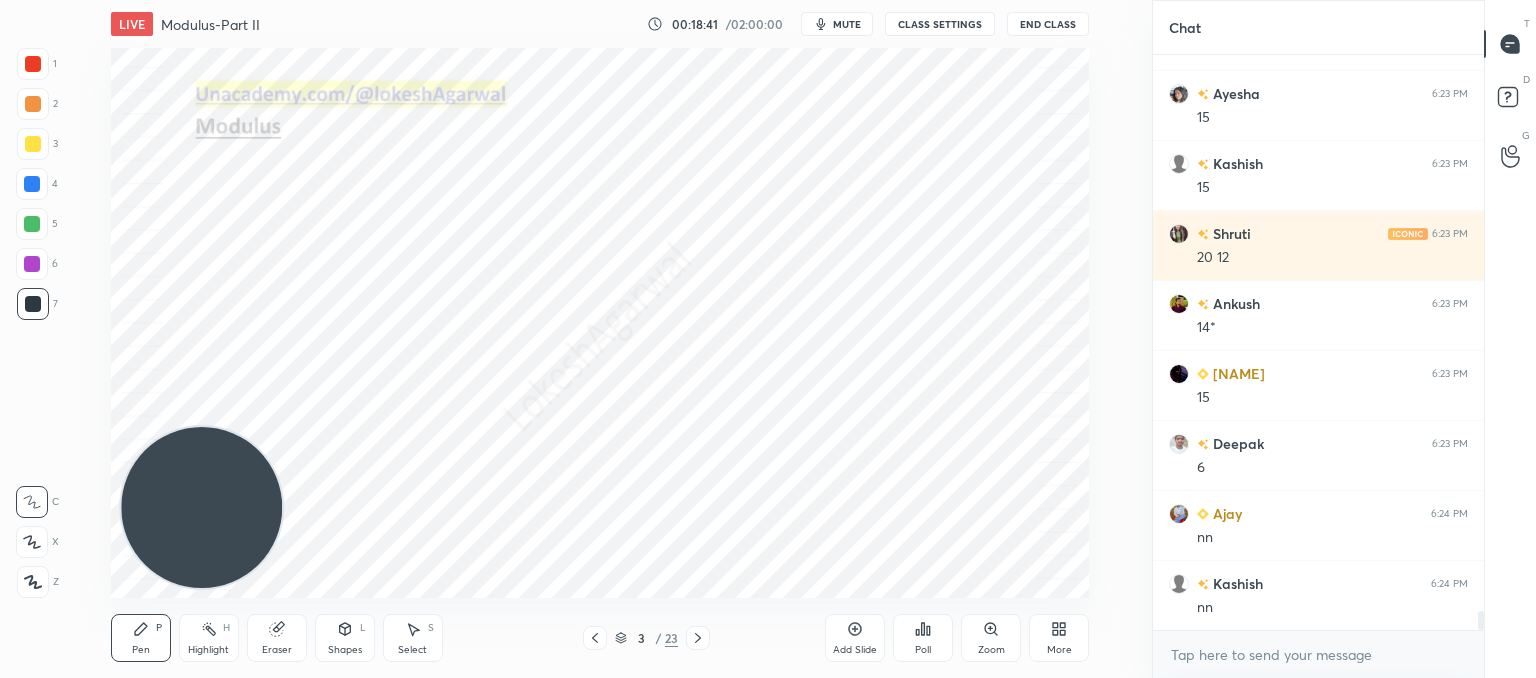 scroll, scrollTop: 16608, scrollLeft: 0, axis: vertical 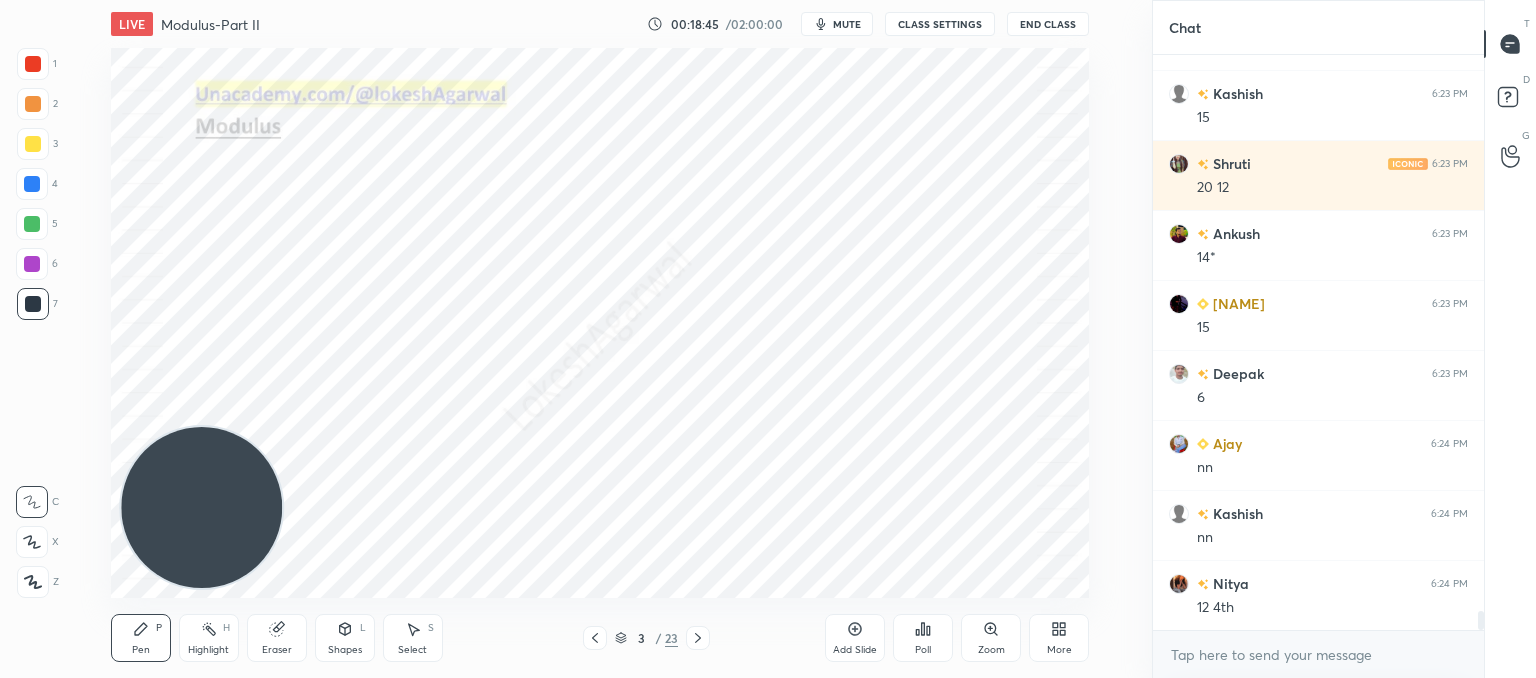 click 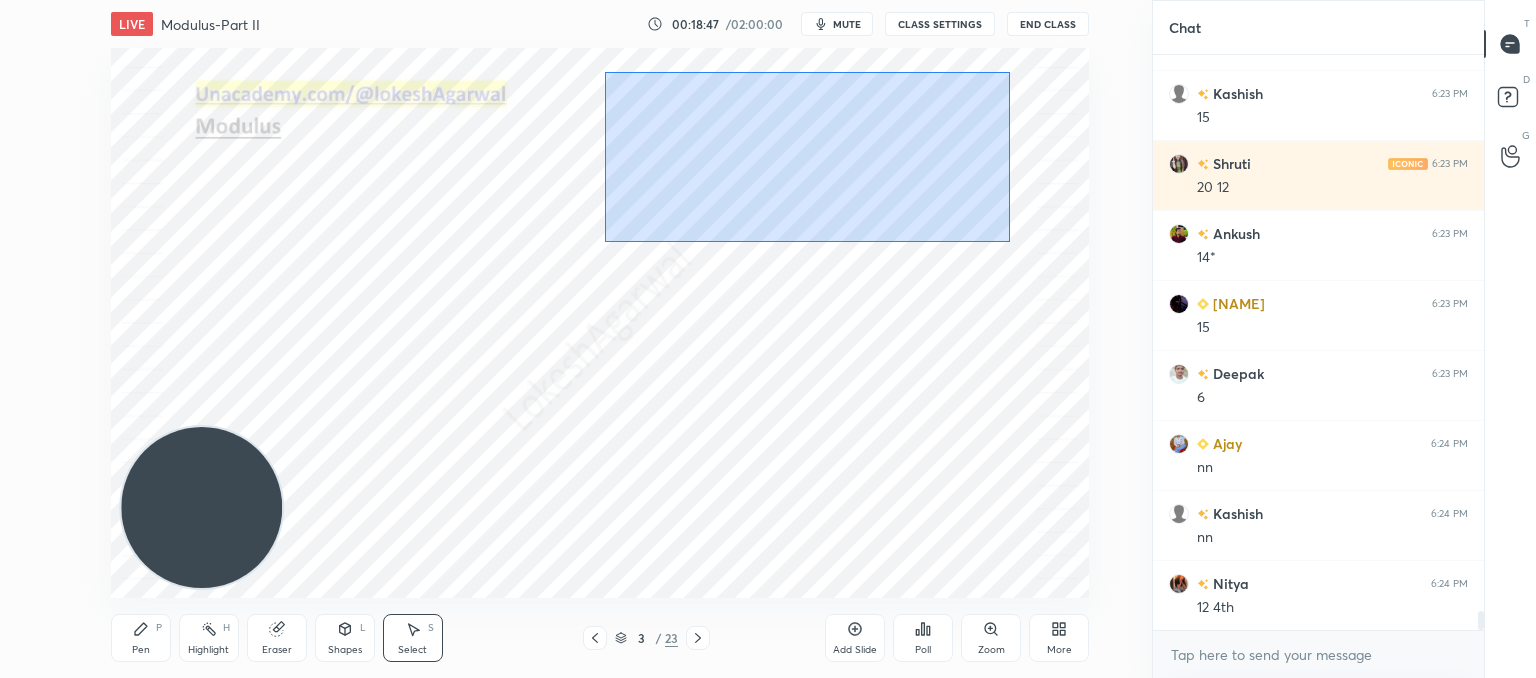 scroll, scrollTop: 16678, scrollLeft: 0, axis: vertical 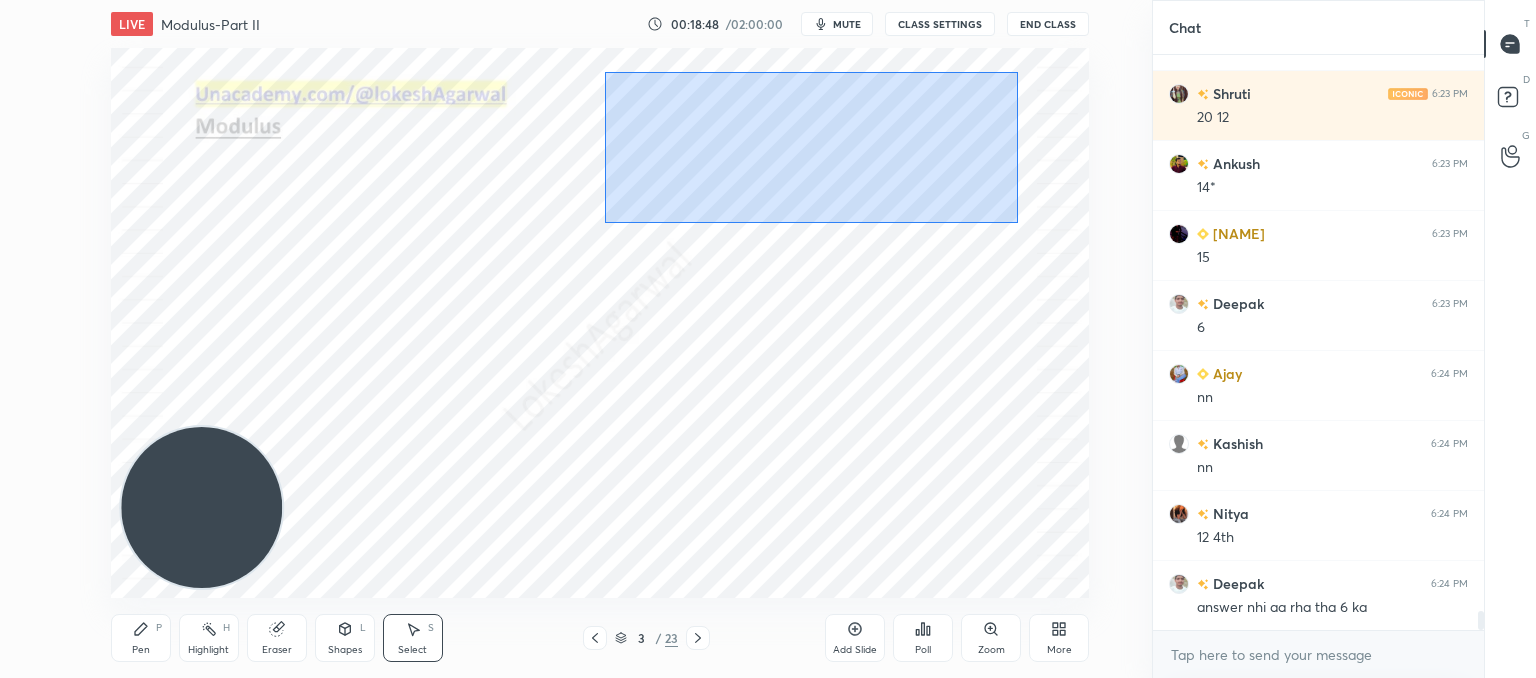 drag, startPoint x: 604, startPoint y: 72, endPoint x: 1018, endPoint y: 223, distance: 440.6779 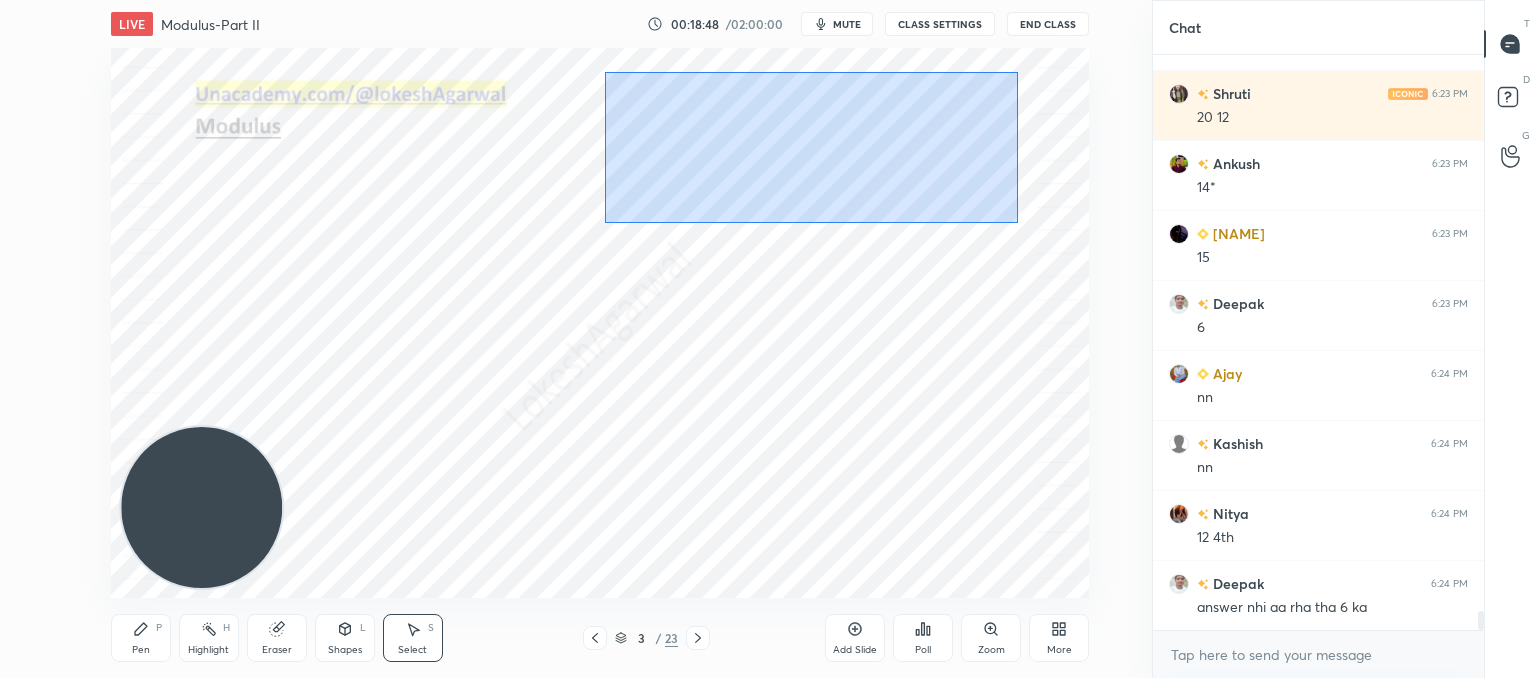 click on "0 ° Undo Copy Paste here Duplicate Duplicate to new slide Delete" at bounding box center [600, 323] 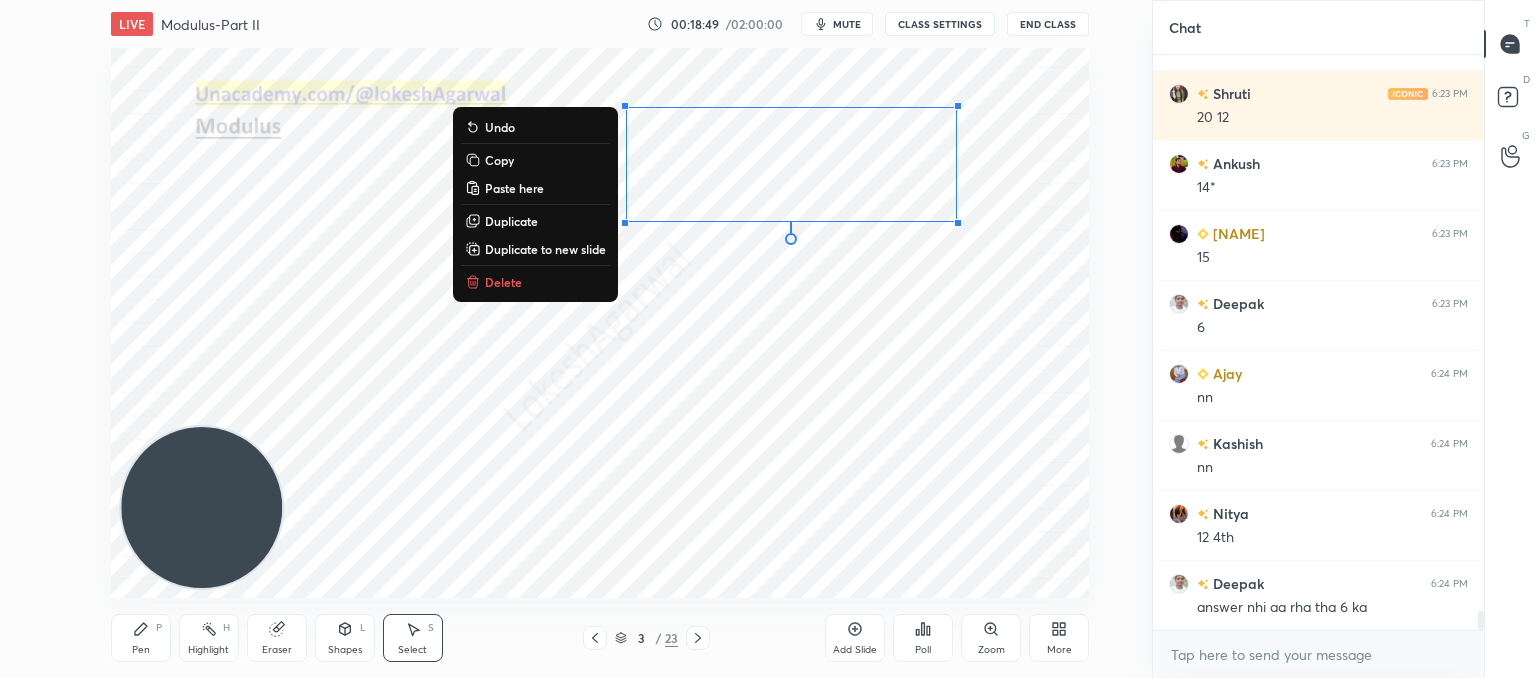 drag, startPoint x: 494, startPoint y: 169, endPoint x: 412, endPoint y: 198, distance: 86.977005 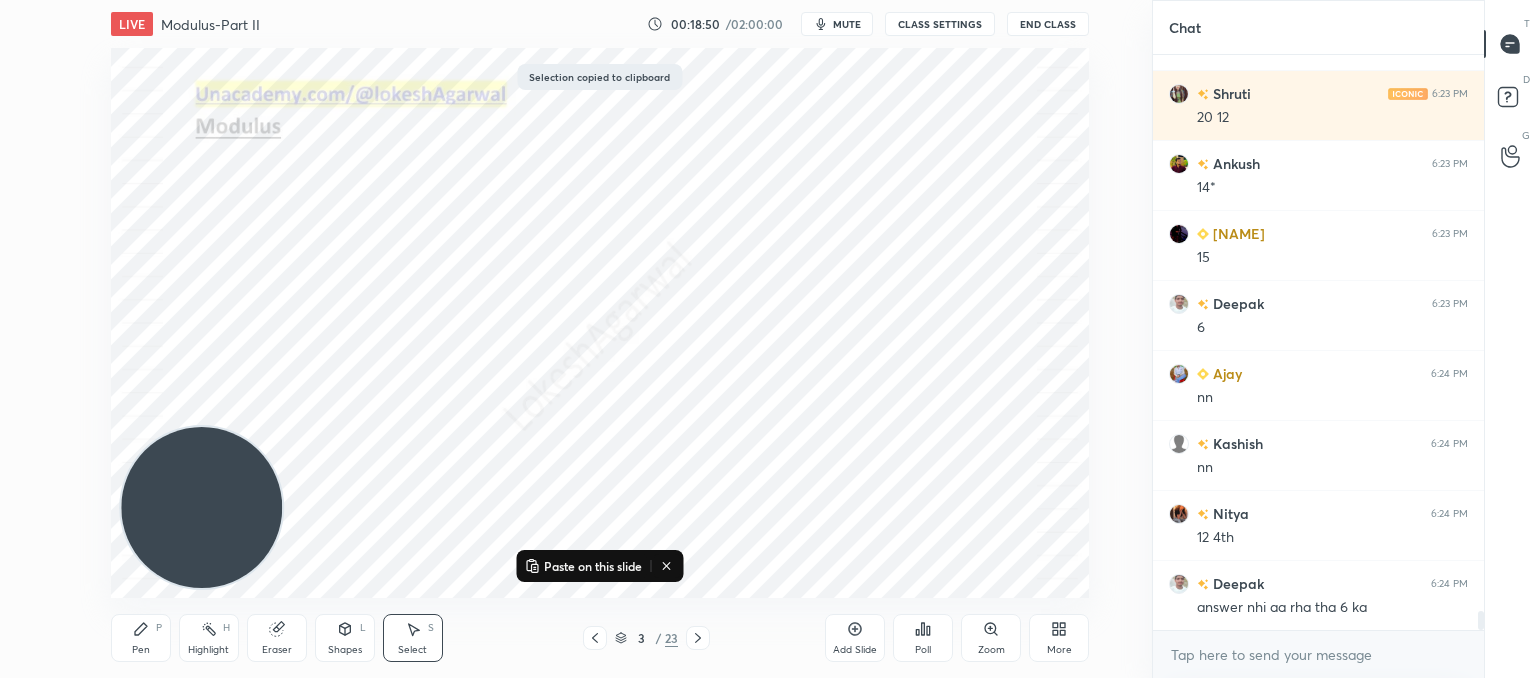 scroll, scrollTop: 16748, scrollLeft: 0, axis: vertical 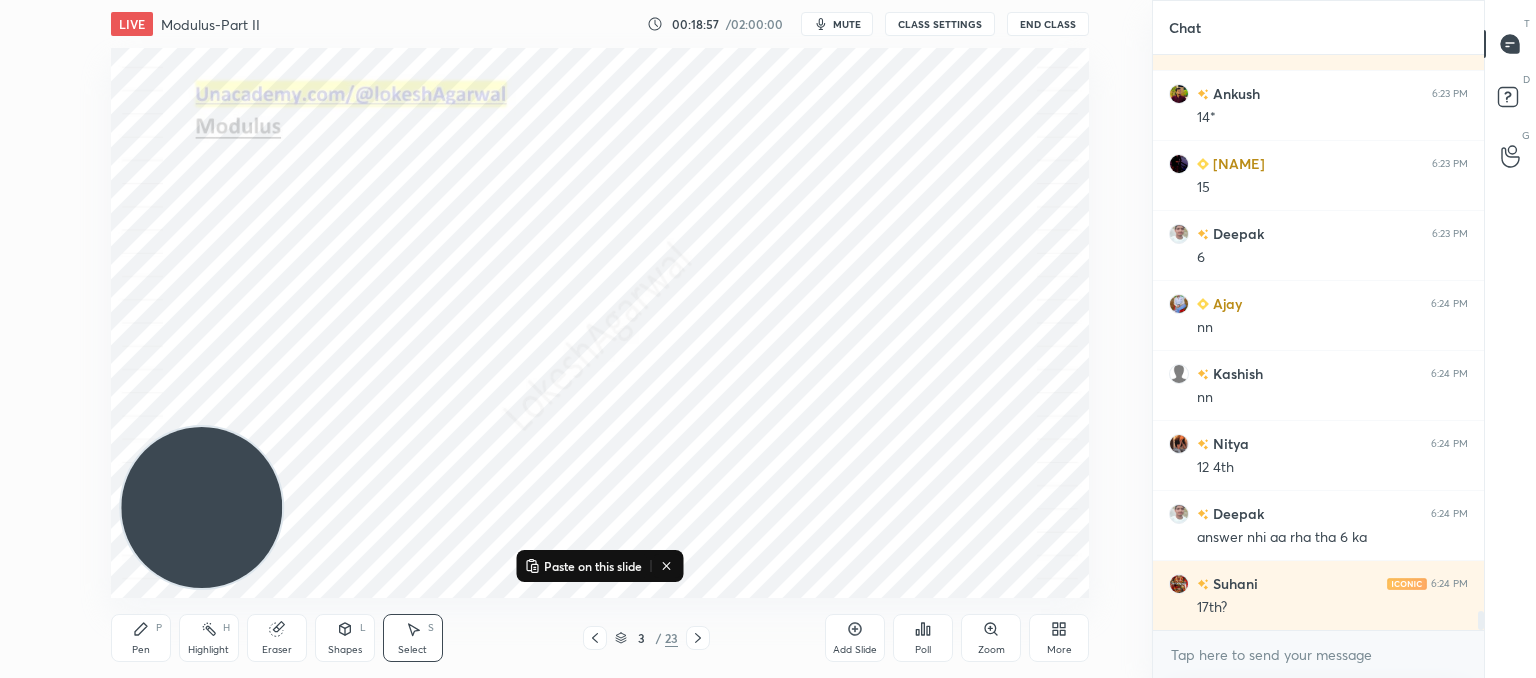 click on "Pen P" at bounding box center [141, 638] 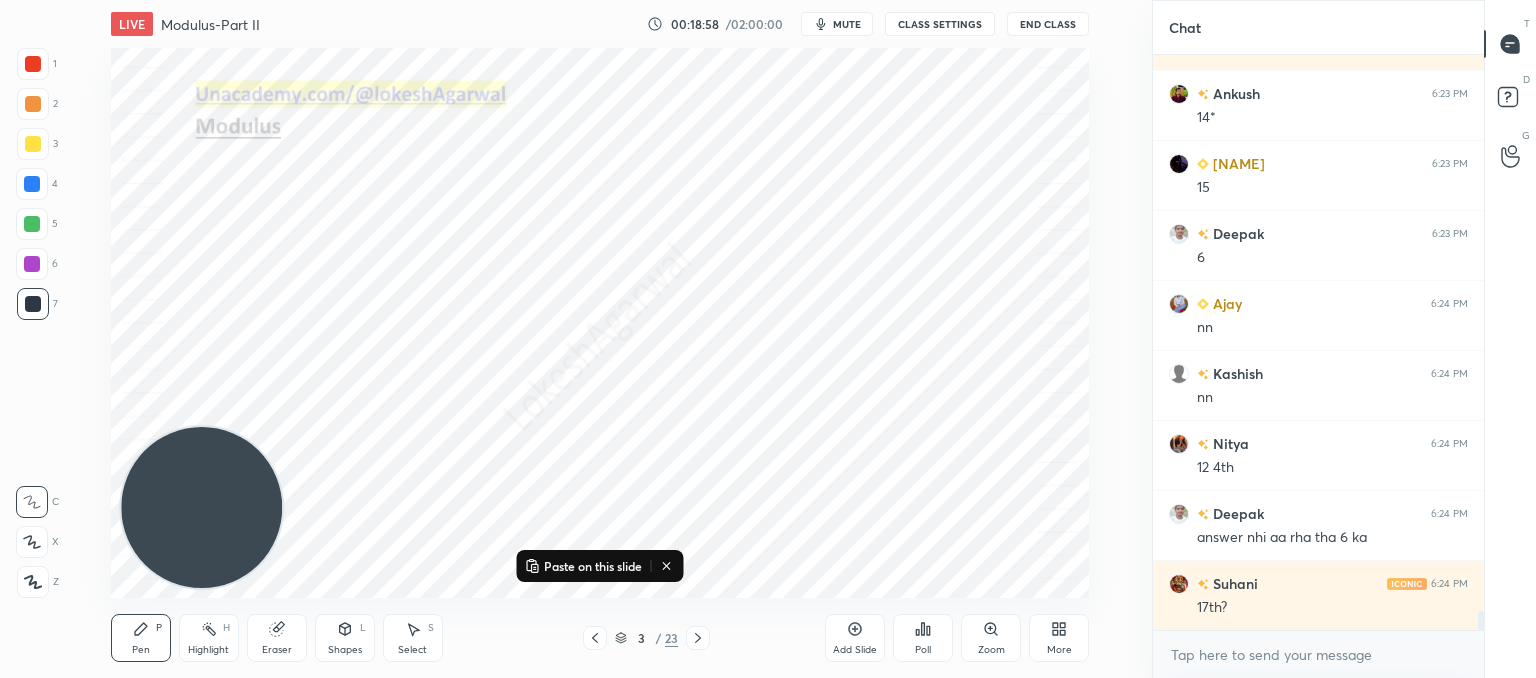 click 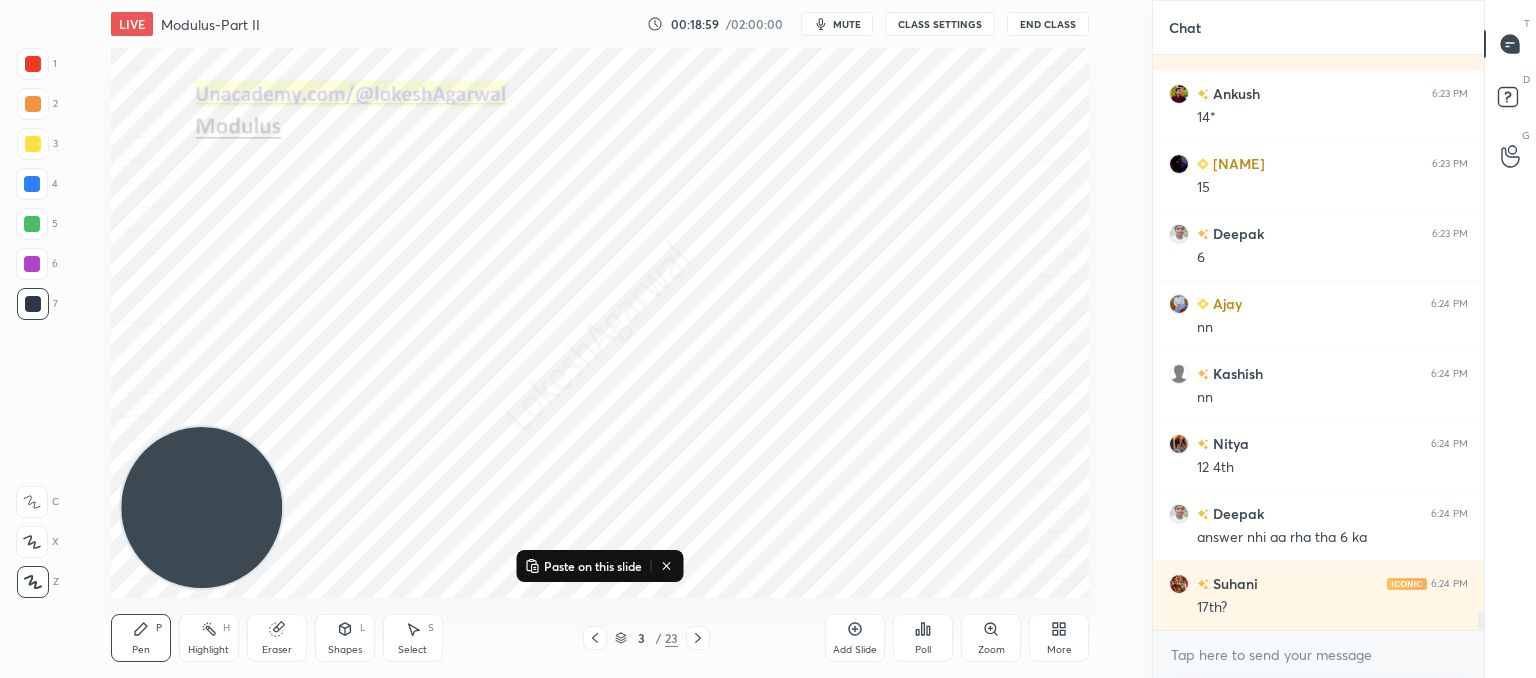 scroll, scrollTop: 16818, scrollLeft: 0, axis: vertical 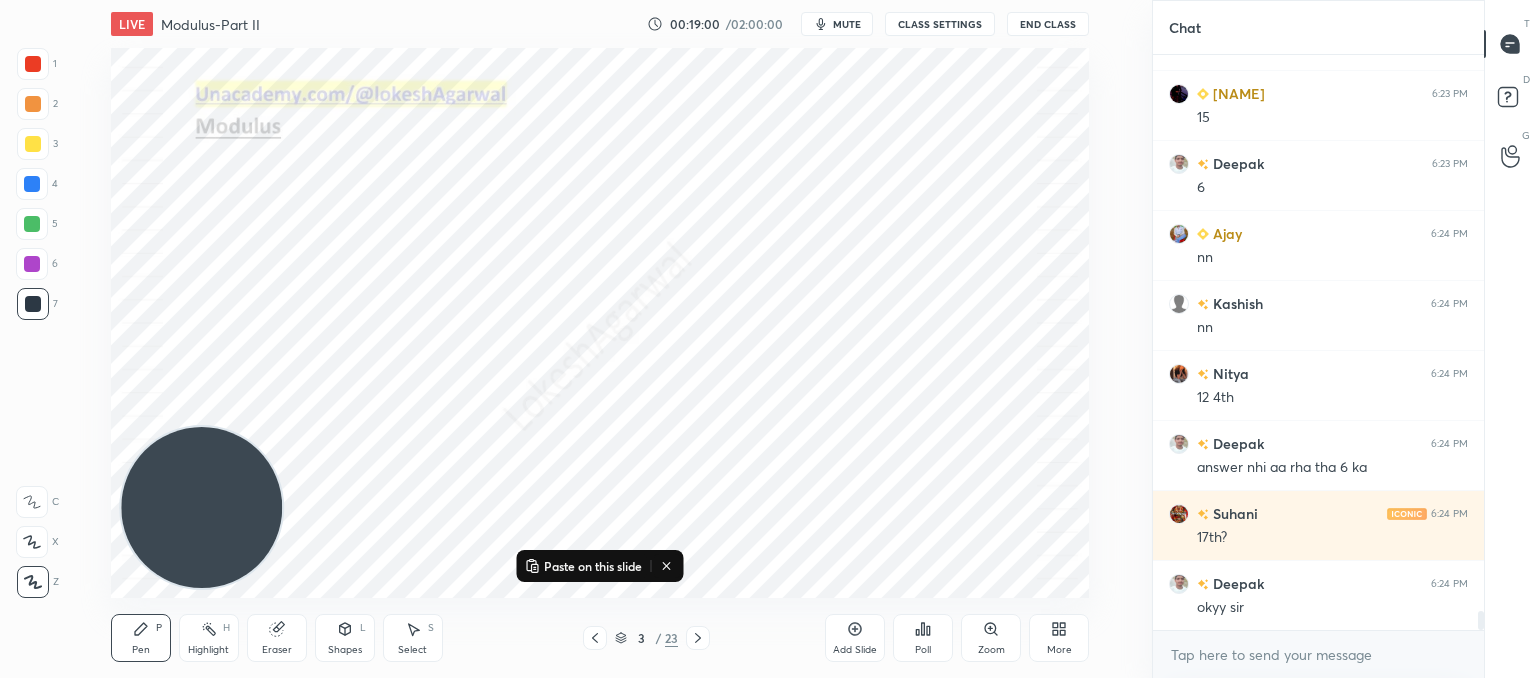 drag, startPoint x: 143, startPoint y: 639, endPoint x: 240, endPoint y: 572, distance: 117.88978 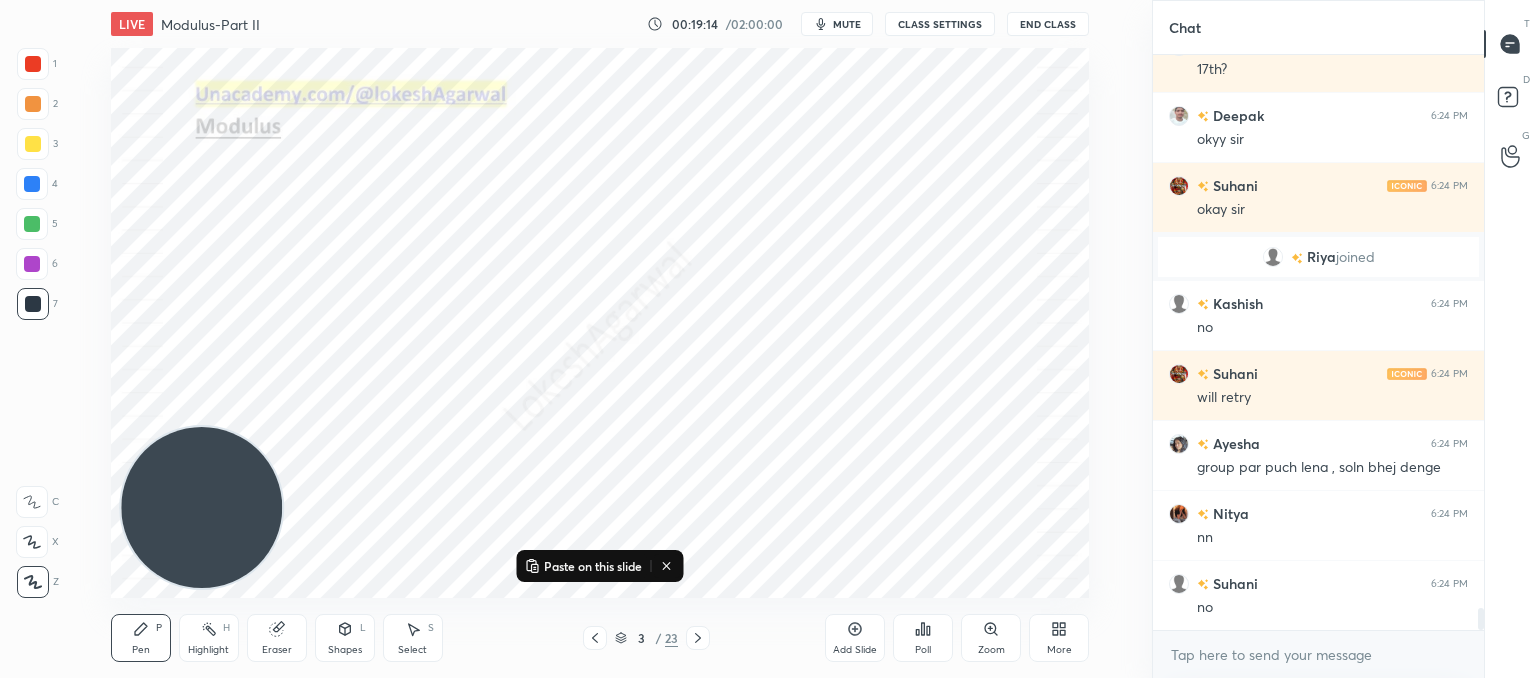 scroll, scrollTop: 14220, scrollLeft: 0, axis: vertical 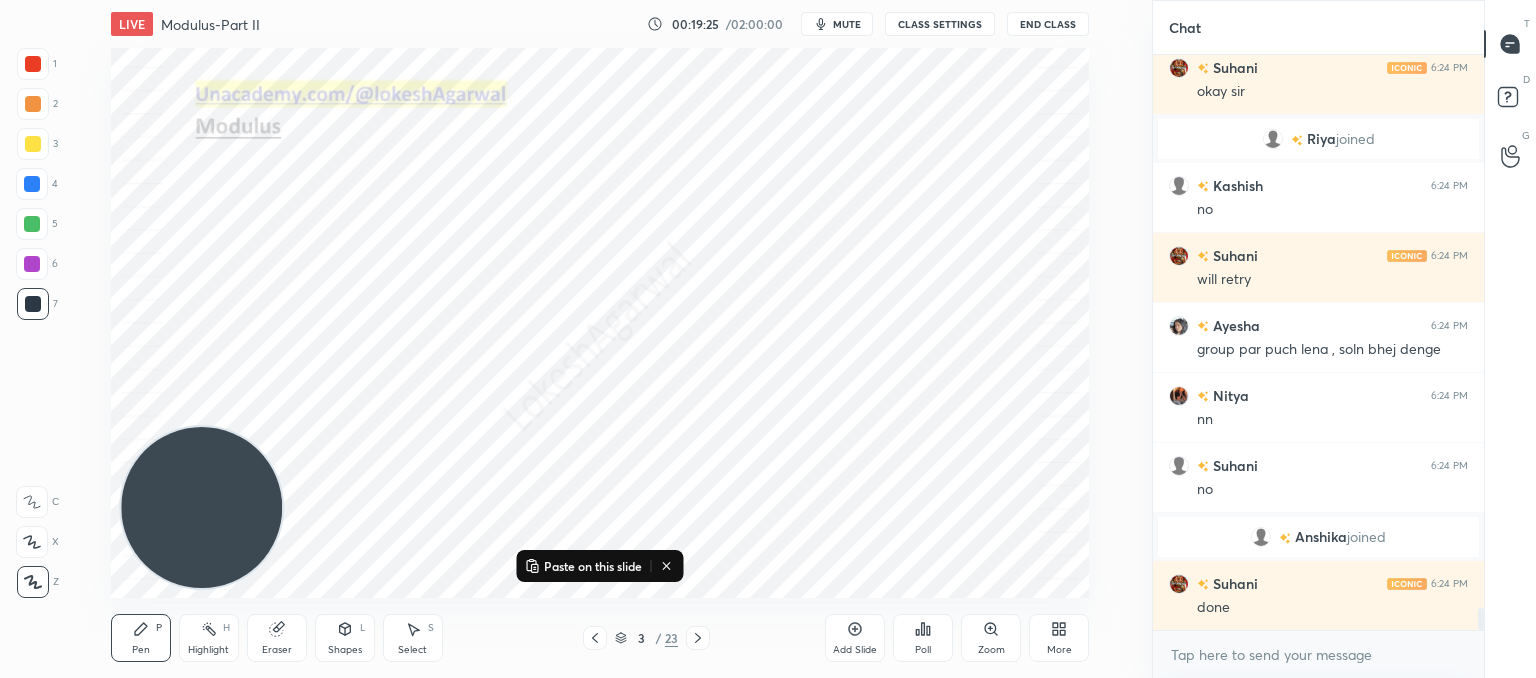 click on "Select" at bounding box center [412, 650] 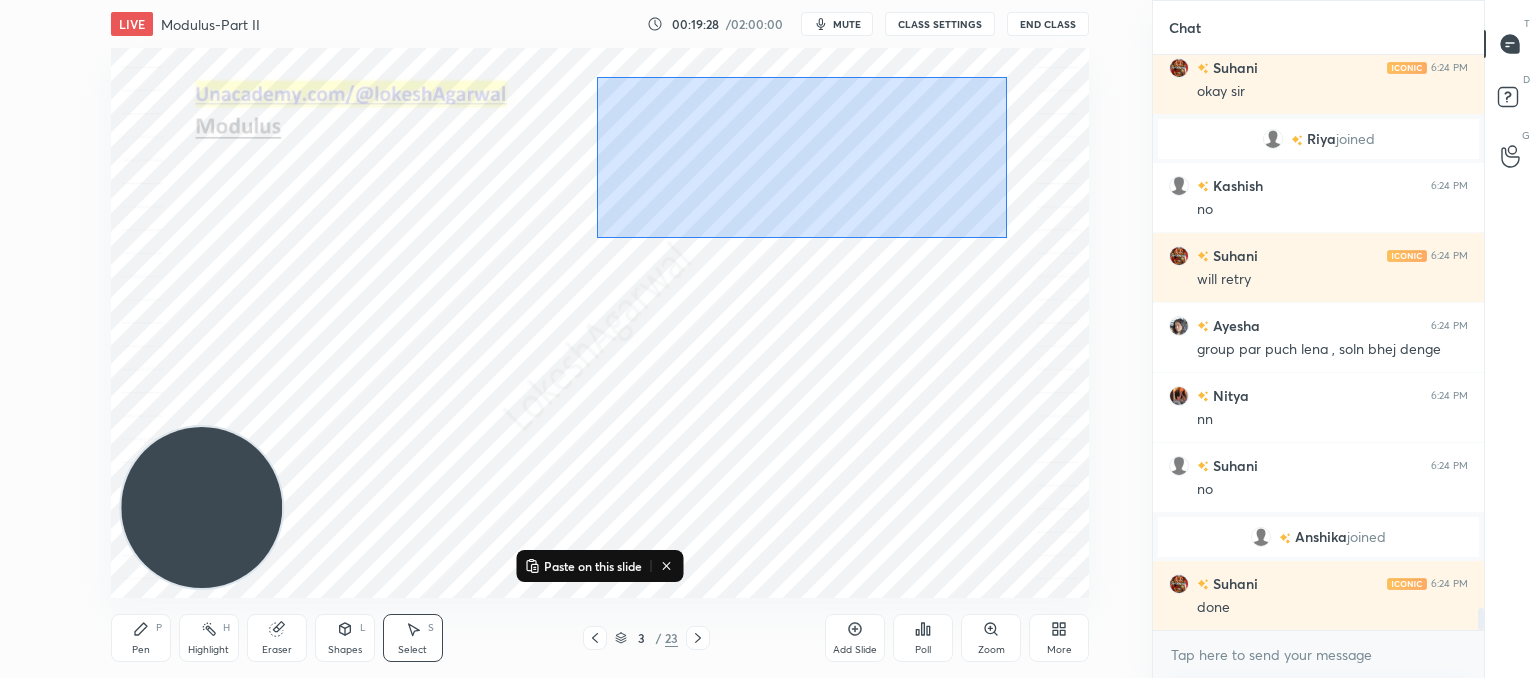 drag, startPoint x: 672, startPoint y: 97, endPoint x: 1006, endPoint y: 237, distance: 362.15466 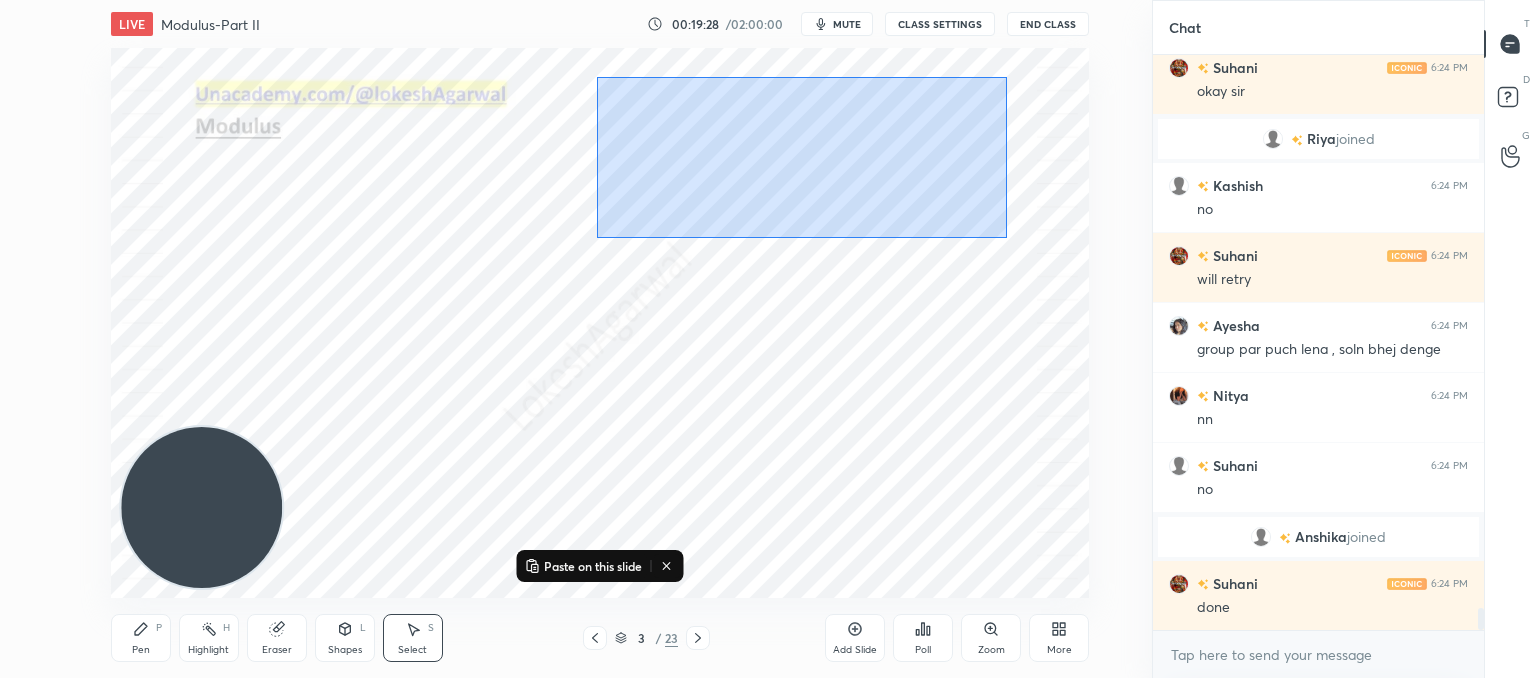 click on "0 ° Undo Copy Paste here Duplicate Duplicate to new slide Delete" at bounding box center (600, 323) 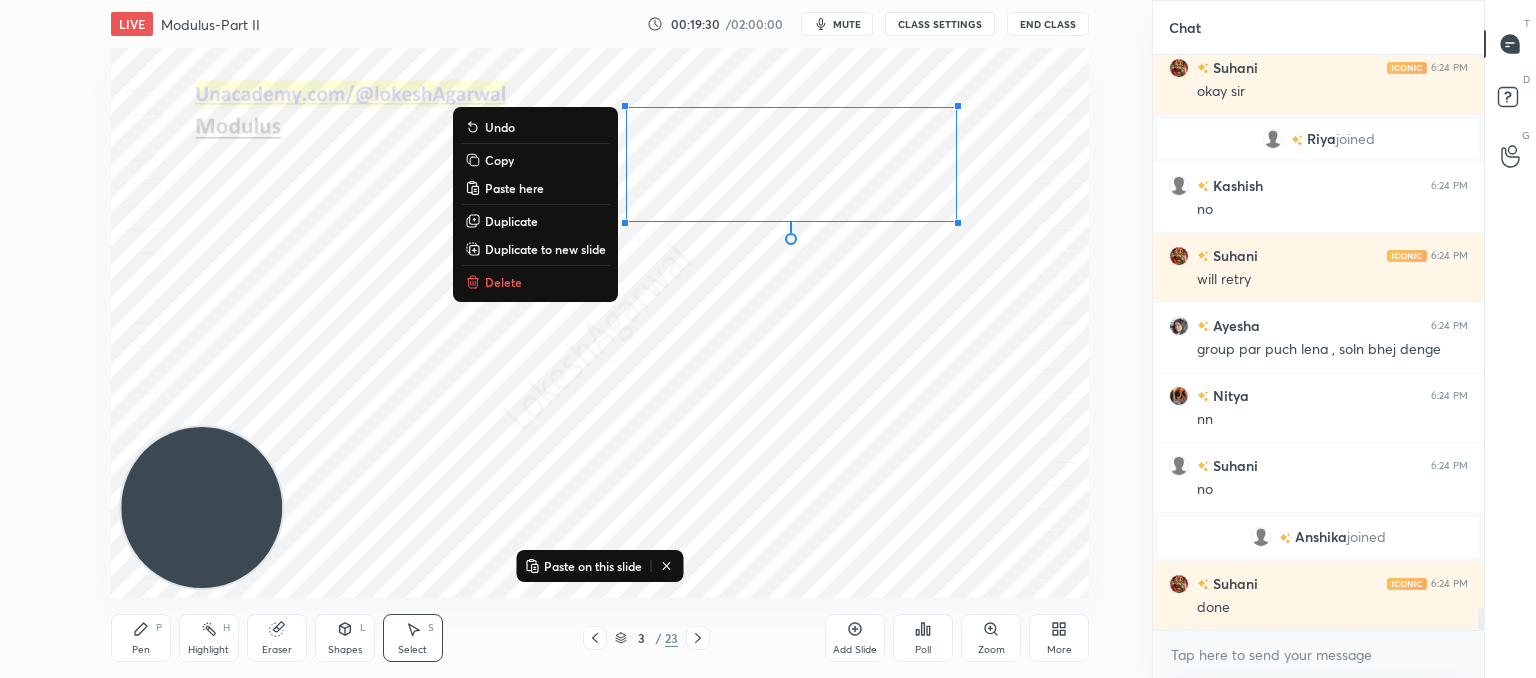 click on "Copy" at bounding box center (499, 160) 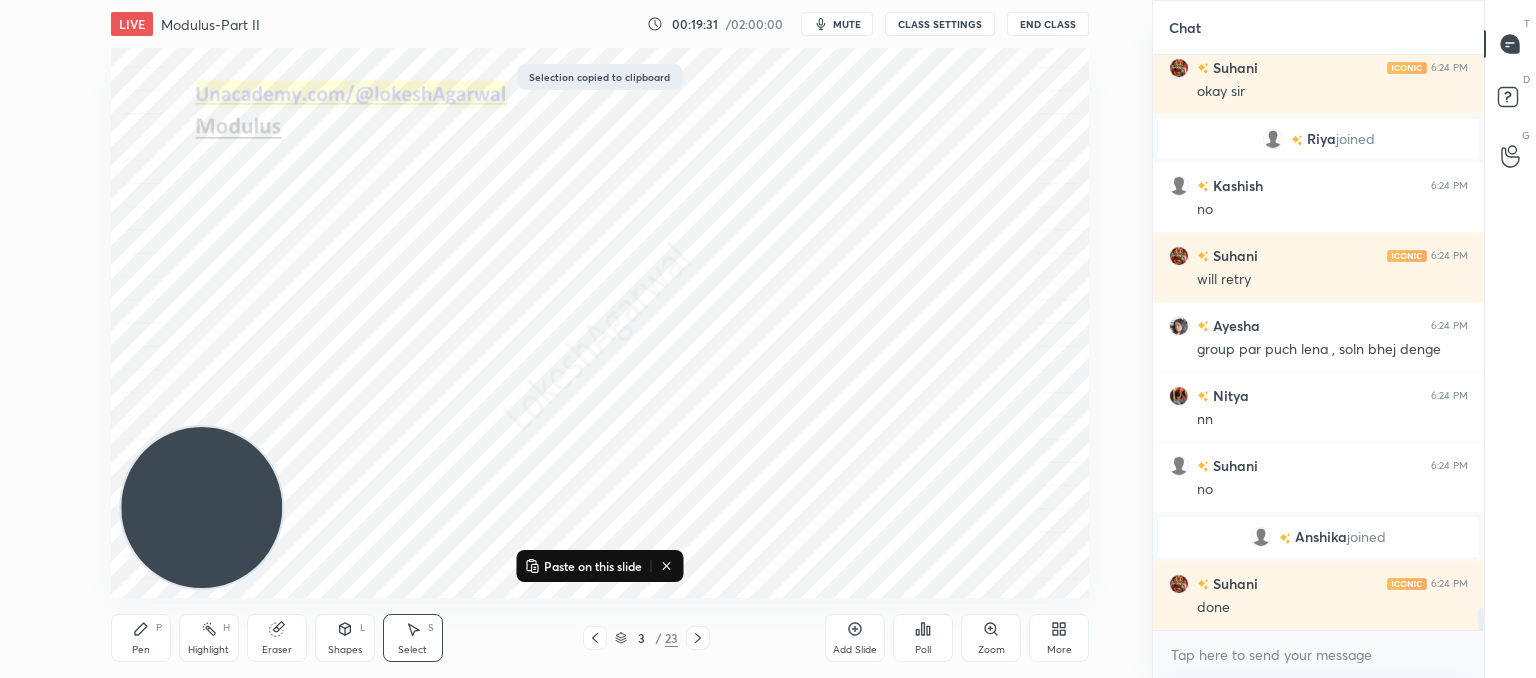 click at bounding box center (698, 638) 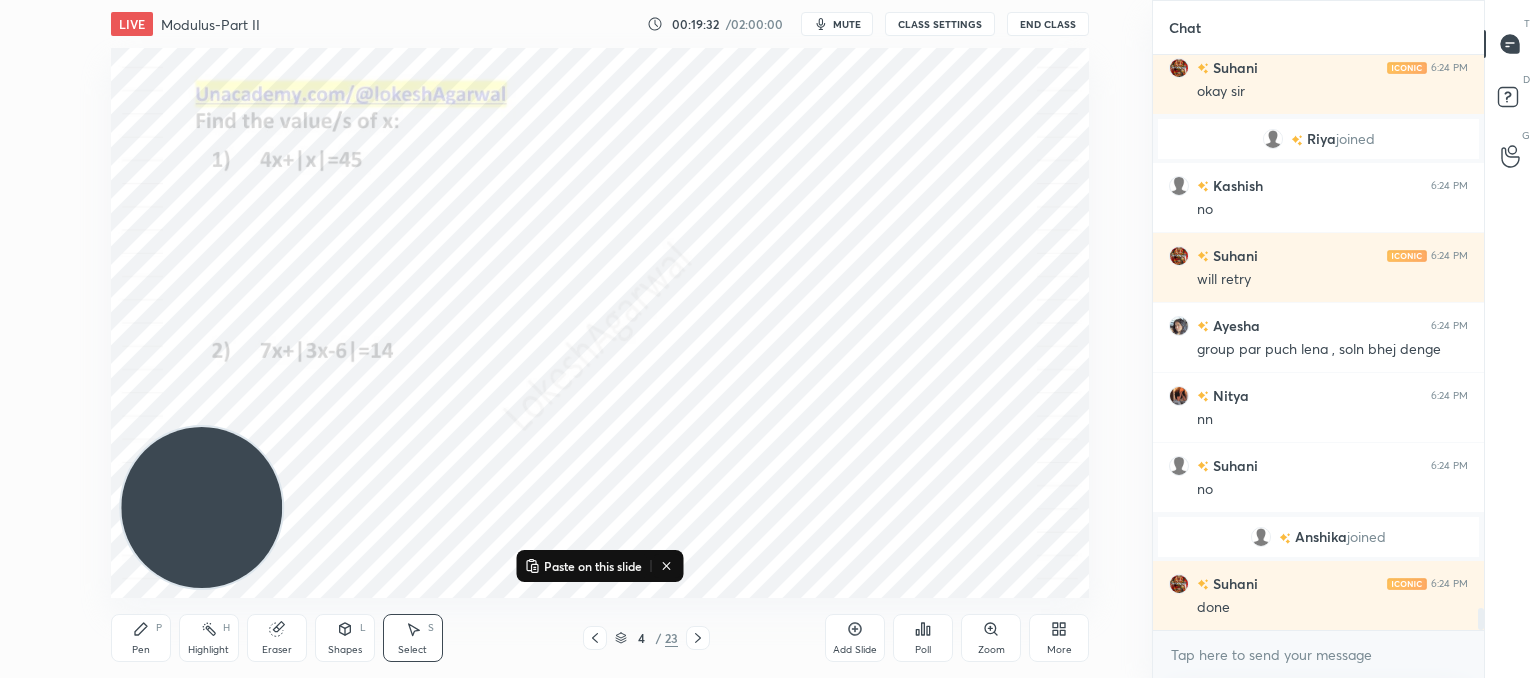 click at bounding box center (698, 638) 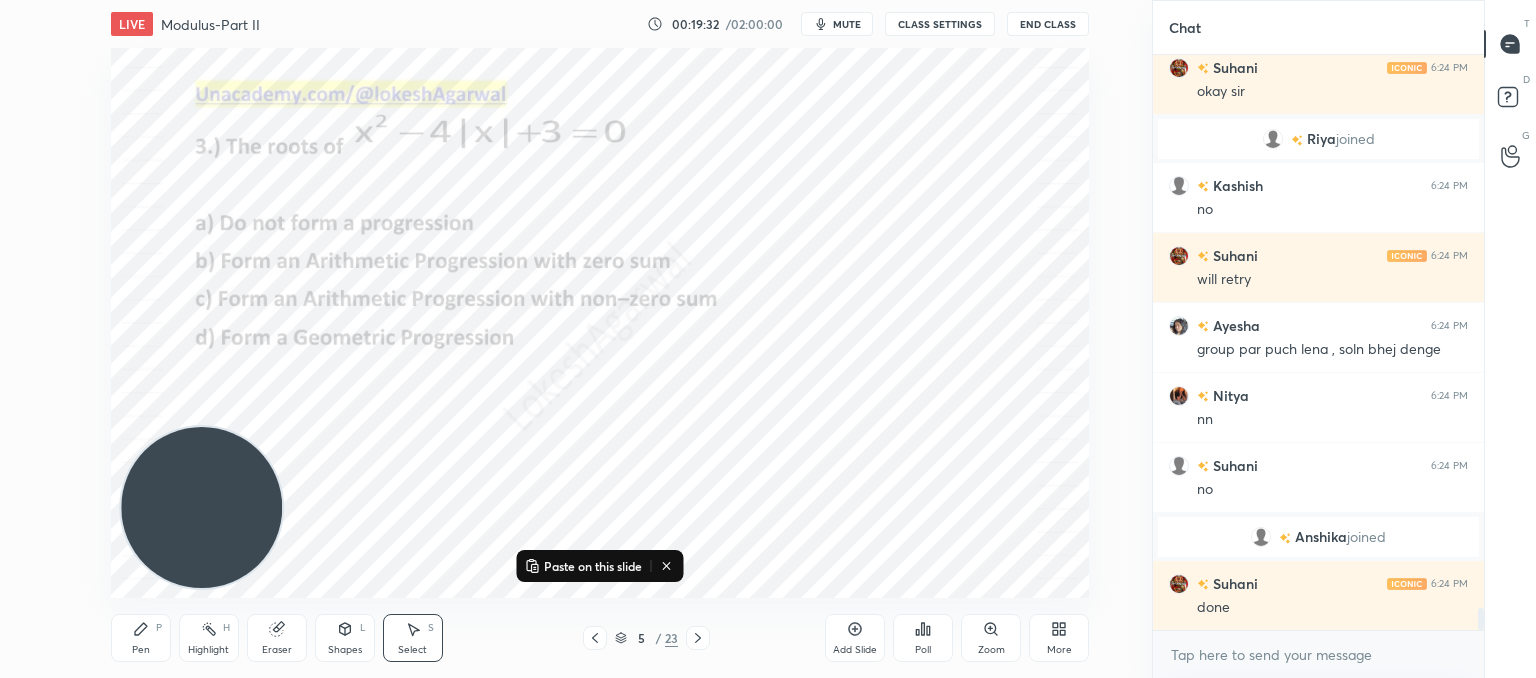 click at bounding box center [698, 638] 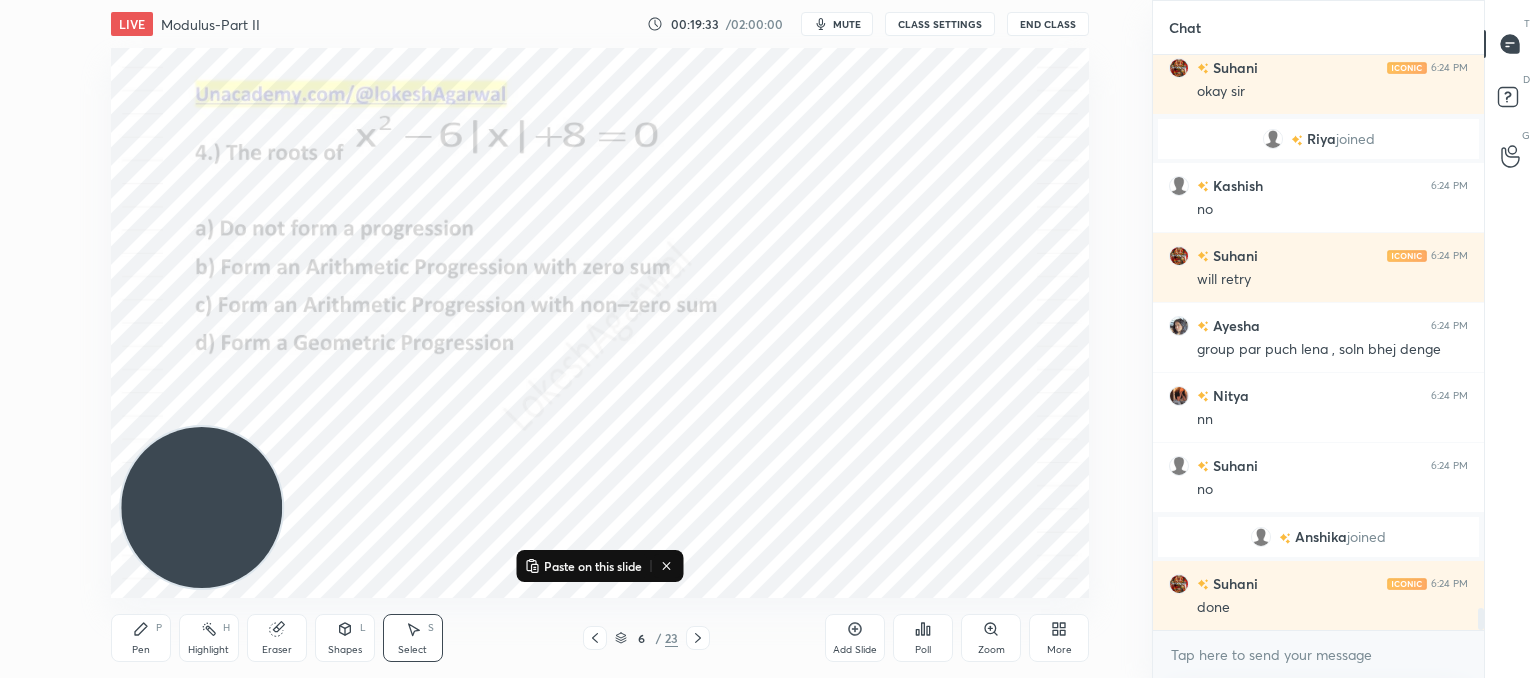 click at bounding box center [698, 638] 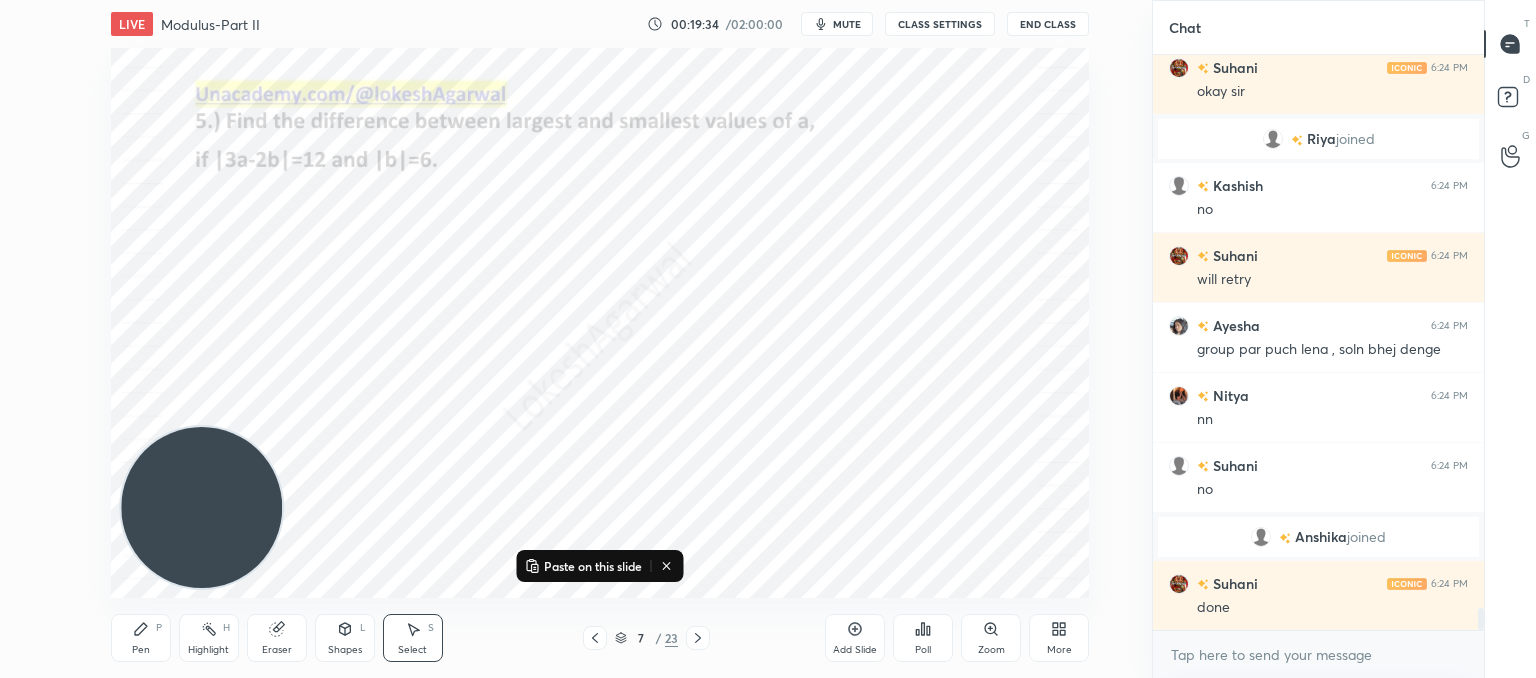 click at bounding box center [698, 638] 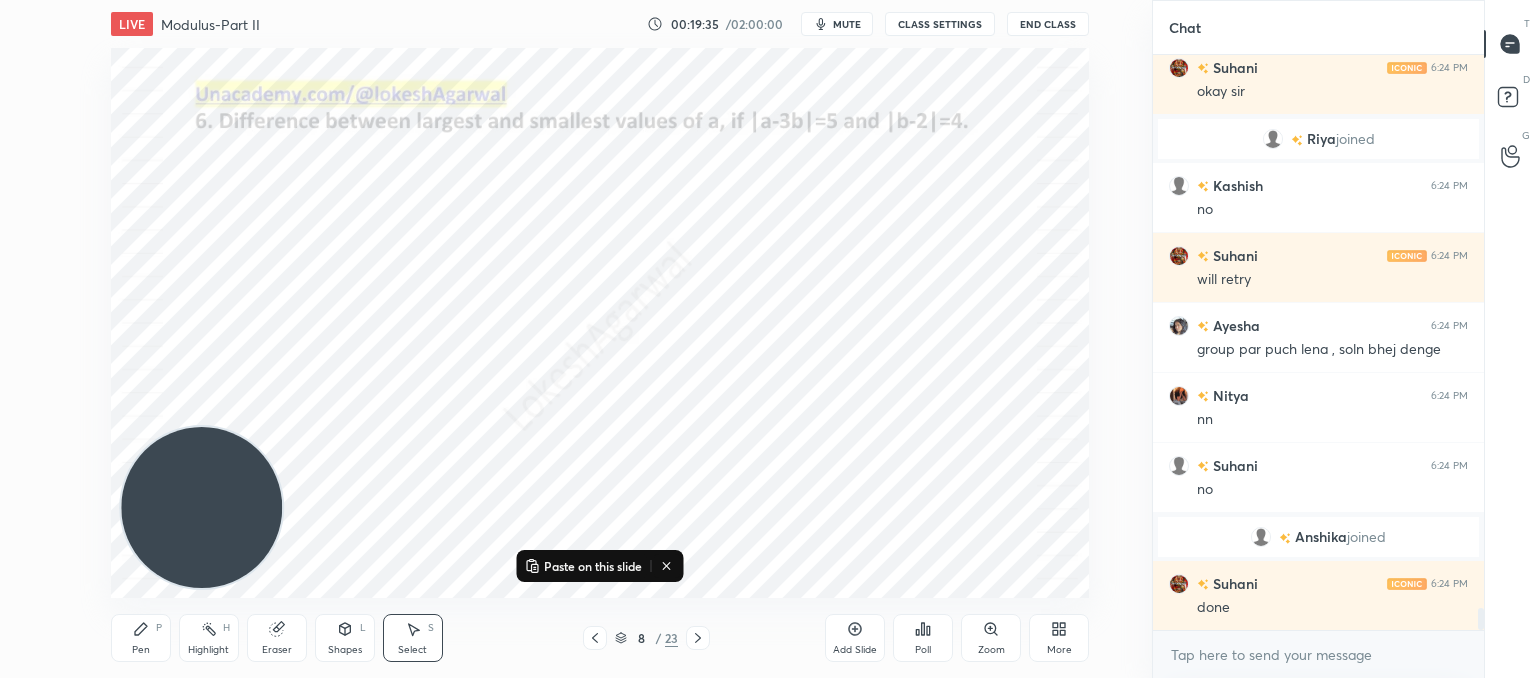 click at bounding box center (698, 638) 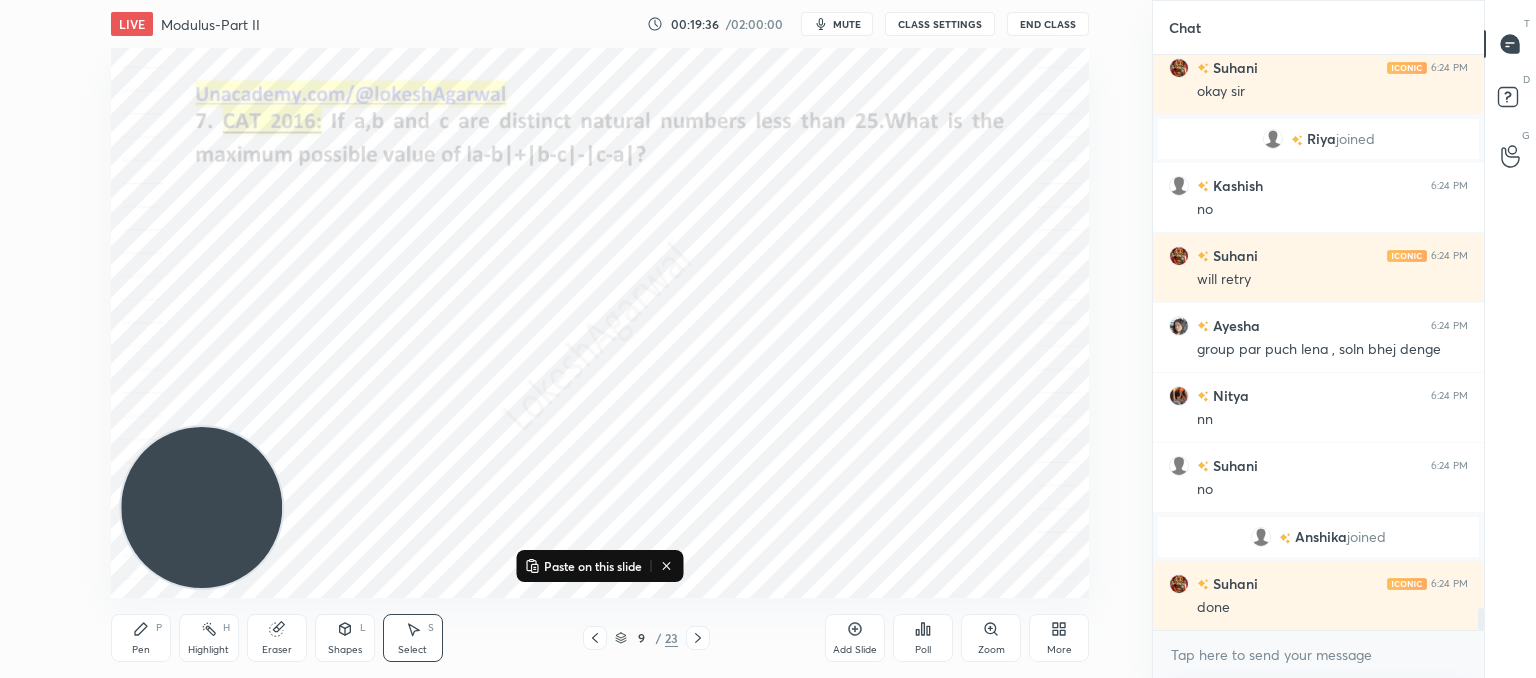 click at bounding box center [698, 638] 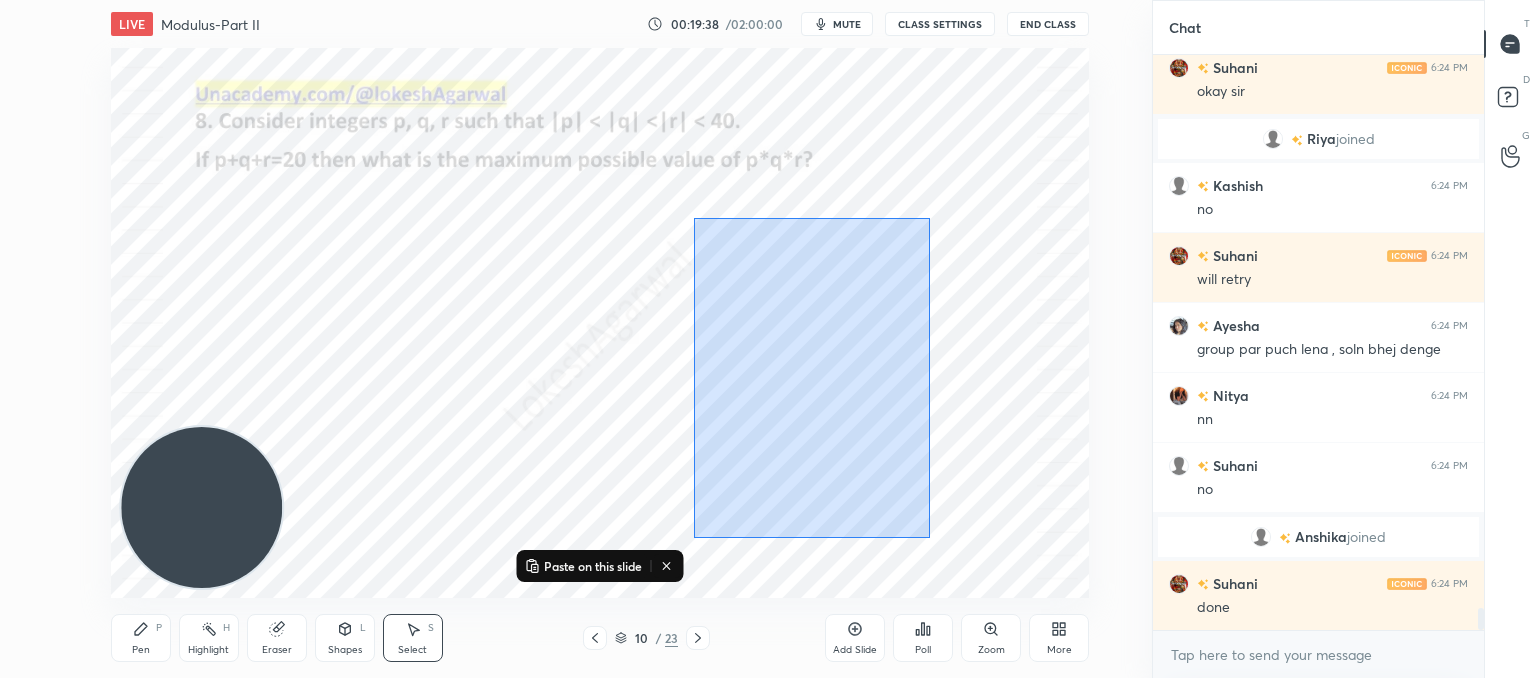 drag, startPoint x: 929, startPoint y: 538, endPoint x: 662, endPoint y: 168, distance: 456.2773 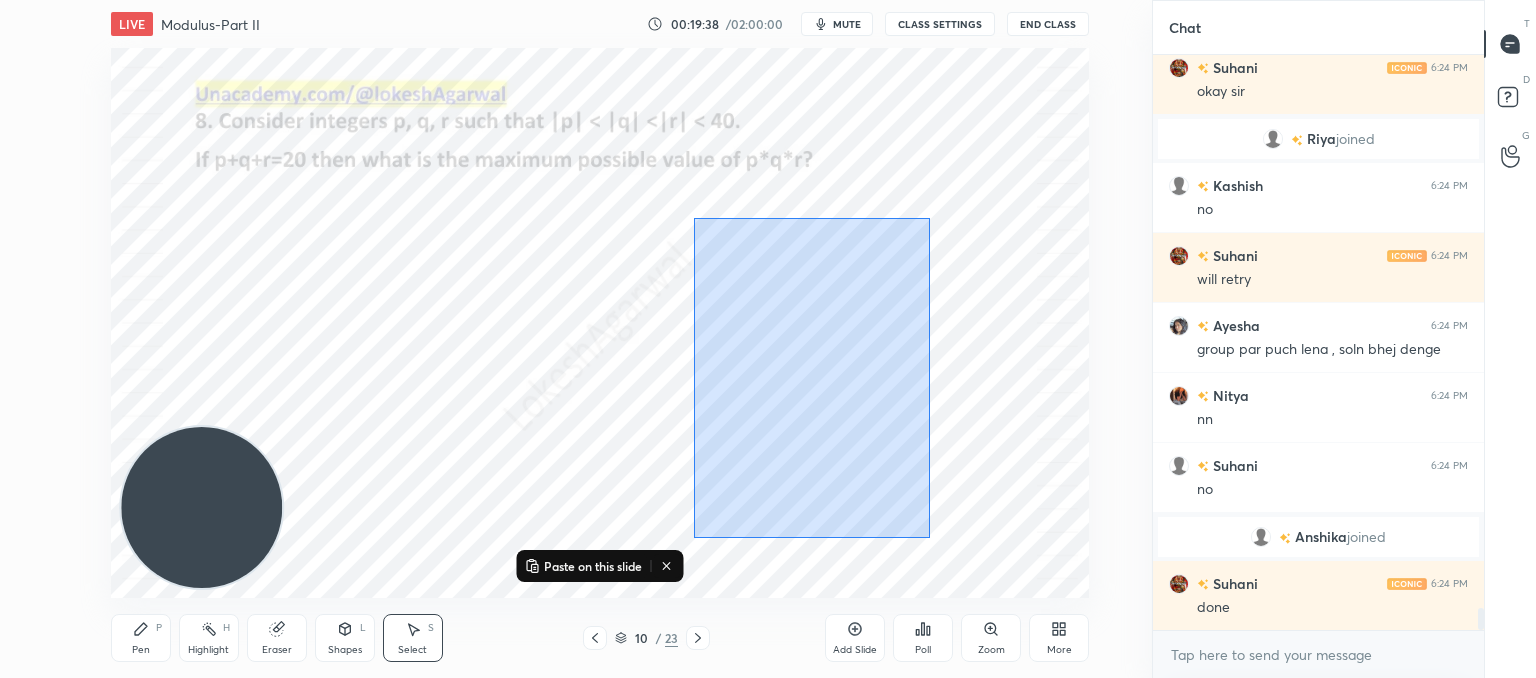 click on "0 ° Undo Copy Paste here Duplicate Duplicate to new slide Delete" at bounding box center [600, 323] 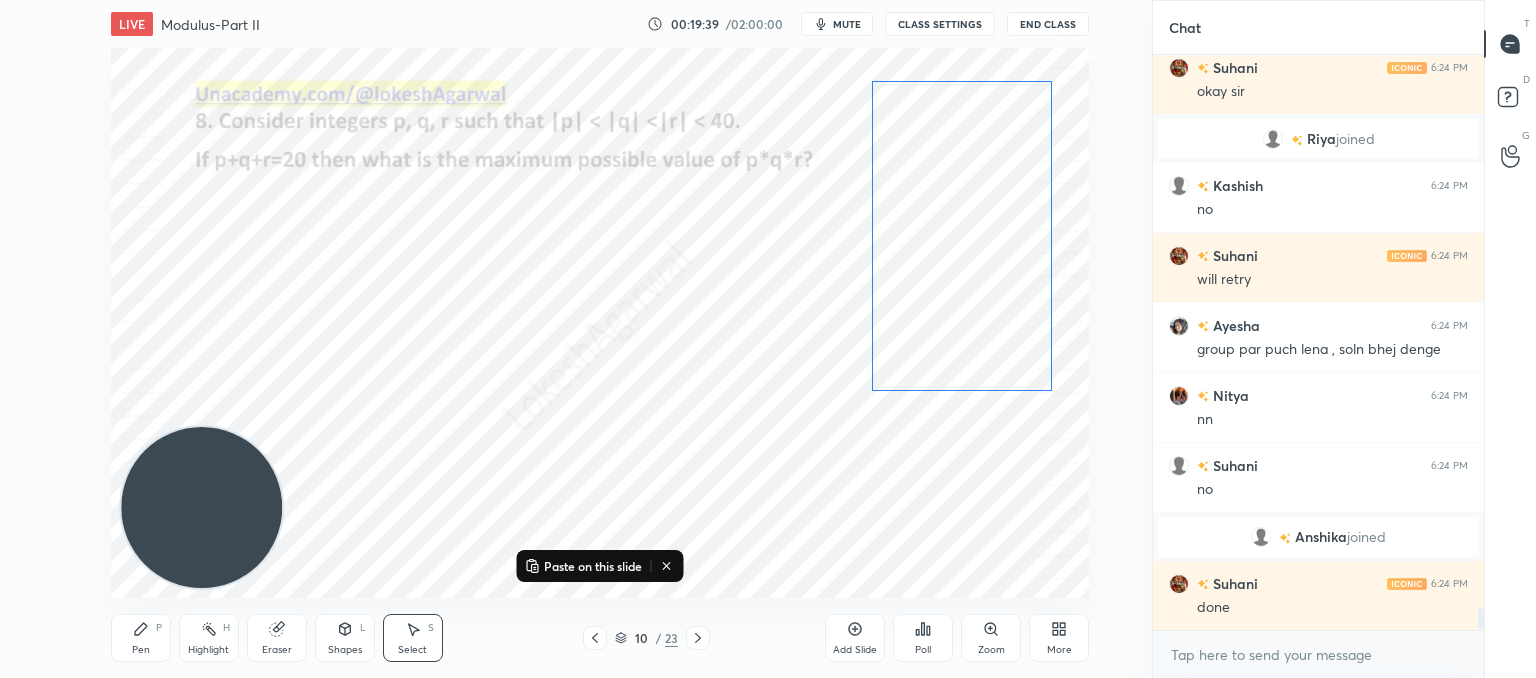 drag, startPoint x: 846, startPoint y: 347, endPoint x: 1017, endPoint y: 227, distance: 208.90428 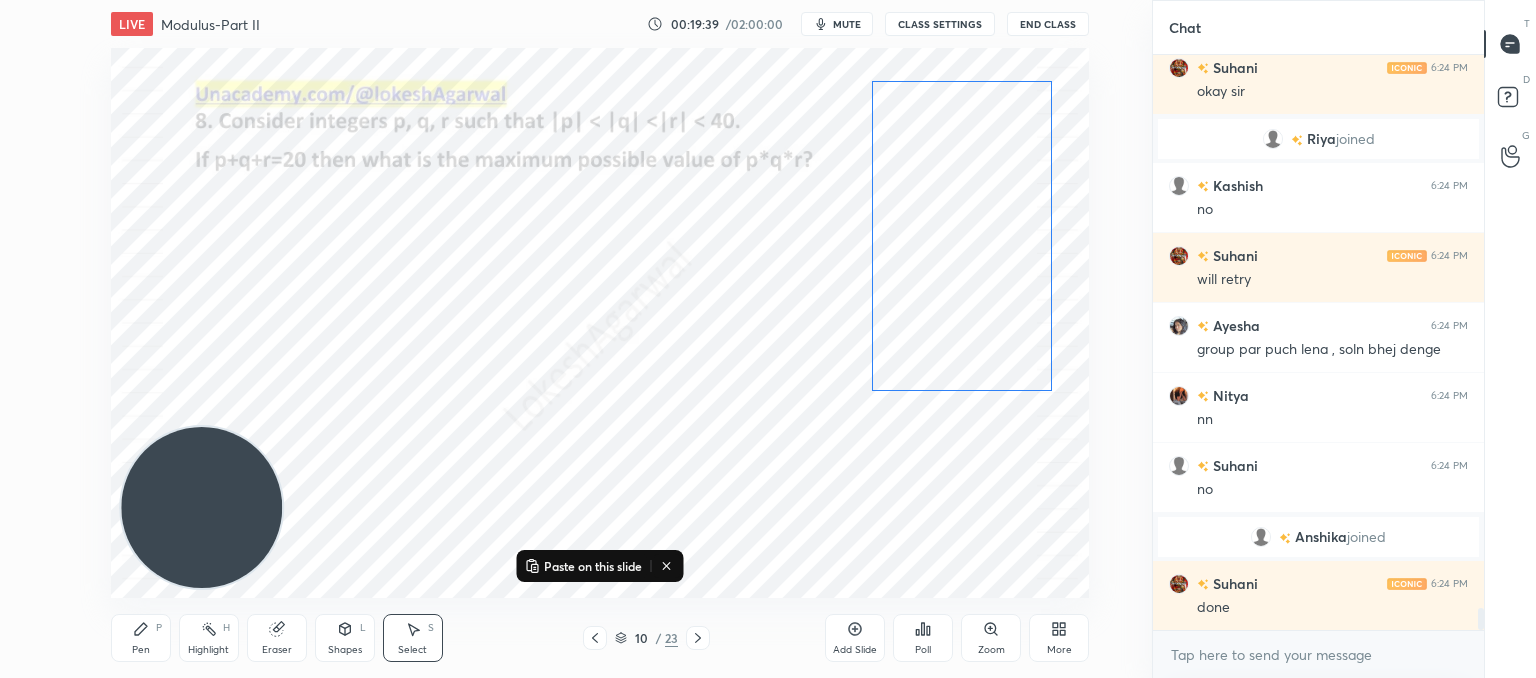 click on "0 ° Undo Copy Paste here Duplicate Duplicate to new slide Delete" at bounding box center (600, 323) 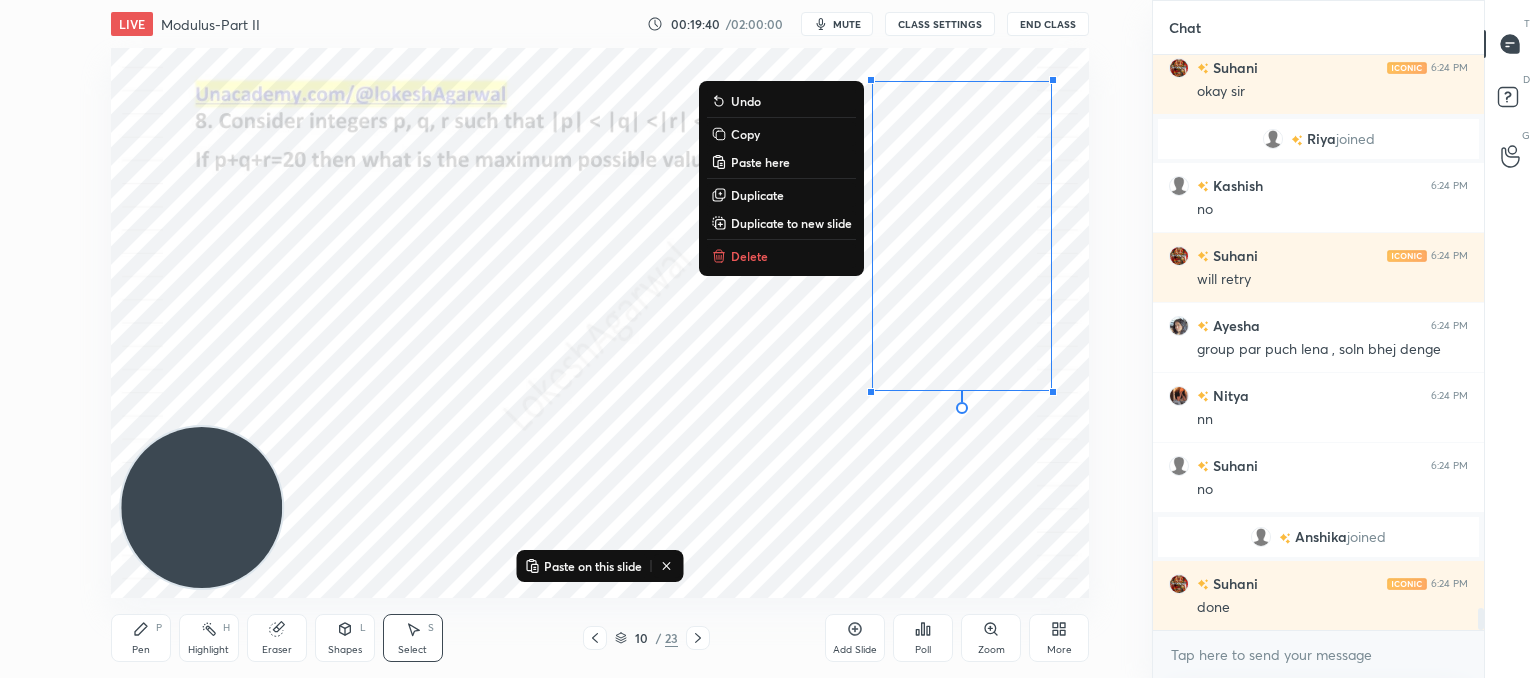 click on "0 ° Undo Copy Paste here Duplicate Duplicate to new slide Delete" at bounding box center (600, 323) 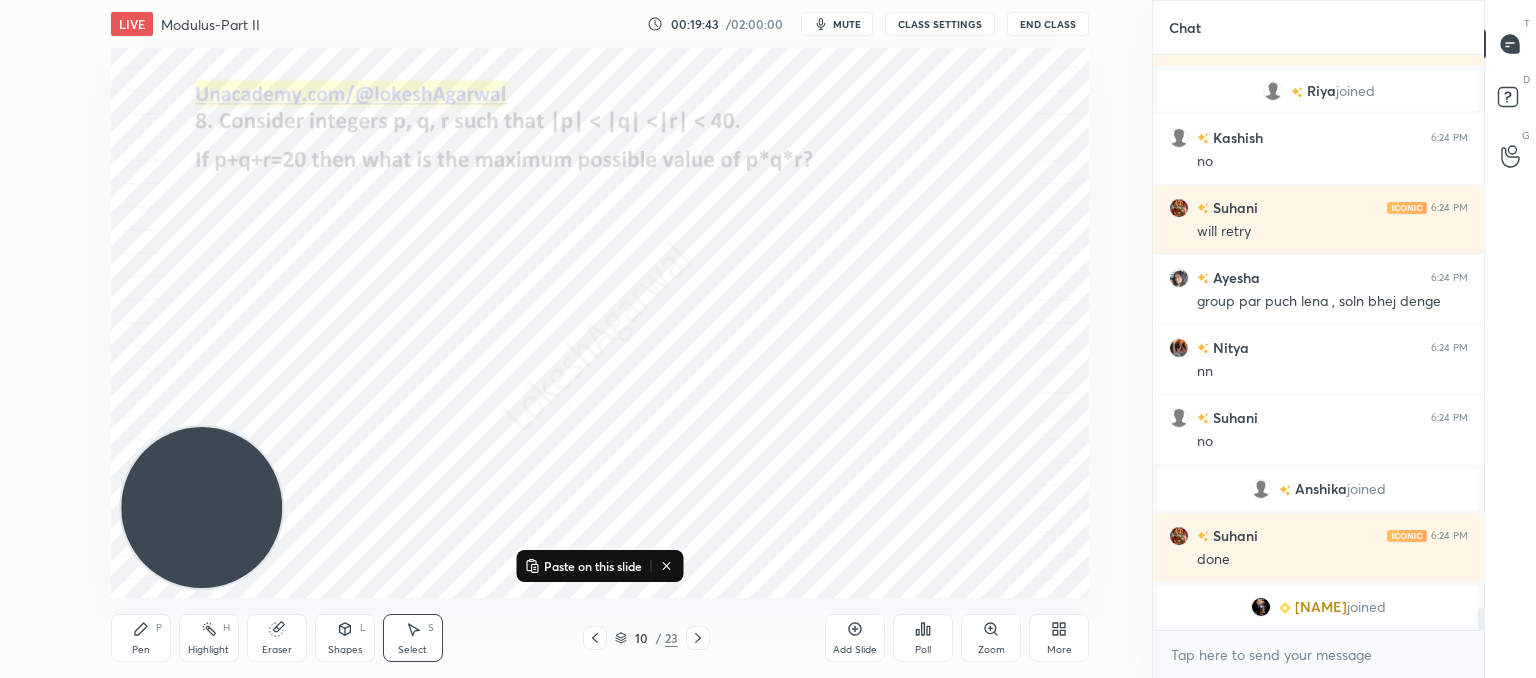 drag, startPoint x: 140, startPoint y: 636, endPoint x: 141, endPoint y: 625, distance: 11.045361 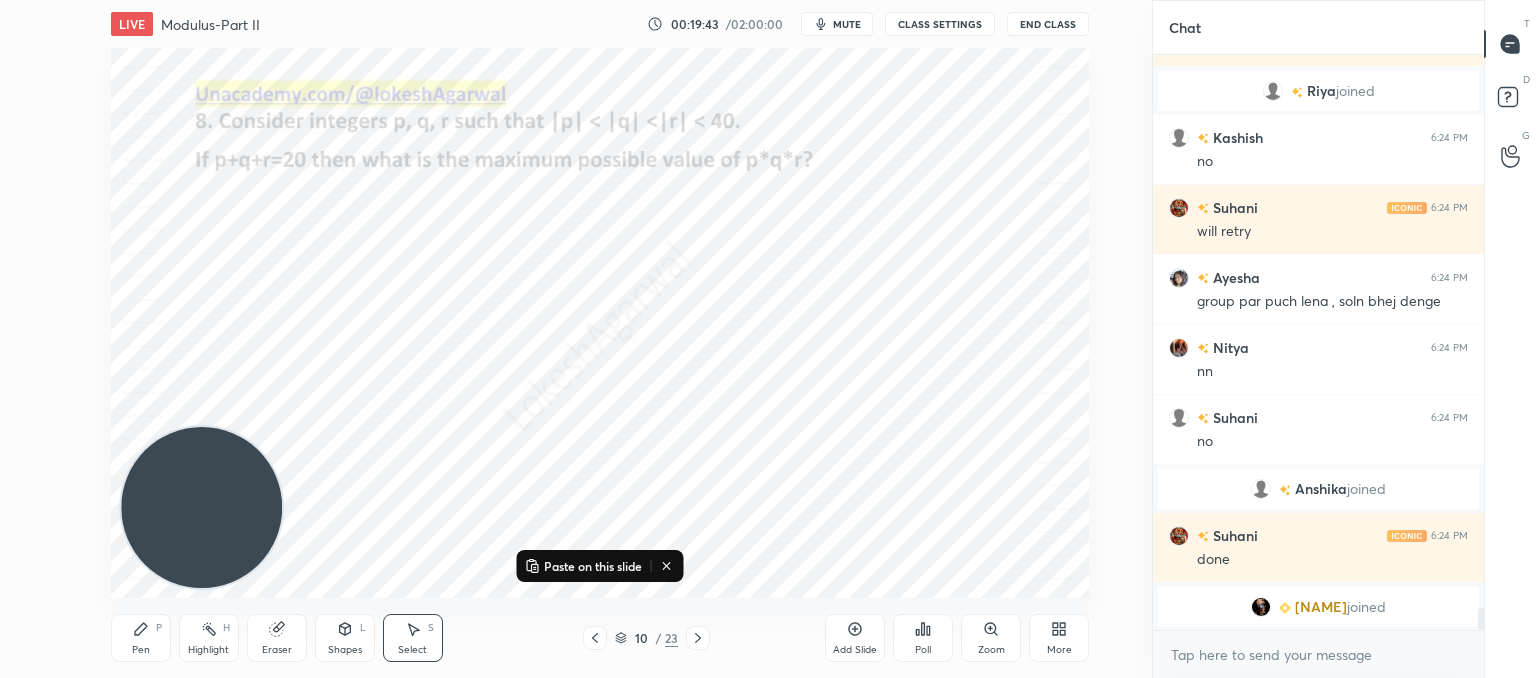 click 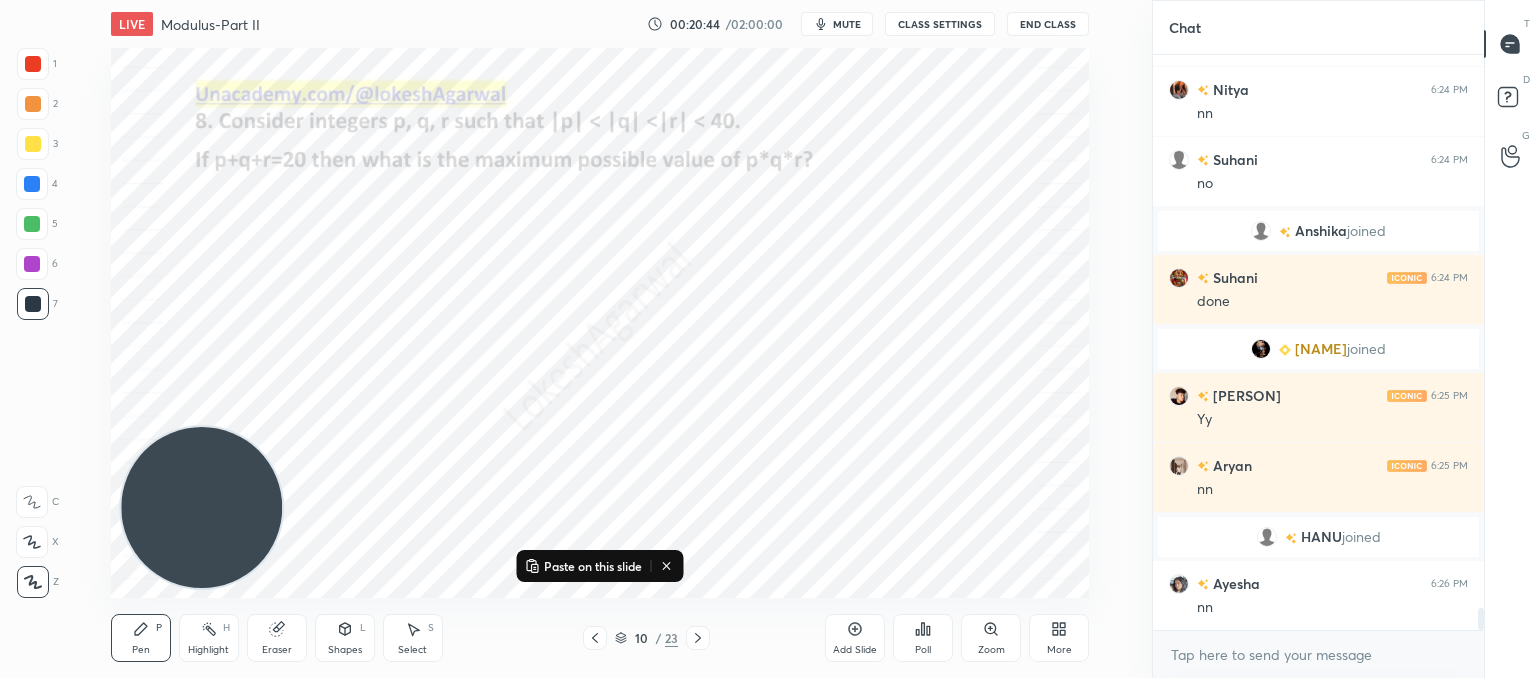 scroll, scrollTop: 14424, scrollLeft: 0, axis: vertical 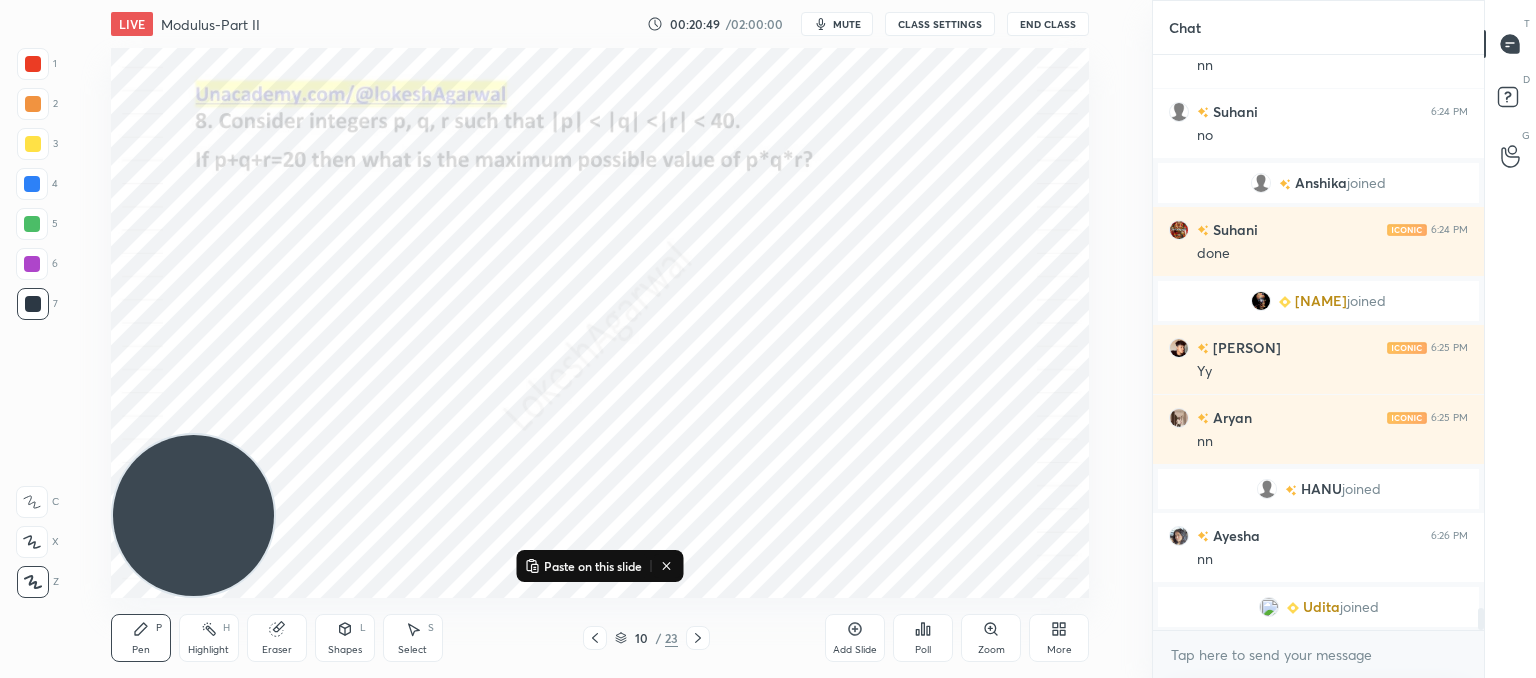 click at bounding box center [193, 515] 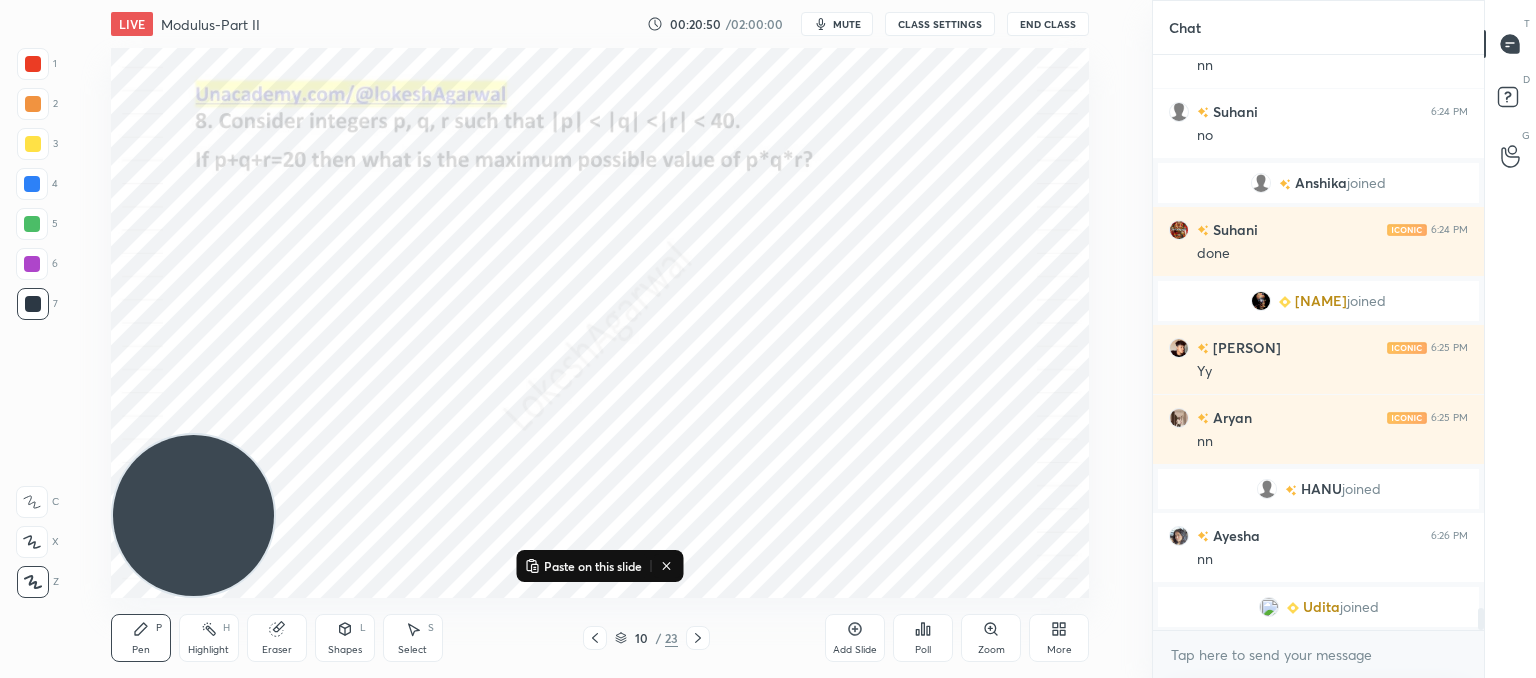 drag, startPoint x: 274, startPoint y: 632, endPoint x: 279, endPoint y: 614, distance: 18.681541 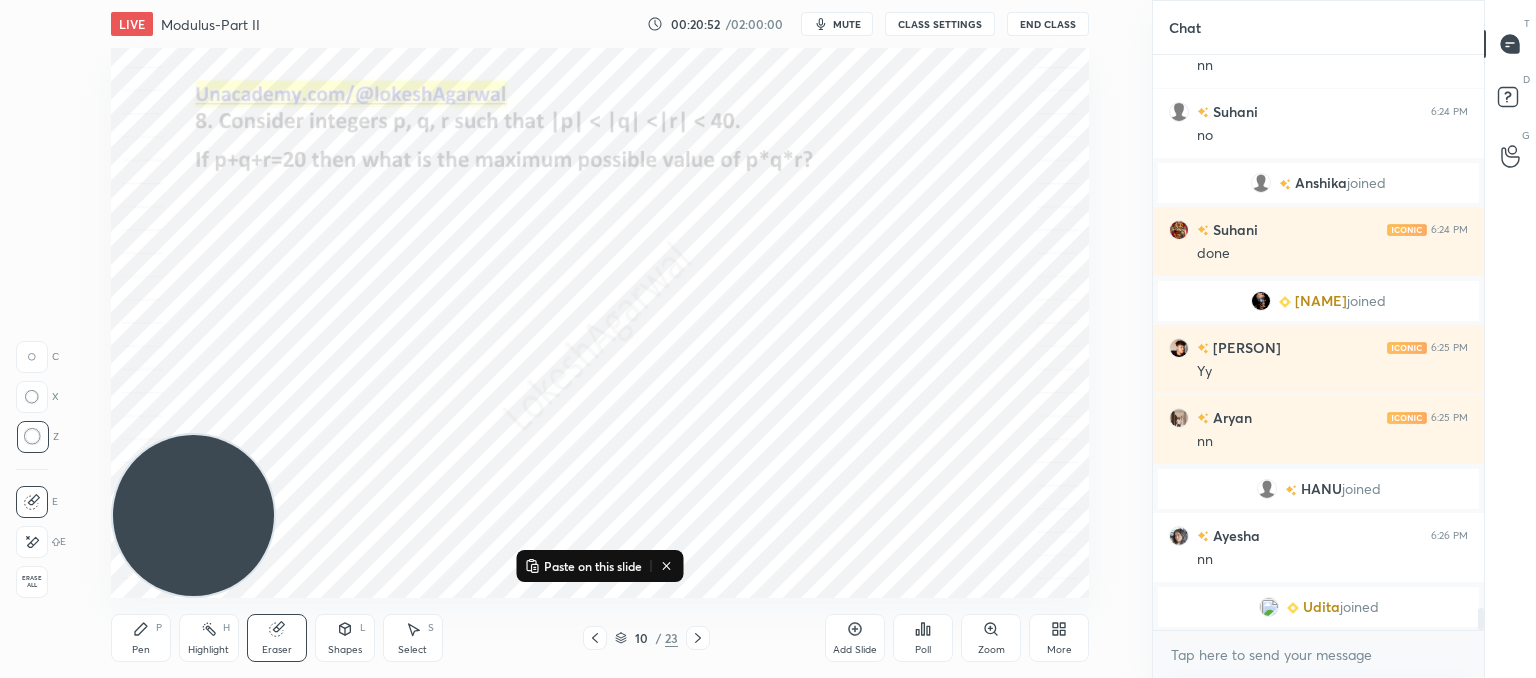 scroll, scrollTop: 14454, scrollLeft: 0, axis: vertical 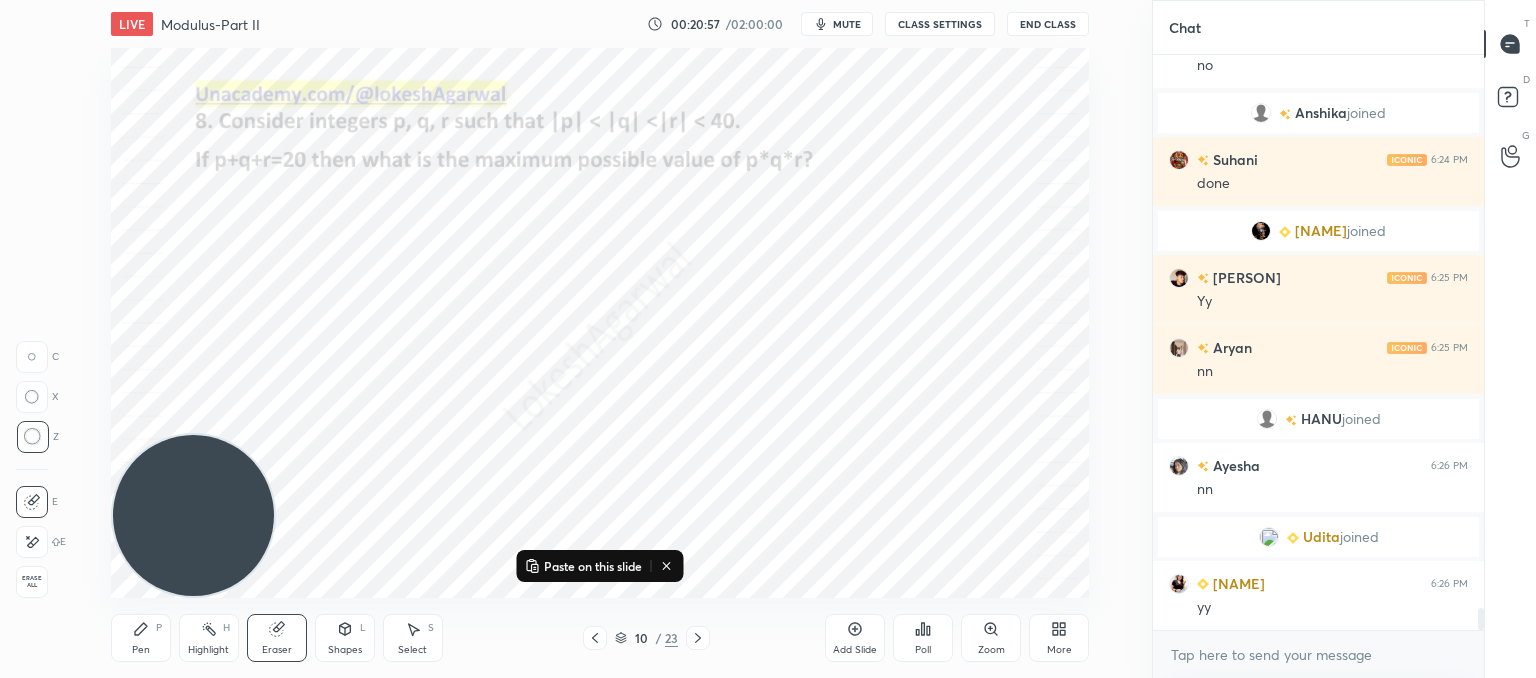 click on "Pen P" at bounding box center [141, 638] 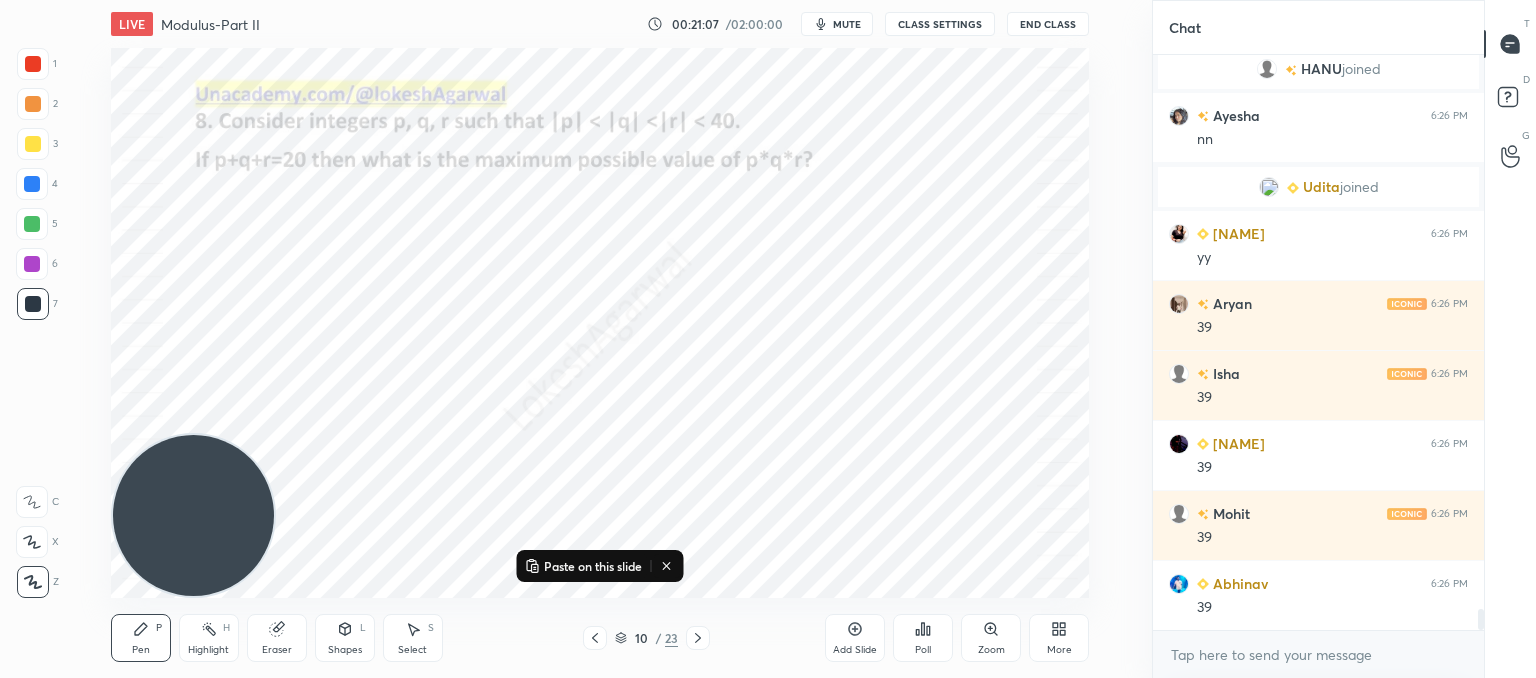 scroll, scrollTop: 14874, scrollLeft: 0, axis: vertical 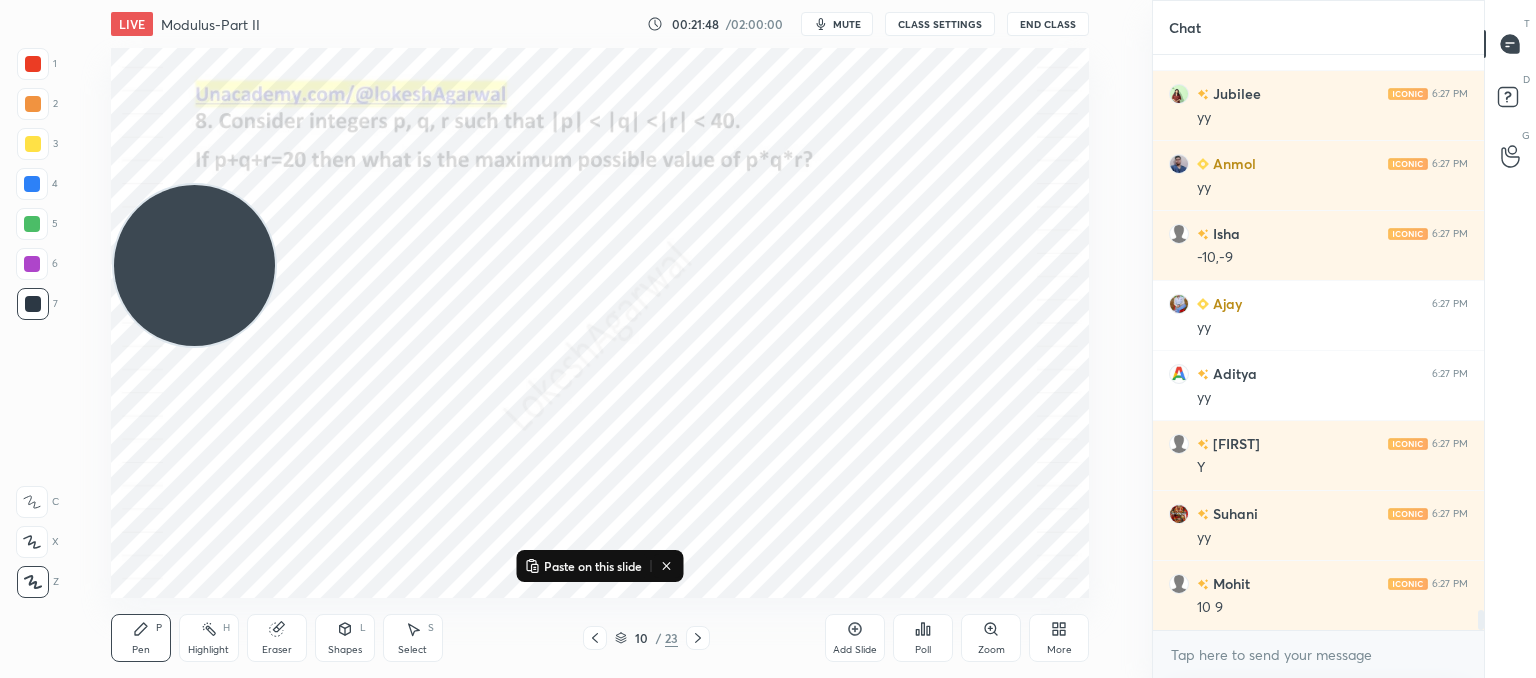 drag, startPoint x: 207, startPoint y: 343, endPoint x: 149, endPoint y: 22, distance: 326.19778 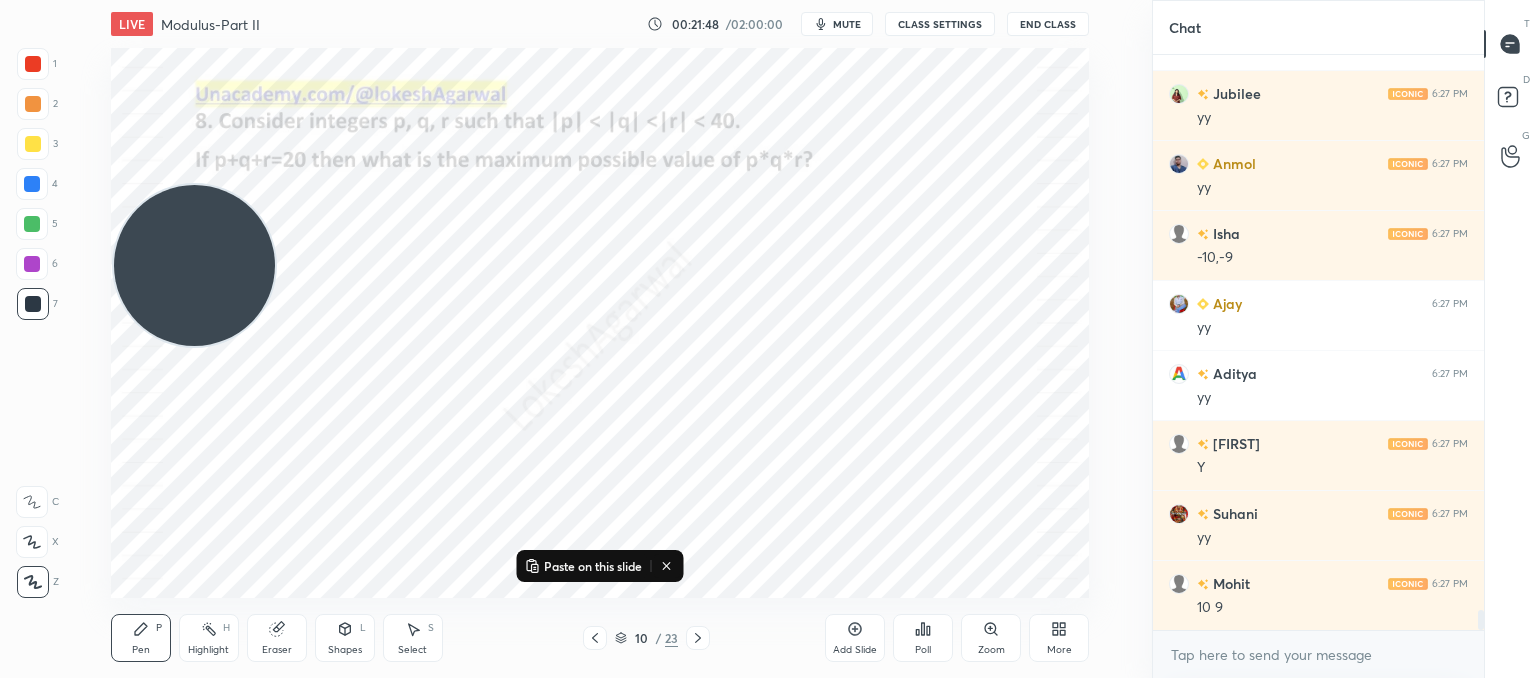 click on "LIVE Modulus-Part II 00:21:48 /  02:00:00 mute CLASS SETTINGS End Class Paste on this slide Setting up your live class Poll for   secs No correct answer Start poll Back Modulus-Part II • L12 of Comprehensive Course on Algebra: Basic to Advanced - Part I Lokesh Agarwal Pen P Highlight H Eraser Shapes L Select S 10 / 23 Add Slide Poll Zoom More" at bounding box center [600, 339] 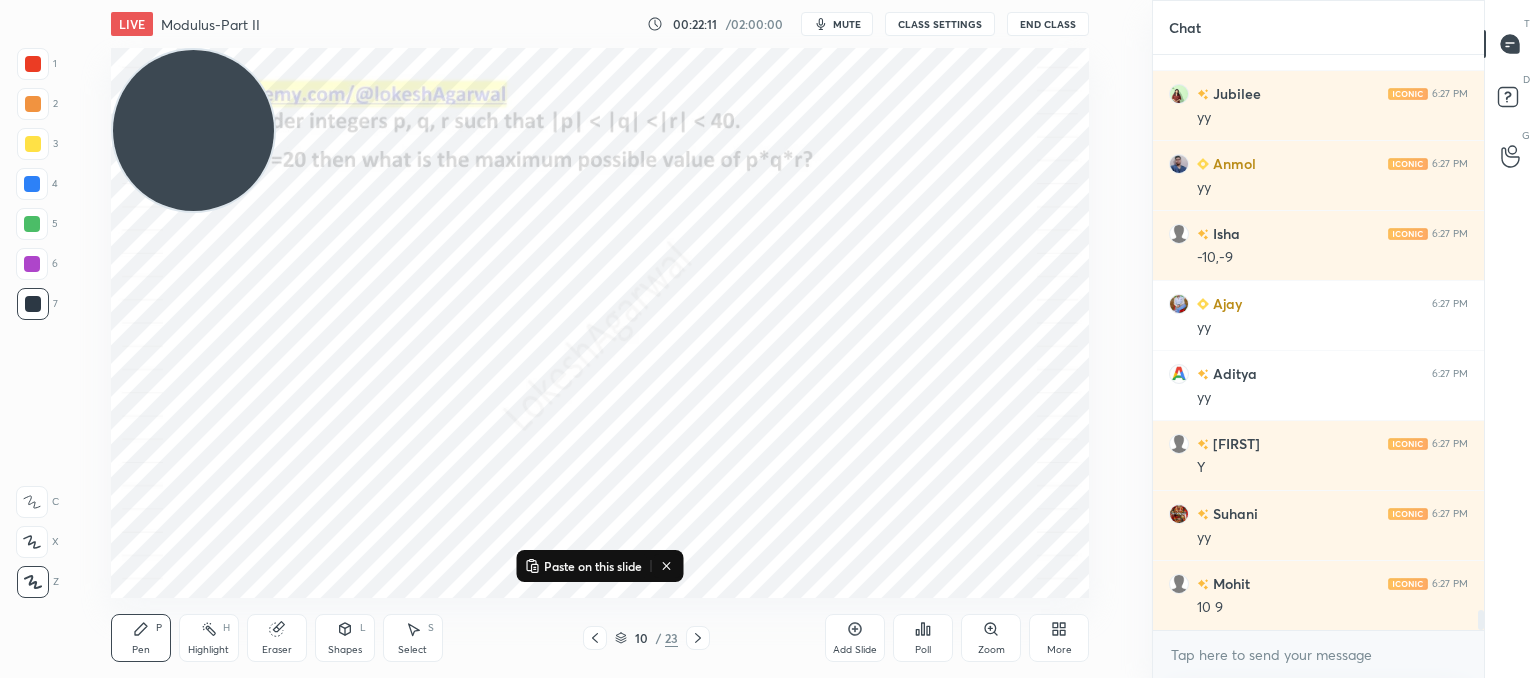 scroll, scrollTop: 15854, scrollLeft: 0, axis: vertical 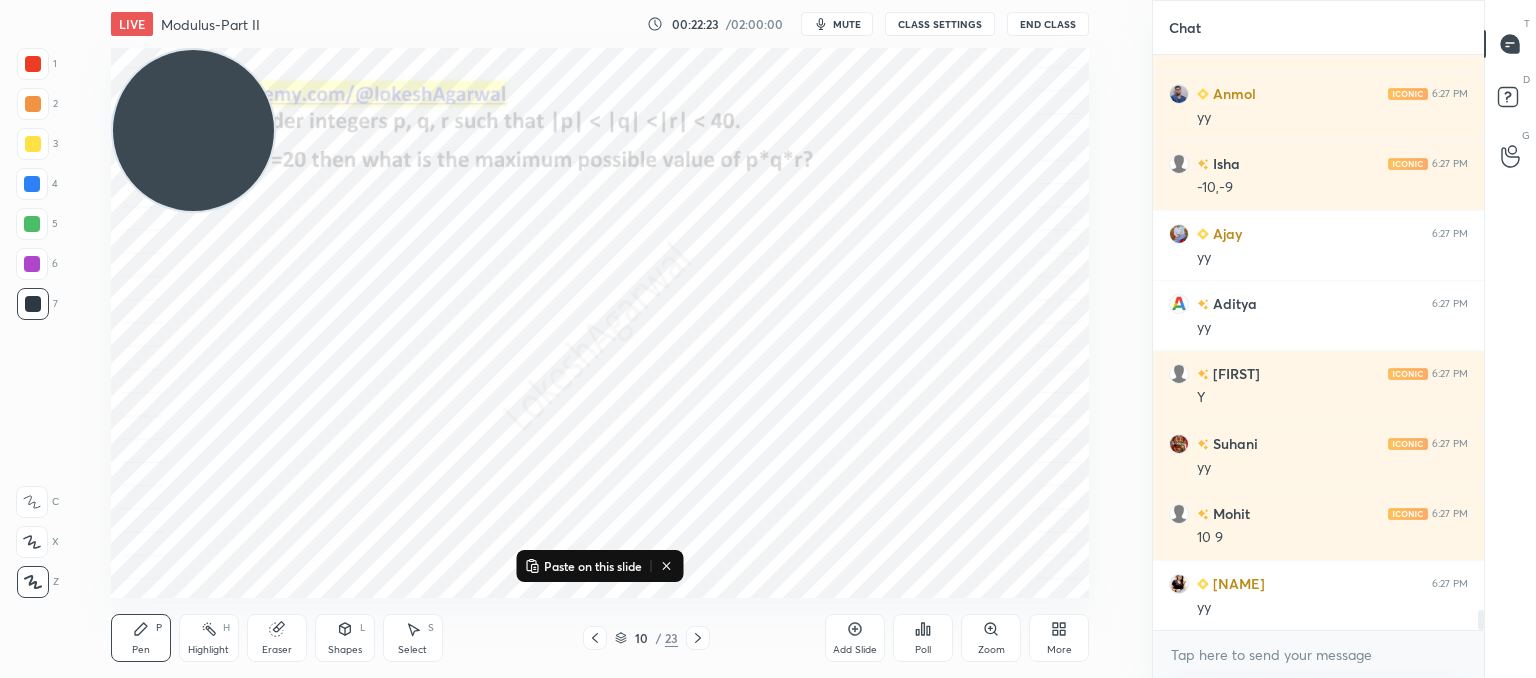 click on "Pen P Highlight H Eraser Shapes L Select S 10 / 23 Add Slide Poll Zoom More" at bounding box center (600, 638) 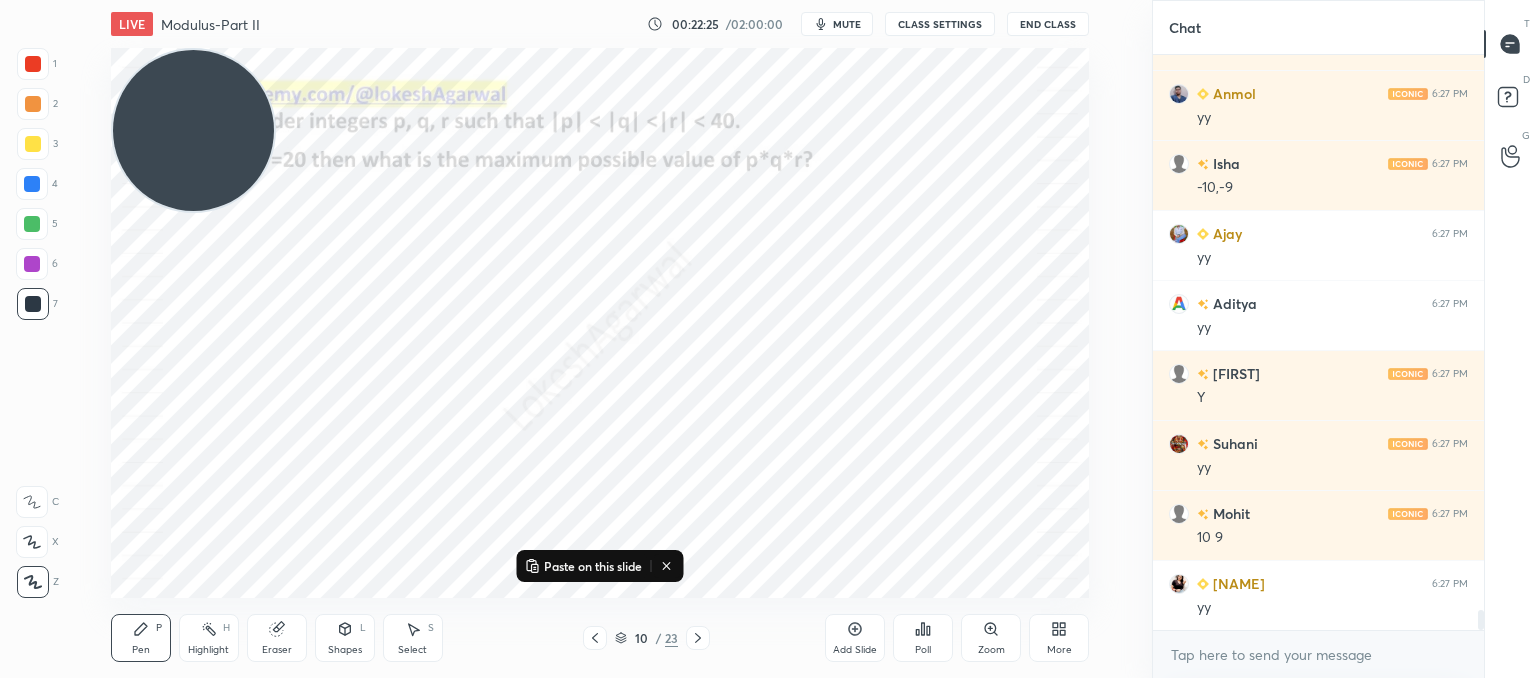 click 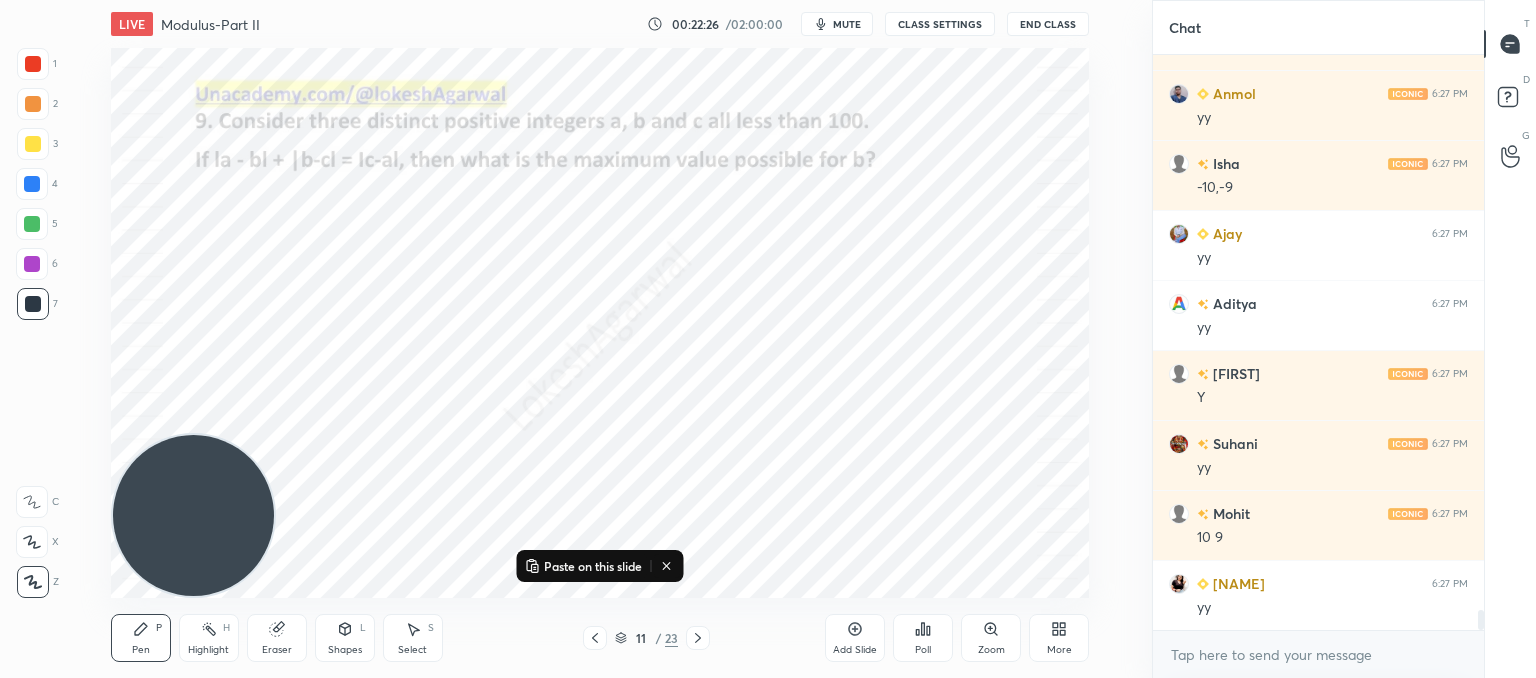 drag, startPoint x: 210, startPoint y: 166, endPoint x: 69, endPoint y: 623, distance: 478.25726 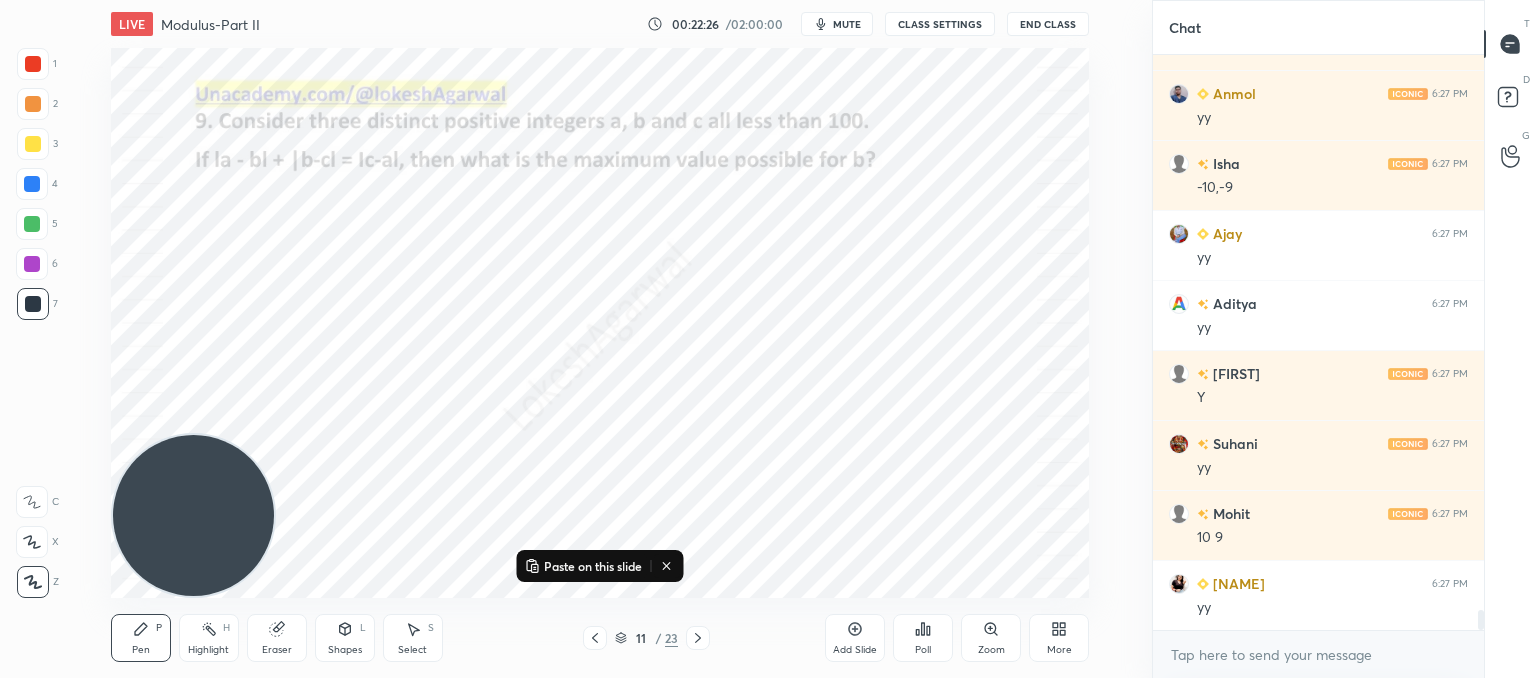 click on "1 2 3 4 5 6 7 C X Z C X Z E E Erase all   H H LIVE Modulus-Part II 00:22:26 /  02:00:00 mute CLASS SETTINGS End Class Paste on this slide Setting up your live class Poll for   secs No correct answer Start poll Back Modulus-Part II • L12 of Comprehensive Course on Algebra: Basic to Advanced - Part I Lokesh Agarwal Pen P Highlight H Eraser Shapes L Select S 11 / 23 Add Slide Poll Zoom More" at bounding box center (568, 339) 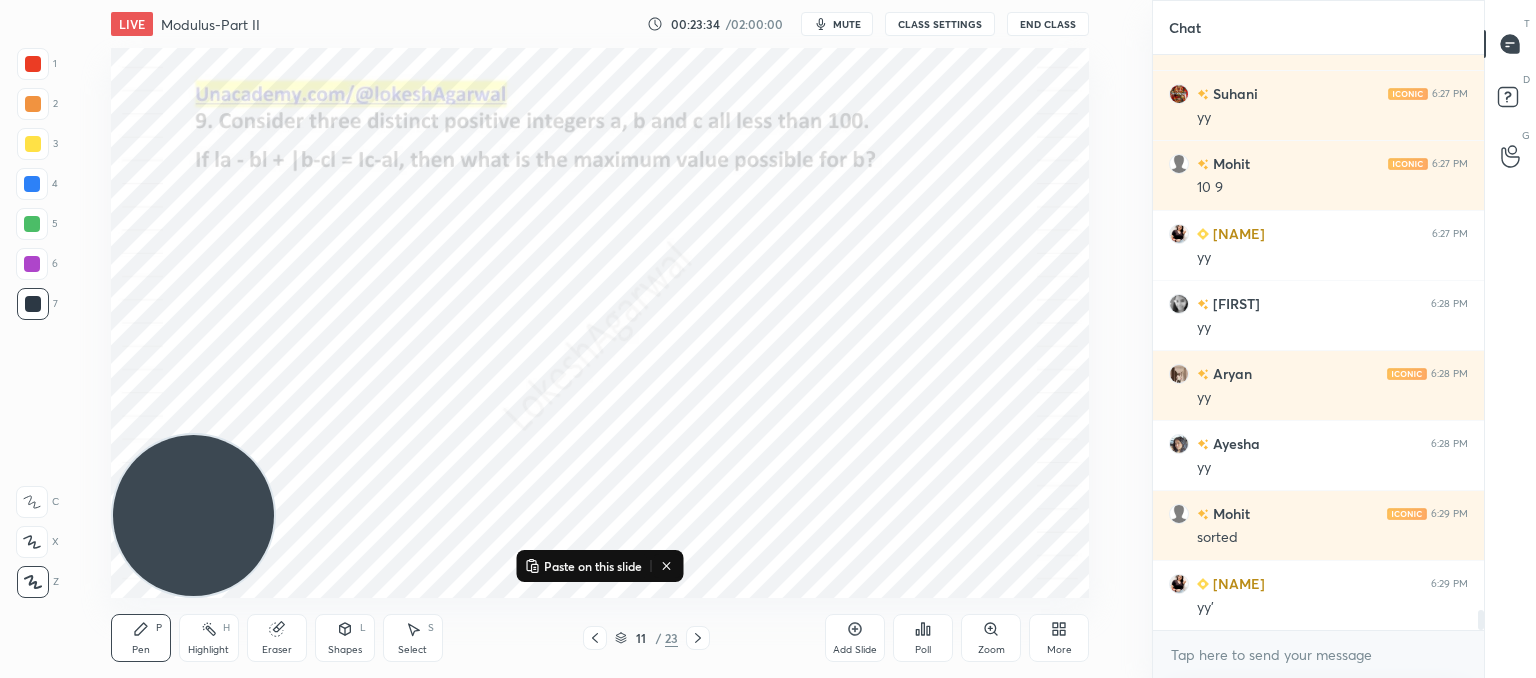 scroll, scrollTop: 16274, scrollLeft: 0, axis: vertical 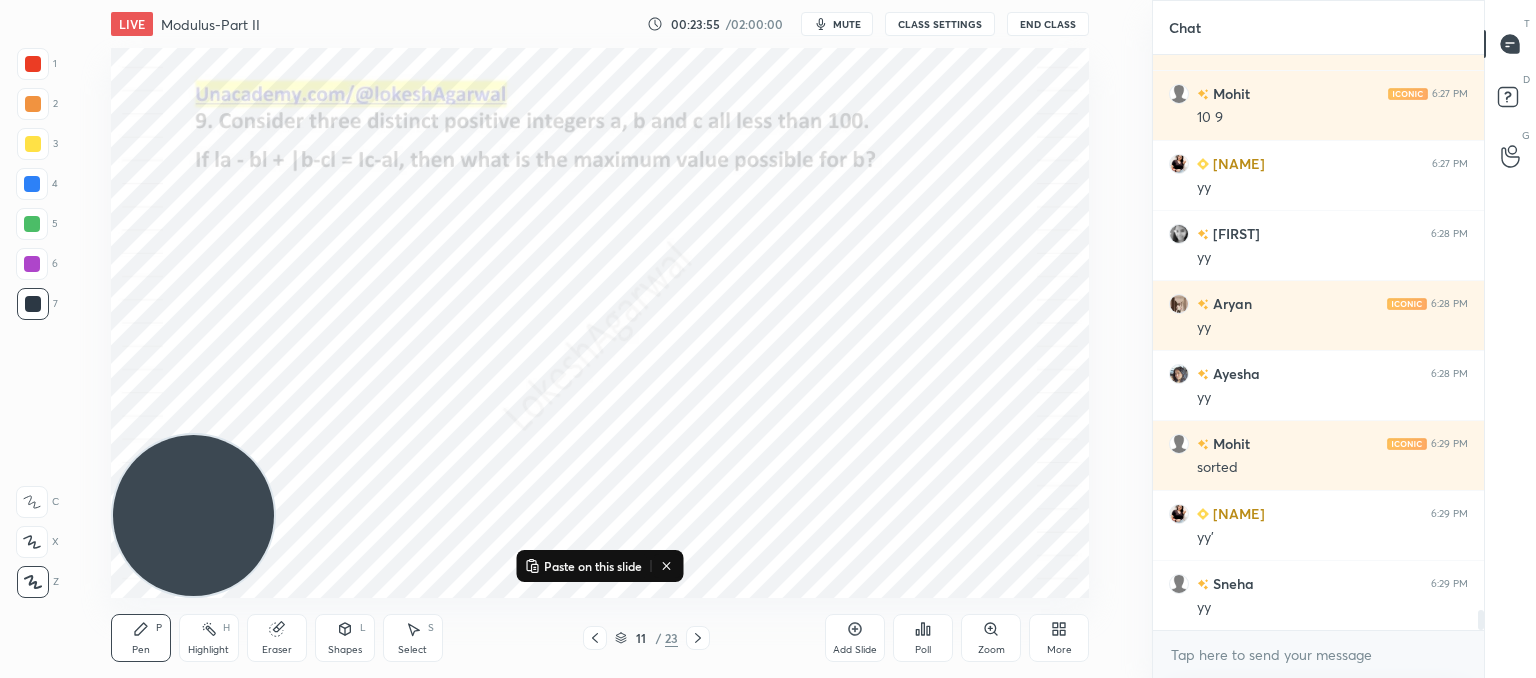 click on "Select" at bounding box center (412, 650) 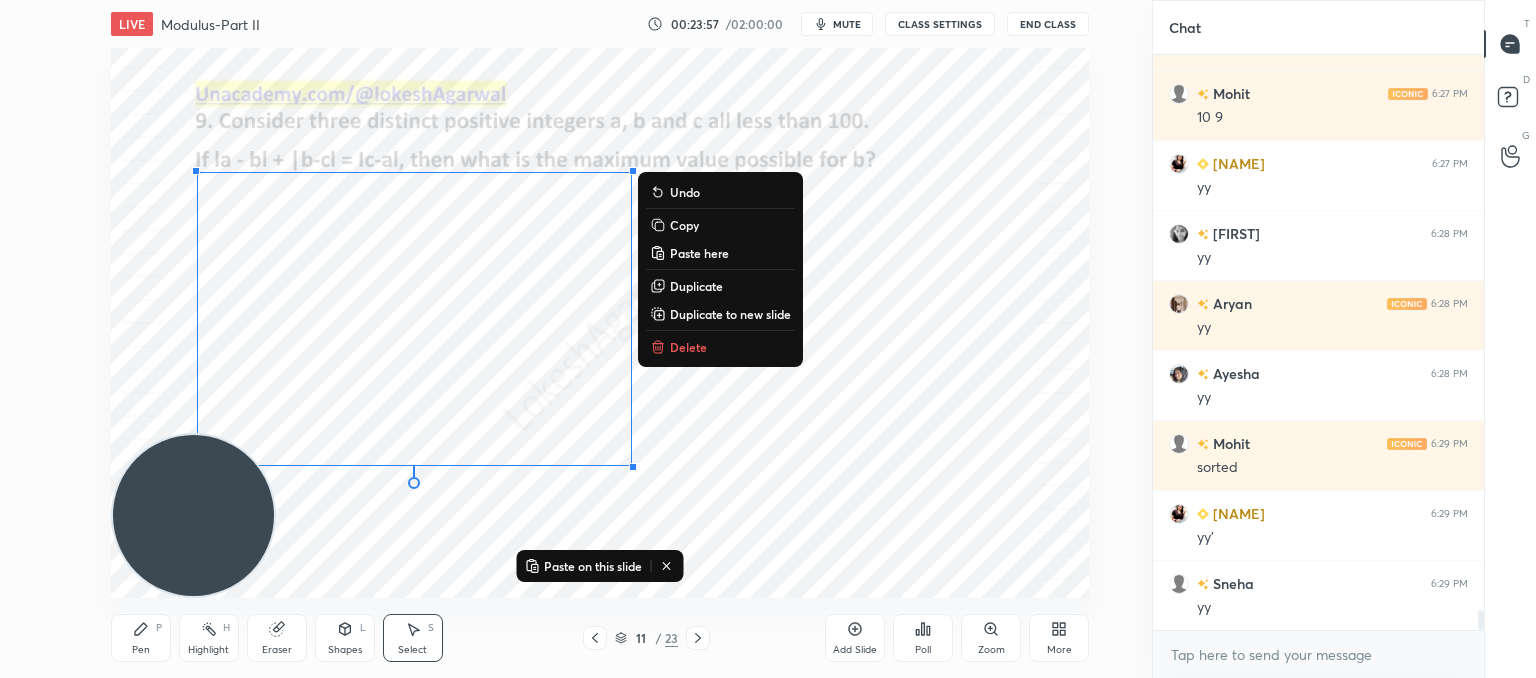 drag, startPoint x: 708, startPoint y: 479, endPoint x: 81, endPoint y: 99, distance: 733.1637 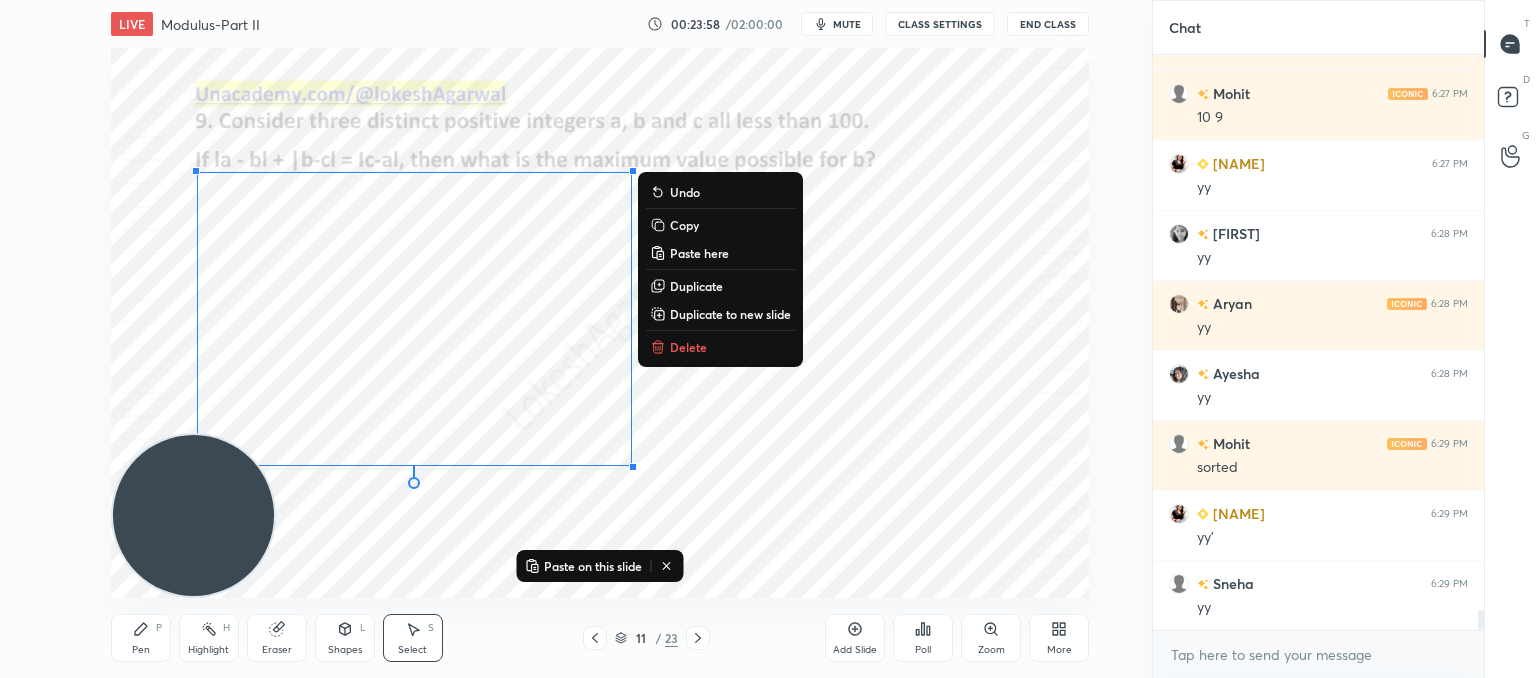 drag, startPoint x: 696, startPoint y: 349, endPoint x: 534, endPoint y: 250, distance: 189.85521 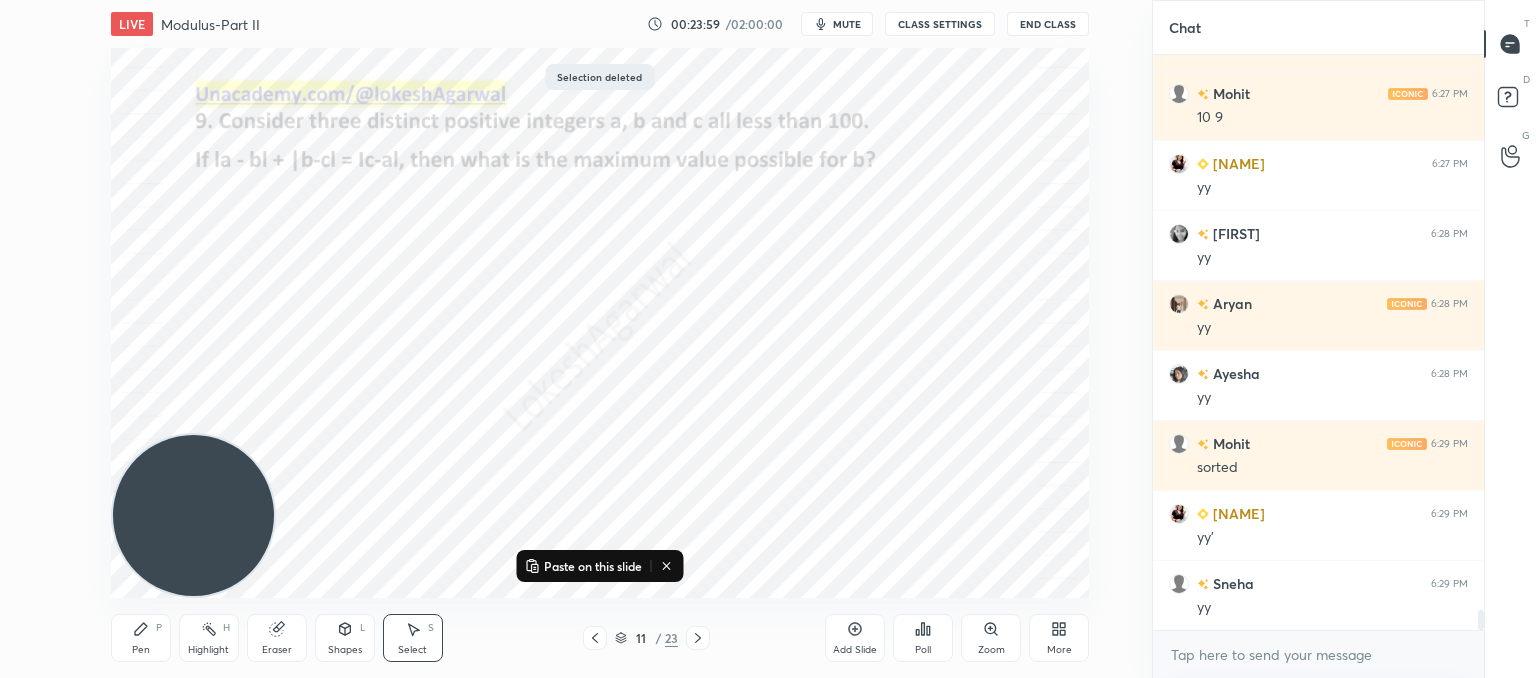 click on "Pen P" at bounding box center (141, 638) 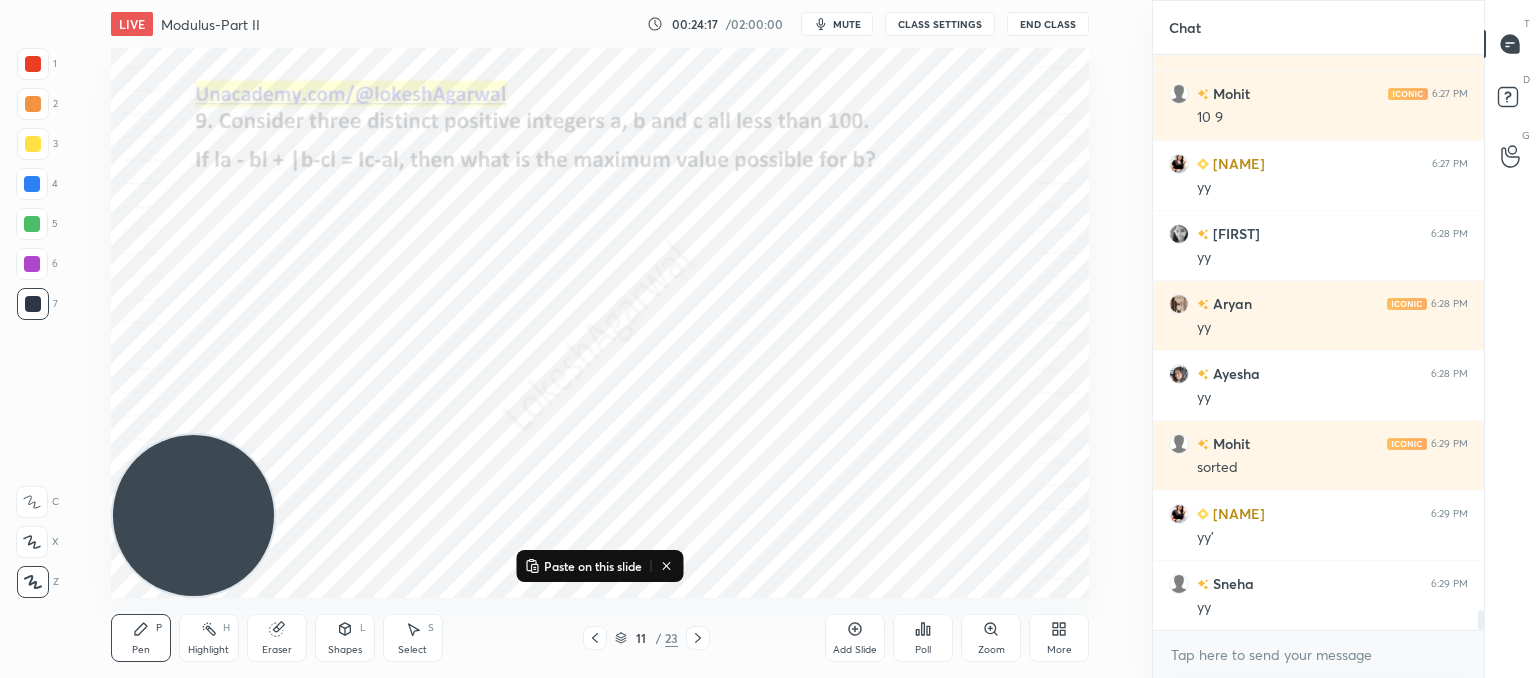 click on "Select" at bounding box center (412, 650) 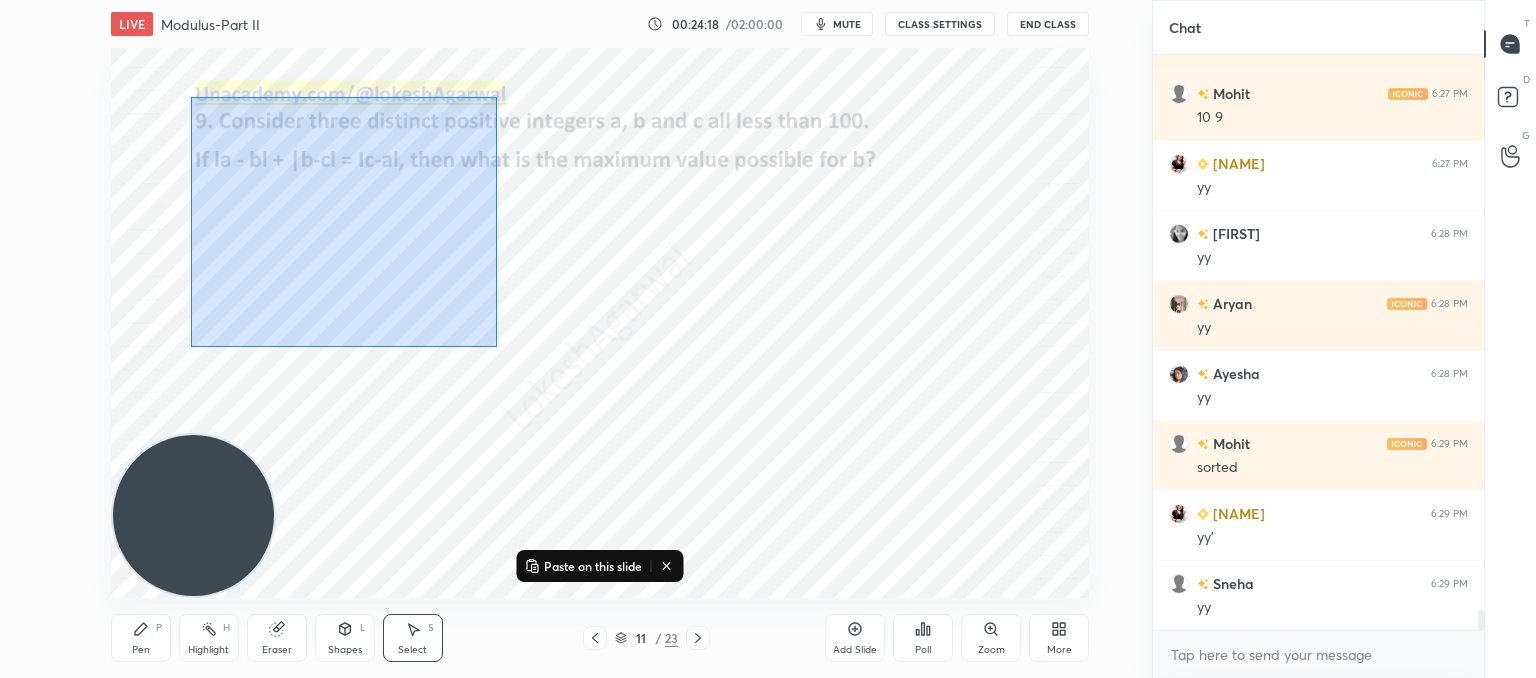 drag, startPoint x: 496, startPoint y: 345, endPoint x: 70, endPoint y: 93, distance: 494.95453 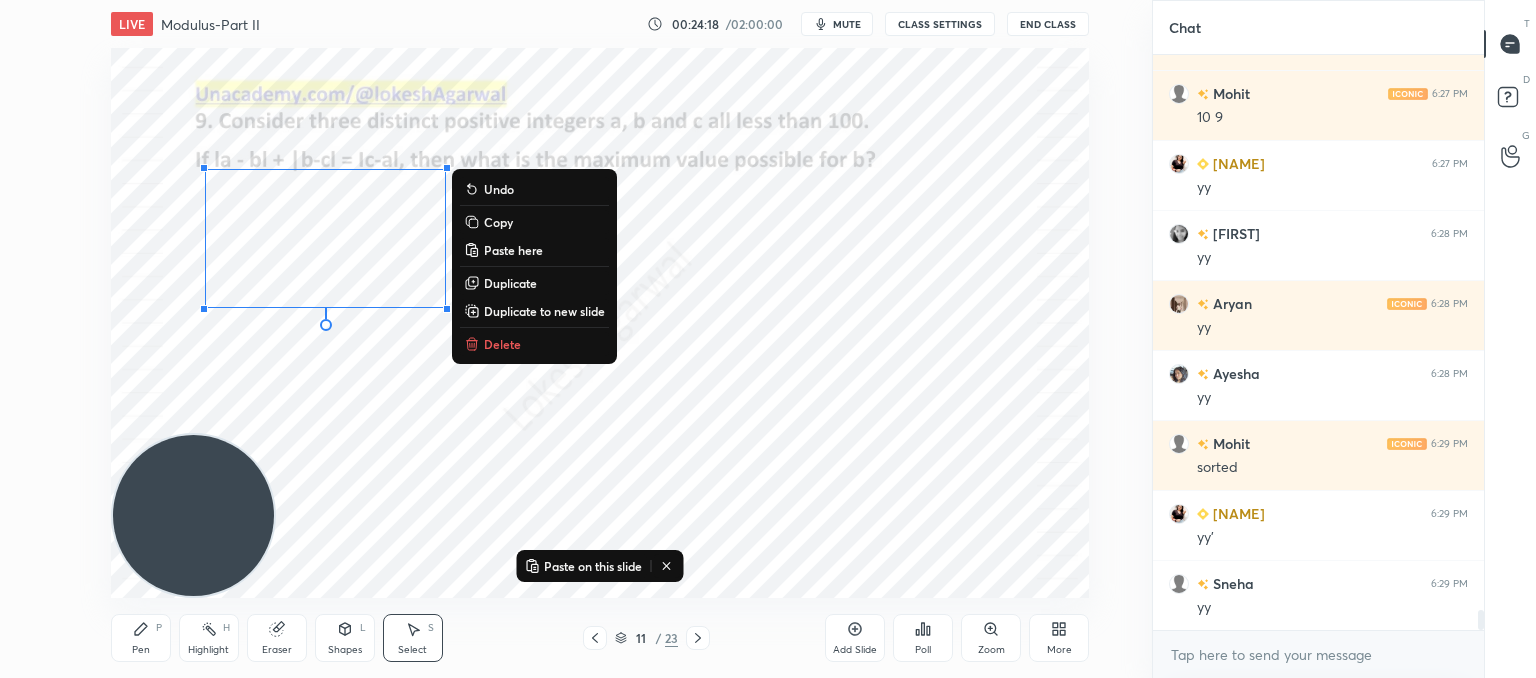click on "Delete" at bounding box center [534, 344] 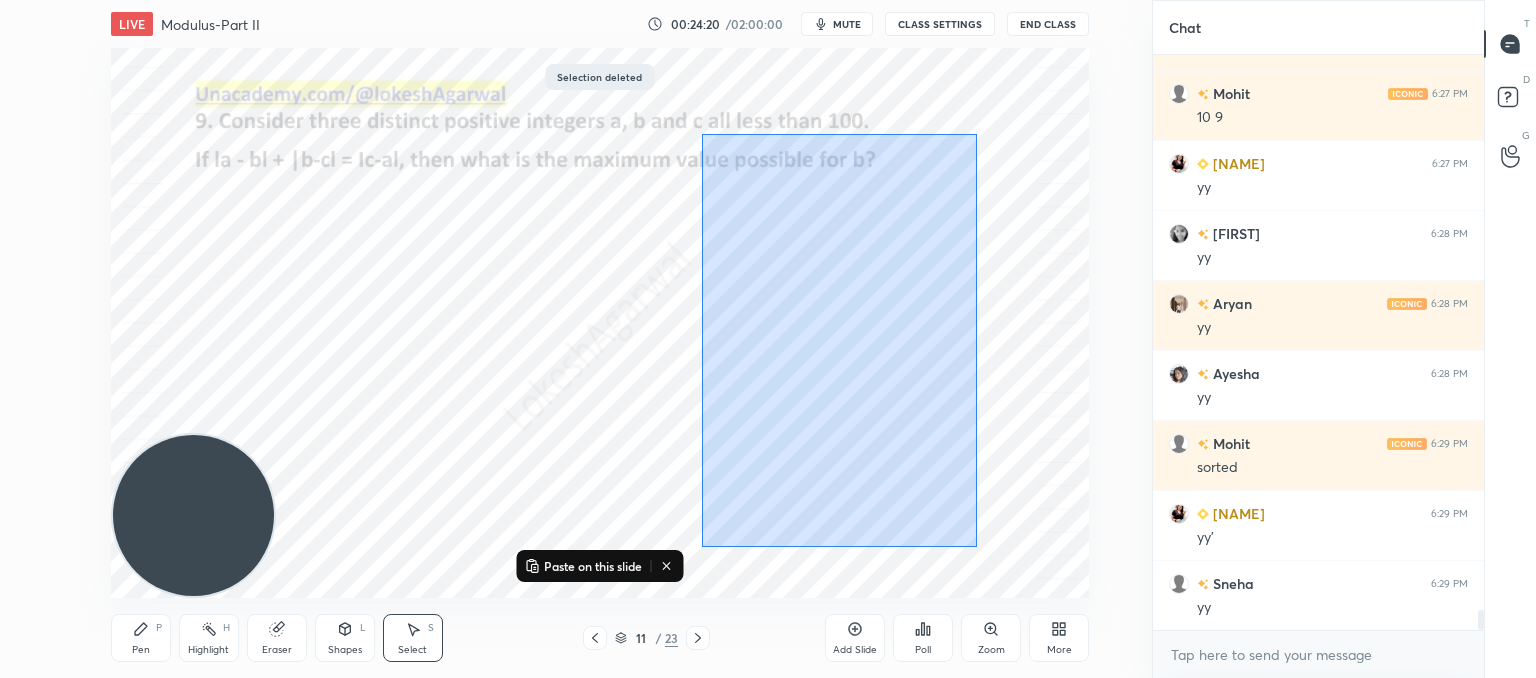 drag, startPoint x: 976, startPoint y: 547, endPoint x: 768, endPoint y: 229, distance: 379.98422 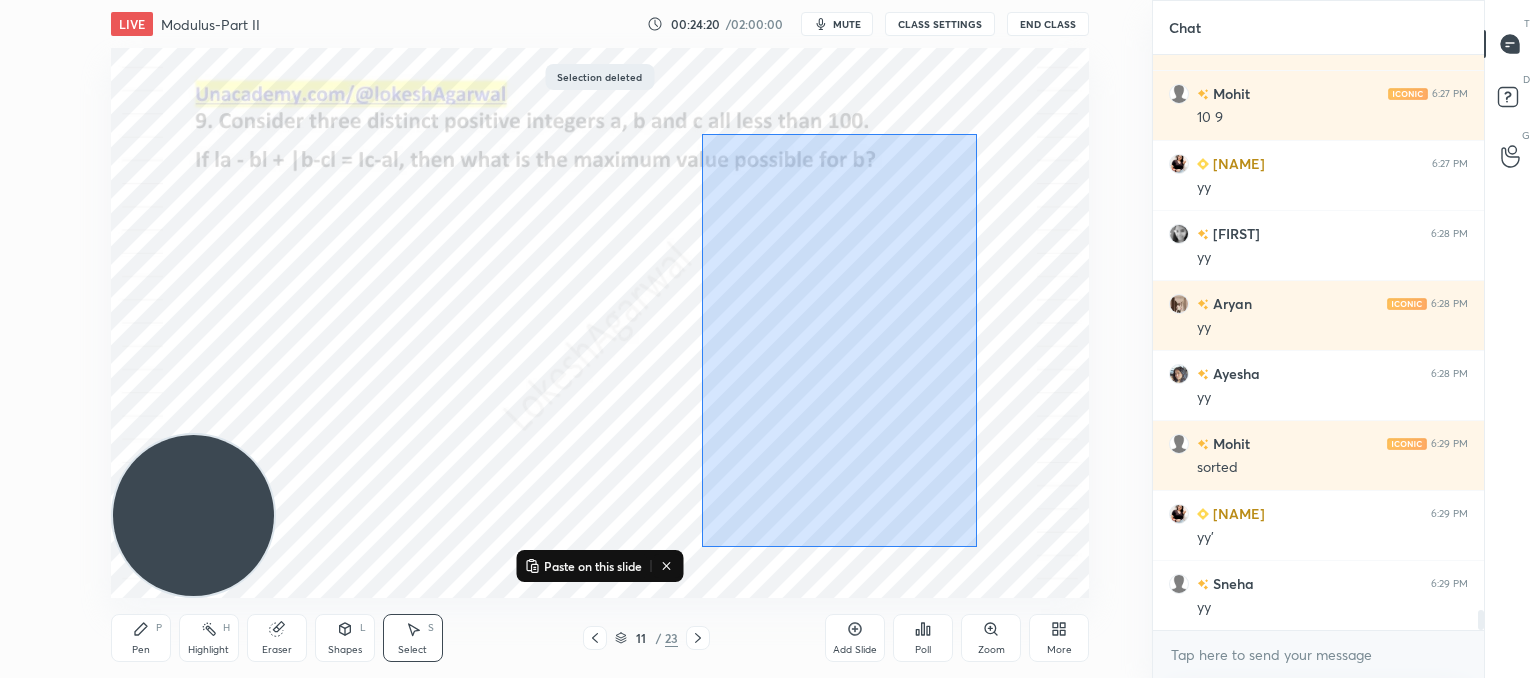 click on "0 ° Undo Copy Paste here Duplicate Duplicate to new slide Delete" at bounding box center [600, 323] 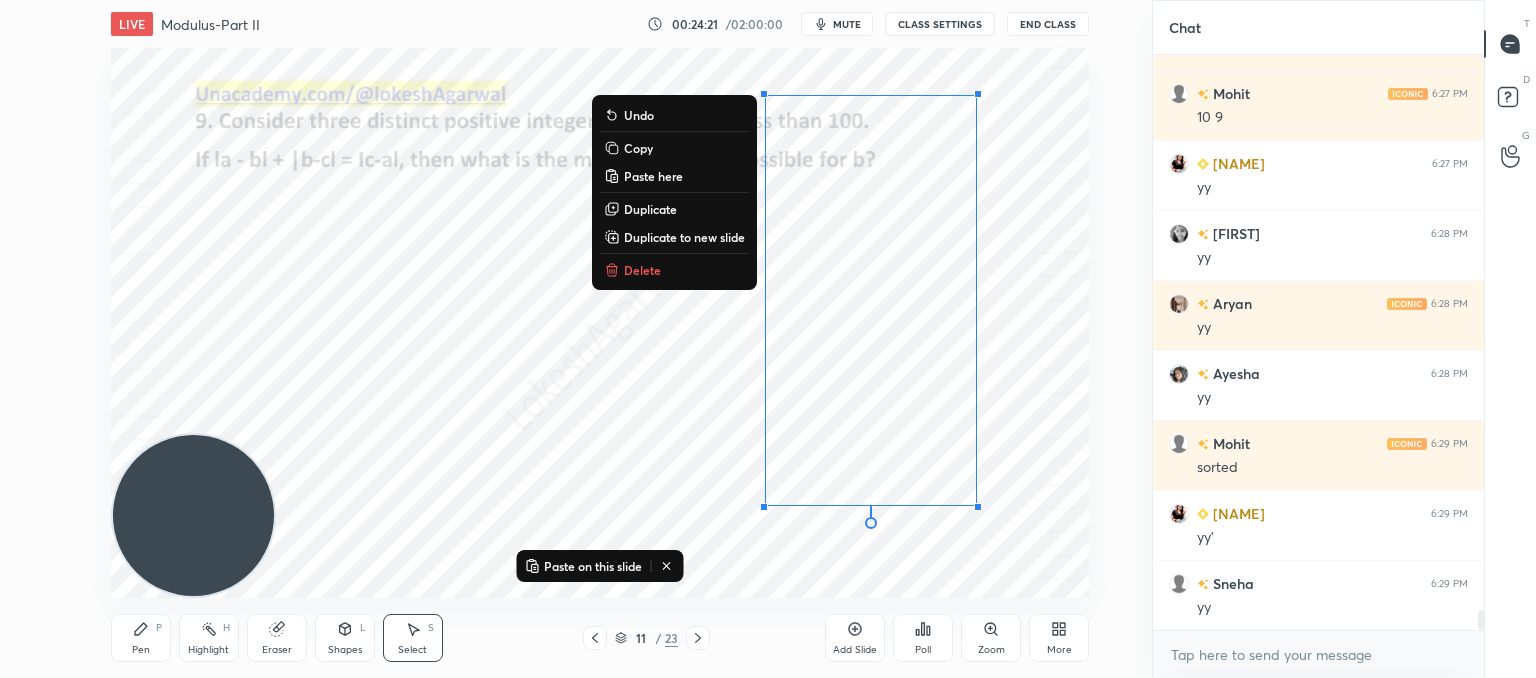 click on "Delete" at bounding box center (642, 270) 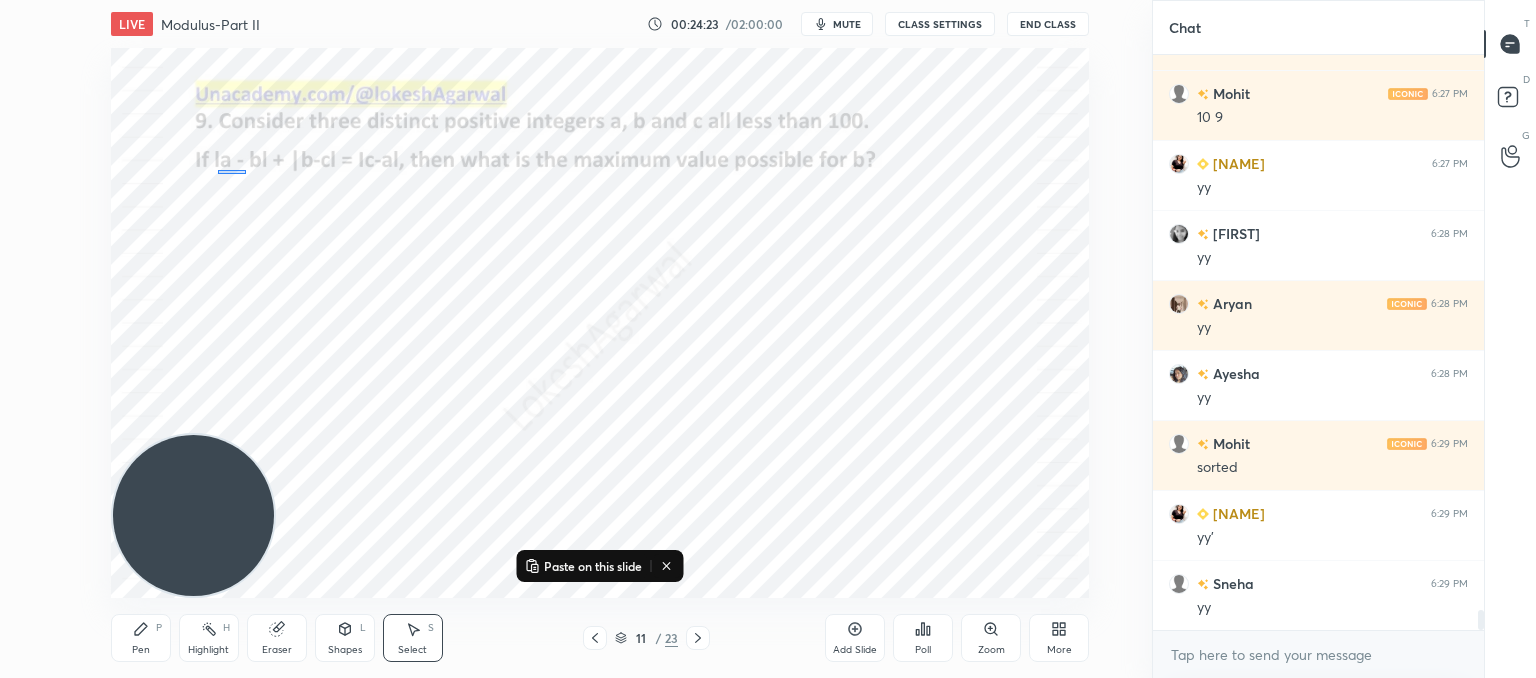 drag, startPoint x: 235, startPoint y: 188, endPoint x: 302, endPoint y: 189, distance: 67.00746 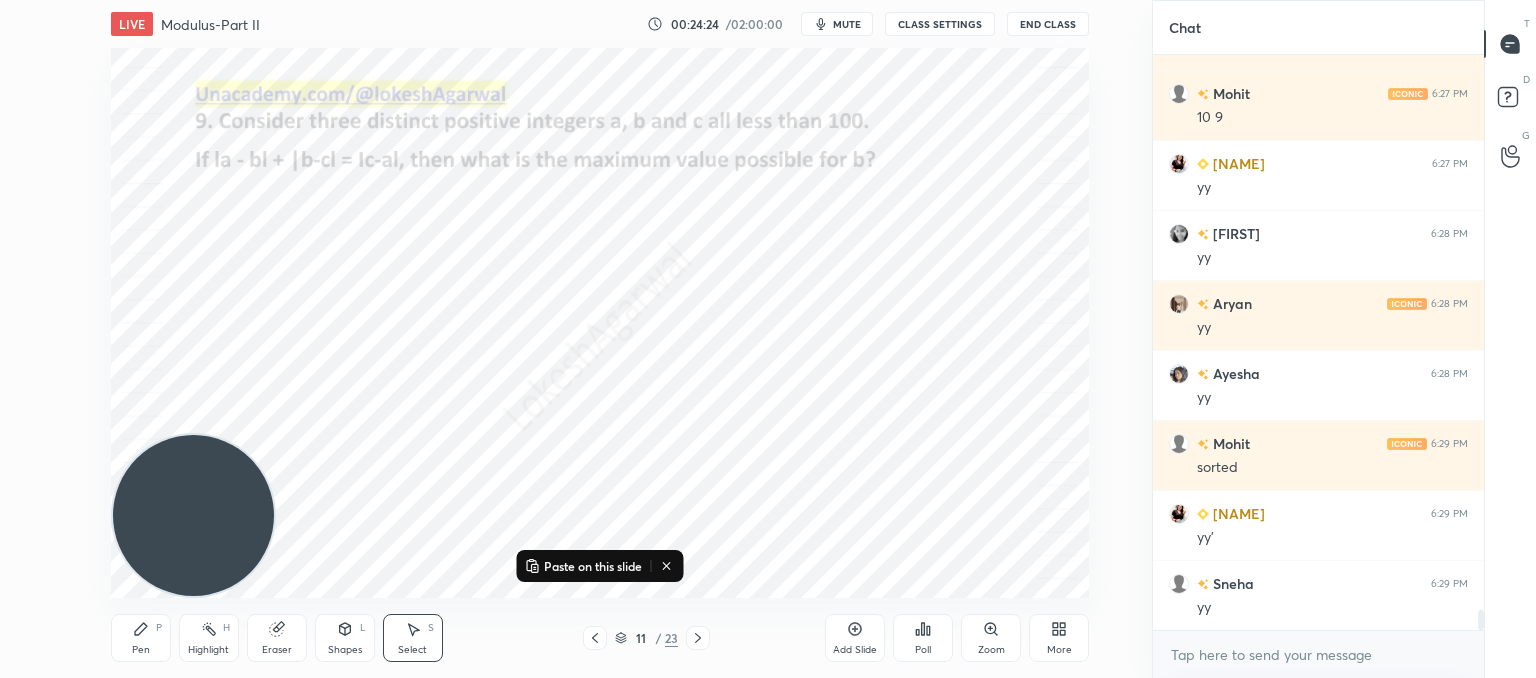 click on "Pen" at bounding box center (141, 650) 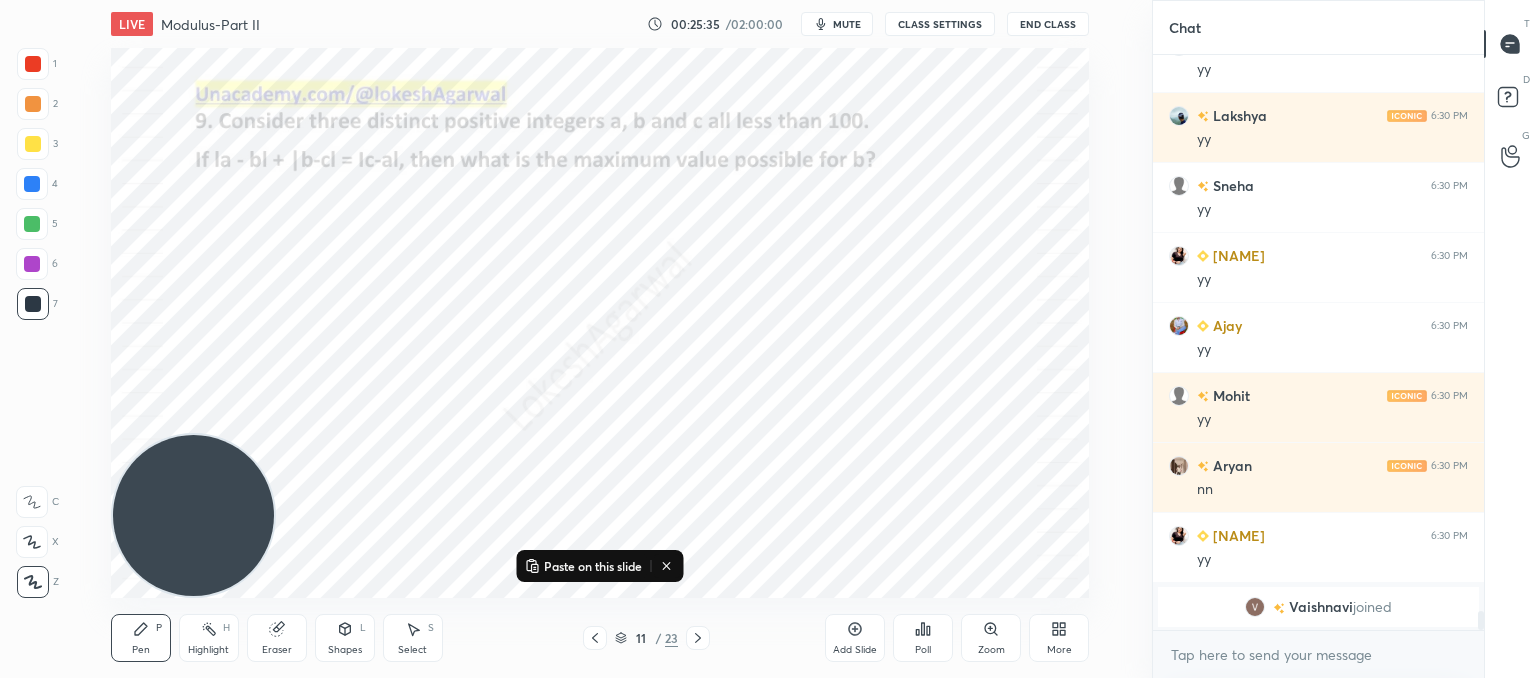 scroll, scrollTop: 16292, scrollLeft: 0, axis: vertical 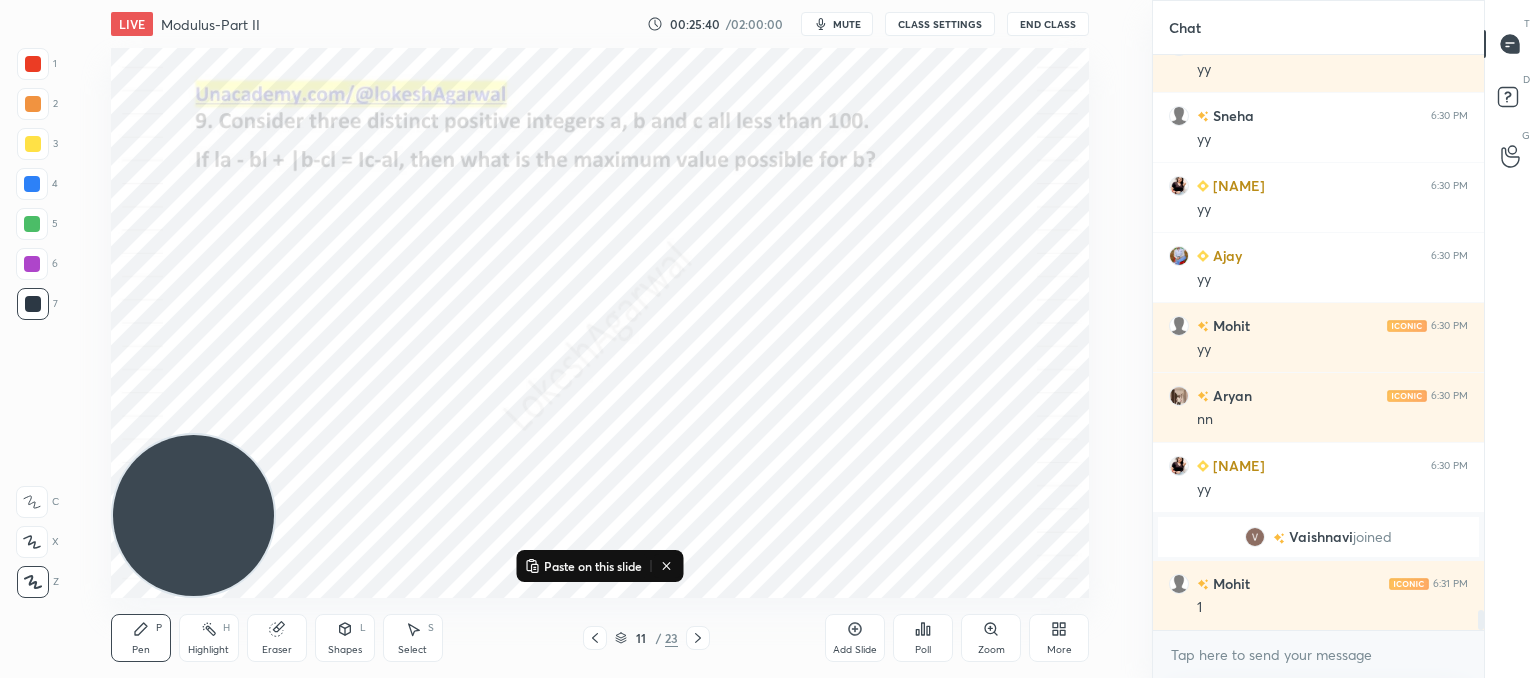 drag, startPoint x: 270, startPoint y: 627, endPoint x: 287, endPoint y: 614, distance: 21.400934 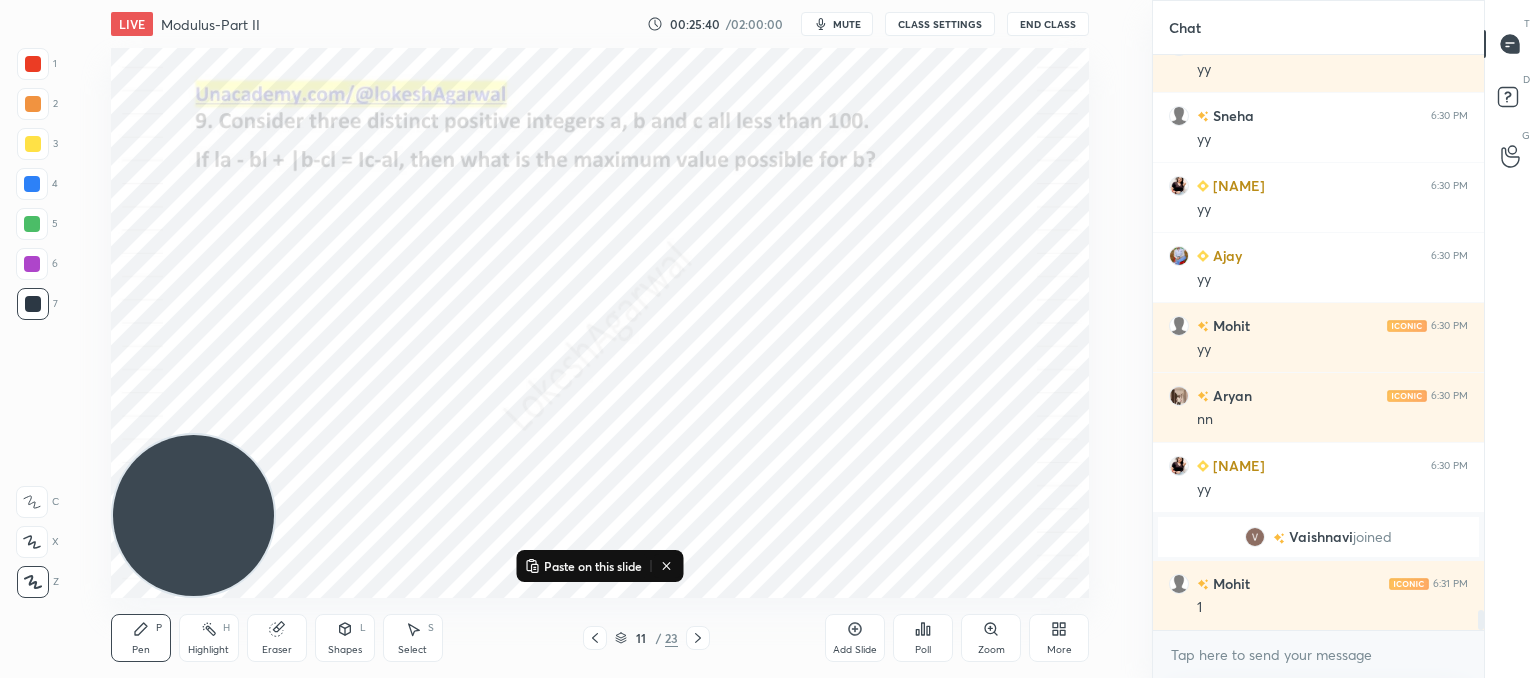 click 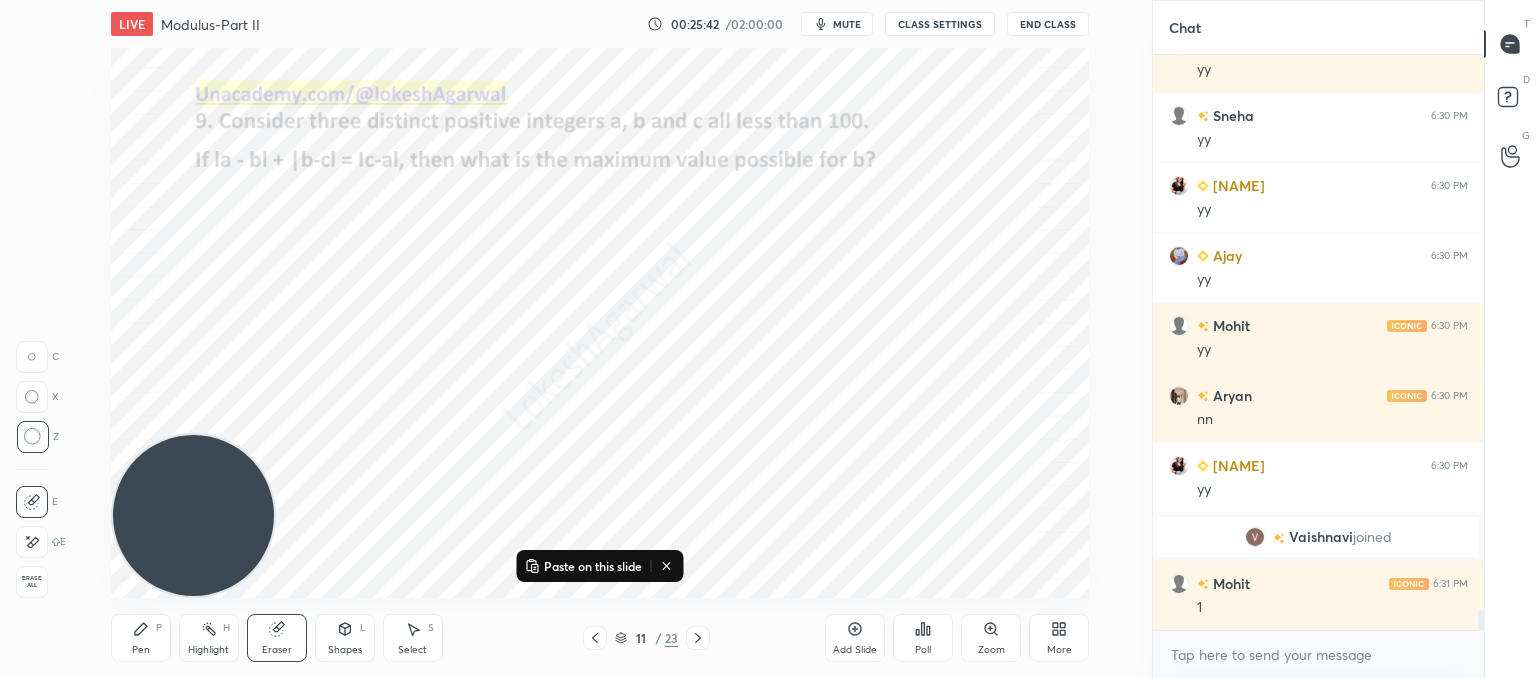 click on "Pen P" at bounding box center (141, 638) 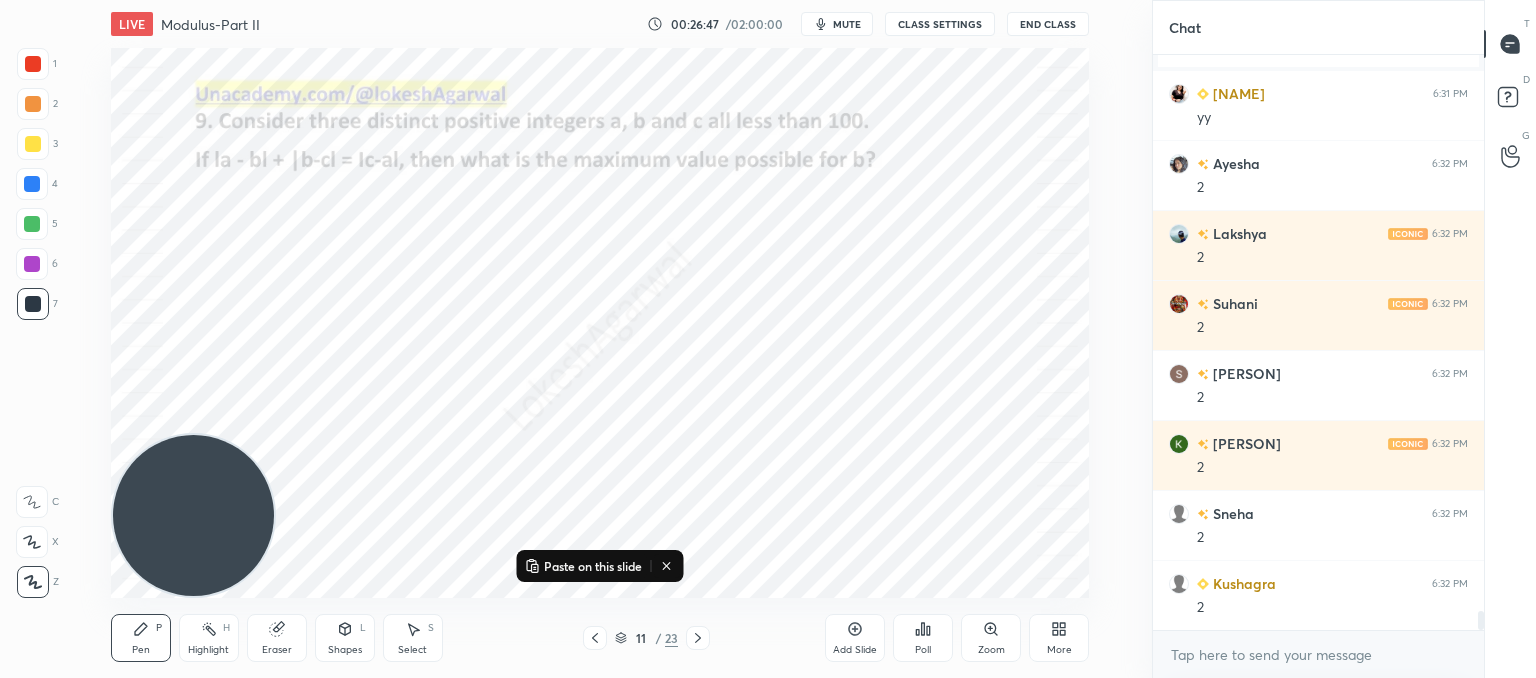 scroll, scrollTop: 17054, scrollLeft: 0, axis: vertical 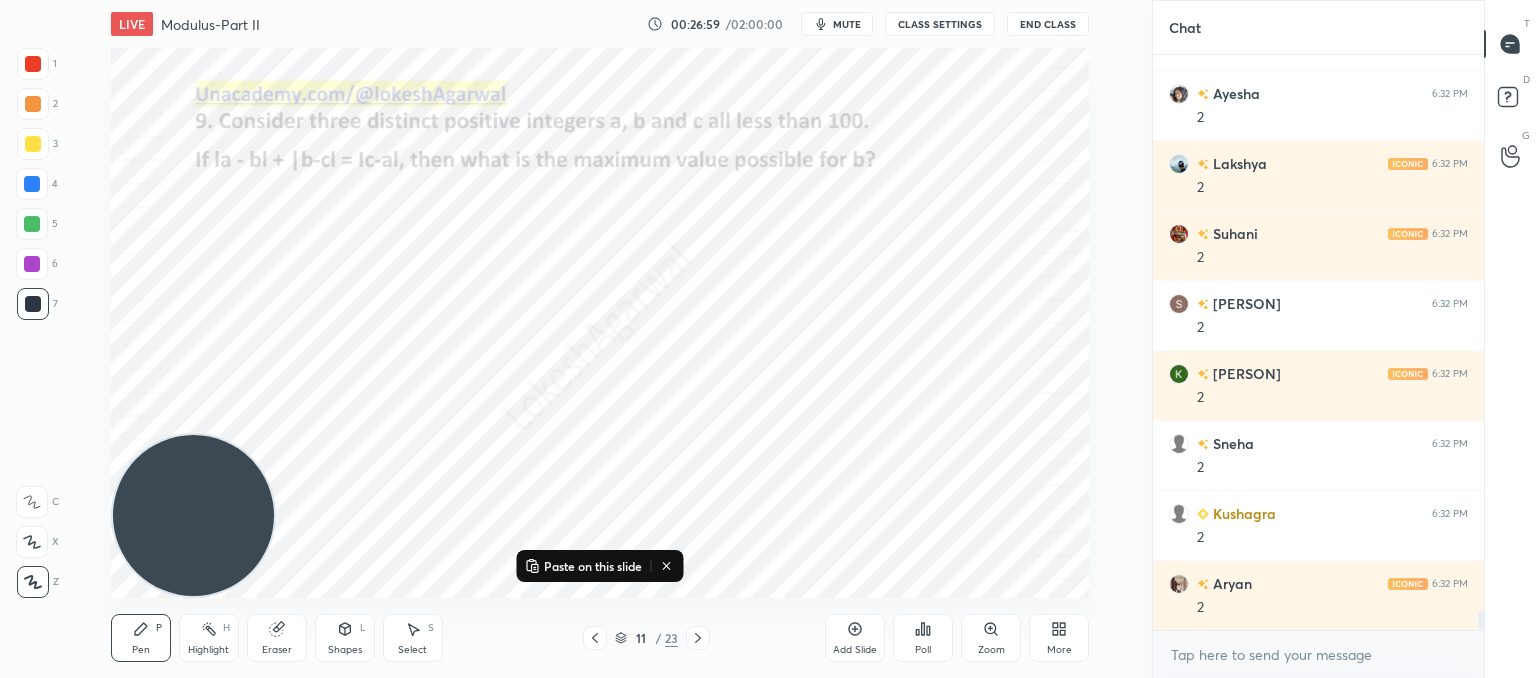 click at bounding box center (698, 638) 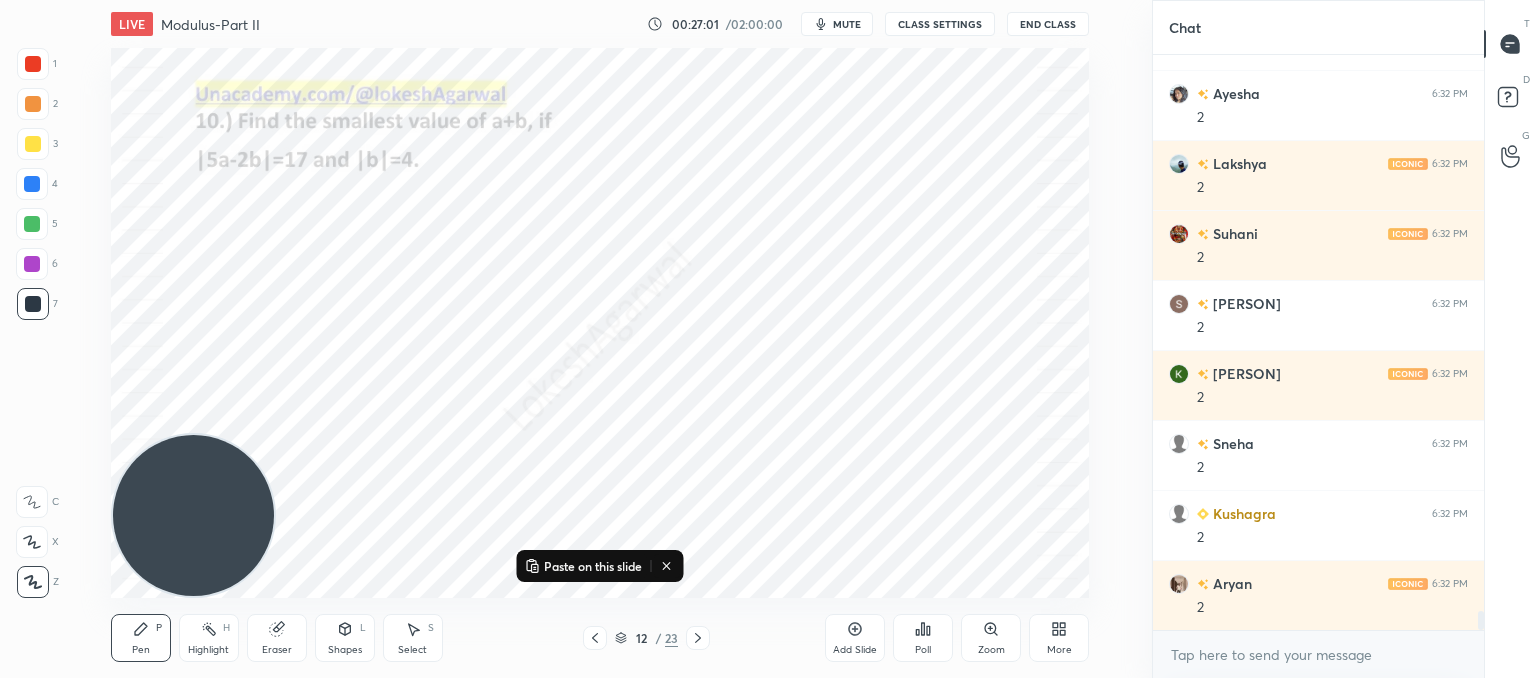 click on "Select S" at bounding box center [413, 638] 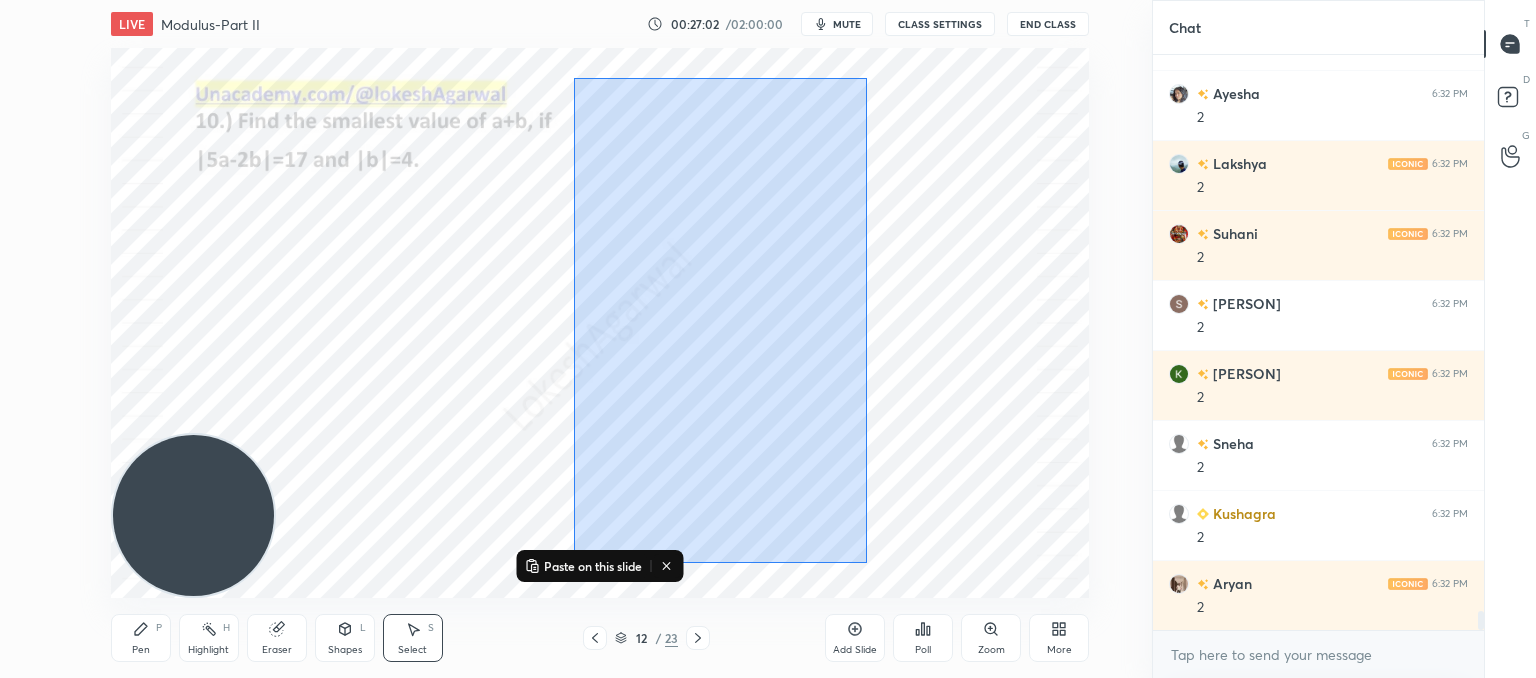 drag, startPoint x: 867, startPoint y: 563, endPoint x: 574, endPoint y: 77, distance: 567.4901 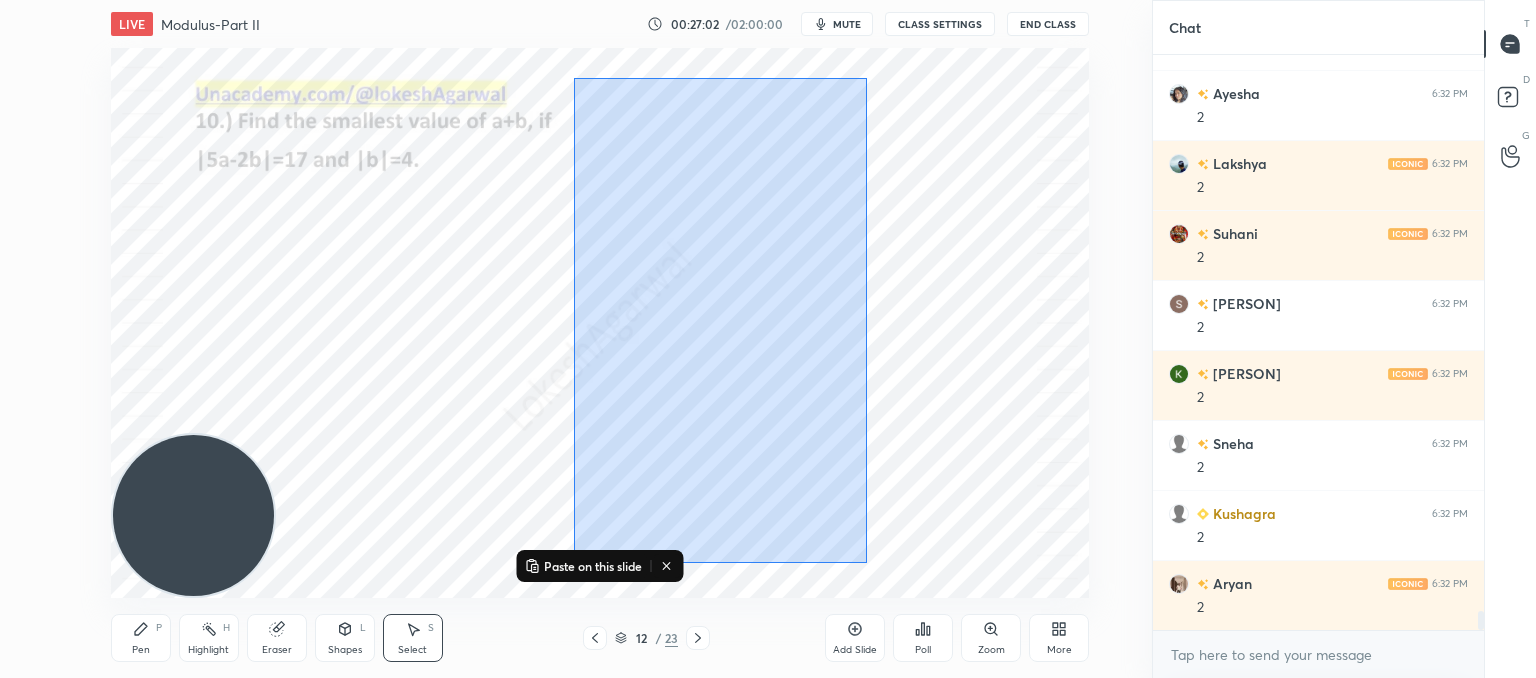 click on "0 ° Undo Copy Paste here Duplicate Duplicate to new slide Delete" at bounding box center [600, 323] 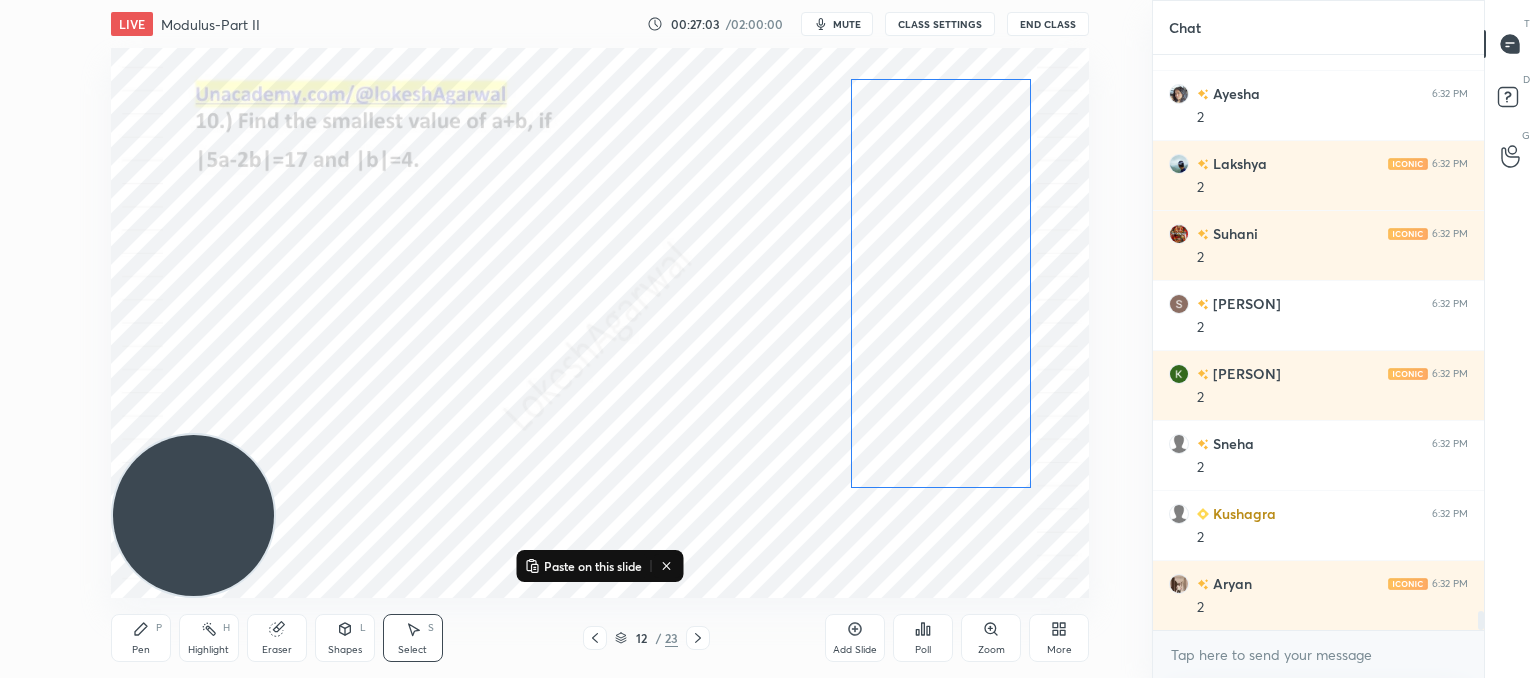 drag, startPoint x: 764, startPoint y: 230, endPoint x: 936, endPoint y: 171, distance: 181.83784 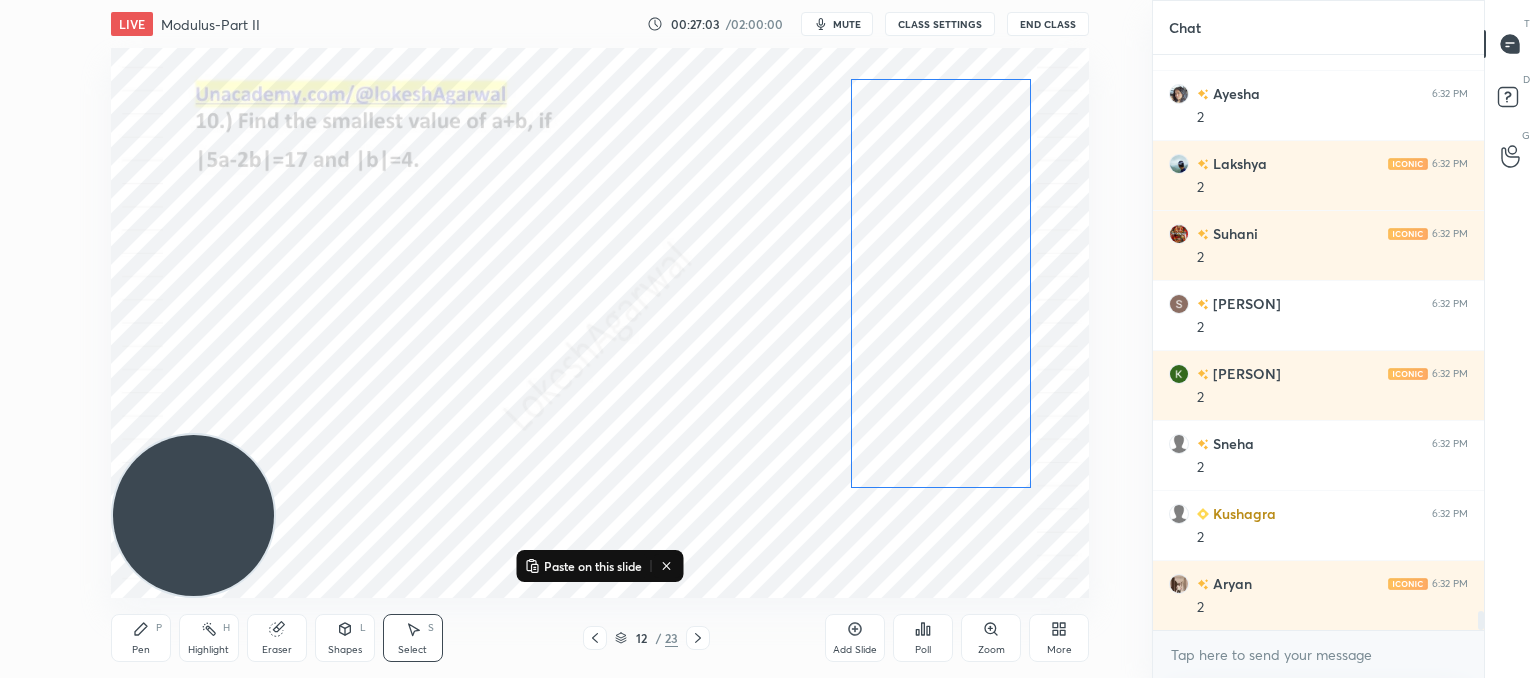 click on "0 ° Undo Copy Paste here Duplicate Duplicate to new slide Delete" at bounding box center (600, 323) 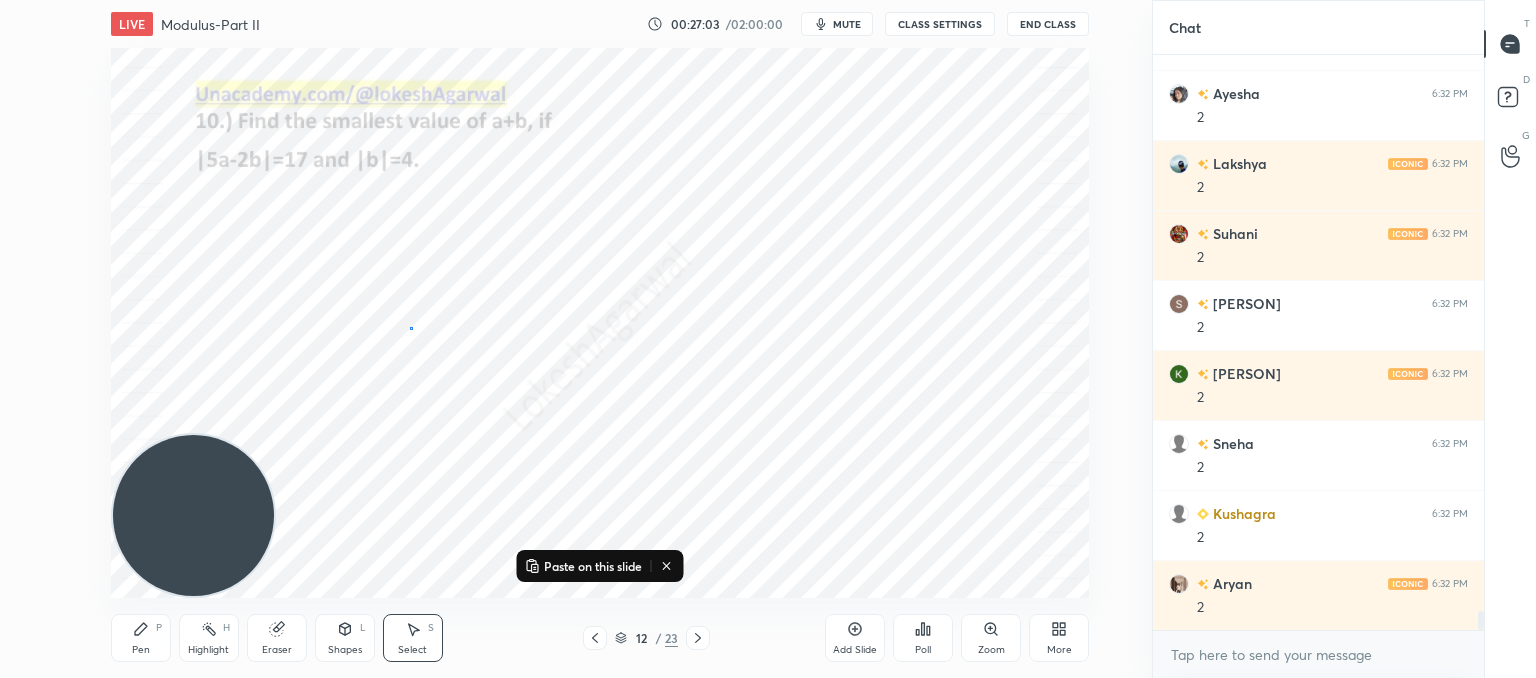 click on "0 ° Undo Copy Paste here Duplicate Duplicate to new slide Delete" at bounding box center (600, 323) 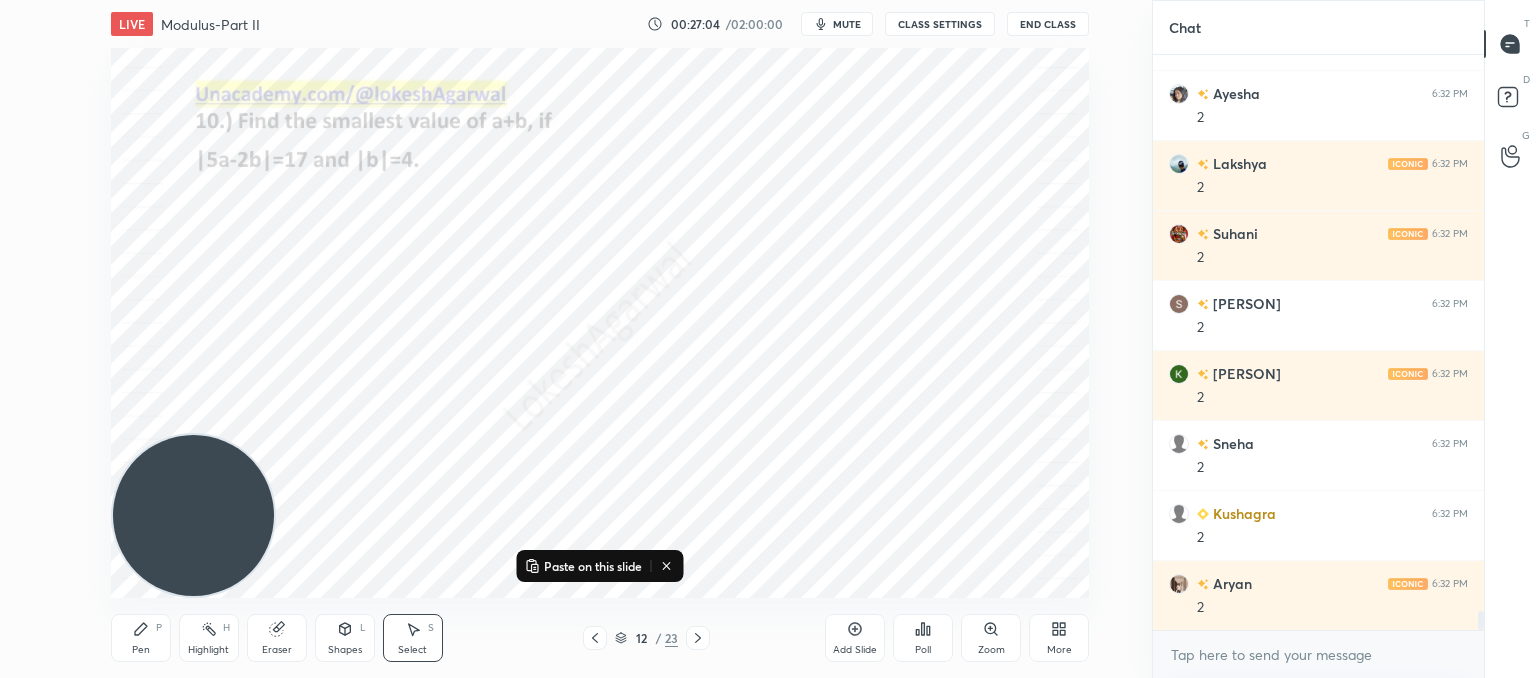 click 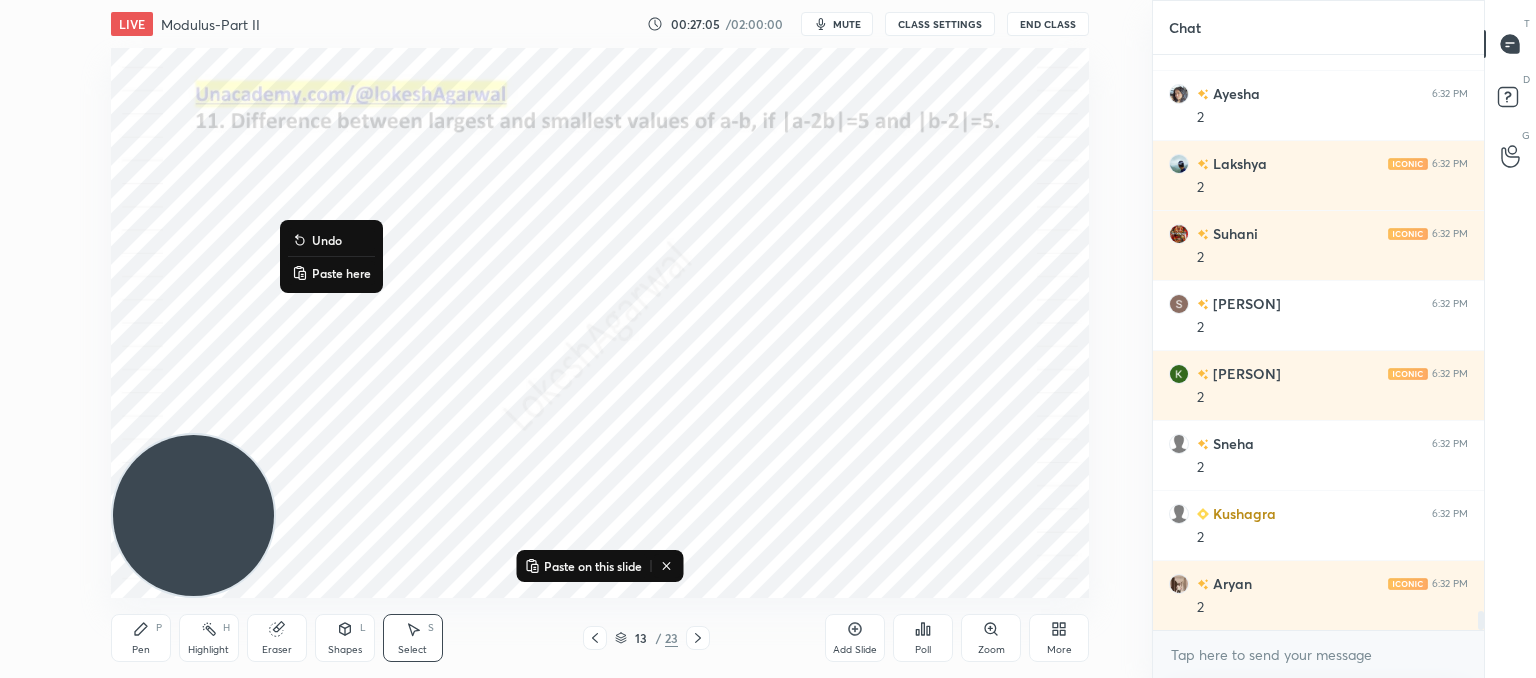 click on "Paste here" at bounding box center (341, 273) 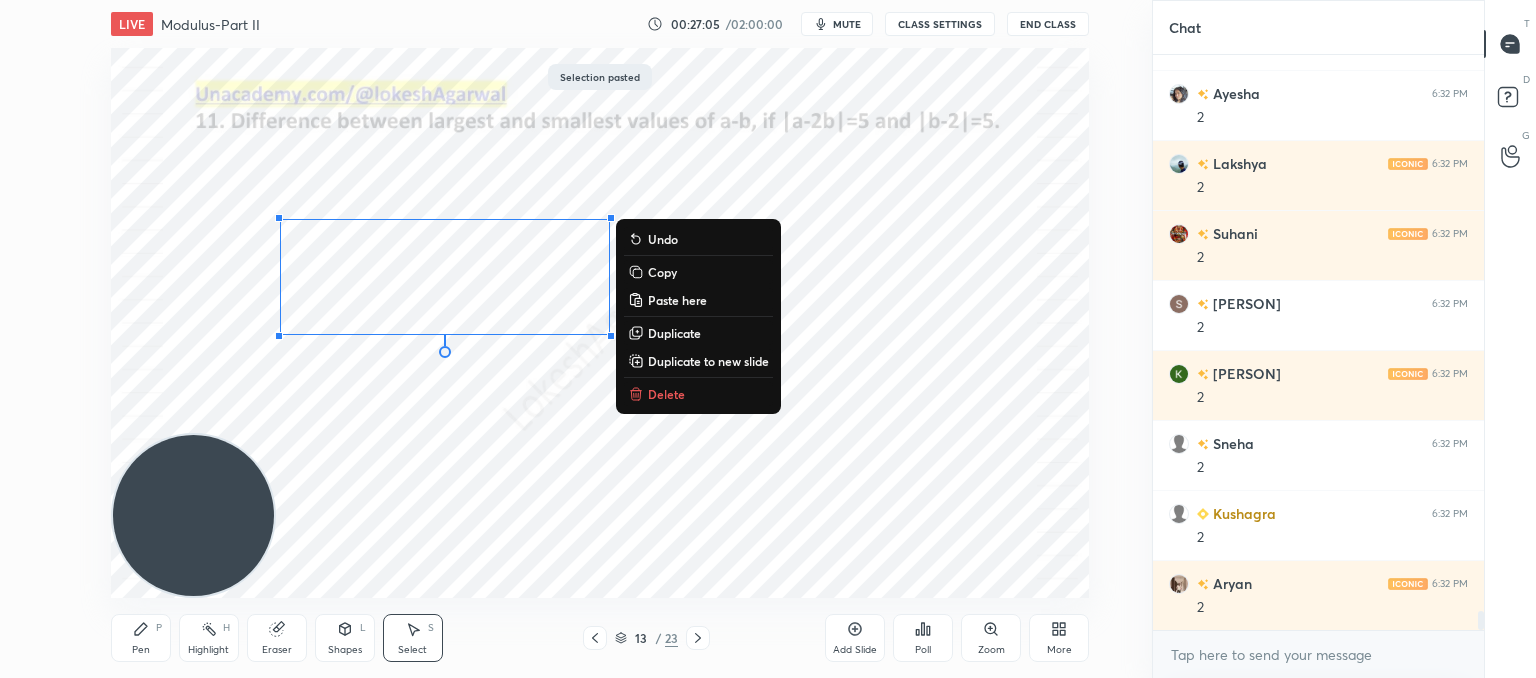 click on "0 ° Undo Copy Paste here Duplicate Duplicate to new slide Delete" at bounding box center [600, 323] 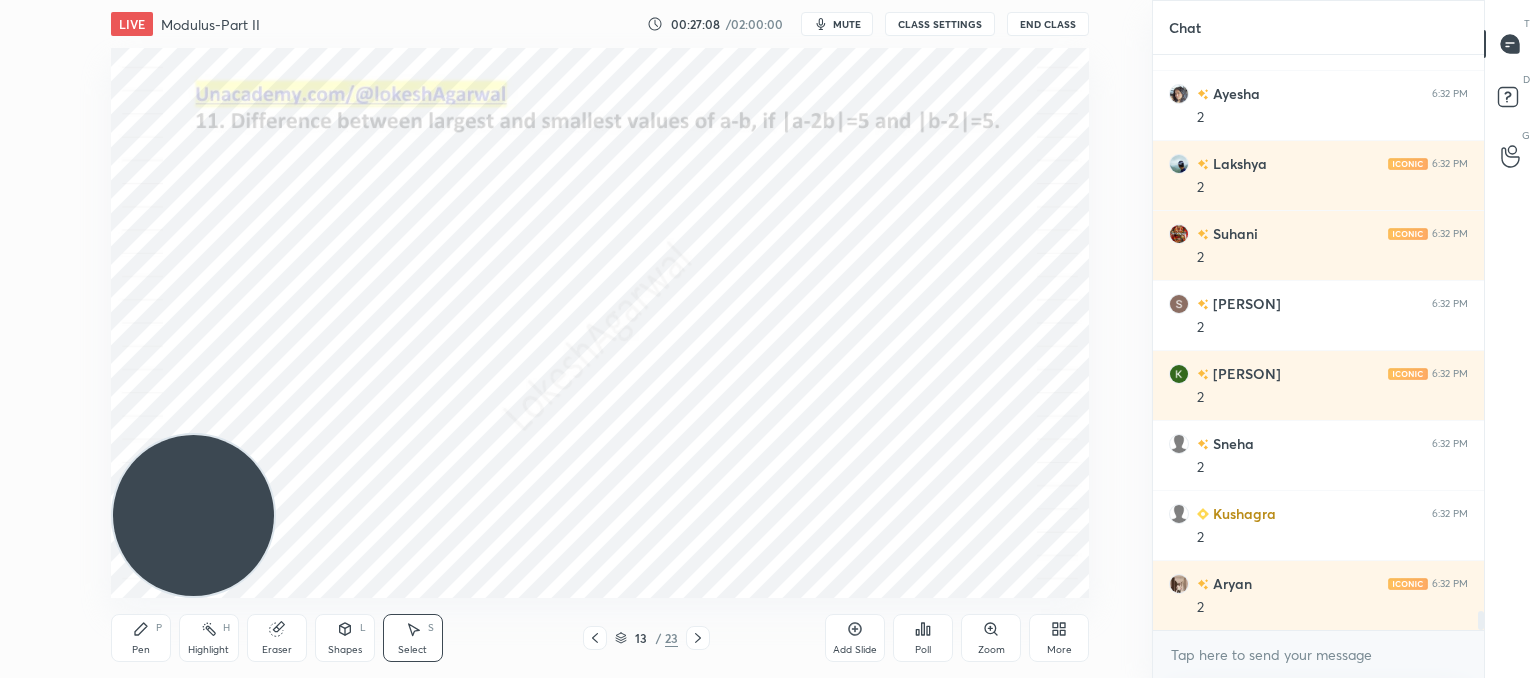 click 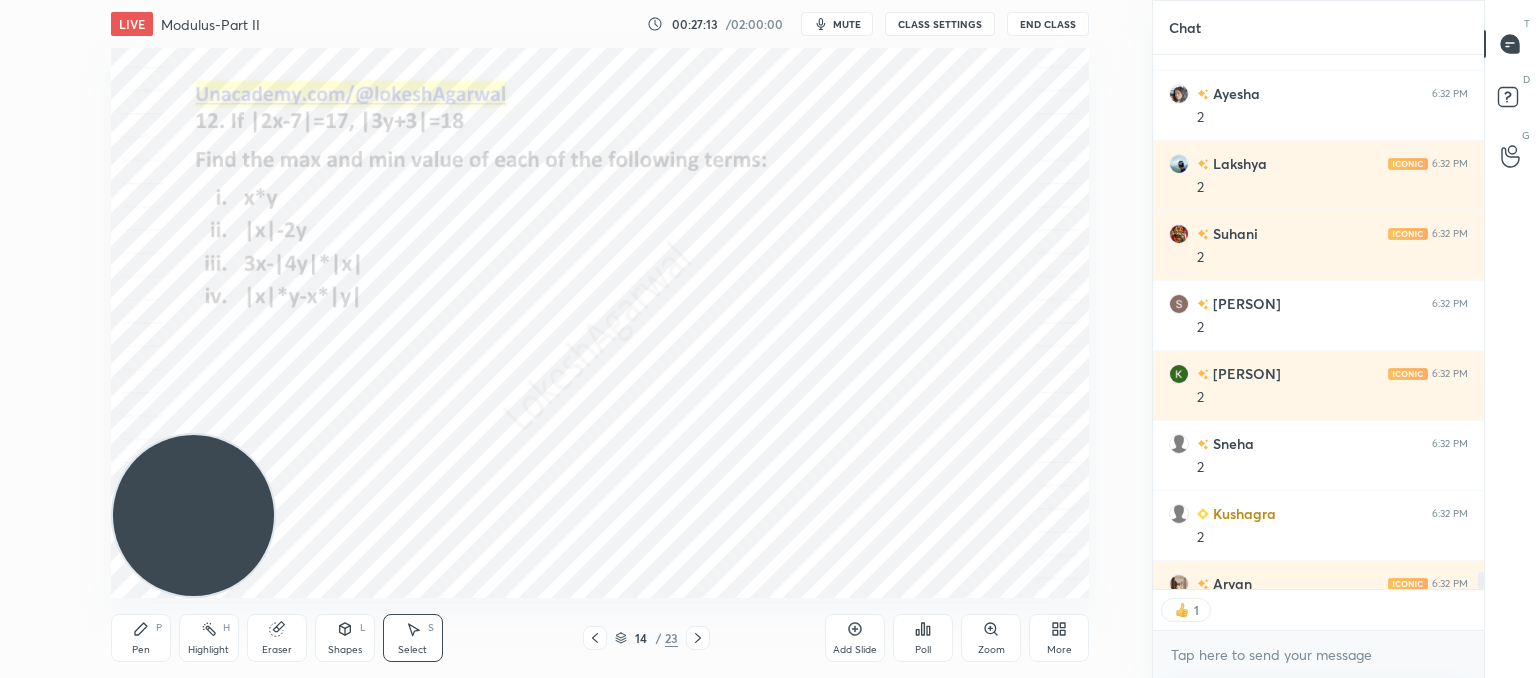 scroll, scrollTop: 529, scrollLeft: 325, axis: both 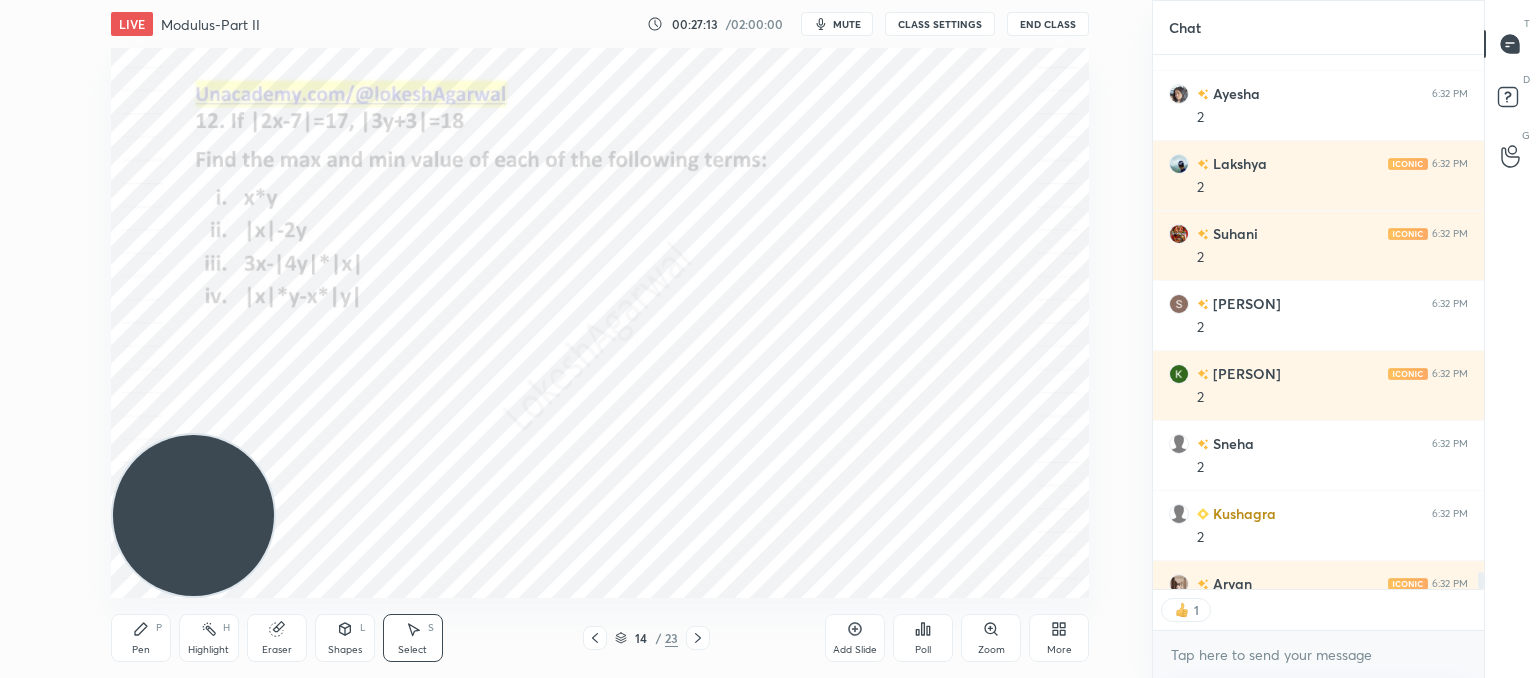 click on "Pen P" at bounding box center [141, 638] 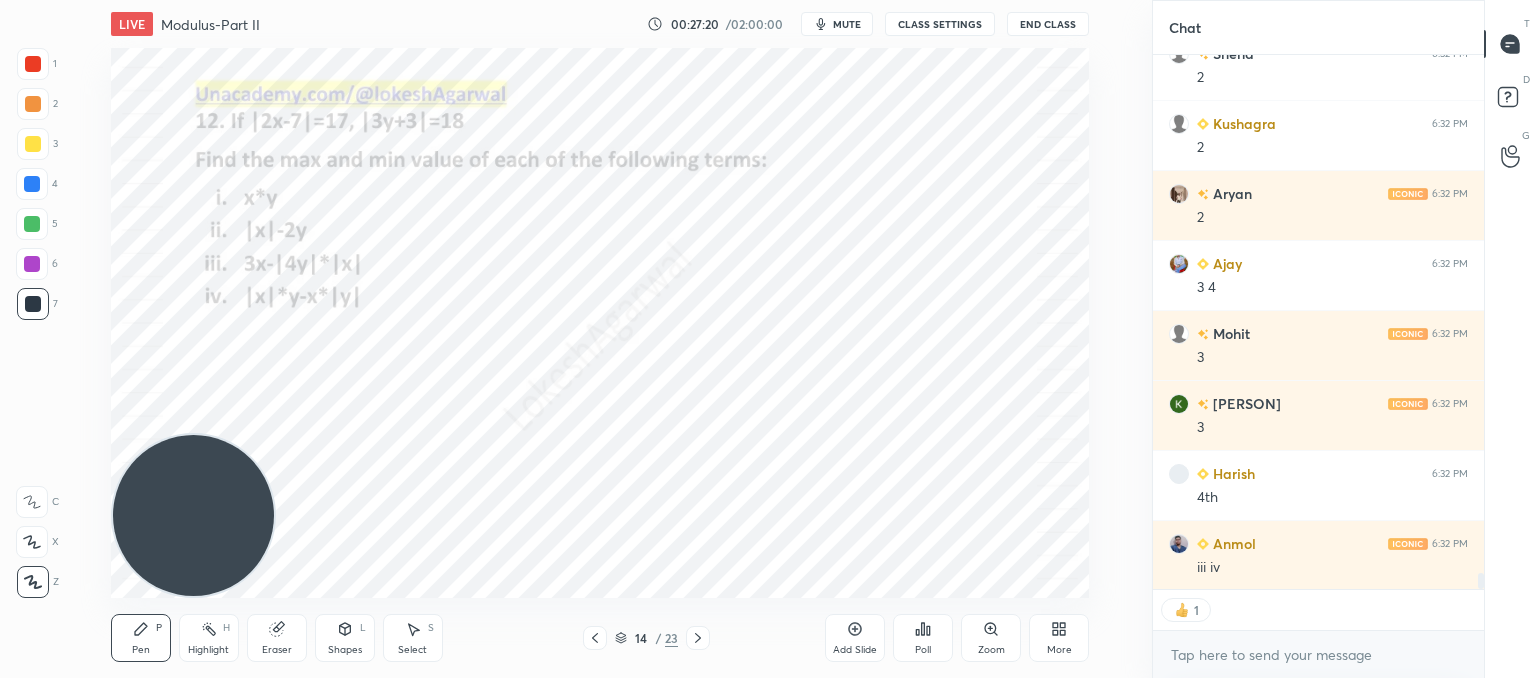 scroll, scrollTop: 17515, scrollLeft: 0, axis: vertical 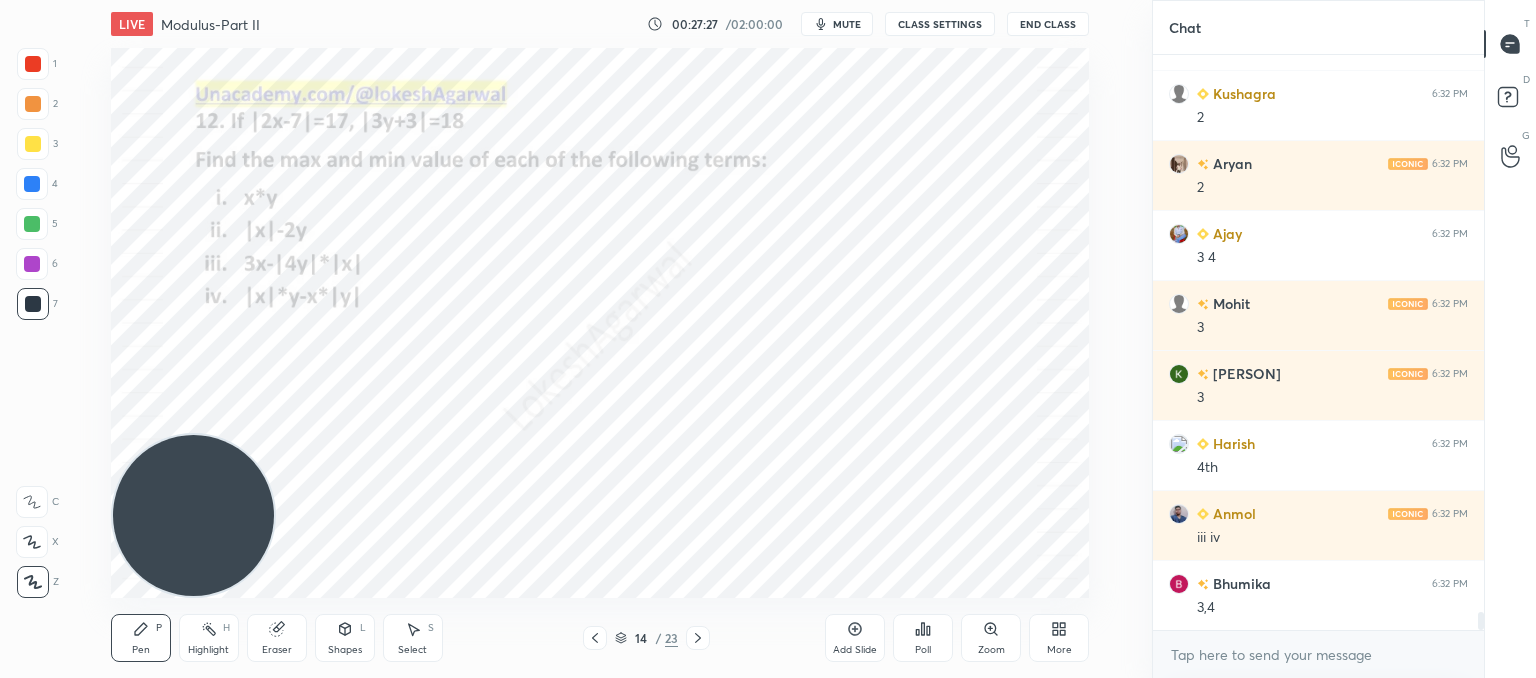 drag, startPoint x: 285, startPoint y: 642, endPoint x: 296, endPoint y: 631, distance: 15.556349 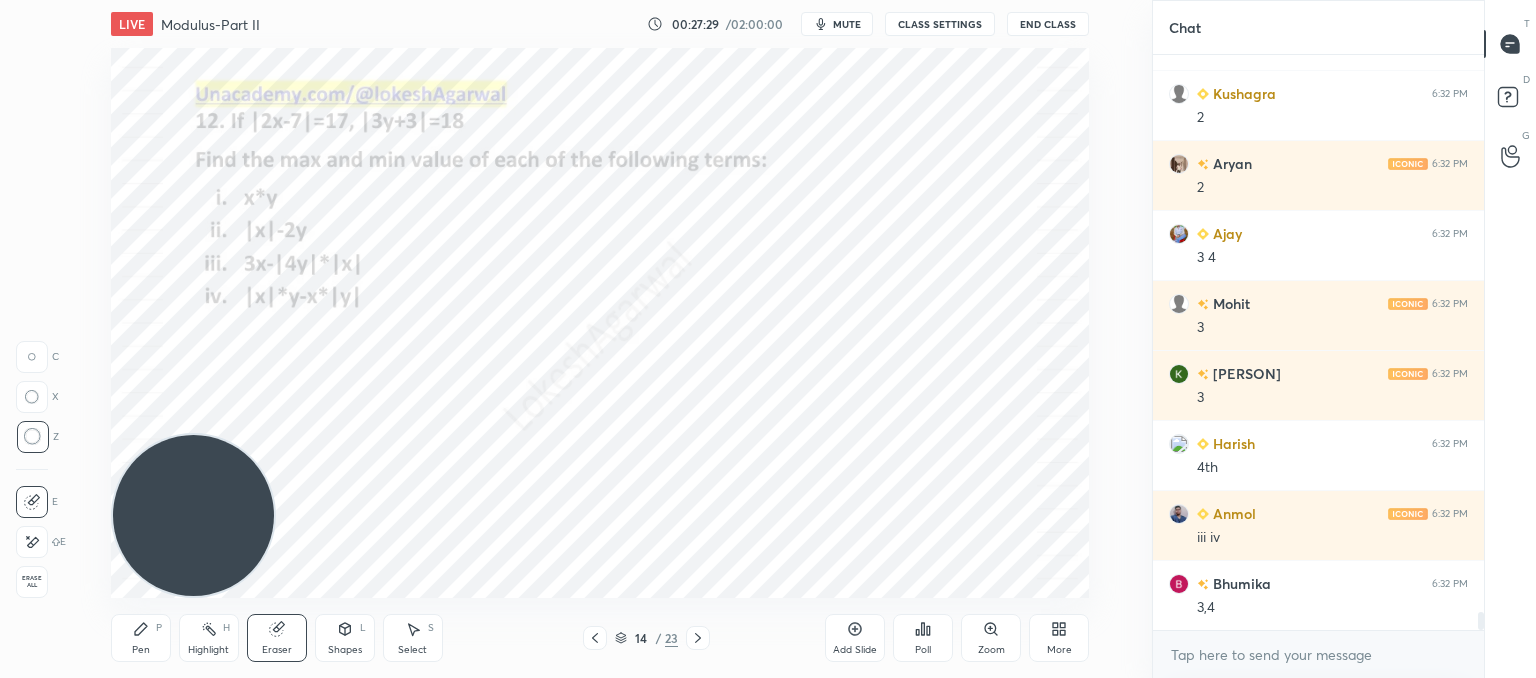click on "Pen P" at bounding box center [141, 638] 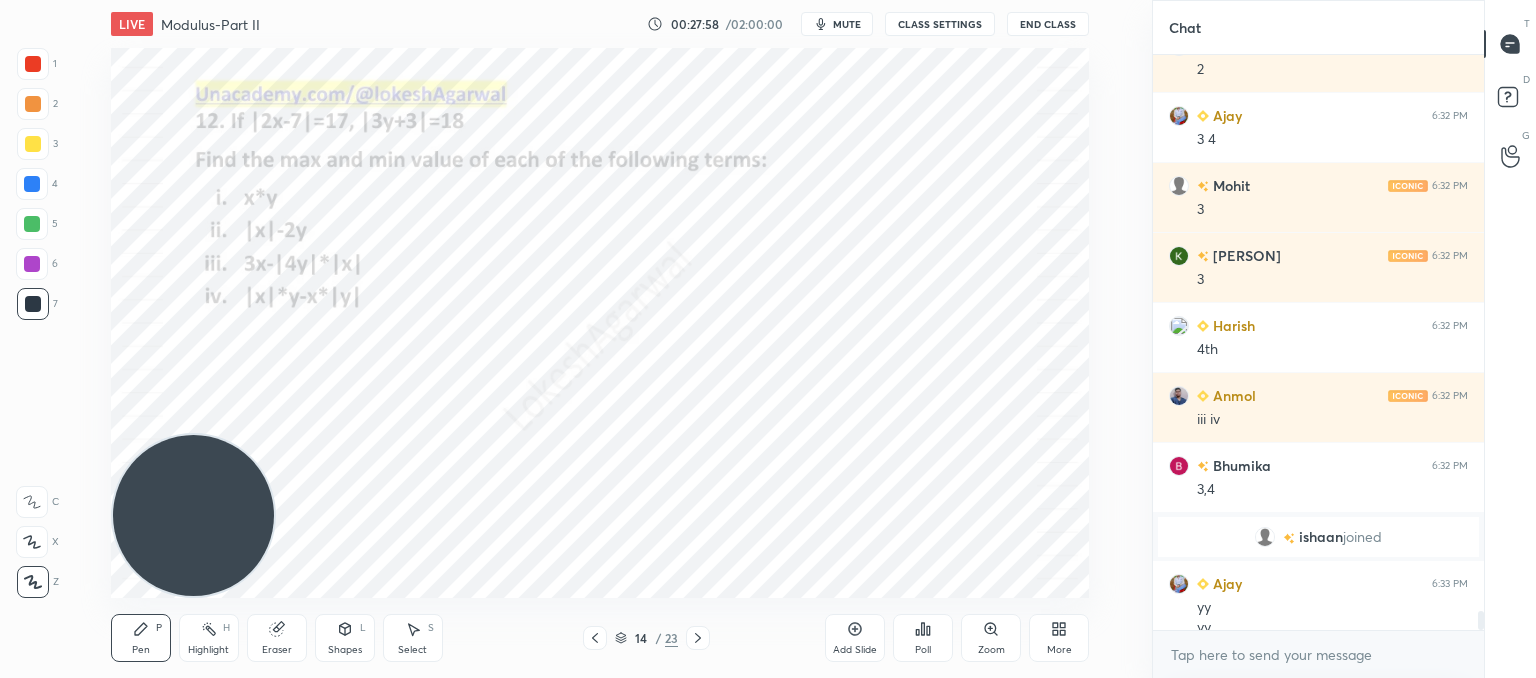 scroll, scrollTop: 17294, scrollLeft: 0, axis: vertical 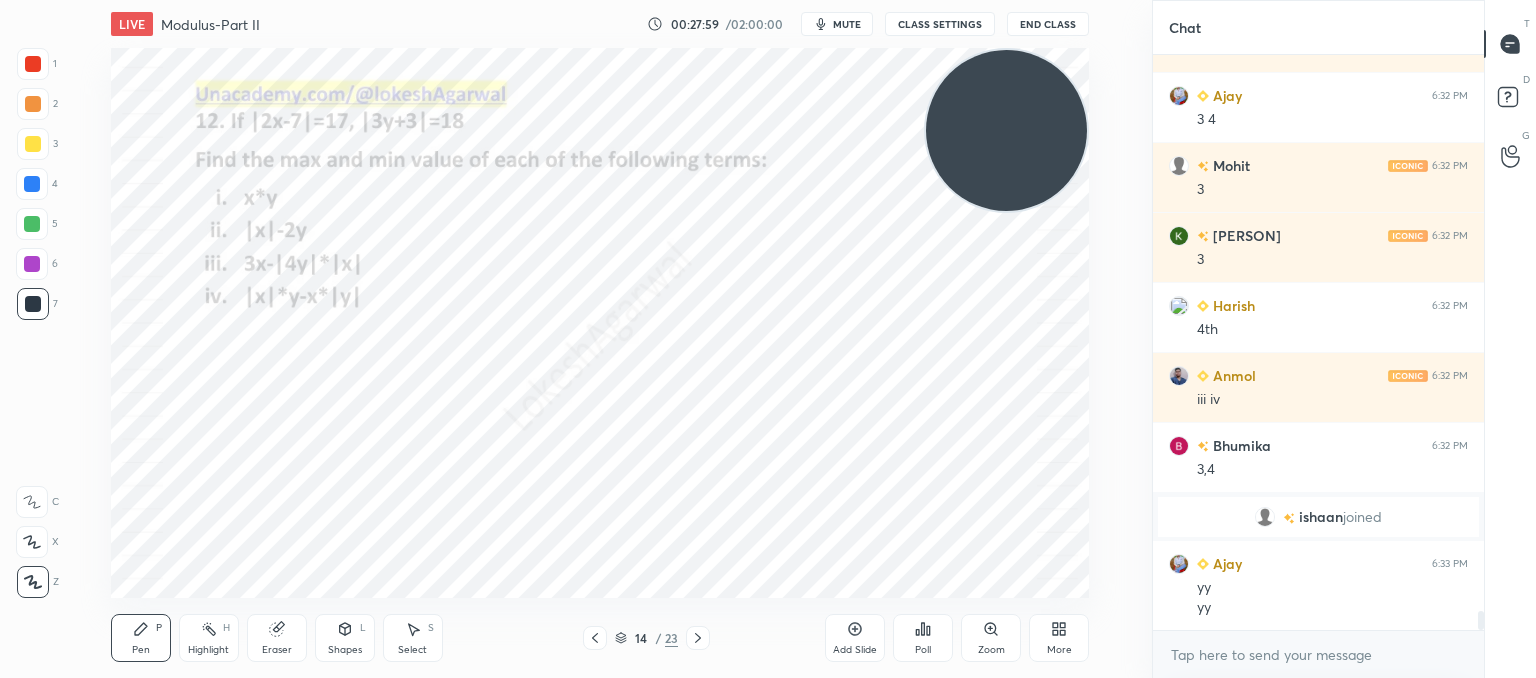 drag, startPoint x: 213, startPoint y: 497, endPoint x: 1198, endPoint y: 13, distance: 1097.4885 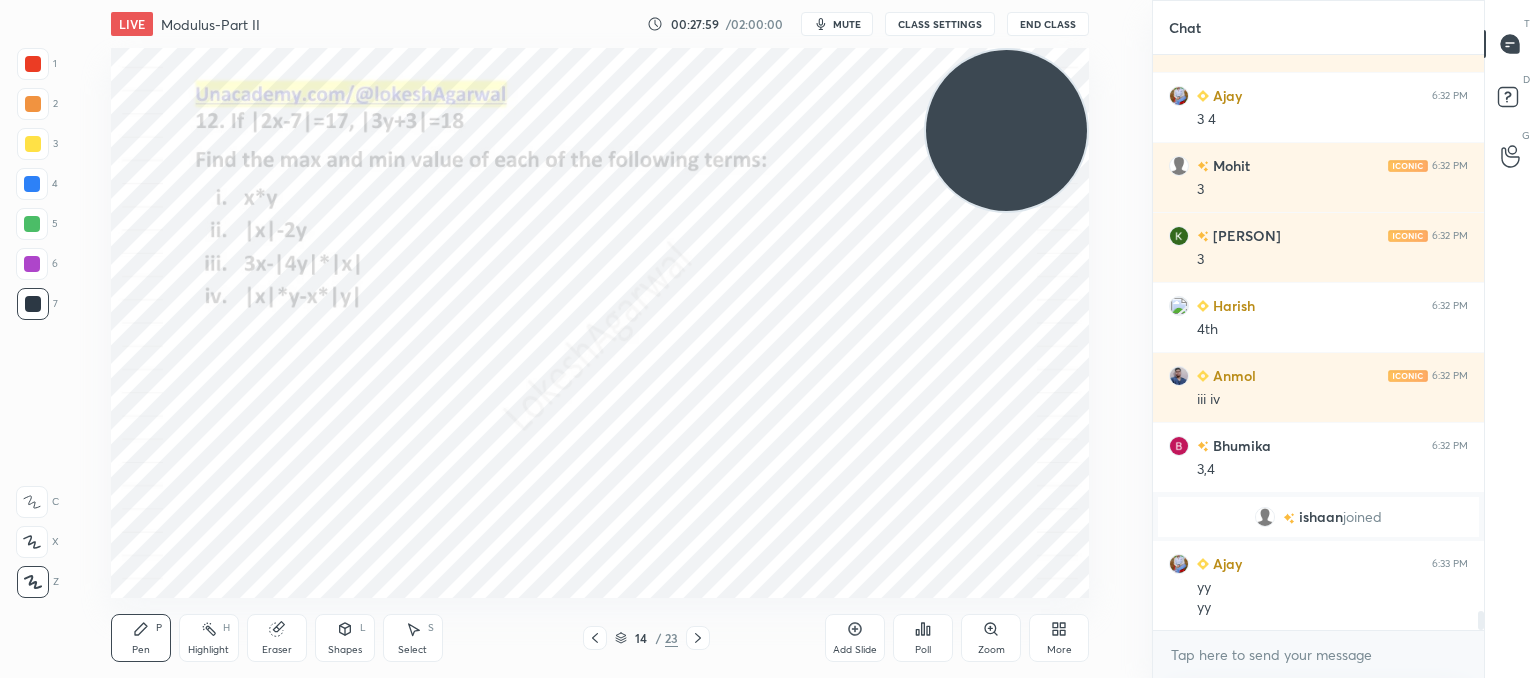 click on "1 2 3 4 5 6 7 C X Z C X Z E E Erase all   H H LIVE Modulus-Part II 00:27:59 /  02:00:00 mute CLASS SETTINGS End Class Setting up your live class Poll for   secs No correct answer Start poll Back Modulus-Part II • L12 of Comprehensive Course on Algebra: Basic to Advanced - Part I [LAST] Pen P Highlight H Eraser Shapes L Select S 14 / 23 Add Slide Poll Zoom More Chat [FIRST] 6:32 PM 2 [FIRST] 6:32 PM 2 [FIRST] 6:32 PM 3 4 [FIRST] 6:32 PM 3 [FIRST] 6:32 PM 3 [FIRST] 6:32 PM 4th [FIRST] 6:32 PM iii iv [FIRST] 6:32 PM 3,4 [FIRST]  joined [FIRST] 6:33 PM yy yy JUMP TO LATEST Enable hand raising Enable raise hand to speak to learners. Once enabled, chat will be turned off temporarily. Enable x   introducing Raise a hand with a doubt Now learners can raise their hand along with a doubt  How it works? Doubts asked by learners will show up here NEW DOUBTS ASKED No one has raised a hand yet Can't raise hand Looks like educator just invited you to speak. Please wait before you can raise your hand again. Got it T D G ​" at bounding box center [768, 0] 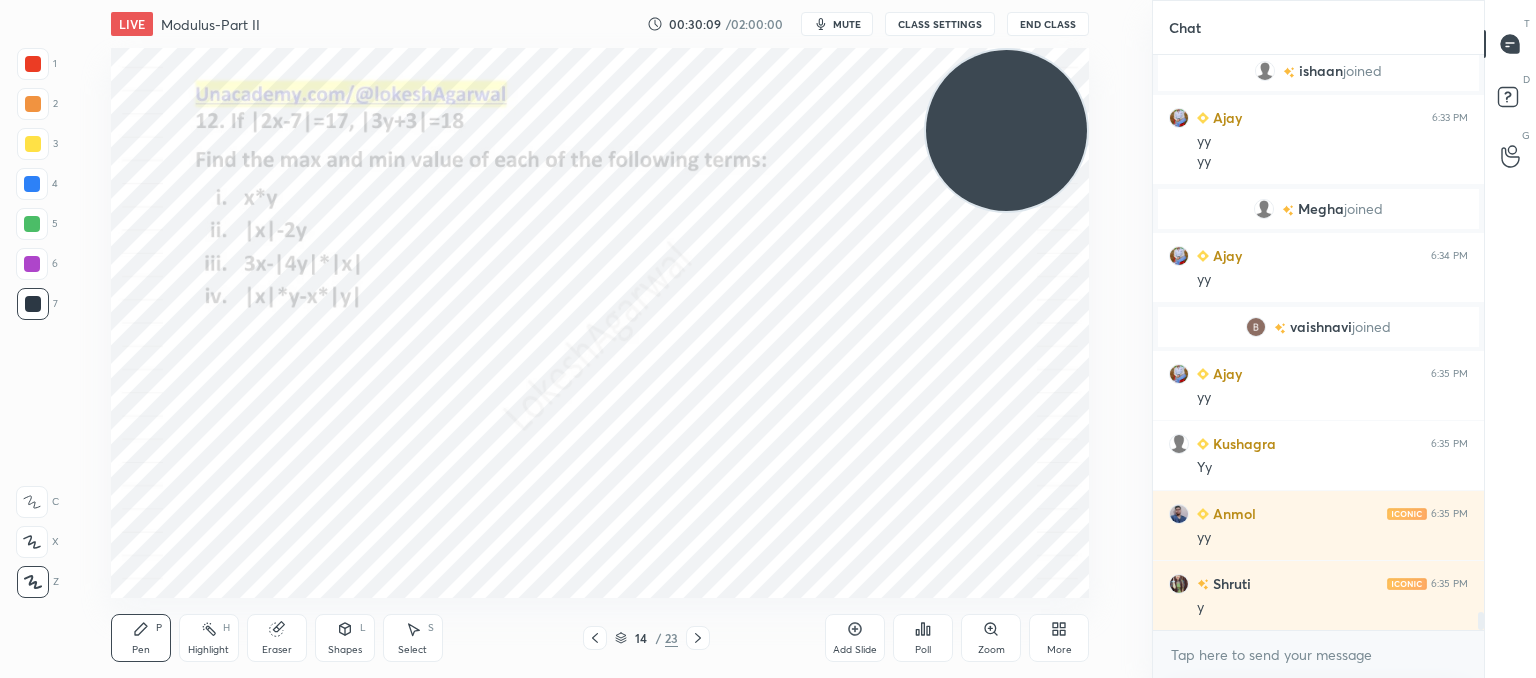 scroll, scrollTop: 17728, scrollLeft: 0, axis: vertical 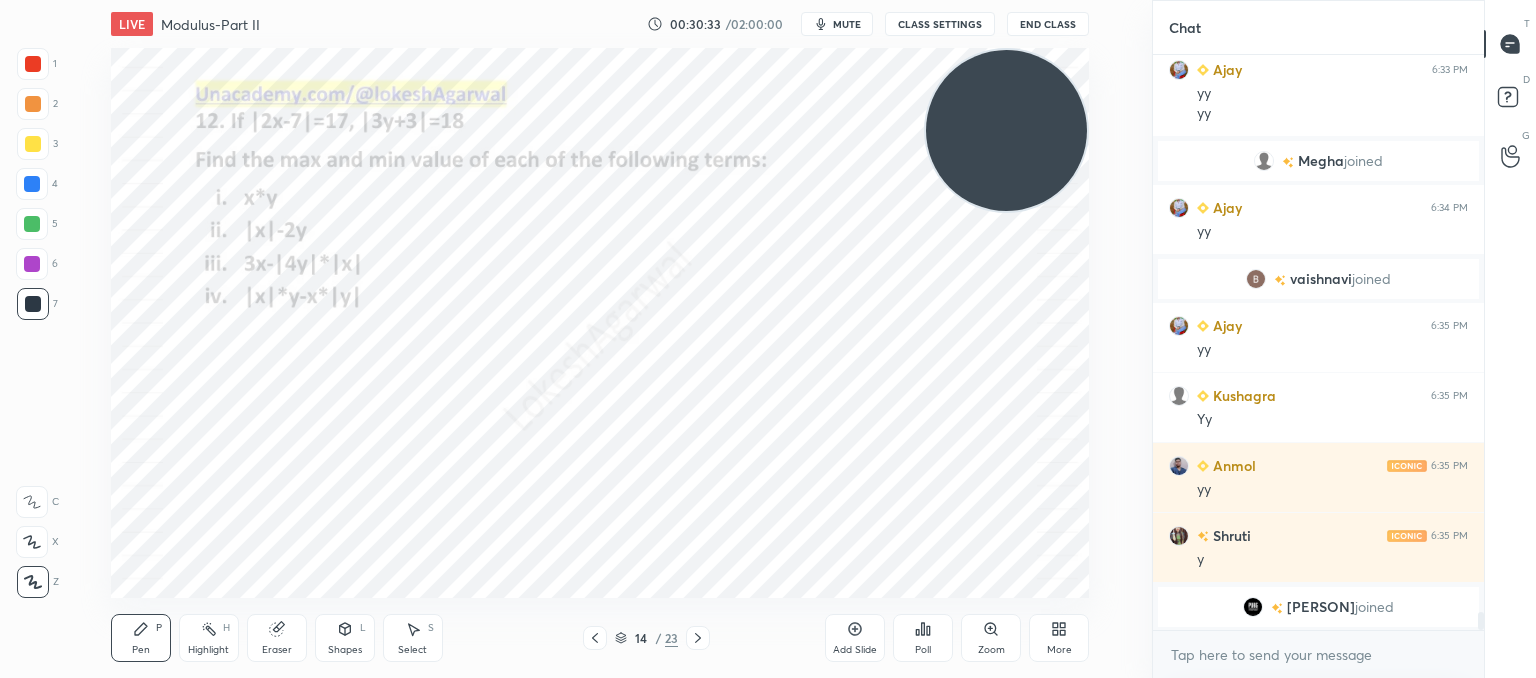 drag, startPoint x: 275, startPoint y: 628, endPoint x: 285, endPoint y: 607, distance: 23.259407 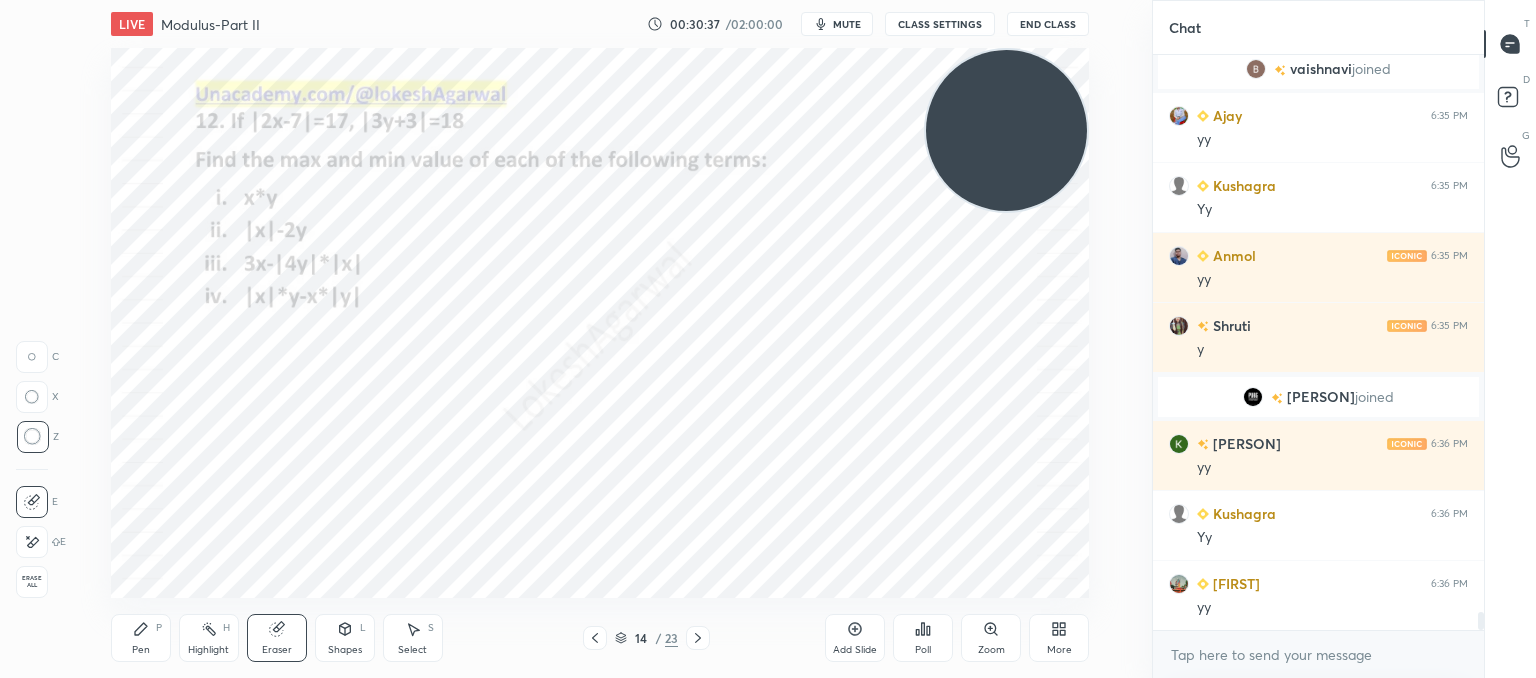 scroll, scrollTop: 17926, scrollLeft: 0, axis: vertical 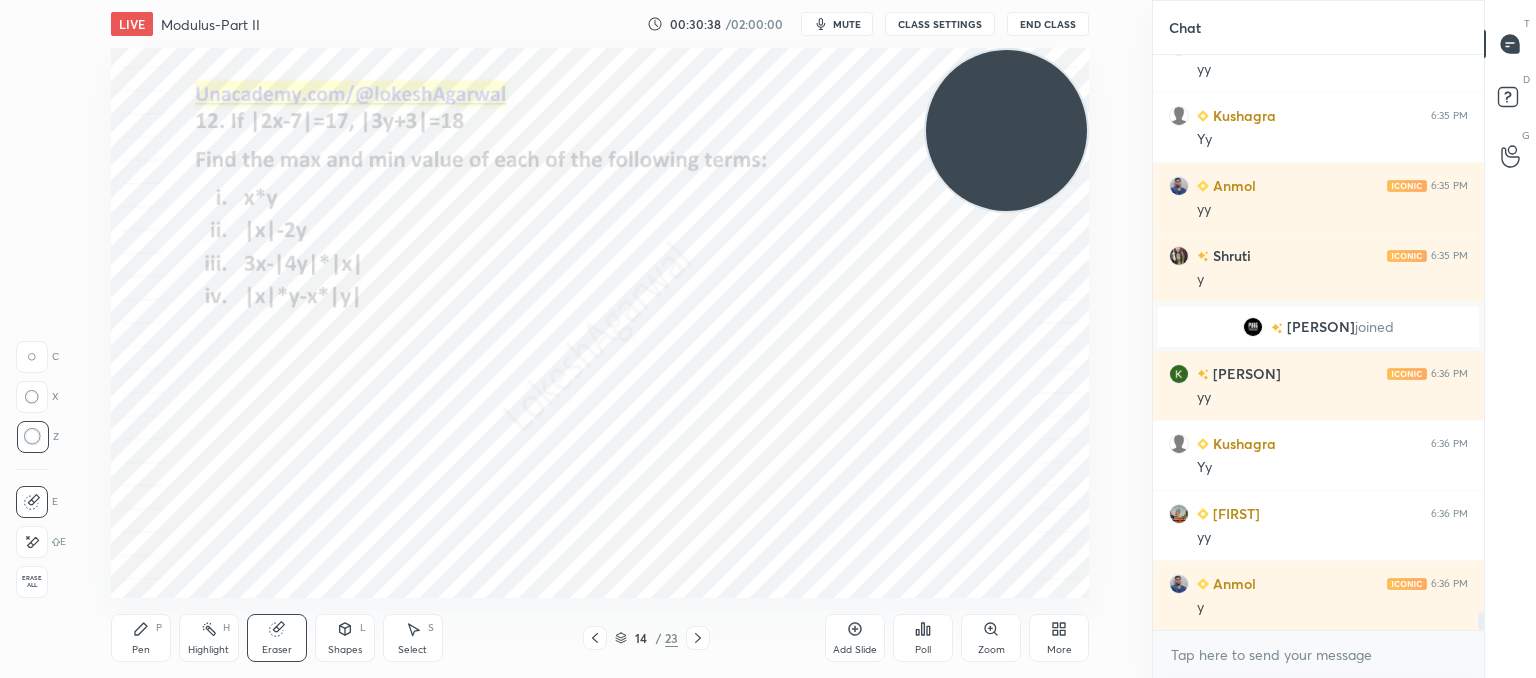 click on "Pen P" at bounding box center (141, 638) 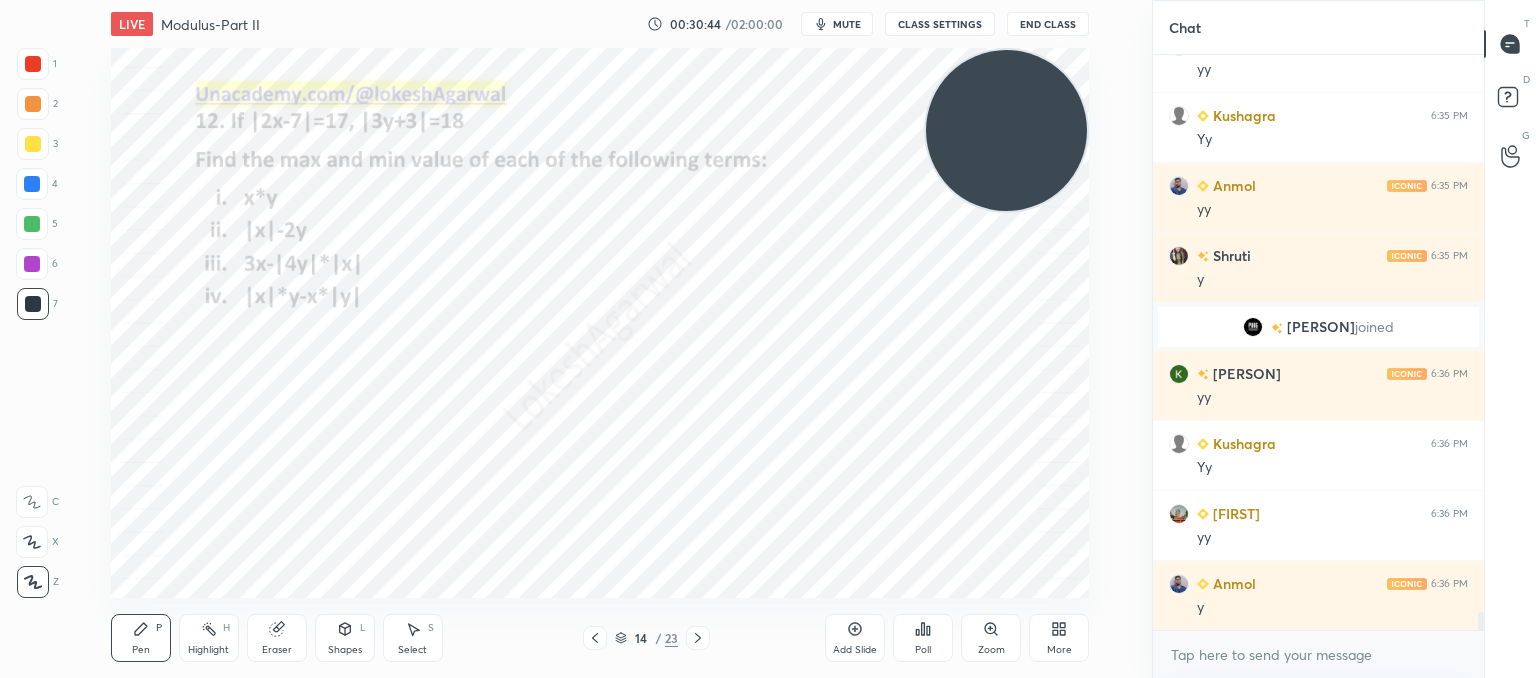 scroll, scrollTop: 17996, scrollLeft: 0, axis: vertical 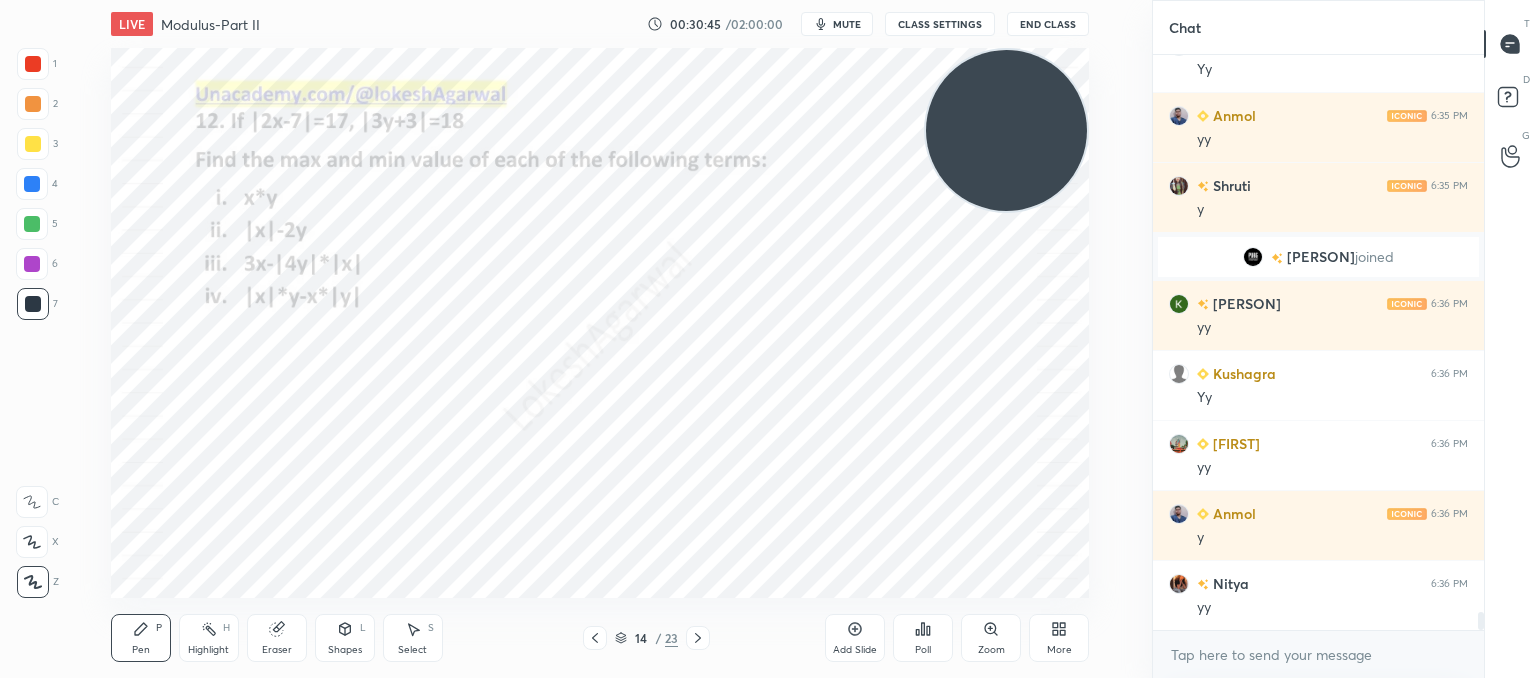 click on "Add Slide" at bounding box center (855, 638) 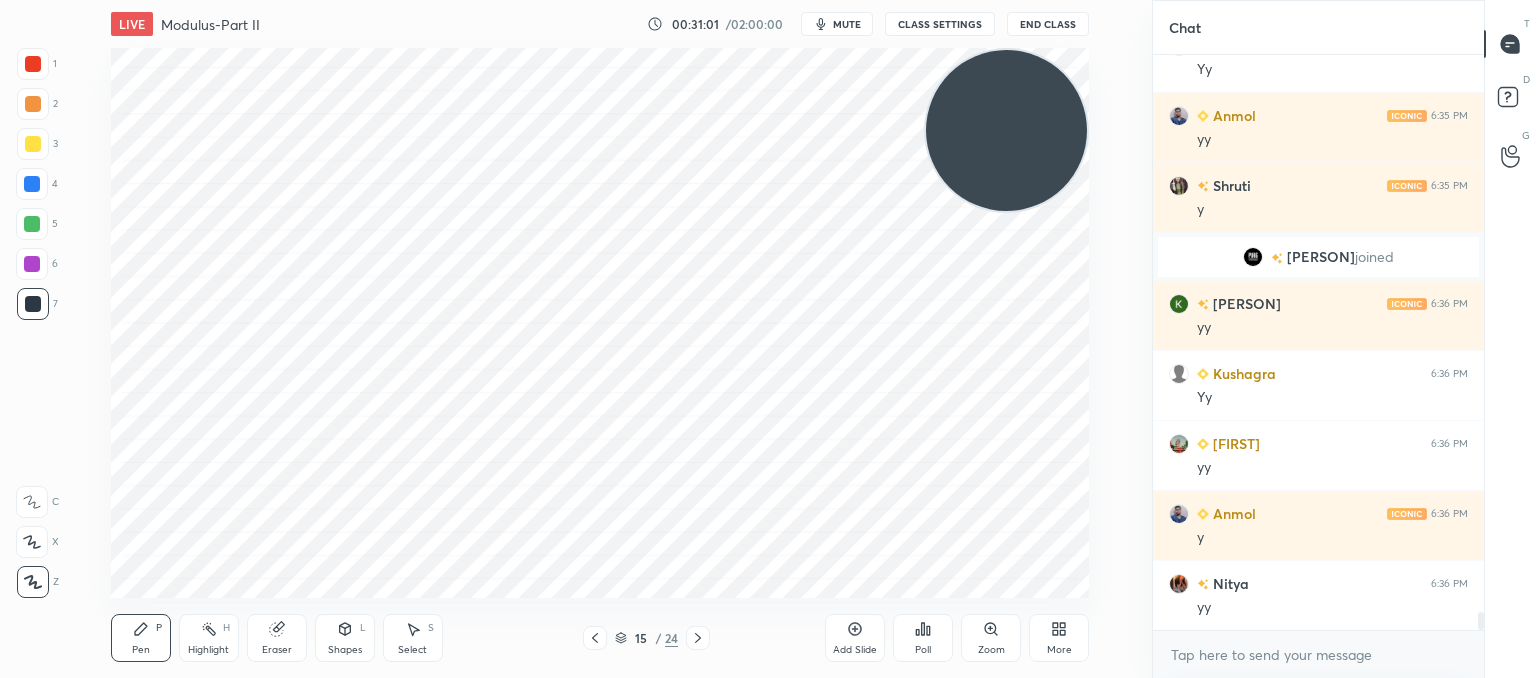 scroll, scrollTop: 18066, scrollLeft: 0, axis: vertical 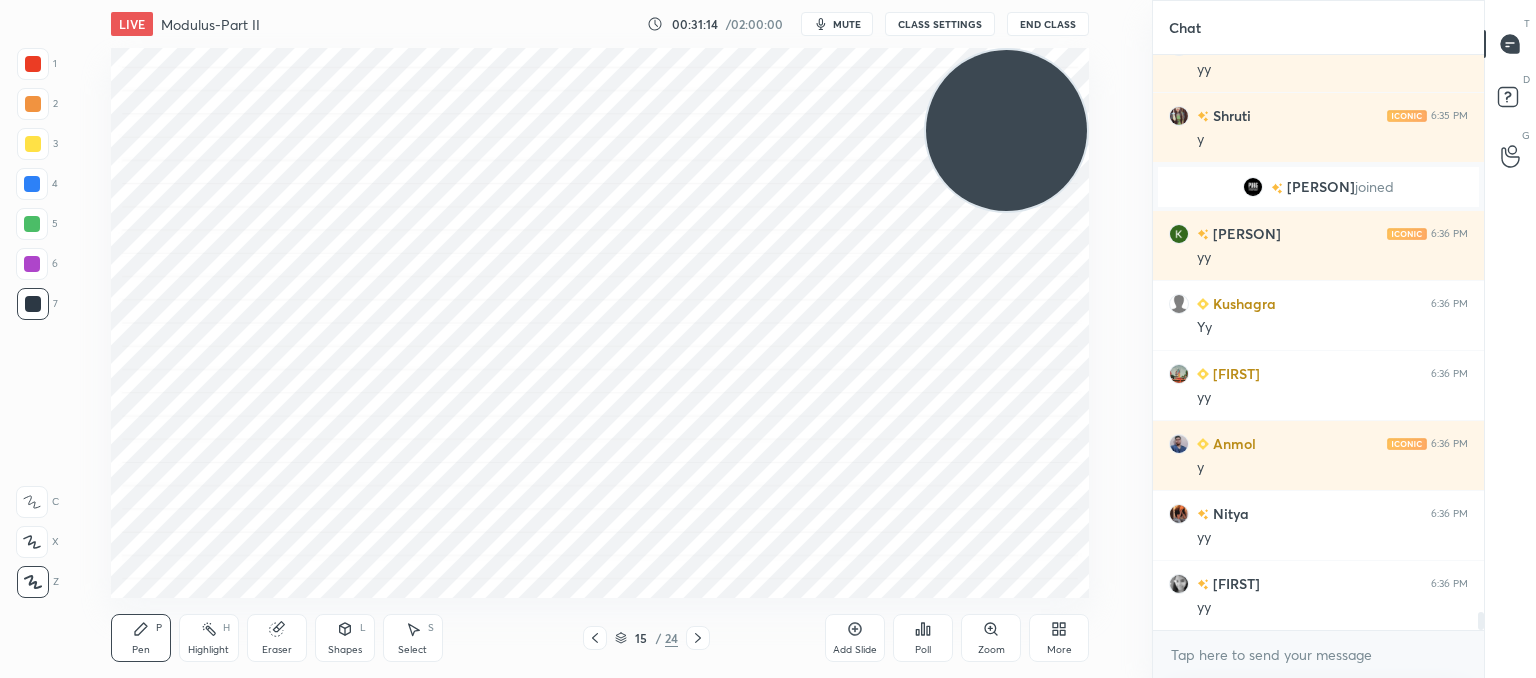click 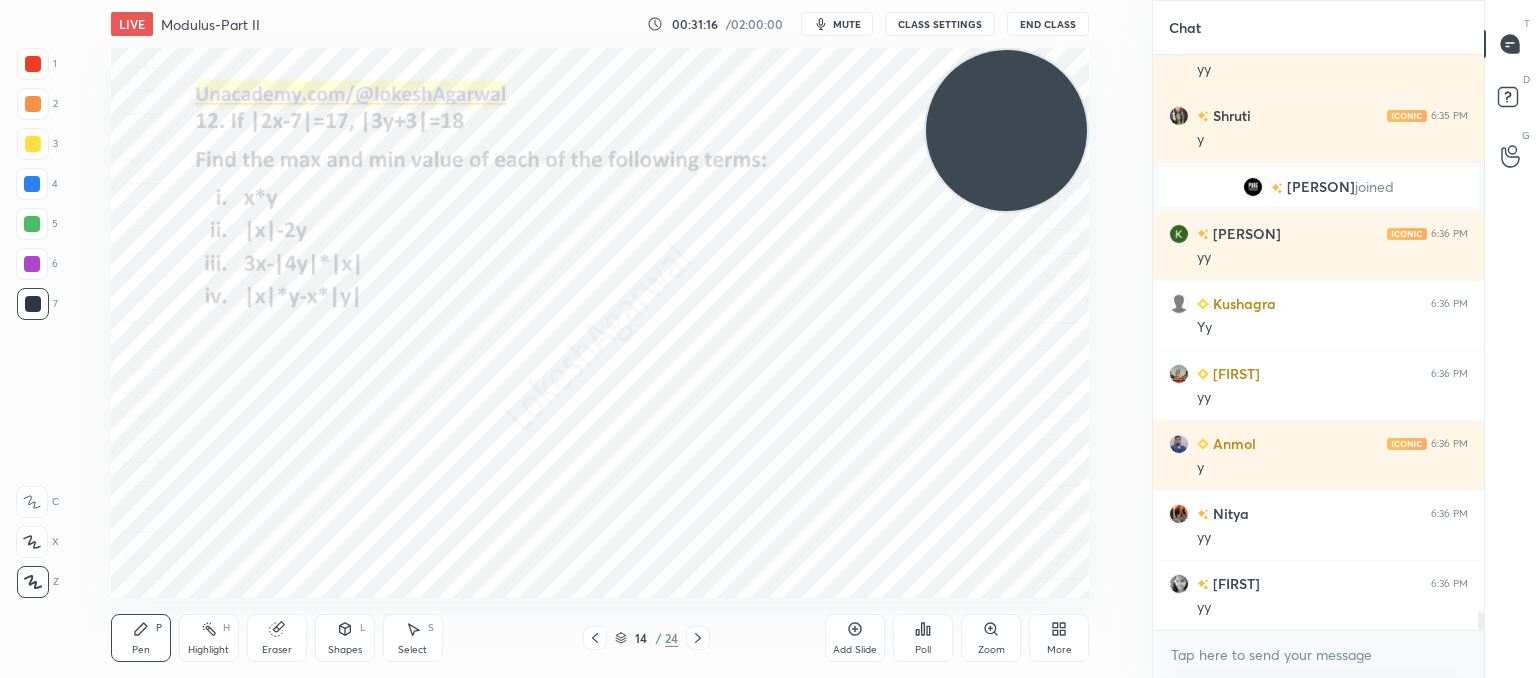 click 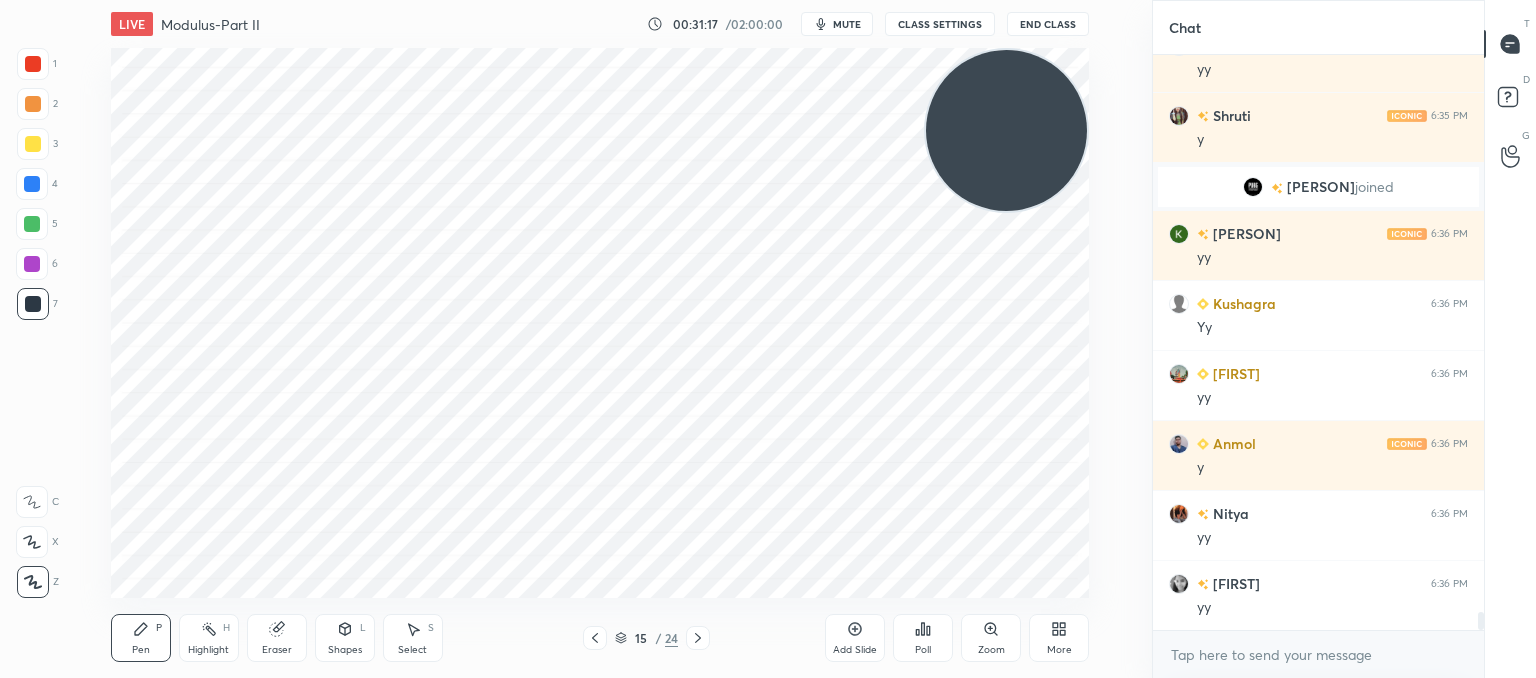 click 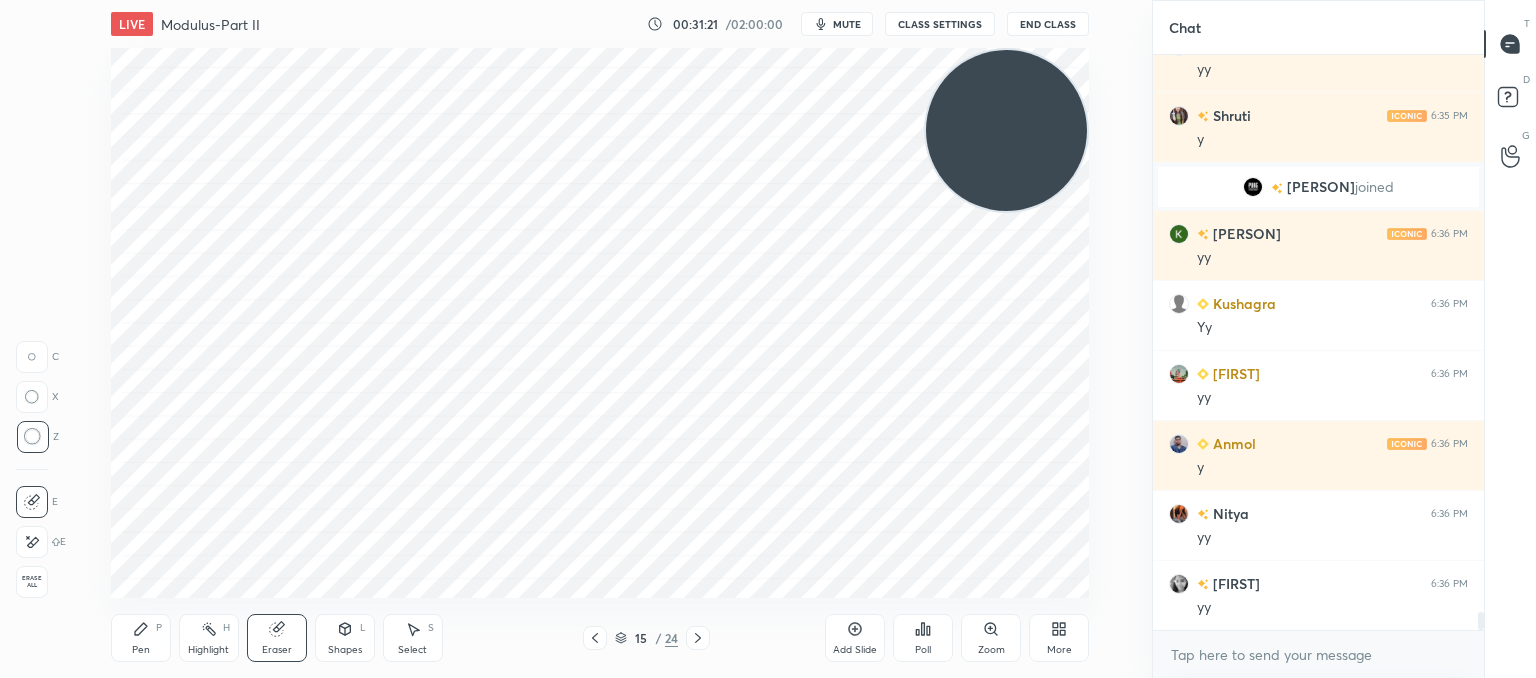 click on "Pen" at bounding box center (141, 650) 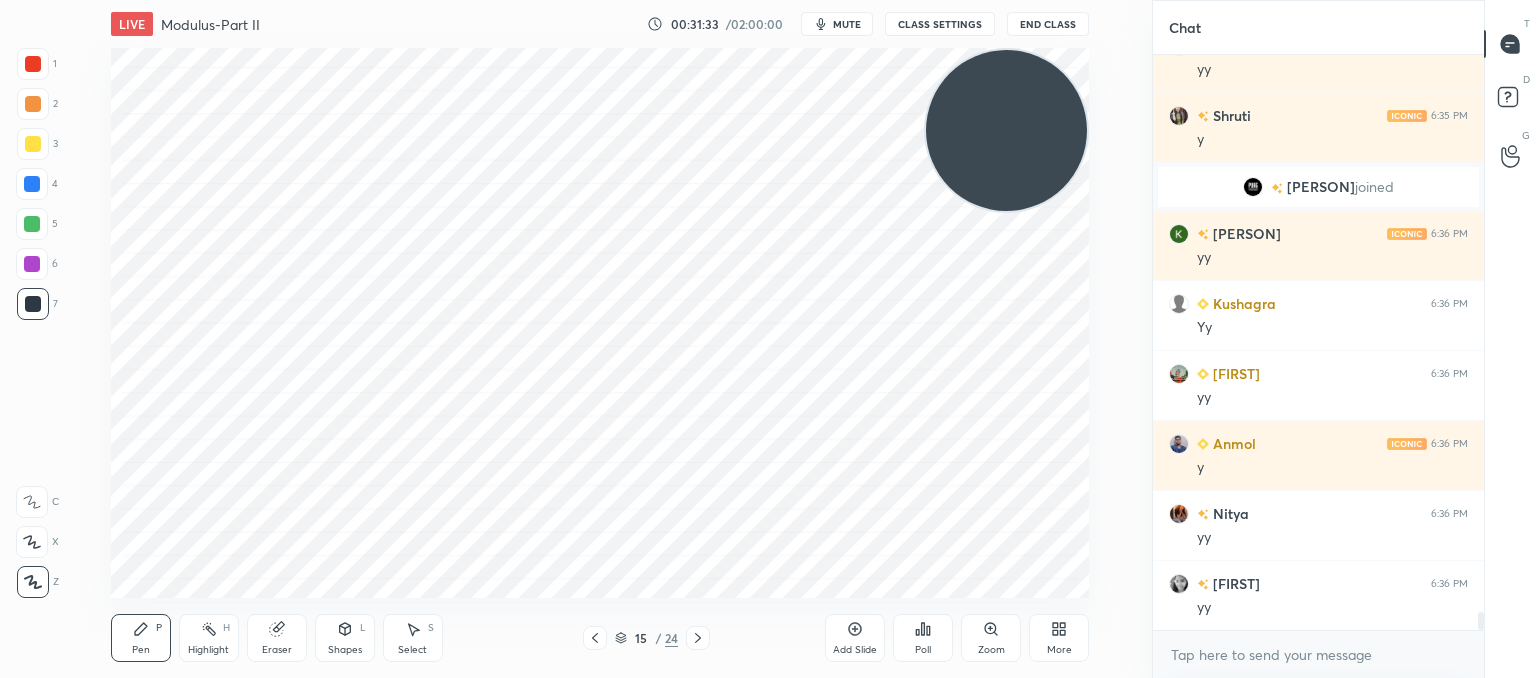 click 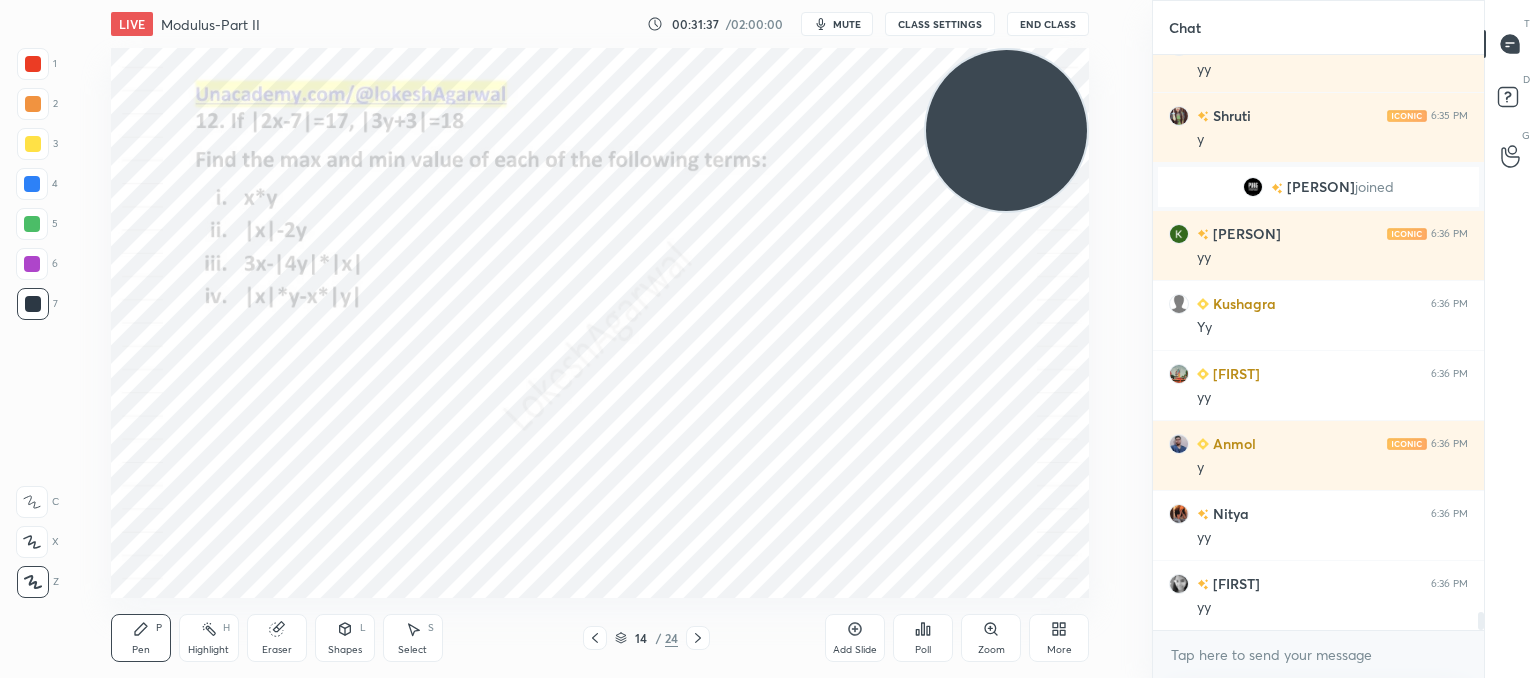click 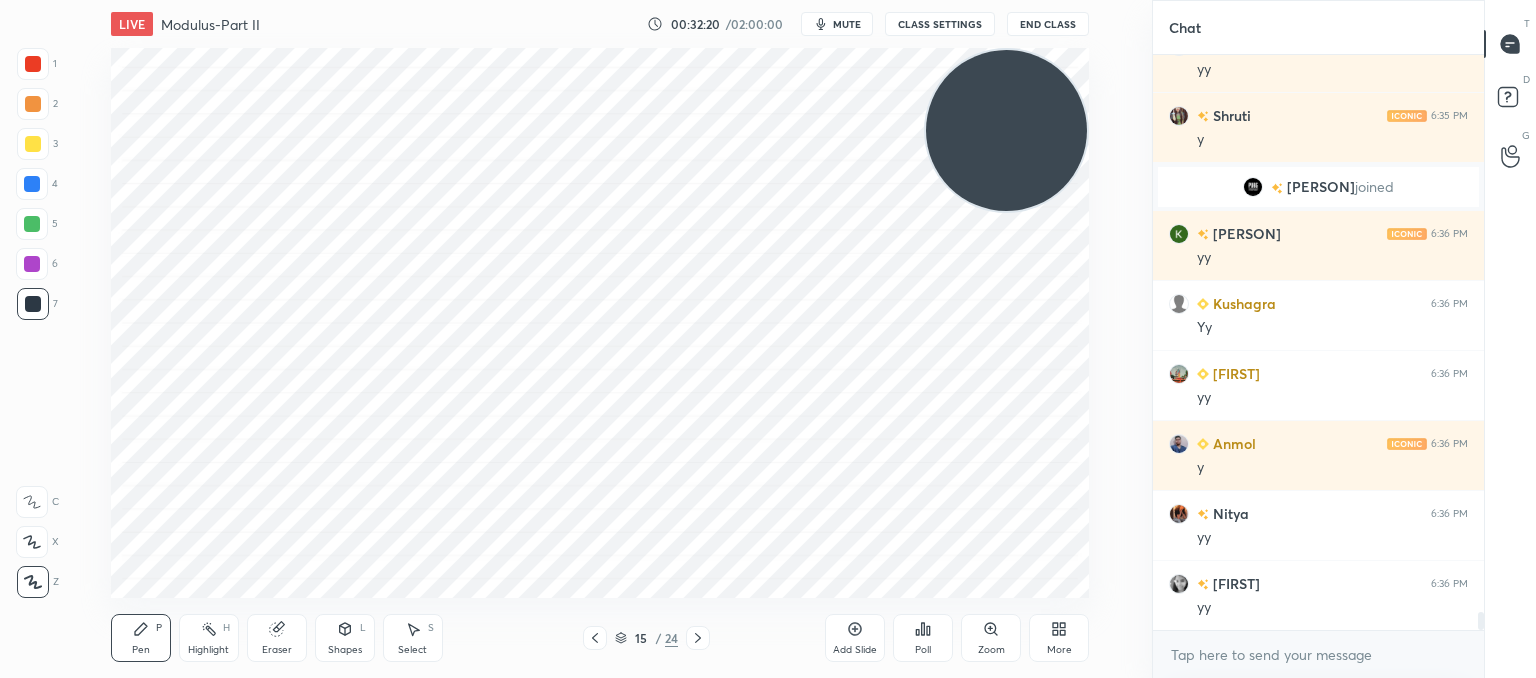 click 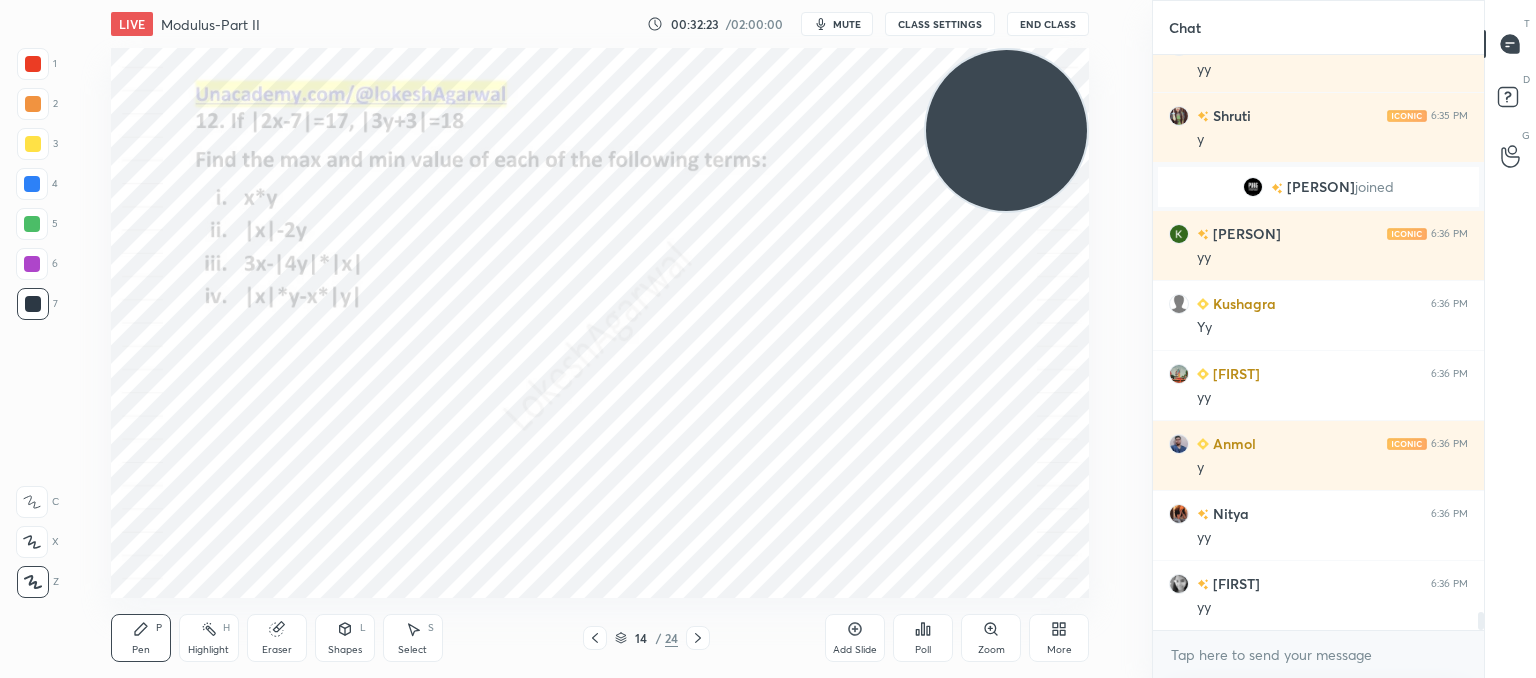 click 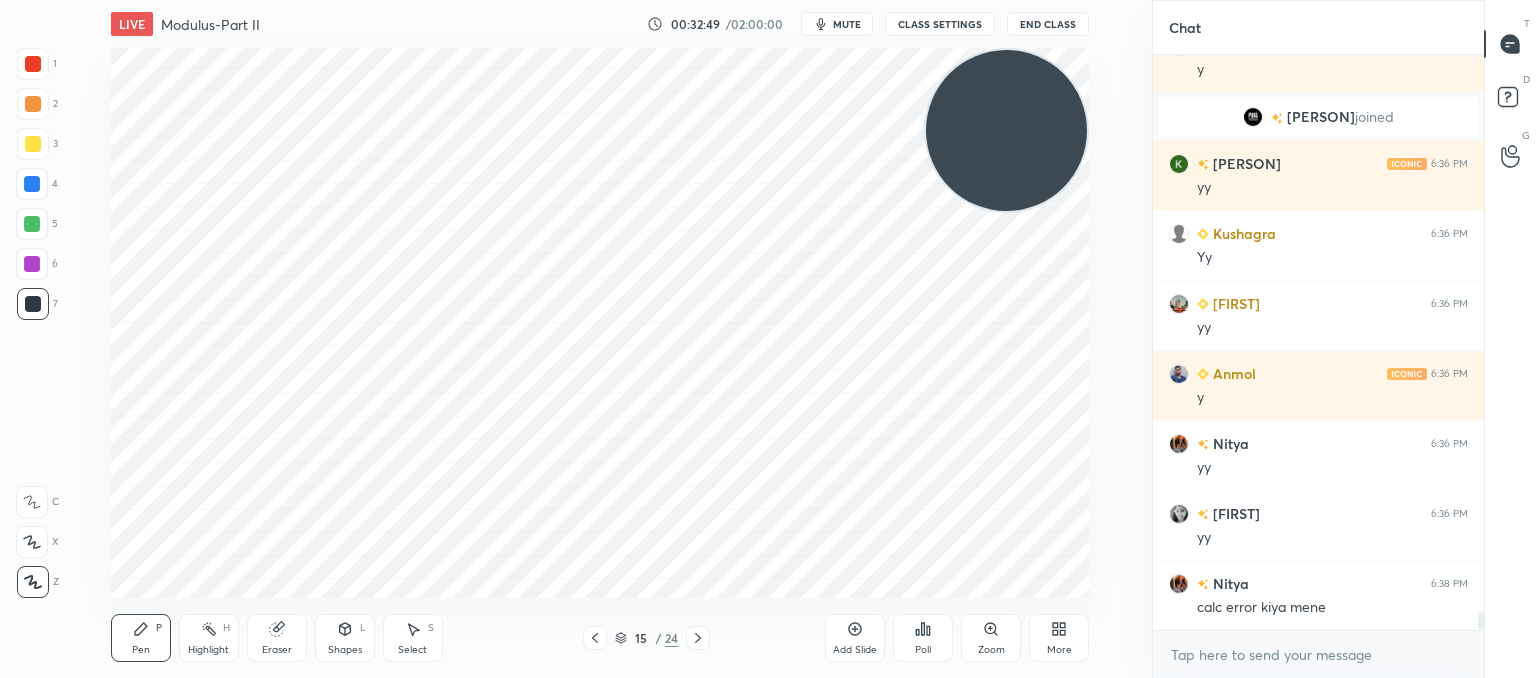 scroll, scrollTop: 18206, scrollLeft: 0, axis: vertical 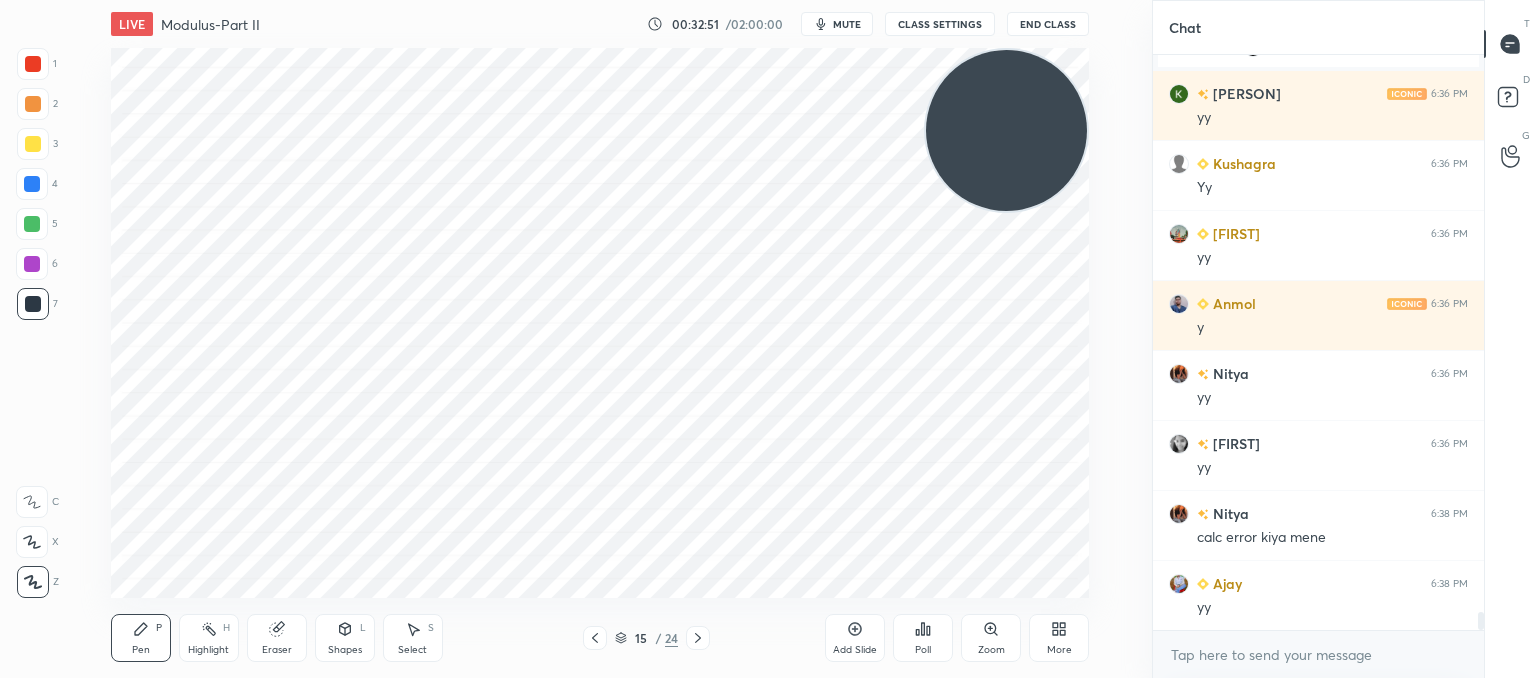 click 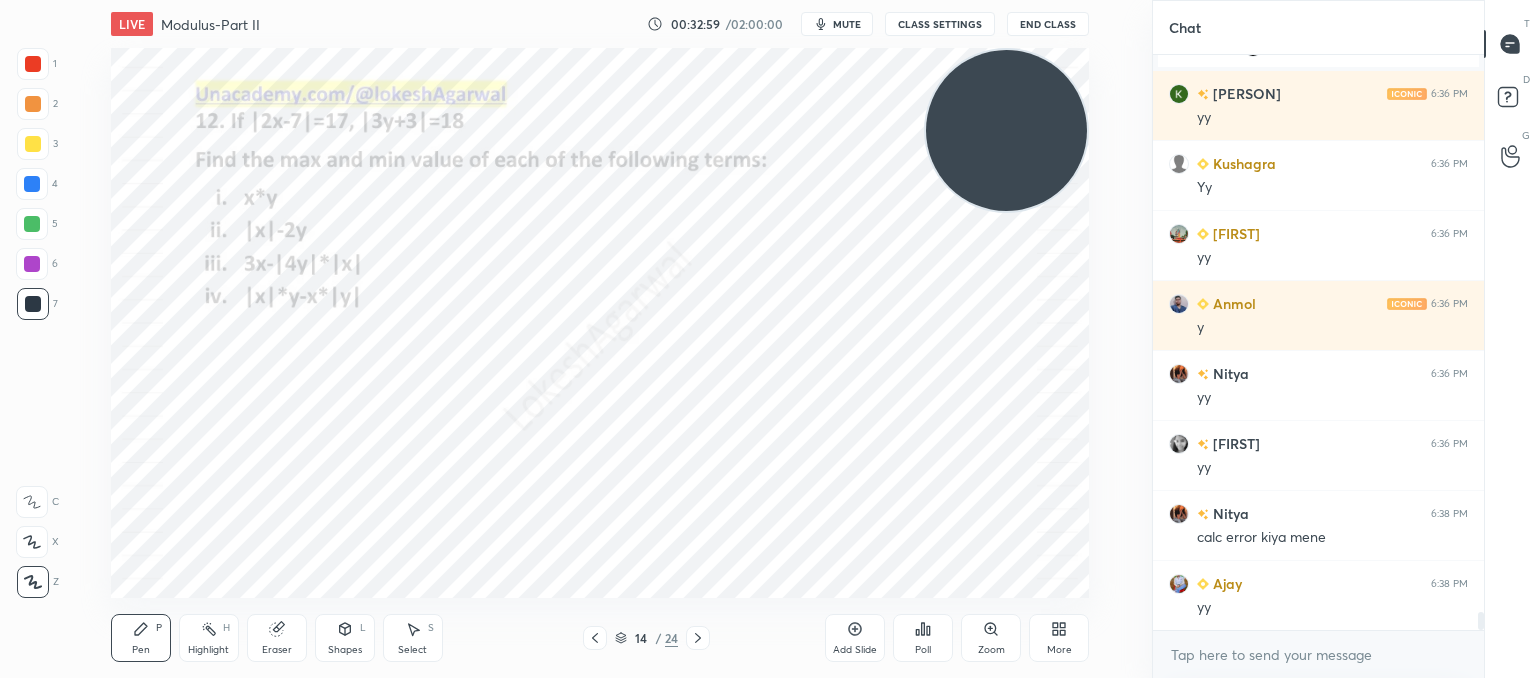 click at bounding box center [698, 638] 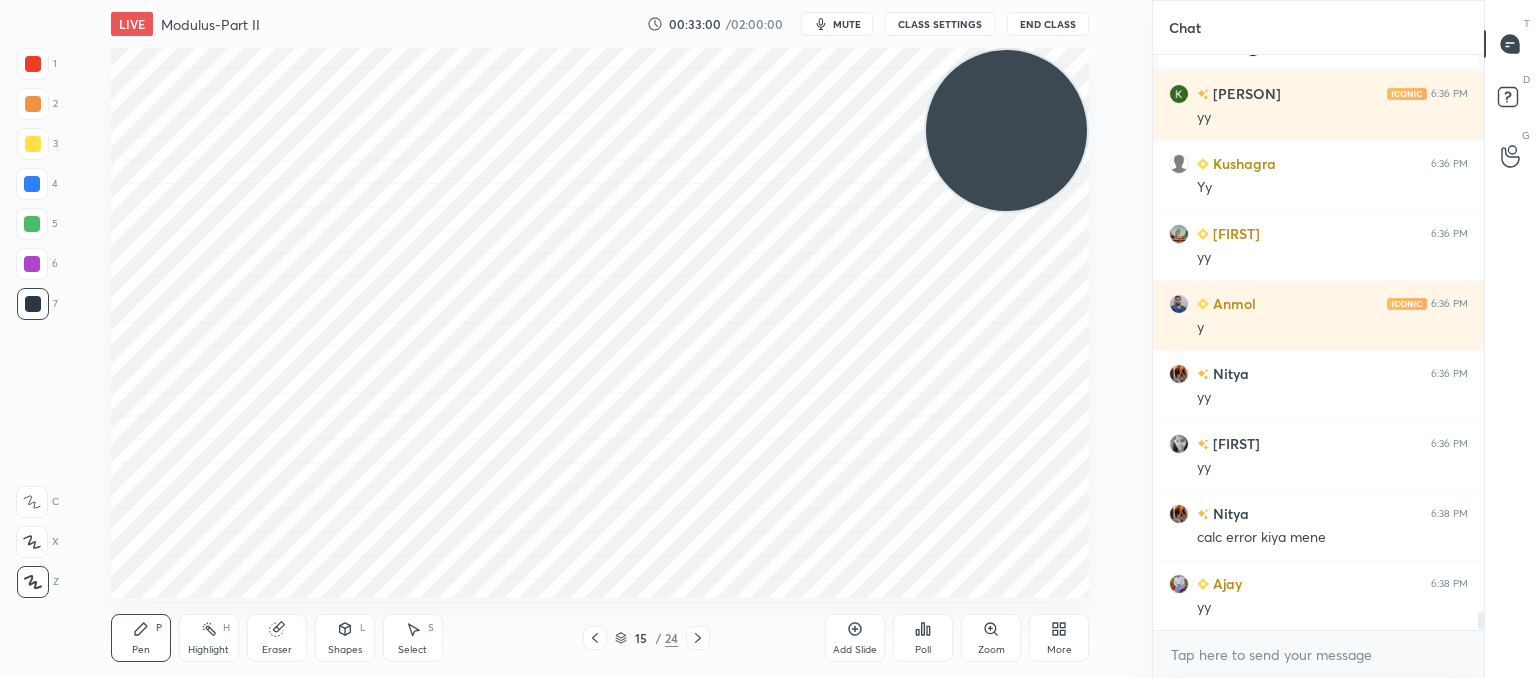 click at bounding box center [698, 638] 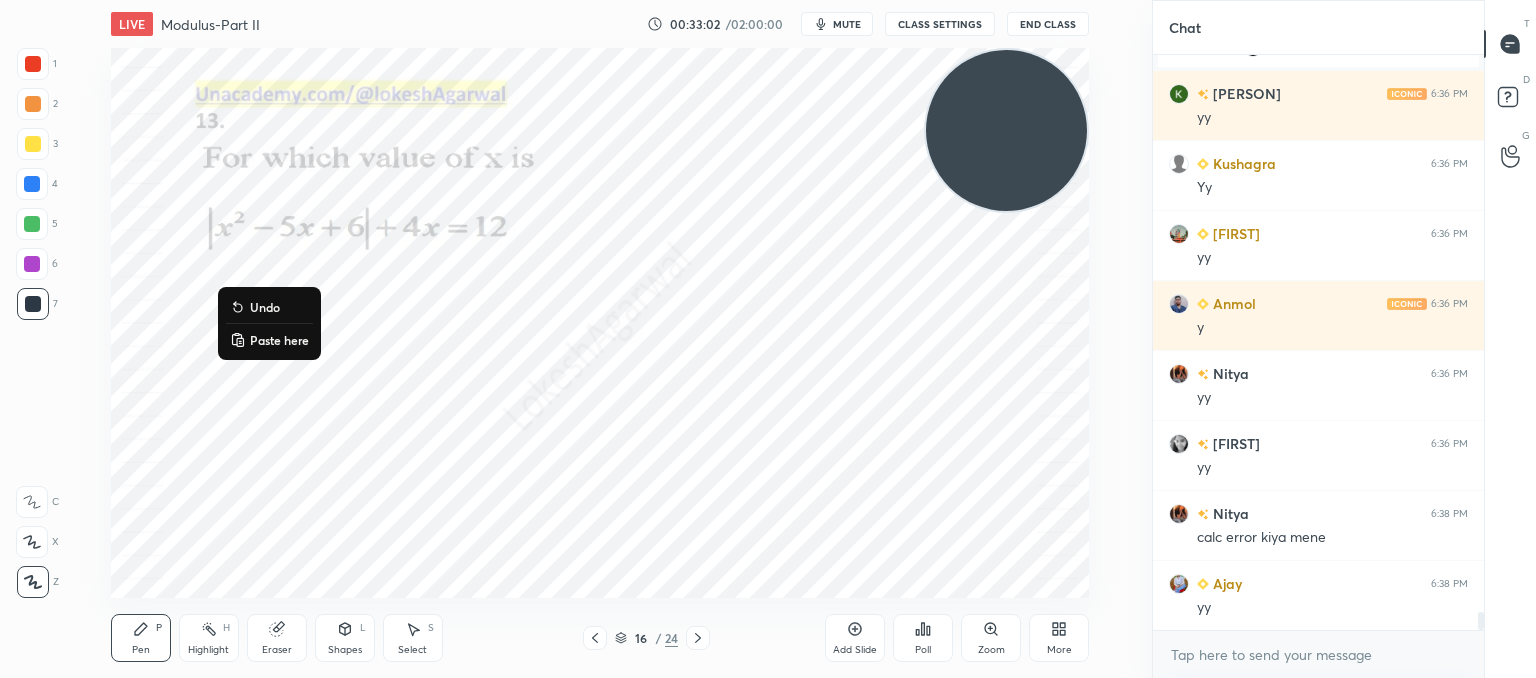 click on "Paste here" at bounding box center (279, 340) 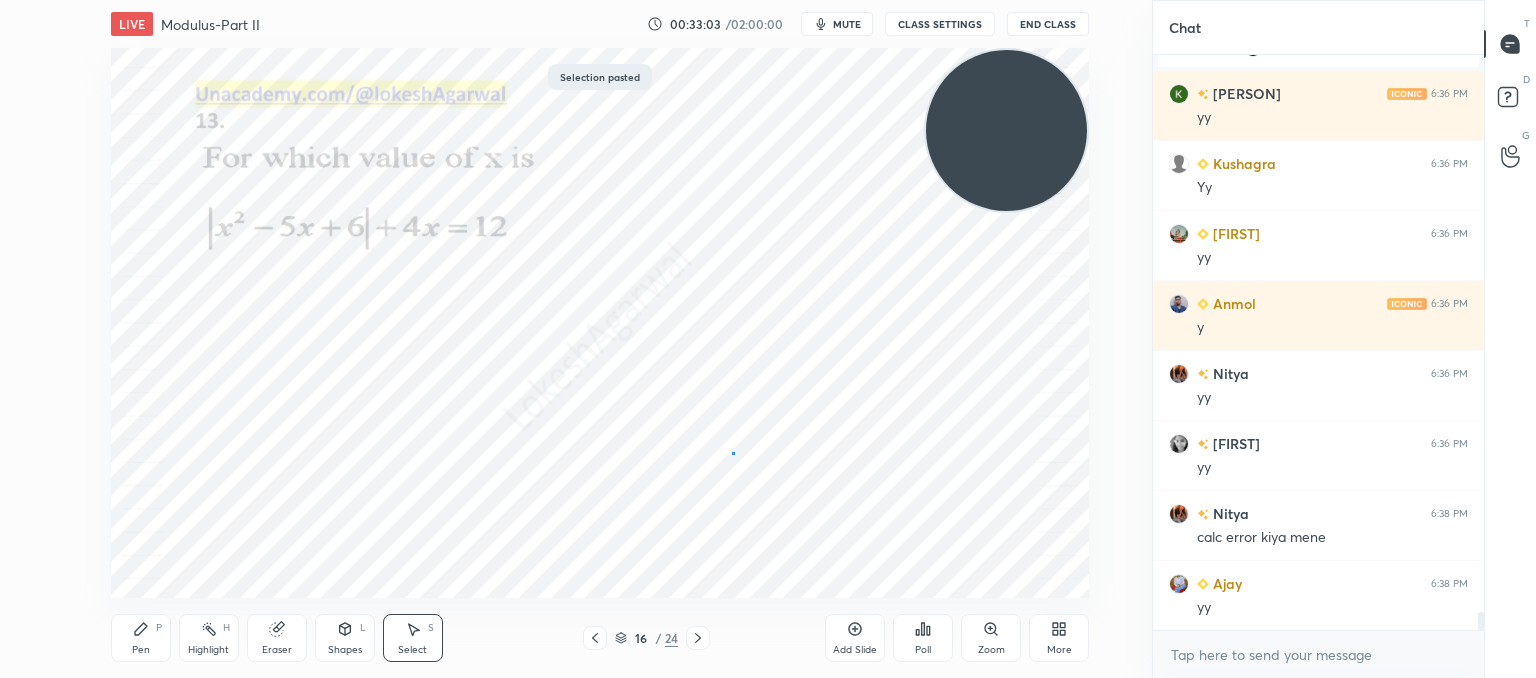 click on "0 ° Undo Copy Paste here Duplicate Duplicate to new slide Delete" at bounding box center (600, 323) 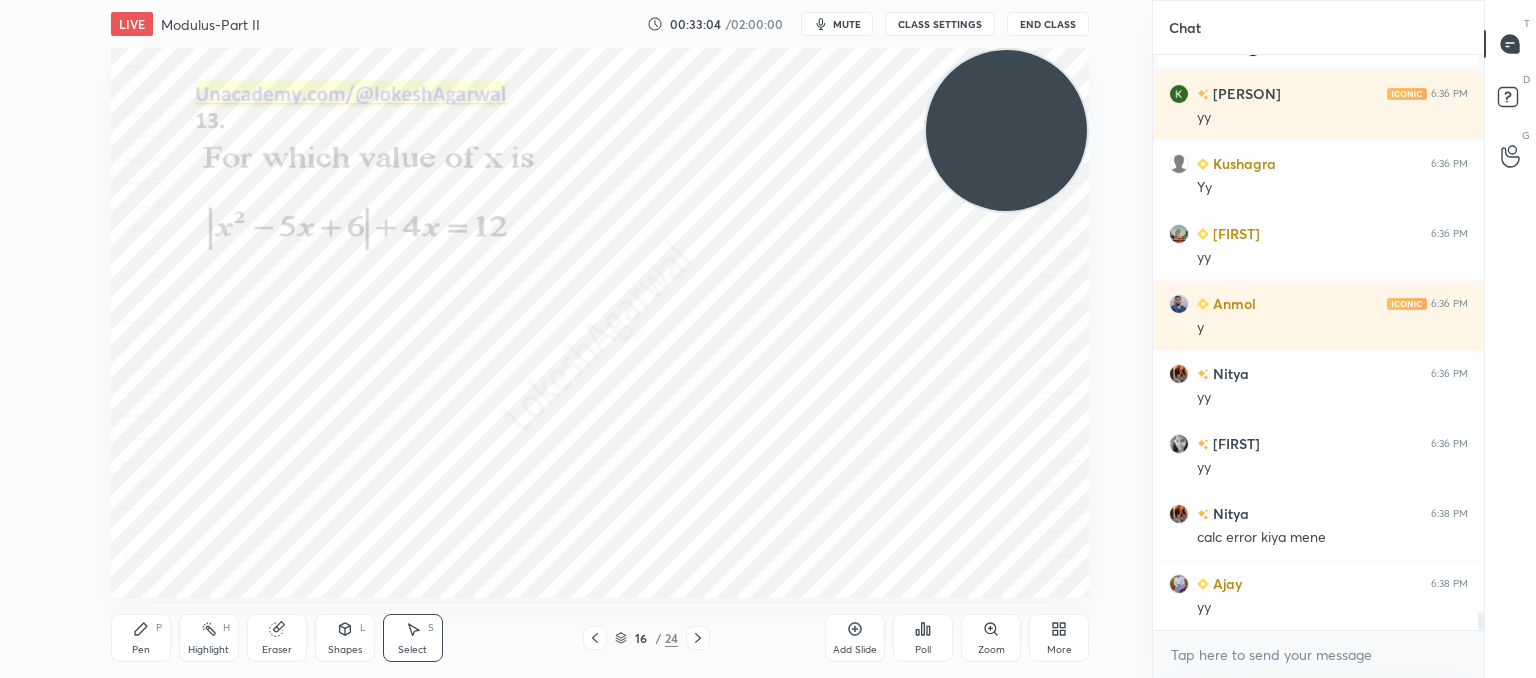 click 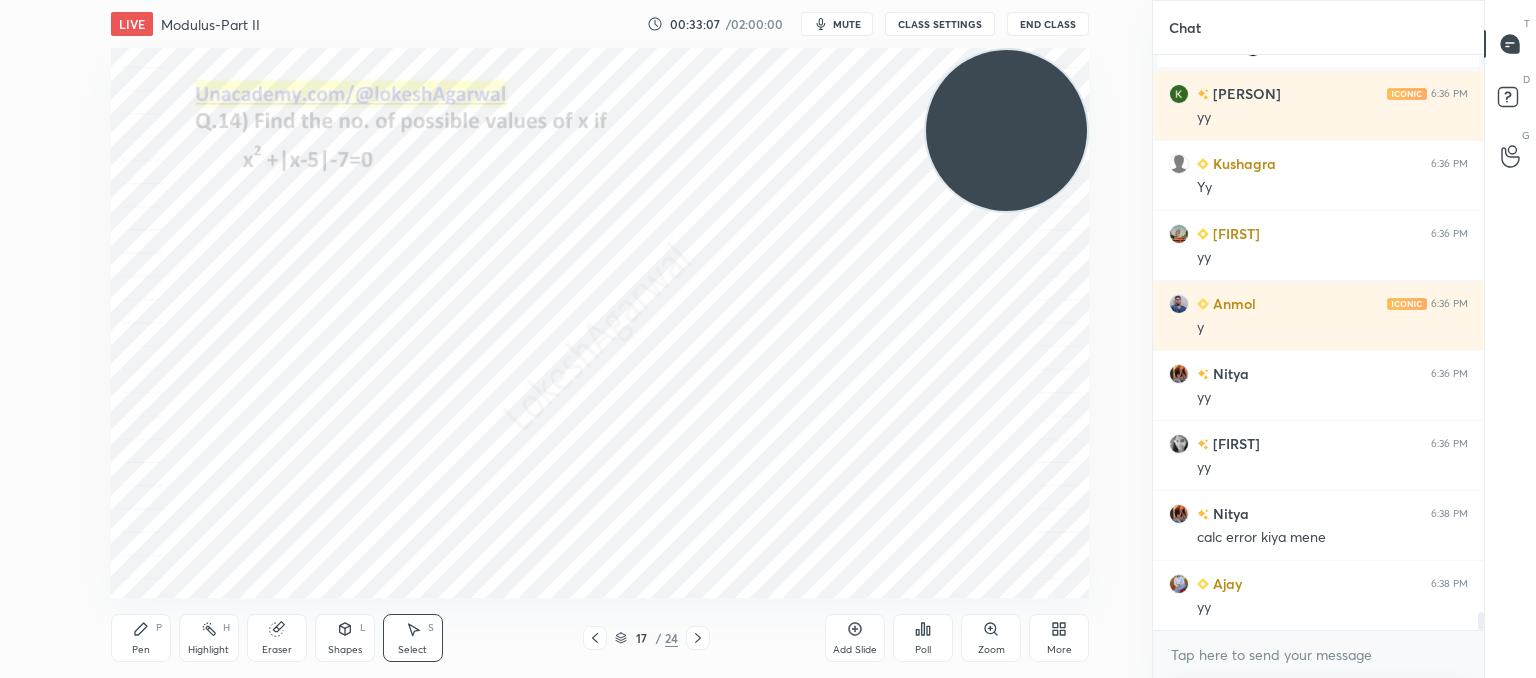 drag, startPoint x: 140, startPoint y: 646, endPoint x: 137, endPoint y: 633, distance: 13.341664 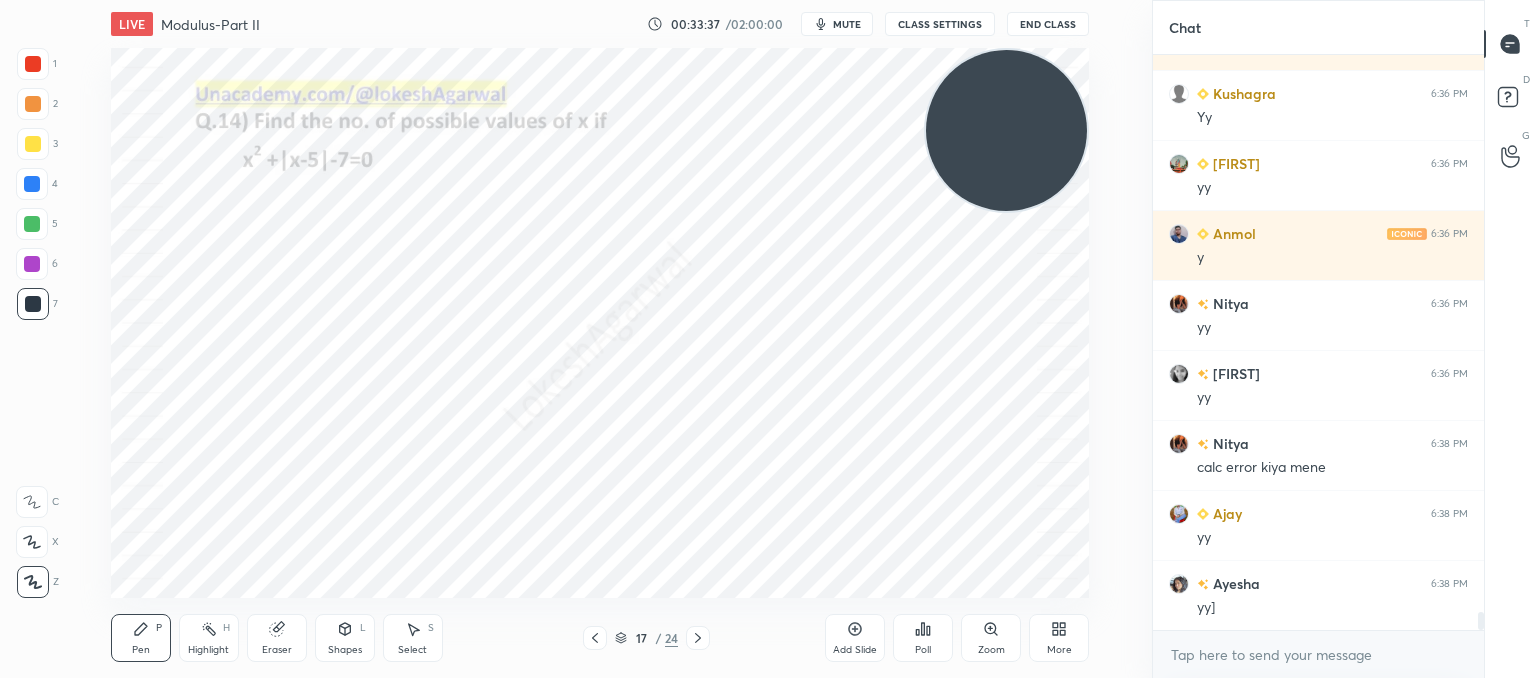 scroll, scrollTop: 18324, scrollLeft: 0, axis: vertical 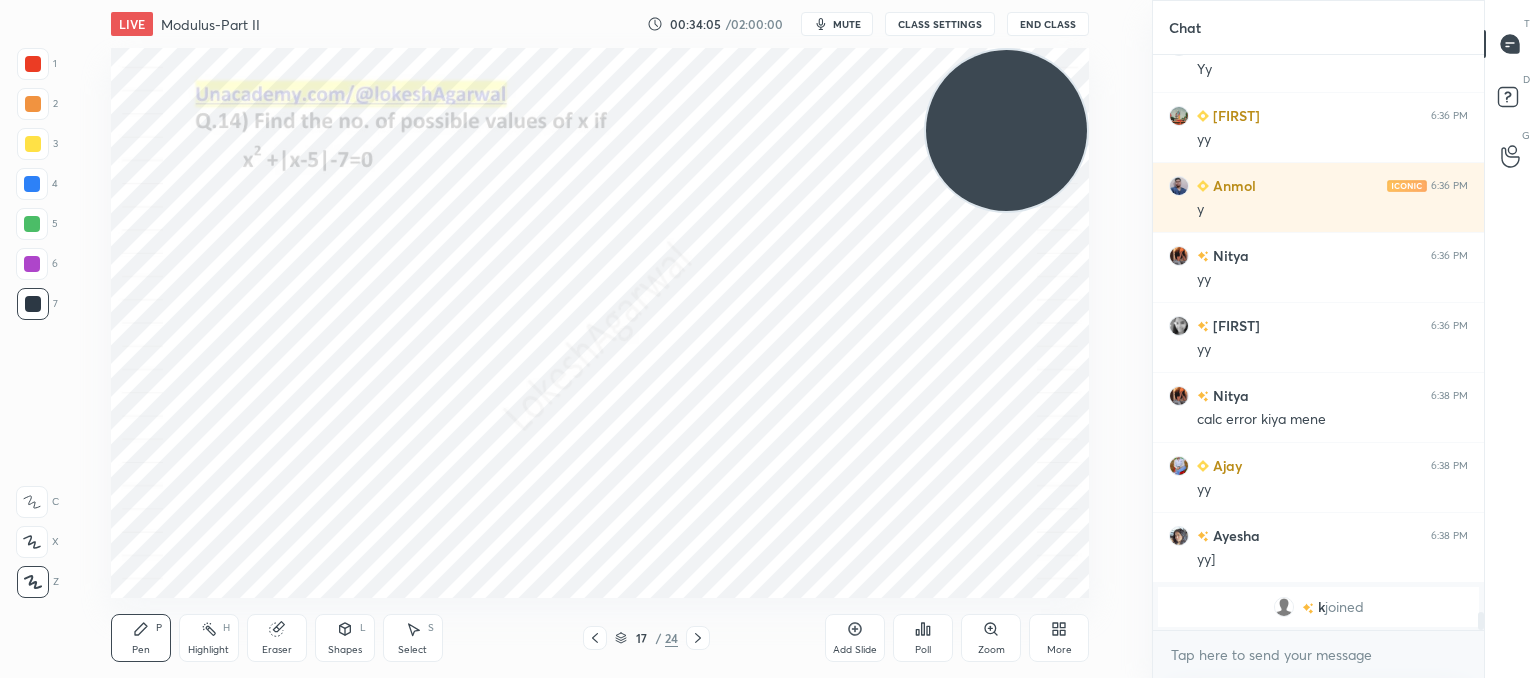 click 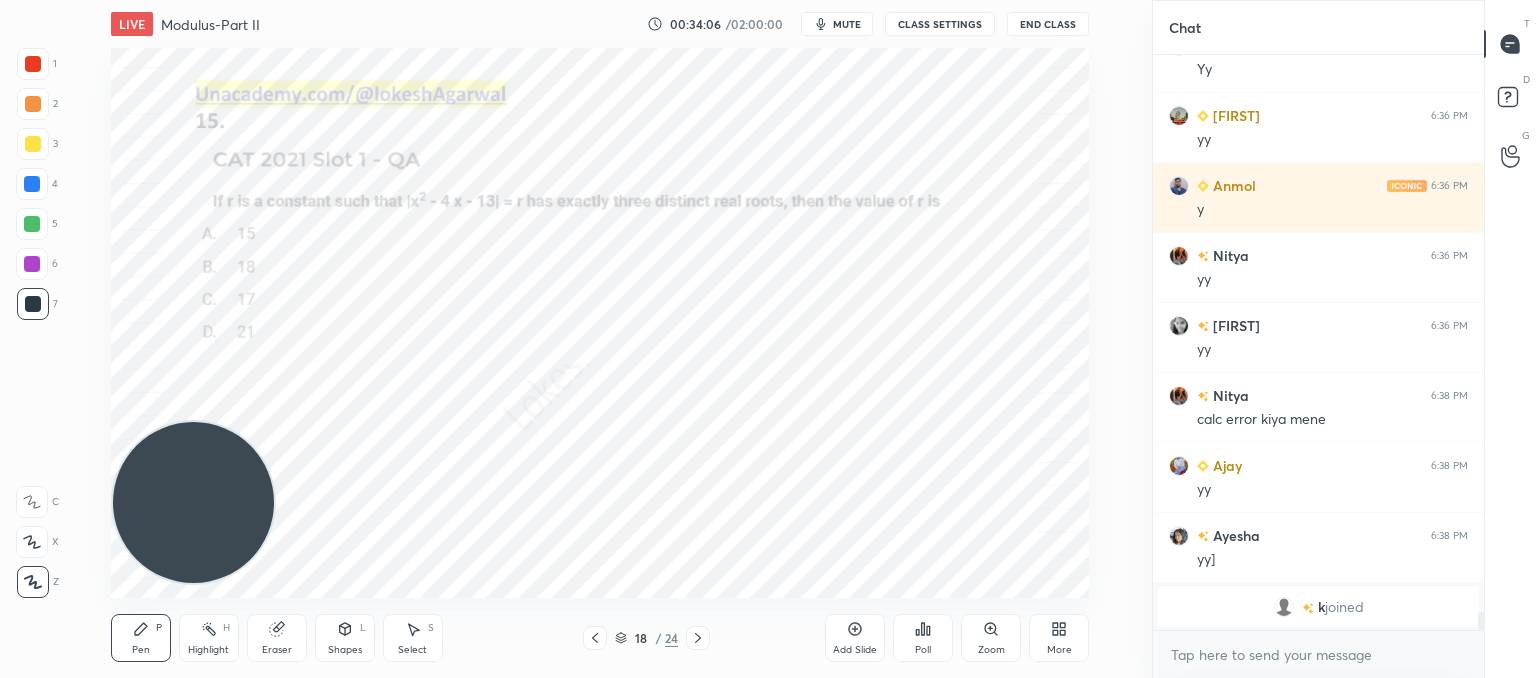 drag, startPoint x: 976, startPoint y: 146, endPoint x: 106, endPoint y: 483, distance: 932.98926 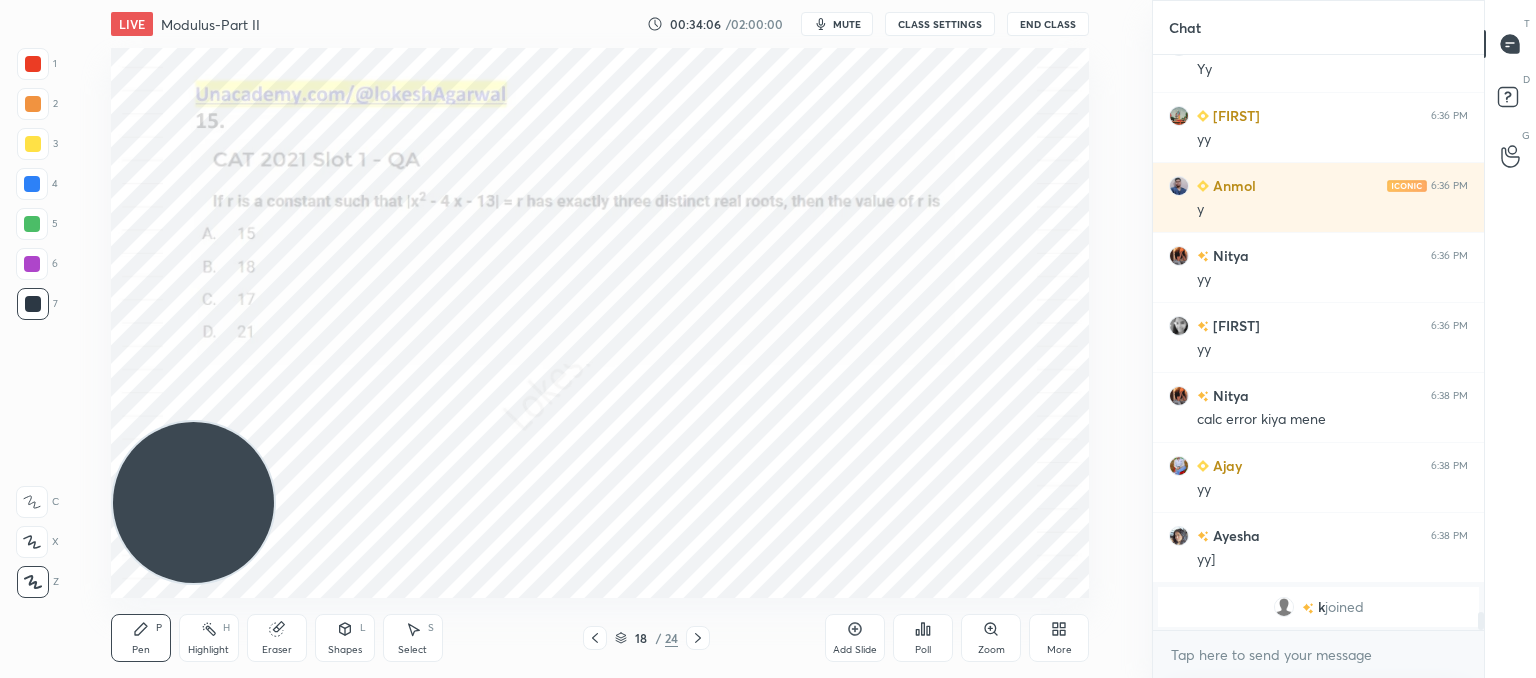 click on "1 2 3 4 5 6 7 C X Z C X Z E E Erase all   H H LIVE Modulus-Part II 00:34:06 /  02:00:00 mute CLASS SETTINGS End Class Setting up your live class Poll for   secs No correct answer Start poll Back Modulus-Part II • L12 of Comprehensive Course on Algebra: Basic to Advanced - Part I Lokesh Agarwal Pen P Highlight H Eraser Shapes L Select S 18 / 24 Add Slide Poll Zoom More" at bounding box center (568, 339) 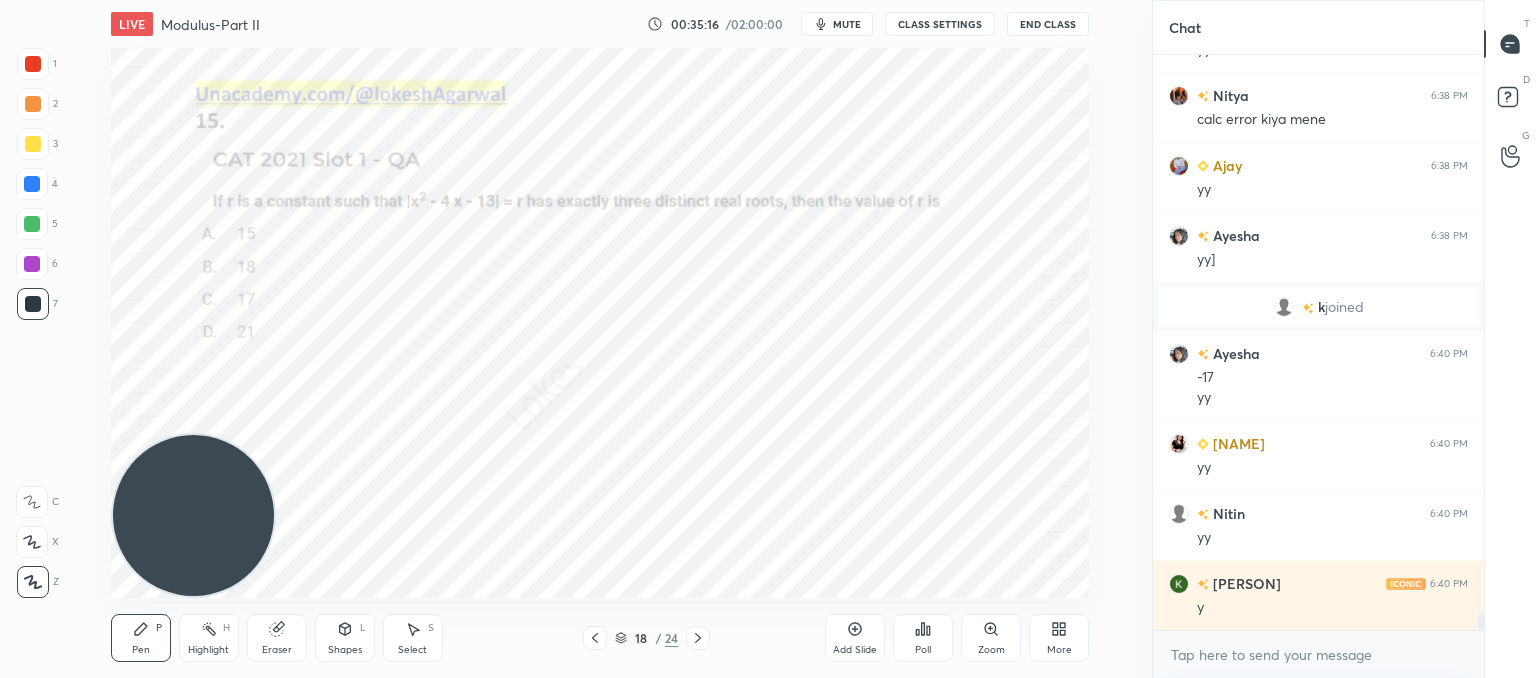 scroll, scrollTop: 18454, scrollLeft: 0, axis: vertical 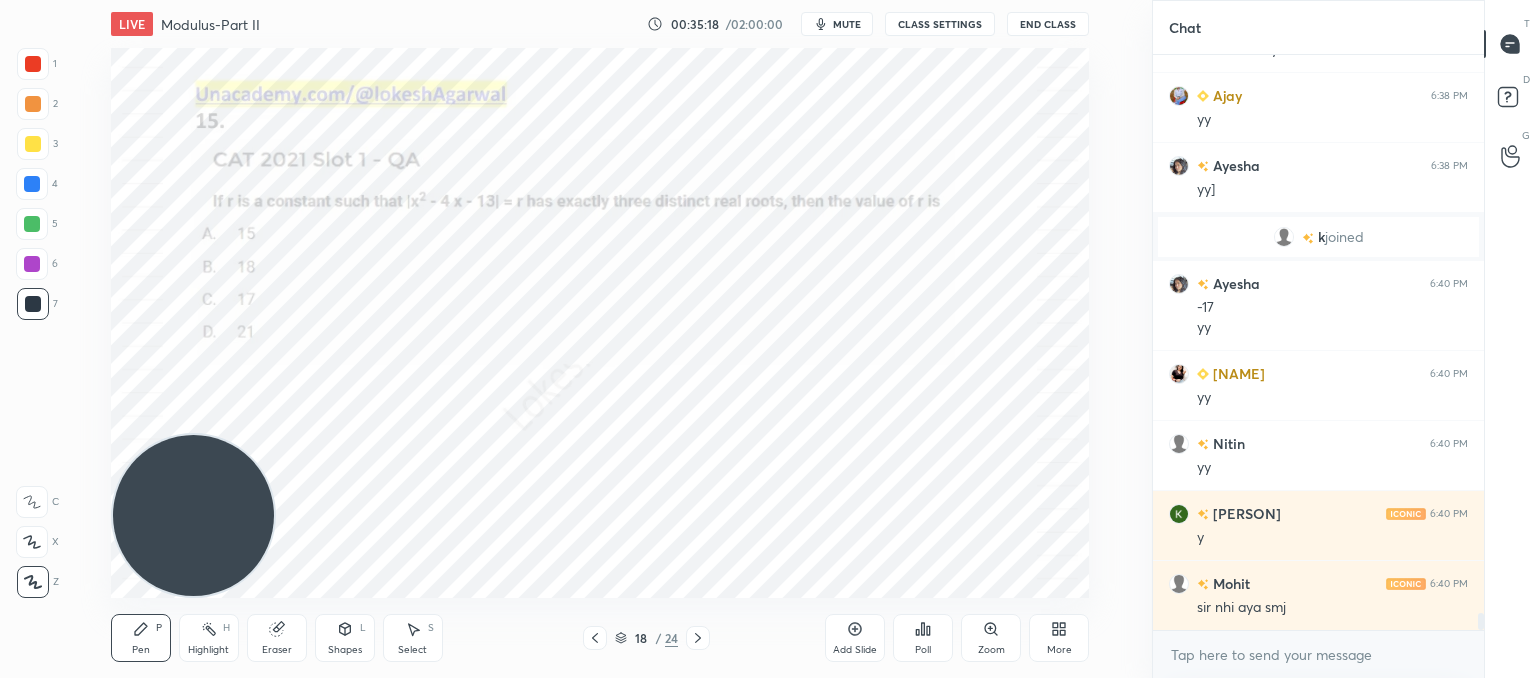 drag, startPoint x: 276, startPoint y: 630, endPoint x: 286, endPoint y: 609, distance: 23.259407 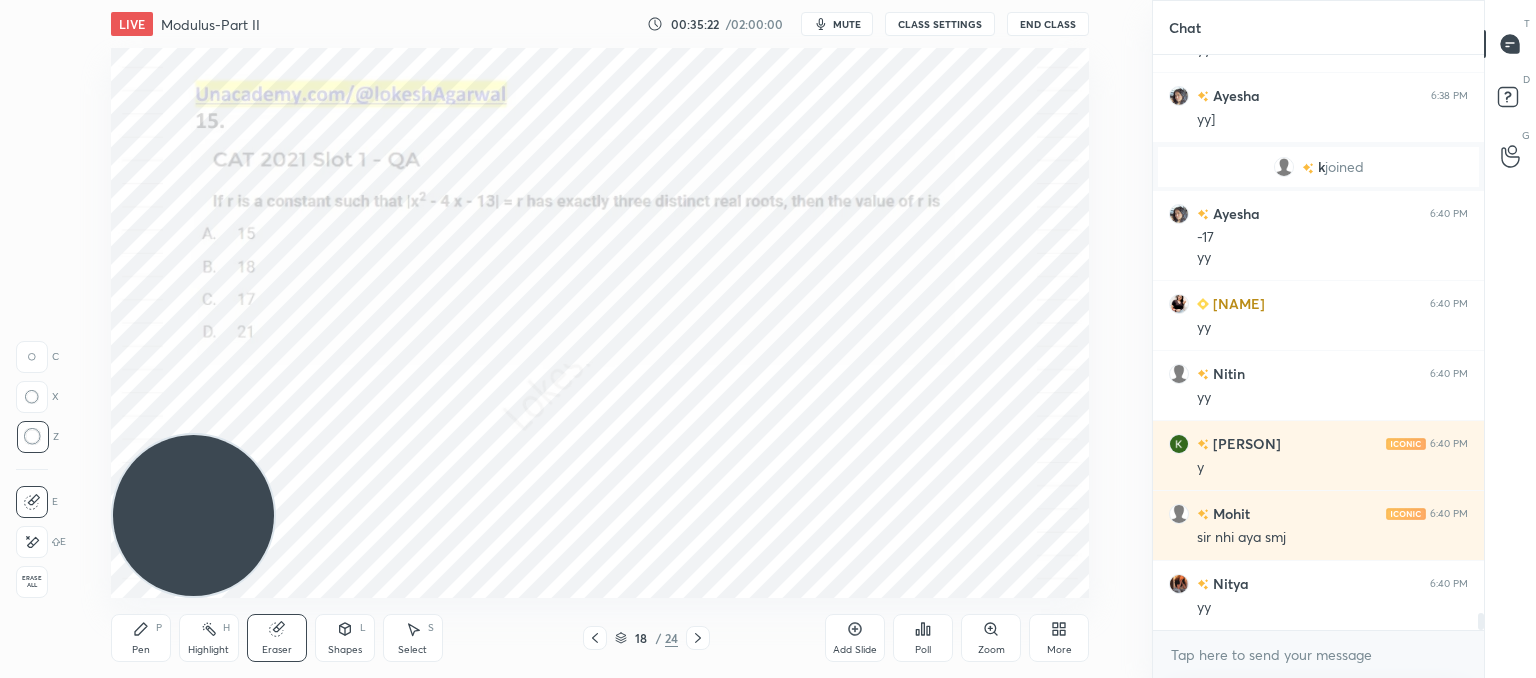 drag, startPoint x: 160, startPoint y: 635, endPoint x: 201, endPoint y: 597, distance: 55.9017 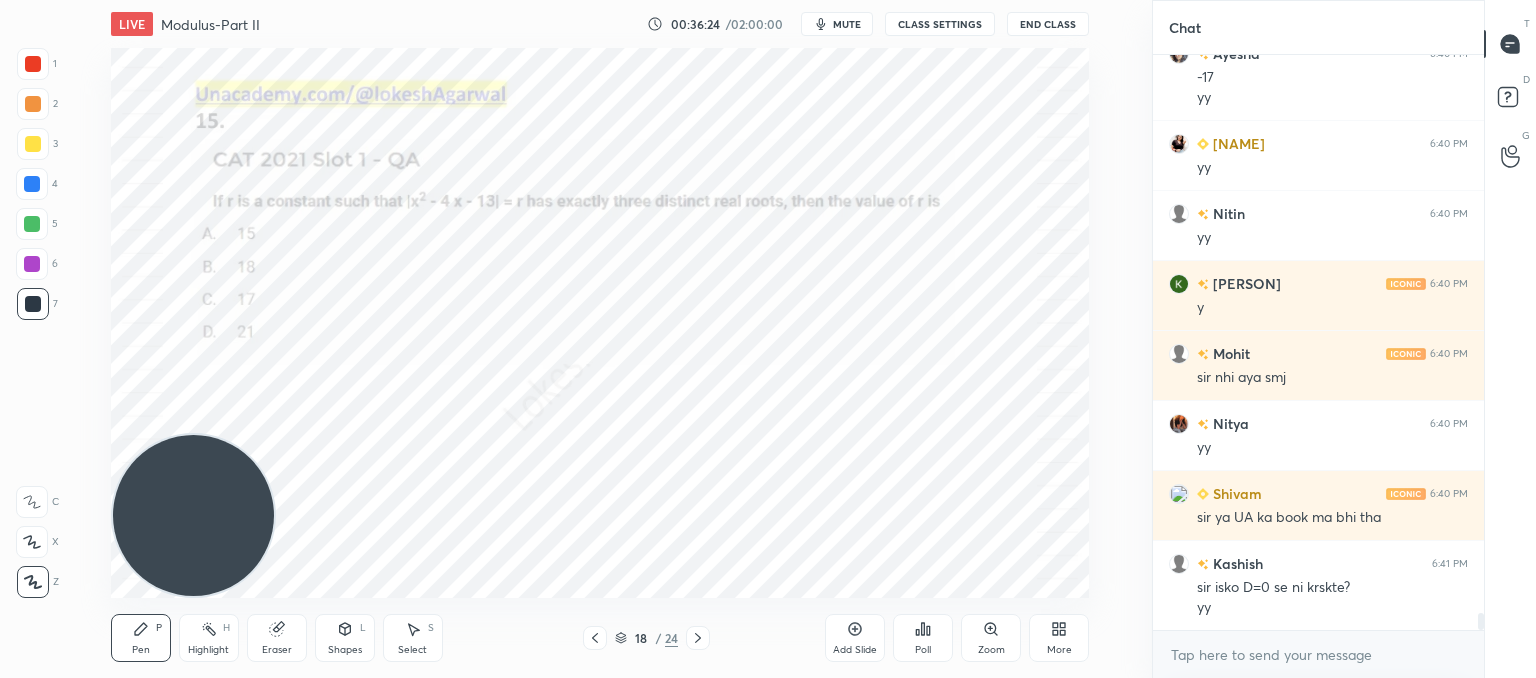 scroll, scrollTop: 18754, scrollLeft: 0, axis: vertical 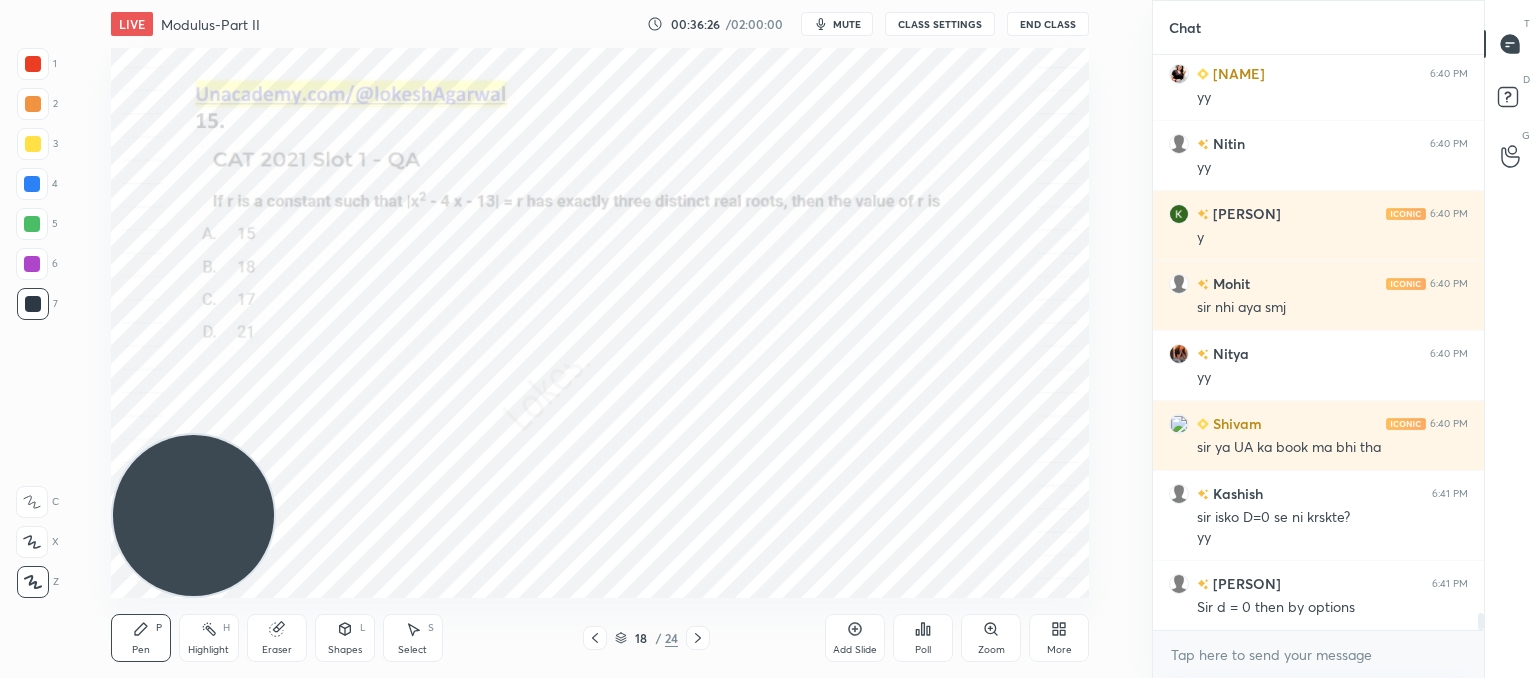drag, startPoint x: 278, startPoint y: 629, endPoint x: 303, endPoint y: 604, distance: 35.35534 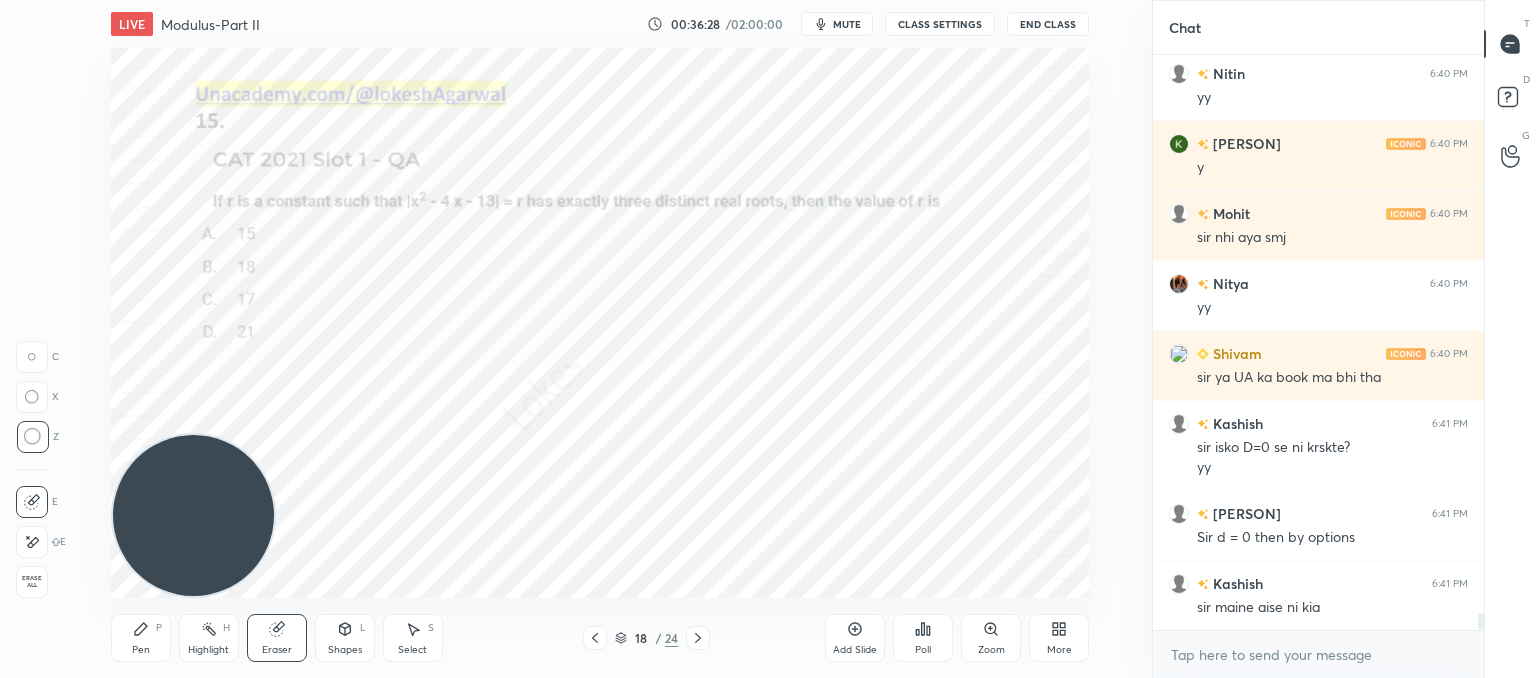 scroll, scrollTop: 18894, scrollLeft: 0, axis: vertical 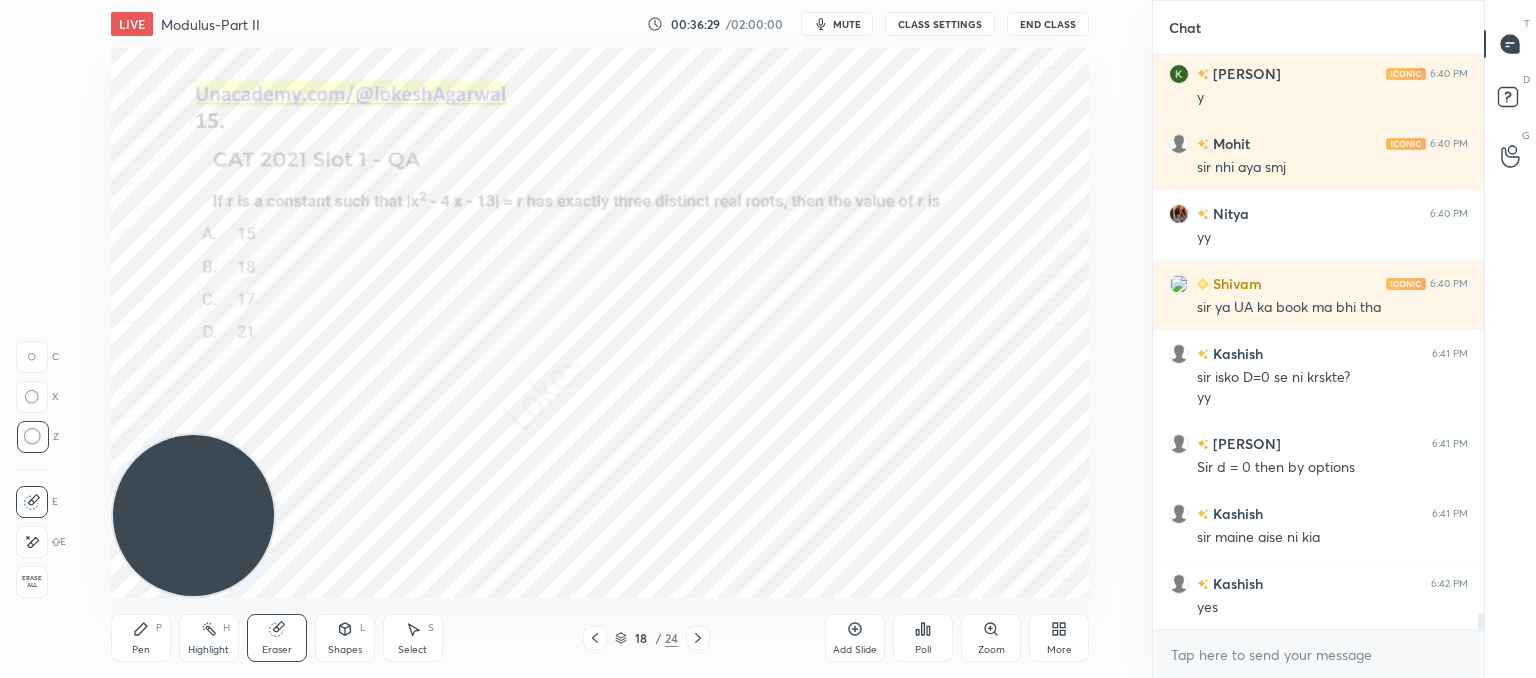 drag, startPoint x: 144, startPoint y: 646, endPoint x: 256, endPoint y: 567, distance: 137.05838 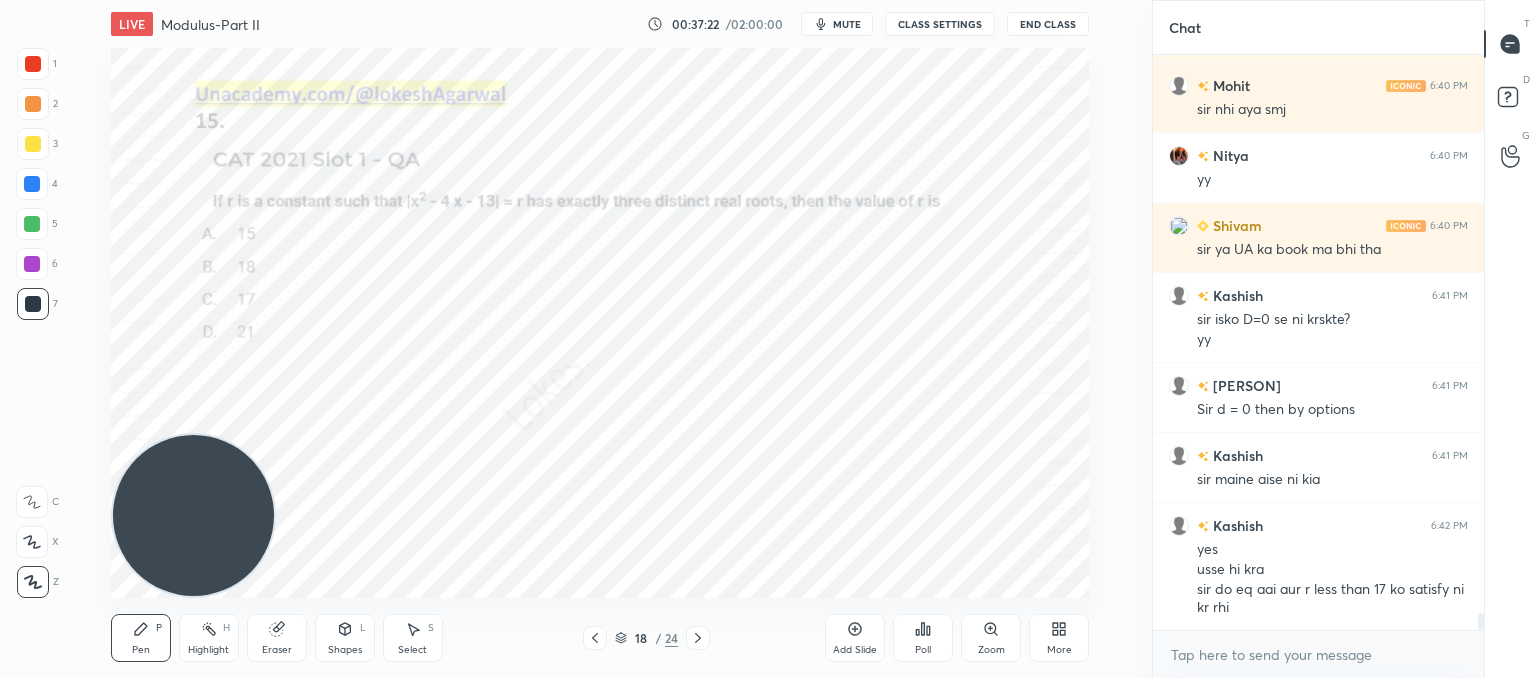 scroll, scrollTop: 18972, scrollLeft: 0, axis: vertical 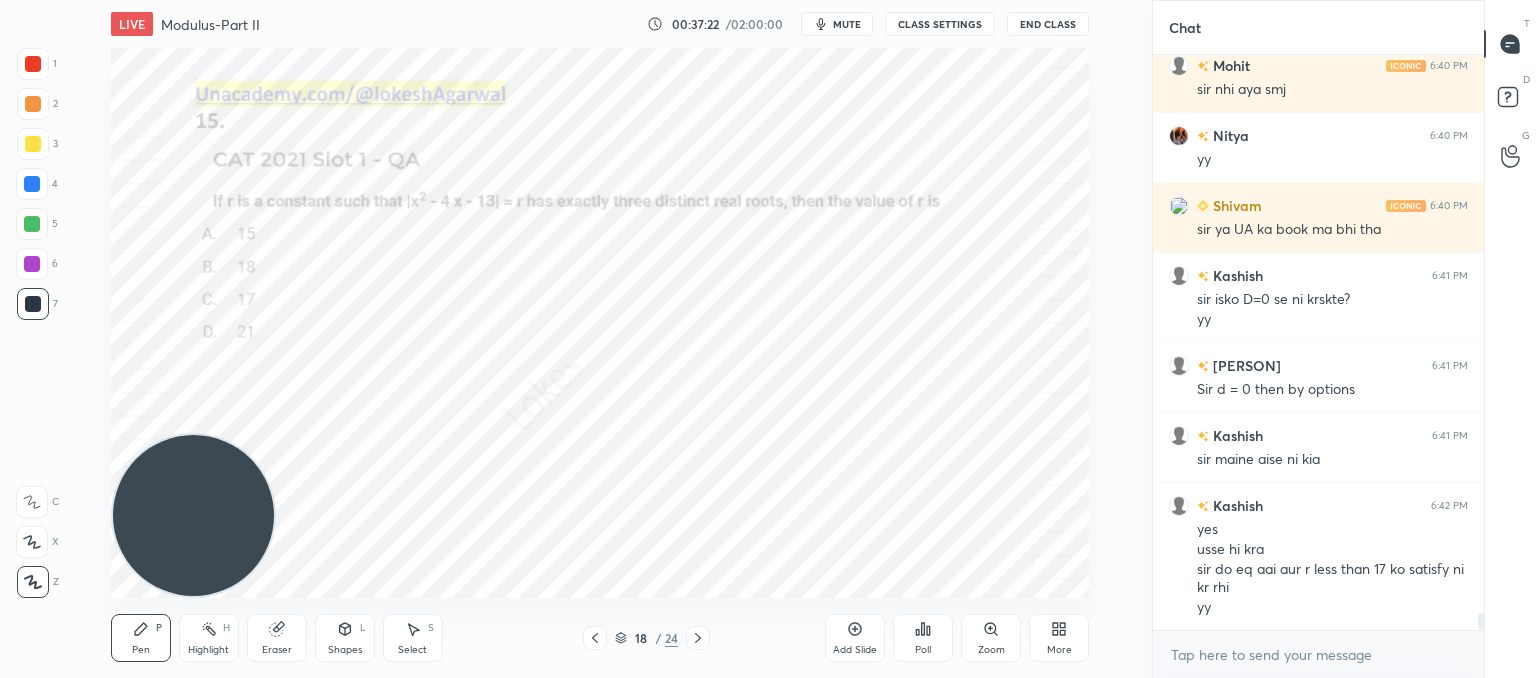 click on "LIVE Modulus-Part II 00:37:22 /  02:00:00 mute CLASS SETTINGS End Class Setting up your live class Poll for   secs No correct answer Start poll Back Modulus-Part II • L12 of Comprehensive Course on Algebra: Basic to Advanced - Part I [PERSON] Pen P Highlight H Eraser Shapes L Select S 18 / 24 Add Slide Poll Zoom More" at bounding box center (600, 339) 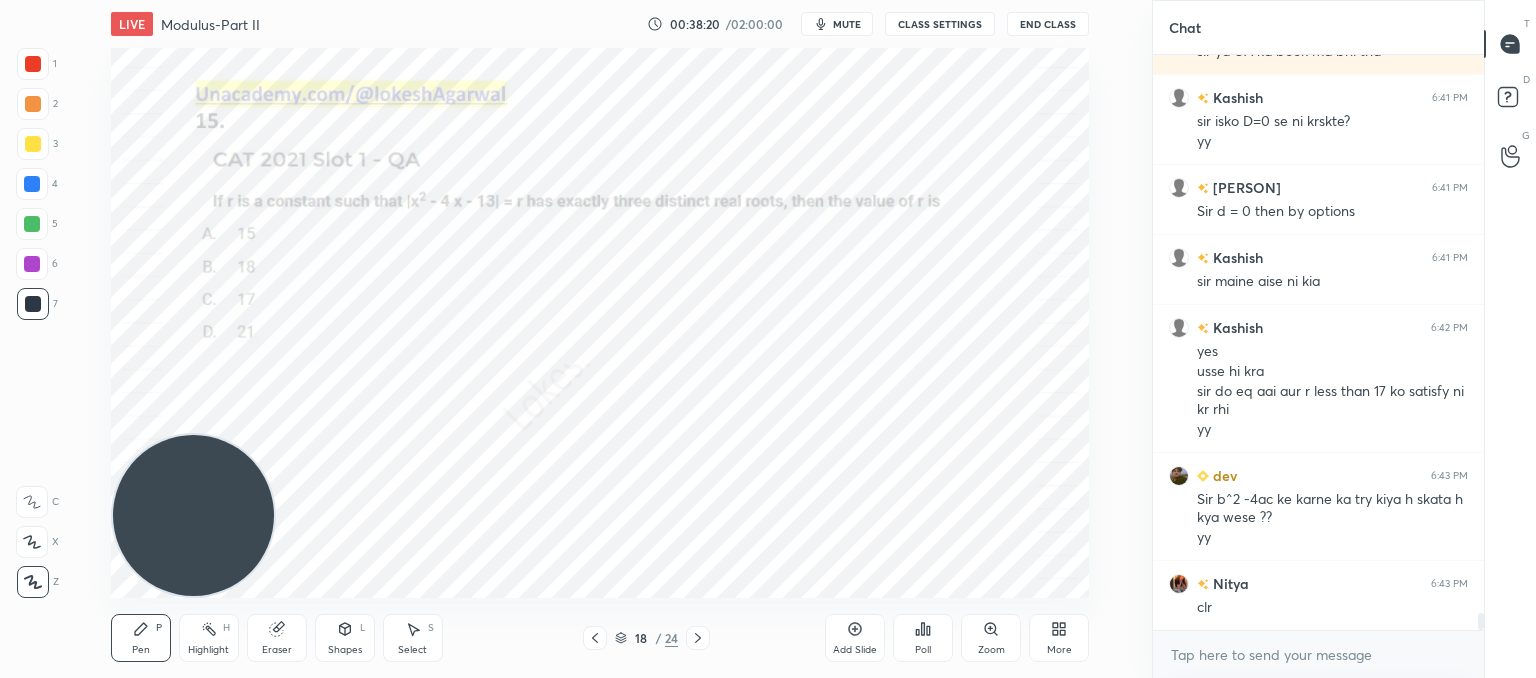 scroll, scrollTop: 19220, scrollLeft: 0, axis: vertical 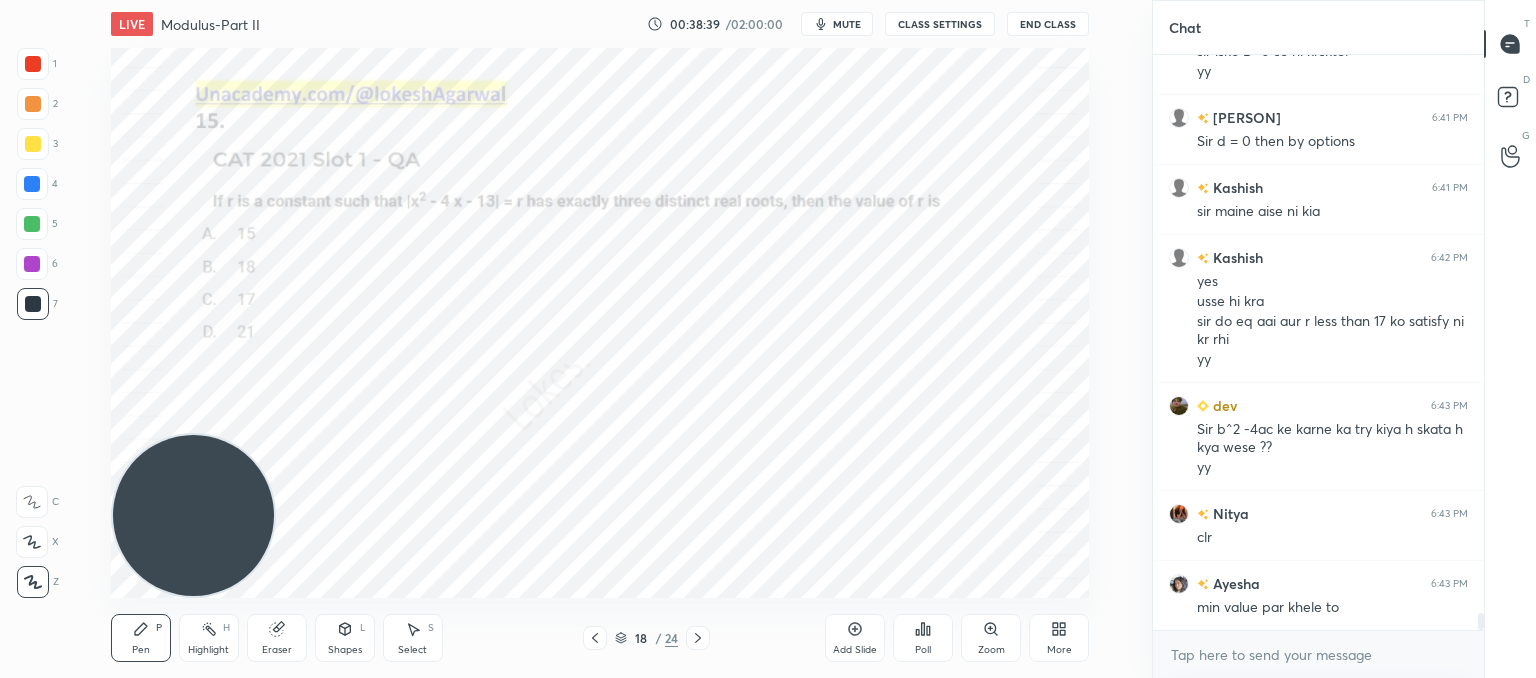click 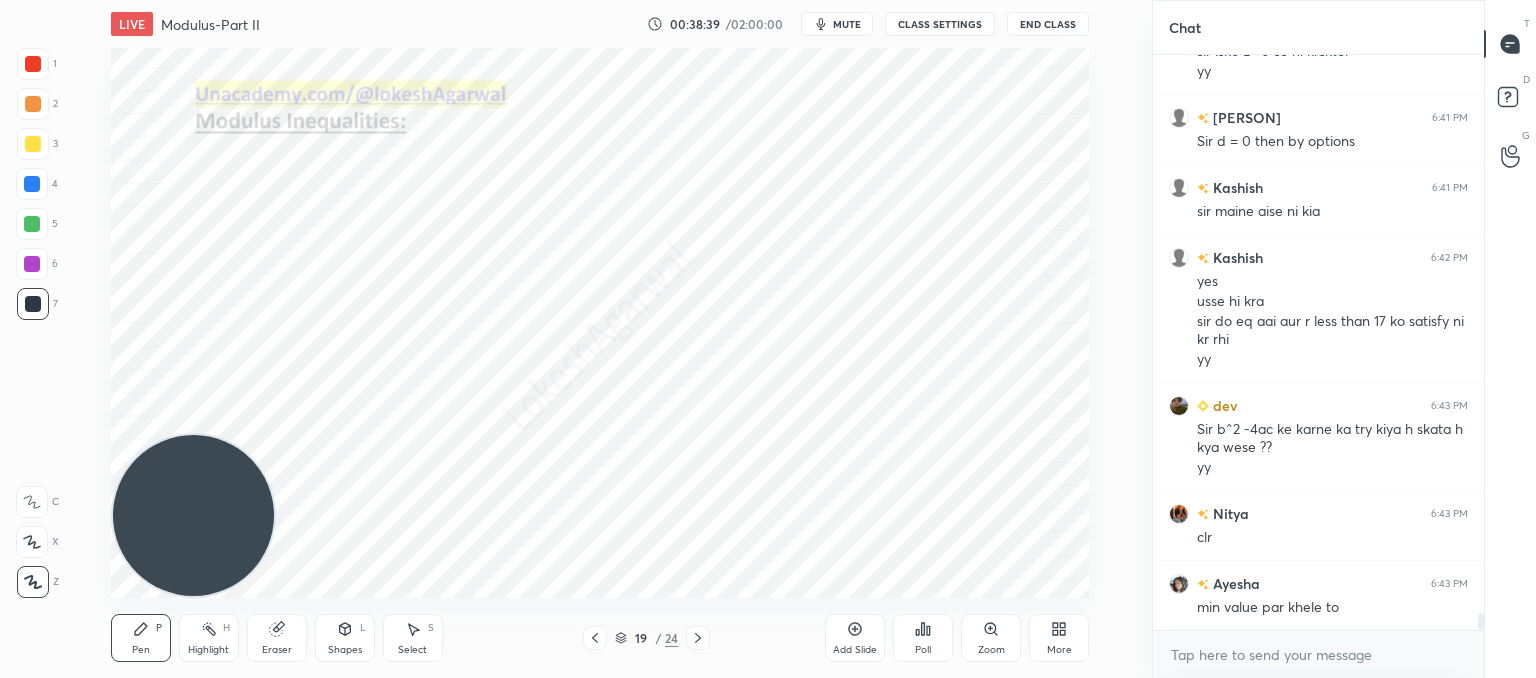 click 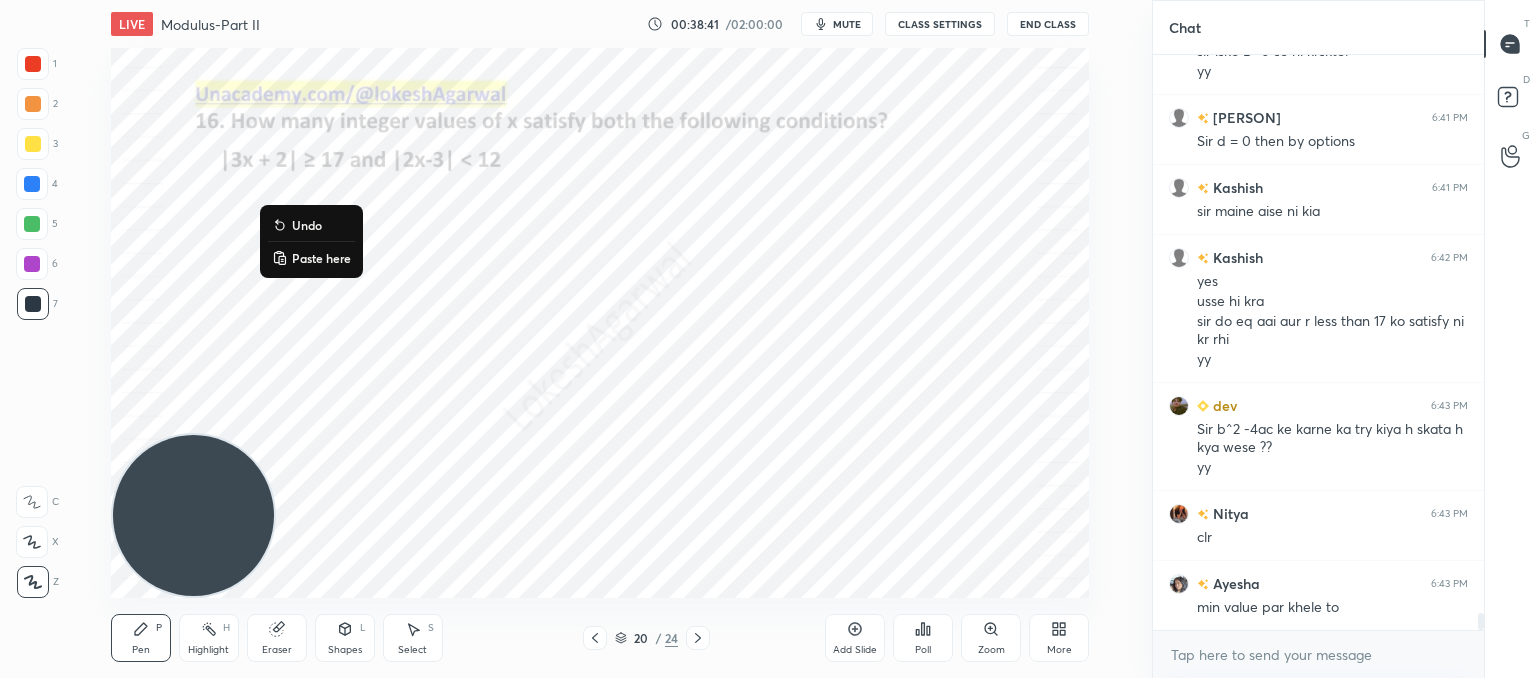 click on "Paste here" at bounding box center (321, 258) 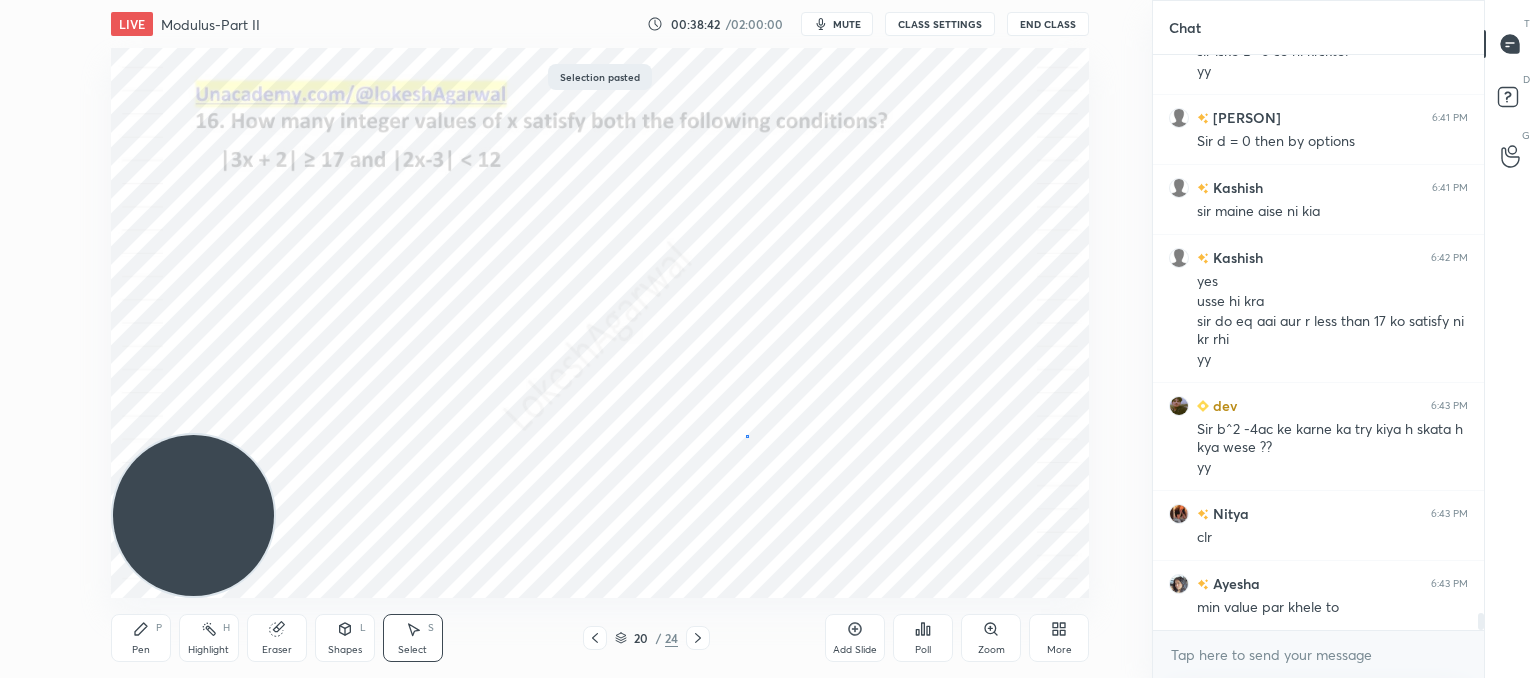 click on "0 ° Undo Copy Paste here Duplicate Duplicate to new slide Delete" at bounding box center [600, 323] 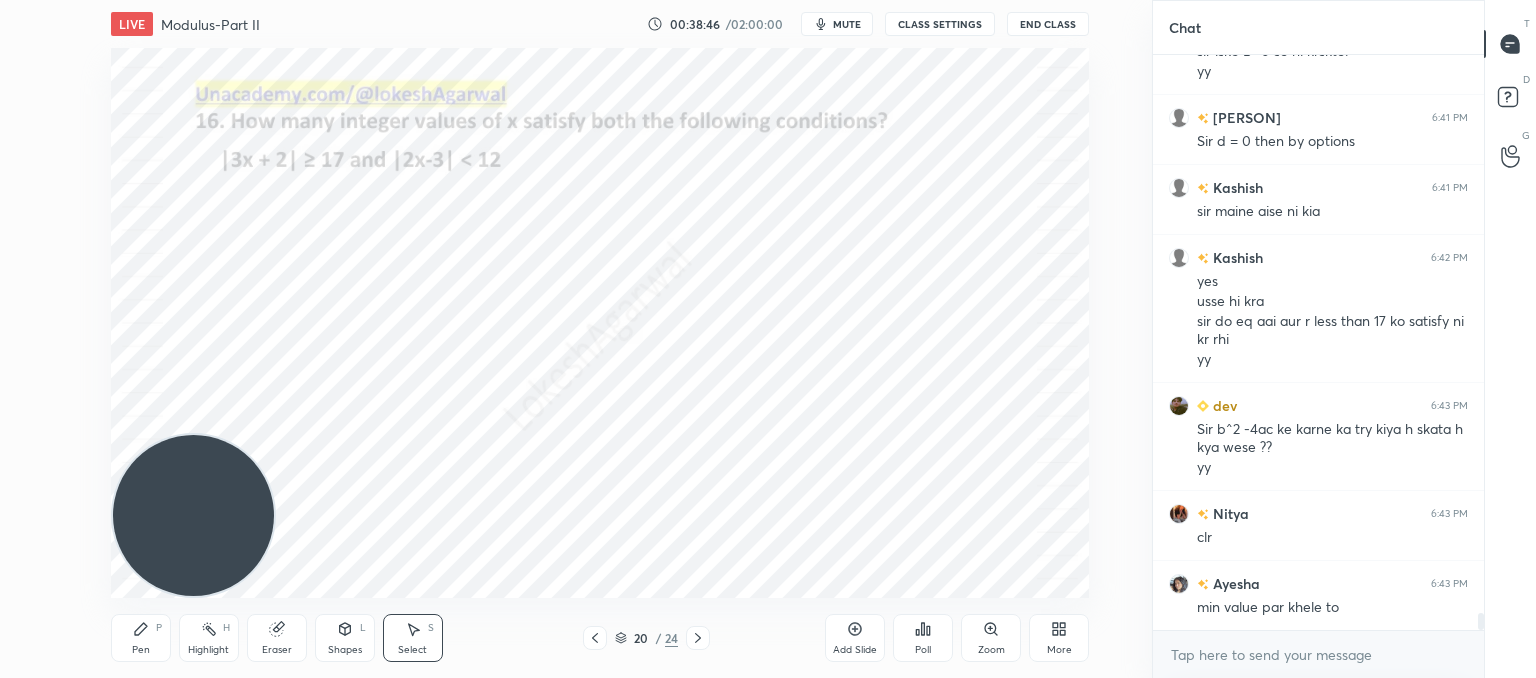 click 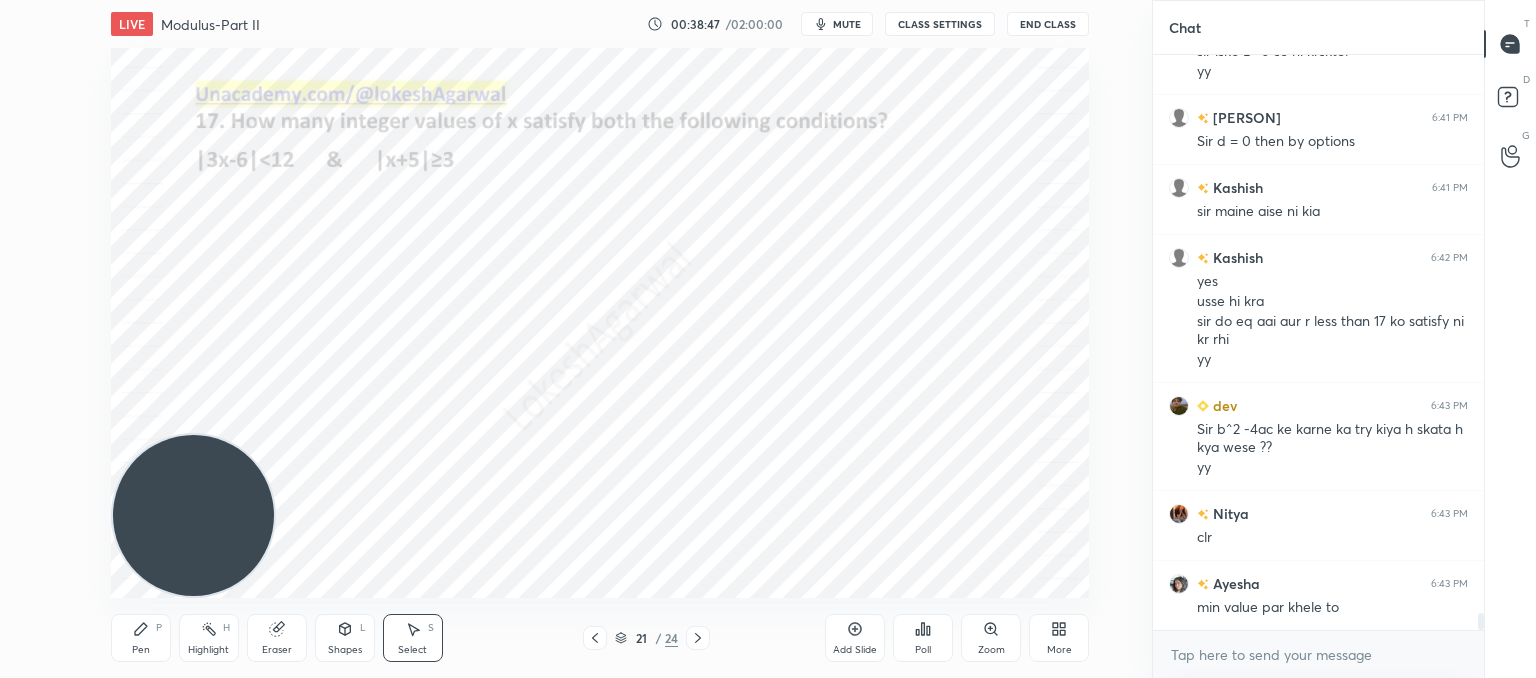 click 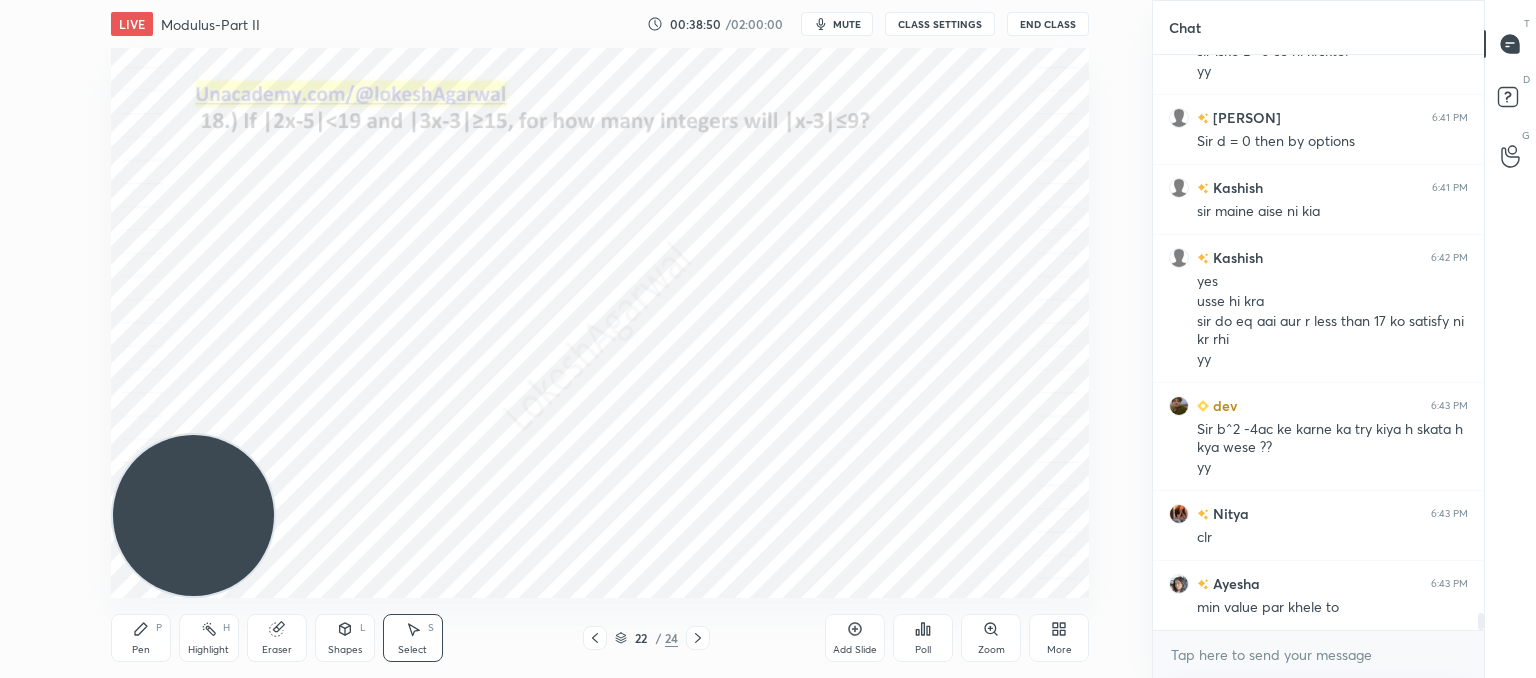 drag, startPoint x: 146, startPoint y: 641, endPoint x: 160, endPoint y: 605, distance: 38.626415 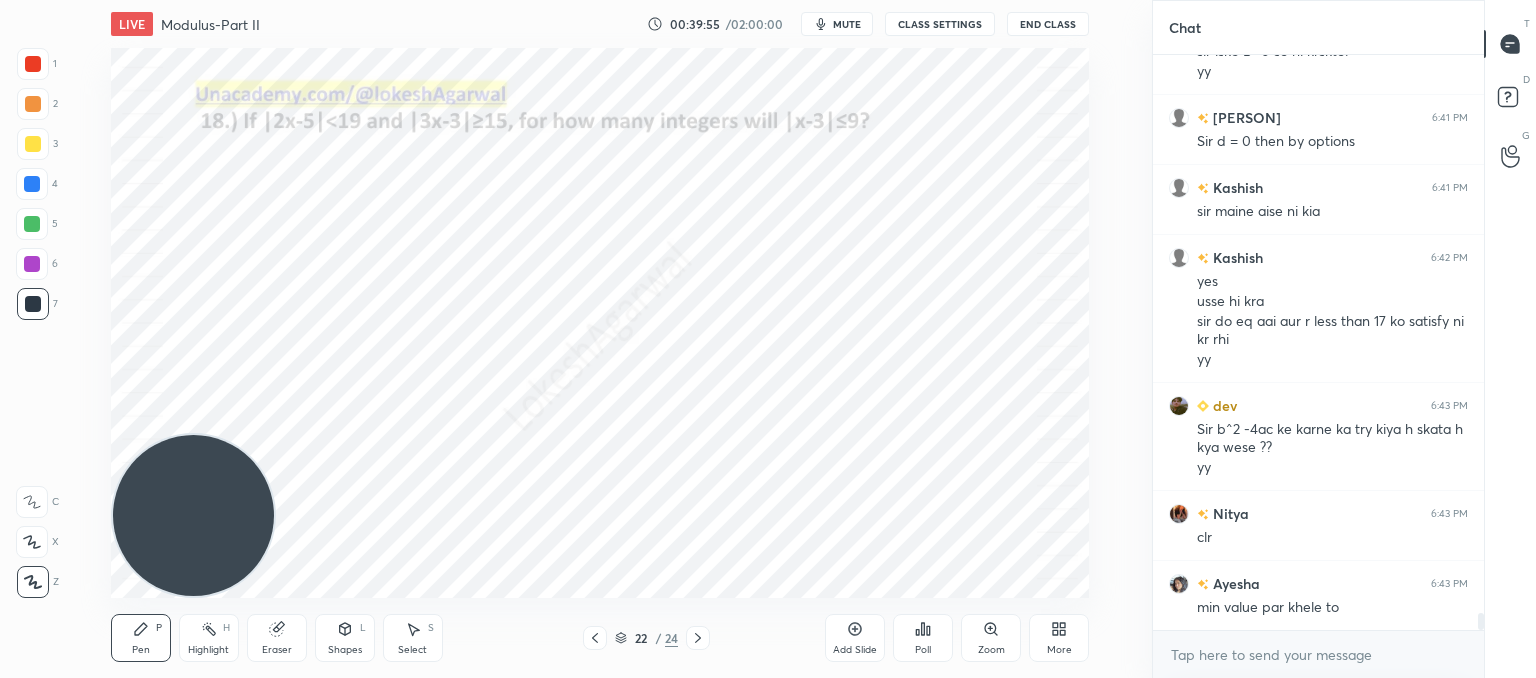 drag, startPoint x: 277, startPoint y: 639, endPoint x: 308, endPoint y: 607, distance: 44.553337 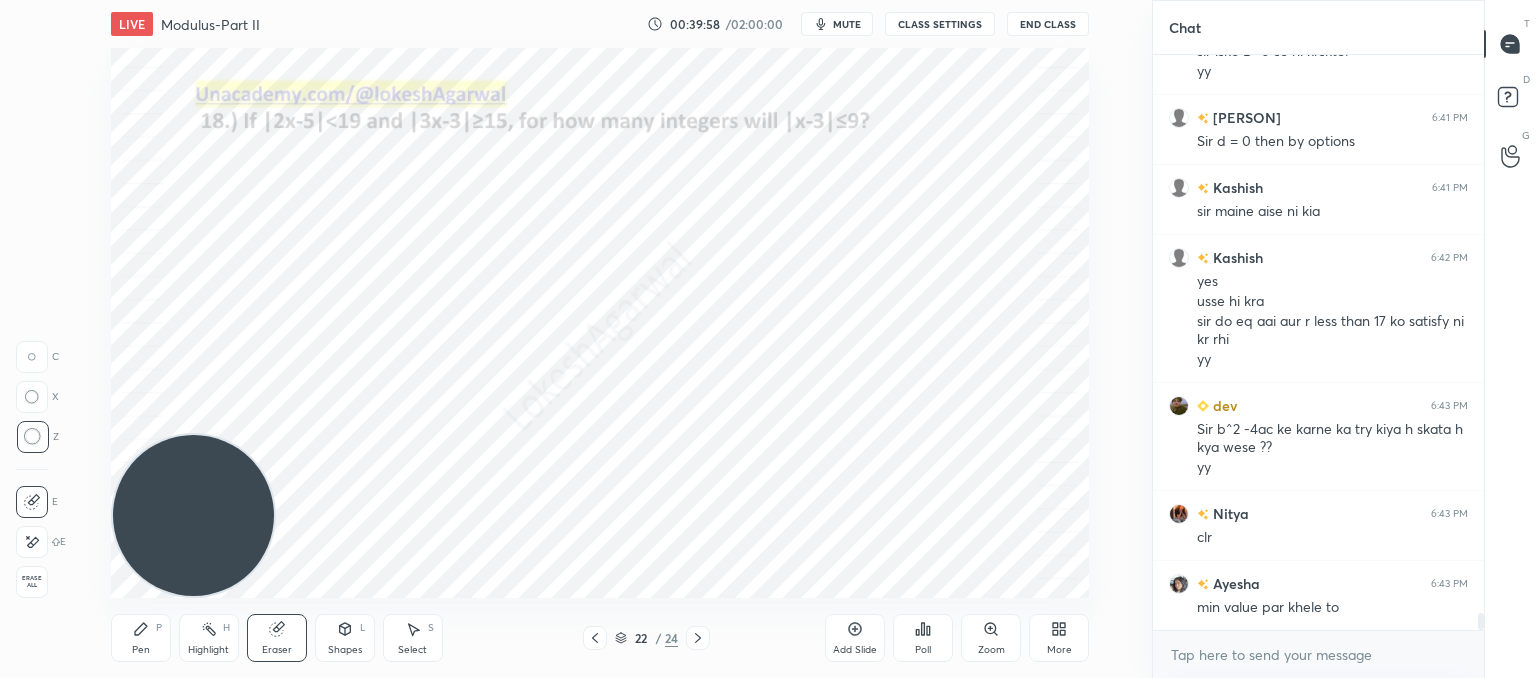 drag, startPoint x: 155, startPoint y: 635, endPoint x: 166, endPoint y: 624, distance: 15.556349 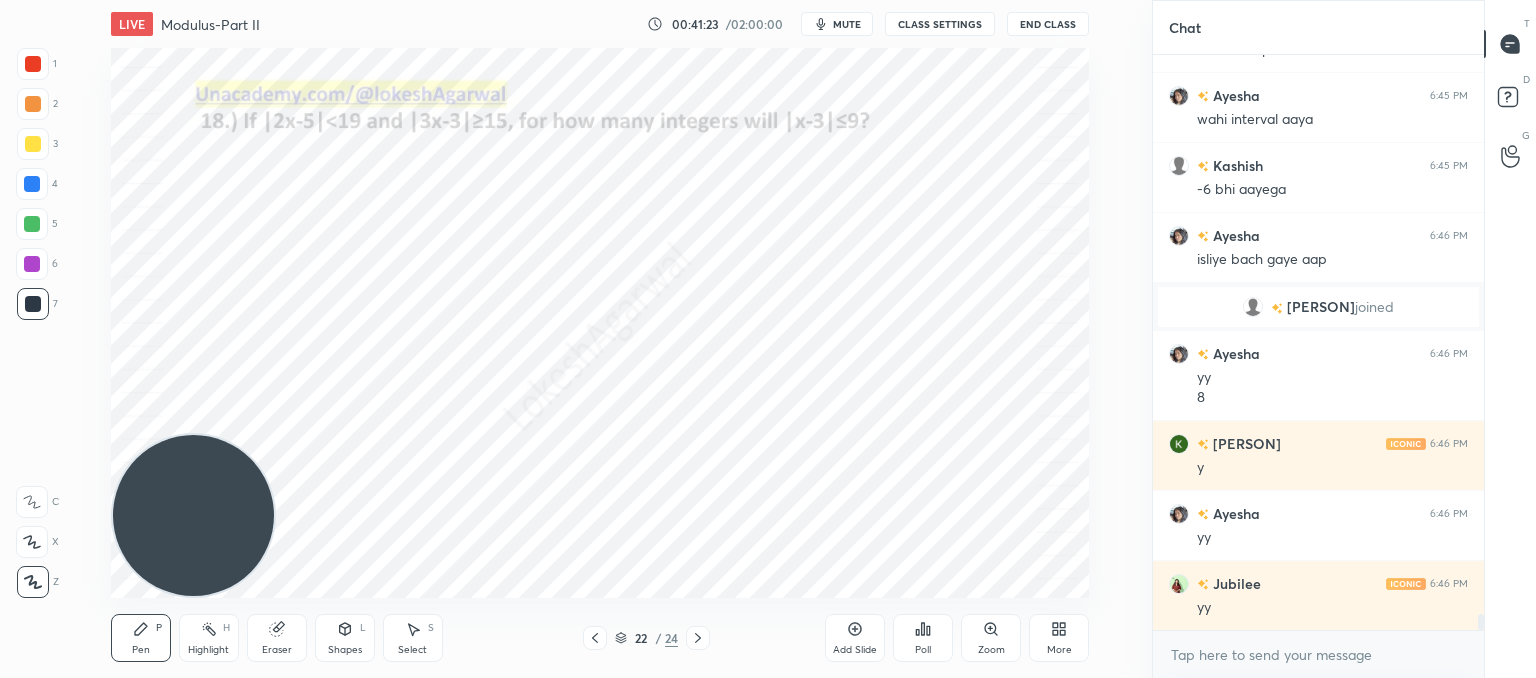 scroll, scrollTop: 19556, scrollLeft: 0, axis: vertical 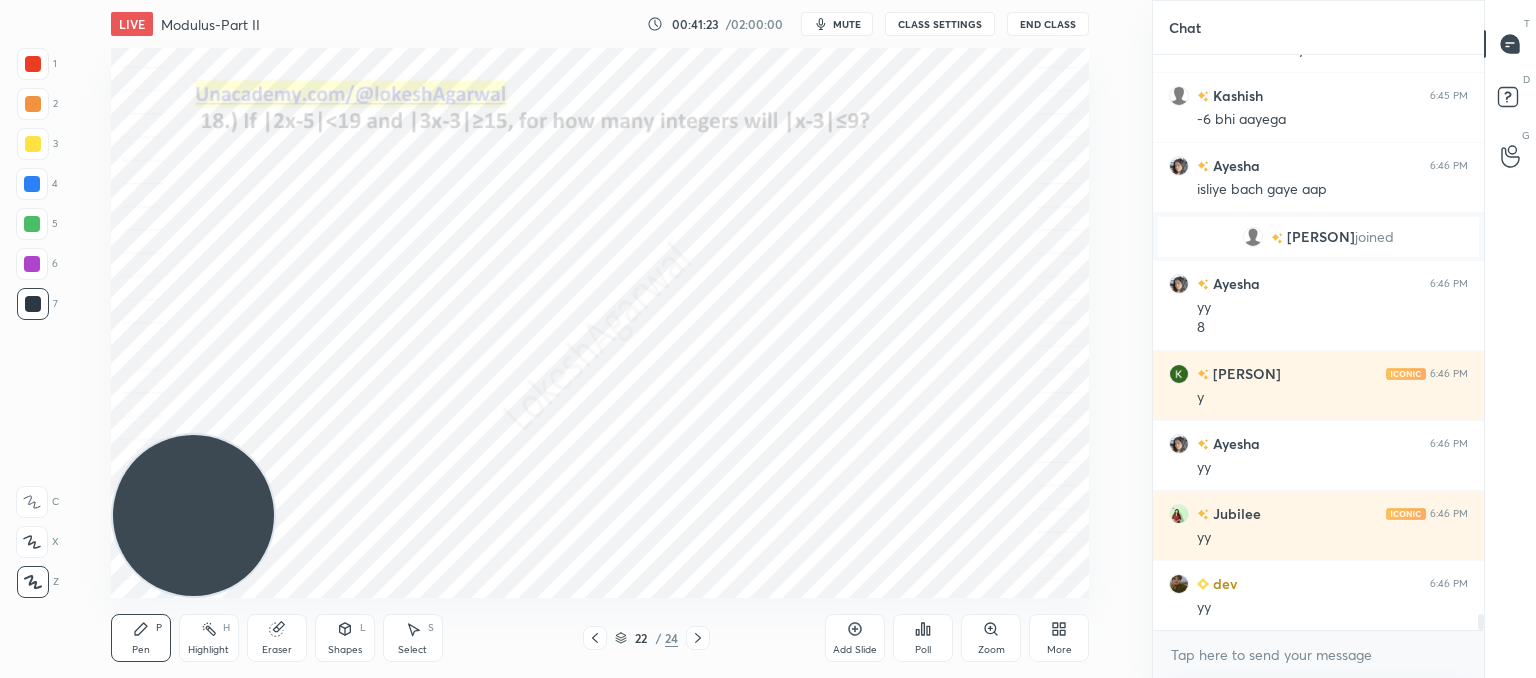 click 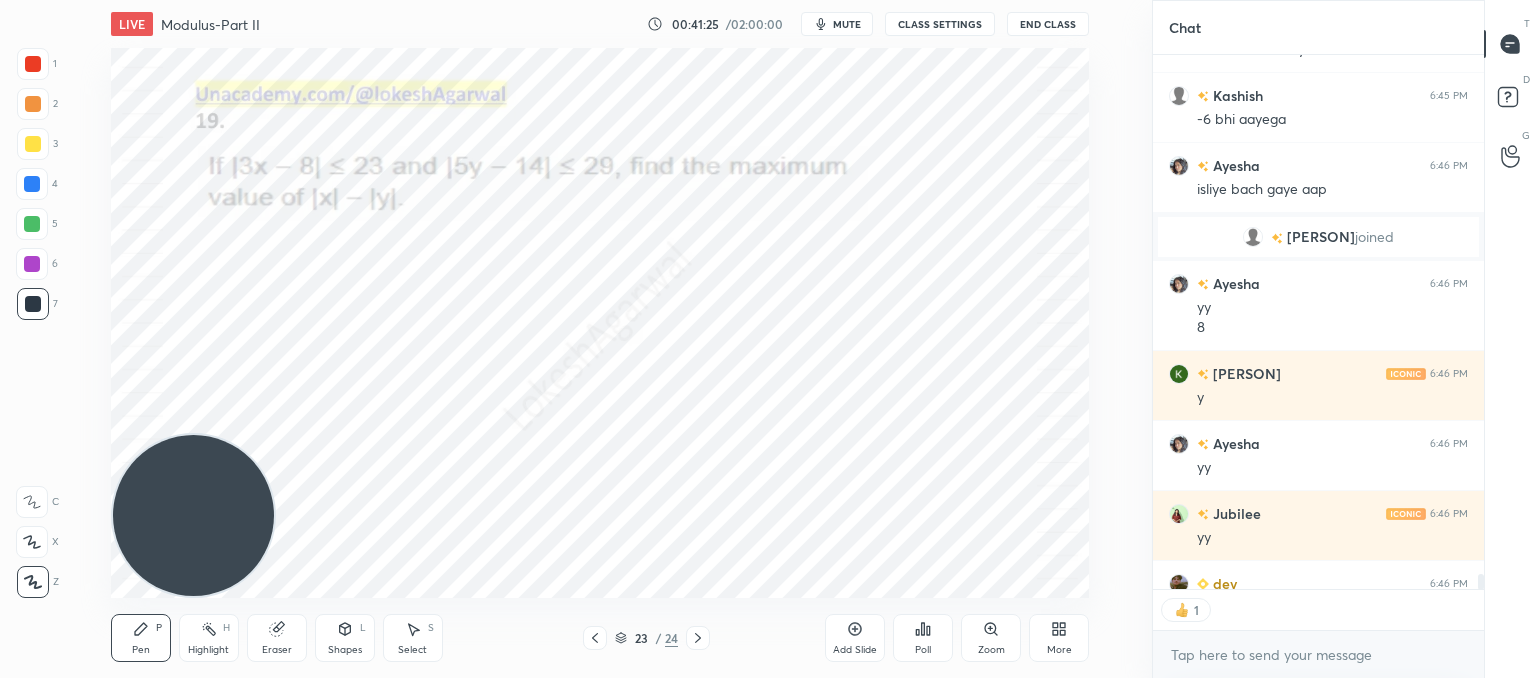scroll, scrollTop: 19626, scrollLeft: 0, axis: vertical 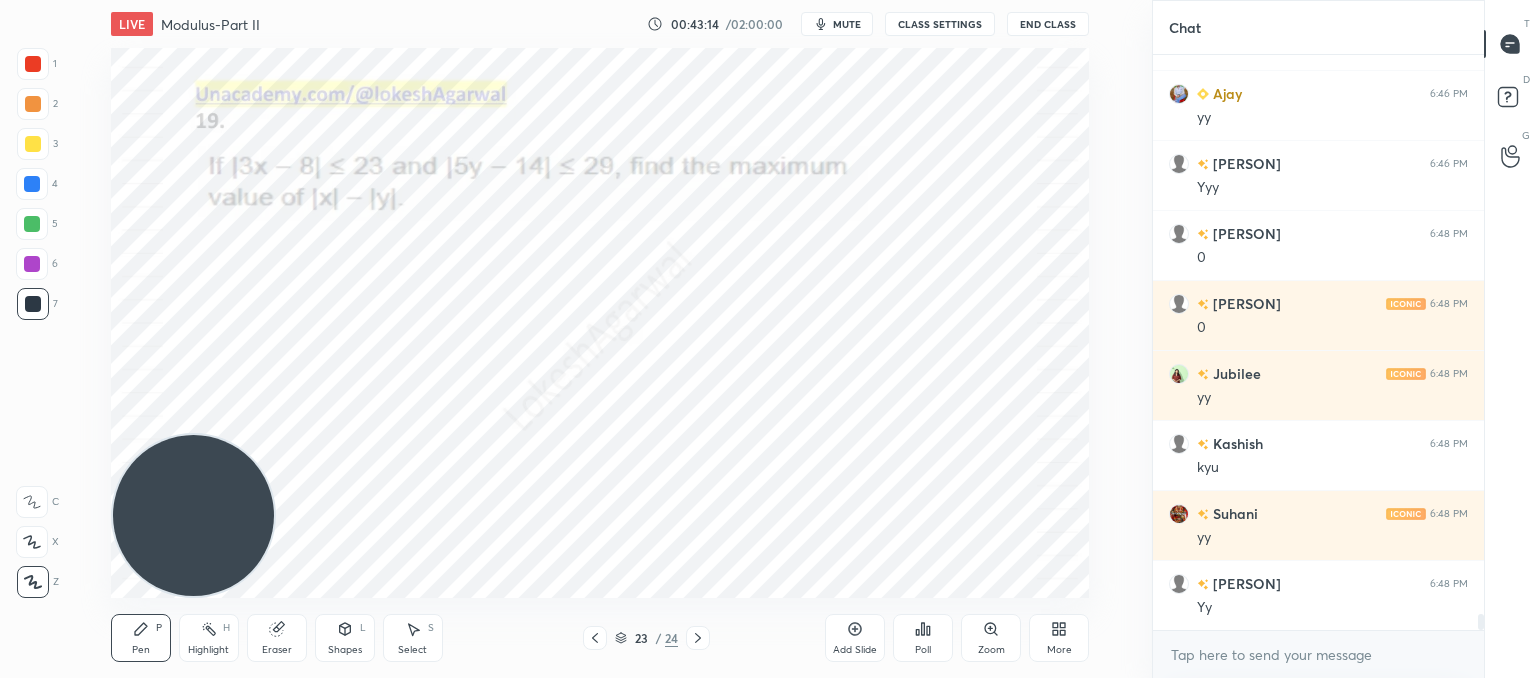 drag, startPoint x: 280, startPoint y: 642, endPoint x: 310, endPoint y: 615, distance: 40.36087 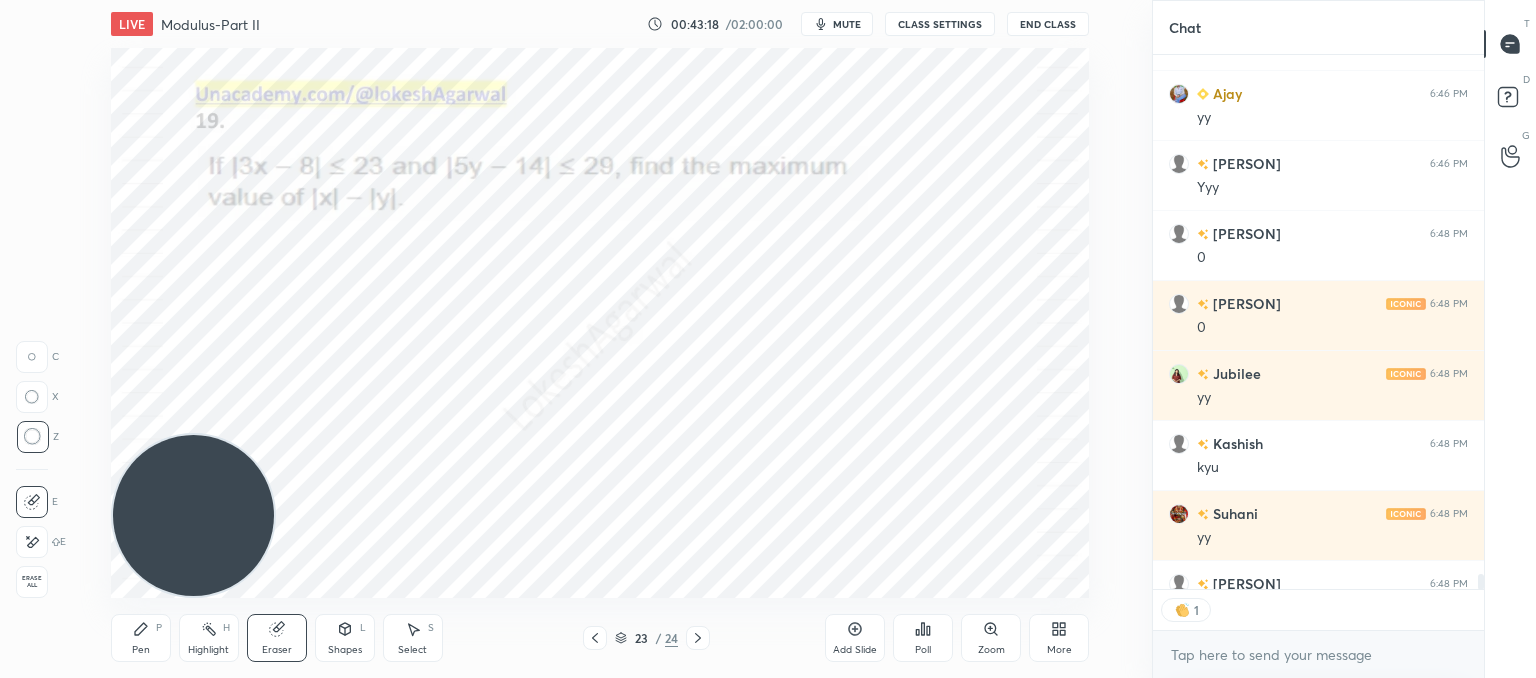 scroll, scrollTop: 529, scrollLeft: 325, axis: both 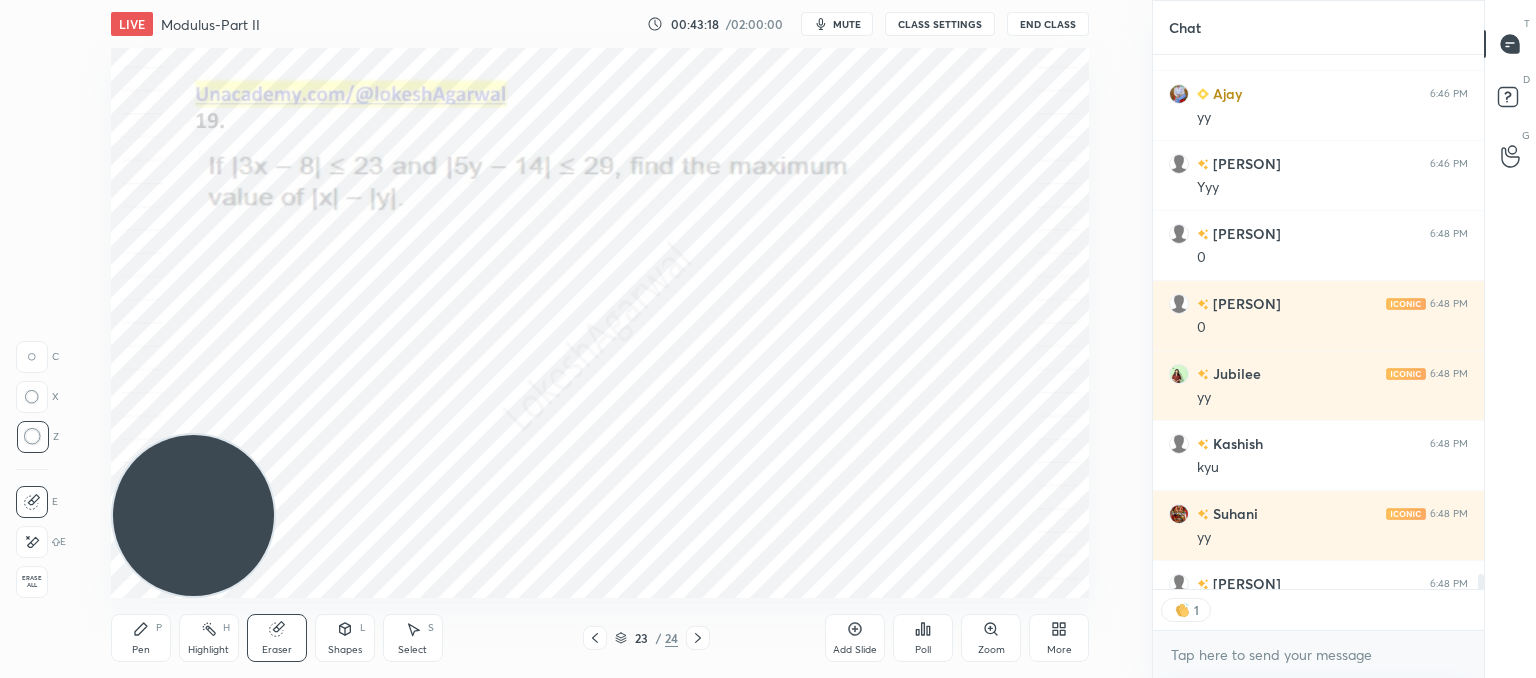 click on "Pen P" at bounding box center [141, 638] 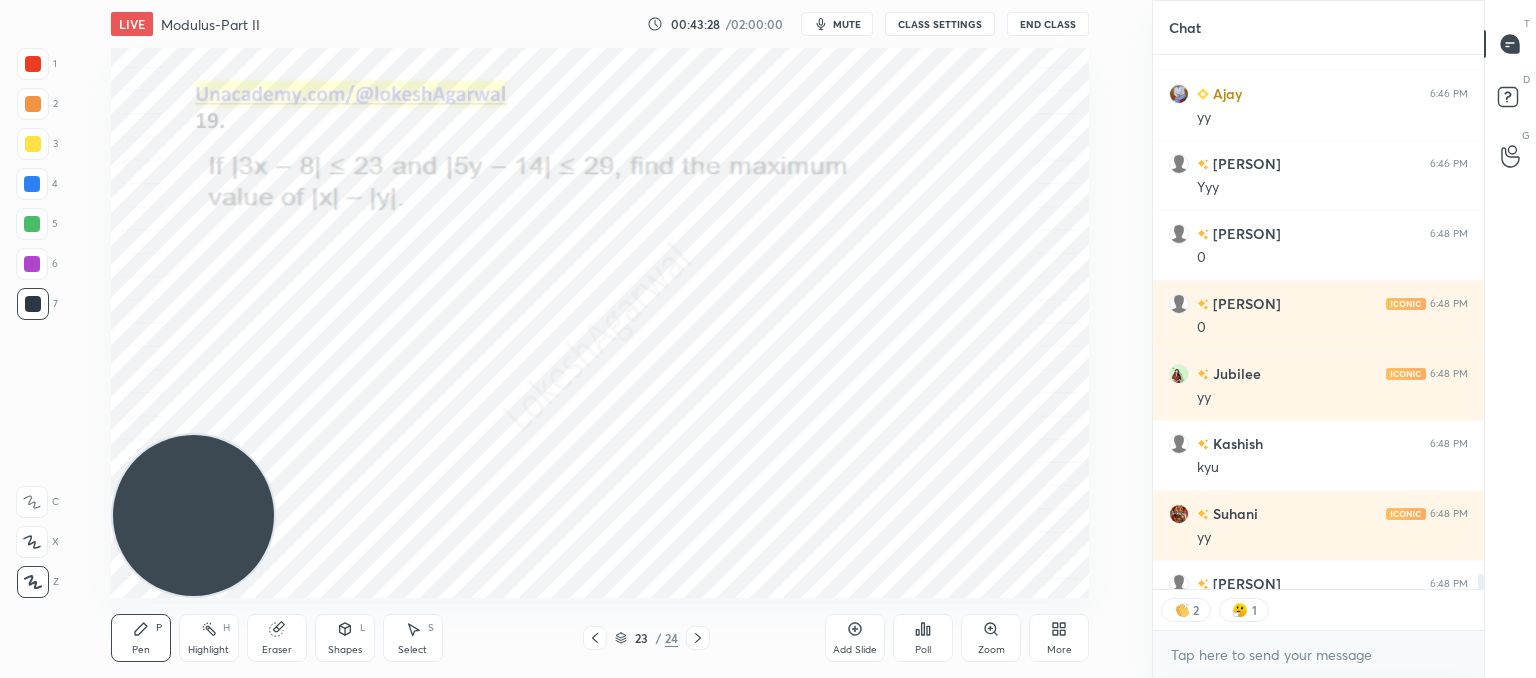 drag, startPoint x: 278, startPoint y: 627, endPoint x: 291, endPoint y: 621, distance: 14.3178215 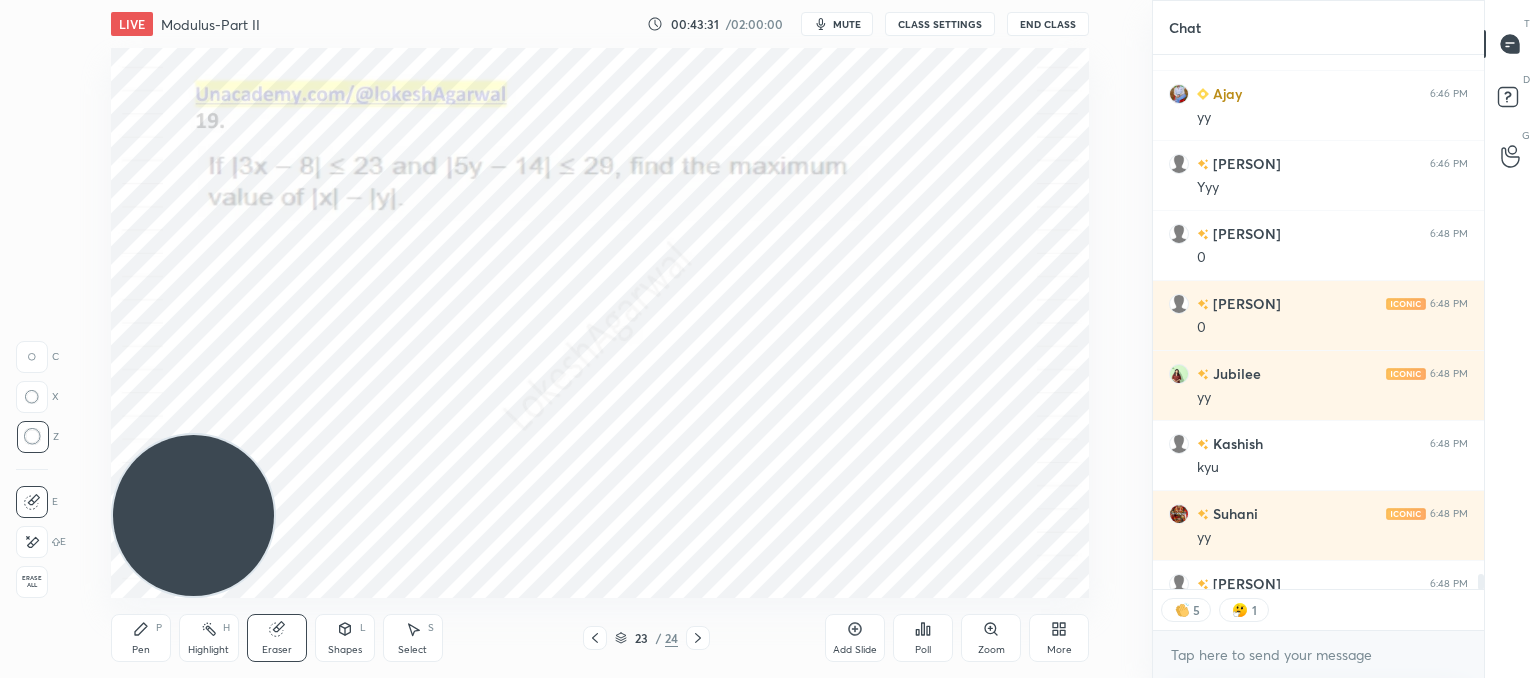 drag, startPoint x: 144, startPoint y: 633, endPoint x: 185, endPoint y: 601, distance: 52.009613 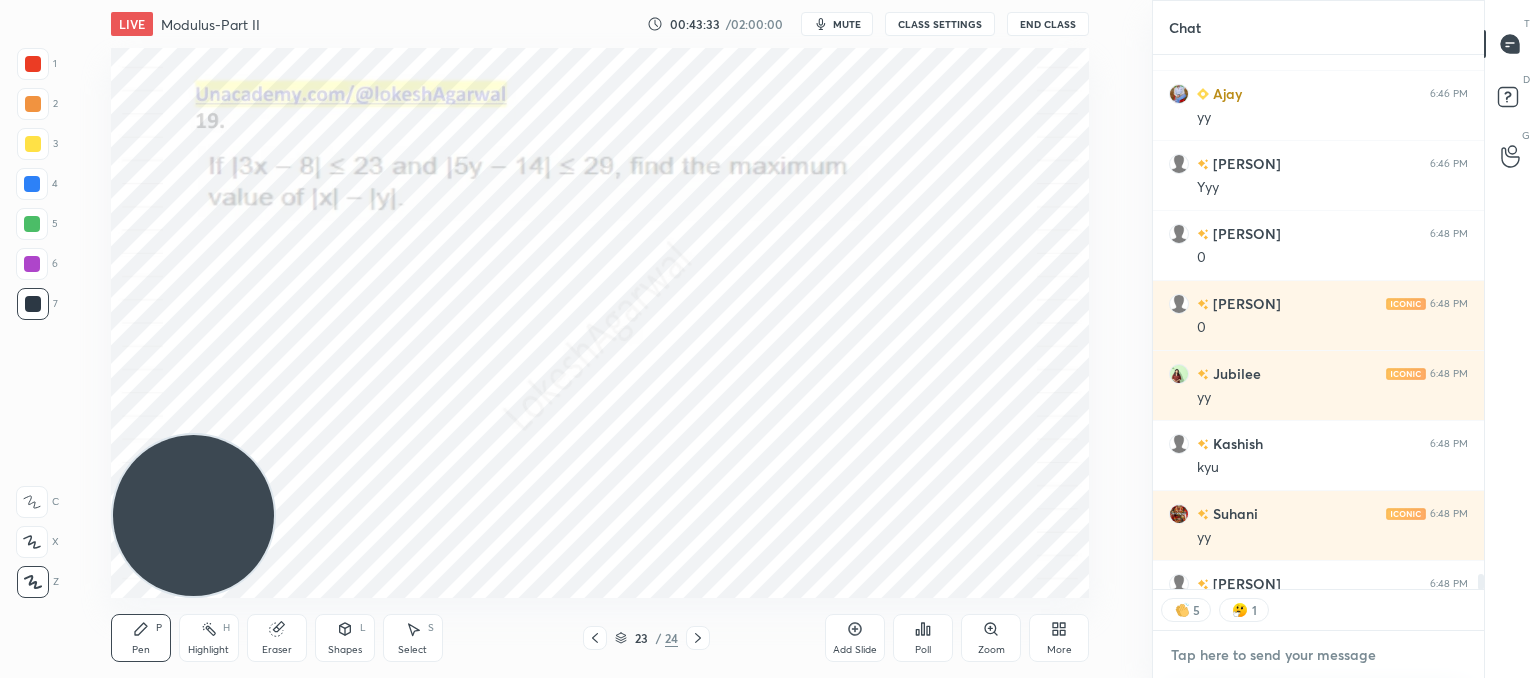 click at bounding box center (1318, 655) 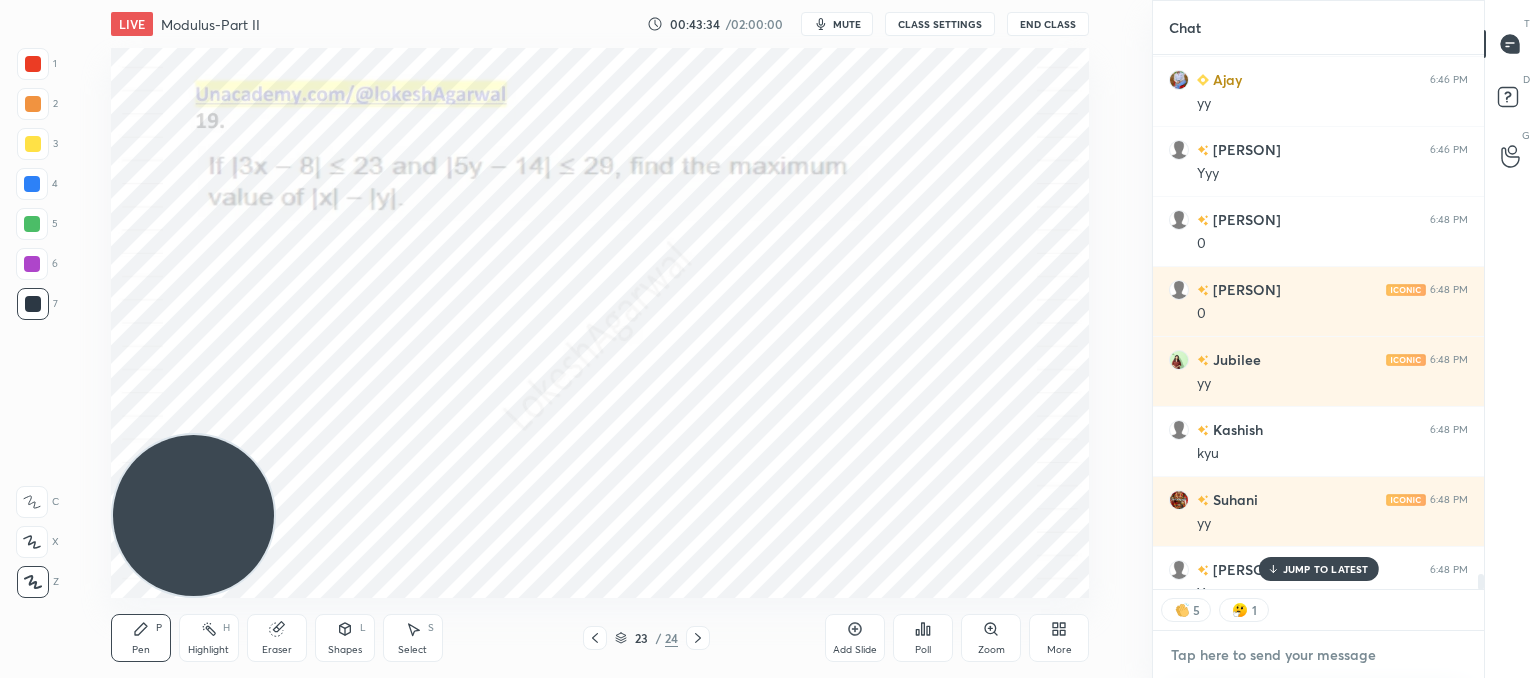 scroll, scrollTop: 20156, scrollLeft: 0, axis: vertical 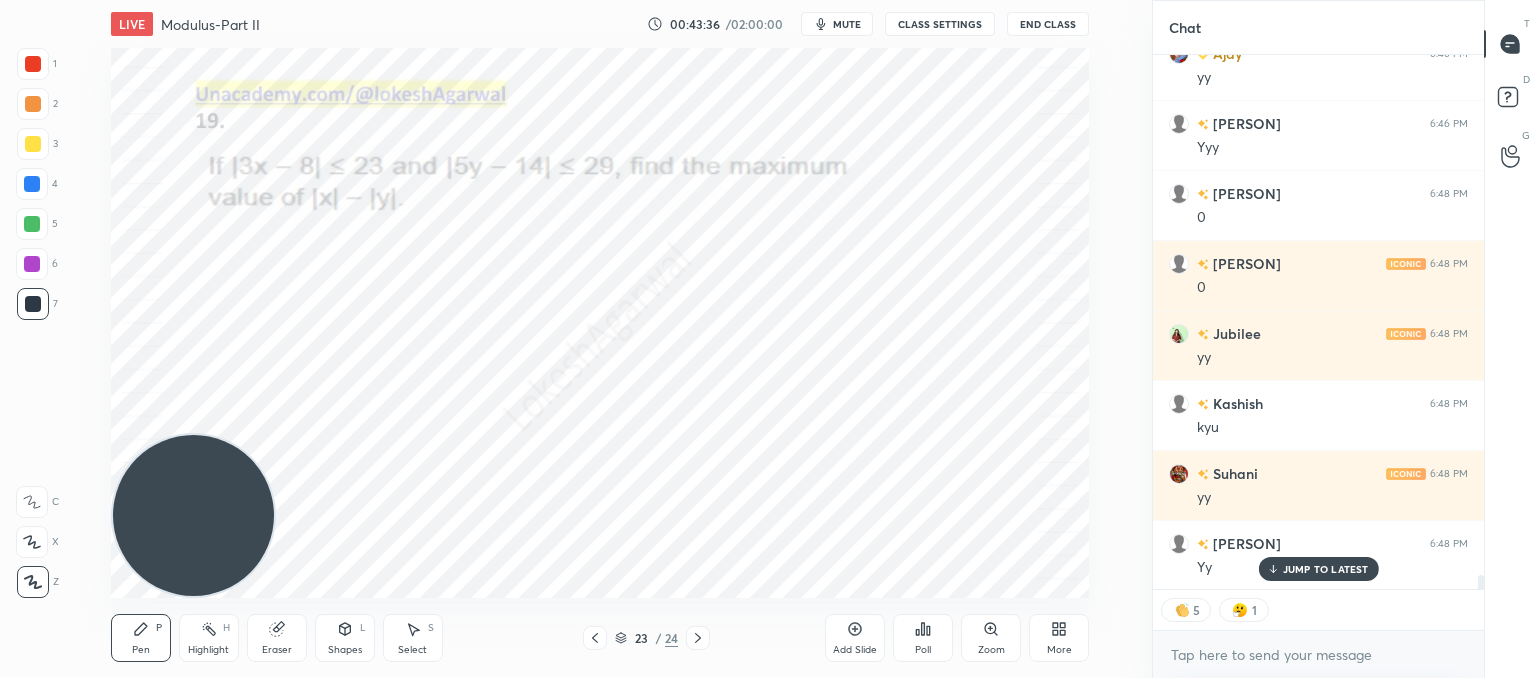 click on "JUMP TO LATEST" at bounding box center (1326, 569) 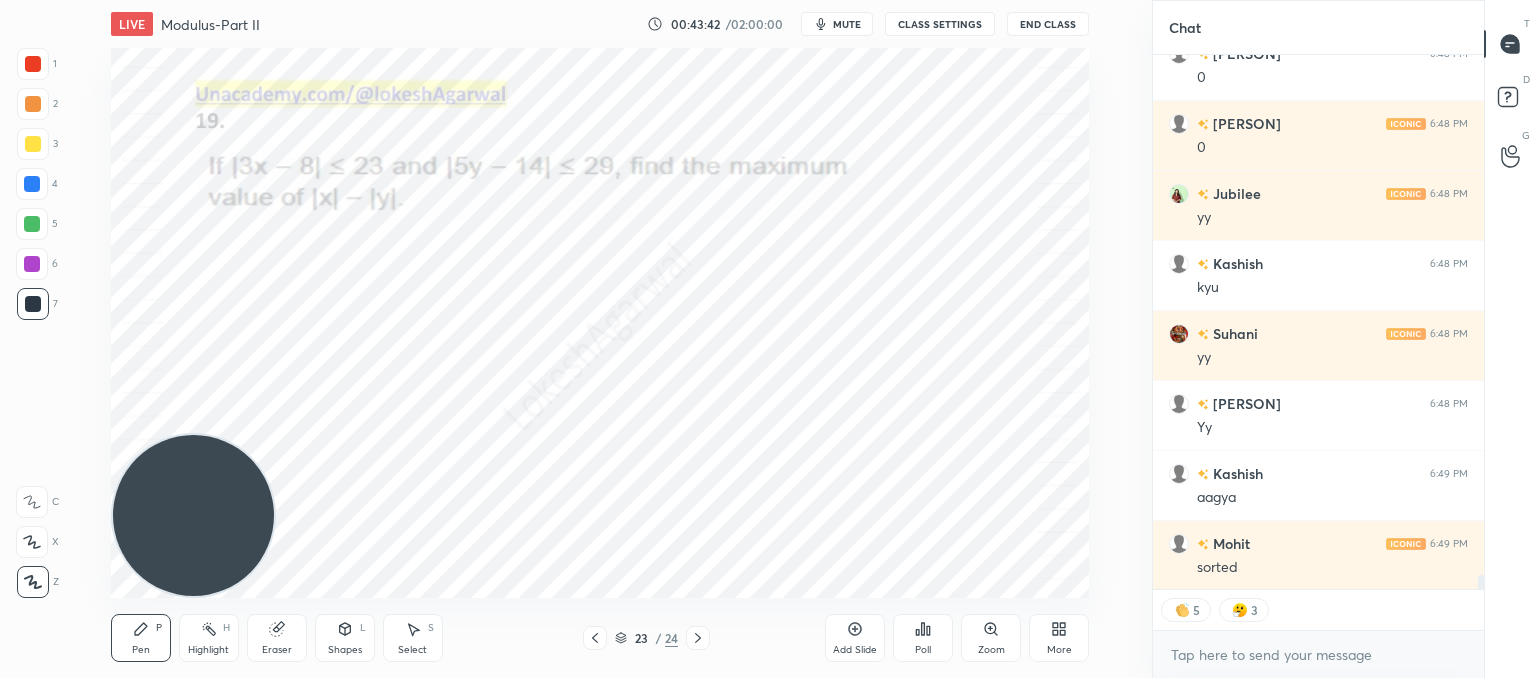 scroll, scrollTop: 20367, scrollLeft: 0, axis: vertical 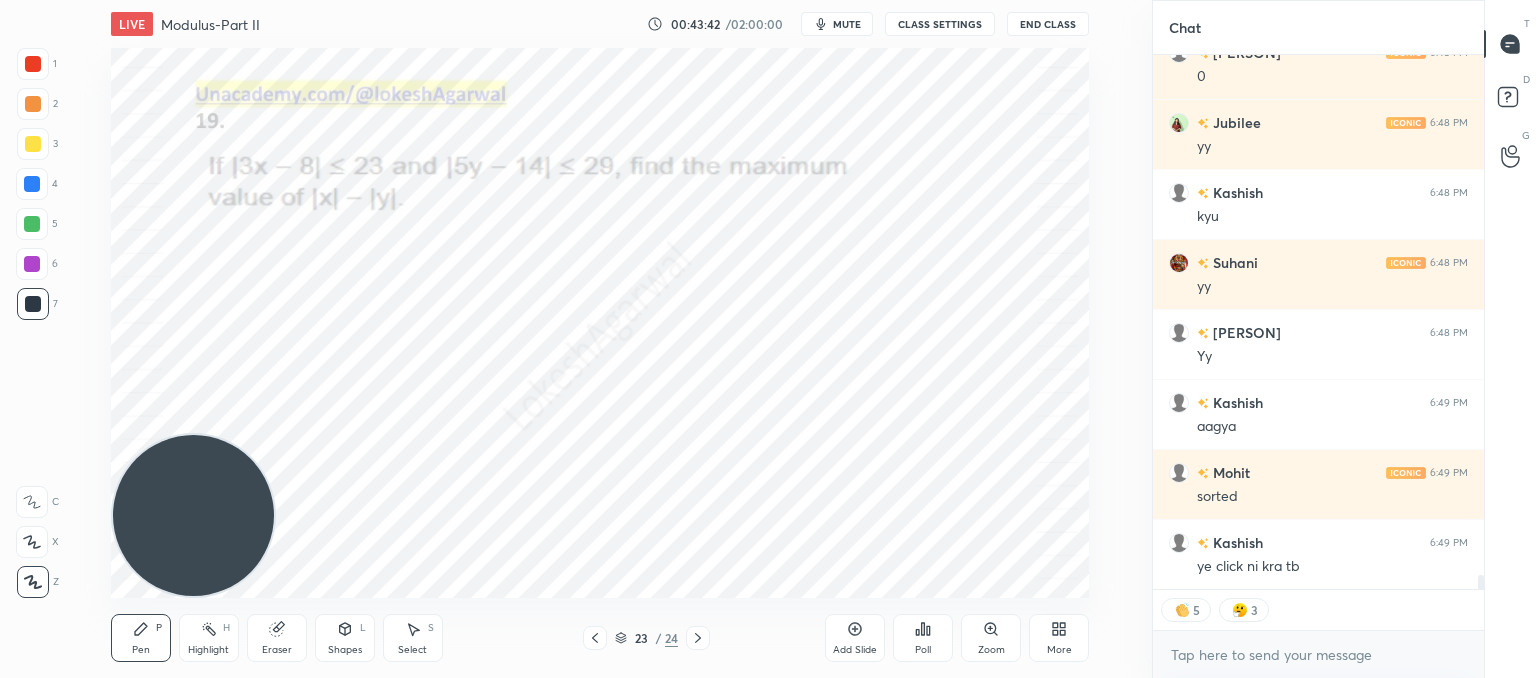 click on "ye click ni kra tb" at bounding box center (1332, 567) 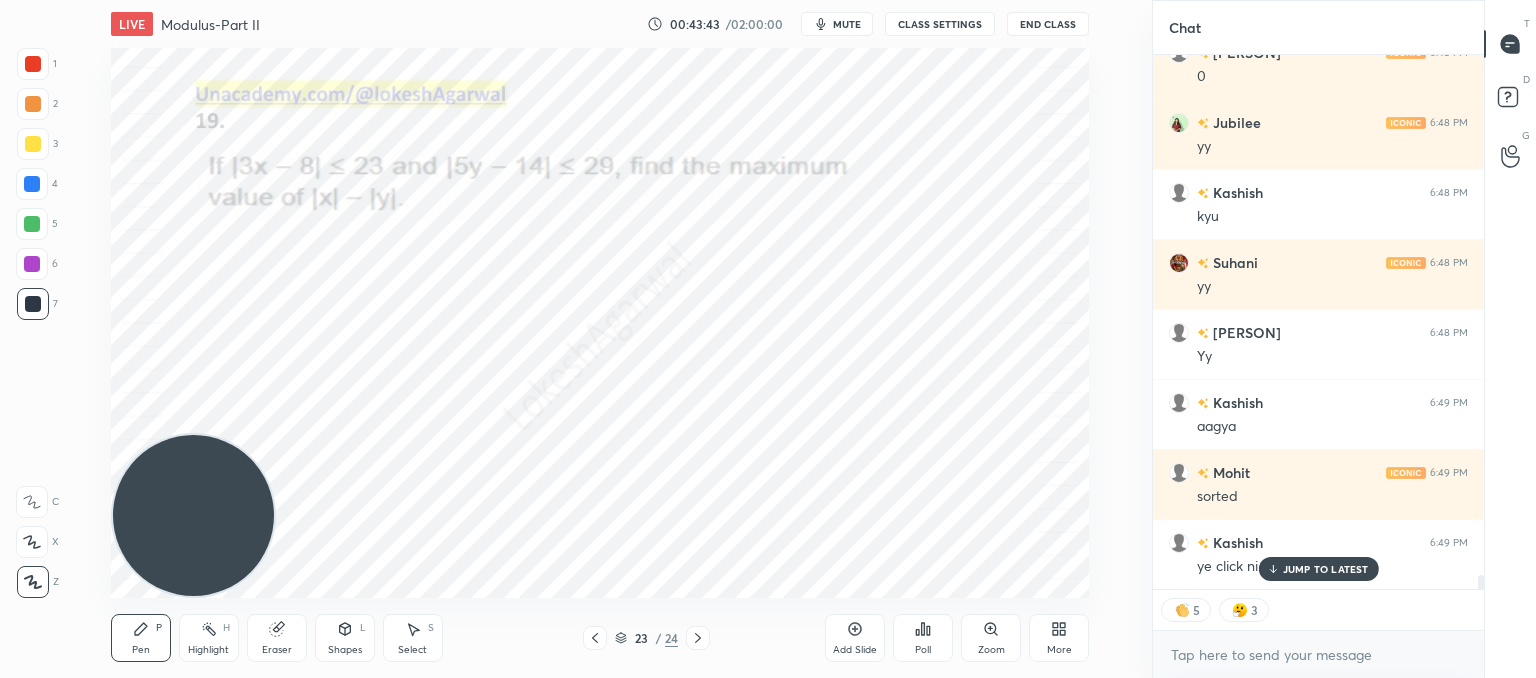 scroll, scrollTop: 20436, scrollLeft: 0, axis: vertical 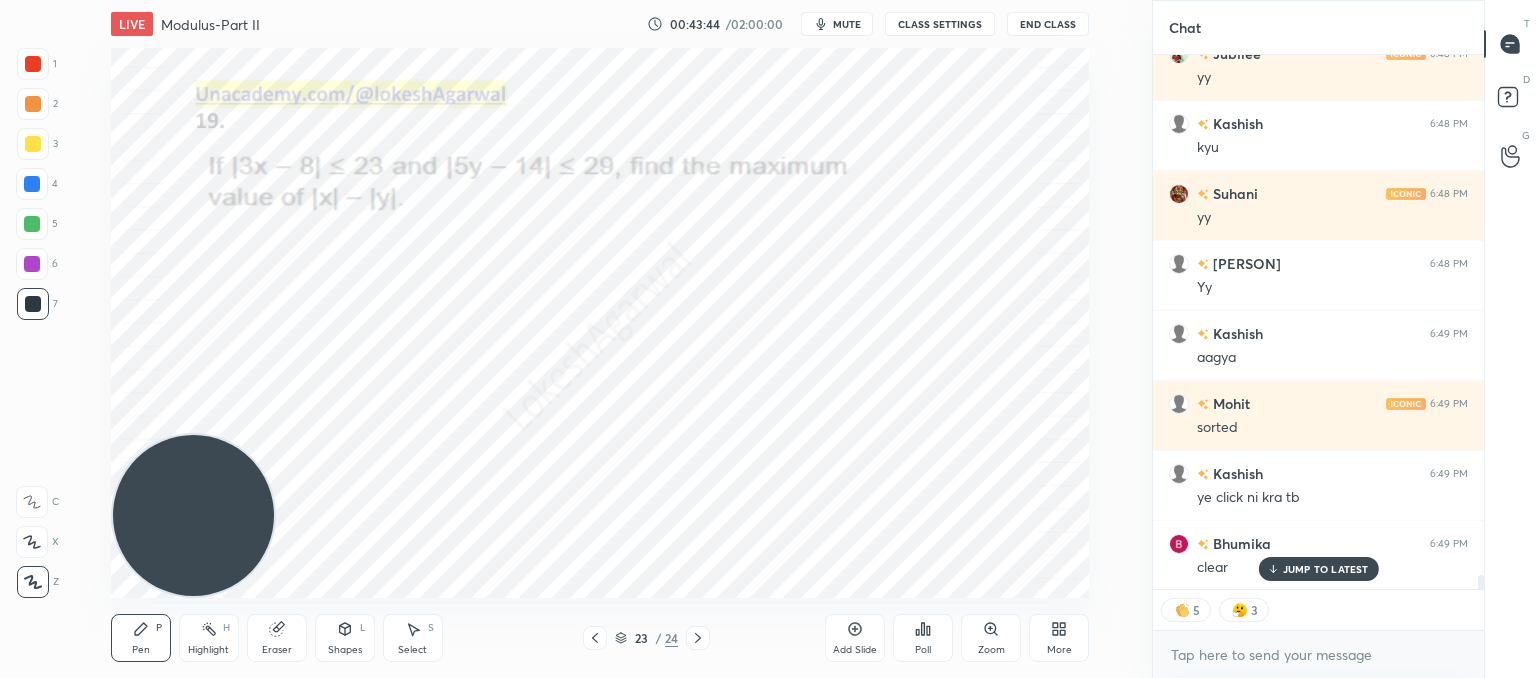 click on "JUMP TO LATEST" at bounding box center (1326, 569) 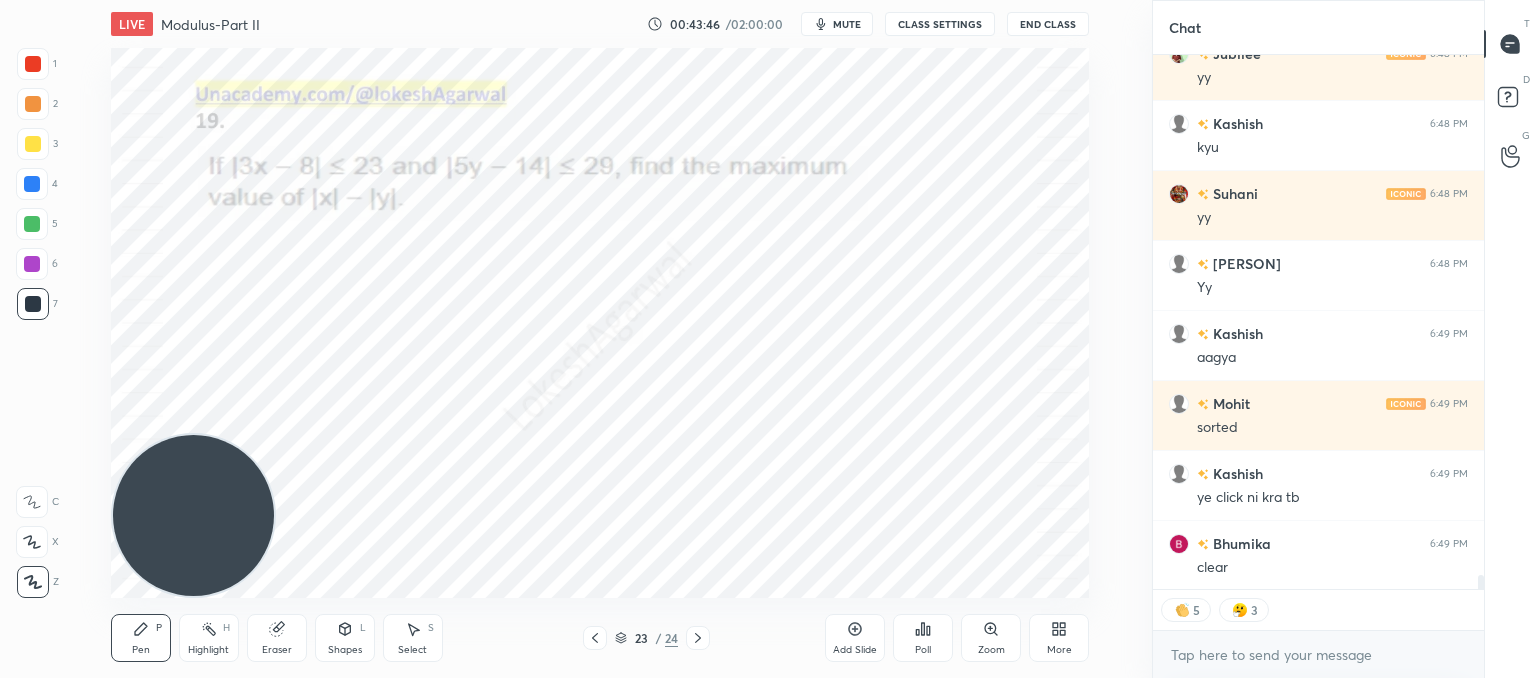 click 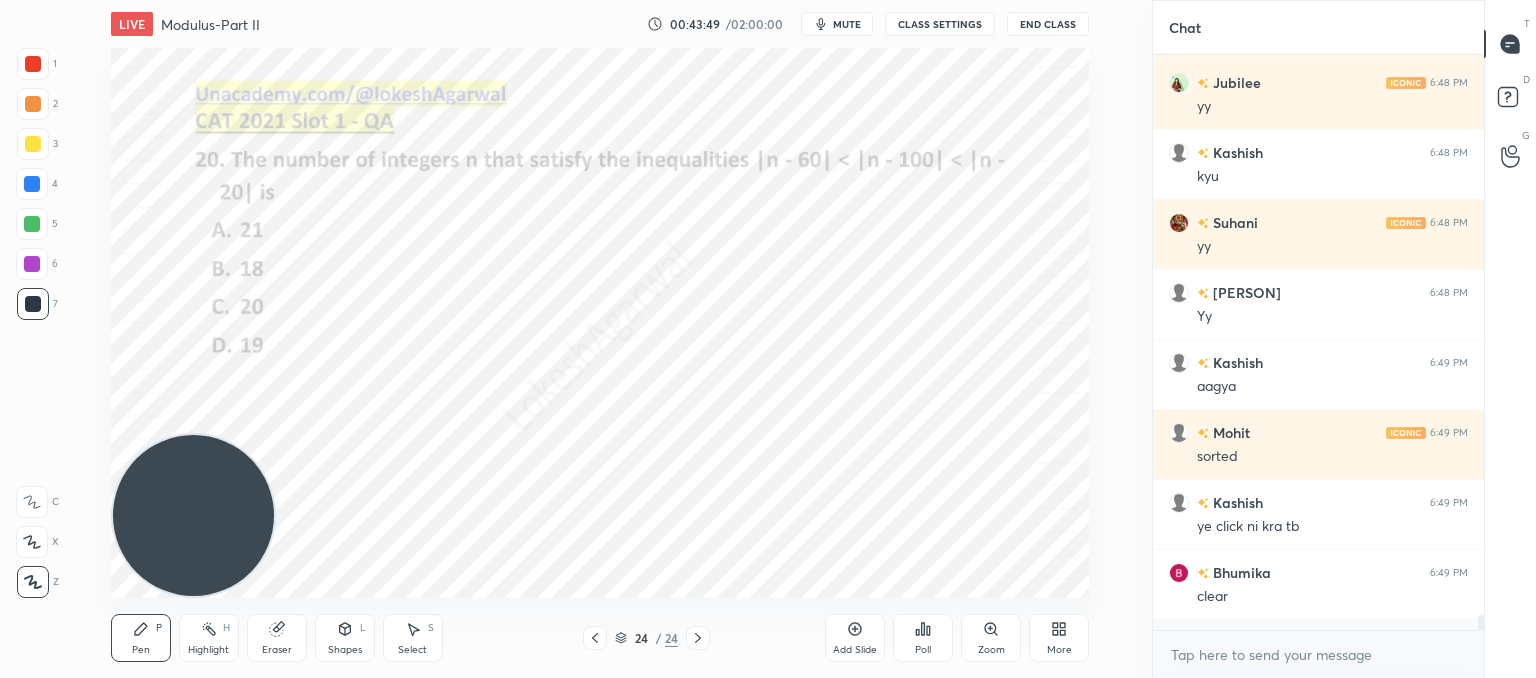 scroll, scrollTop: 6, scrollLeft: 6, axis: both 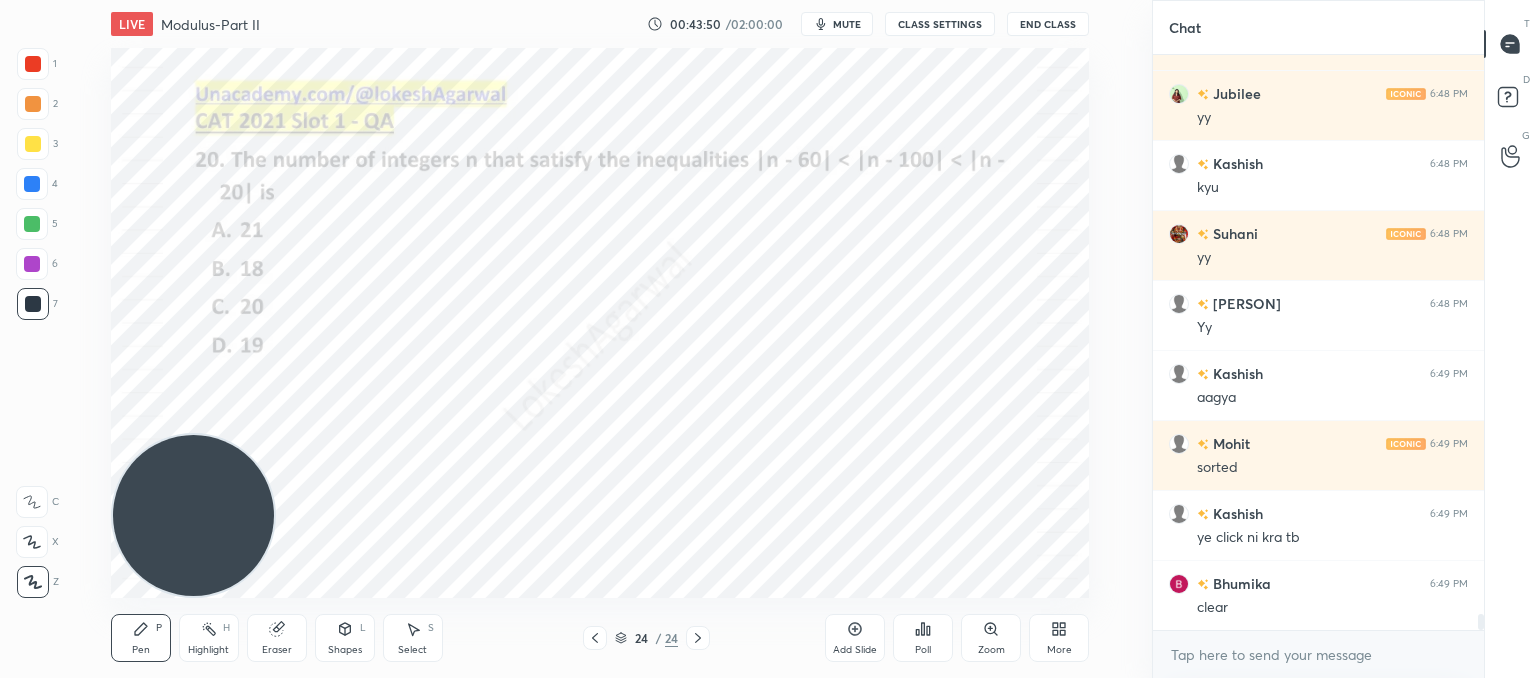 click on "Shapes" at bounding box center (345, 650) 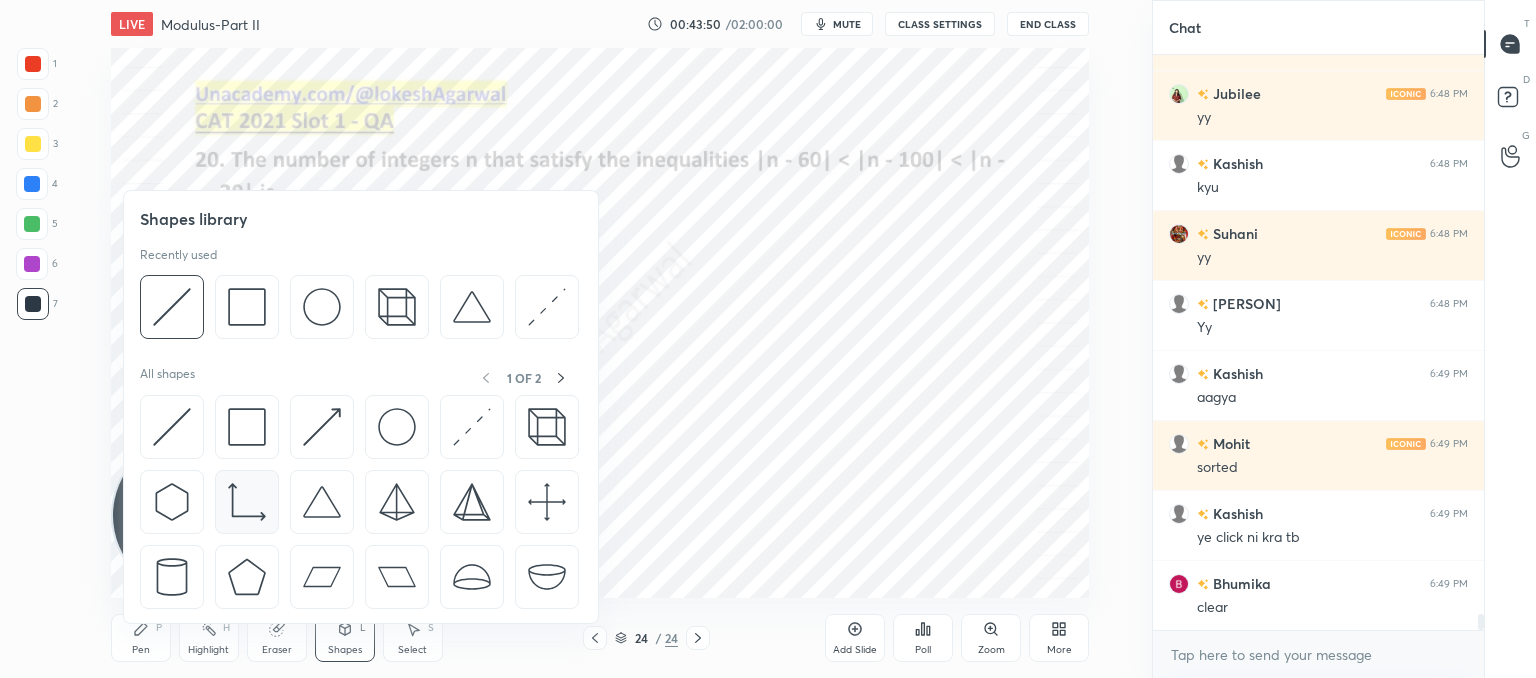 scroll, scrollTop: 20466, scrollLeft: 0, axis: vertical 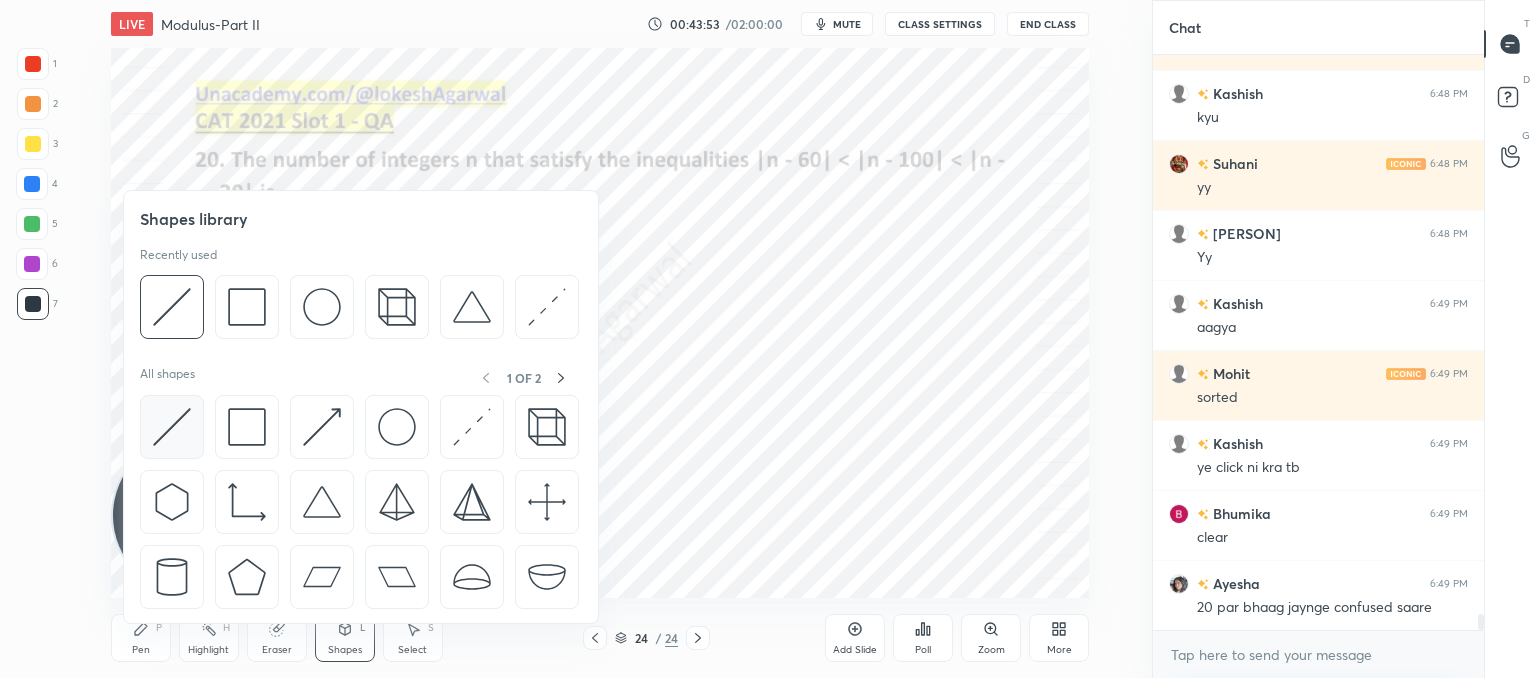 click at bounding box center [172, 427] 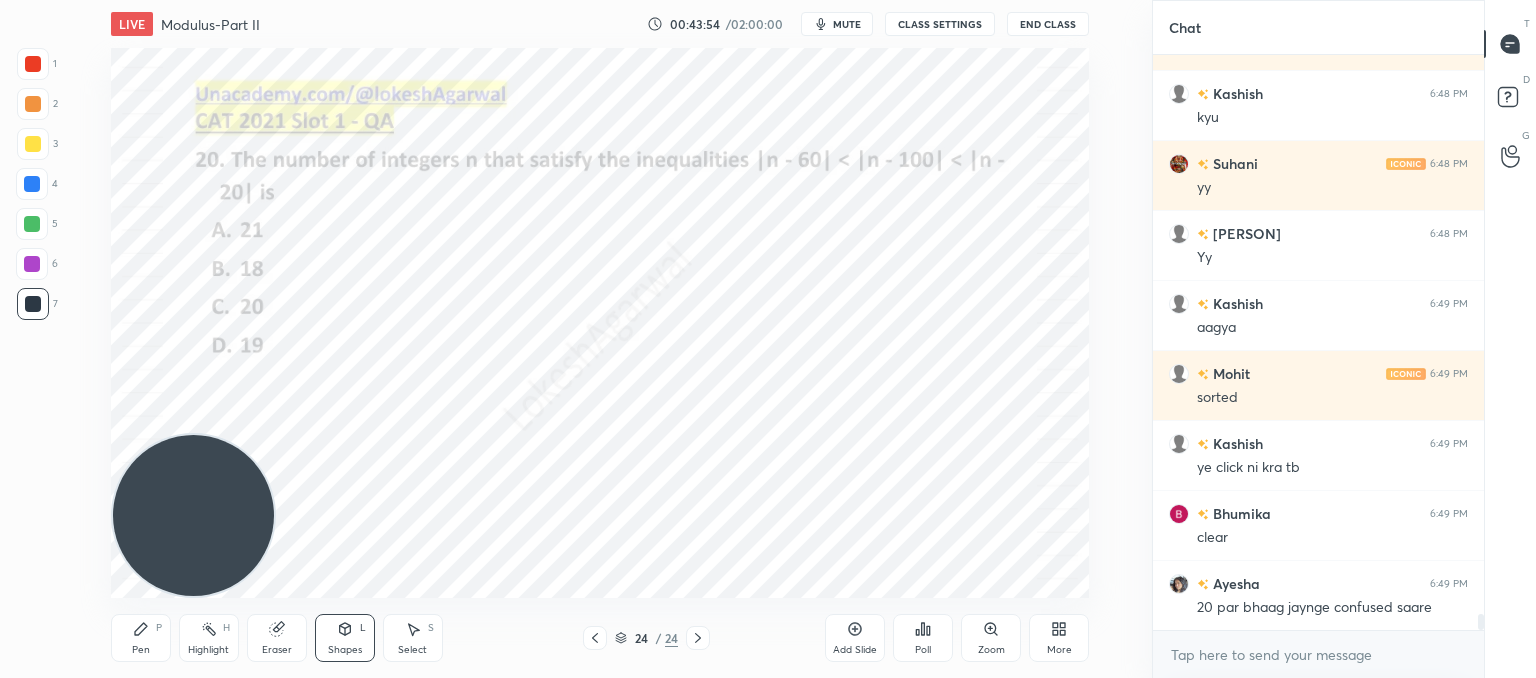 scroll, scrollTop: 20536, scrollLeft: 0, axis: vertical 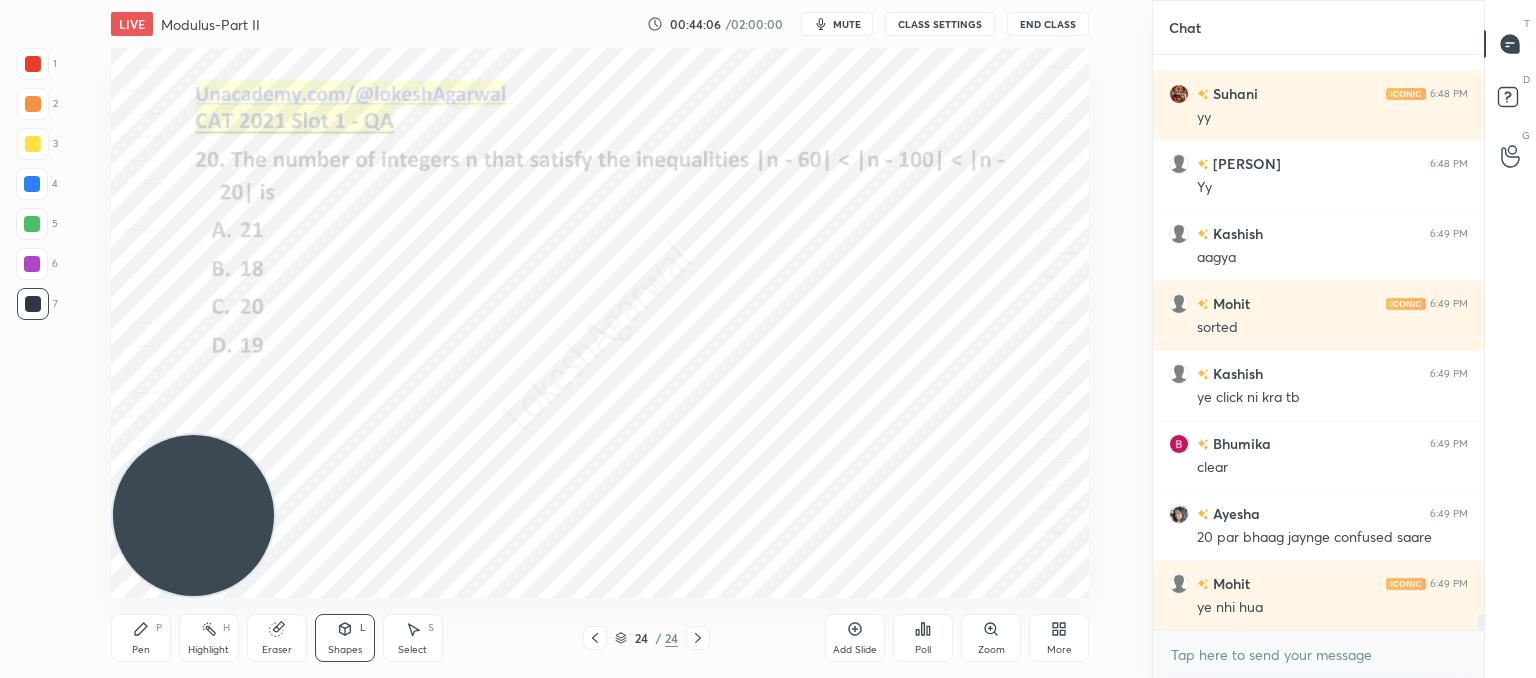 click on "Pen P" at bounding box center (141, 638) 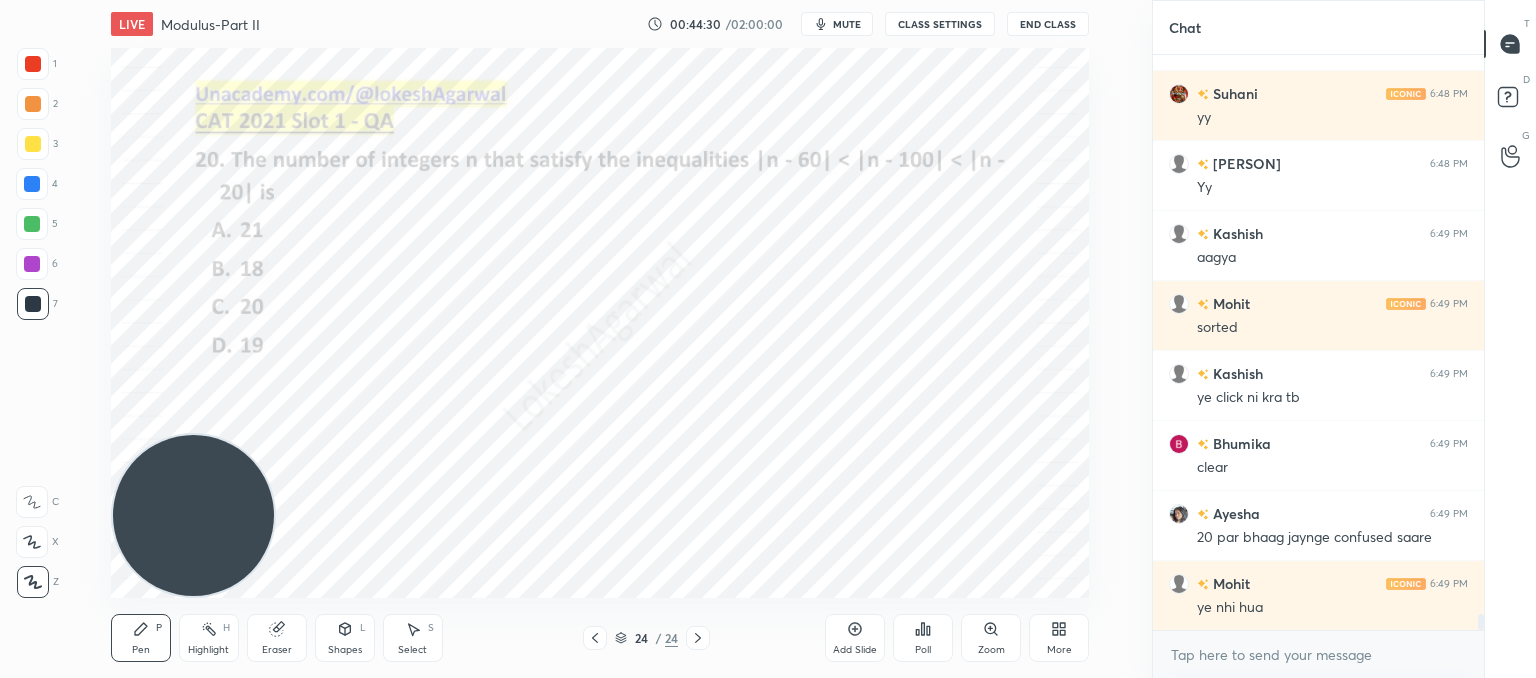 scroll, scrollTop: 20606, scrollLeft: 0, axis: vertical 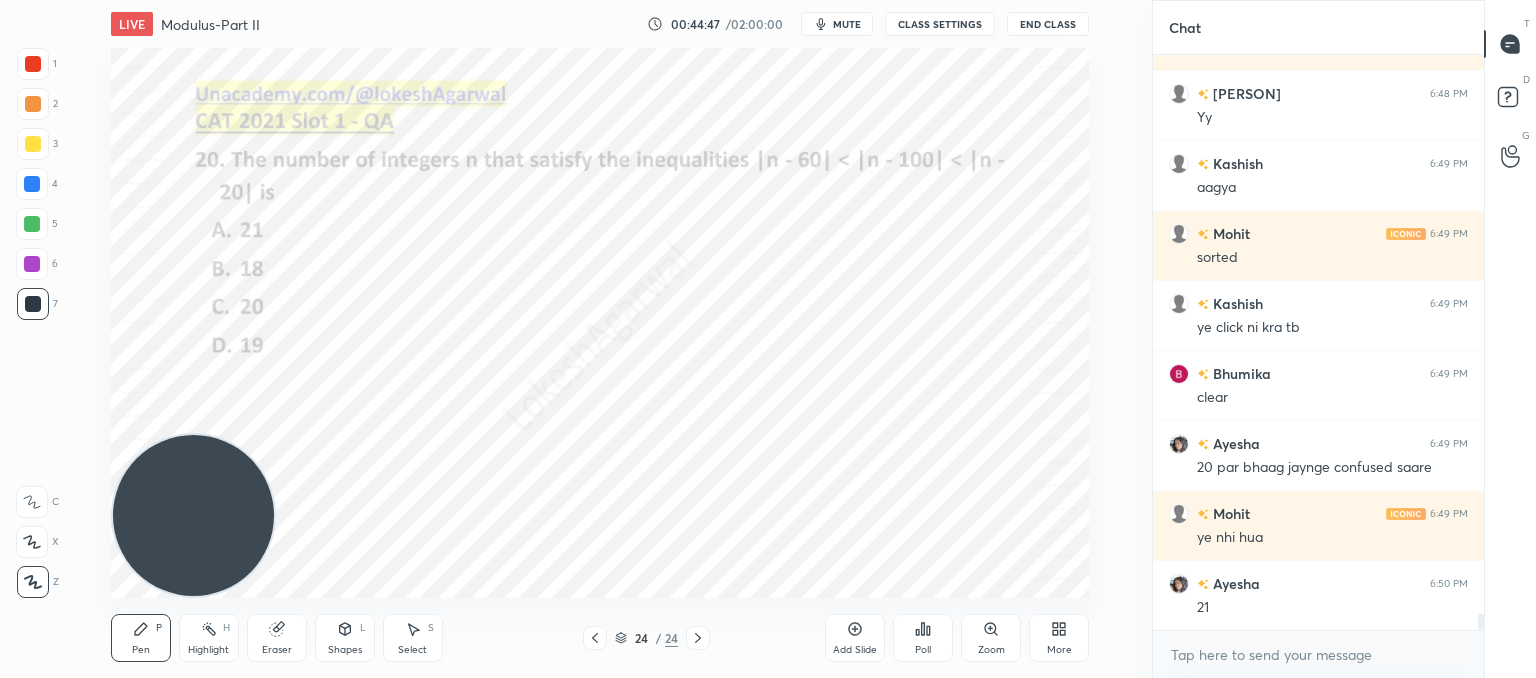 click on "Eraser" at bounding box center (277, 638) 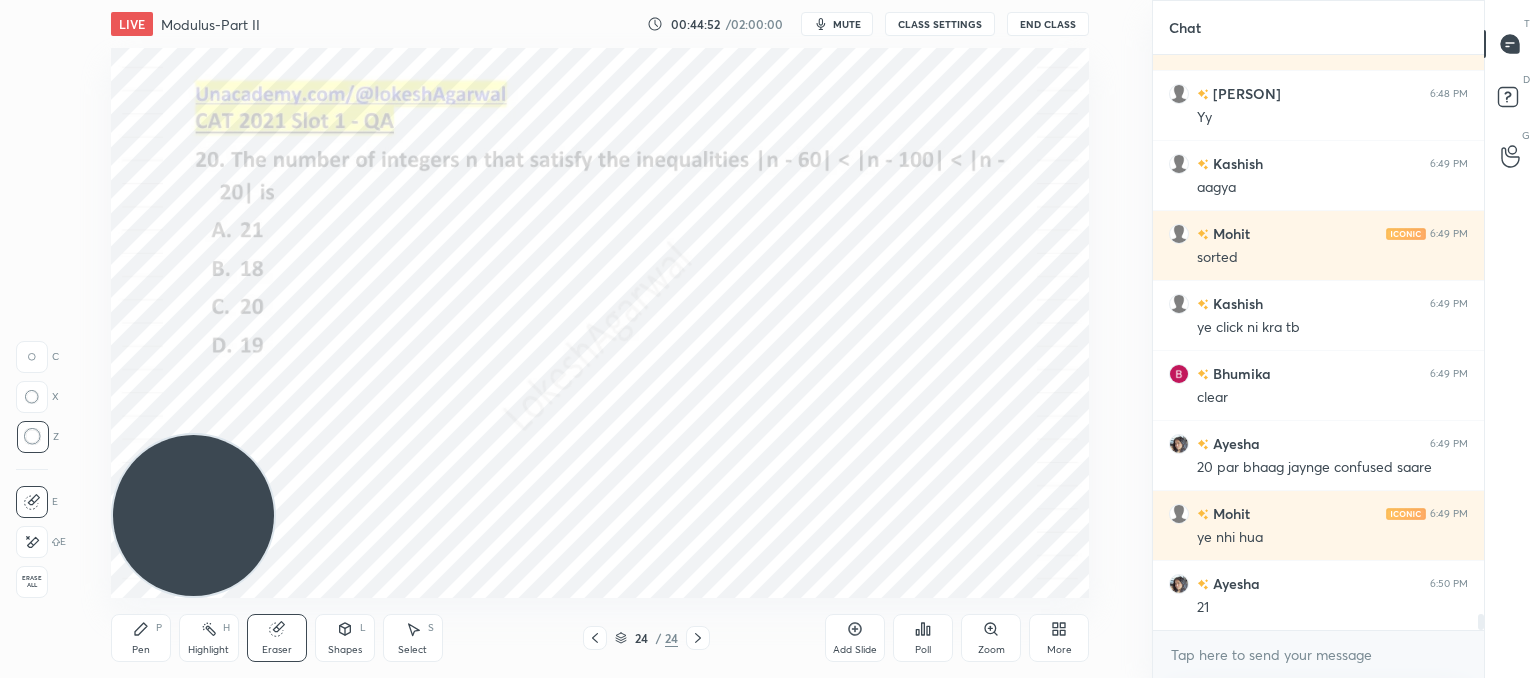 click on "Pen P" at bounding box center [141, 638] 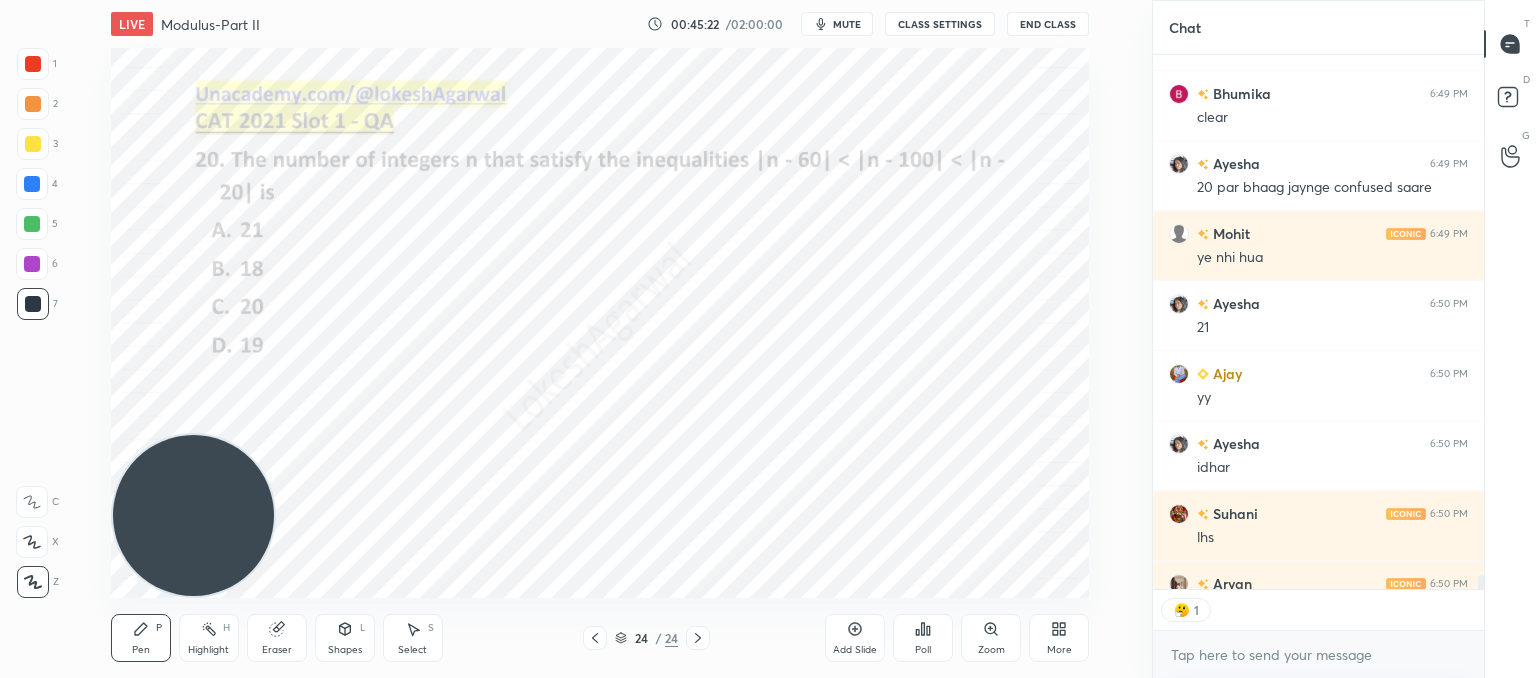 scroll, scrollTop: 20934, scrollLeft: 0, axis: vertical 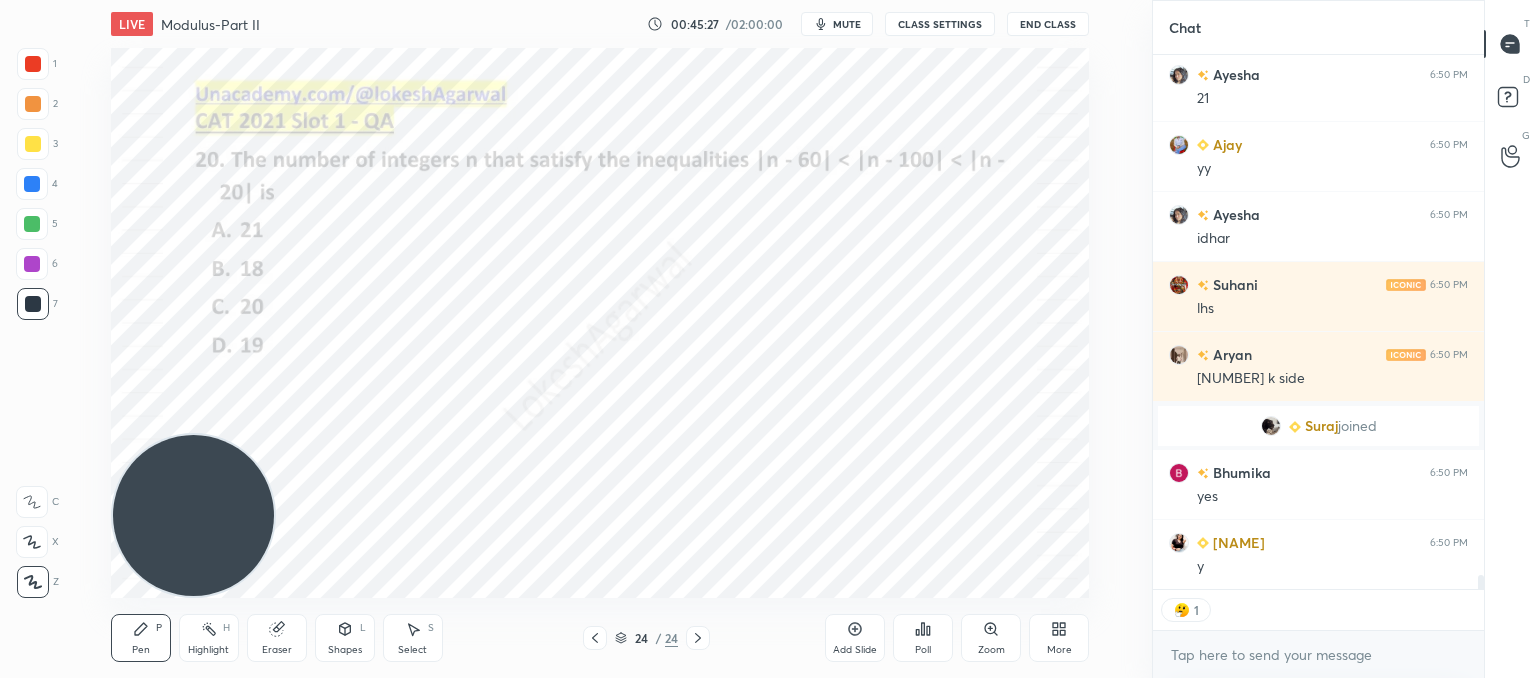 click 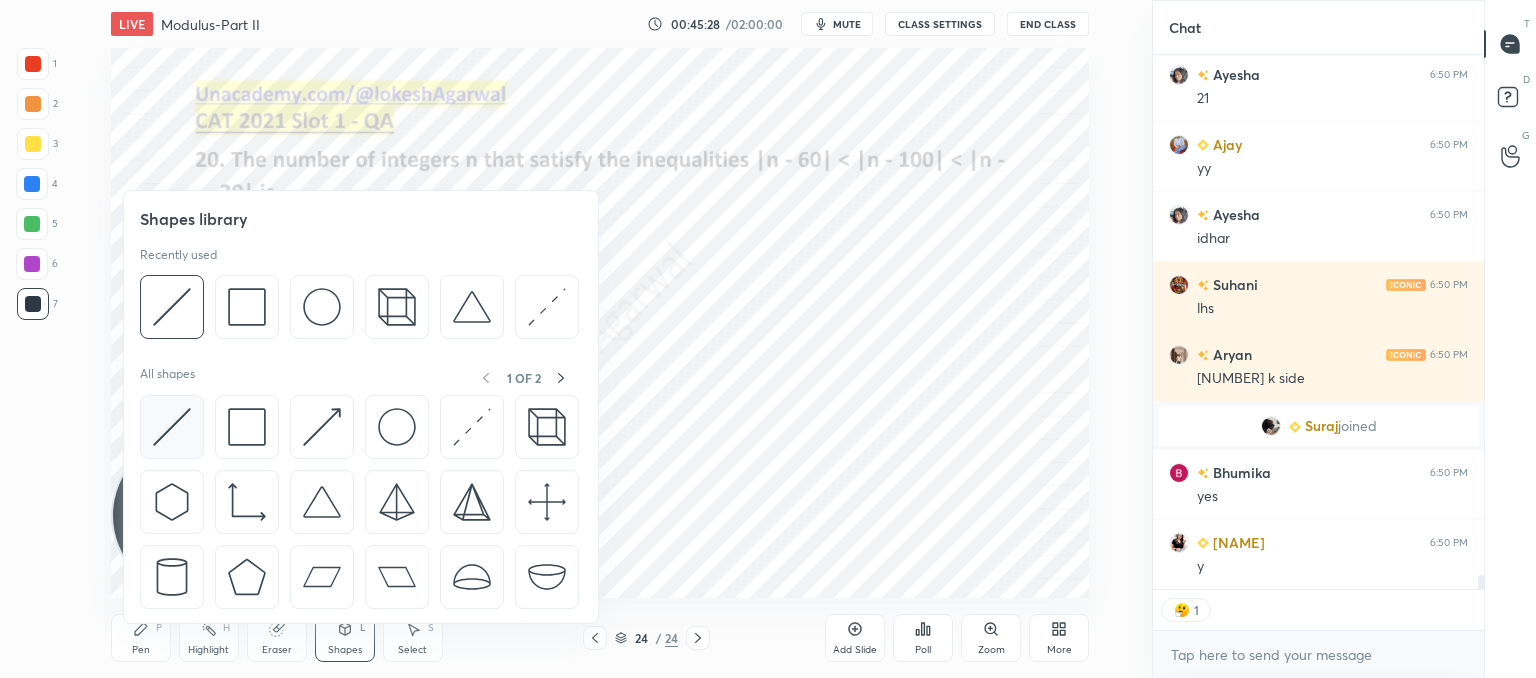scroll, scrollTop: 20552, scrollLeft: 0, axis: vertical 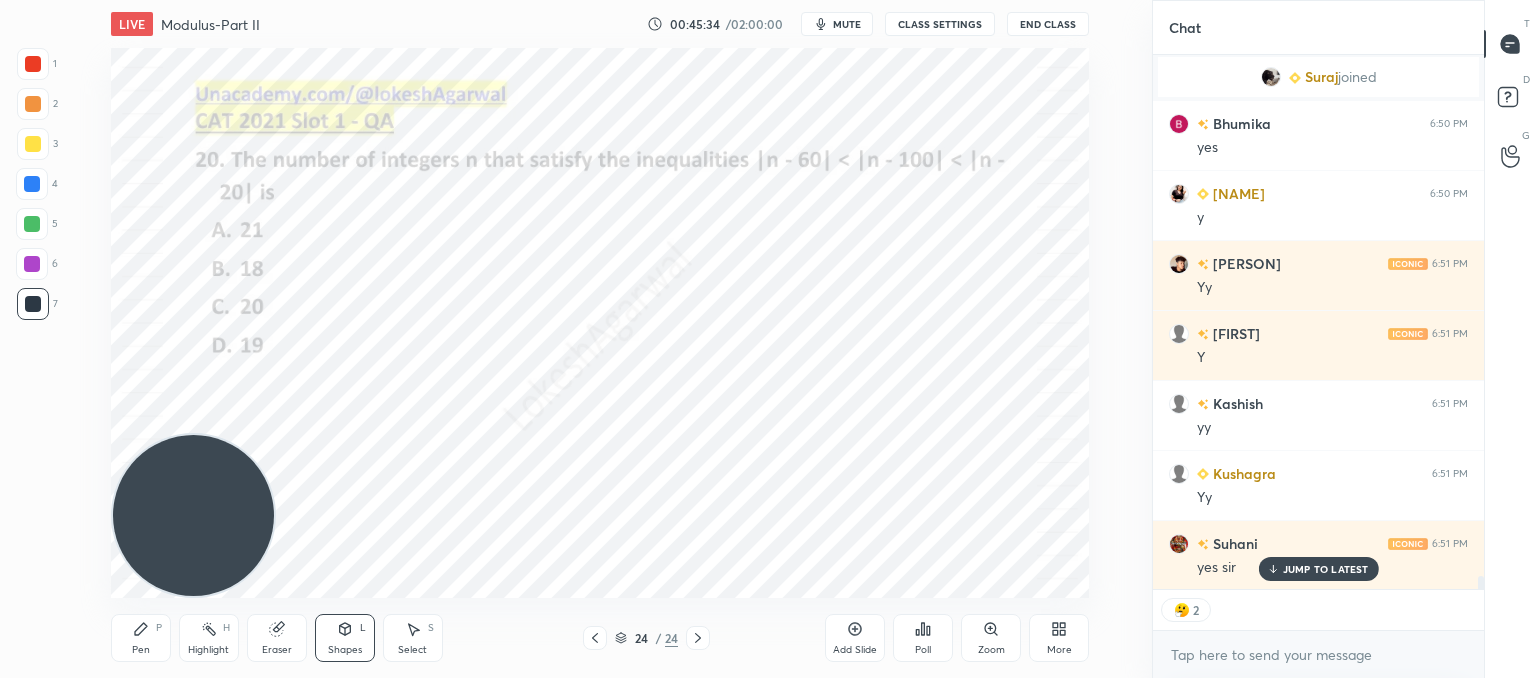 drag, startPoint x: 285, startPoint y: 633, endPoint x: 324, endPoint y: 613, distance: 43.829212 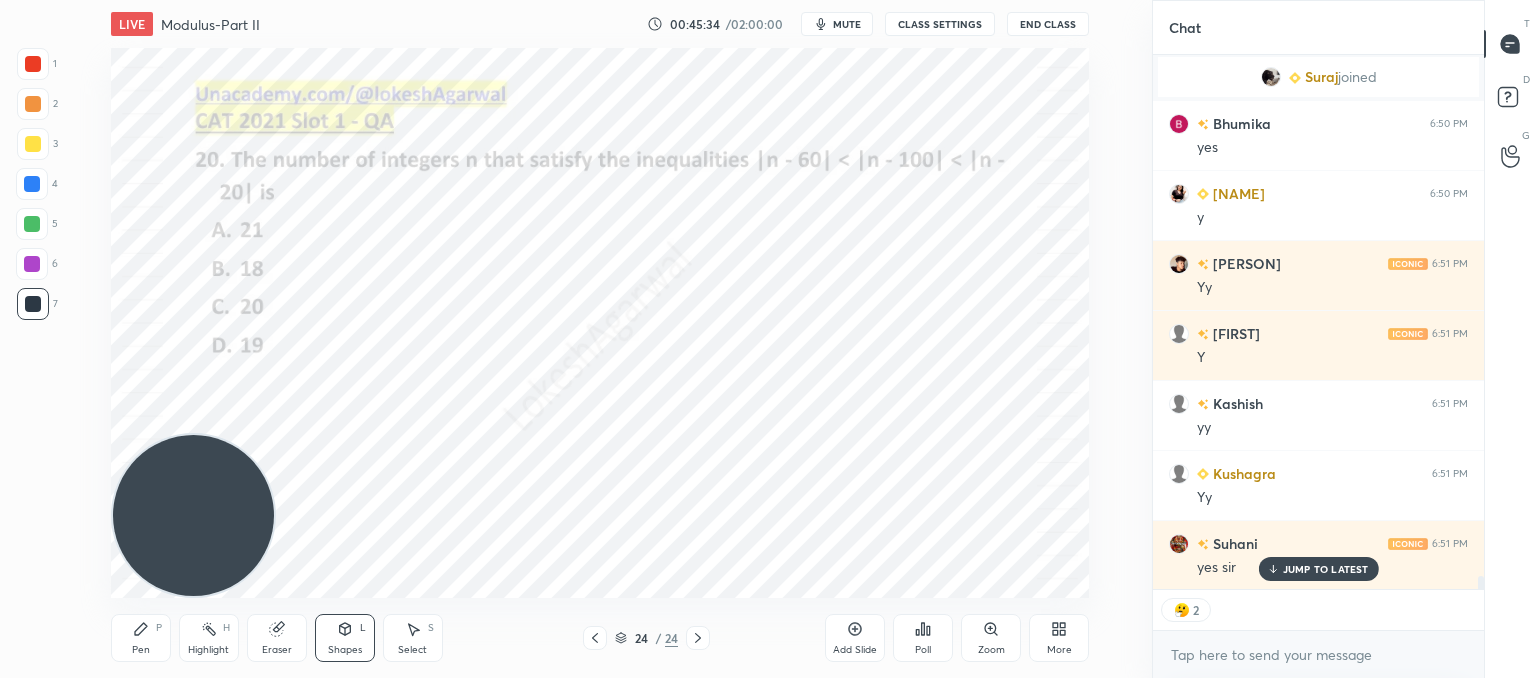 click on "Eraser" at bounding box center (277, 638) 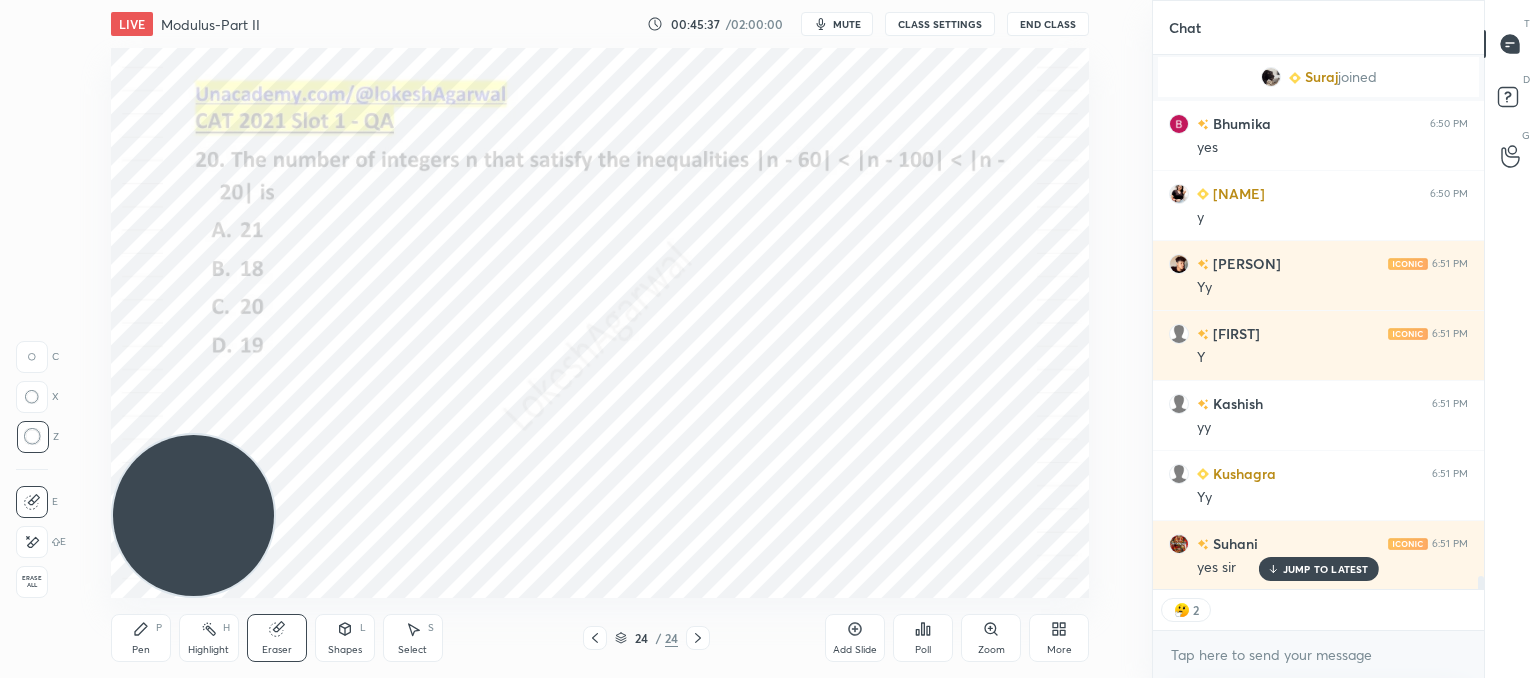 click on "Pen P" at bounding box center [141, 638] 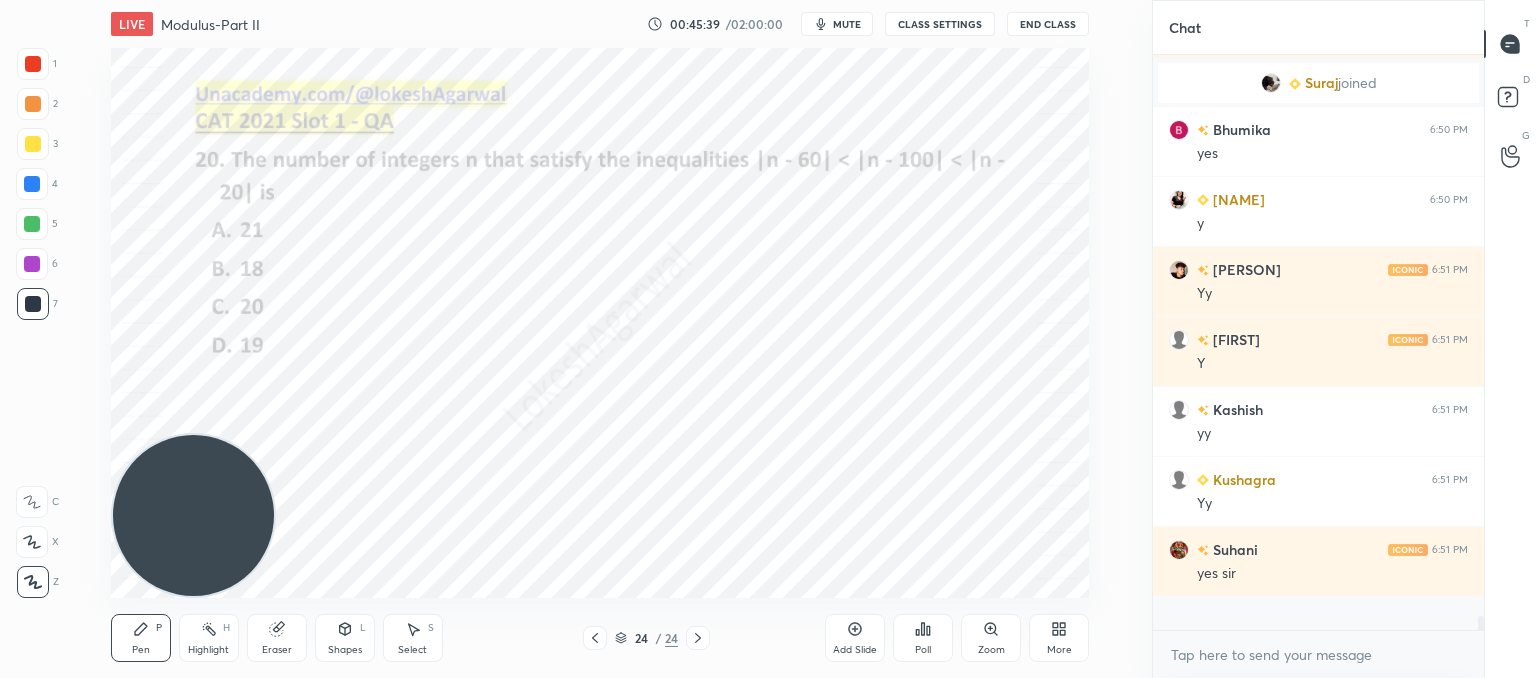 scroll, scrollTop: 6, scrollLeft: 6, axis: both 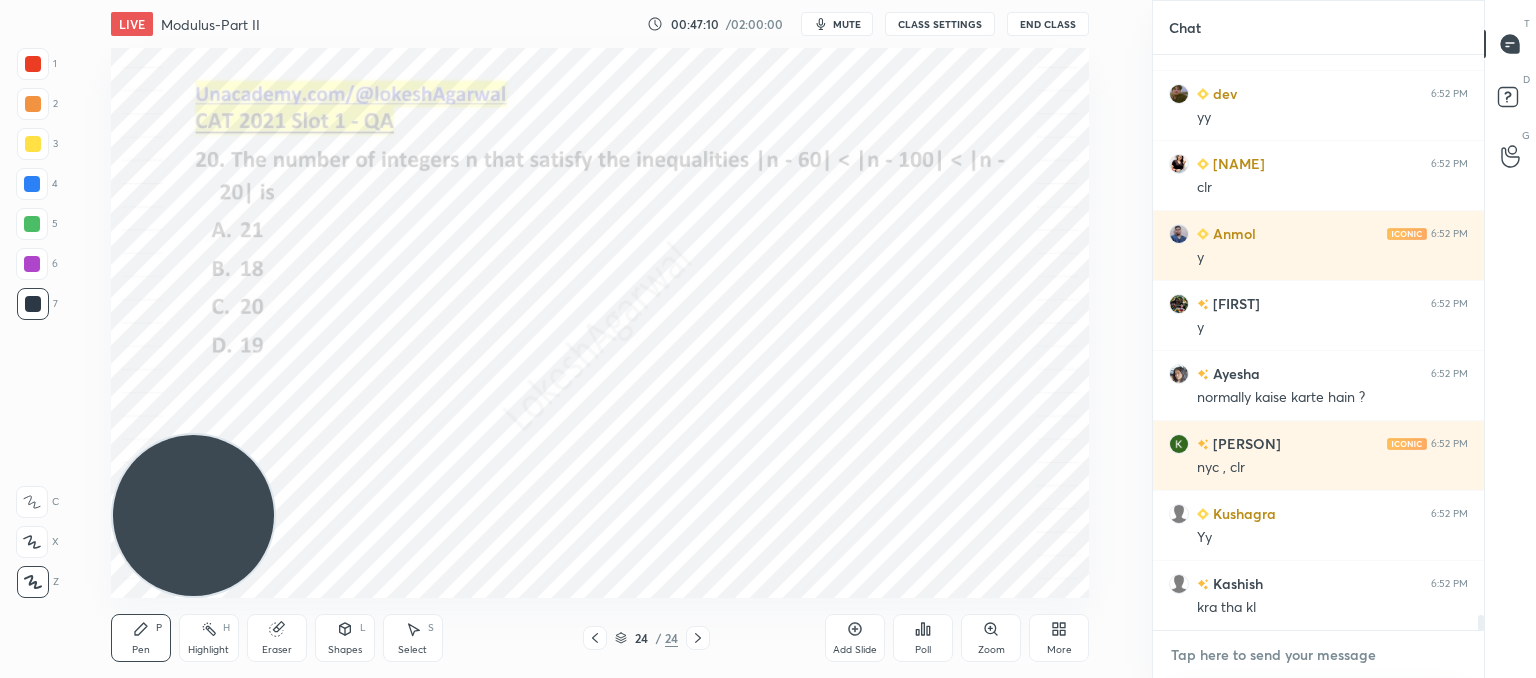 click at bounding box center (1318, 655) 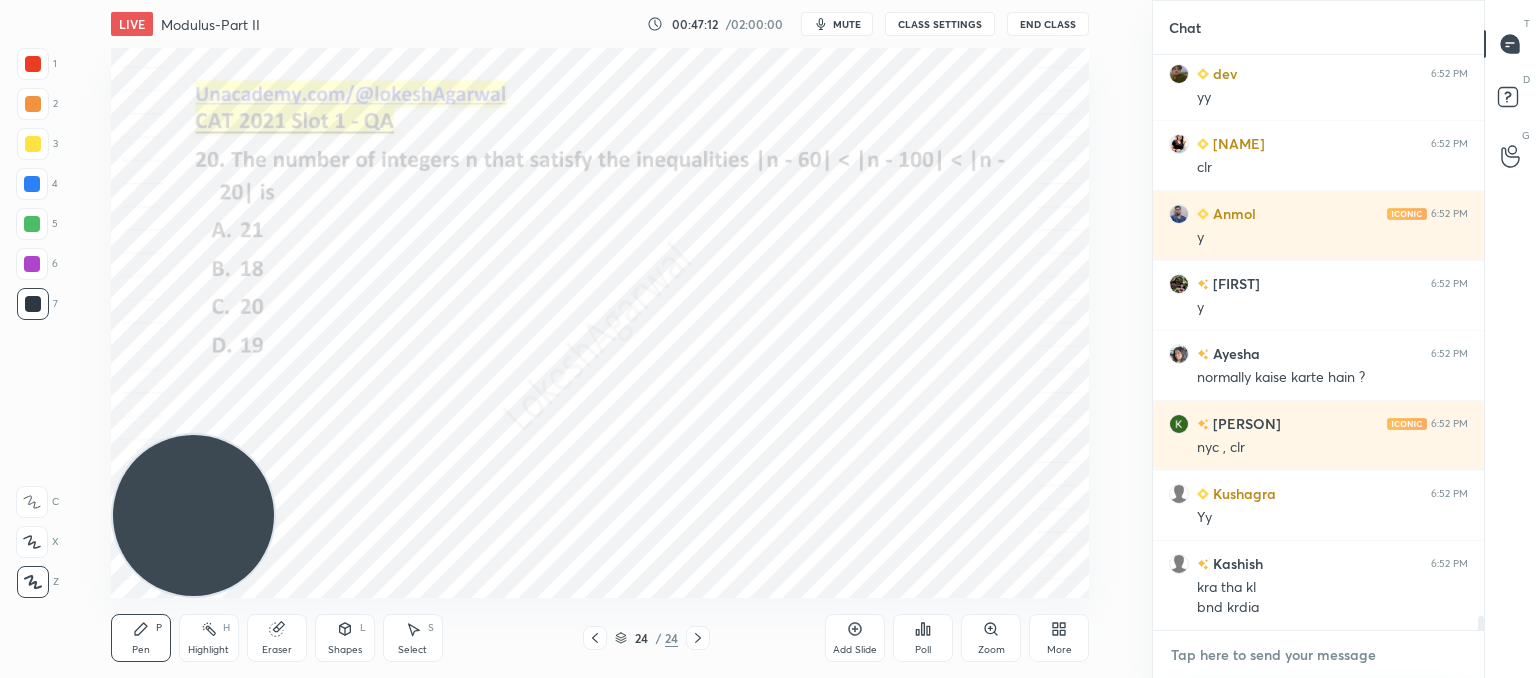 scroll, scrollTop: 22302, scrollLeft: 0, axis: vertical 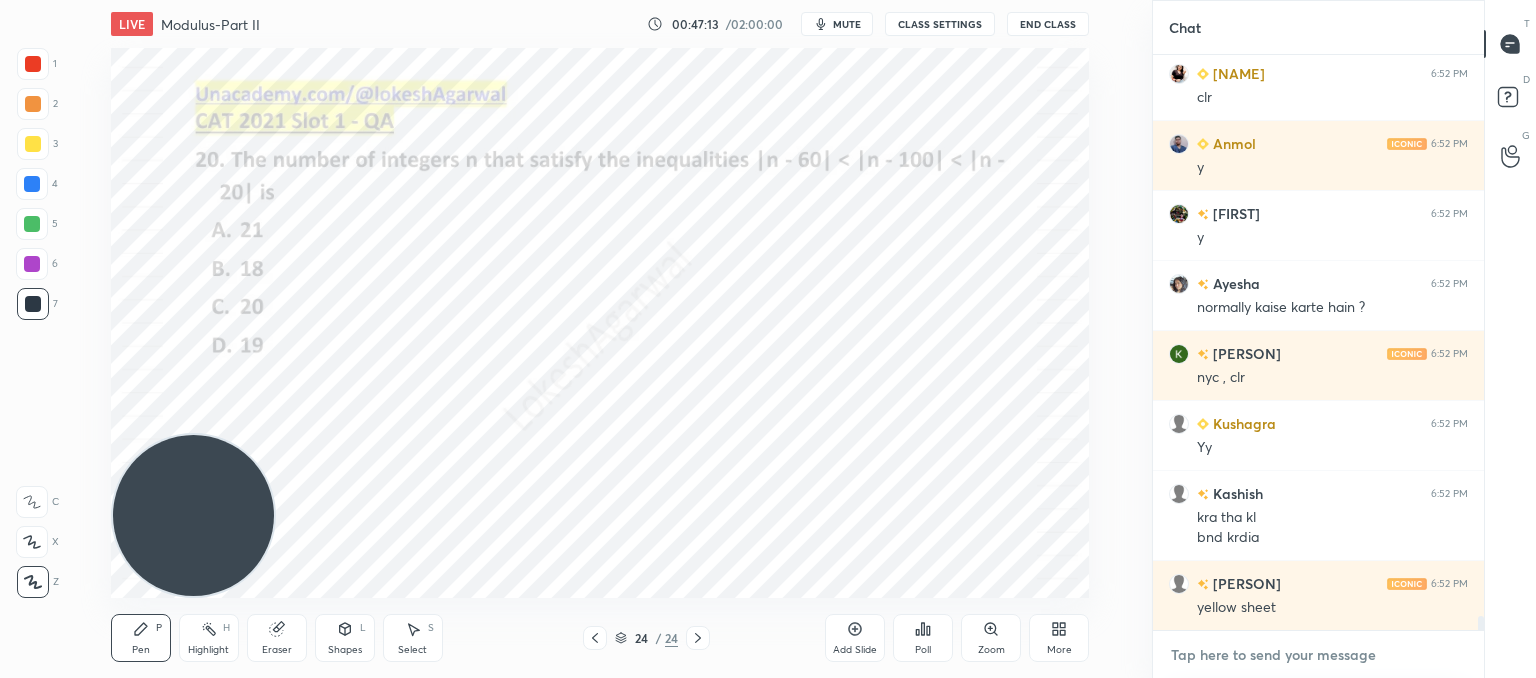 click at bounding box center [1318, 655] 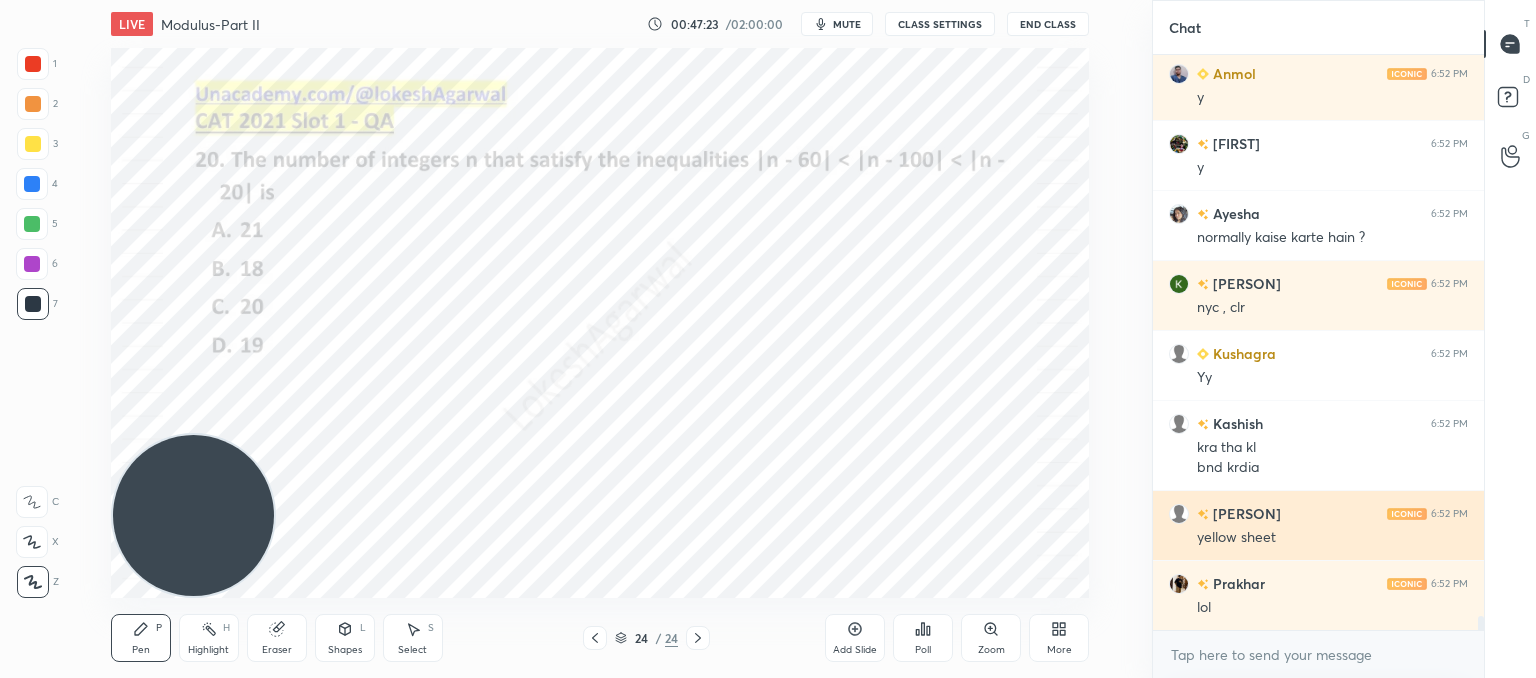 scroll, scrollTop: 22442, scrollLeft: 0, axis: vertical 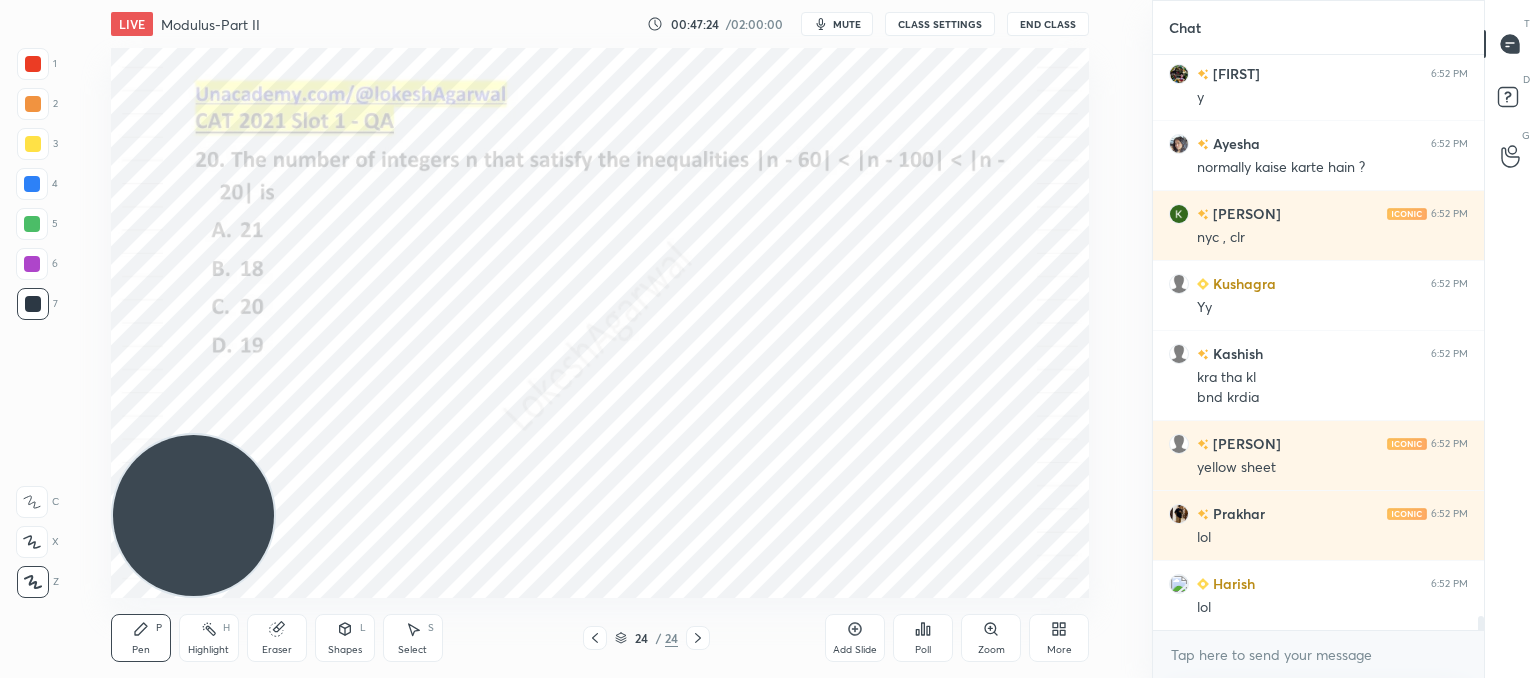 click on "Eraser" at bounding box center [277, 650] 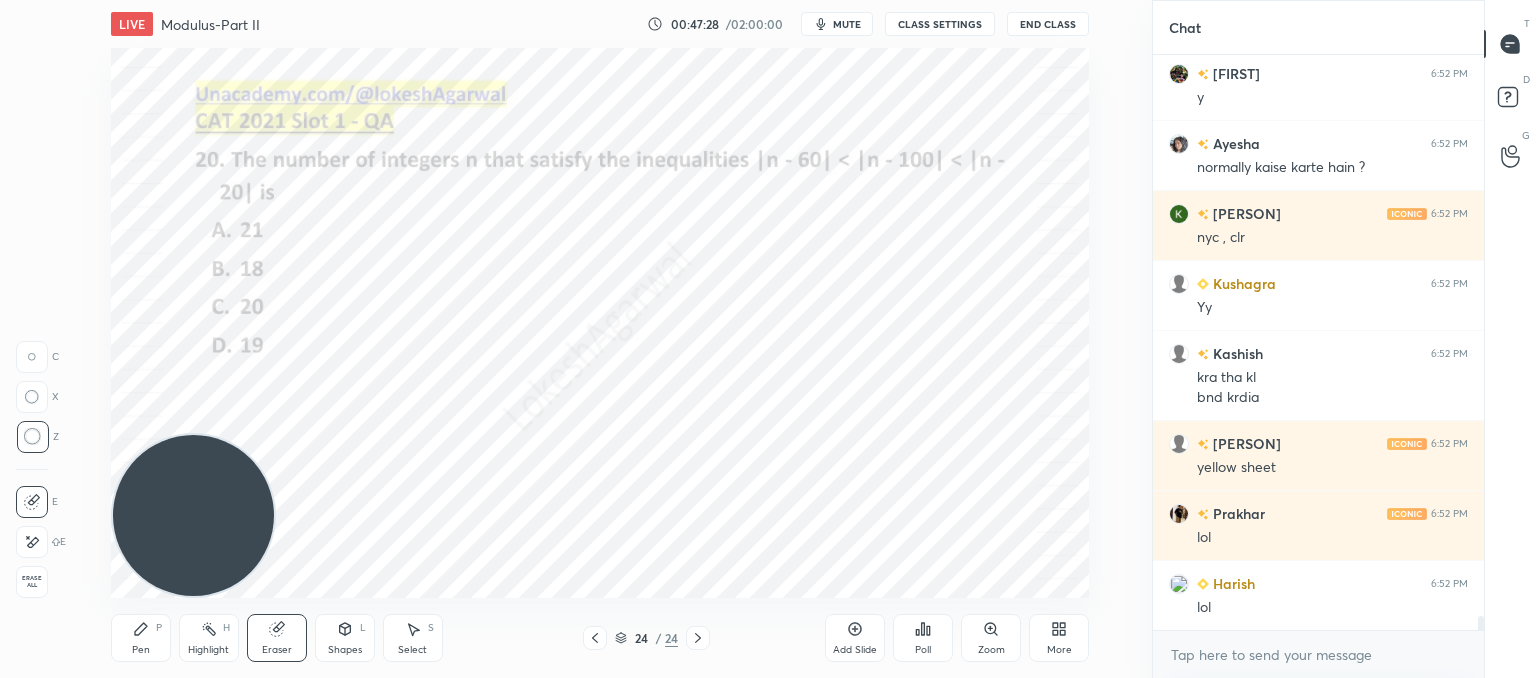 click 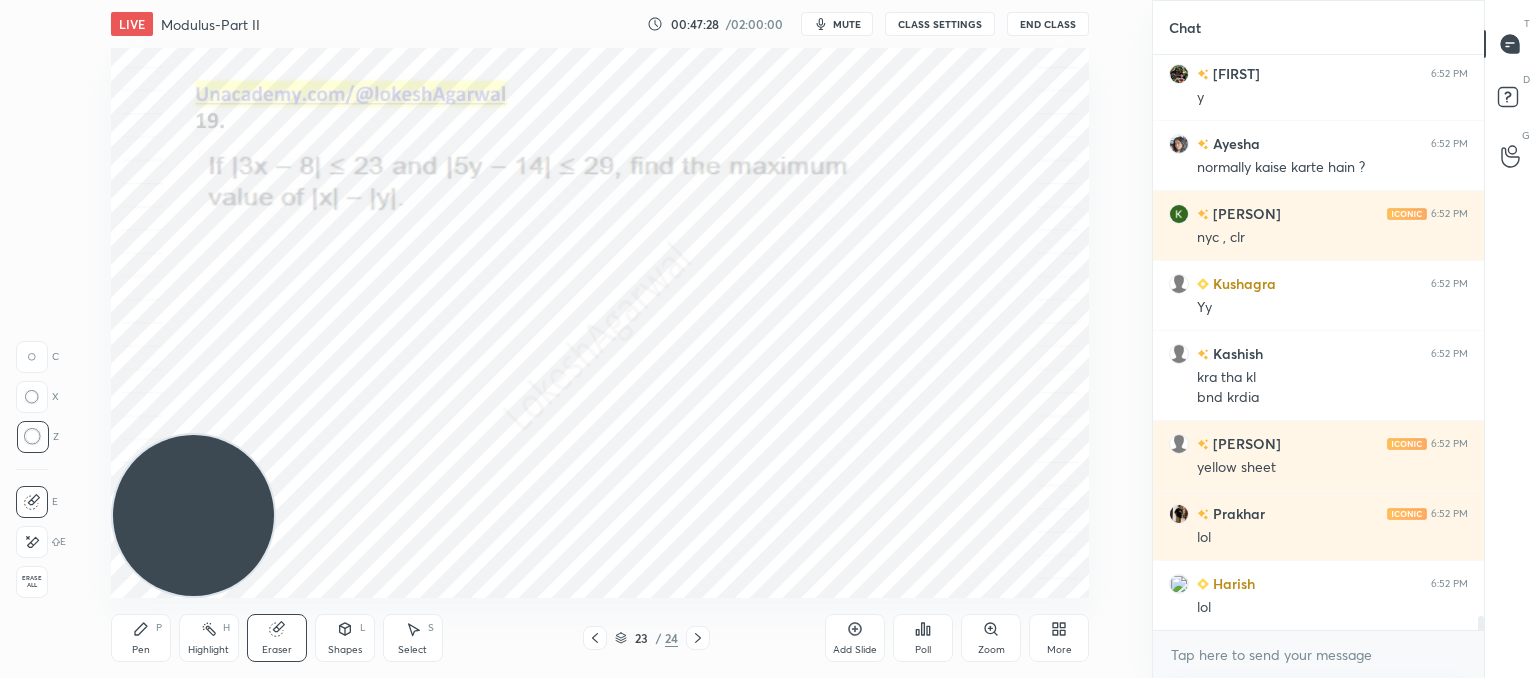 scroll, scrollTop: 22512, scrollLeft: 0, axis: vertical 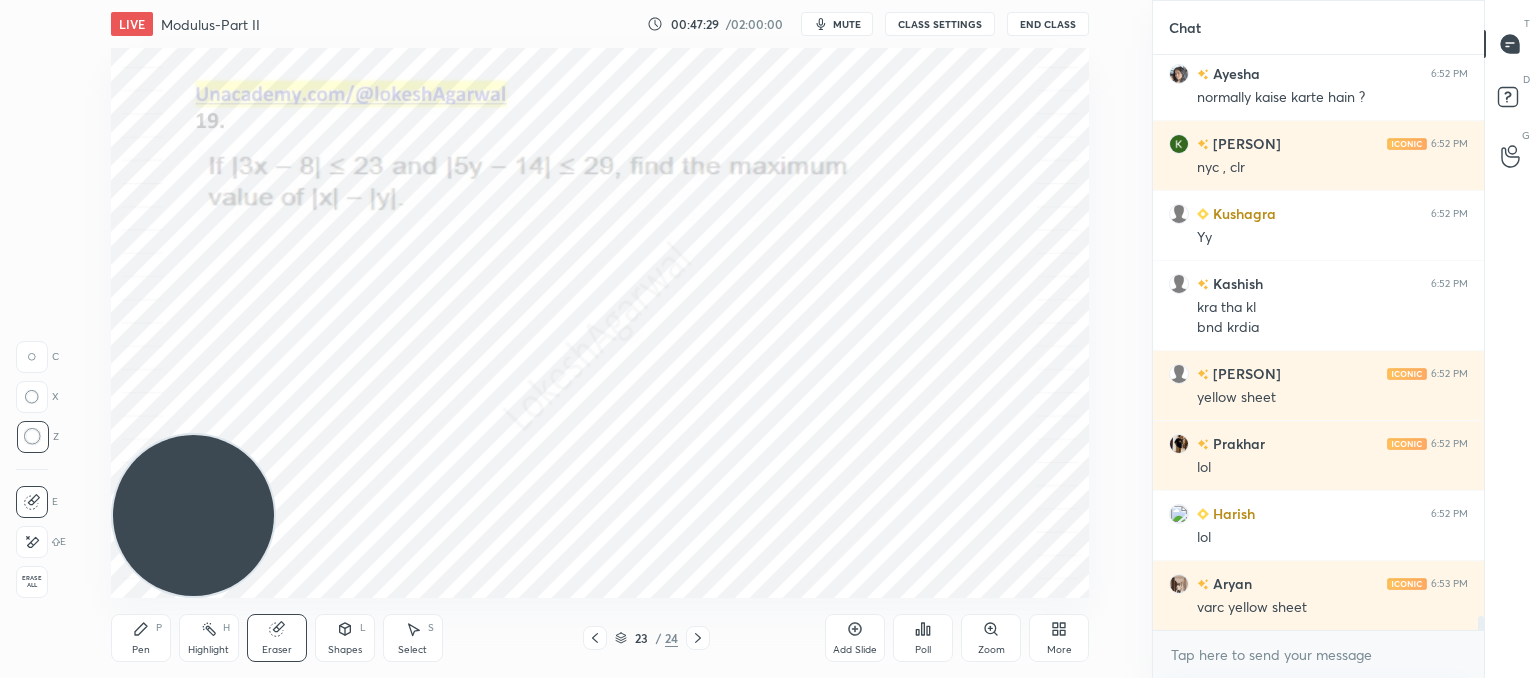 click 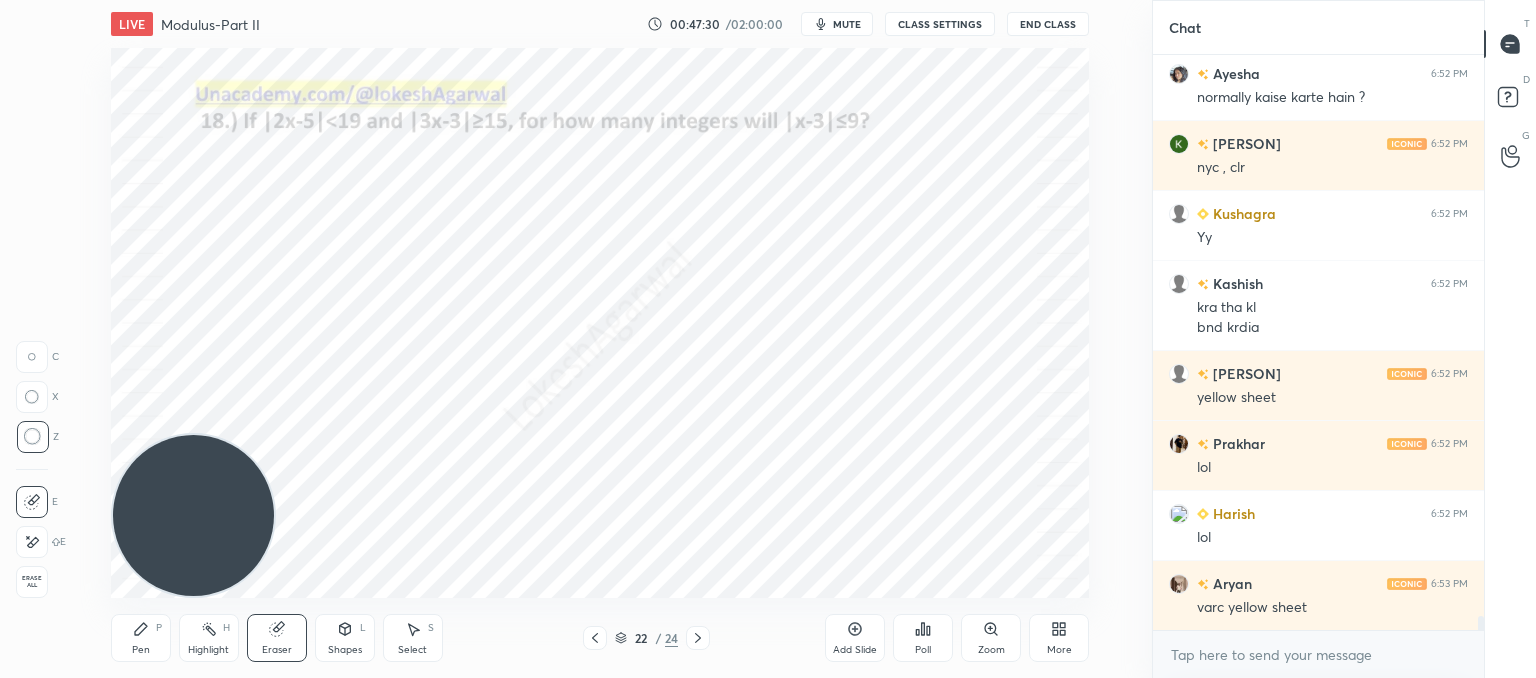 click 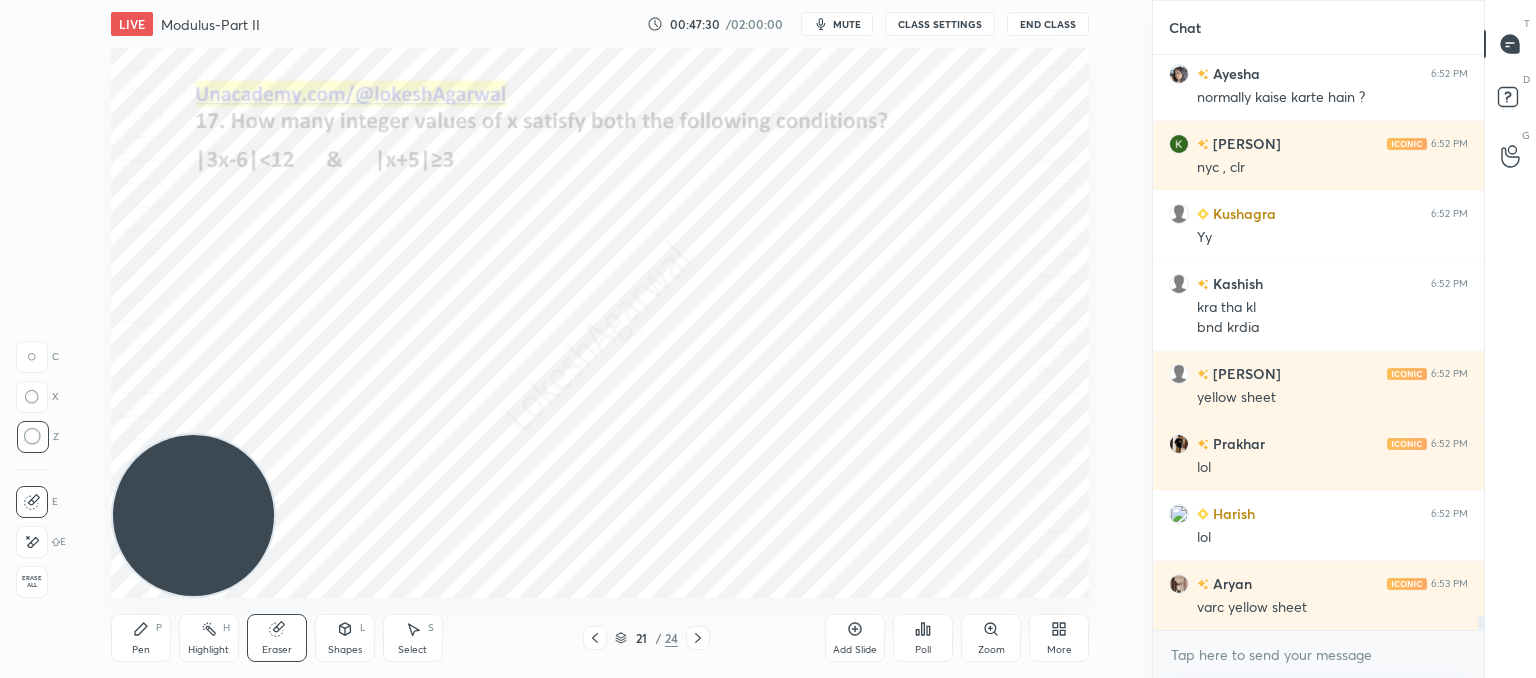 scroll, scrollTop: 22582, scrollLeft: 0, axis: vertical 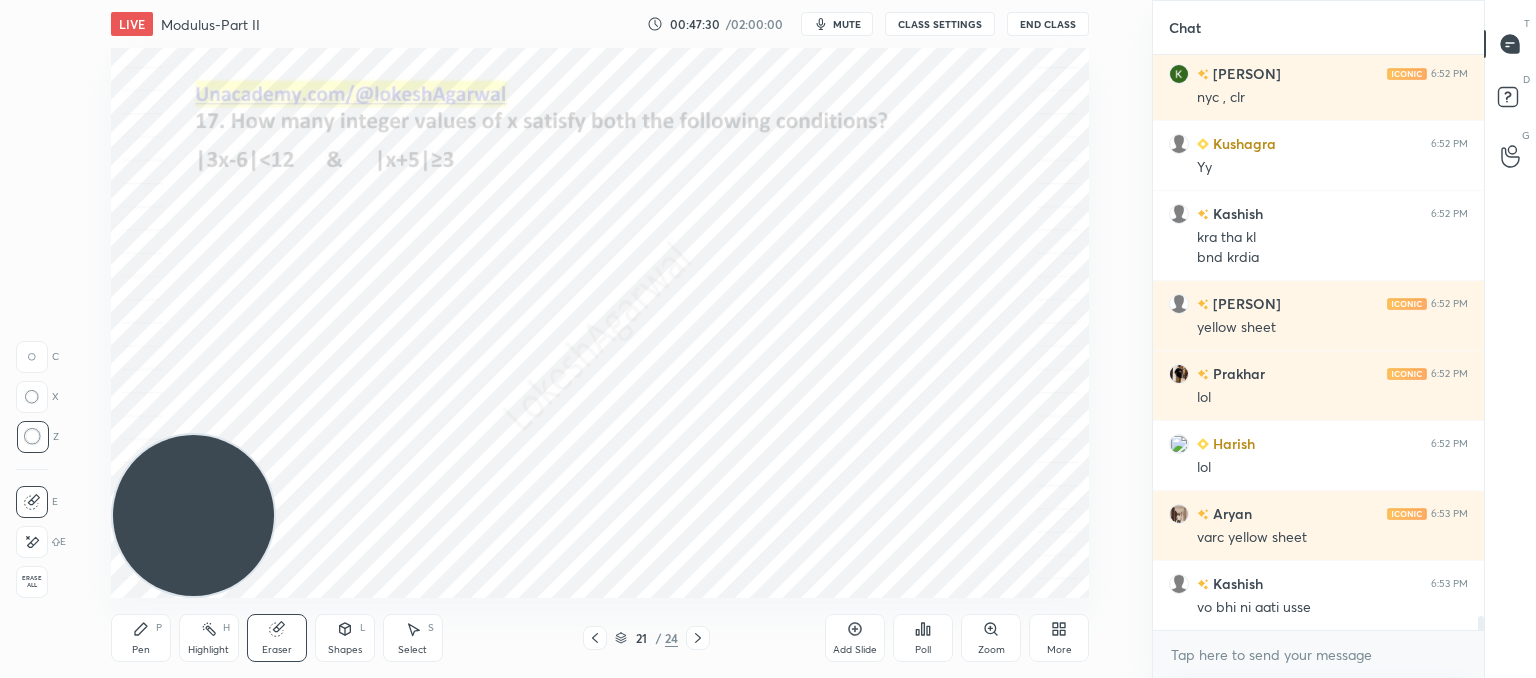 click 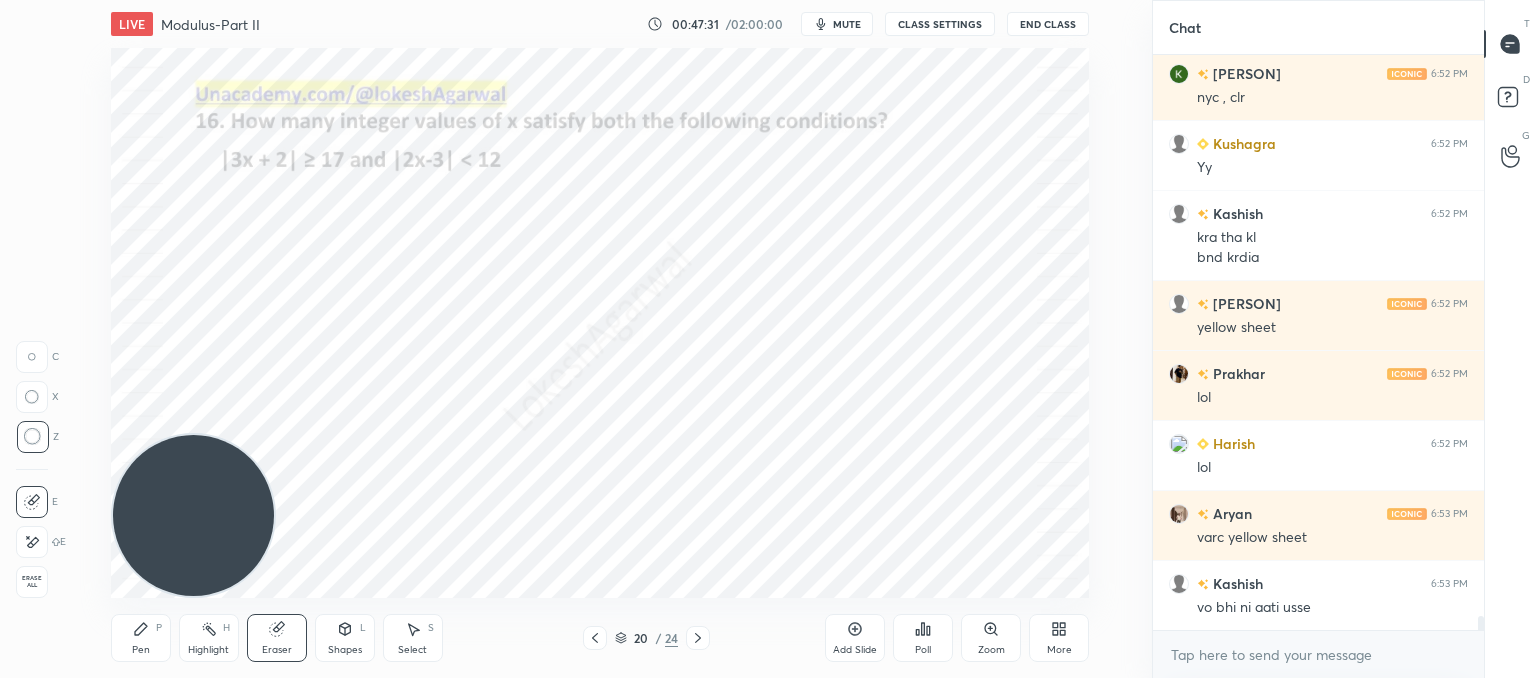 click 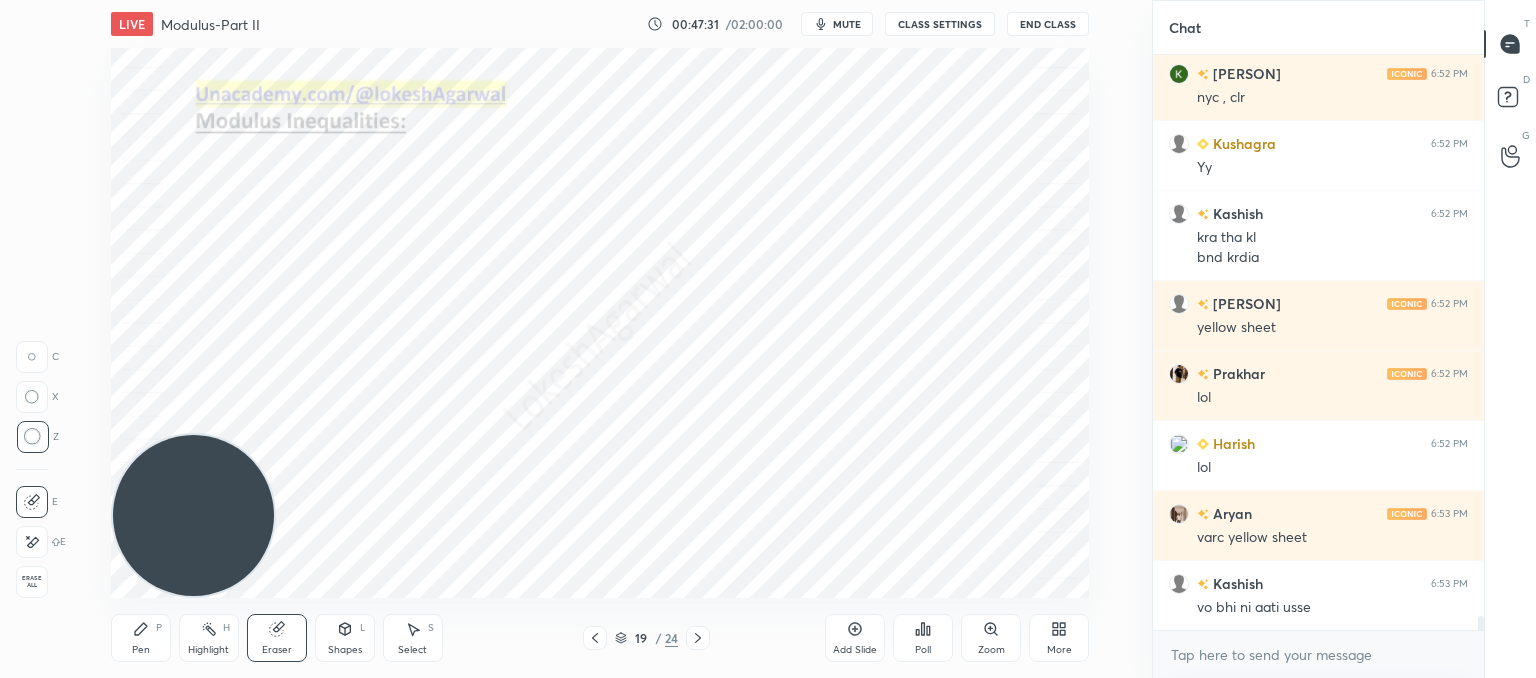 click 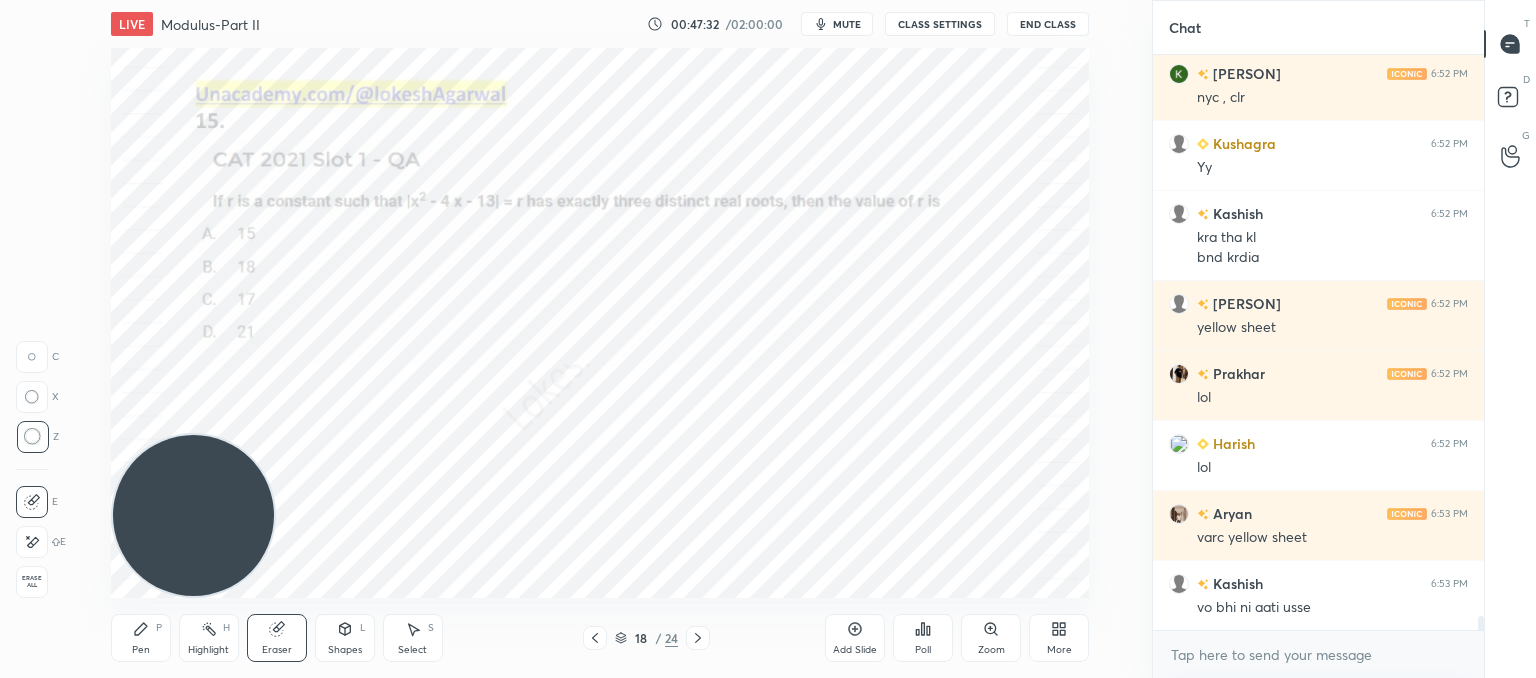 click 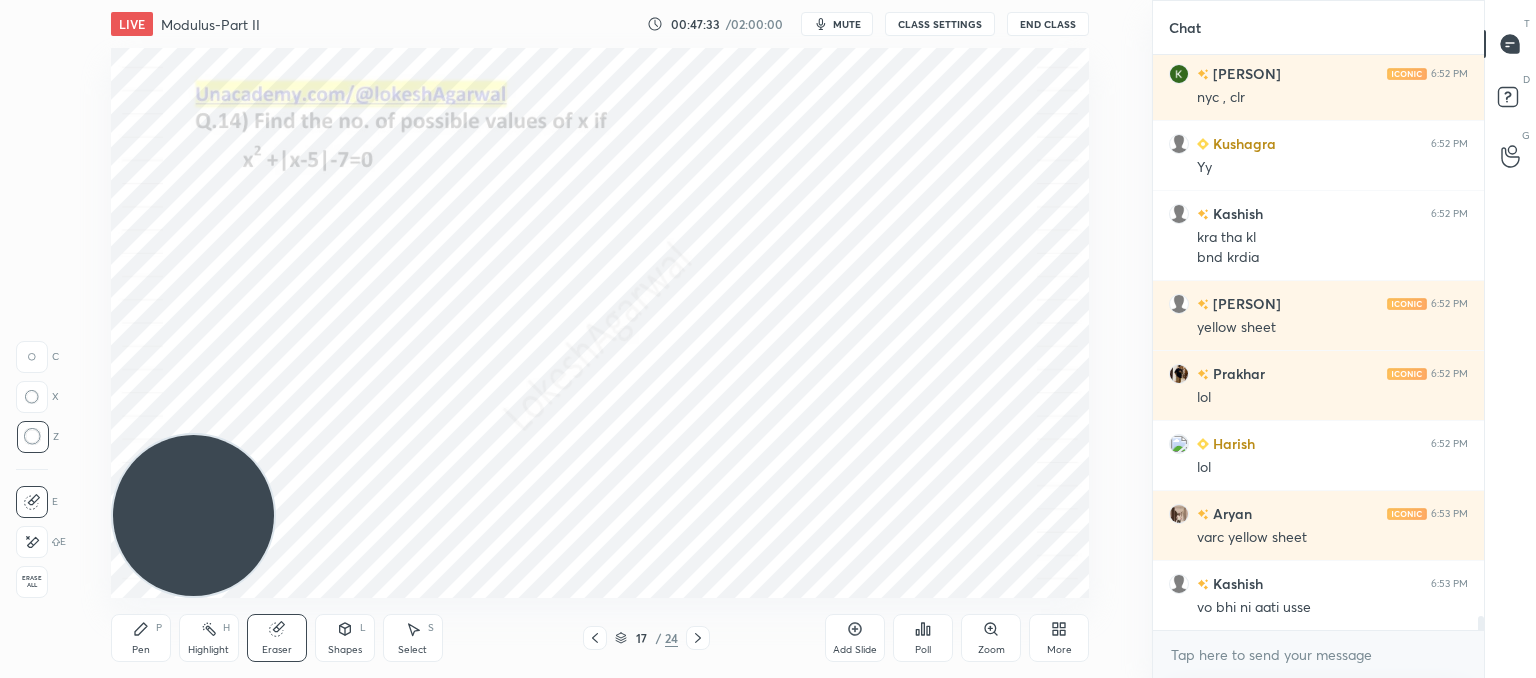 click 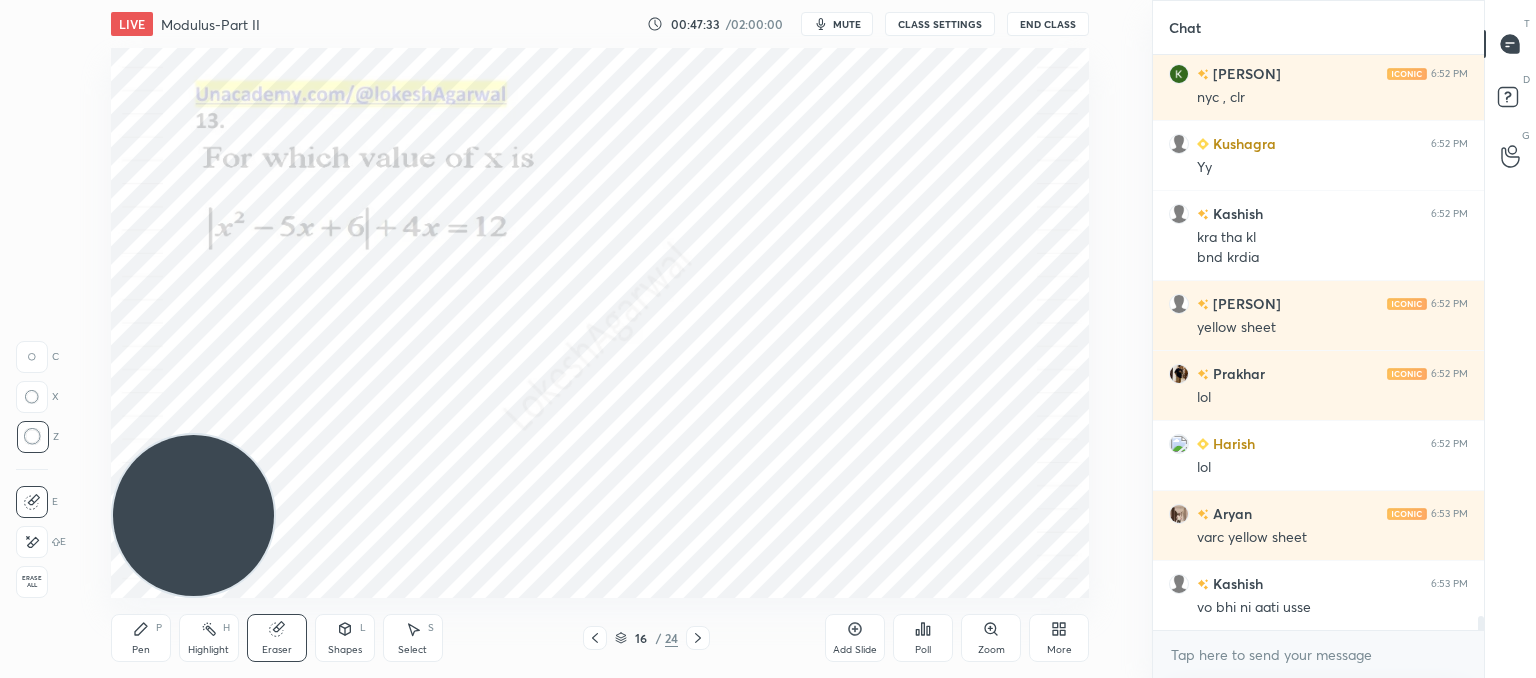 click 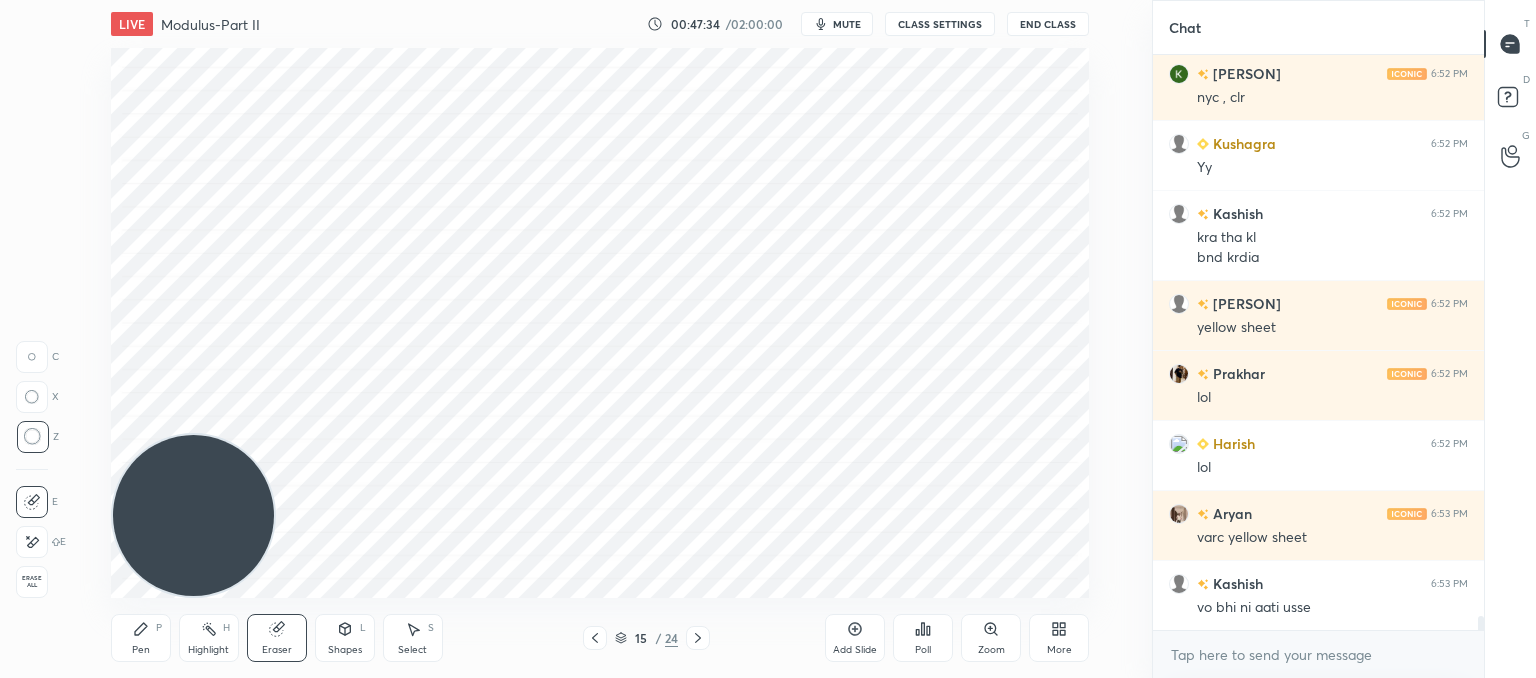 click 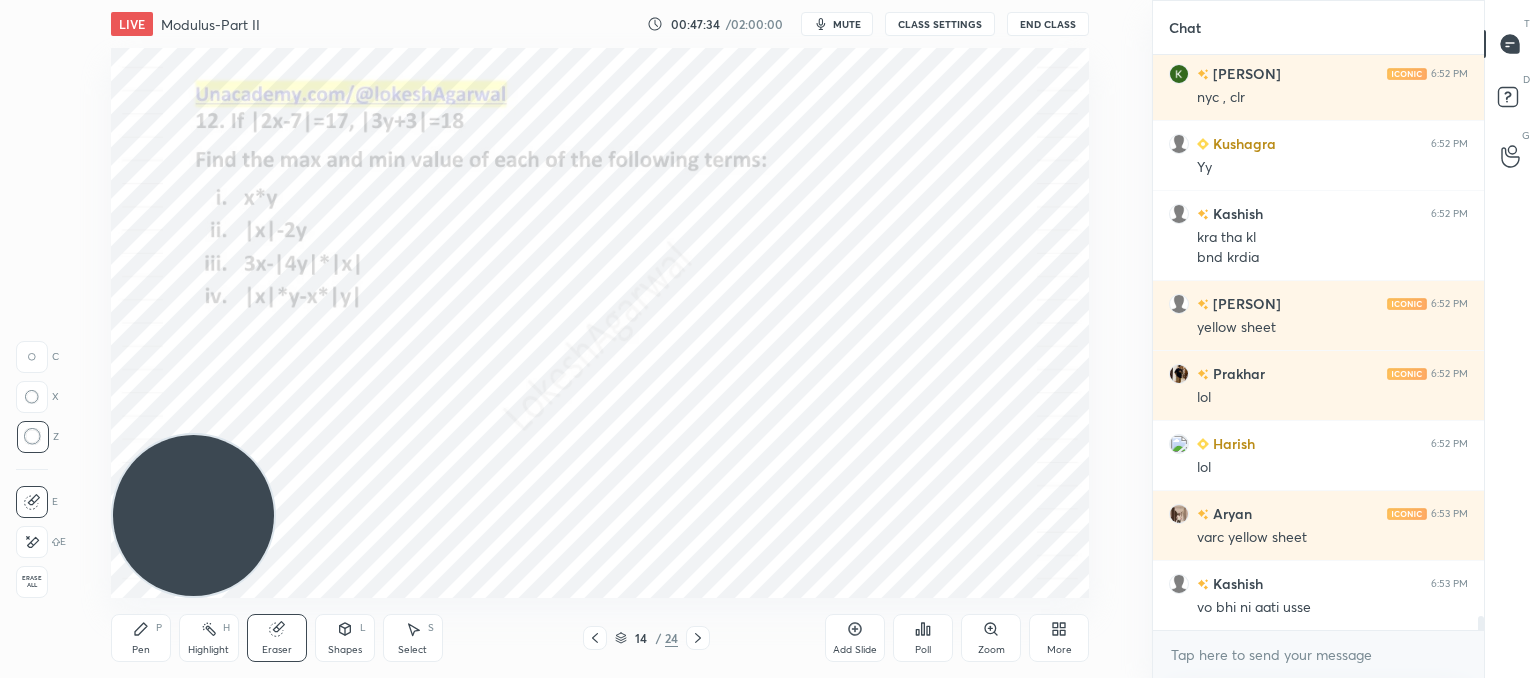 click 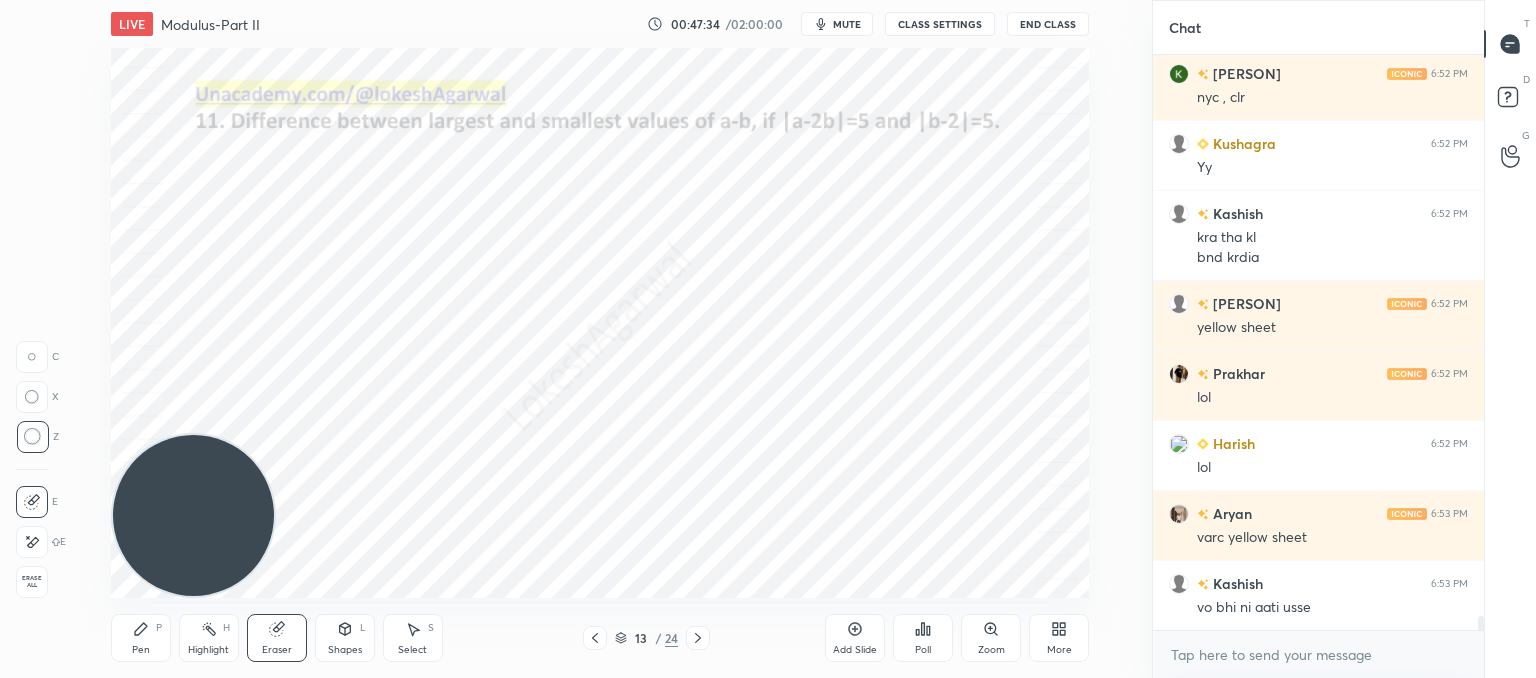 click 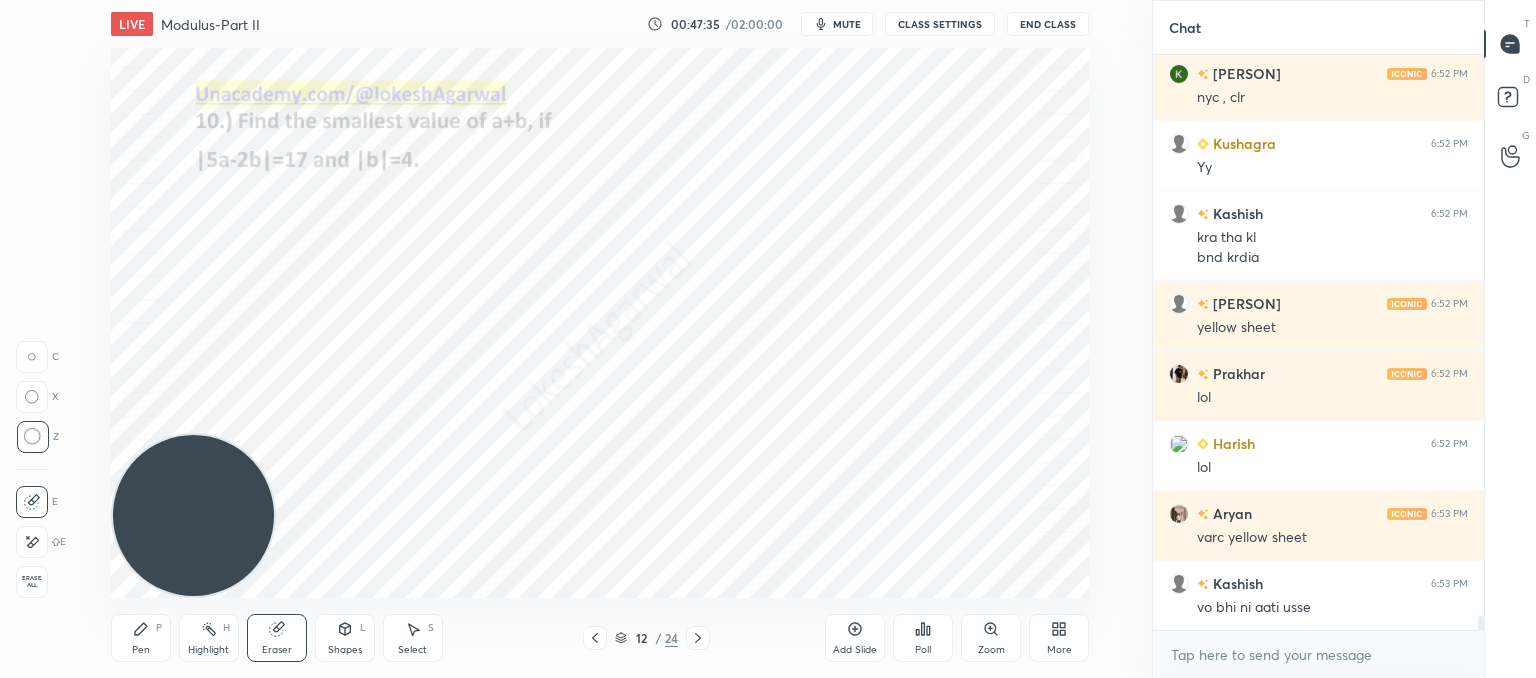 scroll, scrollTop: 22652, scrollLeft: 0, axis: vertical 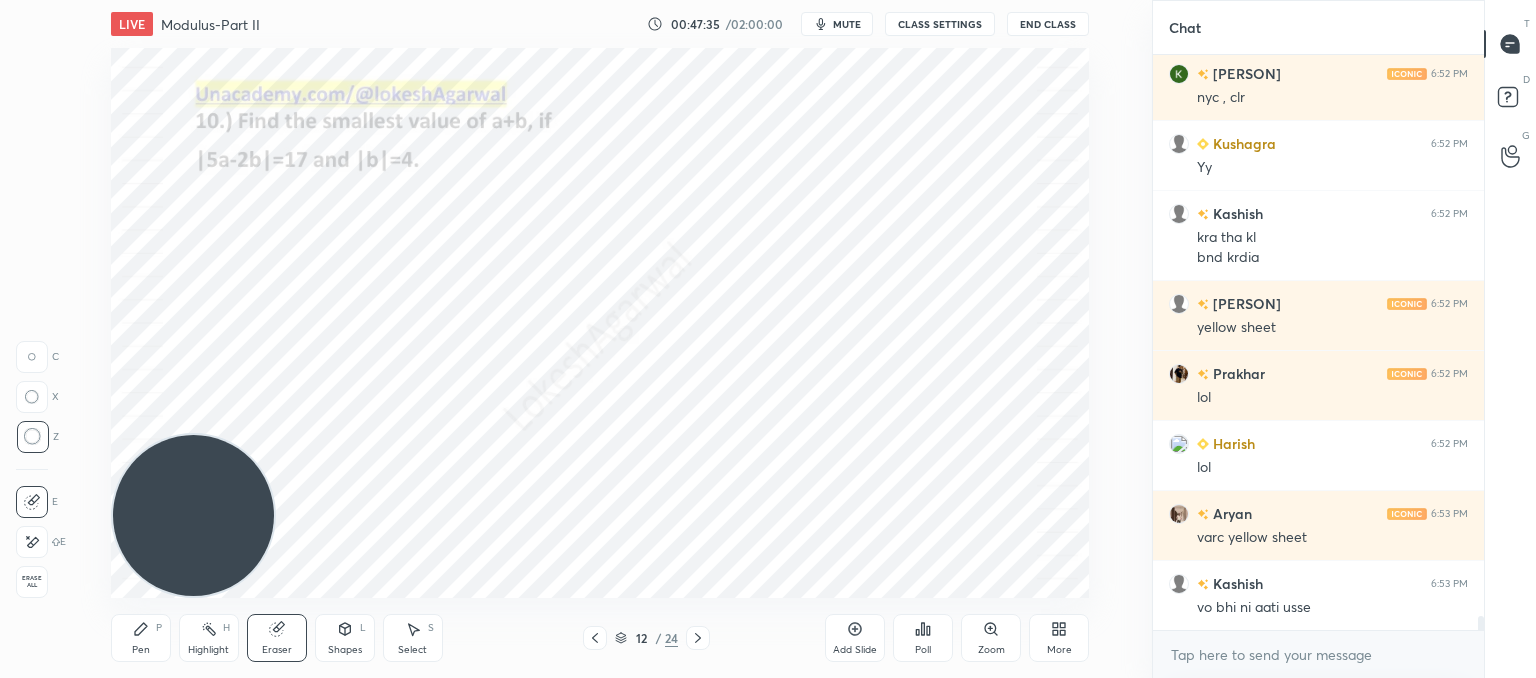 click 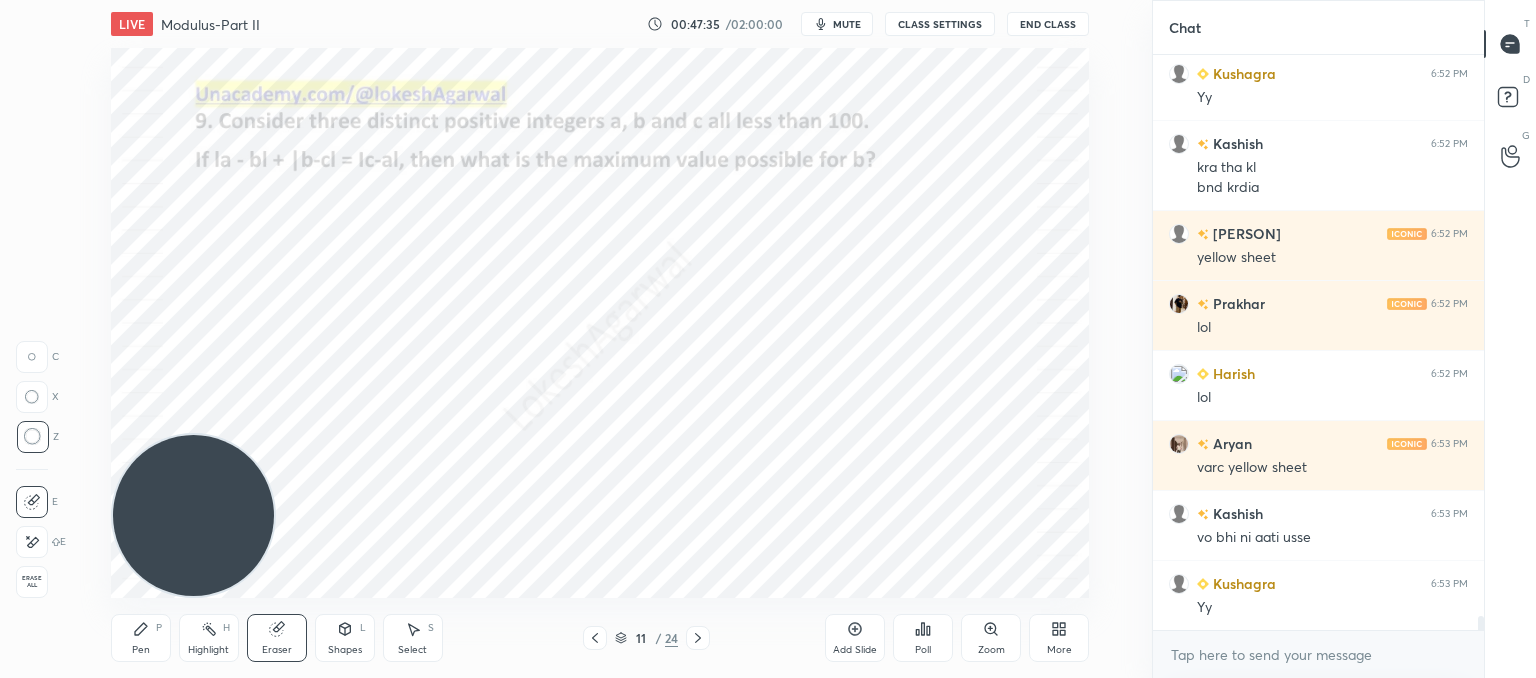 click 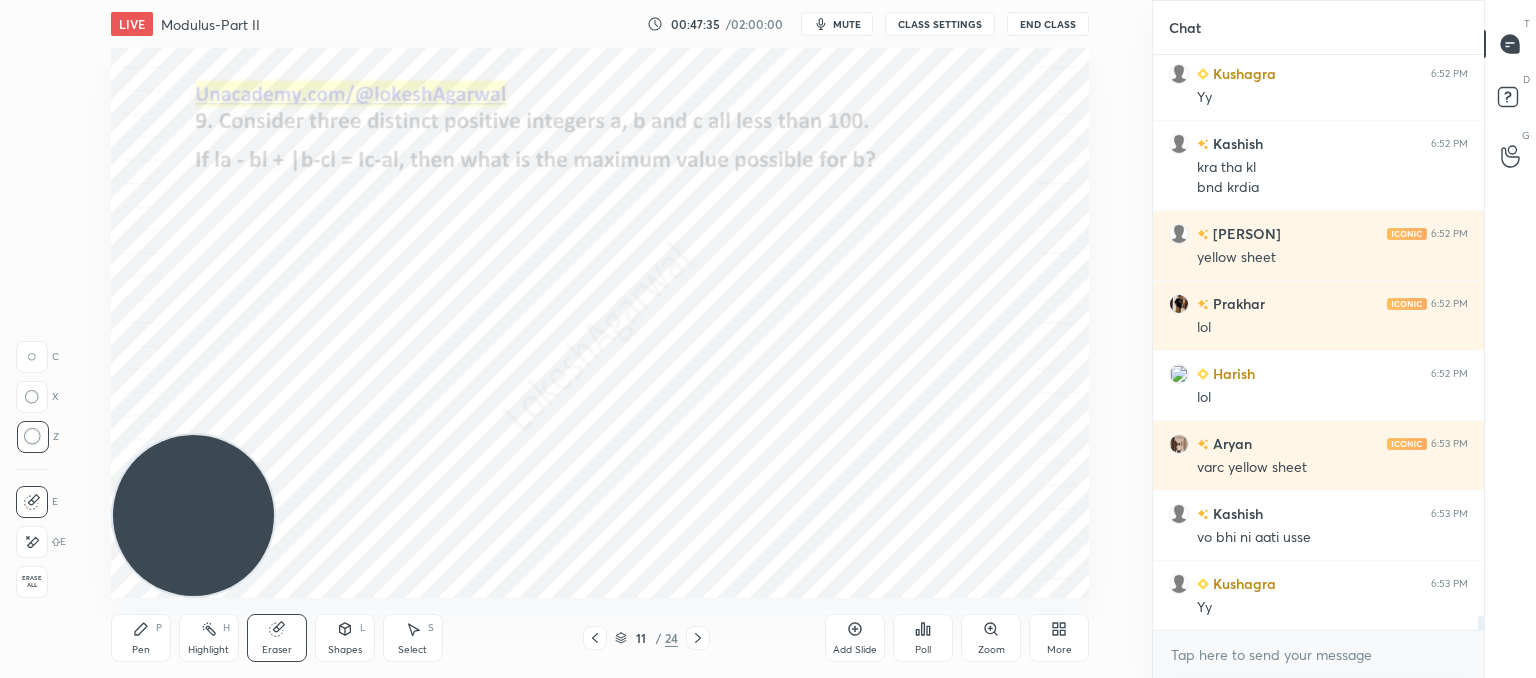 click 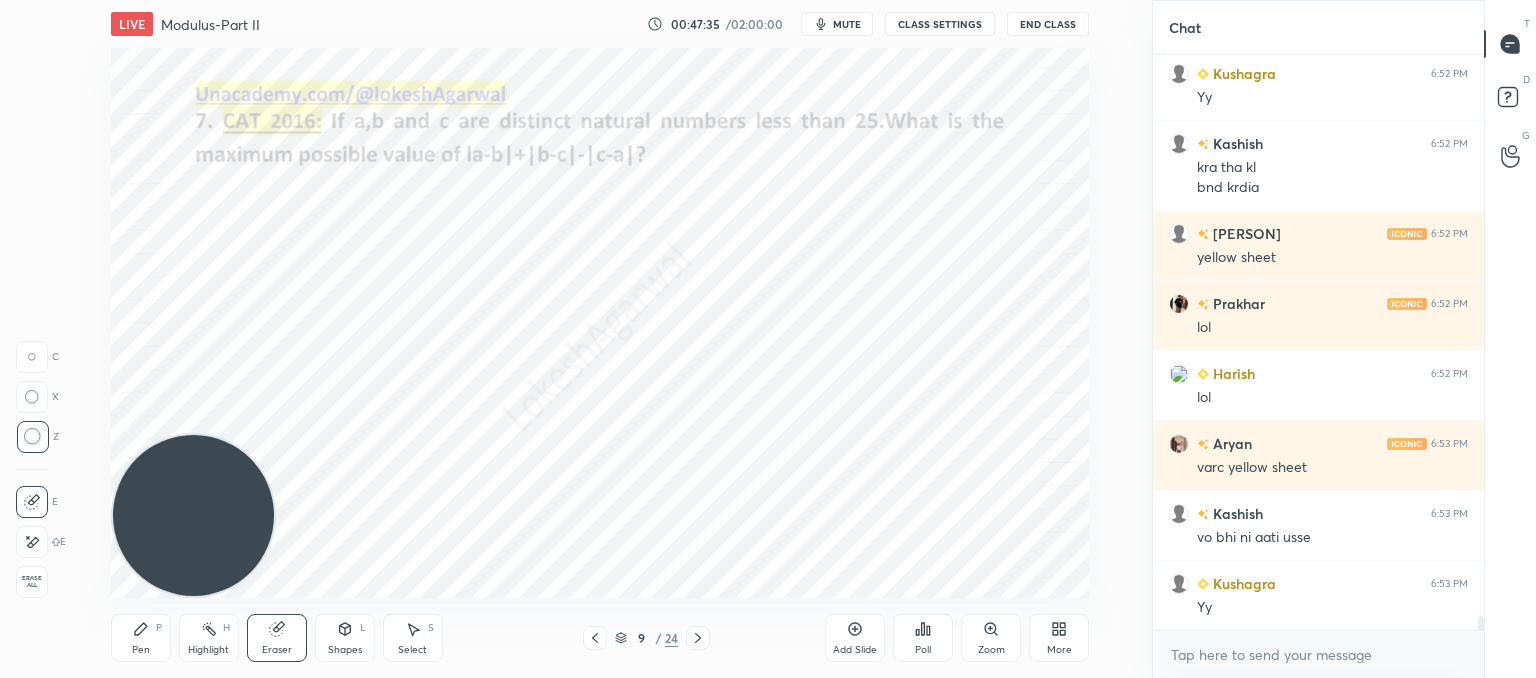 click 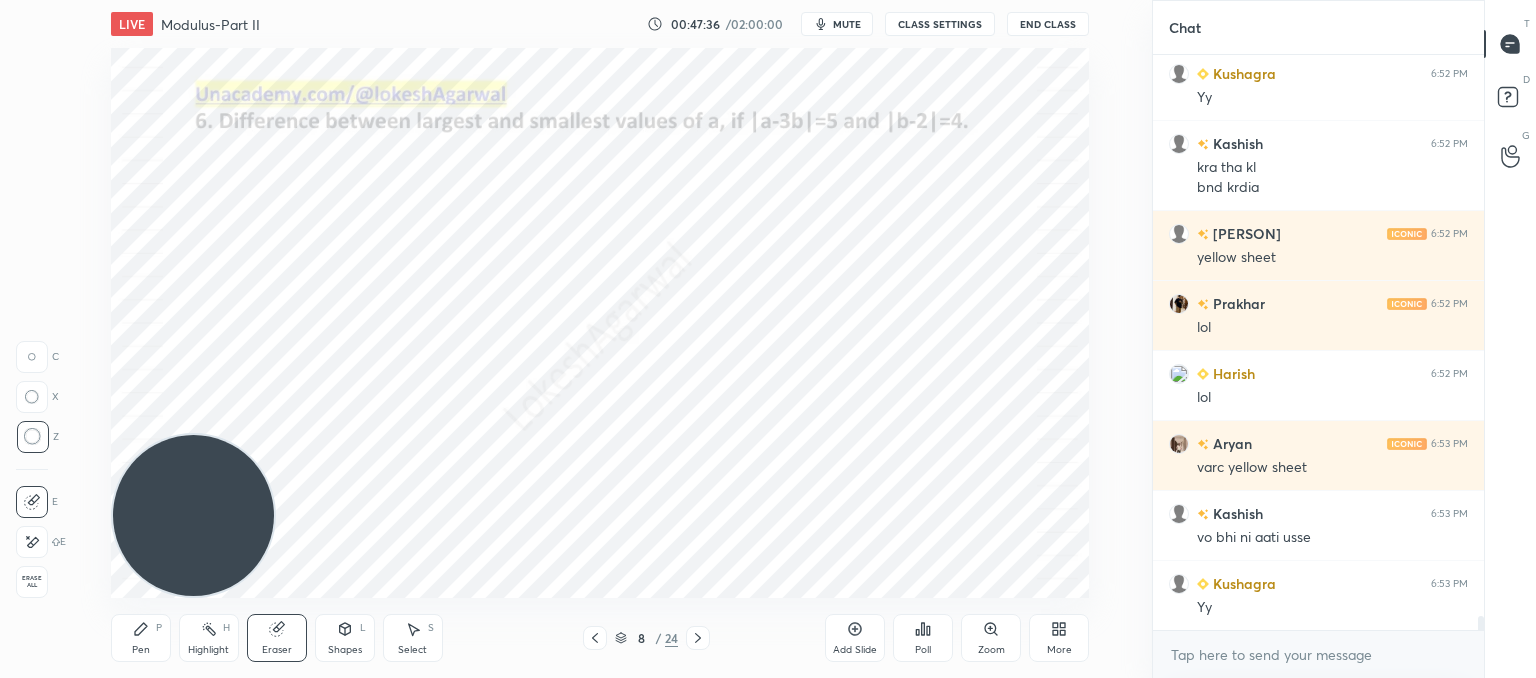 click 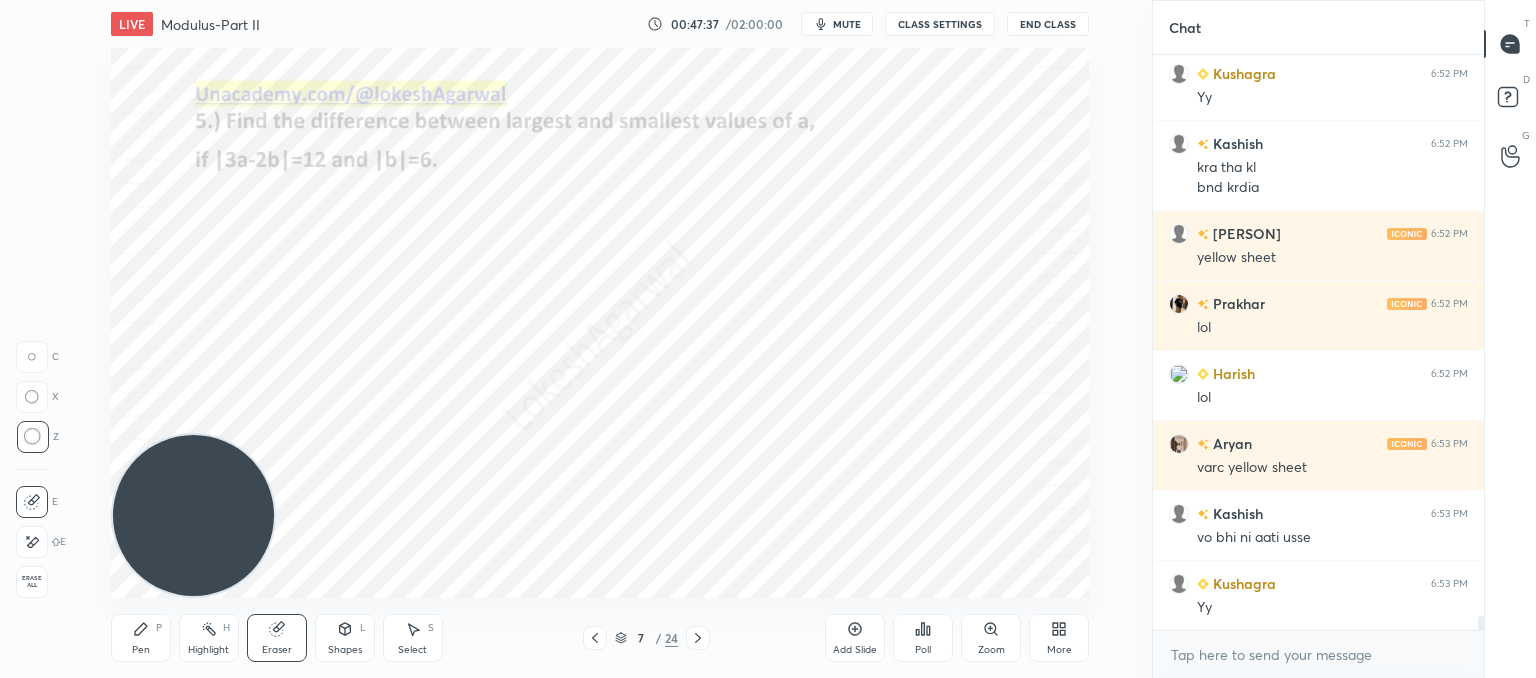 click at bounding box center (698, 638) 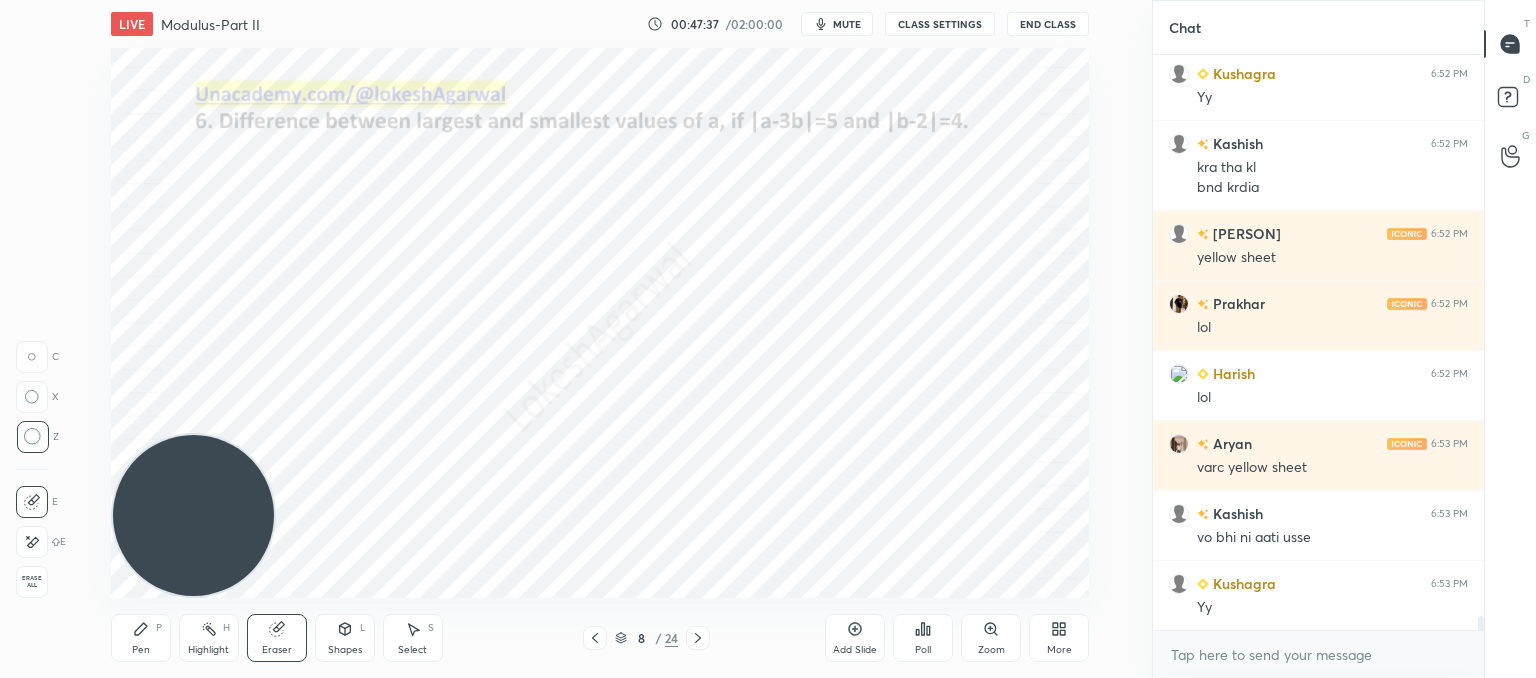 click at bounding box center [698, 638] 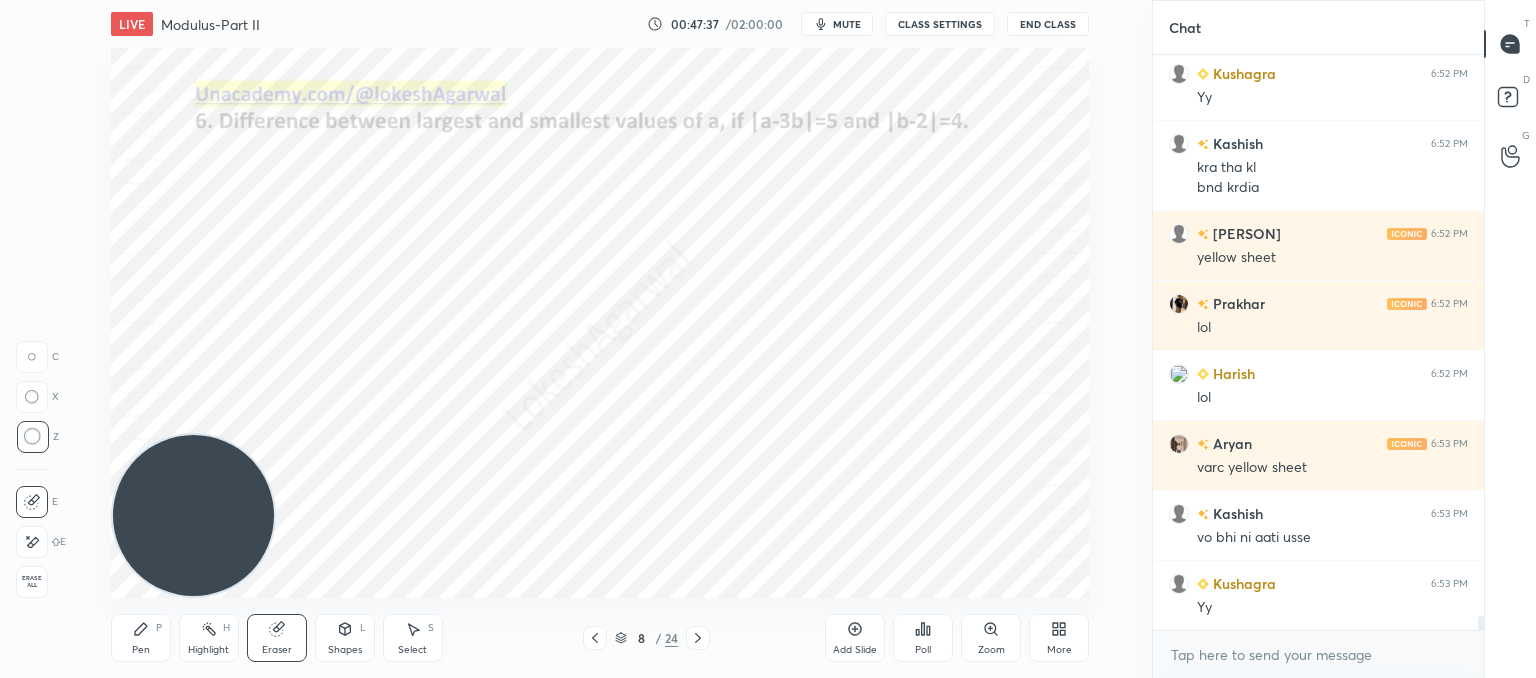 click at bounding box center (698, 638) 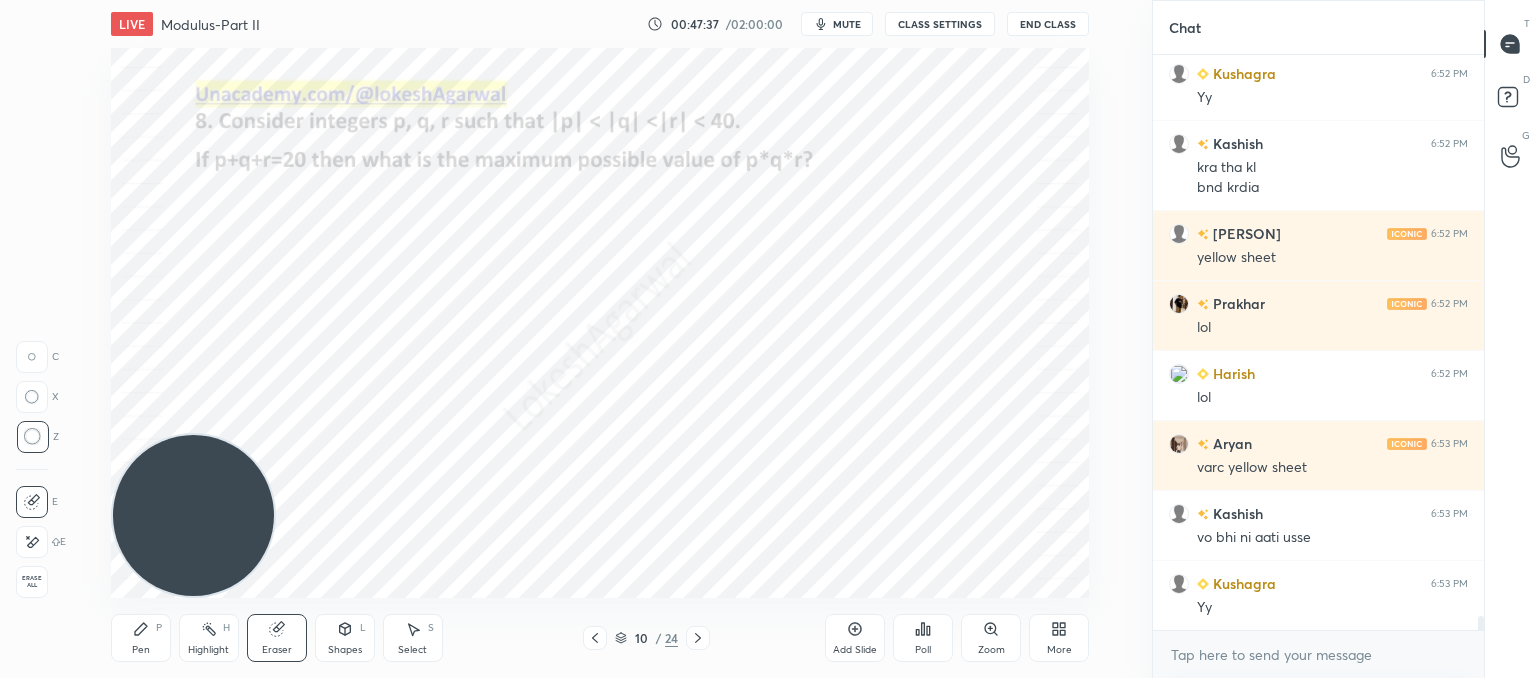 click at bounding box center (698, 638) 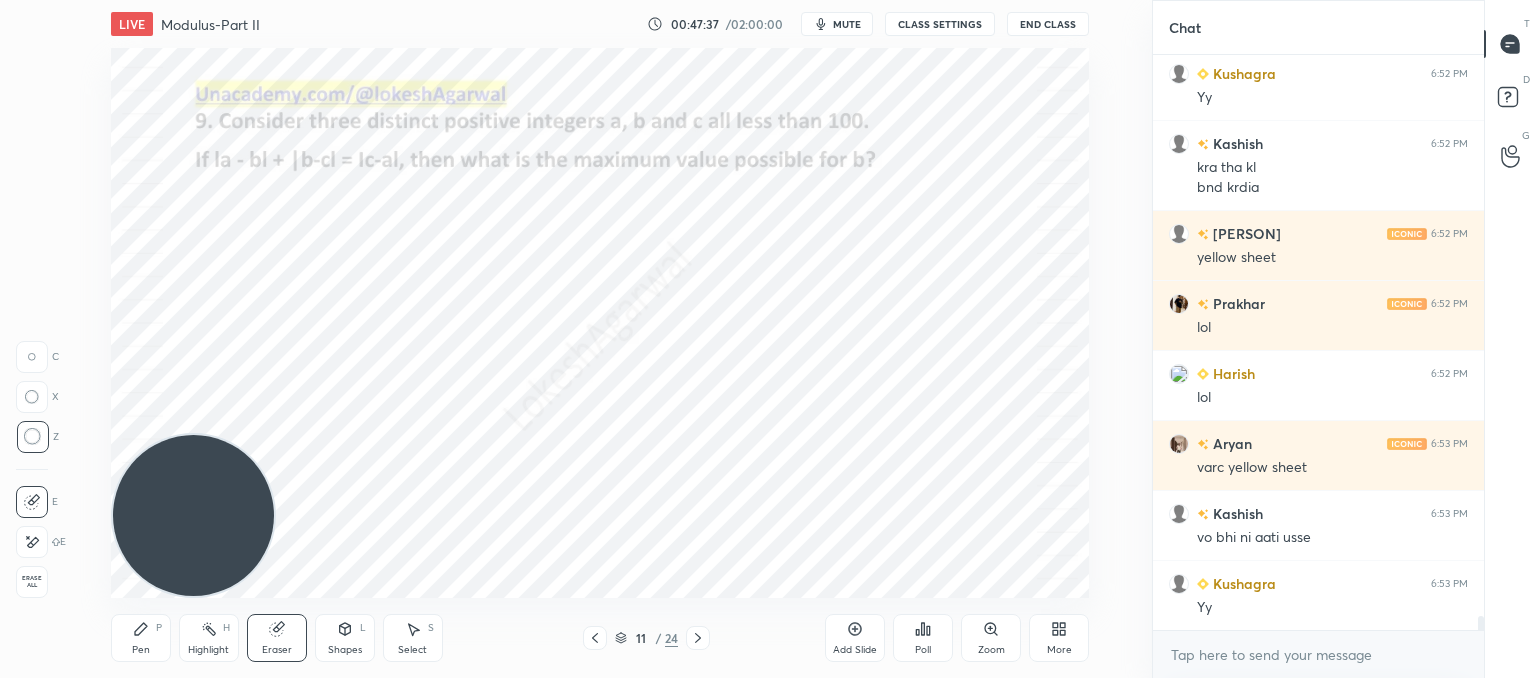 click at bounding box center (698, 638) 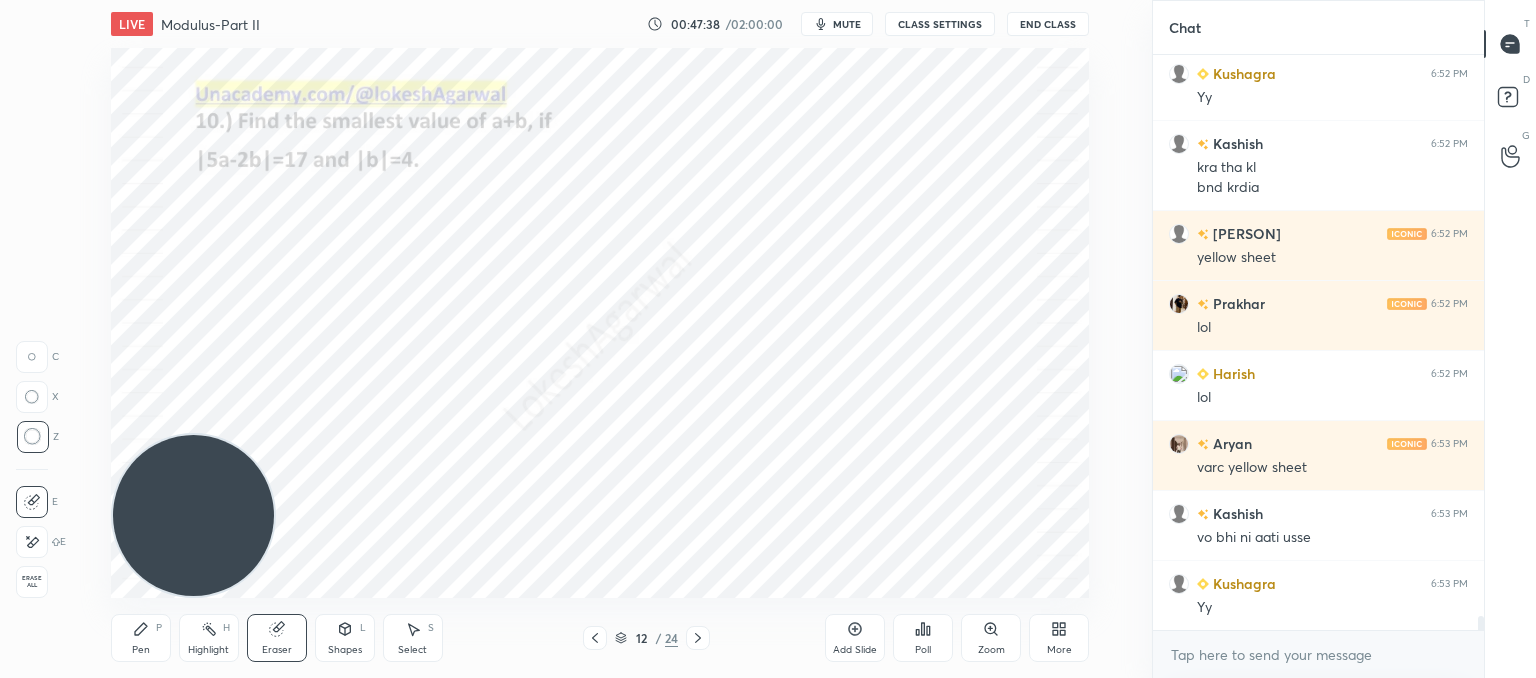 click at bounding box center (698, 638) 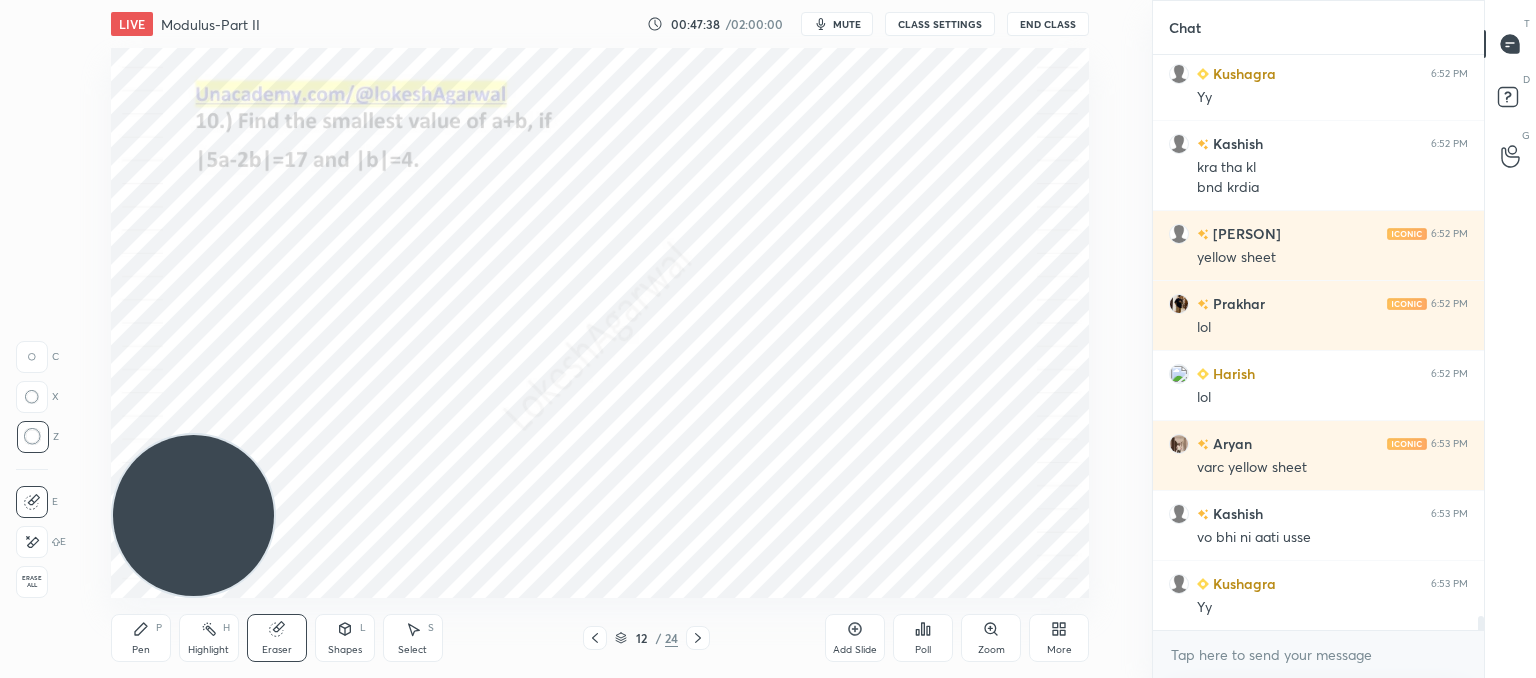 click at bounding box center (698, 638) 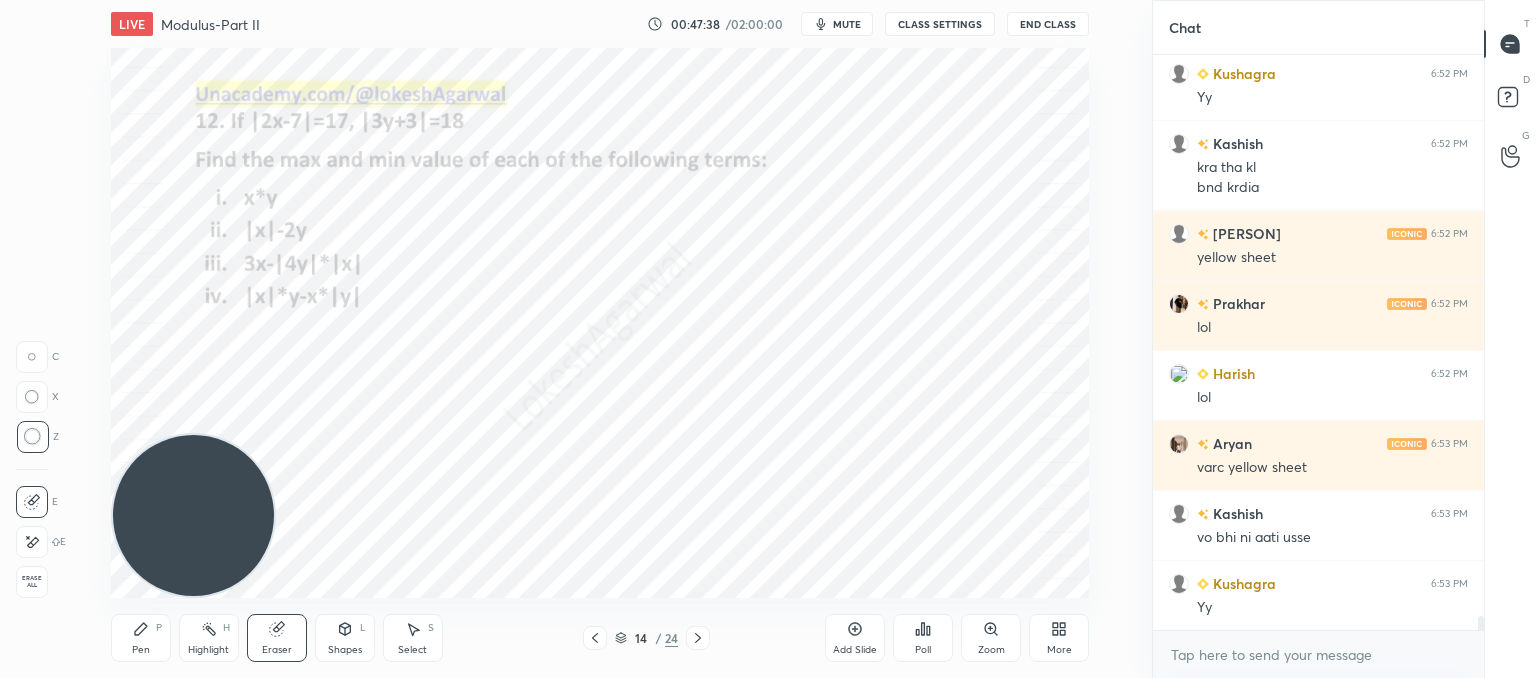 click at bounding box center (698, 638) 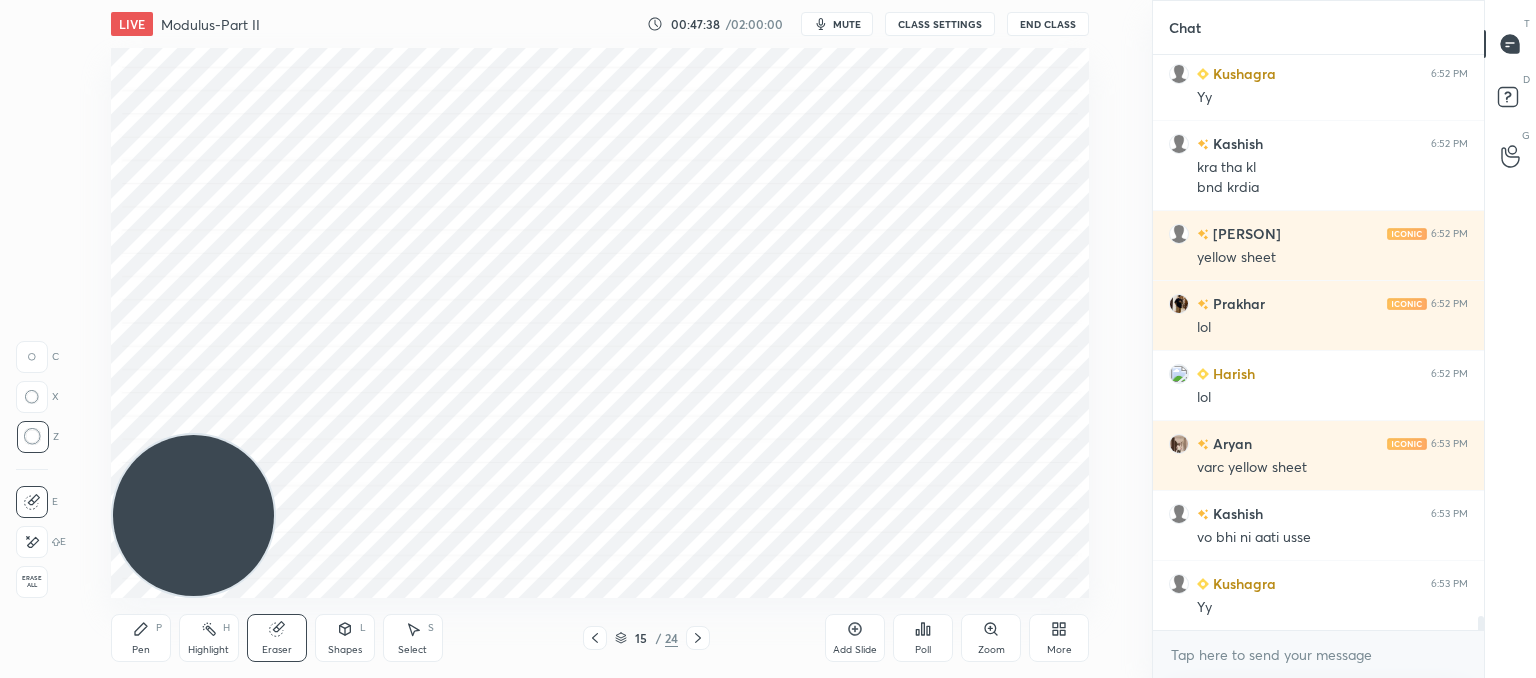 click at bounding box center (698, 638) 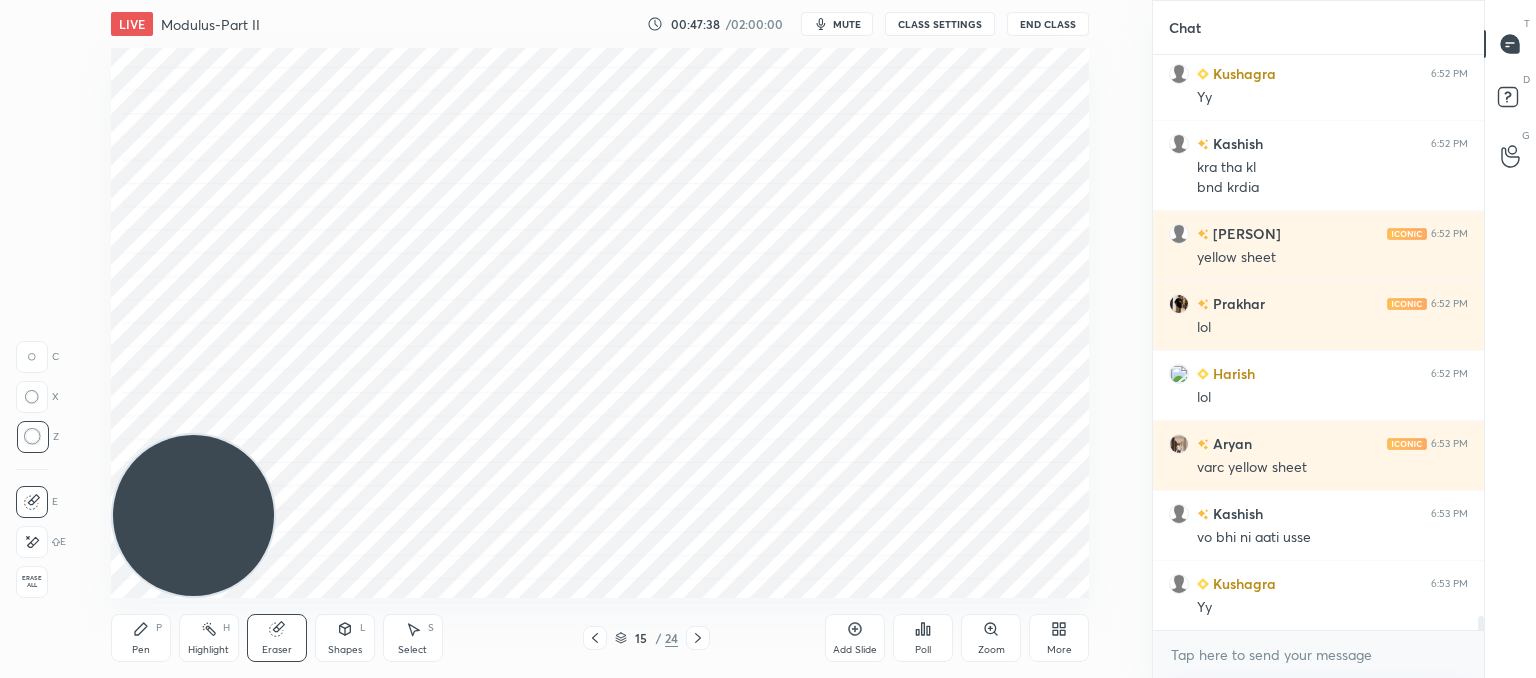 click at bounding box center [698, 638] 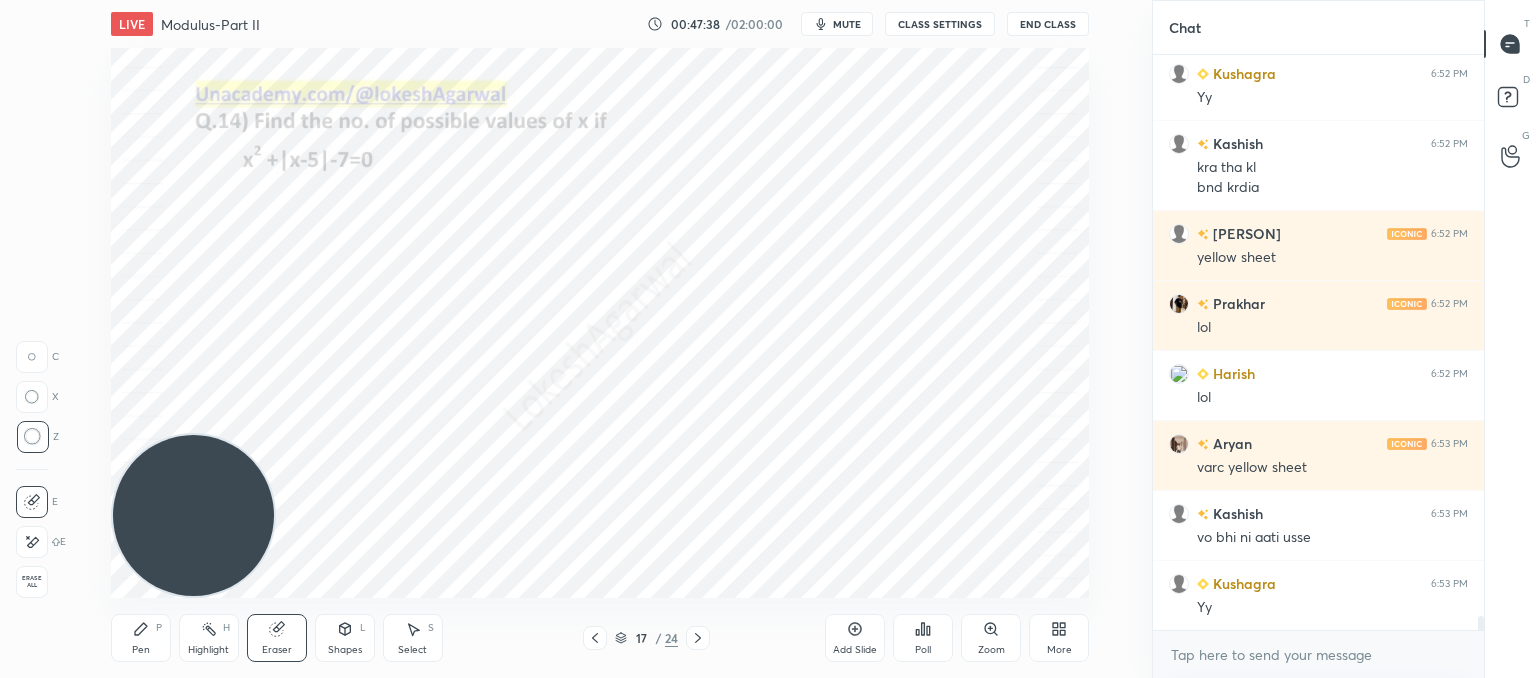 click at bounding box center (698, 638) 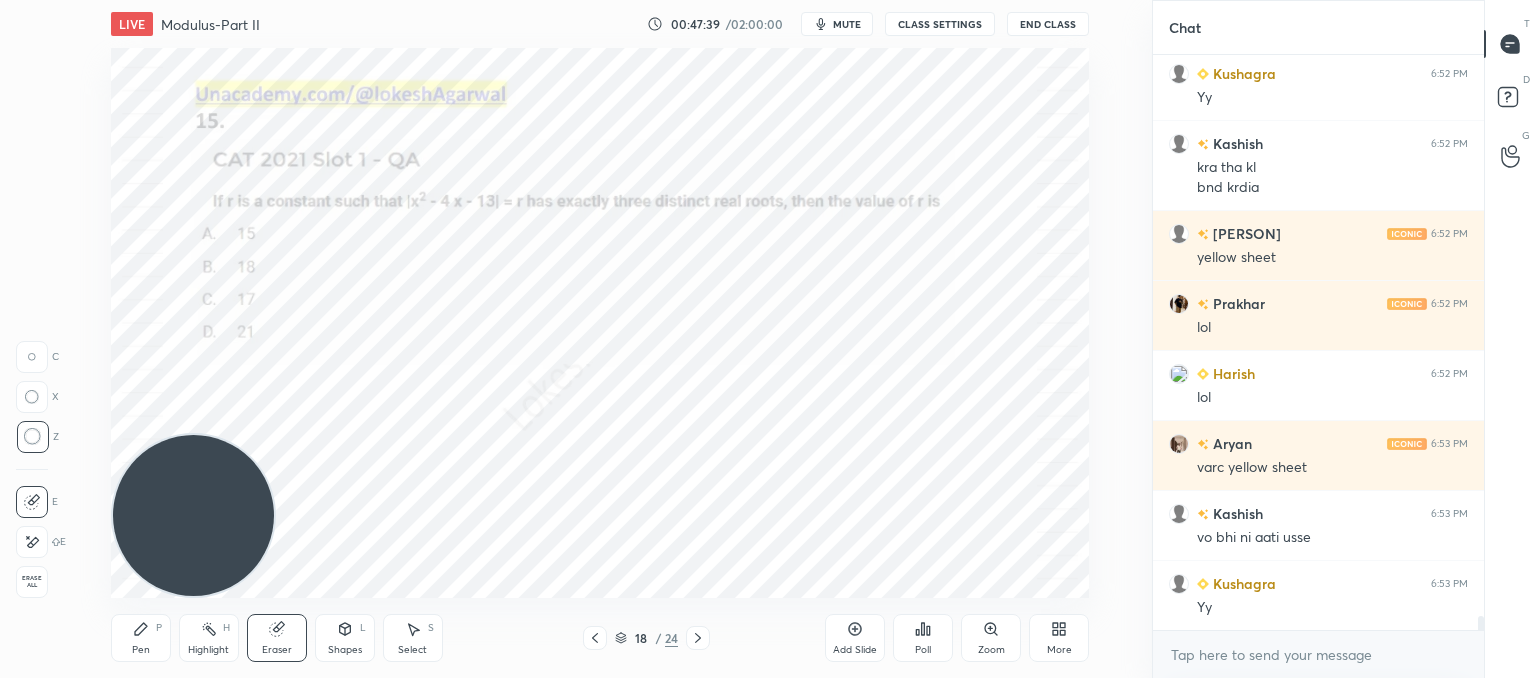 click at bounding box center [698, 638] 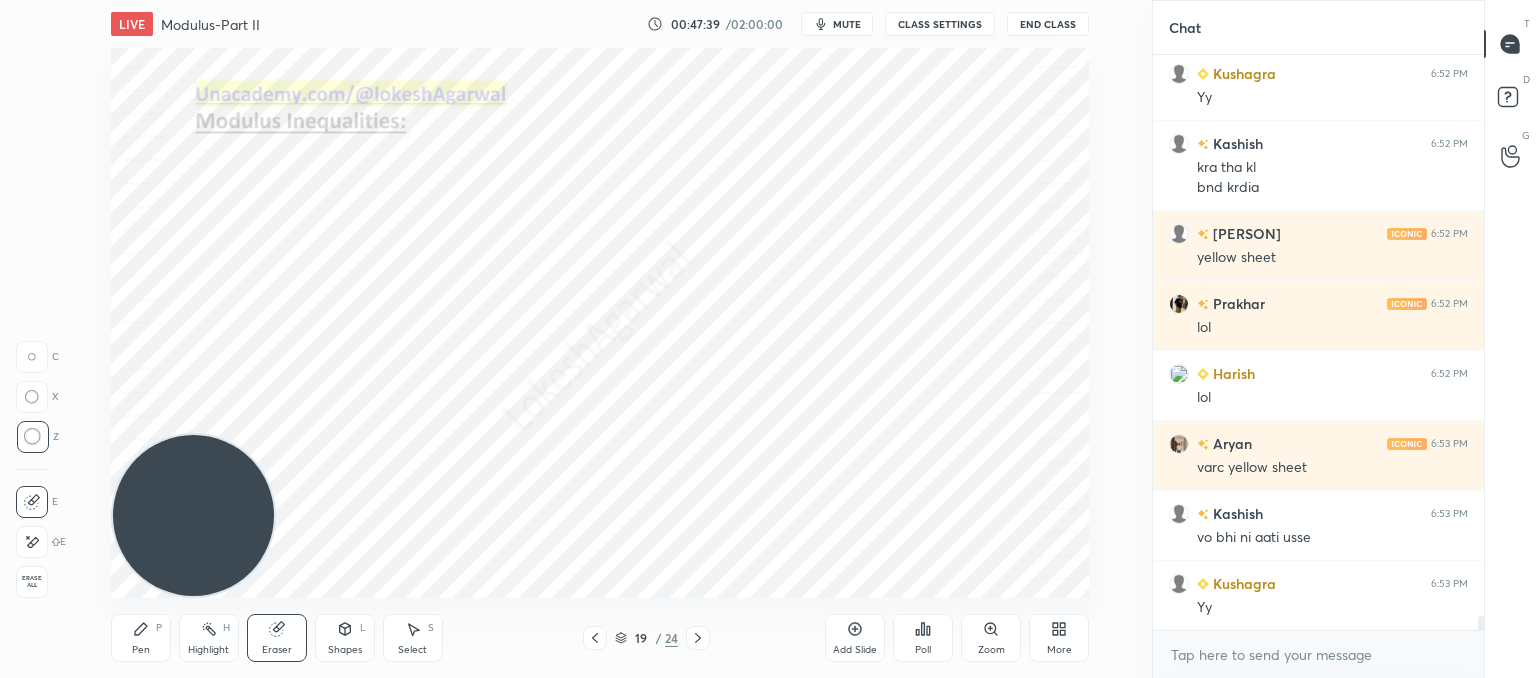 click at bounding box center (698, 638) 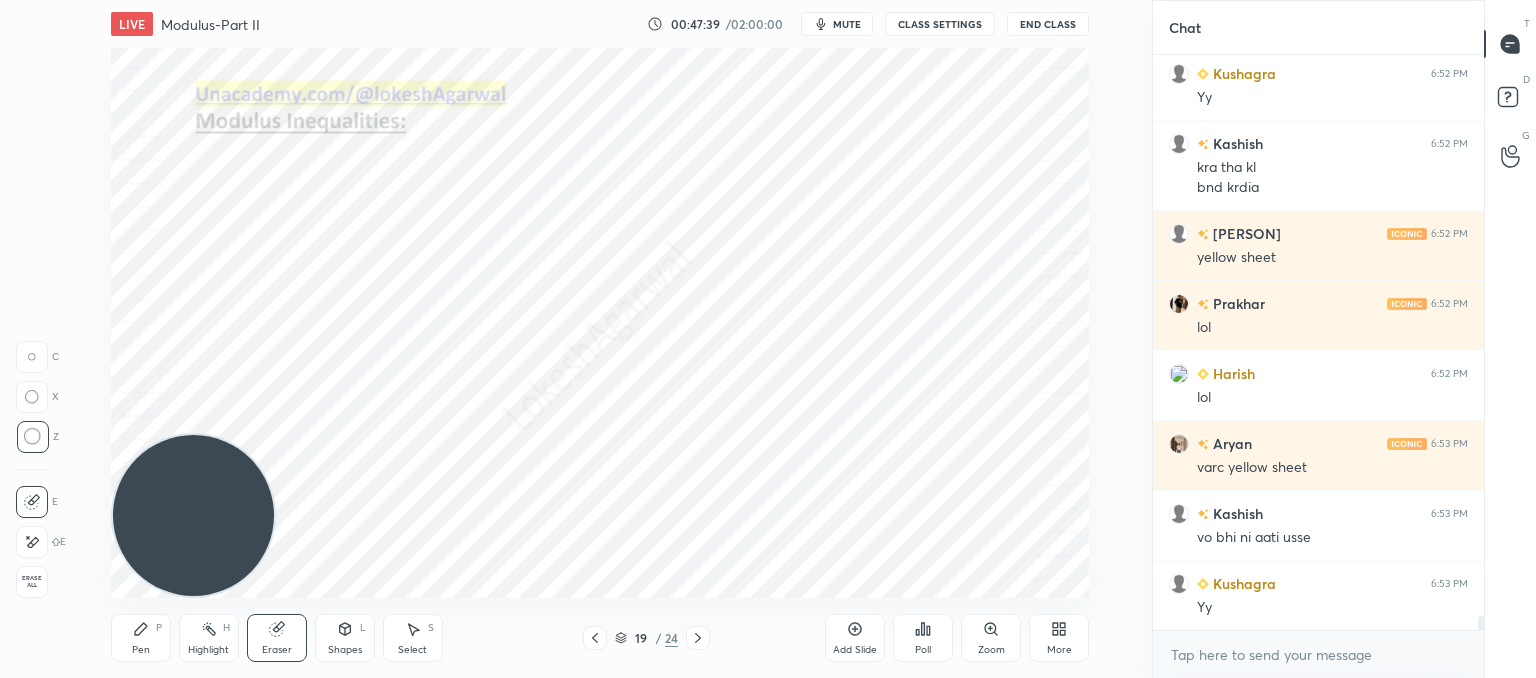 click at bounding box center (698, 638) 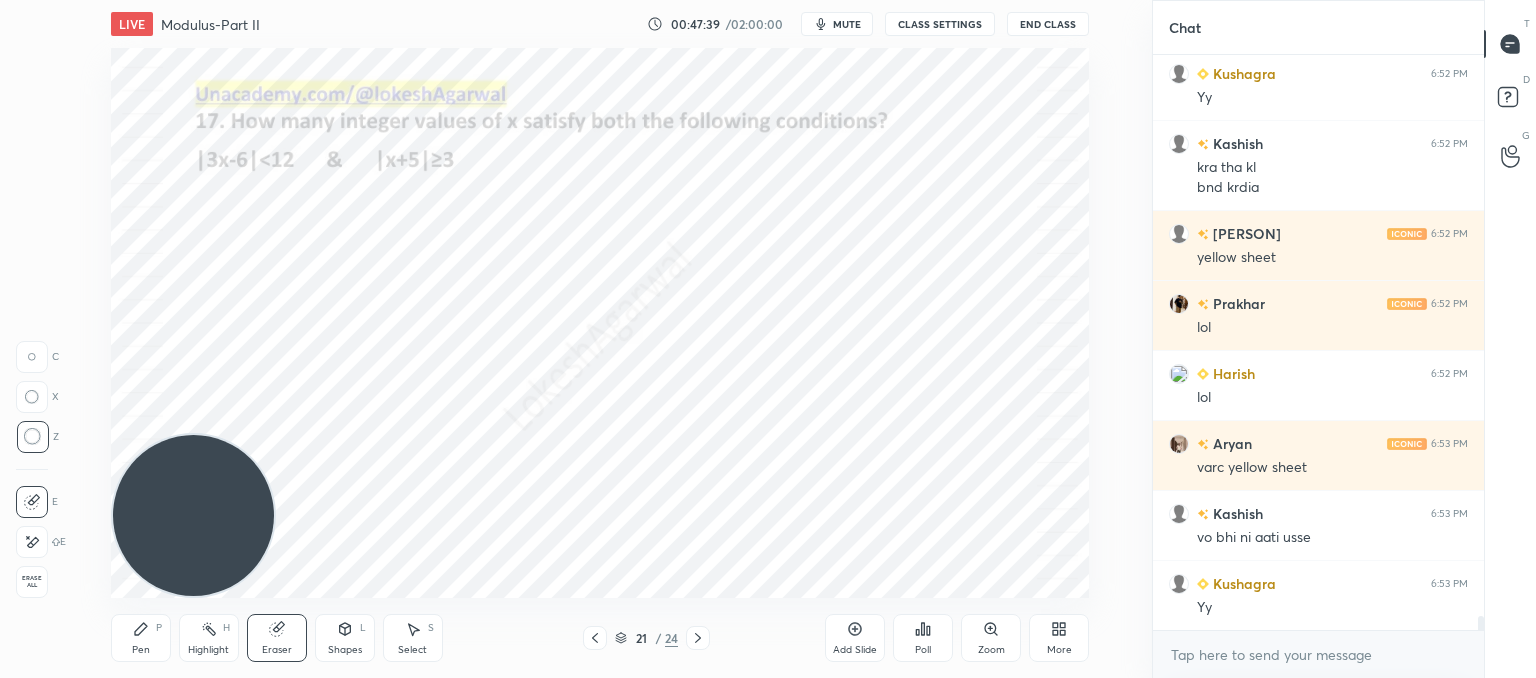 click at bounding box center (698, 638) 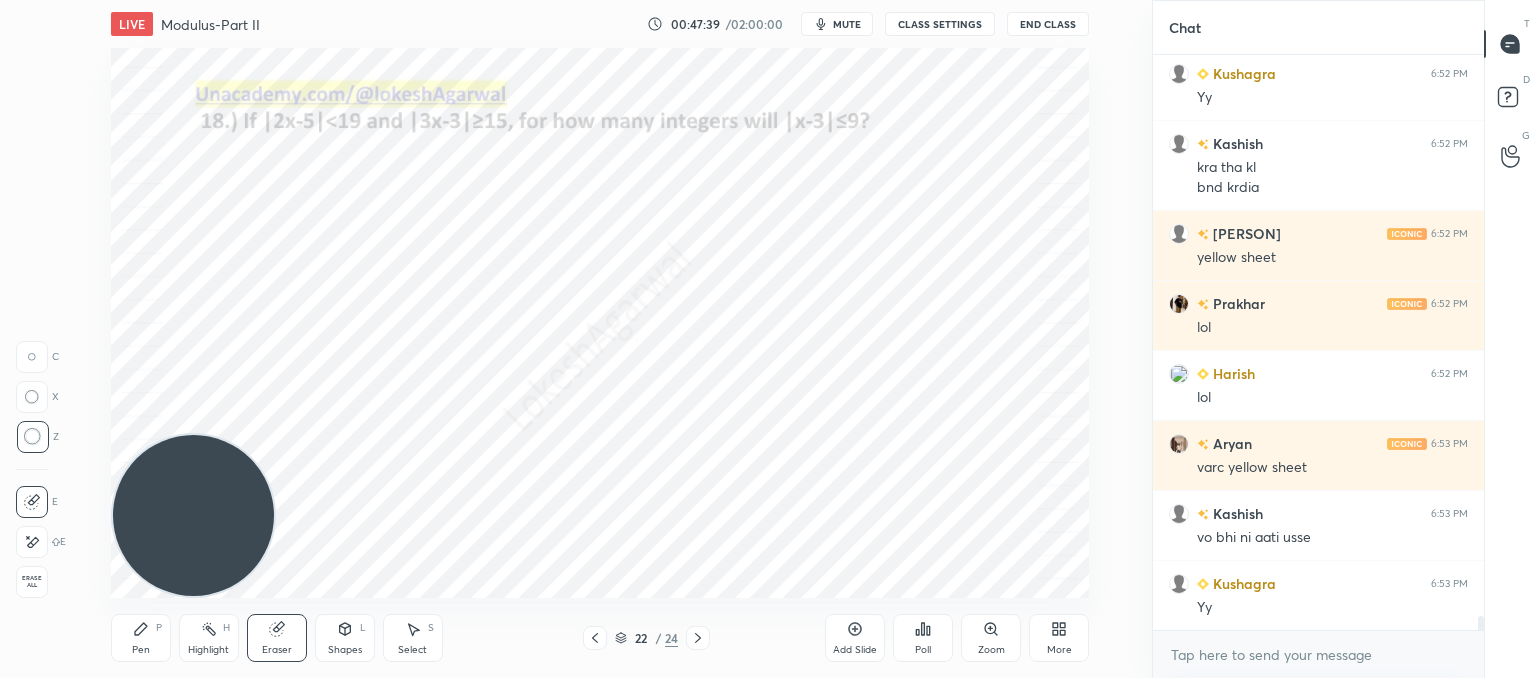 click at bounding box center (698, 638) 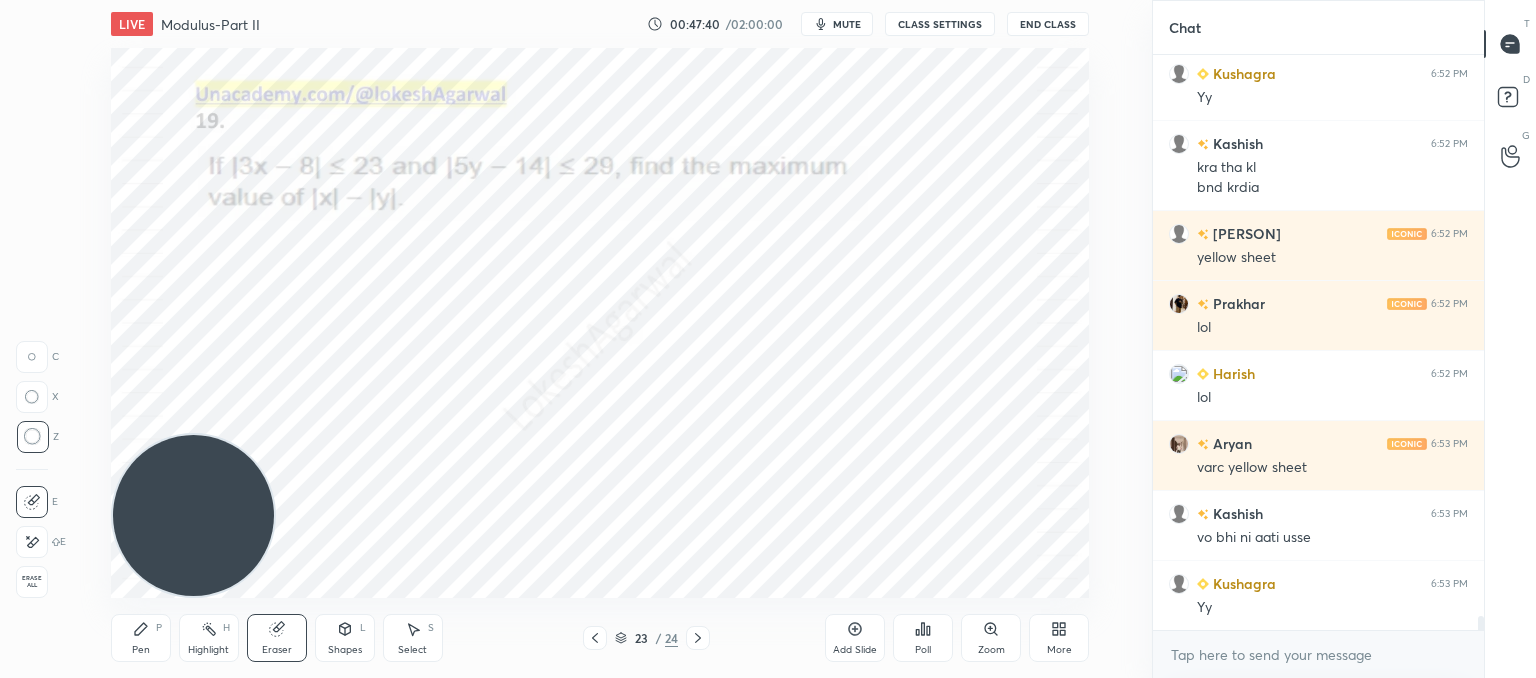 click at bounding box center [698, 638] 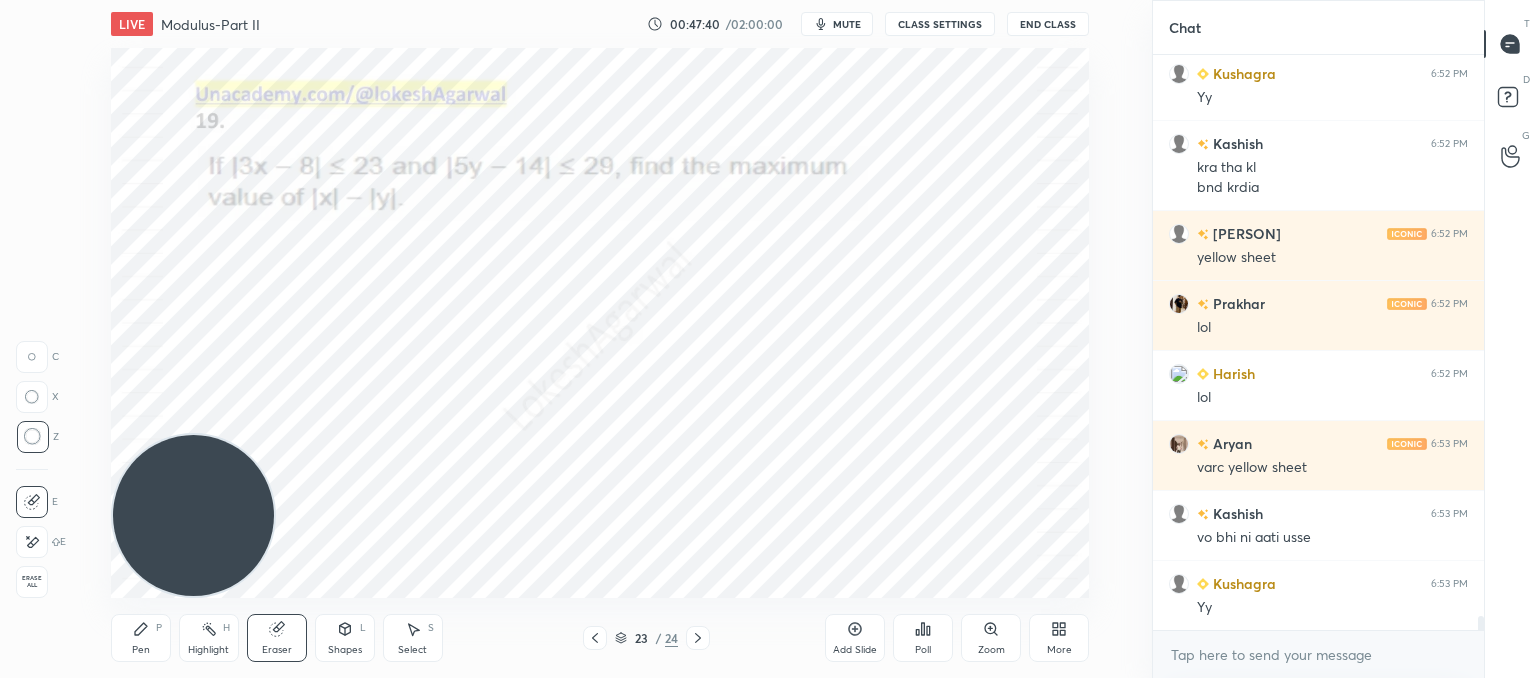 click at bounding box center [698, 638] 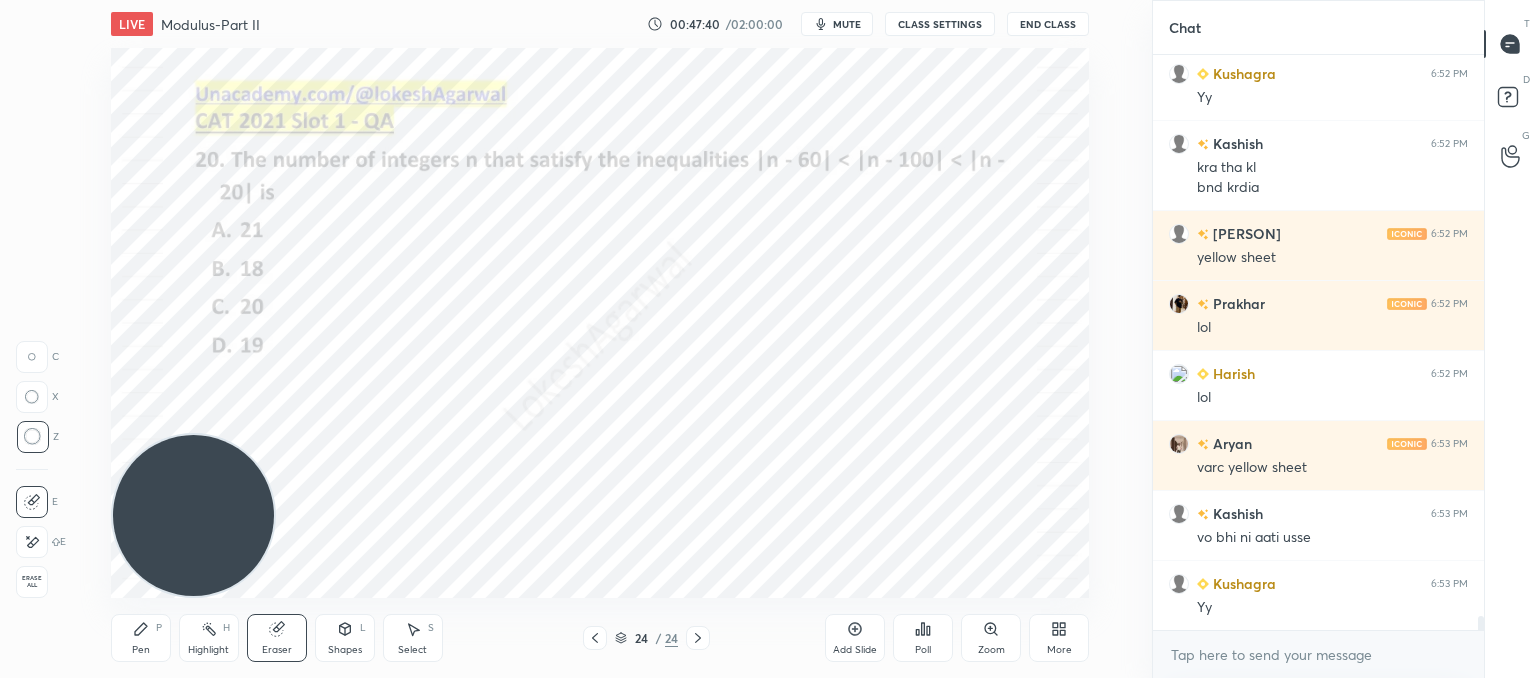 click at bounding box center [698, 638] 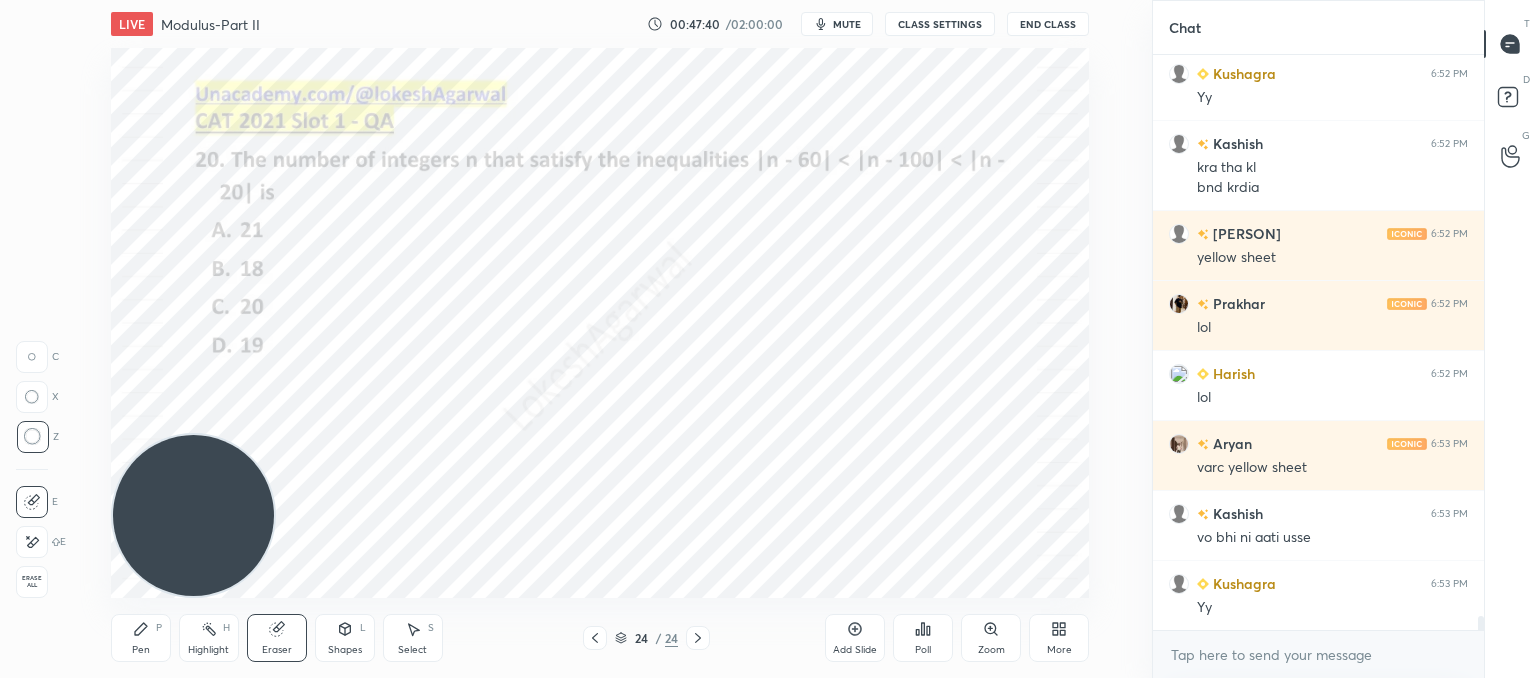 click at bounding box center [698, 638] 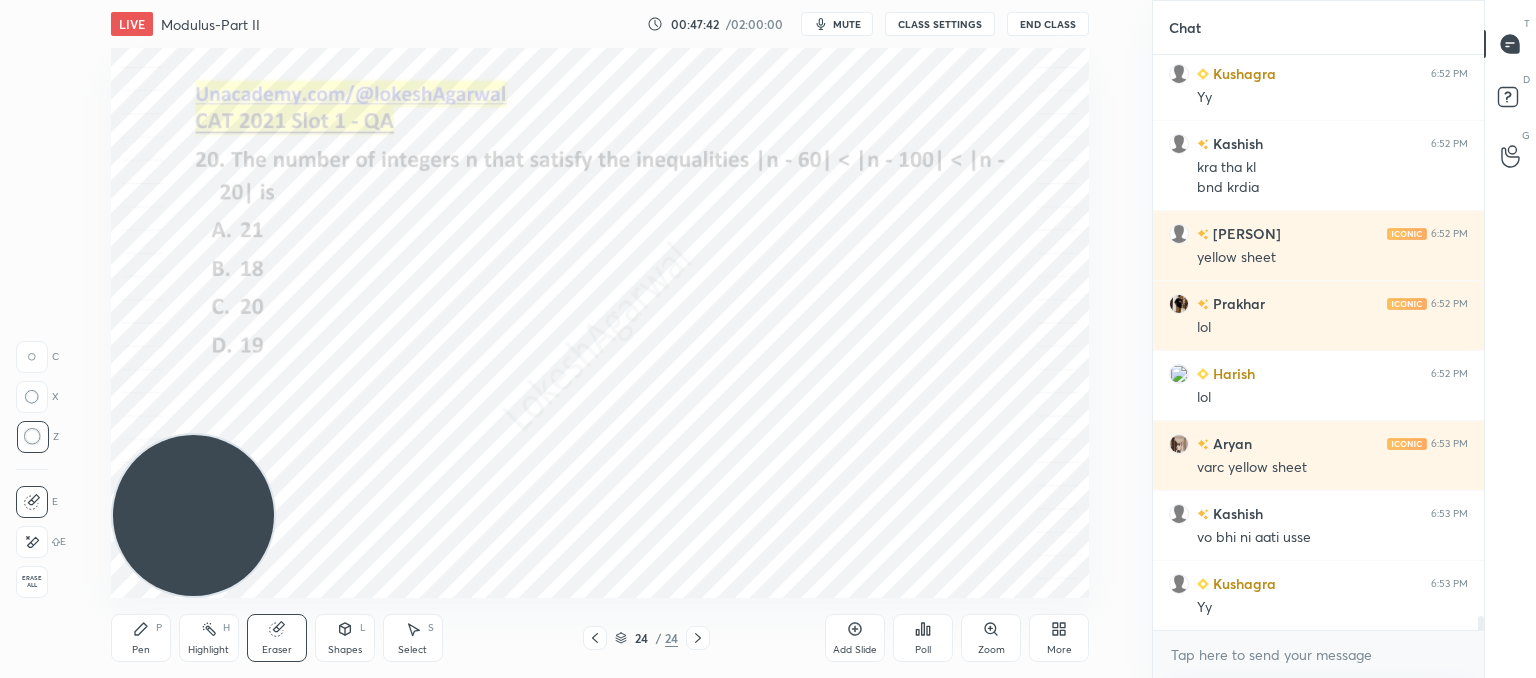 click on "More" at bounding box center [1059, 650] 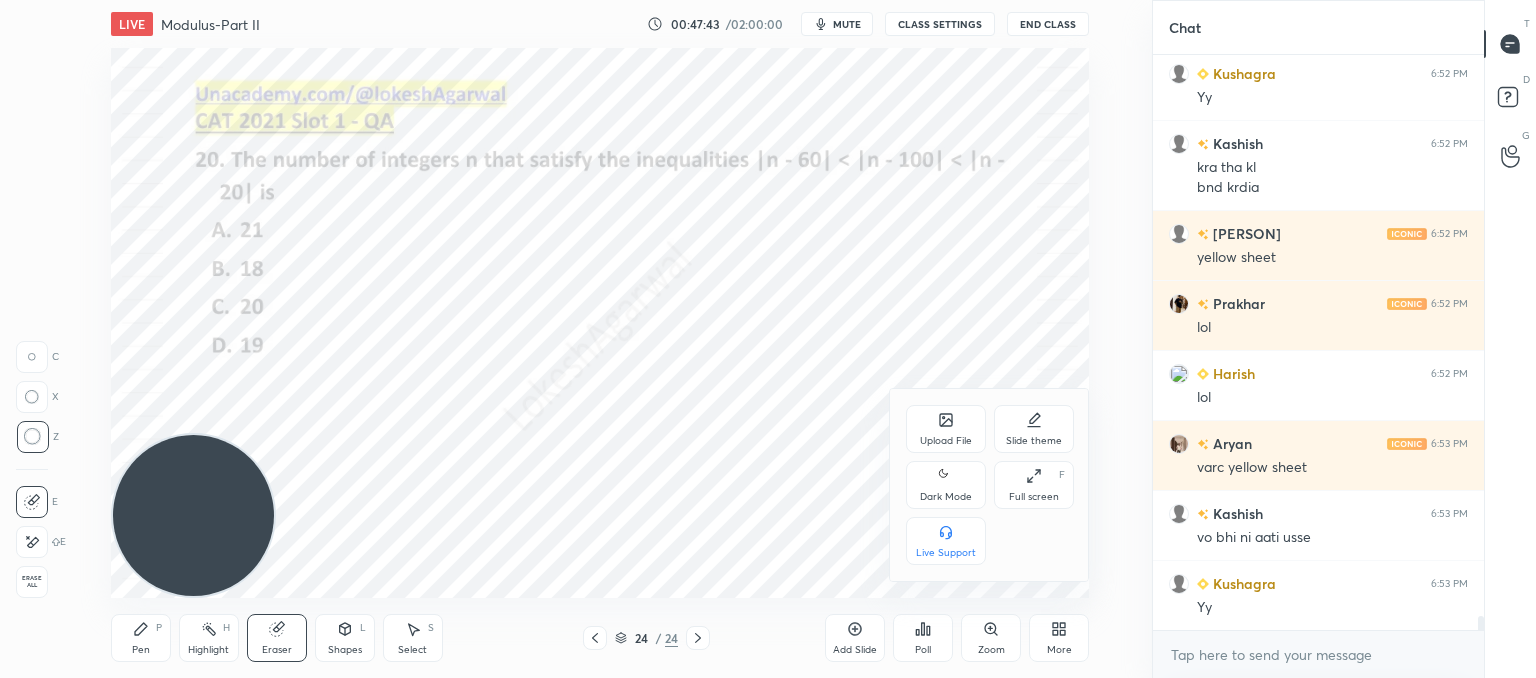 click 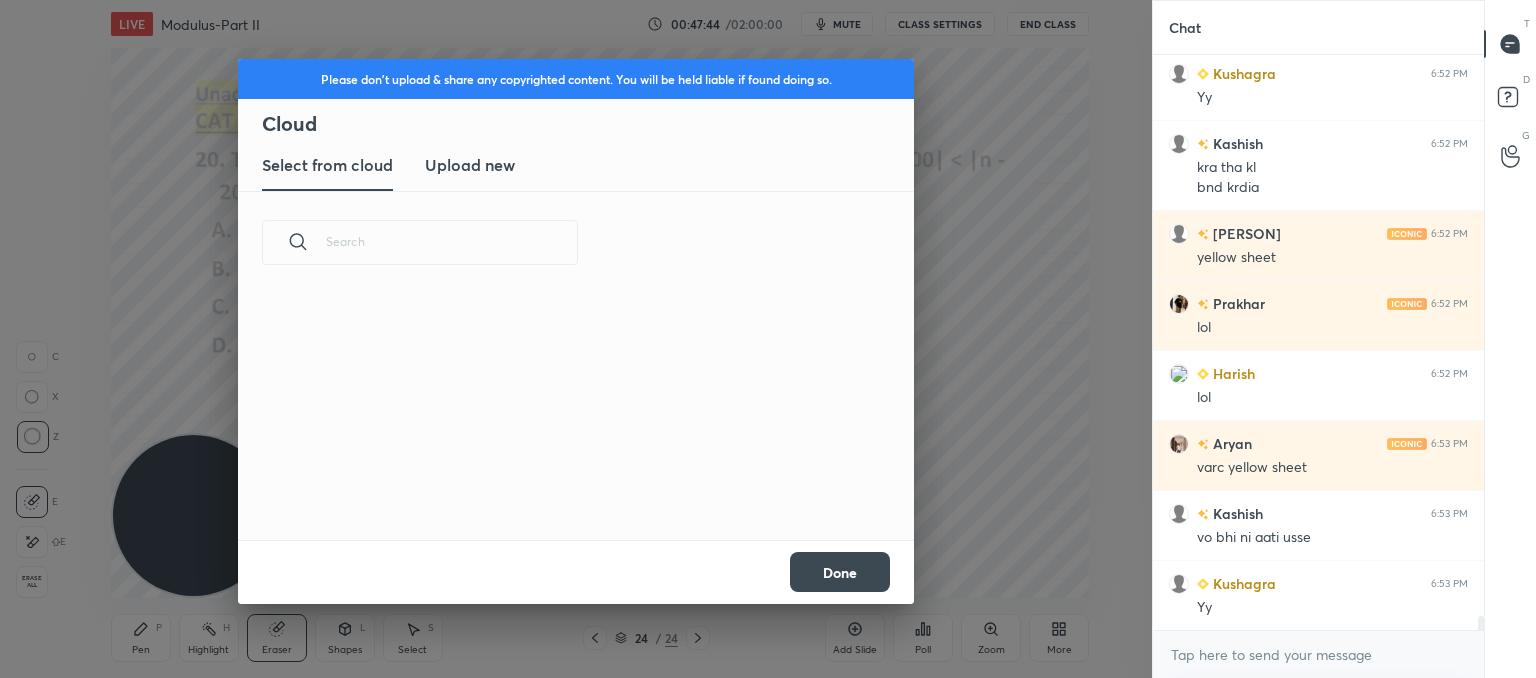 scroll, scrollTop: 5, scrollLeft: 10, axis: both 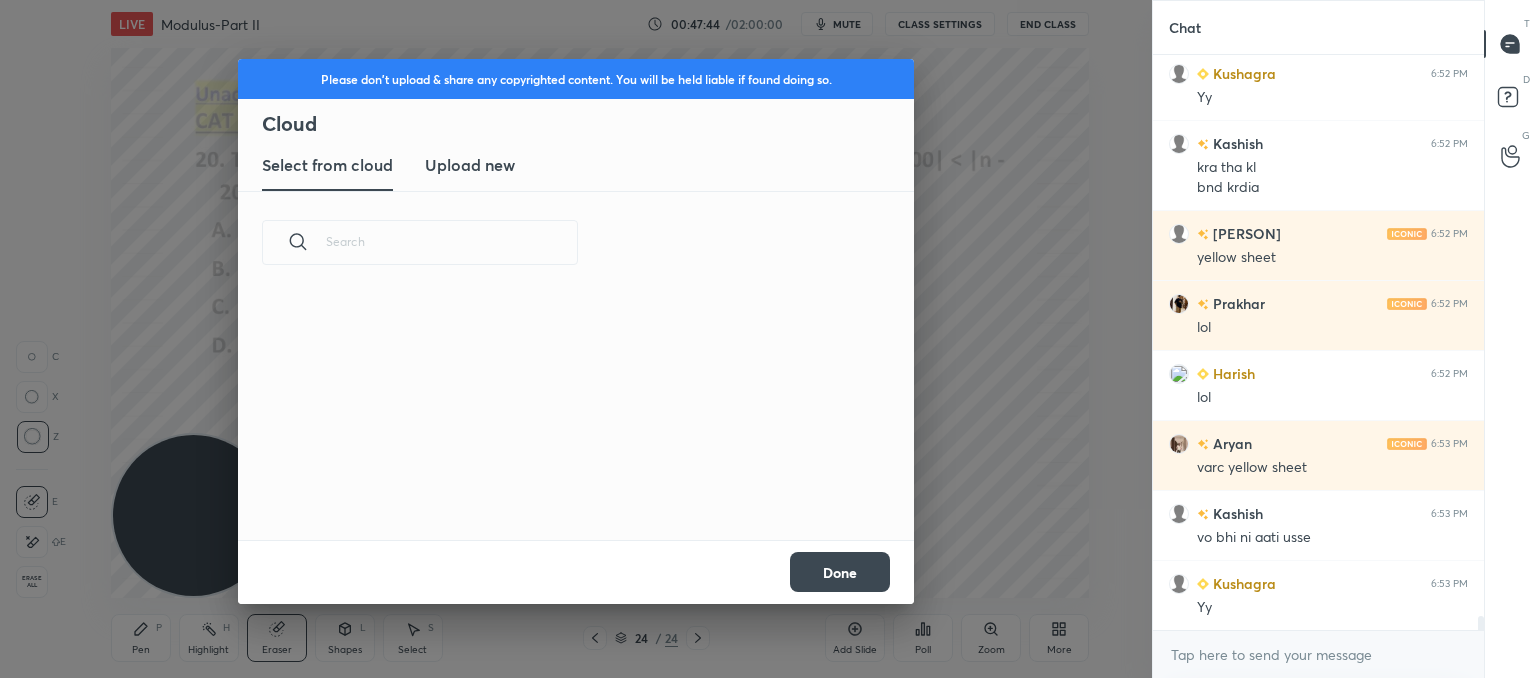 click on "Upload new" at bounding box center (470, 165) 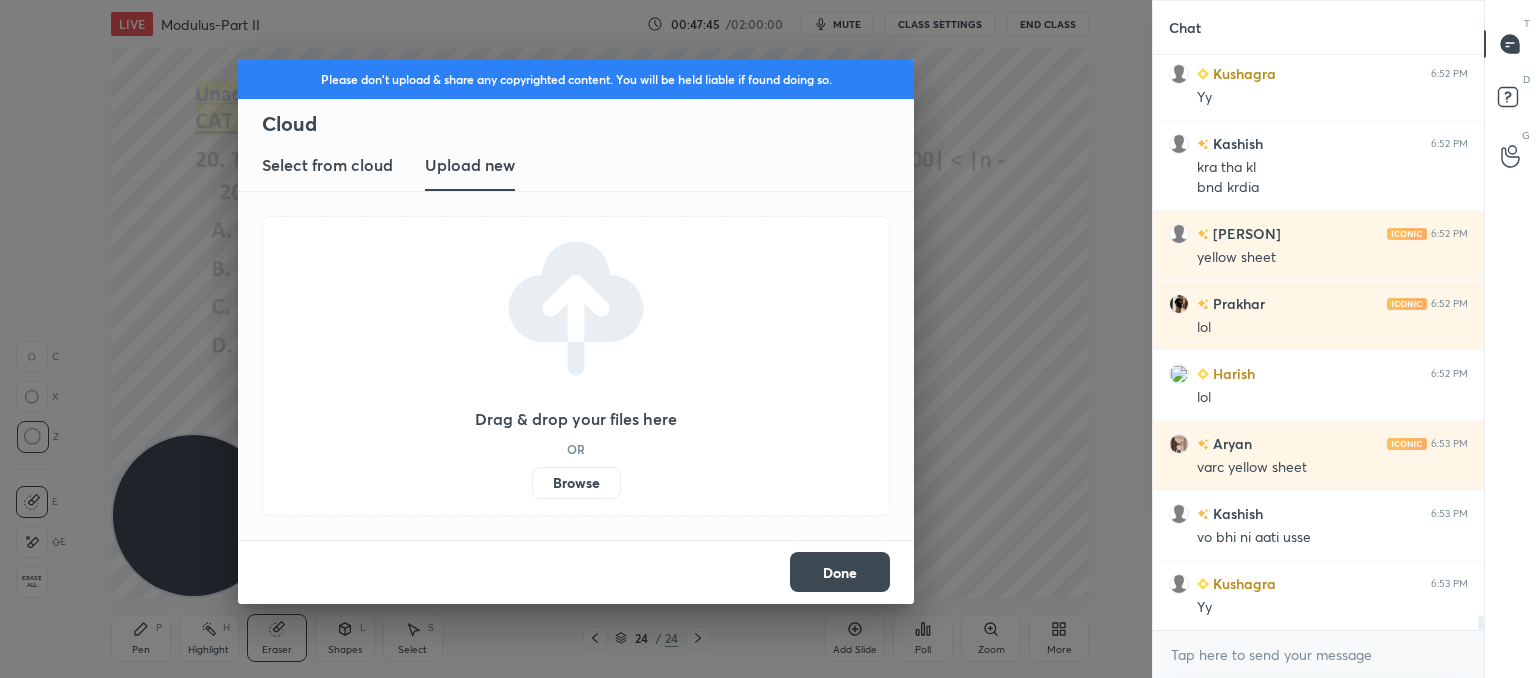 click on "Drag & drop your files here OR Browse" at bounding box center (576, 366) 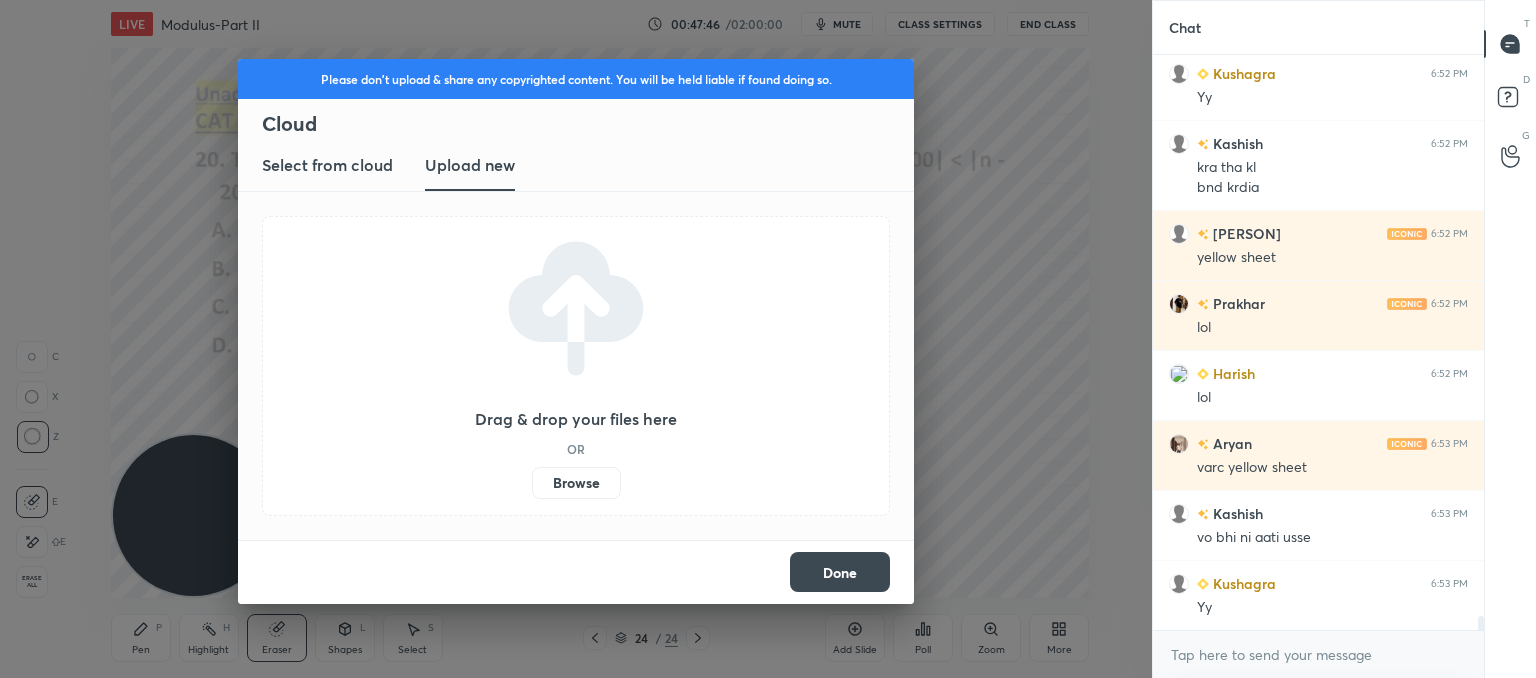 click on "Done" at bounding box center [840, 572] 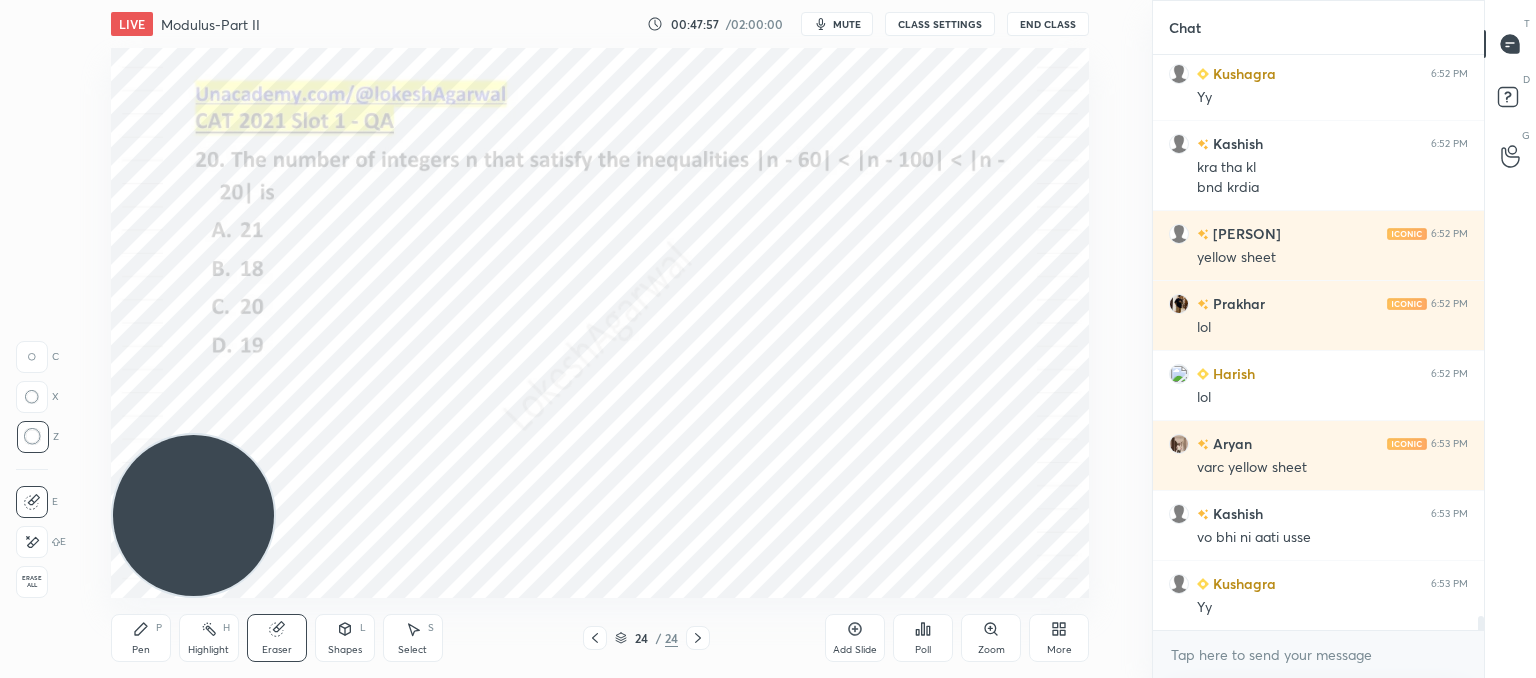 scroll, scrollTop: 22722, scrollLeft: 0, axis: vertical 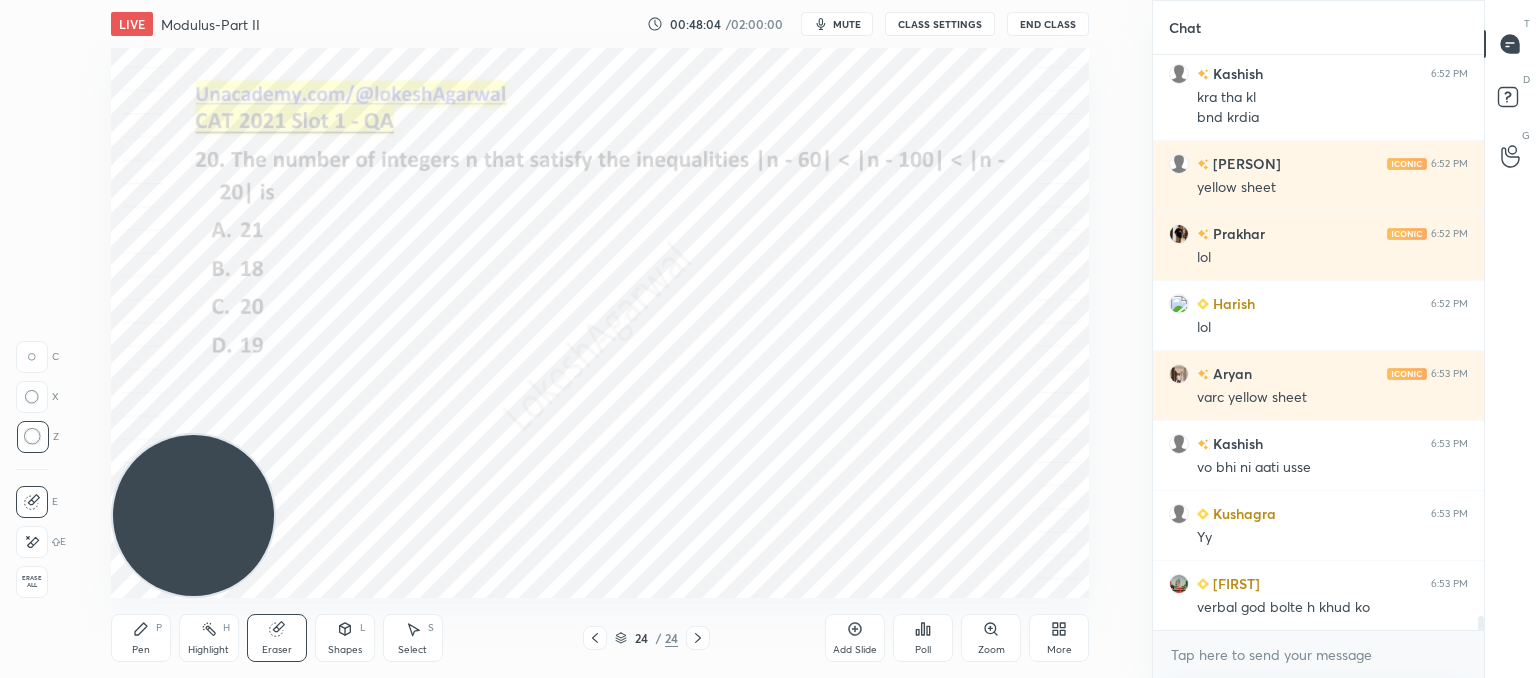click 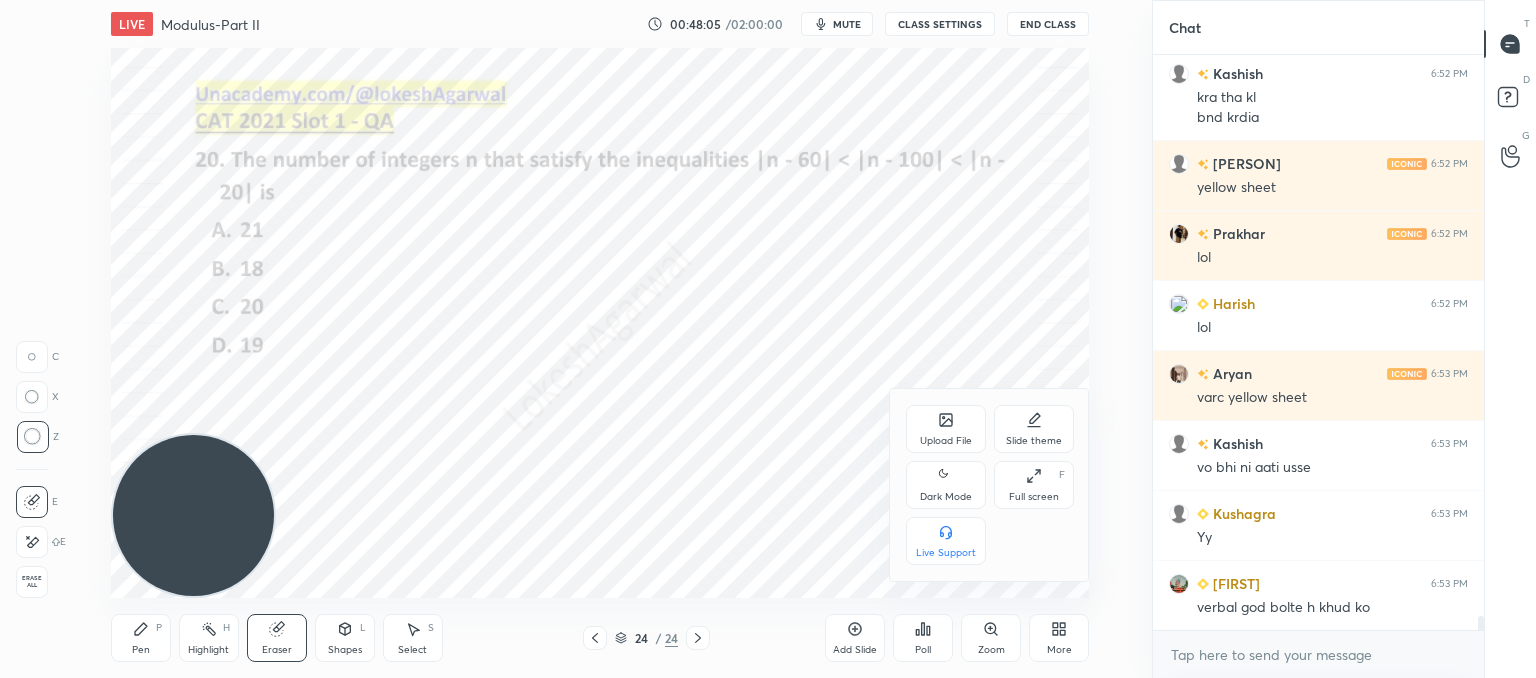 click on "Upload File" at bounding box center (946, 429) 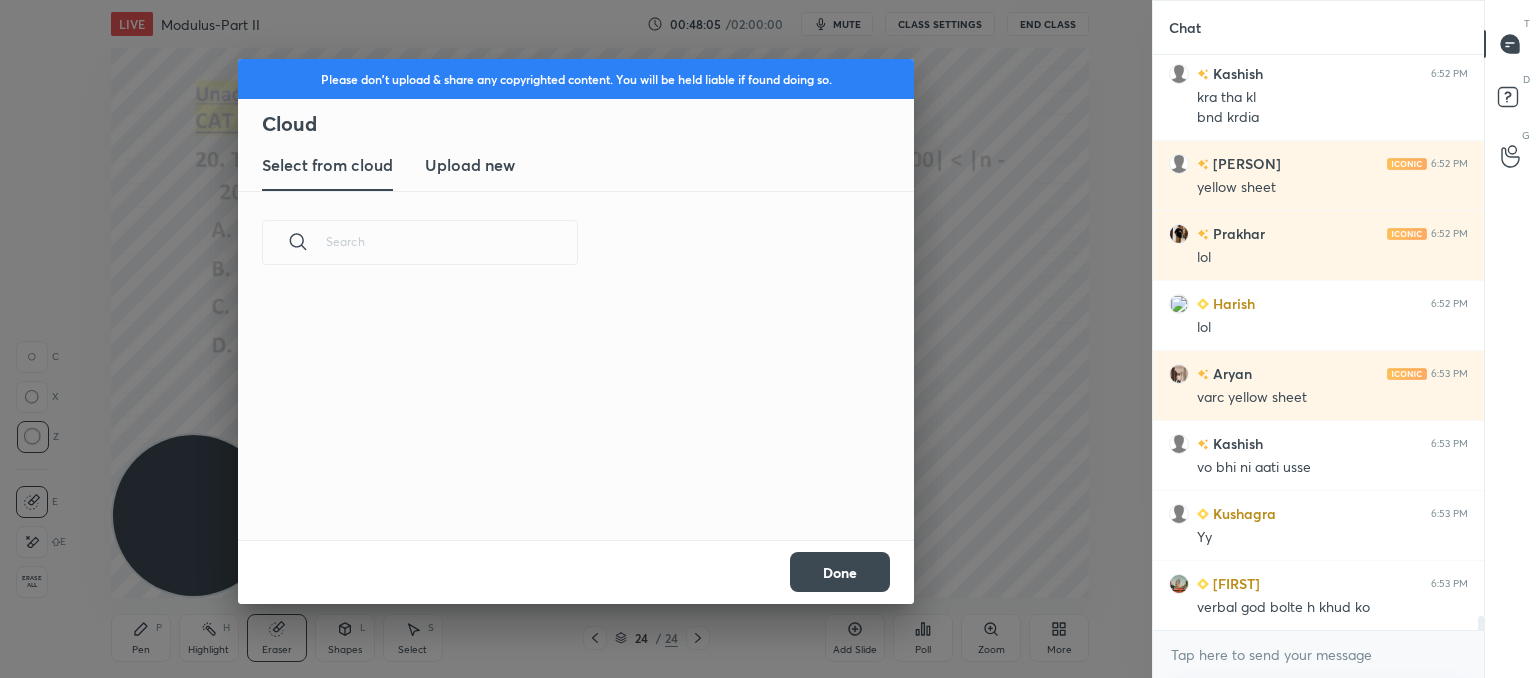 scroll, scrollTop: 5, scrollLeft: 10, axis: both 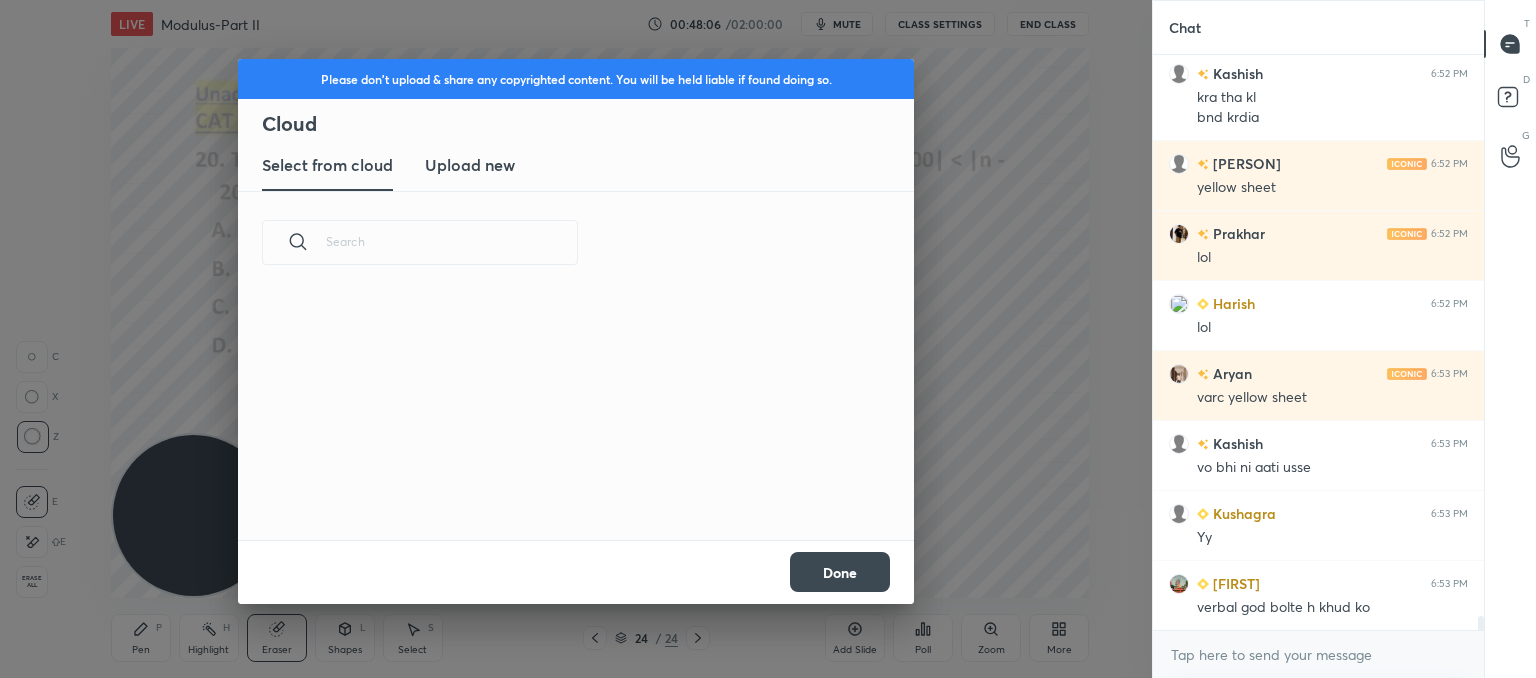 click on "Upload new" at bounding box center [470, 165] 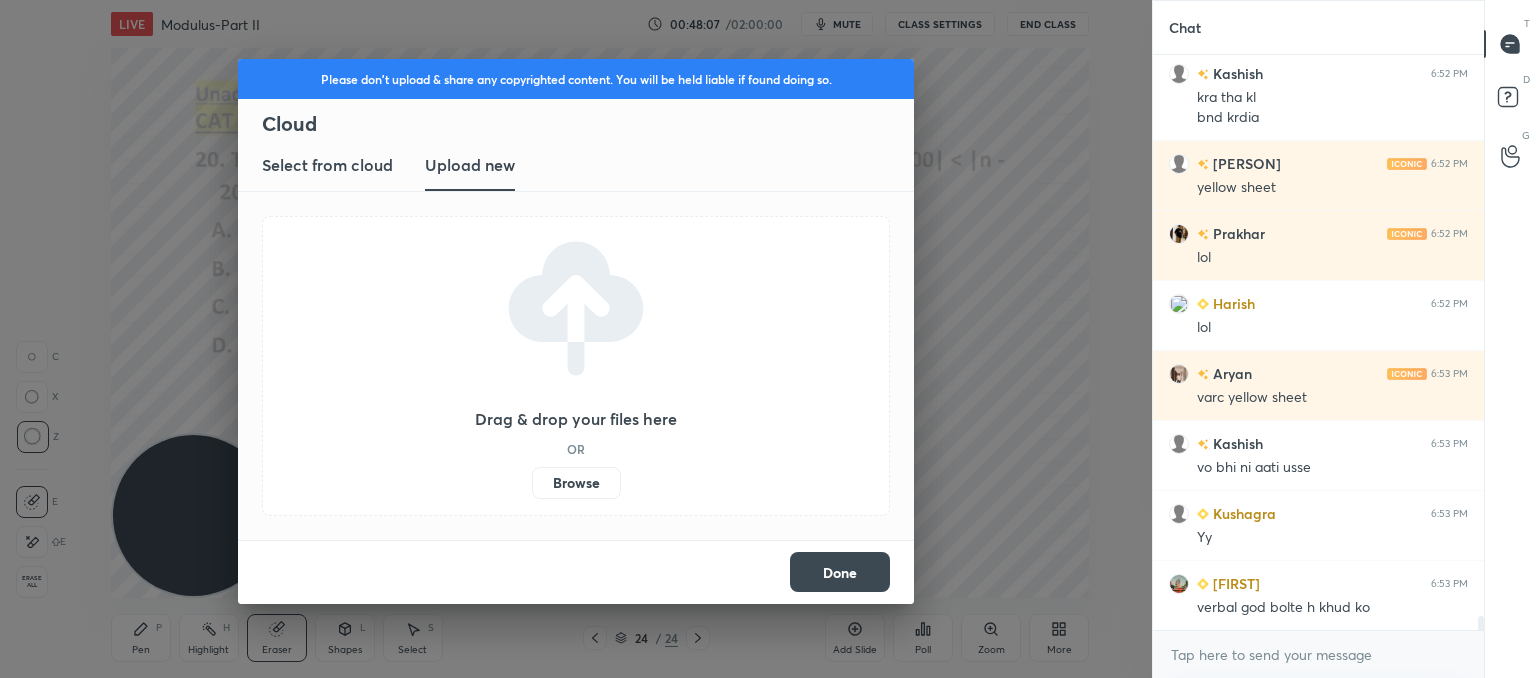 click on "Browse" at bounding box center [576, 483] 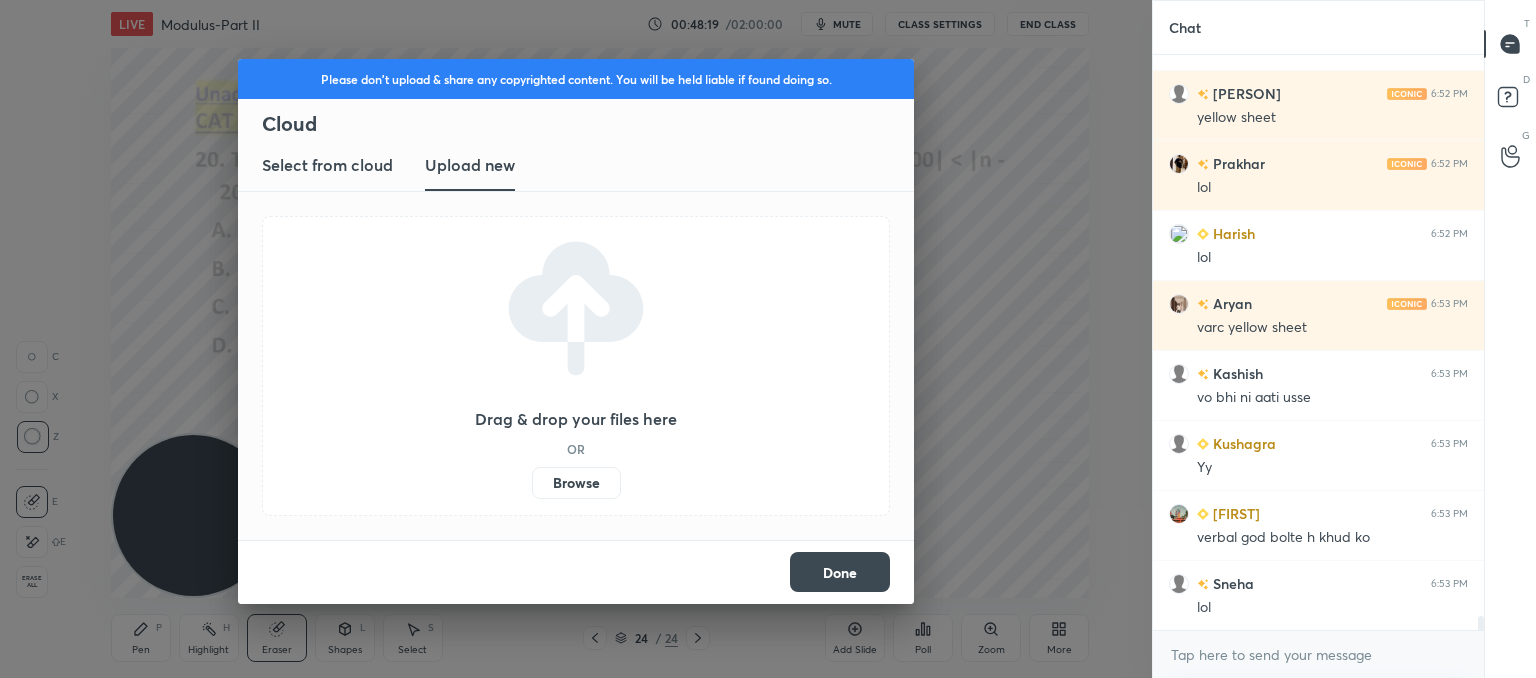 scroll, scrollTop: 22862, scrollLeft: 0, axis: vertical 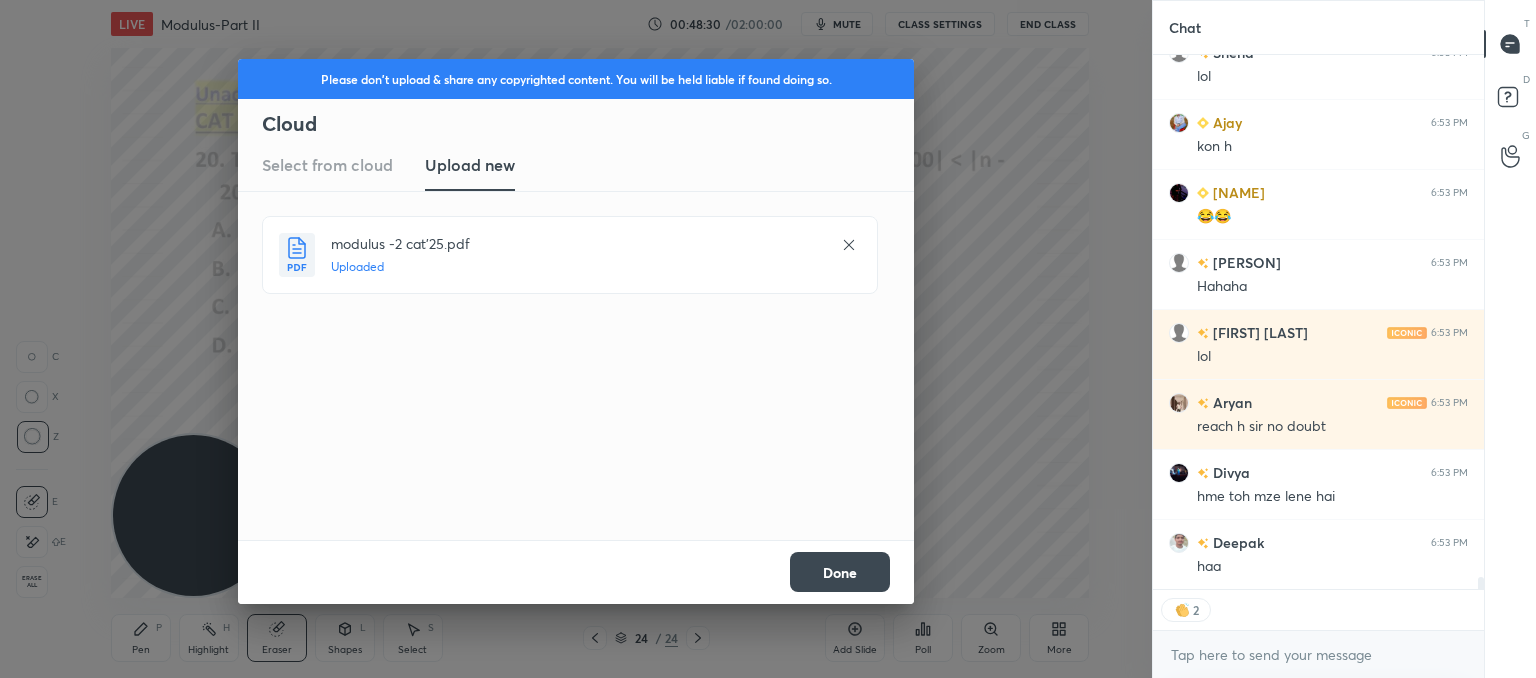 click on "Done" at bounding box center (840, 572) 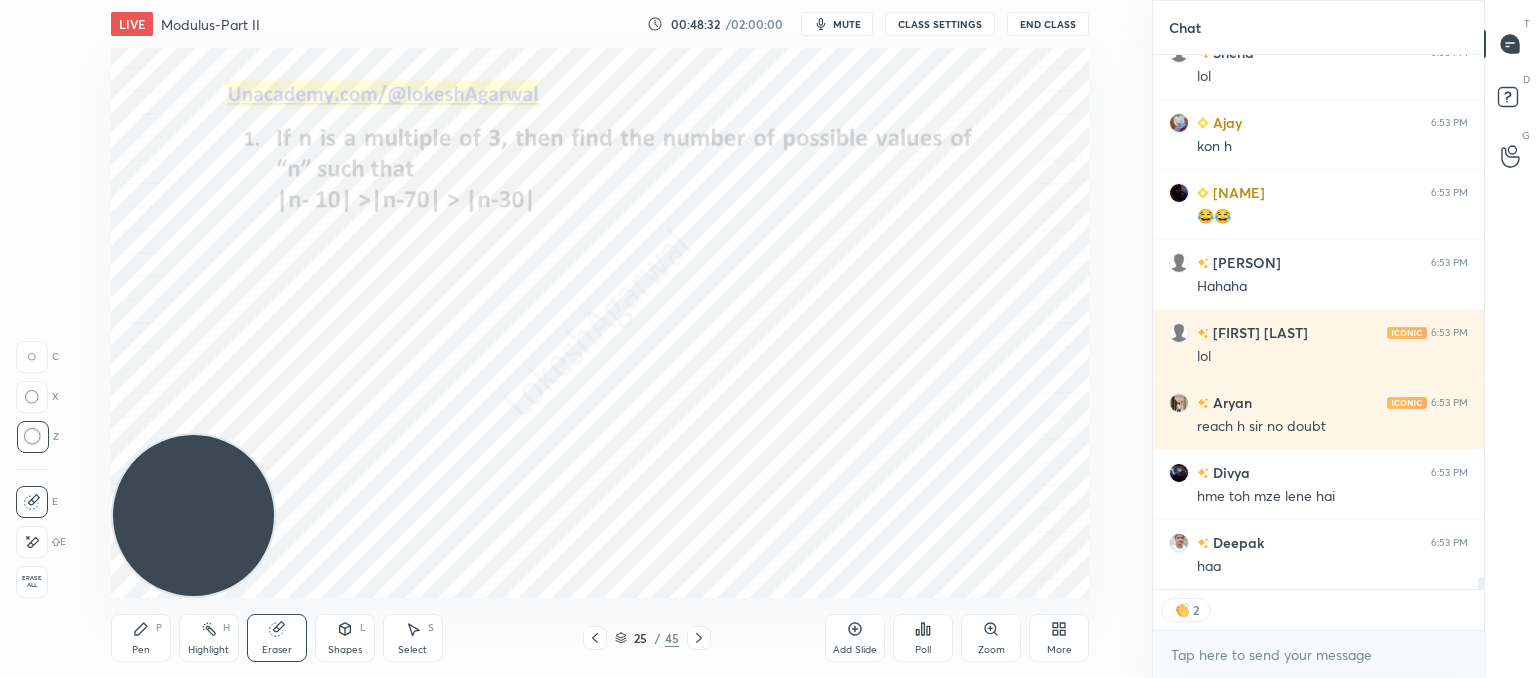 scroll, scrollTop: 23392, scrollLeft: 0, axis: vertical 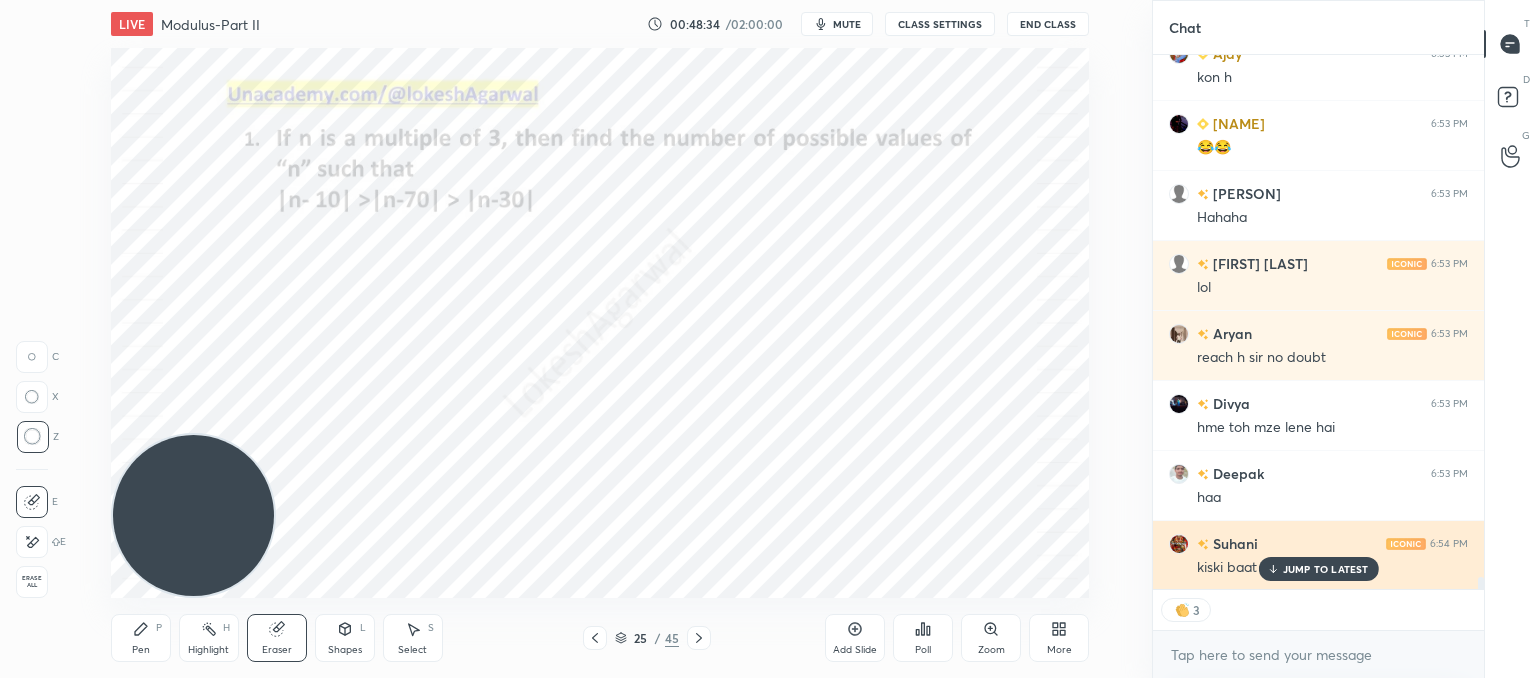 drag, startPoint x: 1281, startPoint y: 570, endPoint x: 1185, endPoint y: 550, distance: 98.0612 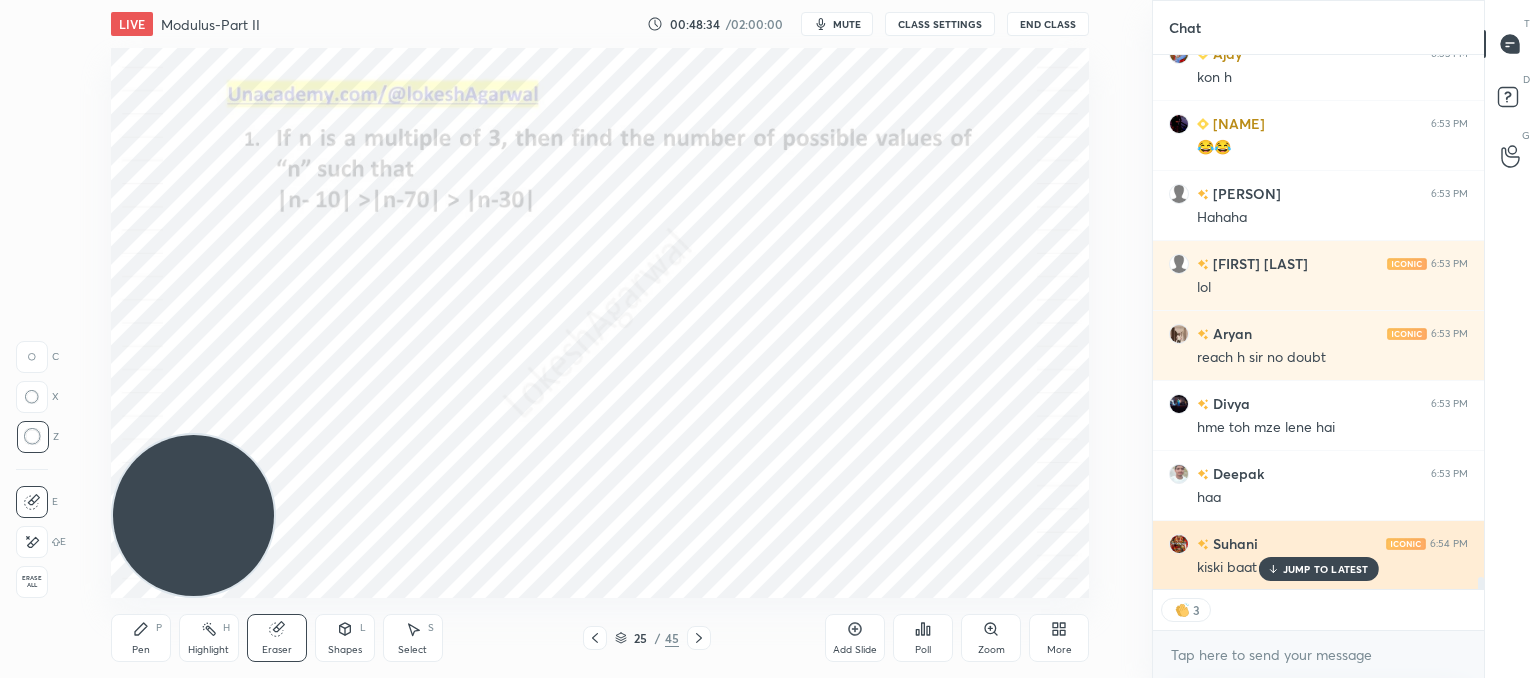 click on "JUMP TO LATEST" at bounding box center (1318, 569) 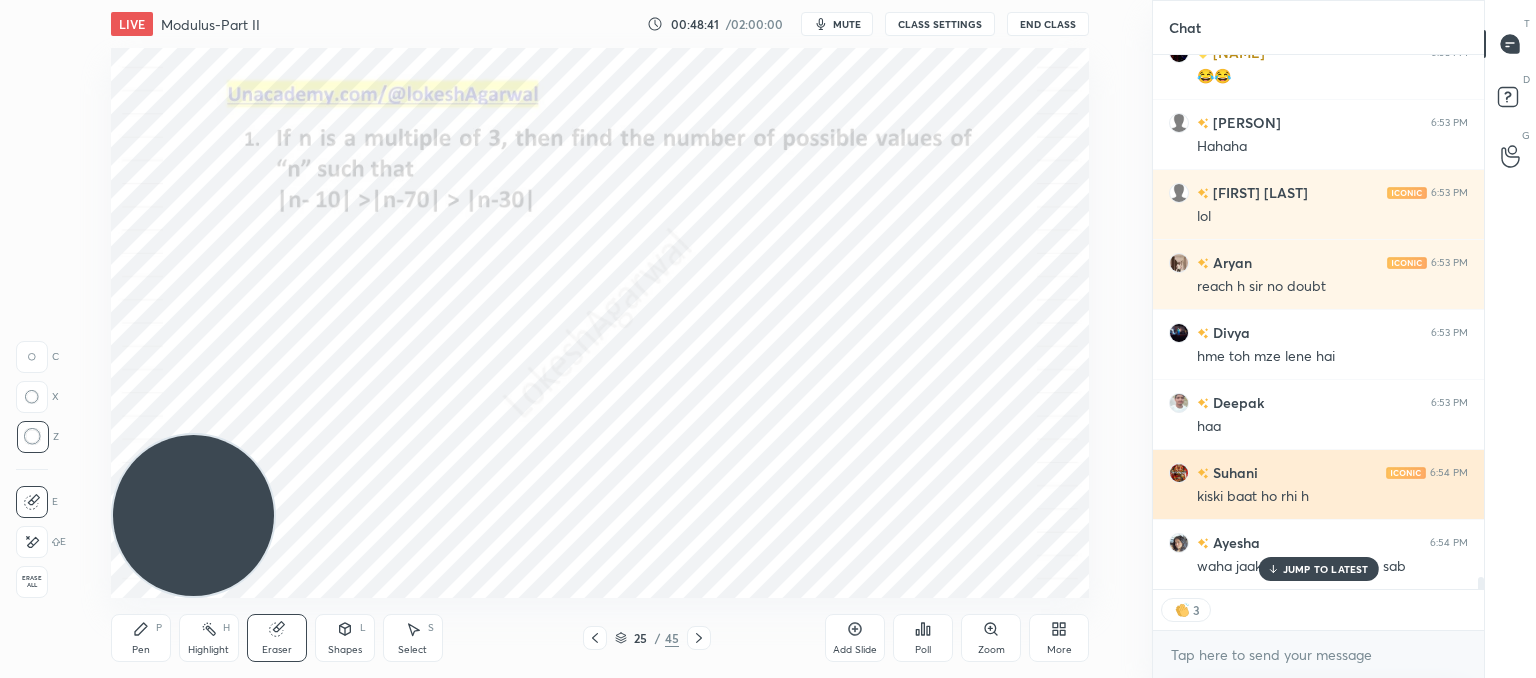 scroll, scrollTop: 23532, scrollLeft: 0, axis: vertical 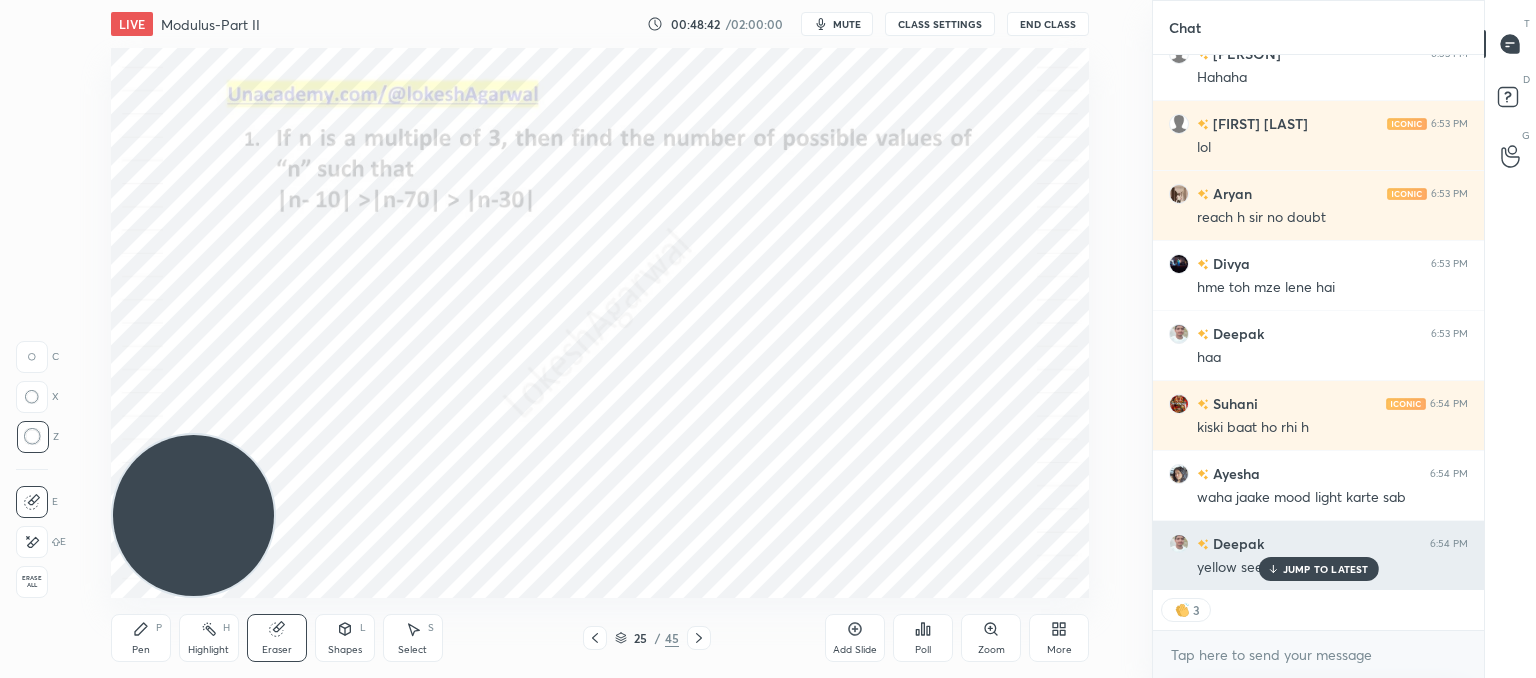 type on "x" 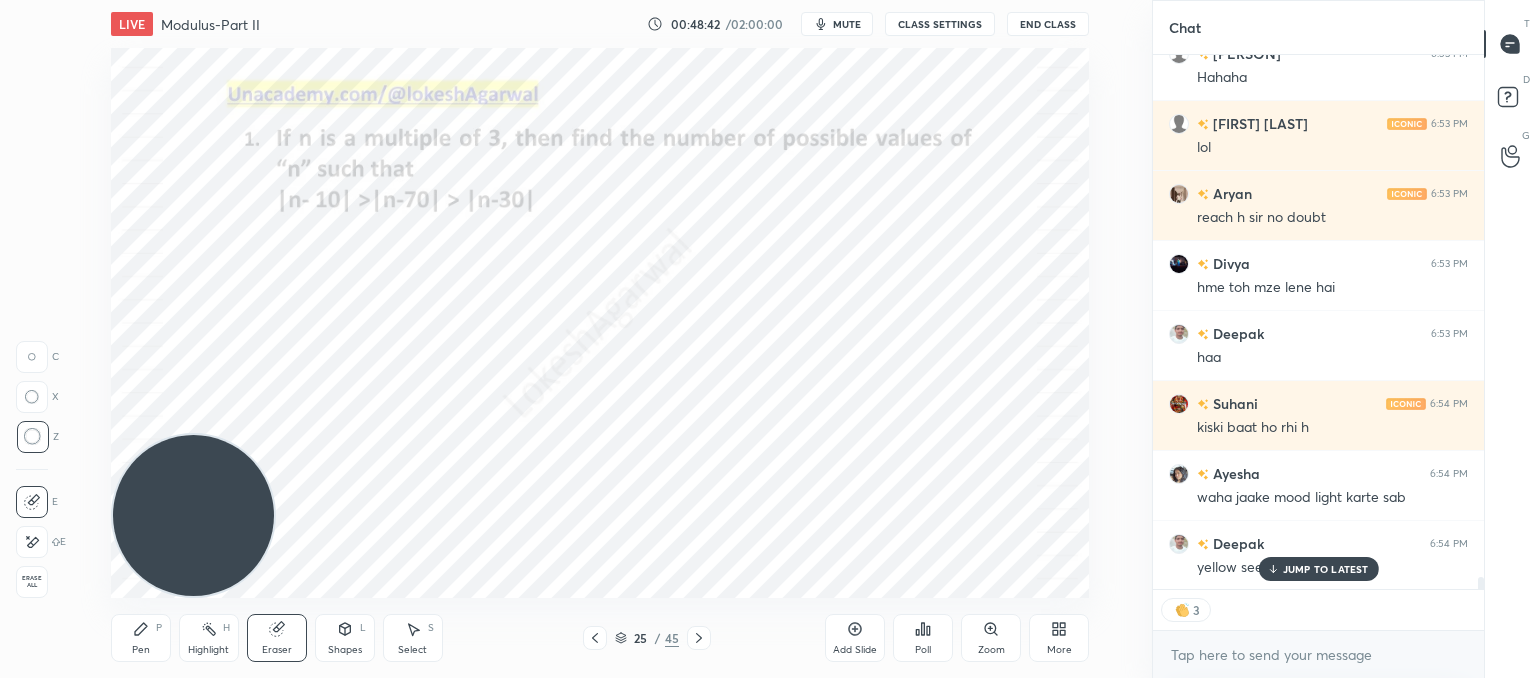 scroll, scrollTop: 6, scrollLeft: 6, axis: both 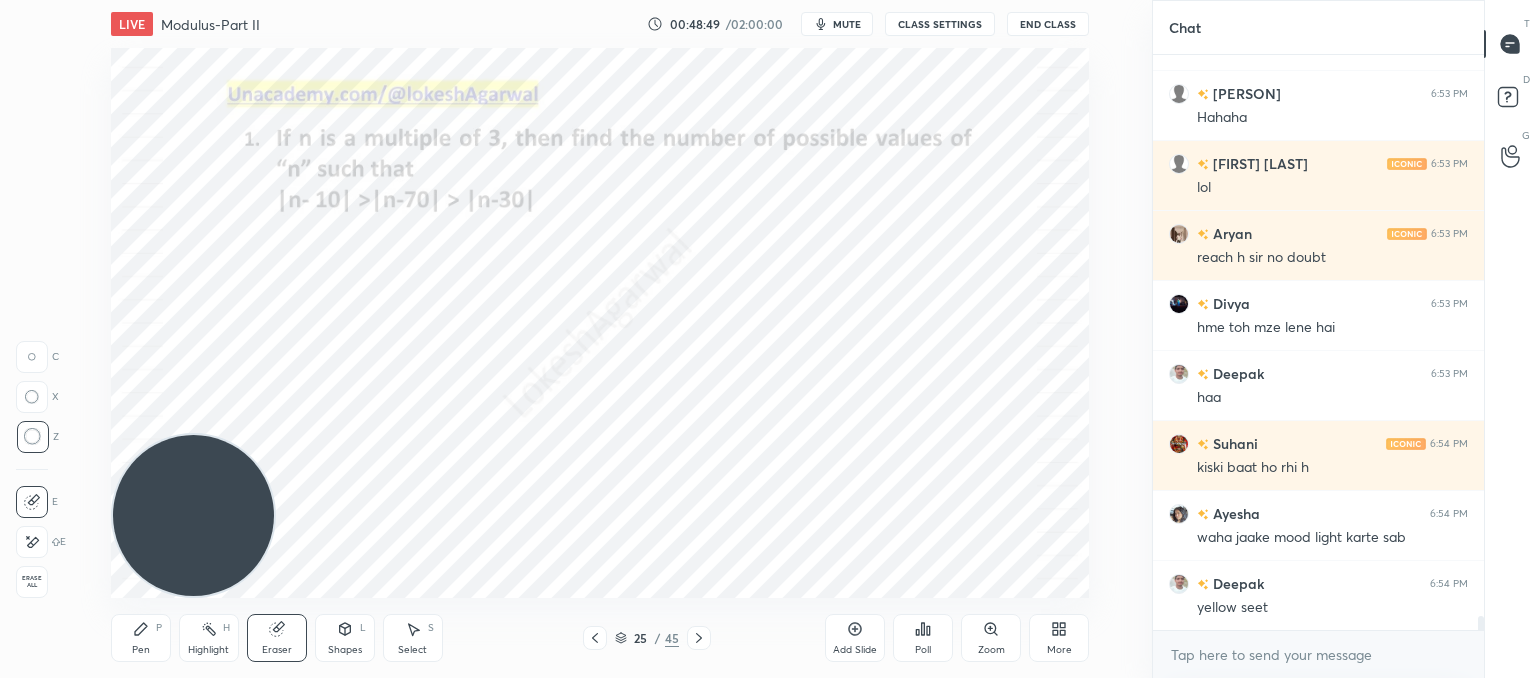 click on "CLASS SETTINGS" at bounding box center [940, 24] 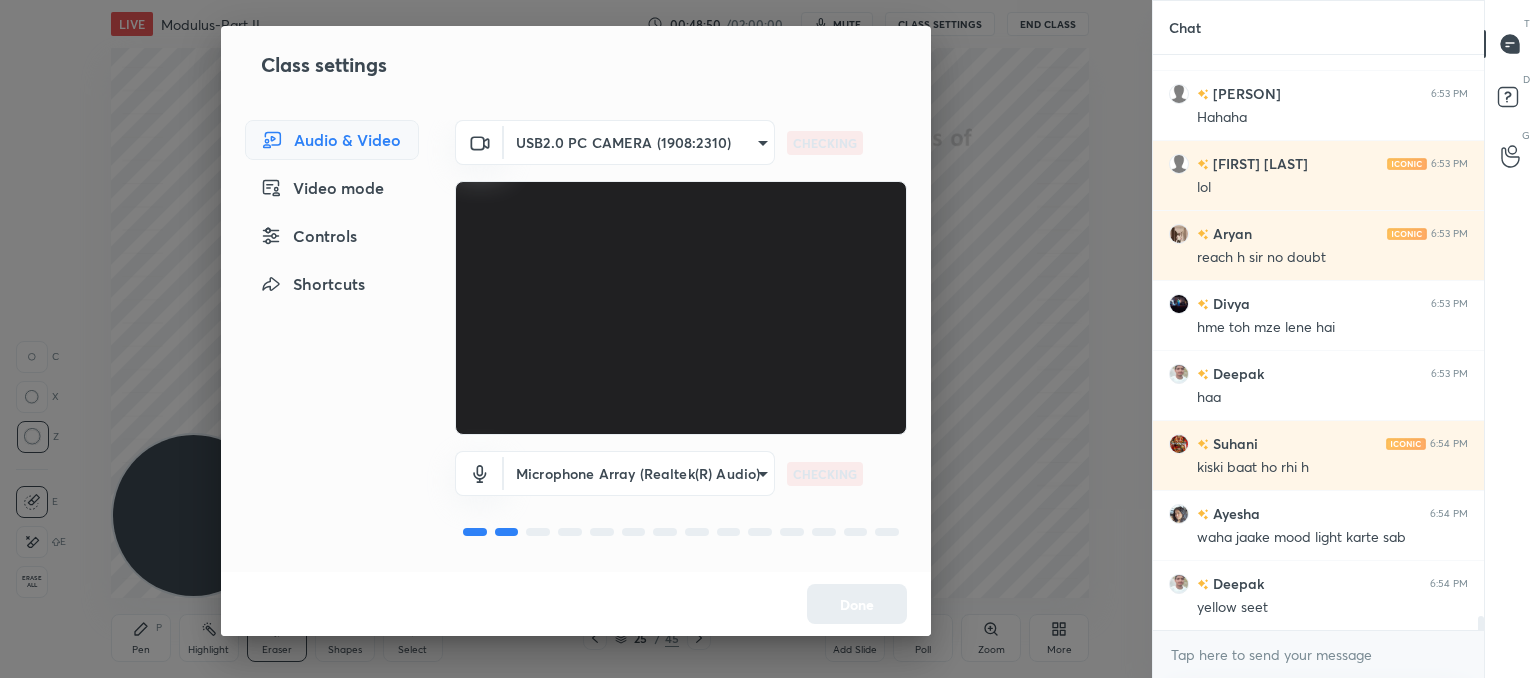 scroll, scrollTop: 23540, scrollLeft: 0, axis: vertical 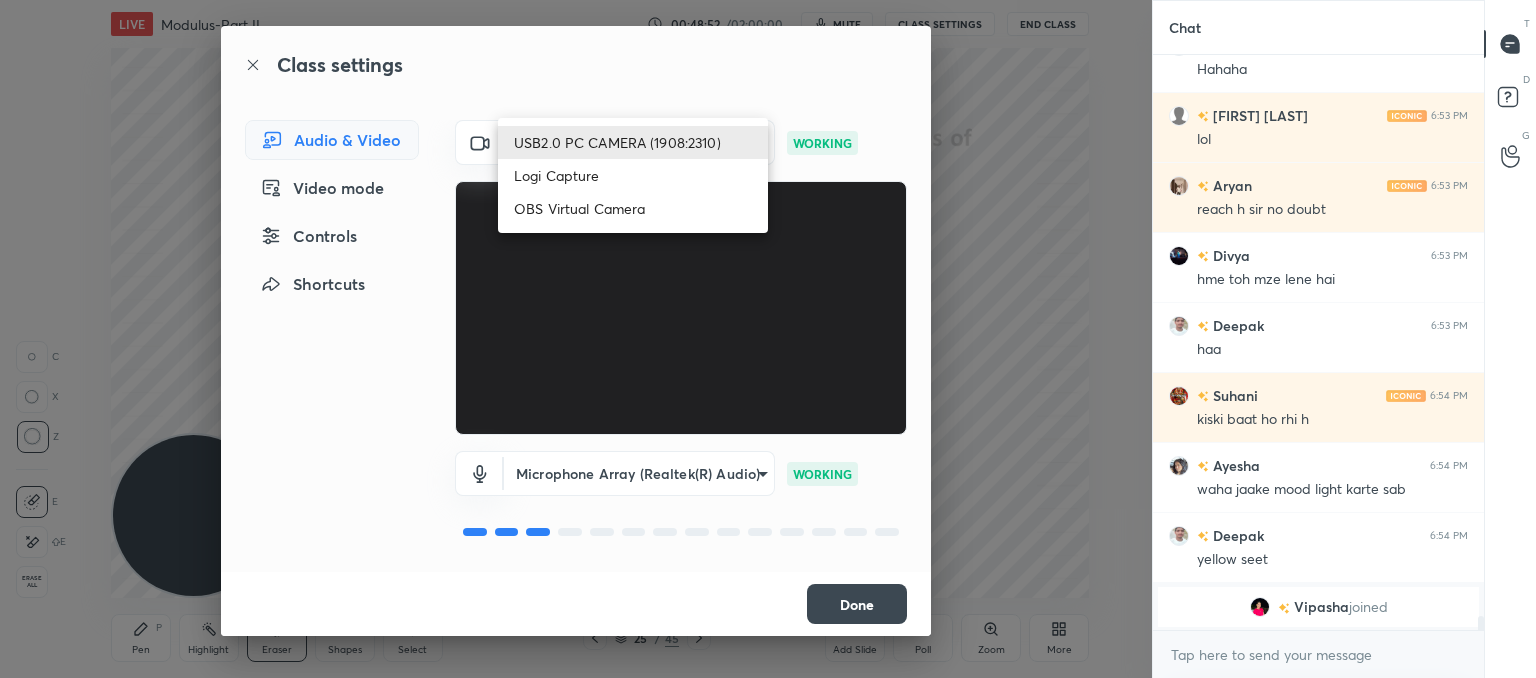 click at bounding box center (768, 339) 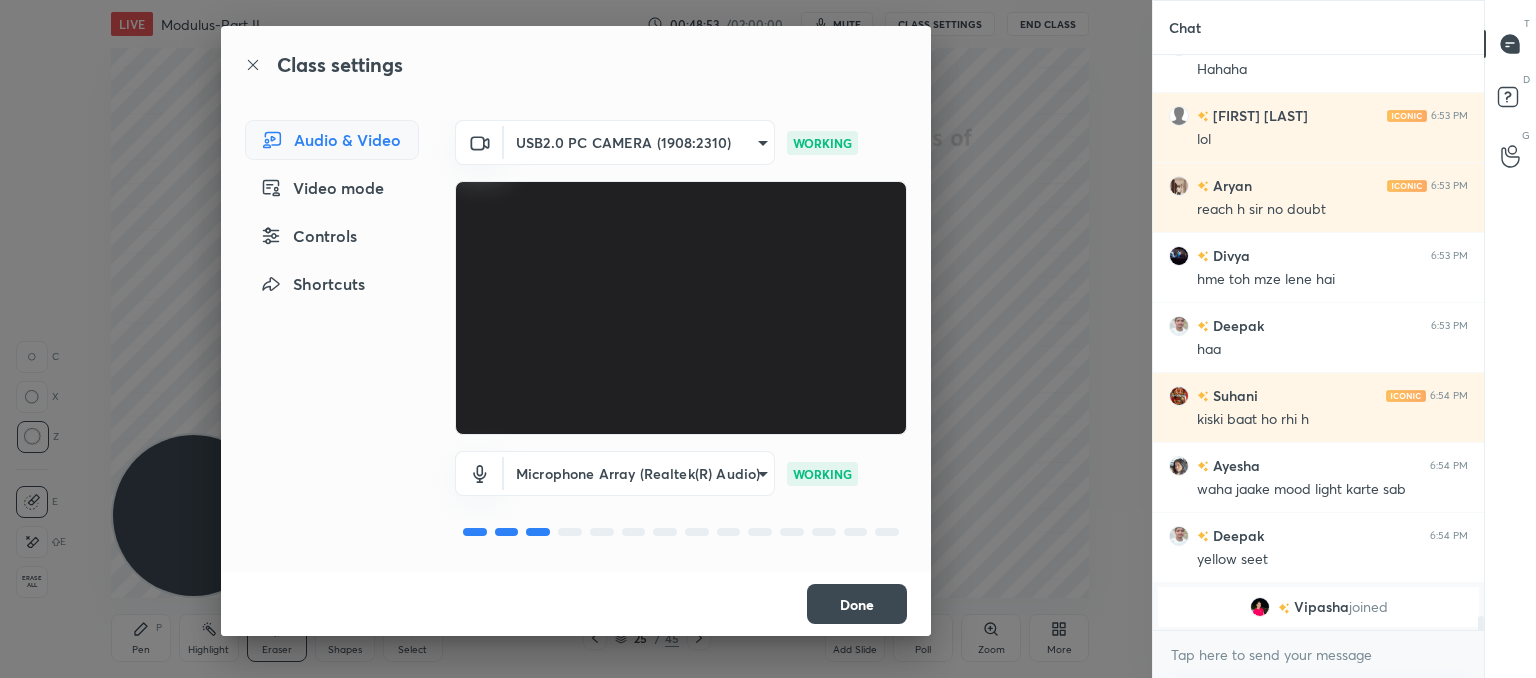 drag, startPoint x: 856, startPoint y: 596, endPoint x: 461, endPoint y: 398, distance: 441.84726 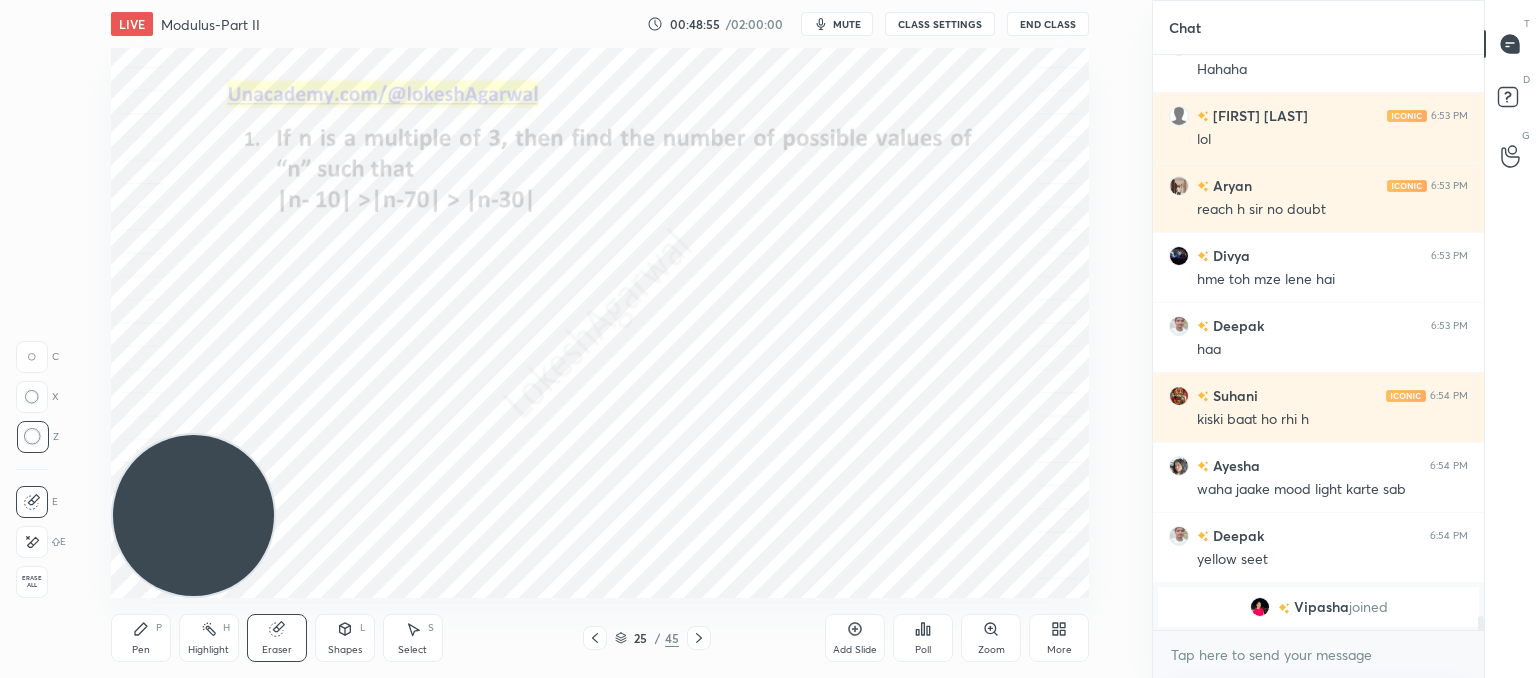 click on "mute" at bounding box center [837, 24] 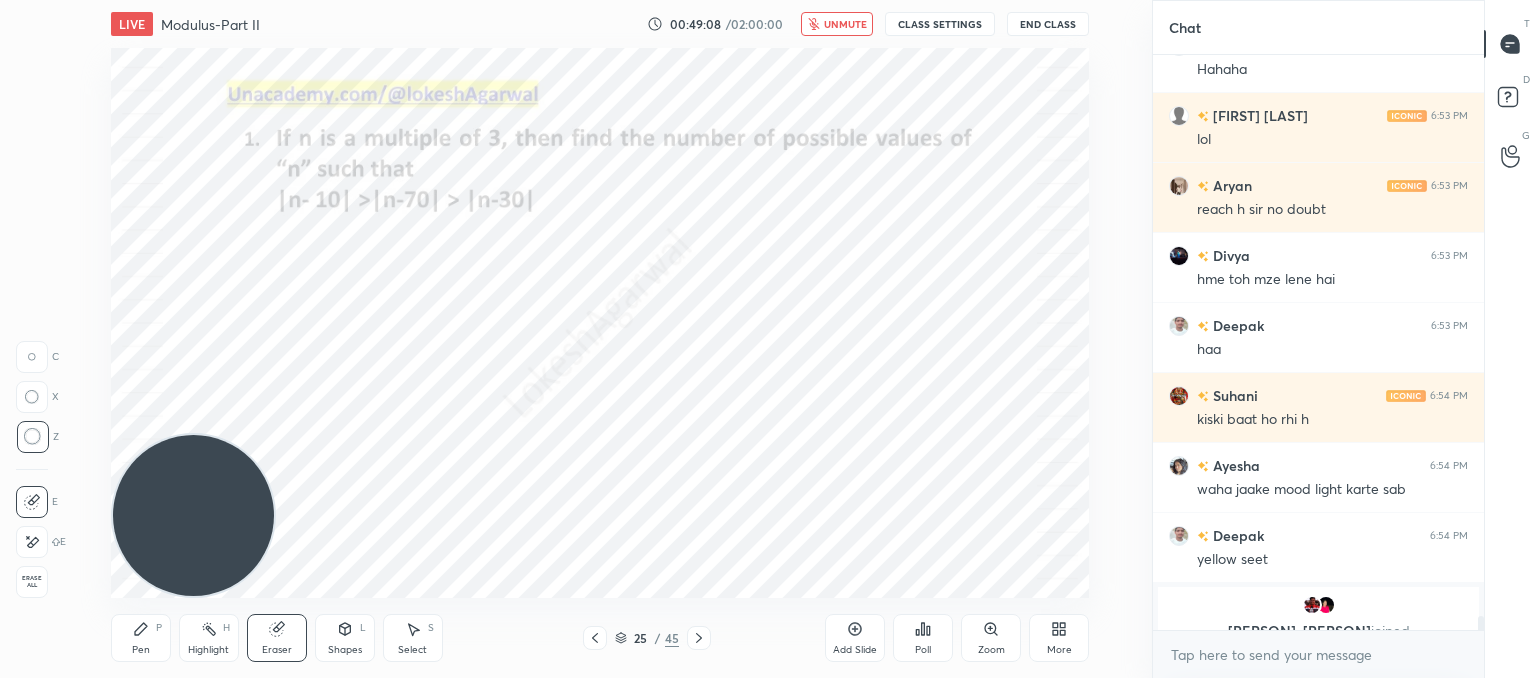 scroll, scrollTop: 23564, scrollLeft: 0, axis: vertical 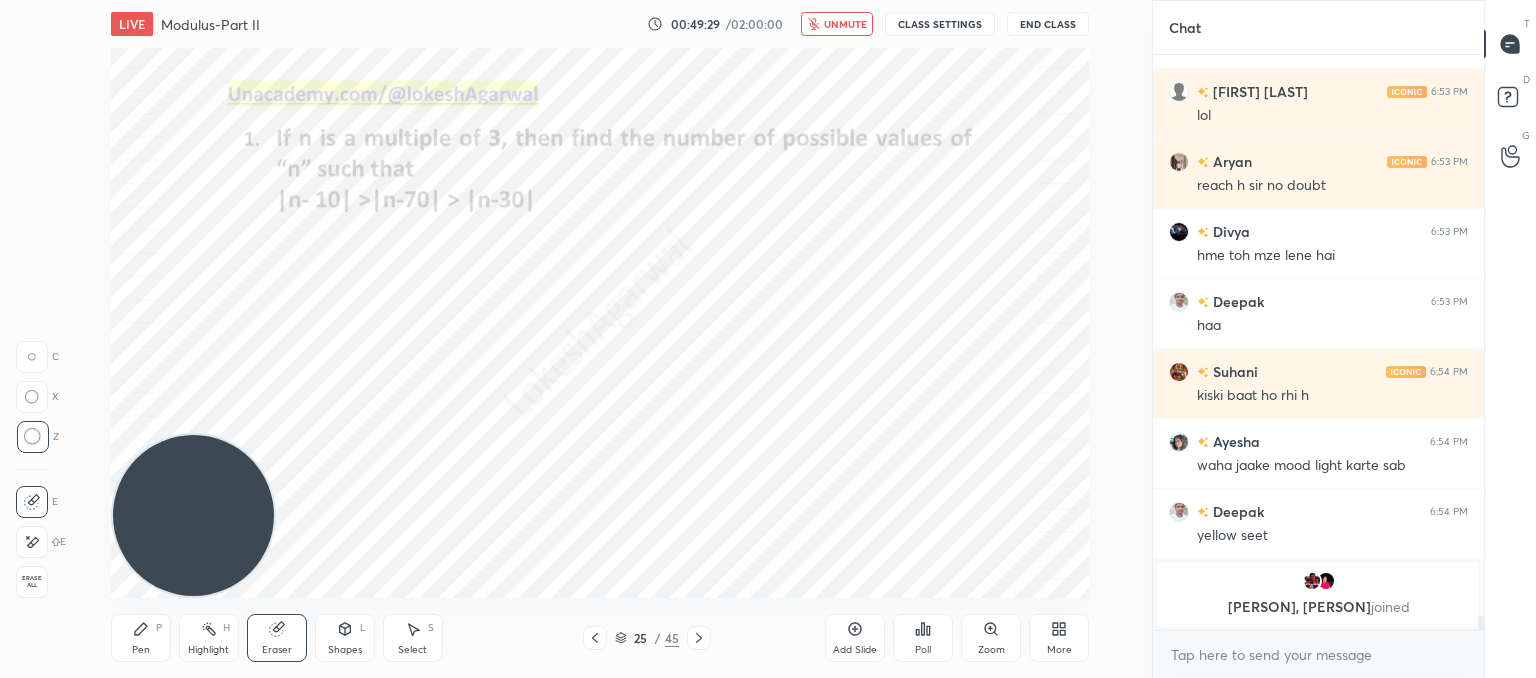 drag, startPoint x: 154, startPoint y: 644, endPoint x: 232, endPoint y: 537, distance: 132.41223 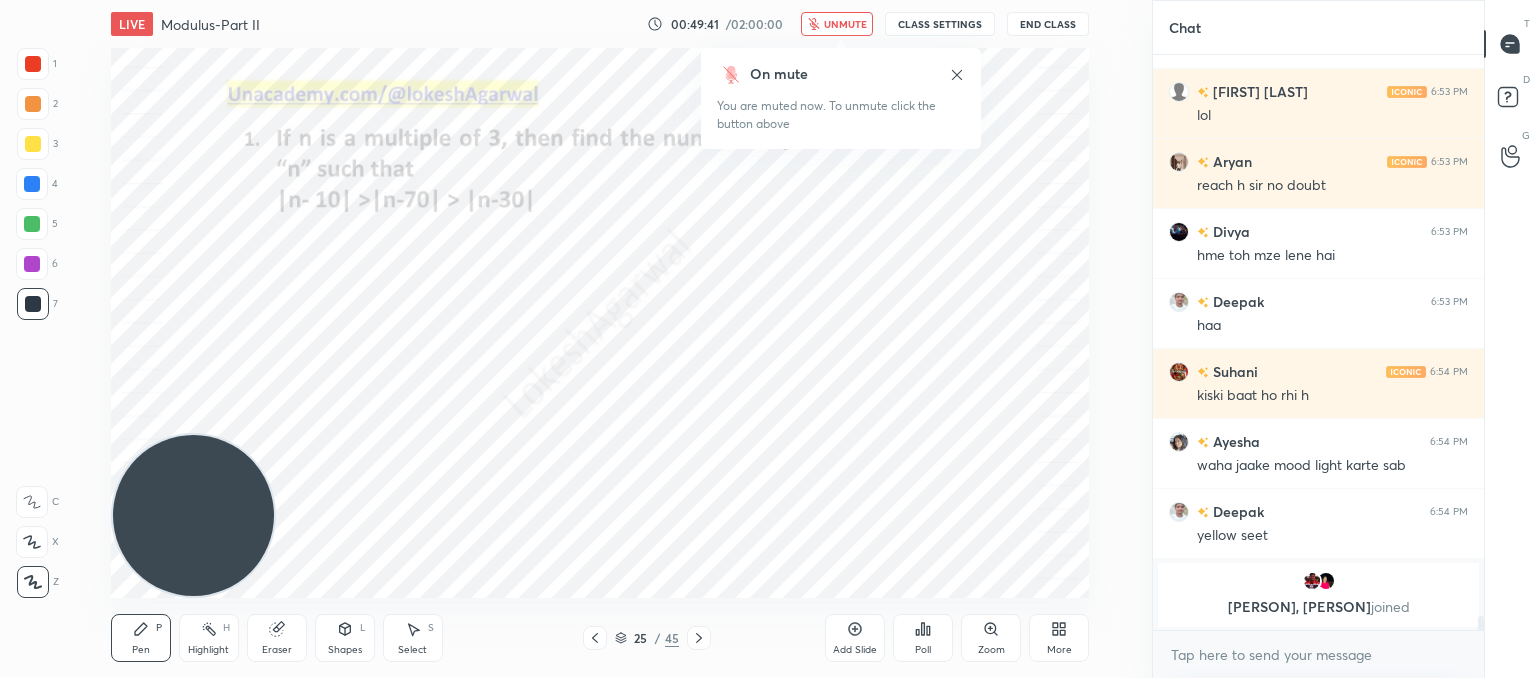 click 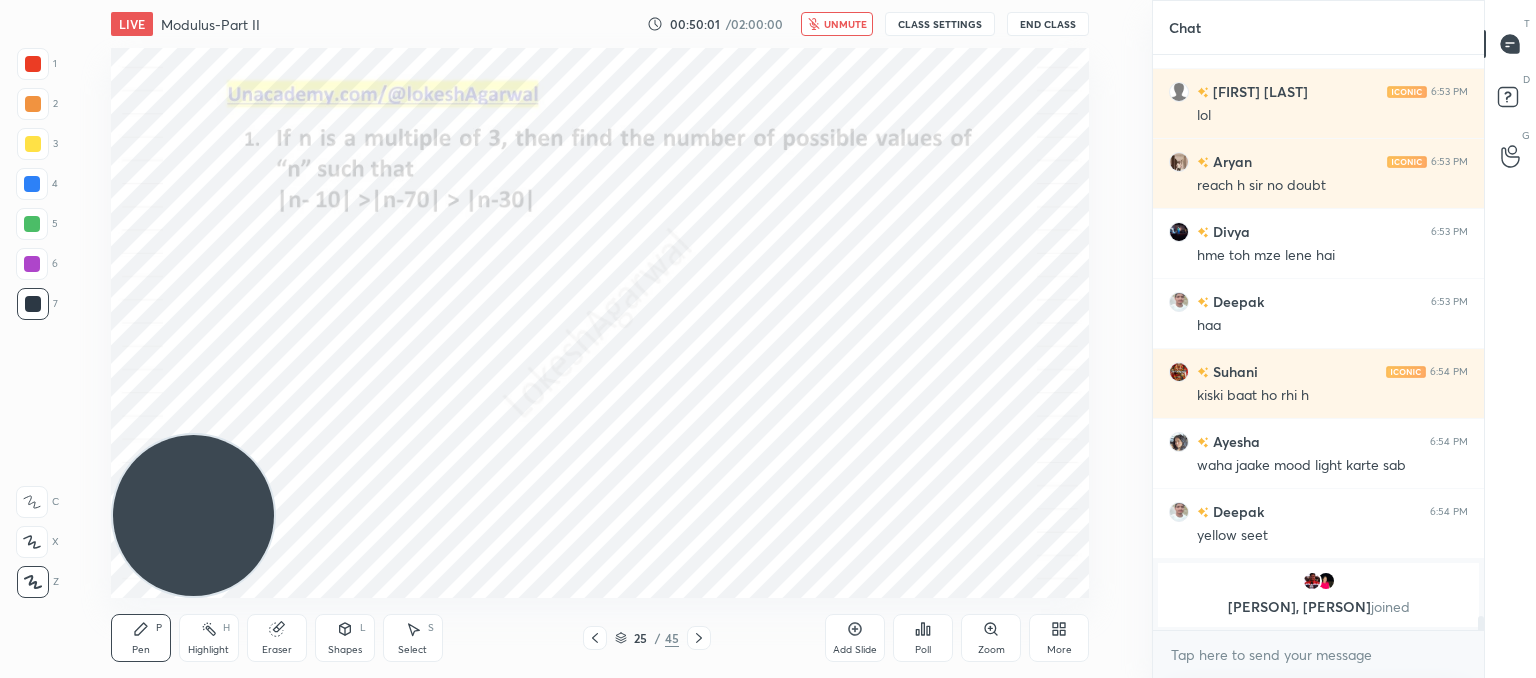 click on "unmute" at bounding box center [845, 24] 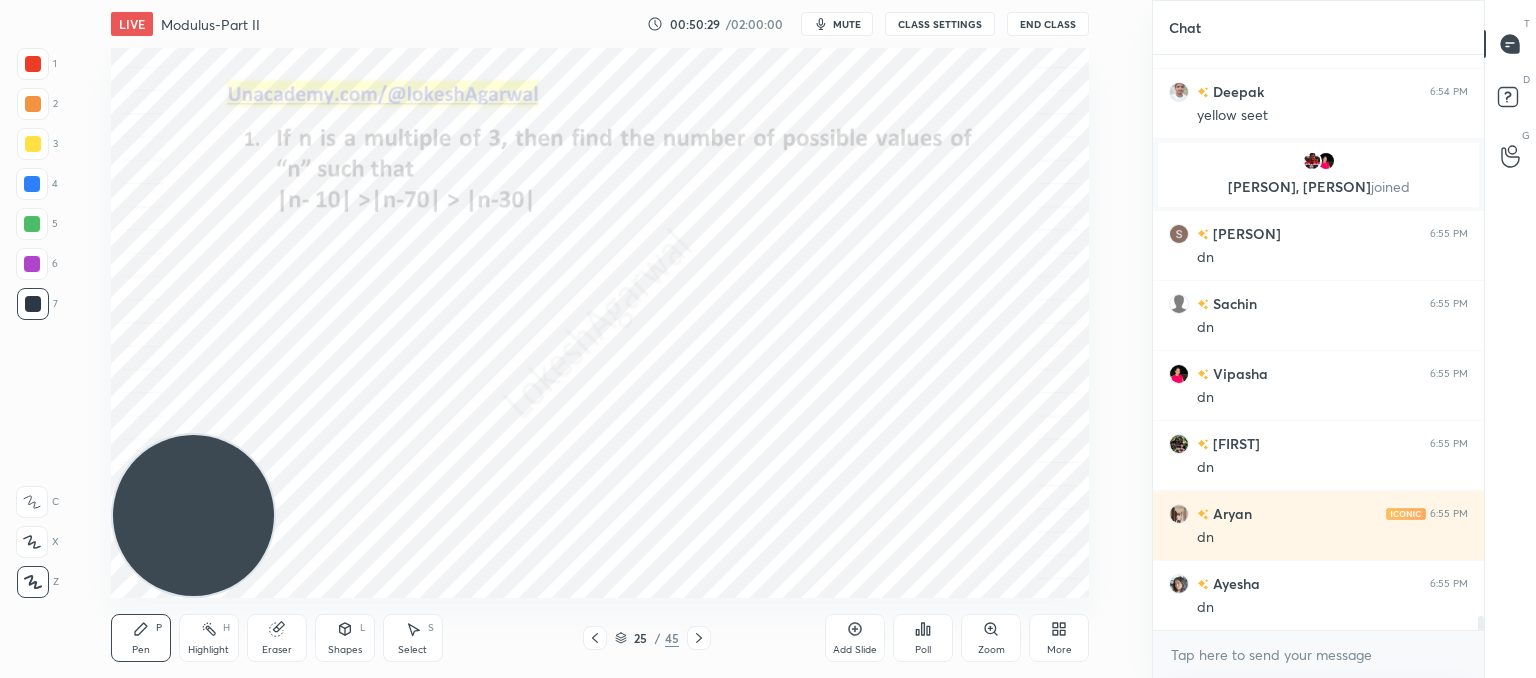 scroll, scrollTop: 23156, scrollLeft: 0, axis: vertical 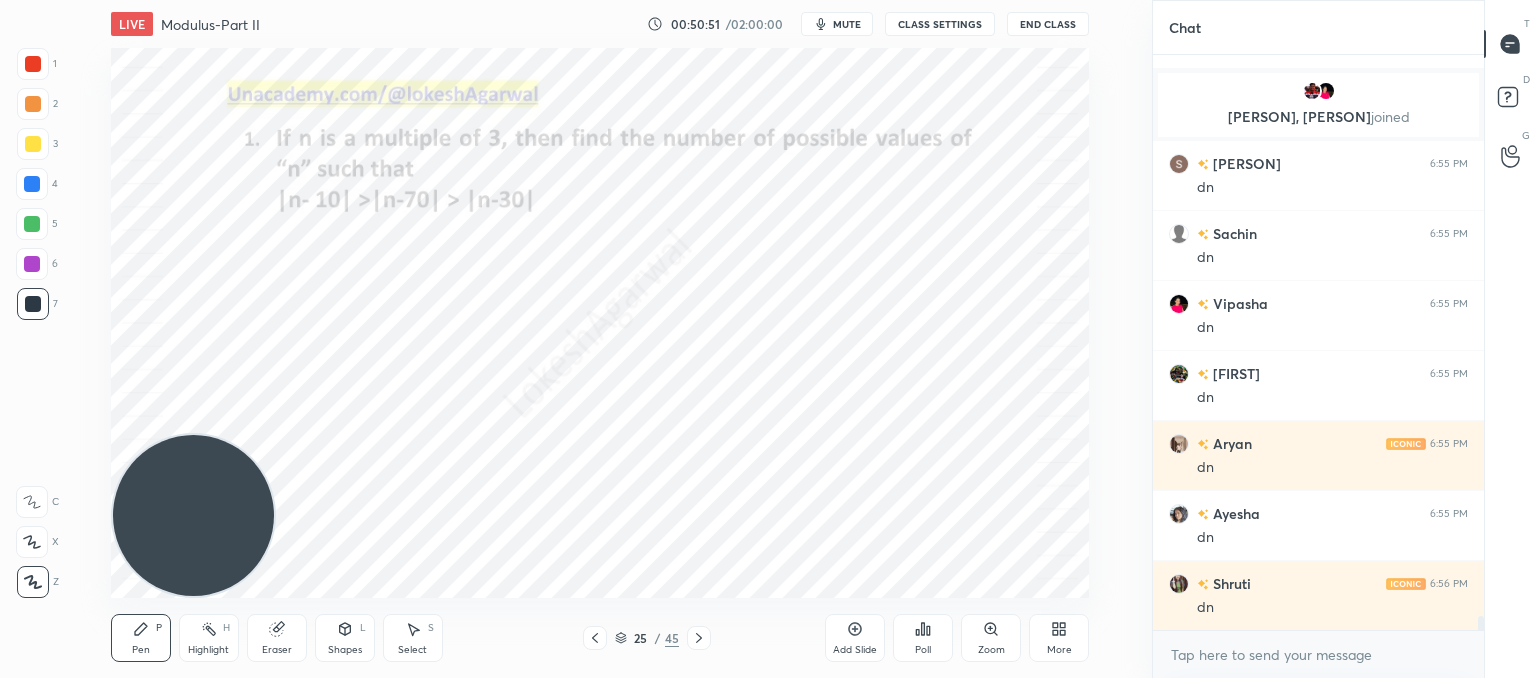 click 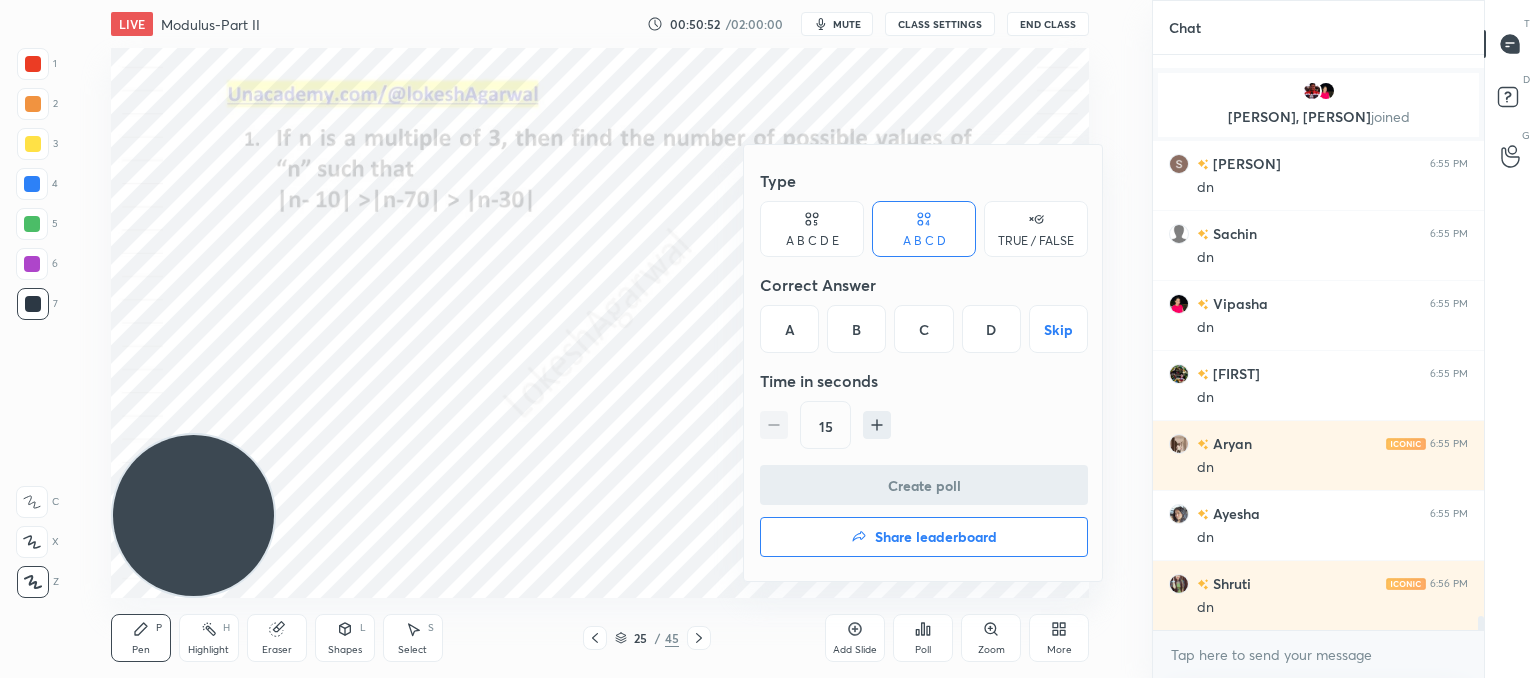 click on "A B C D E" at bounding box center [812, 241] 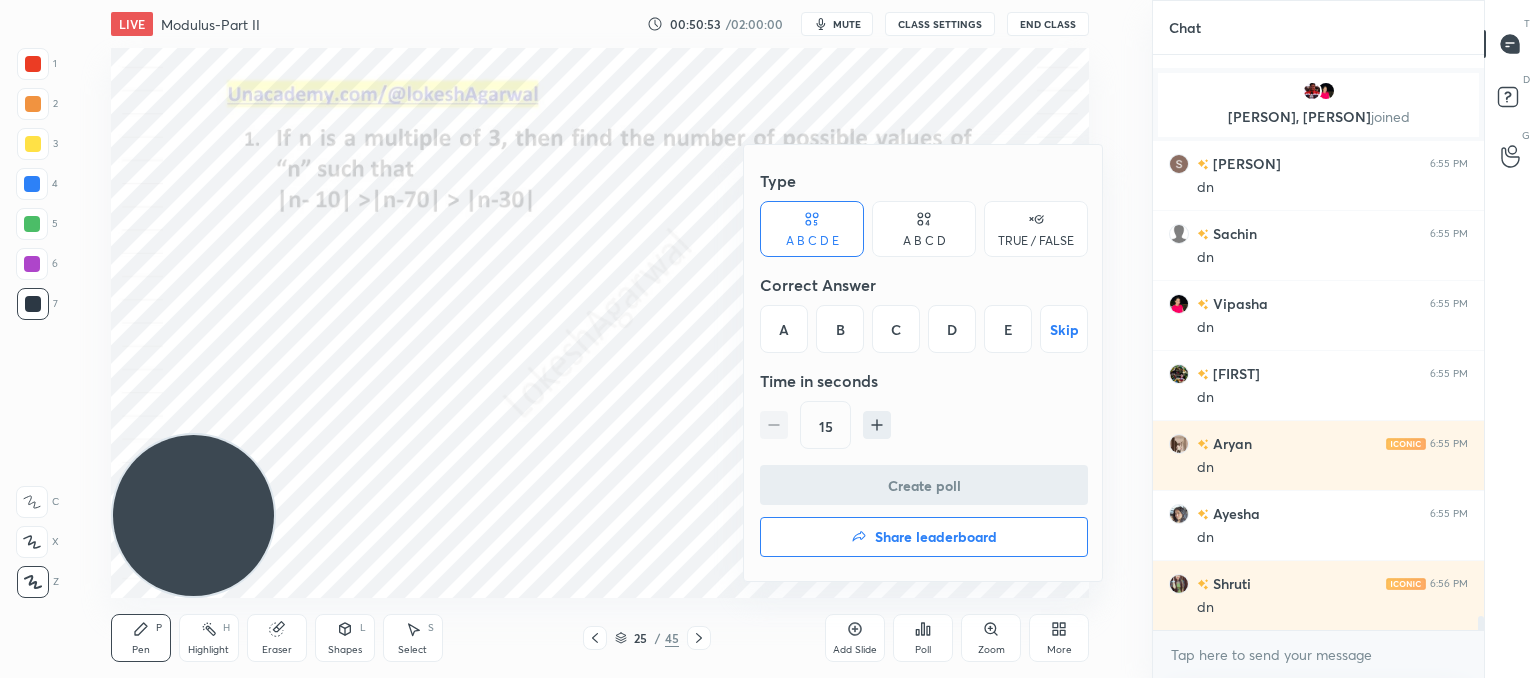 click on "D" at bounding box center [952, 329] 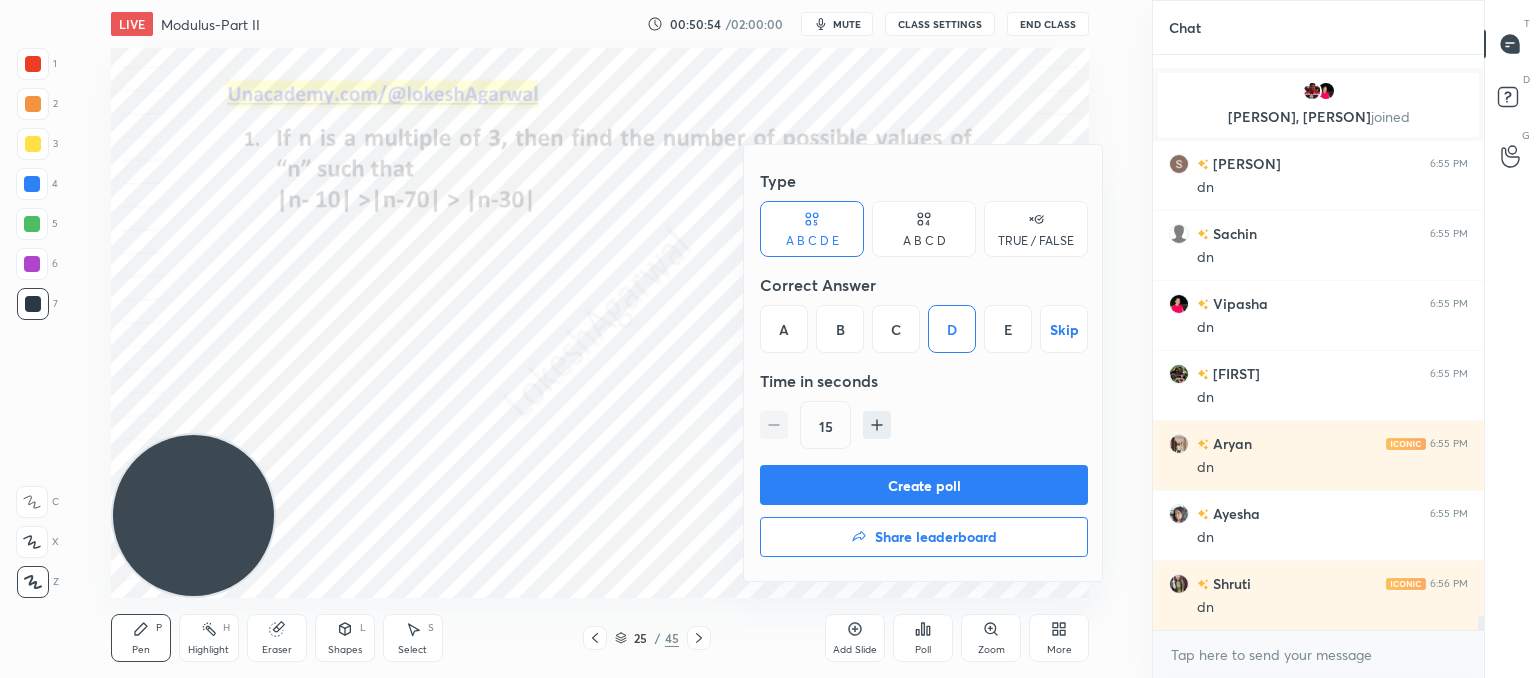 click on "15" at bounding box center (924, 425) 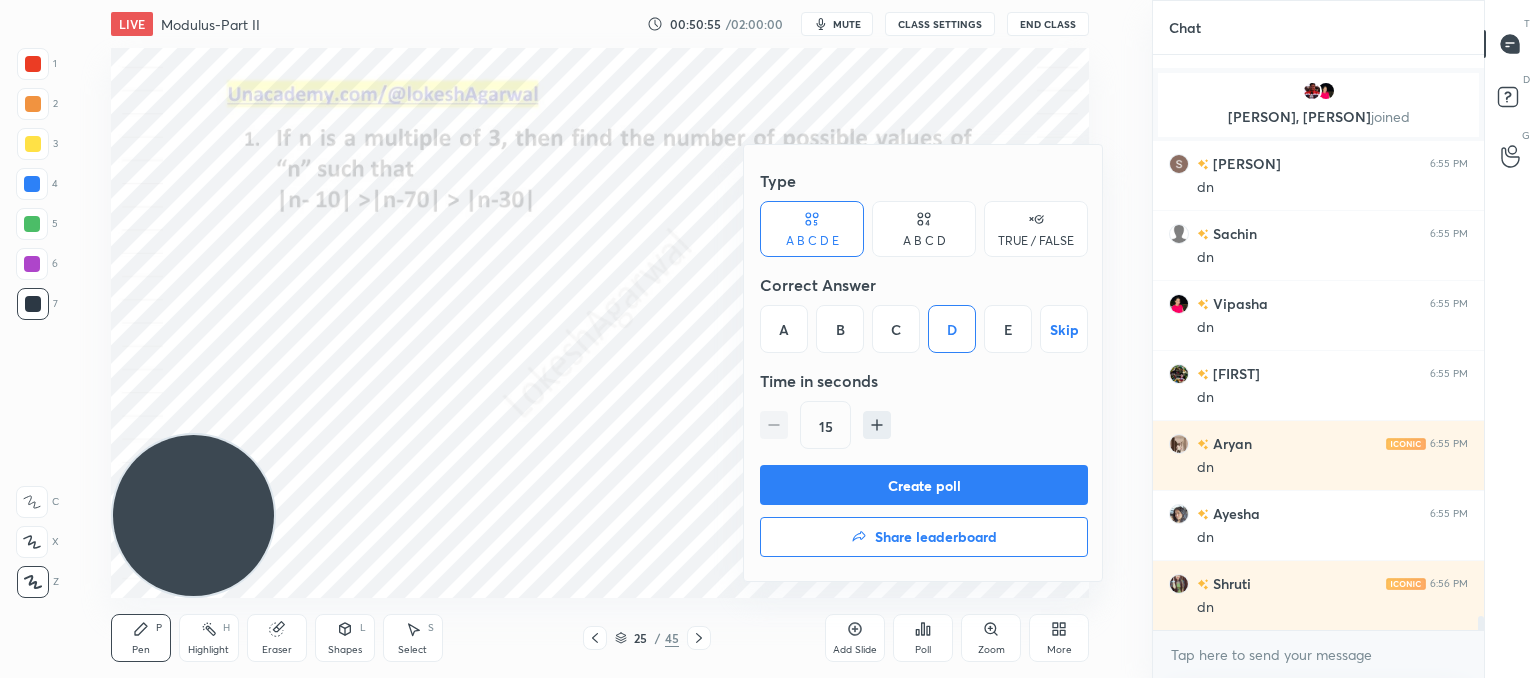 click 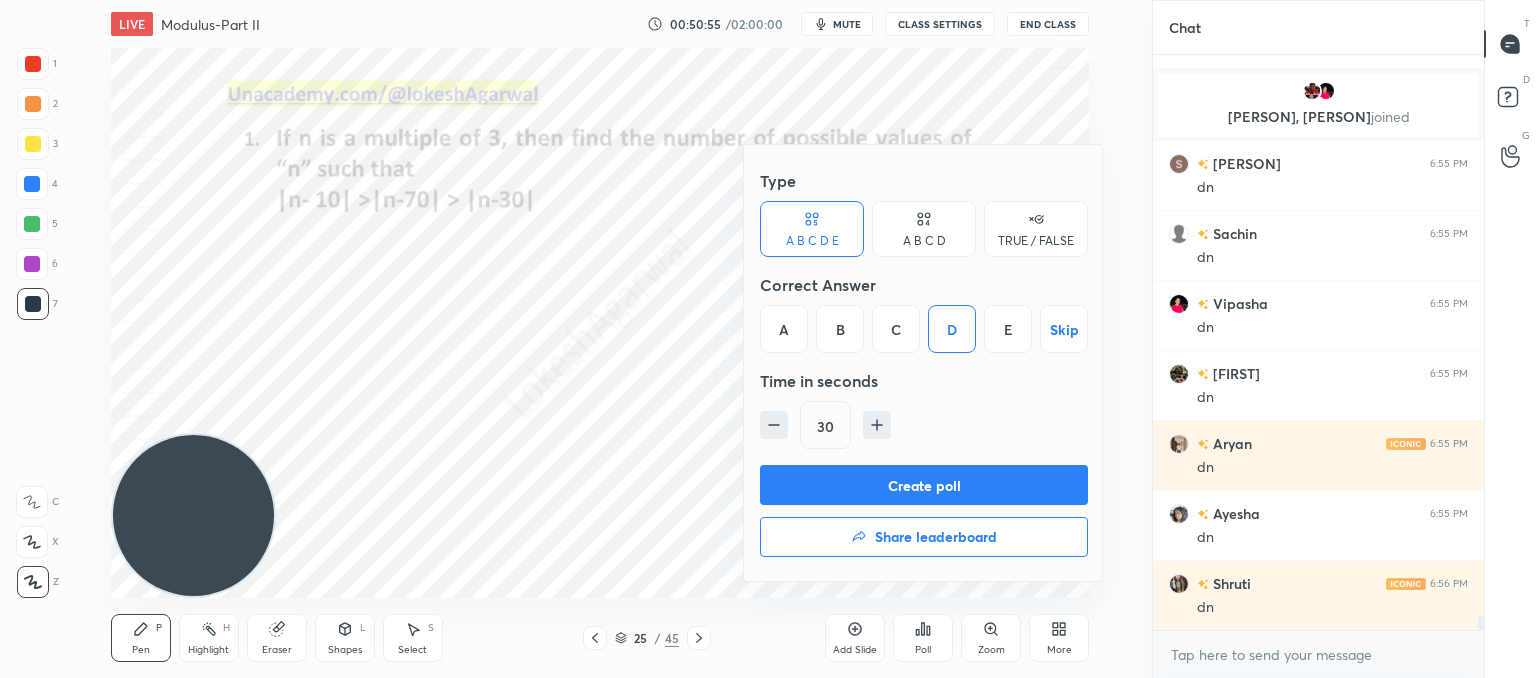 click on "Create poll" at bounding box center (924, 485) 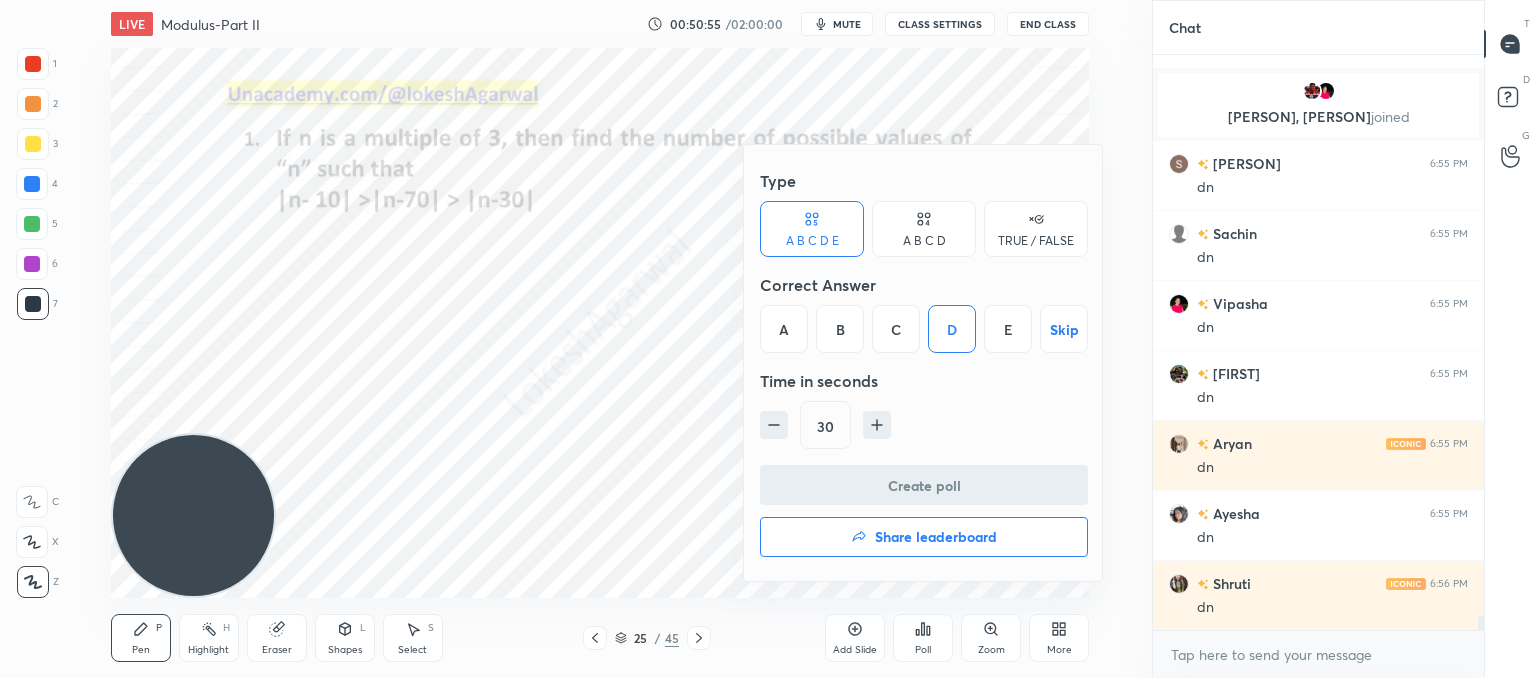 scroll, scrollTop: 536, scrollLeft: 325, axis: both 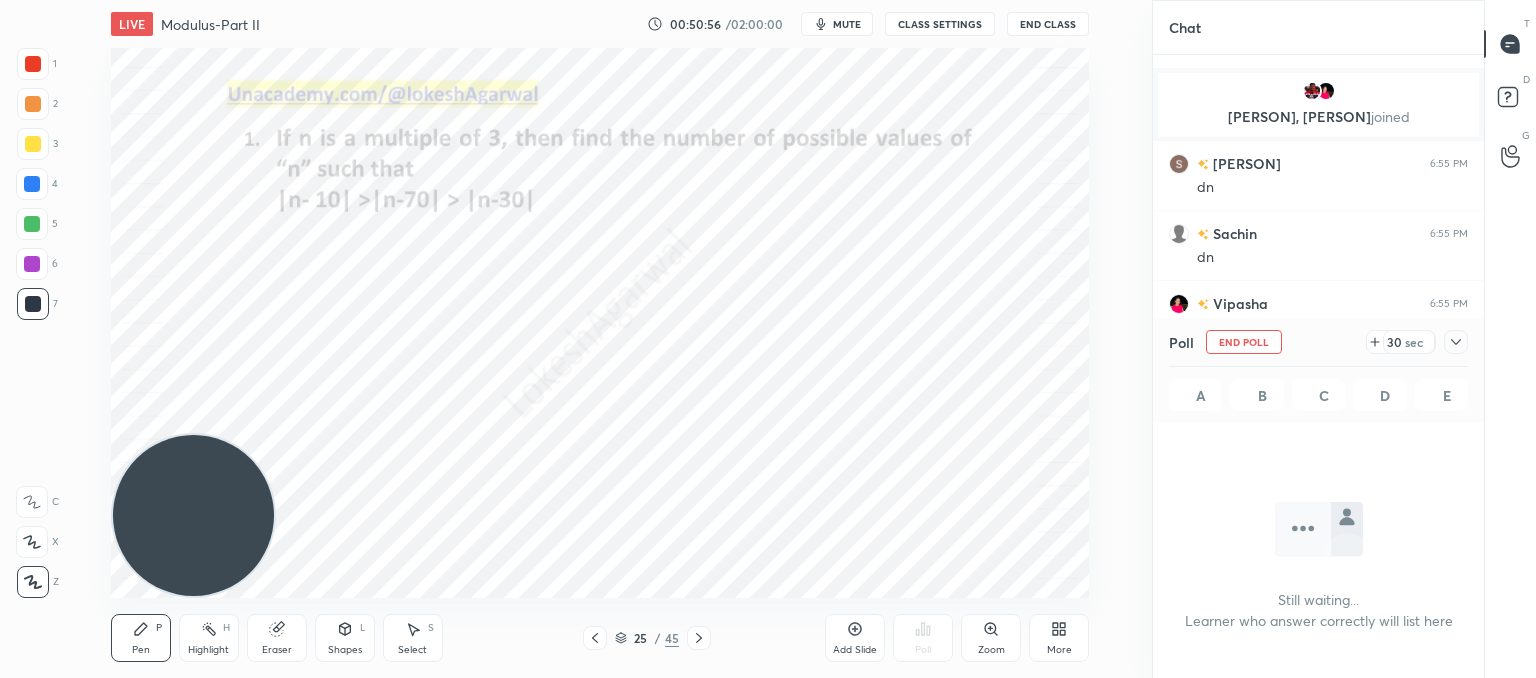 click on "Select" at bounding box center (412, 650) 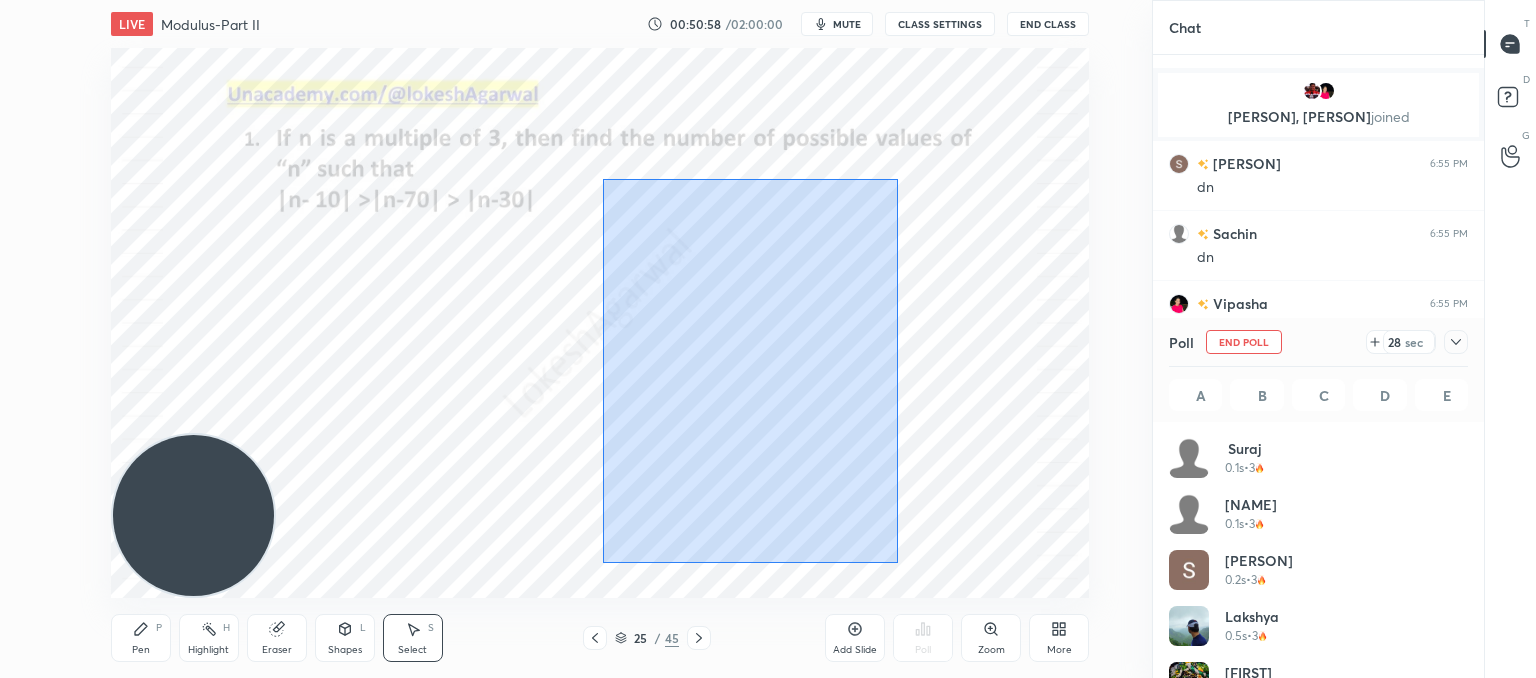drag, startPoint x: 897, startPoint y: 563, endPoint x: 639, endPoint y: 216, distance: 432.40375 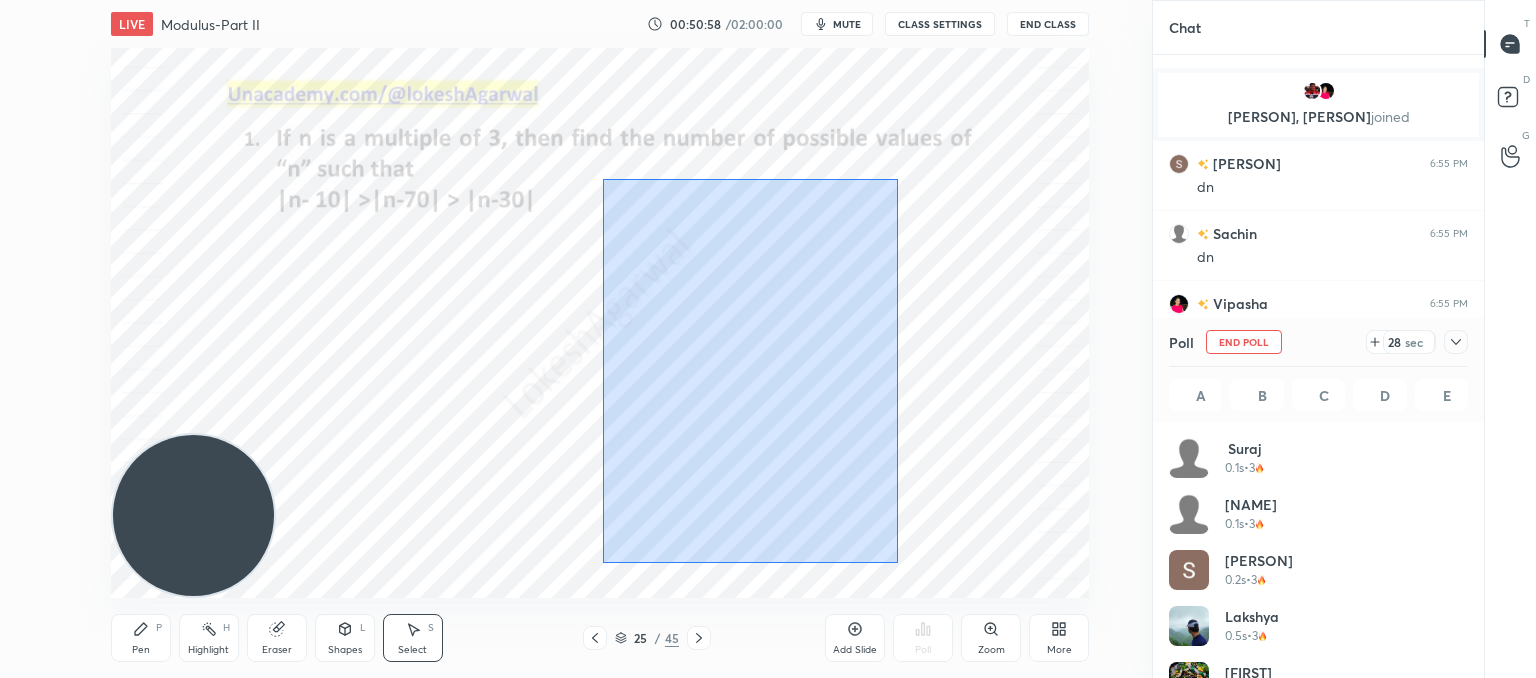 click on "0 ° Undo Copy Paste here Duplicate Duplicate to new slide Delete" at bounding box center [600, 323] 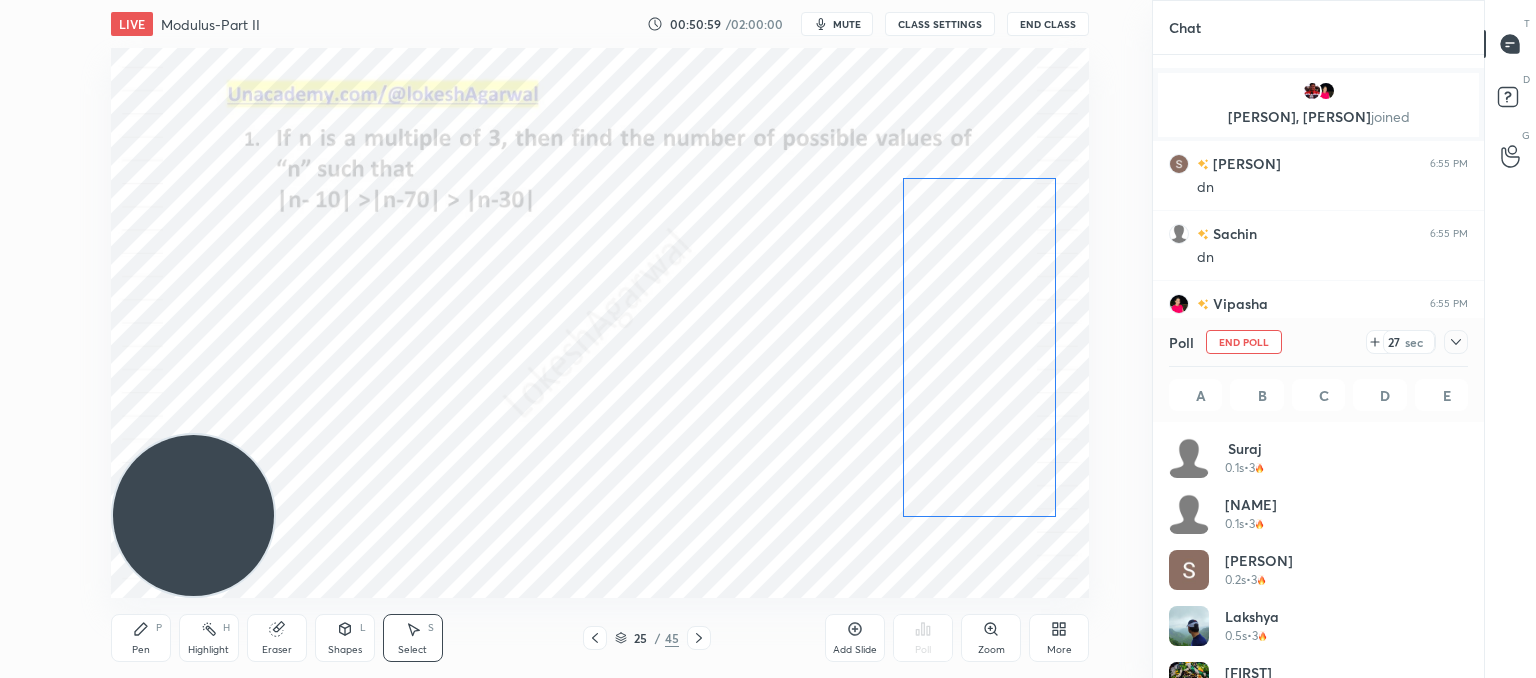 drag, startPoint x: 807, startPoint y: 329, endPoint x: 999, endPoint y: 309, distance: 193.03885 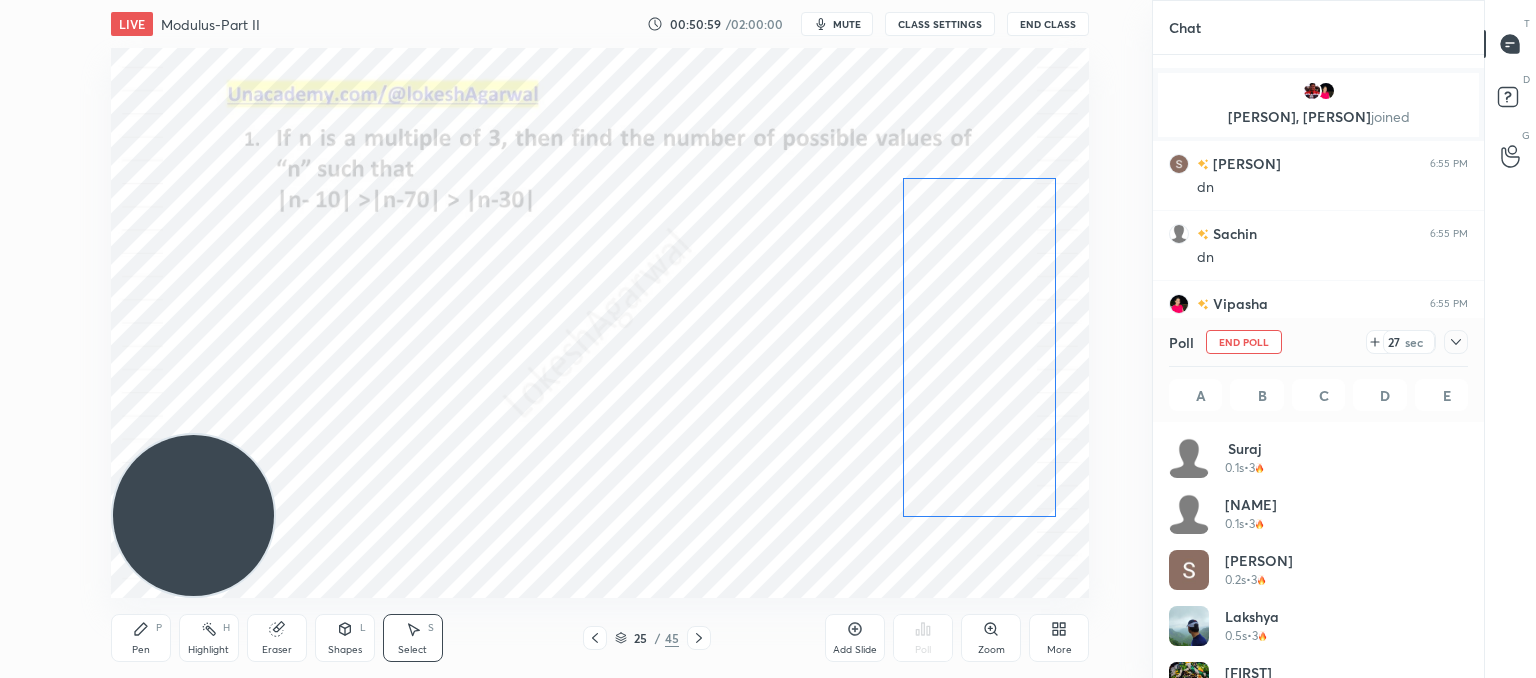 click on "0 ° Undo Copy Paste here Duplicate Duplicate to new slide Delete" at bounding box center [600, 323] 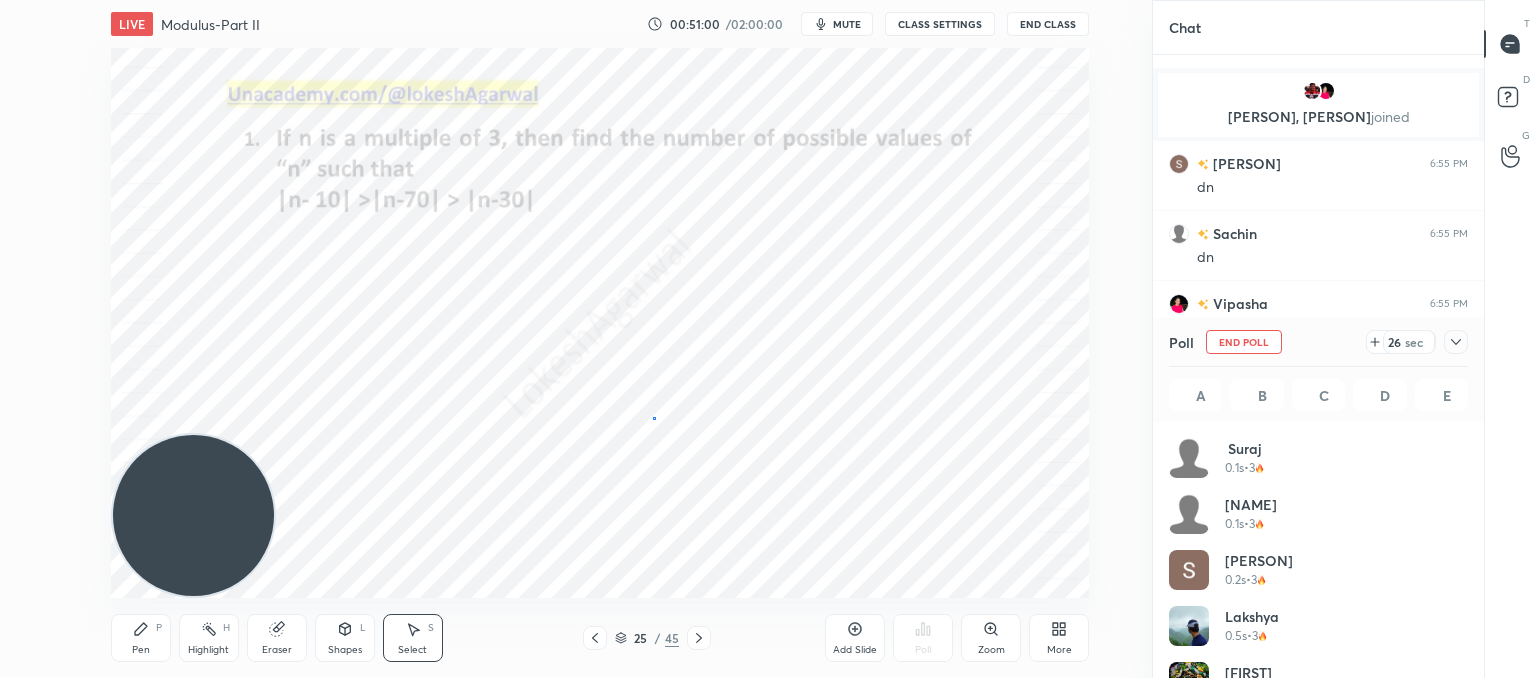 click on "0 ° Undo Copy Paste here Duplicate Duplicate to new slide Delete" at bounding box center (600, 323) 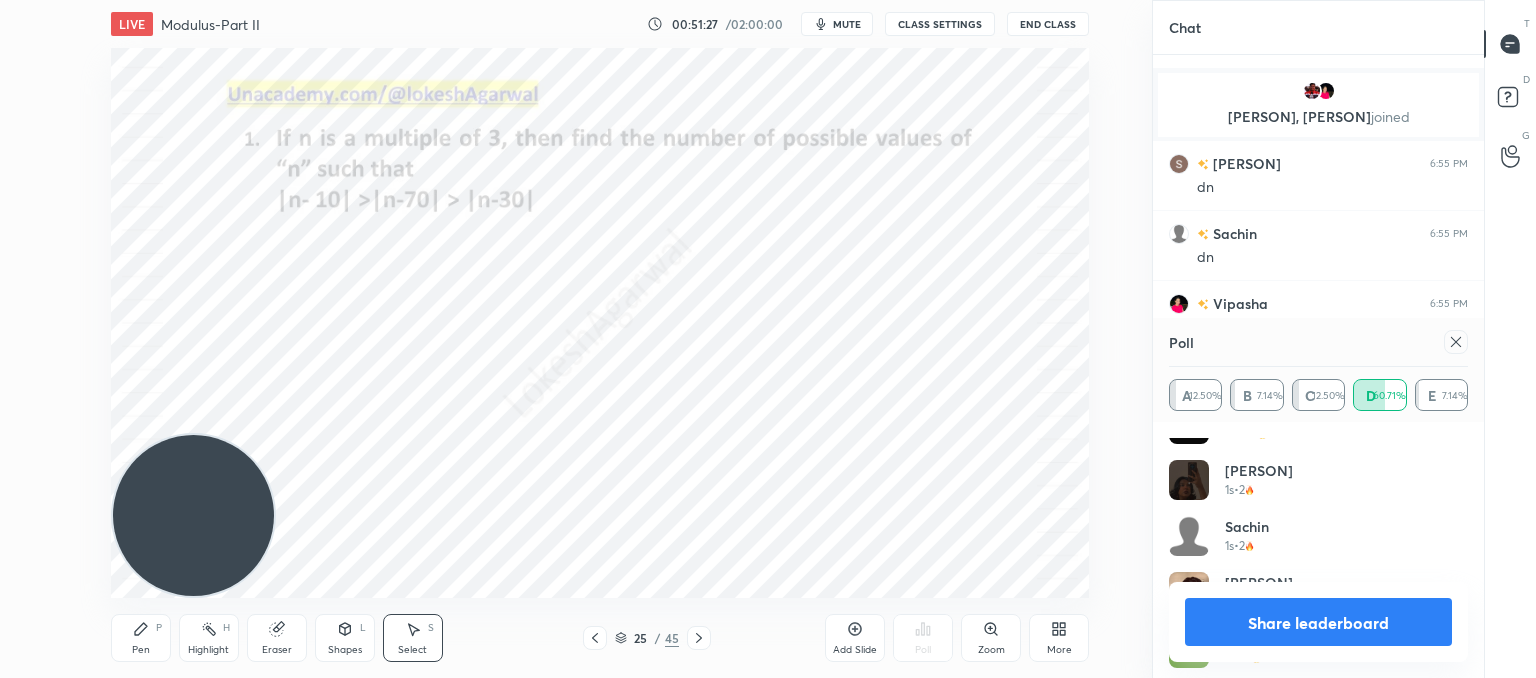 scroll, scrollTop: 400, scrollLeft: 0, axis: vertical 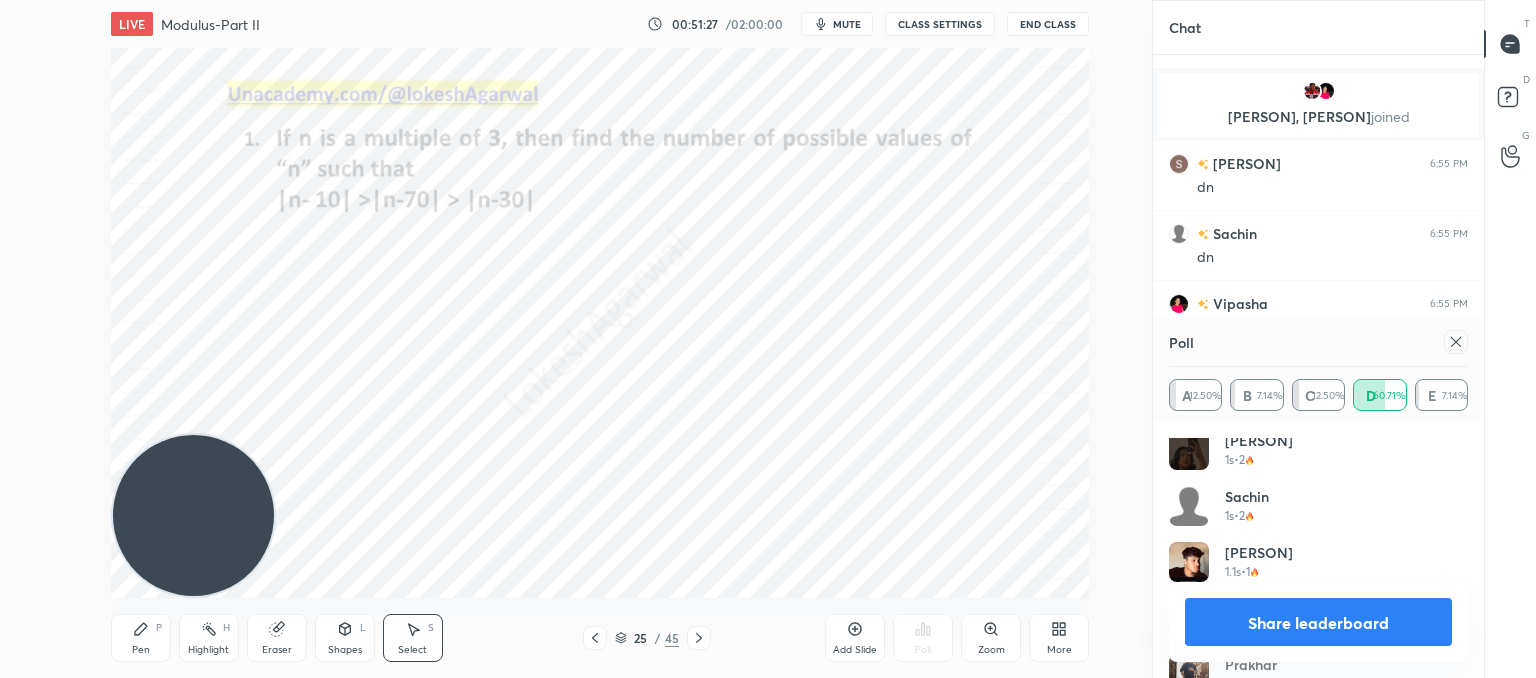 click 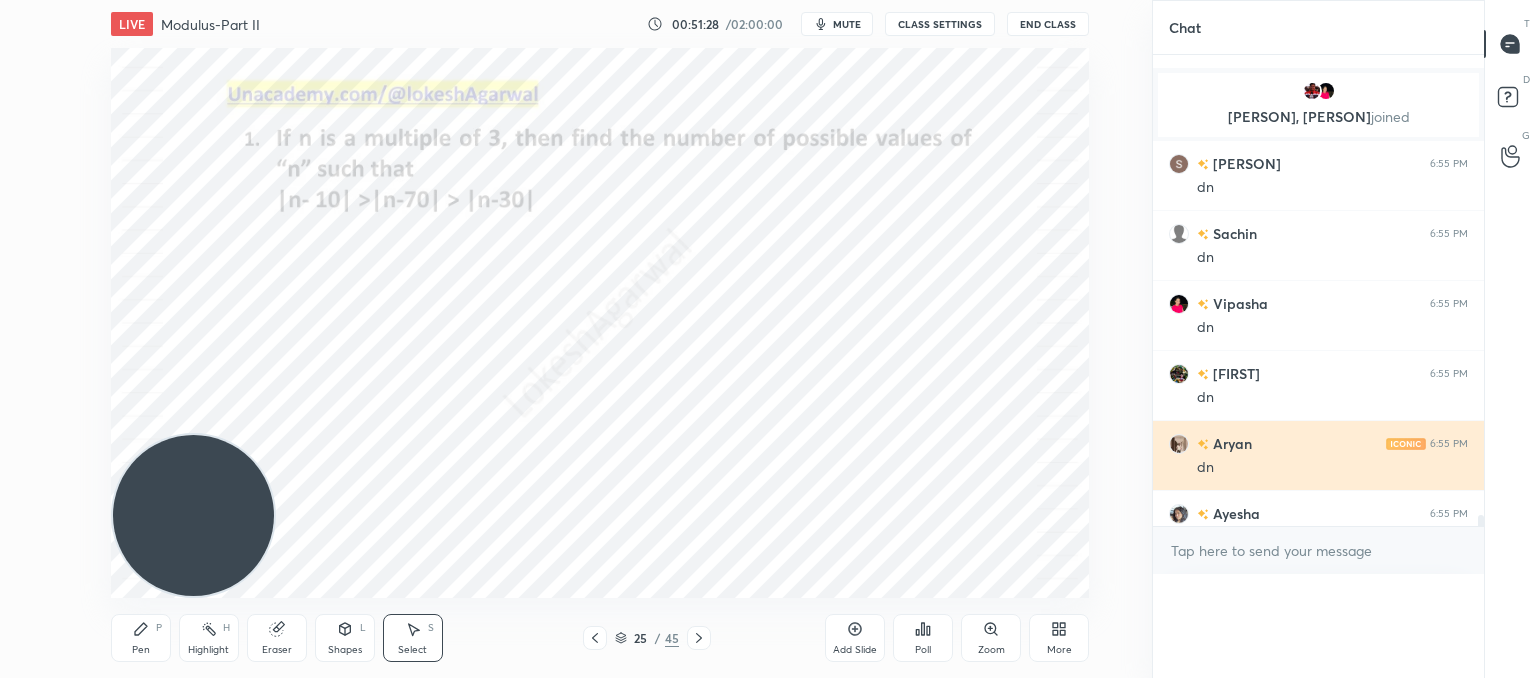 scroll, scrollTop: 151, scrollLeft: 293, axis: both 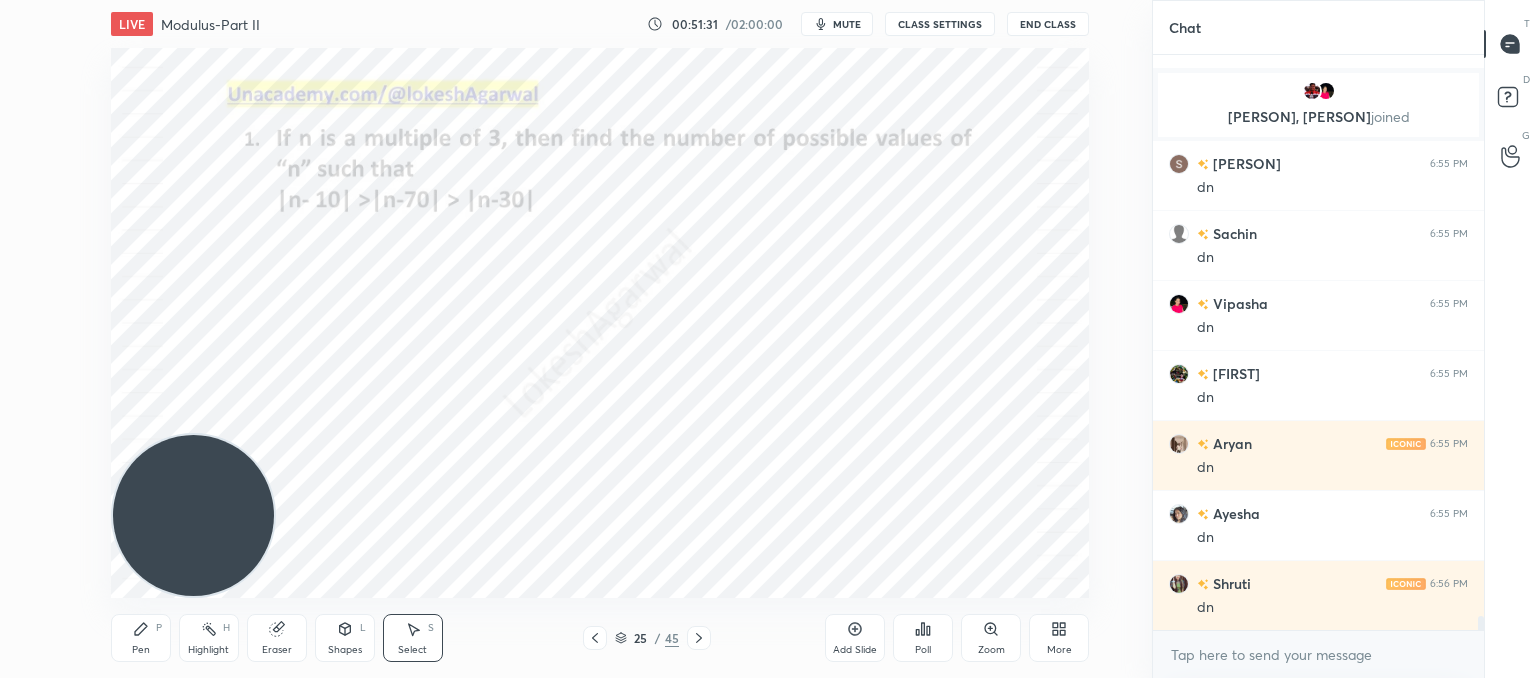 click 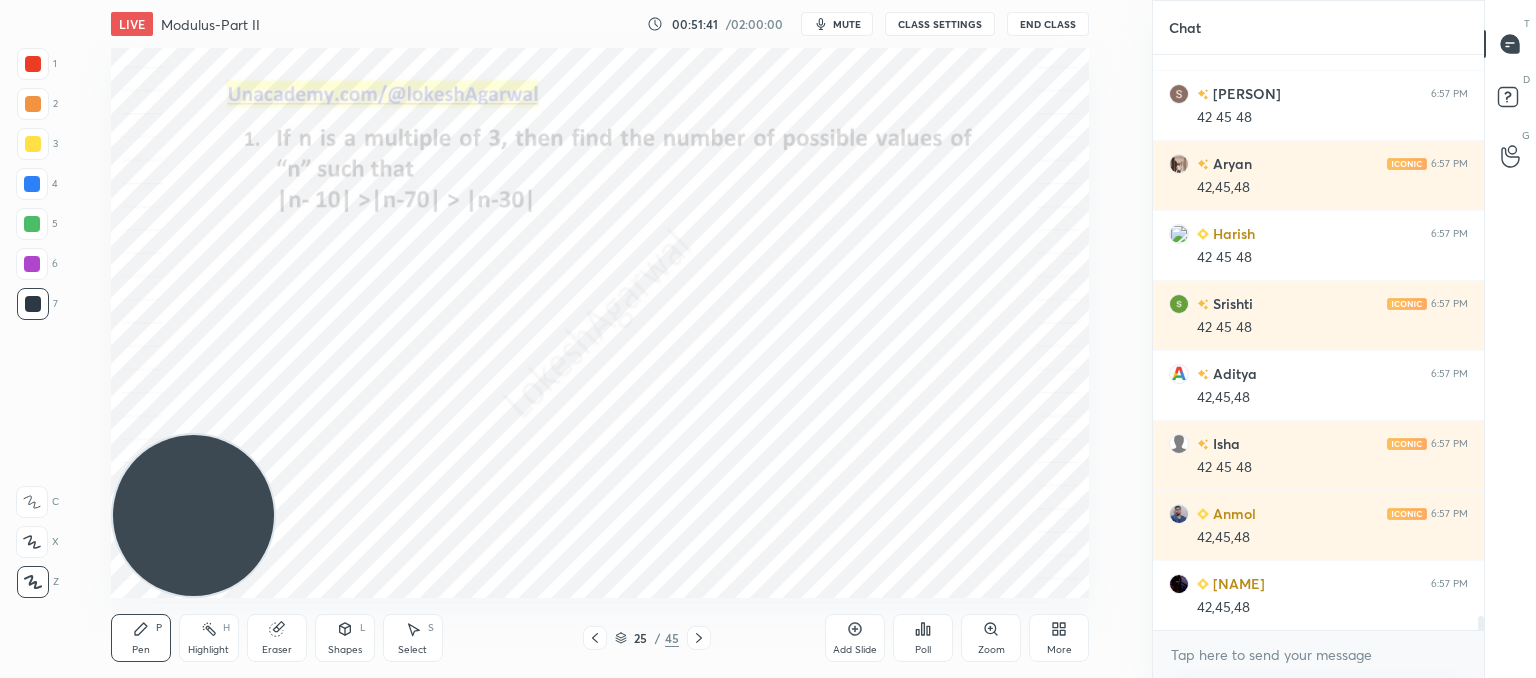 click on "Shapes" at bounding box center [345, 650] 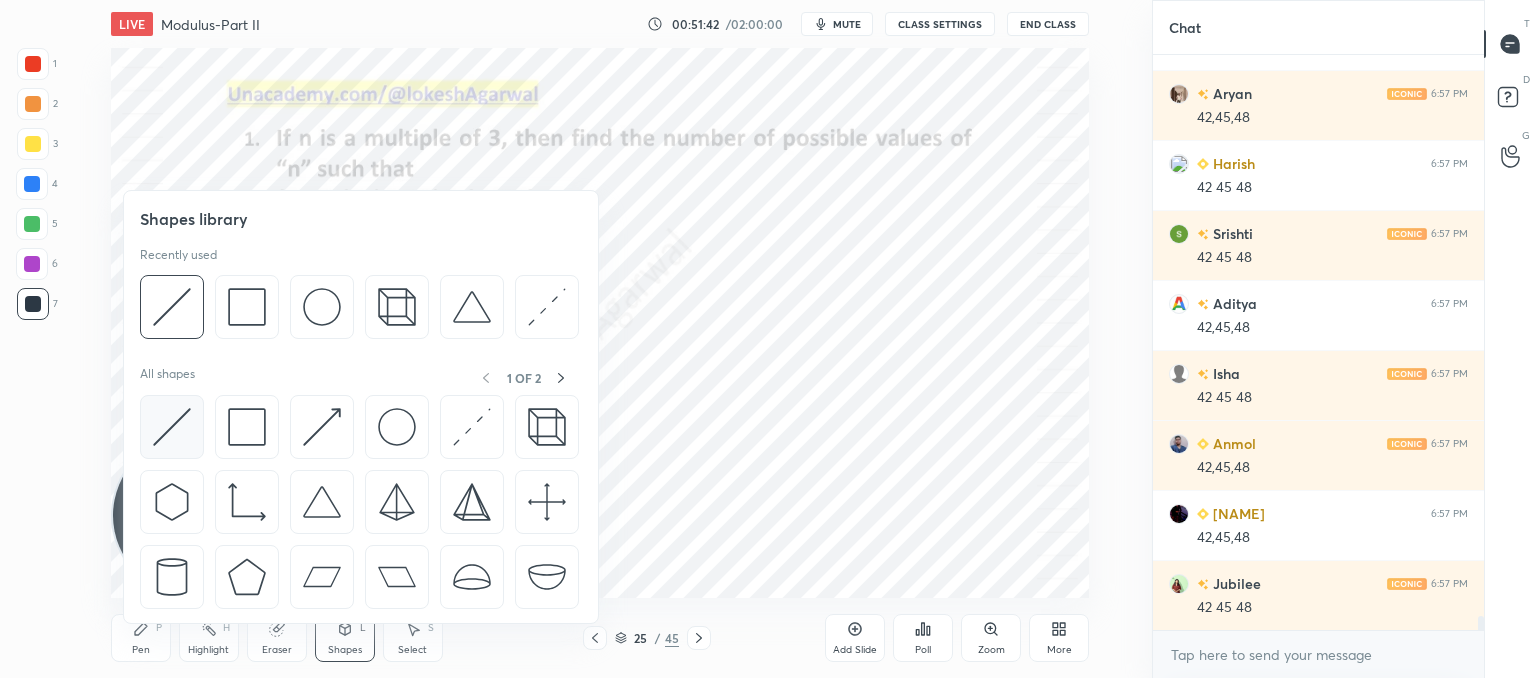click at bounding box center [172, 427] 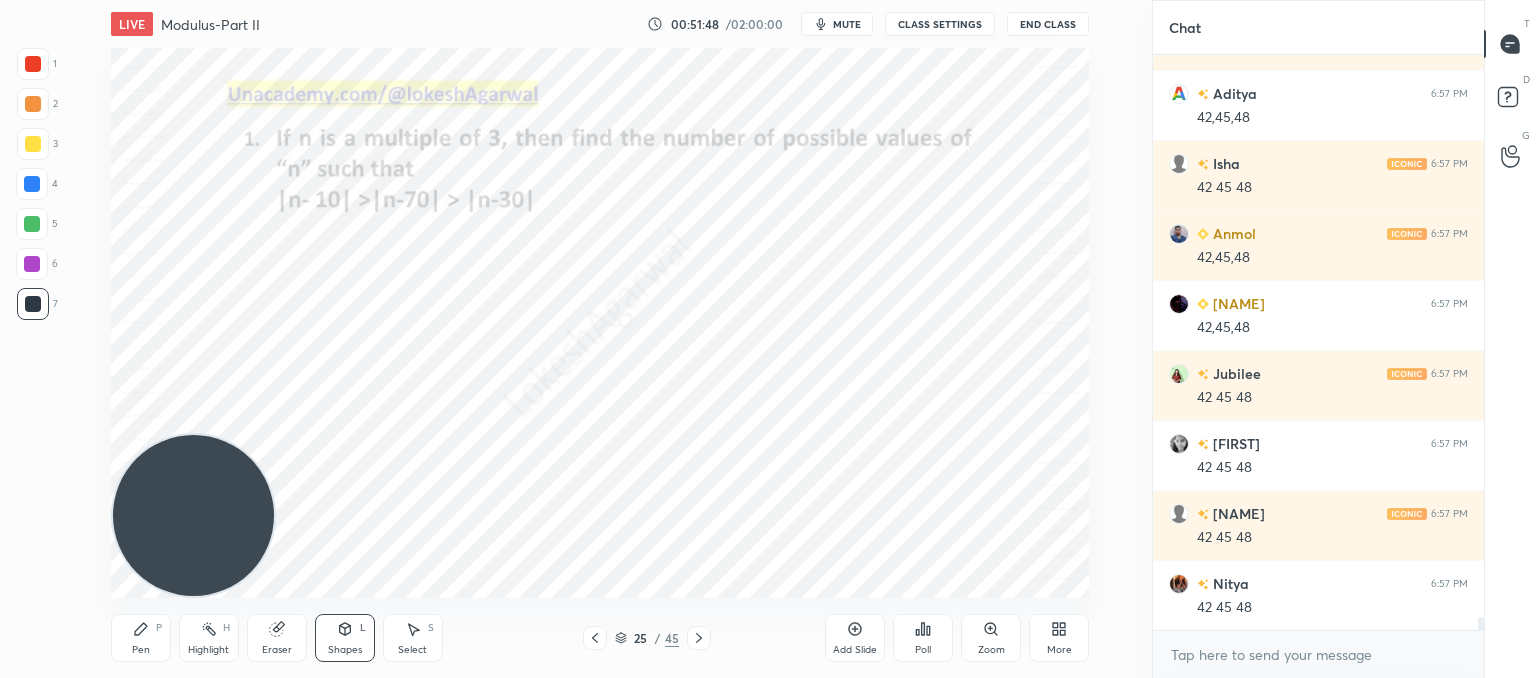 click on "Pen P" at bounding box center (141, 638) 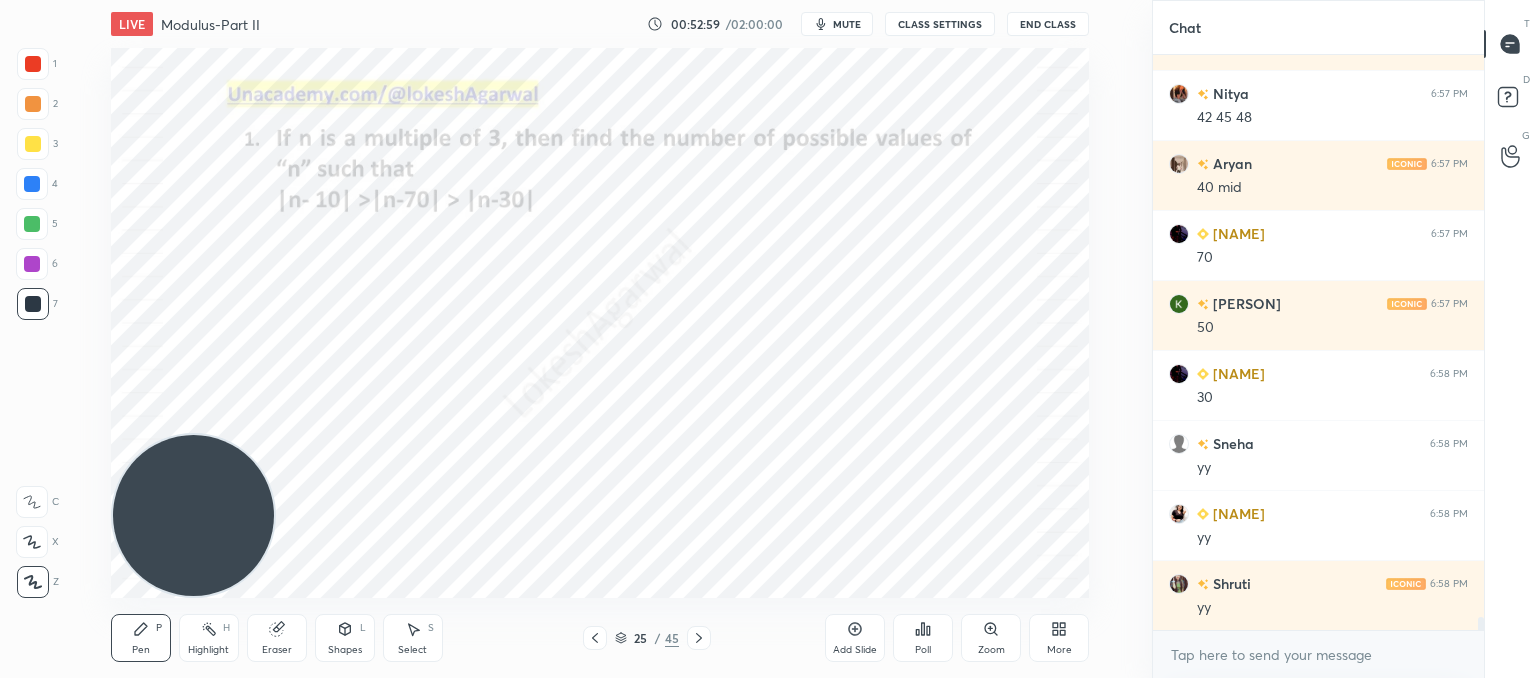 scroll, scrollTop: 24626, scrollLeft: 0, axis: vertical 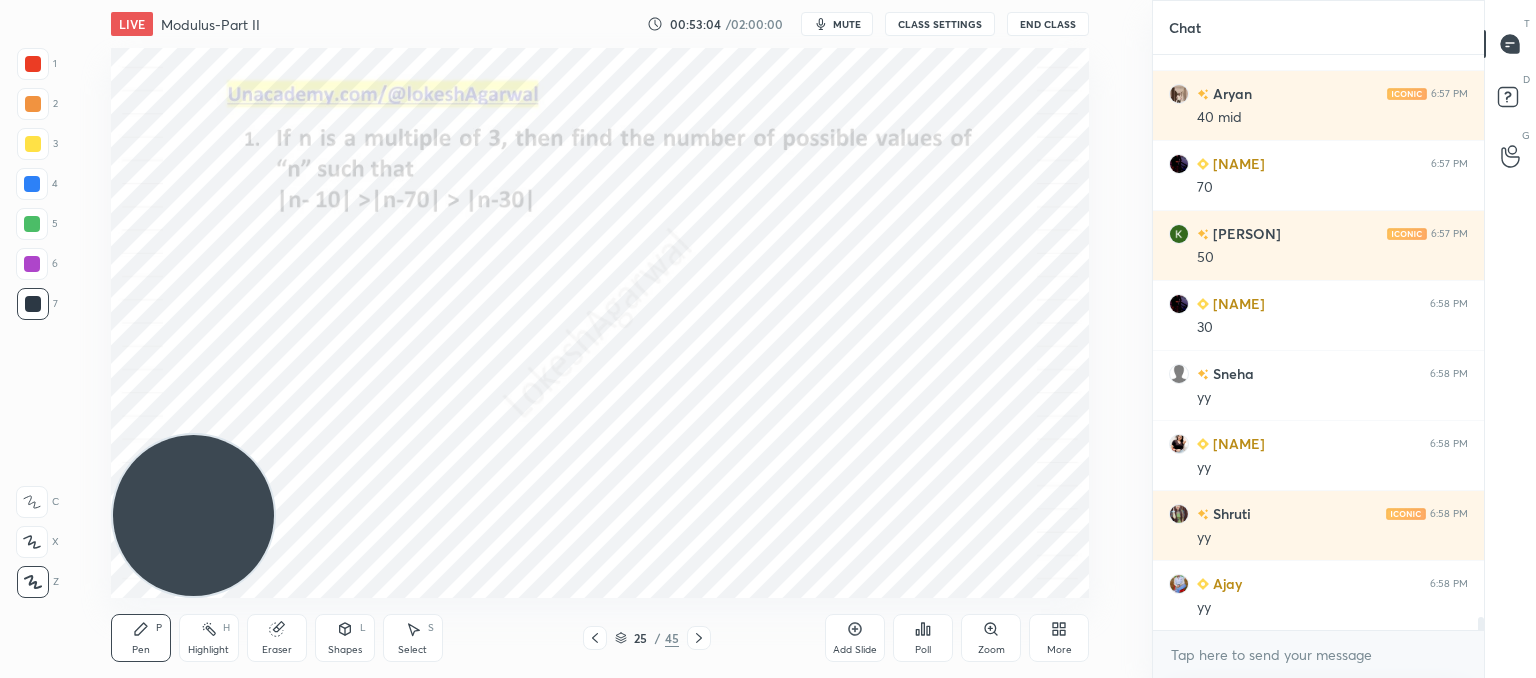 click 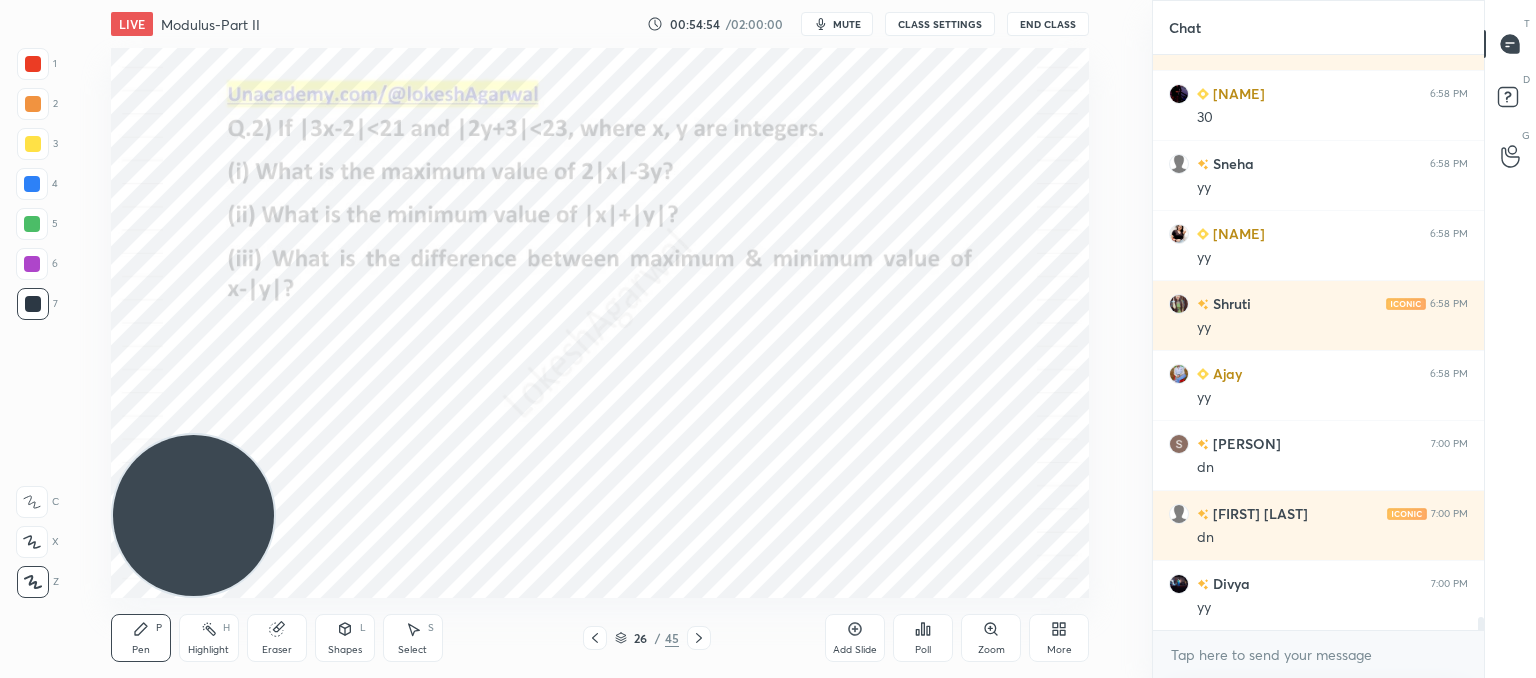 scroll, scrollTop: 24906, scrollLeft: 0, axis: vertical 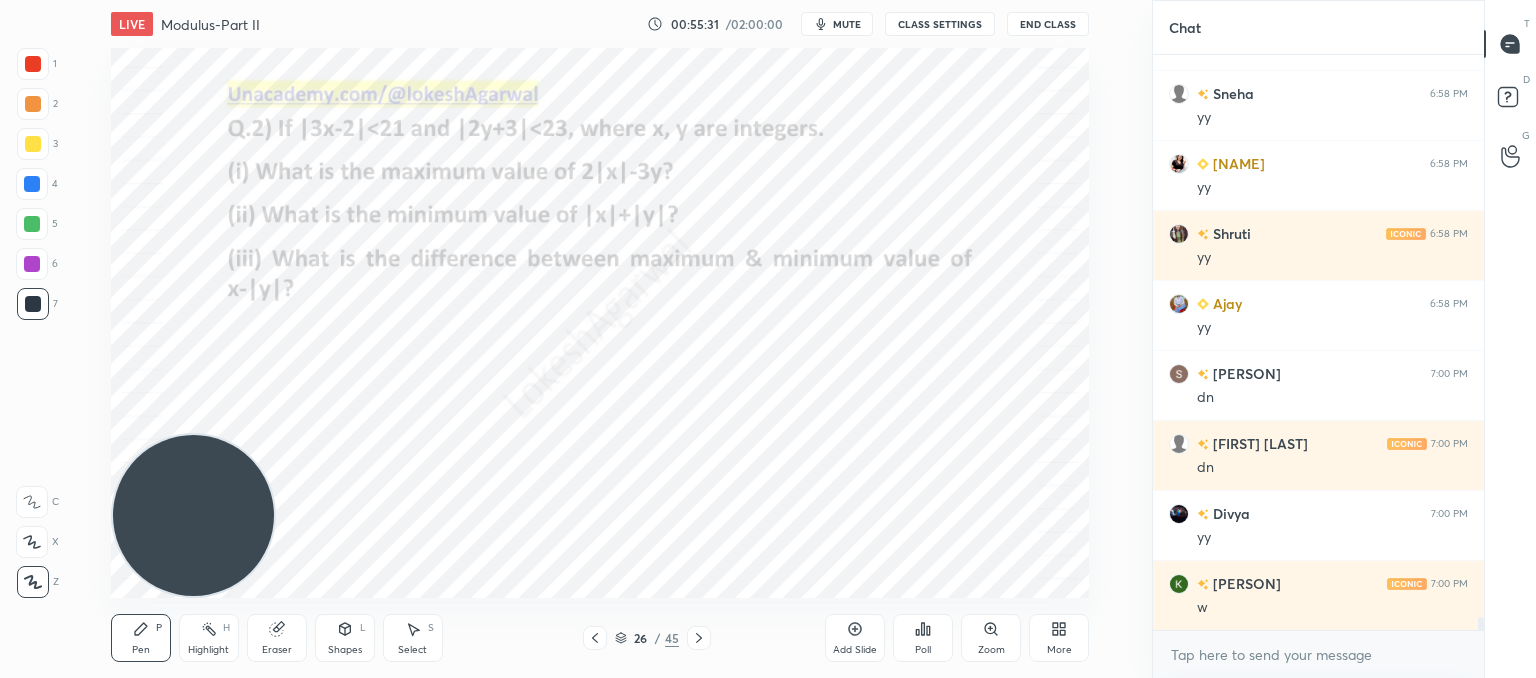 click on "Select" at bounding box center (412, 650) 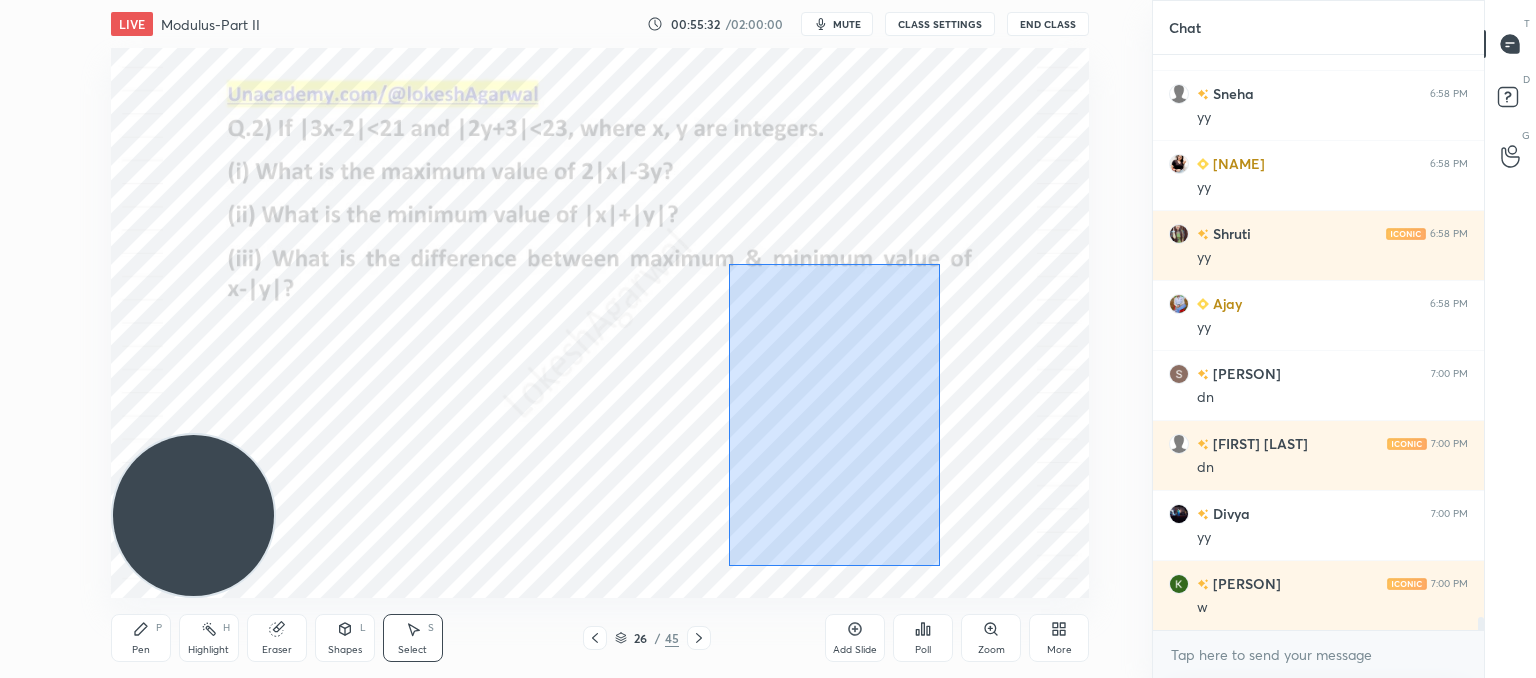 drag, startPoint x: 940, startPoint y: 566, endPoint x: 728, endPoint y: 264, distance: 368.9824 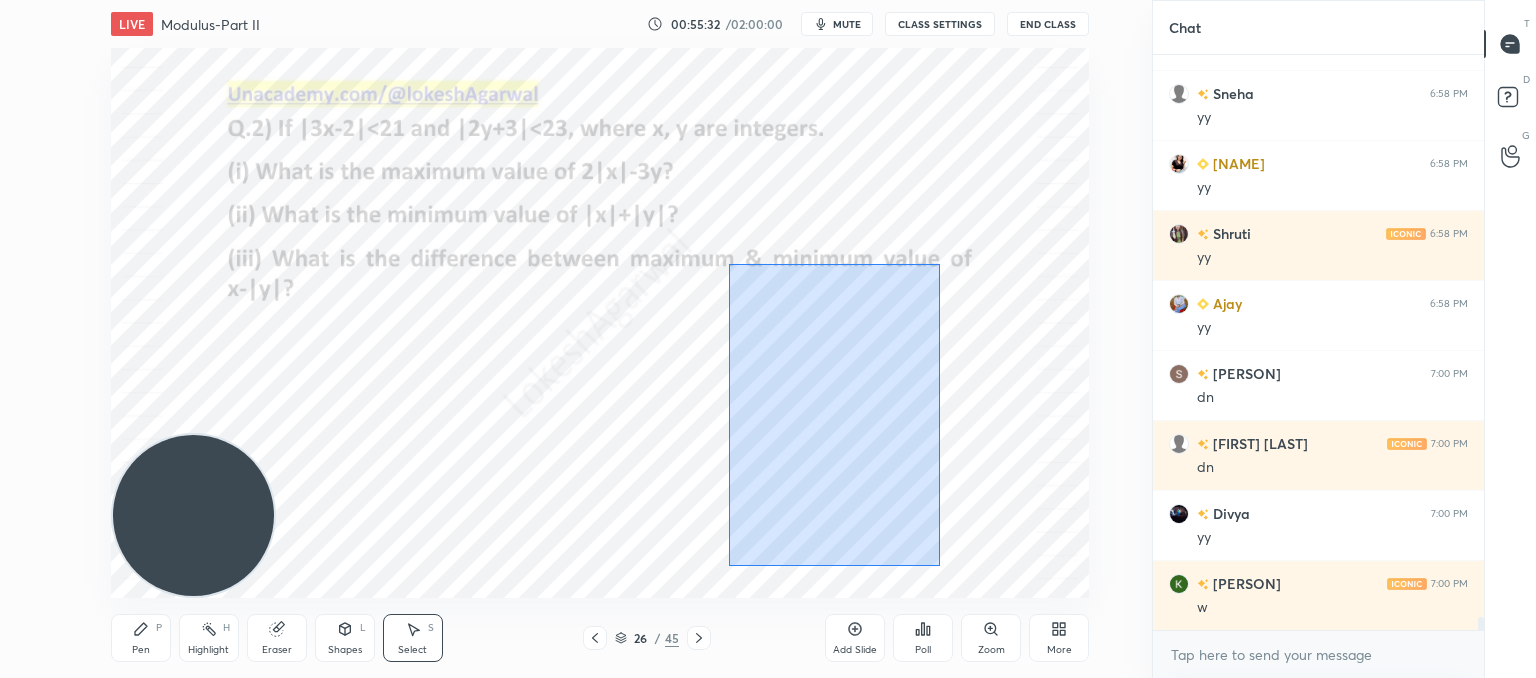 click on "0 ° Undo Copy Paste here Duplicate Duplicate to new slide Delete" at bounding box center (600, 323) 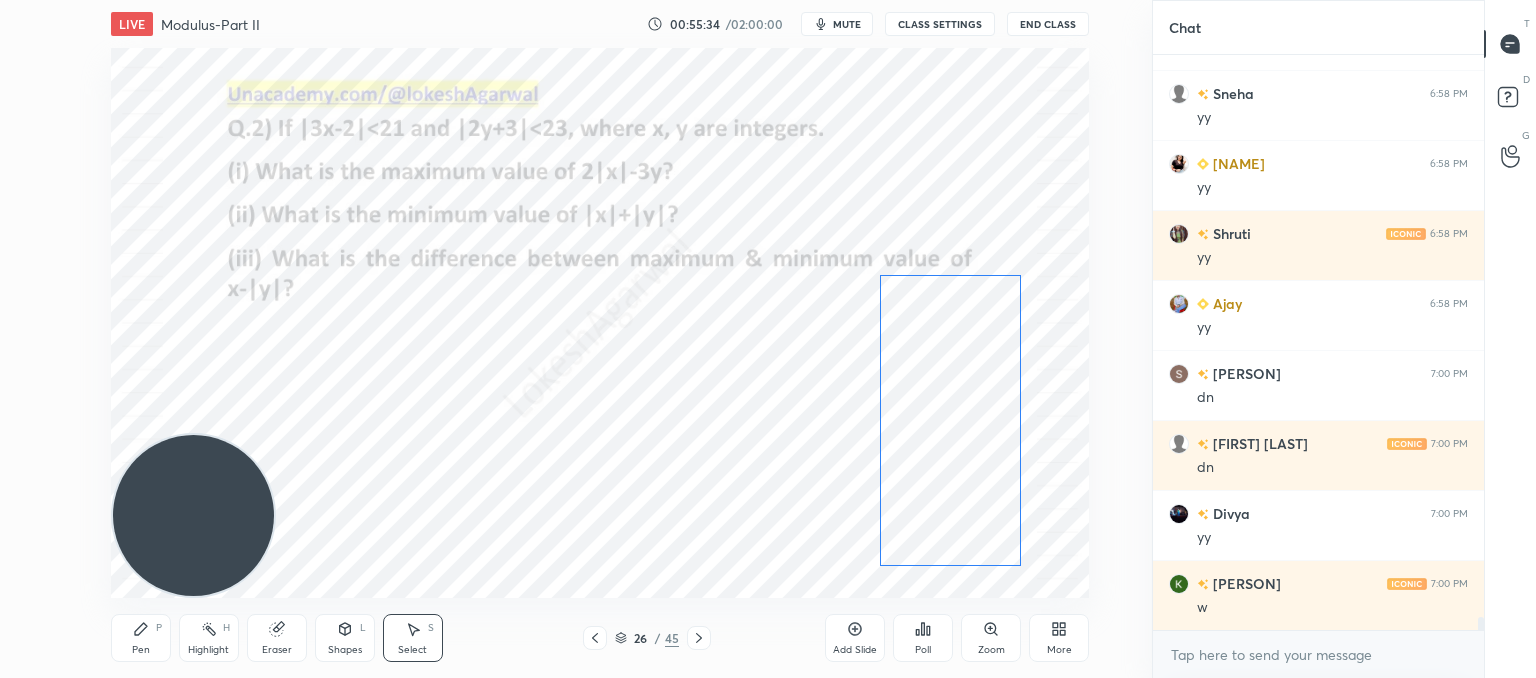 drag, startPoint x: 823, startPoint y: 384, endPoint x: 924, endPoint y: 376, distance: 101.31634 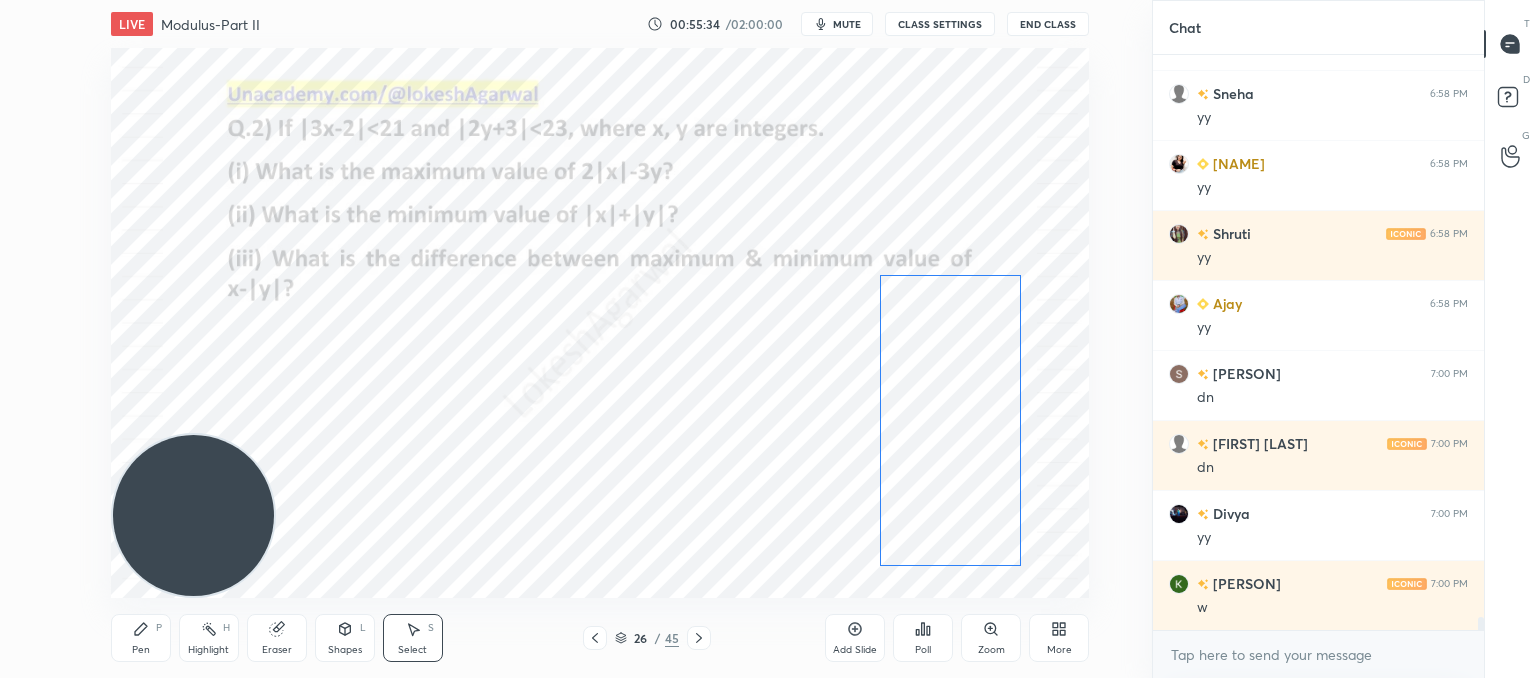 click on "0 ° Undo Copy Paste here Duplicate Duplicate to new slide Delete" at bounding box center [600, 323] 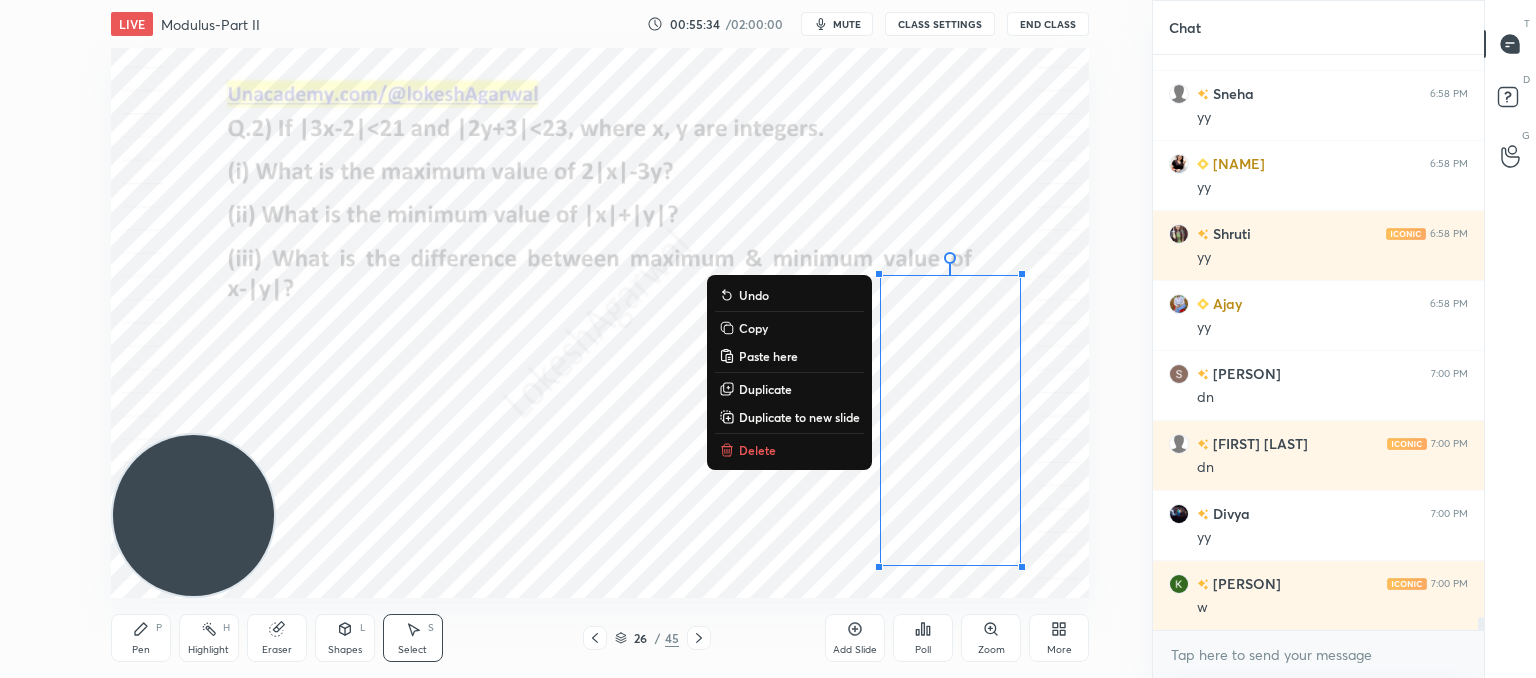 scroll, scrollTop: 24976, scrollLeft: 0, axis: vertical 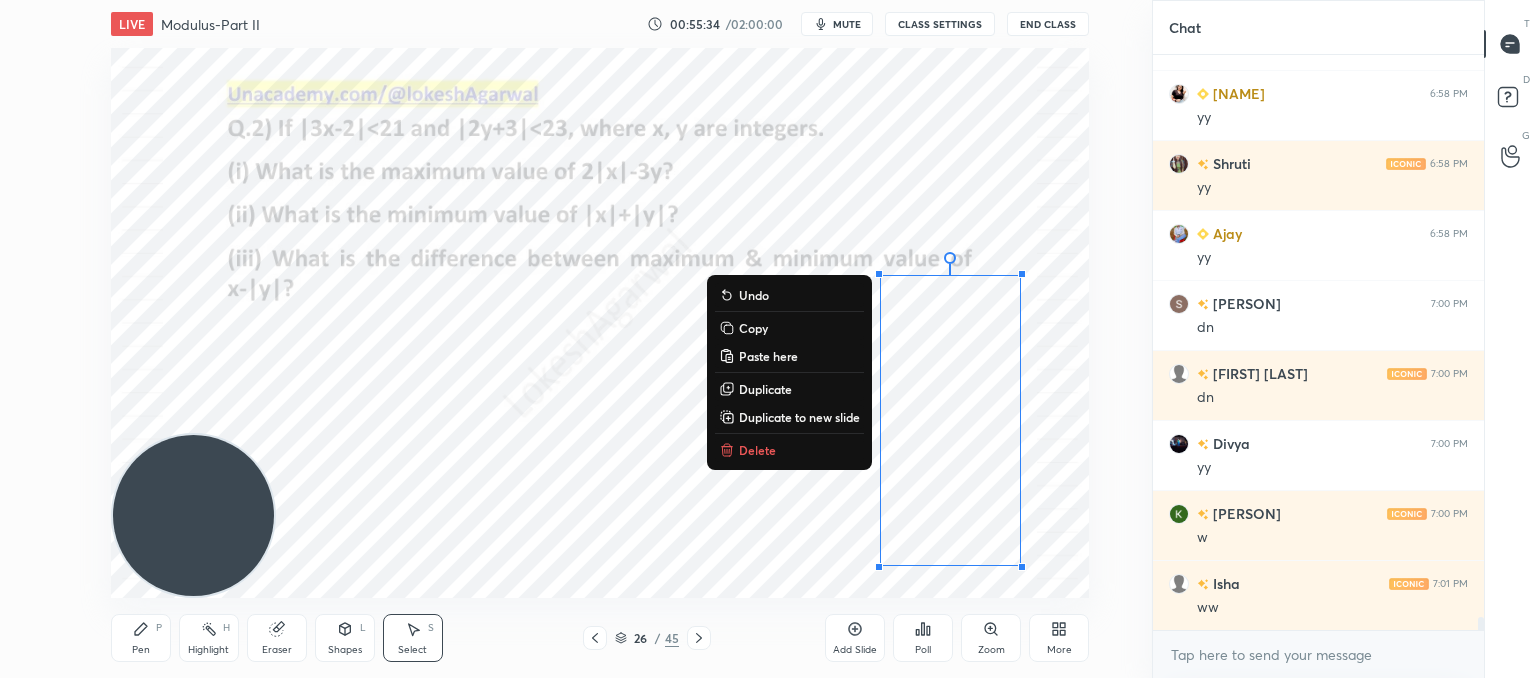 click on "0 ° Undo Copy Paste here Duplicate Duplicate to new slide Delete" at bounding box center [600, 323] 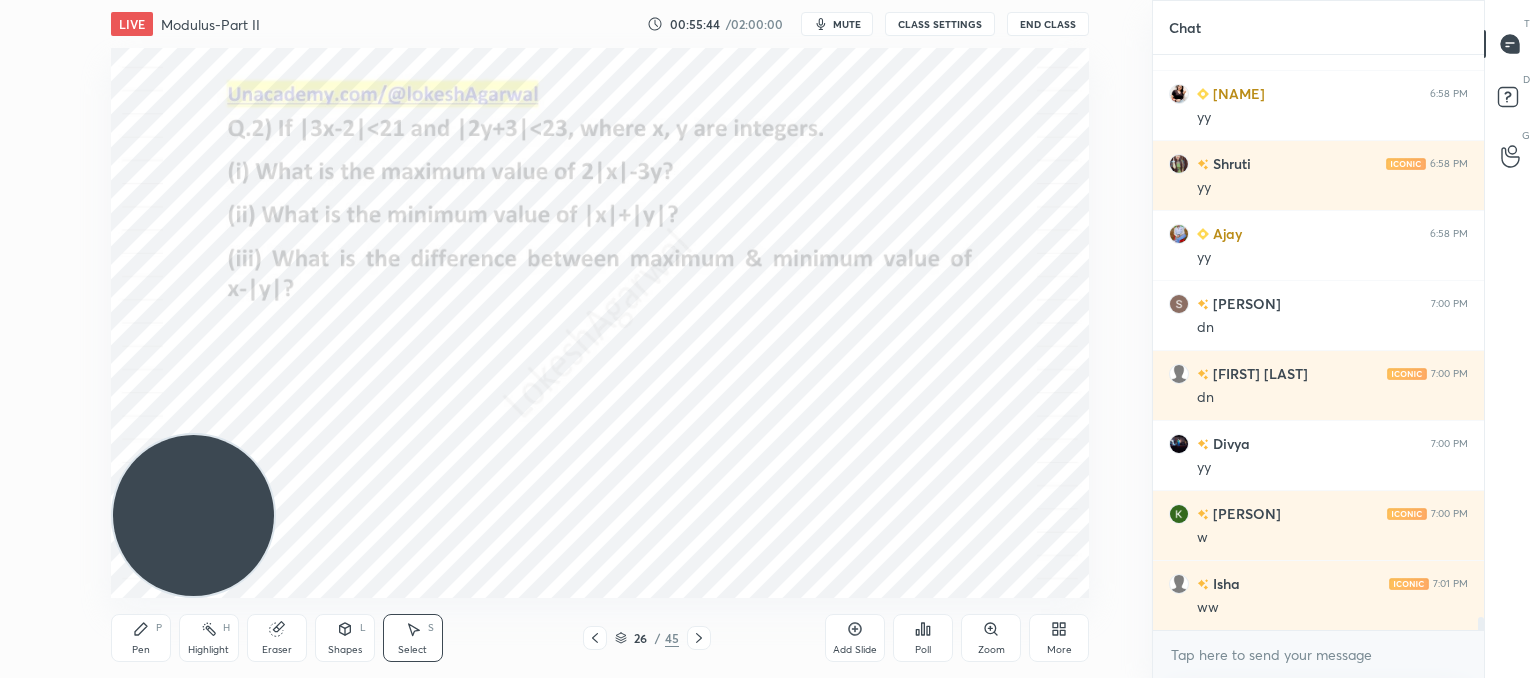click on "CLASS SETTINGS" at bounding box center [940, 24] 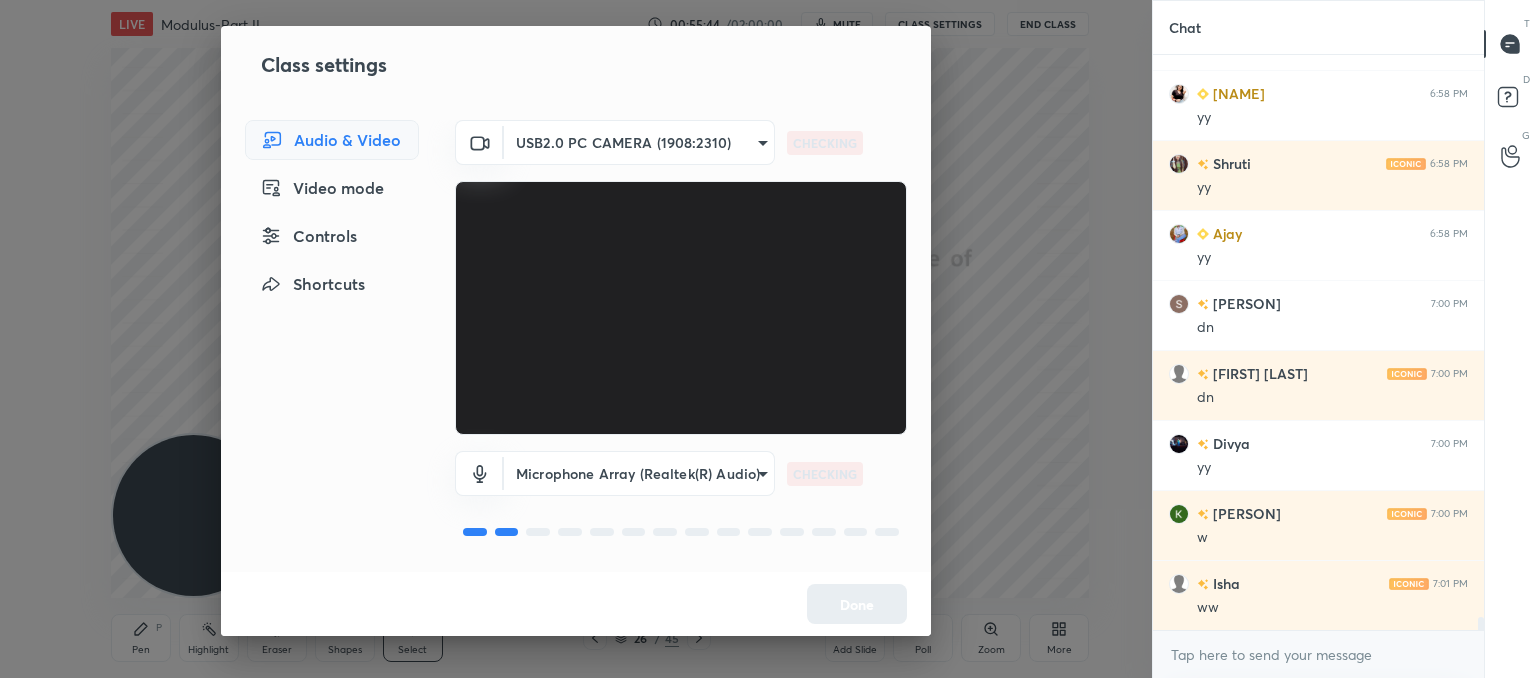click on "1 2 3 4 5 6 7 C X Z C X Z E E Erase all   H H LIVE Modulus-Part II 00:55:44 /  02:00:00 mute CLASS SETTINGS End Class 0 ° Undo Copy Paste here Duplicate Duplicate to new slide Delete Setting up your live class Poll for   secs No correct answer Start poll Back Modulus-Part II • L12 of Comprehensive Course on Algebra: Basic to Advanced - Part I [PERSON] Pen P Highlight H Eraser Shapes L Select S 26 / 45 Add Slide Poll Zoom More Chat [PERSON] 6:58 PM 30 [PERSON] 6:58 PM yy [PERSON] 6:58 PM yy [PERSON] 6:58 PM yy [PERSON] 6:58 PM yy [PERSON] 7:00 PM dn [PERSON] 7:00 PM dn [PERSON] 7:00 PM yy [PERSON] 7:00 PM w [PERSON] 7:01 PM ww JUMP TO LATEST Enable hand raising Enable raise hand to speak to learners. Once enabled, chat will be turned off temporarily. Enable x   introducing Raise a hand with a doubt Now learners can raise their hand along with a doubt  How it works? Doubts asked by learners will show up here NEW DOUBTS ASKED No one has raised a hand yet Can't raise hand Got it T Messages (T) D Doubts (D) G Buffering ​" at bounding box center (768, 339) 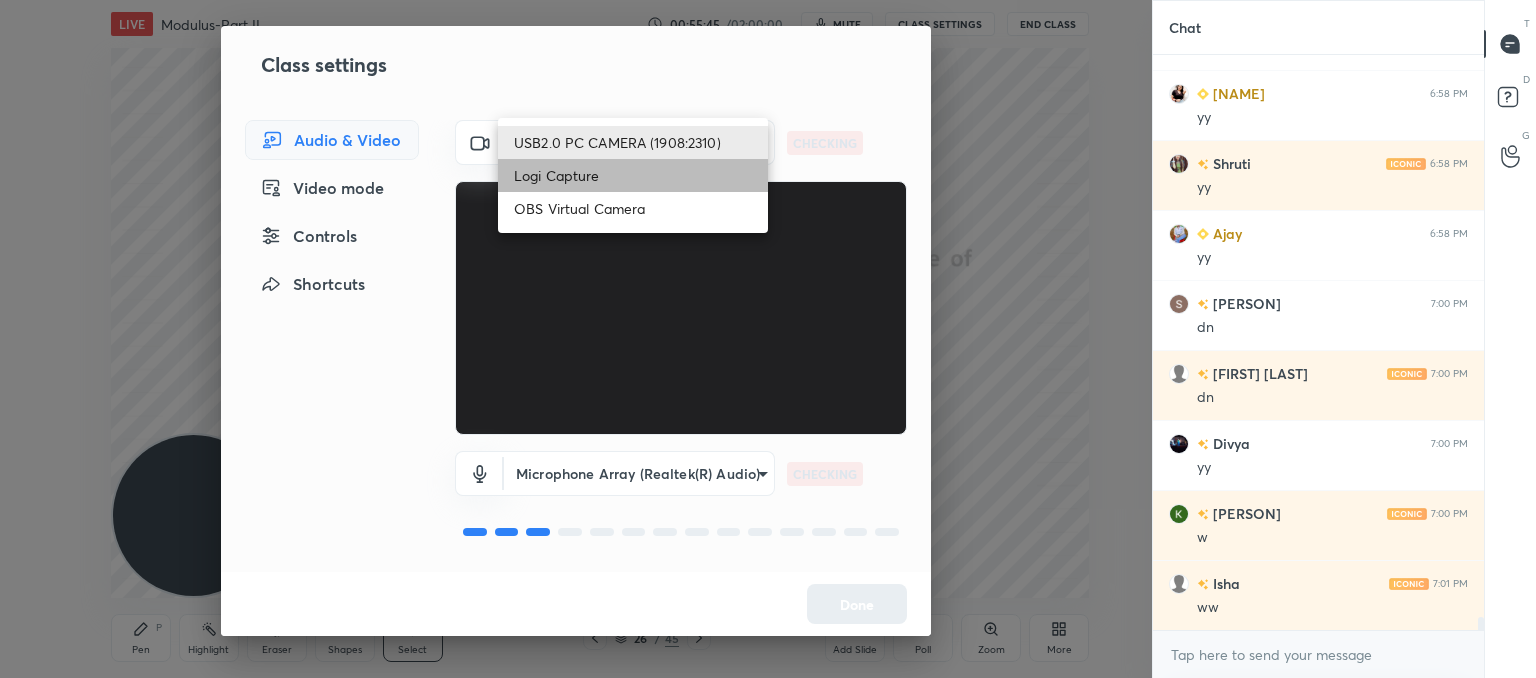 click on "Logi Capture" at bounding box center (633, 175) 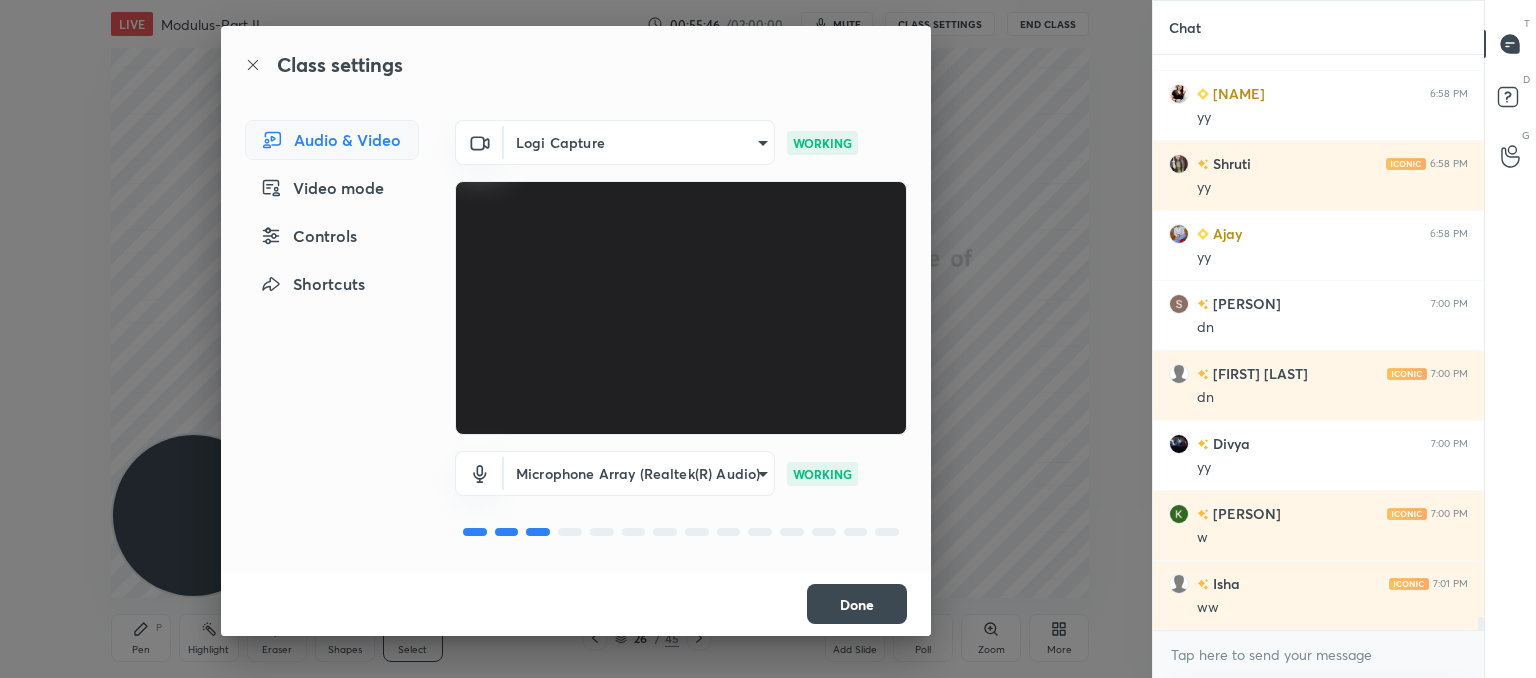 click on "Done" at bounding box center (857, 604) 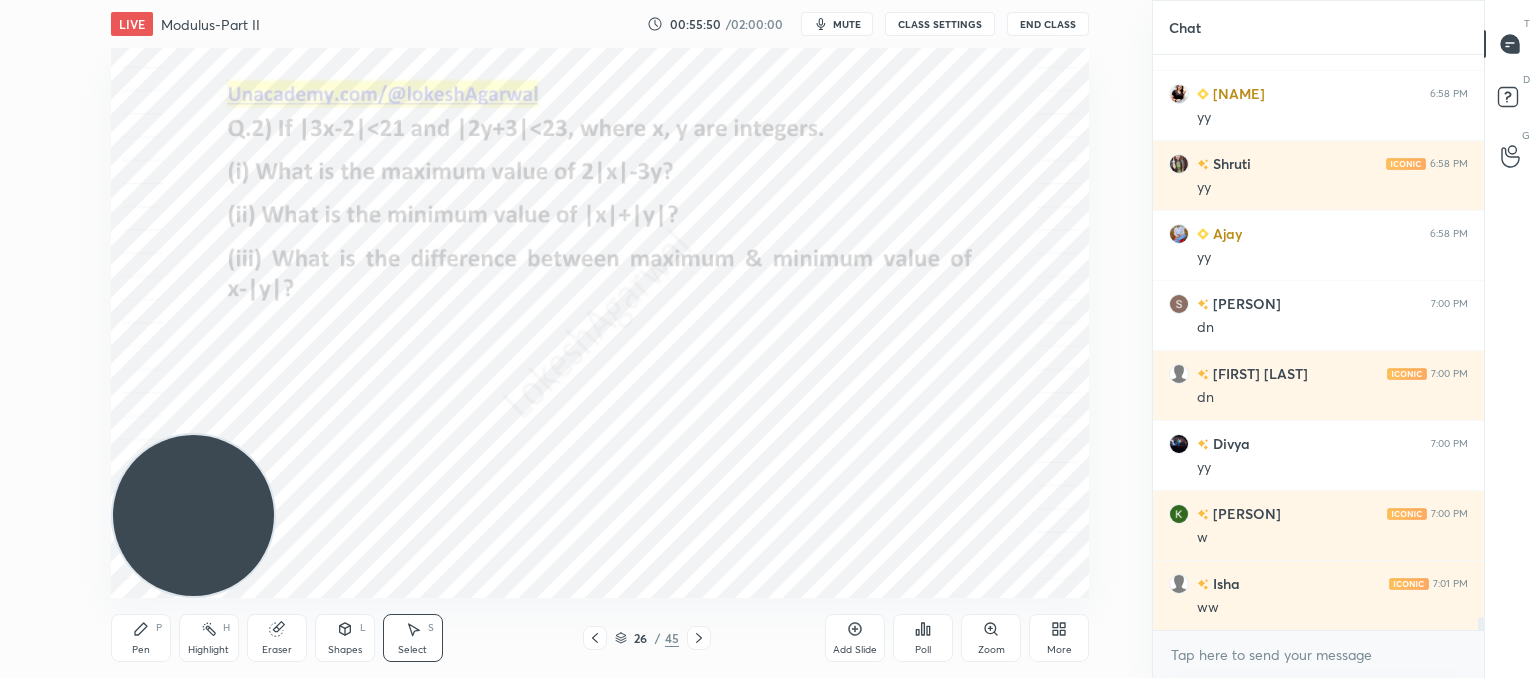 click on "mute" at bounding box center [847, 24] 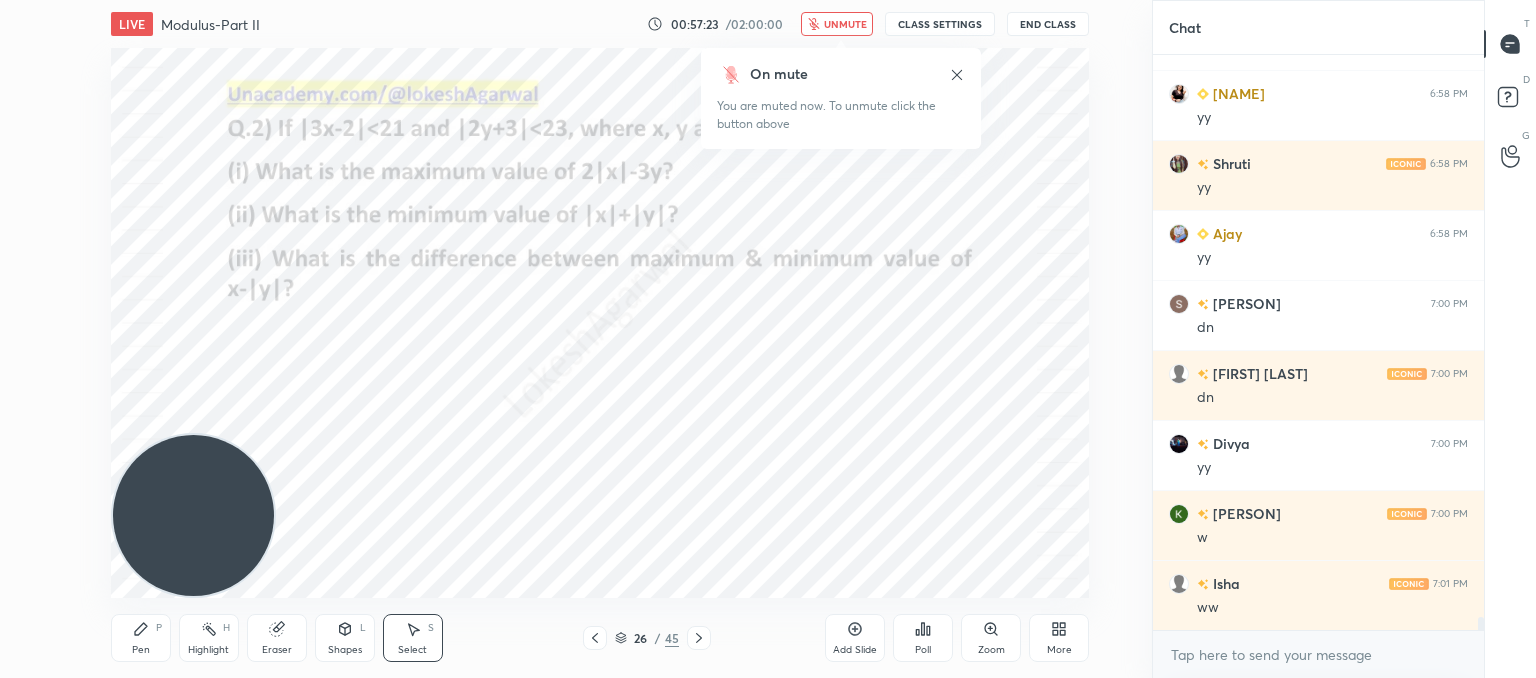click on "unmute" at bounding box center [845, 24] 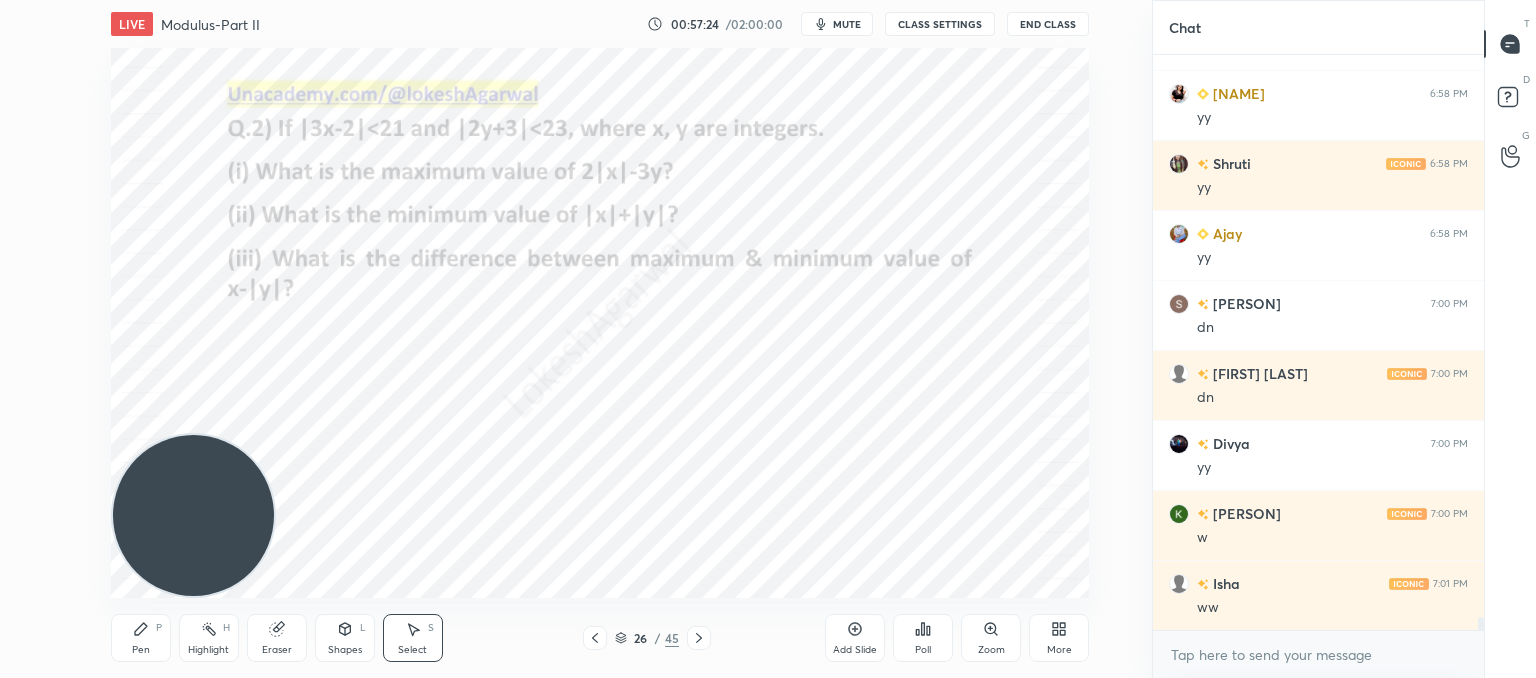 click on "Poll" at bounding box center [923, 638] 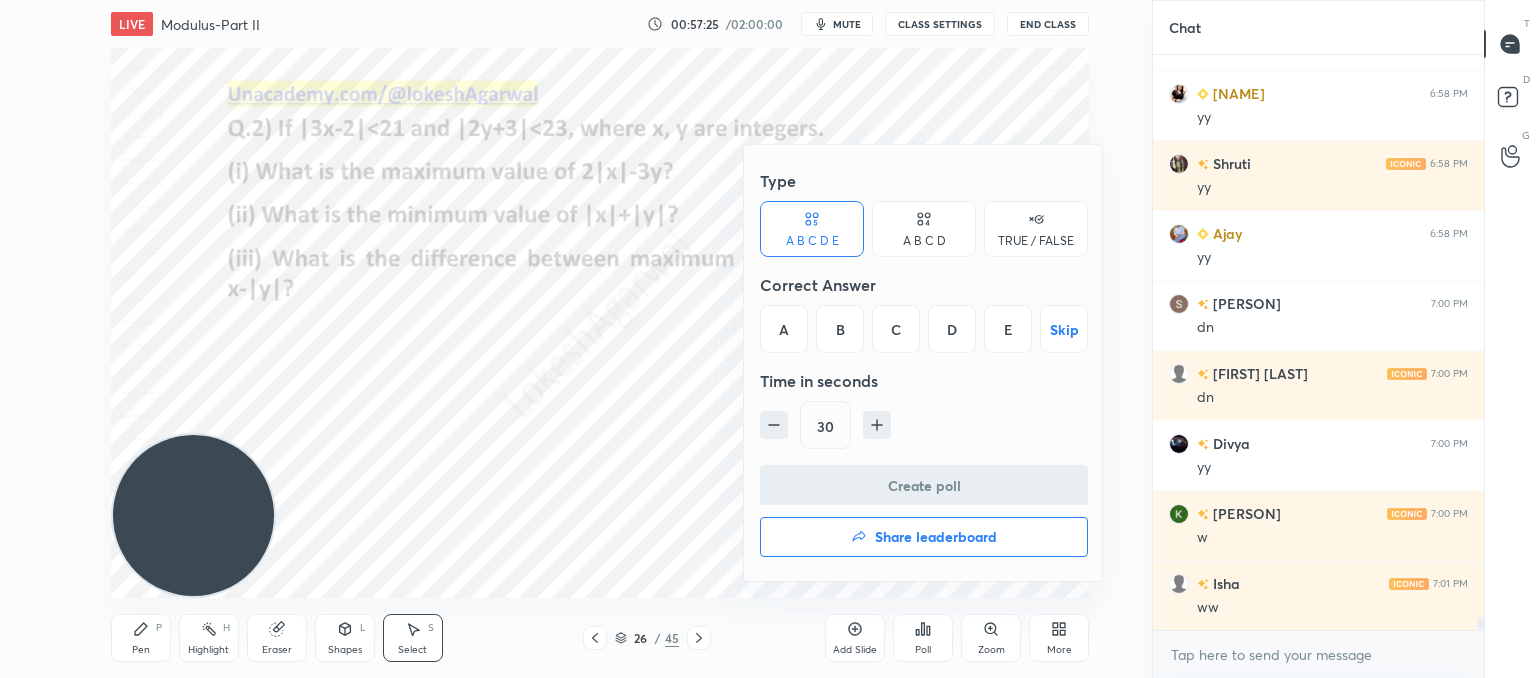 click on "B" at bounding box center (840, 329) 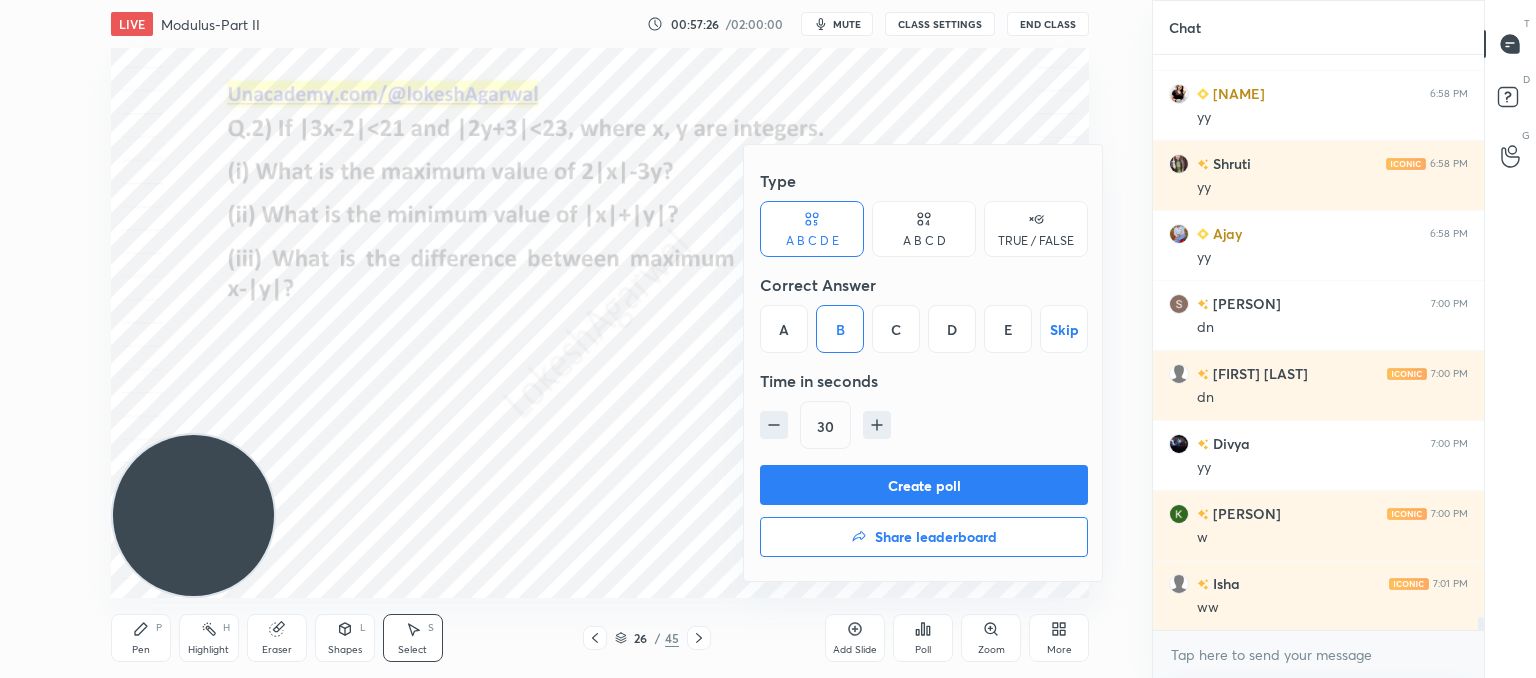 click on "Create poll" at bounding box center (924, 485) 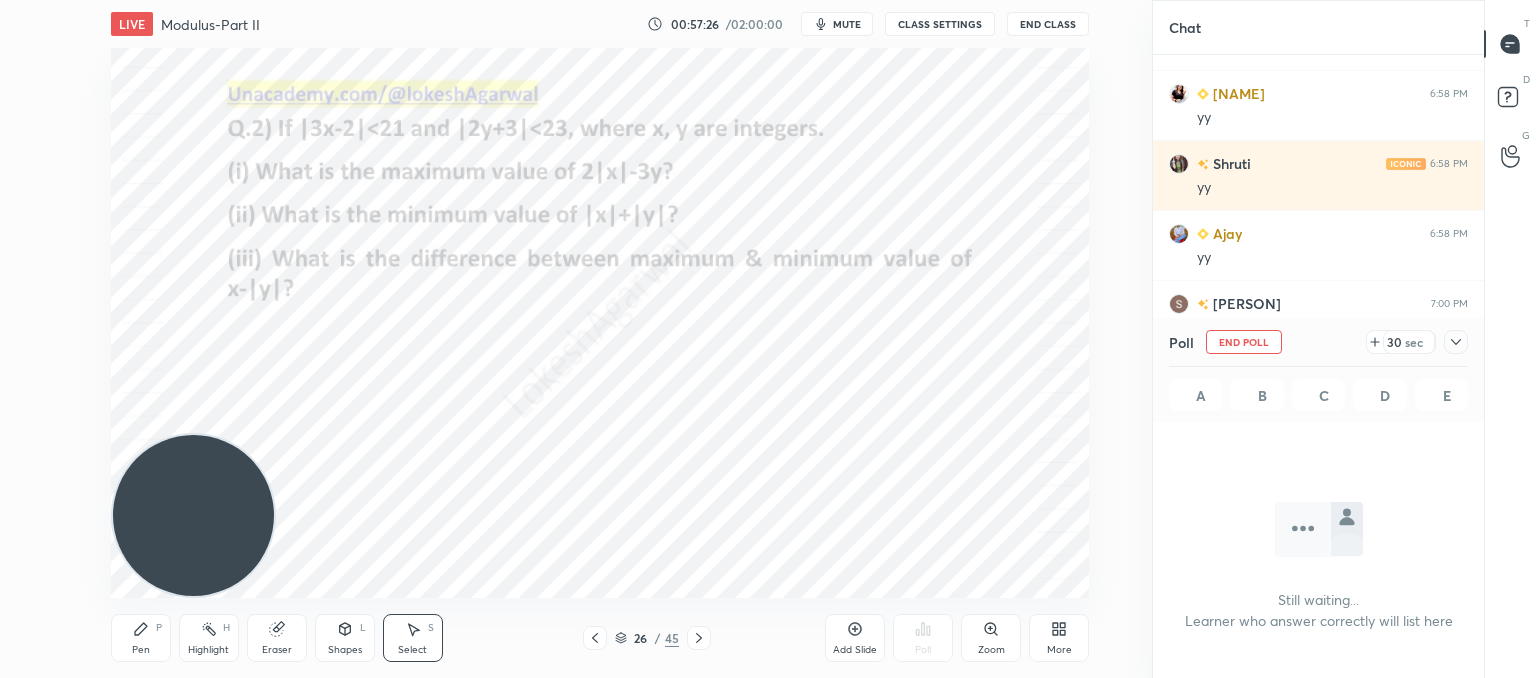 scroll, scrollTop: 536, scrollLeft: 325, axis: both 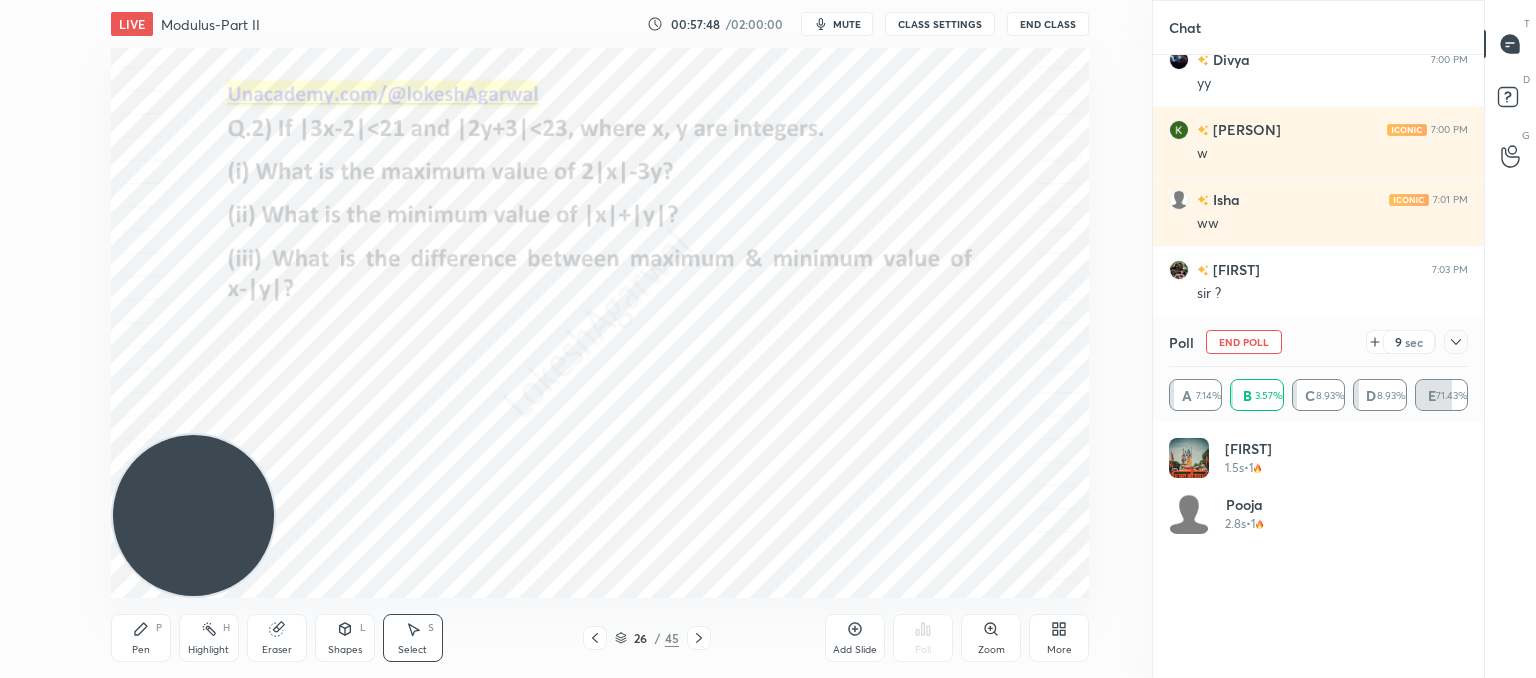 click 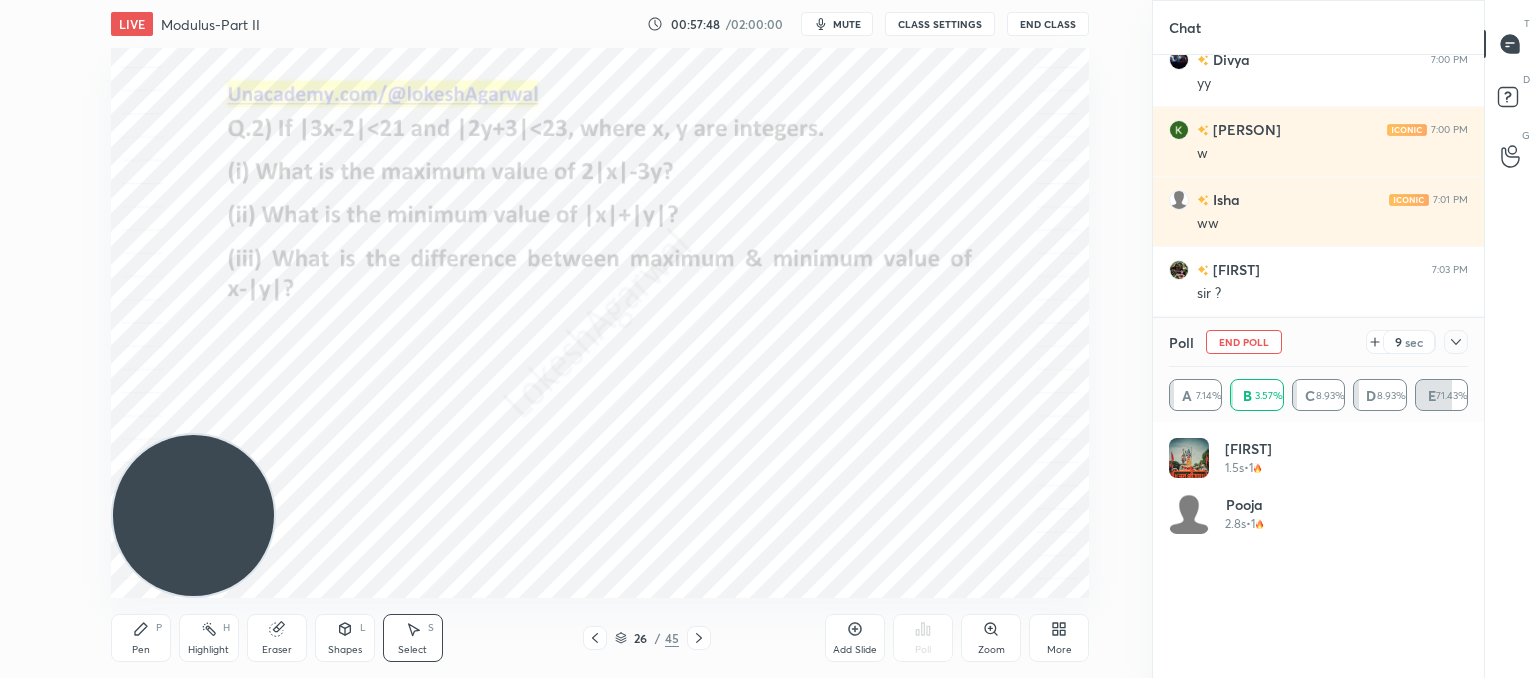 scroll, scrollTop: 153, scrollLeft: 293, axis: both 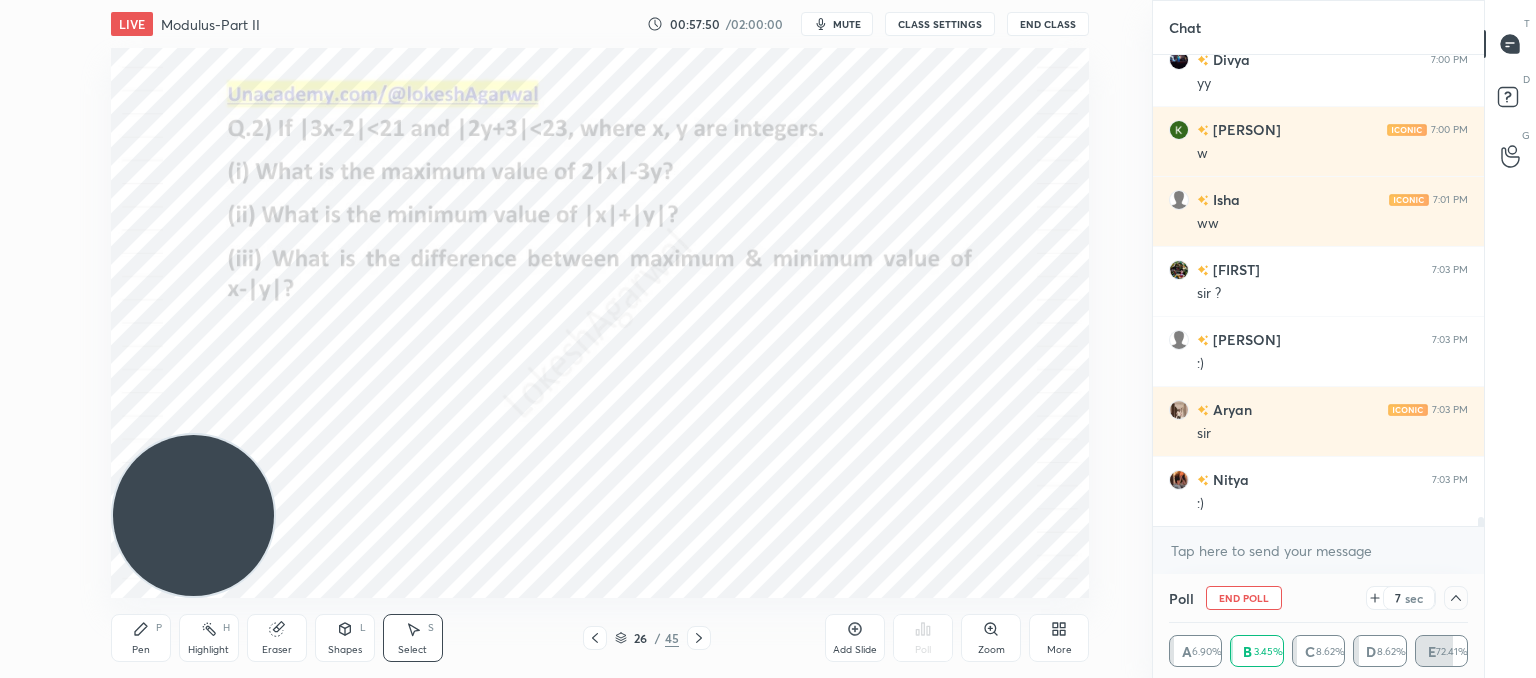 type on "x" 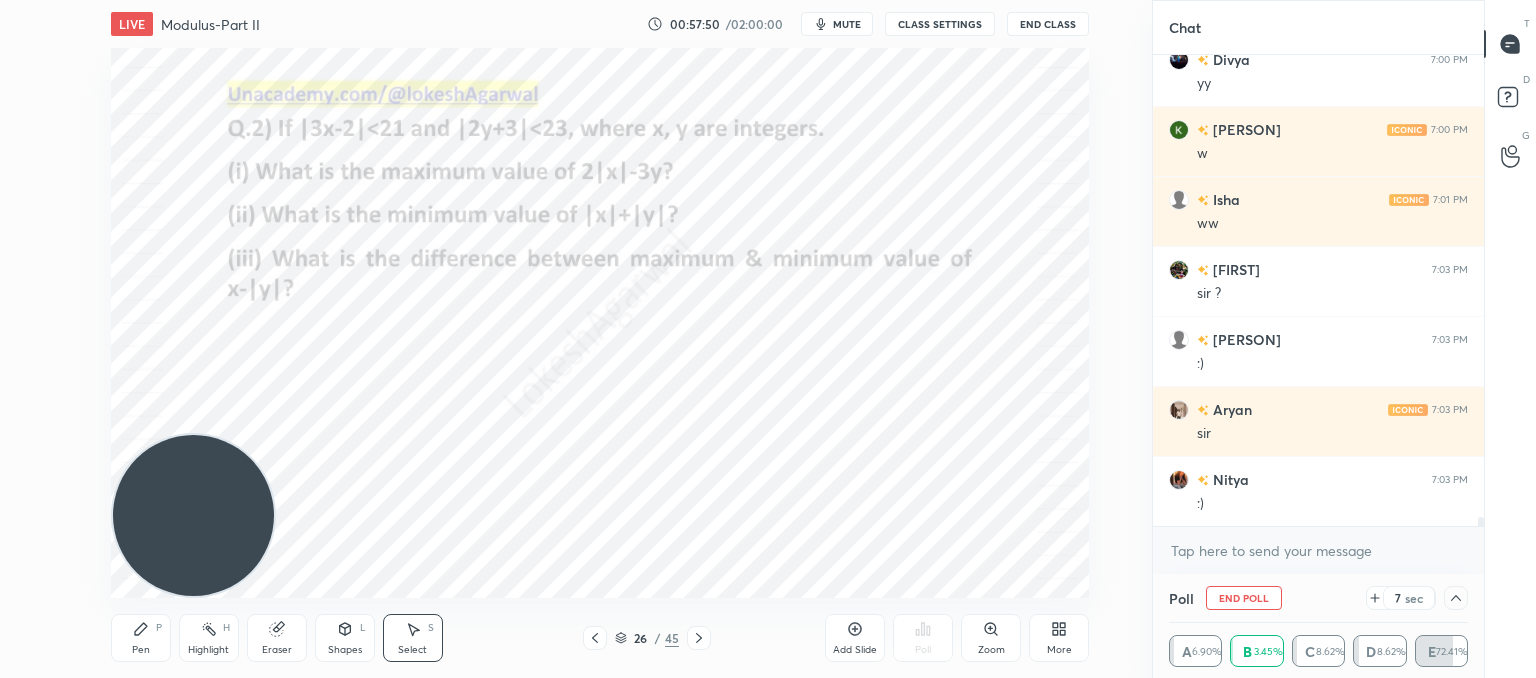 scroll, scrollTop: 425, scrollLeft: 325, axis: both 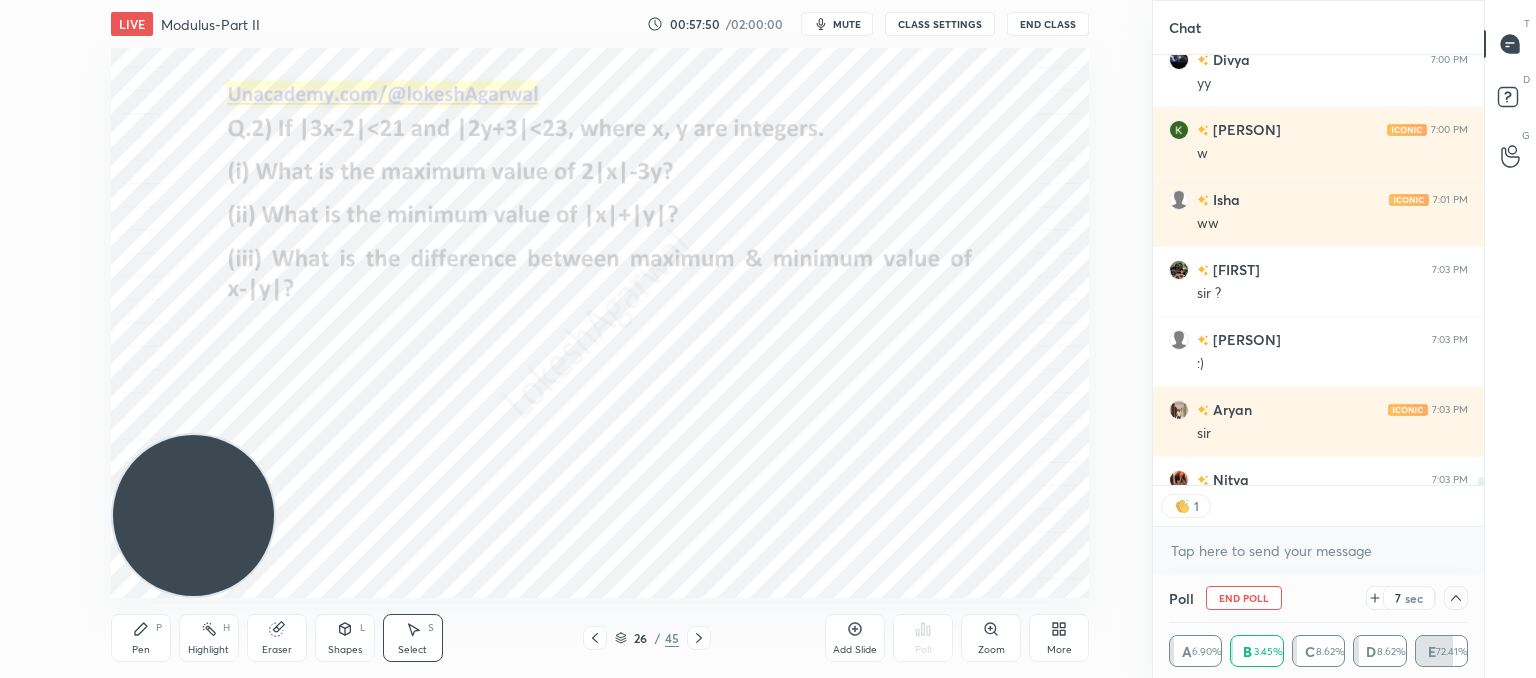 click on "CLASS SETTINGS" at bounding box center [940, 24] 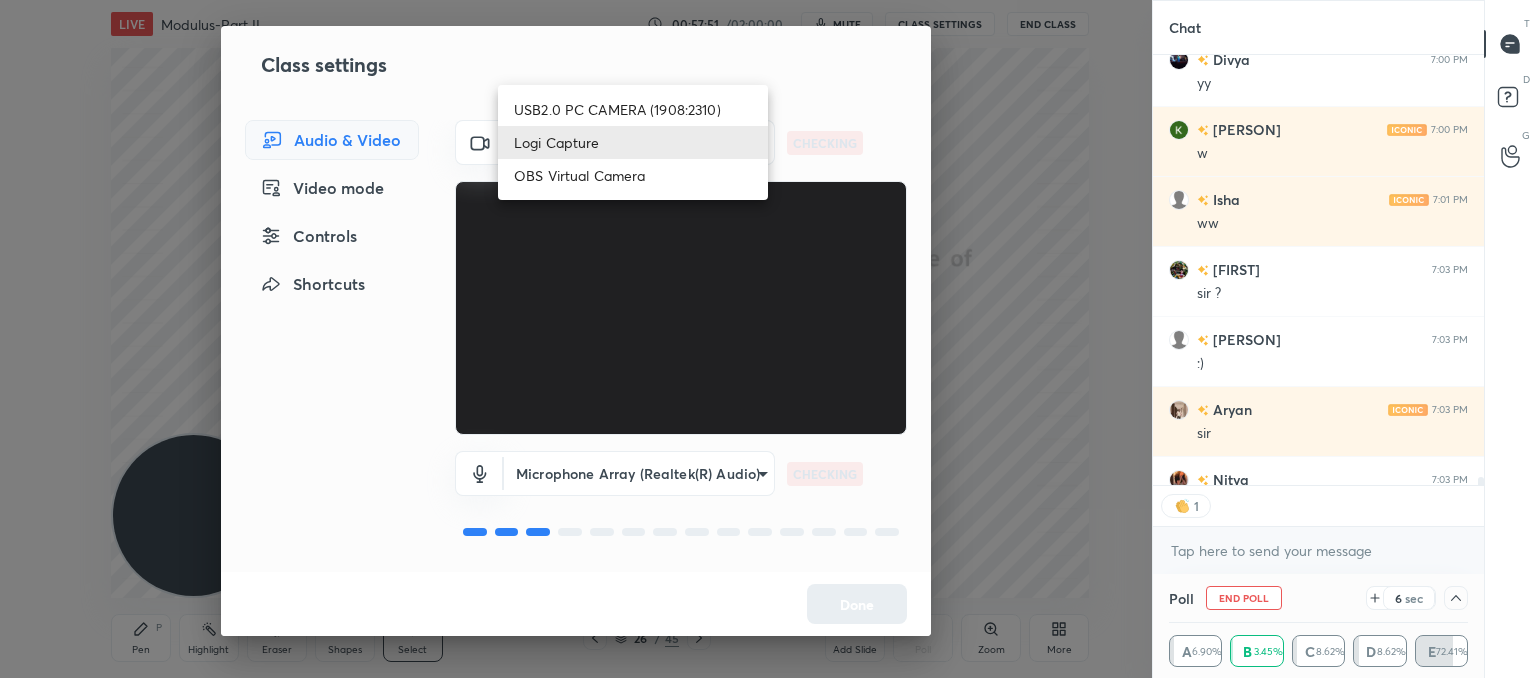 click on "1 2 3 4 5 6 7 C X Z C X Z E E Erase all   H H LIVE Modulus-Part II 00:57:51 /  02:00:00 mute CLASS SETTINGS End Class 0 ° Undo Copy Paste here Duplicate Duplicate to new slide Delete Setting up your live class Poll for   secs No correct answer Start poll Back Modulus-Part II • L12 of Comprehensive Course on Algebra: Basic to Advanced - Part I [LAST] Pen P Highlight H Eraser Shapes L Select S 26 / 45 Add Slide Poll Zoom More Chat [FIRST] 7:00 PM dn [FIRST] 7:00 PM yy [FIRST] 7:00 PM w [FIRST] 7:01 PM ww [FIRST] 7:03 PM sir ? [FIRST] 7:03 PM :) [FIRST] 7:03 PM sir [FIRST] 7:03 PM :) JUMP TO LATEST 1 Enable hand raising Enable raise hand to speak to learners. Once enabled, chat will be turned off temporarily. Enable x   introducing Raise a hand with a doubt Now learners can raise their hand along with a doubt  How it works? Doubts asked by learners will show up here NEW DOUBTS ASKED No one has raised a hand yet Can't raise hand Got it Poll End Poll 6  sec A 6.90% B 3.45% C 8.62% D 8.62% E 72.41% T D G ​" at bounding box center (768, 339) 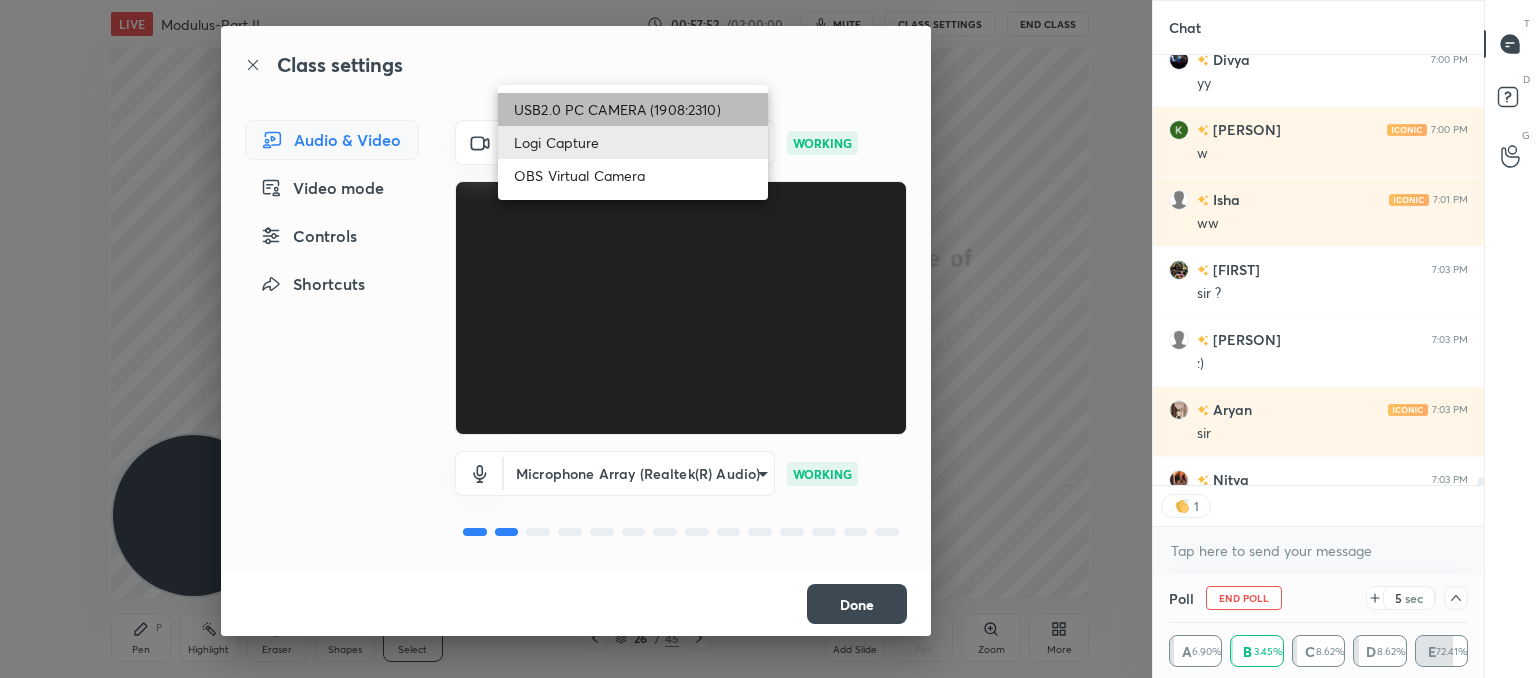 click on "USB2.0 PC CAMERA (1908:2310)" at bounding box center (633, 109) 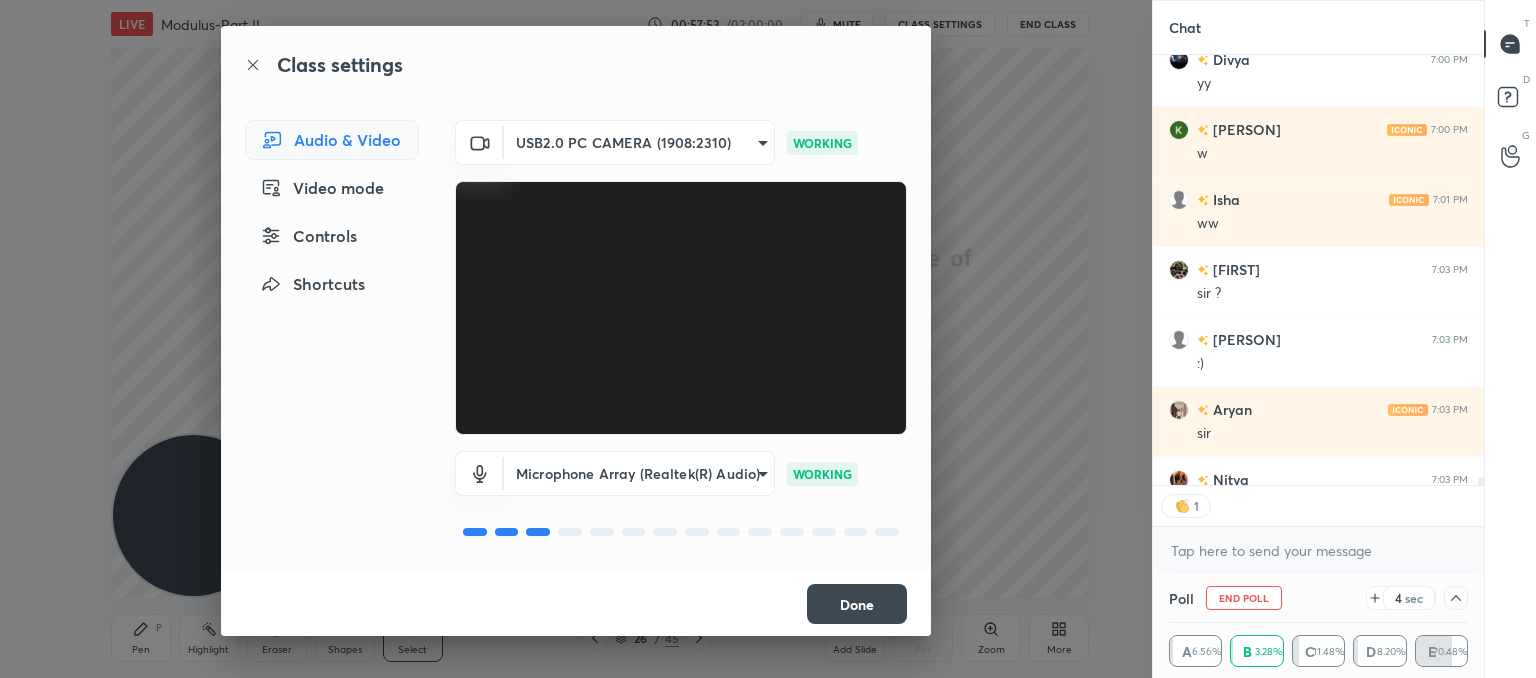 click on "Done" at bounding box center [857, 604] 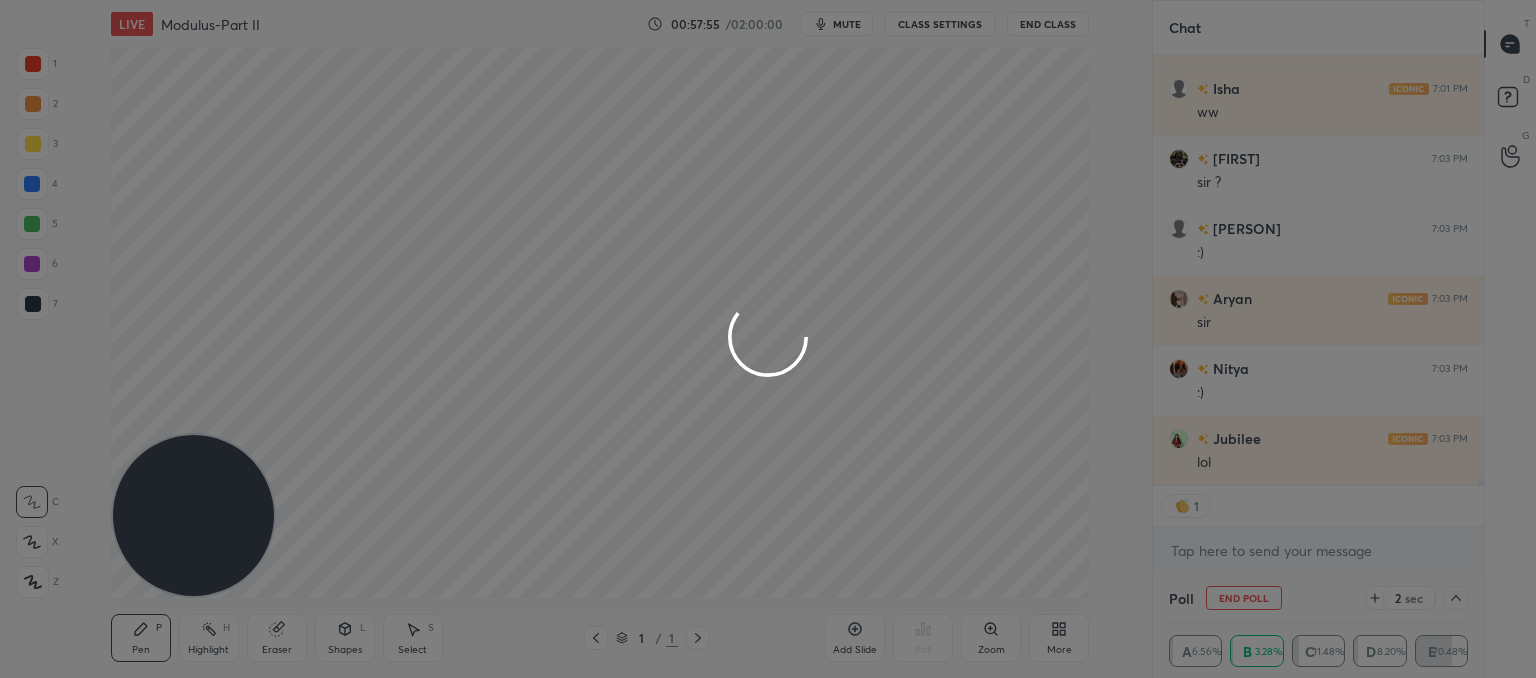 scroll, scrollTop: 25540, scrollLeft: 0, axis: vertical 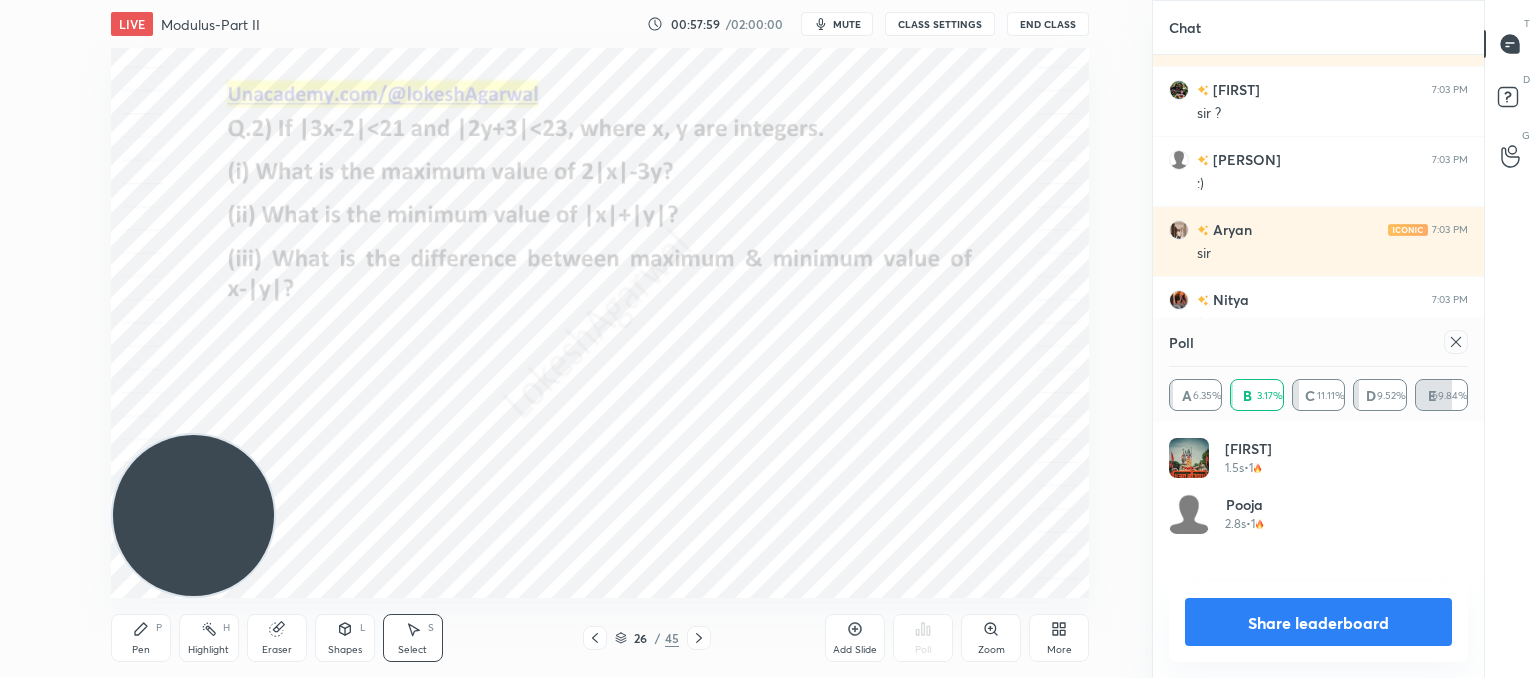 click 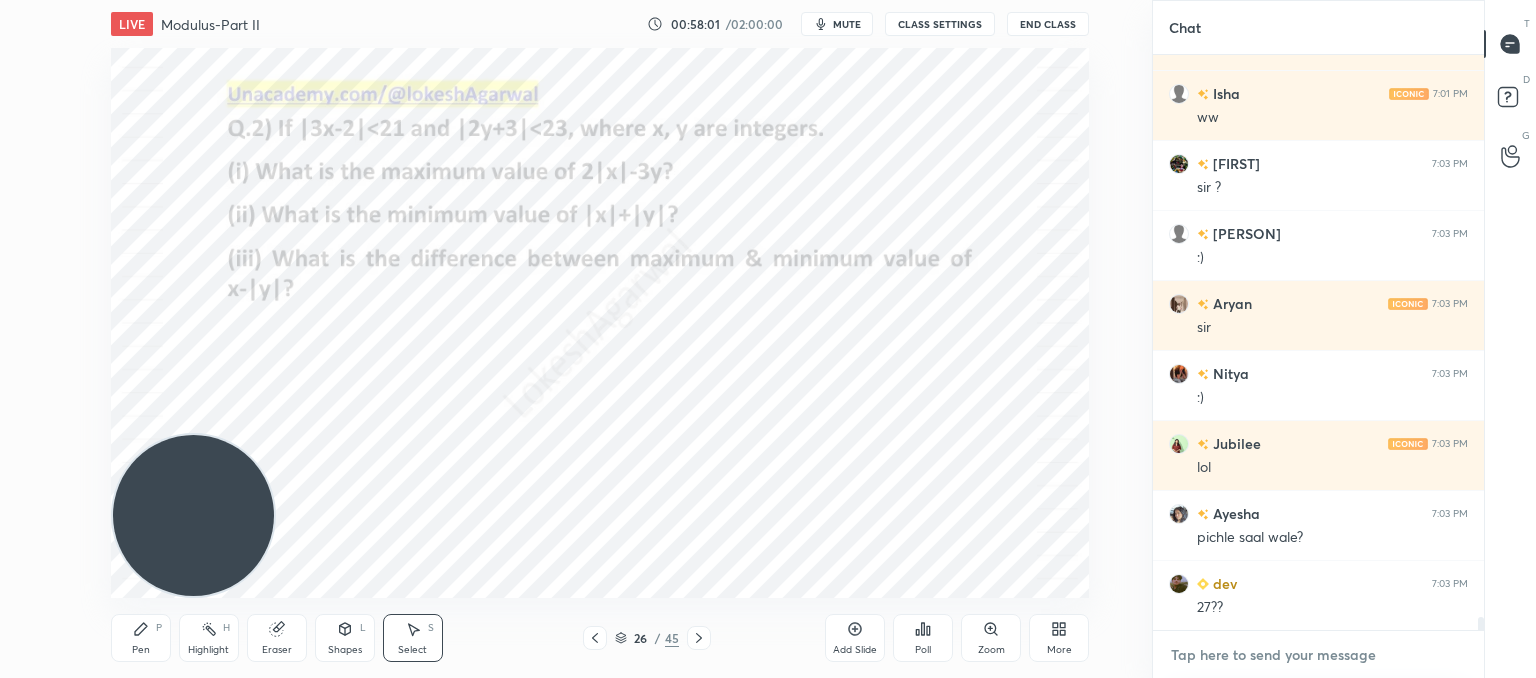 click at bounding box center (1318, 655) 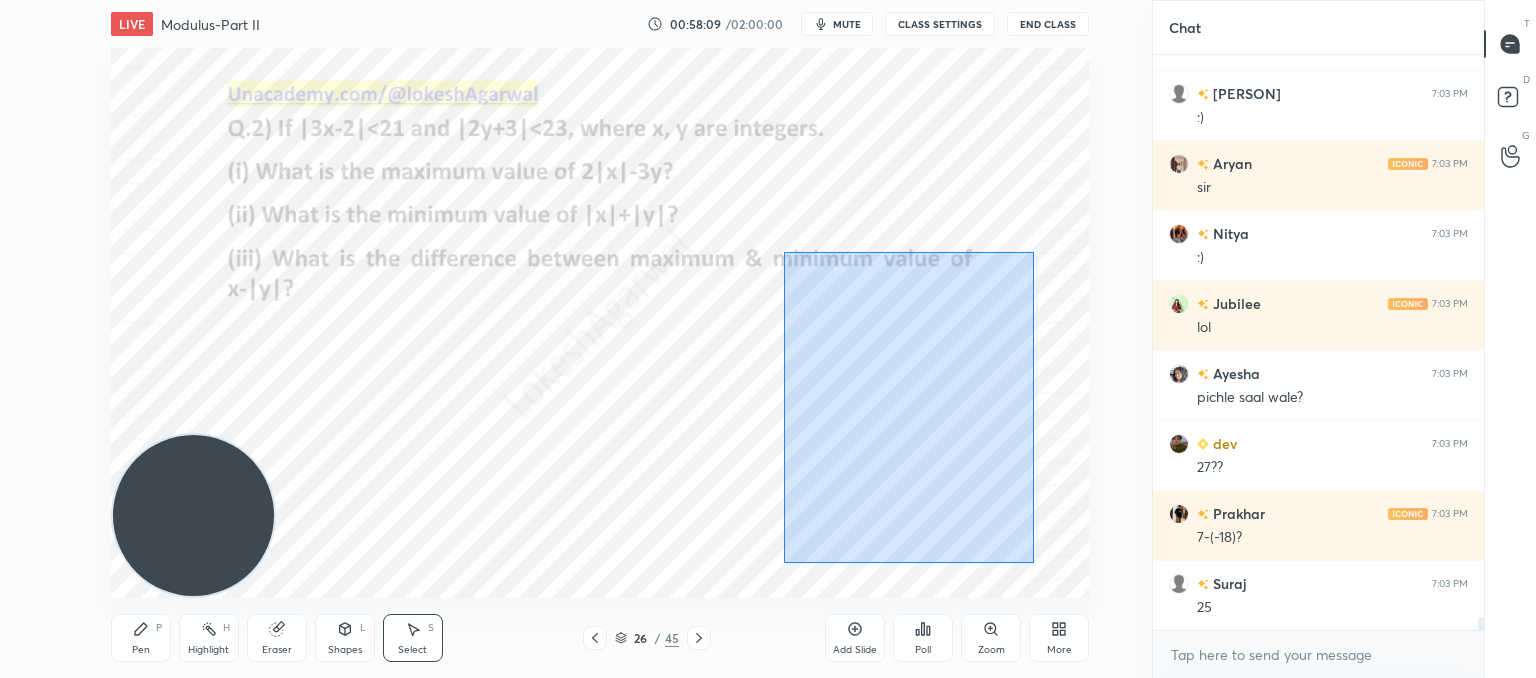 drag, startPoint x: 1033, startPoint y: 563, endPoint x: 784, endPoint y: 244, distance: 404.67517 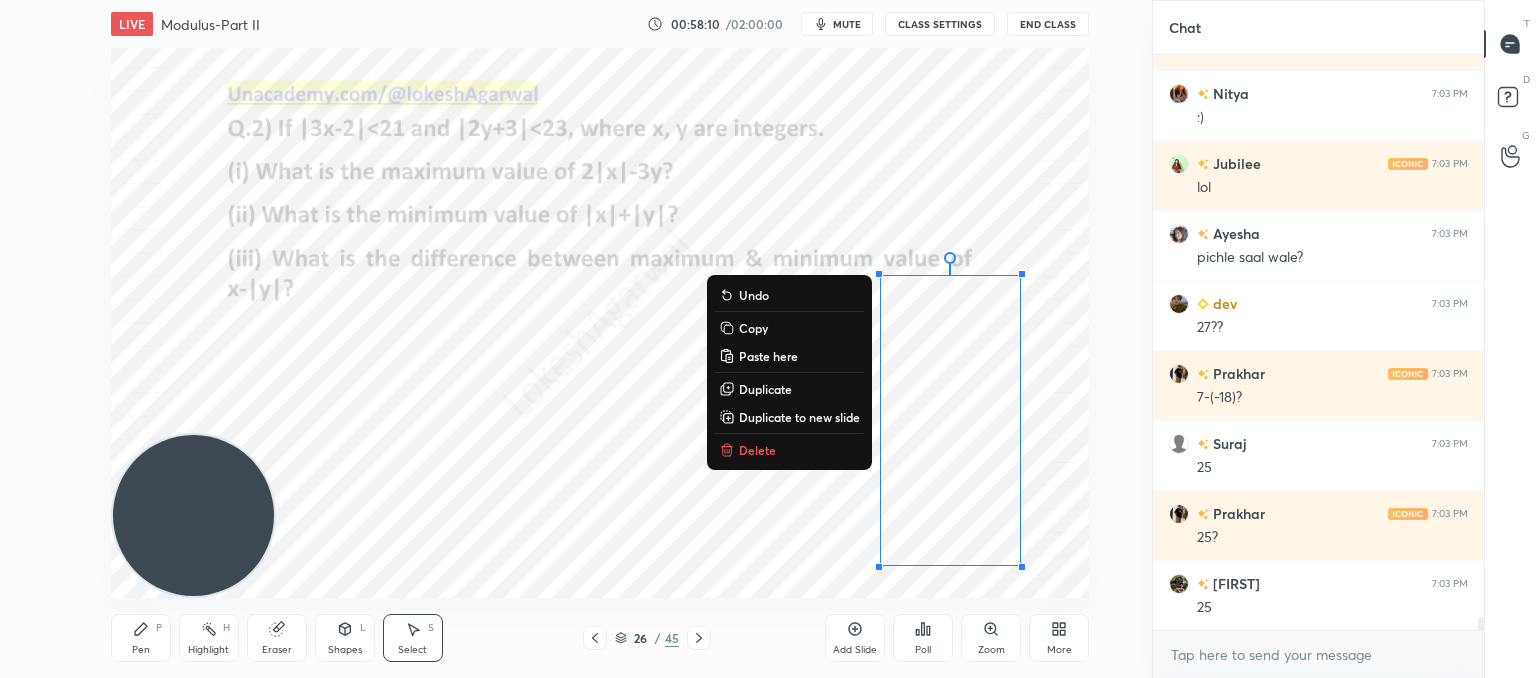 click on "Delete" at bounding box center (757, 450) 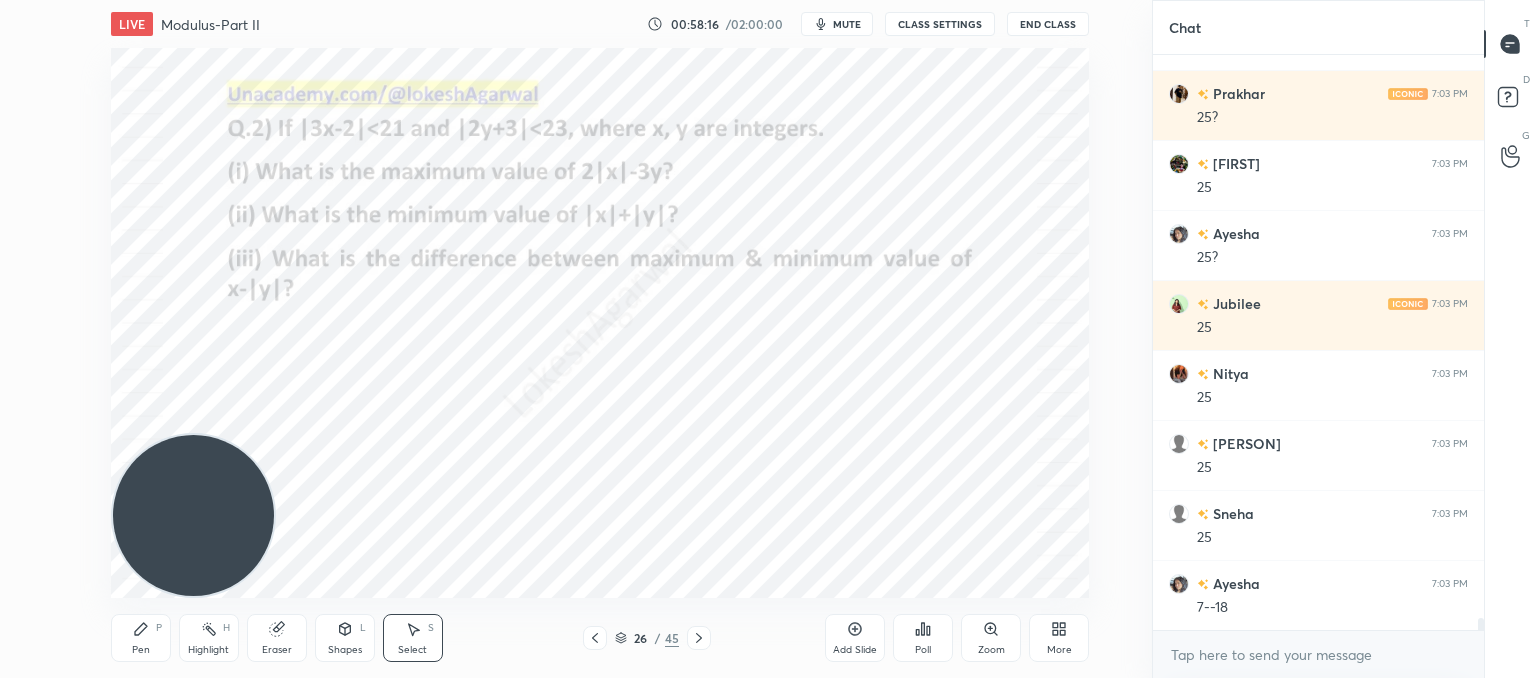 click on "0 ° Undo Copy Paste here Duplicate Duplicate to new slide Delete" at bounding box center [600, 323] 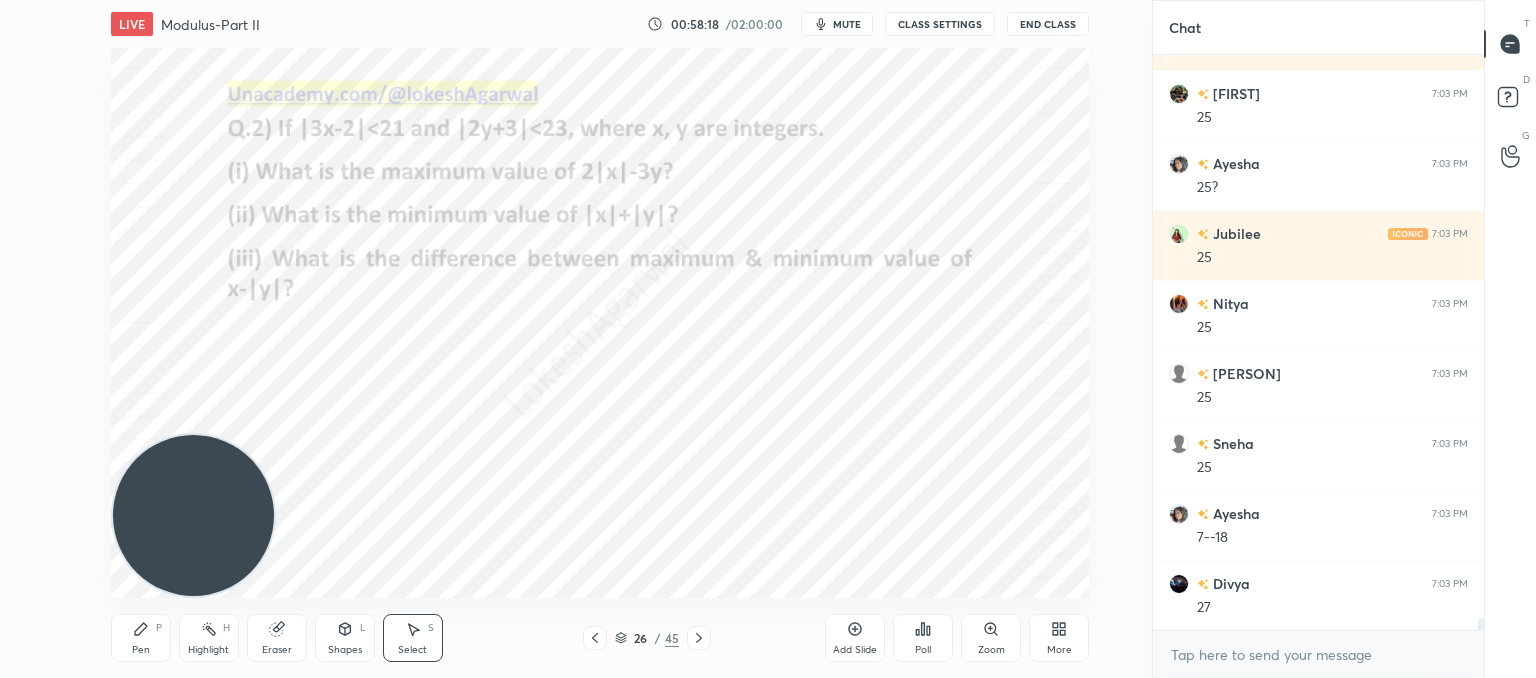 click on "Pen P" at bounding box center [141, 638] 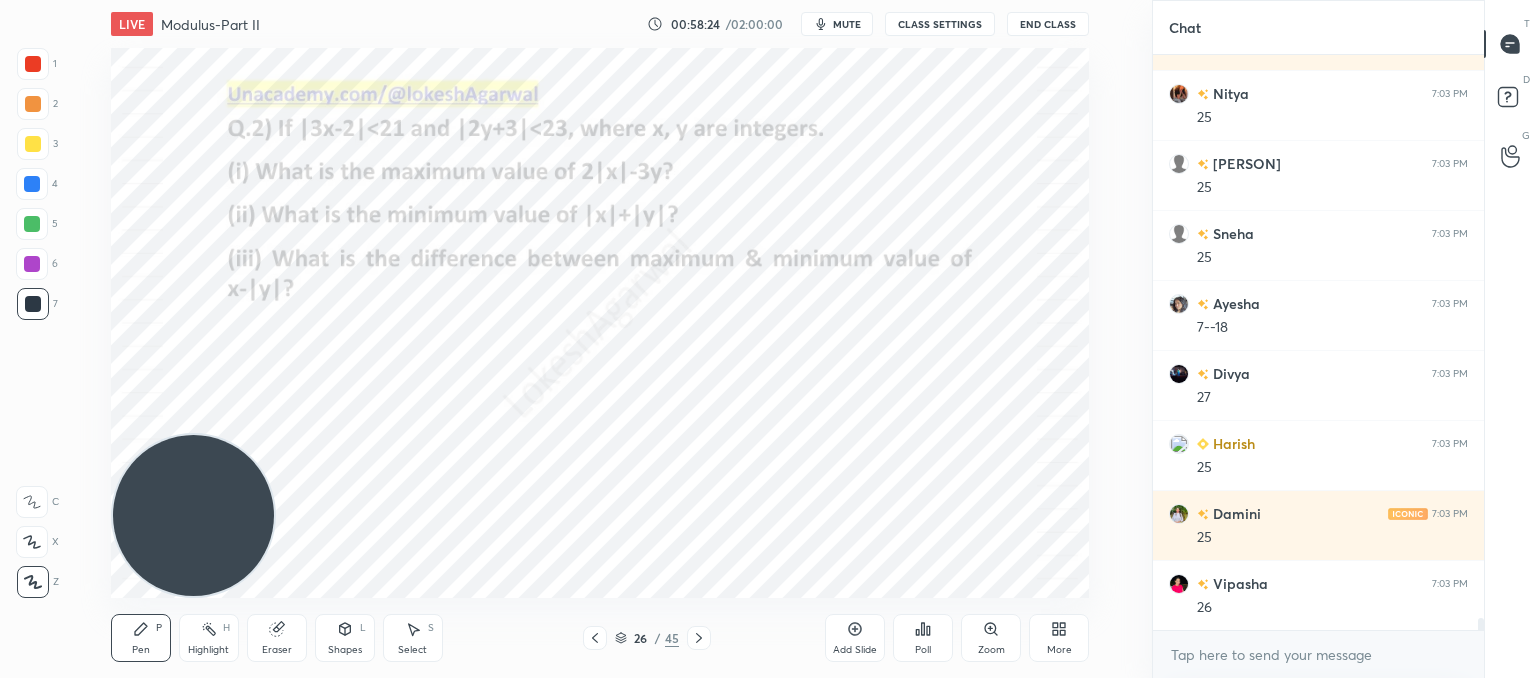 drag, startPoint x: 296, startPoint y: 637, endPoint x: 292, endPoint y: 598, distance: 39.20459 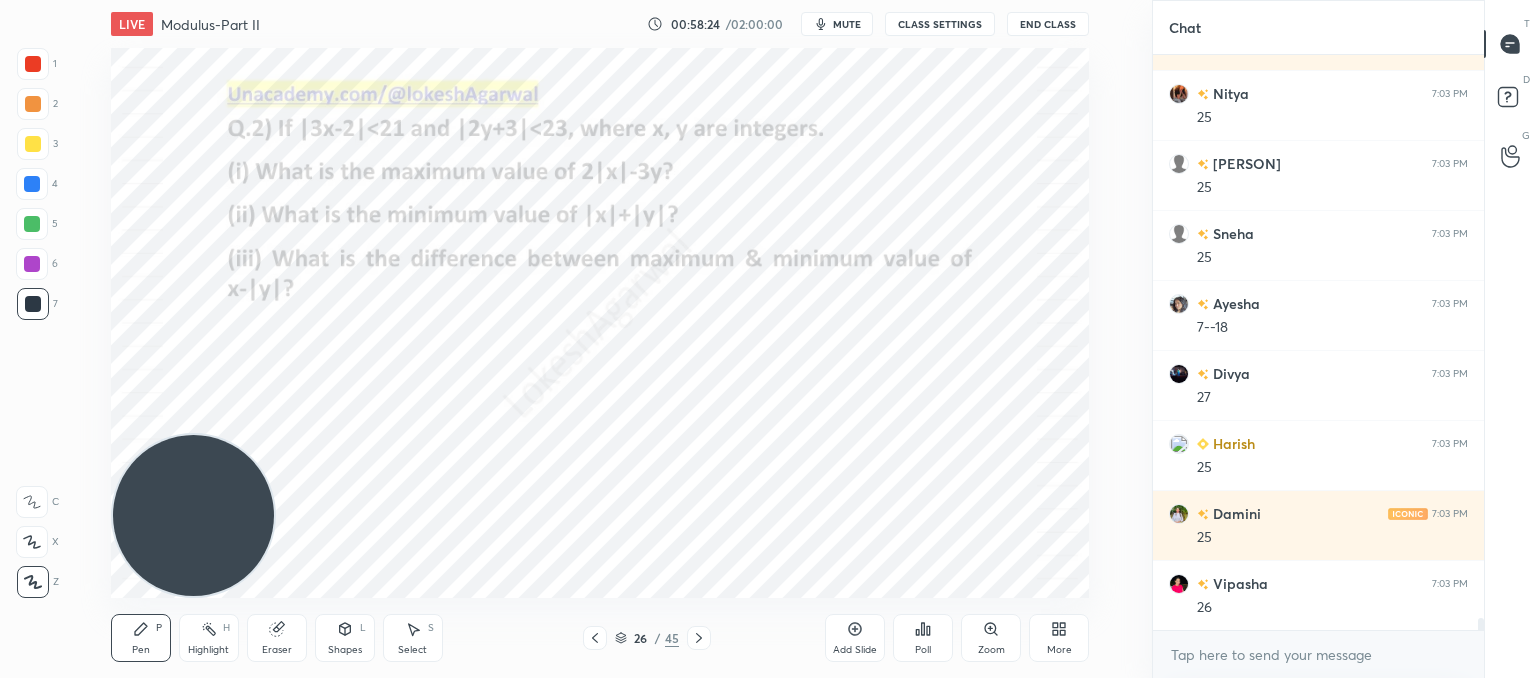 click on "Eraser" at bounding box center (277, 638) 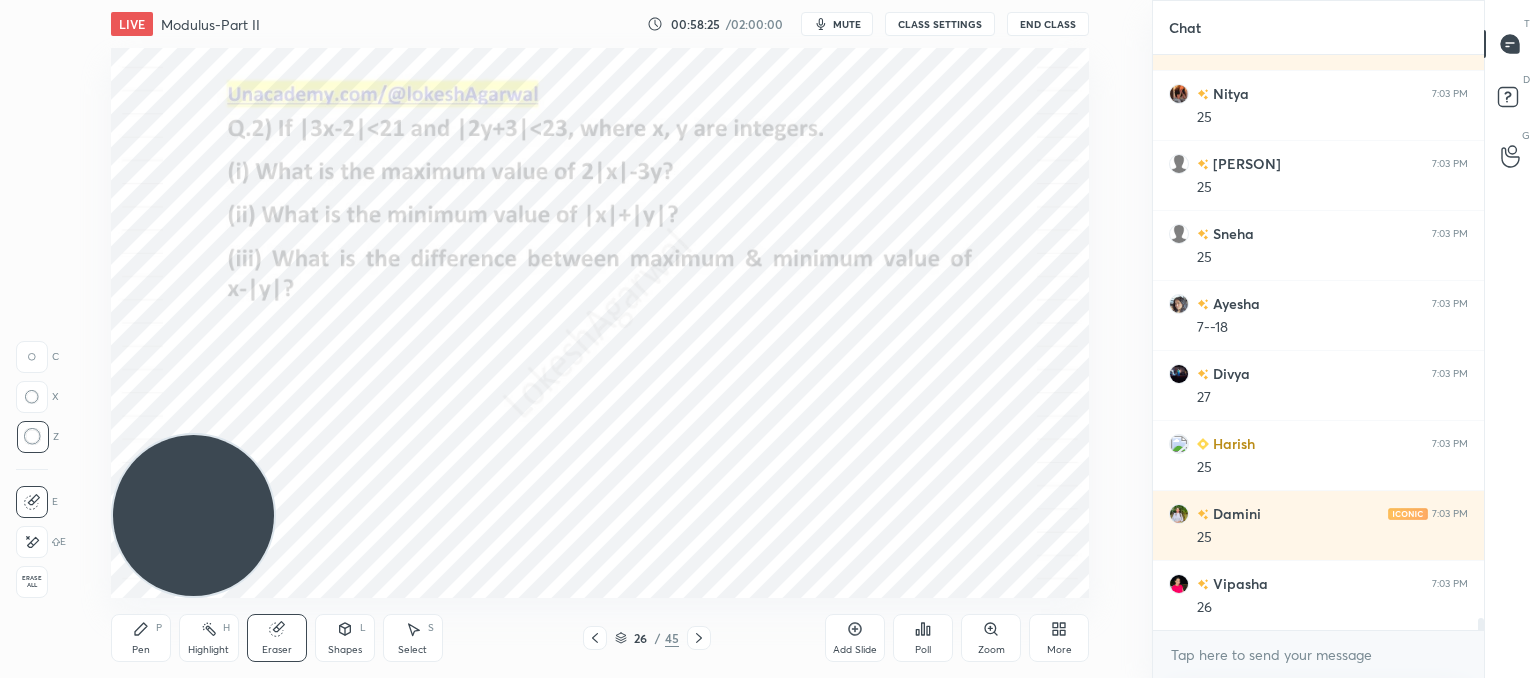 click 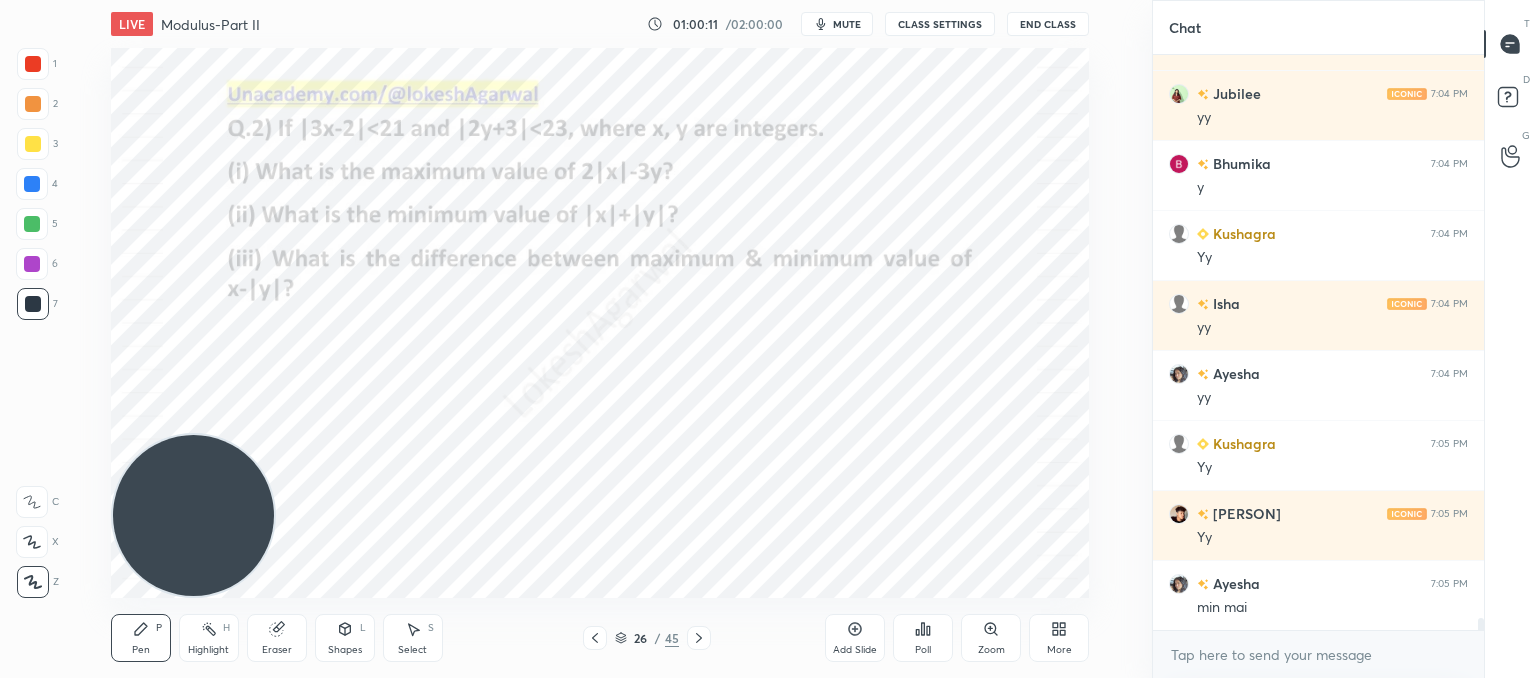 scroll, scrollTop: 27636, scrollLeft: 0, axis: vertical 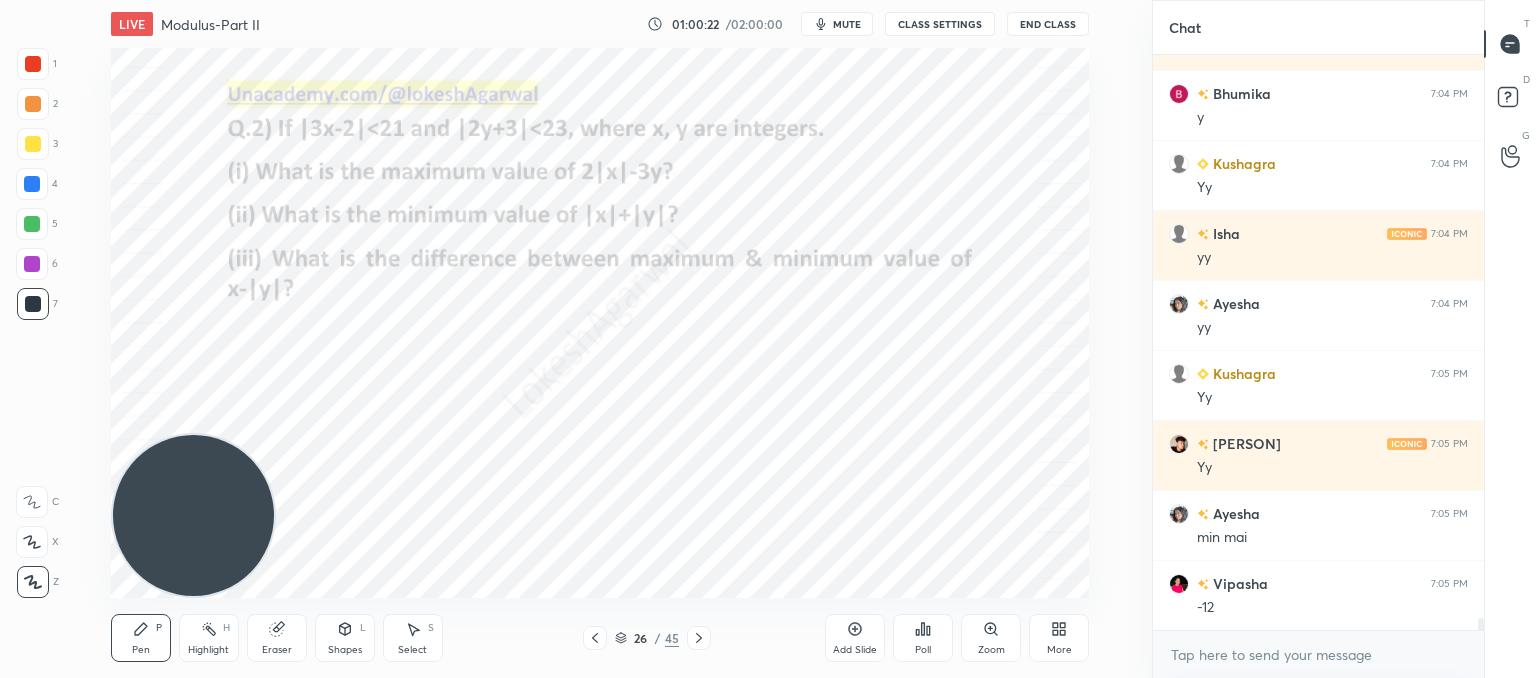 click on "LIVE Modulus-Part II 01:00:22 /  02:00:00 mute CLASS SETTINGS End Class Setting up your live class Poll for   secs No correct answer Start poll Back Modulus-Part II • L12 of Comprehensive Course on Algebra: Basic to Advanced - Part I Lokesh Agarwal Pen P Highlight H Eraser Shapes L Select S 26 / 45 Add Slide Poll Zoom More" at bounding box center (600, 339) 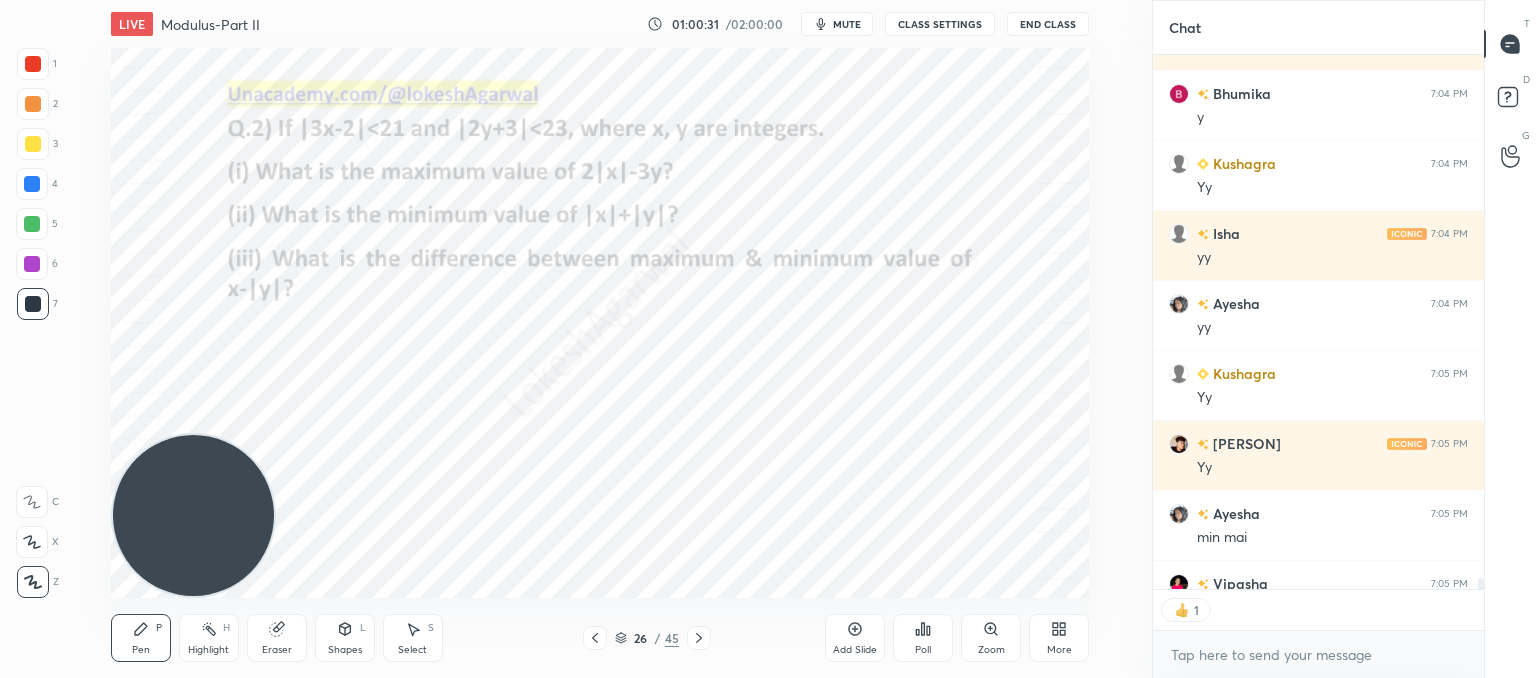 scroll, scrollTop: 529, scrollLeft: 325, axis: both 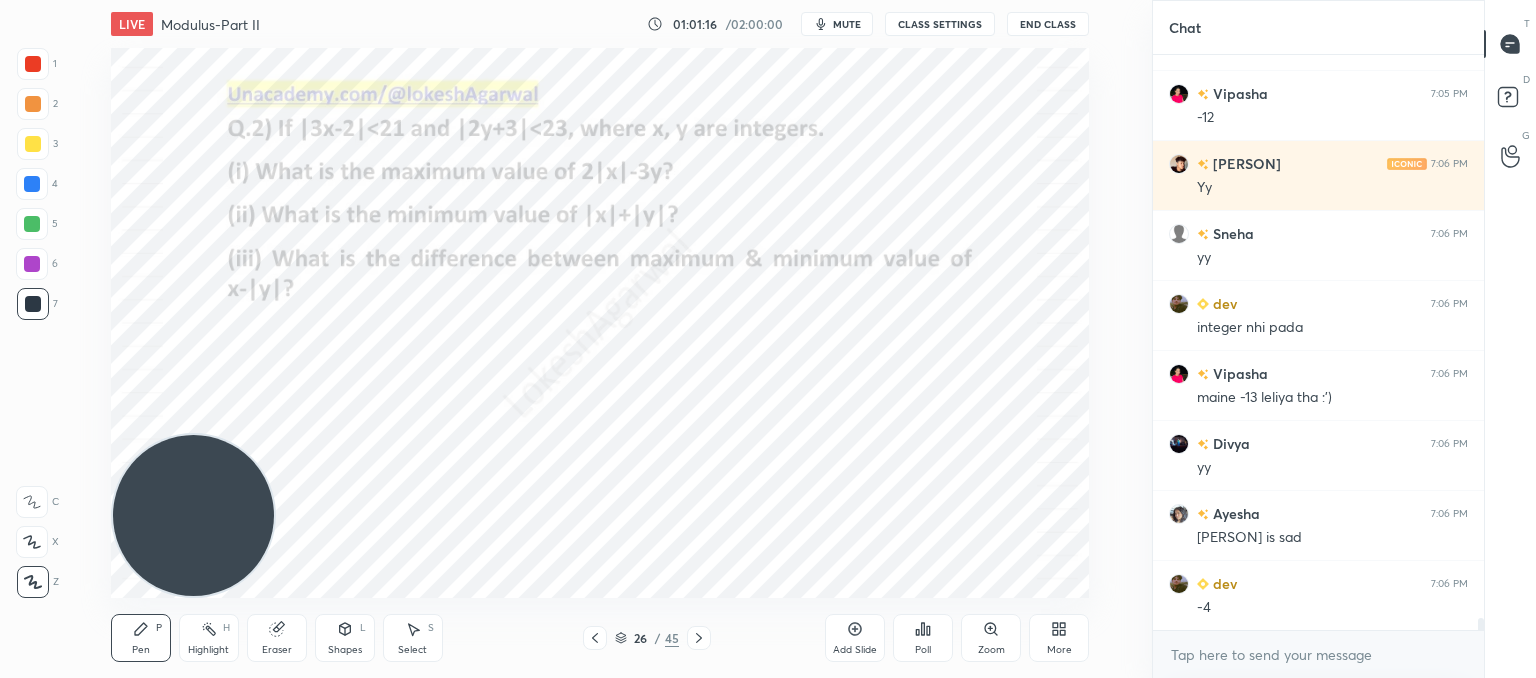 click 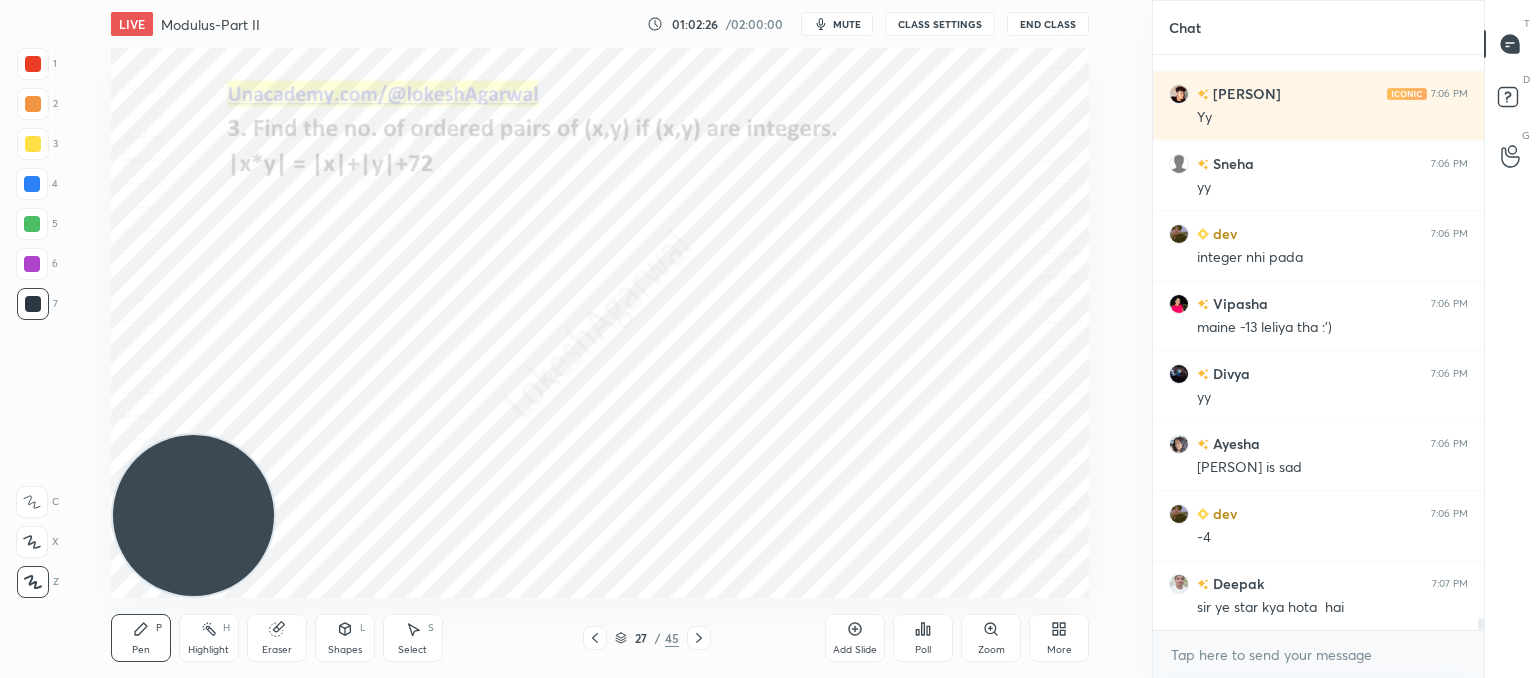 scroll, scrollTop: 28216, scrollLeft: 0, axis: vertical 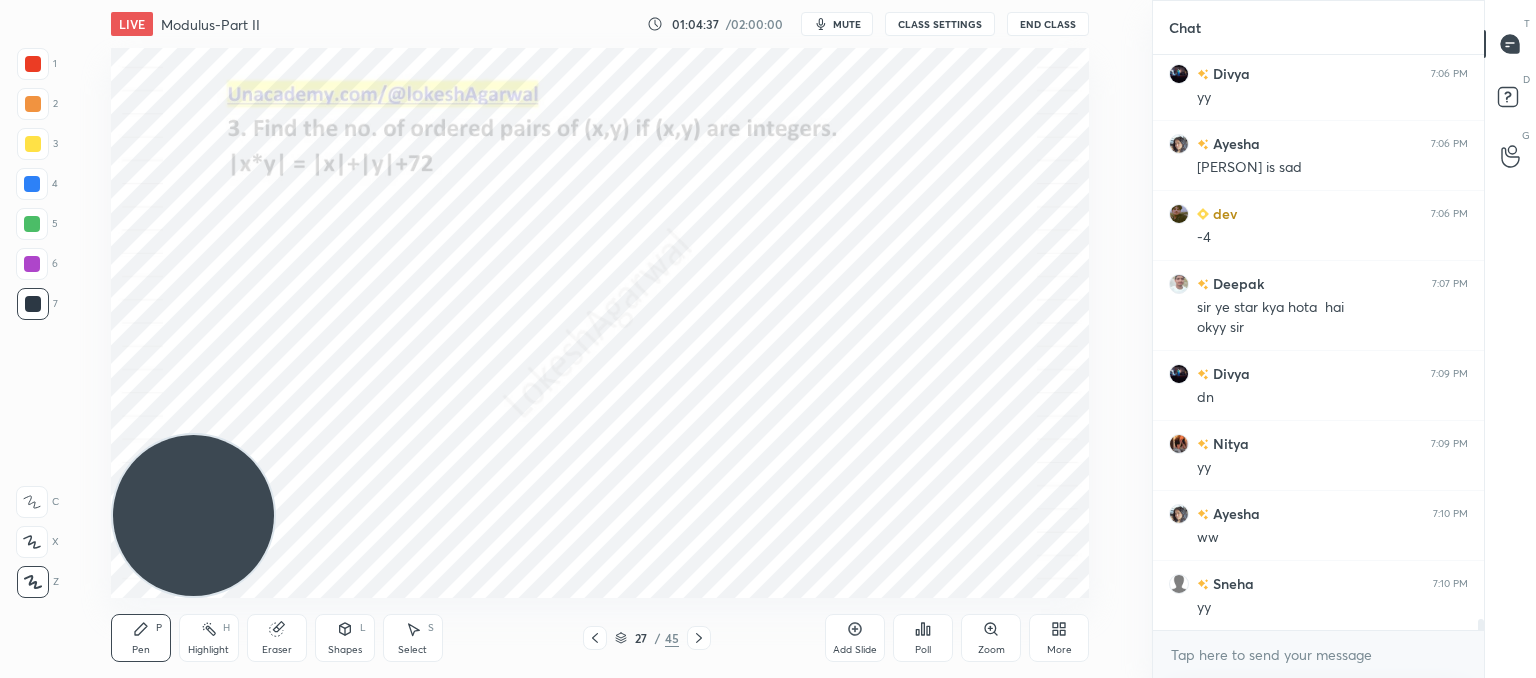 click on "Add Slide" at bounding box center [855, 638] 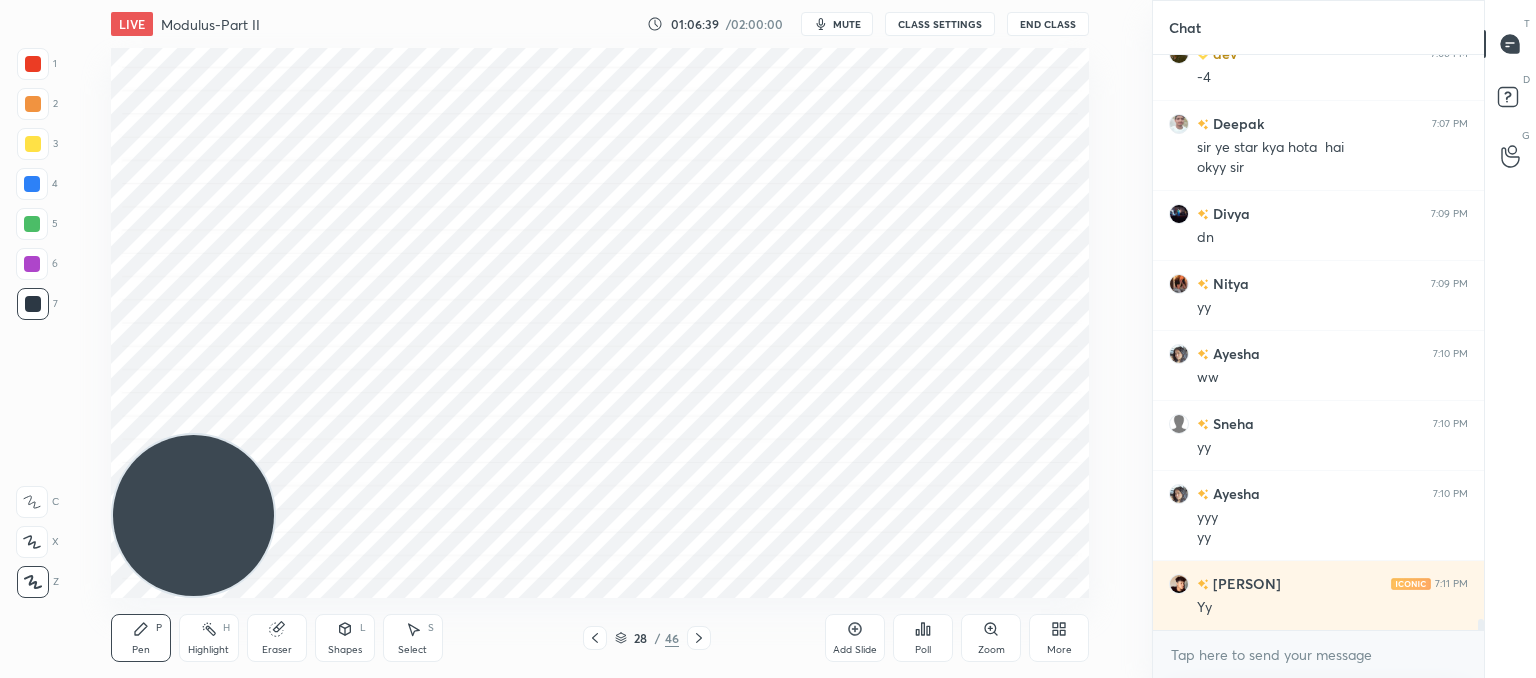 scroll, scrollTop: 28704, scrollLeft: 0, axis: vertical 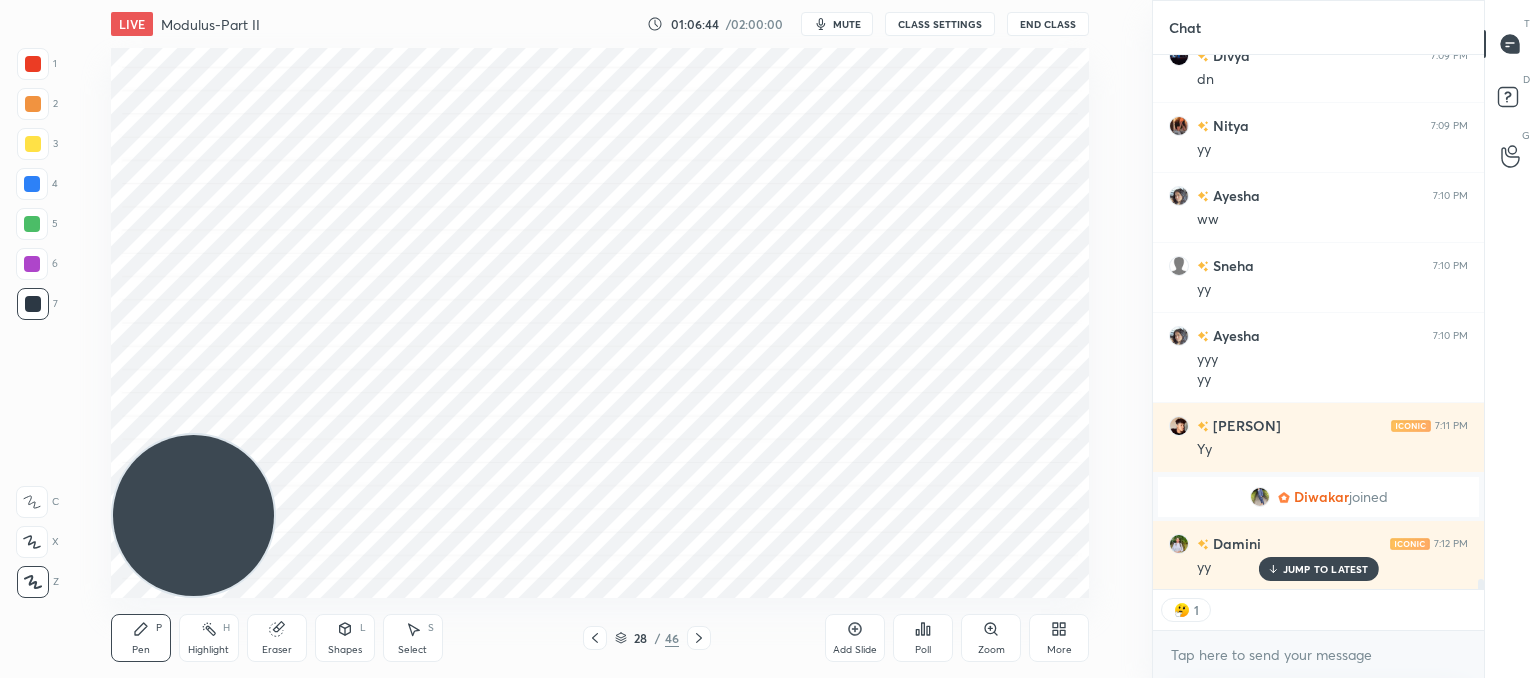click on "JUMP TO LATEST" at bounding box center [1326, 569] 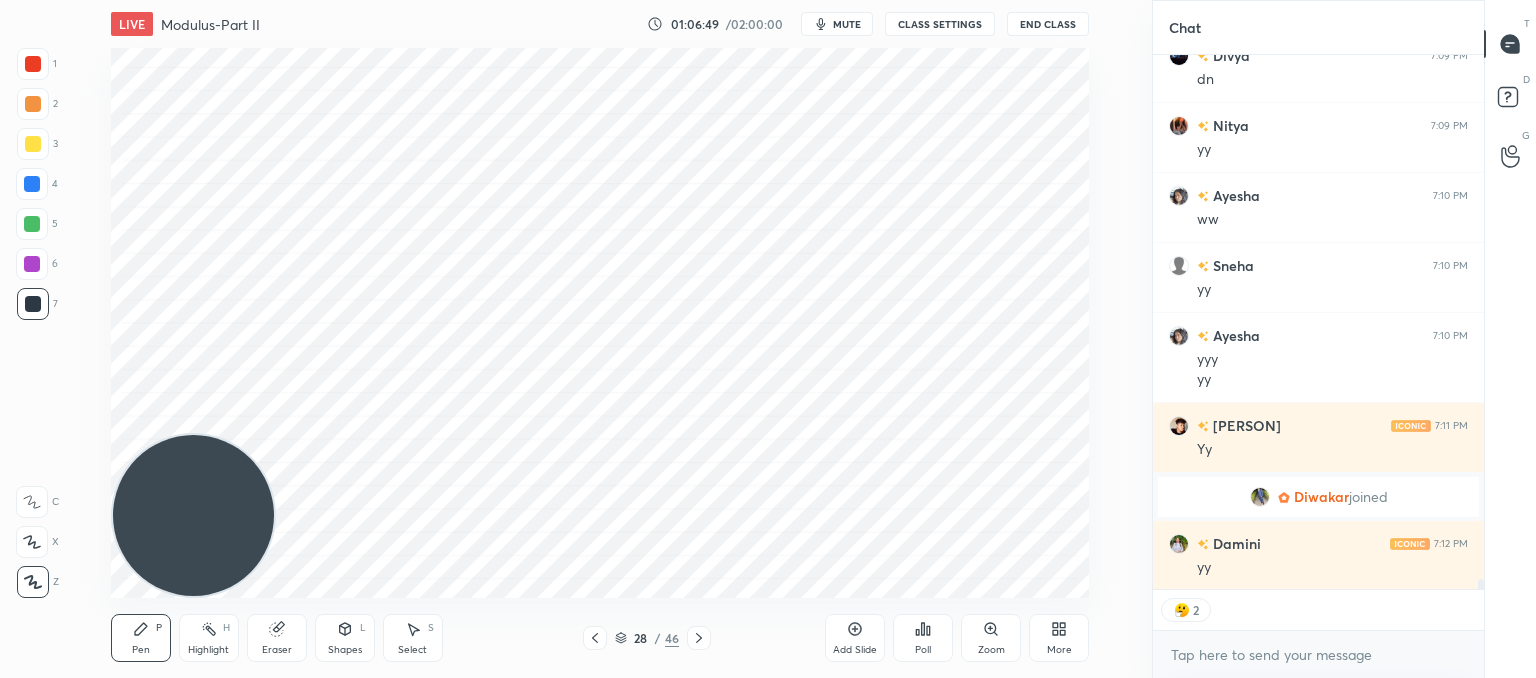 scroll, scrollTop: 27103, scrollLeft: 0, axis: vertical 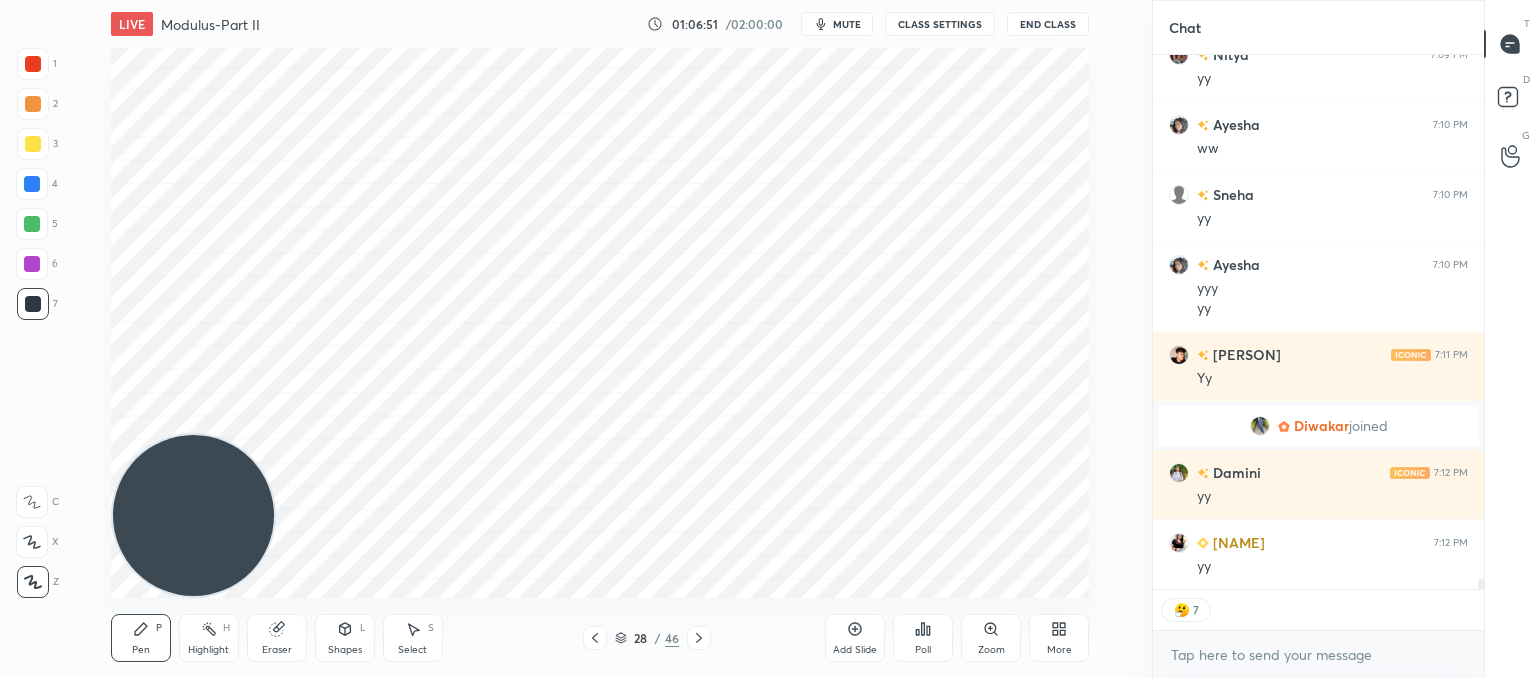 click on "CLASS SETTINGS" at bounding box center [940, 24] 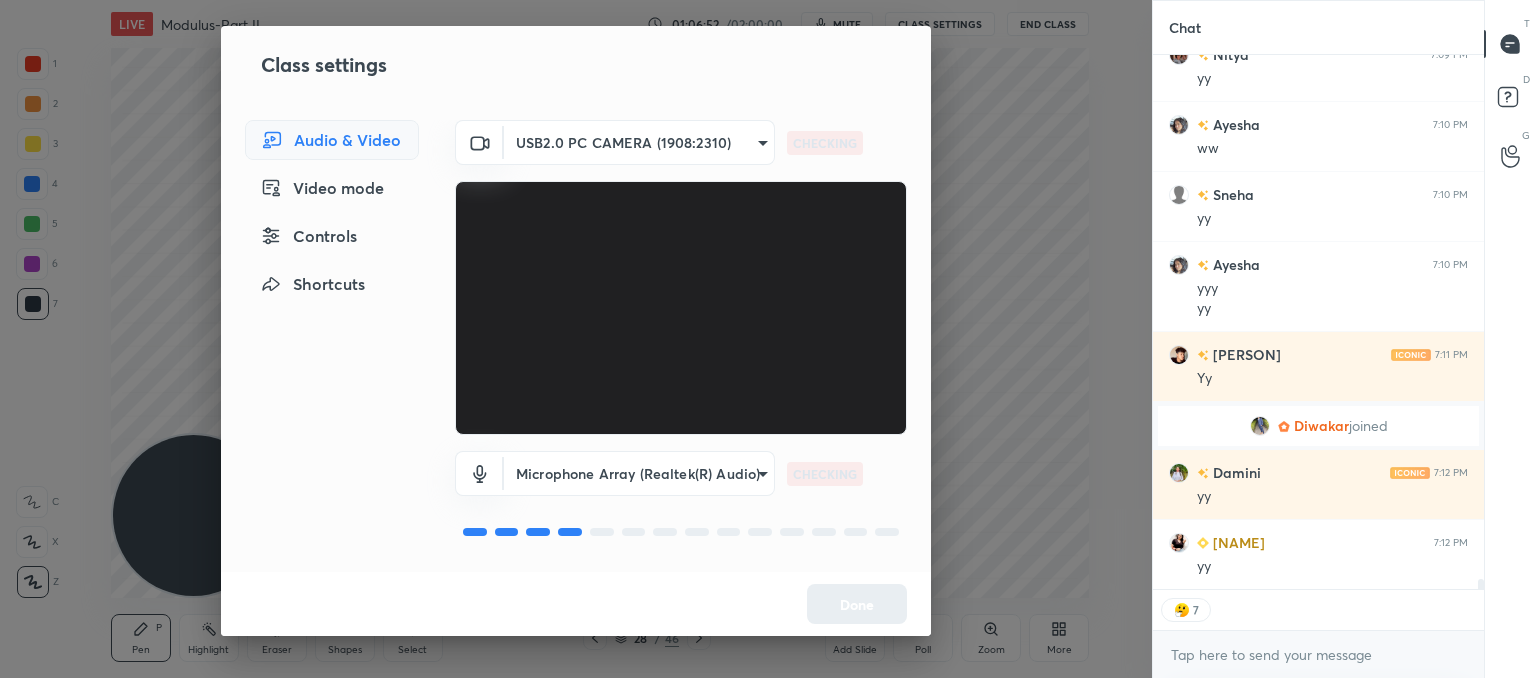 click on "Controls" at bounding box center (332, 236) 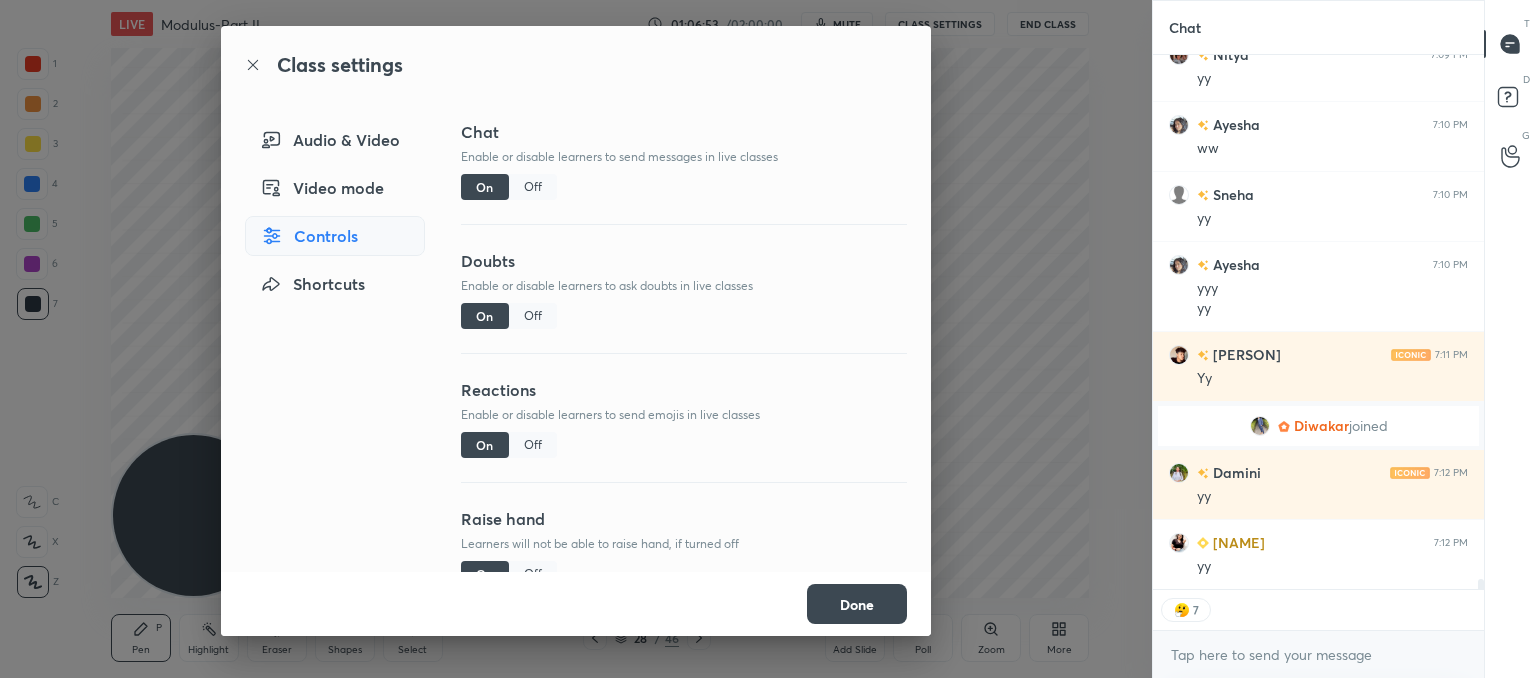 click on "Reactions Enable or disable learners to send emojis in live classes On Off" at bounding box center [684, 442] 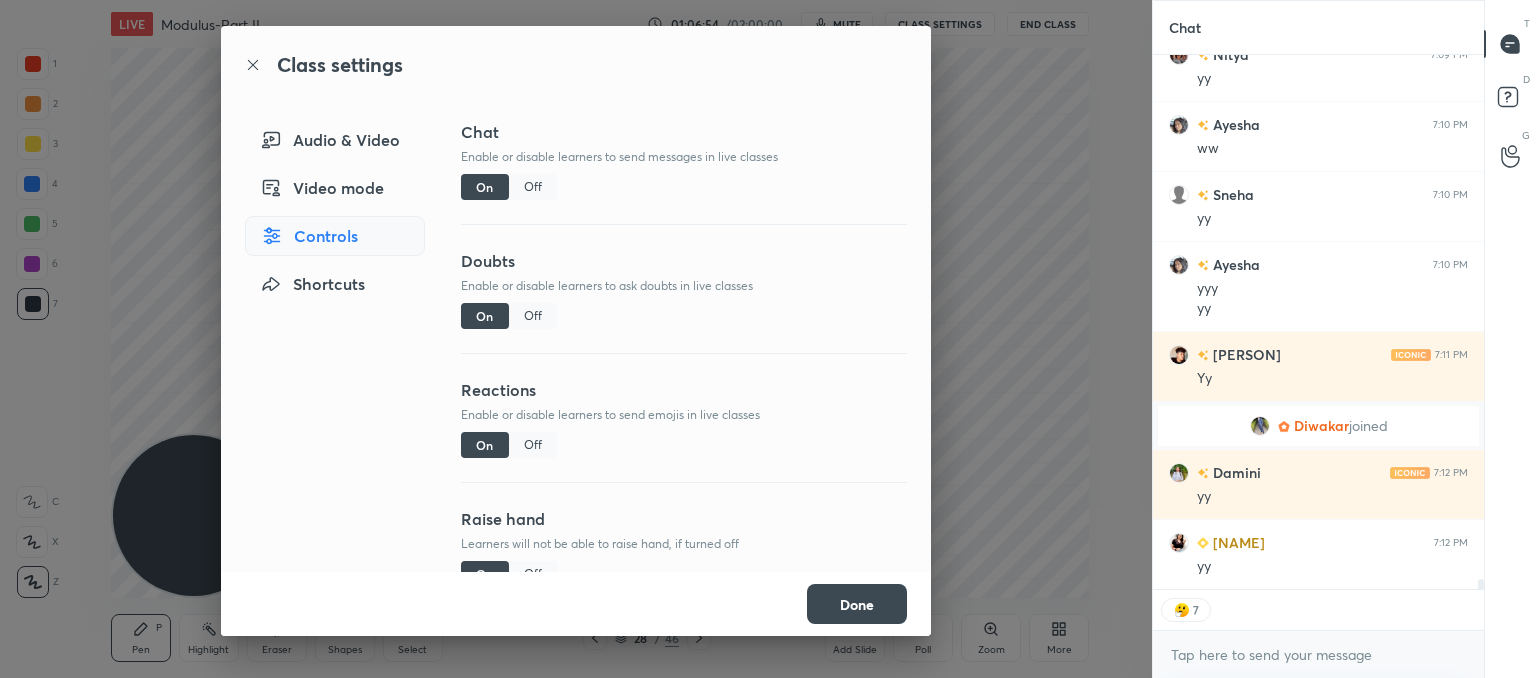 click on "Off" at bounding box center (533, 445) 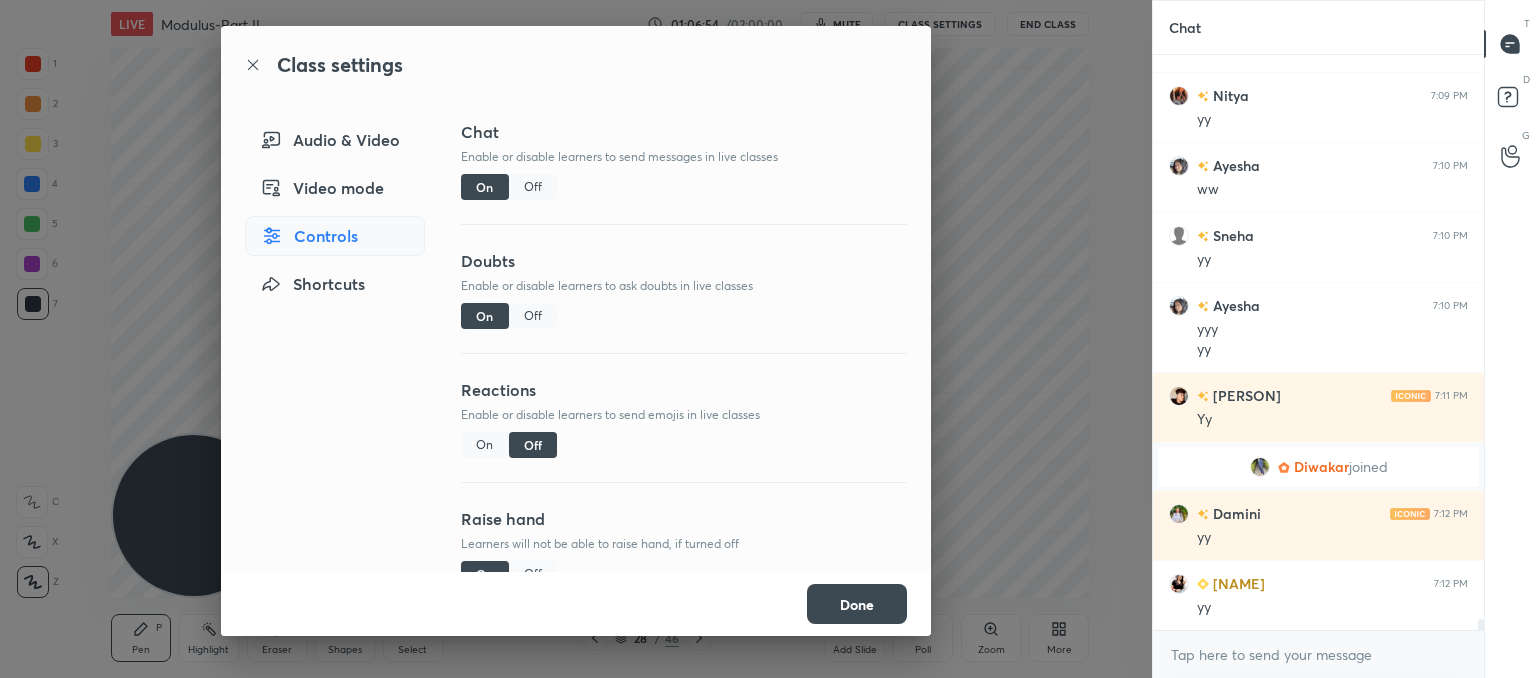 scroll, scrollTop: 6, scrollLeft: 6, axis: both 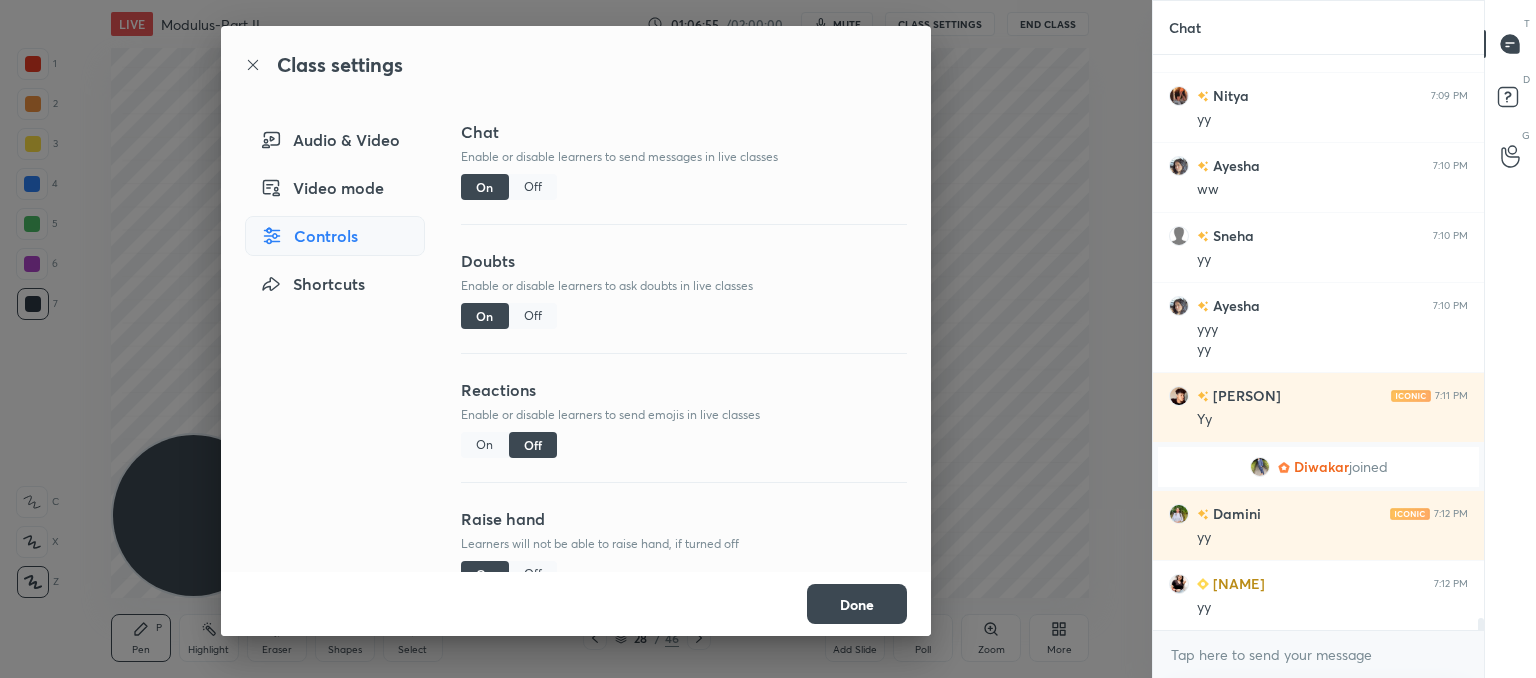click on "Done" at bounding box center (857, 604) 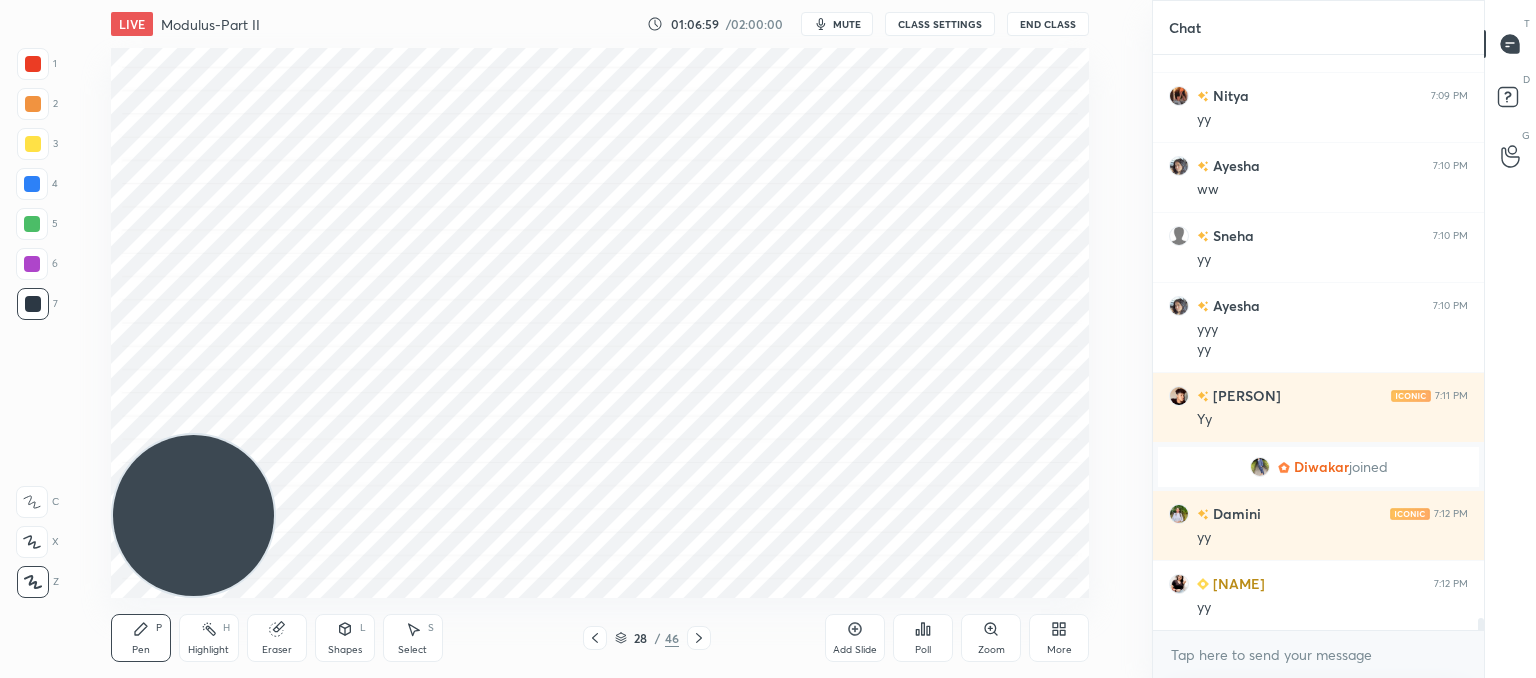 drag, startPoint x: 602, startPoint y: 631, endPoint x: 596, endPoint y: 658, distance: 27.658634 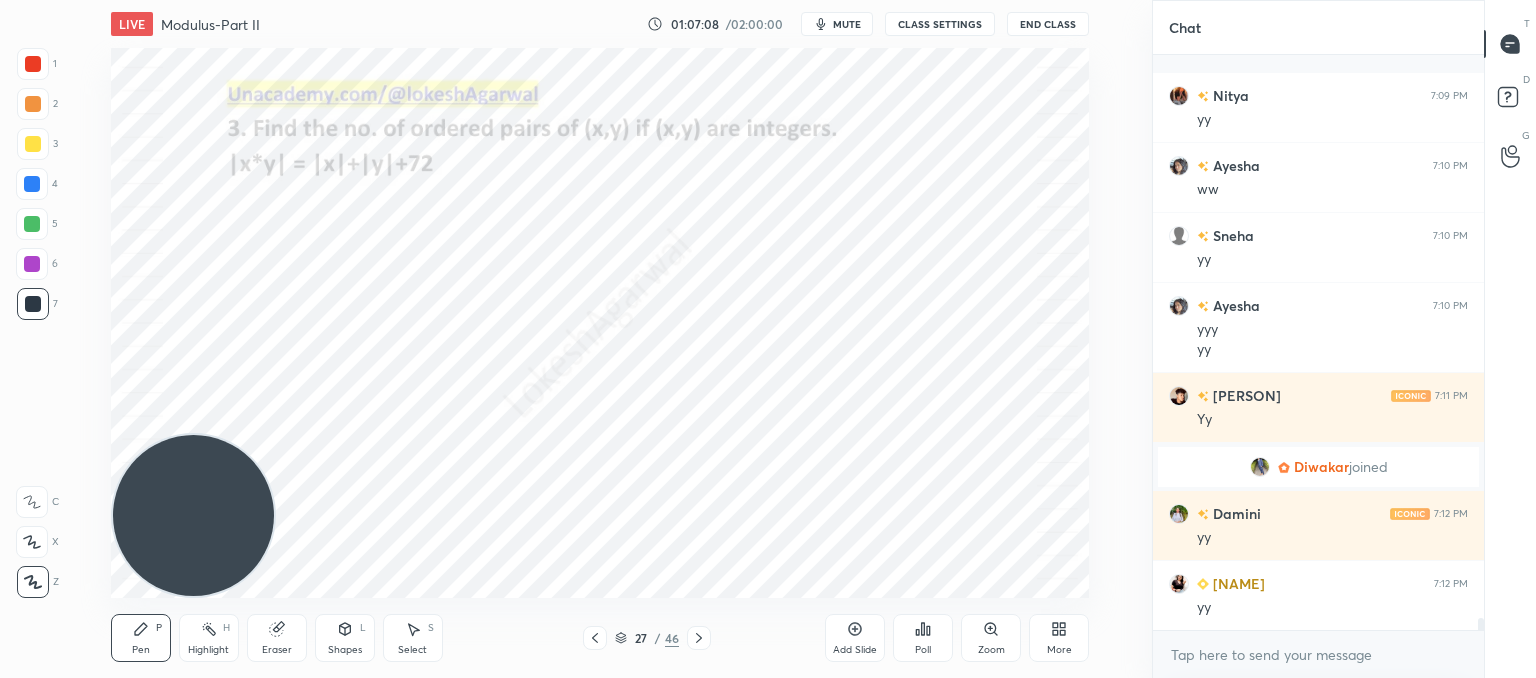 scroll, scrollTop: 27150, scrollLeft: 0, axis: vertical 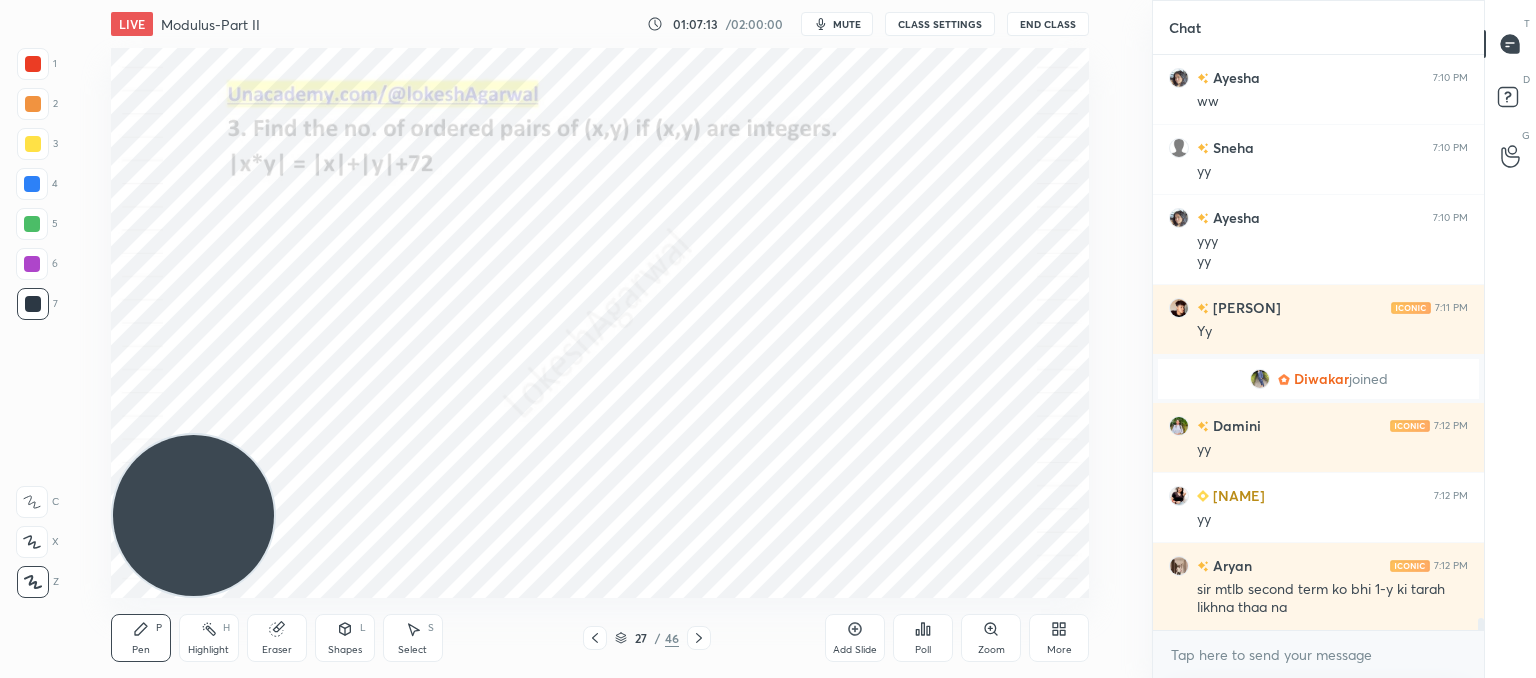 click 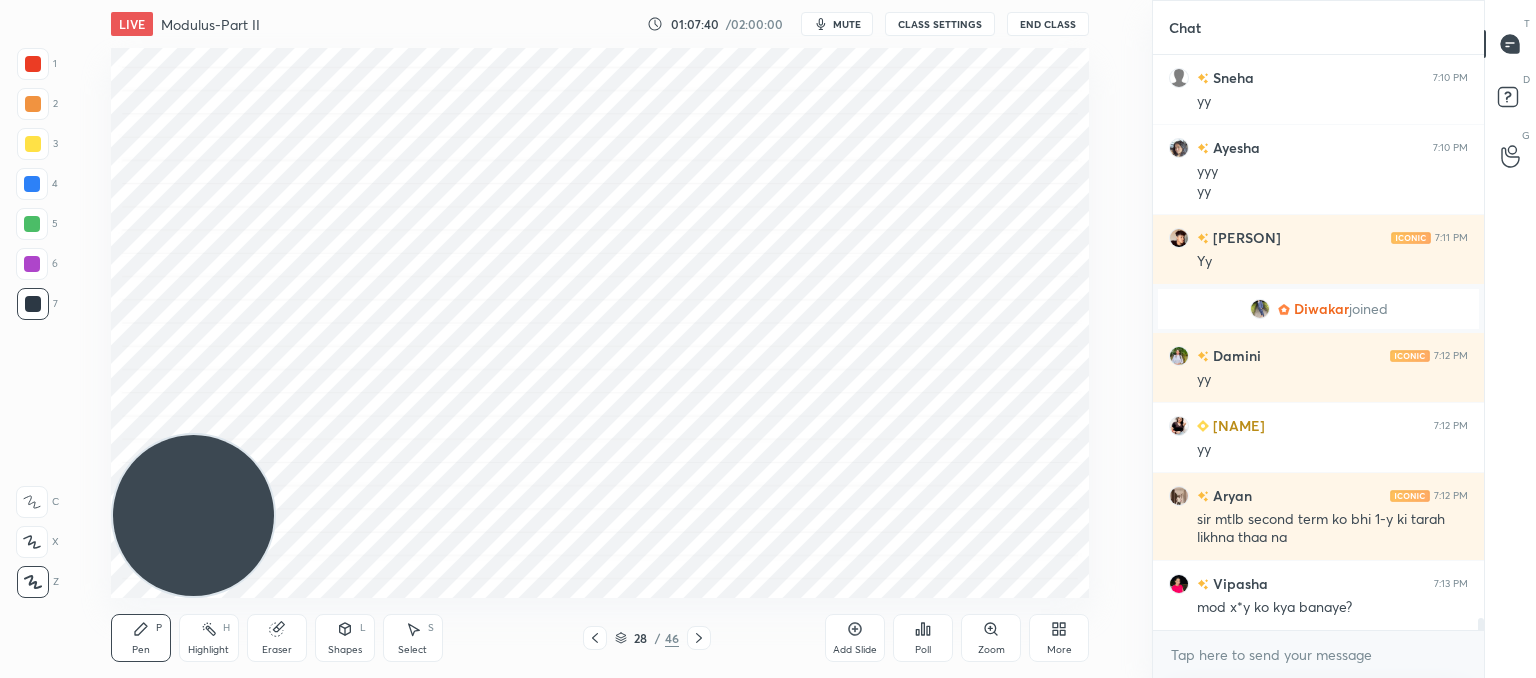 scroll, scrollTop: 27290, scrollLeft: 0, axis: vertical 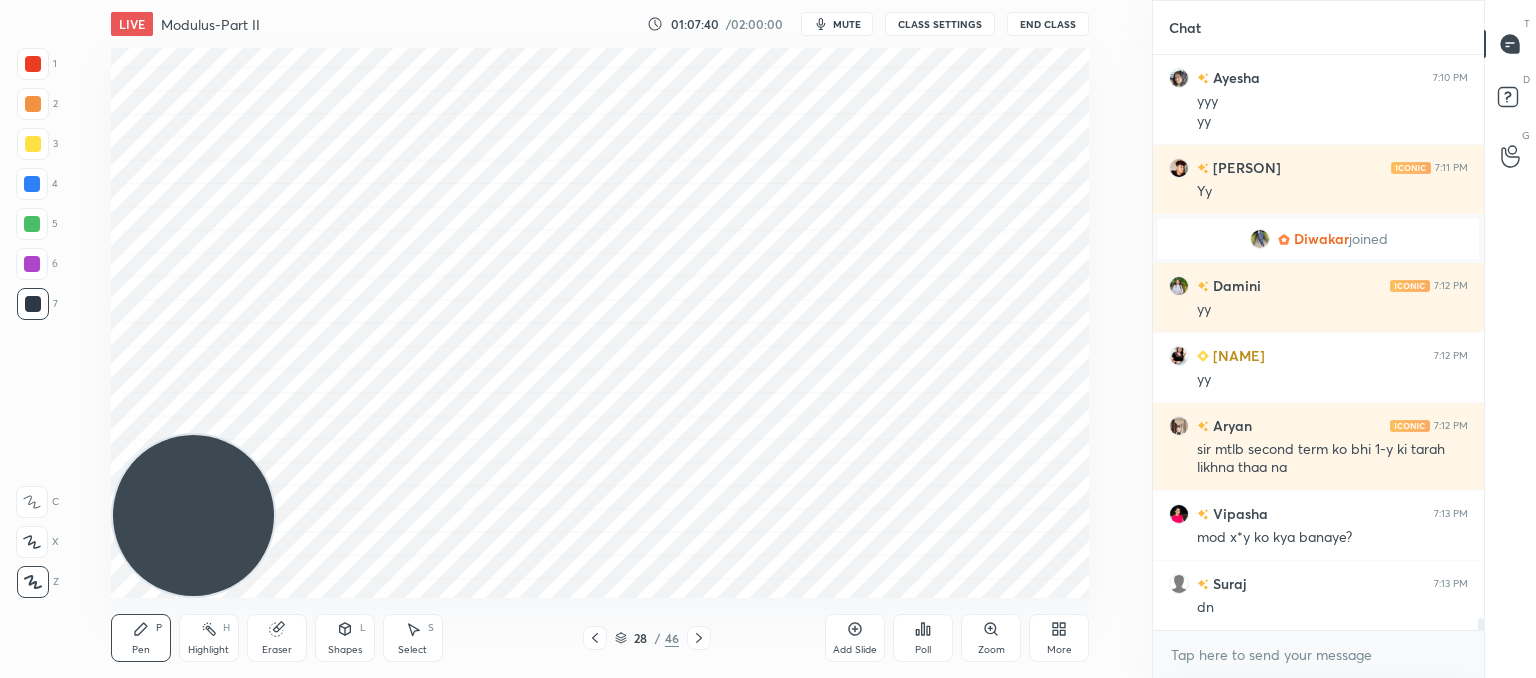 drag, startPoint x: 869, startPoint y: 649, endPoint x: 862, endPoint y: 582, distance: 67.36468 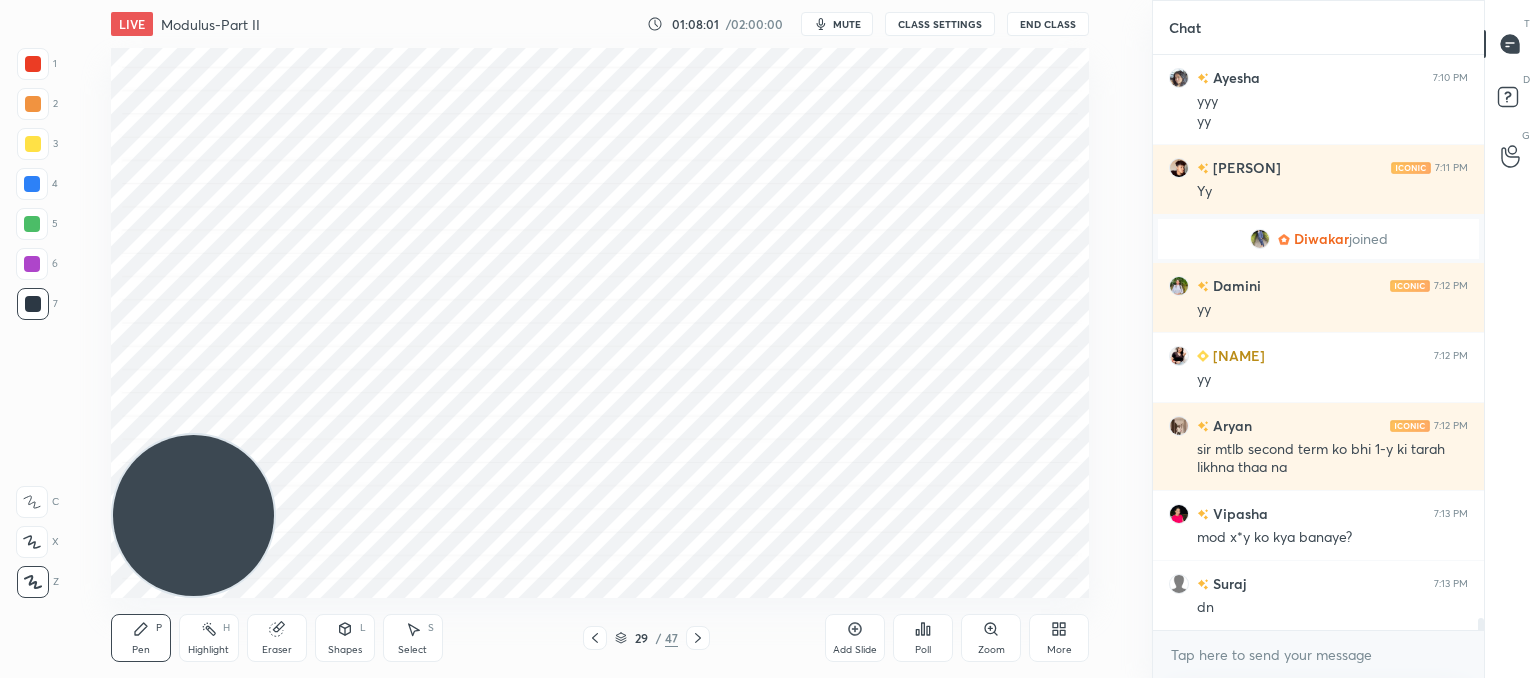 scroll, scrollTop: 27360, scrollLeft: 0, axis: vertical 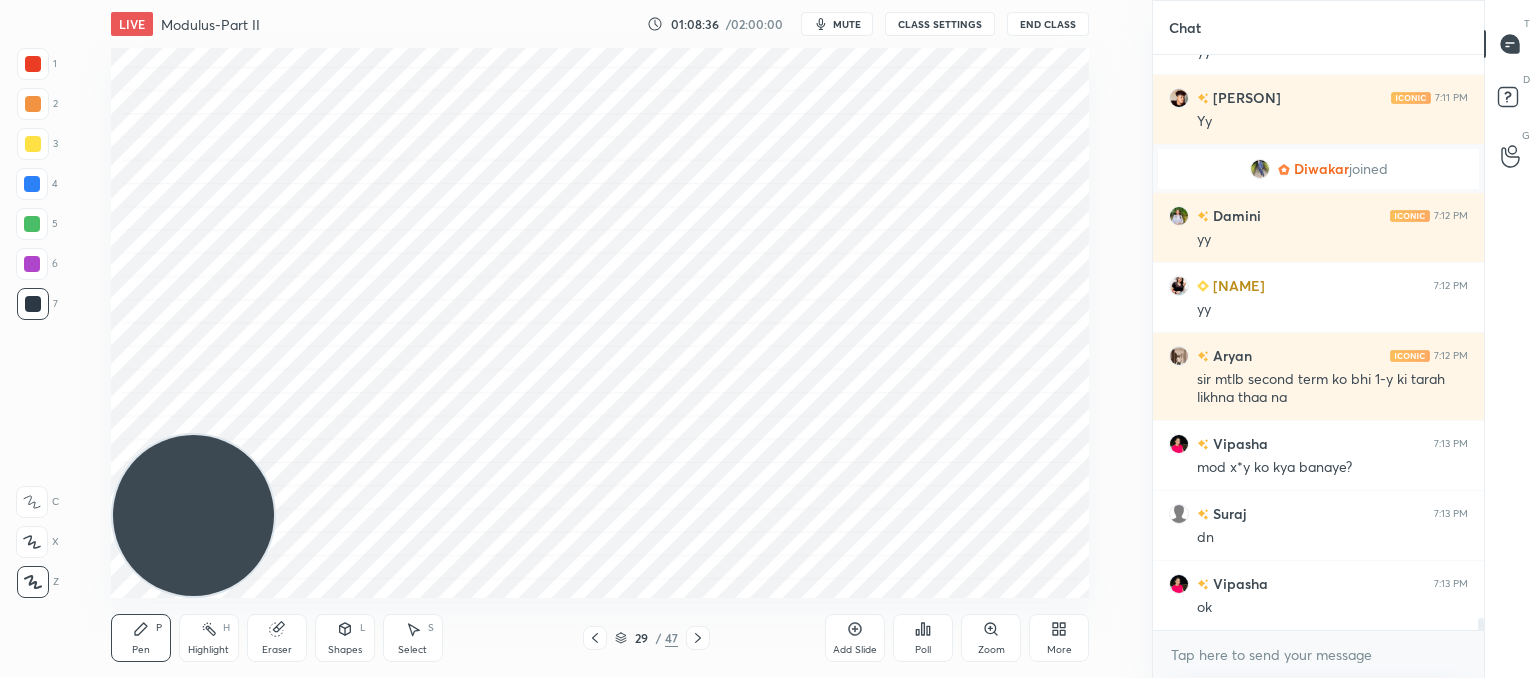 click 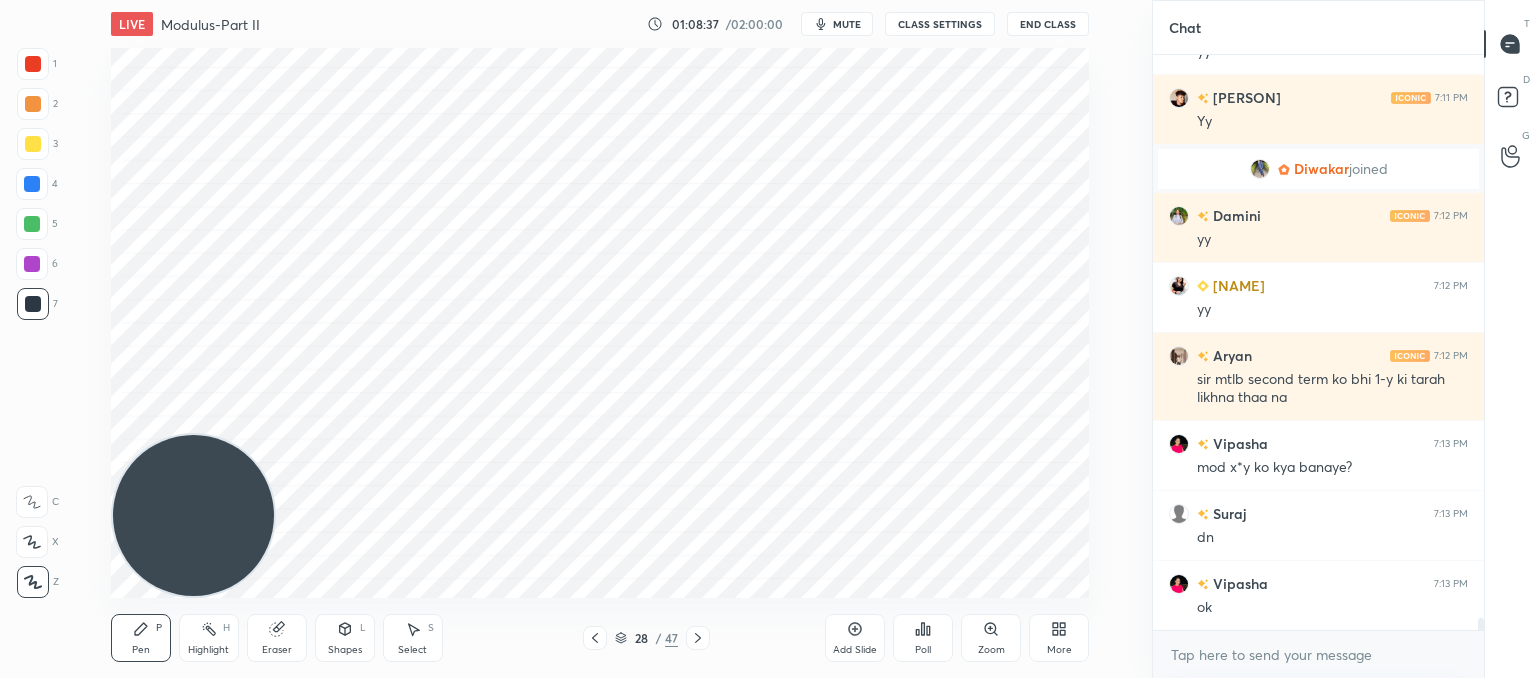 click 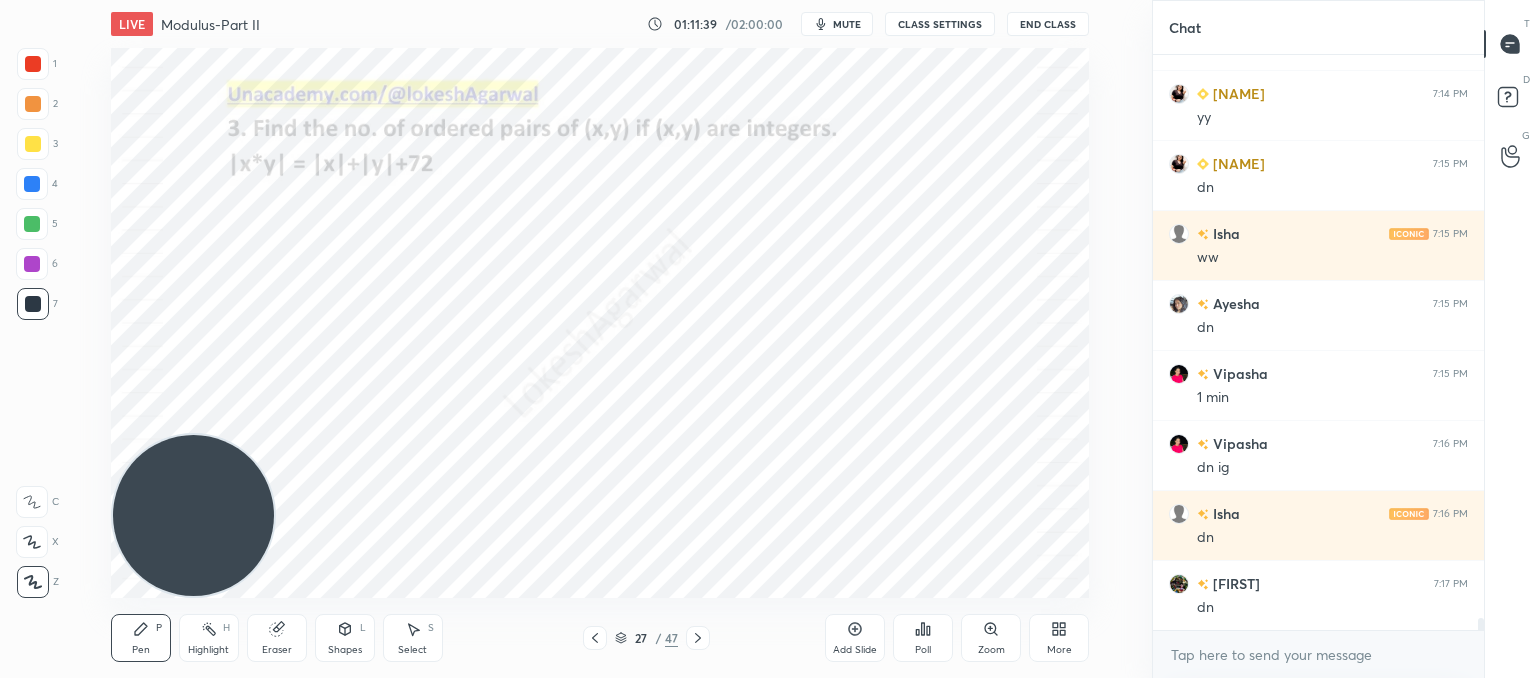 scroll, scrollTop: 28130, scrollLeft: 0, axis: vertical 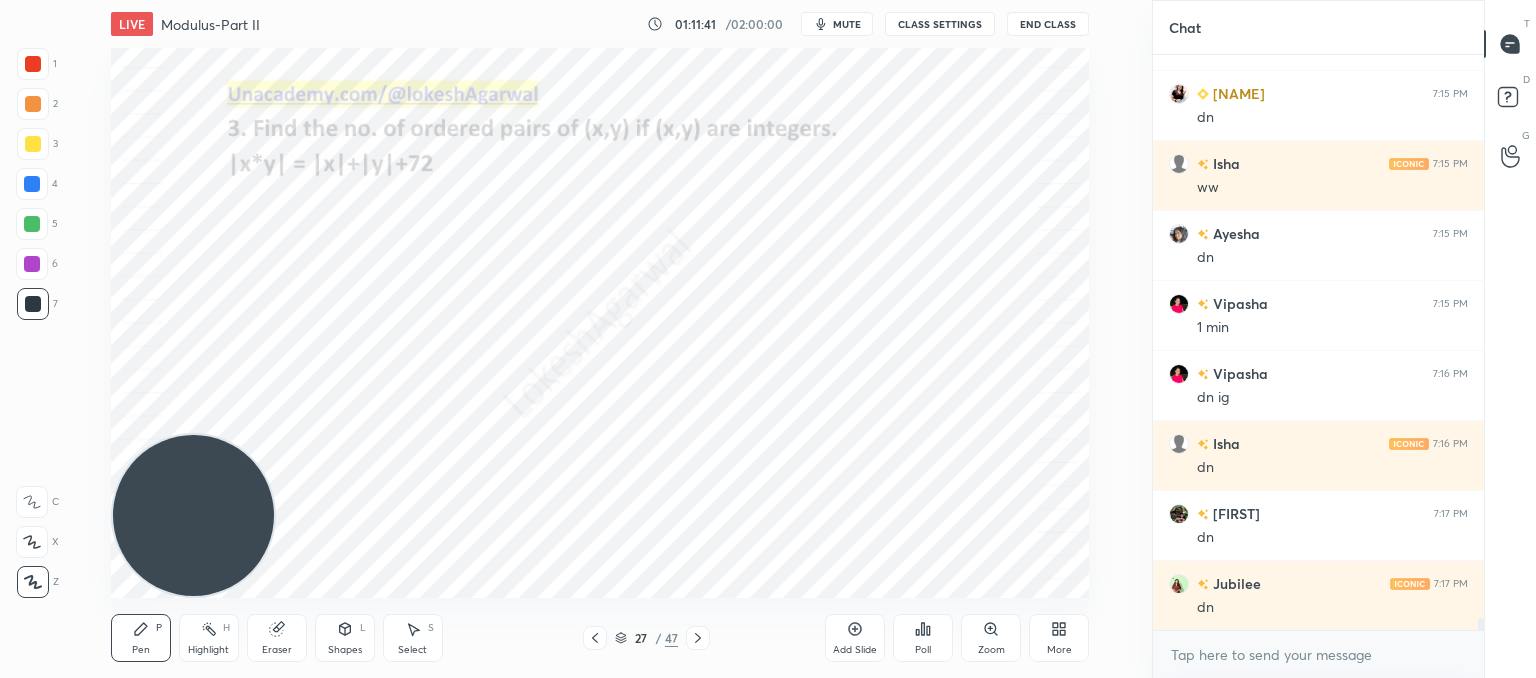 click 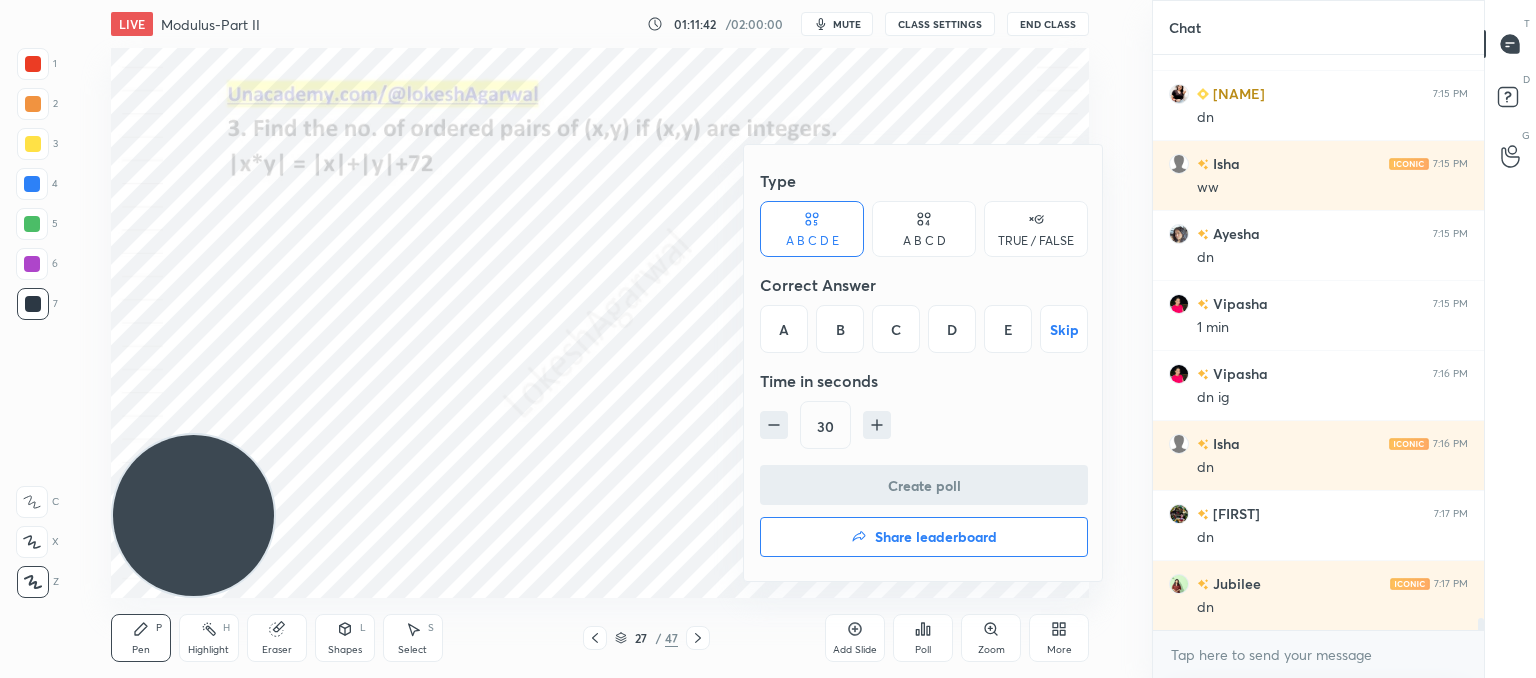 click on "C" at bounding box center (896, 329) 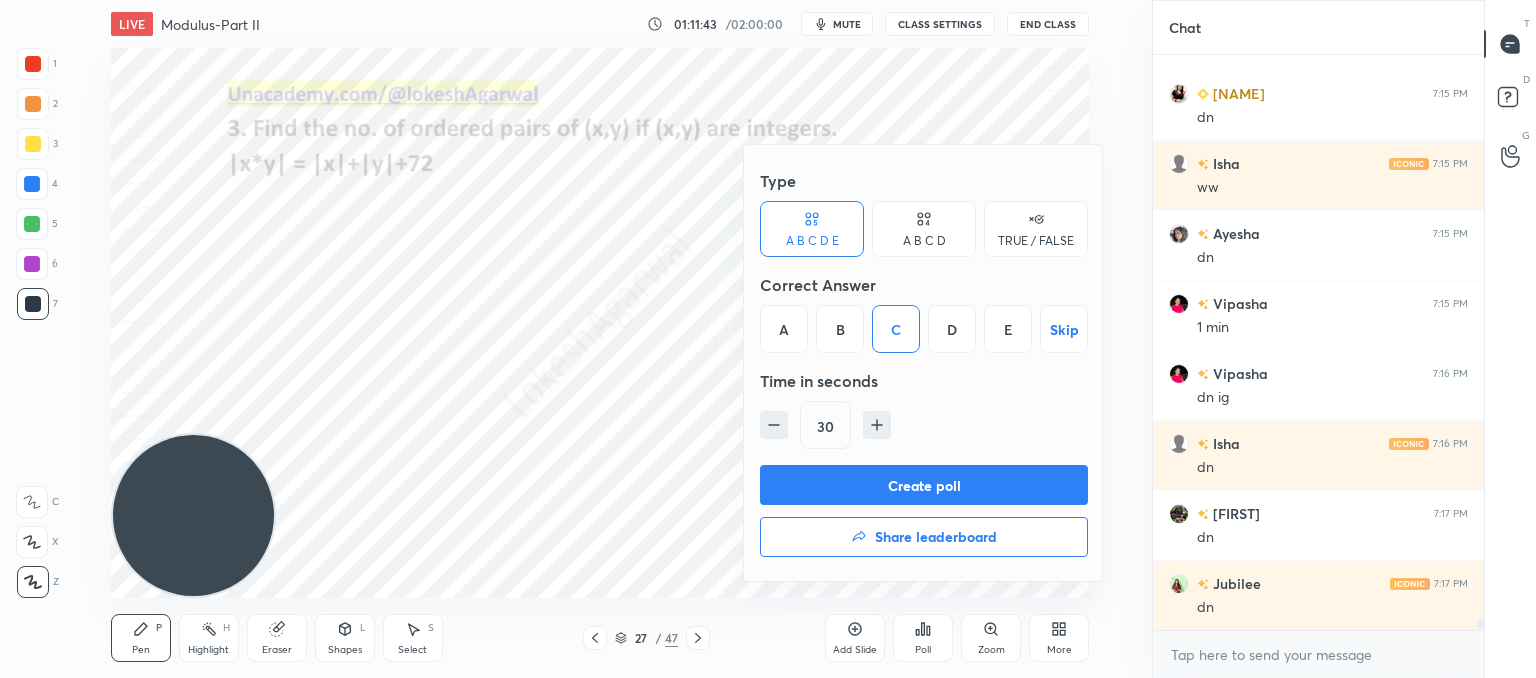 click on "Create poll" at bounding box center (924, 485) 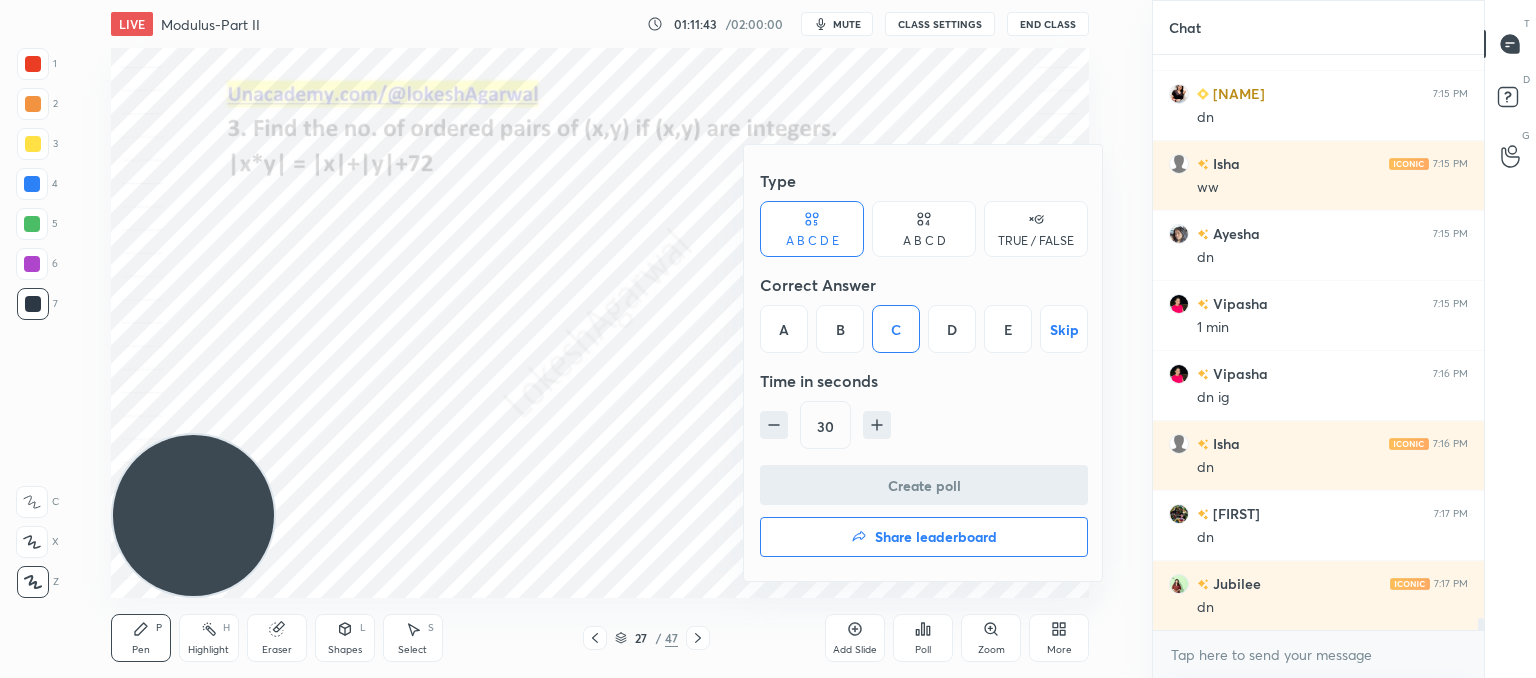 scroll, scrollTop: 536, scrollLeft: 325, axis: both 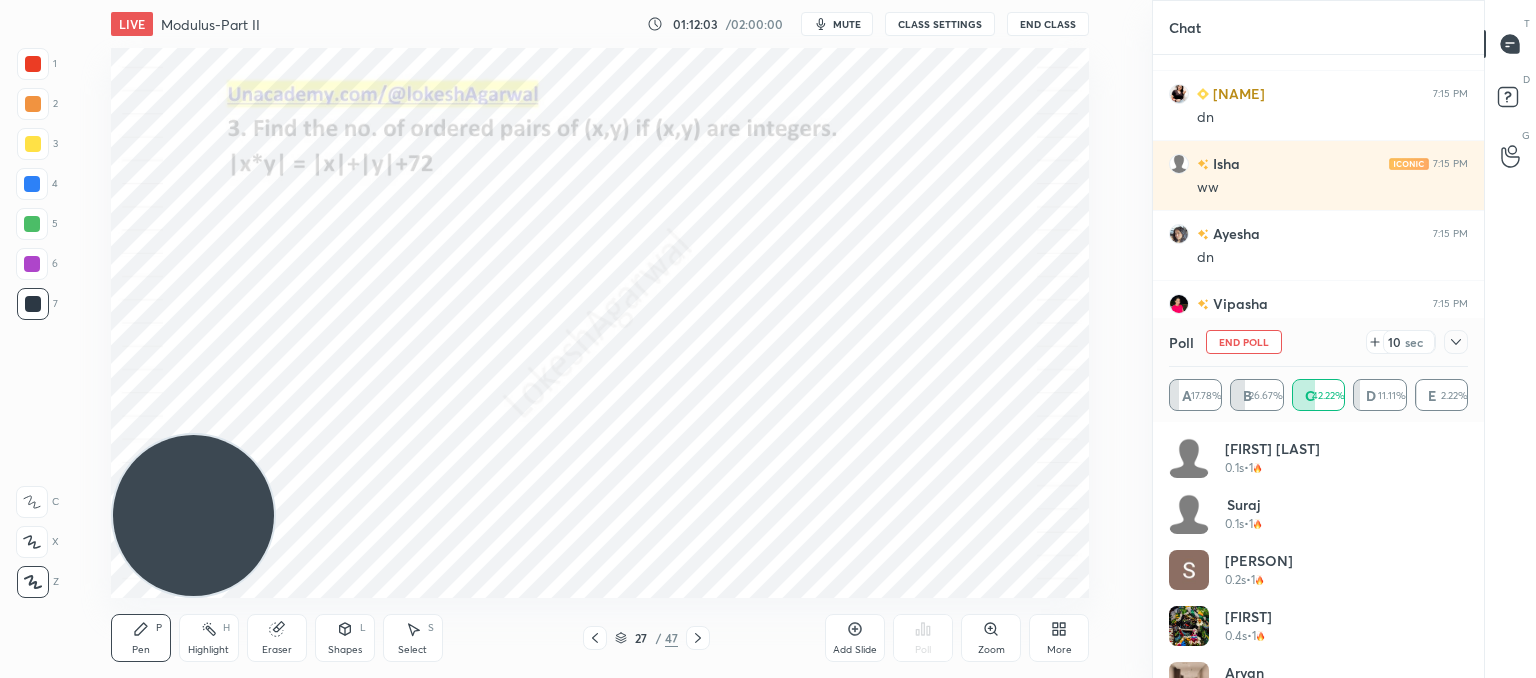 click 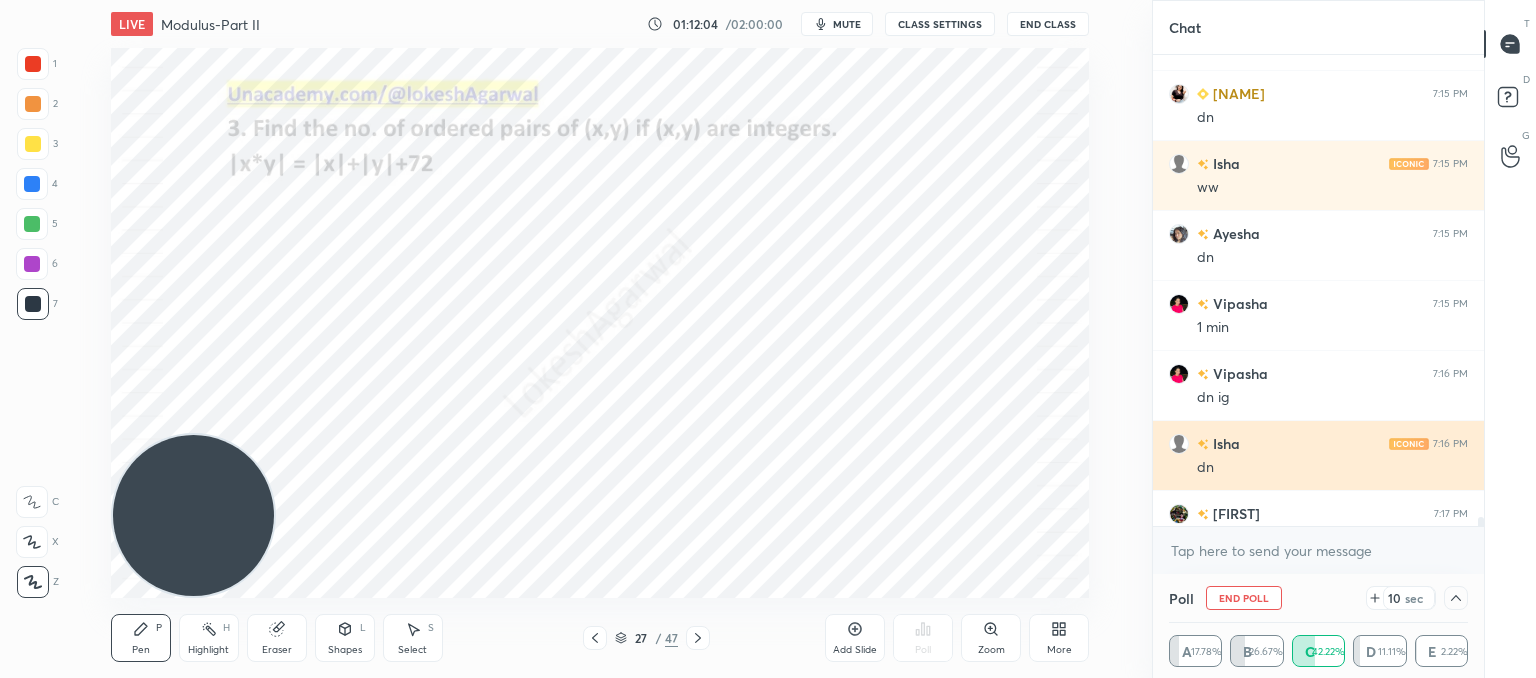 scroll, scrollTop: 4, scrollLeft: 293, axis: both 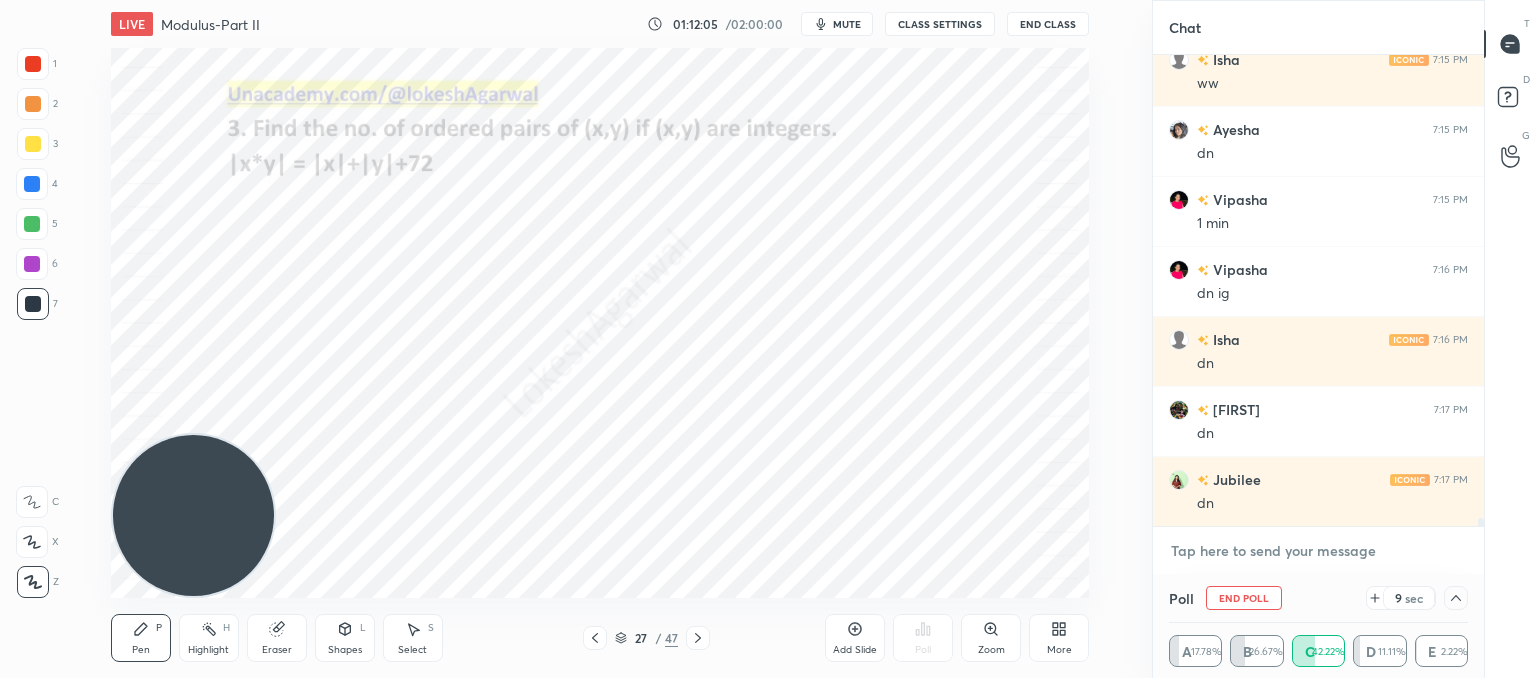 click at bounding box center (1318, 551) 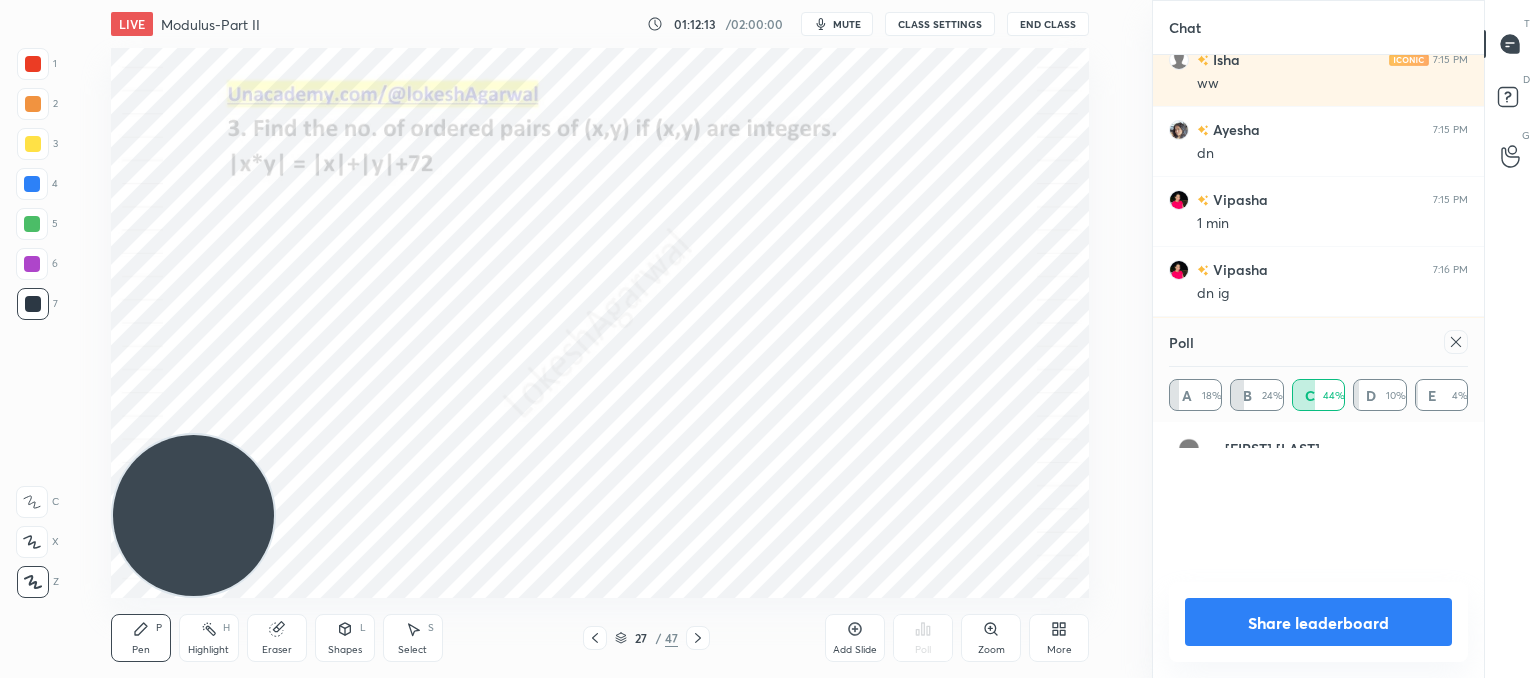scroll, scrollTop: 6, scrollLeft: 6, axis: both 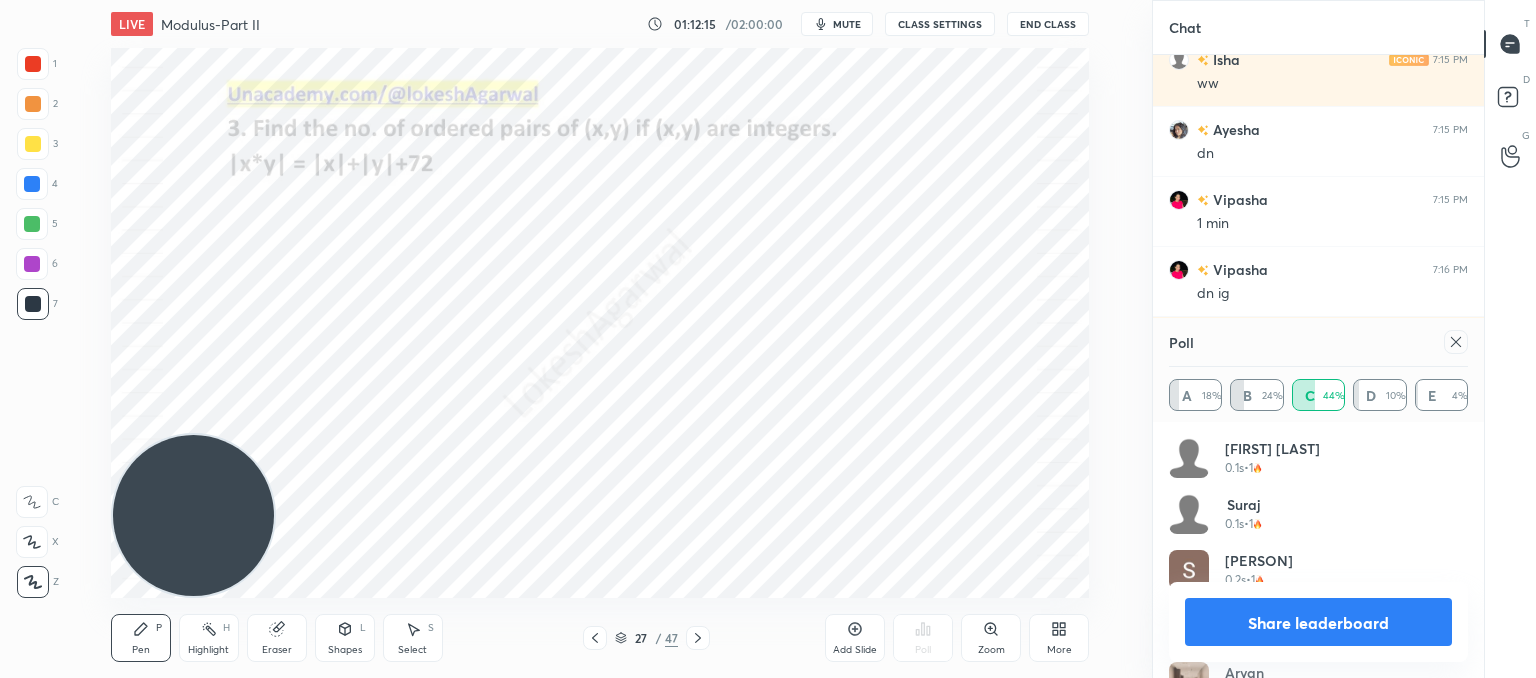click 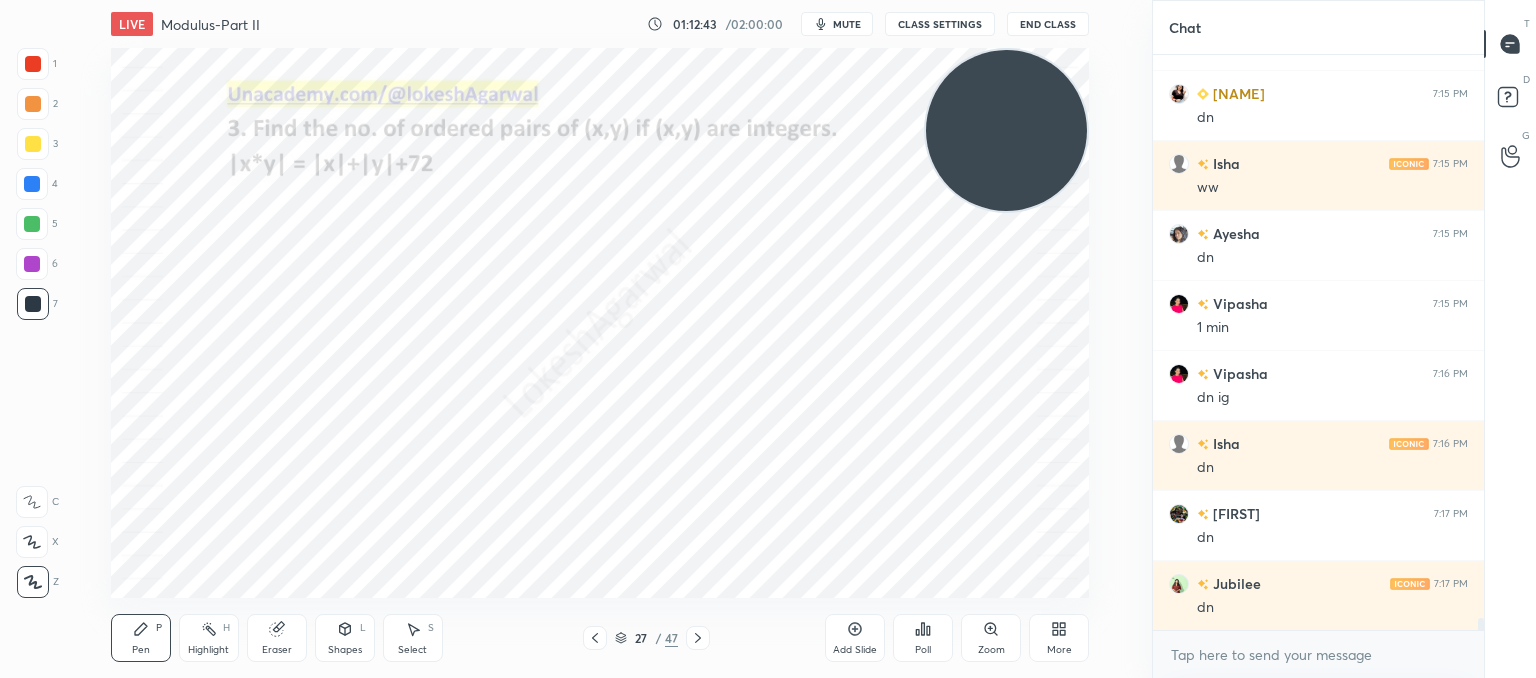 drag, startPoint x: 216, startPoint y: 493, endPoint x: 1136, endPoint y: 54, distance: 1019.37286 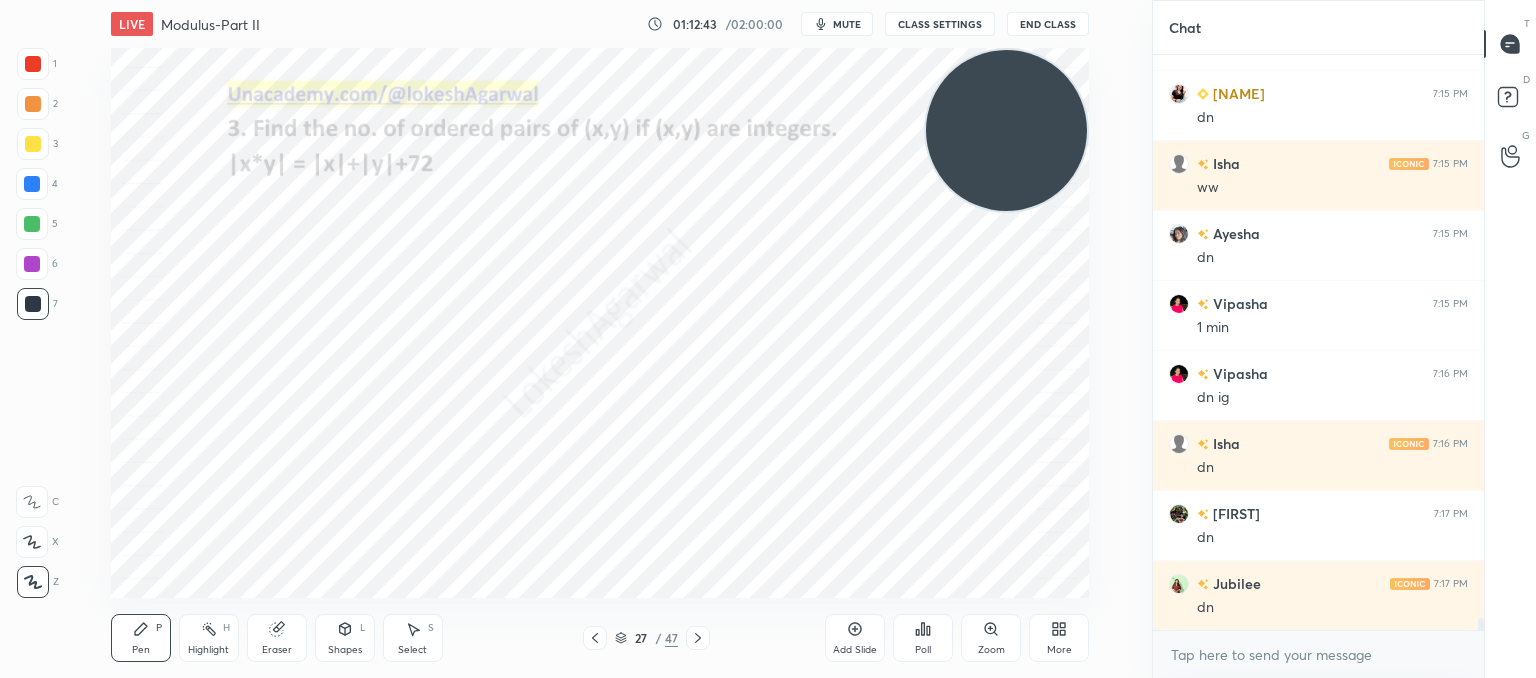 click on "1 2 3 4 5 6 7 C X Z C X Z E E Erase all   H H LIVE Modulus-Part II 01:12:43 /  02:00:00 mute CLASS SETTINGS End Class Setting up your live class Poll for   secs No correct answer Start poll Back Modulus-Part II • L12 of Comprehensive Course on Algebra: Basic to Advanced - Part I [NAME] Pen P Highlight H Eraser Shapes L Select S 27 / 47 Add Slide Poll Zoom More" at bounding box center [576, 339] 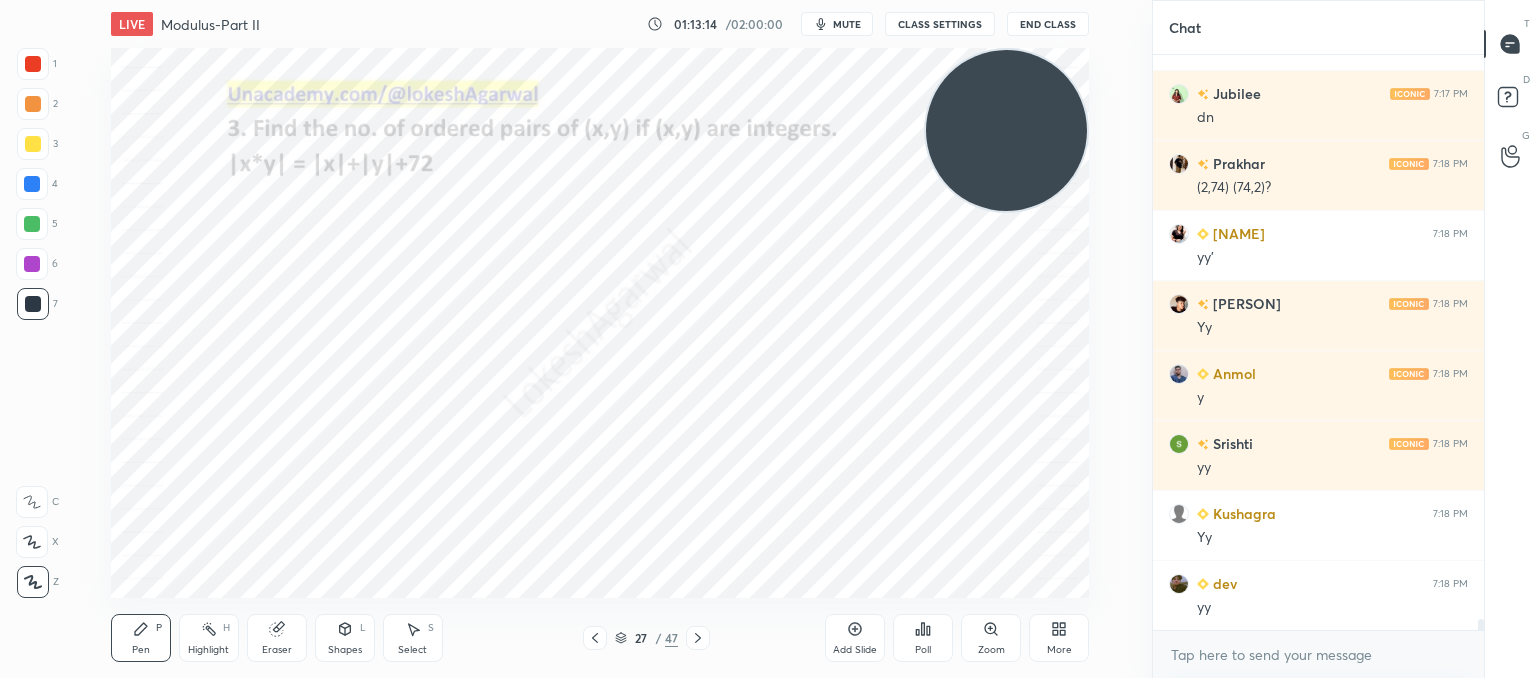 scroll, scrollTop: 28690, scrollLeft: 0, axis: vertical 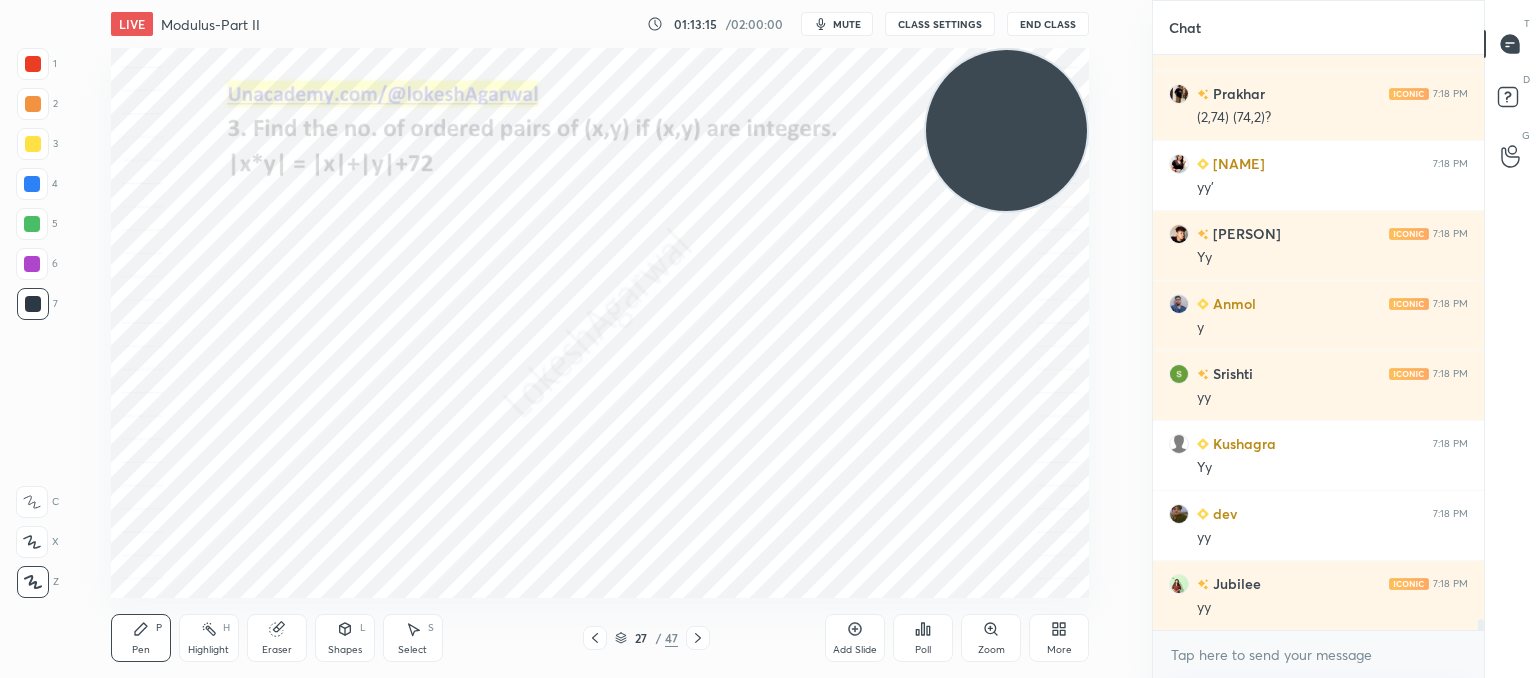 click on "Select" at bounding box center [412, 650] 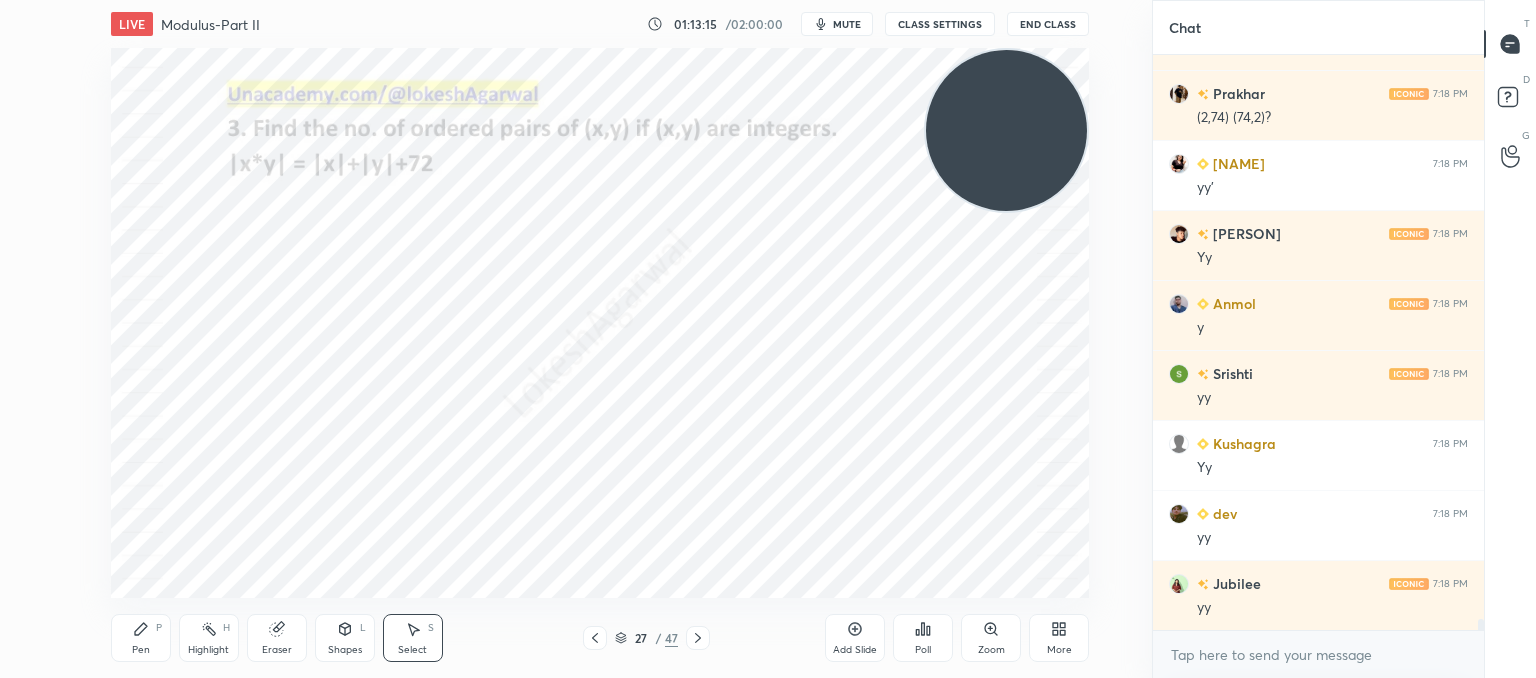 scroll, scrollTop: 28760, scrollLeft: 0, axis: vertical 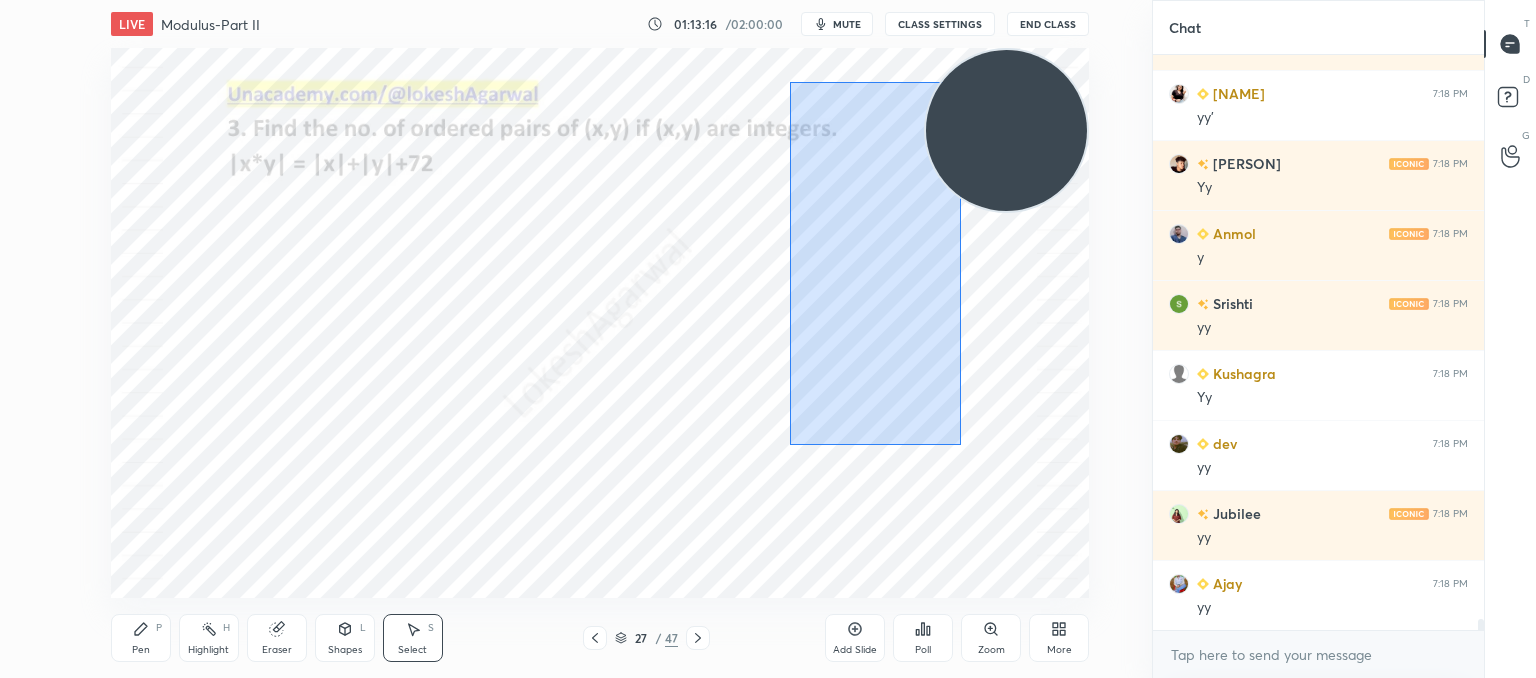 drag, startPoint x: 954, startPoint y: 441, endPoint x: 803, endPoint y: 105, distance: 368.37073 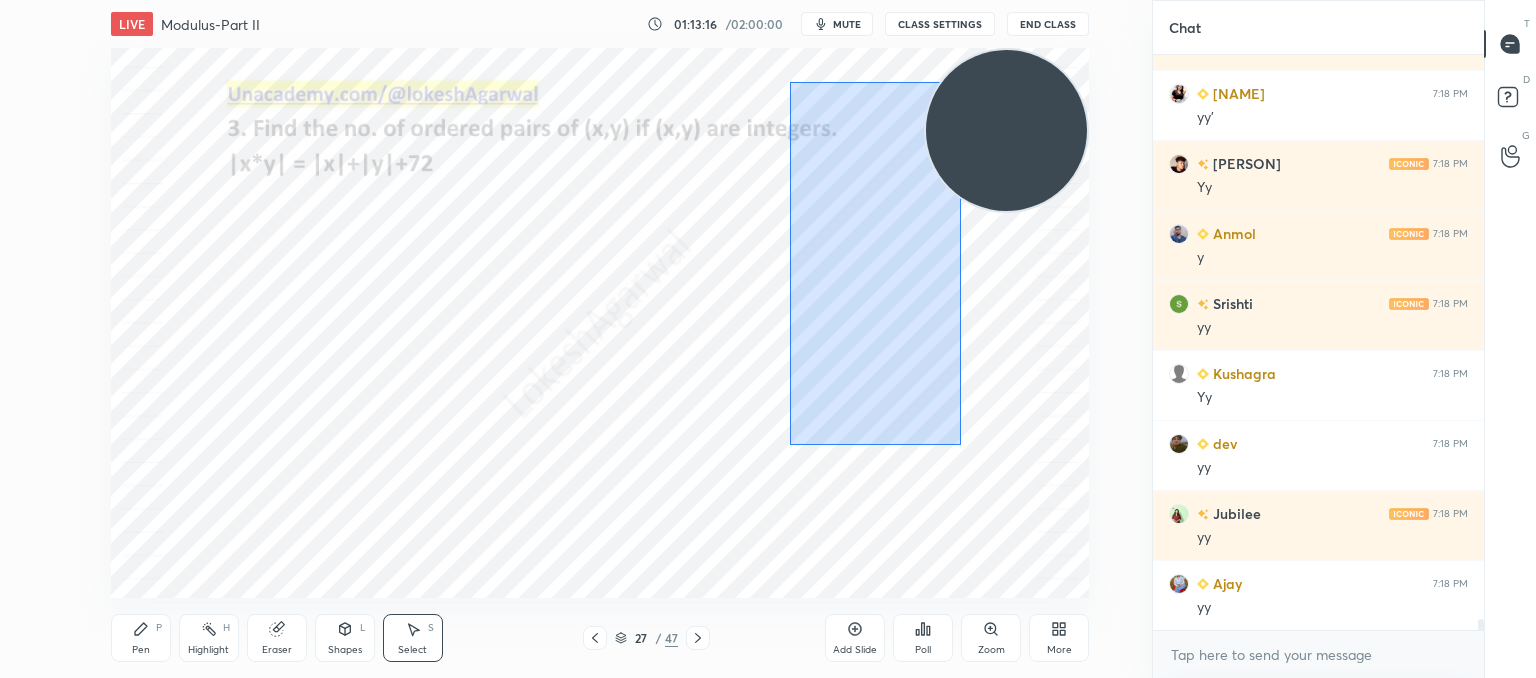 click on "0 ° Undo Copy Paste here Duplicate Duplicate to new slide Delete" at bounding box center [600, 323] 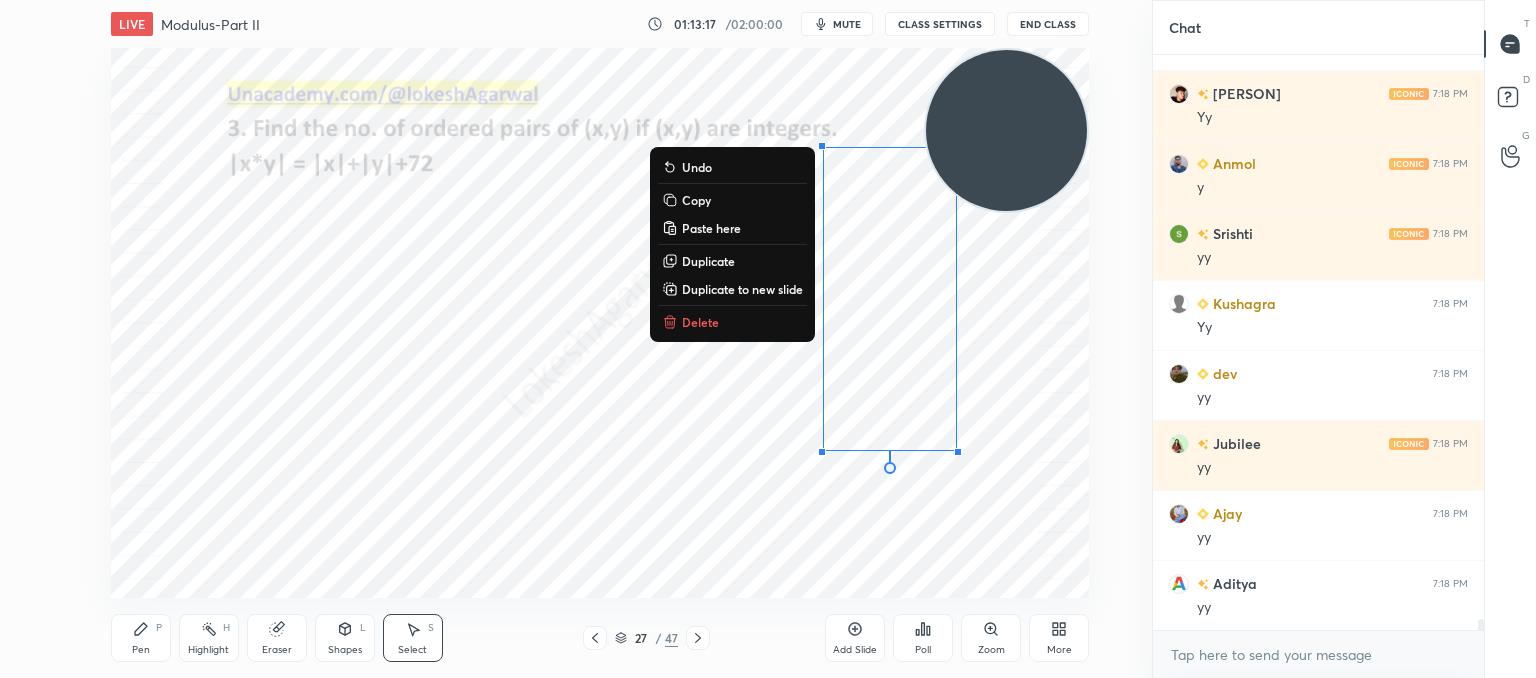 click on "Delete" at bounding box center [700, 322] 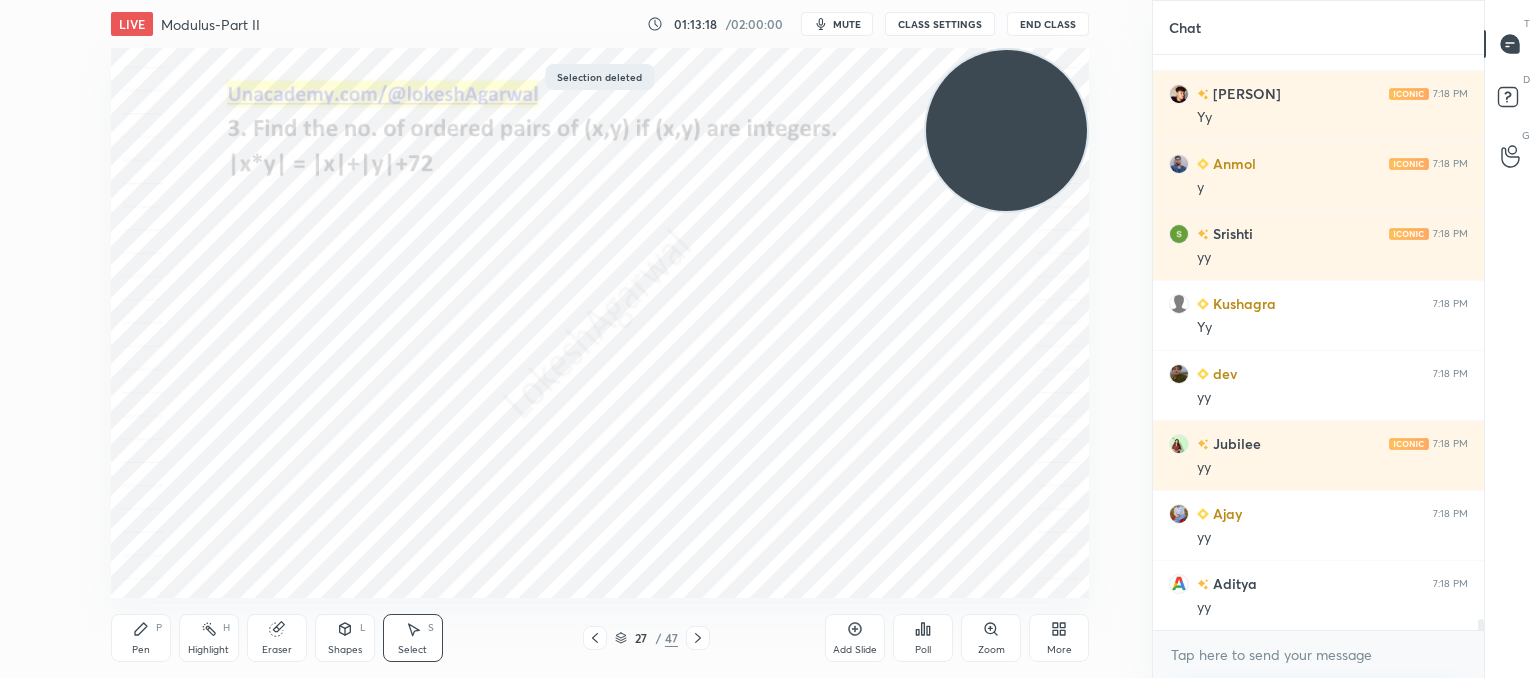 scroll, scrollTop: 28900, scrollLeft: 0, axis: vertical 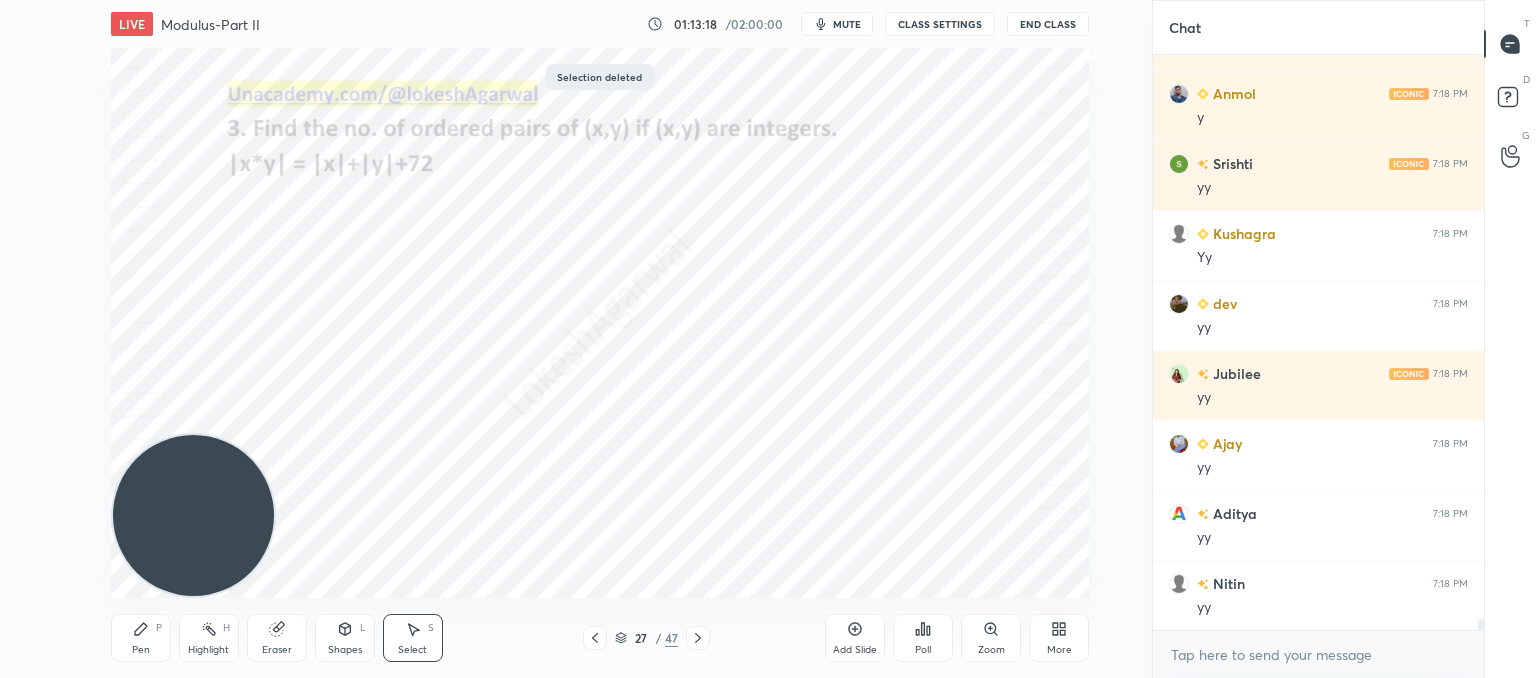 drag, startPoint x: 999, startPoint y: 137, endPoint x: 3, endPoint y: 724, distance: 1156.1077 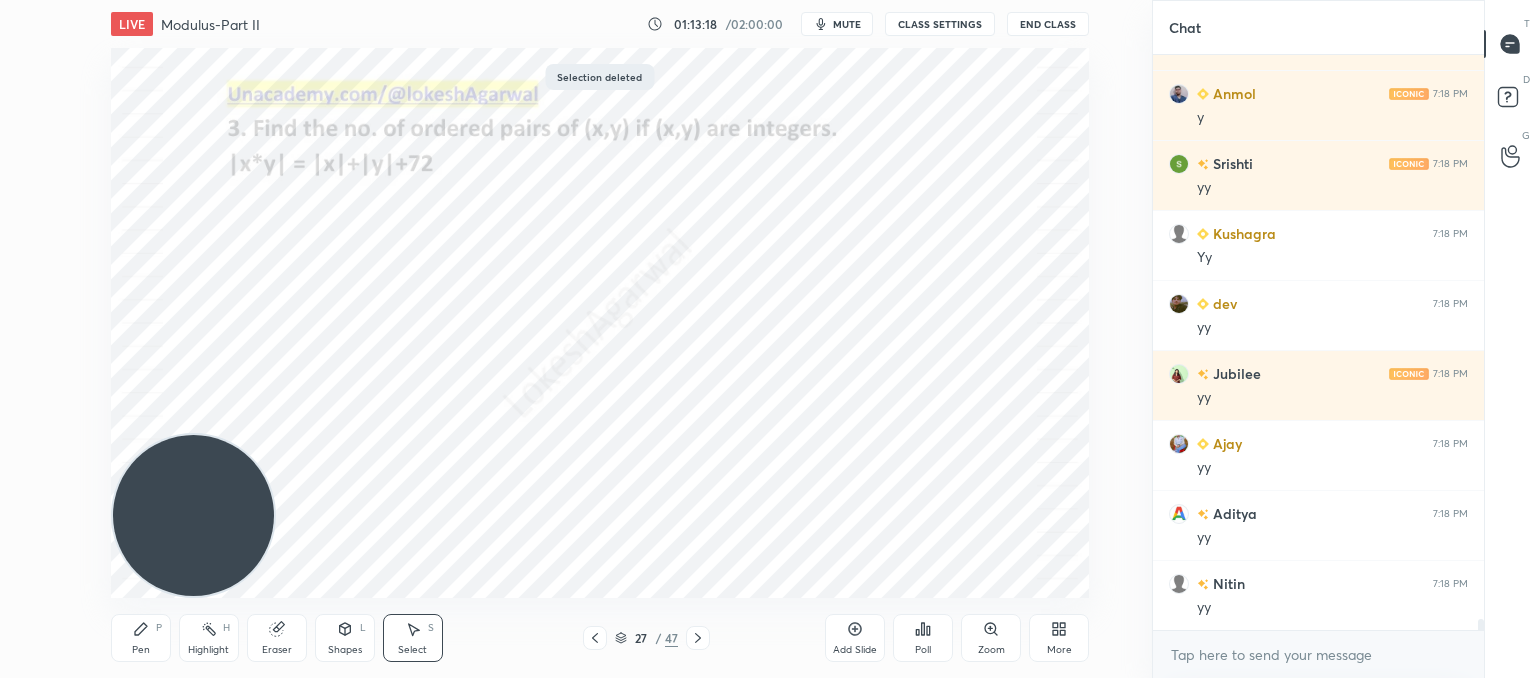 click on "1 2 3 4 5 6 7 C X Z C X Z E E Erase all   H H LIVE Modulus-Part II 01:13:18 /  02:00:00 mute CLASS SETTINGS End Class 0 ° Undo Copy Paste here Duplicate Duplicate to new slide Delete Selection deleted Setting up your live class Poll for   secs No correct answer Start poll Back Modulus-Part II • L12 of Comprehensive Course on Algebra: Basic to Advanced - Part I [LAST] Pen P Highlight H Eraser Shapes L Select S 27 / 47 Add Slide Poll Zoom More Chat [FIRST] 7:18 PM yy [FIRST] 7:18 PM Yy [FIRST] 7:18 PM y [FIRST] 7:18 PM yy [FIRST] 7:18 PM Yy [FIRST] 7:18 PM yy [FIRST] 7:18 PM yy [FIRST] 7:18 PM yy [FIRST] 7:18 PM yy [FIRST] 7:18 PM yy JUMP TO LATEST Enable hand raising Enable raise hand to speak to learners. Once enabled, chat will be turned off temporarily. Enable x   introducing Raise a hand with a doubt Now learners can raise their hand along with a doubt  How it works? Doubts asked by learners will show up here NEW DOUBTS ASKED No one has raised a hand yet Can't raise hand Got it T Messages (T) D G ​" at bounding box center [768, 0] 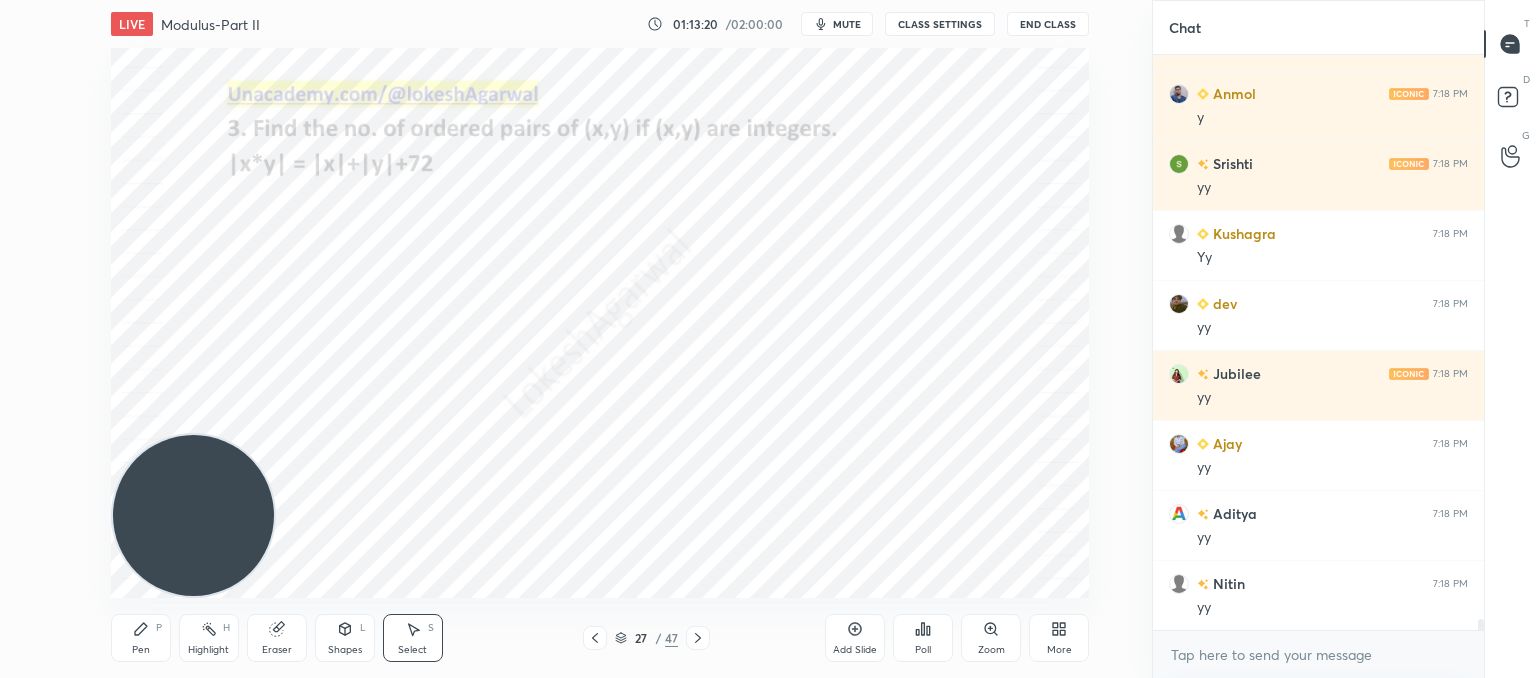 click on "Pen P" at bounding box center (141, 638) 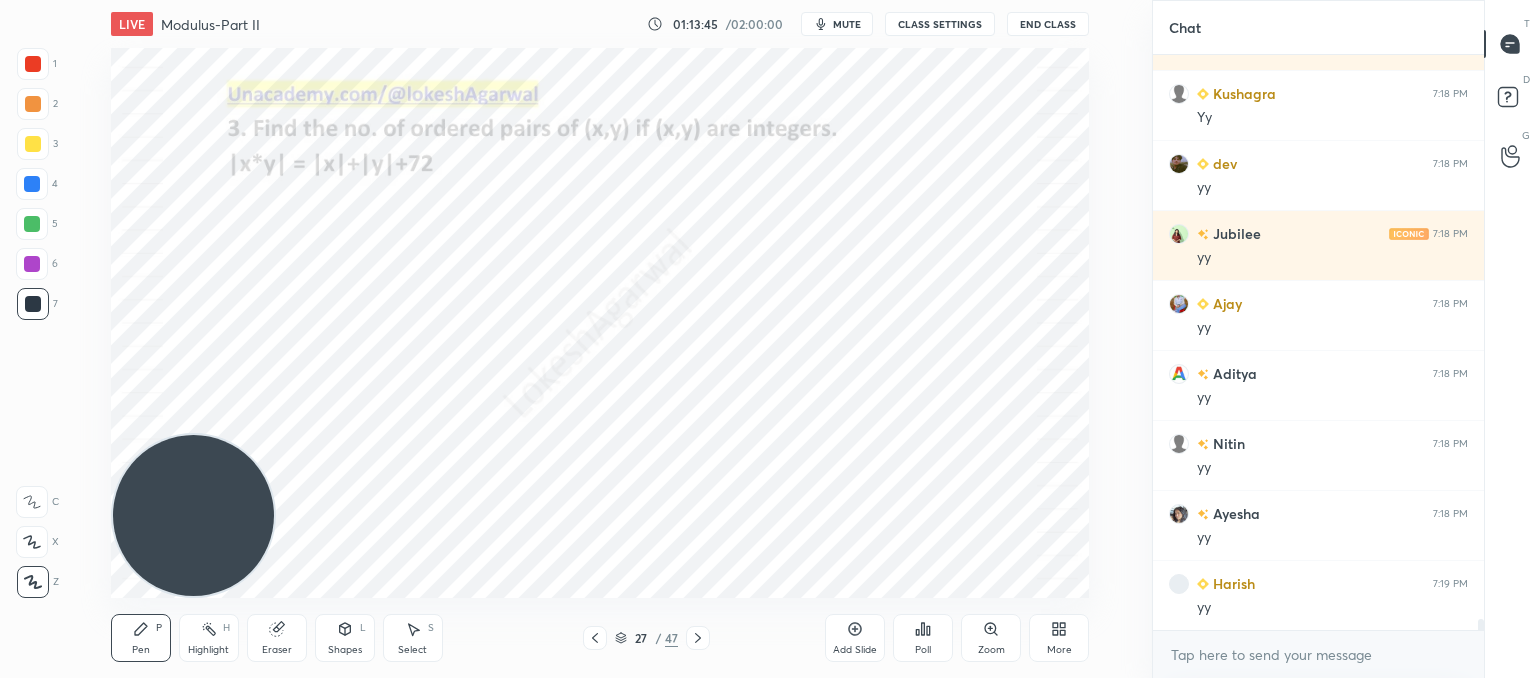 scroll, scrollTop: 29110, scrollLeft: 0, axis: vertical 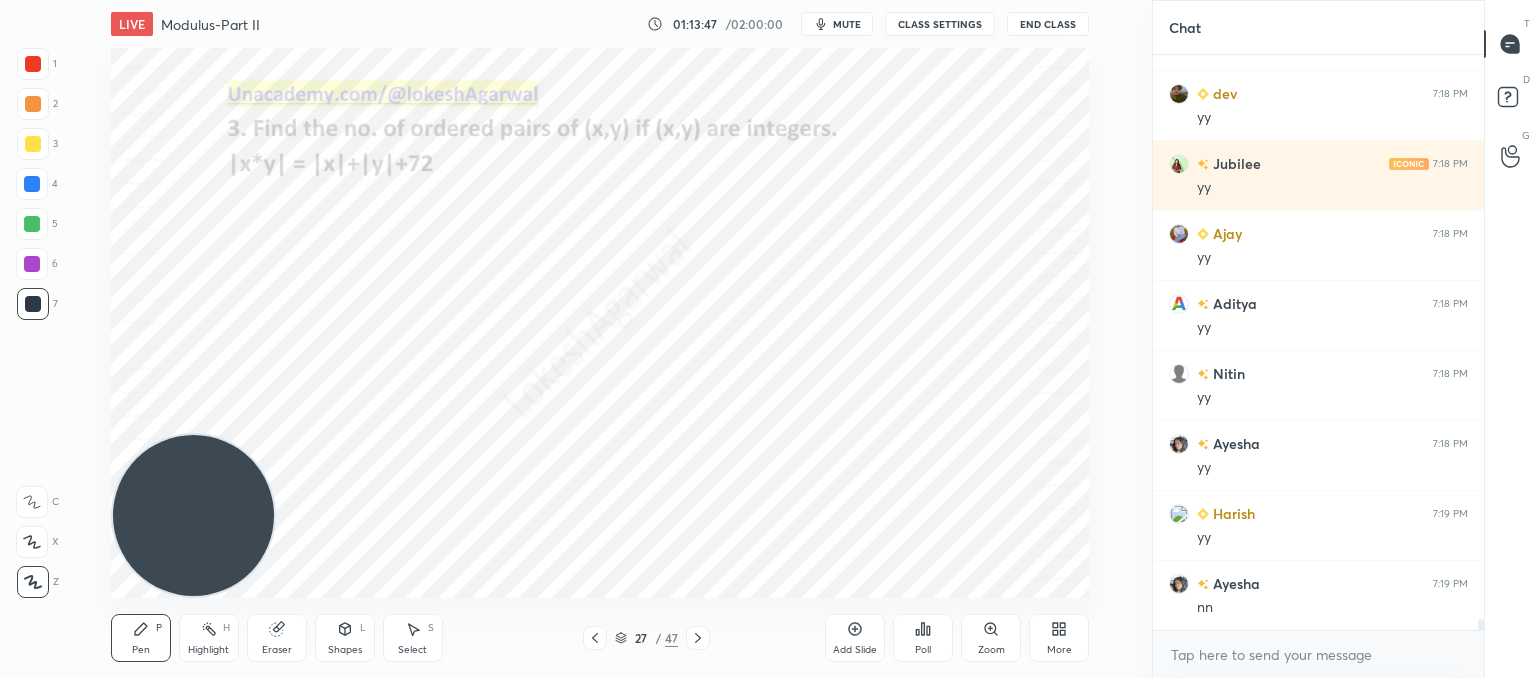 click 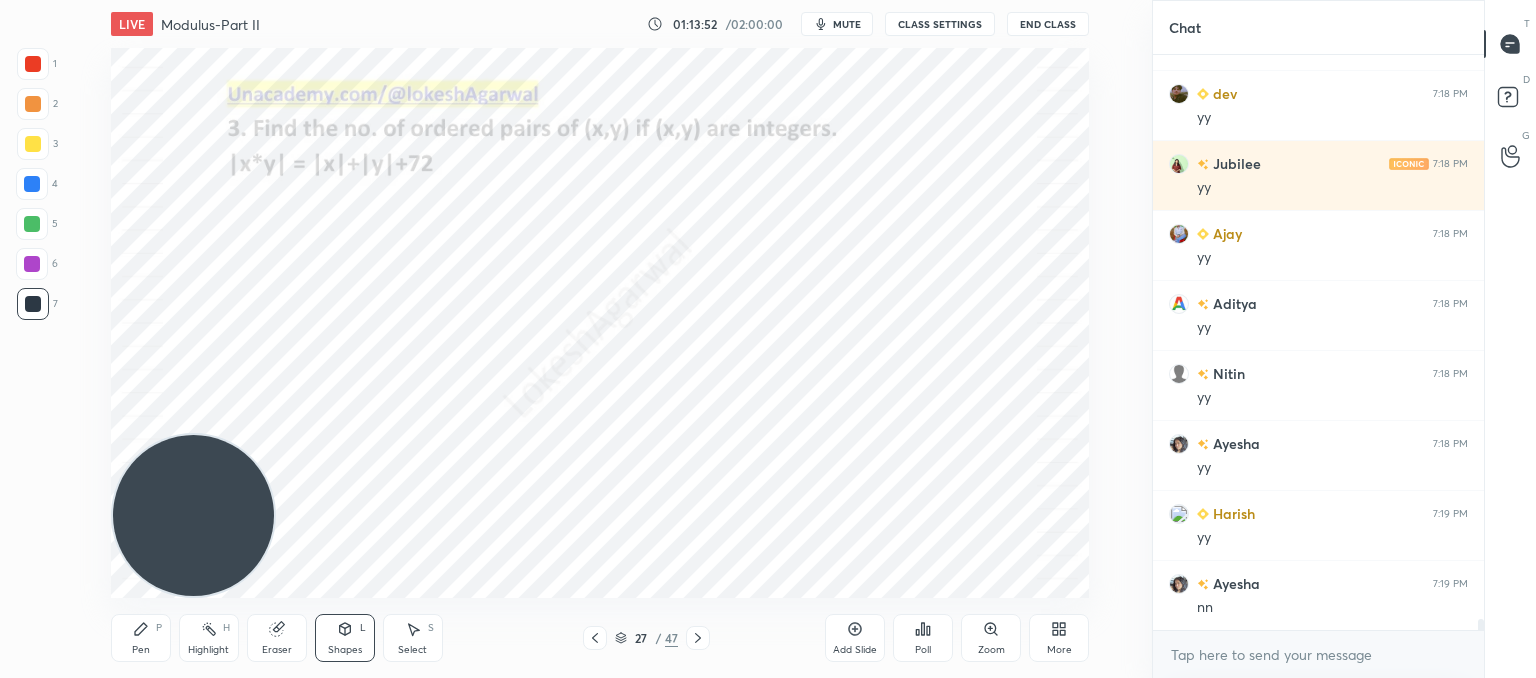 drag, startPoint x: 146, startPoint y: 631, endPoint x: 261, endPoint y: 558, distance: 136.21307 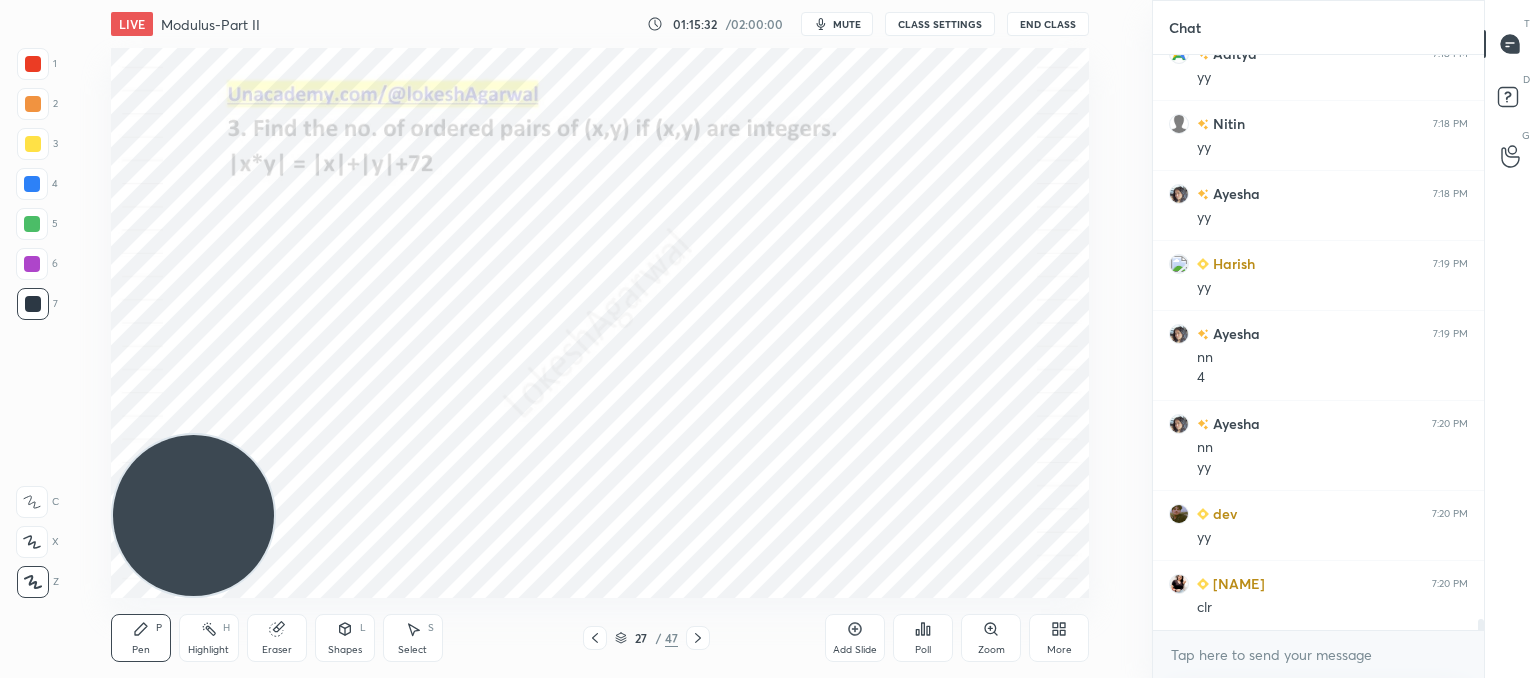 scroll, scrollTop: 29430, scrollLeft: 0, axis: vertical 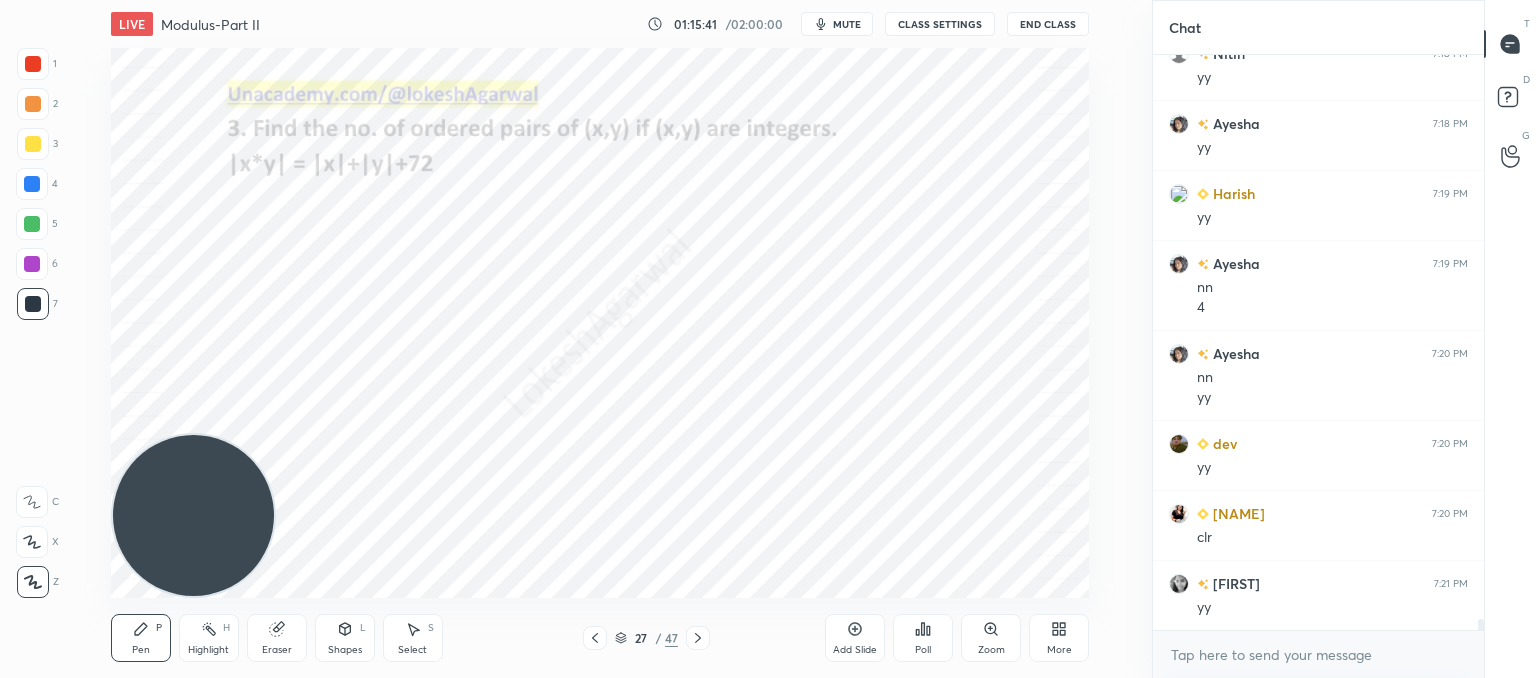click 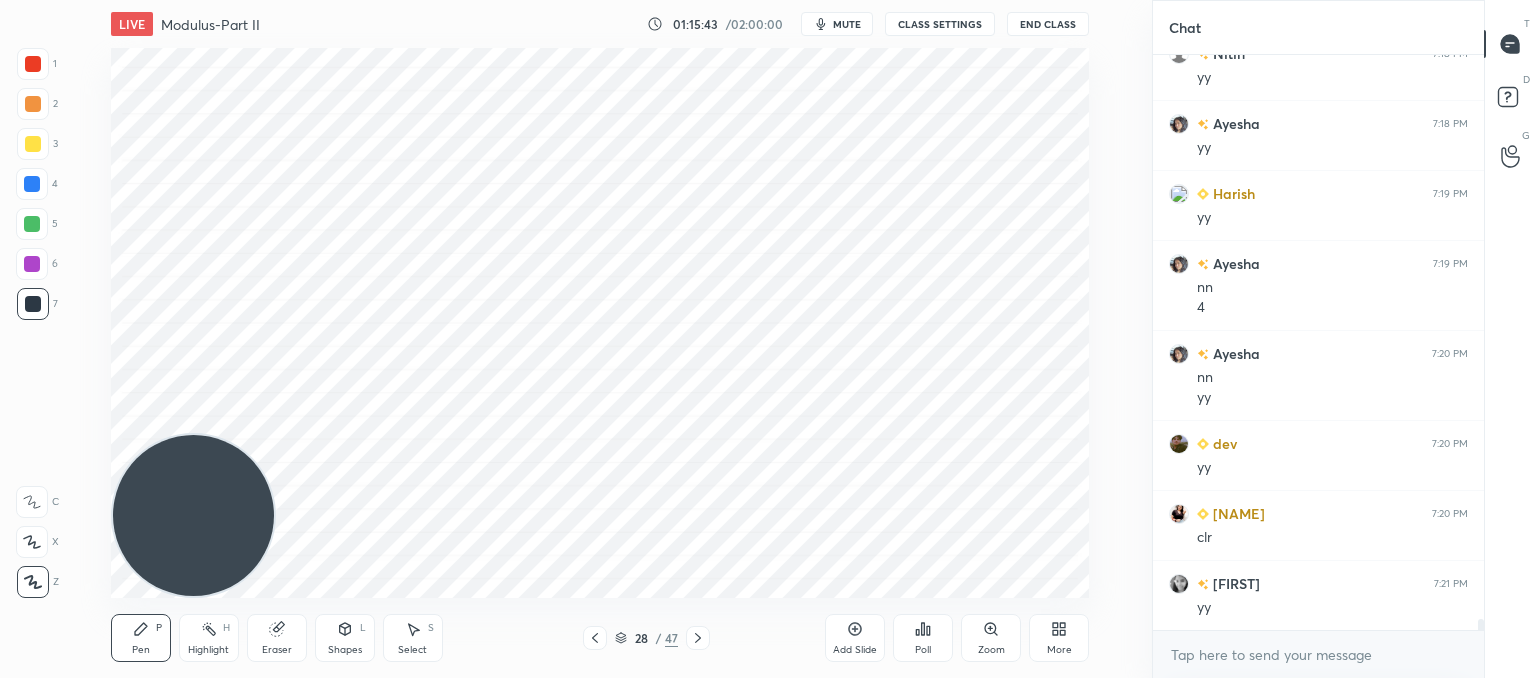 click 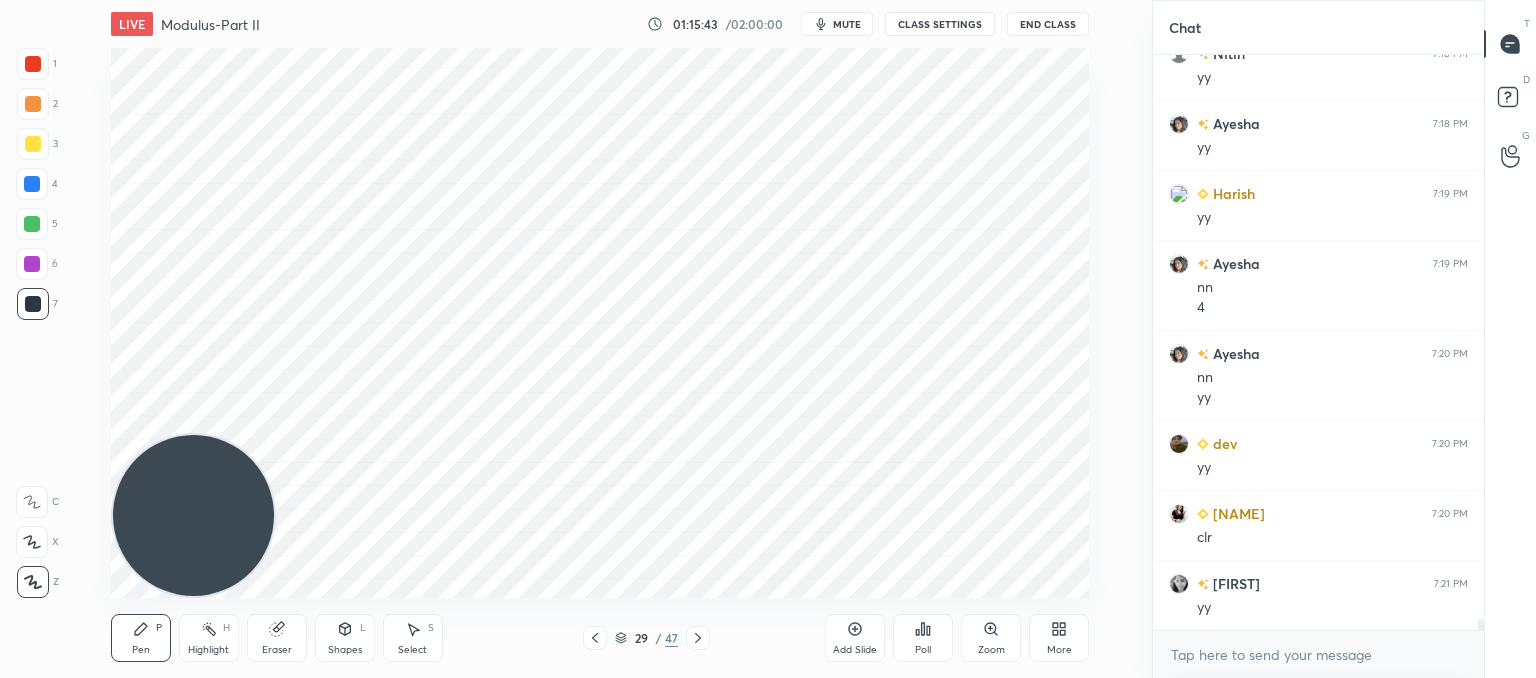 click 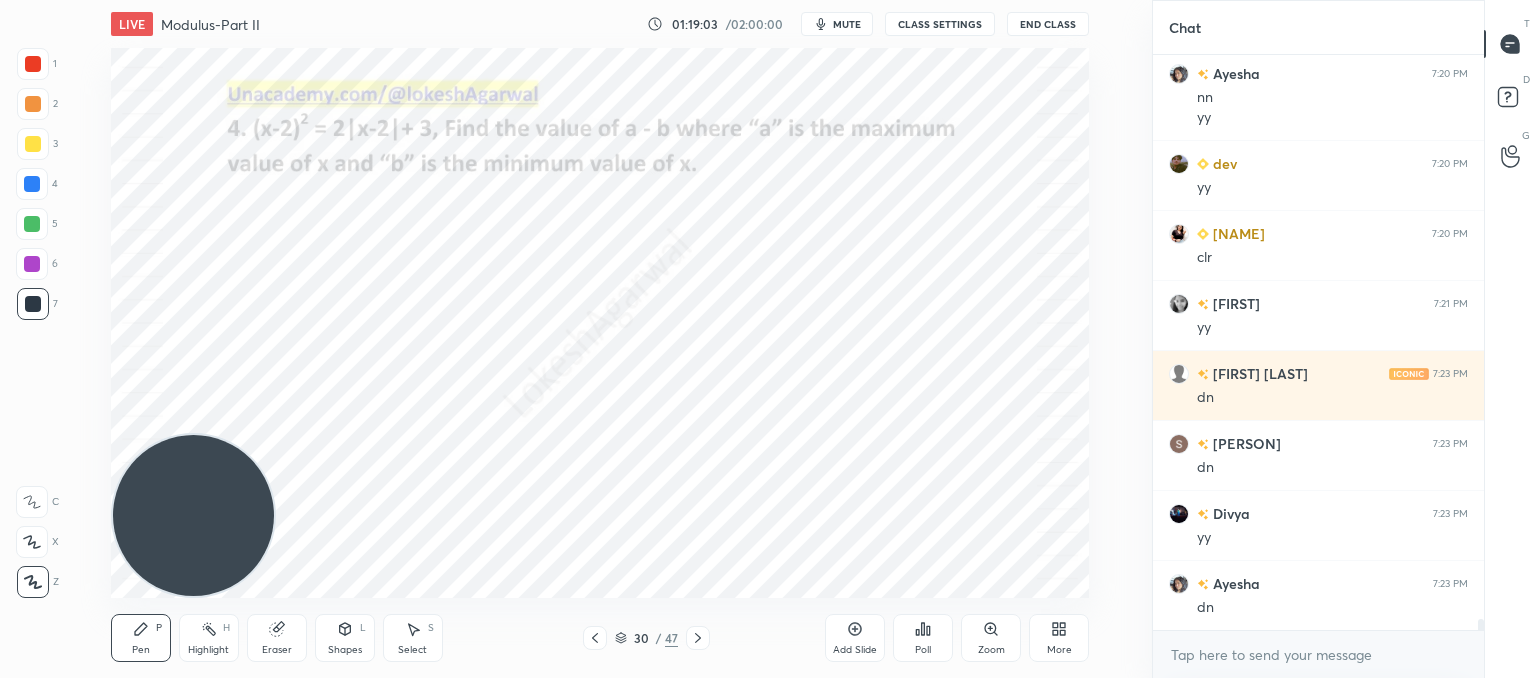 scroll, scrollTop: 29780, scrollLeft: 0, axis: vertical 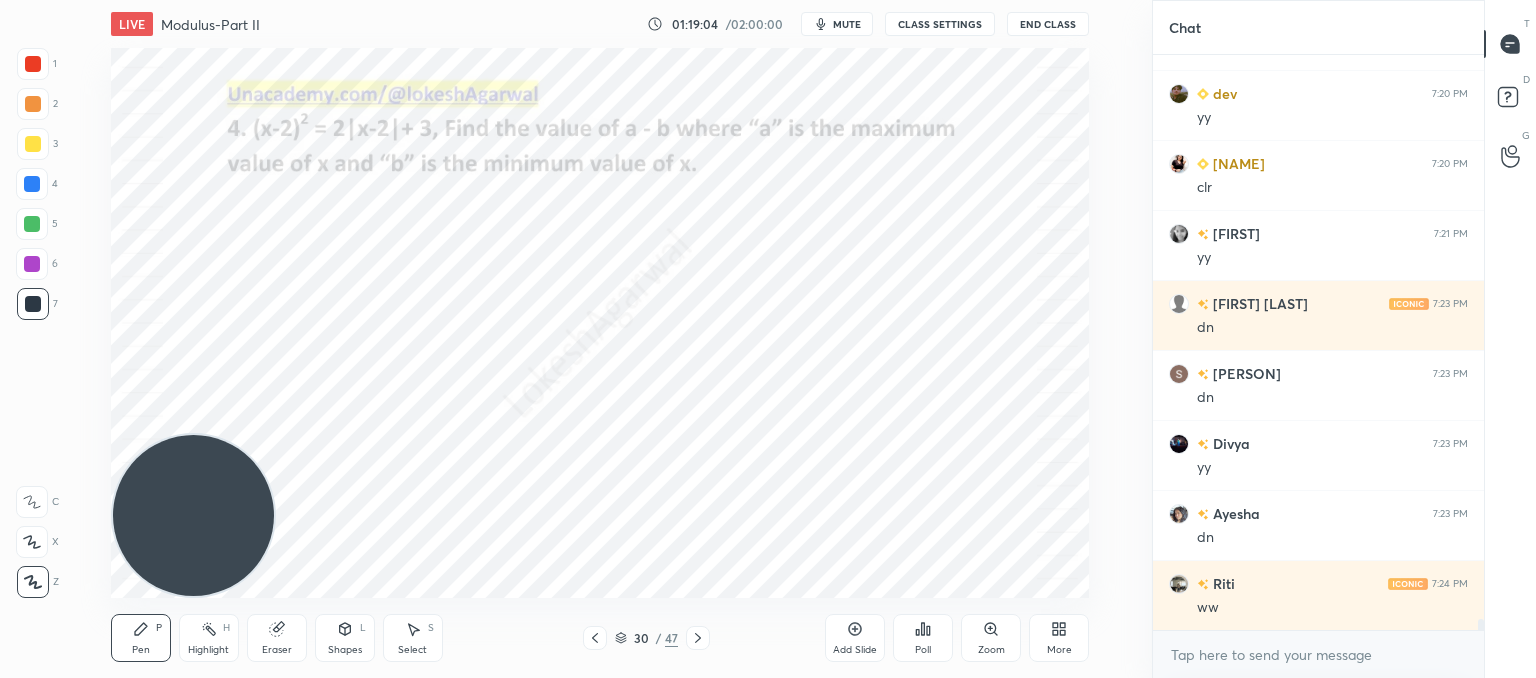 click on "Poll" at bounding box center (923, 638) 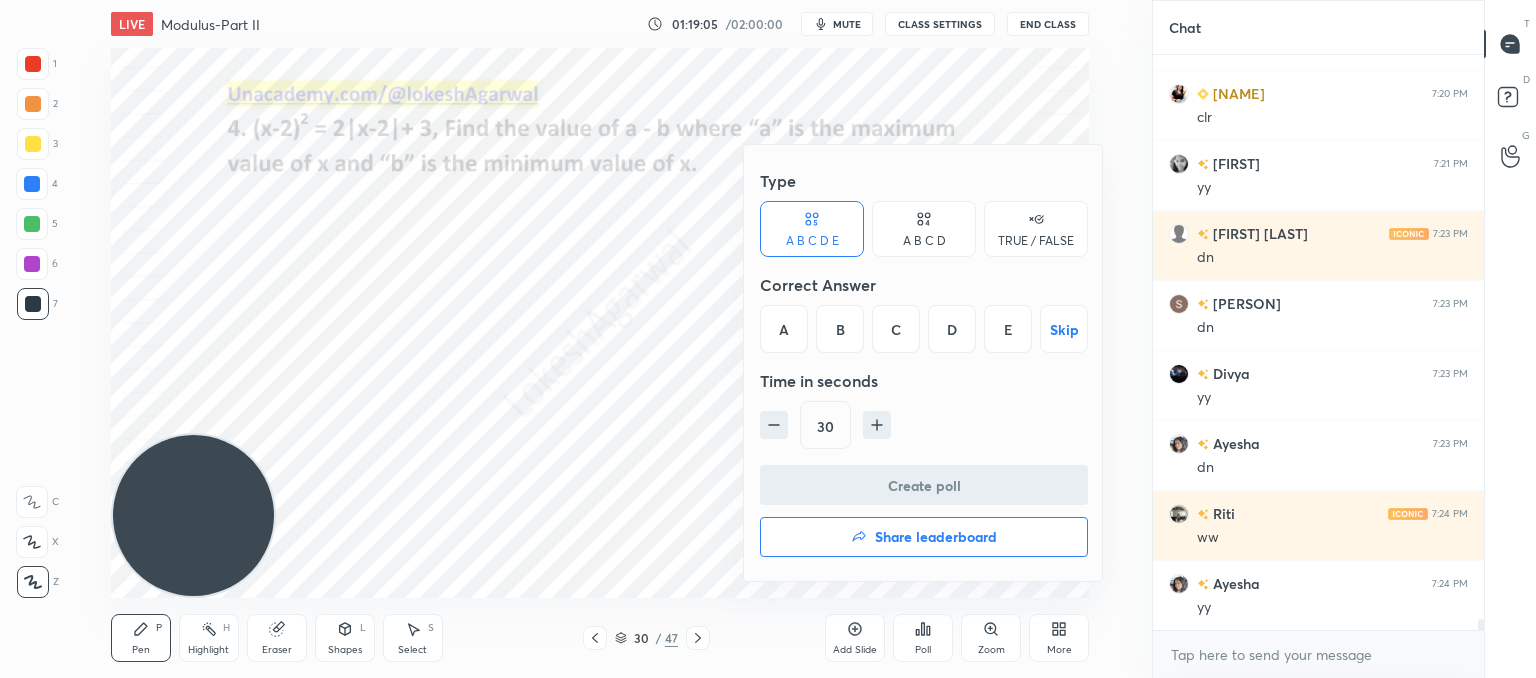 click on "D" at bounding box center (952, 329) 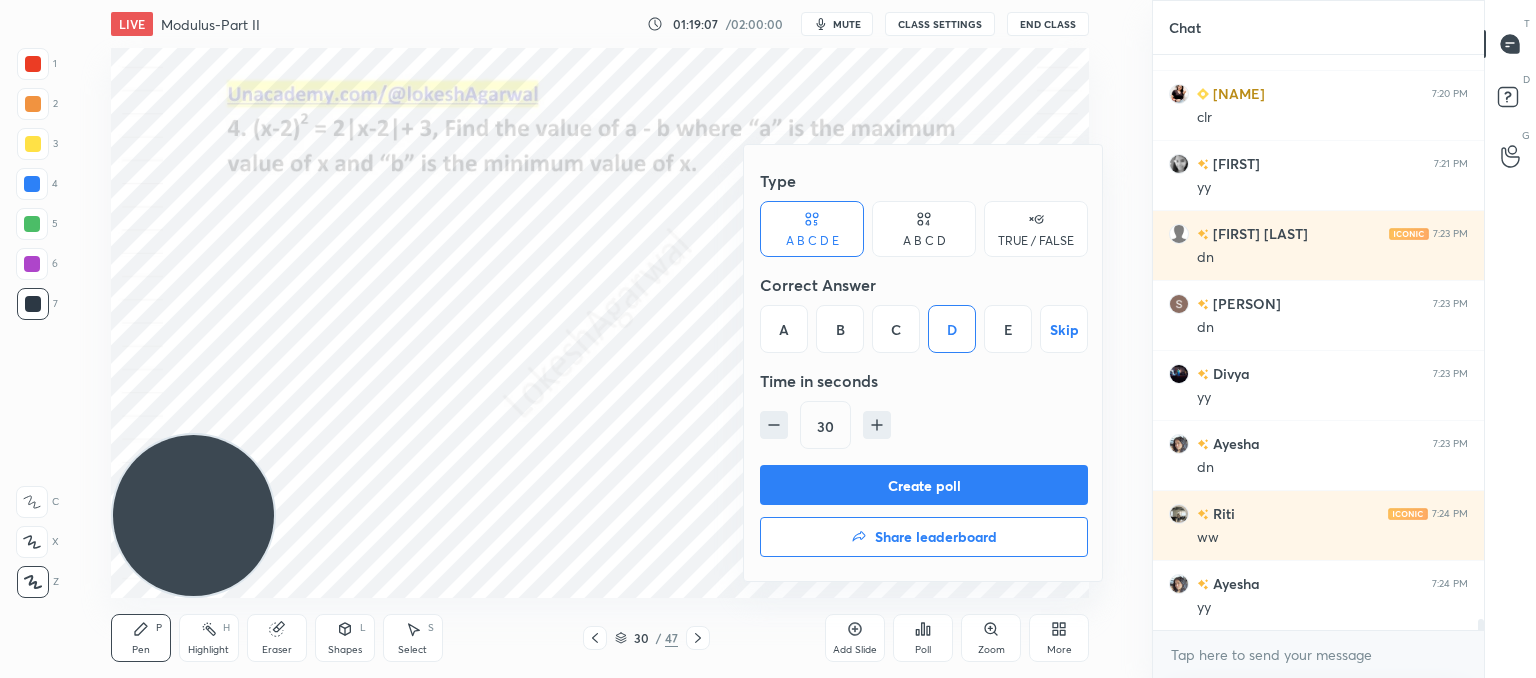 click on "Create poll" at bounding box center [924, 485] 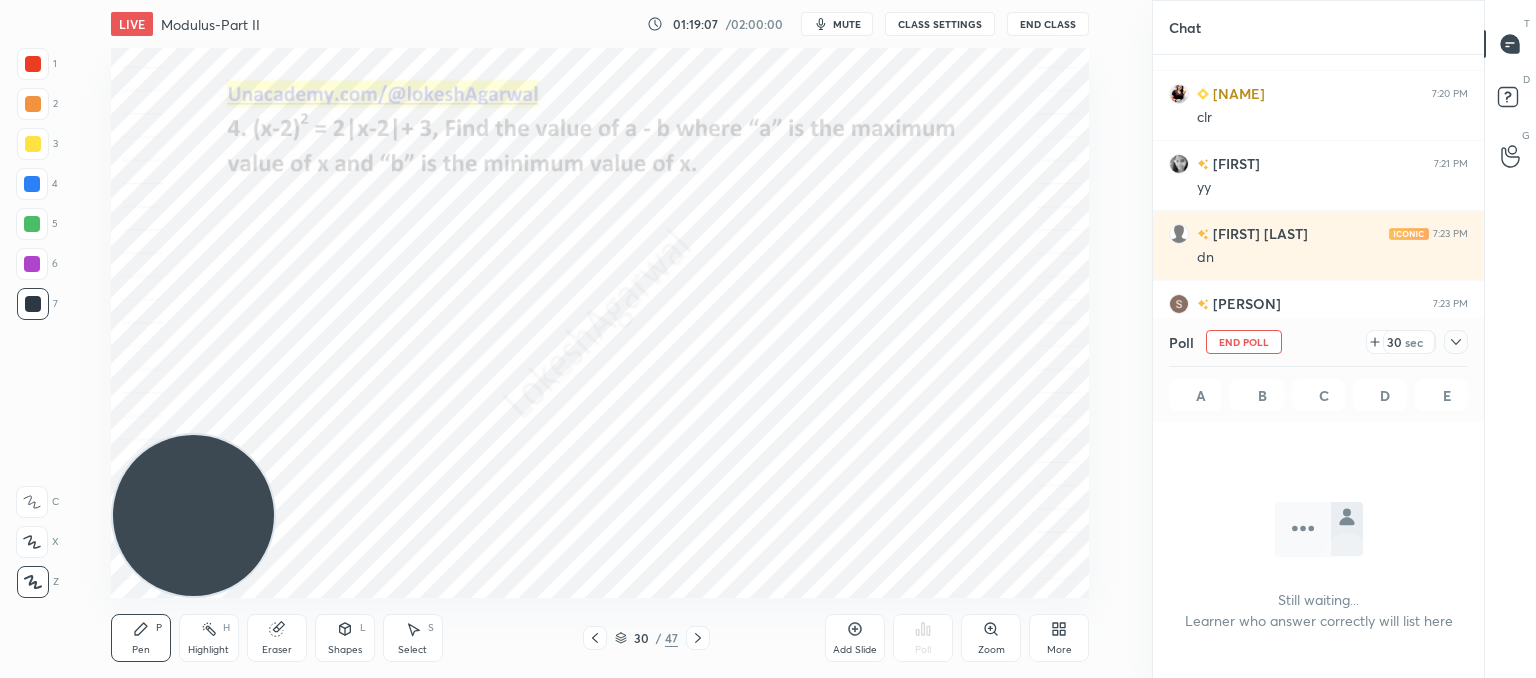 scroll, scrollTop: 528, scrollLeft: 325, axis: both 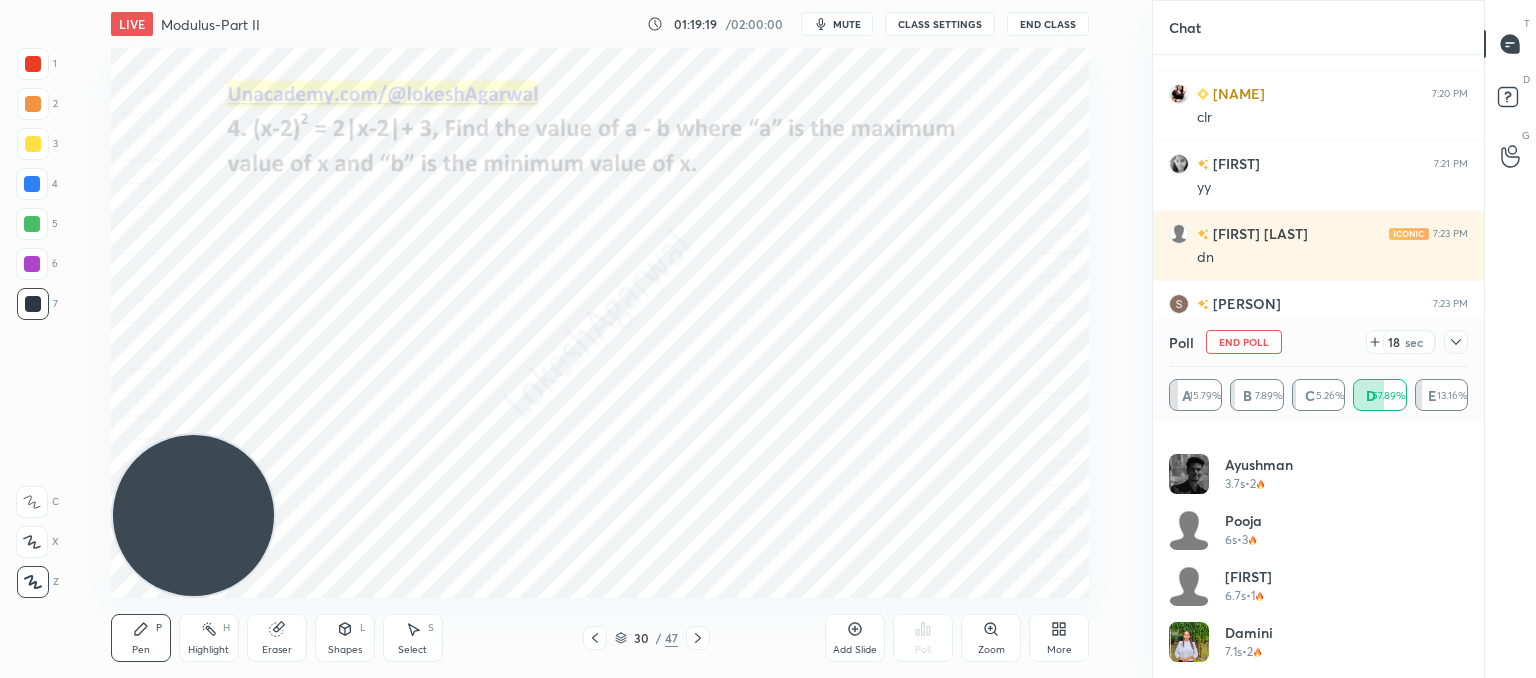 click 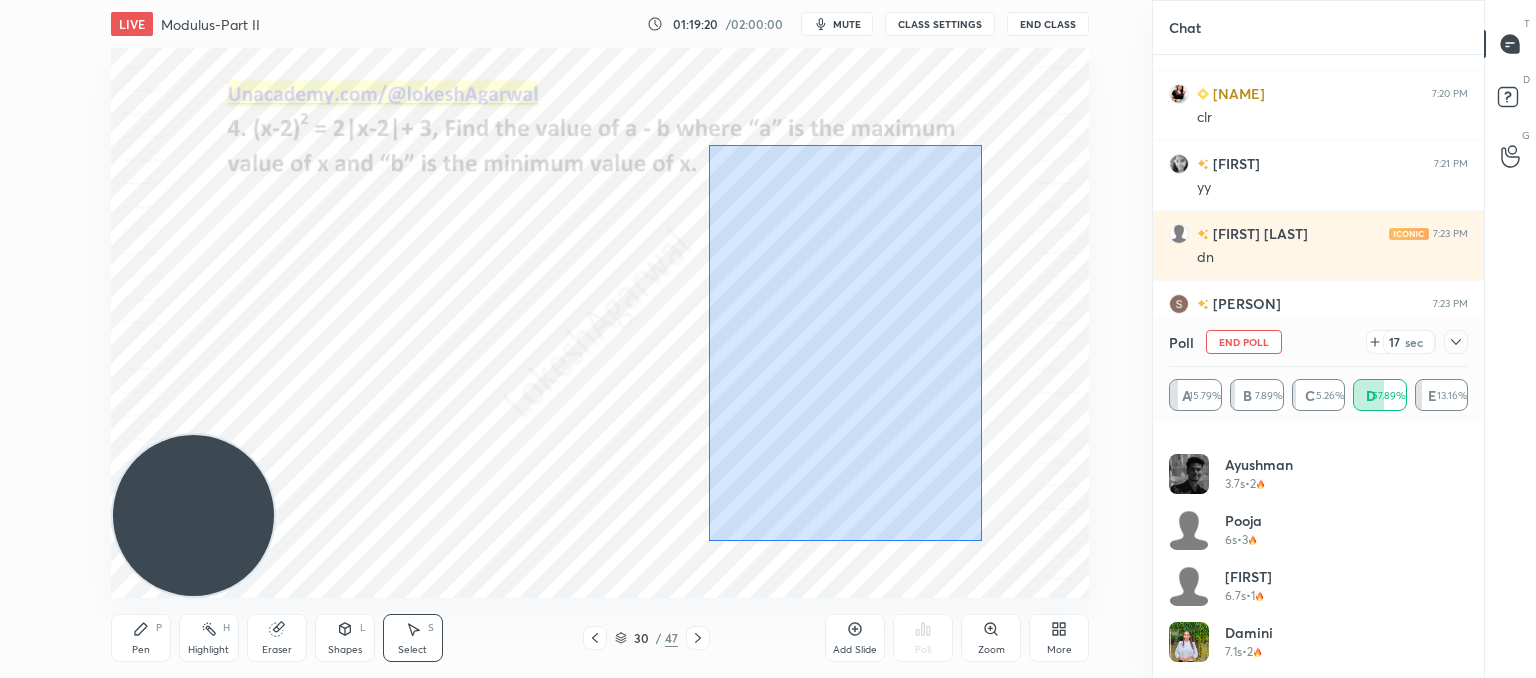drag, startPoint x: 981, startPoint y: 541, endPoint x: 716, endPoint y: 133, distance: 486.50693 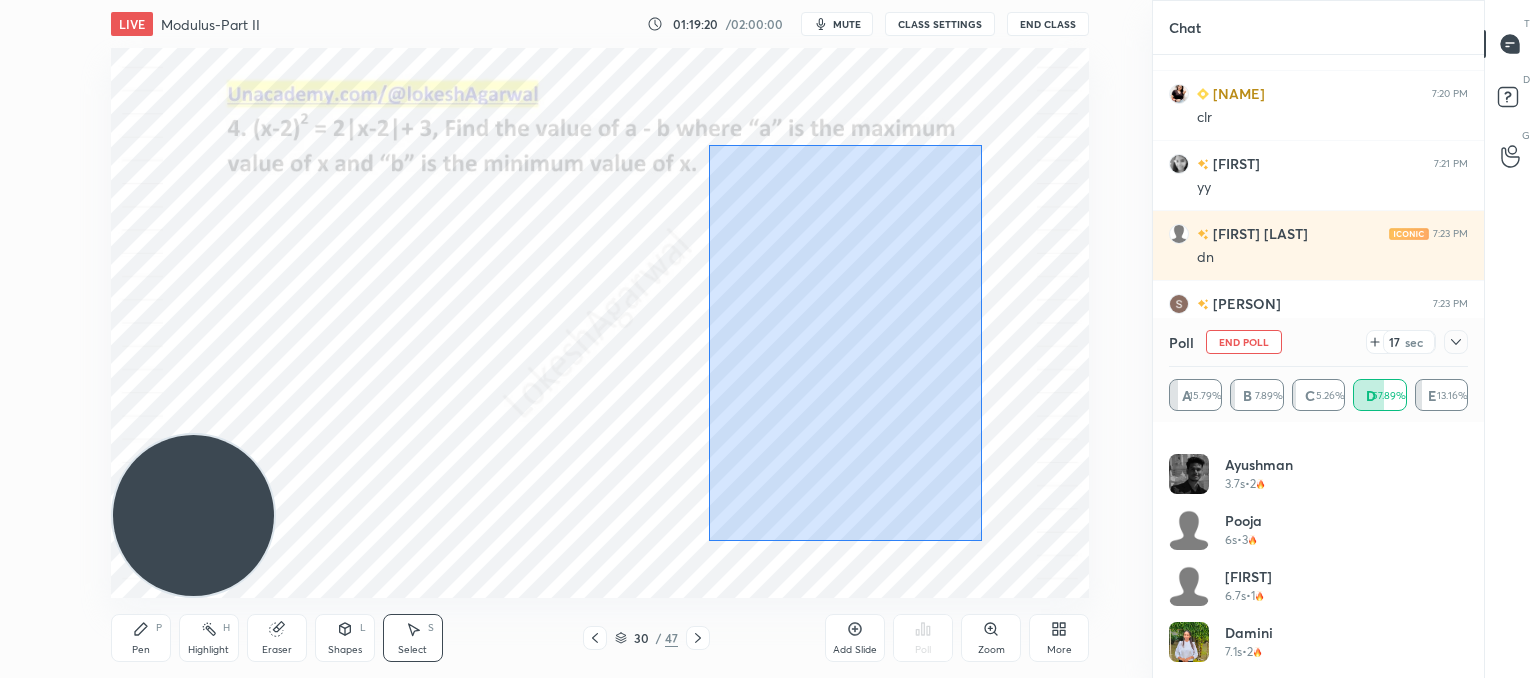 click on "0 ° Undo Copy Paste here Duplicate Duplicate to new slide Delete" at bounding box center (600, 323) 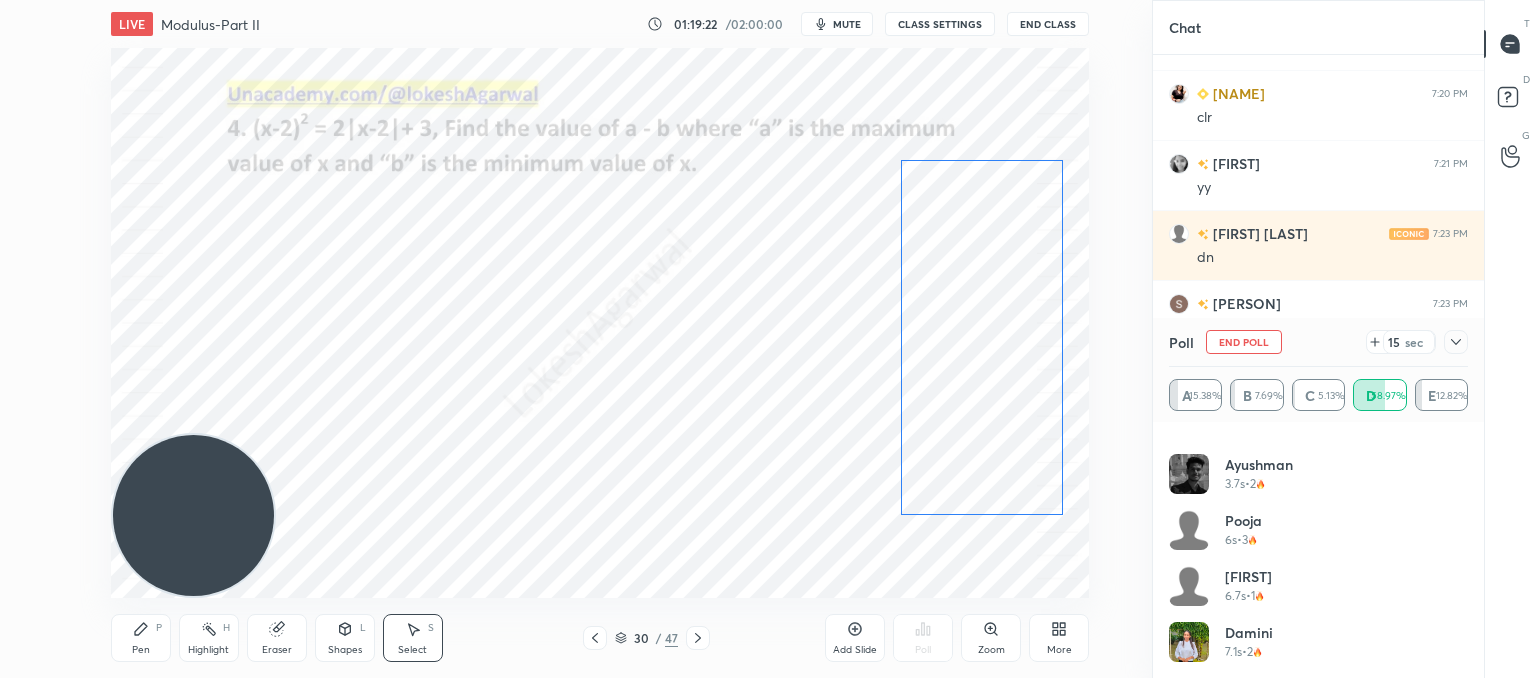 drag, startPoint x: 859, startPoint y: 276, endPoint x: 950, endPoint y: 272, distance: 91.08787 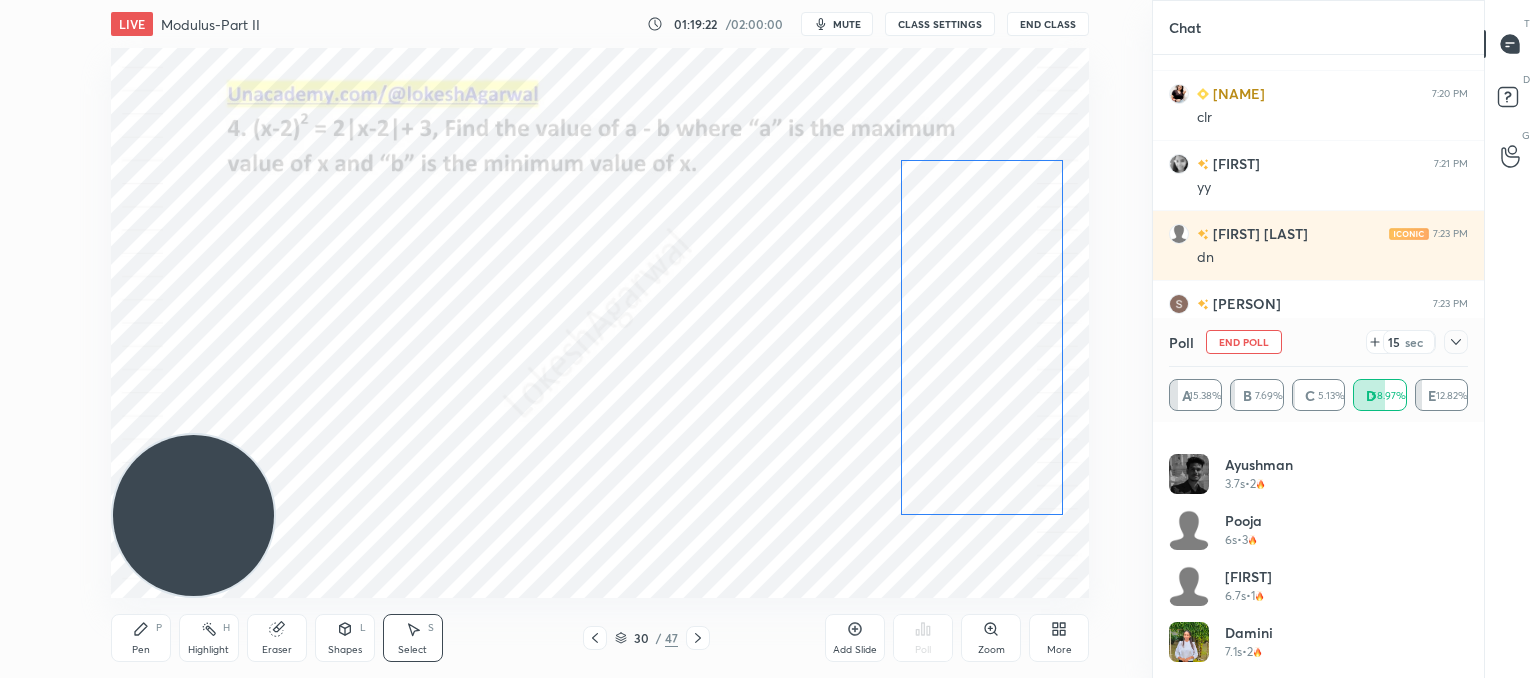click on "0 ° Undo Copy Paste here Duplicate Duplicate to new slide Delete" at bounding box center (600, 323) 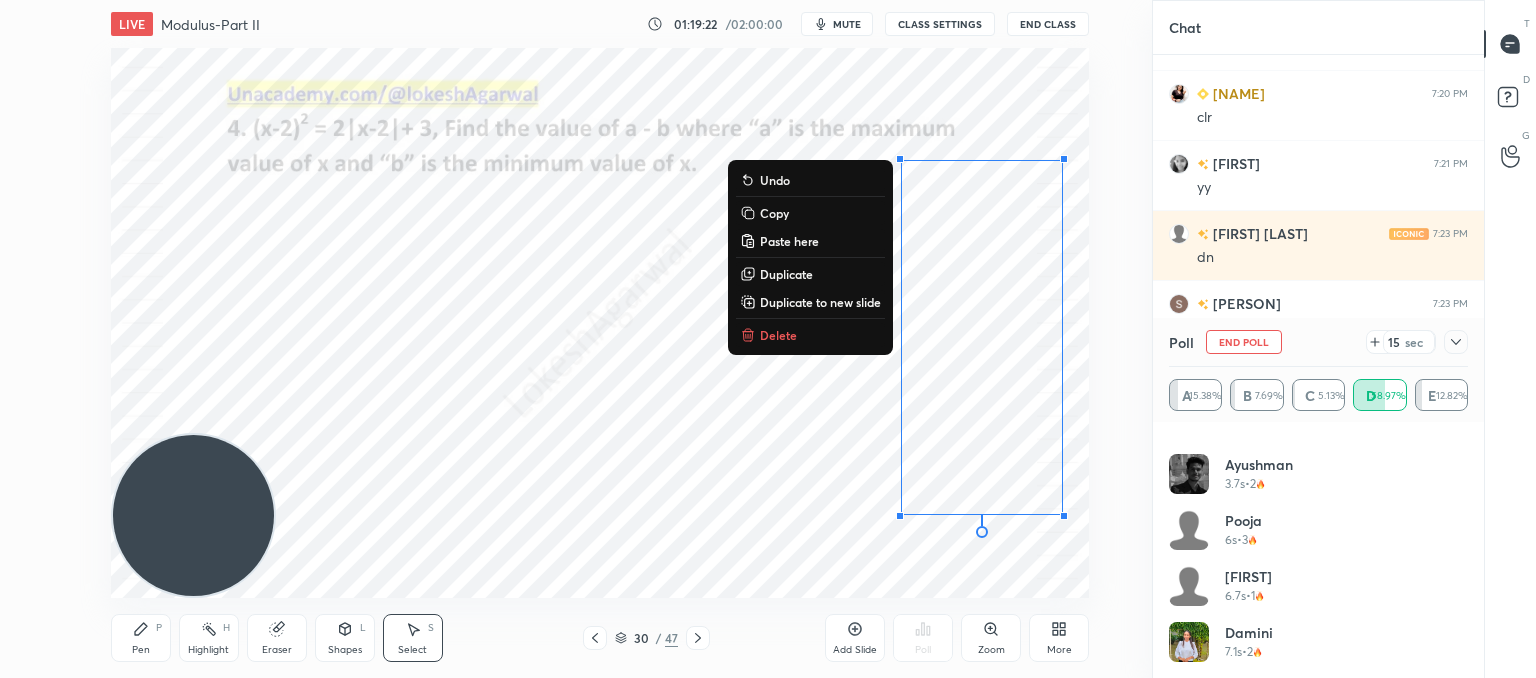 click on "0 ° Undo Copy Paste here Duplicate Duplicate to new slide Delete" at bounding box center (600, 323) 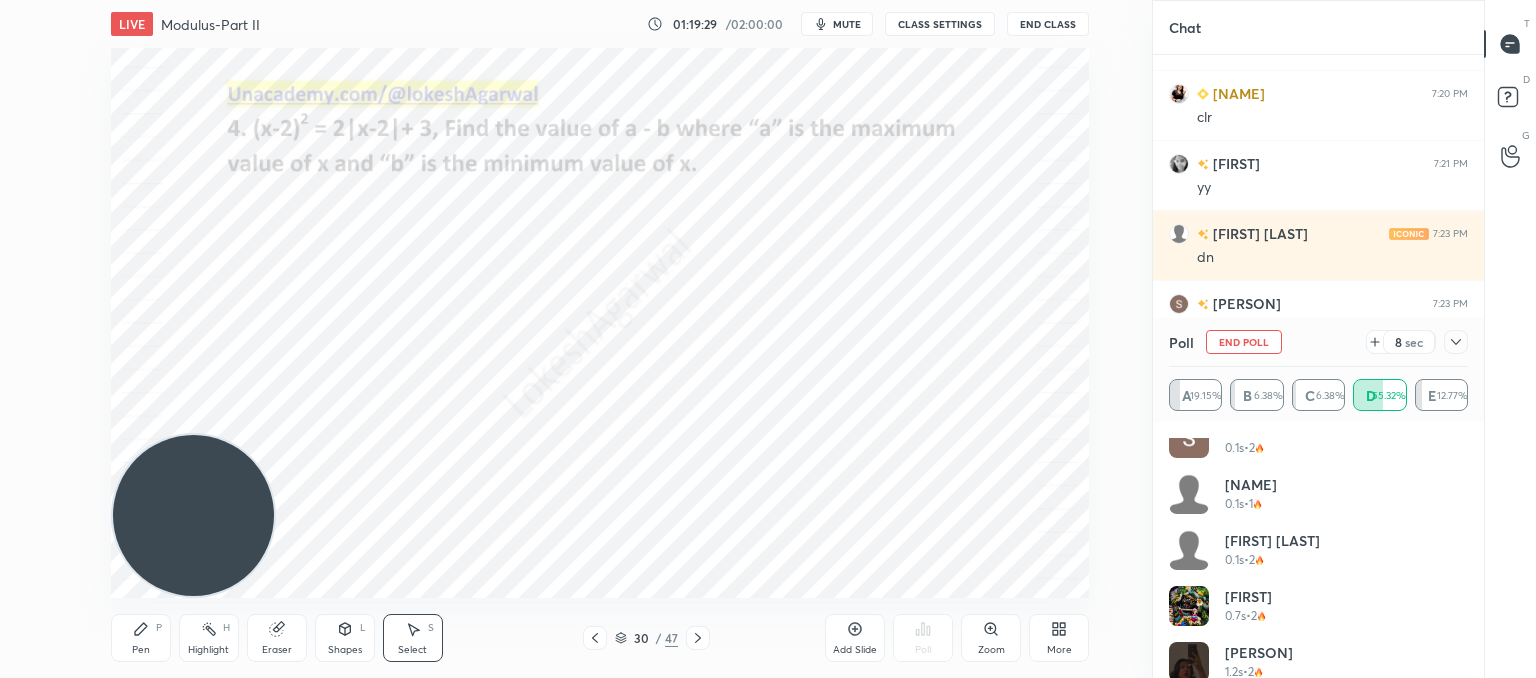 scroll, scrollTop: 0, scrollLeft: 0, axis: both 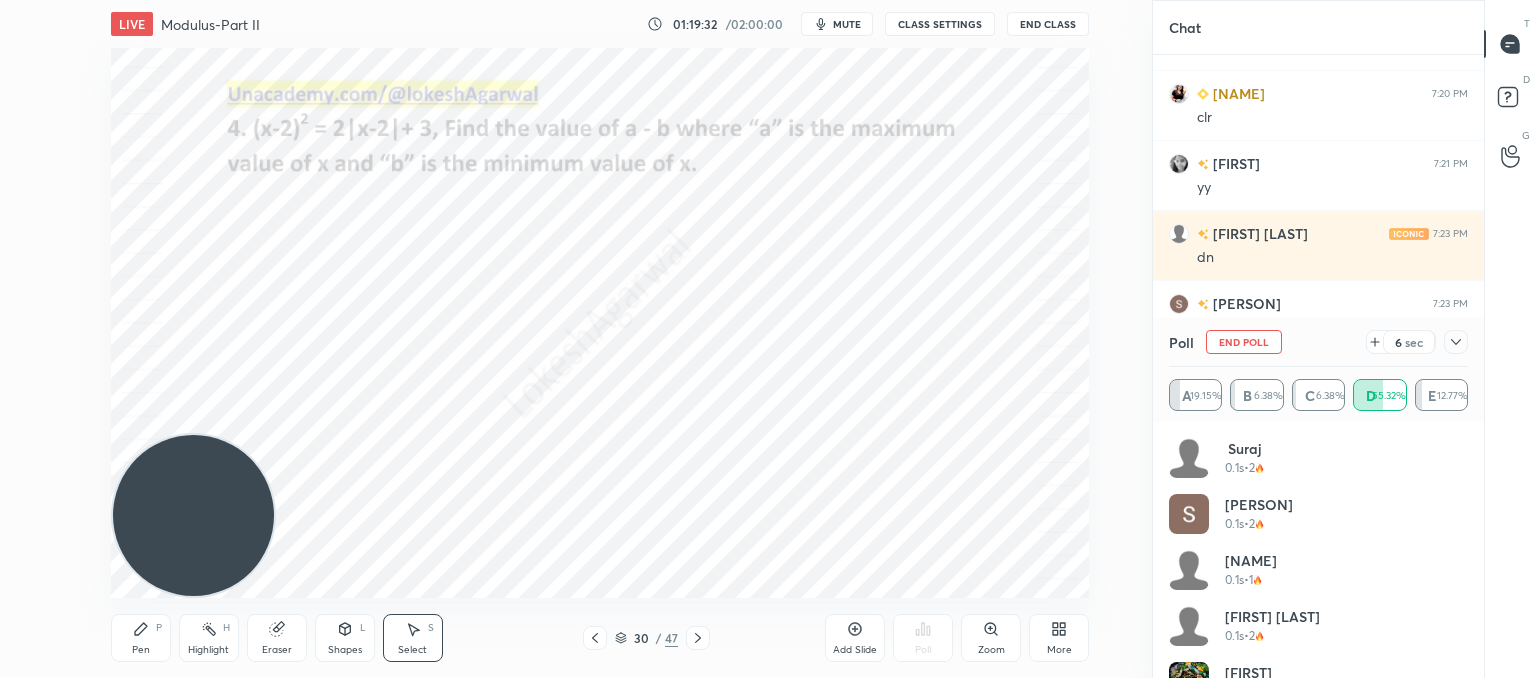 click 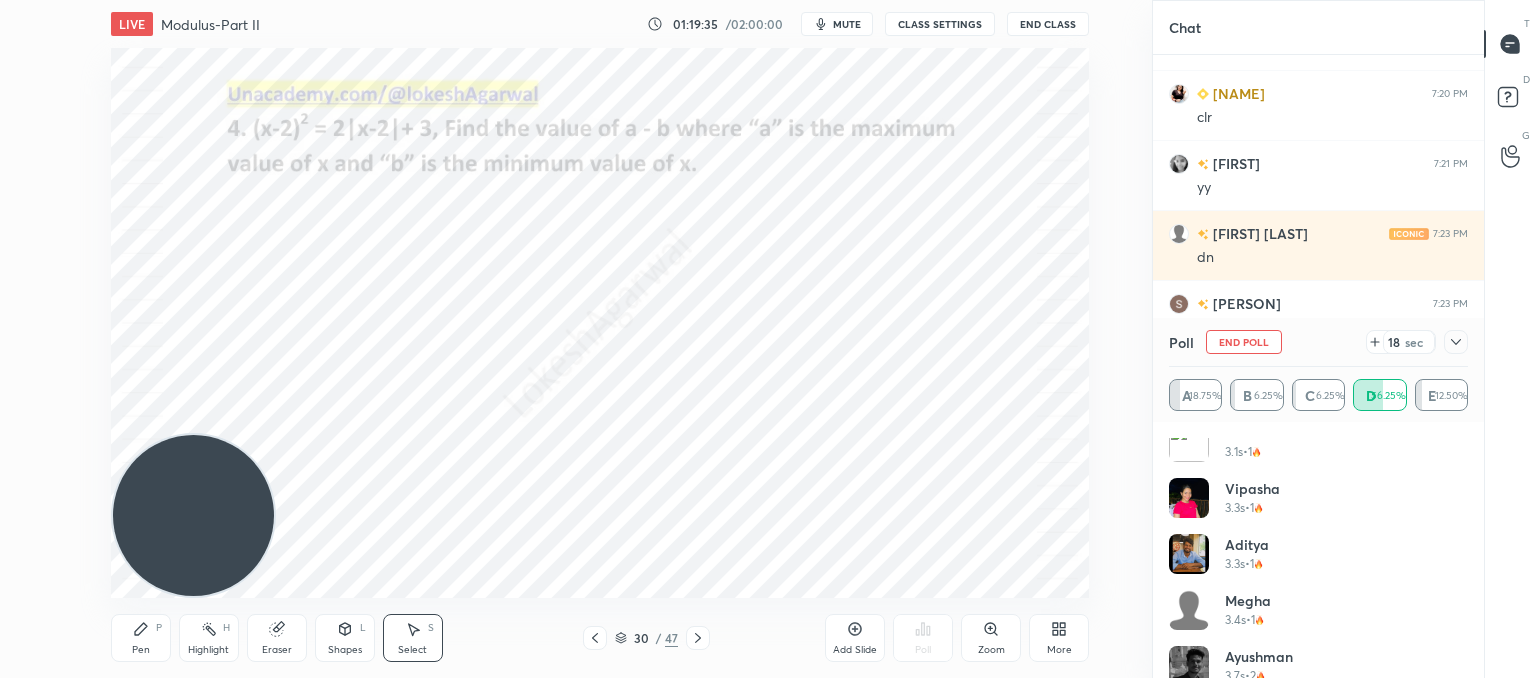 scroll, scrollTop: 1272, scrollLeft: 0, axis: vertical 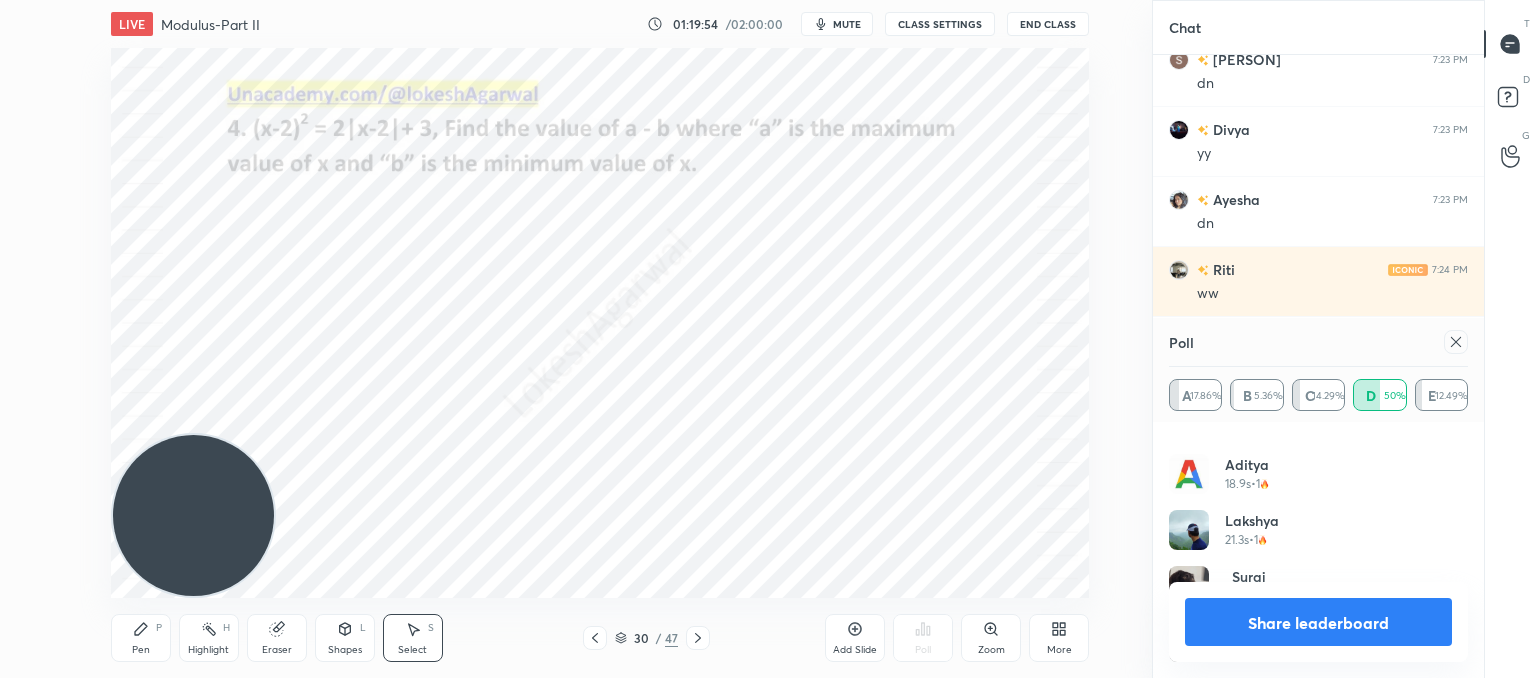click 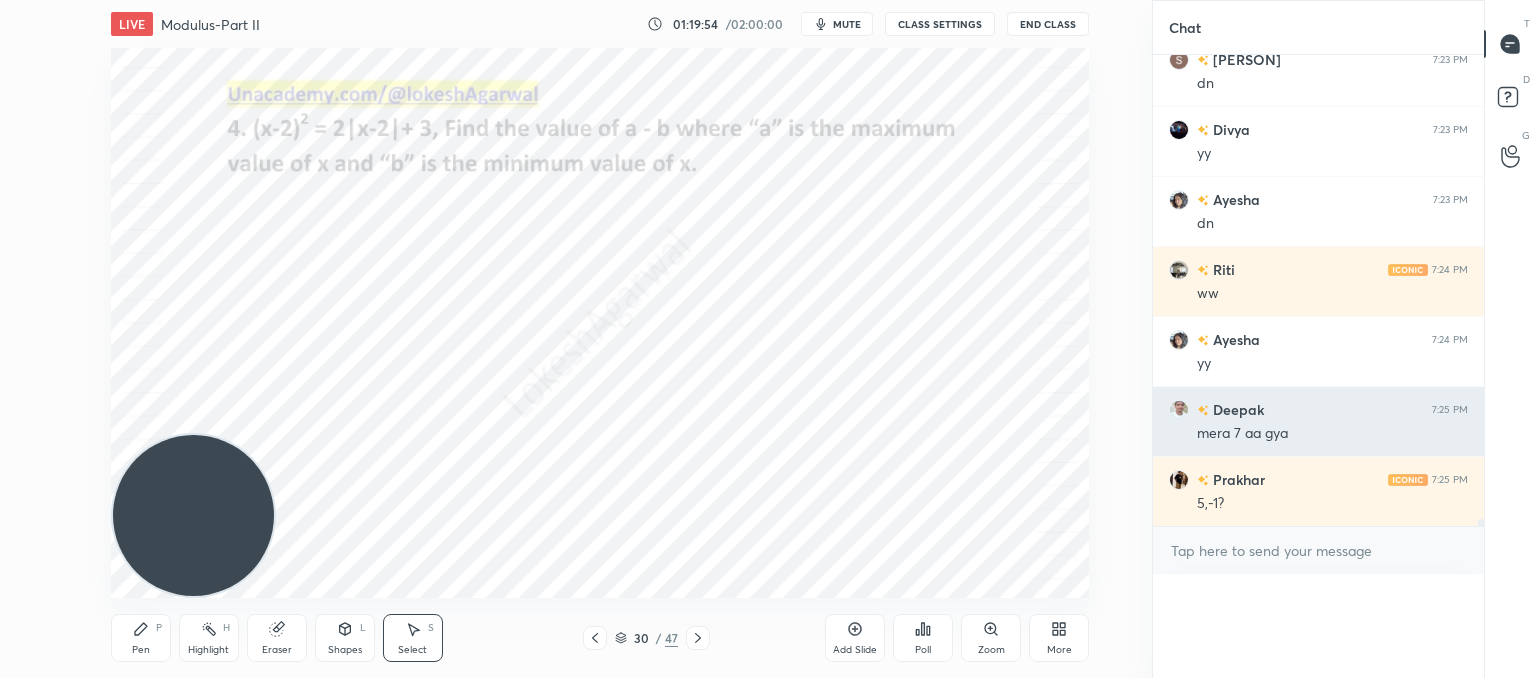 scroll, scrollTop: 0, scrollLeft: 0, axis: both 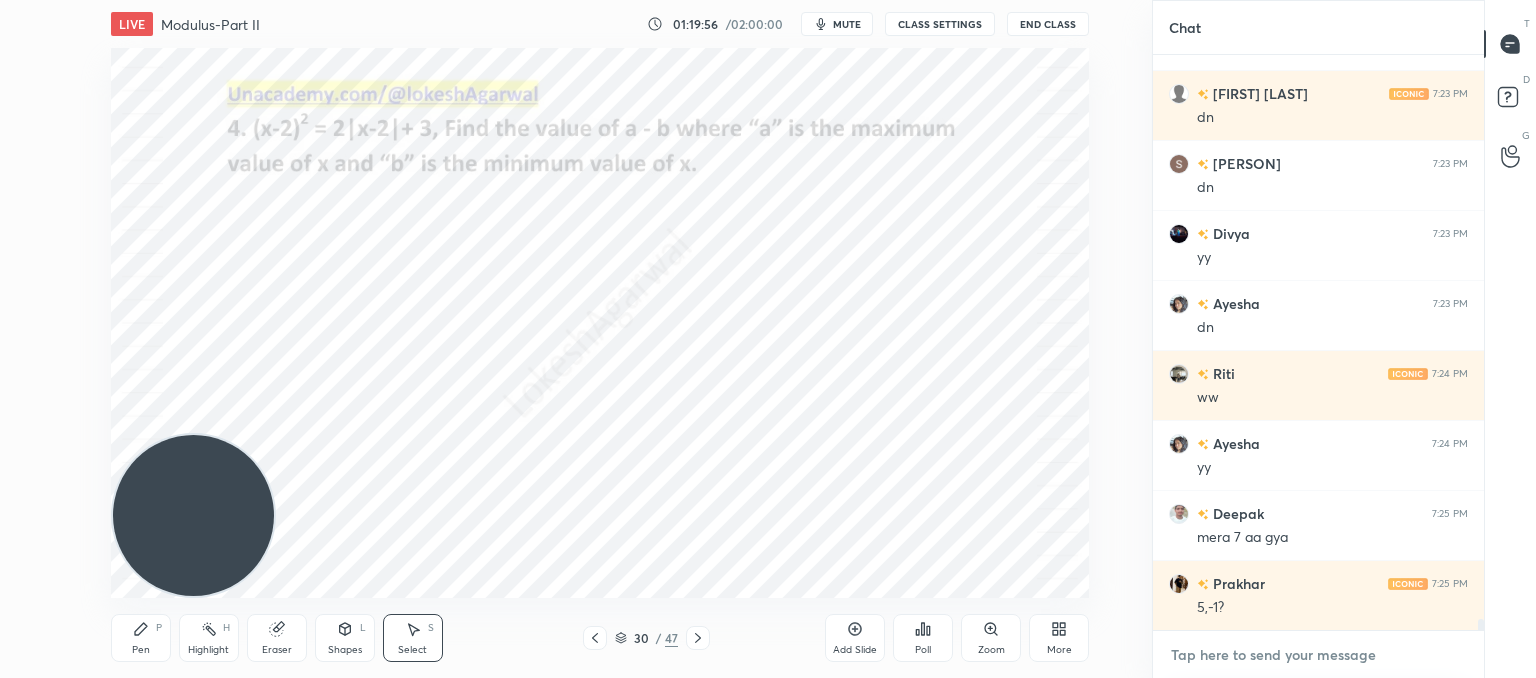 click at bounding box center (1318, 655) 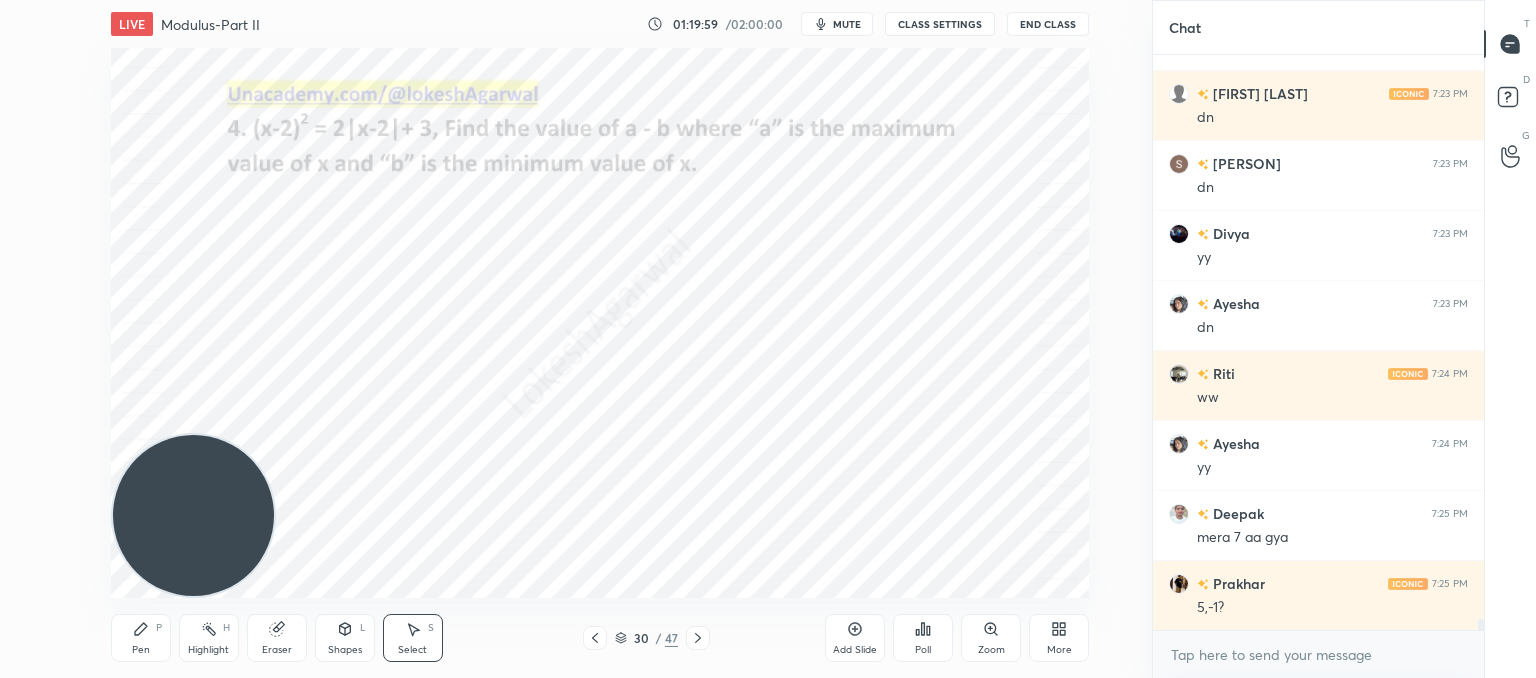 click on "0 ° Undo Copy Paste here Duplicate Duplicate to new slide Delete" at bounding box center (600, 323) 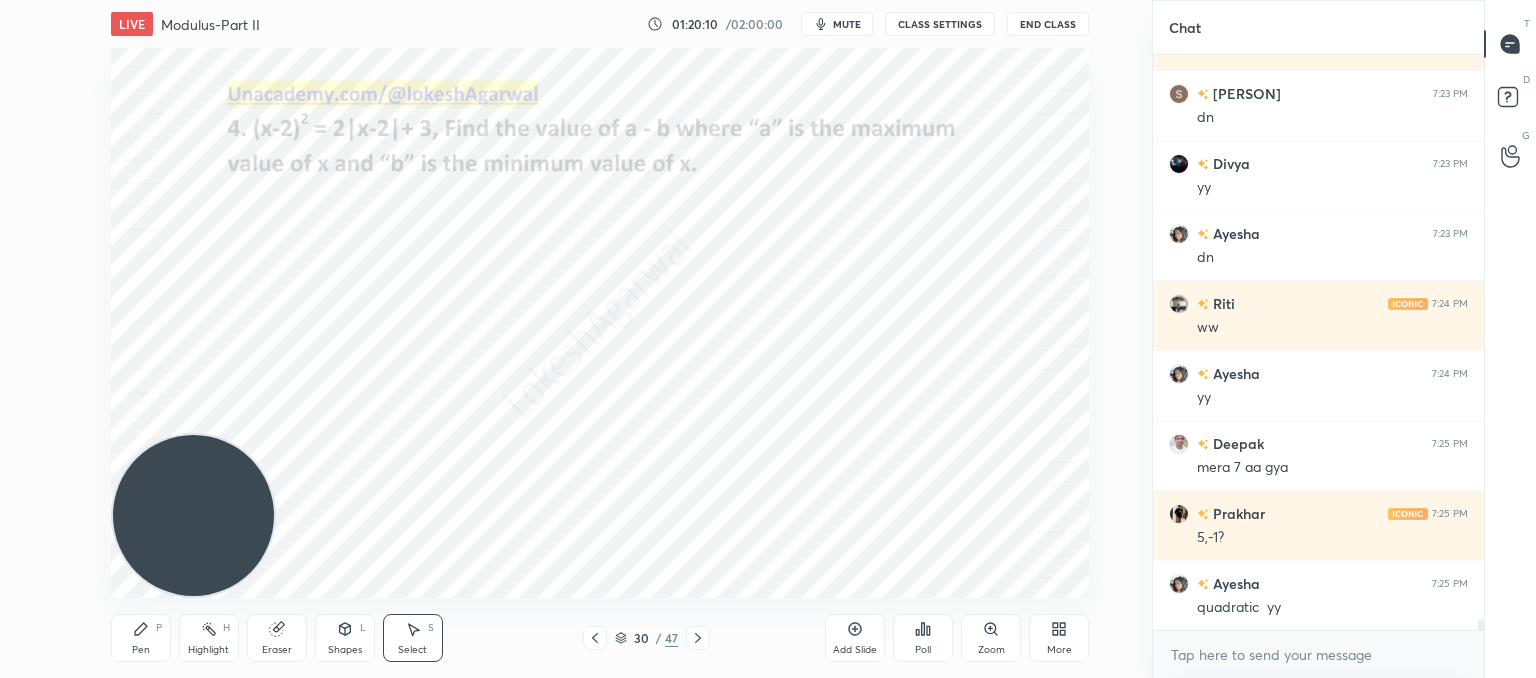 drag, startPoint x: 840, startPoint y: 633, endPoint x: 801, endPoint y: 624, distance: 40.024994 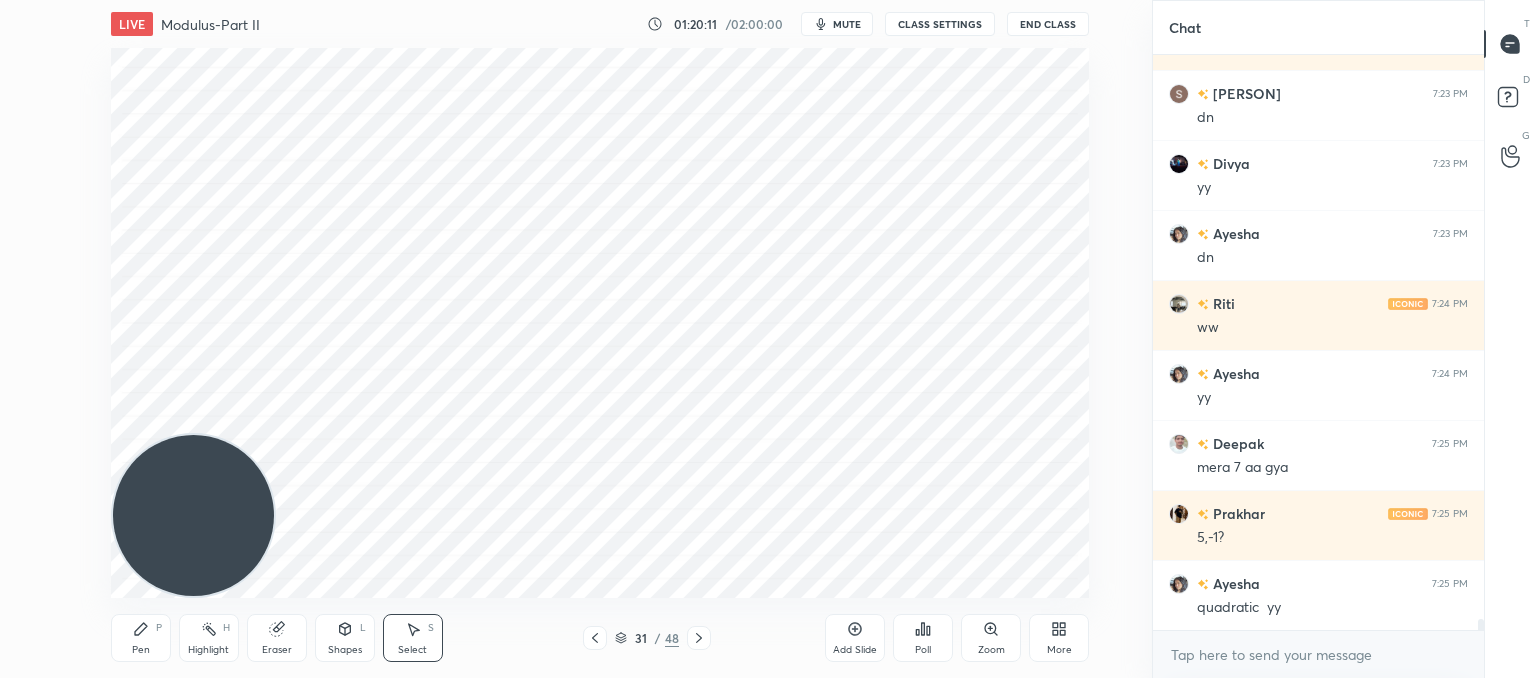 click on "Pen P" at bounding box center [141, 638] 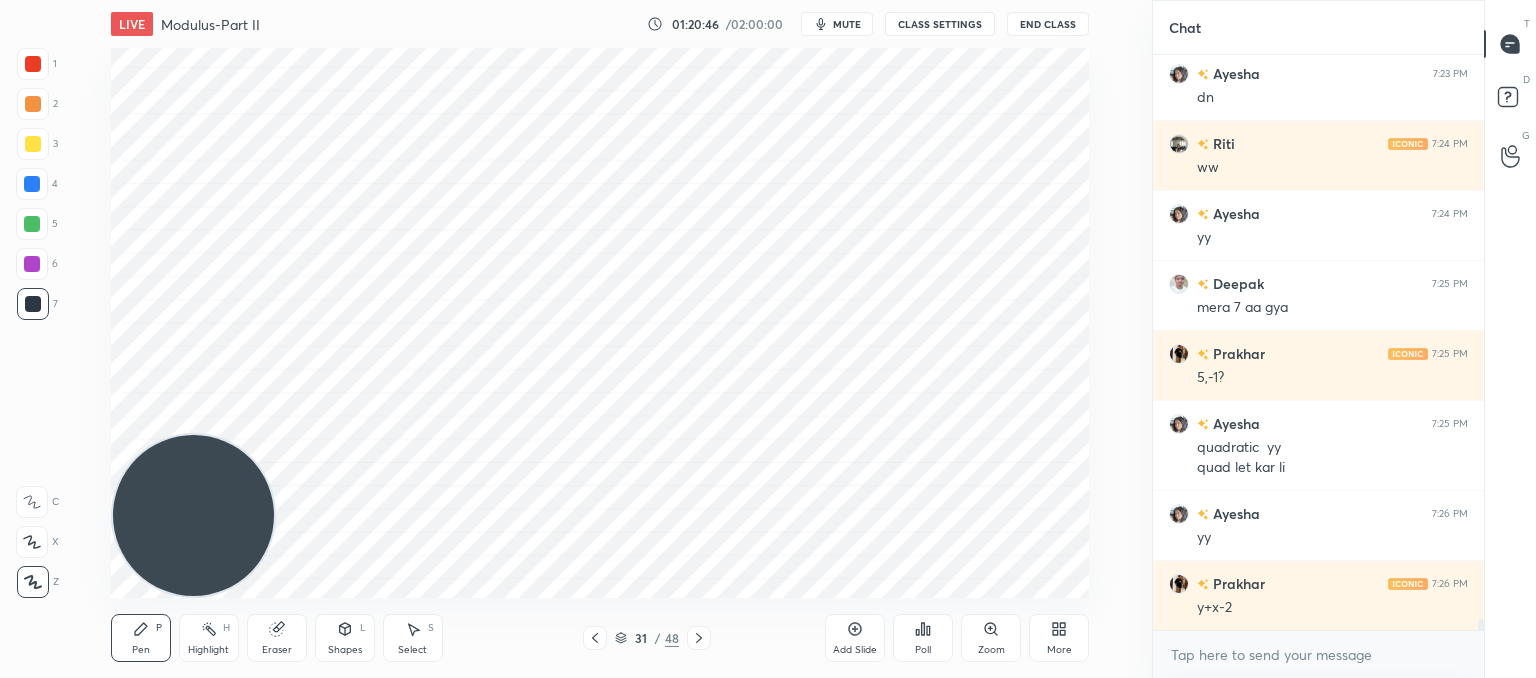 scroll, scrollTop: 30290, scrollLeft: 0, axis: vertical 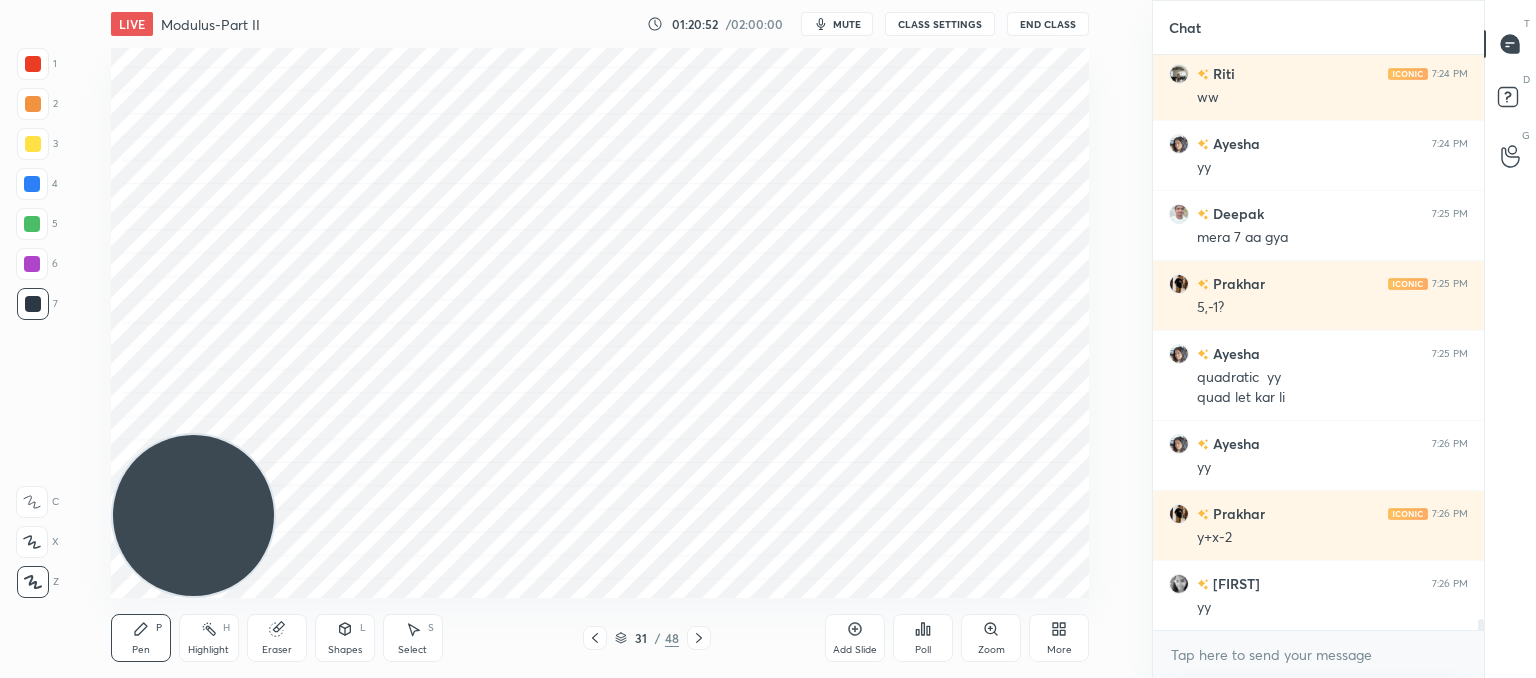 click 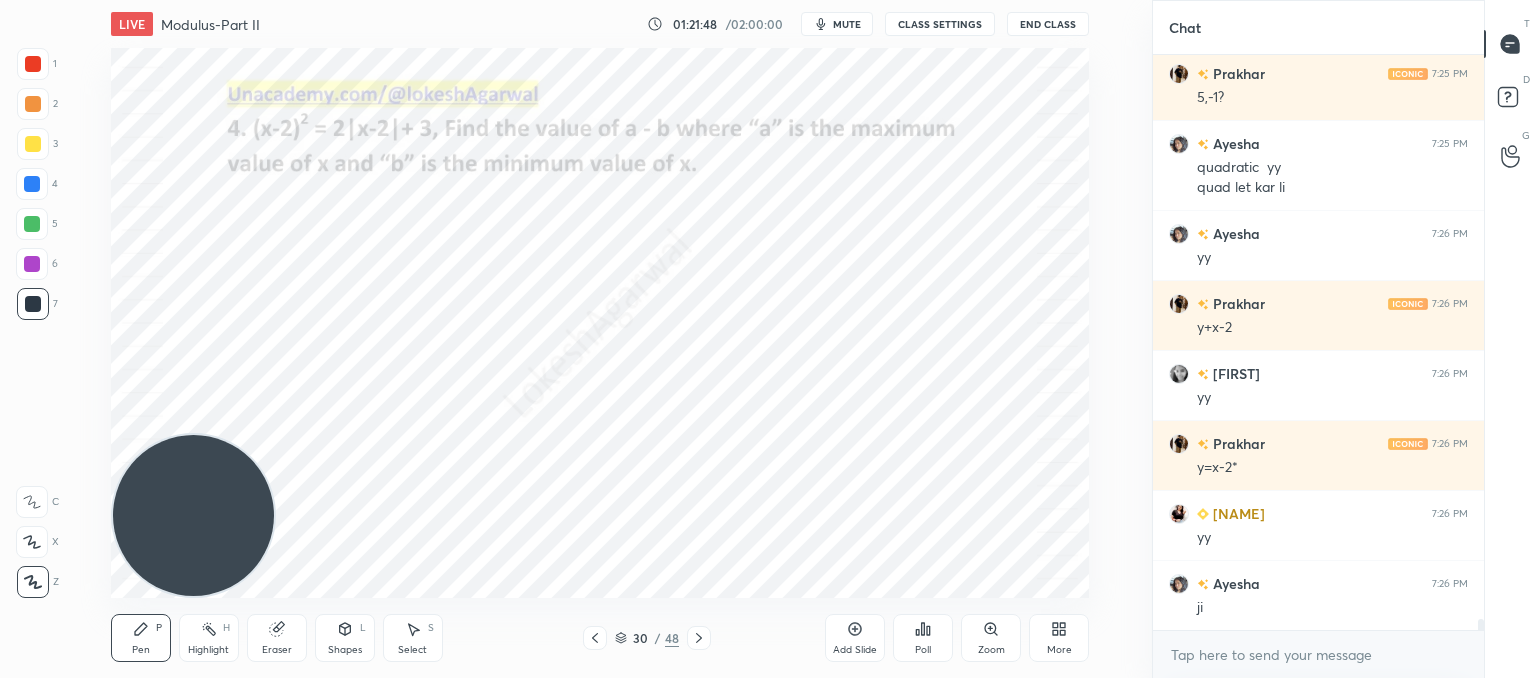 scroll, scrollTop: 30570, scrollLeft: 0, axis: vertical 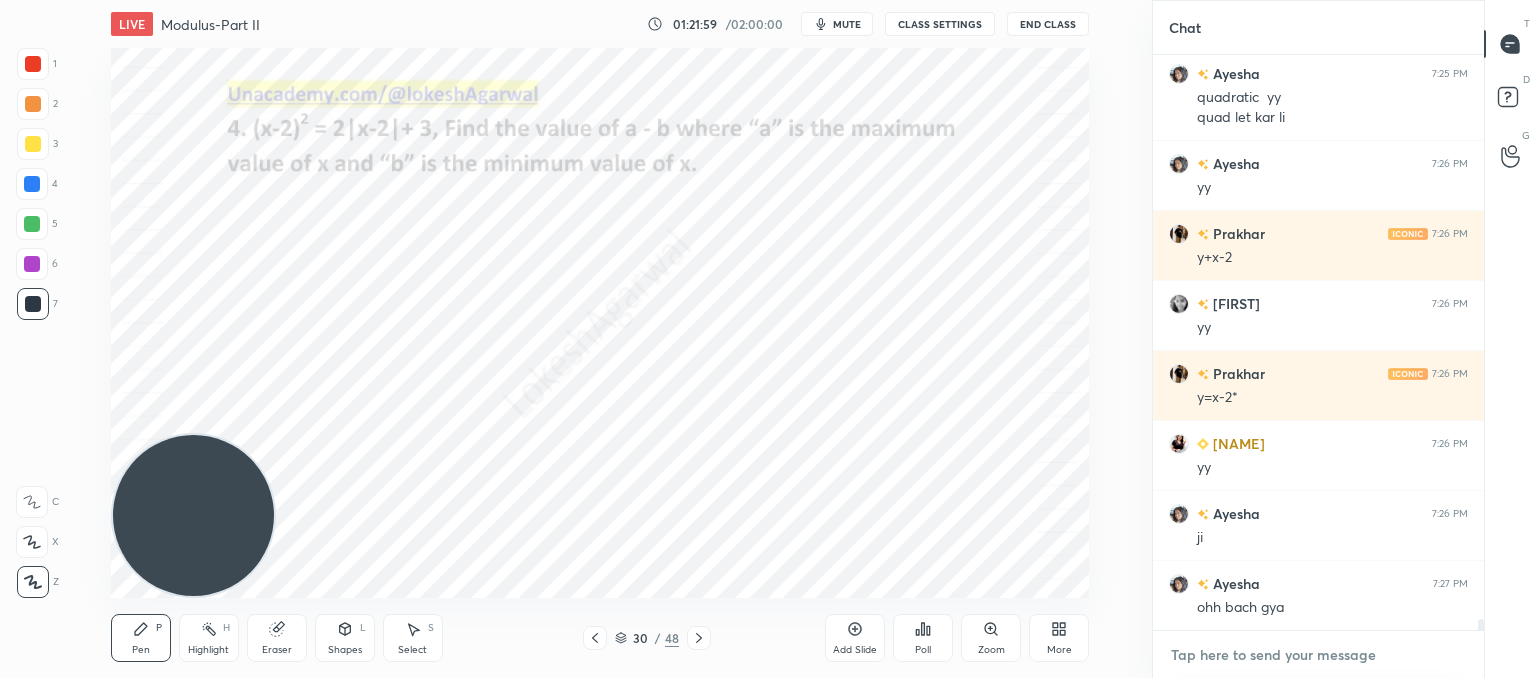 click at bounding box center (1318, 655) 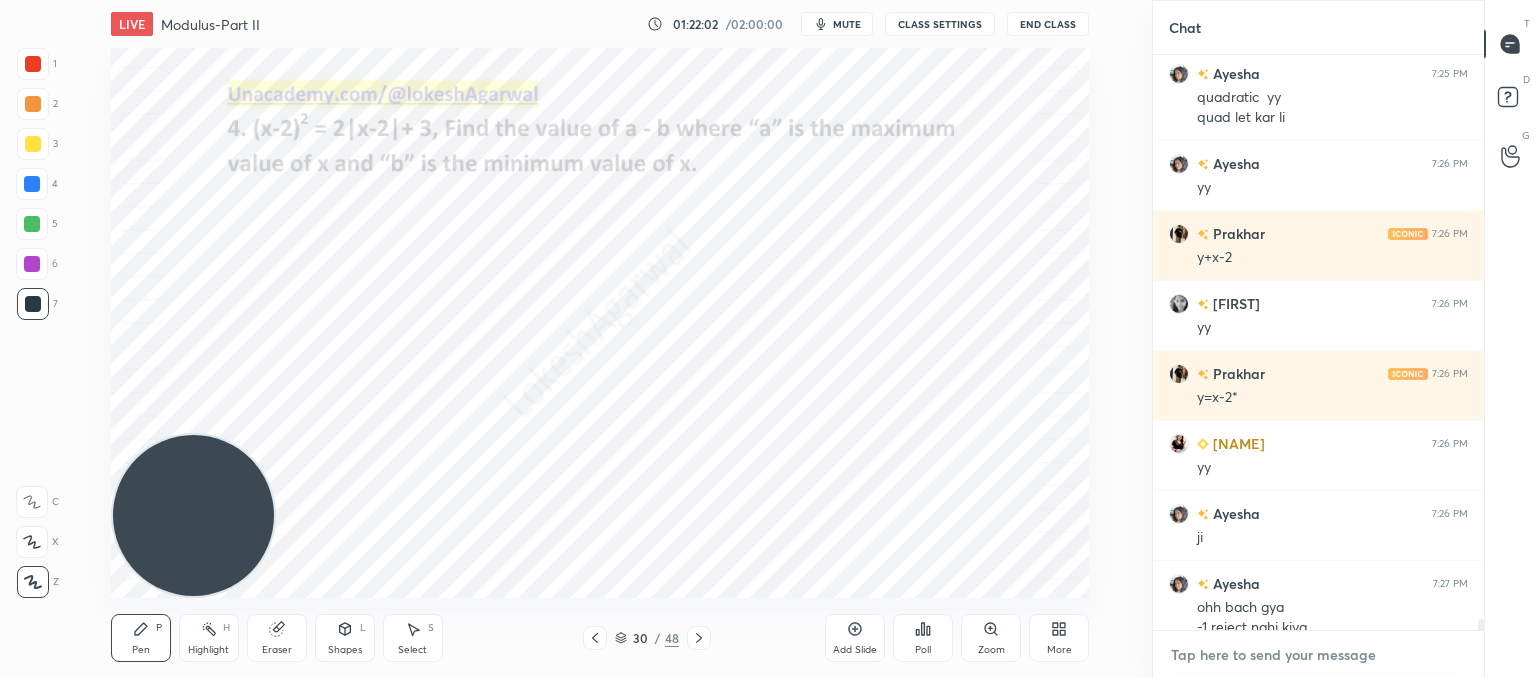 scroll, scrollTop: 30590, scrollLeft: 0, axis: vertical 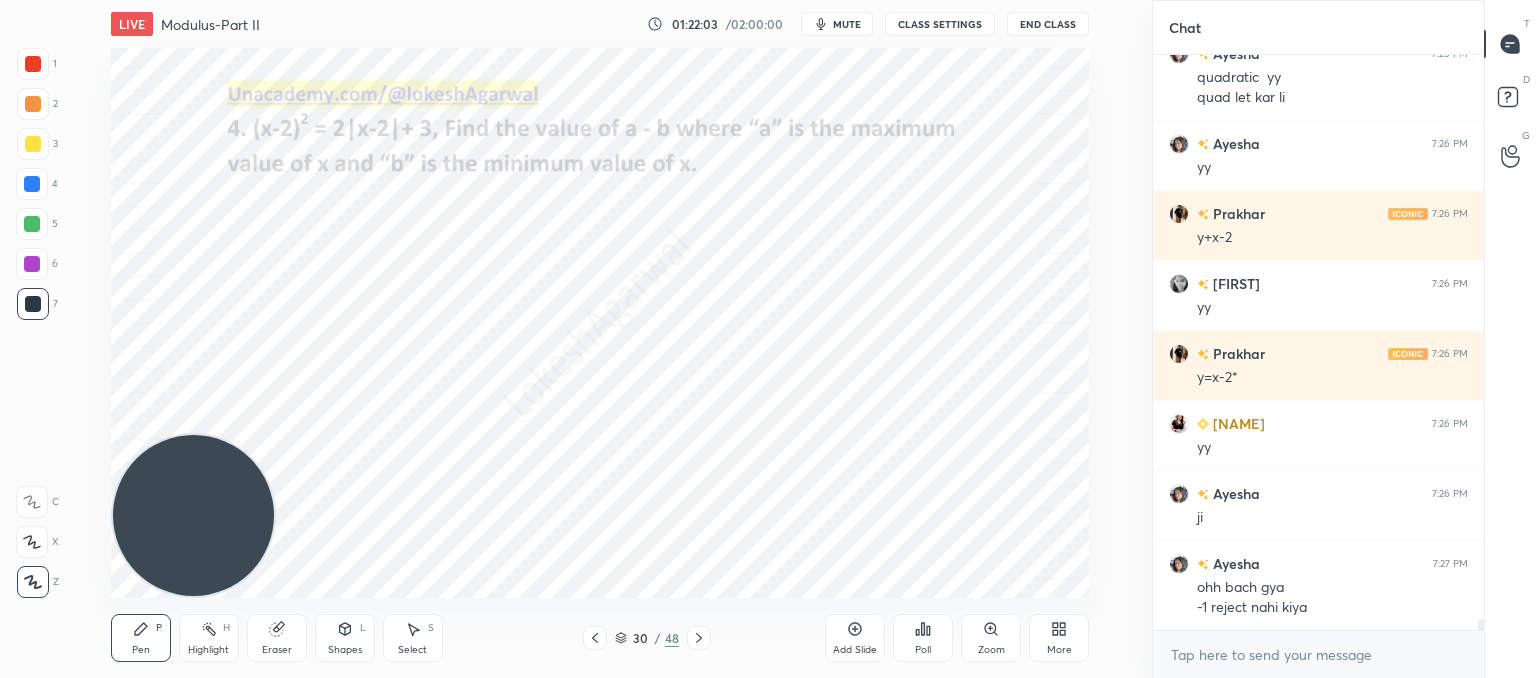 click on "x" at bounding box center (1318, 654) 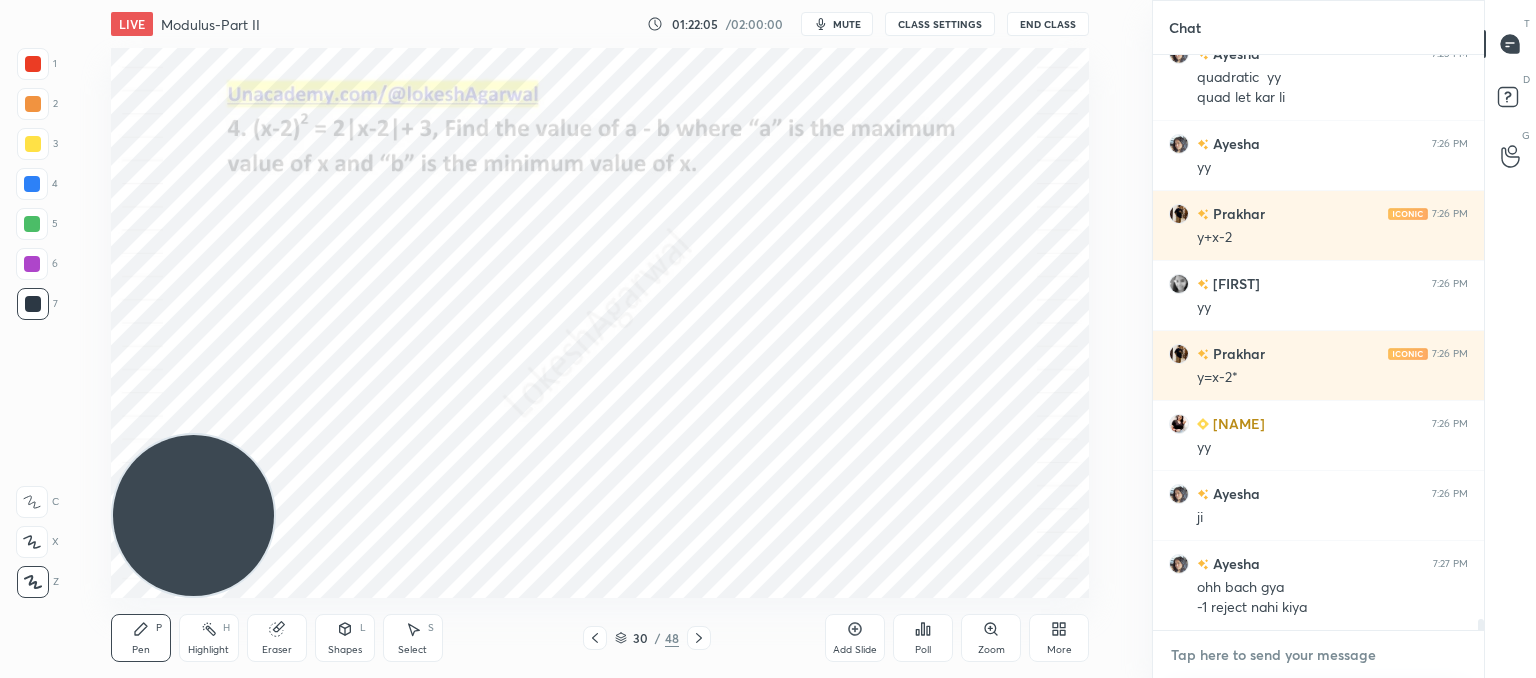 scroll, scrollTop: 30660, scrollLeft: 0, axis: vertical 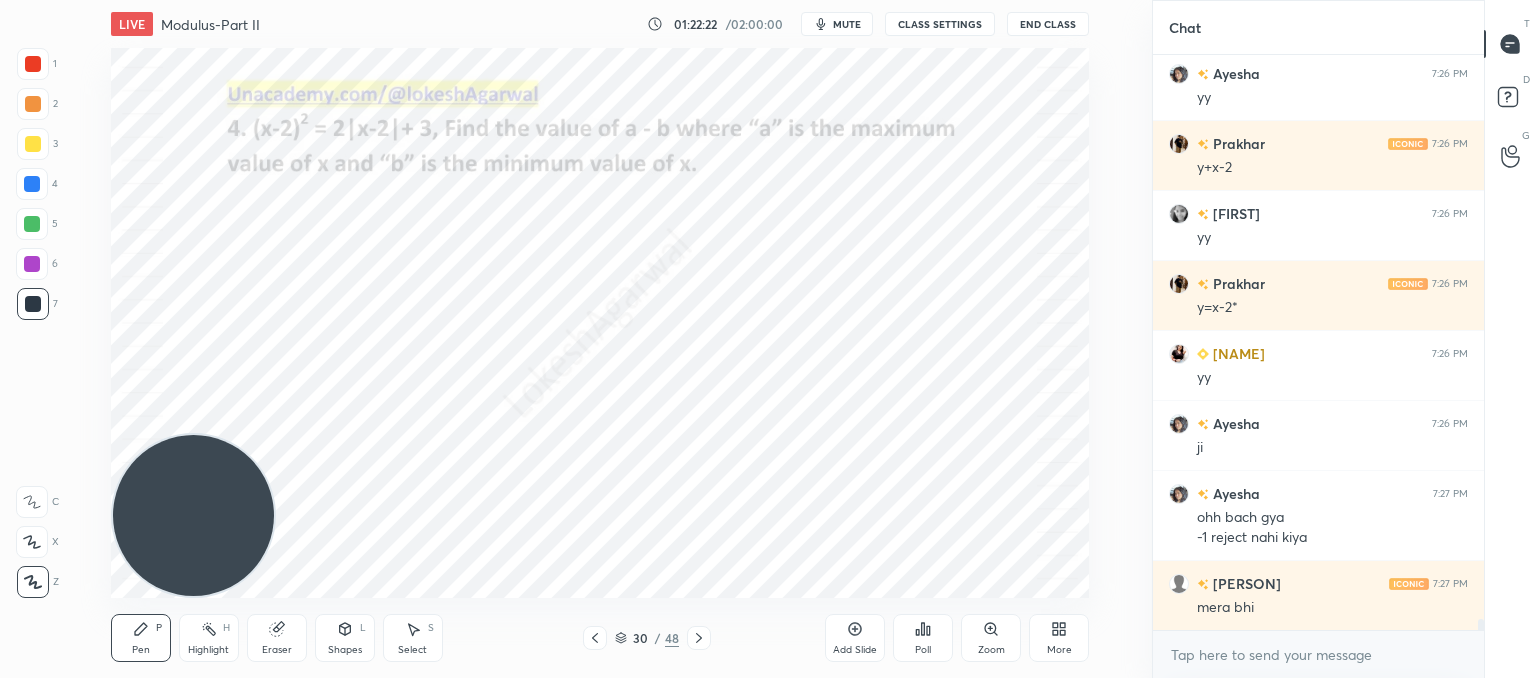 click 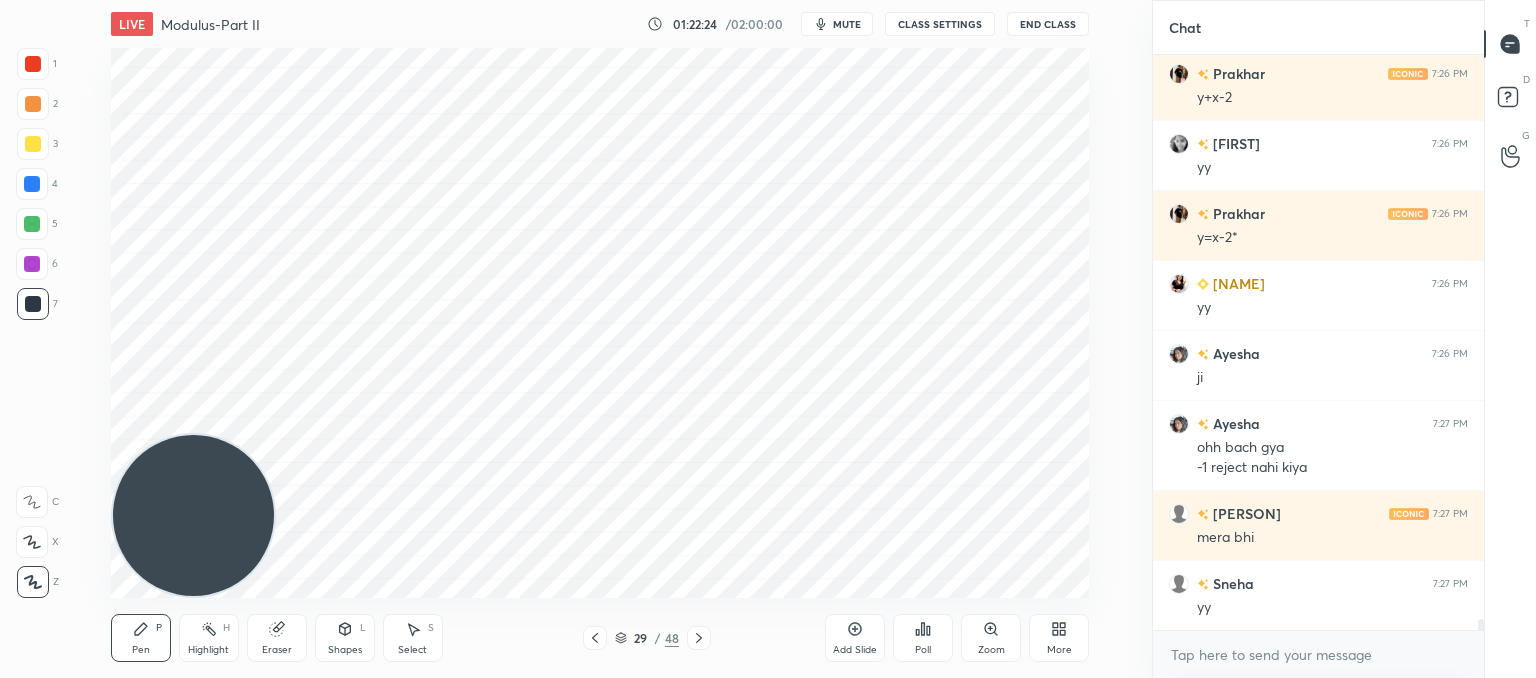 scroll, scrollTop: 30800, scrollLeft: 0, axis: vertical 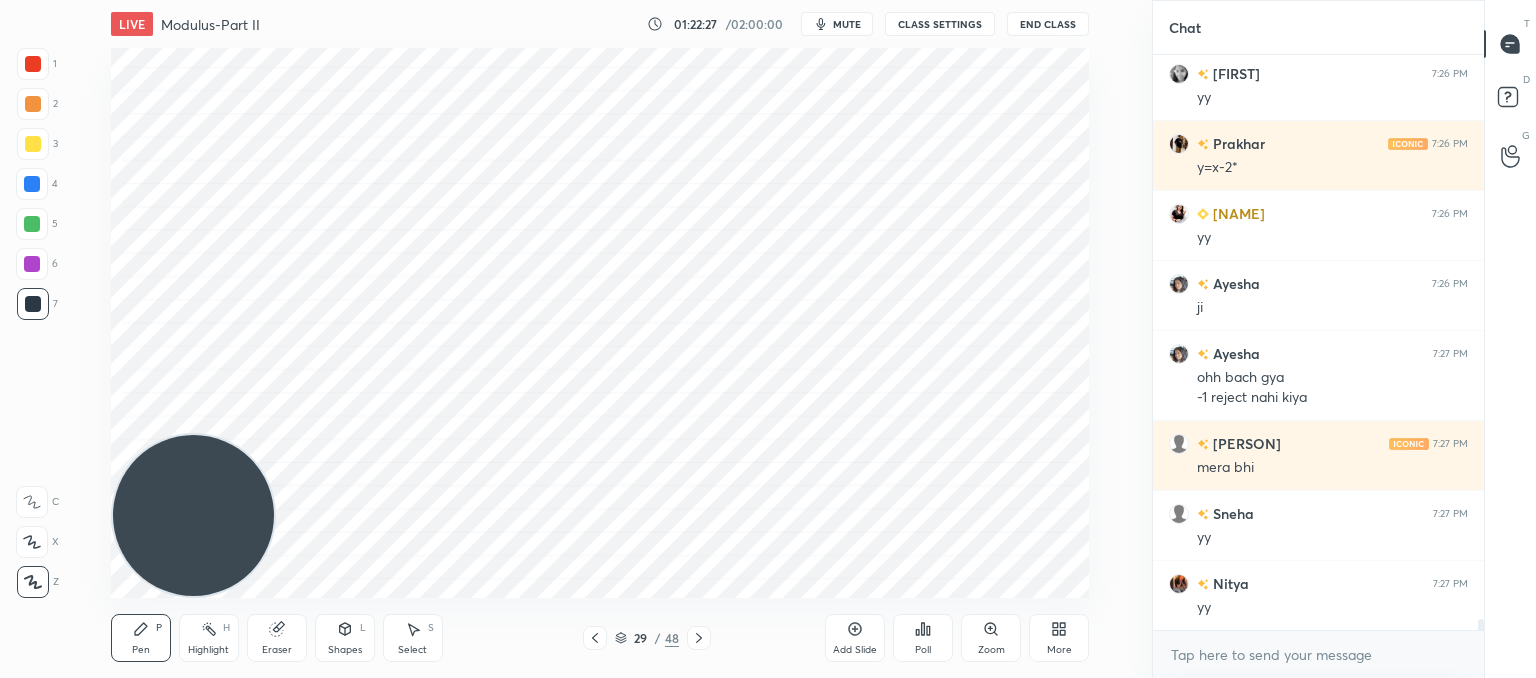 click on "Pen P Highlight H Eraser Shapes L Select S 29 / 48 Add Slide Poll Zoom More" at bounding box center (600, 638) 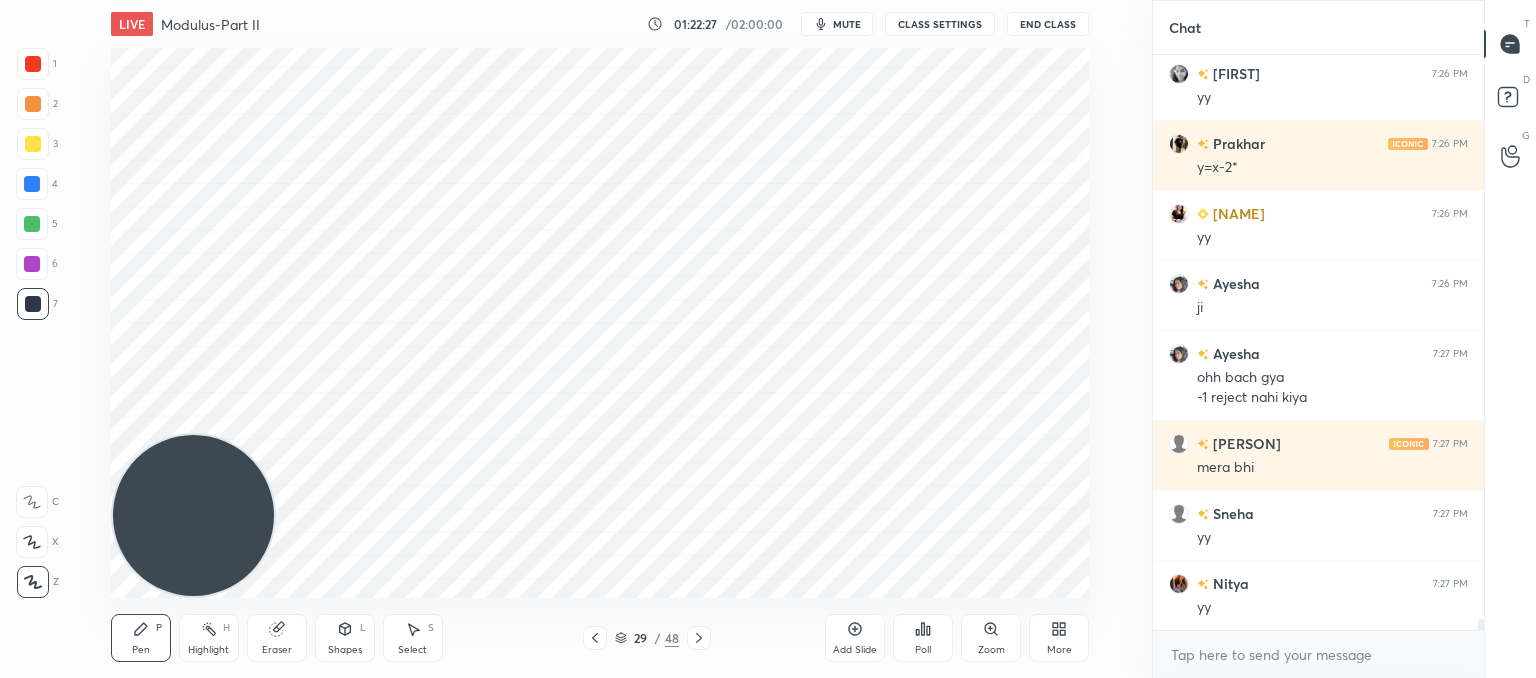 scroll, scrollTop: 30870, scrollLeft: 0, axis: vertical 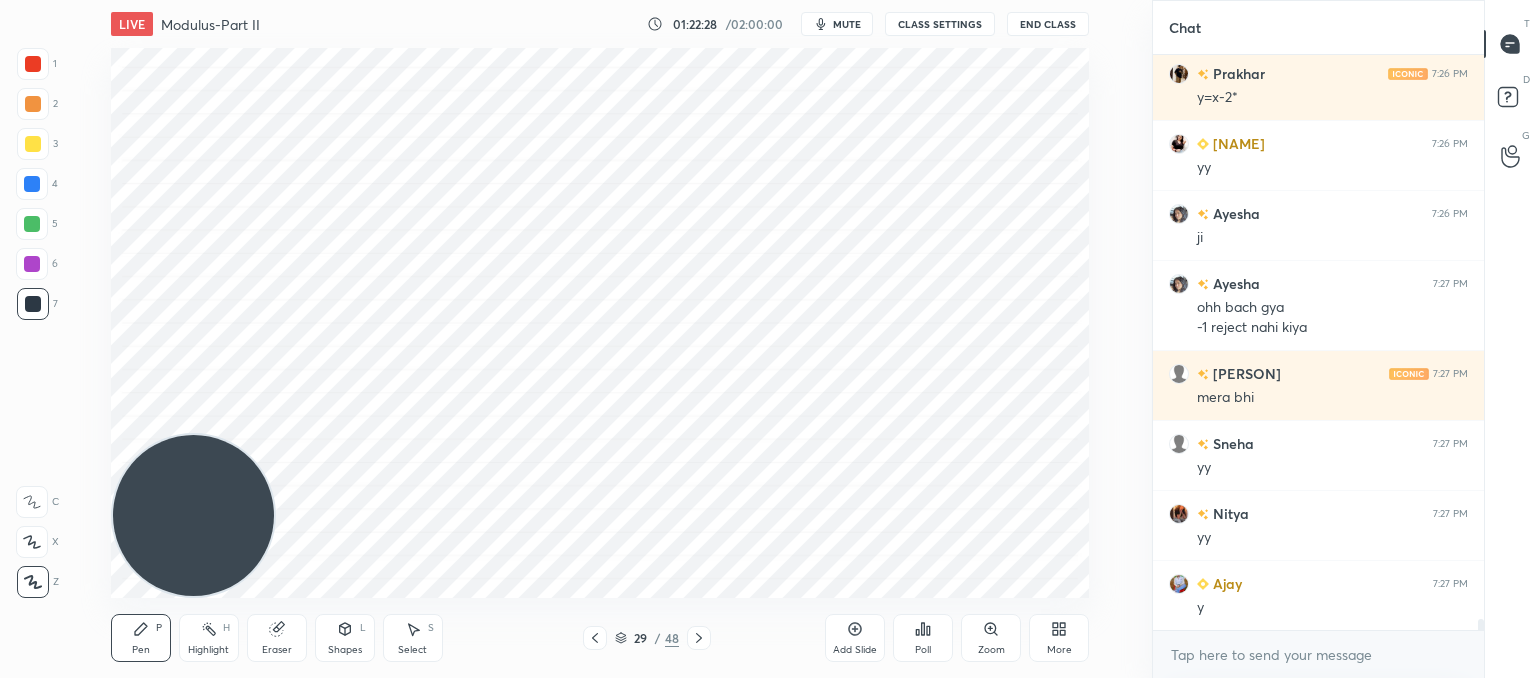 click 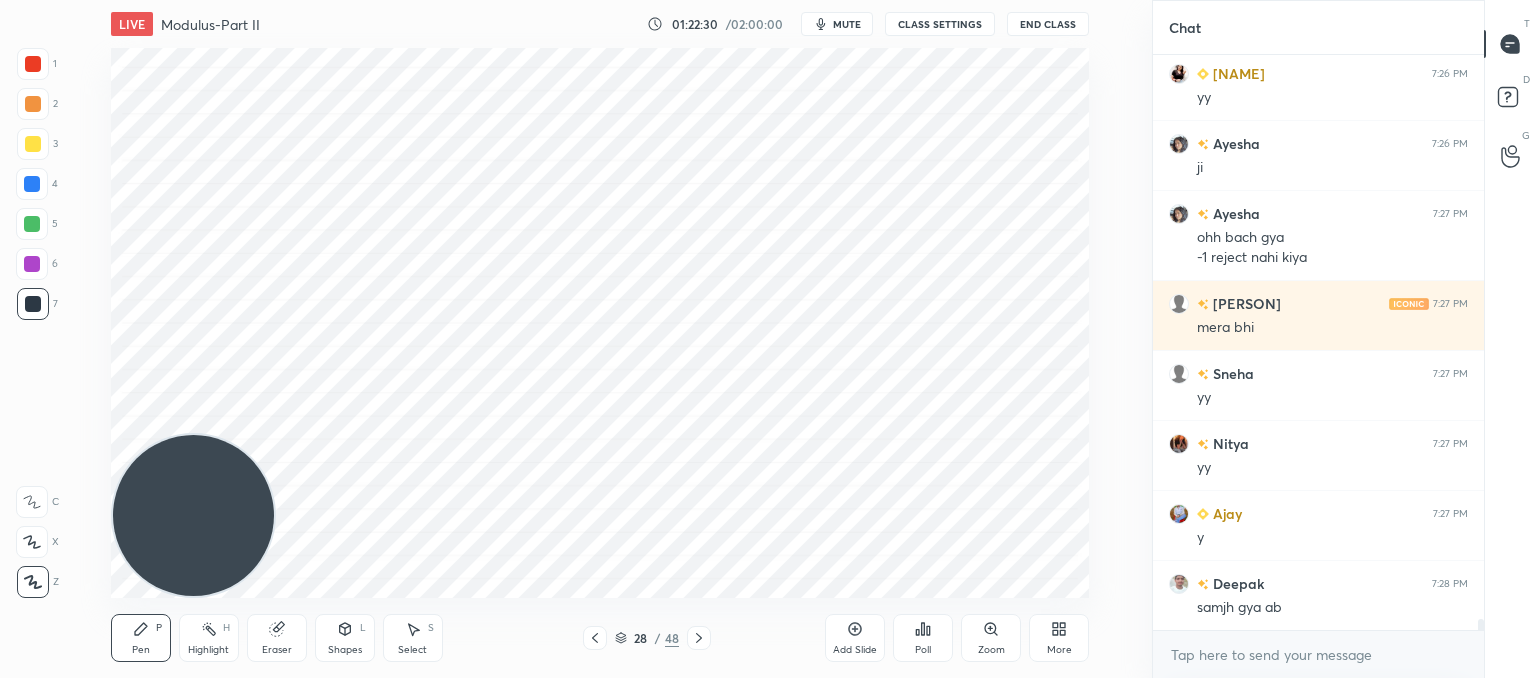 scroll, scrollTop: 31010, scrollLeft: 0, axis: vertical 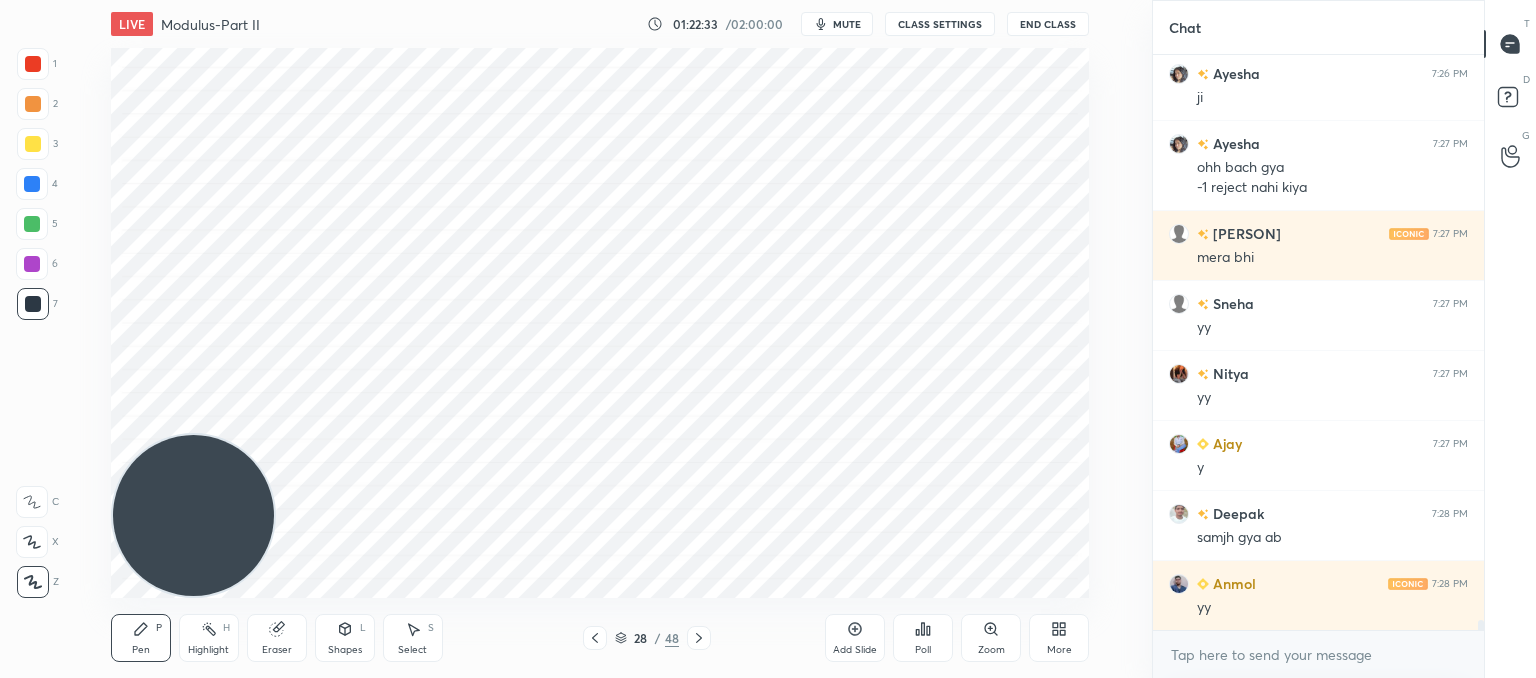 click 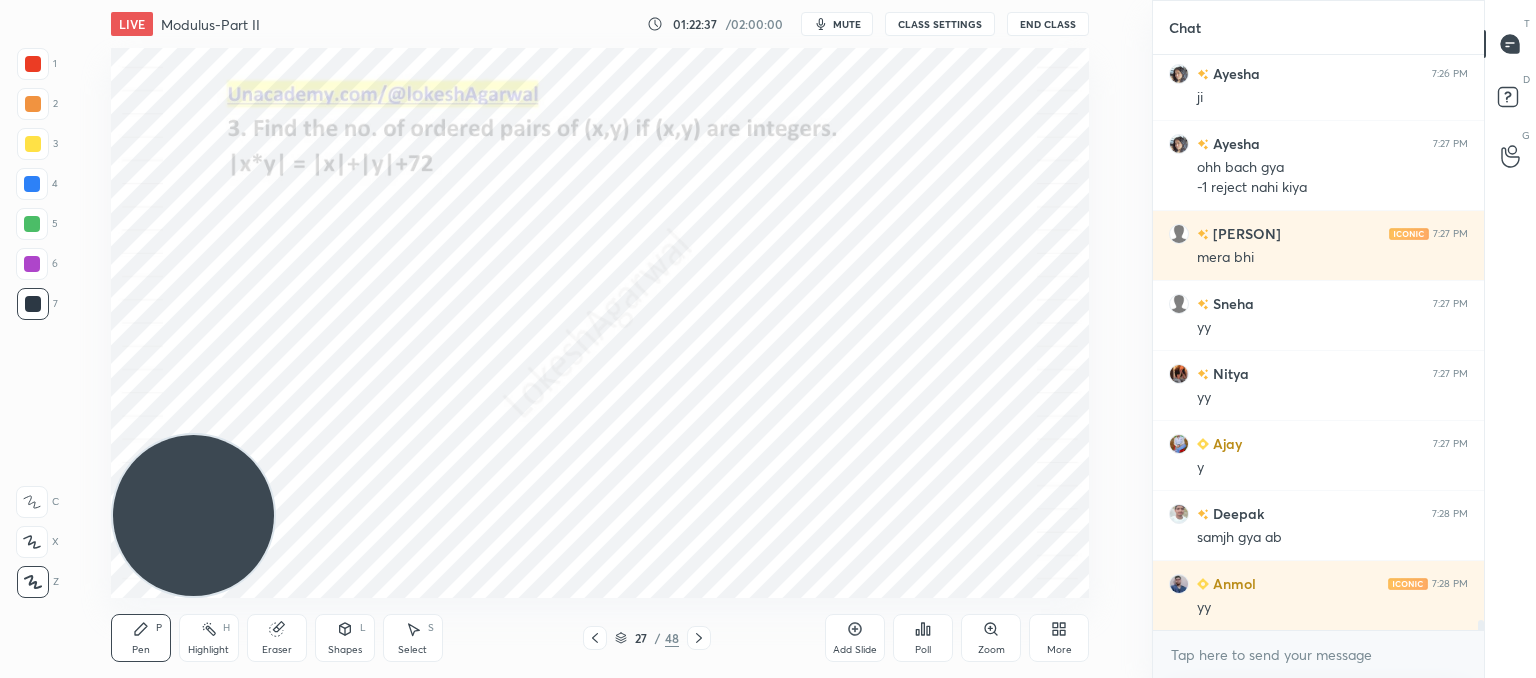click 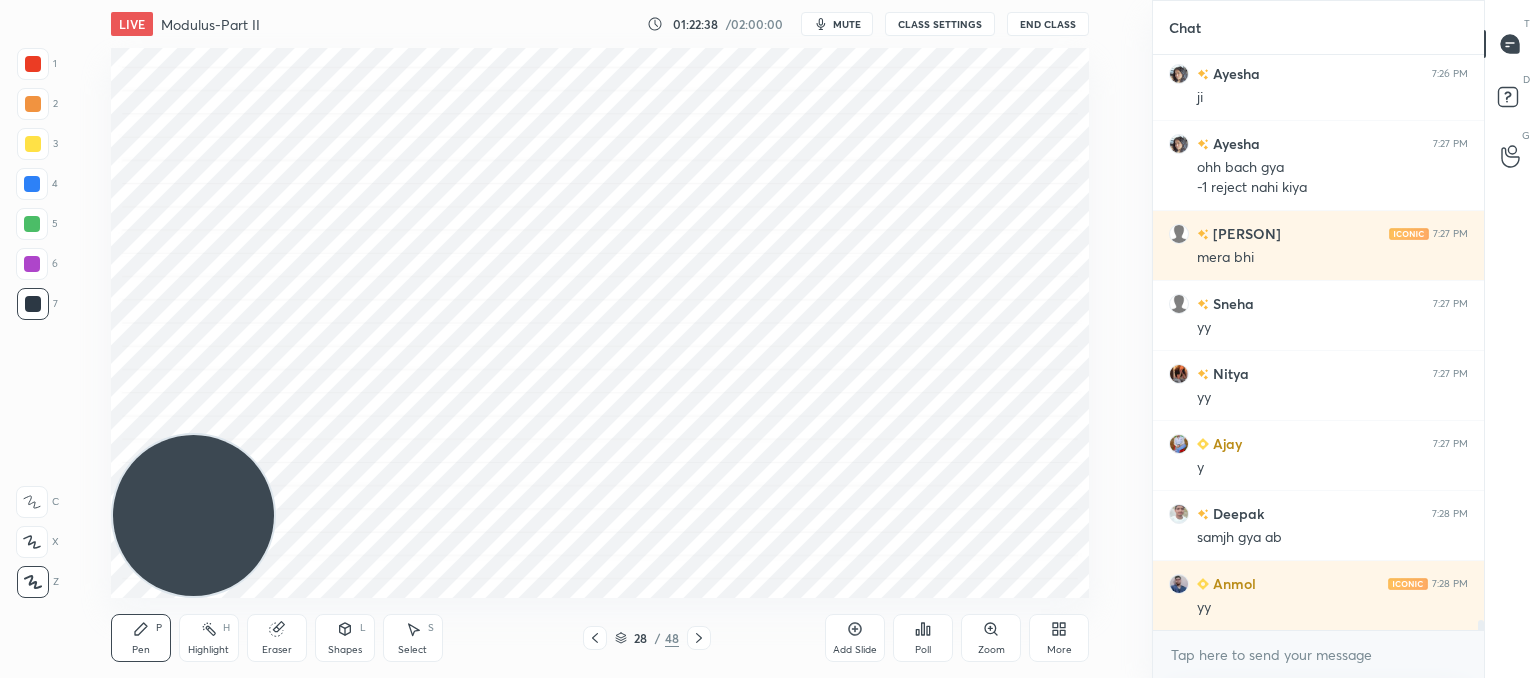 click 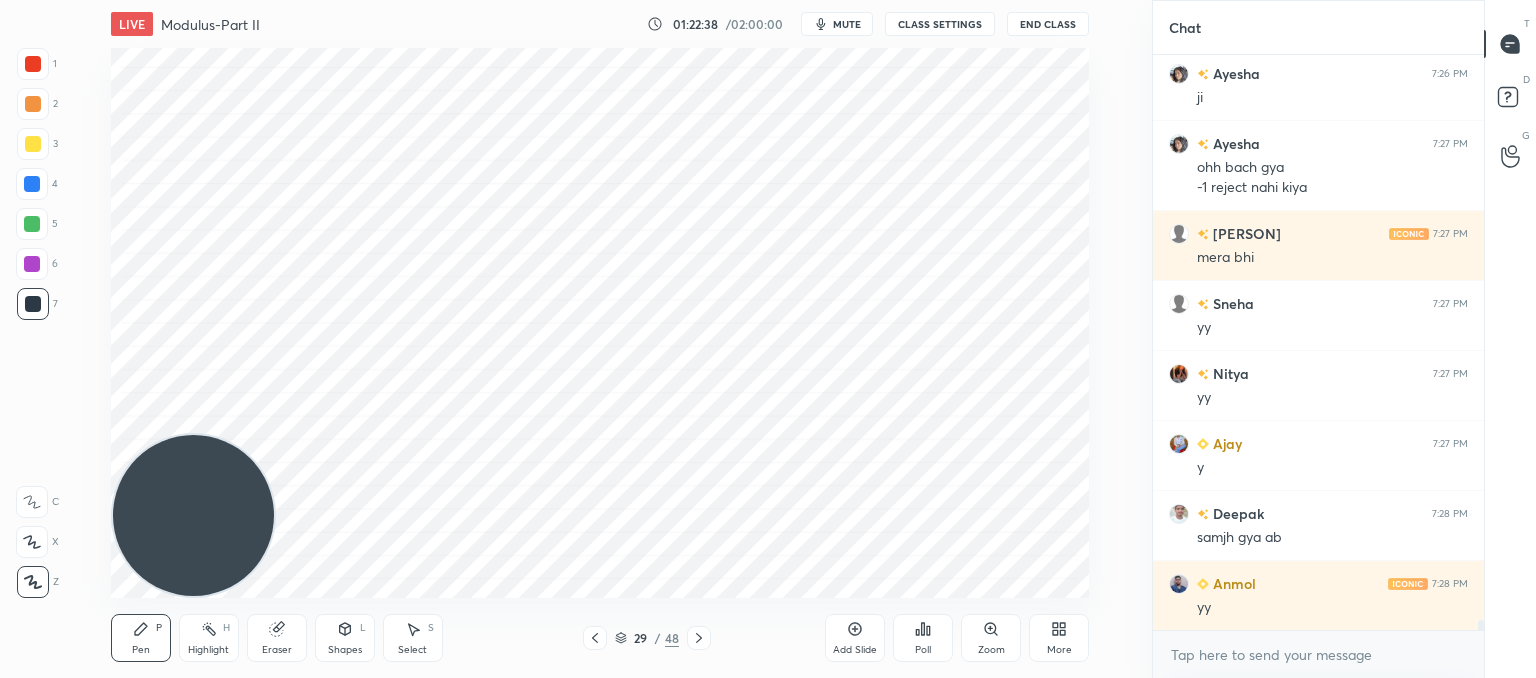 click 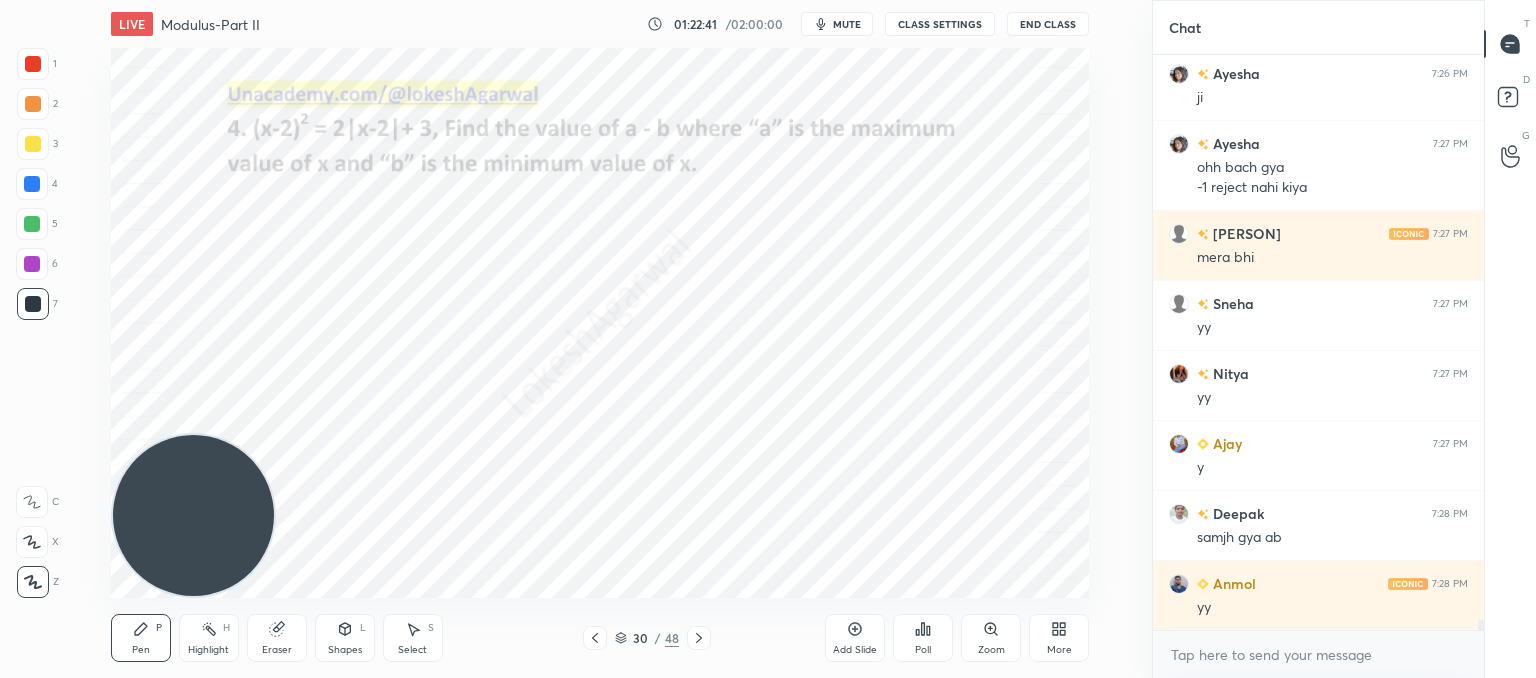click 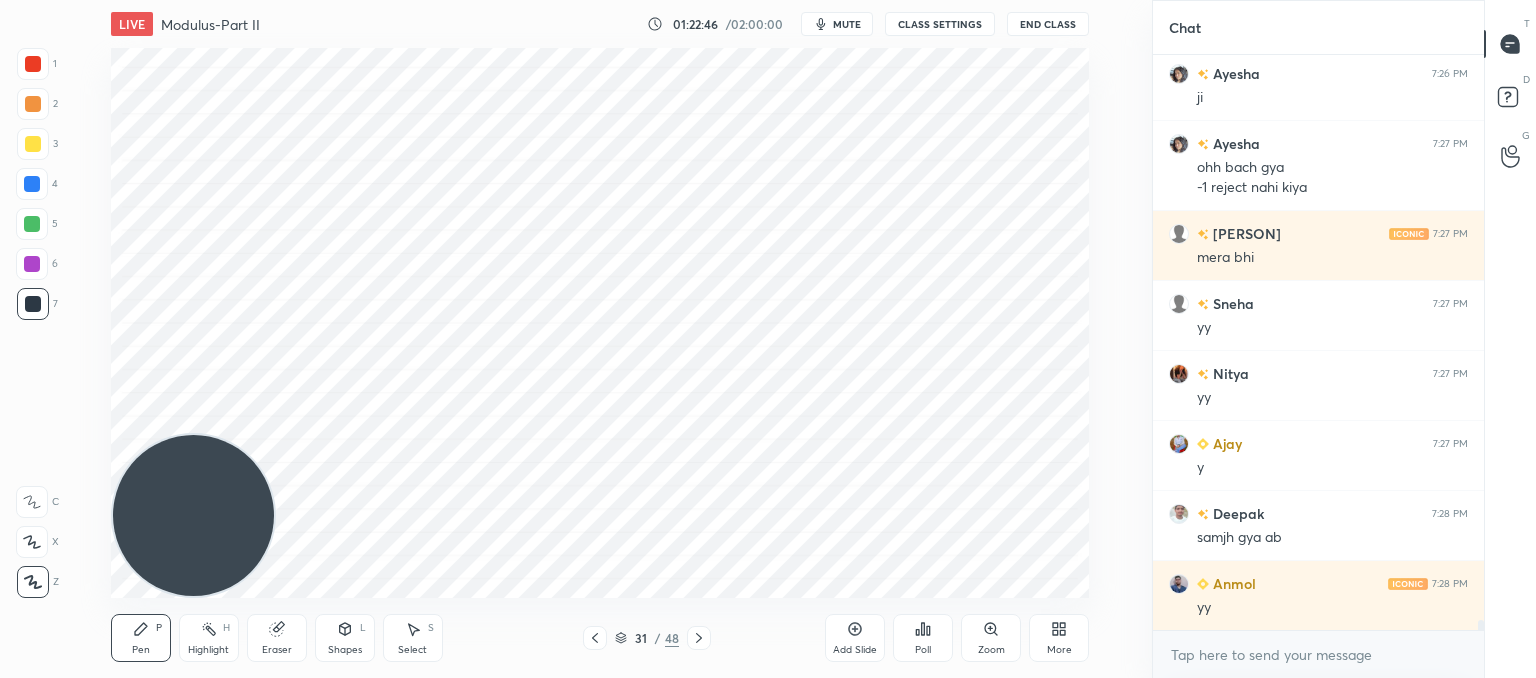 click 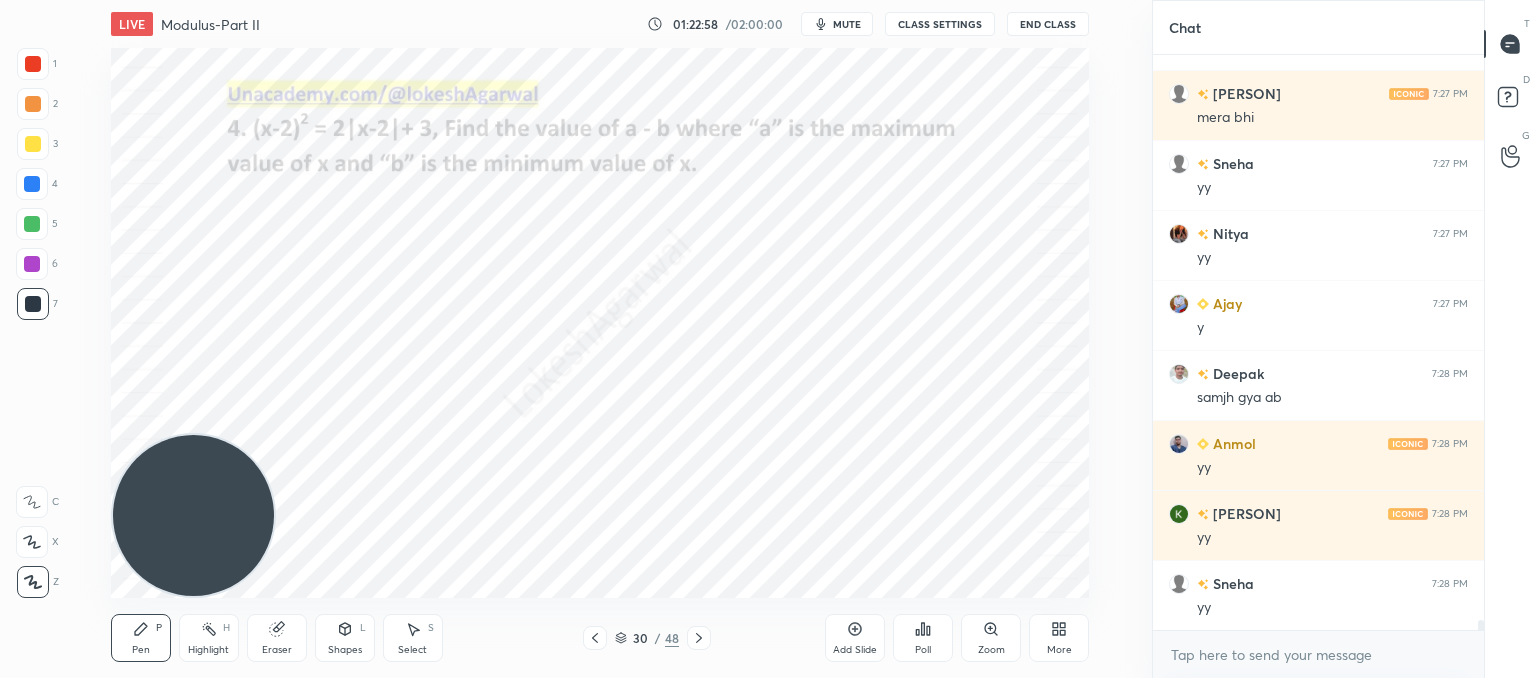 scroll, scrollTop: 31220, scrollLeft: 0, axis: vertical 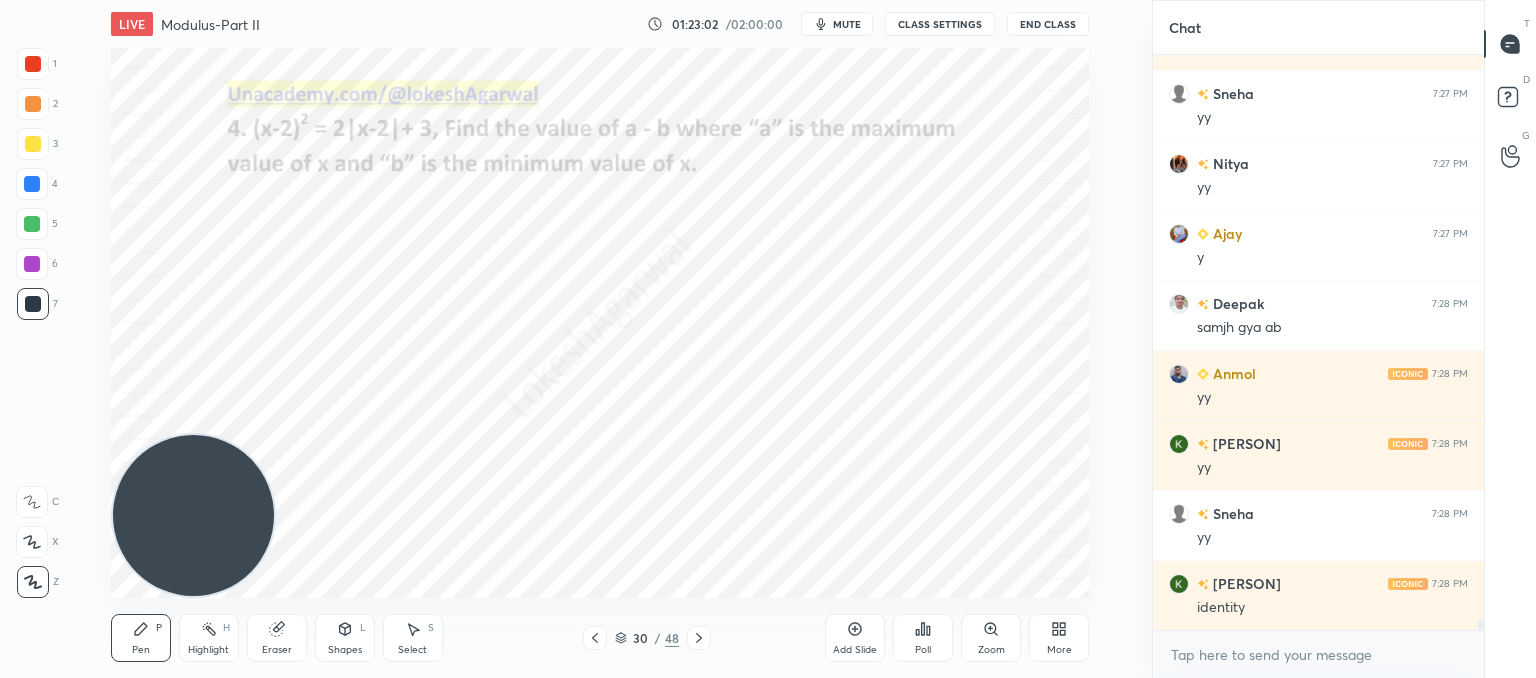 click 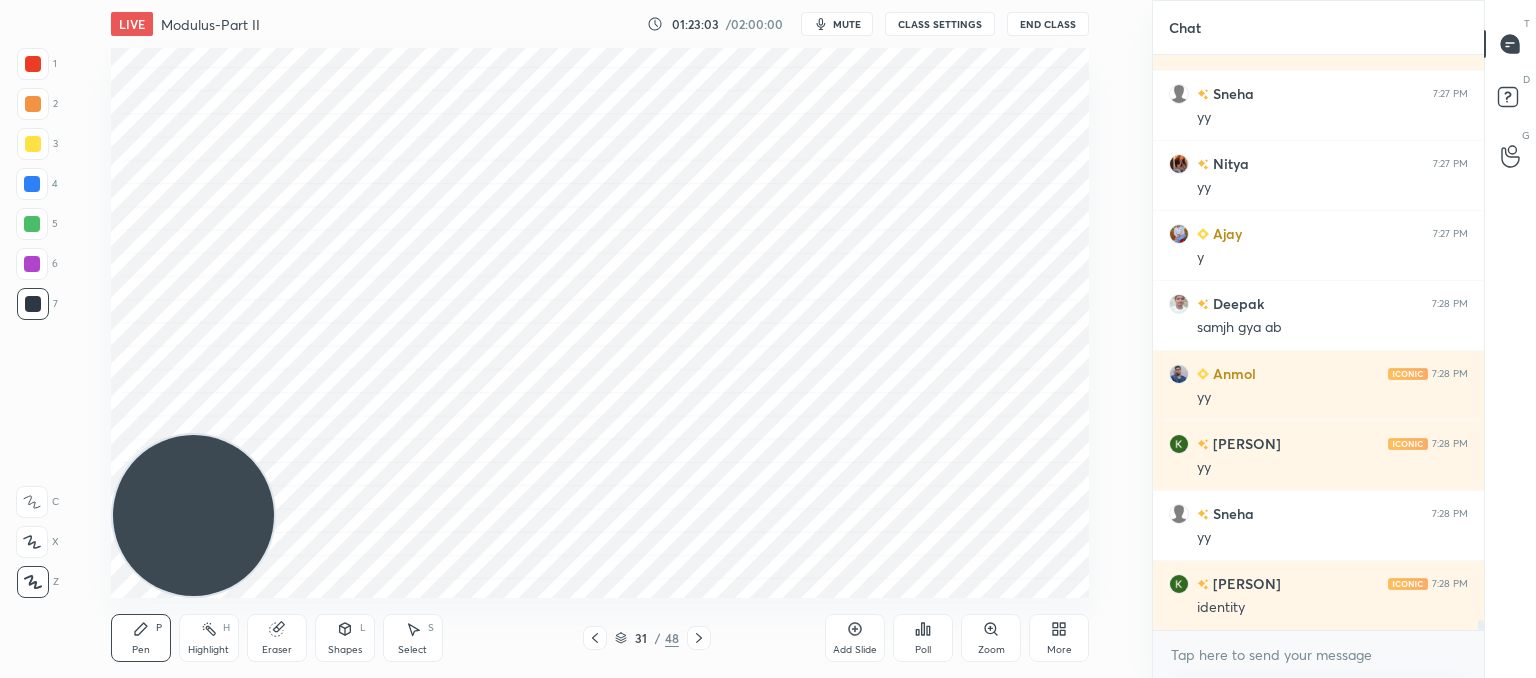 click 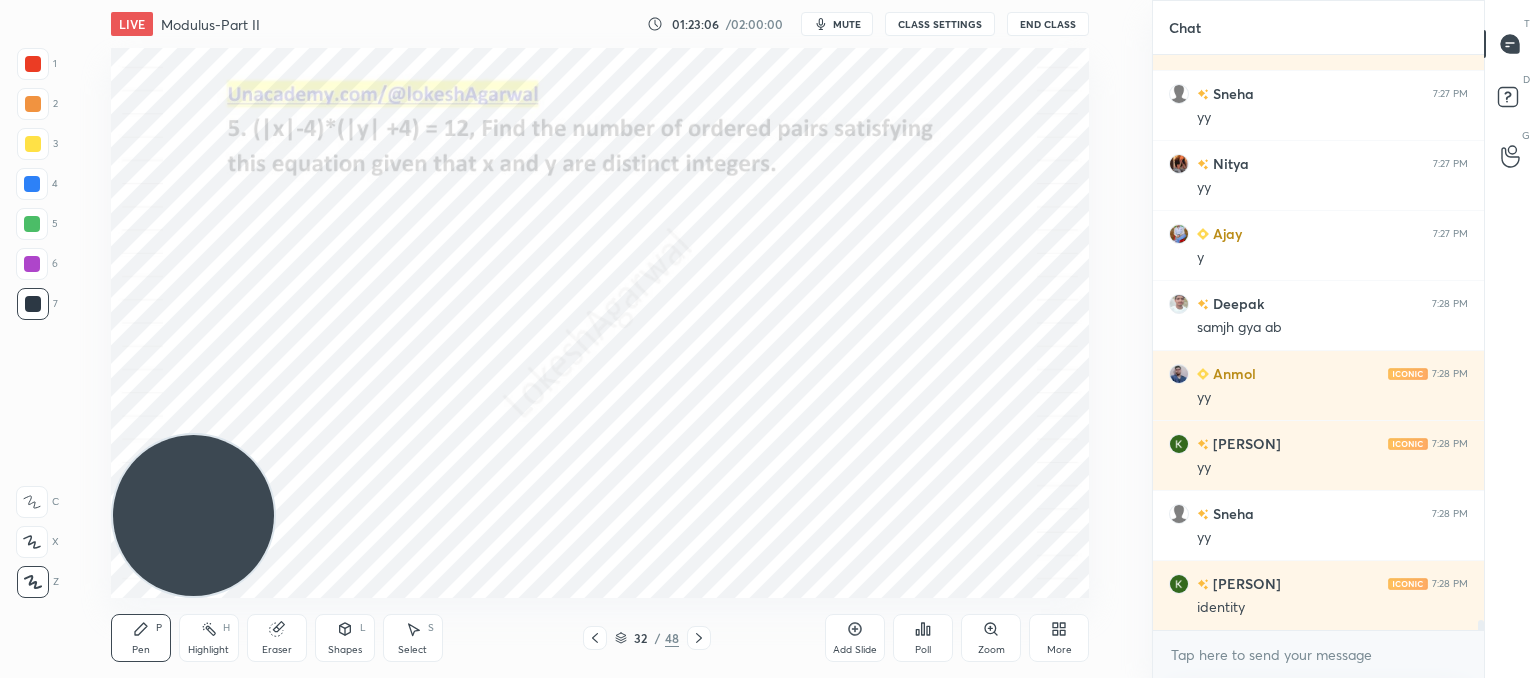 scroll, scrollTop: 31290, scrollLeft: 0, axis: vertical 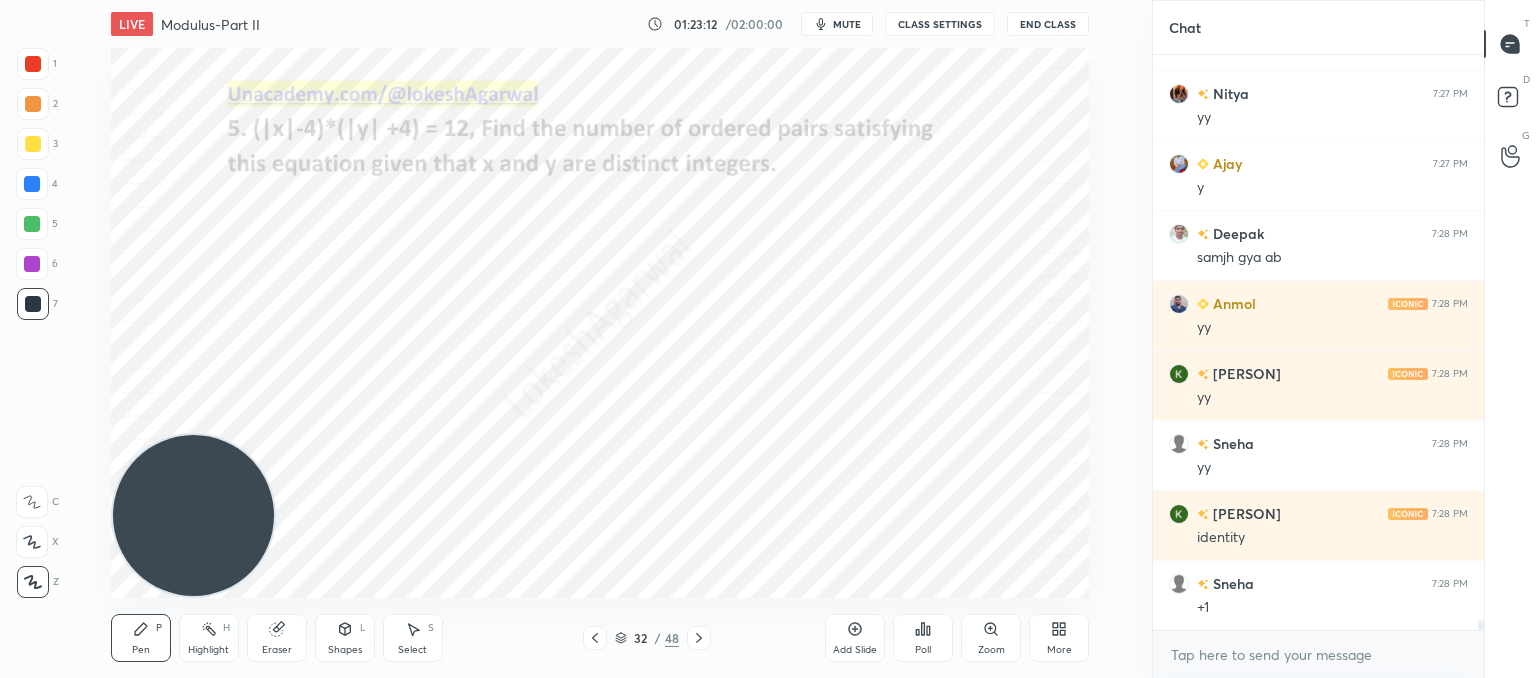 click 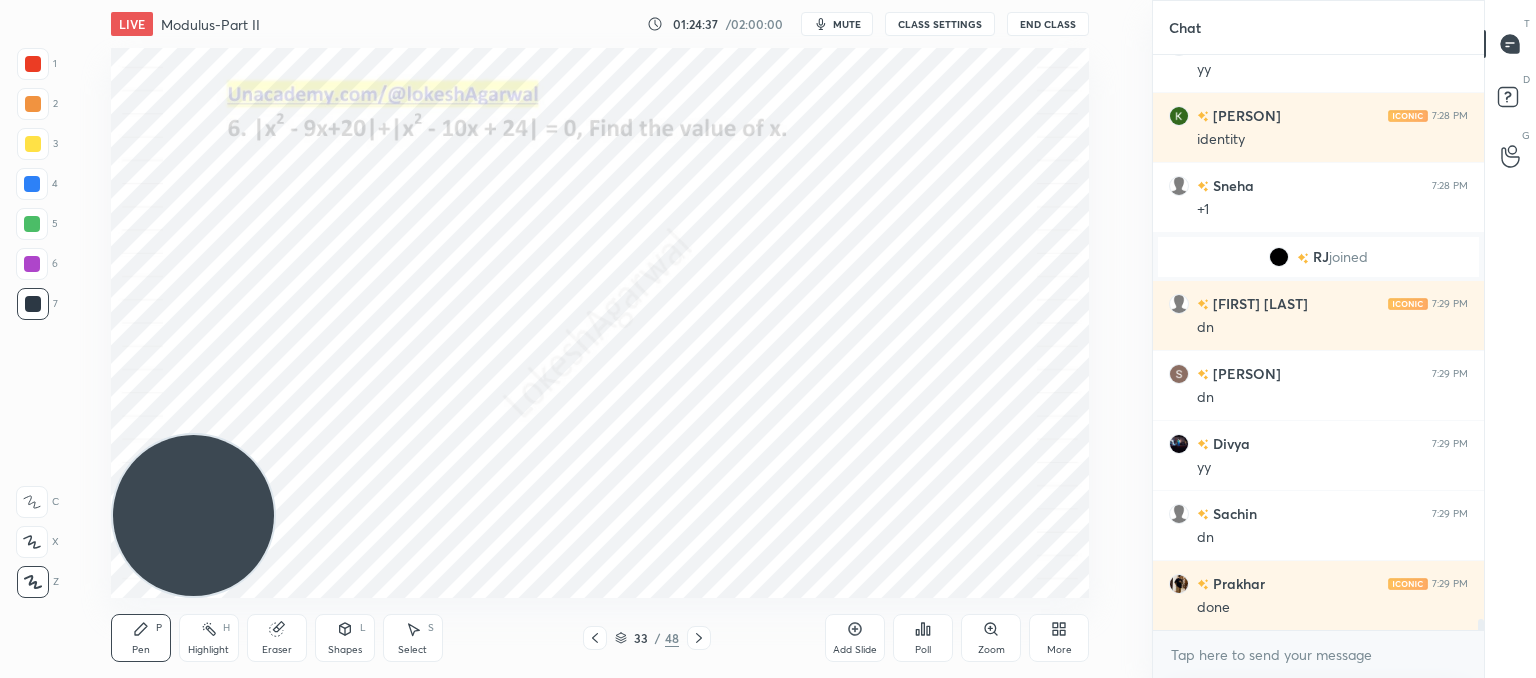 scroll, scrollTop: 30502, scrollLeft: 0, axis: vertical 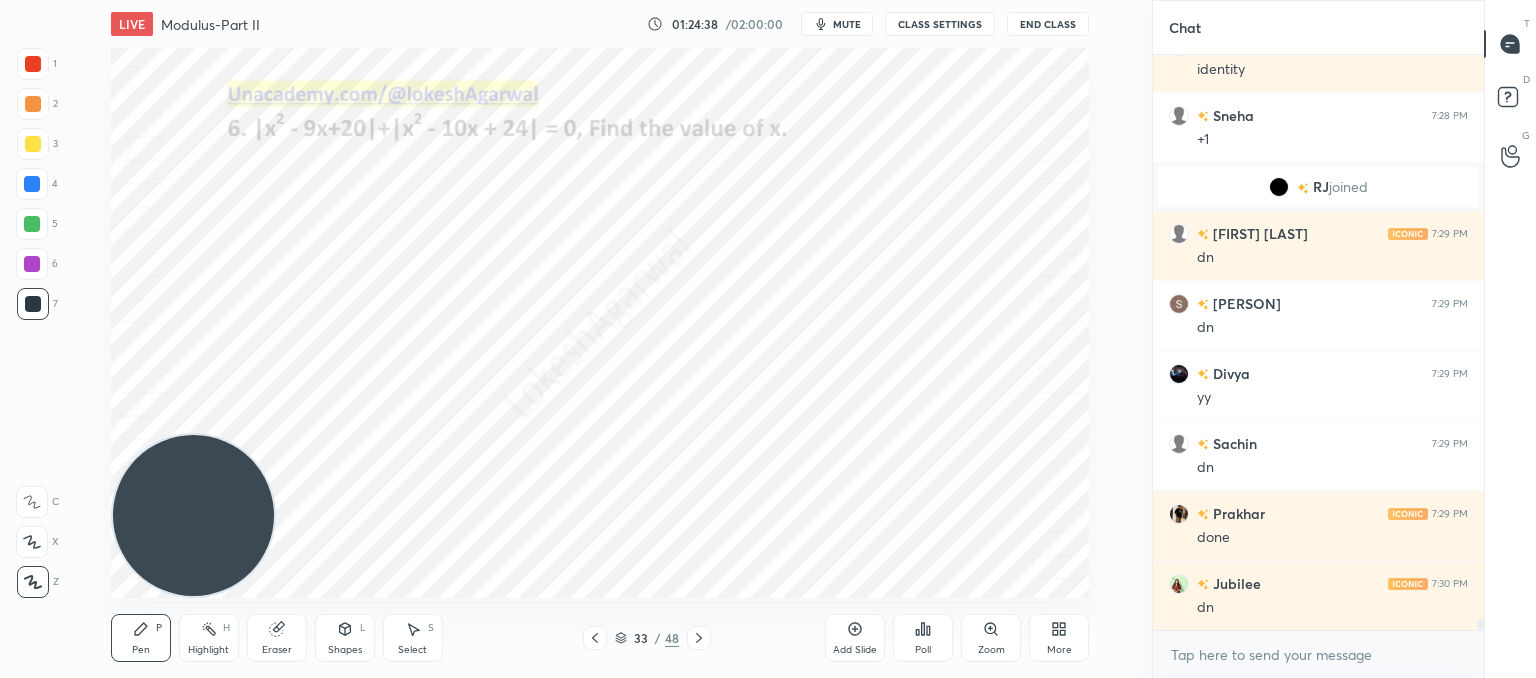 click on "Setting up your live class Poll for   secs No correct answer Start poll" at bounding box center (600, 323) 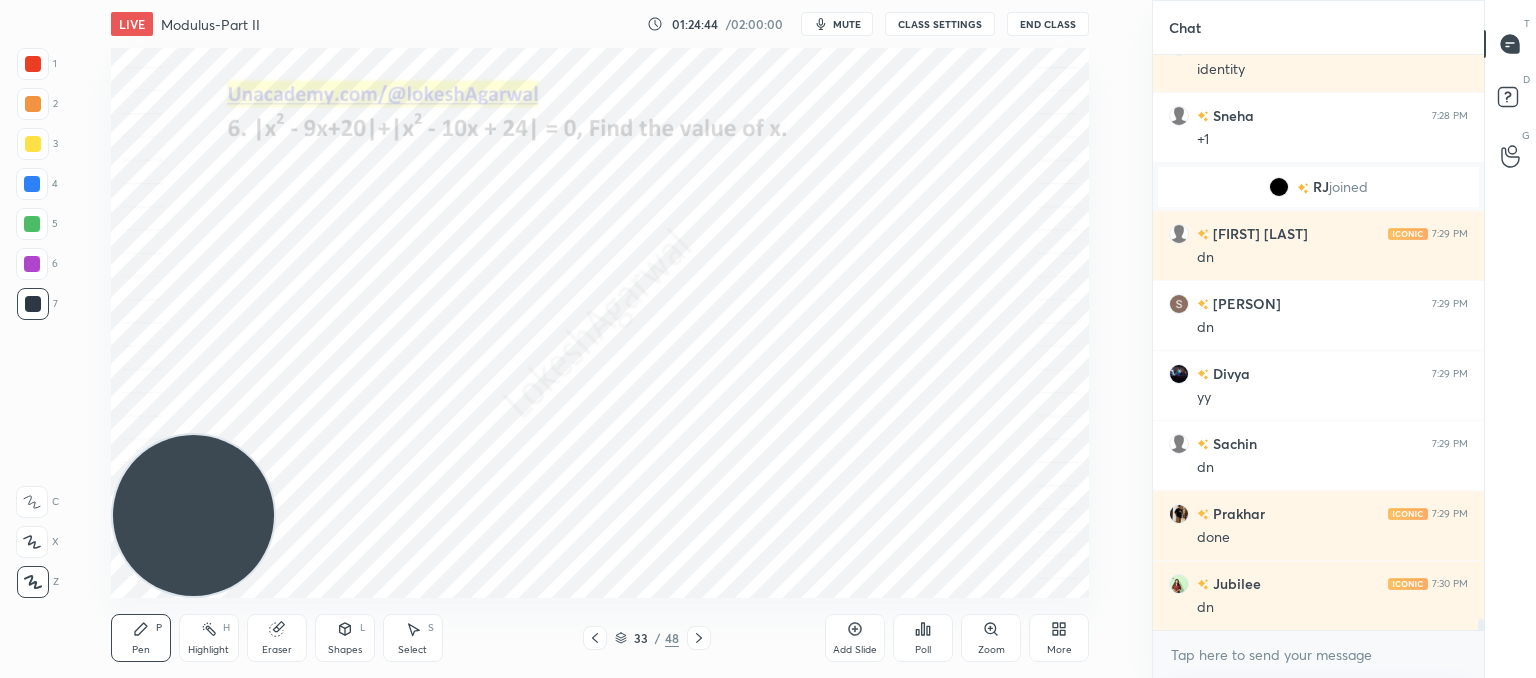scroll, scrollTop: 30572, scrollLeft: 0, axis: vertical 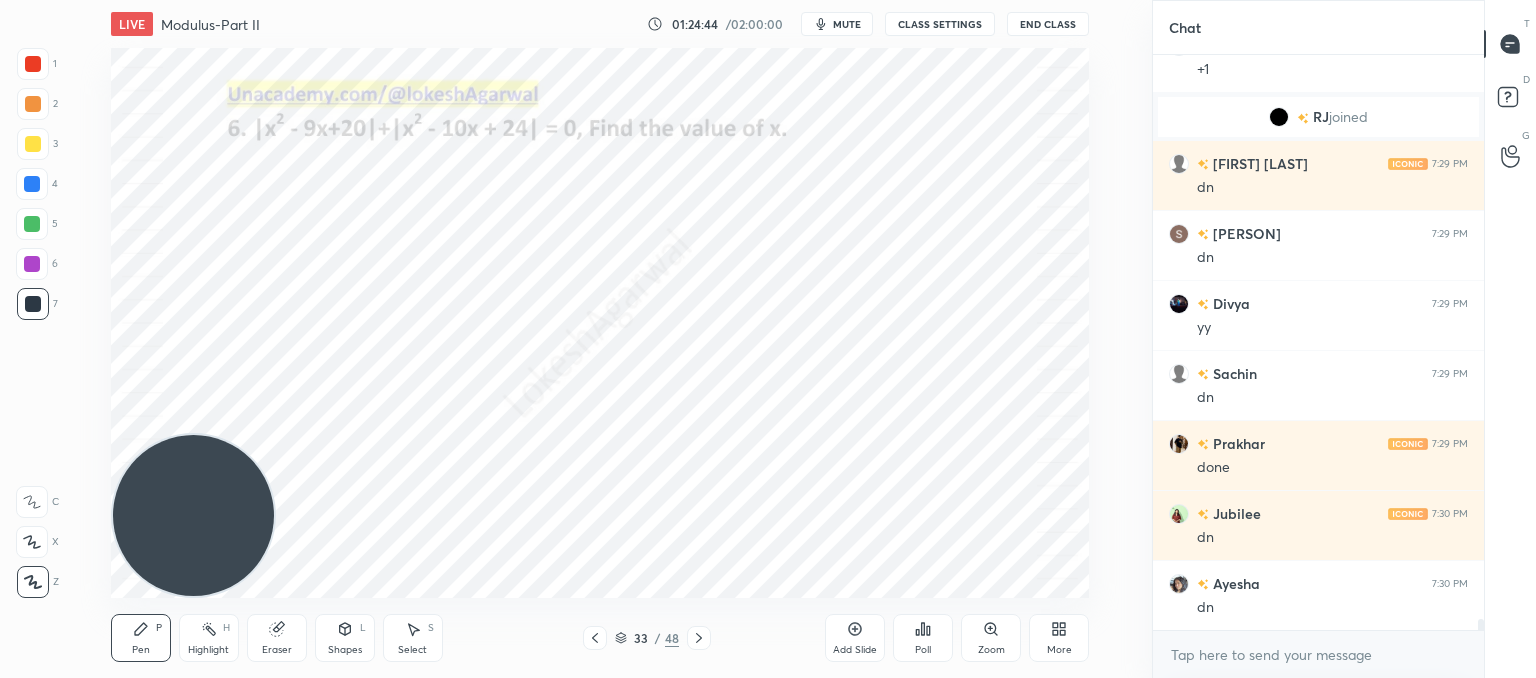 click 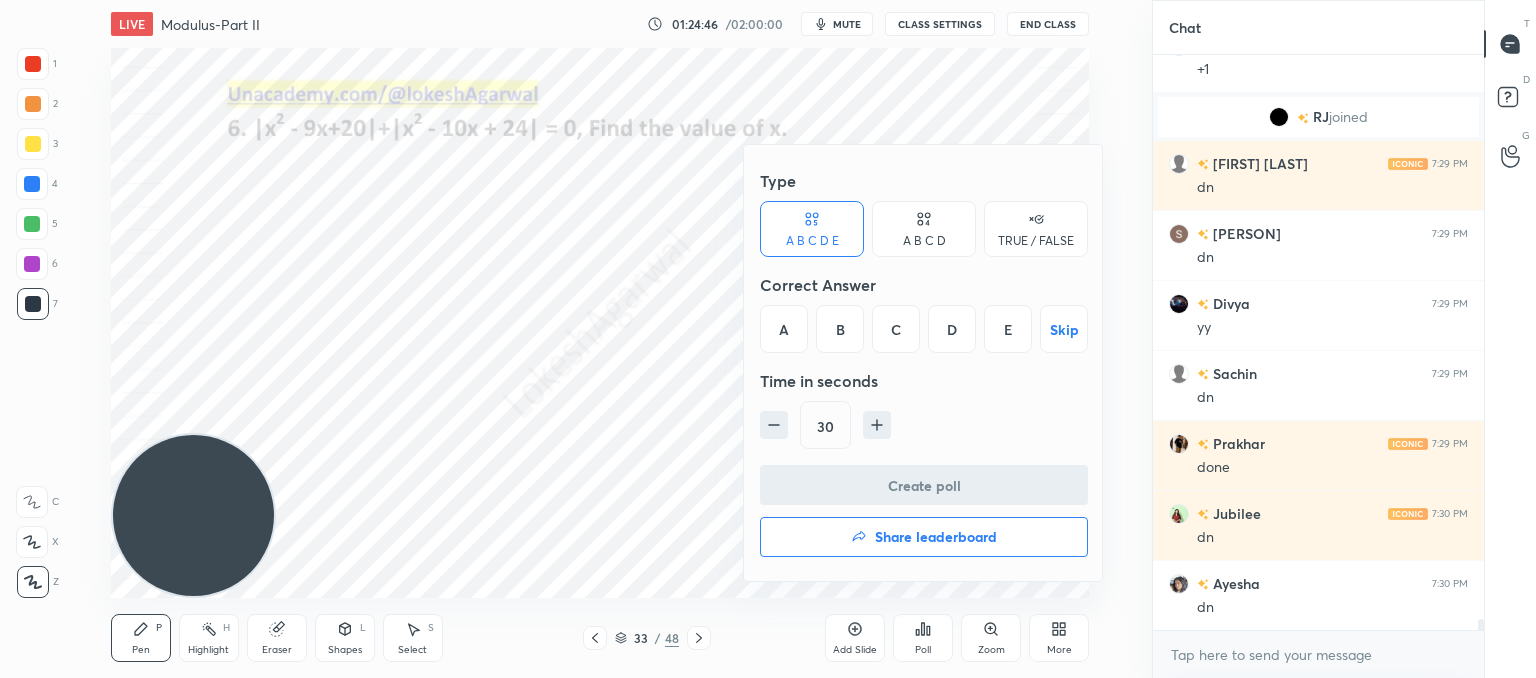 click on "A" at bounding box center (784, 329) 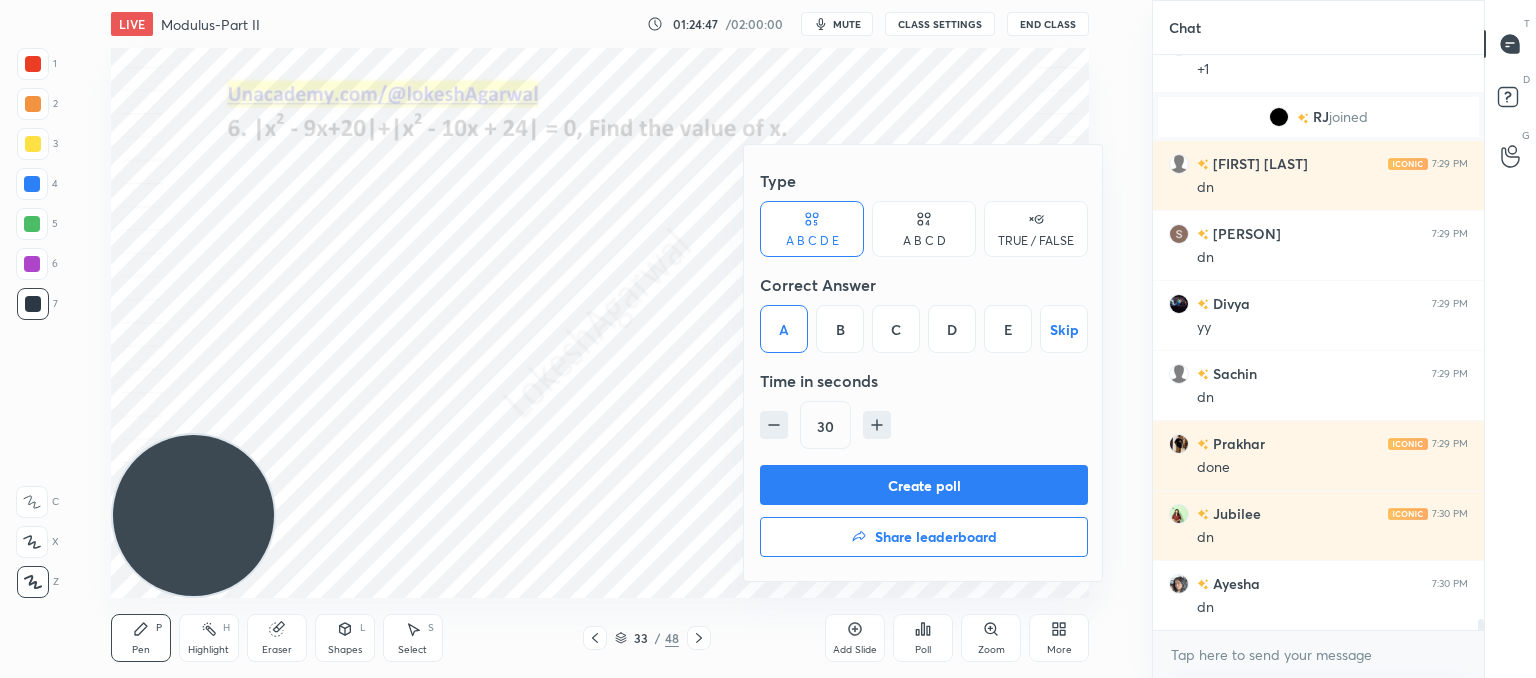 click on "Create poll" at bounding box center (924, 485) 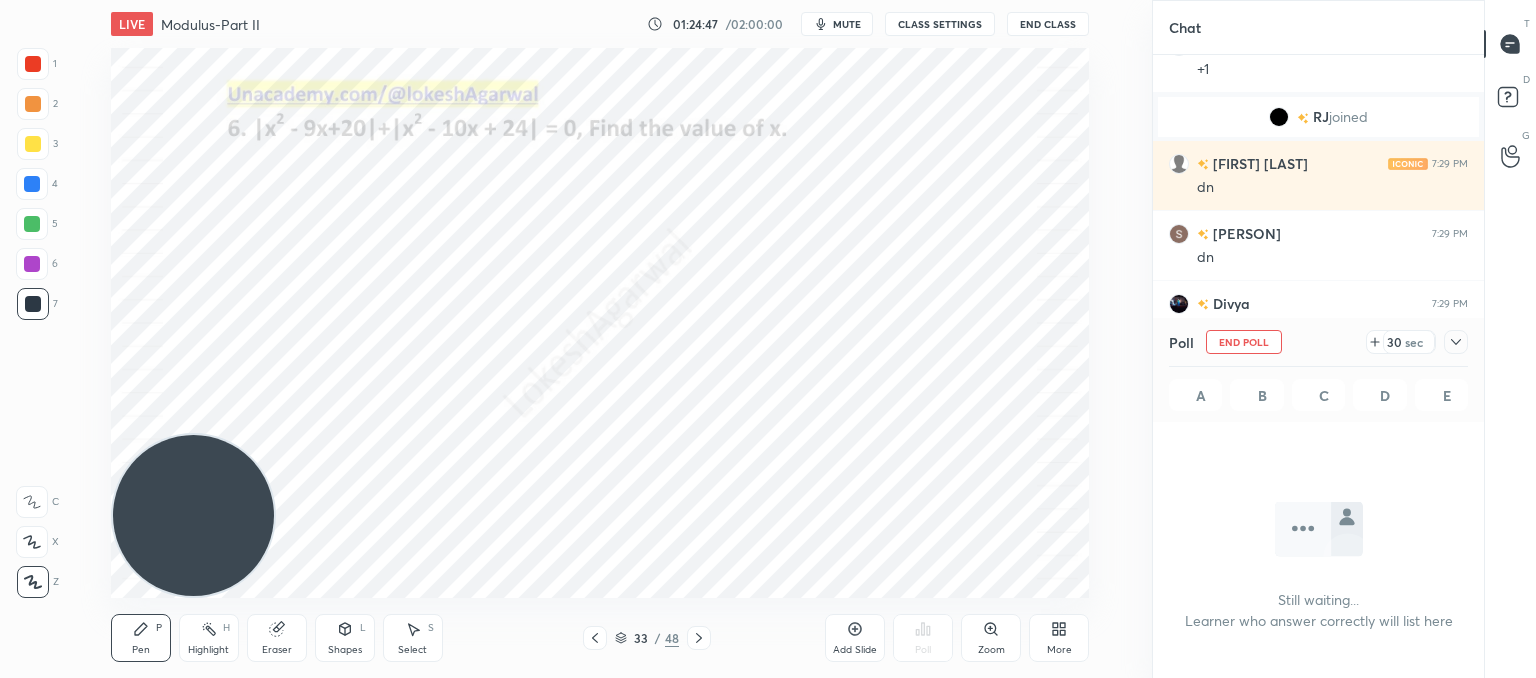 scroll, scrollTop: 546, scrollLeft: 325, axis: both 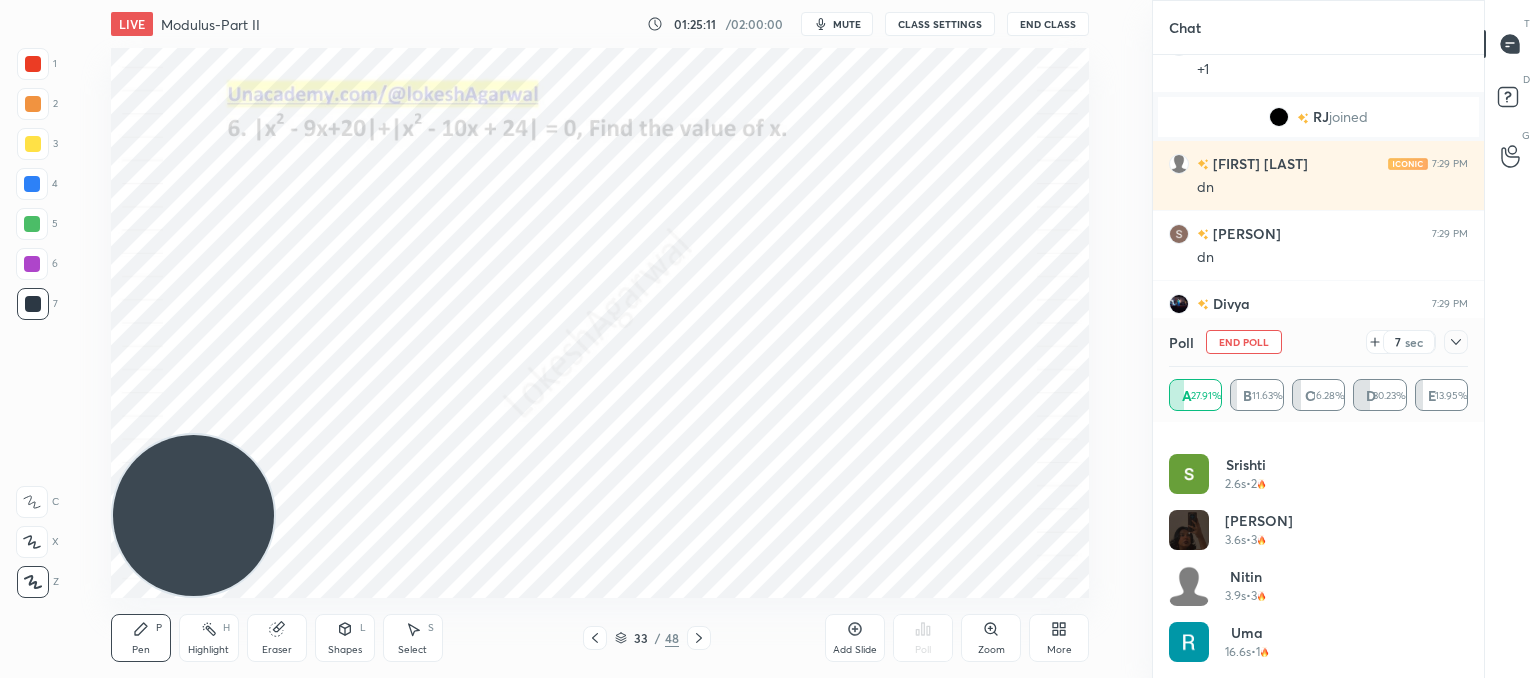 click on "7  sec" at bounding box center (1401, 342) 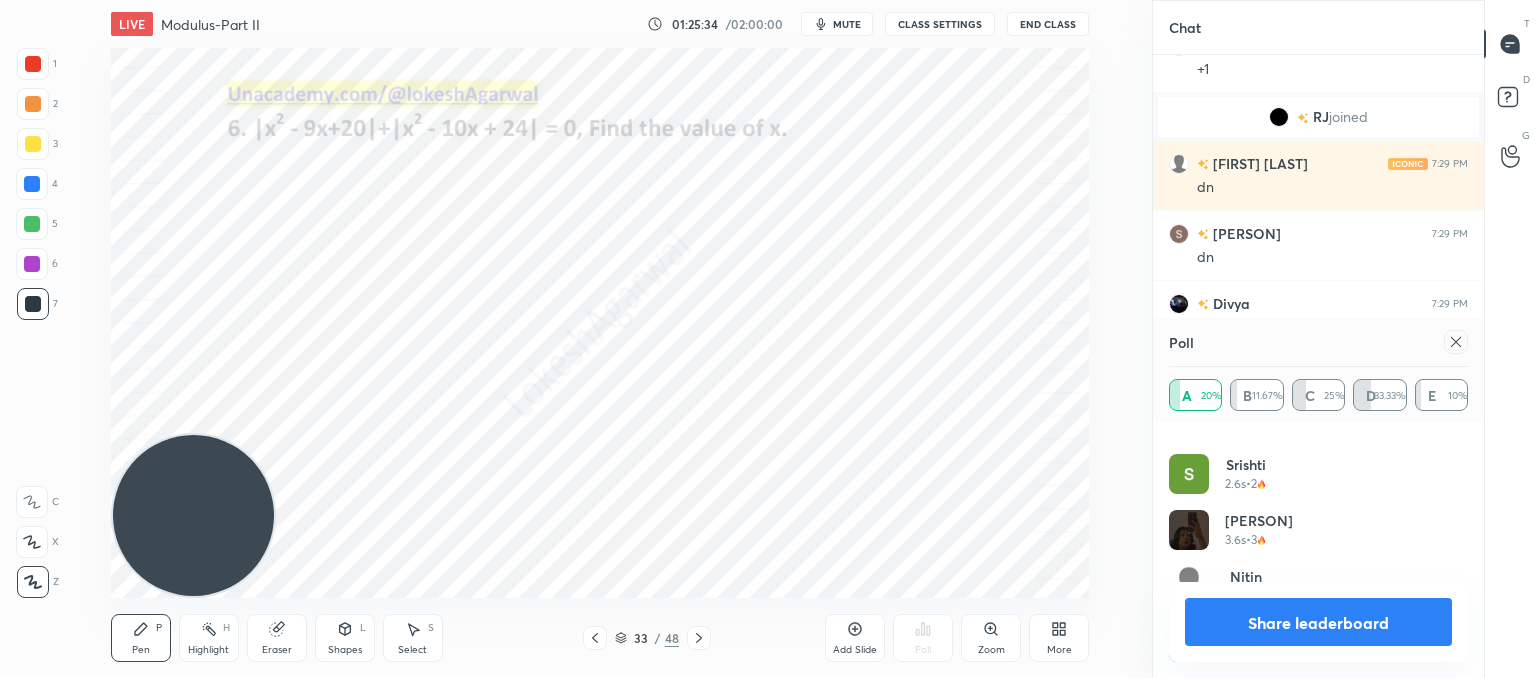 click 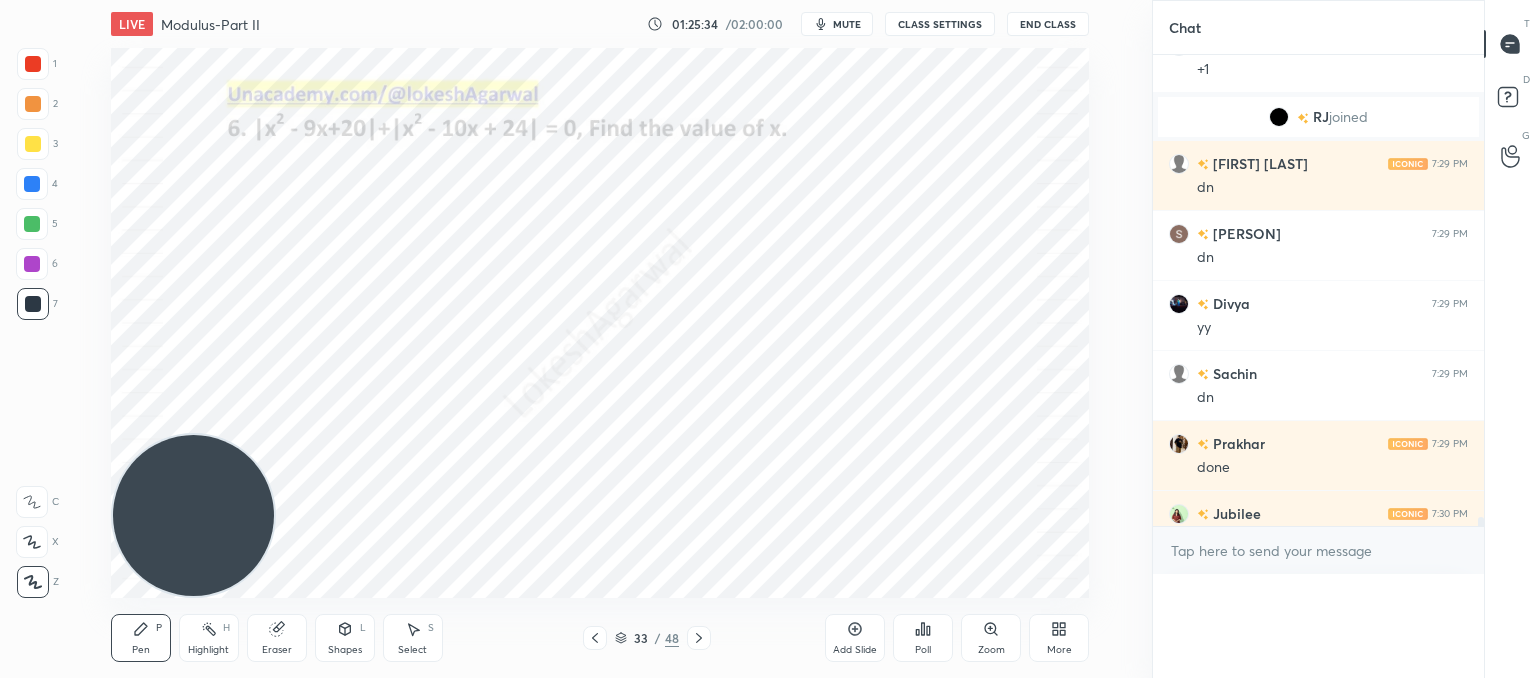scroll, scrollTop: 88, scrollLeft: 293, axis: both 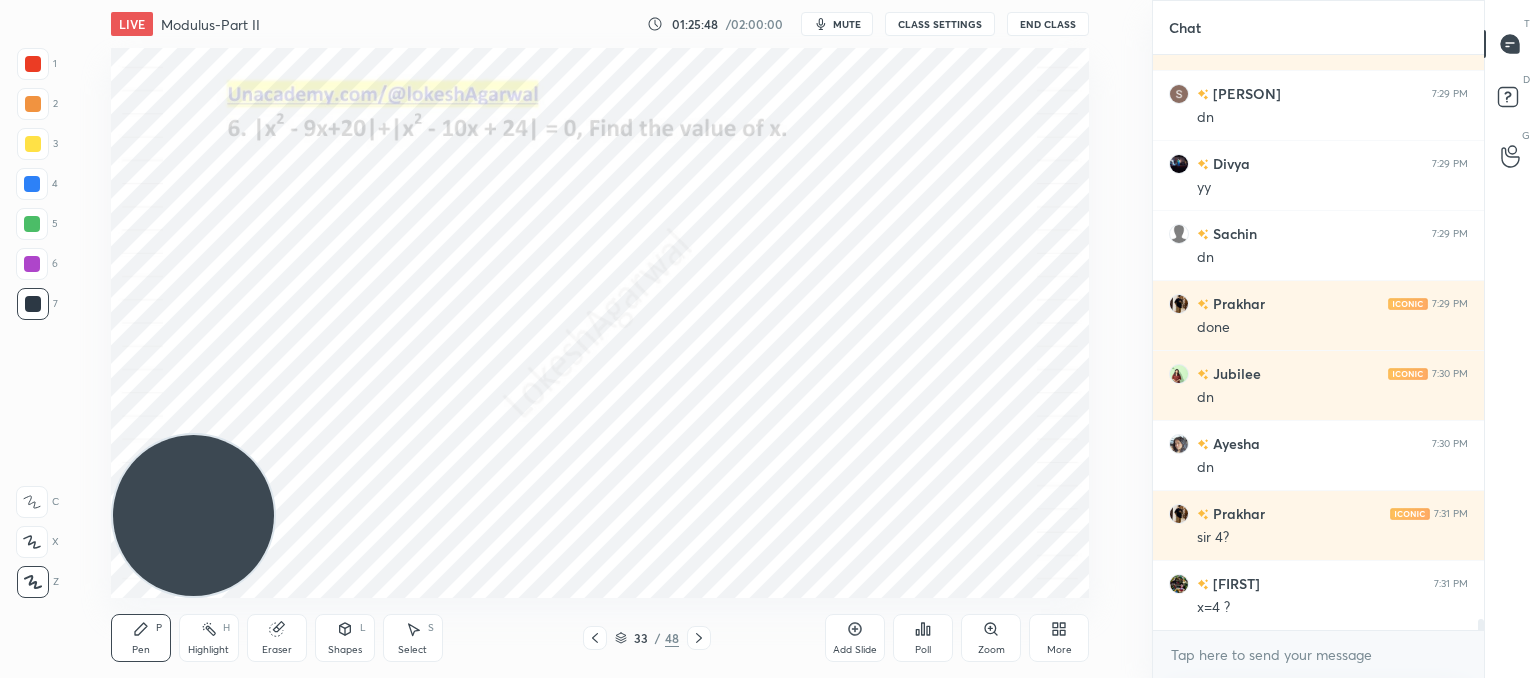 click 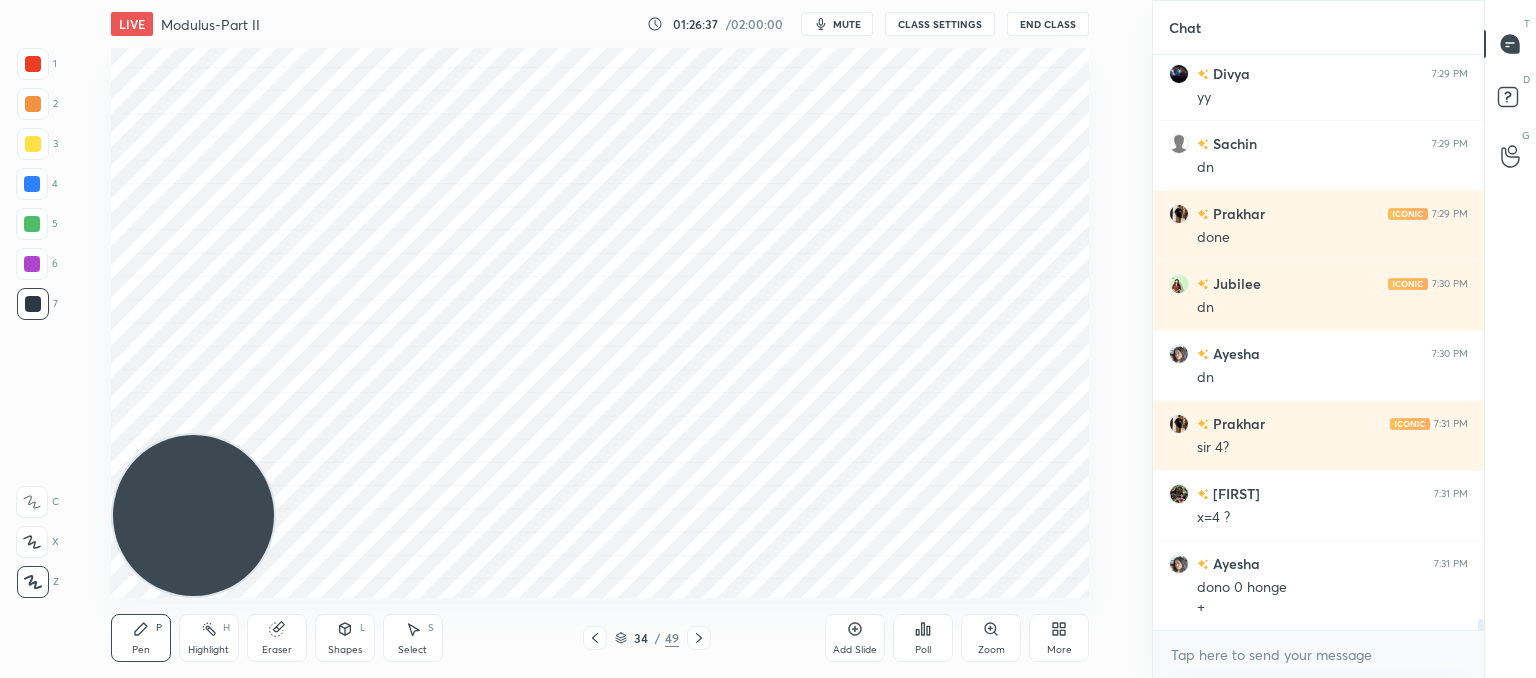 scroll, scrollTop: 30872, scrollLeft: 0, axis: vertical 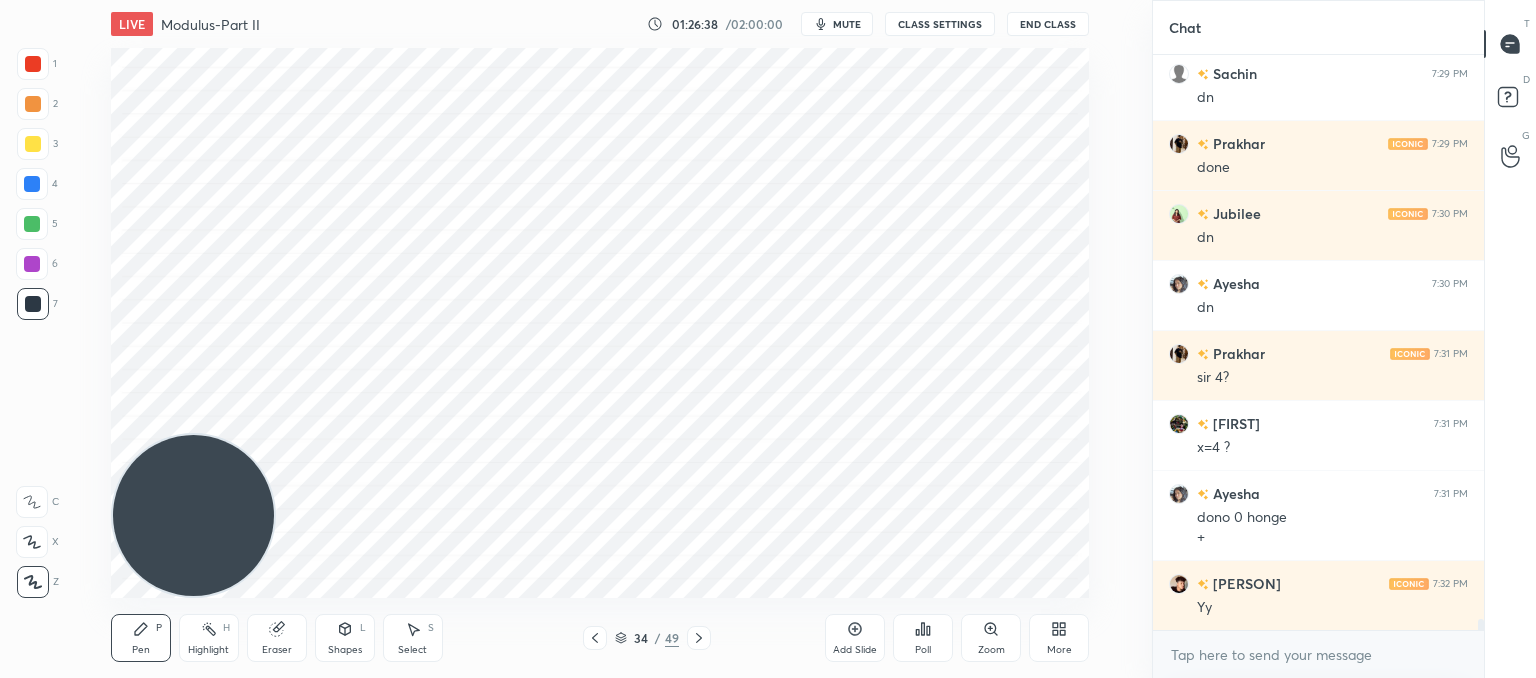 drag, startPoint x: 596, startPoint y: 635, endPoint x: 596, endPoint y: 613, distance: 22 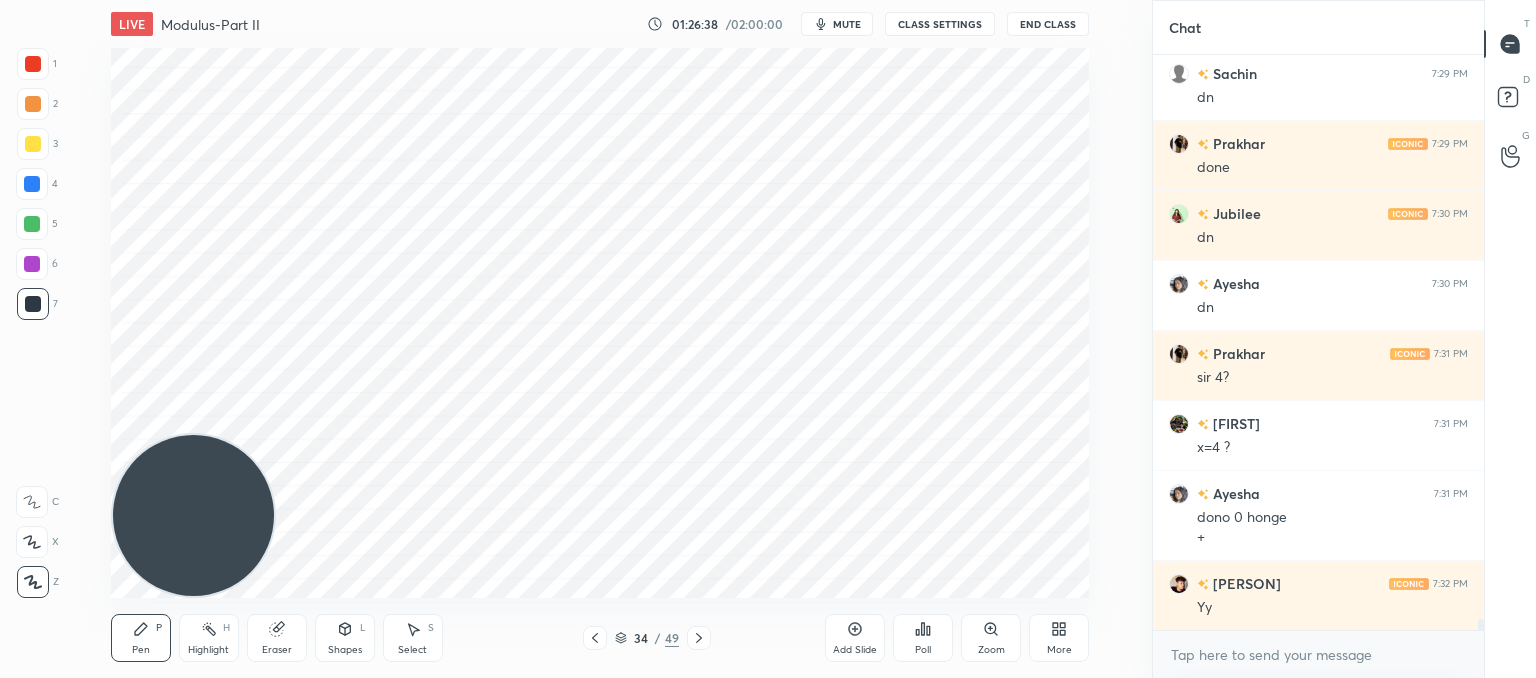 click 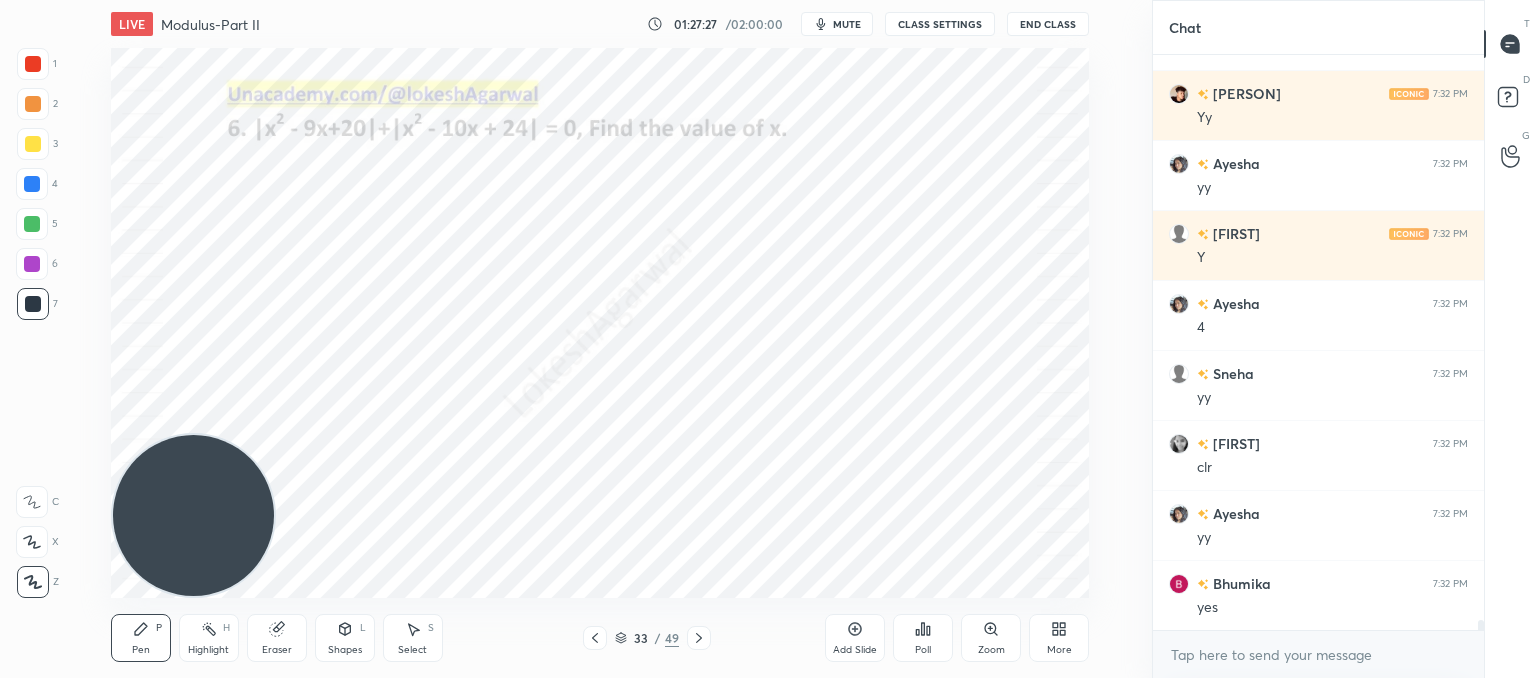 scroll, scrollTop: 31432, scrollLeft: 0, axis: vertical 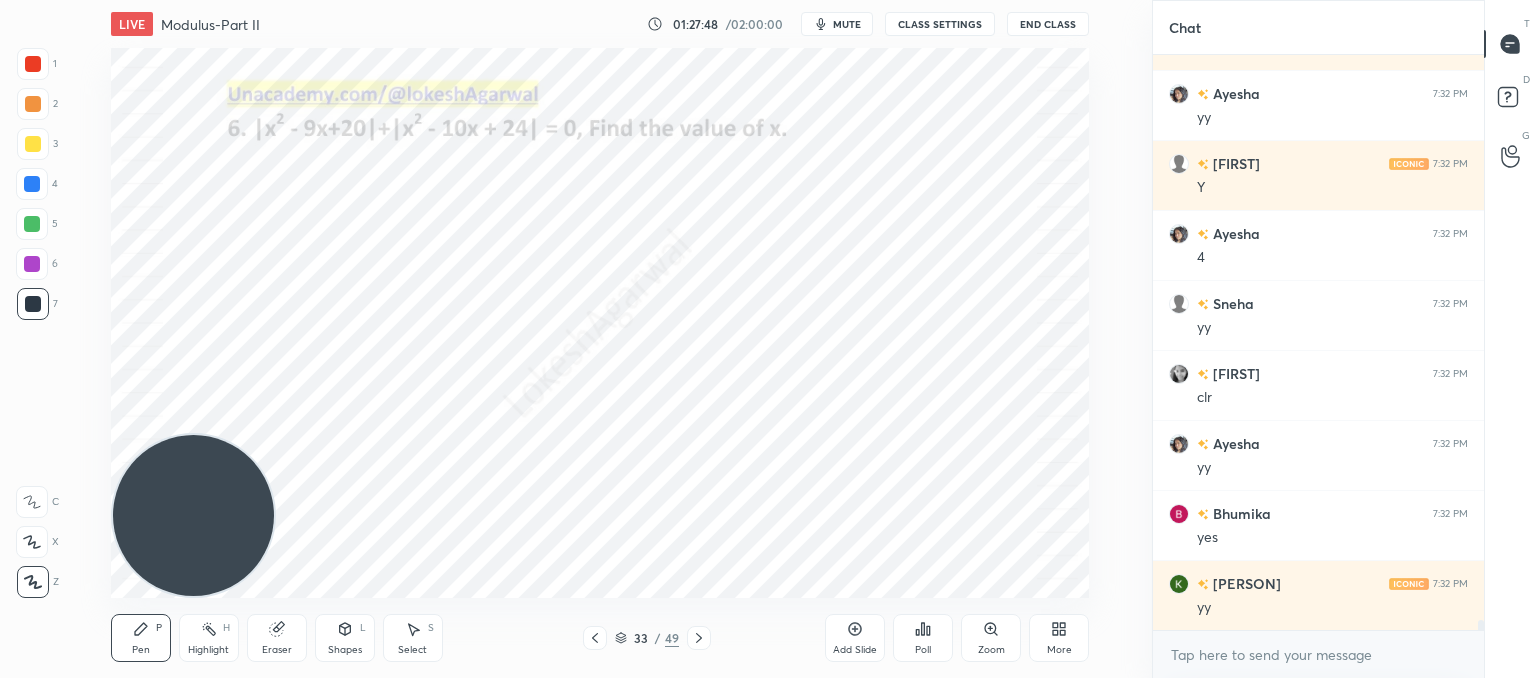 click 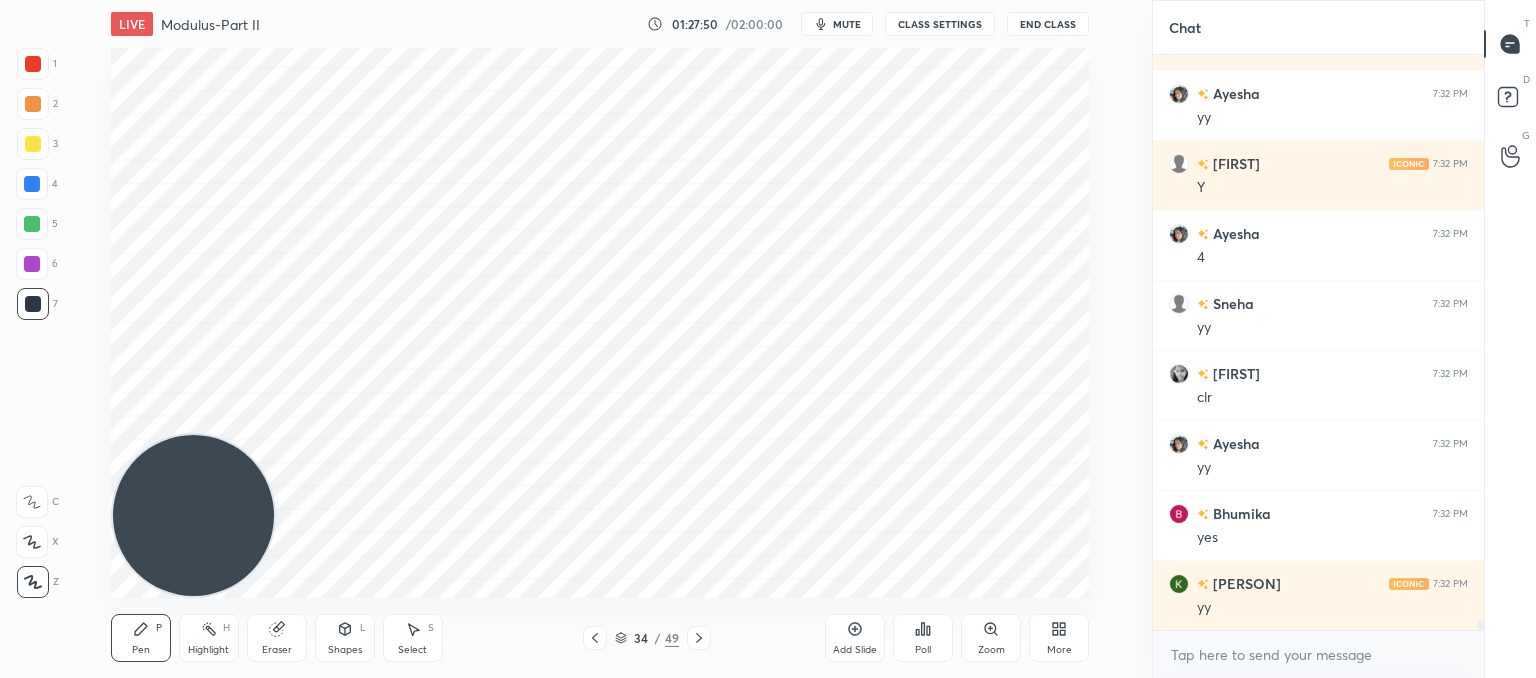 click 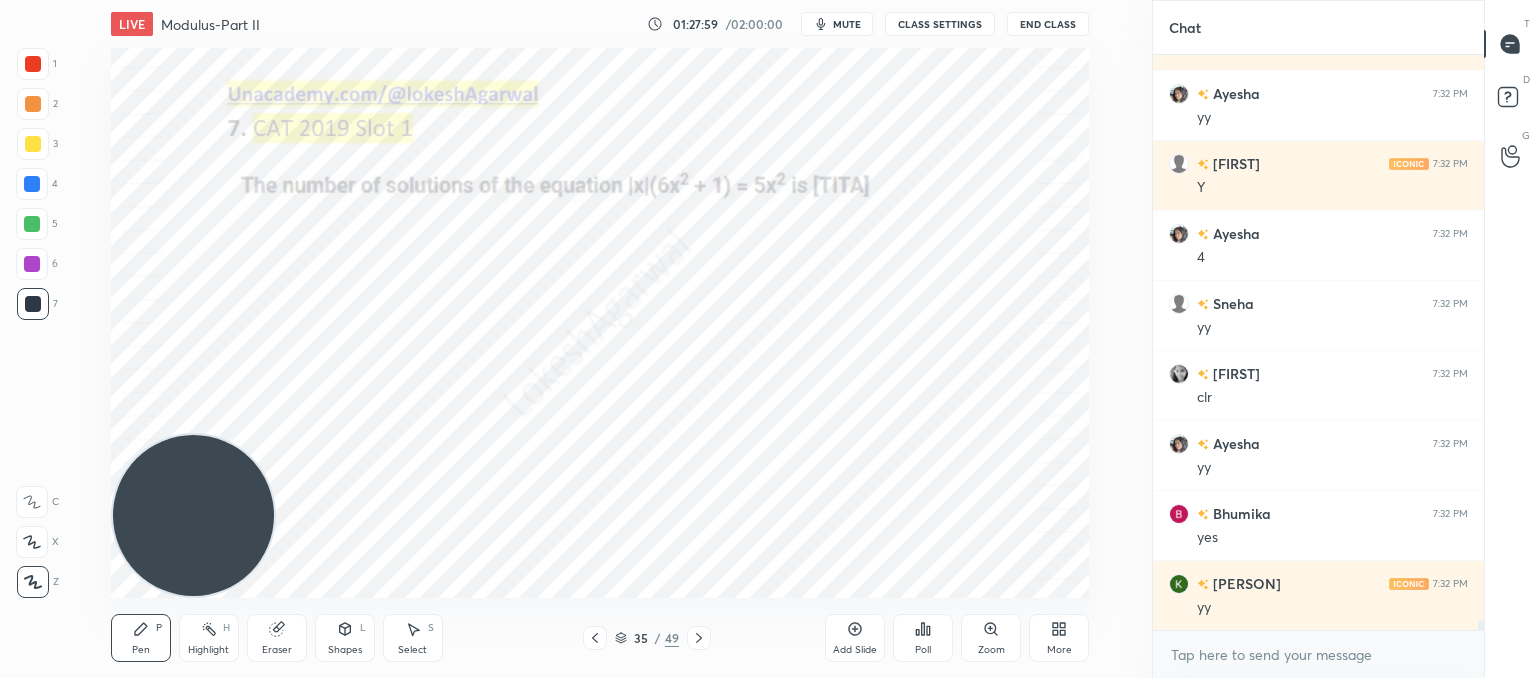 click 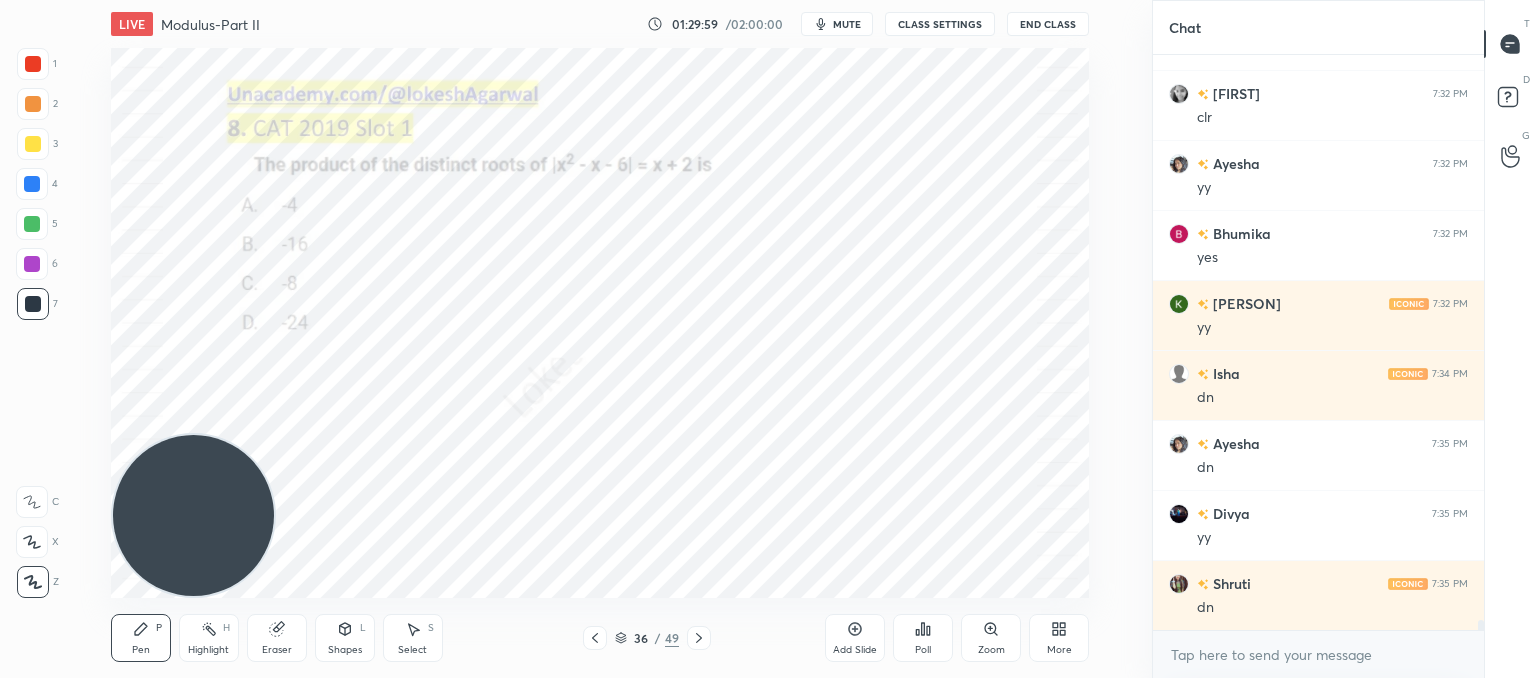 scroll, scrollTop: 31782, scrollLeft: 0, axis: vertical 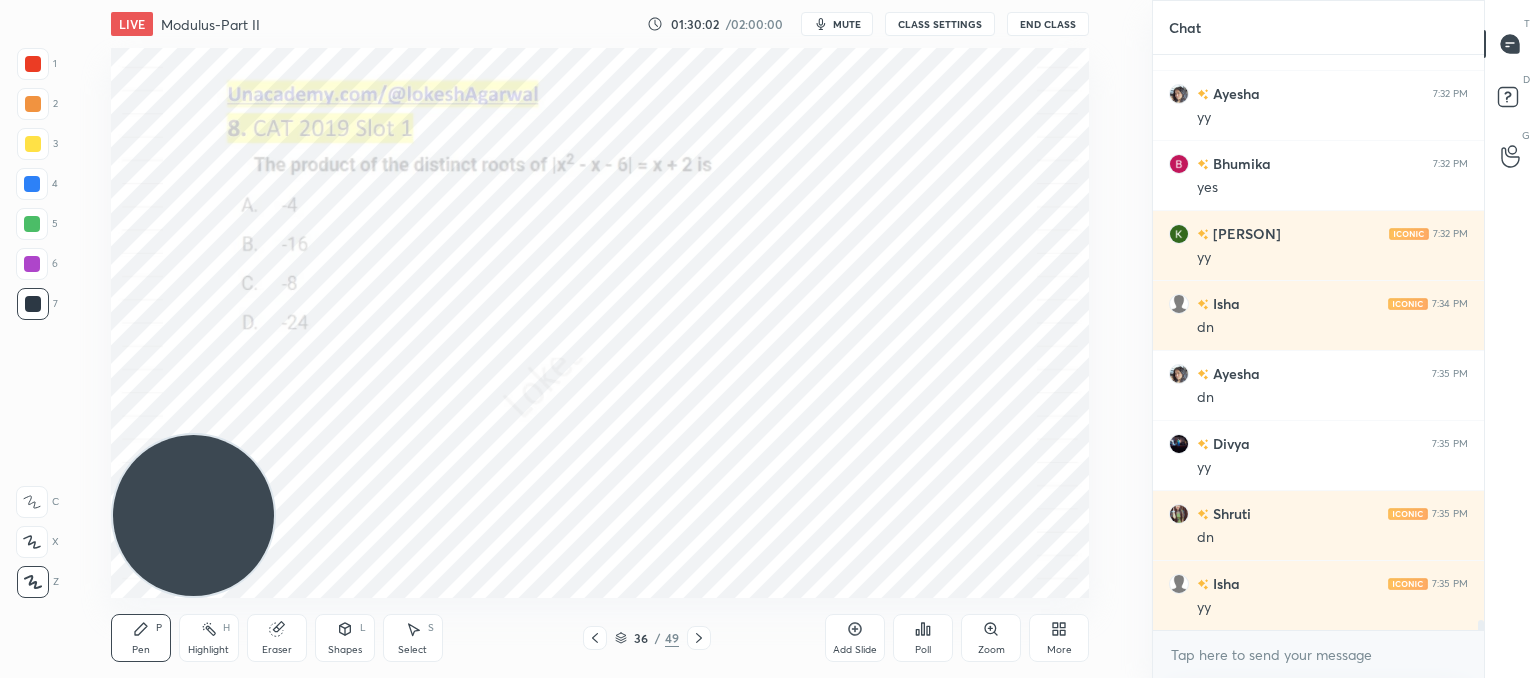 click 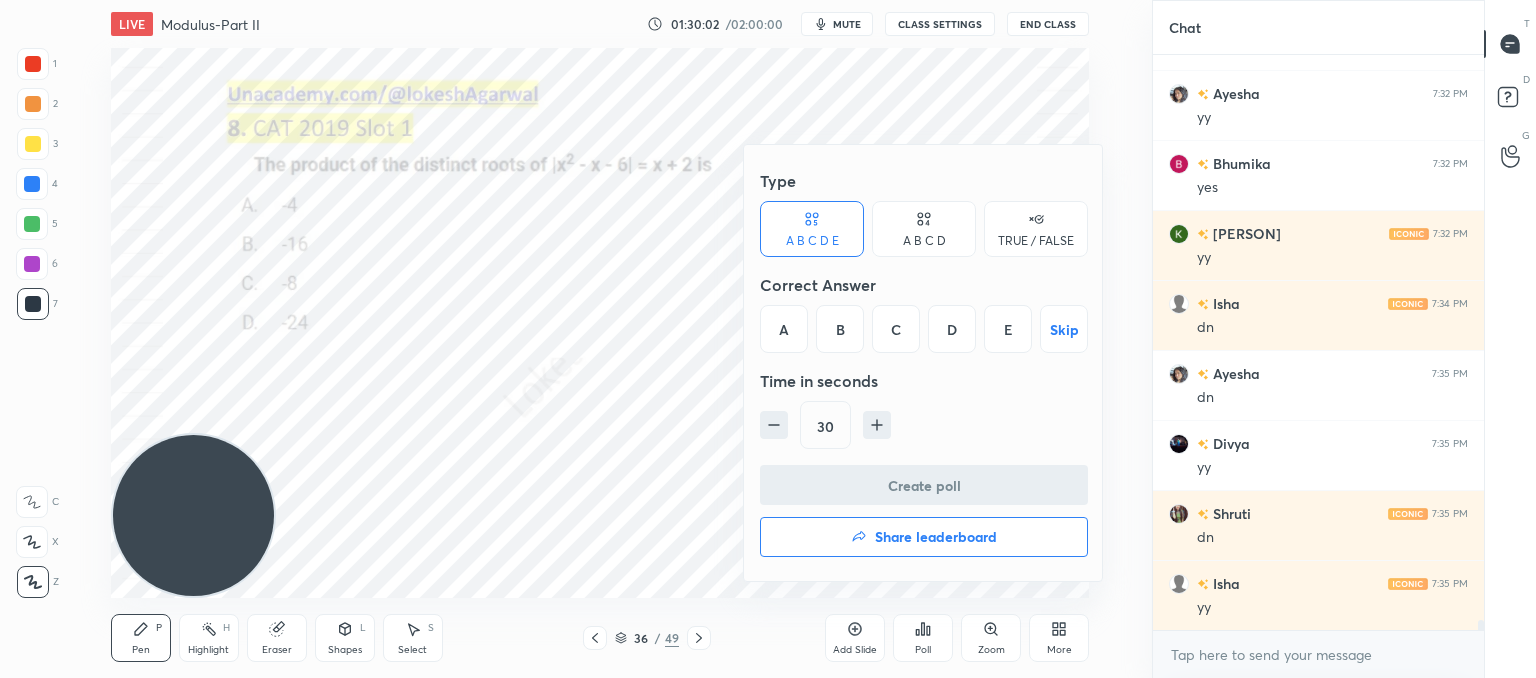 scroll, scrollTop: 31852, scrollLeft: 0, axis: vertical 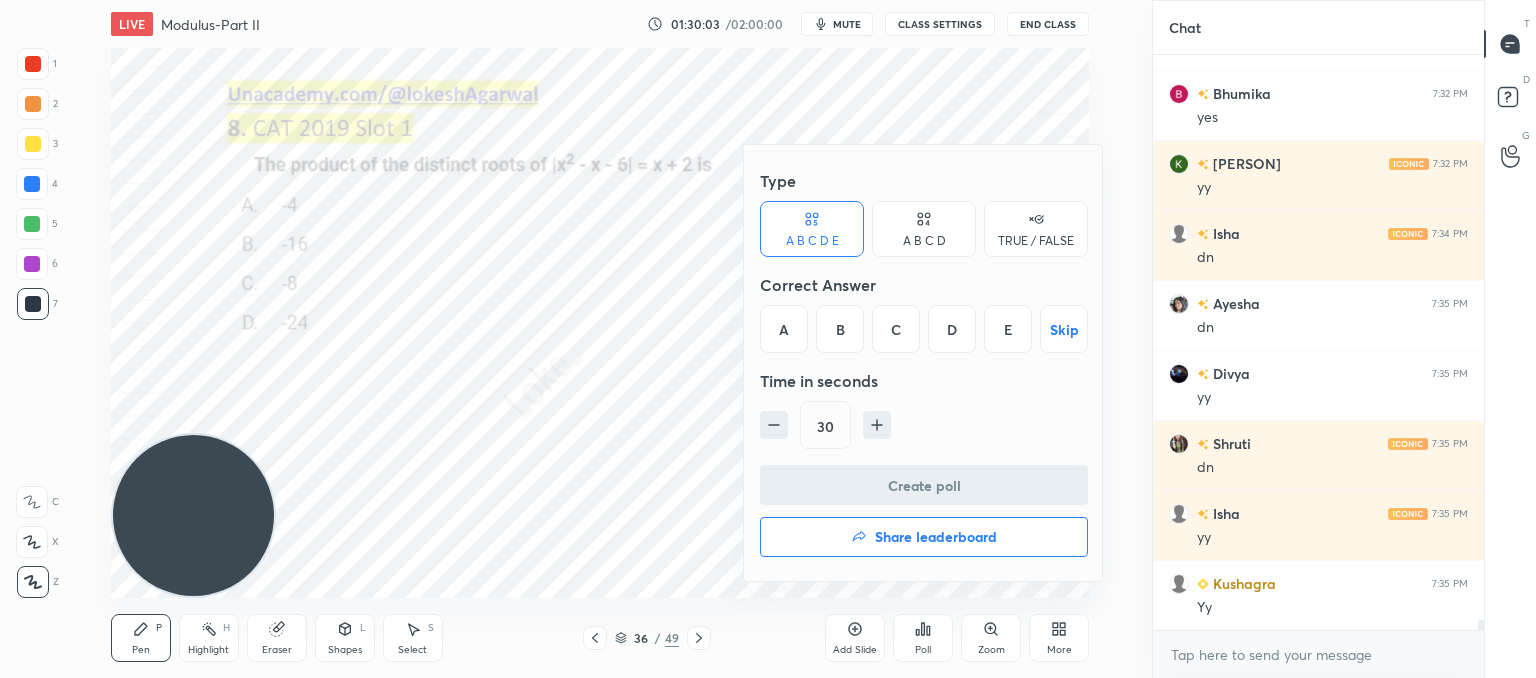click on "B" at bounding box center [840, 329] 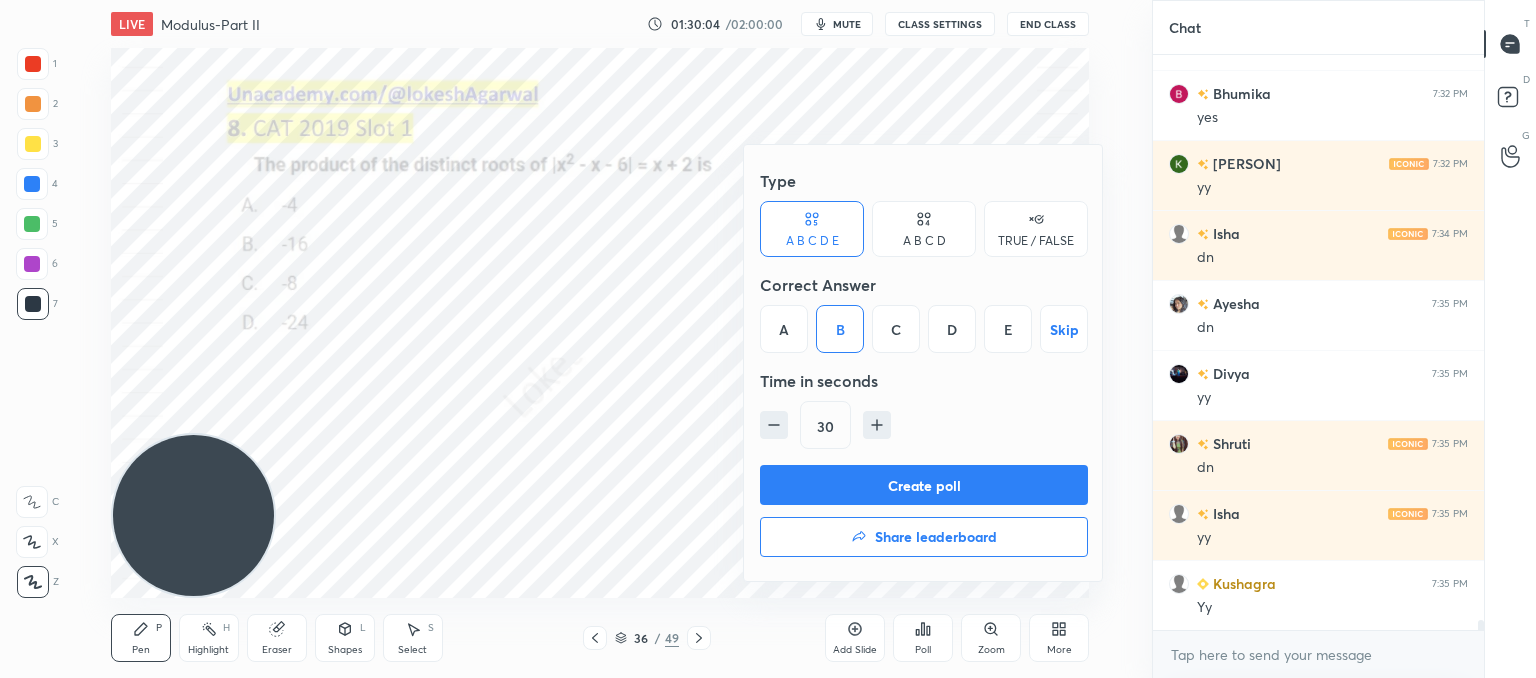 click on "Create poll" at bounding box center (924, 485) 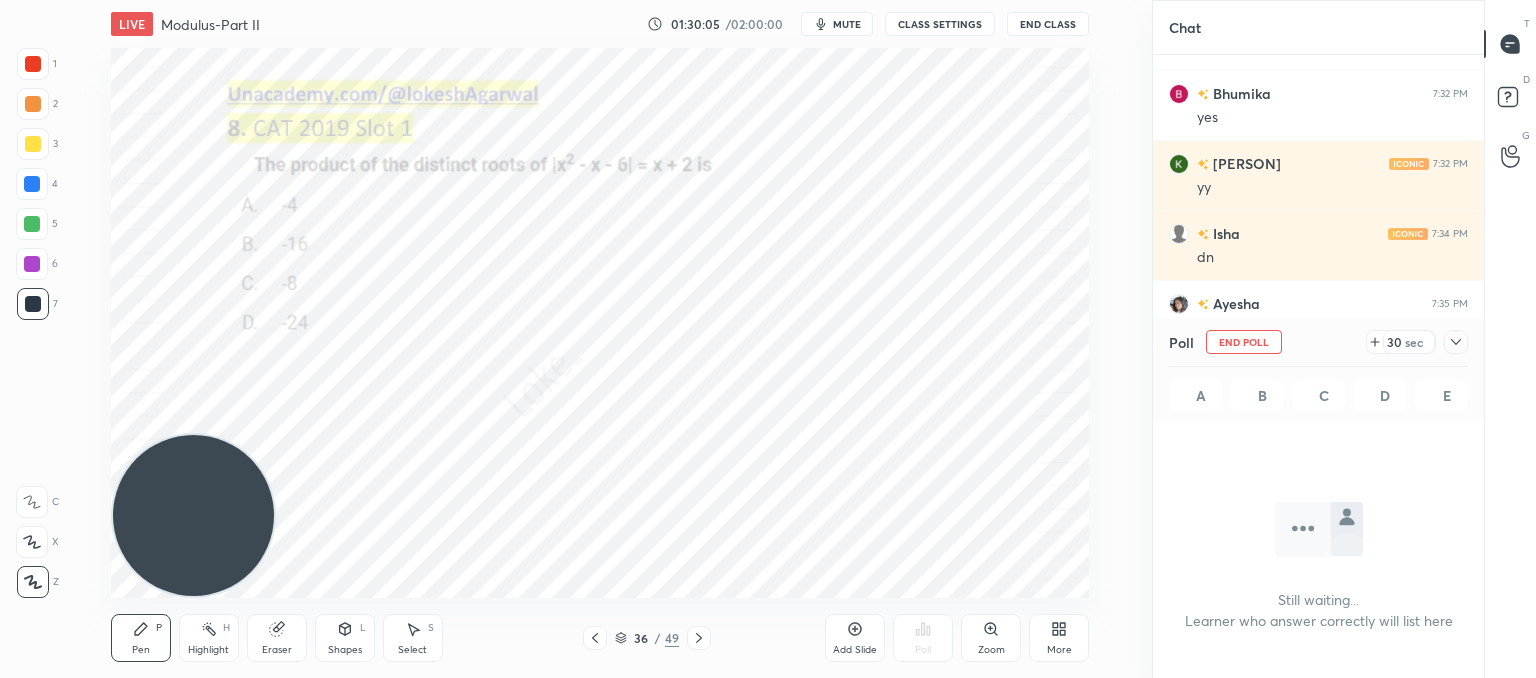 scroll, scrollTop: 476, scrollLeft: 325, axis: both 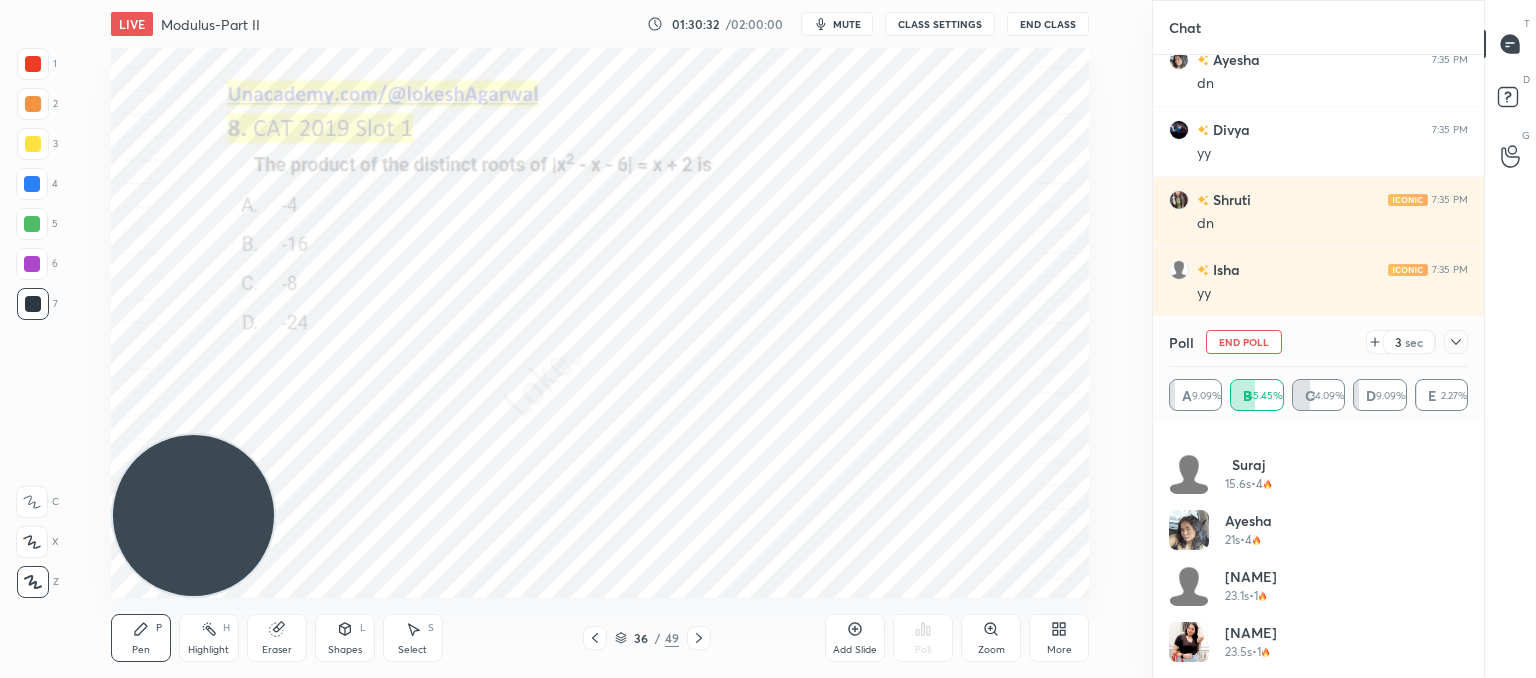 click on "3  sec" at bounding box center (1401, 342) 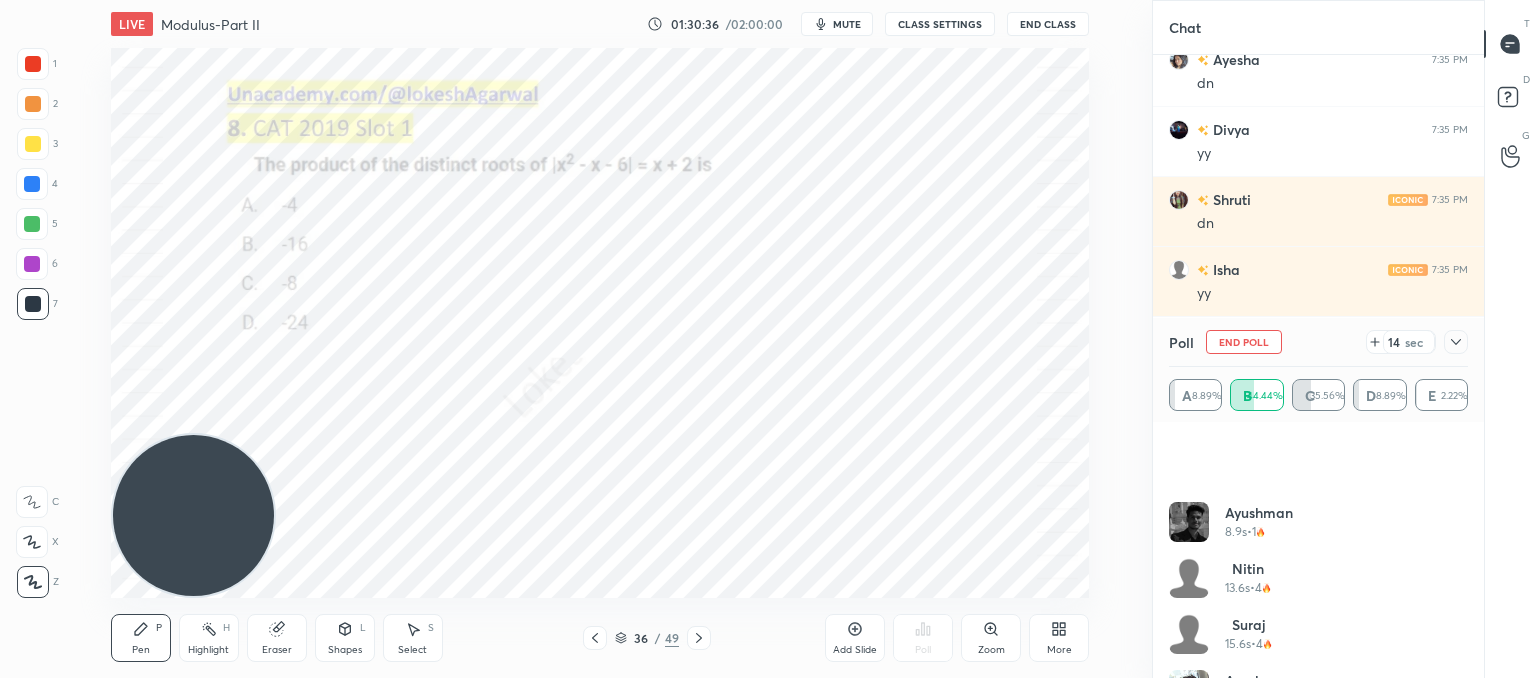 scroll, scrollTop: 880, scrollLeft: 0, axis: vertical 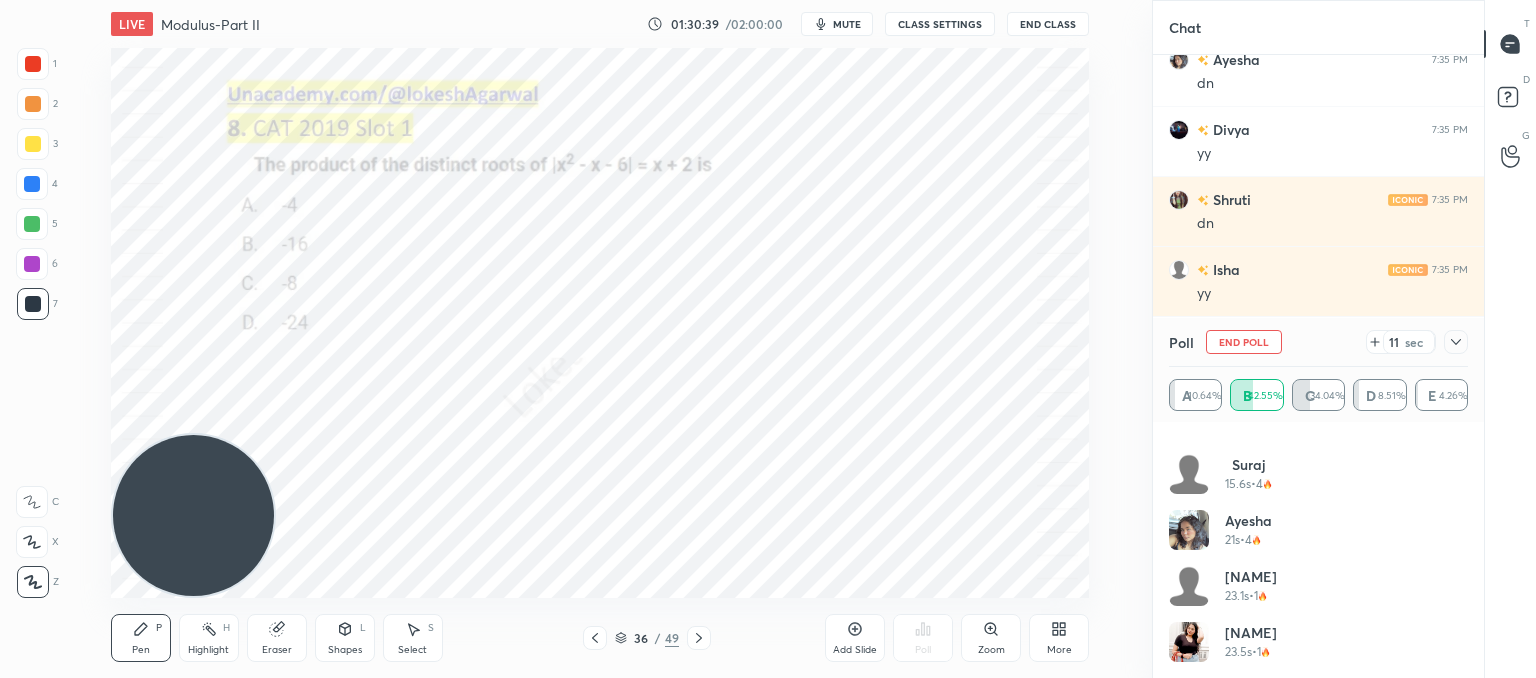 drag, startPoint x: 1457, startPoint y: 338, endPoint x: 1434, endPoint y: 354, distance: 28.01785 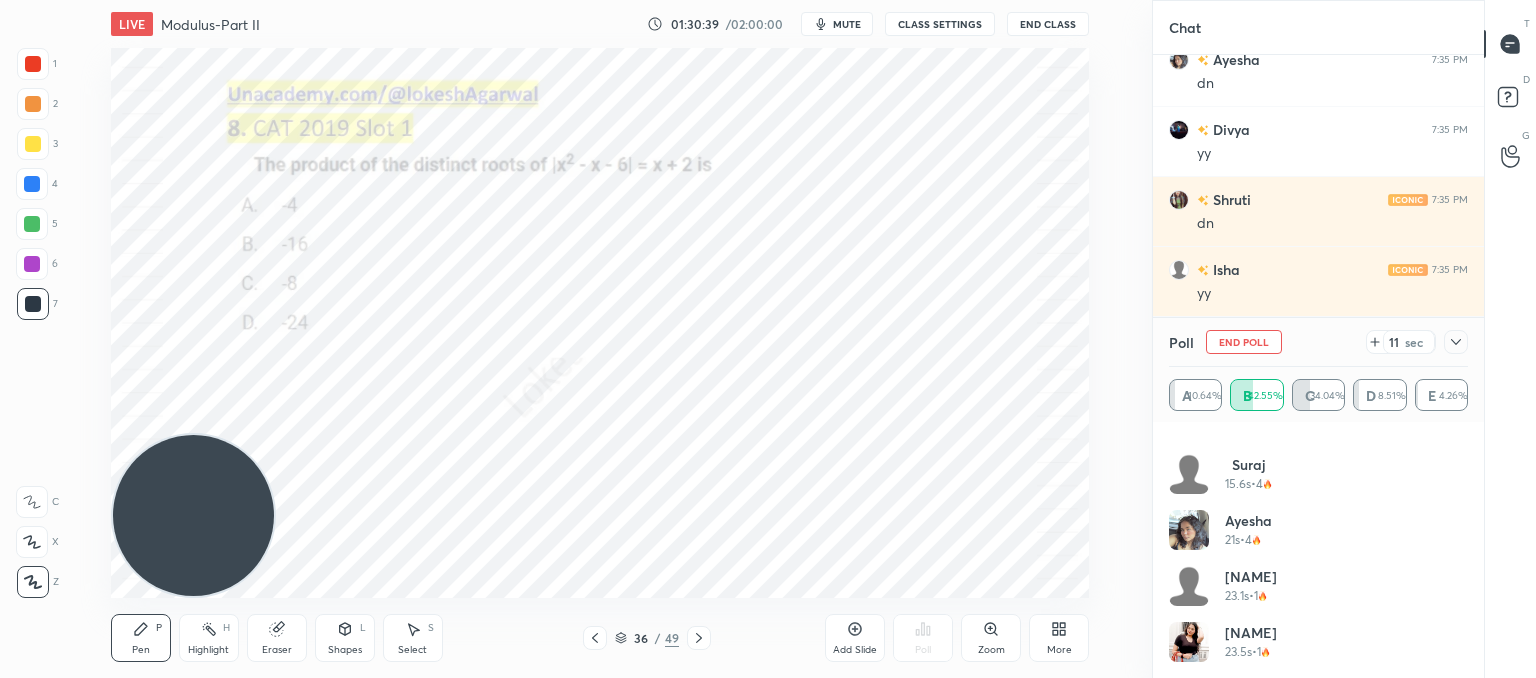 scroll, scrollTop: 153, scrollLeft: 293, axis: both 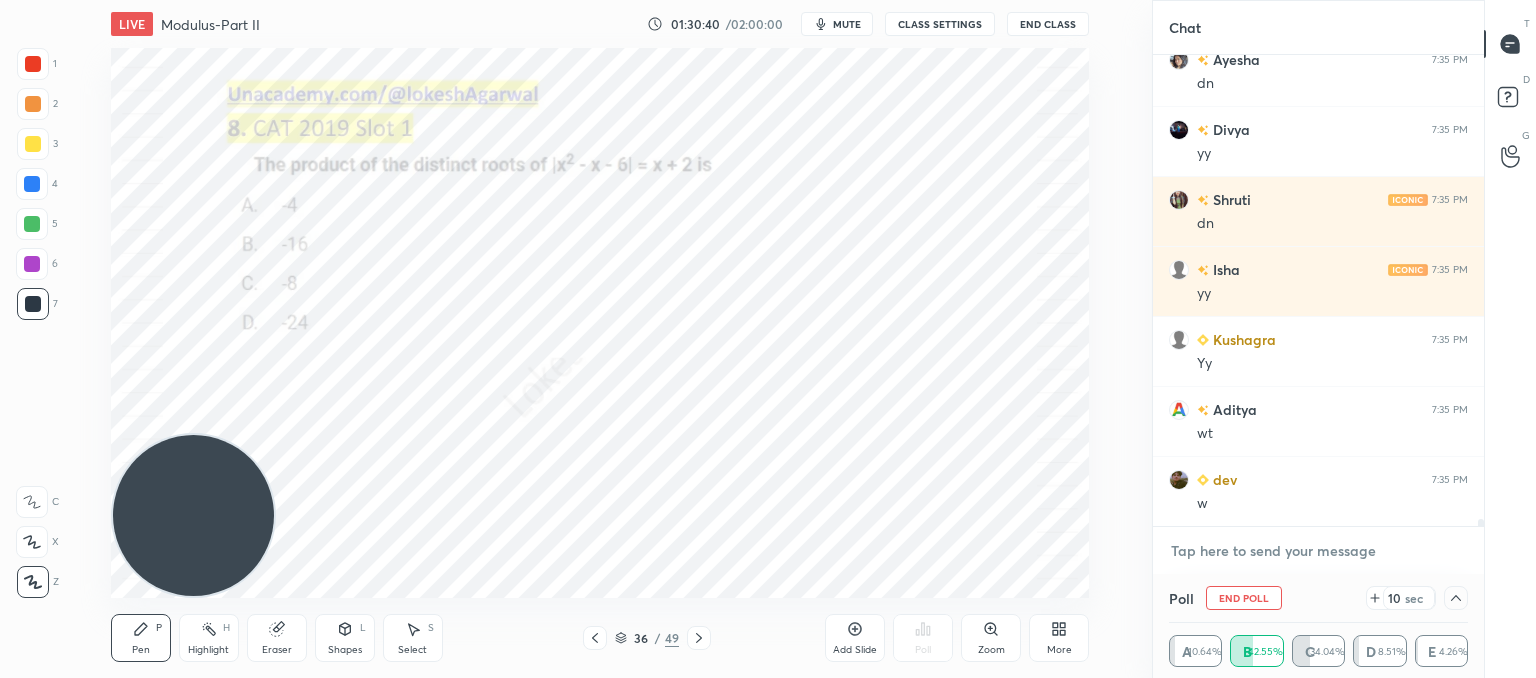 click at bounding box center (1318, 551) 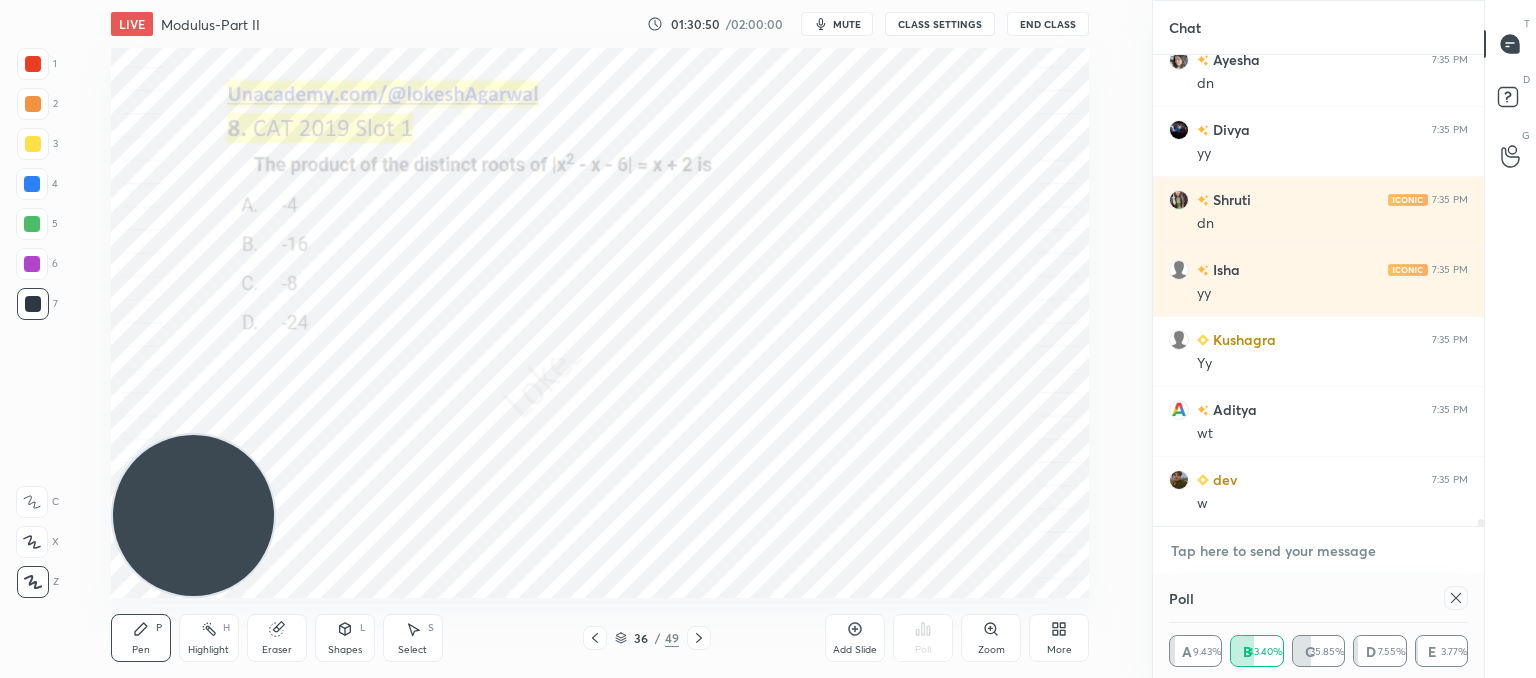 scroll, scrollTop: 5, scrollLeft: 6, axis: both 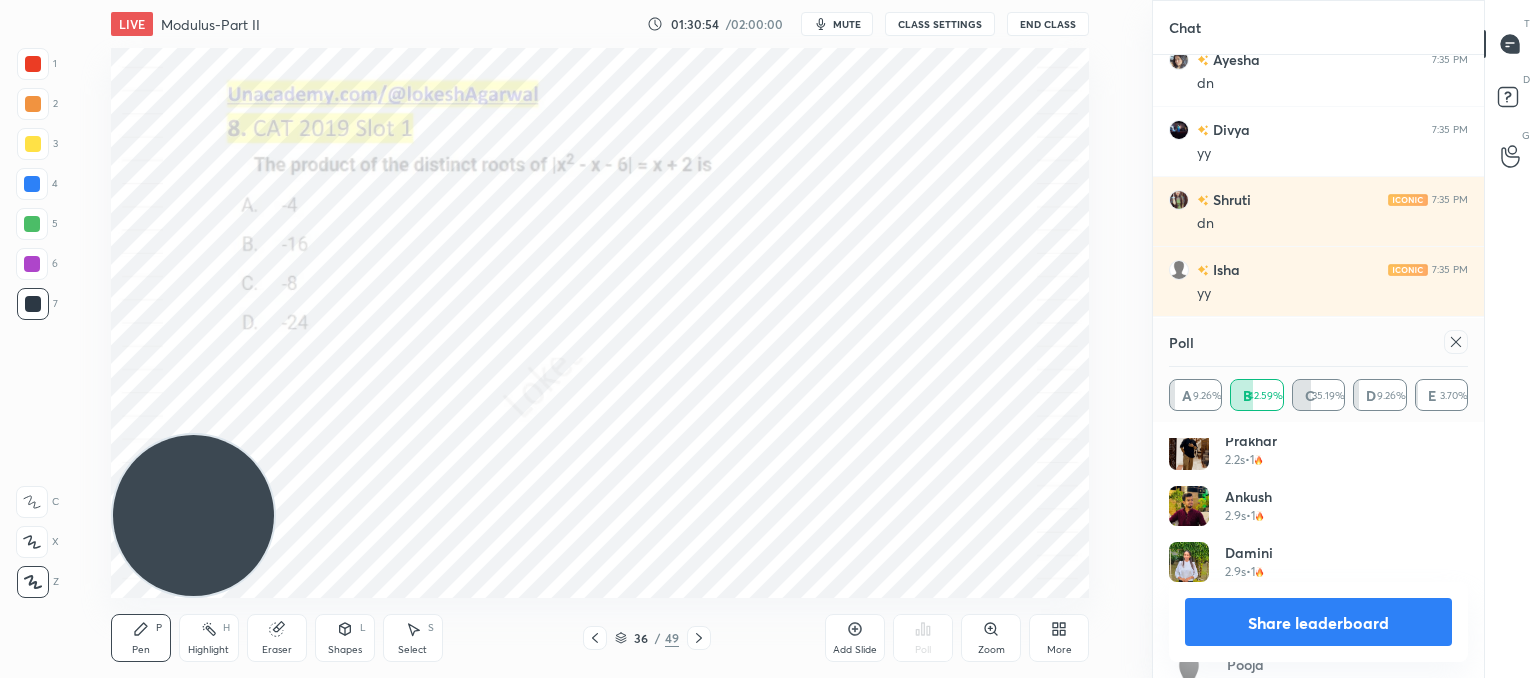 click 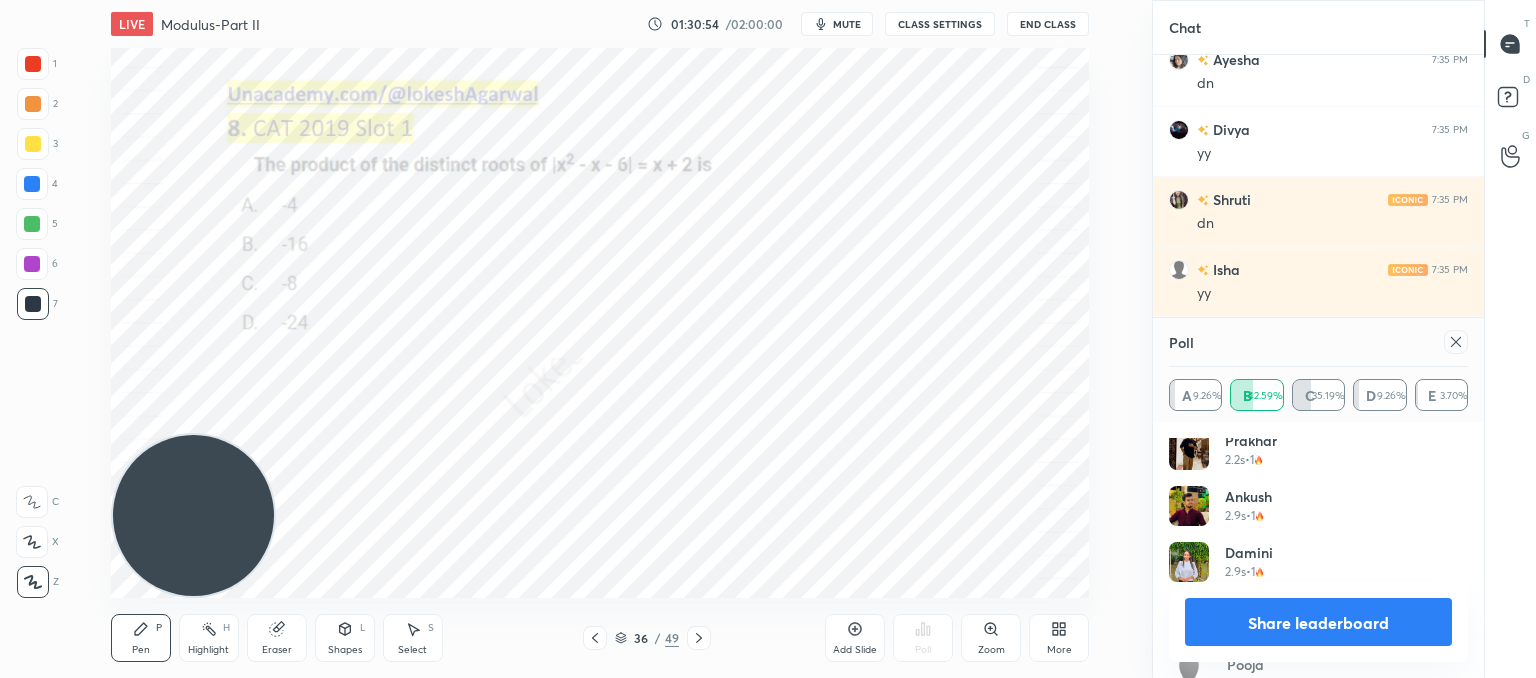 type on "x" 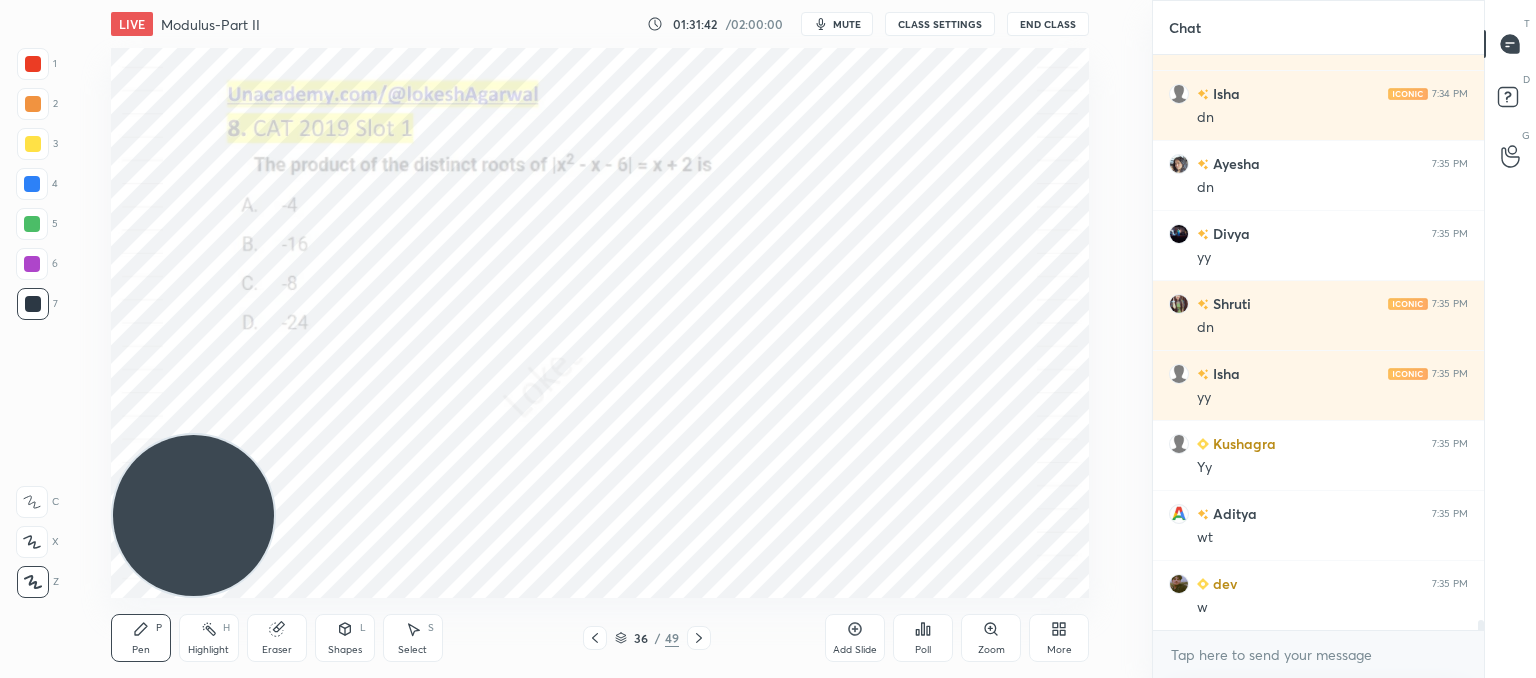 drag, startPoint x: 292, startPoint y: 627, endPoint x: 322, endPoint y: 600, distance: 40.36087 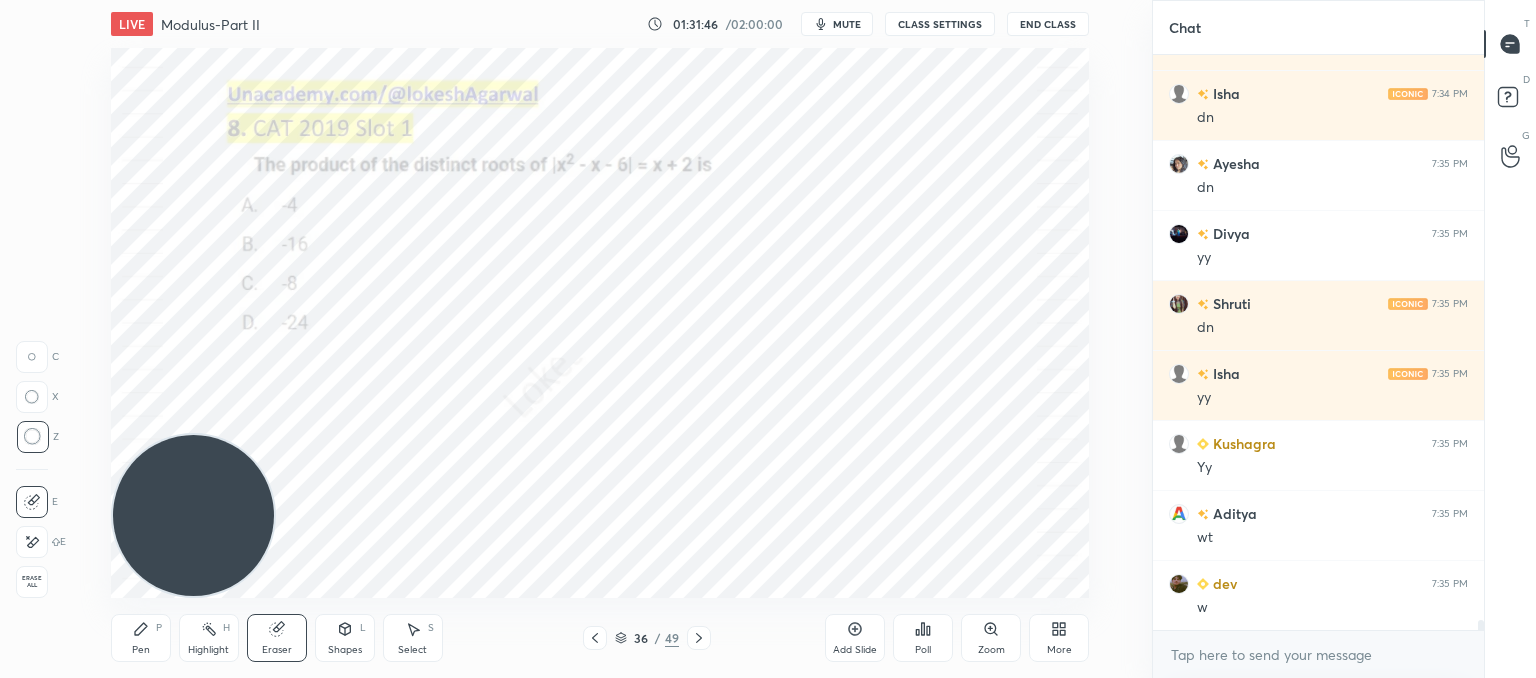 click on "Pen P" at bounding box center (141, 638) 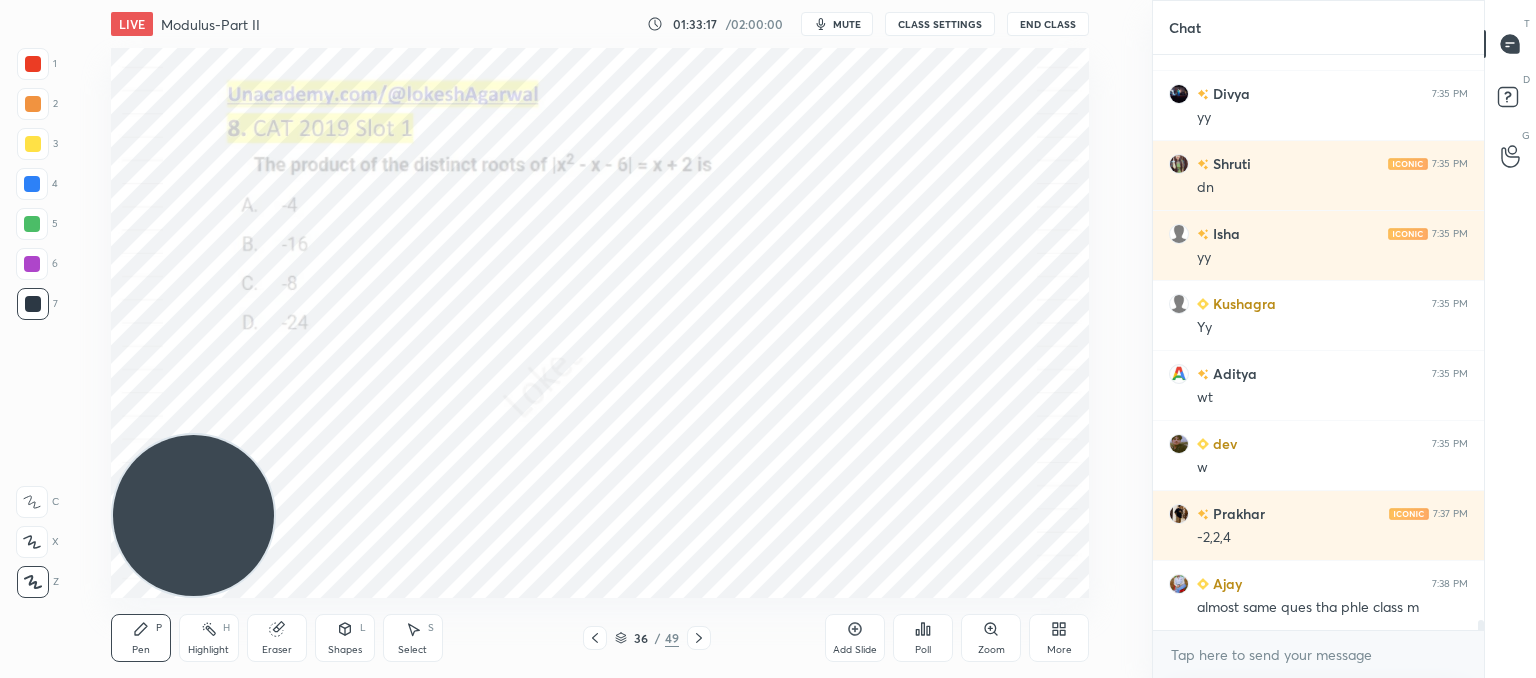 scroll, scrollTop: 32202, scrollLeft: 0, axis: vertical 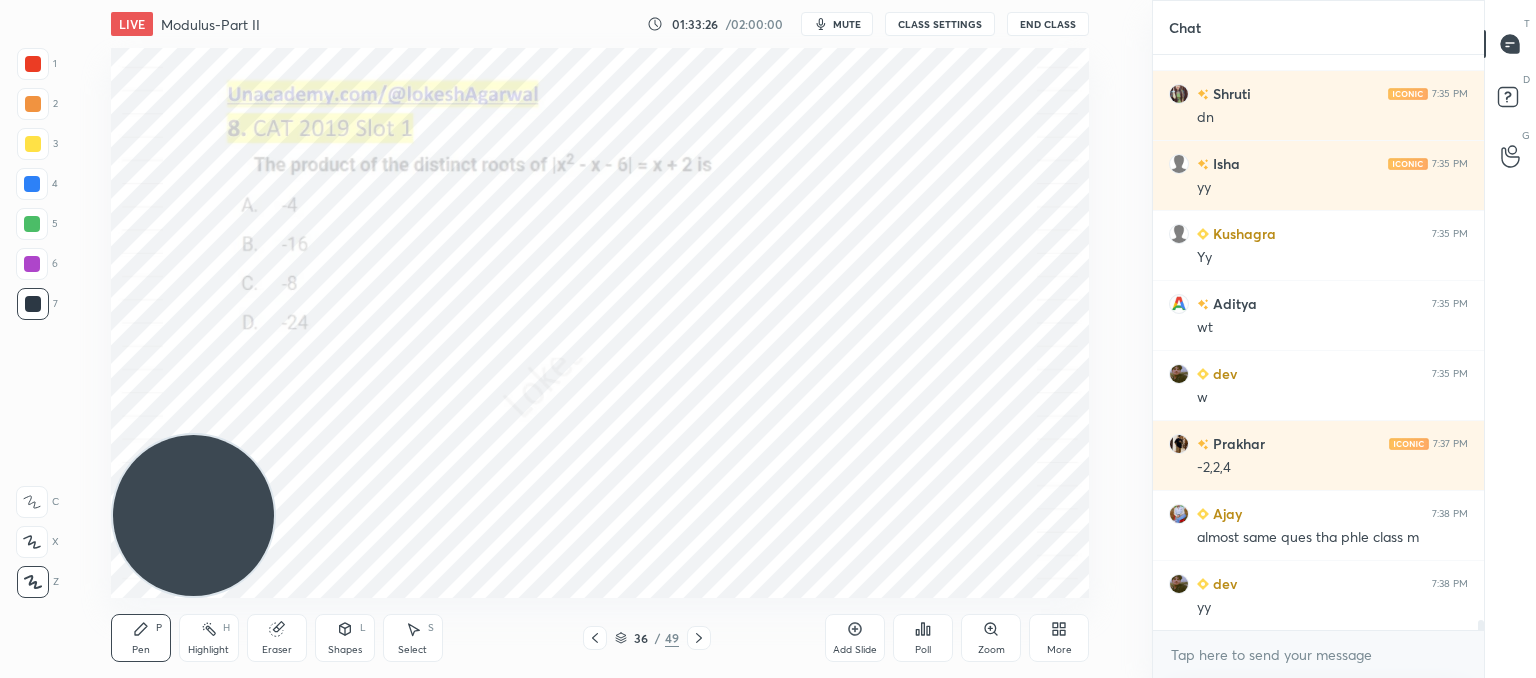 click 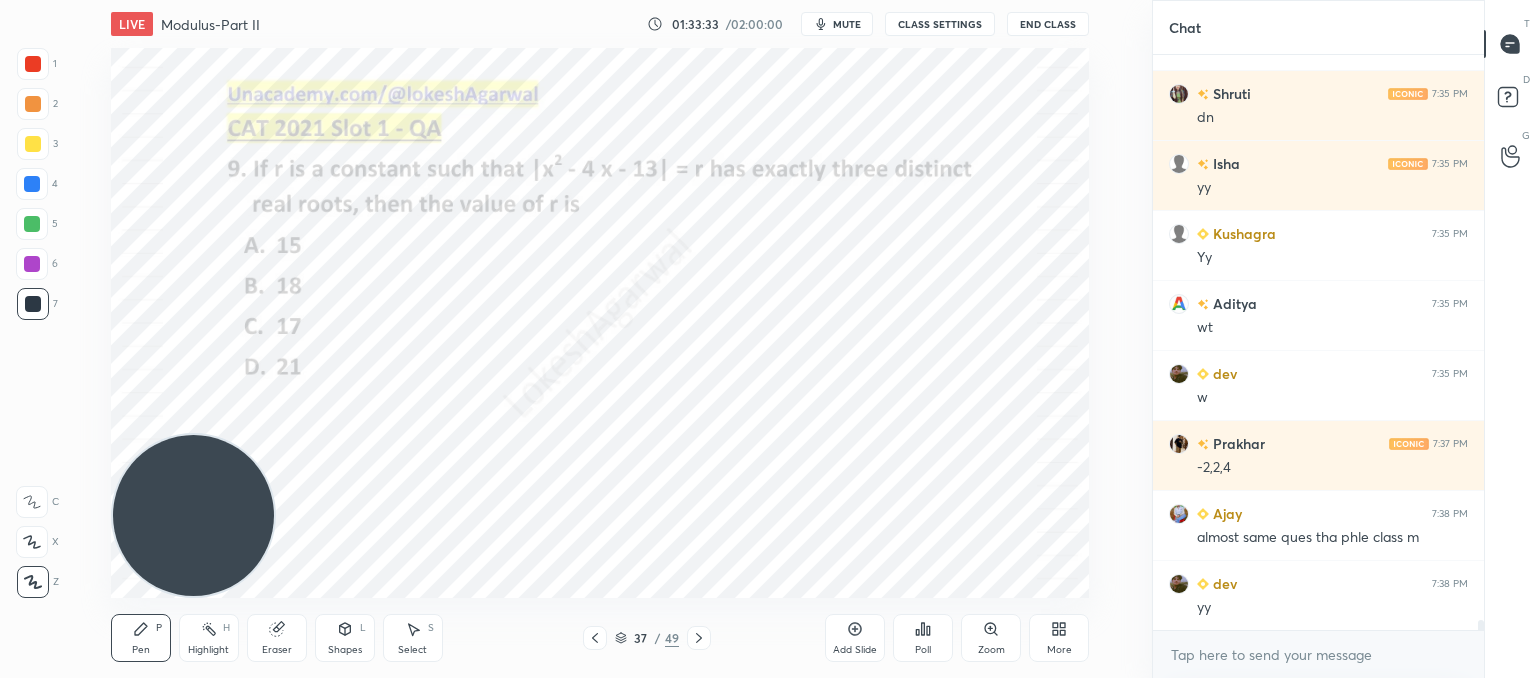 click 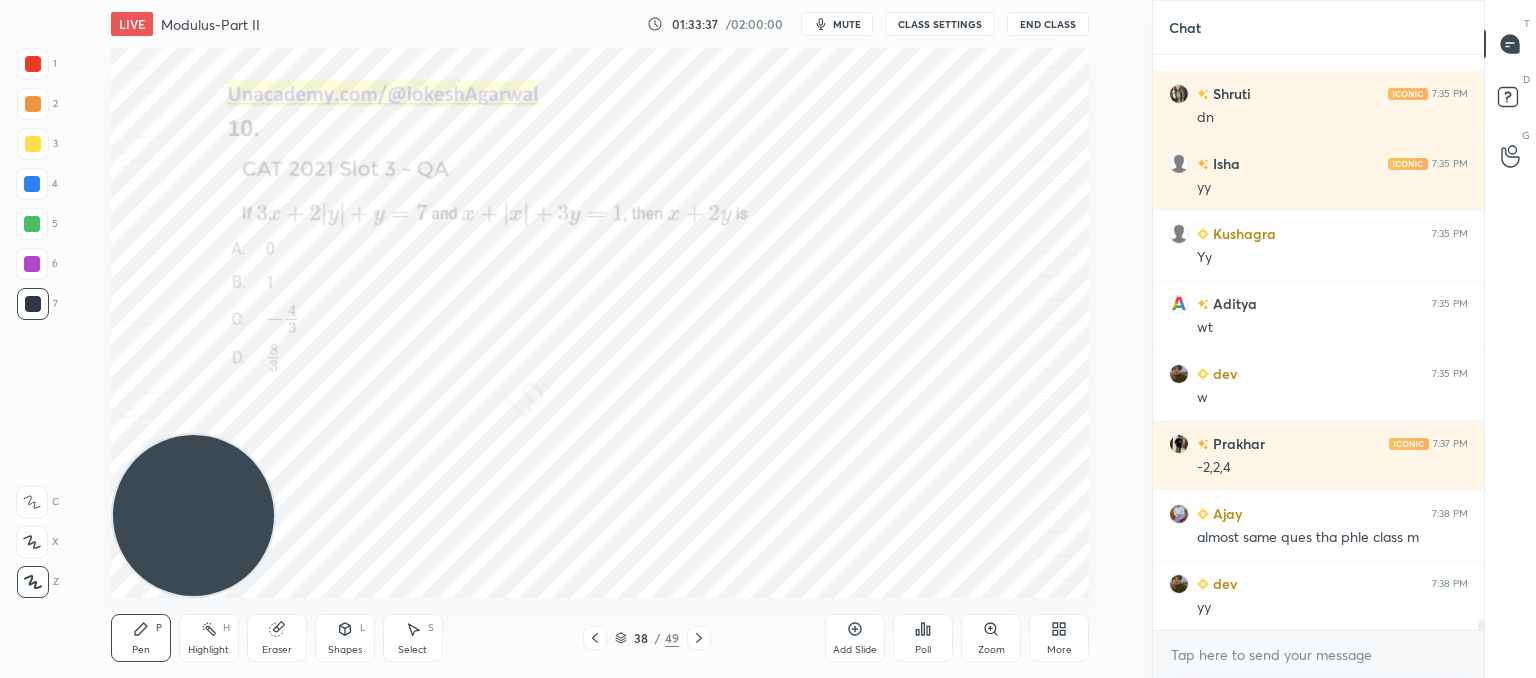 click 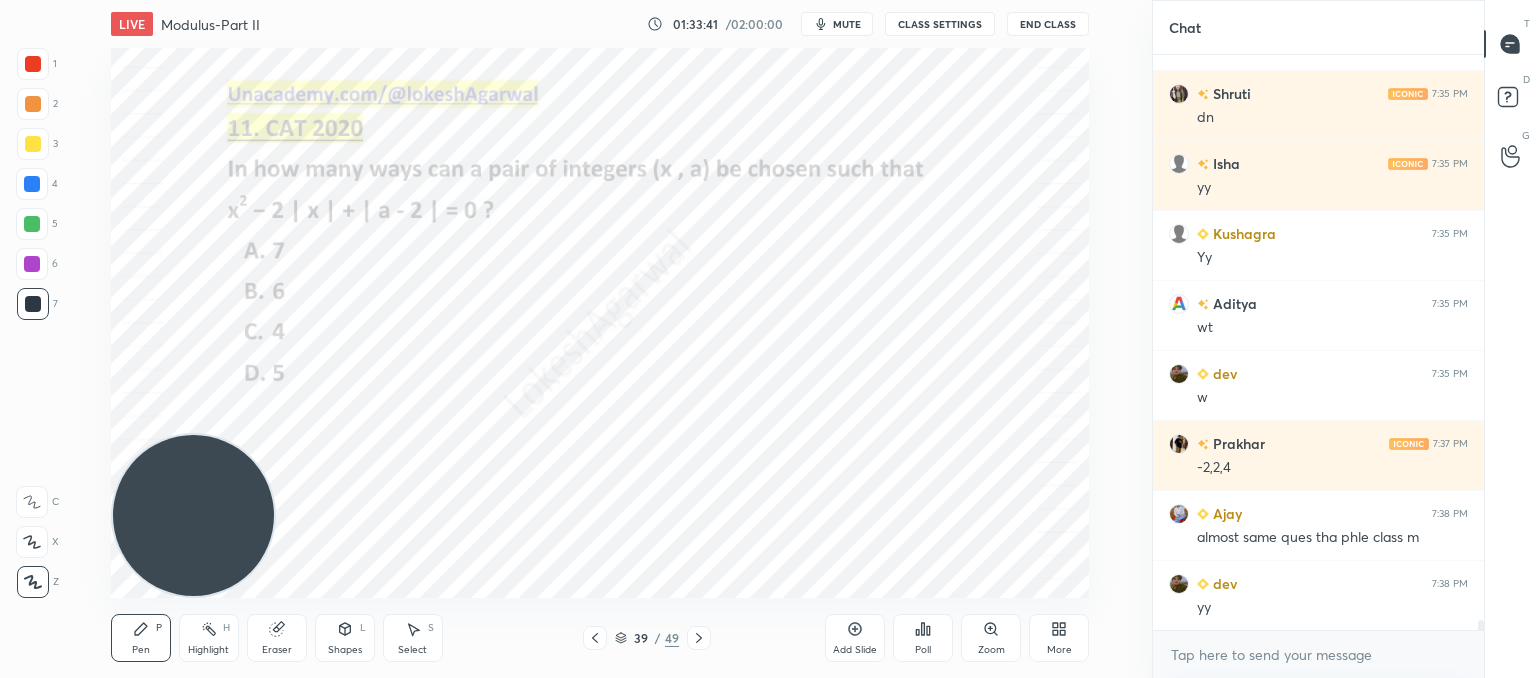 click 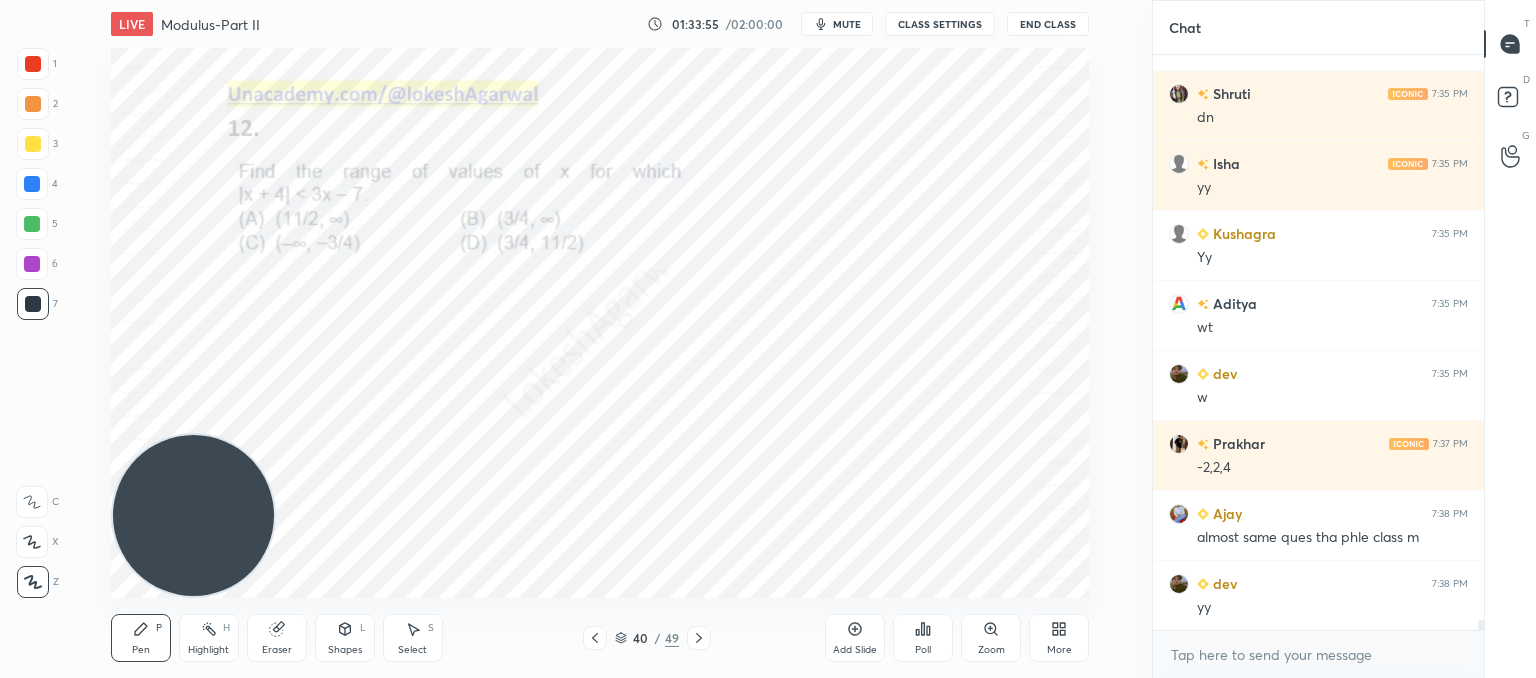 scroll, scrollTop: 32272, scrollLeft: 0, axis: vertical 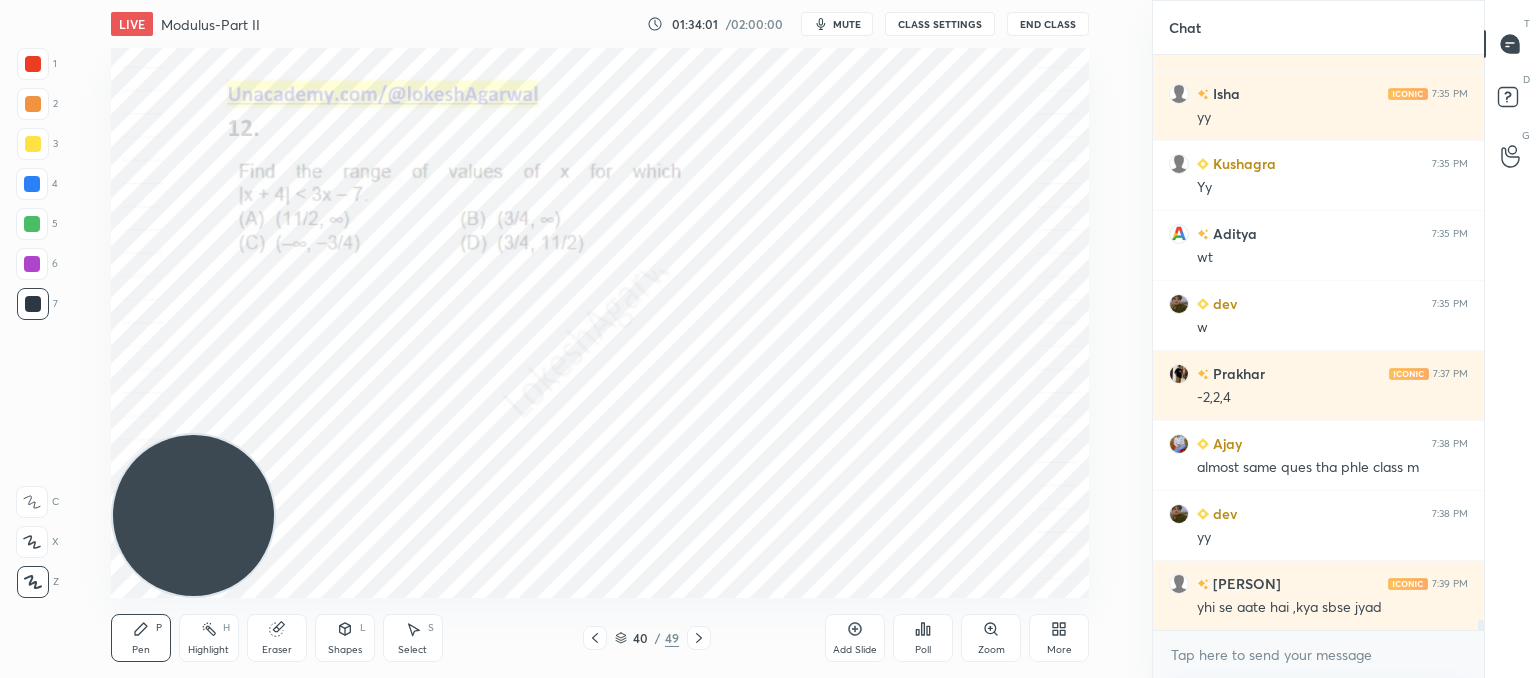 click 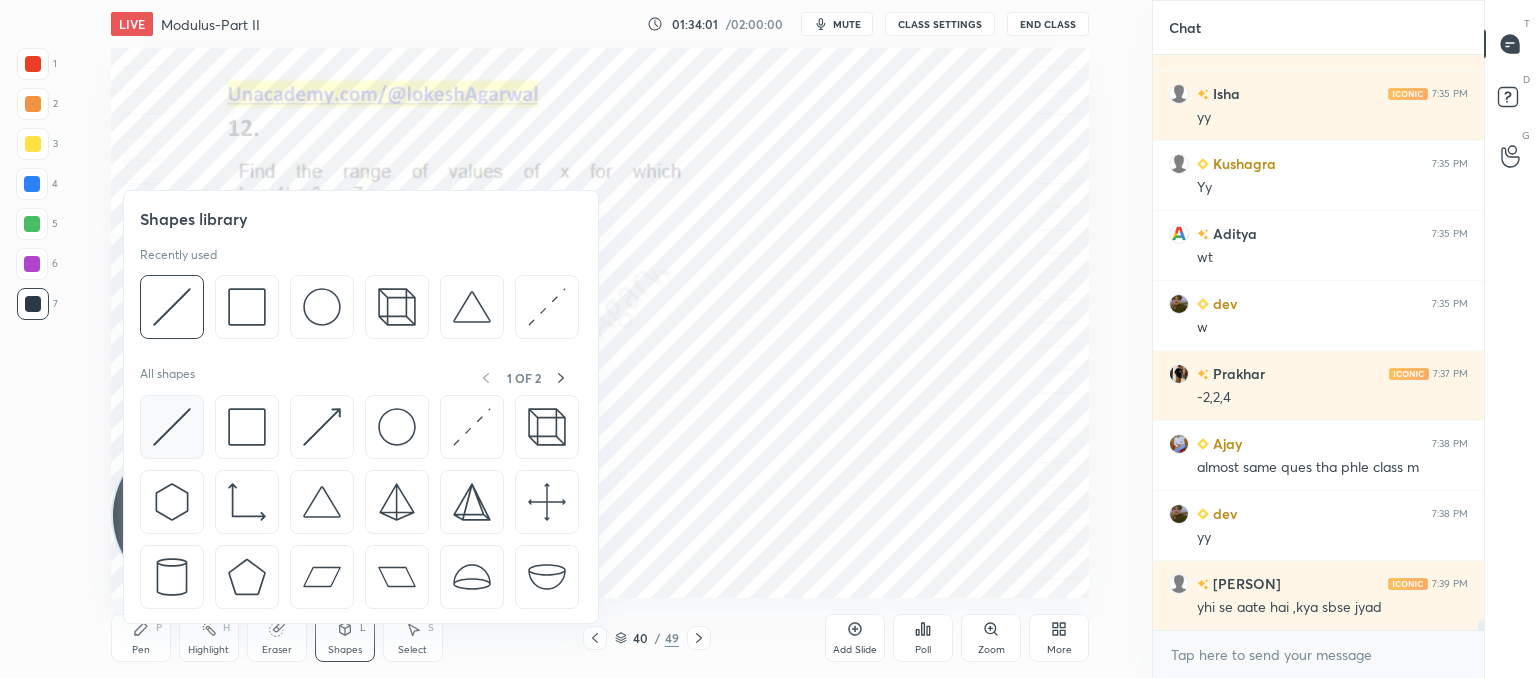 click at bounding box center (172, 427) 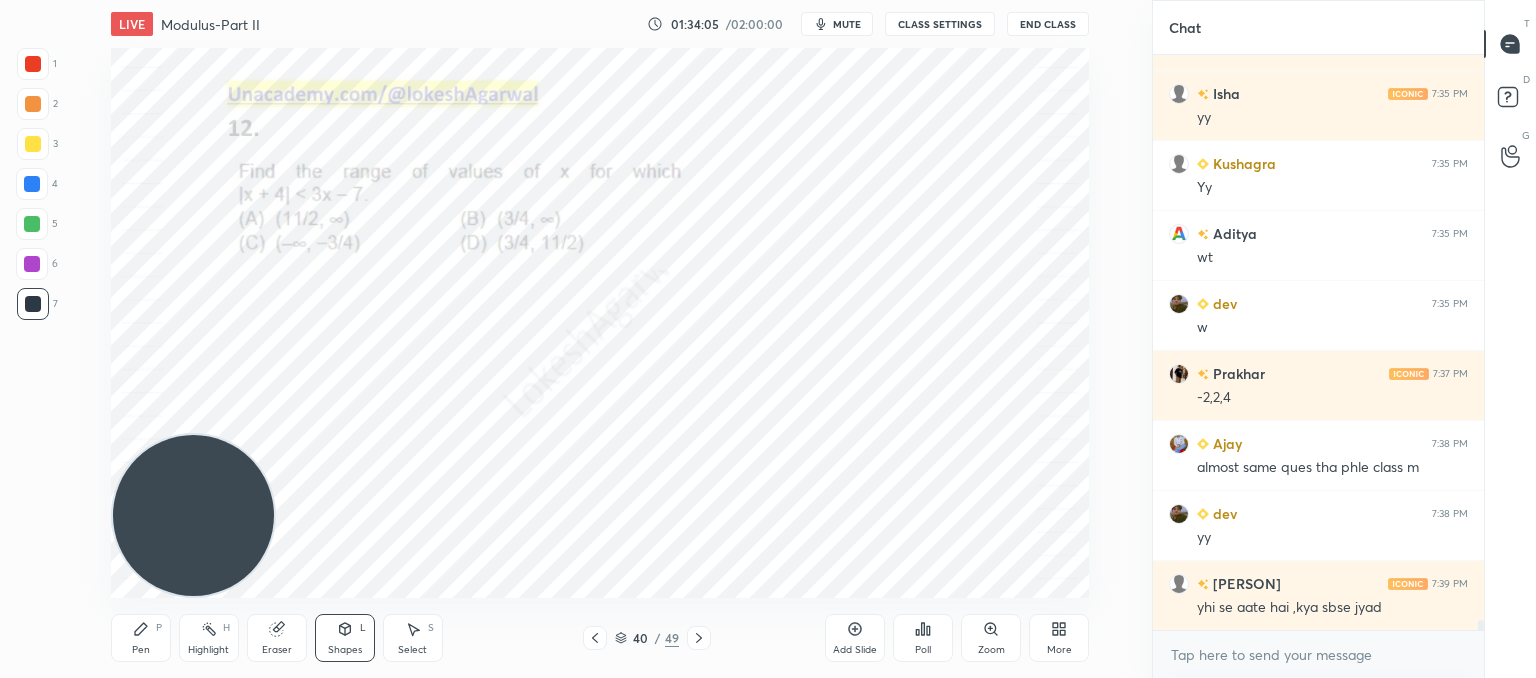 drag, startPoint x: 280, startPoint y: 632, endPoint x: 296, endPoint y: 602, distance: 34 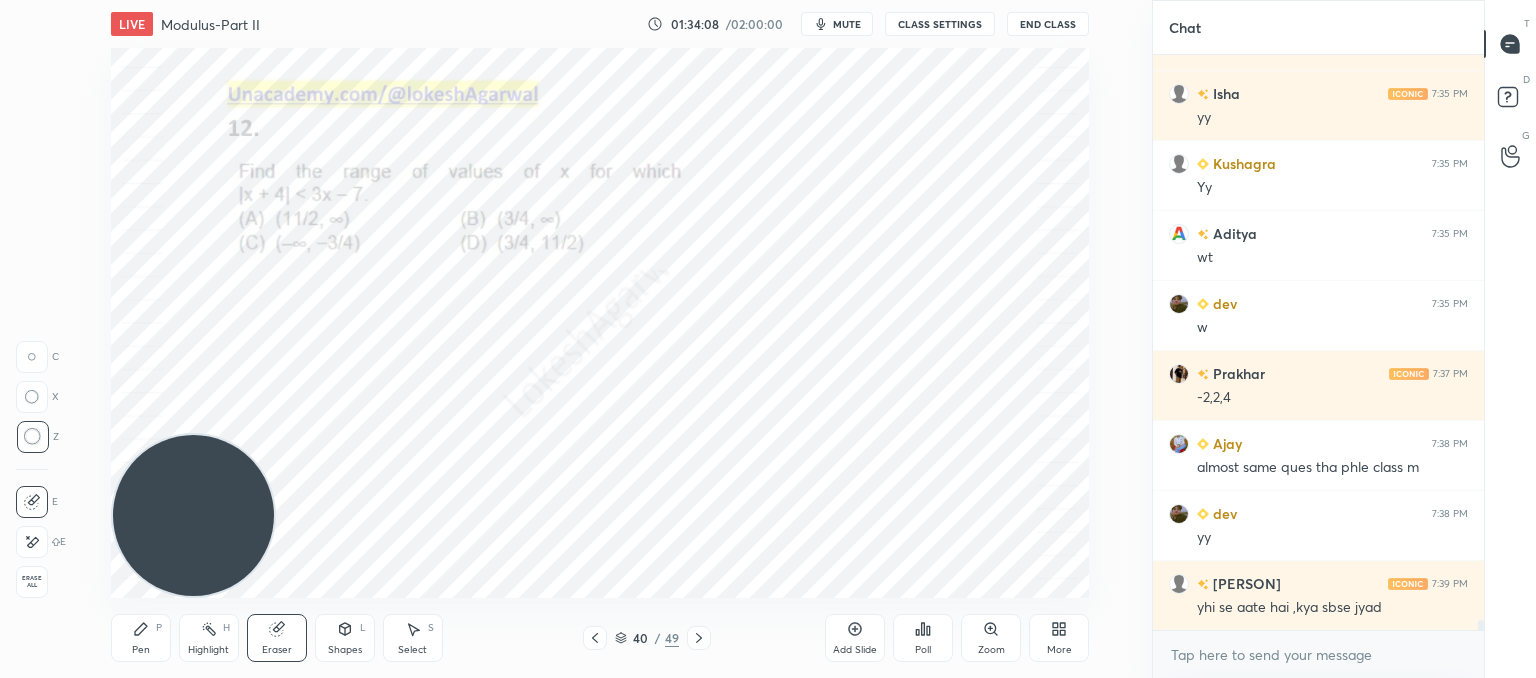 click on "Pen P" at bounding box center (141, 638) 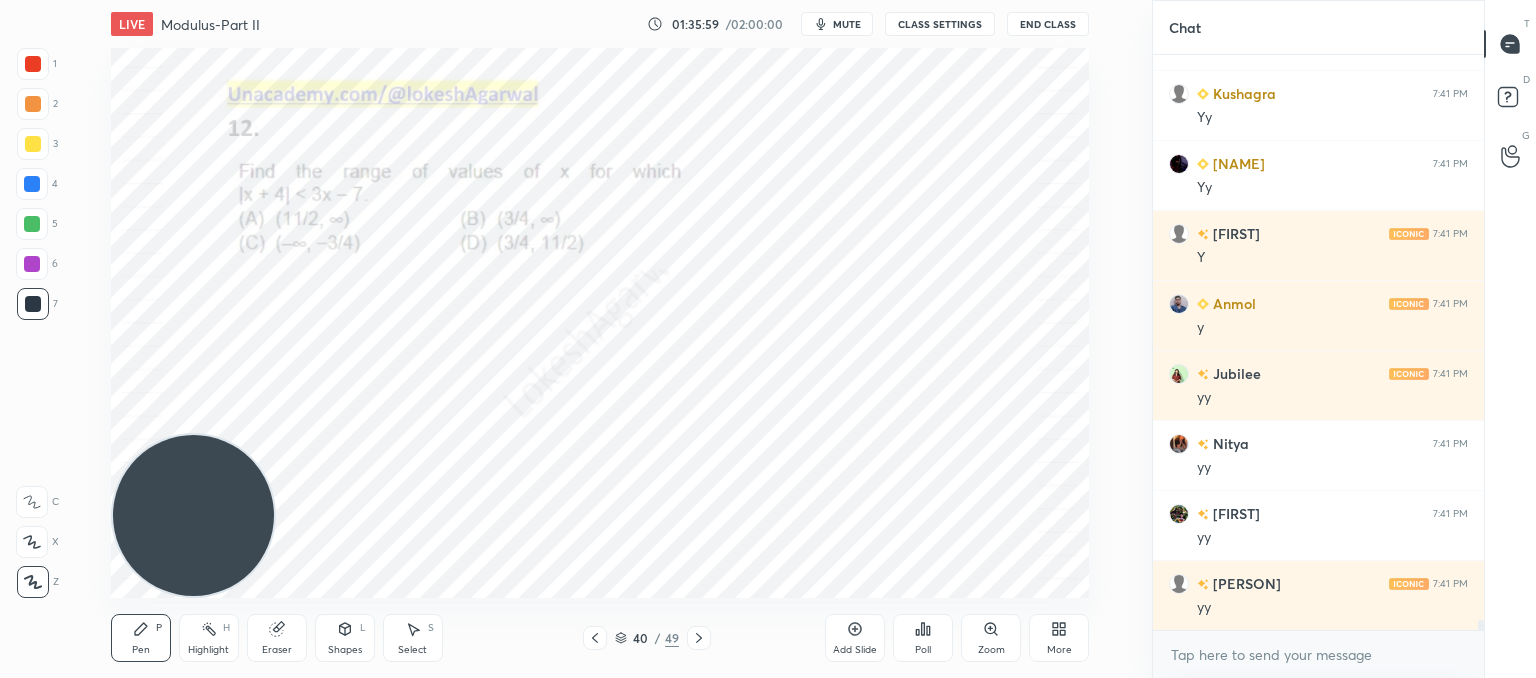 scroll, scrollTop: 33482, scrollLeft: 0, axis: vertical 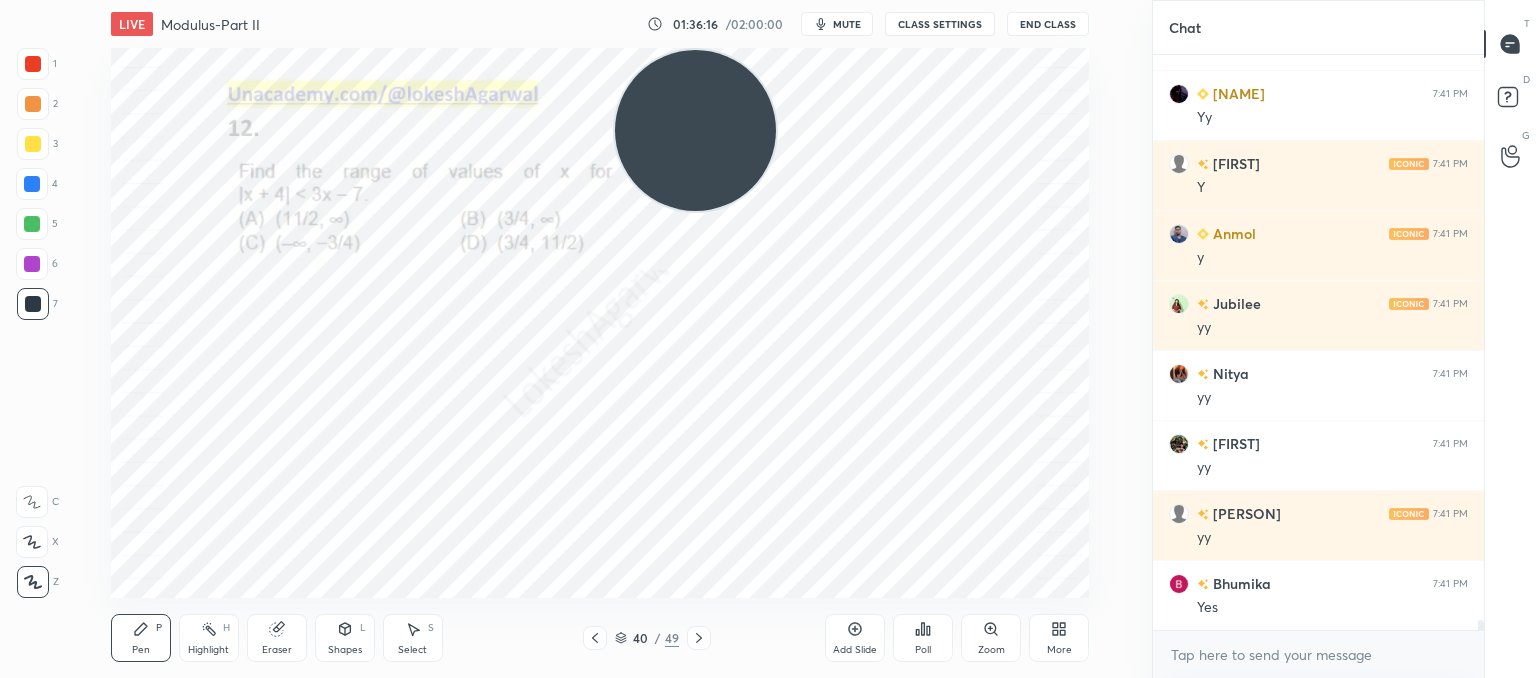 drag, startPoint x: 239, startPoint y: 484, endPoint x: 700, endPoint y: 60, distance: 626.3362 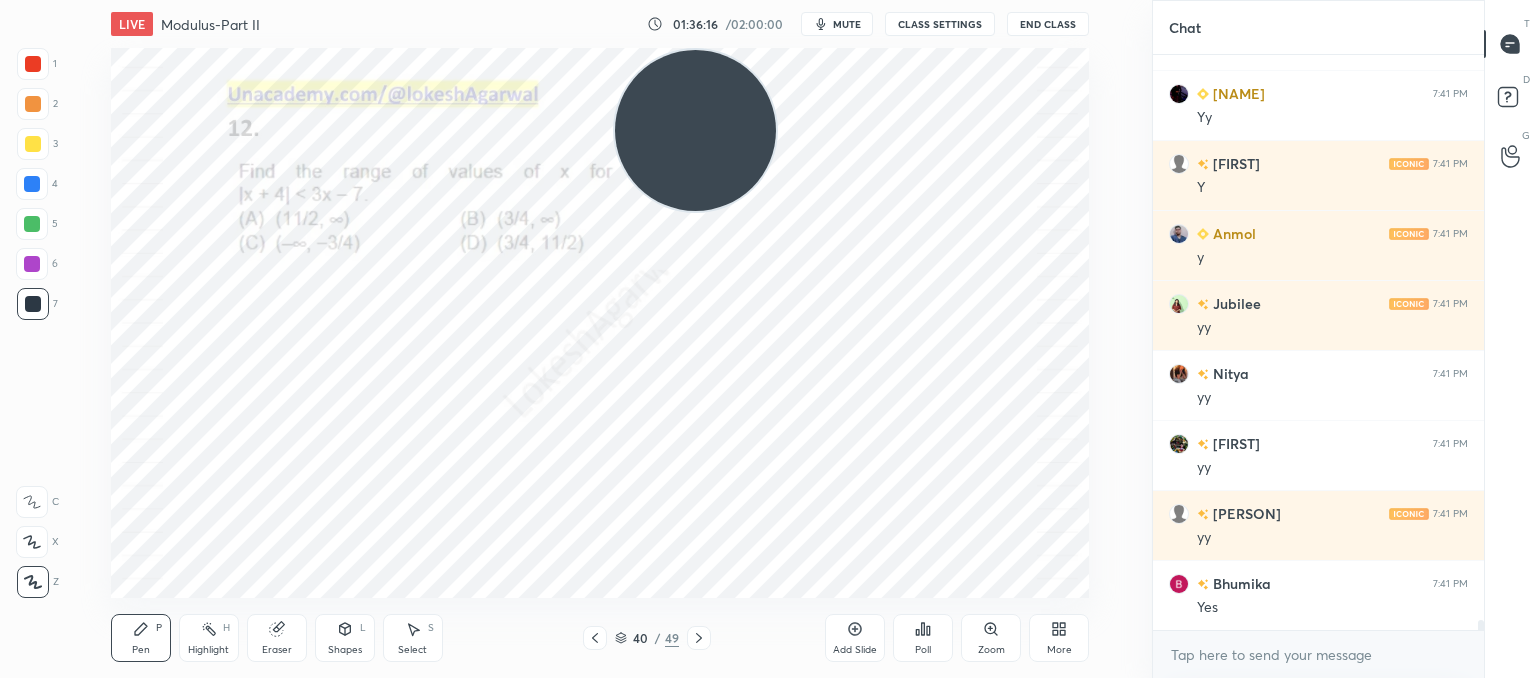 click on "1 2 3 4 5 6 7 C X Z C X Z E E Erase all   H H LIVE Modulus-Part II 01:36:16 /  02:00:00 mute CLASS SETTINGS End Class Setting up your live class Poll for   secs No correct answer Start poll Back Modulus-Part II • L12 of Comprehensive Course on Algebra: Basic to Advanced - Part I [LAST] Pen P Highlight H Eraser Shapes L Select S 40 / 49 Add Slide Poll Zoom More Chat [FIRST] 7:41 PM yy [FIRST] 7:41 PM Yy [FIRST] 7:41 PM Y [FIRST] 7:41 PM y [FIRST] 7:41 PM yy [FIRST] 7:41 PM yy [FIRST] 7:41 PM yy [FIRST] 7:41 PM yy [FIRST] 7:41 PM yy [FIRST] 7:41 PM Yes JUMP TO LATEST Enable hand raising Enable raise hand to speak to learners. Once enabled, chat will be turned off temporarily. Enable x   introducing Raise a hand with a doubt Now learners can raise their hand along with a doubt  How it works? Doubts asked by learners will show up here NEW DOUBTS ASKED No one has raised a hand yet Can't raise hand Looks like educator just invited you to speak. Please wait before you can raise your hand again. Got it T D G" at bounding box center (768, 0) 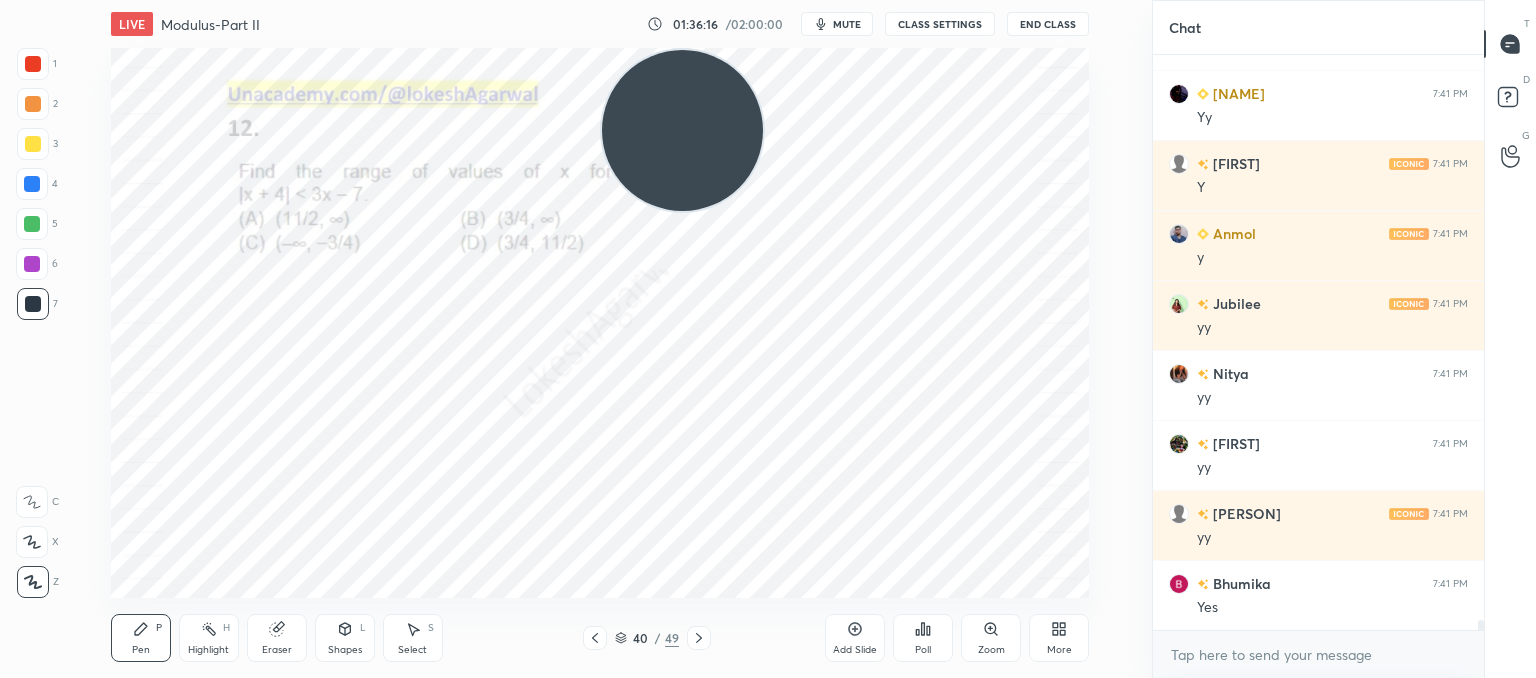 scroll, scrollTop: 33552, scrollLeft: 0, axis: vertical 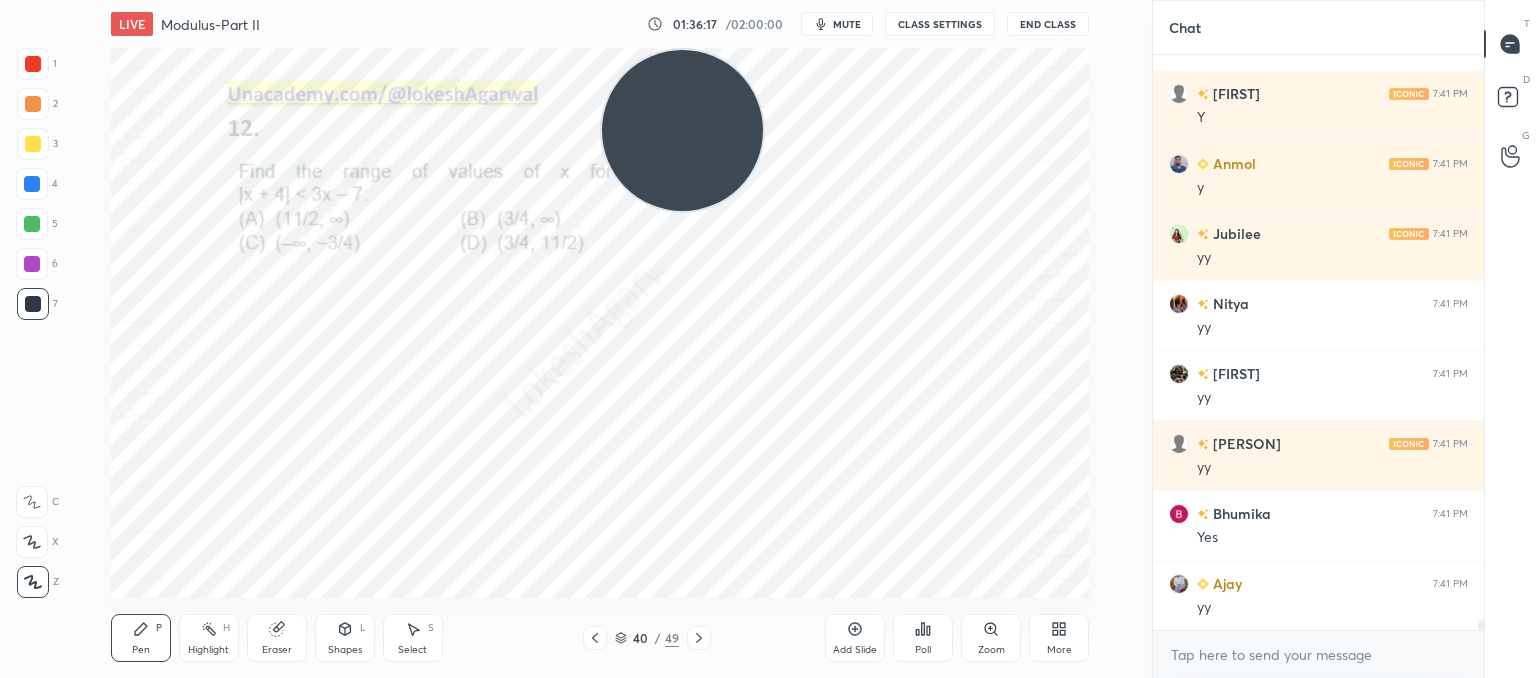 click at bounding box center [33, 64] 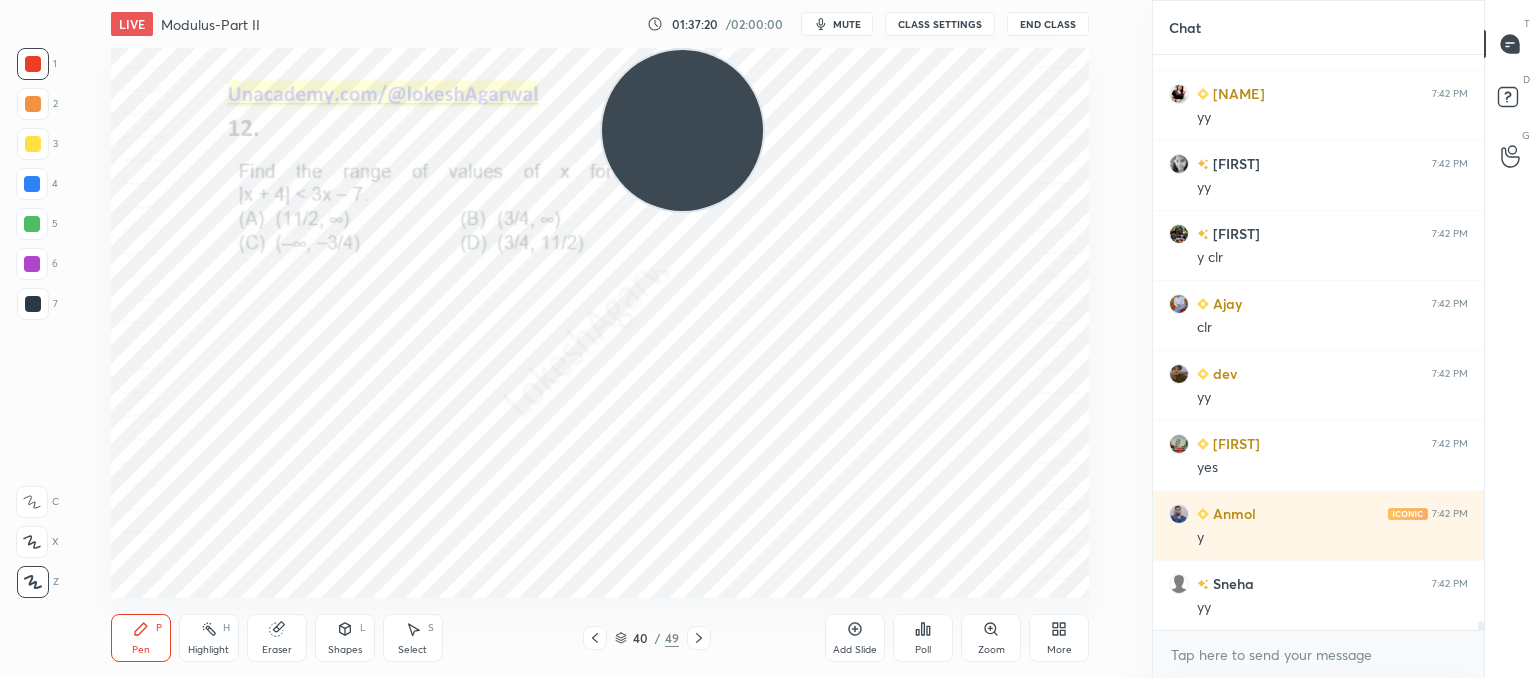 scroll, scrollTop: 35022, scrollLeft: 0, axis: vertical 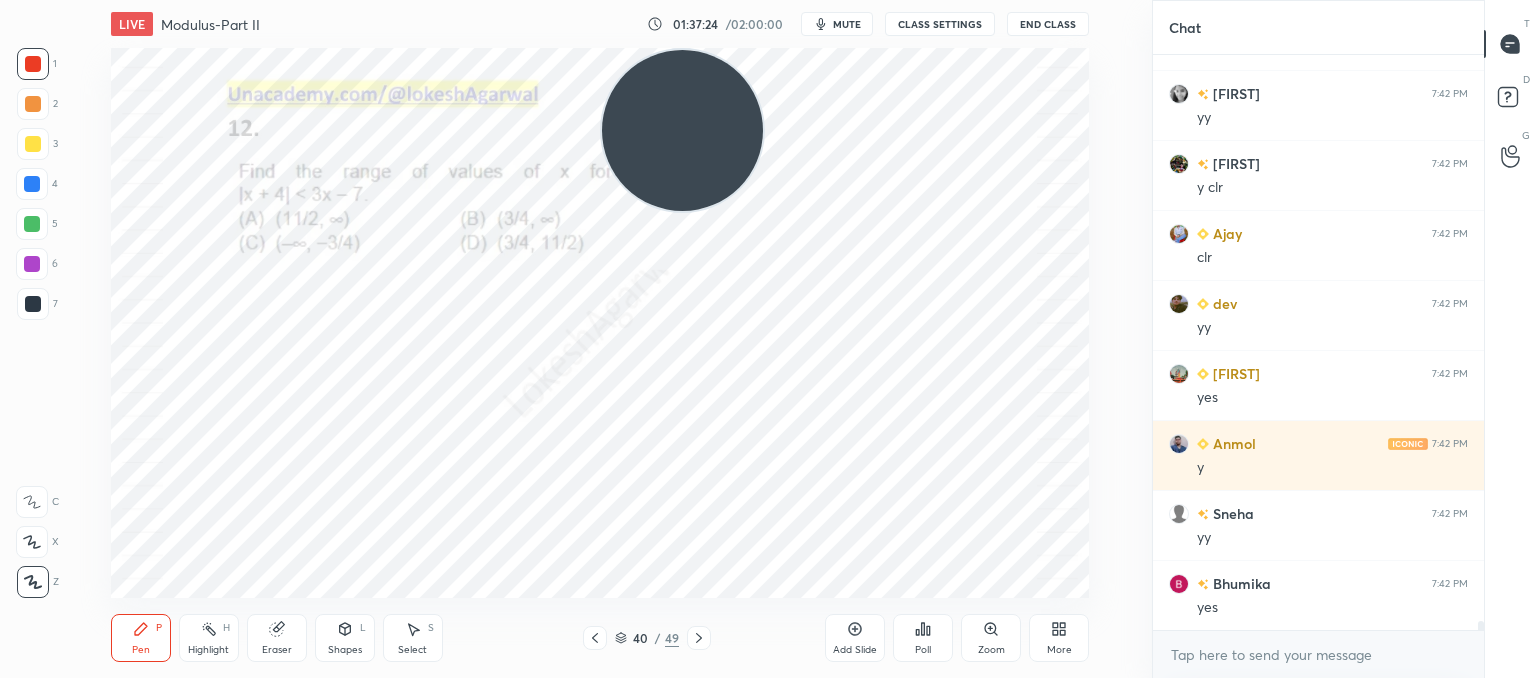 click 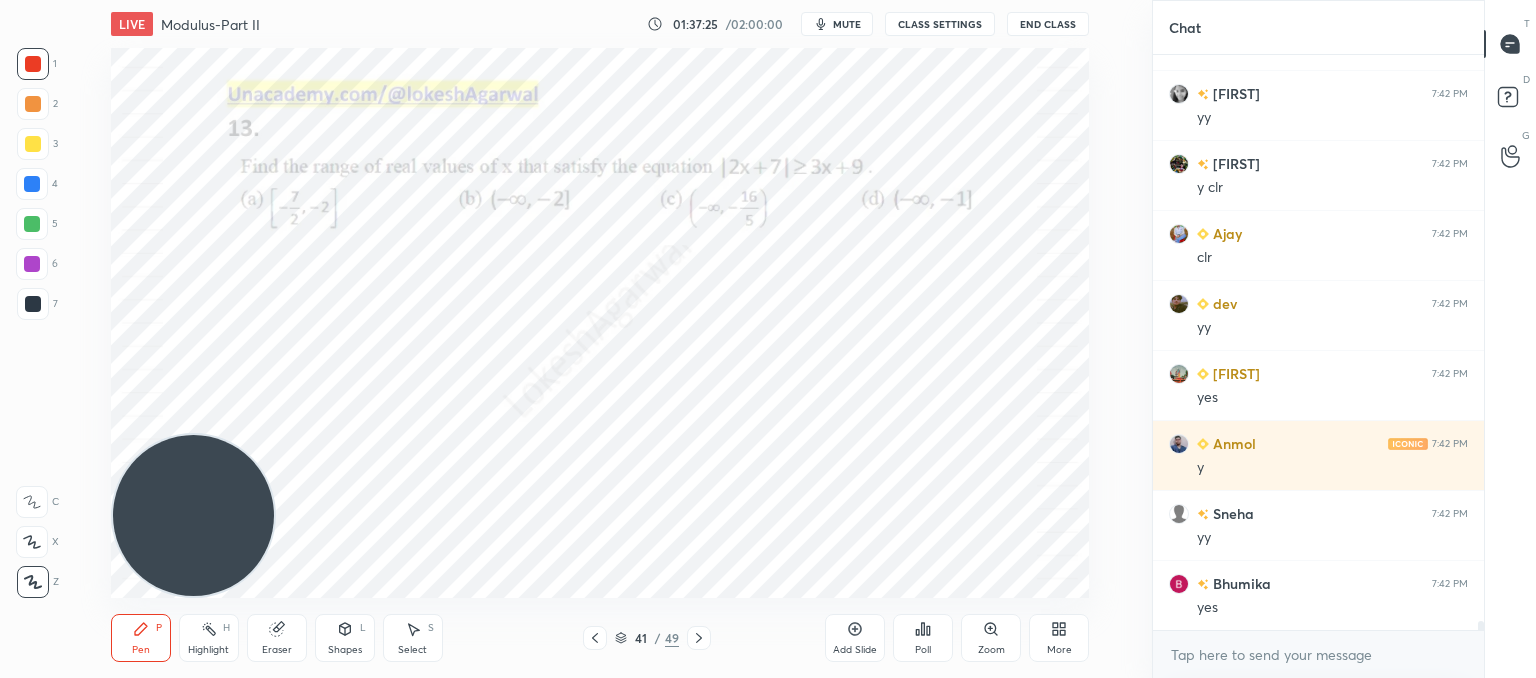 drag, startPoint x: 724, startPoint y: 117, endPoint x: 249, endPoint y: 447, distance: 578.38135 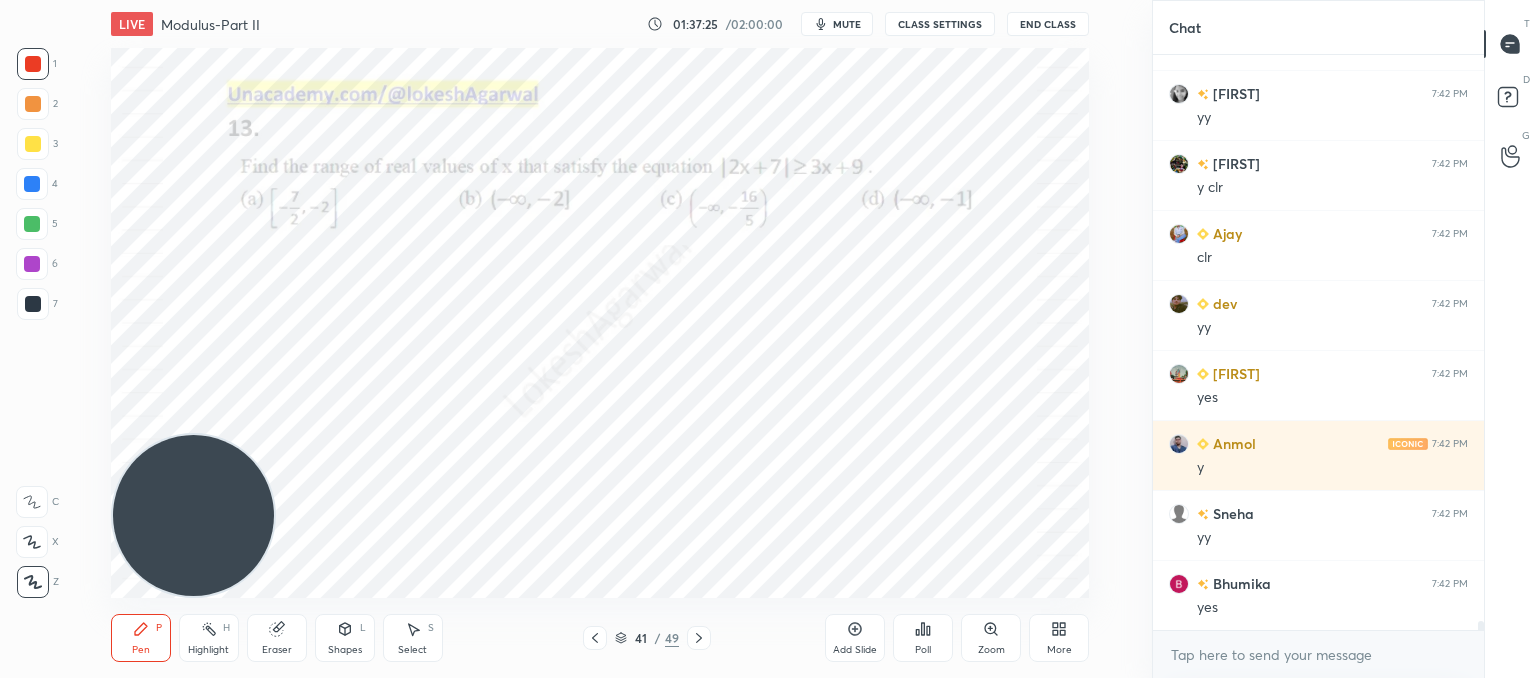click on "Setting up your live class Poll for   secs No correct answer Start poll" at bounding box center [600, 323] 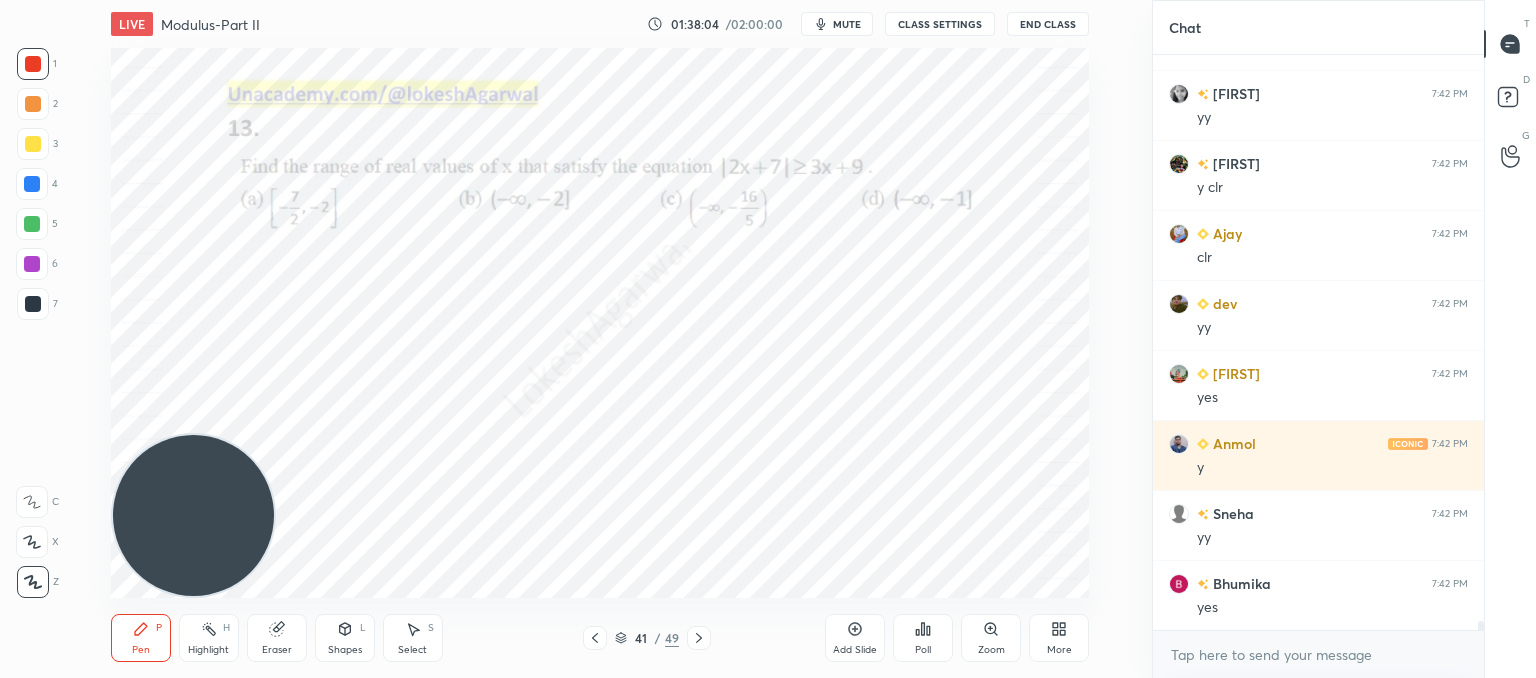 scroll, scrollTop: 35070, scrollLeft: 0, axis: vertical 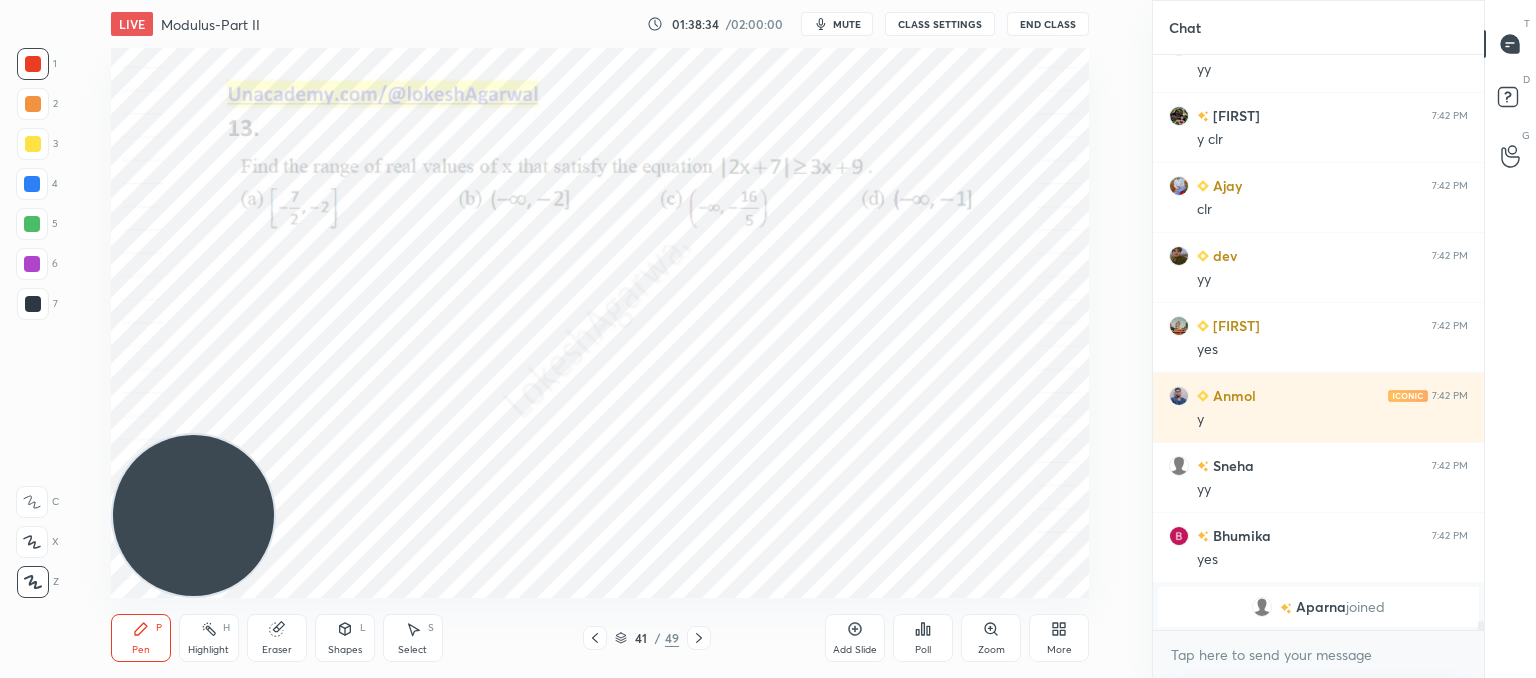click on "Eraser" at bounding box center (277, 638) 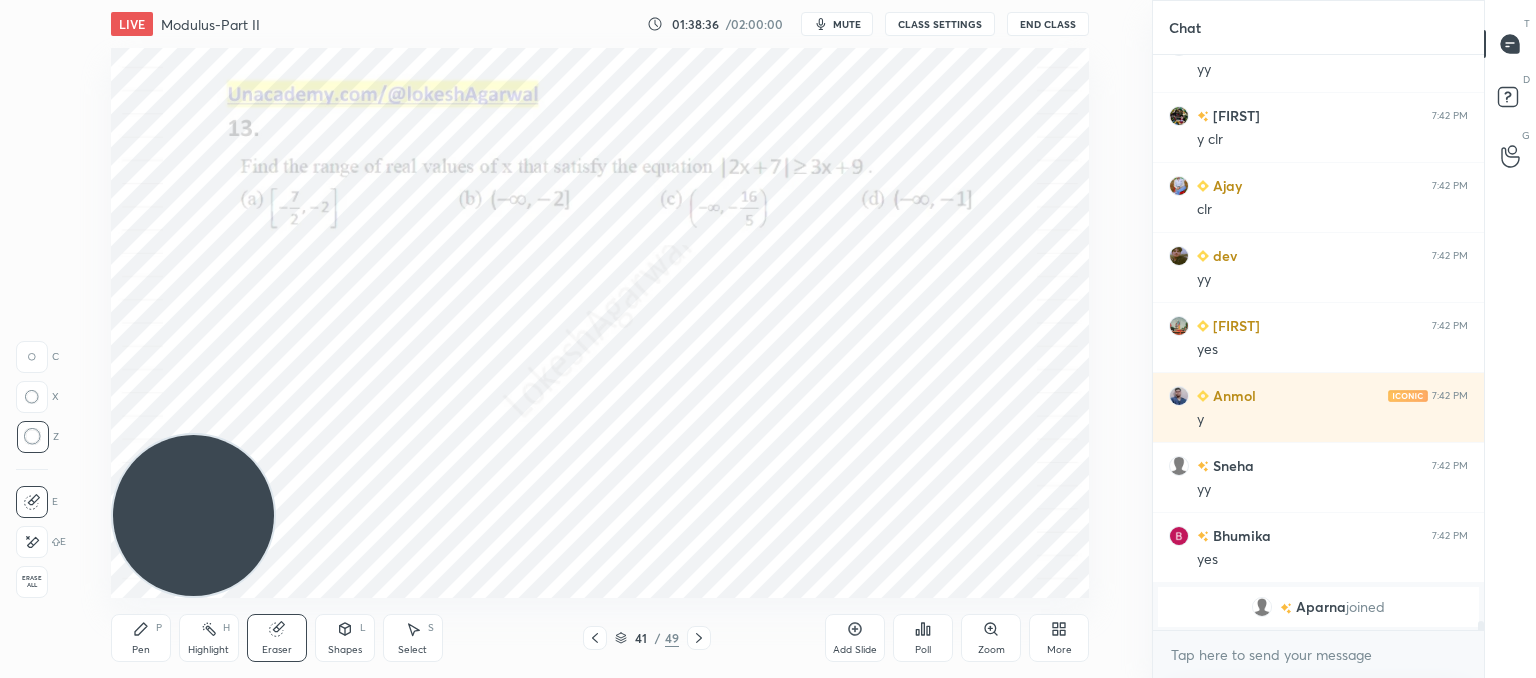 drag, startPoint x: 145, startPoint y: 628, endPoint x: 159, endPoint y: 614, distance: 19.79899 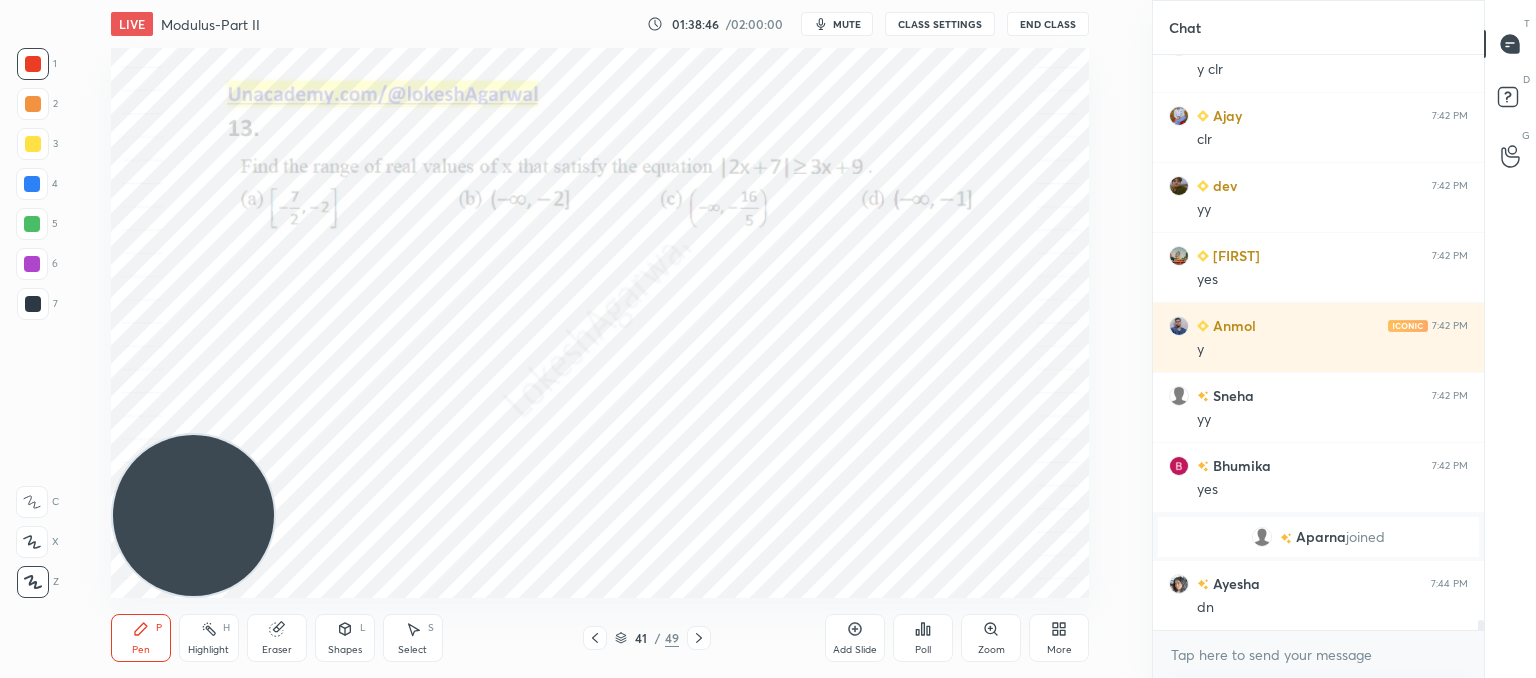 scroll, scrollTop: 33712, scrollLeft: 0, axis: vertical 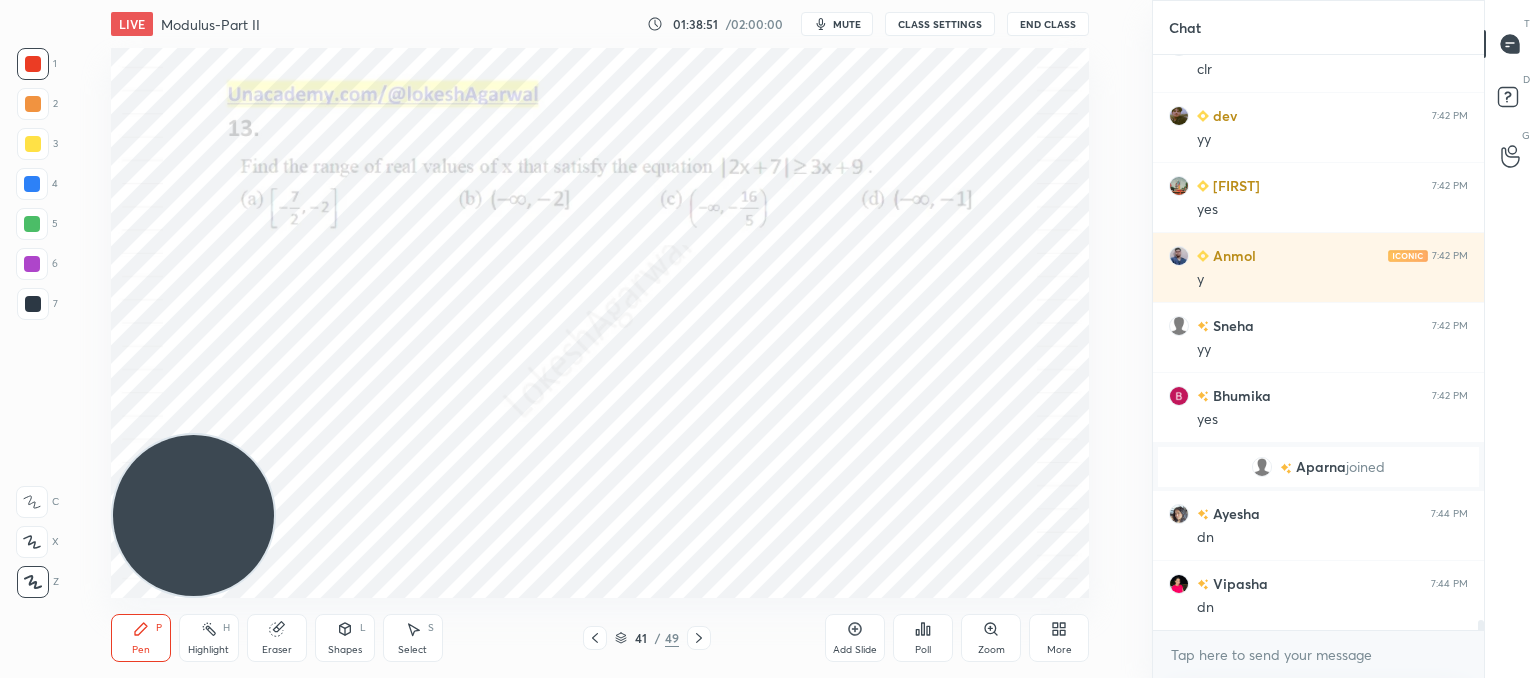 click 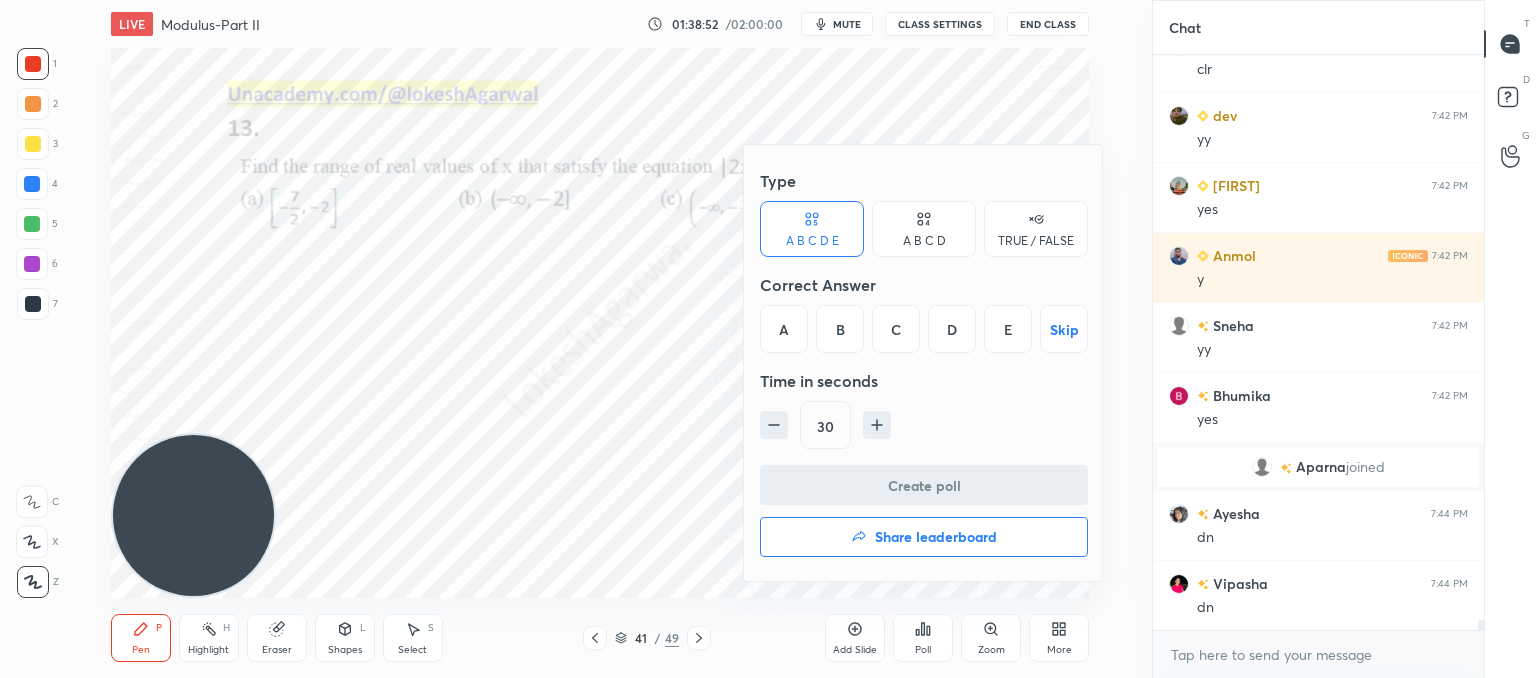 click on "A B C D" at bounding box center (924, 241) 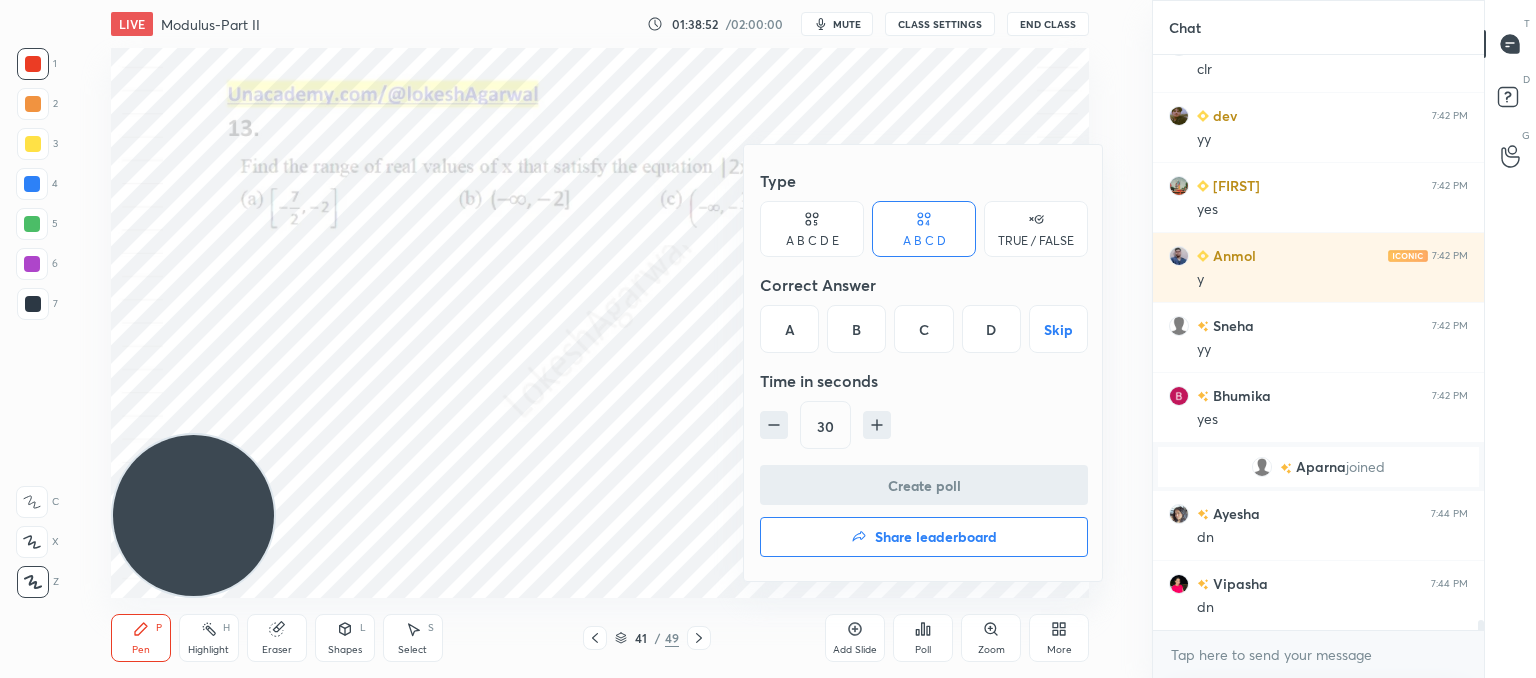 scroll, scrollTop: 33782, scrollLeft: 0, axis: vertical 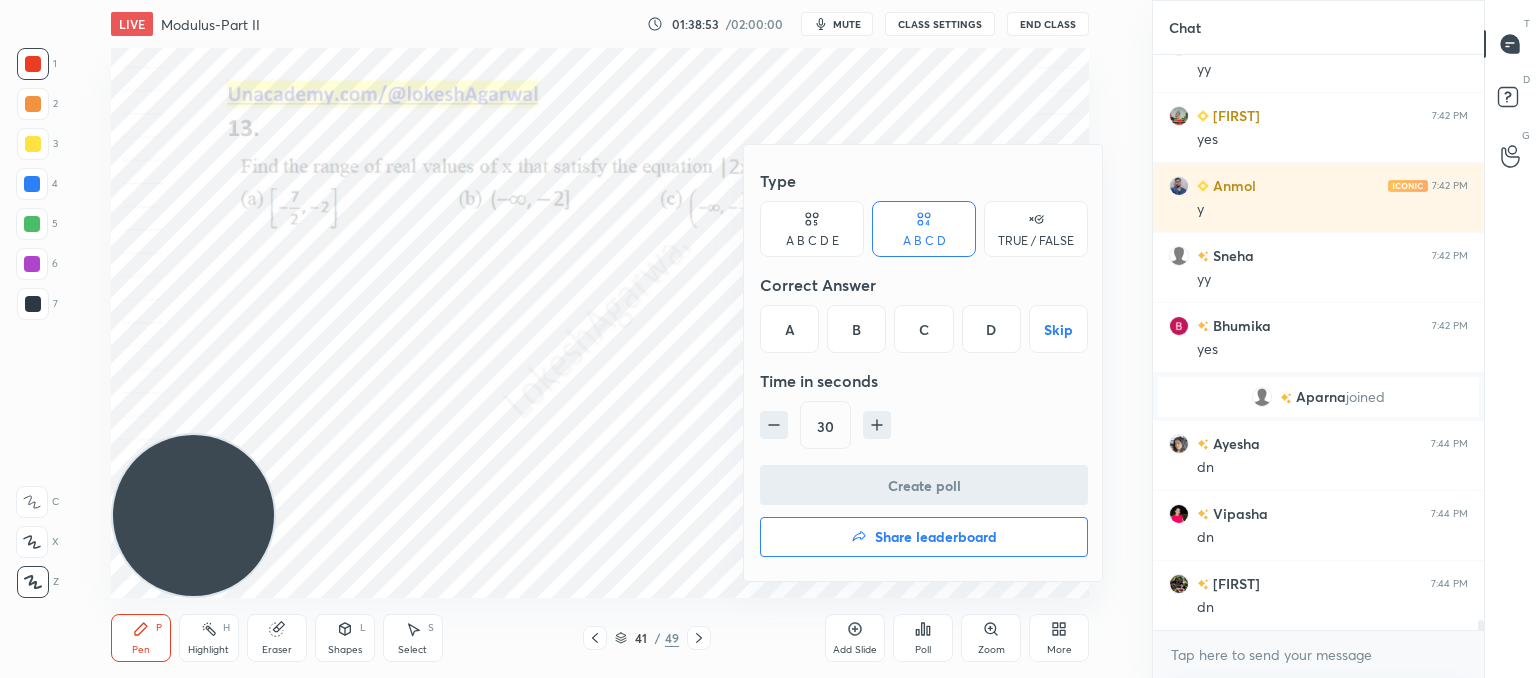 click on "B" at bounding box center [856, 329] 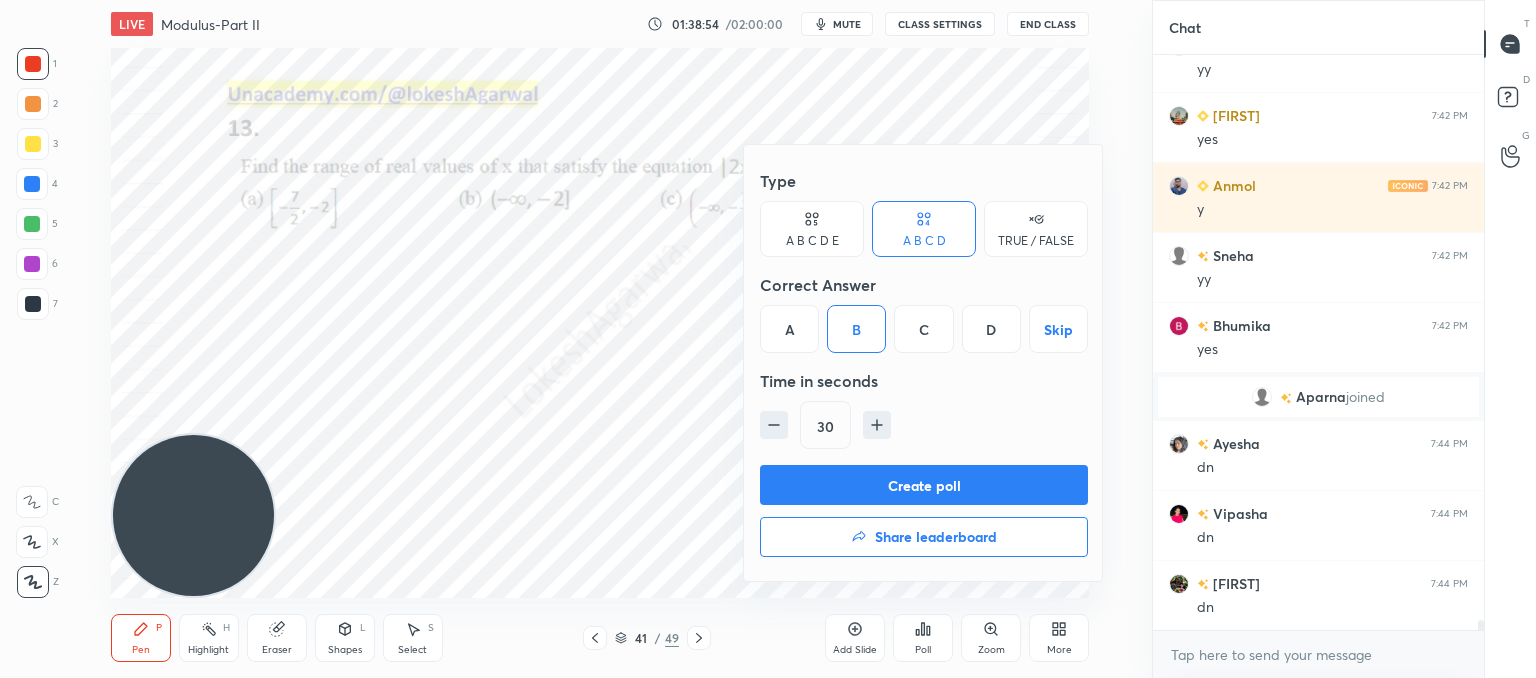 click 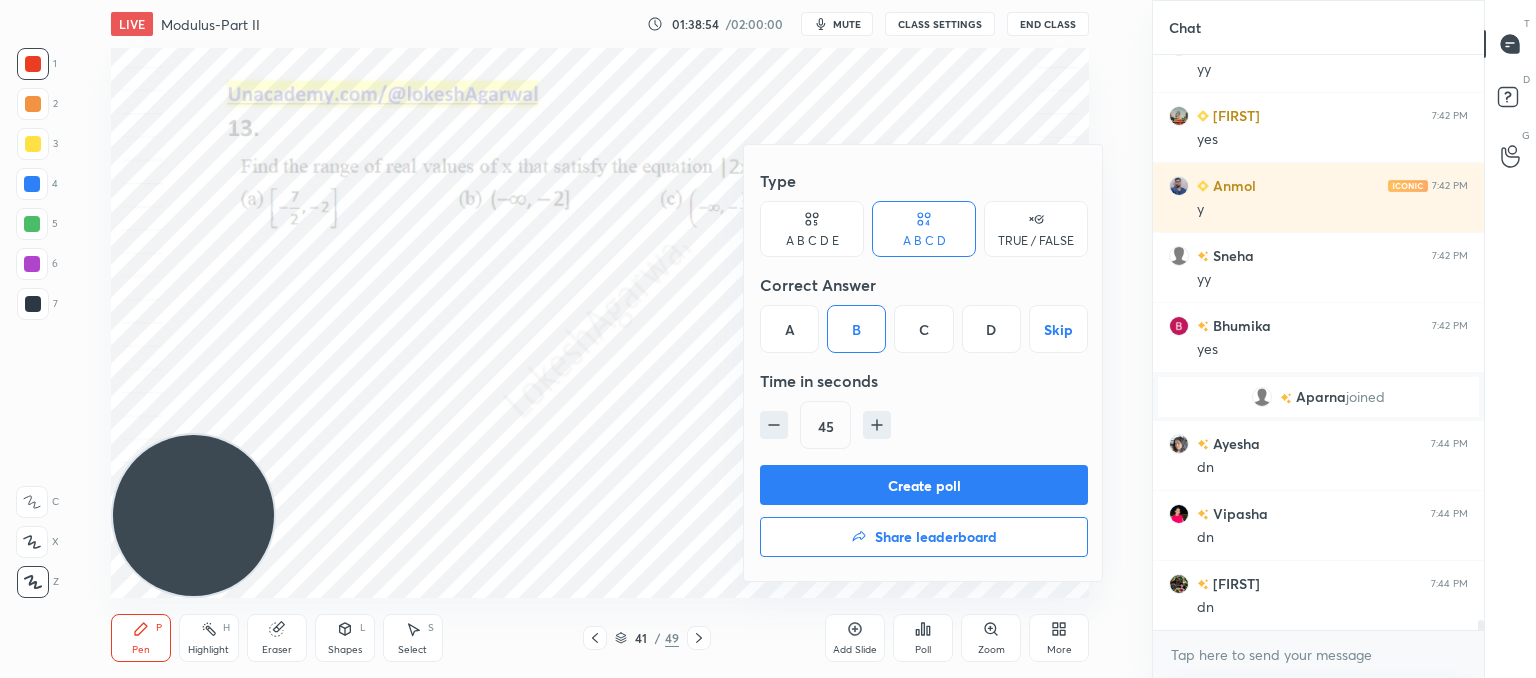 click on "Create poll" at bounding box center [924, 485] 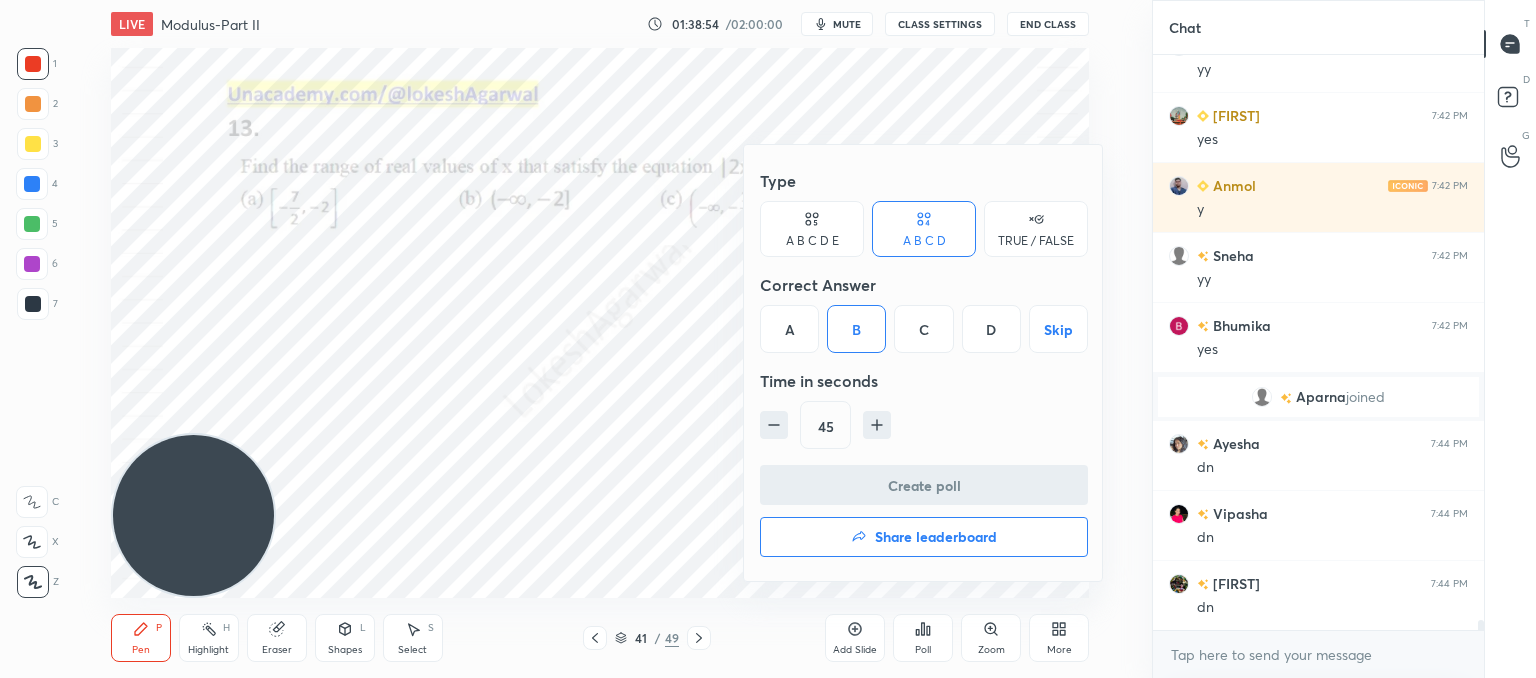 scroll, scrollTop: 536, scrollLeft: 325, axis: both 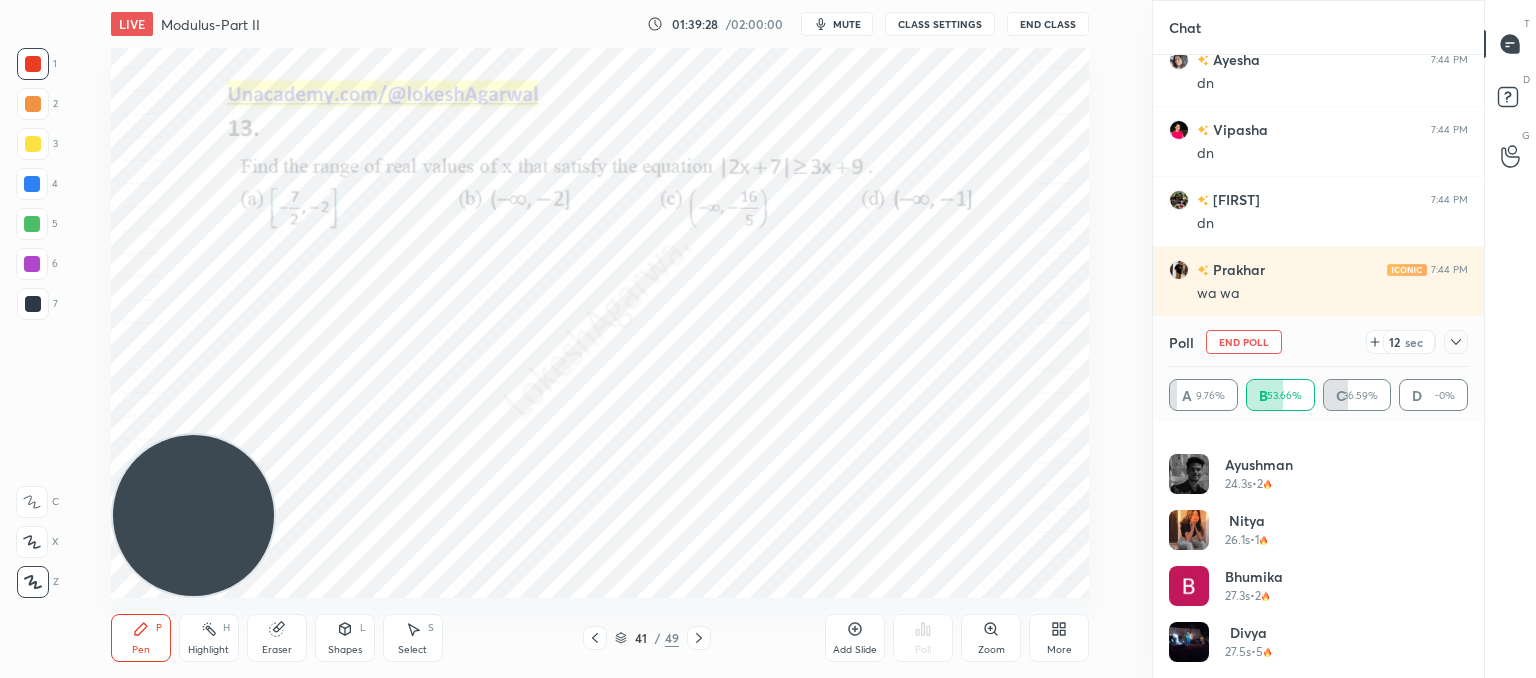 click 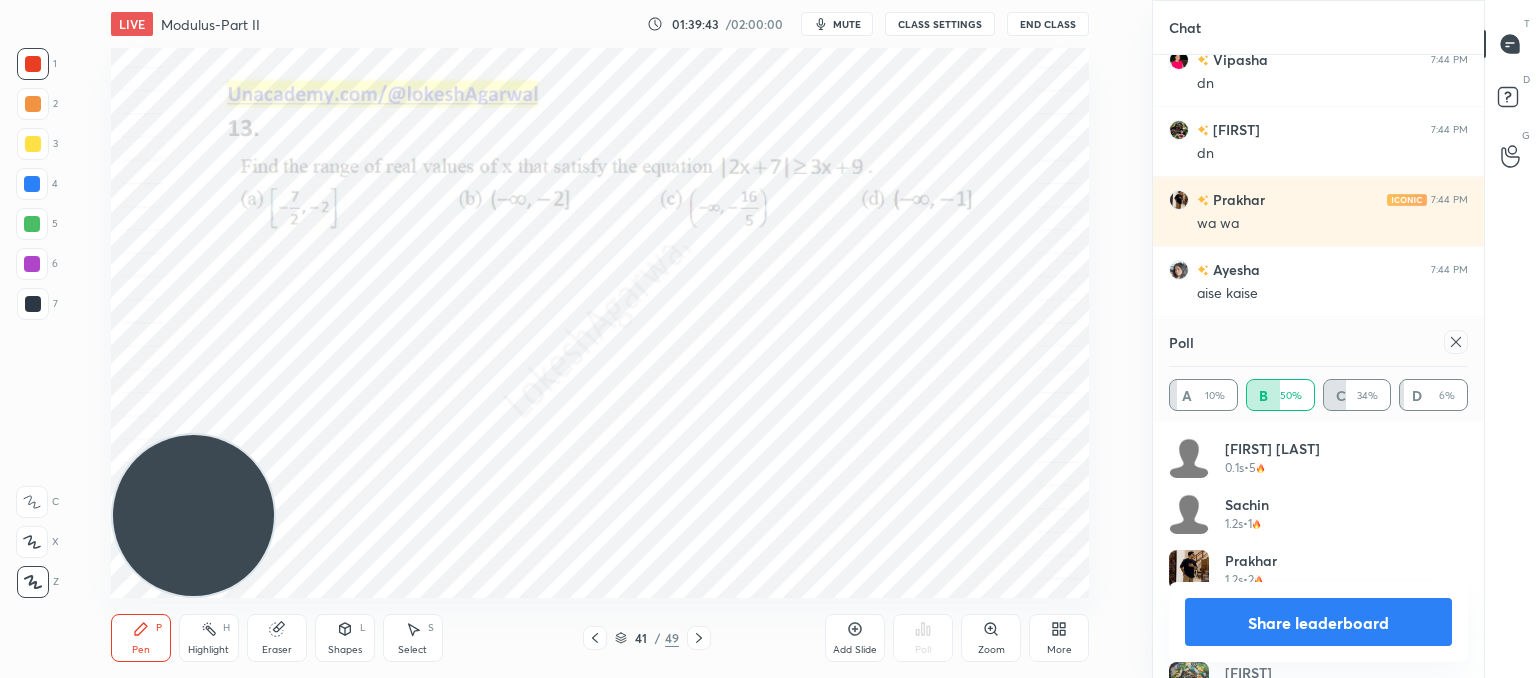 click 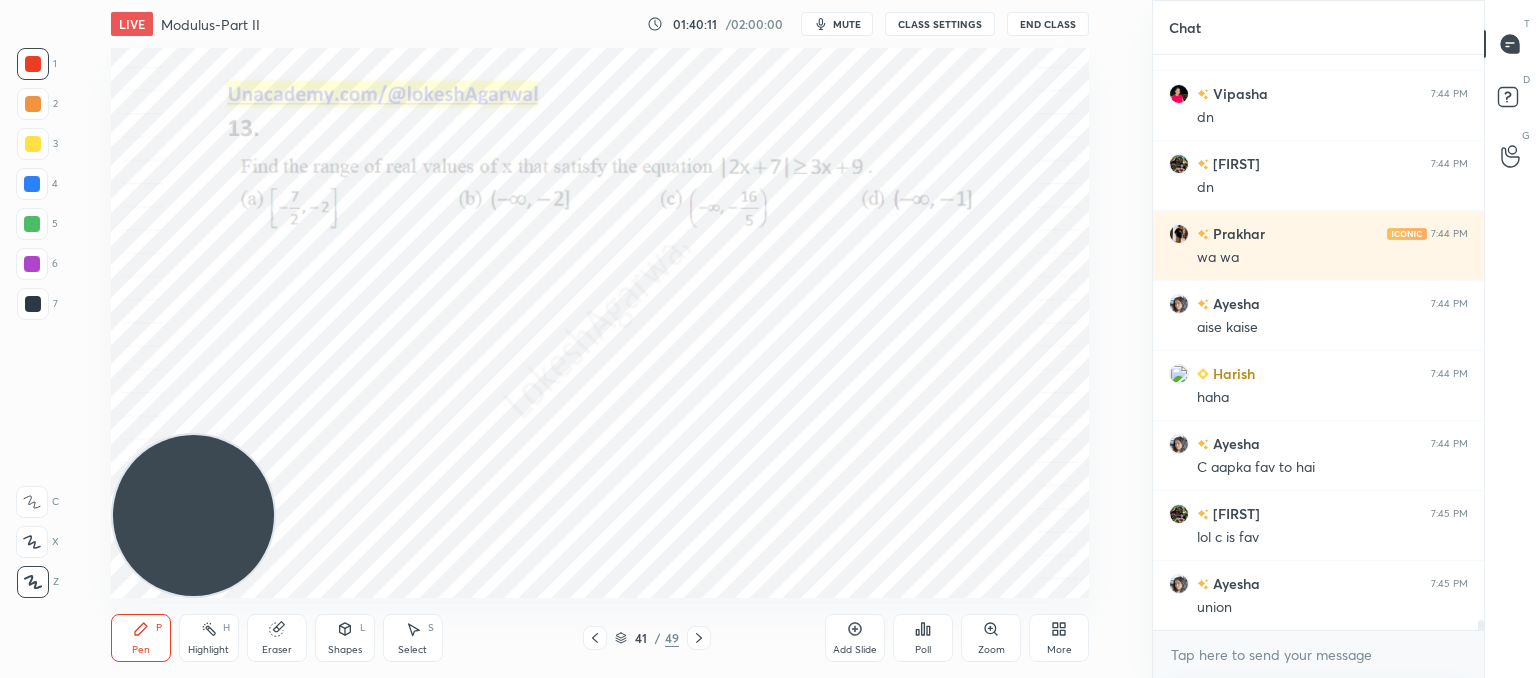 click at bounding box center (33, 304) 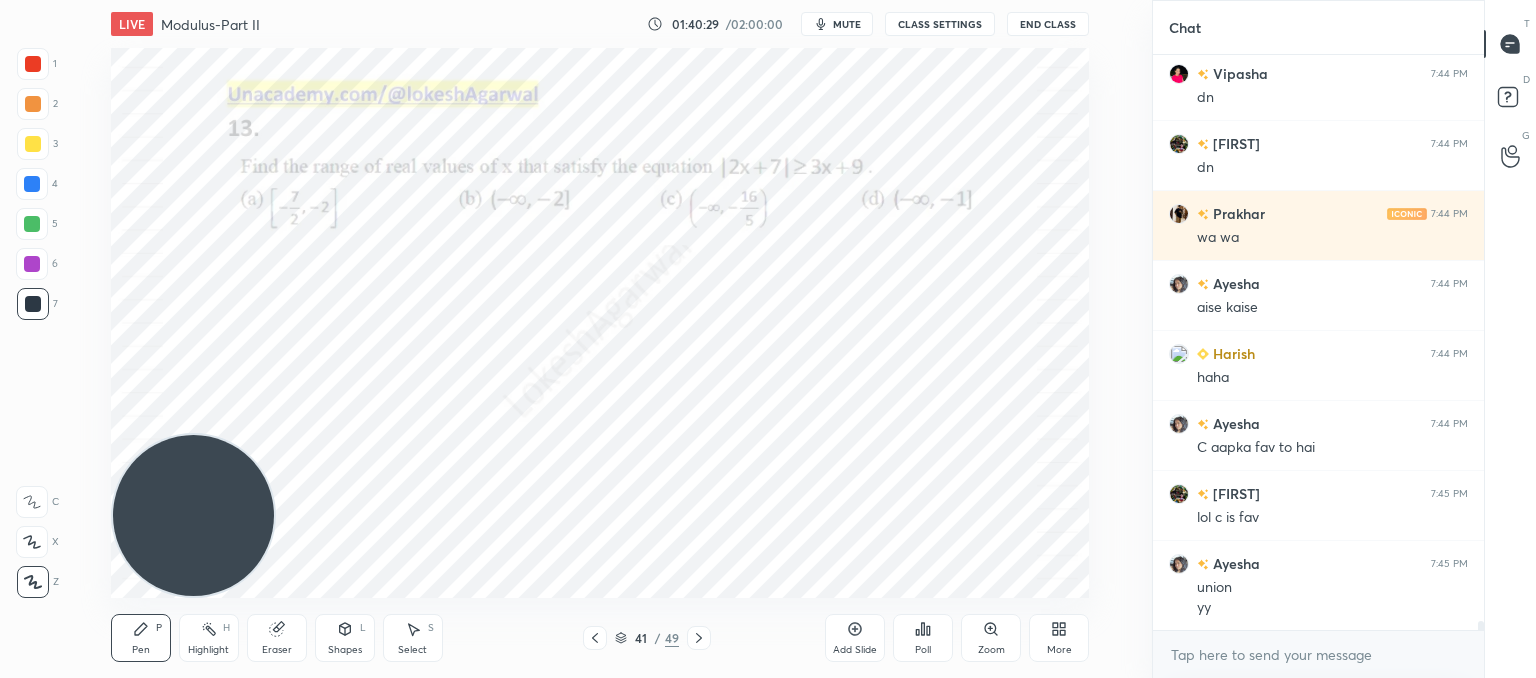 scroll, scrollTop: 34292, scrollLeft: 0, axis: vertical 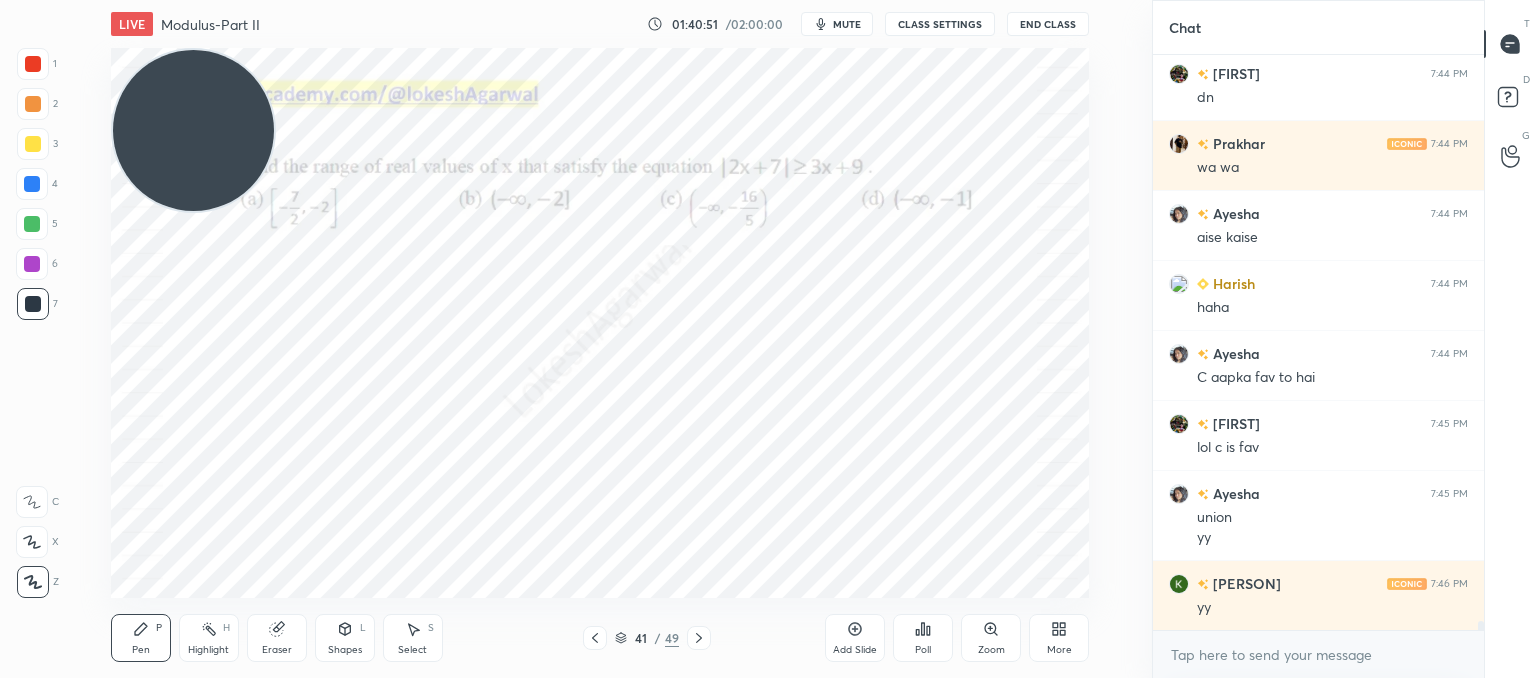 drag, startPoint x: 178, startPoint y: 476, endPoint x: 58, endPoint y: -127, distance: 614.82434 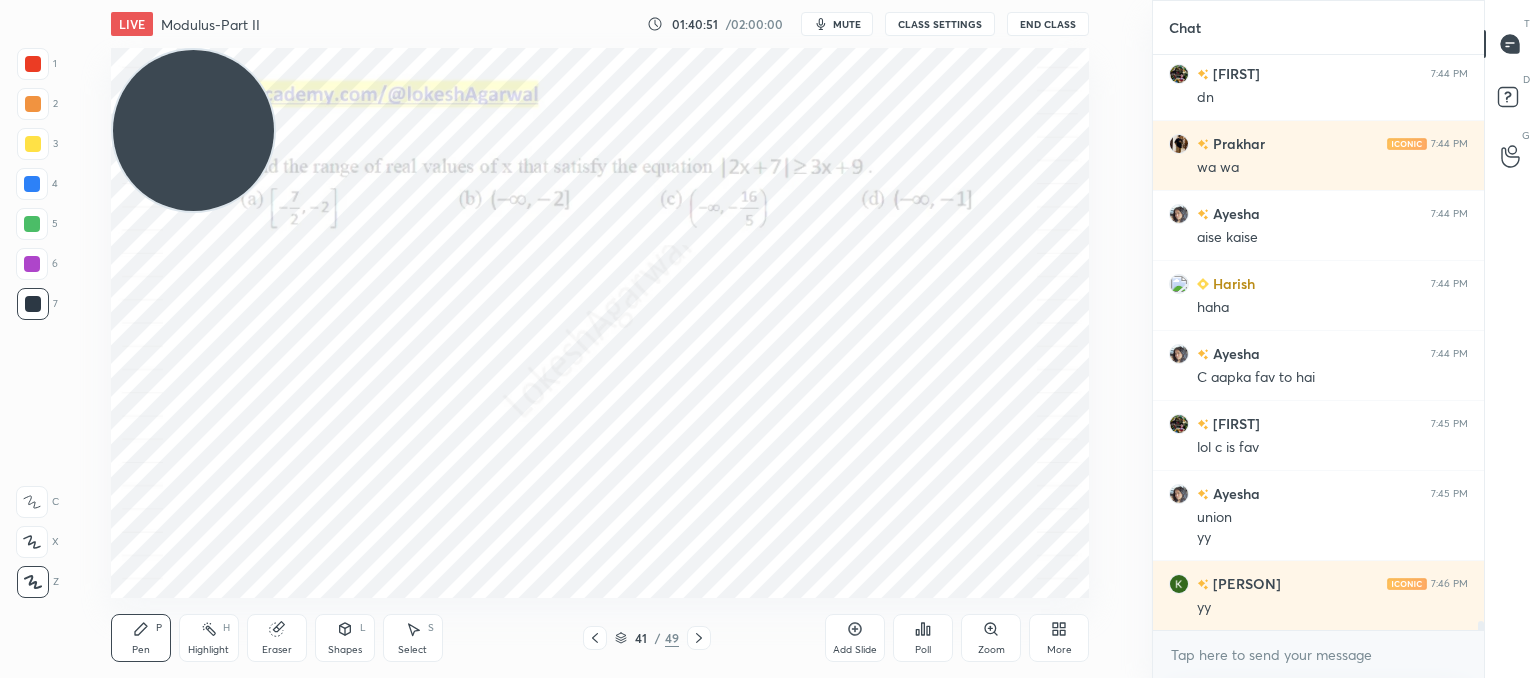 click on "1 2 3 4 5 6 7 C X Z C X Z E E Erase all   H H LIVE Modulus-Part II 01:40:51 /  02:00:00 mute CLASS SETTINGS End Class Setting up your live class Poll for   secs No correct answer Start poll Back Modulus-Part II • L12 of Comprehensive Course on Algebra: Basic to Advanced - Part I [NAME] Pen P Highlight H Eraser Shapes L Select S 41 / 49 Add Slide Poll Zoom More Chat Vipasha 7:44 PM dn Chandrani 7:44 PM dn Prakhar 7:44 PM wa wa Ayesha 7:44 PM aise kaise Harish 7:44 PM haha Ayesha 7:44 PM C aapka fav to hai Chandrani 7:45 PM lol c is fav Ayesha 7:45 PM union yy Krupali 7:46 PM yy JUMP TO LATEST Enable hand raising Enable raise hand to speak to learners. Once enabled, chat will be turned off temporarily. Enable x   introducing Raise a hand with a doubt Now learners can raise their hand along with a doubt  How it works? Doubts asked by learners will show up here NEW DOUBTS ASKED No one has raised a hand yet Can't raise hand Got it T Messages (T) D Doubts (D) G Raise Hand (G) Report an issue Buffering ​" at bounding box center [768, 0] 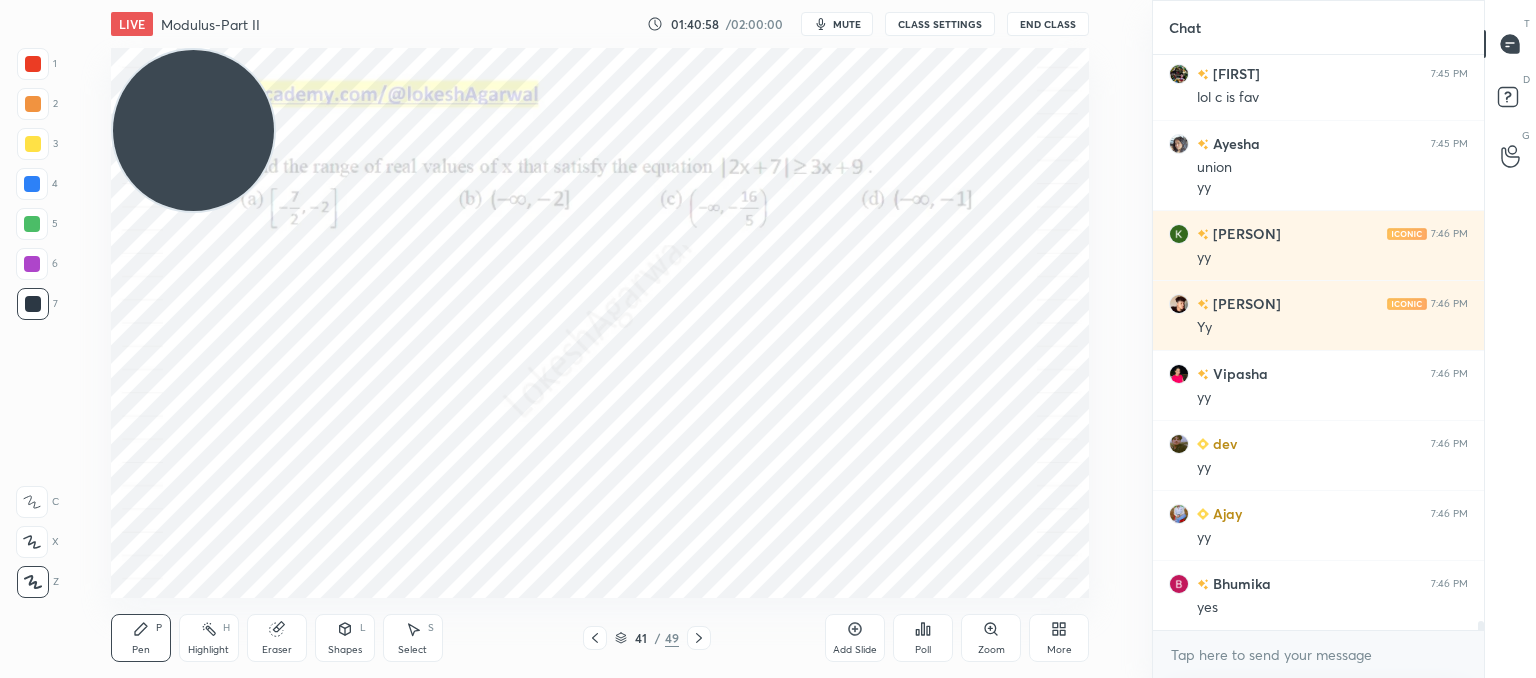 scroll, scrollTop: 34712, scrollLeft: 0, axis: vertical 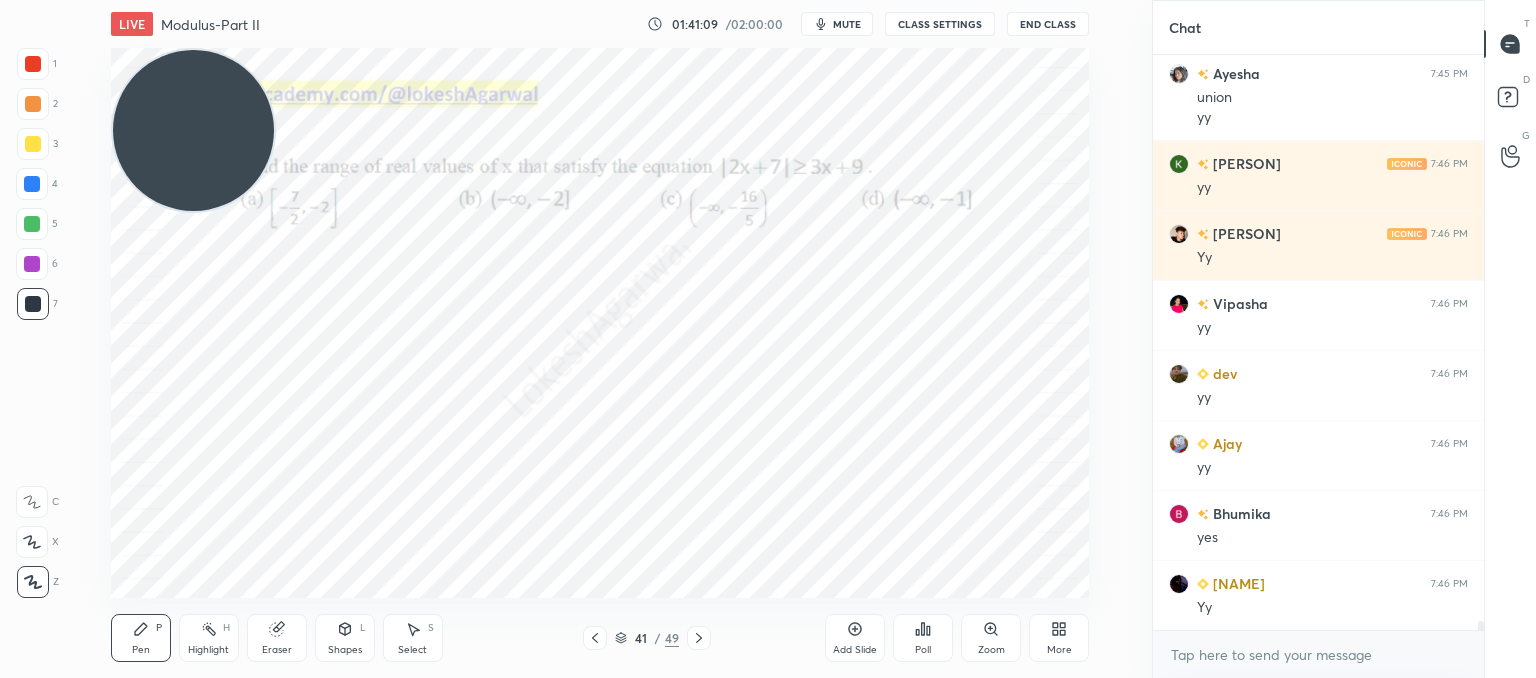 click on "Setting up your live class Poll for   secs No correct answer Start poll" at bounding box center (600, 323) 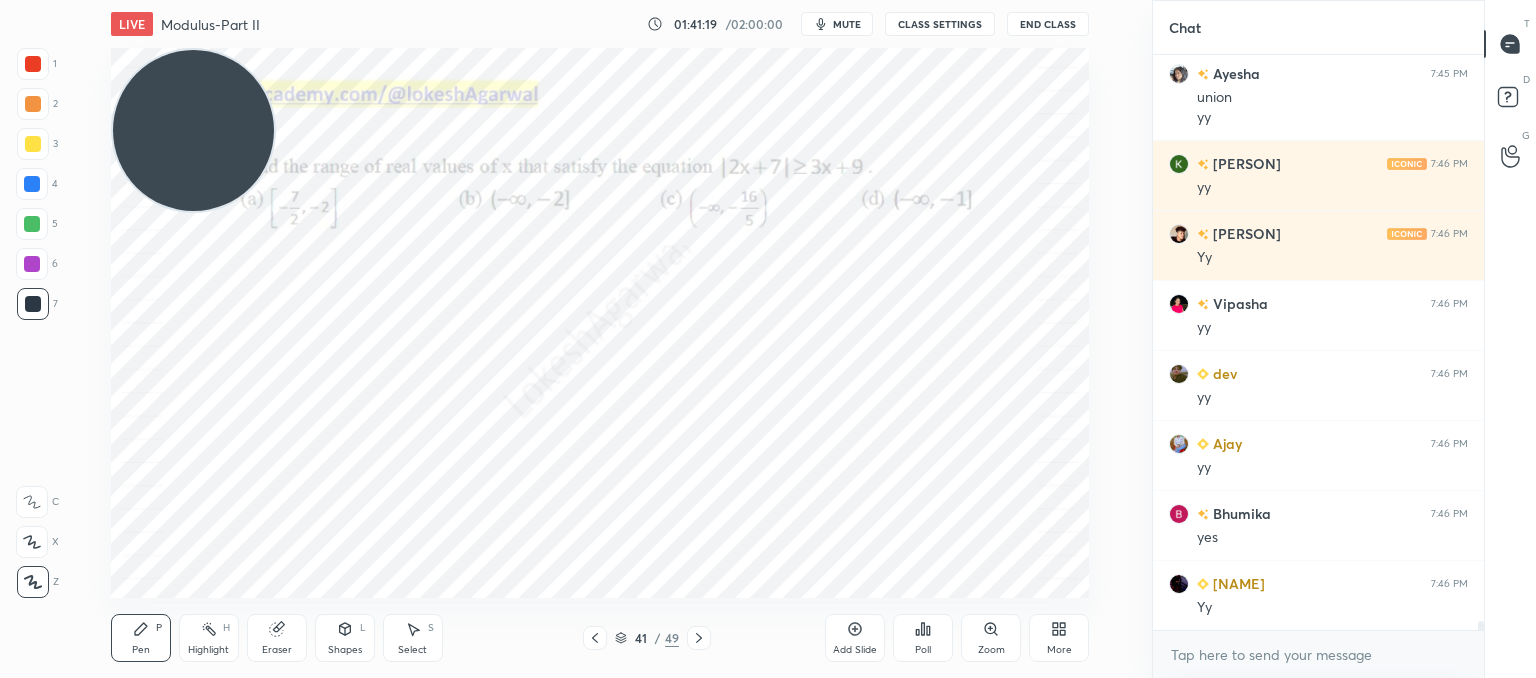 scroll, scrollTop: 34782, scrollLeft: 0, axis: vertical 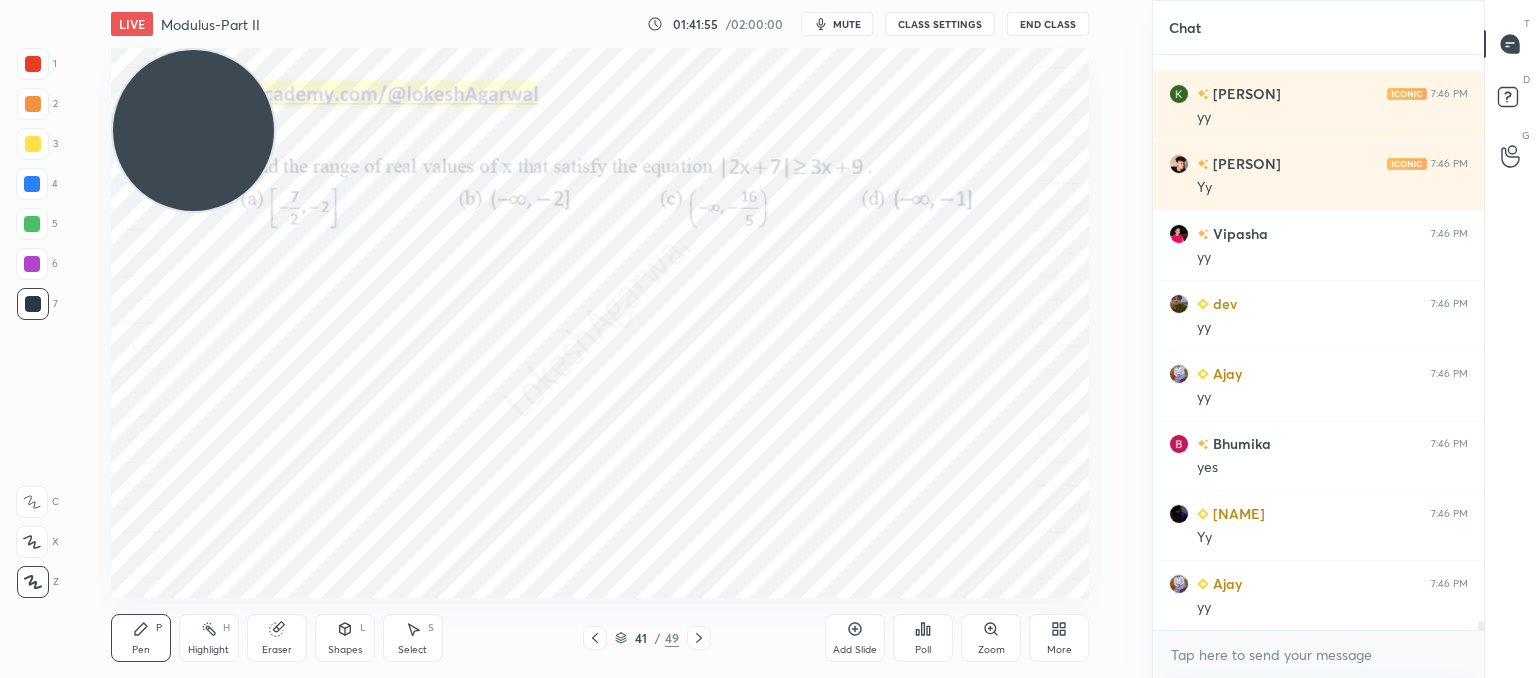 click 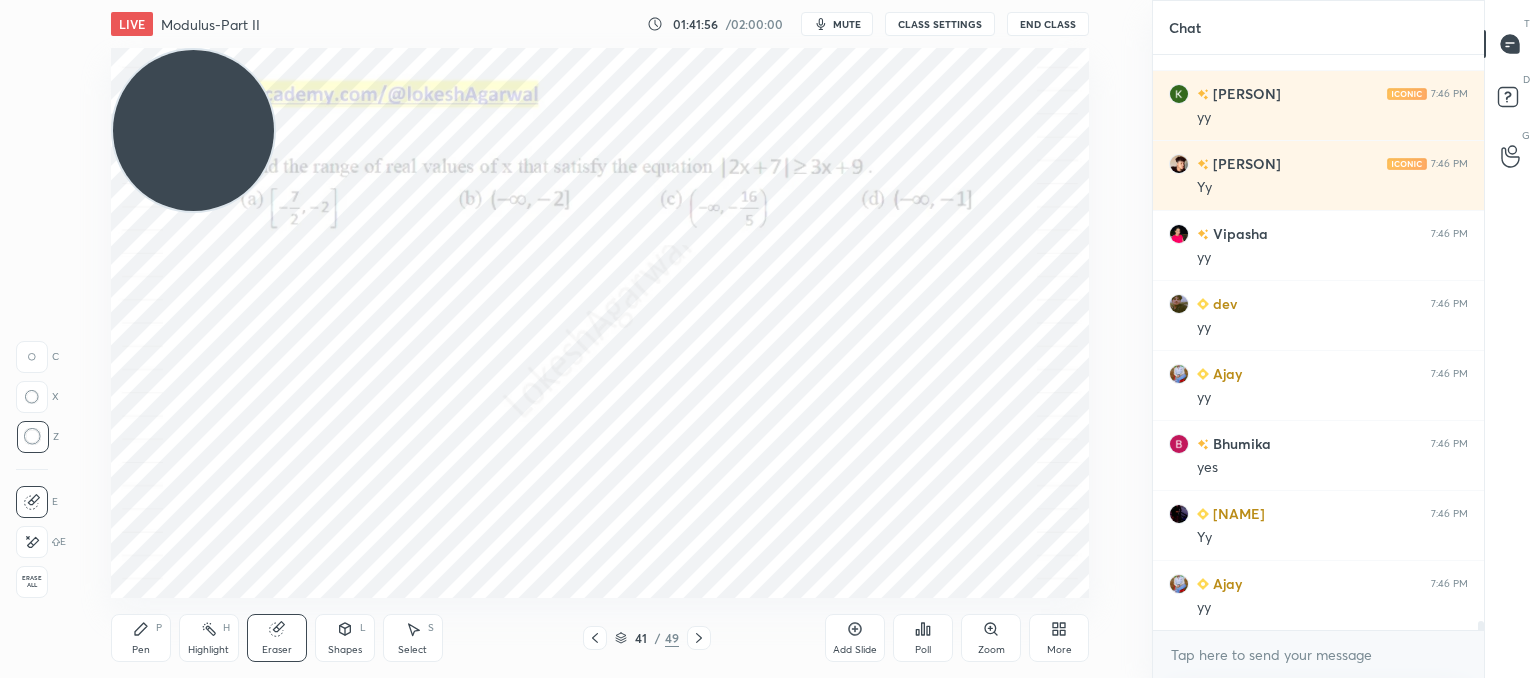 click on "LIVE Modulus-Part II 01:41:56 /  02:00:00 mute CLASS SETTINGS End Class Setting up your live class Poll for   secs No correct answer Start poll Back Modulus-Part II • L12 of Comprehensive Course on Algebra: Basic to Advanced - Part I [NAME] Pen P Highlight H Eraser Shapes L Select S 41 / 49 Add Slide Poll Zoom More" at bounding box center (600, 339) 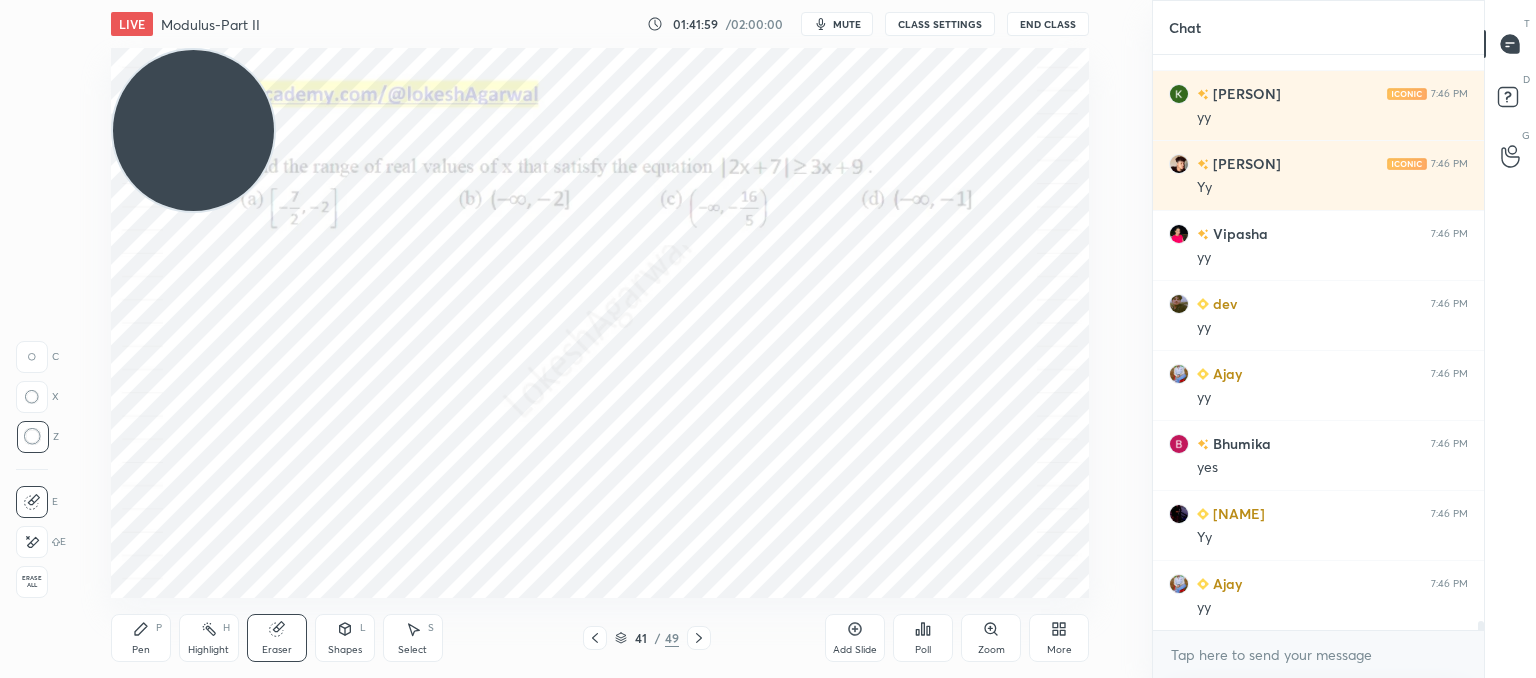 click on "Pen P" at bounding box center (141, 638) 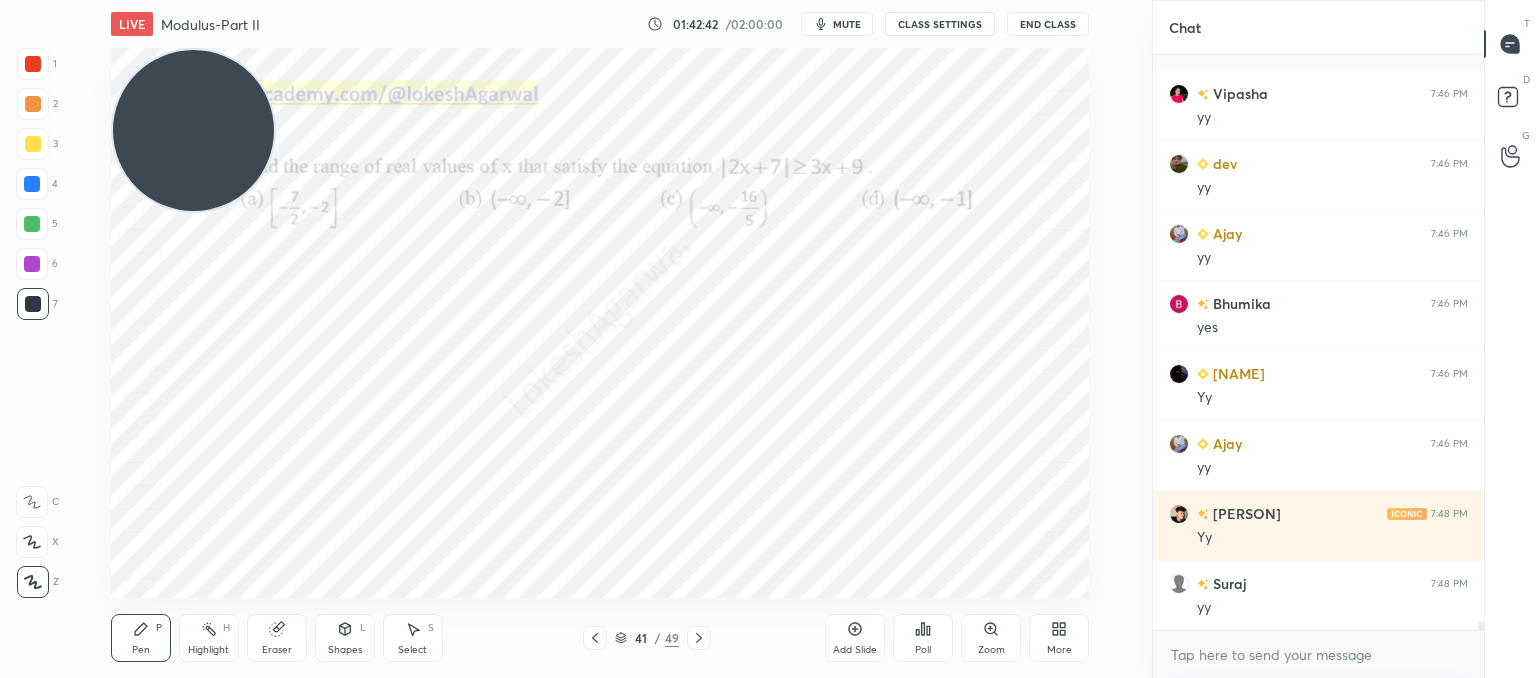 scroll, scrollTop: 35062, scrollLeft: 0, axis: vertical 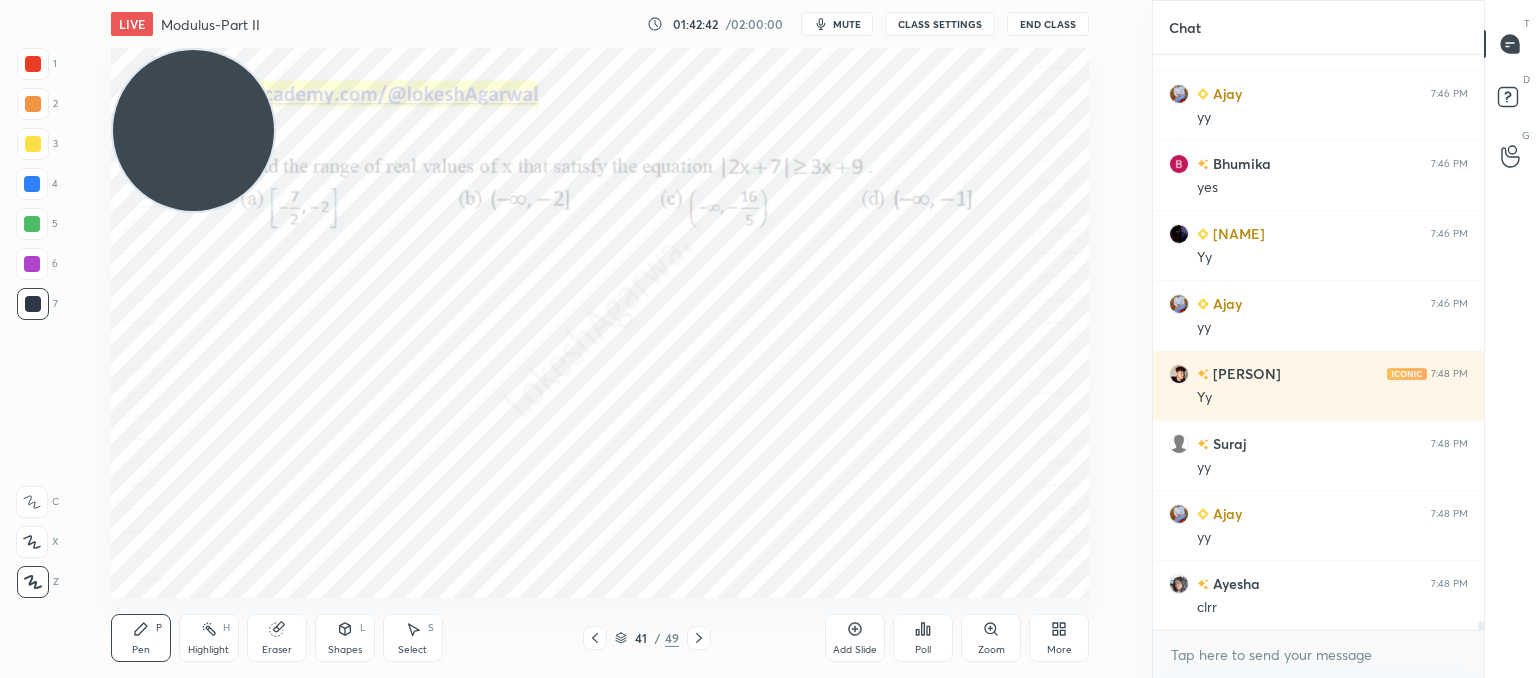 drag, startPoint x: 182, startPoint y: 146, endPoint x: 120, endPoint y: 594, distance: 452.26984 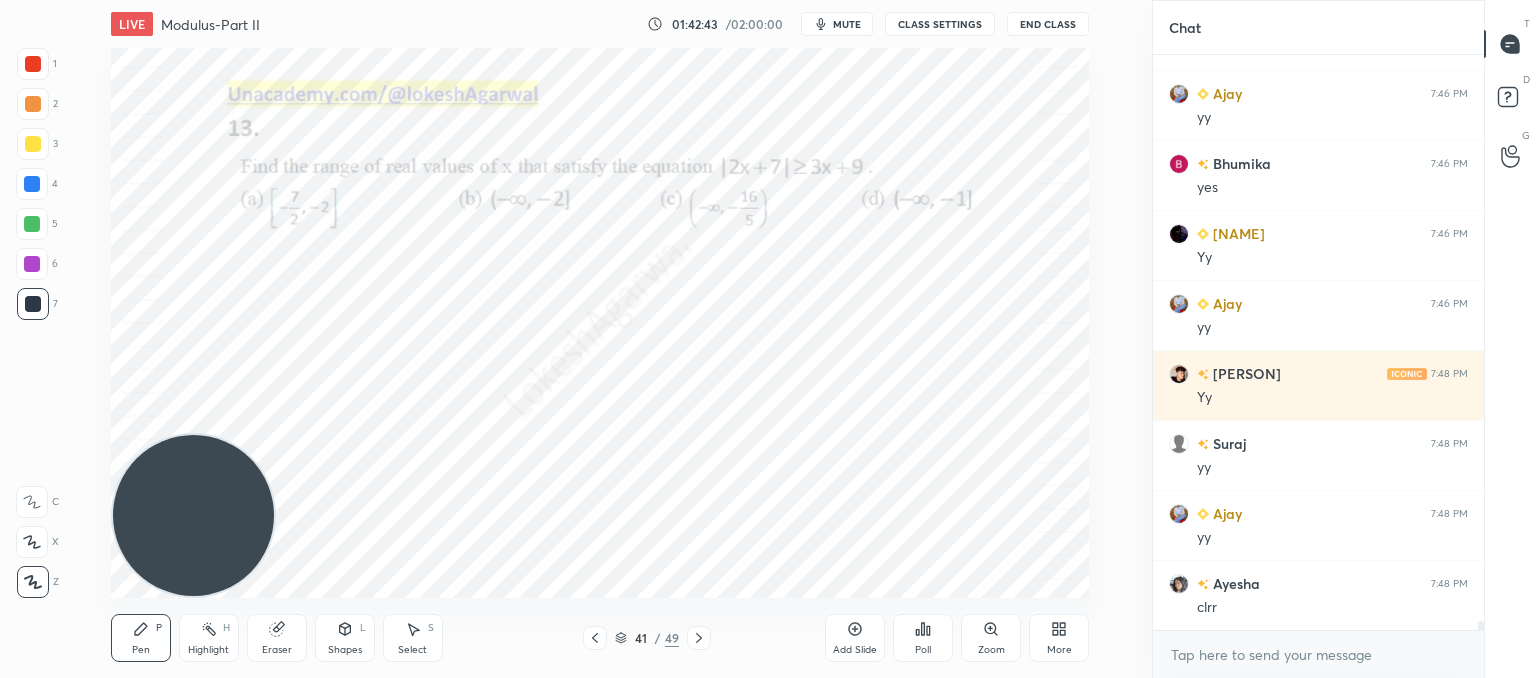 scroll, scrollTop: 35132, scrollLeft: 0, axis: vertical 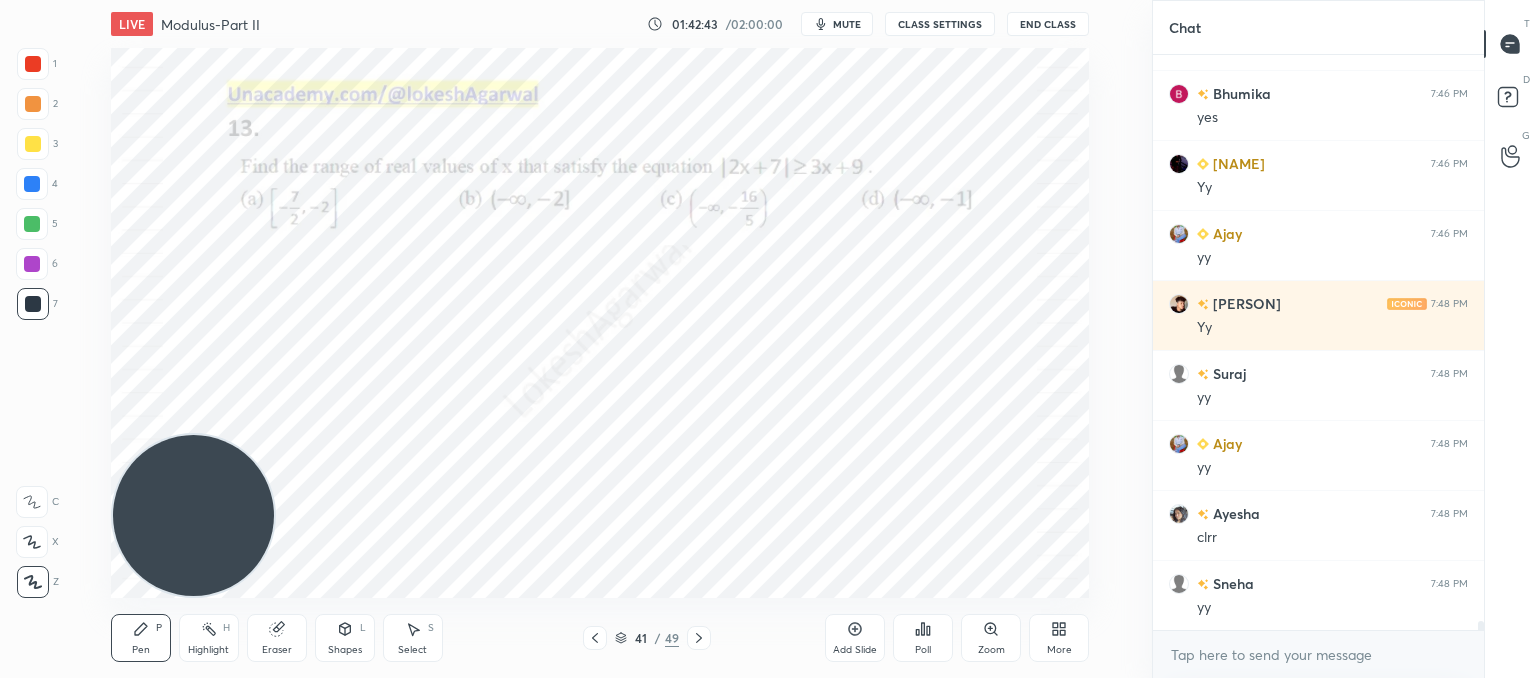 click 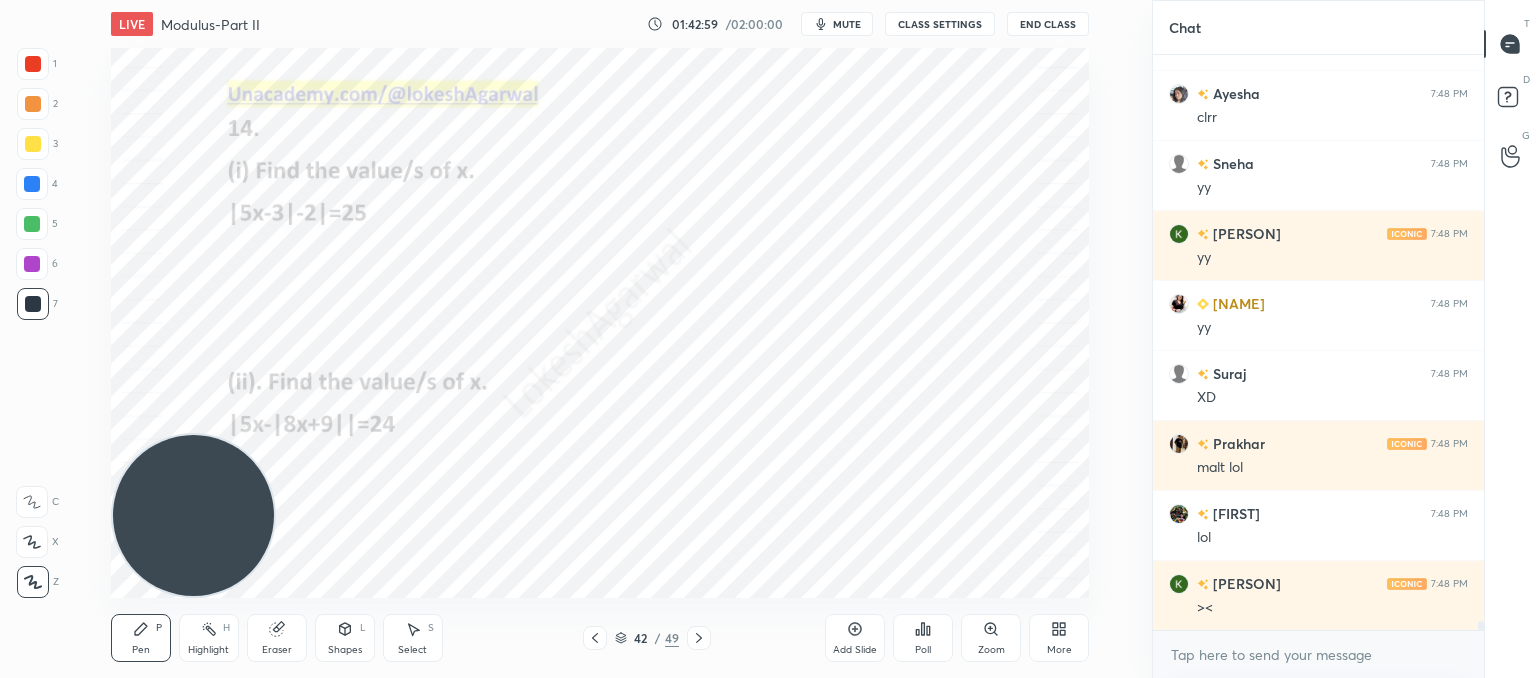 scroll, scrollTop: 35622, scrollLeft: 0, axis: vertical 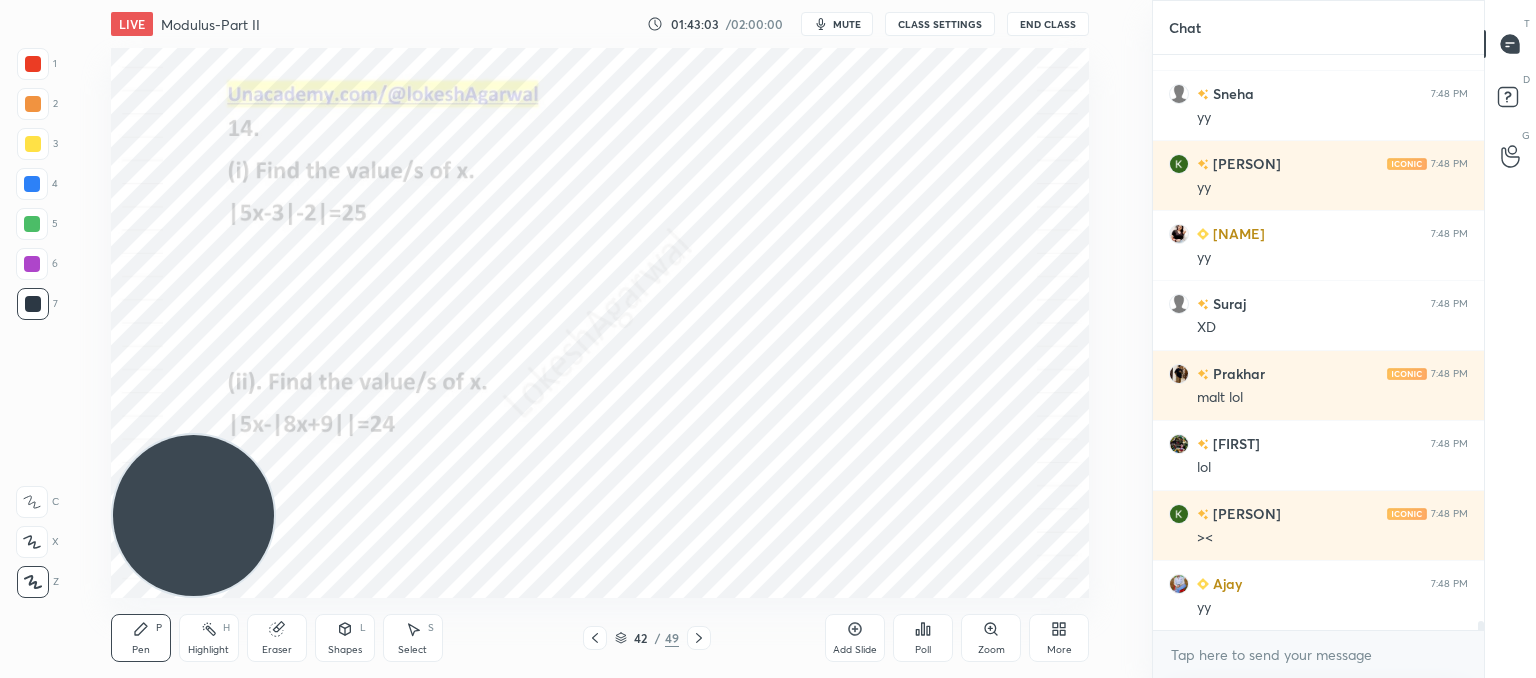 click on "Eraser" at bounding box center (277, 638) 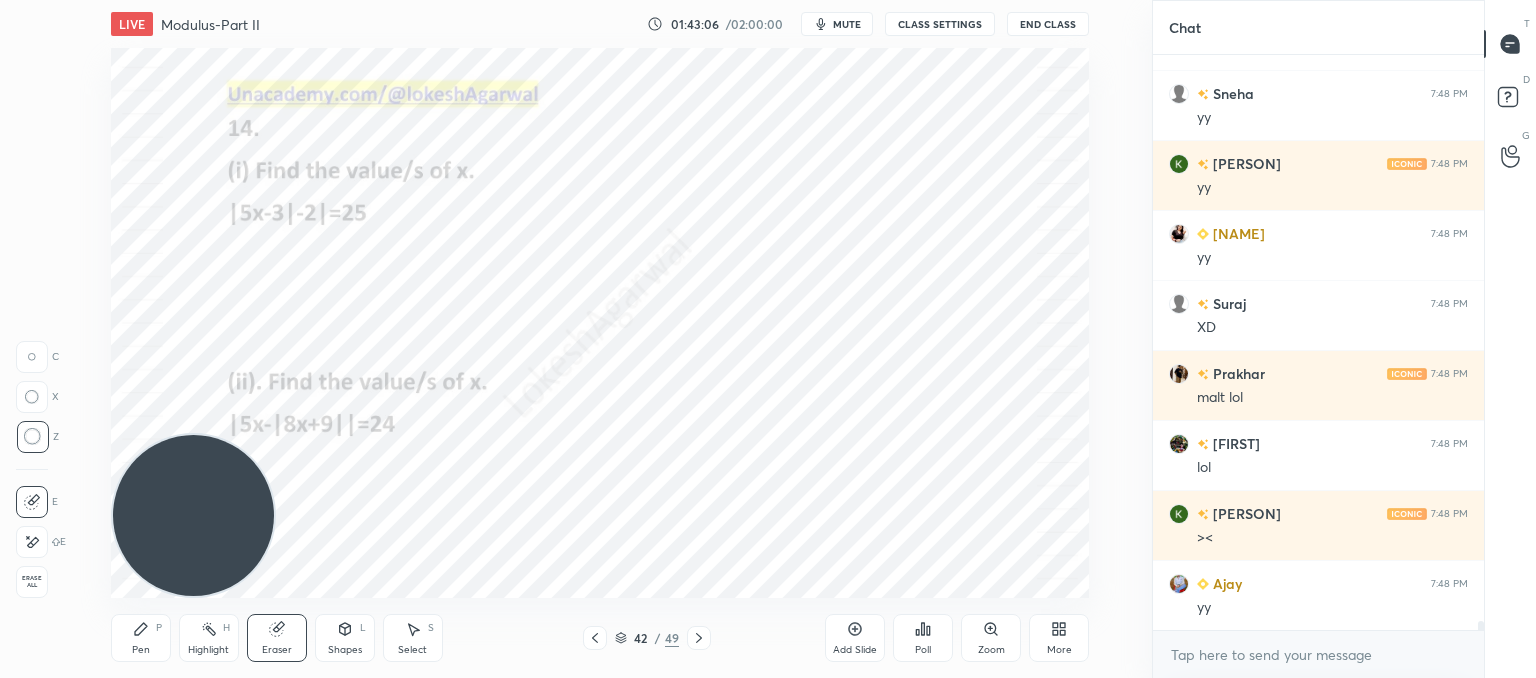 drag, startPoint x: 139, startPoint y: 631, endPoint x: 205, endPoint y: 571, distance: 89.19641 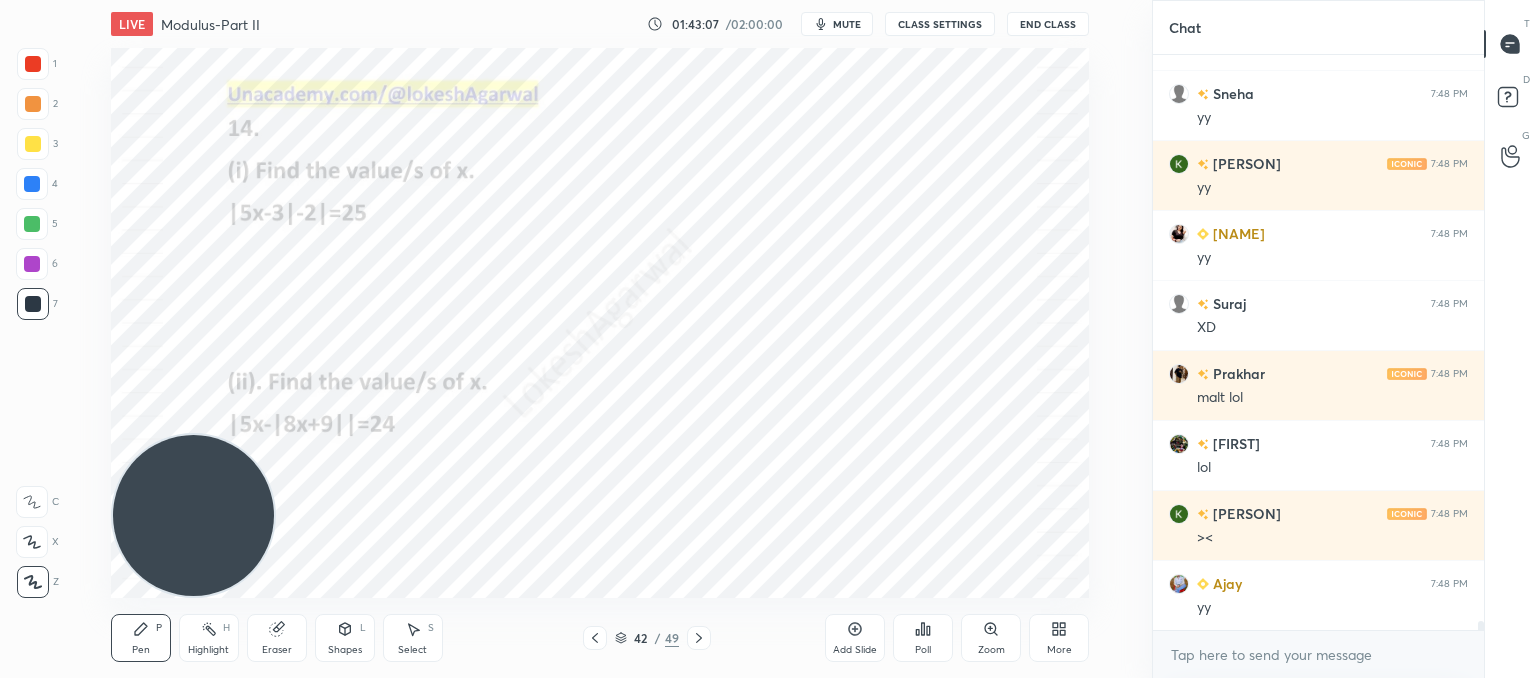 drag, startPoint x: 853, startPoint y: 623, endPoint x: 840, endPoint y: 601, distance: 25.553865 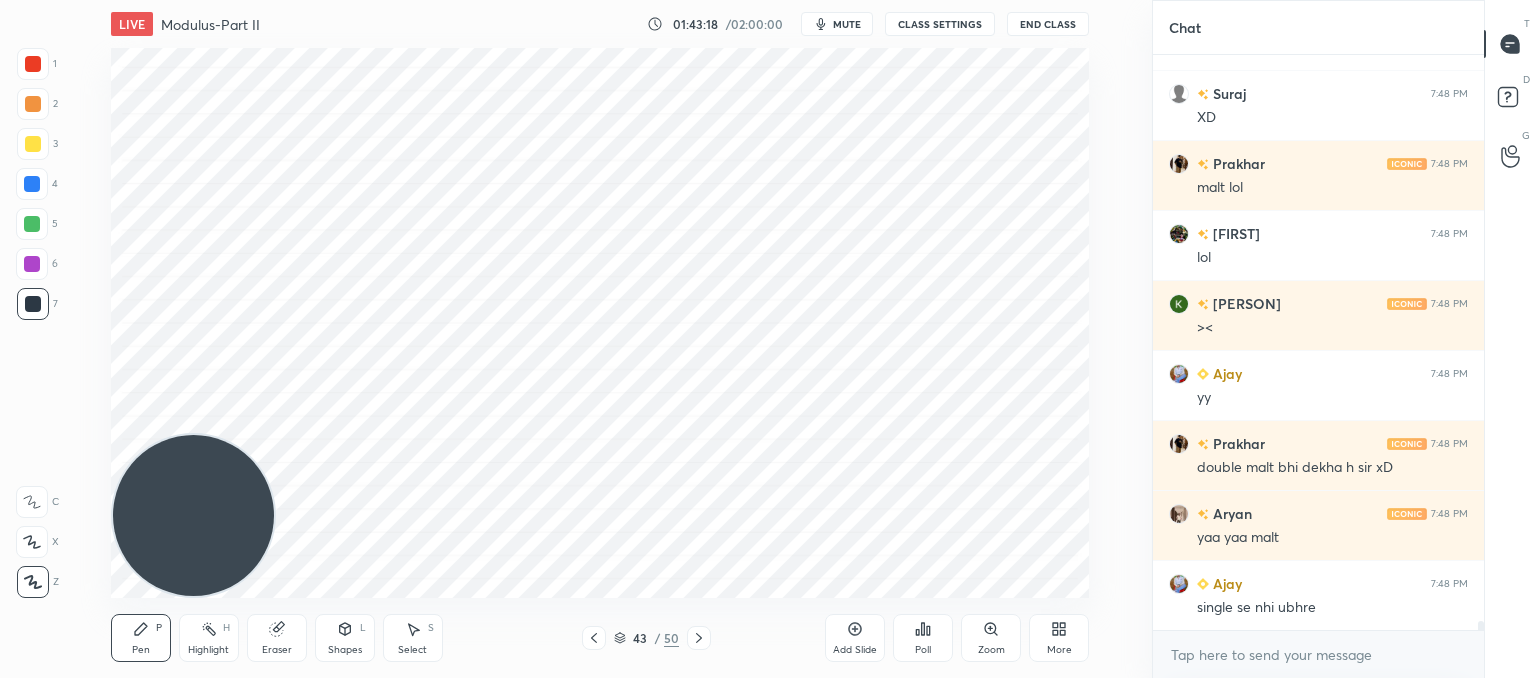 scroll, scrollTop: 35902, scrollLeft: 0, axis: vertical 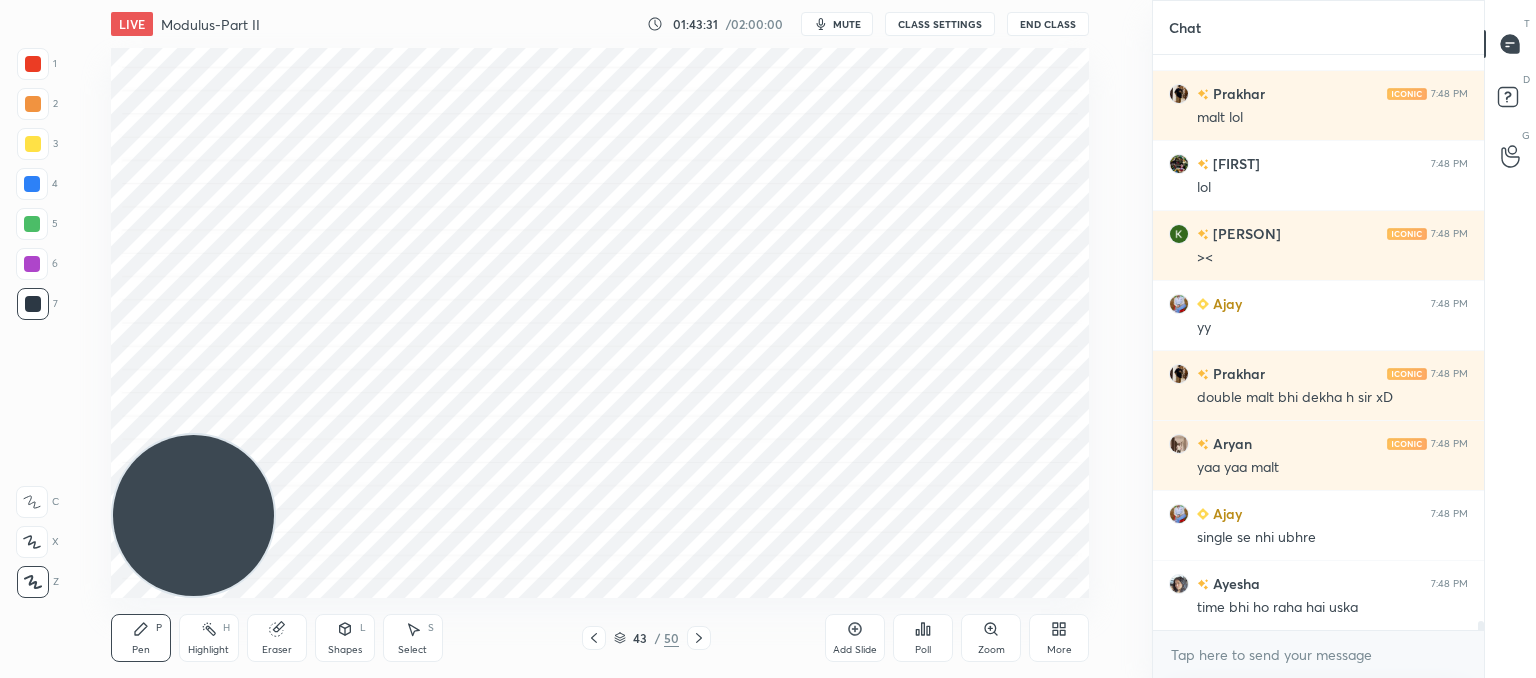 drag, startPoint x: 278, startPoint y: 645, endPoint x: 285, endPoint y: 620, distance: 25.96151 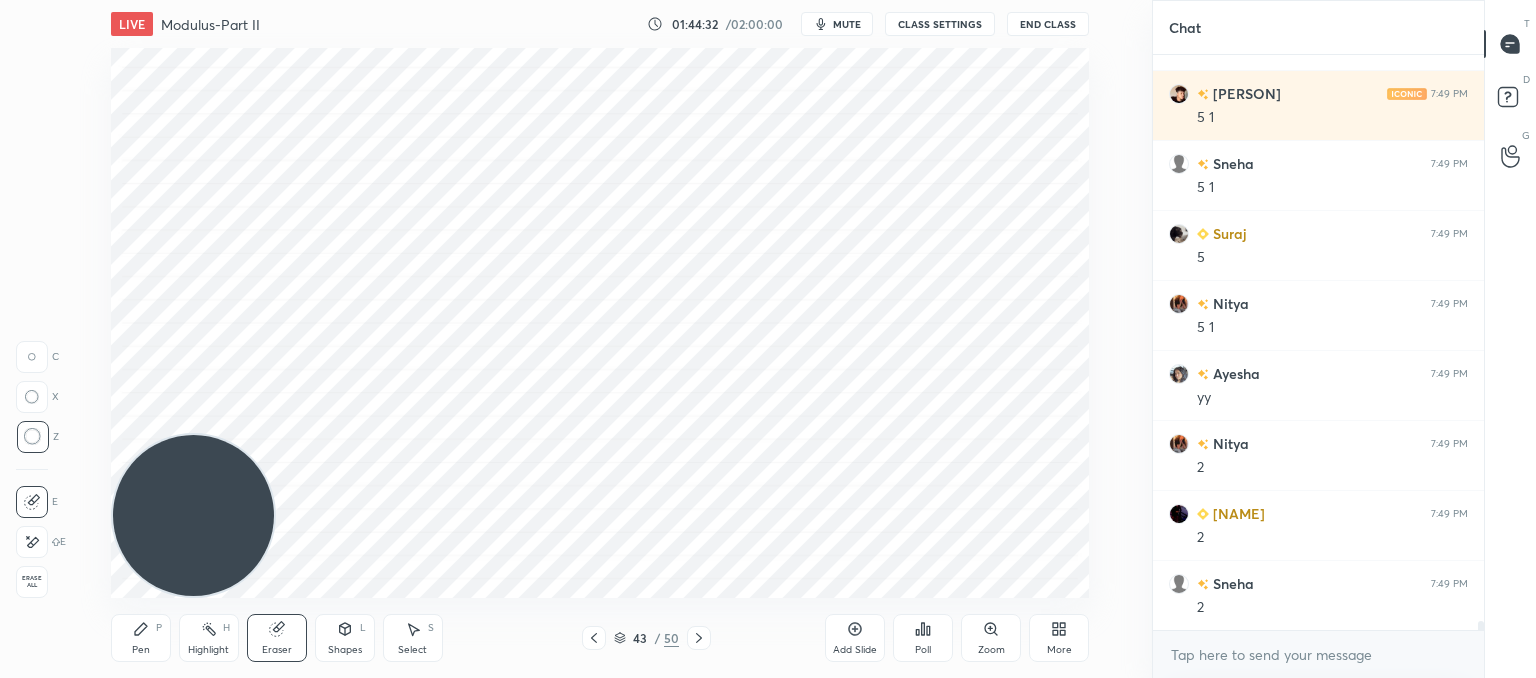 scroll, scrollTop: 36952, scrollLeft: 0, axis: vertical 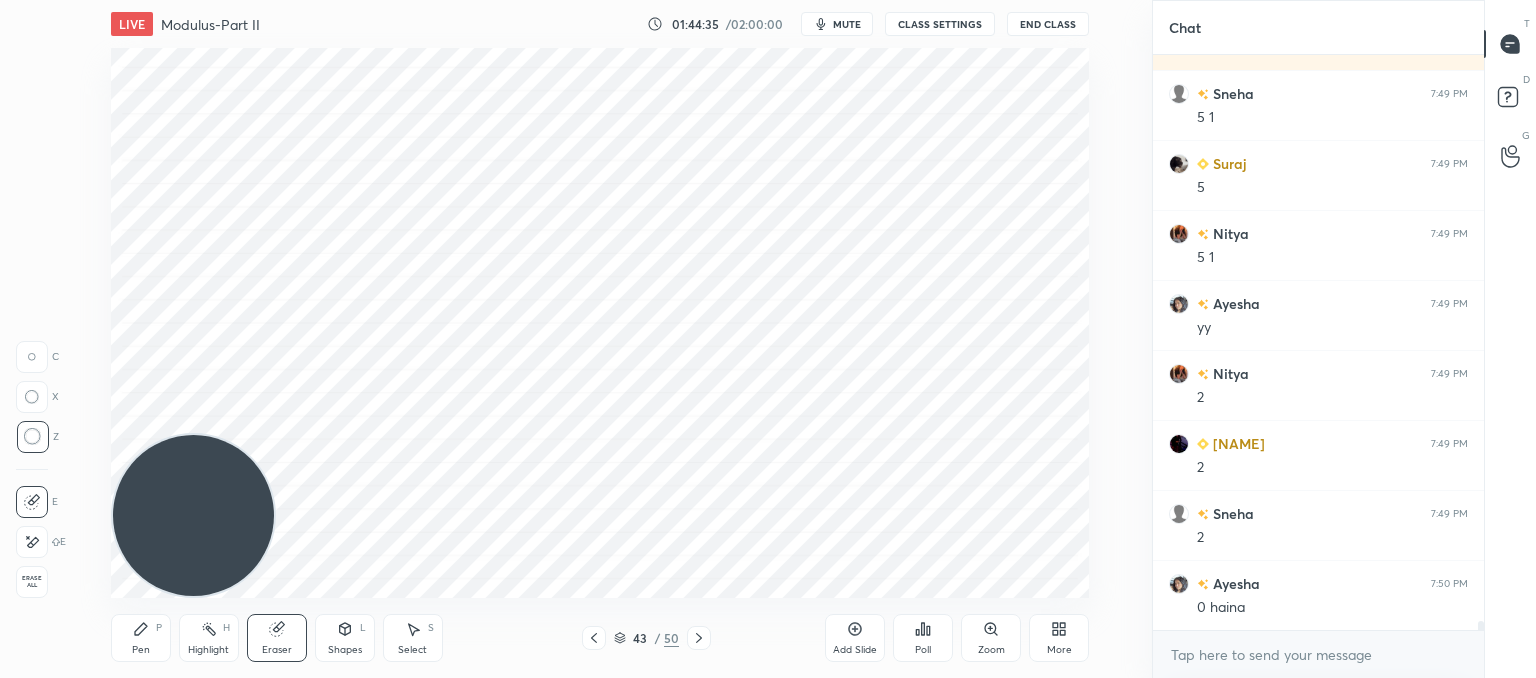click on "Pen P" at bounding box center [141, 638] 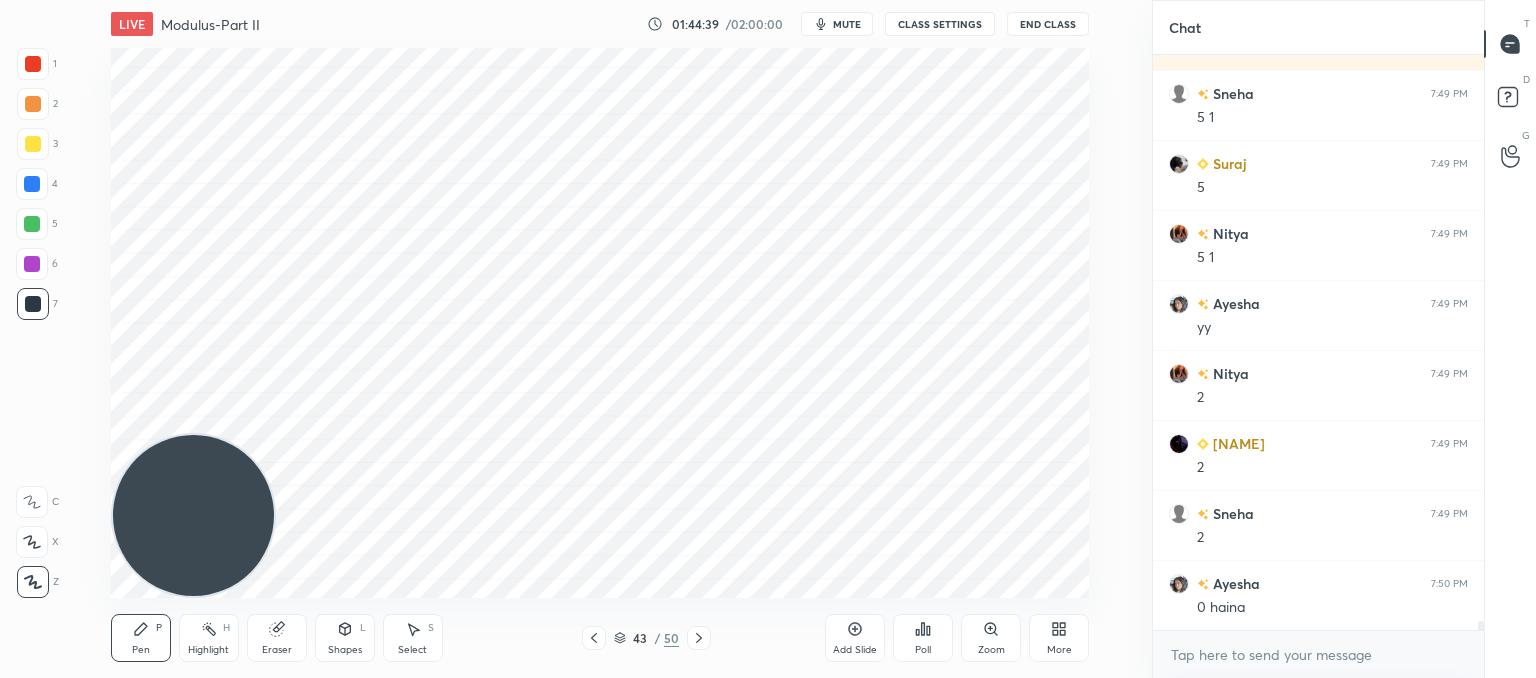 drag, startPoint x: 344, startPoint y: 633, endPoint x: 334, endPoint y: 625, distance: 12.806249 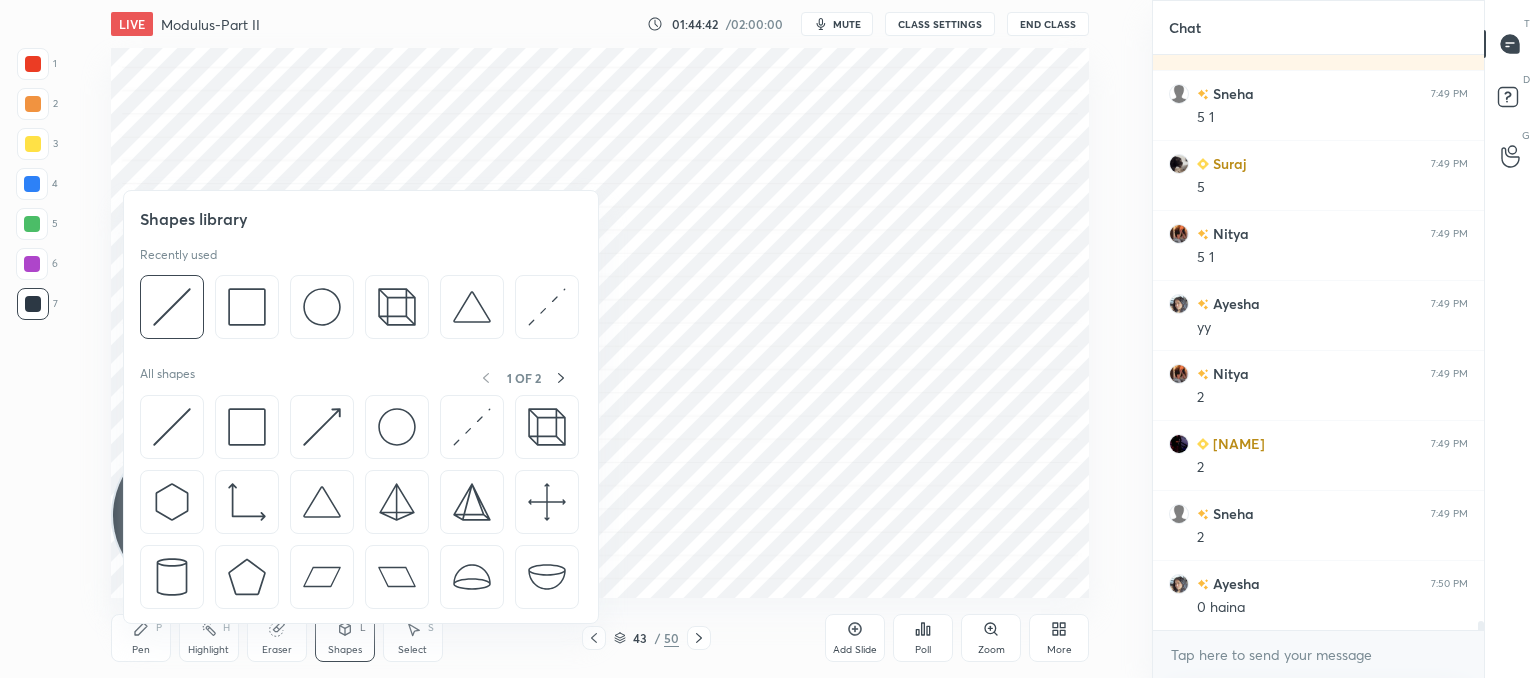 click at bounding box center (33, 104) 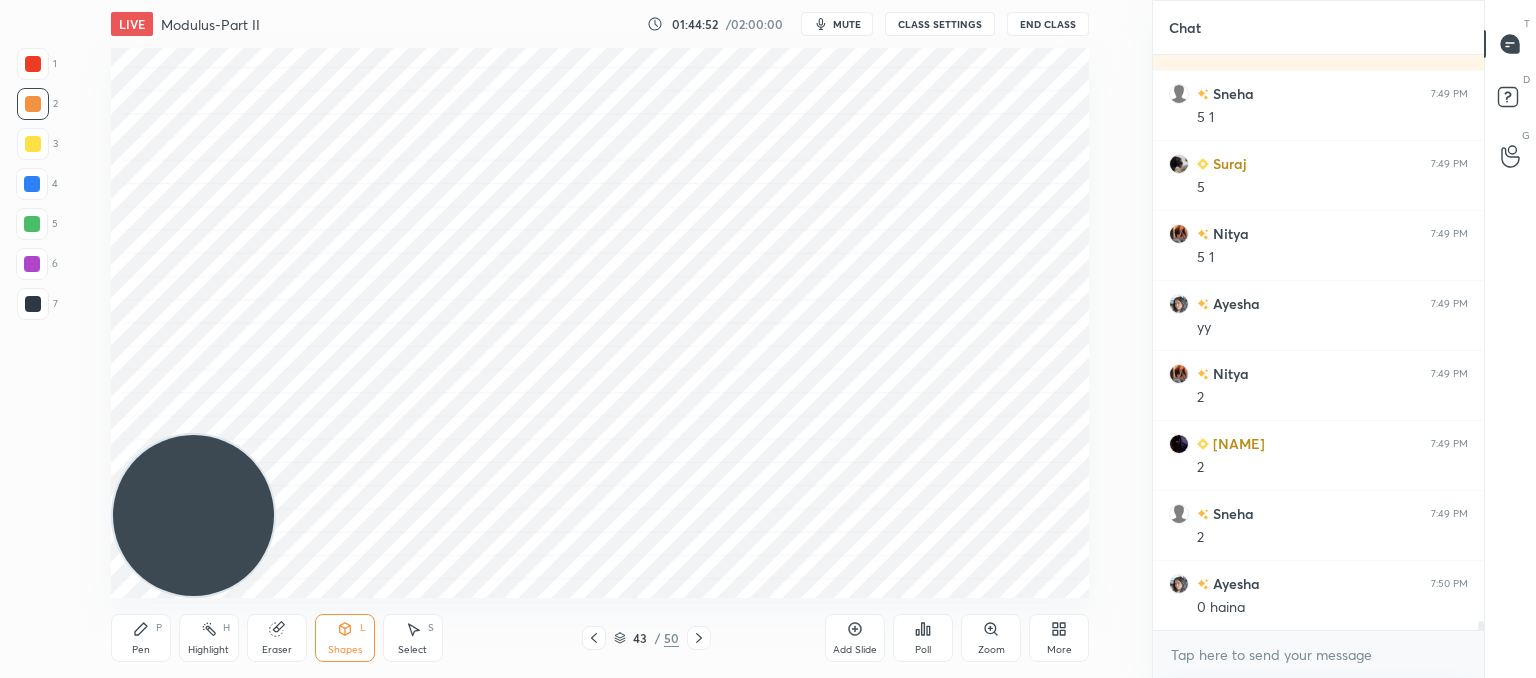 click on "Pen P" at bounding box center (141, 638) 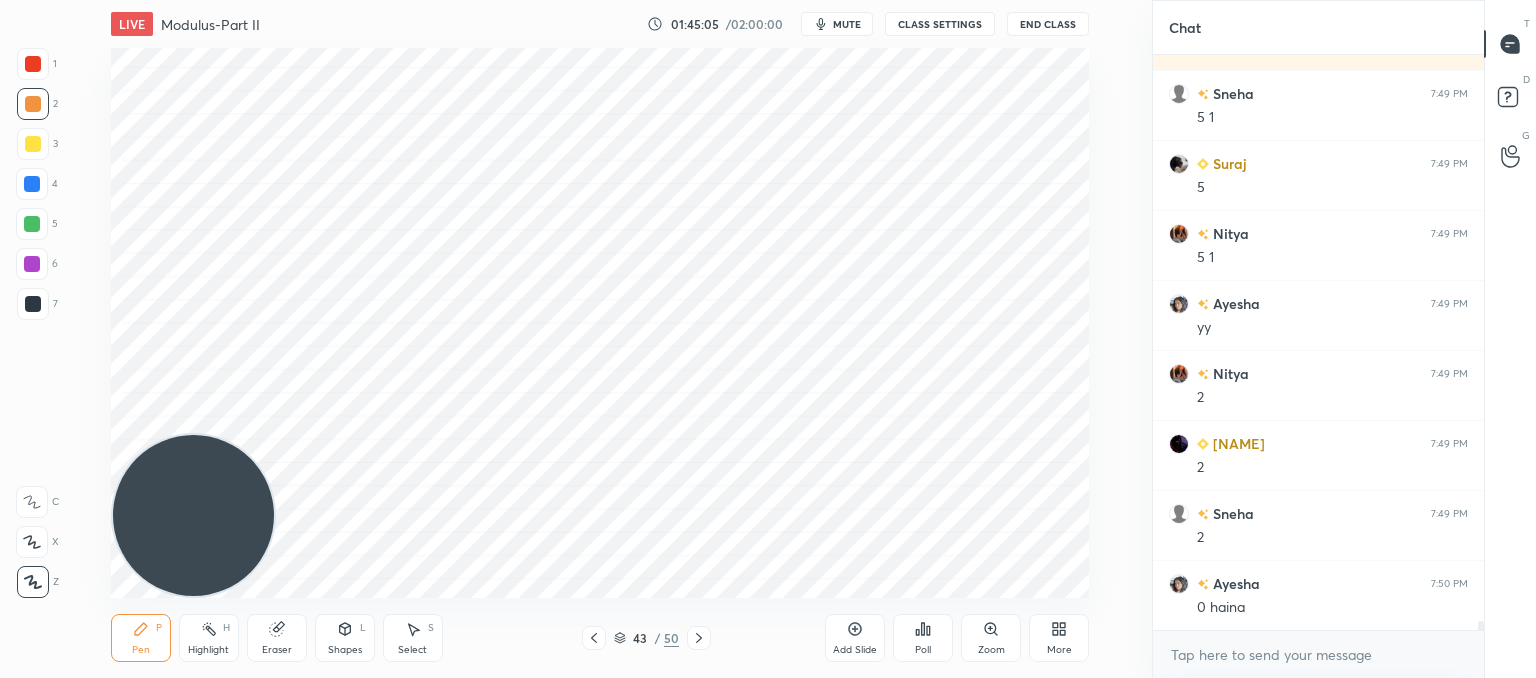 click on "Eraser" at bounding box center (277, 638) 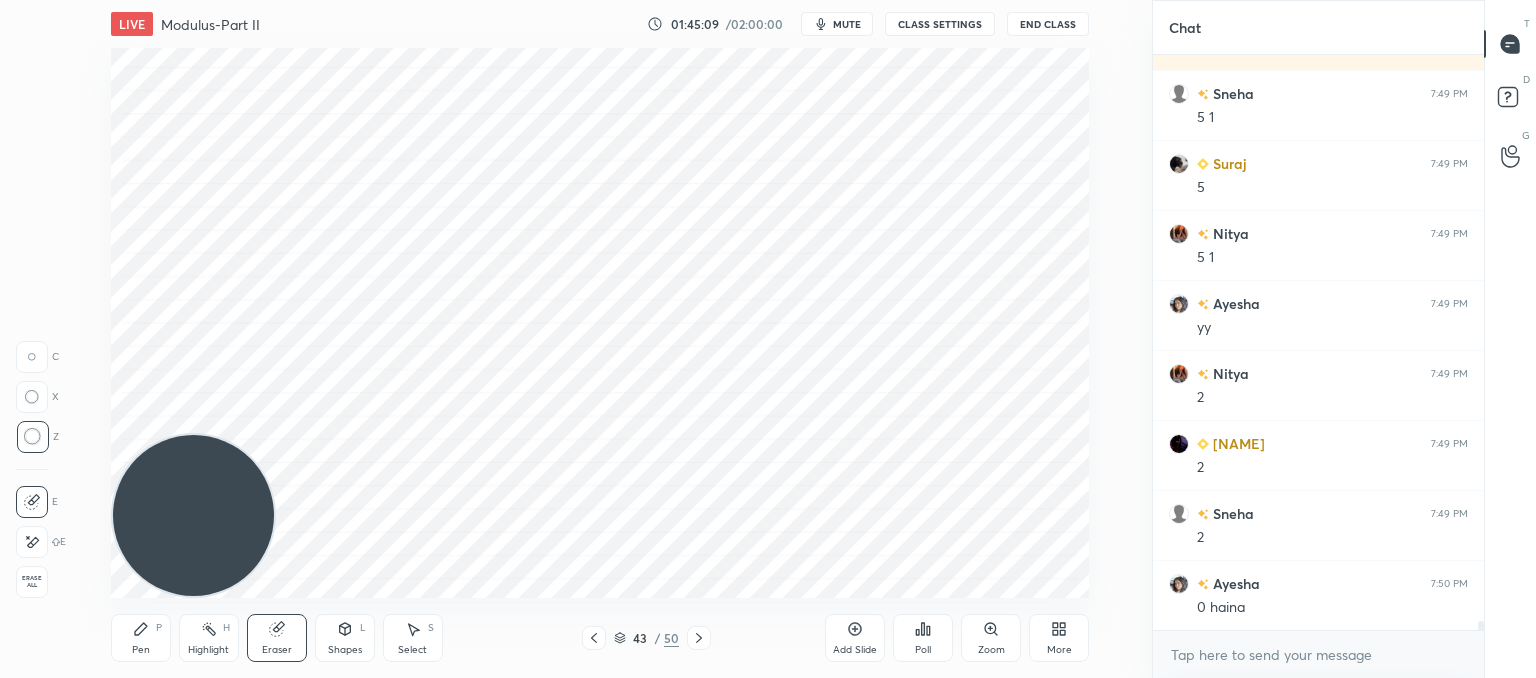click on "Pen" at bounding box center [141, 650] 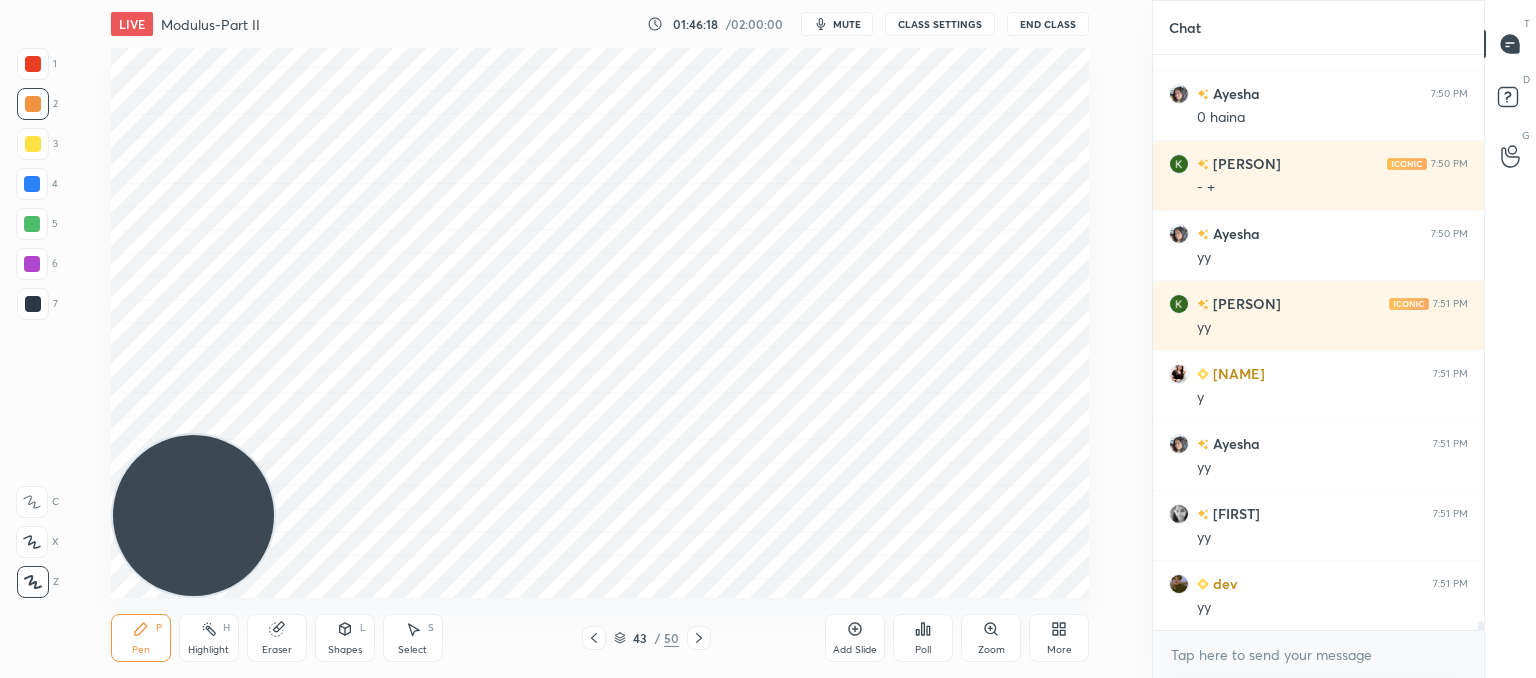 scroll, scrollTop: 37512, scrollLeft: 0, axis: vertical 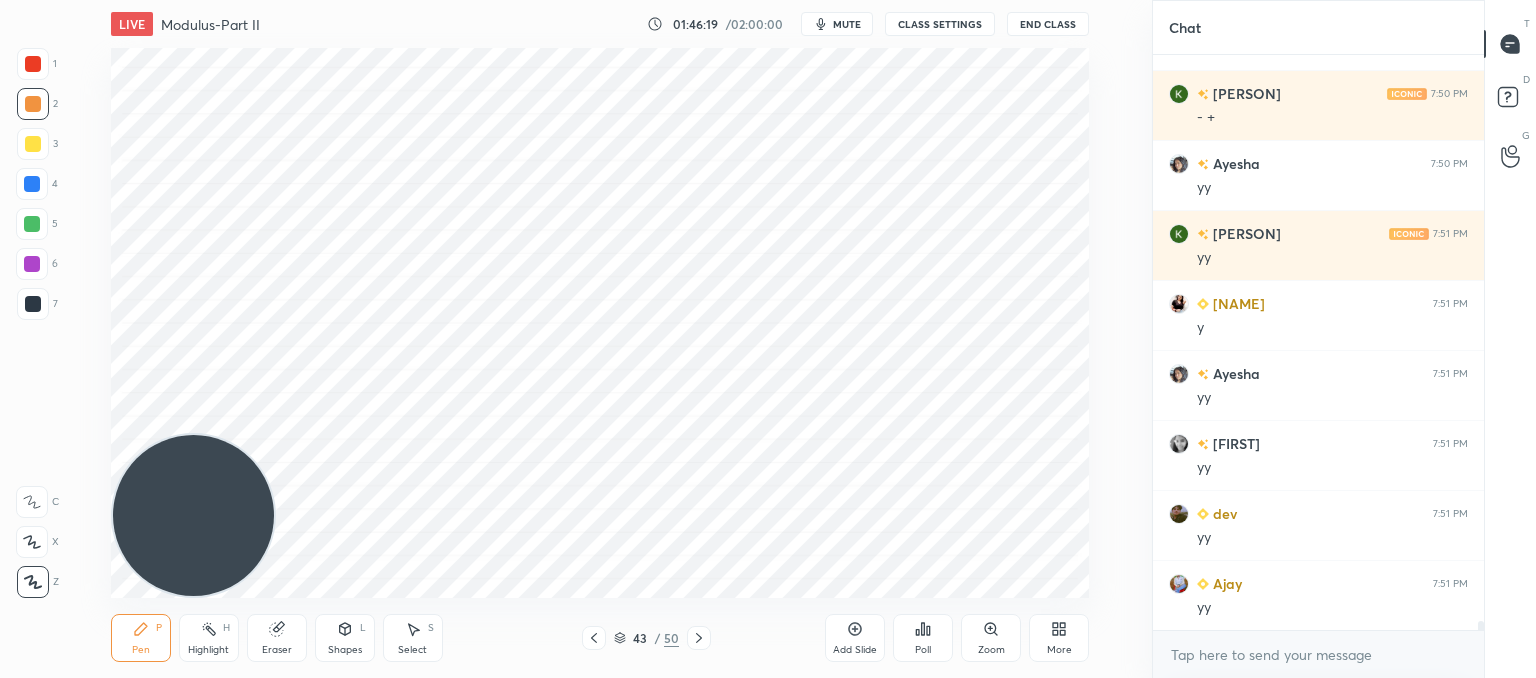 click 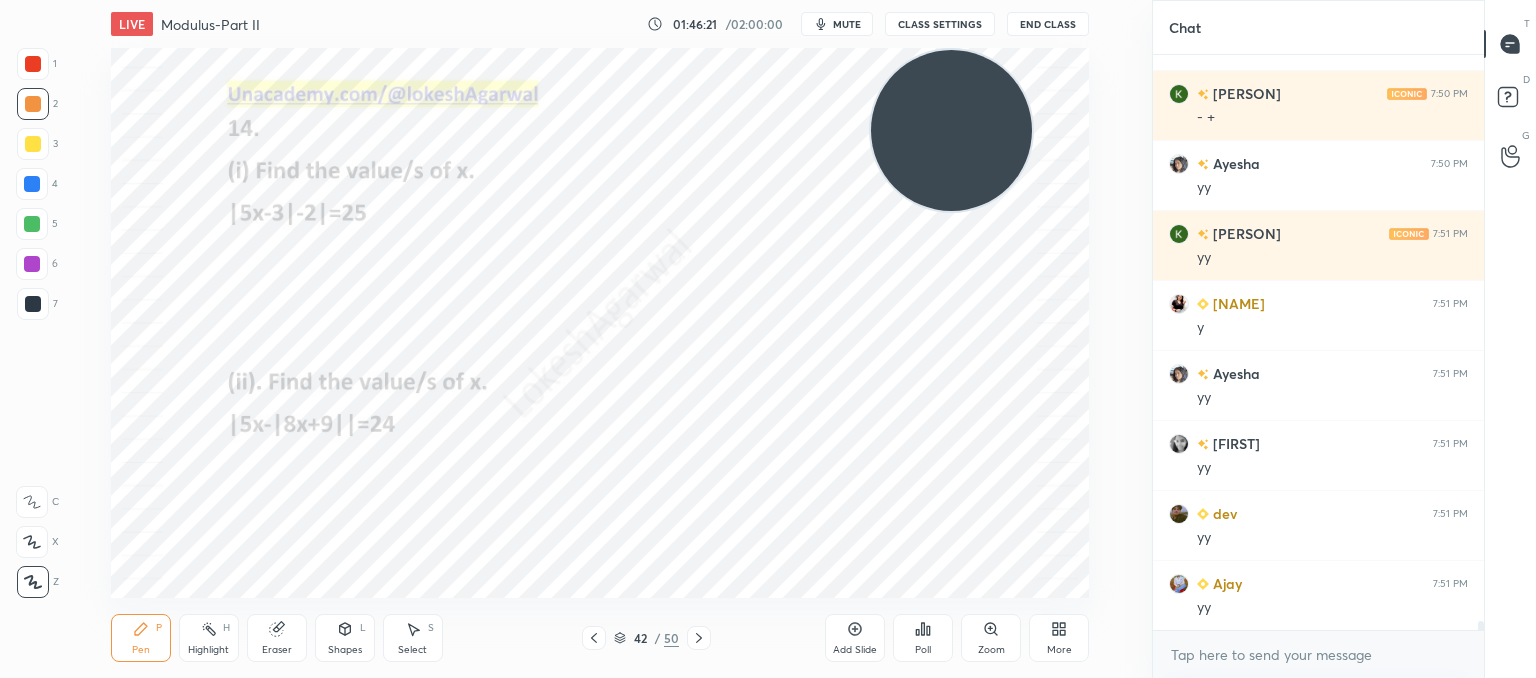 drag, startPoint x: 199, startPoint y: 500, endPoint x: 950, endPoint y: 70, distance: 865.3907 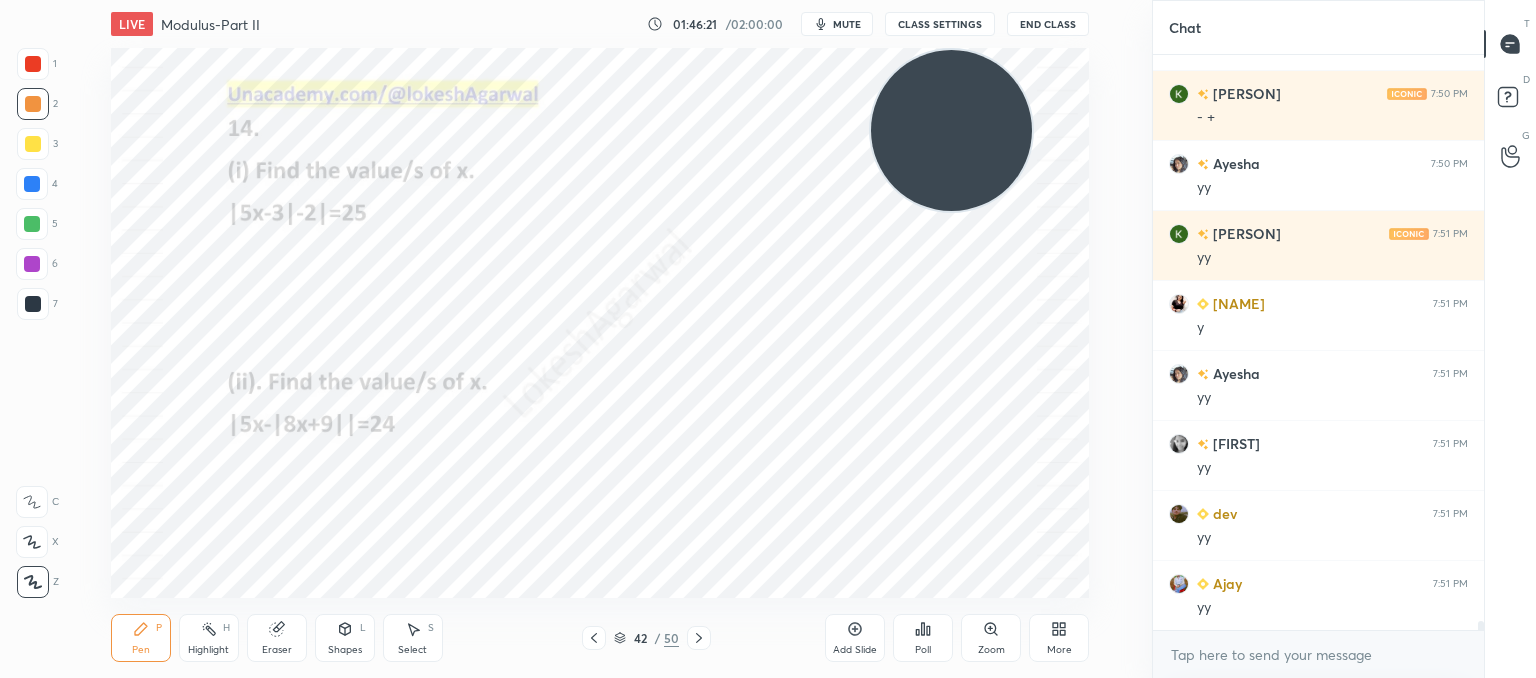 click at bounding box center [951, 130] 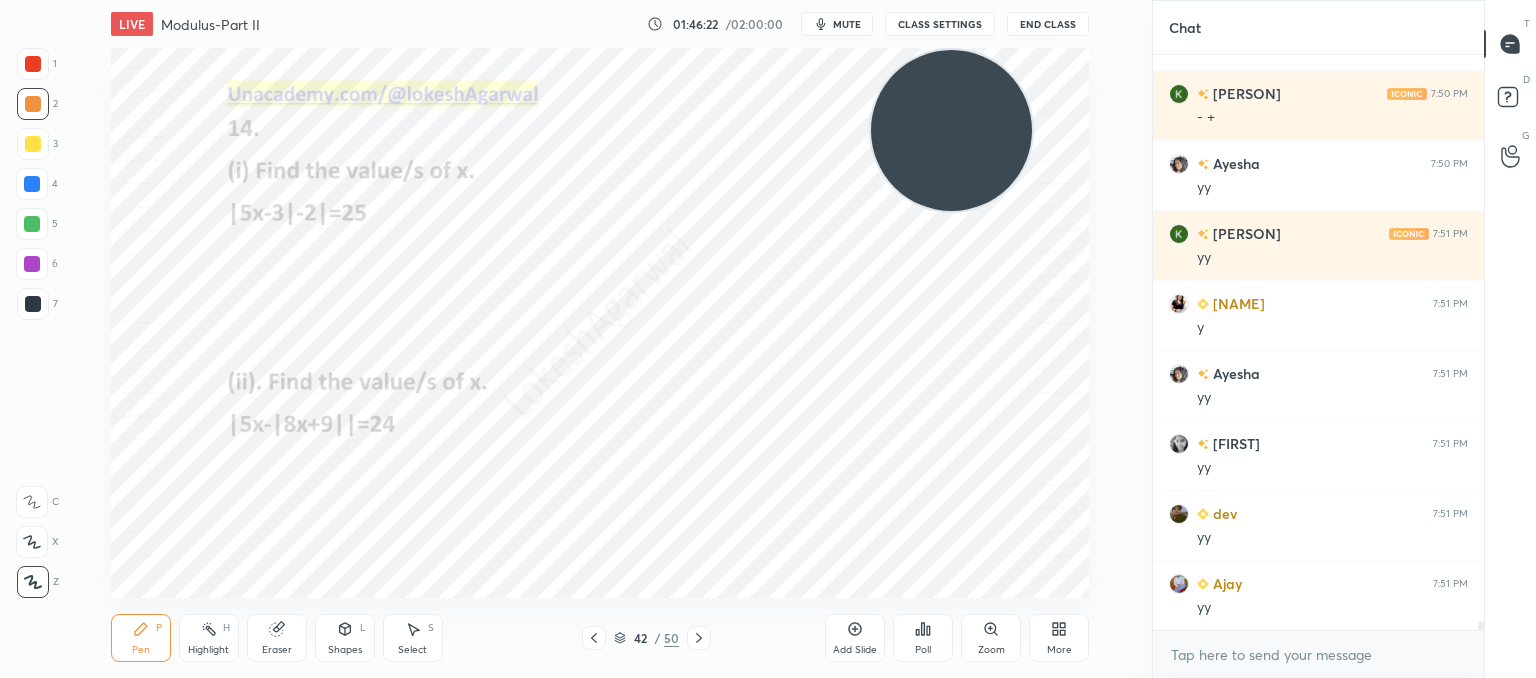 scroll, scrollTop: 37582, scrollLeft: 0, axis: vertical 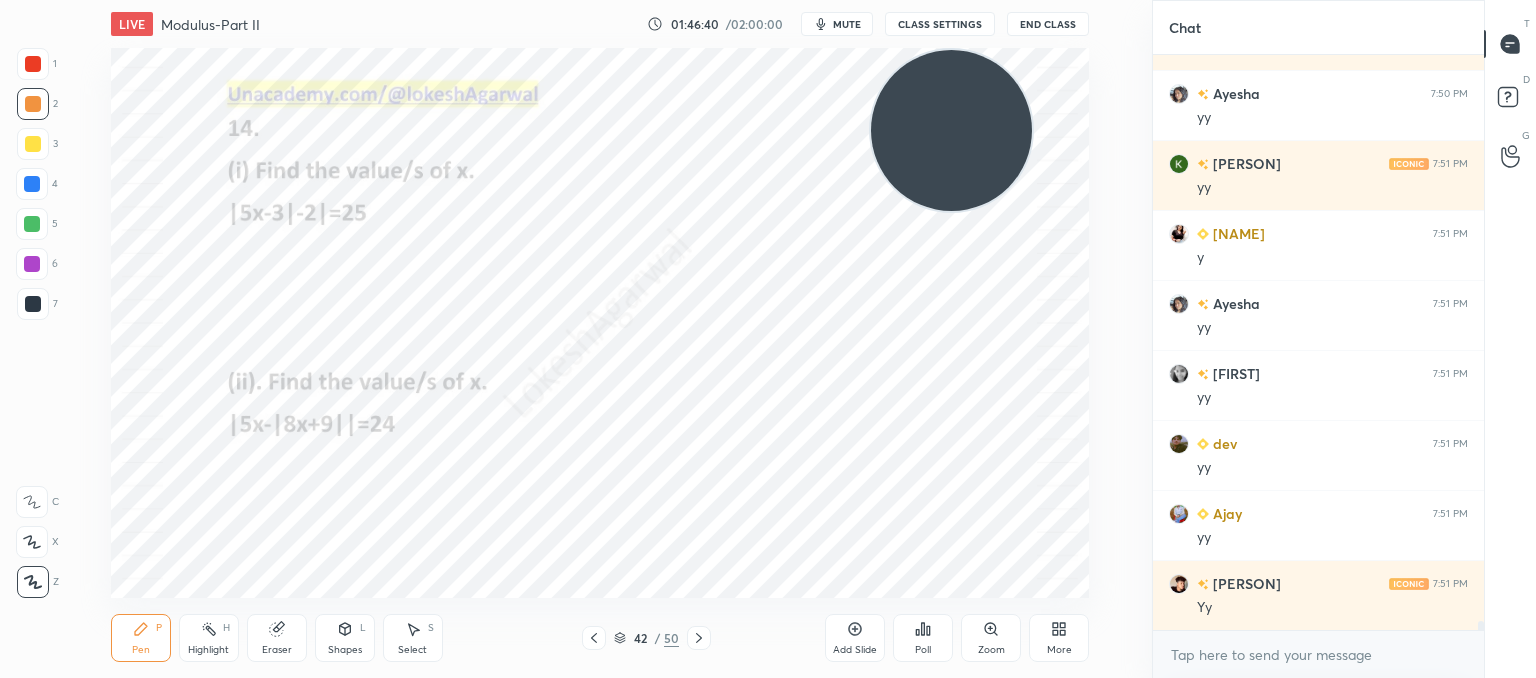 click on "CLASS SETTINGS" at bounding box center [940, 24] 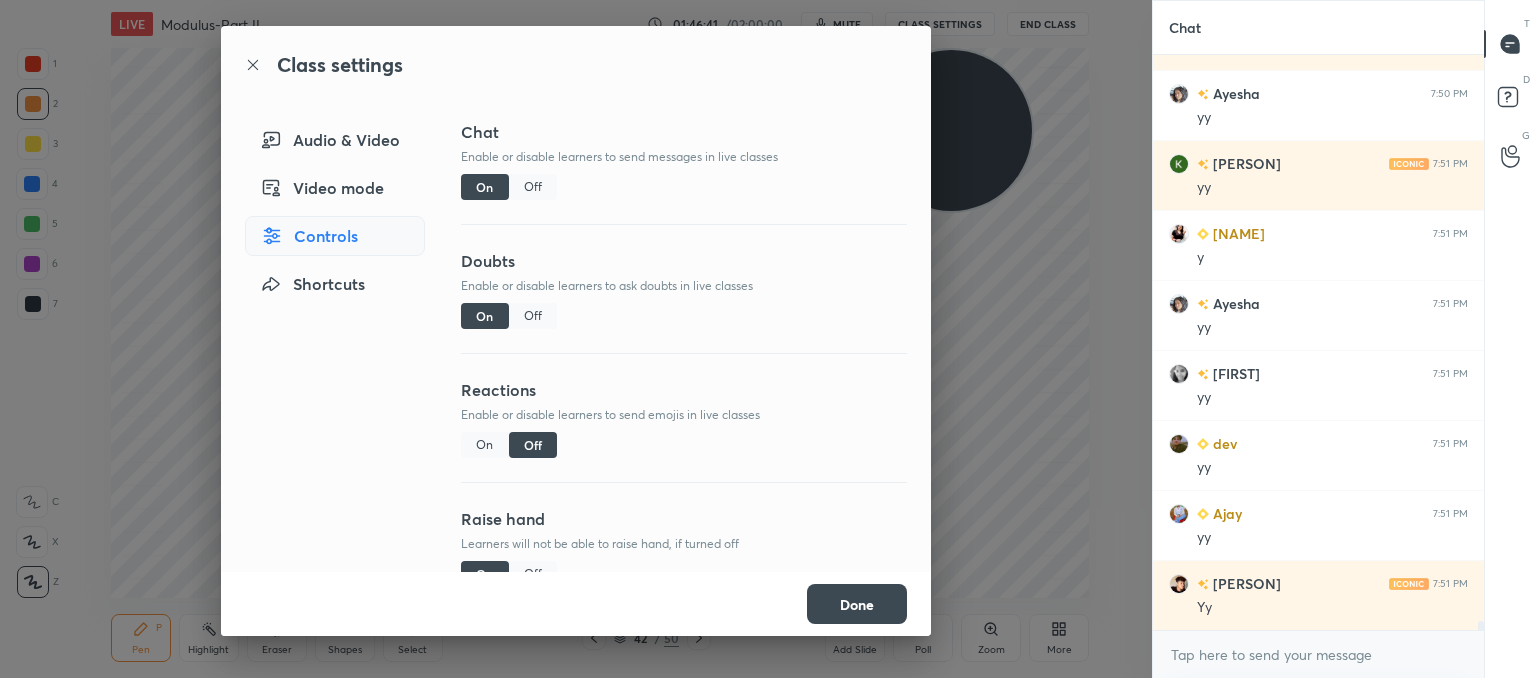 click on "Audio & Video" at bounding box center (335, 140) 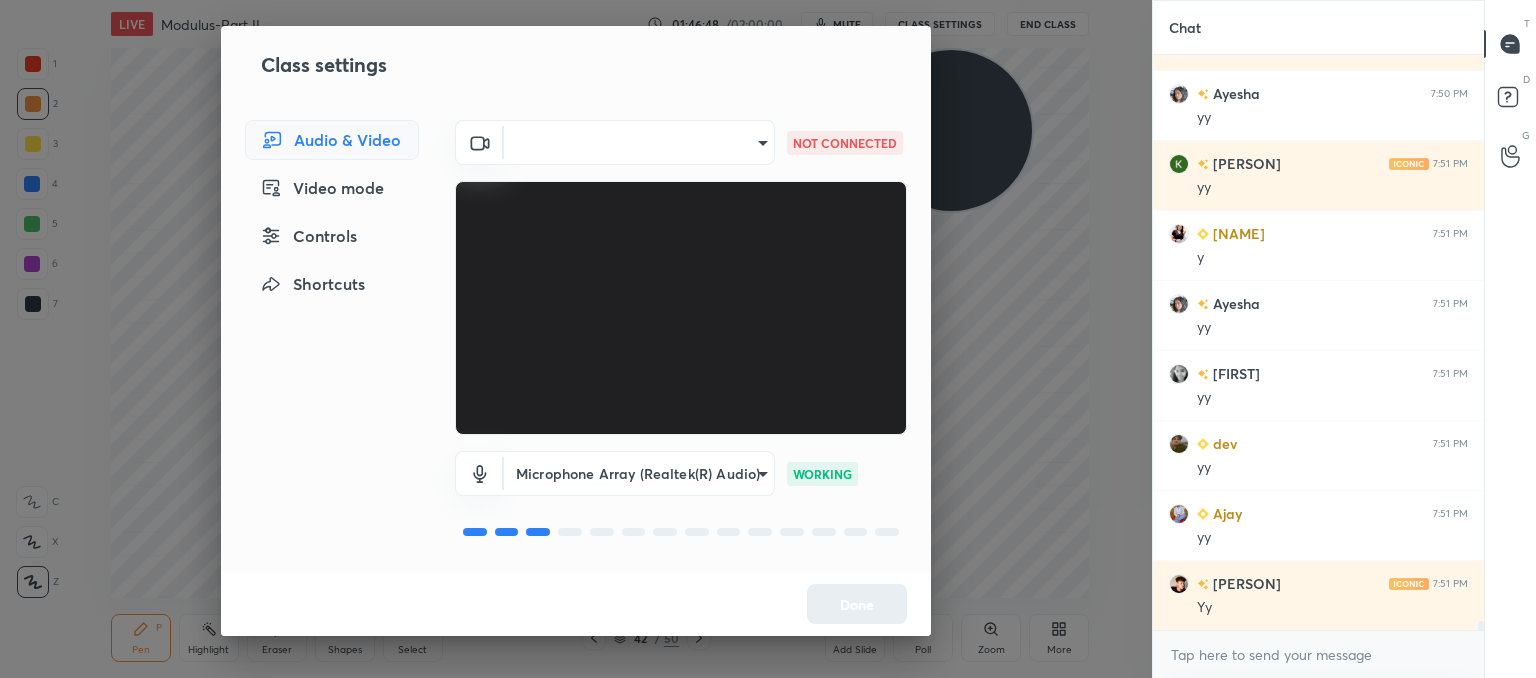 click on "1 2 3 4 5 6 7 C X Z C X Z E E Erase all   H H LIVE Modulus-Part II 01:46:48 /  02:00:00 mute CLASS SETTINGS End Class Setting up your live class Poll for   secs No correct answer Start poll Back Modulus-Part II • L12 of Comprehensive Course on Algebra: Basic to Advanced - Part I [PERSON] Pen P Highlight H Eraser Shapes L Select S 42 / 50 Add Slide Poll Zoom More Chat [PERSON] 7:50 PM 0 haina [PERSON] 7:50 PM - + [PERSON] 7:50 PM yy [PERSON] 7:51 PM yy [PERSON] 7:51 PM y [PERSON] 7:51 PM yy [PERSON] 7:51 PM yy [PERSON] 7:51 PM yy [PERSON] 7:51 PM Yy JUMP TO LATEST Enable hand raising Enable raise hand to speak to learners. Once enabled, chat will be turned off temporarily. Enable x   introducing Raise a hand with a doubt Now learners can raise their hand along with a doubt  How it works? Doubts asked by learners will show up here NEW DOUBTS ASKED No one has raised a hand yet Can't raise hand Looks like educator just invited you to speak. Please wait before you can raise your hand again. Got it T D G ​" at bounding box center [768, 339] 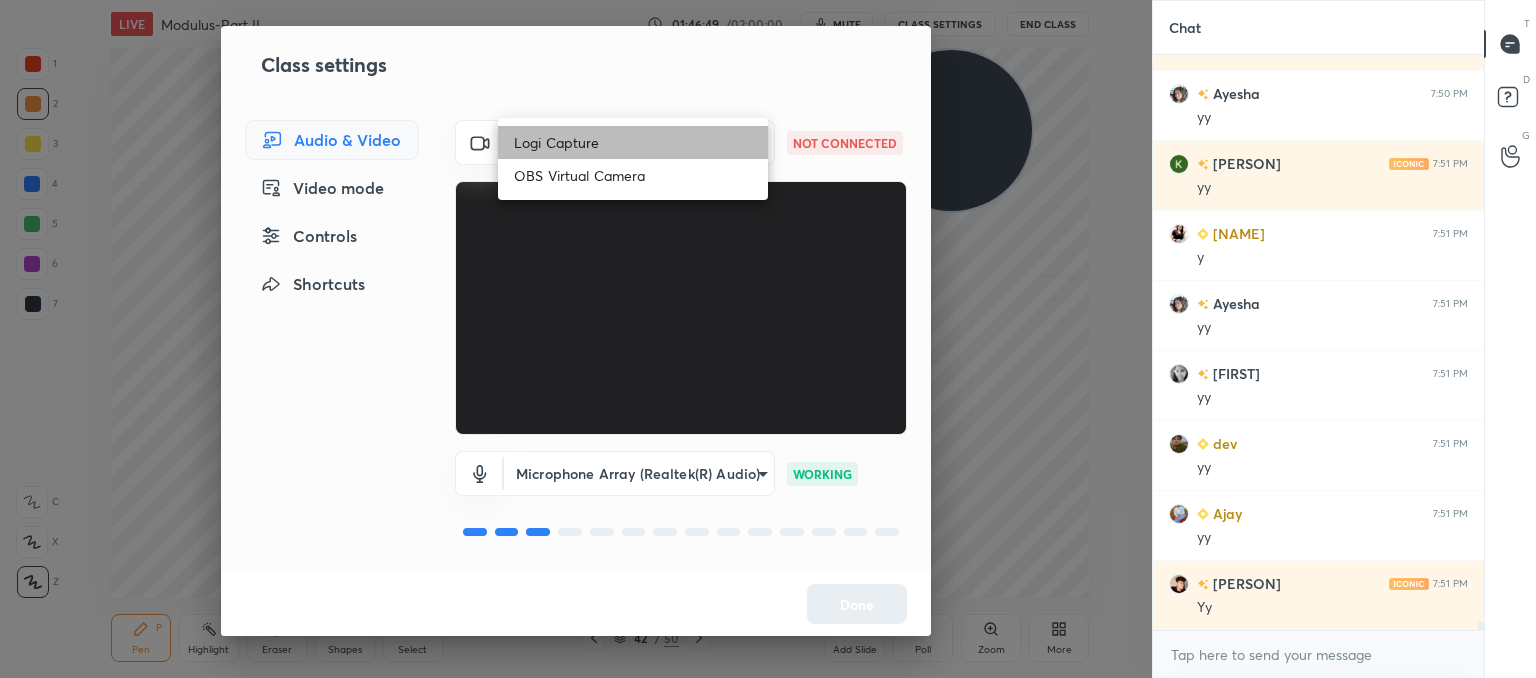 click on "Logi Capture" at bounding box center [633, 142] 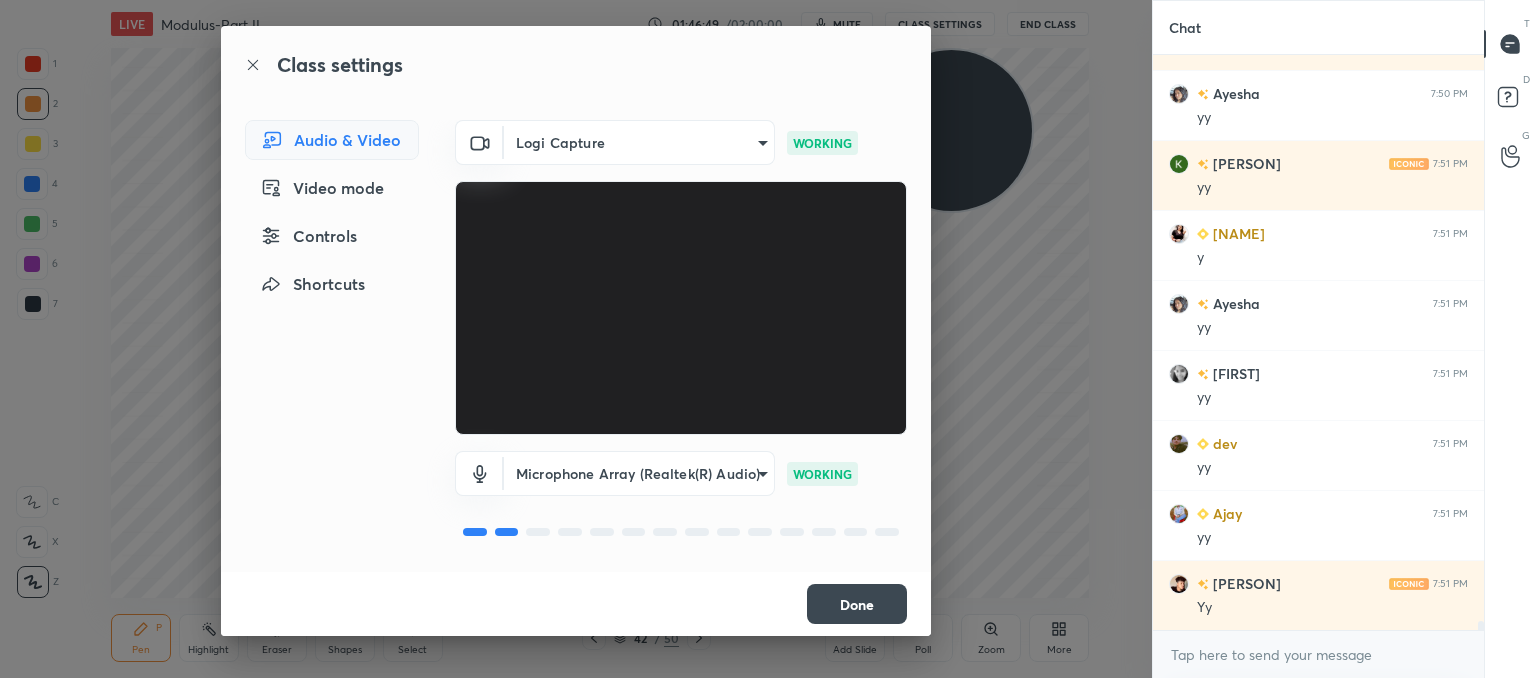 click on "1 2 3 4 5 6 7 C X Z C X Z E E Erase all   H H LIVE Modulus-Part II 01:46:49 /  02:00:00 mute CLASS SETTINGS End Class Setting up your live class Poll for   secs No correct answer Start poll Back Modulus-Part II • L12 of Comprehensive Course on Algebra: Basic to Advanced - Part I [NAME] Pen P Highlight H Eraser Shapes L Select S 42 / 50 Add Slide Poll Zoom More Chat Ayesha 7:50 PM 0 haina Krupali 7:50 PM - + Ayesha 7:50 PM yy Krupali 7:51 PM yy Sushraba 7:51 PM y Ayesha 7:51 PM yy sejal 7:51 PM yy dev 7:51 PM yy Ajay 7:51 PM yy Asheesh 7:51 PM Yy JUMP TO LATEST Enable hand raising Enable raise hand to speak to learners. Once enabled, chat will be turned off temporarily. Enable x   introducing Raise a hand with a doubt Now learners can raise their hand along with a doubt  How it works? Doubts asked by learners will show up here NEW DOUBTS ASKED No one has raised a hand yet Can't raise hand Looks like educator just invited you to speak. Please wait before you can raise your hand again. Got it T D G ​" at bounding box center (768, 339) 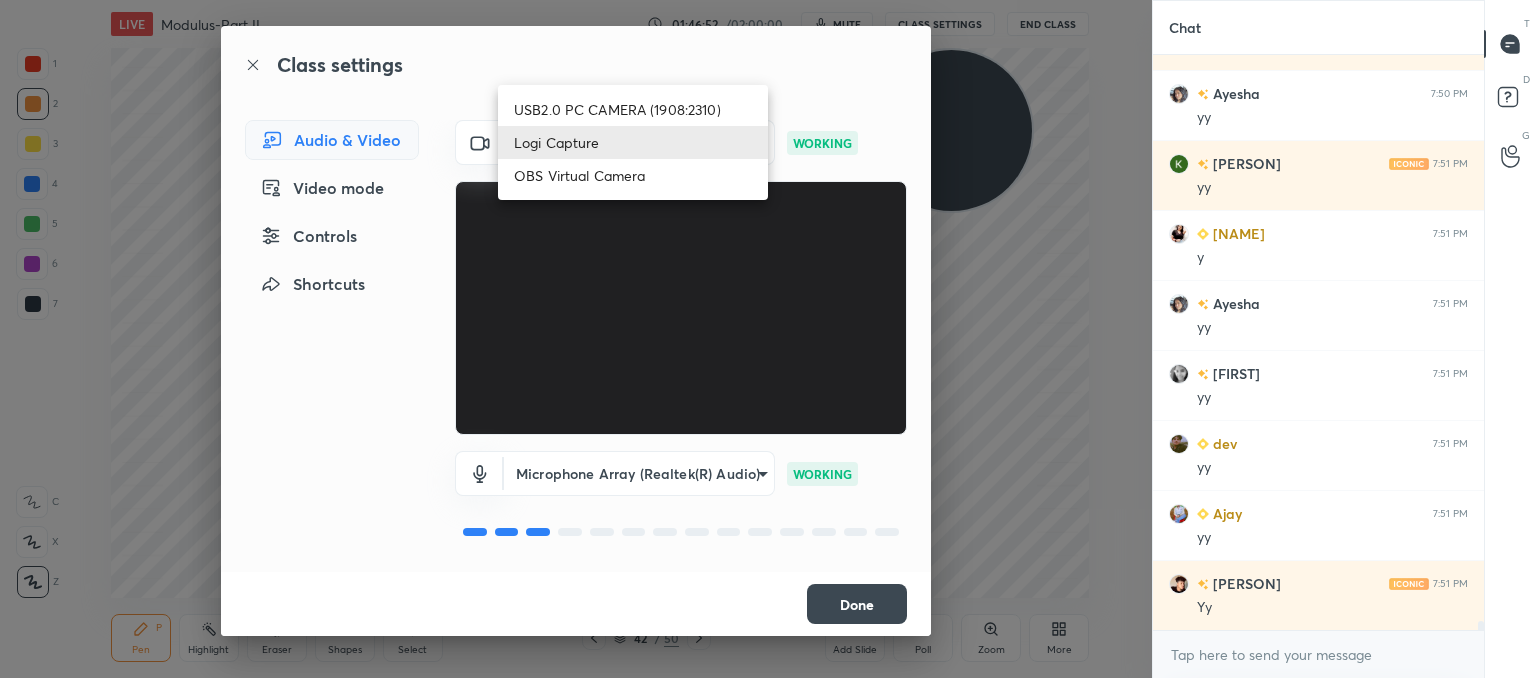scroll, scrollTop: 37630, scrollLeft: 0, axis: vertical 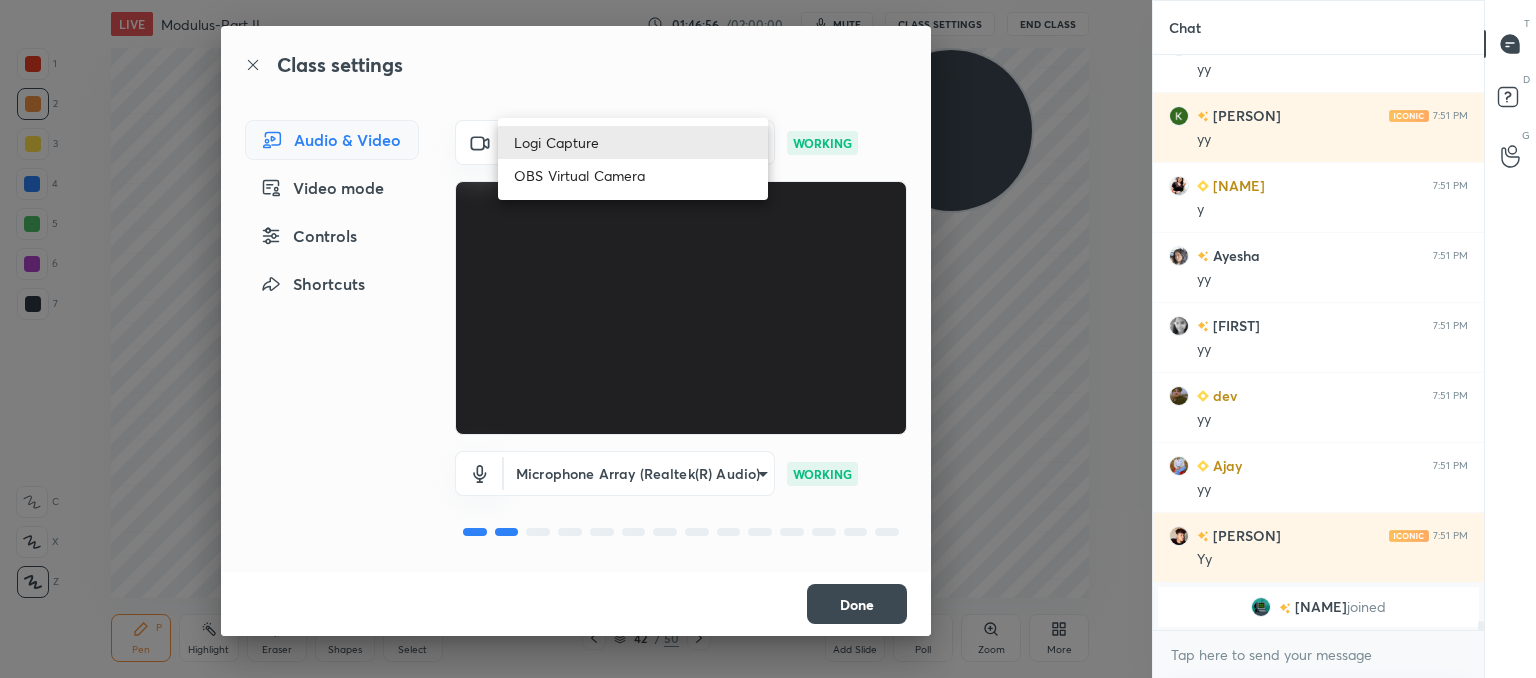click at bounding box center (768, 339) 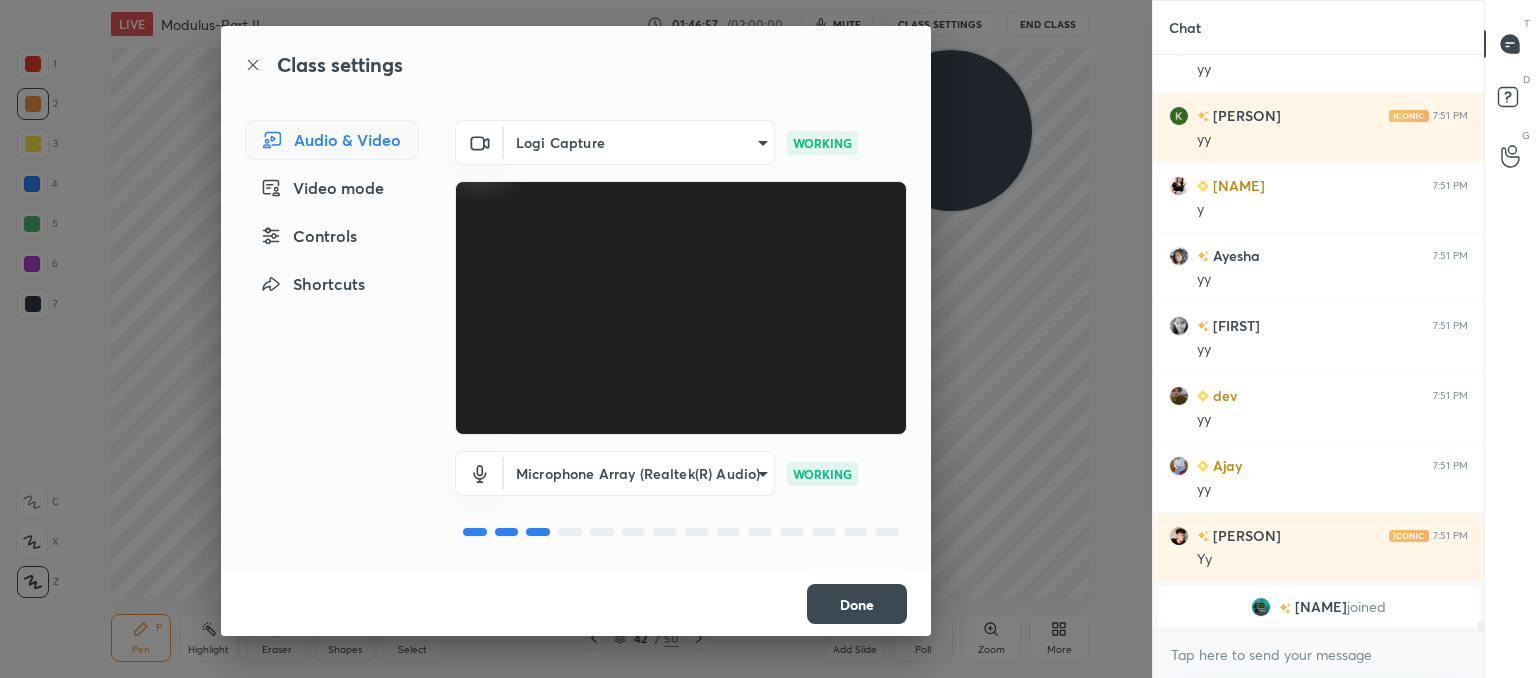click on "Video mode" at bounding box center (332, 188) 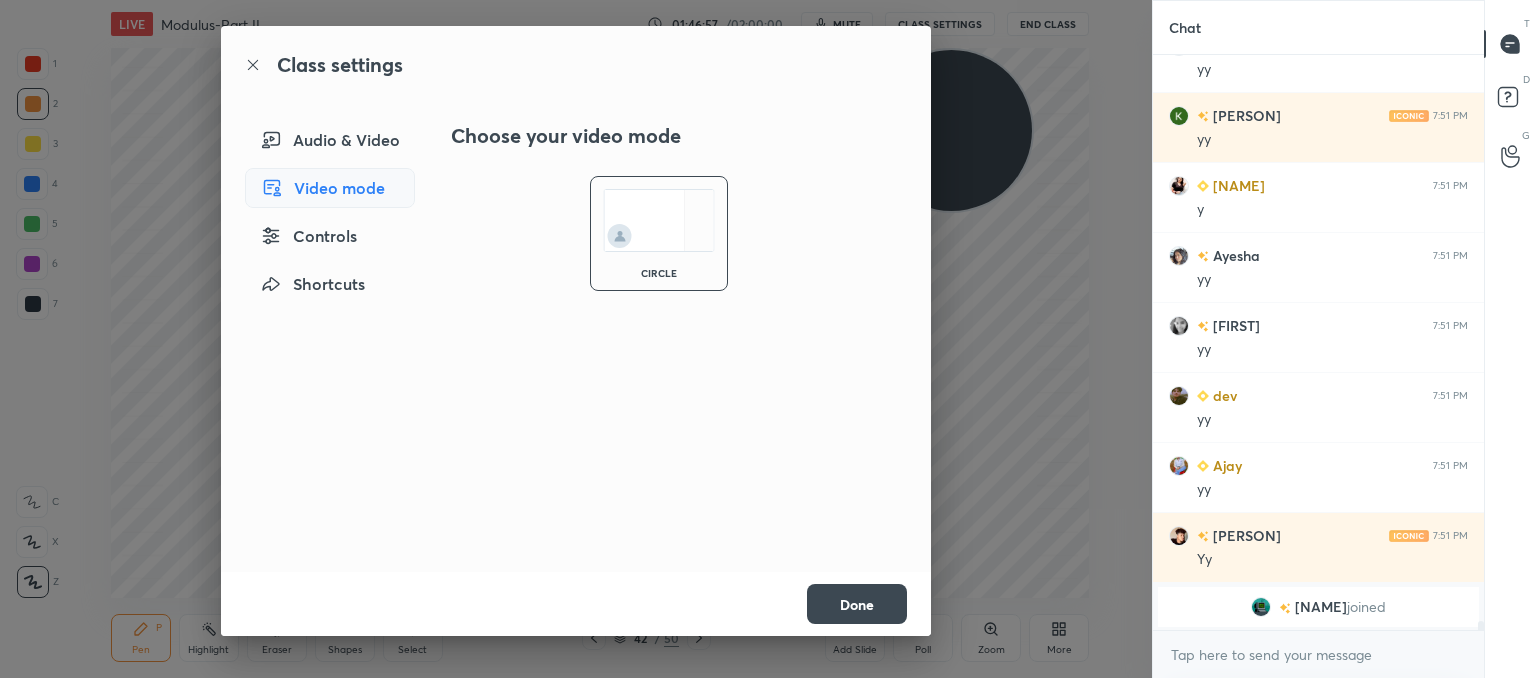 click on "Audio & Video" at bounding box center (330, 140) 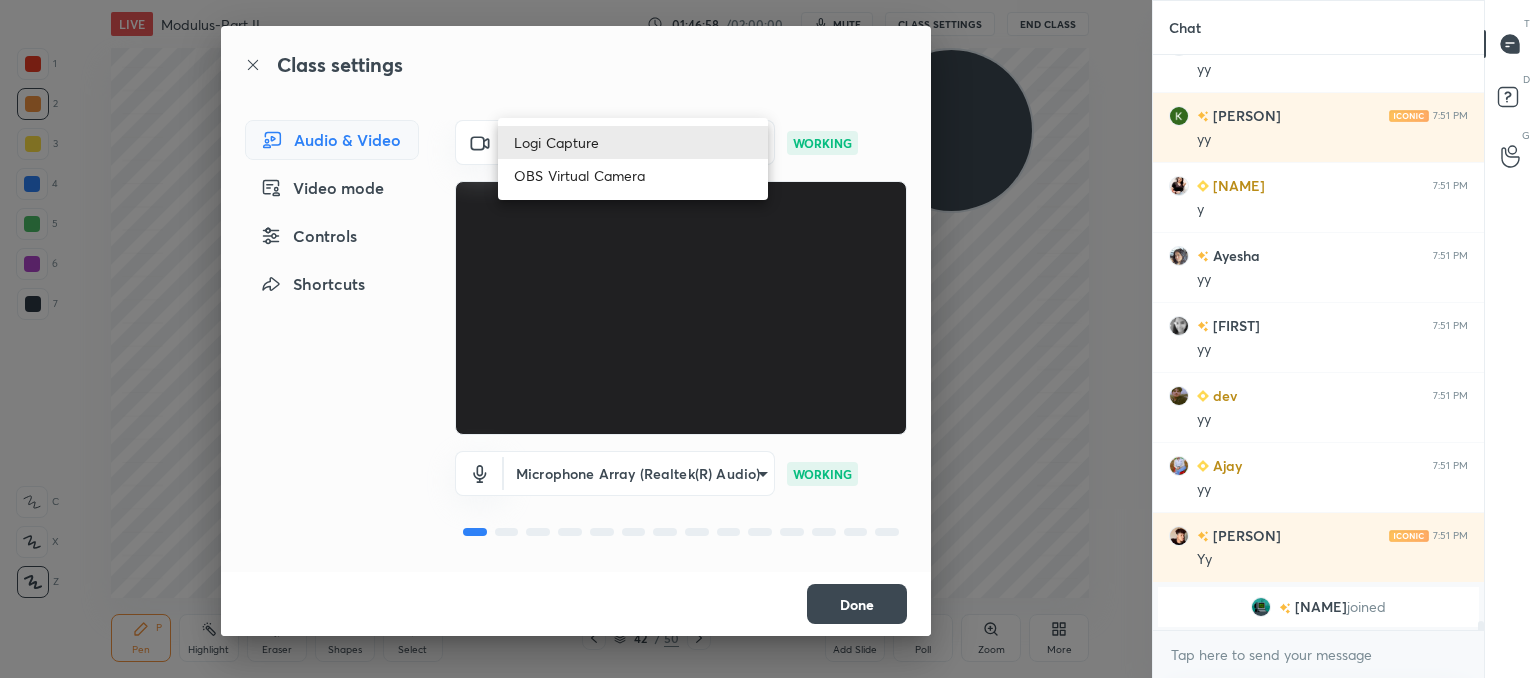click on "[FIRST] [LAST] C X Z C X Z E E Erase all   H H LIVE Modulus-Part II 01:46:58 /  02:00:00 mute CLASS SETTINGS End Class Setting up your live class Poll for   secs No correct answer Start poll Back Modulus-Part II • L12 of Comprehensive Course on Algebra: Basic to Advanced - Part I [FIRST] [LAST] Pen P Highlight H Eraser Shapes L Select S 42 / 50 Add Slide Poll Zoom More Chat [FIRST] 7:50 PM - + [FIRST] 7:50 PM yy [FIRST] 7:51 PM yy [LAST] 7:51 PM y [FIRST] 7:51 PM yy [LAST] 7:51 PM yy [FIRST] 7:51 PM yy [LAST] 7:51 PM yy [FIRST] 7:51 PM Yy [FIRST]  joined JUMP TO LATEST Enable hand raising Enable raise hand to speak to learners. Once enabled, chat will be turned off temporarily. Enable x   introducing Raise a hand with a doubt Now learners can raise their hand along with a doubt  How it works? Doubts asked by learners will show up here NEW DOUBTS ASKED No one has raised a hand yet Can't raise hand Looks like educator just invited you to speak. Please wait before you can raise your hand again. Got it T Messages (T) D G" at bounding box center (768, 339) 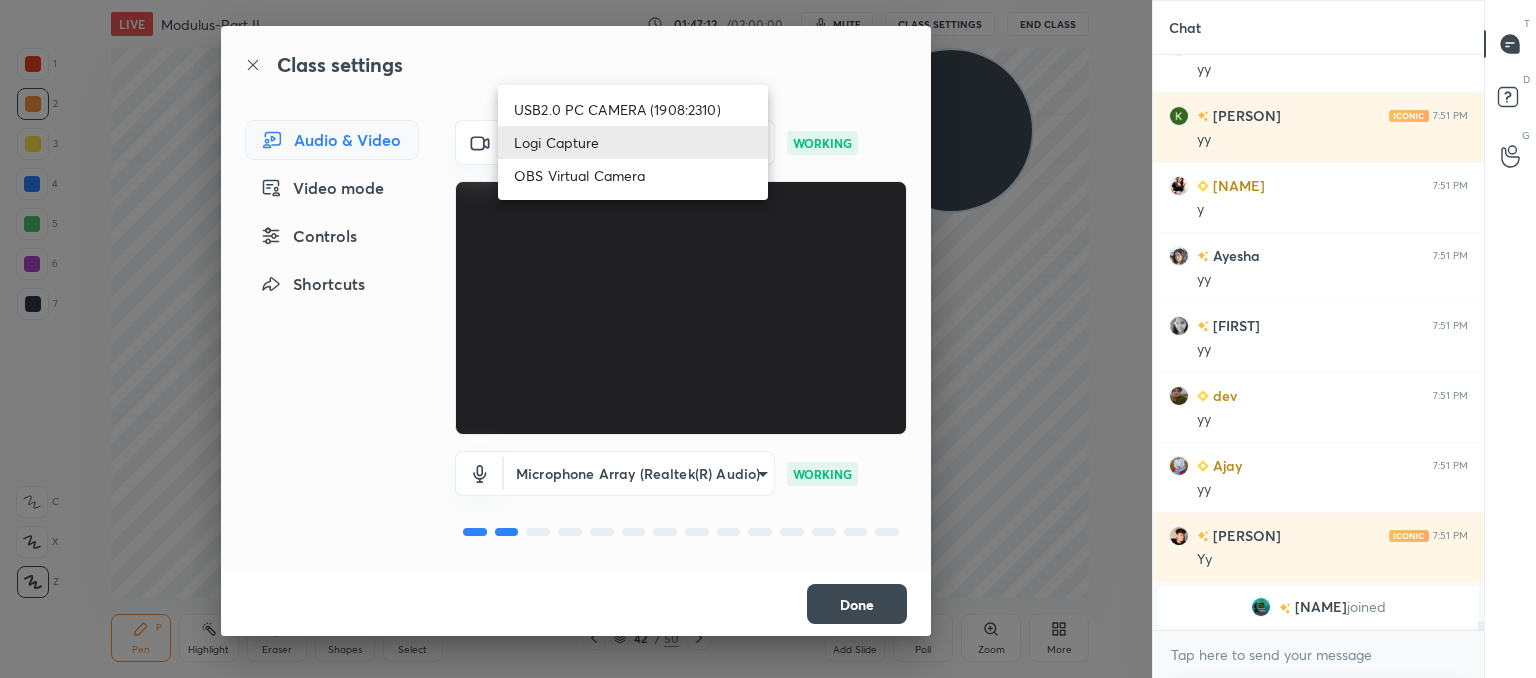 click at bounding box center (768, 339) 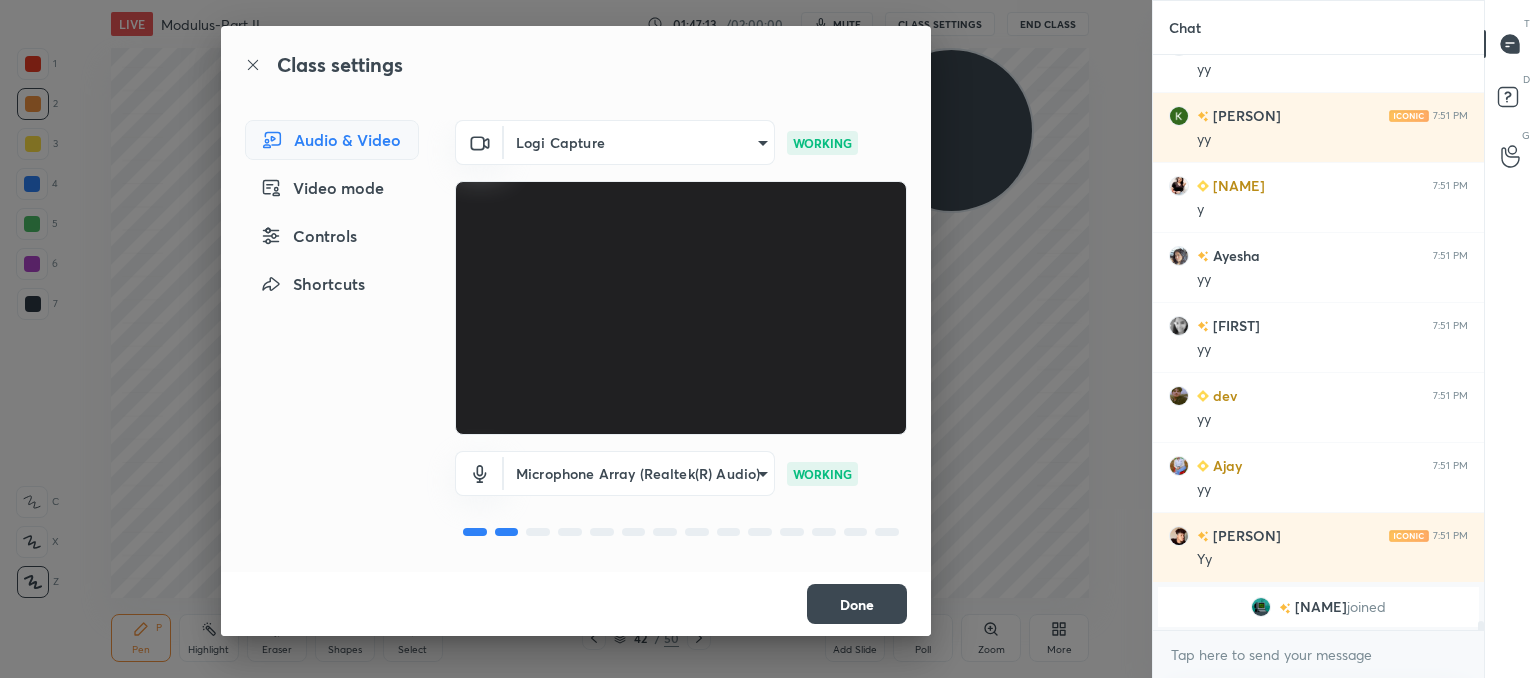 click on "[FIRST] [LAST] C X Z C X Z E E Erase all   H H LIVE Modulus-Part II 01:47:13 /  02:00:00 mute CLASS SETTINGS End Class Setting up your live class Poll for   secs No correct answer Start poll Back Modulus-Part II • L12 of Comprehensive Course on Algebra: Basic to Advanced - Part I [FIRST] [LAST] Pen P Highlight H Eraser Shapes L Select S 42 / 50 Add Slide Poll Zoom More Chat [FIRST] 7:50 PM - + [LAST] 7:50 PM yy [FIRST] 7:51 PM yy [LAST] 7:51 PM y [FIRST] 7:51 PM yy [LAST] 7:51 PM yy [FIRST] 7:51 PM yy [LAST] 7:51 PM Yy [FIRST]  joined JUMP TO LATEST Enable hand raising Enable raise hand to speak to learners. Once enabled, chat will be turned off temporarily. Enable x   introducing Raise a hand with a doubt Now learners can raise their hand along with a doubt  How it works? Doubts asked by learners will show up here NEW DOUBTS ASKED No one has raised a hand yet Can't raise hand Looks like educator just invited you to speak. Please wait before you can raise your hand again. Got it T Messages (T) D G" at bounding box center (768, 339) 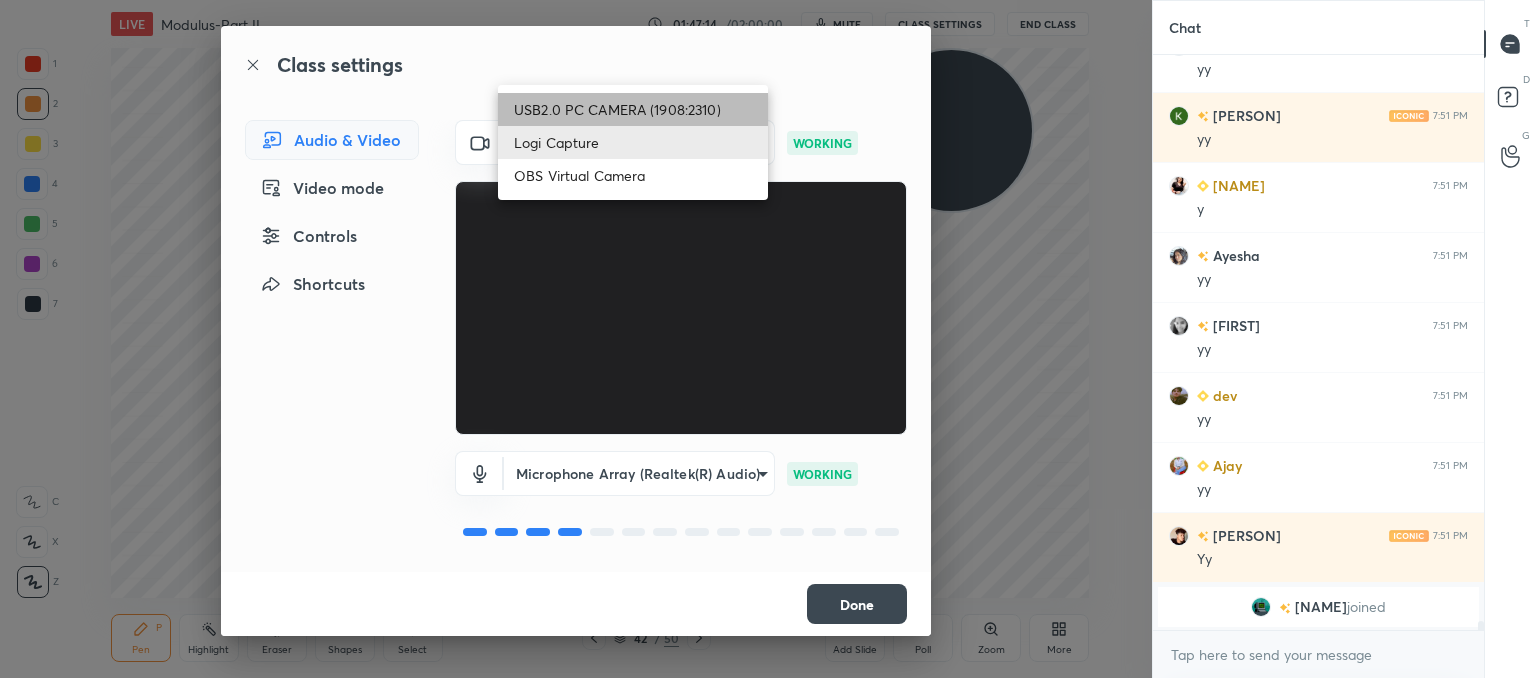 click on "USB2.0 PC CAMERA (1908:2310)" at bounding box center (633, 109) 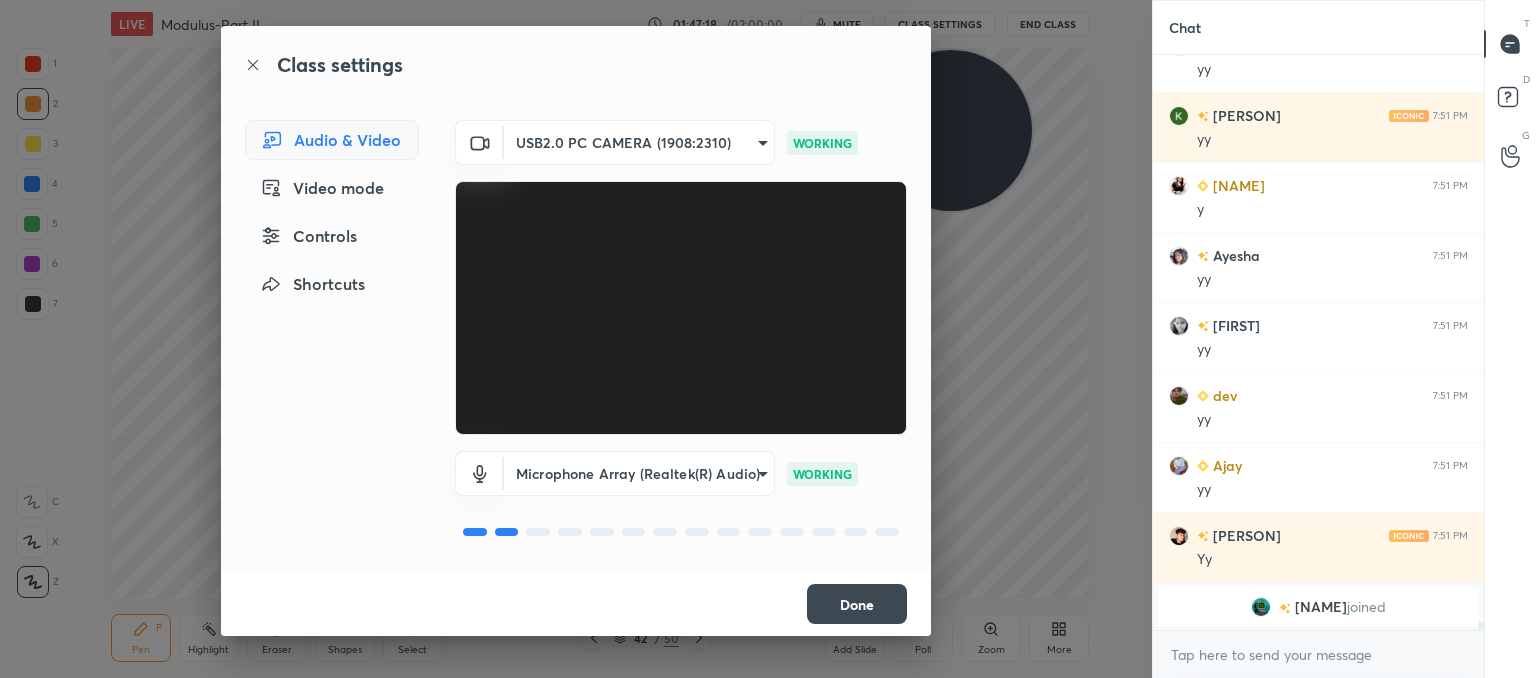 click on "Done" at bounding box center (857, 604) 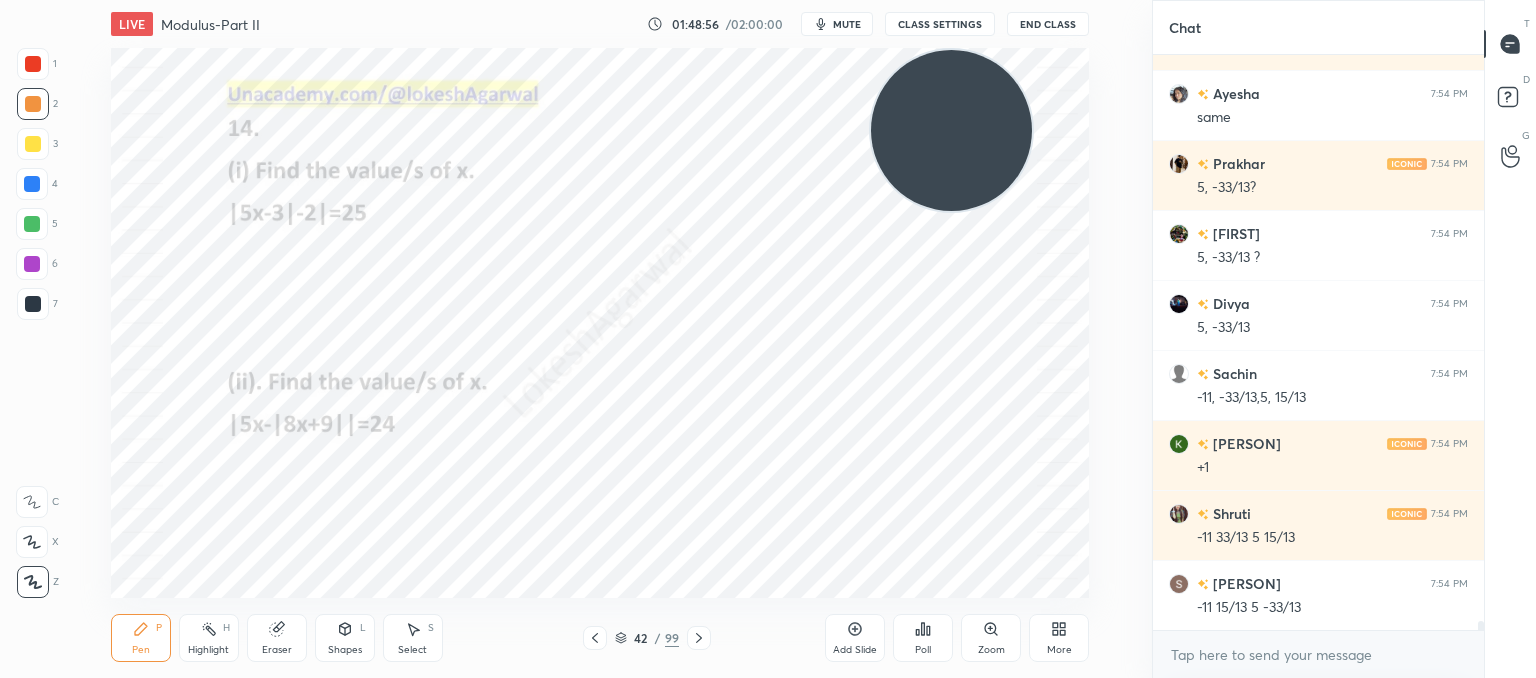scroll, scrollTop: 37172, scrollLeft: 0, axis: vertical 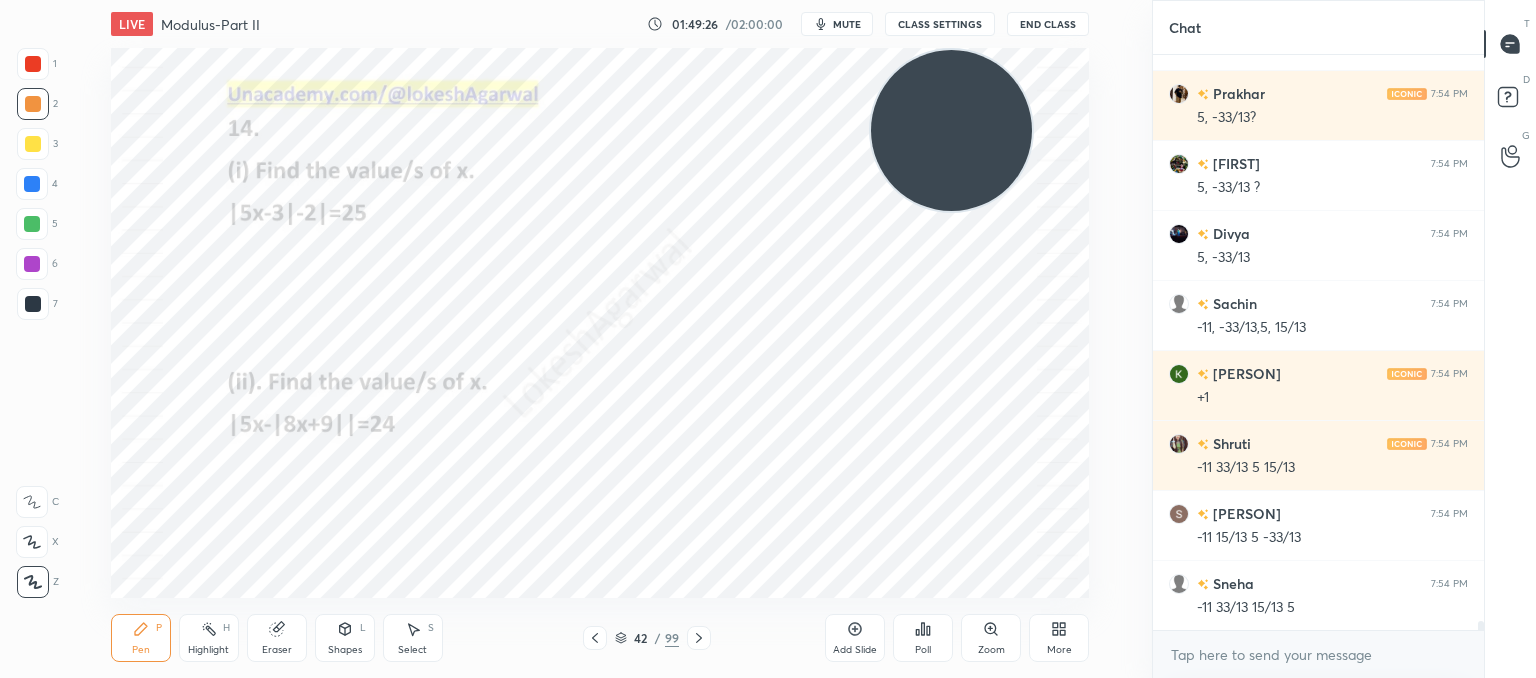 drag, startPoint x: 30, startPoint y: 298, endPoint x: 91, endPoint y: 277, distance: 64.513565 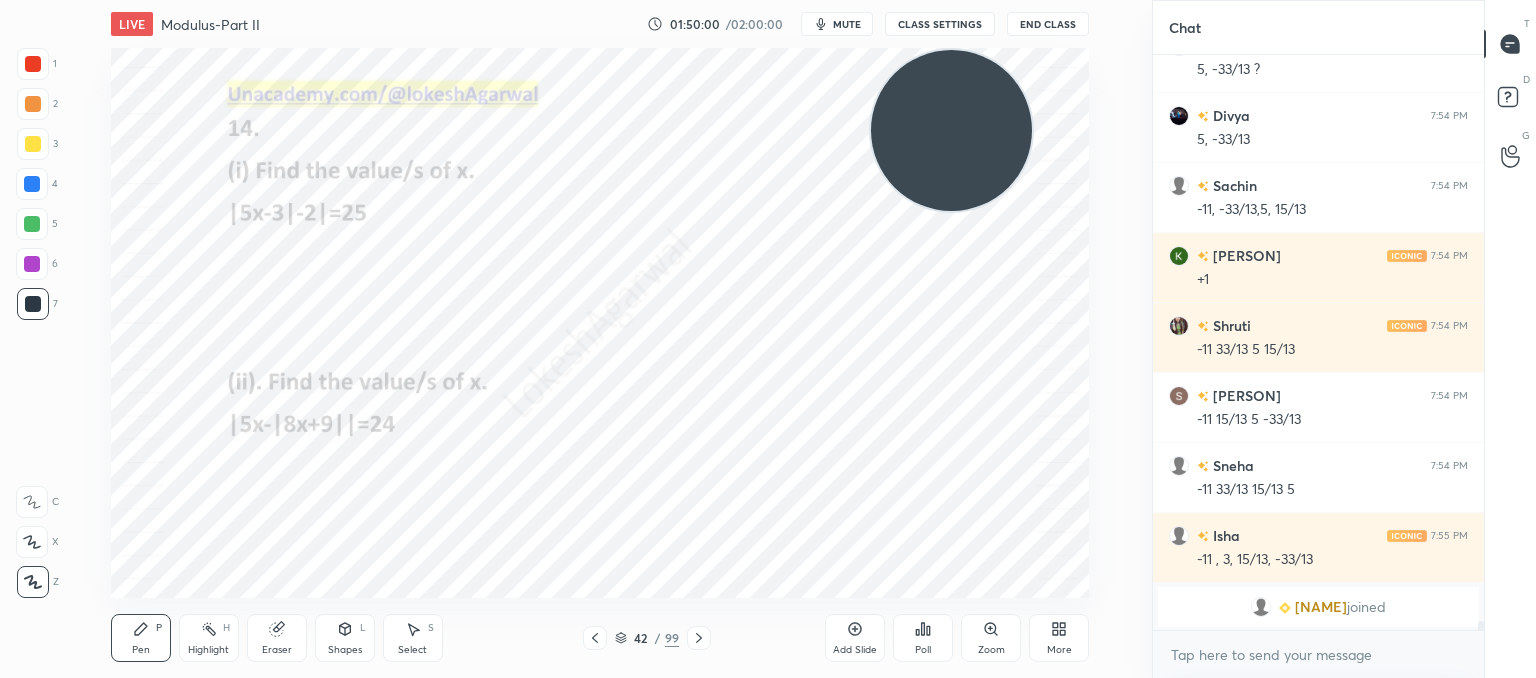 scroll, scrollTop: 37120, scrollLeft: 0, axis: vertical 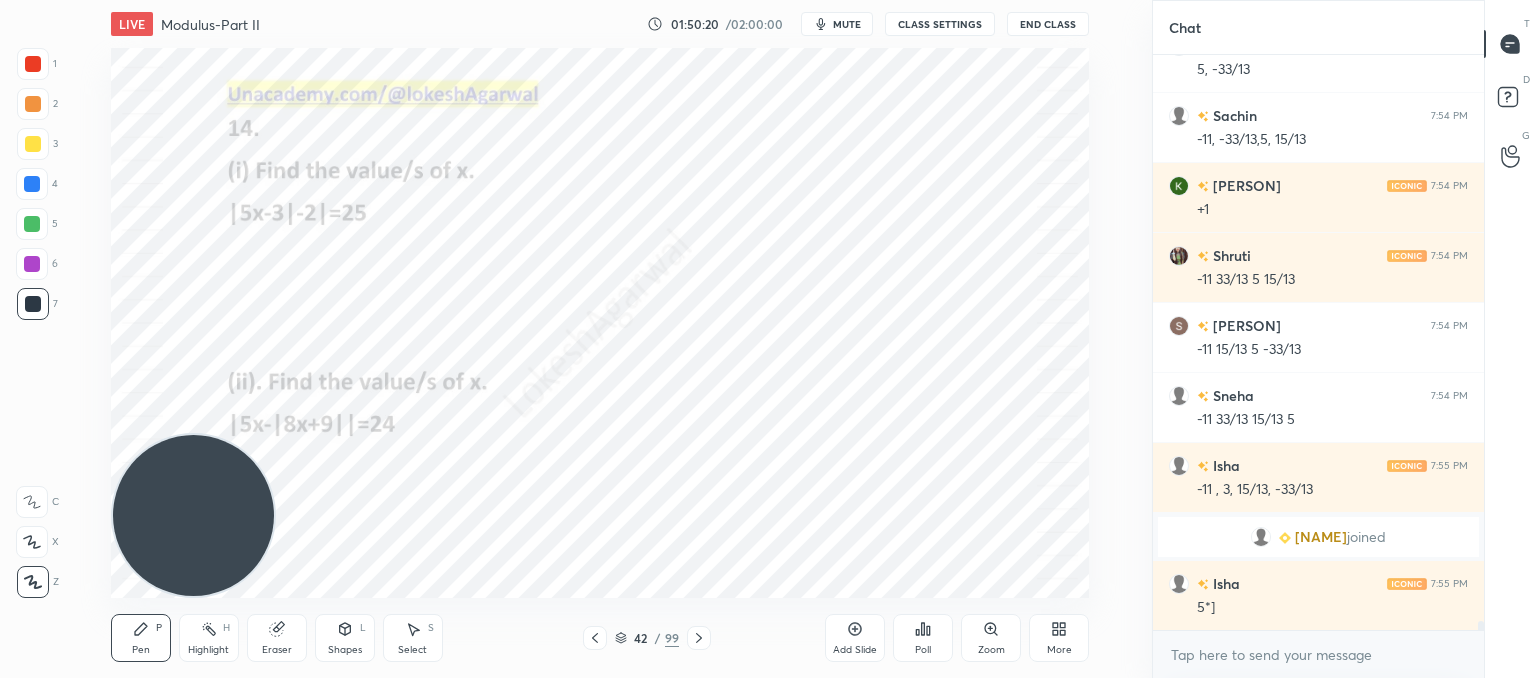 drag, startPoint x: 872, startPoint y: 173, endPoint x: 221, endPoint y: 482, distance: 720.61224 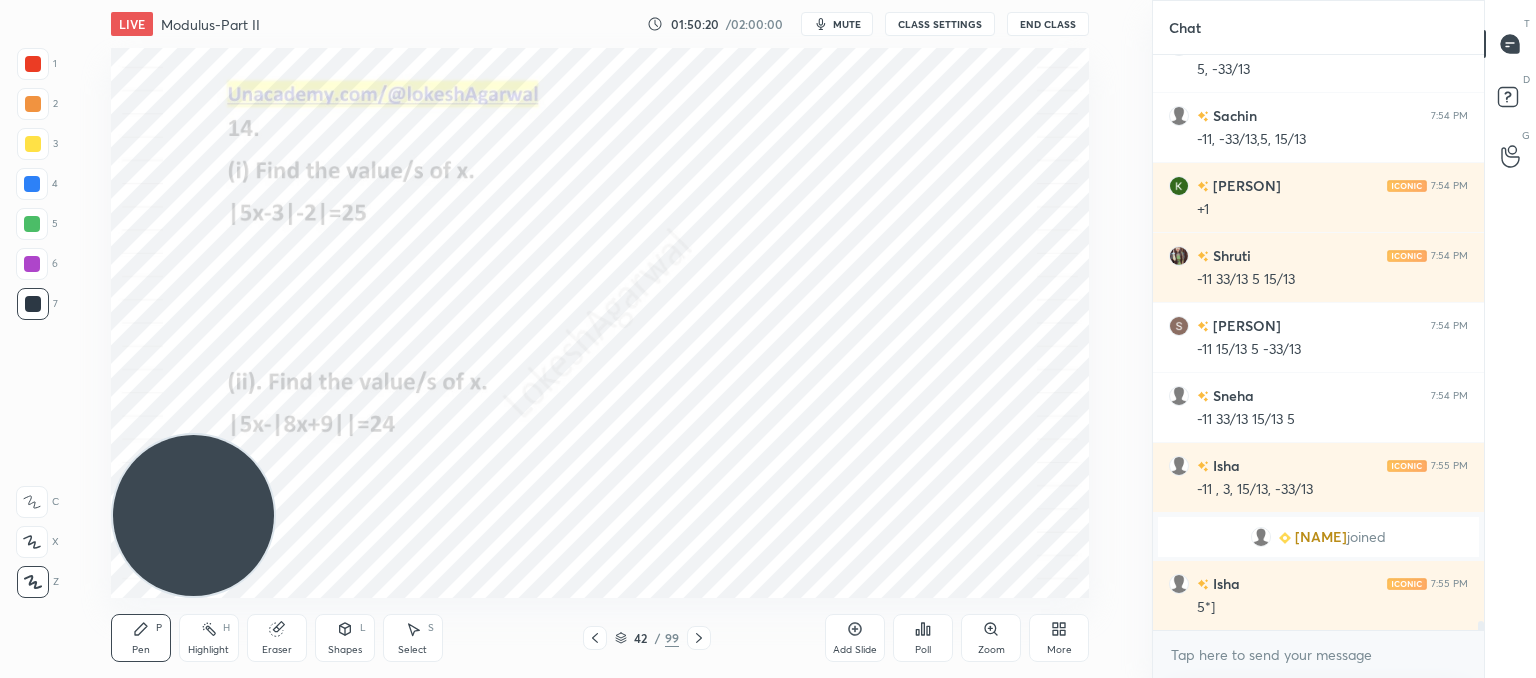 click at bounding box center (193, 515) 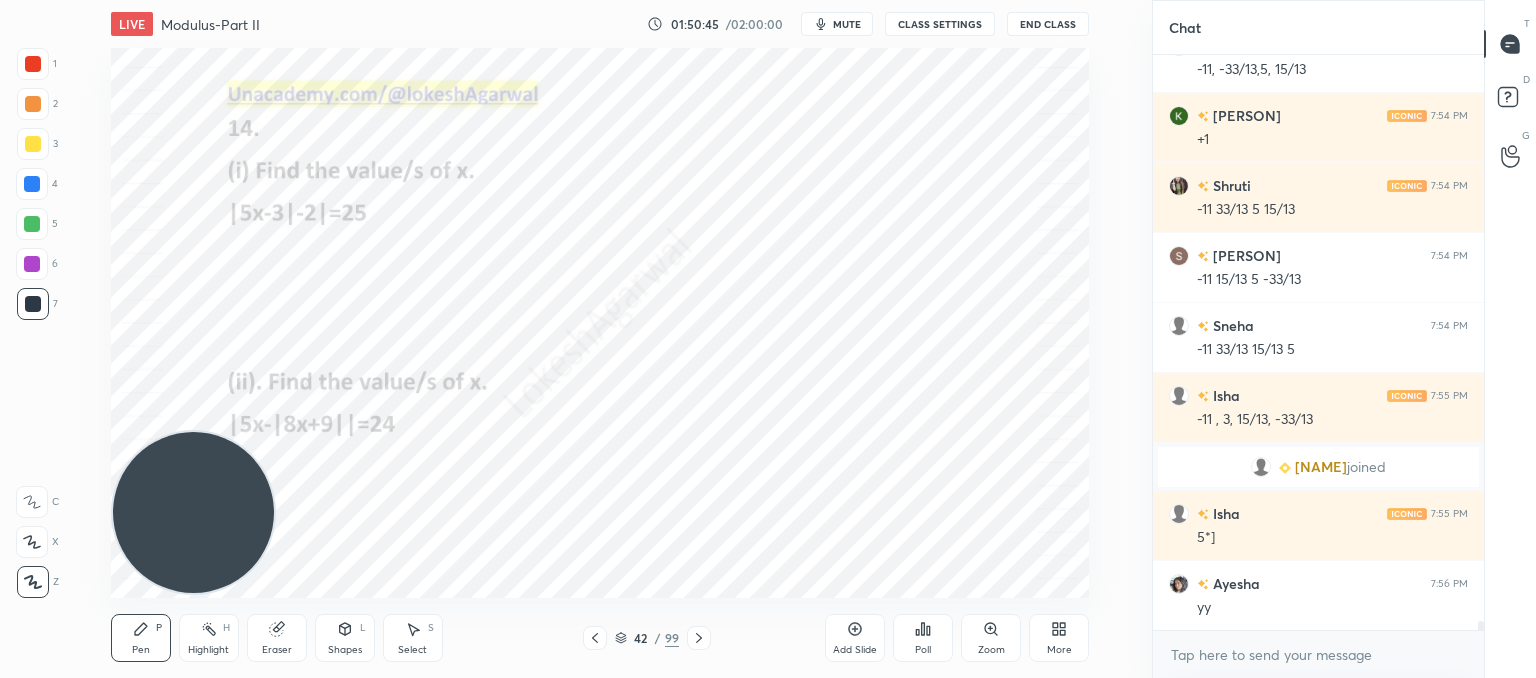 scroll, scrollTop: 37260, scrollLeft: 0, axis: vertical 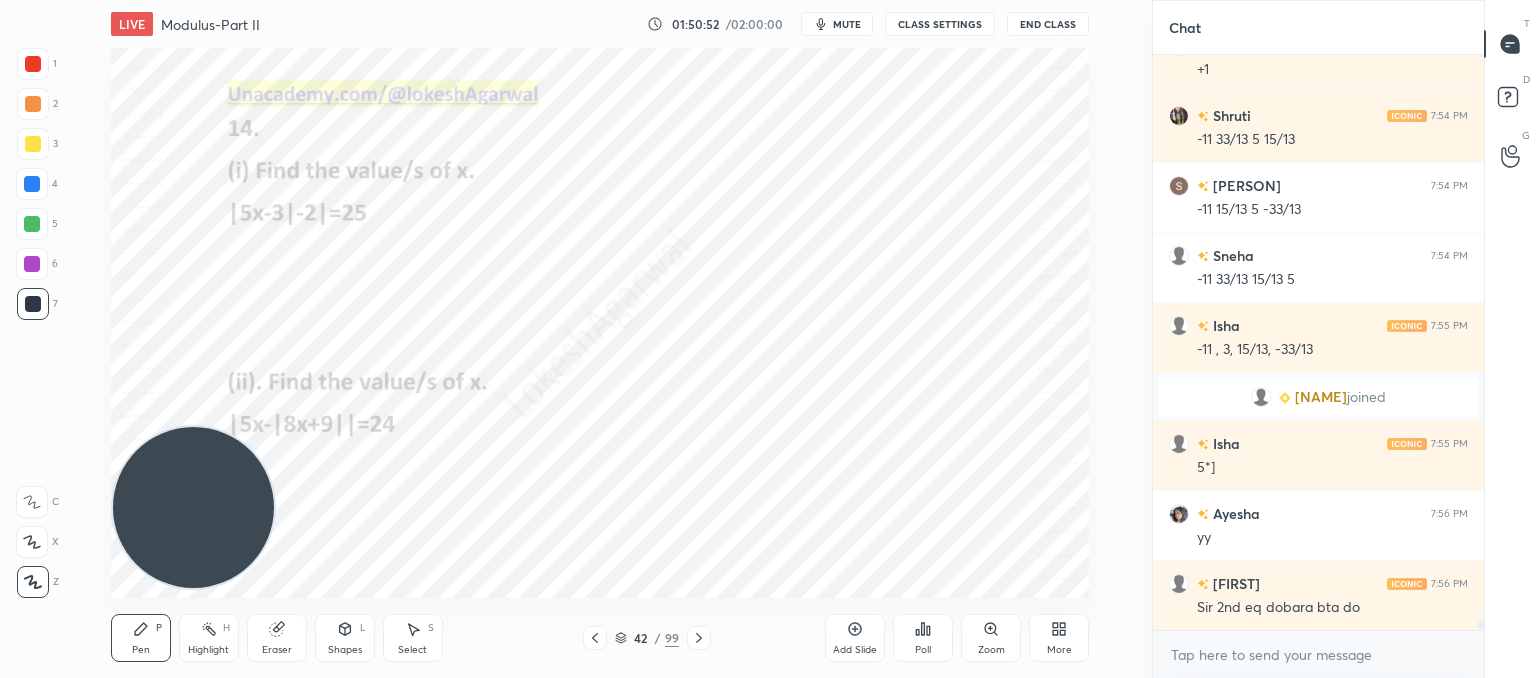 drag, startPoint x: 198, startPoint y: 460, endPoint x: 194, endPoint y: 178, distance: 282.02838 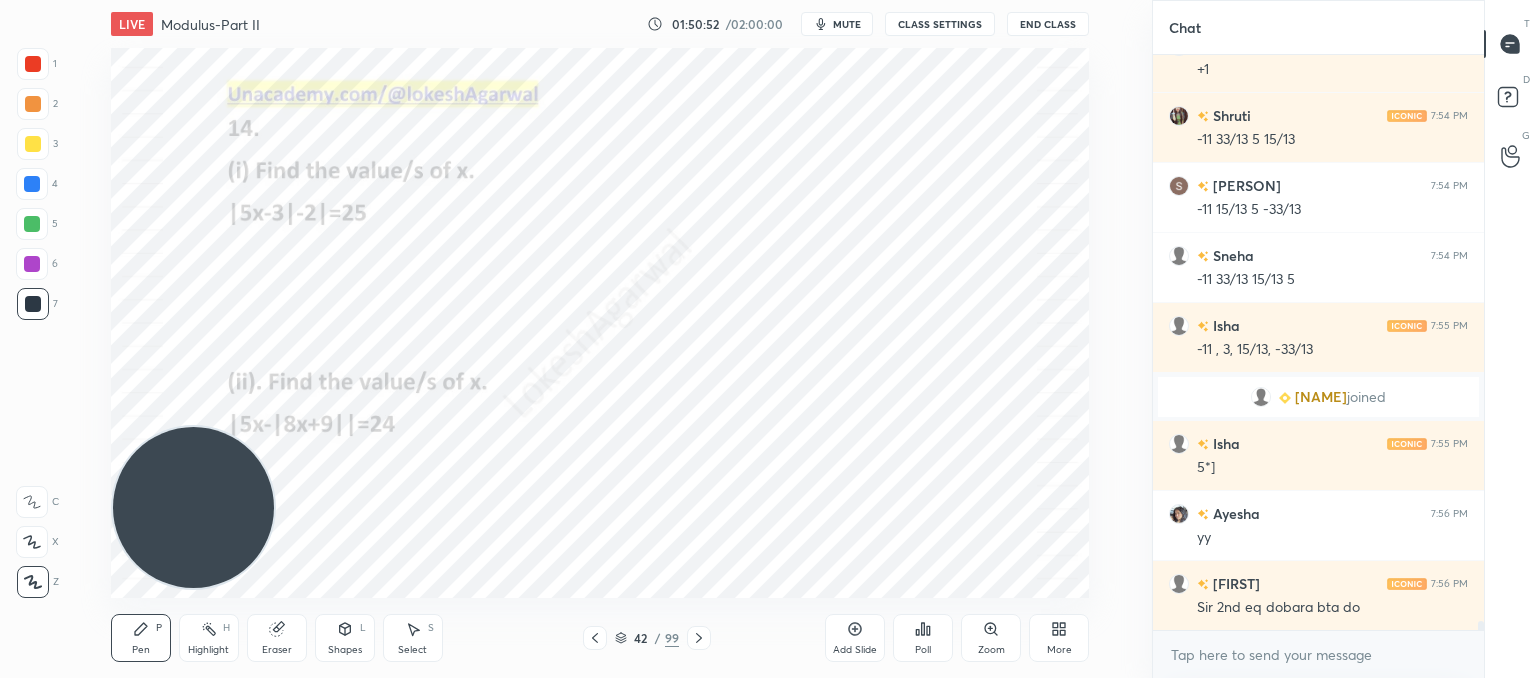 click at bounding box center (193, 507) 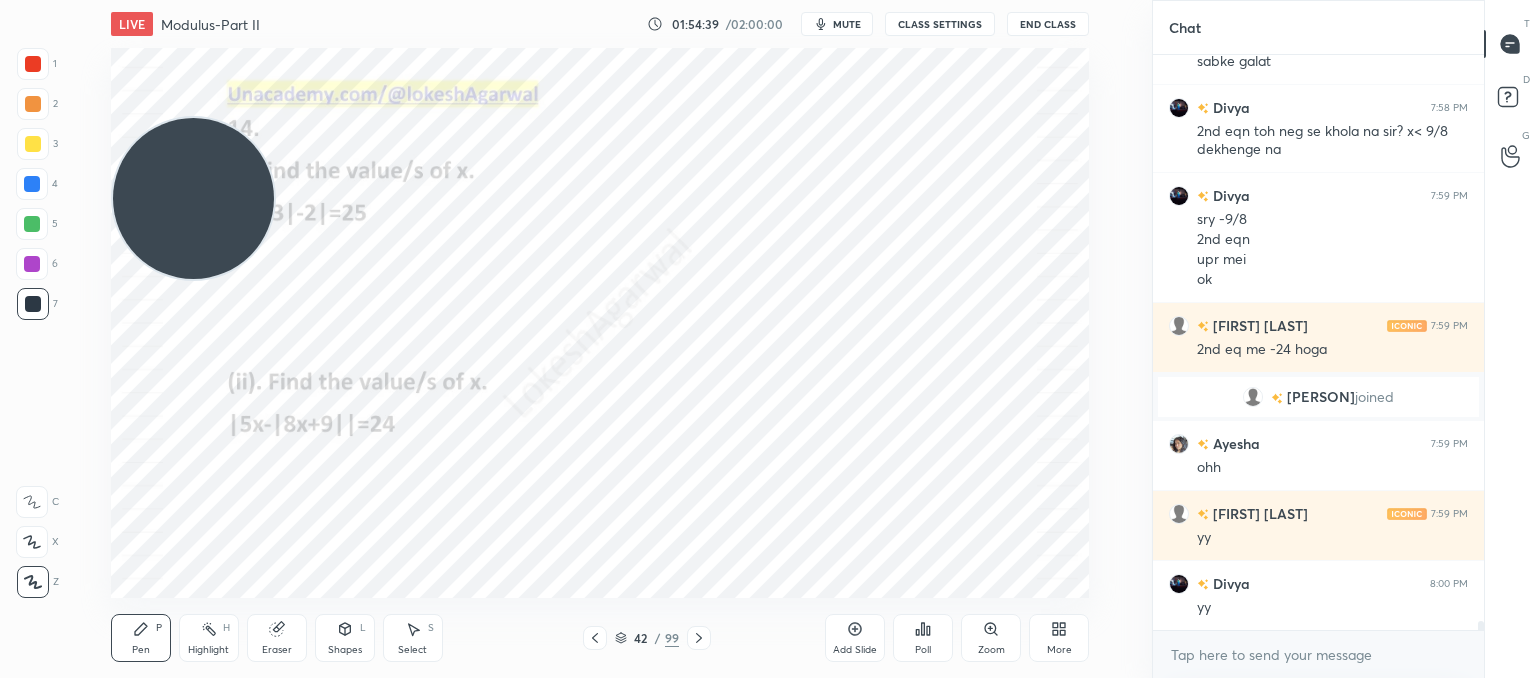 scroll, scrollTop: 38098, scrollLeft: 0, axis: vertical 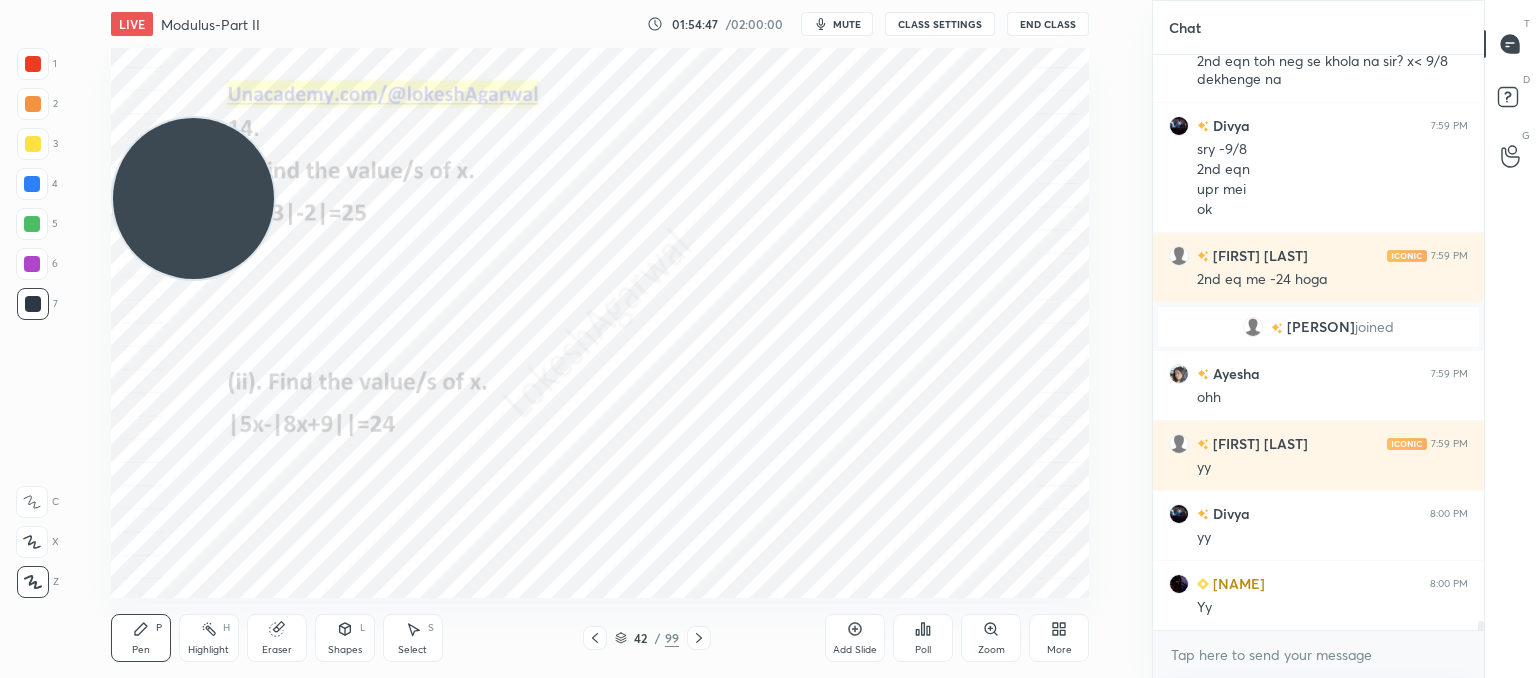 click on "Eraser" at bounding box center [277, 638] 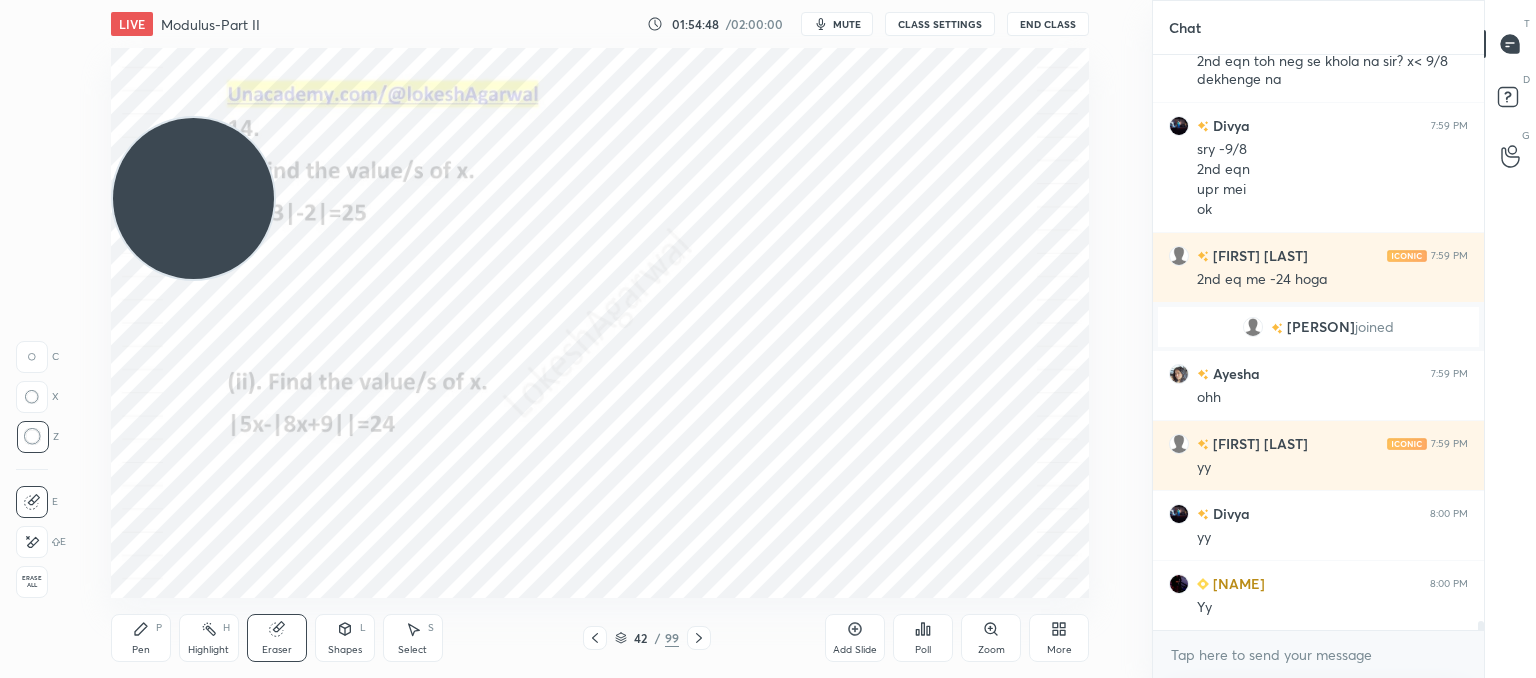 scroll, scrollTop: 38168, scrollLeft: 0, axis: vertical 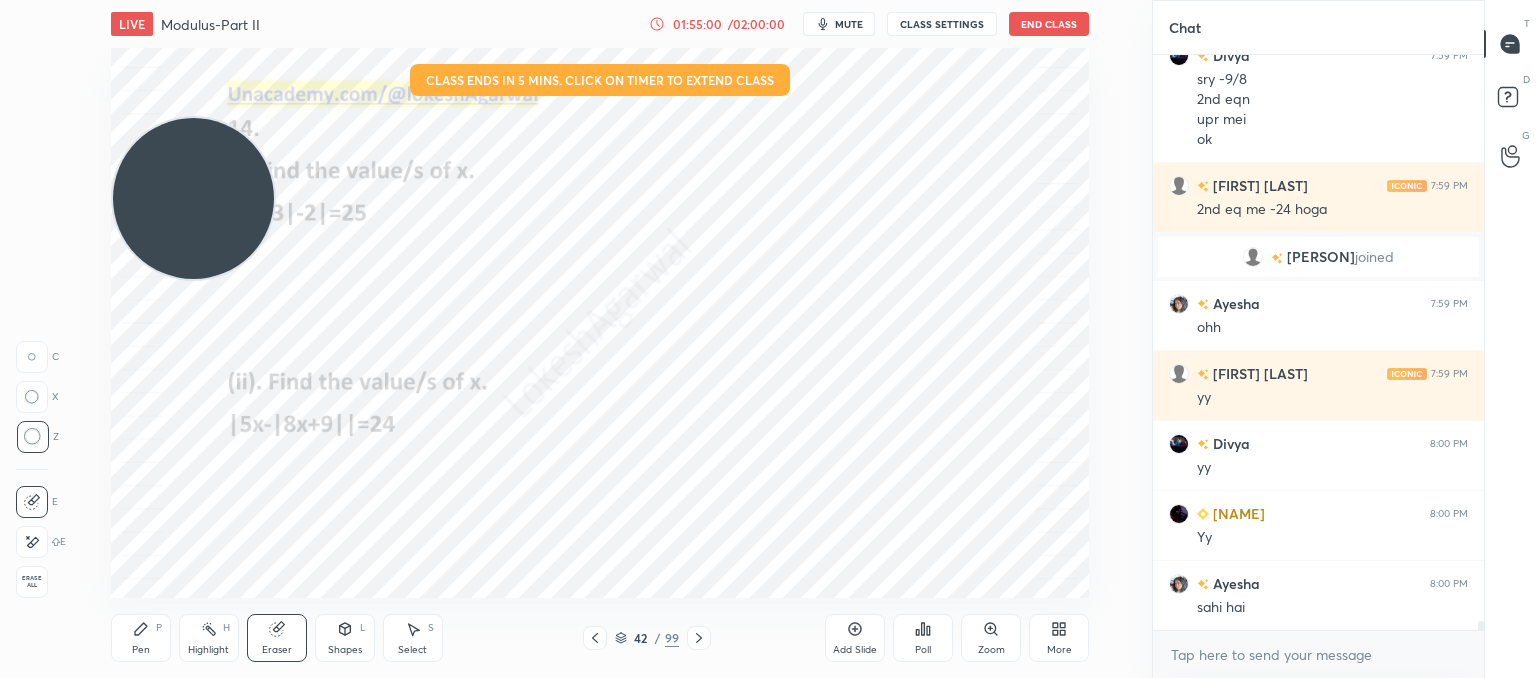 click on "Shapes L" at bounding box center (345, 638) 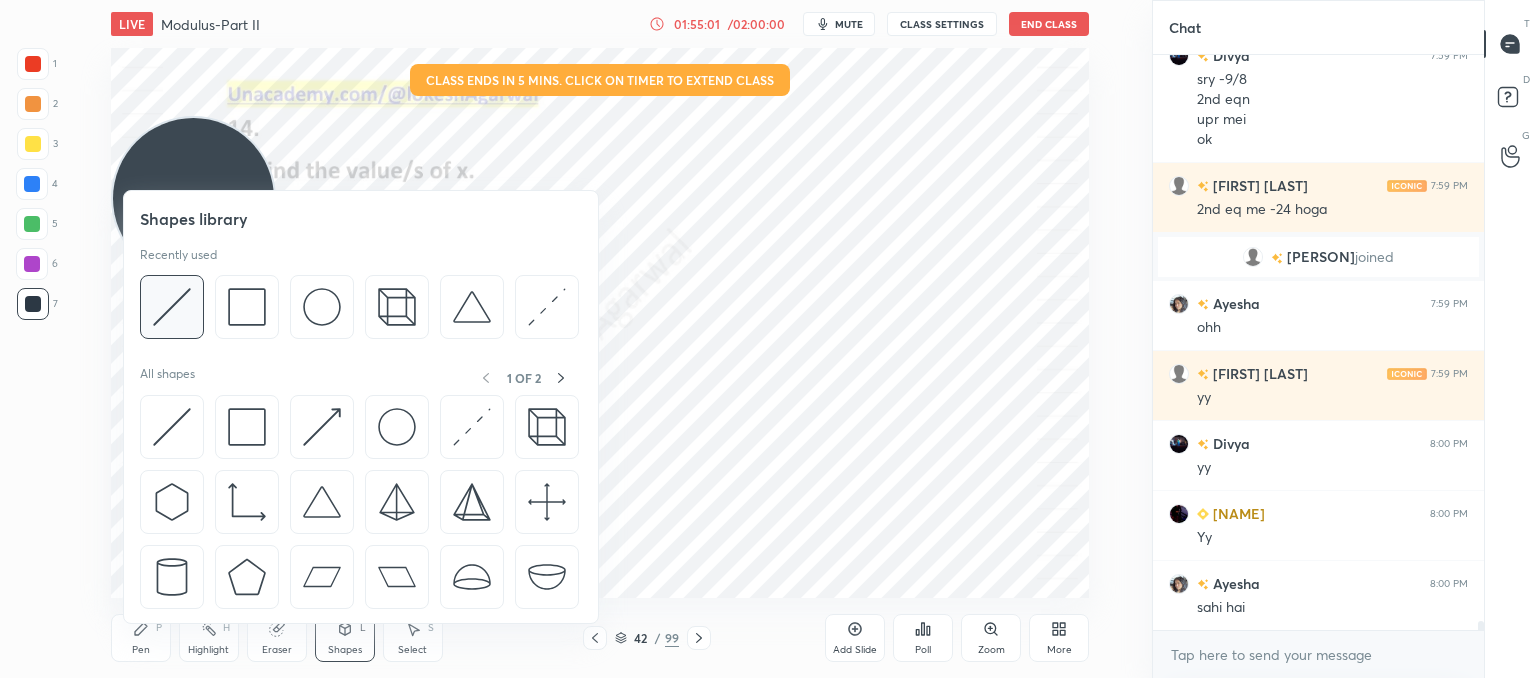 click at bounding box center (172, 307) 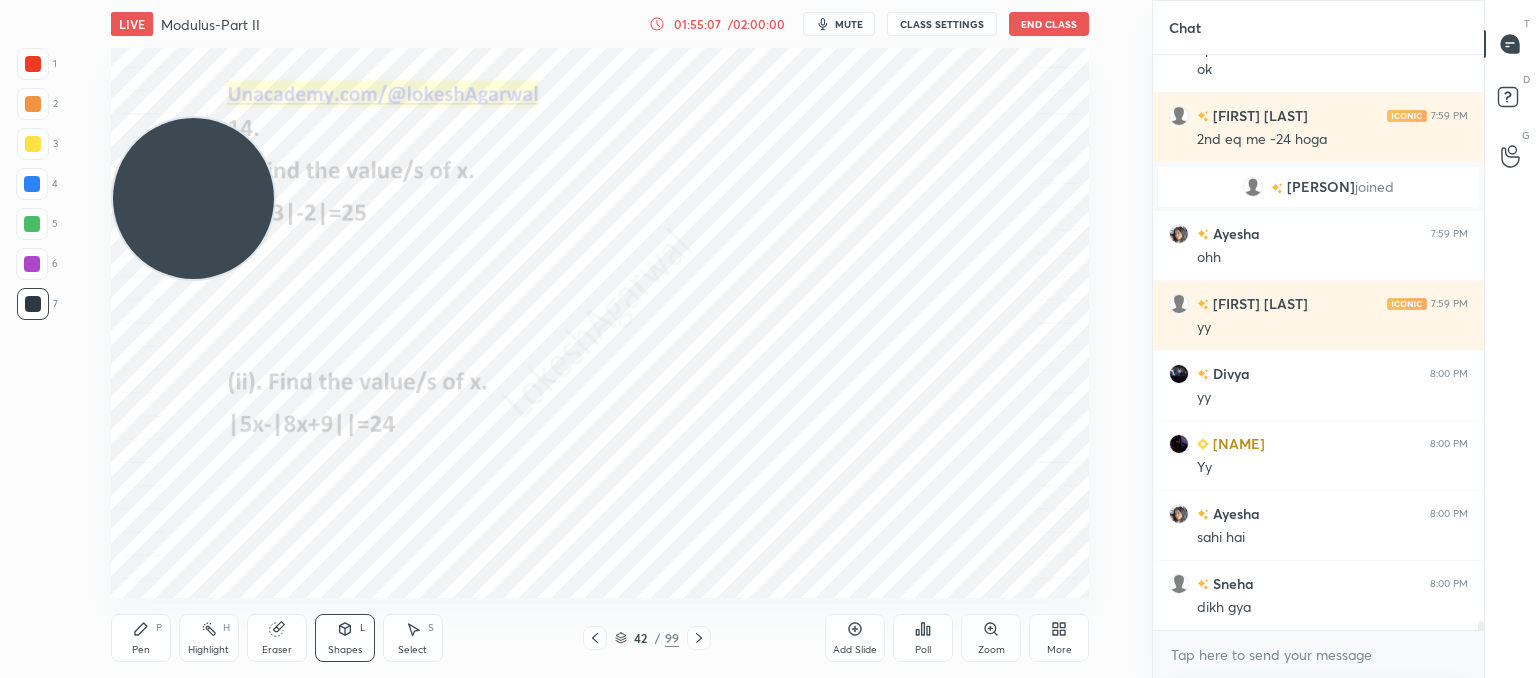 scroll, scrollTop: 38308, scrollLeft: 0, axis: vertical 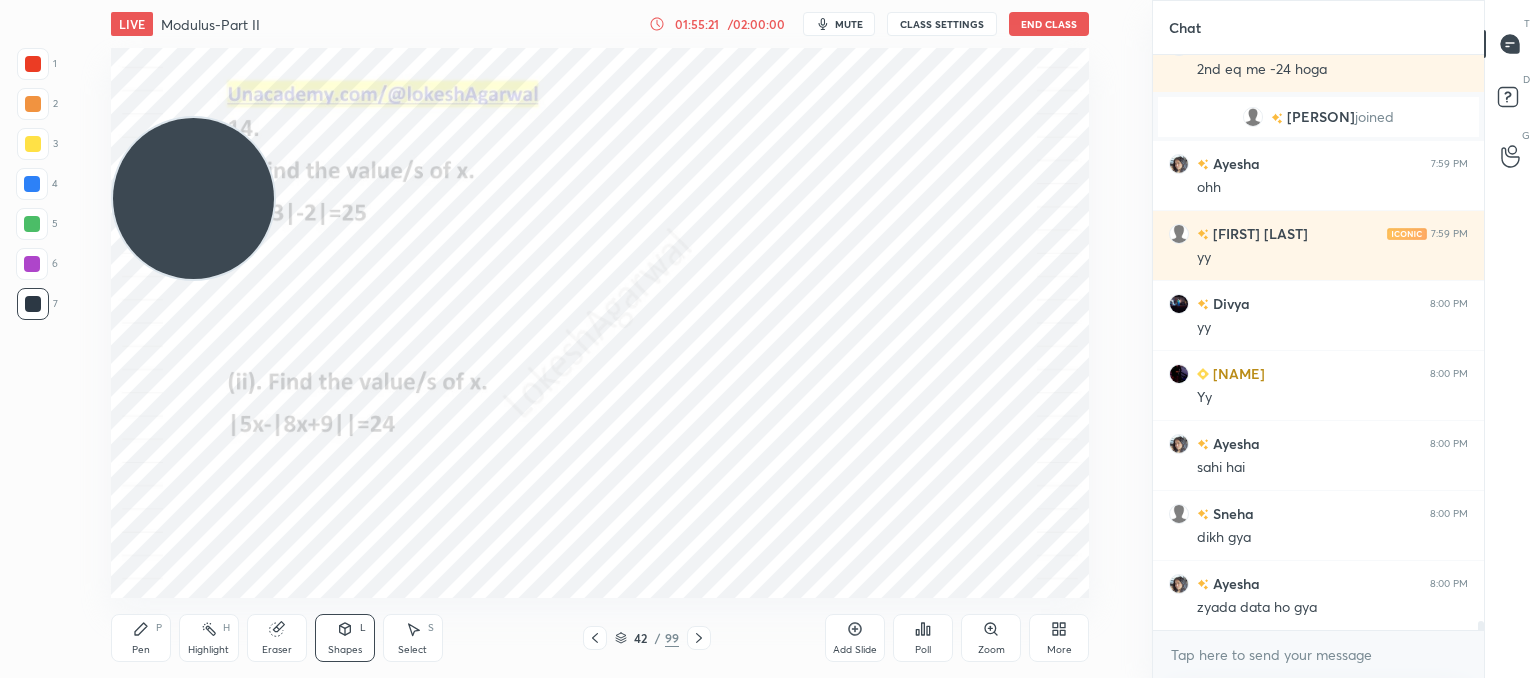 click 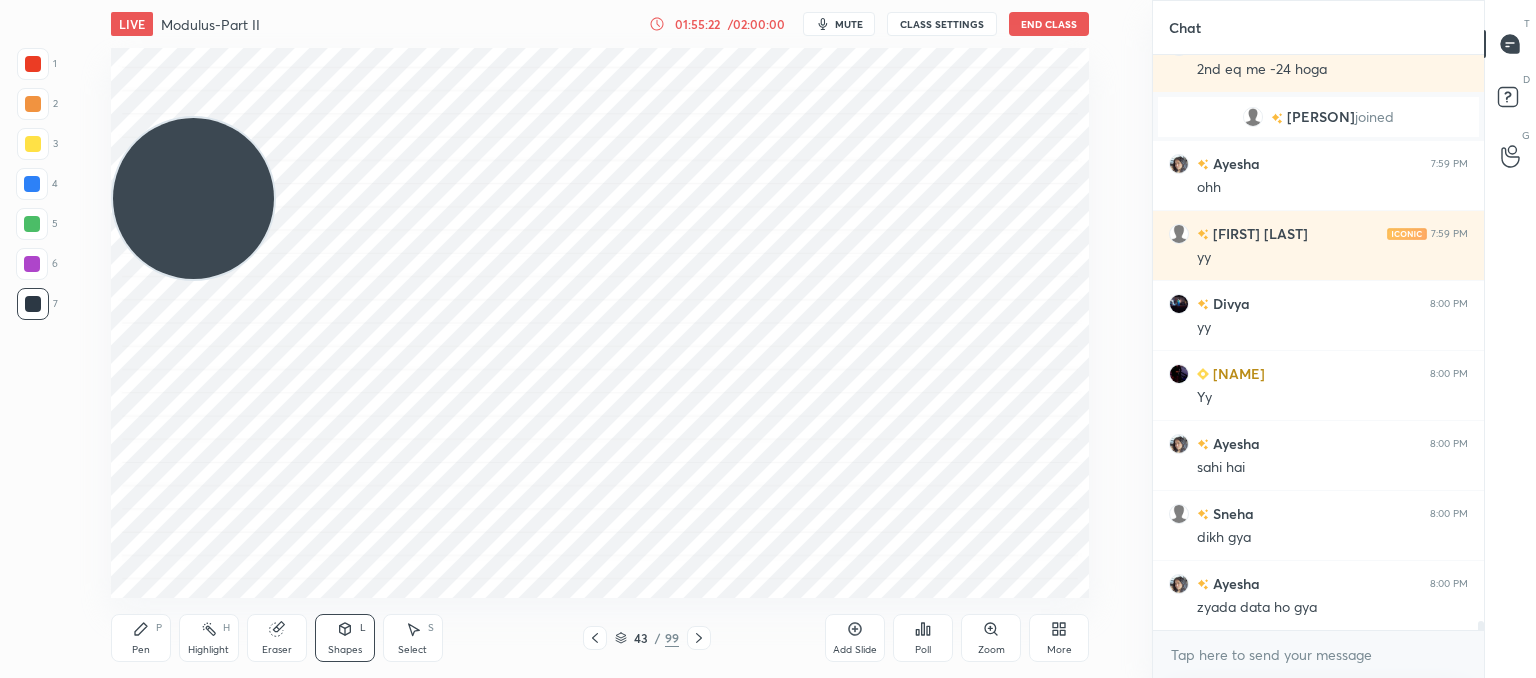 click 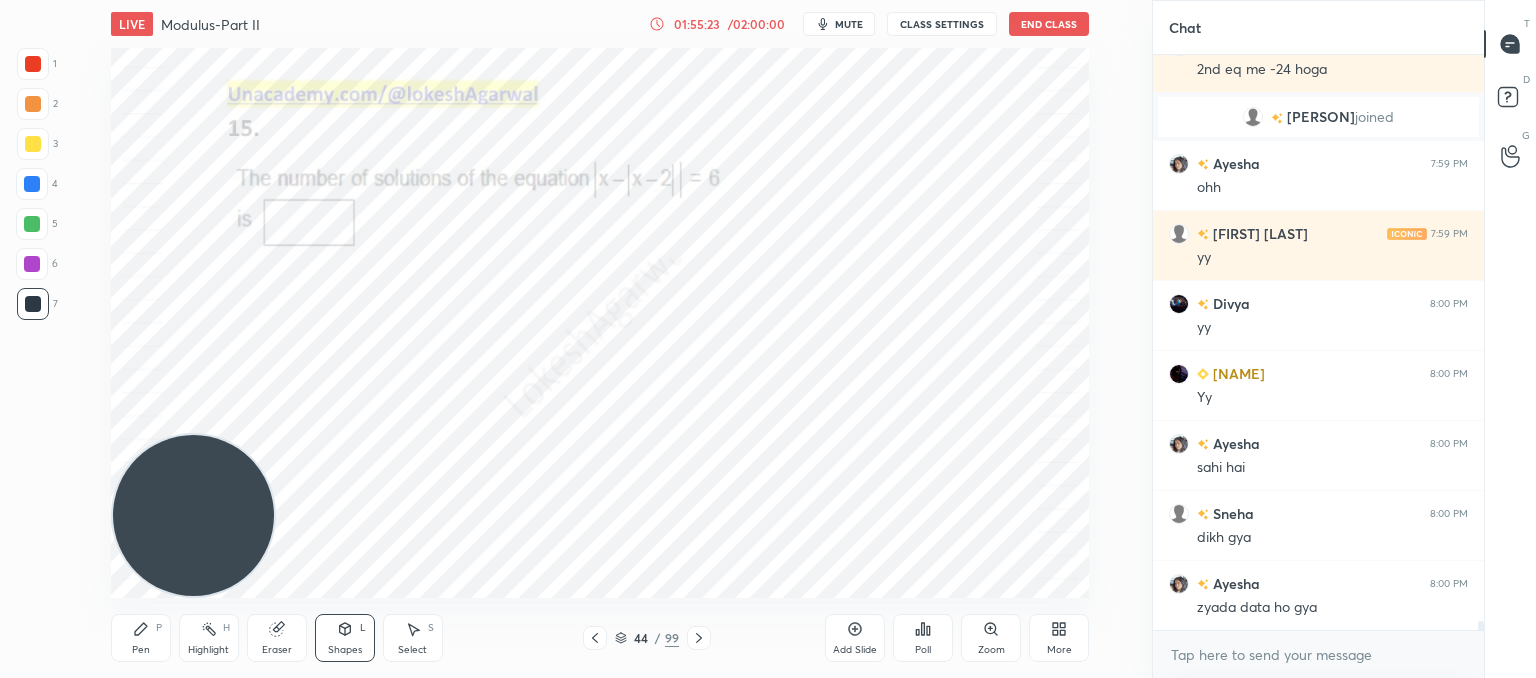 drag, startPoint x: 193, startPoint y: 189, endPoint x: 211, endPoint y: 576, distance: 387.41837 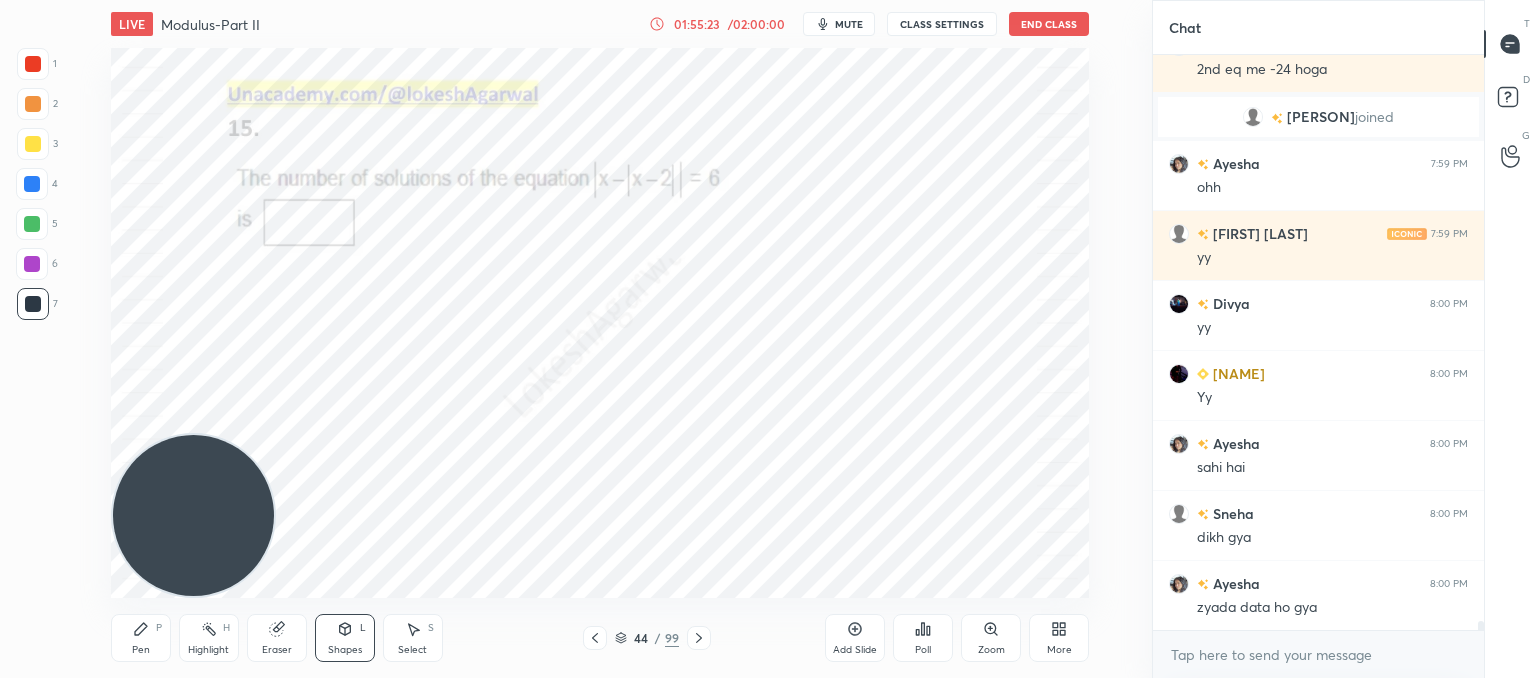 click on "1 2 3 4 5 6 7 C X Z C X Z E E Erase all   H H LIVE Modulus-Part II 01:55:23 /  02:00:00 mute CLASS SETTINGS End Class Setting up your live class Poll for   secs No correct answer Start poll Back Modulus-Part II • L12 of Comprehensive Course on Algebra: Basic to Advanced - Part I Lokesh Agarwal Pen P Highlight H Eraser Shapes L Select S 44 / 99 Add Slide Poll Zoom More" at bounding box center [568, 339] 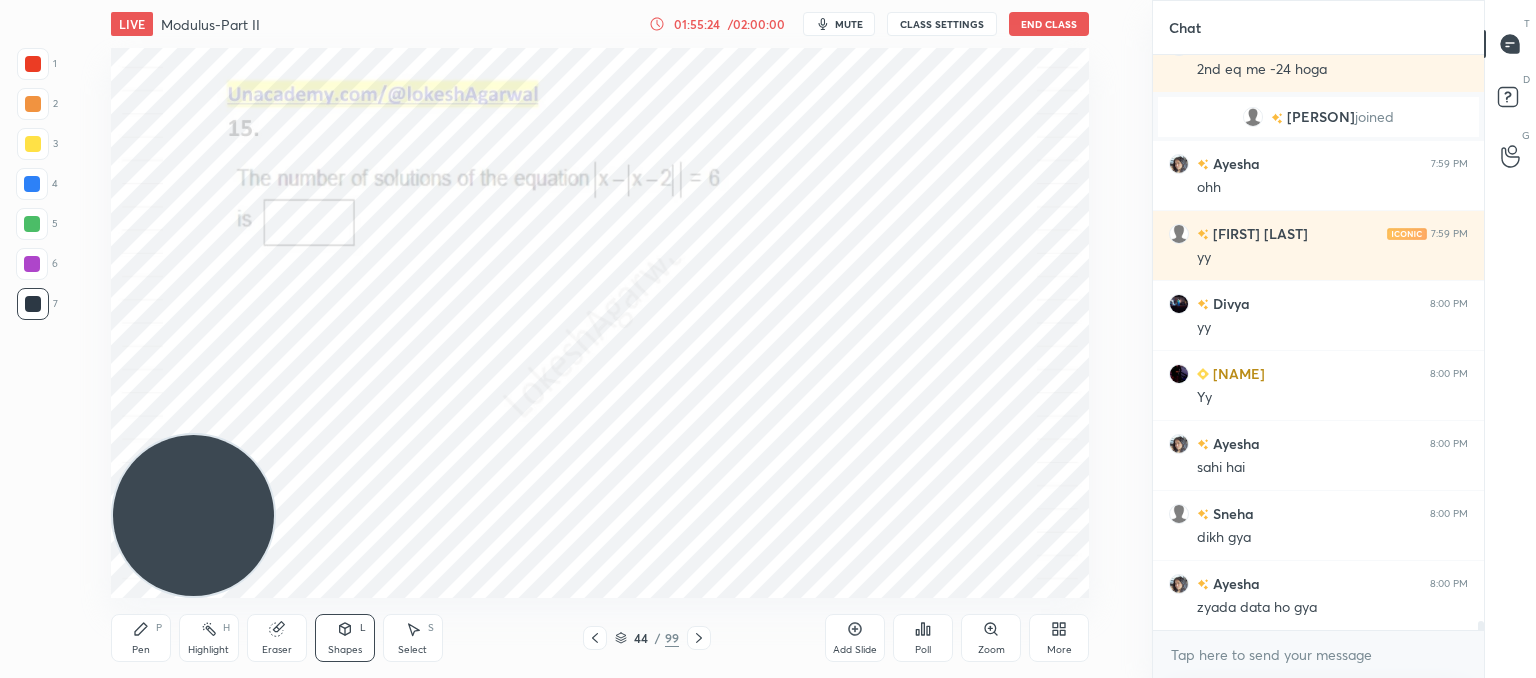 click 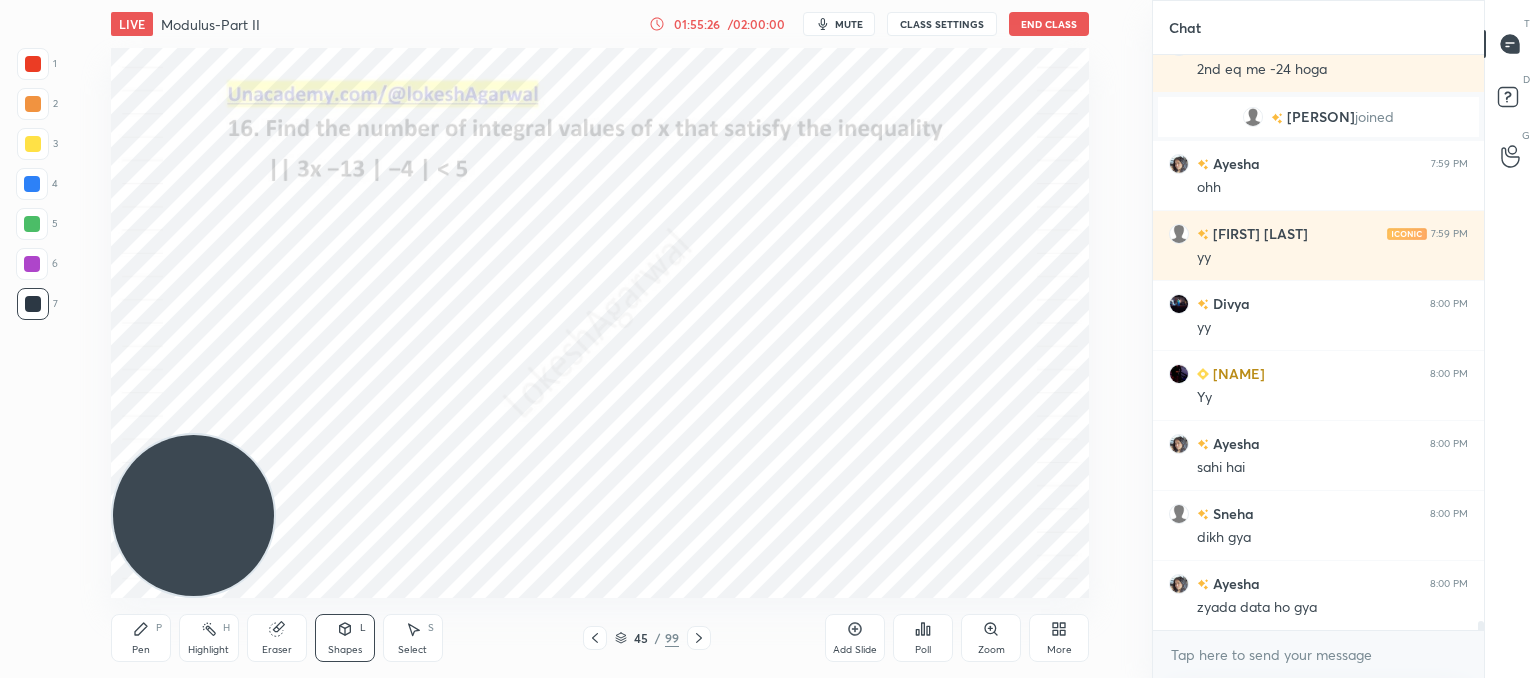 click 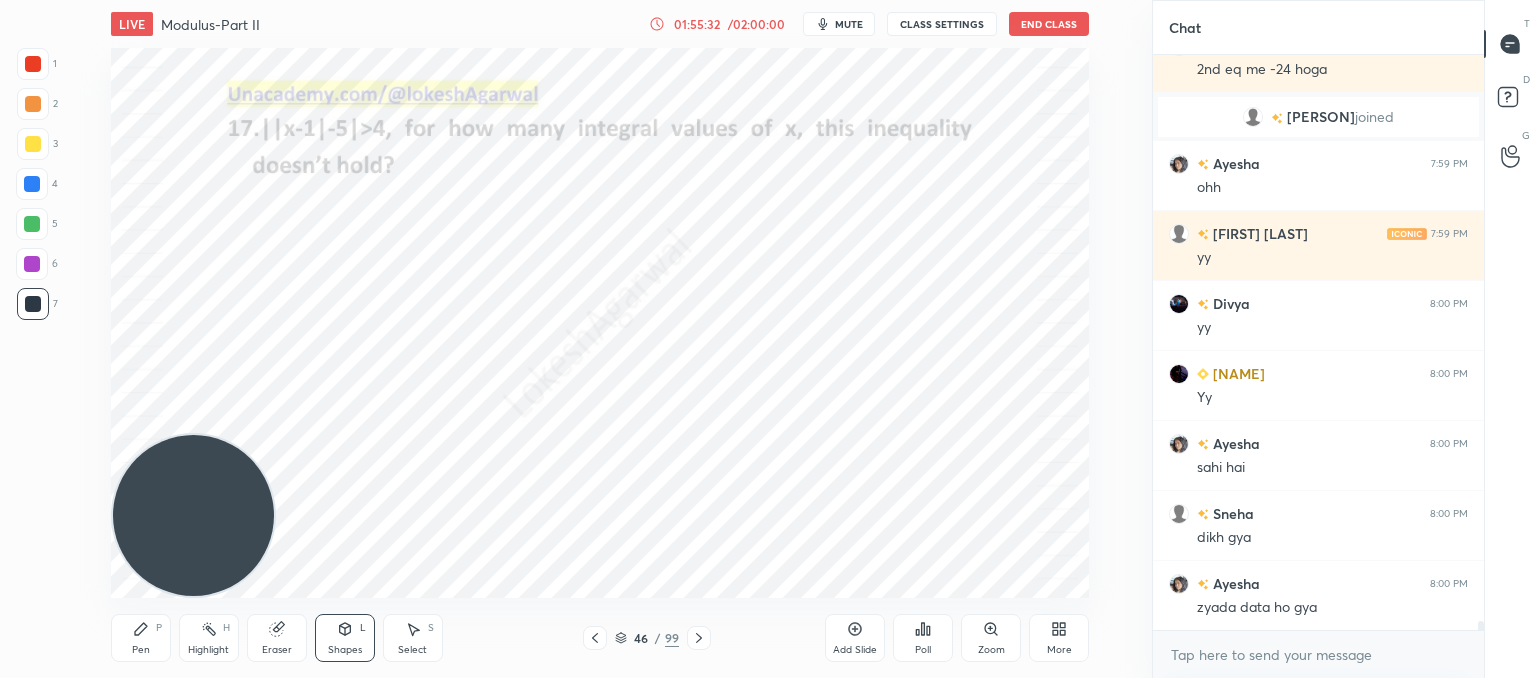 click on "Pen P" at bounding box center (141, 638) 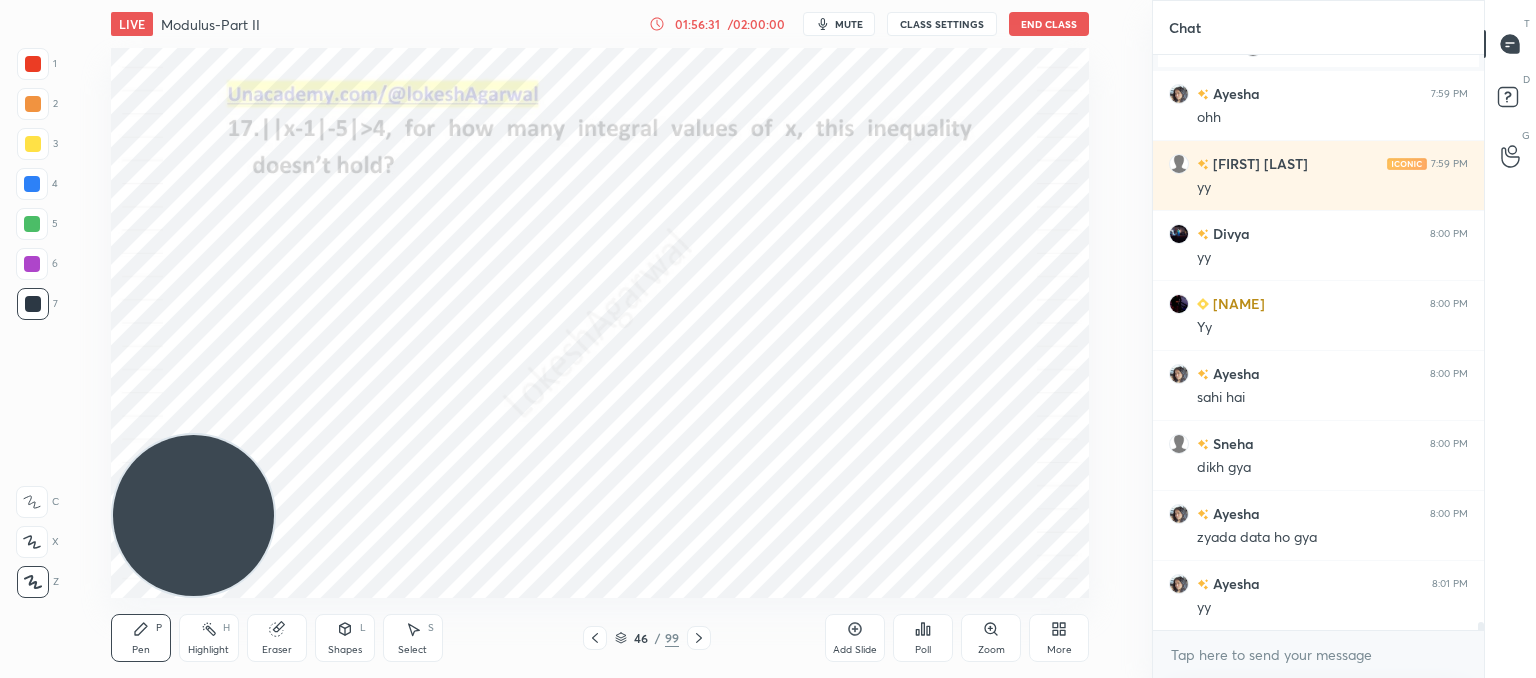 scroll, scrollTop: 38448, scrollLeft: 0, axis: vertical 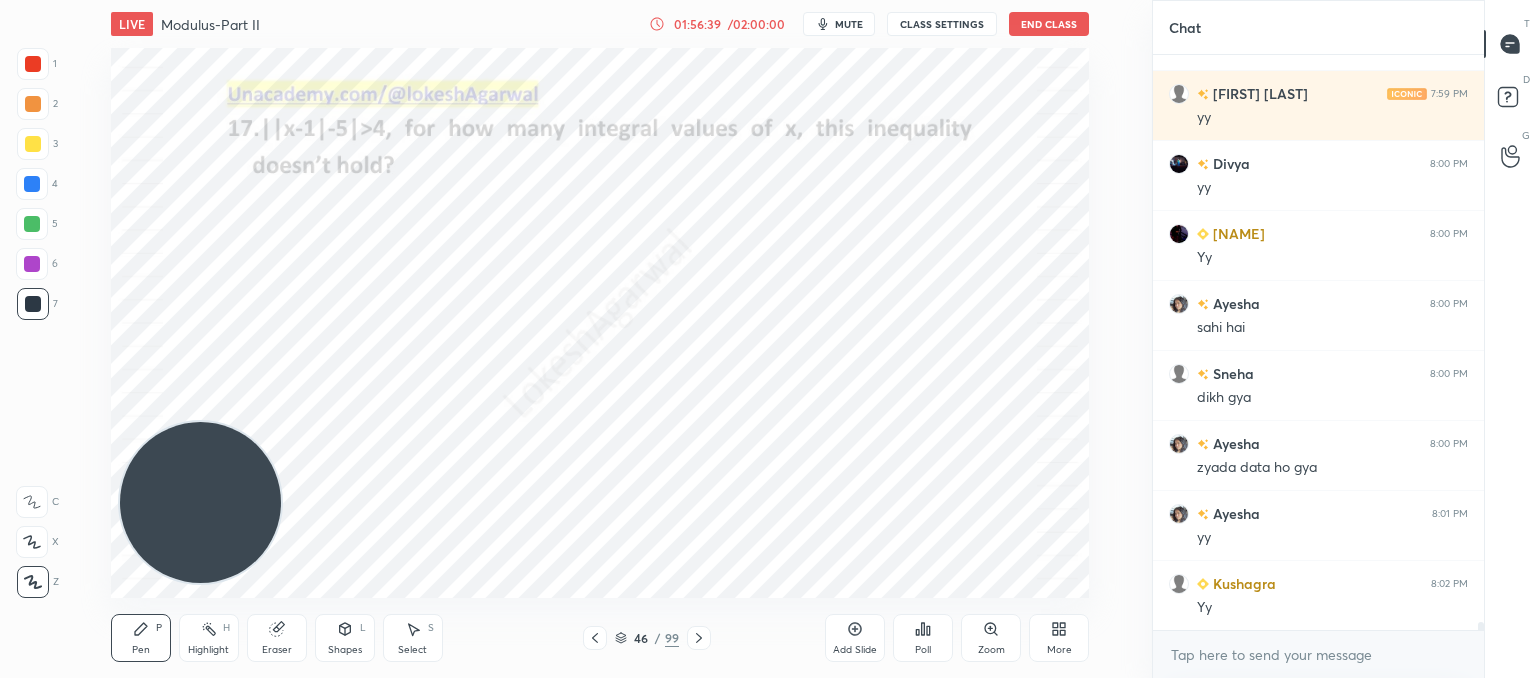 drag, startPoint x: 189, startPoint y: 498, endPoint x: 980, endPoint y: -83, distance: 981.4489 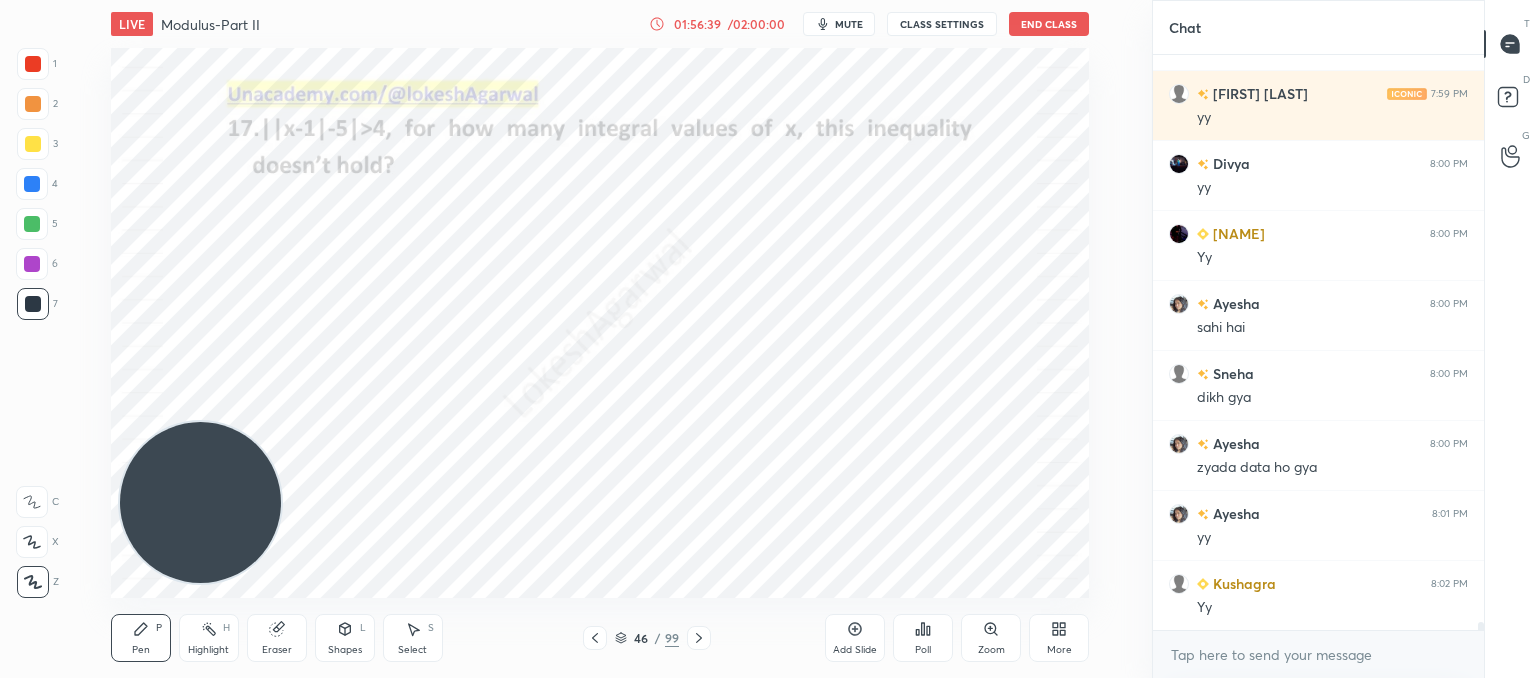 click on "1 2 3 4 5 6 7 C X Z C X Z E E Erase all   H H LIVE Modulus-Part II 01:56:39 /  02:00:00 mute CLASS SETTINGS End Class Setting up your live class Poll for   secs No correct answer Start poll Back Modulus-Part II • L12 of Comprehensive Course on Algebra: Basic to Advanced - Part I [NAME]  joined [NAME] 7:59 PM ohh [NAME] 7:59 PM yy [NAME] 8:00 PM yy kashyap 8:00 PM Yy [NAME] 8:00 PM sahi hai [NAME] 8:00 PM dikh gya [NAME] 8:00 PM zyada data ho gya [NAME] 8:01 PM yy [NAME] 8:02 PM Yy JUMP TO LATEST Enable hand raising Enable raise hand to speak to learners. Once enabled, chat will be turned off temporarily. Enable x   introducing Raise a hand with a doubt Now learners can raise their hand along with a doubt  How it works? Doubts asked by learners will show up here NEW DOUBTS ASKED No one has raised a hand yet Can't raise hand Got it T Messages (T) D Doubts (D) G Raise Hand (G) Report an issue Buffering ​" at bounding box center (768, 0) 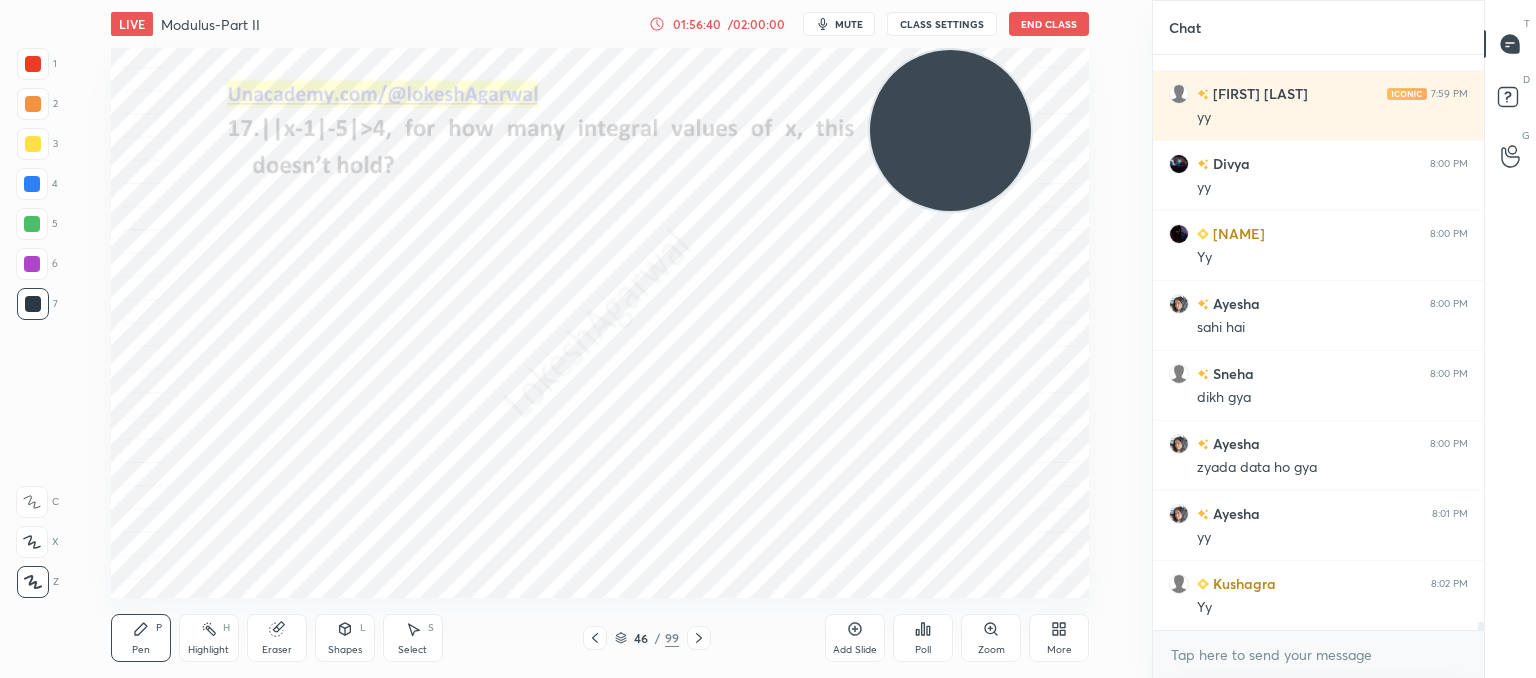 drag, startPoint x: 964, startPoint y: 118, endPoint x: 48, endPoint y: 42, distance: 919.14746 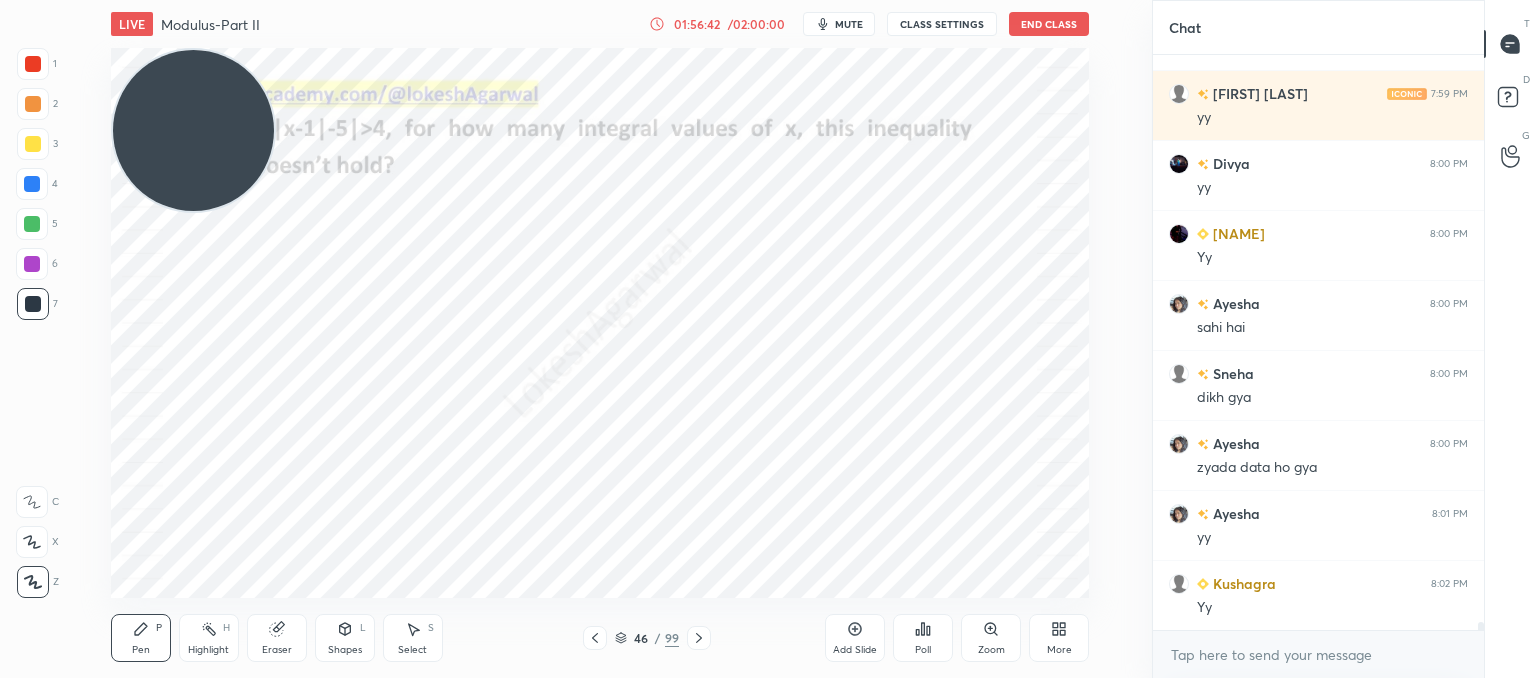 click on "Shapes L" at bounding box center (345, 638) 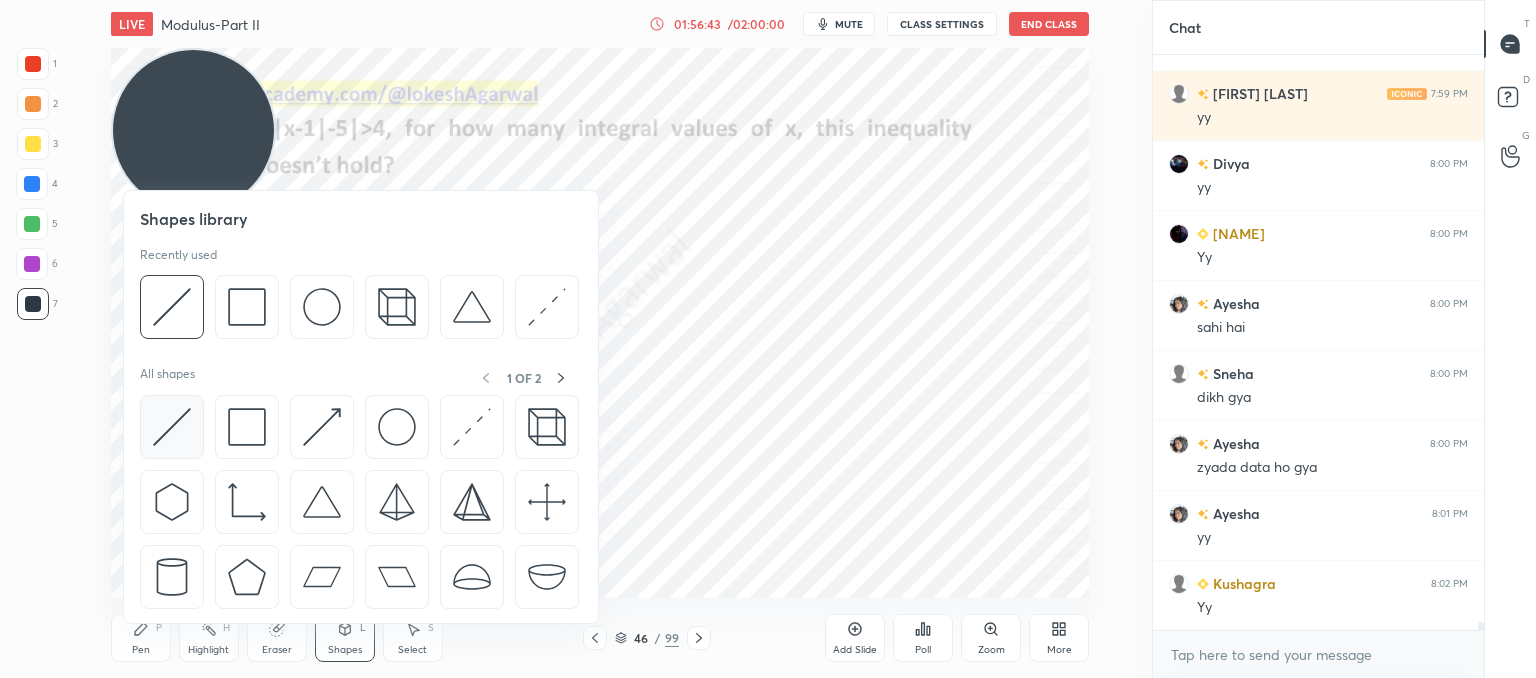 click at bounding box center [172, 427] 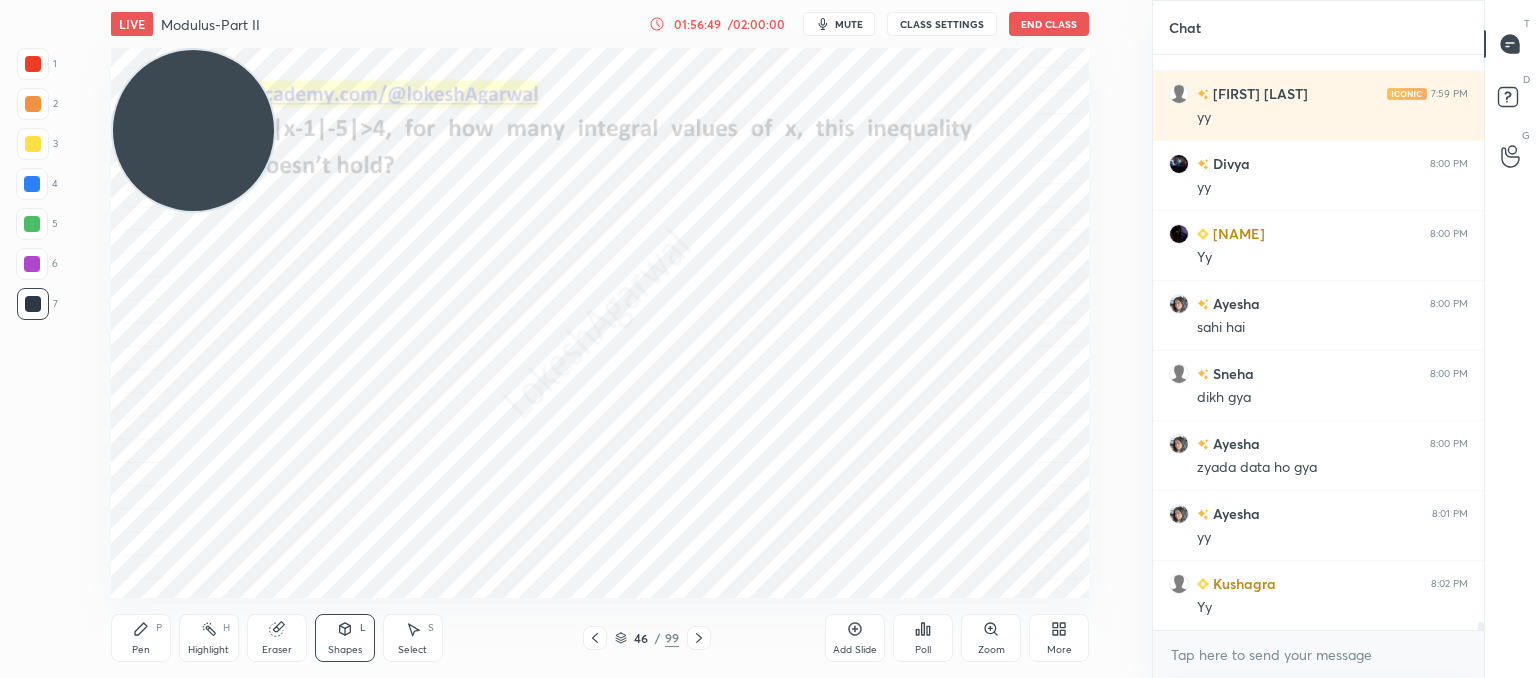 click on "Pen" at bounding box center (141, 650) 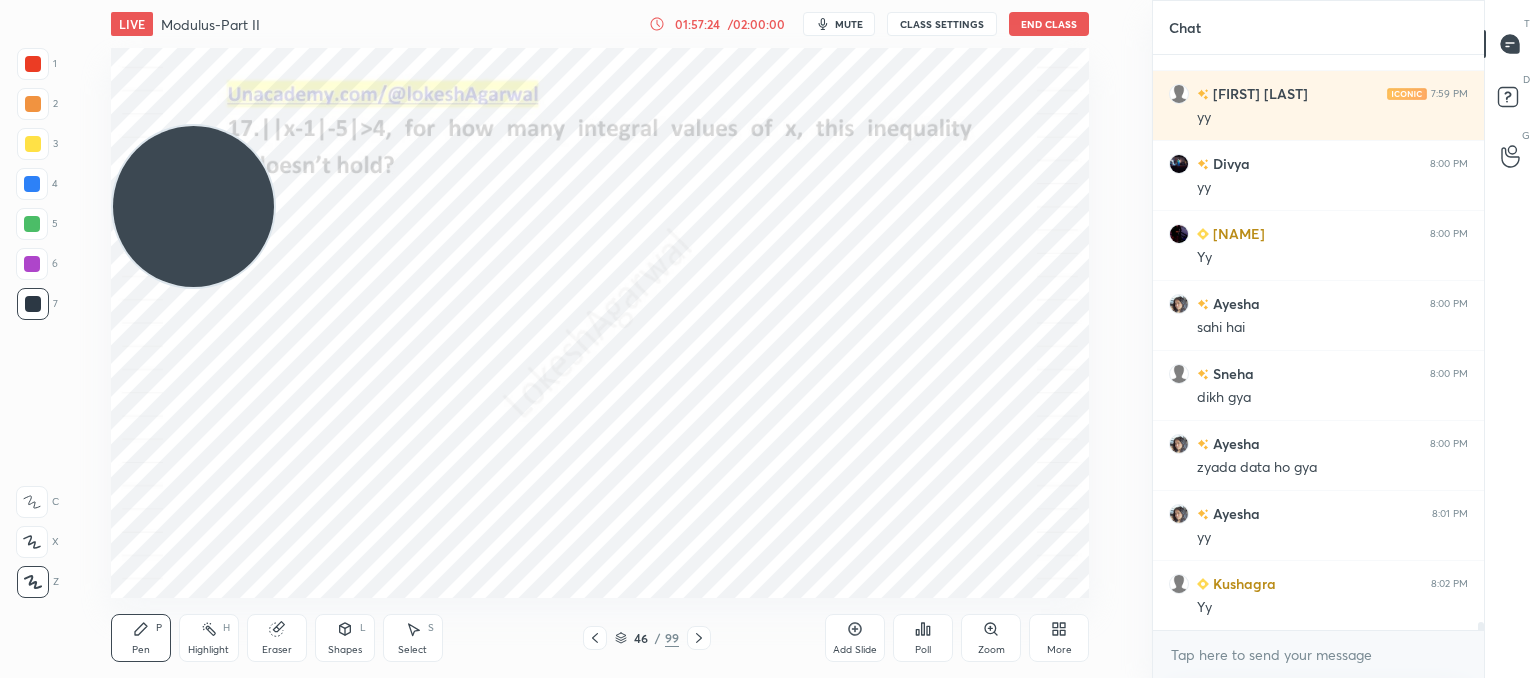 drag, startPoint x: 160, startPoint y: 149, endPoint x: 260, endPoint y: 207, distance: 115.60277 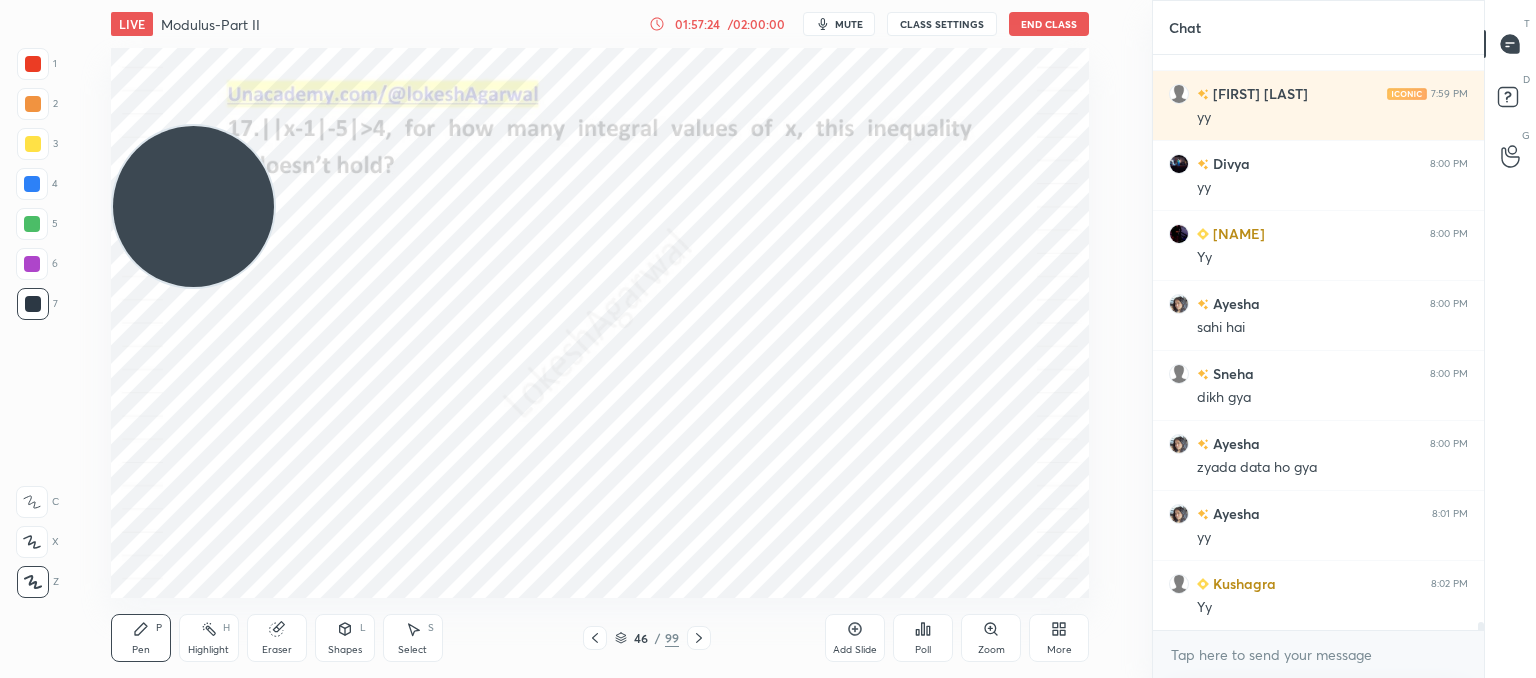 click at bounding box center [193, 206] 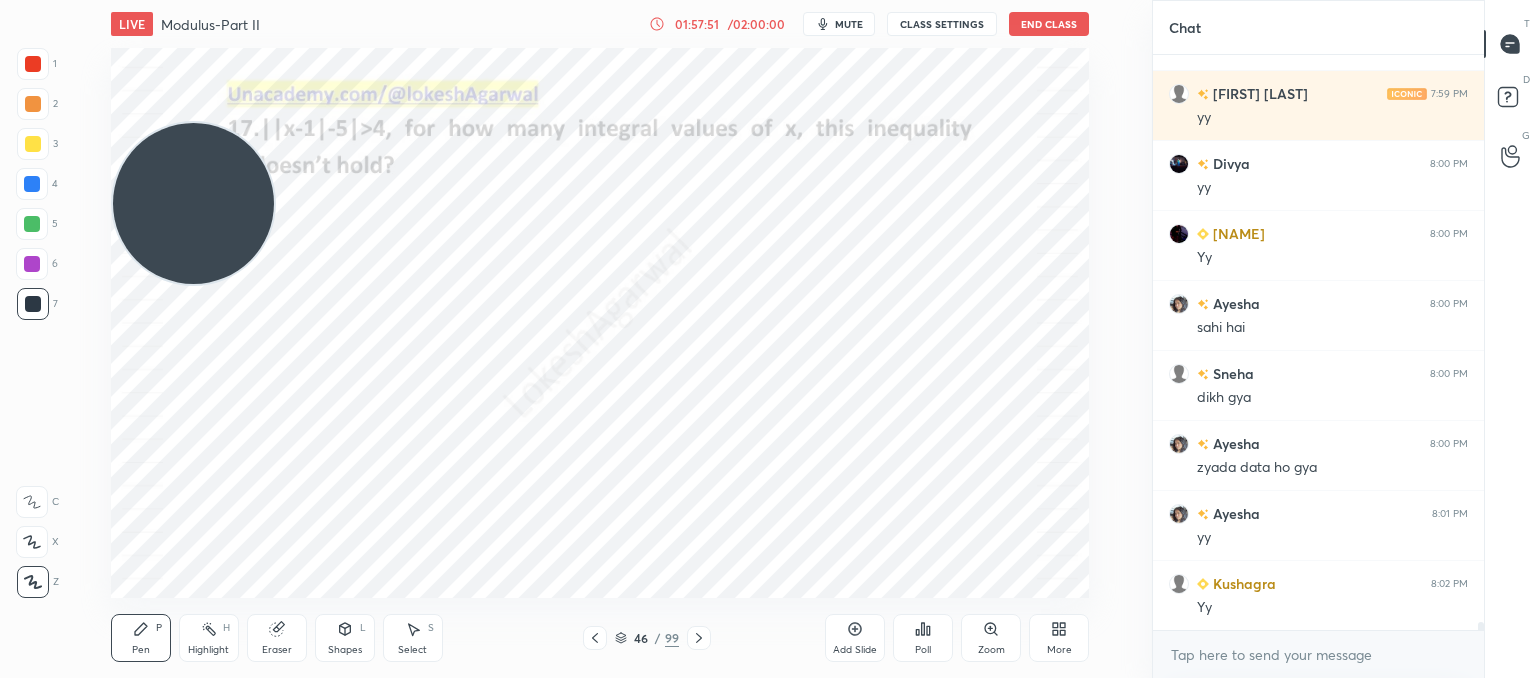 drag, startPoint x: 271, startPoint y: 637, endPoint x: 277, endPoint y: 623, distance: 15.231546 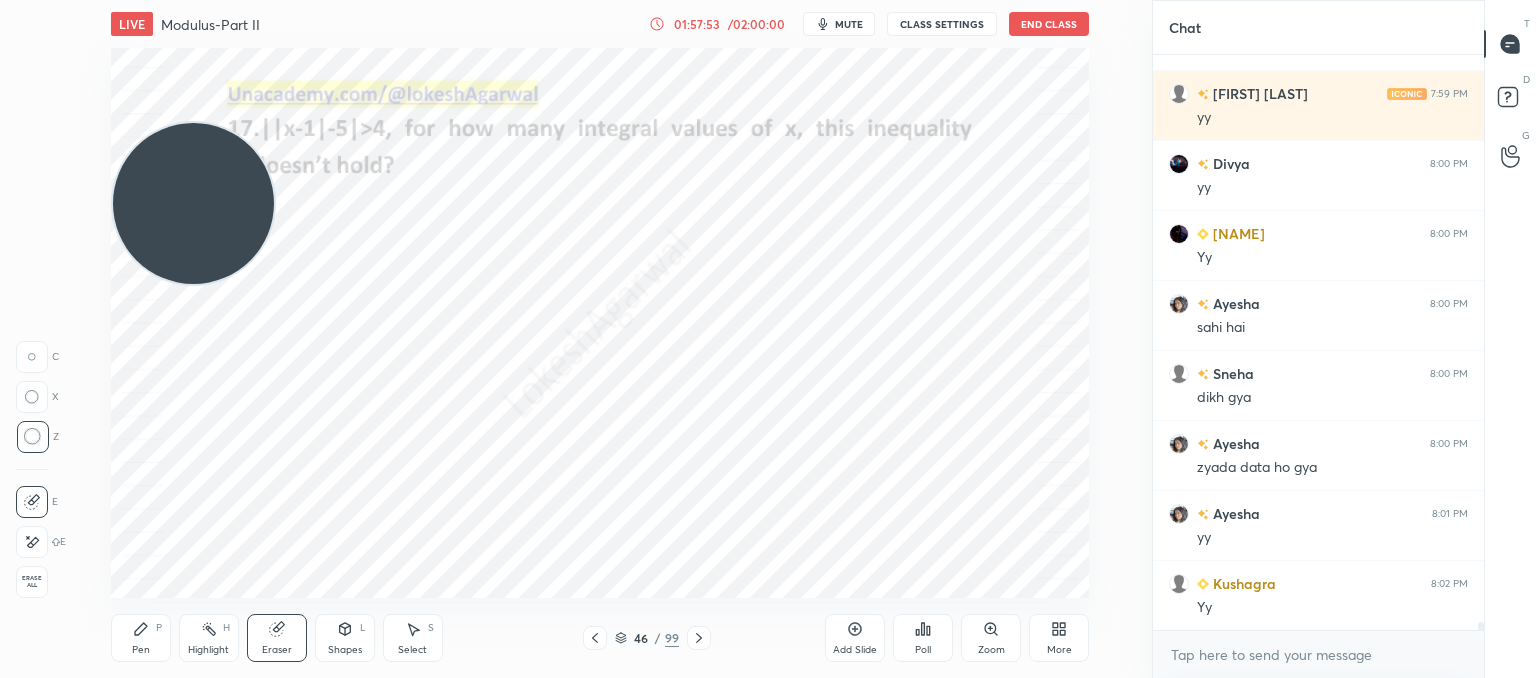 scroll, scrollTop: 38518, scrollLeft: 0, axis: vertical 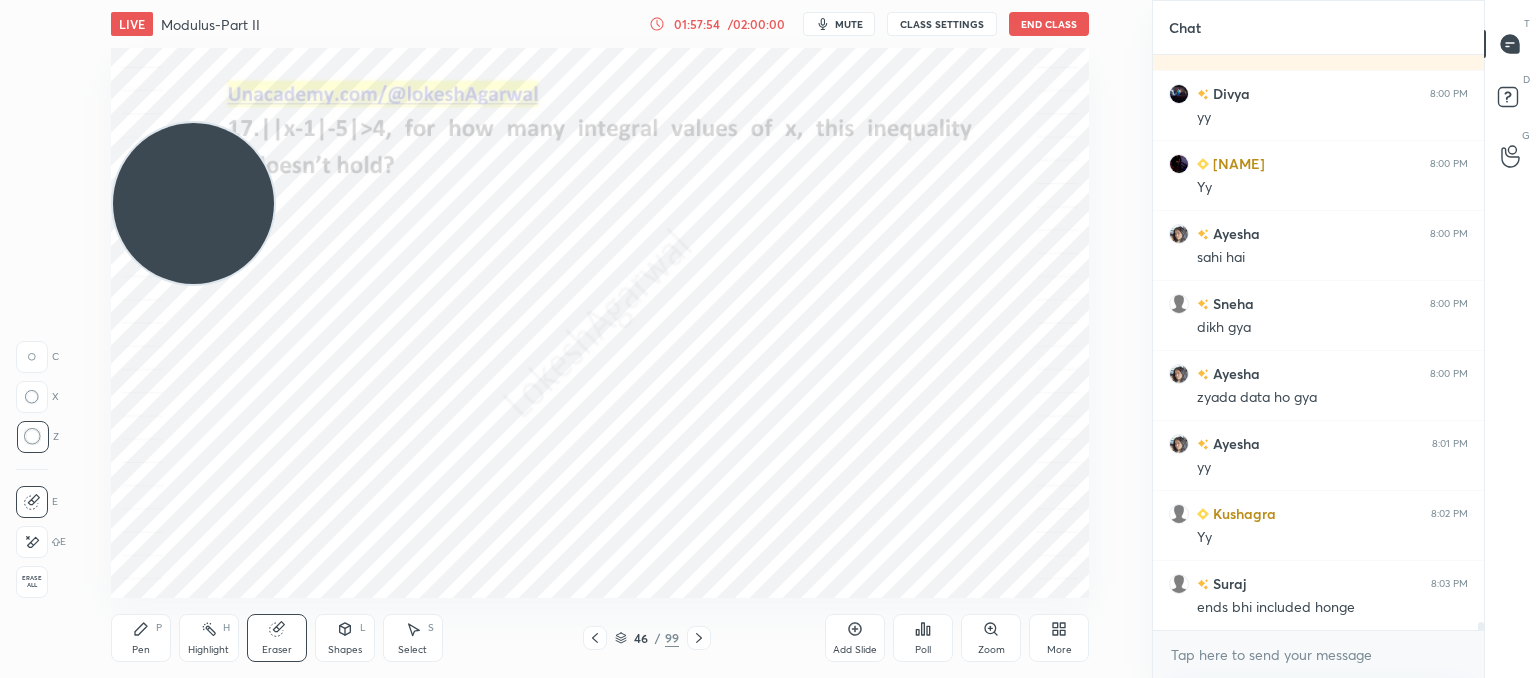 click on "Pen P" at bounding box center [141, 638] 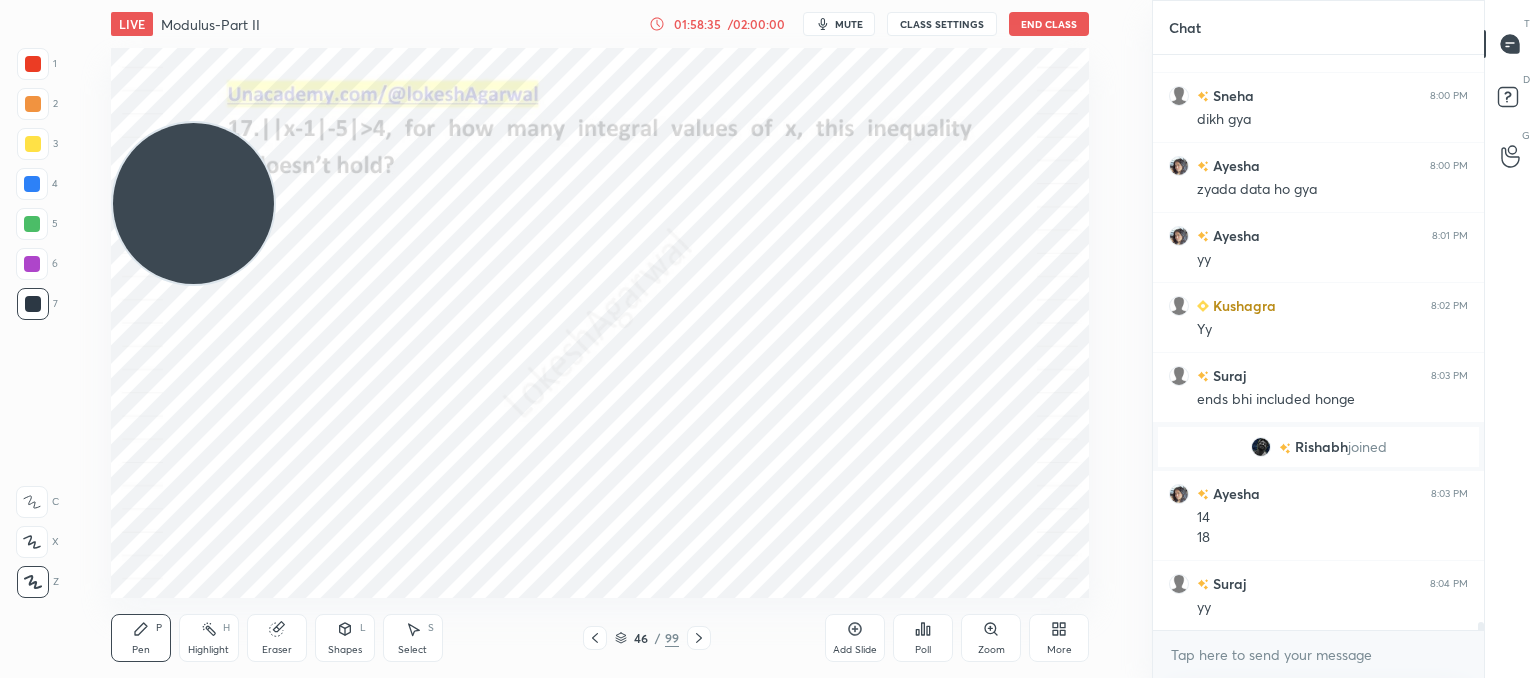 scroll, scrollTop: 38678, scrollLeft: 0, axis: vertical 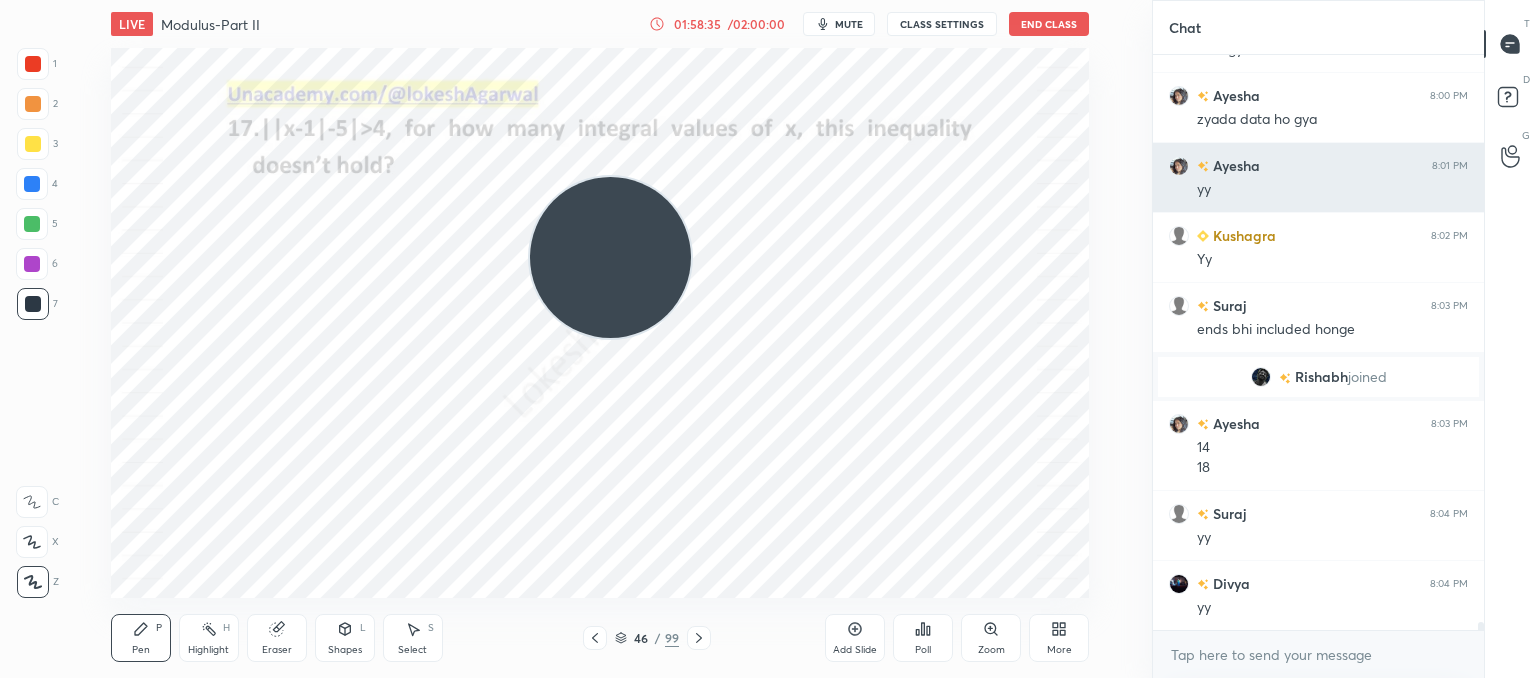 drag, startPoint x: 235, startPoint y: 183, endPoint x: 1155, endPoint y: 190, distance: 920.0266 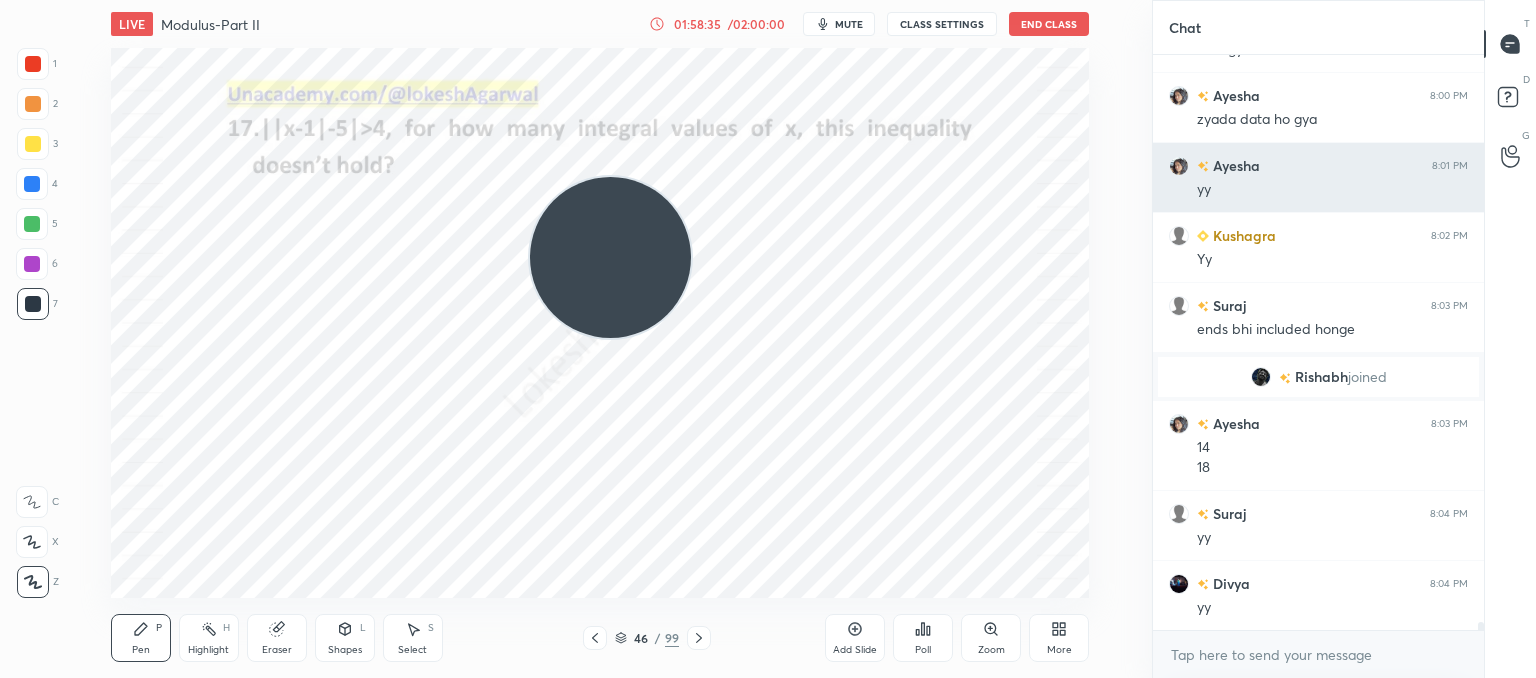 click on "1 2 3 4 5 6 7 C X Z C X Z E E Erase all   H H LIVE Modulus-Part II 01:58:35 /  02:00:00 mute CLASS SETTINGS End Class Setting up your live class Poll for   secs No correct answer Start poll Back Modulus-Part II • L12 of Comprehensive Course on Algebra: Basic to Advanced - Part I Lokesh Agarwal Pen P Highlight H Eraser Shapes L Select S 46 / 99 Add Slide Poll Zoom More Chat Ayesha 8:00 PM sahi hai Sneha 8:00 PM dikh gya Ayesha 8:00 PM zyada data ho gya Ayesha 8:01 PM yy Kushagra 8:02 PM Yy Suraj 8:03 PM ends bhi included honge Rishabh  joined Ayesha 8:03 PM 14 18 Suraj 8:04 PM yy Divya 8:04 PM yy JUMP TO LATEST Enable hand raising Enable raise hand to speak to learners. Once enabled, chat will be turned off temporarily. Enable x   introducing Raise a hand with a doubt Now learners can raise their hand along with a doubt  How it works? Doubts asked by learners will show up here NEW DOUBTS ASKED No one has raised a hand yet Can't raise hand Got it T Messages (T) D Doubts (D) G Raise Hand (G) Report an issue" at bounding box center [768, 339] 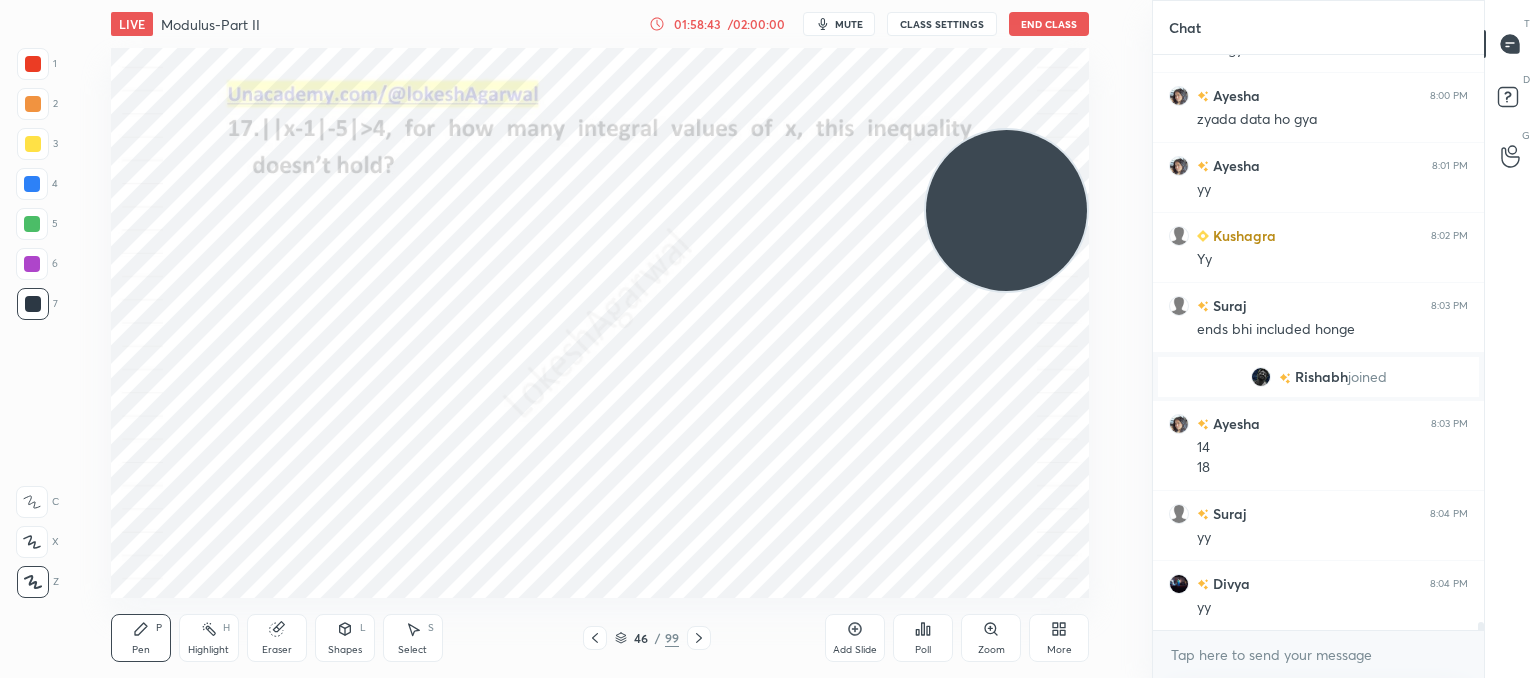 scroll, scrollTop: 38748, scrollLeft: 0, axis: vertical 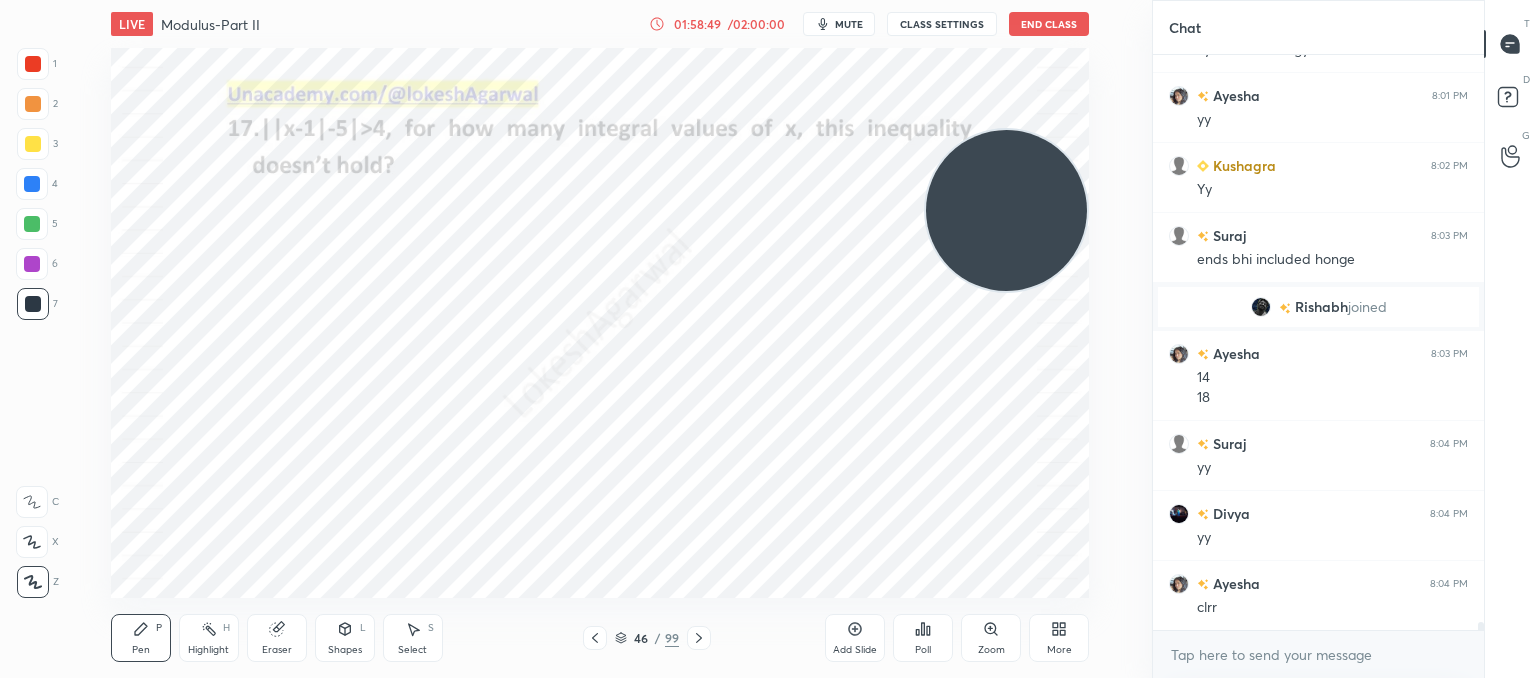 click 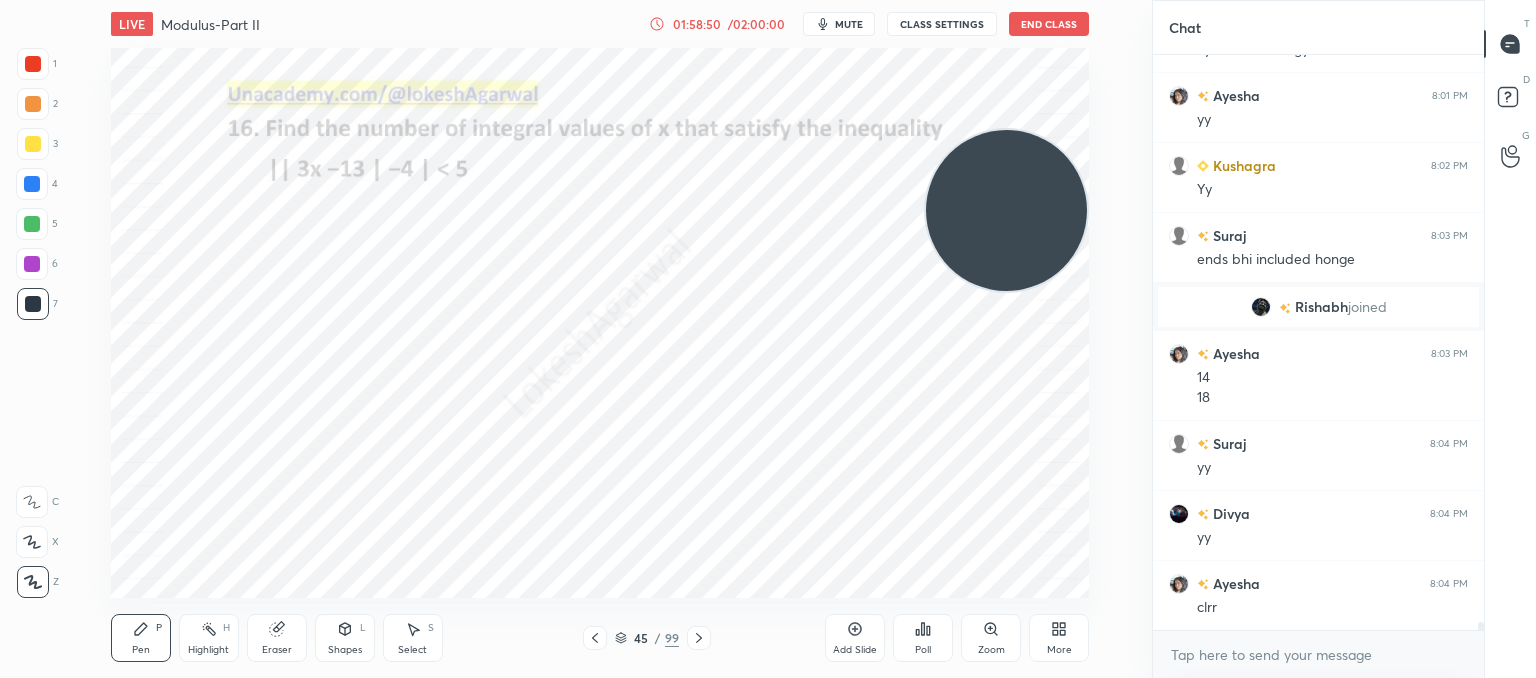click 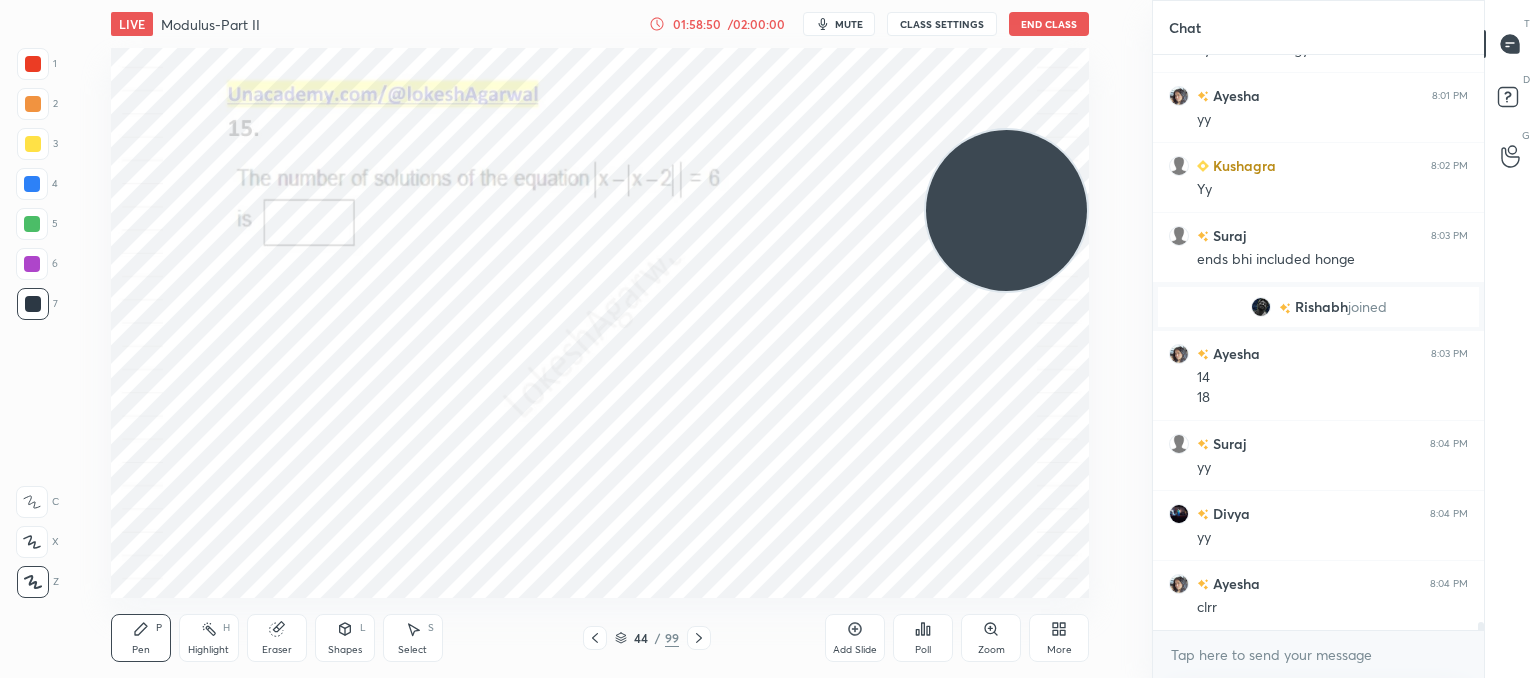 click 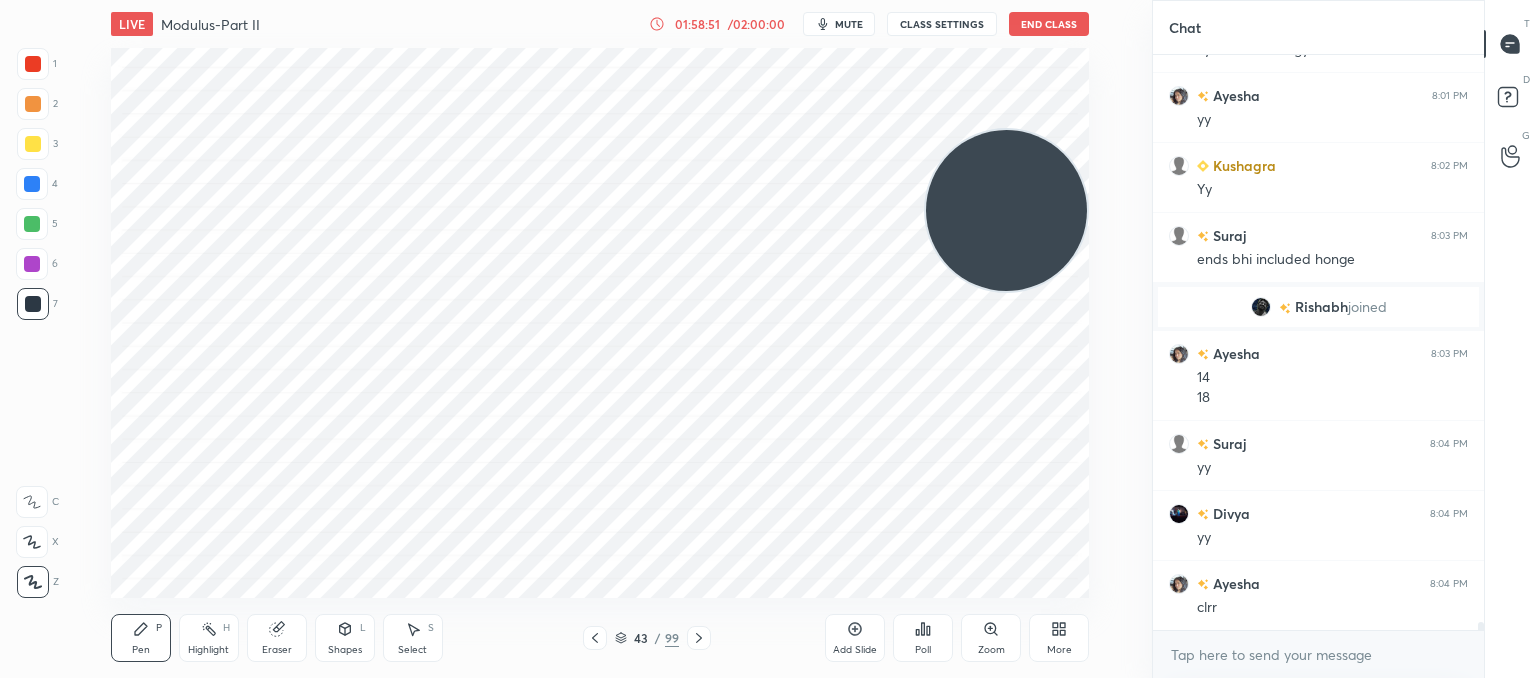 click 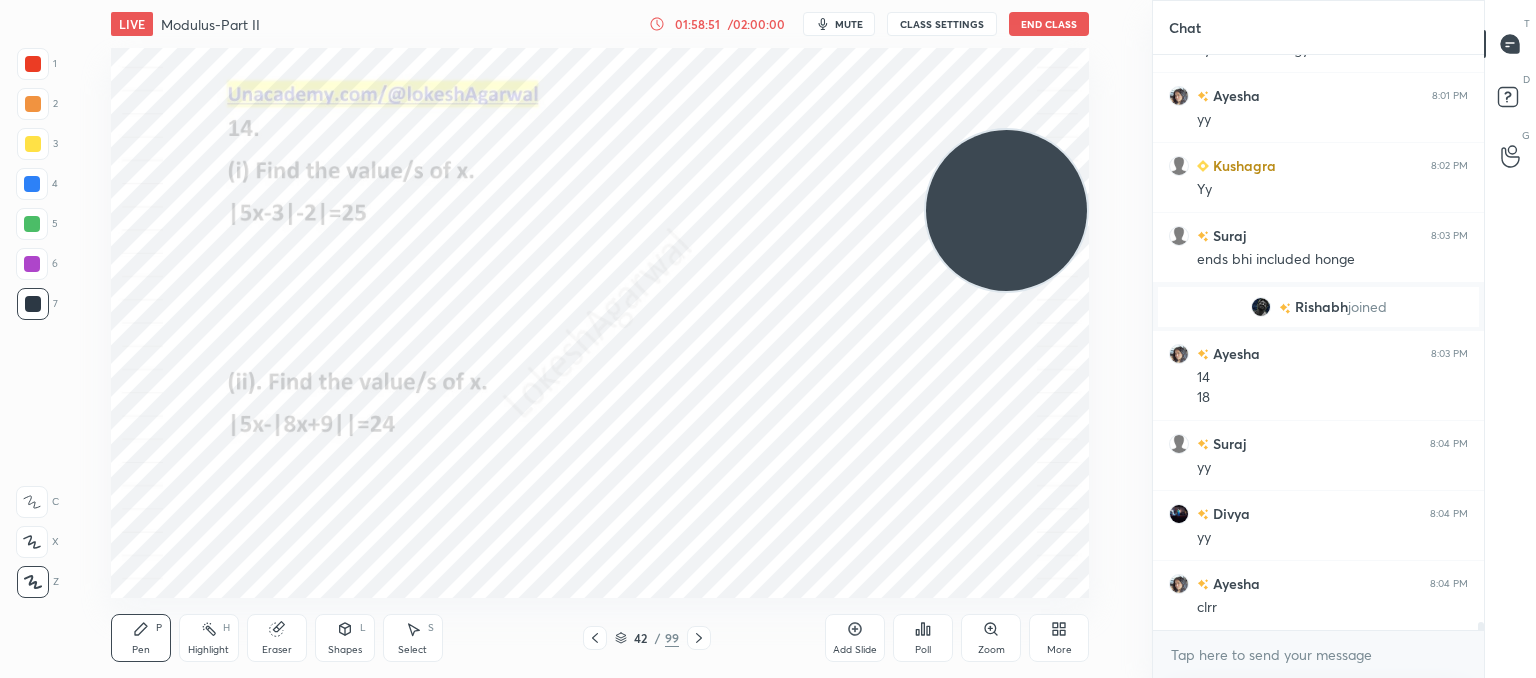 click 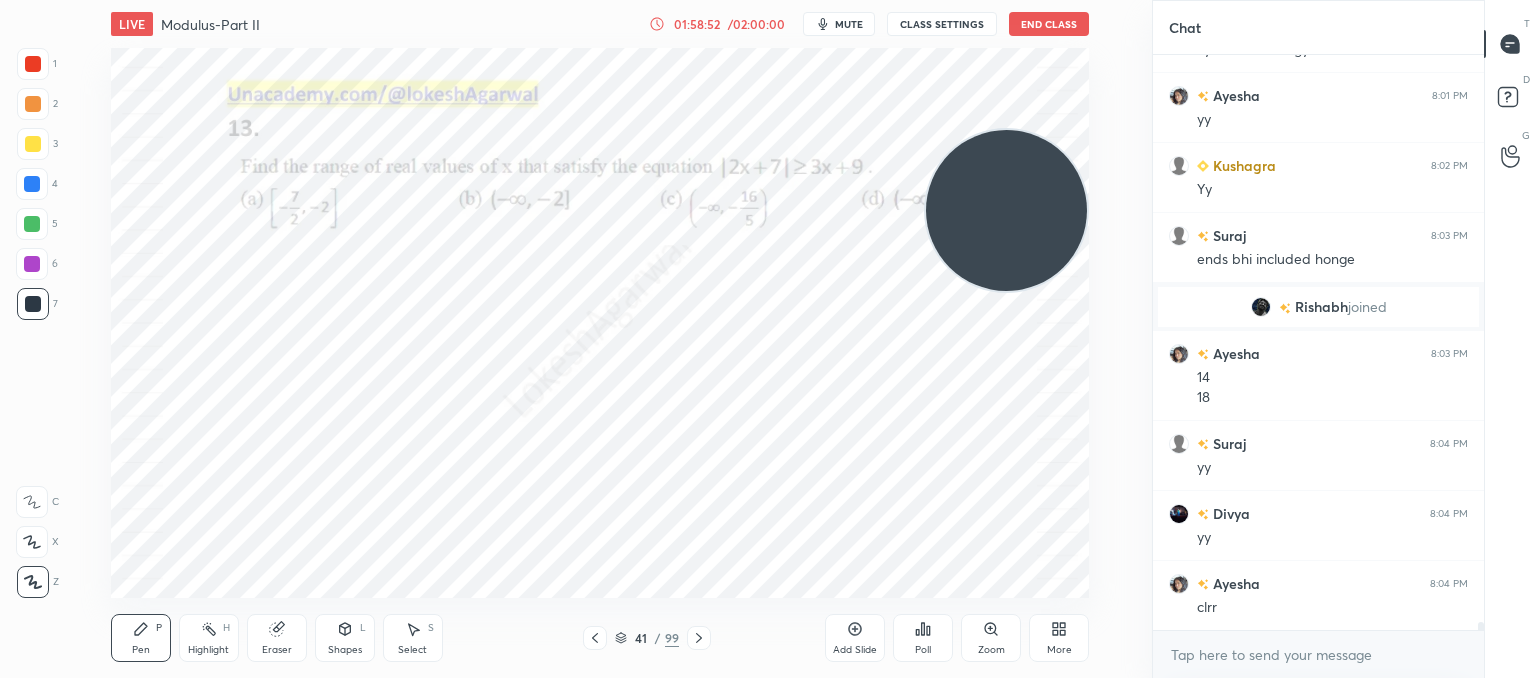 click 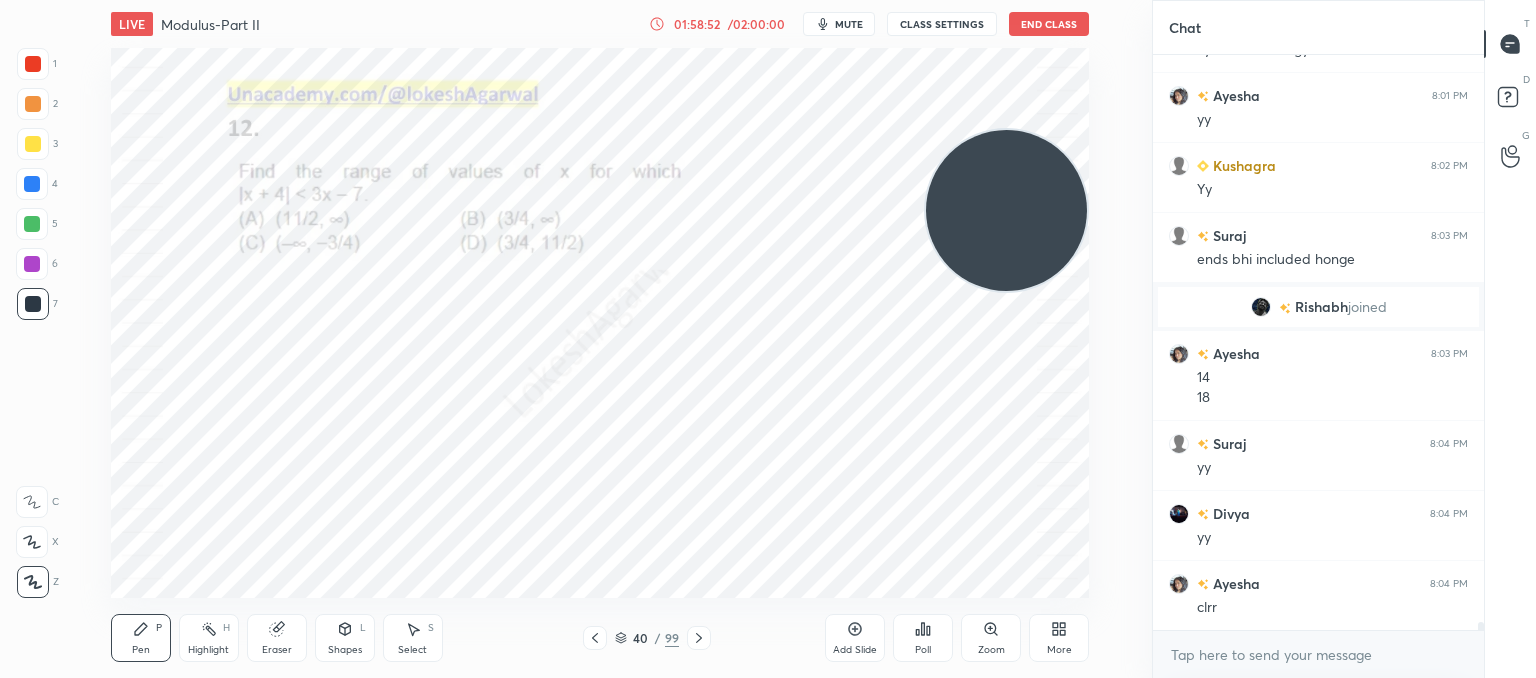 click 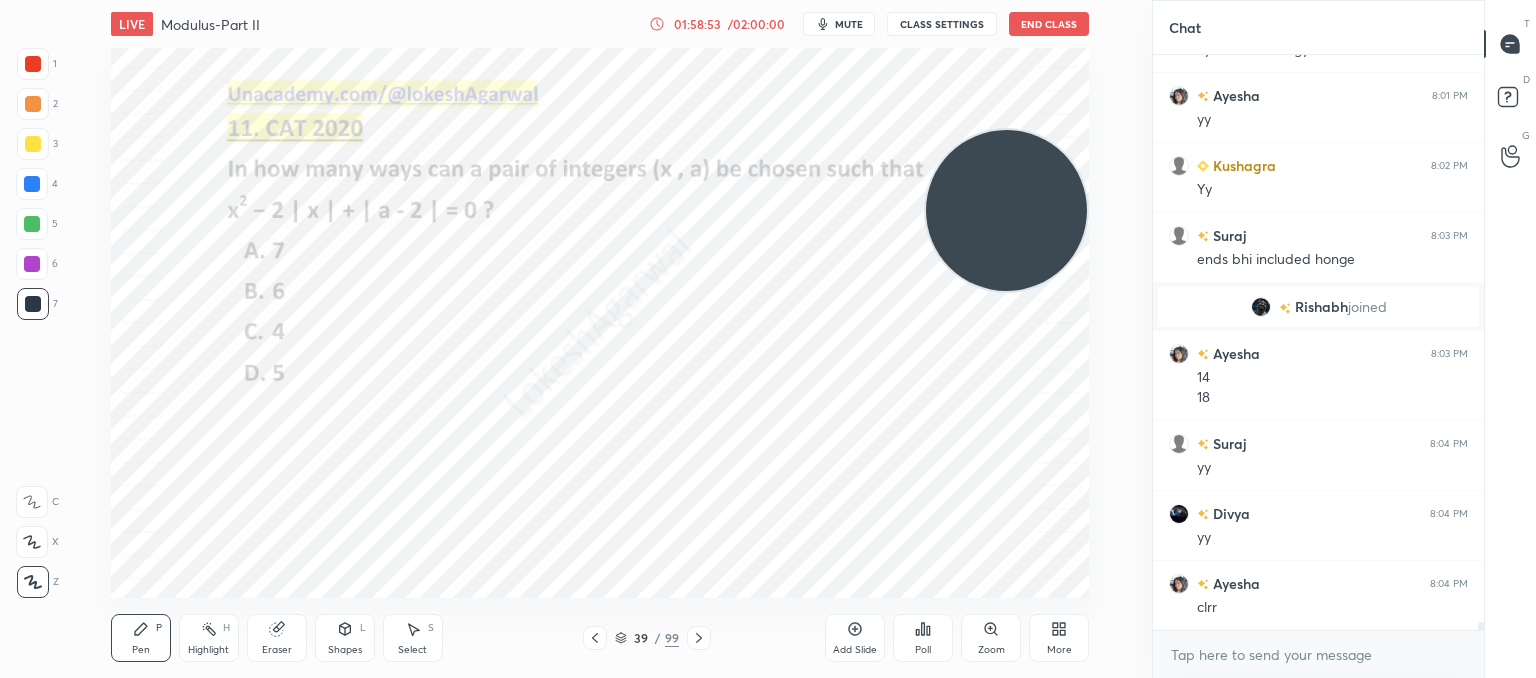 click 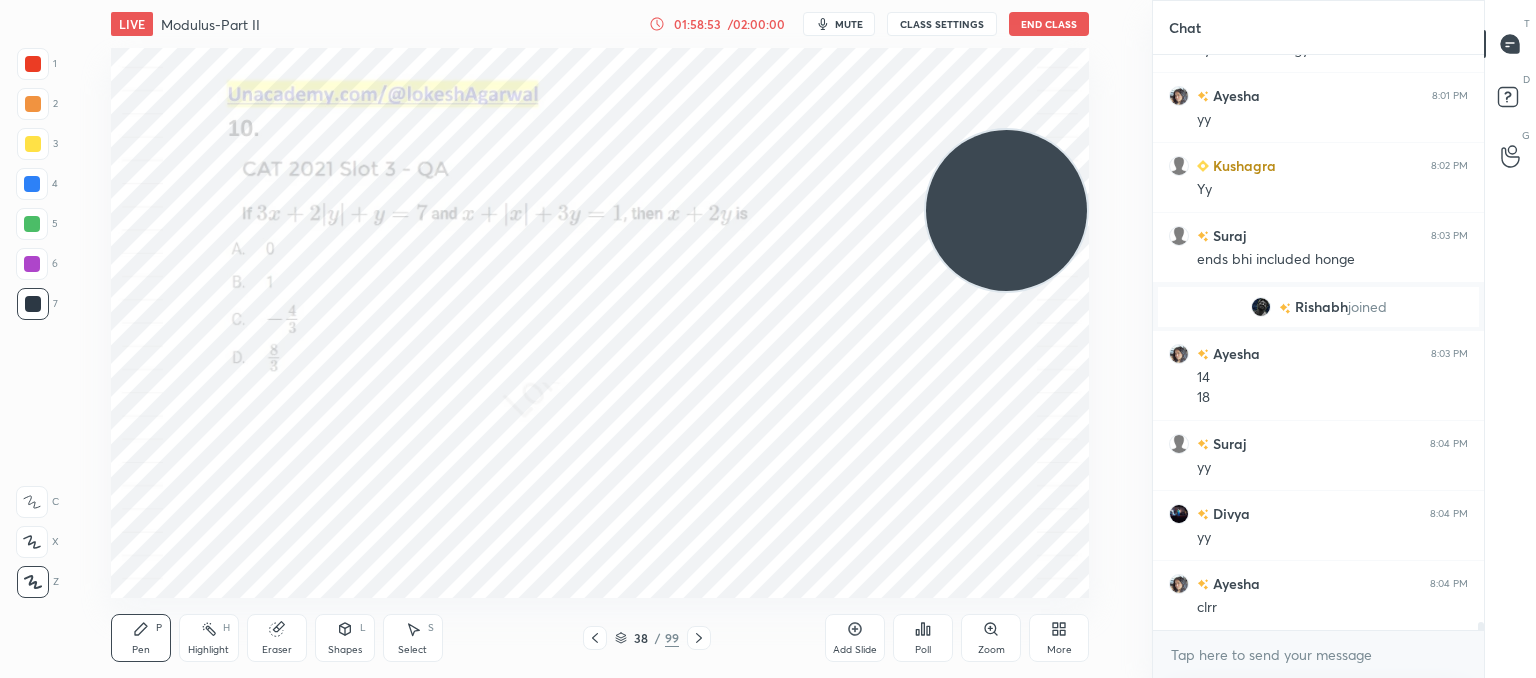 click 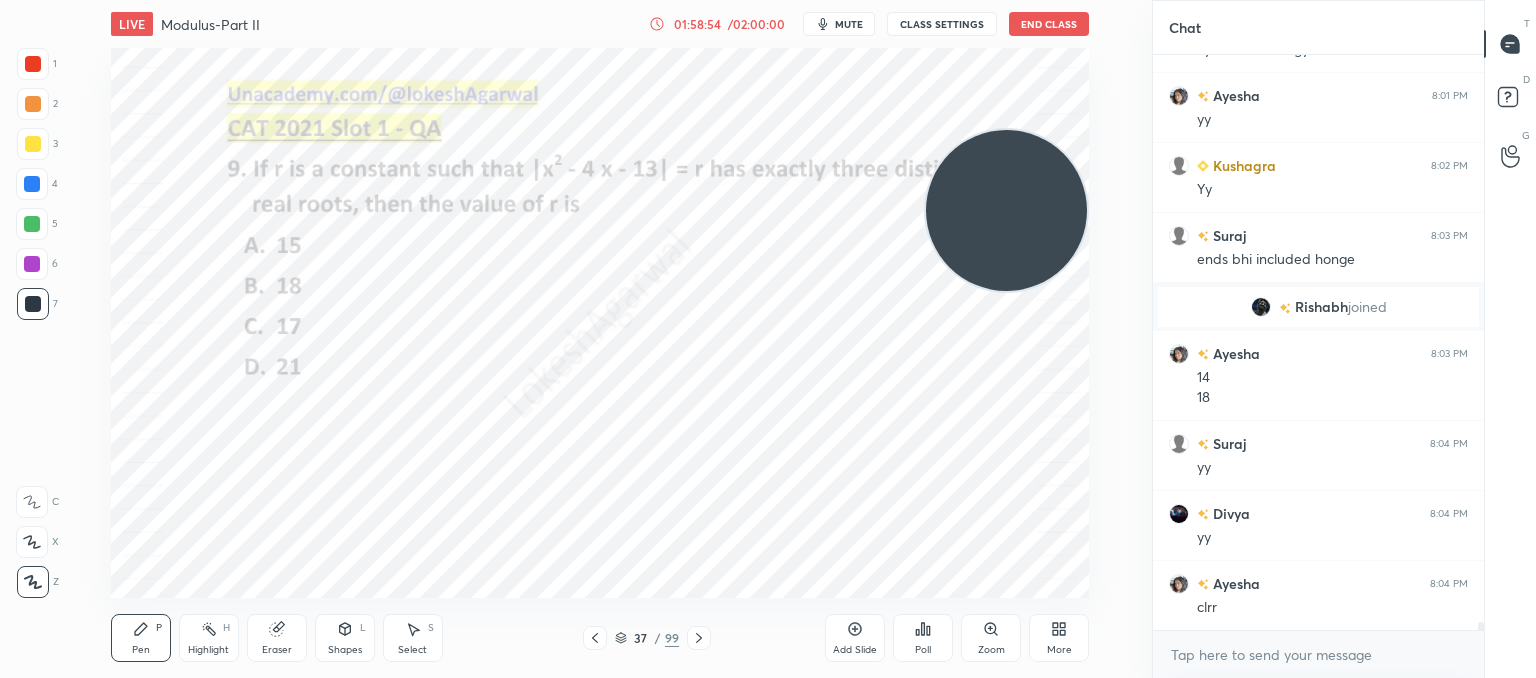 click 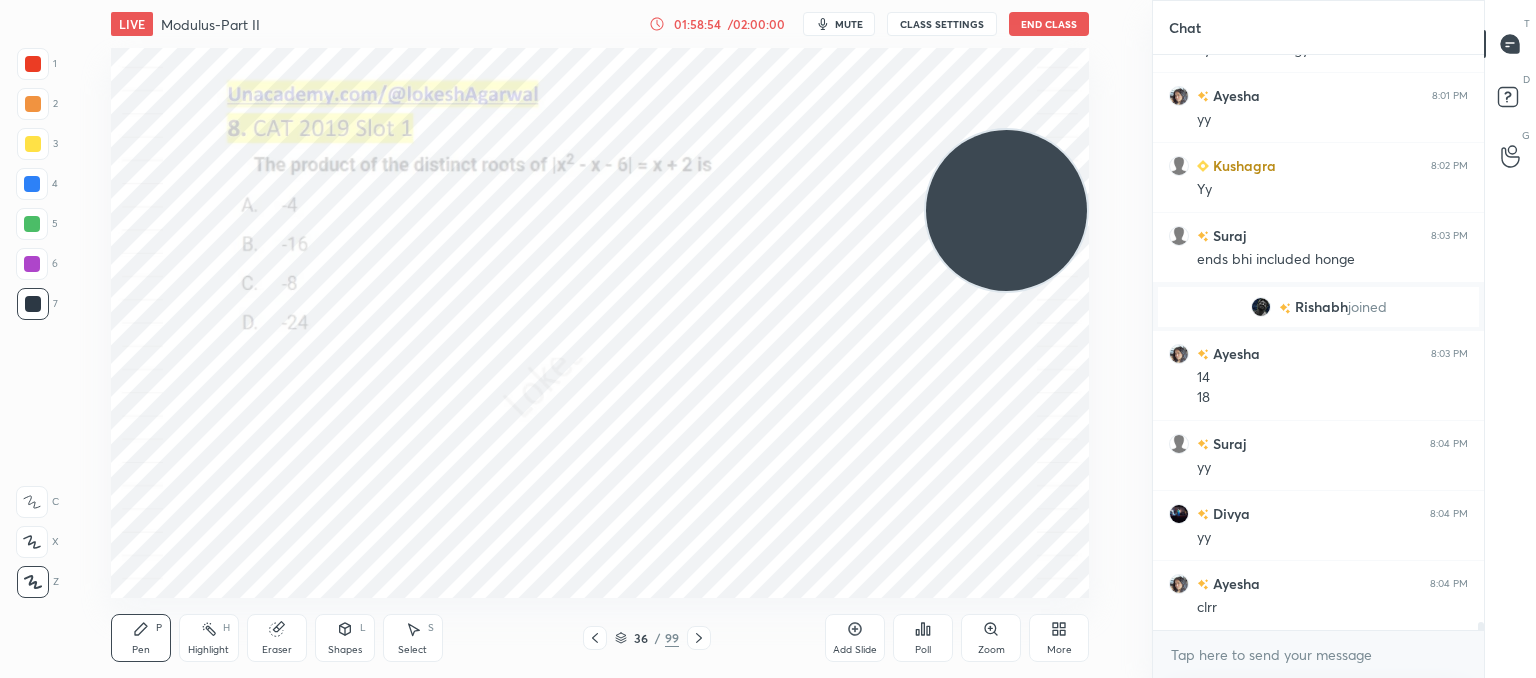 click 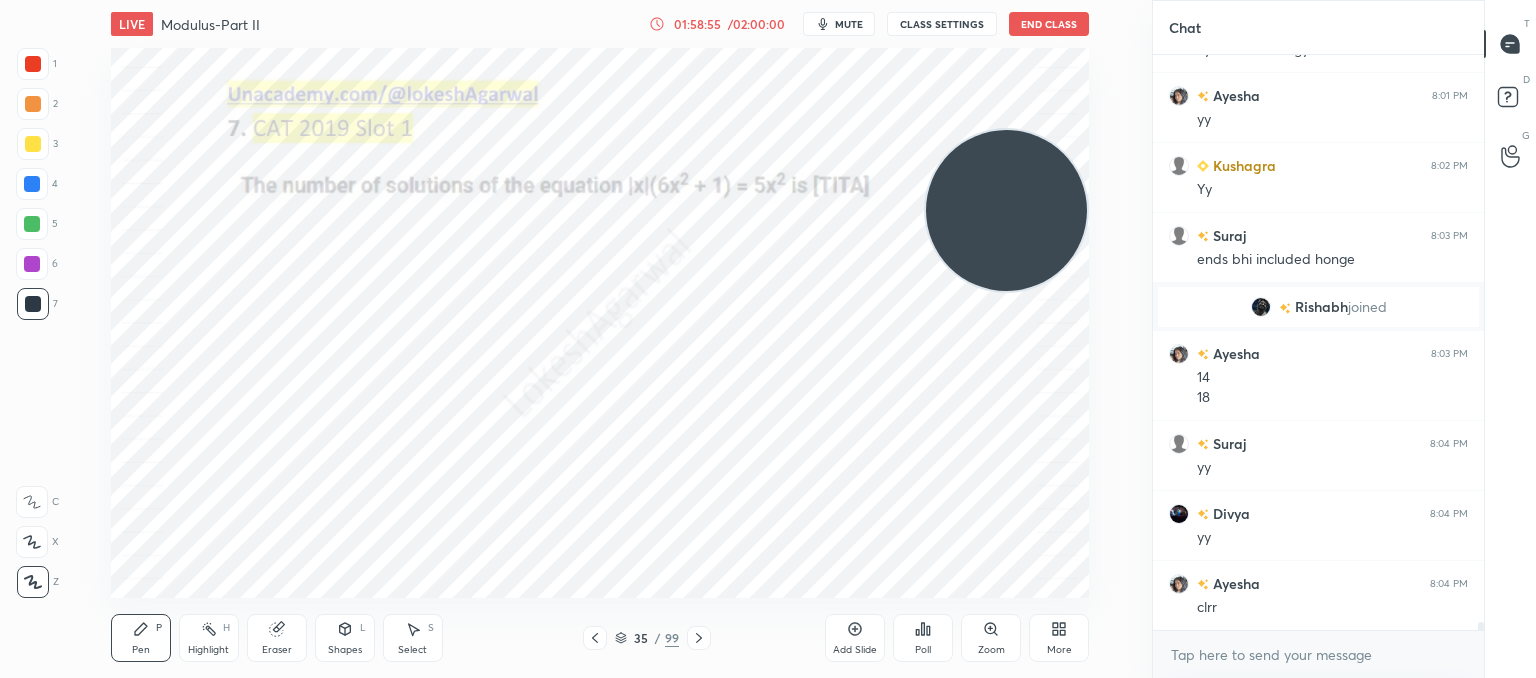 click 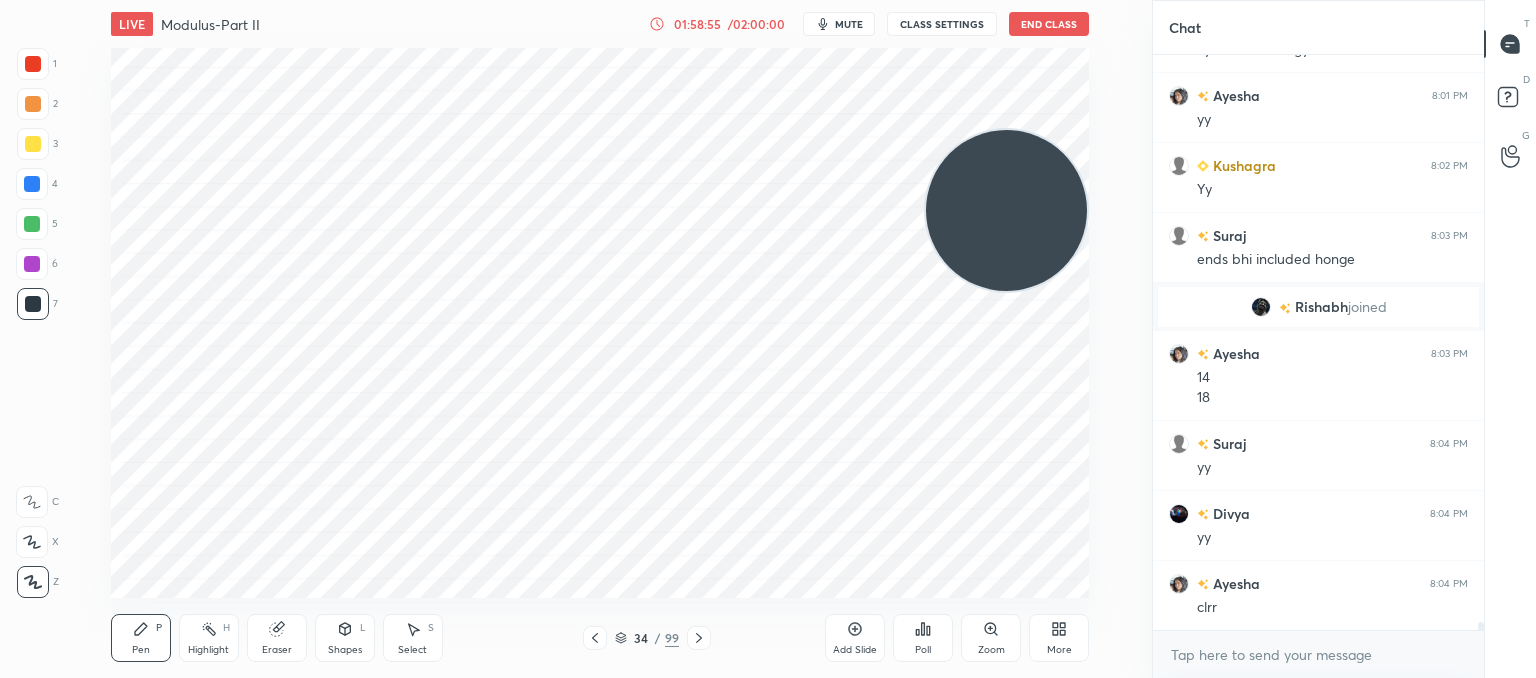 click 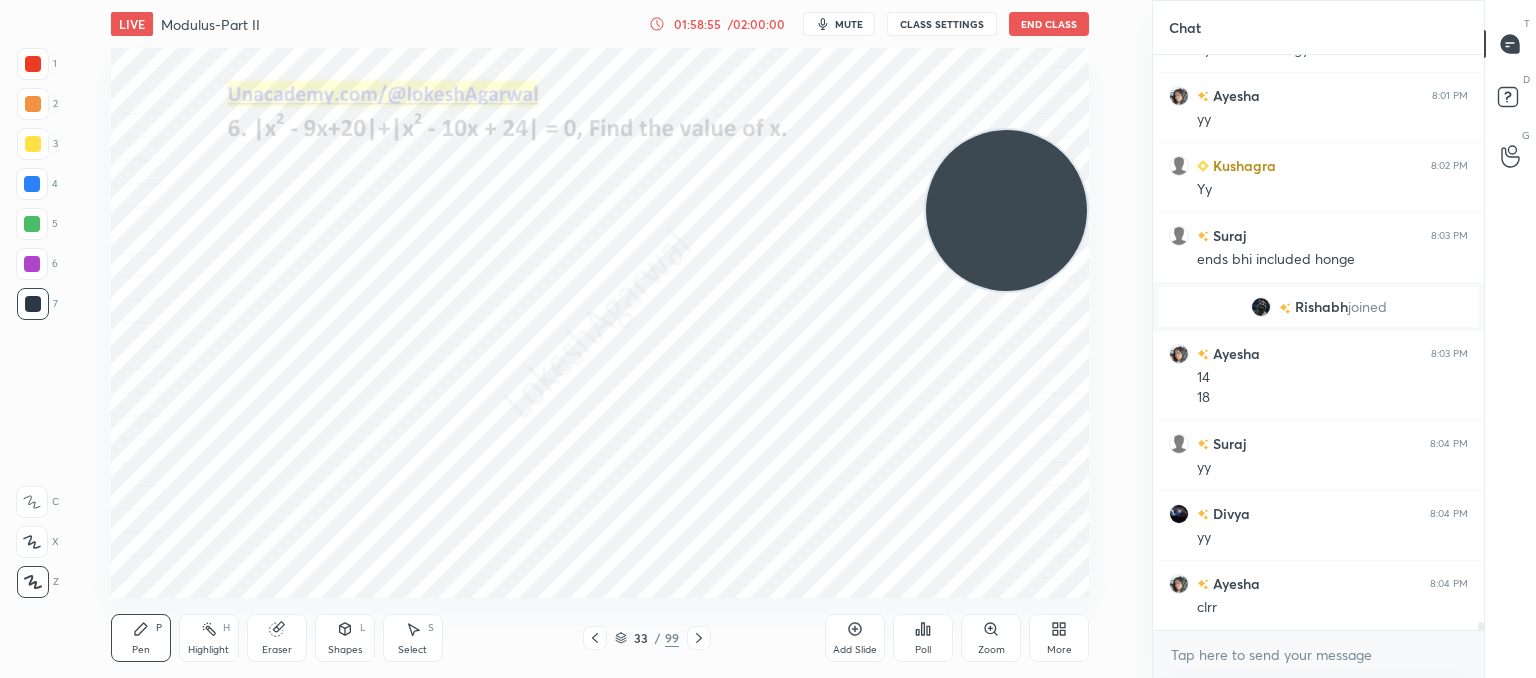 click 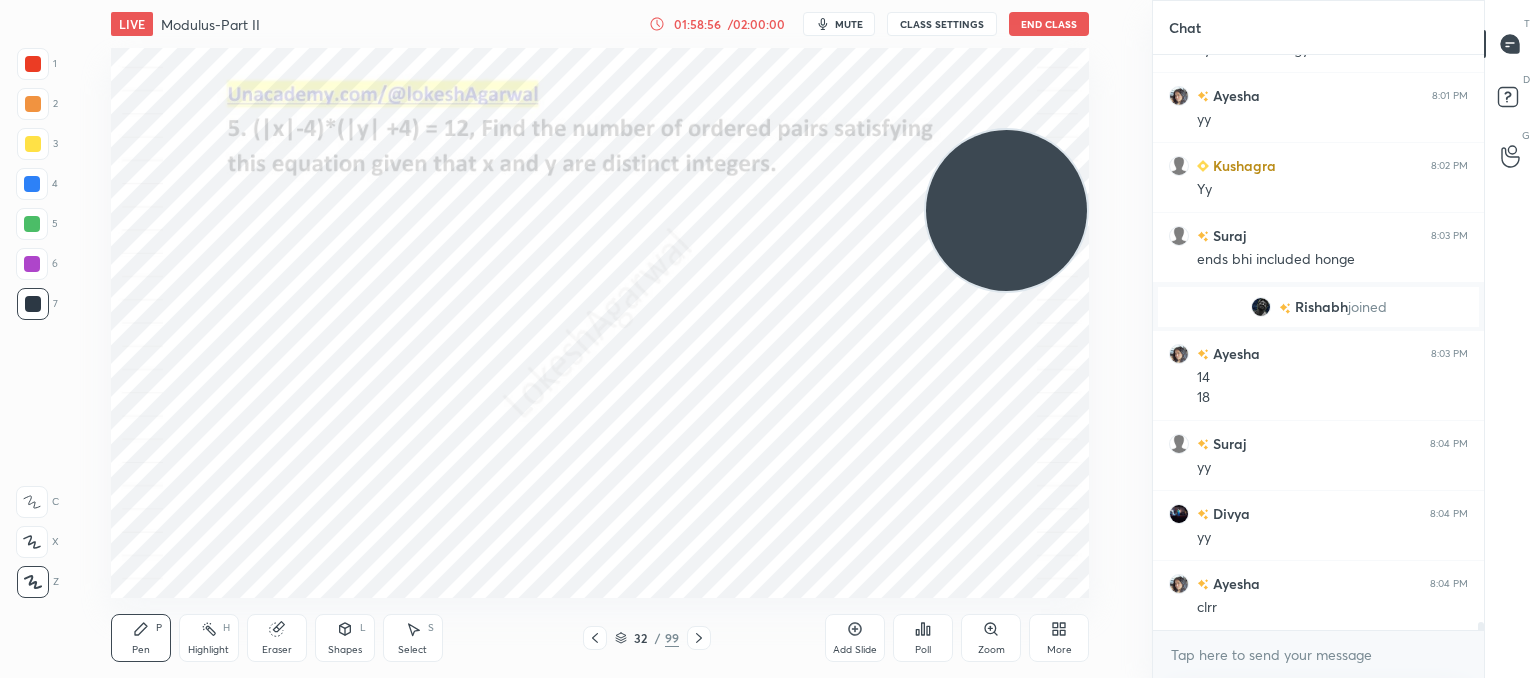 click 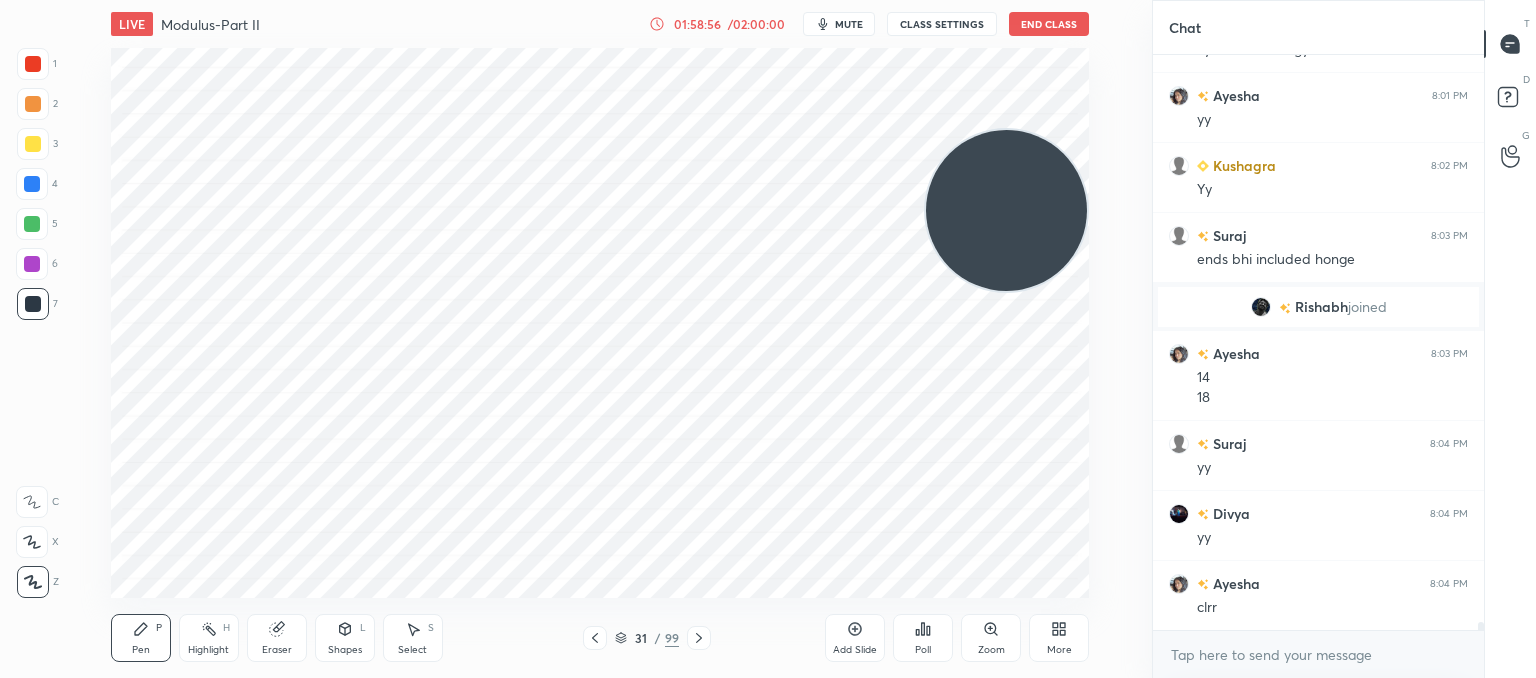 click 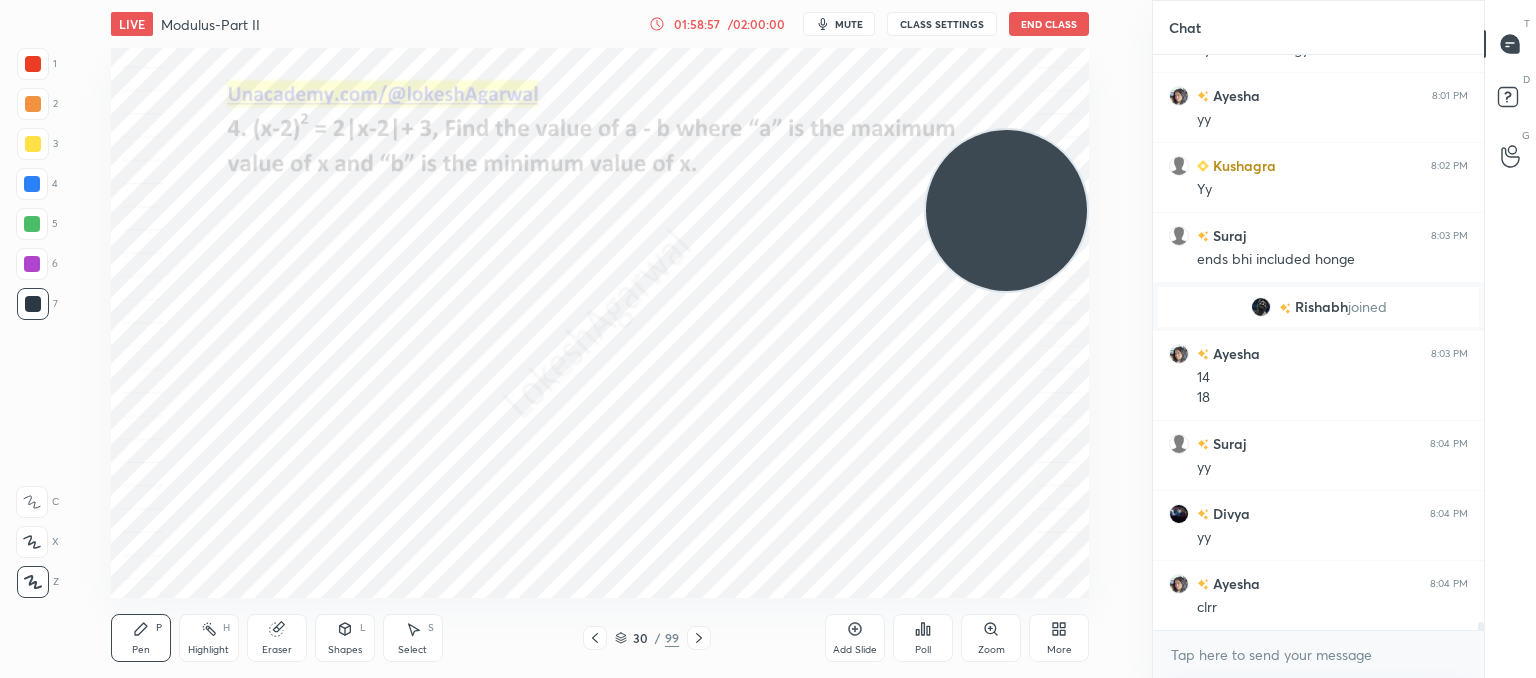 click 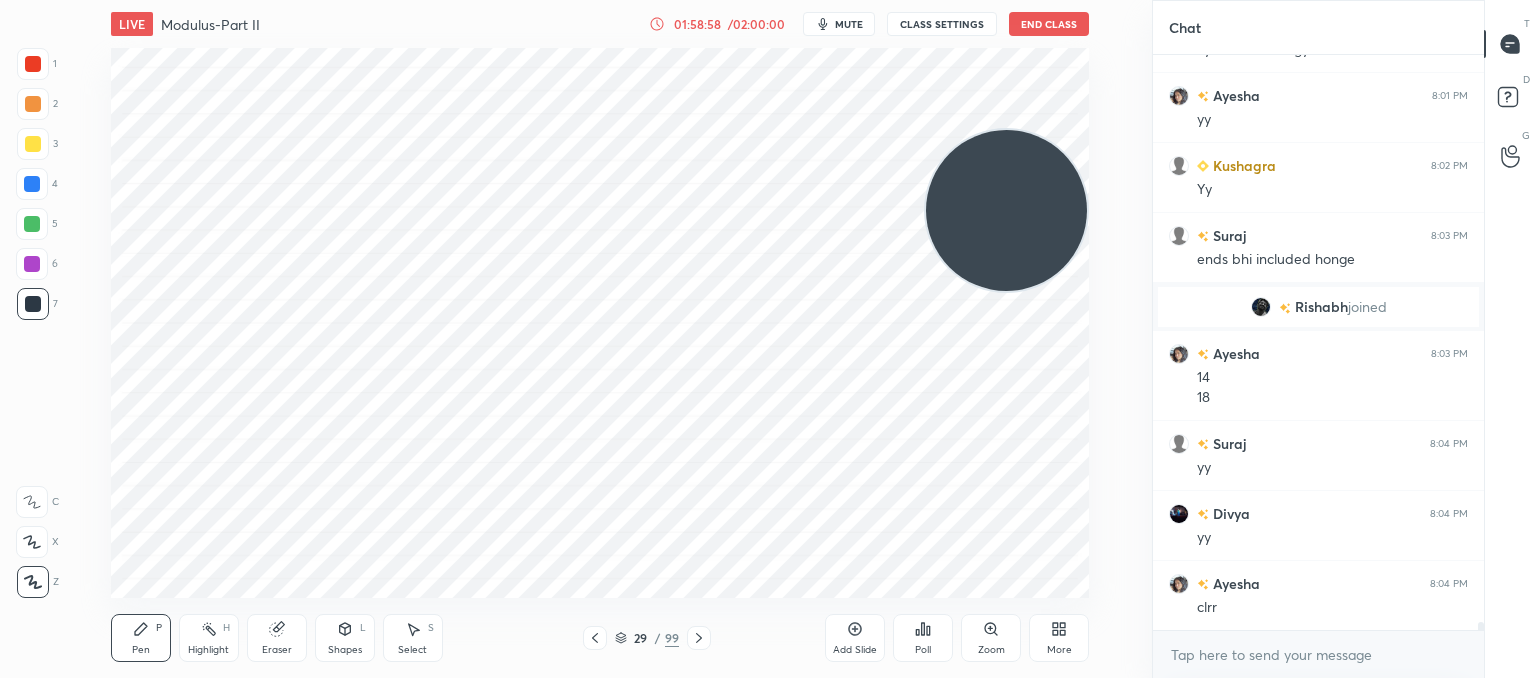 click 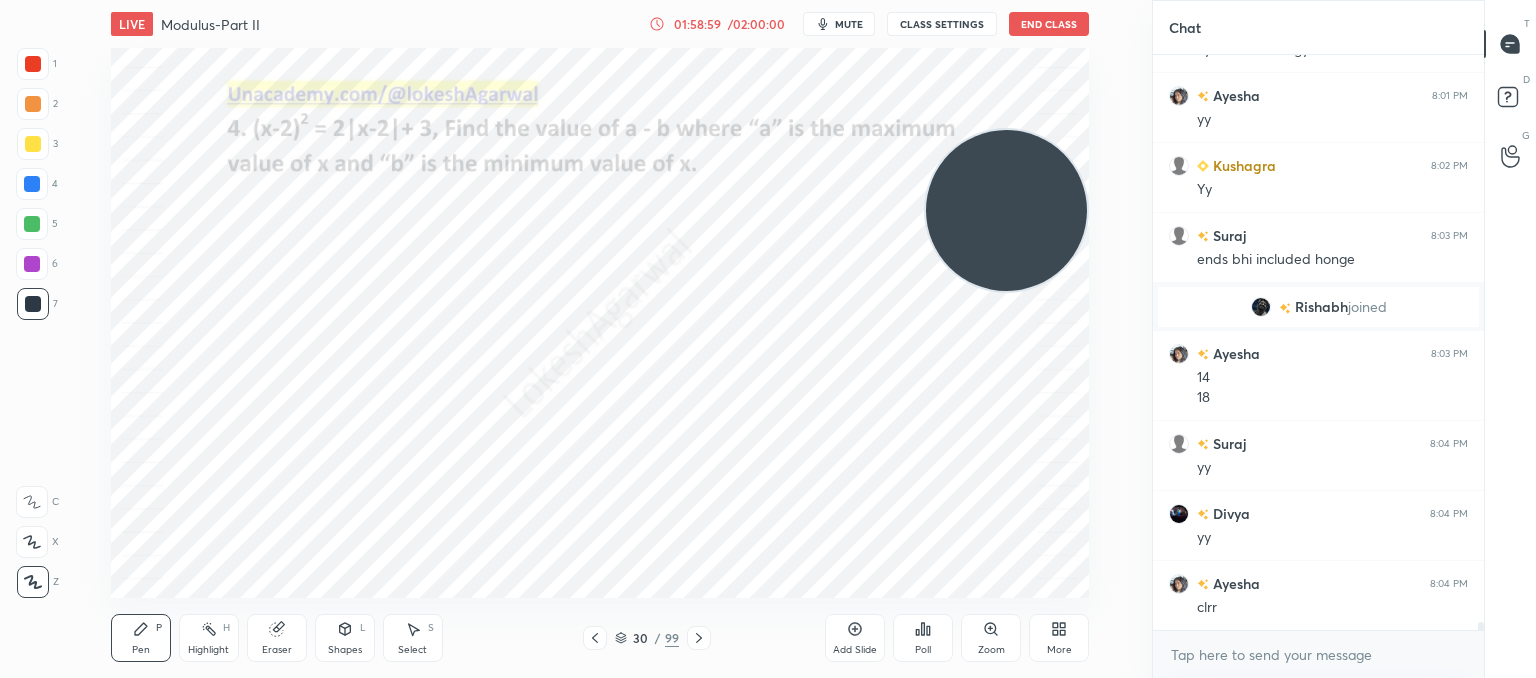 click 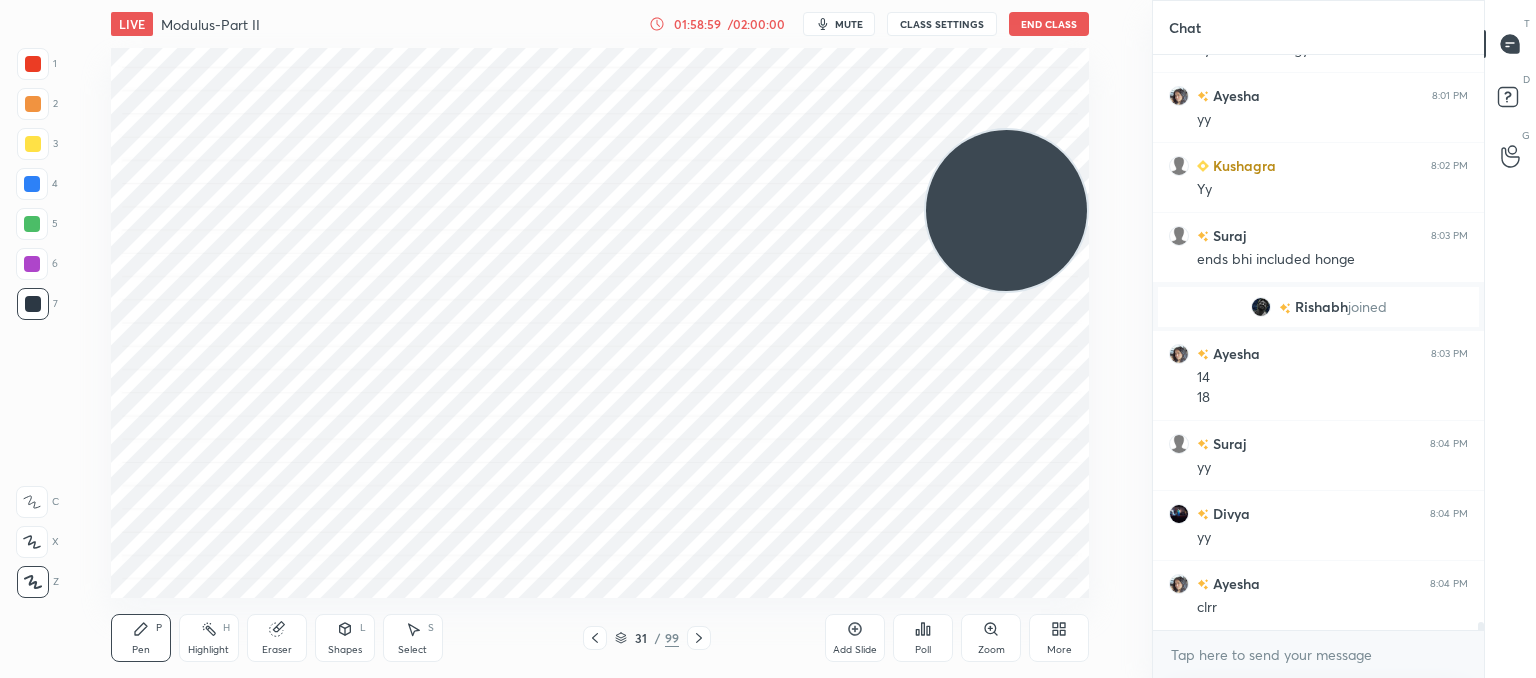 click 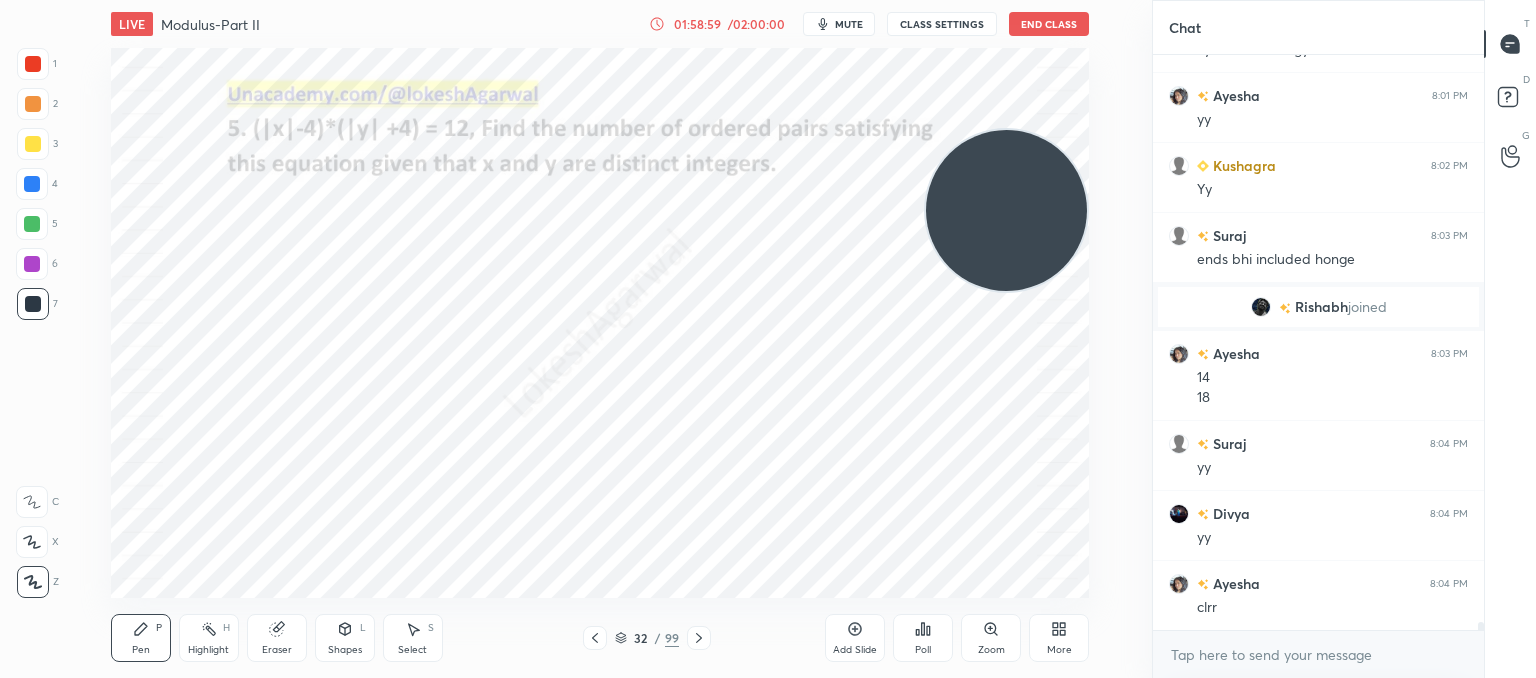 click 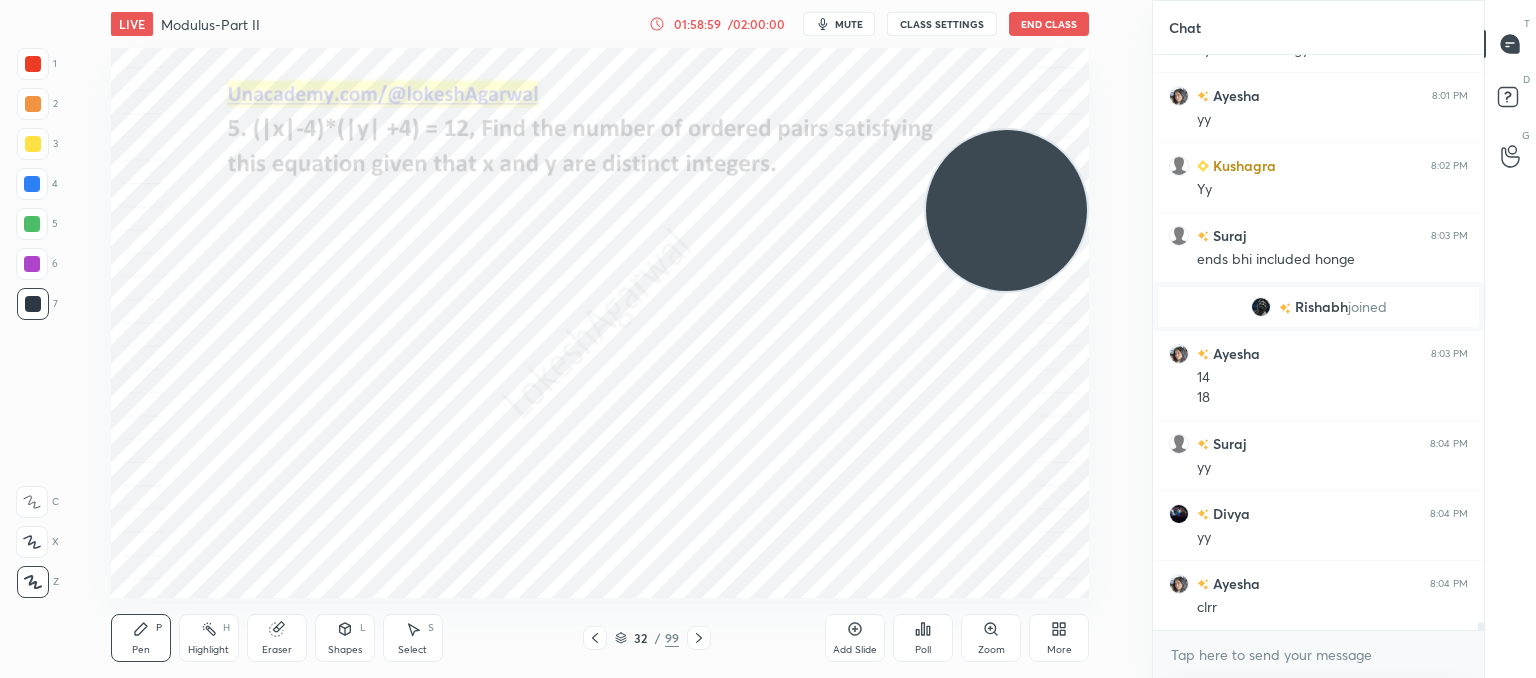 click 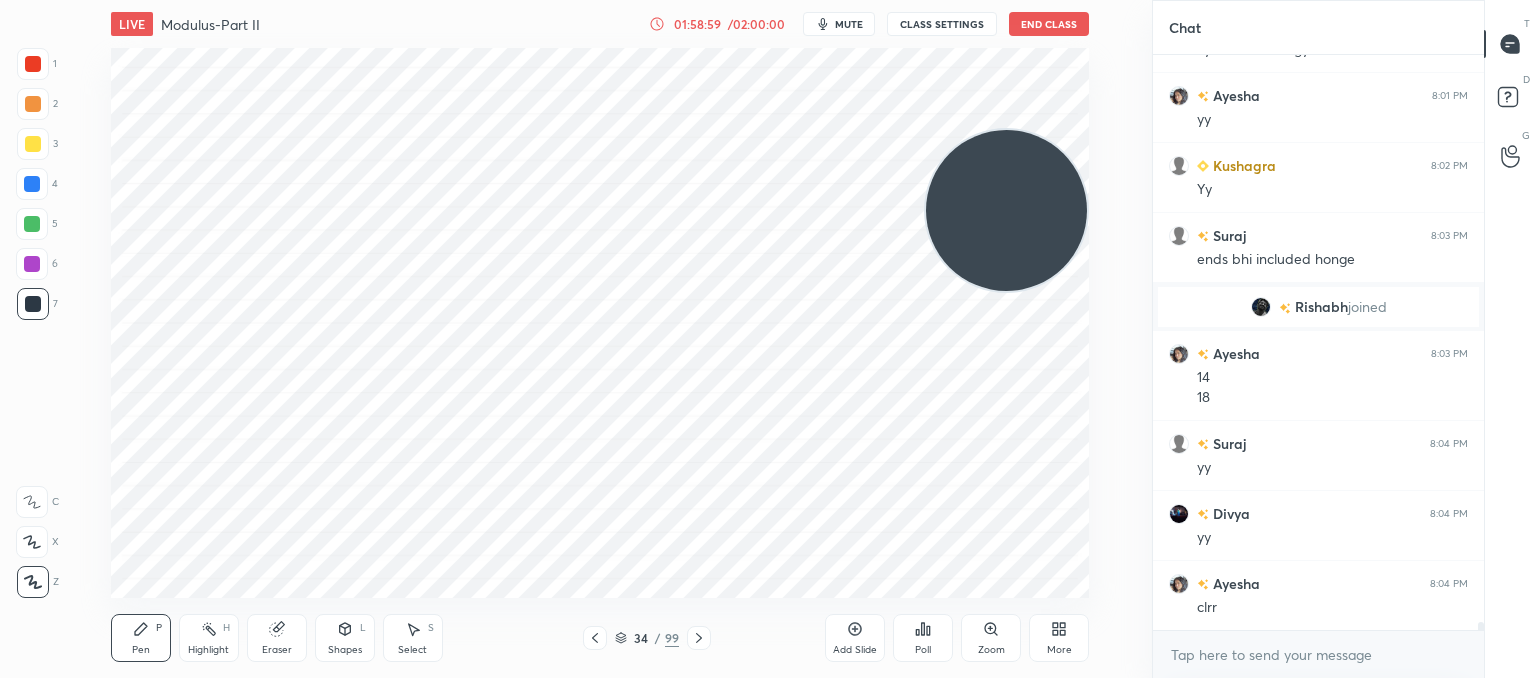 click 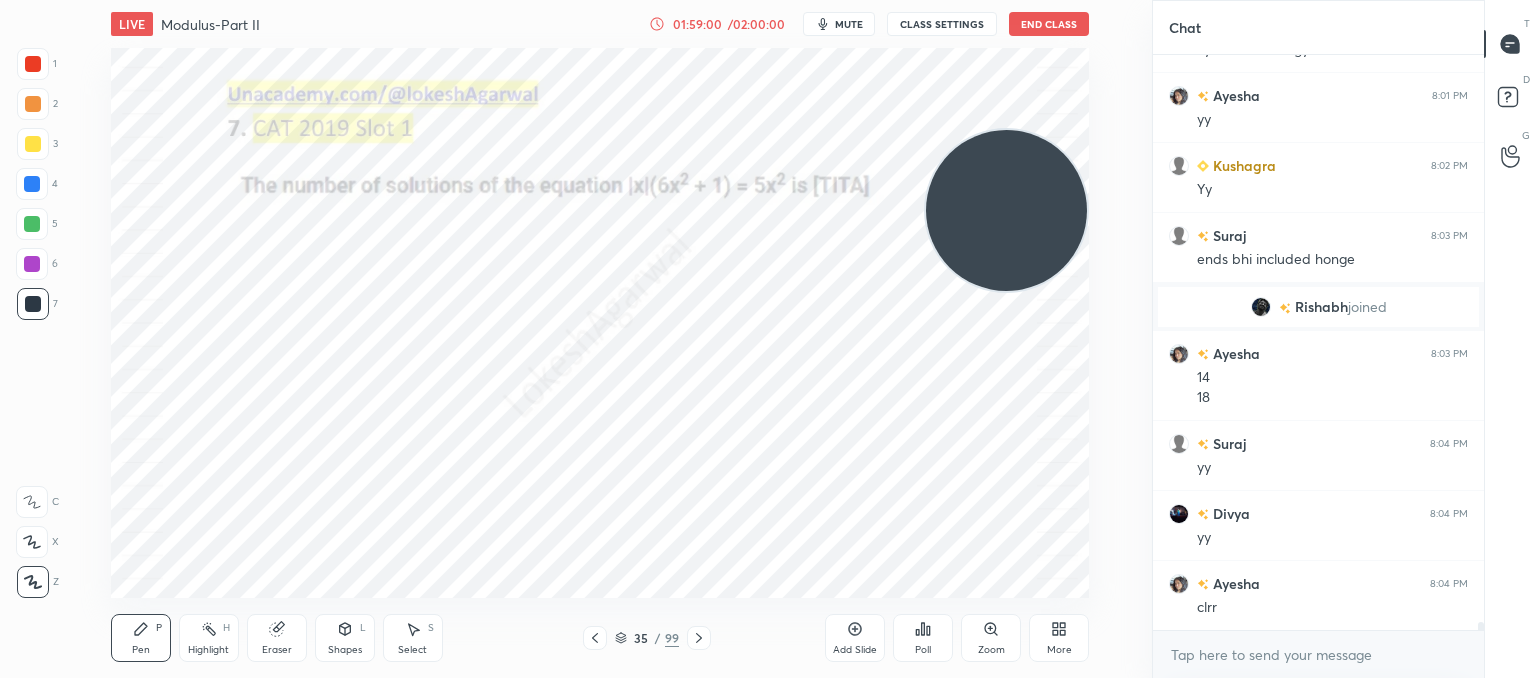 click 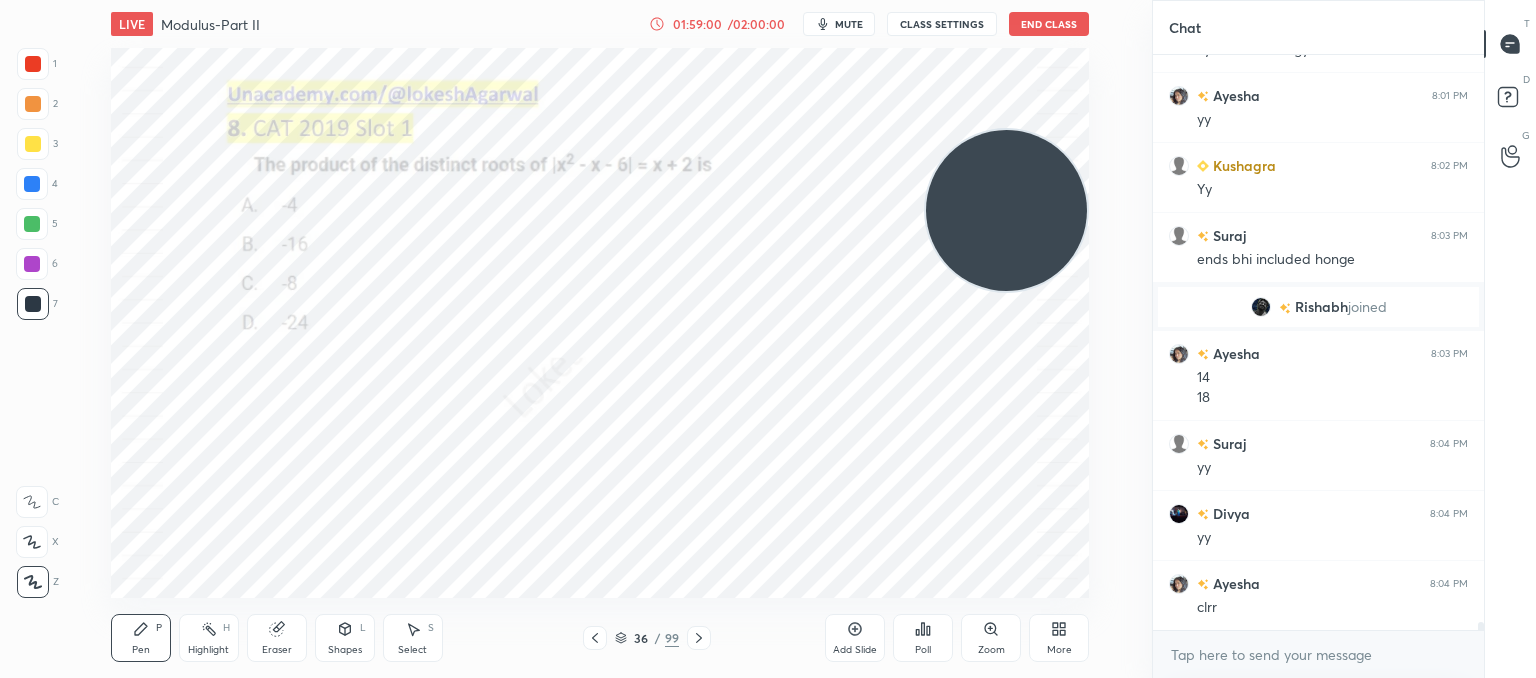 click 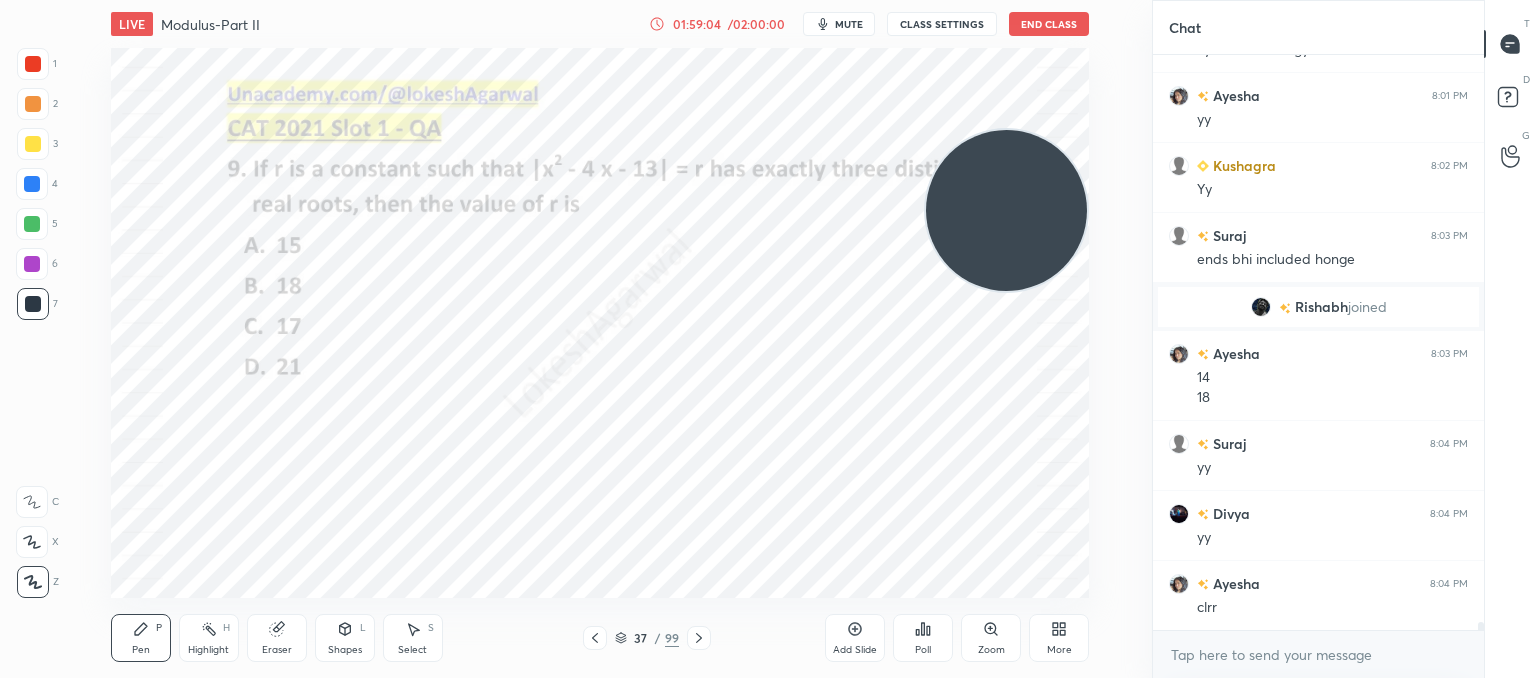 click 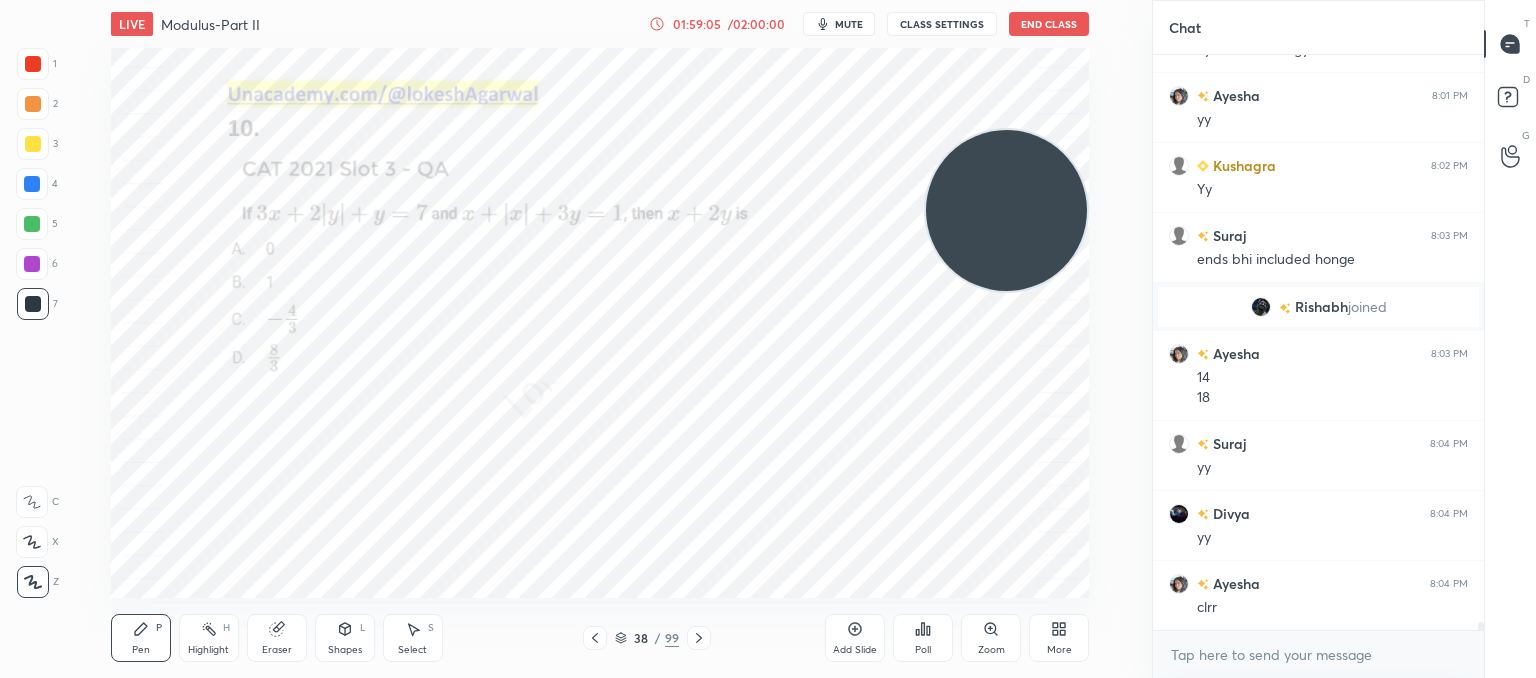 click 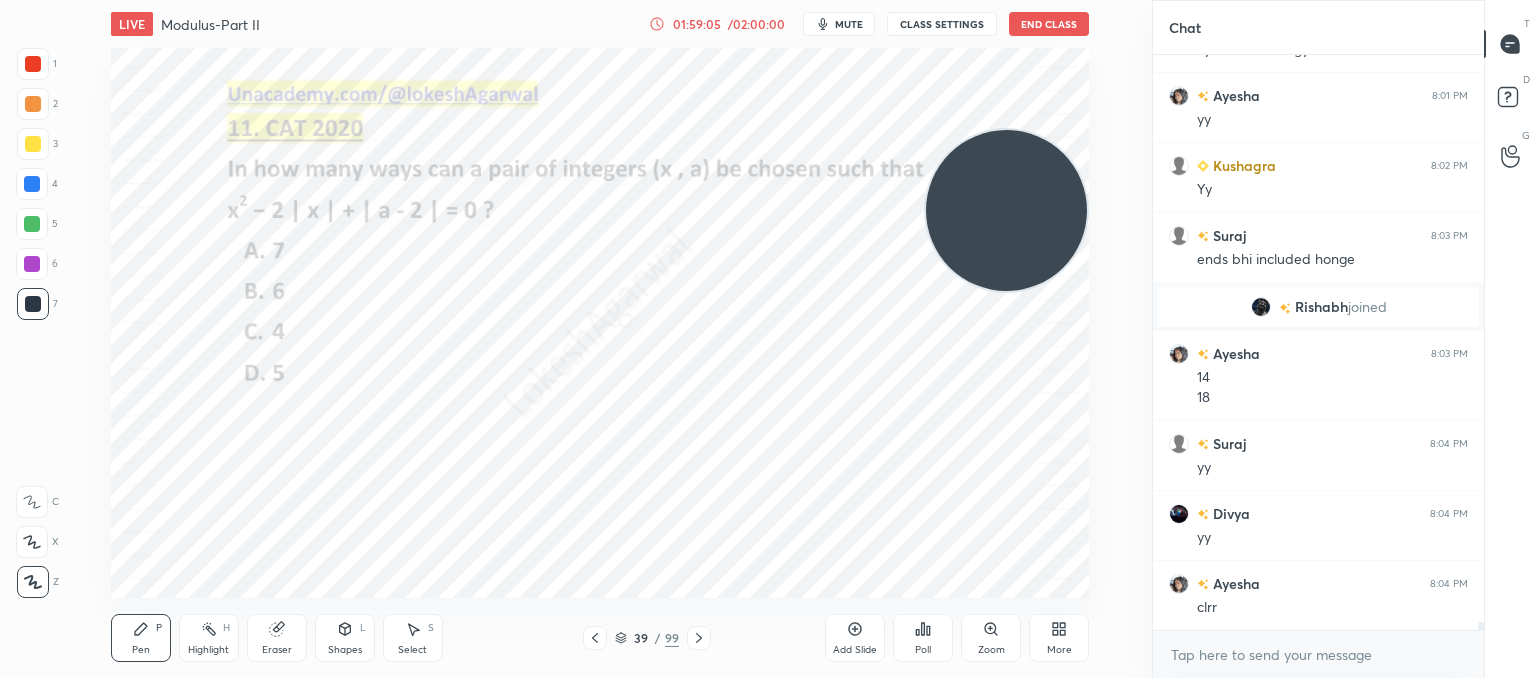click 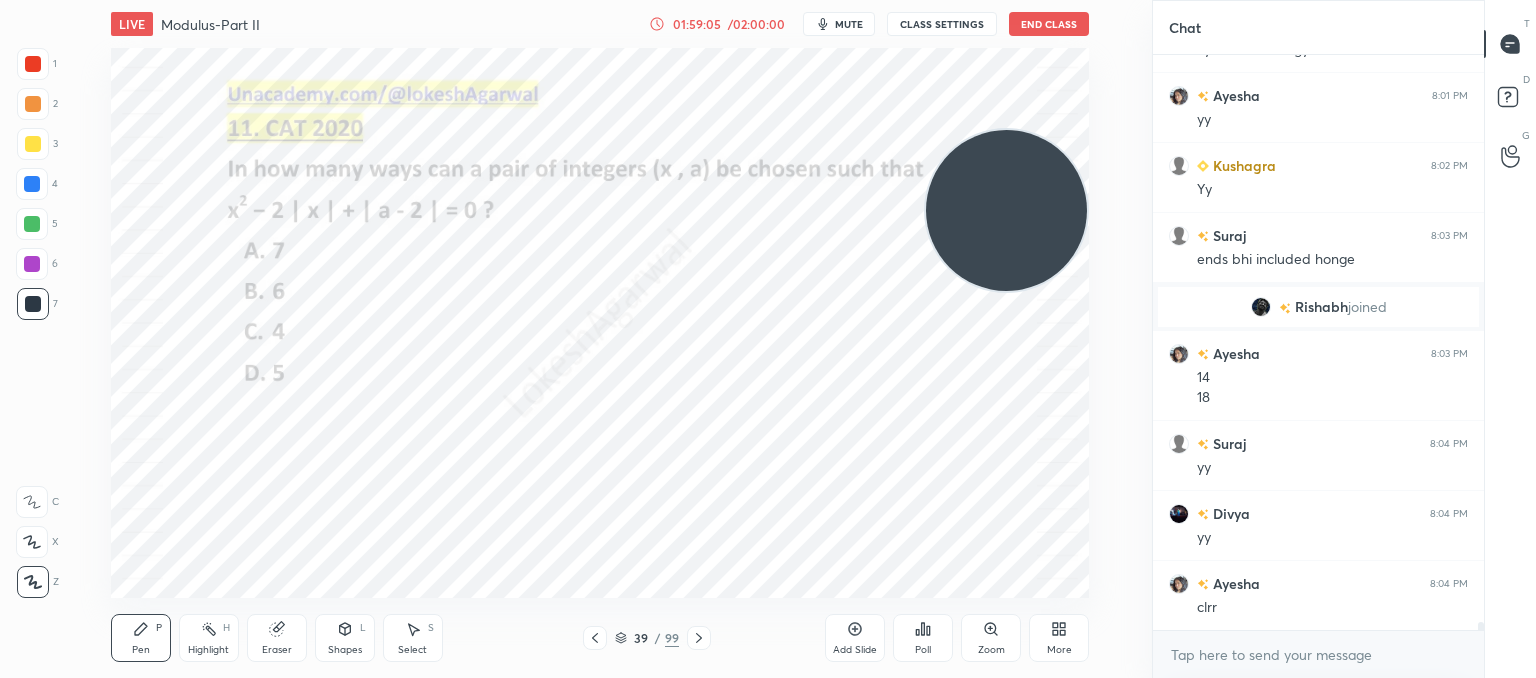 click 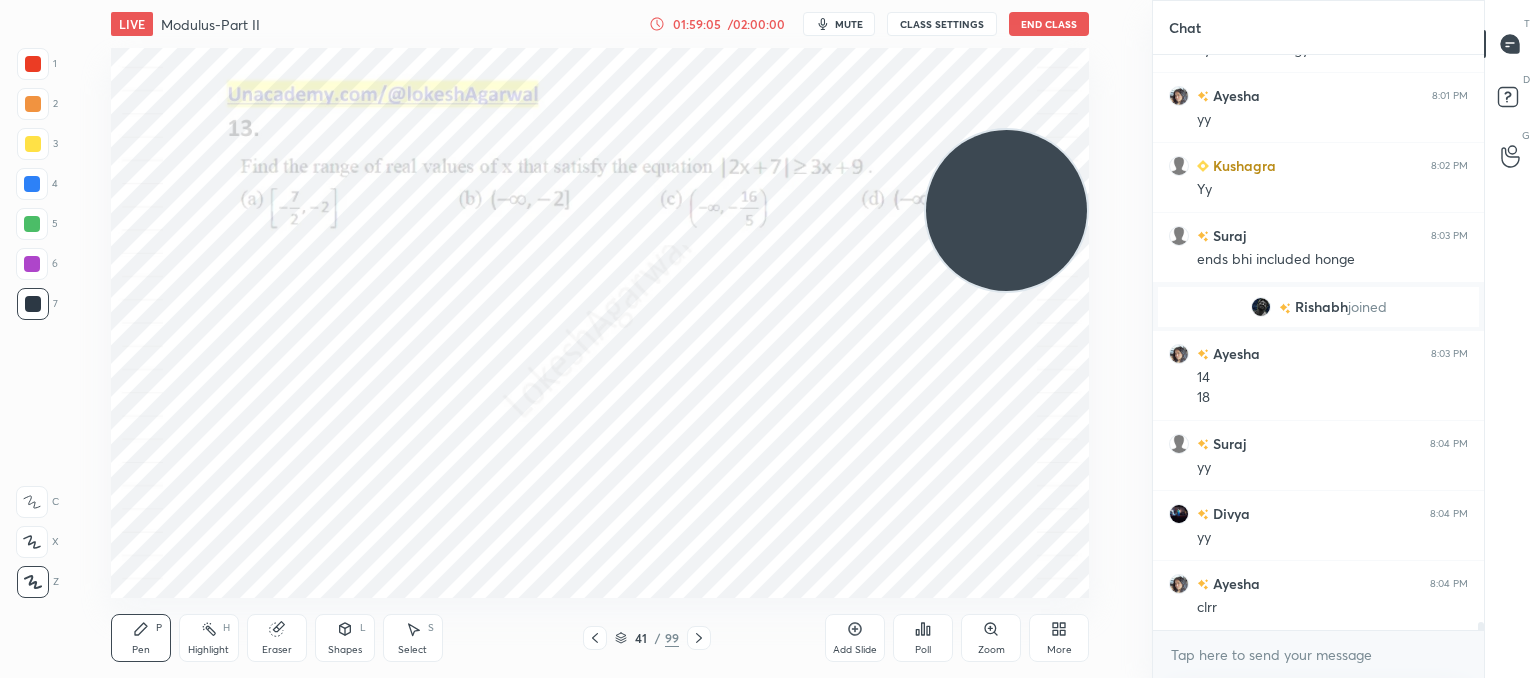 click 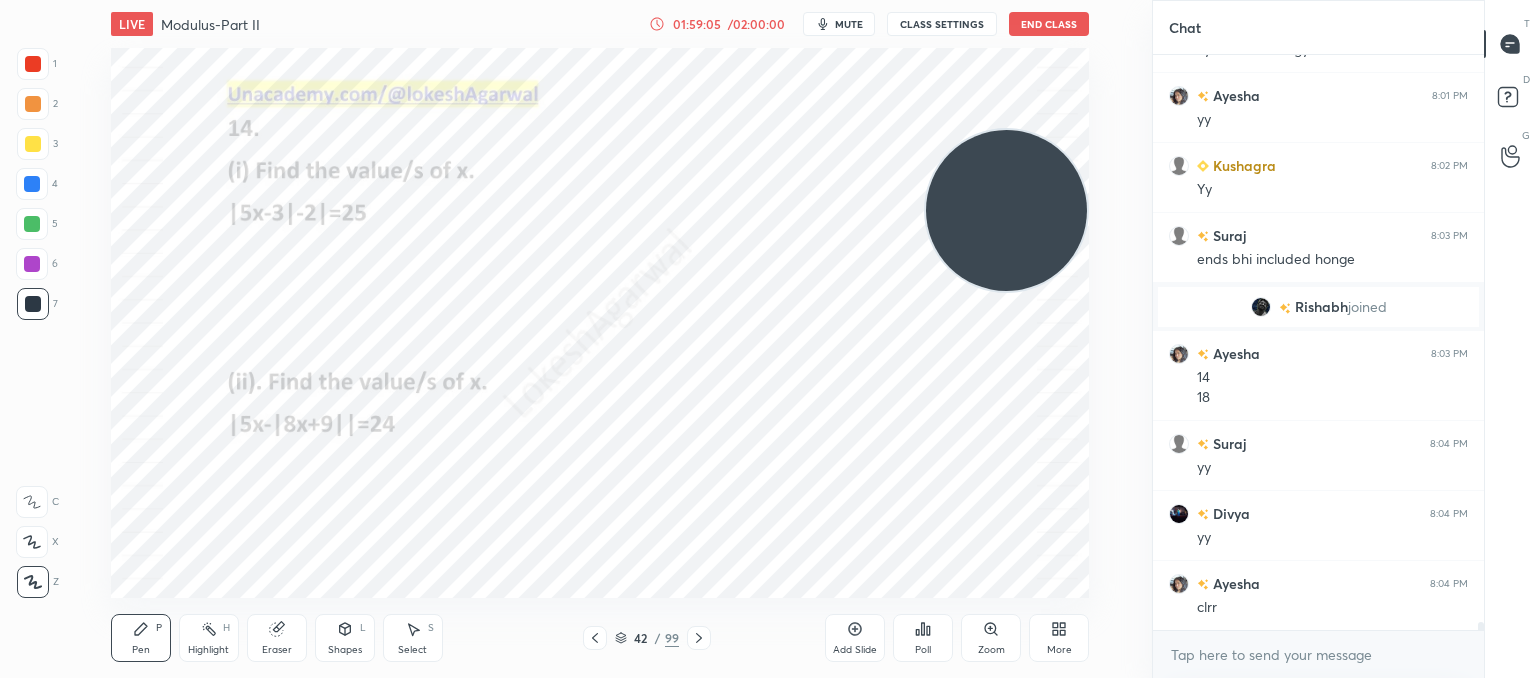 click 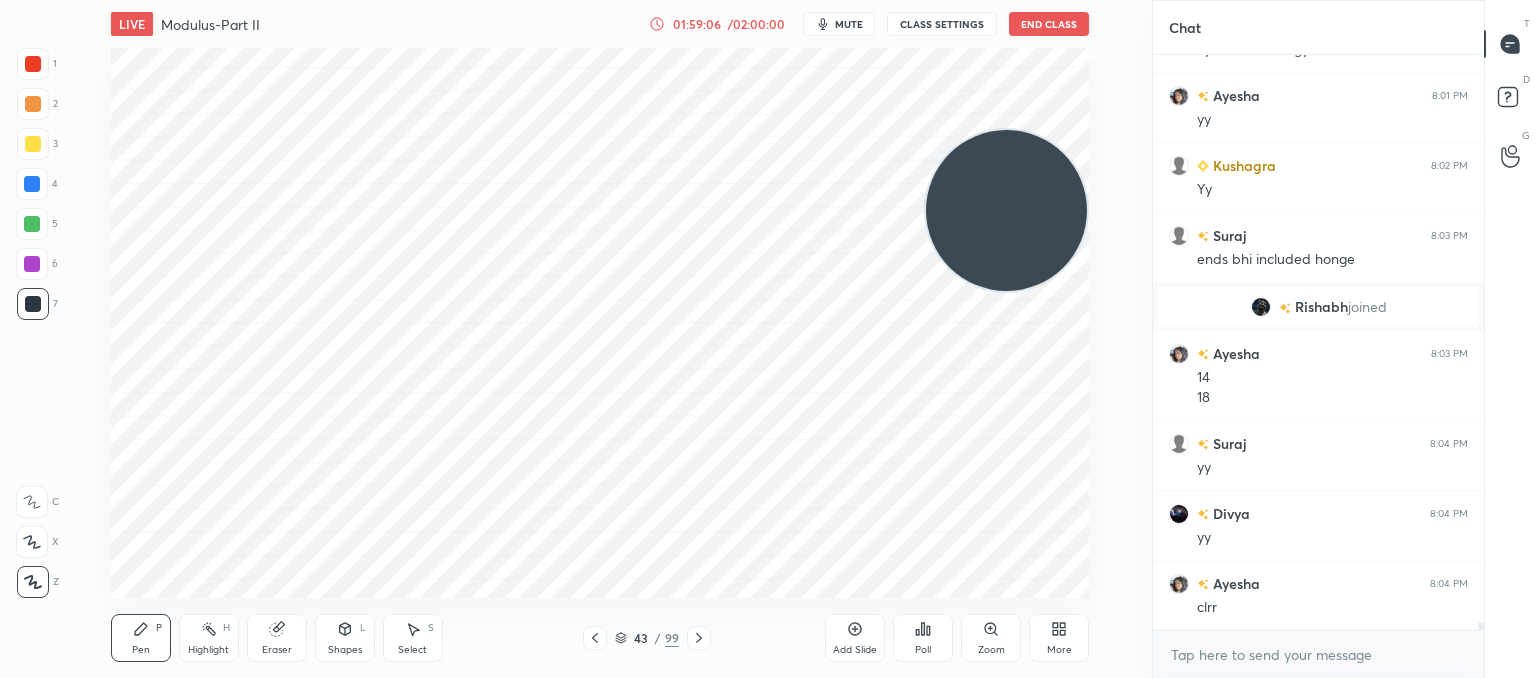click 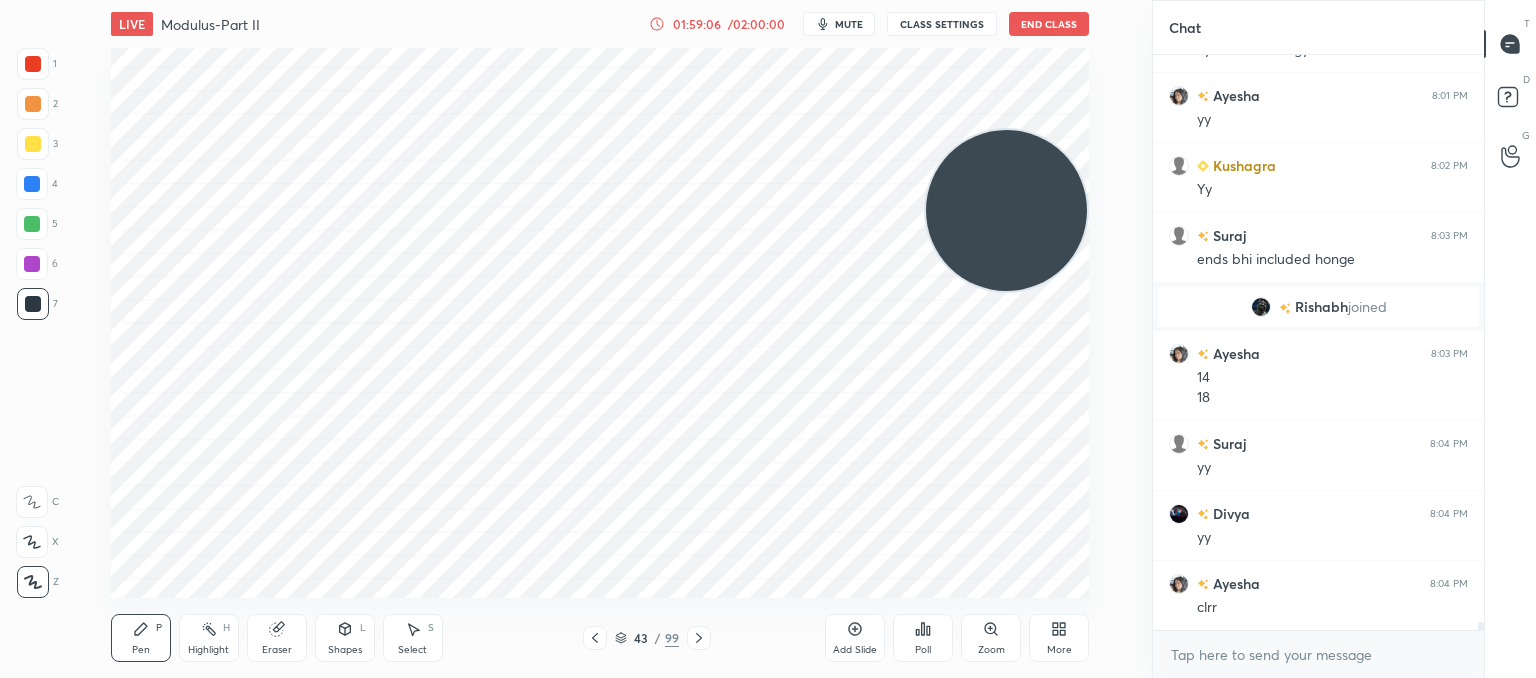 click 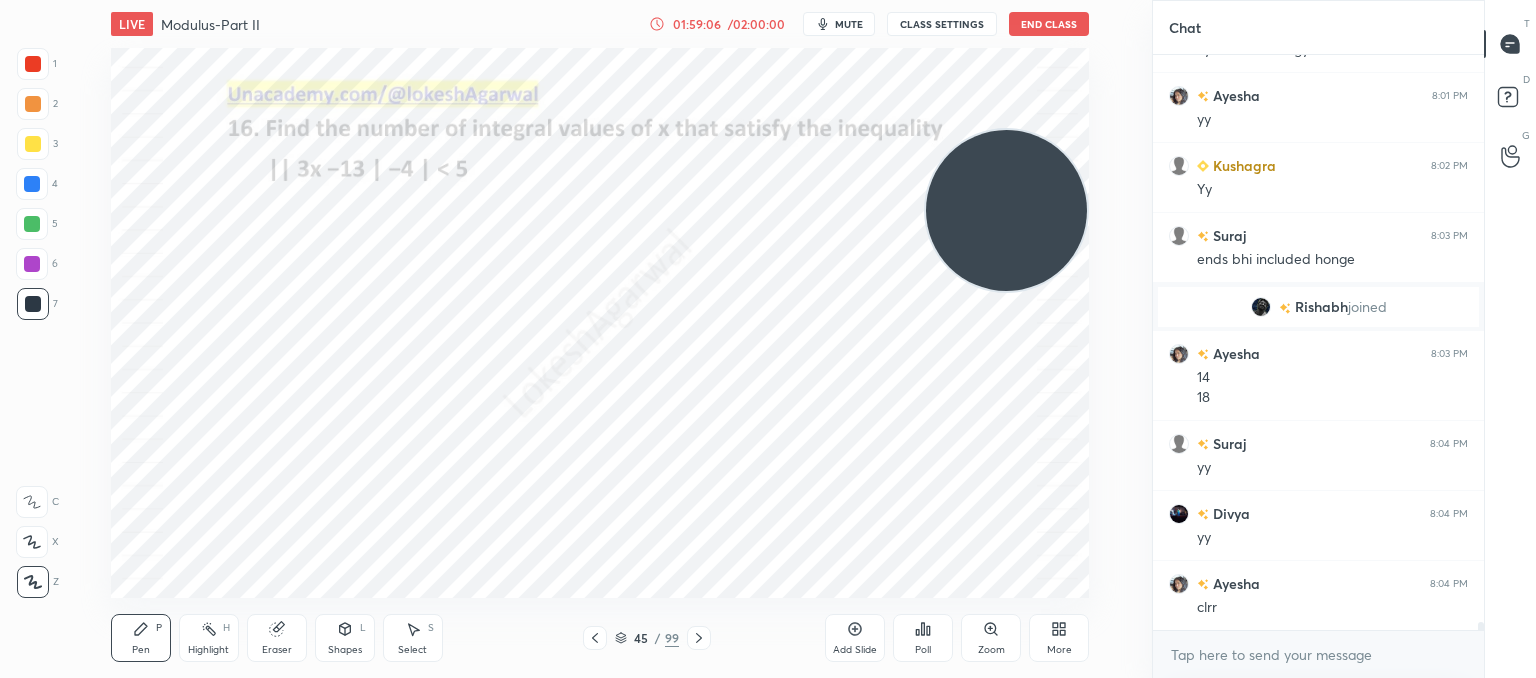 click 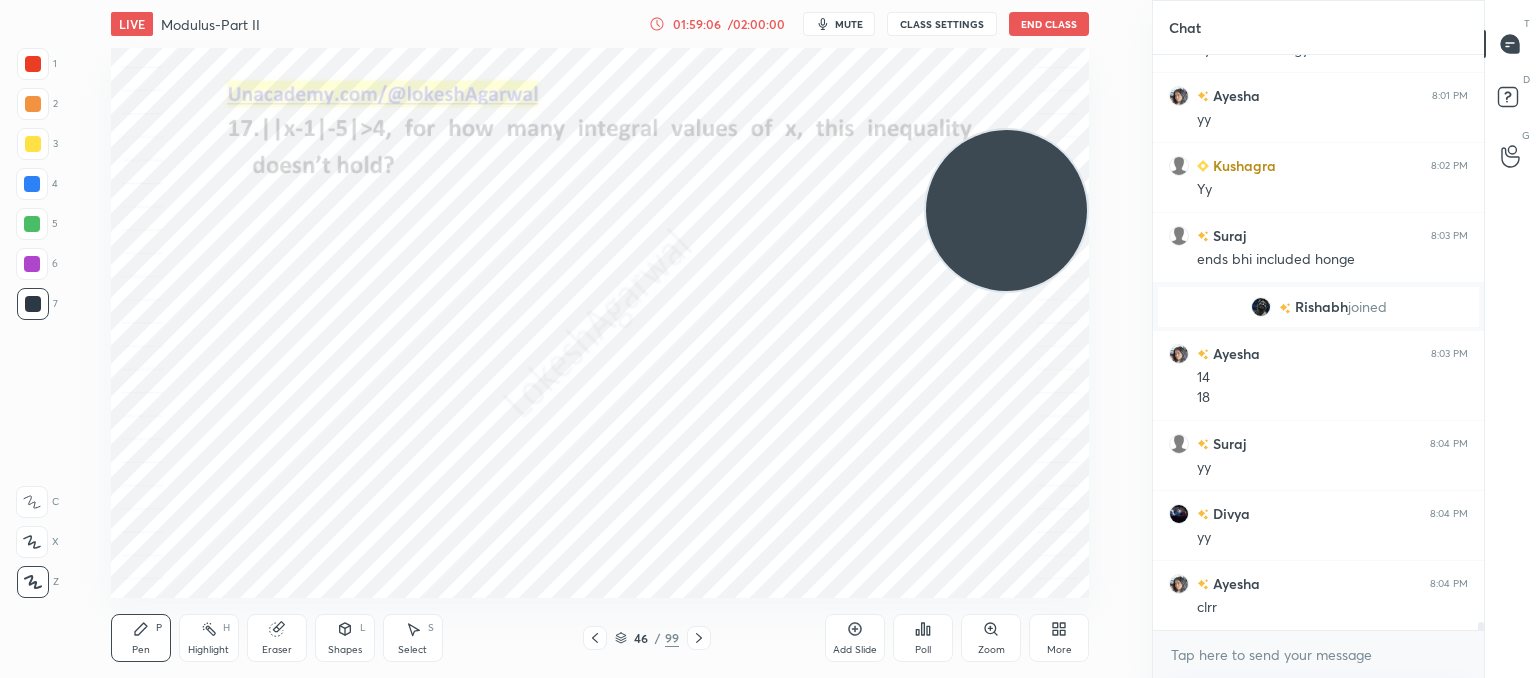click 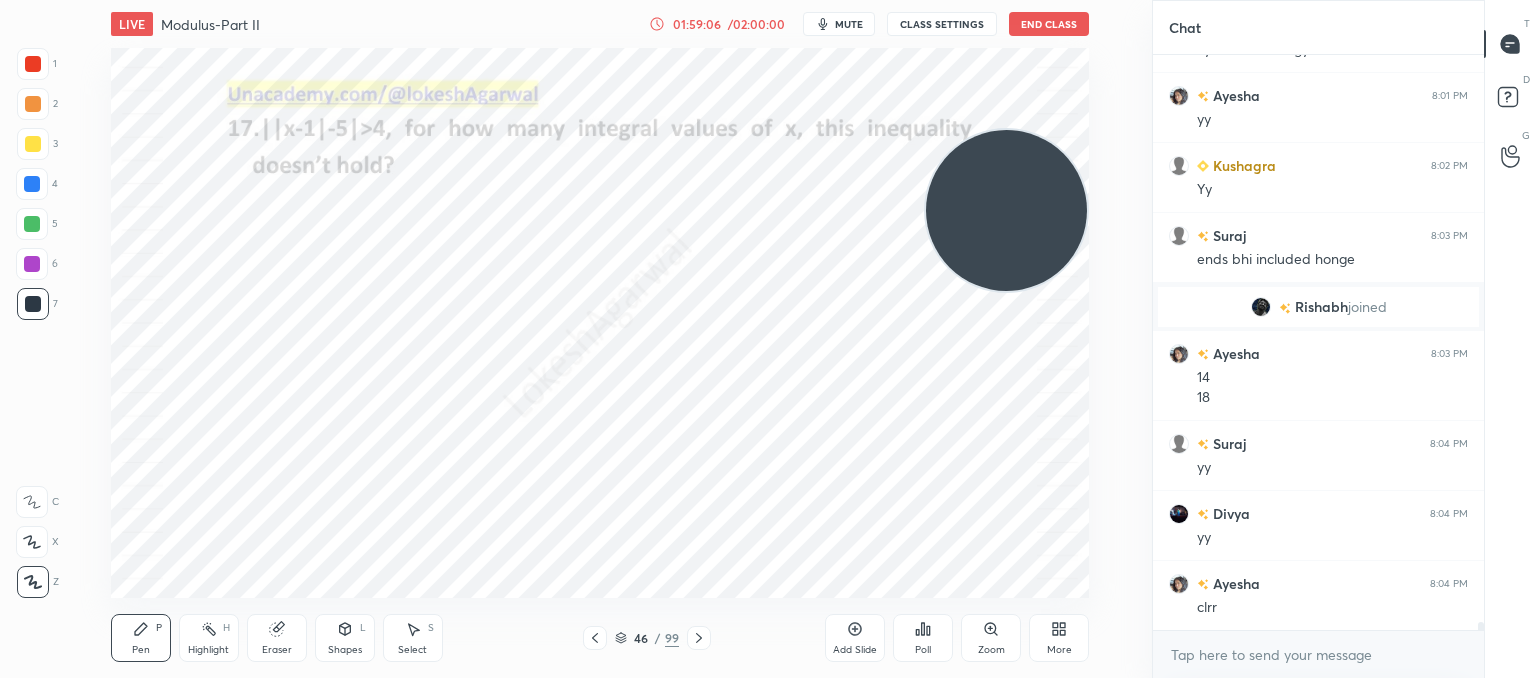 click 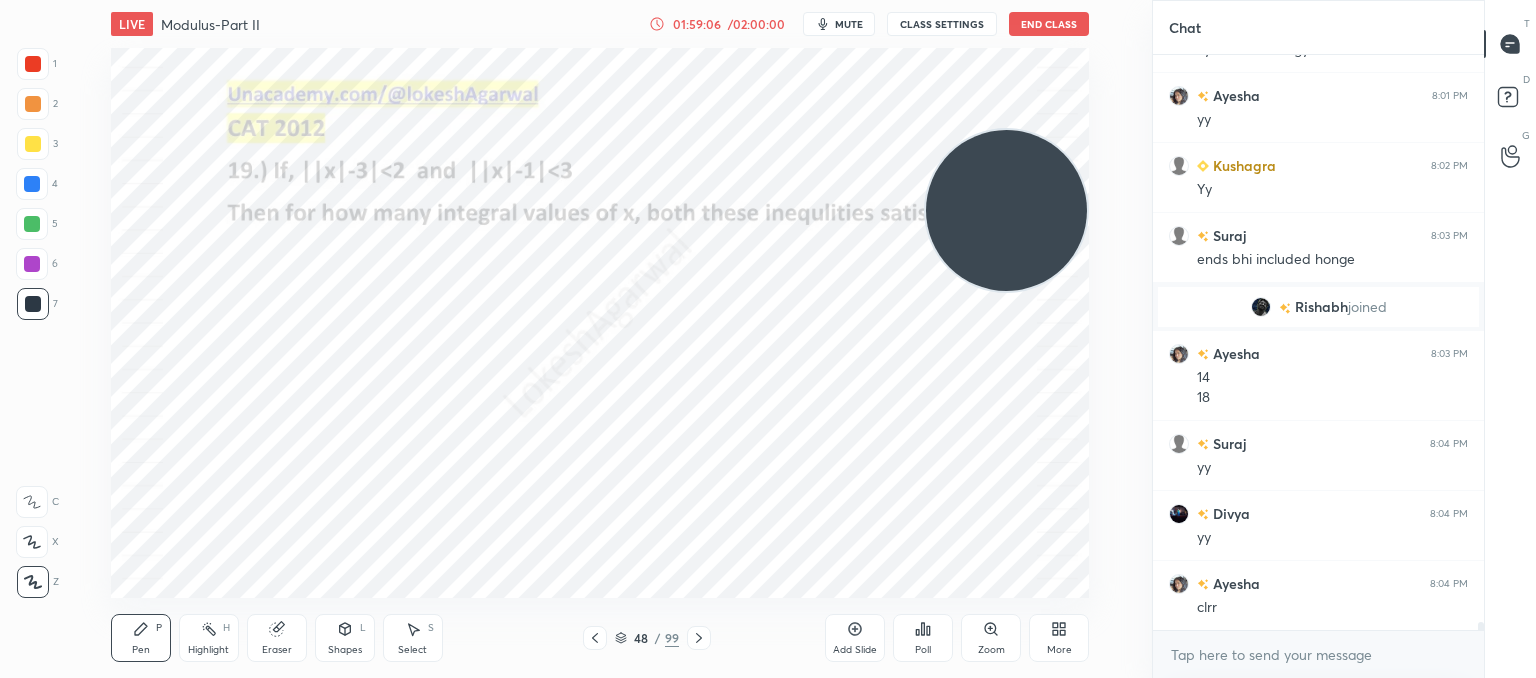 click 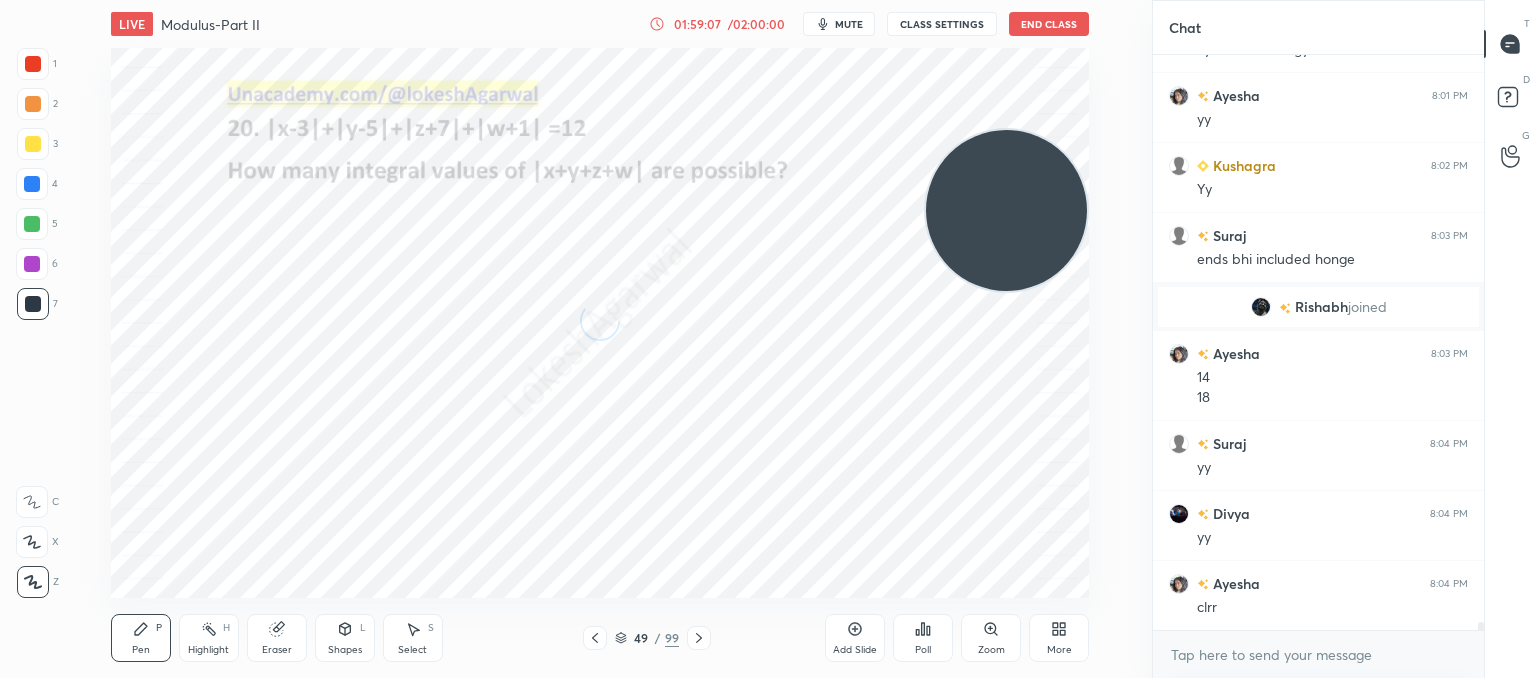 click 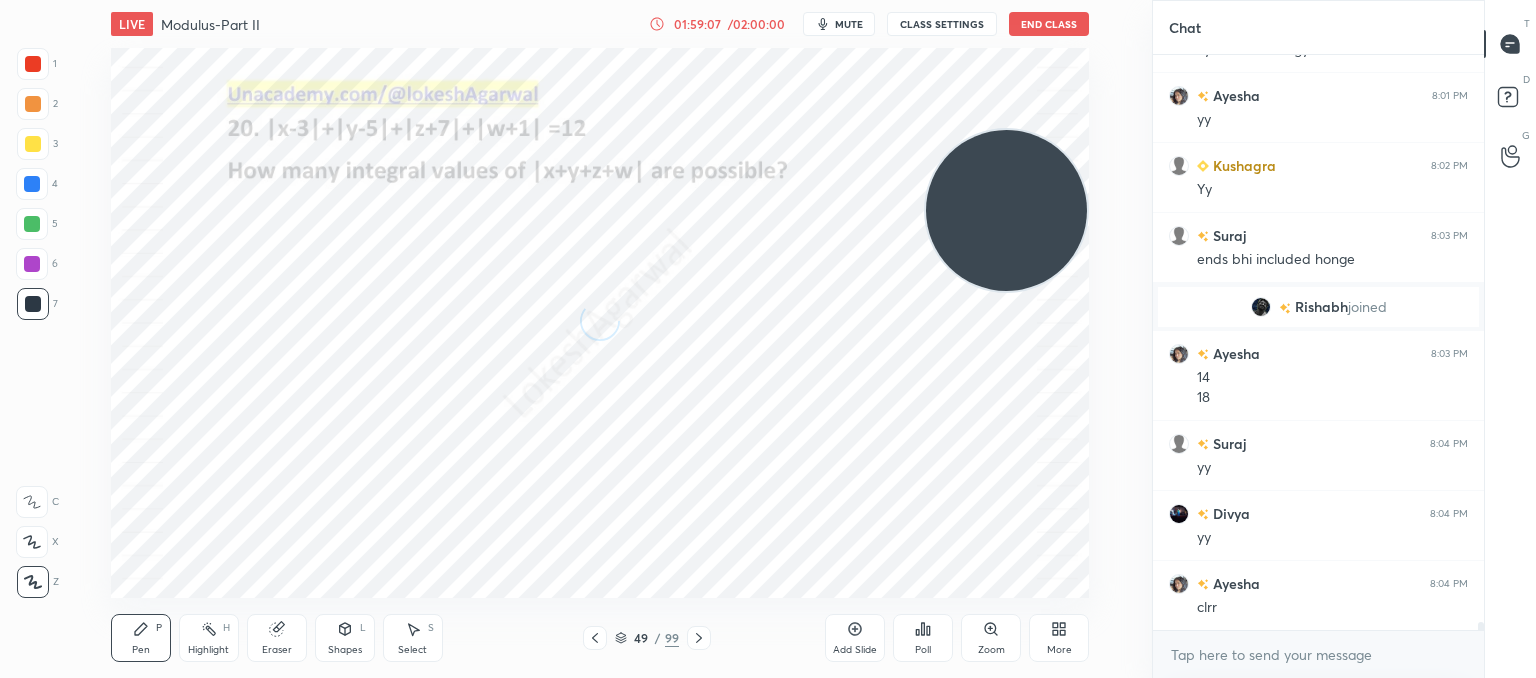click 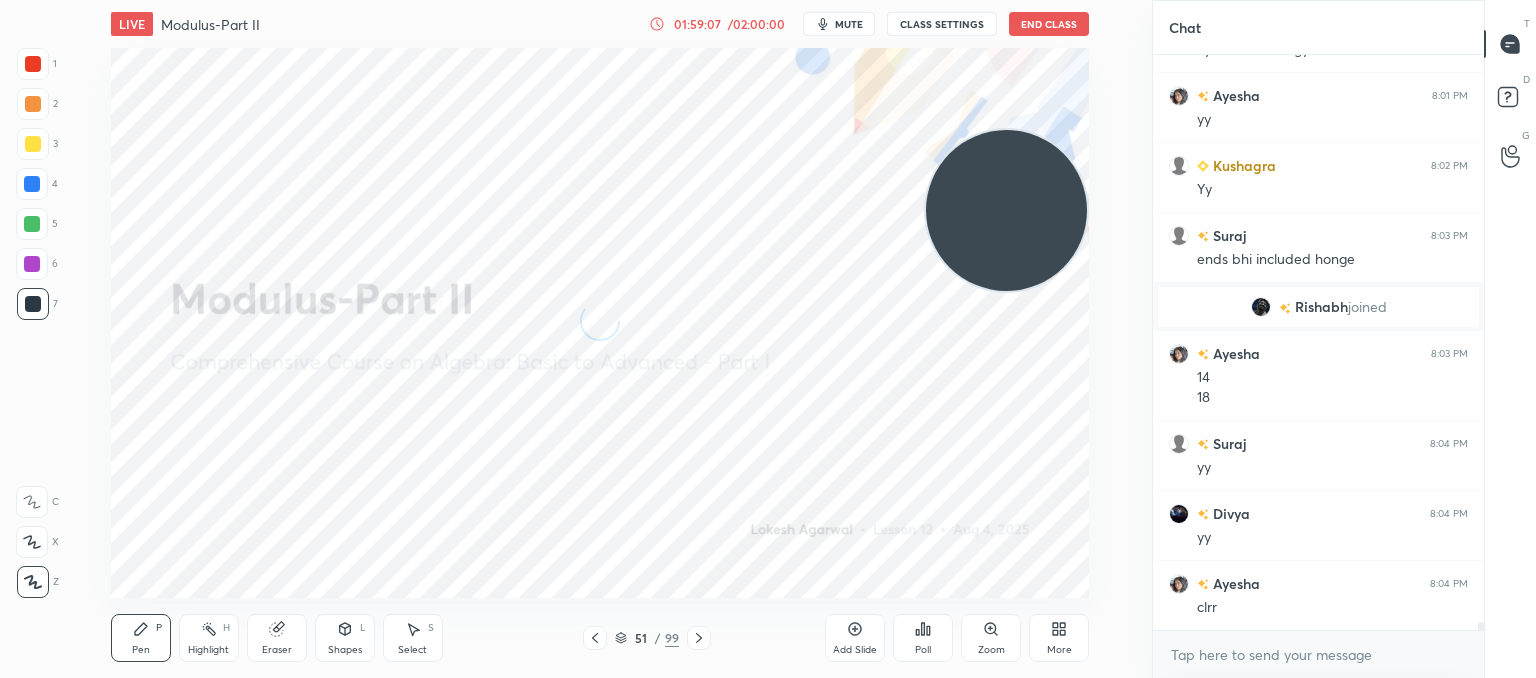 click 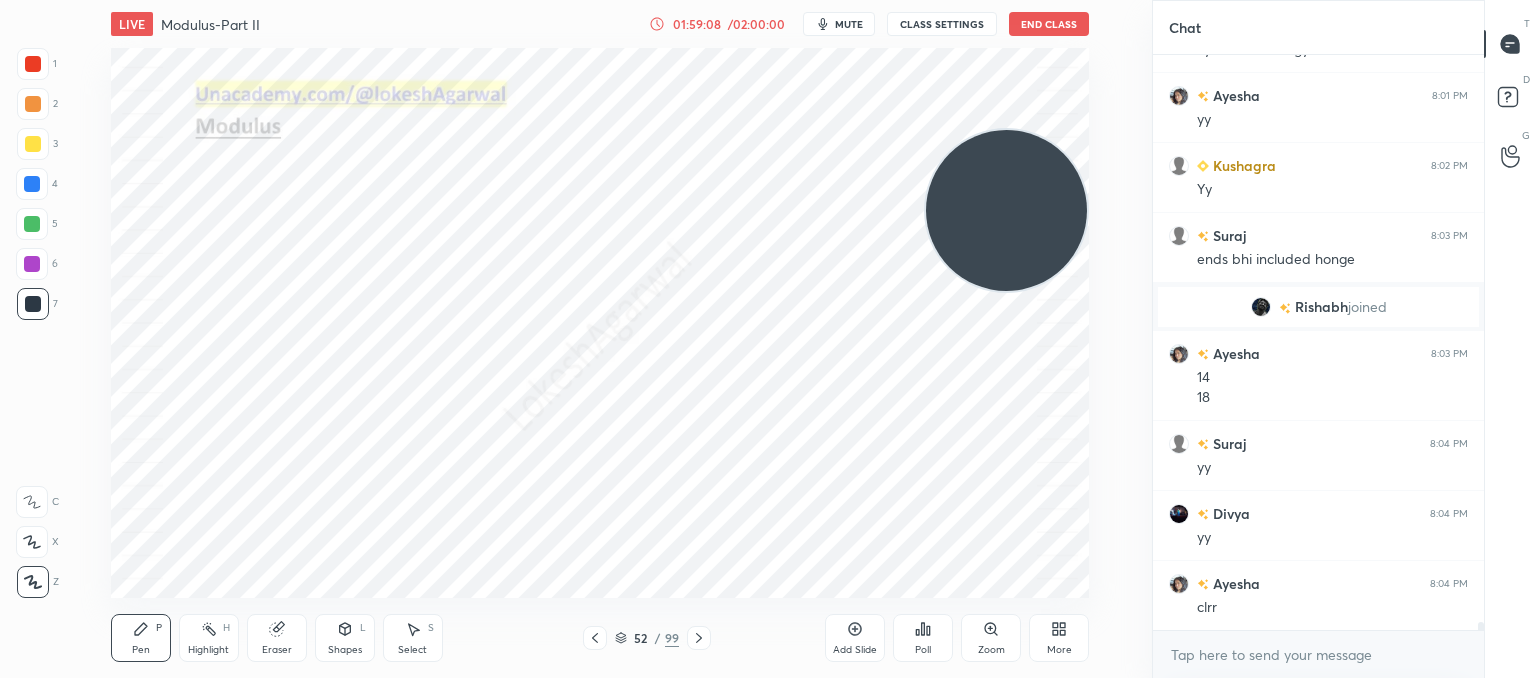 click 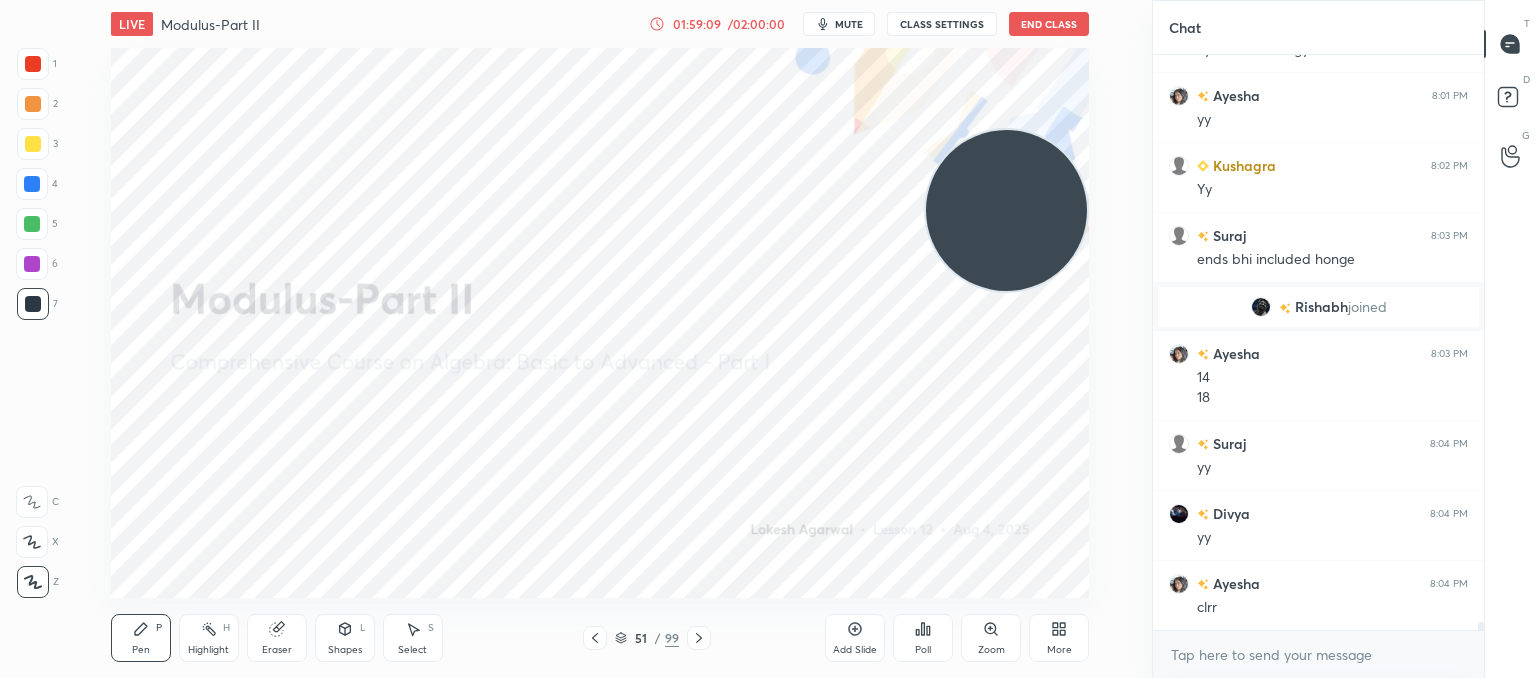 click 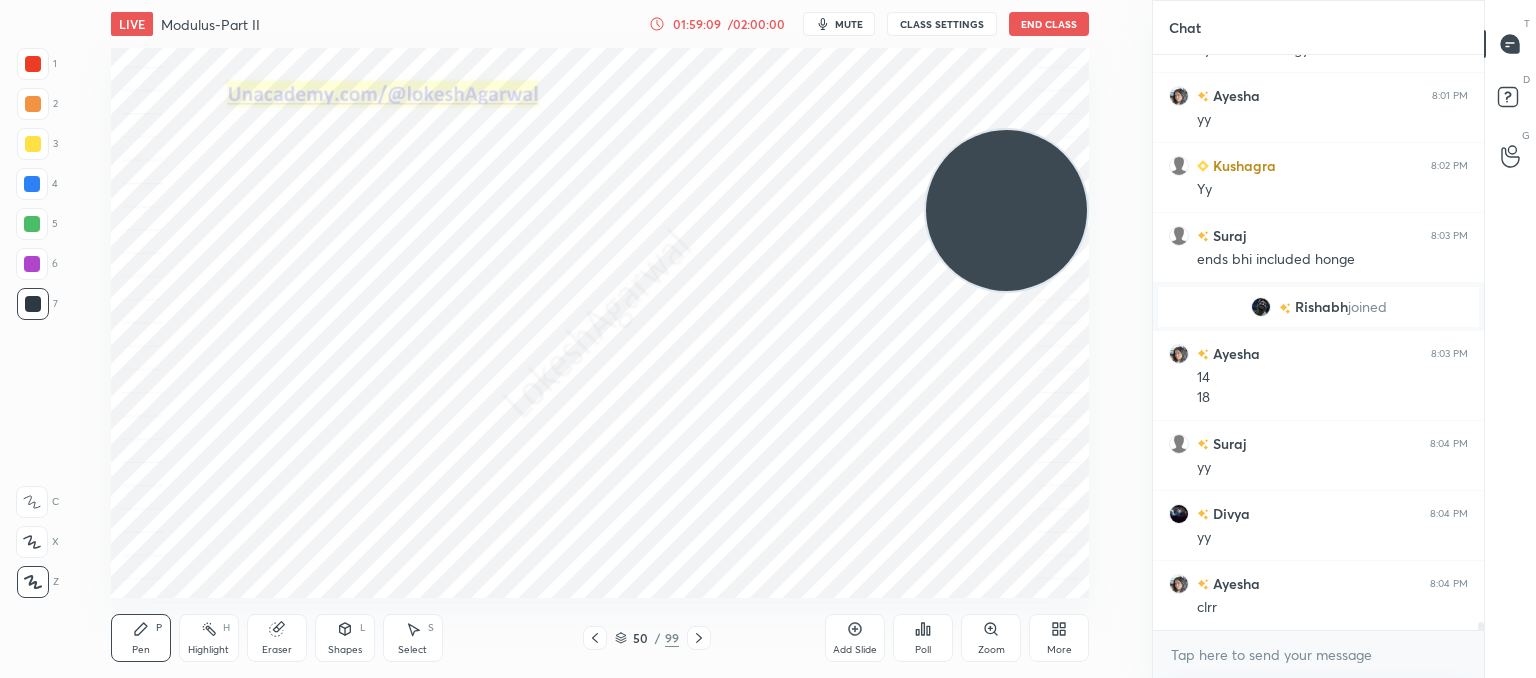 click 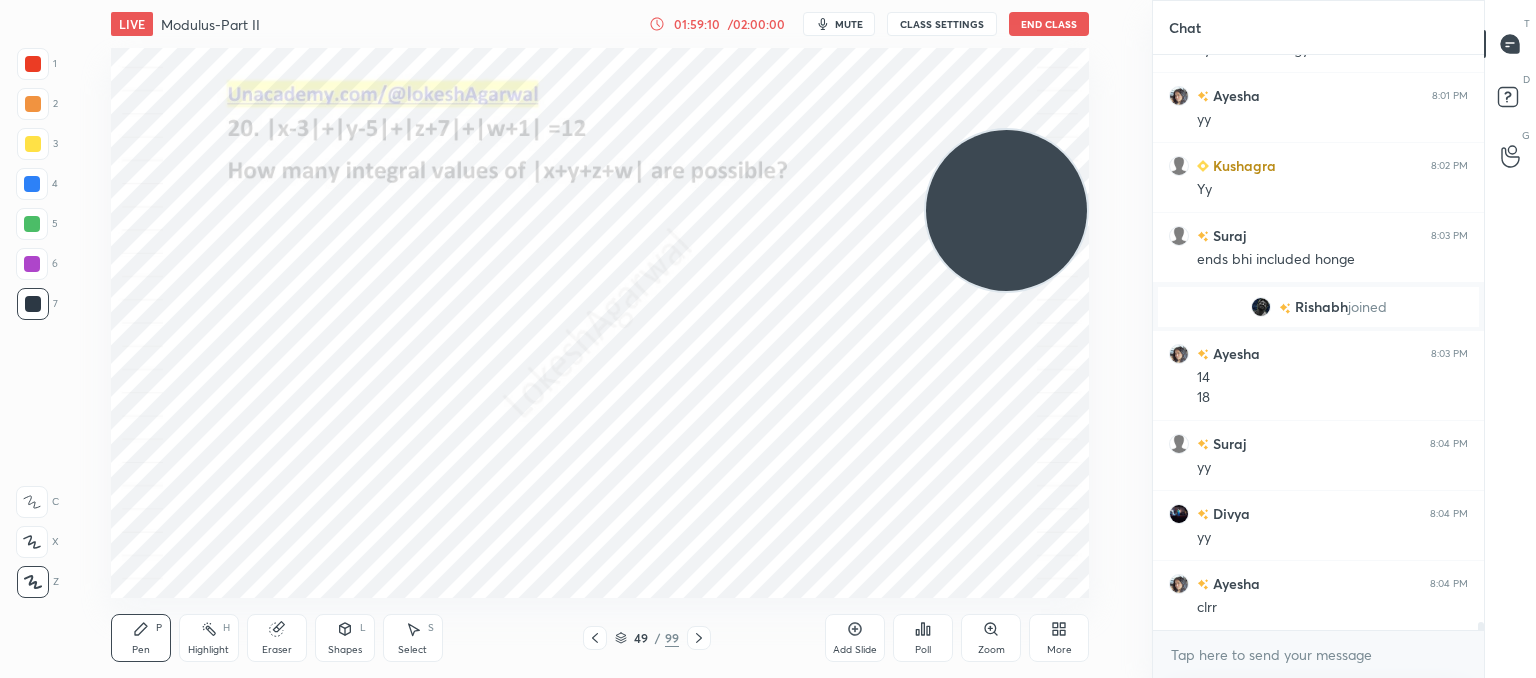 scroll, scrollTop: 38768, scrollLeft: 0, axis: vertical 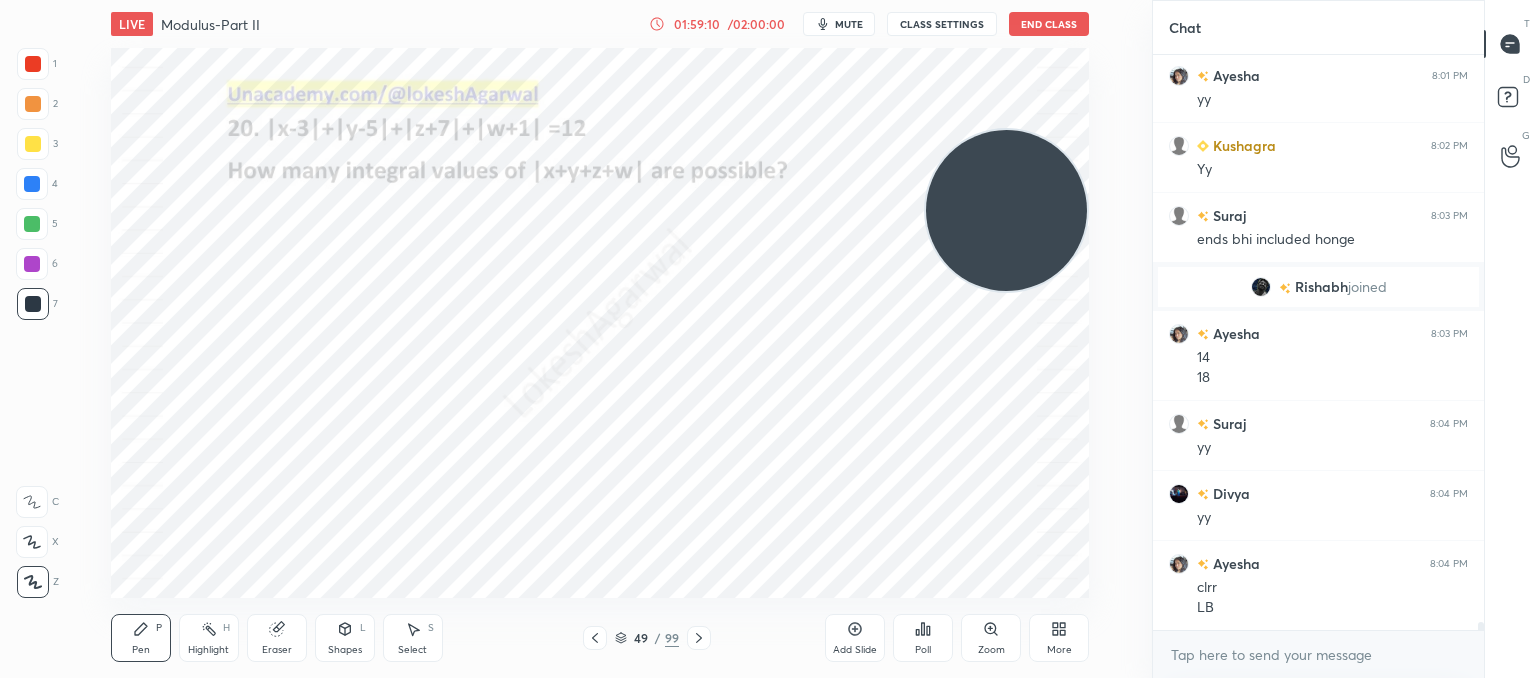 click 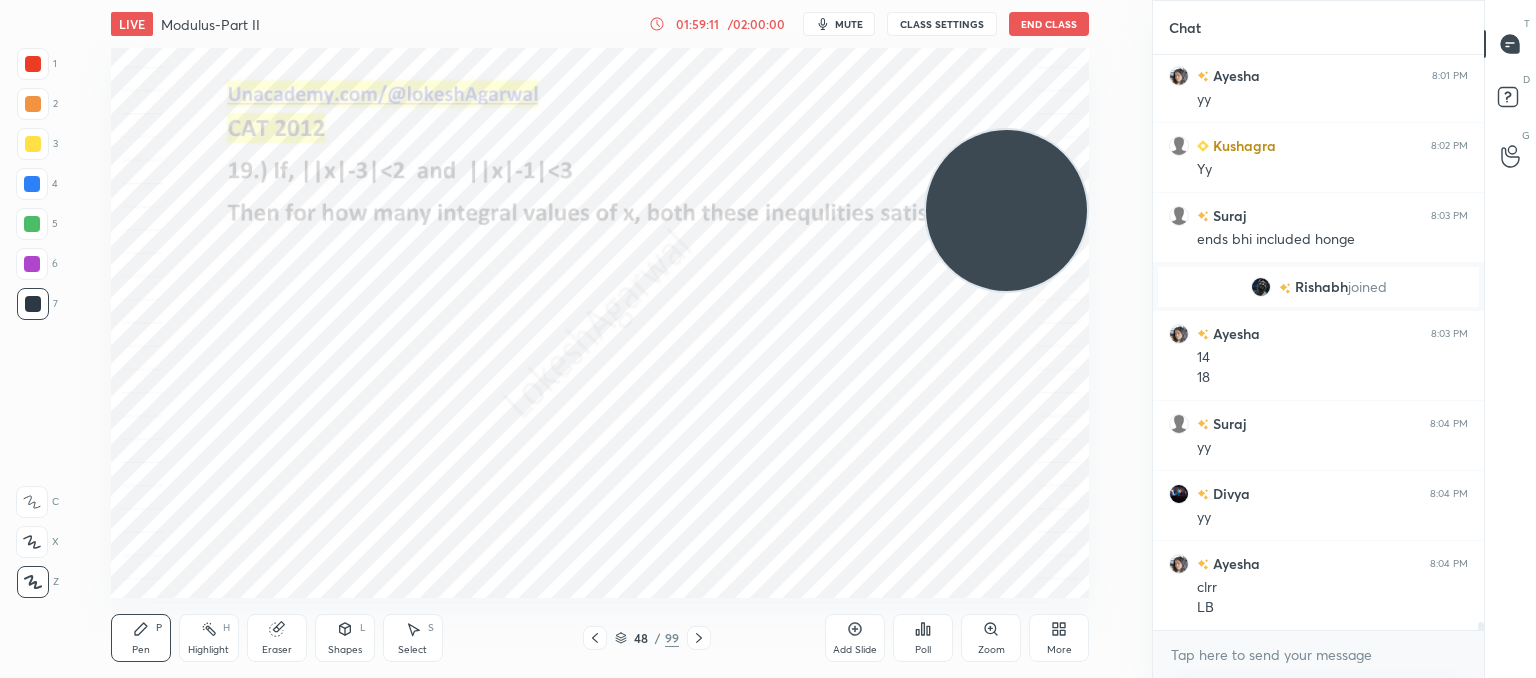 scroll, scrollTop: 38838, scrollLeft: 0, axis: vertical 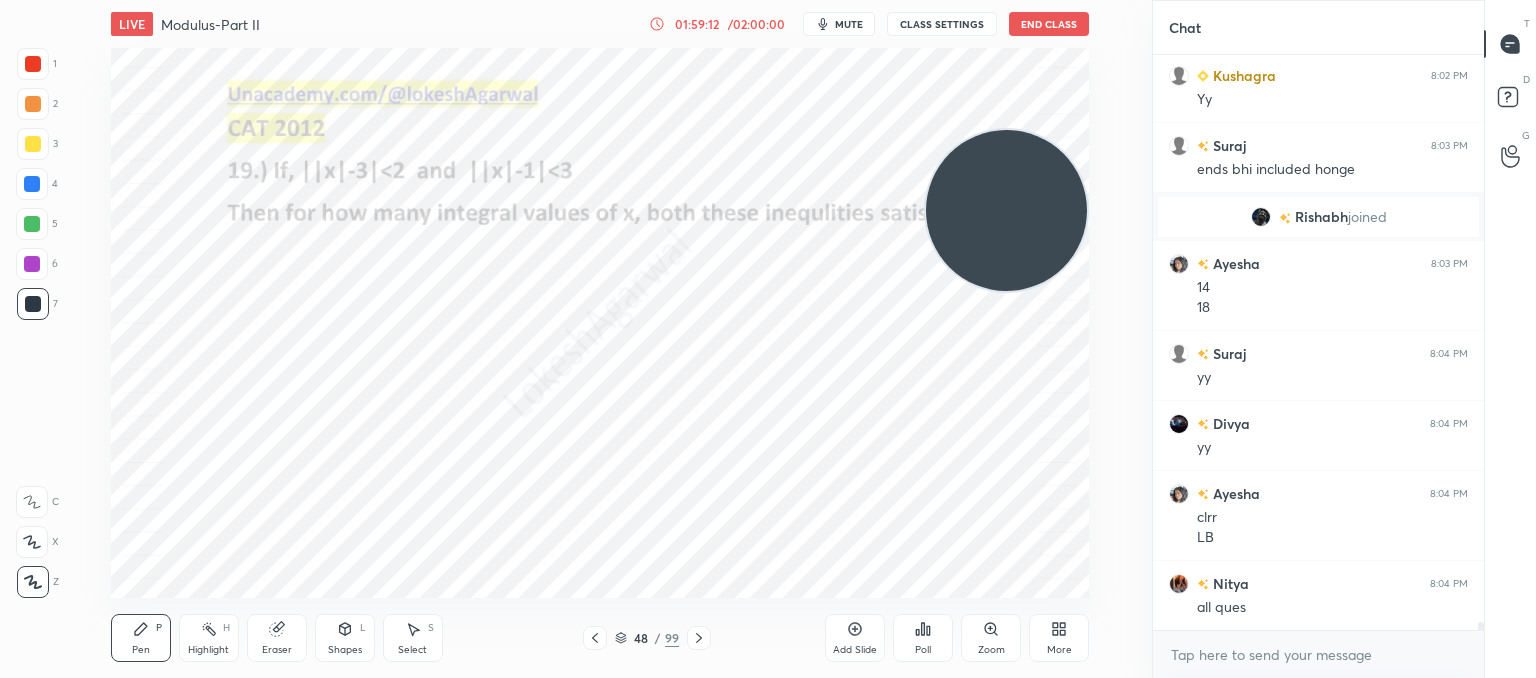 click 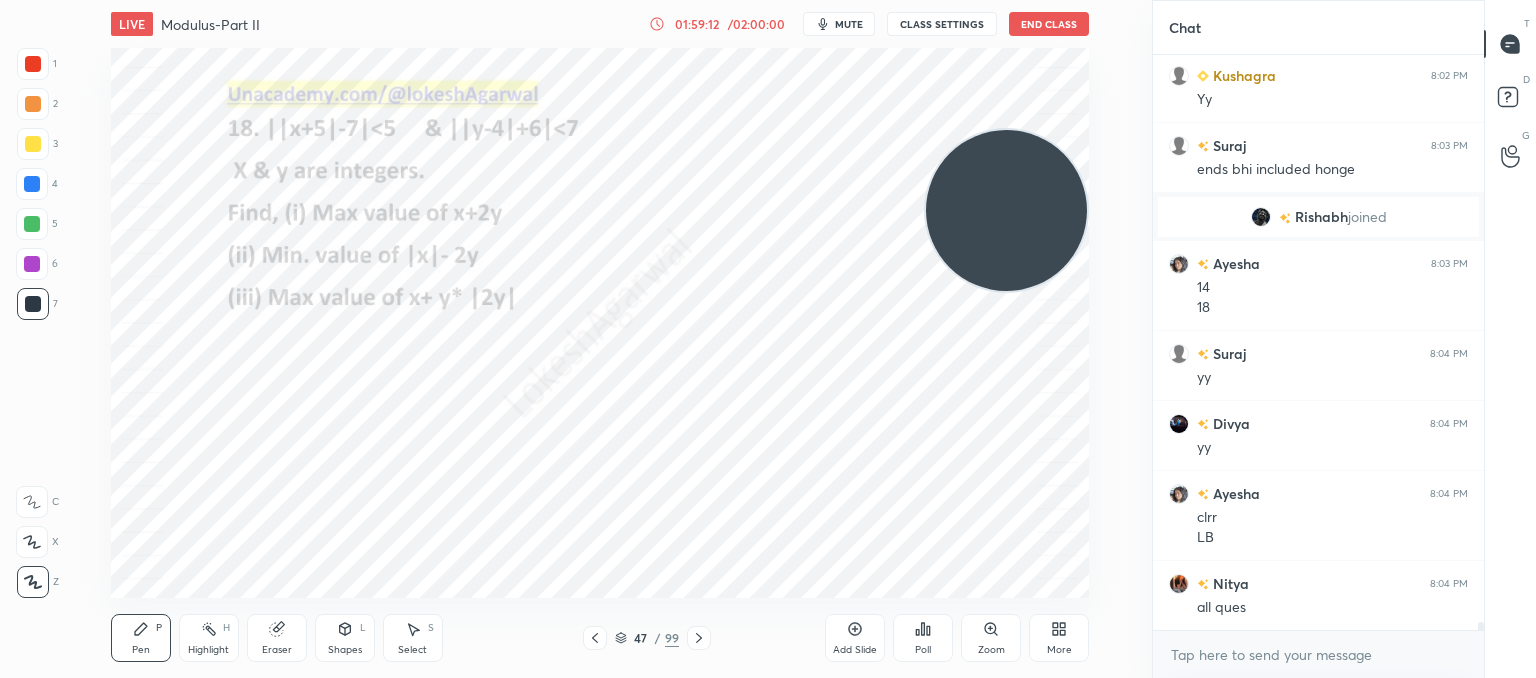 click 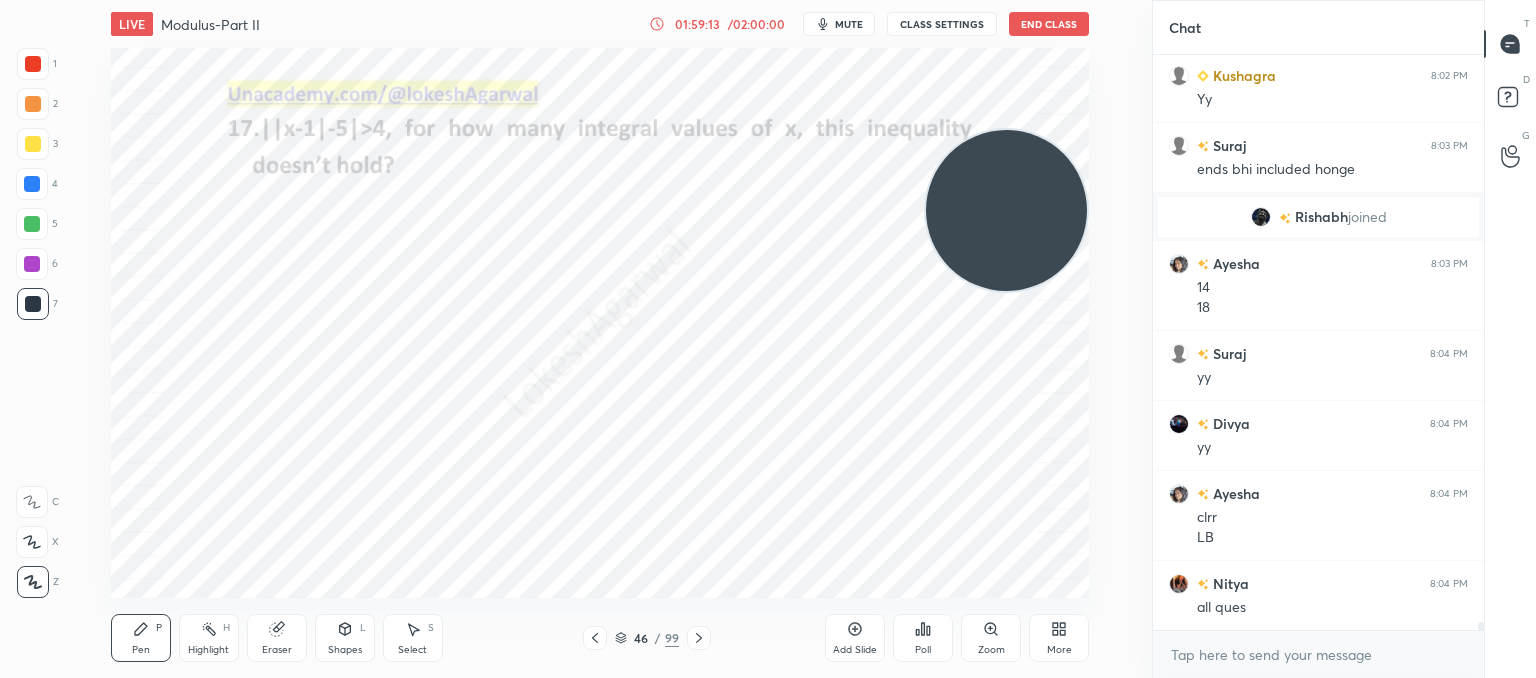 click 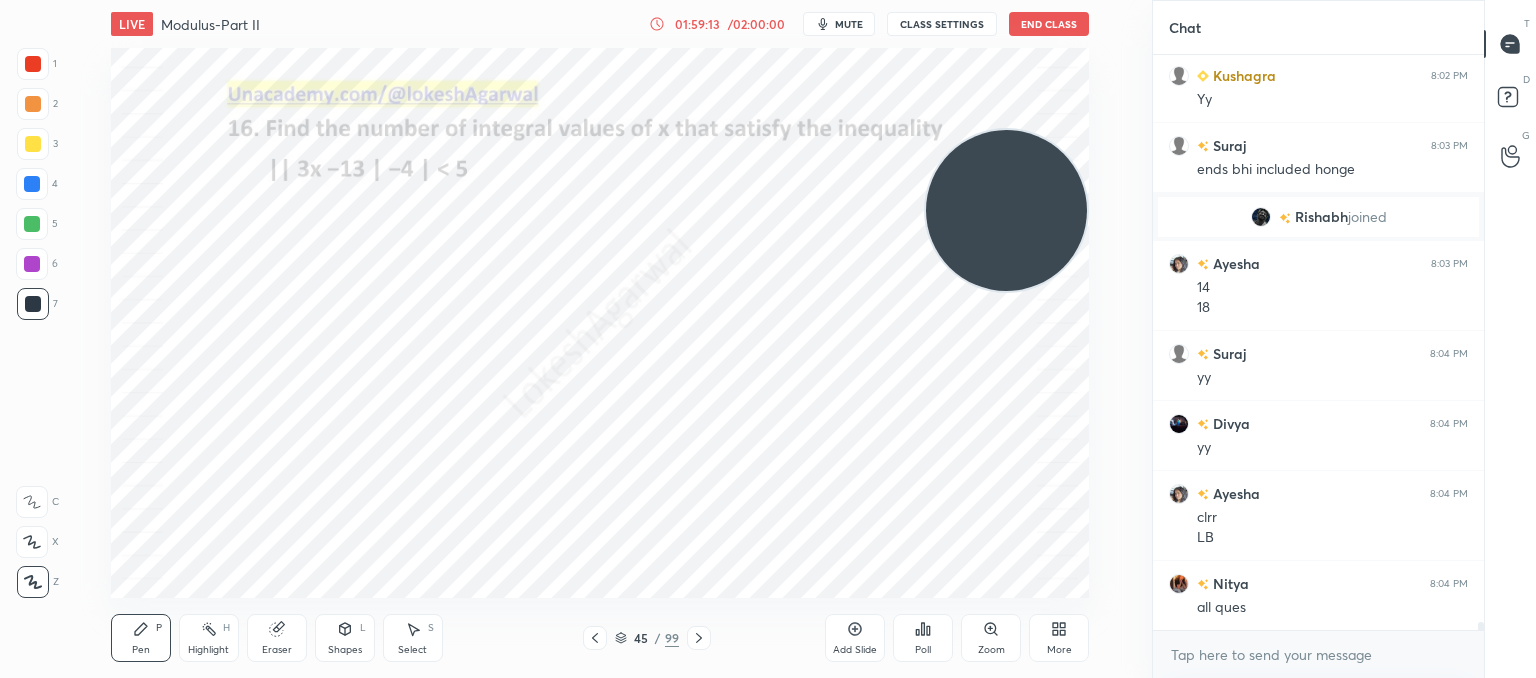 click 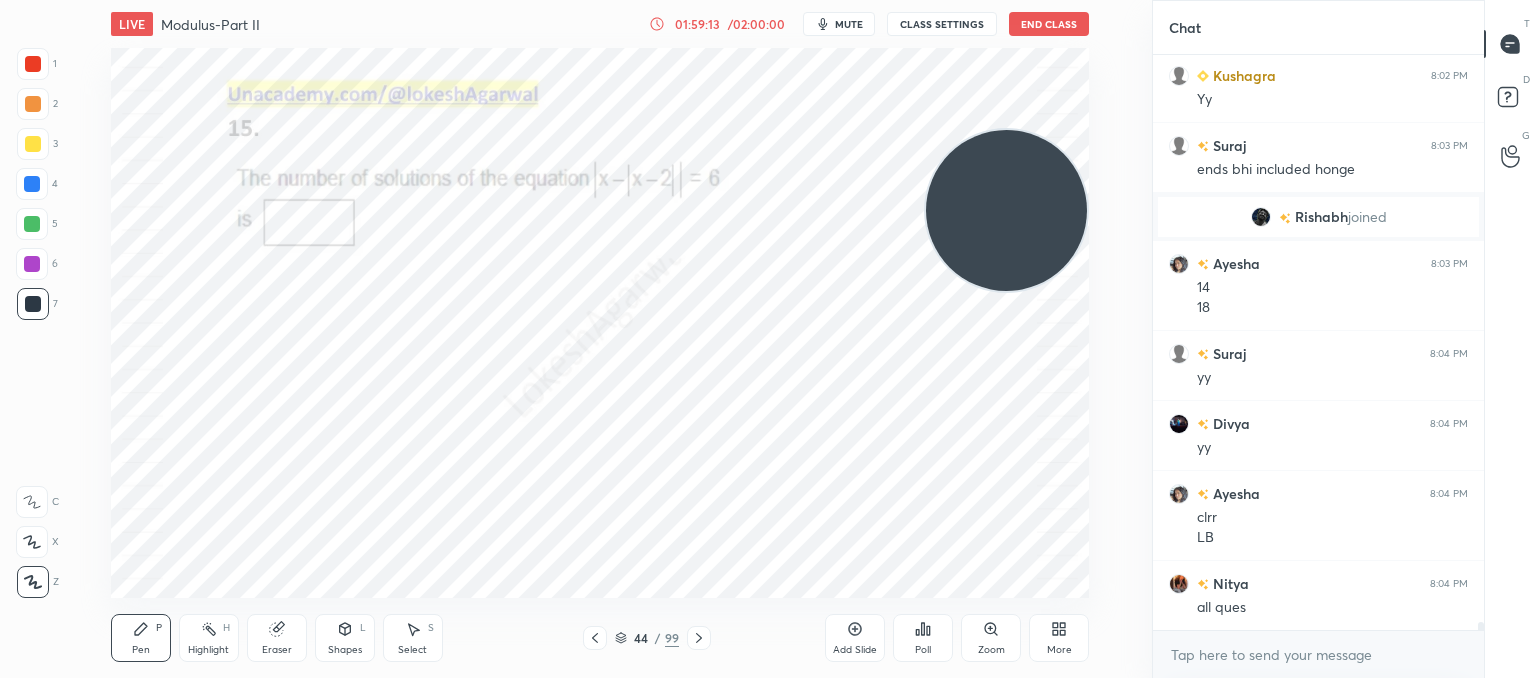 click 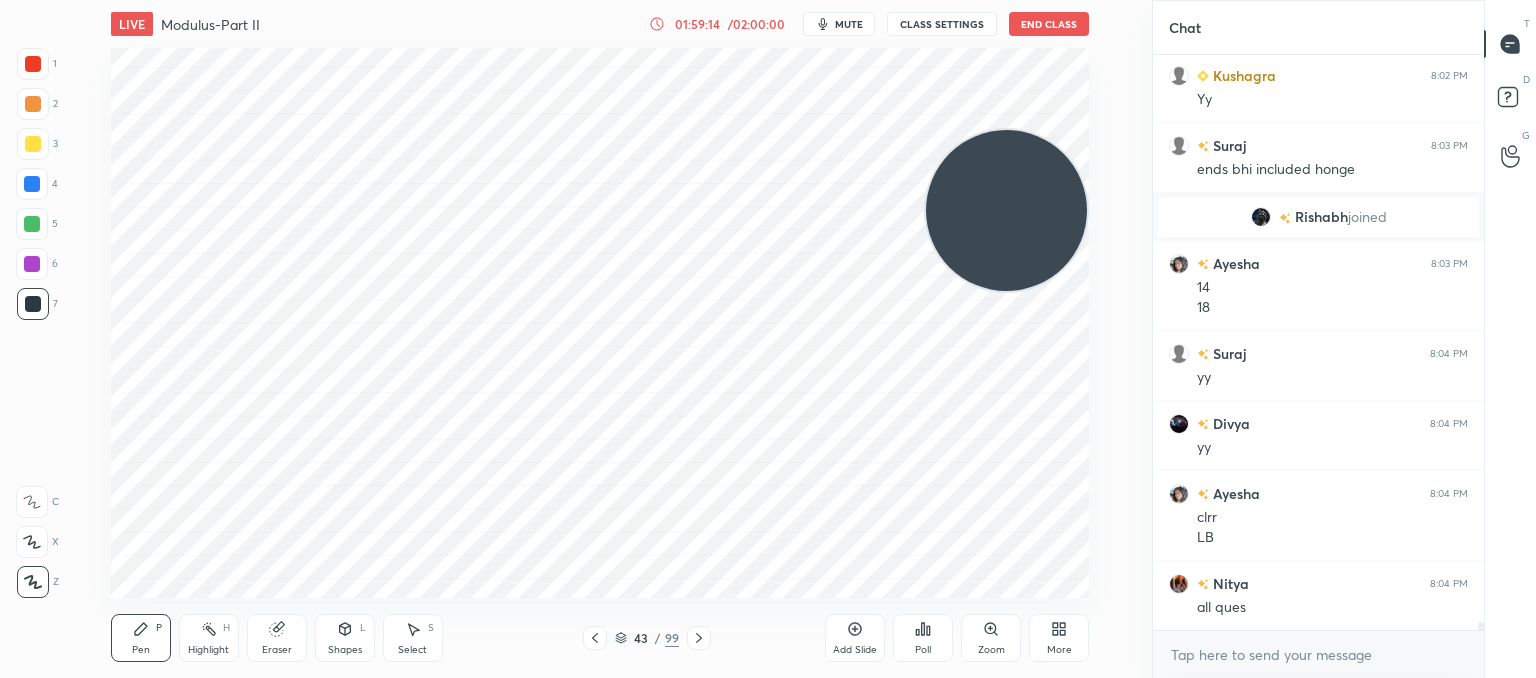click 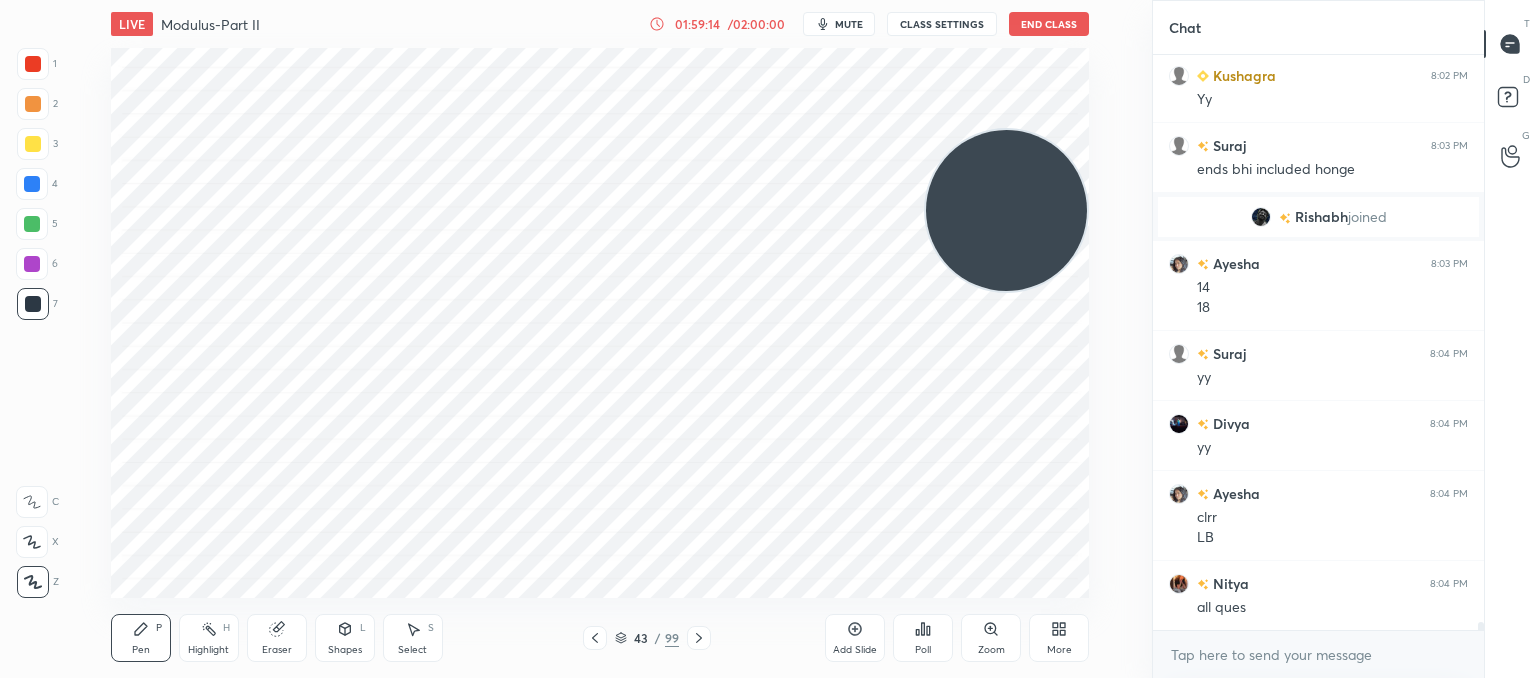 click 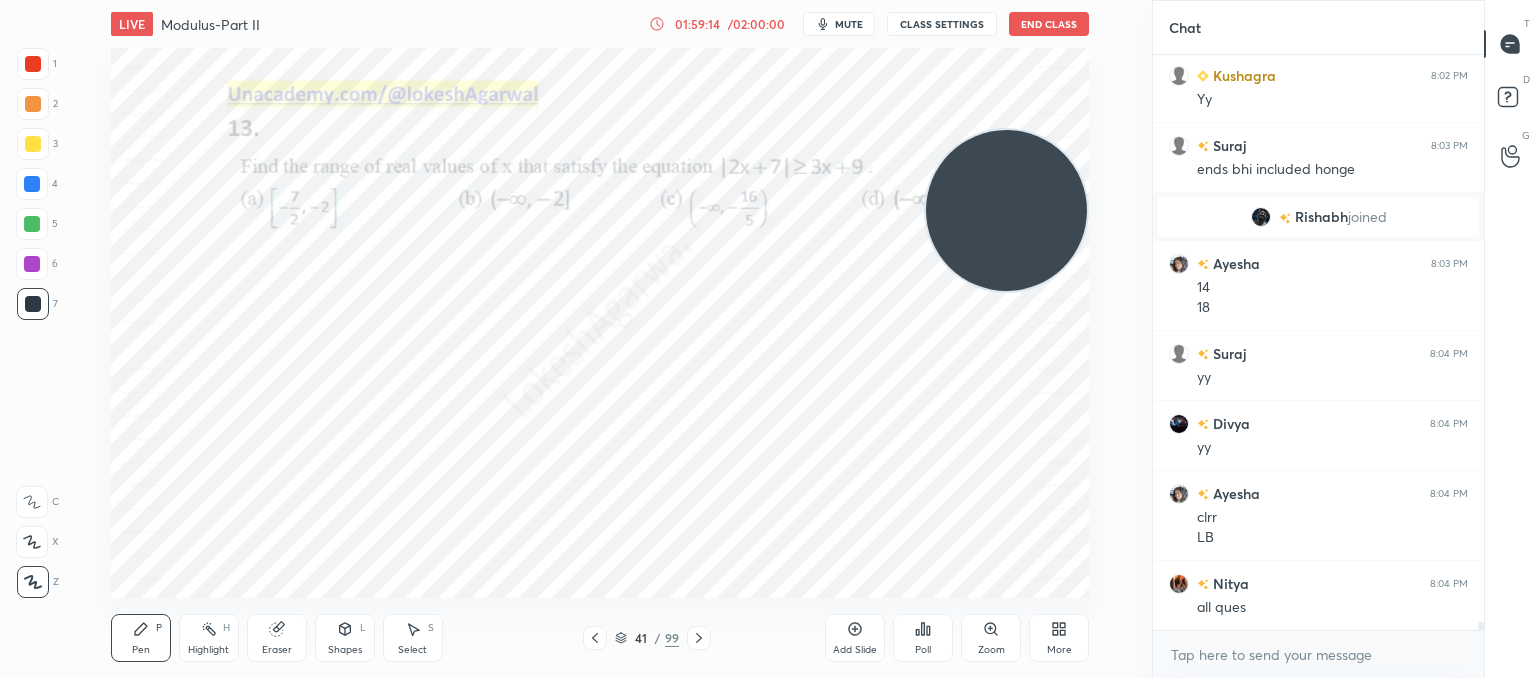click 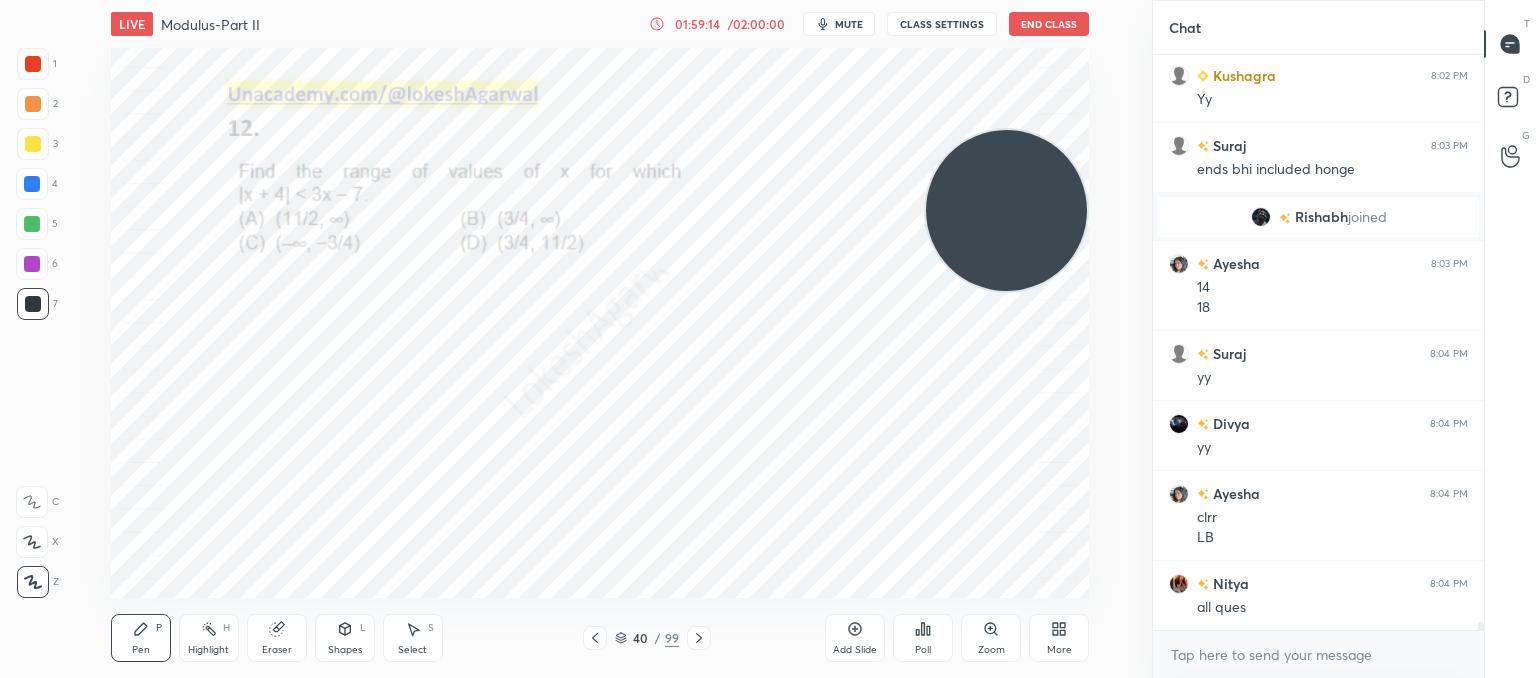 click 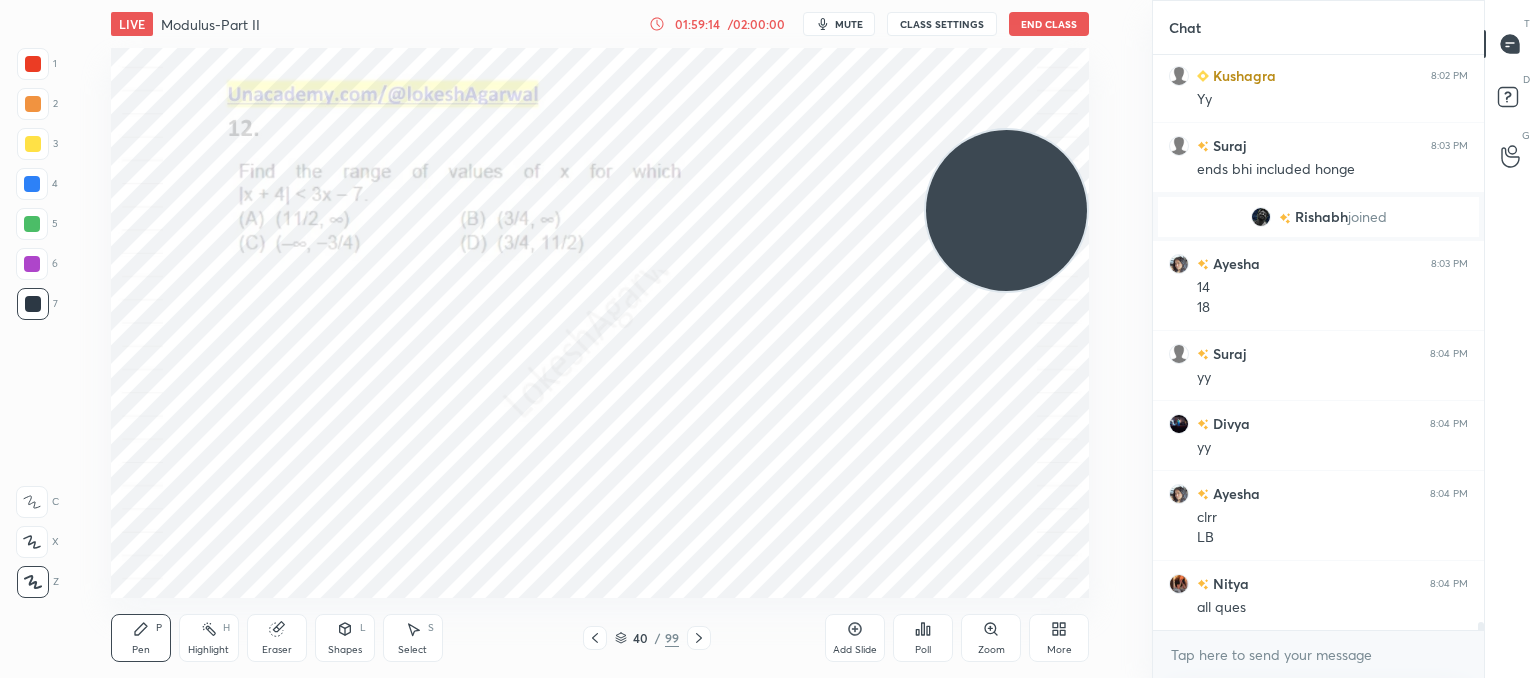 click 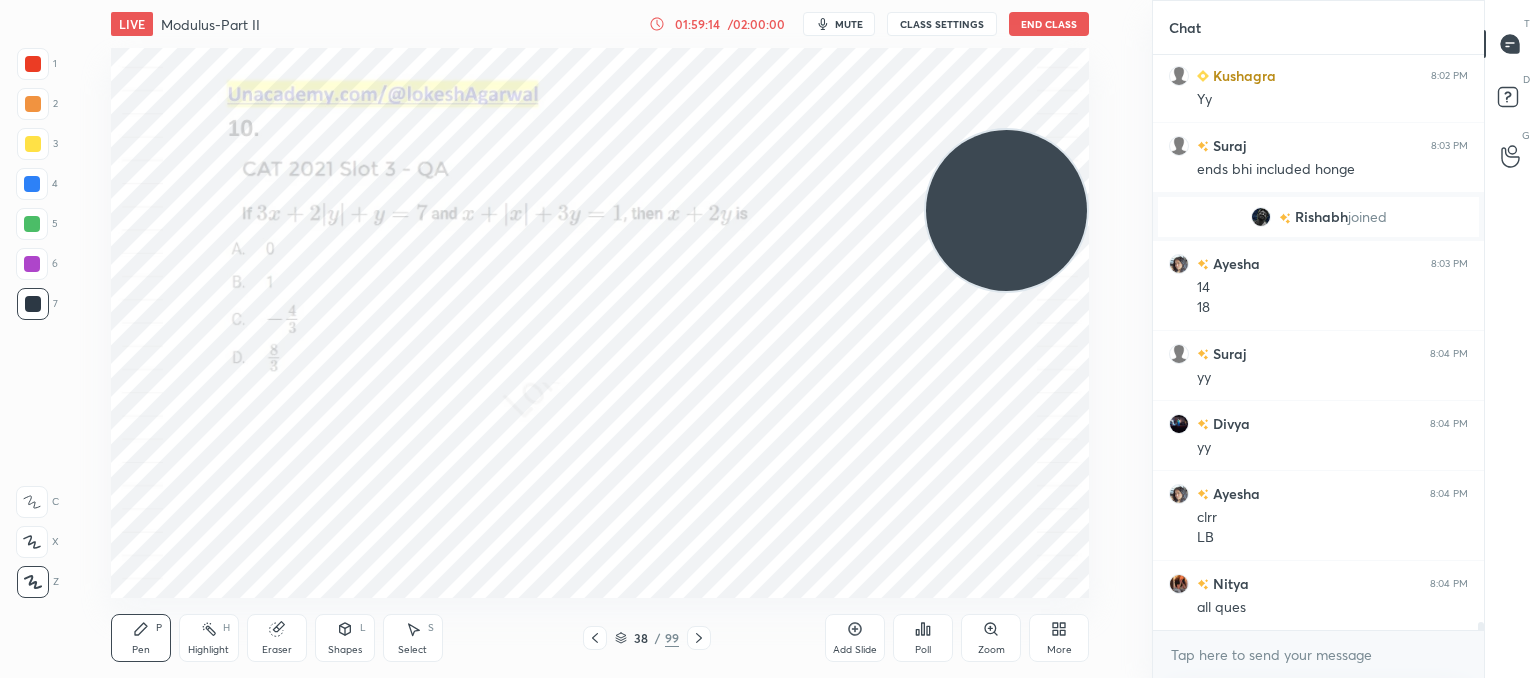 click 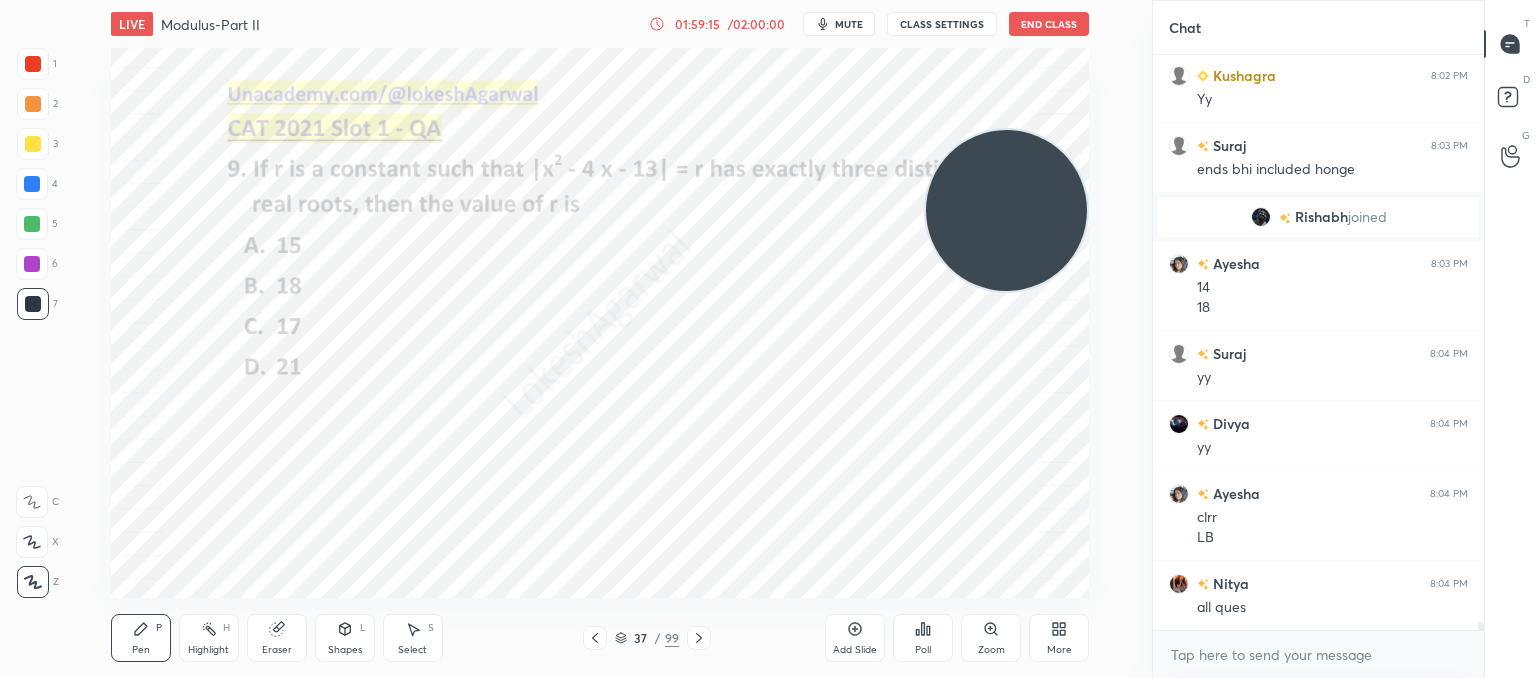click 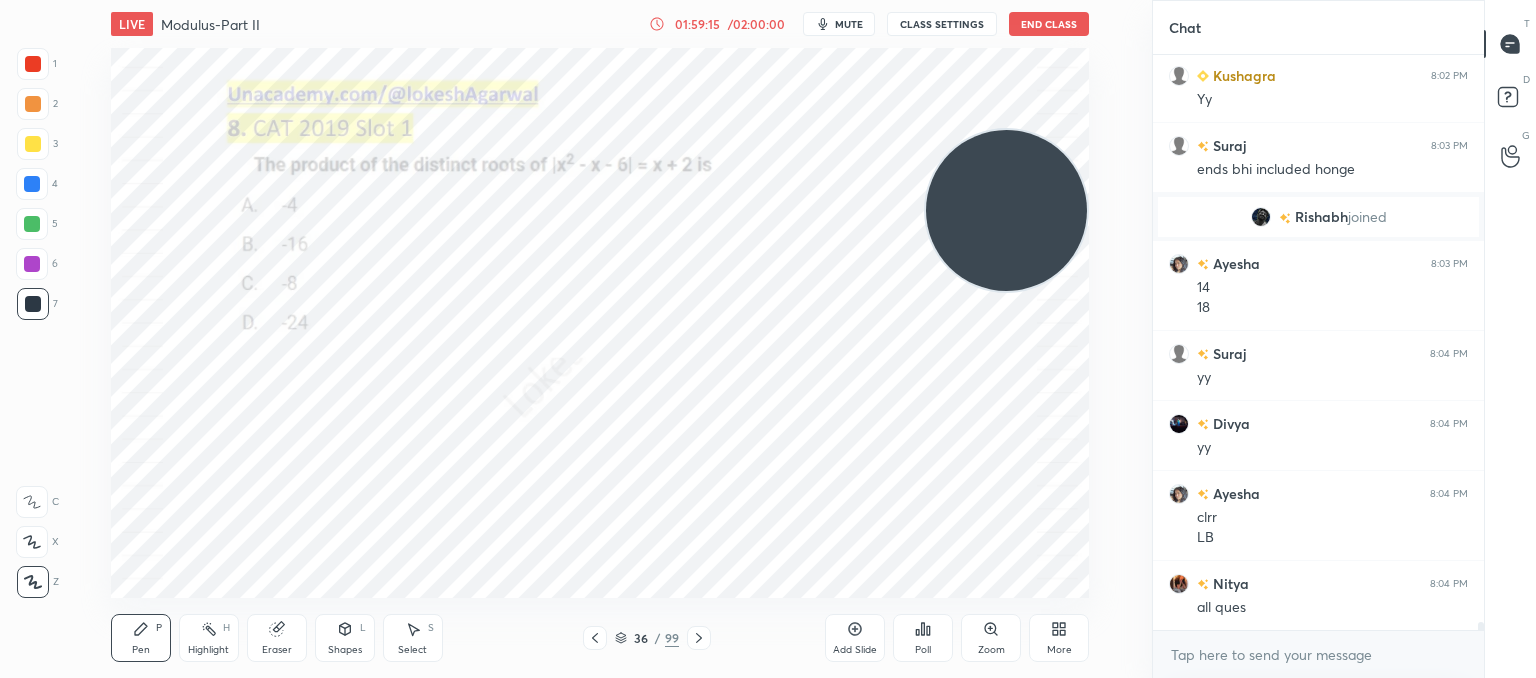 click 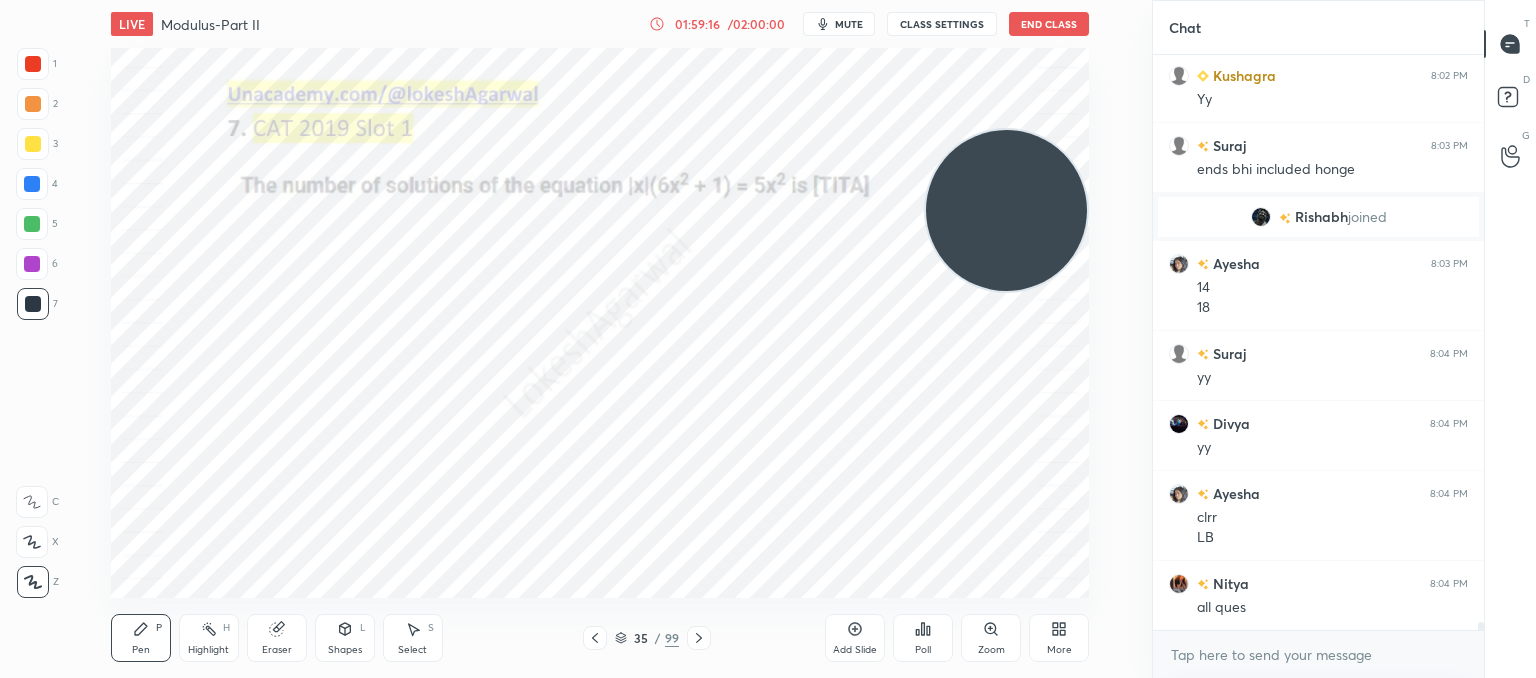 click 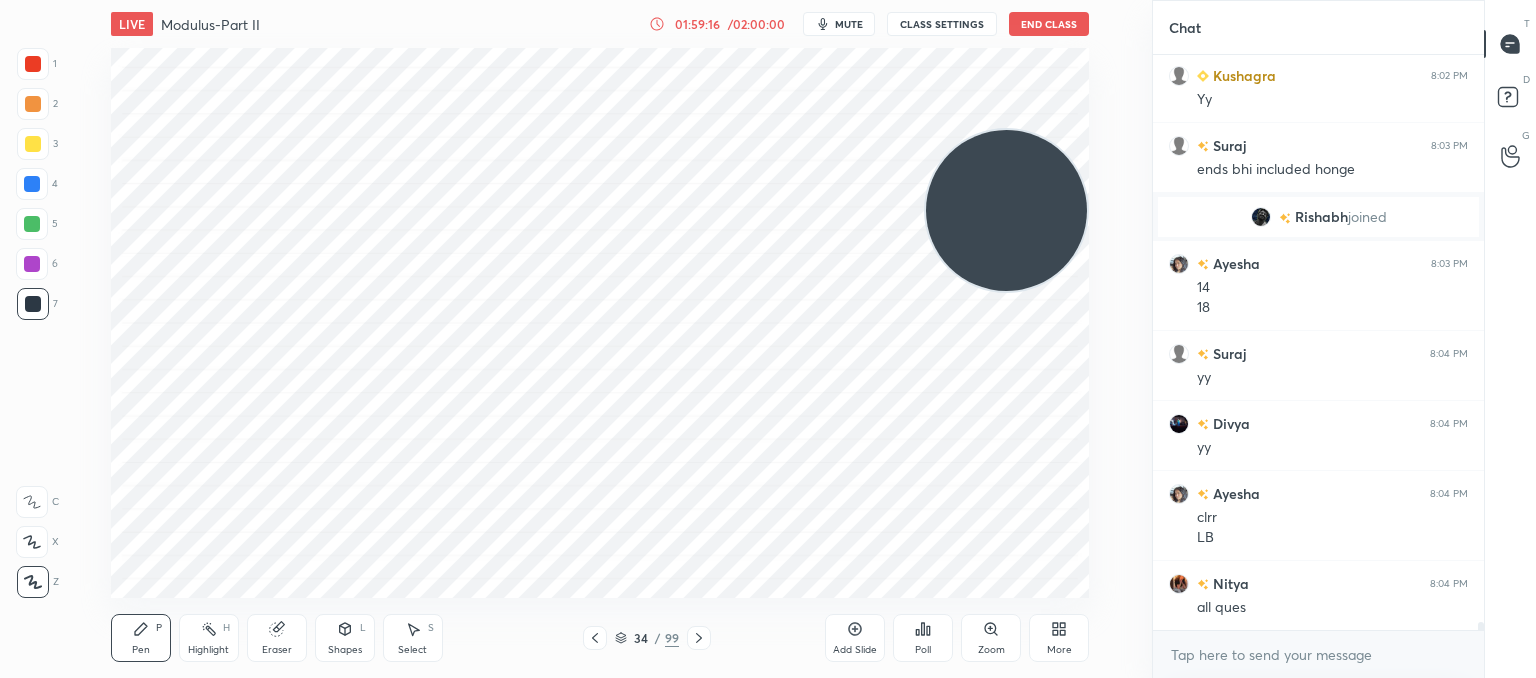 click 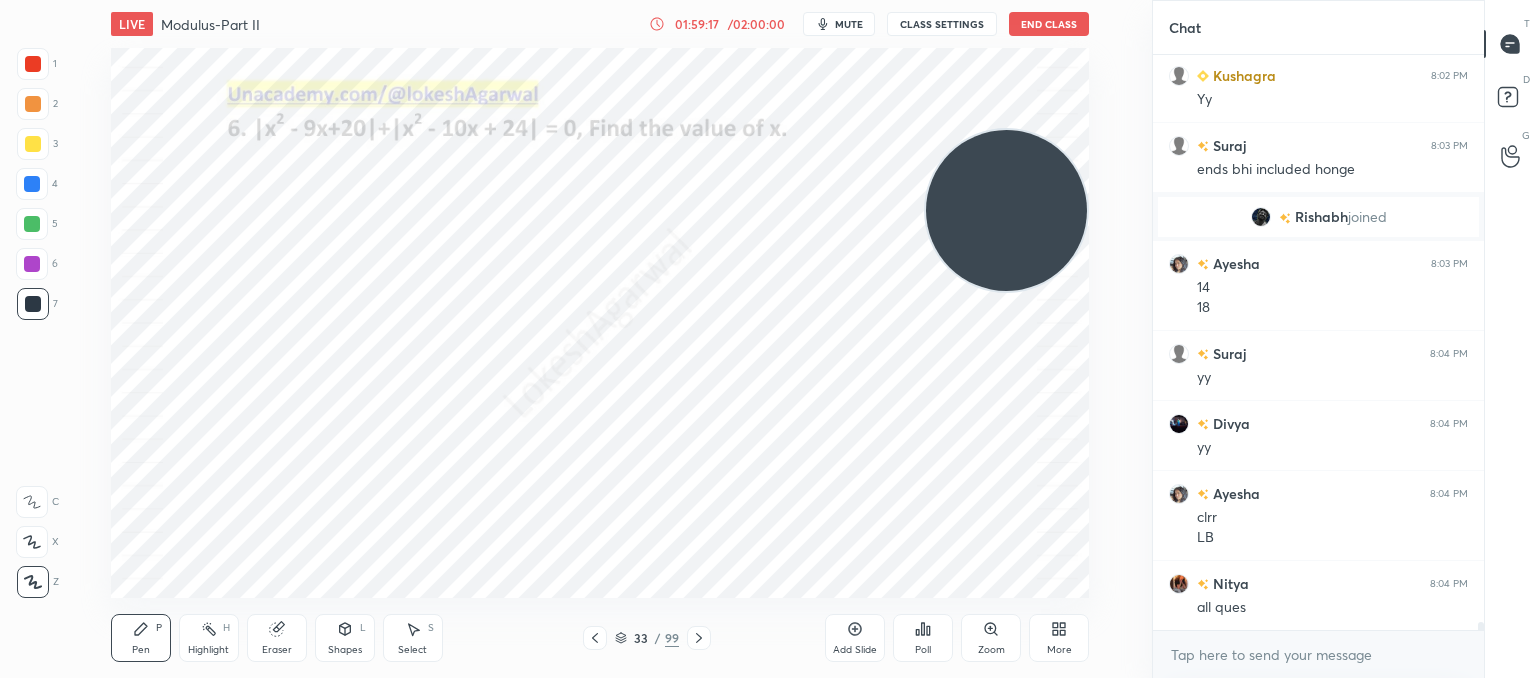 click 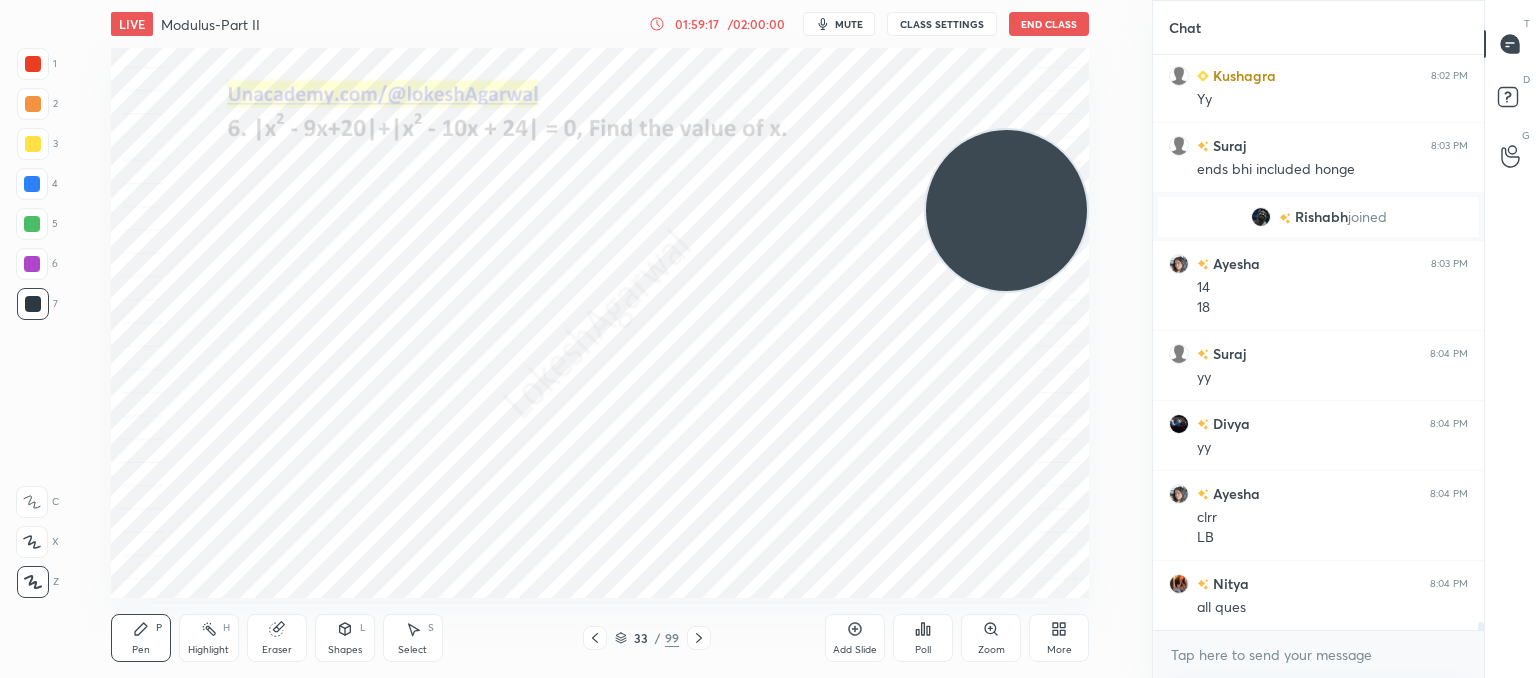 scroll, scrollTop: 38858, scrollLeft: 0, axis: vertical 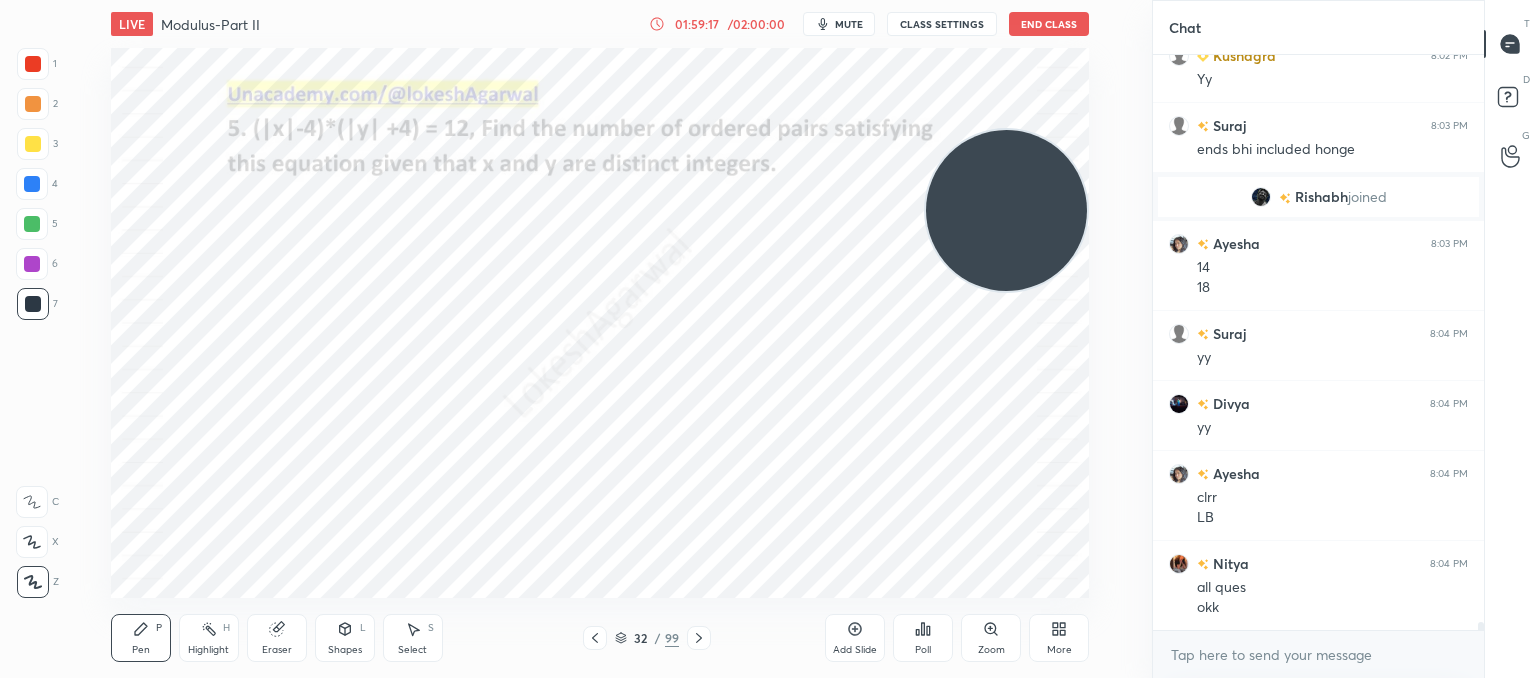 click 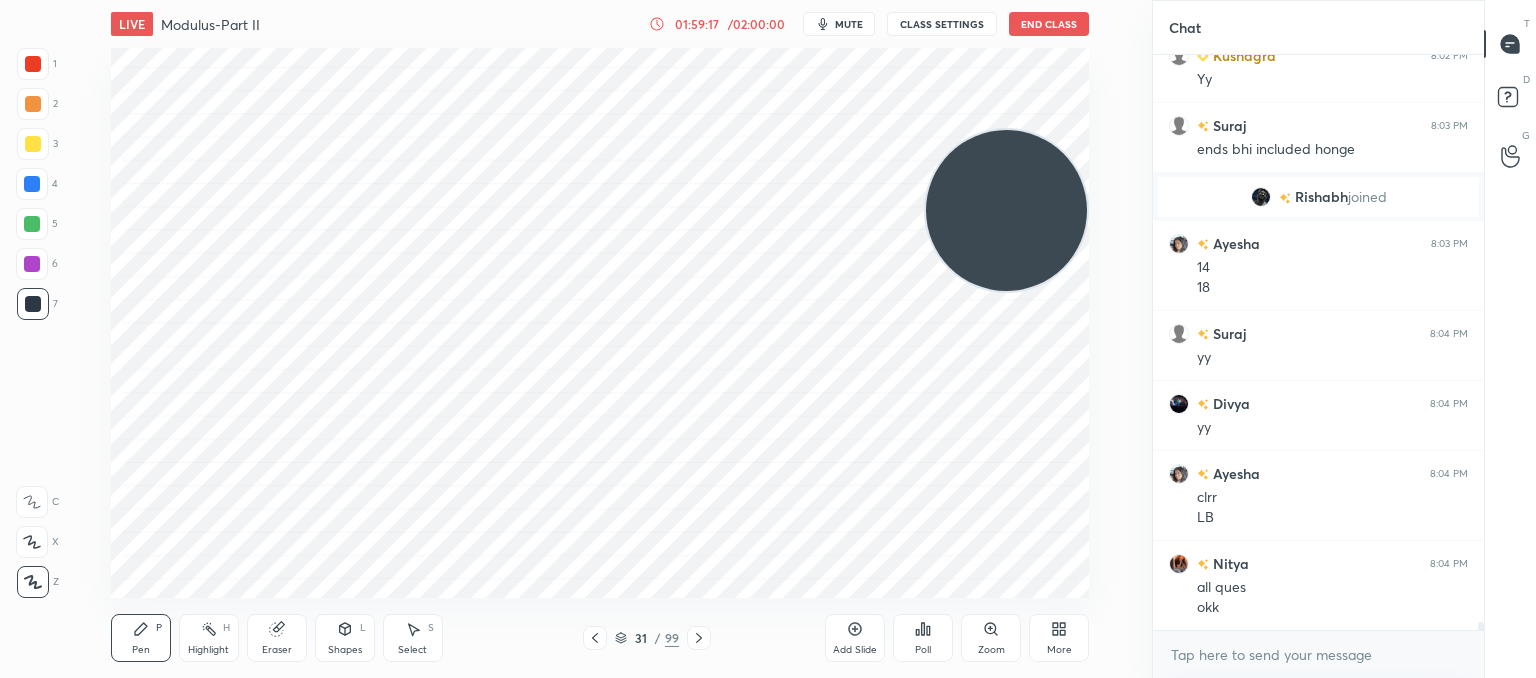 click 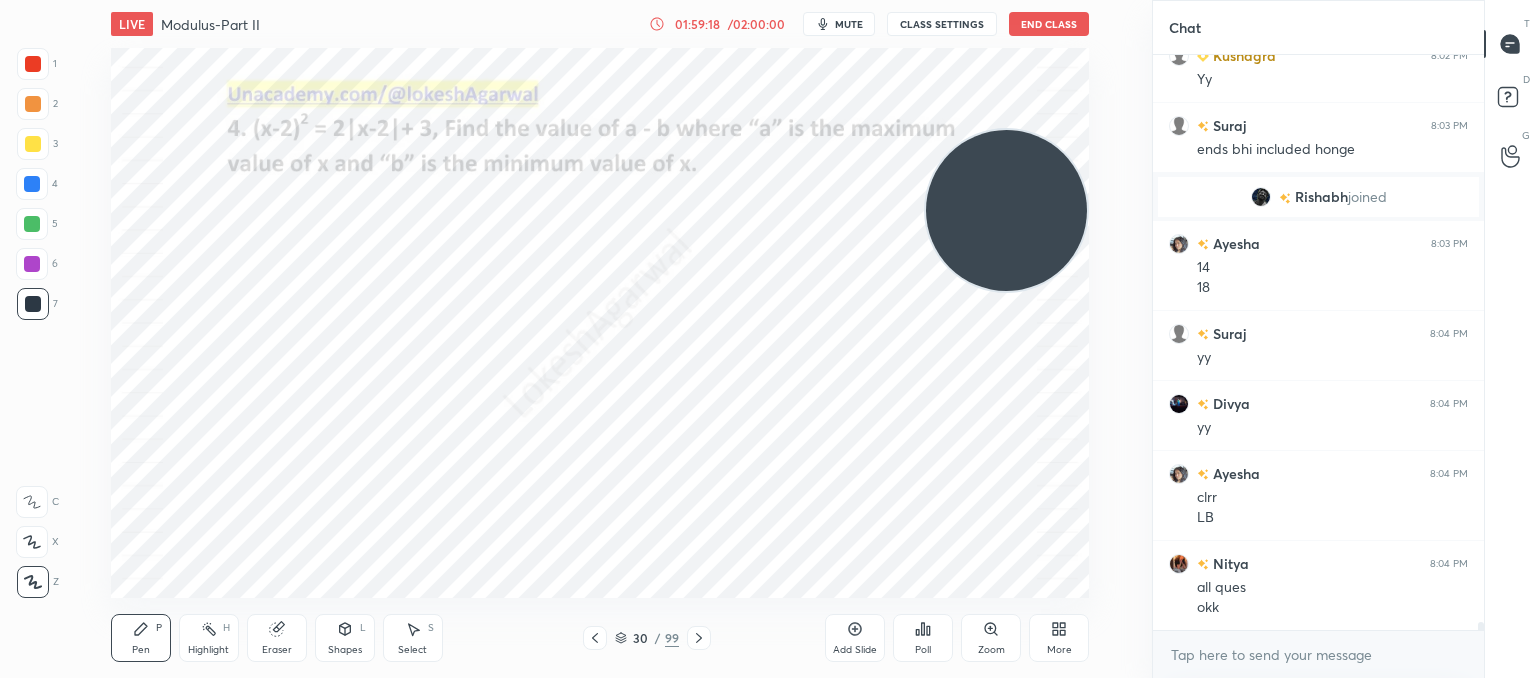 click 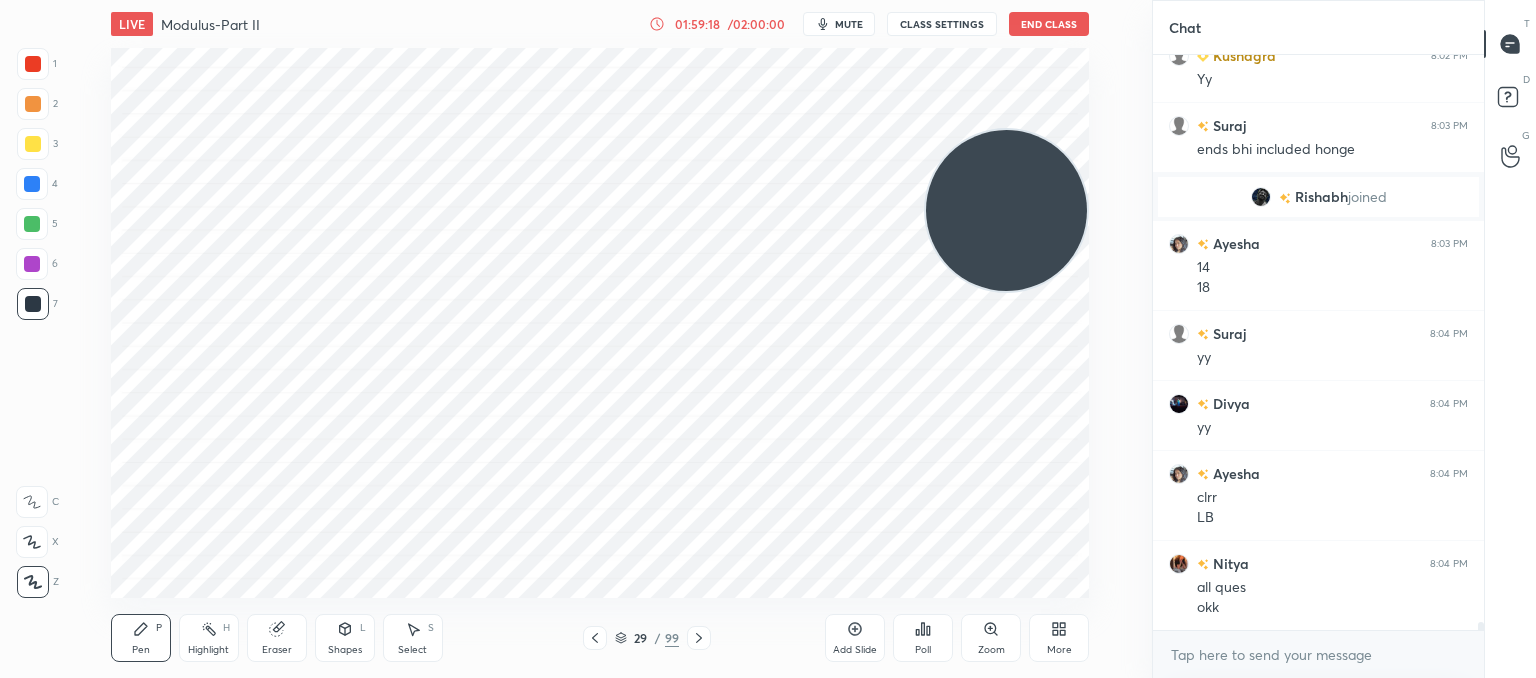 click 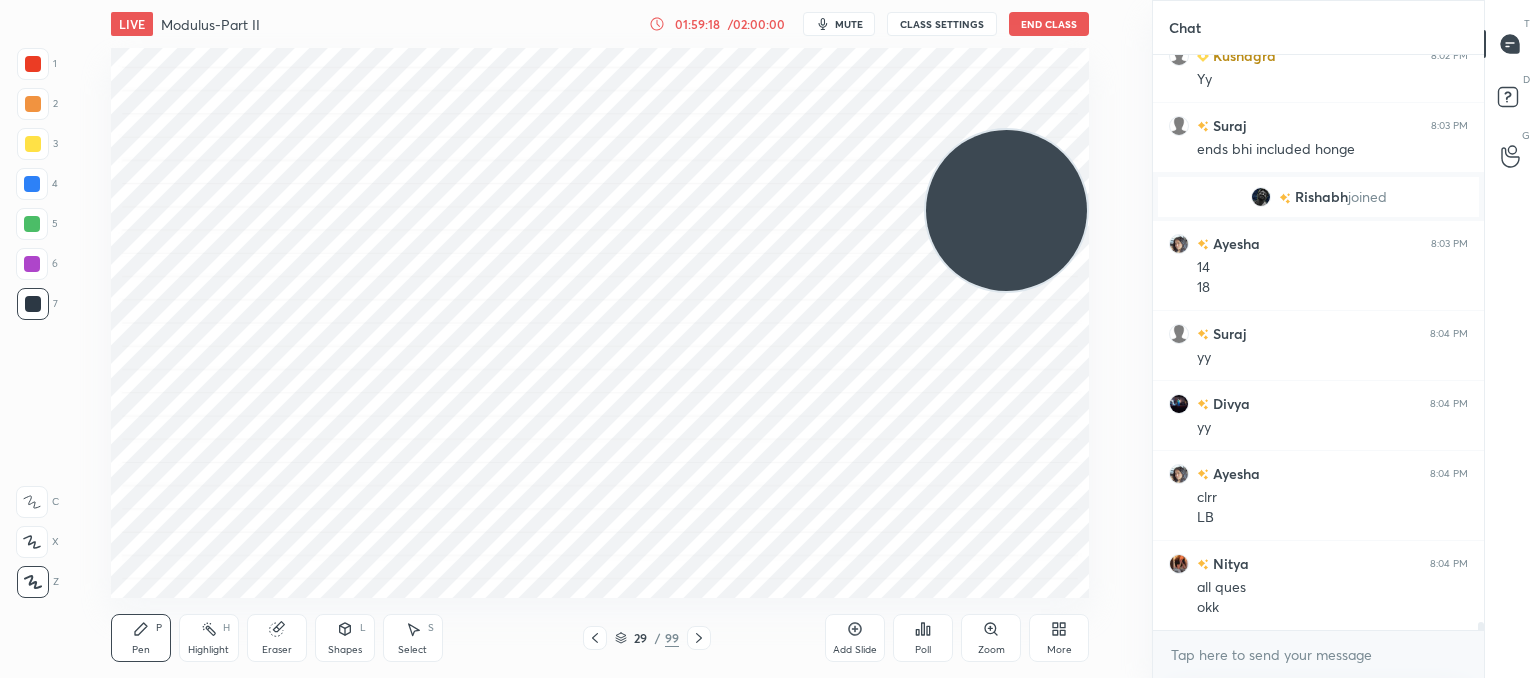 click 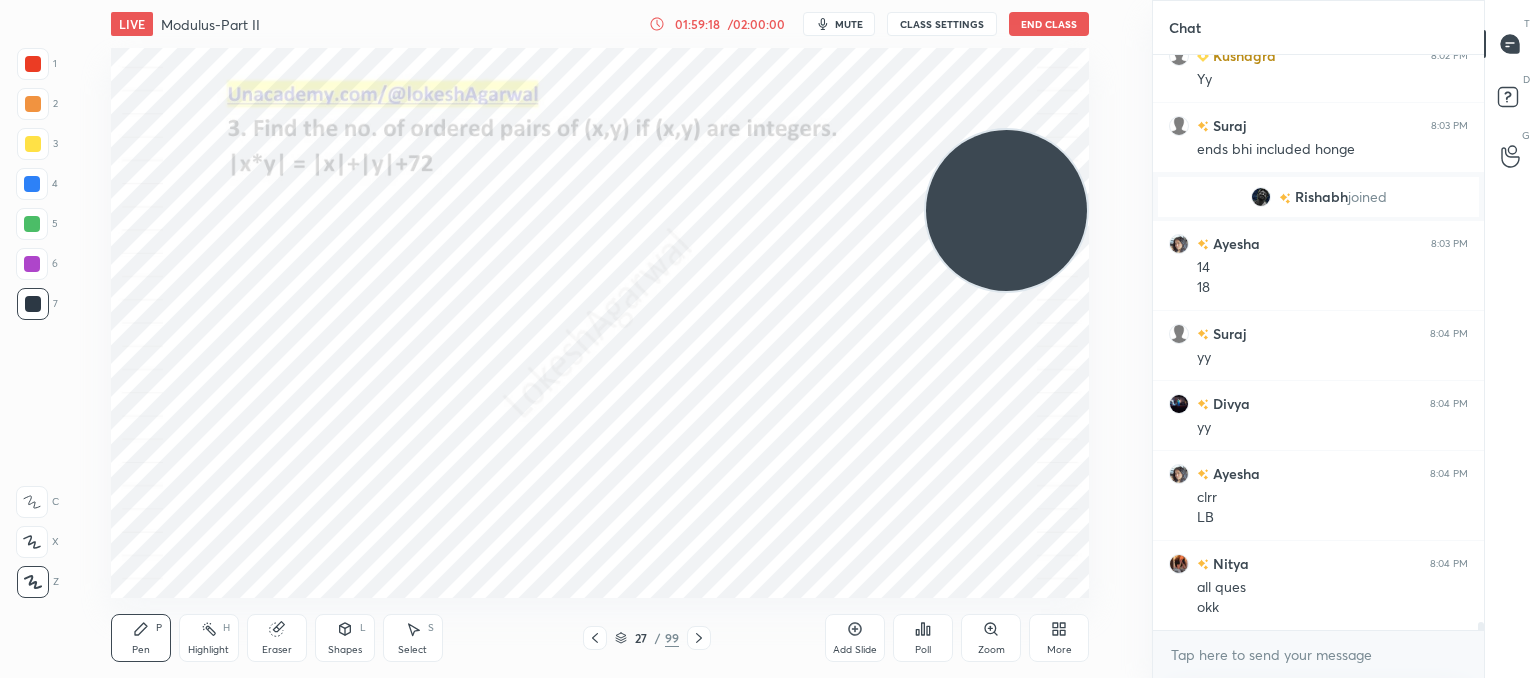 click 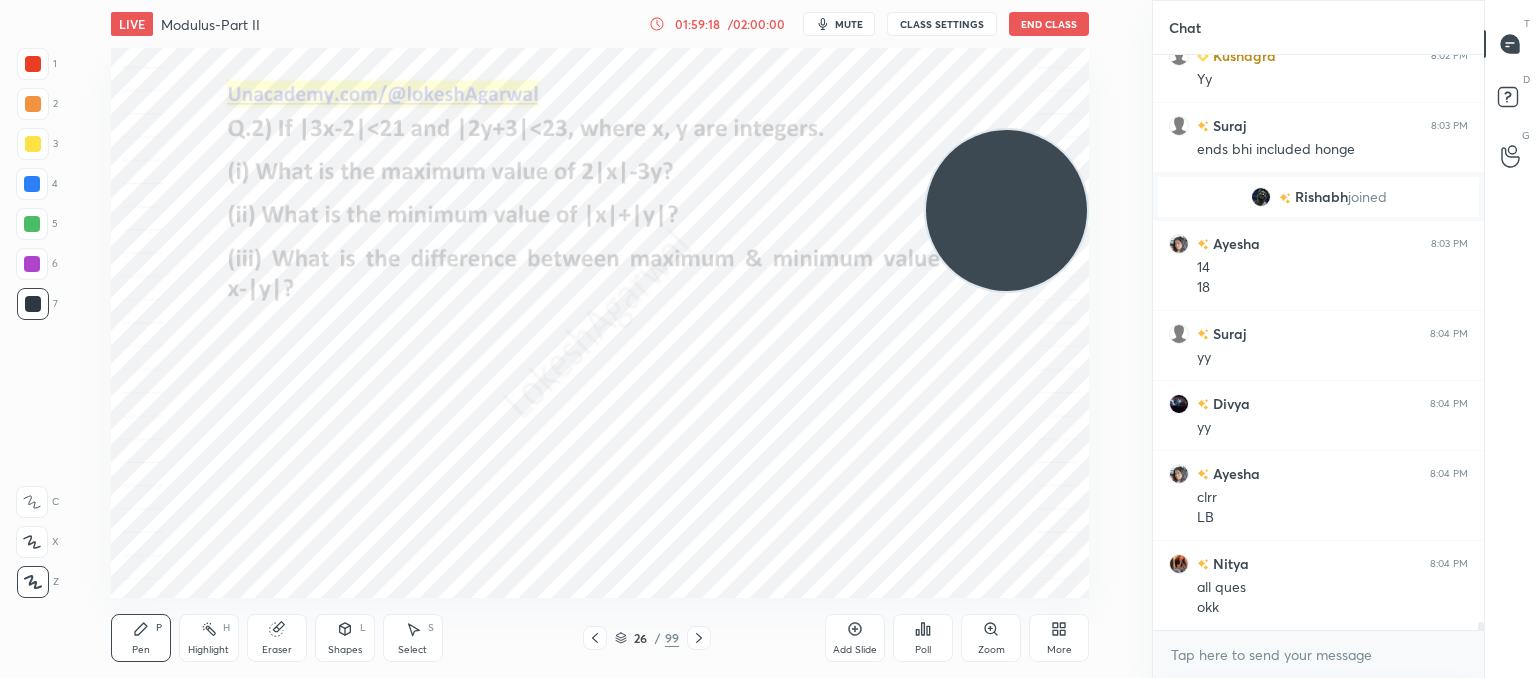 click 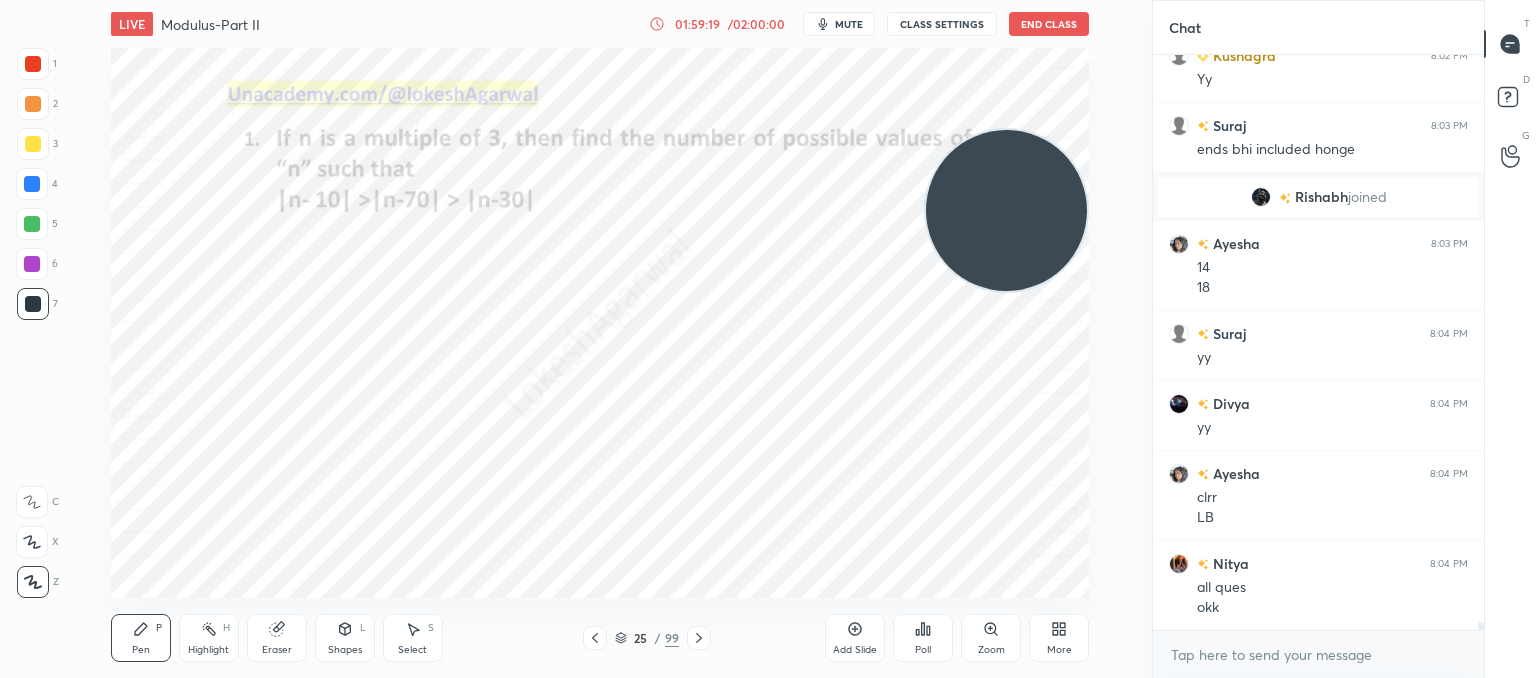 click 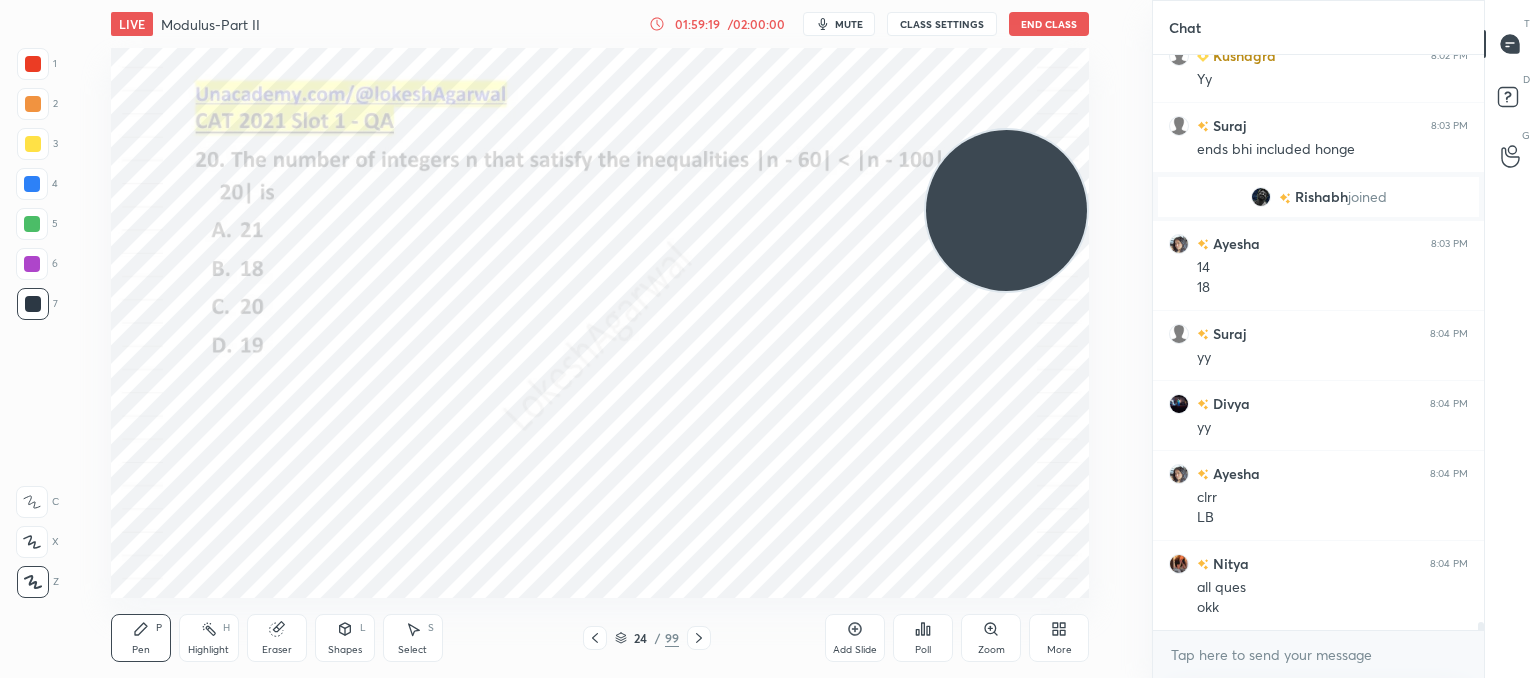click 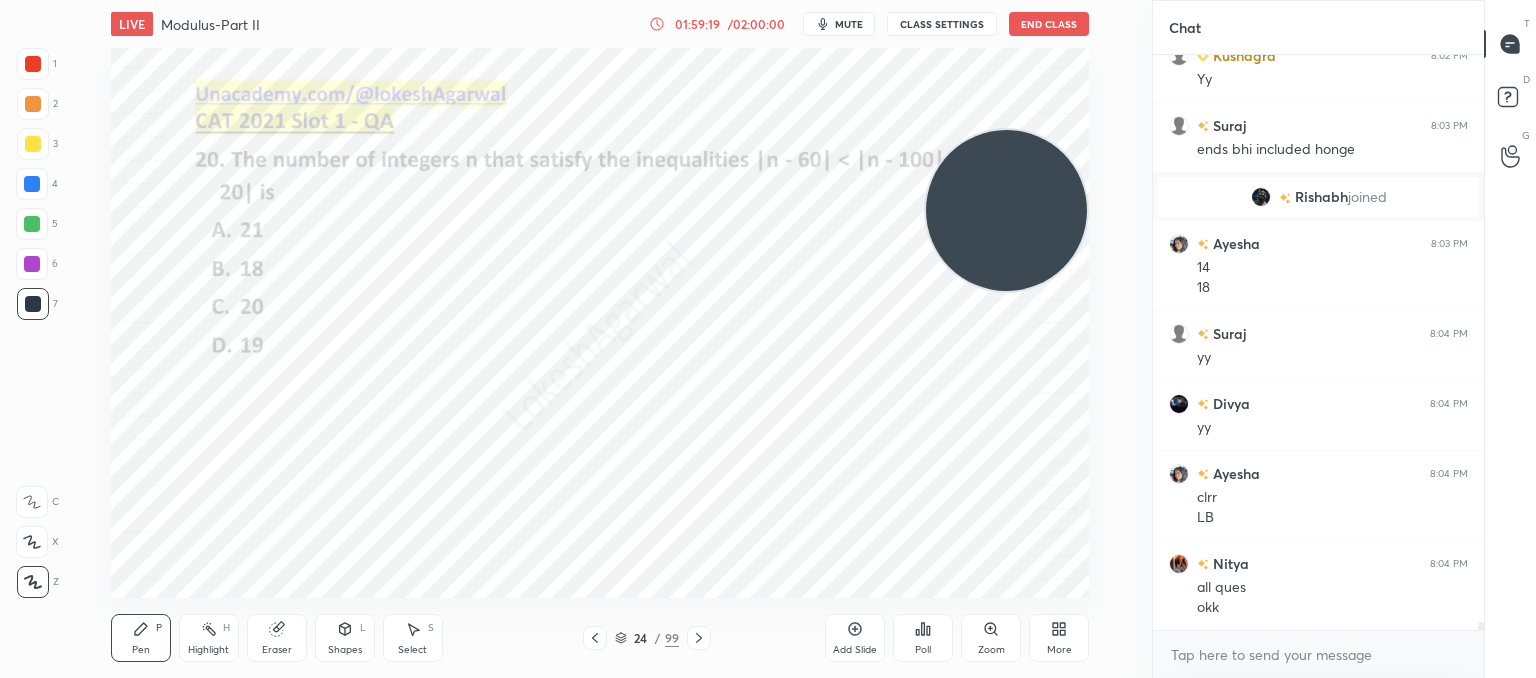 click 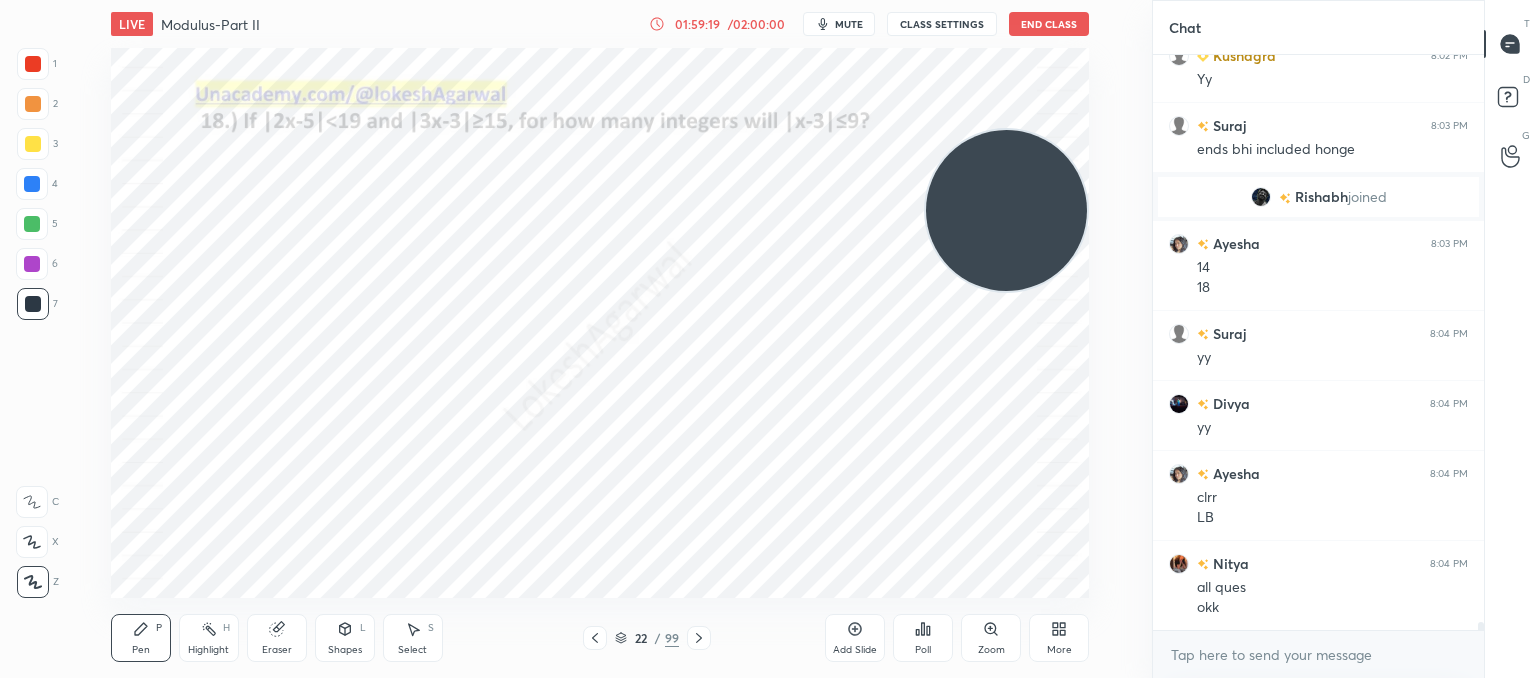 click 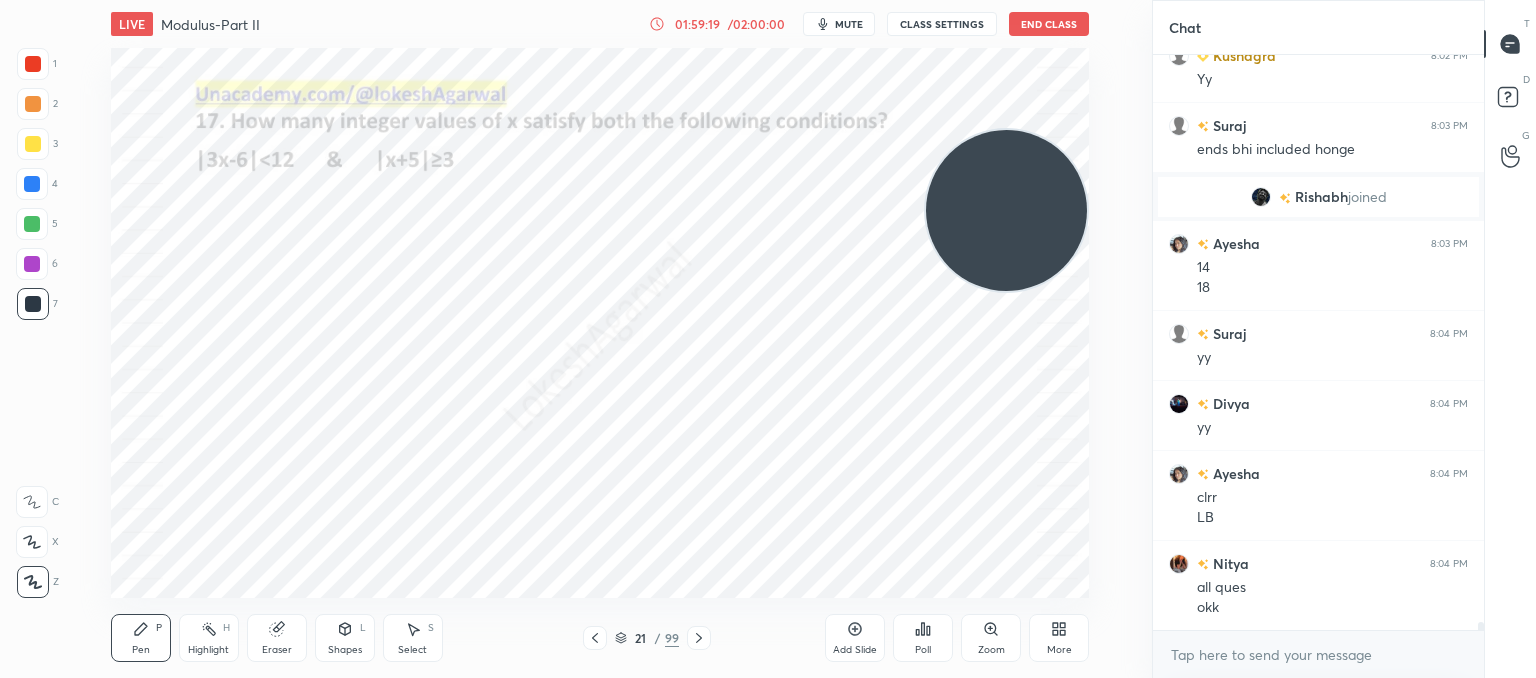 click 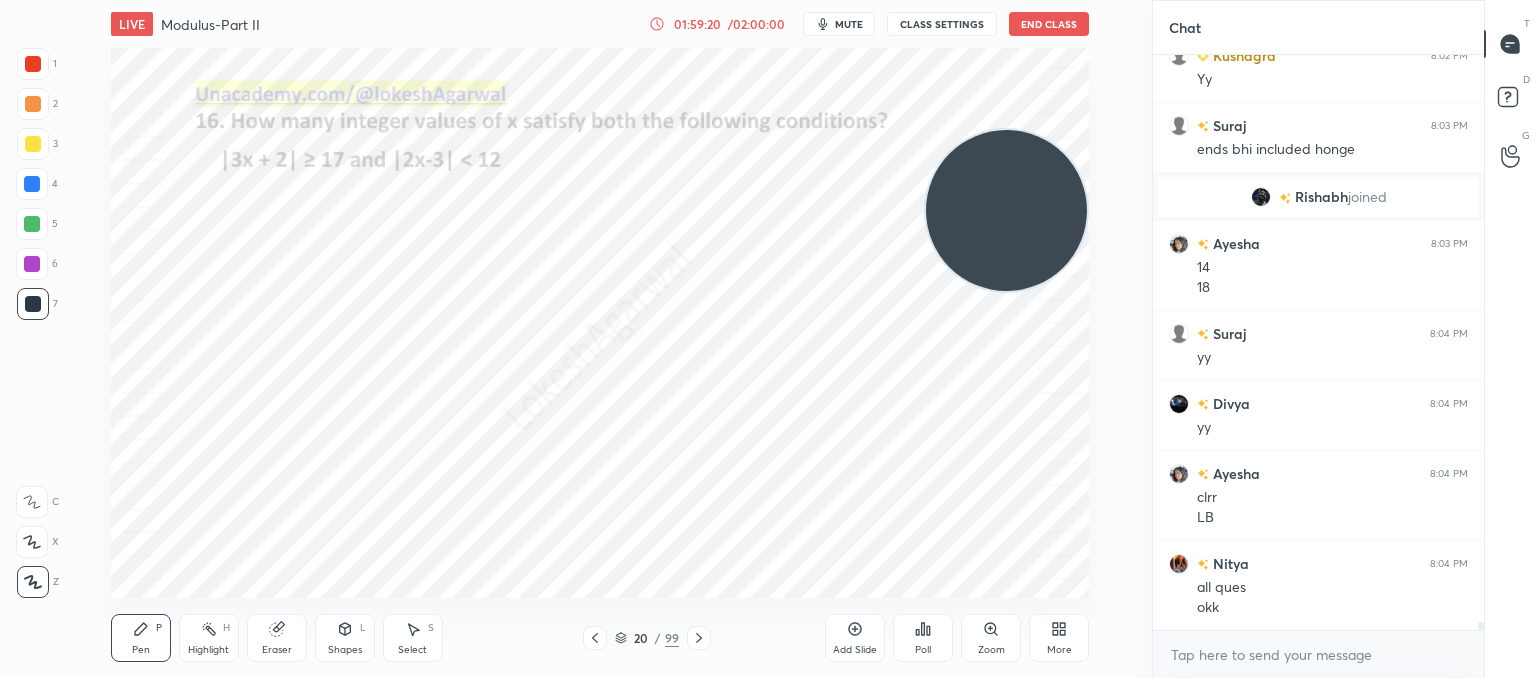 click 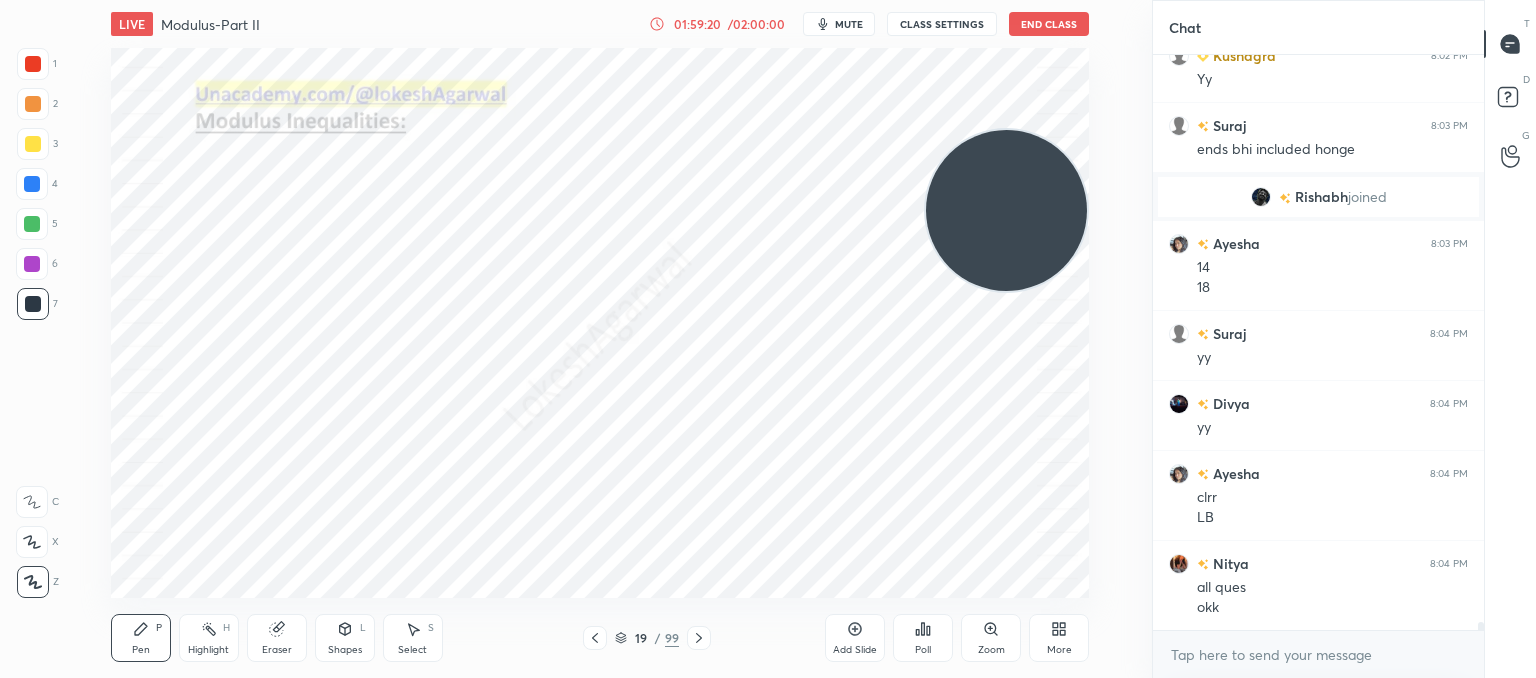 click 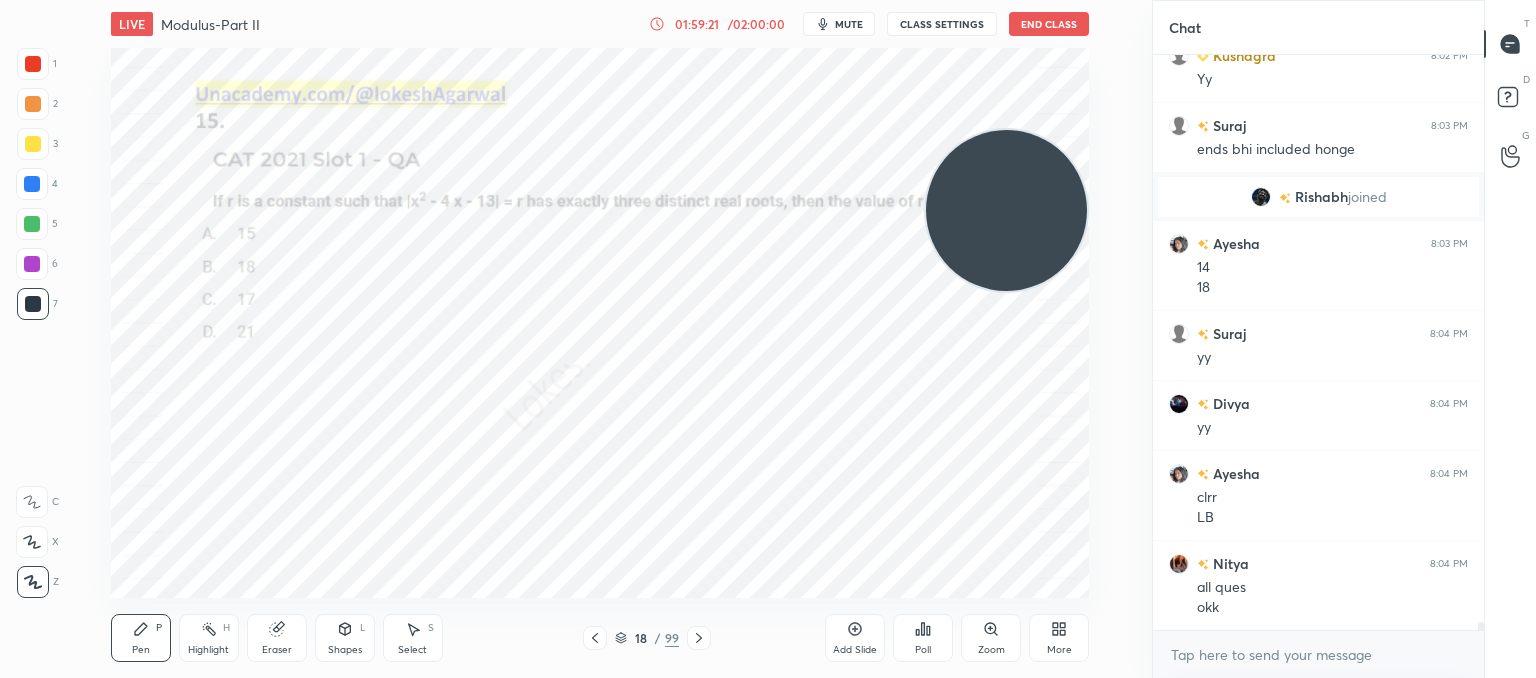 click 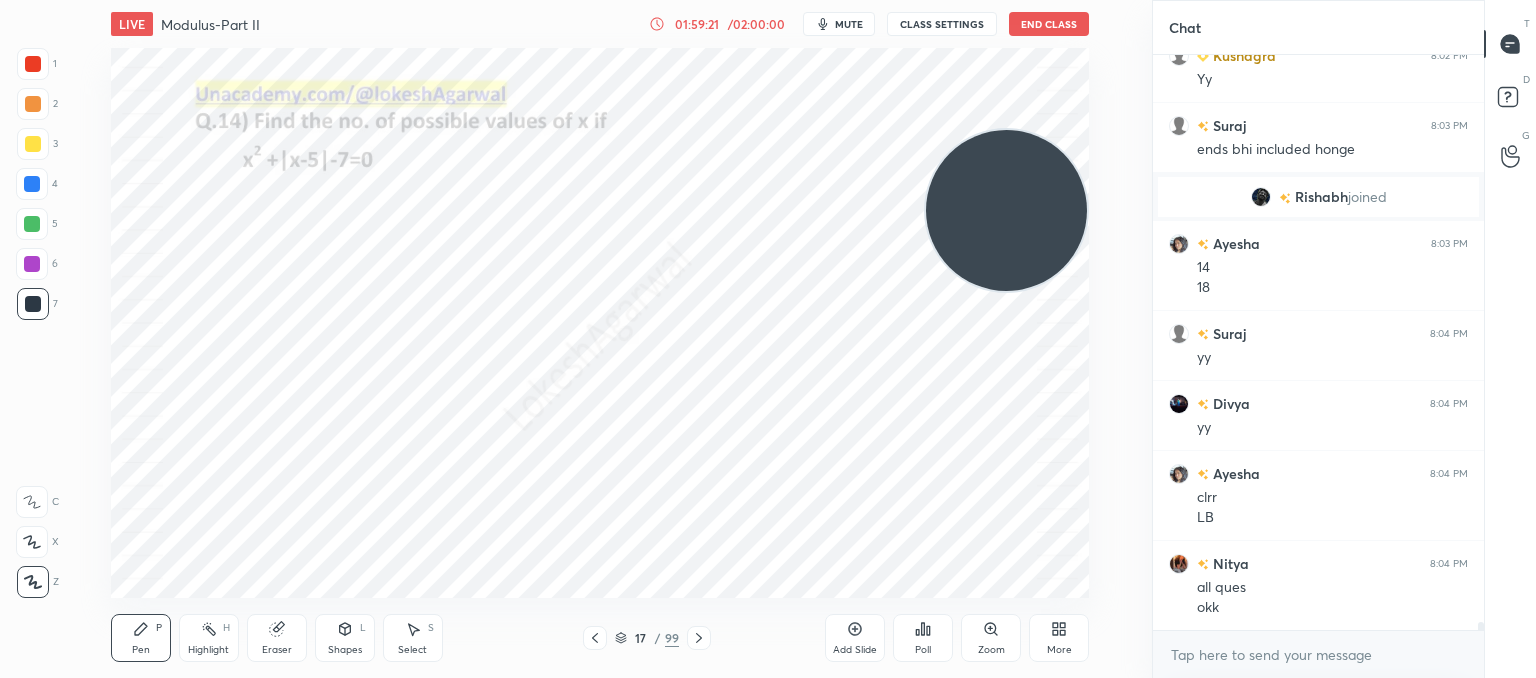 click 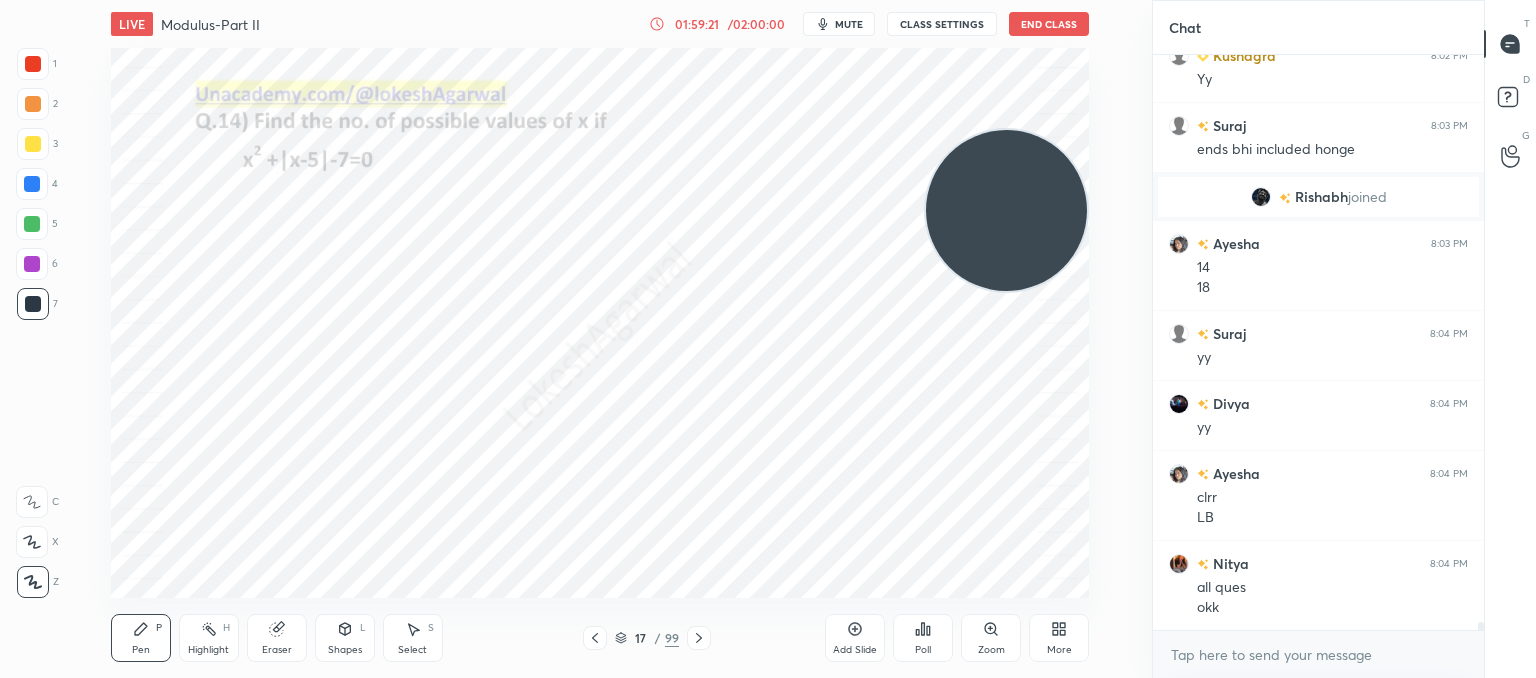 click 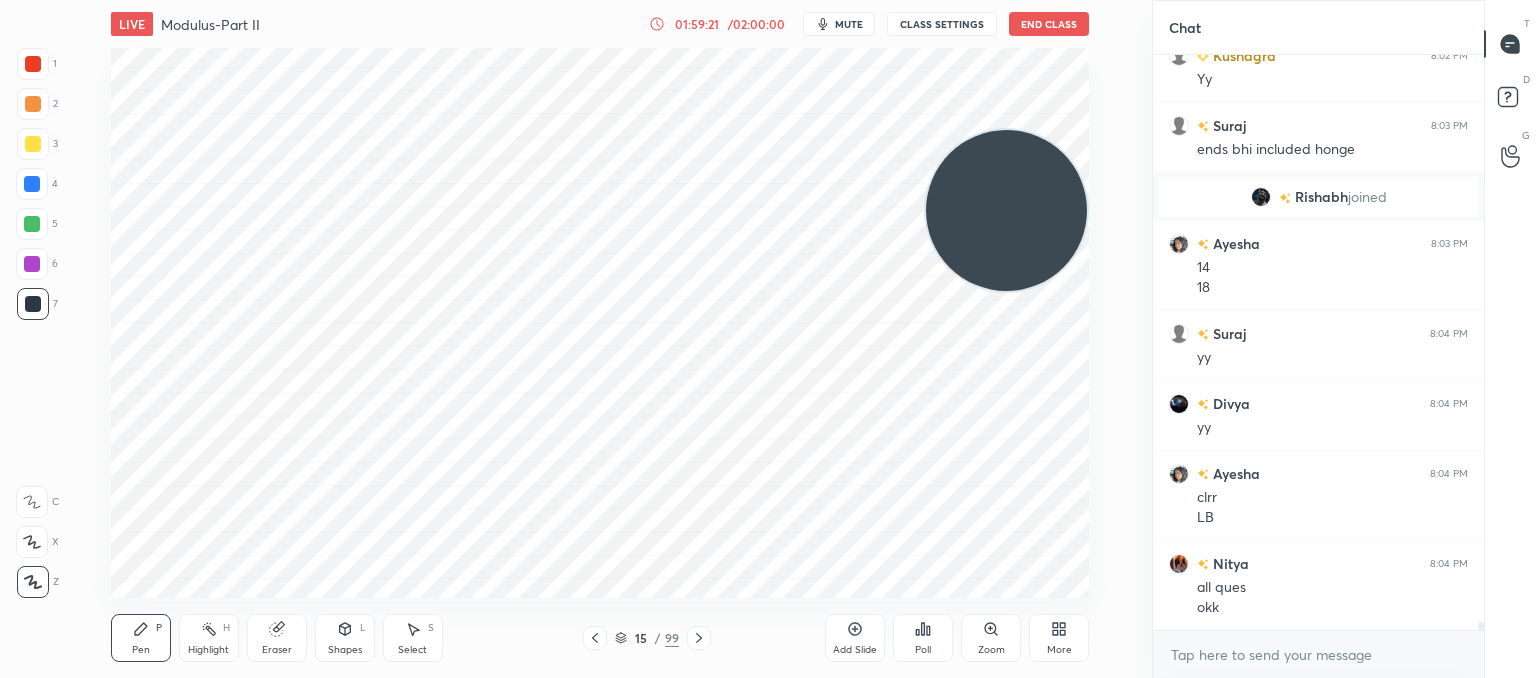 click 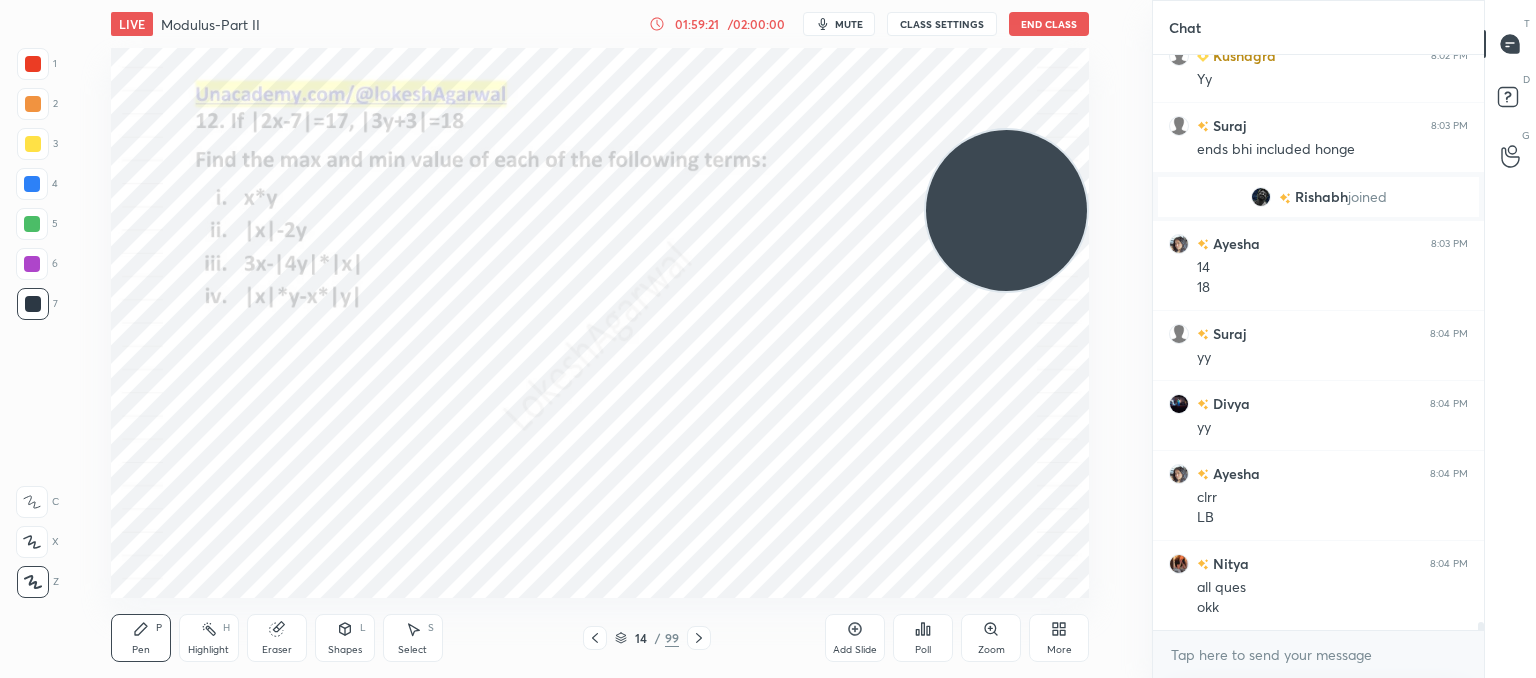 click 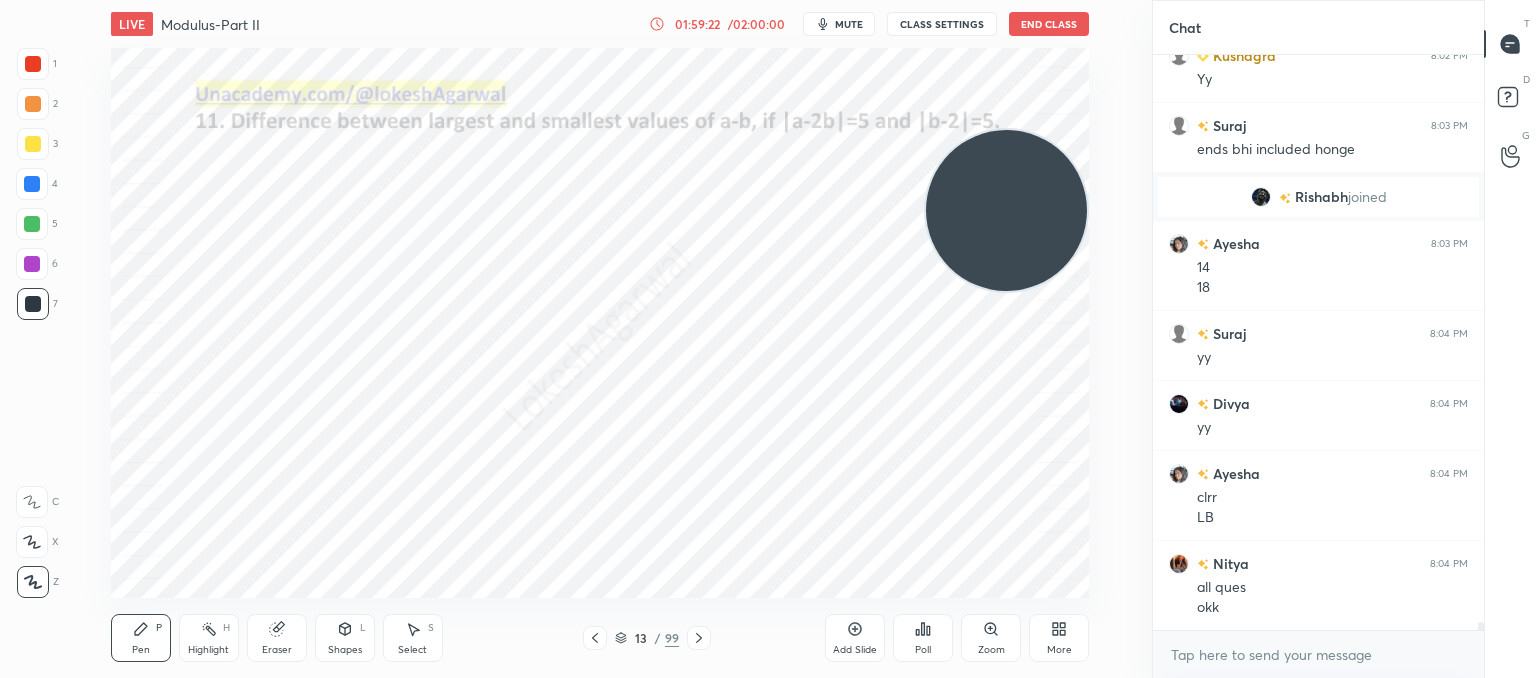 click 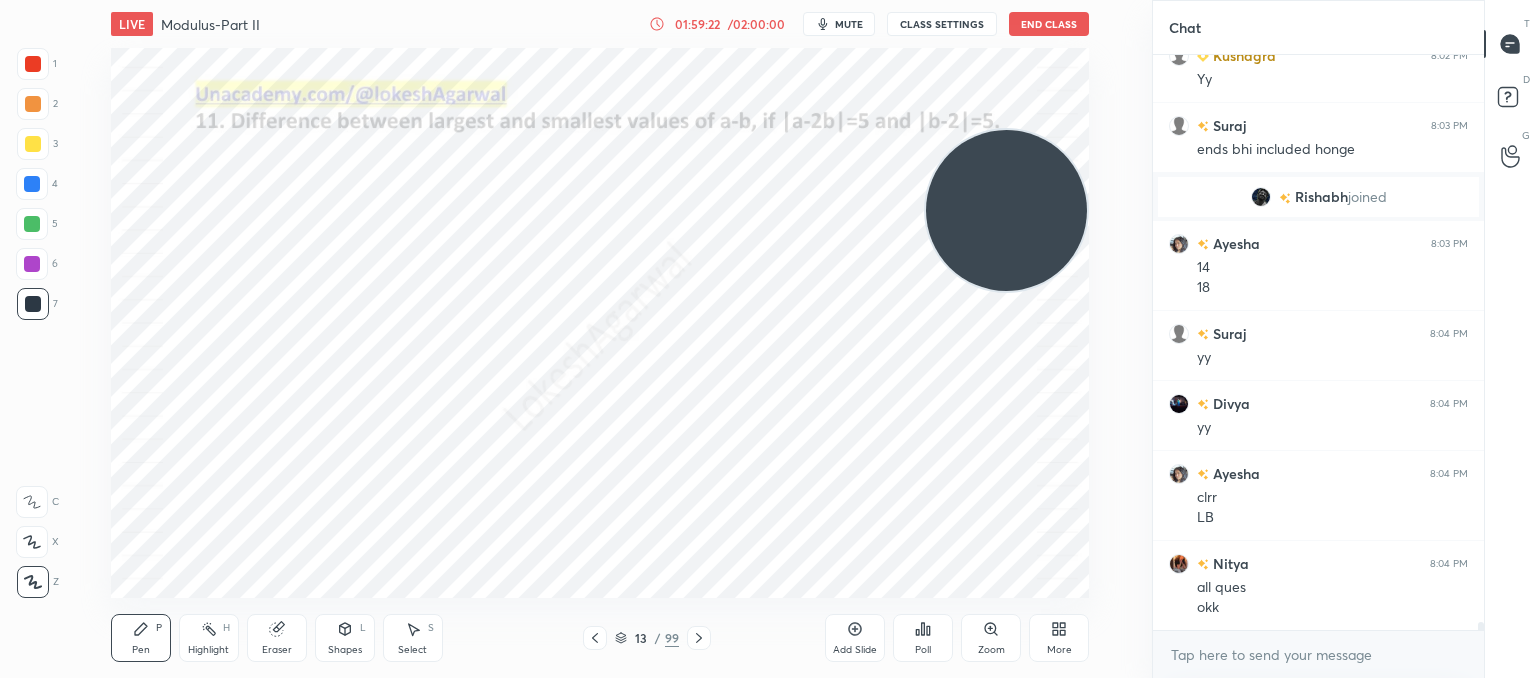scroll, scrollTop: 38928, scrollLeft: 0, axis: vertical 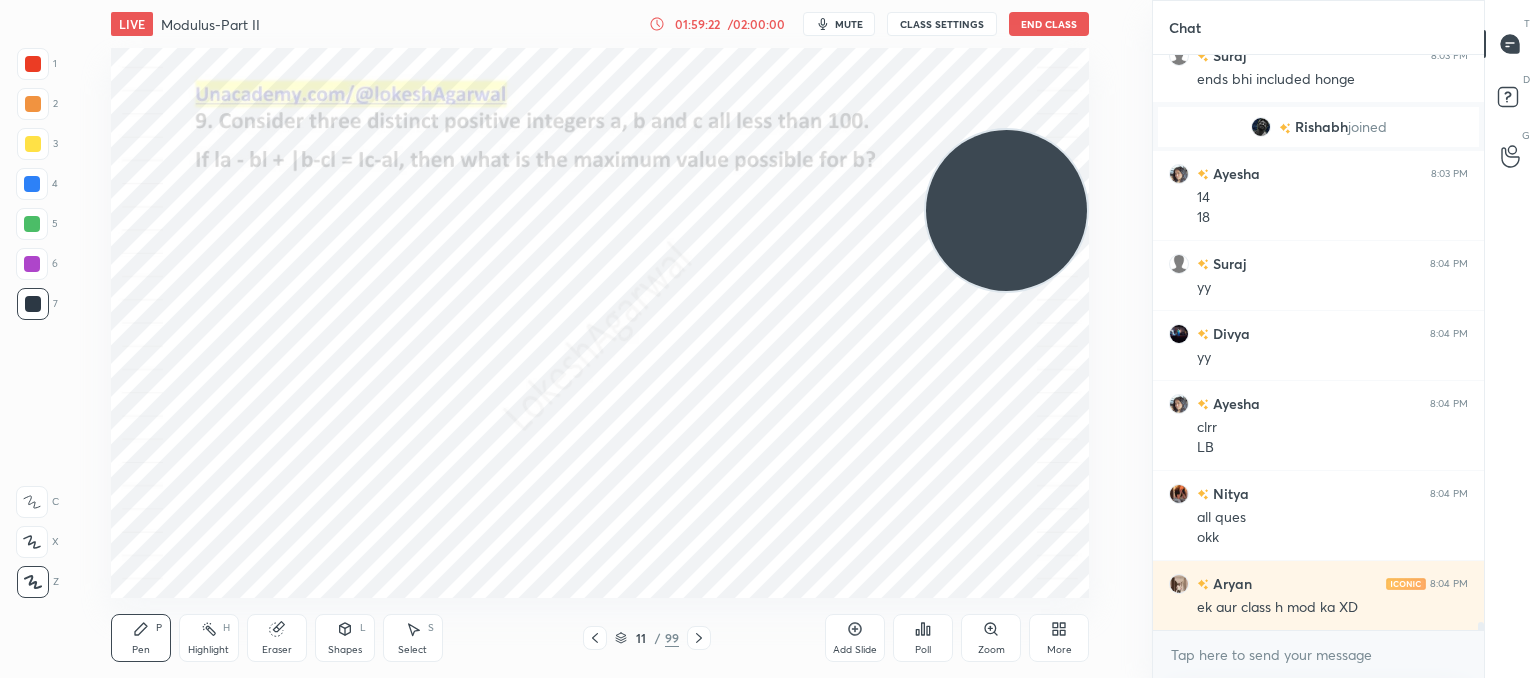 click 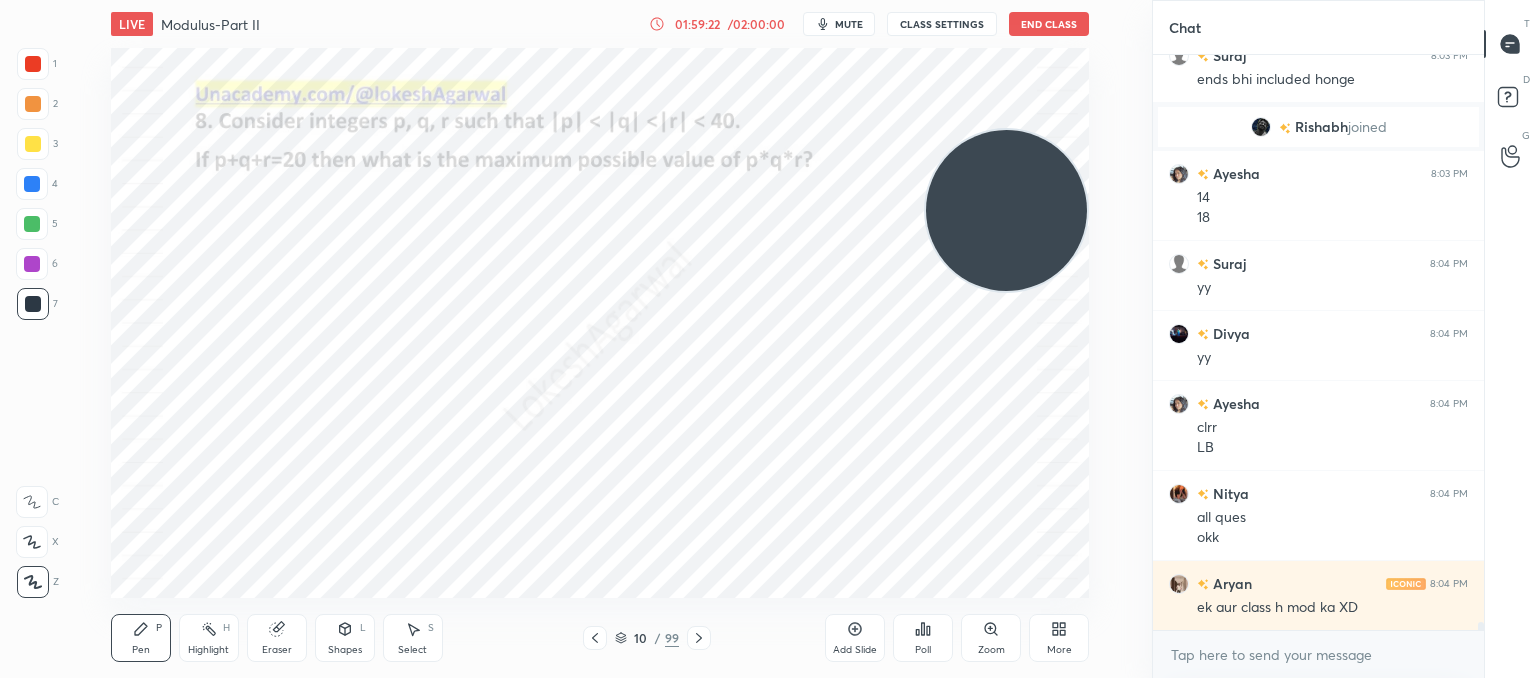 click 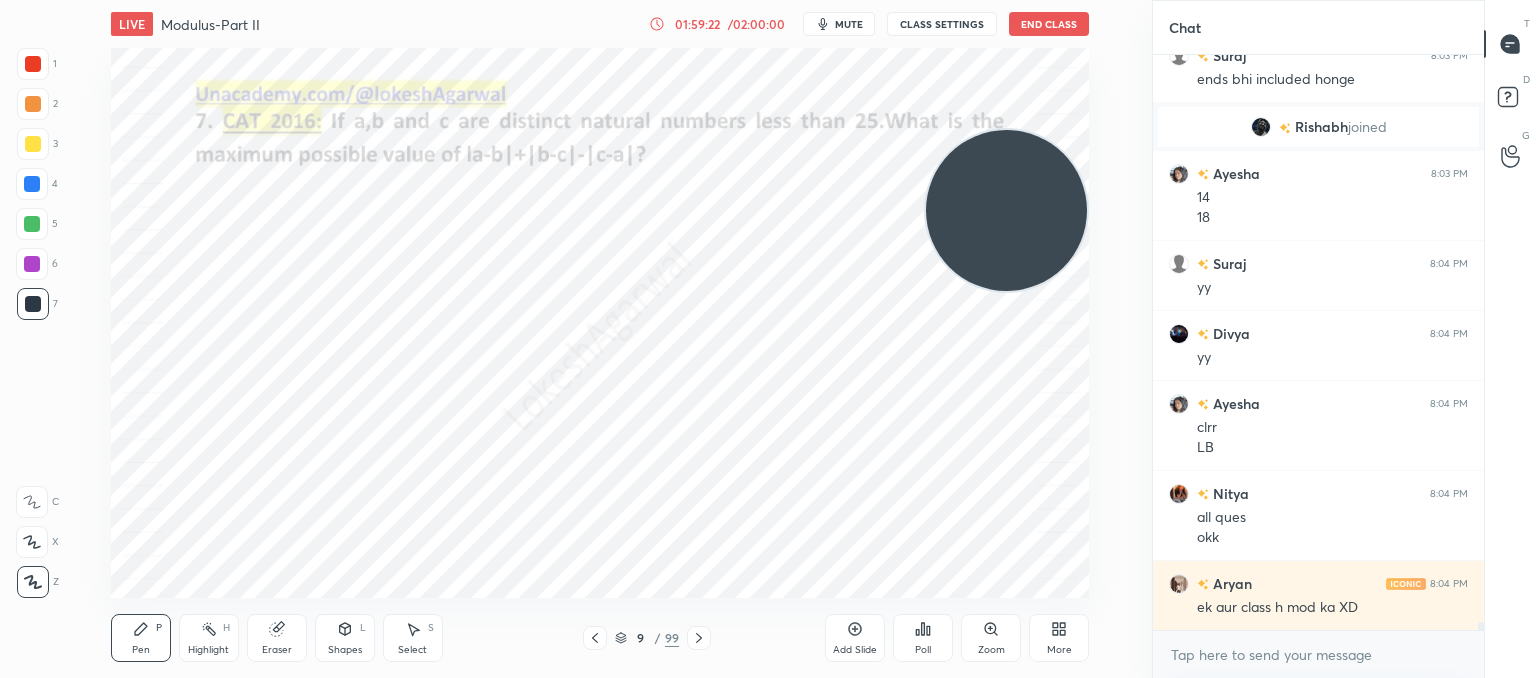 click 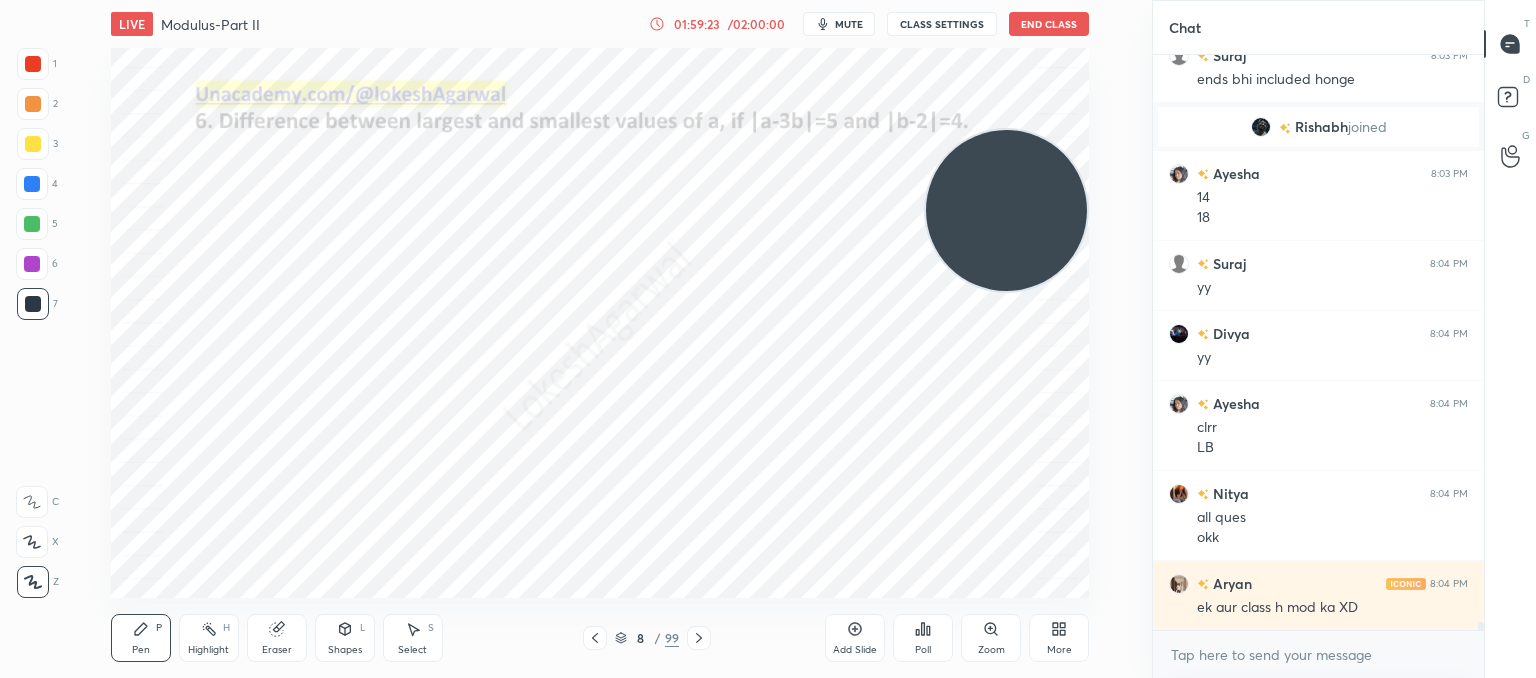 click 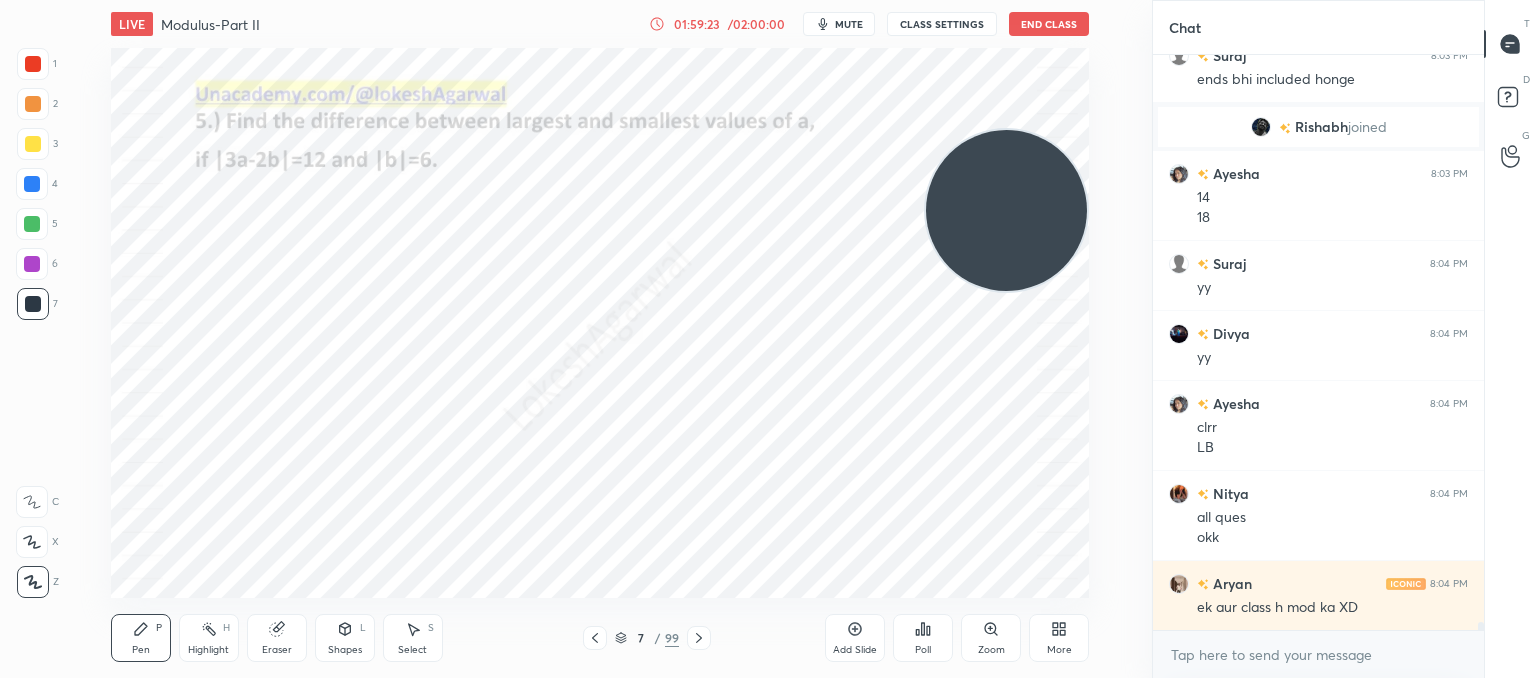 click 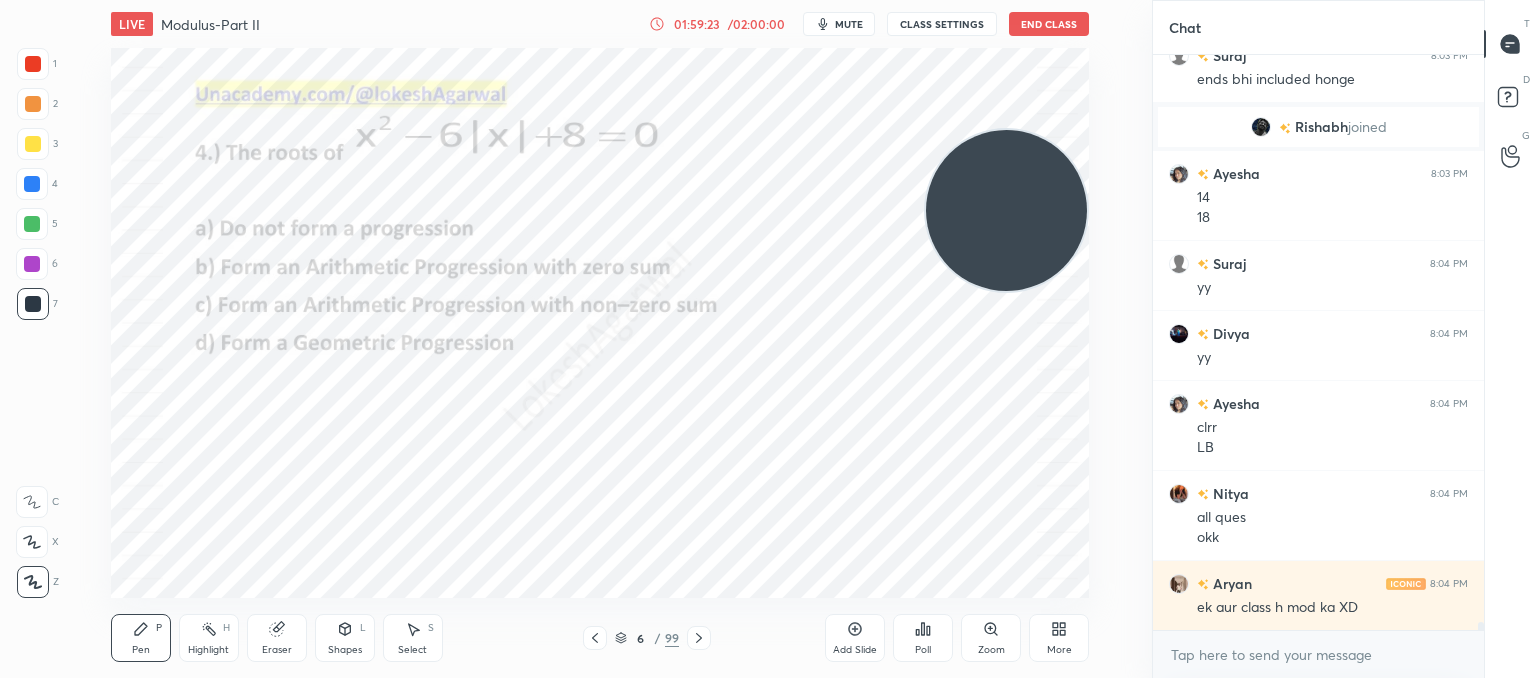 click 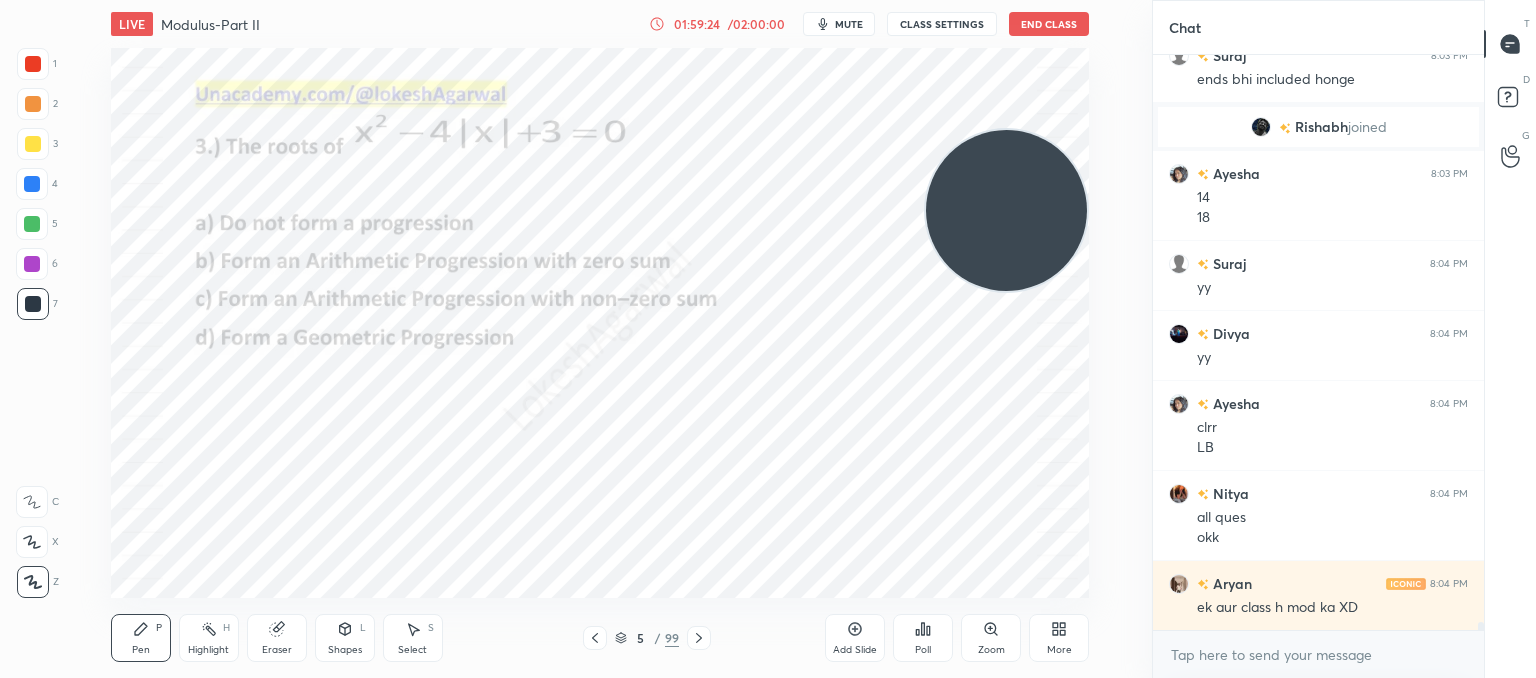 click 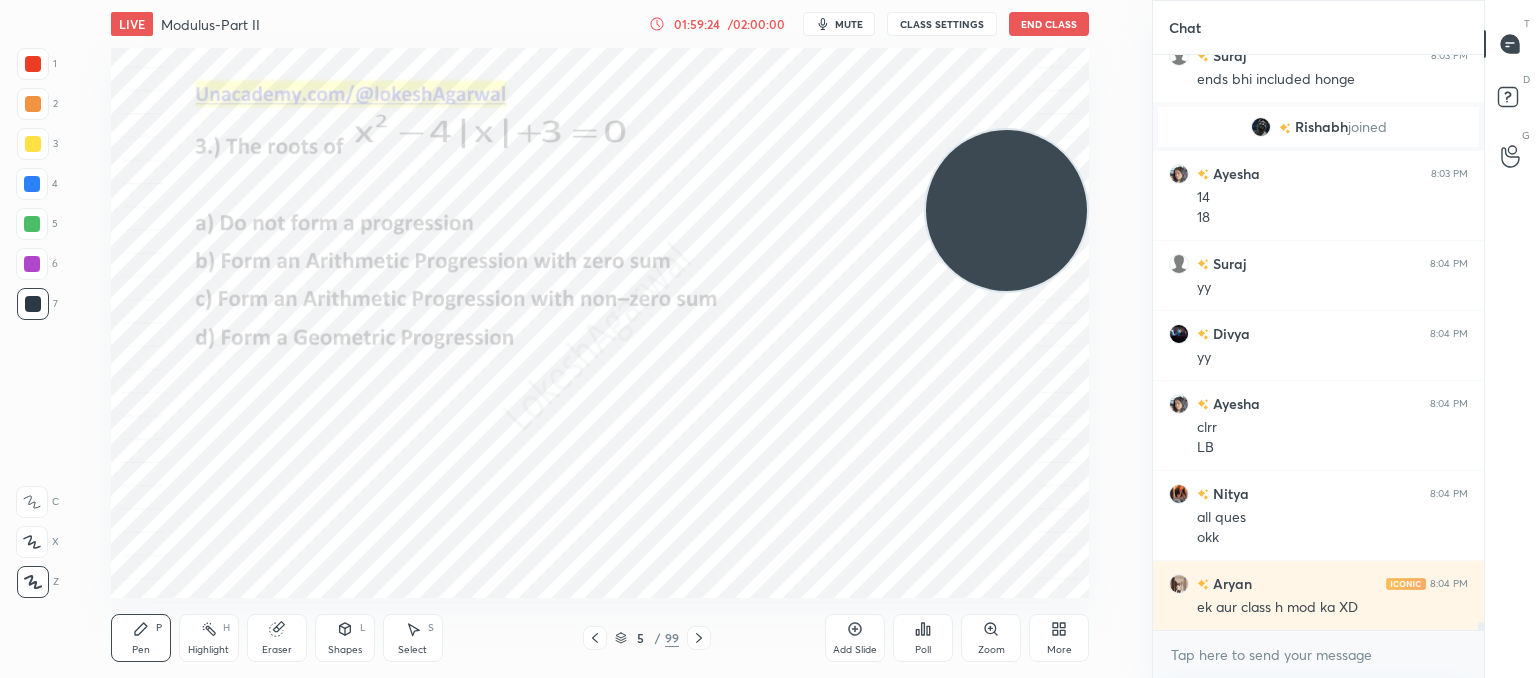 click 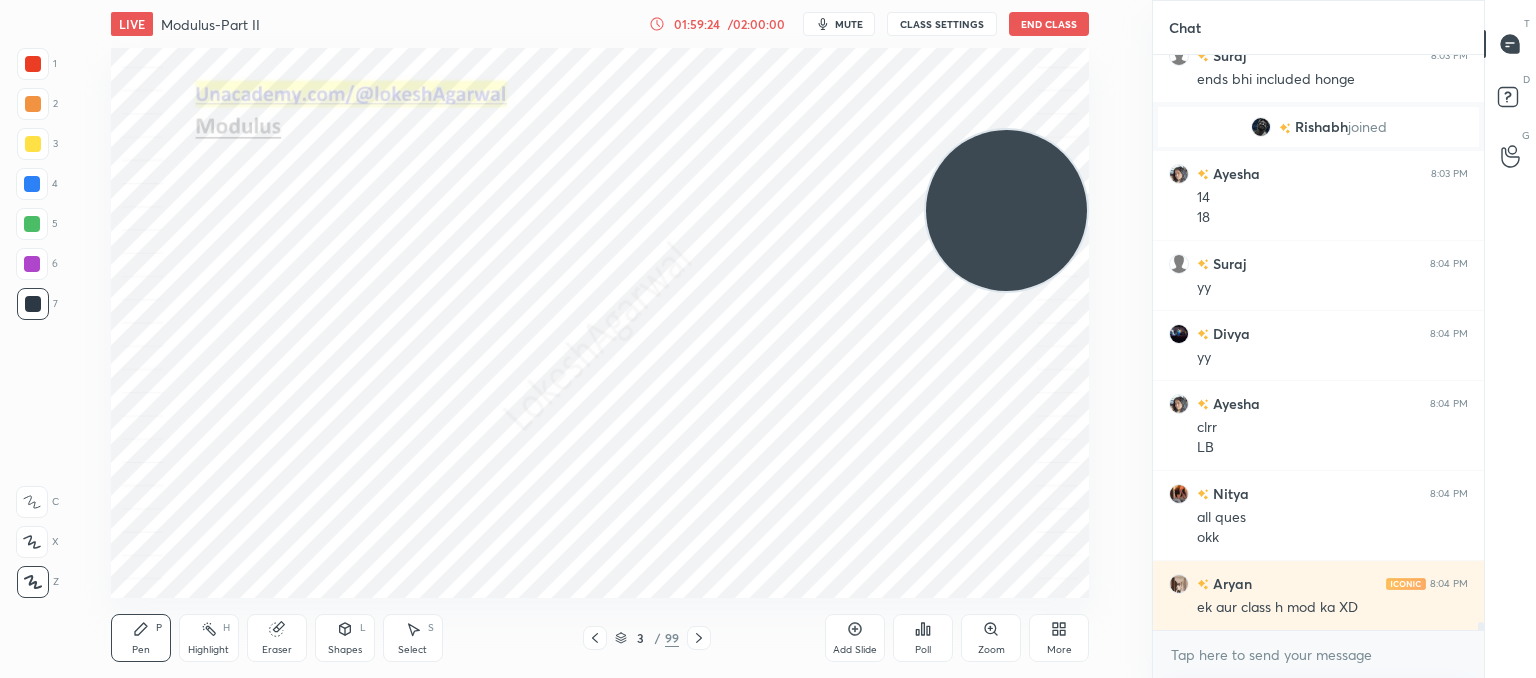 click 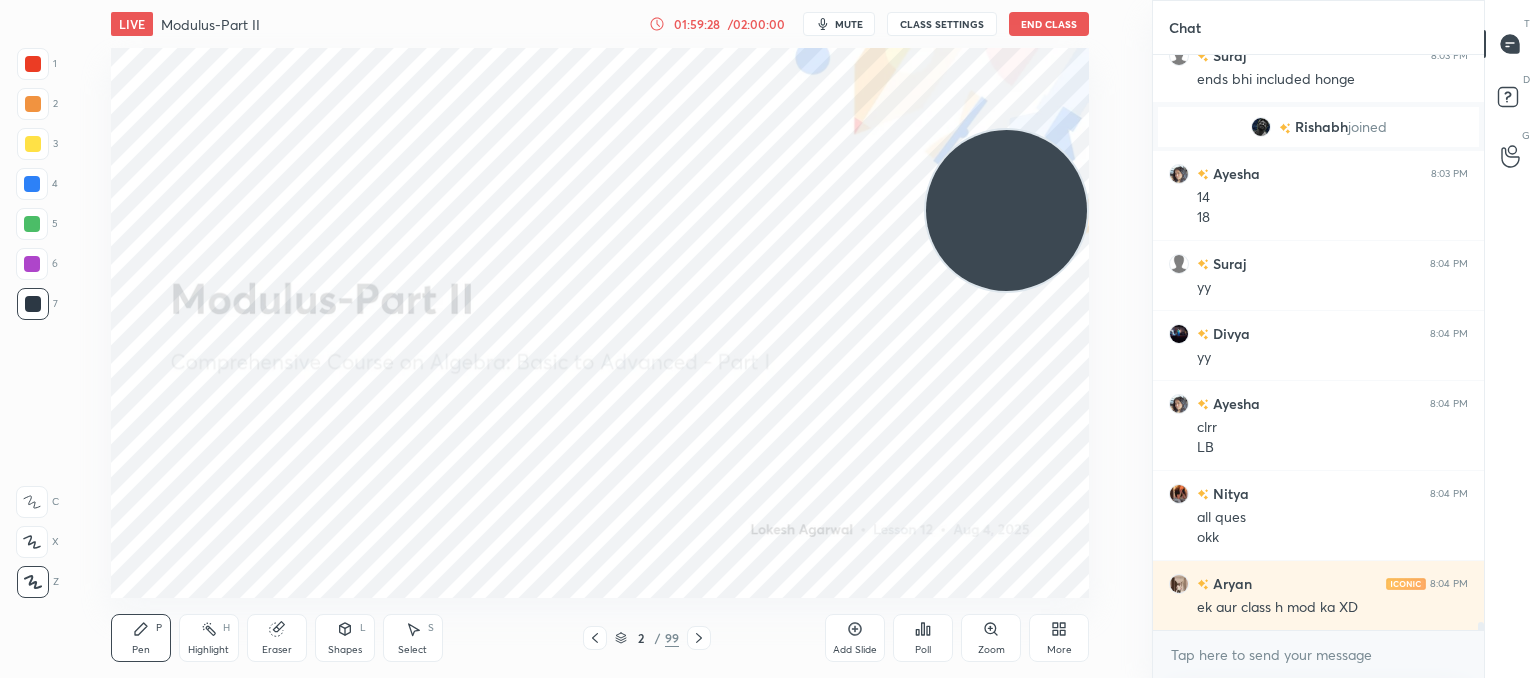 drag, startPoint x: 288, startPoint y: 647, endPoint x: 284, endPoint y: 617, distance: 30.265491 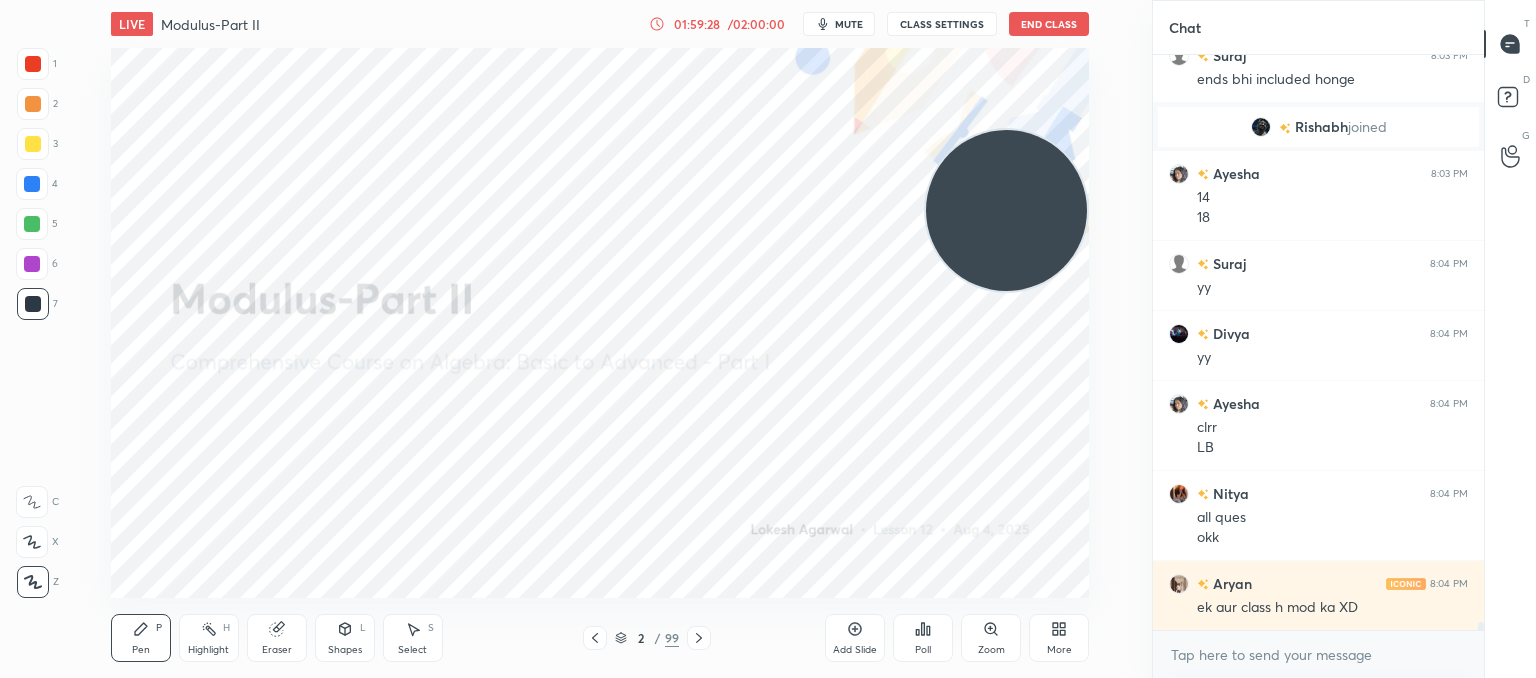 click on "Eraser" at bounding box center (277, 638) 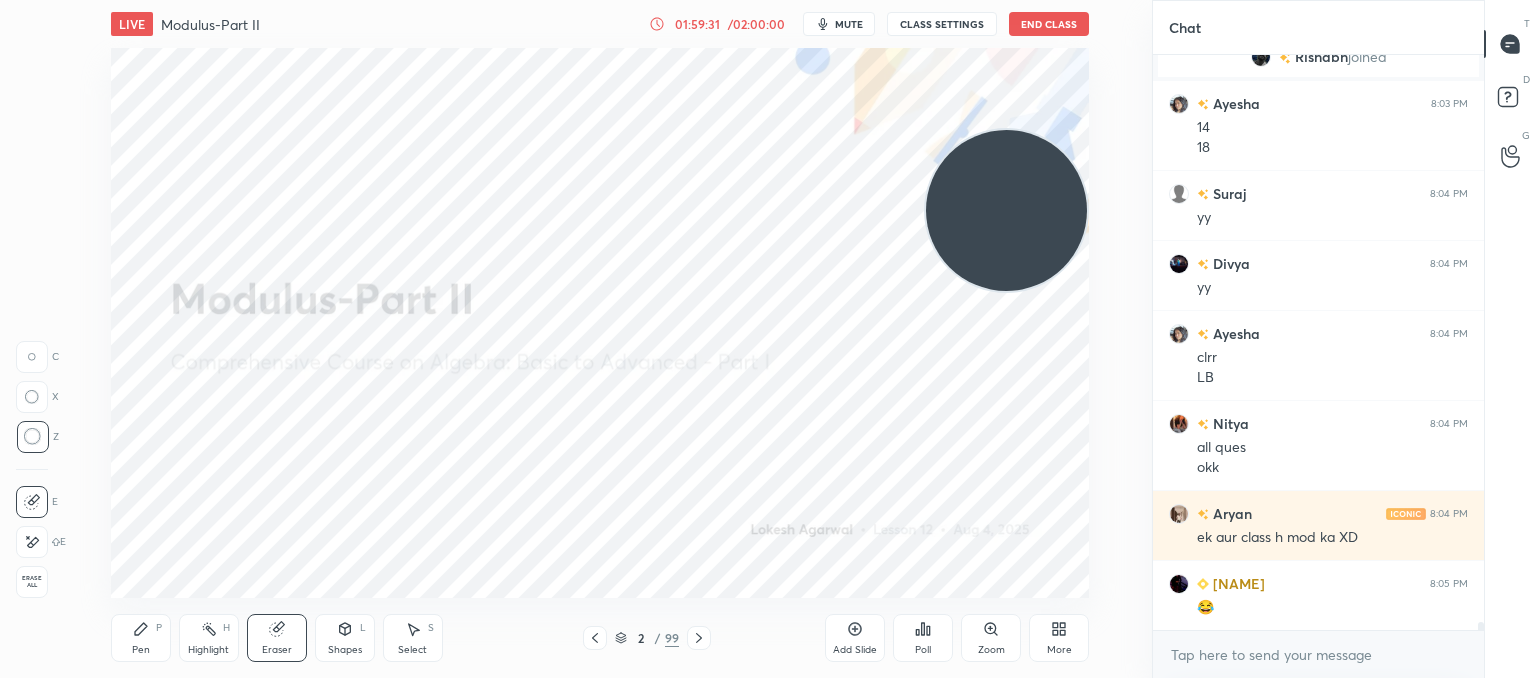 scroll, scrollTop: 39068, scrollLeft: 0, axis: vertical 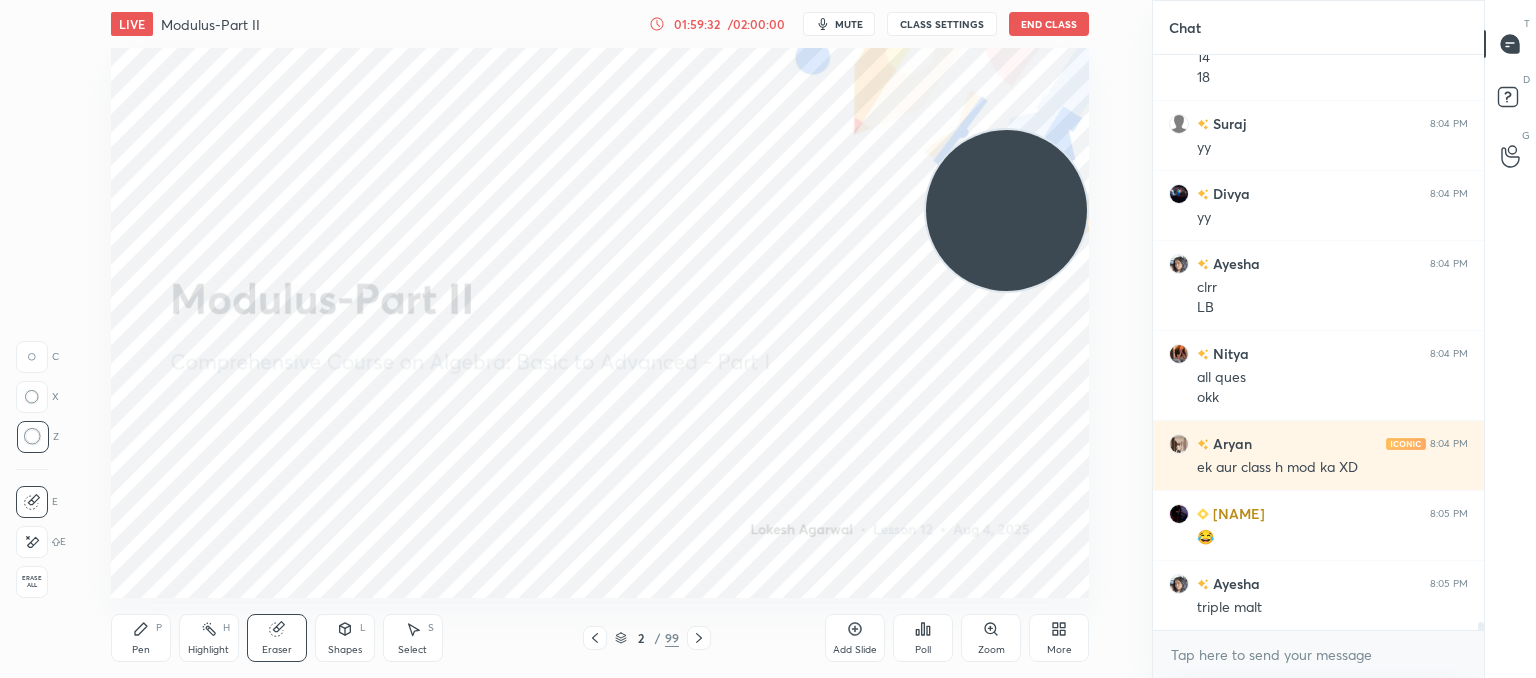 click 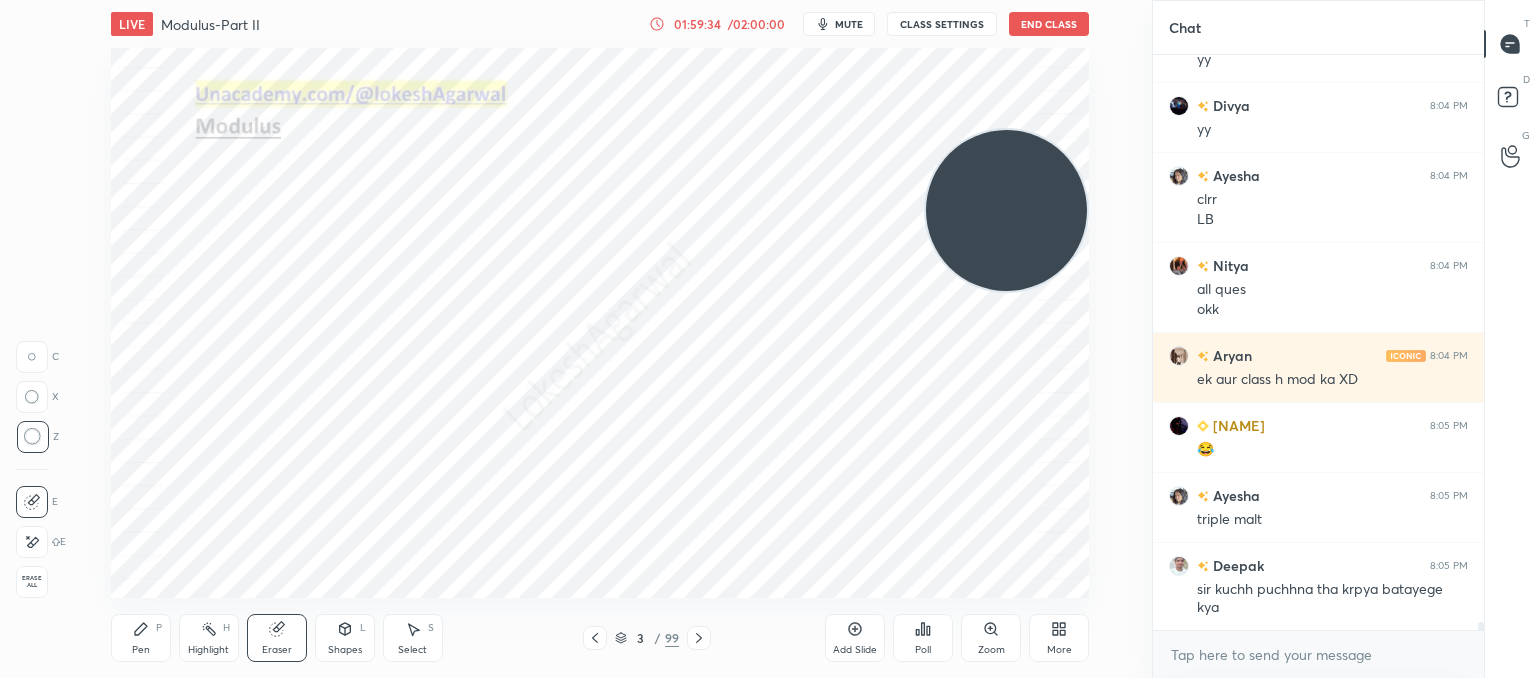 scroll, scrollTop: 39244, scrollLeft: 0, axis: vertical 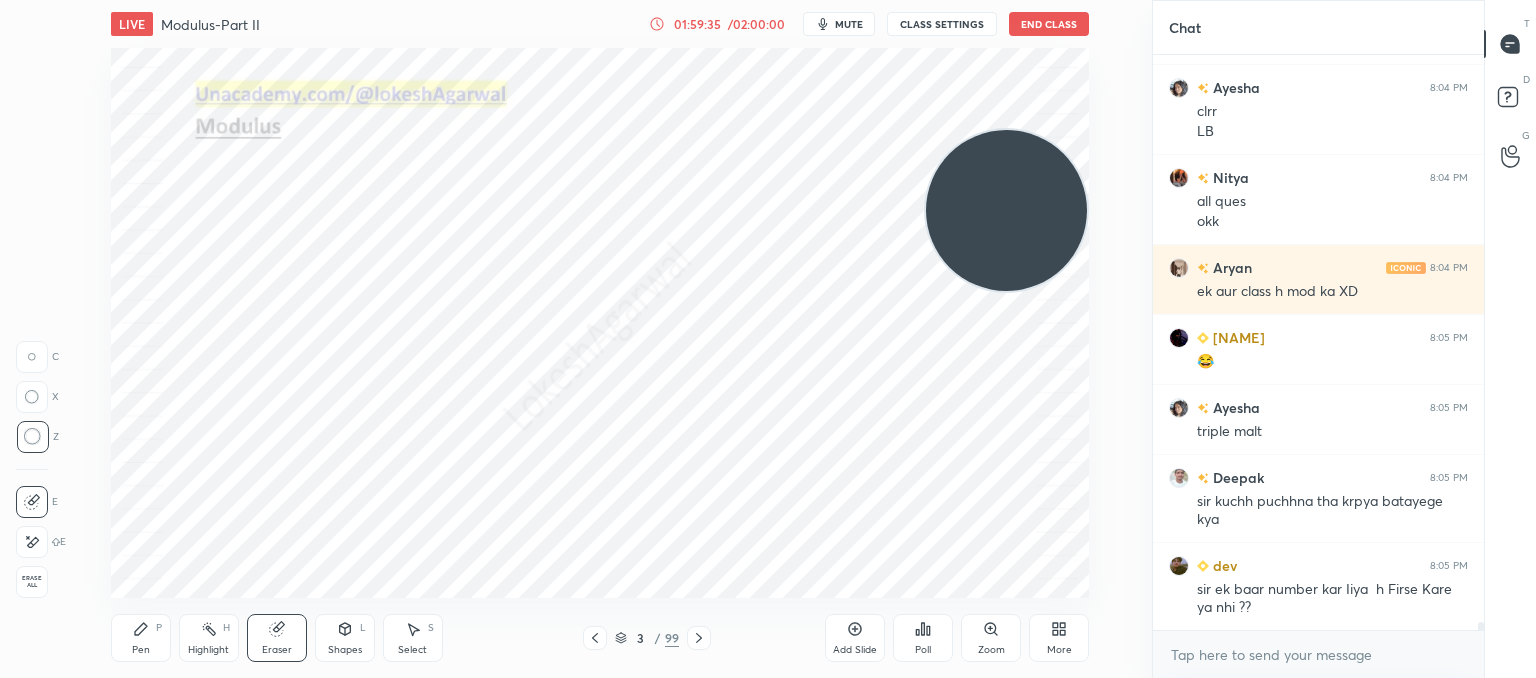 click 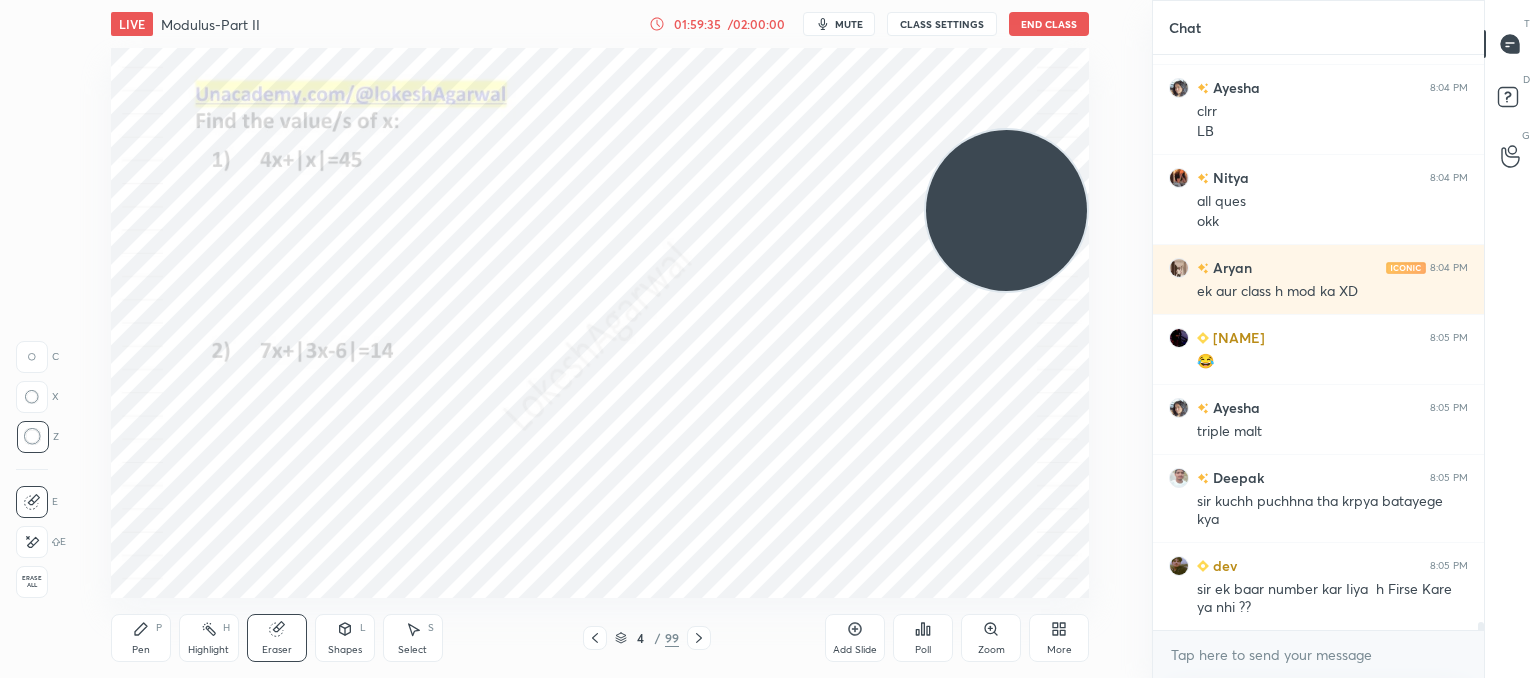 click 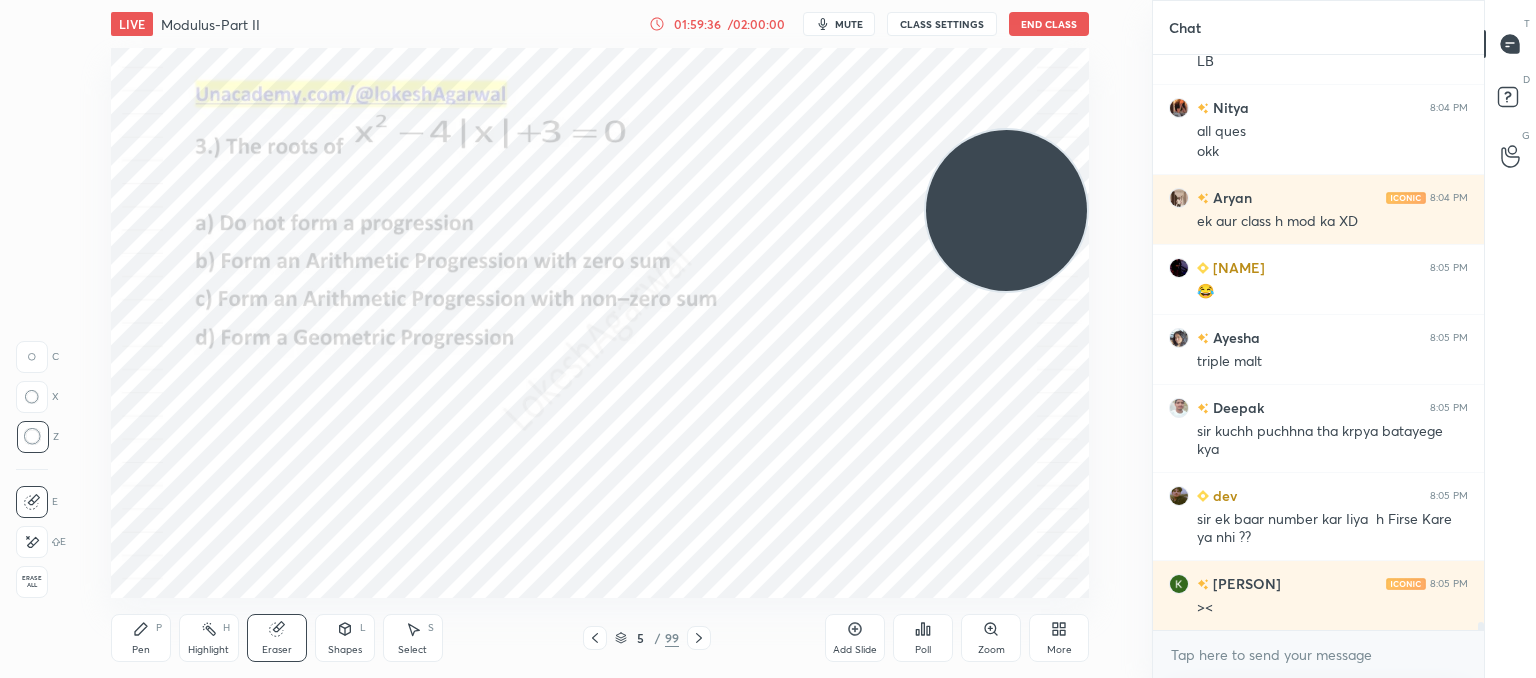 click 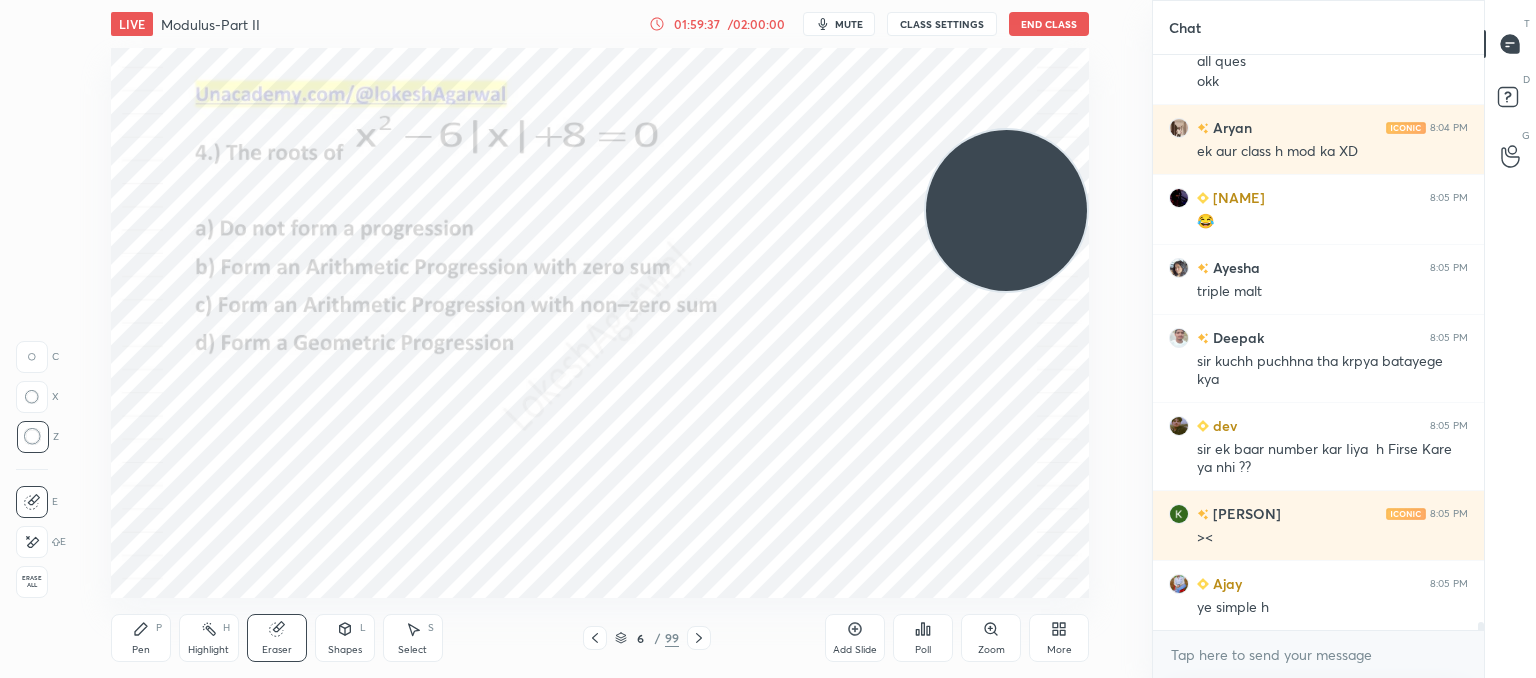 click 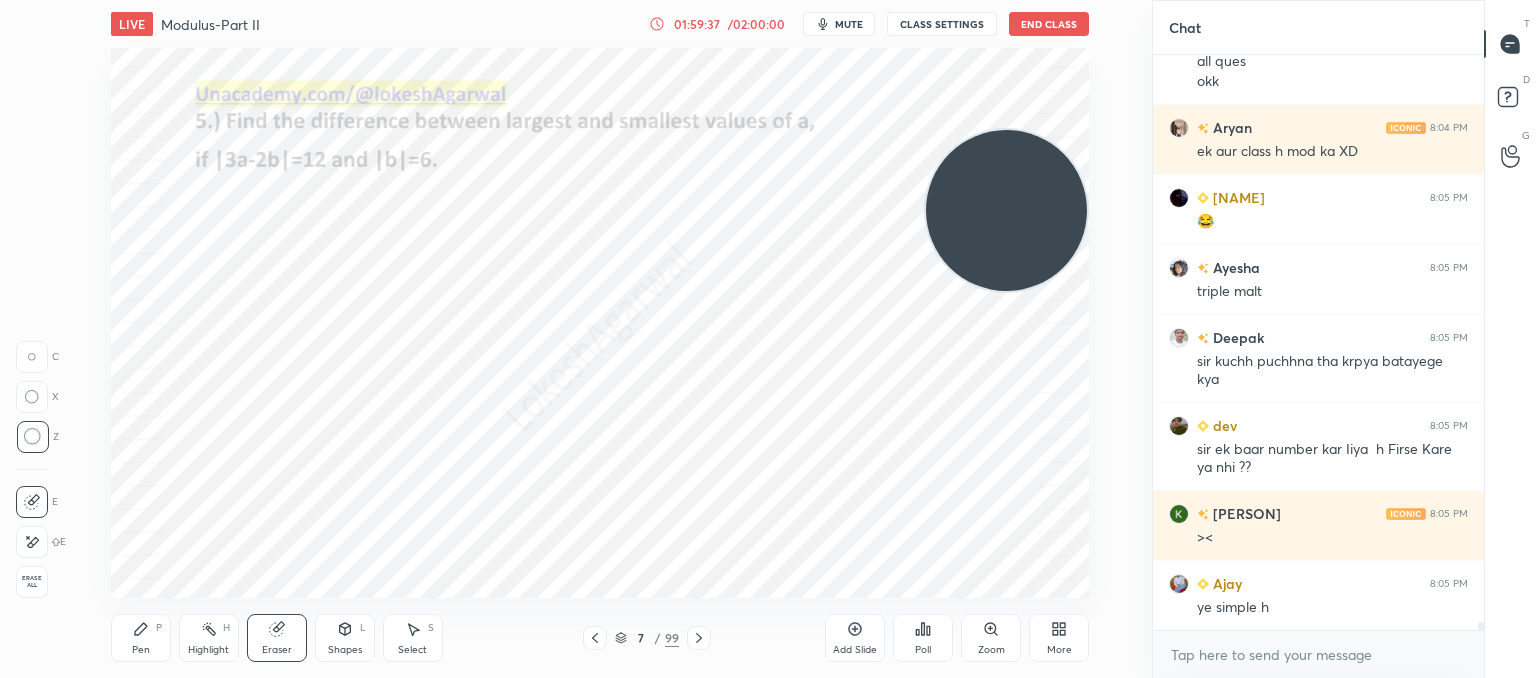 scroll, scrollTop: 39454, scrollLeft: 0, axis: vertical 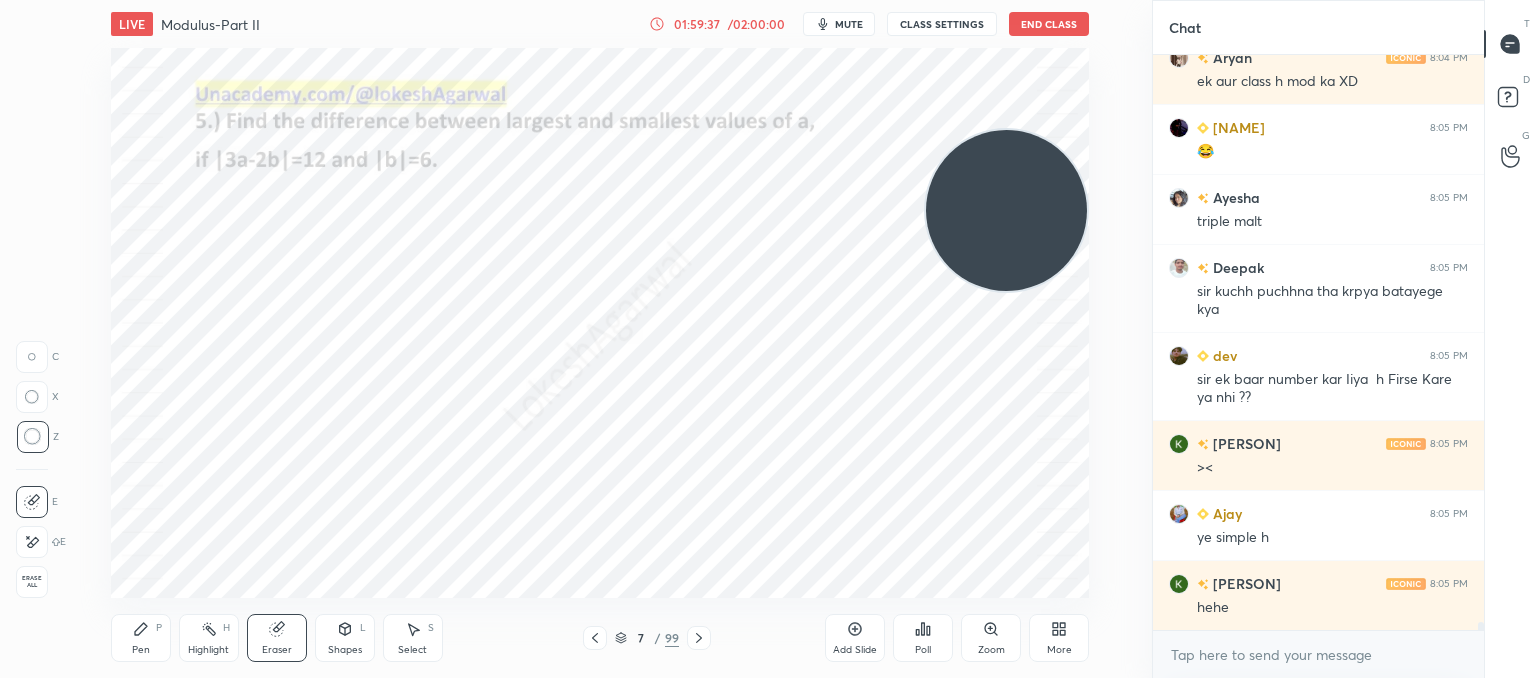 click 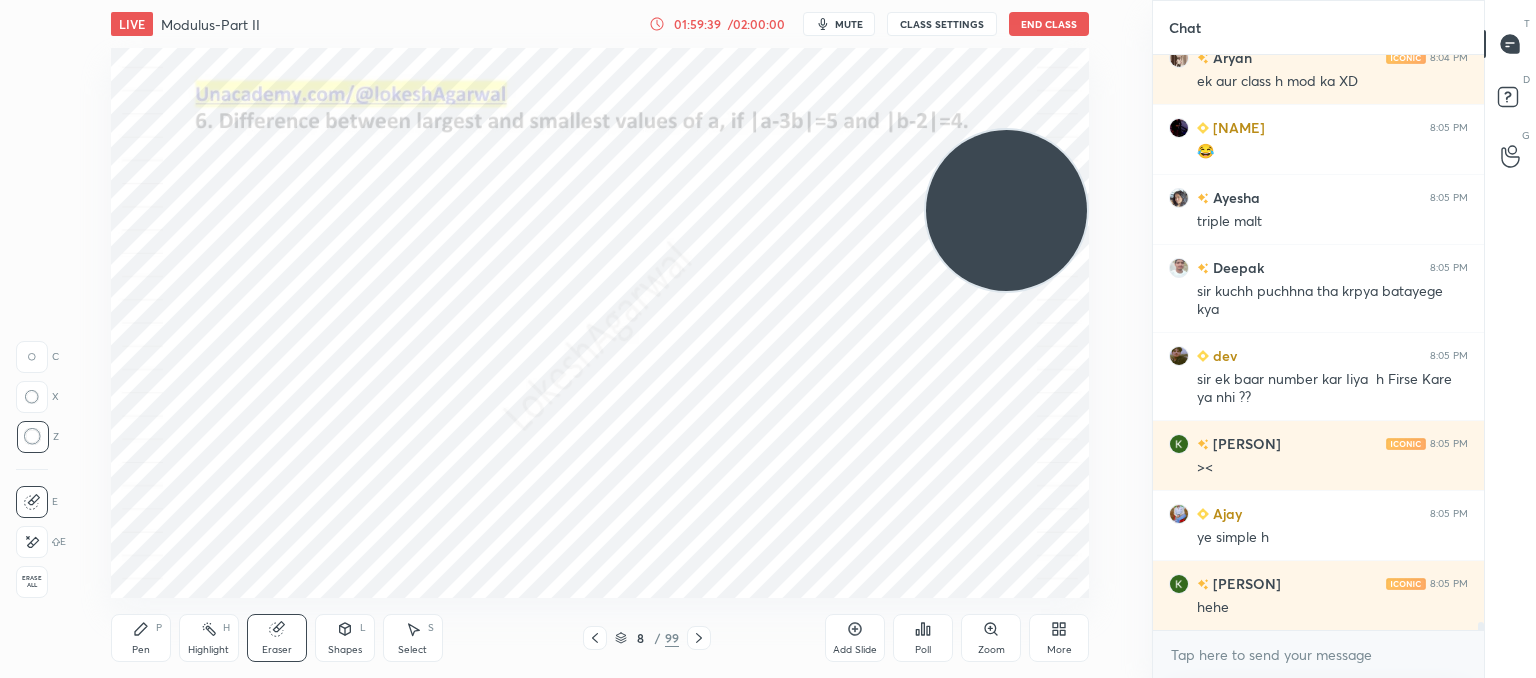 scroll, scrollTop: 39524, scrollLeft: 0, axis: vertical 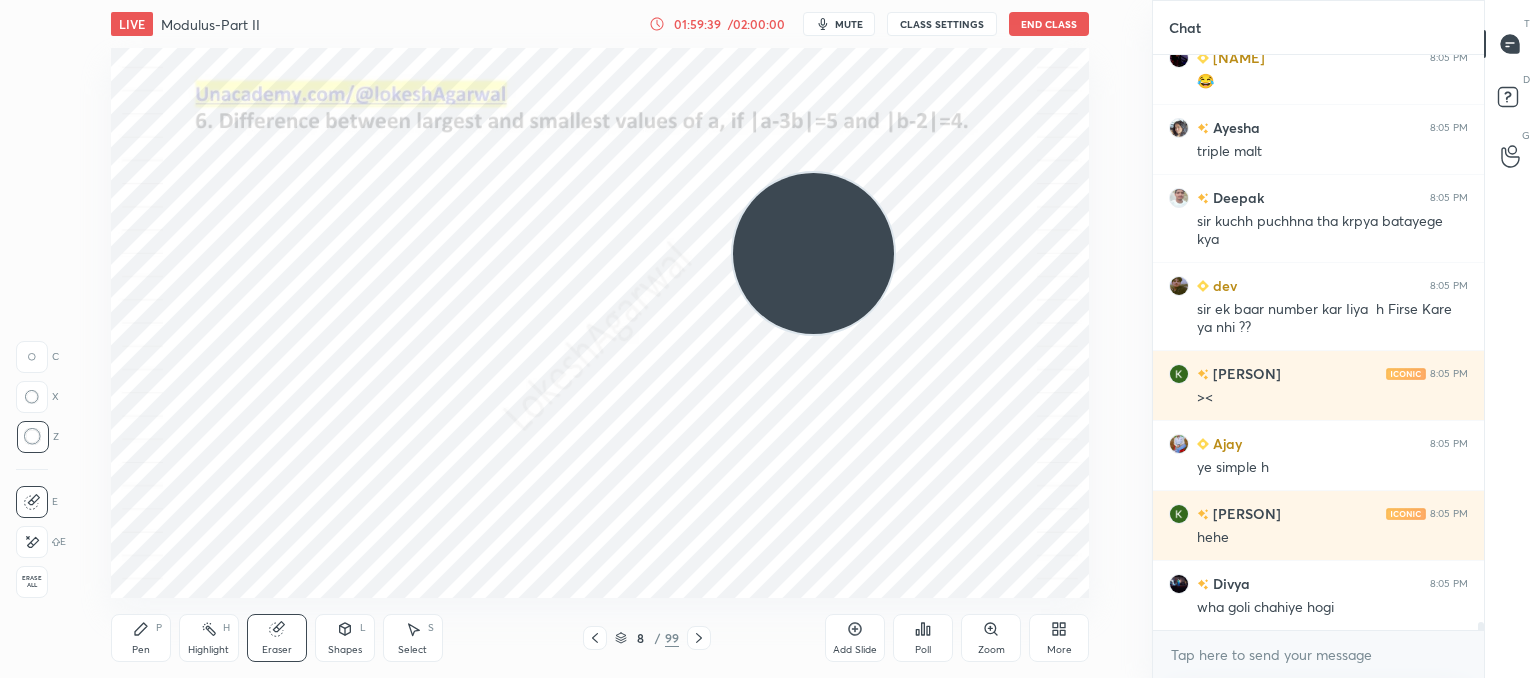 drag, startPoint x: 1027, startPoint y: 247, endPoint x: 54, endPoint y: 454, distance: 994.7753 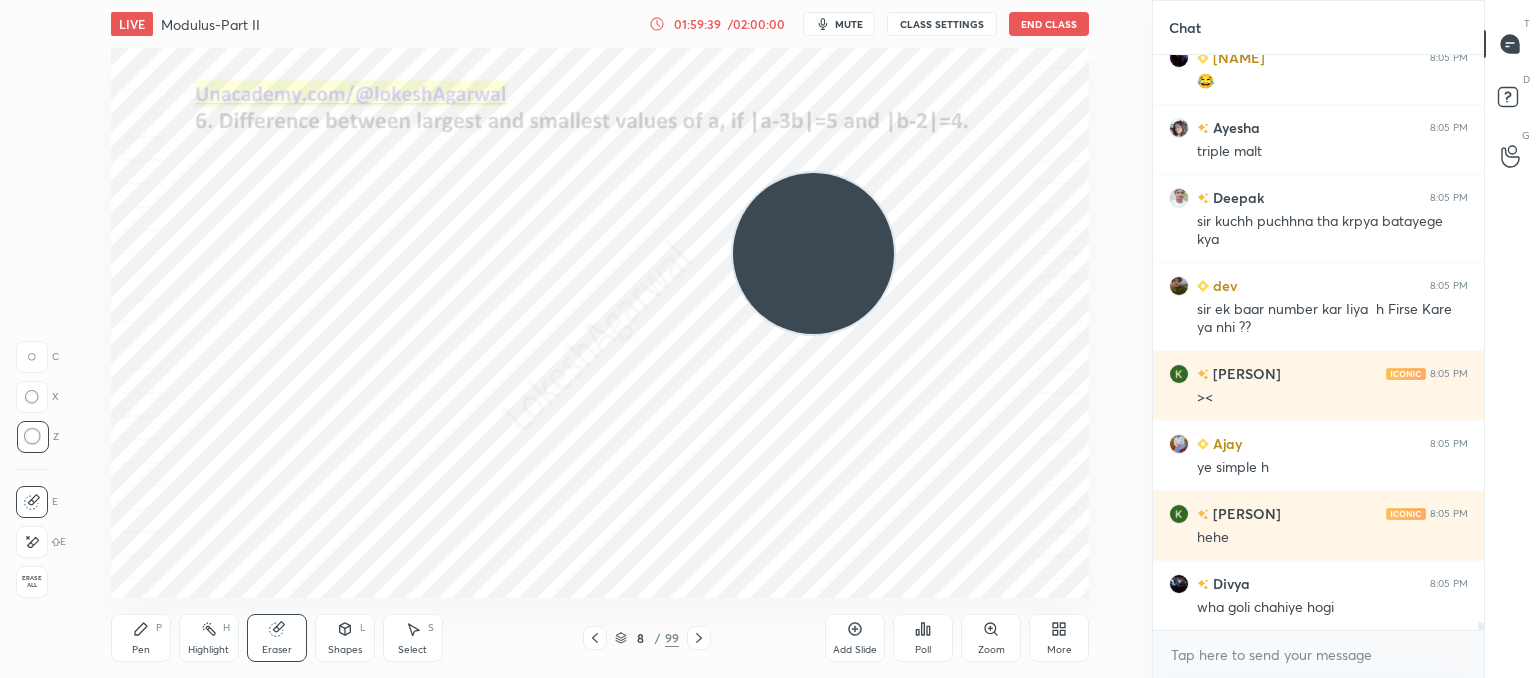 click on "1 2 3 4 5 6 7 C X Z C X Z E E Erase all   H H LIVE Modulus-Part II 01:59:39 /  02:00:00 mute CLASS SETTINGS End Class Setting up your live class Poll for   secs No correct answer Start poll Back Modulus-Part II • L12 of Comprehensive Course on Algebra: Basic to Advanced - Part I [NAME] Pen P Highlight H Eraser Shapes L Select S 8 / 99 Add Slide Poll Zoom More" at bounding box center [568, 339] 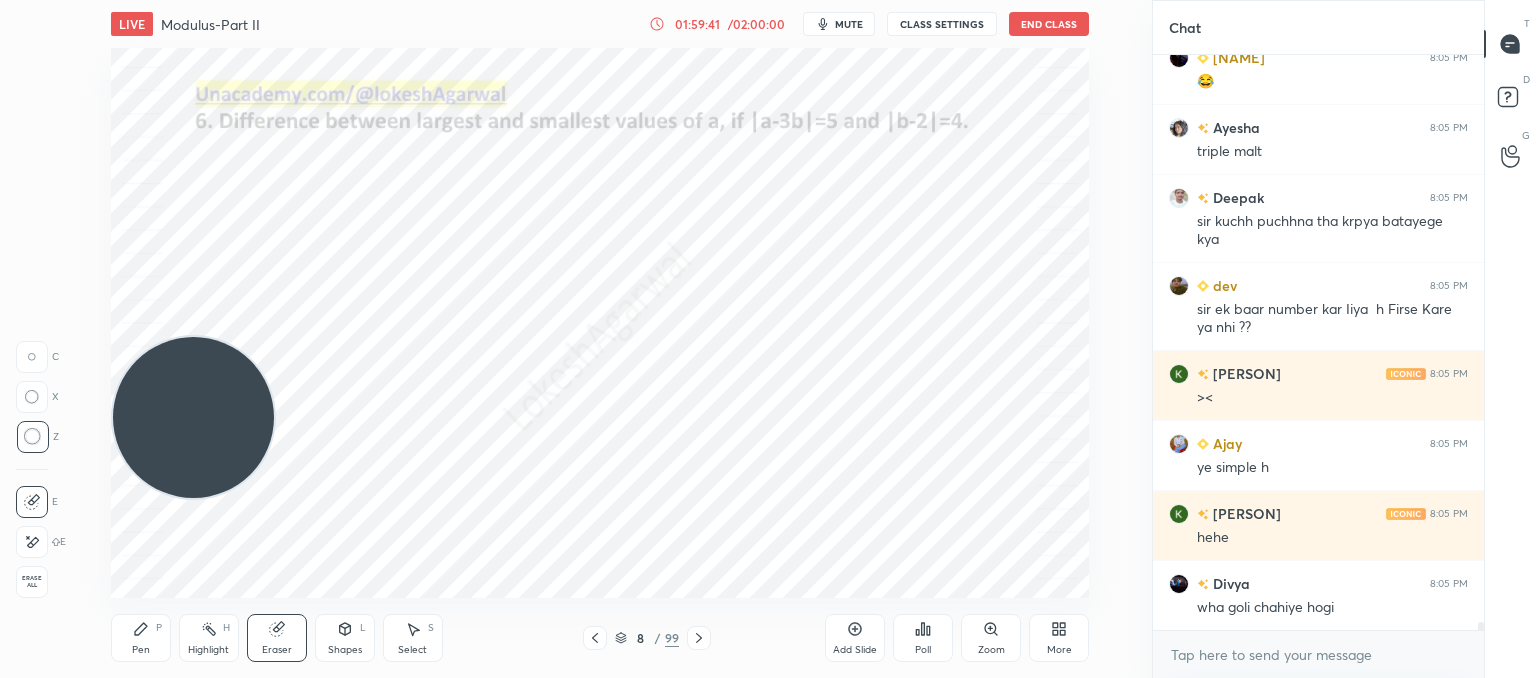 click 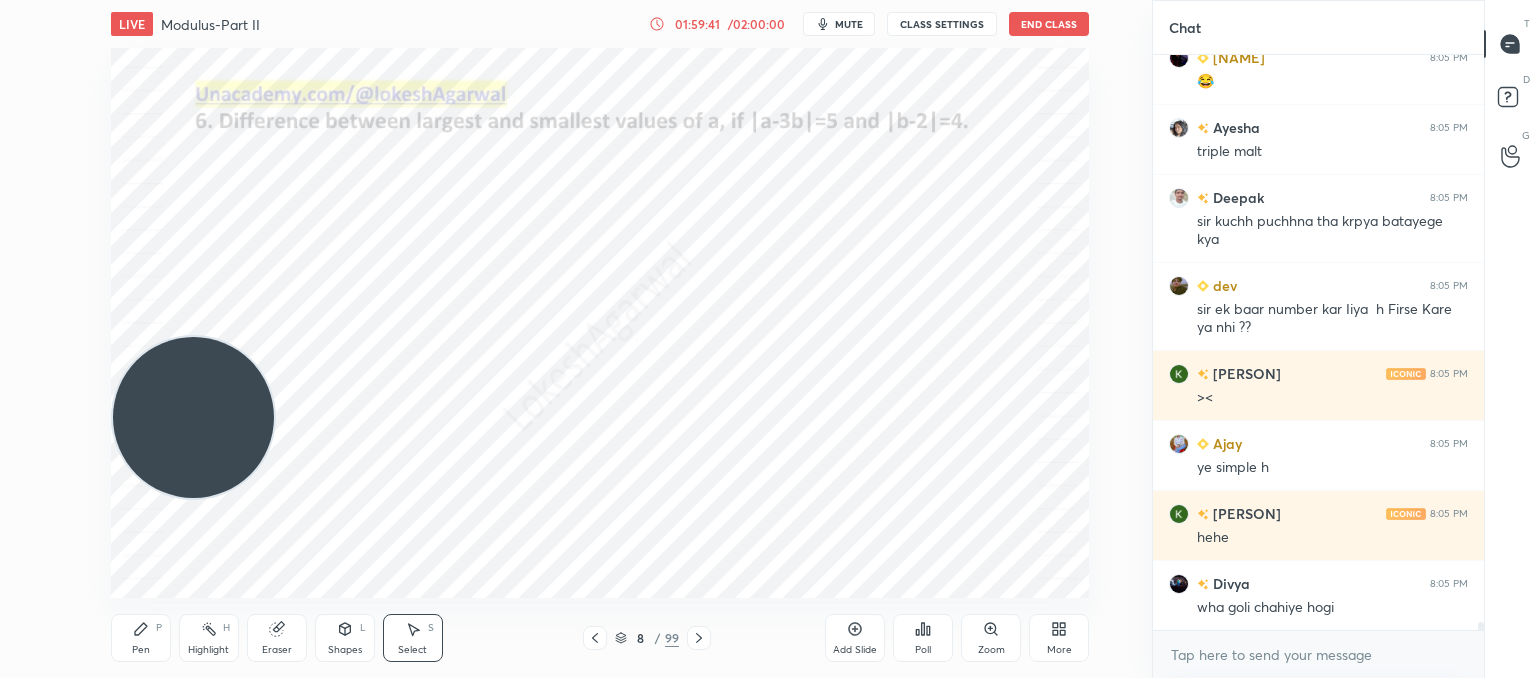 scroll, scrollTop: 39594, scrollLeft: 0, axis: vertical 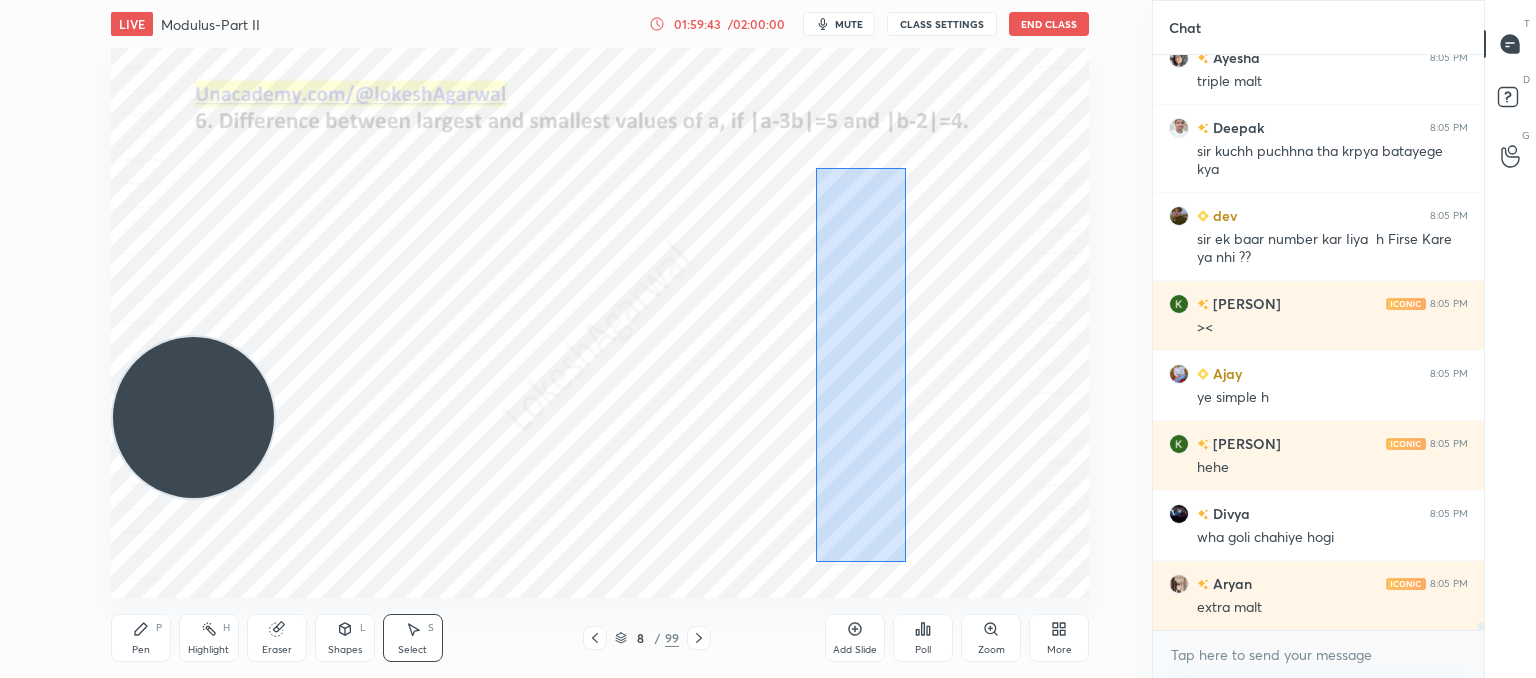 drag, startPoint x: 904, startPoint y: 560, endPoint x: 816, endPoint y: 168, distance: 401.75613 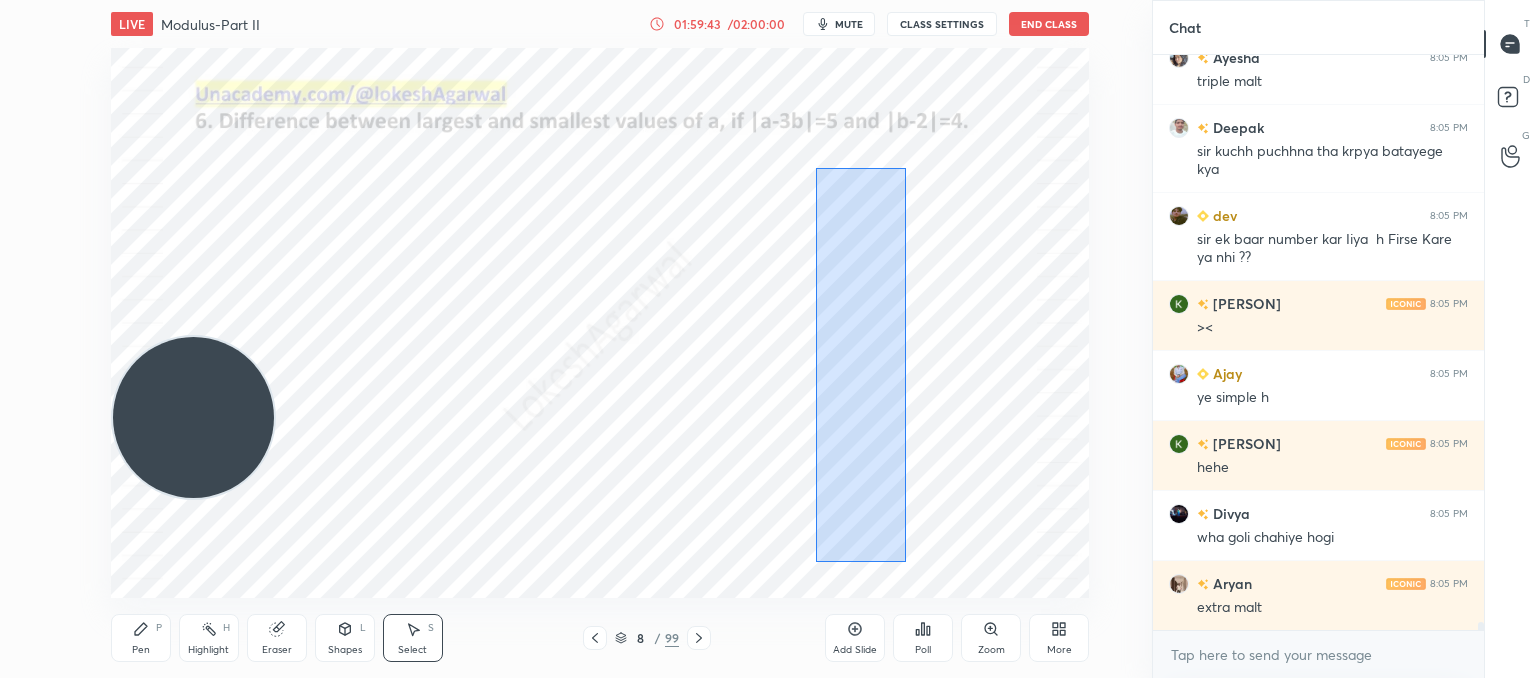 click on "0 ° Undo Copy Paste here Duplicate Duplicate to new slide Delete" at bounding box center [600, 323] 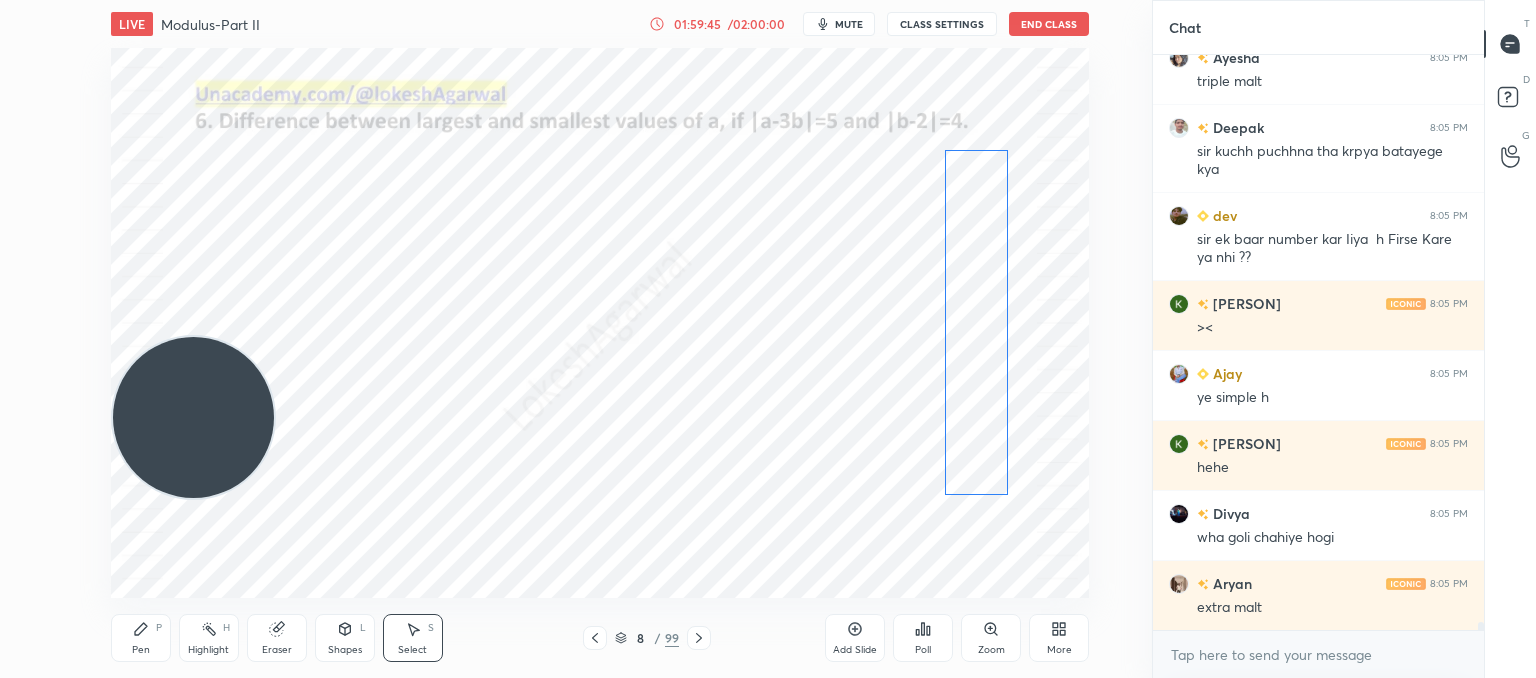 scroll, scrollTop: 39664, scrollLeft: 0, axis: vertical 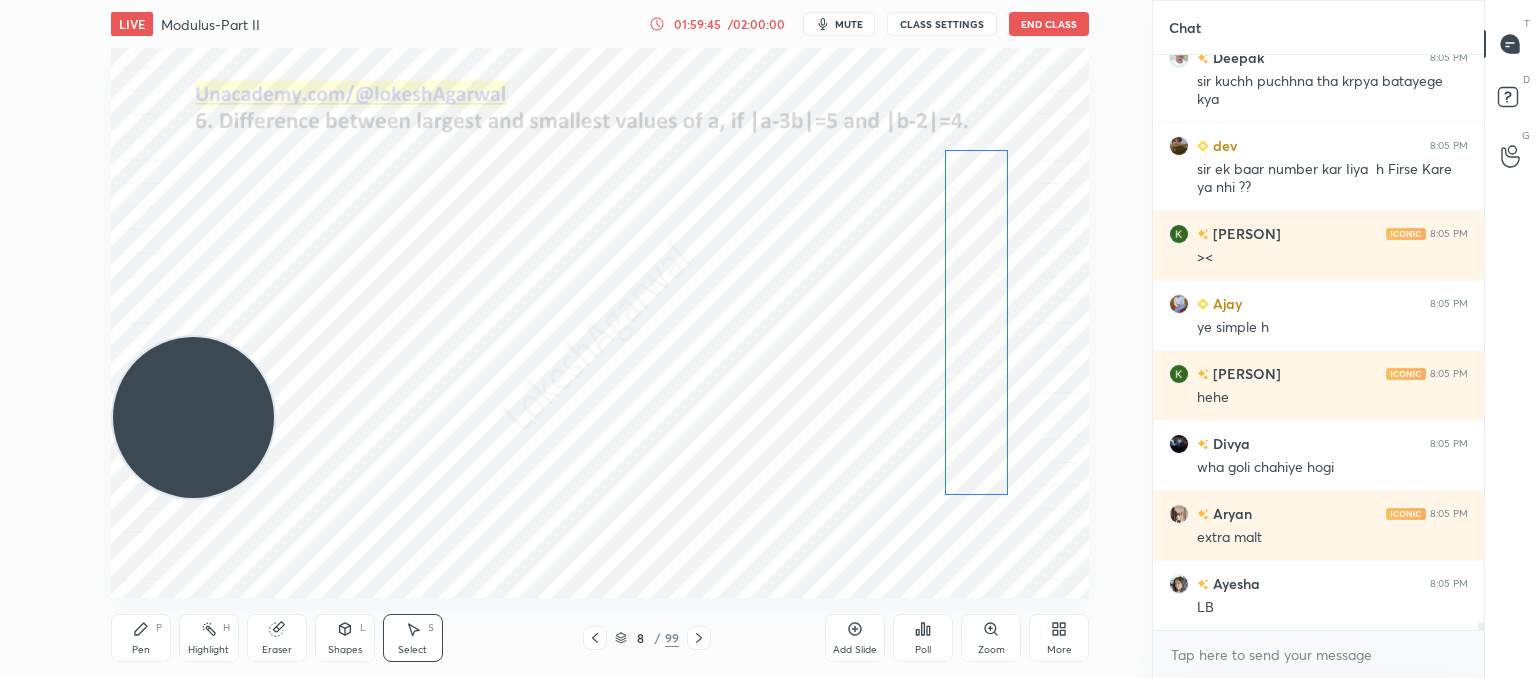 drag, startPoint x: 848, startPoint y: 333, endPoint x: 961, endPoint y: 298, distance: 118.29624 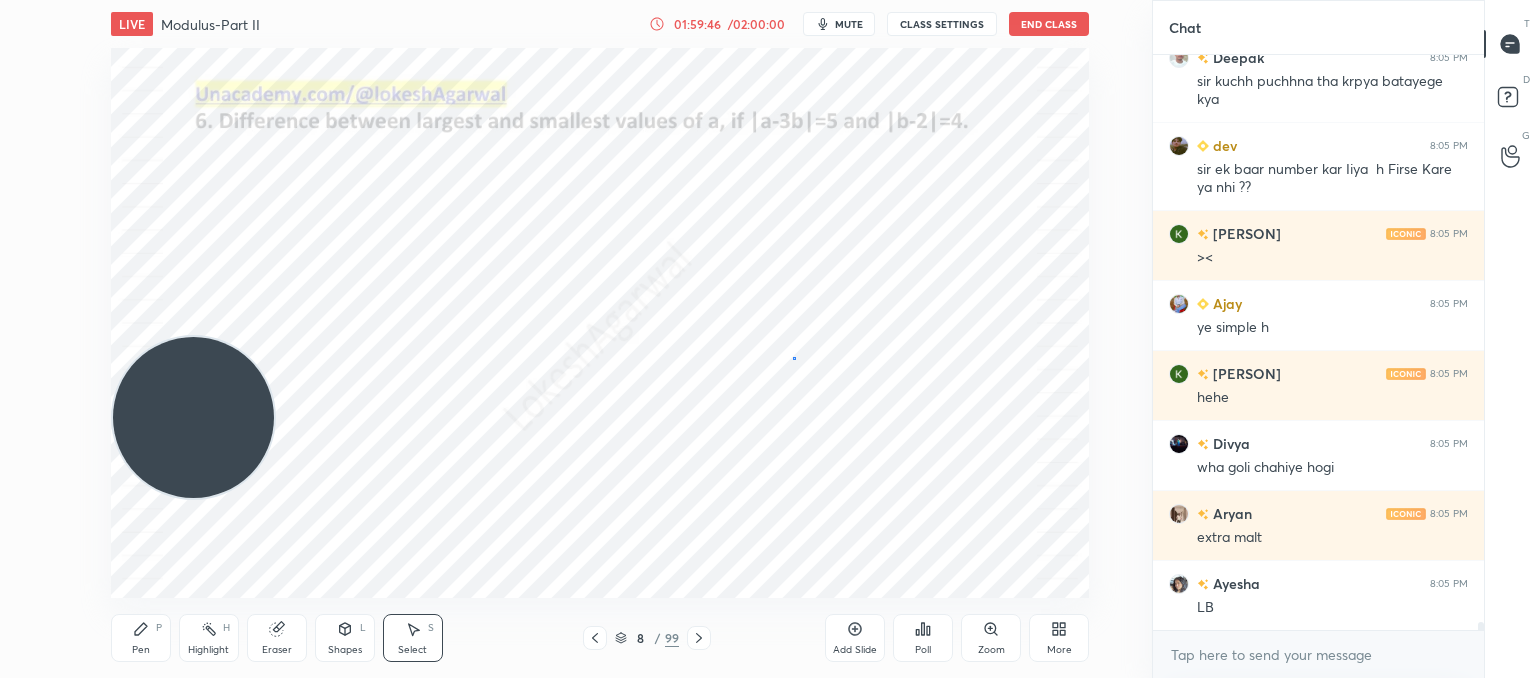 click on "0 ° Undo Copy Paste here Duplicate Duplicate to new slide Delete" at bounding box center [600, 323] 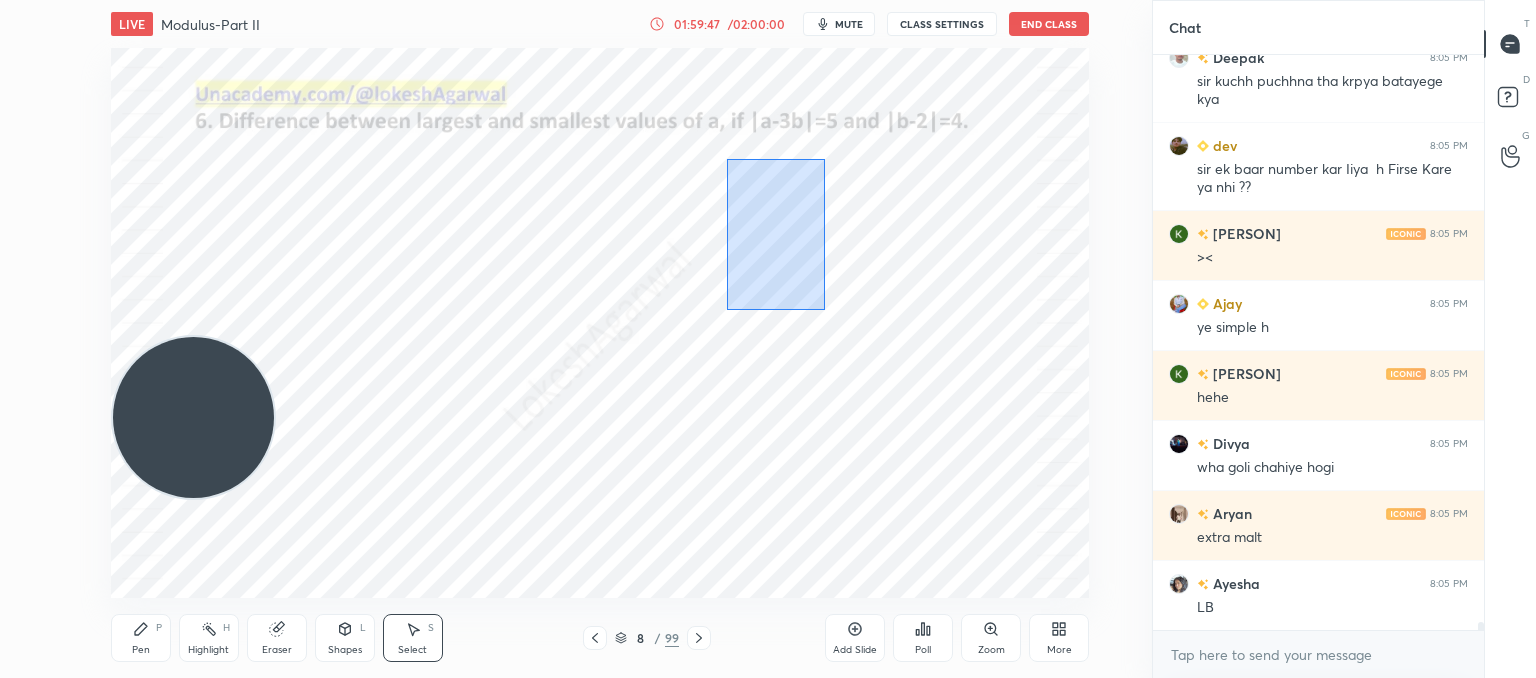 drag, startPoint x: 824, startPoint y: 310, endPoint x: 727, endPoint y: 159, distance: 179.47145 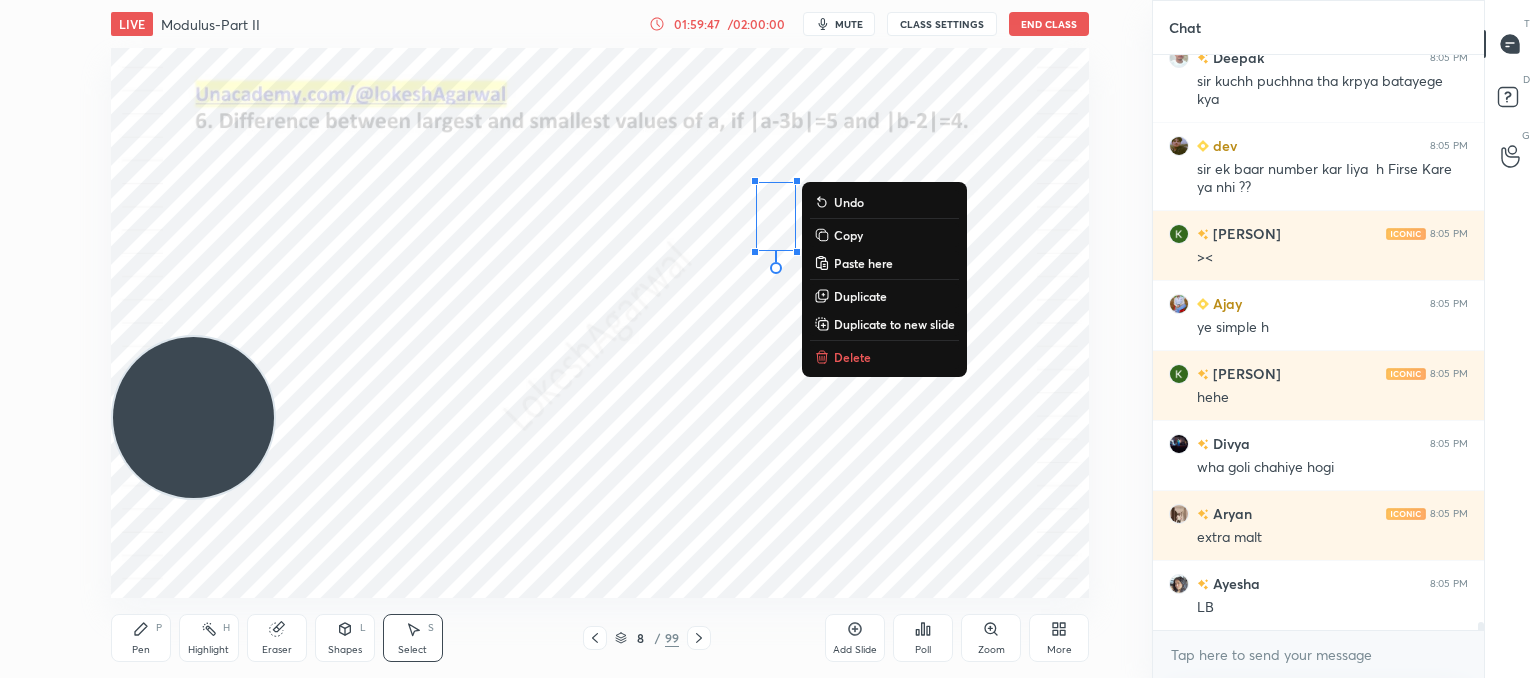 click on "Delete" at bounding box center [884, 357] 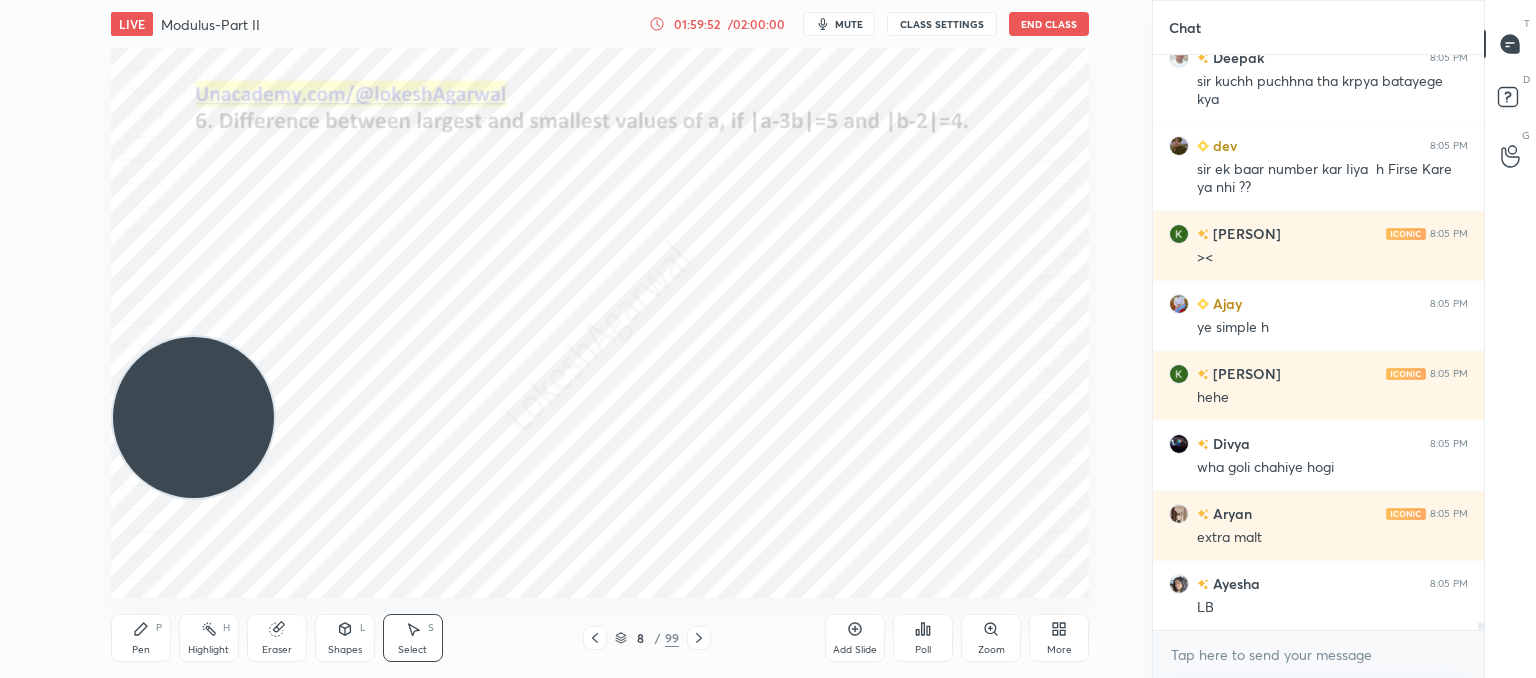 click on "CLASS SETTINGS" at bounding box center (942, 24) 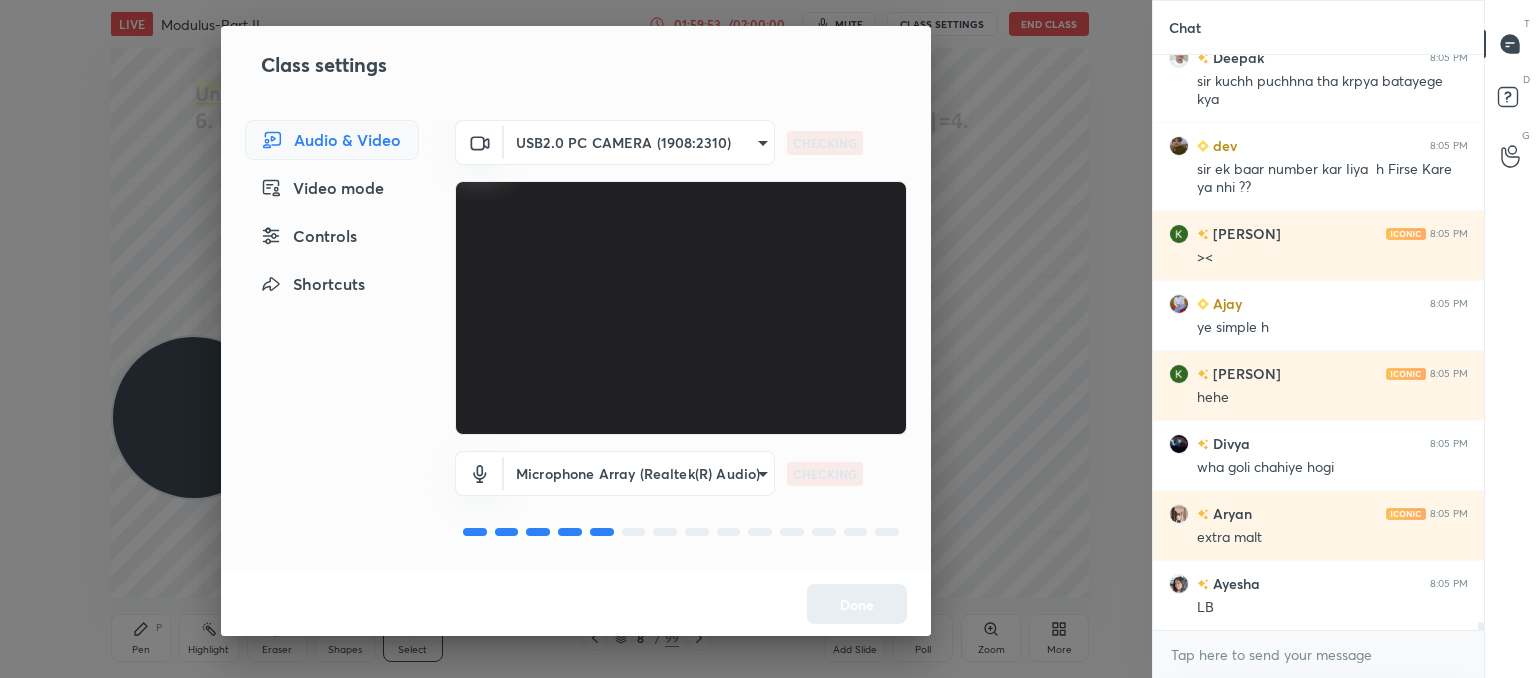 click on "1 2 3 4 5 6 7 C X Z C X Z E E Erase all   H H LIVE Modulus-Part II 01:59:53 /  02:00:00 mute CLASS SETTINGS End Class 0 ° Undo Copy Paste here Duplicate Duplicate to new slide Delete Setting up your live class Poll for   secs No correct answer Start poll Back Modulus-Part II • L12 of Comprehensive Course on Algebra: Basic to Advanced - Part I [LAST] Pen P Highlight H Eraser Shapes L Select S 8 / 99 Add Slide Poll Zoom More Chat [FIRST] 8:05 PM triple malt [FIRST] 8:05 PM sir kuchh puchhna tha krpya batayege kya [FIRST] 8:05 PM sir ek baar number kar Iiya  h Firse Kare ya nhi ?? [FIRST] 8:05 PM >< [FIRST] 8:05 PM hehe [FIRST] 8:05 PM wha goli chahiye hogi [FIRST] 8:05 PM extra malt [FIRST] 8:05 PM LB JUMP TO LATEST Enable hand raising Enable raise hand to speak to learners. Once enabled, chat will be turned off temporarily. Enable x   introducing Raise a hand with a doubt Now learners can raise their hand along with a doubt  How it works? Doubts asked by learners will show up here T D" at bounding box center (768, 339) 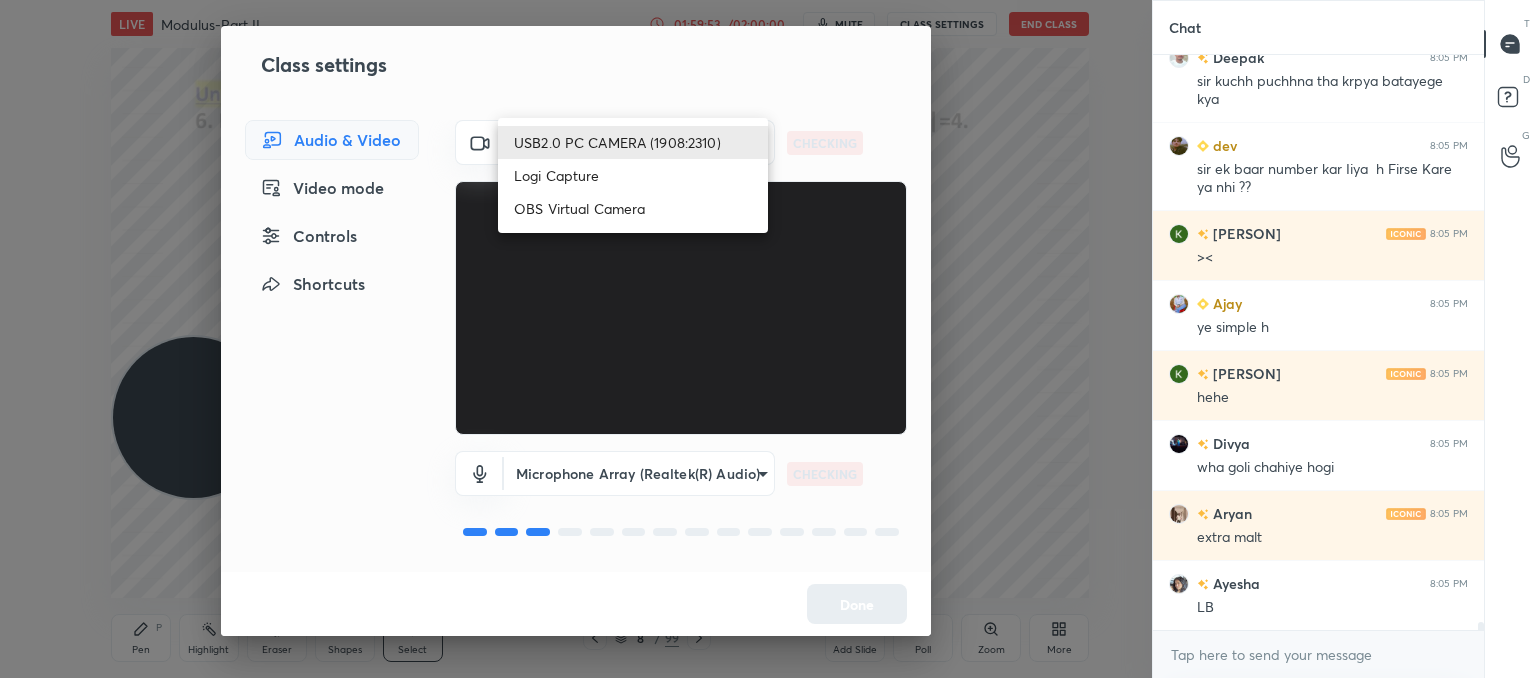 click on "Logi Capture" at bounding box center [633, 175] 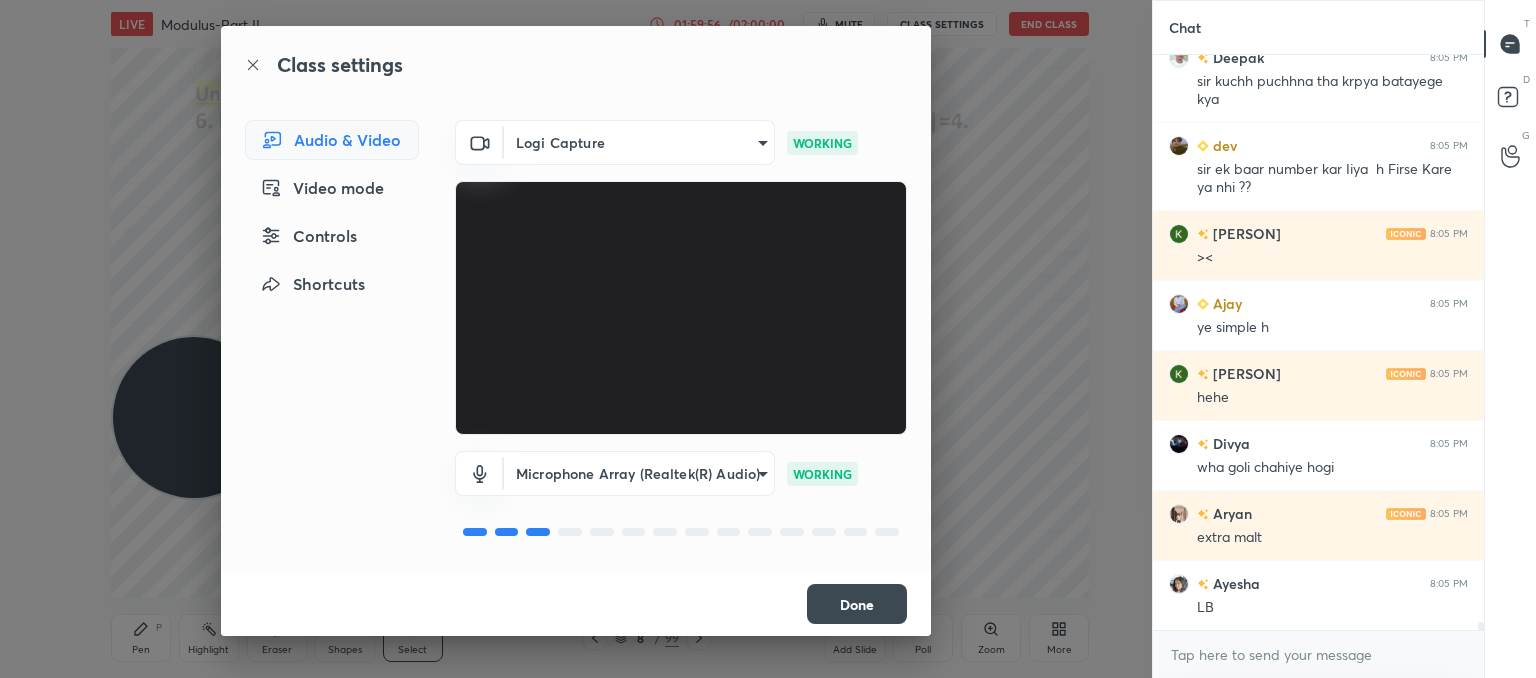 click on "Done" at bounding box center [857, 604] 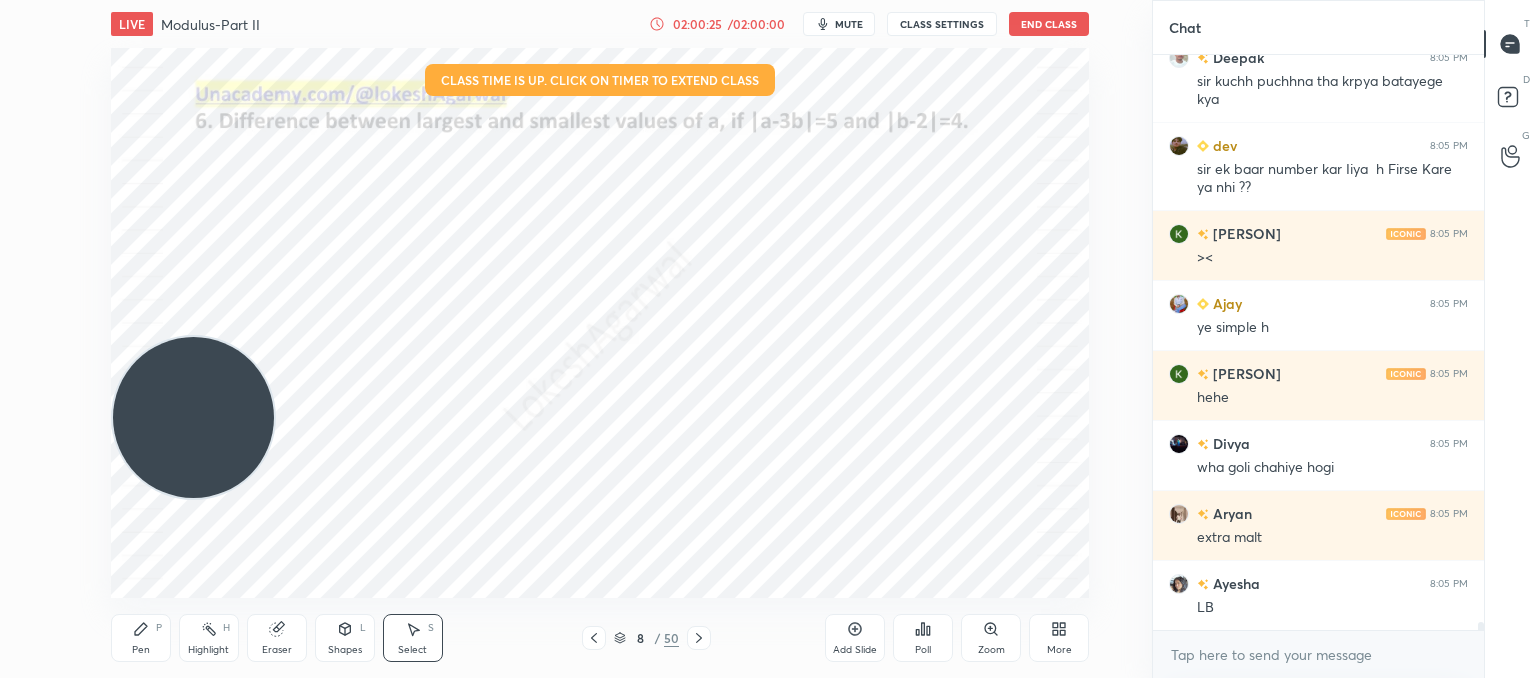 click on "CLASS SETTINGS" at bounding box center (942, 24) 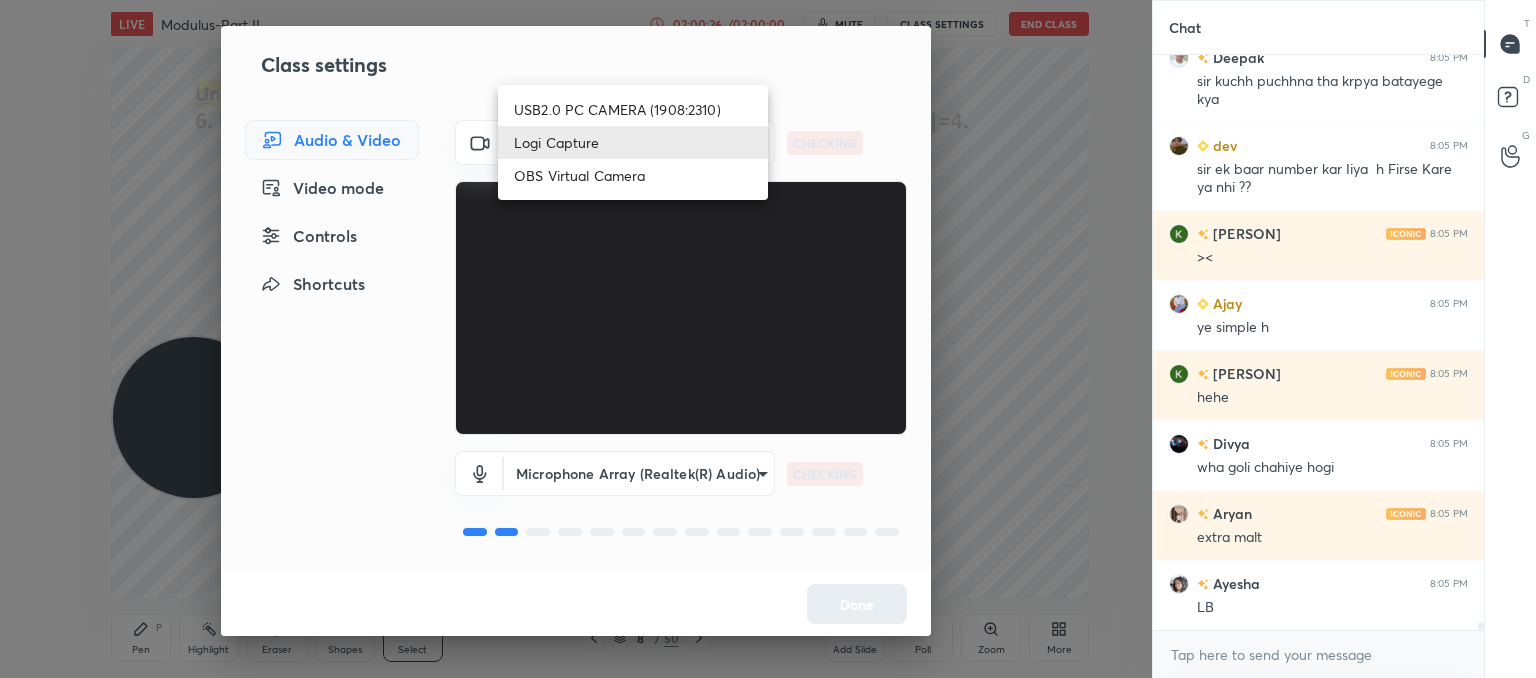 click on "1 2 3 4 5 6 7 C X Z C X Z E E Erase all   H H LIVE Modulus-Part II 02:00:26 /  02:00:00 mute CLASS SETTINGS End Class 0 ° Undo Copy Paste here Duplicate Duplicate to new slide Delete Setting up your live class Class time is up.  Click on timer to extend class Poll for   secs No correct answer Start poll Back Modulus-Part II • L12 of Comprehensive Course on Algebra: Basic to Advanced - Part I [NAME] Pen P Highlight H Eraser Shapes L Select S 8 / 50 Add Slide Poll Zoom More Chat [NAME] 8:05 PM triple malt [NAME] 8:05 PM sir kuchh puchhna tha krpya batayege kya [NAME] 8:05 PM sir ek baar number kar Iiya  h Firse Kare ya nhi ?? [NAME] 8:05 PM ye simple h [NAME] 8:05 PM hehe [NAME] 8:05 PM wha goli chahiye hogi [NAME] 8:05 PM extra malt [NAME] 8:05 PM LB JUMP TO LATEST Enable hand raising Enable raise hand to speak to learners. Once enabled, chat will be turned off temporarily. Enable x   introducing Raise a hand with a doubt Now learners can raise their hand along with a doubt  Got it T D" at bounding box center (768, 339) 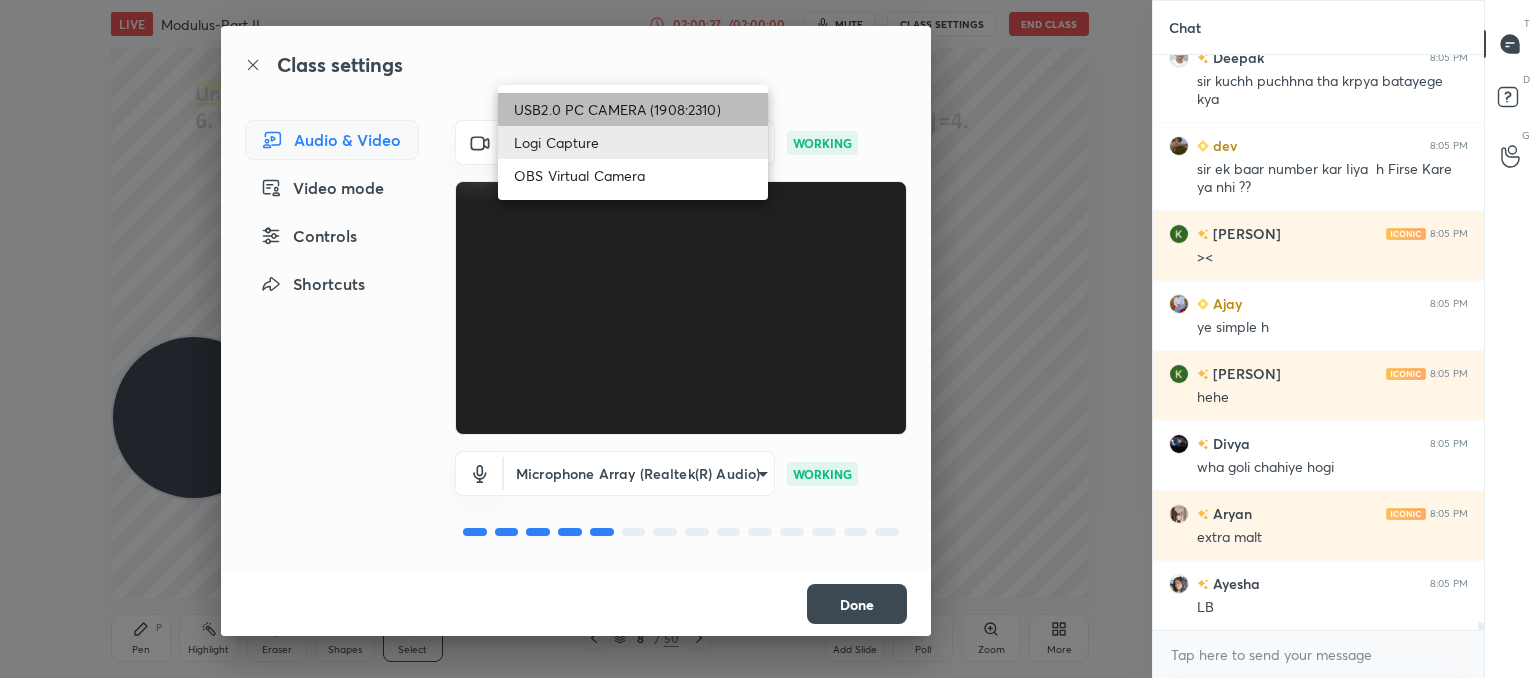 click on "USB2.0 PC CAMERA (1908:2310)" at bounding box center (633, 109) 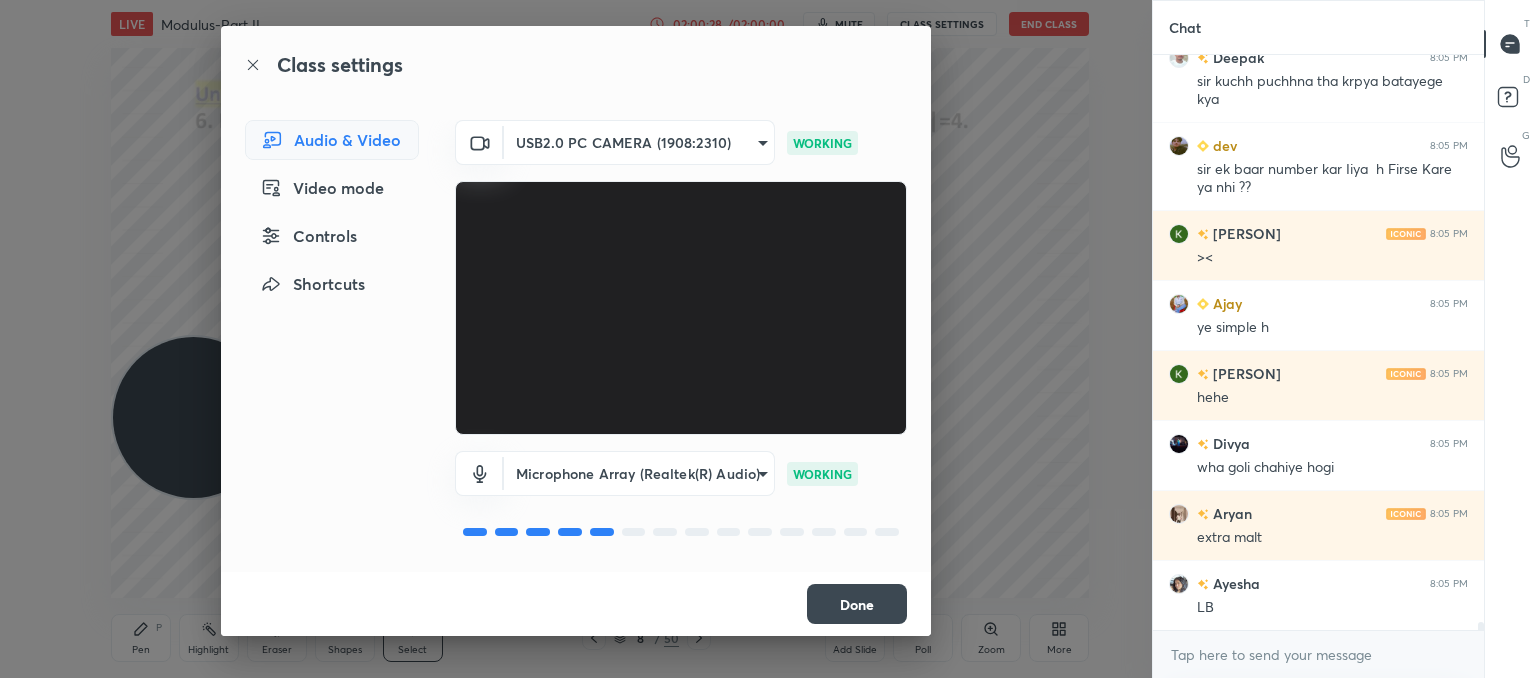 click on "Done" at bounding box center [857, 604] 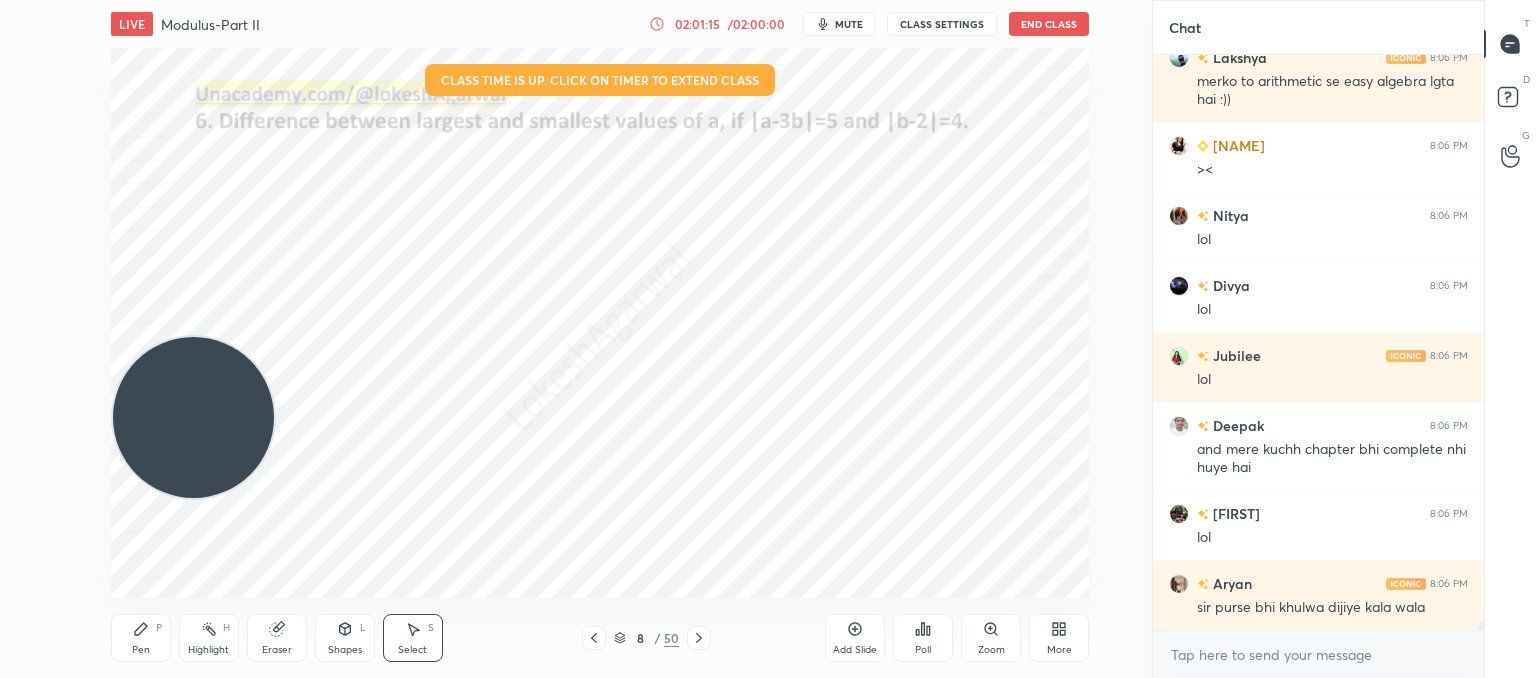 scroll, scrollTop: 40996, scrollLeft: 0, axis: vertical 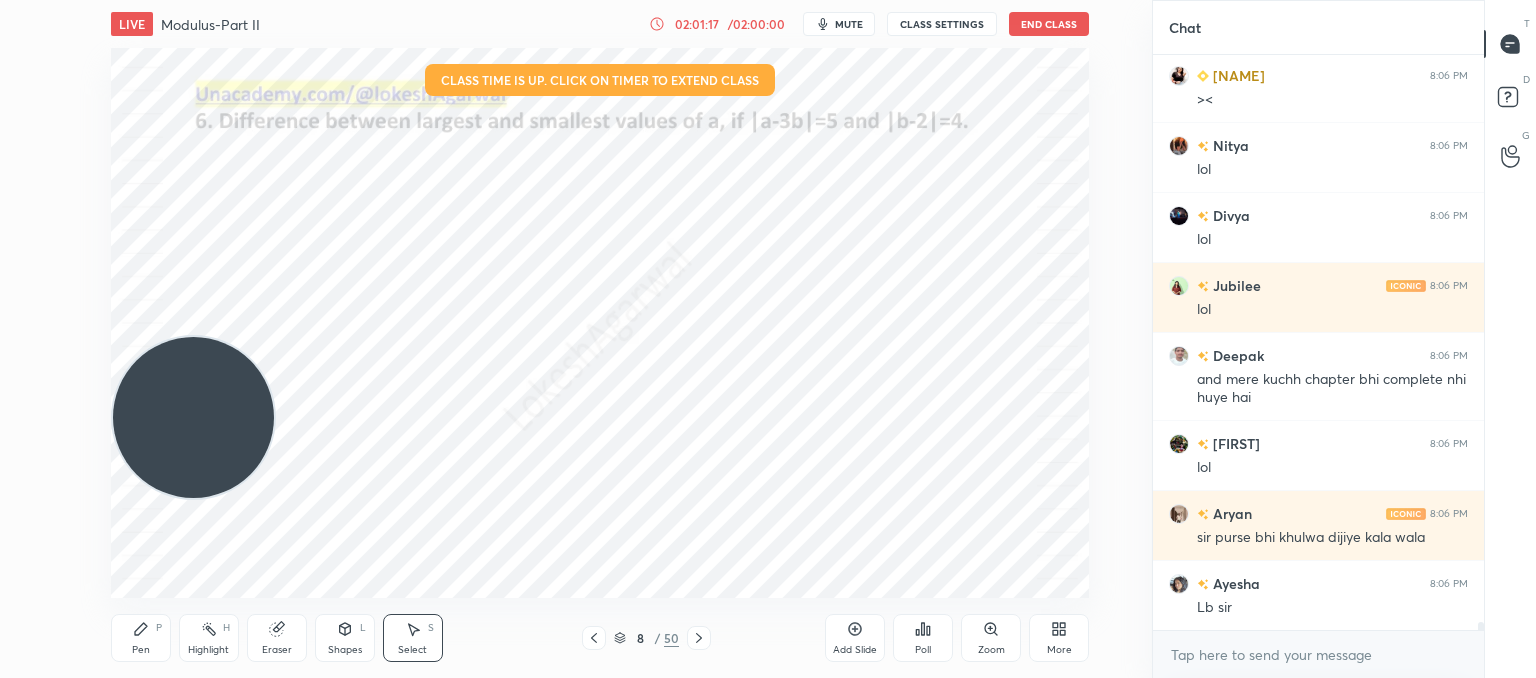 click on "Poll" at bounding box center [923, 650] 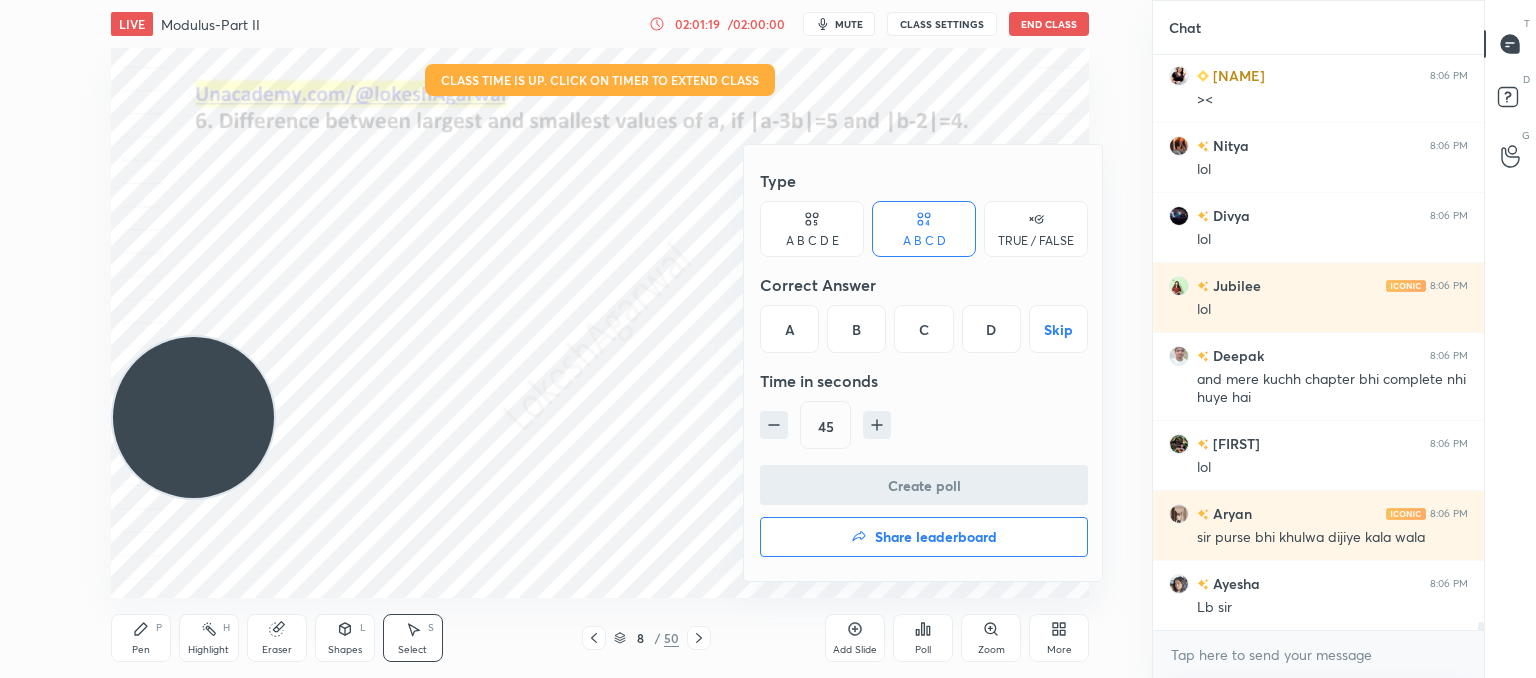 click on "Share leaderboard" at bounding box center (924, 537) 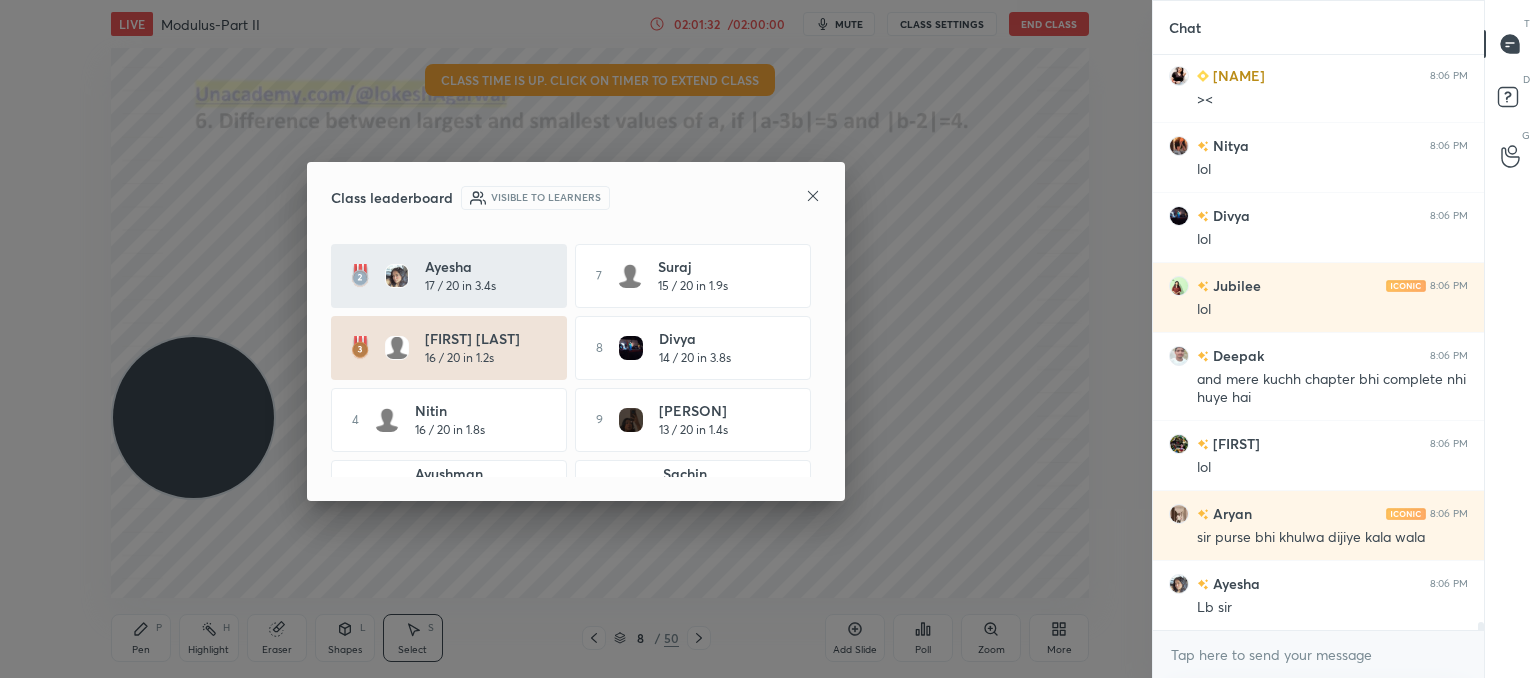 scroll, scrollTop: 18, scrollLeft: 0, axis: vertical 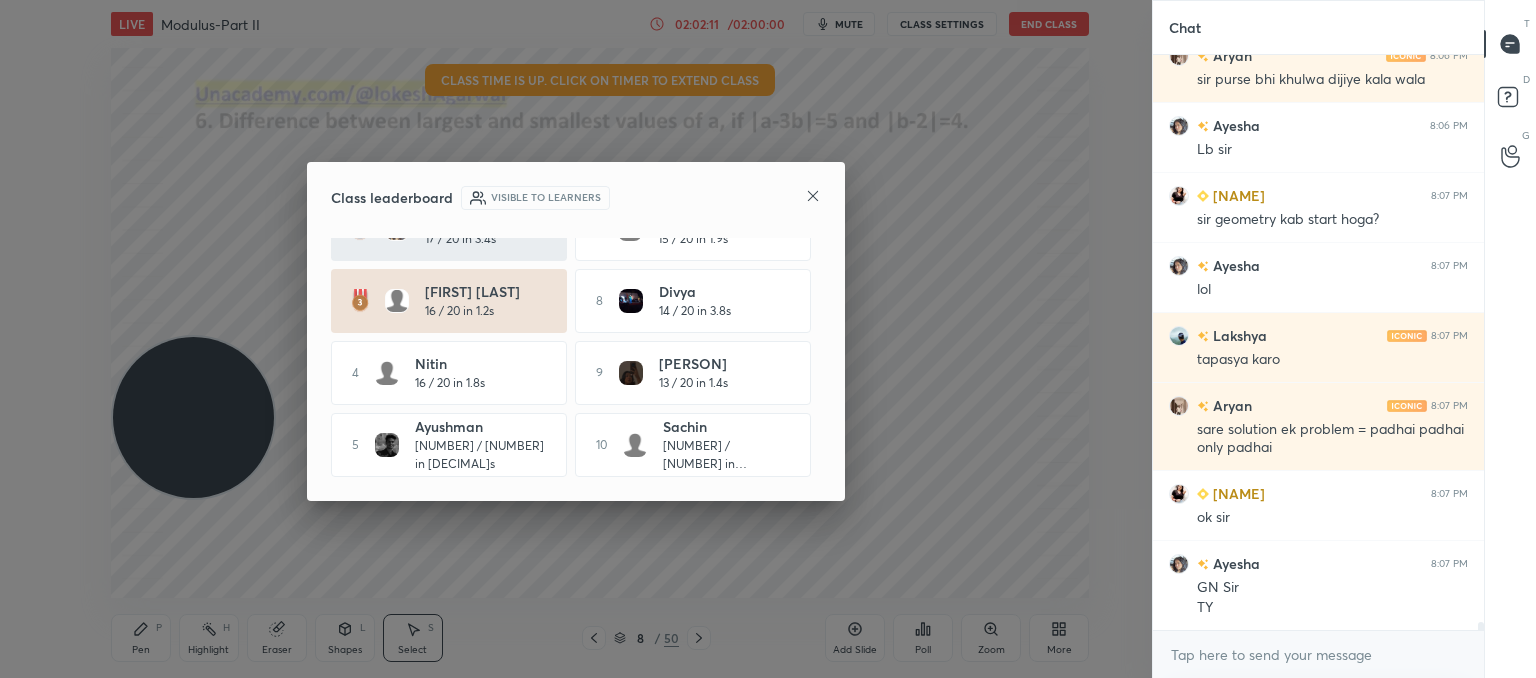 click 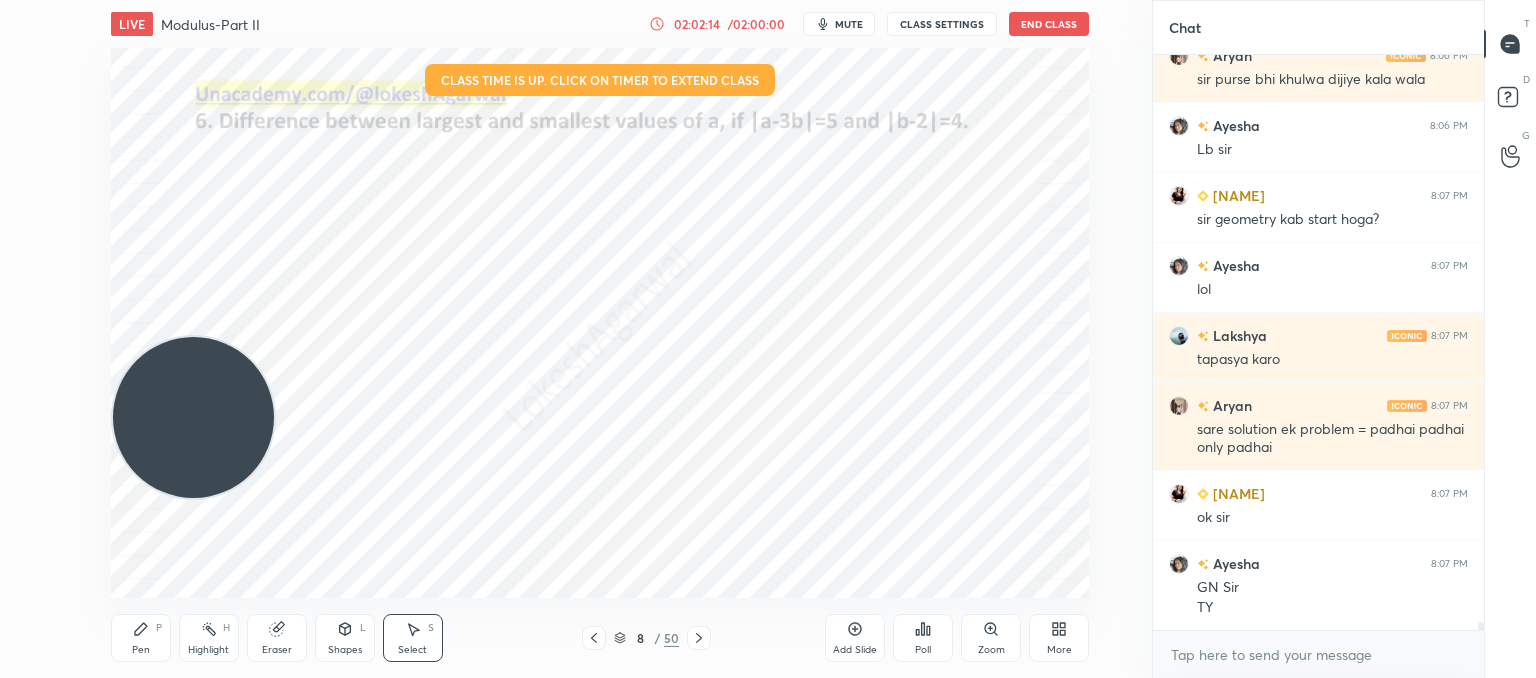click on "Pen P" at bounding box center [141, 638] 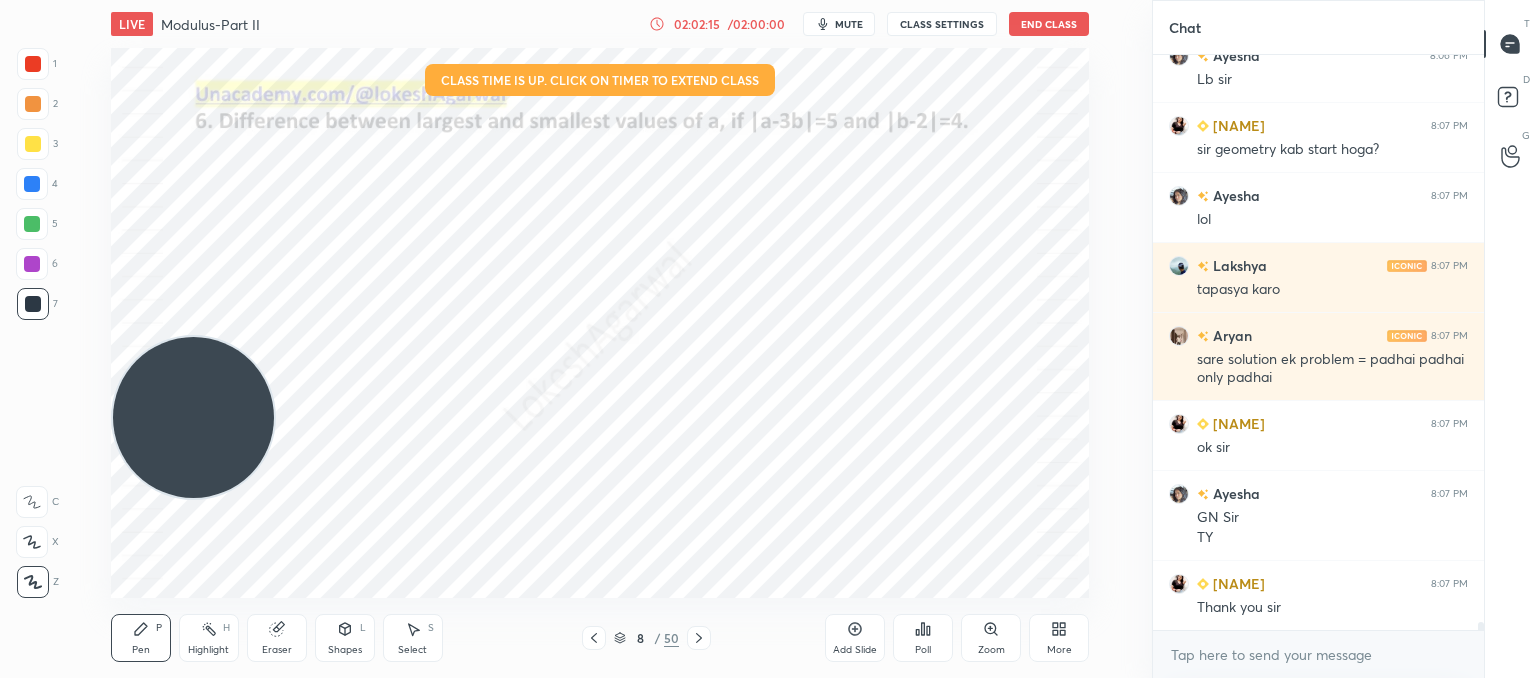 scroll, scrollTop: 41594, scrollLeft: 0, axis: vertical 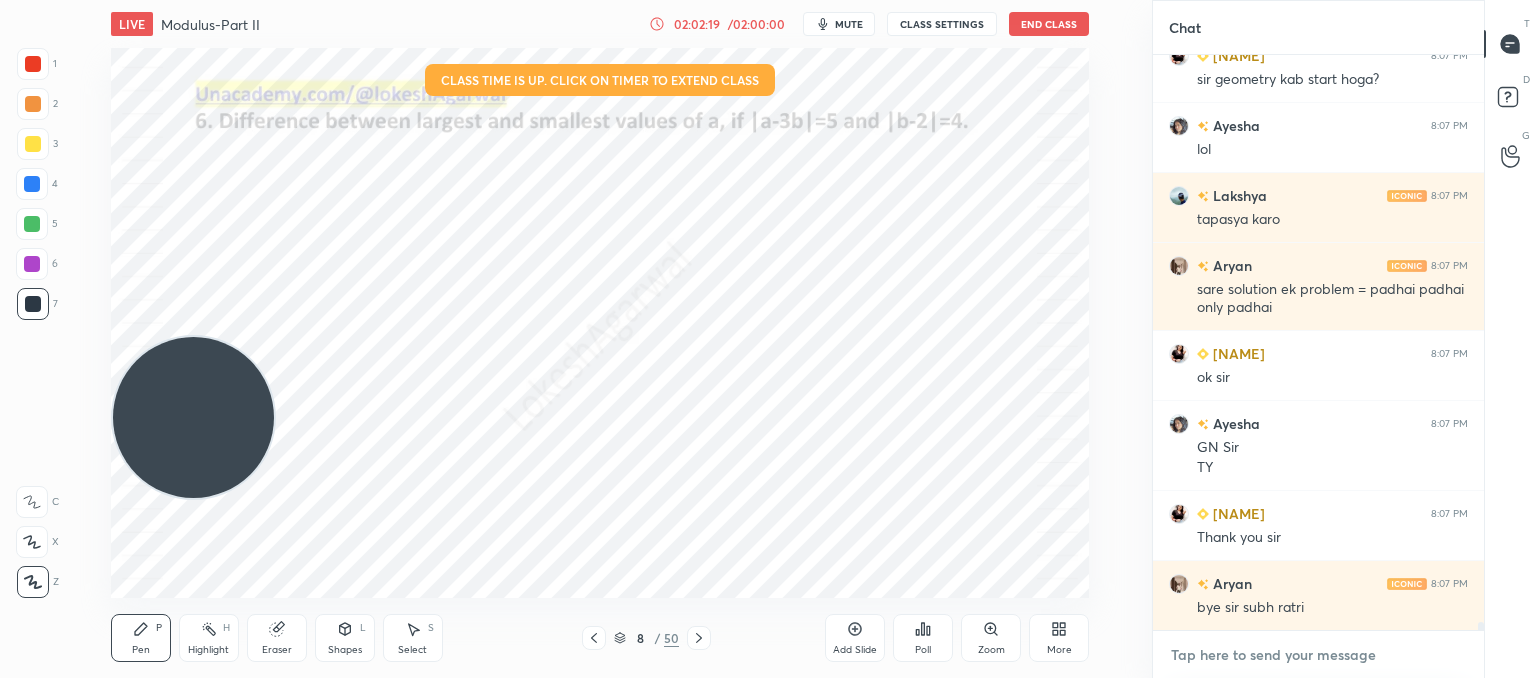 click at bounding box center [1318, 655] 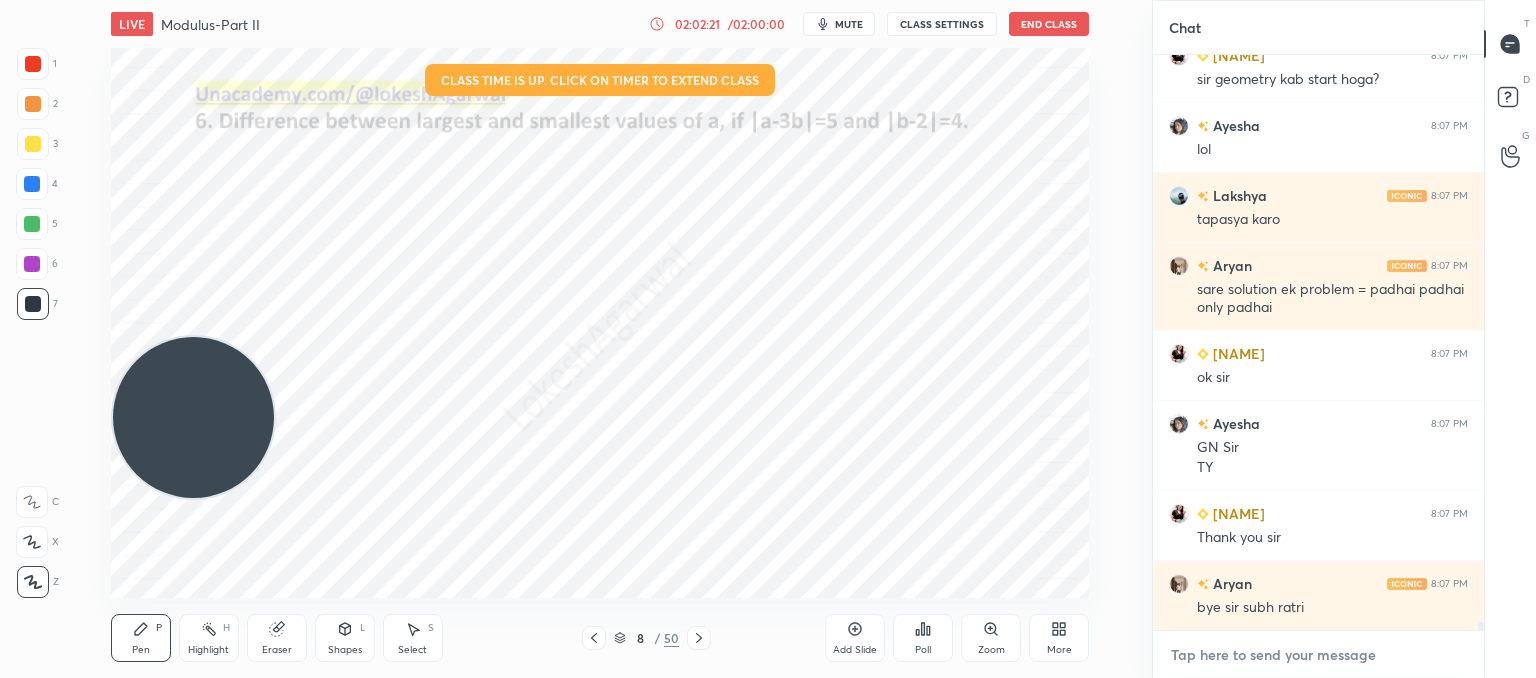 scroll, scrollTop: 41664, scrollLeft: 0, axis: vertical 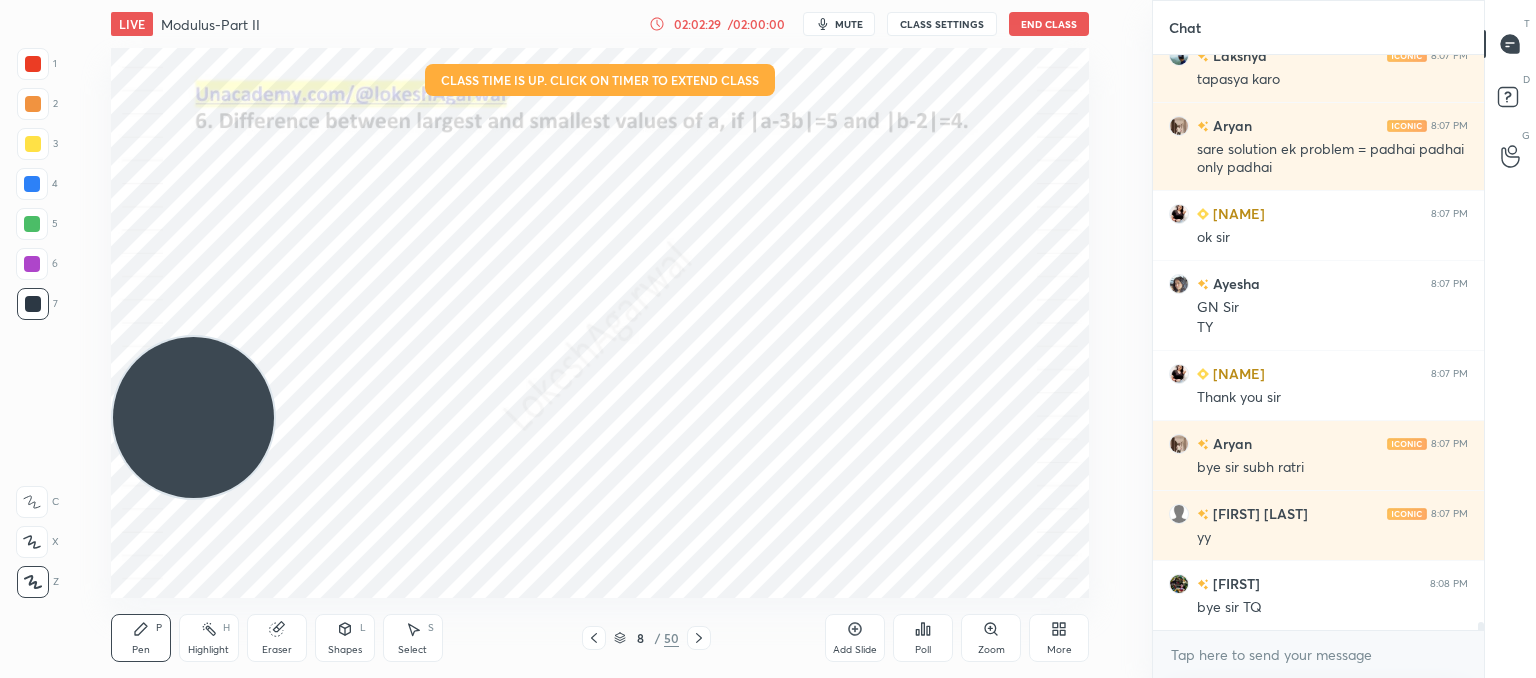 click 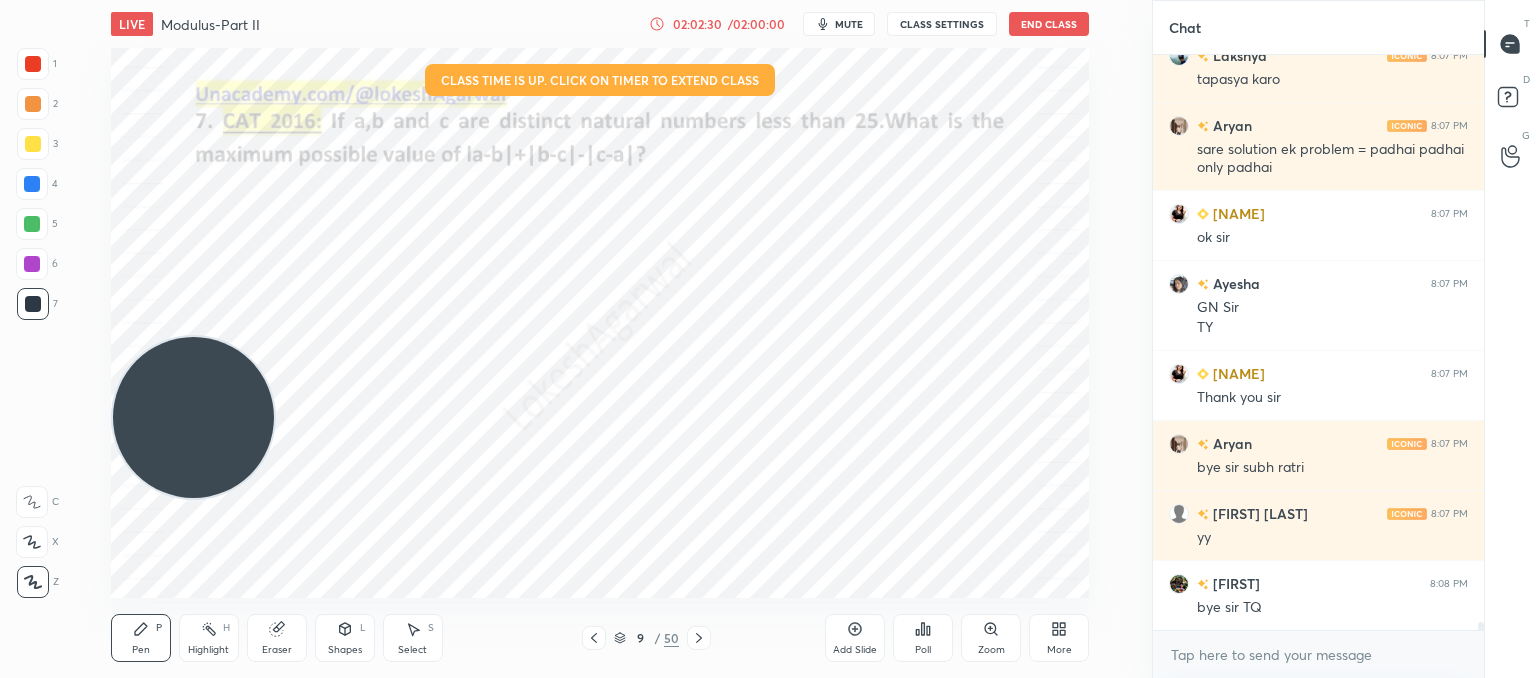 click 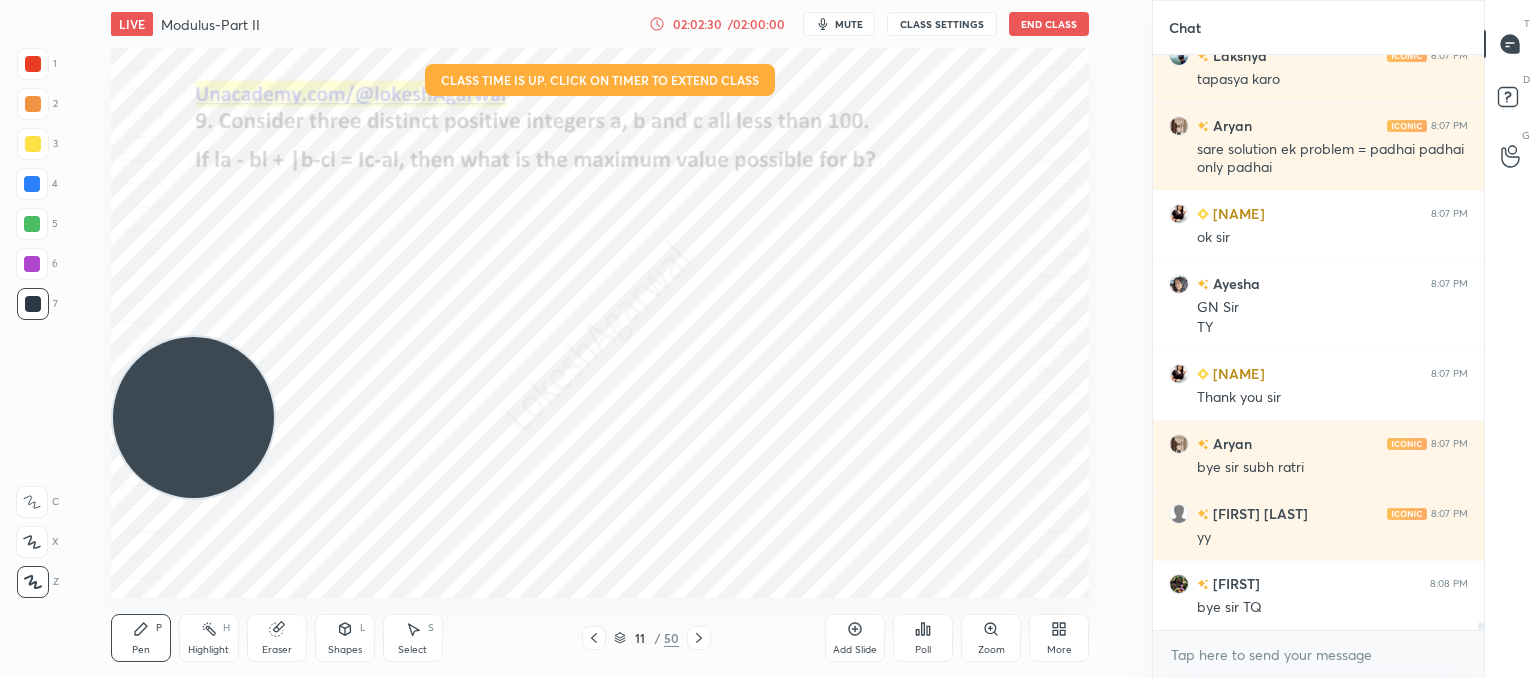 click 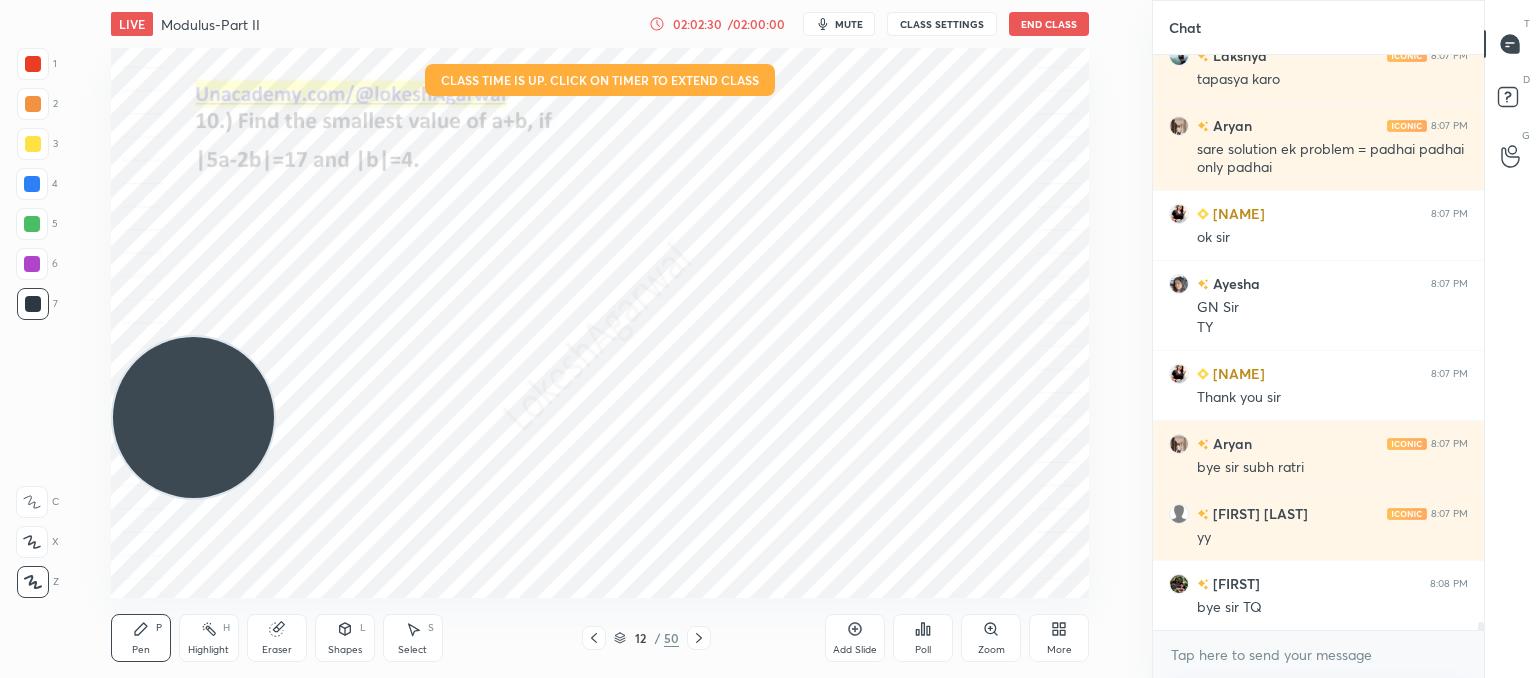 click 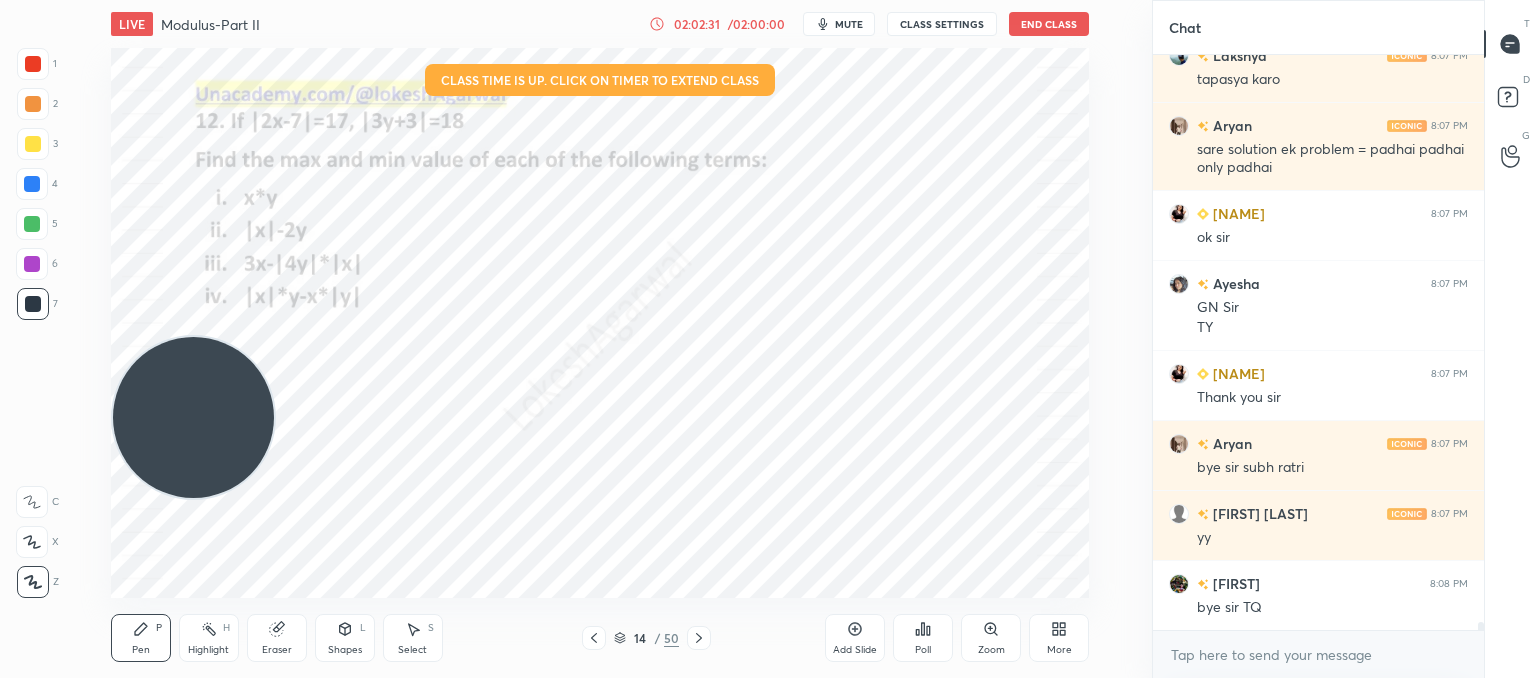 click on "End Class" at bounding box center [1049, 24] 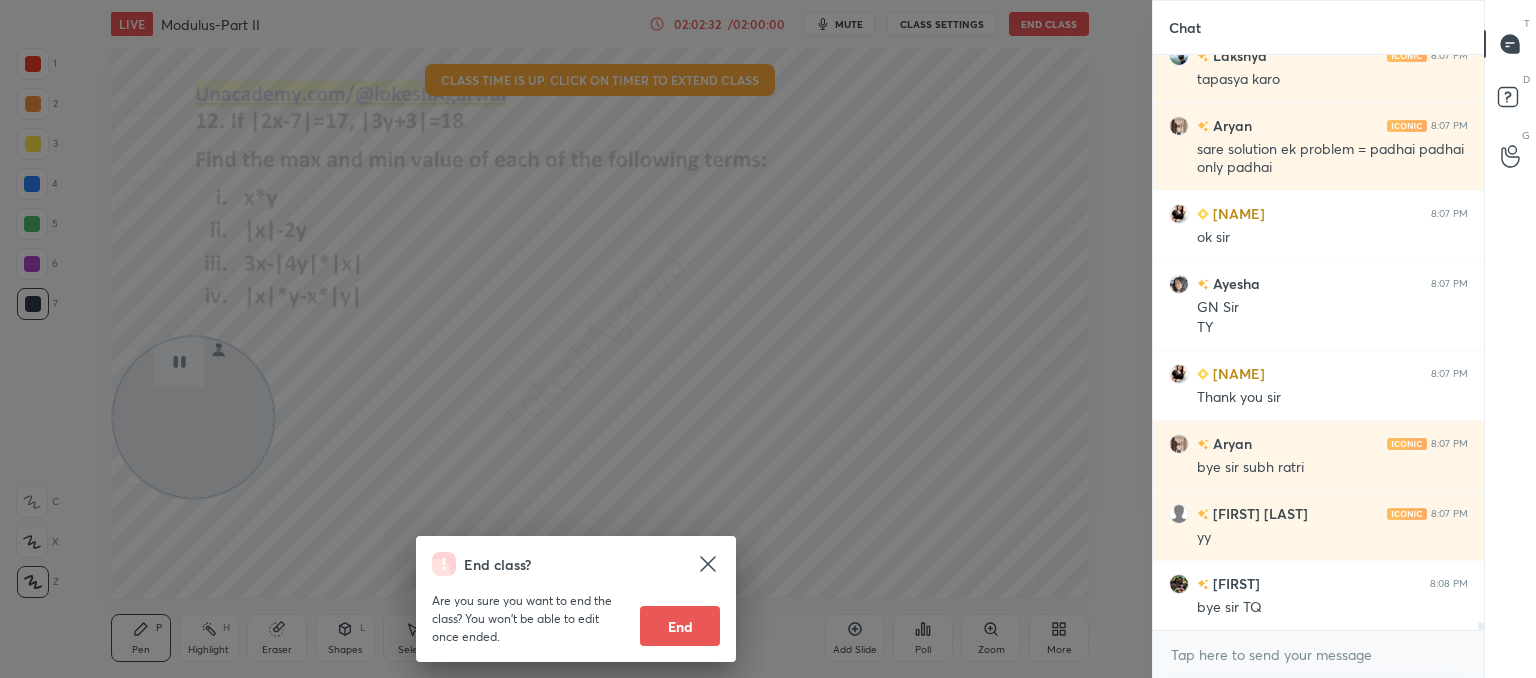 click on "End" at bounding box center (680, 626) 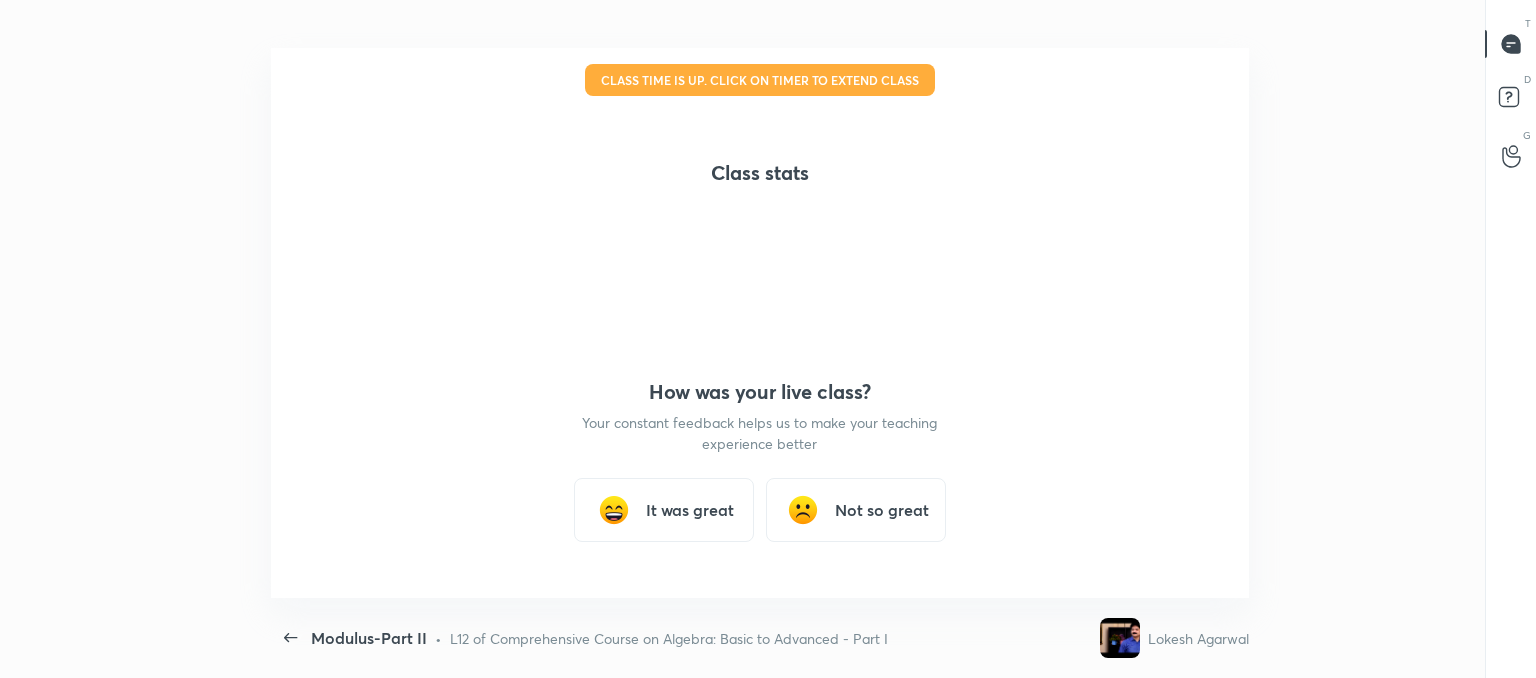 scroll, scrollTop: 99449, scrollLeft: 98715, axis: both 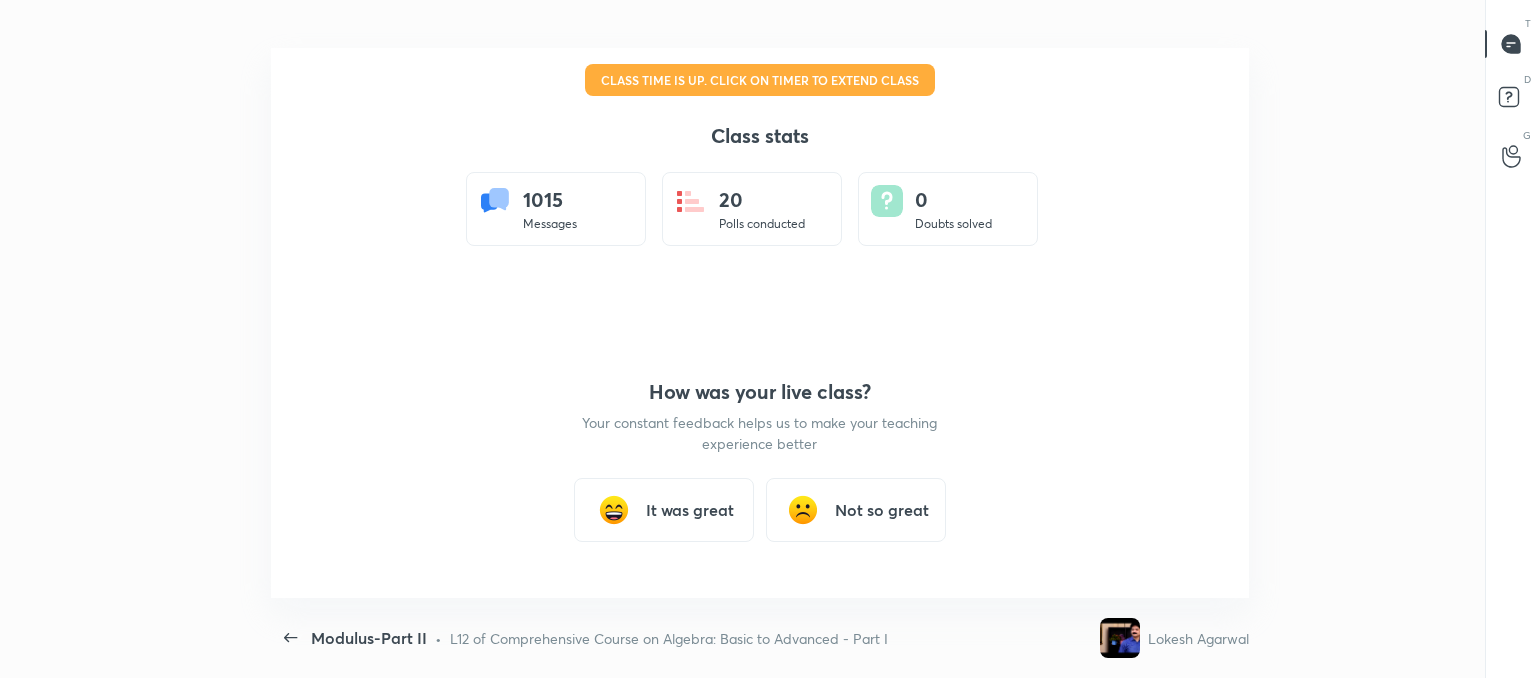 click at bounding box center (614, 510) 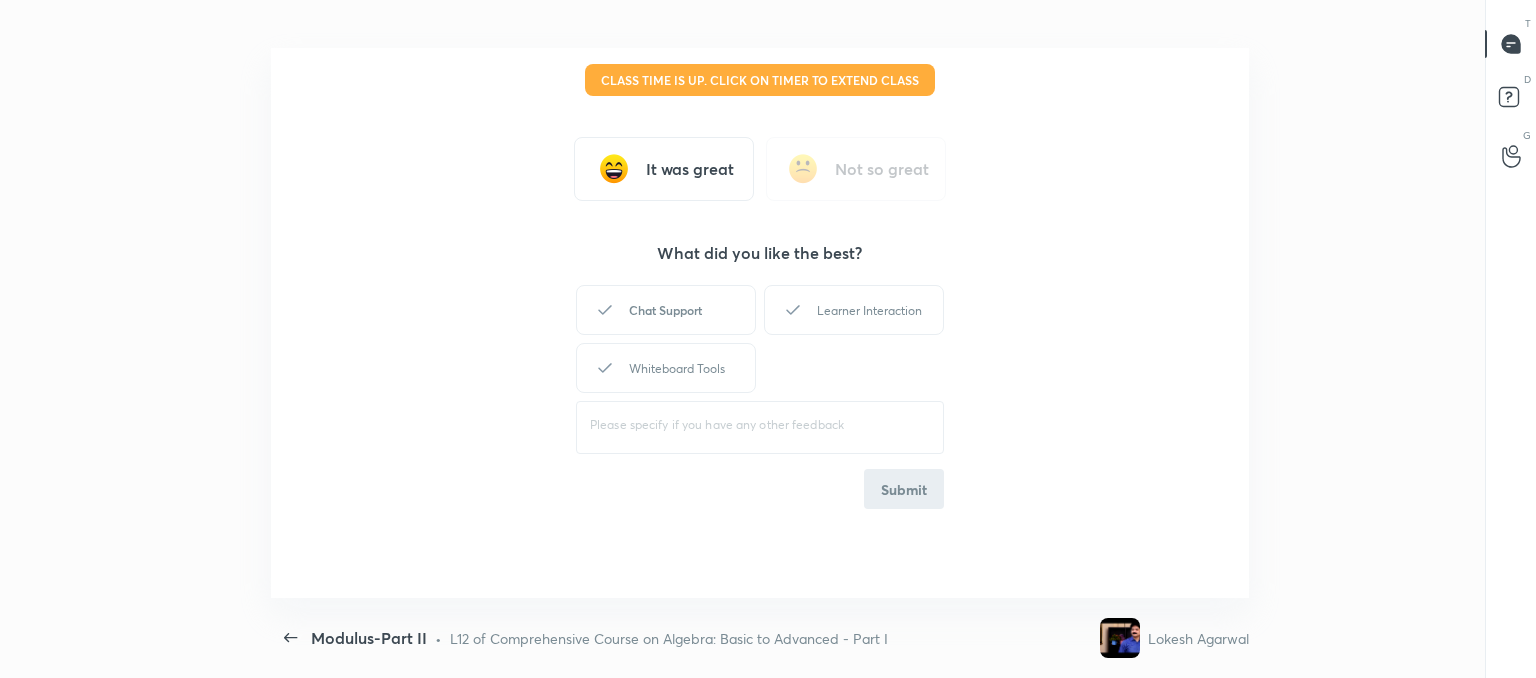 drag, startPoint x: 648, startPoint y: 313, endPoint x: 660, endPoint y: 309, distance: 12.649111 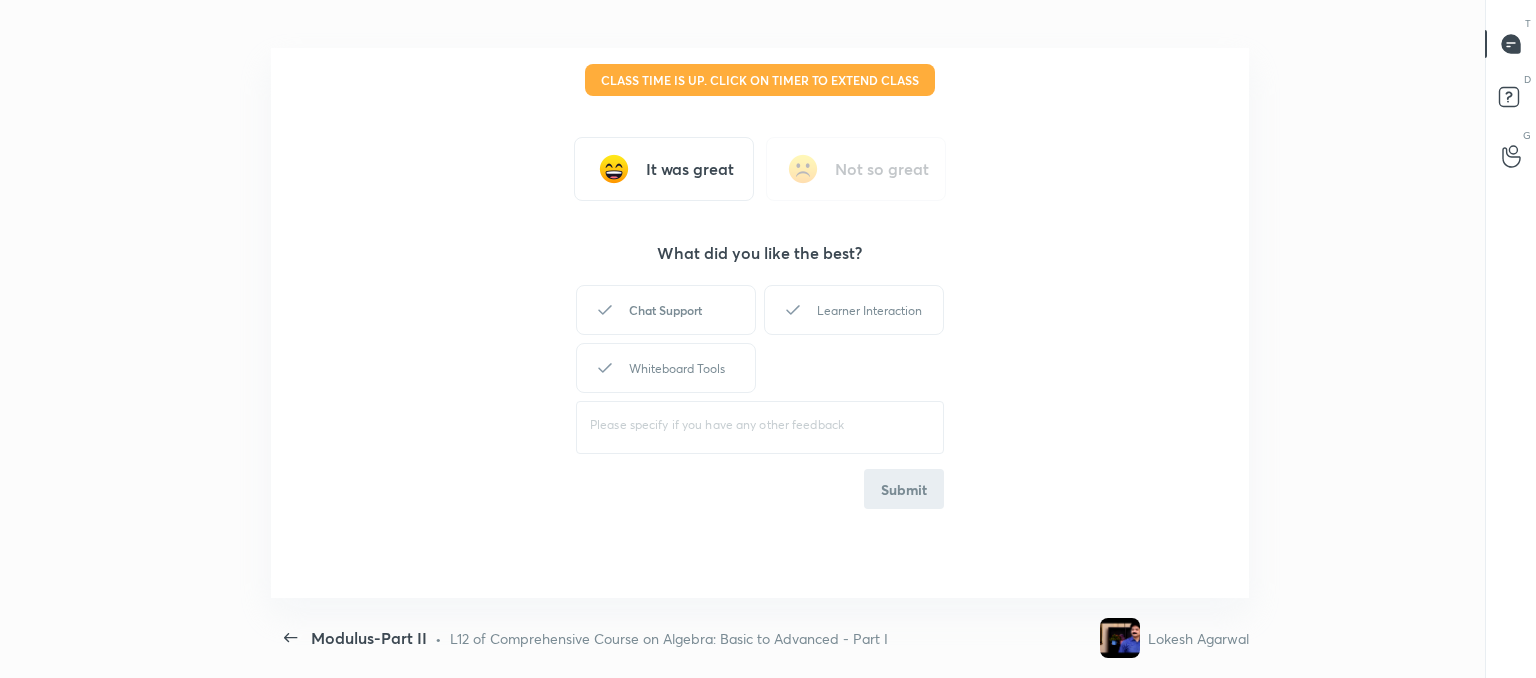 click on "Chat Support" at bounding box center (666, 310) 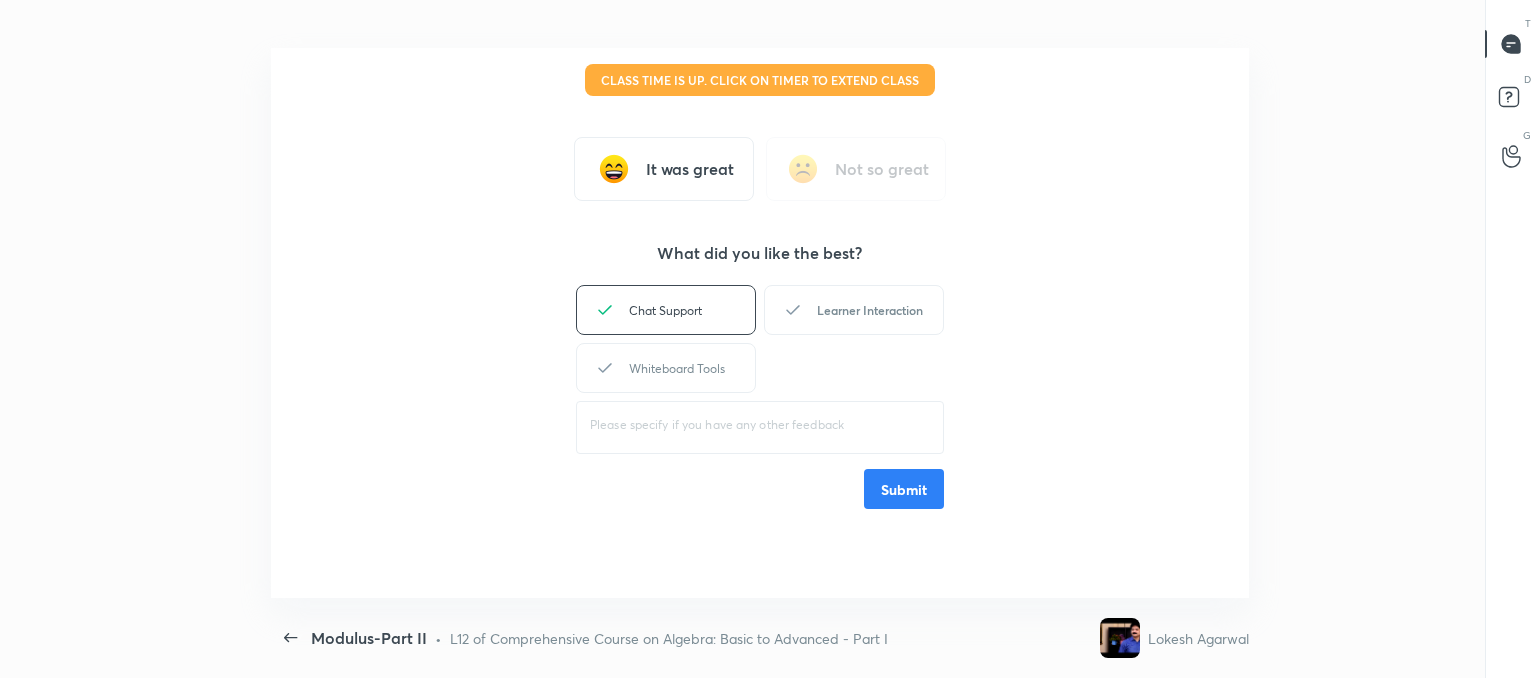 click on "Learner Interaction" at bounding box center (854, 310) 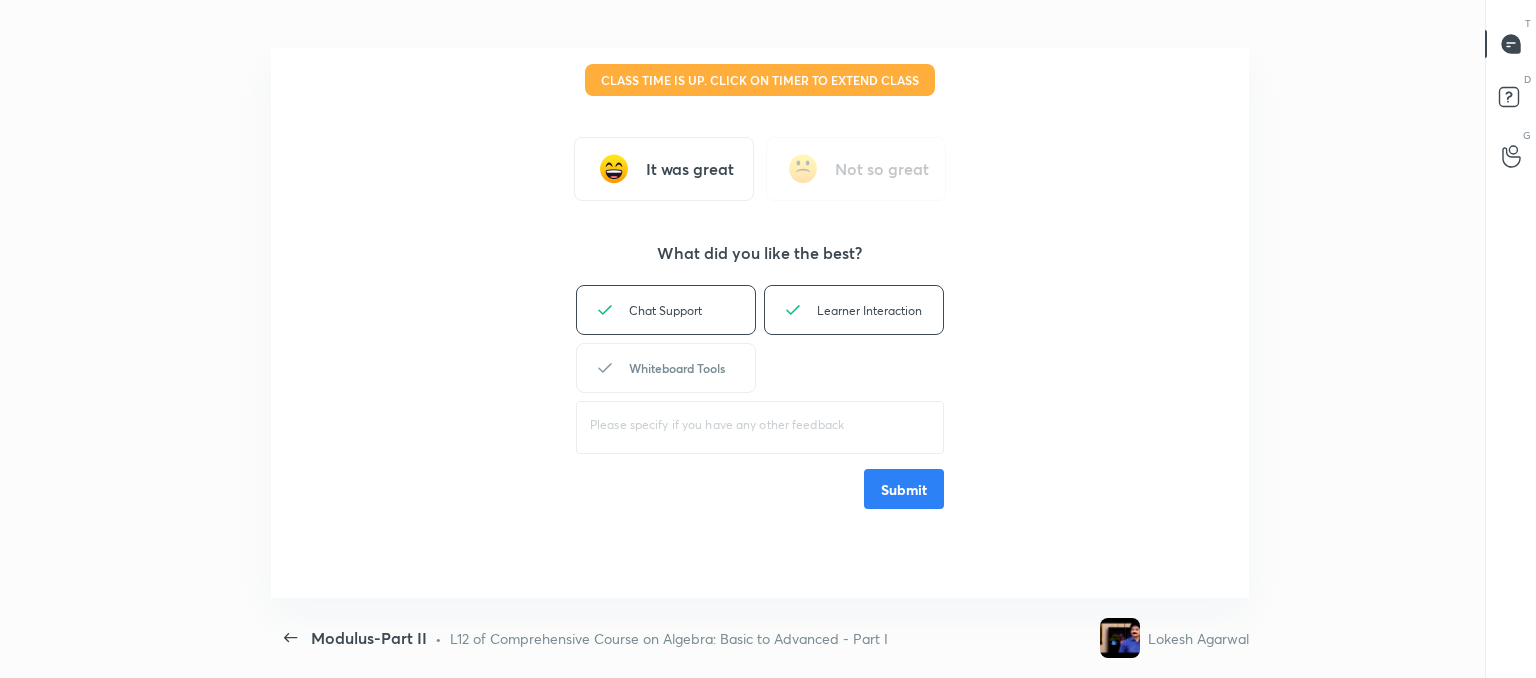click on "Whiteboard Tools" at bounding box center (666, 368) 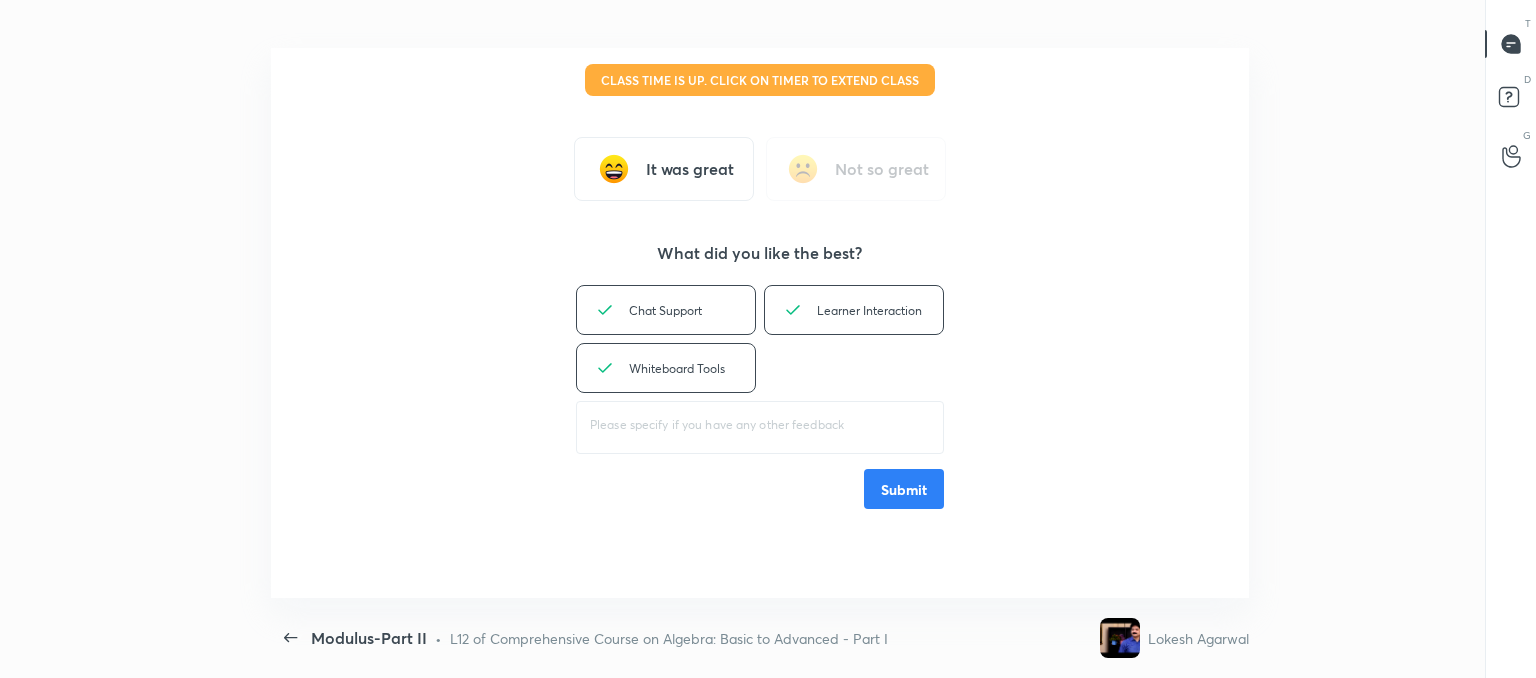 click on "Submit" at bounding box center [904, 489] 